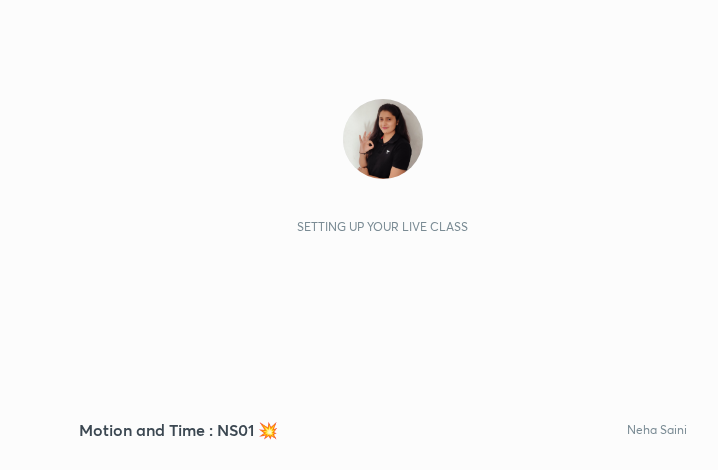 scroll, scrollTop: 0, scrollLeft: 0, axis: both 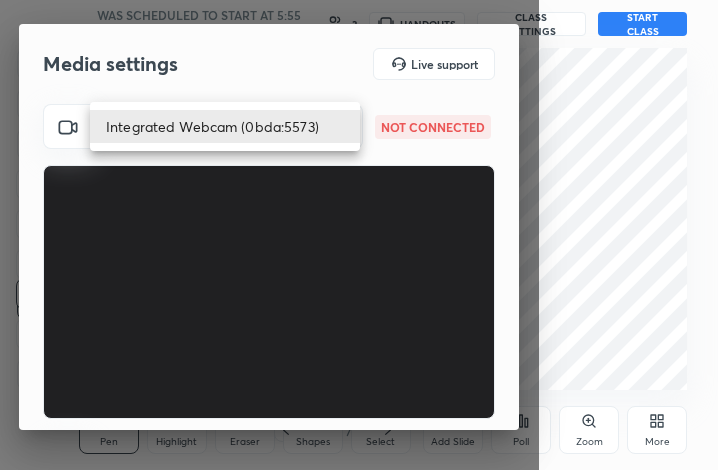 click on "1 2 3 4 5 6 7 C X Z C X Z E E Erase all   H H Motion and Time : NS01 💥 WAS SCHEDULED TO START AT  5:55 PM 3 HANDOUTS CLASS SETTINGS START CLASS Setting up your live class Back Motion and Time : NS01 💥 Neha Saini Pen P Highlight H Eraser Shapes L Select S 1 / 1 Add Slide Poll Zoom More Chat 1 NEW MESSAGE Enable hand raising Enable raise hand to speak to learners. Once enabled, chat will be turned off temporarily. Enable x   Doubts asked by learners will show up here Raise hand disabled You have disabled Raise hand currently. Enable it to invite learners to speak Enable Can't raise hand Looks like educator just invited you to speak. Please wait before you can raise your hand again. Got it T Messages (T) D Doubts (D) G Raise Hand (G) Report an issue Reason for reporting Buffering Chat not working Audio - Video sync issue Educator video quality low ​ Attach an image Report Media settings Live support ​ NOT CONNECTED Microphone (Realtek(R) Audio) WORKING 1 / 4 Next Integrated Webcam (0bda:5573)" at bounding box center (359, 235) 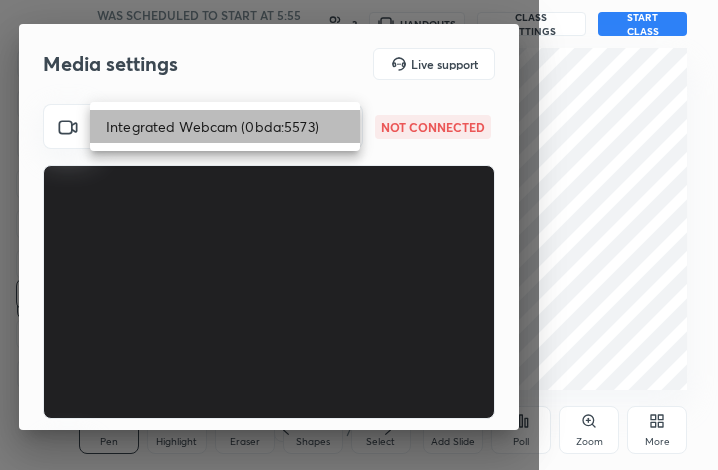 click on "Integrated Webcam (0bda:5573)" at bounding box center (225, 126) 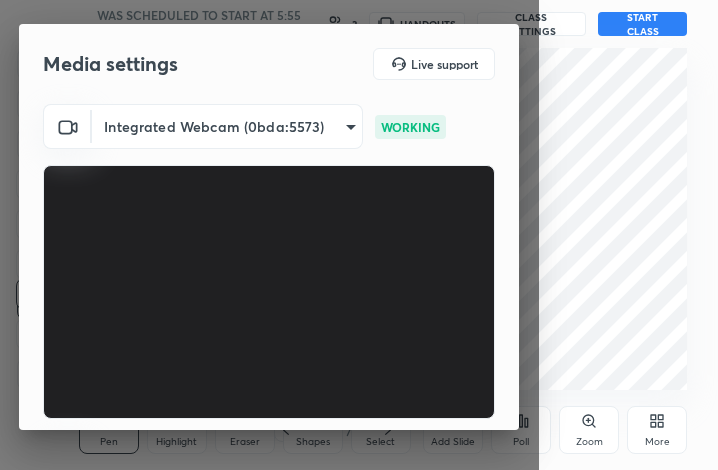 scroll, scrollTop: 185, scrollLeft: 0, axis: vertical 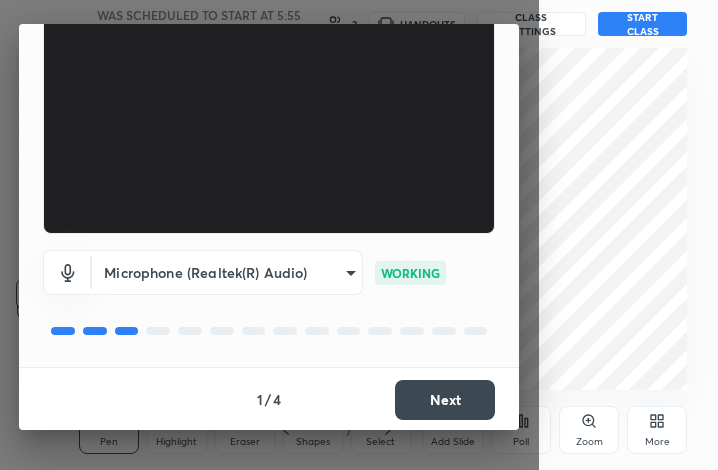 click on "Next" at bounding box center (445, 400) 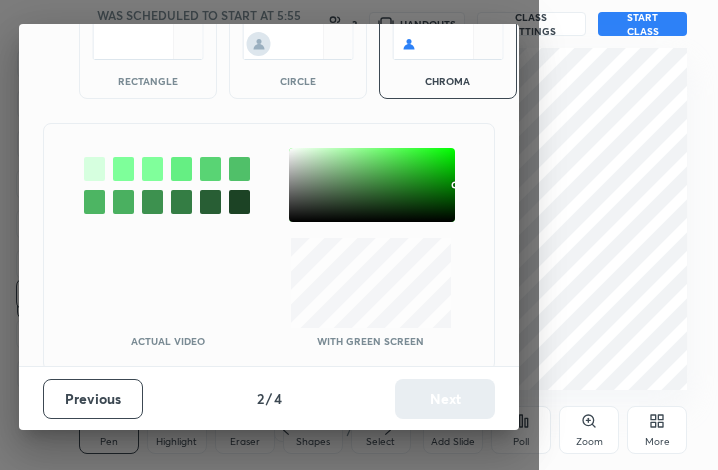 scroll, scrollTop: 109, scrollLeft: 0, axis: vertical 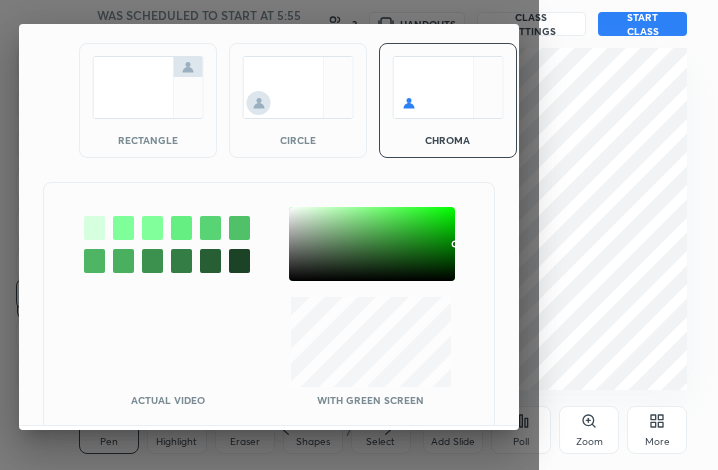 click on "circle" at bounding box center (298, 100) 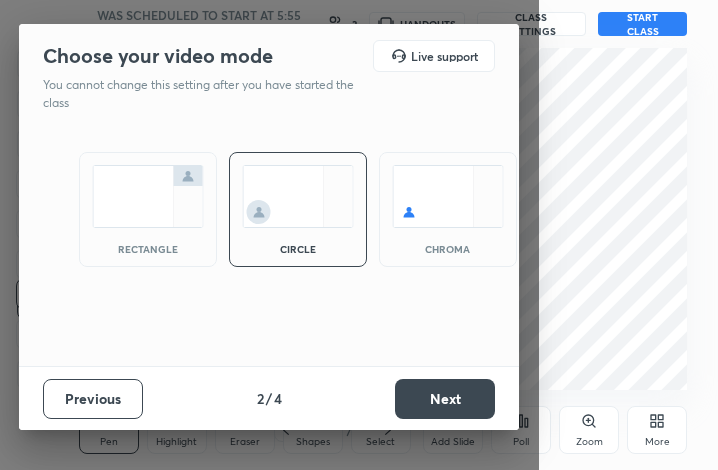 click on "Next" at bounding box center [445, 399] 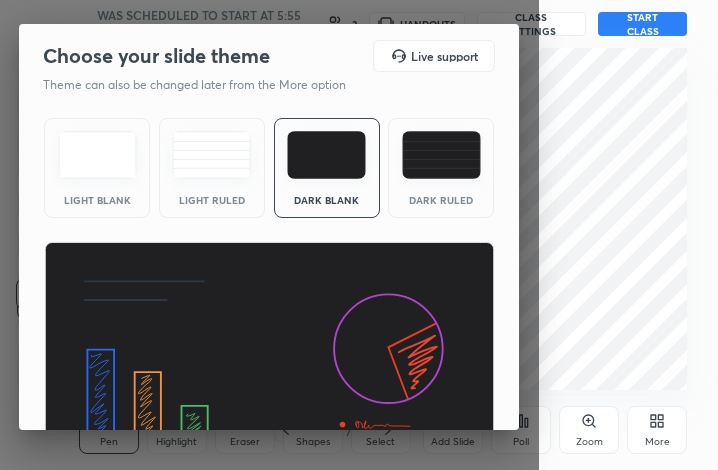 click on "Light Blank Light Ruled Dark Blank Dark Ruled" at bounding box center [269, 303] 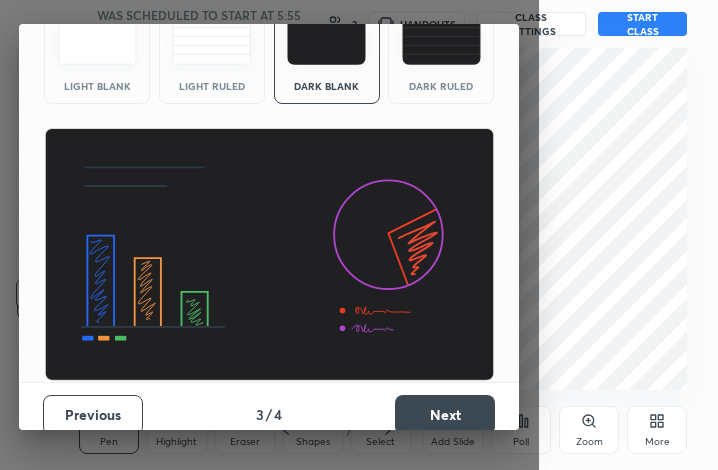 scroll, scrollTop: 129, scrollLeft: 0, axis: vertical 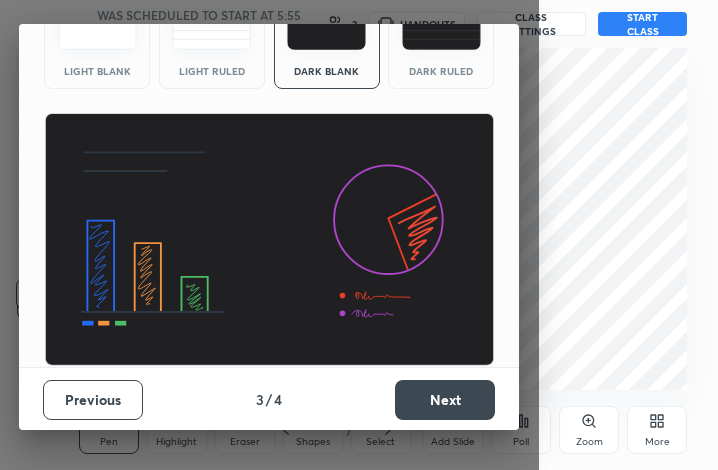 click on "Next" at bounding box center (445, 400) 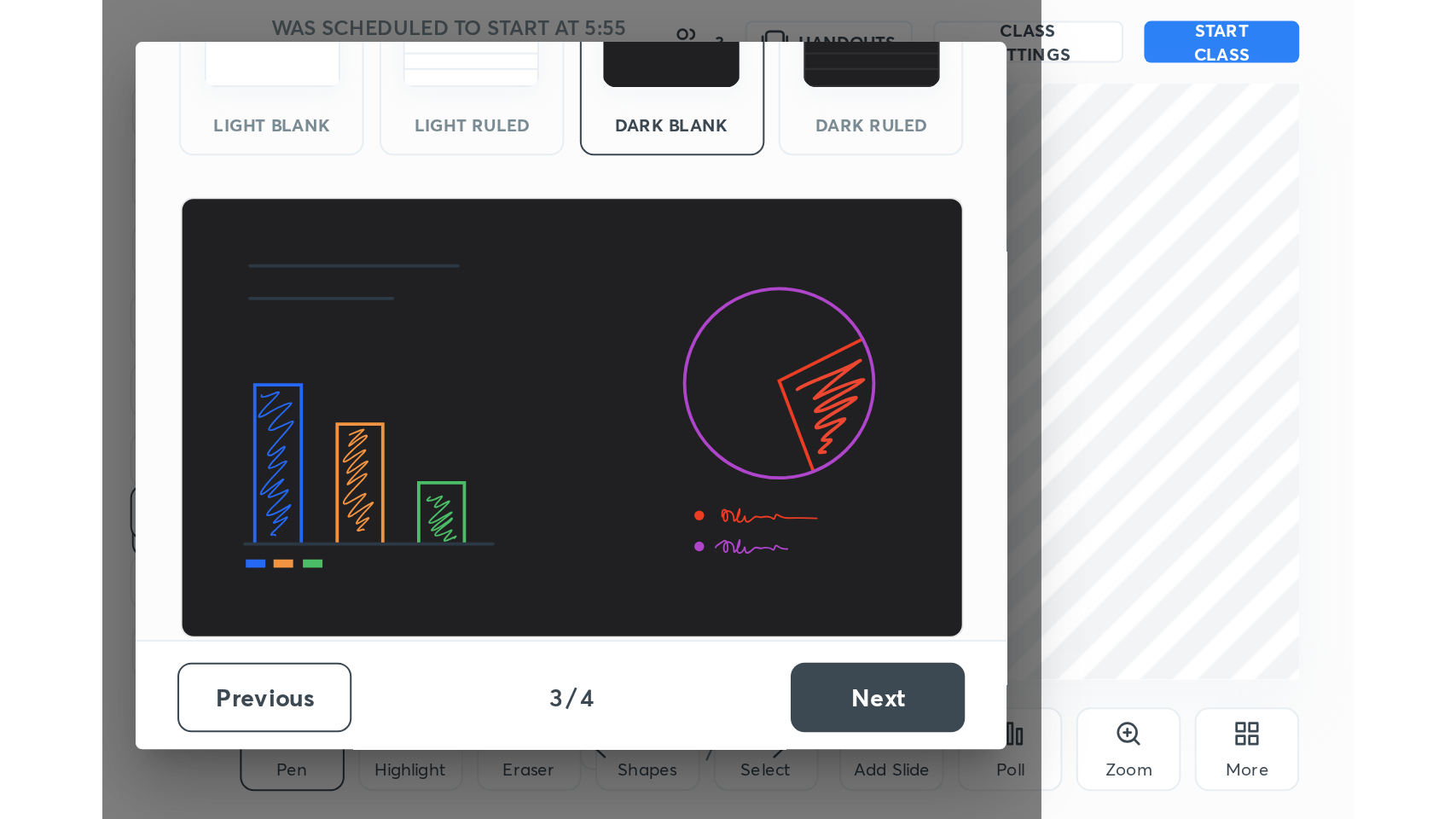 scroll, scrollTop: 0, scrollLeft: 0, axis: both 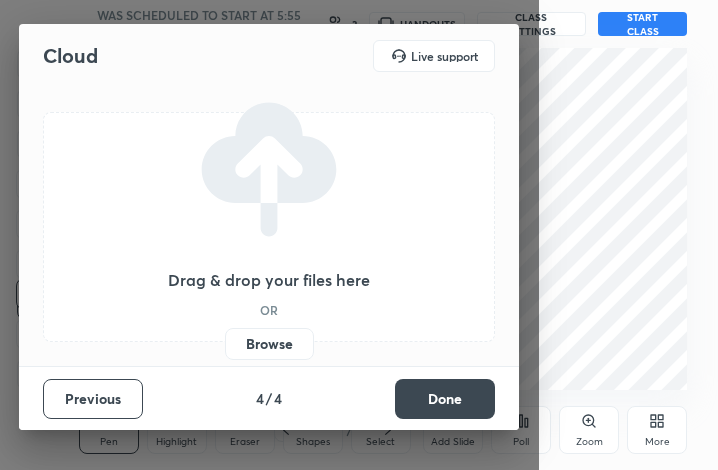 click on "Done" at bounding box center [445, 399] 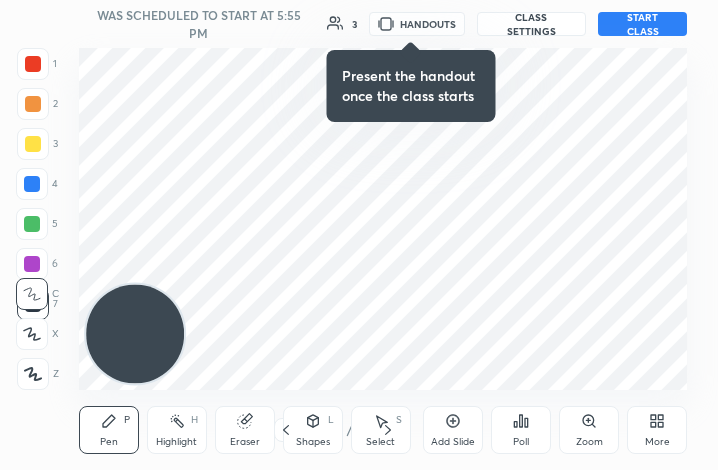 click 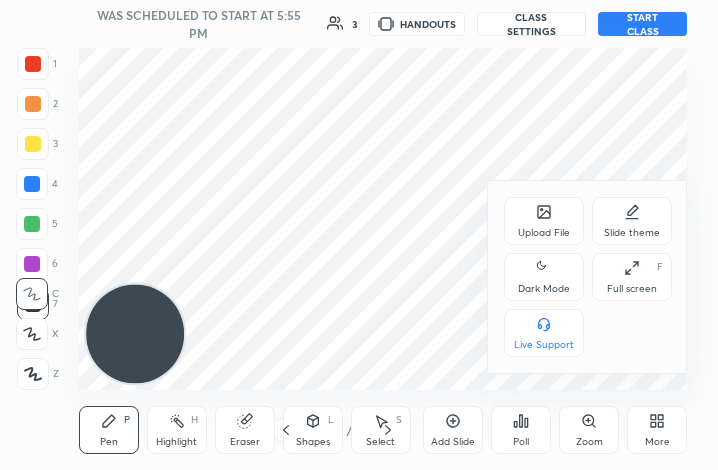 click on "Upload File" at bounding box center (544, 233) 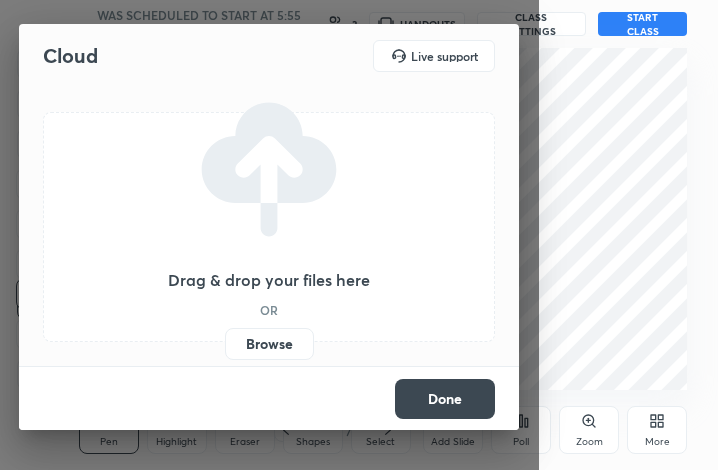 click on "Browse" at bounding box center (269, 344) 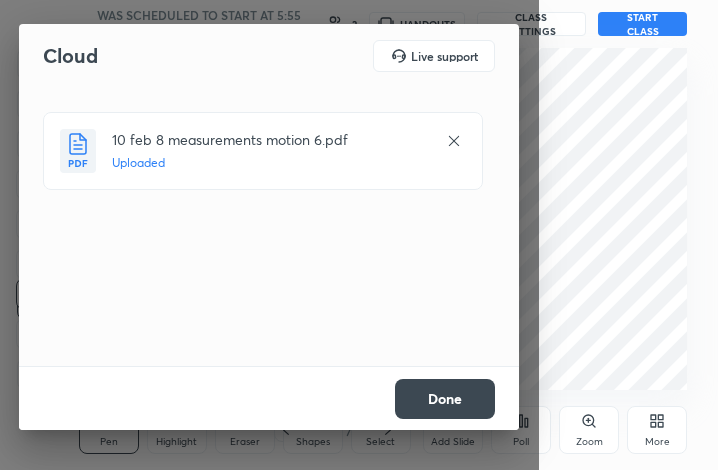click on "Done" at bounding box center [445, 399] 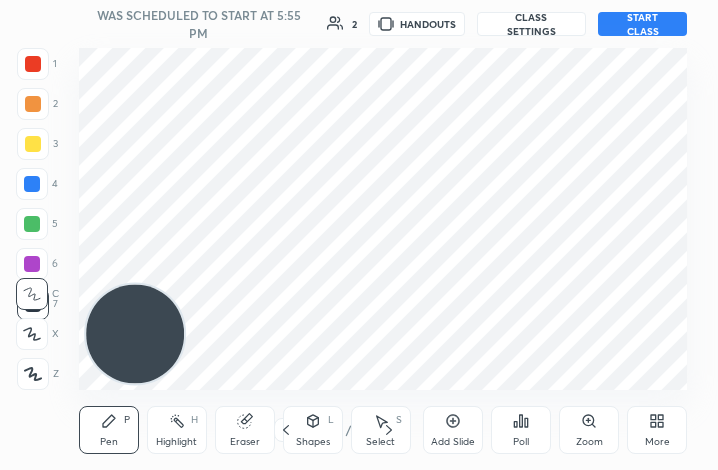 click 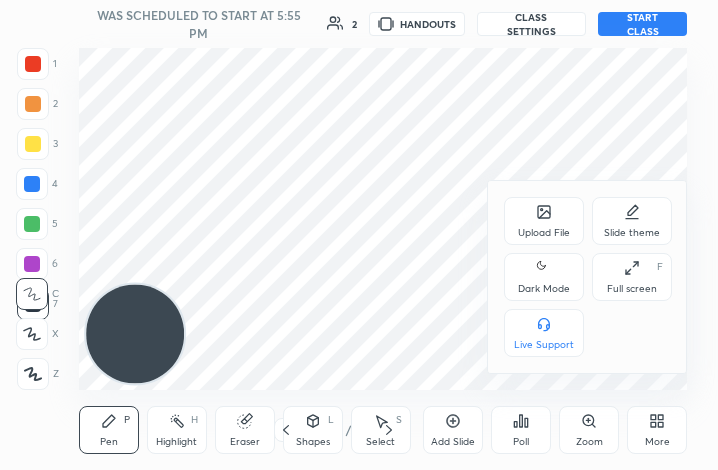 click 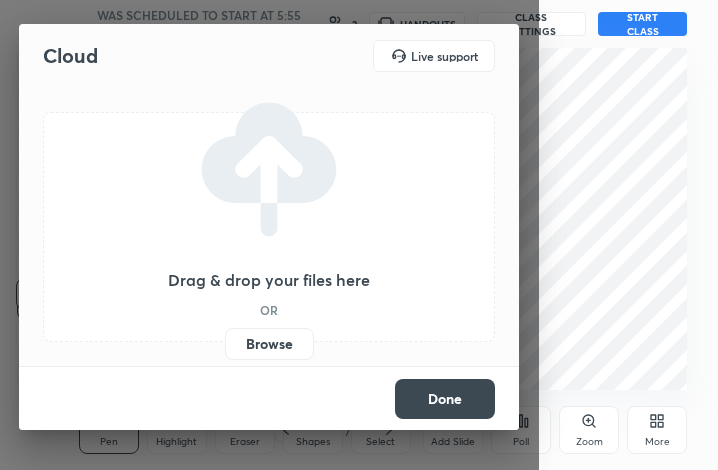click on "Browse" at bounding box center [269, 344] 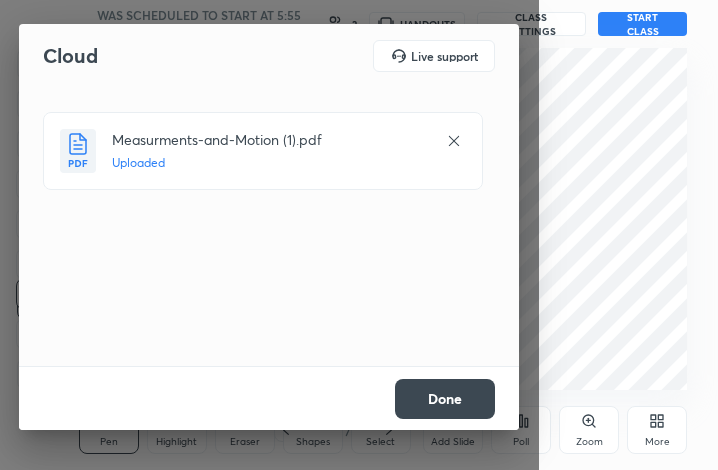 click on "Done" at bounding box center (445, 399) 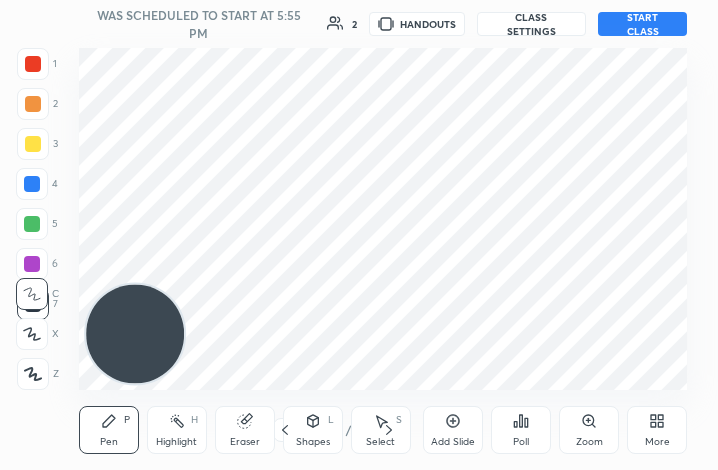 click on "More" at bounding box center [657, 430] 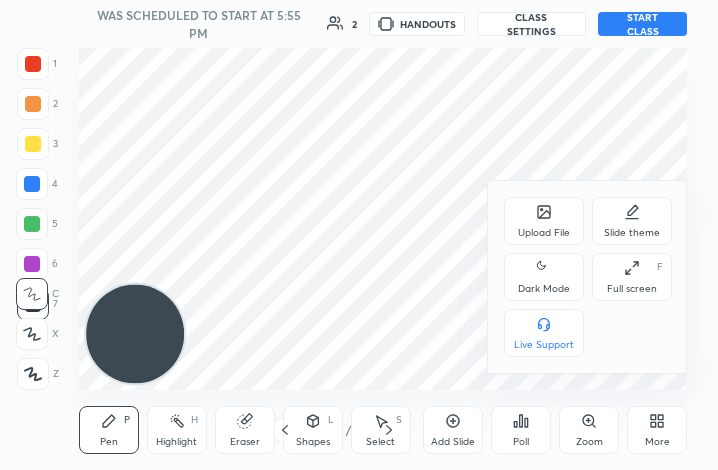 click on "Upload File" at bounding box center (544, 221) 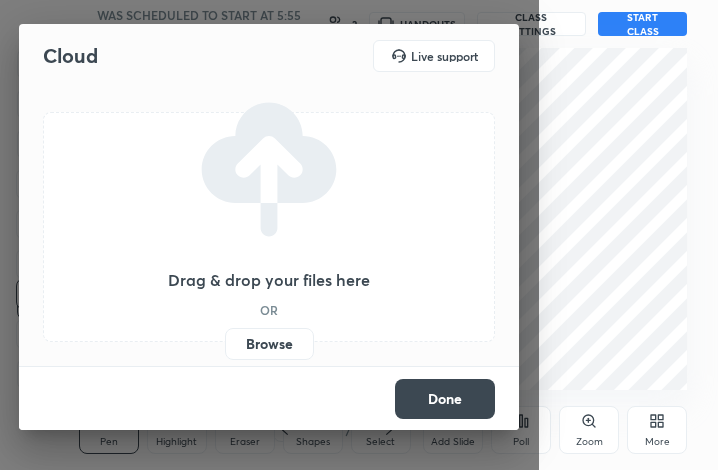 click on "Browse" at bounding box center (269, 344) 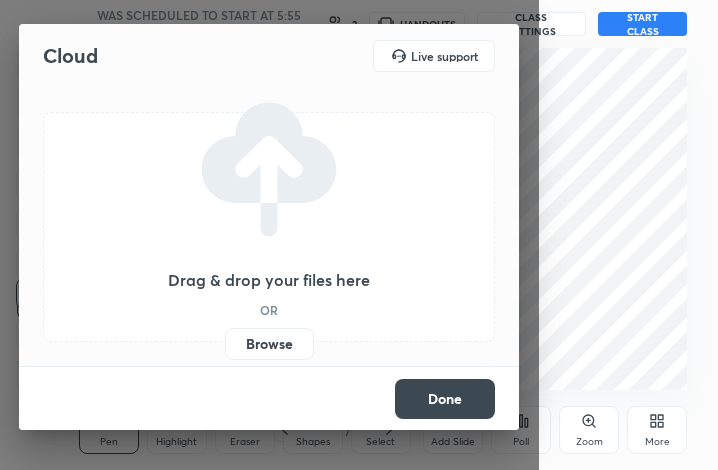 click on "Browse" at bounding box center (225, 344) 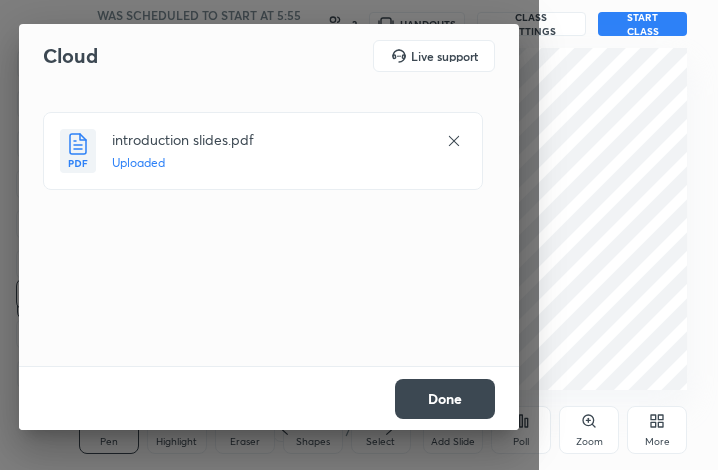 click on "Done" at bounding box center (445, 399) 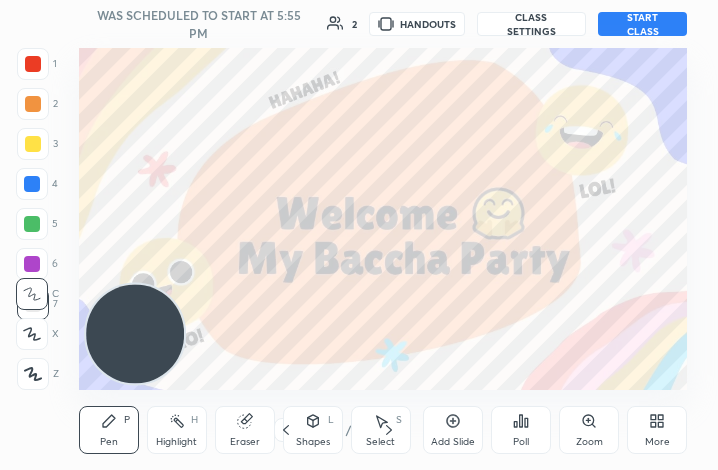 click on "START CLASS" at bounding box center [642, 24] 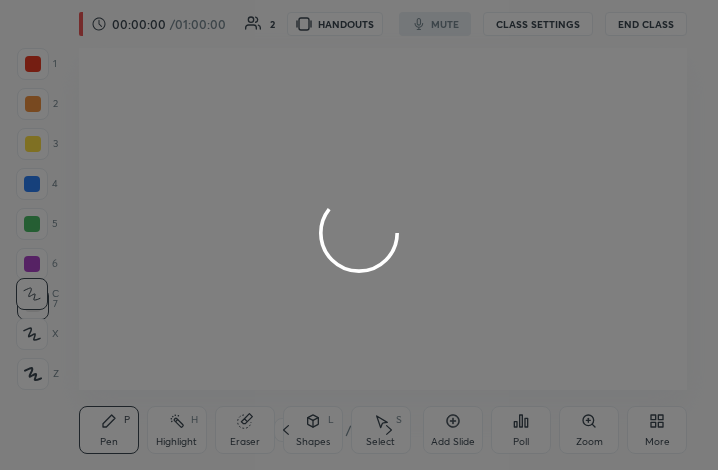 click at bounding box center [359, 235] 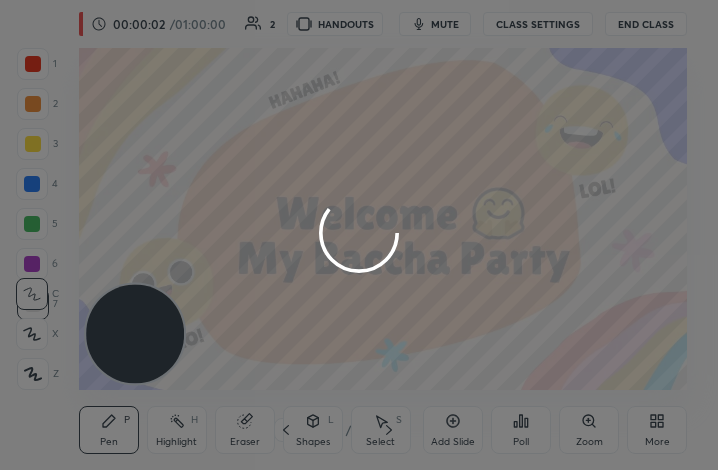 click at bounding box center [359, 235] 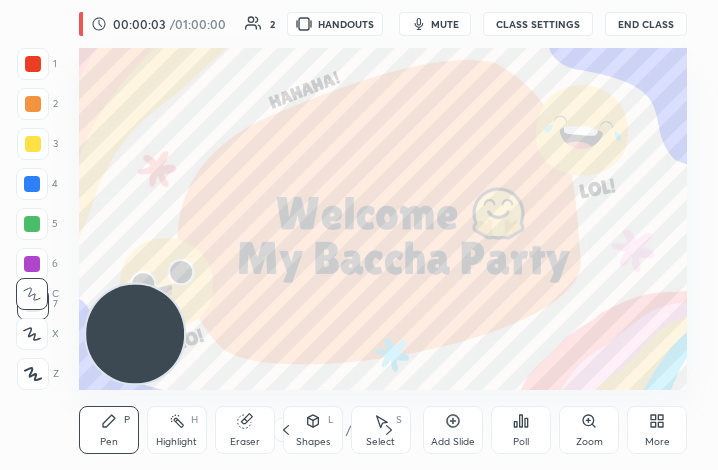 click 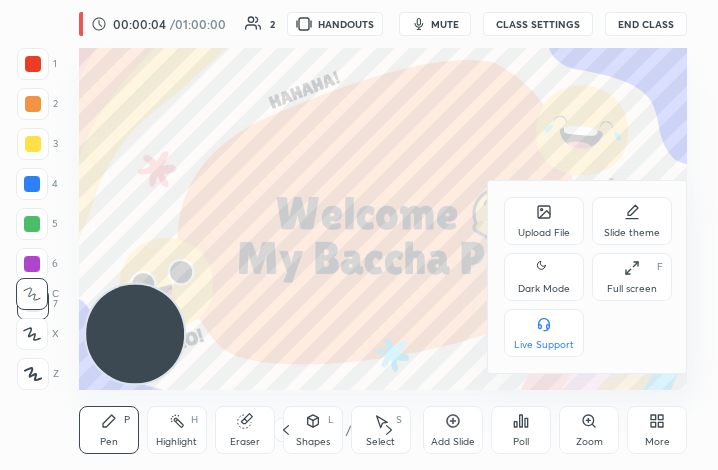 click 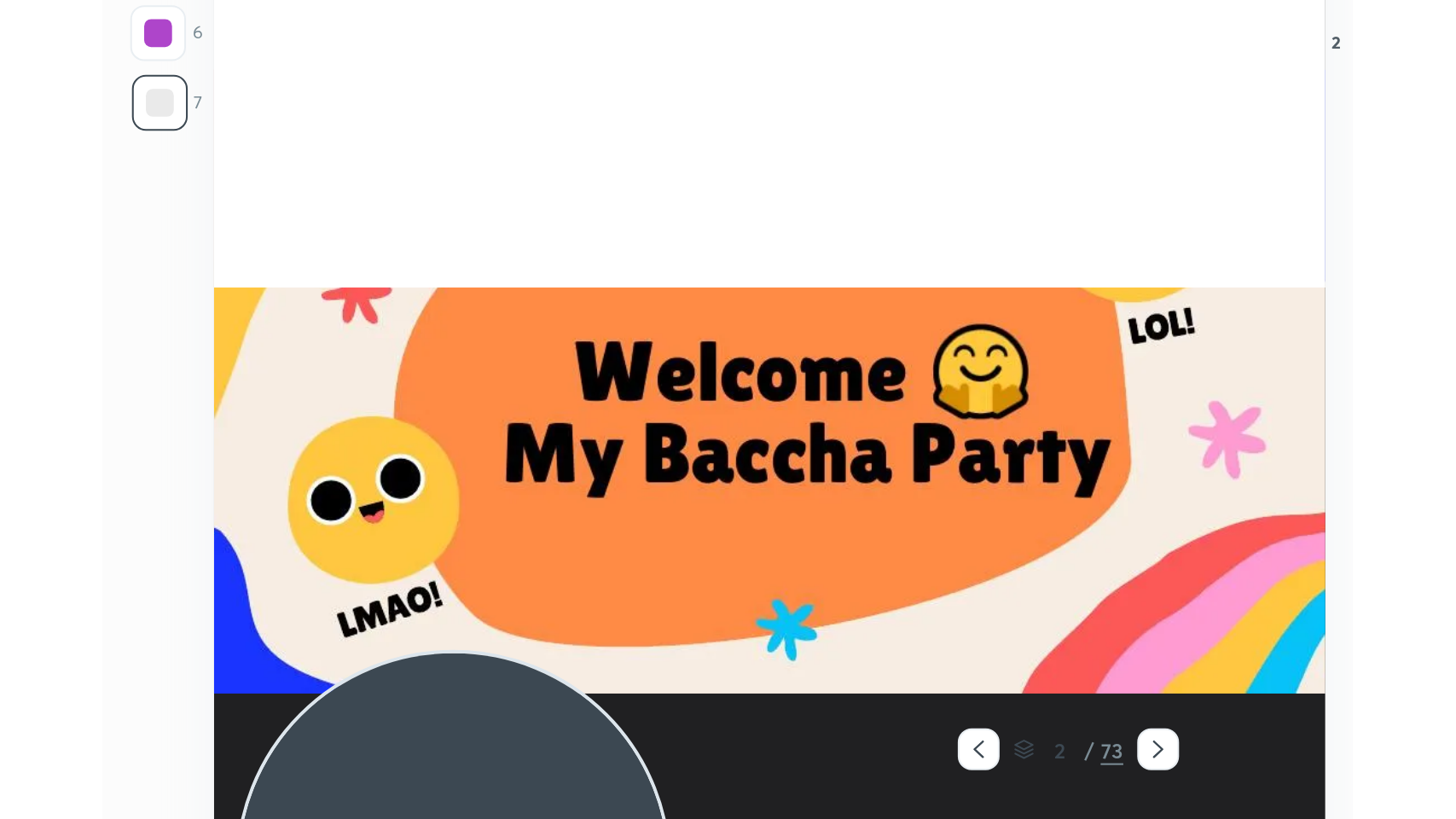 scroll, scrollTop: 84603, scrollLeft: 83949, axis: both 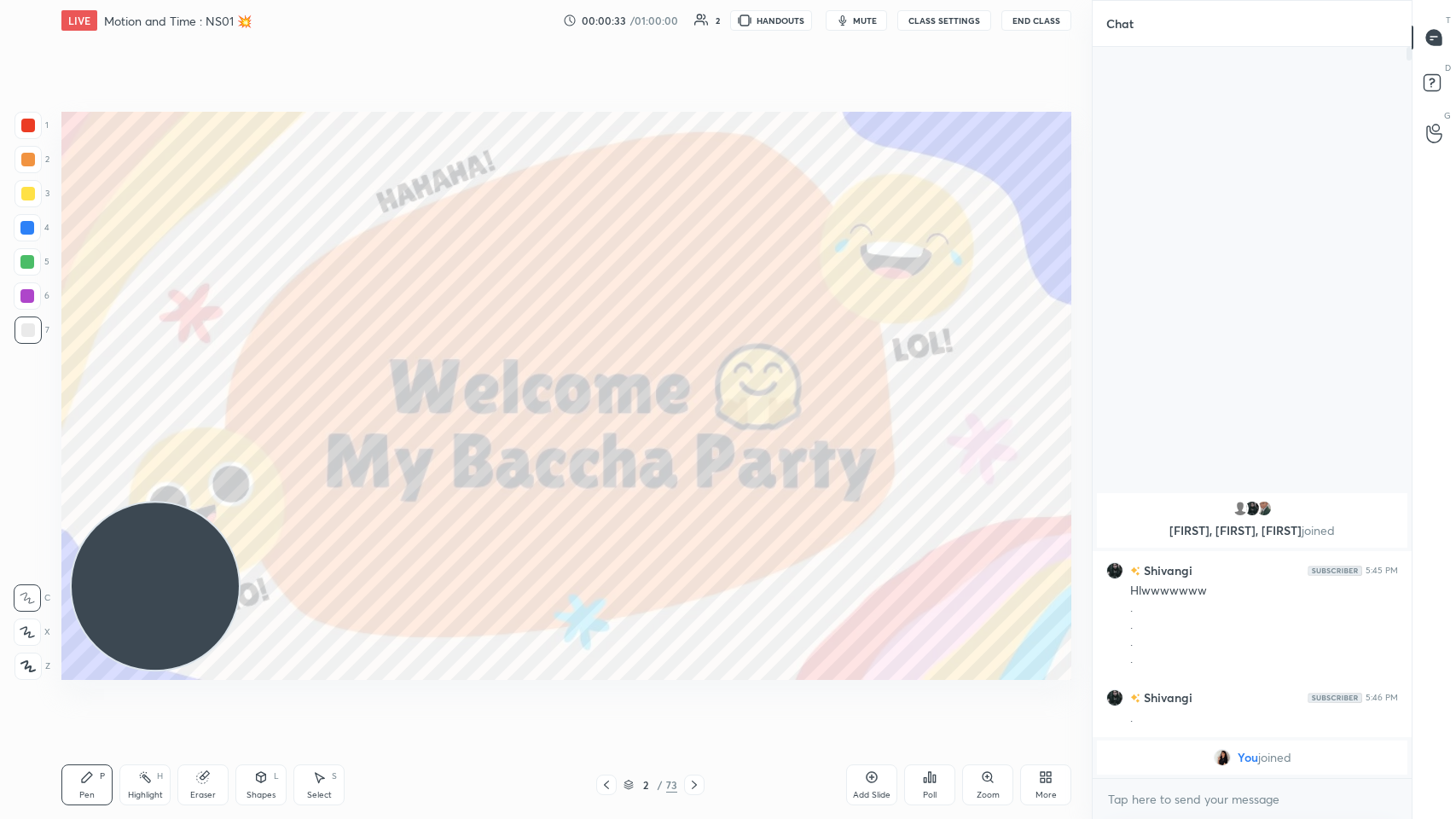 click 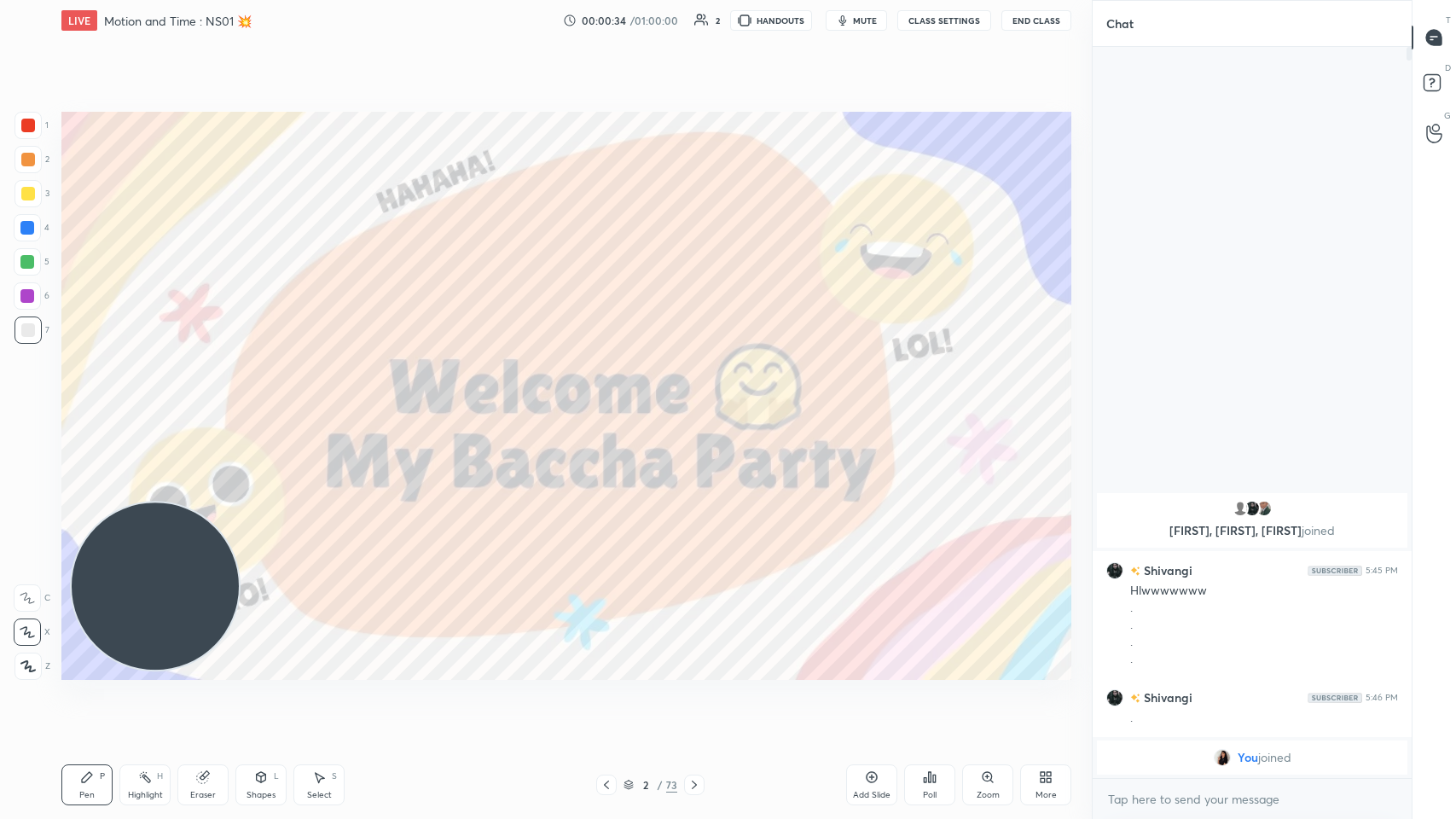 click at bounding box center [28, 125] 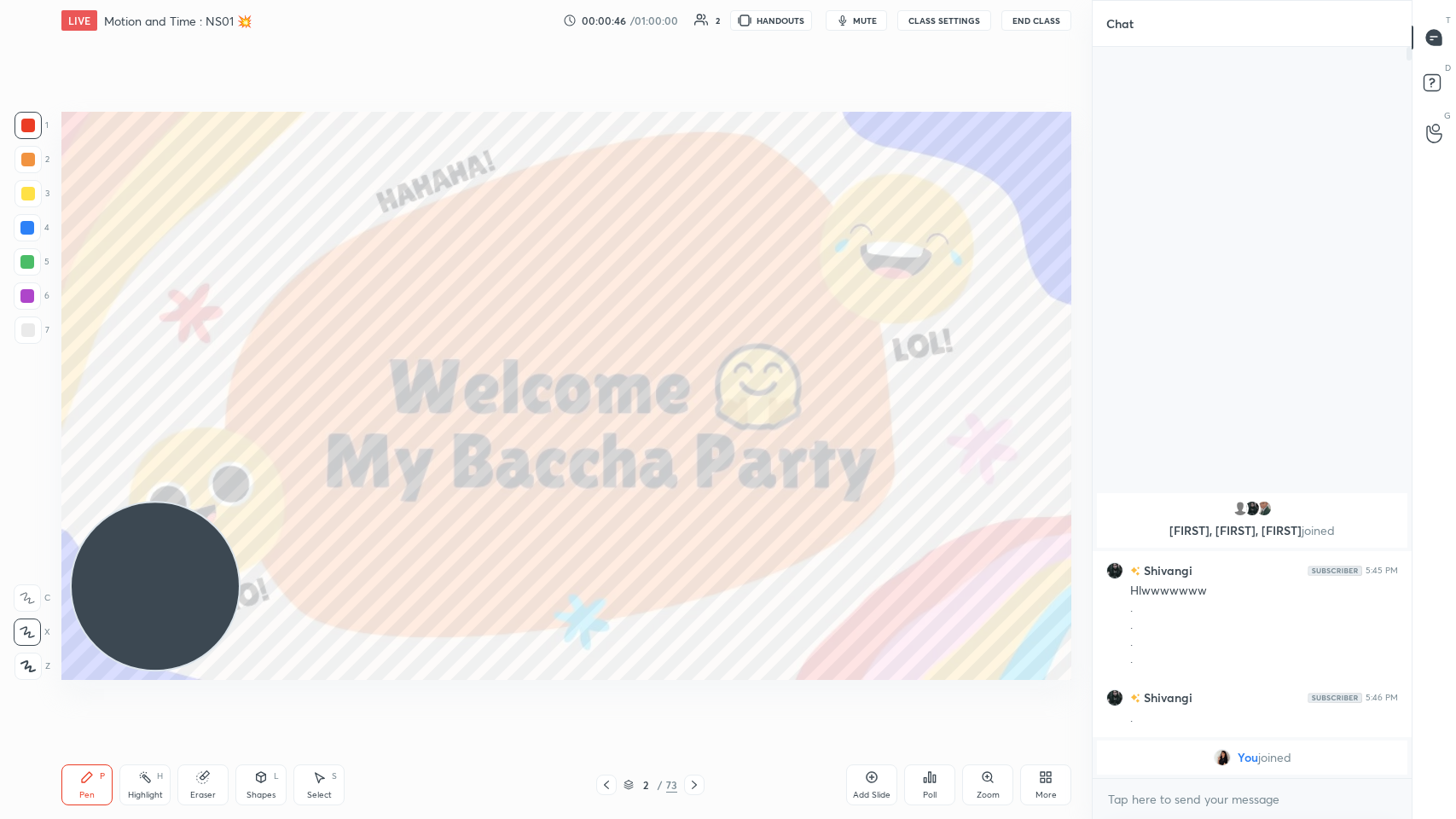 click at bounding box center [28, 330] 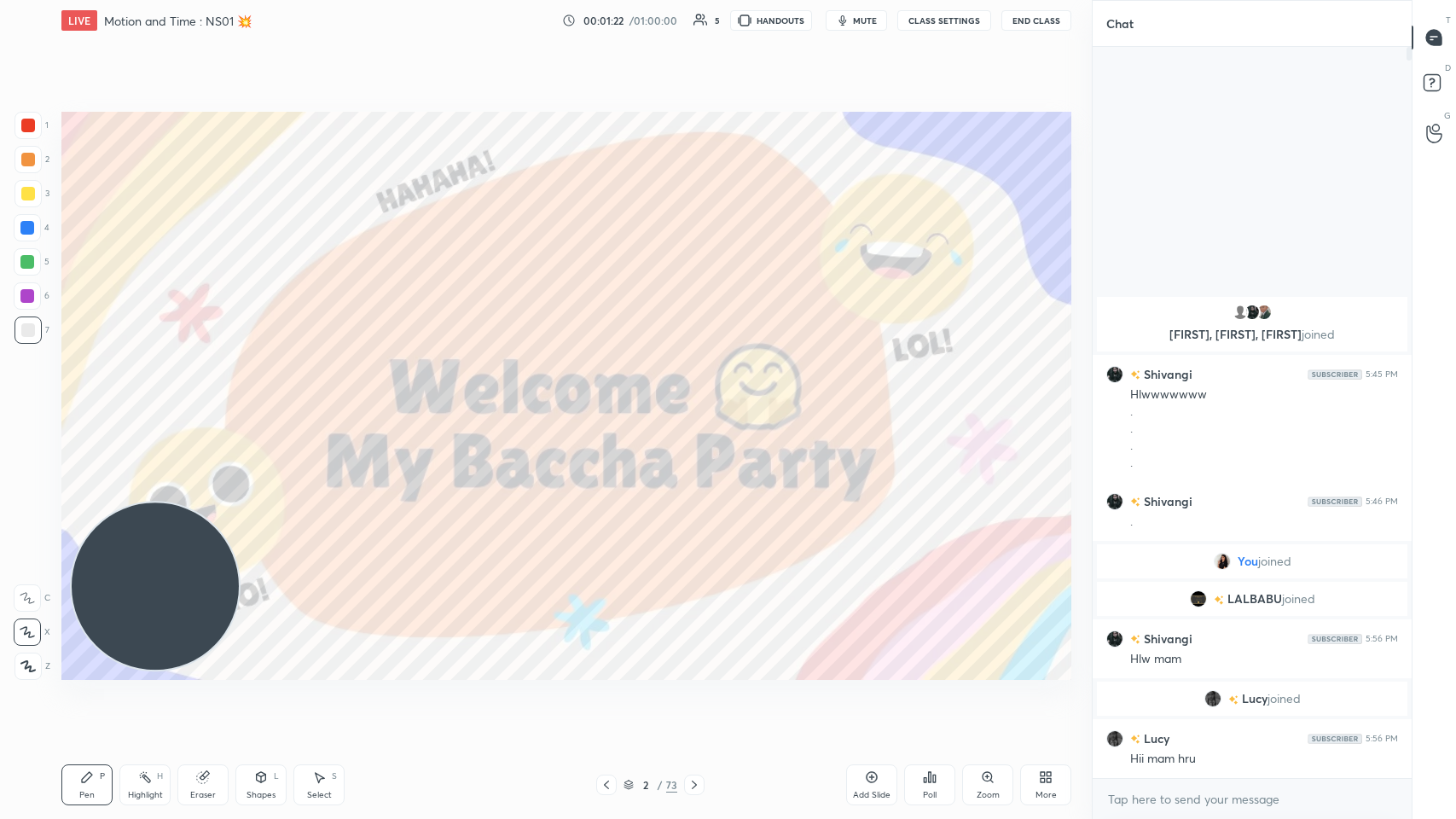 click 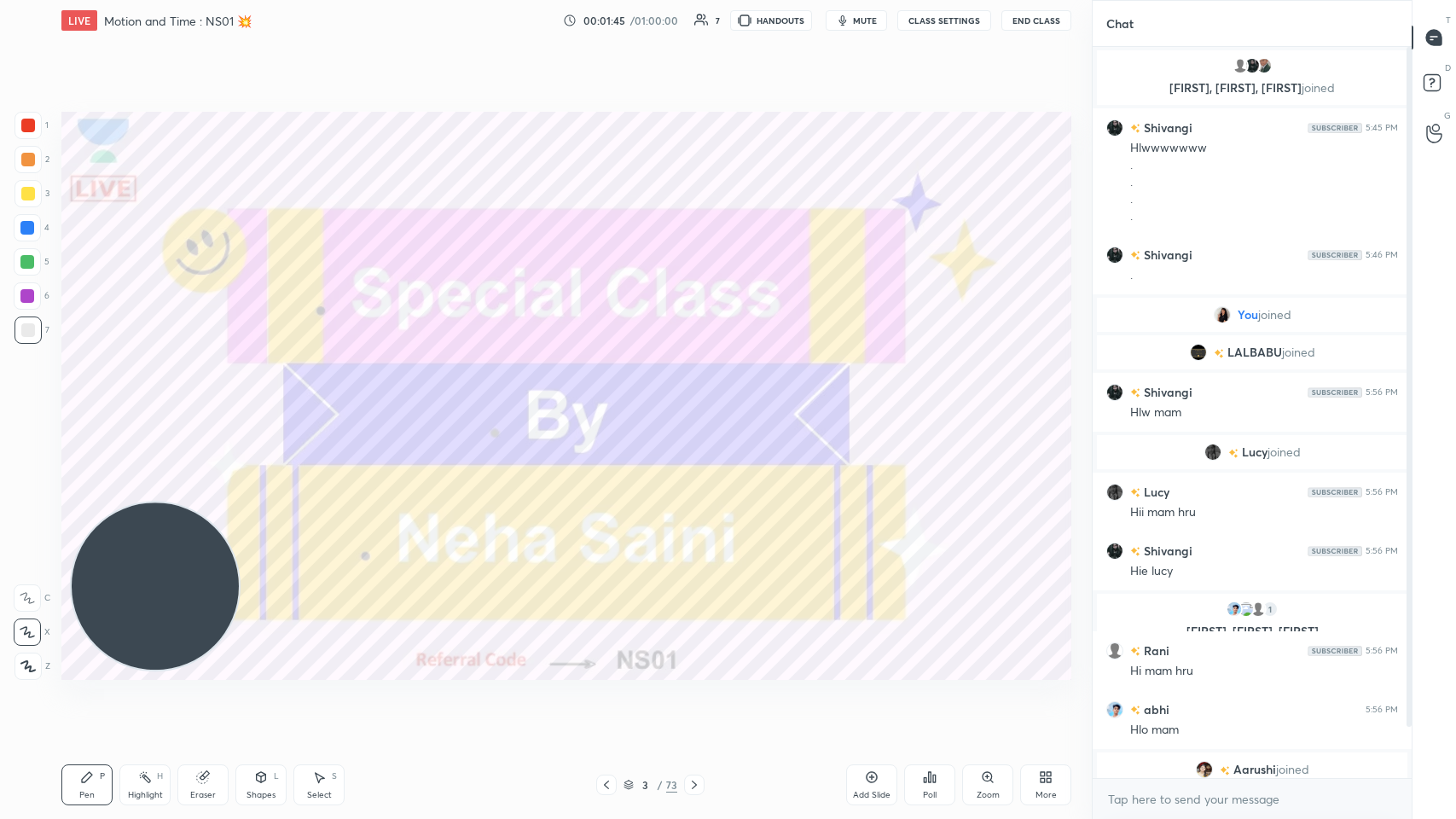 click 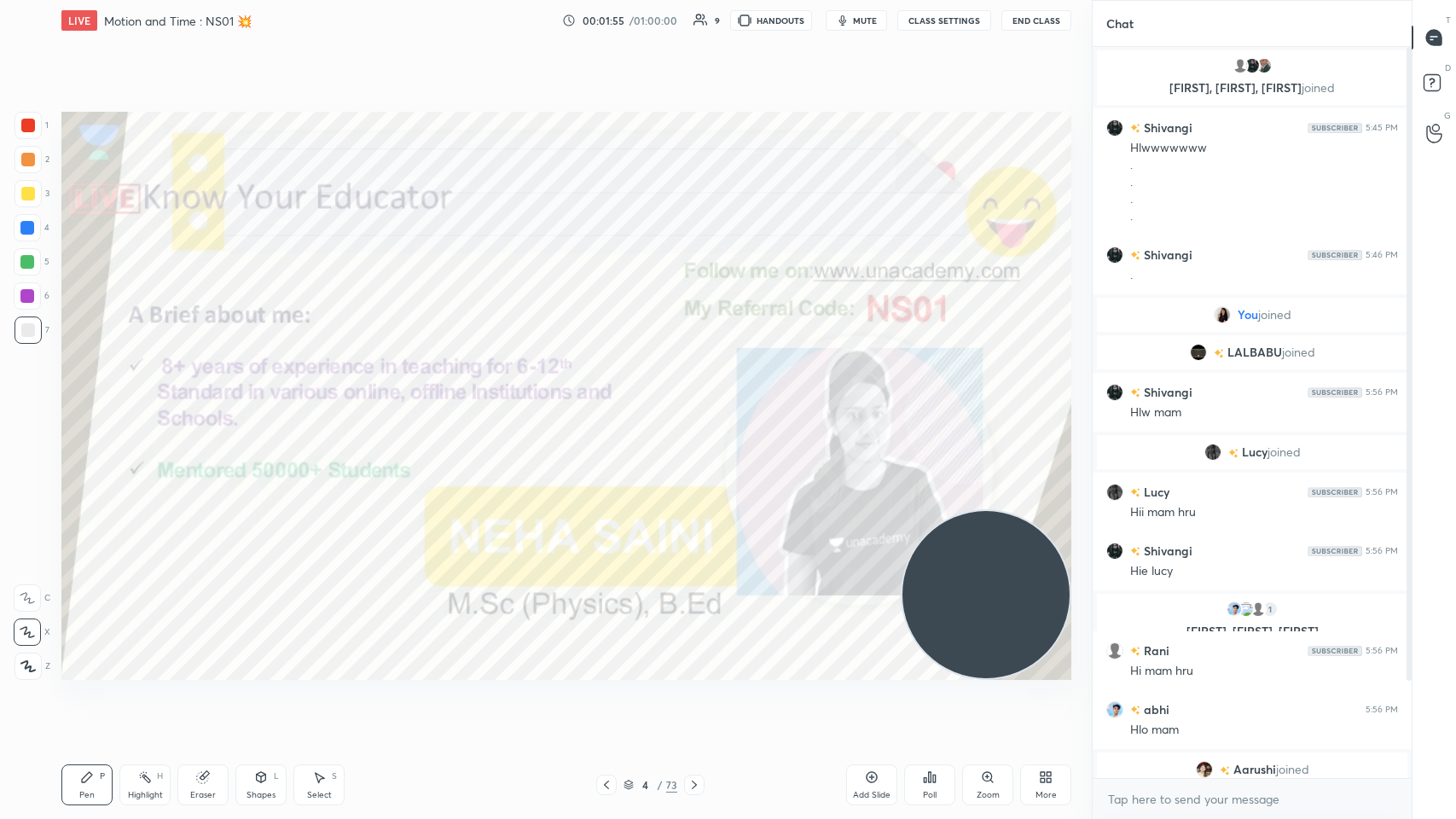 click at bounding box center [28, 125] 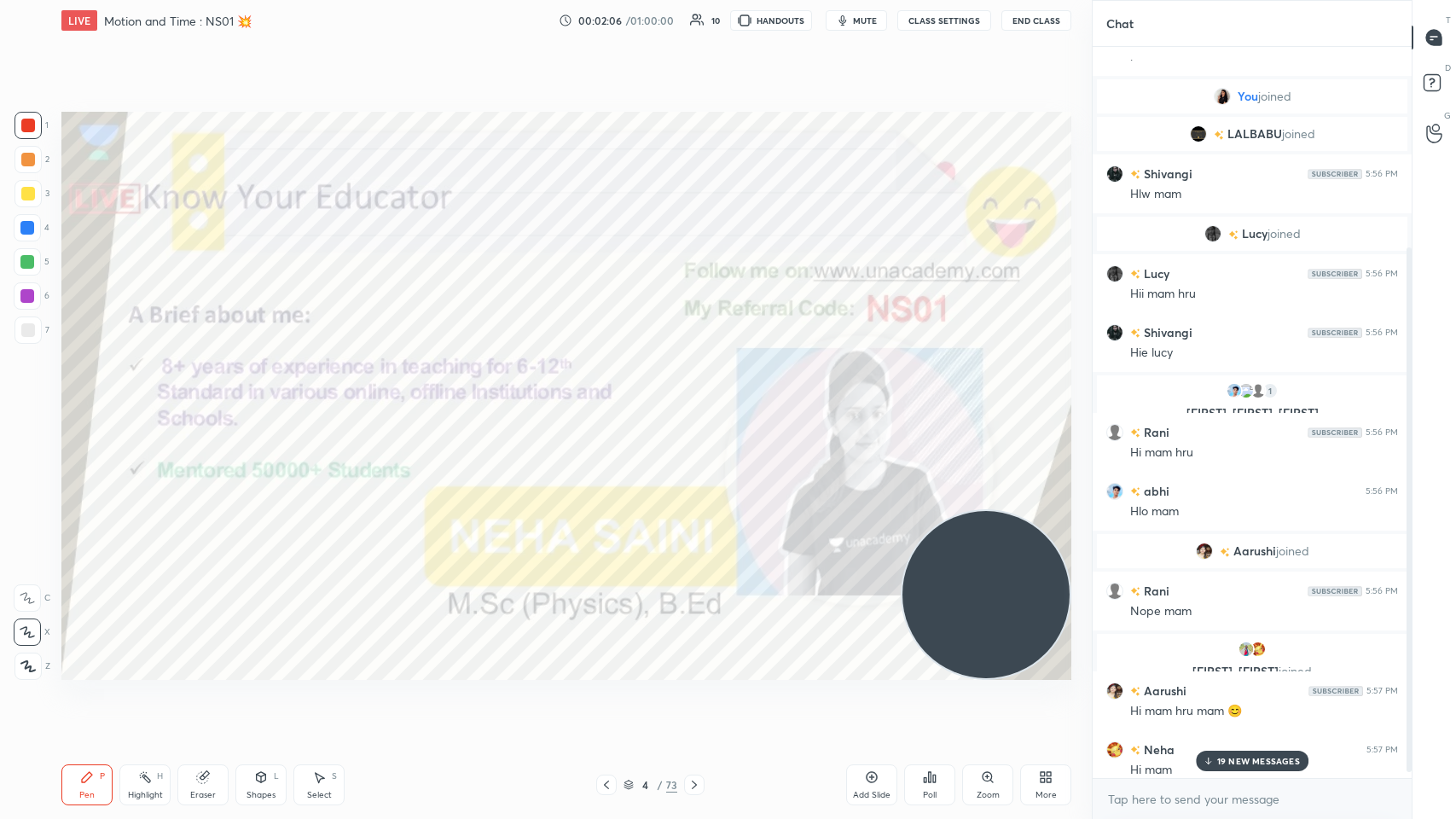 scroll, scrollTop: 288, scrollLeft: 0, axis: vertical 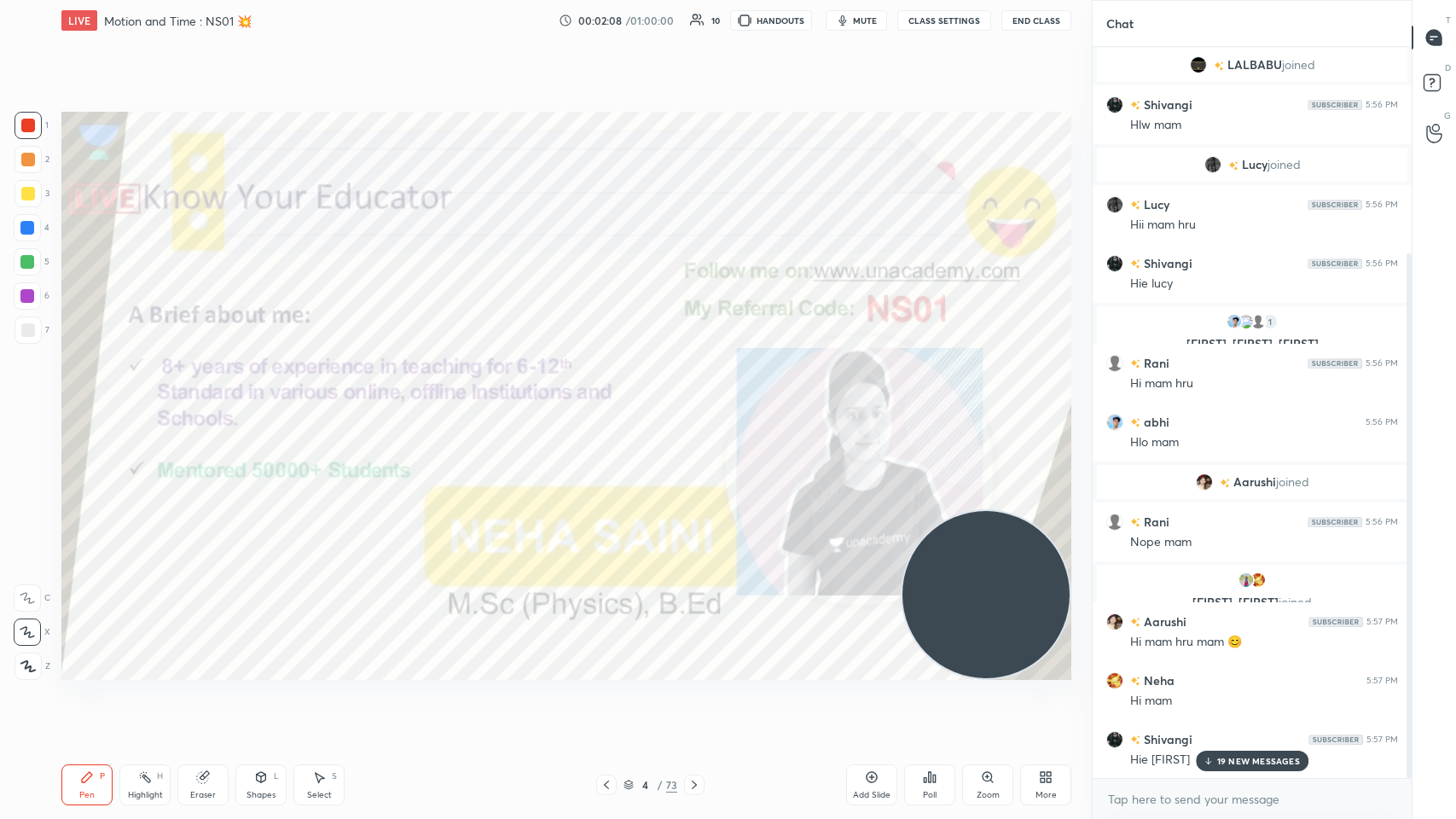 click 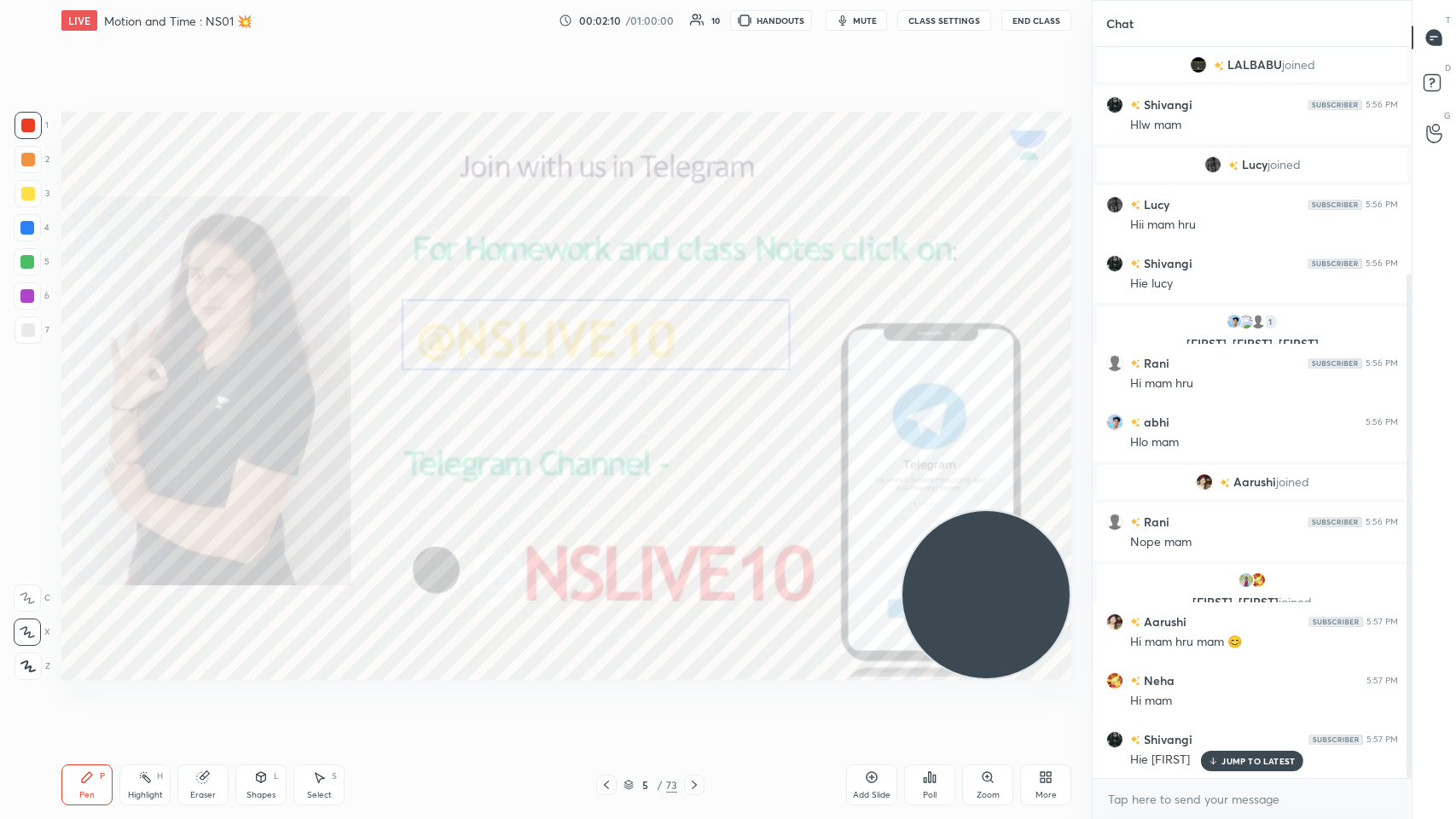 scroll, scrollTop: 328, scrollLeft: 0, axis: vertical 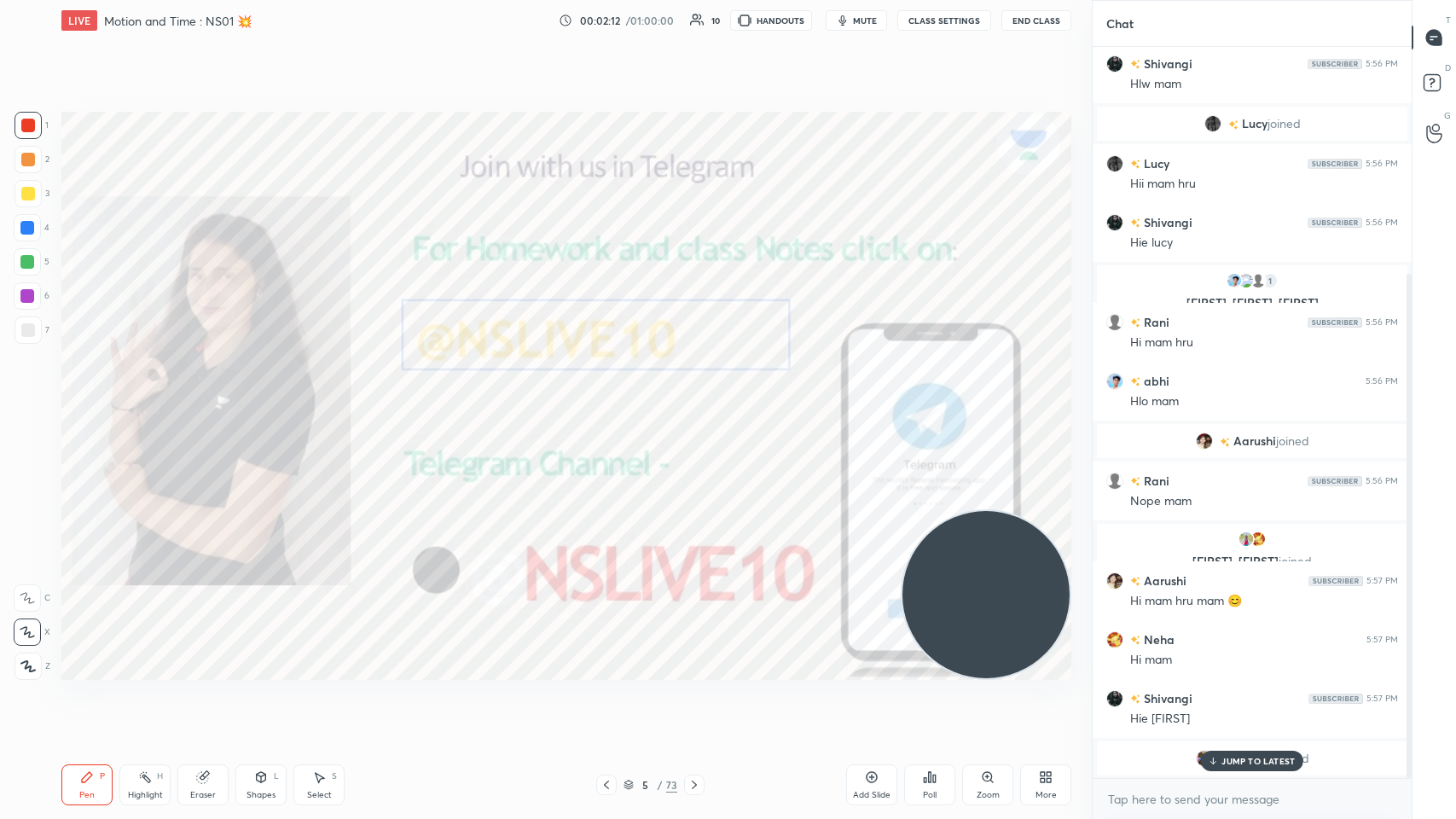 click on "Utkarsh" at bounding box center [1255, 758] 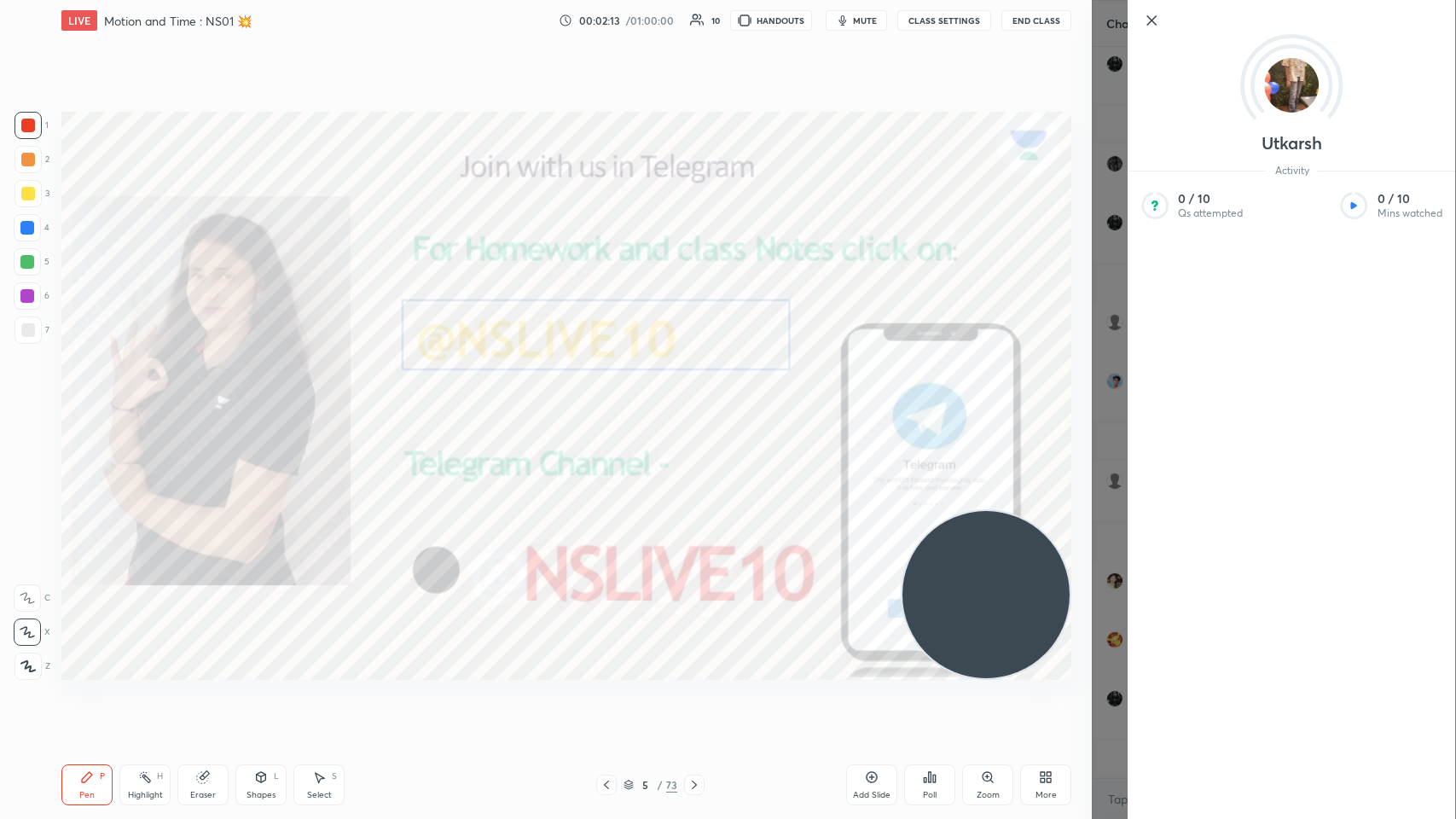 click on "Setting up your live class Poll for   secs No correct answer Start poll" at bounding box center [566, 396] 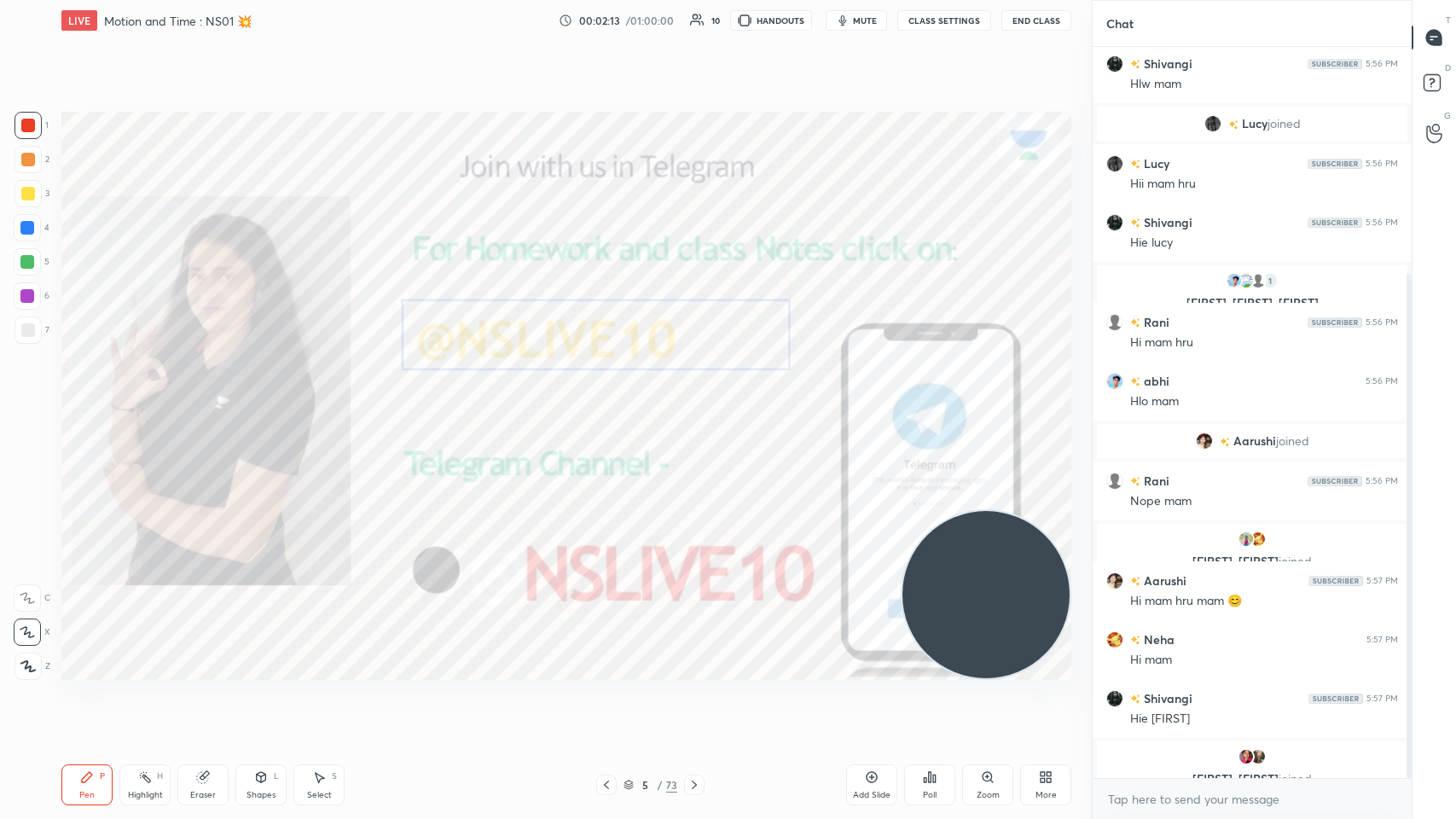 click at bounding box center (1252, 757) 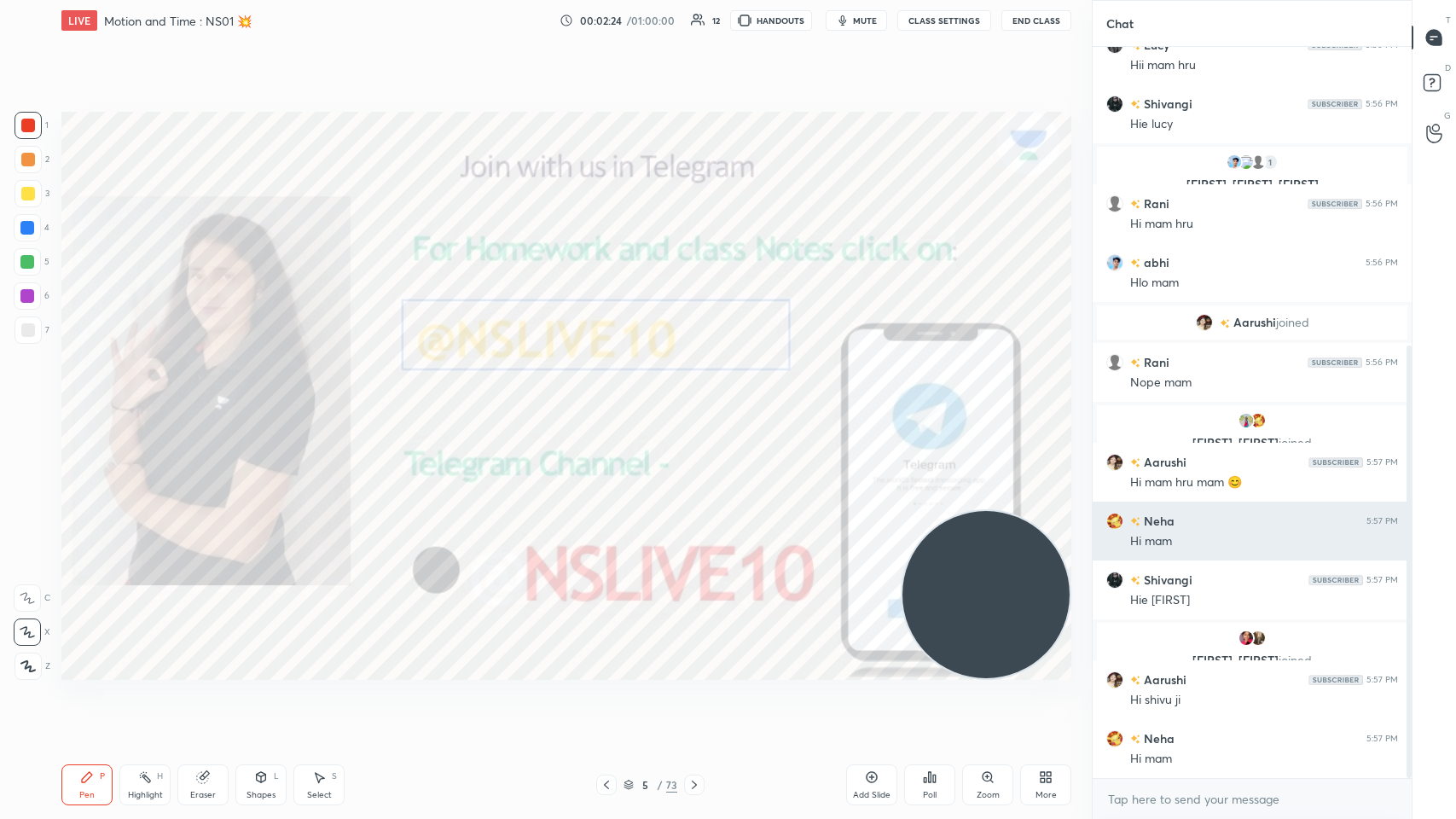 scroll, scrollTop: 505, scrollLeft: 0, axis: vertical 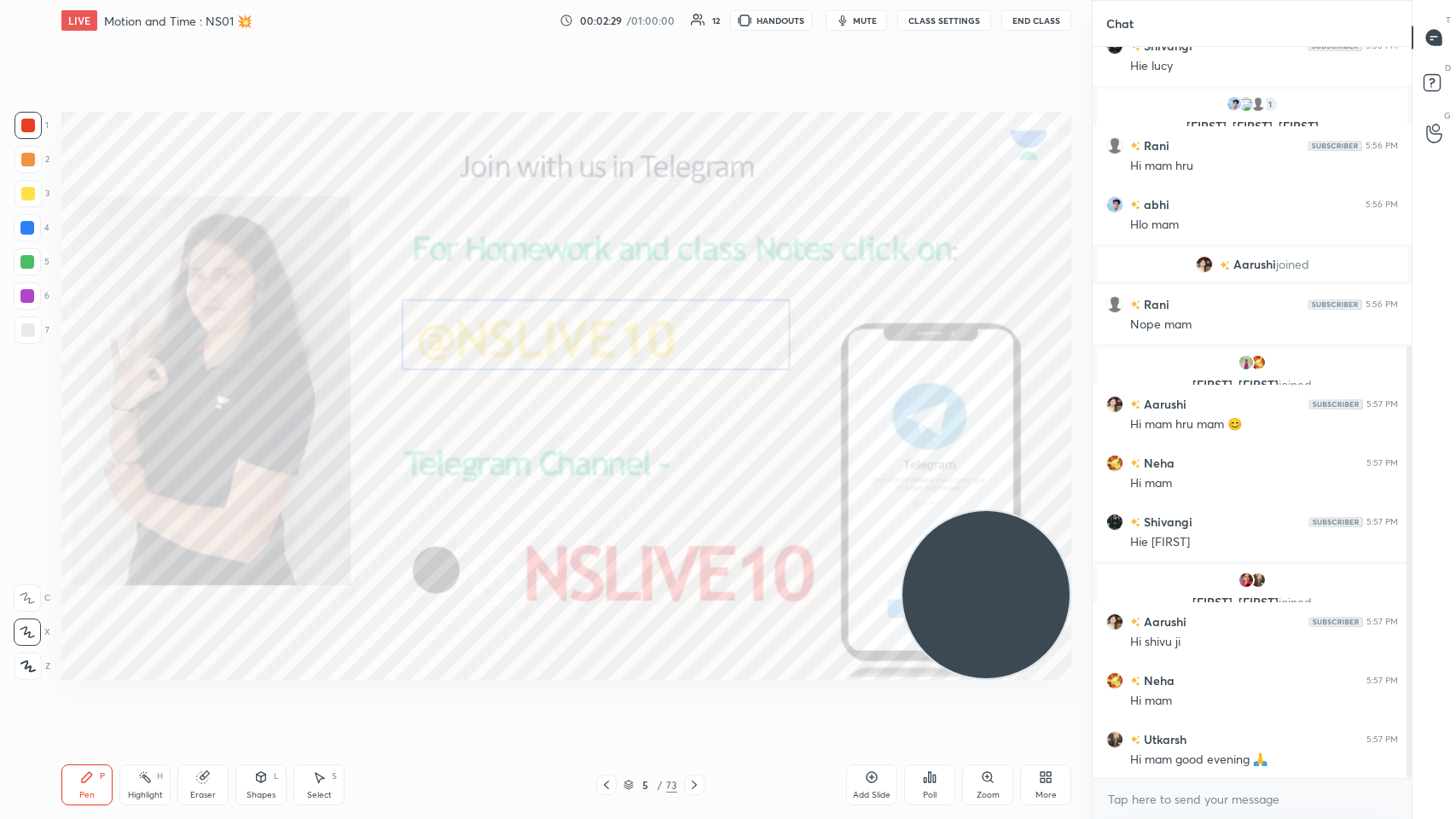 click 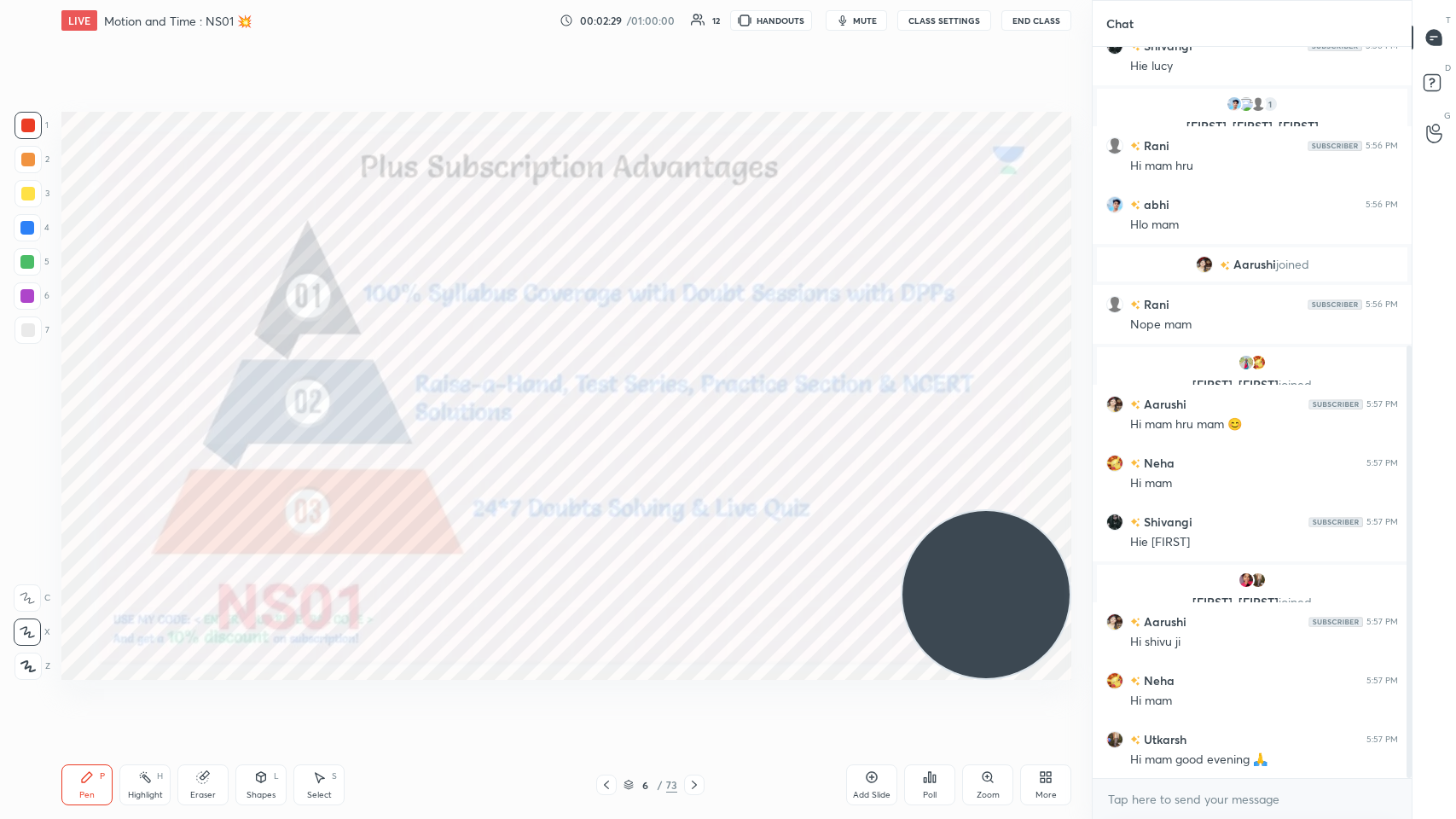 scroll, scrollTop: 565, scrollLeft: 0, axis: vertical 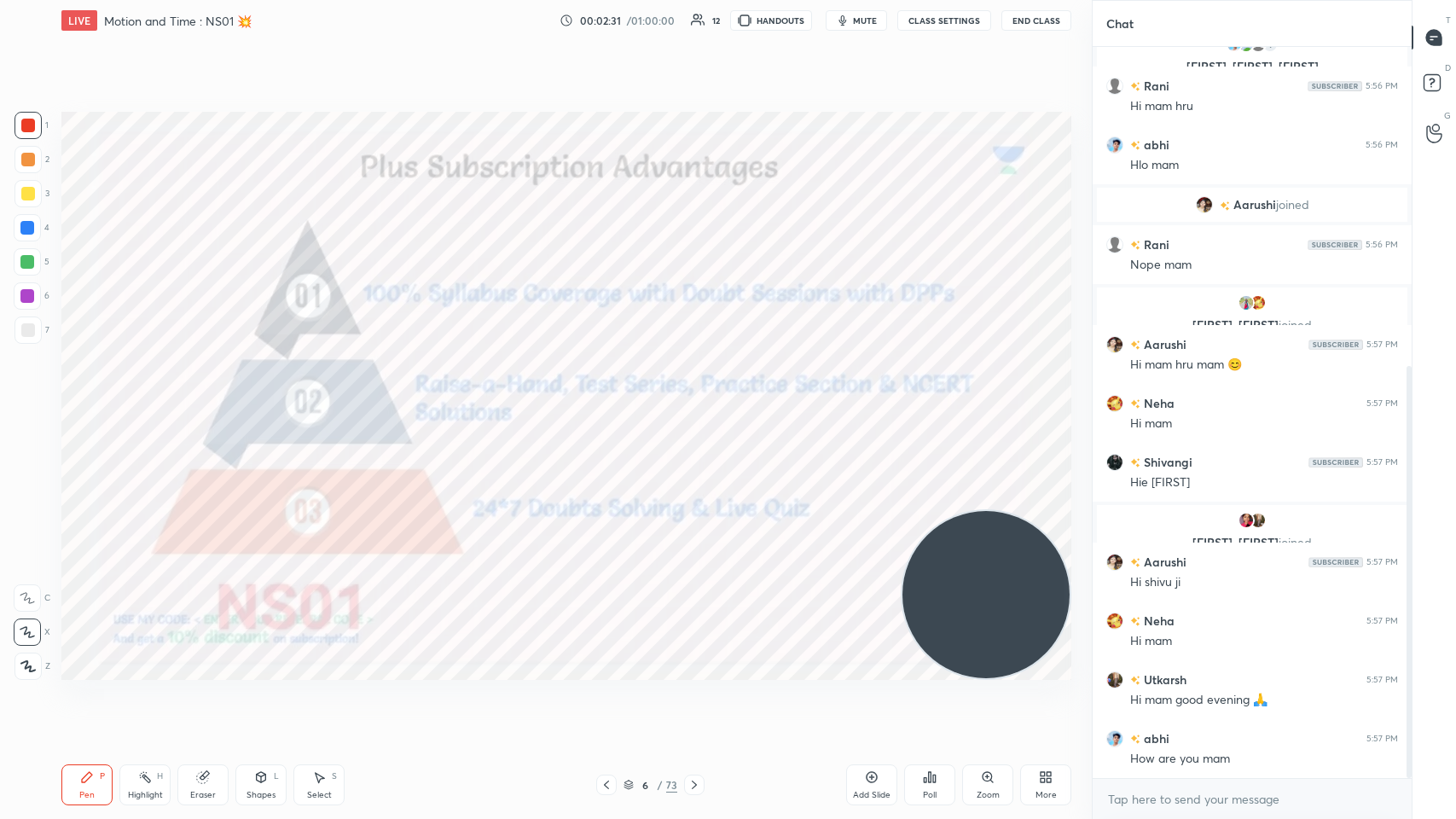 click 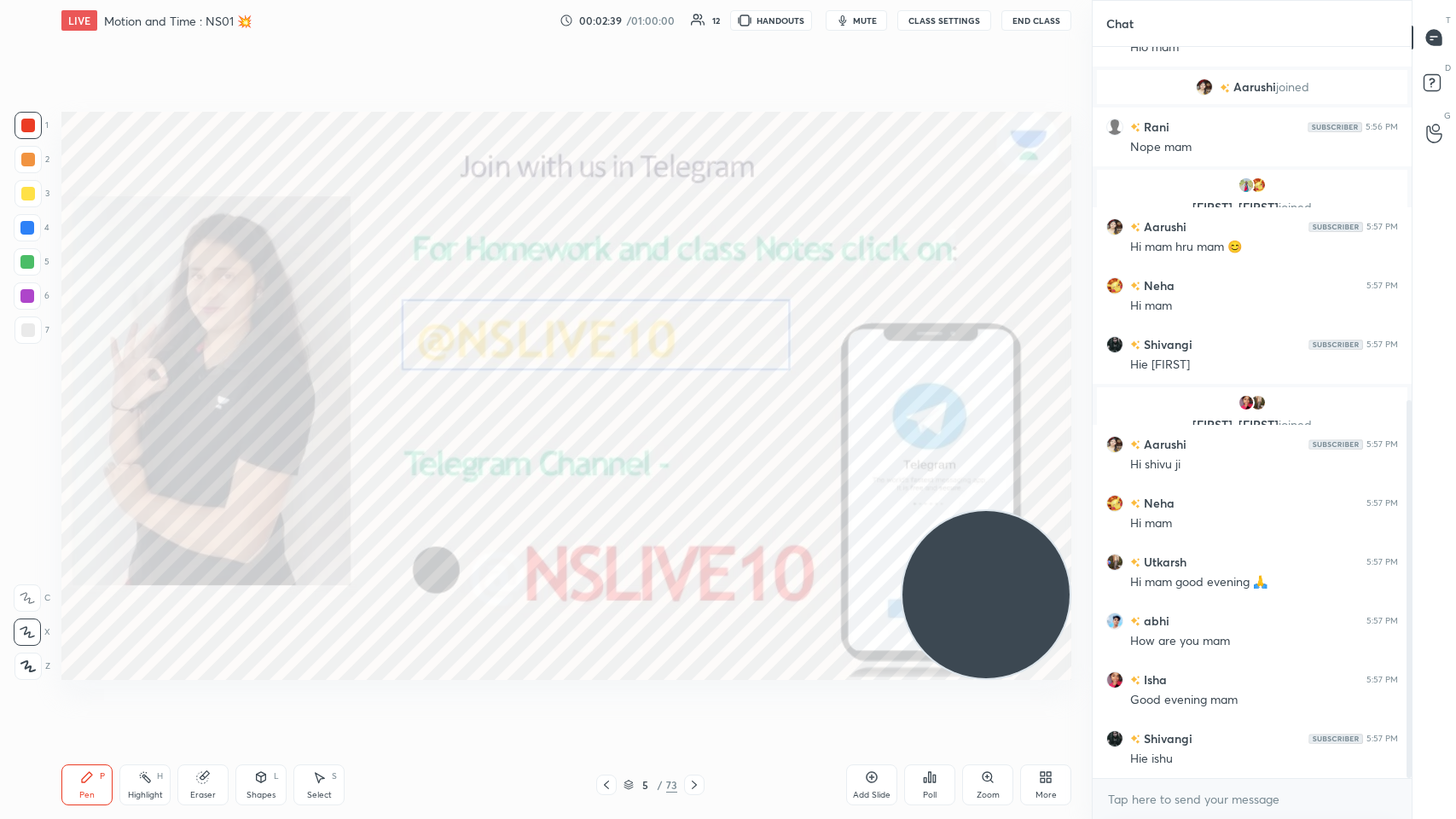 scroll, scrollTop: 741, scrollLeft: 0, axis: vertical 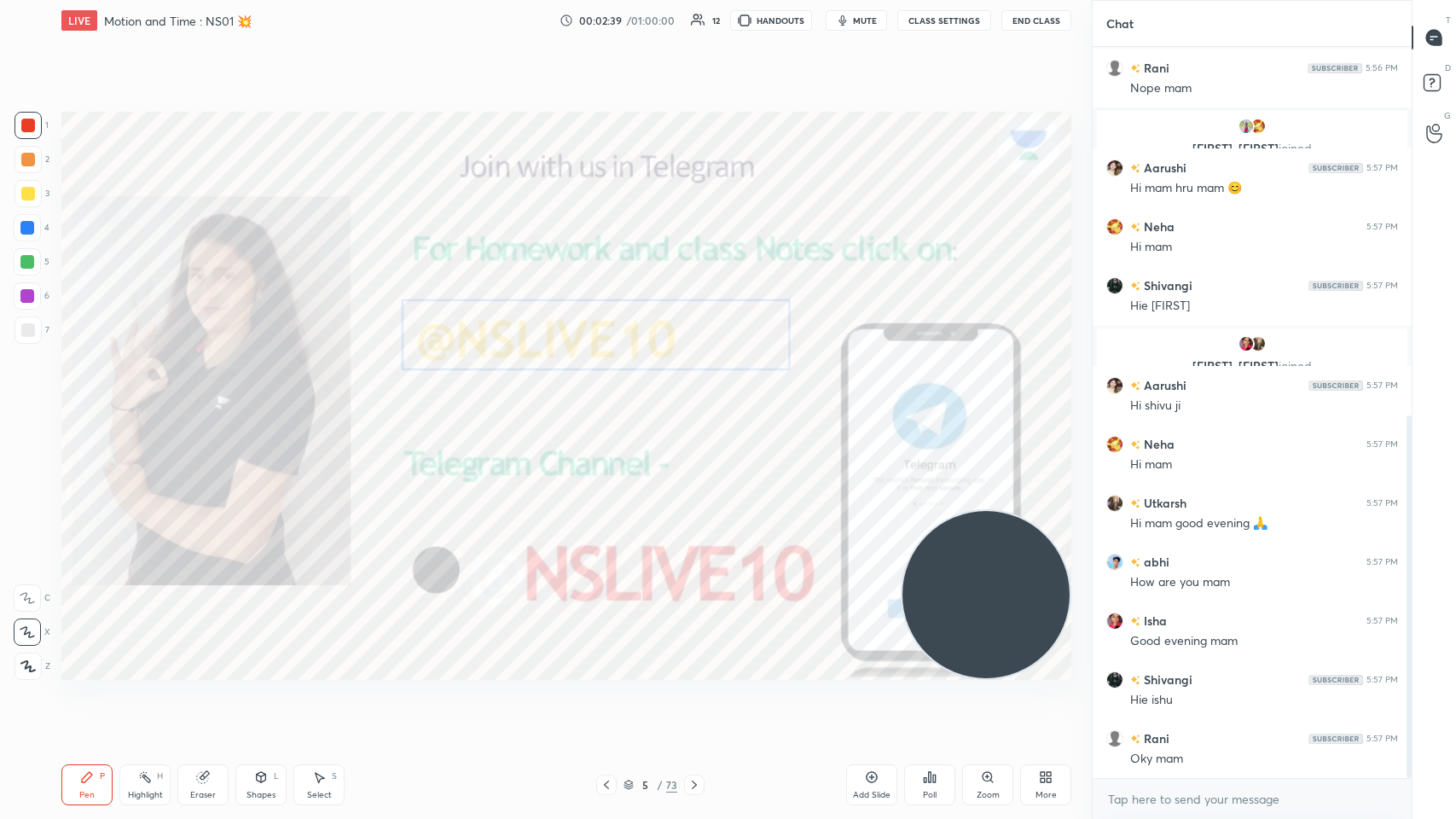 click on "/" at bounding box center [660, 785] 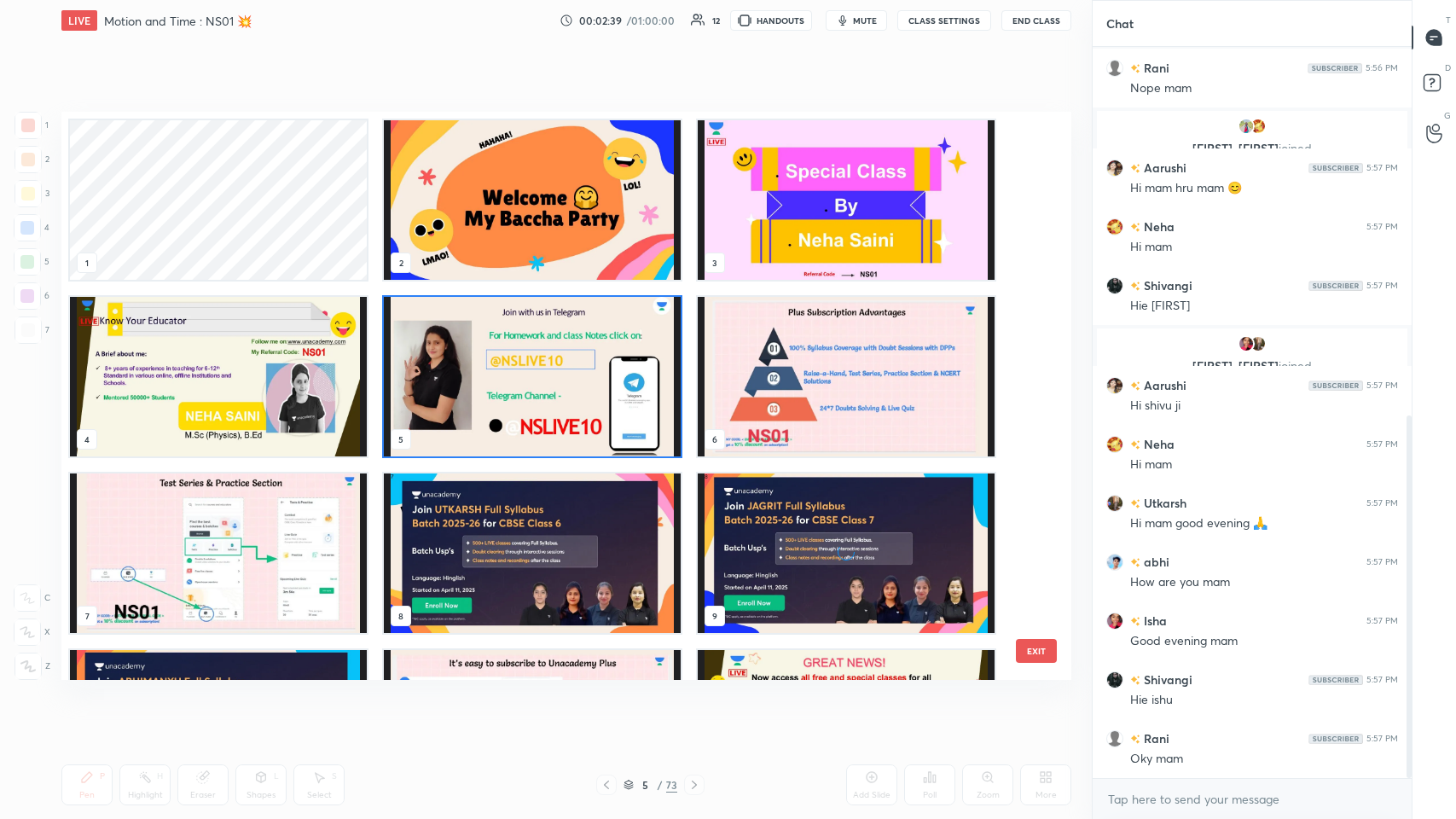 scroll, scrollTop: 5, scrollLeft: 9, axis: both 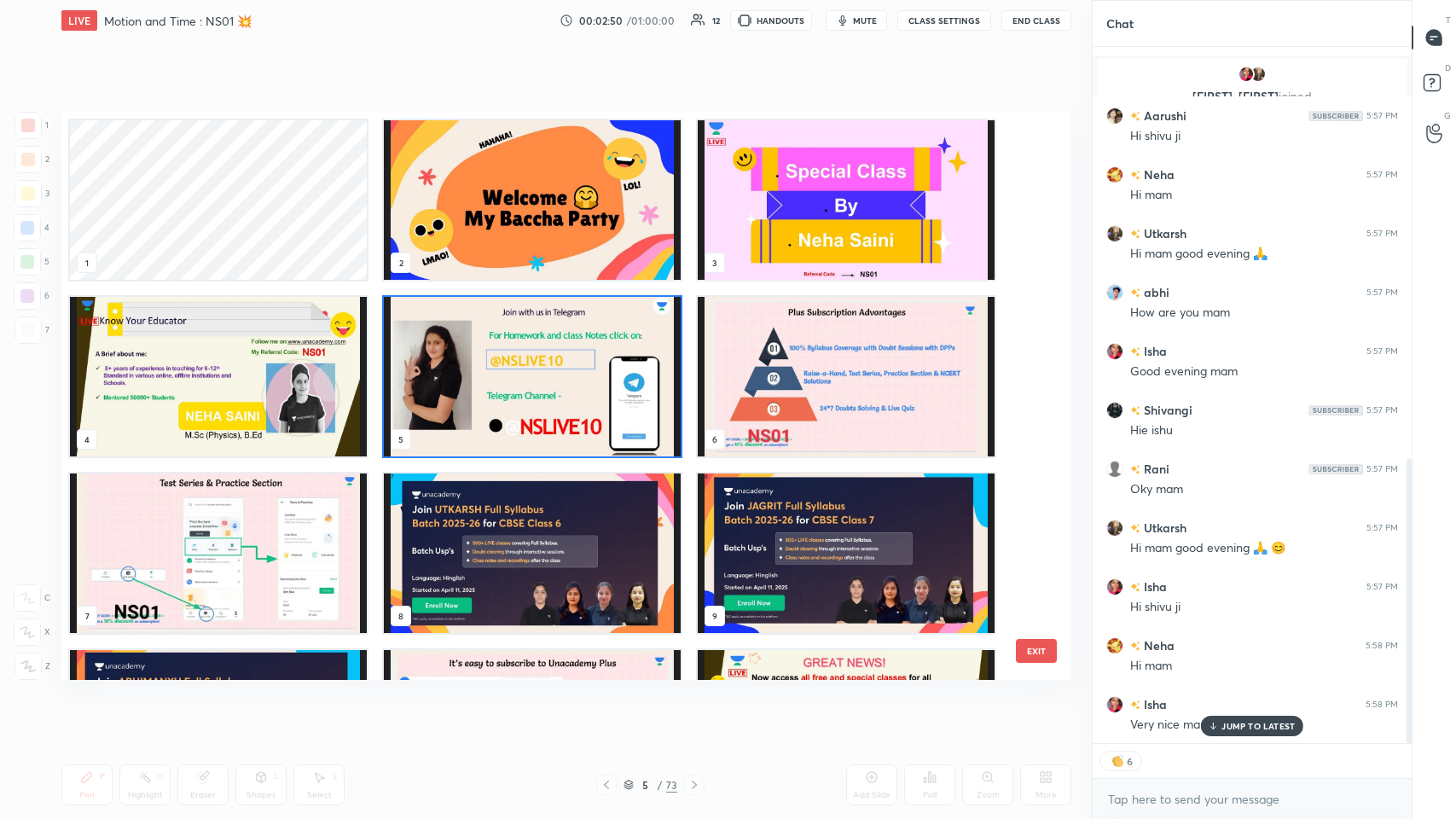 click at bounding box center [218, 376] 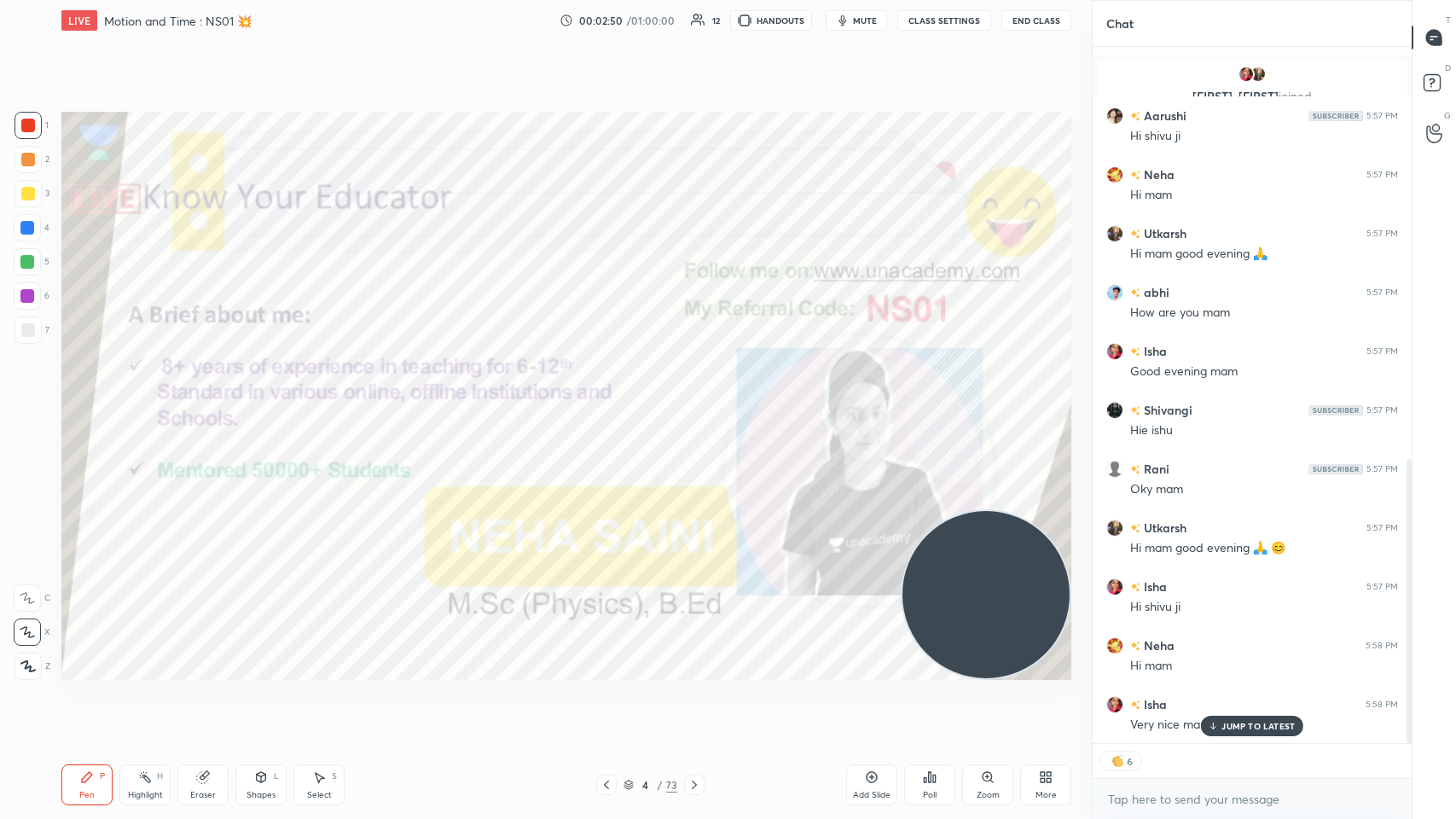 click at bounding box center (218, 376) 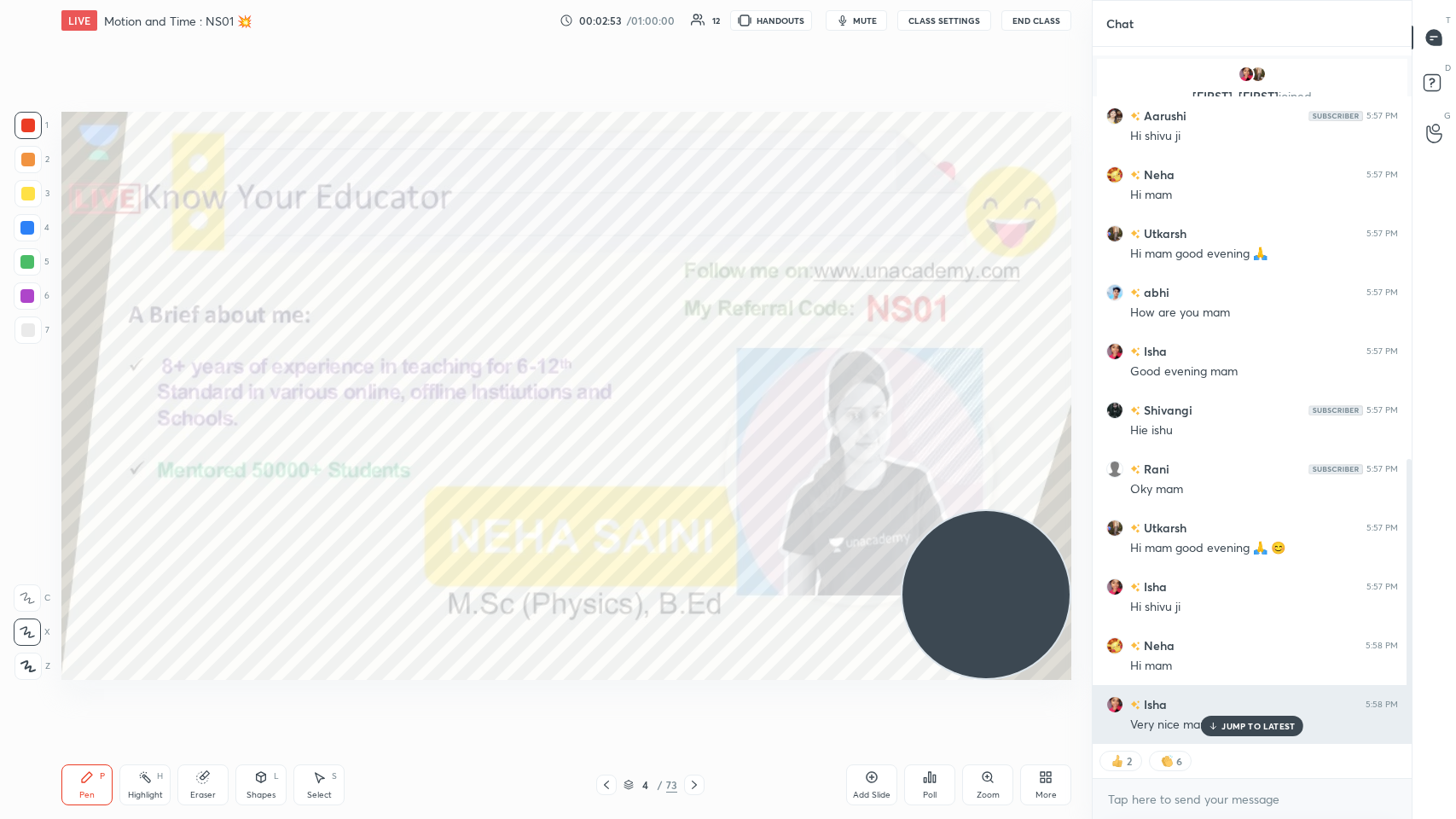 click on "JUMP TO LATEST" at bounding box center (1252, 726) 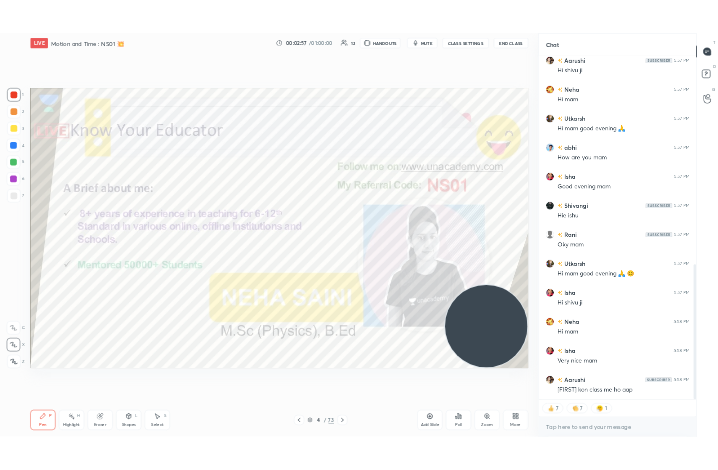 scroll, scrollTop: 1327, scrollLeft: 0, axis: vertical 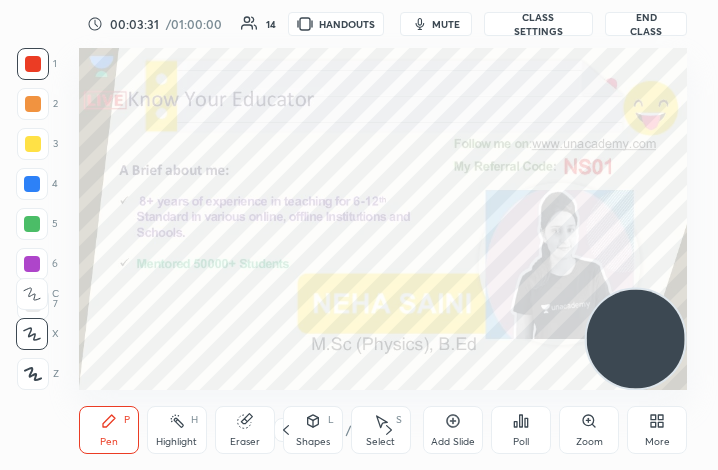 click on "More" at bounding box center [657, 430] 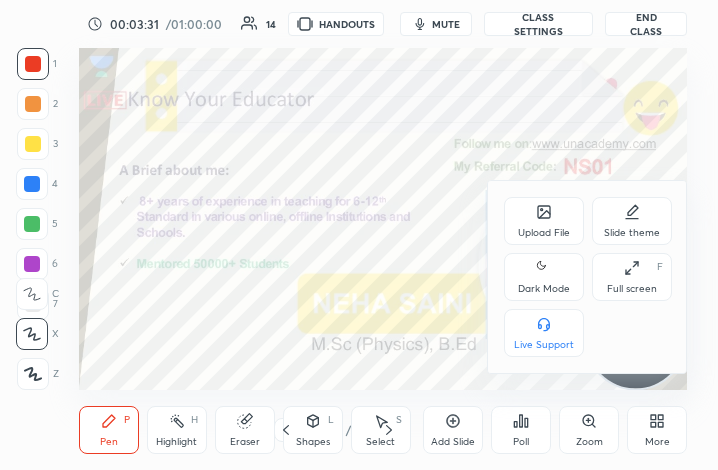 click on "Full screen F" at bounding box center [632, 277] 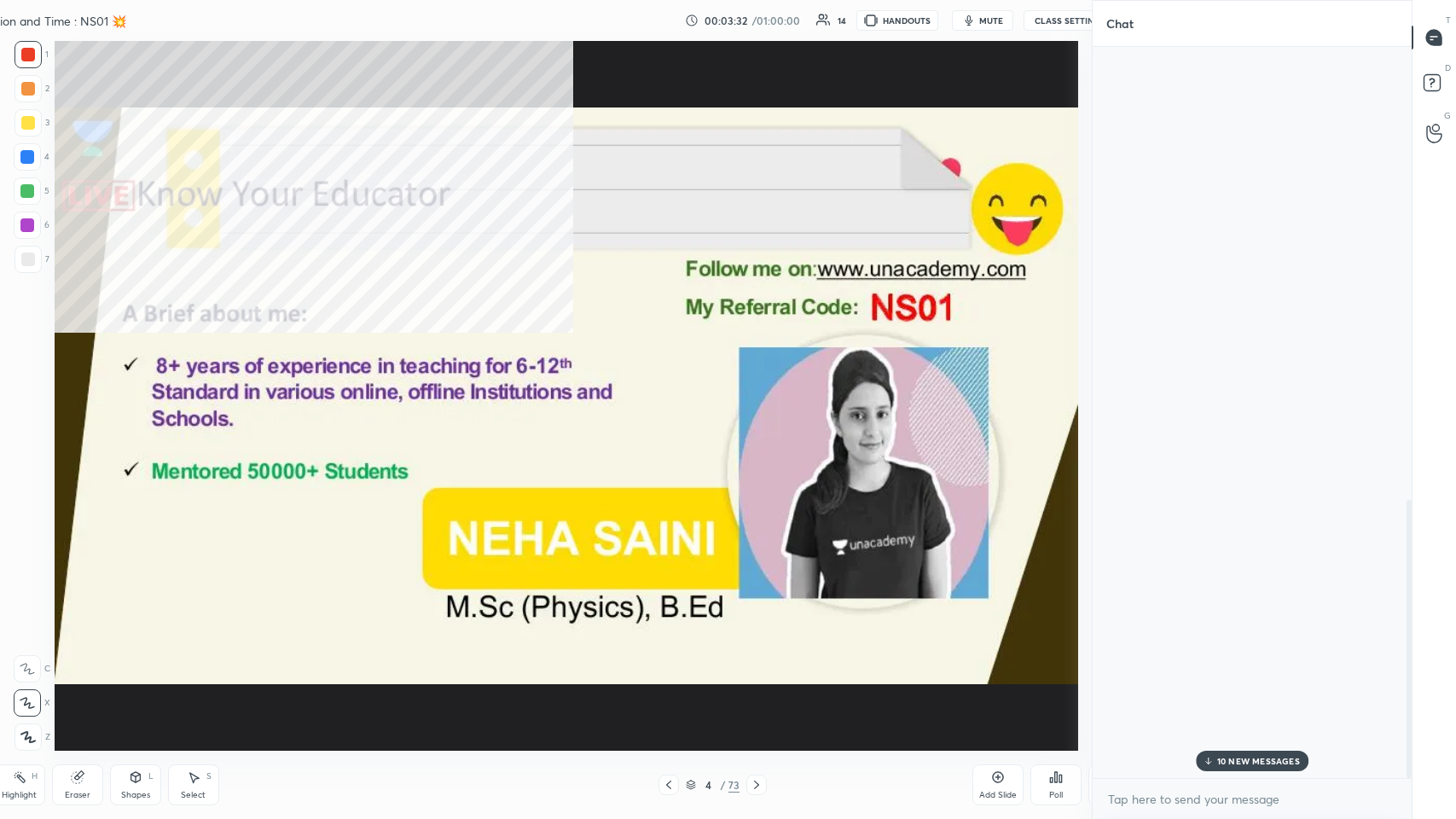 scroll, scrollTop: 84603, scrollLeft: 84272, axis: both 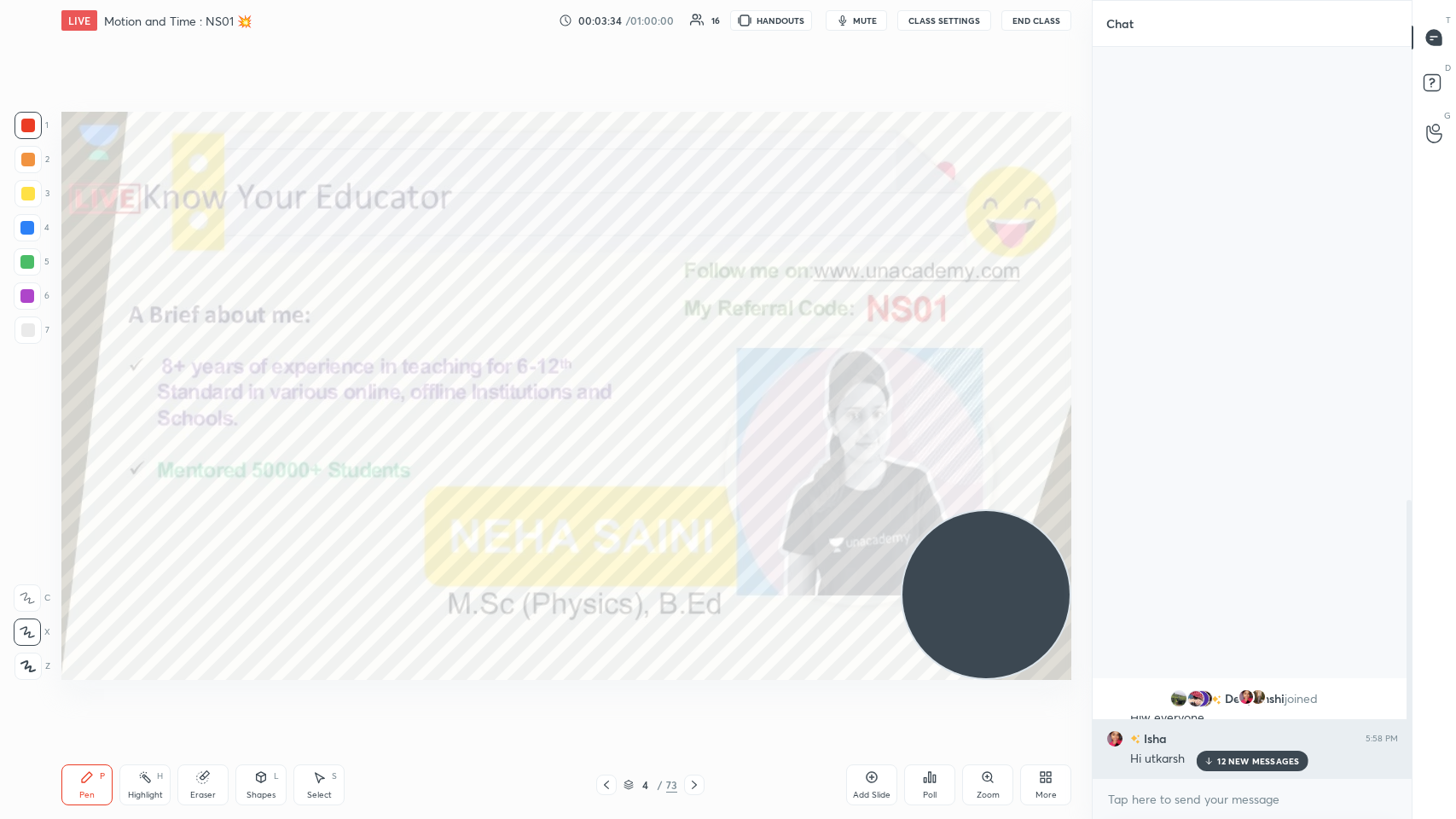 click on "12 NEW MESSAGES" at bounding box center [1252, 761] 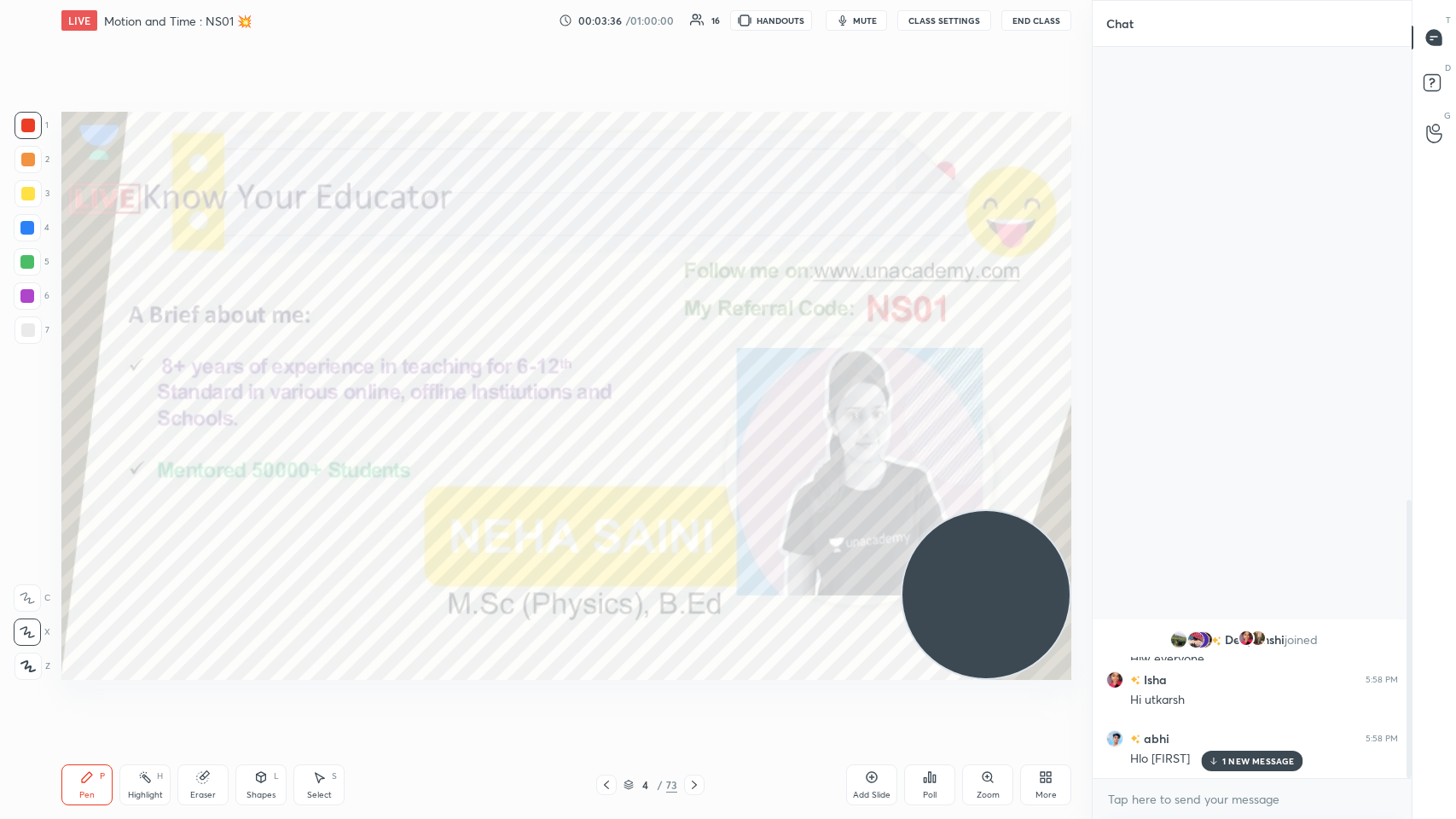 click on "4 / 73" at bounding box center [650, 785] 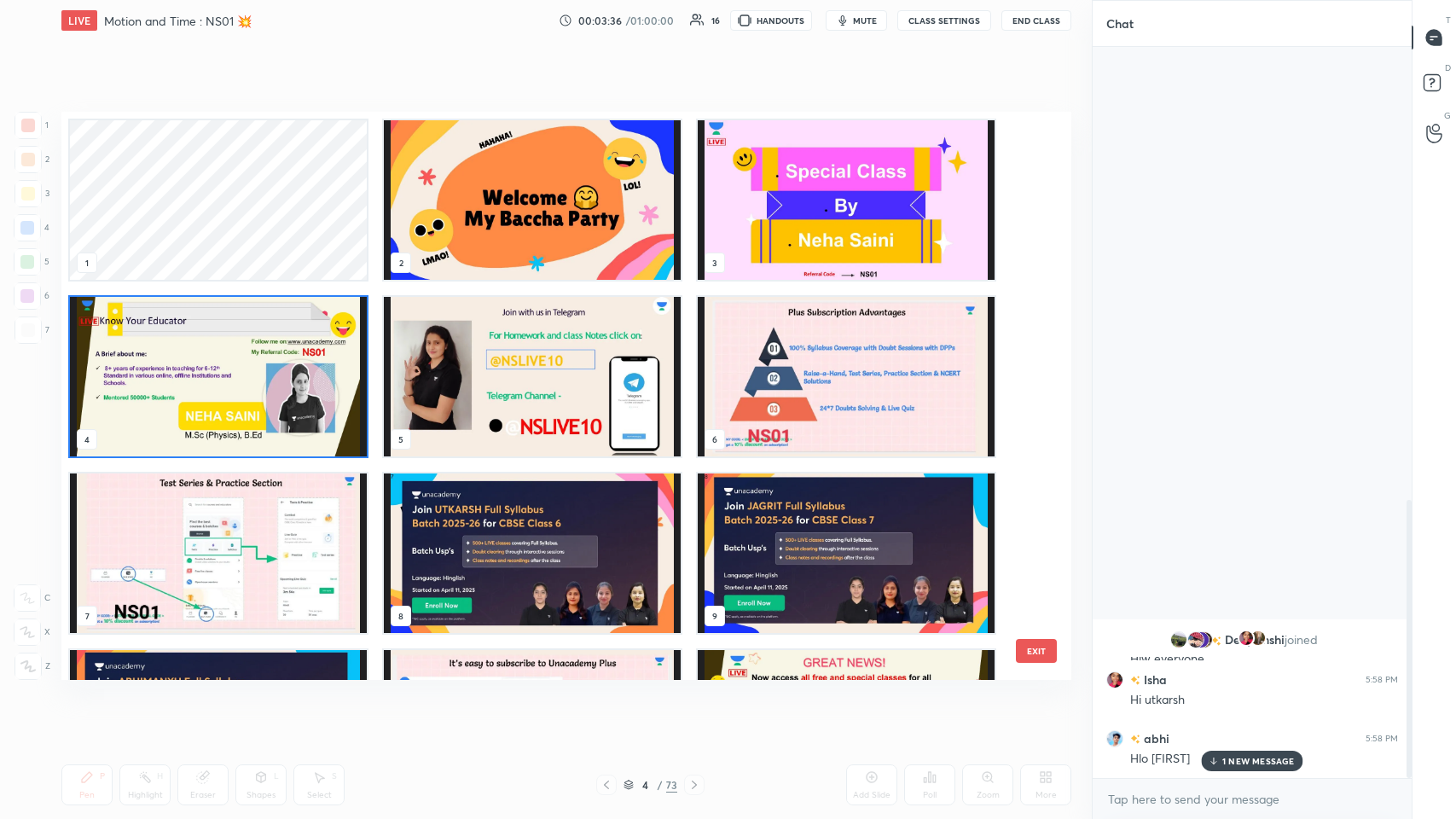 scroll, scrollTop: 5, scrollLeft: 9, axis: both 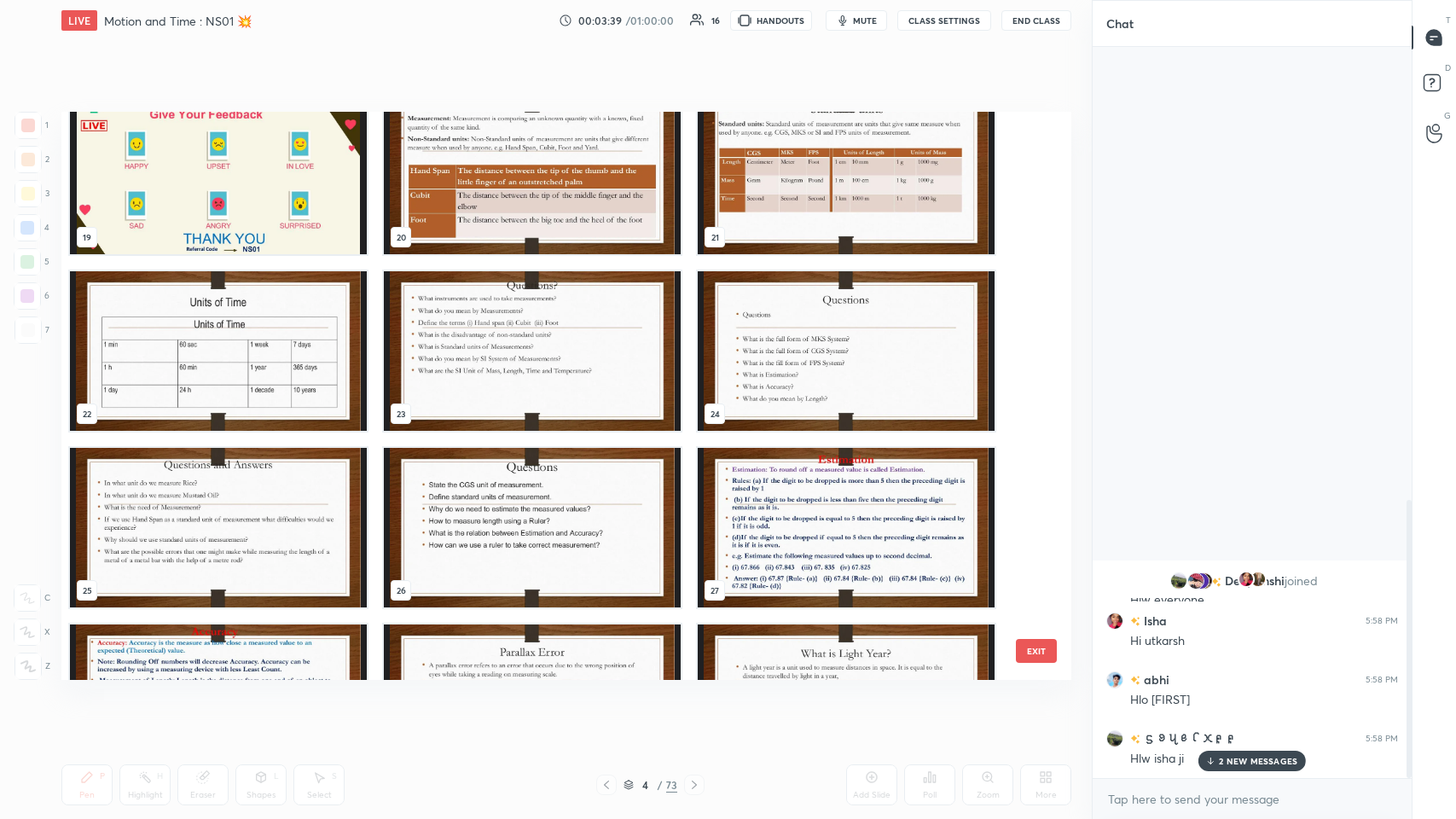 click at bounding box center (218, 174) 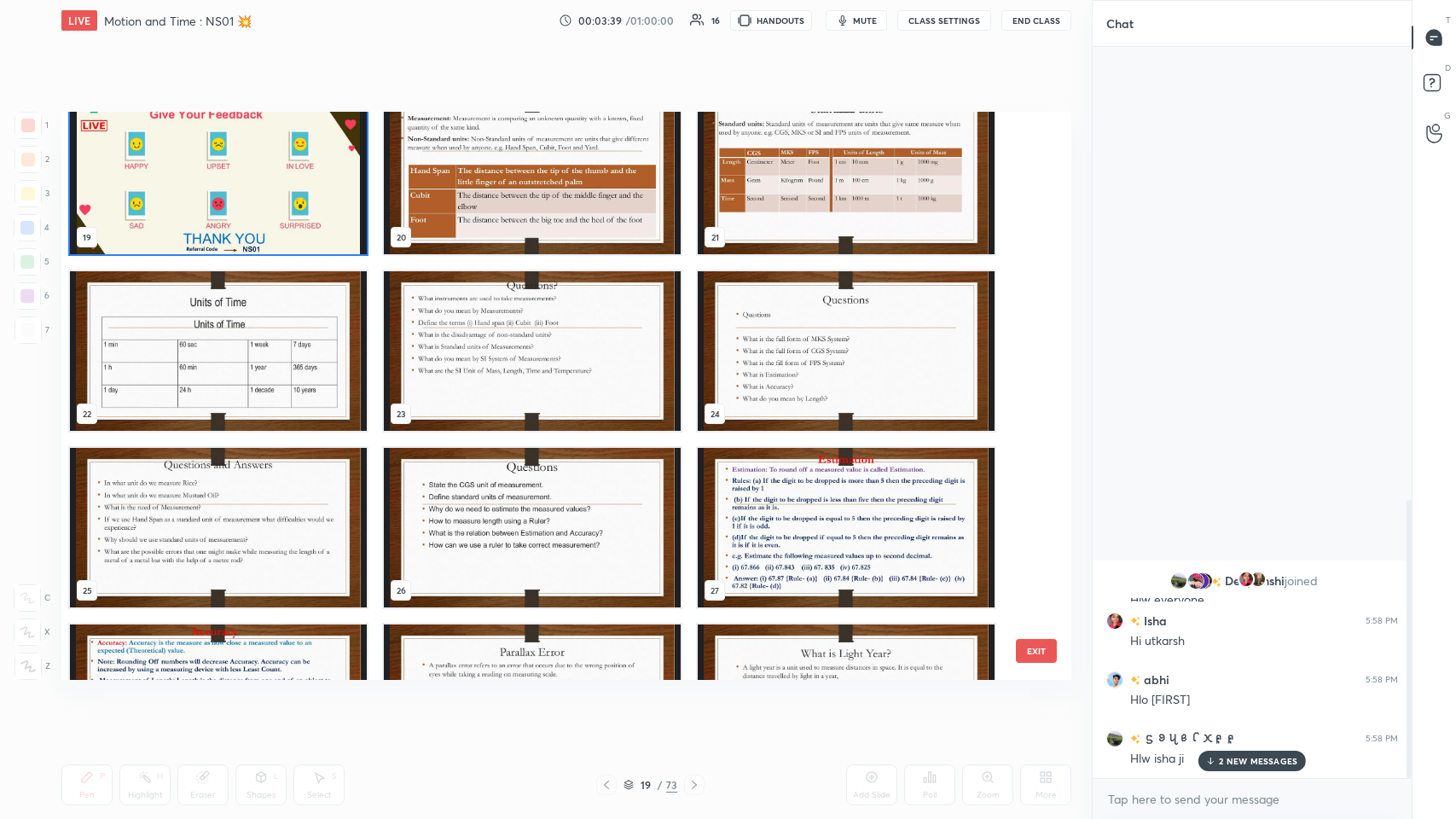 scroll, scrollTop: 1059, scrollLeft: 0, axis: vertical 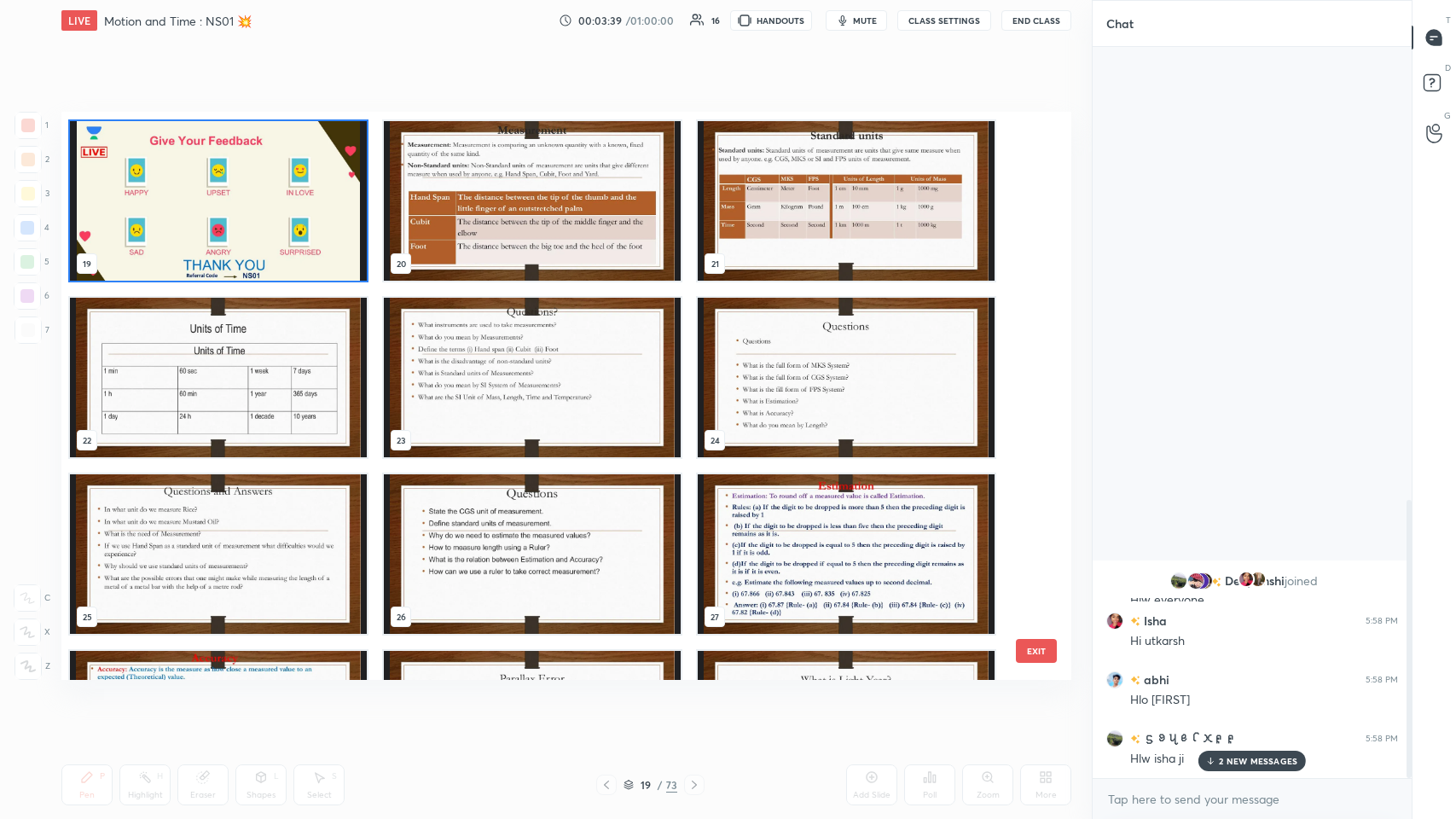 click at bounding box center (218, 200) 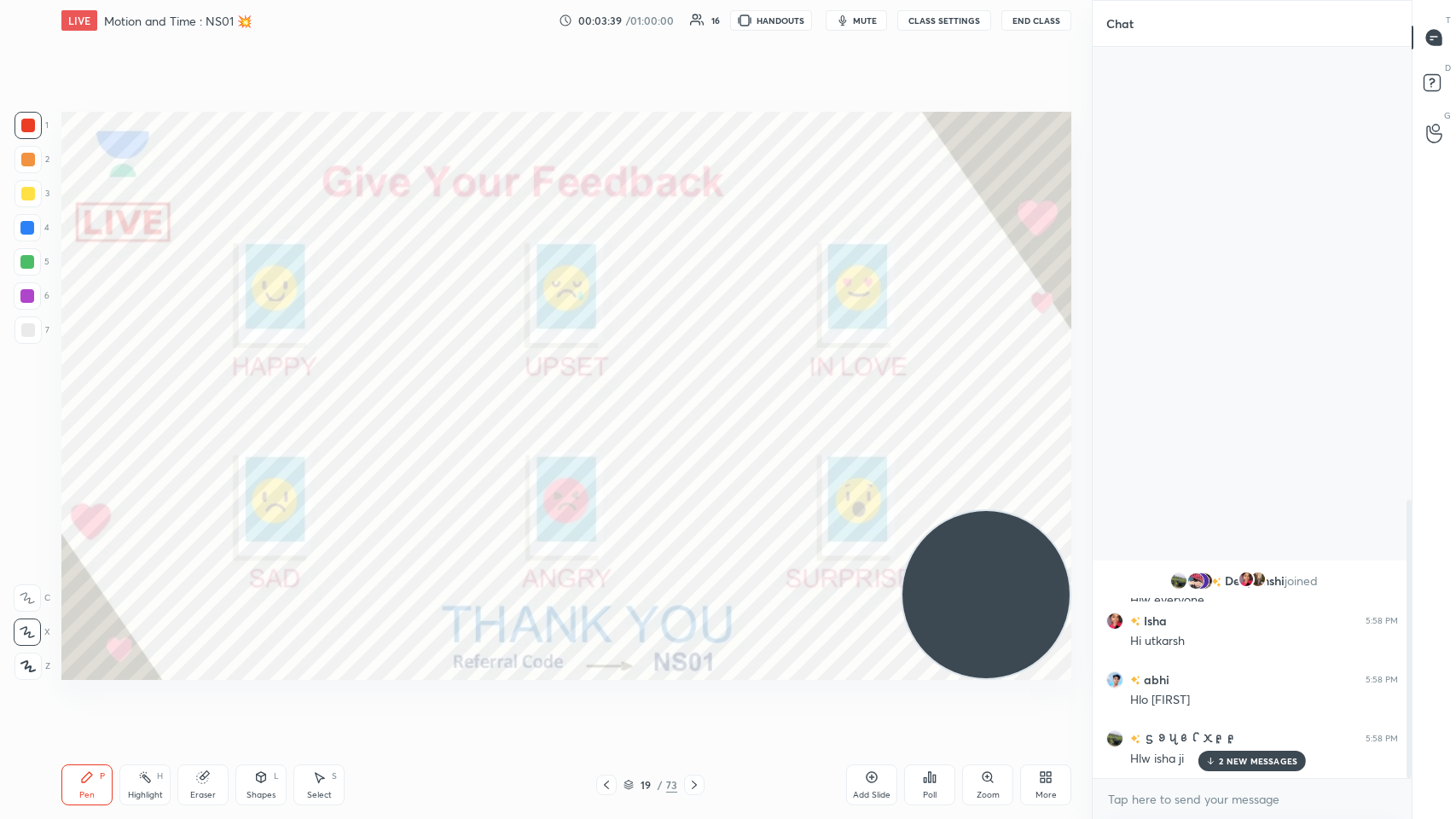 click at bounding box center [218, 200] 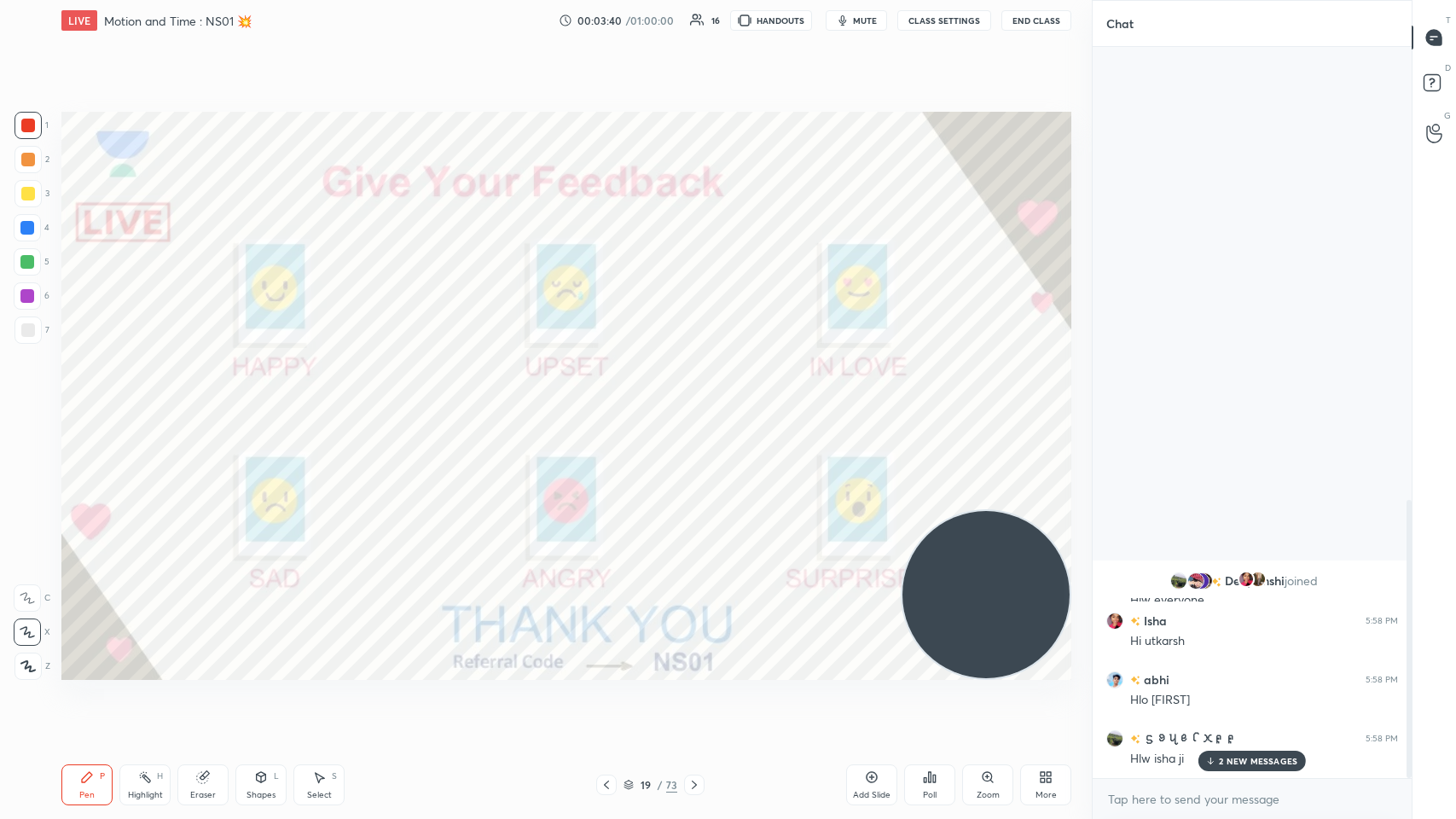click on "Add Slide" at bounding box center (872, 795) 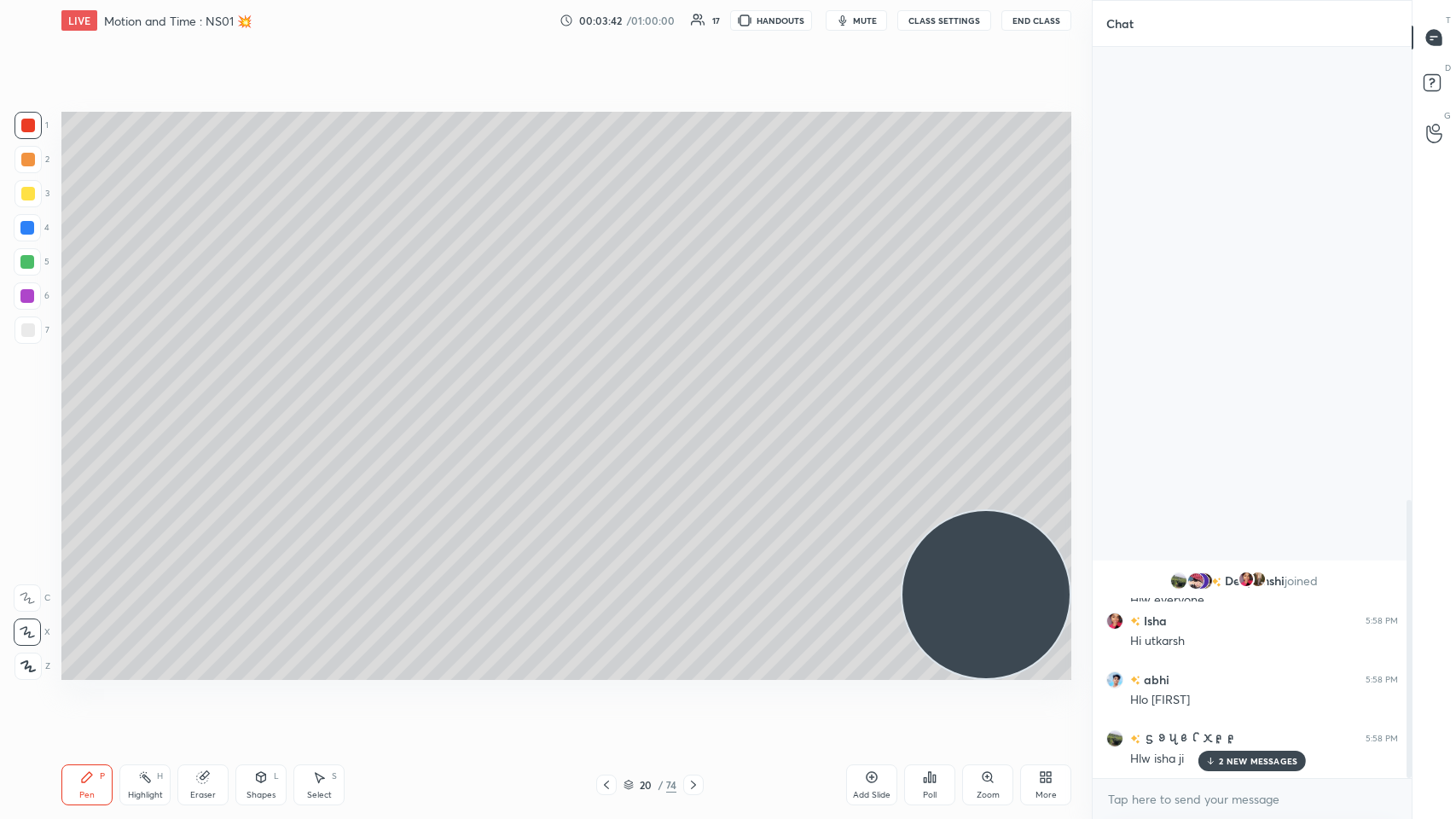 scroll, scrollTop: 691, scrollLeft: 314, axis: both 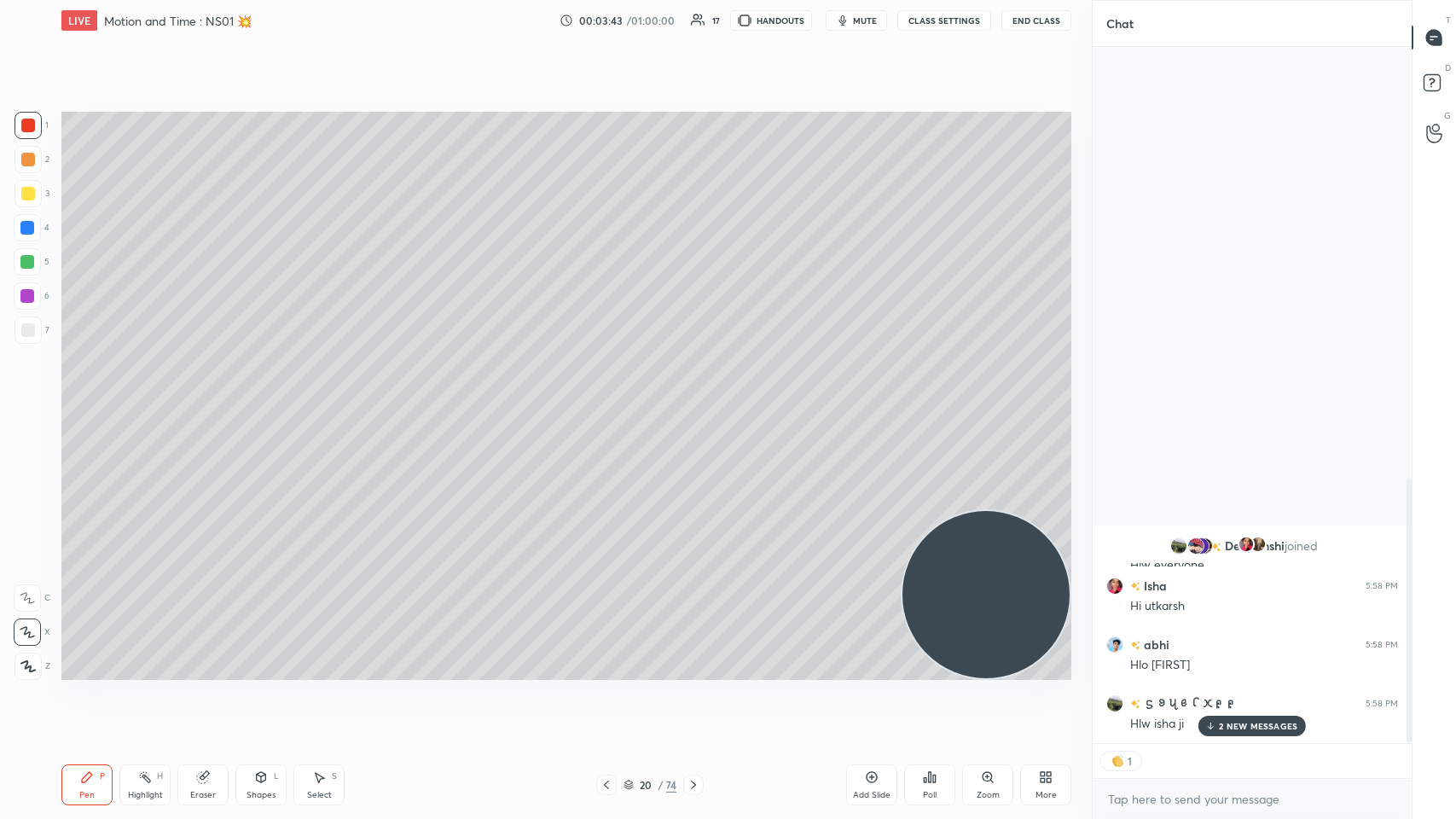 click at bounding box center [28, 194] 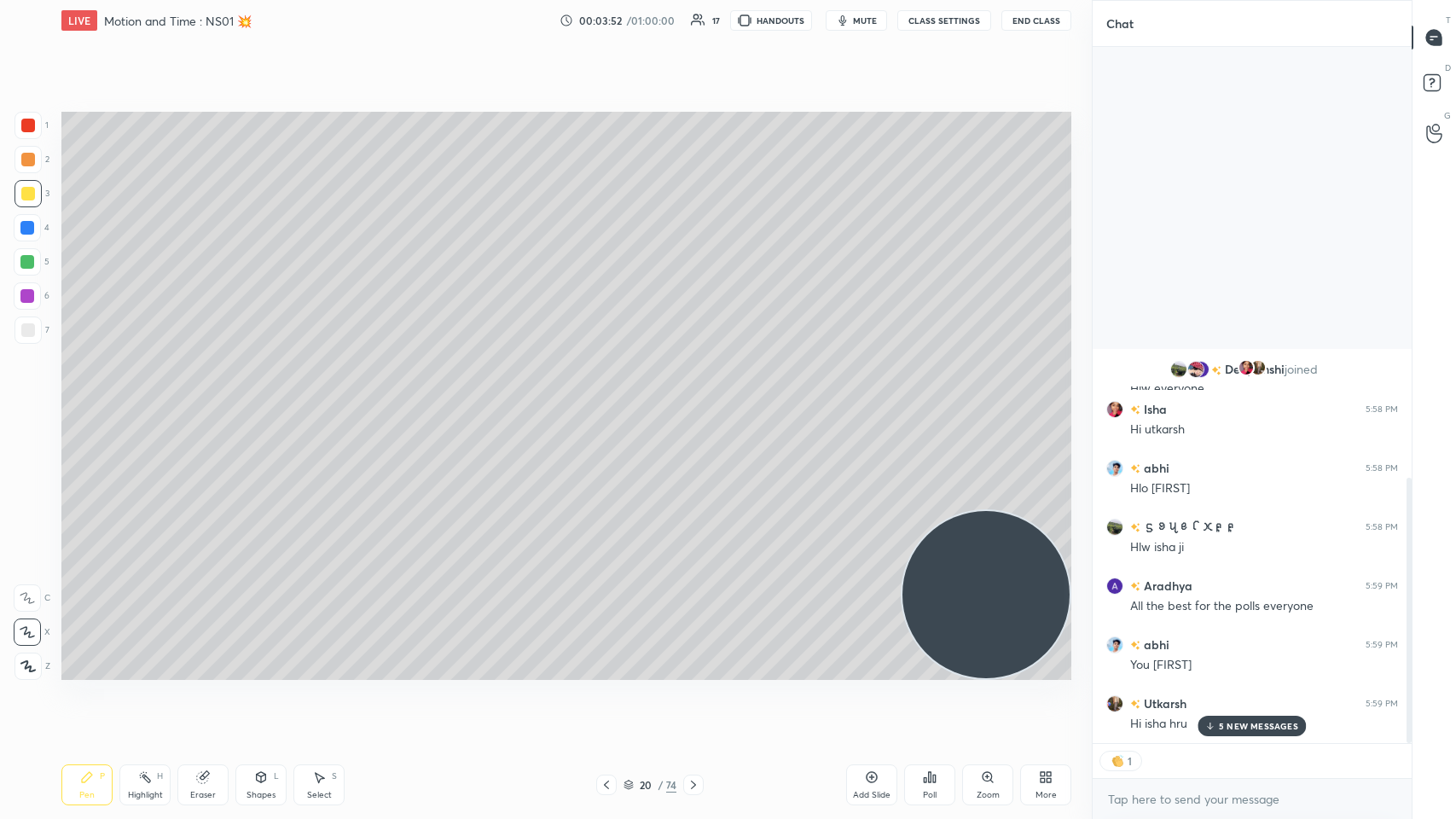 scroll, scrollTop: 5, scrollLeft: 5, axis: both 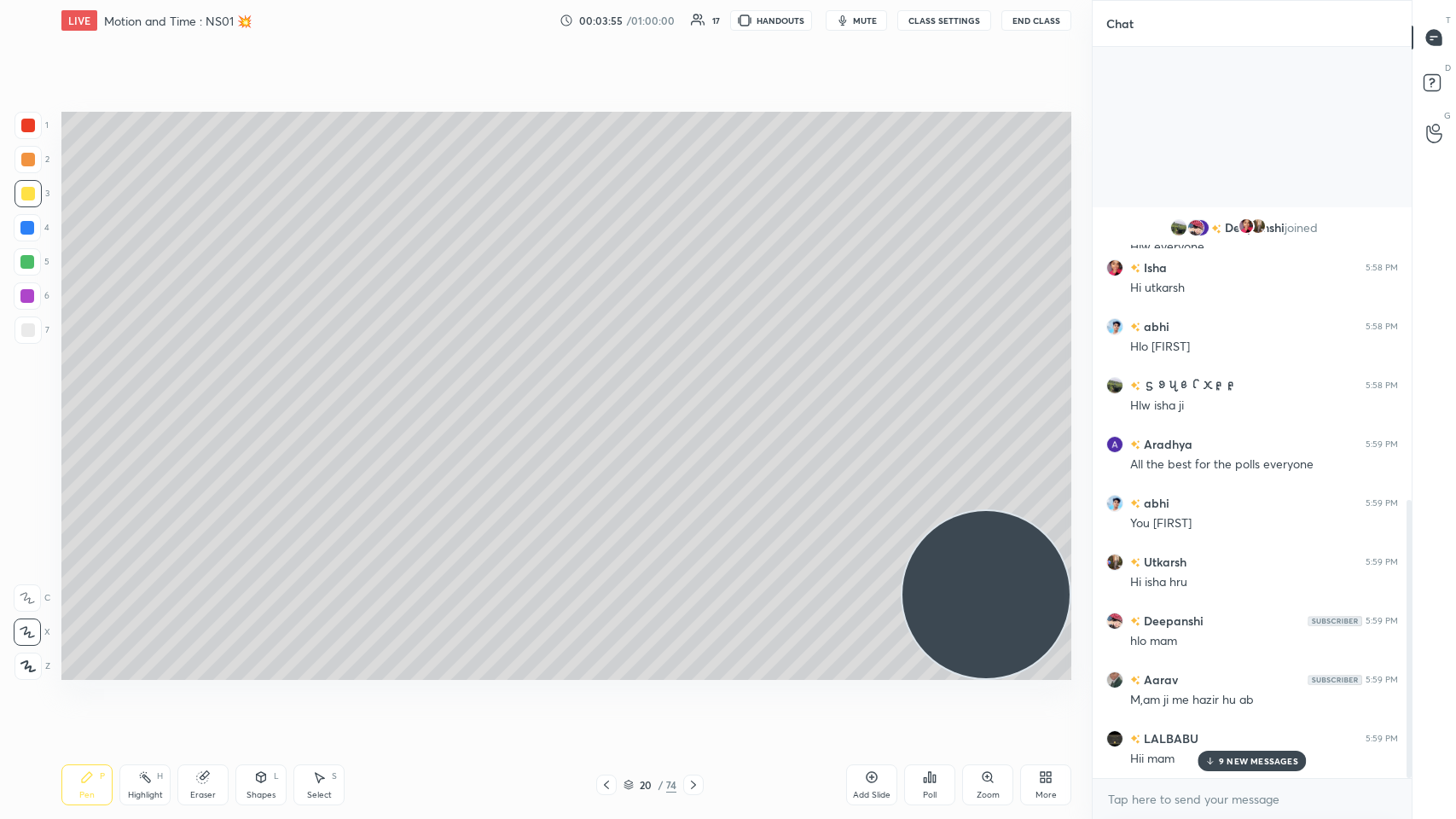 click on "9 NEW MESSAGES" at bounding box center [1251, 761] 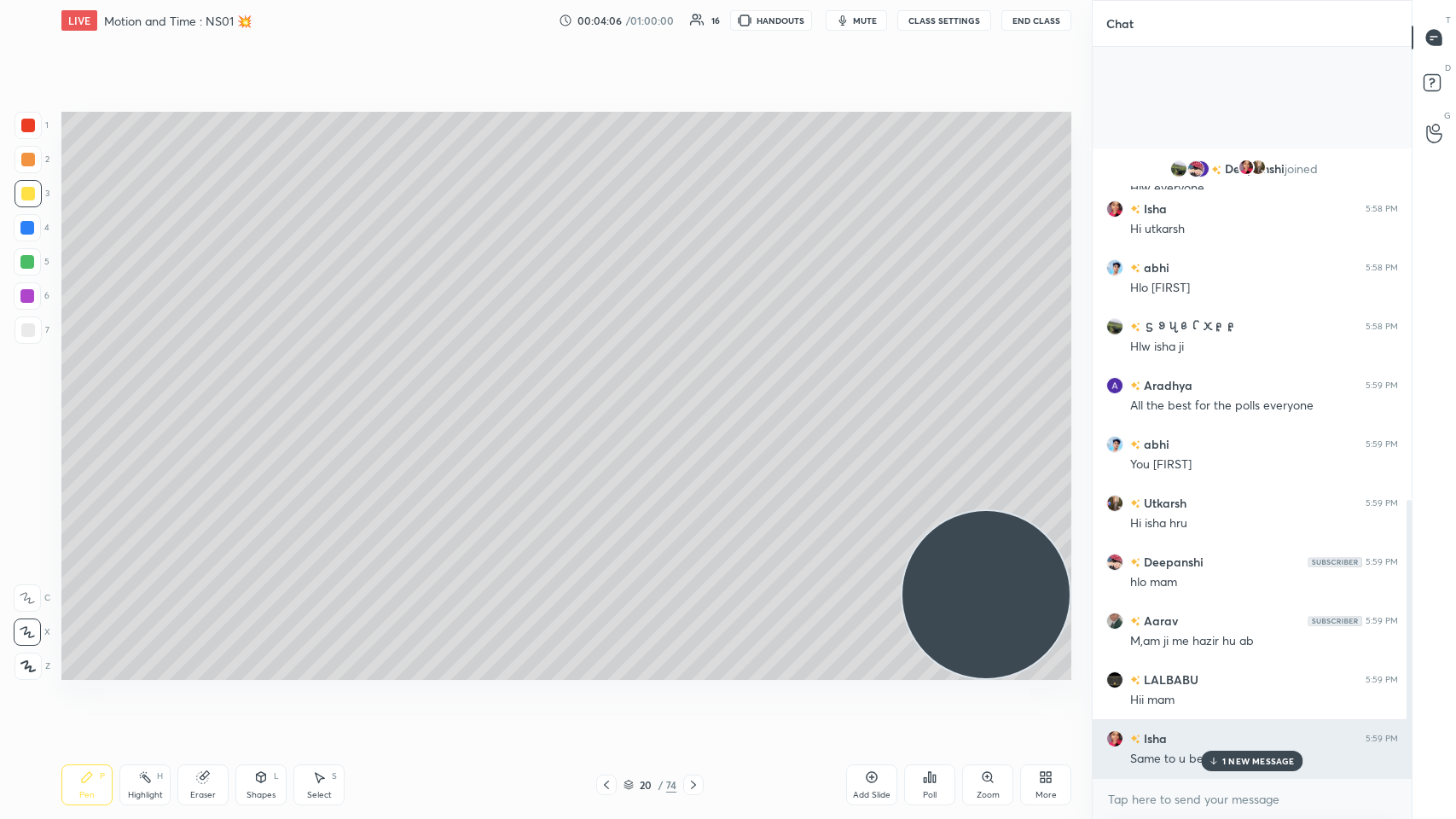 click on "1 NEW MESSAGE" at bounding box center [1252, 761] 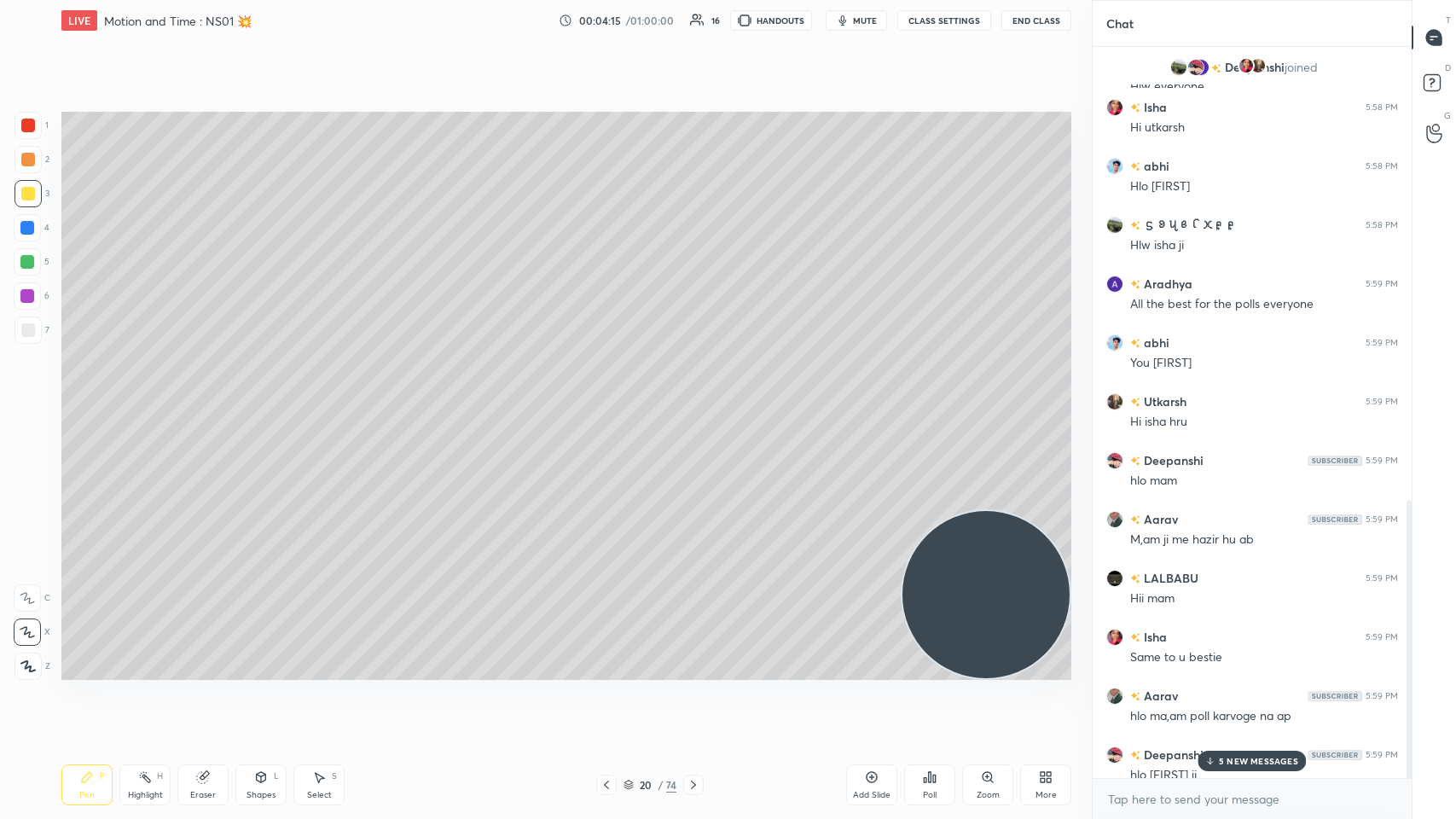click 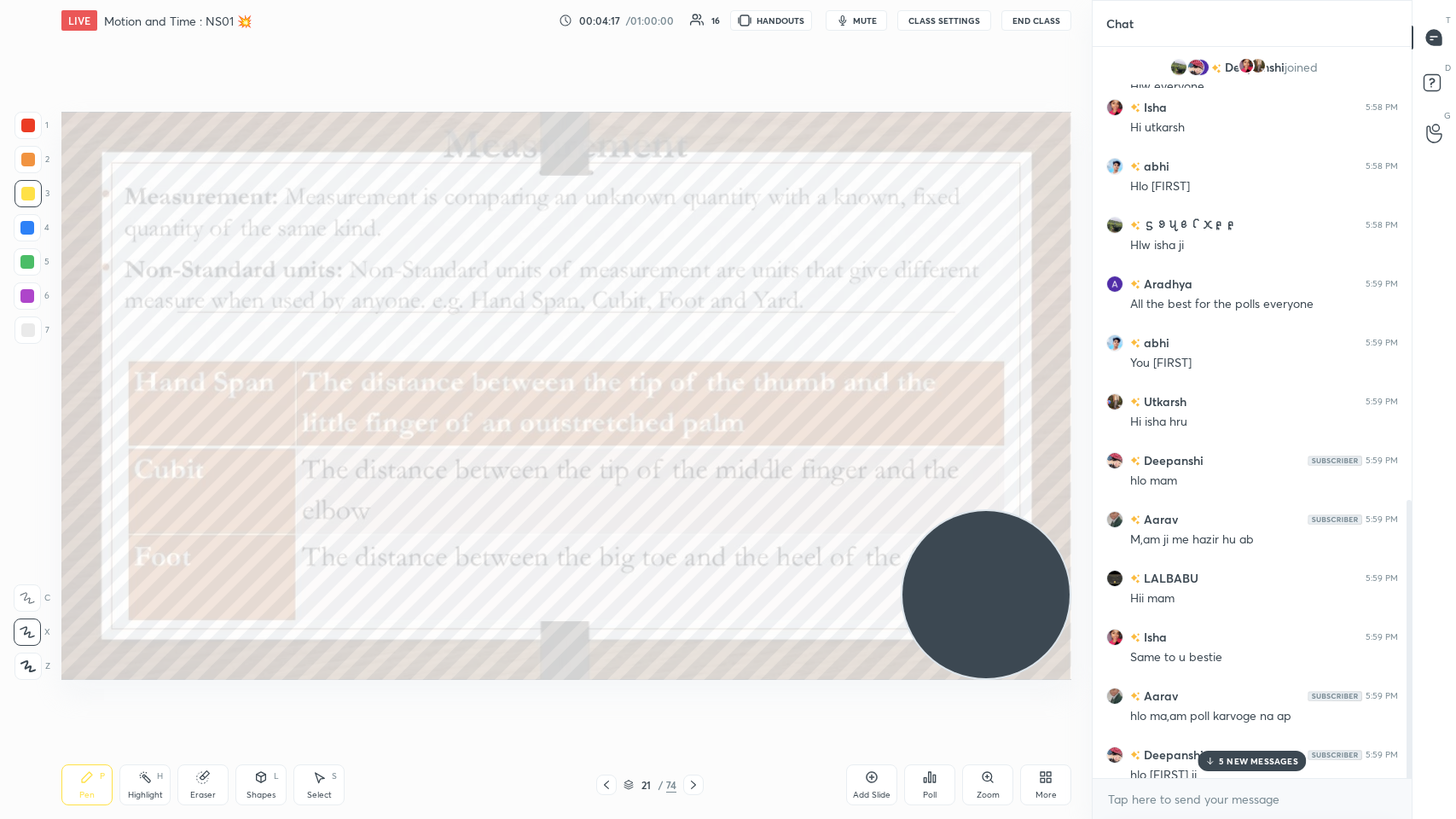 click at bounding box center (28, 125) 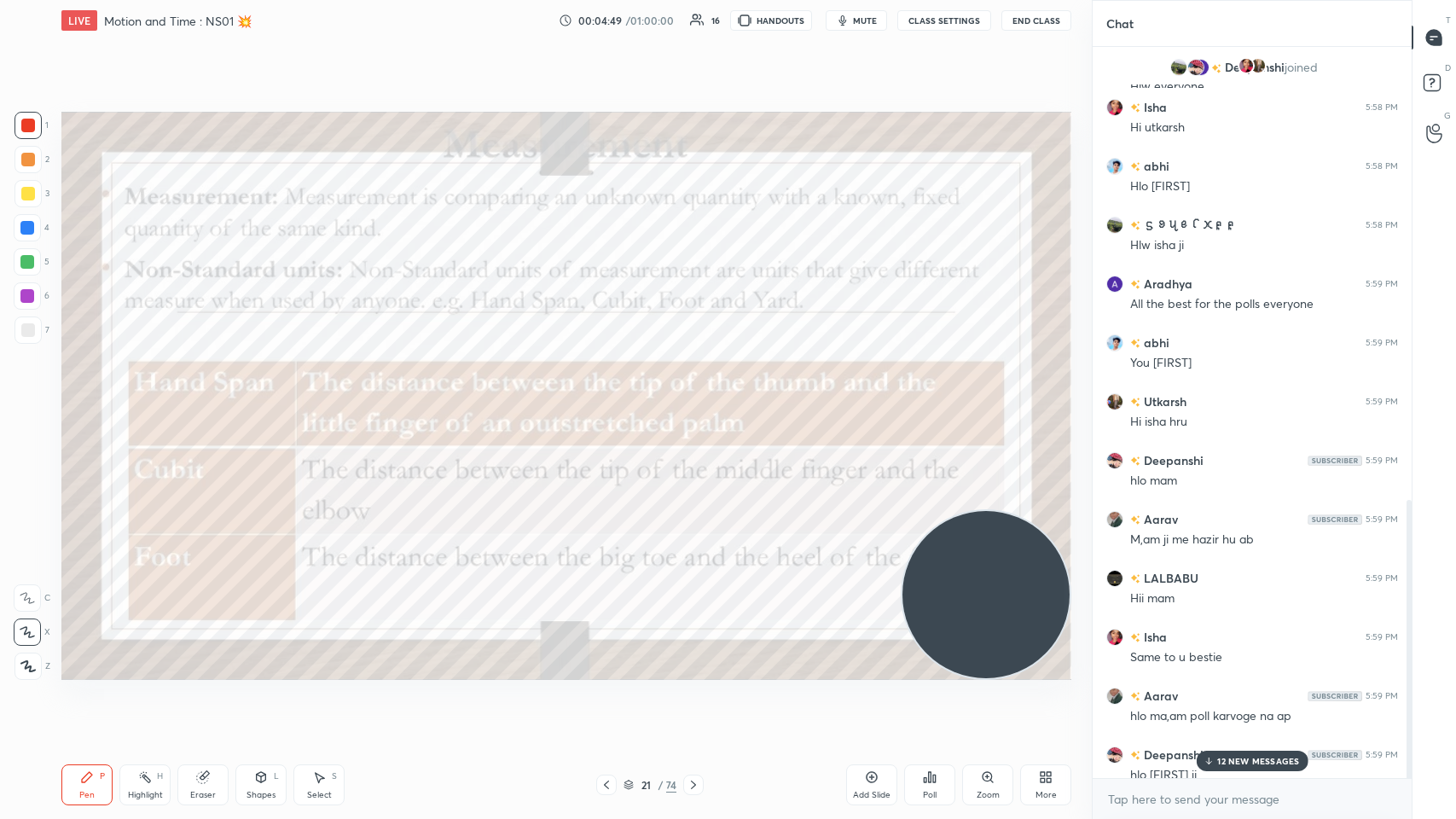 click on "12 NEW MESSAGES" at bounding box center (1258, 761) 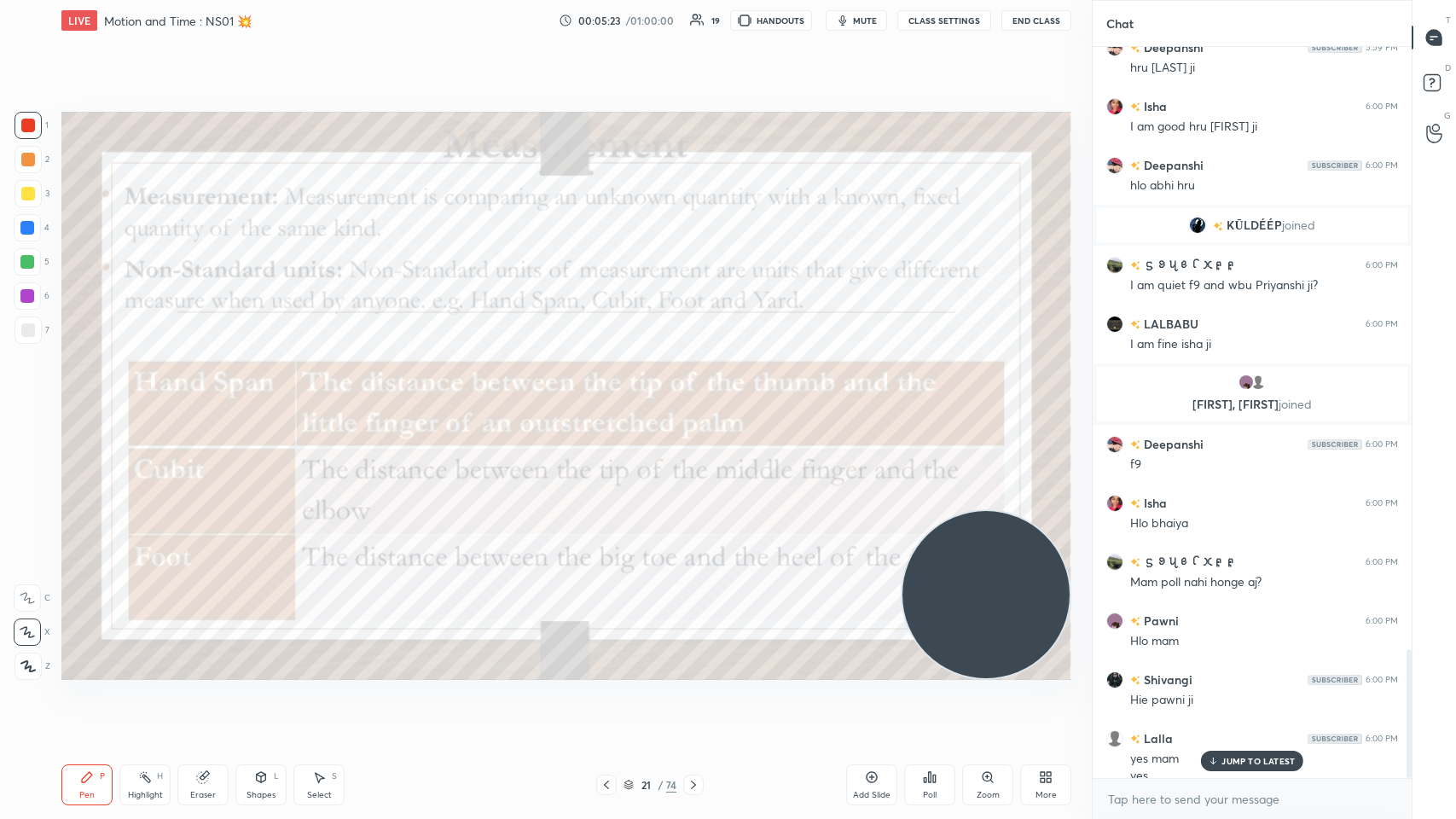 scroll, scrollTop: 3407, scrollLeft: 0, axis: vertical 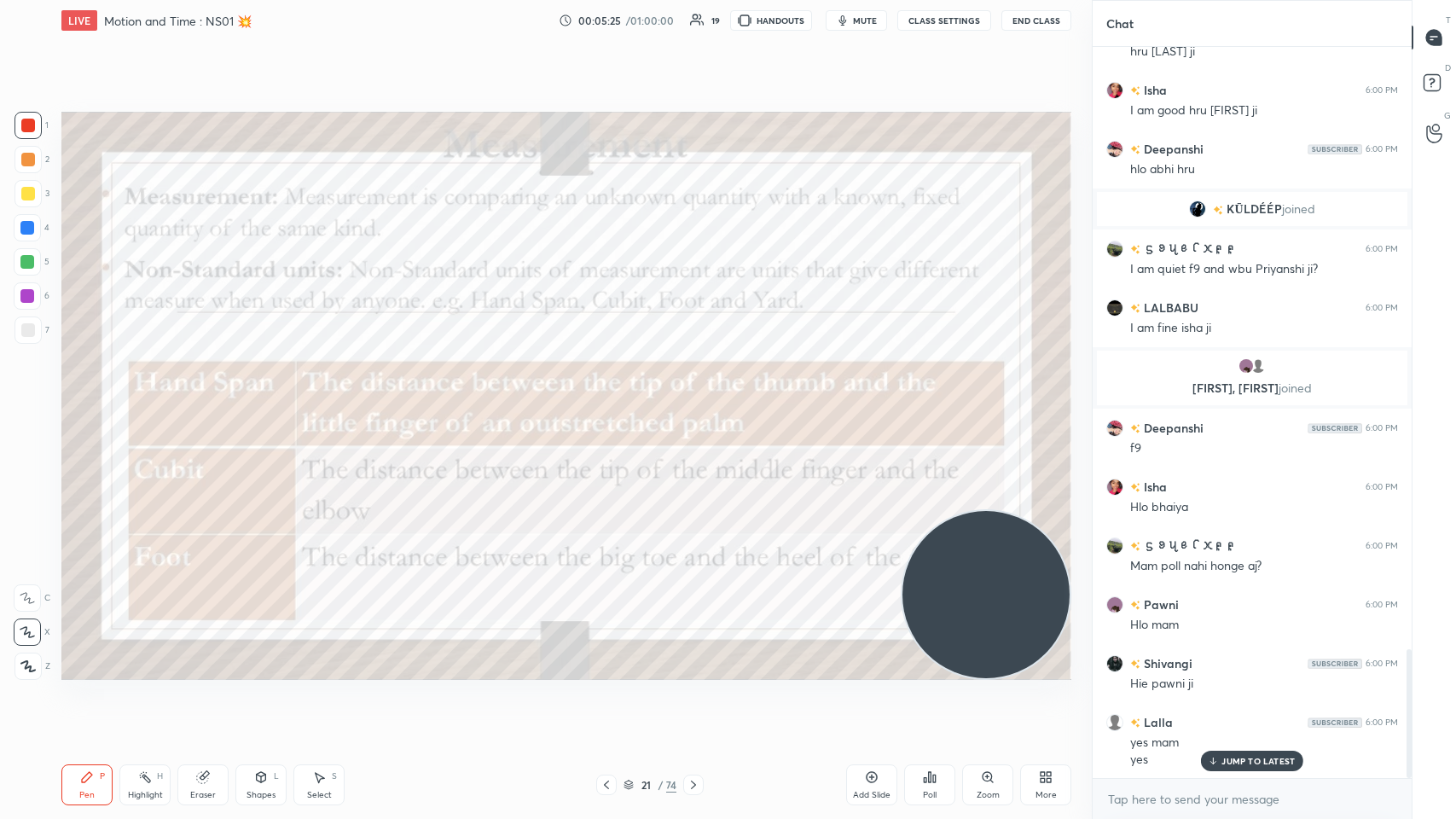 click on "Highlight H" at bounding box center [145, 785] 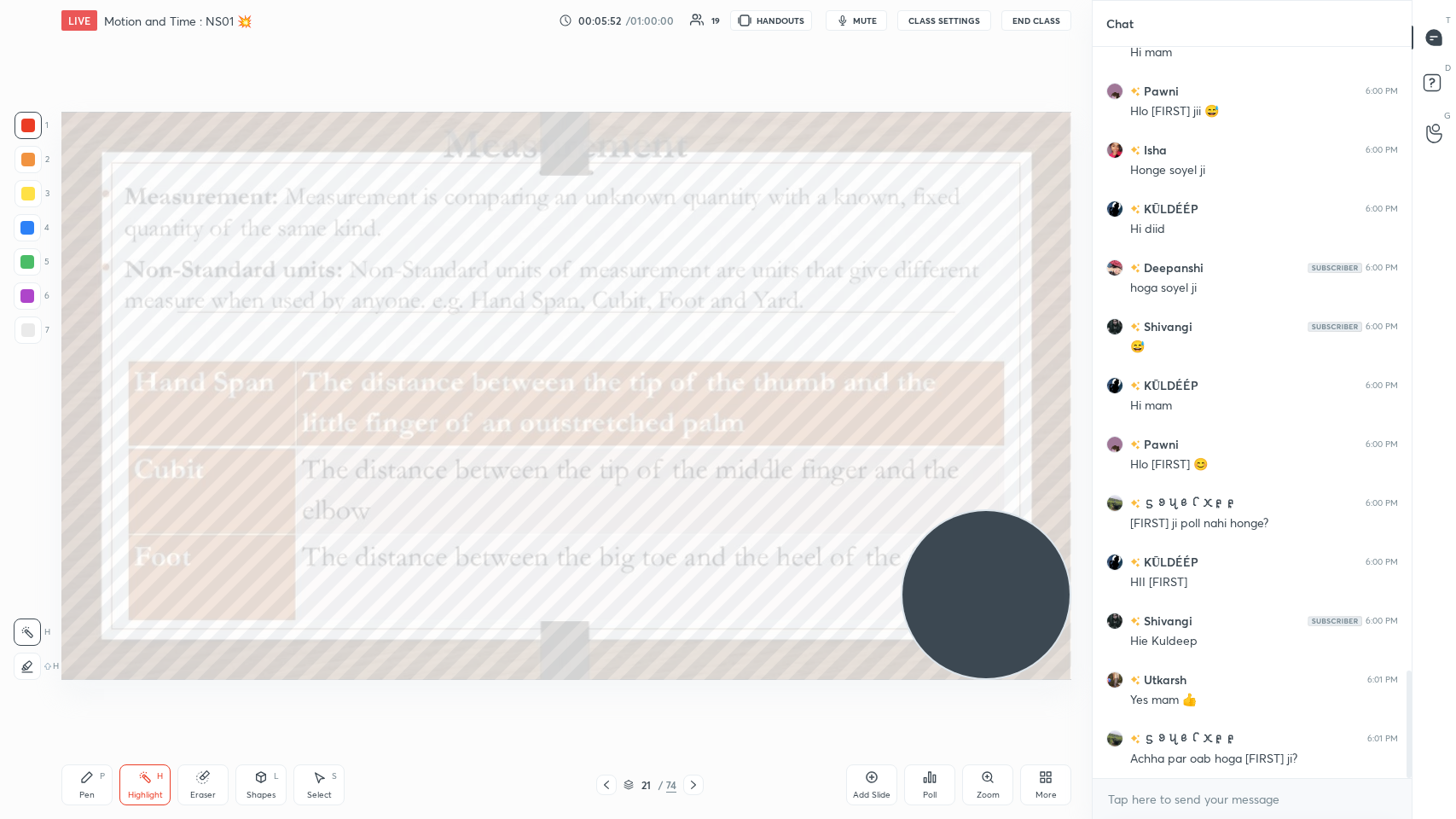 scroll, scrollTop: 4290, scrollLeft: 0, axis: vertical 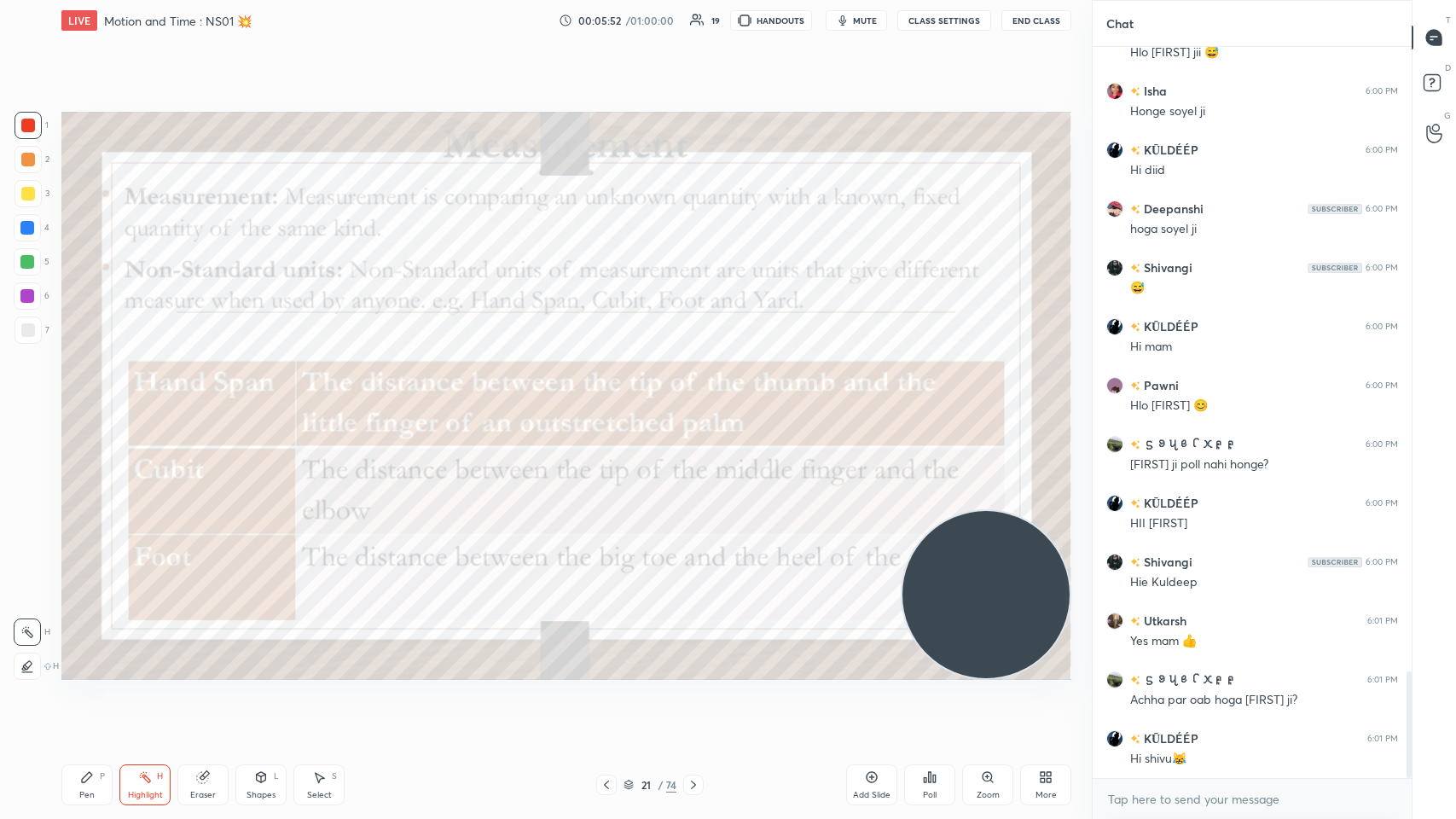 click on "21" at bounding box center (646, 785) 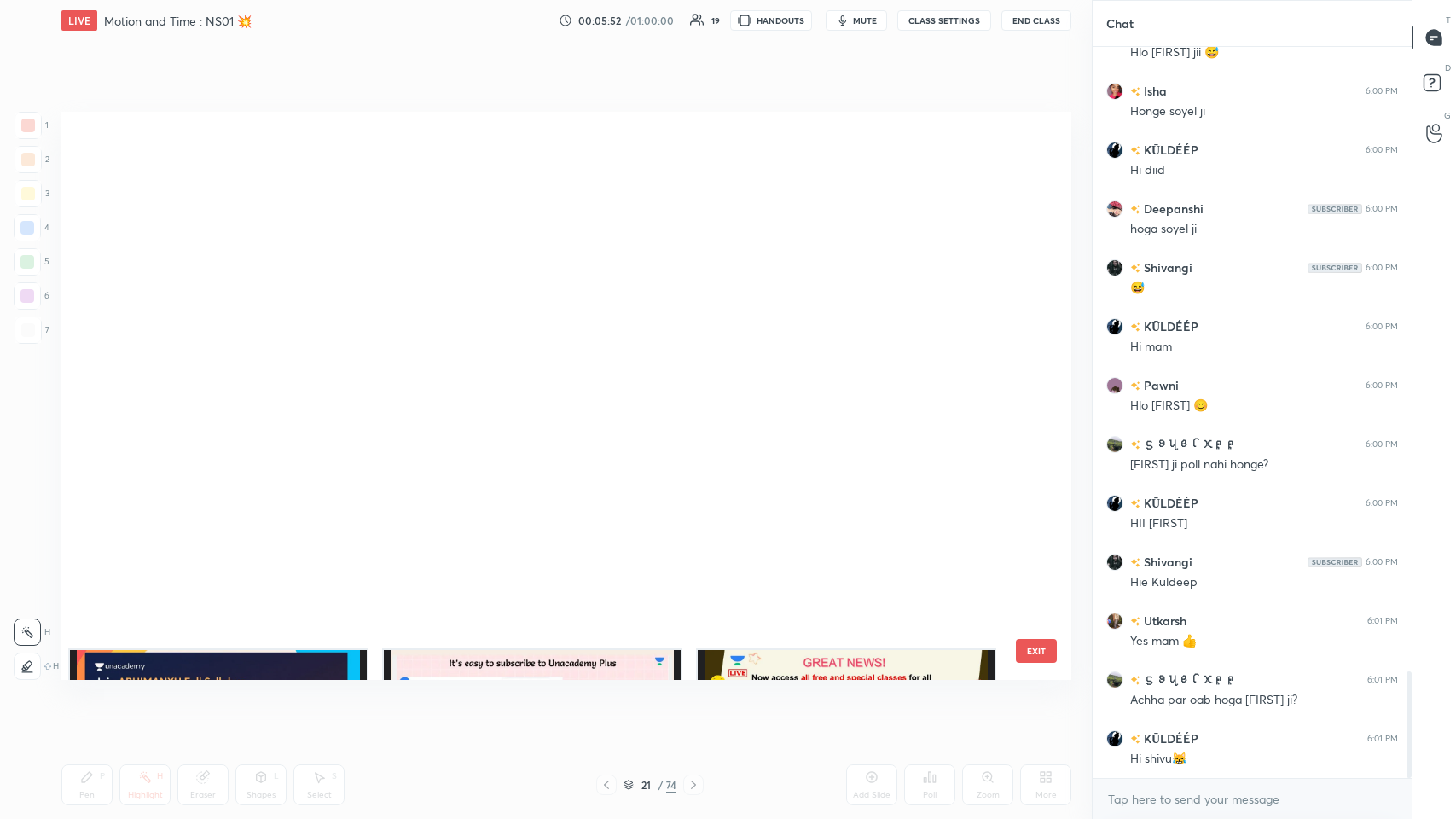 scroll, scrollTop: 668, scrollLeft: 0, axis: vertical 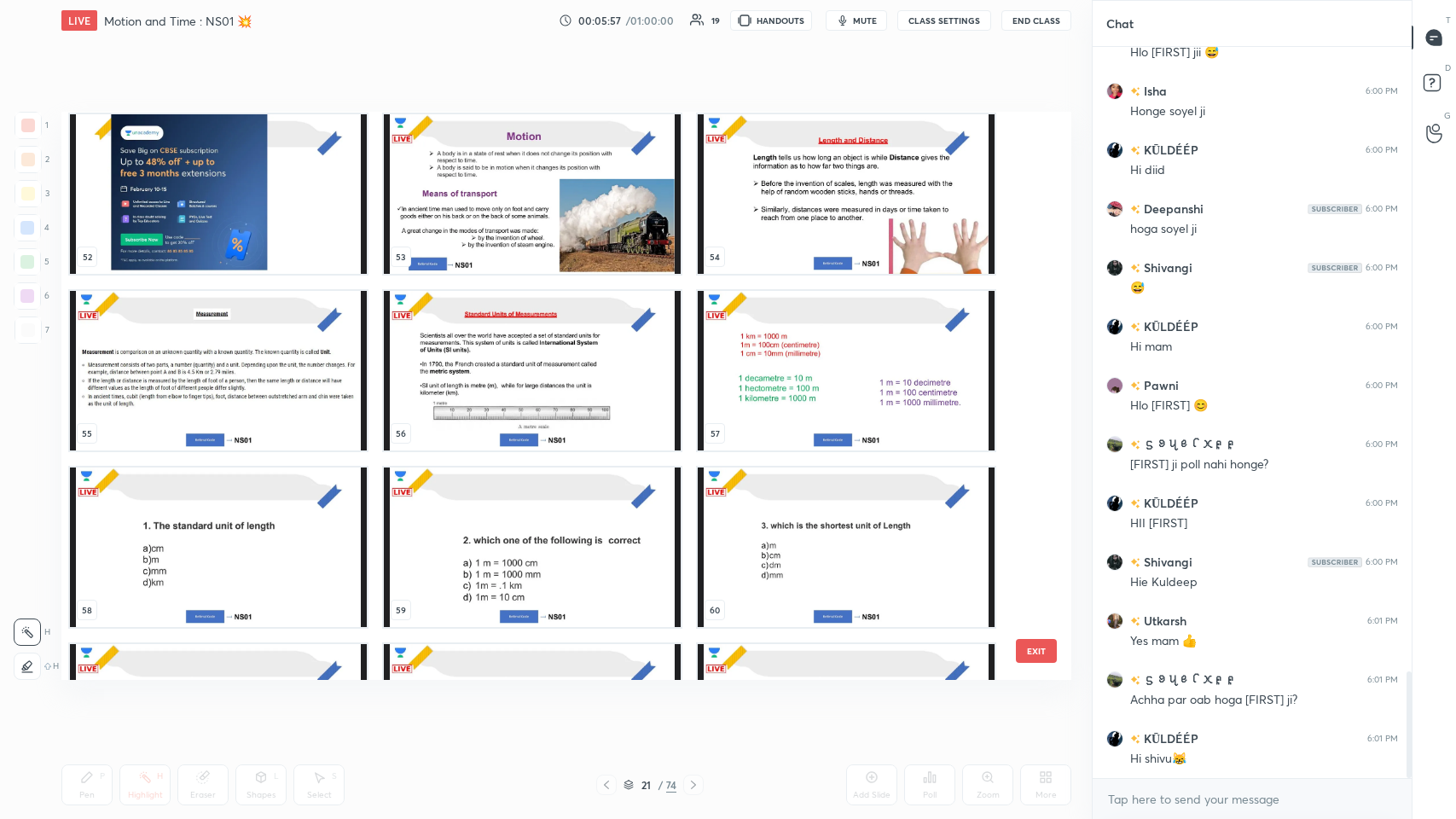click at bounding box center (218, 370) 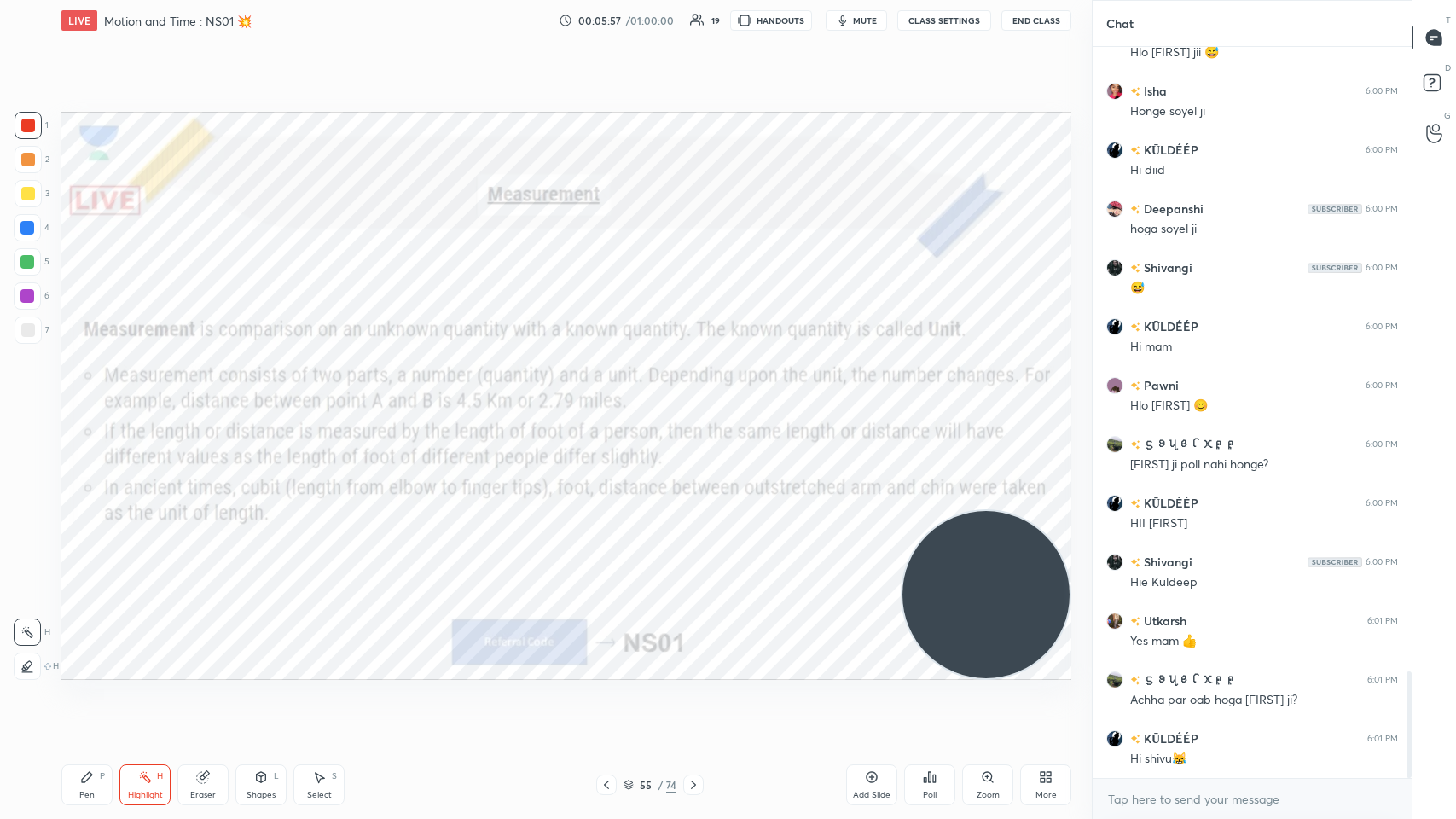 click at bounding box center (218, 370) 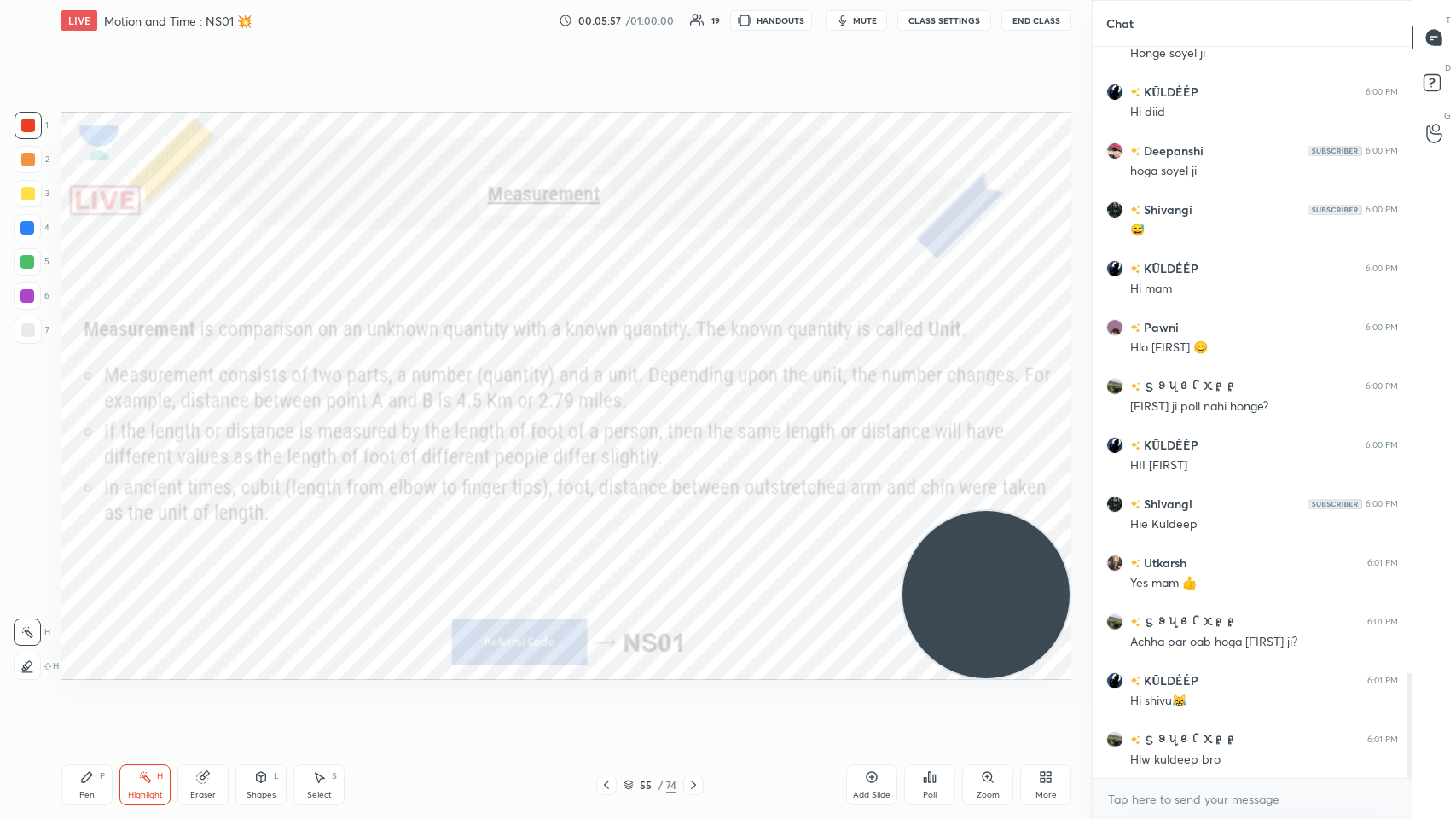 click at bounding box center (218, 370) 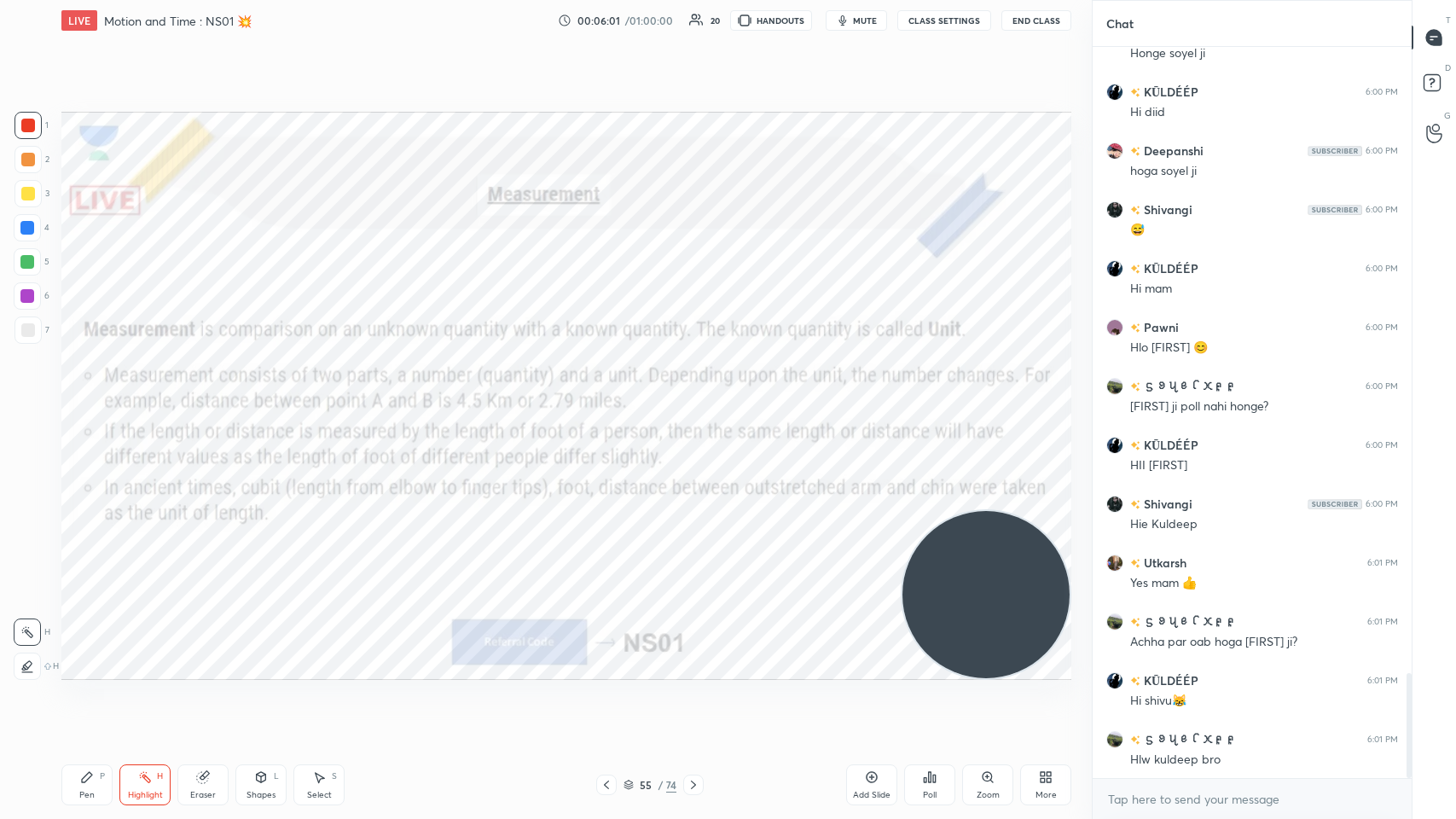 scroll, scrollTop: 4408, scrollLeft: 0, axis: vertical 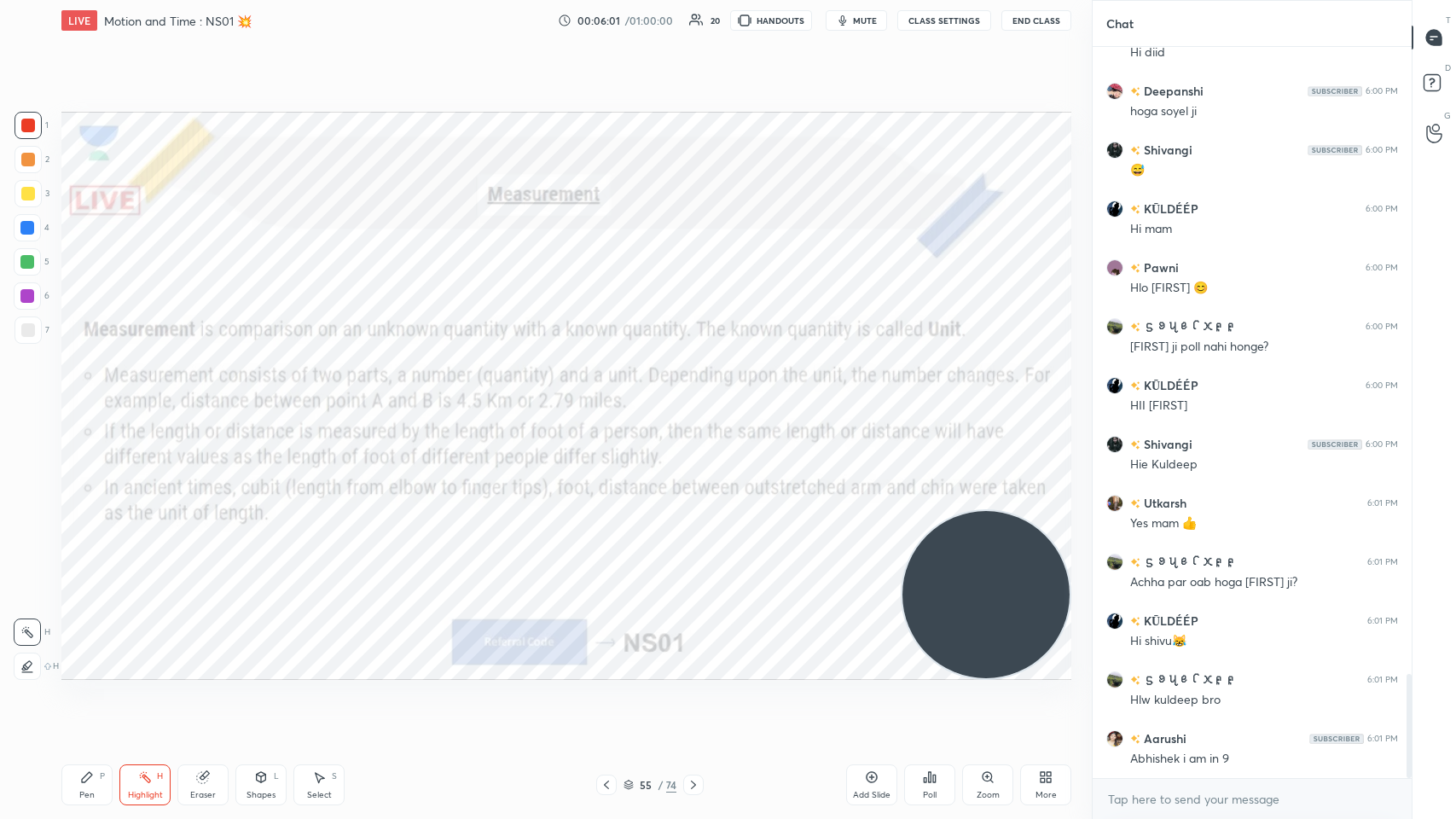 click on "Pen" at bounding box center (87, 795) 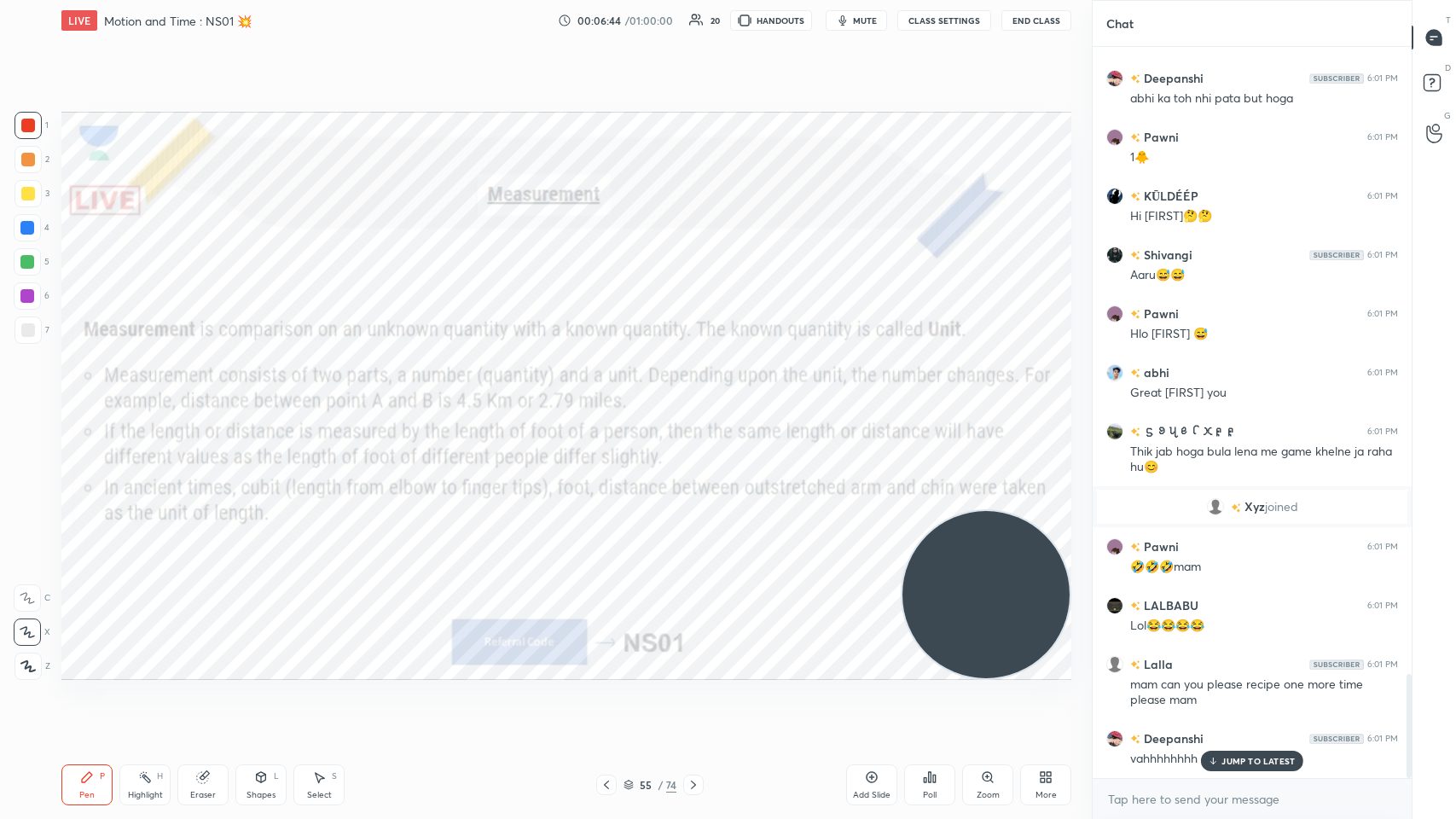 scroll, scrollTop: 4417, scrollLeft: 0, axis: vertical 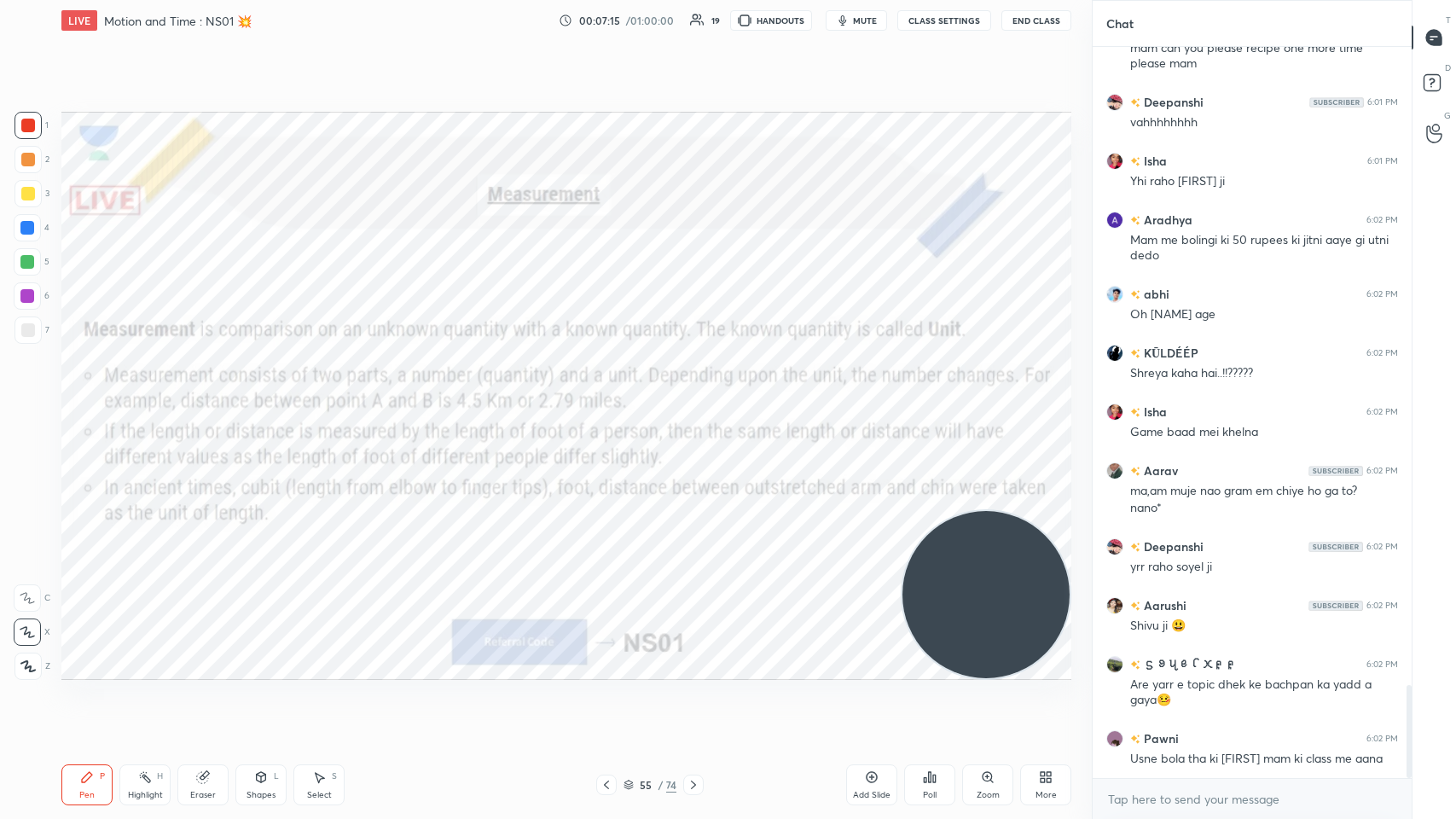 click on "Add Slide" at bounding box center [872, 785] 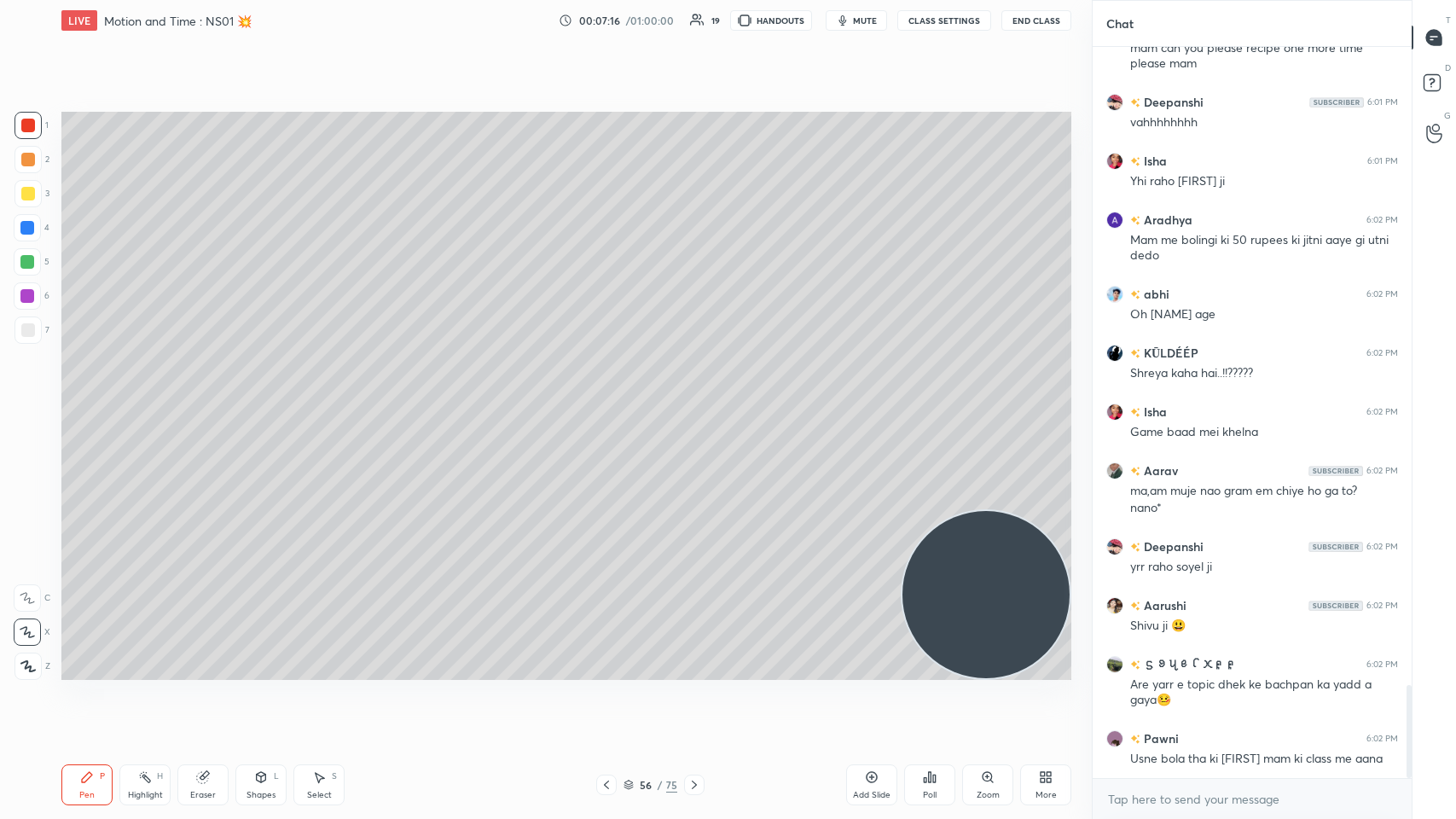 click at bounding box center (28, 194) 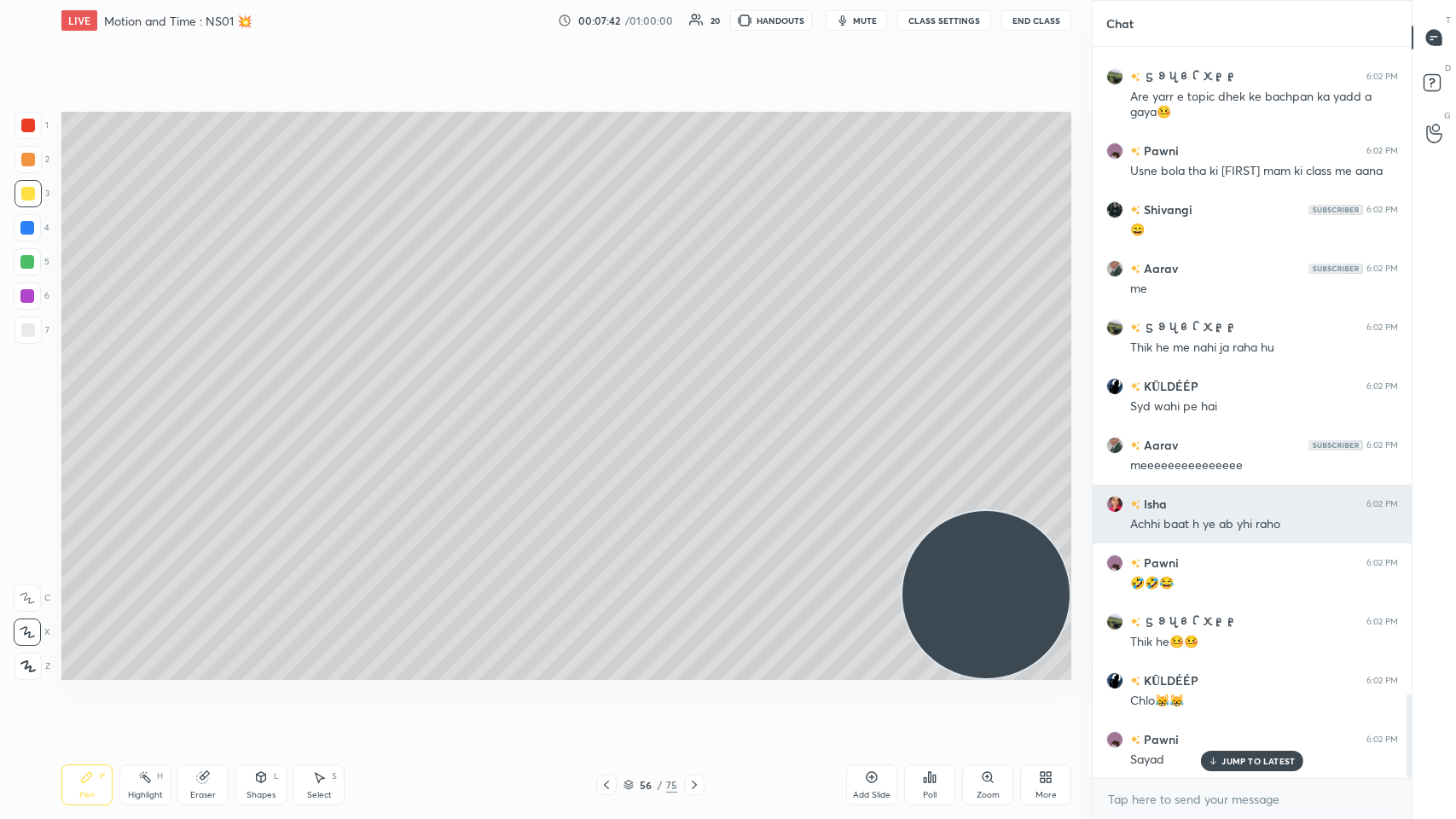 scroll, scrollTop: 5643, scrollLeft: 0, axis: vertical 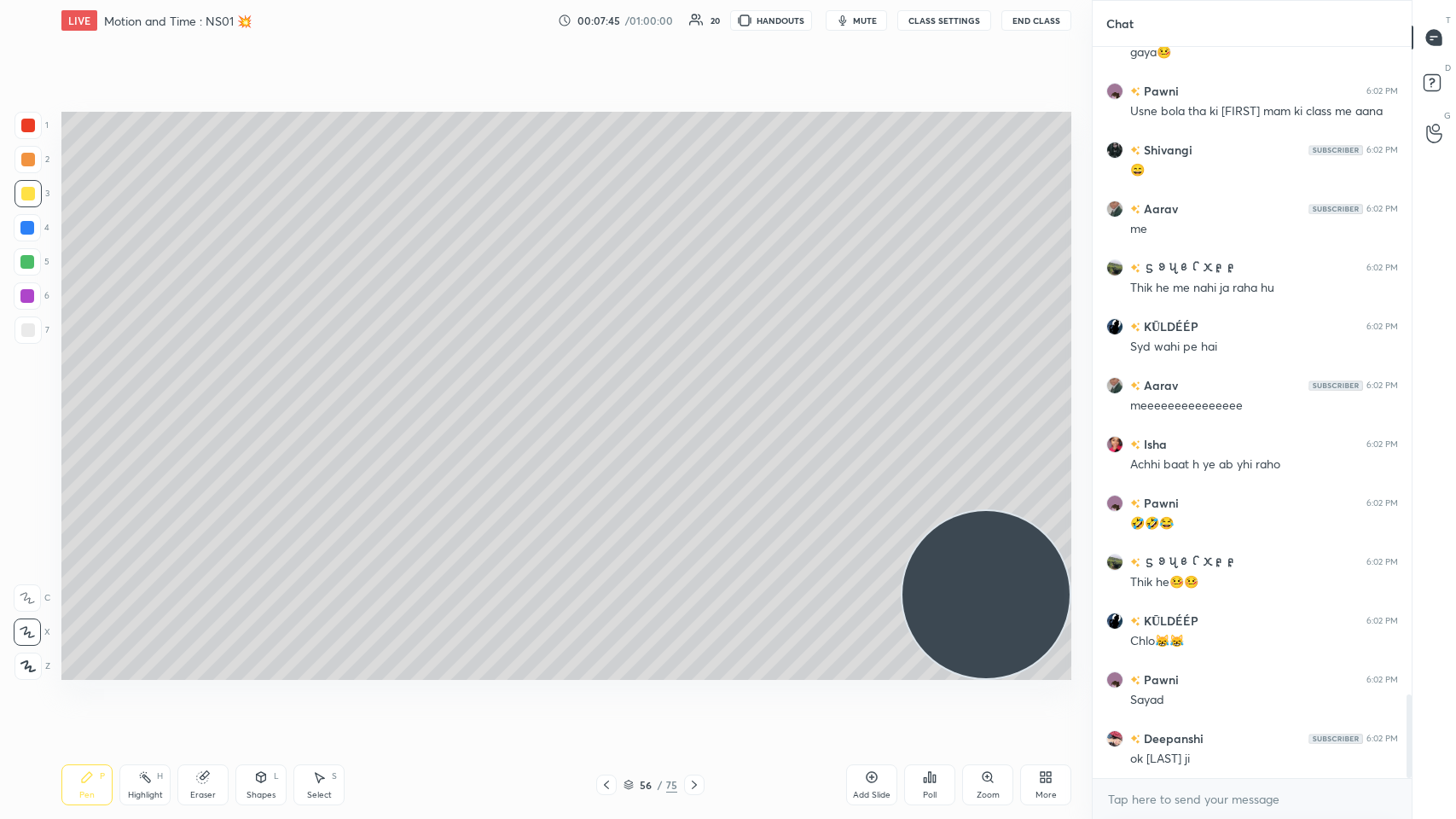 click on "/" at bounding box center [660, 785] 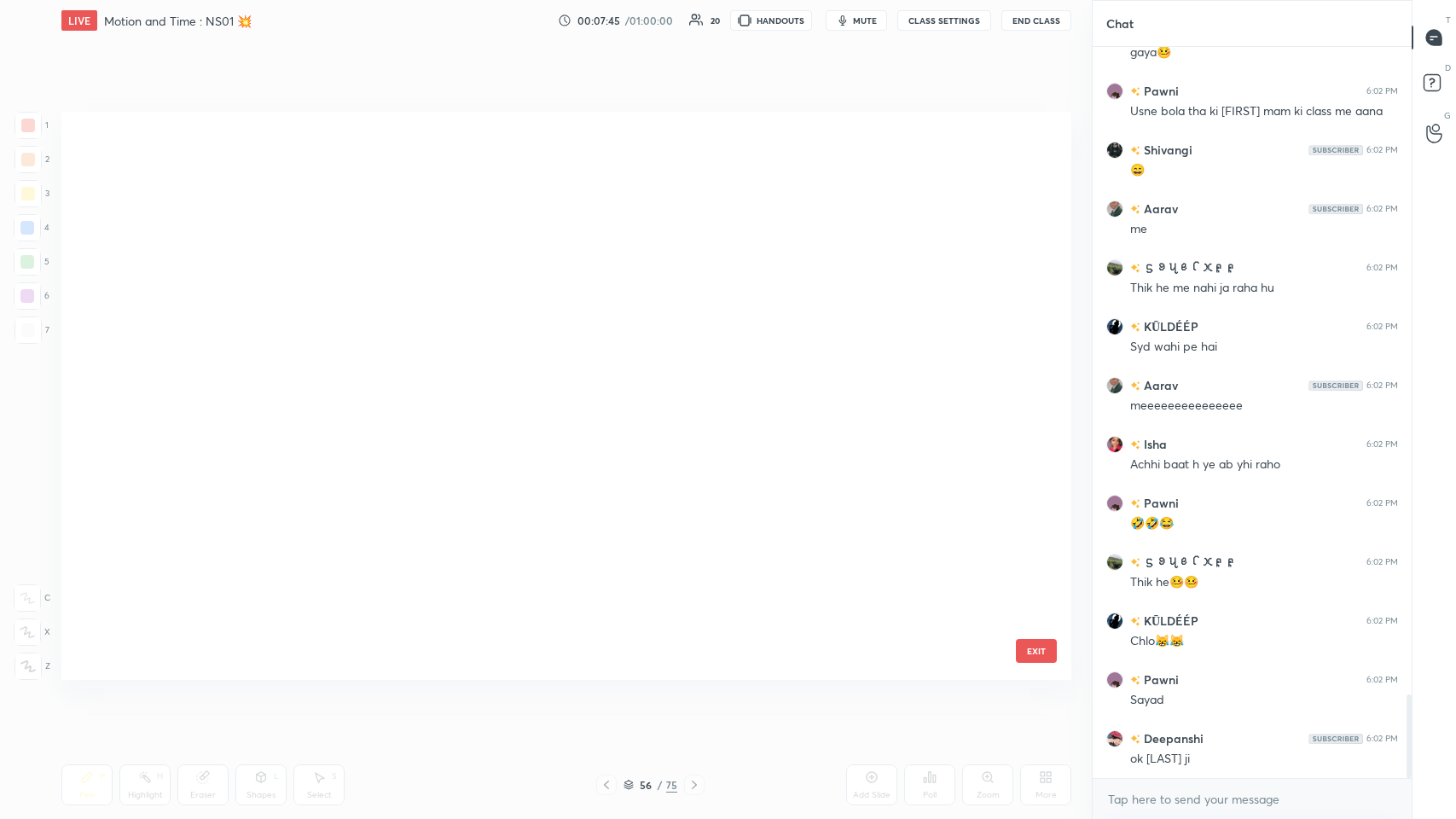 scroll, scrollTop: 2786, scrollLeft: 0, axis: vertical 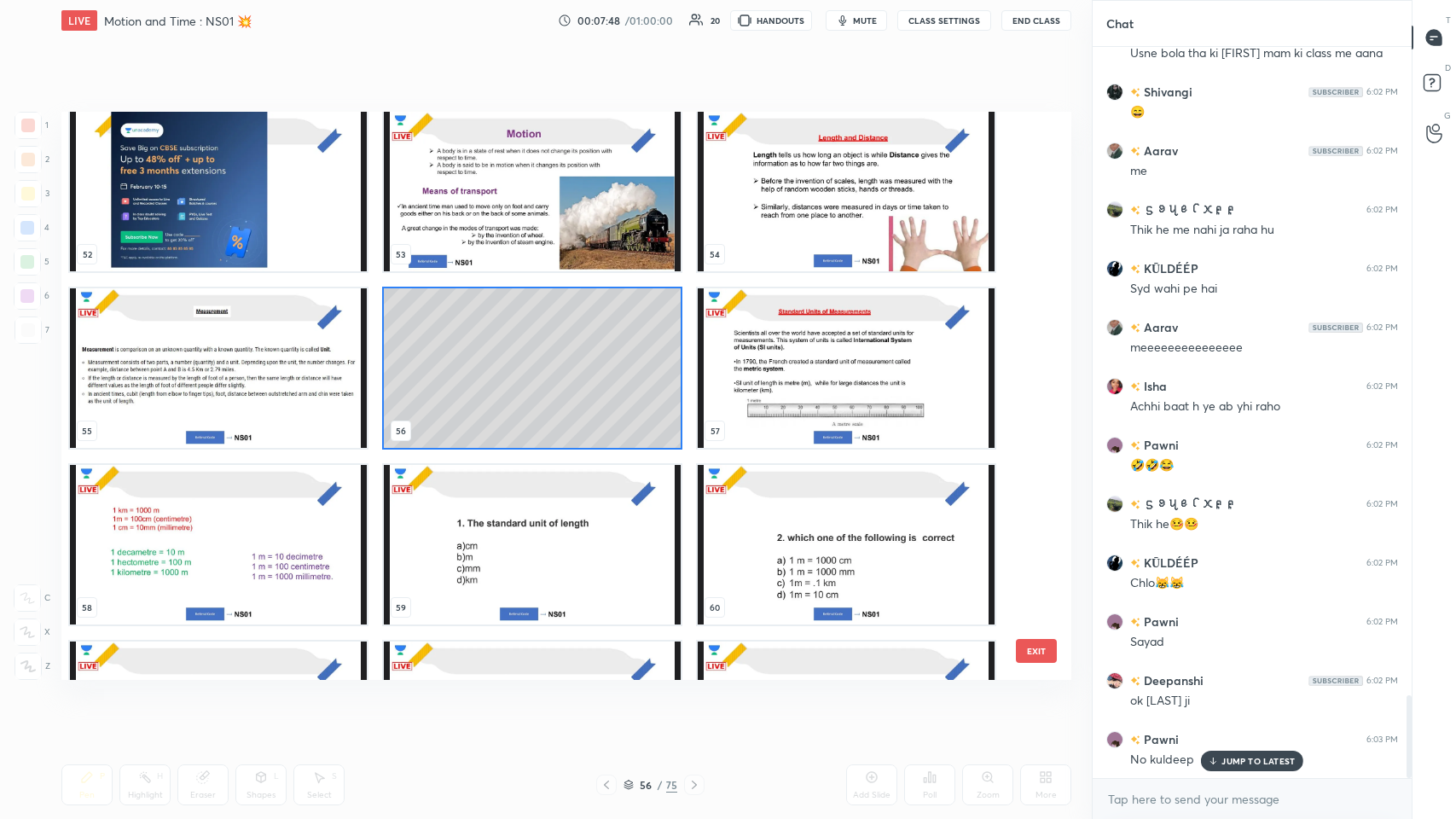 click at bounding box center (846, 368) 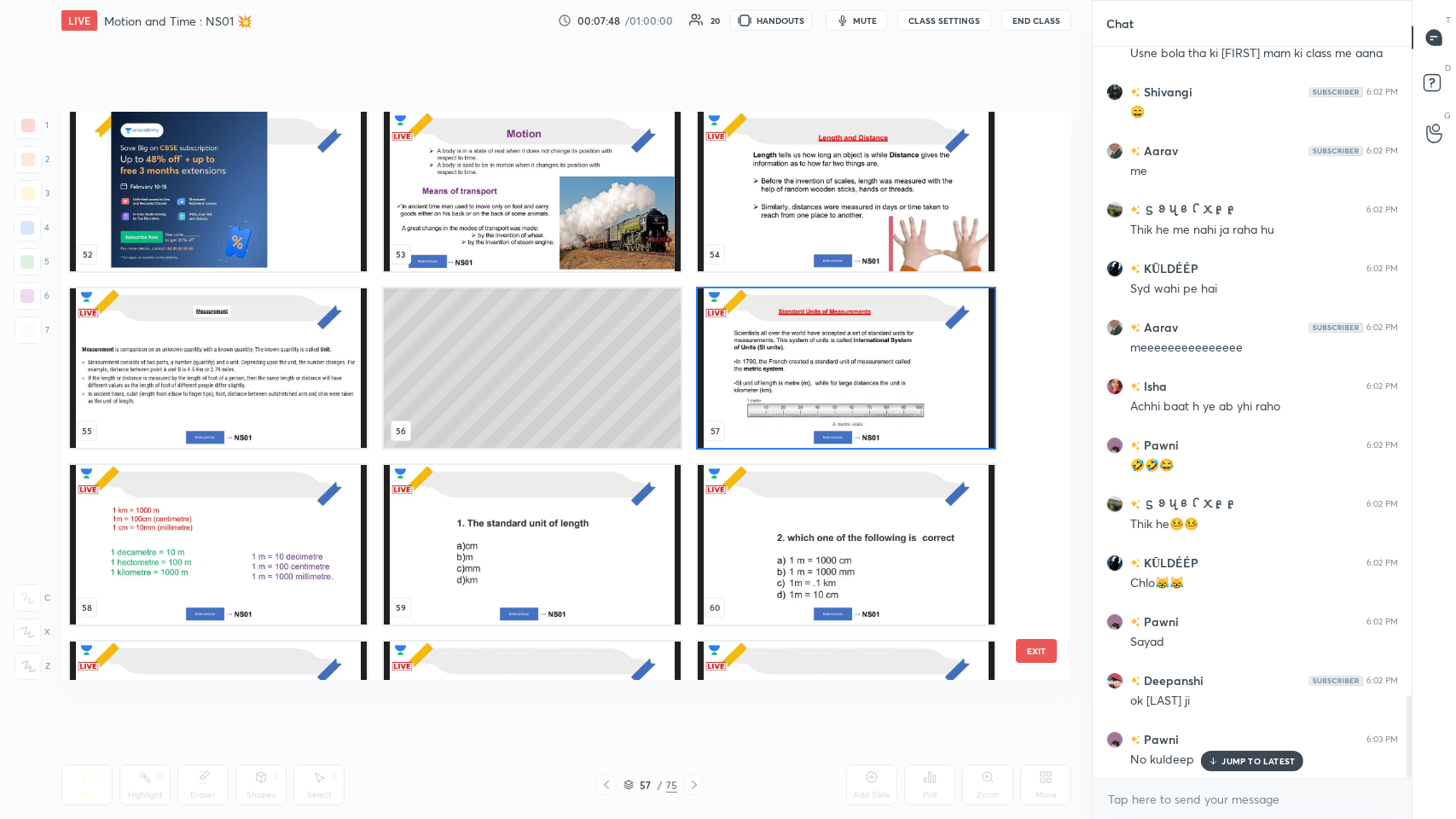click at bounding box center [846, 368] 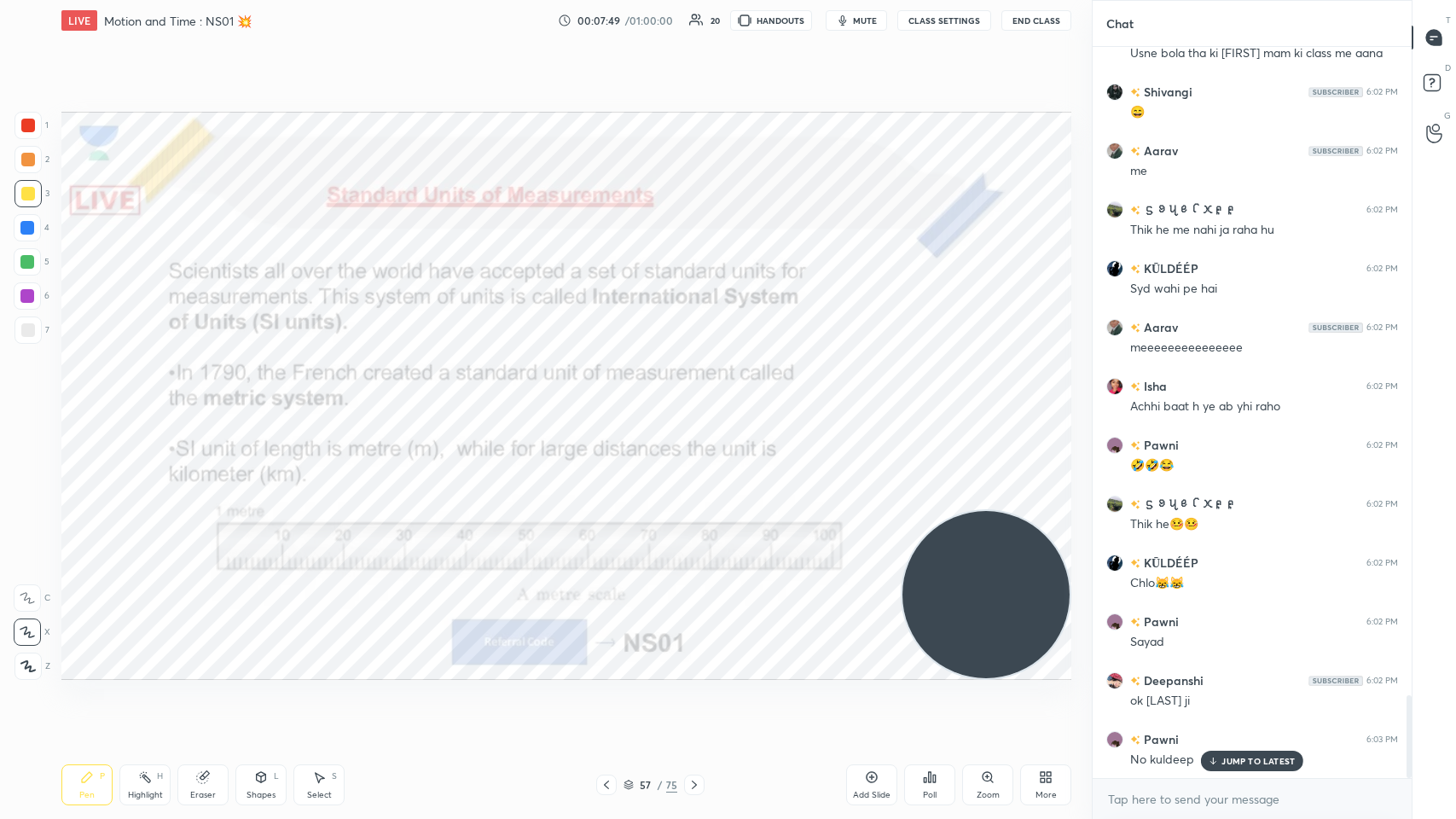 click at bounding box center (846, 368) 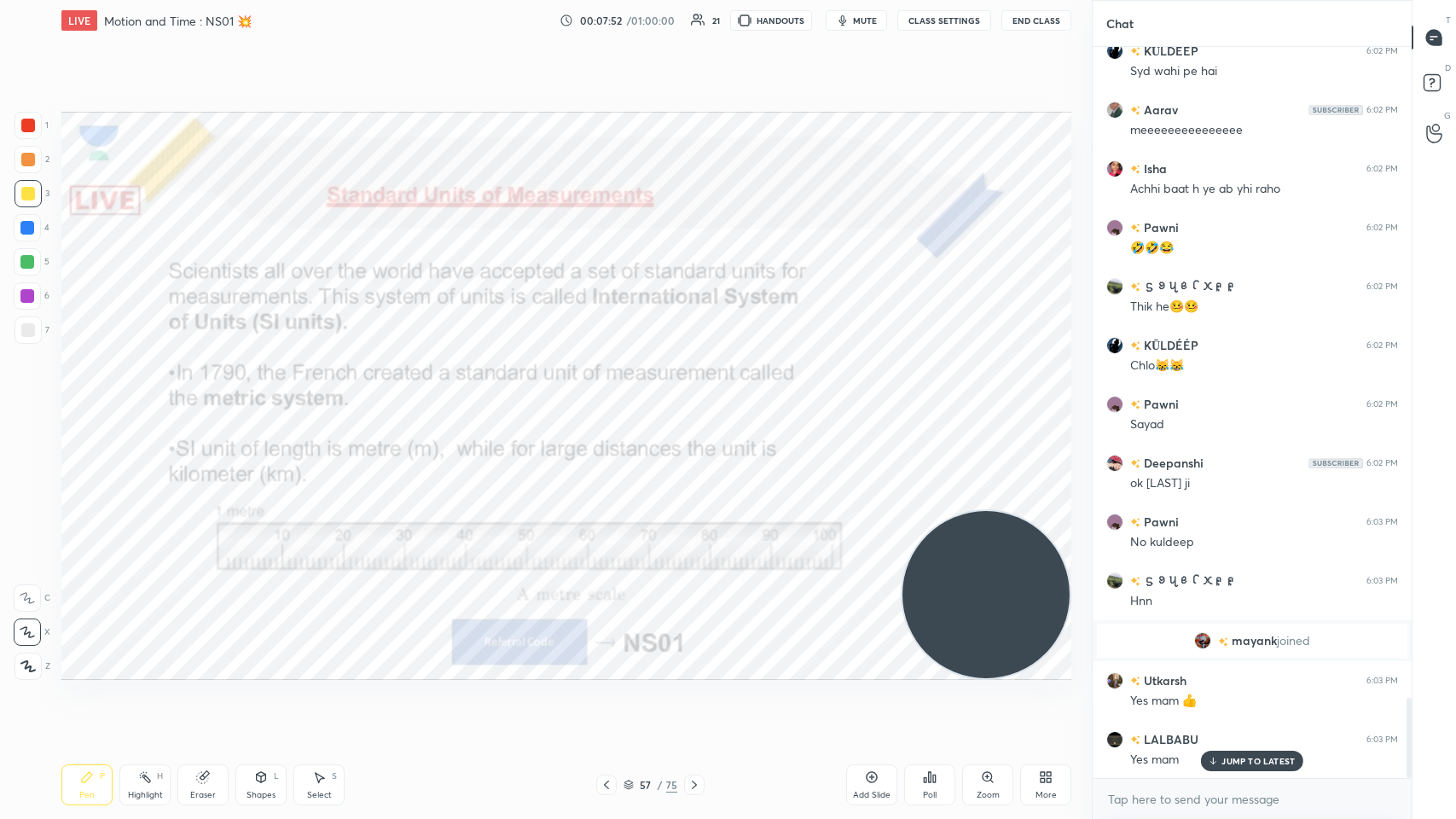 scroll, scrollTop: 5978, scrollLeft: 0, axis: vertical 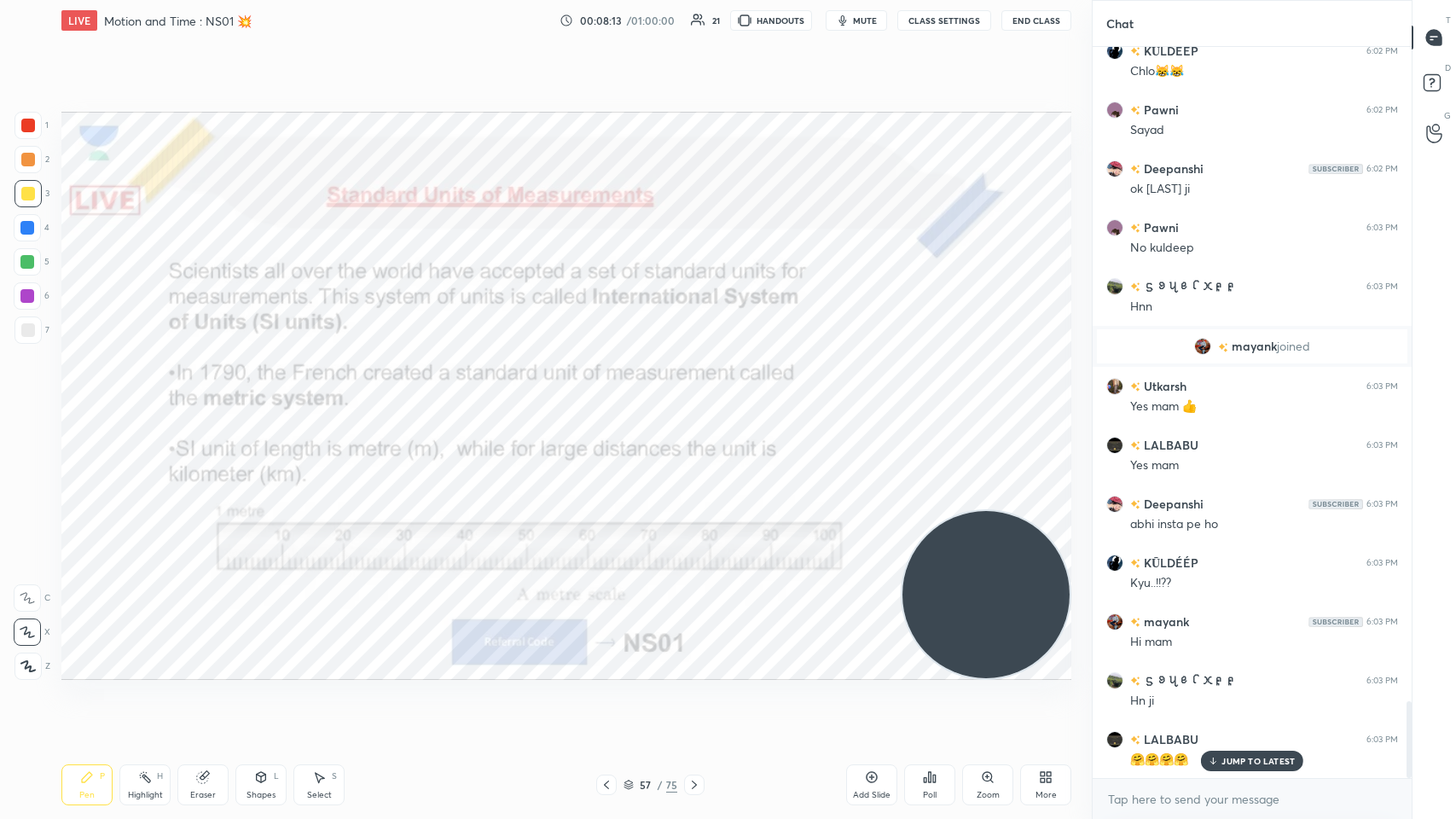 click on "Add Slide Poll Zoom More" at bounding box center (959, 785) 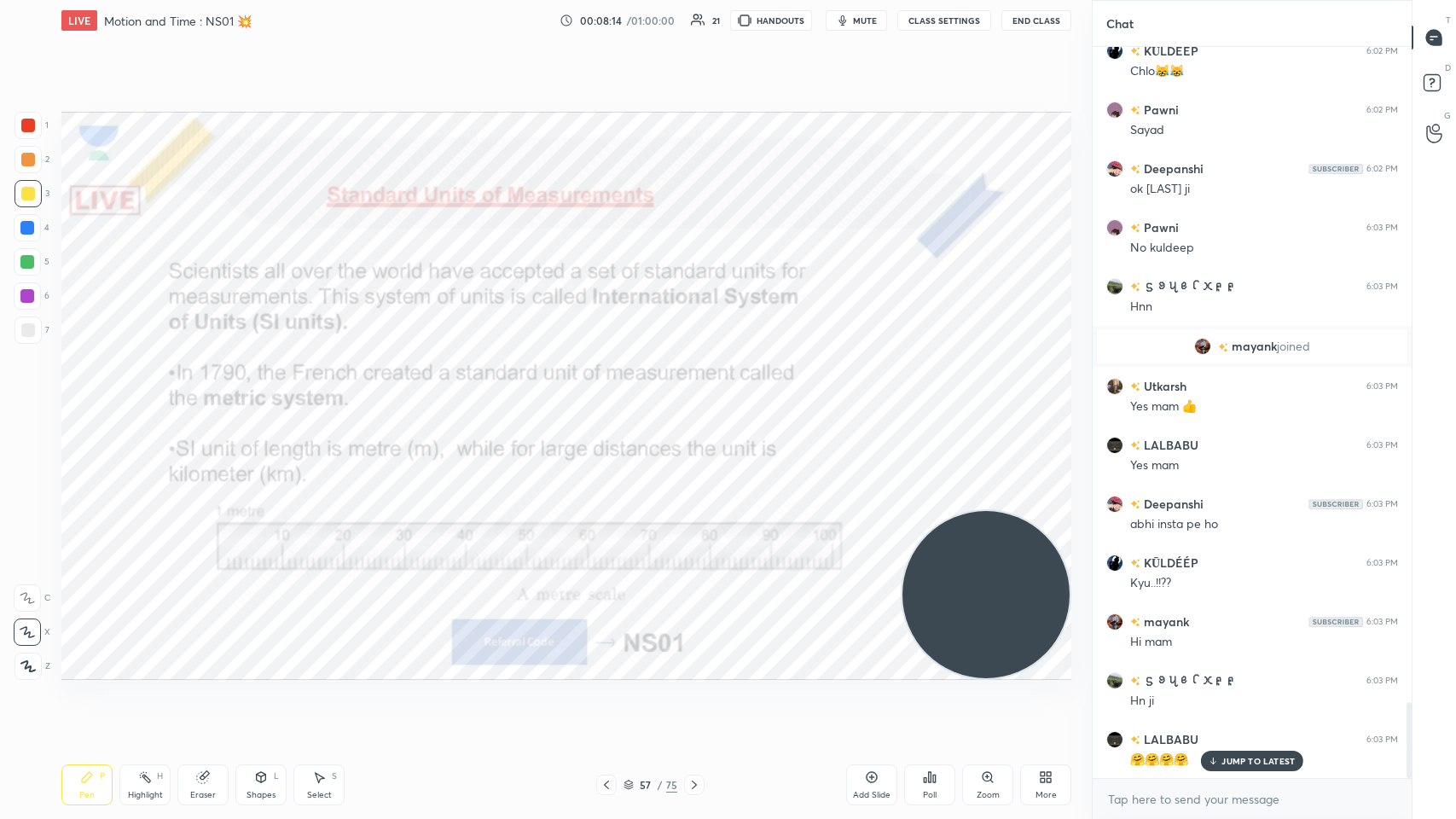 scroll, scrollTop: 6287, scrollLeft: 0, axis: vertical 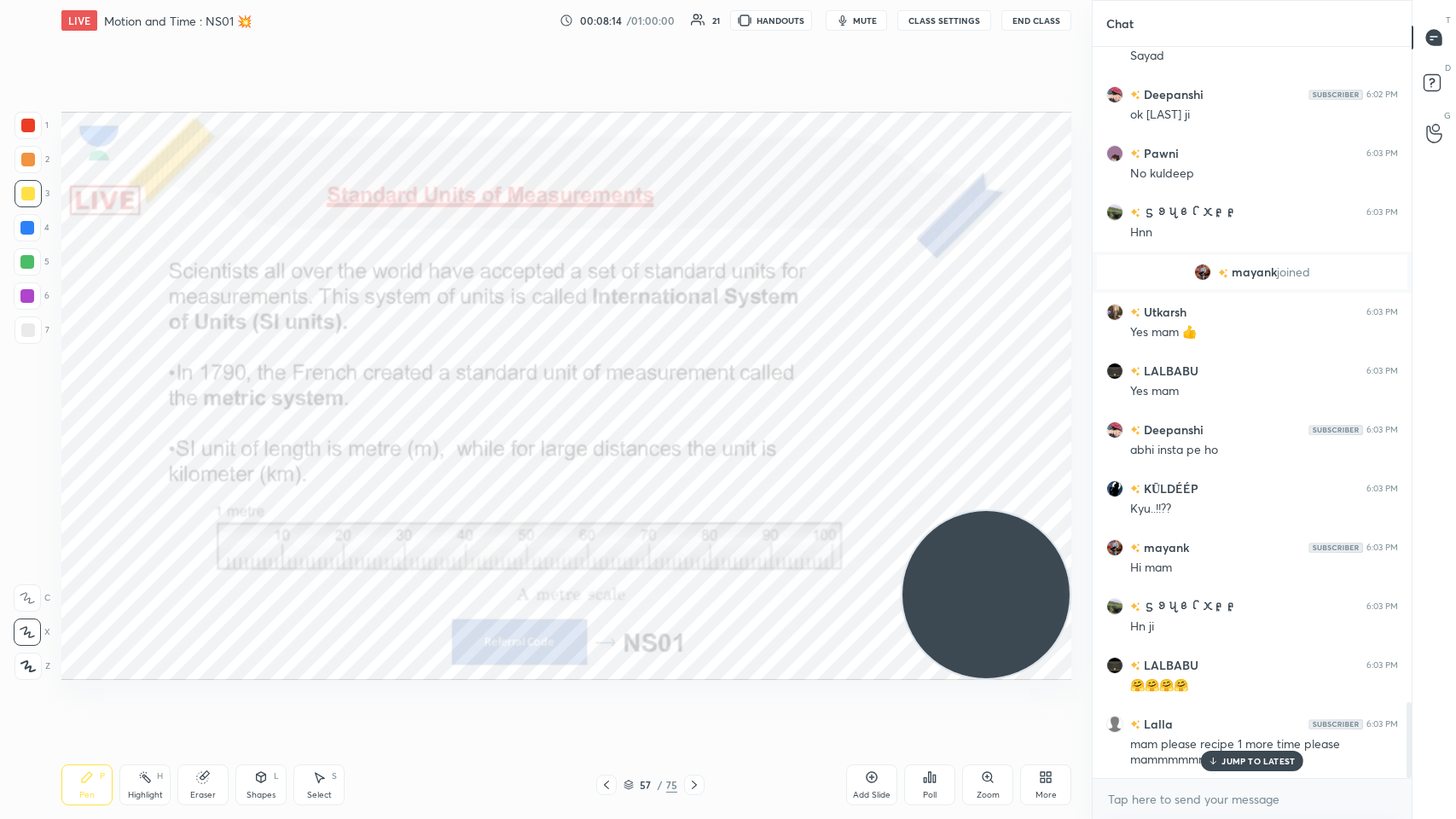 click on "Add Slide" at bounding box center (872, 785) 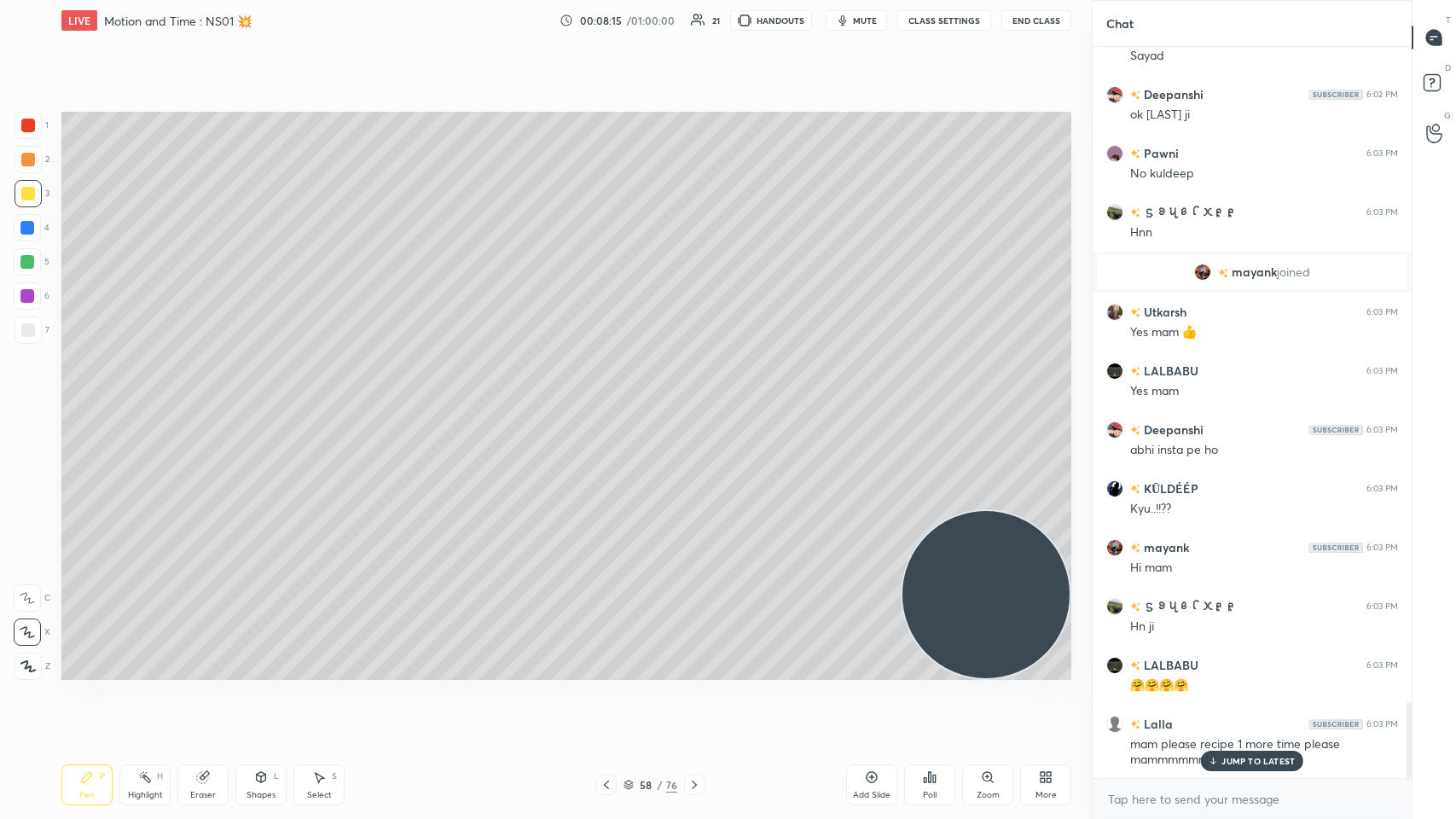 click at bounding box center (28, 194) 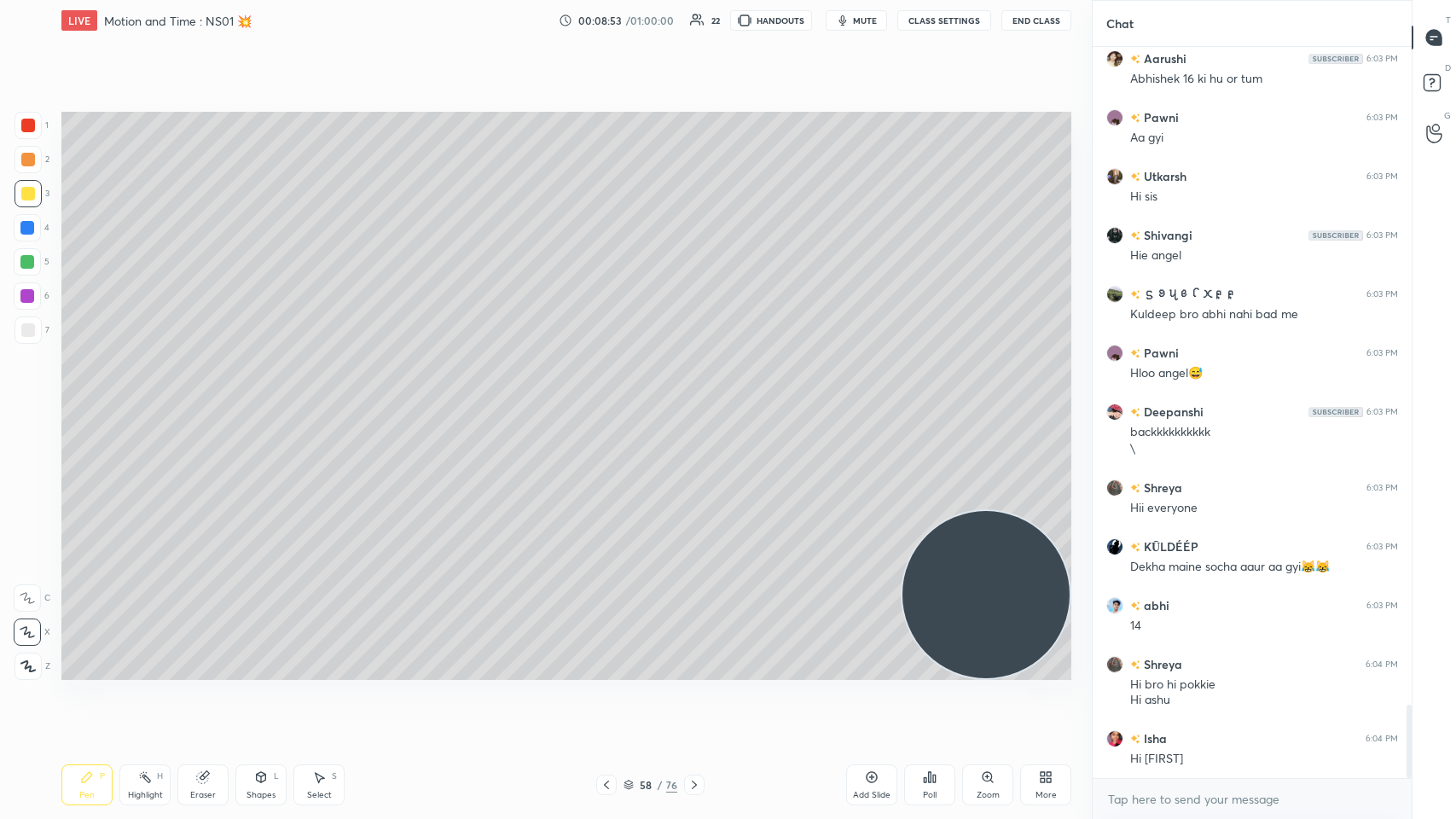 scroll, scrollTop: 6593, scrollLeft: 0, axis: vertical 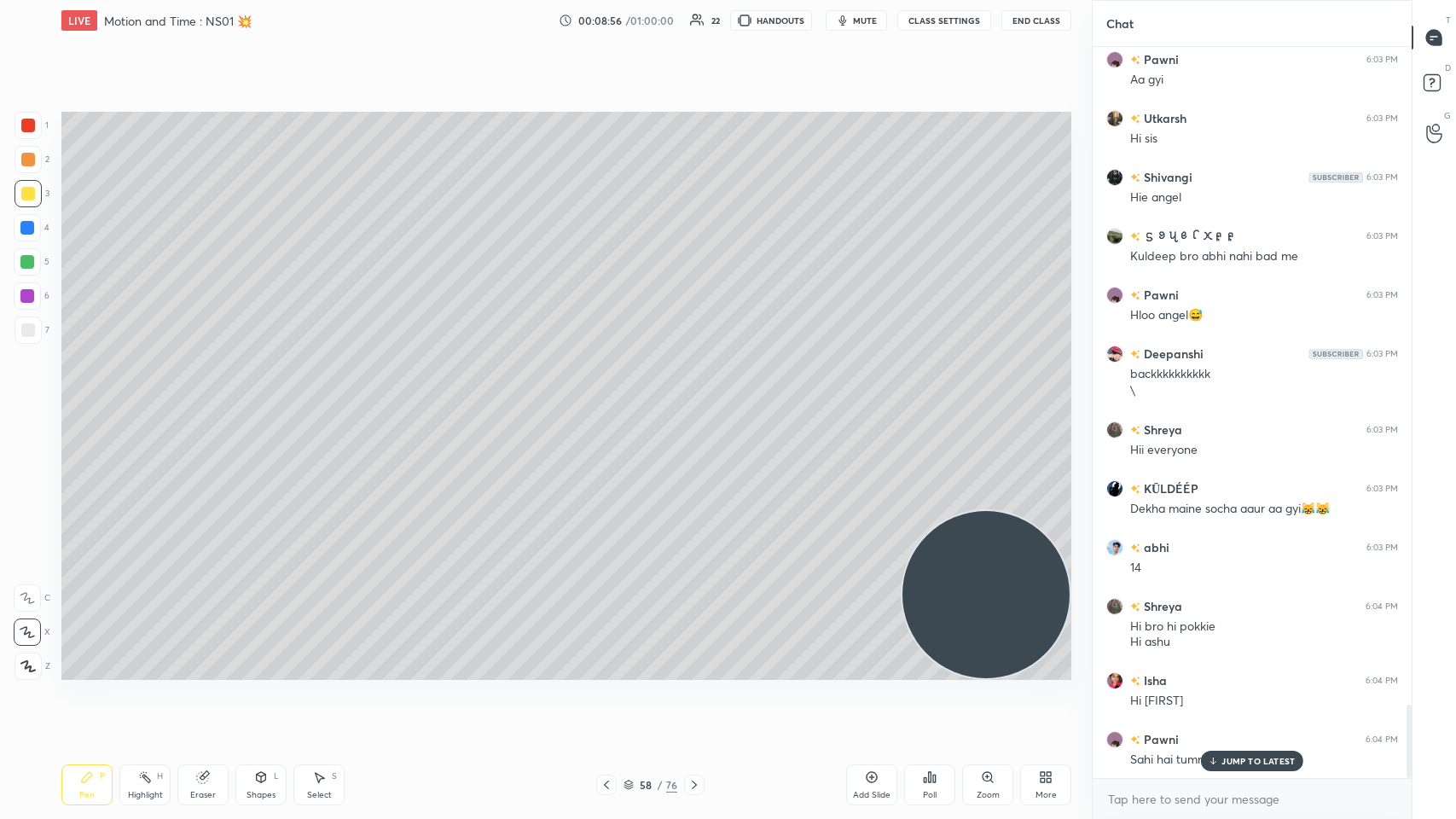 click on "KŪLDÉÉP 6:03 PM Kyu..!!?? mayank 6:03 PM Hi mam ᦓꪮꪗꫀꪶ᥊ᠻᠻ 6:03 PM Hn ji LALBABU 6:03 PM 🤗🤗🤗🤗 Lalla 6:03 PM mam please recipe 1 more time please mammmmmm KŪLDÉÉP 6:03 PM Soyal aao game khlene Shreya  joined Pawni 6:03 PM Kuldeep  tum hdekh aao udhr shreya ko abhi 6:03 PM Yes priyanshi Aarushi 6:03 PM Abhishek 16 ki hu or tum Pawni 6:03 PM Aa gyi Utkarsh 6:03 PM Hi sis Shivangi 6:03 PM Hie angel ᦓꪮꪗꫀꪶ᥊ᠻᠻ 6:03 PM Kuldeep bro abhi nahi bad me Pawni 6:03 PM Hloo angel😅 Deepanshi 6:03 PM backkkkkkkkkk \ Shreya 6:03 PM Hii everyone KŪLDÉÉP 6:03 PM Dekha maine socha aaur aa gyi😹😹 abhi 6:03 PM 14 Shreya 6:04 PM Hi bro hi pokkie
Hi ashu Isha 6:04 PM Hi shreyu Pawni 6:04 PM Sahi hai tumrri c.... hhai" at bounding box center [1252, 412] 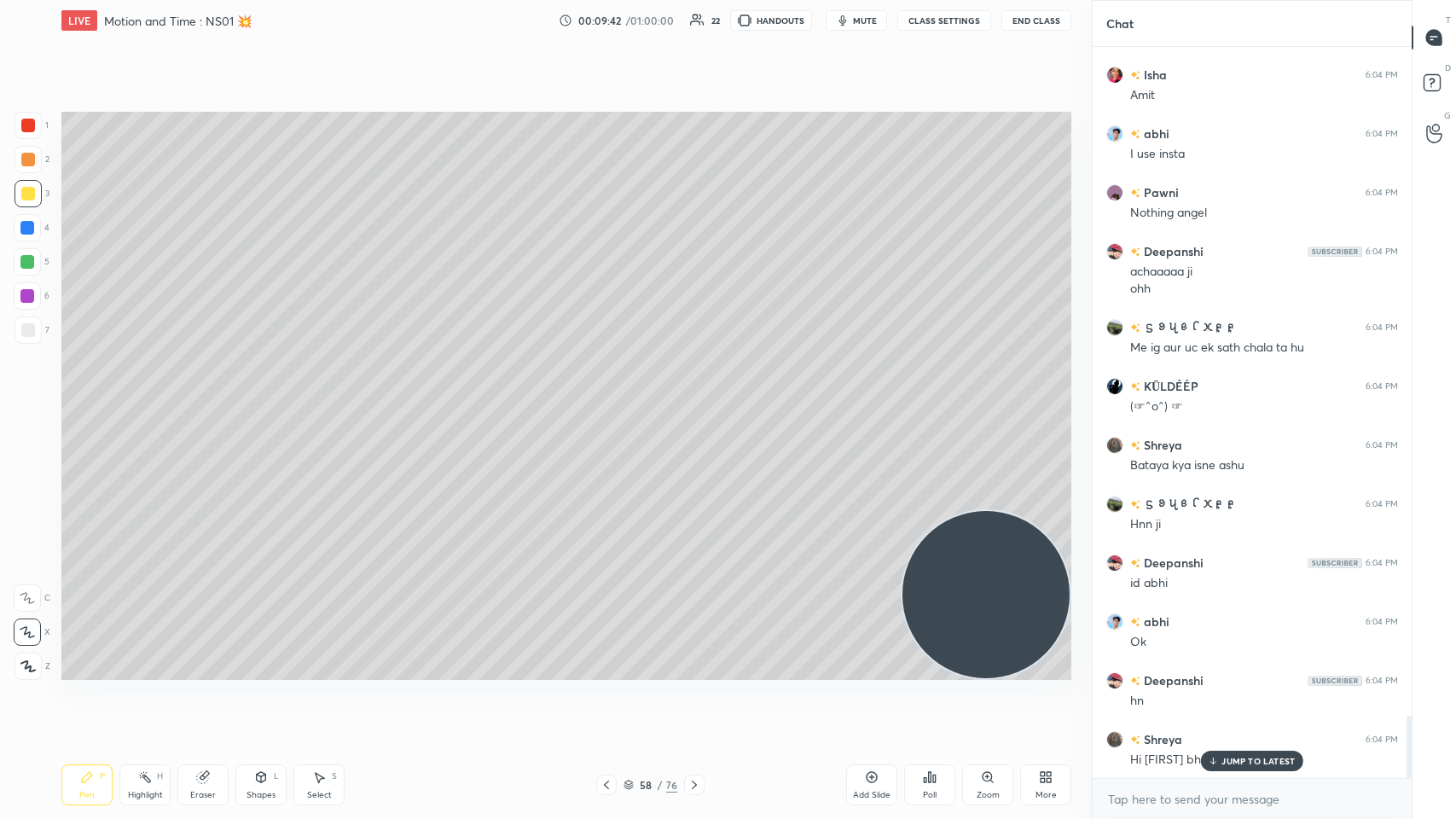 scroll, scrollTop: 7862, scrollLeft: 0, axis: vertical 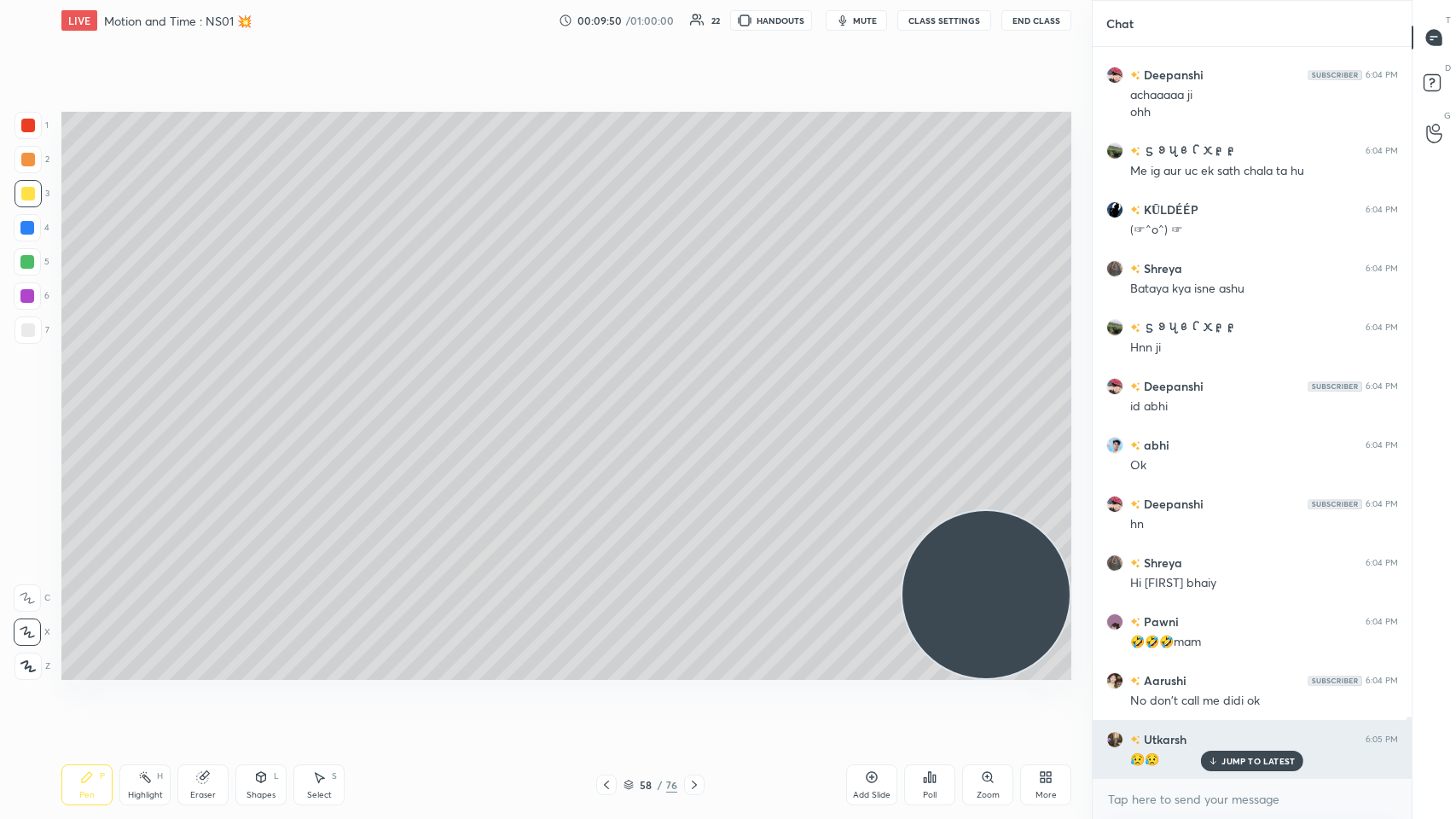 click on "JUMP TO LATEST" at bounding box center [1258, 761] 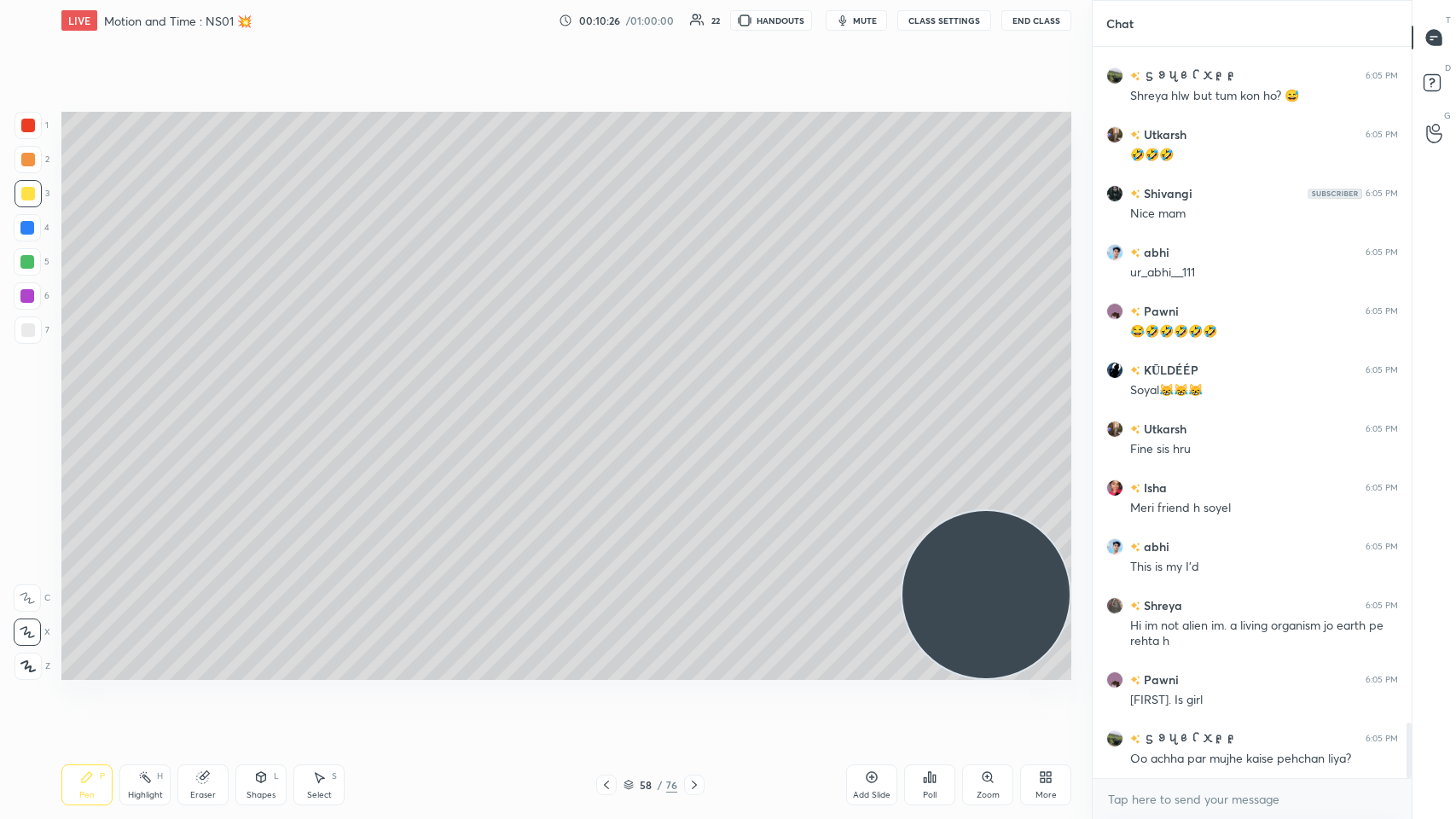 scroll, scrollTop: 8937, scrollLeft: 0, axis: vertical 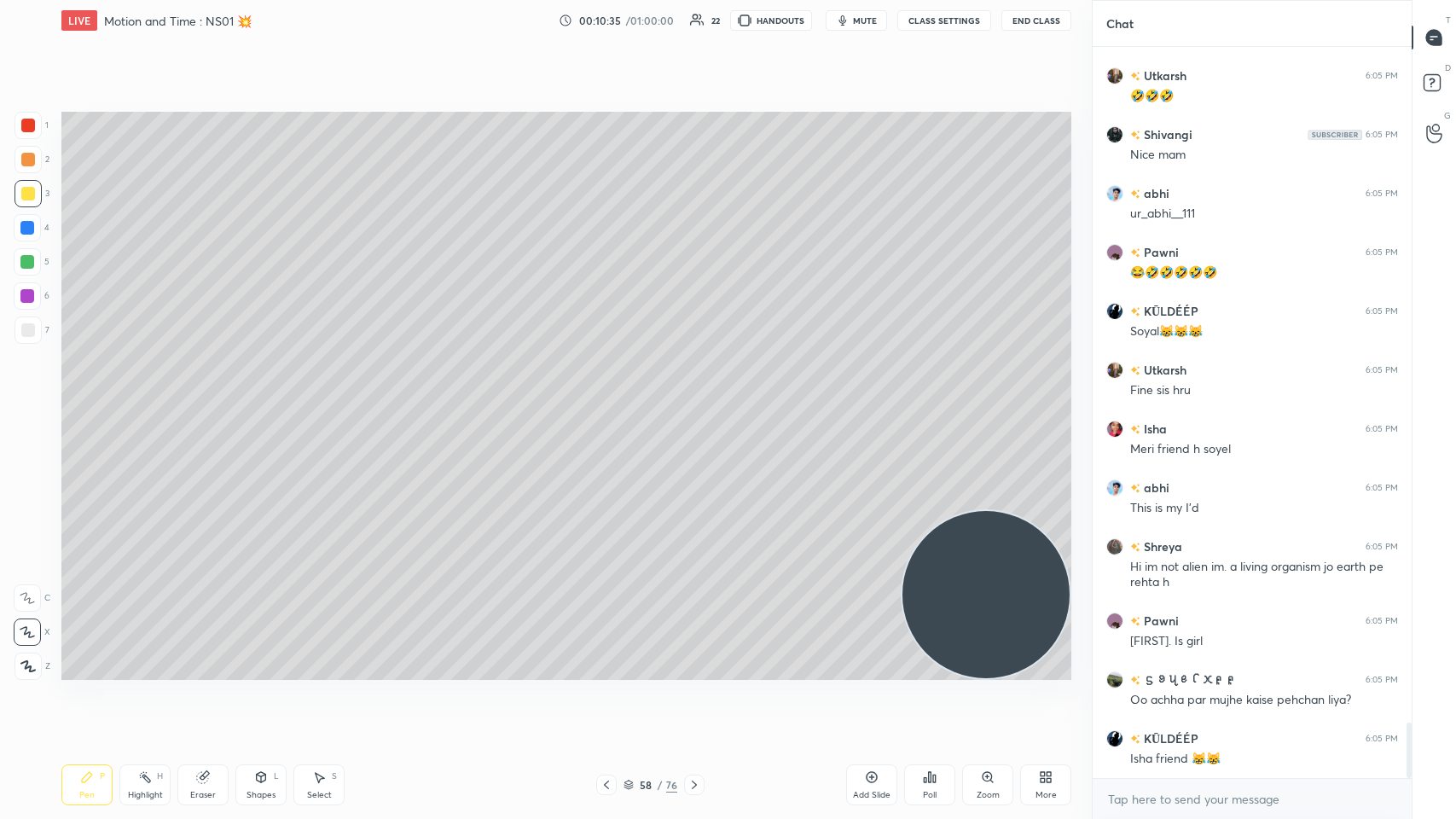 click 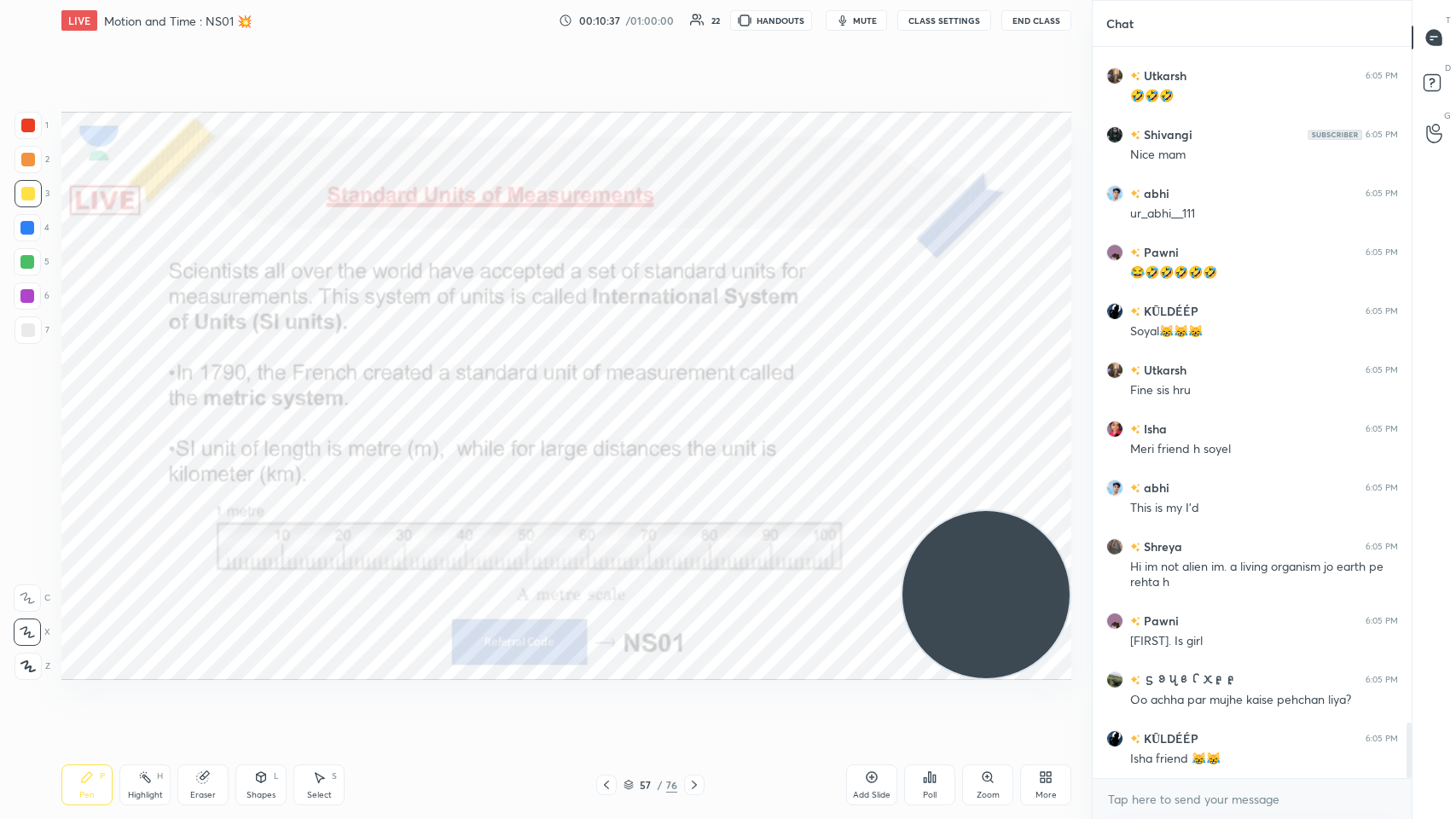 click at bounding box center (28, 125) 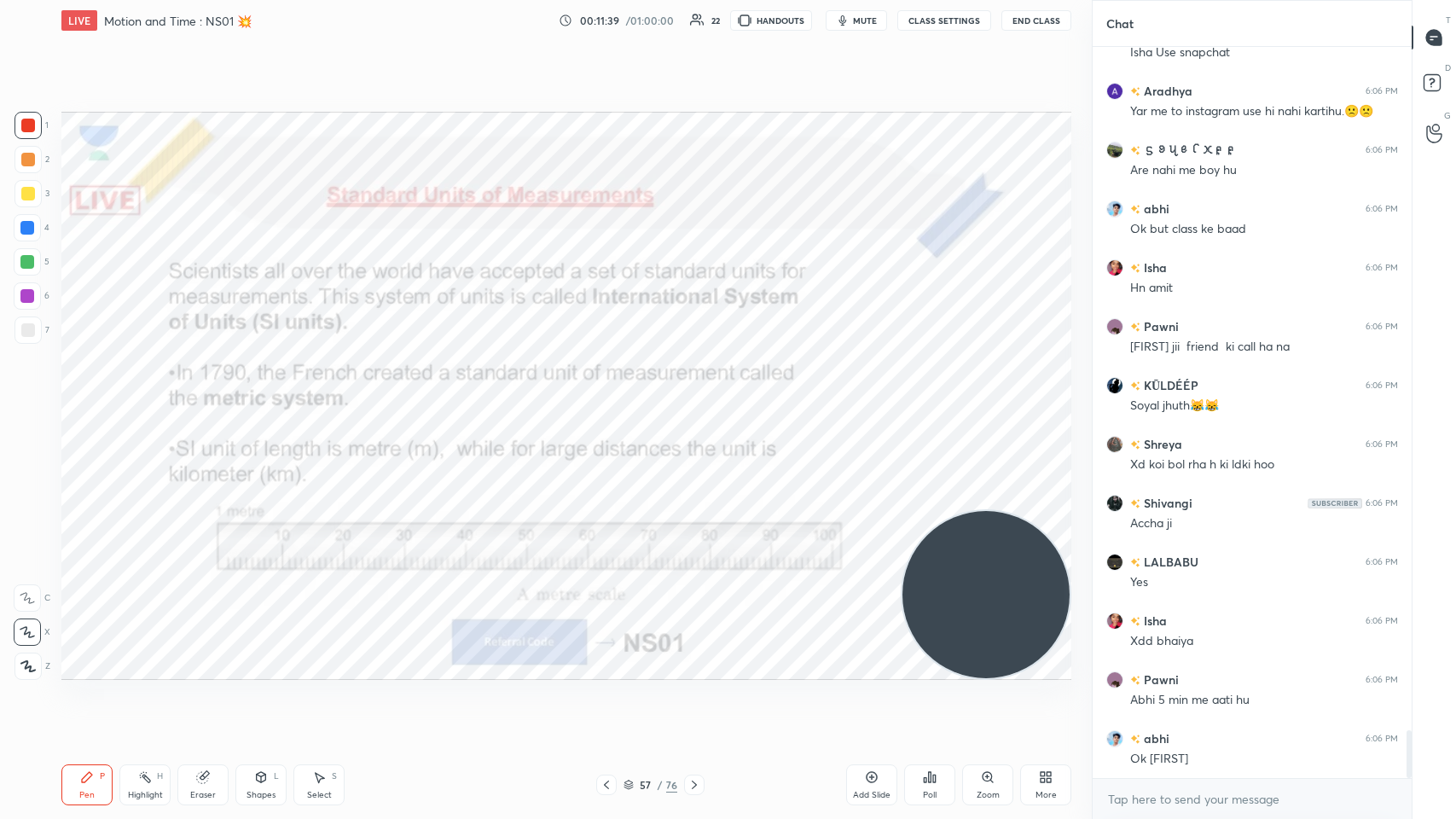 scroll, scrollTop: 10558, scrollLeft: 0, axis: vertical 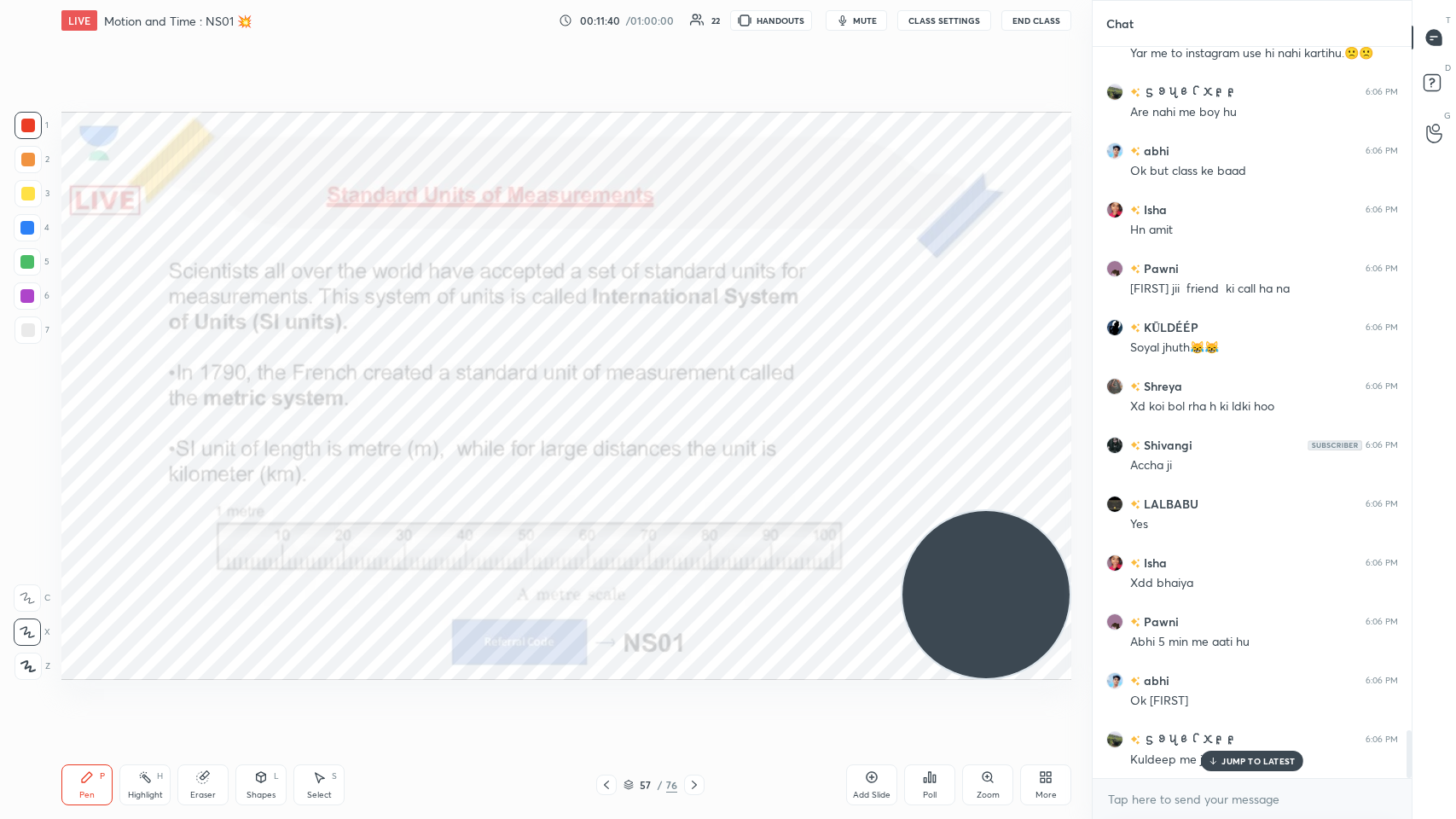 click on "JUMP TO LATEST" at bounding box center (1258, 761) 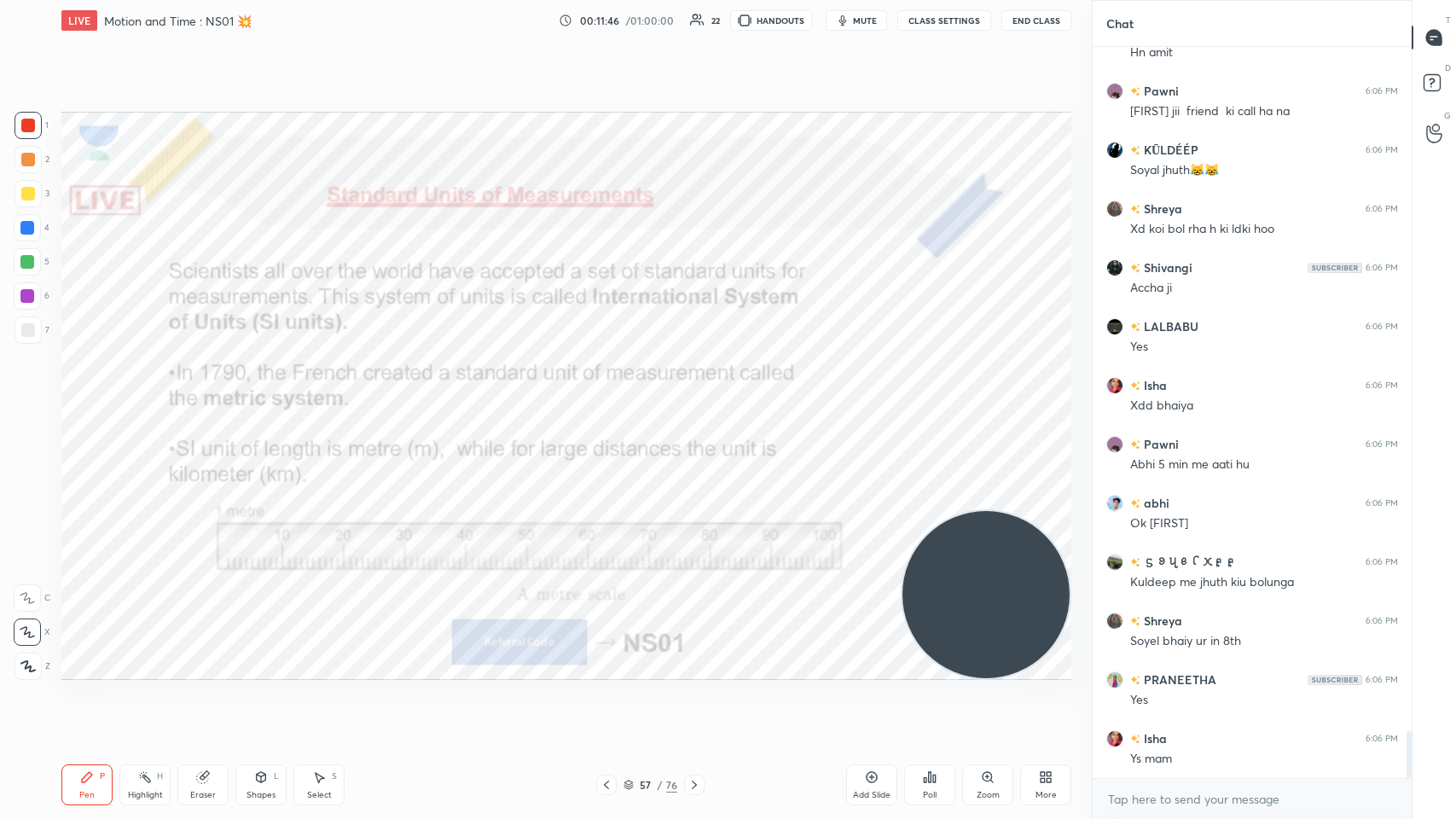 scroll, scrollTop: 10795, scrollLeft: 0, axis: vertical 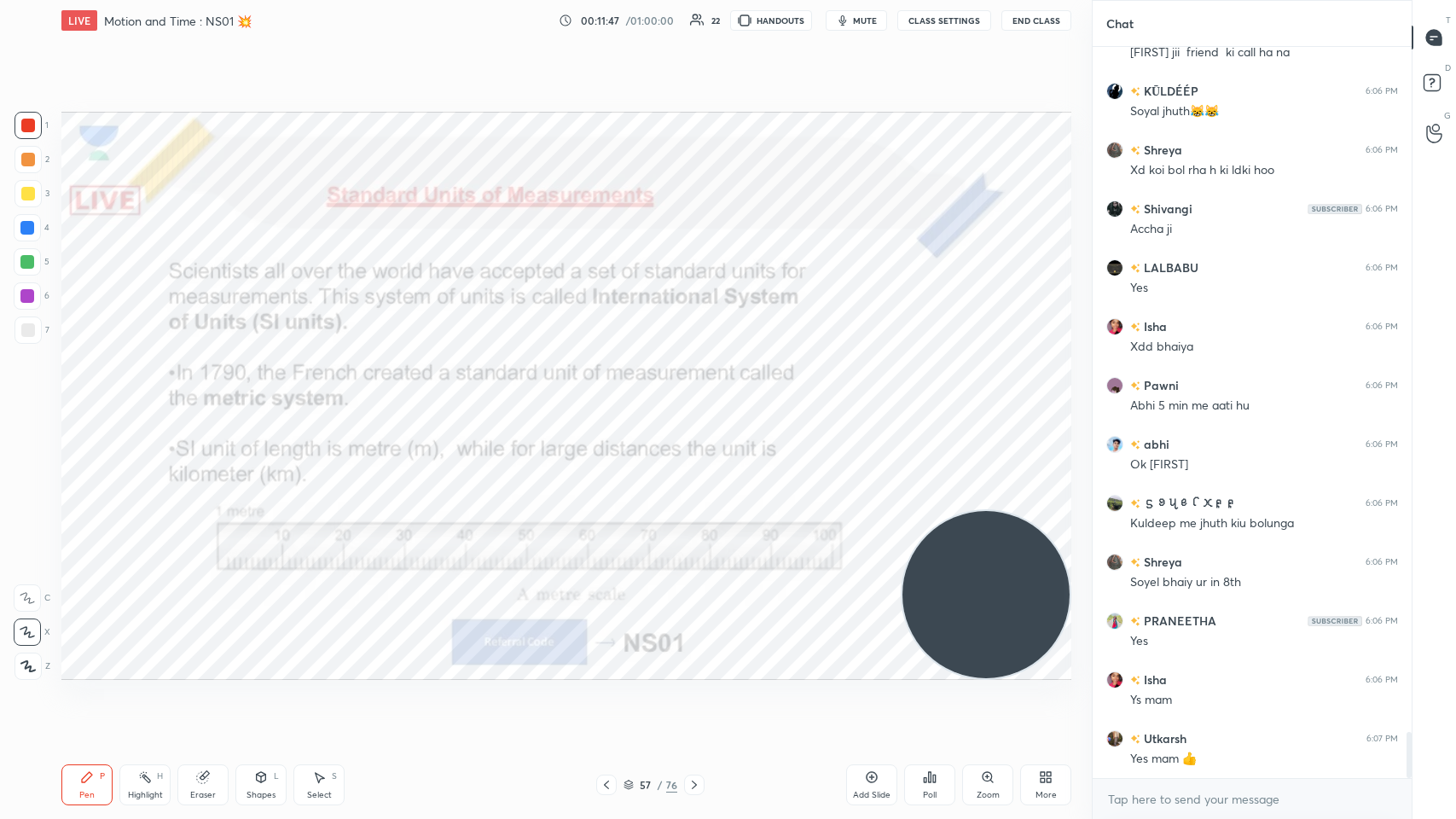 click 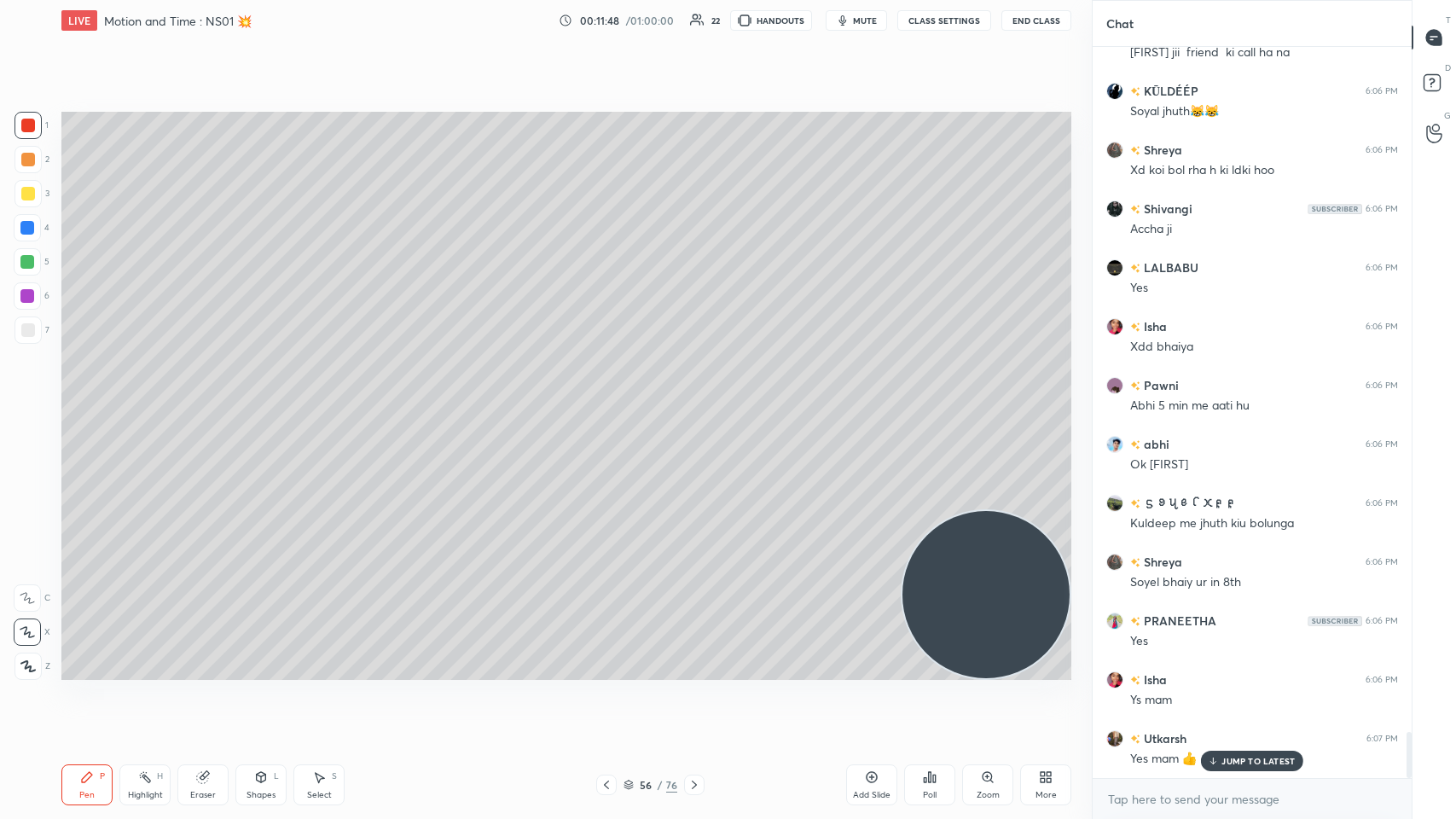 scroll, scrollTop: 10853, scrollLeft: 0, axis: vertical 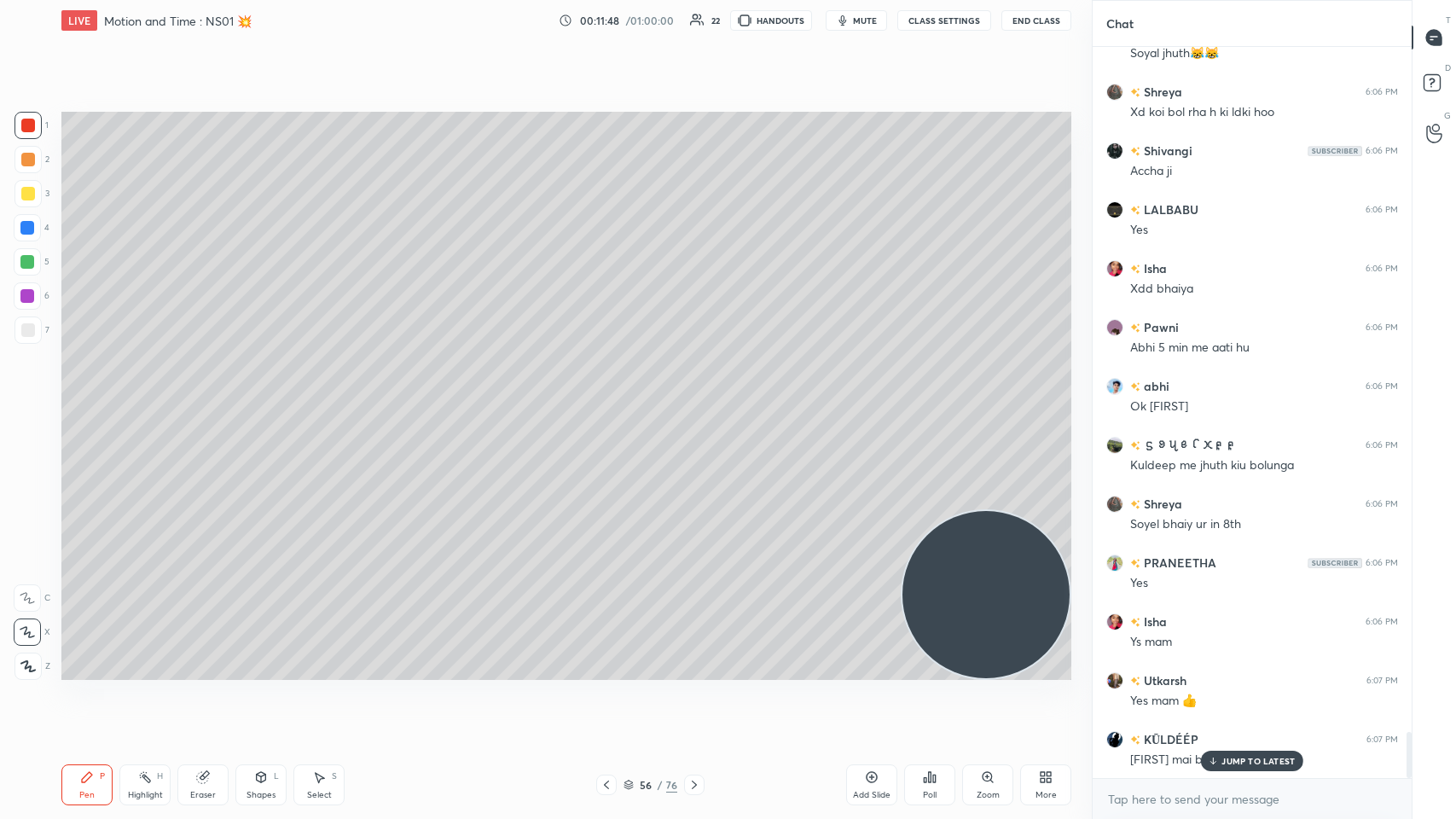 click 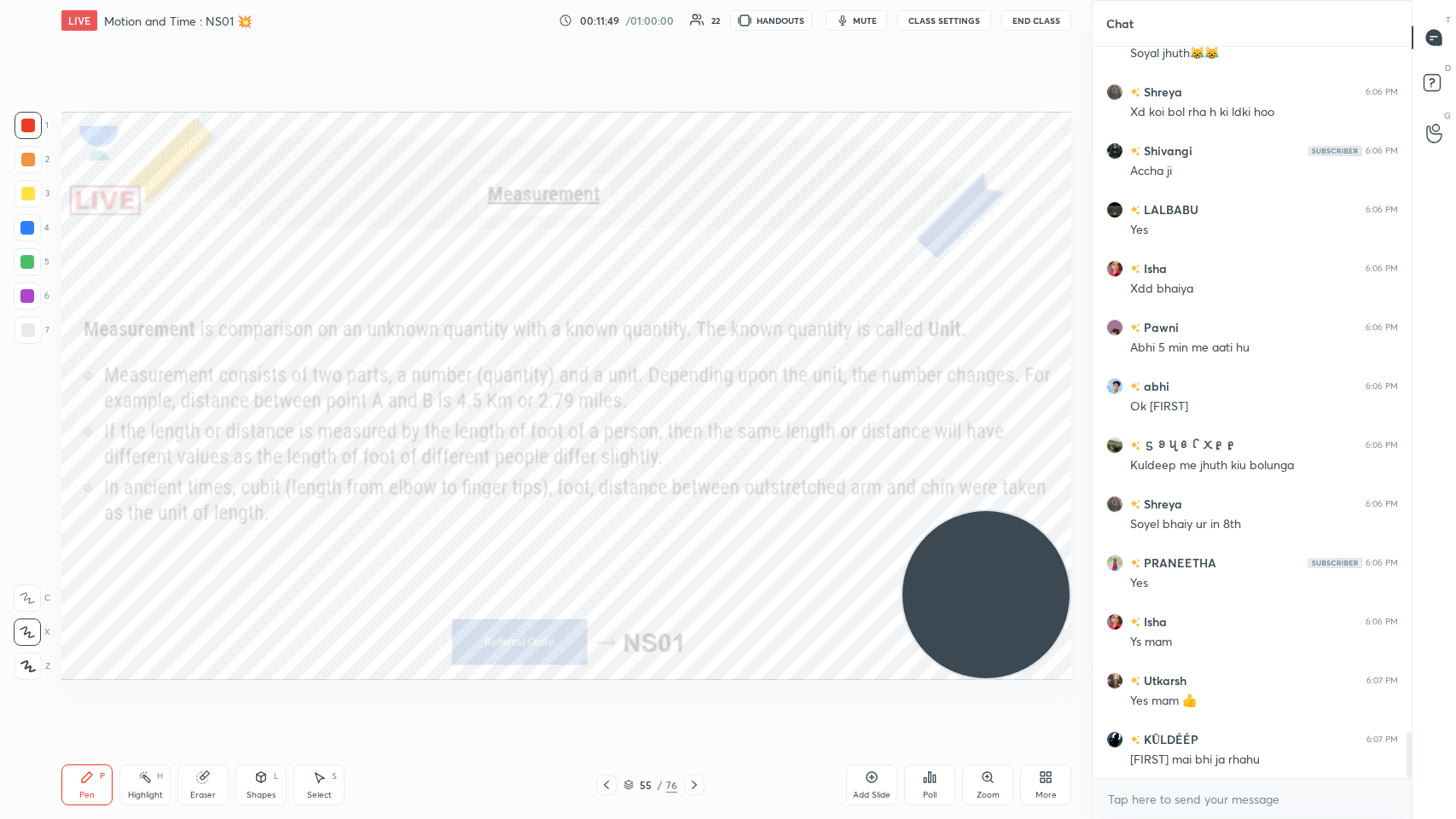 scroll, scrollTop: 10912, scrollLeft: 0, axis: vertical 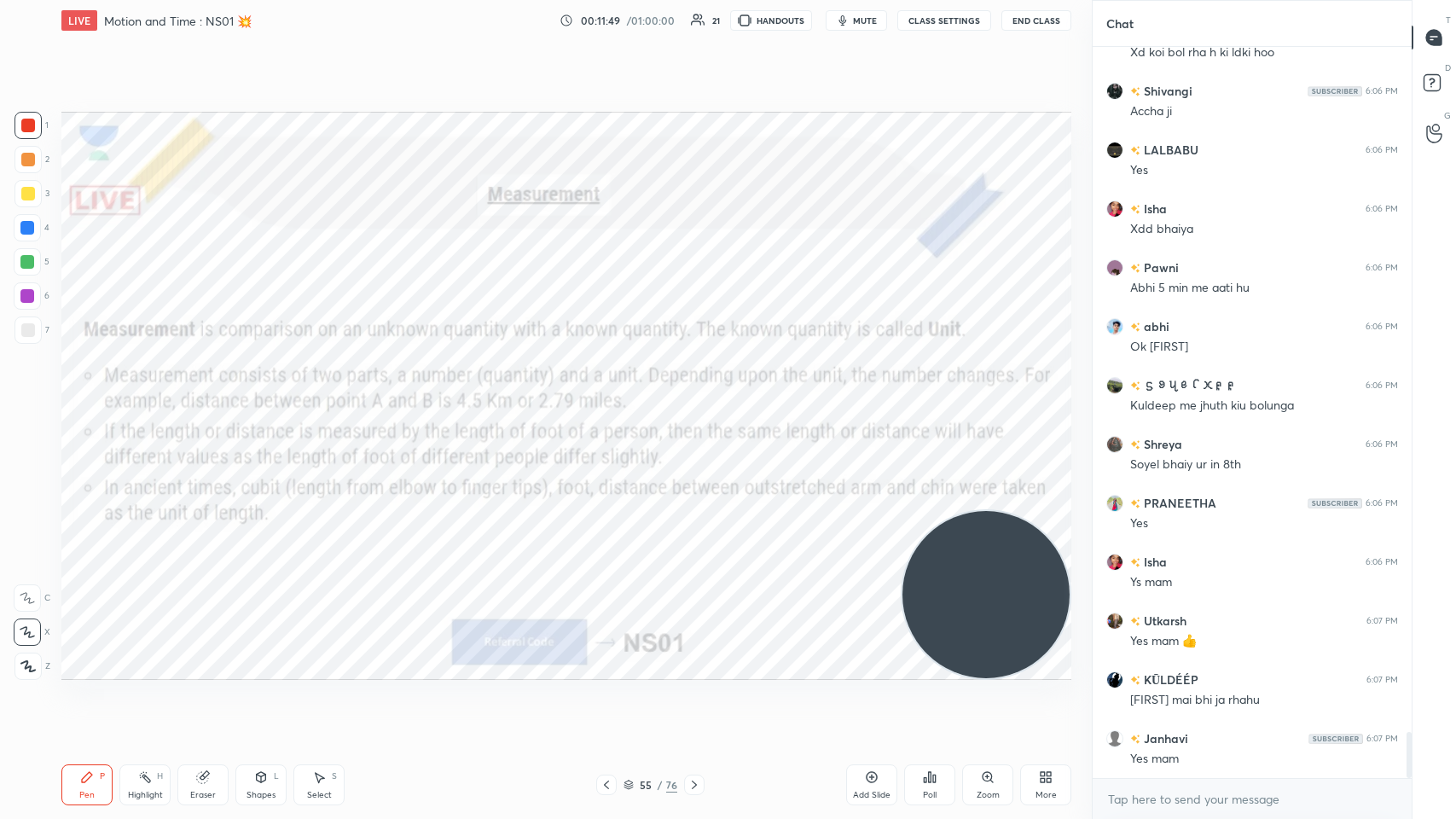 click 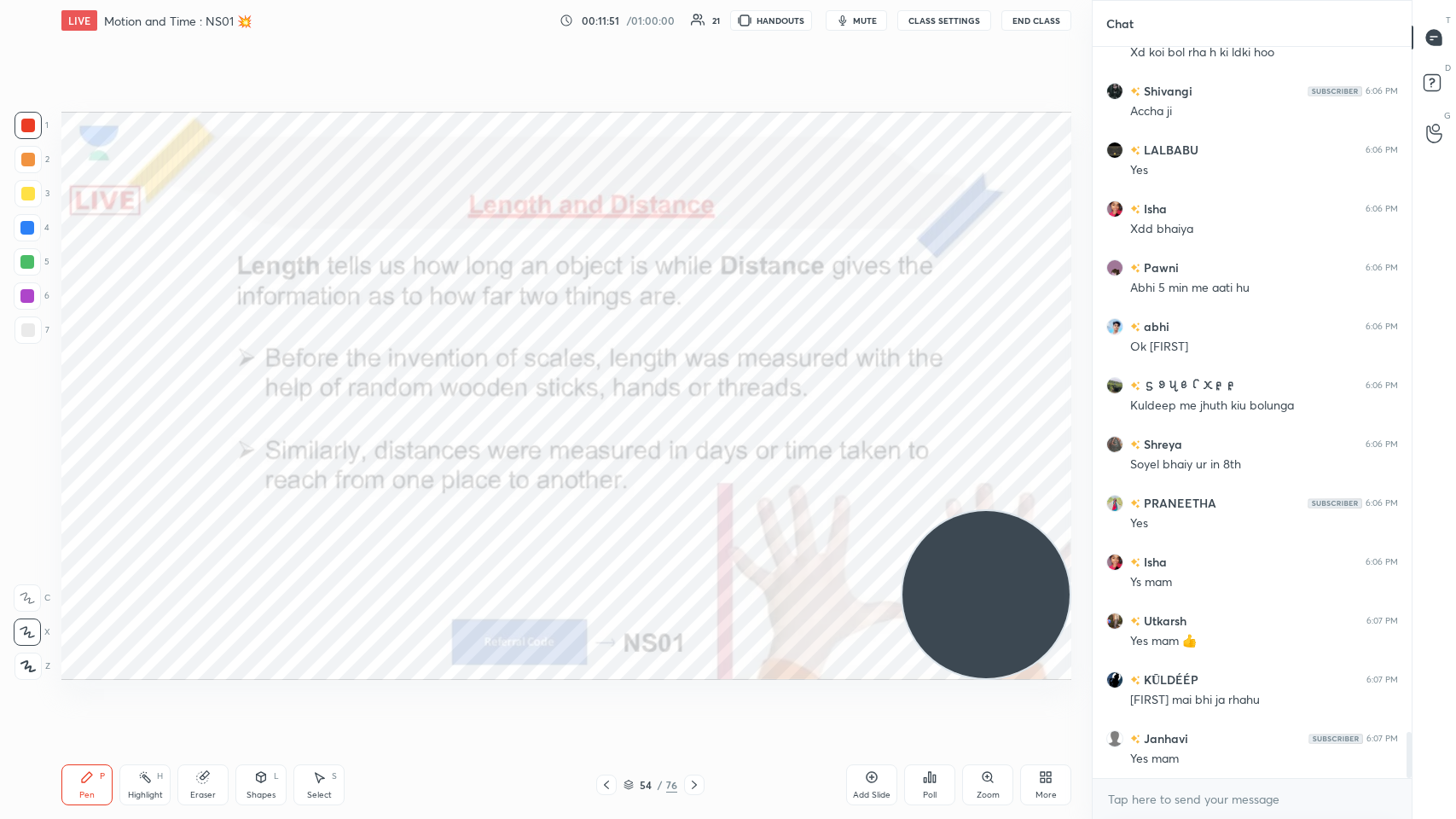 click at bounding box center (606, 785) 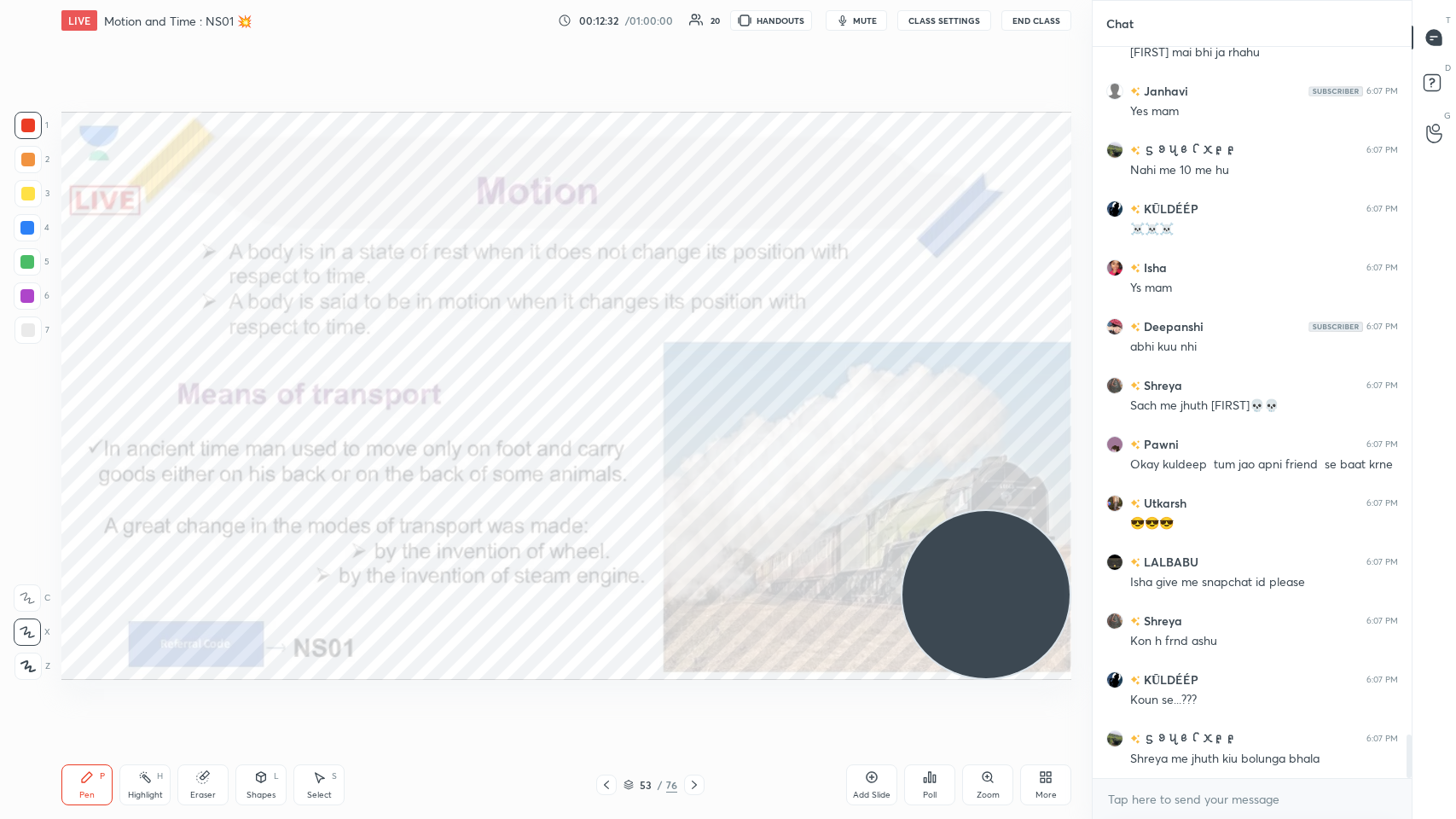 scroll, scrollTop: 11618, scrollLeft: 0, axis: vertical 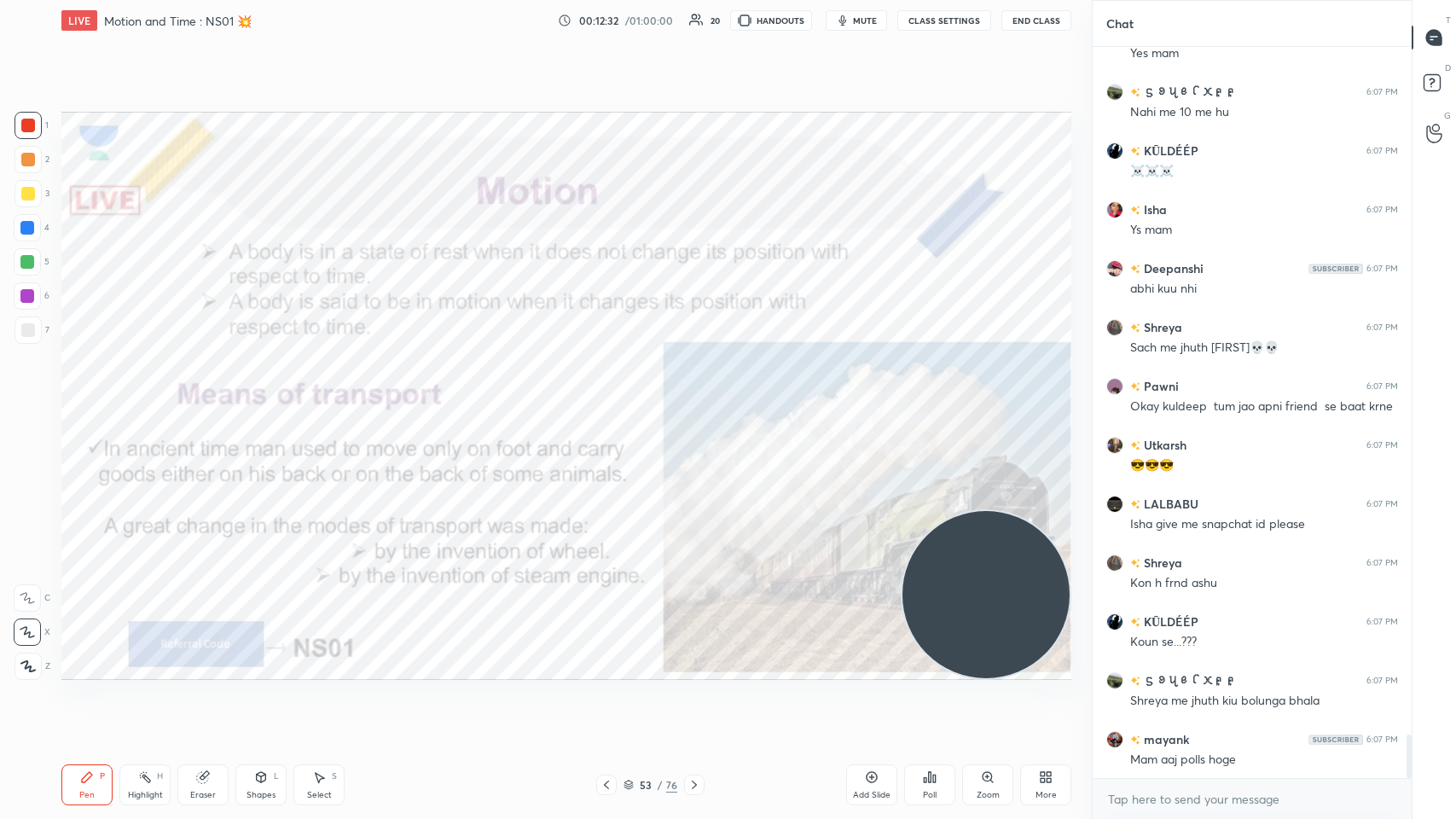 click on "Setting up your live class Poll for   secs No correct answer Start poll" at bounding box center (566, 396) 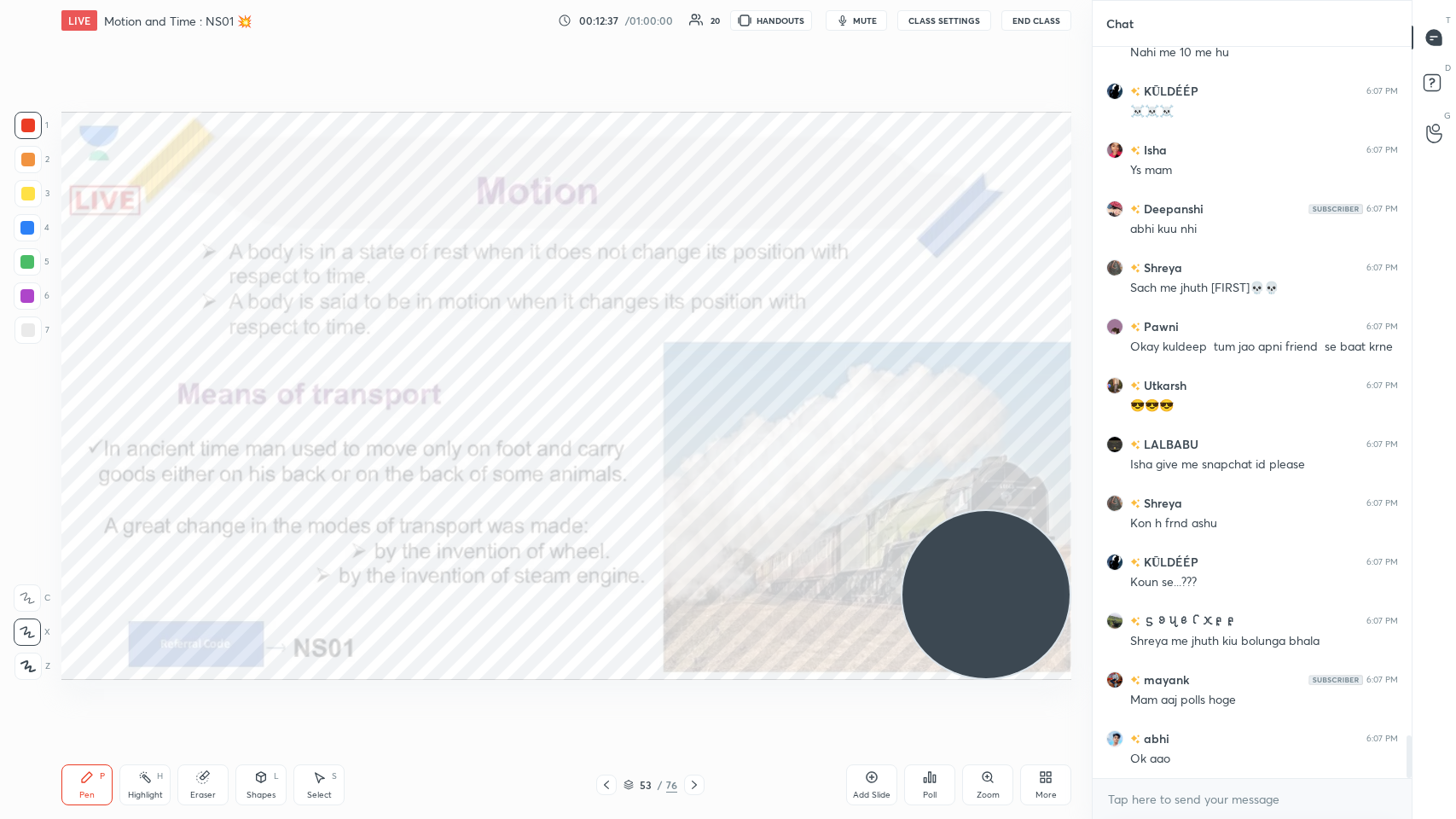 scroll, scrollTop: 11736, scrollLeft: 0, axis: vertical 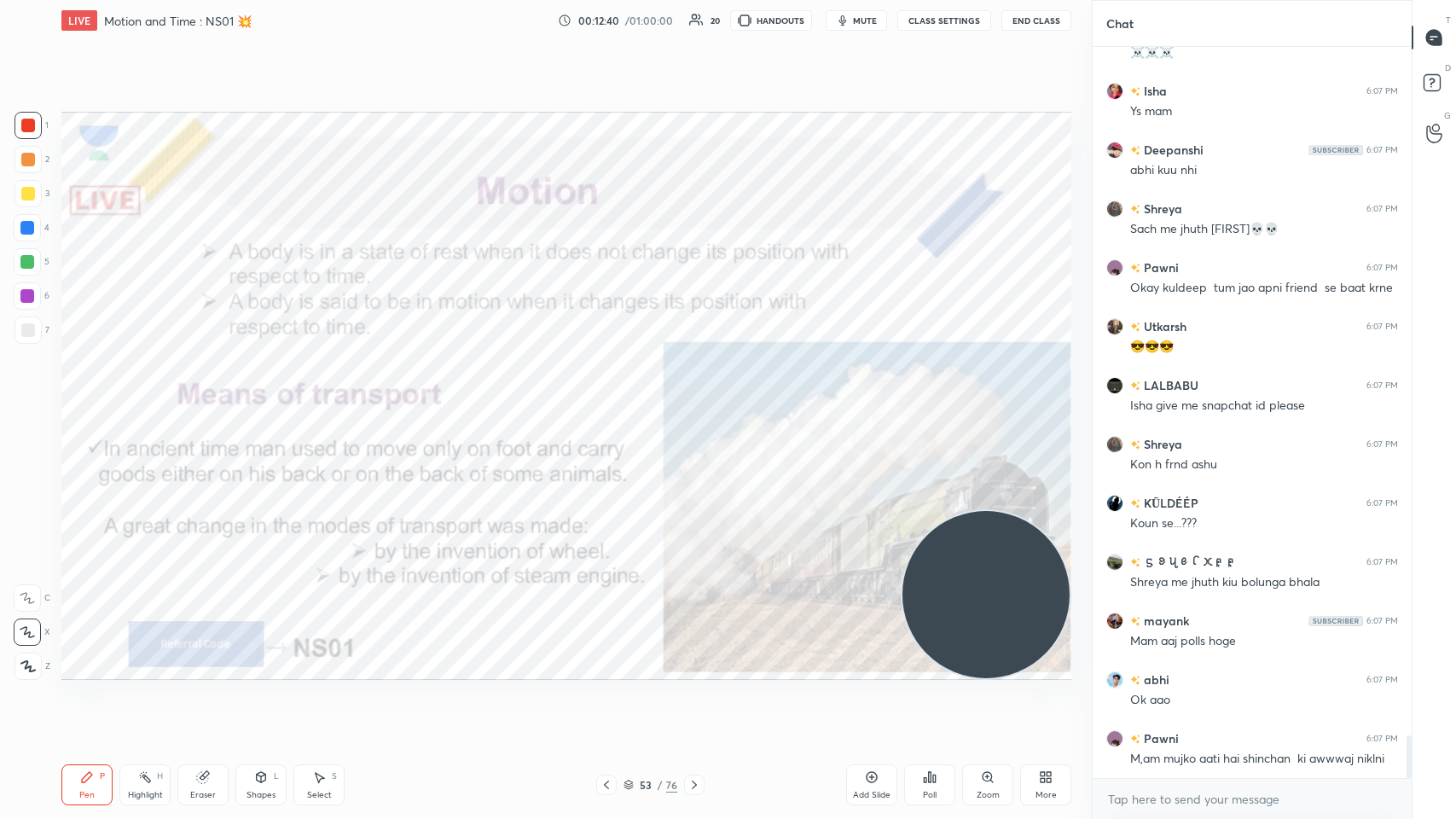 click on "1 2 3 4 5 6 7 C X Z C X Z E E Erase all   H H LIVE Motion and Time : NS01 💥 00:12:40 /  01:00:00 20 HANDOUTS mute CLASS SETTINGS End Class Setting up your live class Poll for   secs No correct answer Start poll Back Motion and Time : NS01 💥 Neha Saini Pen P Highlight H Eraser Shapes L Select S 53 / 76 Add Slide Poll Zoom More" at bounding box center (546, 410) 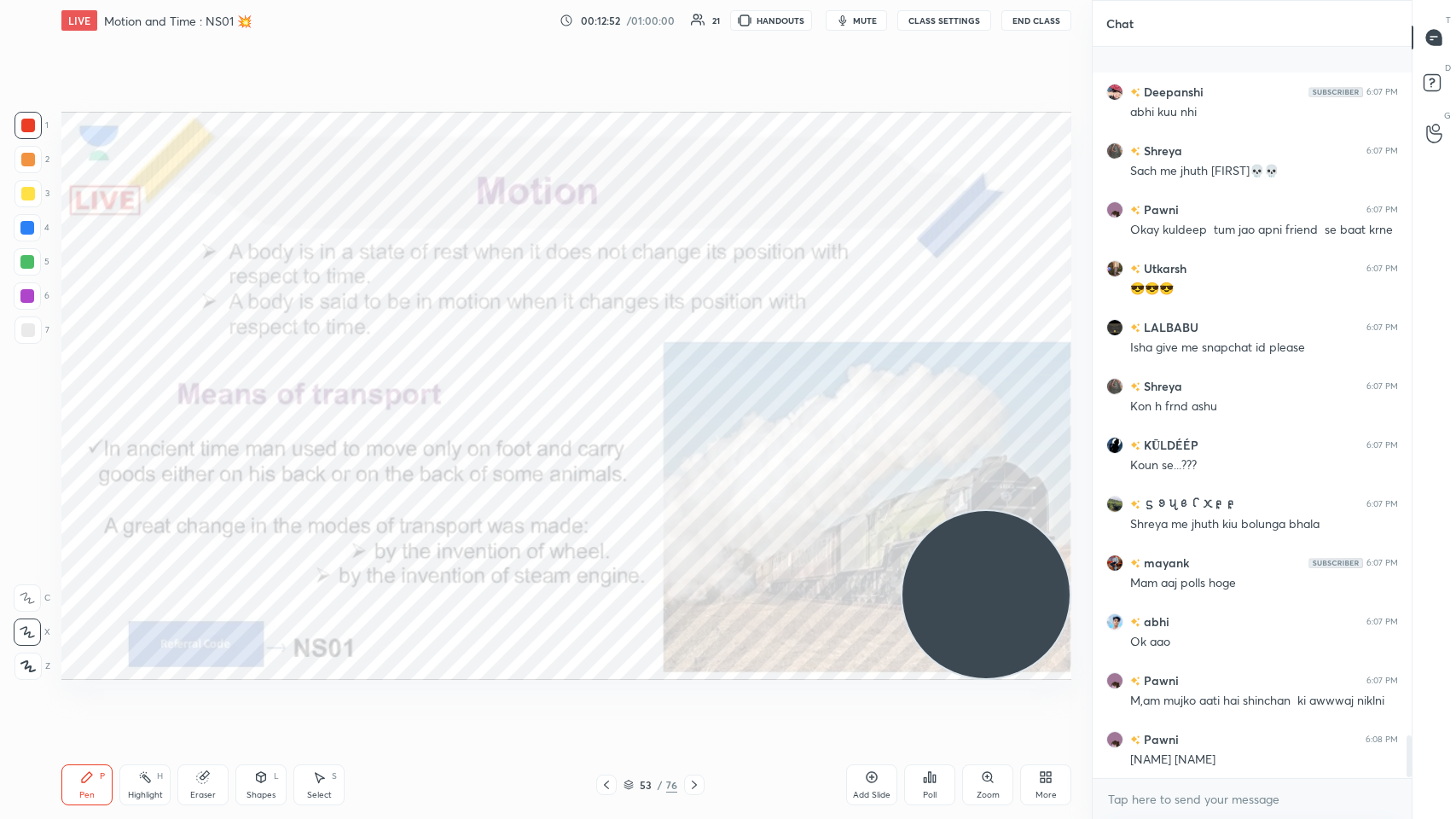 scroll, scrollTop: 11928, scrollLeft: 0, axis: vertical 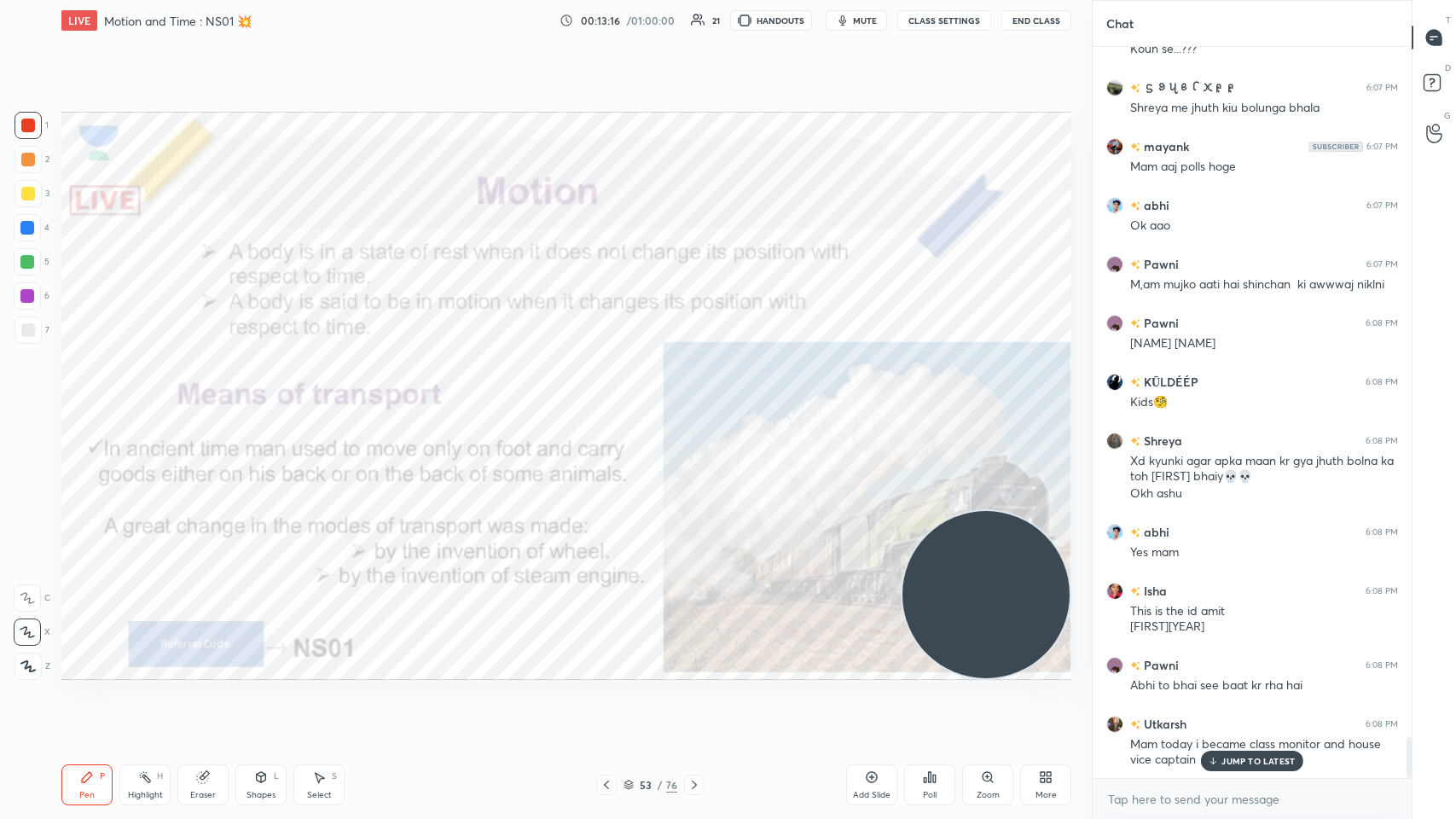 click on "Highlight H" at bounding box center [145, 785] 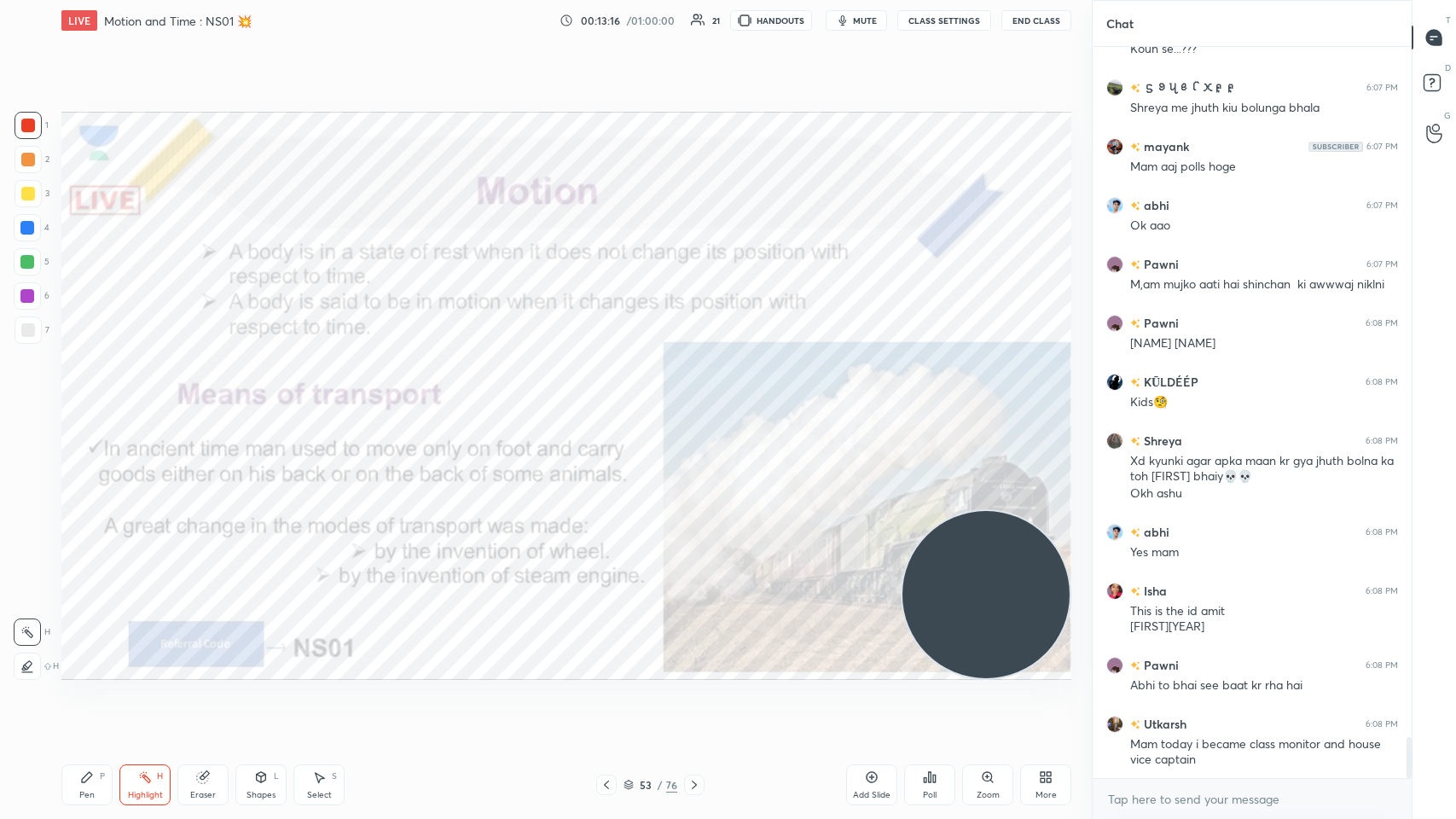 scroll, scrollTop: 12270, scrollLeft: 0, axis: vertical 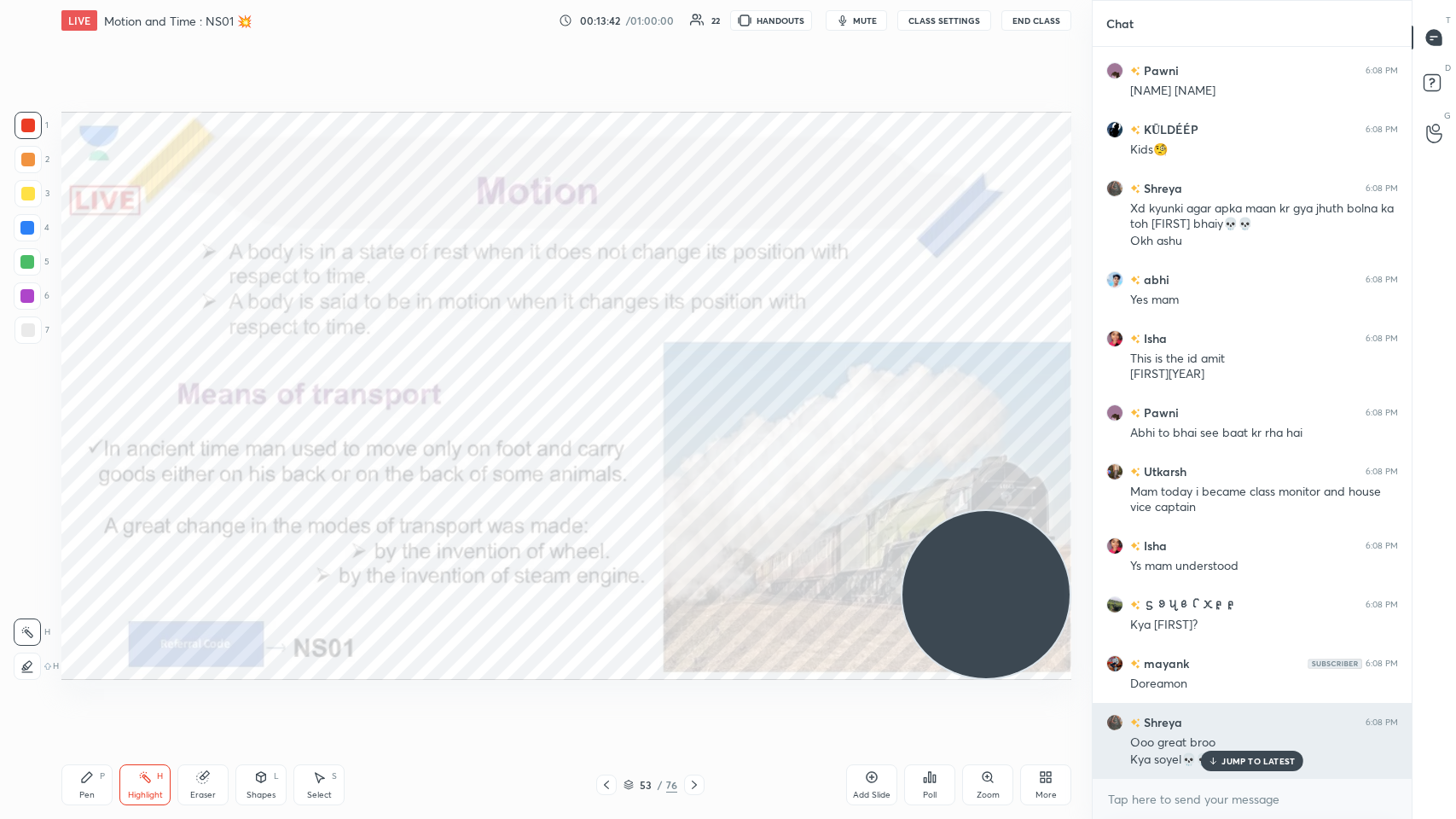 click on "JUMP TO LATEST" at bounding box center [1258, 761] 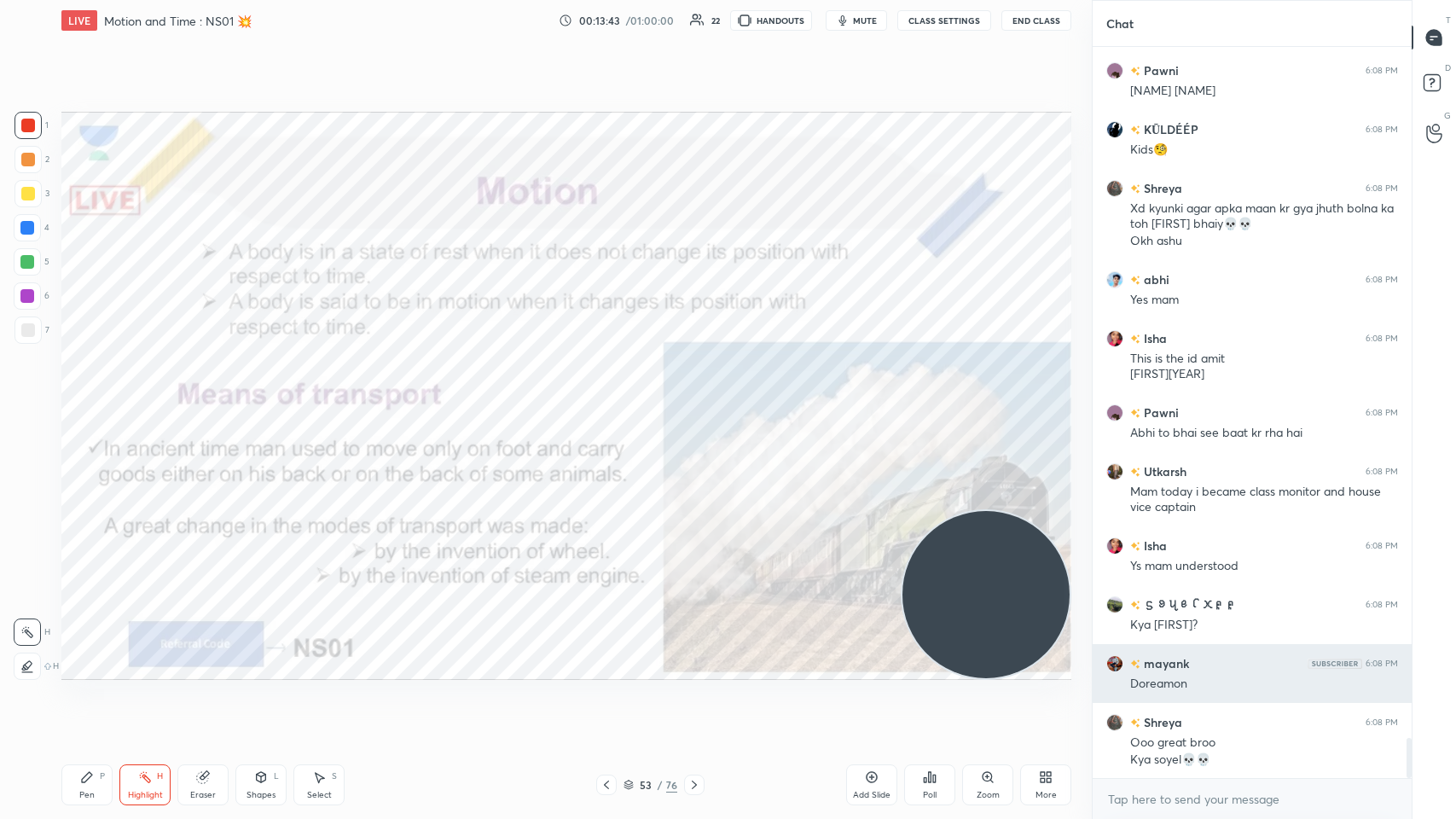 scroll, scrollTop: 12523, scrollLeft: 0, axis: vertical 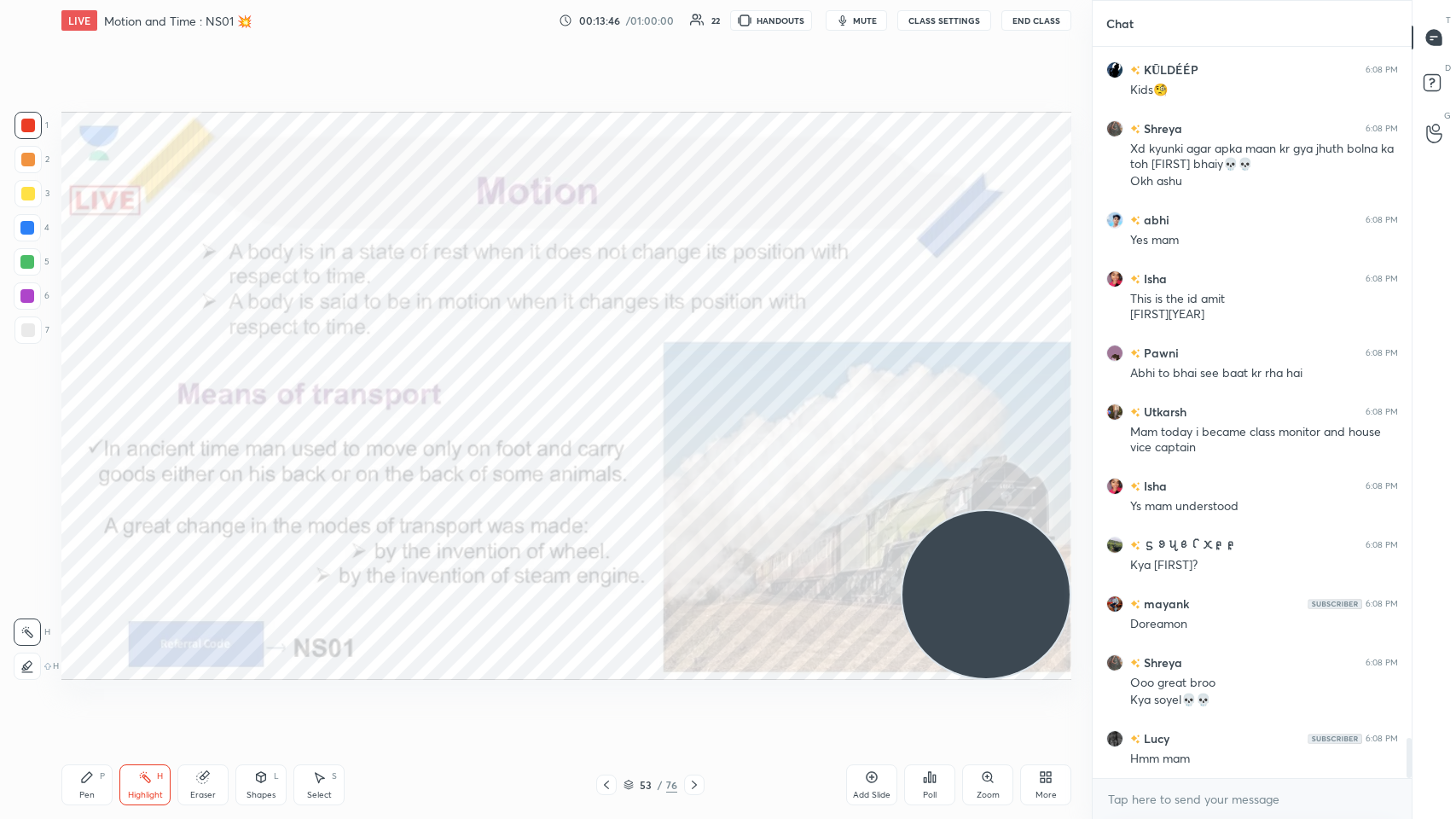 click on "/" at bounding box center (660, 785) 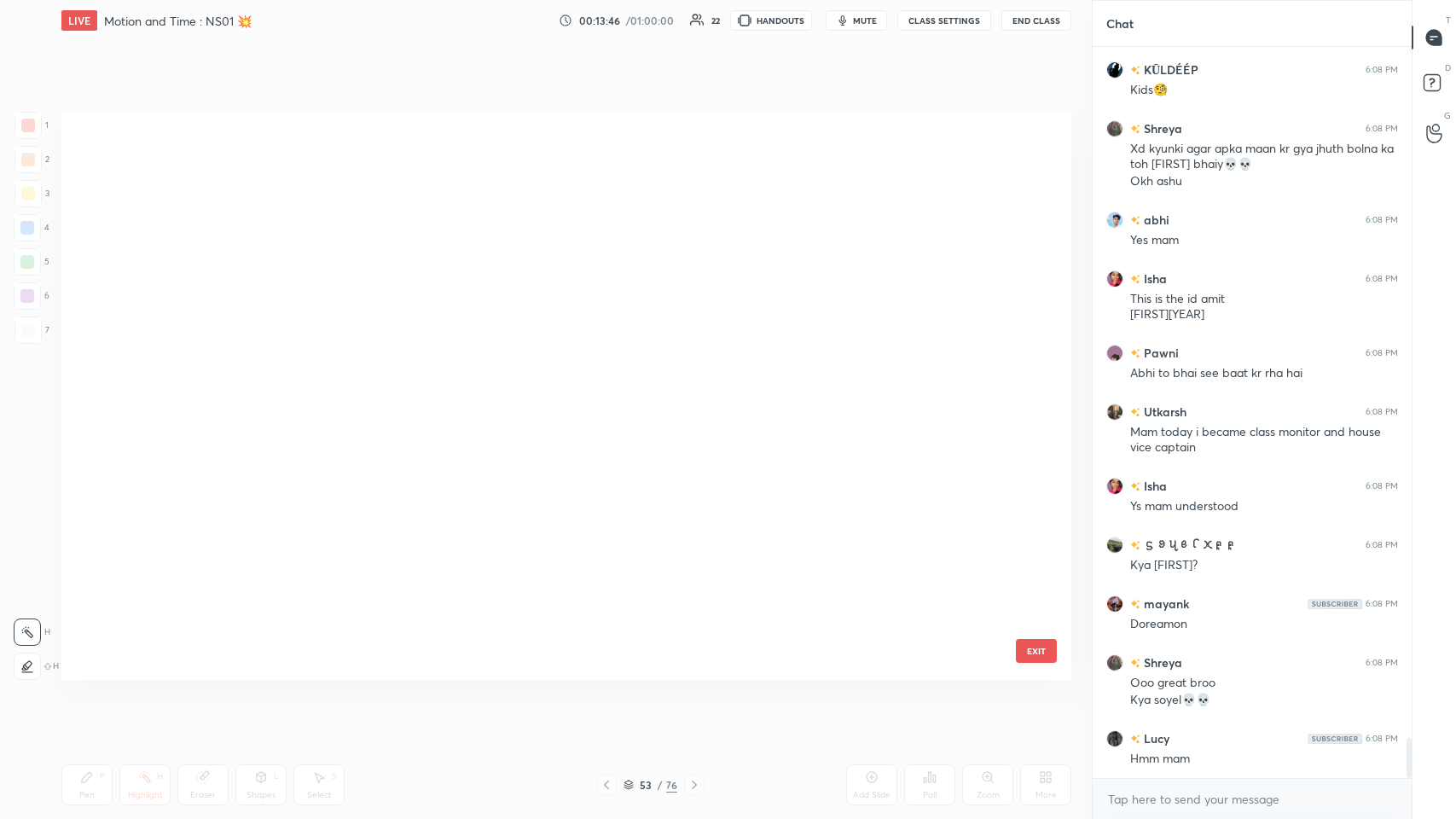 scroll, scrollTop: 2611, scrollLeft: 0, axis: vertical 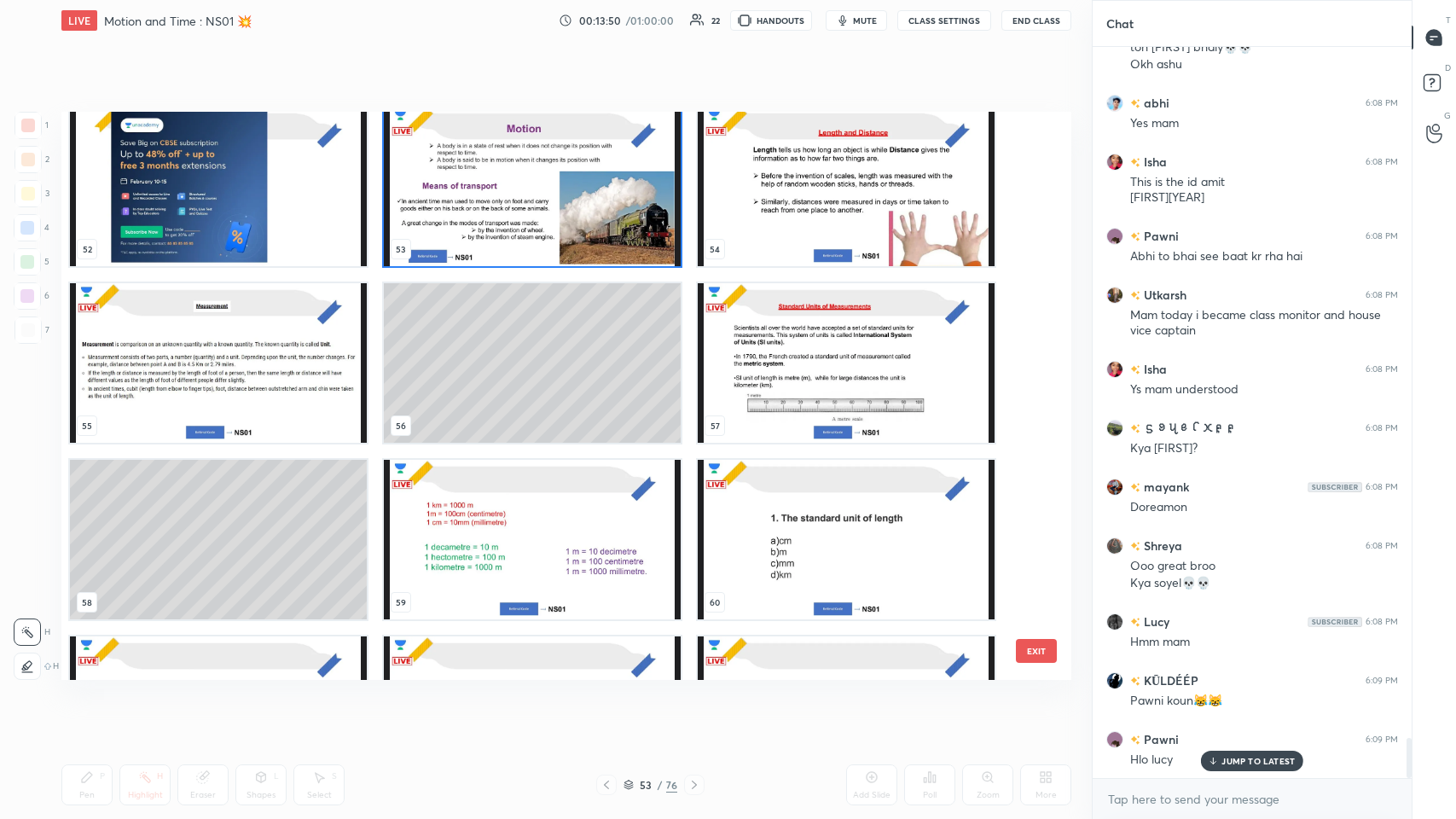 click at bounding box center [532, 539] 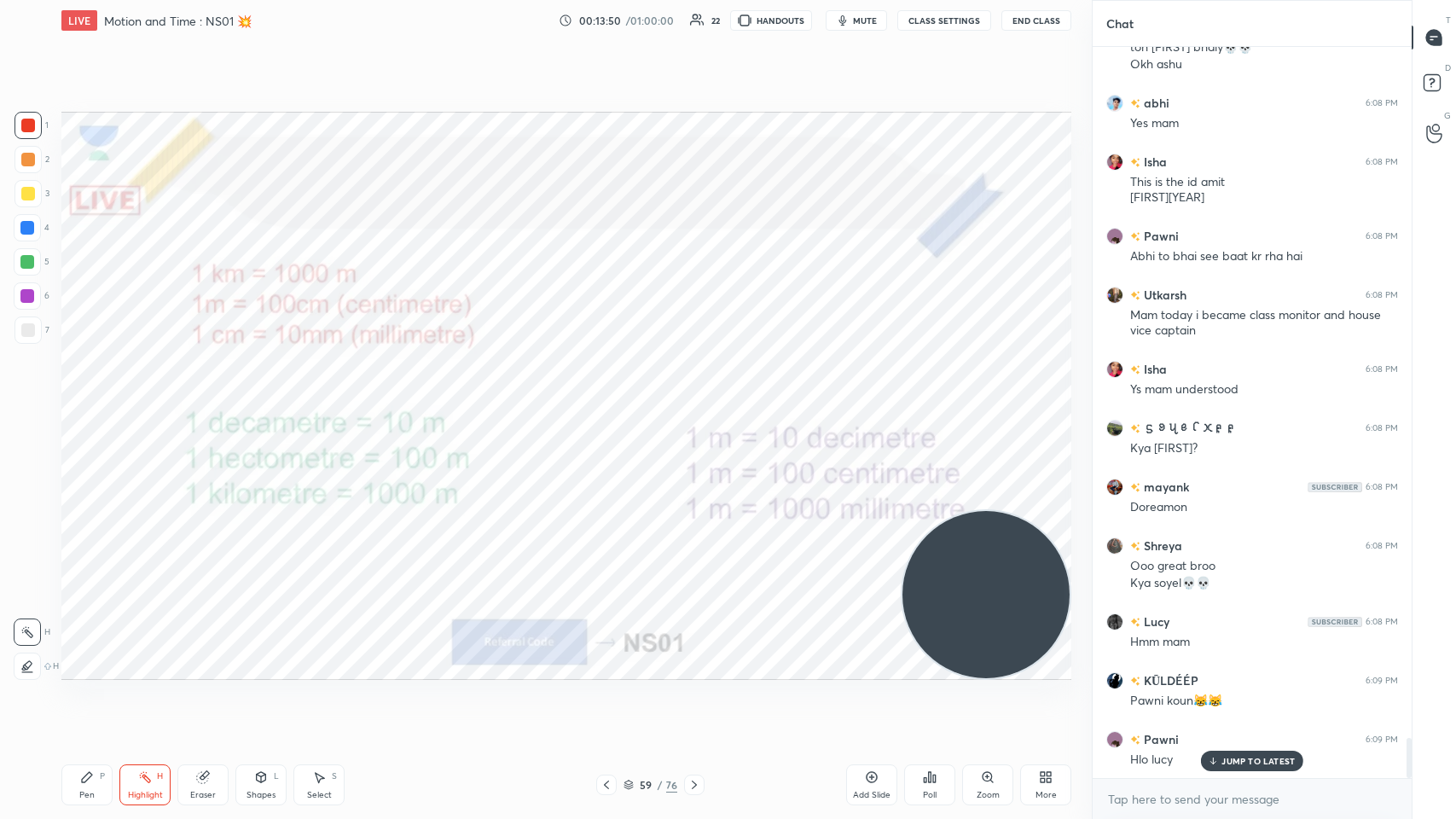 click at bounding box center [532, 539] 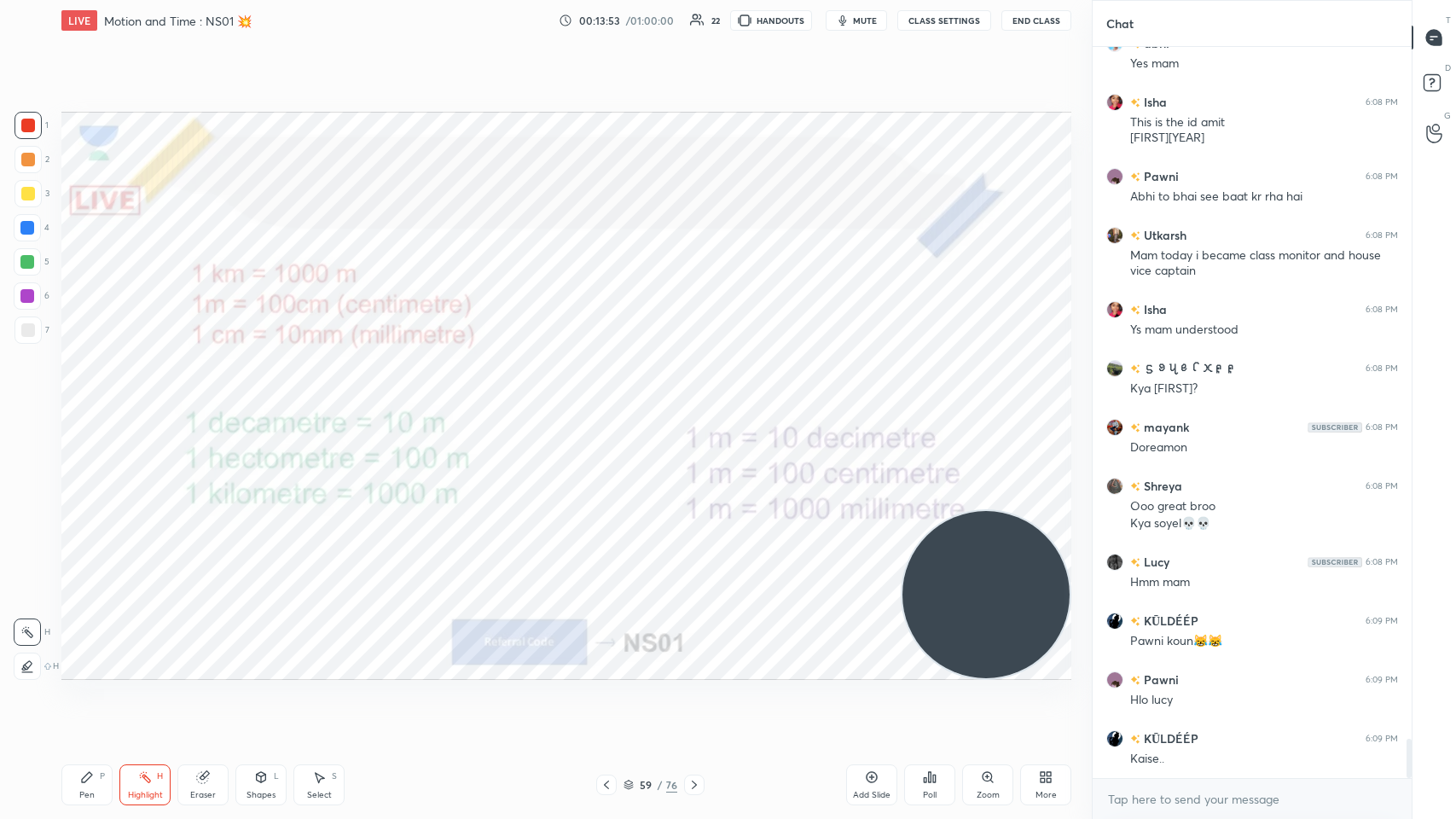 scroll, scrollTop: 12758, scrollLeft: 0, axis: vertical 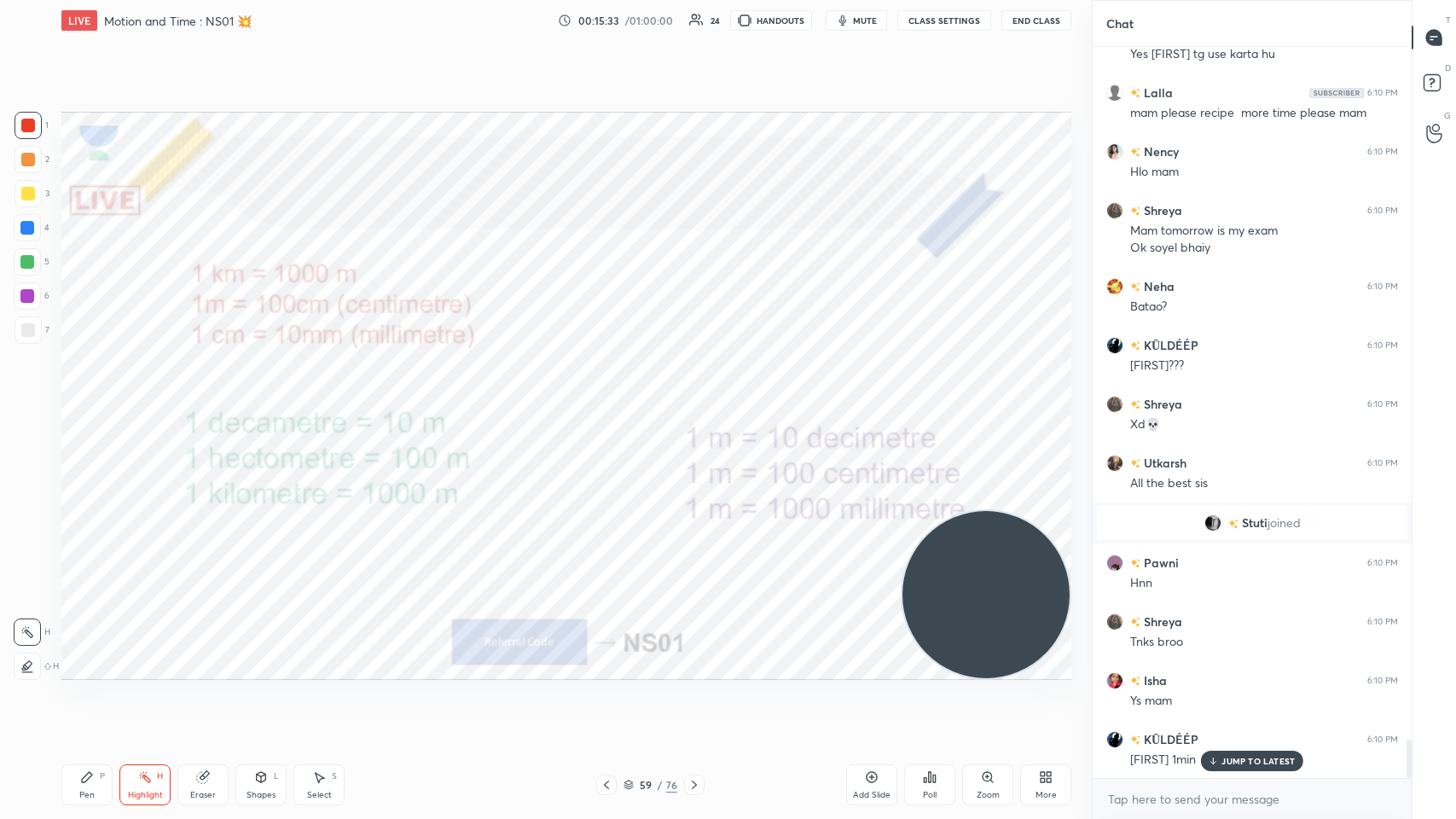click on "/" at bounding box center [660, 785] 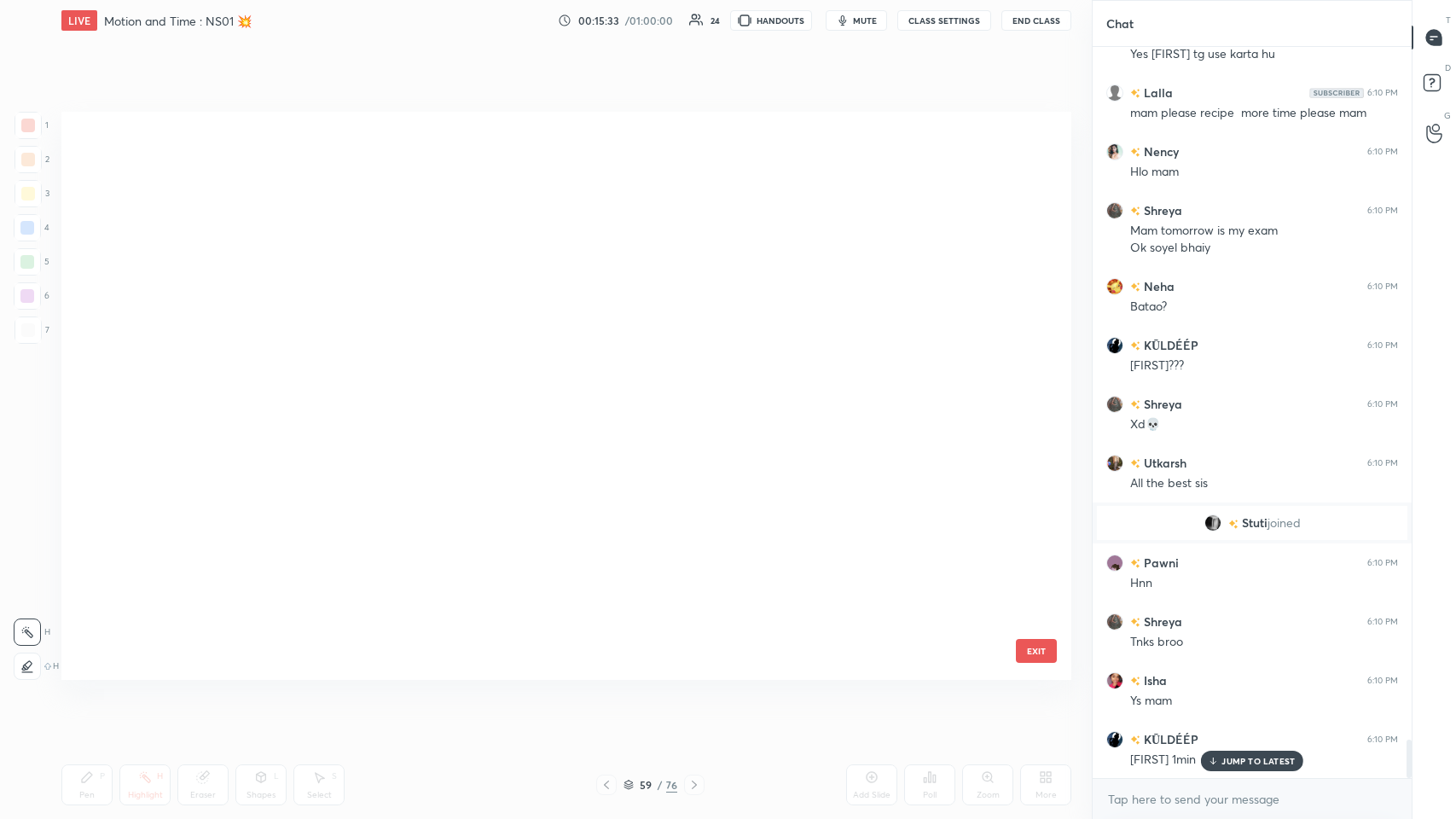 scroll, scrollTop: 2963, scrollLeft: 0, axis: vertical 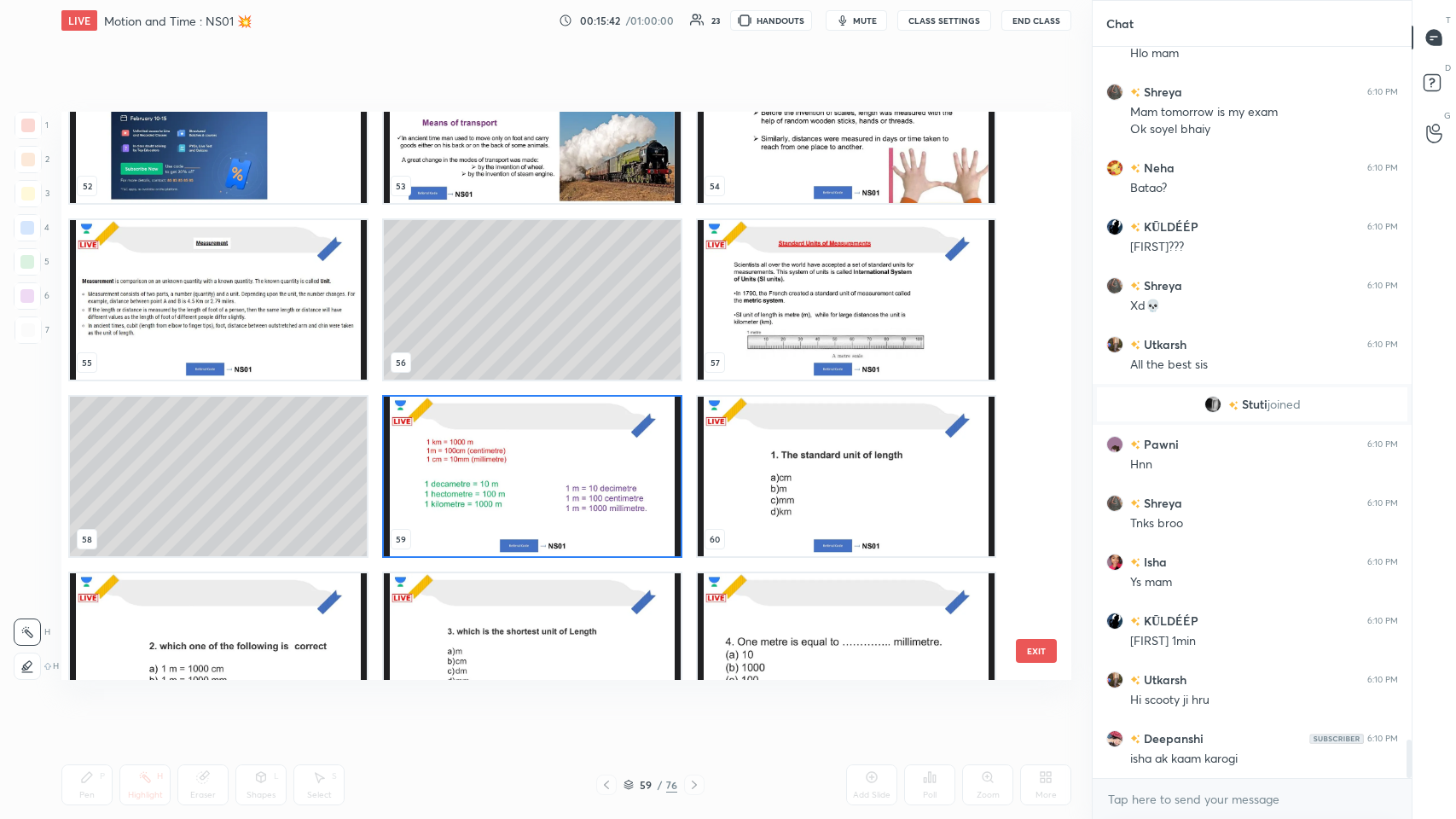 click at bounding box center [532, 476] 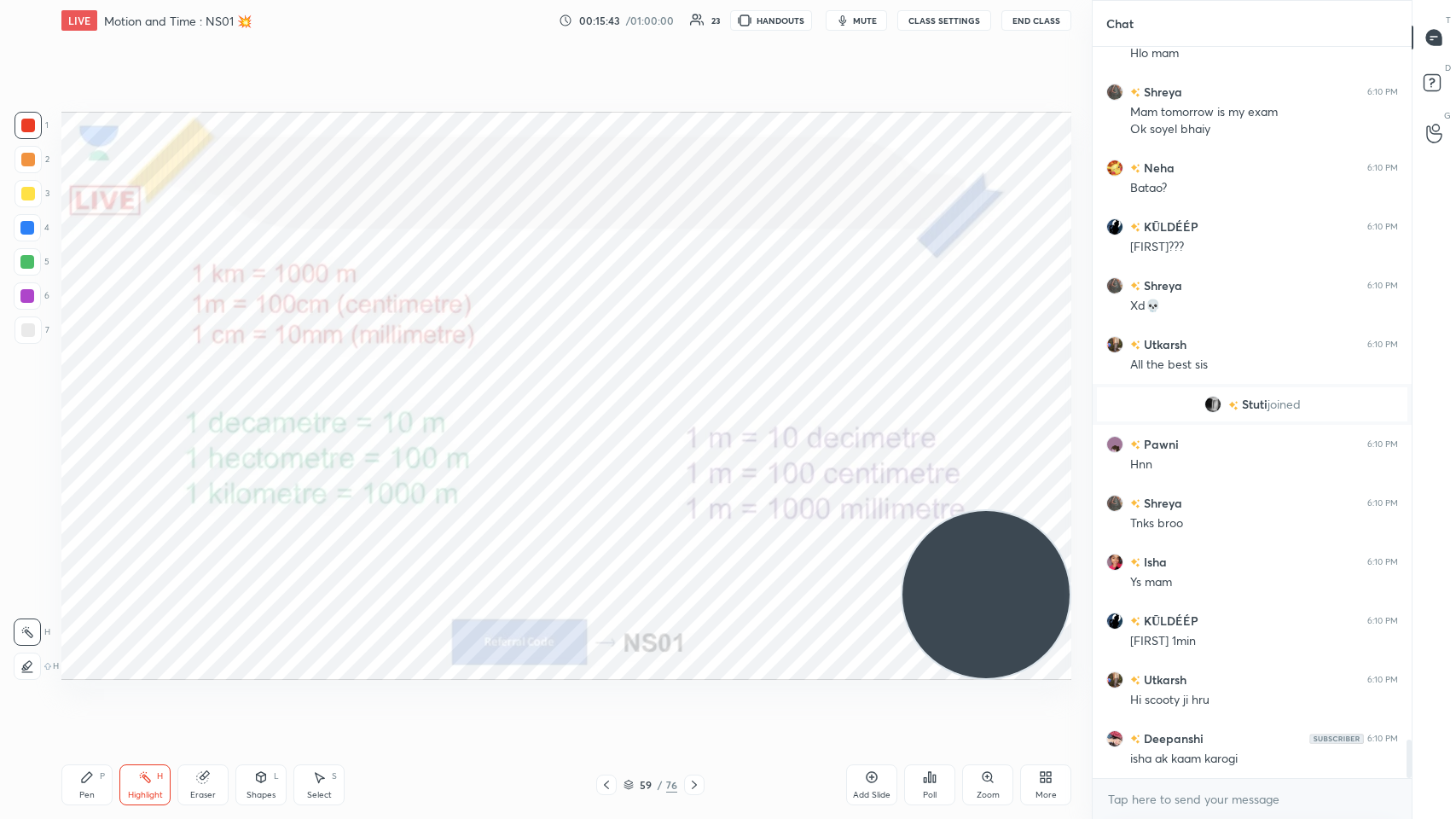 click at bounding box center [532, 476] 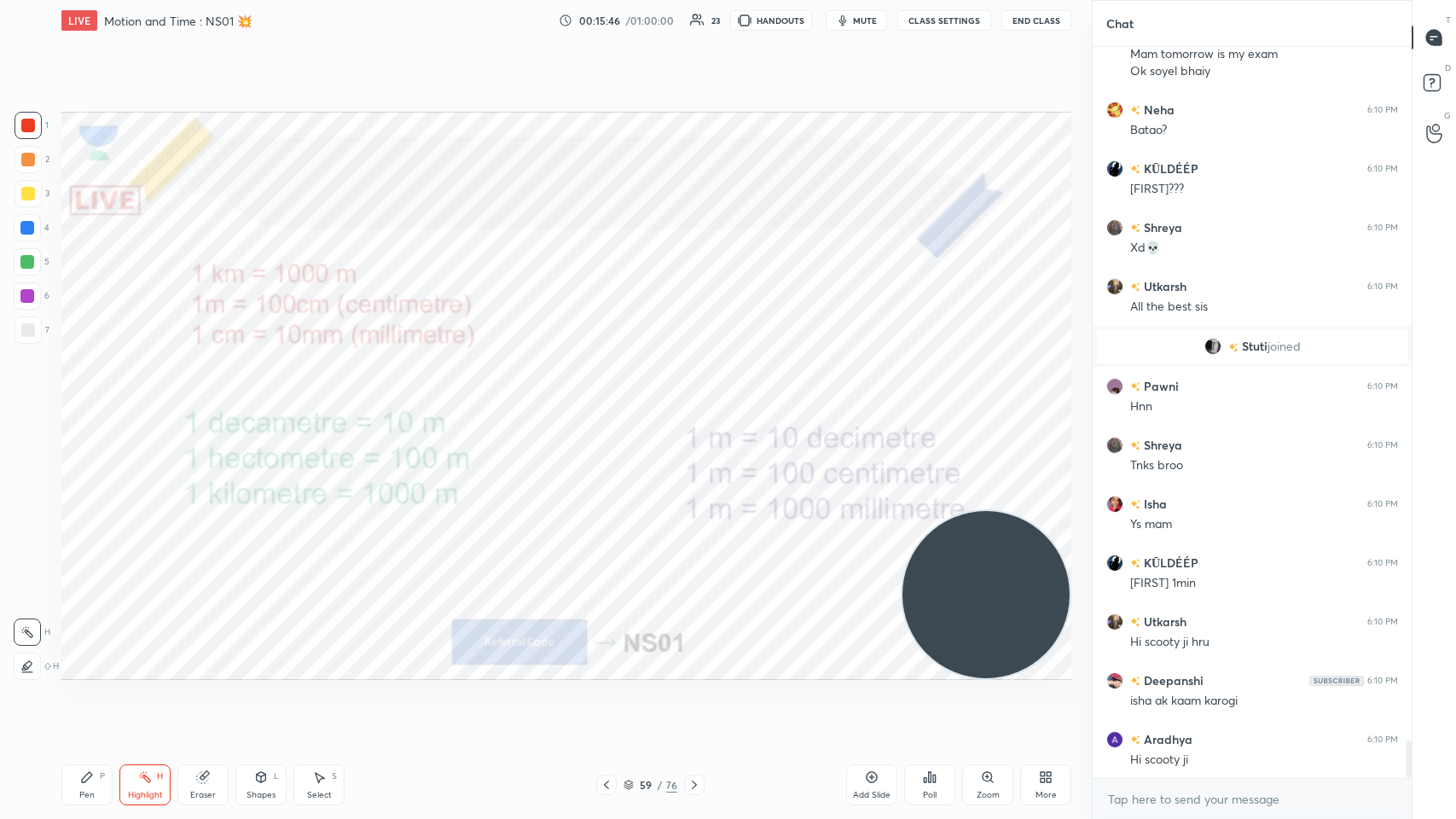 scroll, scrollTop: 13377, scrollLeft: 0, axis: vertical 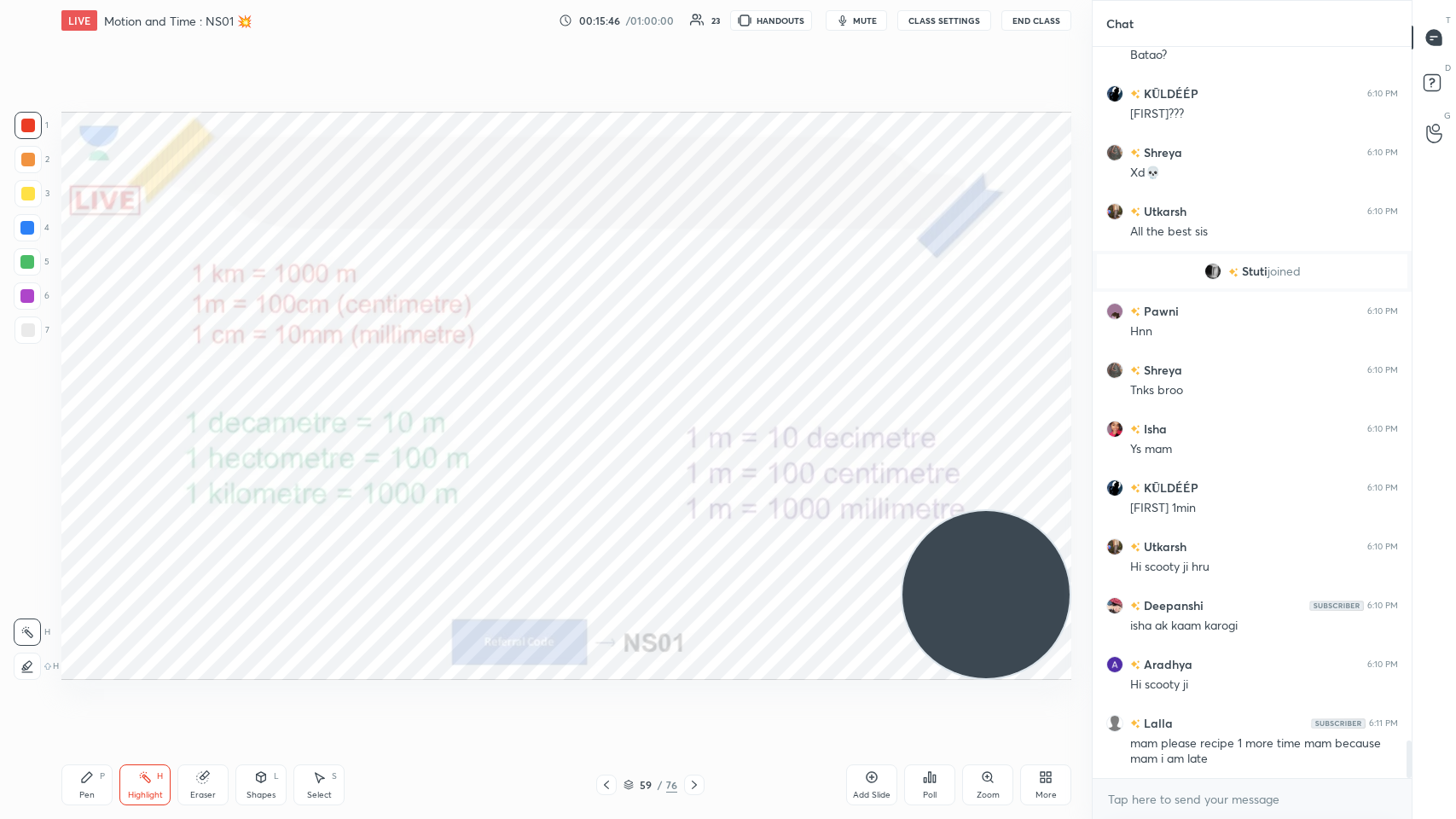 click 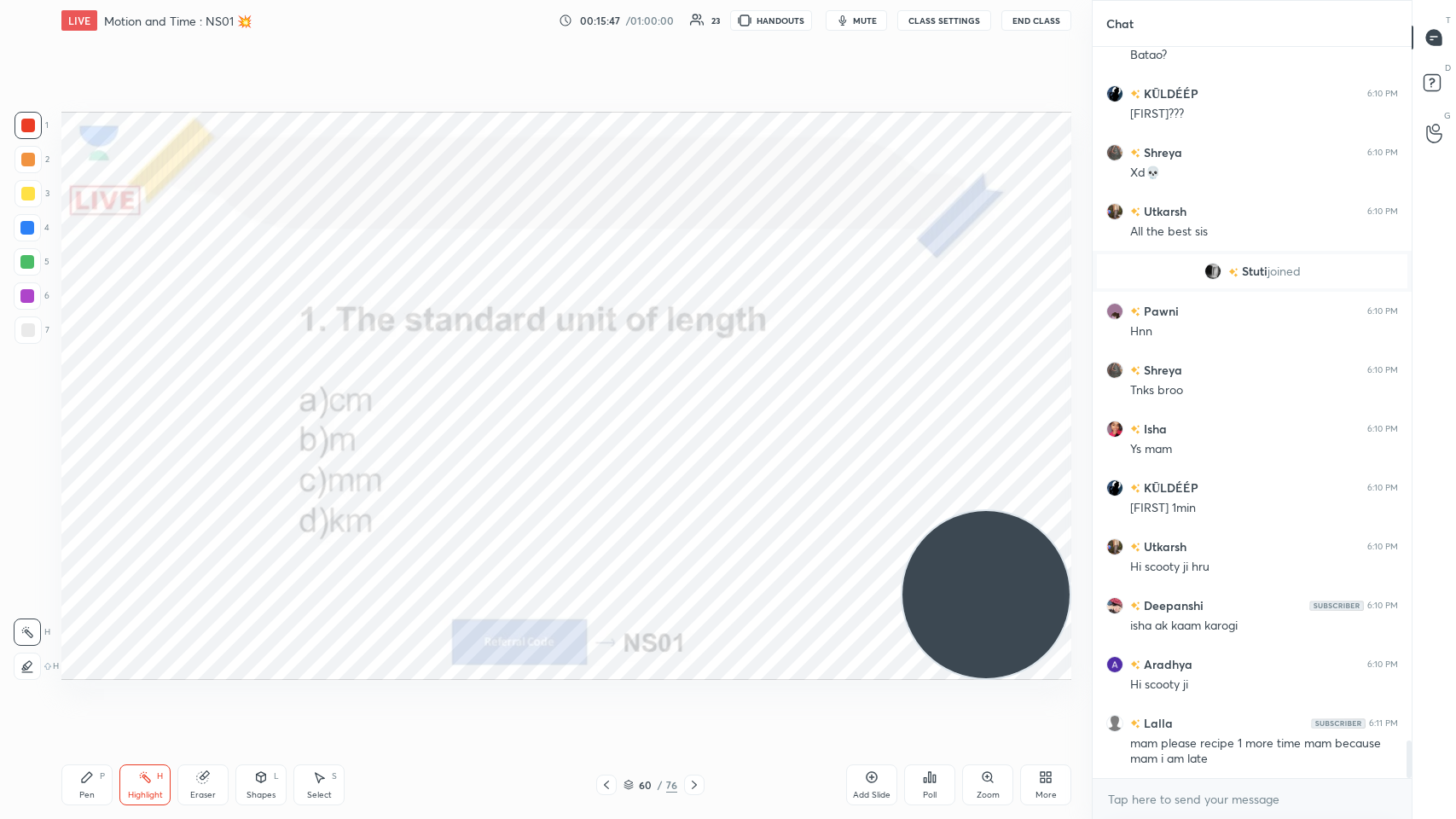 click 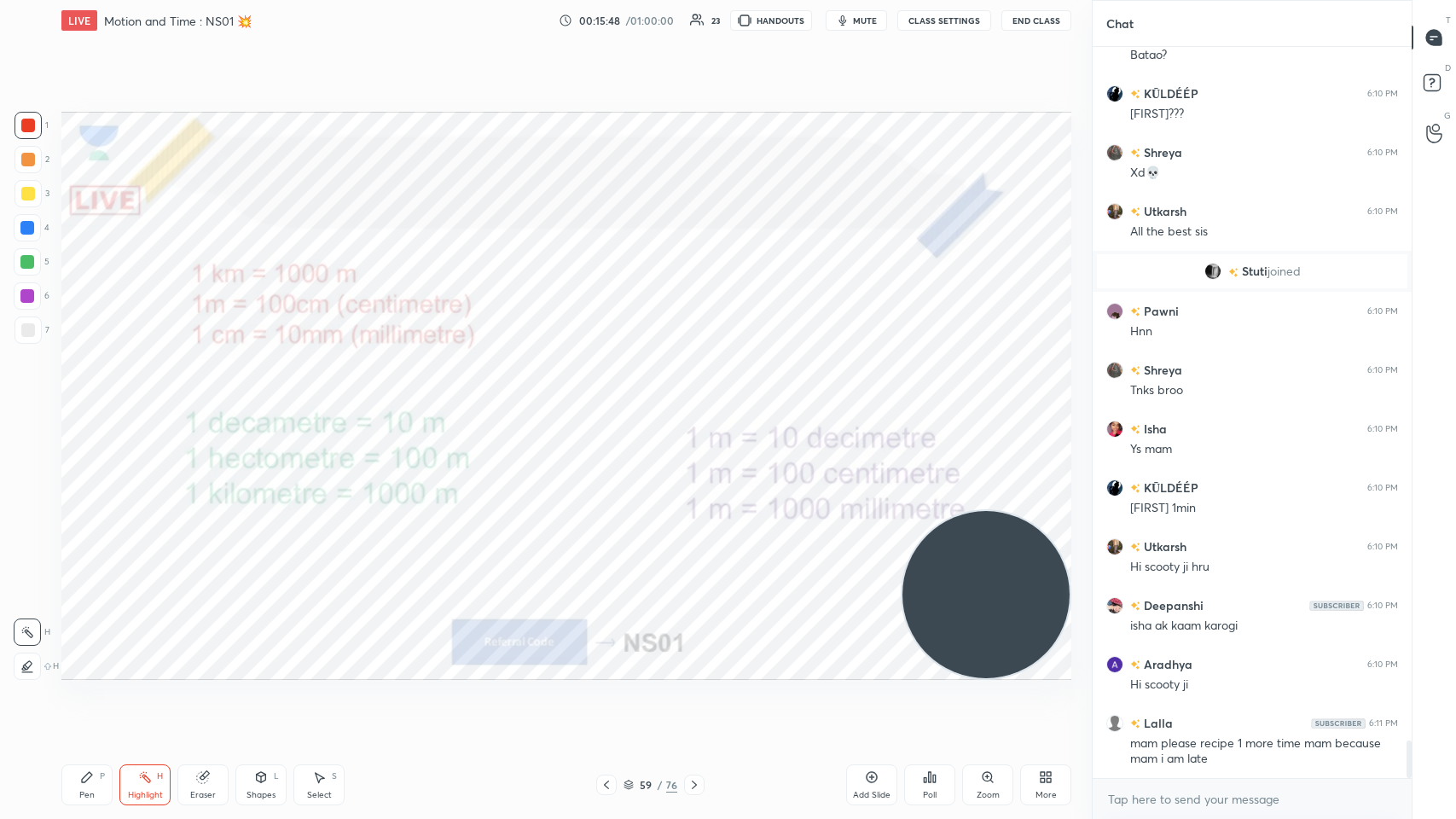 scroll, scrollTop: 13436, scrollLeft: 0, axis: vertical 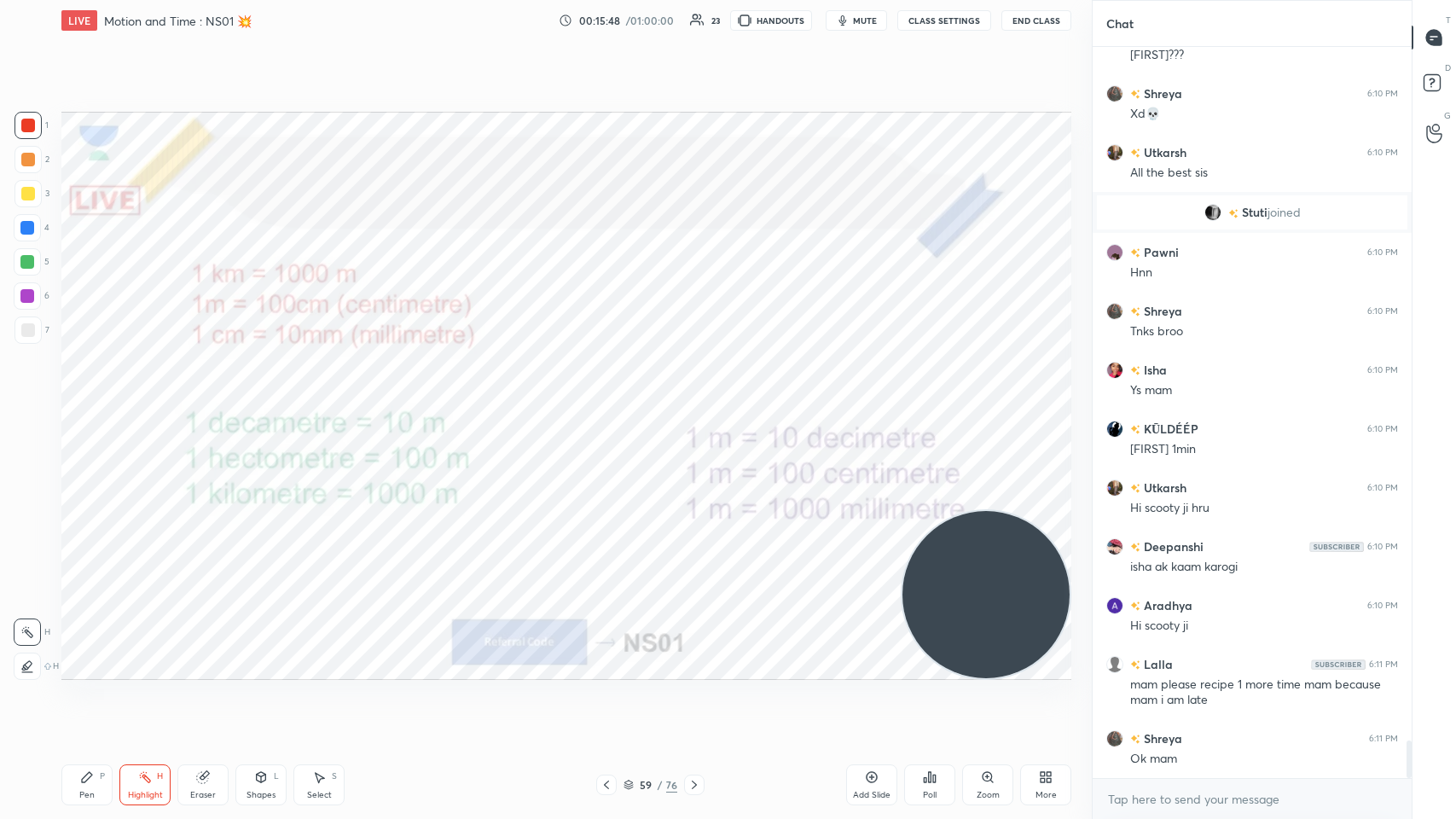 click on "Add Slide" at bounding box center [872, 785] 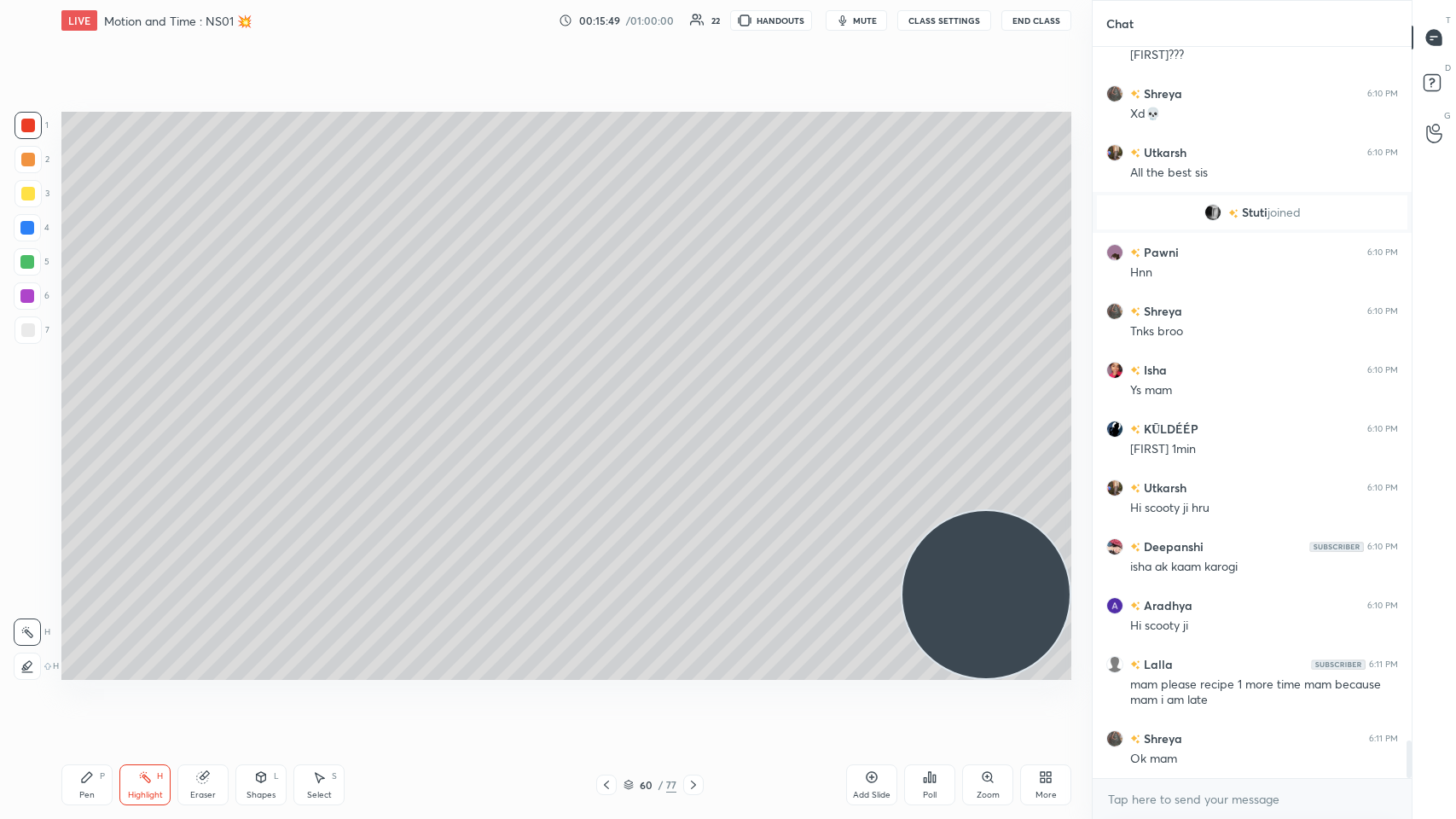 click on "1 2 3 4 5 6 7 C X Z C X Z E E Erase all   H H" at bounding box center [27, 396] 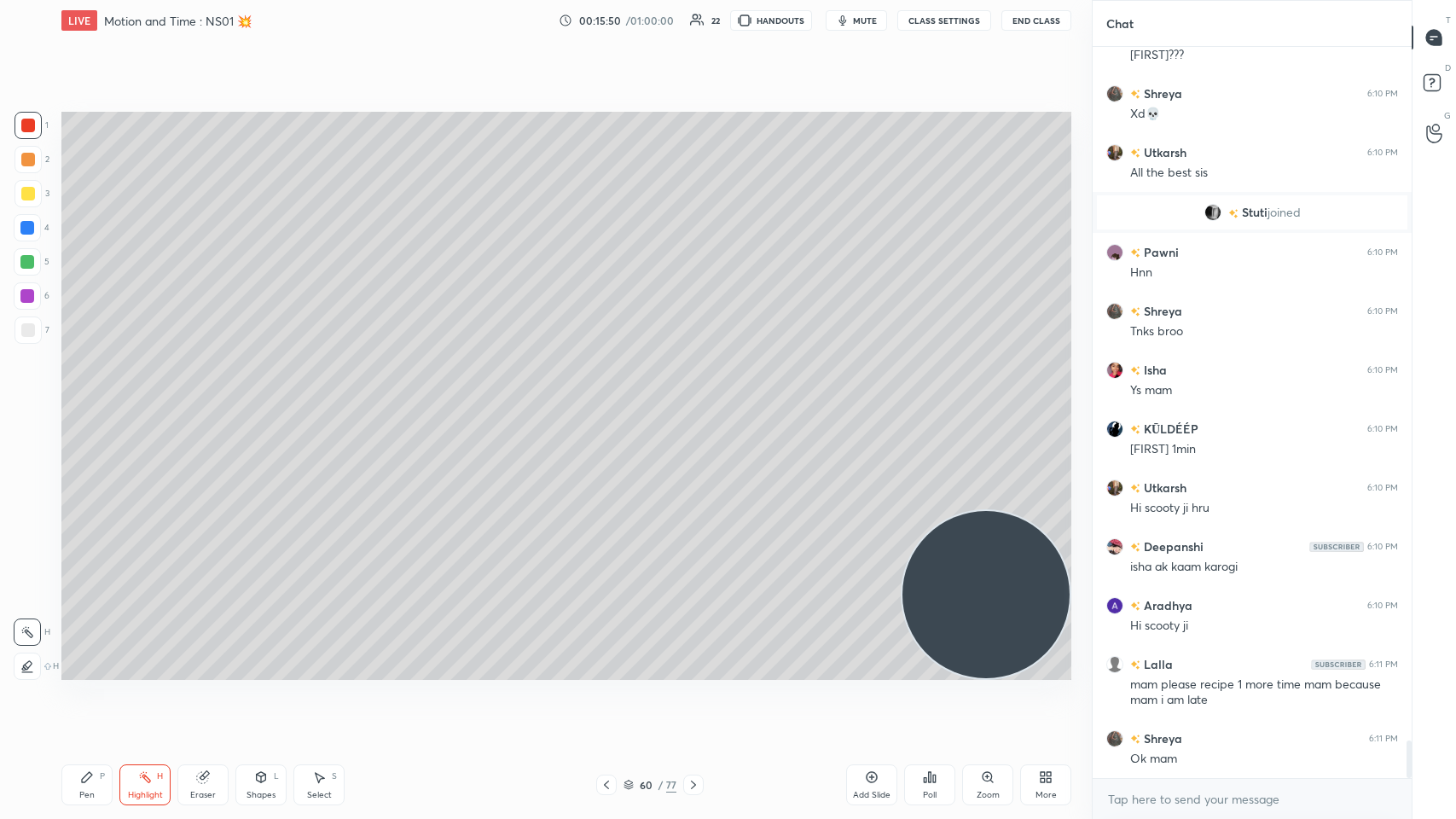 click at bounding box center [28, 194] 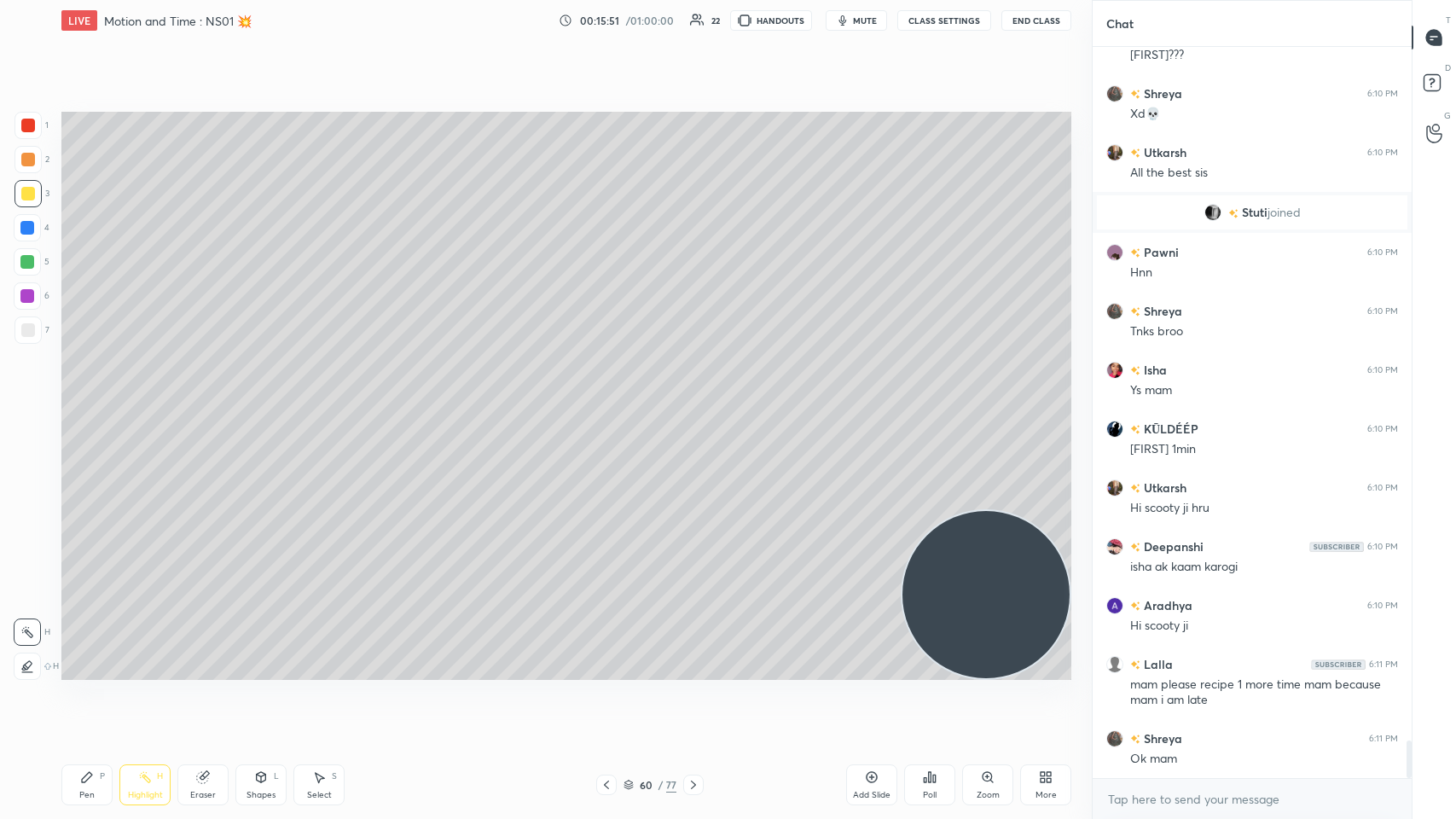 click on "/" at bounding box center [660, 785] 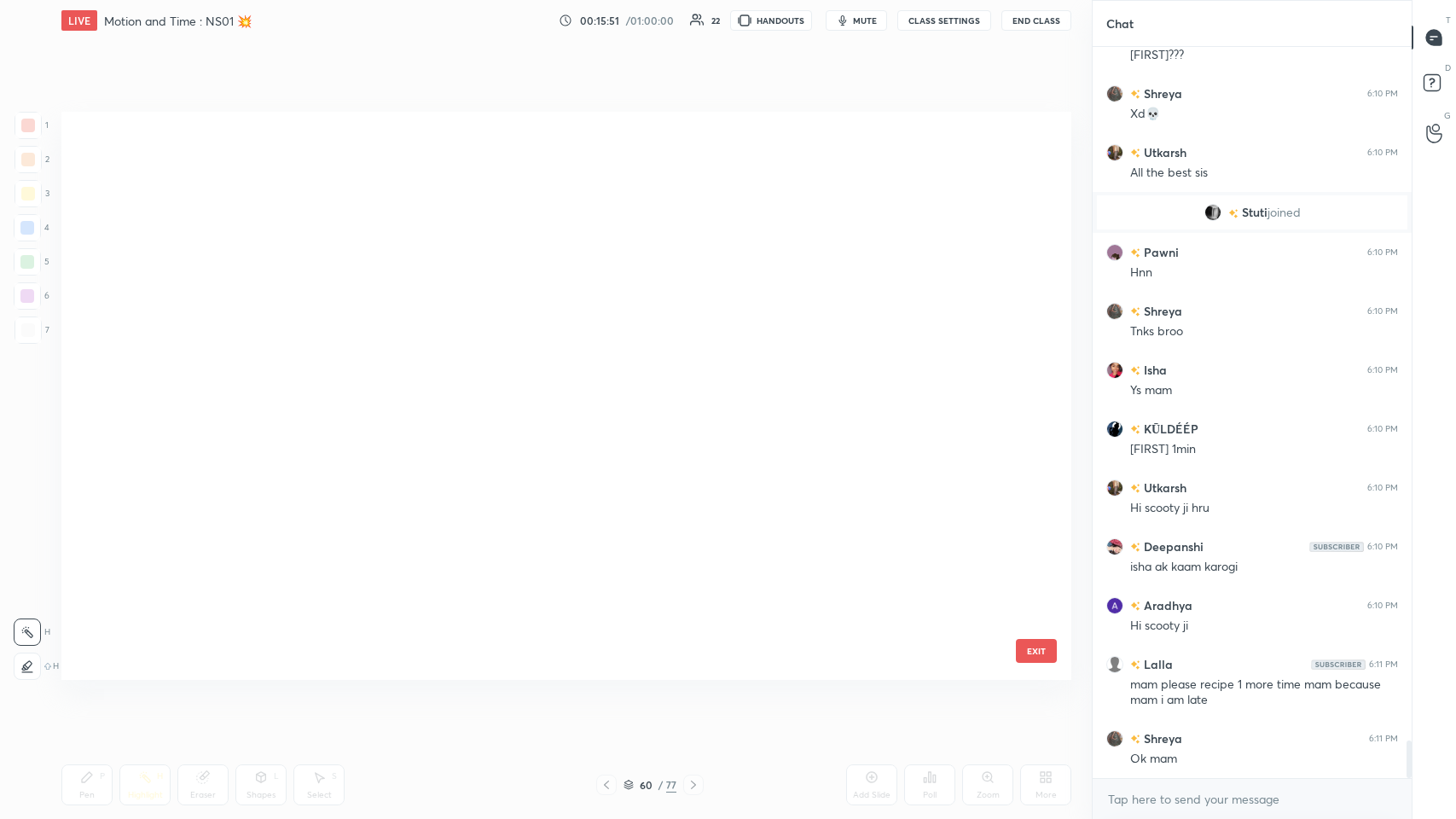 scroll, scrollTop: 13494, scrollLeft: 0, axis: vertical 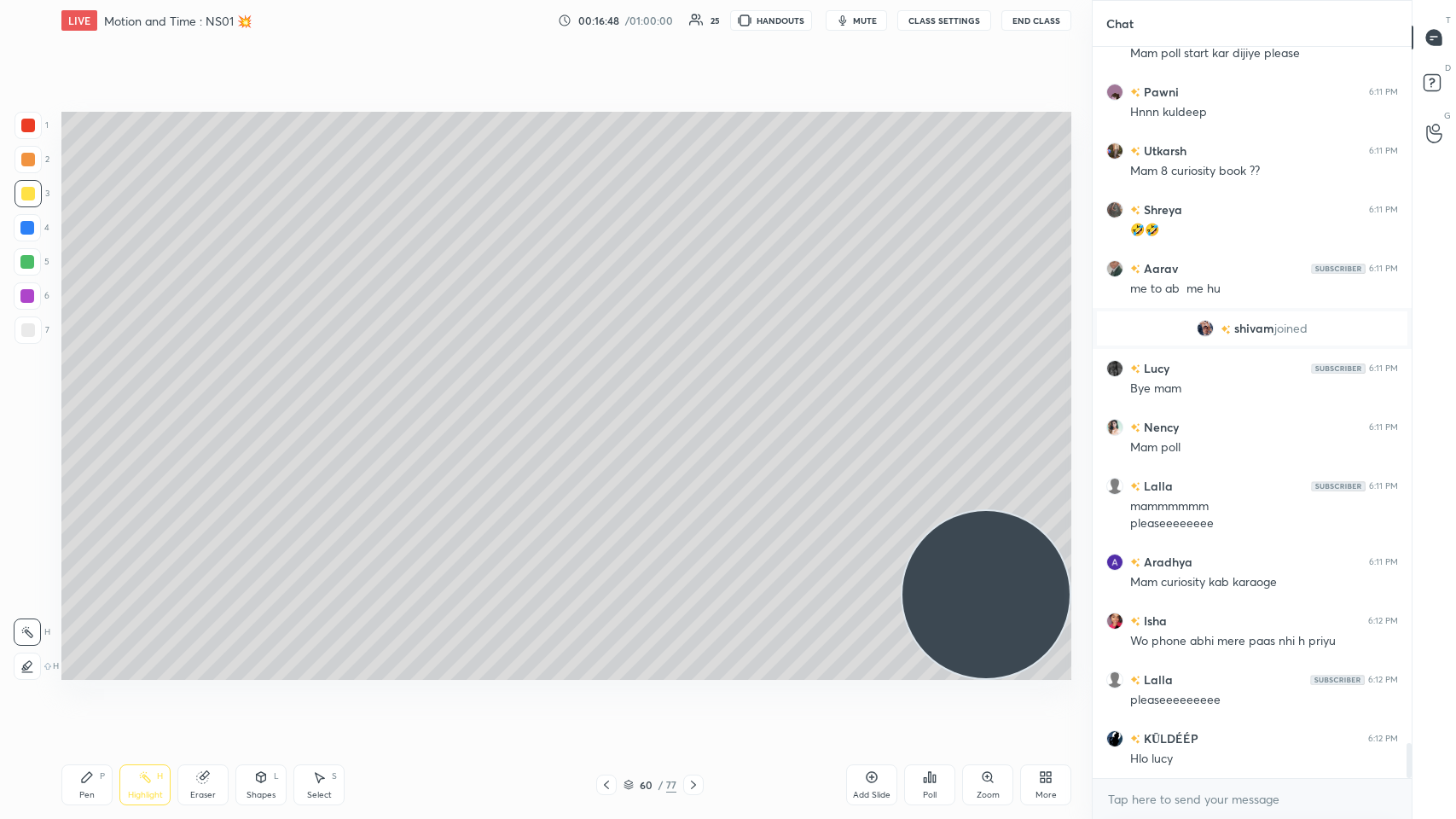 click on "1 2 3 4 5 6 7 C X Z C X Z E E Erase all   H H LIVE Motion and Time : NS01 💥 00:16:48 /  01:00:00 25 HANDOUTS mute CLASS SETTINGS End Class Setting up your live class Poll for   secs No correct answer Start poll Back Motion and Time : NS01 💥 Neha Saini Pen P Highlight H Eraser Shapes L Select S 60 / 77 Add Slide Poll Zoom More" at bounding box center (539, 410) 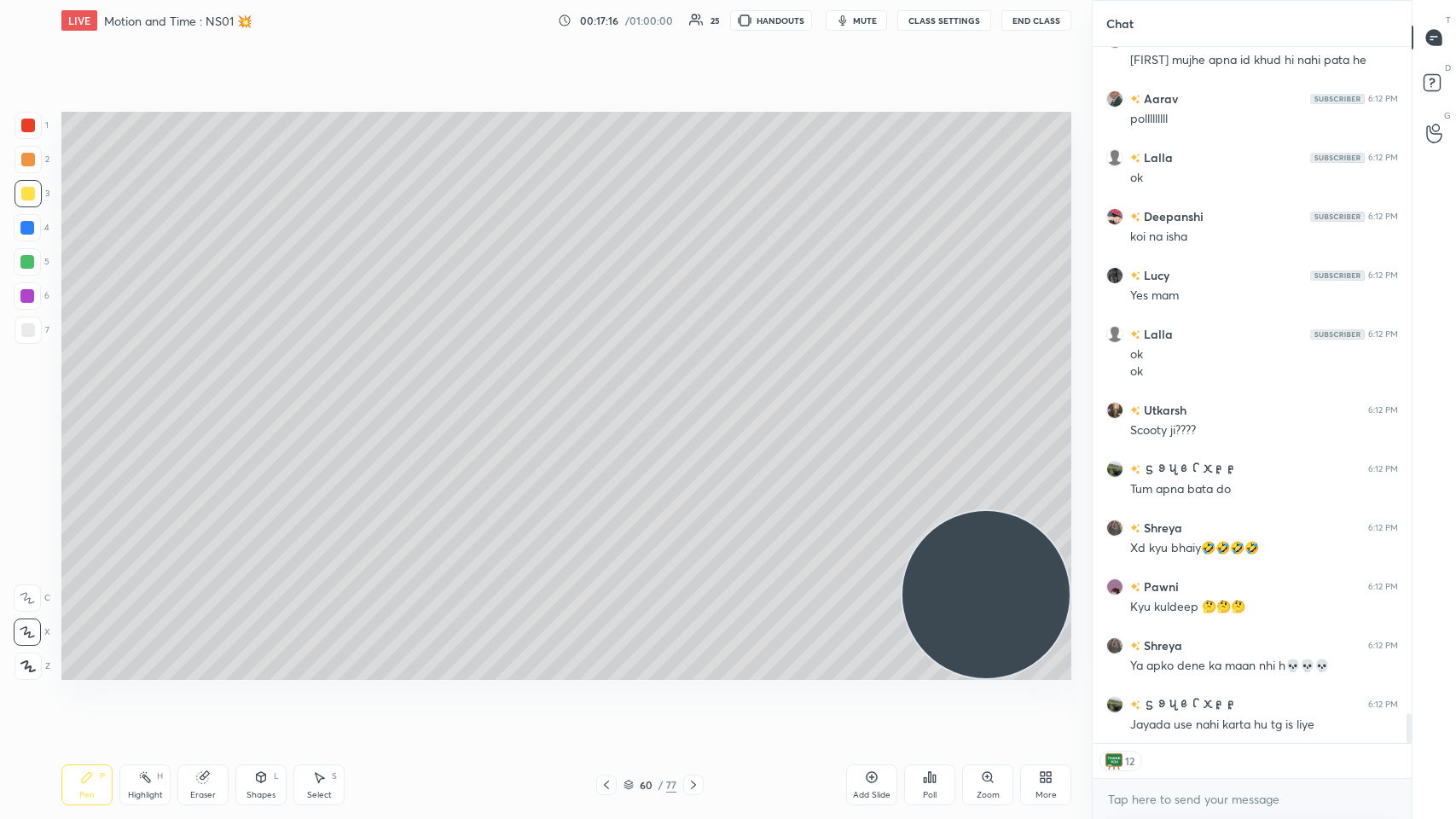 scroll, scrollTop: 15580, scrollLeft: 0, axis: vertical 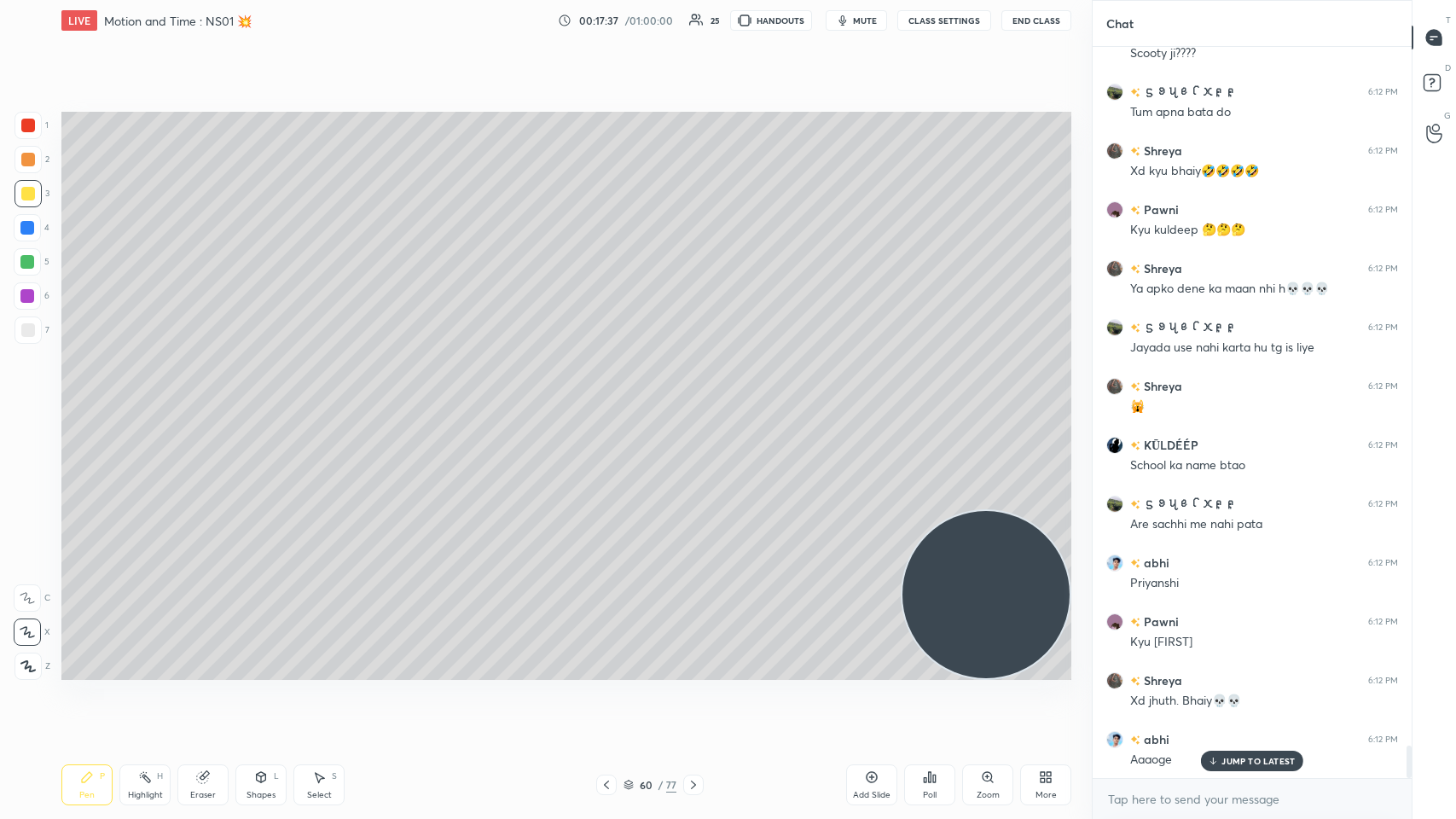 click on "Add Slide" at bounding box center [872, 785] 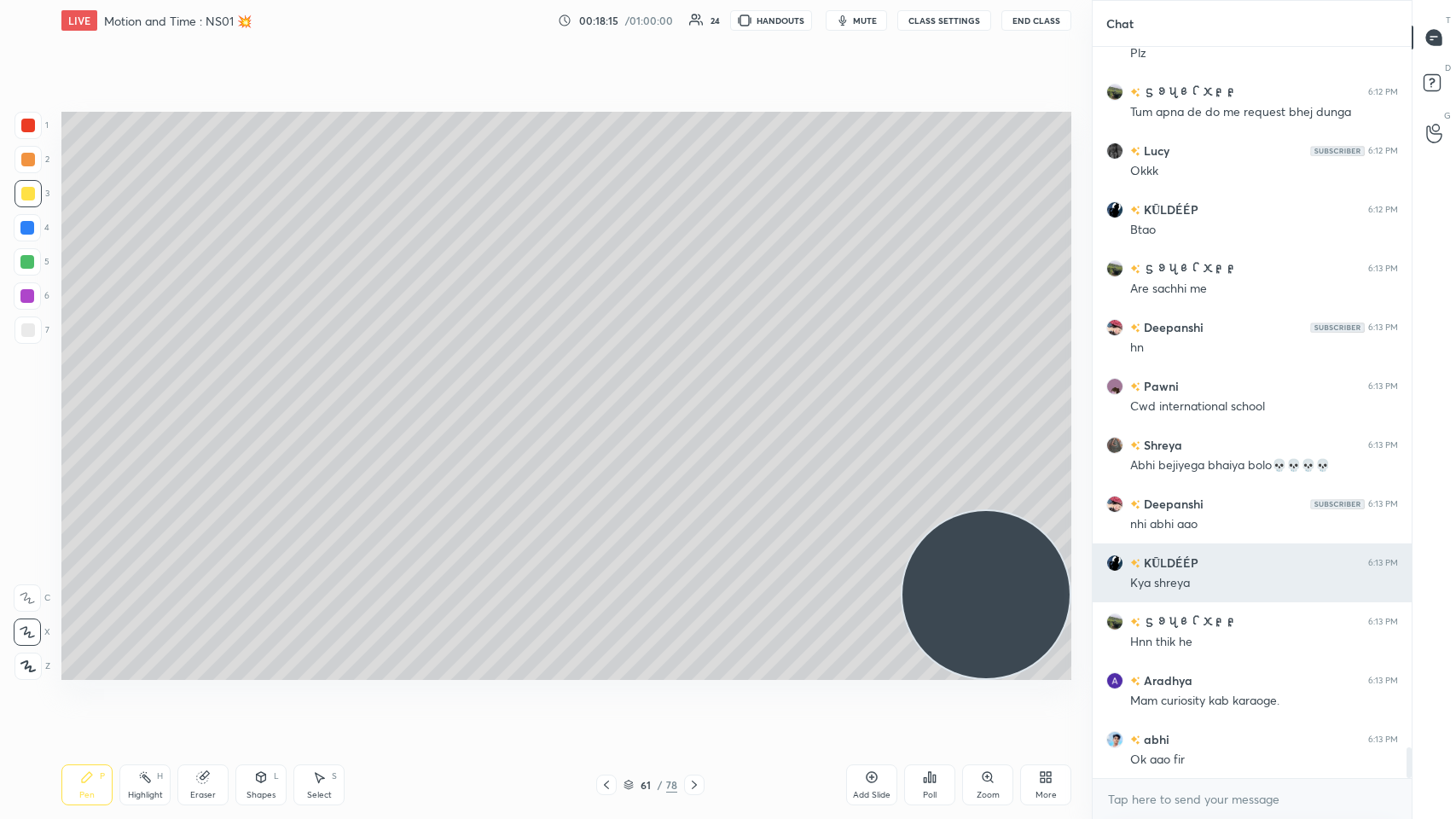 scroll, scrollTop: 16781, scrollLeft: 0, axis: vertical 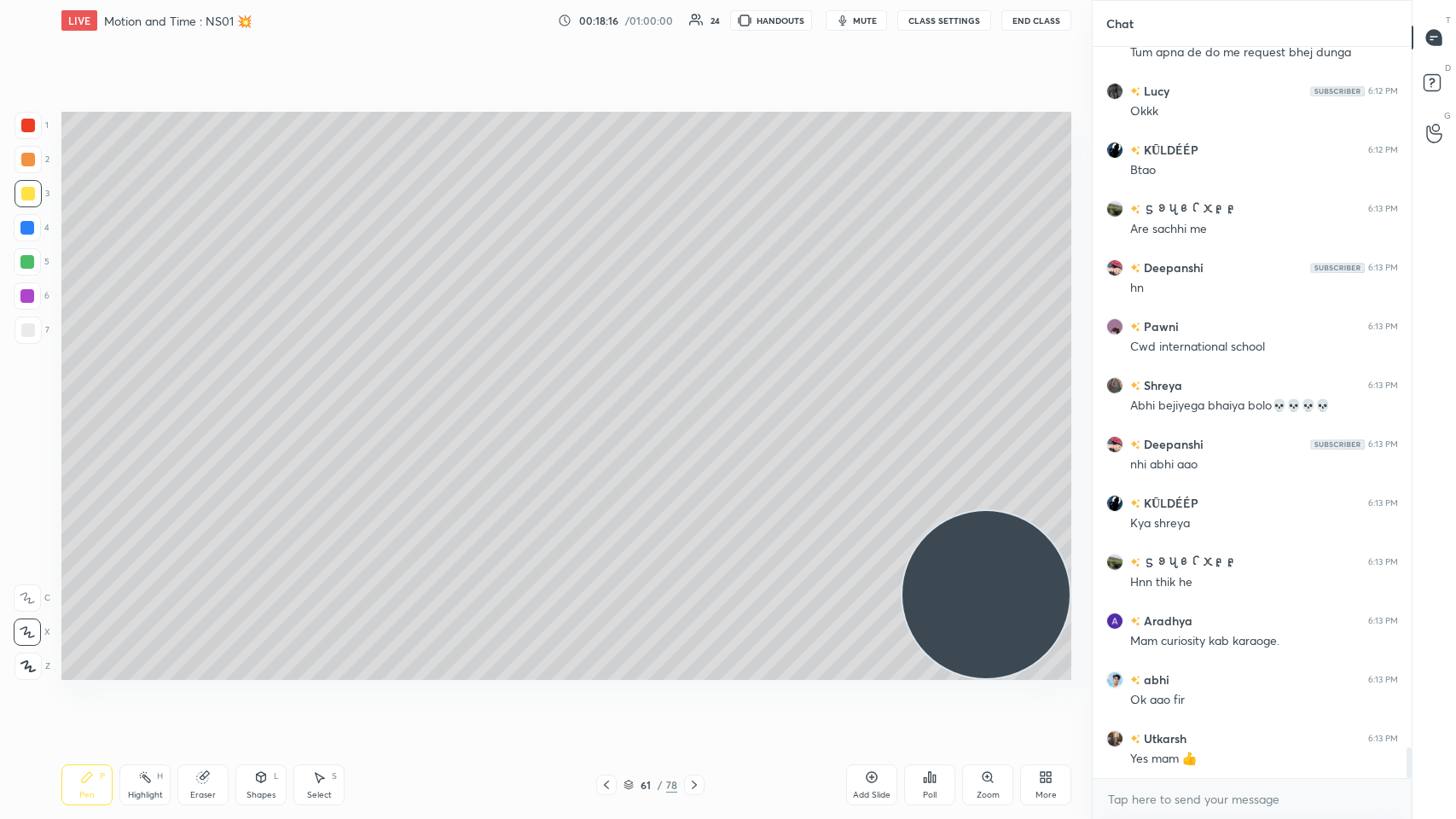 click on "/" at bounding box center [660, 785] 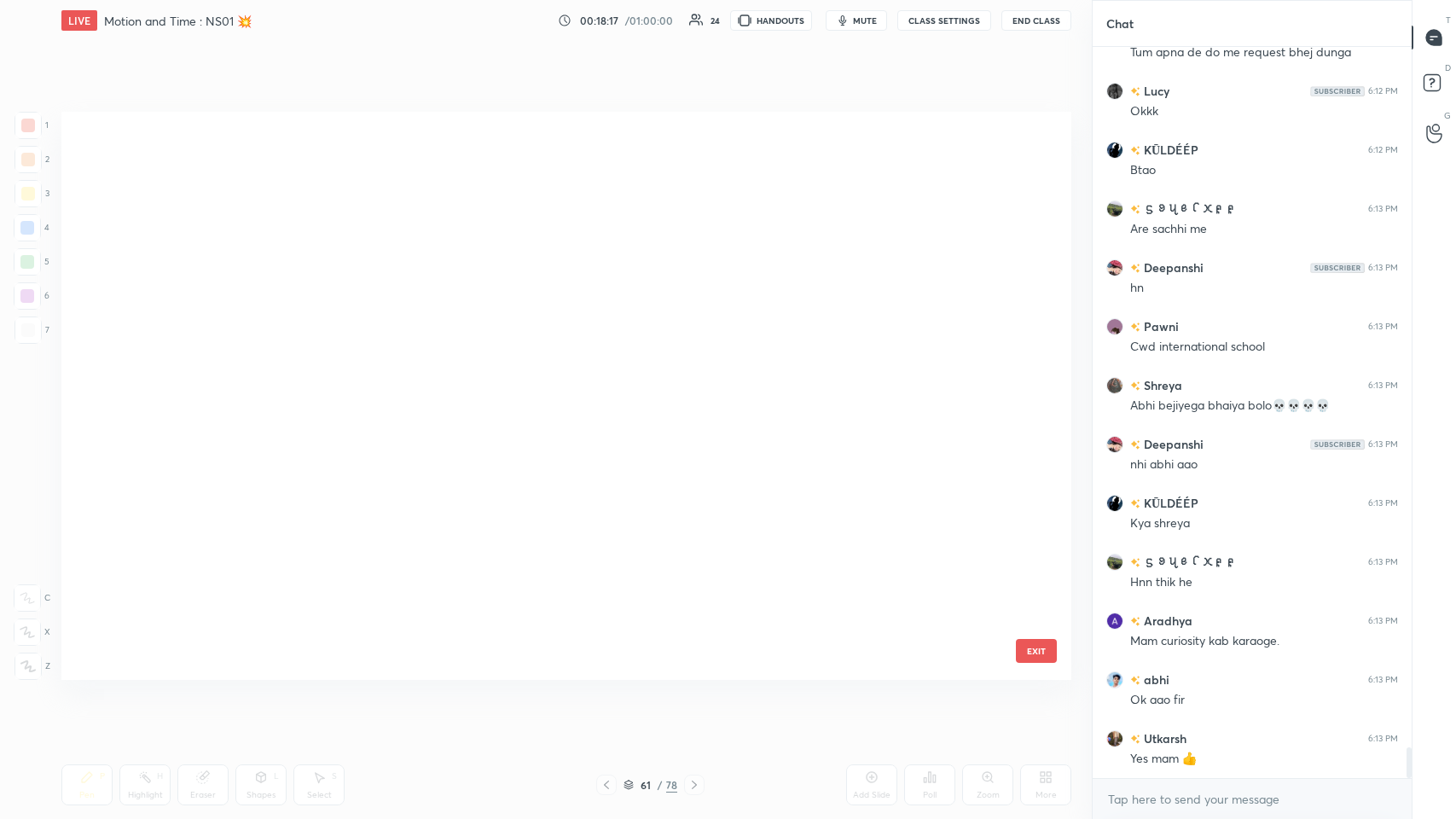 scroll, scrollTop: 3140, scrollLeft: 0, axis: vertical 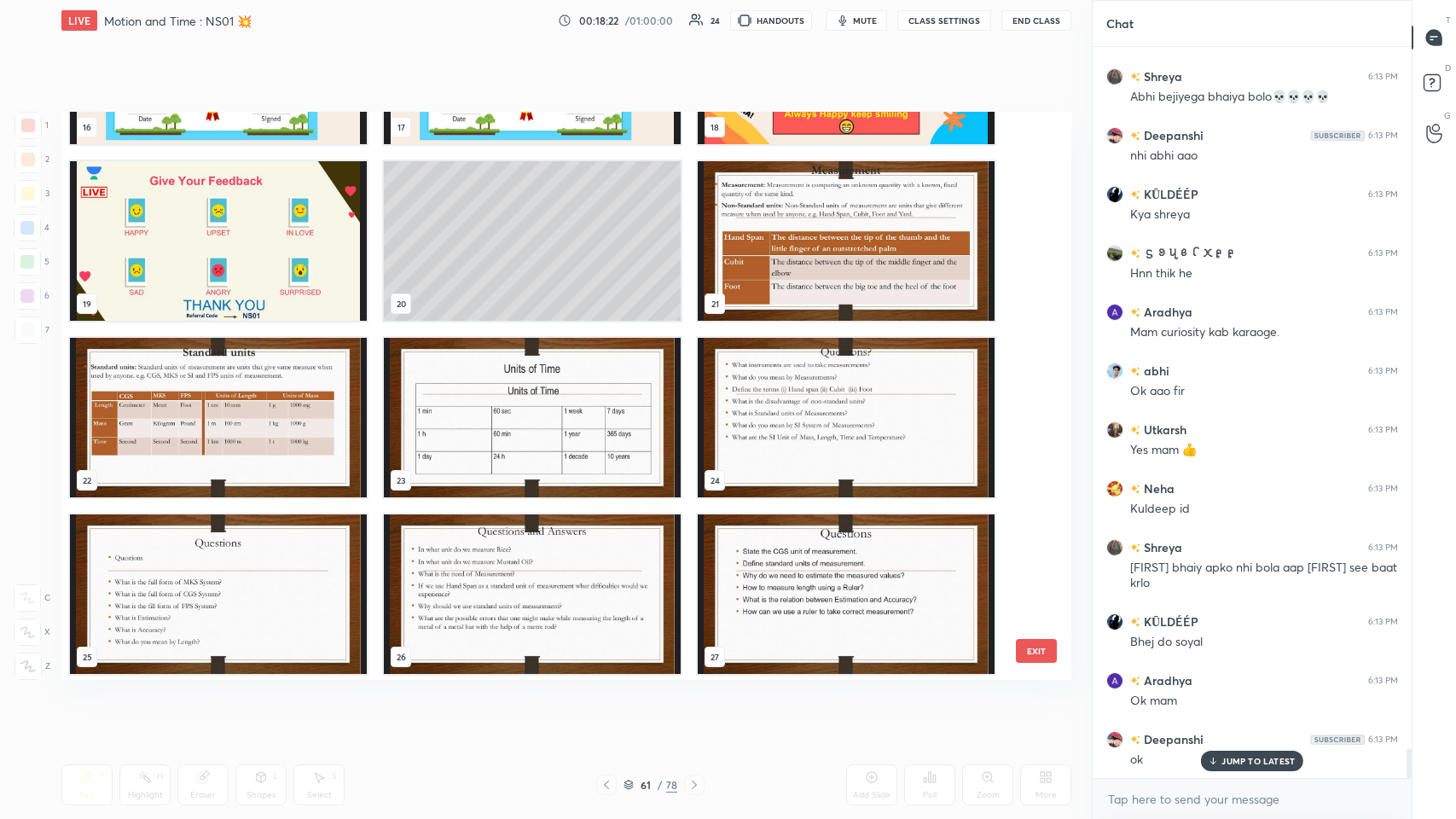 click at bounding box center [218, 417] 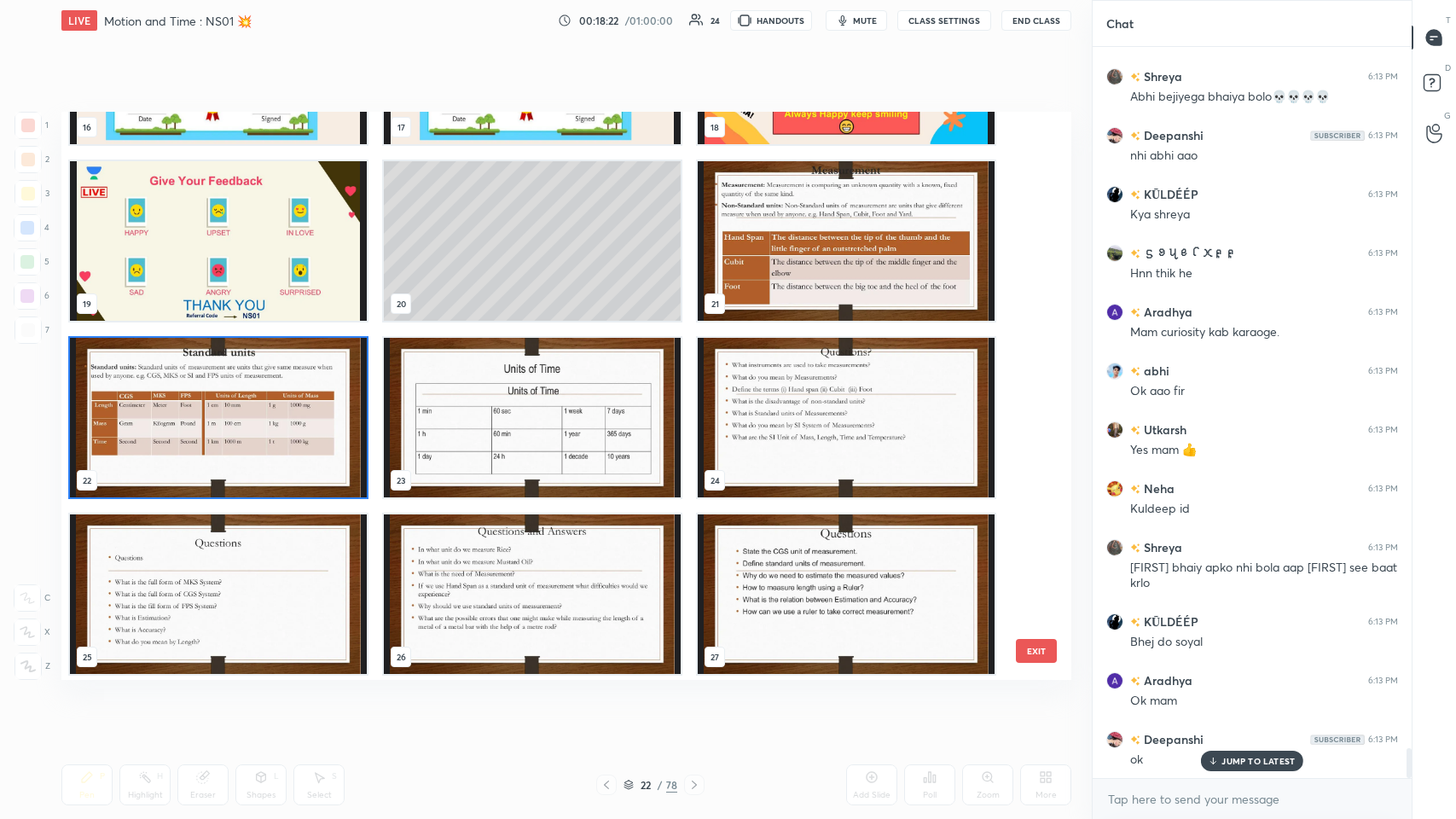 click at bounding box center [218, 417] 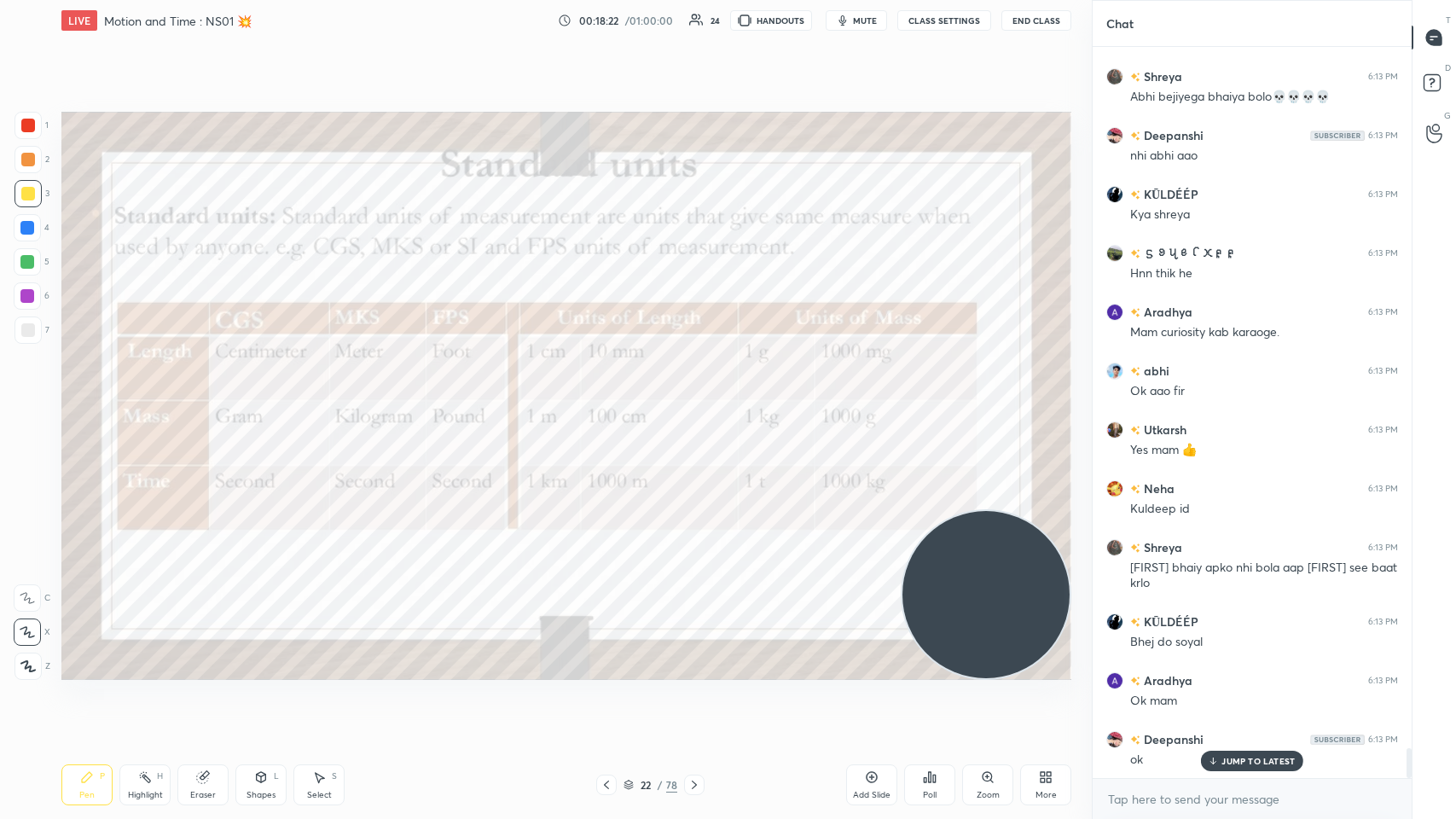 click at bounding box center [218, 417] 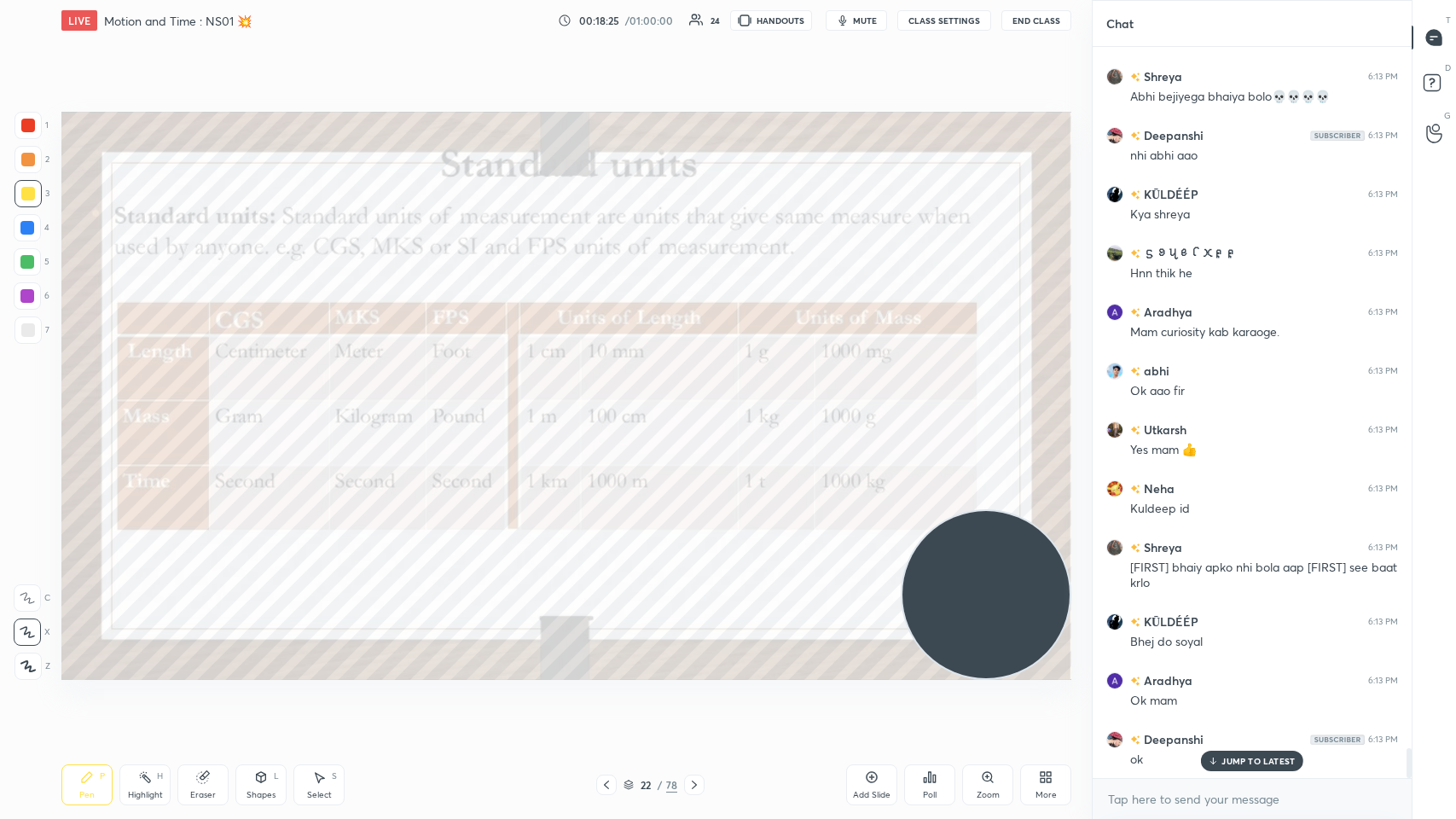 click 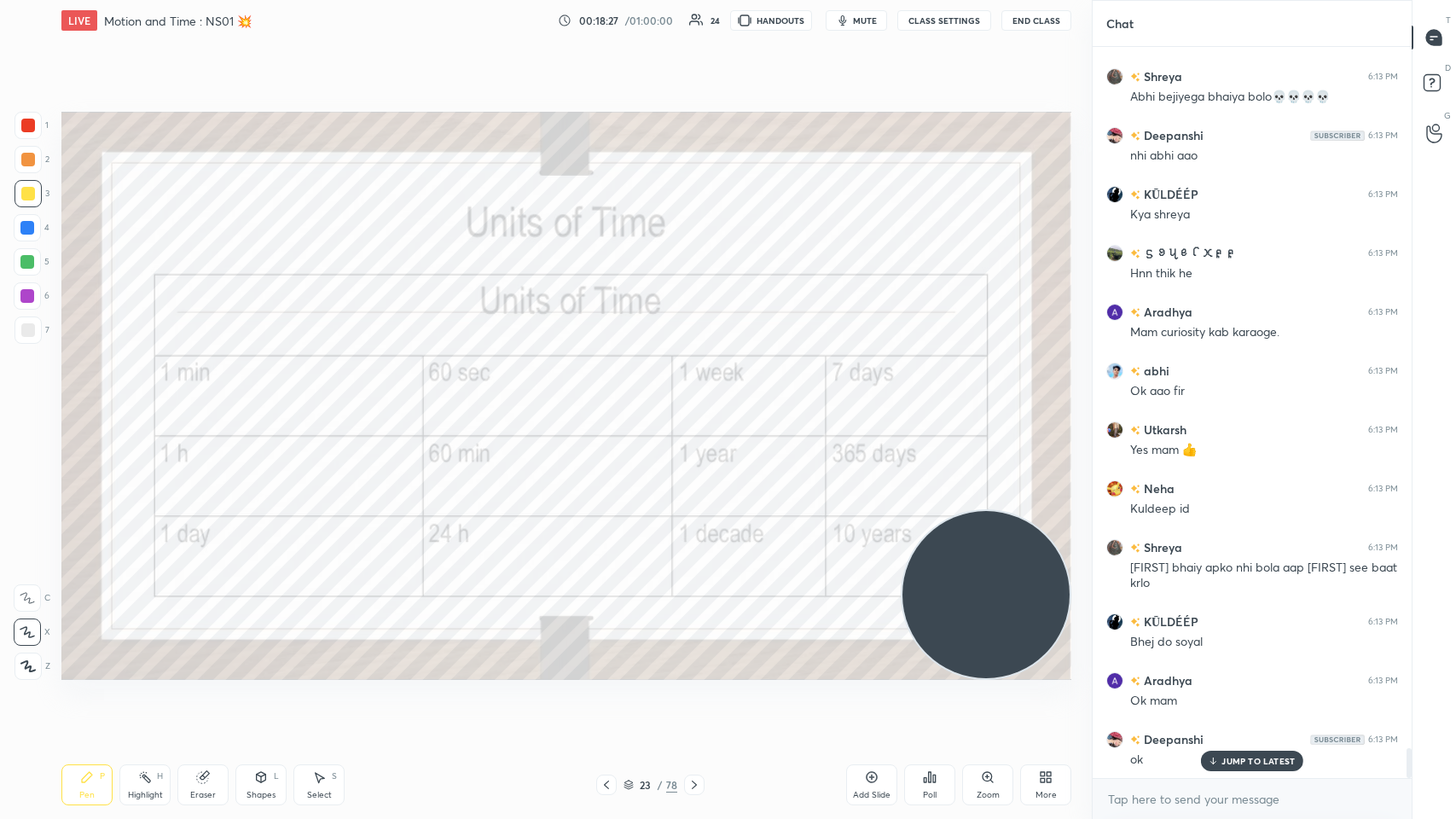 scroll, scrollTop: 17150, scrollLeft: 0, axis: vertical 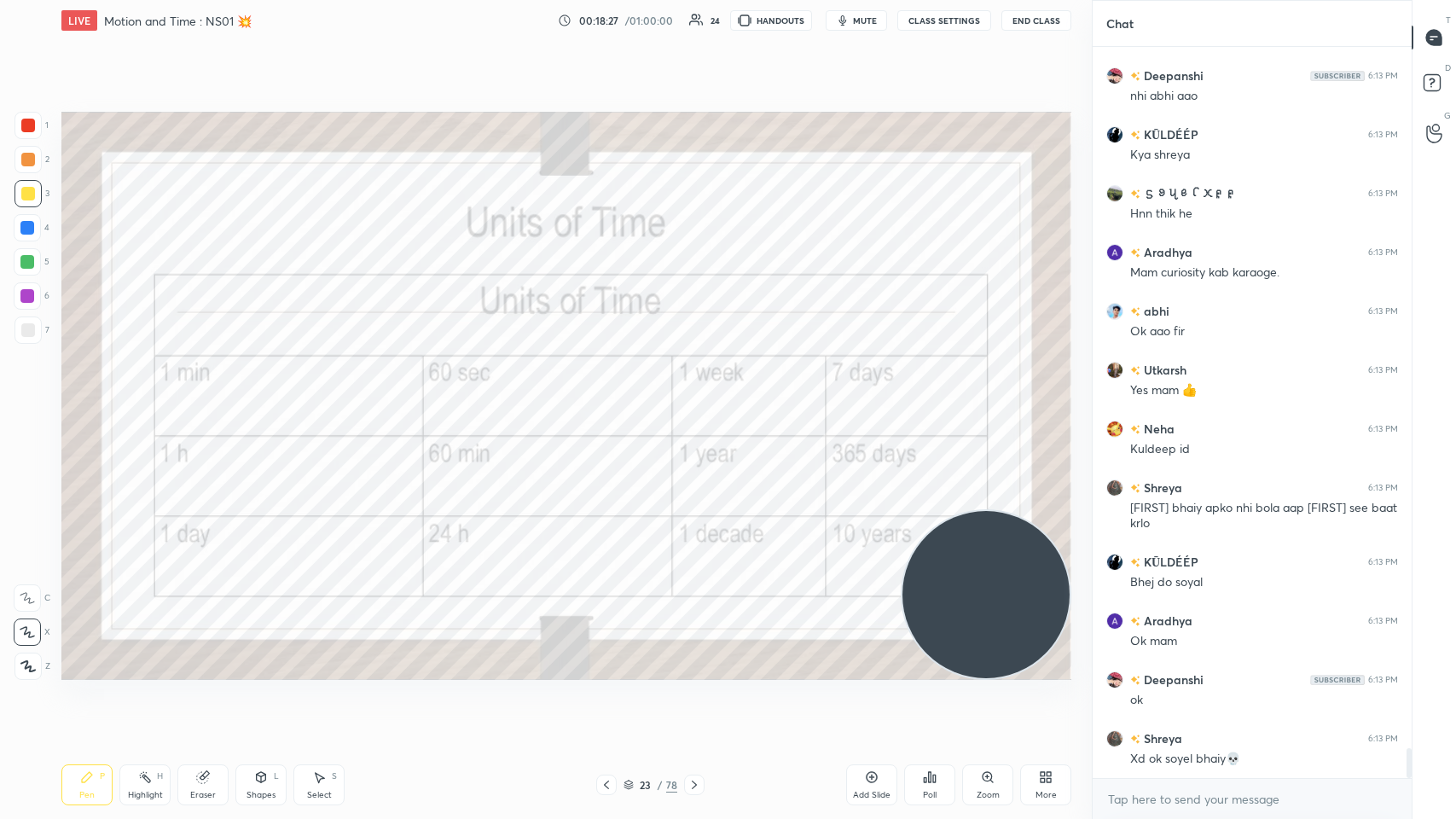 click 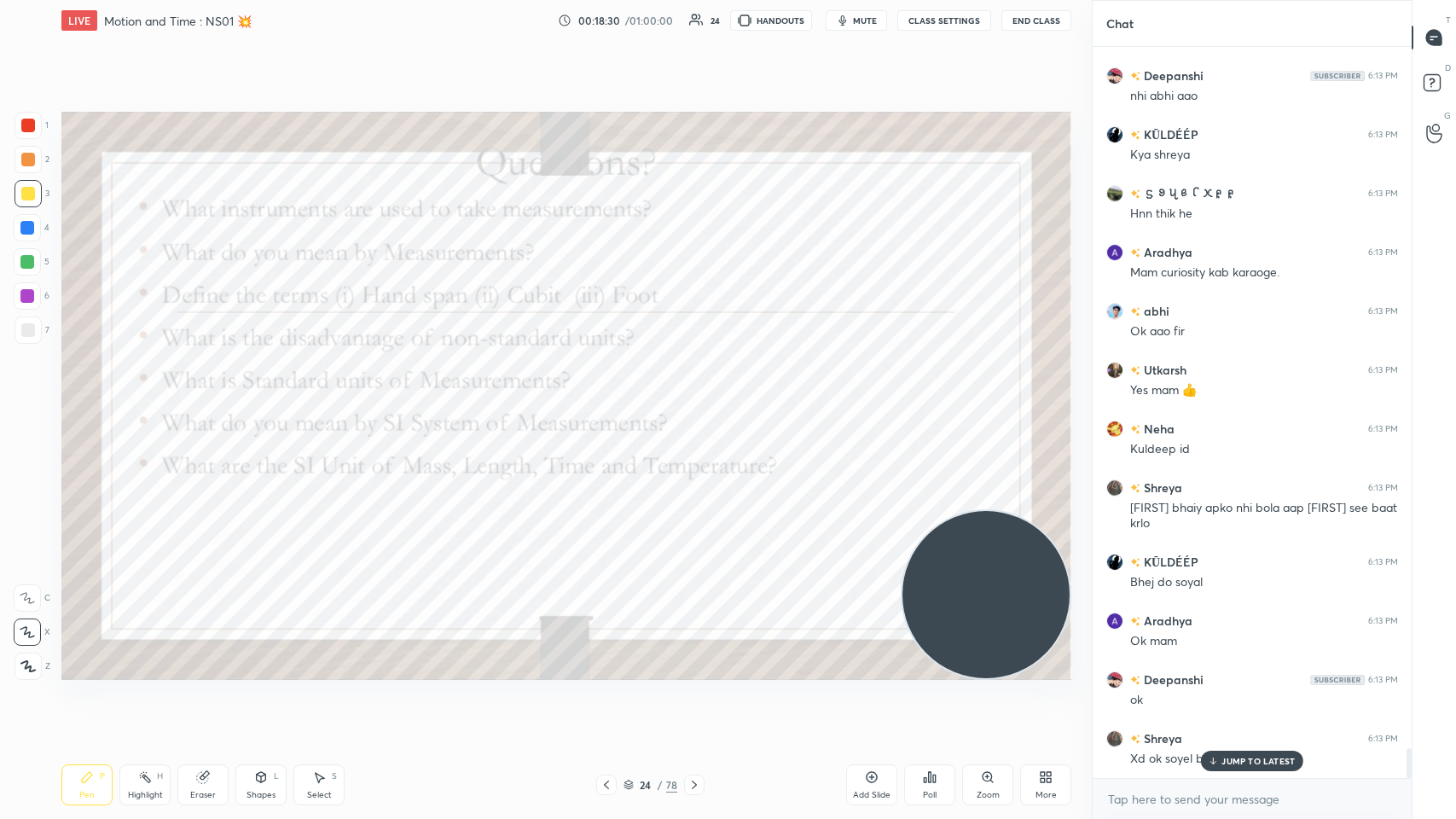scroll, scrollTop: 17208, scrollLeft: 0, axis: vertical 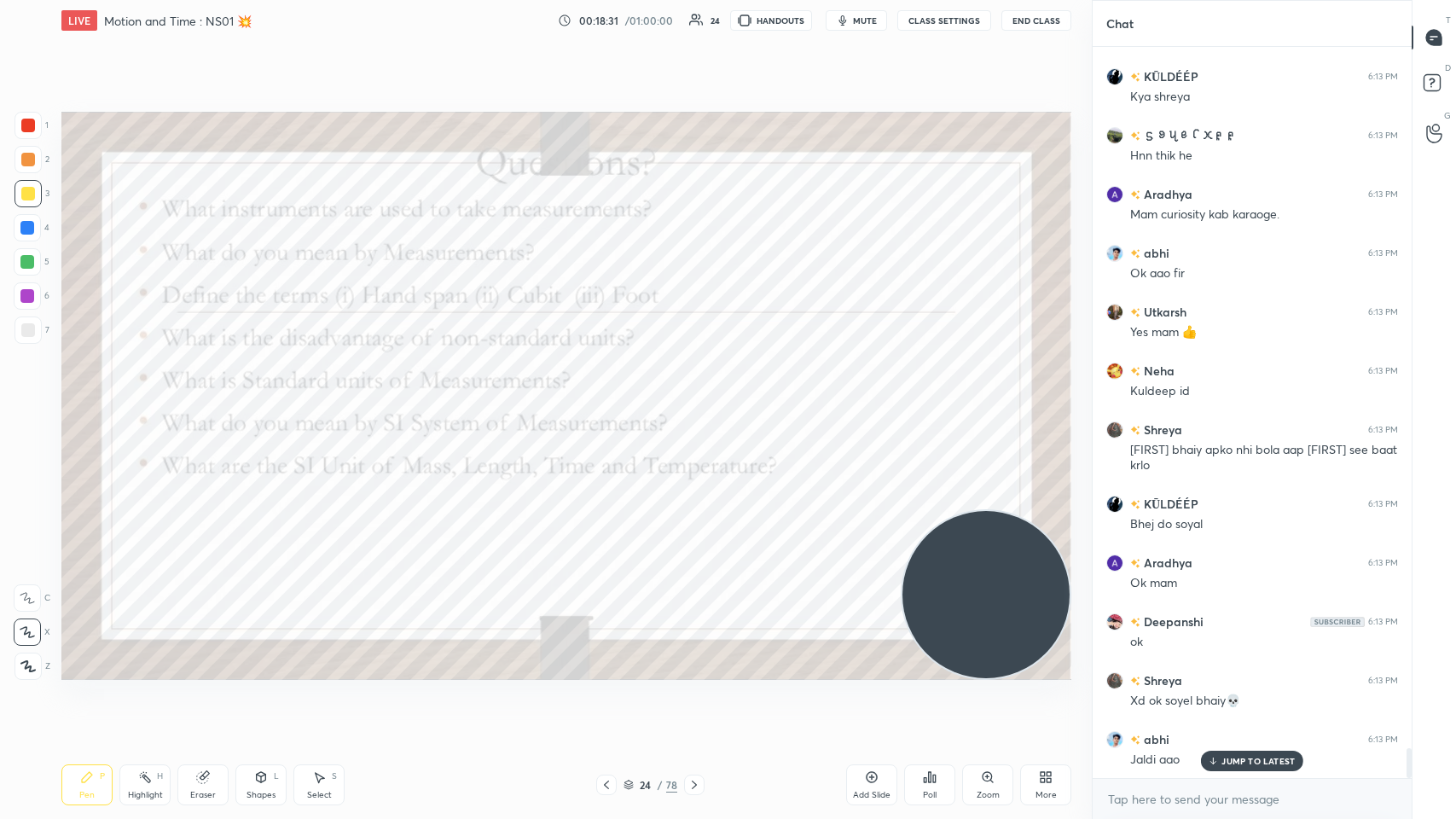 click 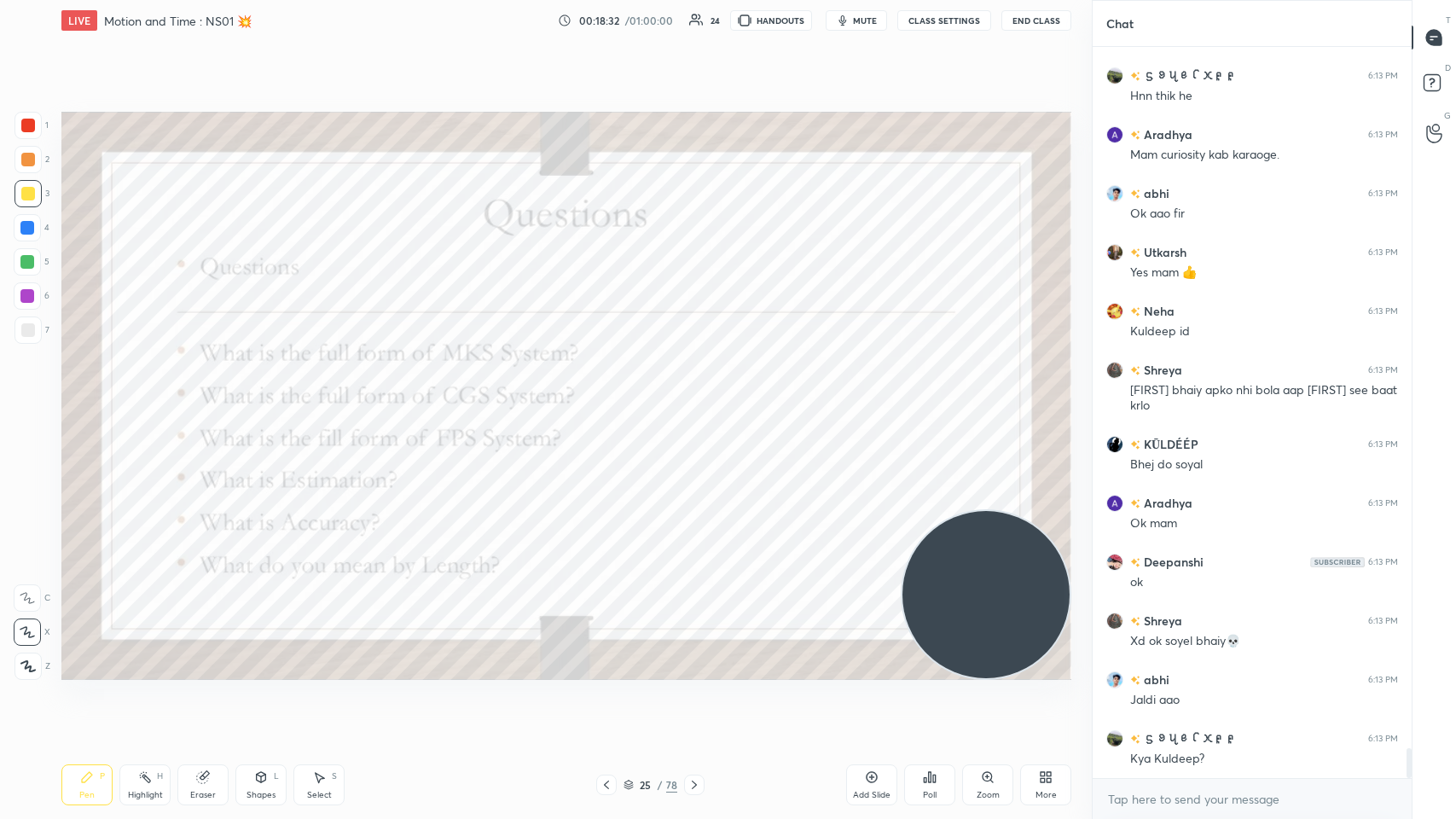 scroll, scrollTop: 17326, scrollLeft: 0, axis: vertical 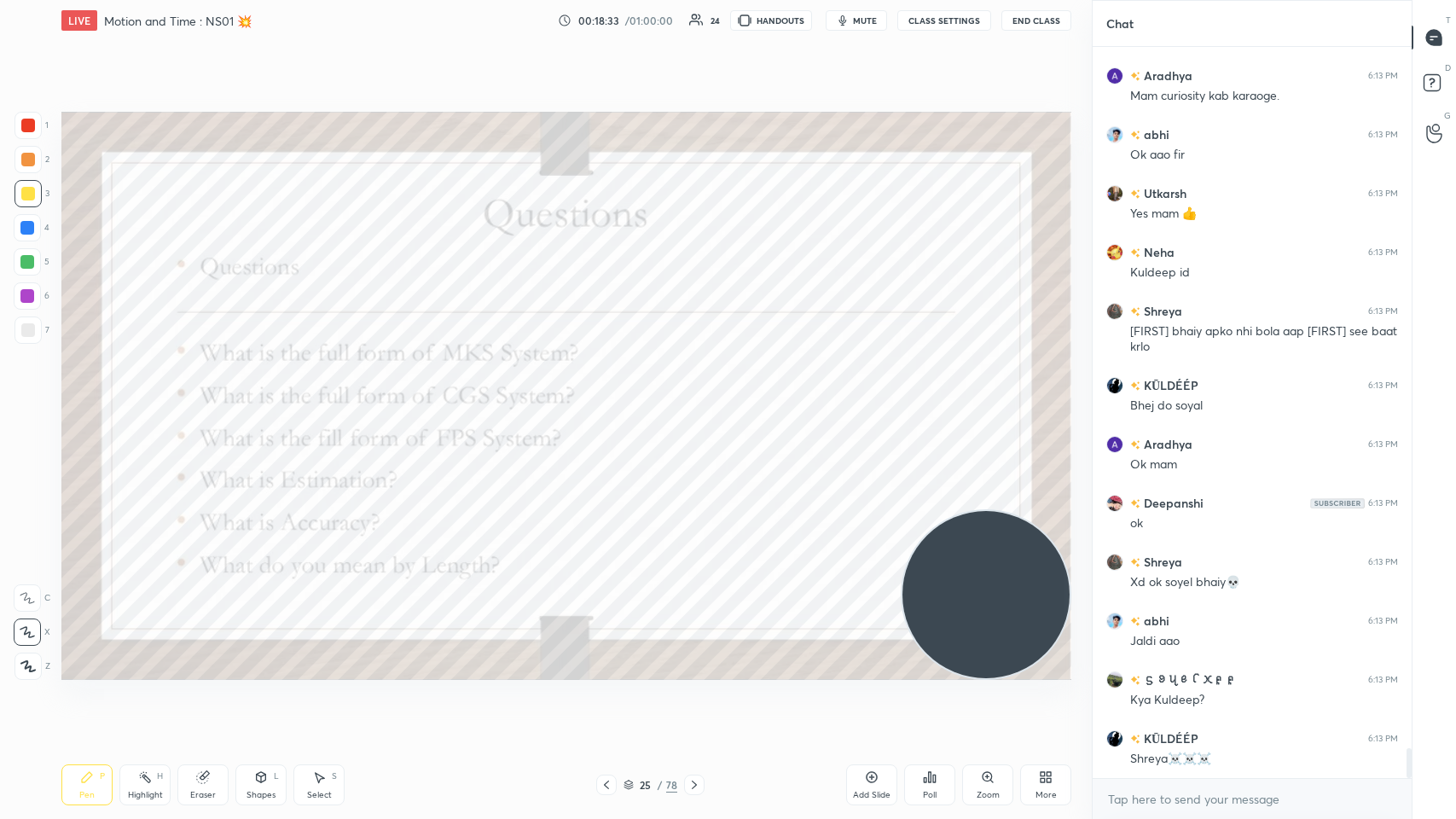 click 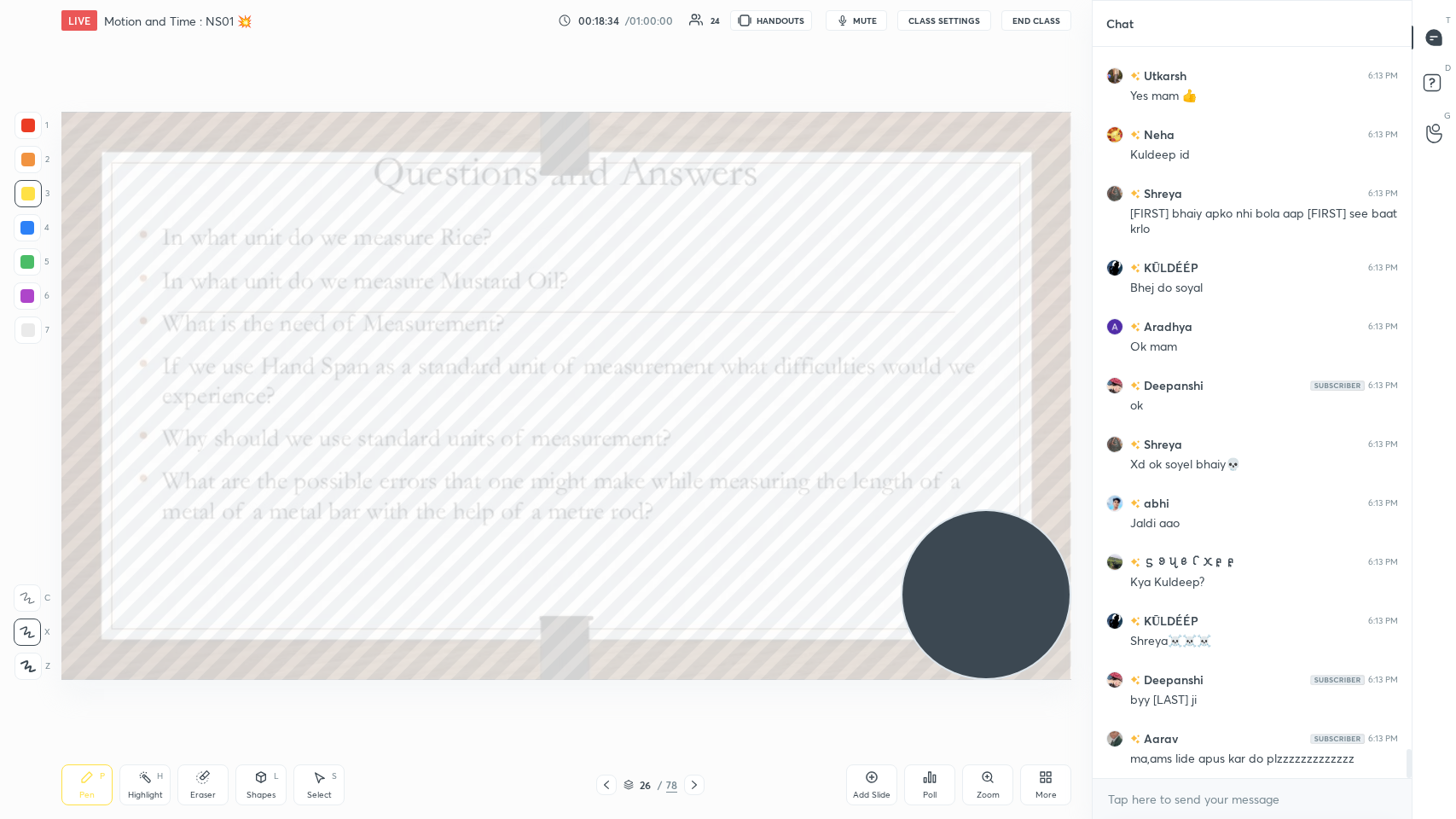 click 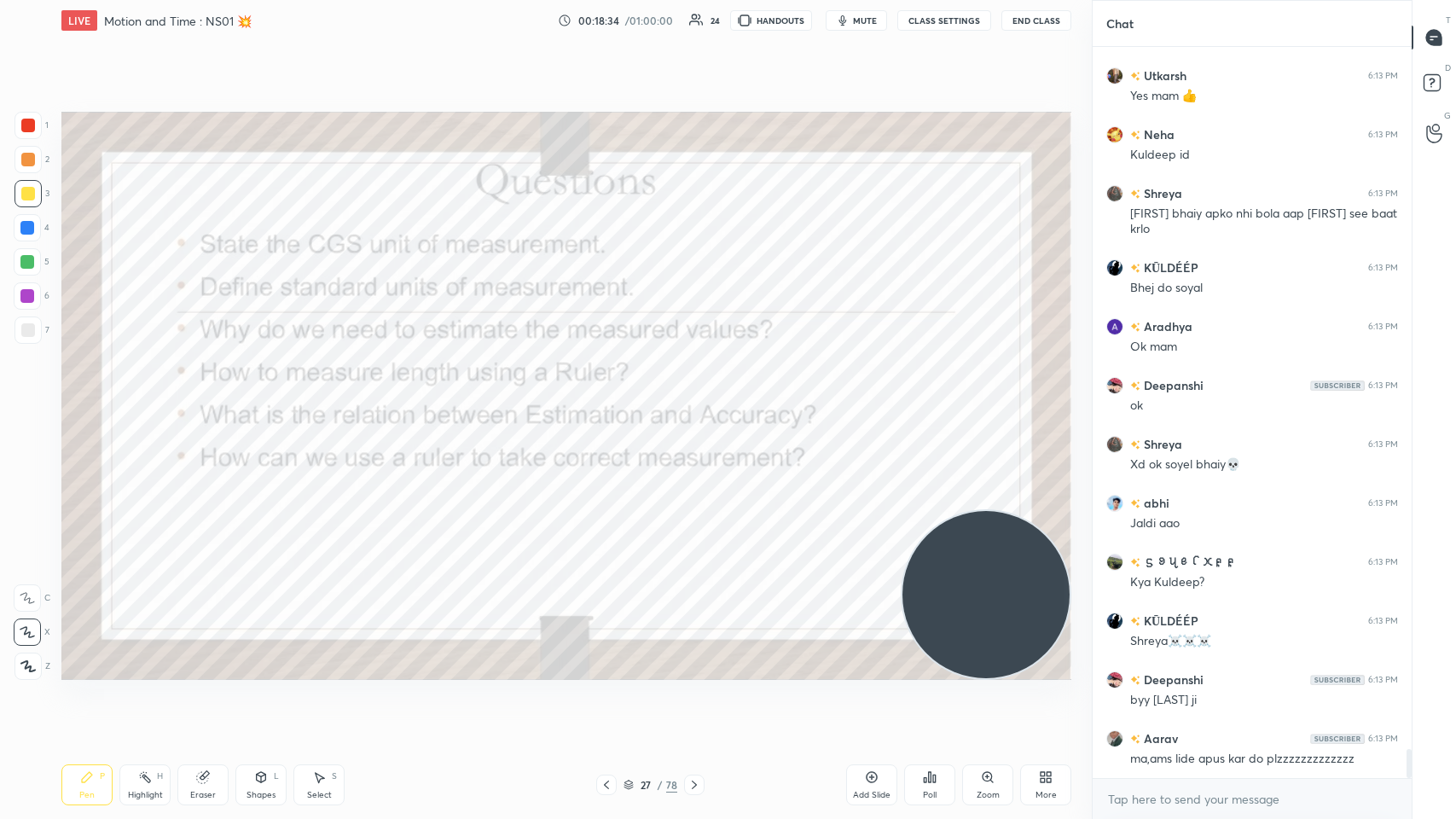 scroll, scrollTop: 17503, scrollLeft: 0, axis: vertical 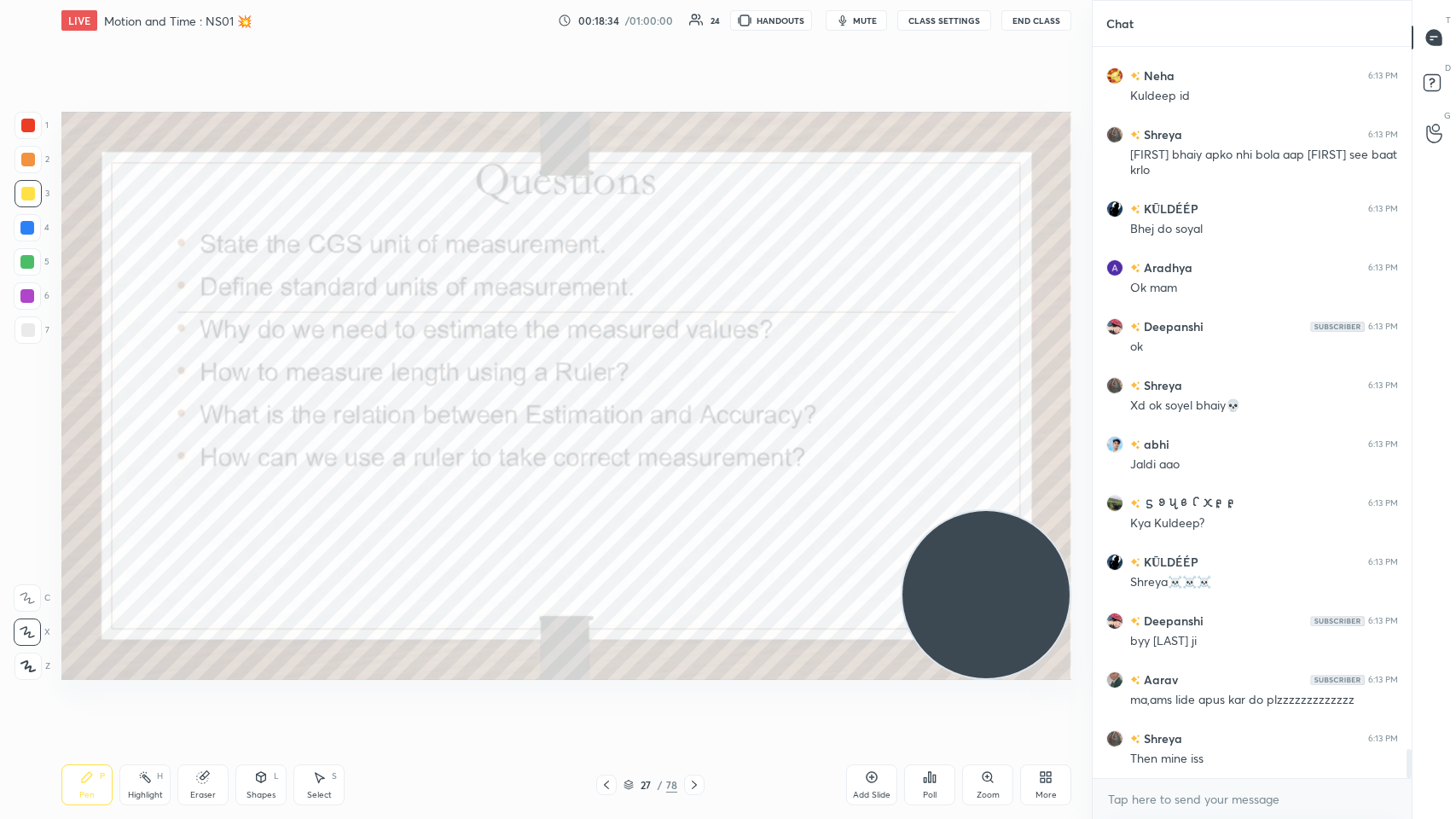 click 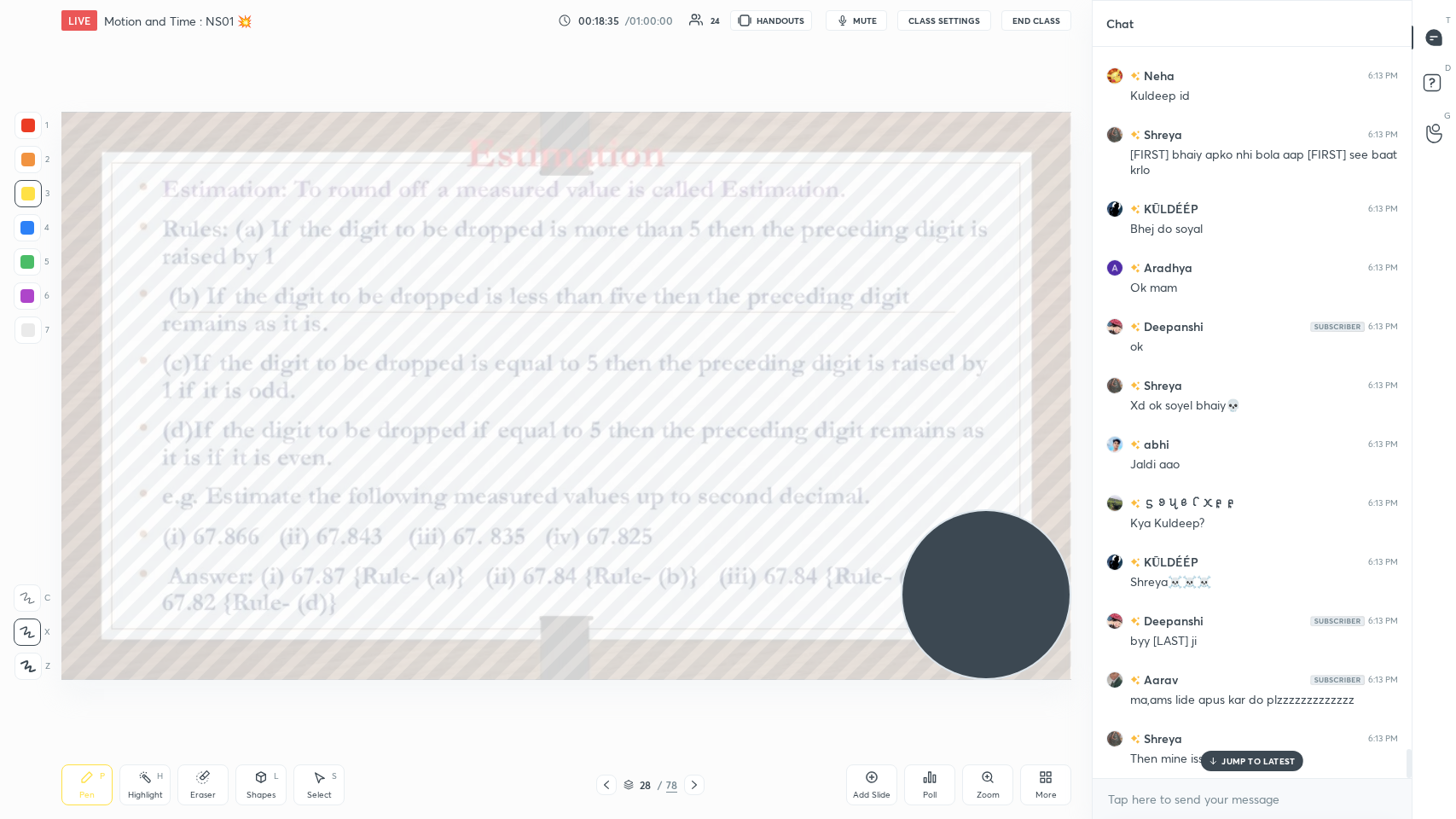 scroll, scrollTop: 17561, scrollLeft: 0, axis: vertical 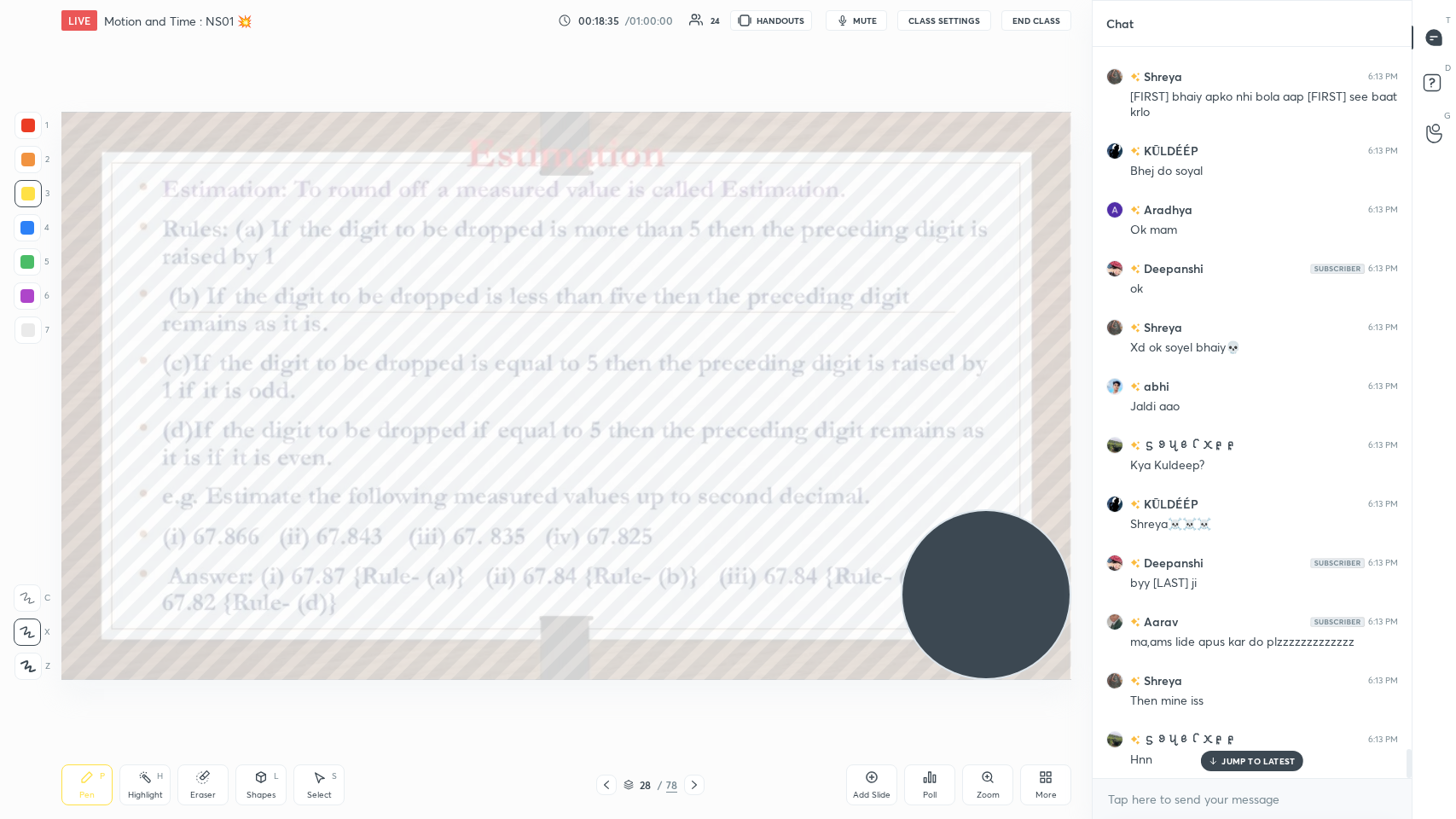 click 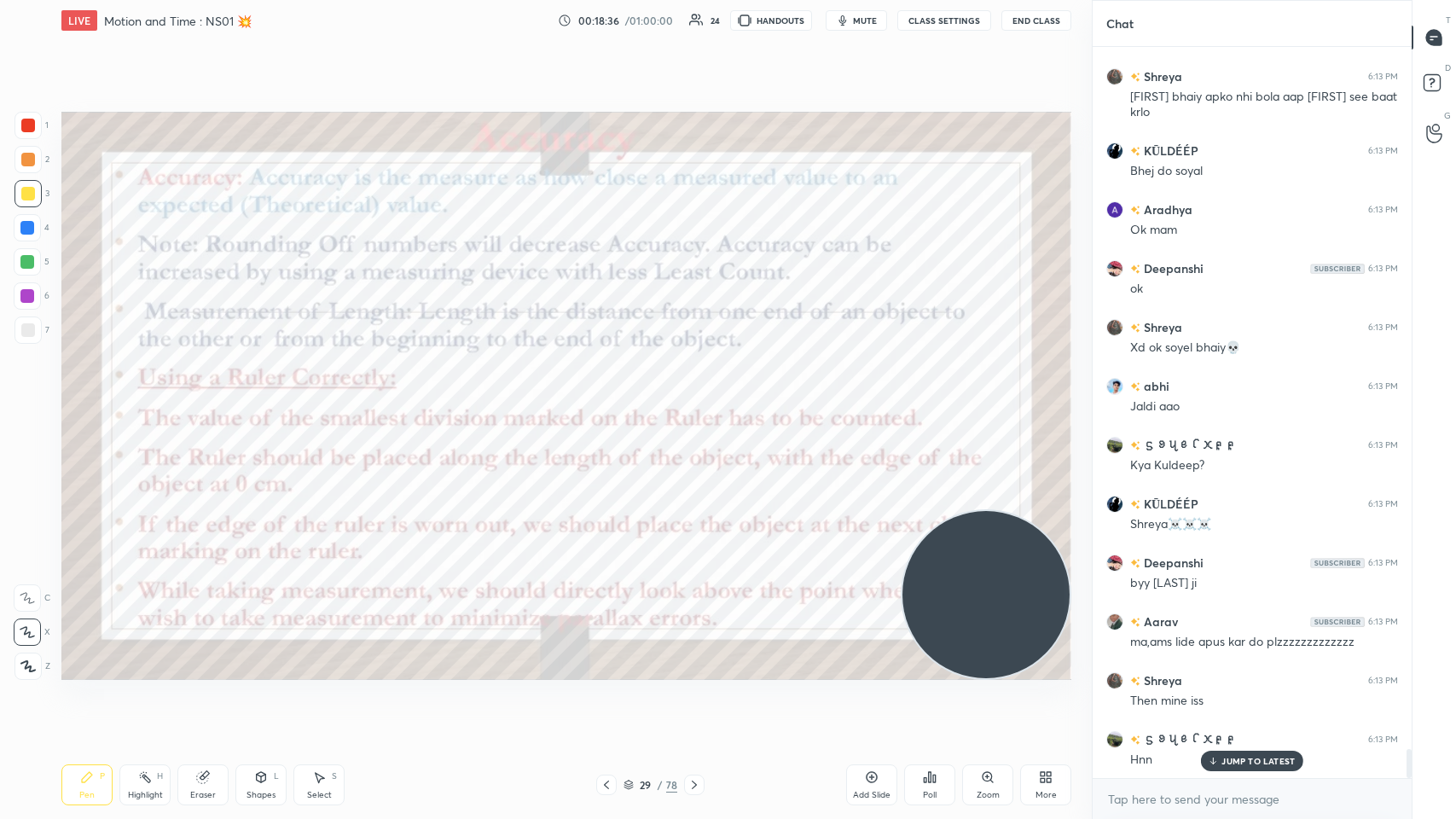 click 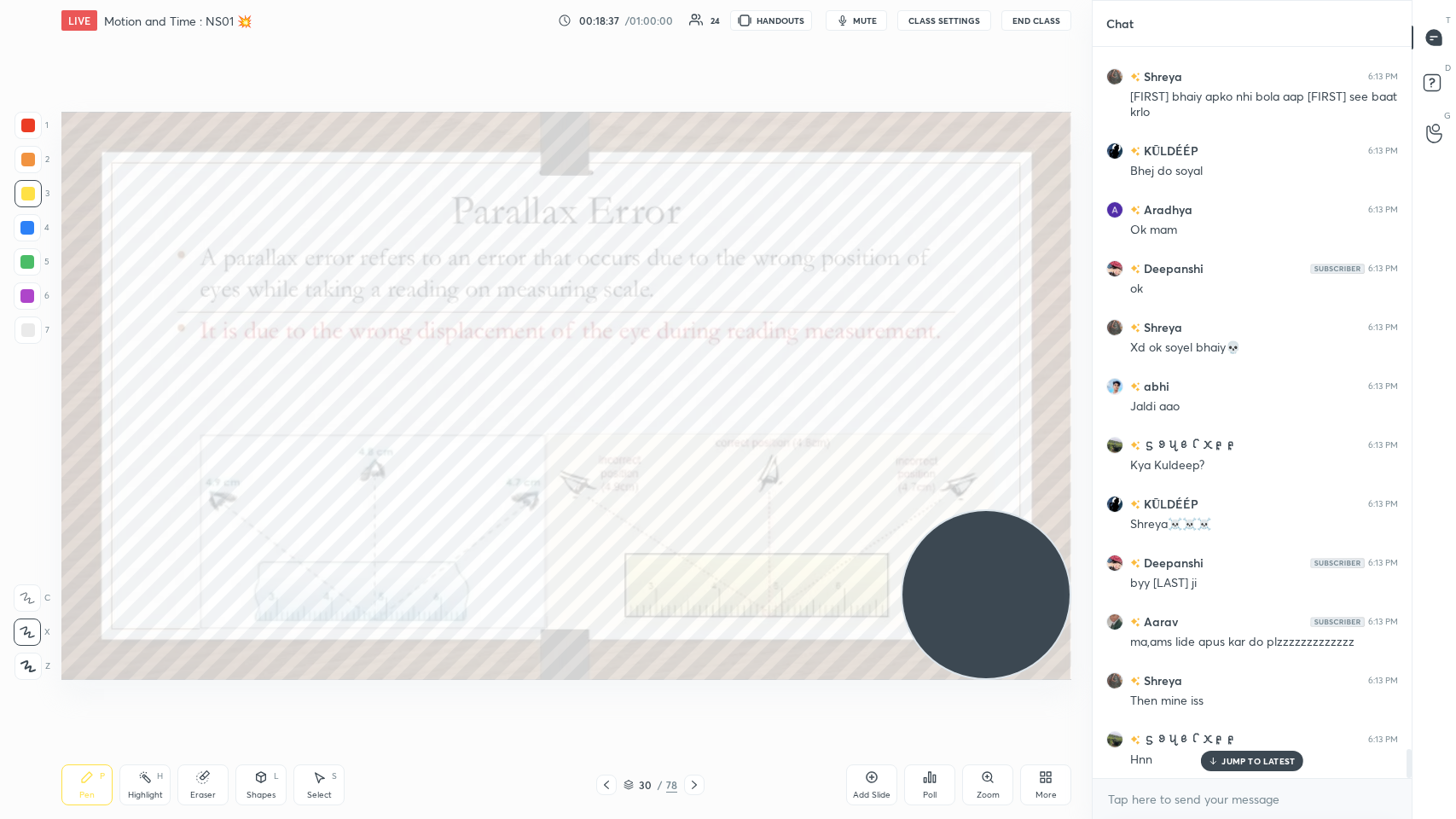 click 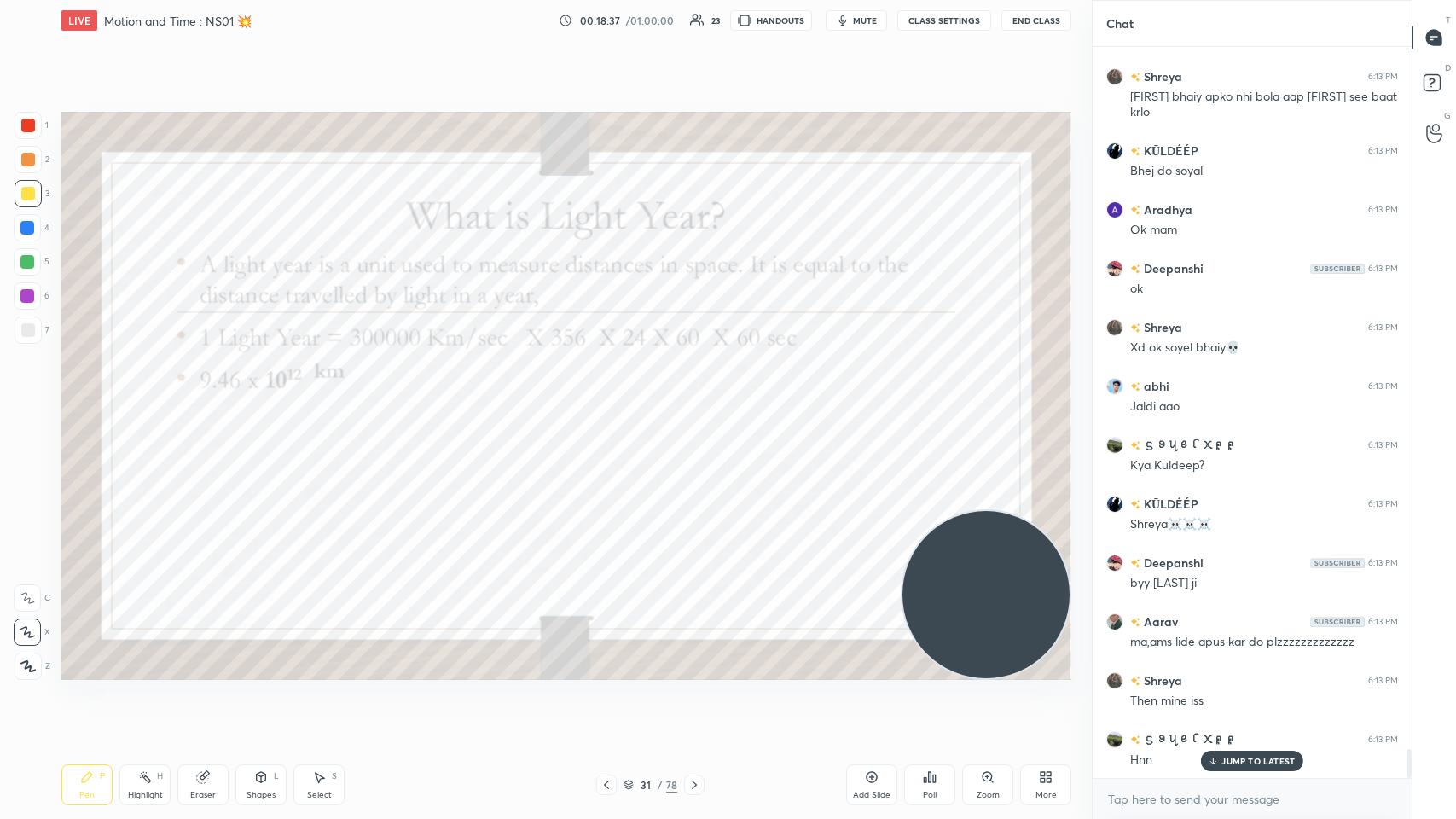 click 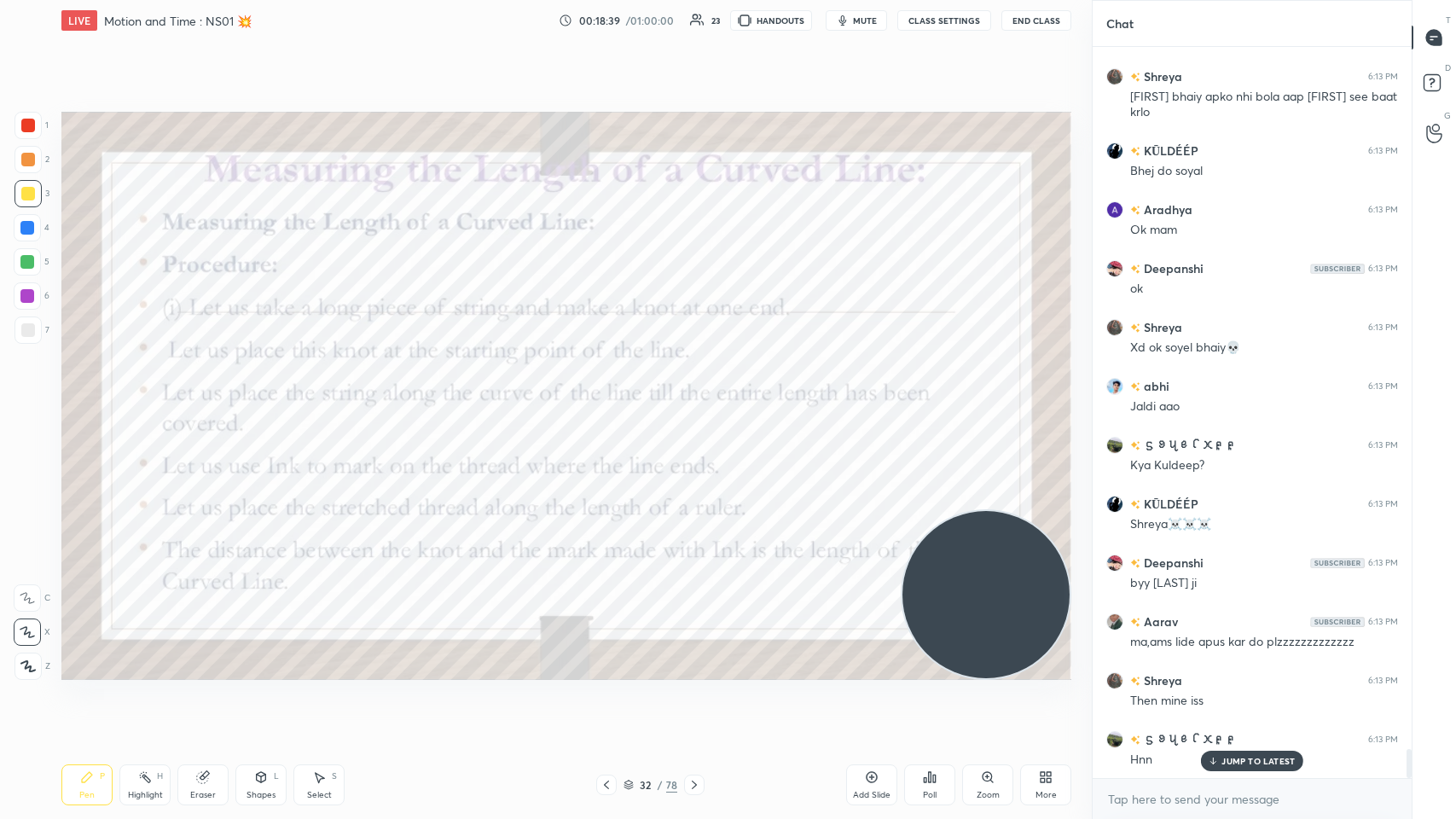 click 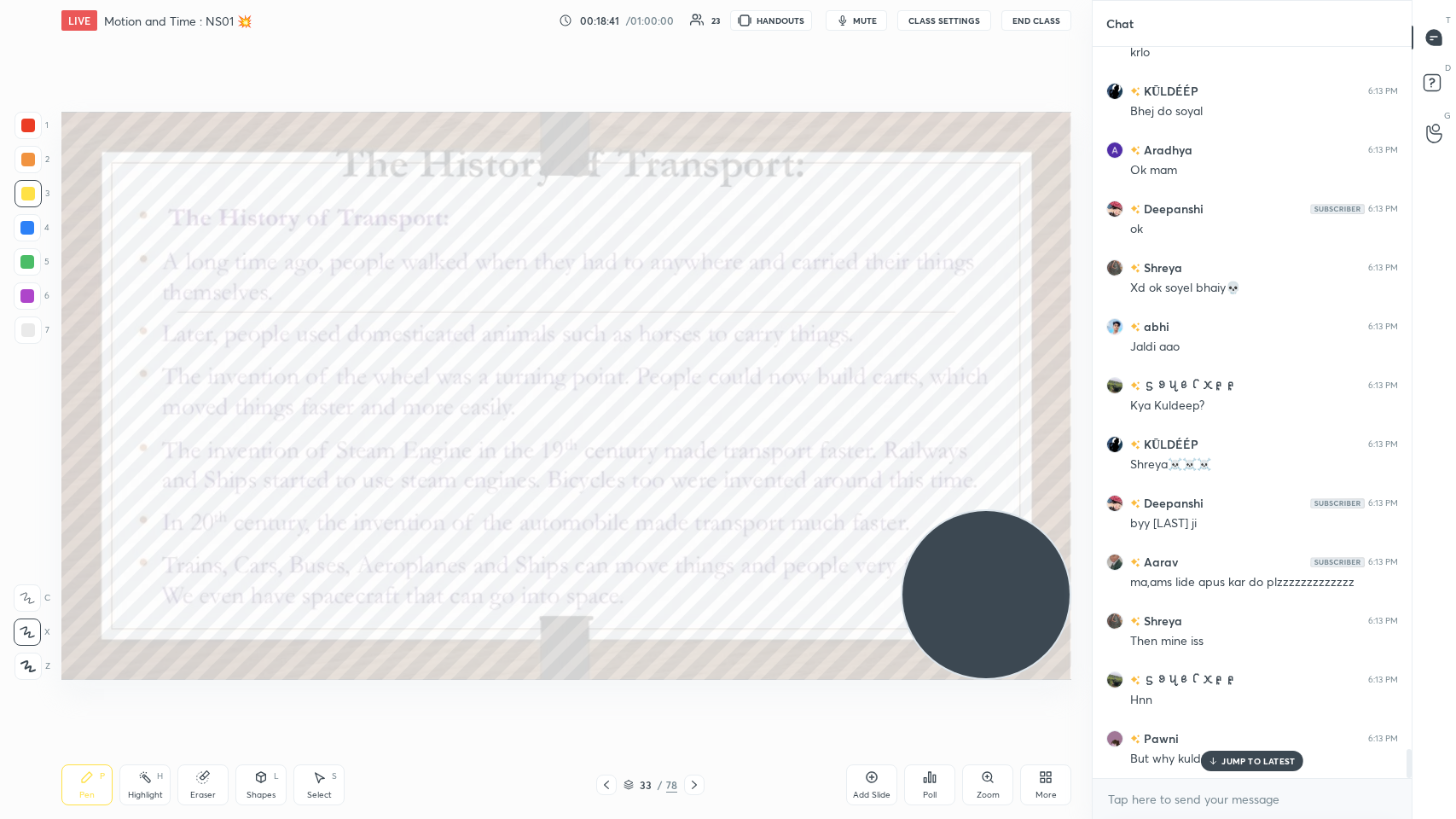 scroll, scrollTop: 17678, scrollLeft: 0, axis: vertical 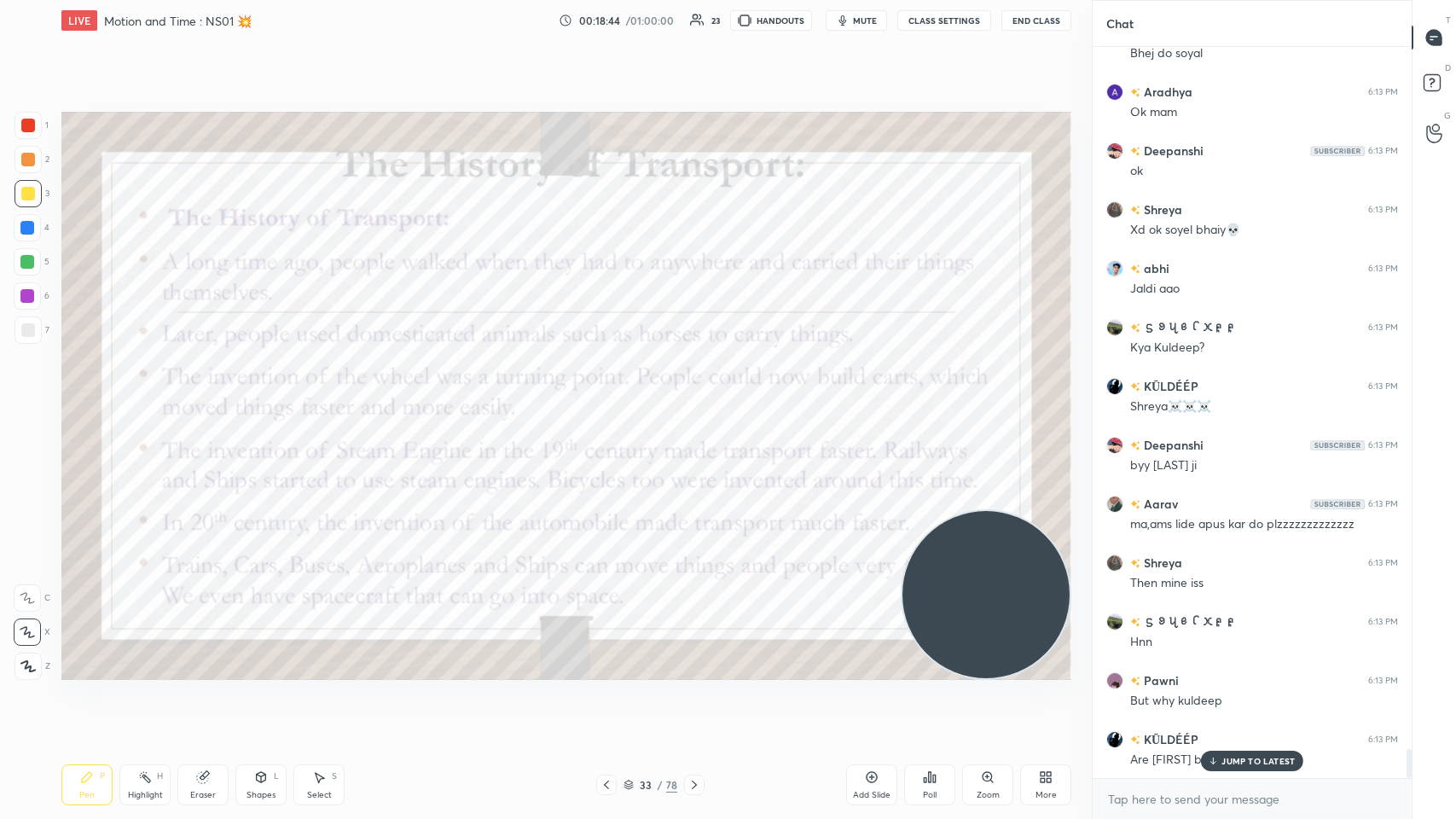 click 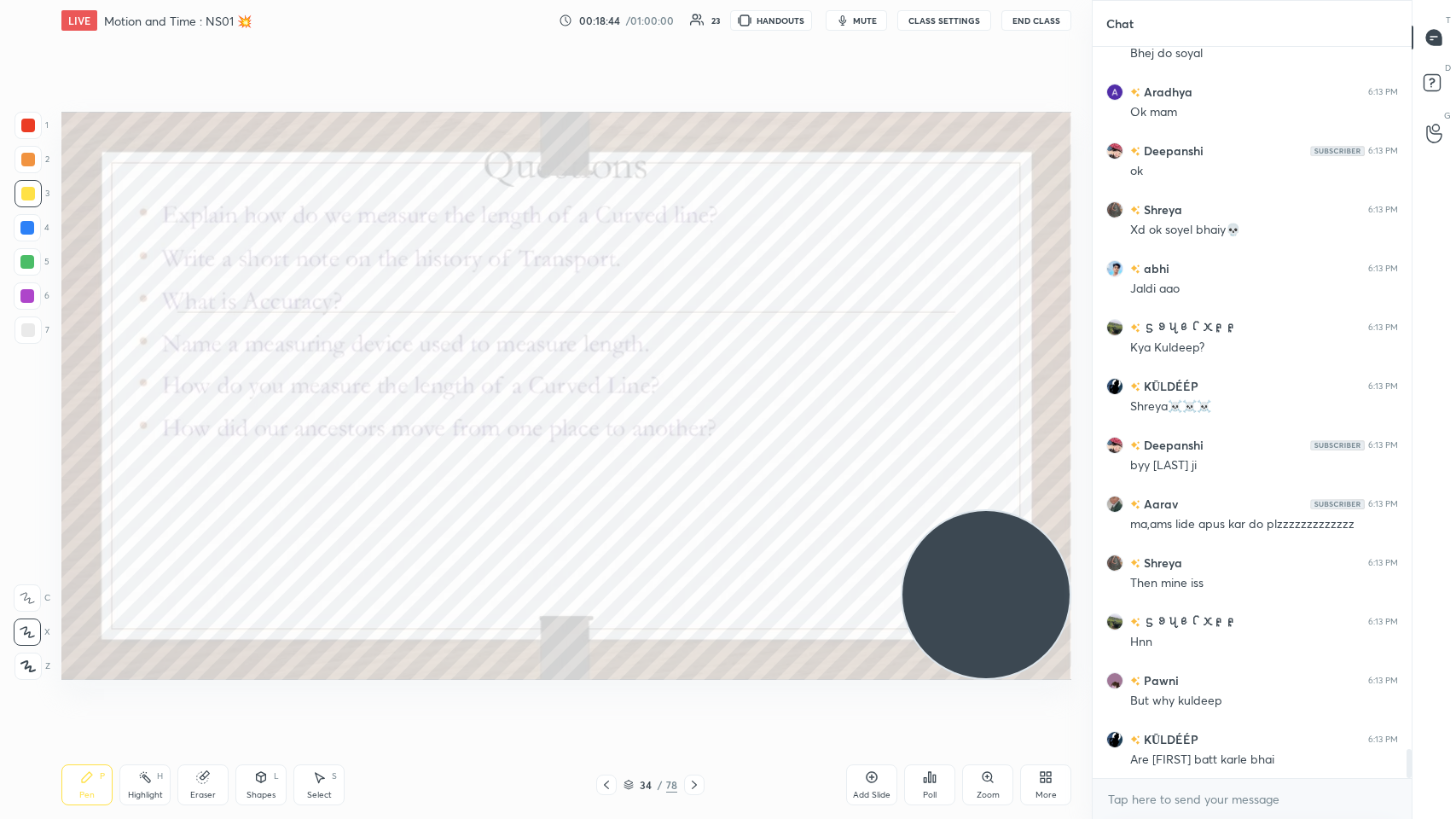 scroll, scrollTop: 17738, scrollLeft: 0, axis: vertical 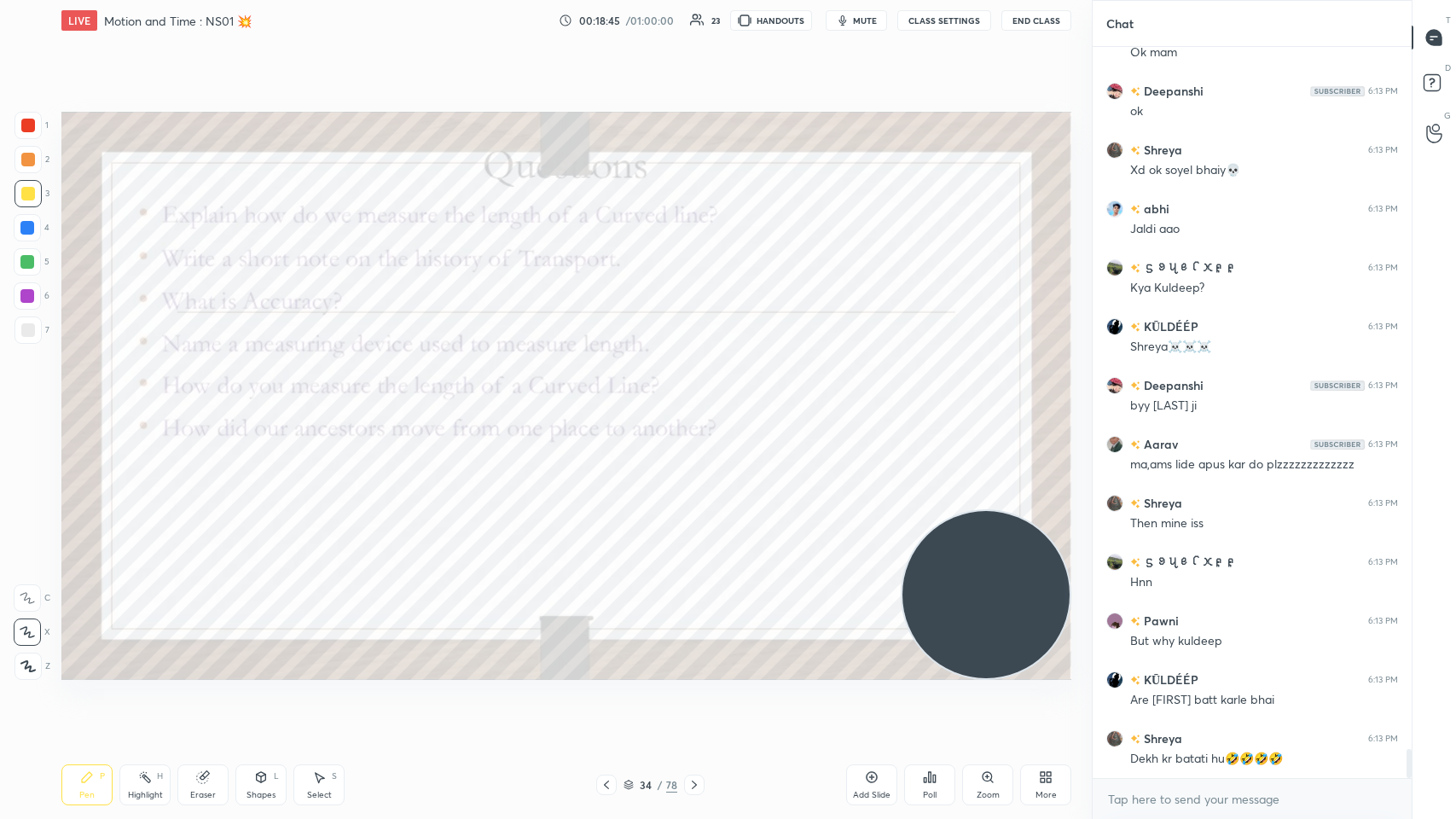 click 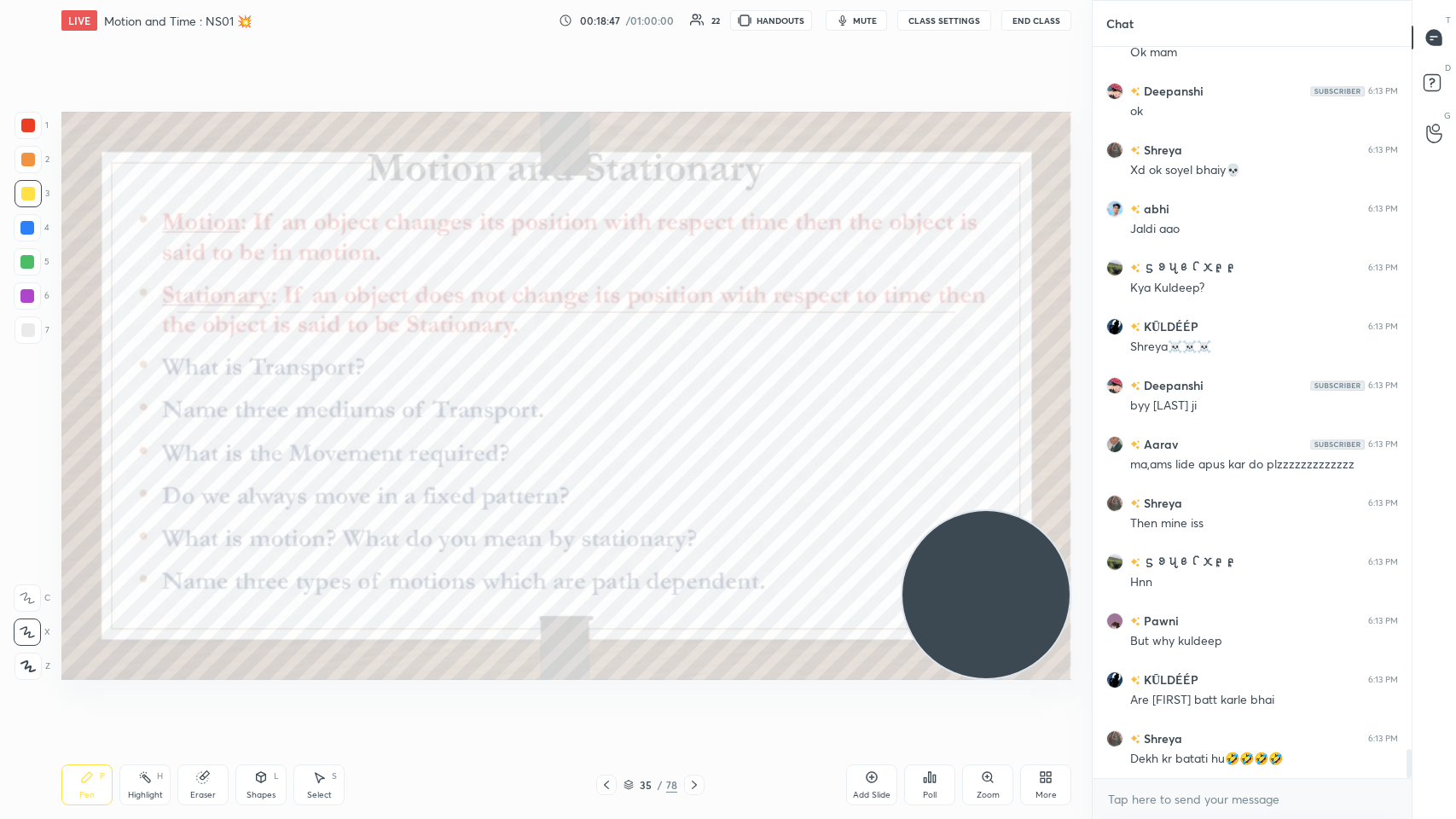 click 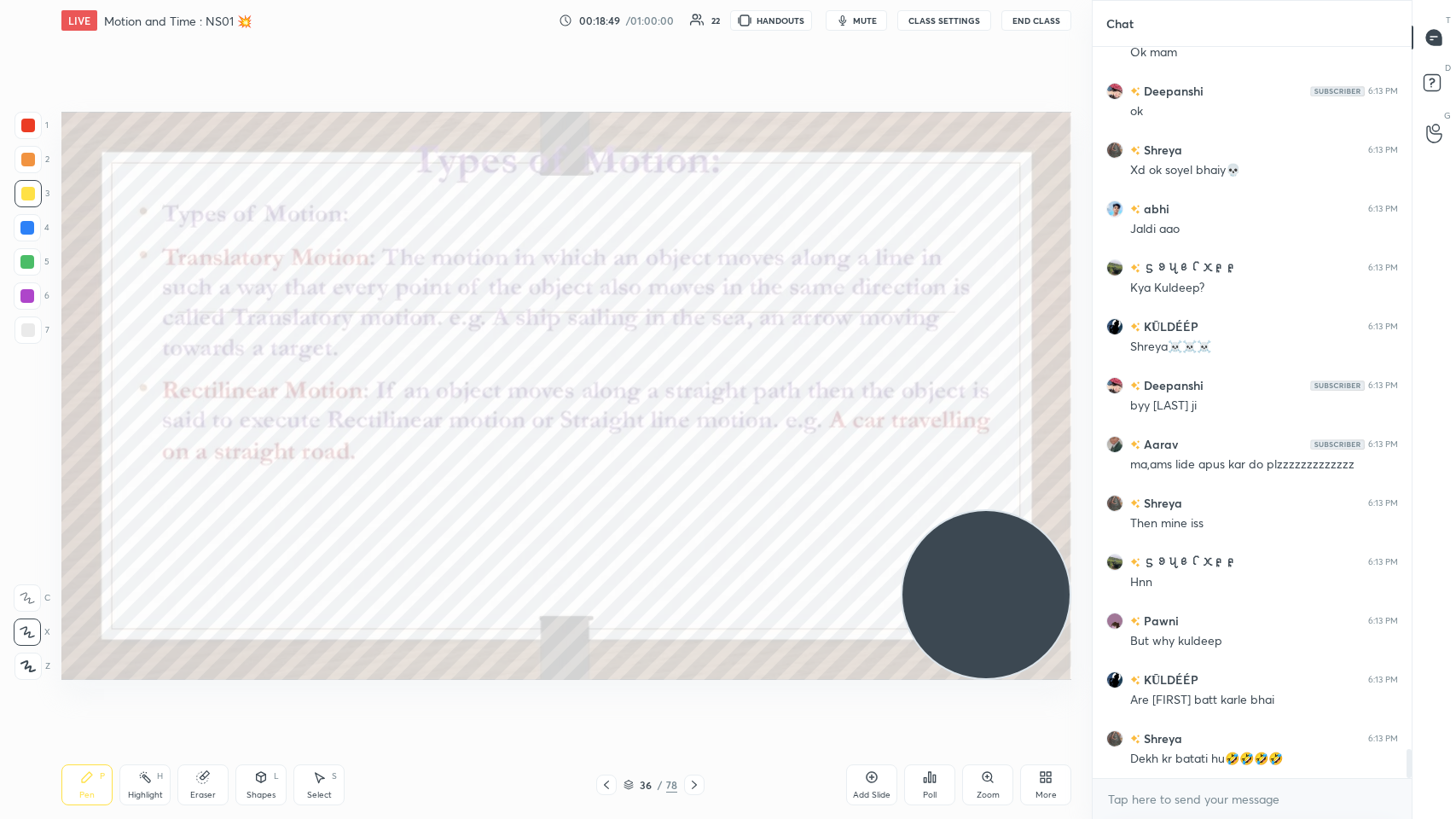 click 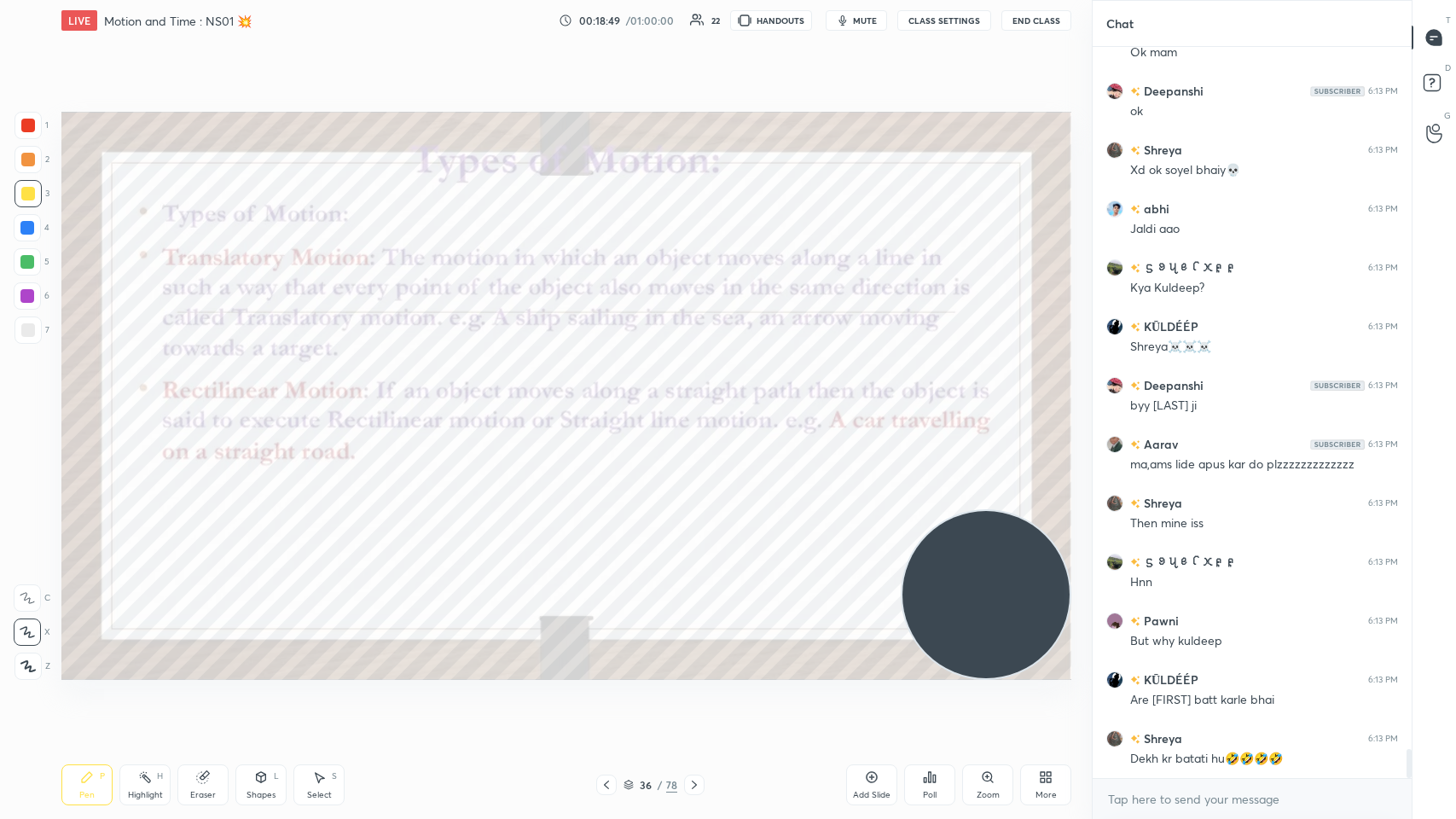 scroll, scrollTop: 17797, scrollLeft: 0, axis: vertical 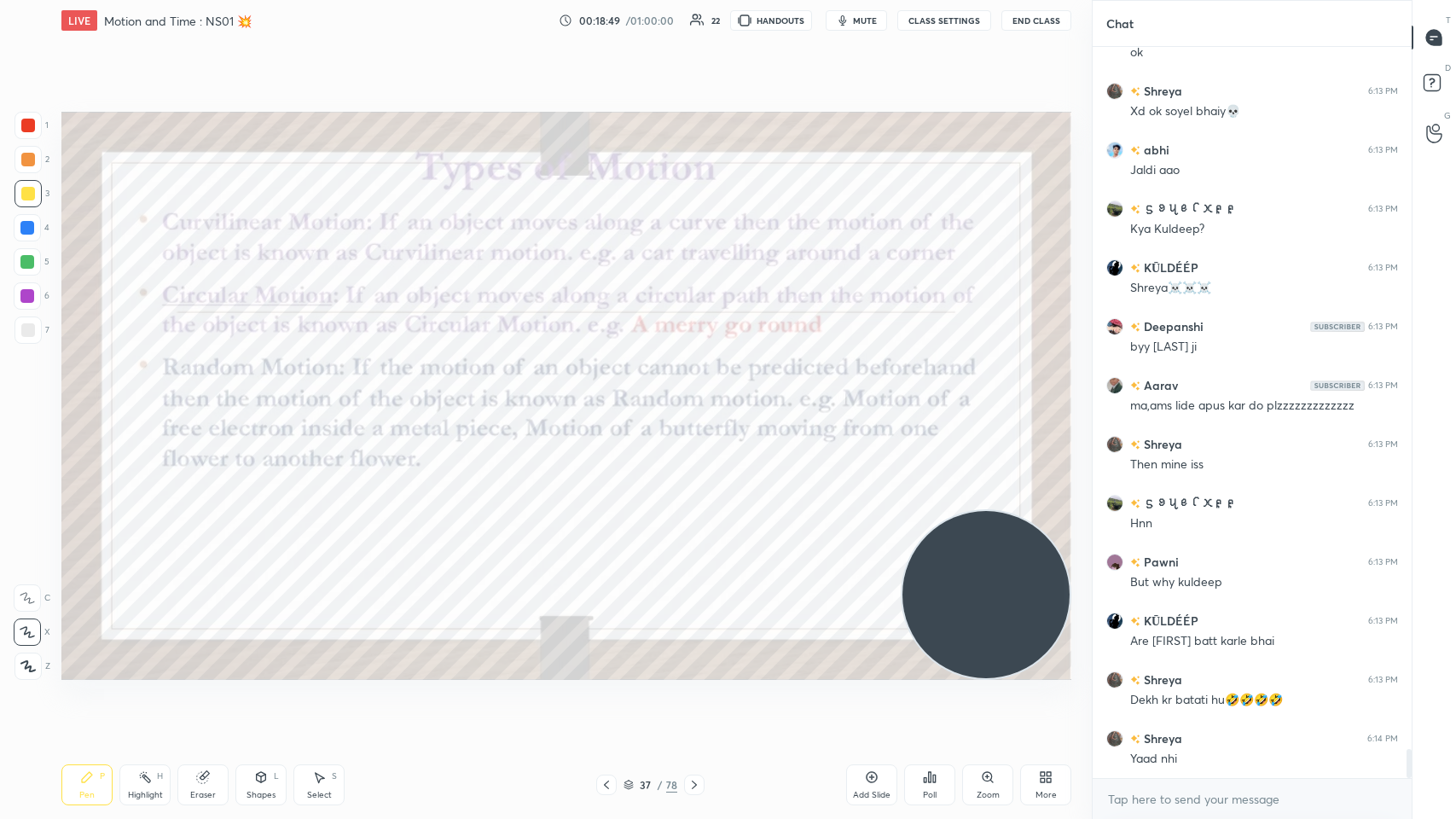 click 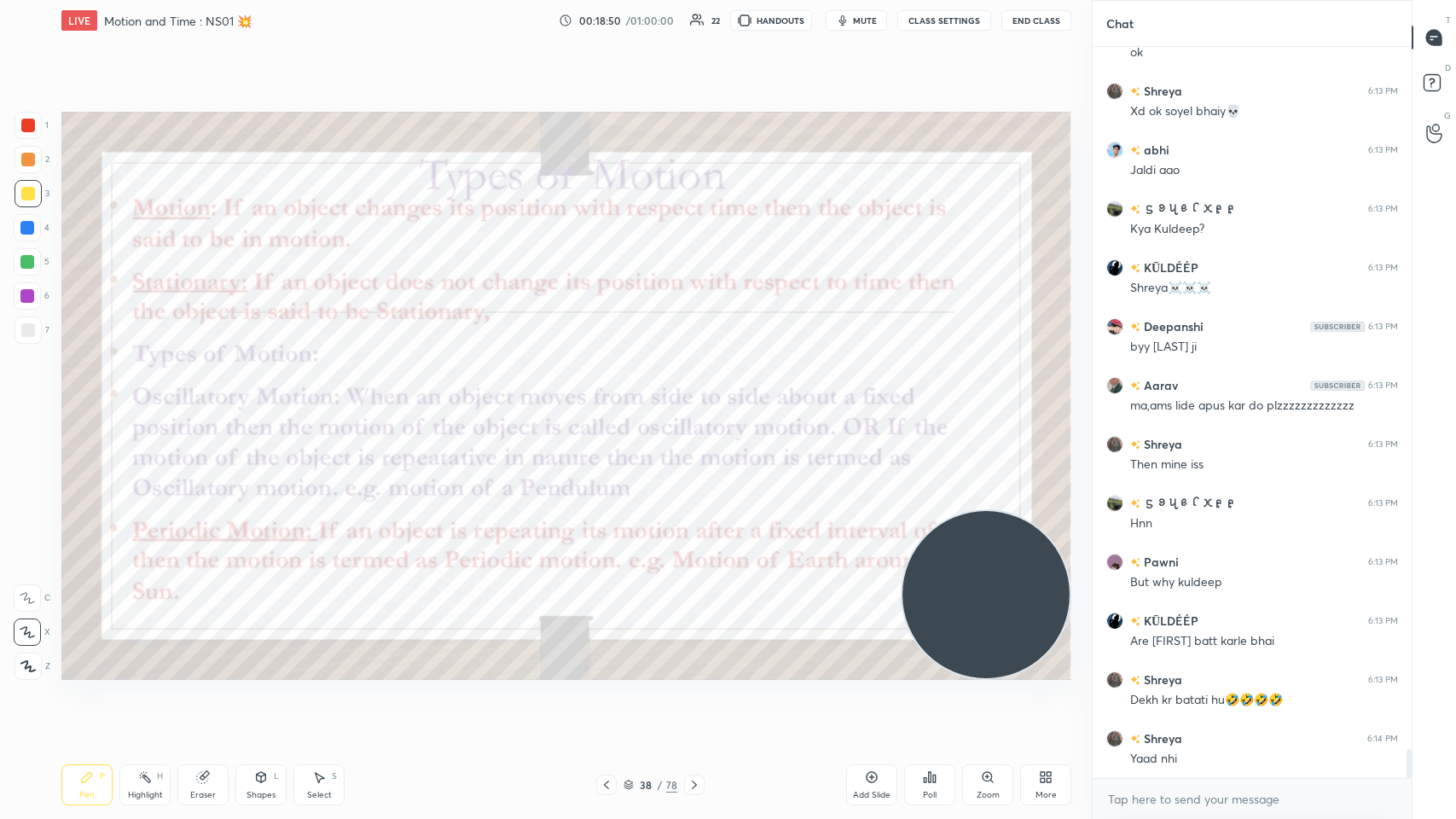 click on "/" at bounding box center (660, 785) 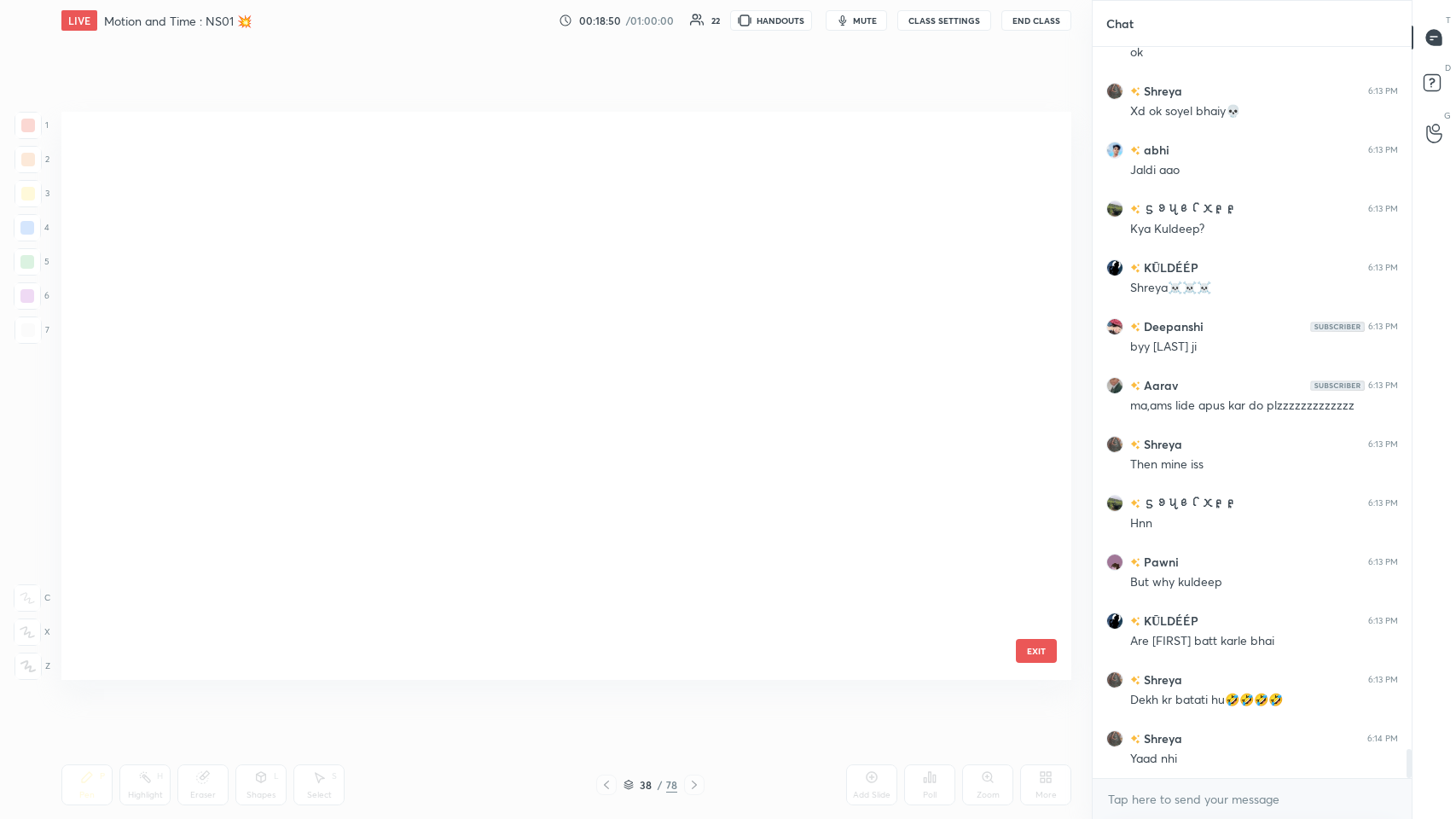 scroll, scrollTop: 1727, scrollLeft: 0, axis: vertical 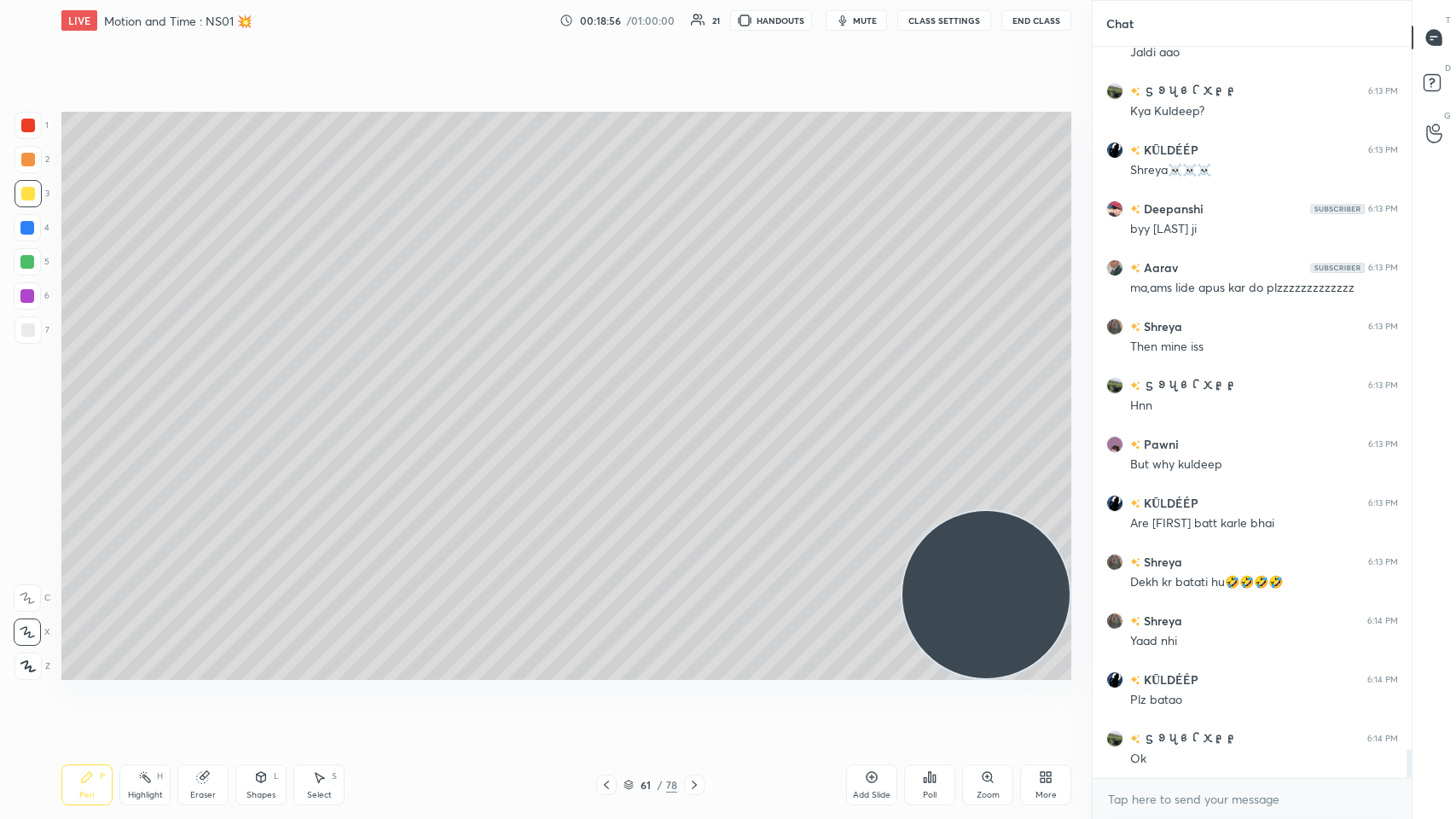 click on "Add Slide" at bounding box center (872, 795) 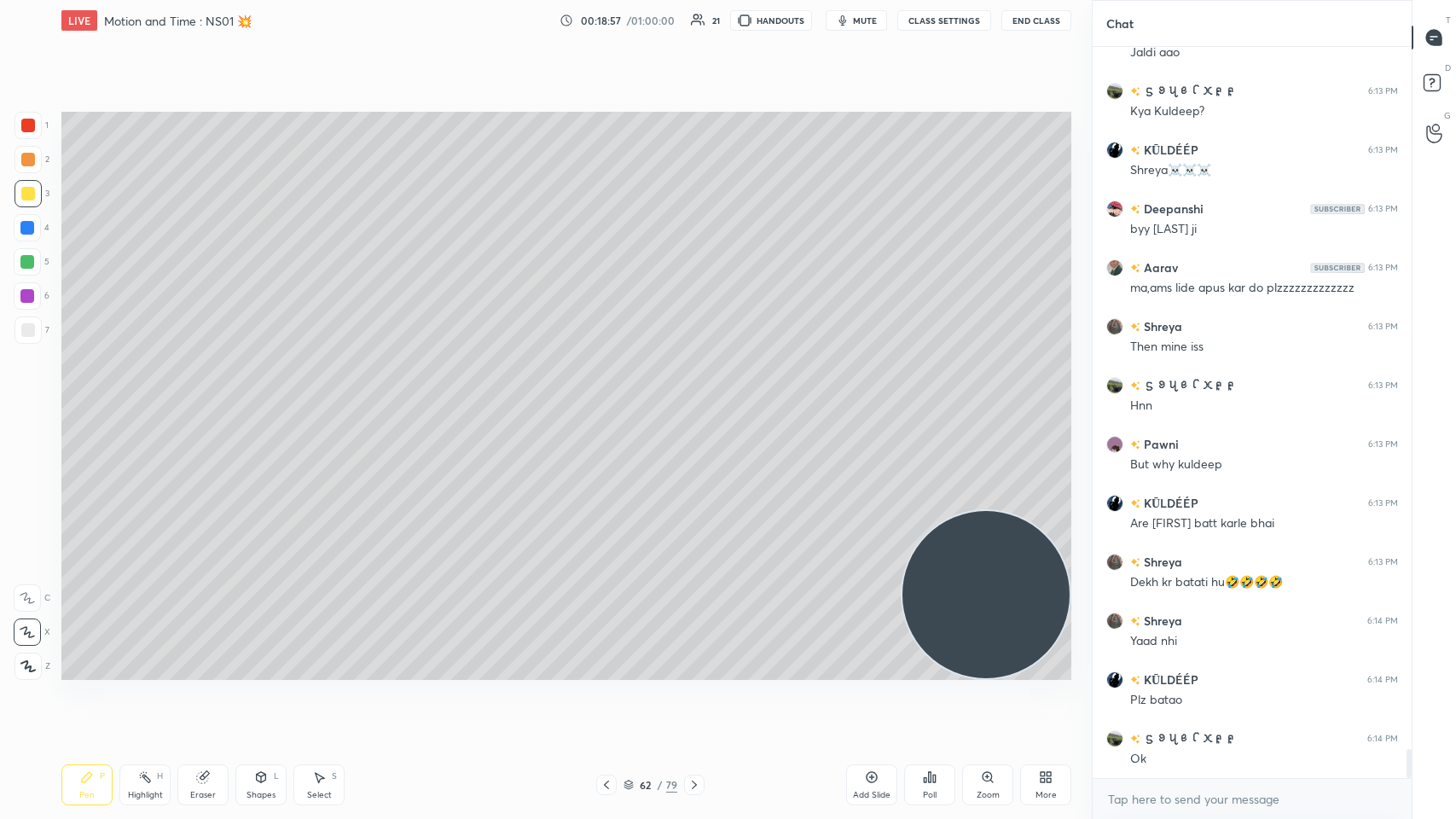 click at bounding box center [28, 194] 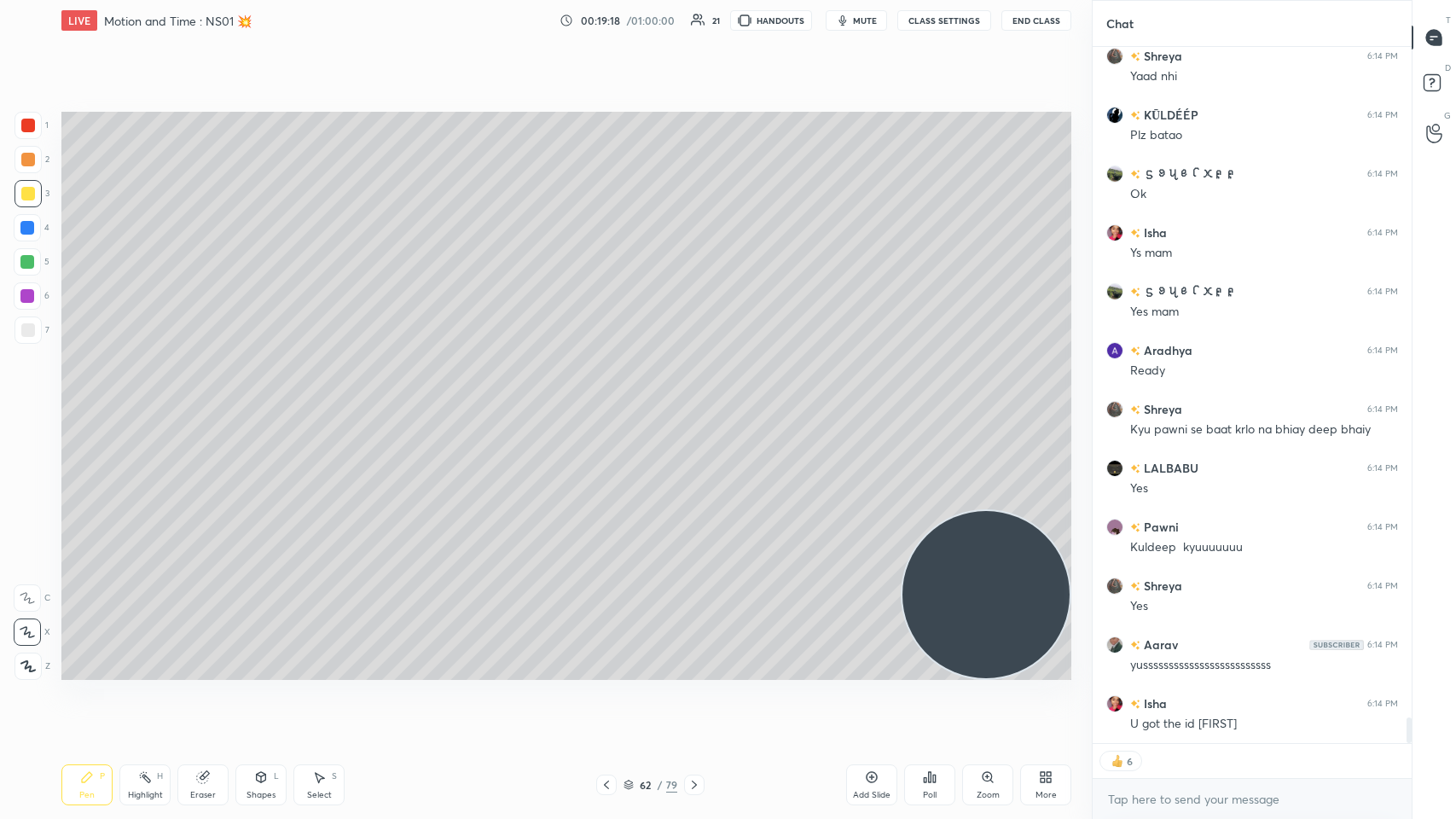 scroll, scrollTop: 5, scrollLeft: 5, axis: both 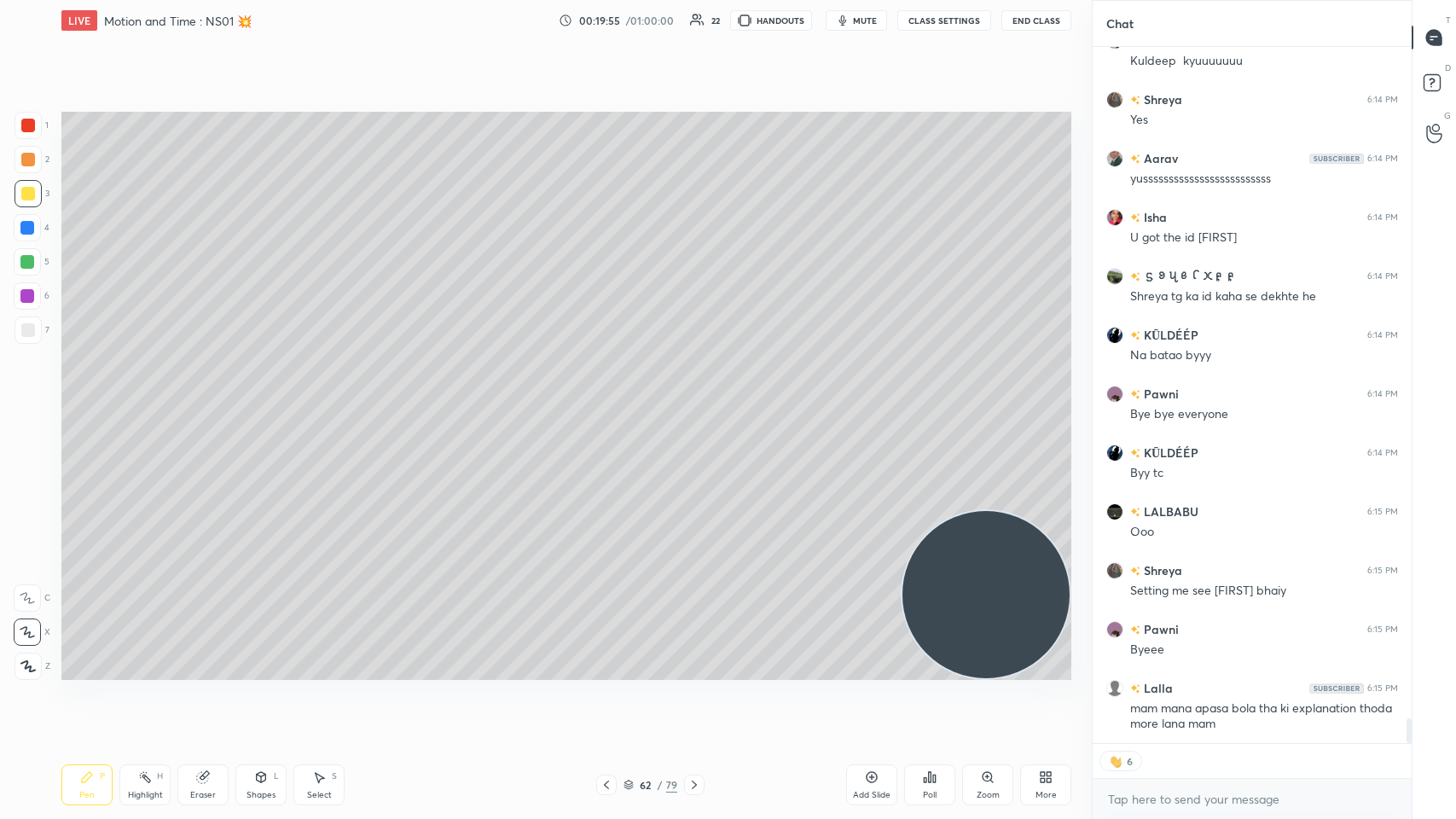 click 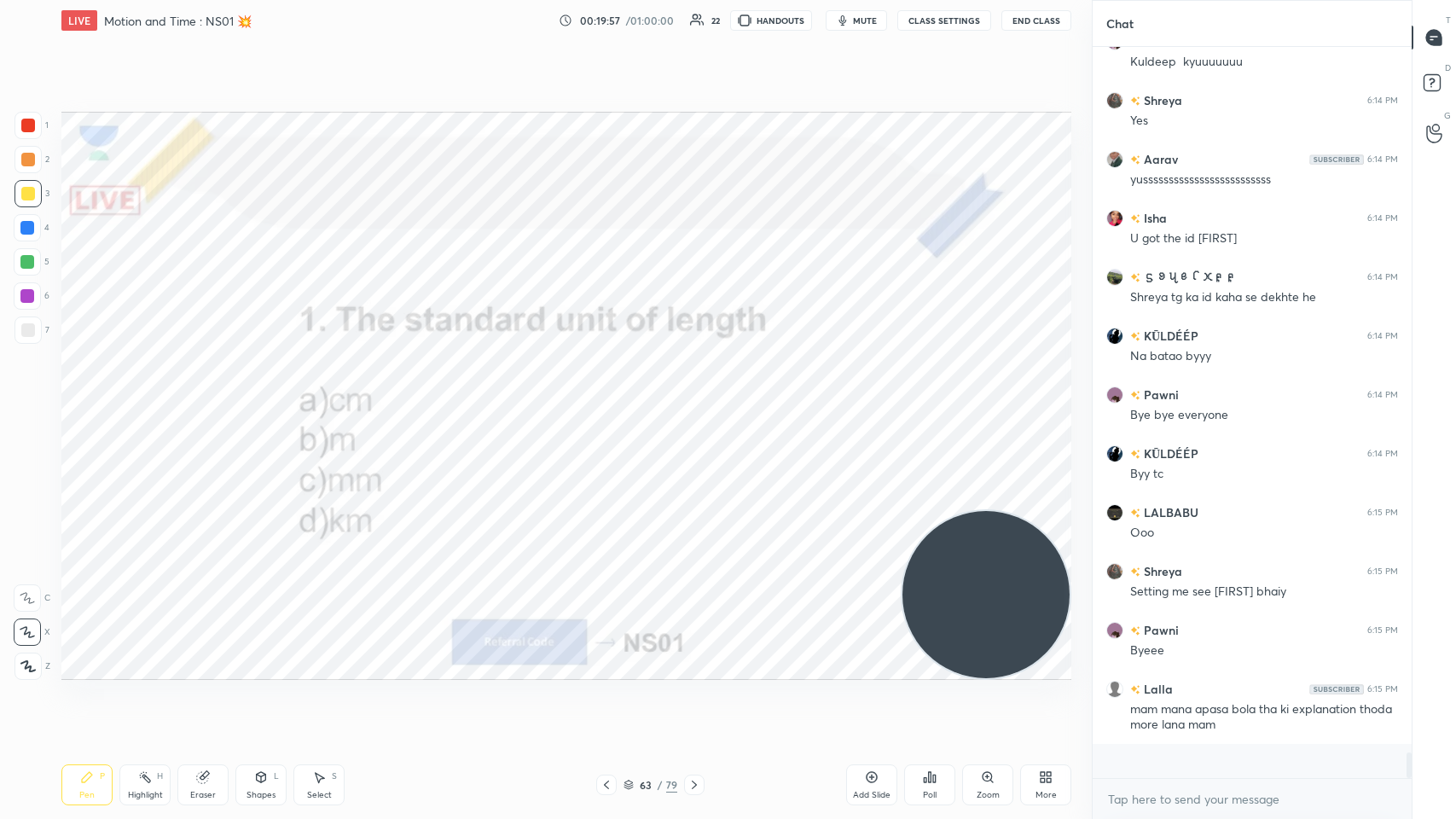 scroll, scrollTop: 5, scrollLeft: 5, axis: both 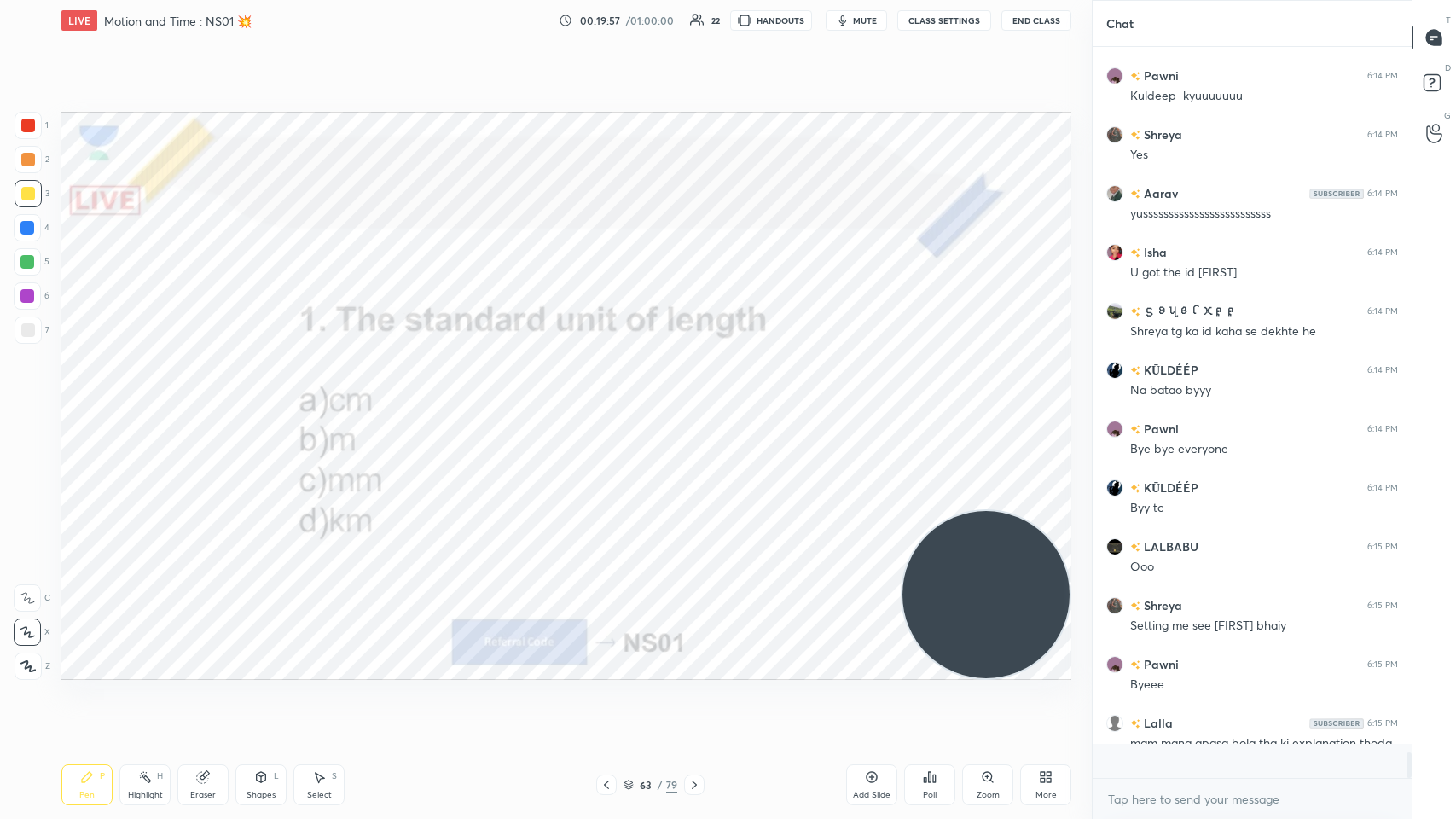 click at bounding box center (28, 125) 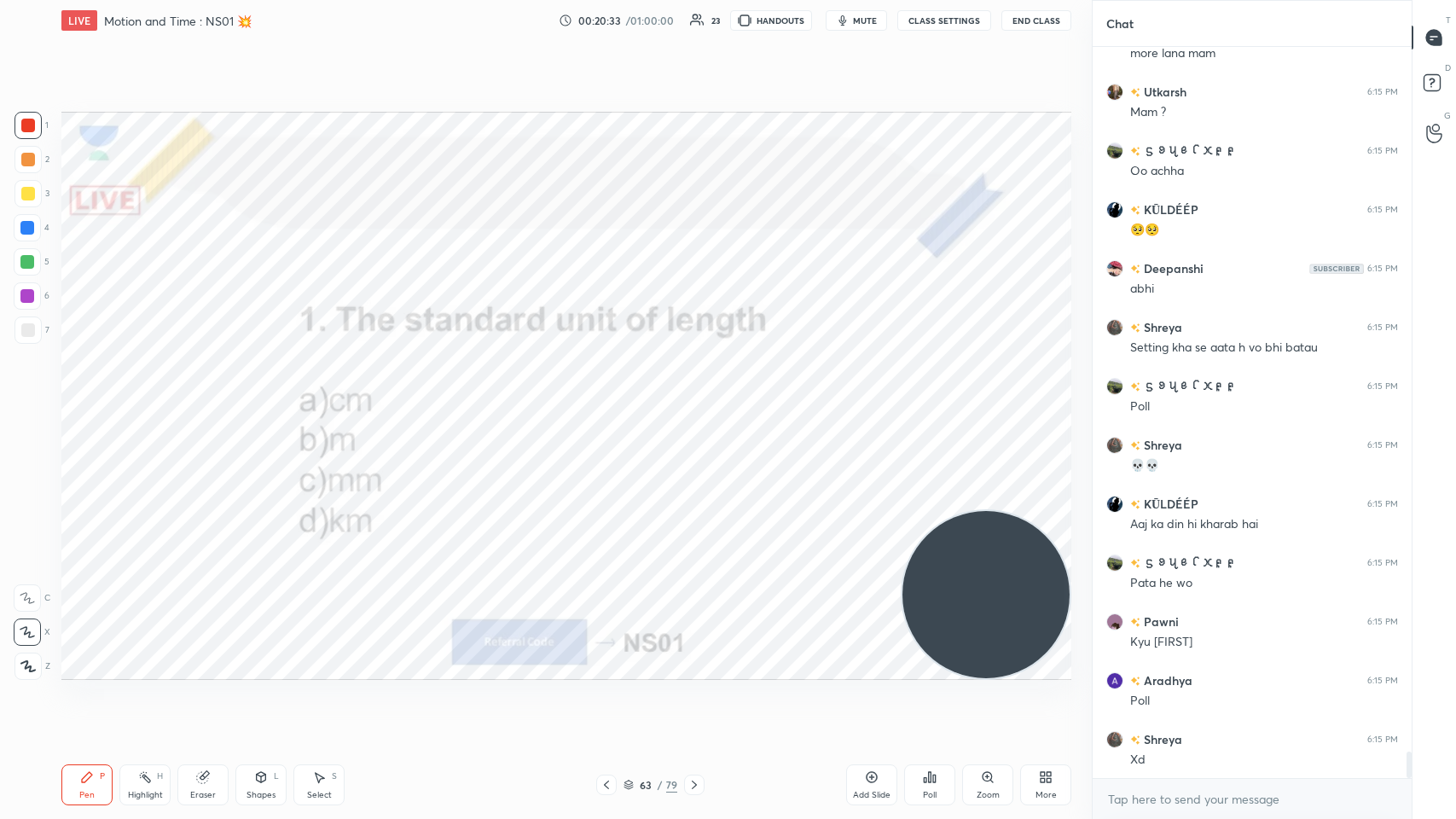 scroll, scrollTop: 19696, scrollLeft: 0, axis: vertical 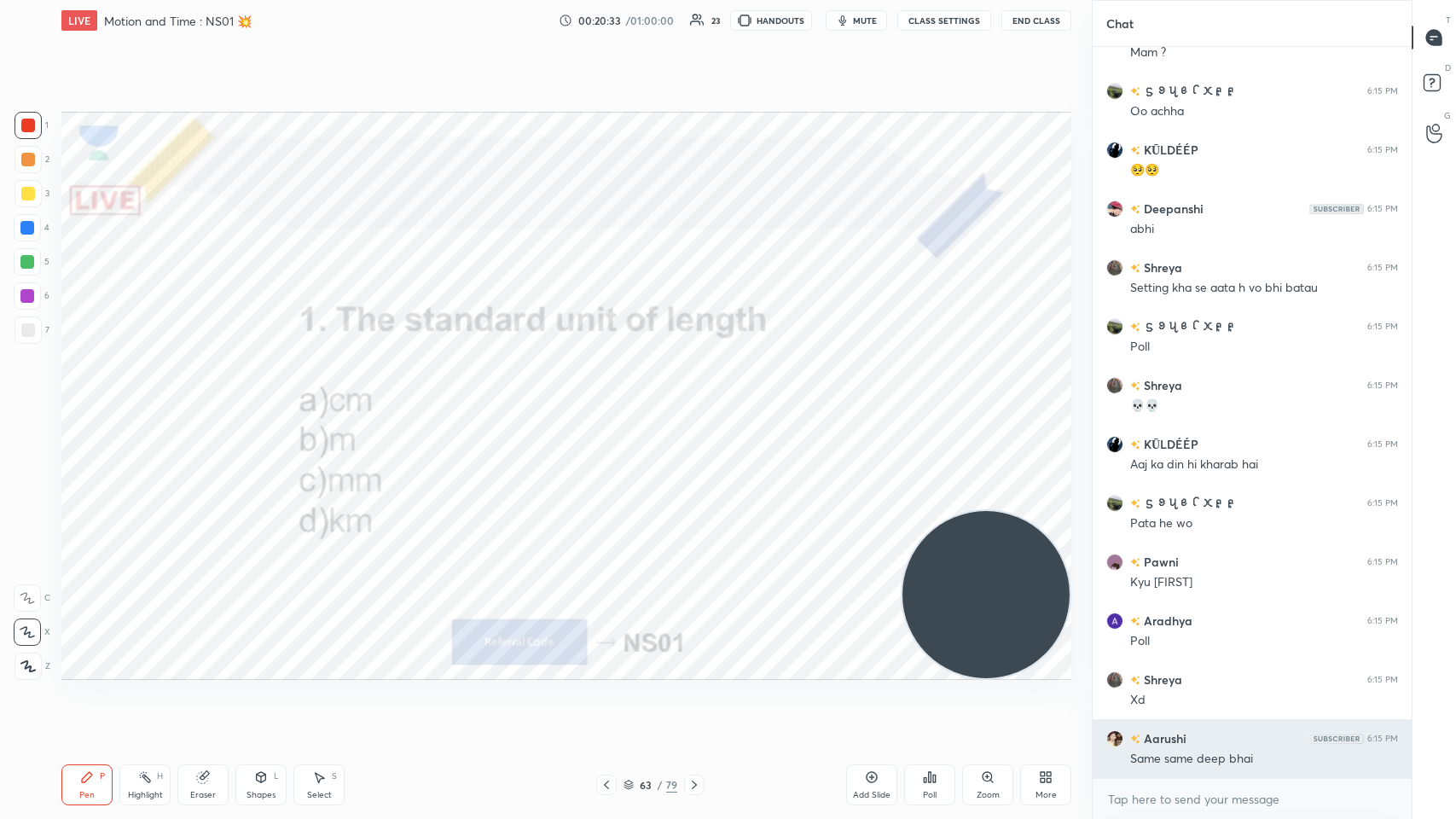 click on "Same same deep bhai" at bounding box center (1264, 759) 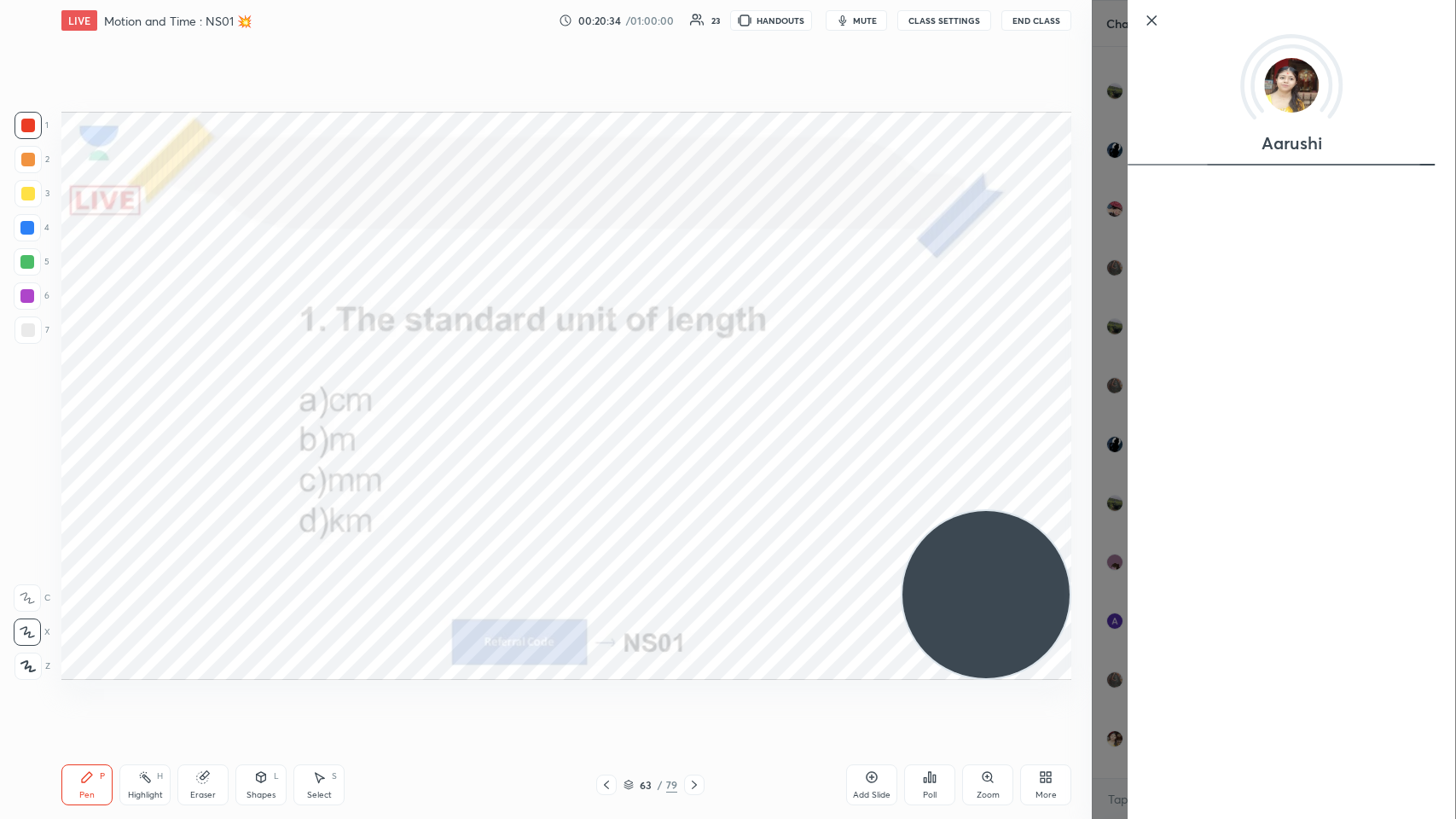click on "Setting up your live class Poll for   secs No correct answer Start poll" at bounding box center (566, 396) 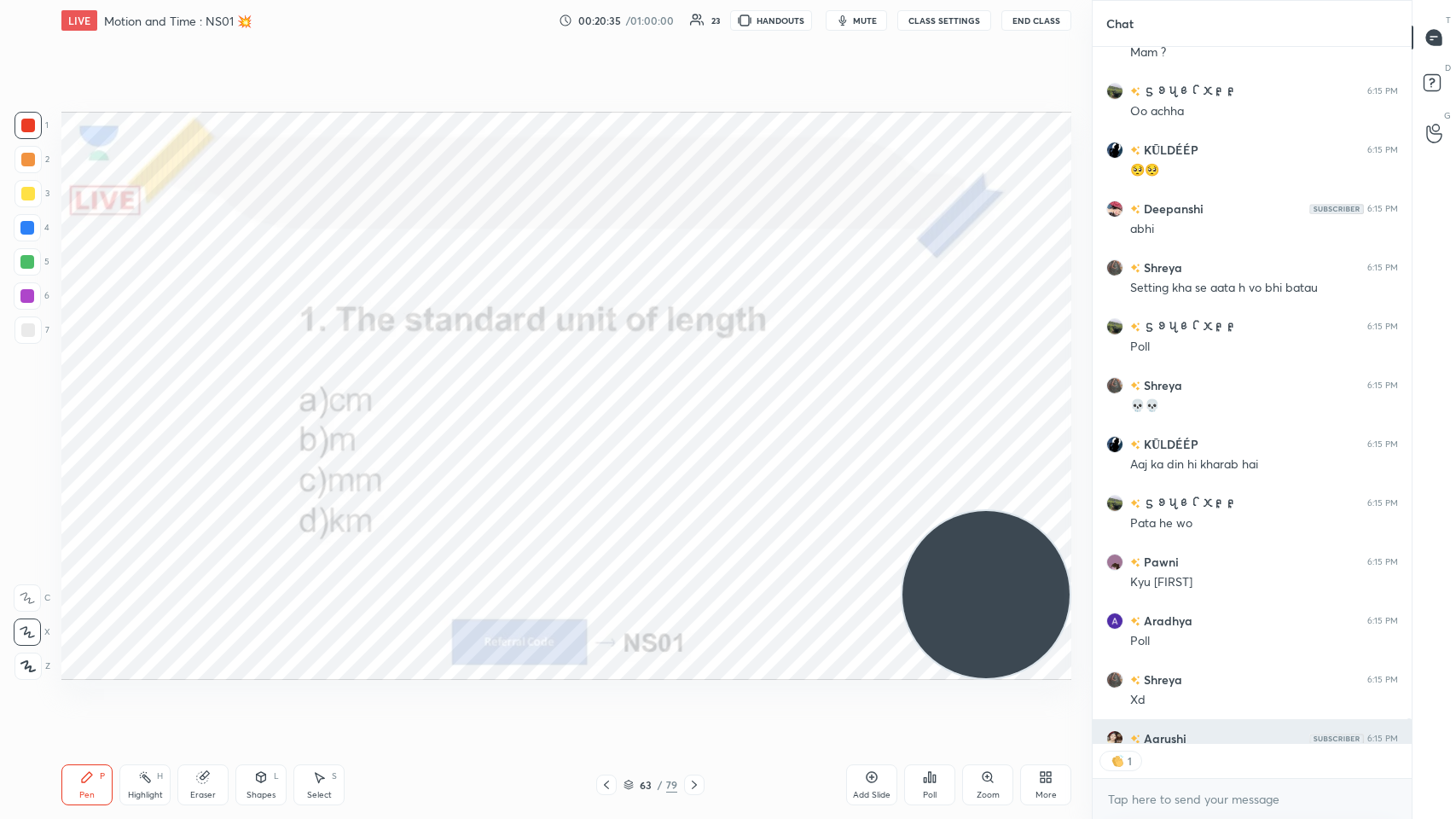 scroll, scrollTop: 704, scrollLeft: 314, axis: both 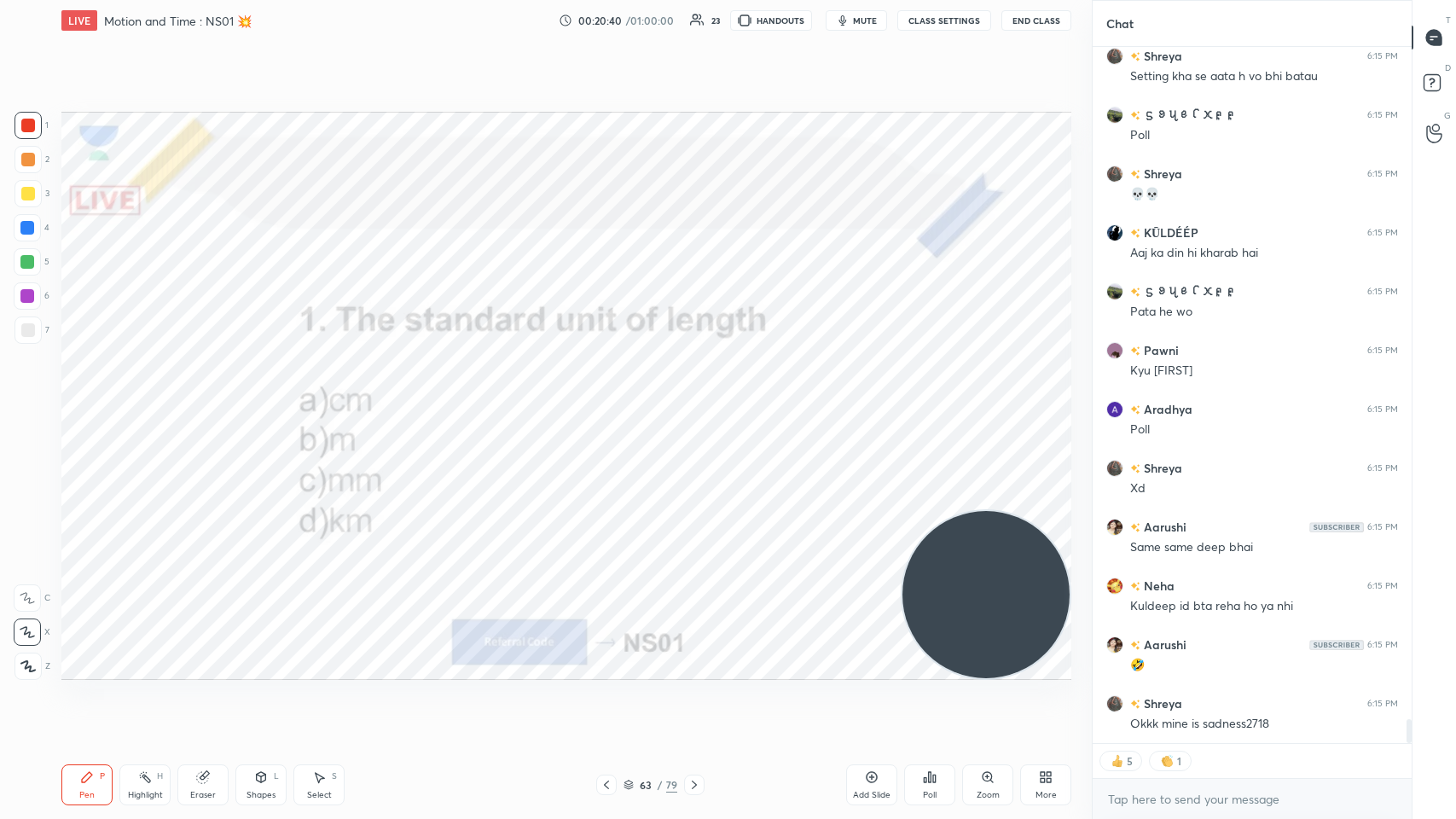 click on "Poll" at bounding box center [930, 785] 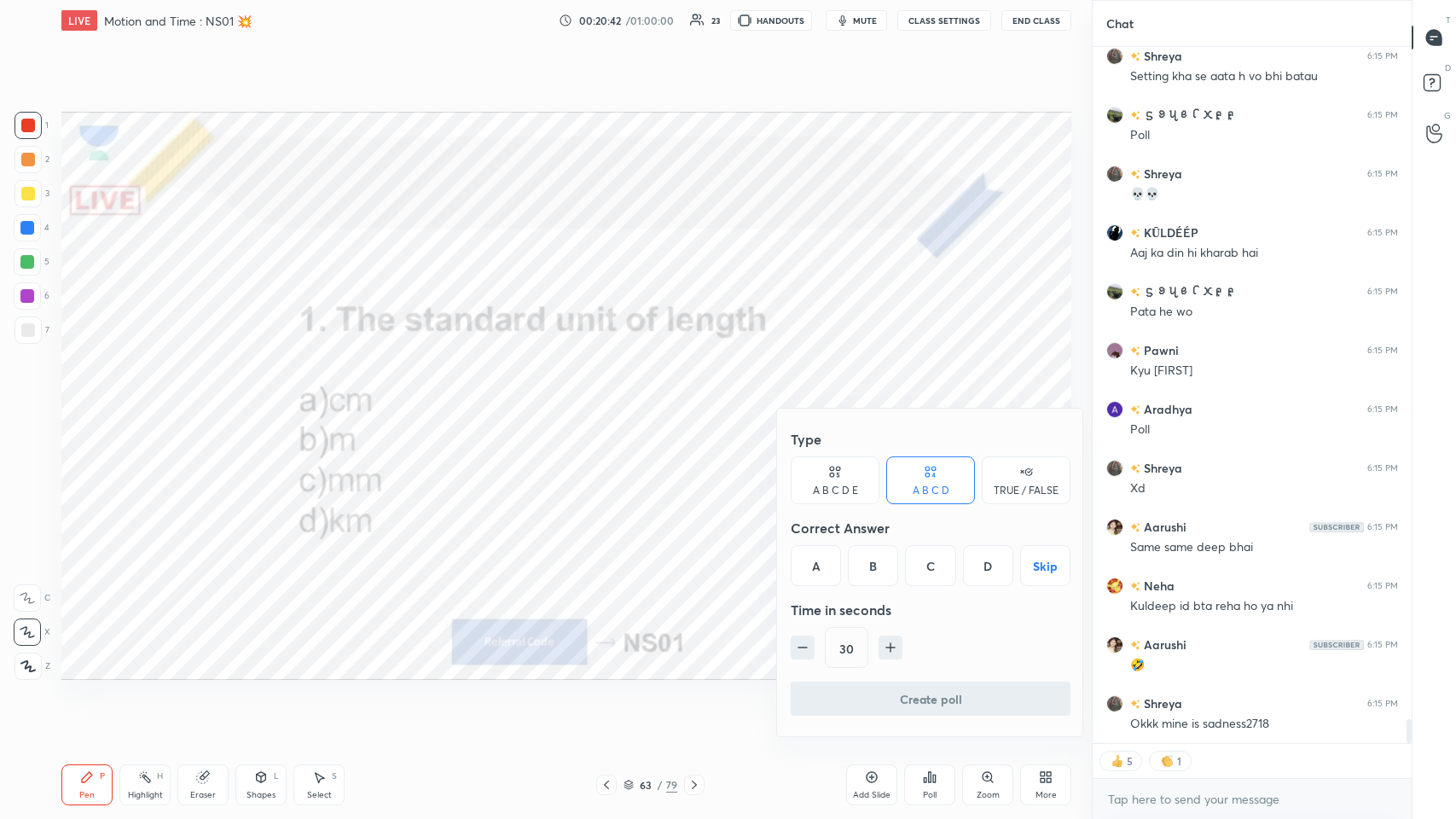 click on "B" at bounding box center (873, 566) 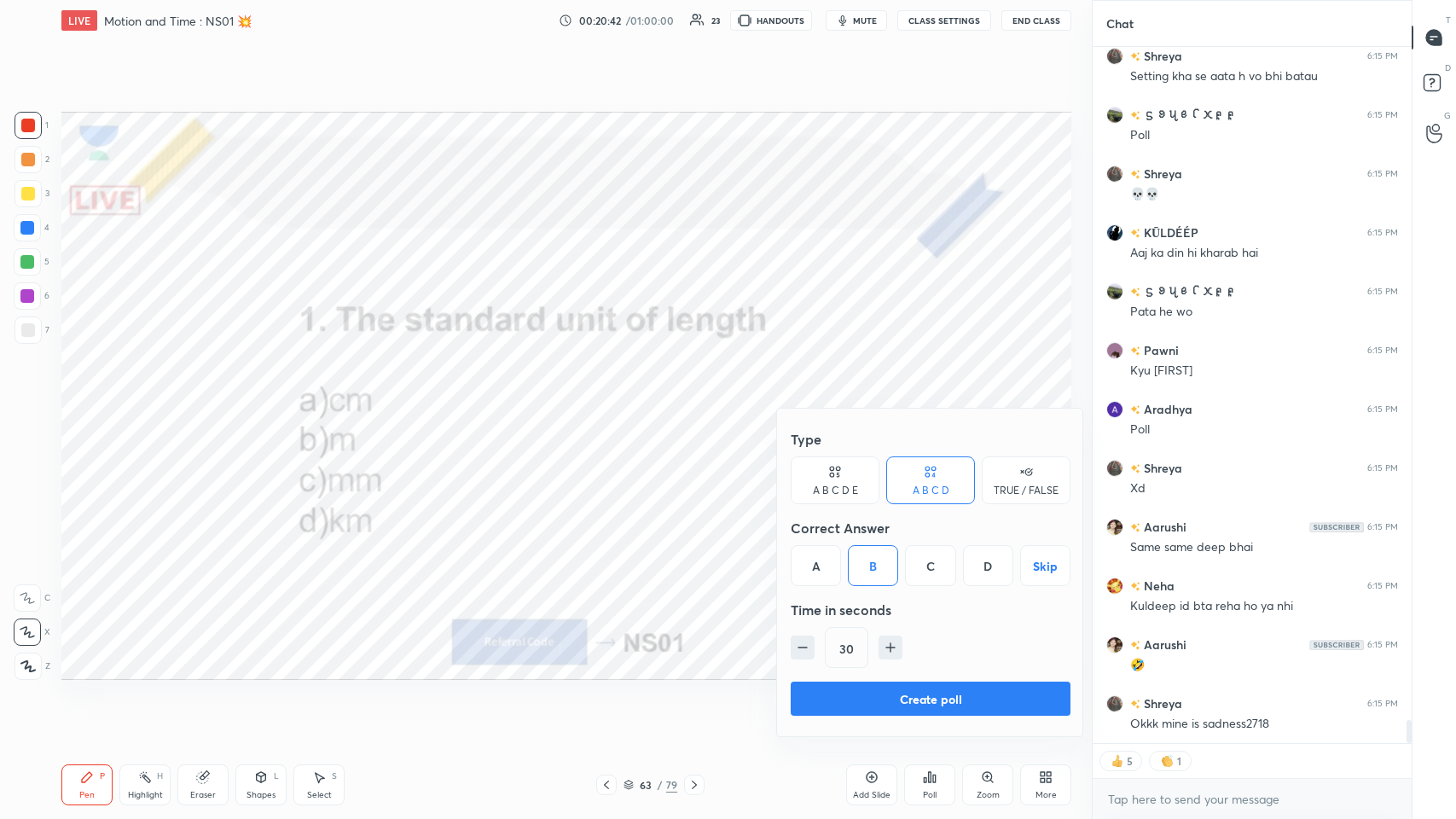 scroll, scrollTop: 19967, scrollLeft: 0, axis: vertical 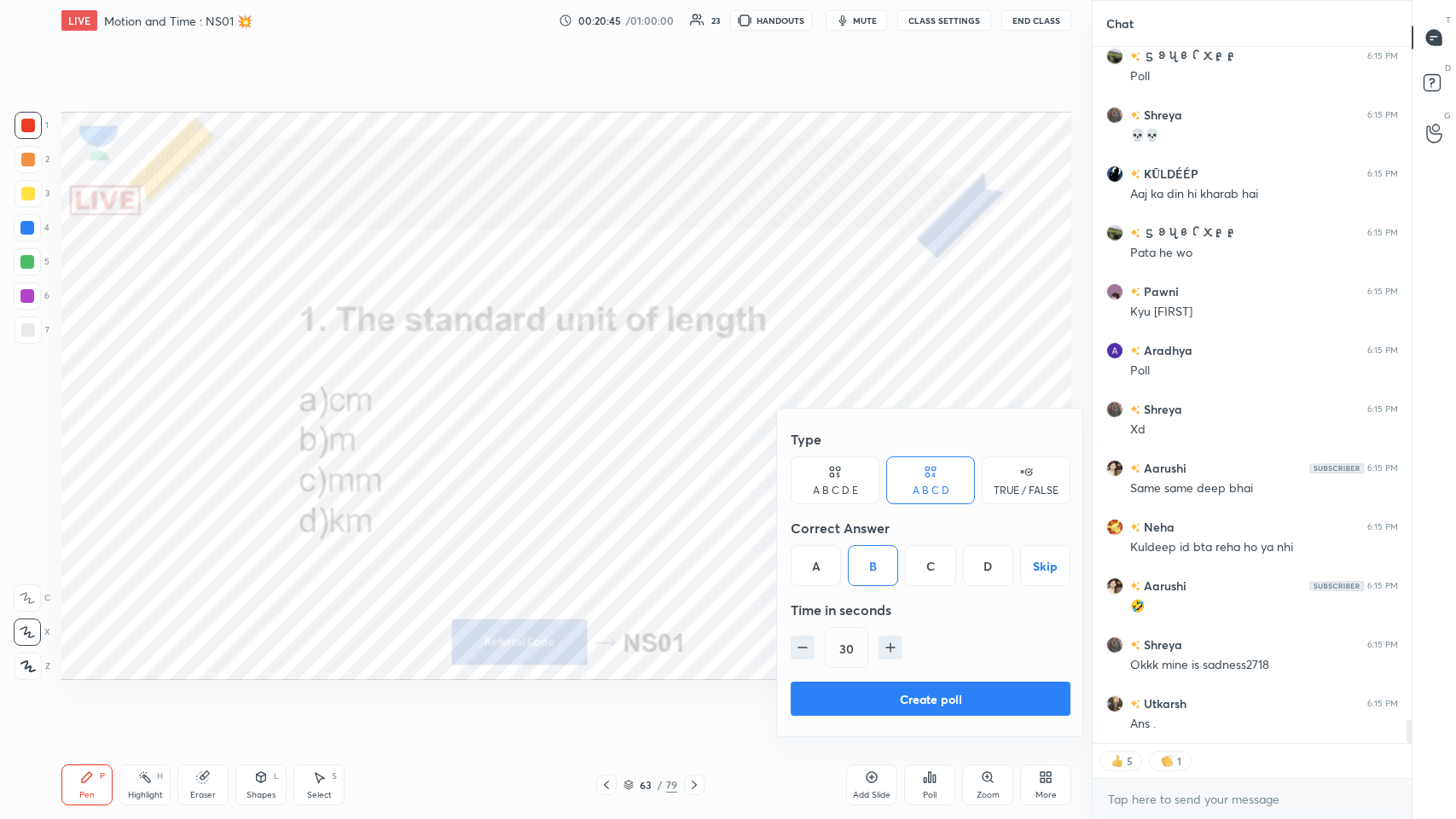 click on "Create poll" at bounding box center (931, 699) 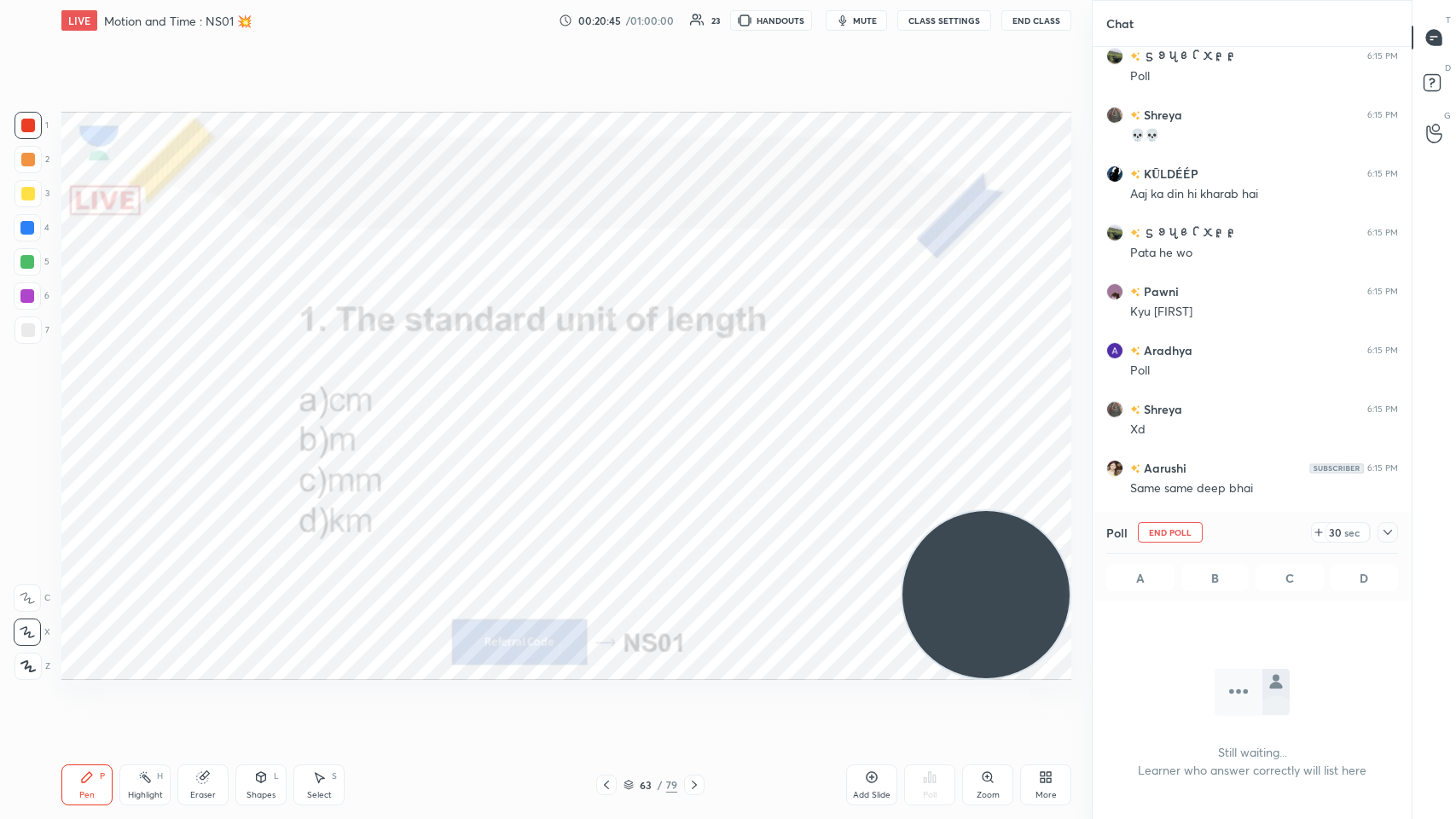 scroll, scrollTop: 703, scrollLeft: 314, axis: both 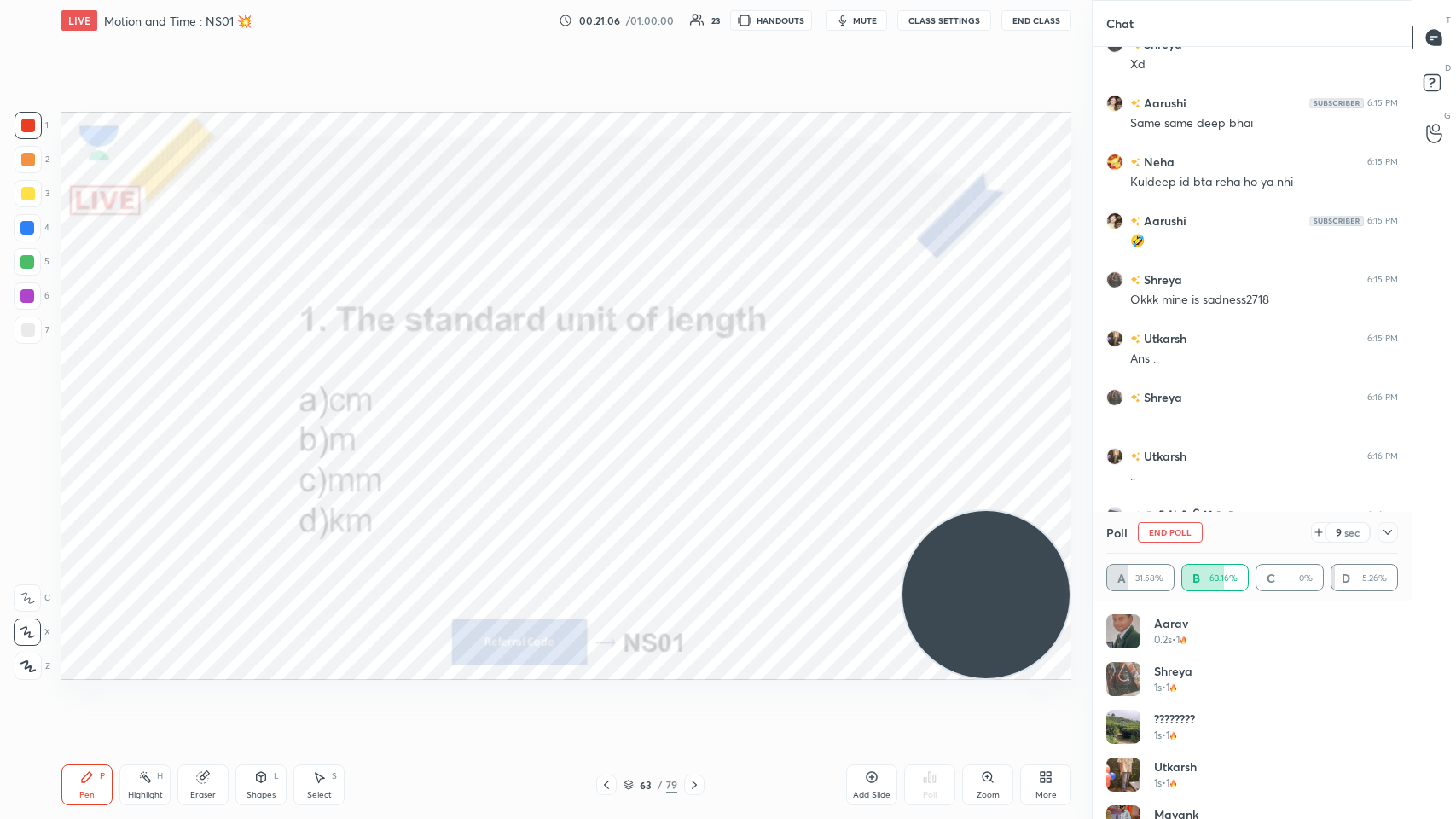 click at bounding box center (1388, 532) 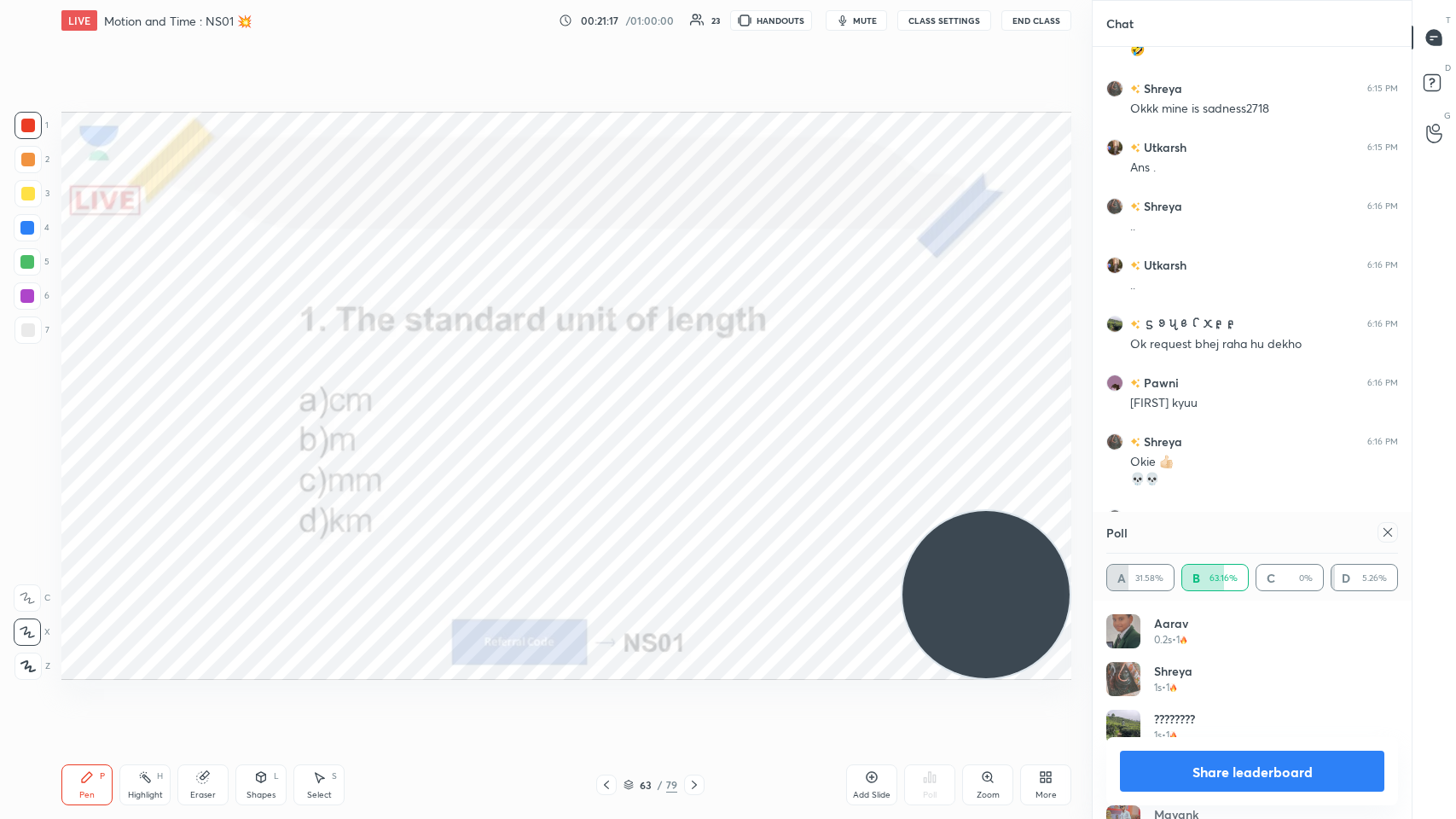 click 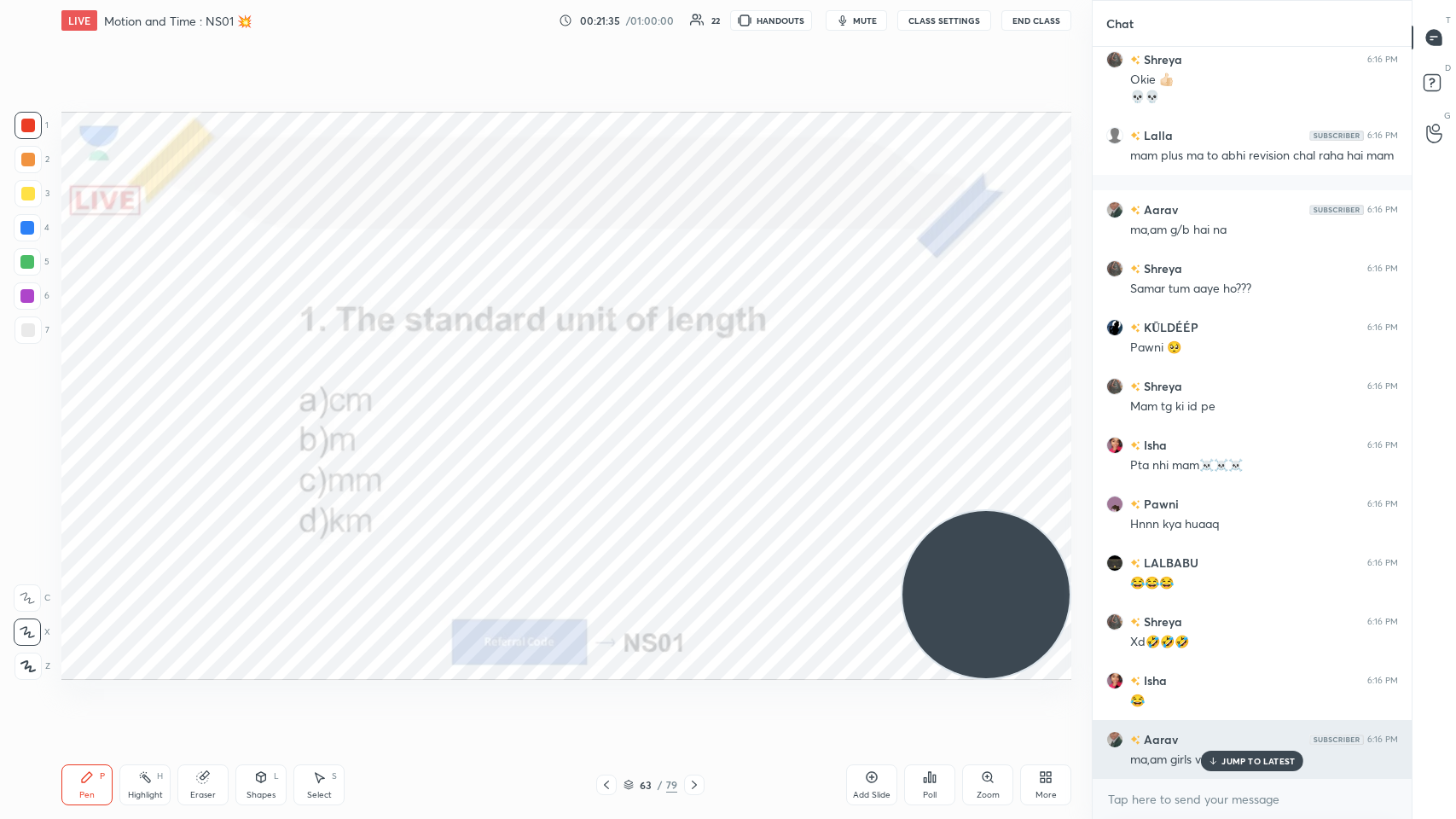 click on "JUMP TO LATEST" at bounding box center [1258, 761] 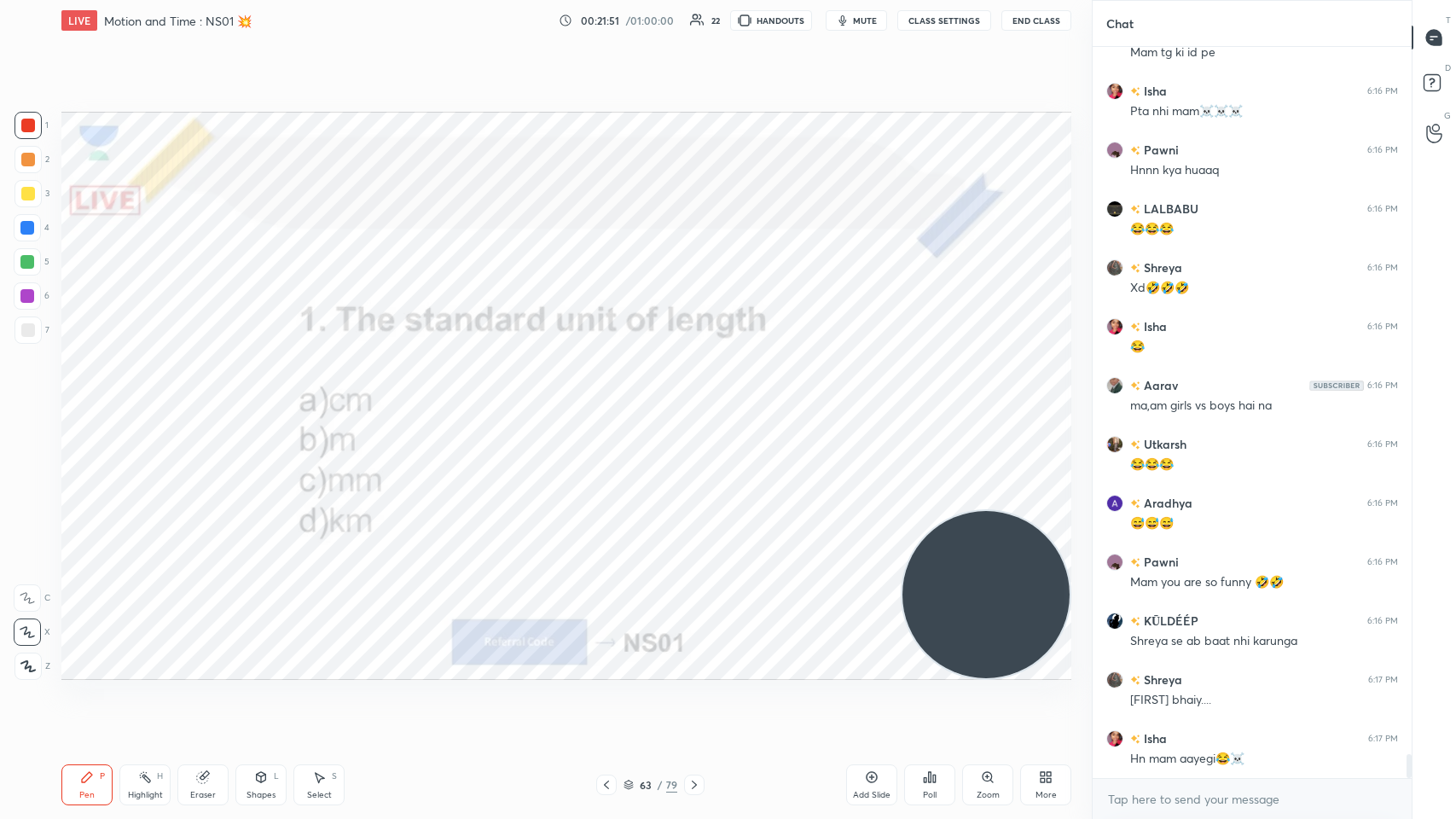click 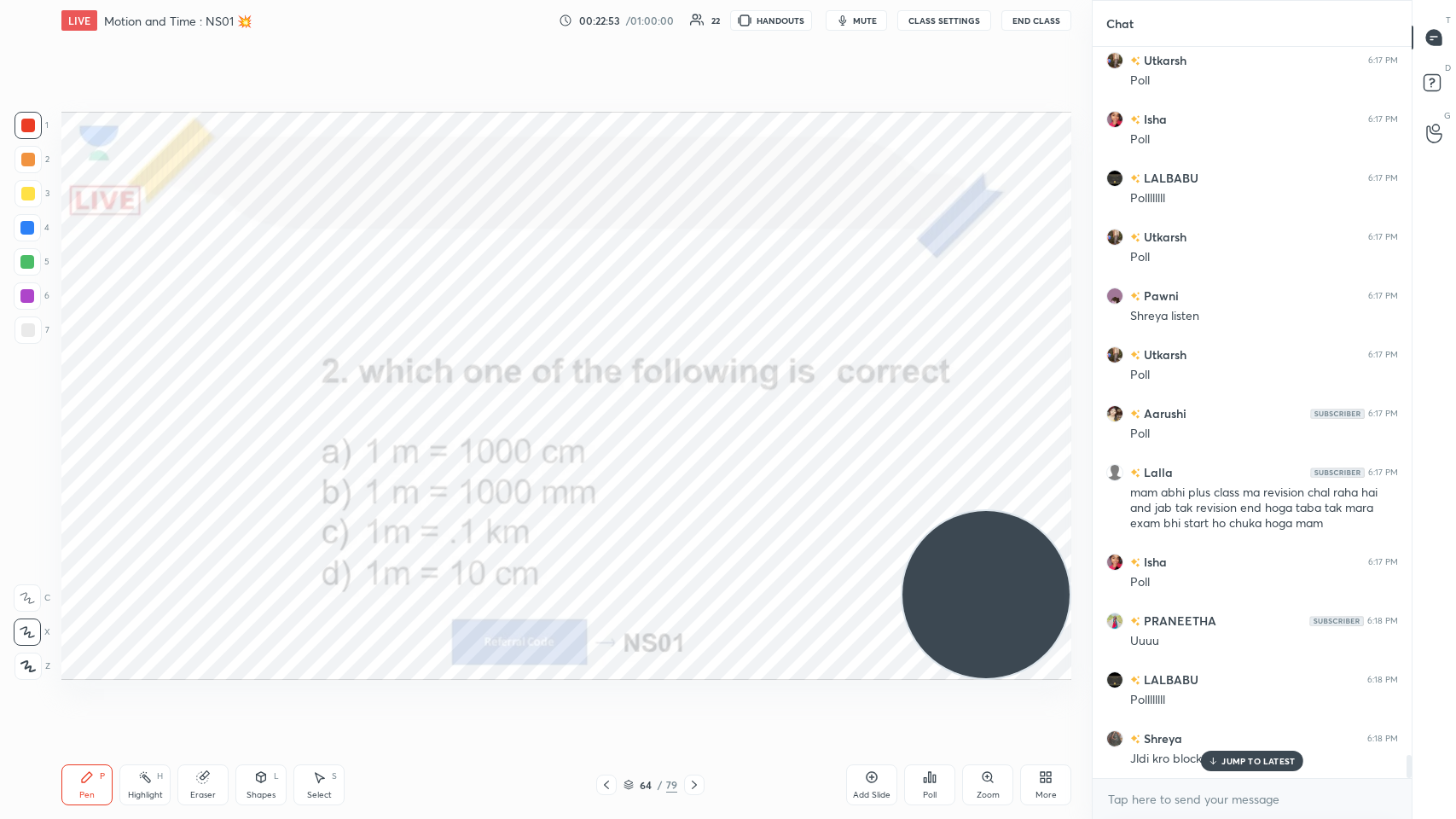 scroll, scrollTop: 22599, scrollLeft: 0, axis: vertical 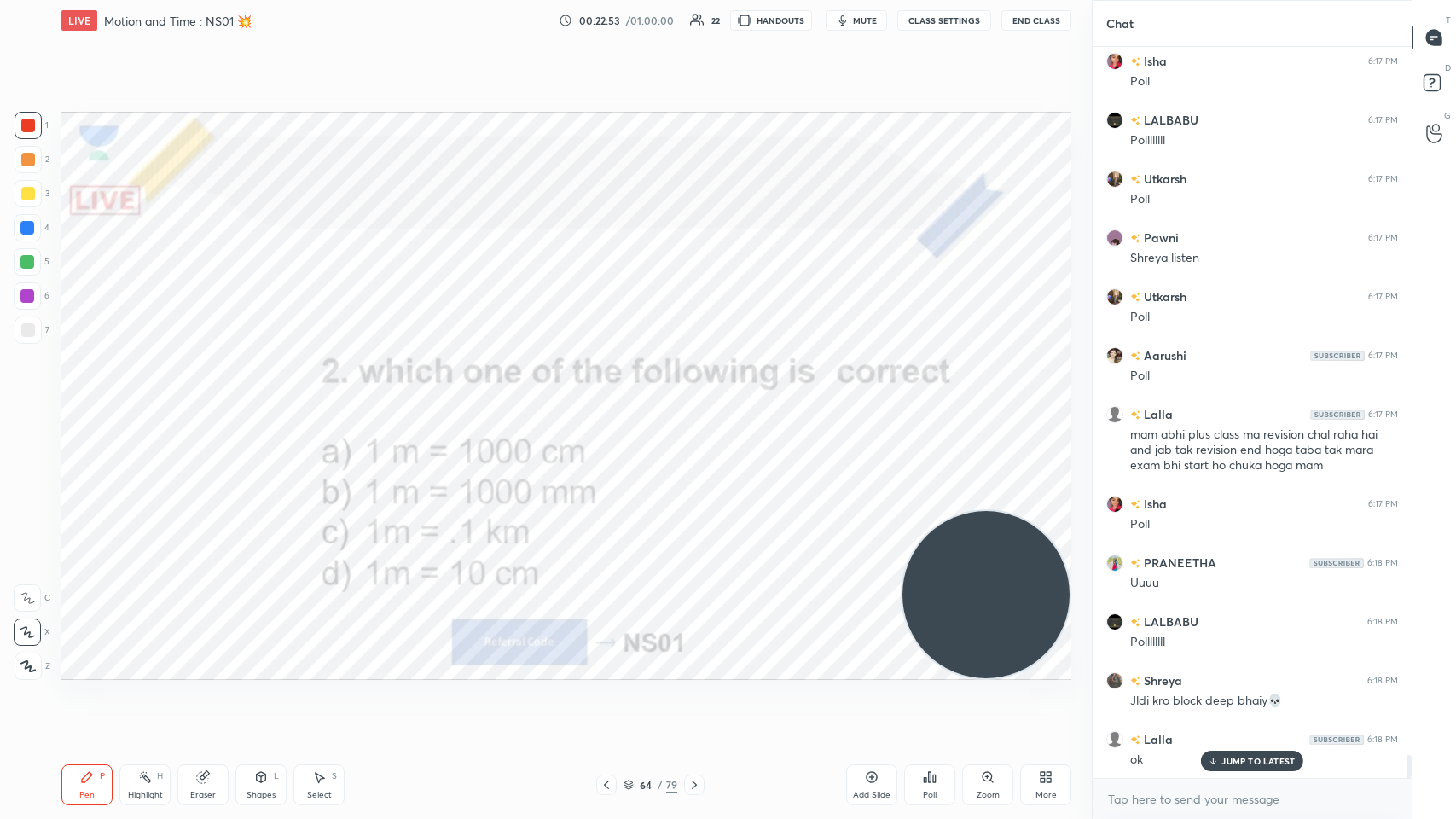 click on "/" at bounding box center (660, 785) 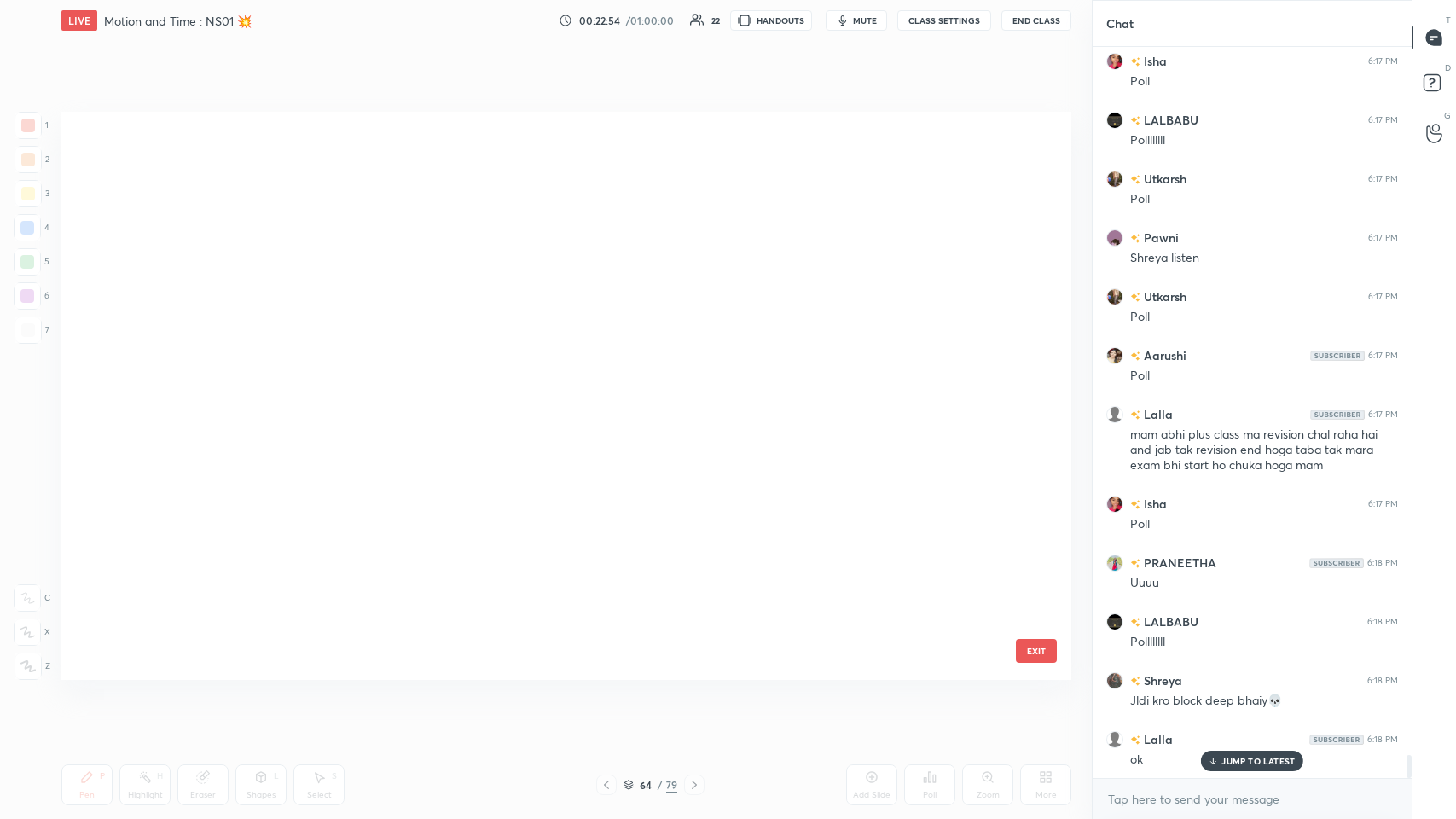 scroll, scrollTop: 3317, scrollLeft: 0, axis: vertical 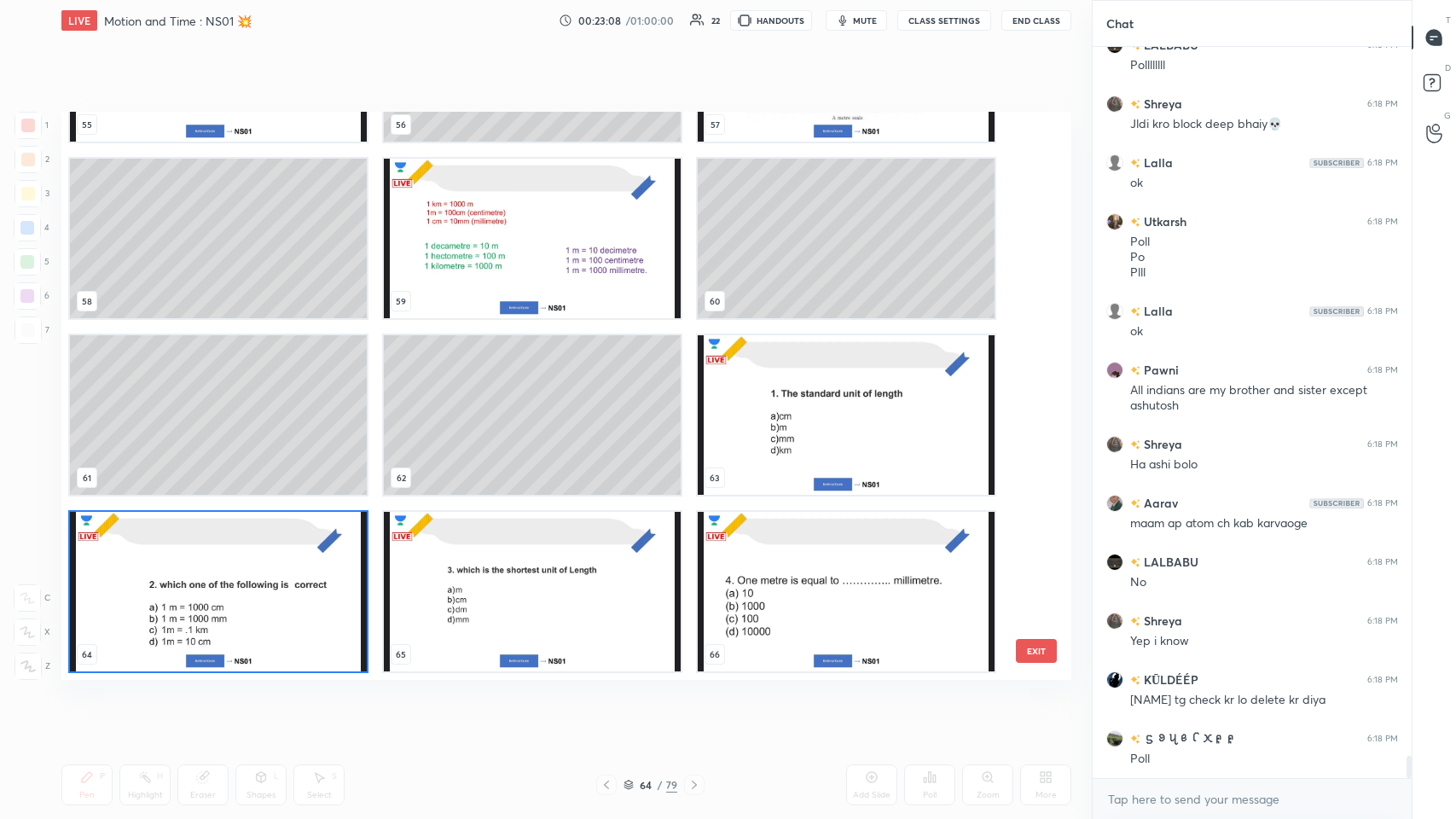 click at bounding box center (218, 591) 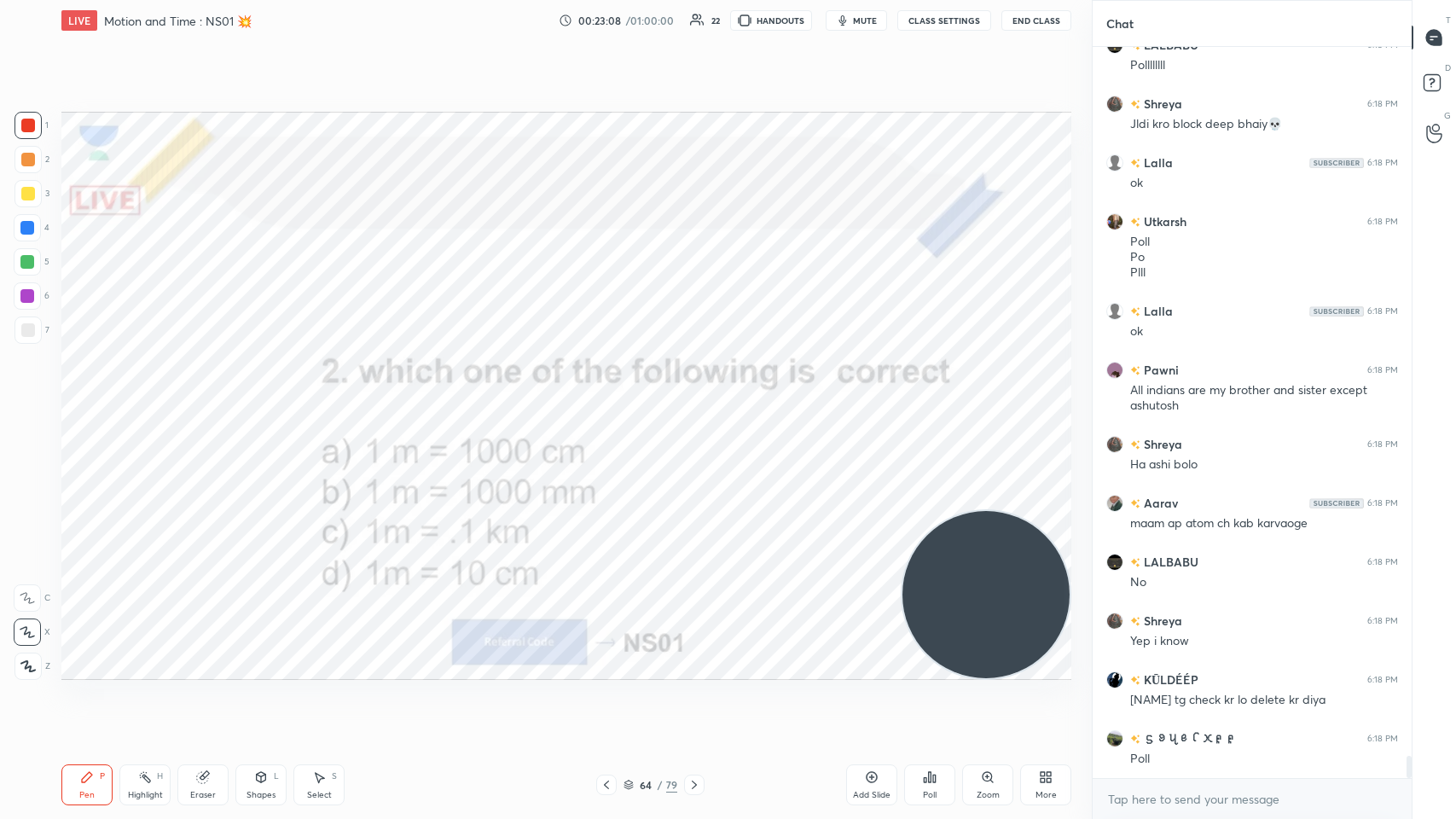 click at bounding box center (218, 591) 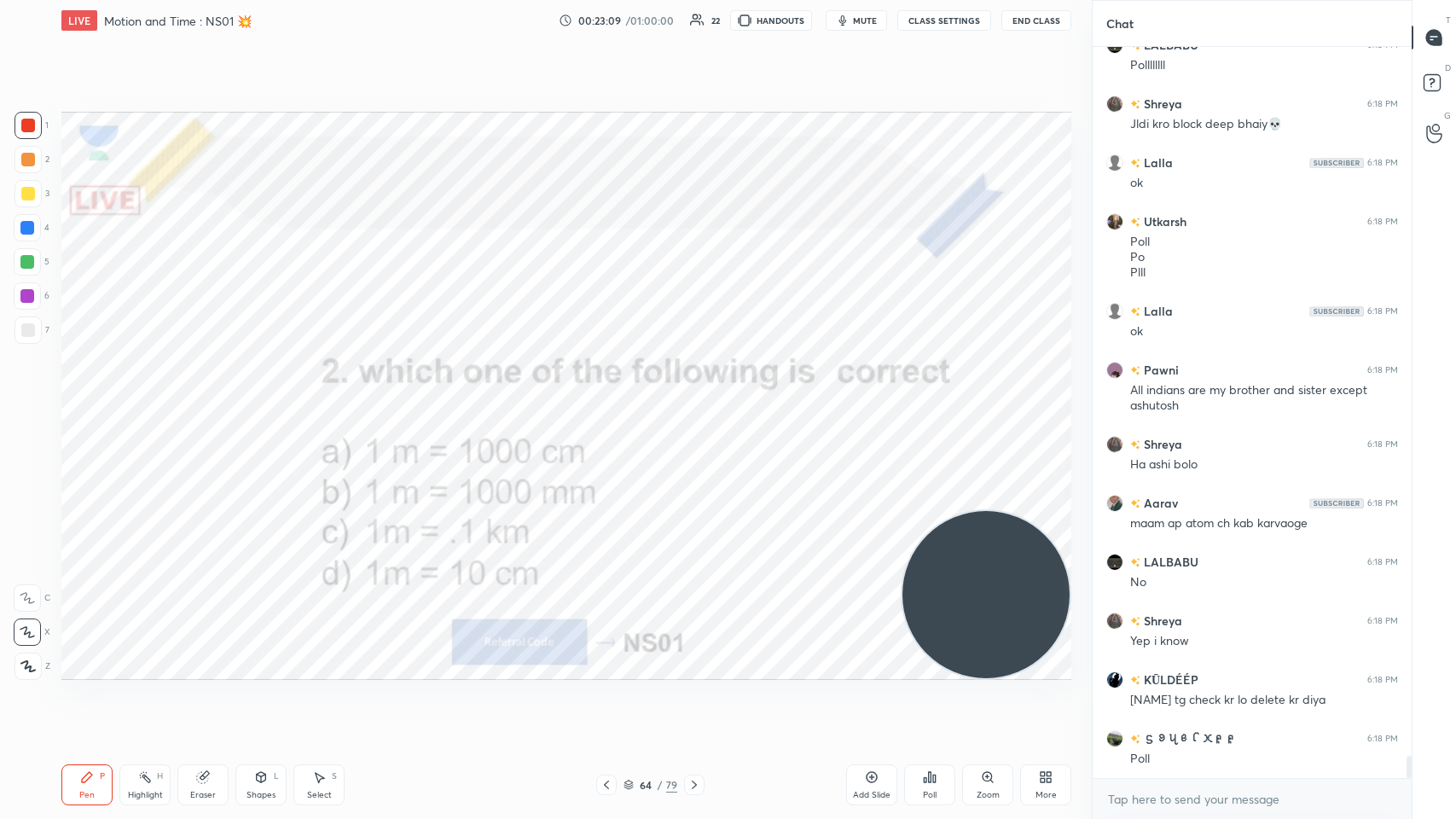 scroll, scrollTop: 23234, scrollLeft: 0, axis: vertical 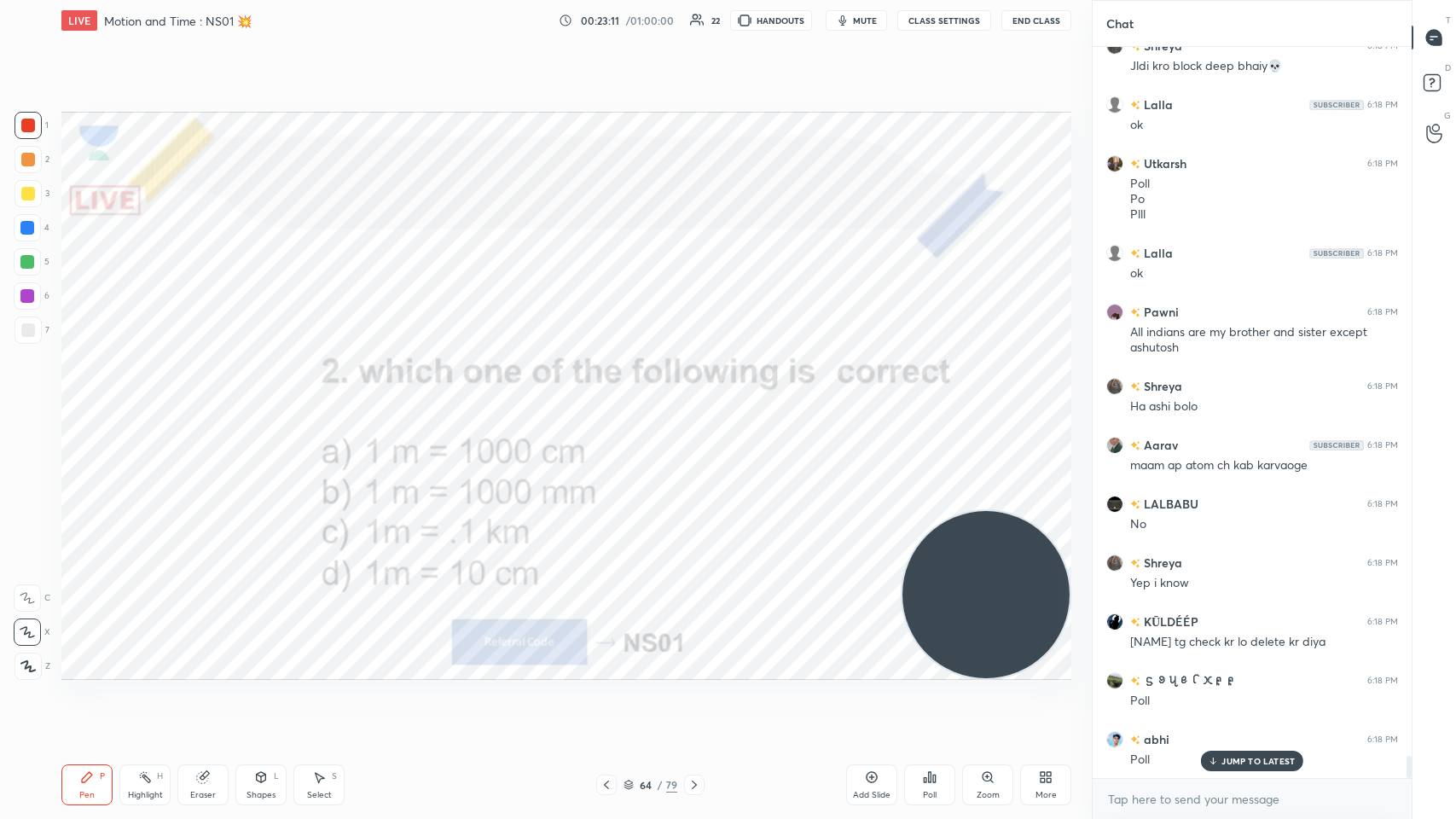 click on "Poll" at bounding box center (930, 795) 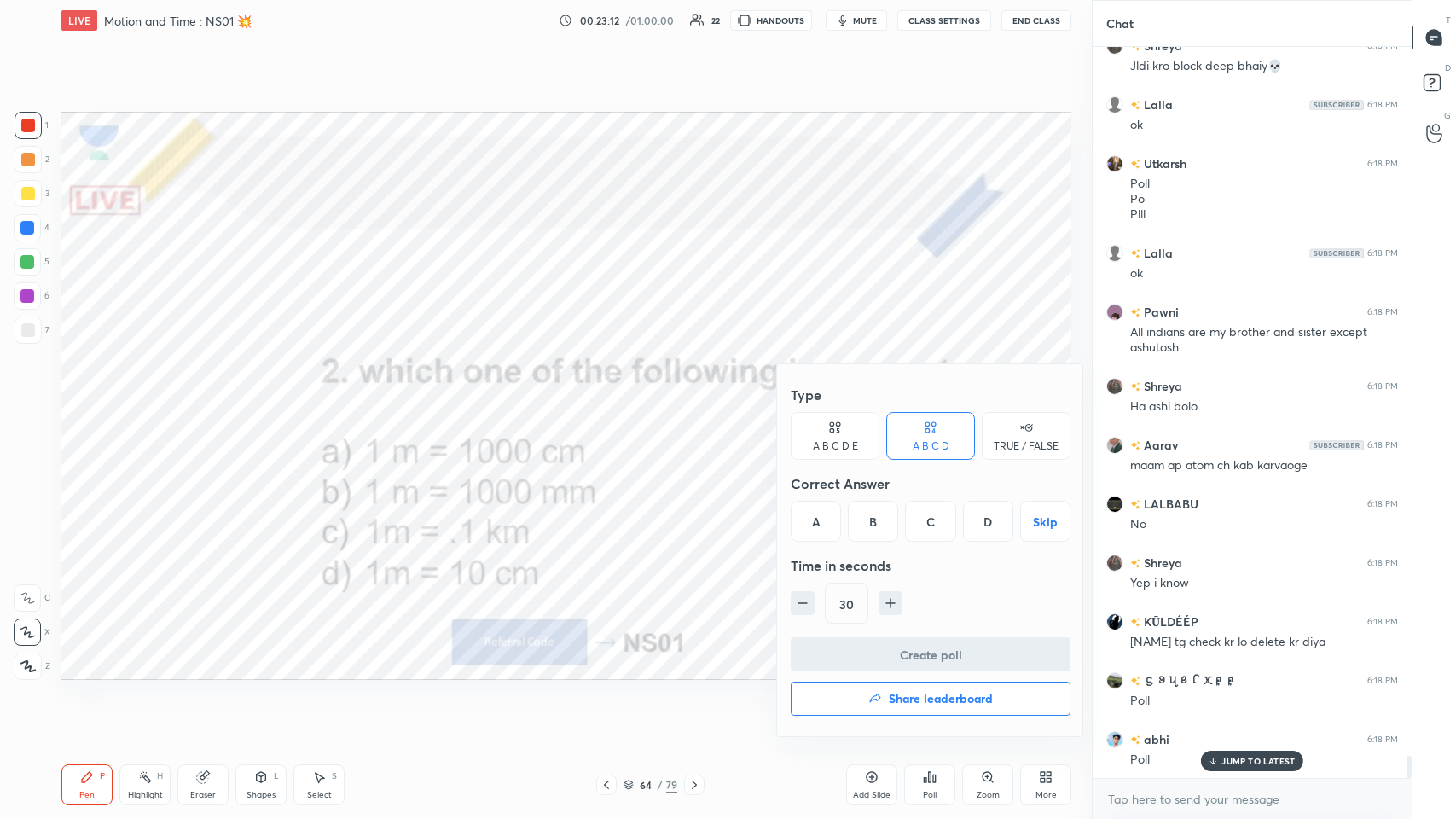 click on "B" at bounding box center (873, 521) 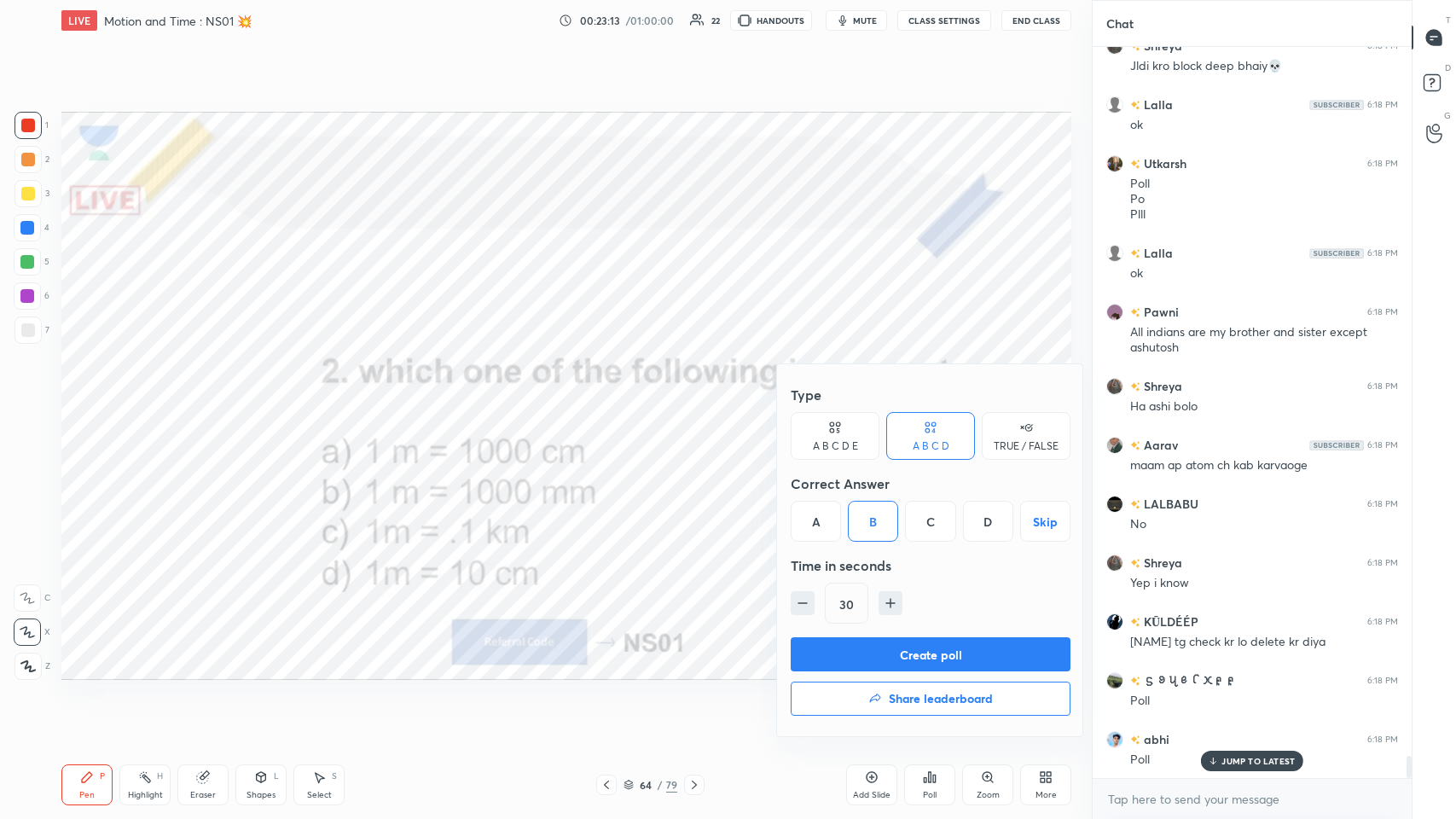 click on "Create poll" at bounding box center (931, 654) 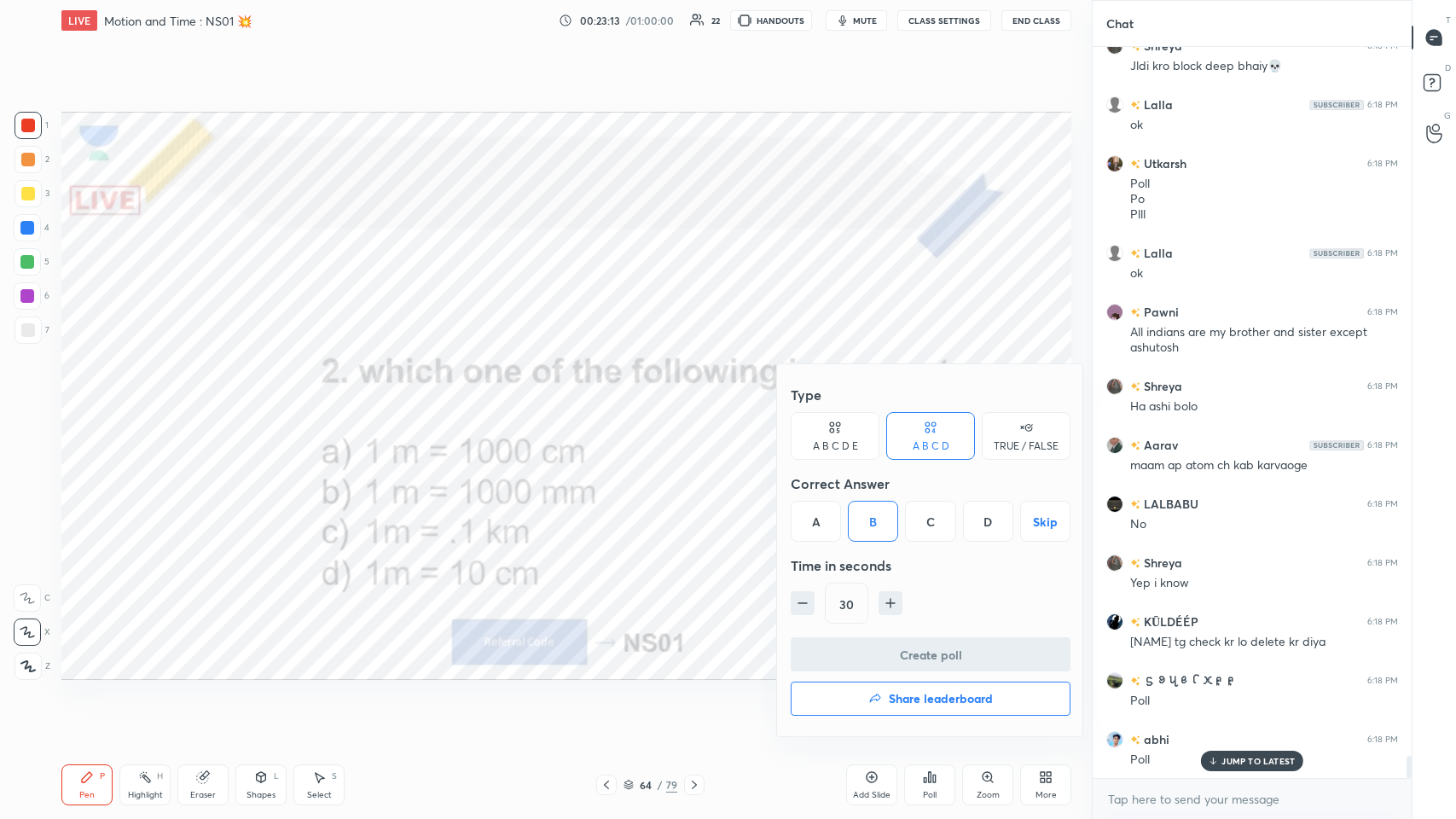 scroll, scrollTop: 706, scrollLeft: 314, axis: both 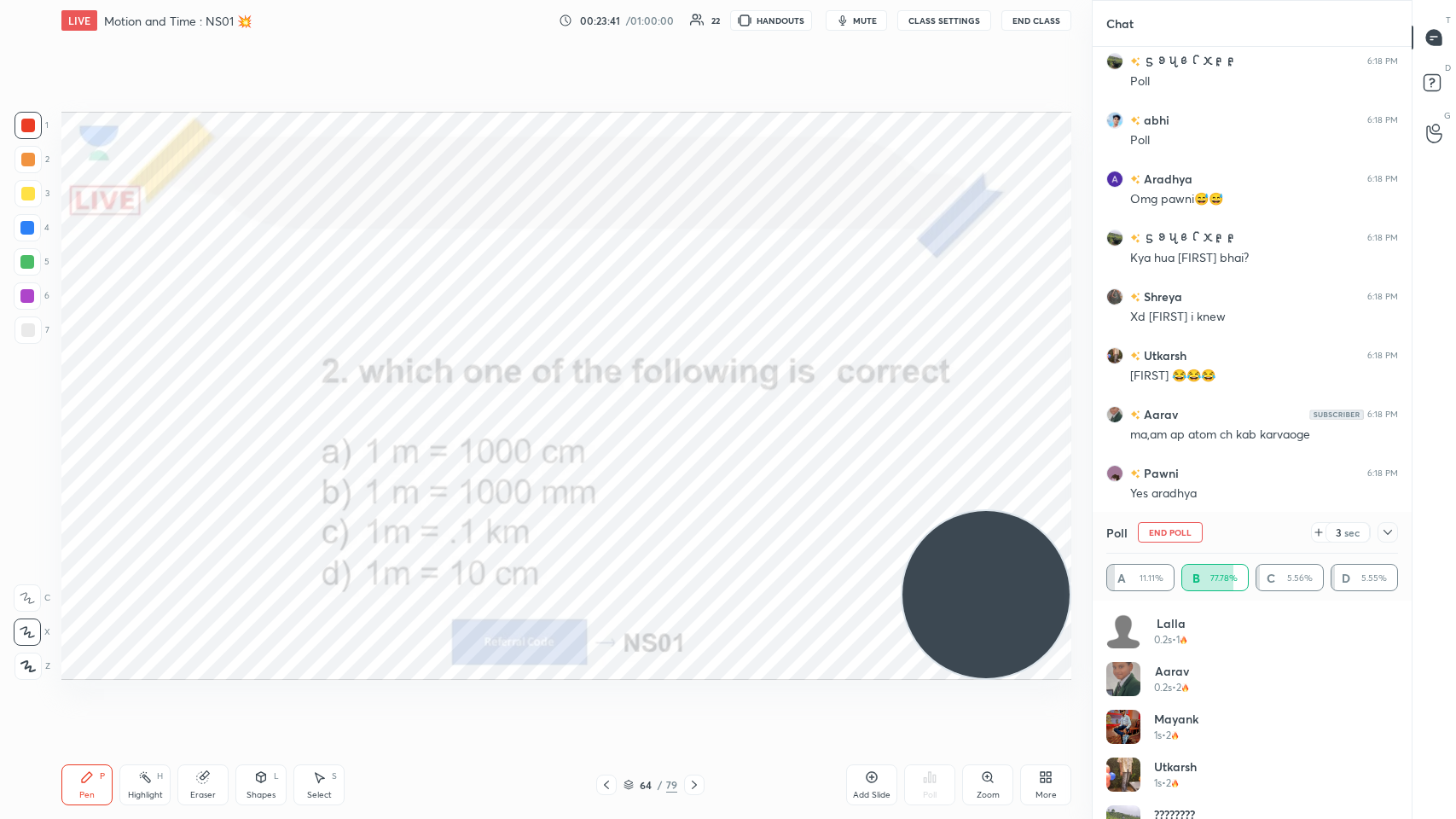 click 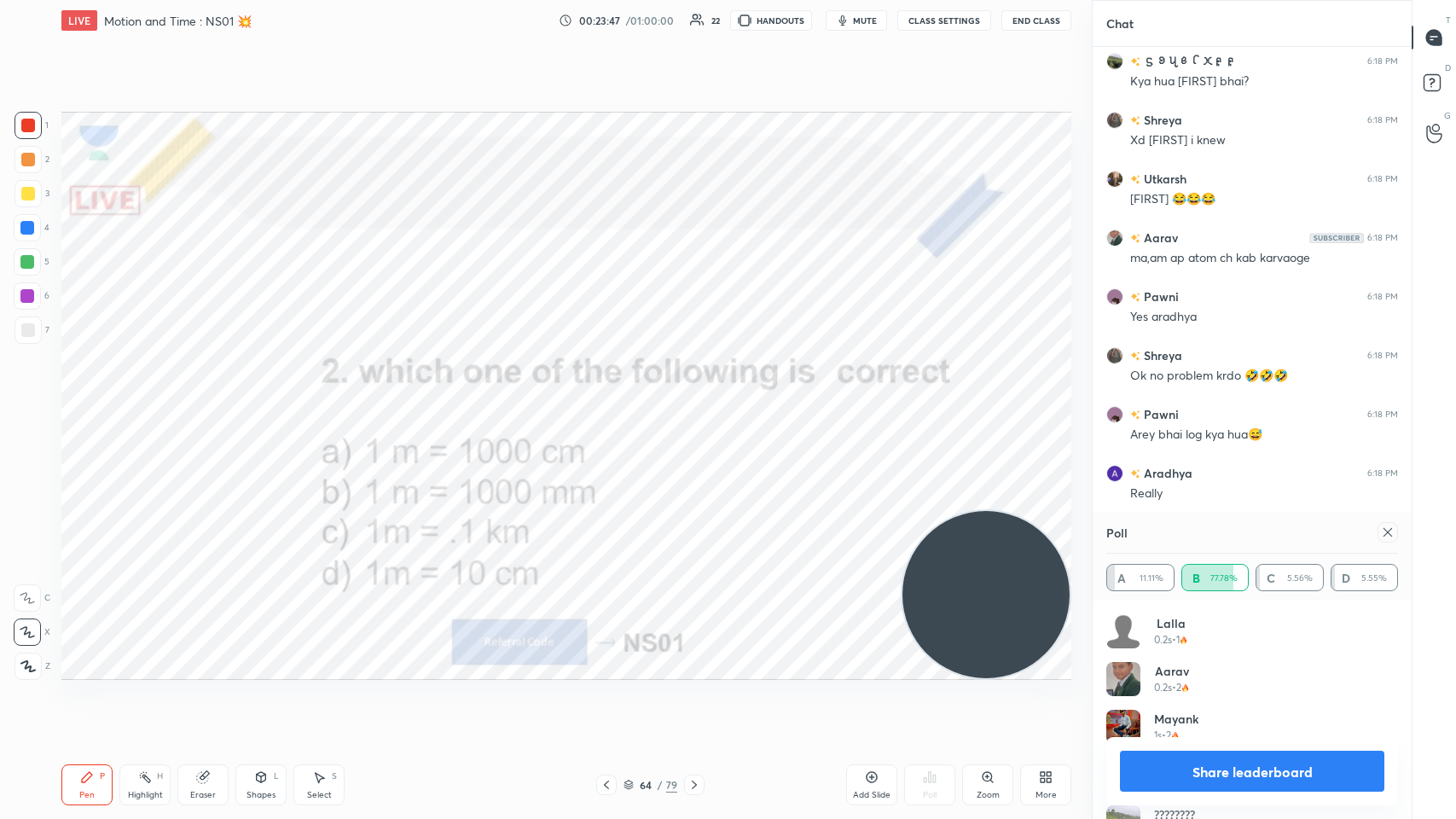 click on "/" at bounding box center (660, 785) 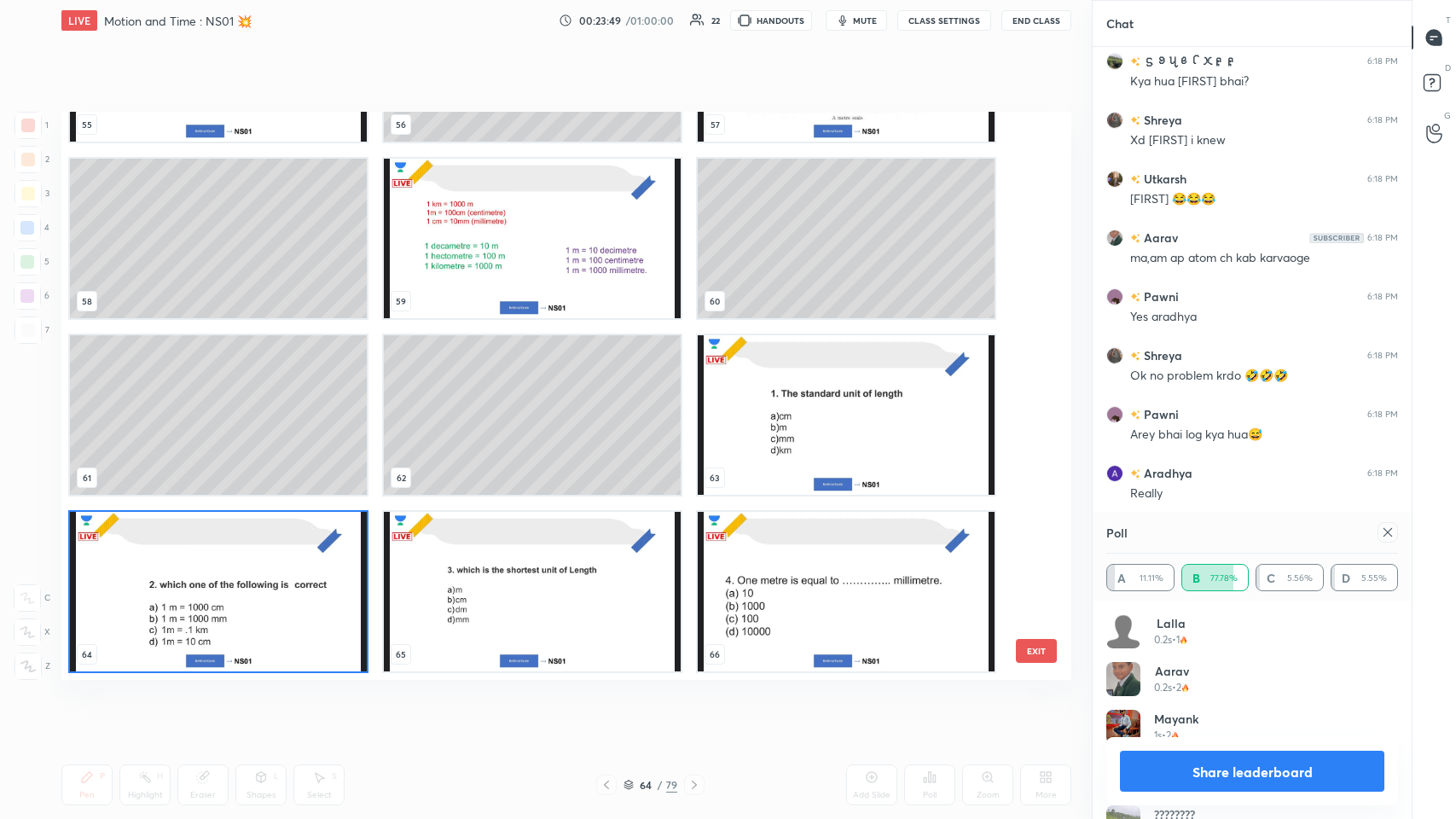 click at bounding box center (532, 238) 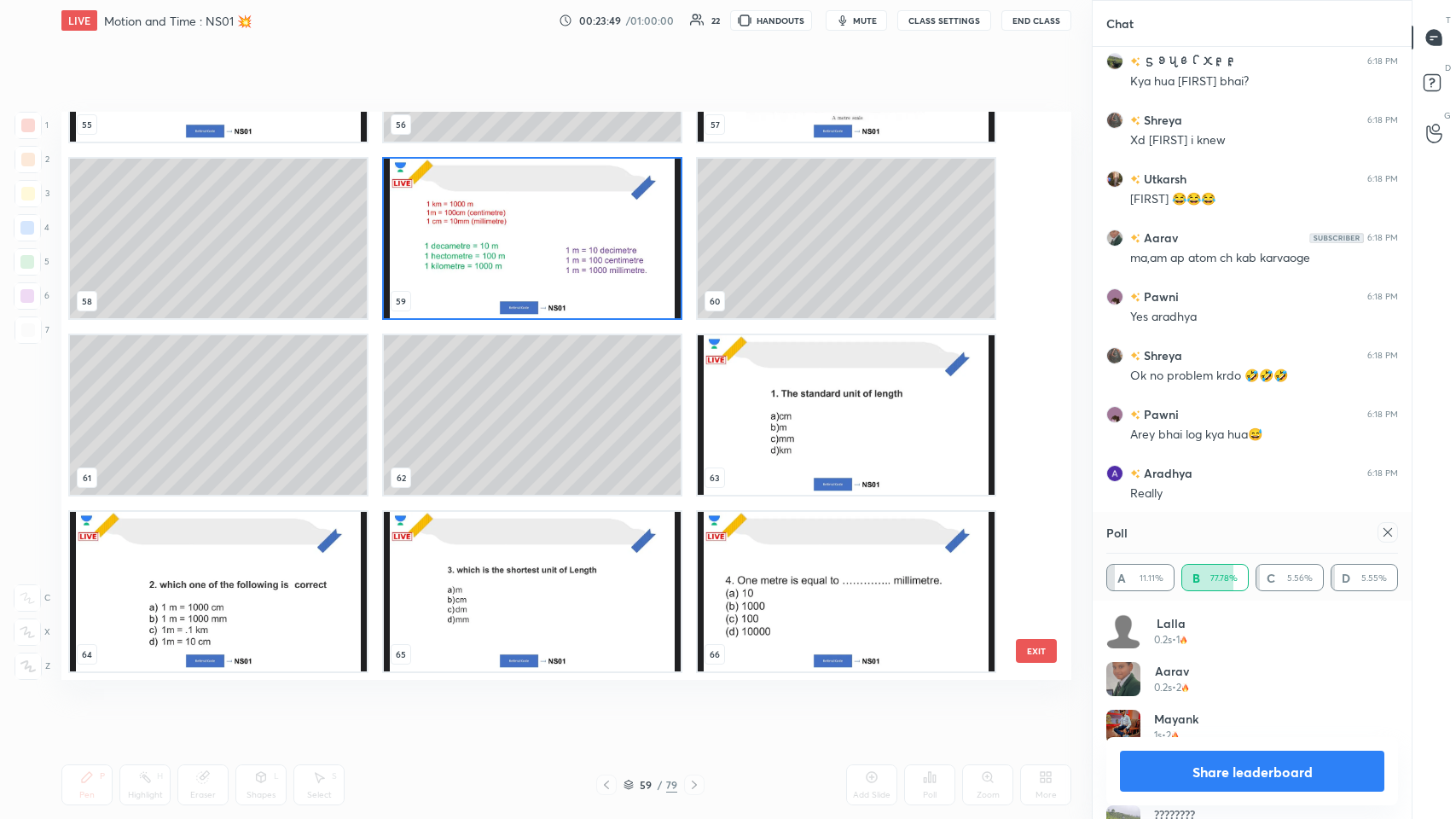 click at bounding box center (532, 238) 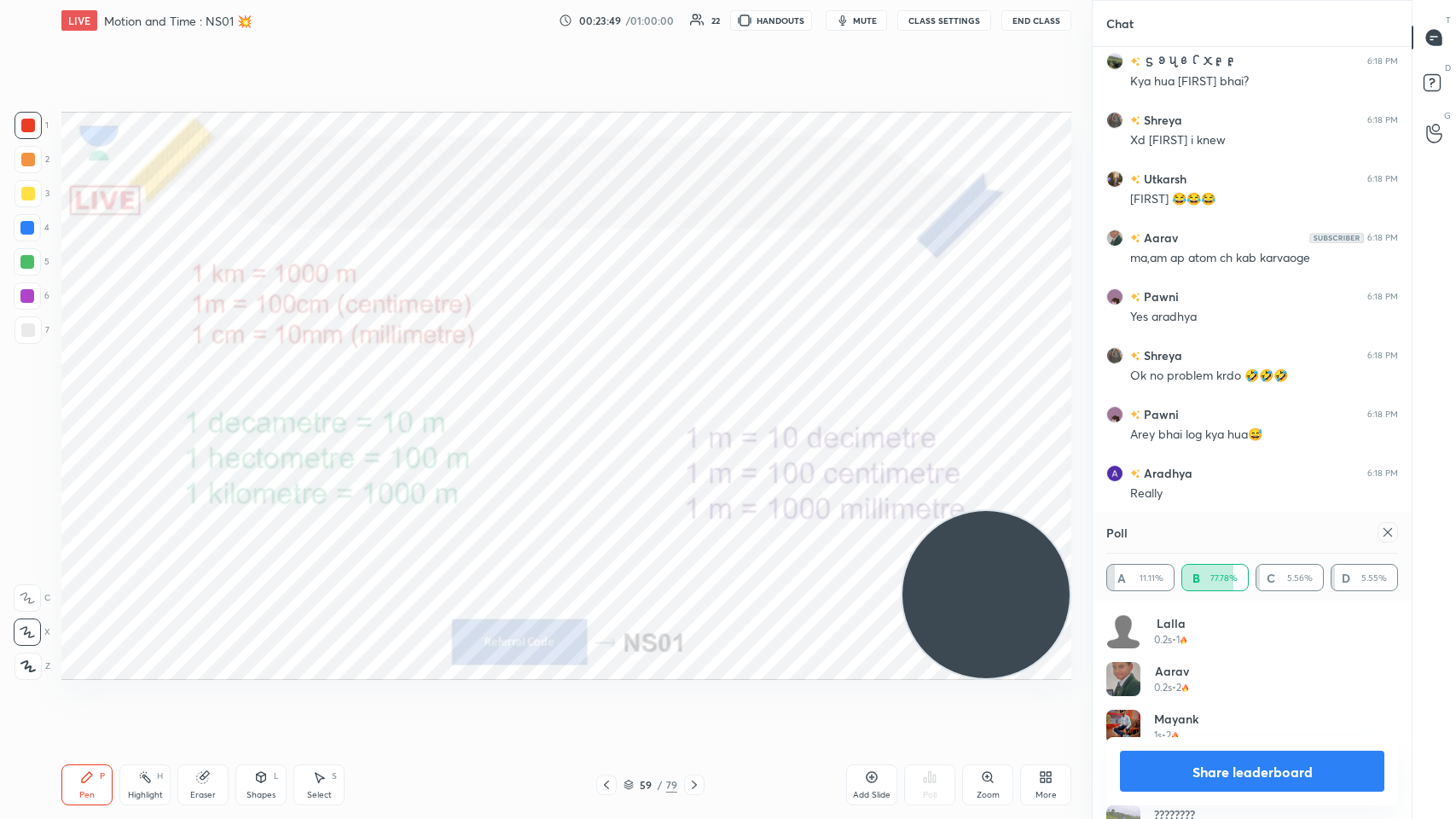 click at bounding box center [532, 238] 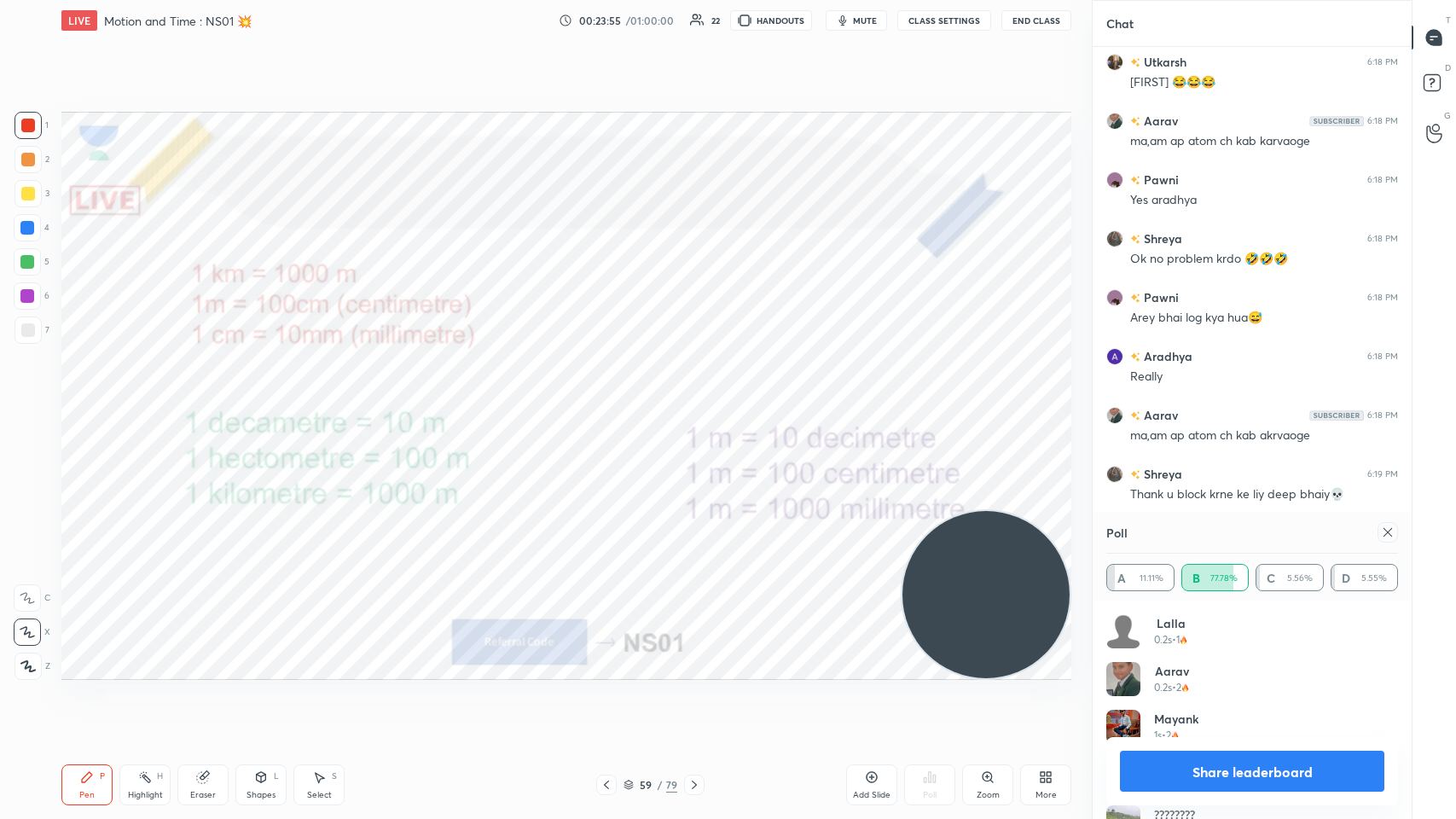 click 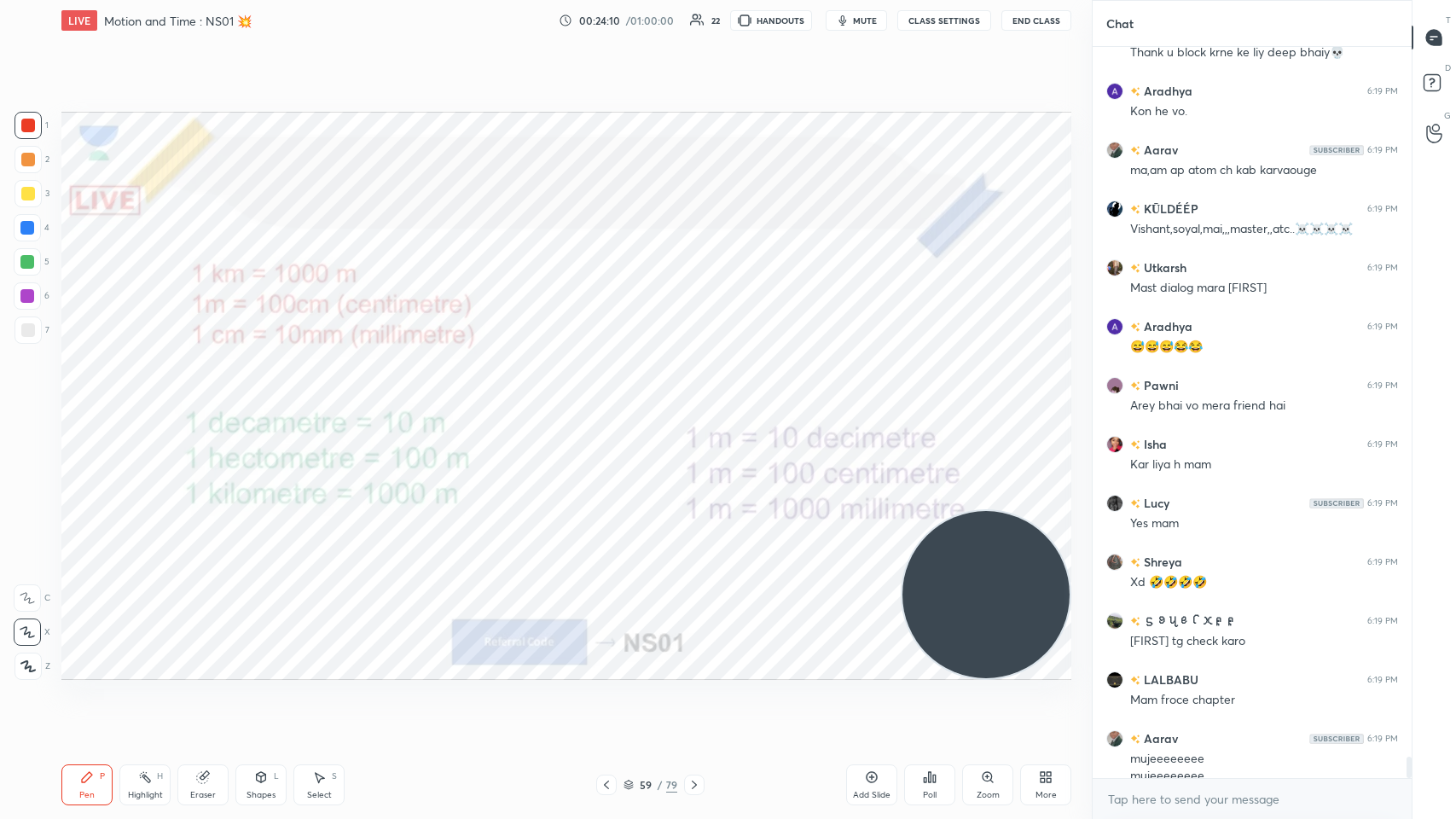 click on "Add Slide" at bounding box center (872, 785) 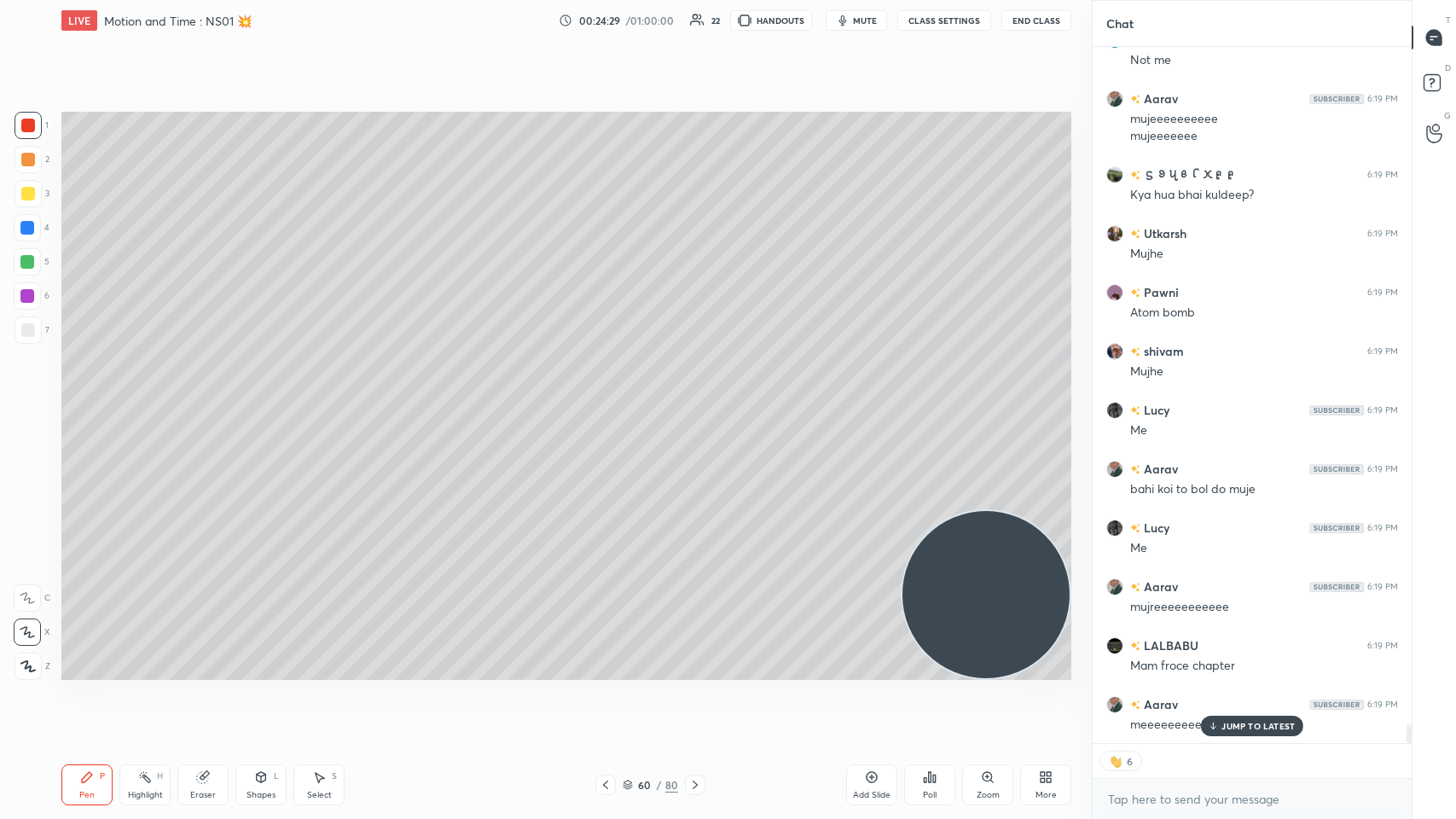 click on "Poll" at bounding box center [930, 785] 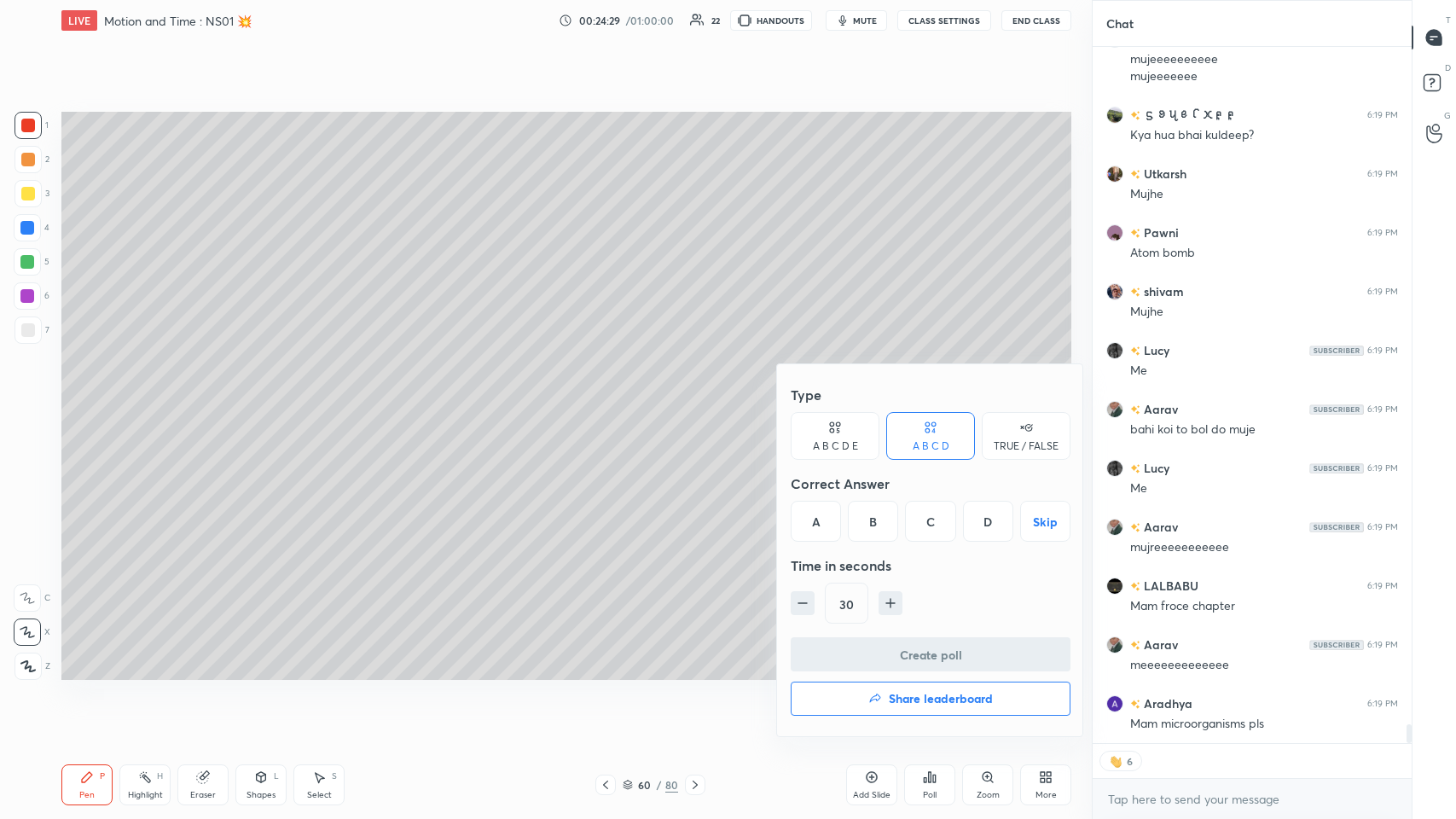 click on "A" at bounding box center [815, 521] 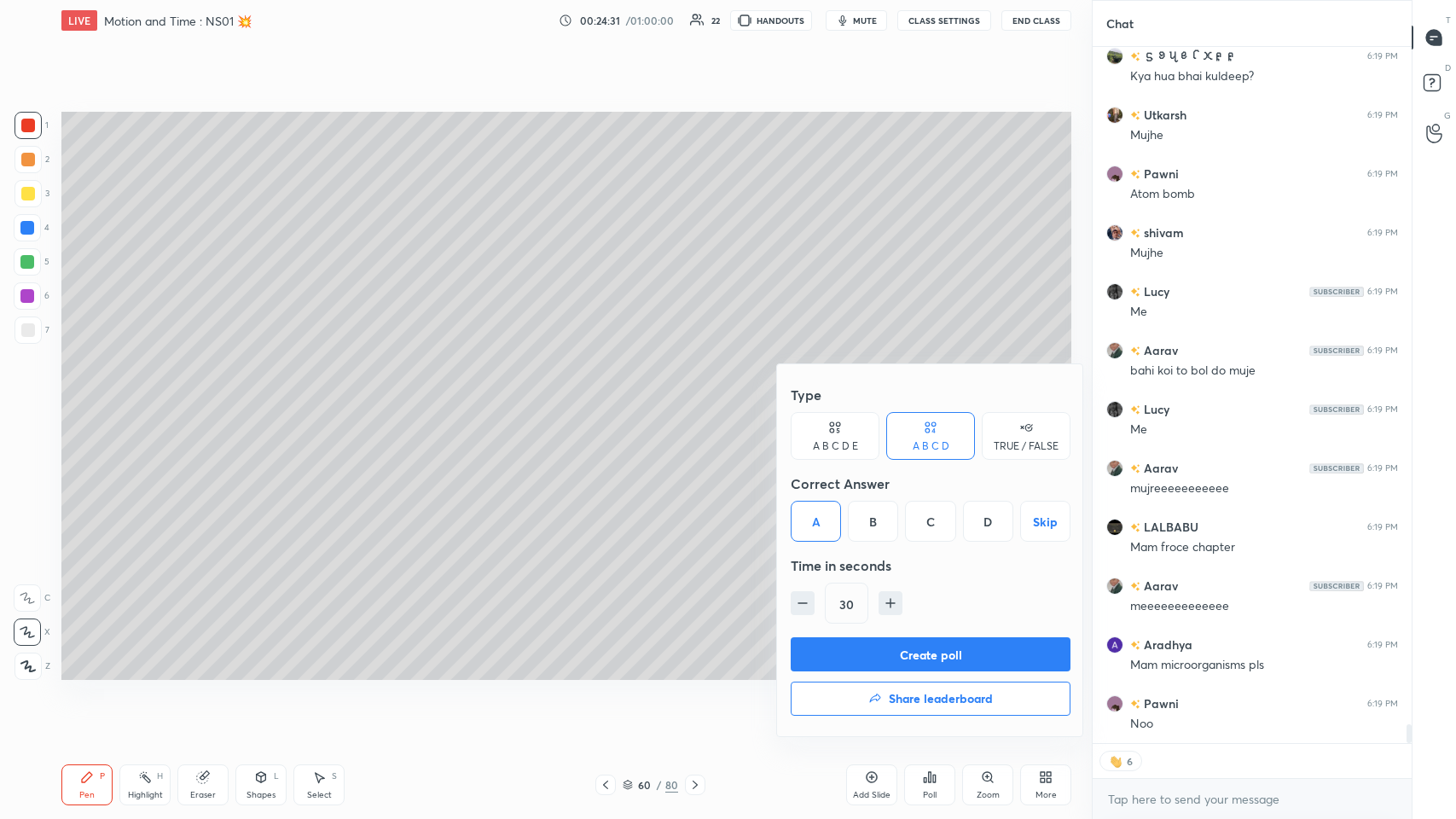click on "Skip" at bounding box center (1045, 521) 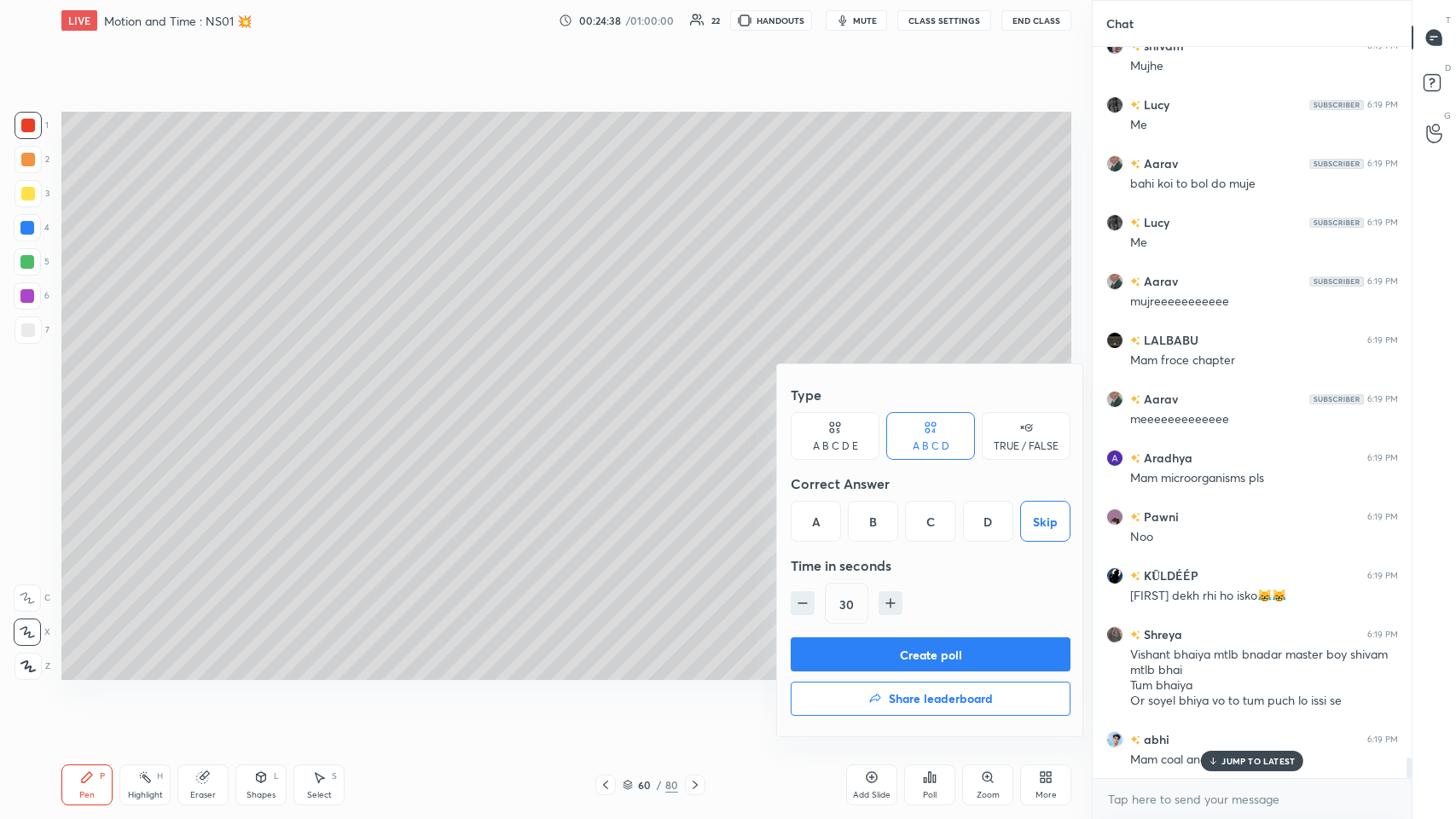 click on "Create poll Share leaderboard" at bounding box center (931, 680) 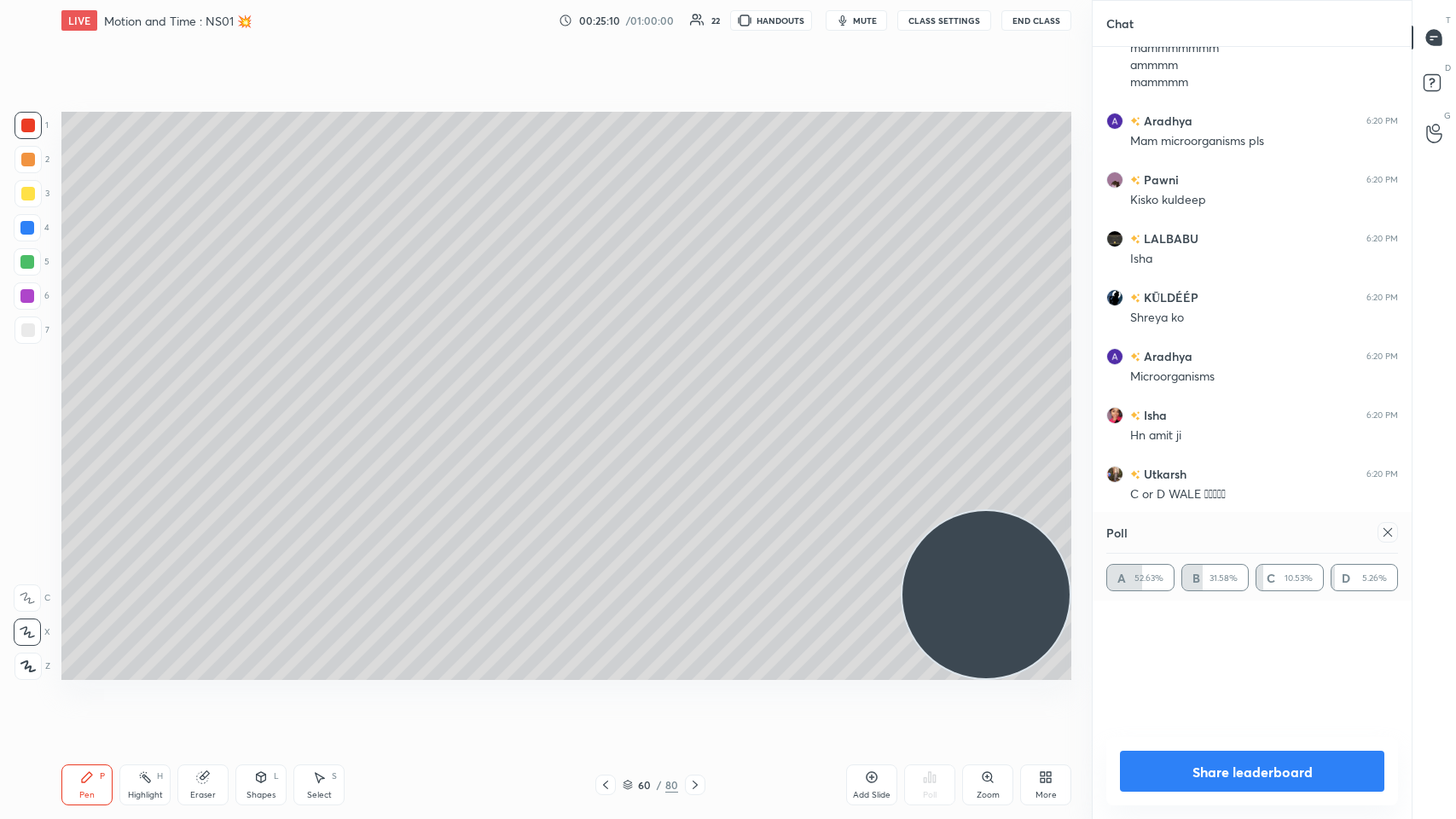 click 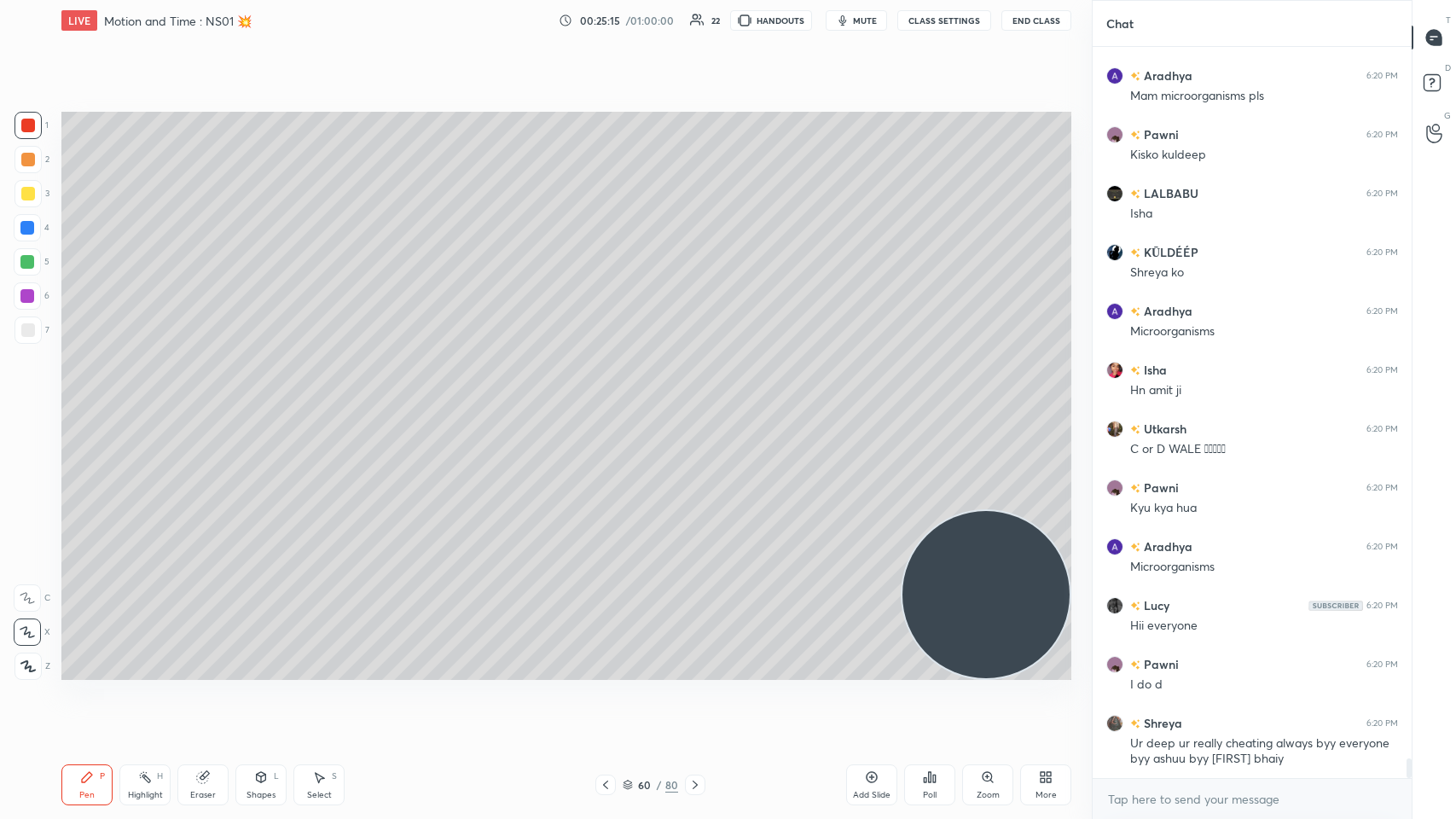 click 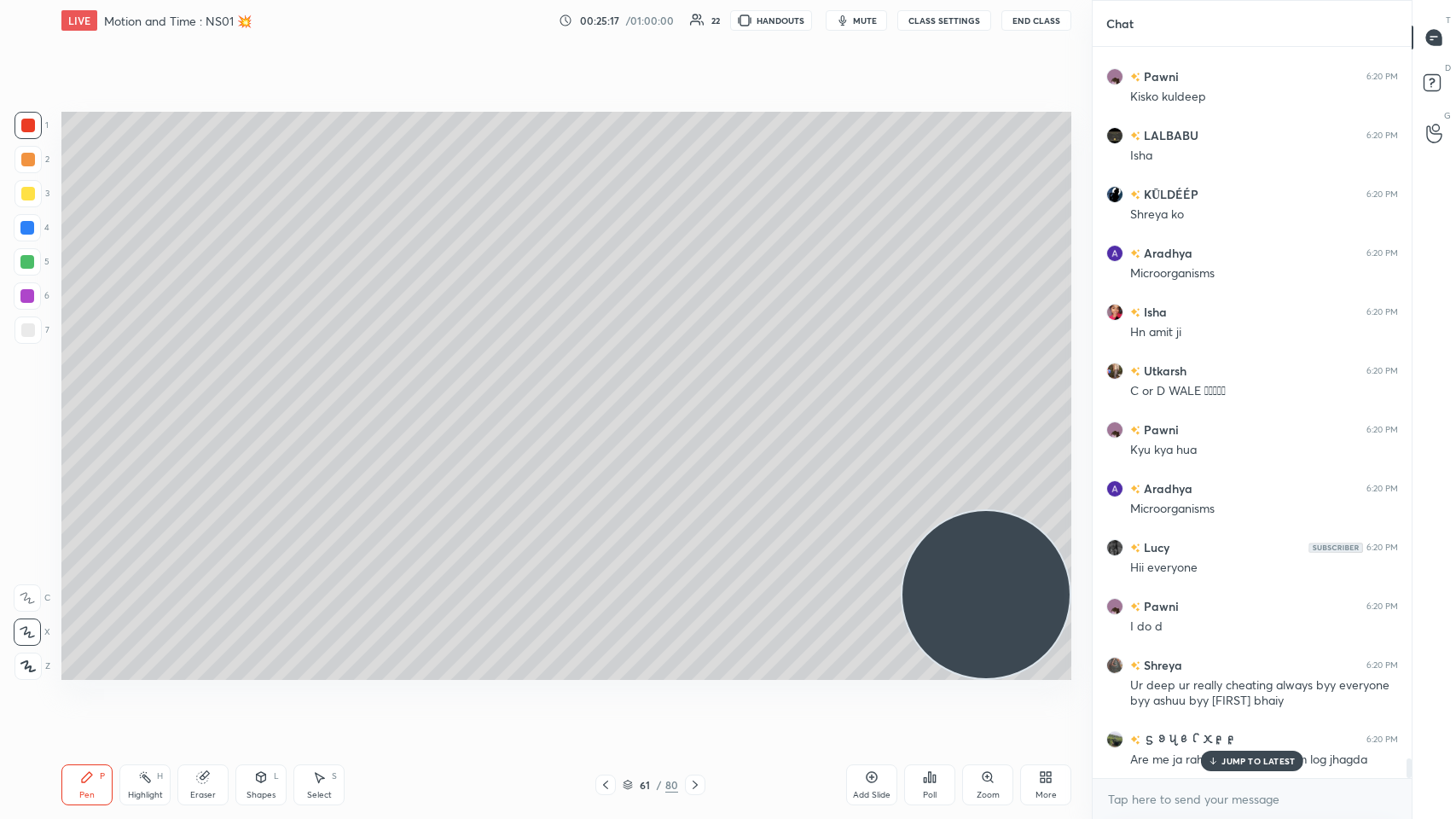 click at bounding box center [695, 785] 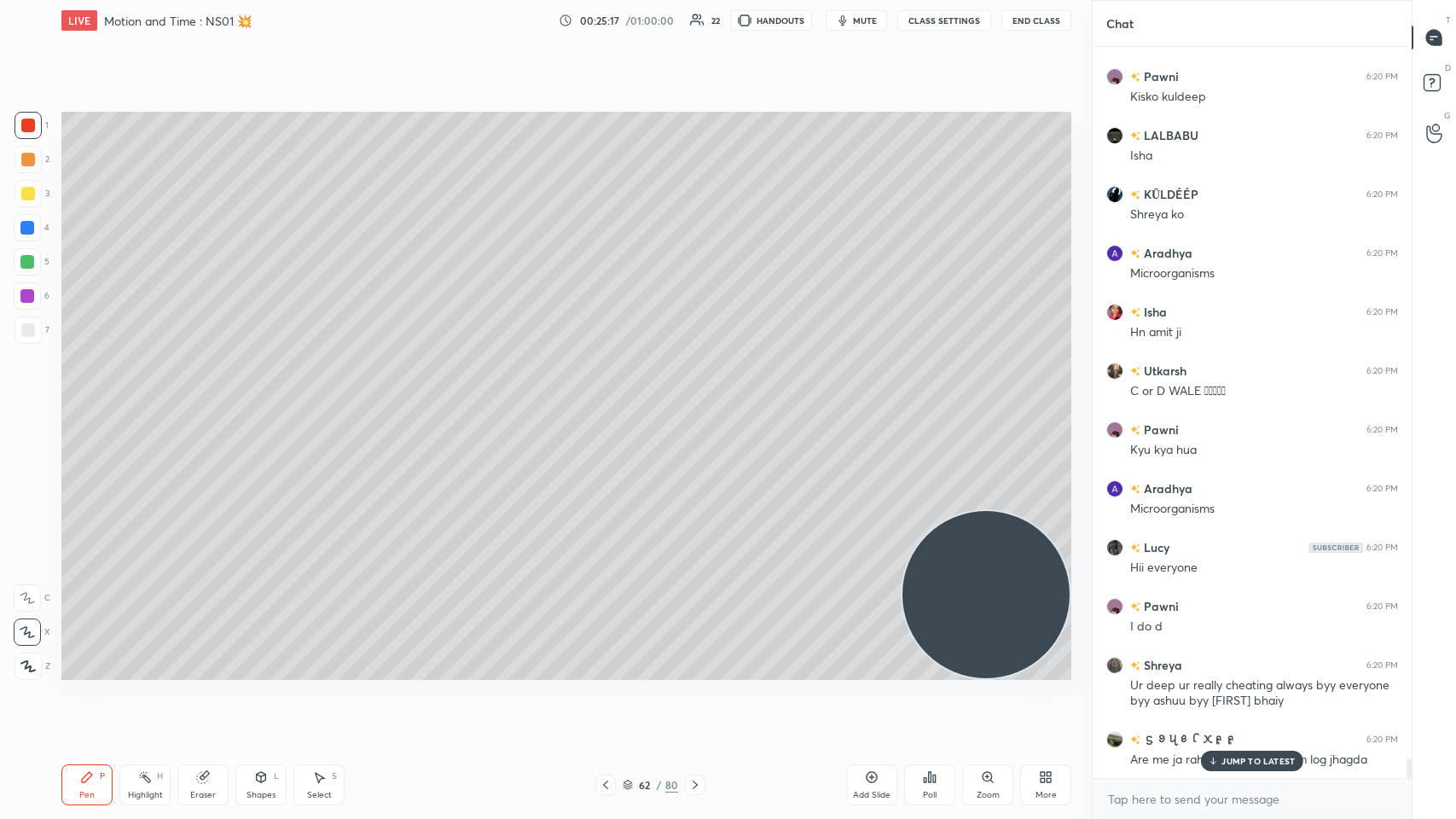 click 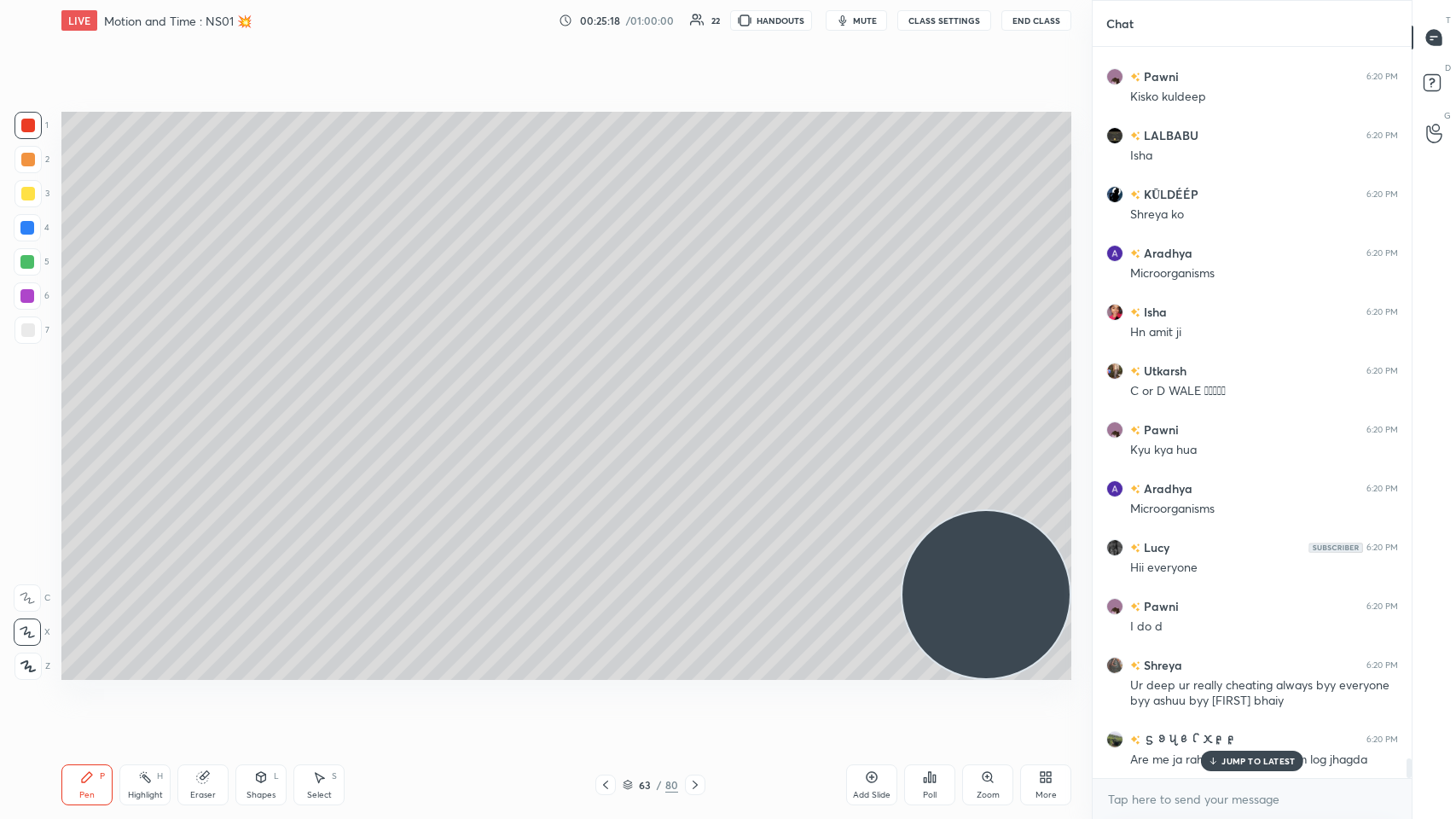 click 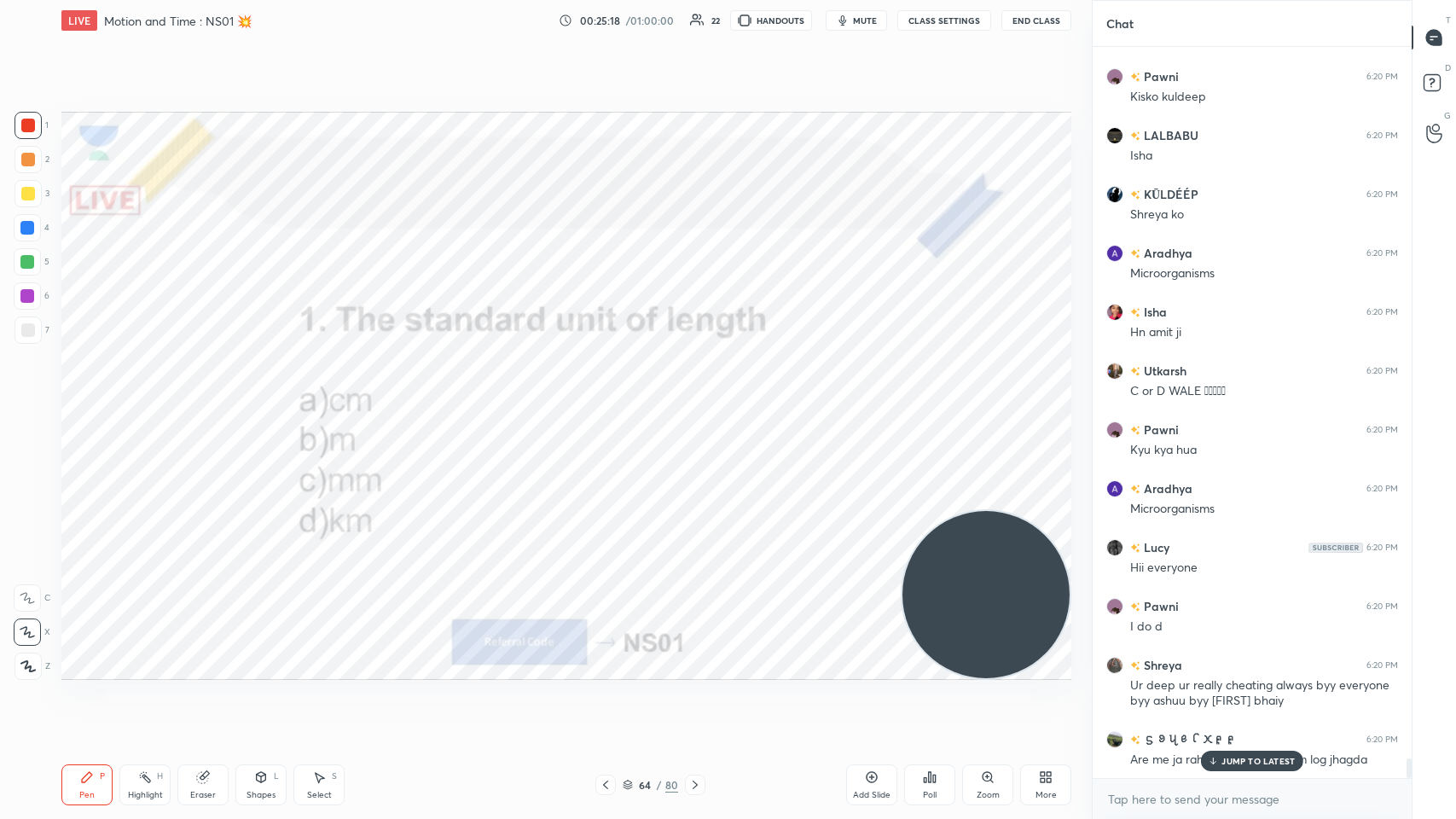 click 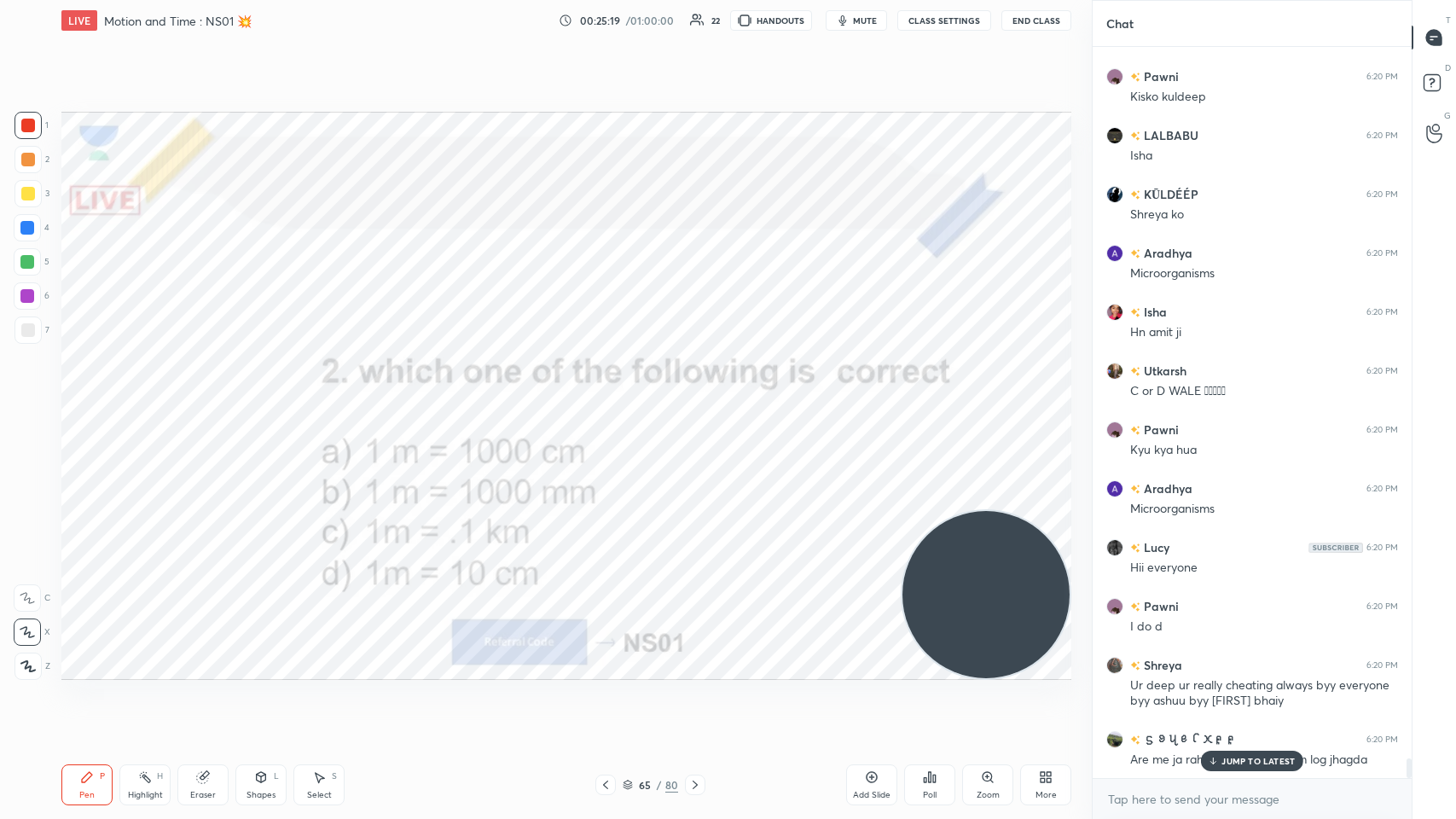 click 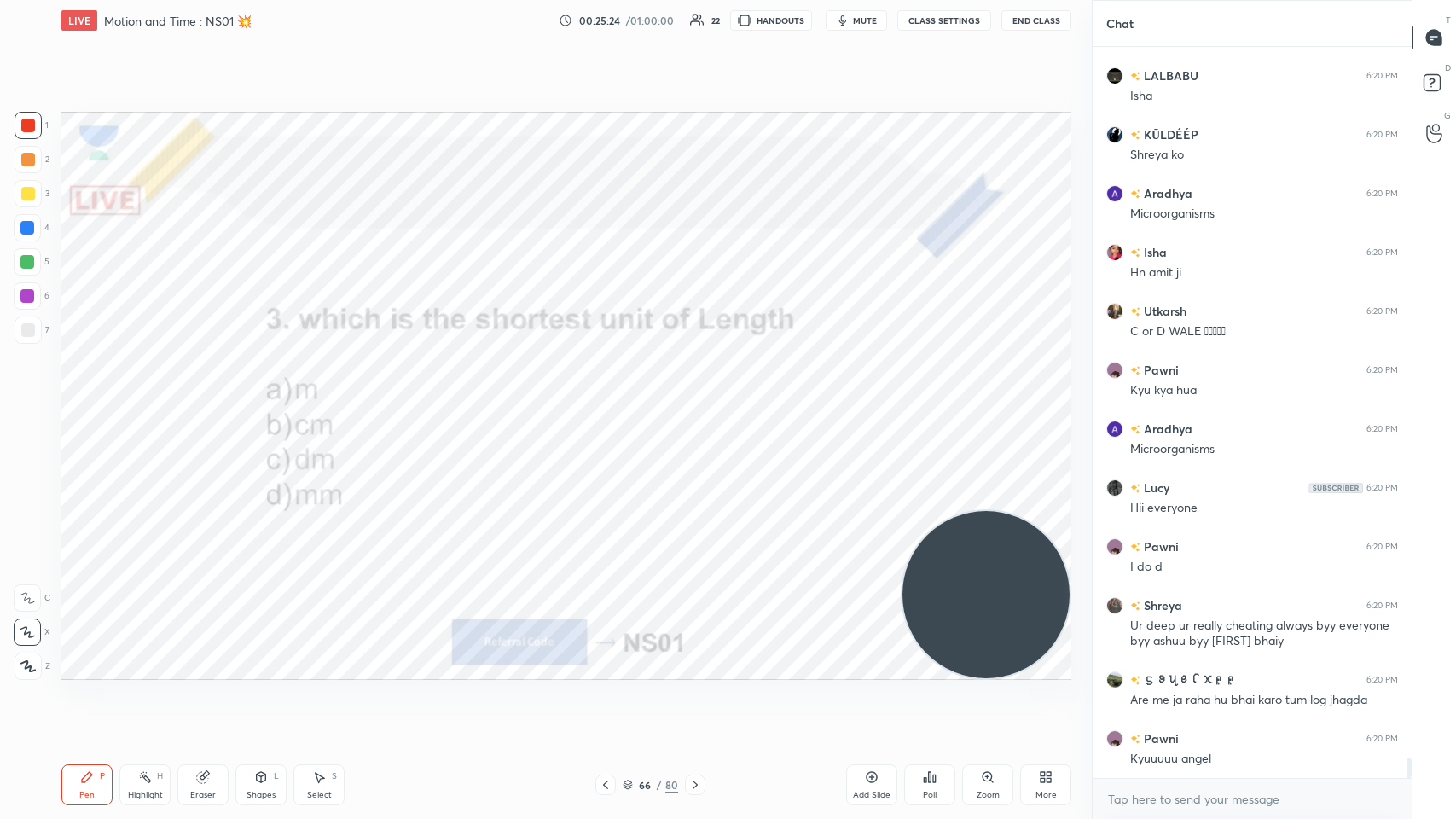 click 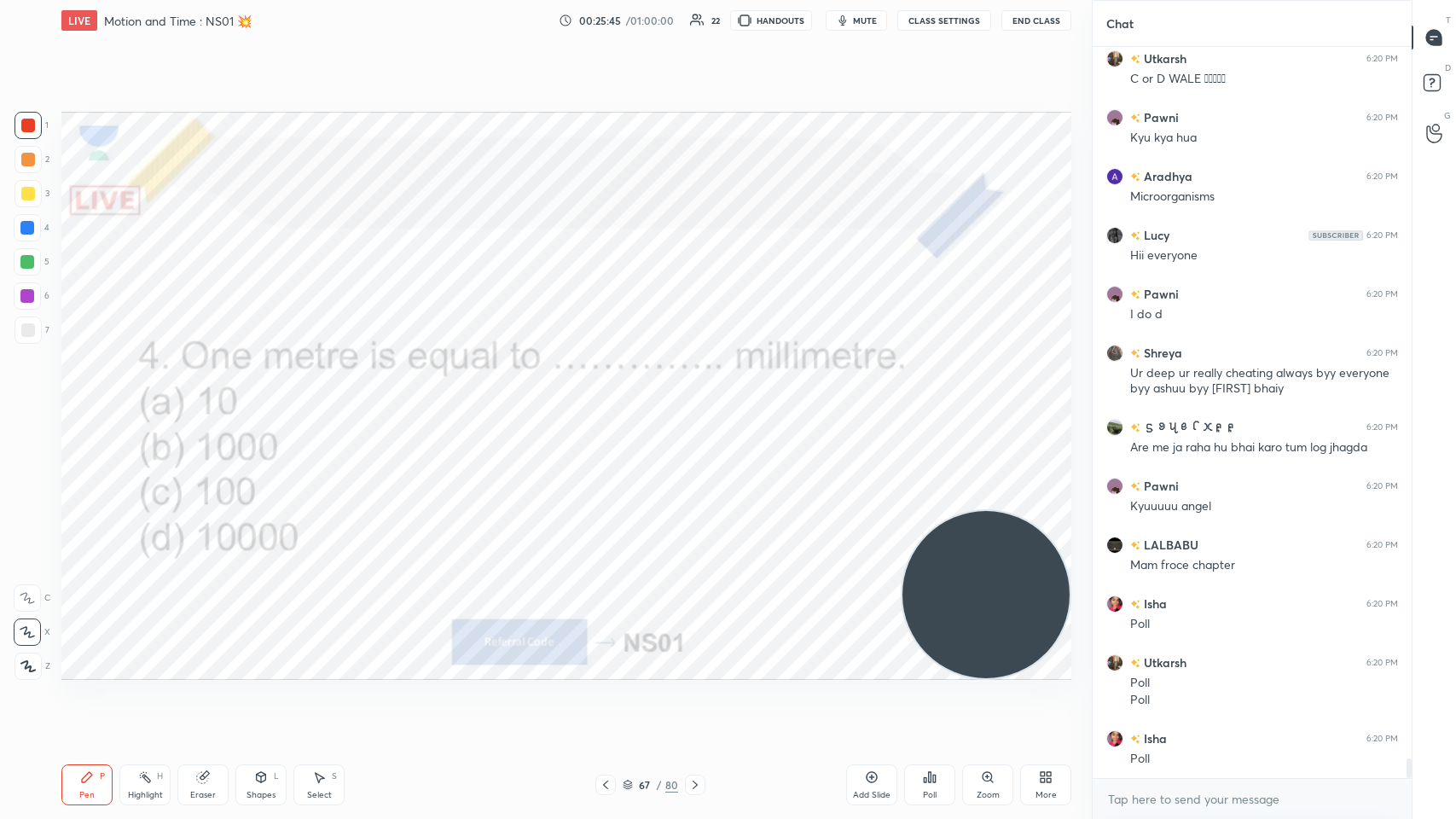 click on "Poll" at bounding box center (930, 795) 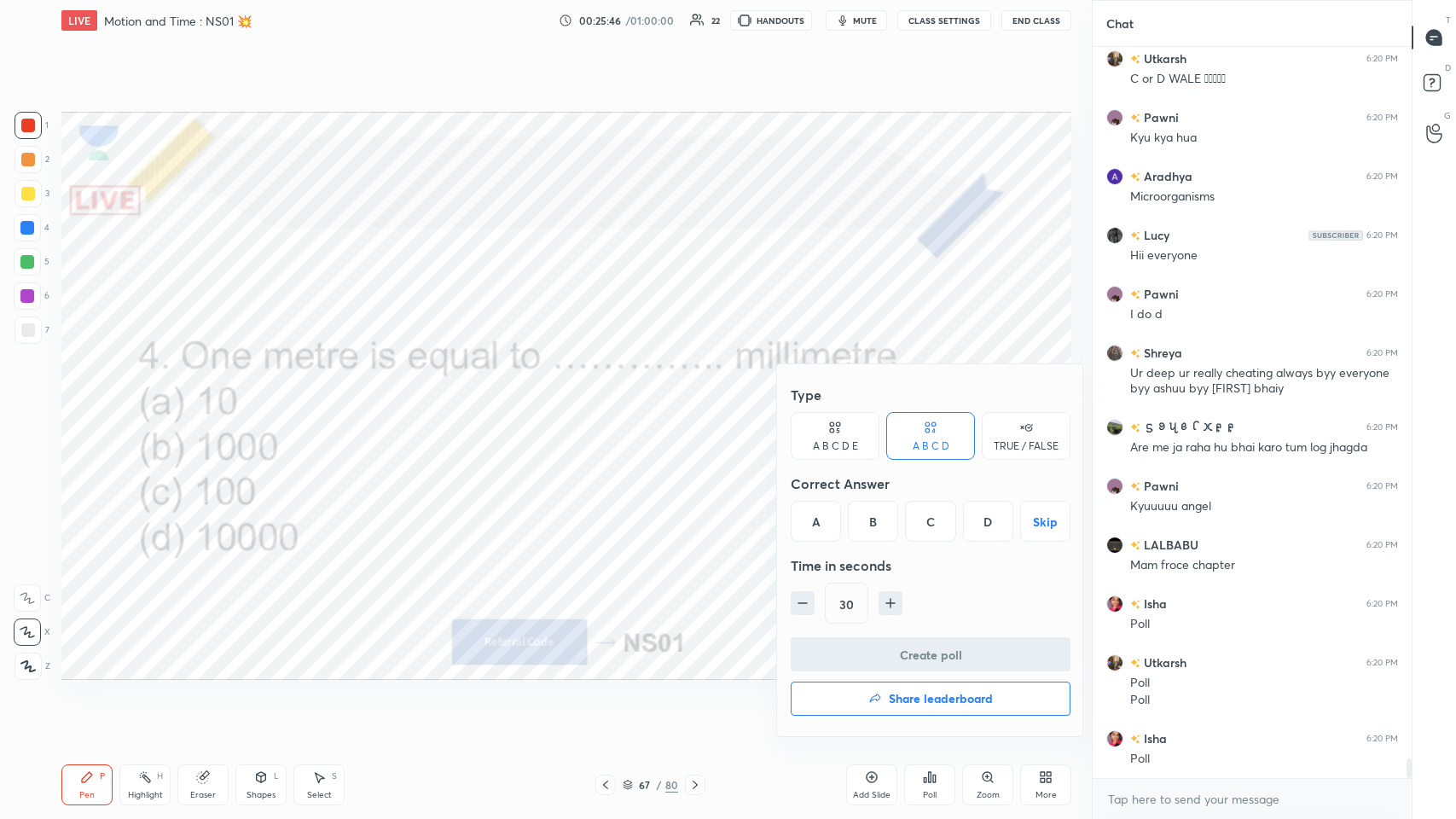 click on "B" at bounding box center (873, 521) 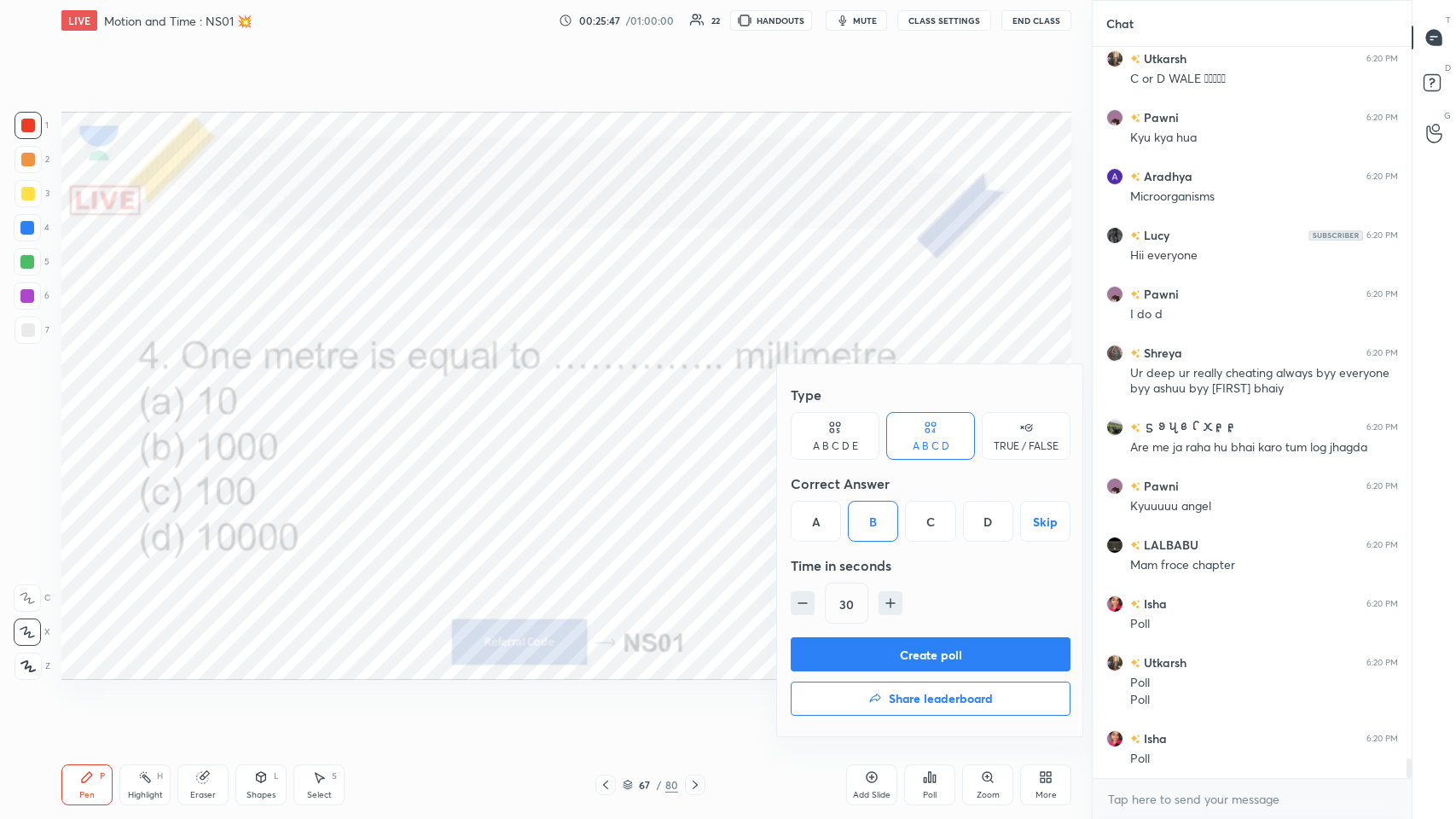 click on "Create poll" at bounding box center [931, 654] 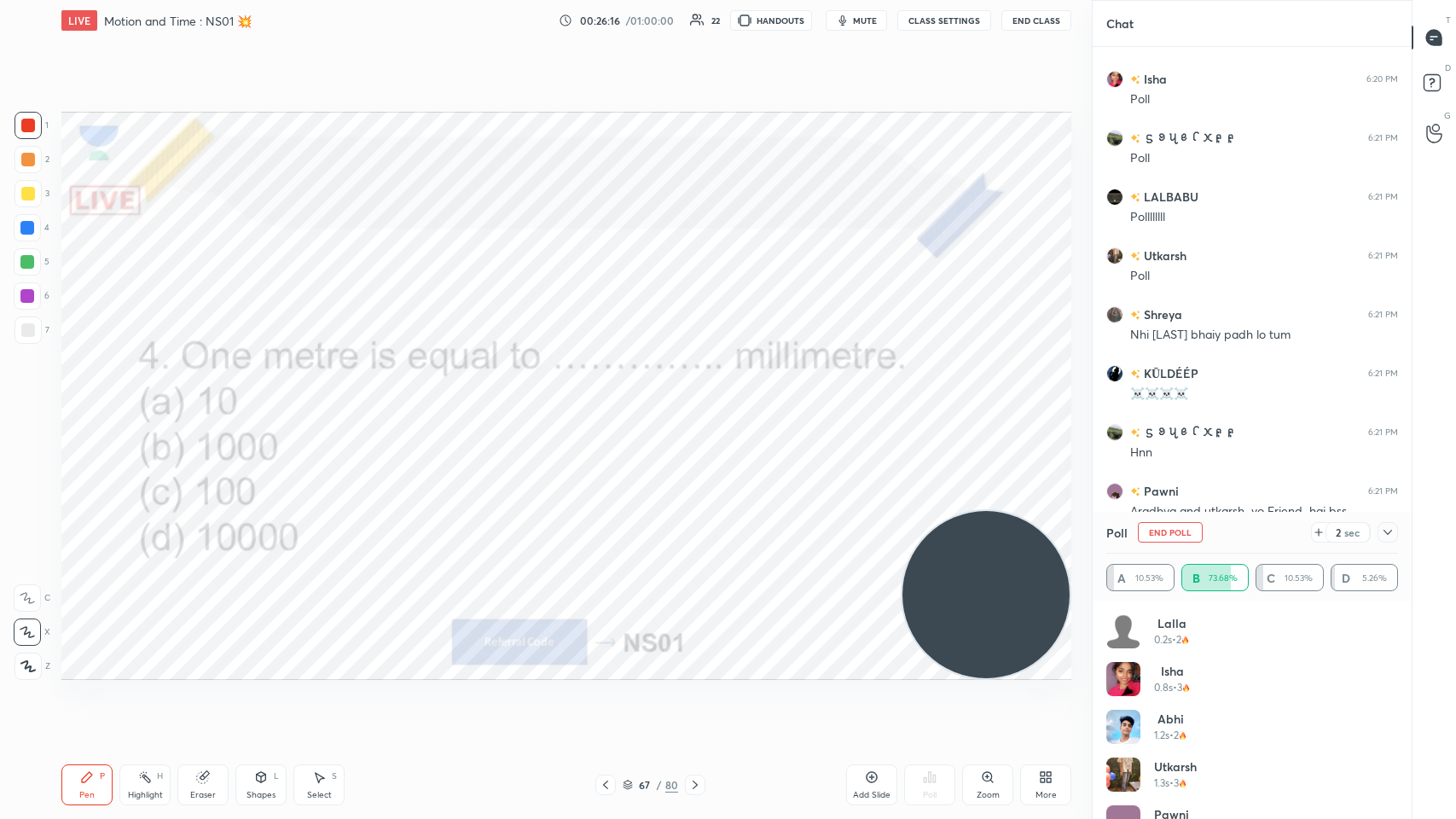 scroll, scrollTop: 23632, scrollLeft: 0, axis: vertical 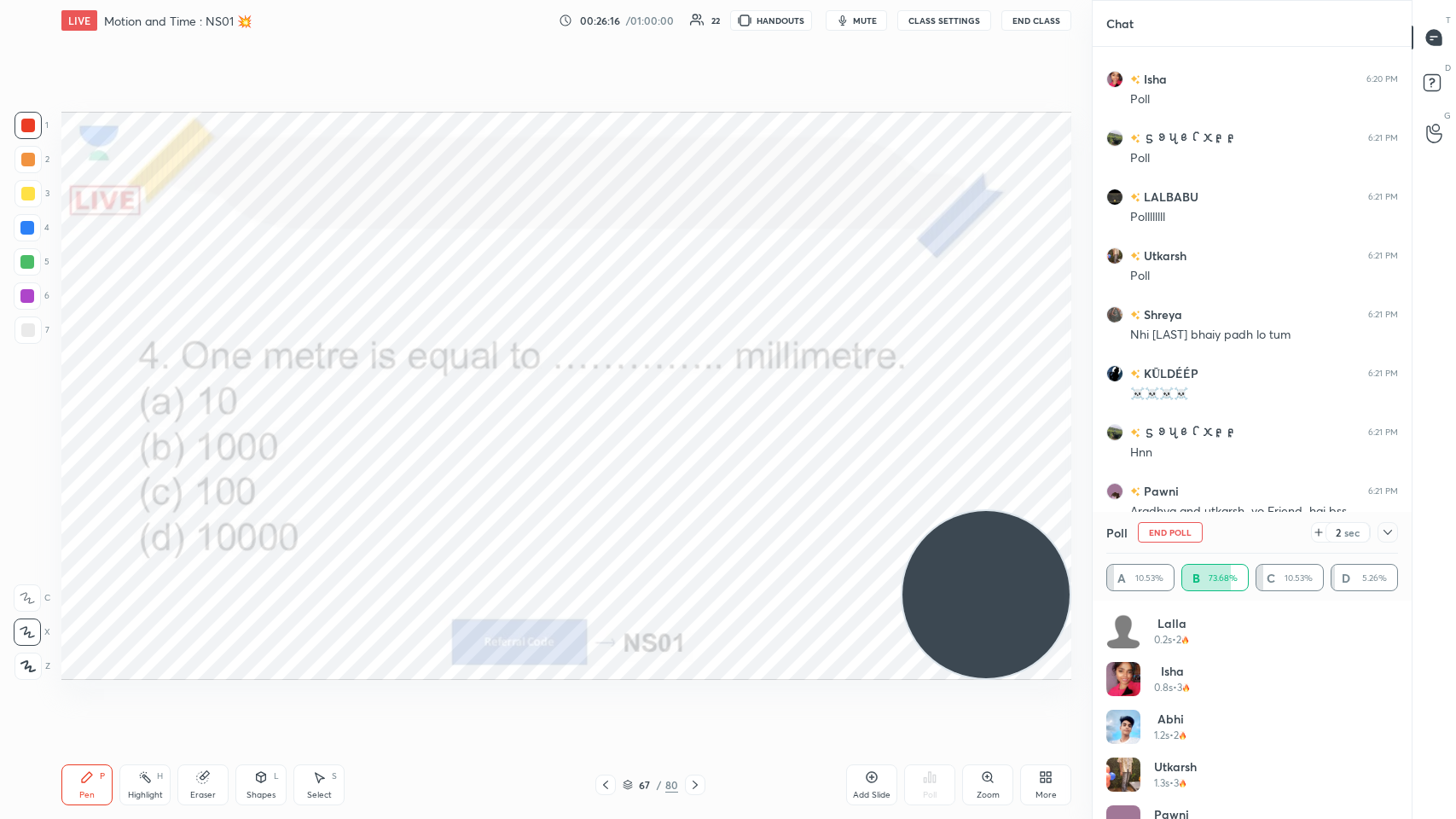 click 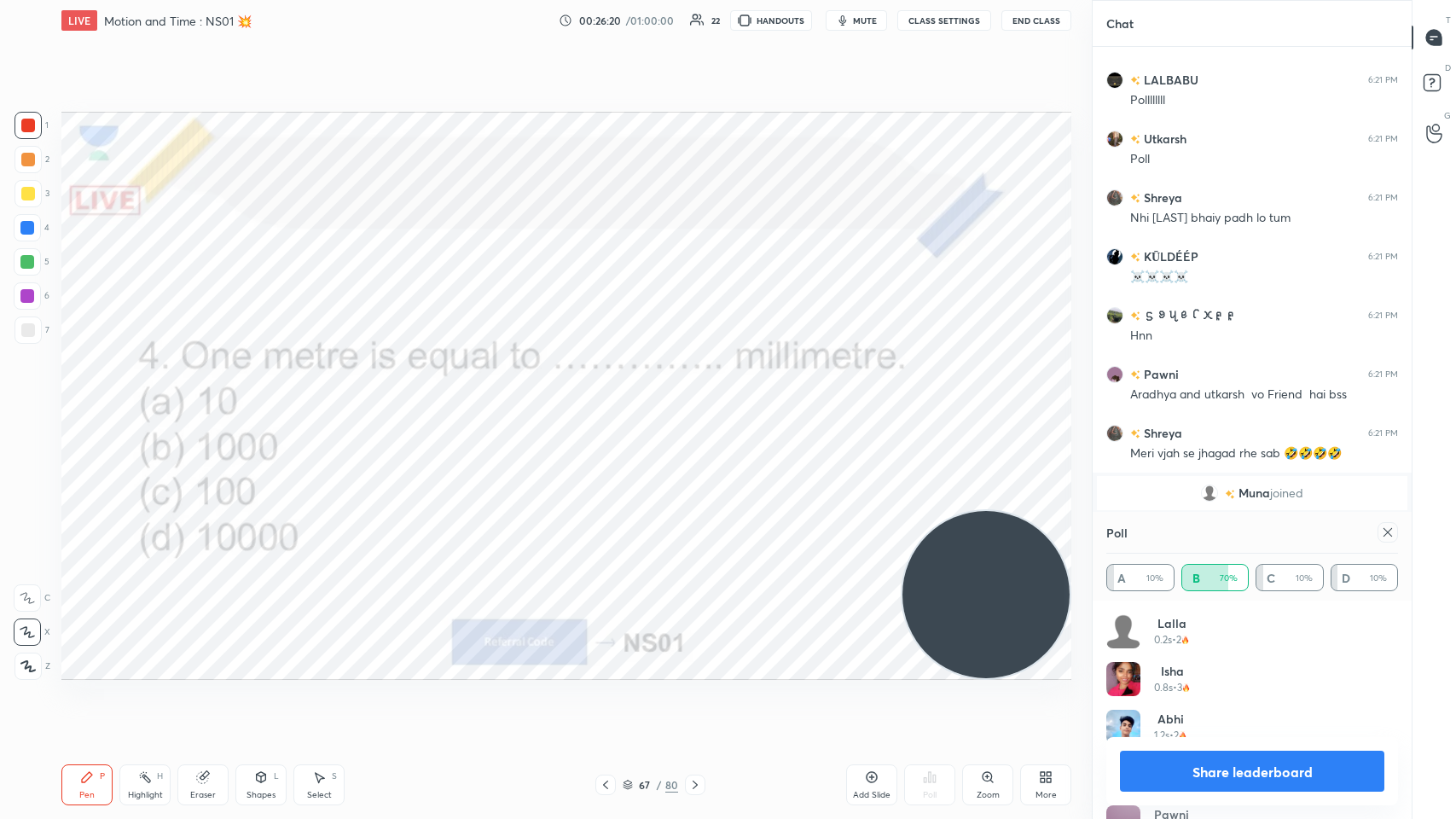 click 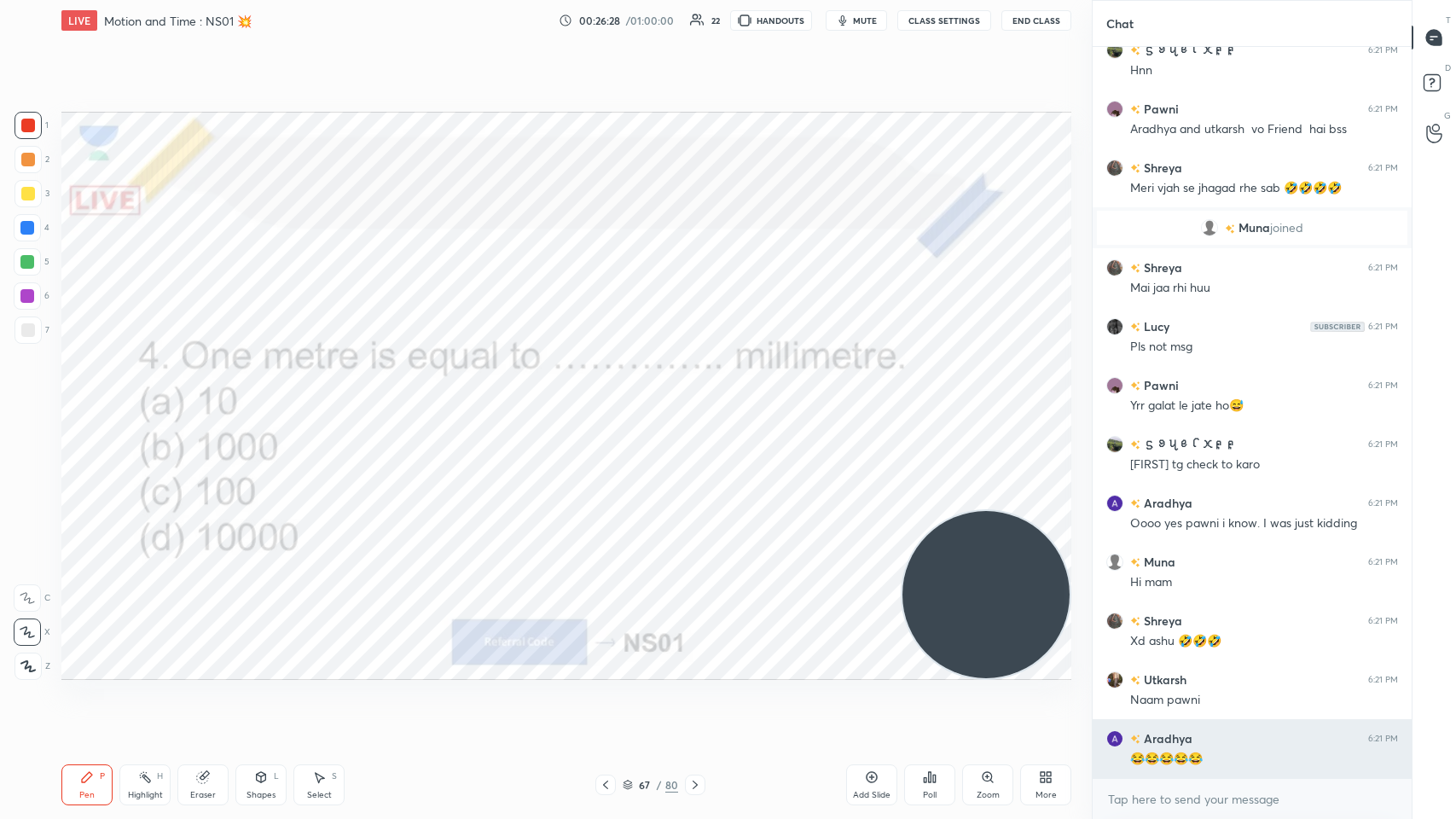 click on "😂😂😂😂😂" at bounding box center (1264, 759) 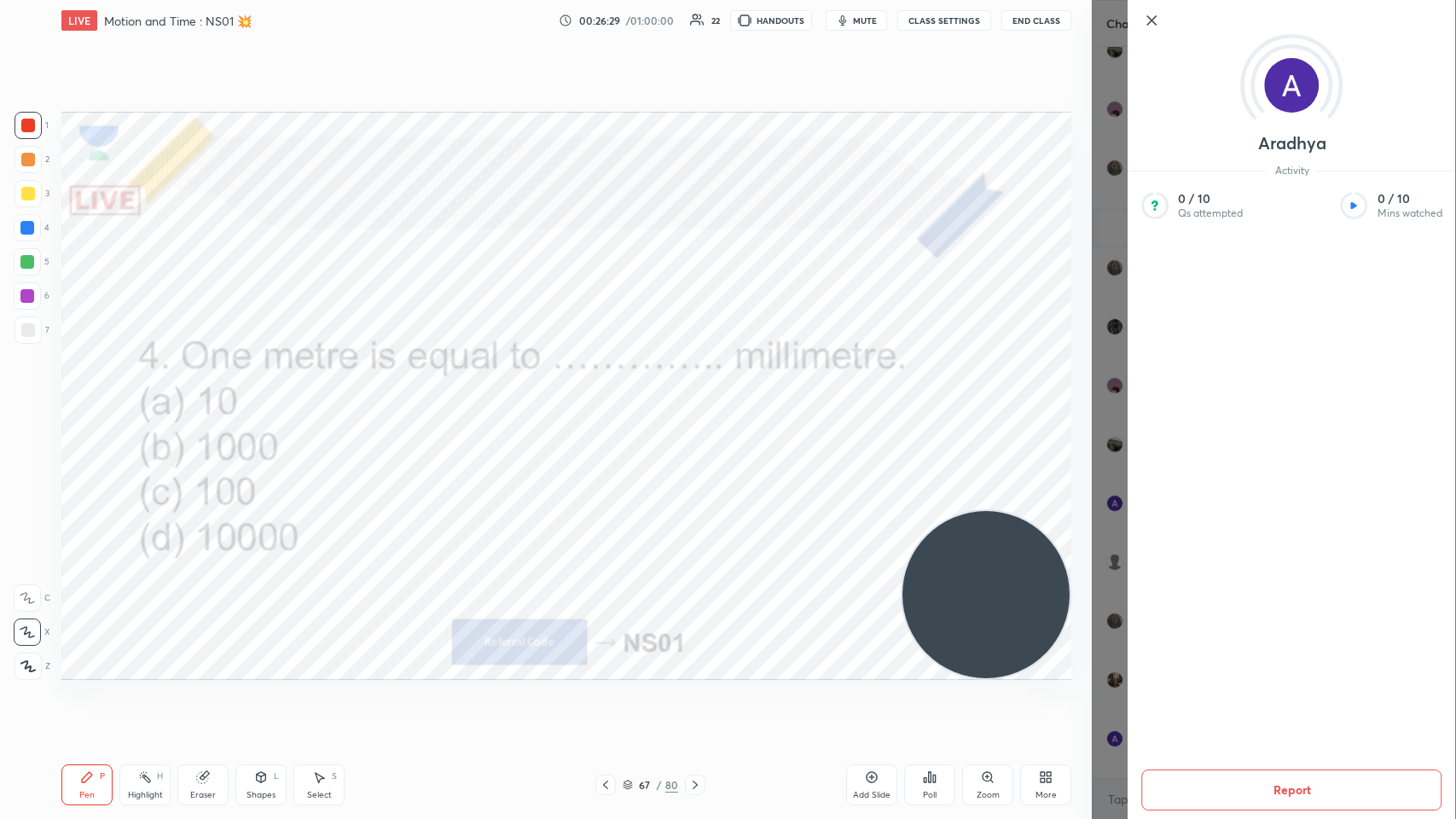 click at bounding box center [986, 595] 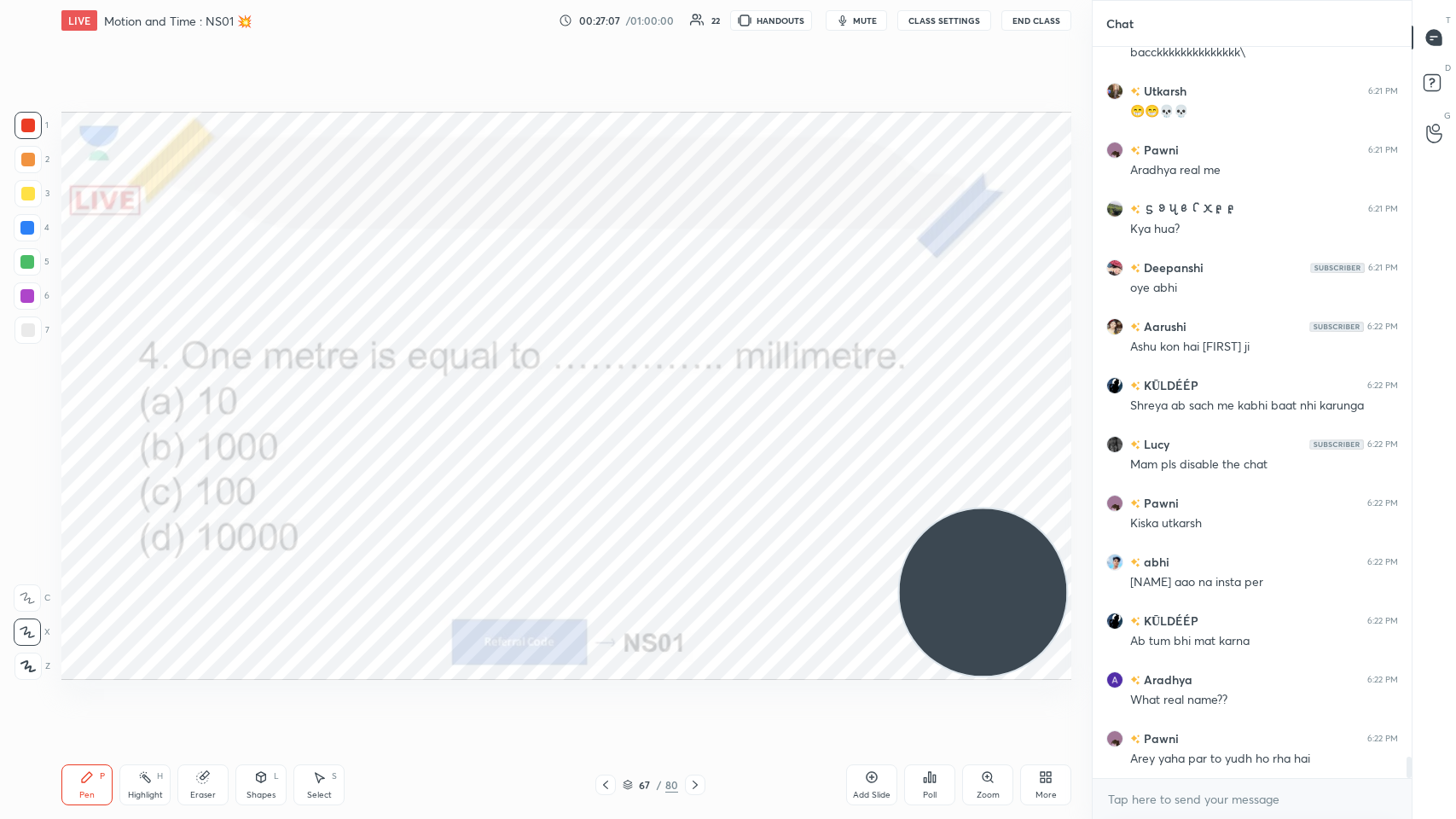 click on "67 / 80" at bounding box center [650, 785] 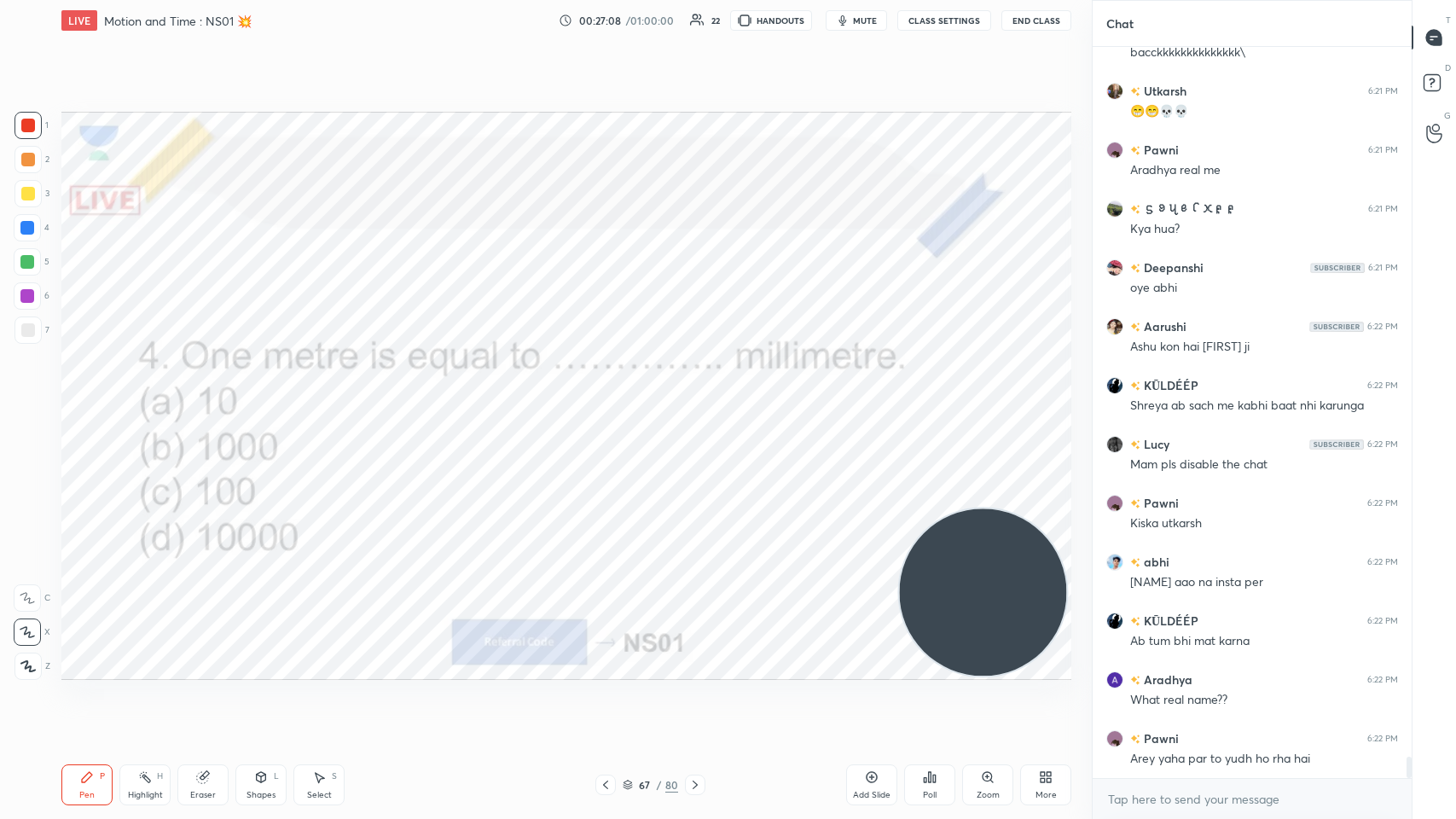 click at bounding box center (695, 785) 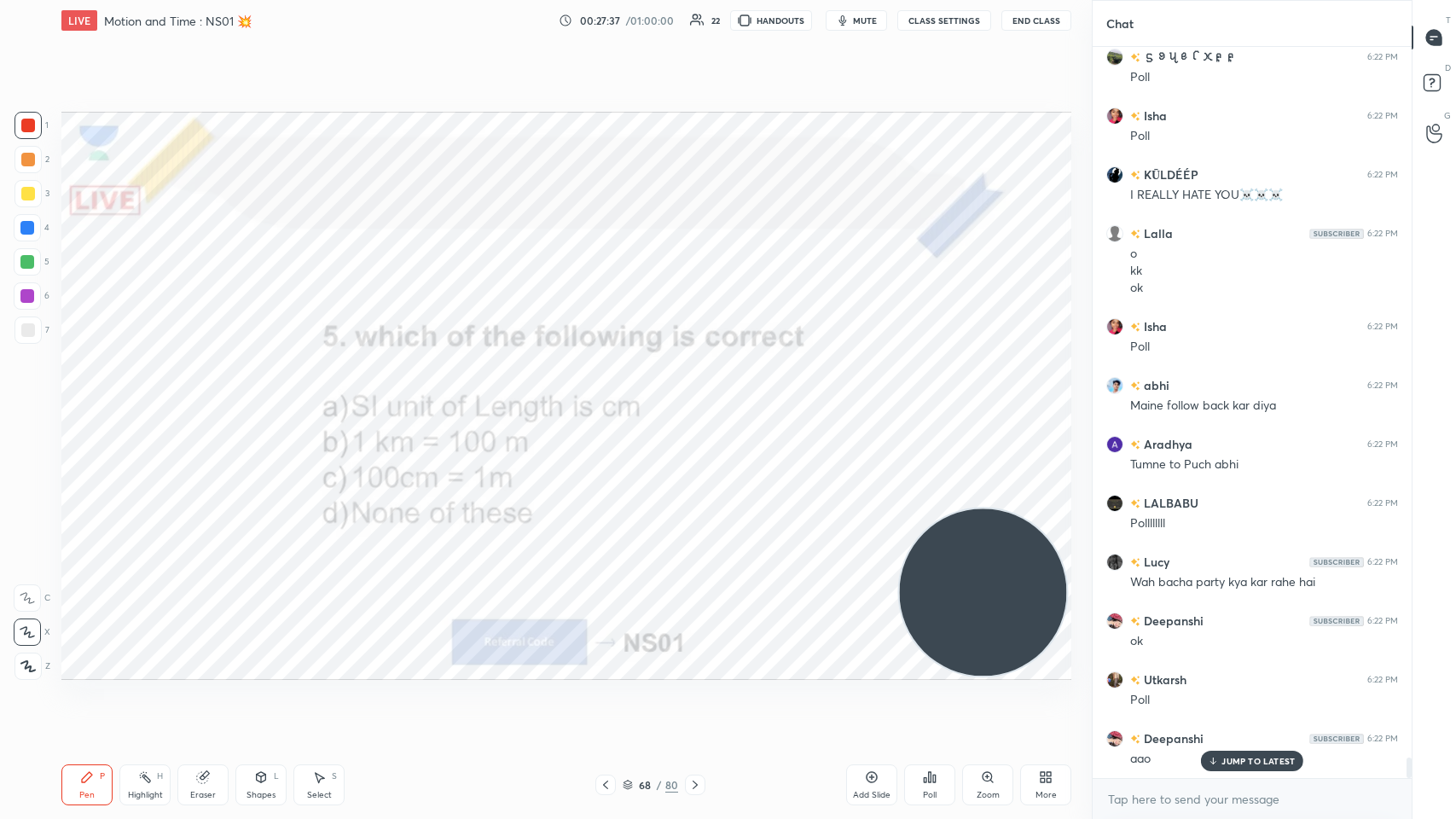 scroll, scrollTop: 25814, scrollLeft: 0, axis: vertical 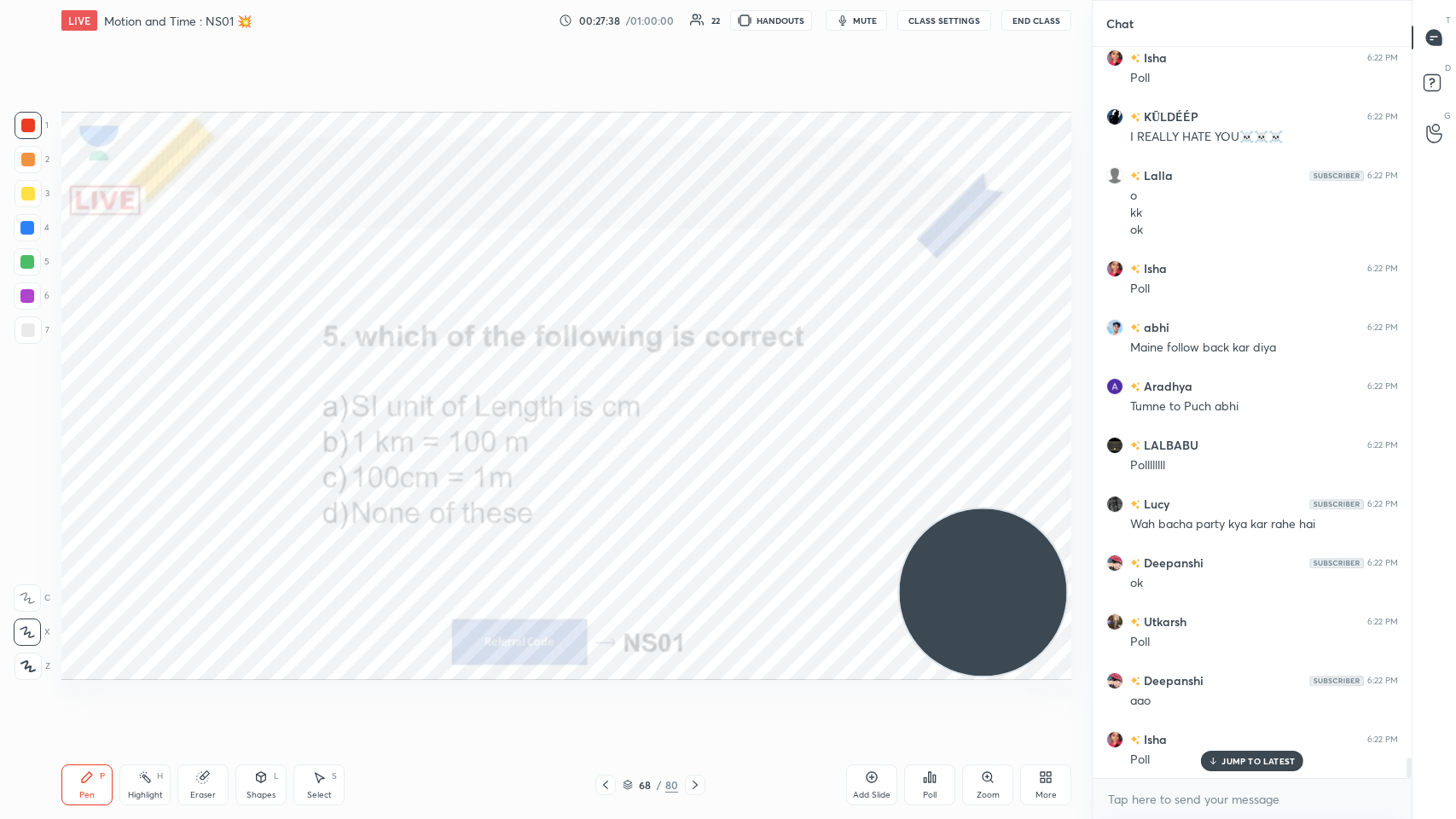 click on "Poll" at bounding box center [930, 795] 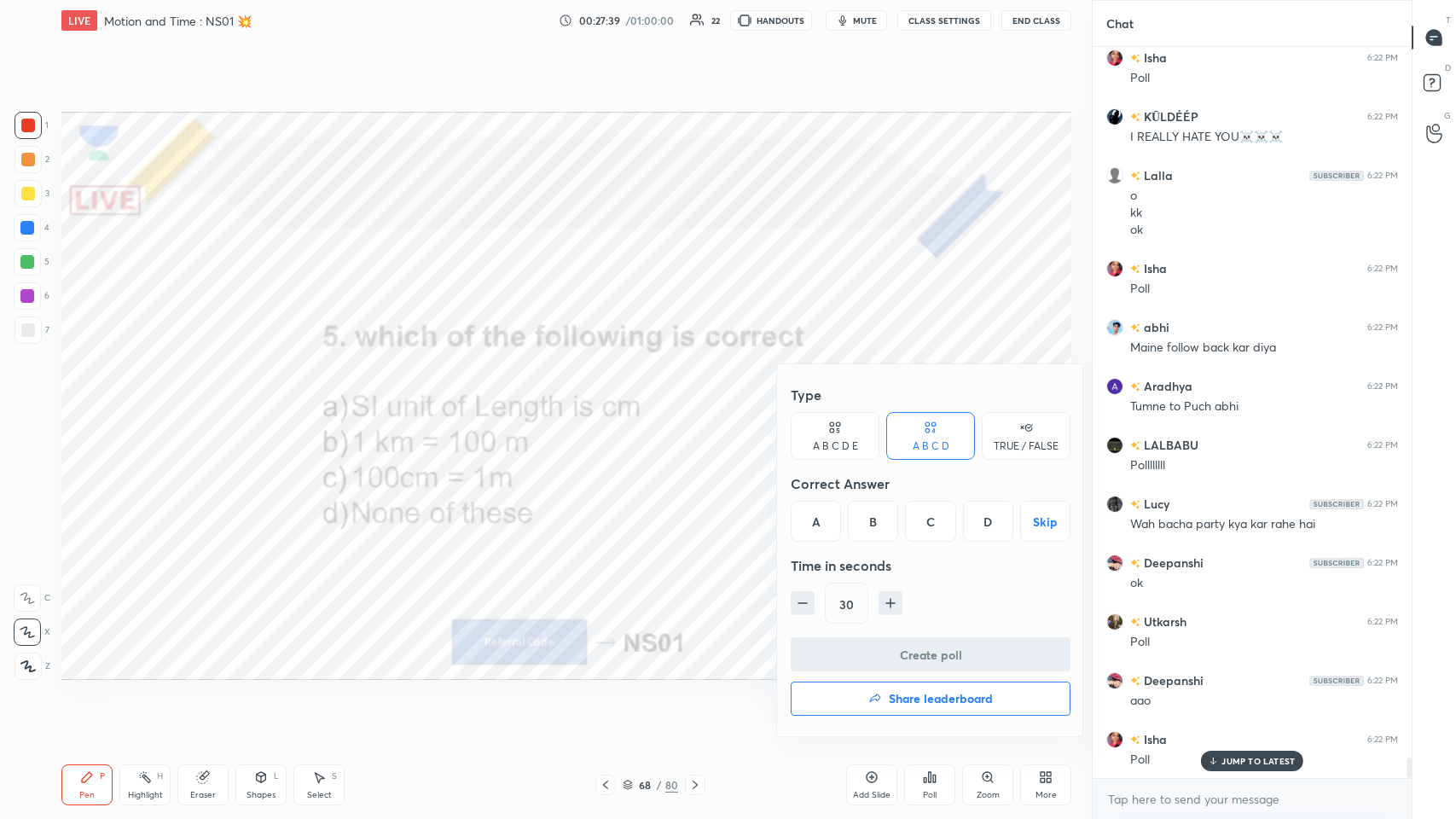 click on "C" at bounding box center [930, 521] 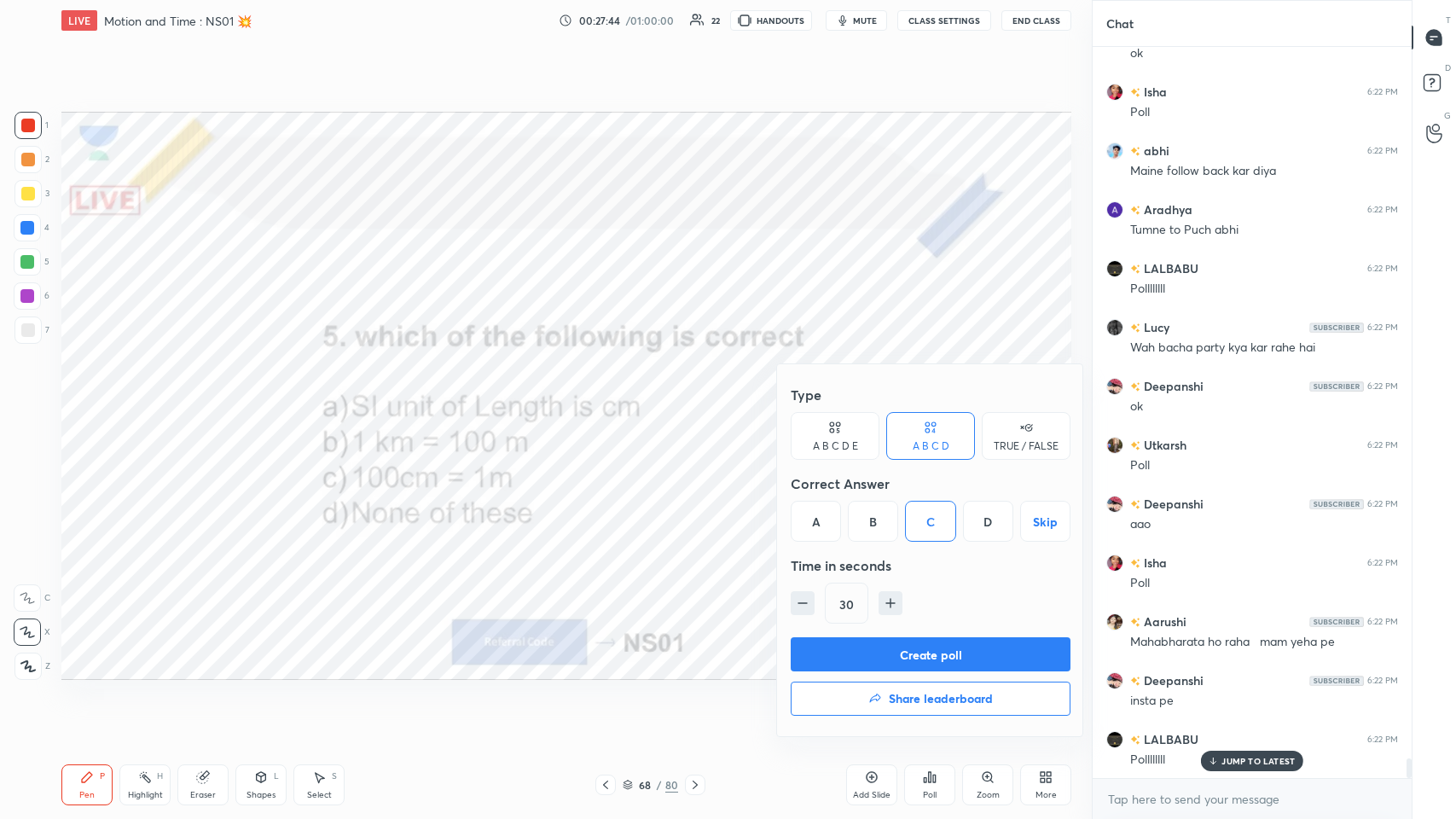 scroll, scrollTop: 26050, scrollLeft: 0, axis: vertical 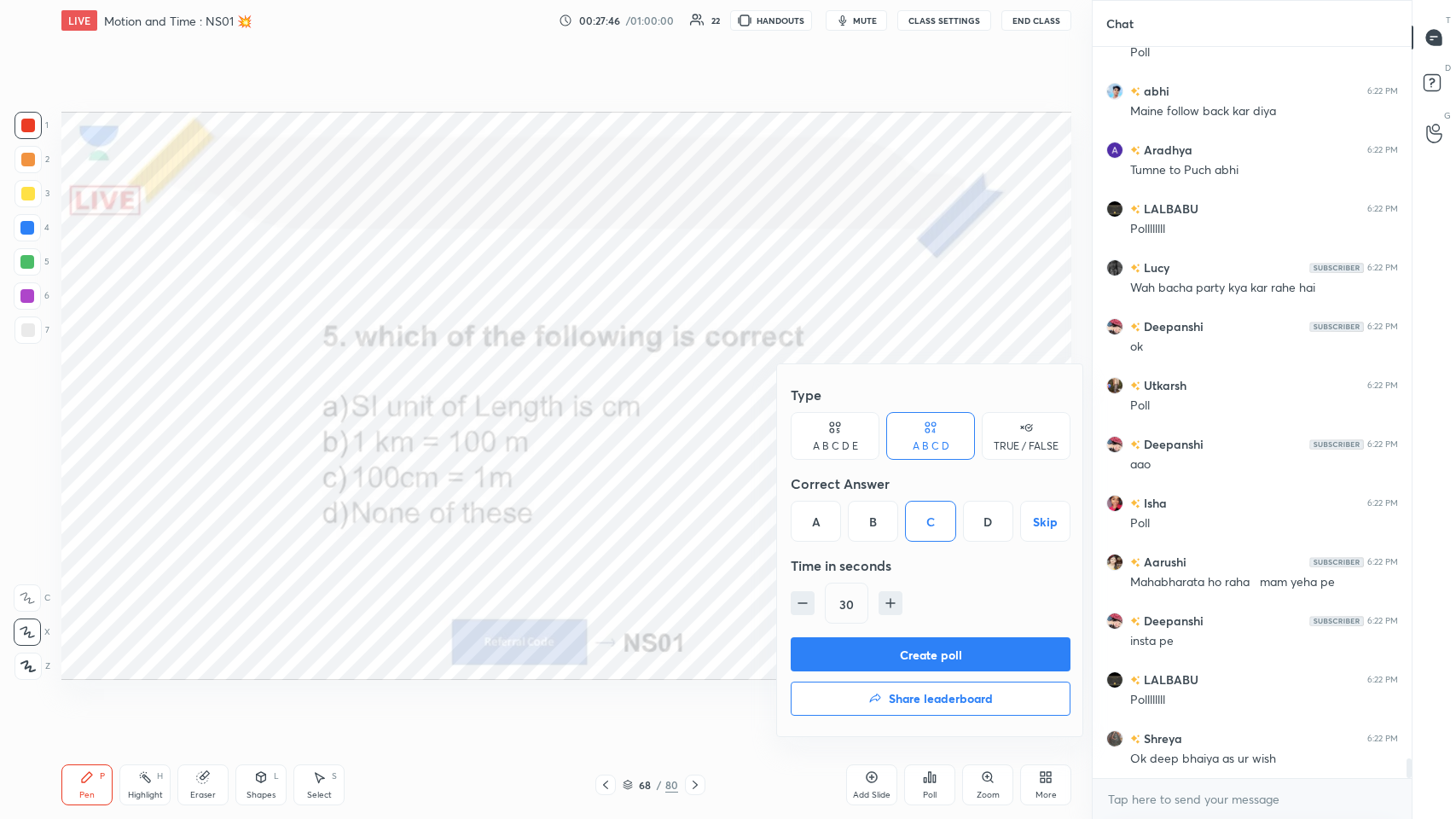 click on "Create poll" at bounding box center [931, 654] 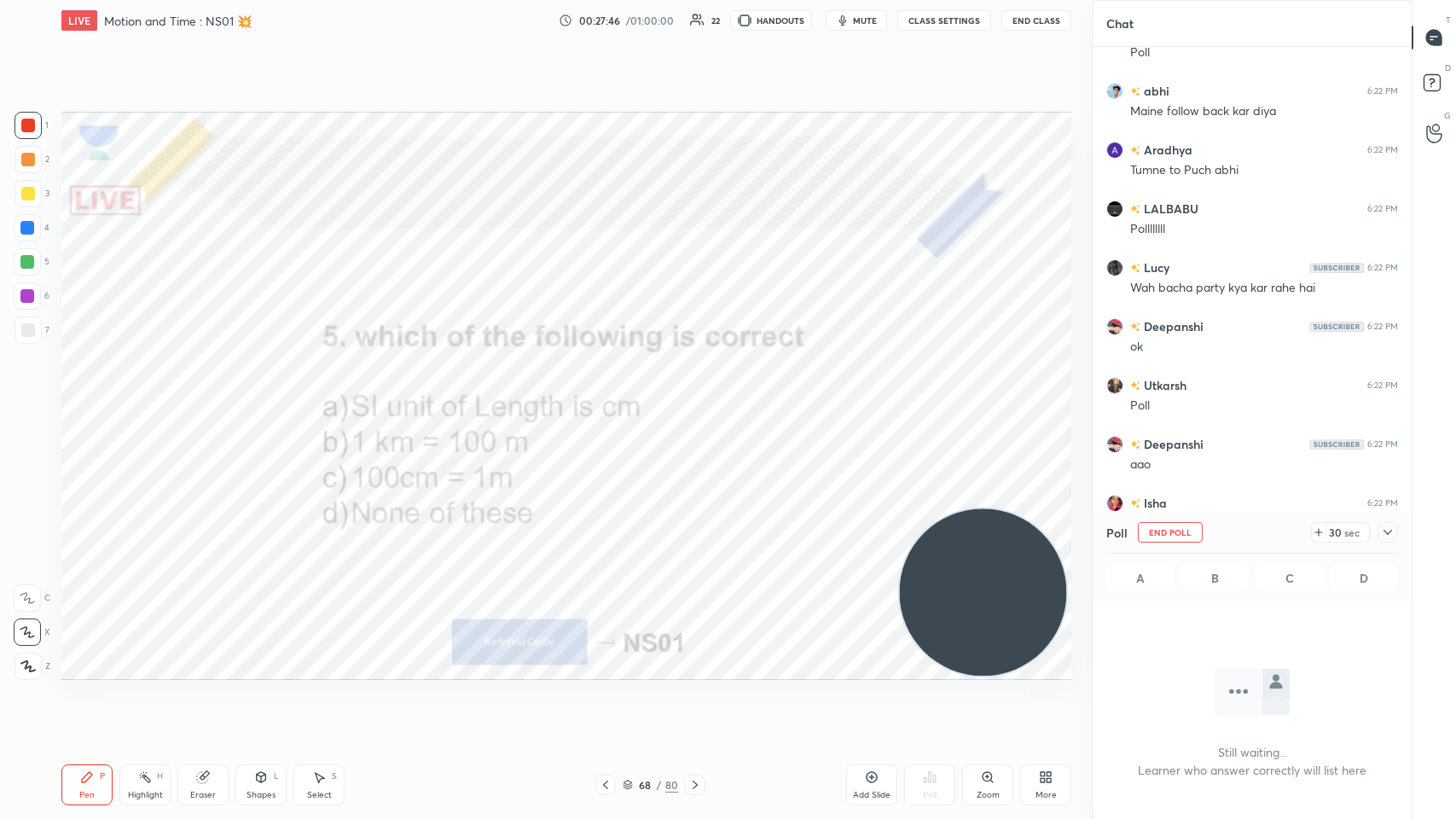 scroll, scrollTop: 652, scrollLeft: 314, axis: both 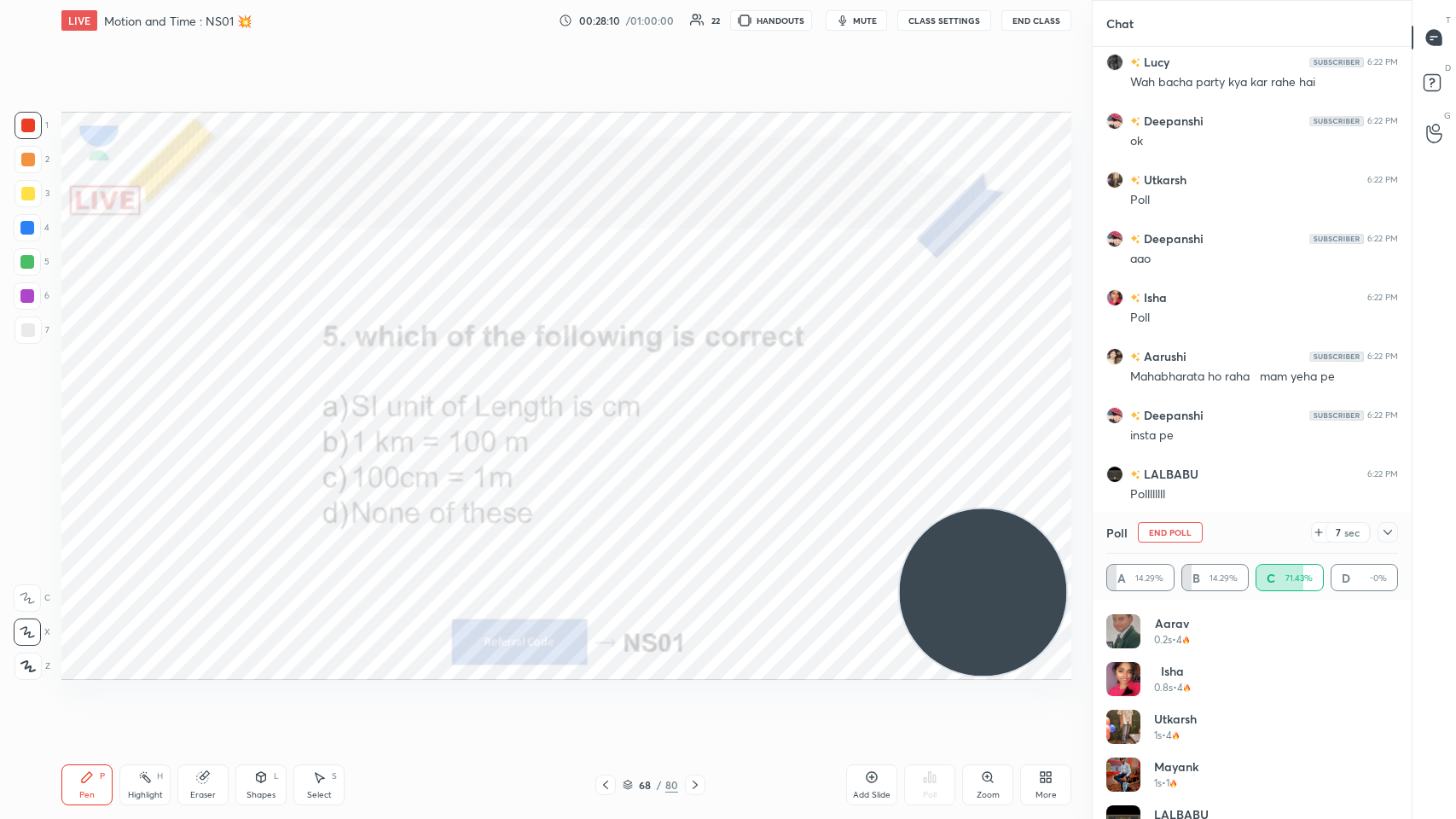 click 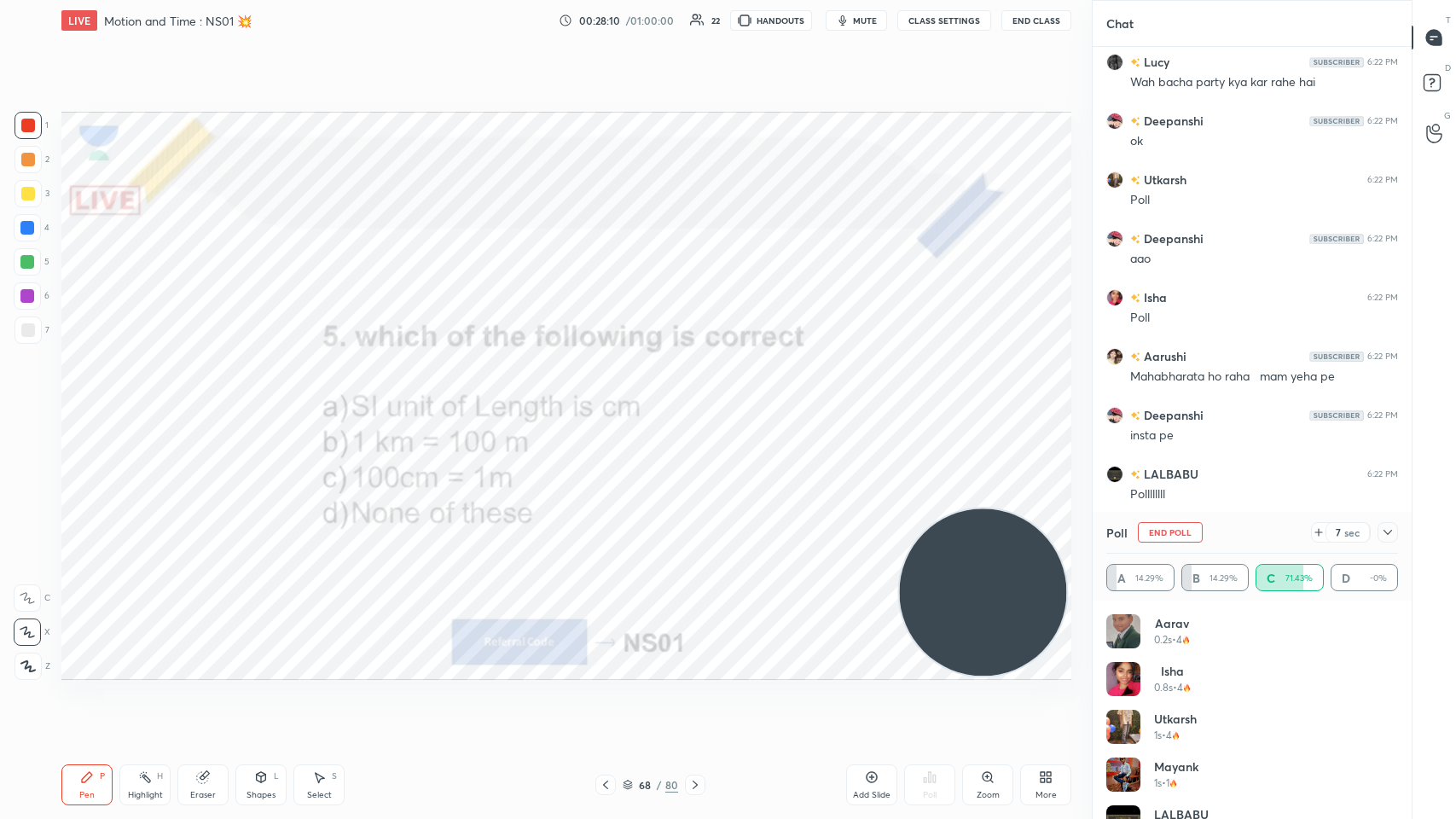 scroll, scrollTop: 50, scrollLeft: 287, axis: both 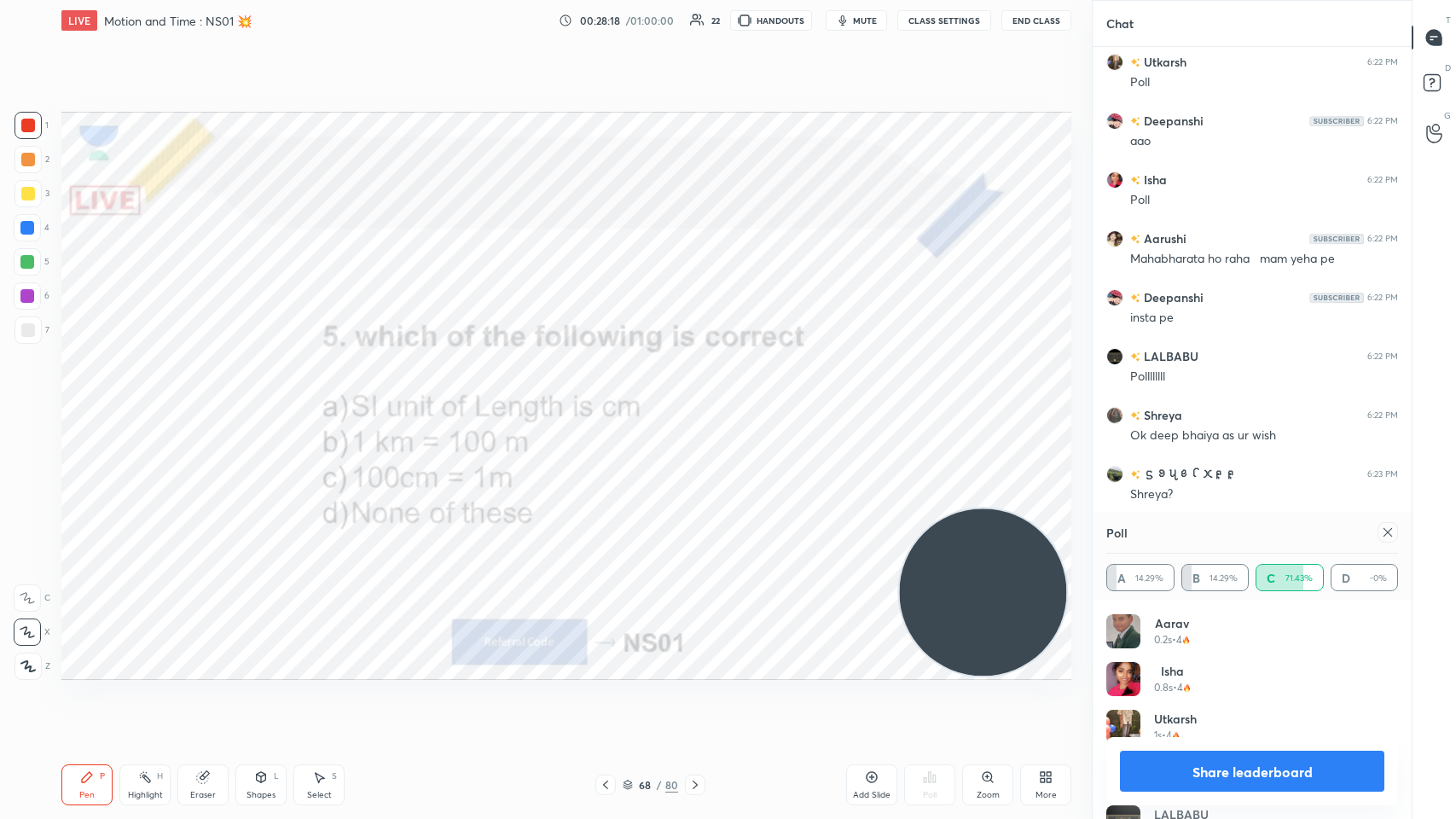 click 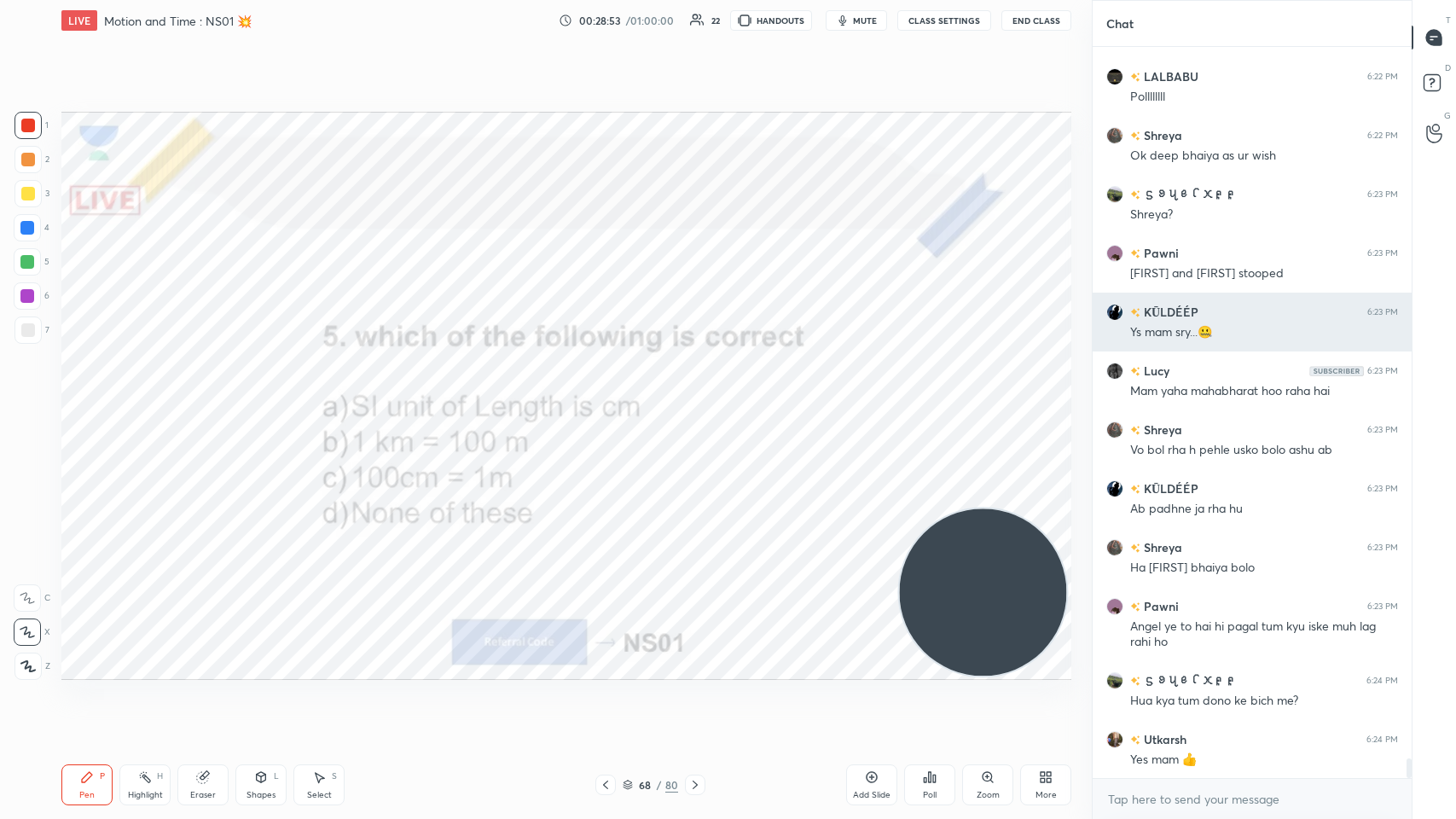 scroll, scrollTop: 26713, scrollLeft: 0, axis: vertical 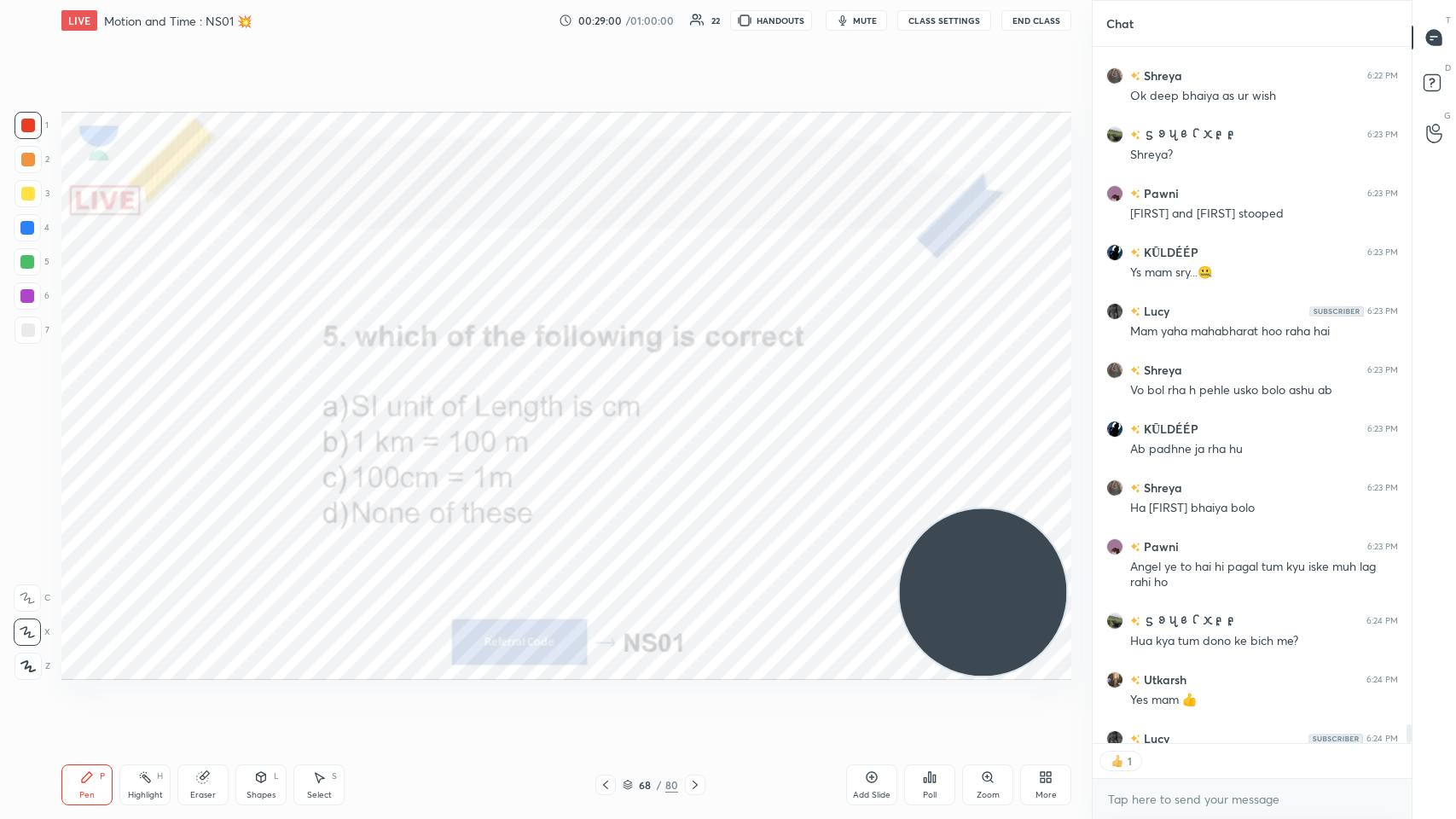click 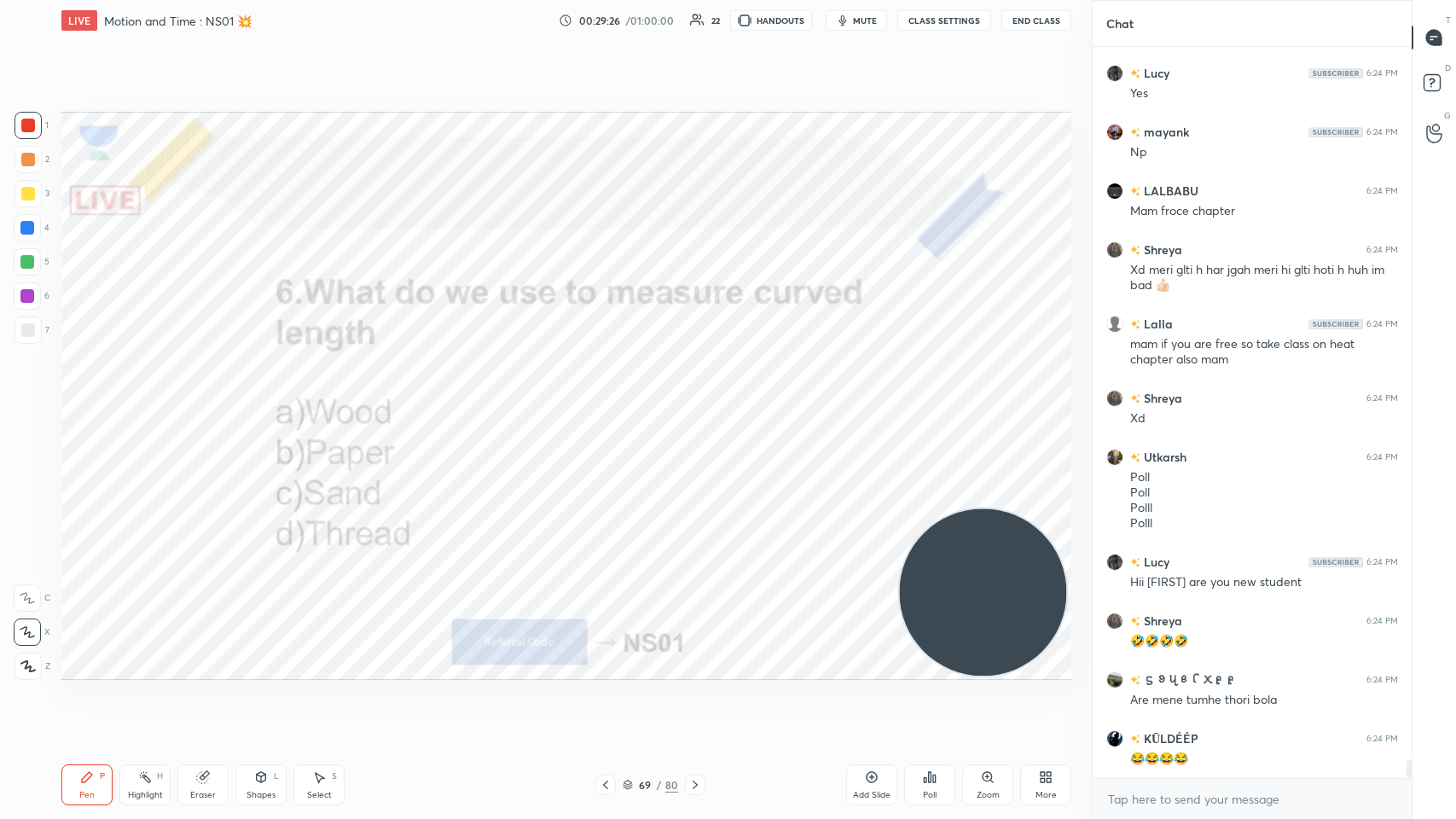 scroll, scrollTop: 27436, scrollLeft: 0, axis: vertical 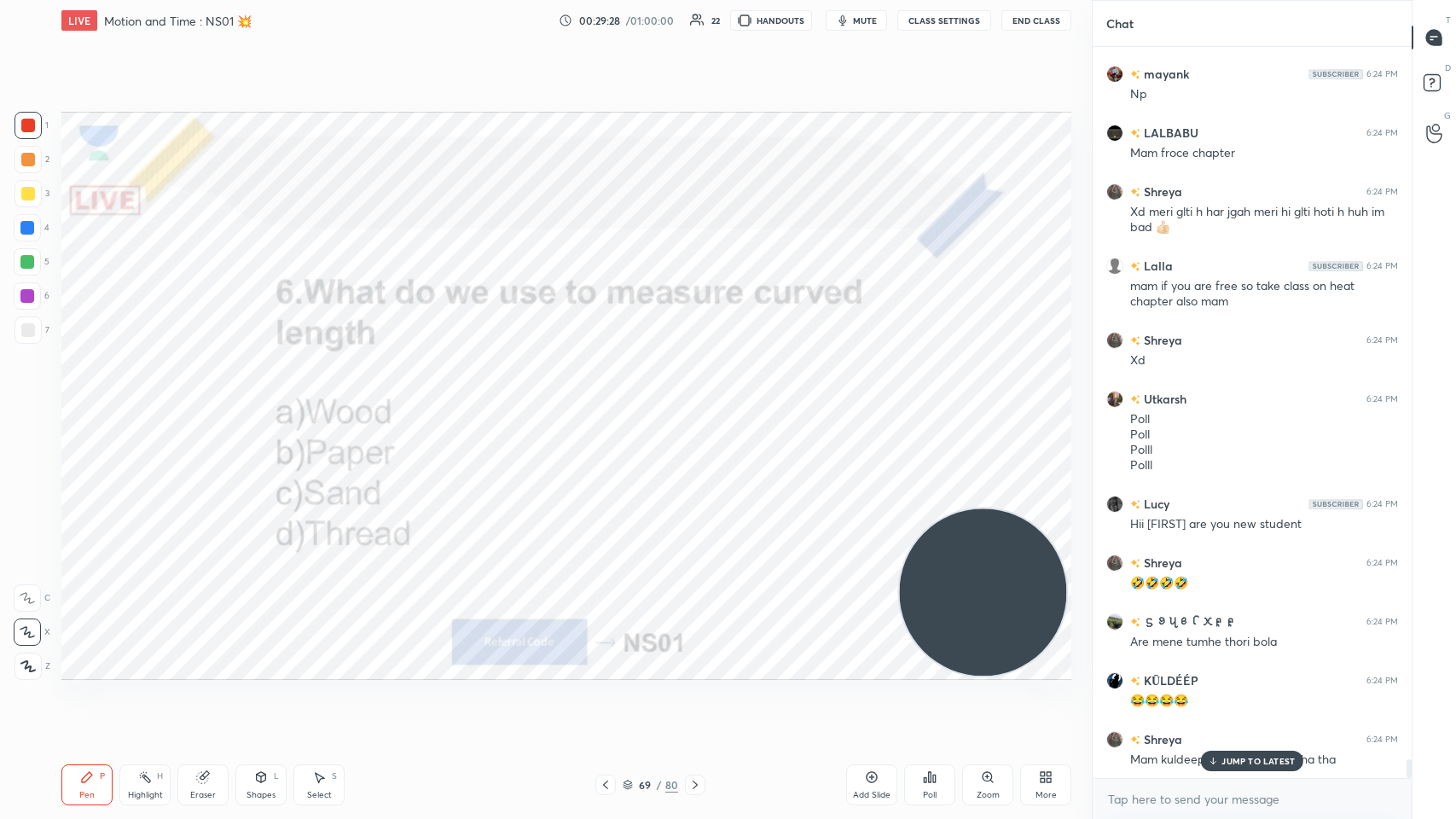 click 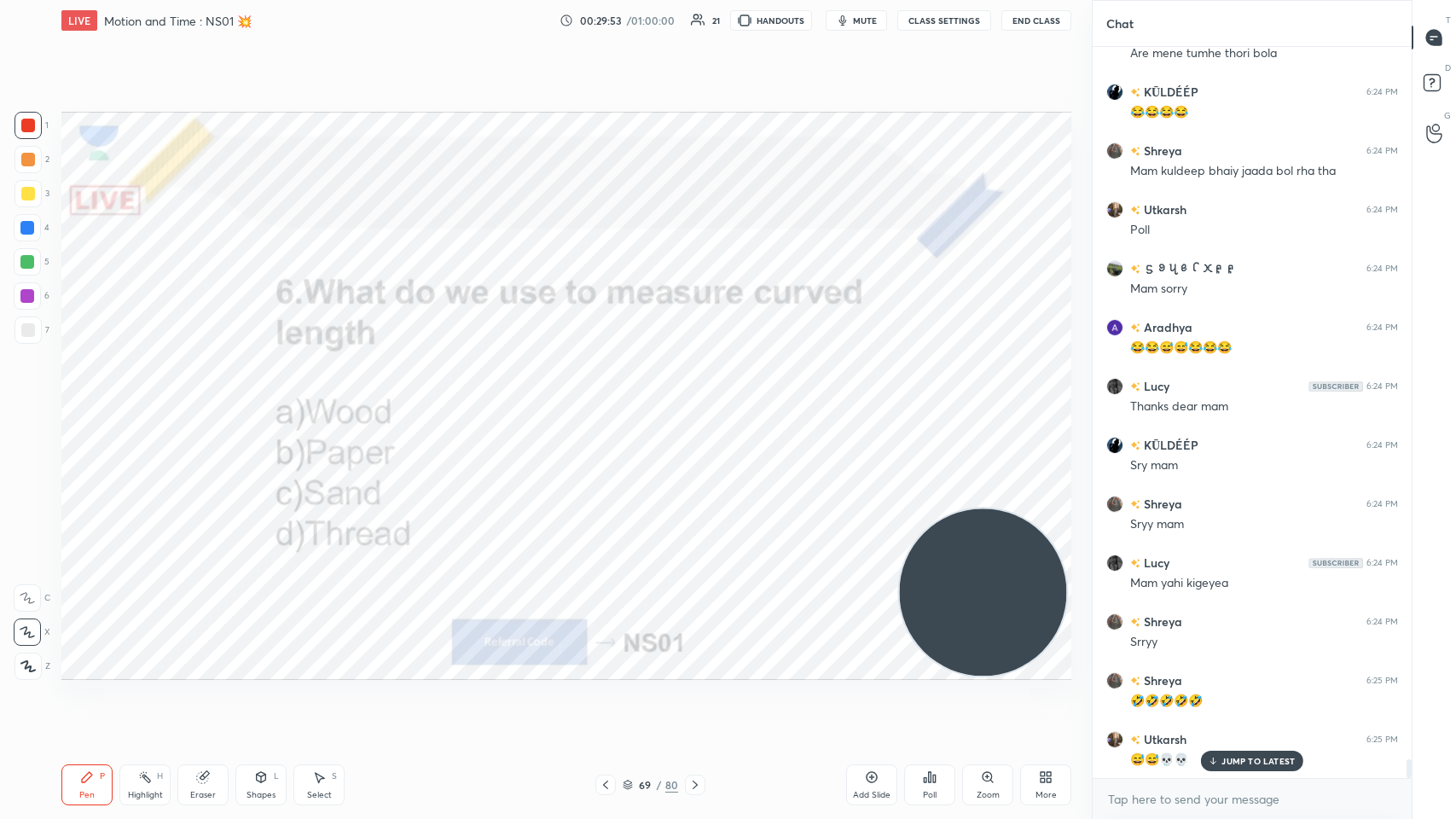 scroll, scrollTop: 28085, scrollLeft: 0, axis: vertical 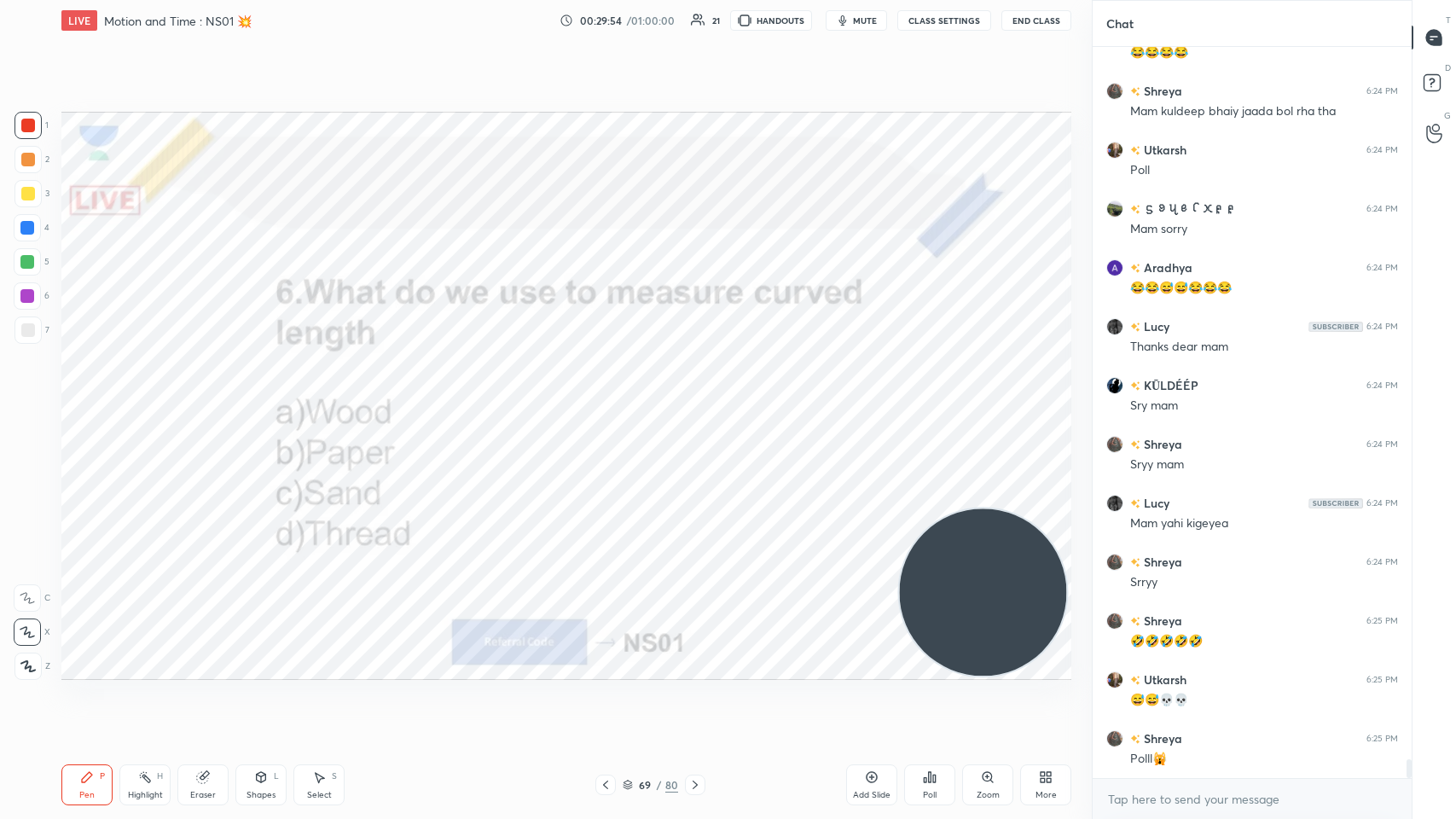 click on "Poll" at bounding box center (930, 785) 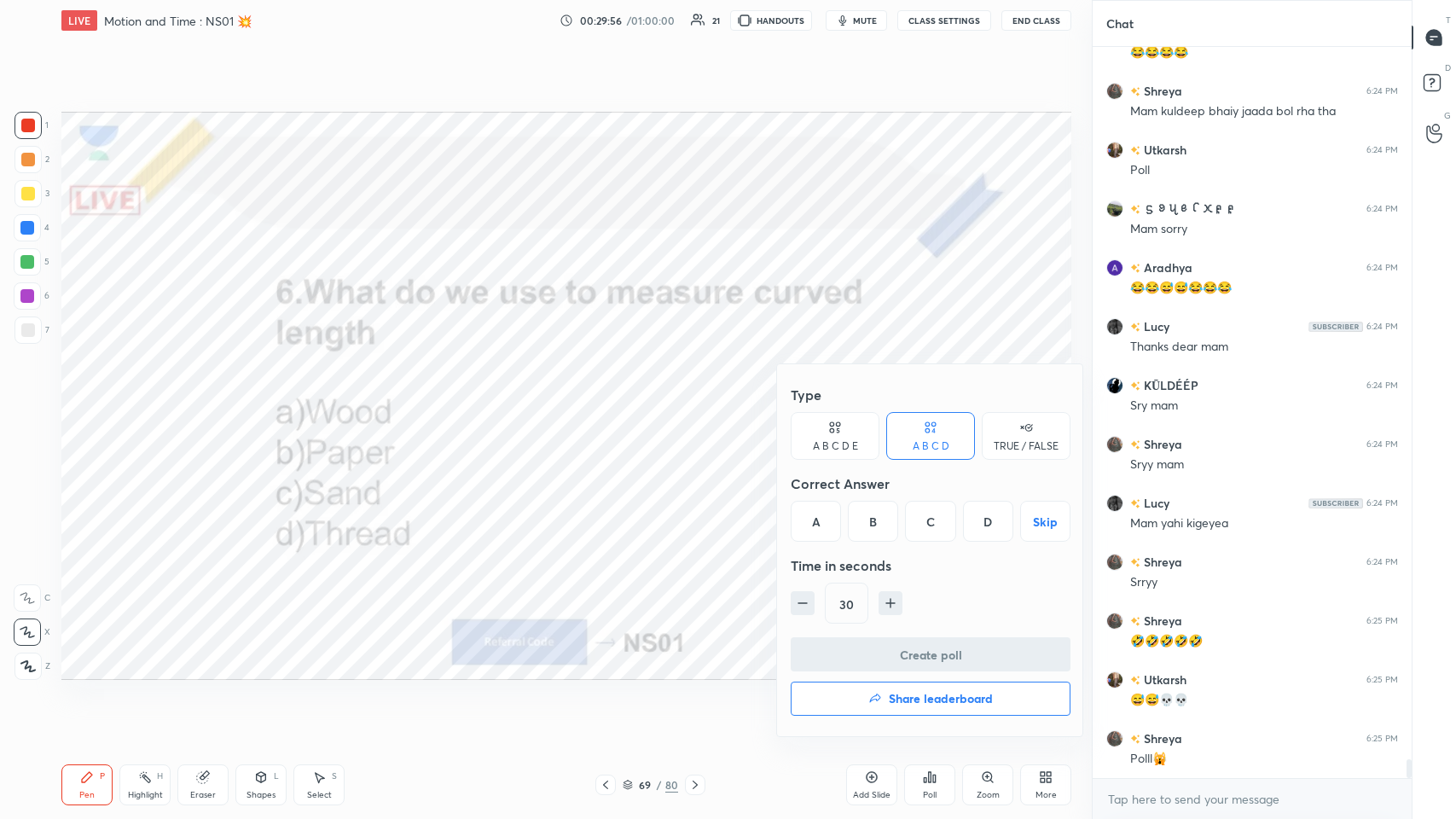 click on "D" at bounding box center [988, 521] 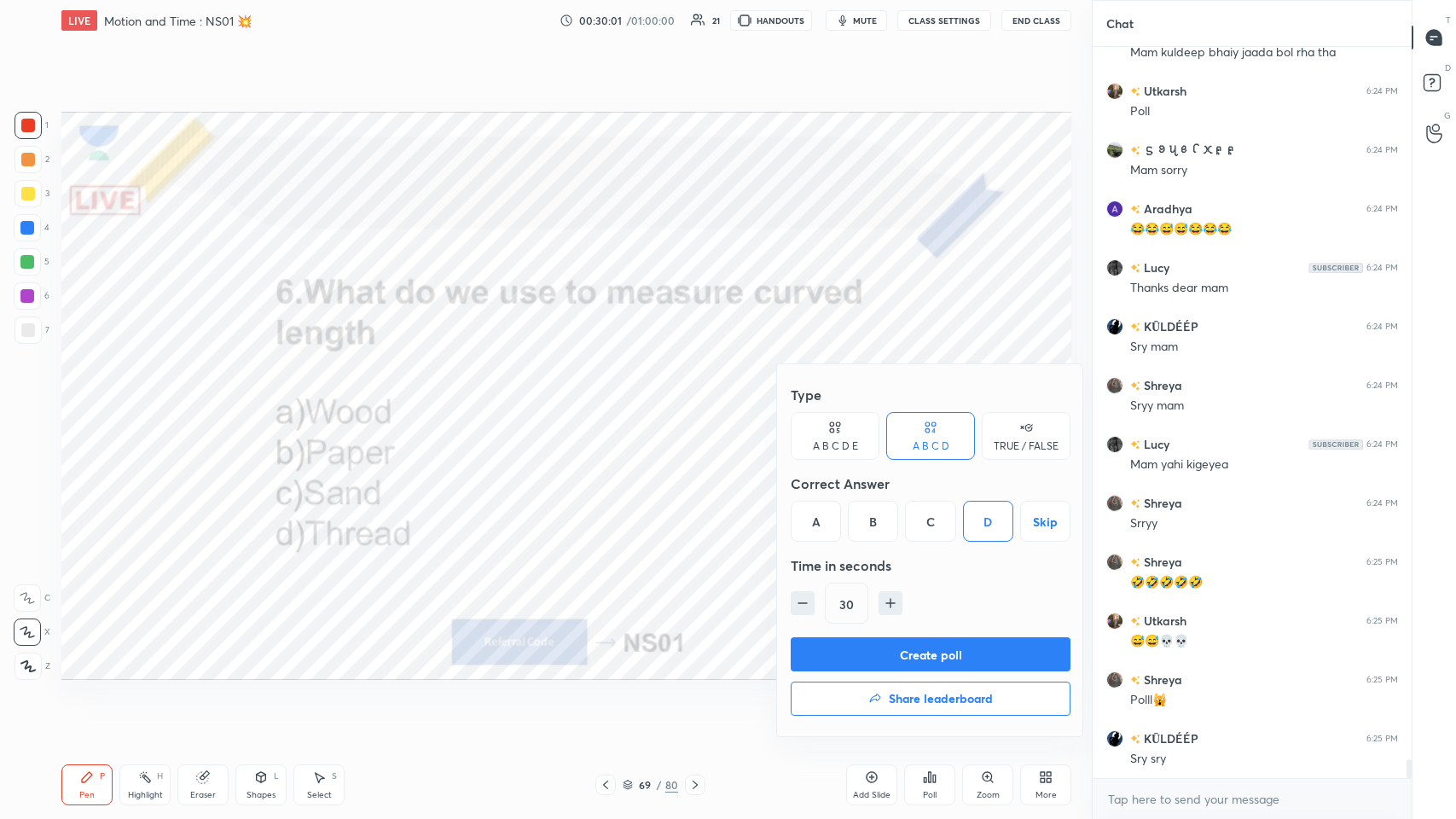 scroll, scrollTop: 28202, scrollLeft: 0, axis: vertical 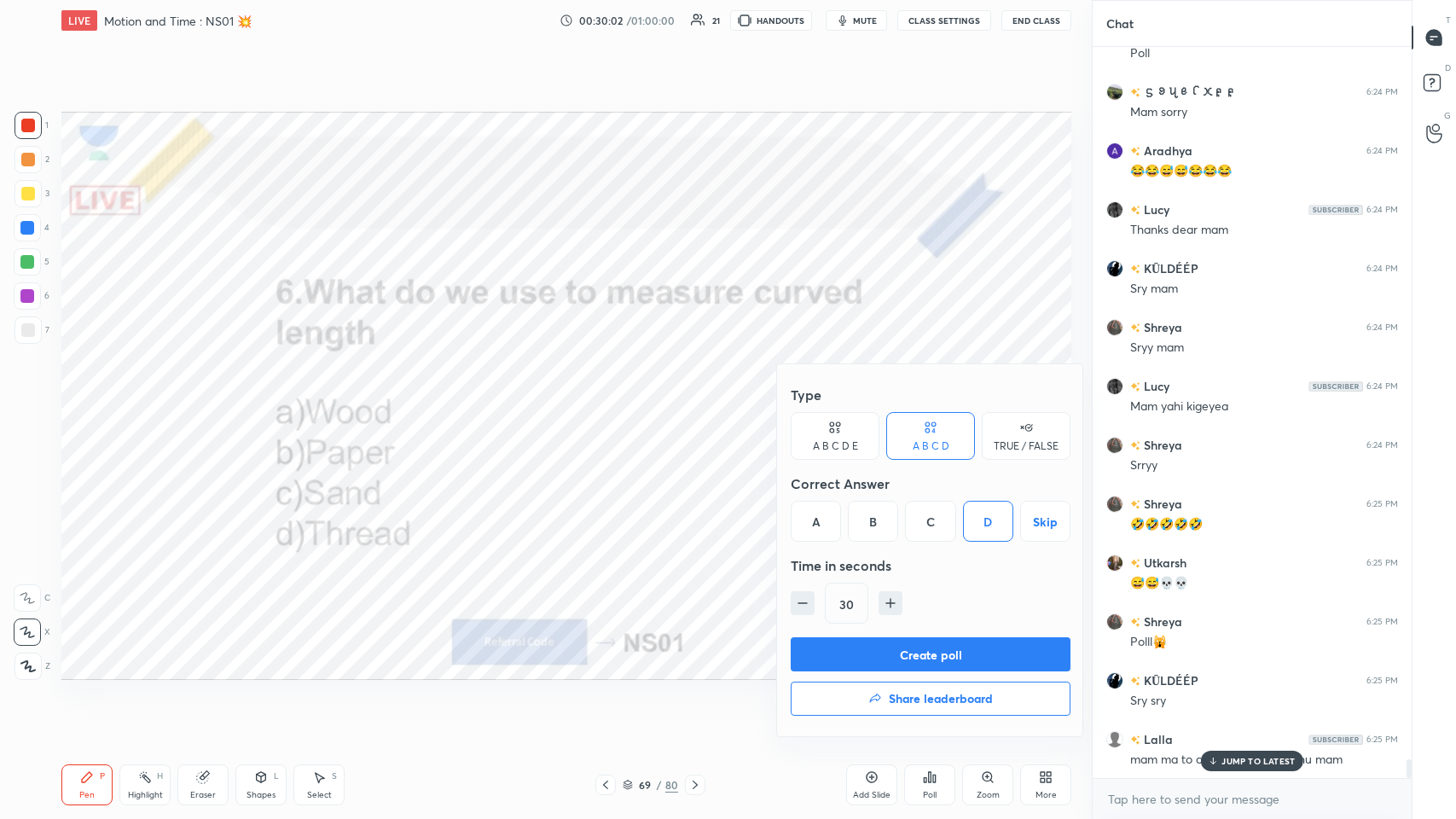 click on "Create poll" at bounding box center [931, 654] 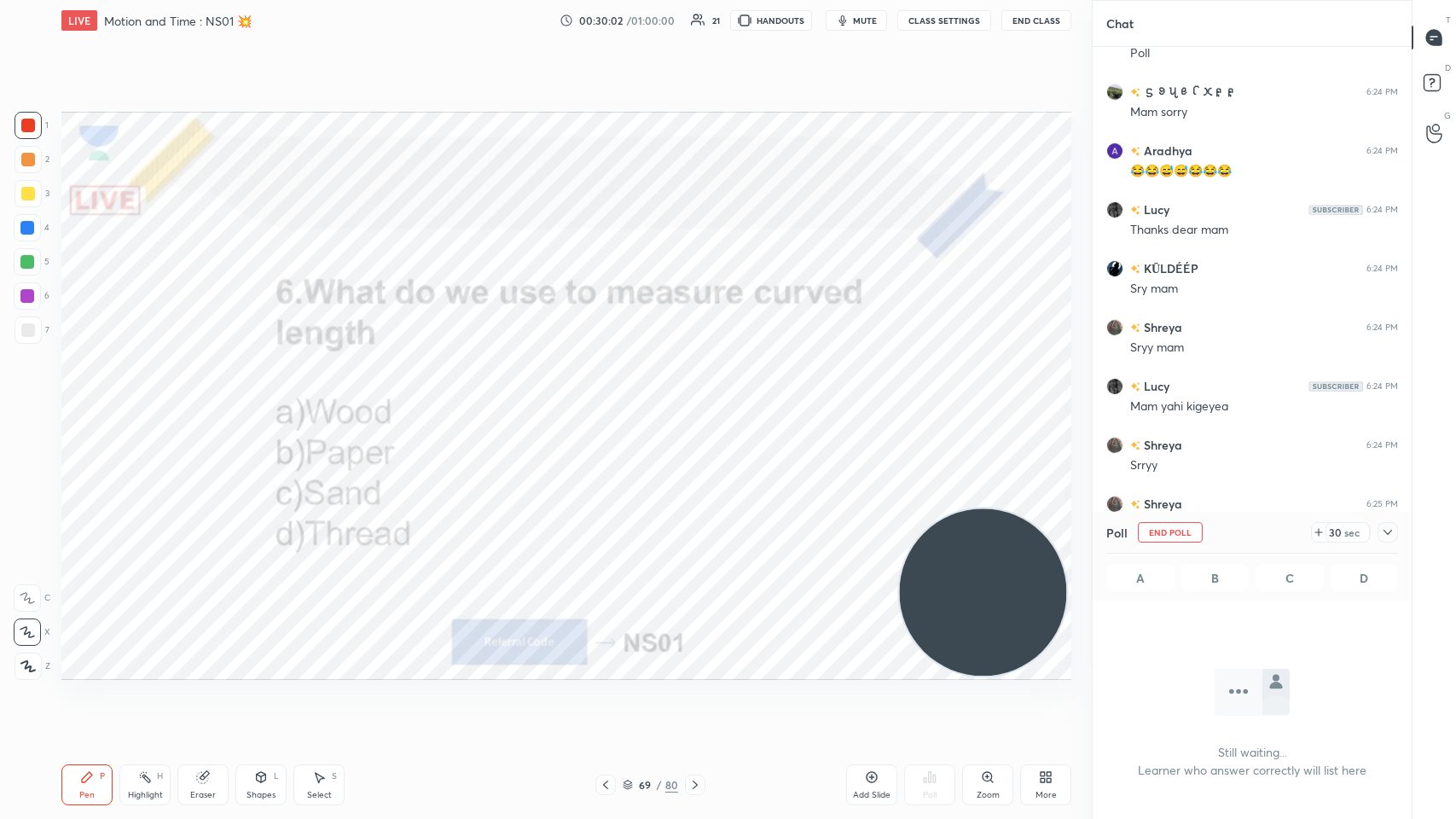 scroll, scrollTop: 669, scrollLeft: 314, axis: both 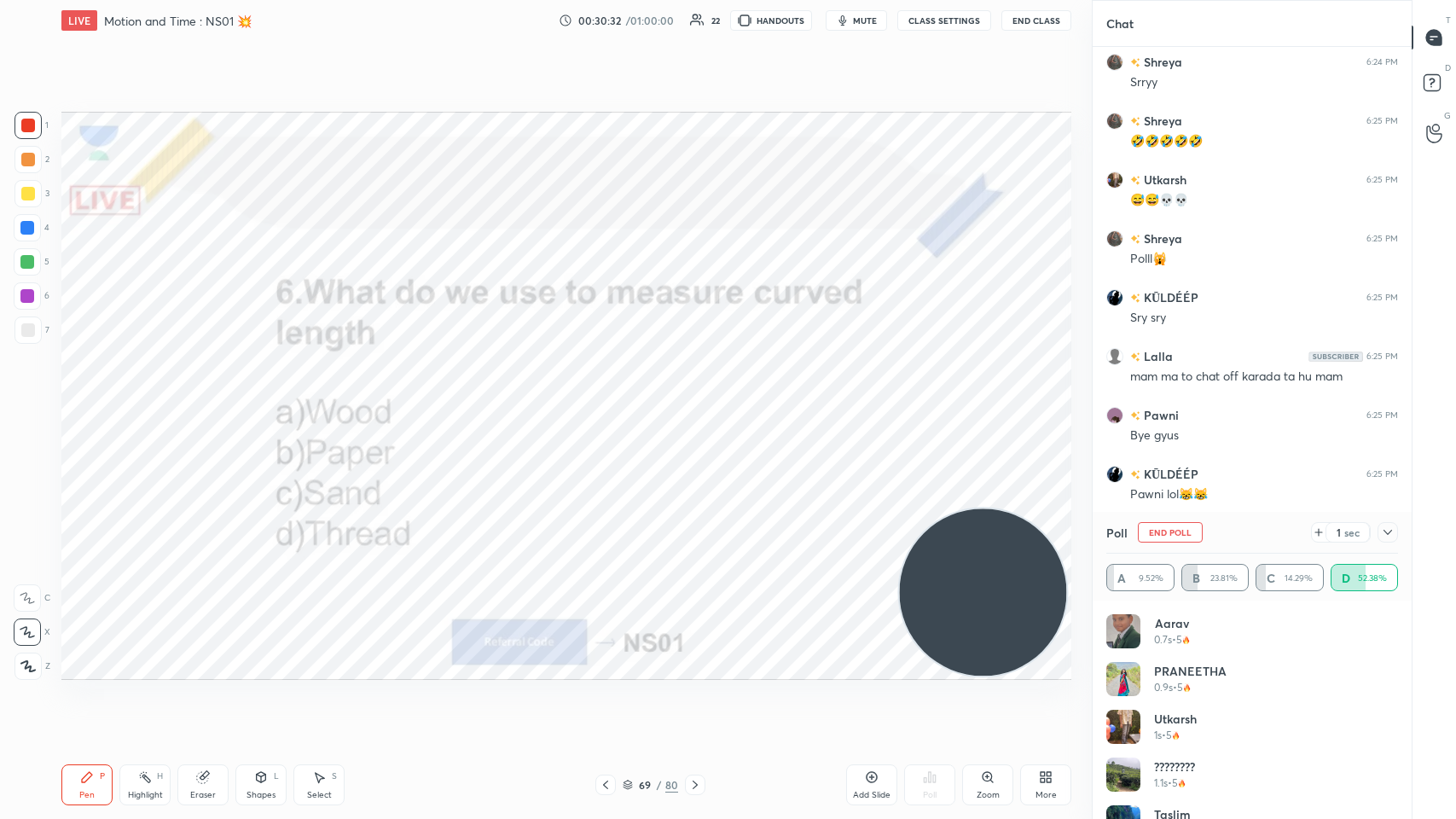 click on "Poll End Poll 1  sec" at bounding box center [1252, 532] 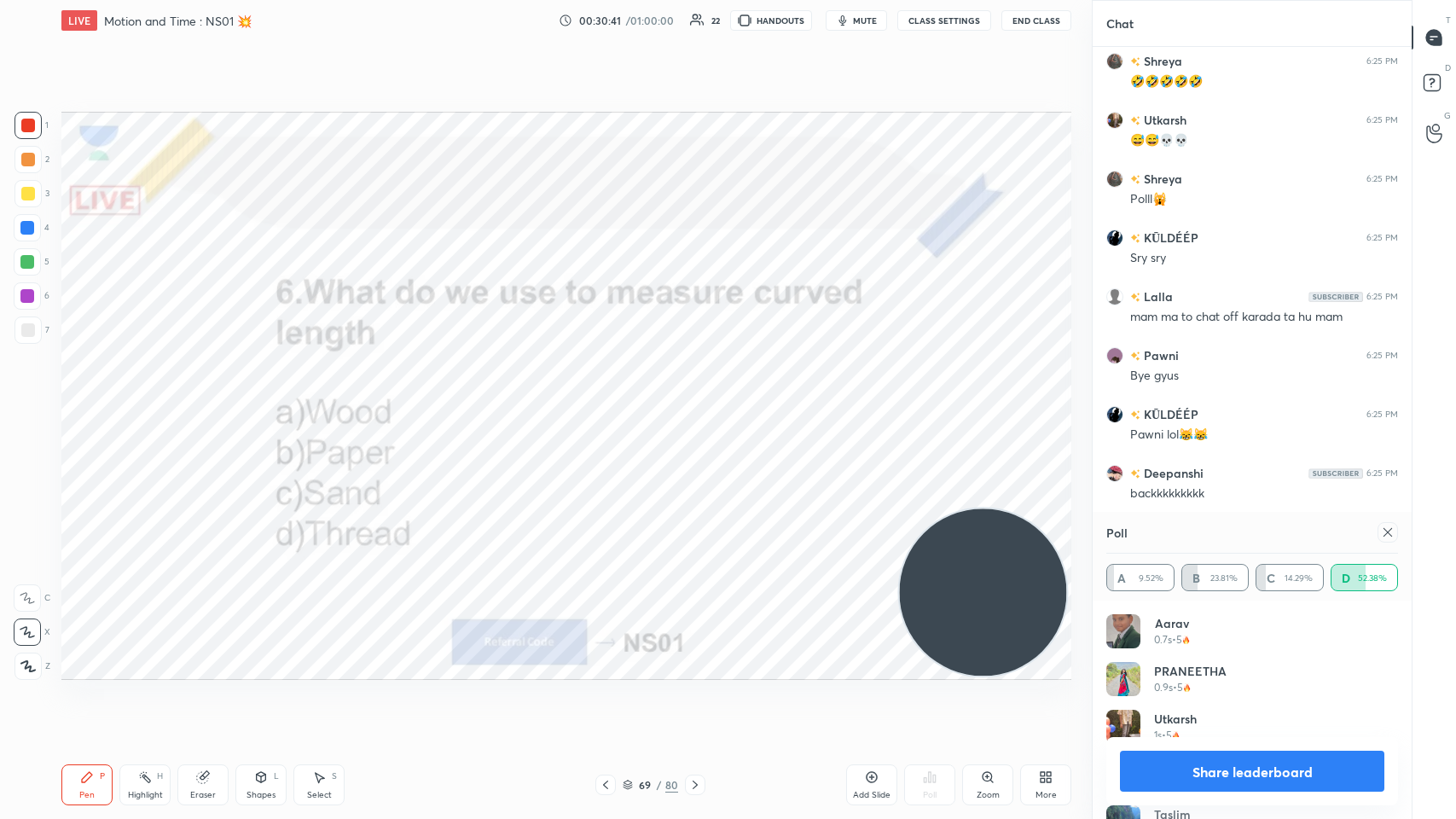 scroll, scrollTop: 28703, scrollLeft: 0, axis: vertical 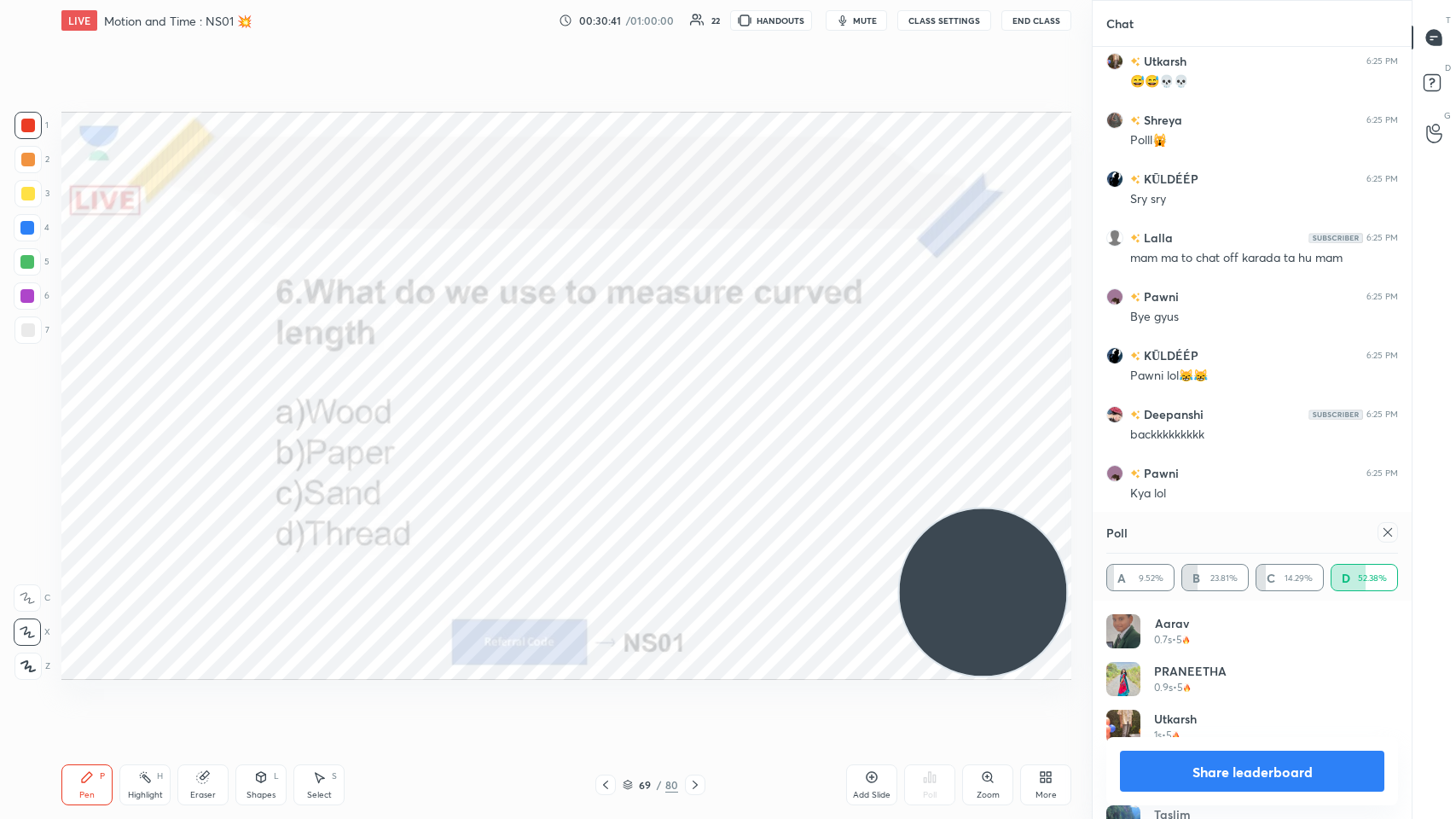 click 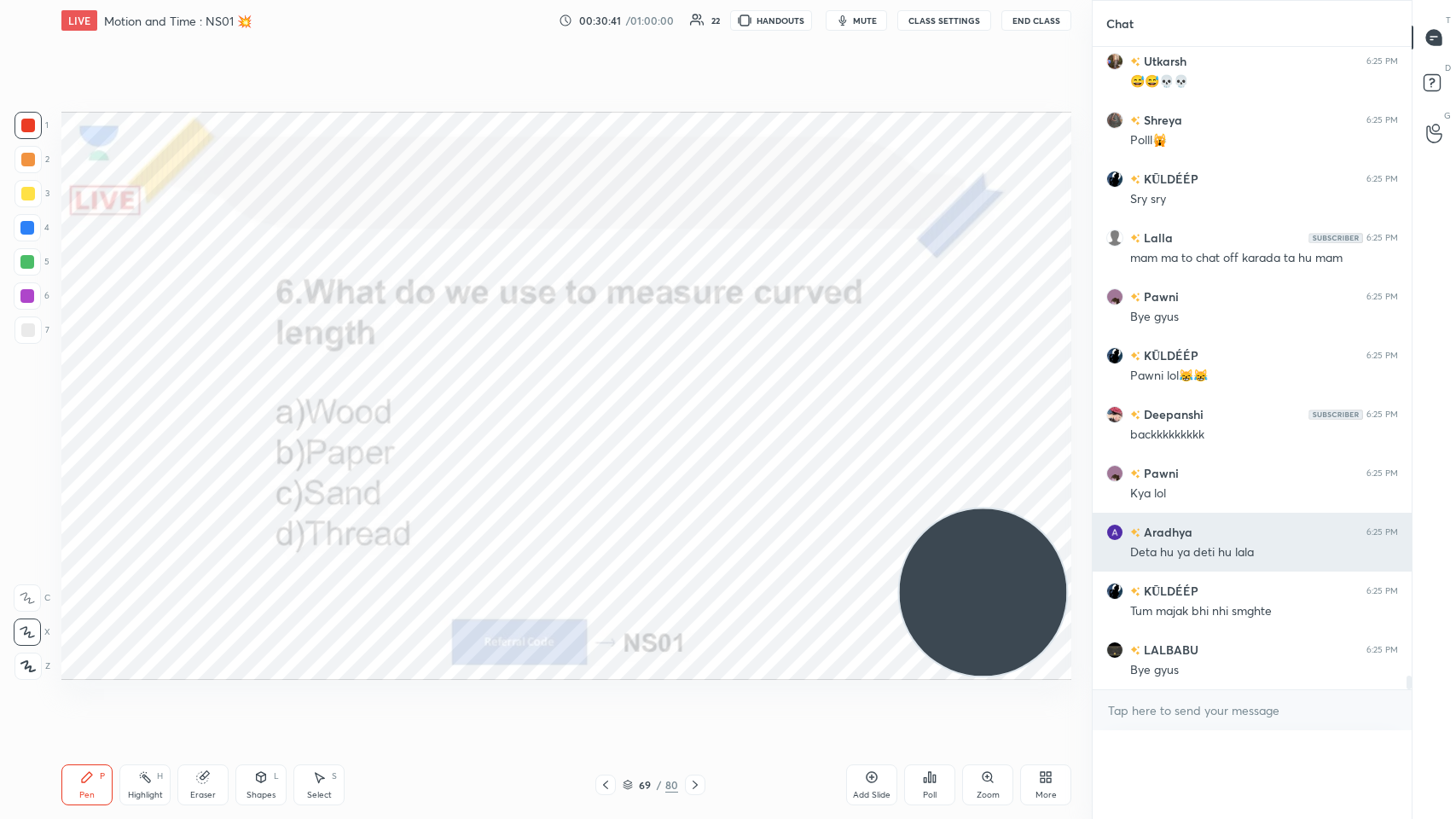 scroll, scrollTop: 0, scrollLeft: 0, axis: both 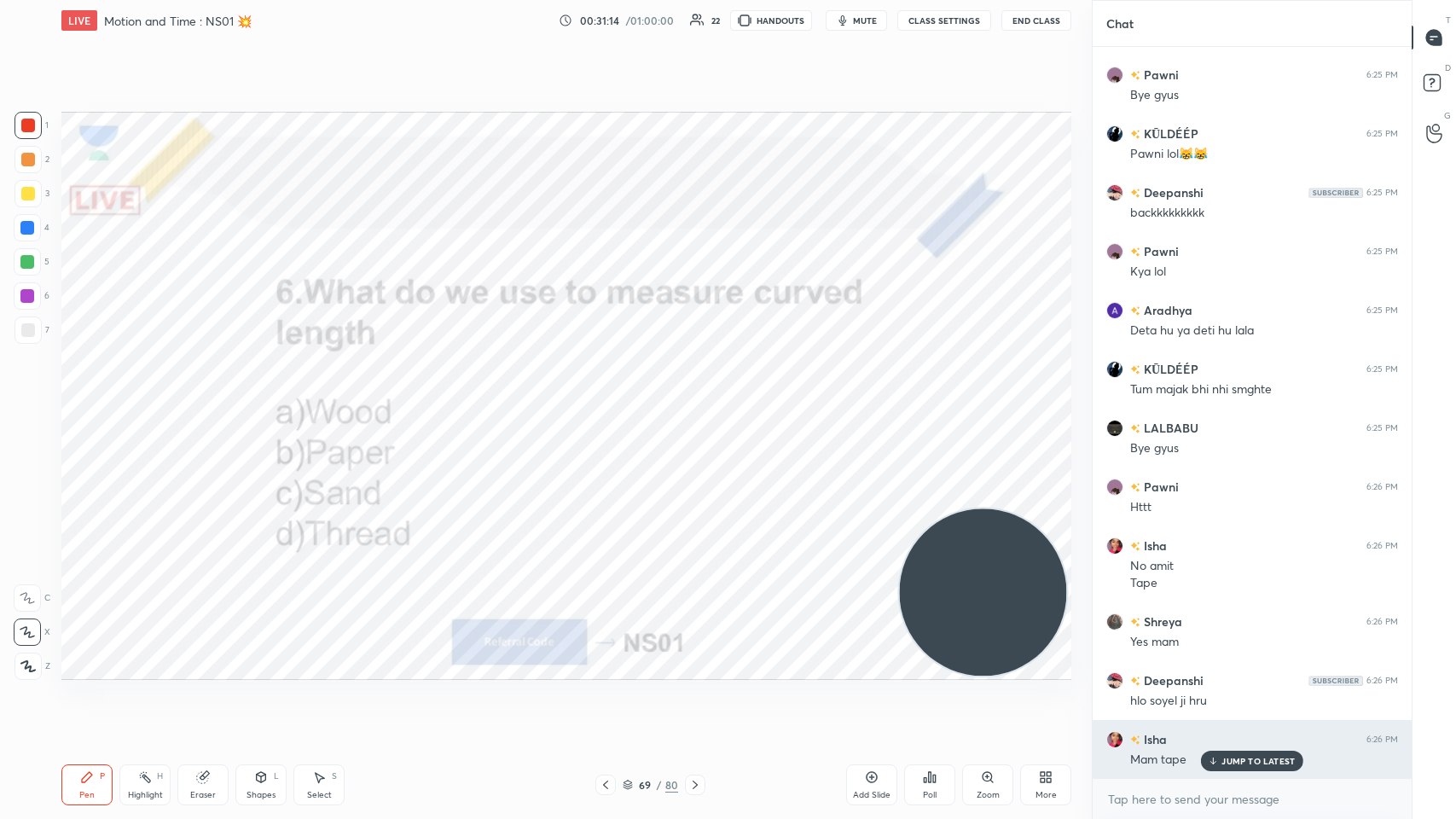 click on "JUMP TO LATEST" at bounding box center [1258, 761] 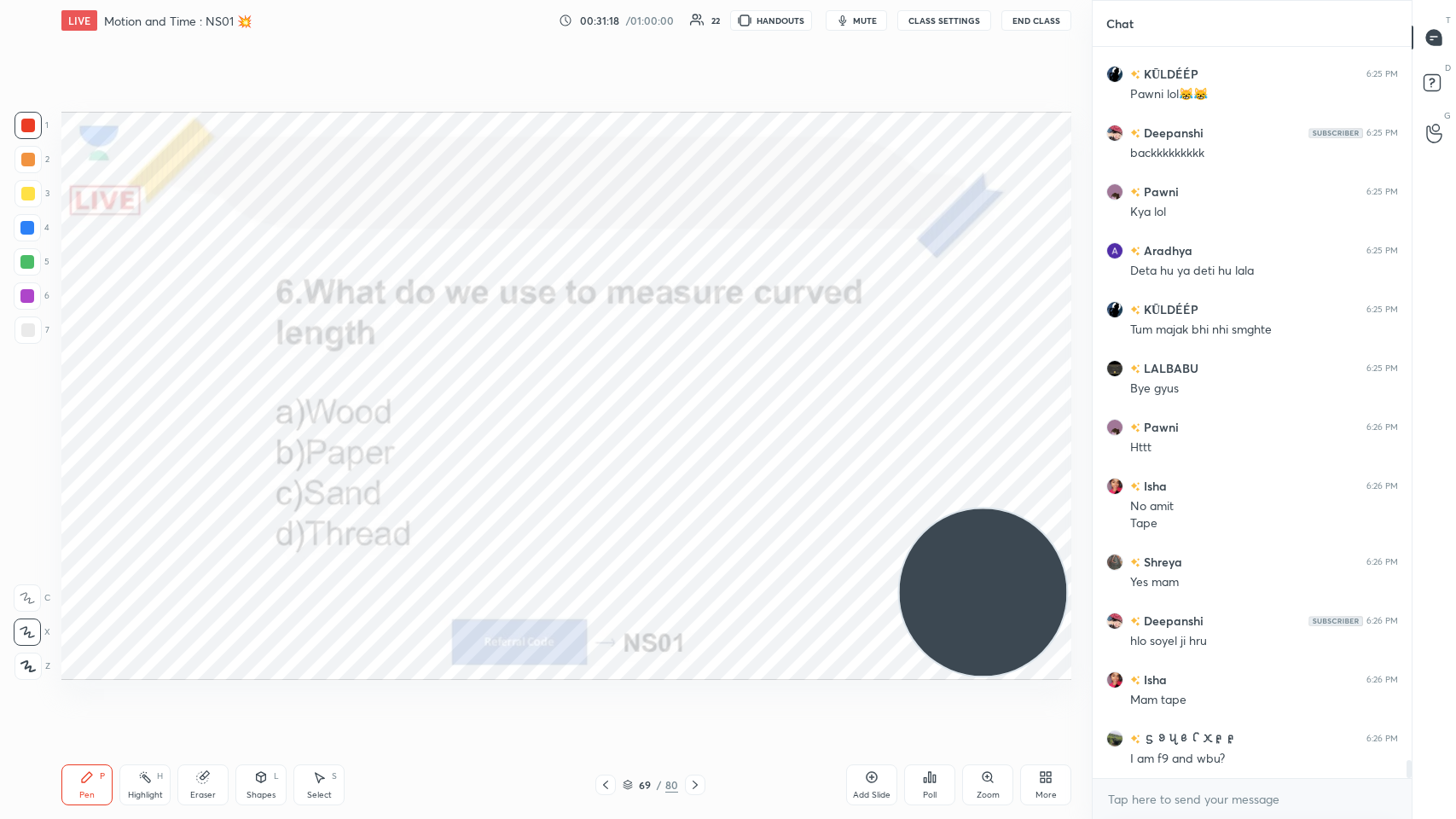 scroll, scrollTop: 29044, scrollLeft: 0, axis: vertical 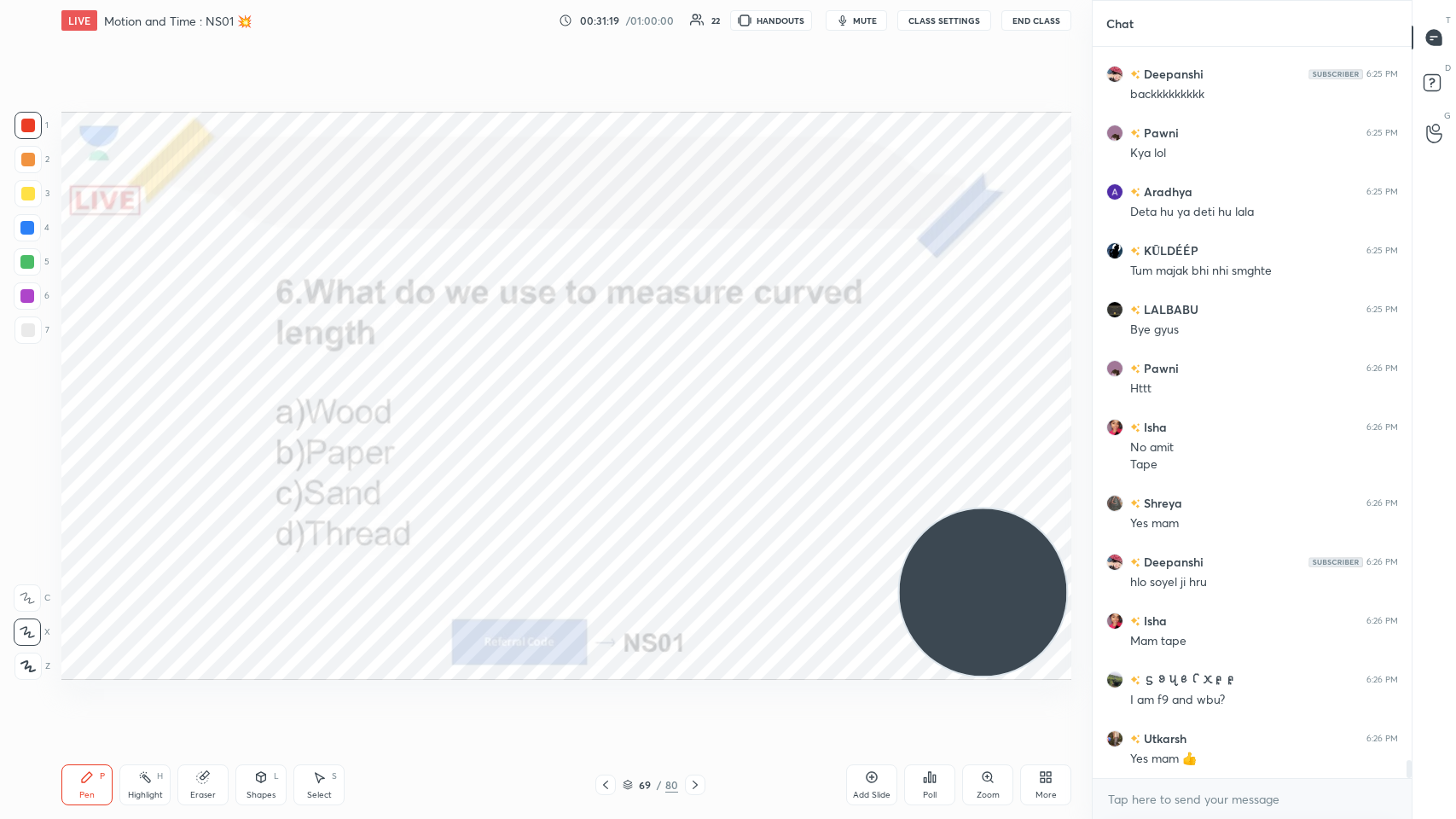 click 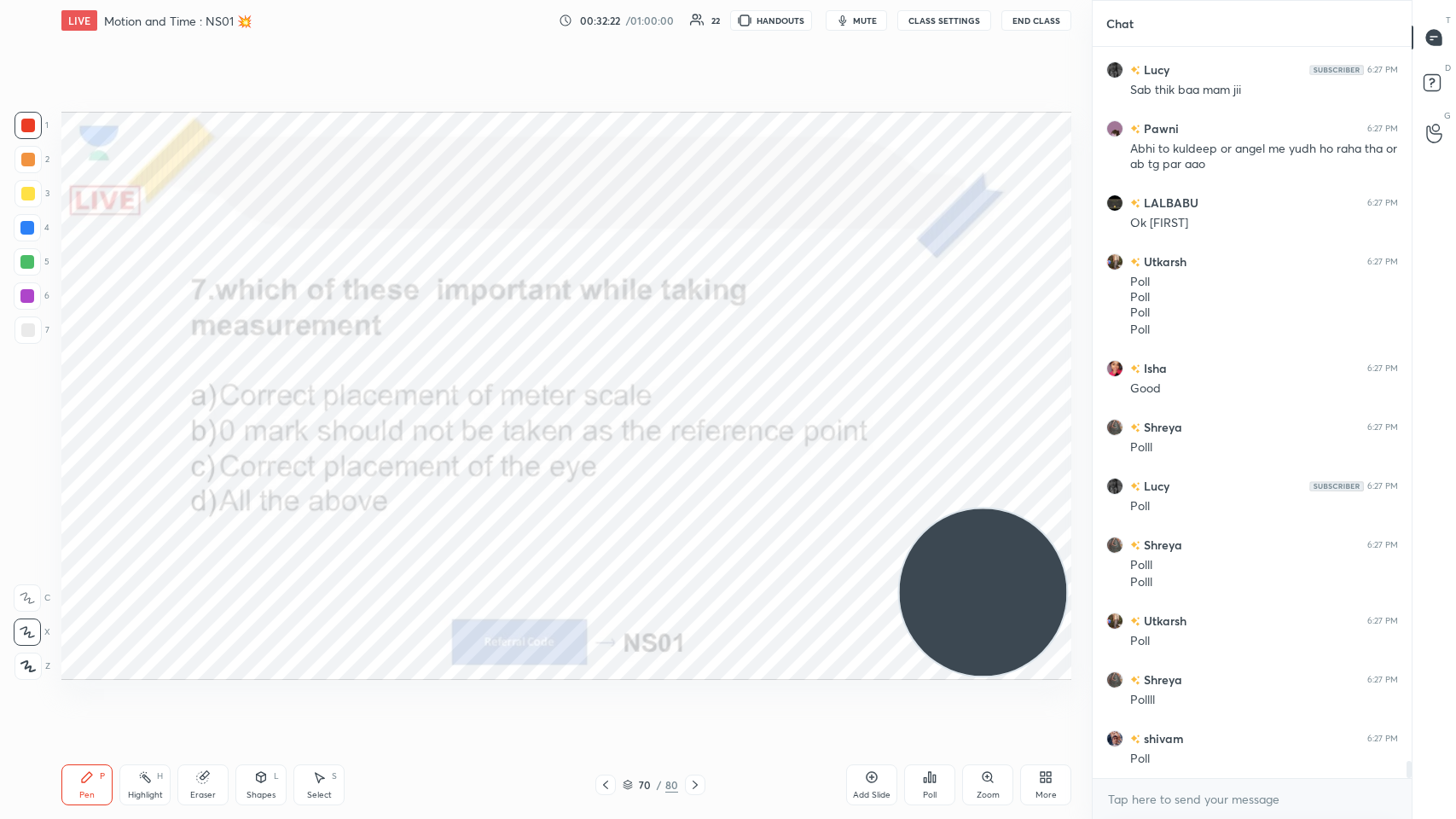 scroll, scrollTop: 30007, scrollLeft: 0, axis: vertical 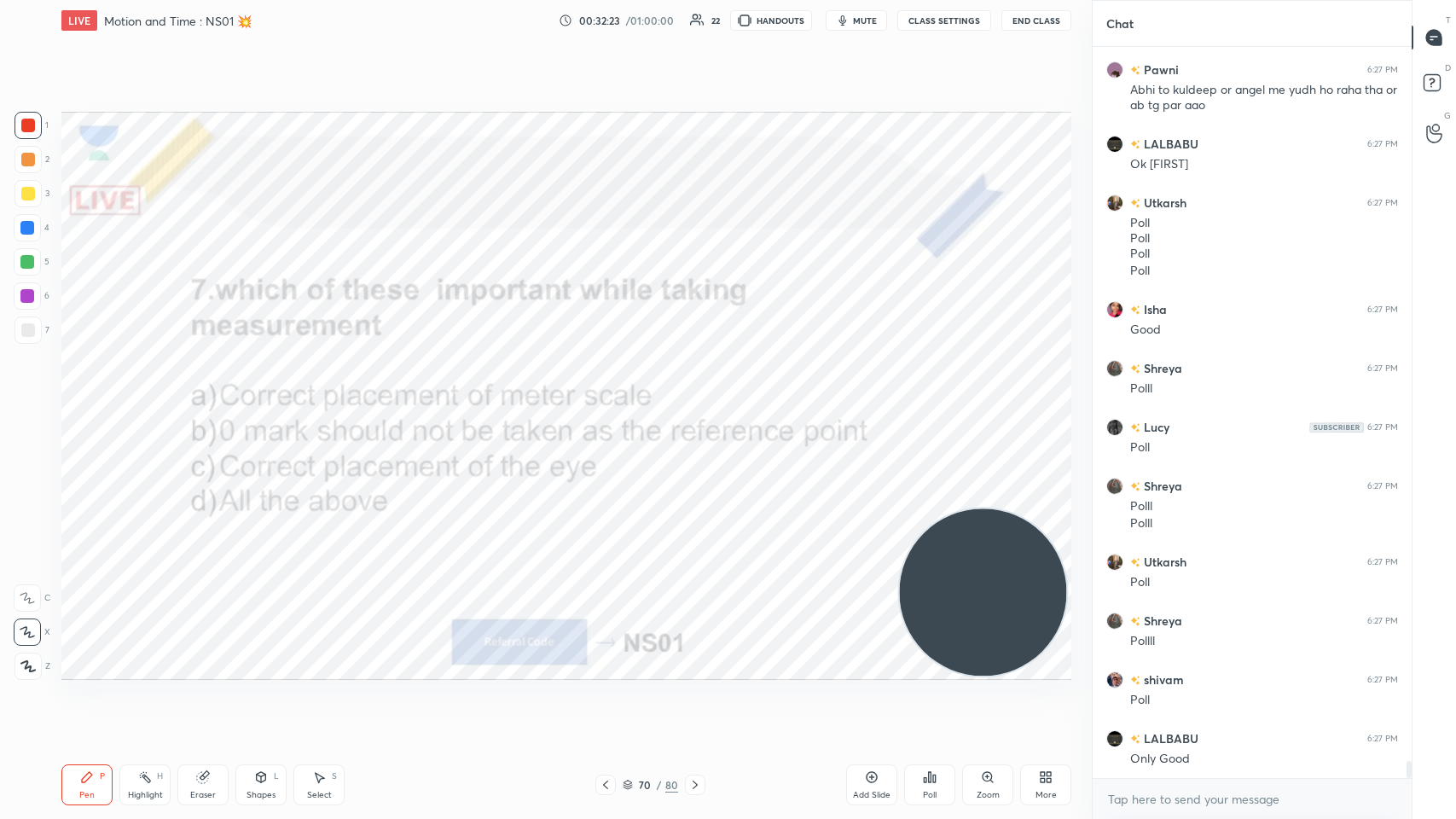 click on "Poll" at bounding box center [930, 795] 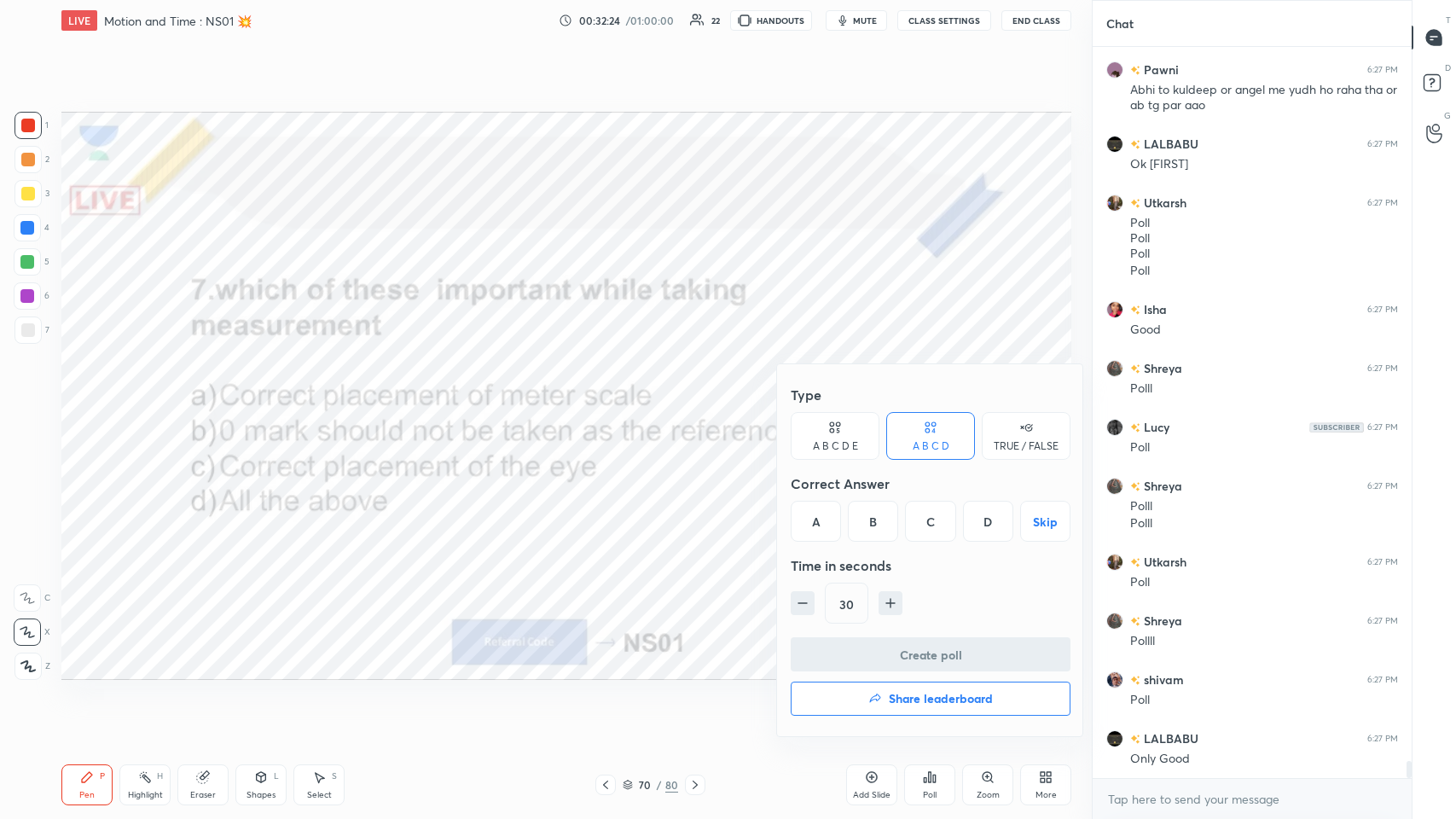 click on "Type A B C D E A B C D TRUE / FALSE Correct Answer A B C D Skip Time in seconds 30" at bounding box center (931, 508) 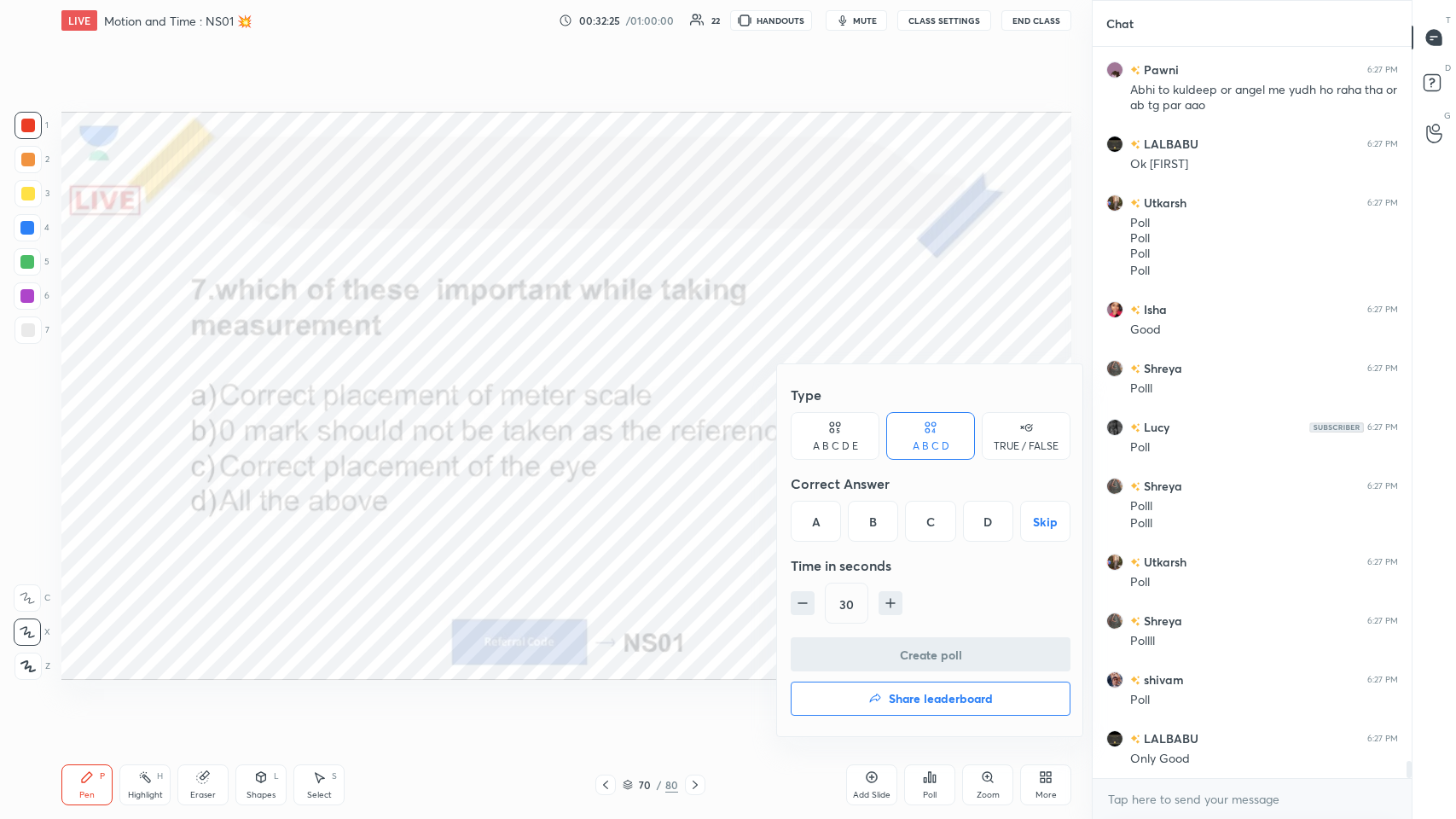 click on "D" at bounding box center [988, 521] 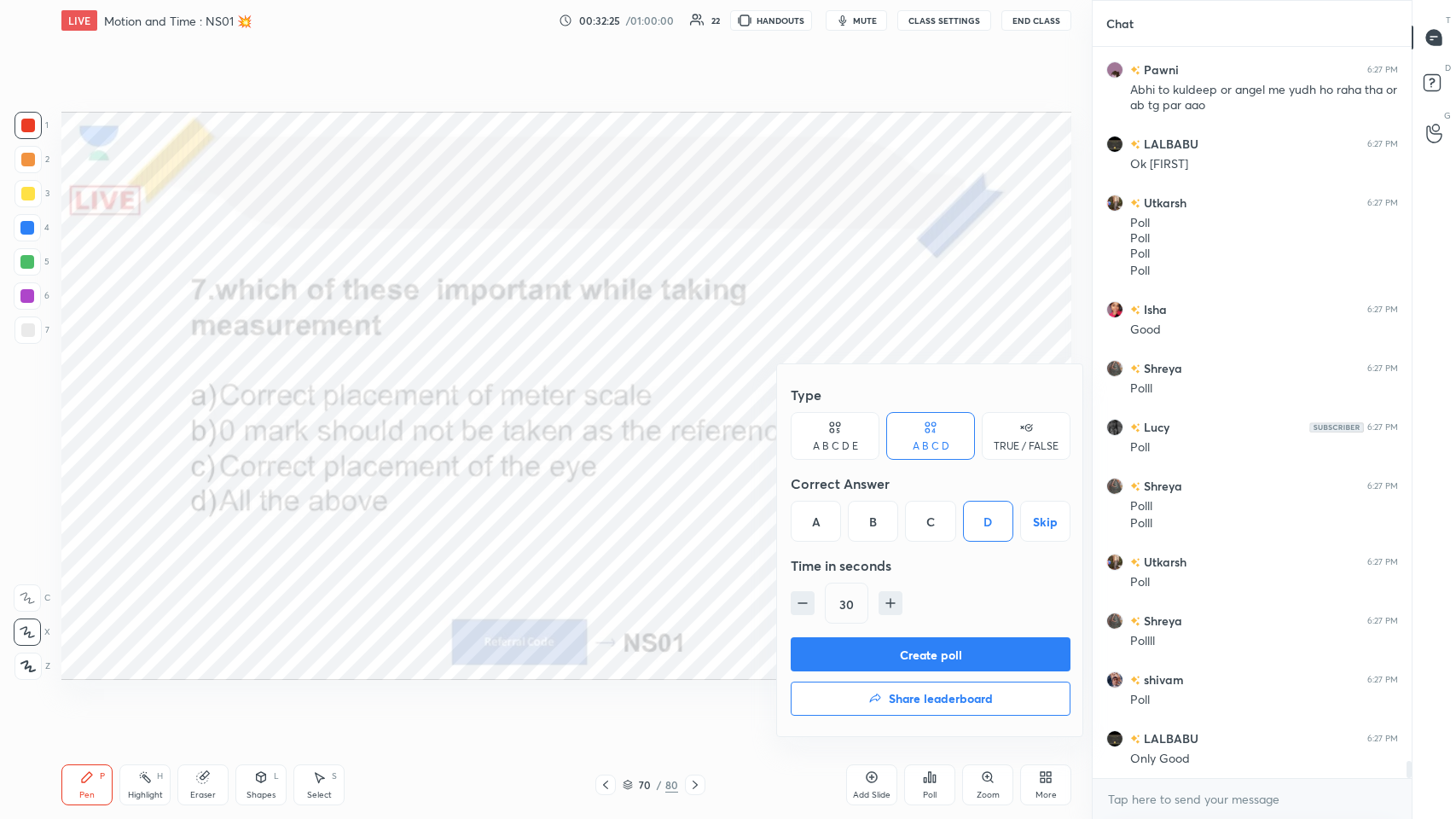 click on "Create poll" at bounding box center (931, 654) 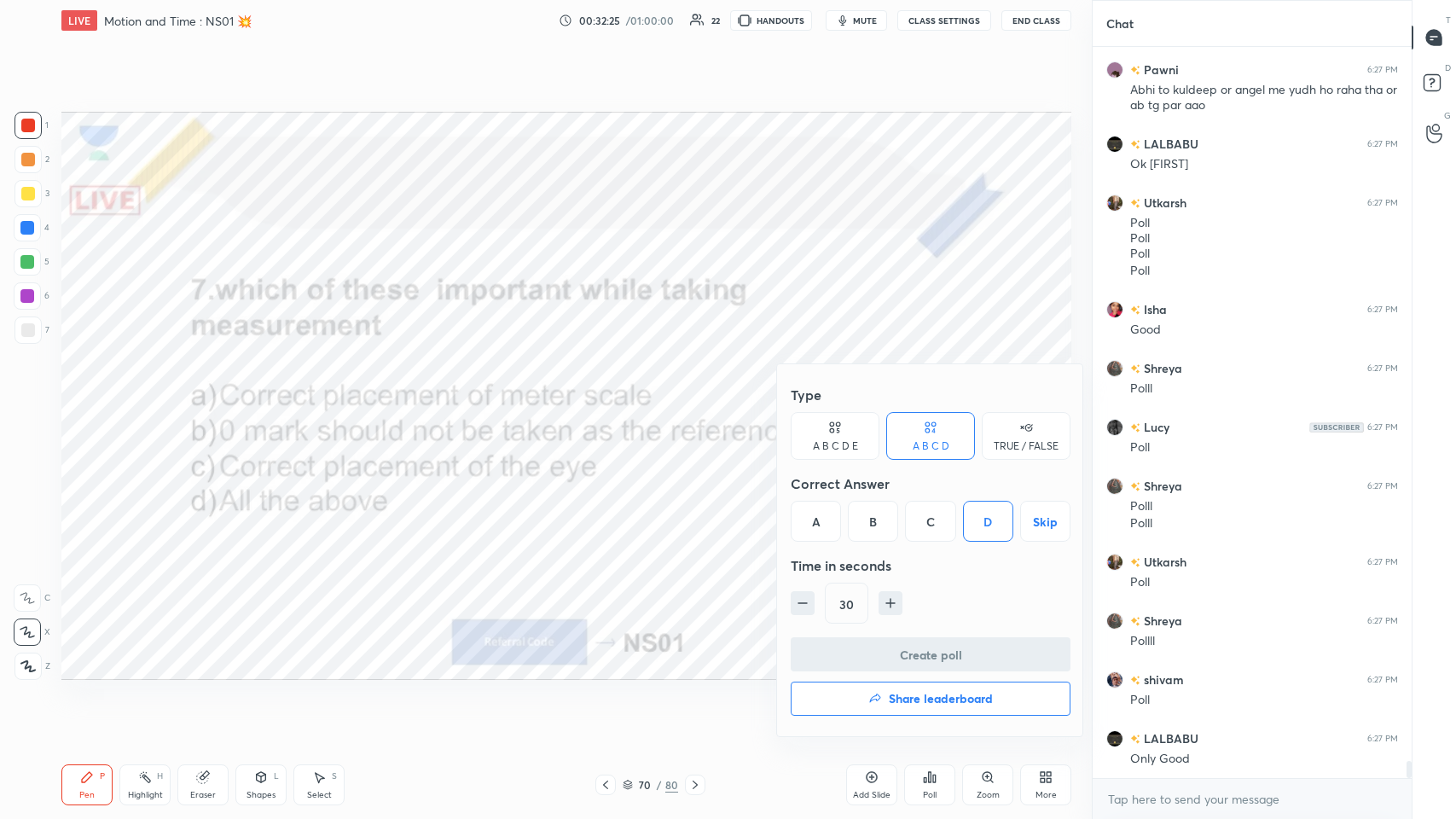 scroll, scrollTop: 699, scrollLeft: 314, axis: both 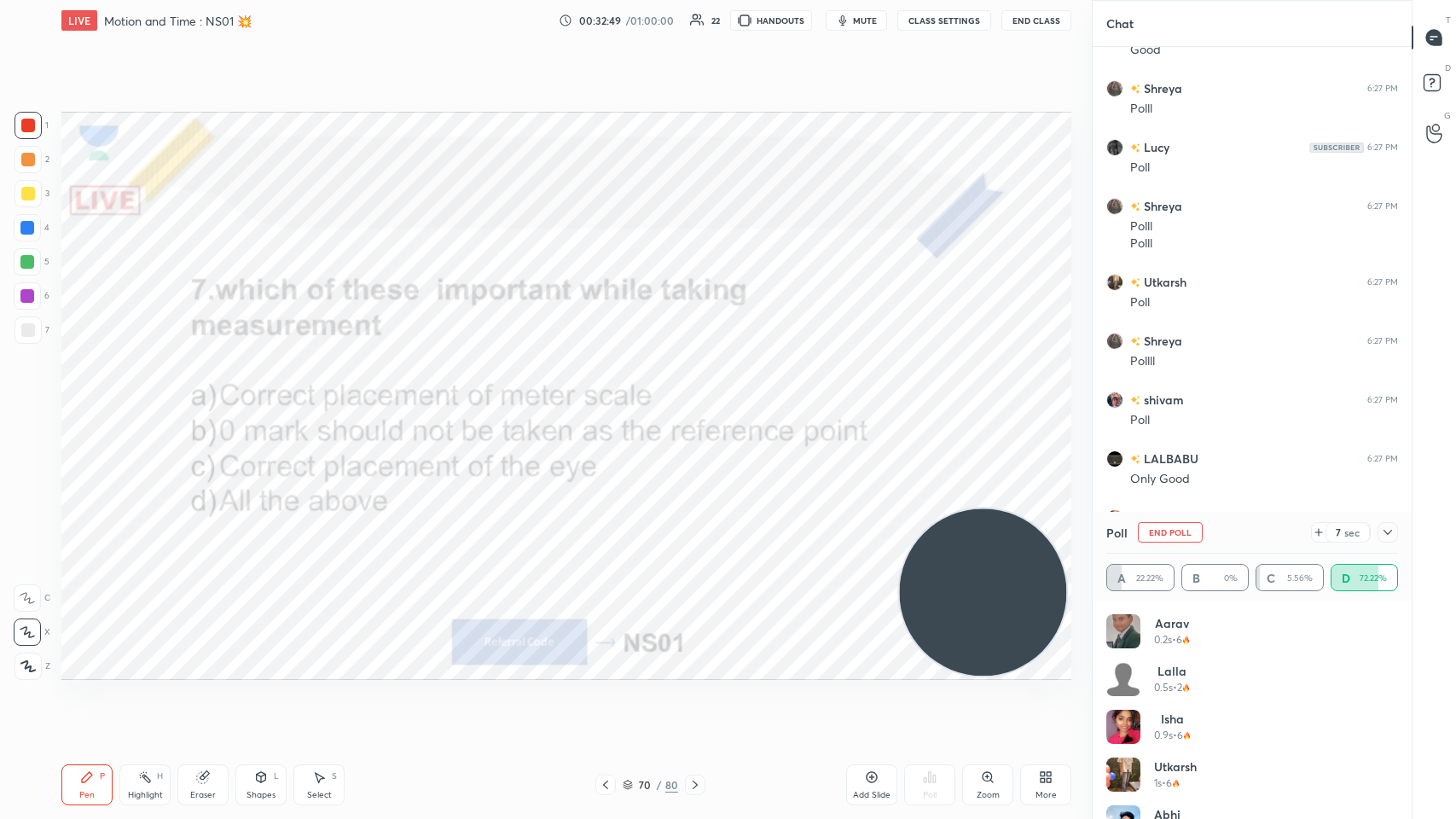 click 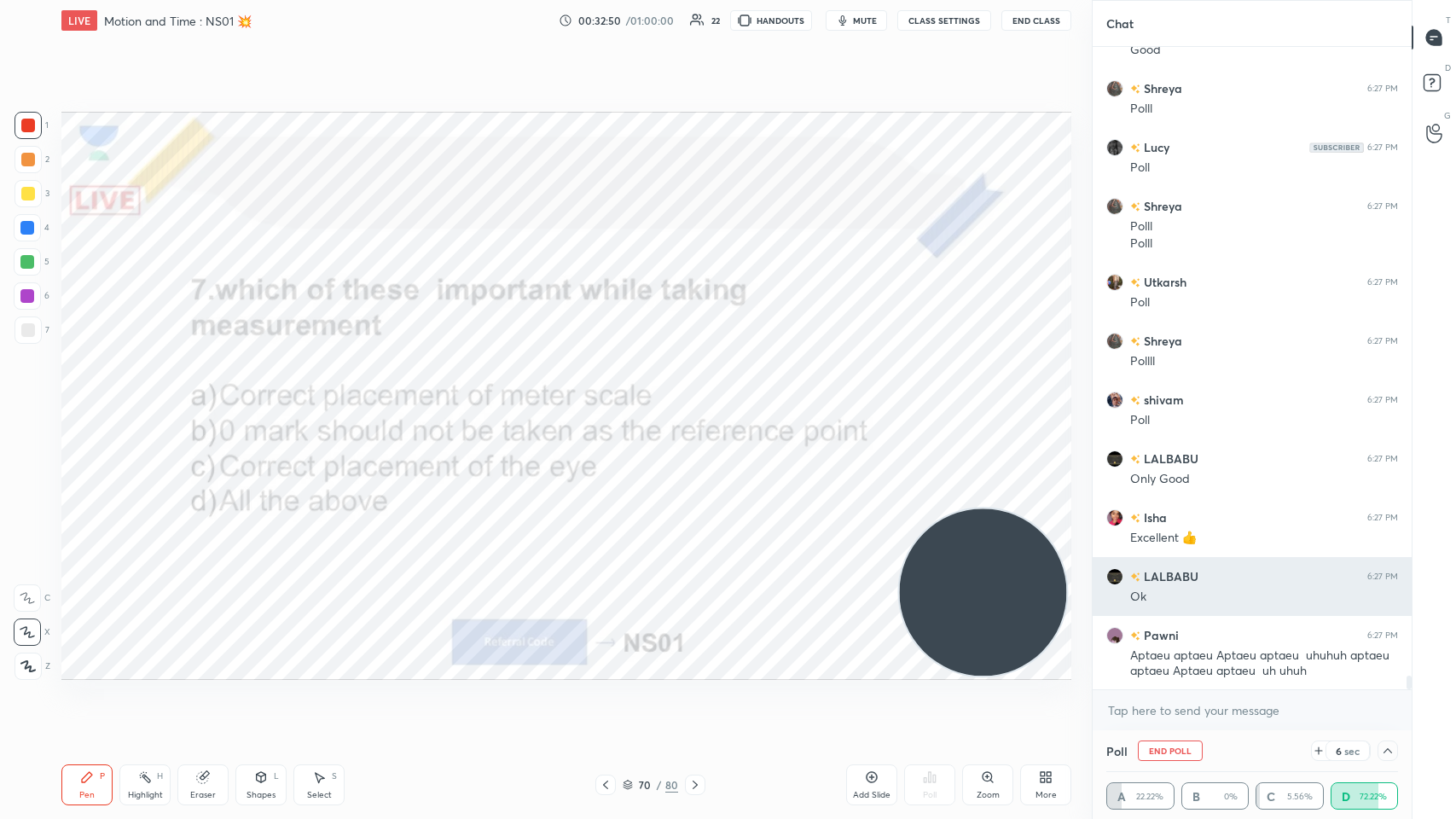 scroll, scrollTop: 0, scrollLeft: 0, axis: both 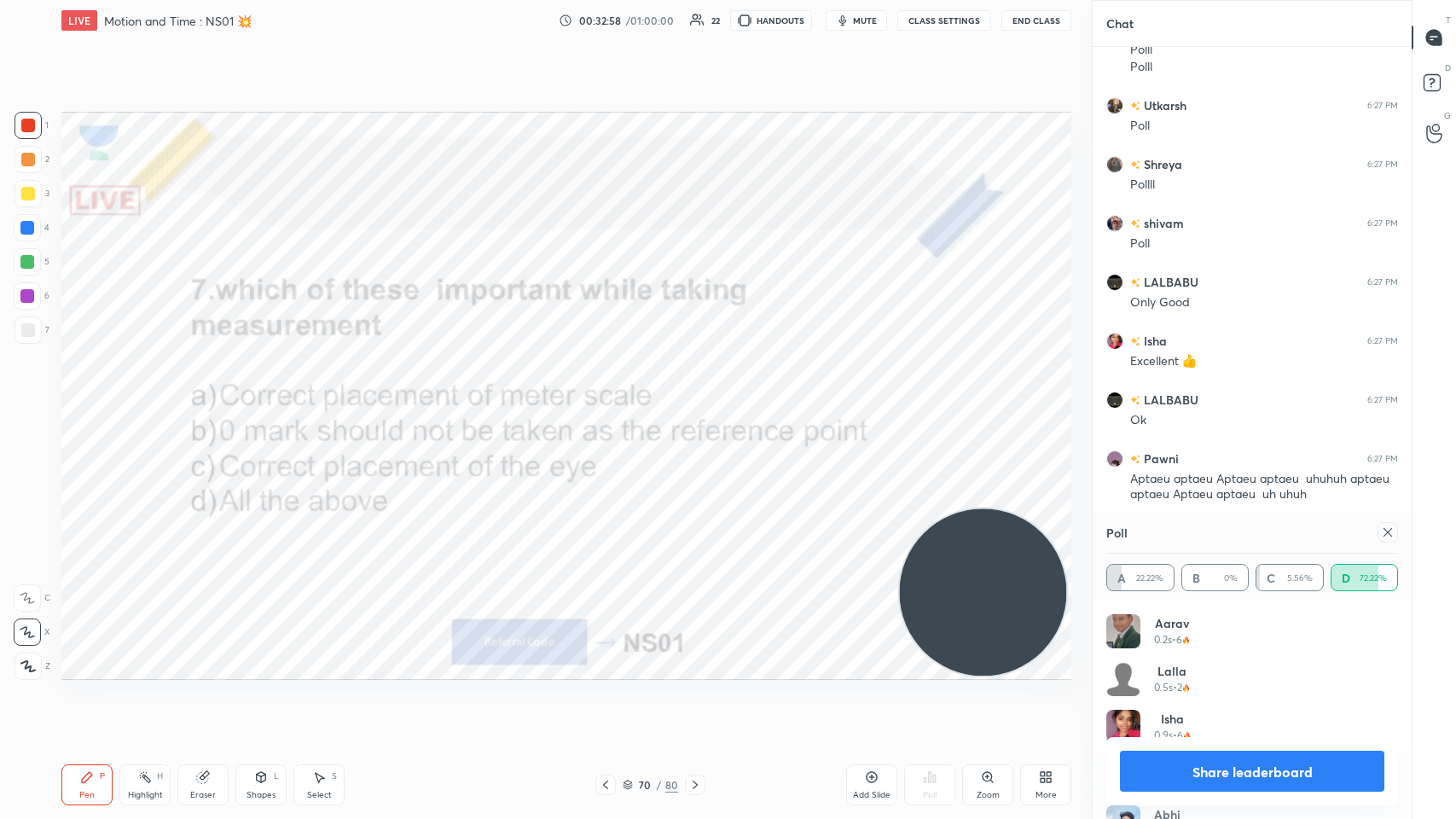 click 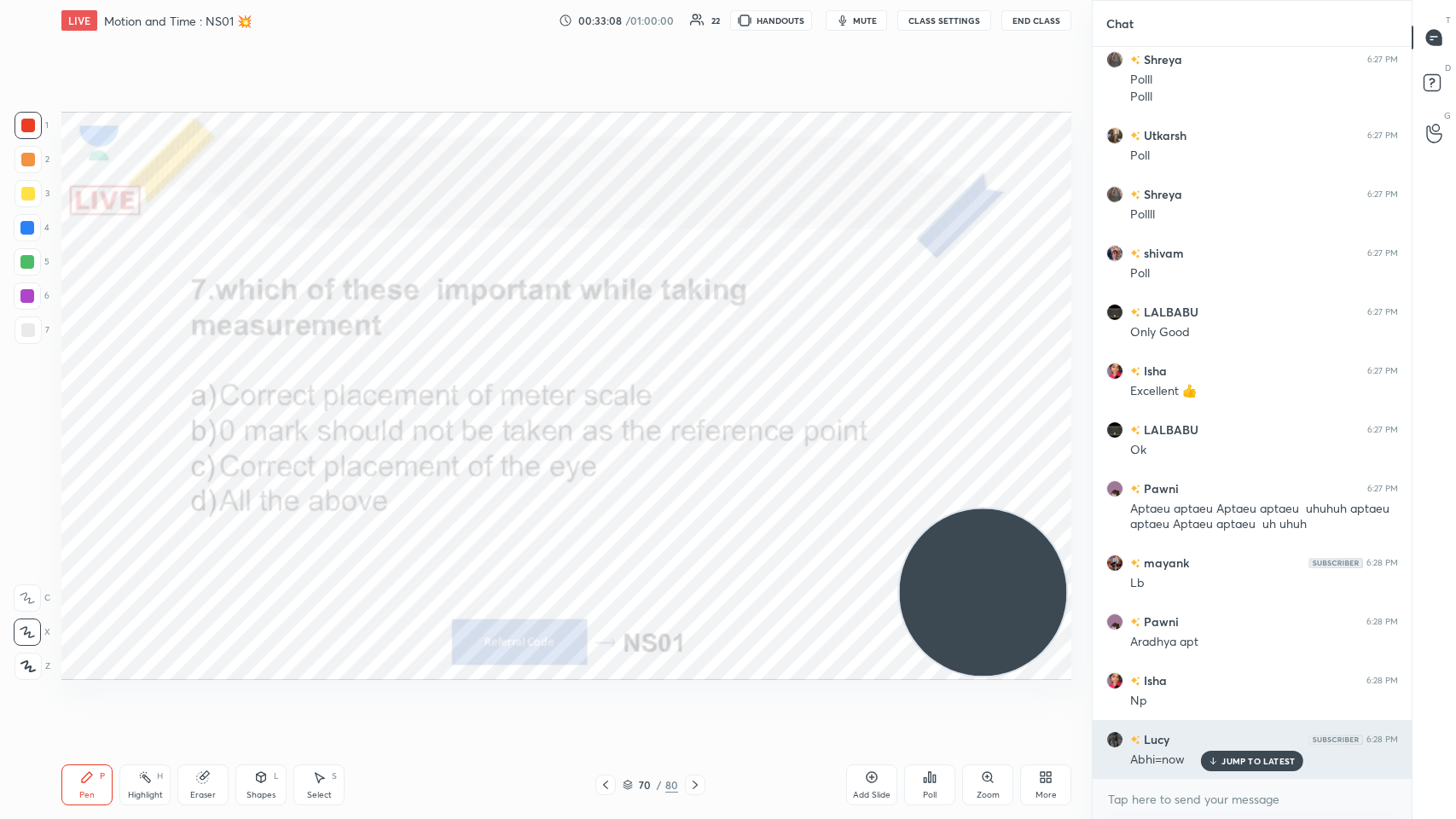 click on "JUMP TO LATEST" at bounding box center [1258, 761] 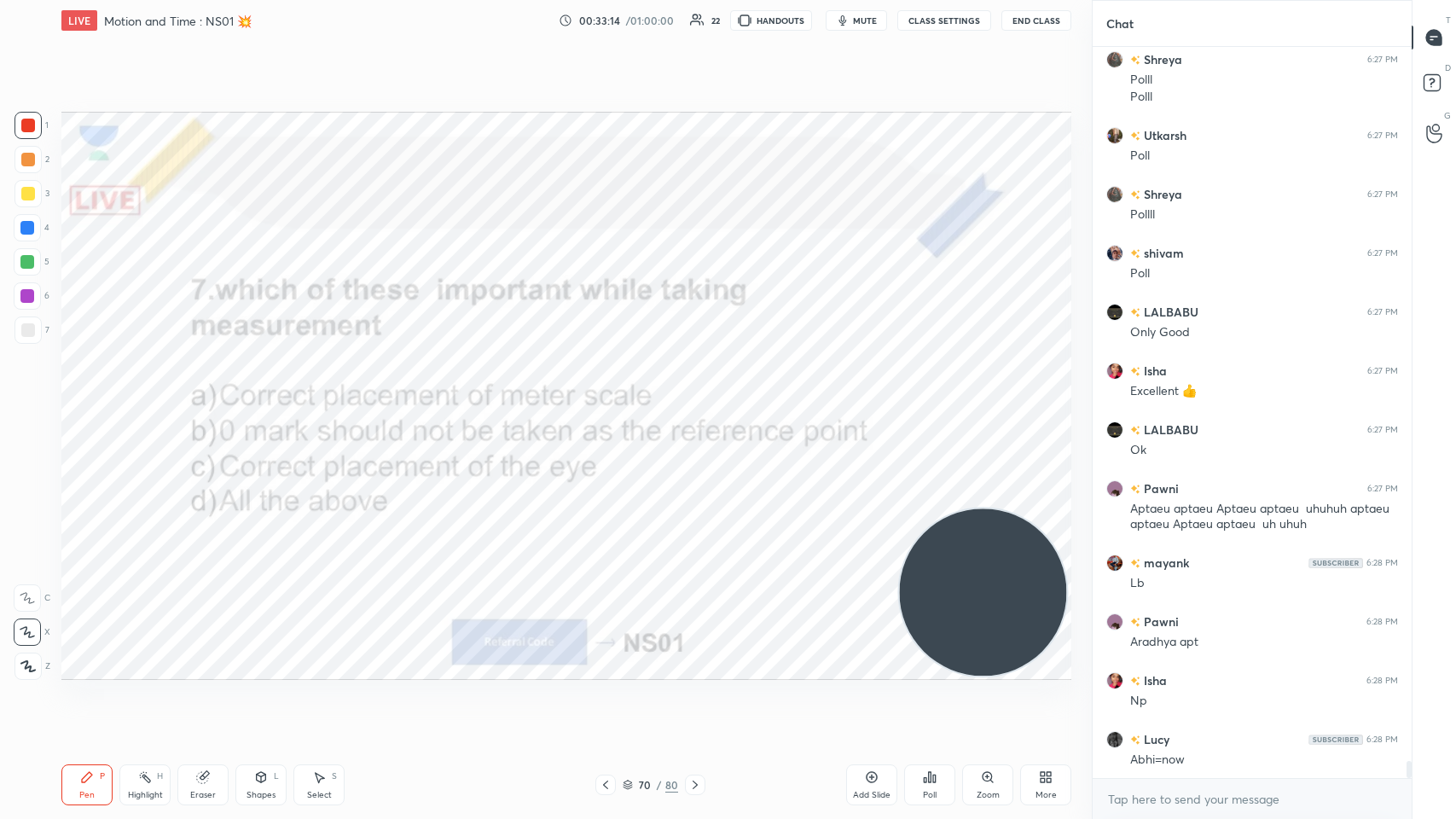 click 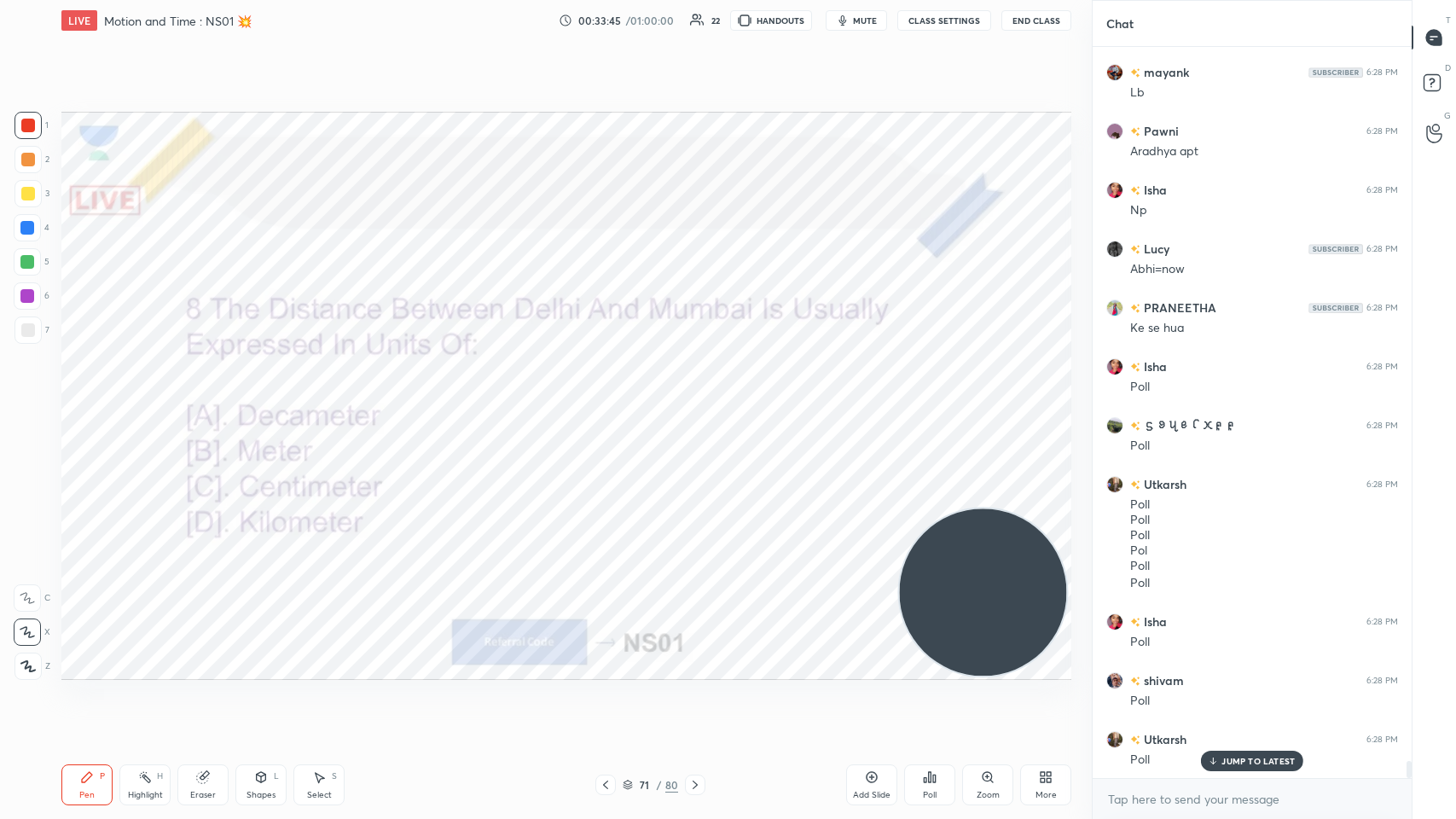 click 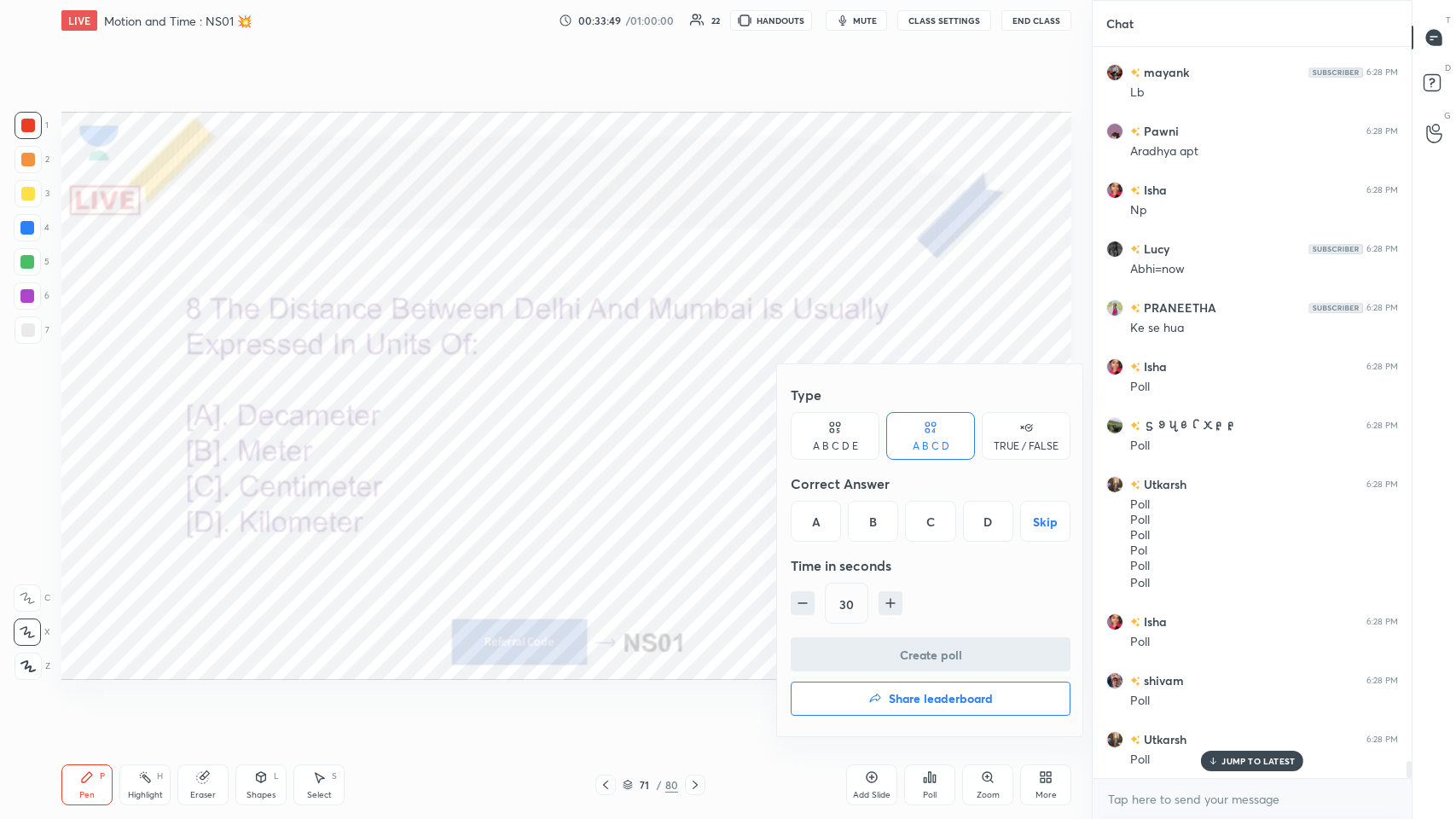 click on "D" at bounding box center (988, 521) 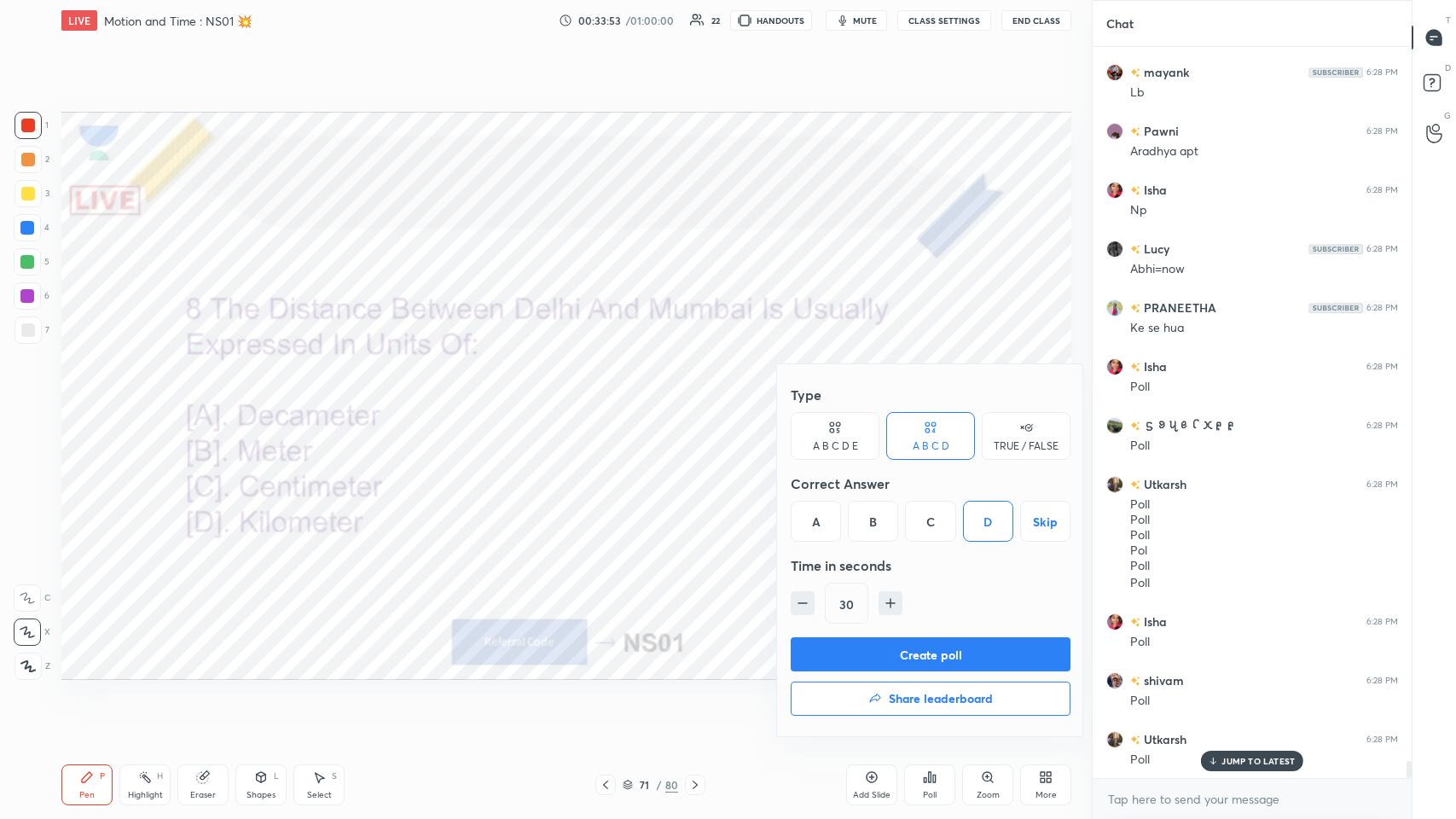 click on "Create poll" at bounding box center [931, 654] 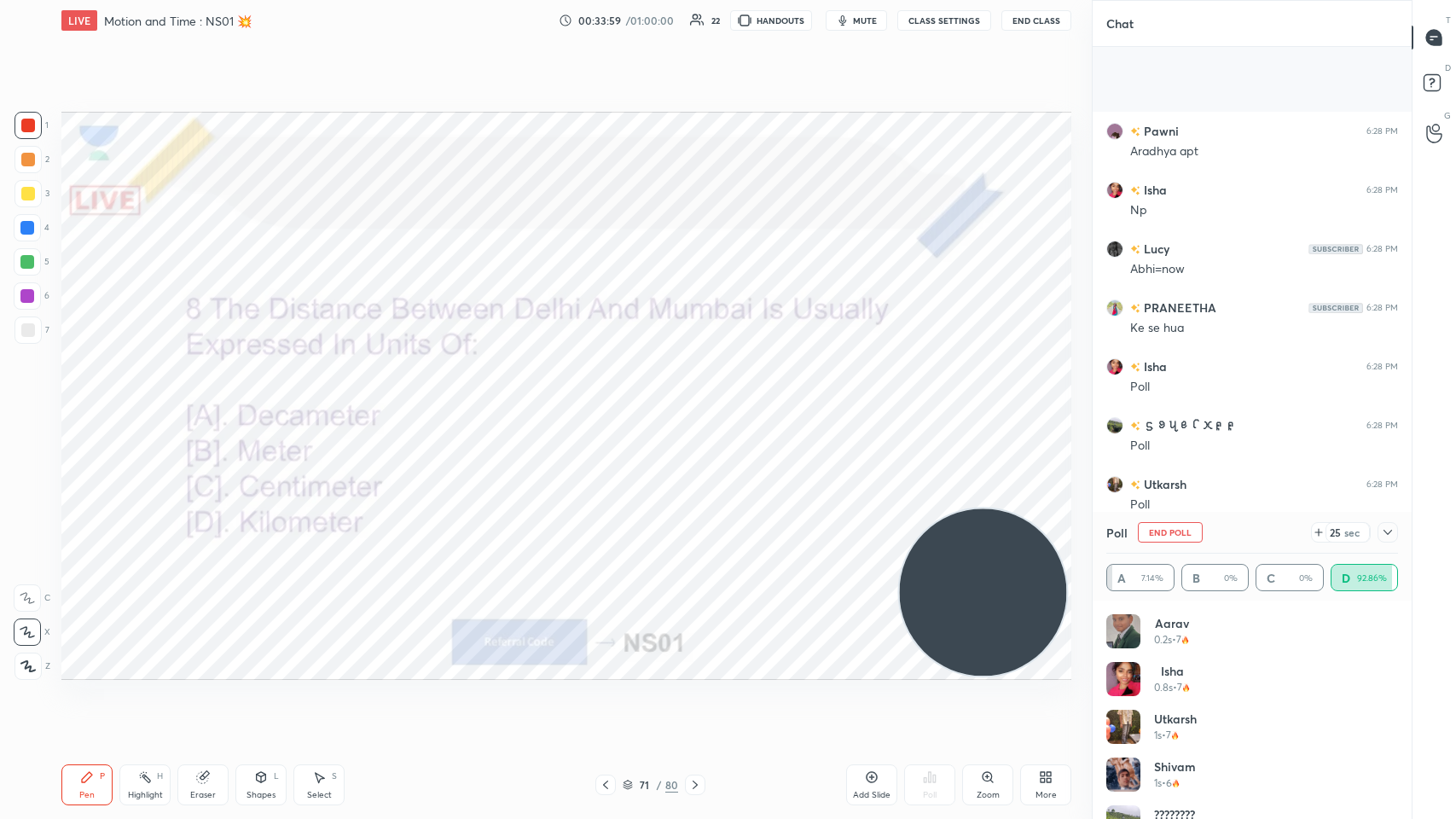 scroll, scrollTop: 31073, scrollLeft: 0, axis: vertical 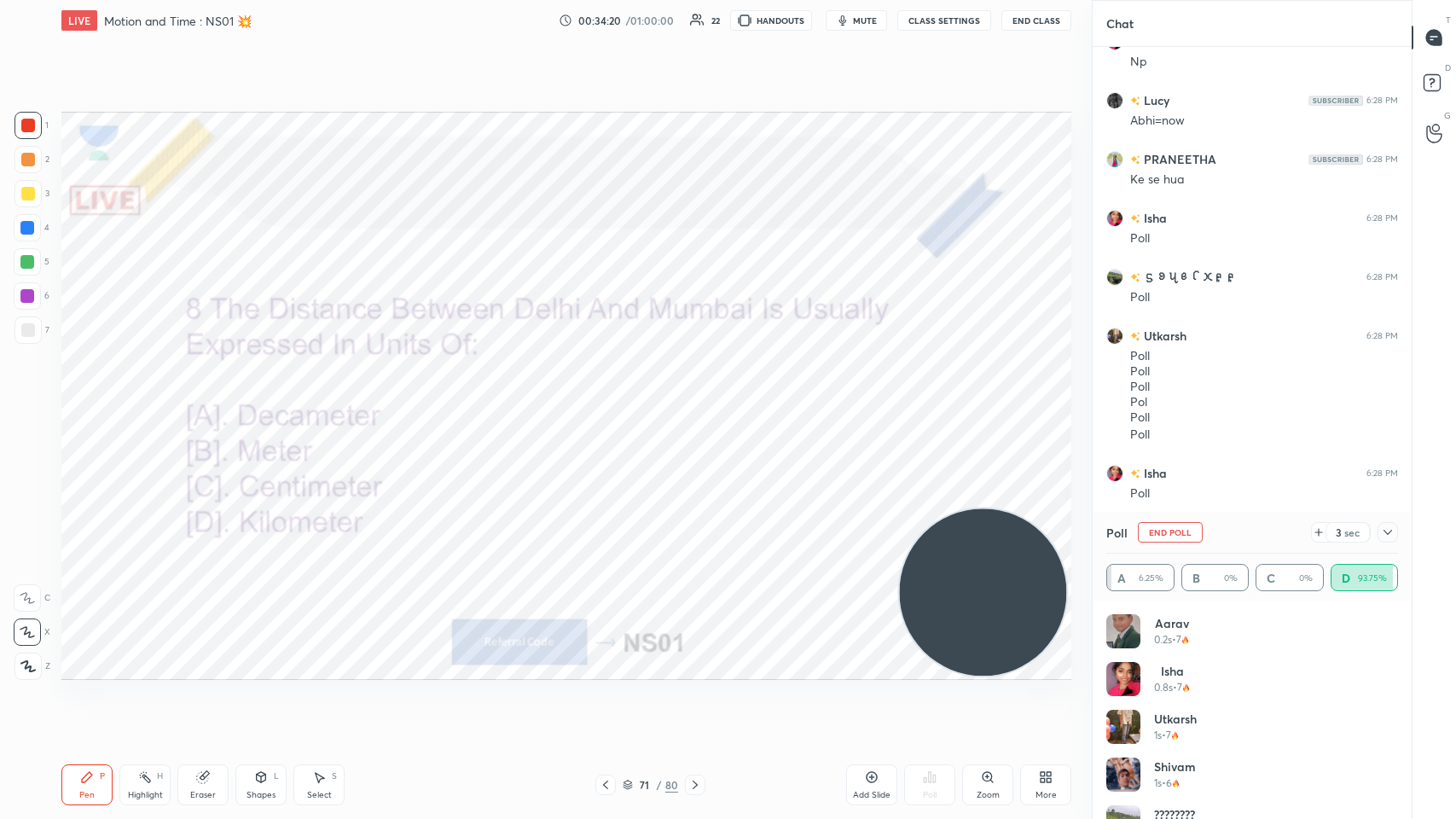 click 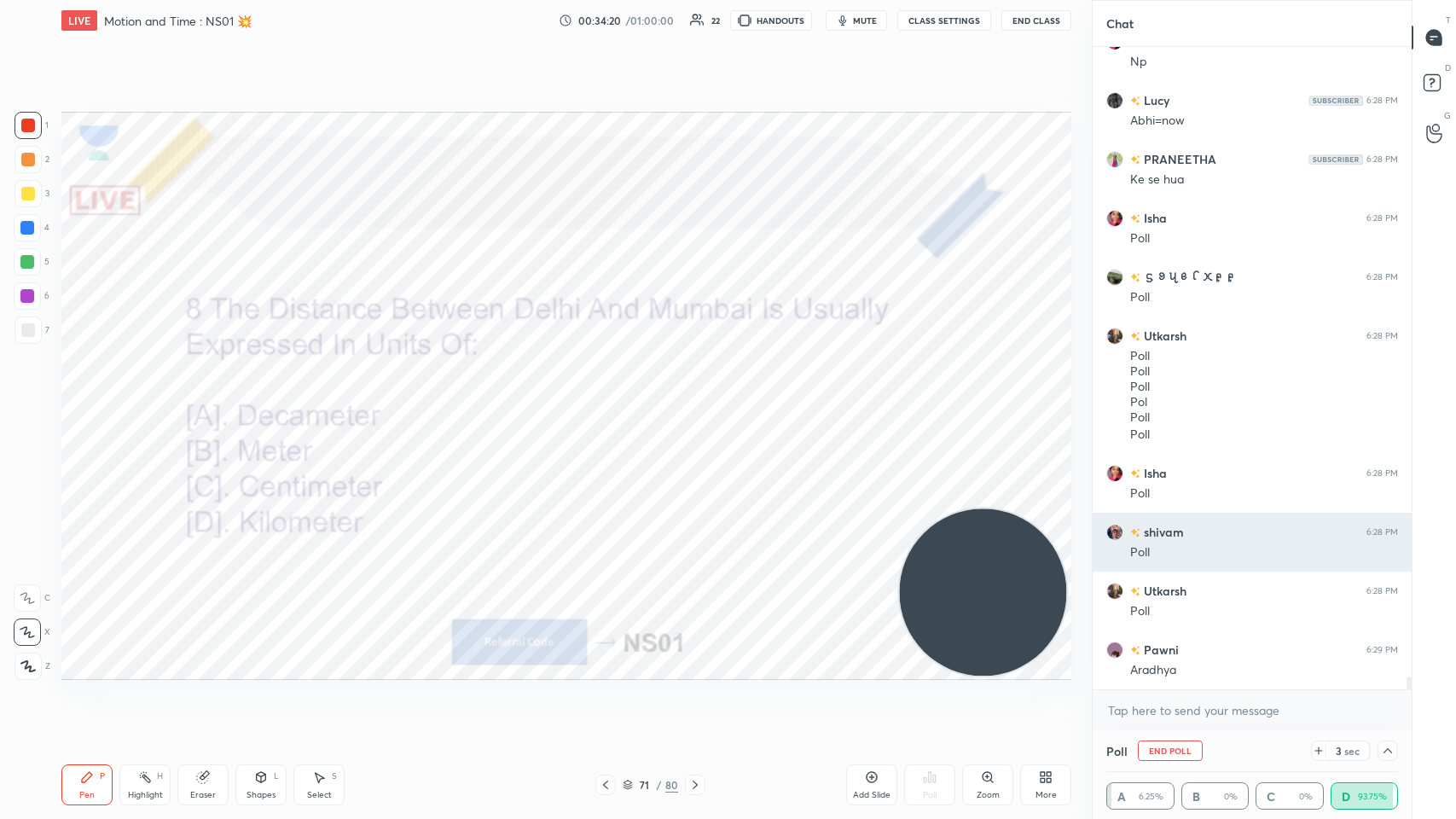 scroll, scrollTop: 0, scrollLeft: 0, axis: both 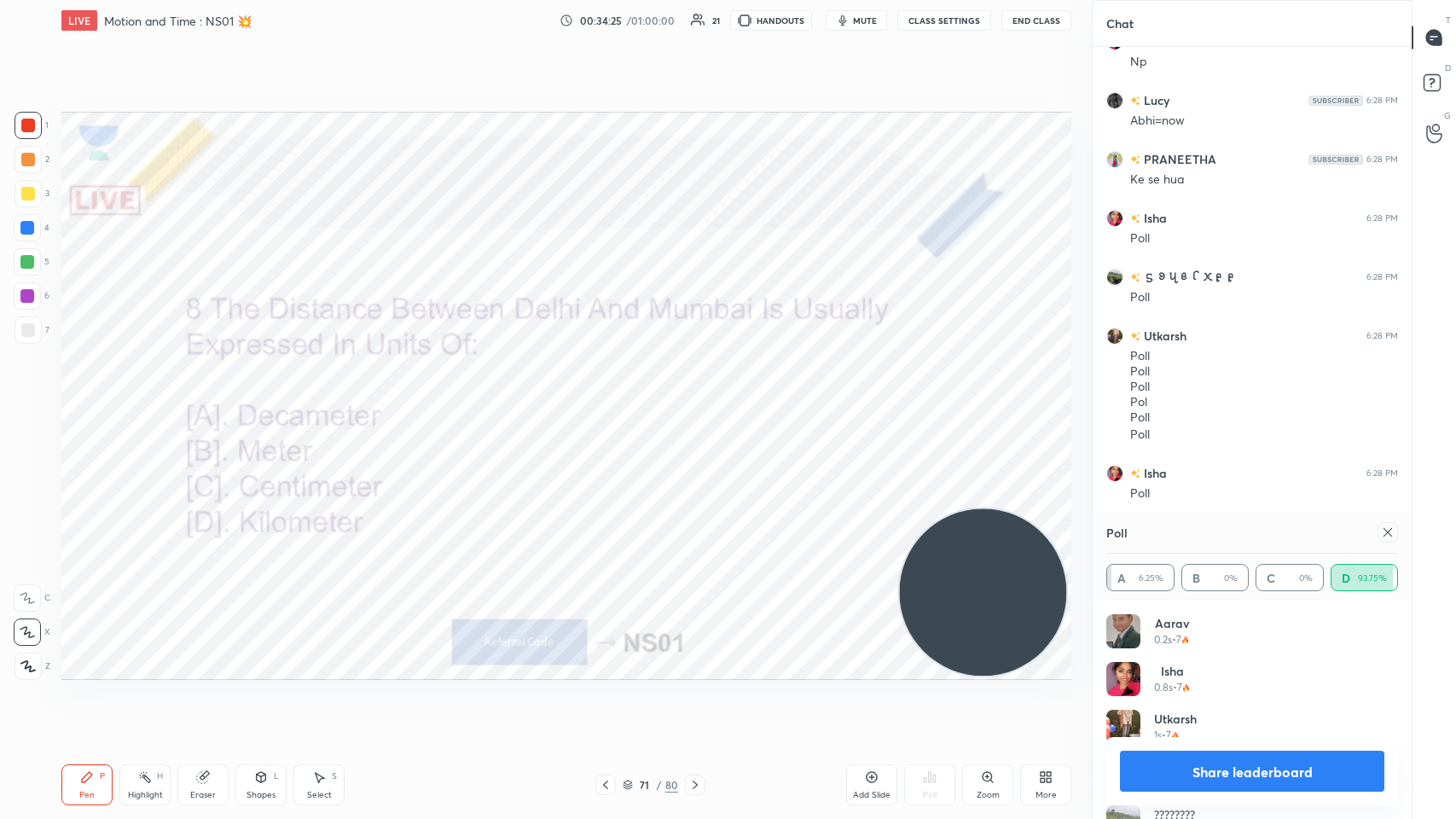 click 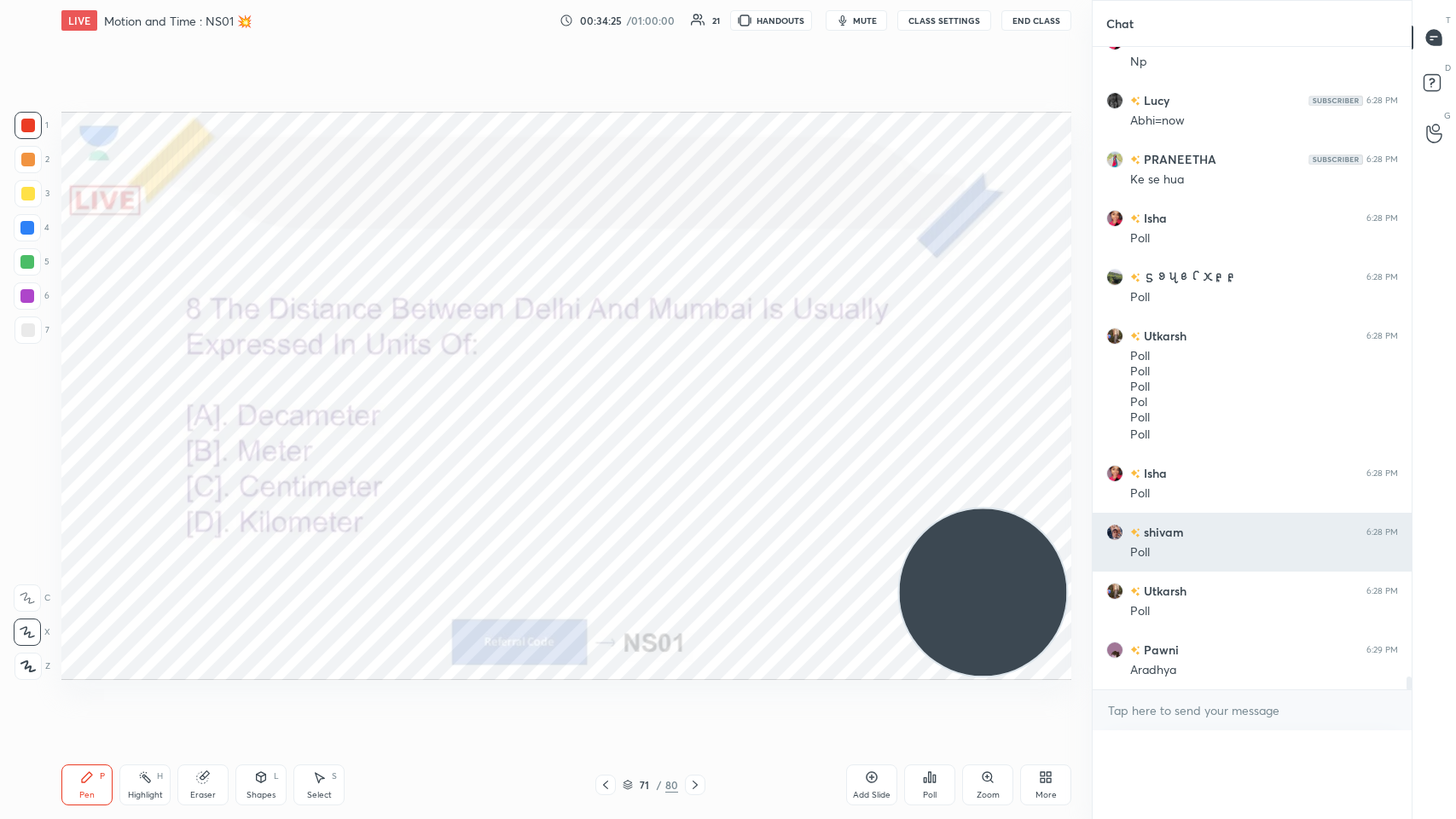 scroll, scrollTop: 130, scrollLeft: 287, axis: both 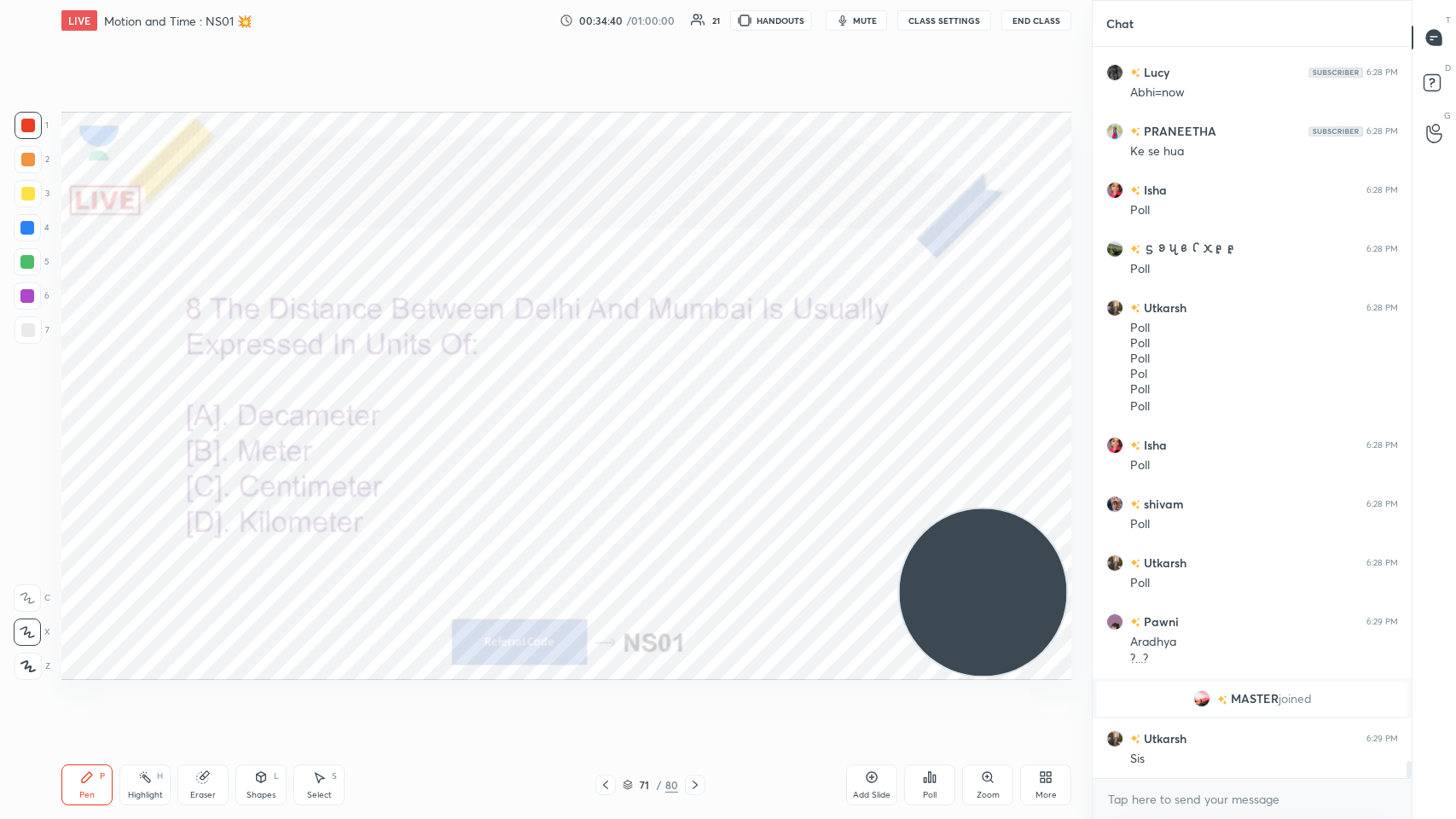 click on "/" at bounding box center [659, 785] 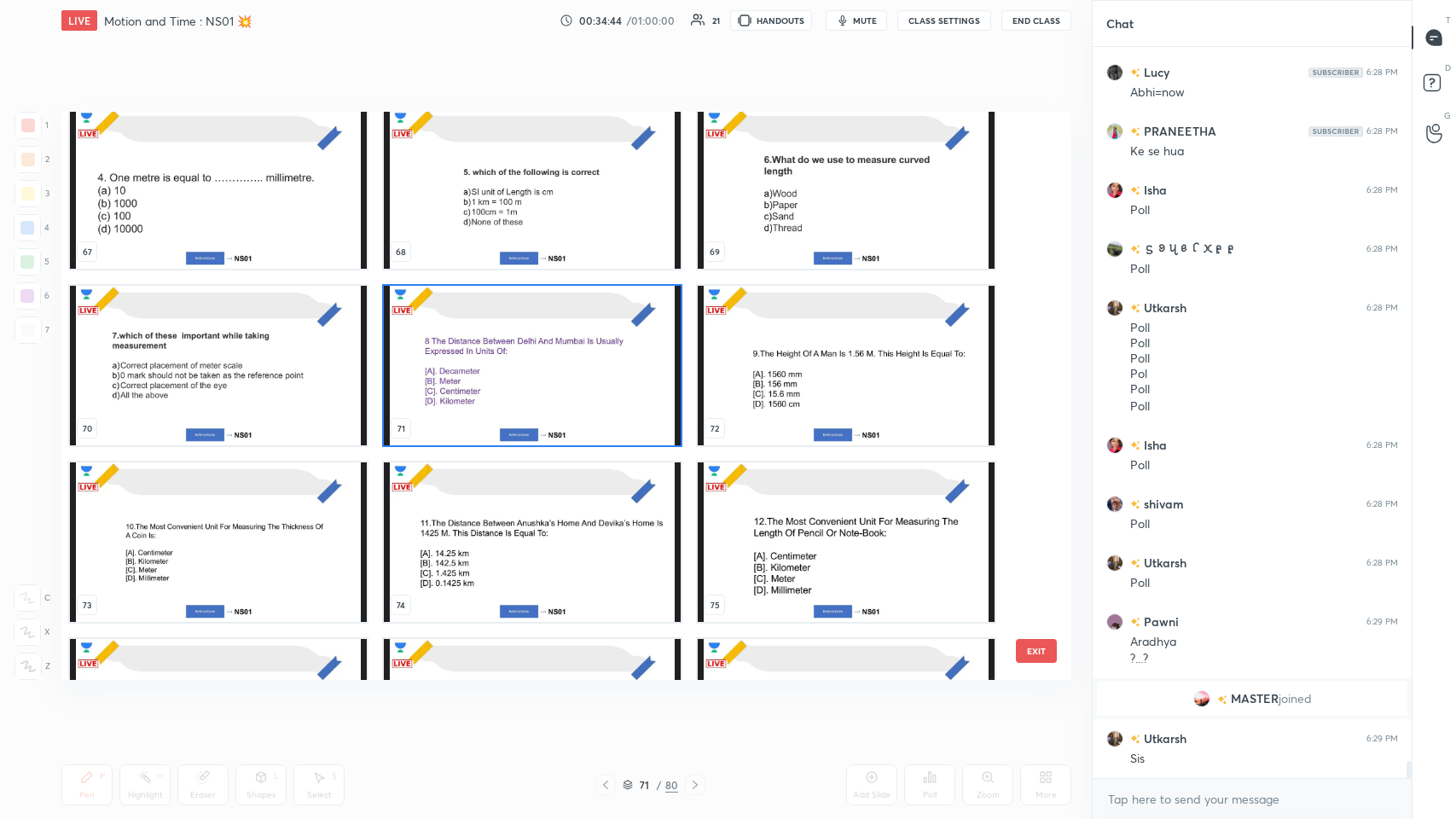 click at bounding box center [532, 365] 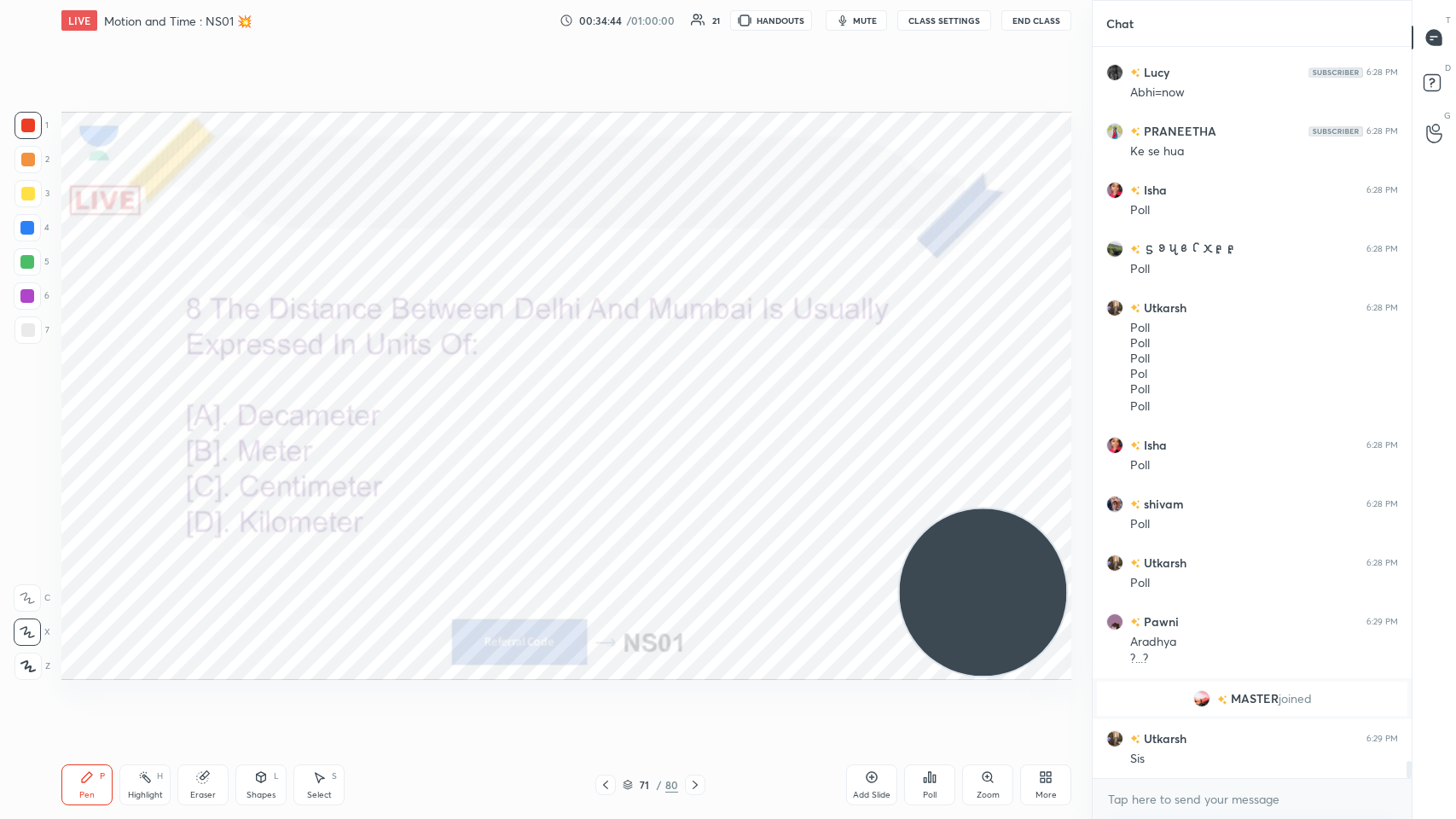 click at bounding box center [532, 365] 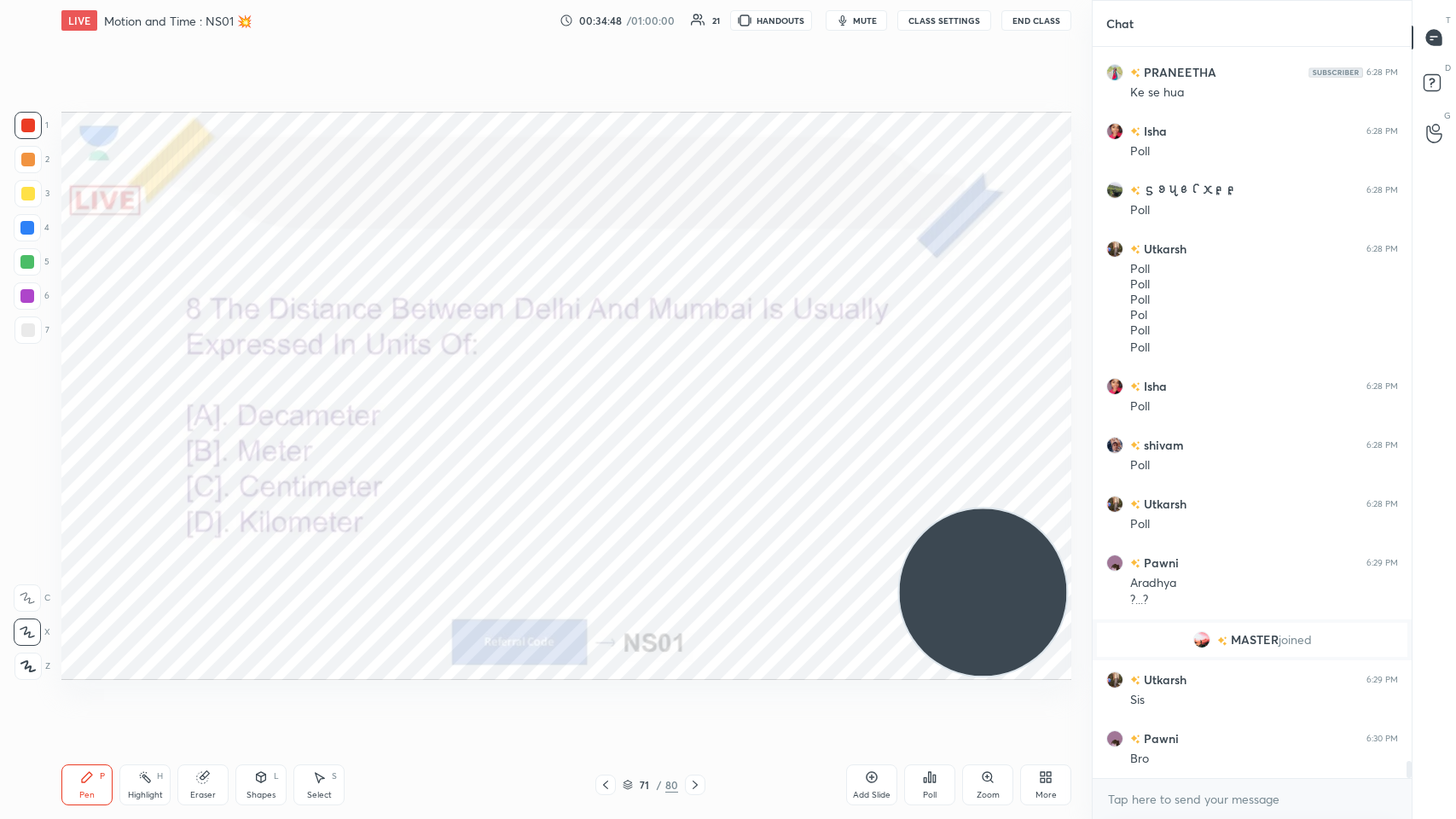 click on "Add Slide" at bounding box center (872, 785) 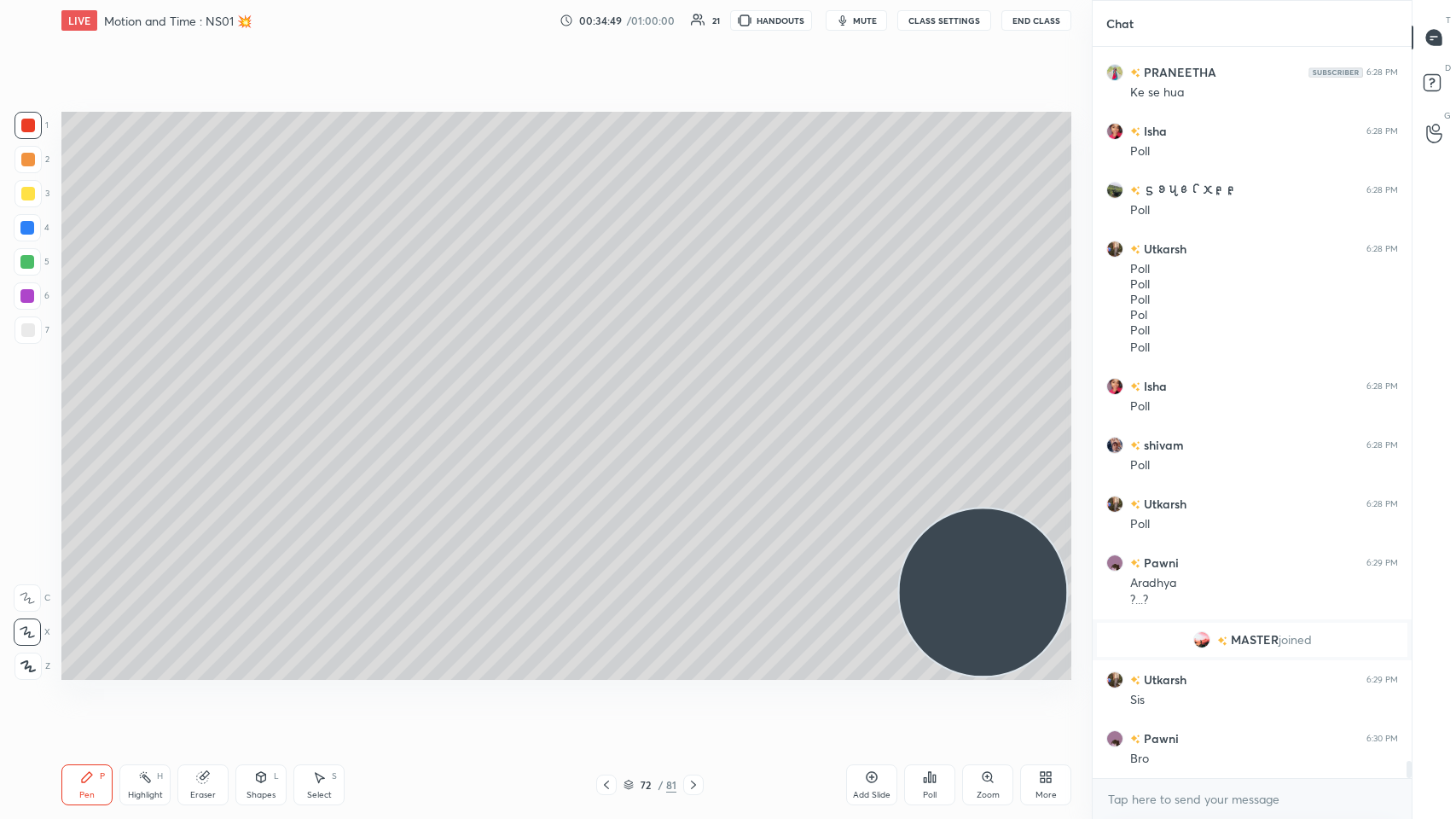 click at bounding box center [28, 194] 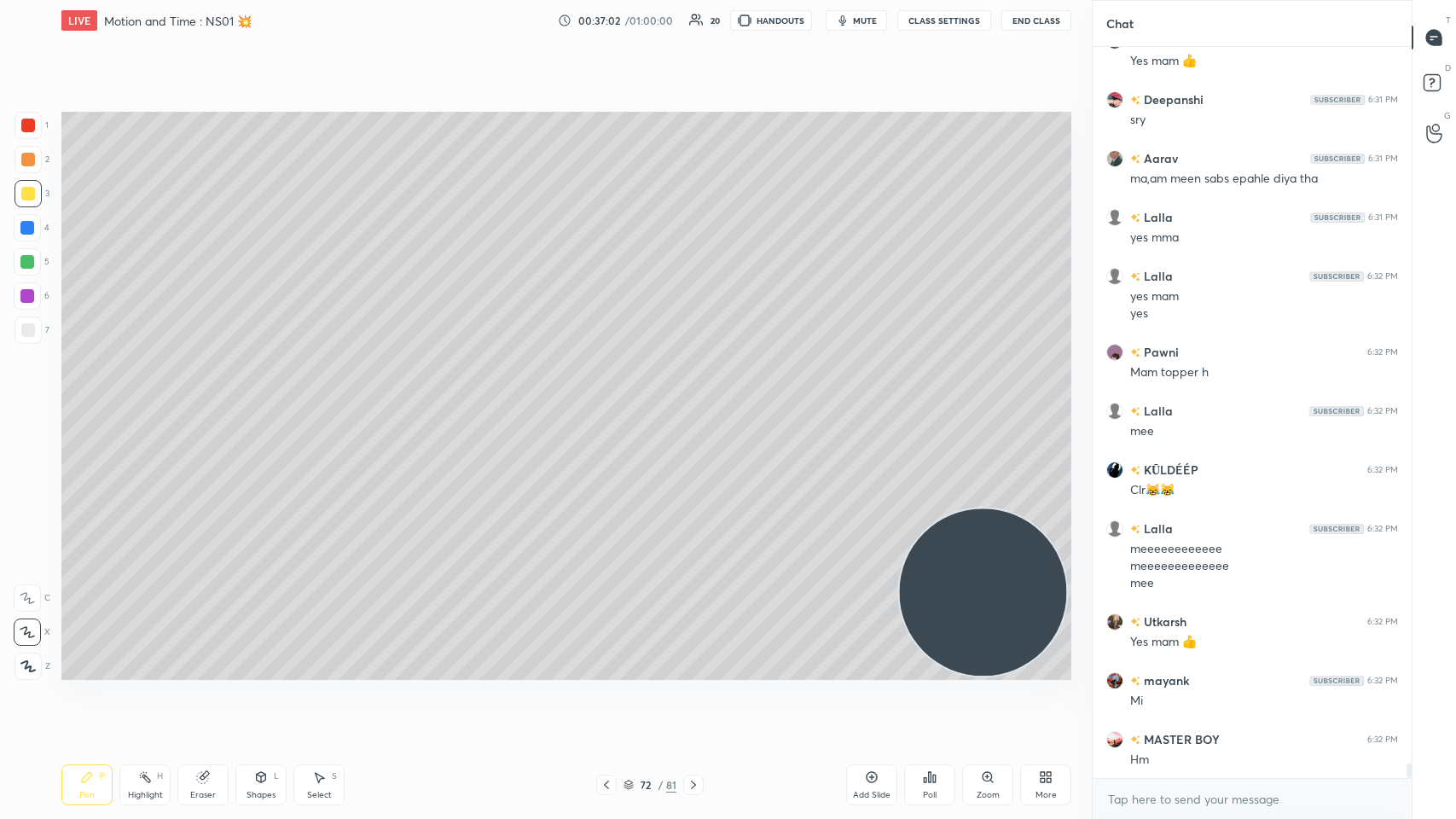 scroll, scrollTop: 35424, scrollLeft: 0, axis: vertical 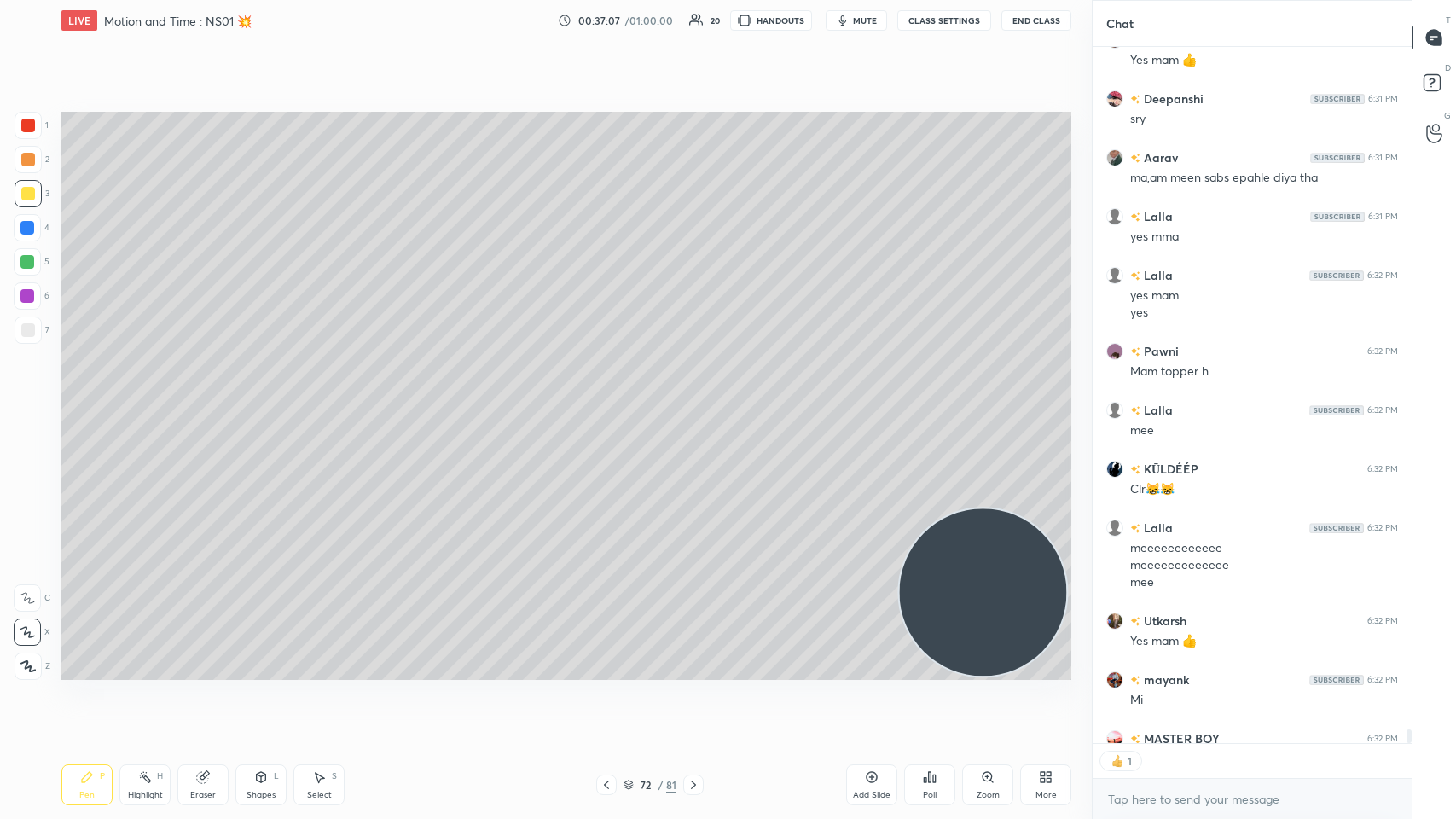 click on "/" at bounding box center (660, 785) 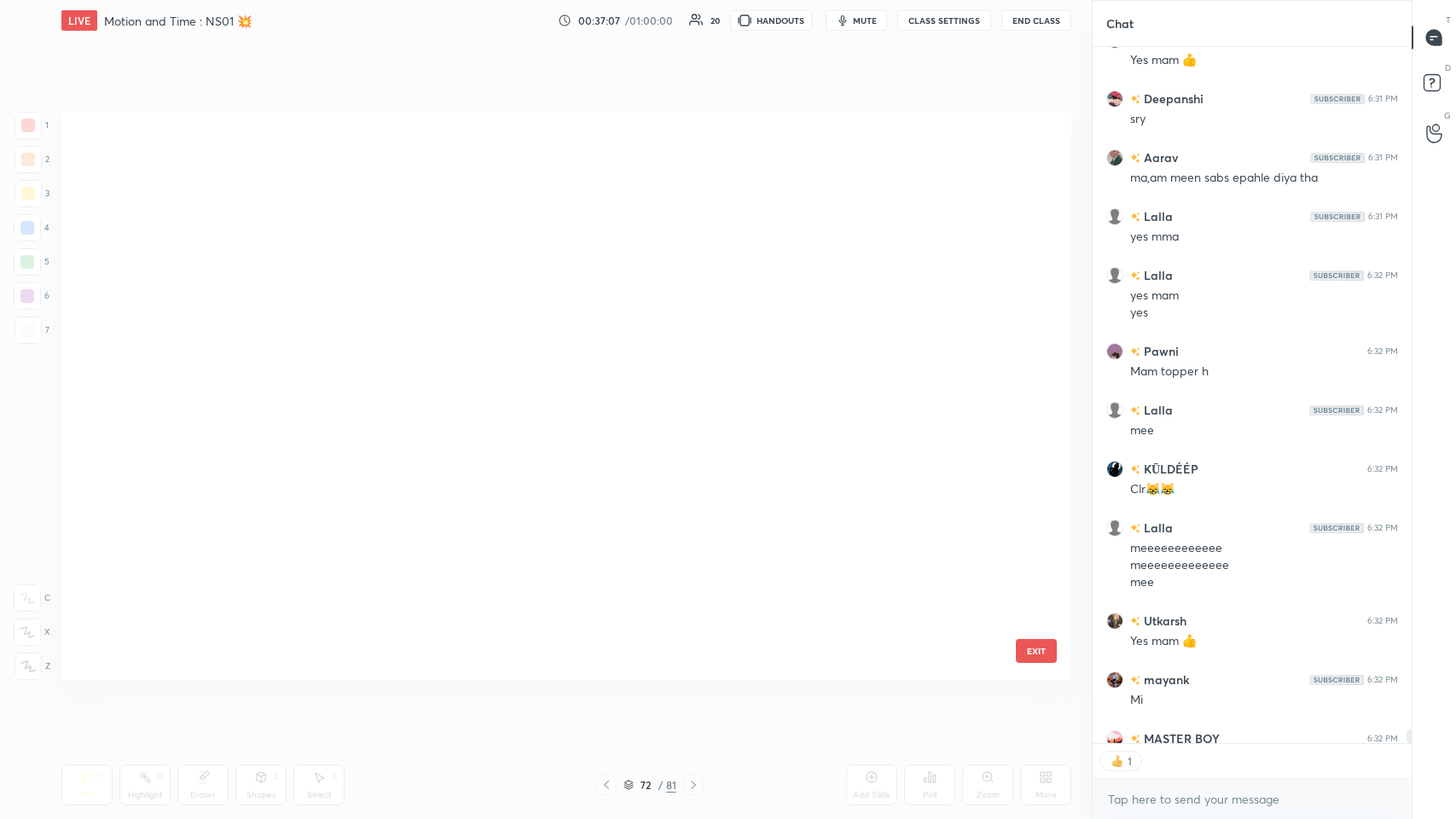 scroll, scrollTop: 3670, scrollLeft: 0, axis: vertical 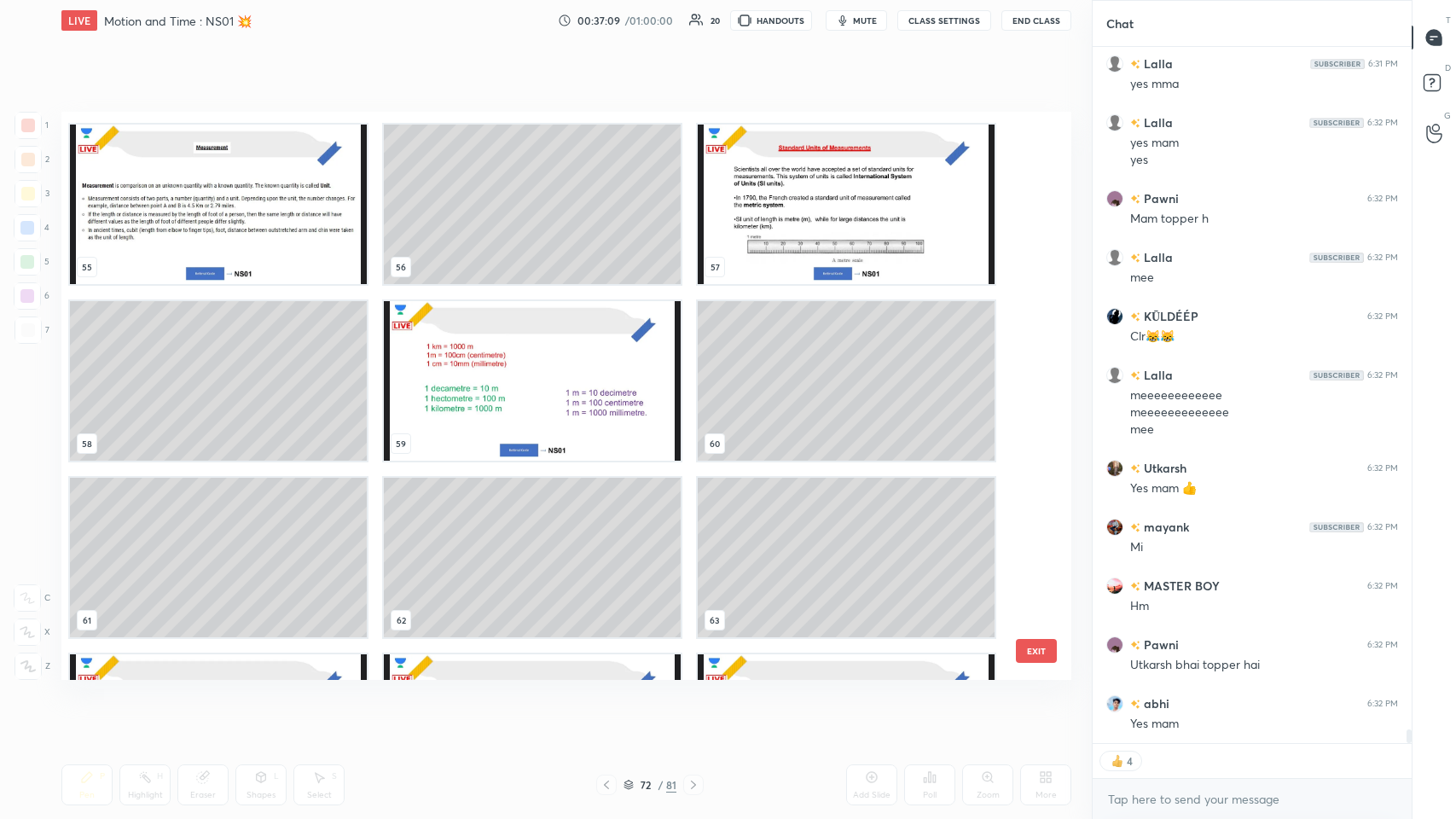click at bounding box center [532, 380] 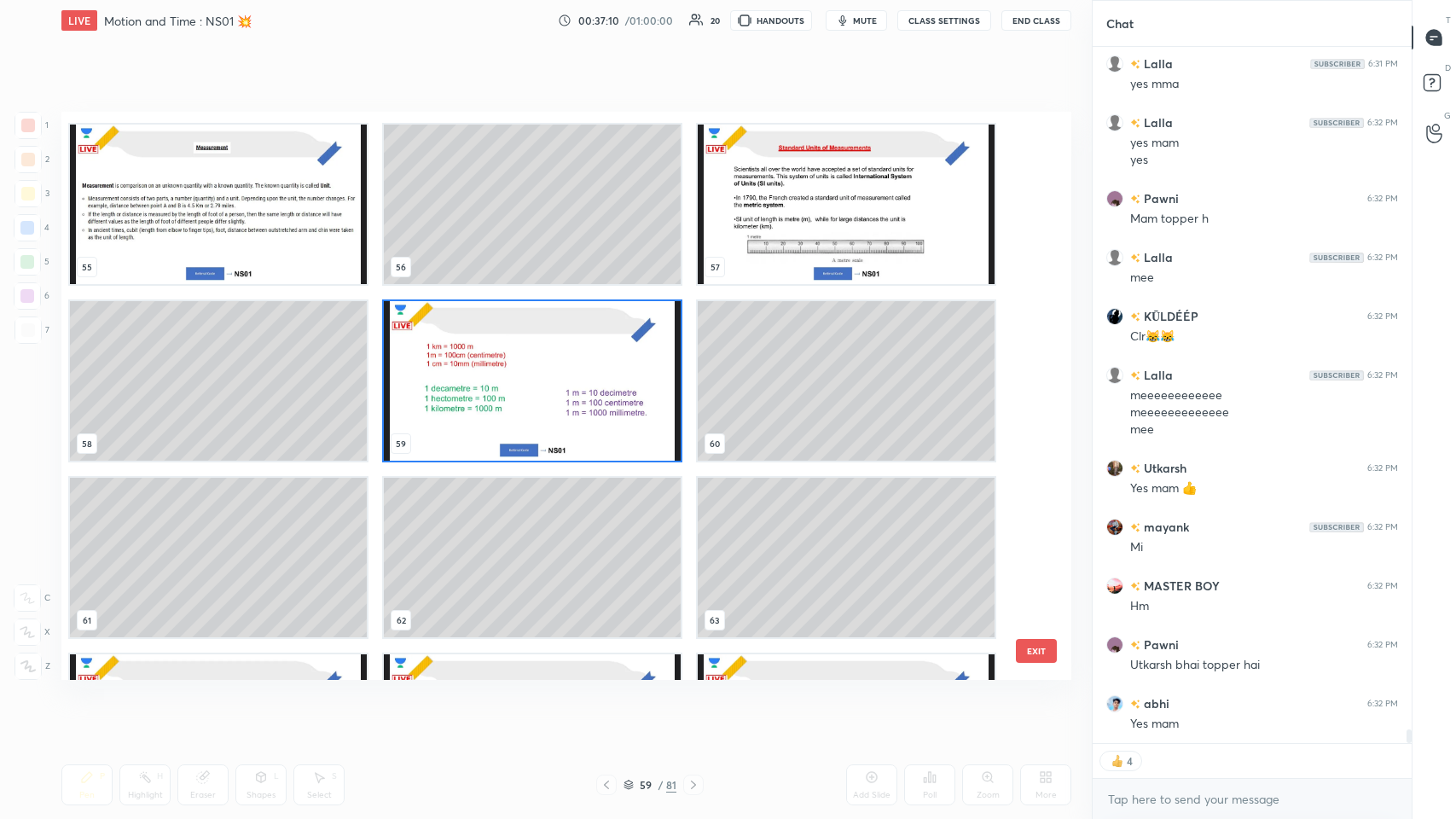 click at bounding box center (532, 380) 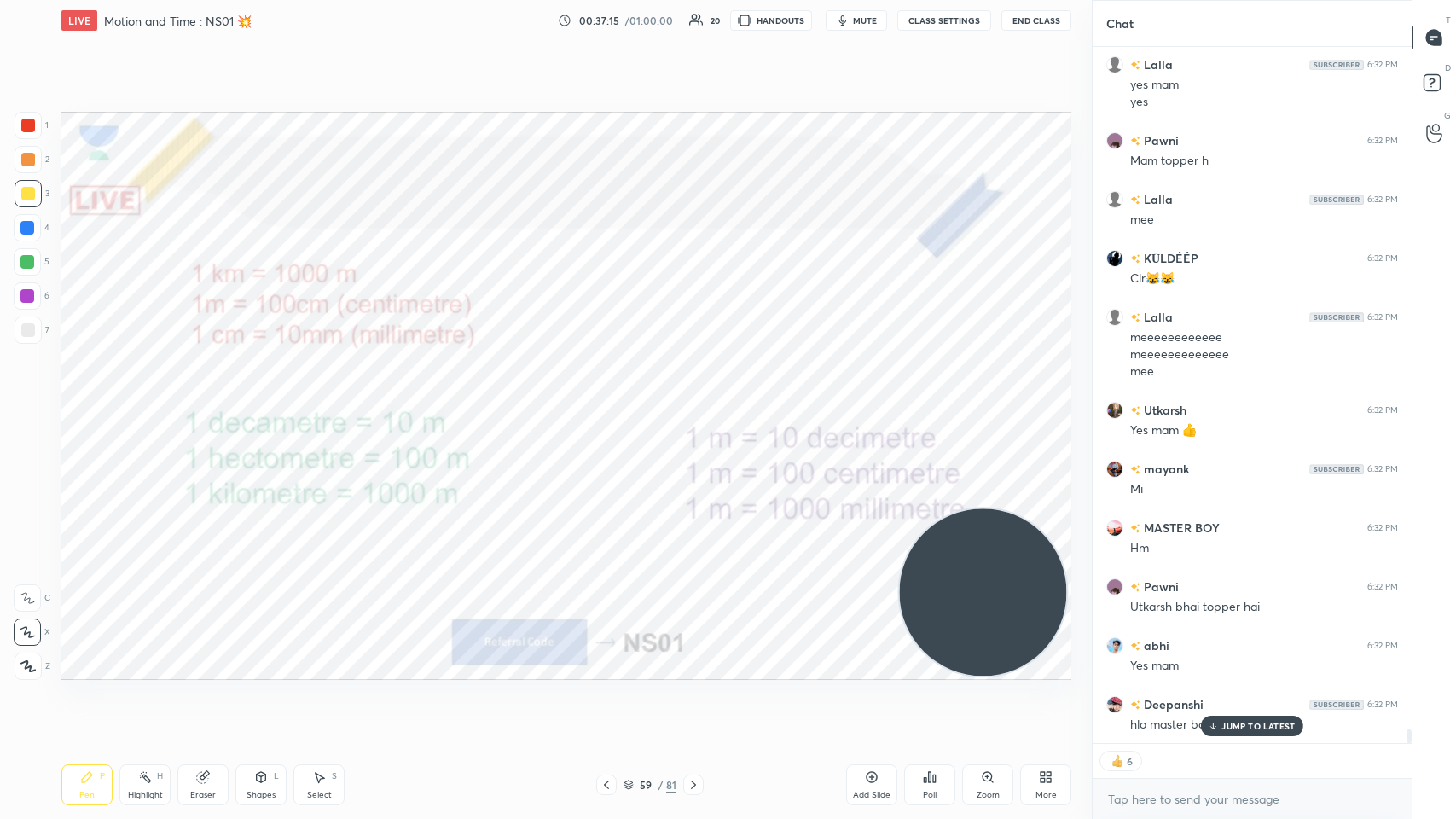 click on "Eraser" at bounding box center [203, 785] 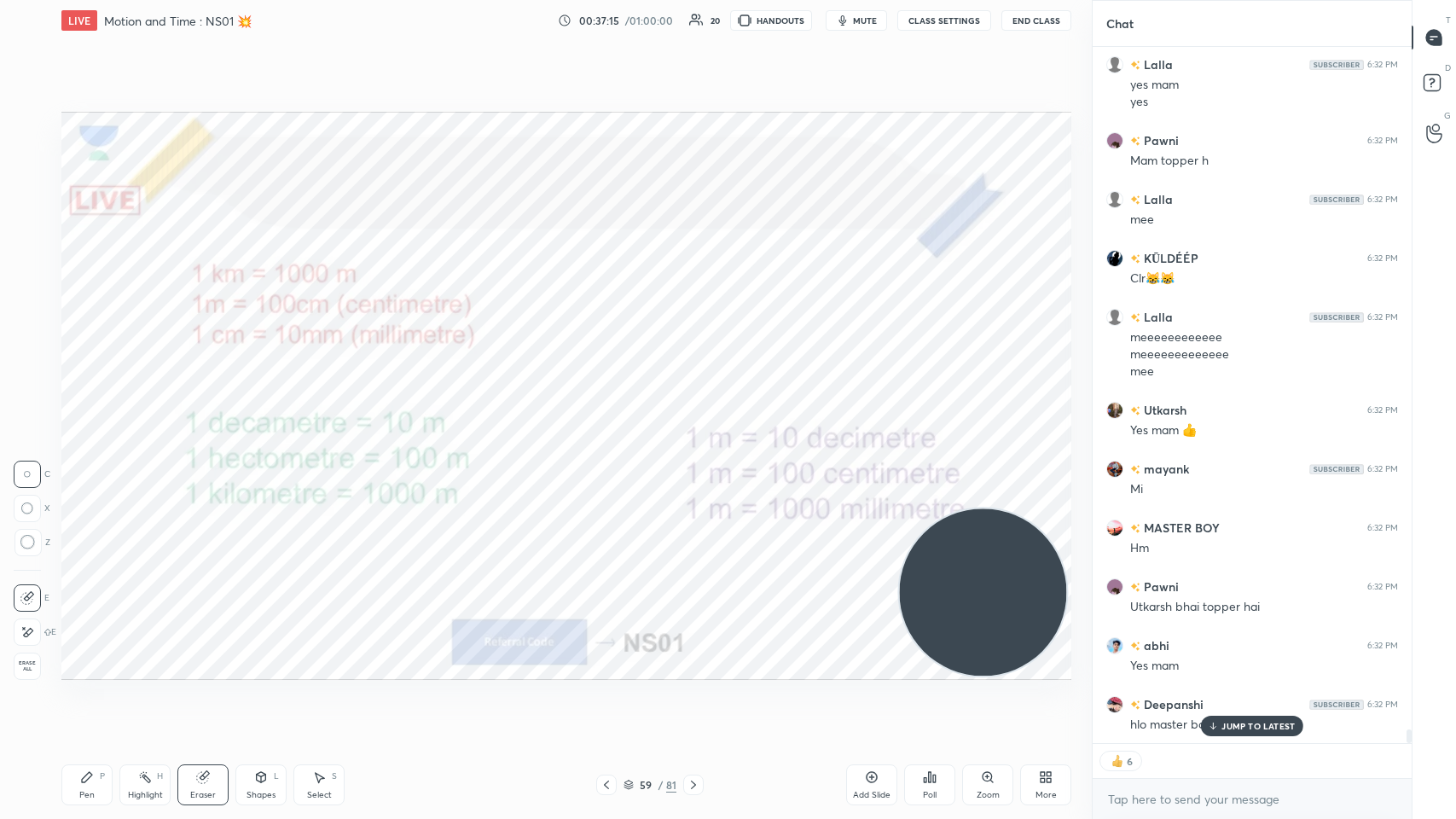 click on "1 2 3 4 5 6 7 C X Z C X Z E E Erase all   H H" at bounding box center (27, 396) 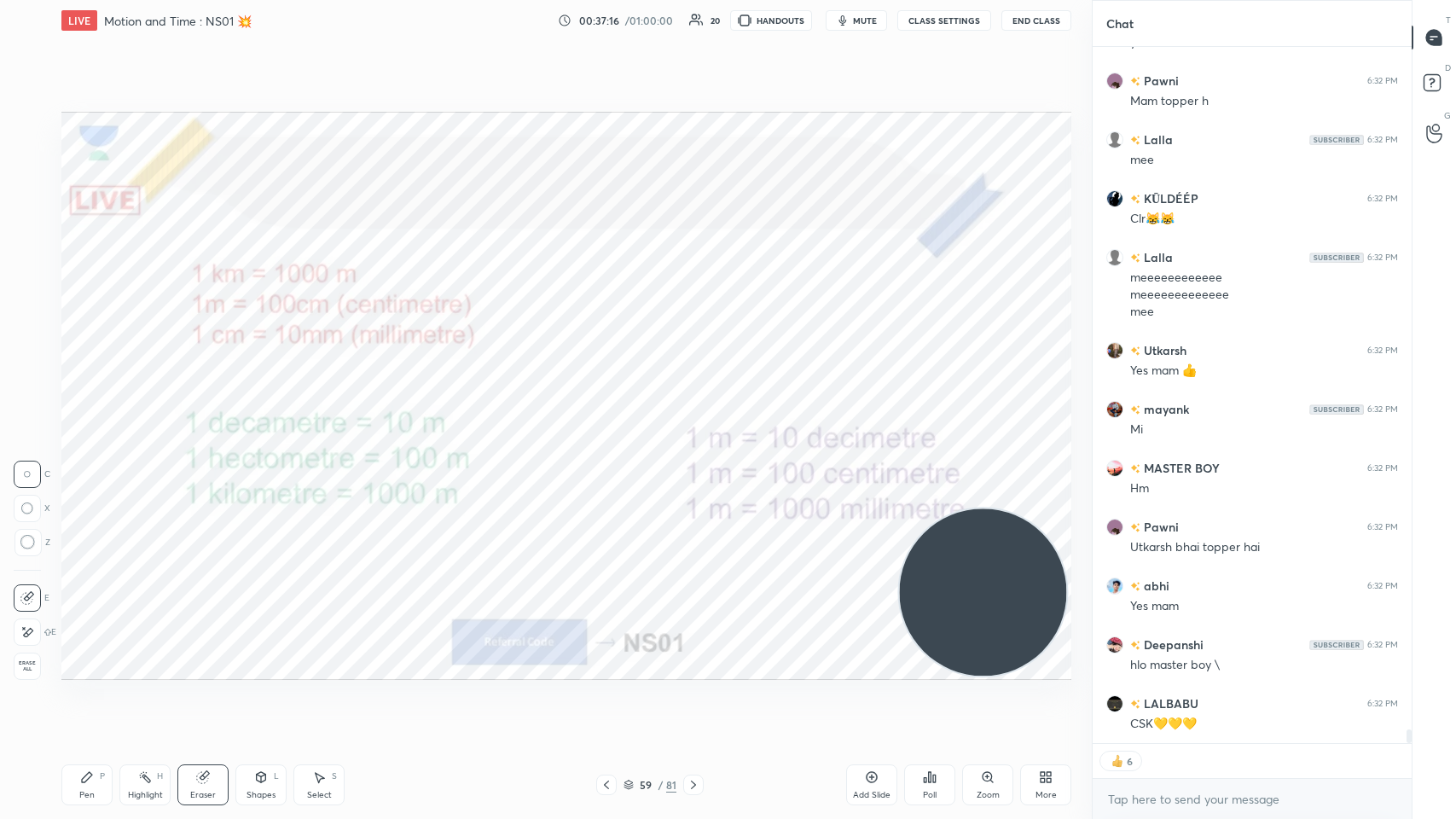 click on "Erase all" at bounding box center [27, 666] 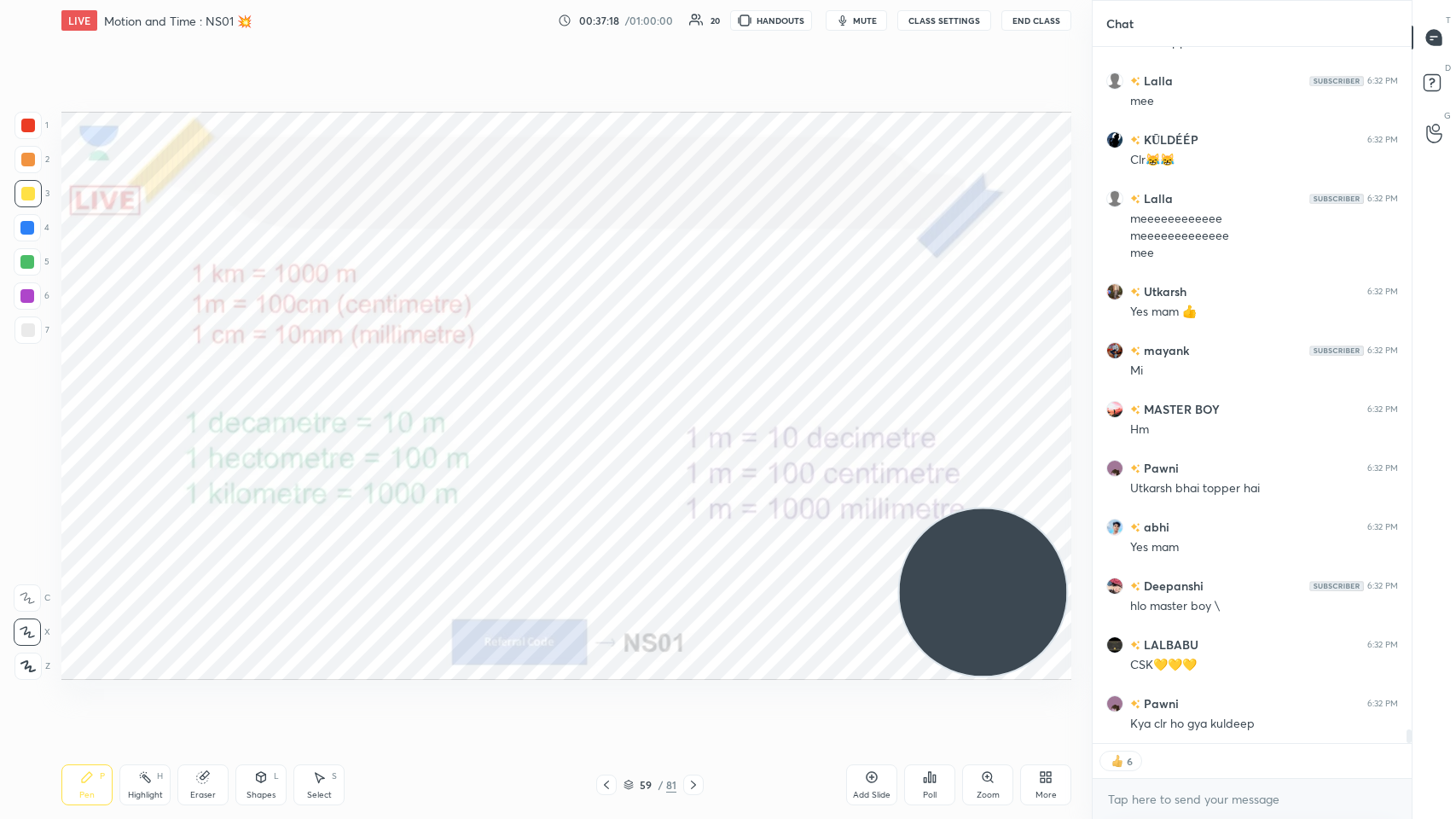 click on "Pen P" at bounding box center [87, 785] 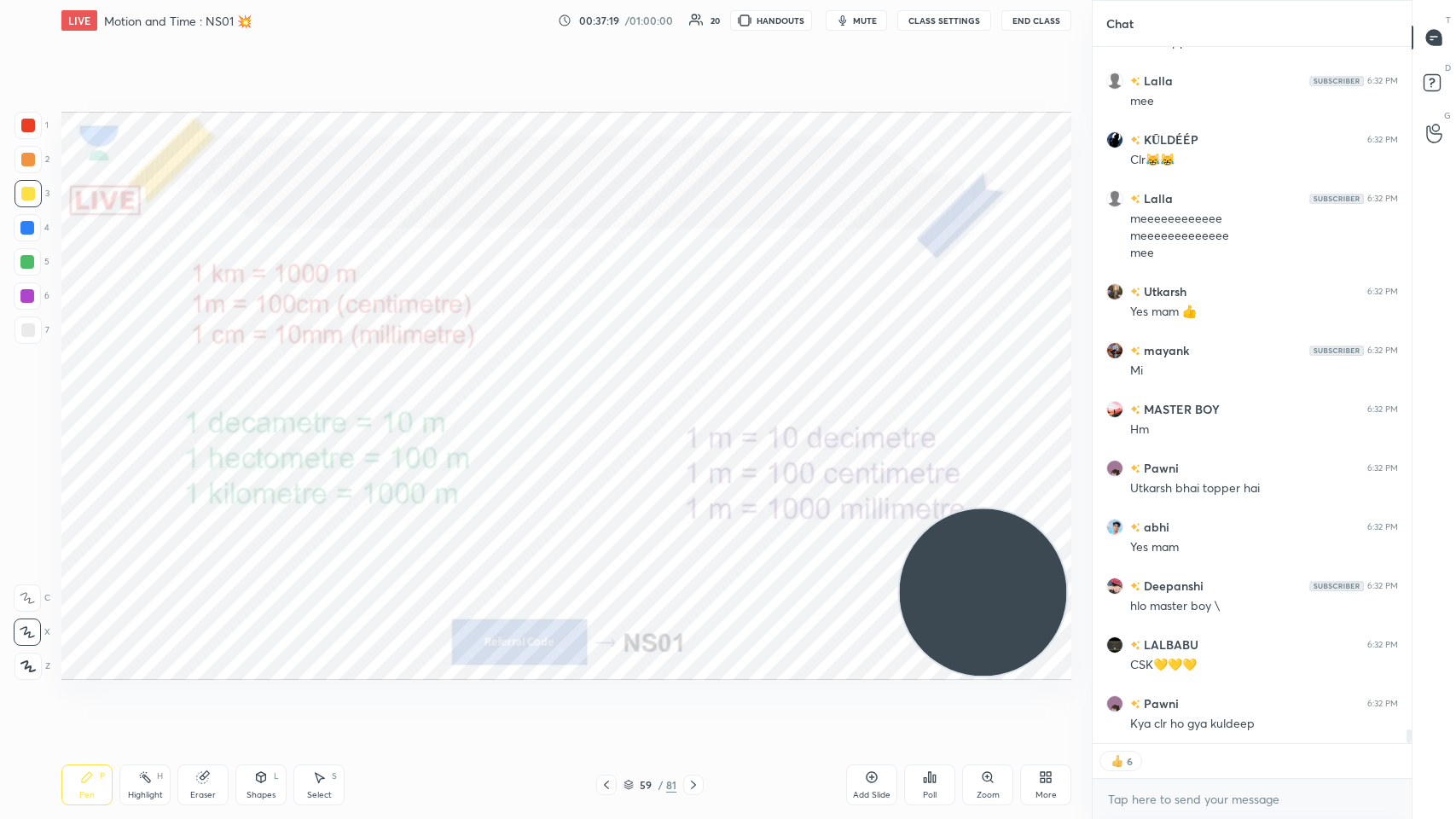click on "1 2 3 4 5 6 7 C X Z C X Z E E Erase all   H H" at bounding box center (27, 396) 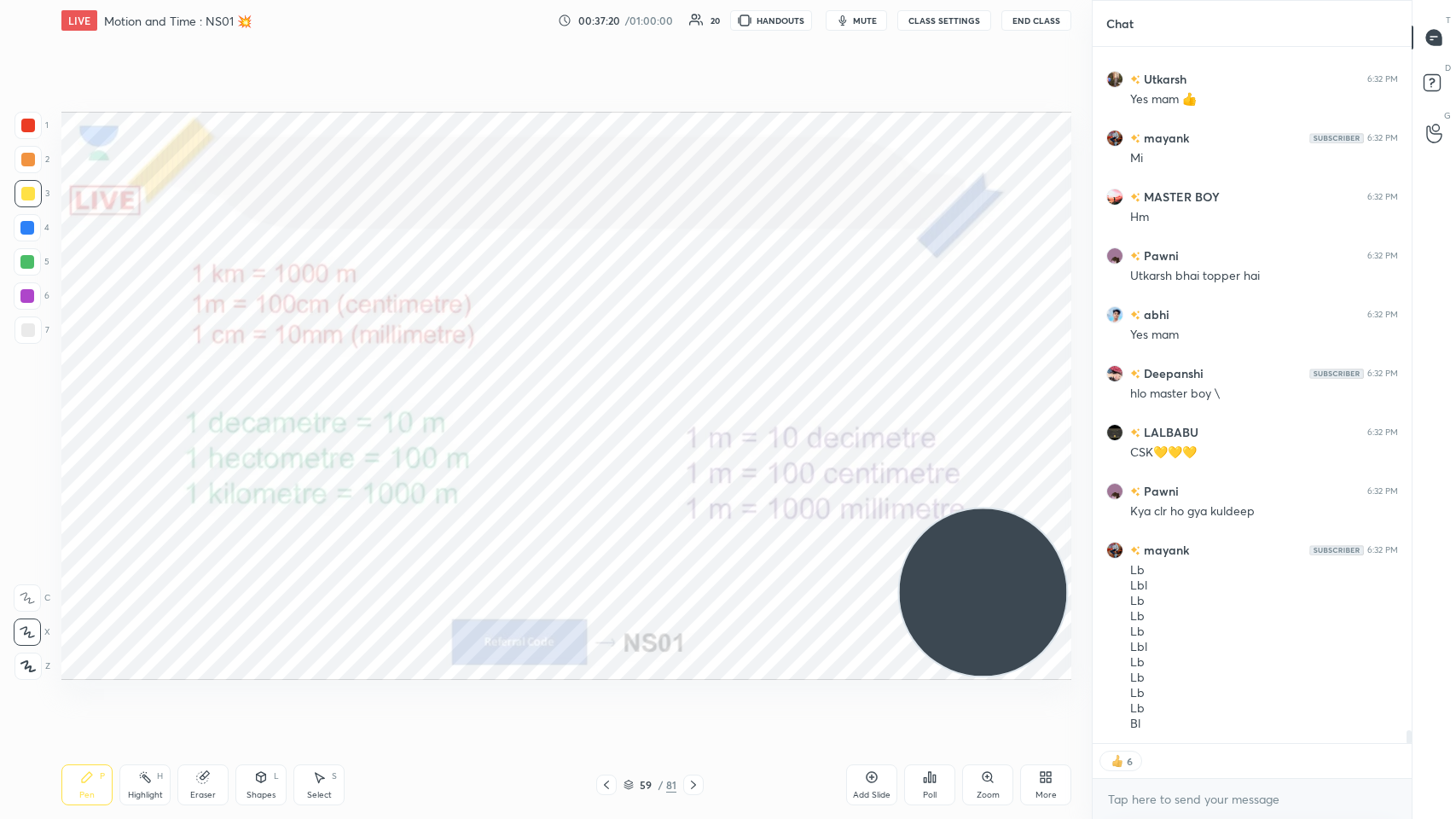 click at bounding box center [27, 296] 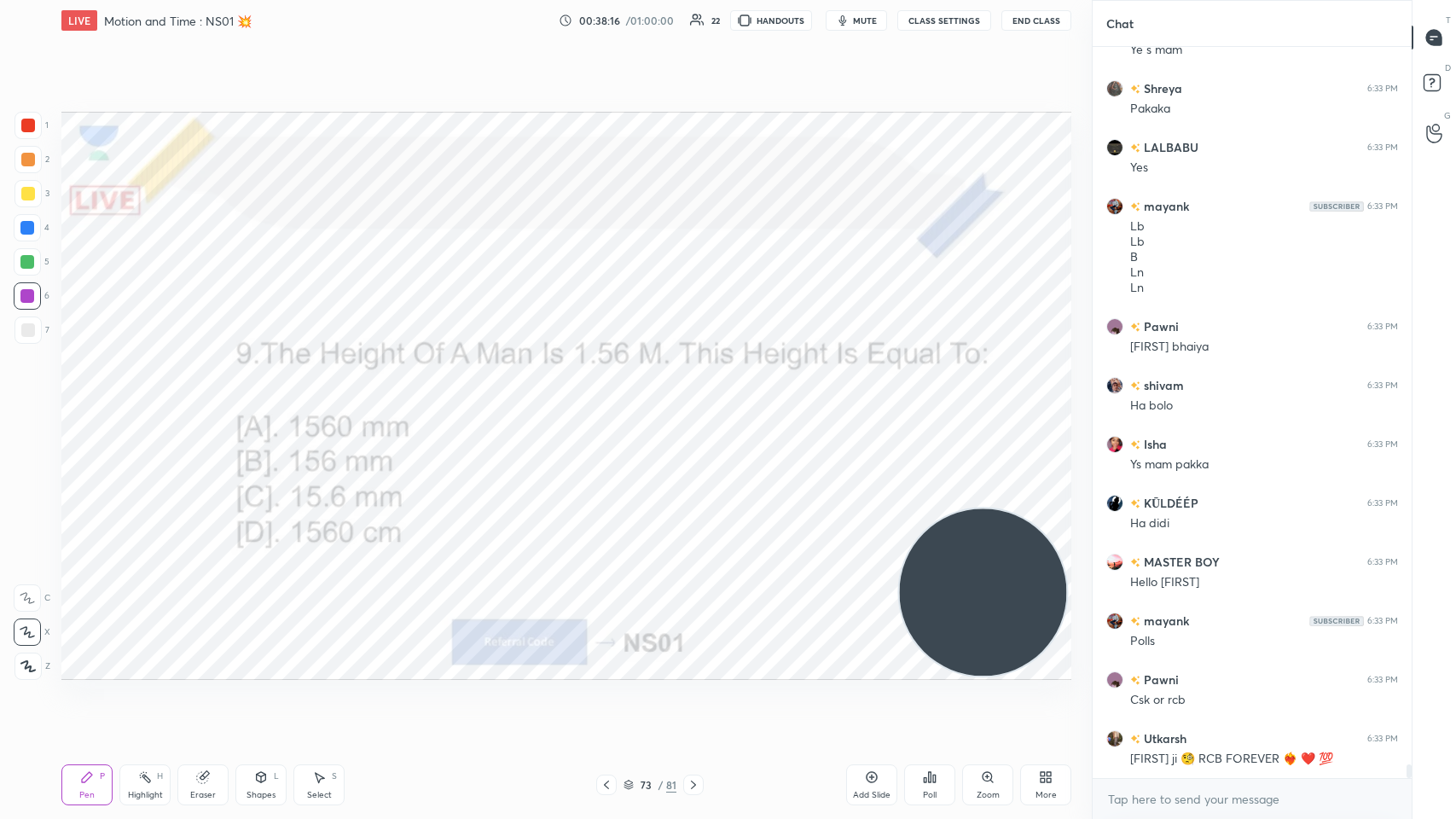 scroll, scrollTop: 37658, scrollLeft: 0, axis: vertical 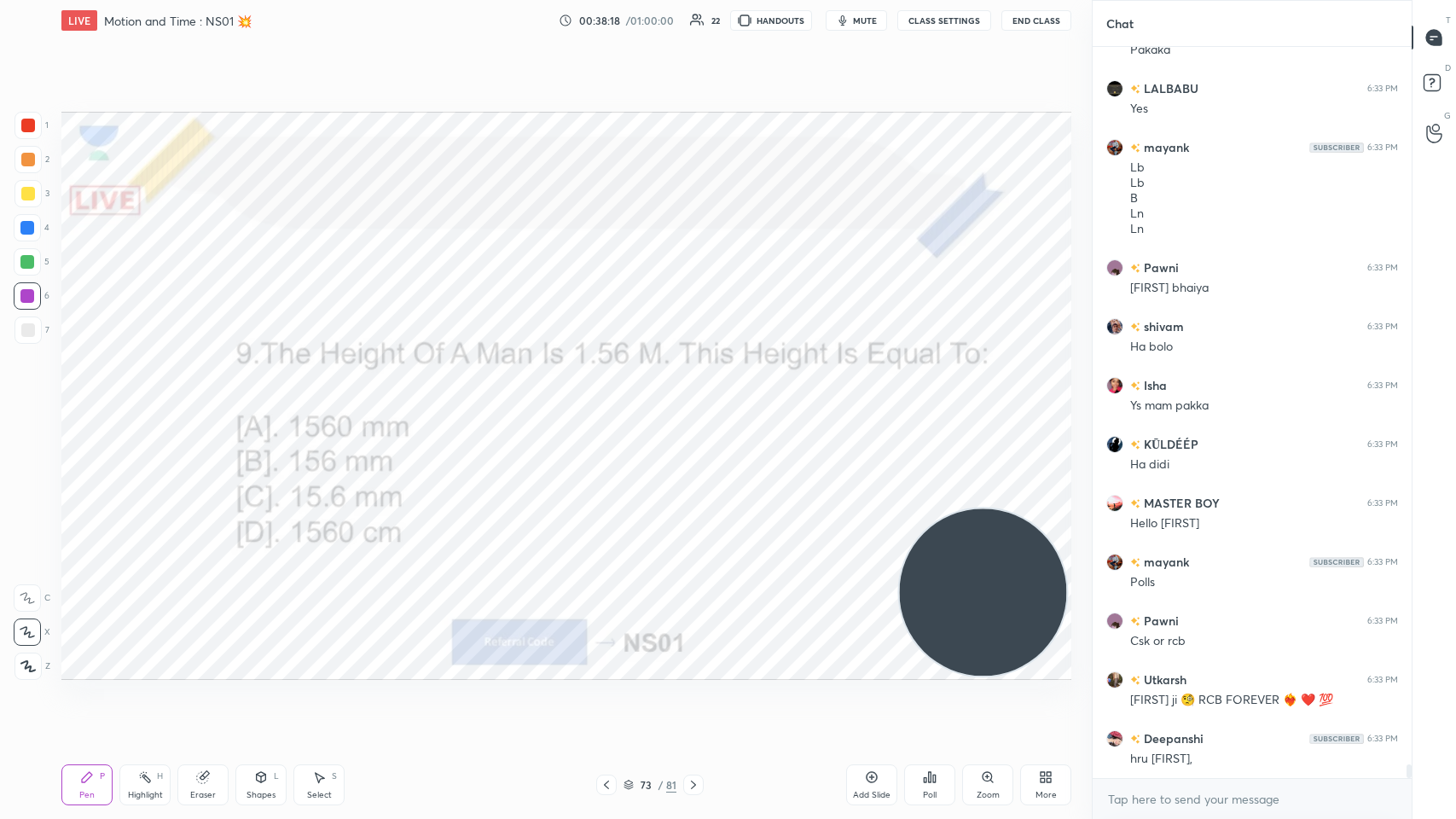 click at bounding box center (28, 125) 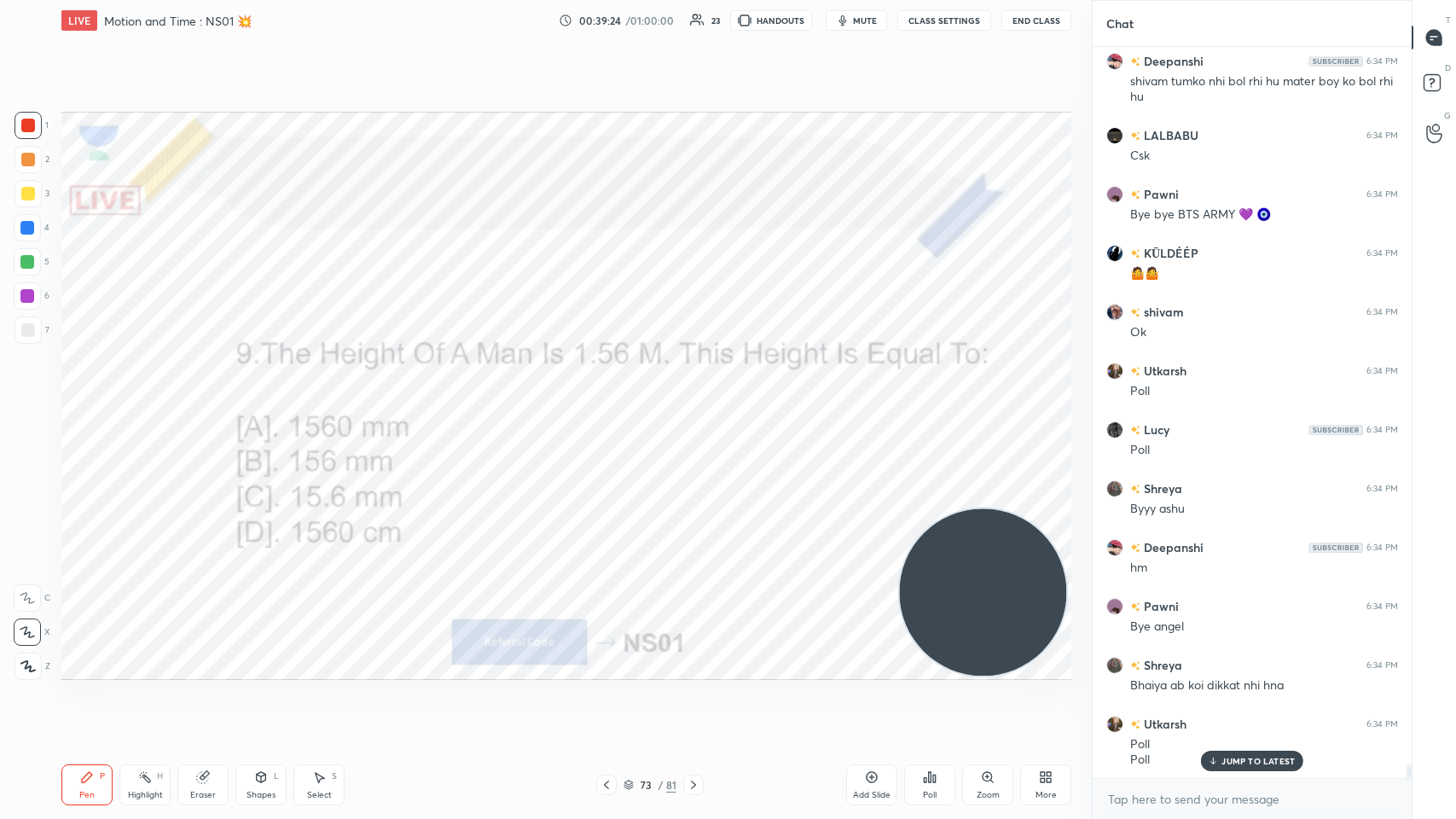 scroll, scrollTop: 39278, scrollLeft: 0, axis: vertical 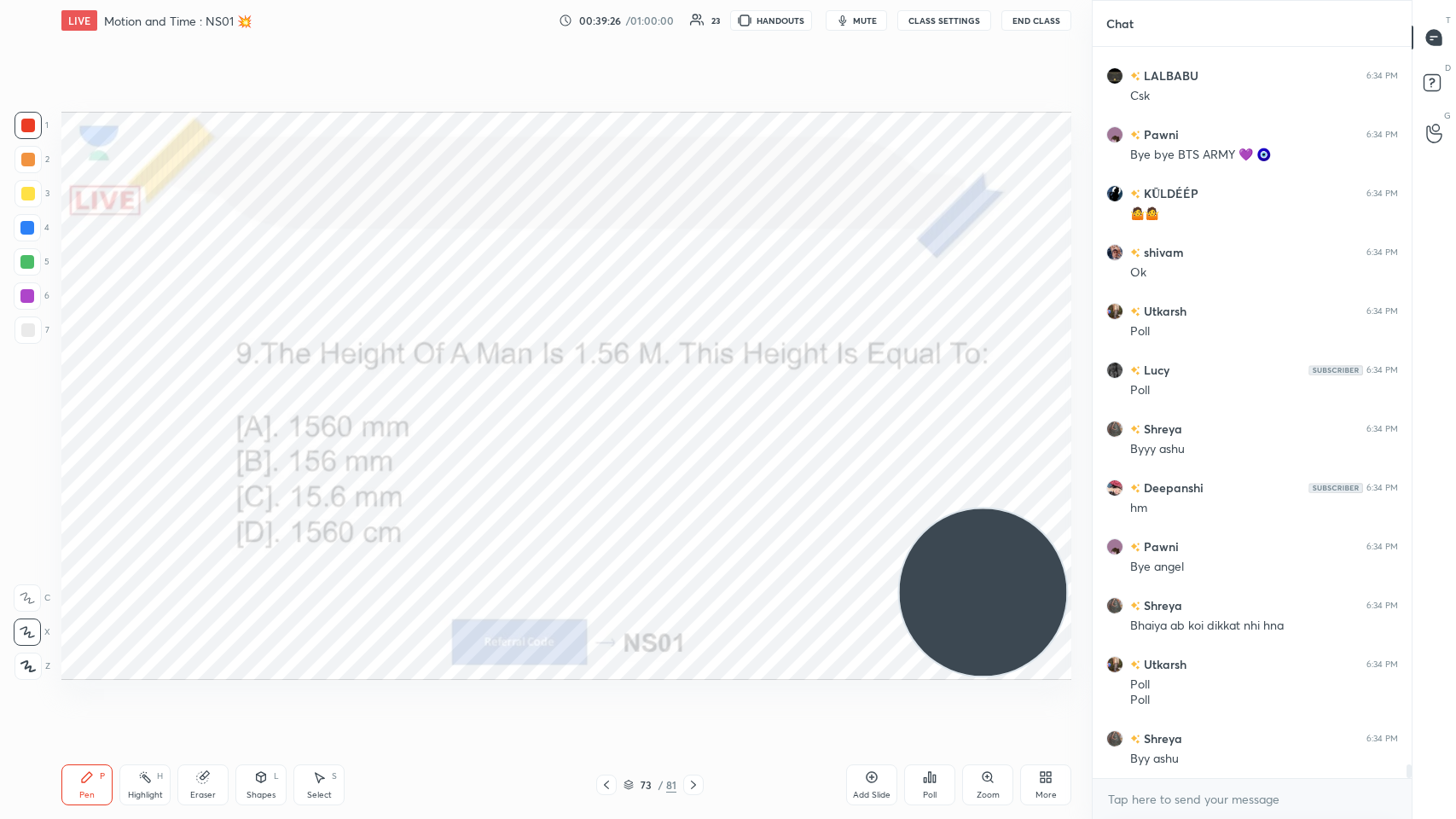 click on "Poll" at bounding box center (930, 795) 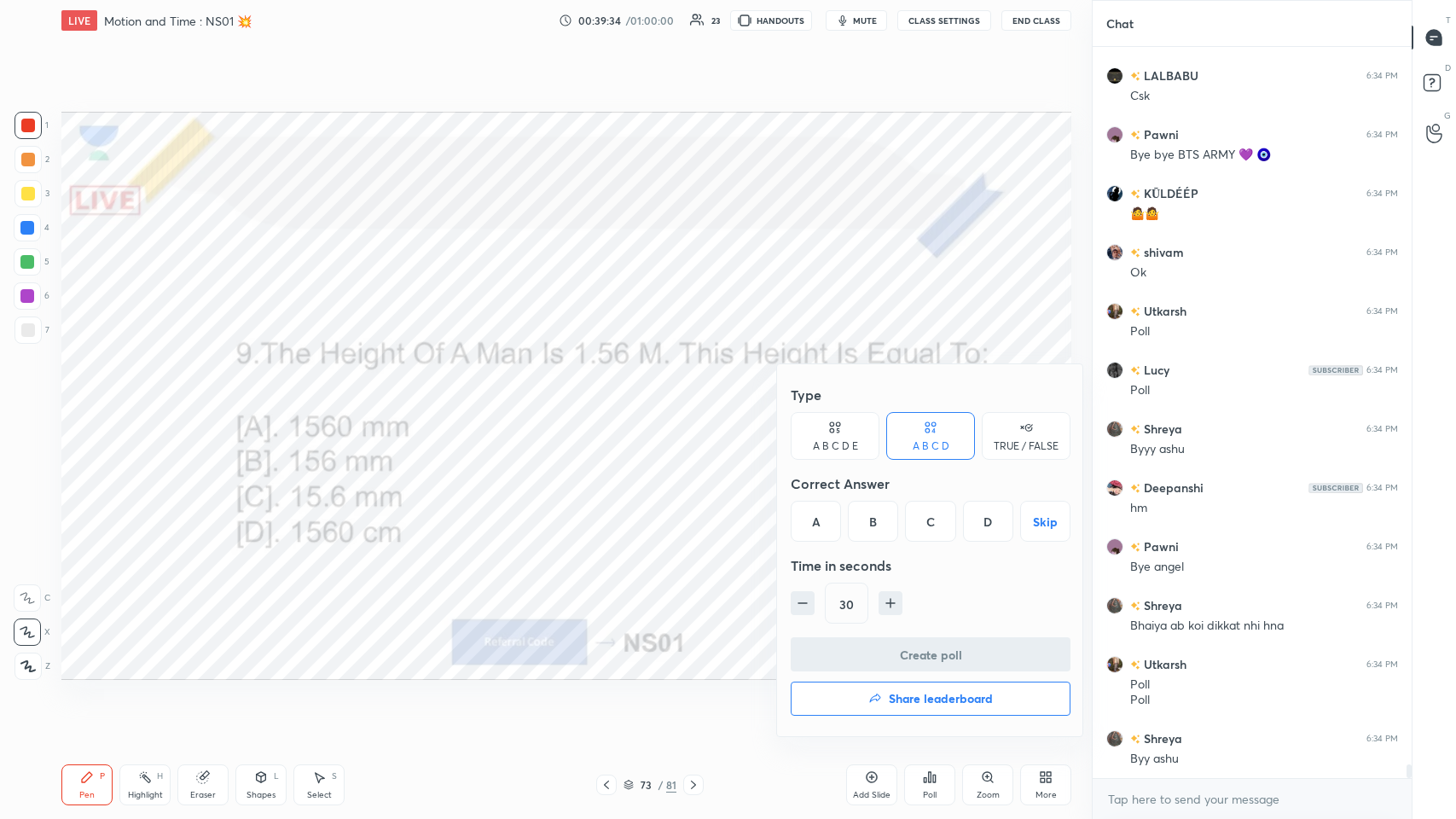 scroll, scrollTop: 39337, scrollLeft: 0, axis: vertical 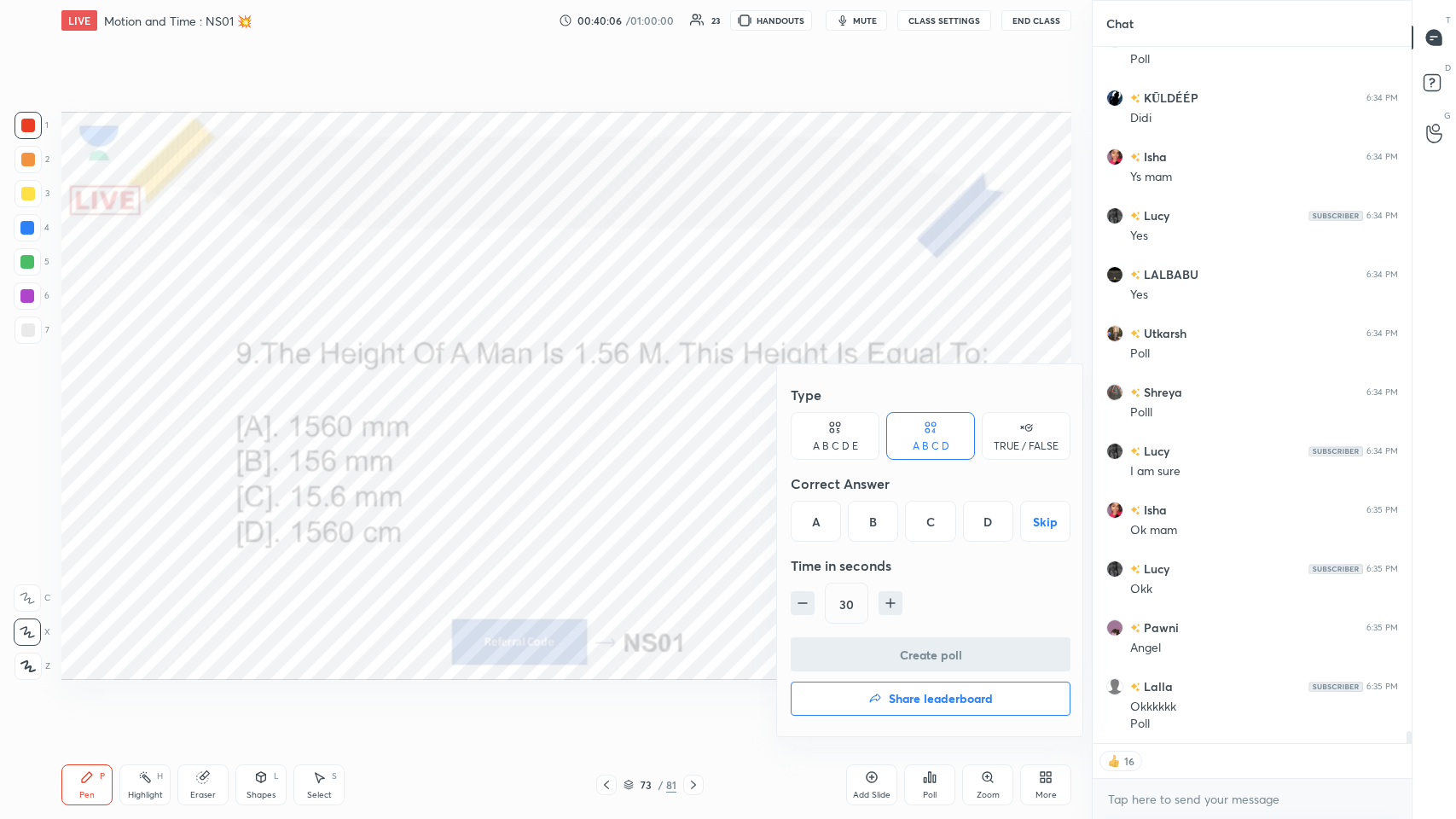 click on "A" at bounding box center [815, 521] 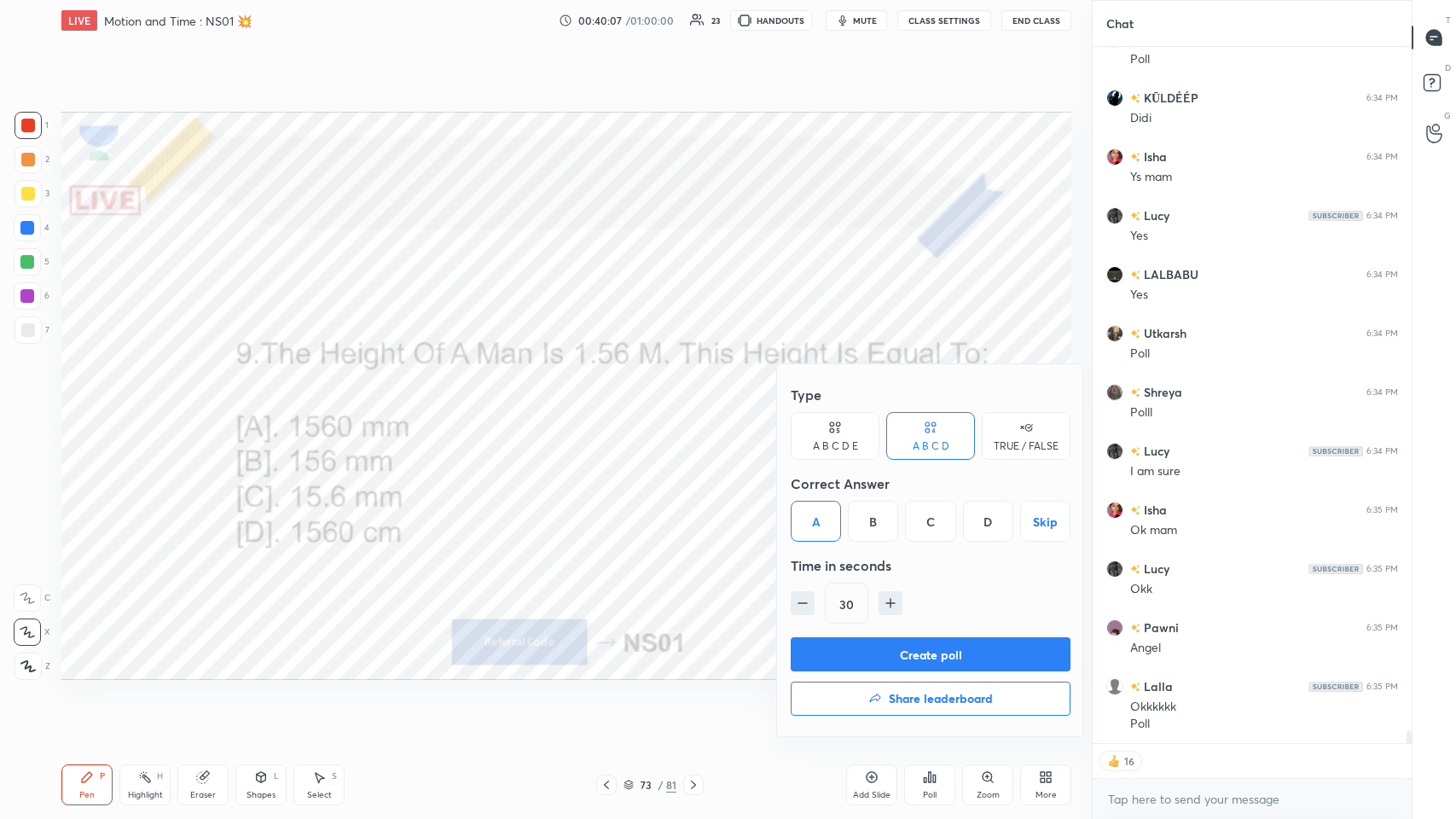 scroll, scrollTop: 40153, scrollLeft: 0, axis: vertical 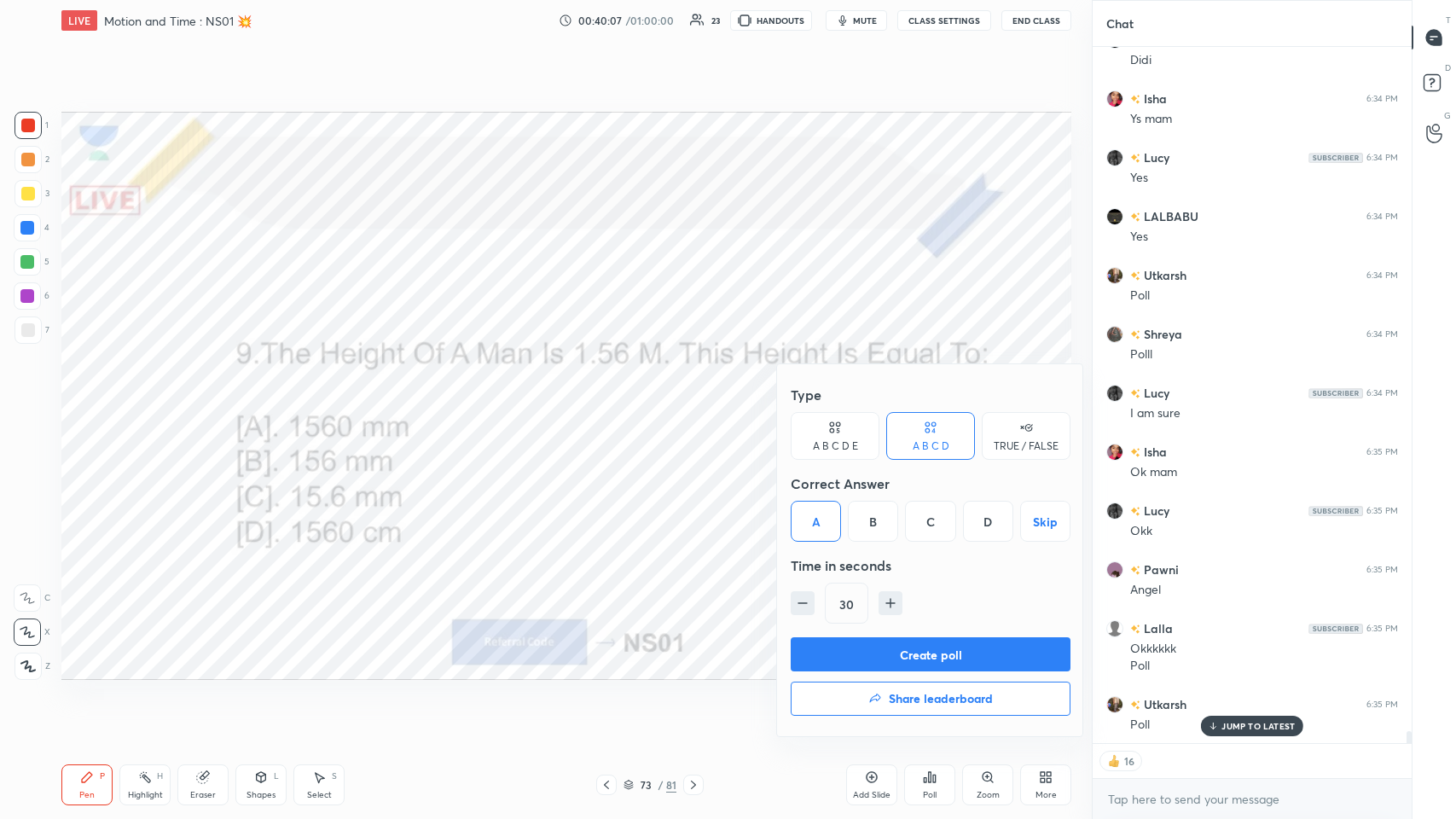 click on "Create poll" at bounding box center [931, 654] 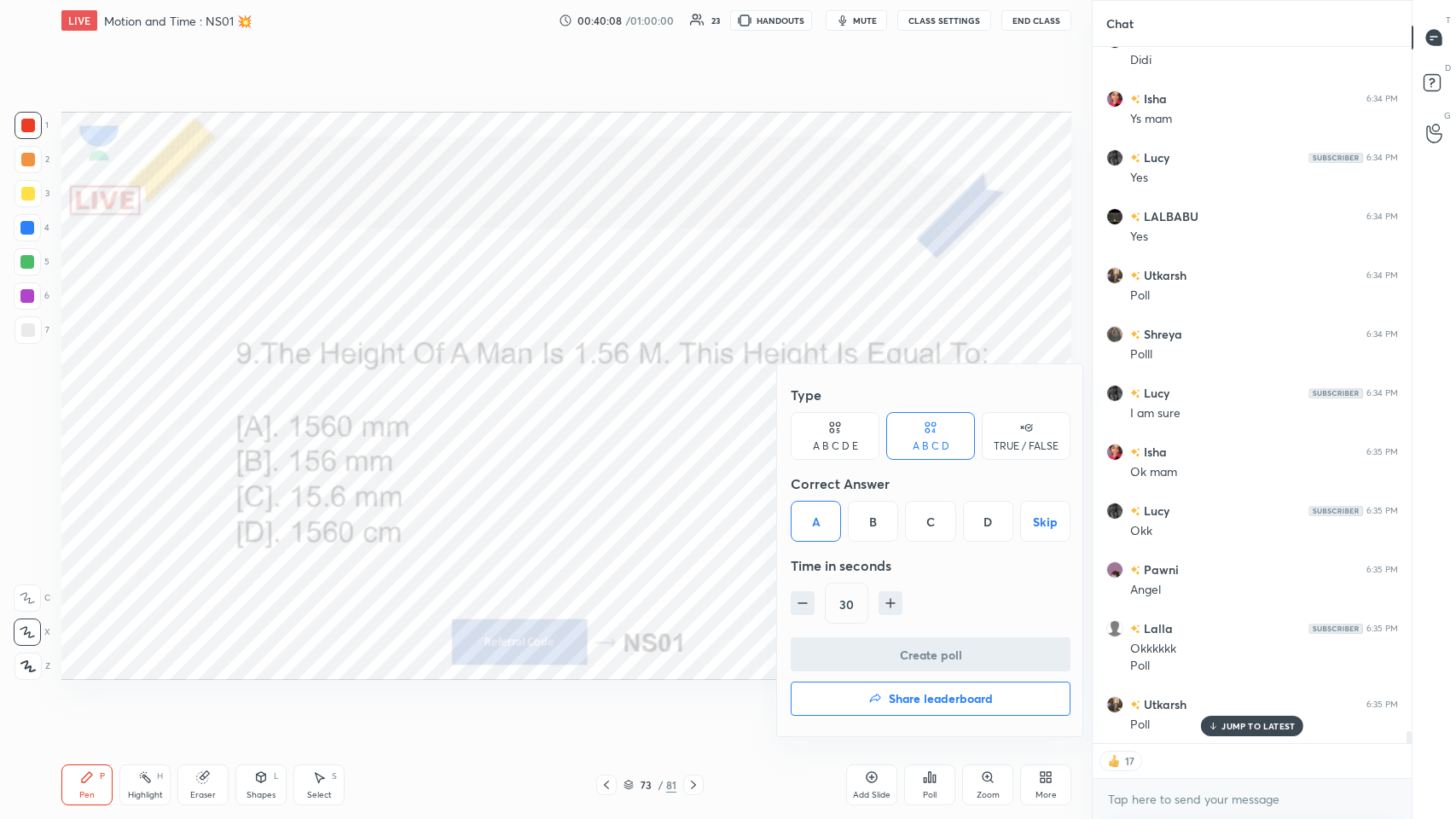 scroll, scrollTop: 714, scrollLeft: 314, axis: both 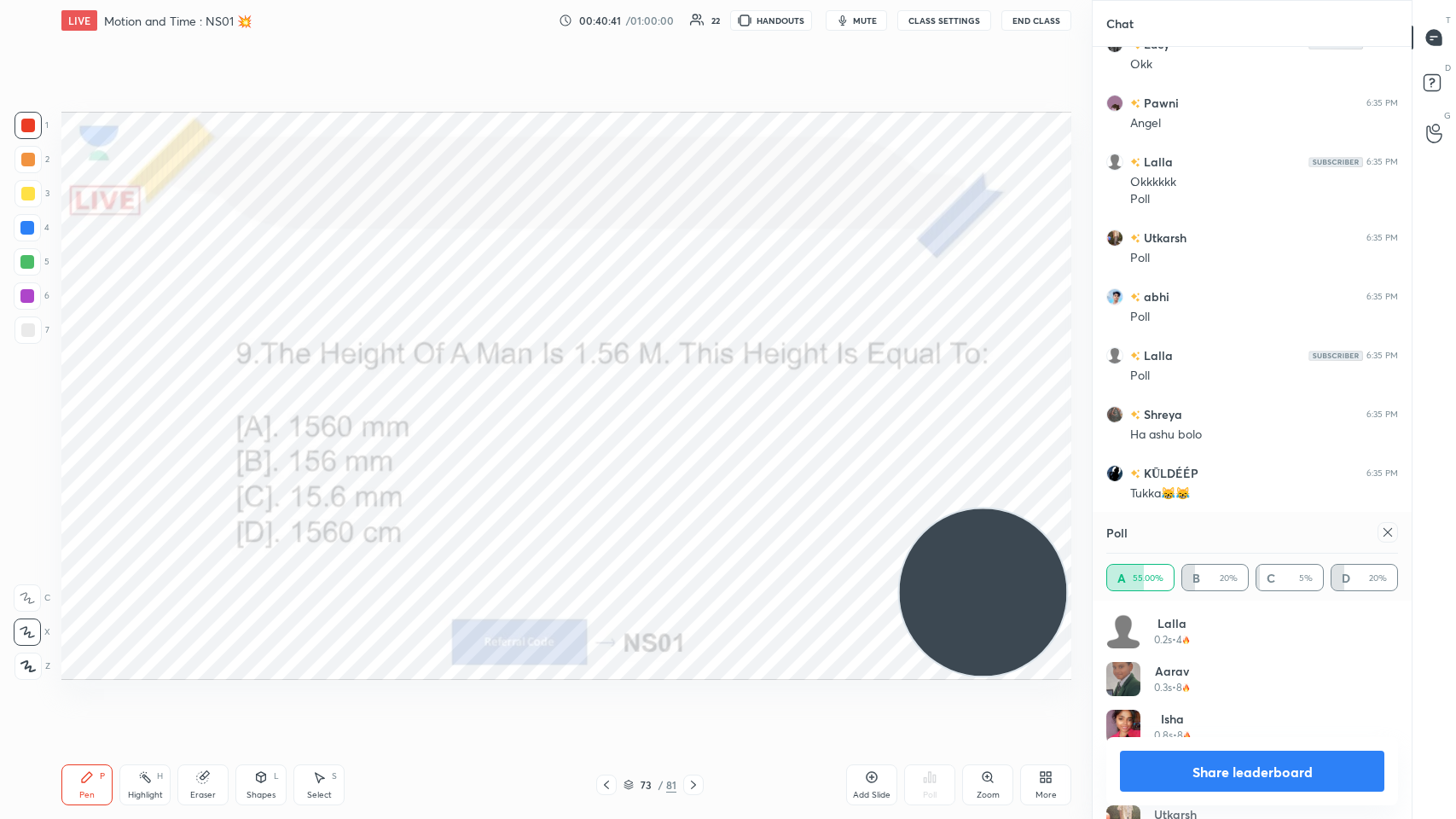 click 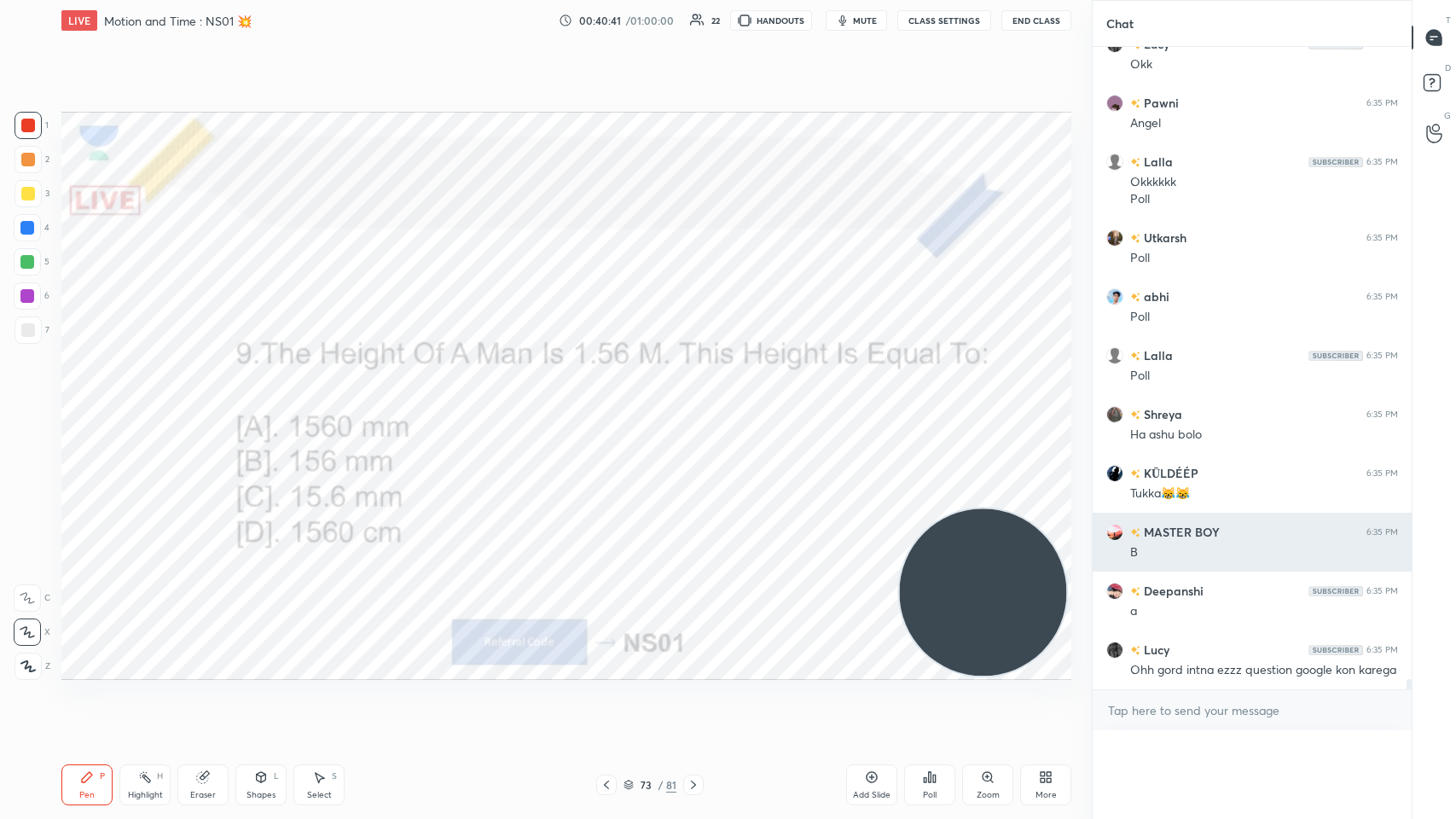 scroll, scrollTop: 0, scrollLeft: 0, axis: both 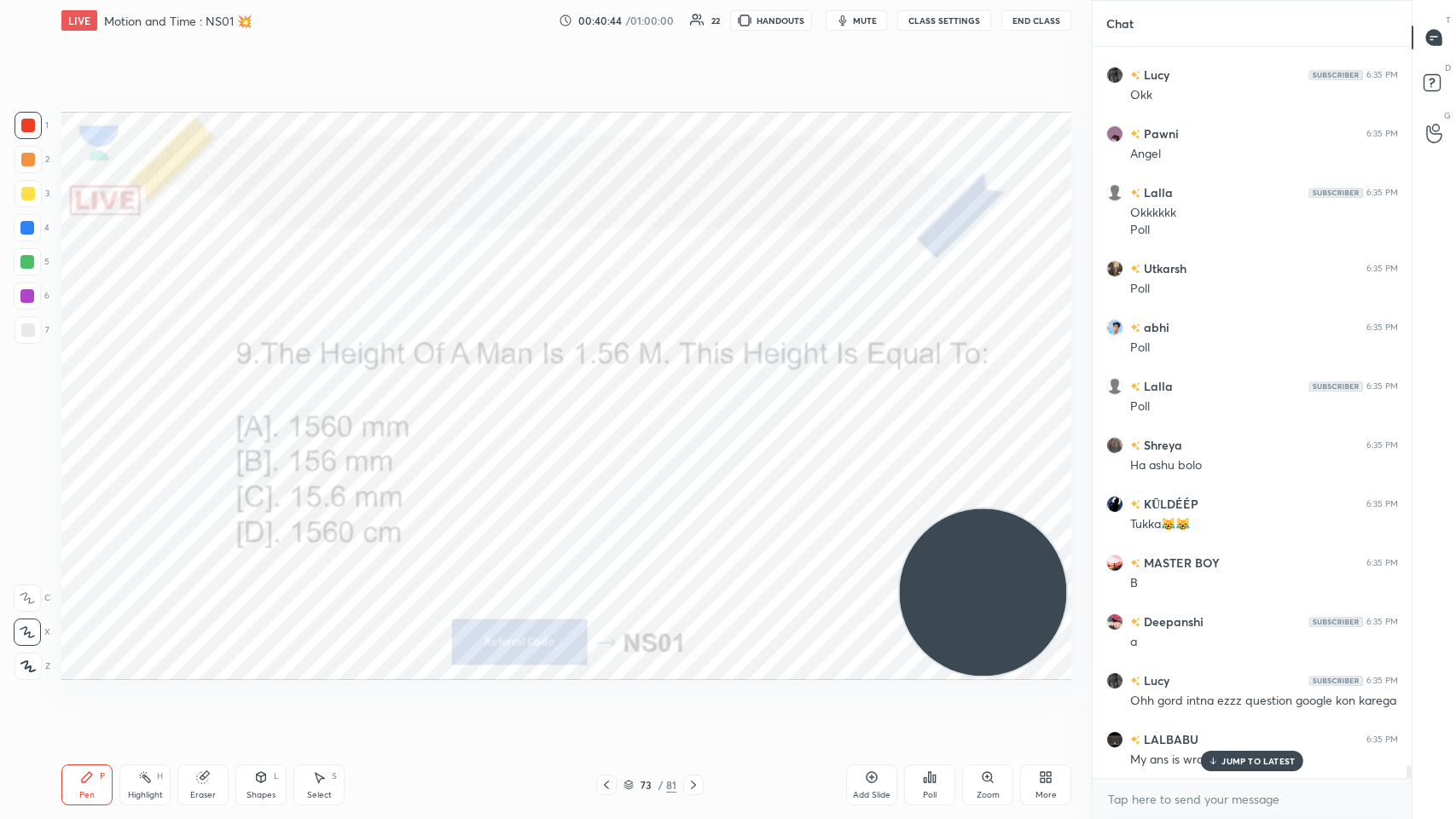 click on "JUMP TO LATEST" at bounding box center [1252, 761] 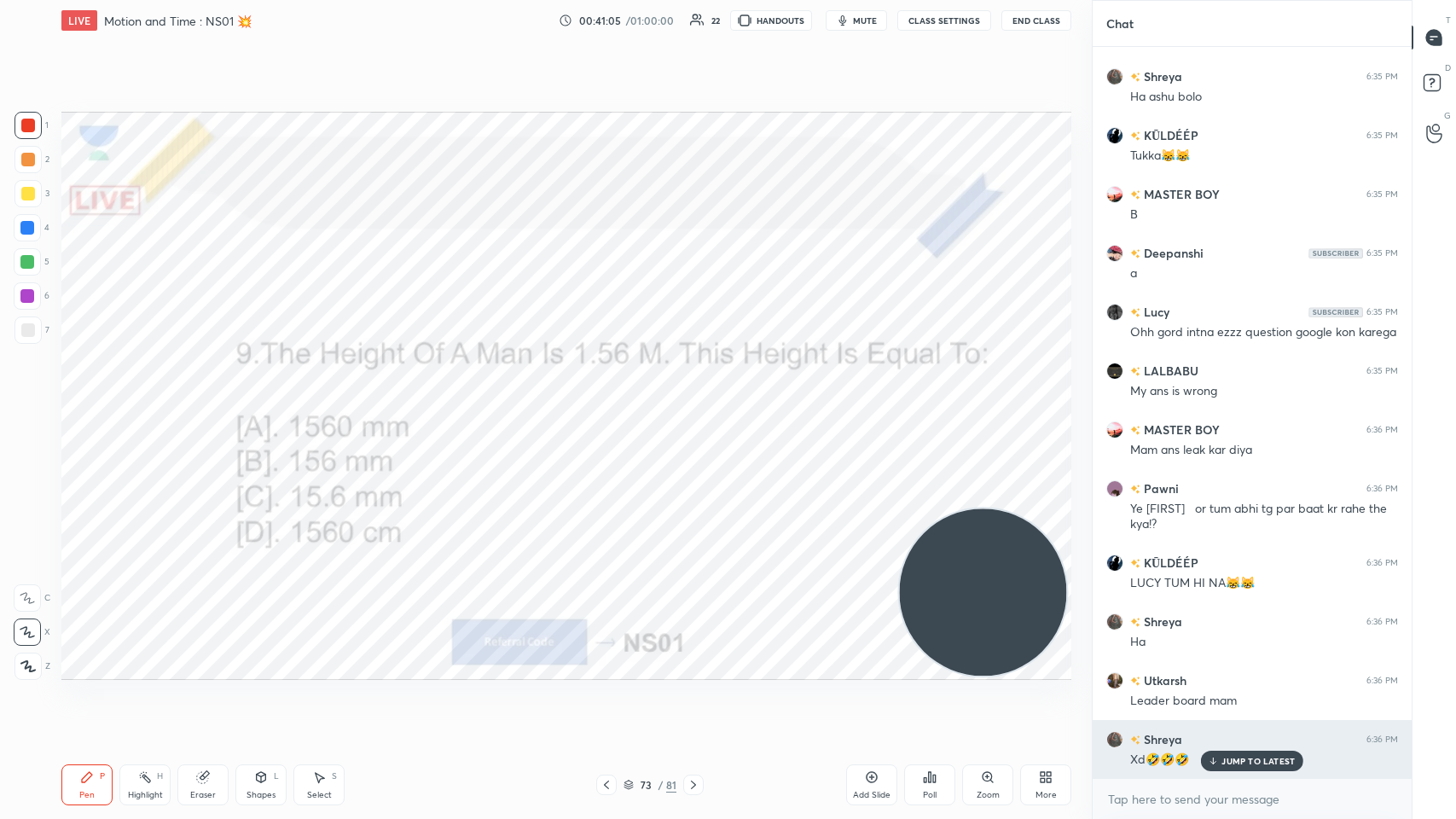 click 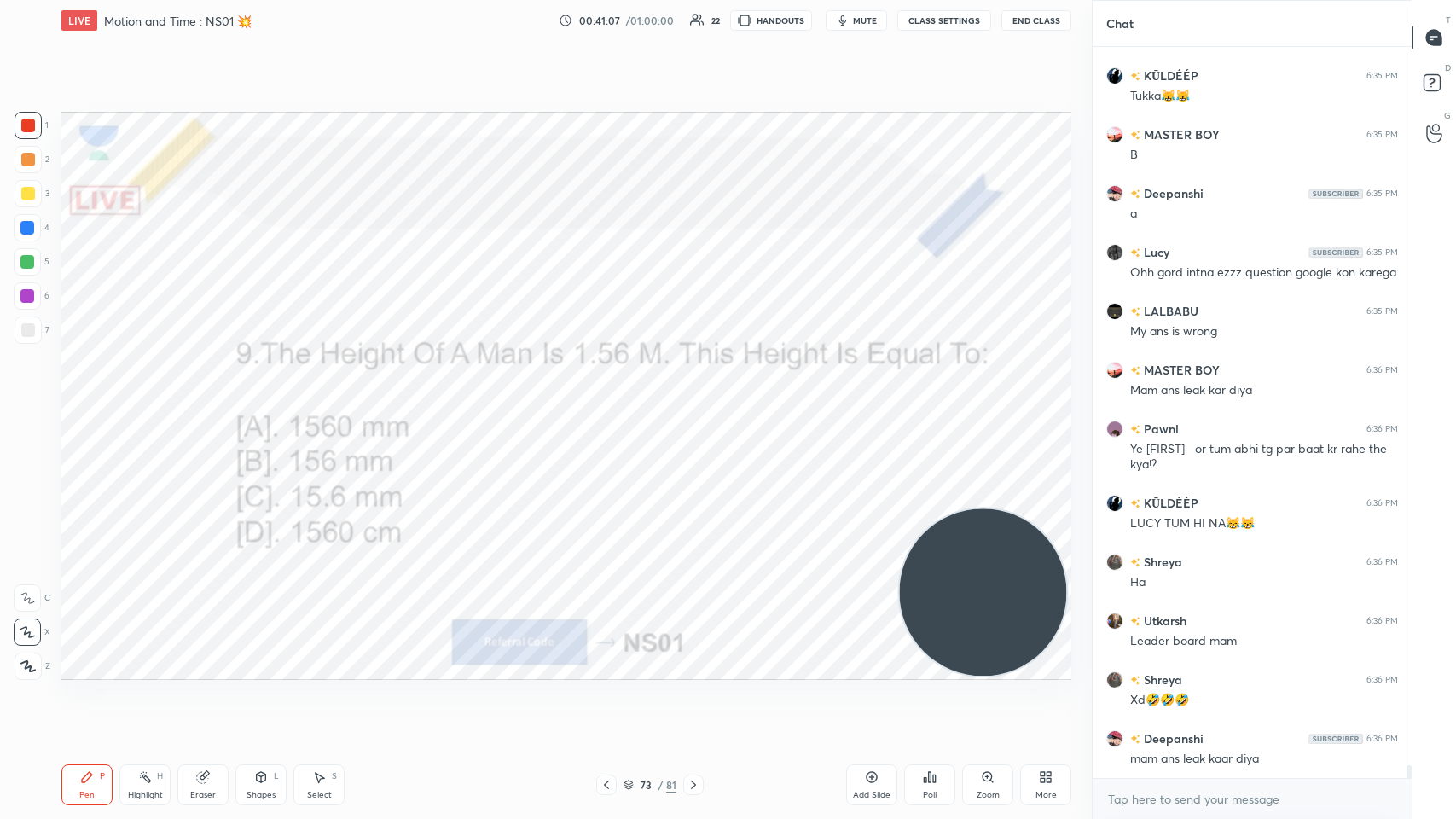 click 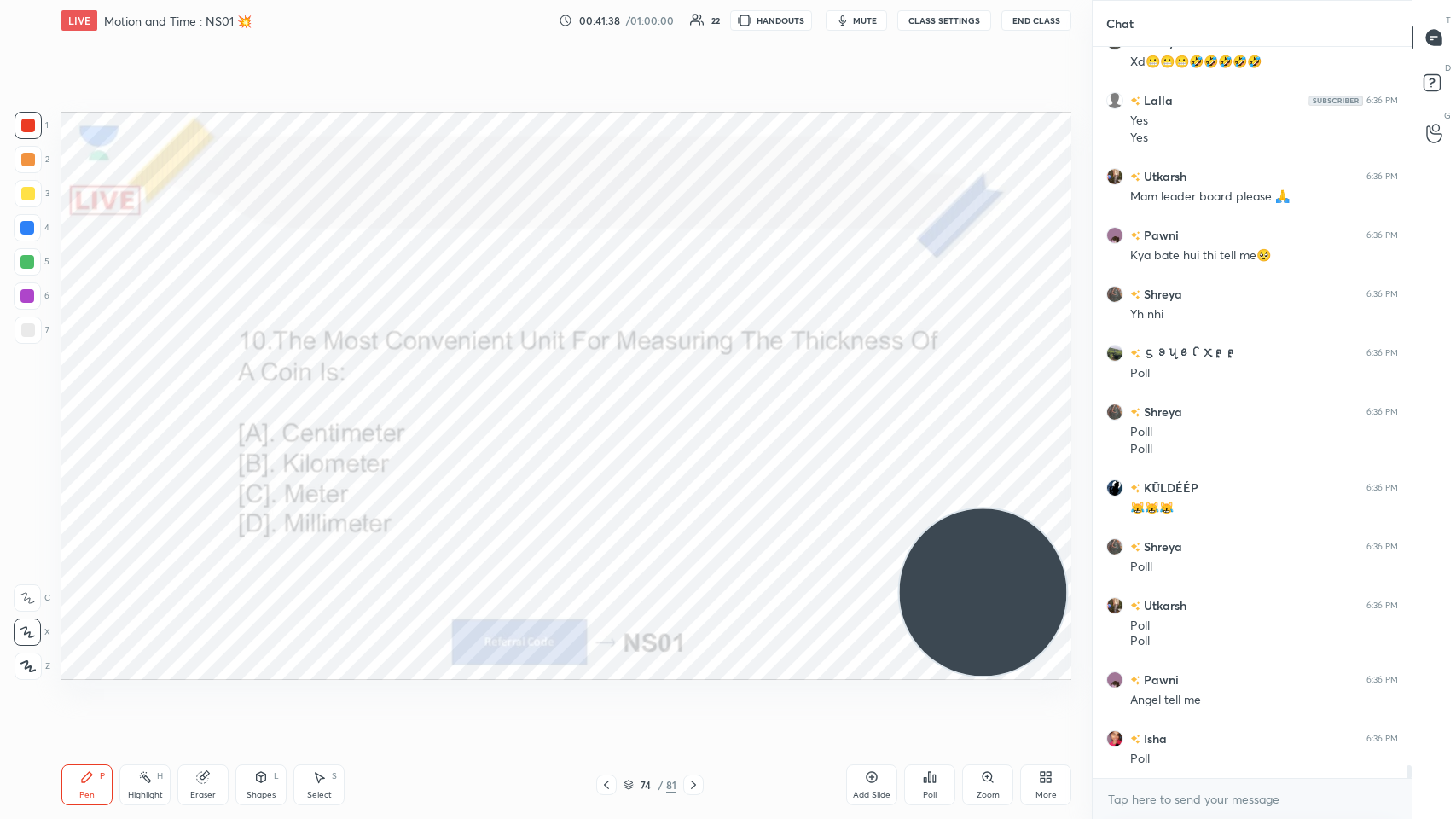 click on "Poll" at bounding box center (930, 785) 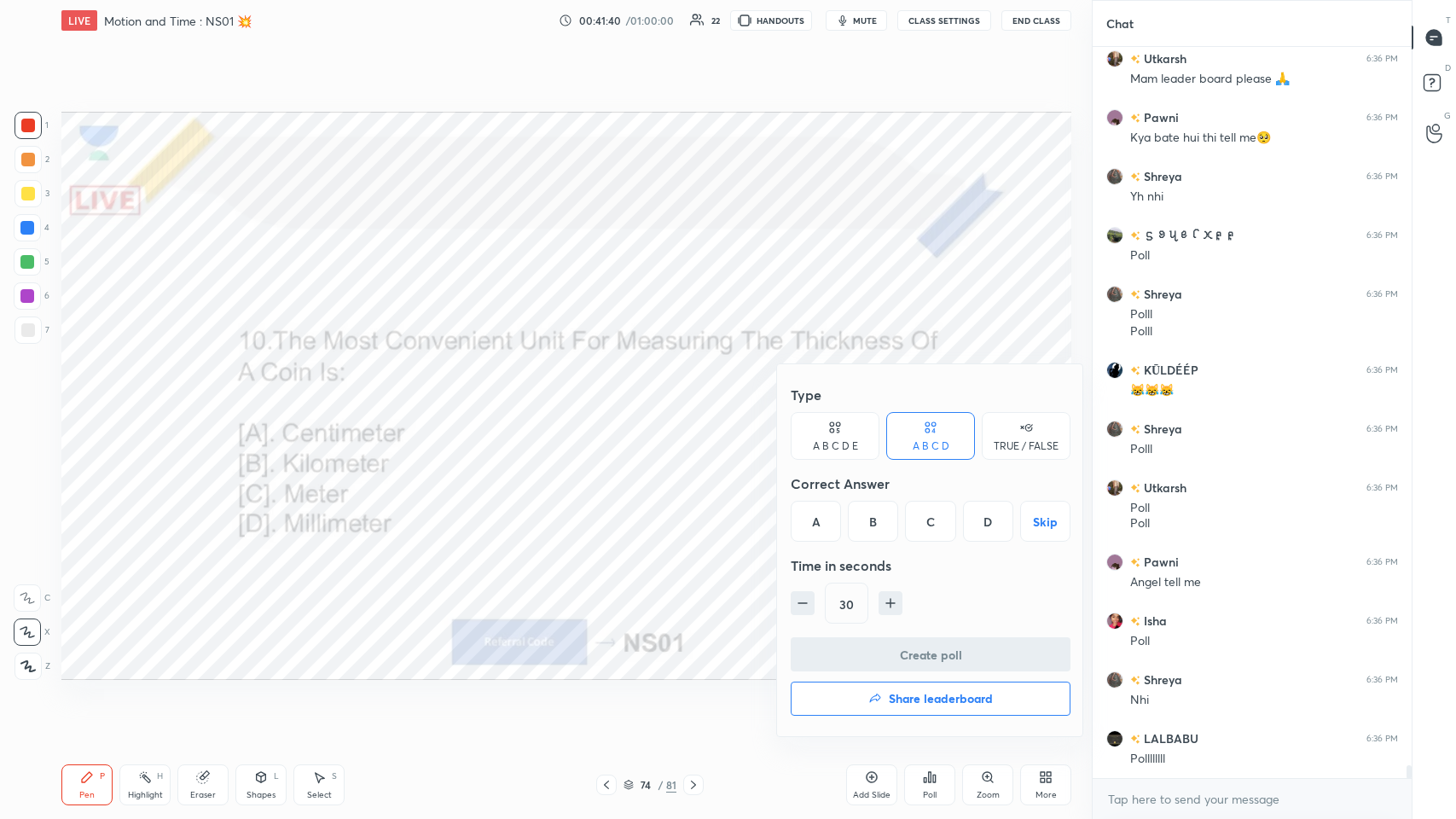 click on "D" at bounding box center (988, 521) 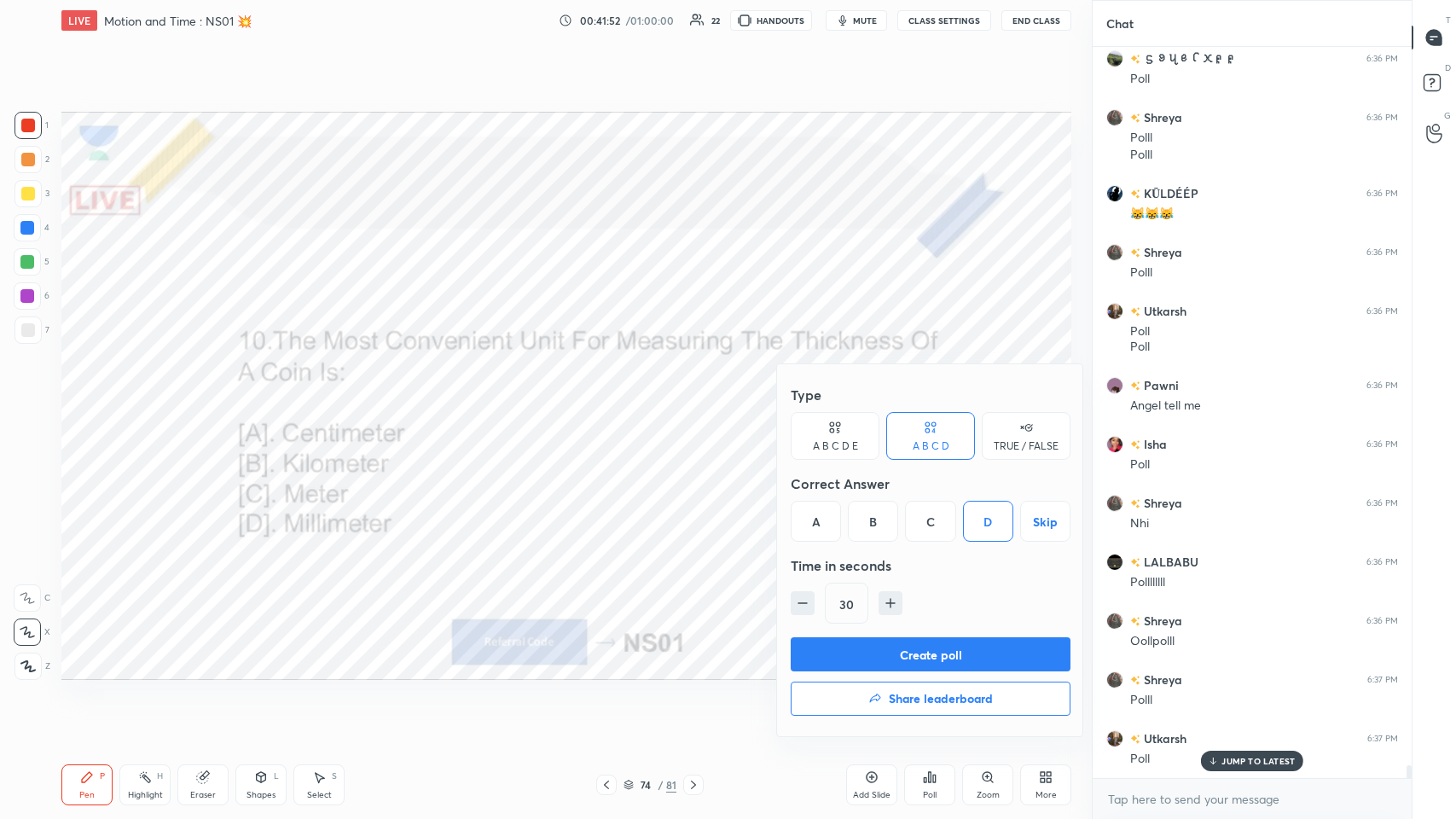 scroll, scrollTop: 42126, scrollLeft: 0, axis: vertical 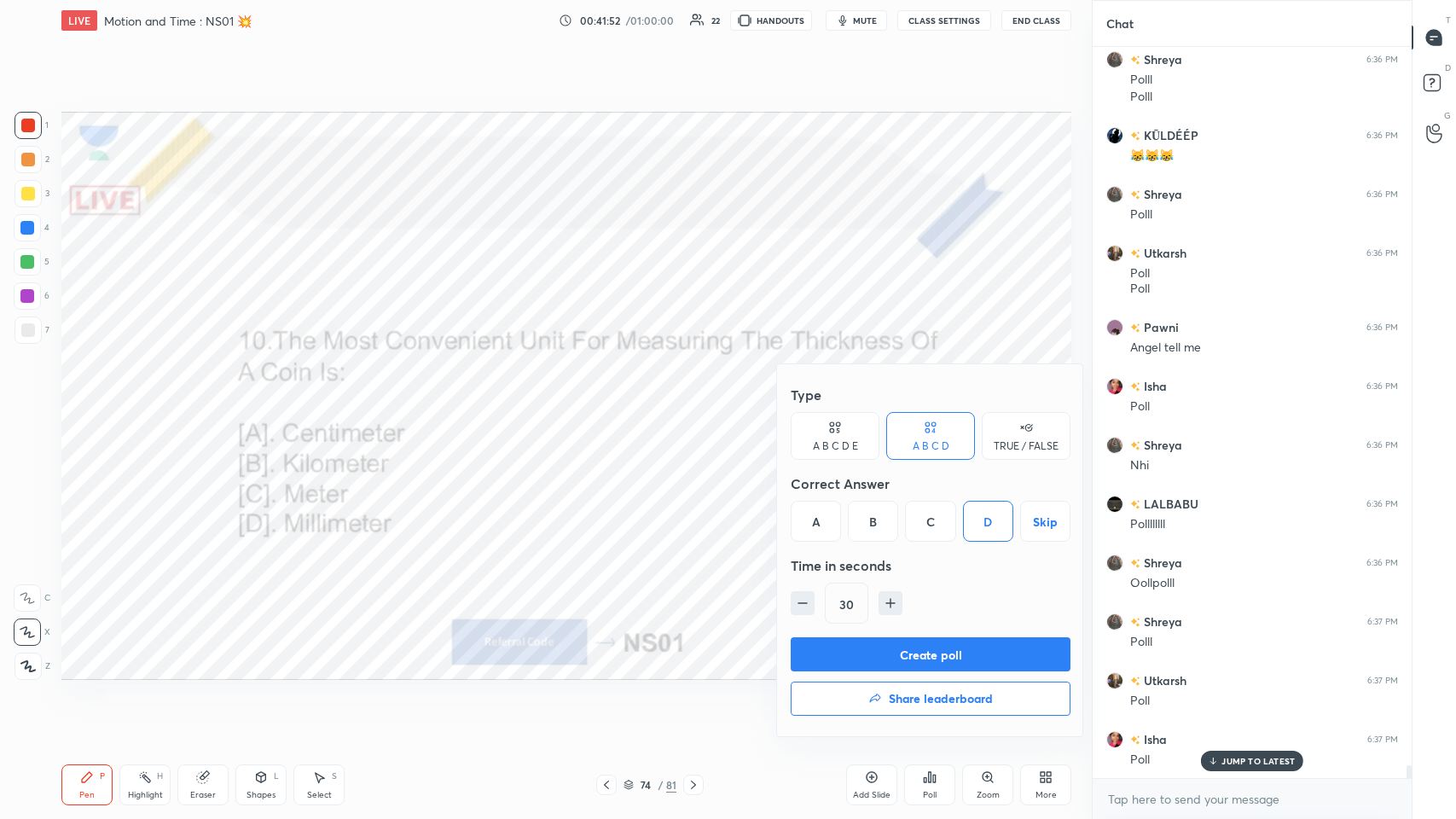 click on "Create poll" at bounding box center (931, 654) 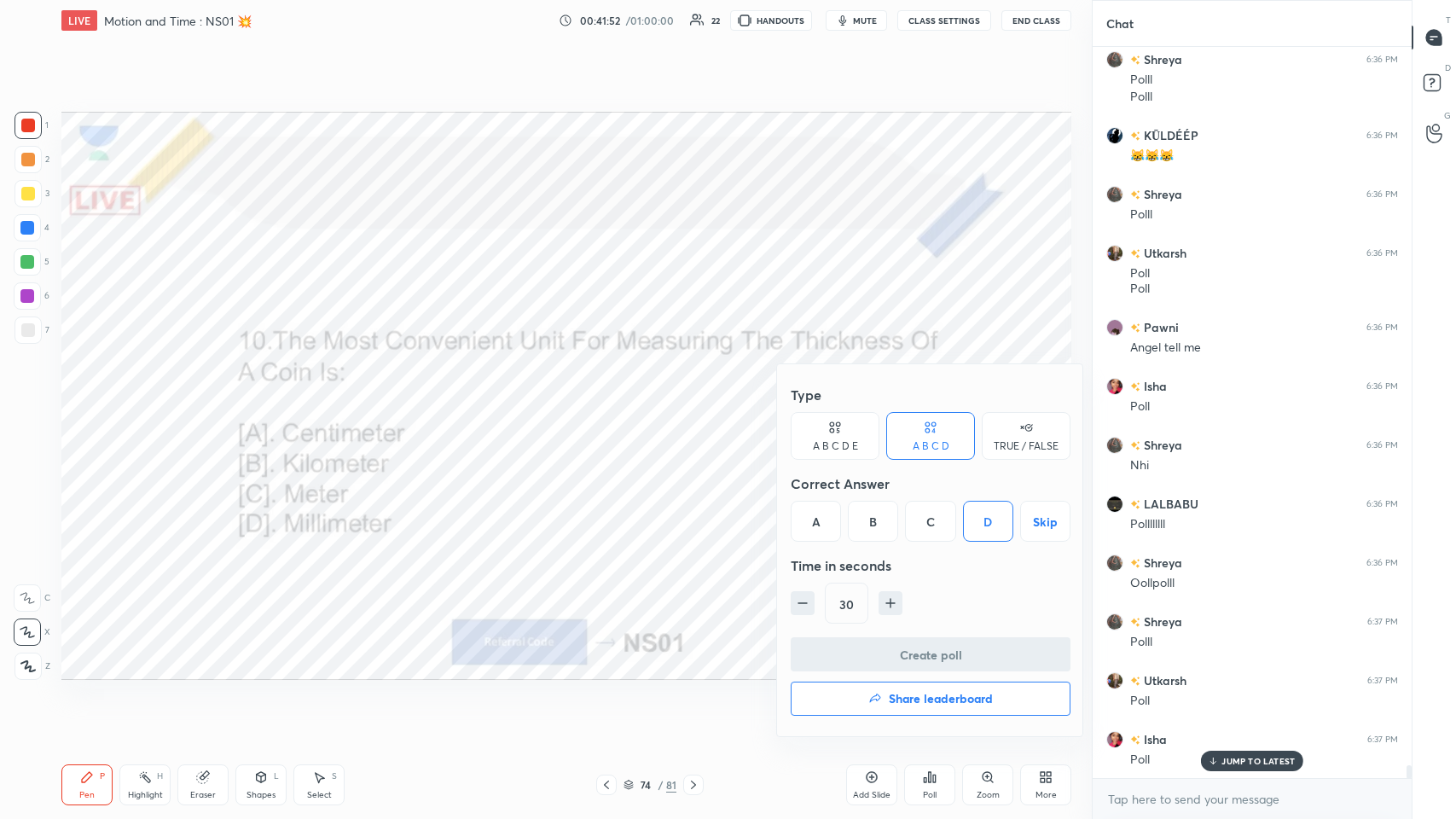 scroll, scrollTop: 669, scrollLeft: 314, axis: both 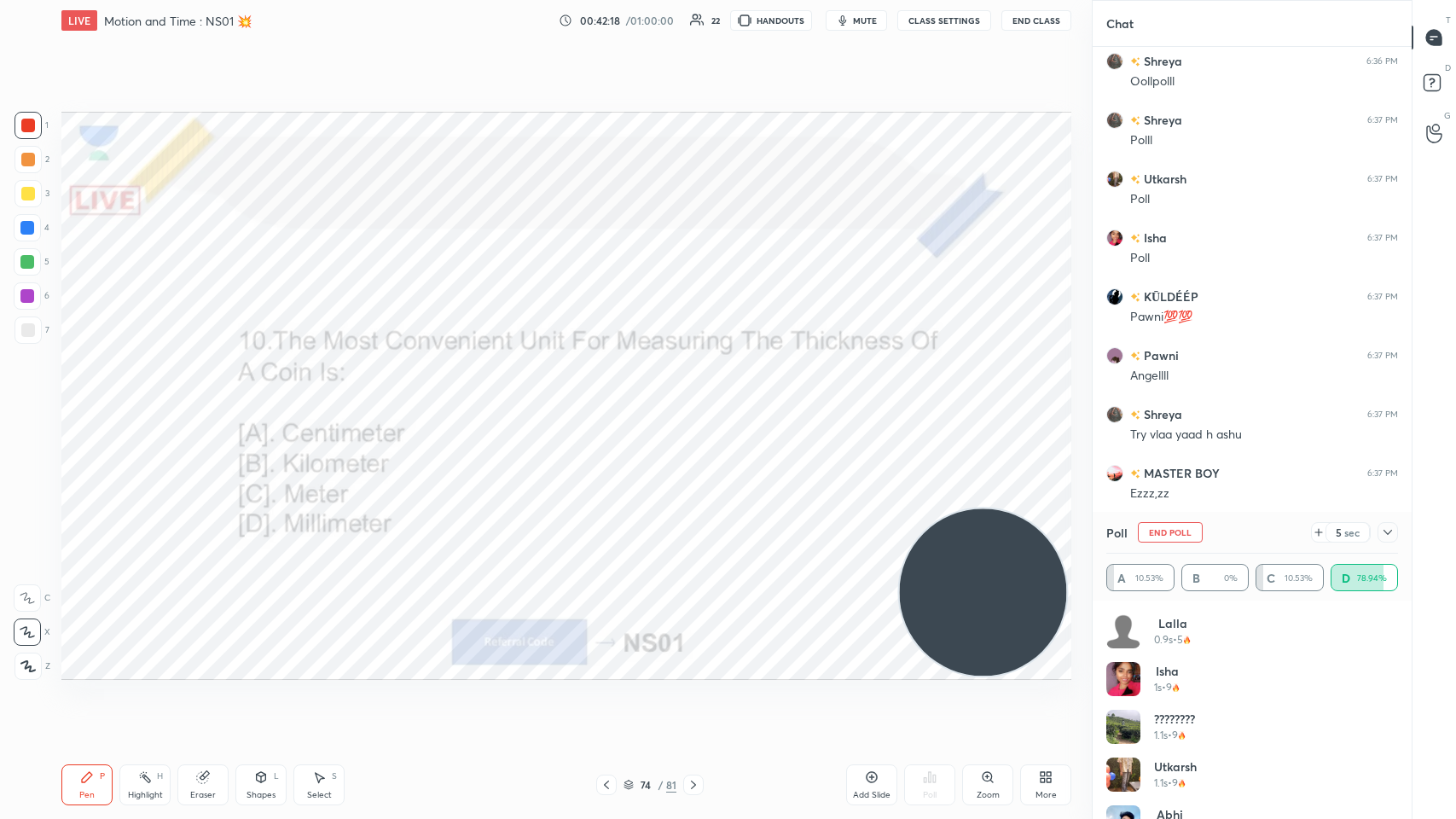click 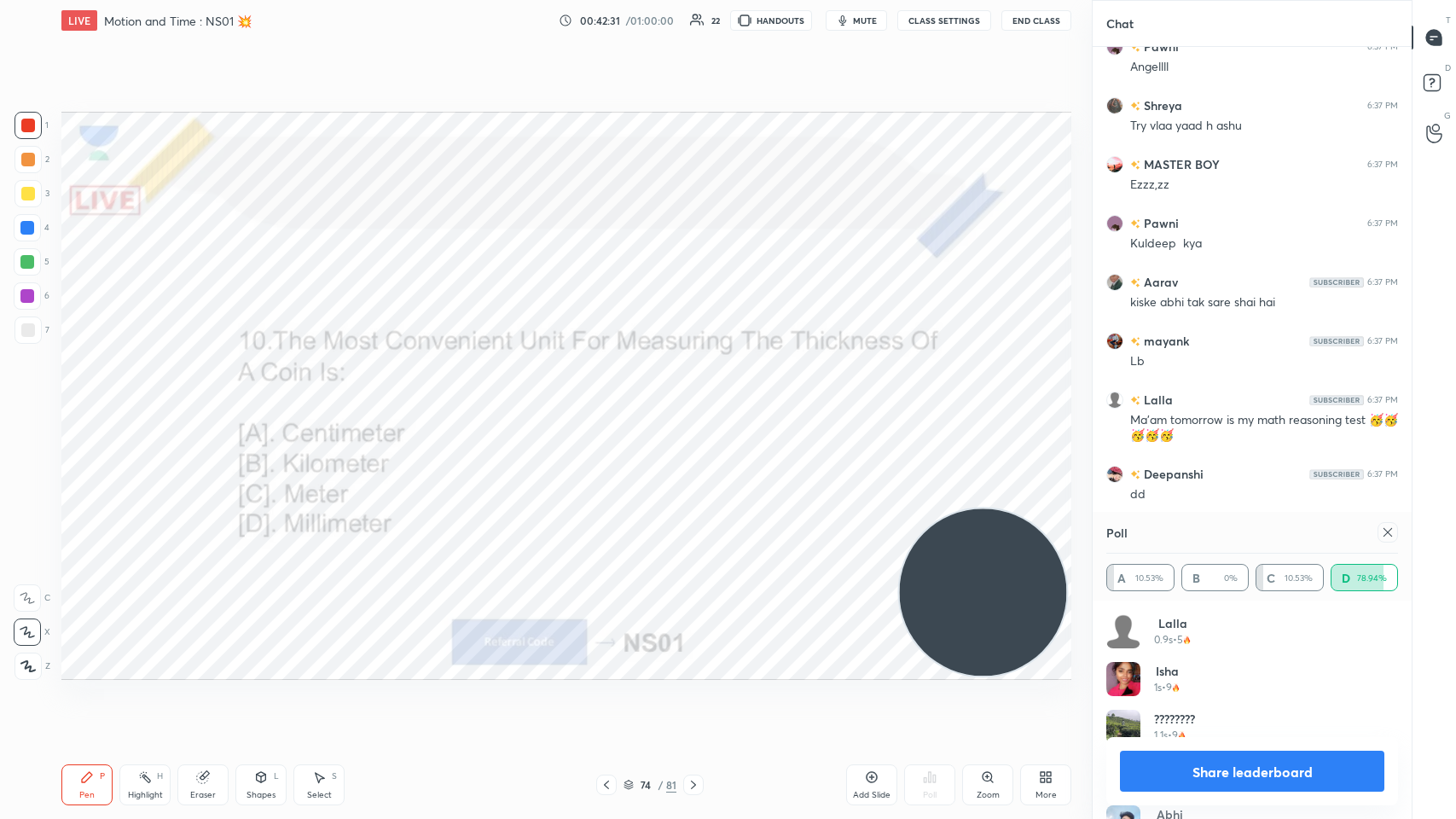 click at bounding box center [1388, 532] 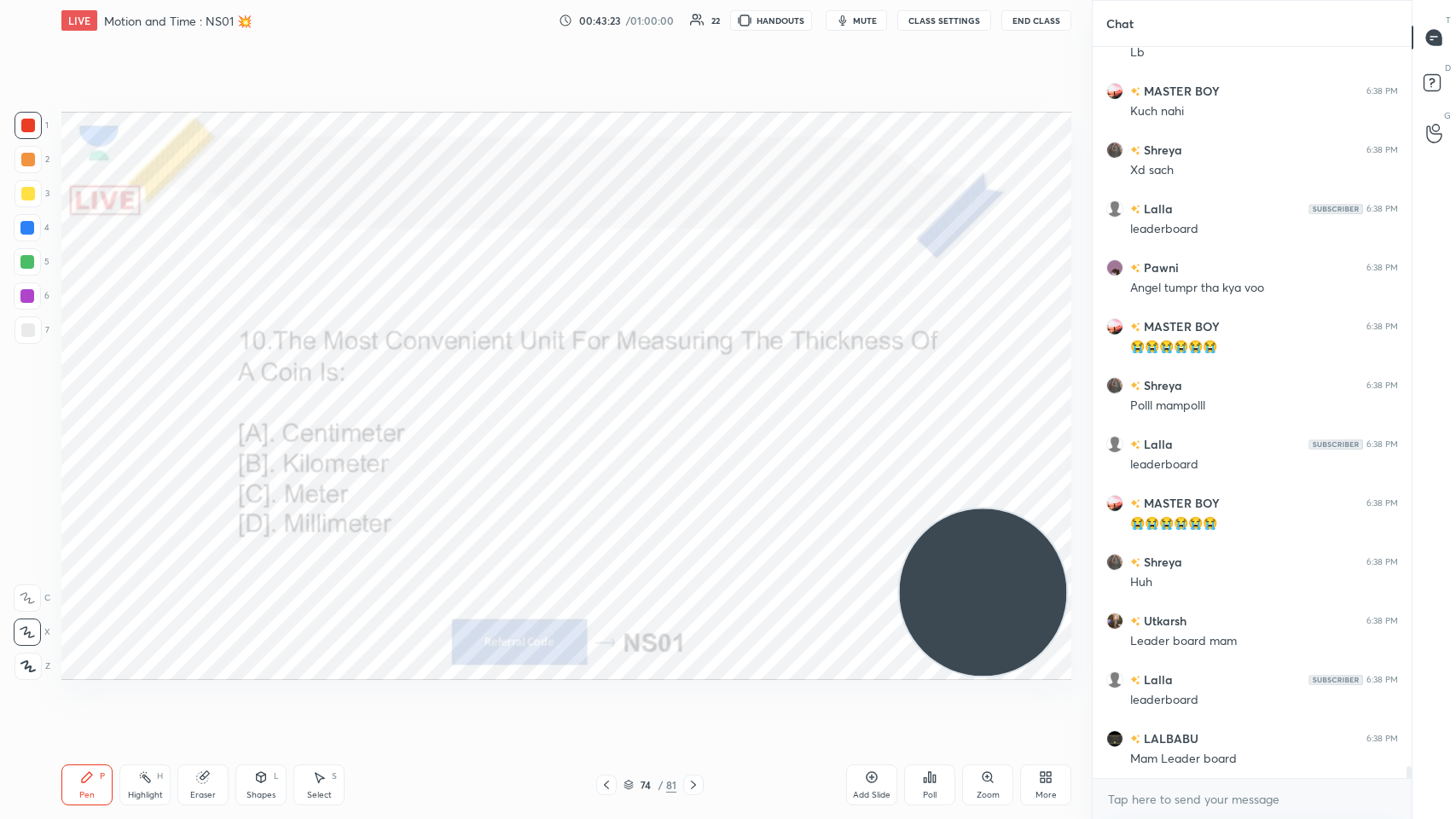 click 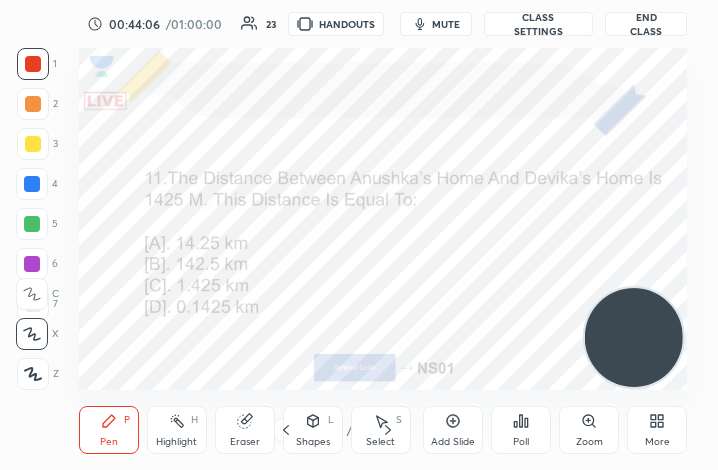 click on "More" at bounding box center (657, 430) 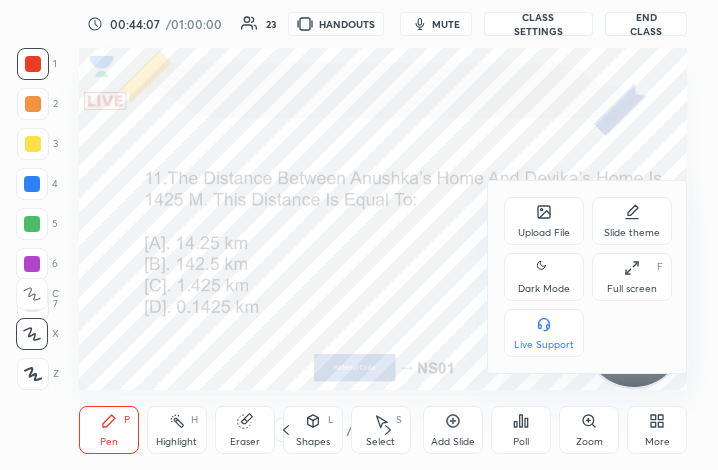 click on "Full screen" at bounding box center (632, 289) 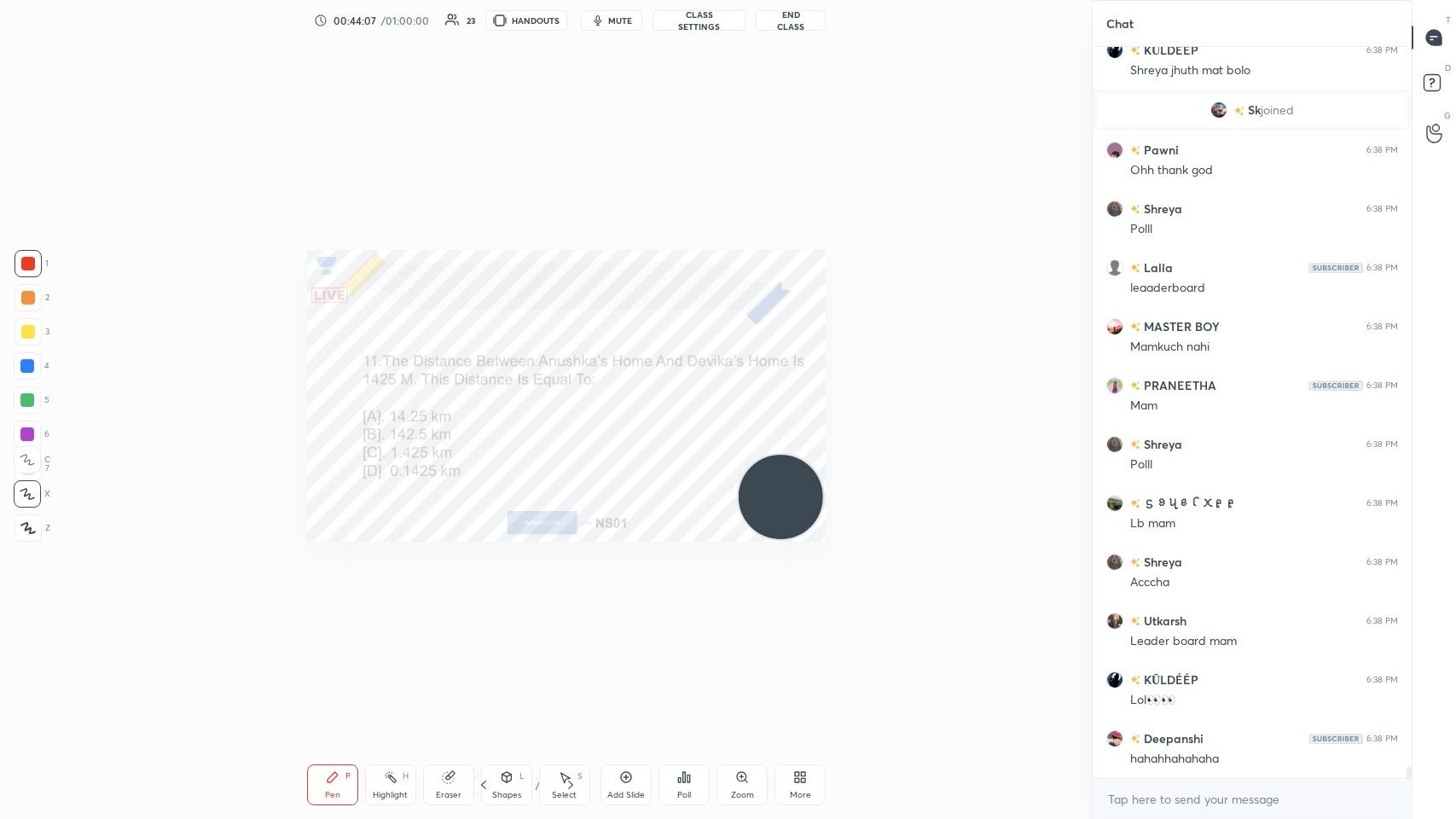 scroll, scrollTop: 84603, scrollLeft: 83985, axis: both 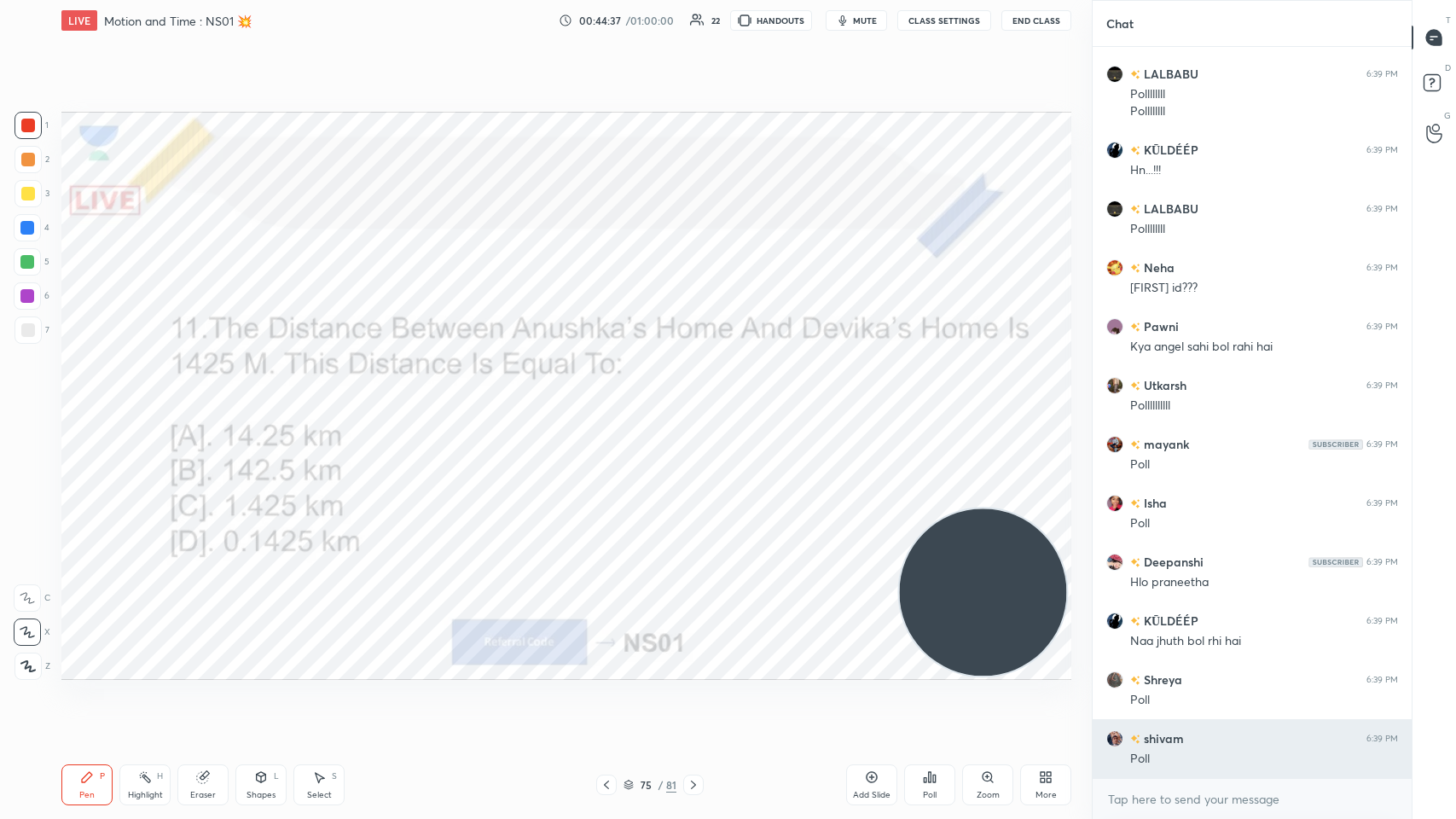 click on "KŪLDÉÉP 6:38 PM Lol👀👀 Deepanshi 6:38 PM hahahhahahaha Pawni 6:39 PM Angel pagal bana rahi ho Isha 6:39 PM Poll Shreya 6:39 PM Nhi bol rhi polll Nhi Utkarsh 6:39 PM Mam leader board please 🙏 LALBABU 6:39 PM Pollllllll Shreya 6:39 PM Pollll Polll LALBABU 6:39 PM Pollllllll Shreya 6:39 PM Polll Isha 6:39 PM Poll MASTER BOY 6:39 PM Mam mere ko khud nahi pata mere ko kya hua hai Shreya 6:39 PM Polll LALBABU 6:39 PM Pollllllll Pawni 6:39 PM Kuldeep Shreya 6:39 PM Polll LALBABU 6:39 PM Pollllllll Pollllllll KŪLDÉÉP 6:39 PM Hn...!!! LALBABU 6:39 PM Pollllllll Neha 6:39 PM Kuldeep id??? Pawni 6:39 PM Kya angel sahi bol rahi hai Utkarsh 6:39 PM Pollllllllll mayank 6:39 PM Poll Isha 6:39 PM Poll Deepanshi 6:39 PM hlo praneetha KŪLDÉÉP 6:39 PM Naa jhuth bol rhi hai Shreya 6:39 PM Poll shivam 6:39 PM Poll" at bounding box center [1252, 412] 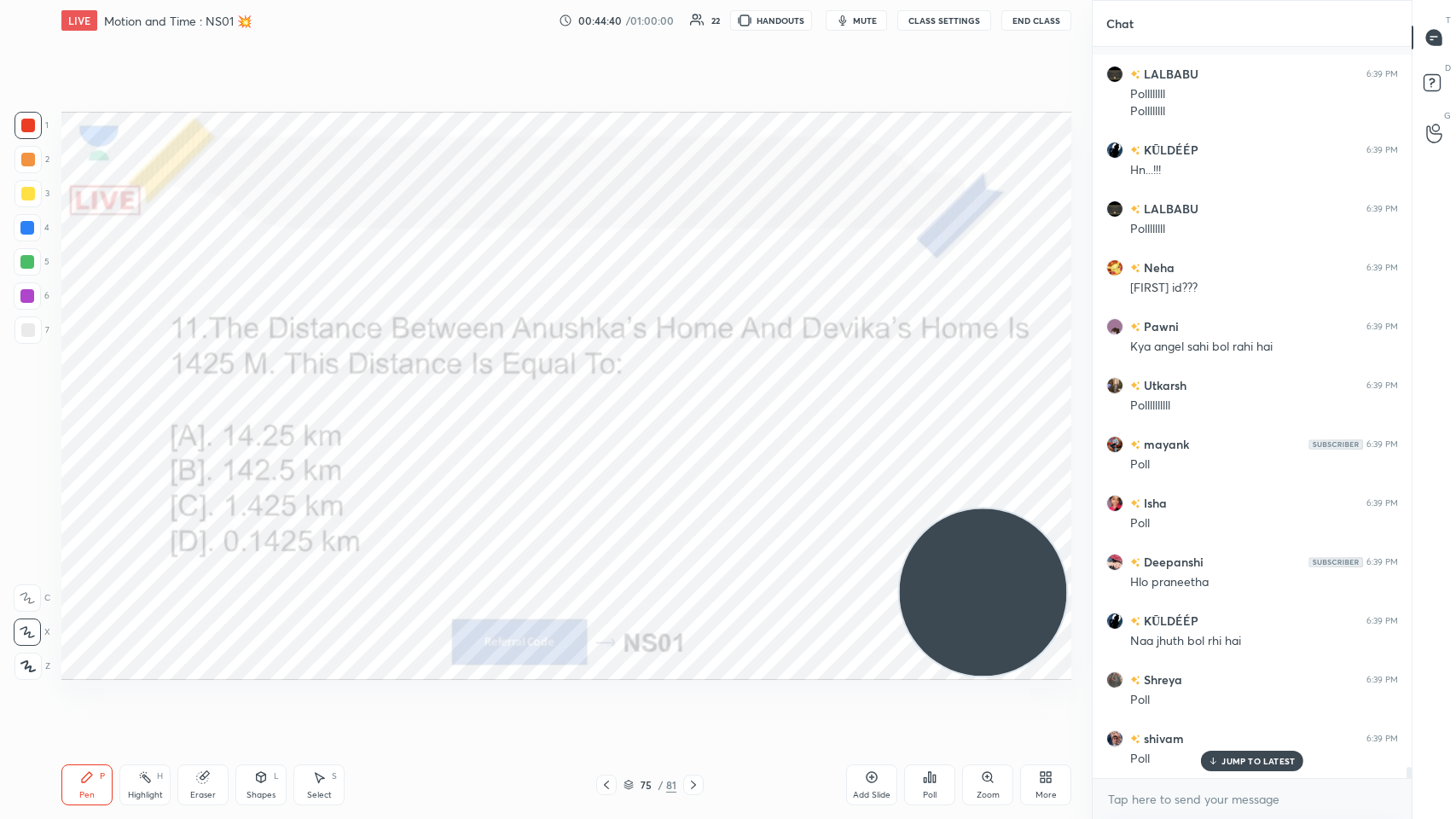 scroll, scrollTop: 46453, scrollLeft: 0, axis: vertical 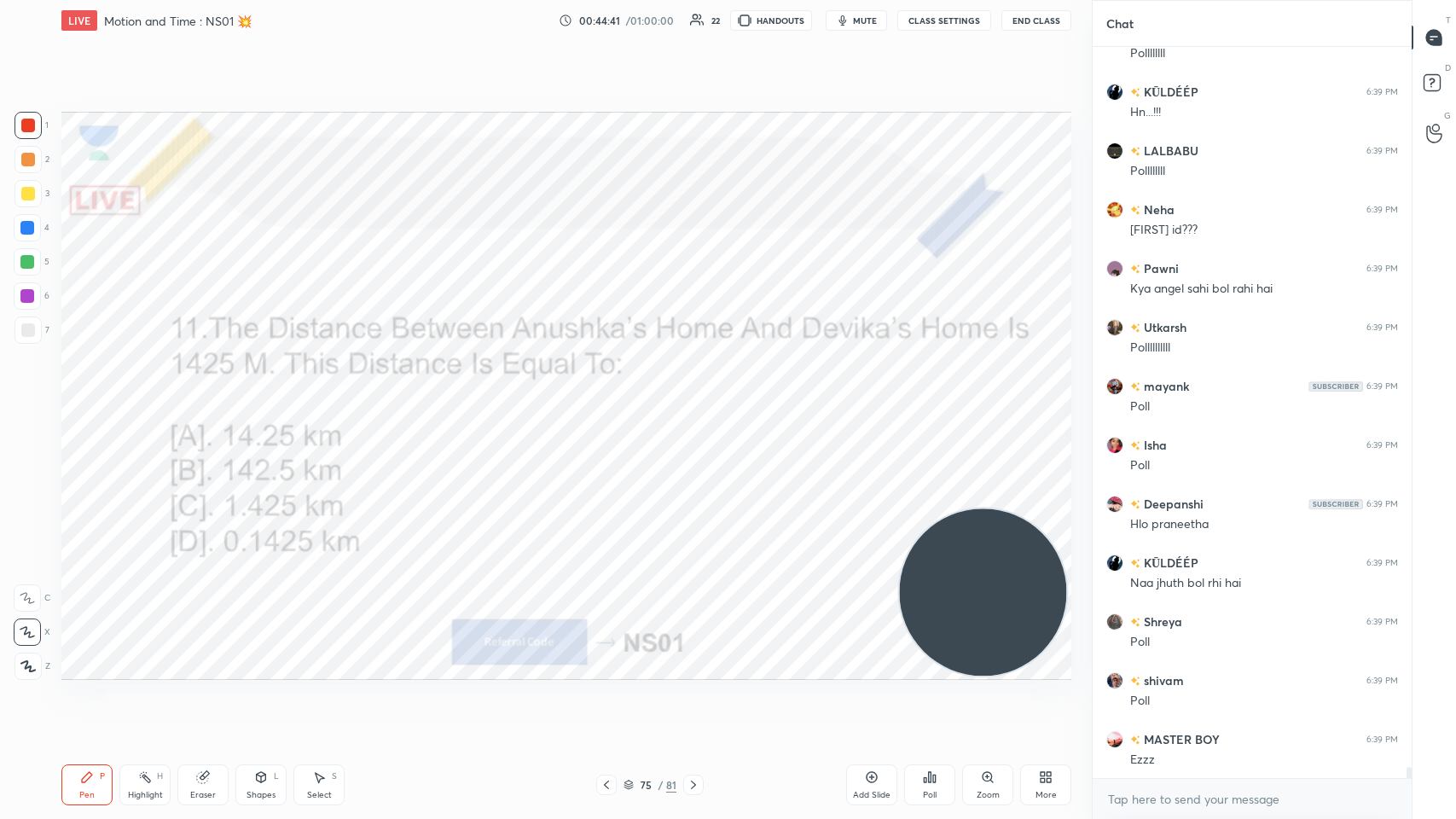 click 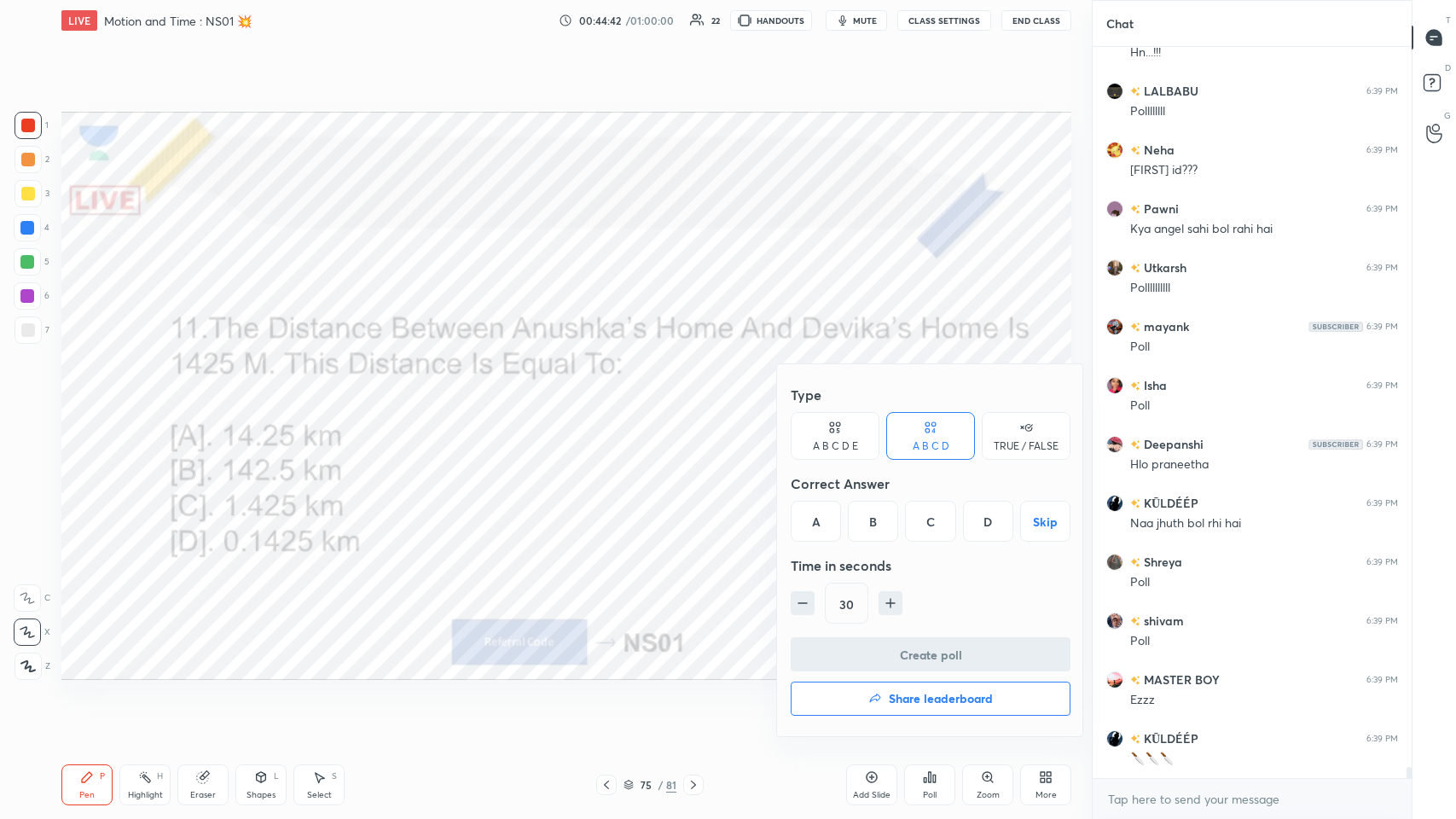 click at bounding box center [728, 410] 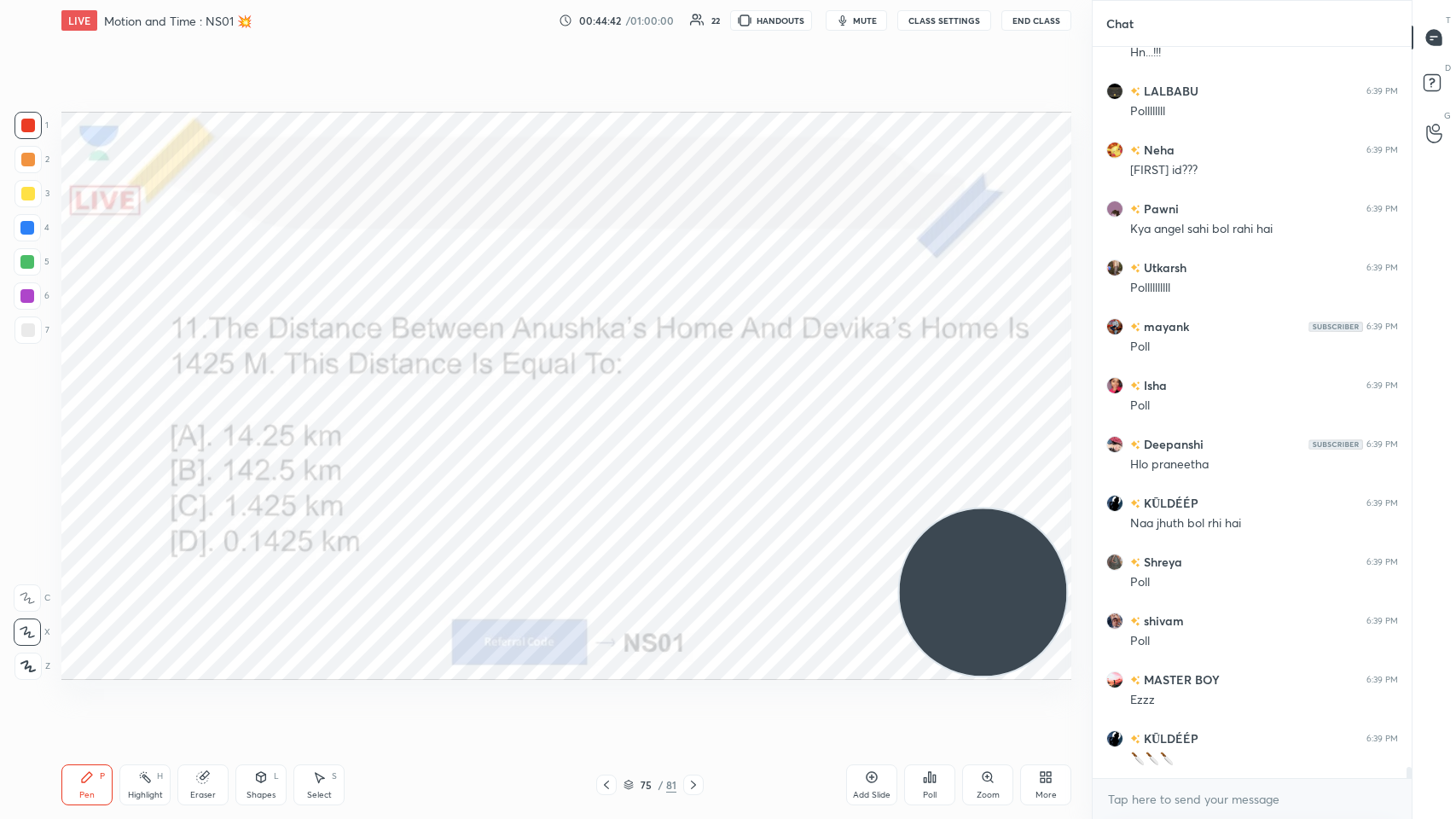 click on "Eraser" at bounding box center [203, 785] 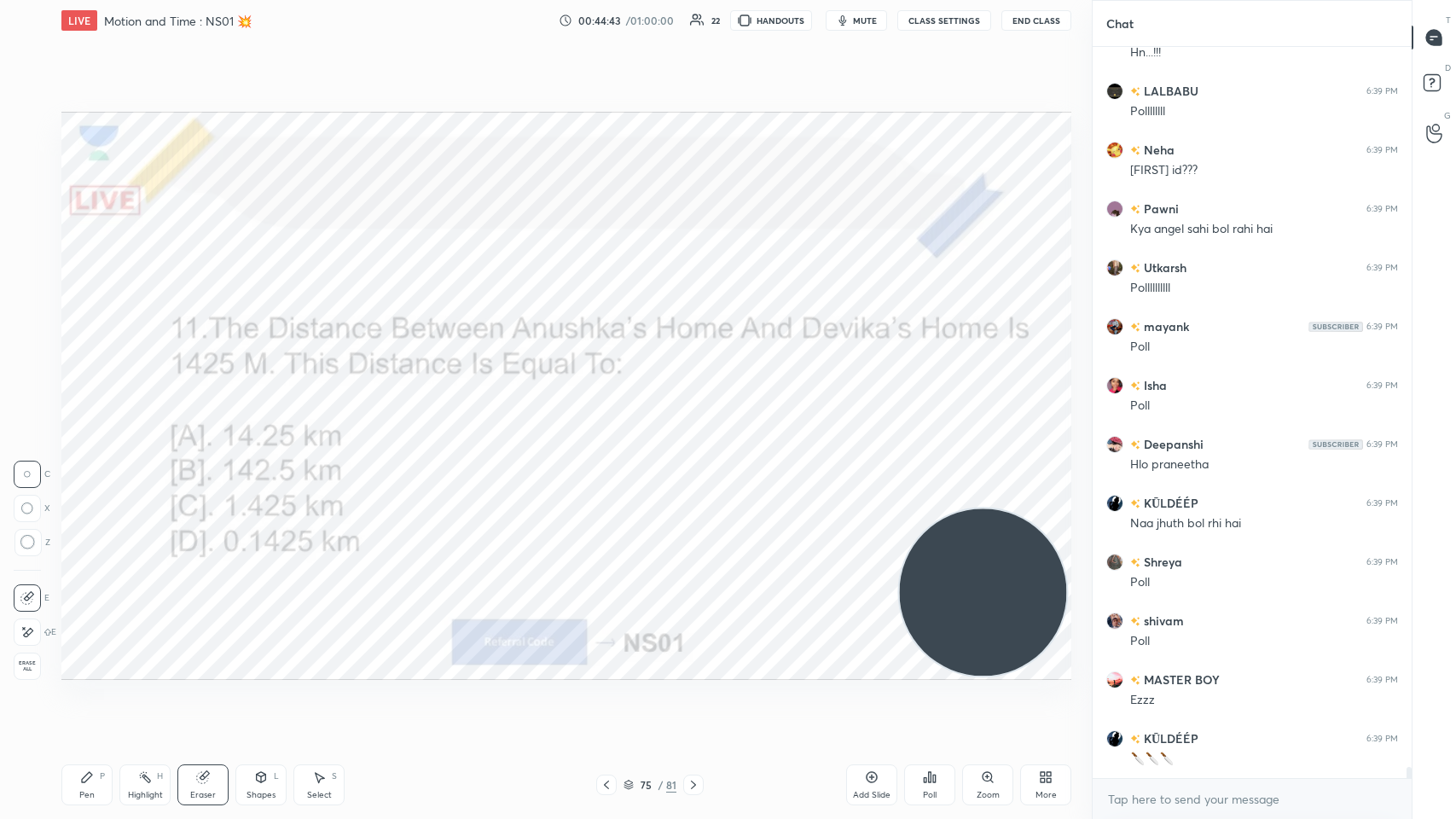 click on "1 2 3 4 5 6 7 C X Z C X Z E E Erase all   H H" at bounding box center [27, 396] 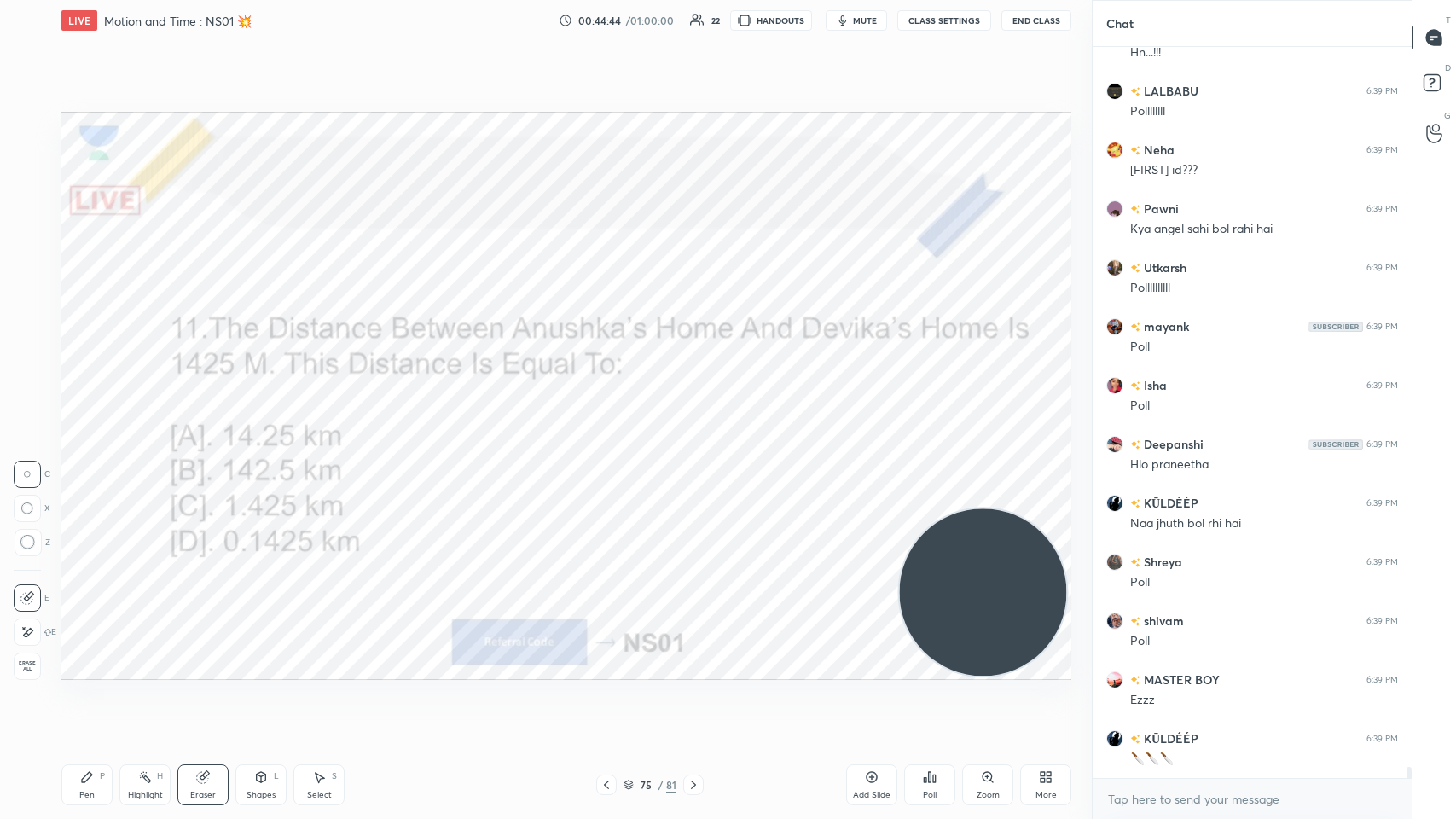 scroll, scrollTop: 46571, scrollLeft: 0, axis: vertical 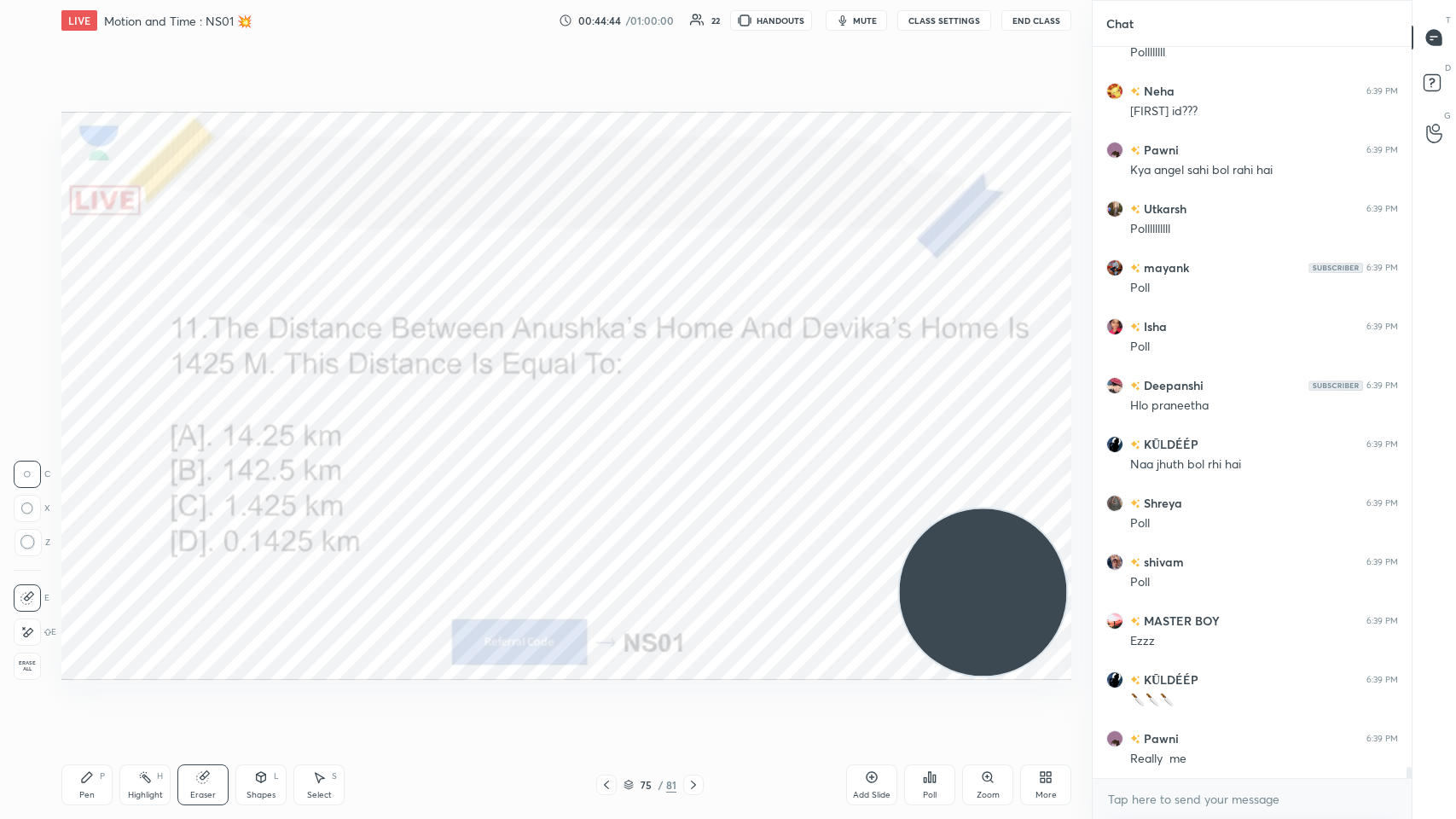 click on "1 2 3 4 5 6 7 C X Z C X Z E E Erase all   H H LIVE Motion and Time : NS01 💥 00:44:44 /  01:00:00 22 HANDOUTS mute CLASS SETTINGS End Class Setting up your live class Poll for   secs No correct answer Start poll Back Motion and Time : NS01 💥 Neha Saini Pen P Highlight H Eraser Shapes L Select S 75 / 81 Add Slide Poll Zoom More" at bounding box center (539, 410) 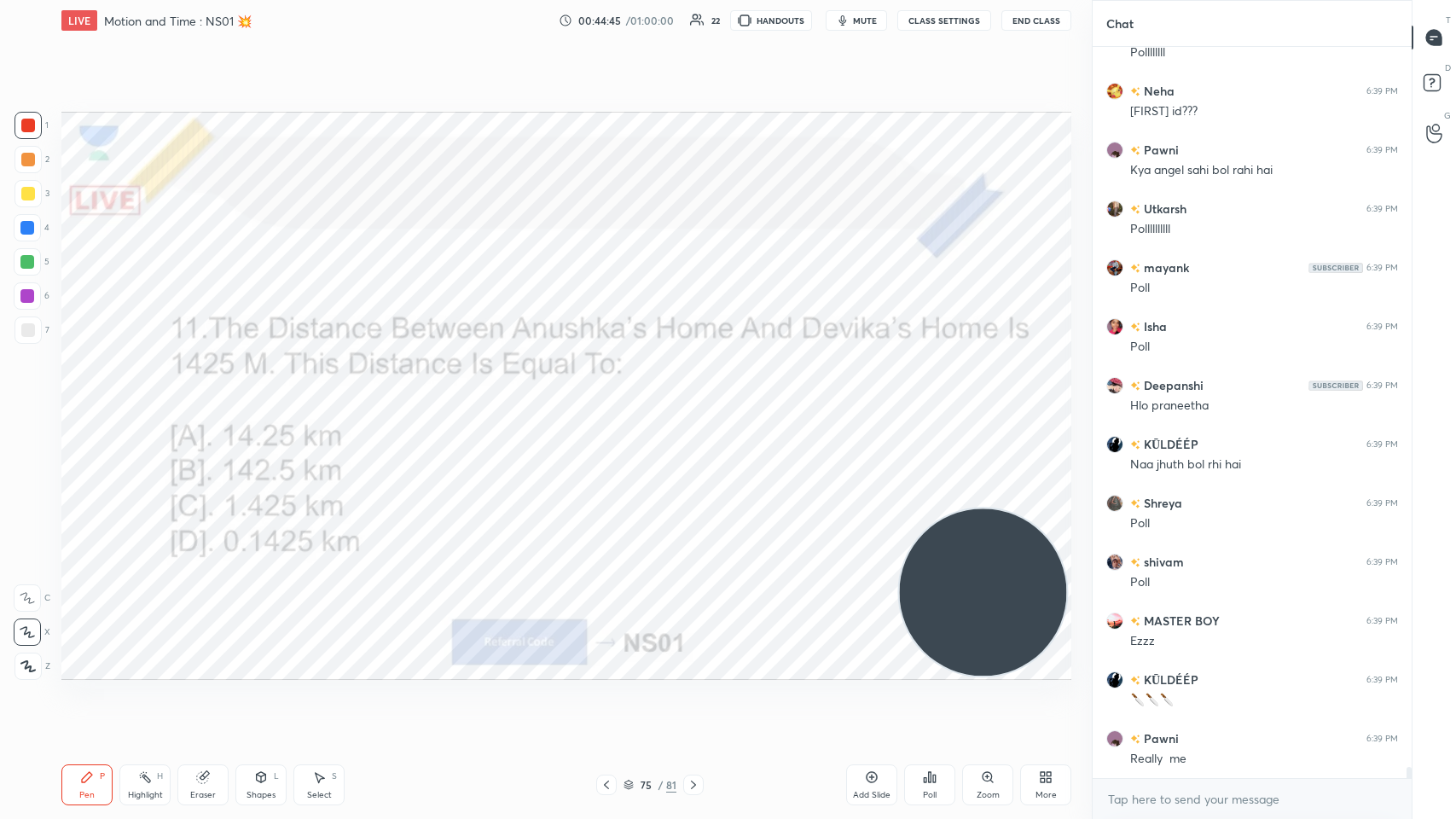 click on "Pen P" at bounding box center [87, 785] 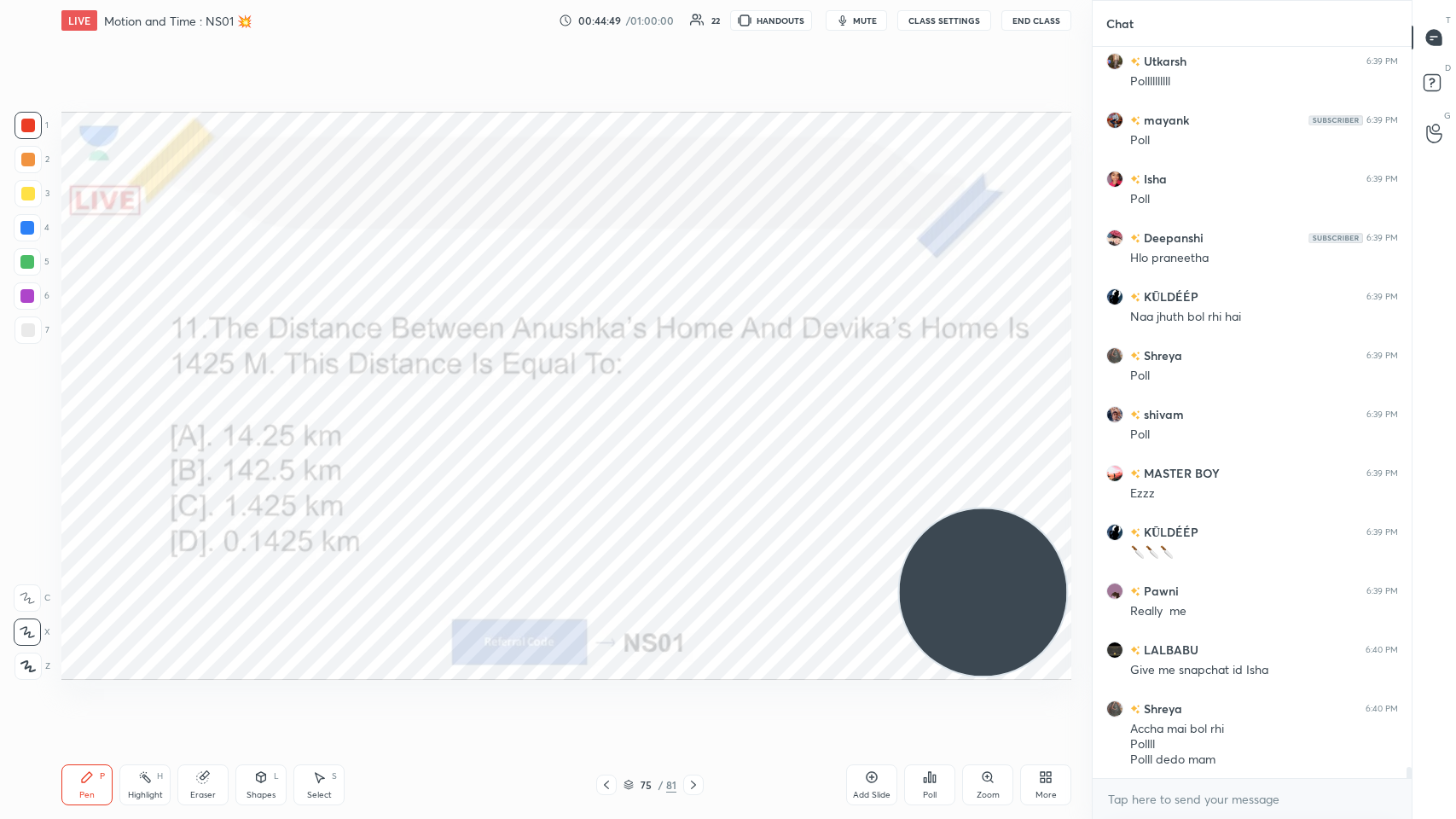 scroll, scrollTop: 46837, scrollLeft: 0, axis: vertical 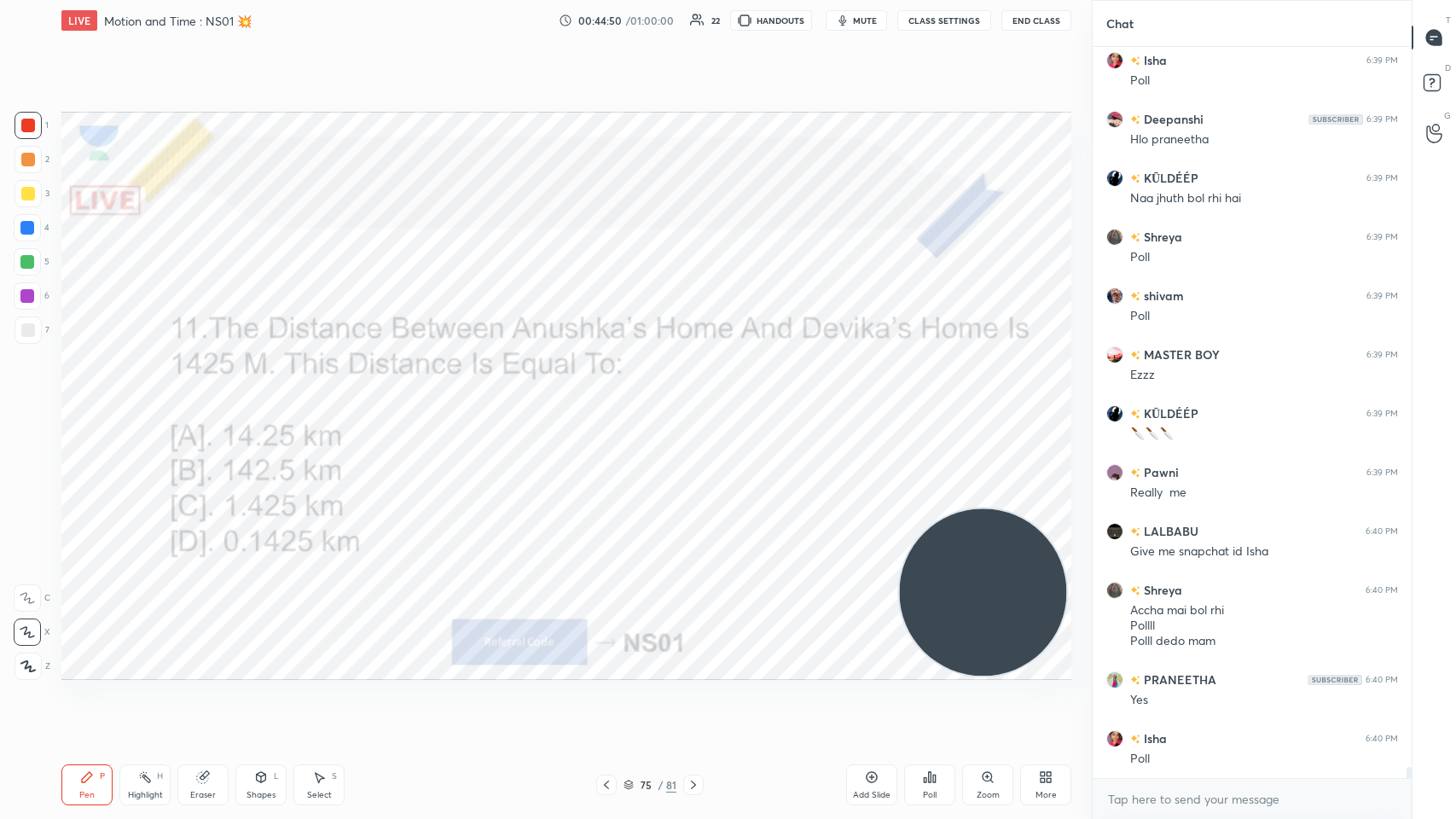 click on "Poll" at bounding box center (930, 785) 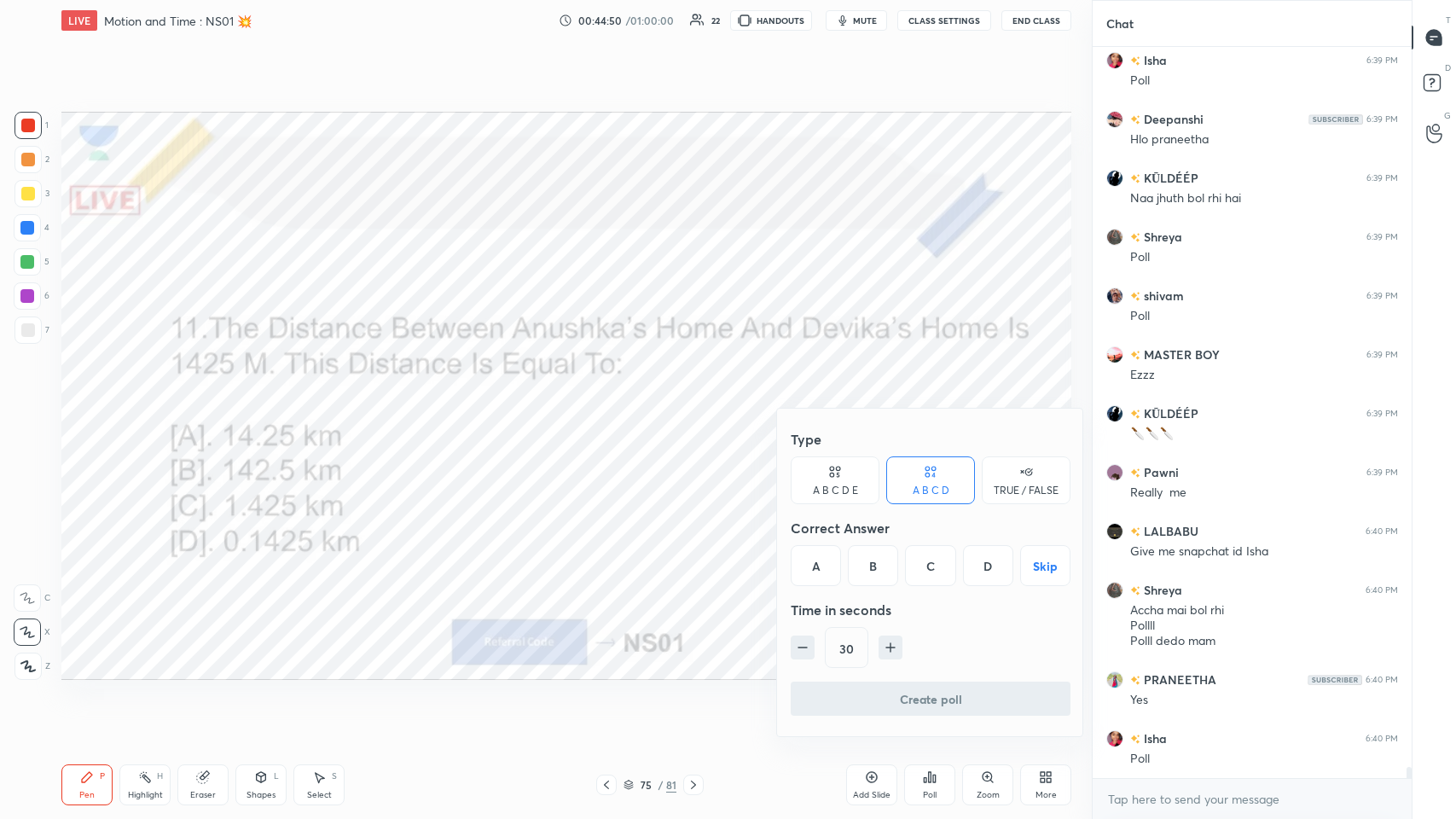scroll, scrollTop: 46895, scrollLeft: 0, axis: vertical 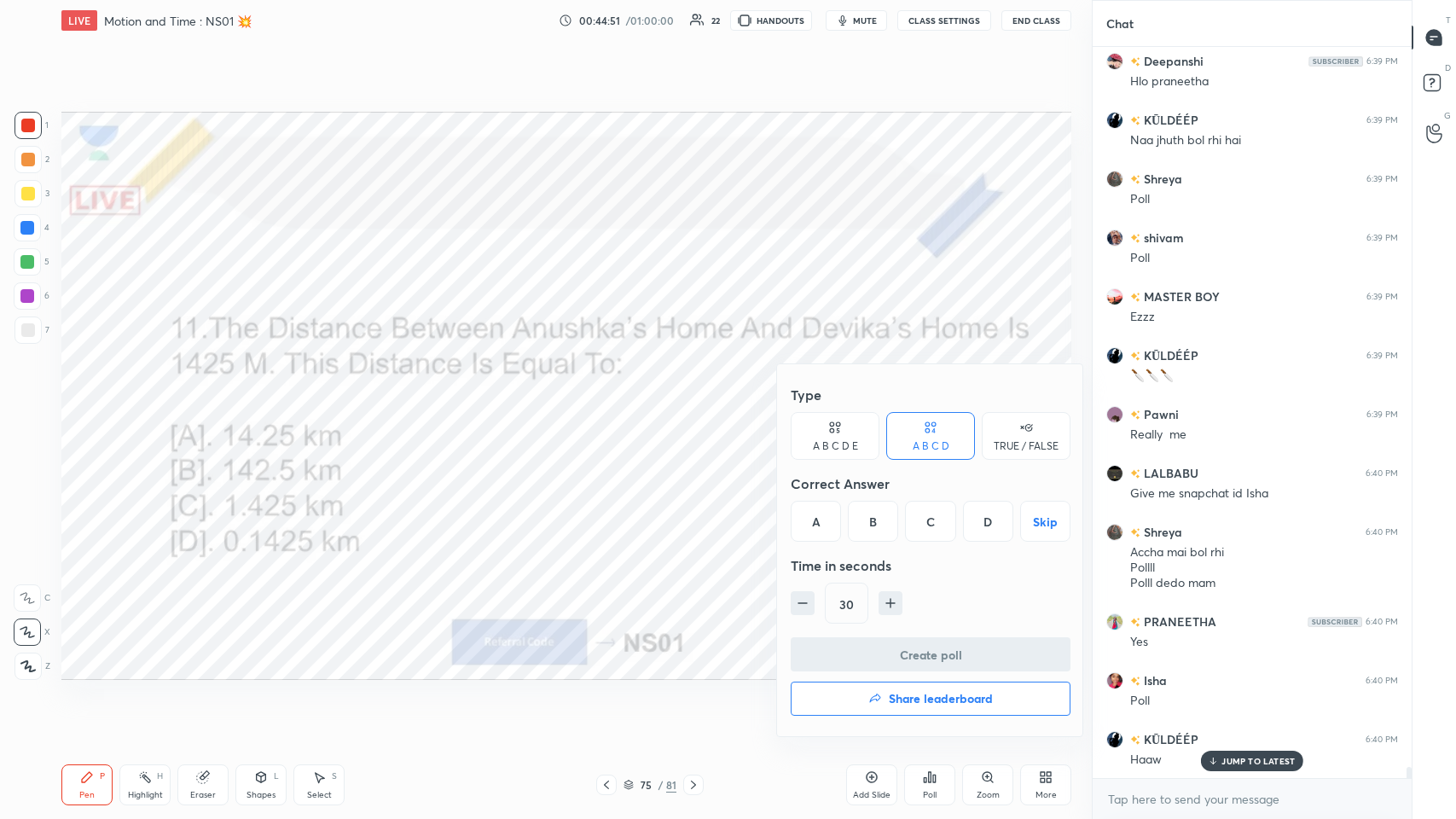 click on "C" at bounding box center (930, 521) 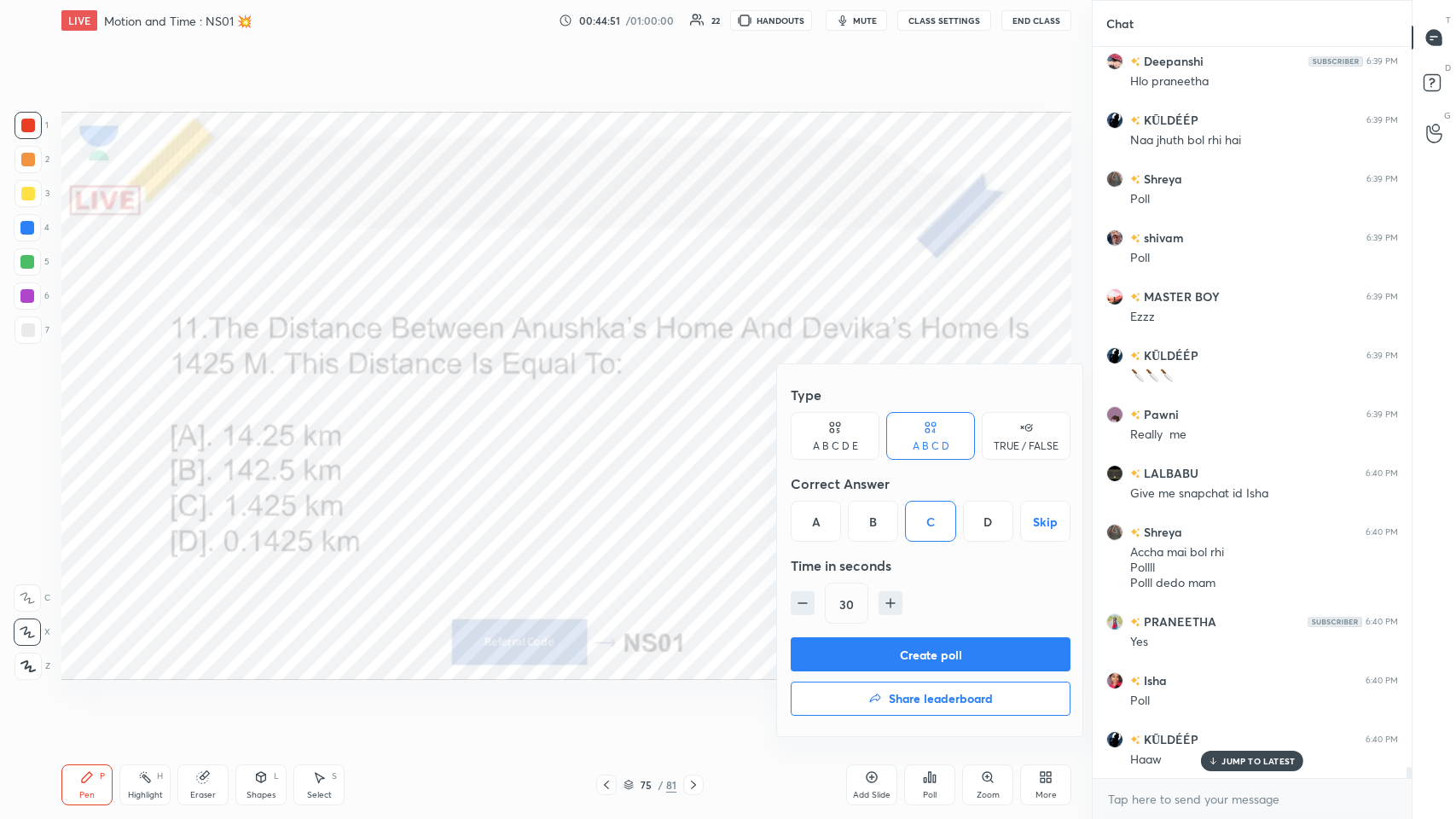 click on "Create poll" at bounding box center [931, 654] 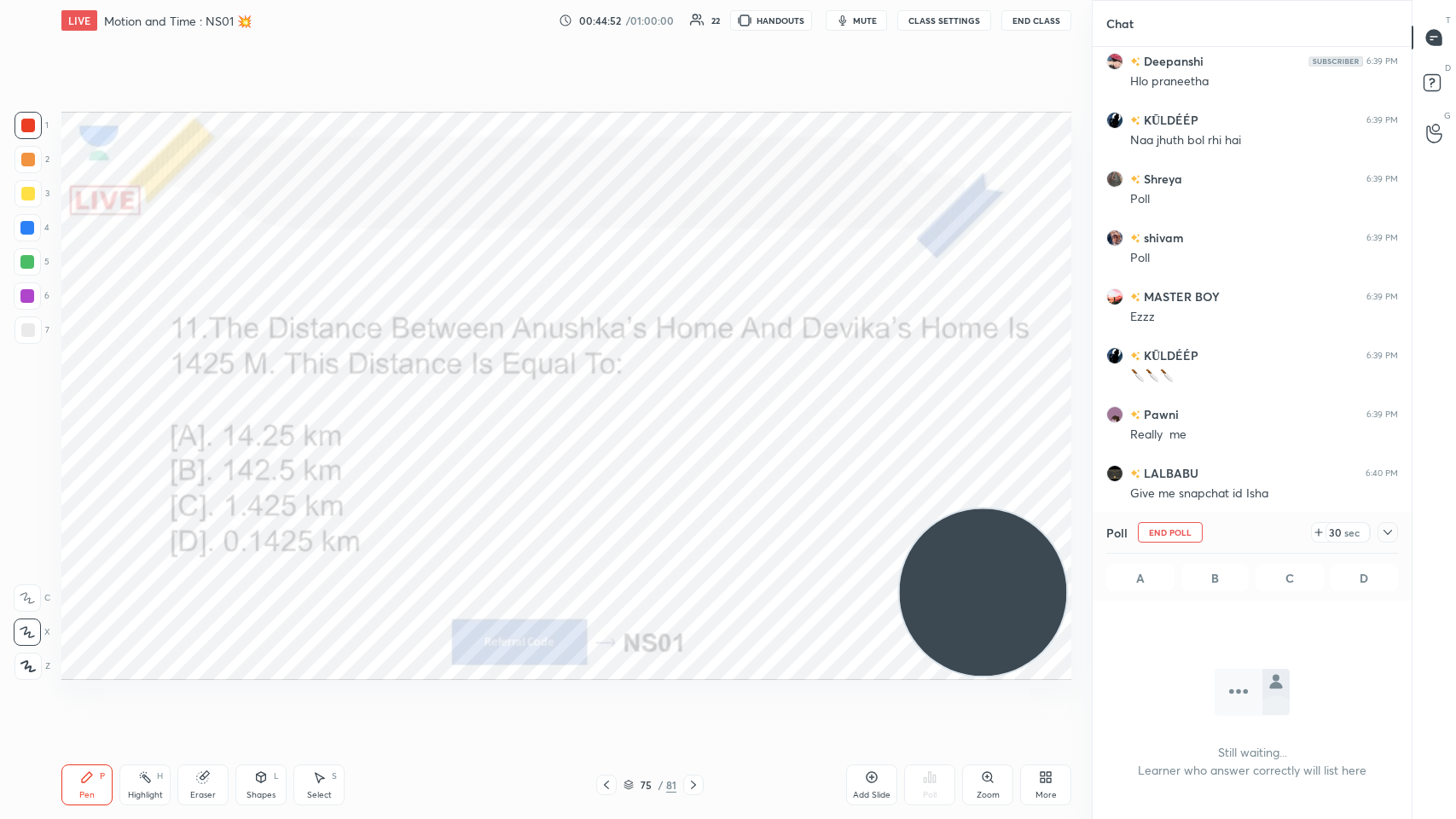 scroll, scrollTop: 682, scrollLeft: 314, axis: both 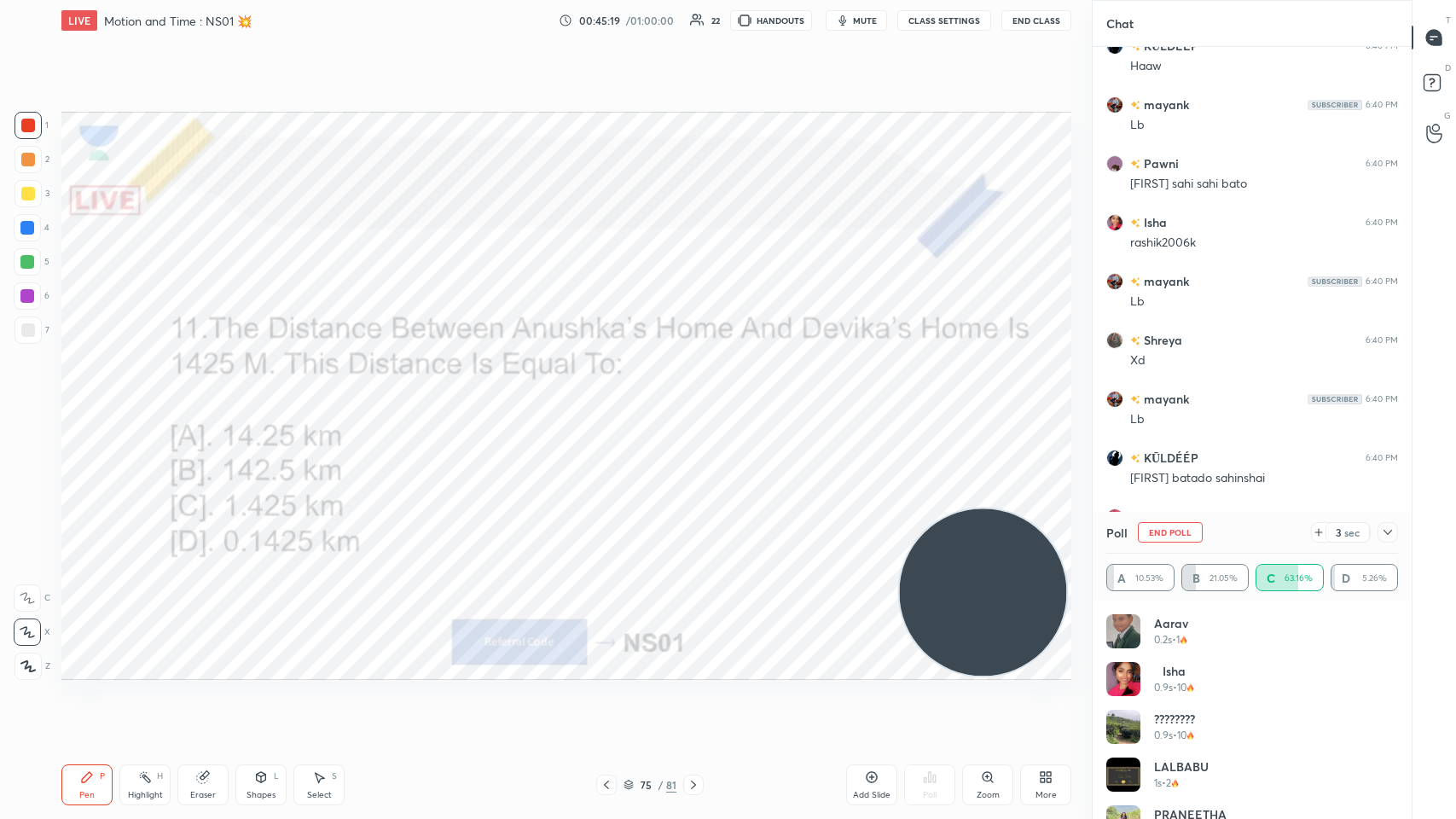 click 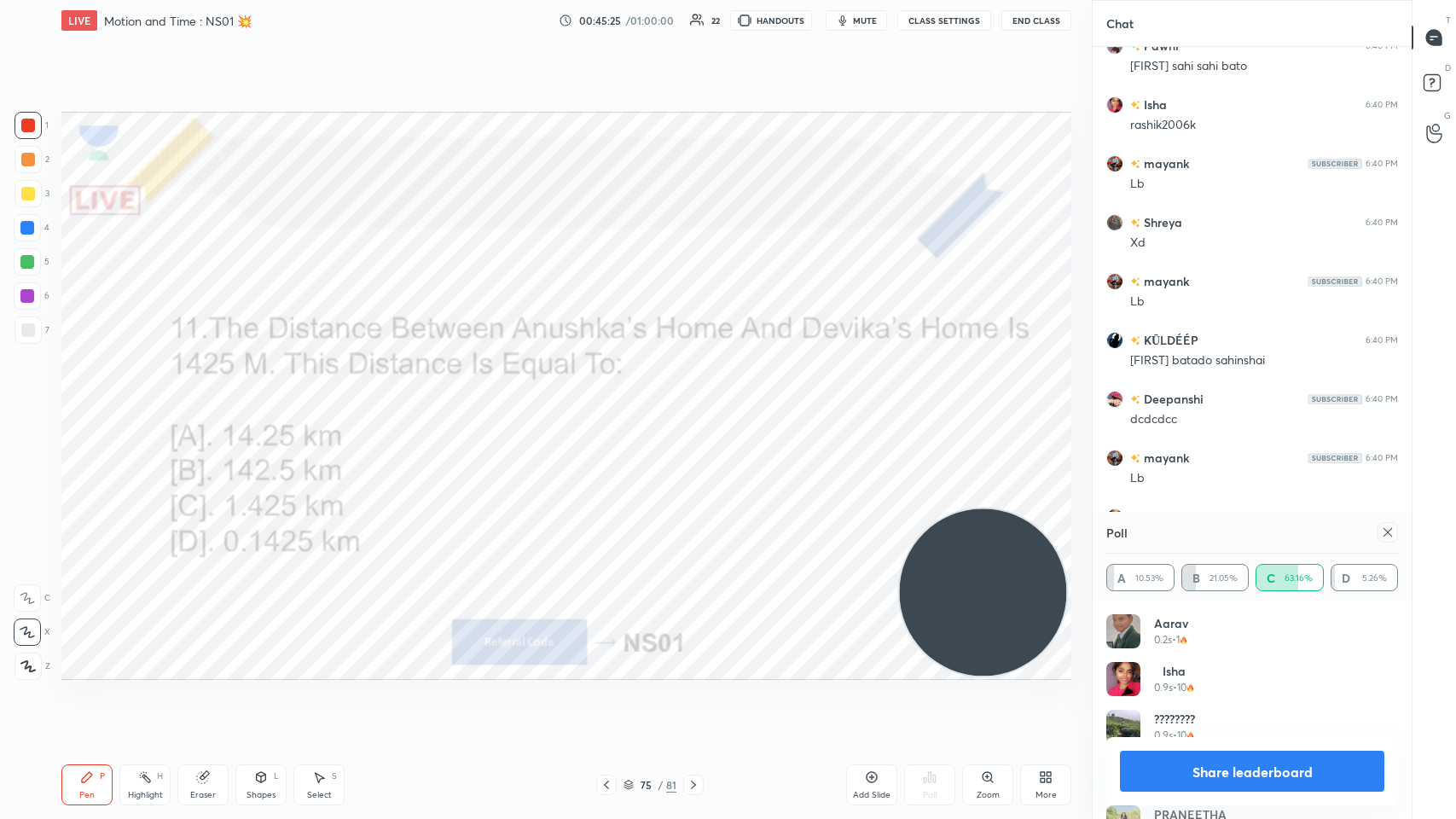 click at bounding box center [1388, 532] 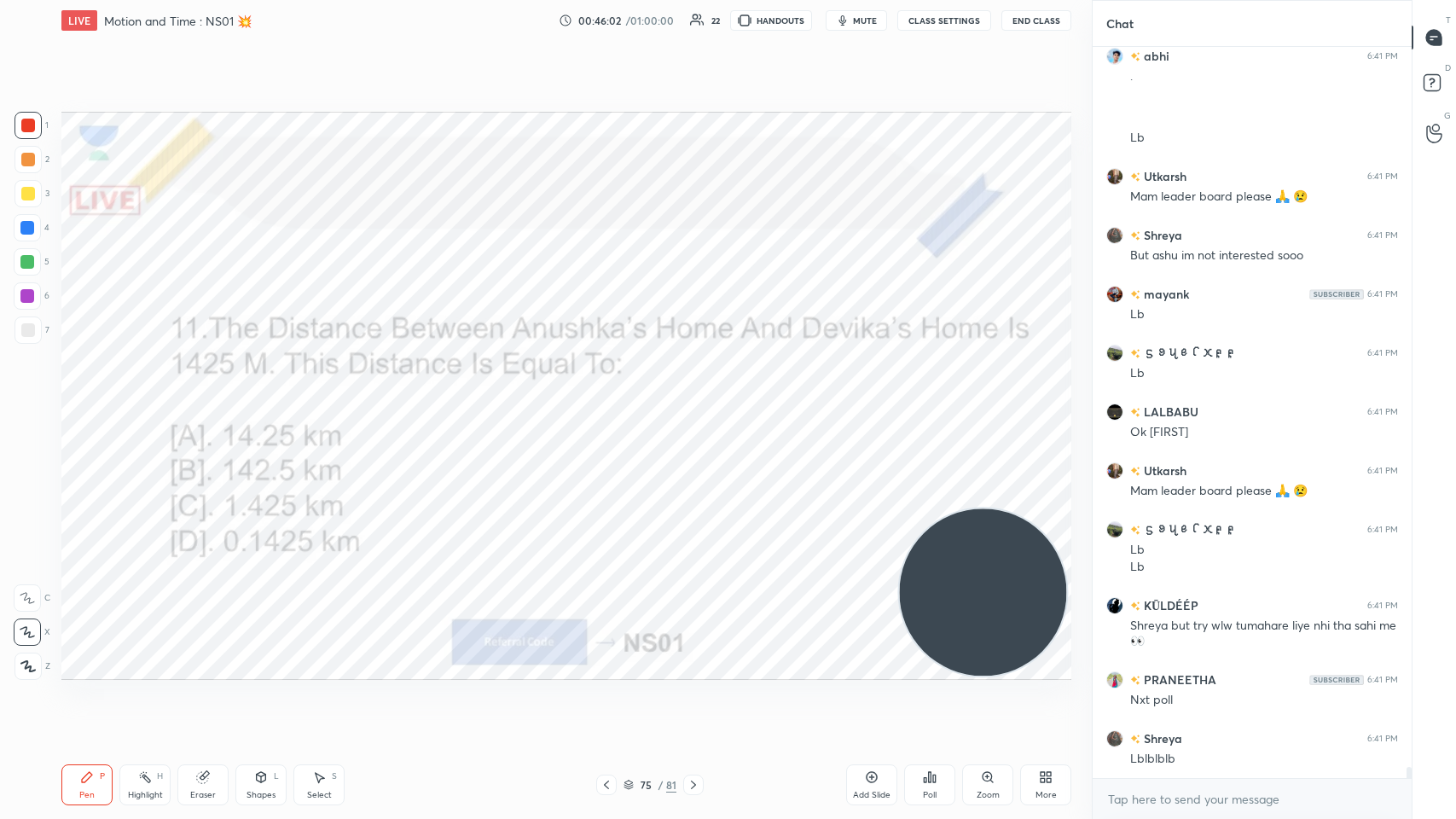 click 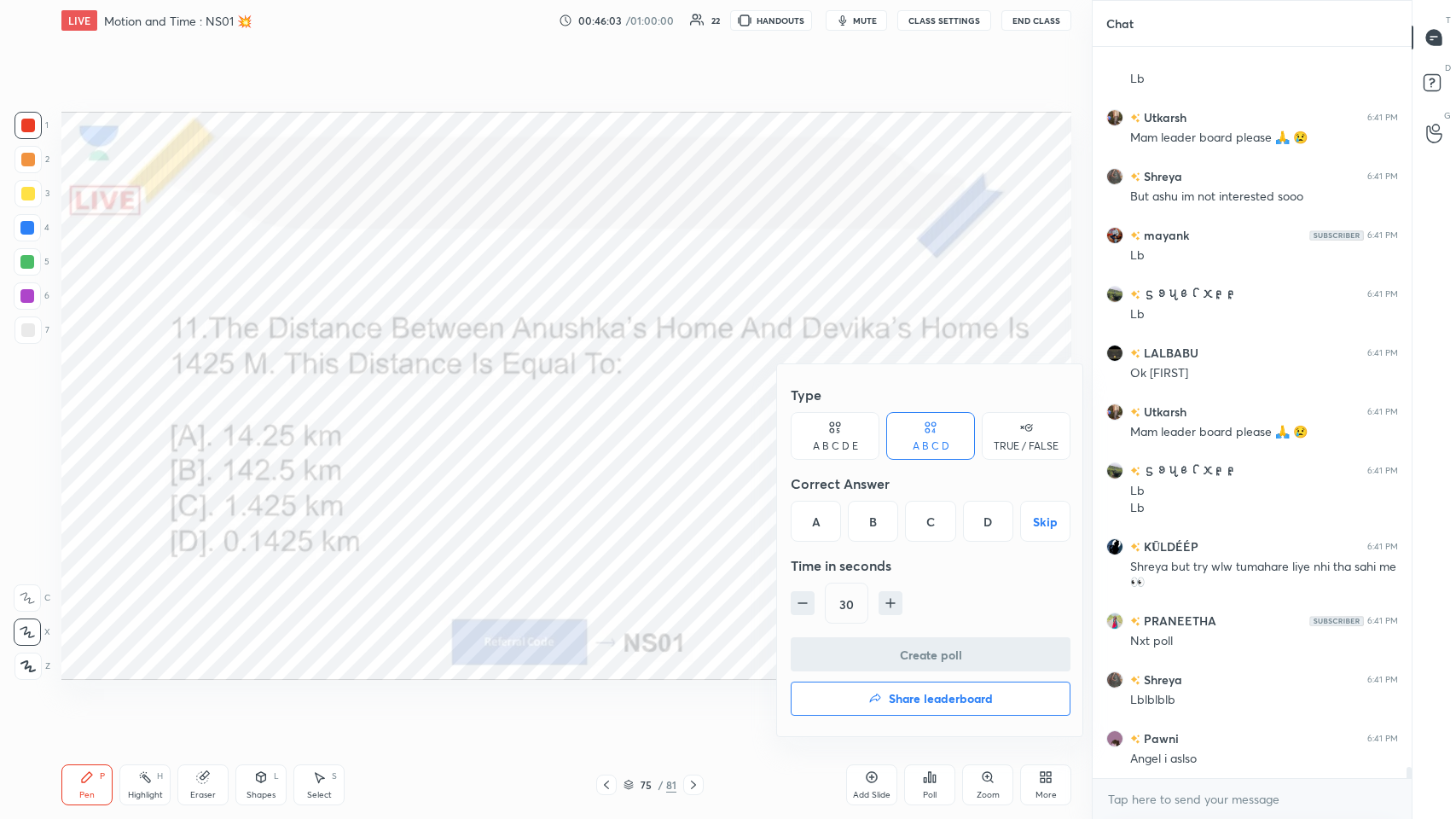 click on "Share leaderboard" at bounding box center [941, 699] 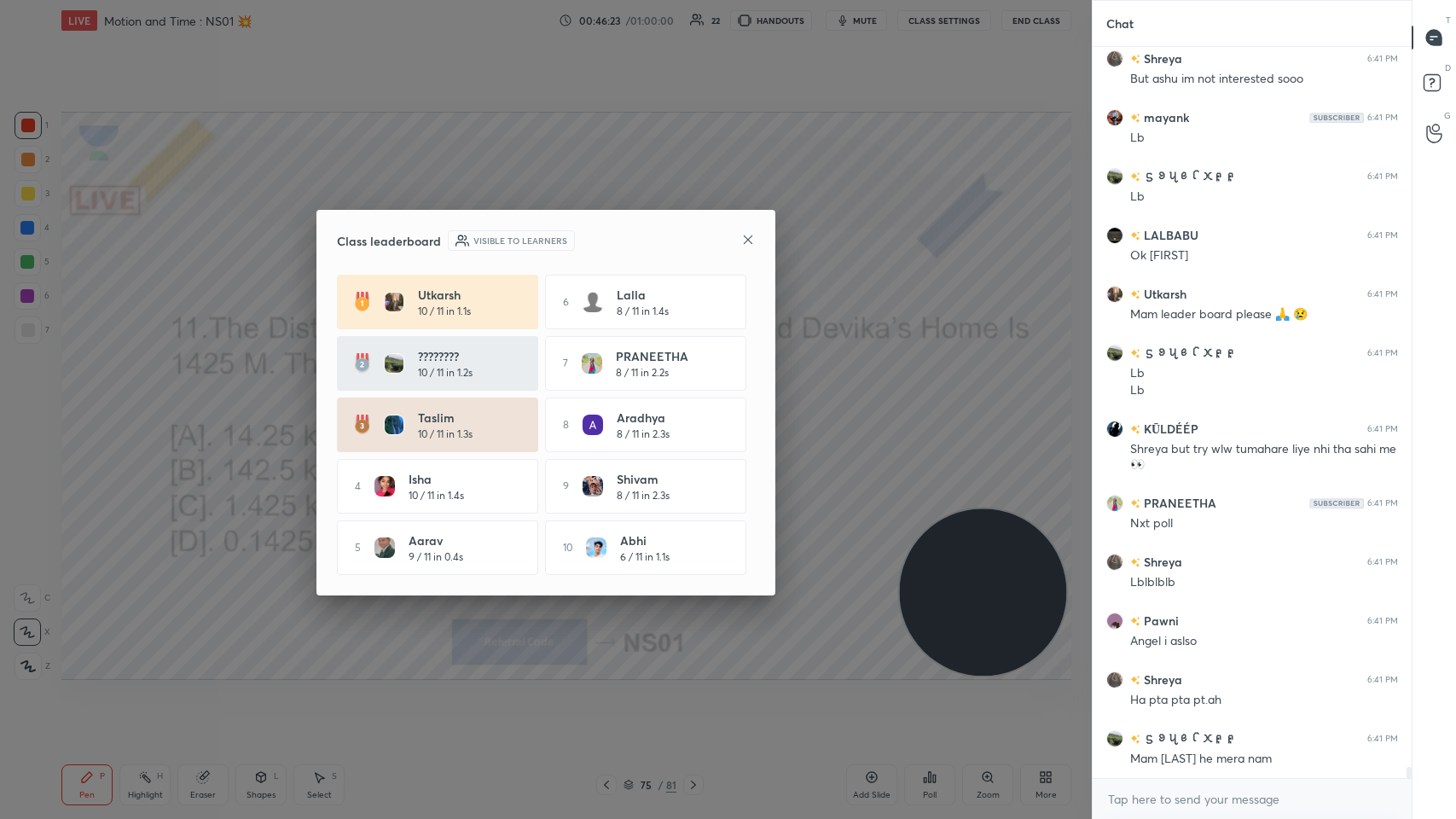 click at bounding box center (748, 241) 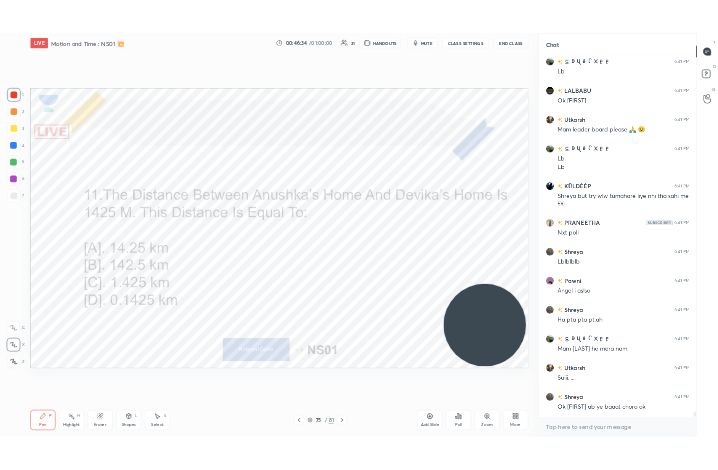 scroll, scrollTop: 58085, scrollLeft: 0, axis: vertical 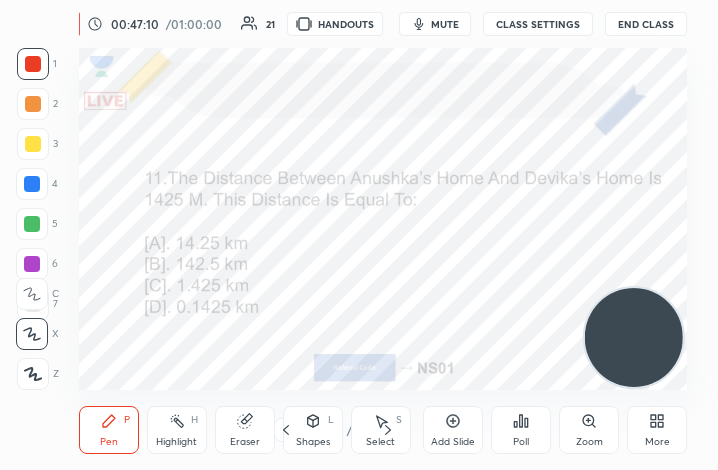 click on "More" at bounding box center (657, 430) 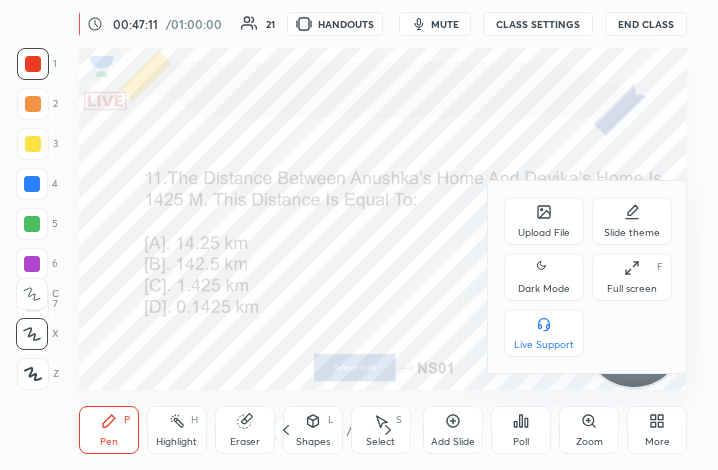 click on "Full screen" at bounding box center (632, 289) 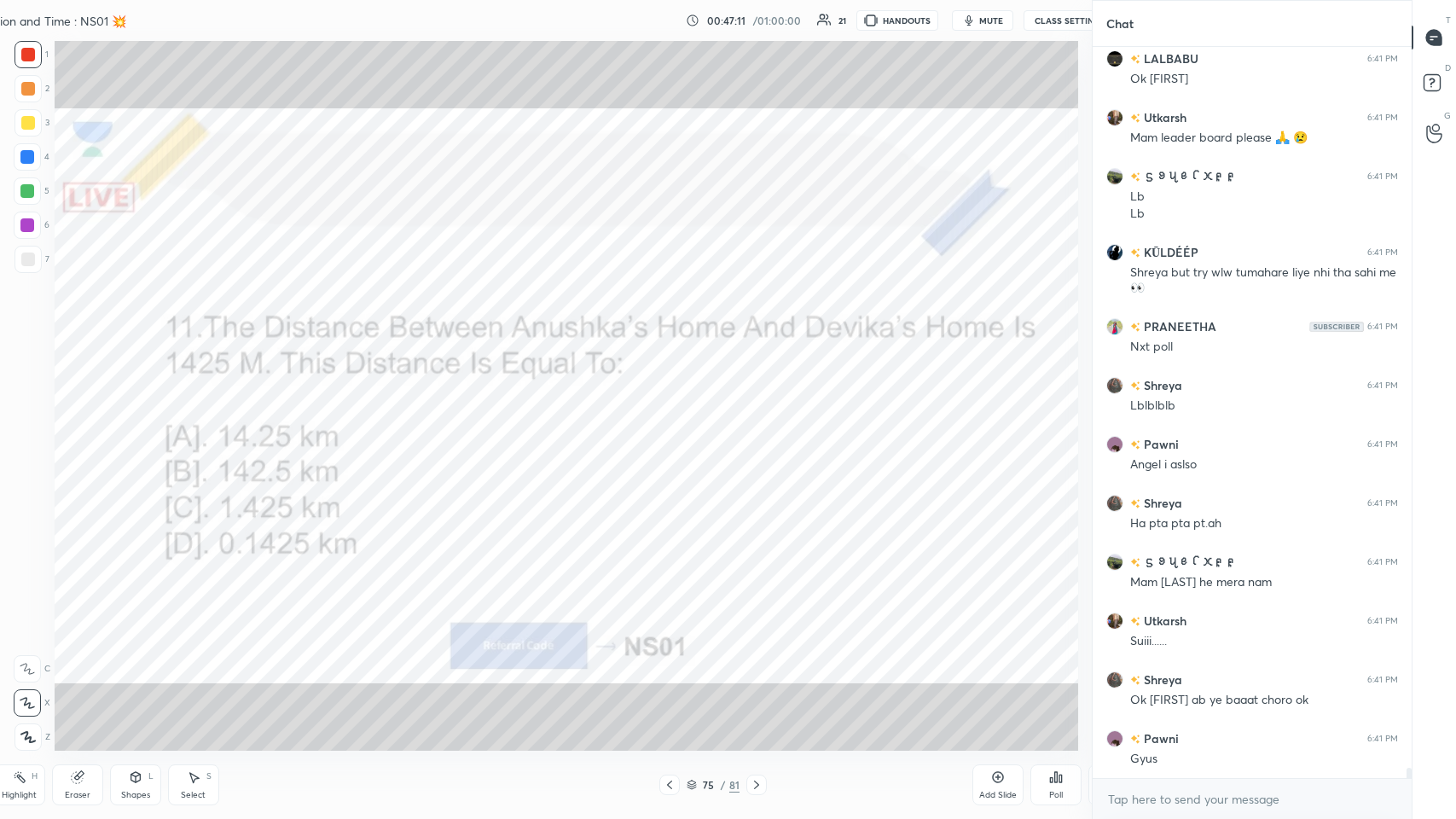 scroll, scrollTop: 84603, scrollLeft: 83993, axis: both 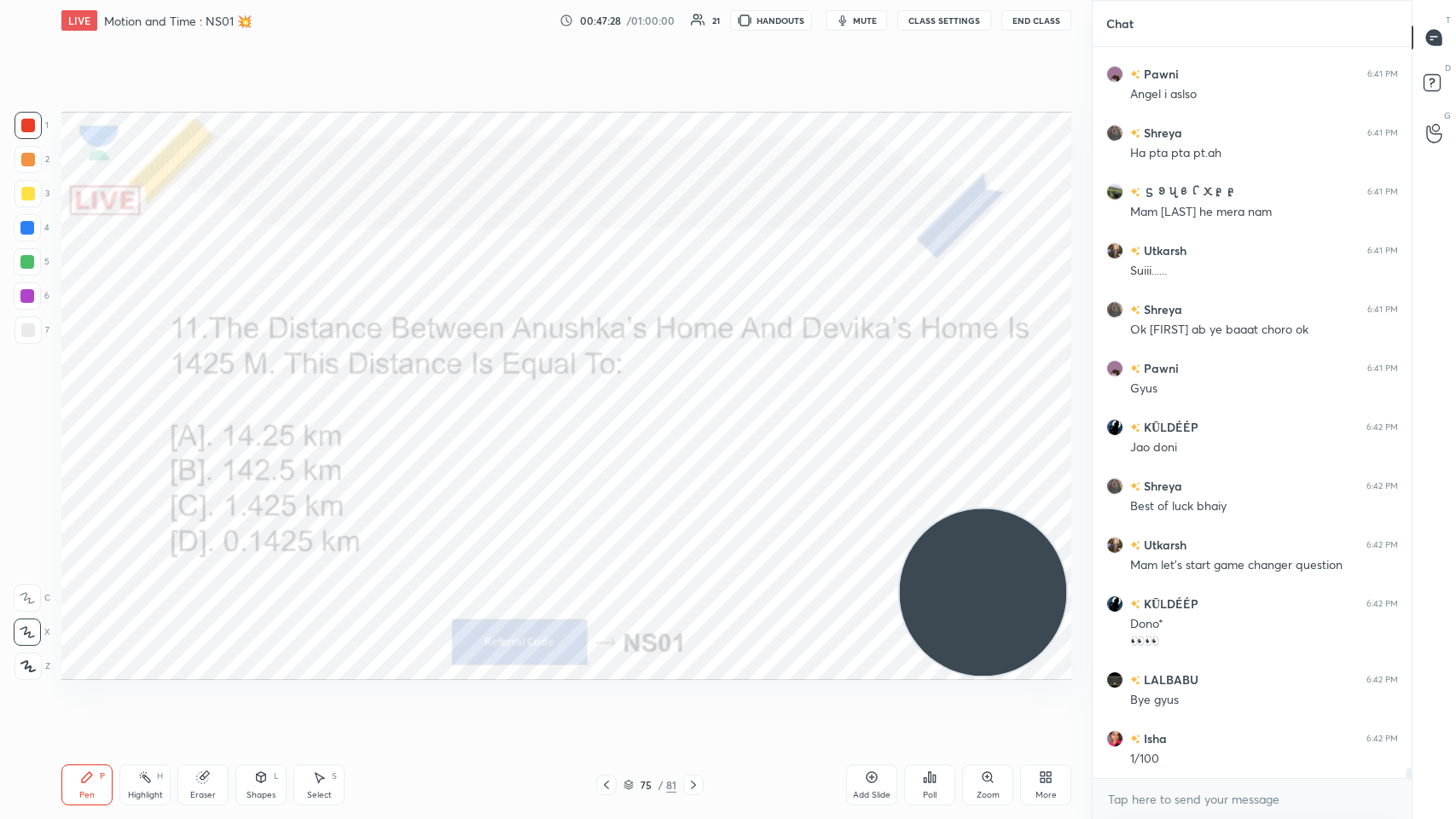 click at bounding box center [693, 785] 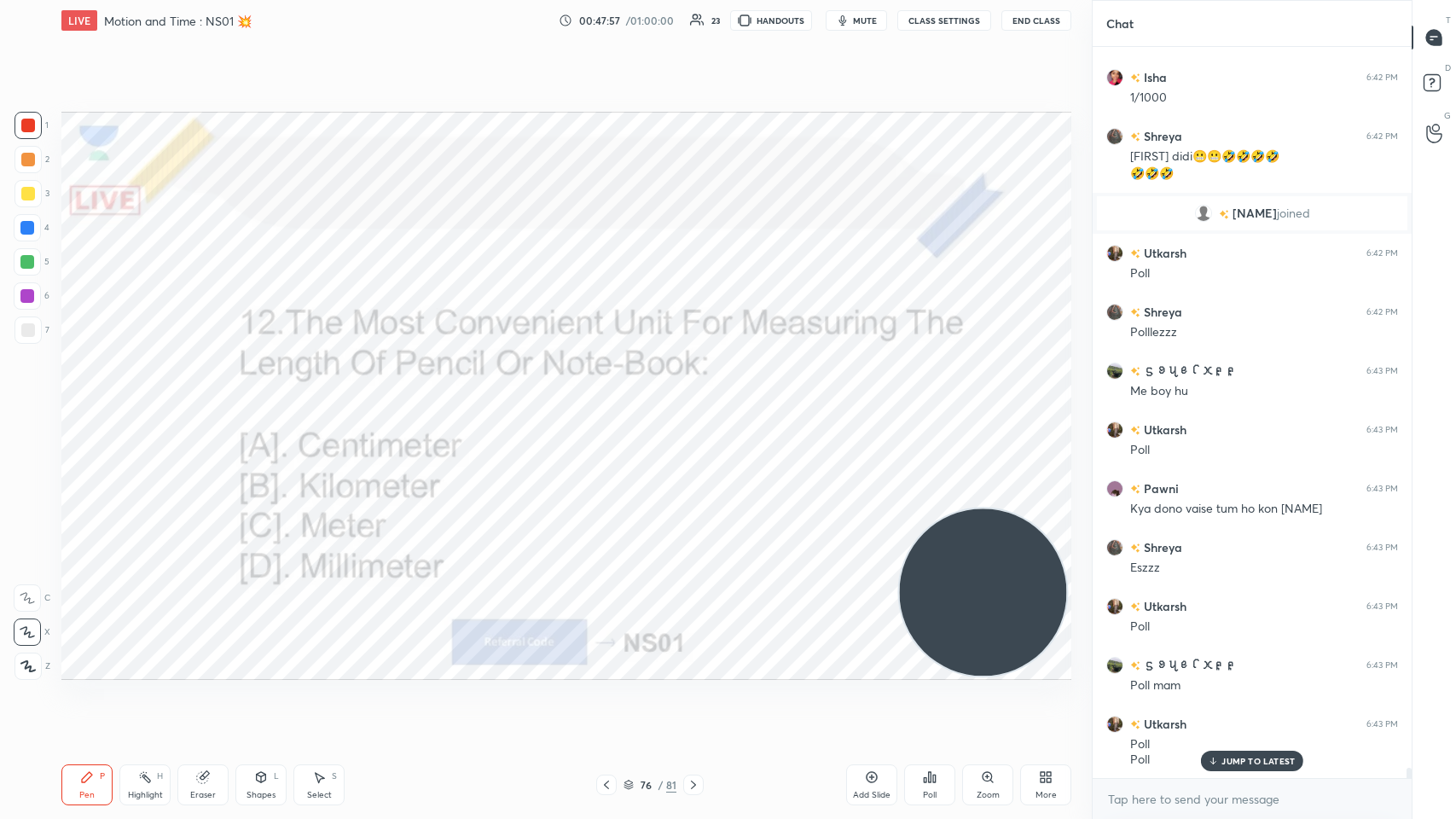 scroll, scrollTop: 50763, scrollLeft: 0, axis: vertical 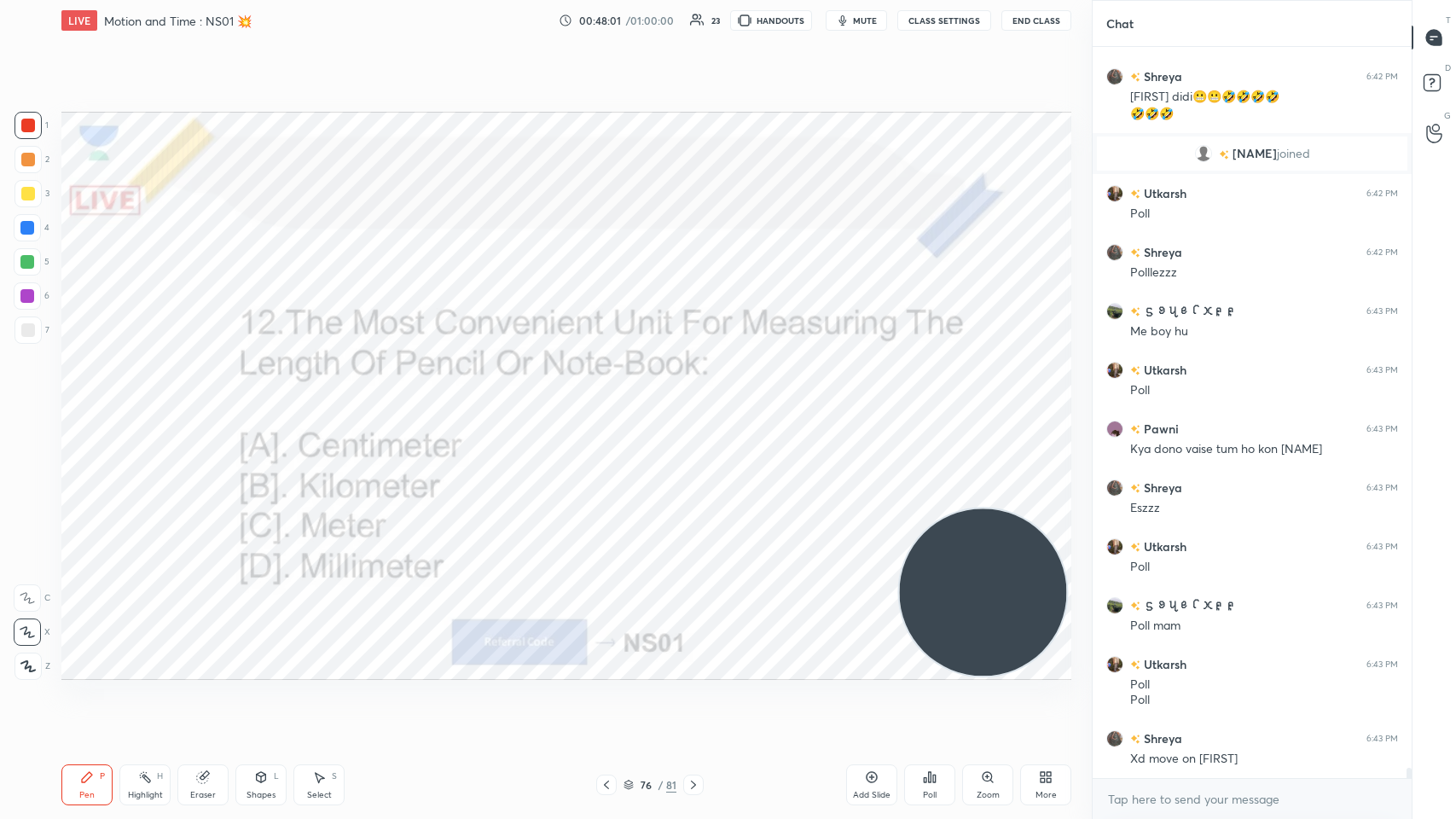 click on "Poll" at bounding box center [930, 785] 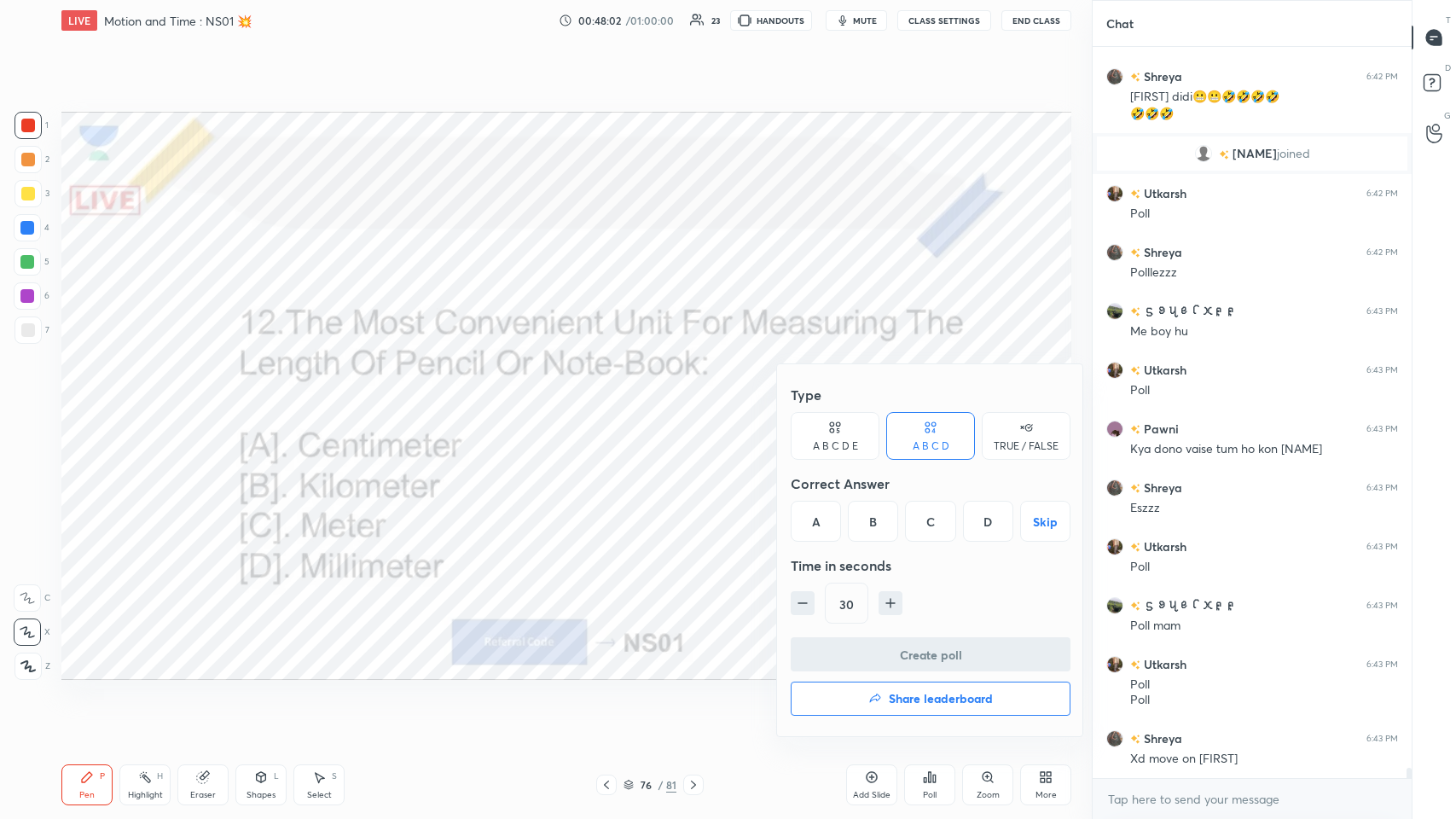click on "Time in seconds" at bounding box center [931, 566] 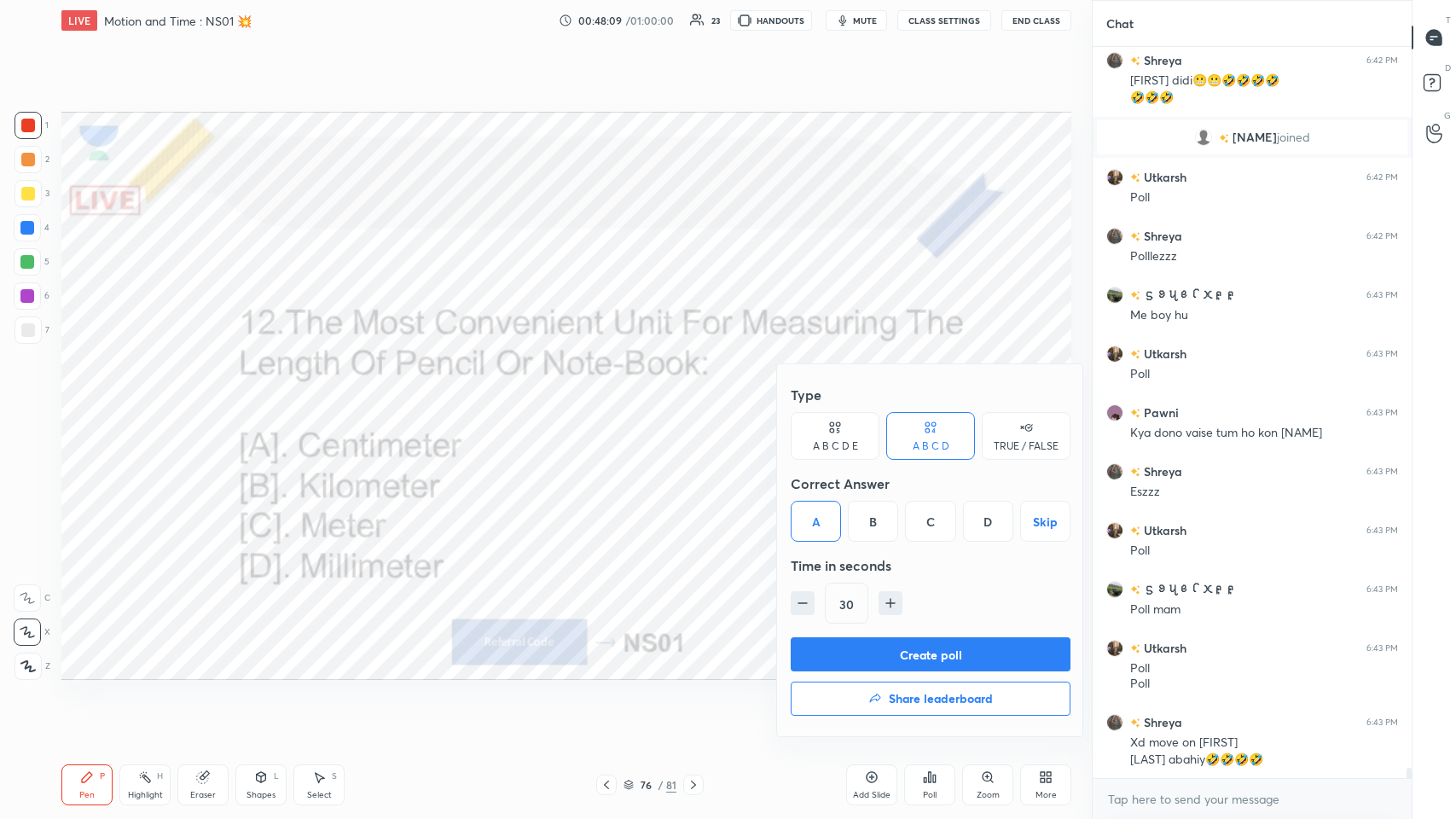 scroll, scrollTop: 50839, scrollLeft: 0, axis: vertical 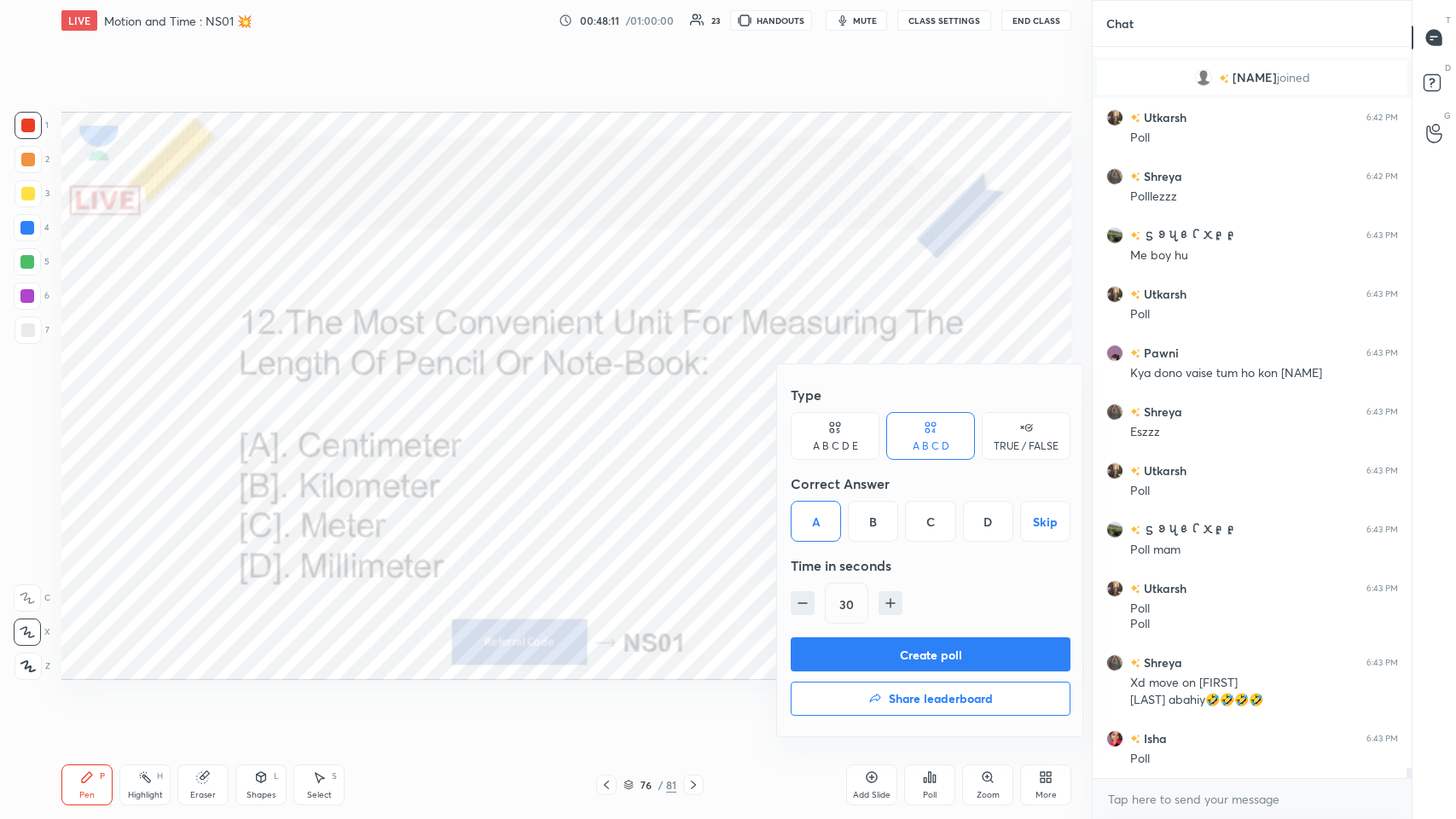 click on "Create poll" at bounding box center [931, 654] 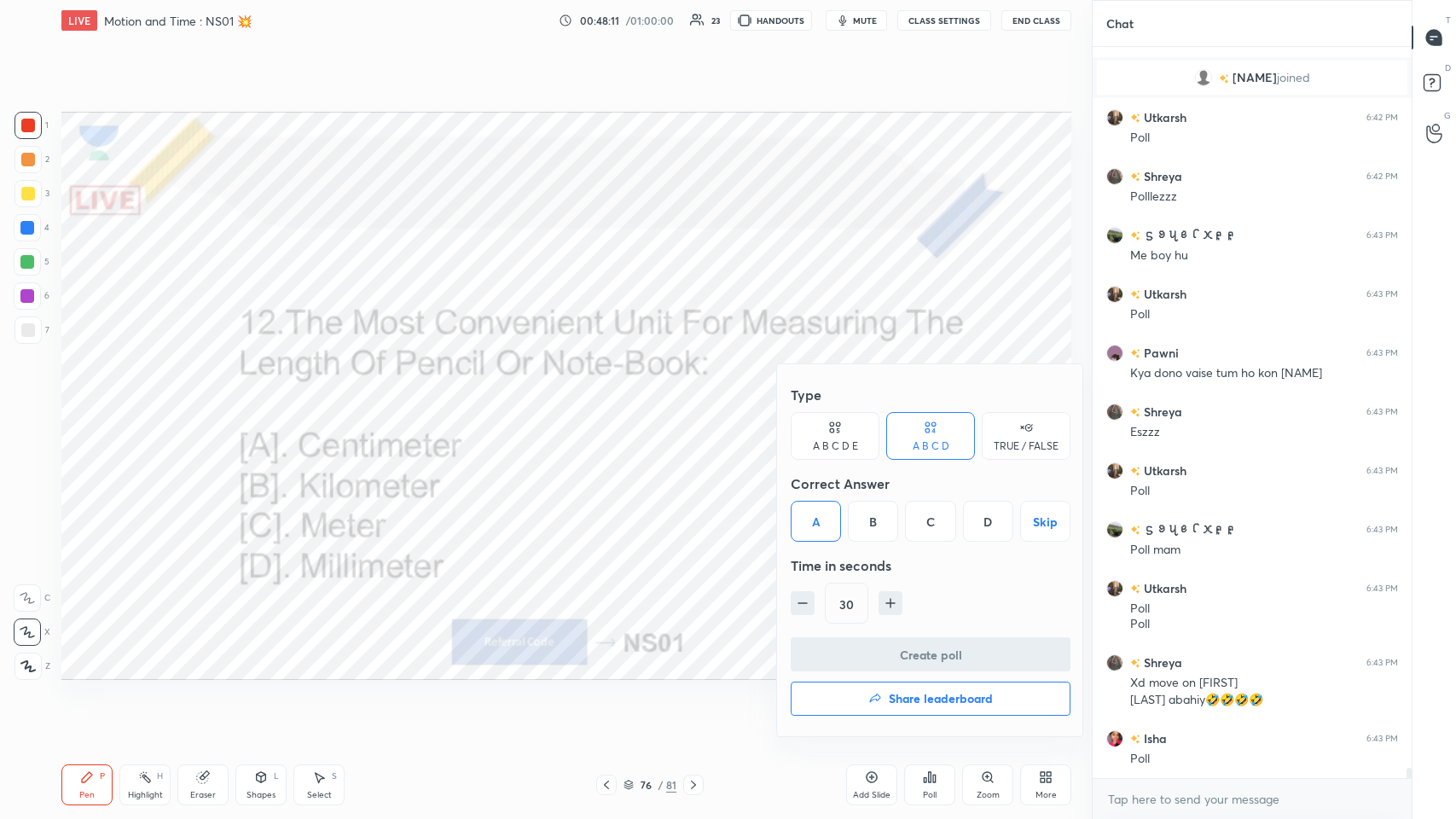 scroll, scrollTop: 706, scrollLeft: 314, axis: both 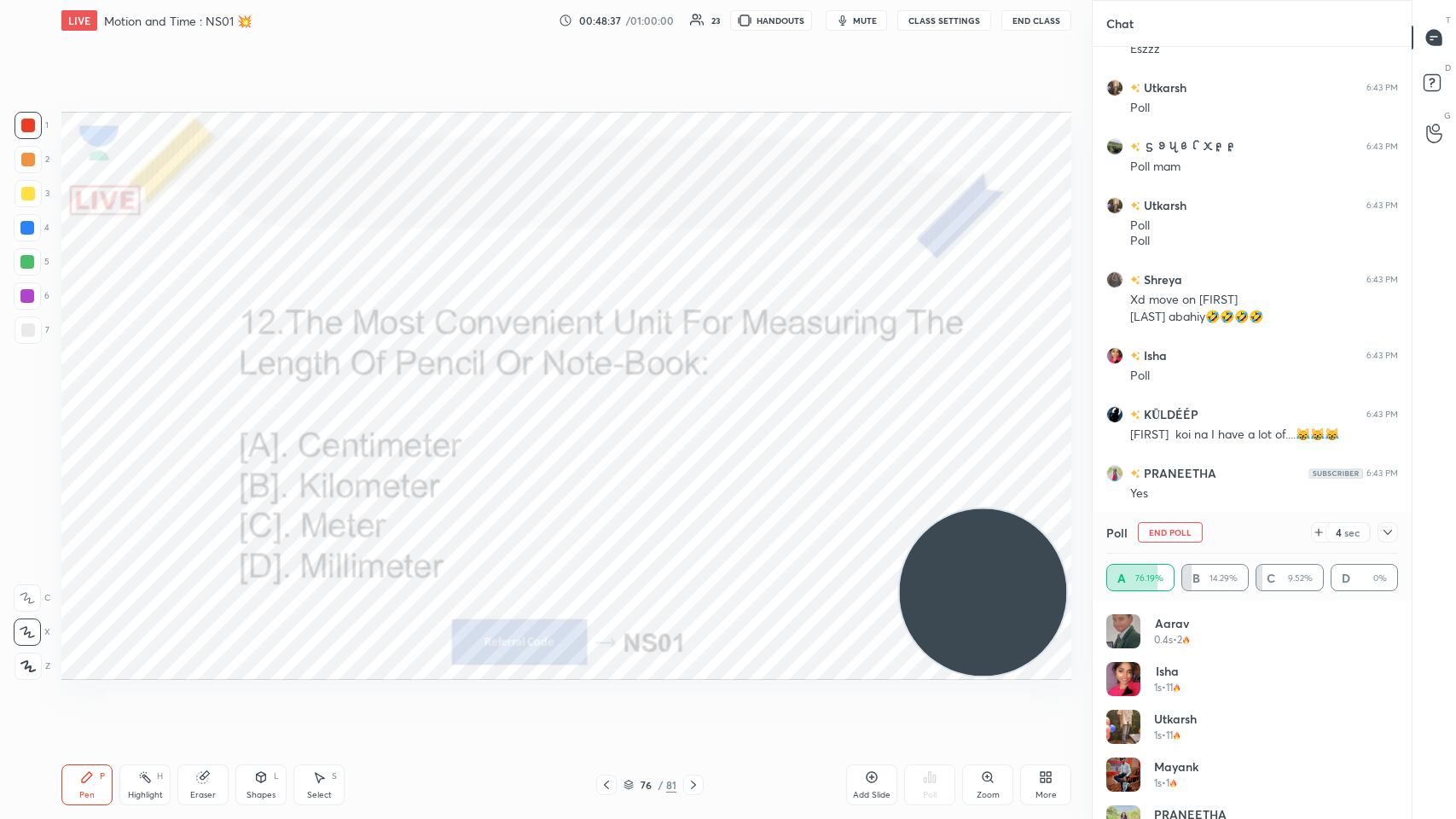 click 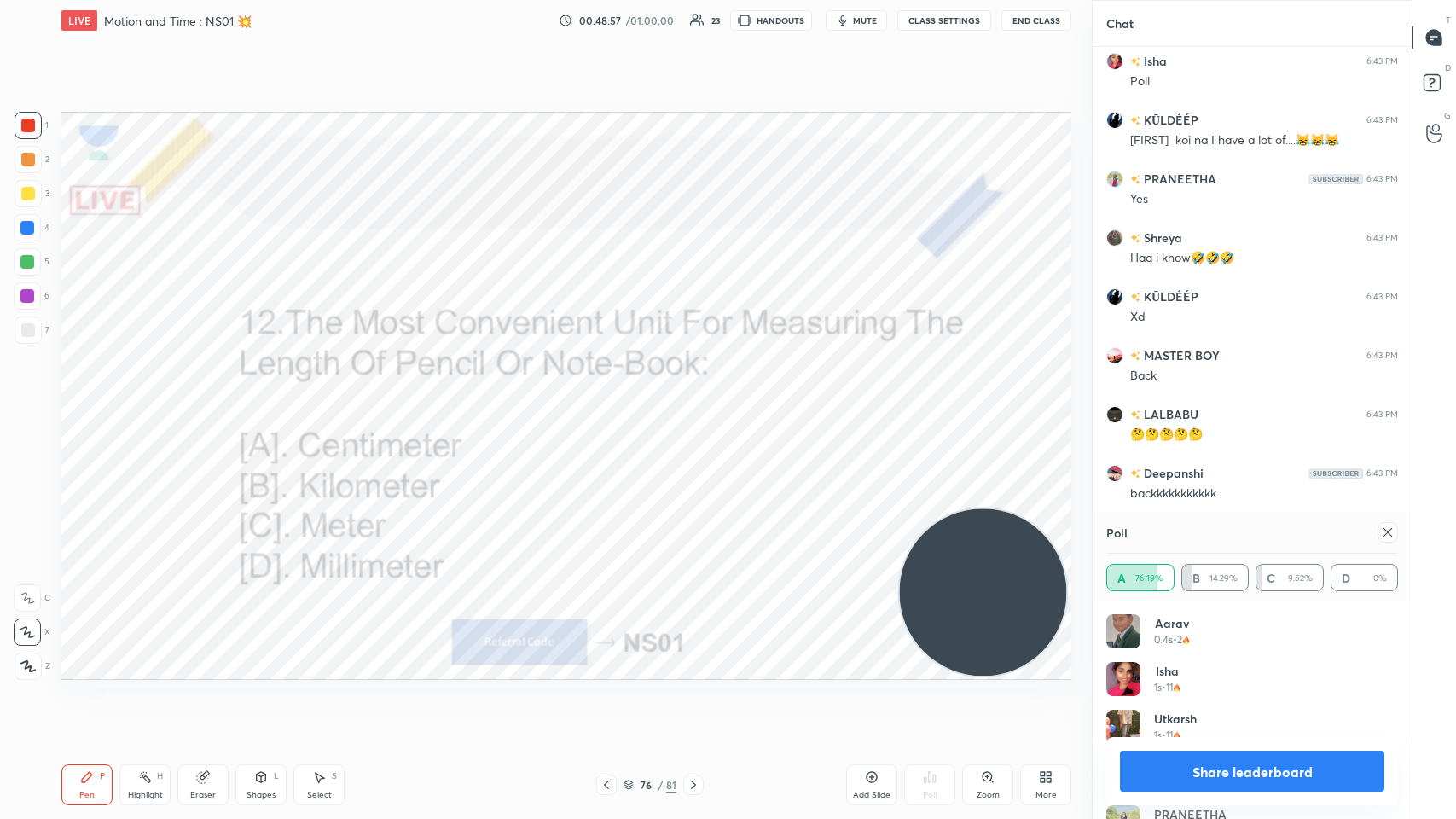 click 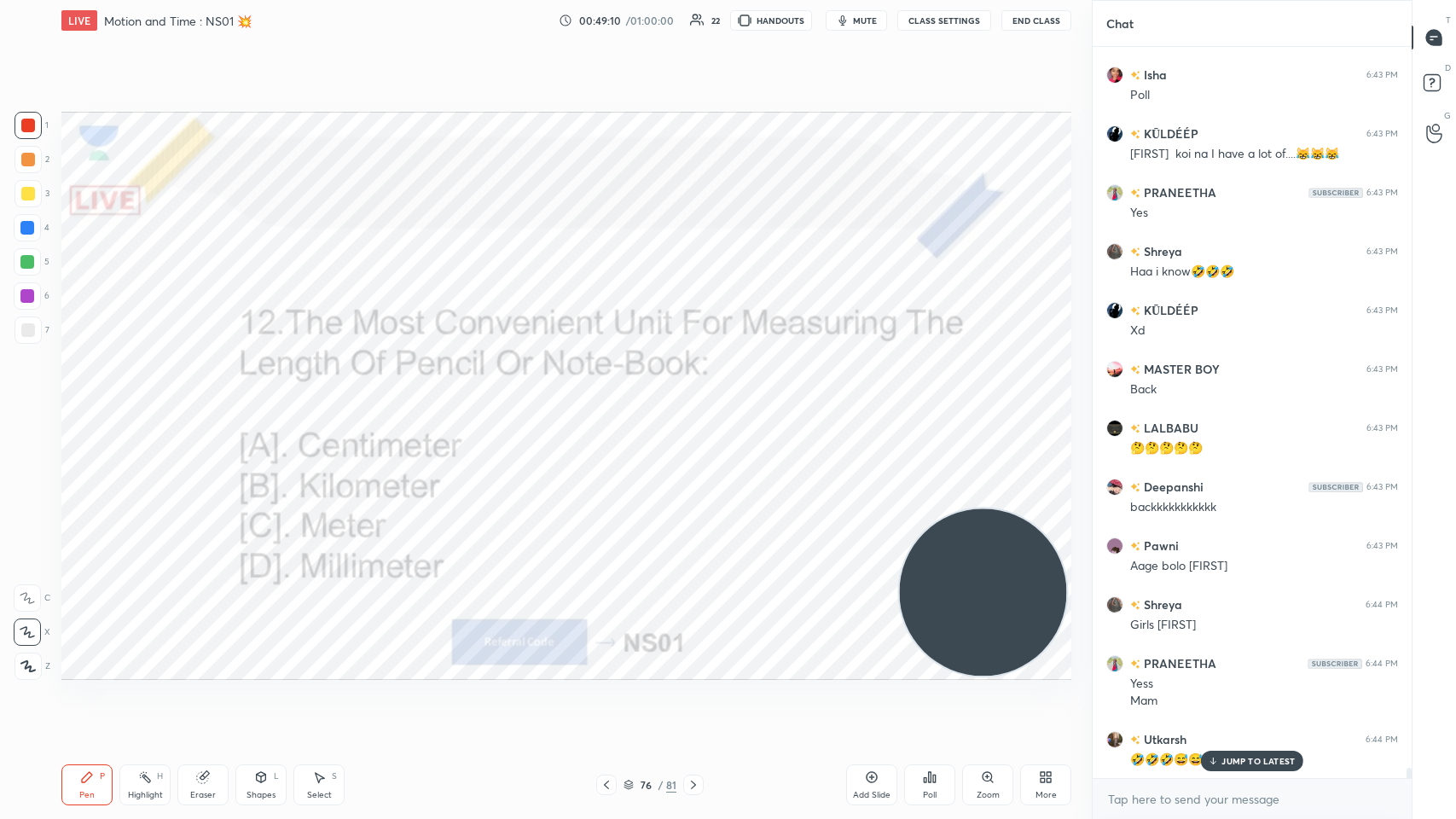 click on "🤣🤣🤣😅😅😅😅" at bounding box center [1264, 760] 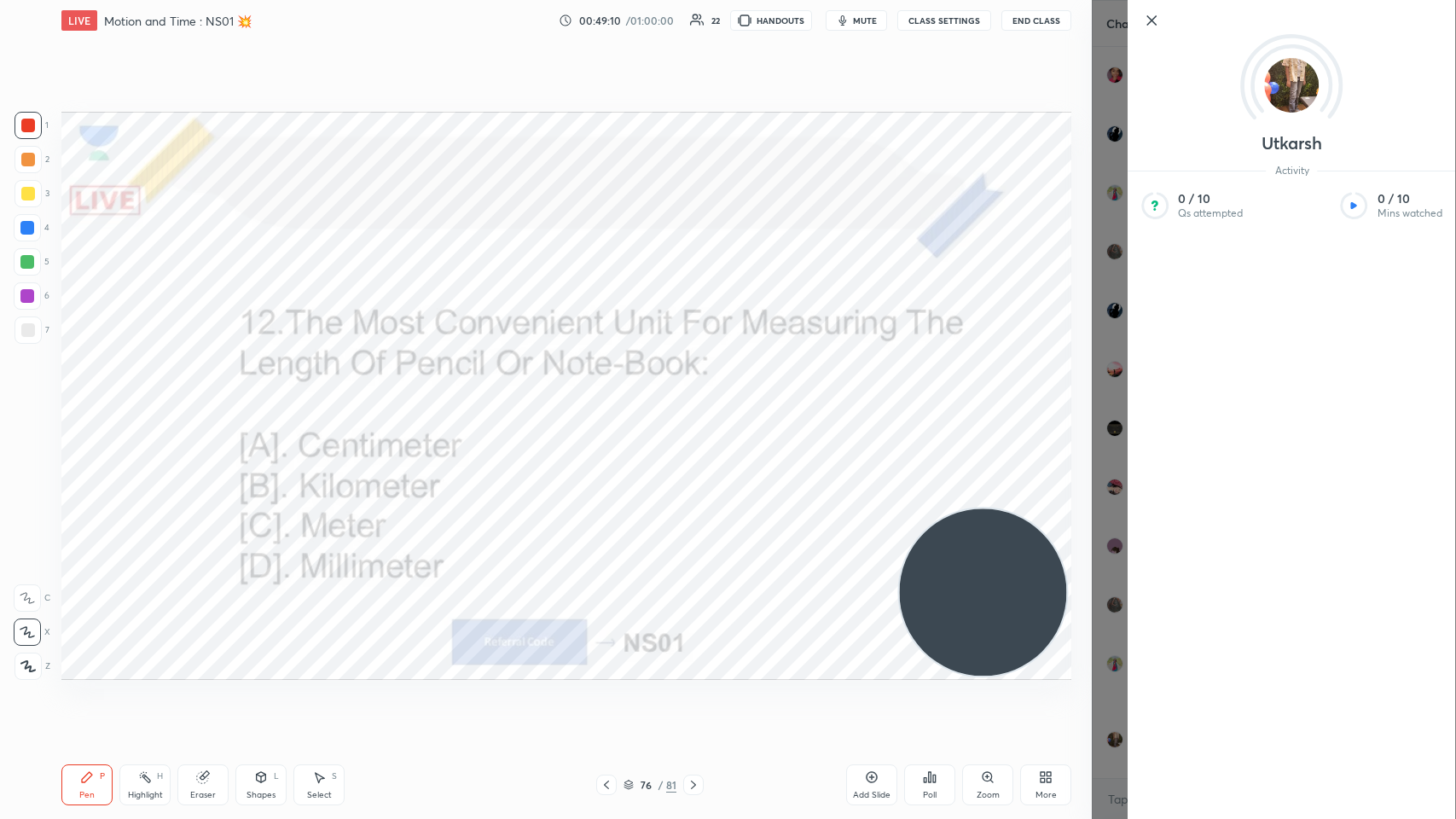 click on "Utkarsh Activity 0 / 10 Qs attempted 0 / 10 Mins watched" at bounding box center [1291, 410] 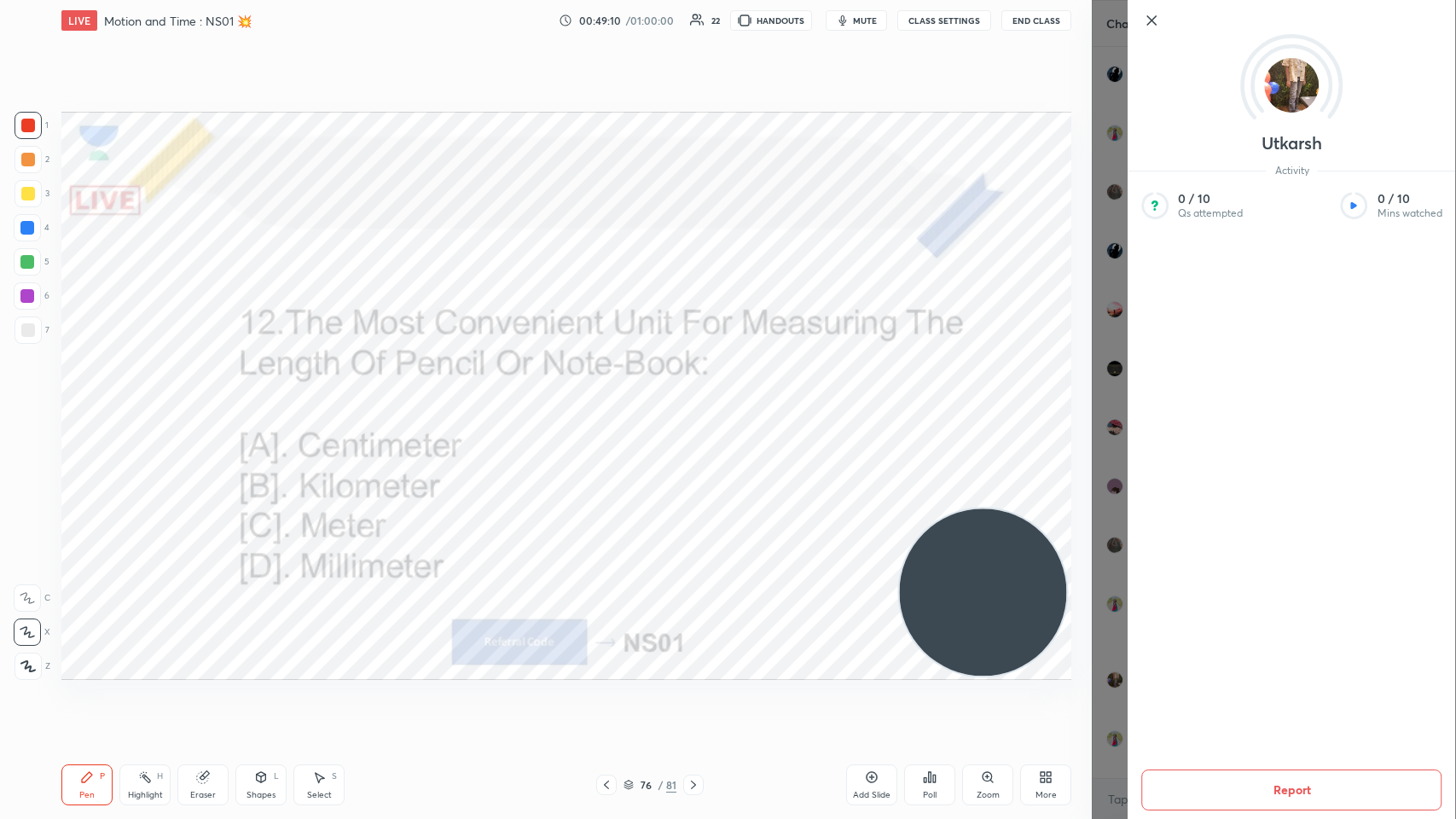 click on "1 2 3 4 5 6 7 C X Z C X Z E E Erase all   H H LIVE Motion and Time : NS01 💥 00:49:10 /  01:00:00 22 HANDOUTS mute CLASS SETTINGS End Class Setting up your live class Poll for   secs No correct answer Start poll Back Motion and Time : NS01 💥 Neha Saini Pen P Highlight H Eraser Shapes L Select S 76 / 81 Add Slide Poll Zoom More" at bounding box center [546, 410] 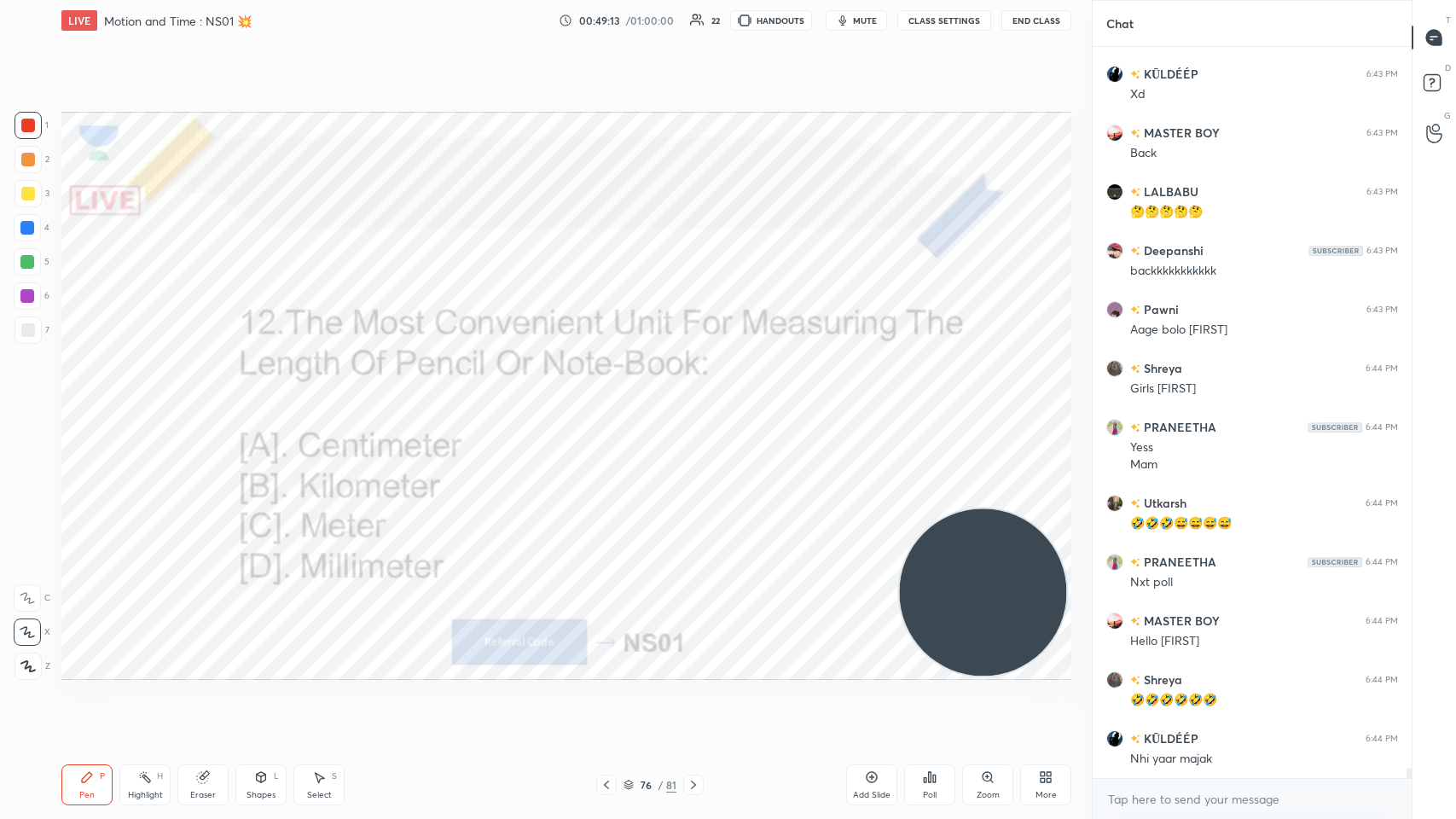 click 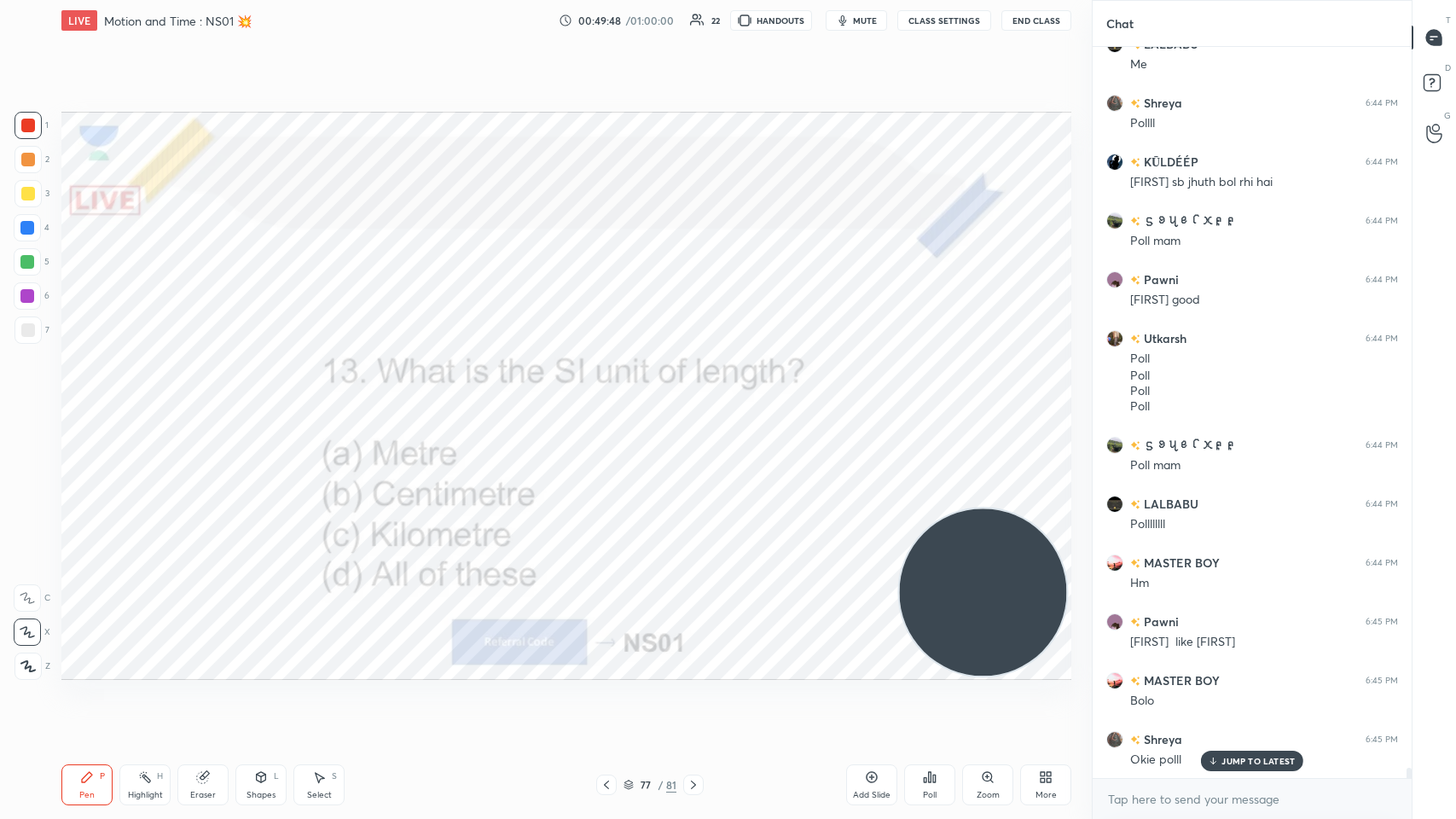 click on "Poll" at bounding box center [930, 795] 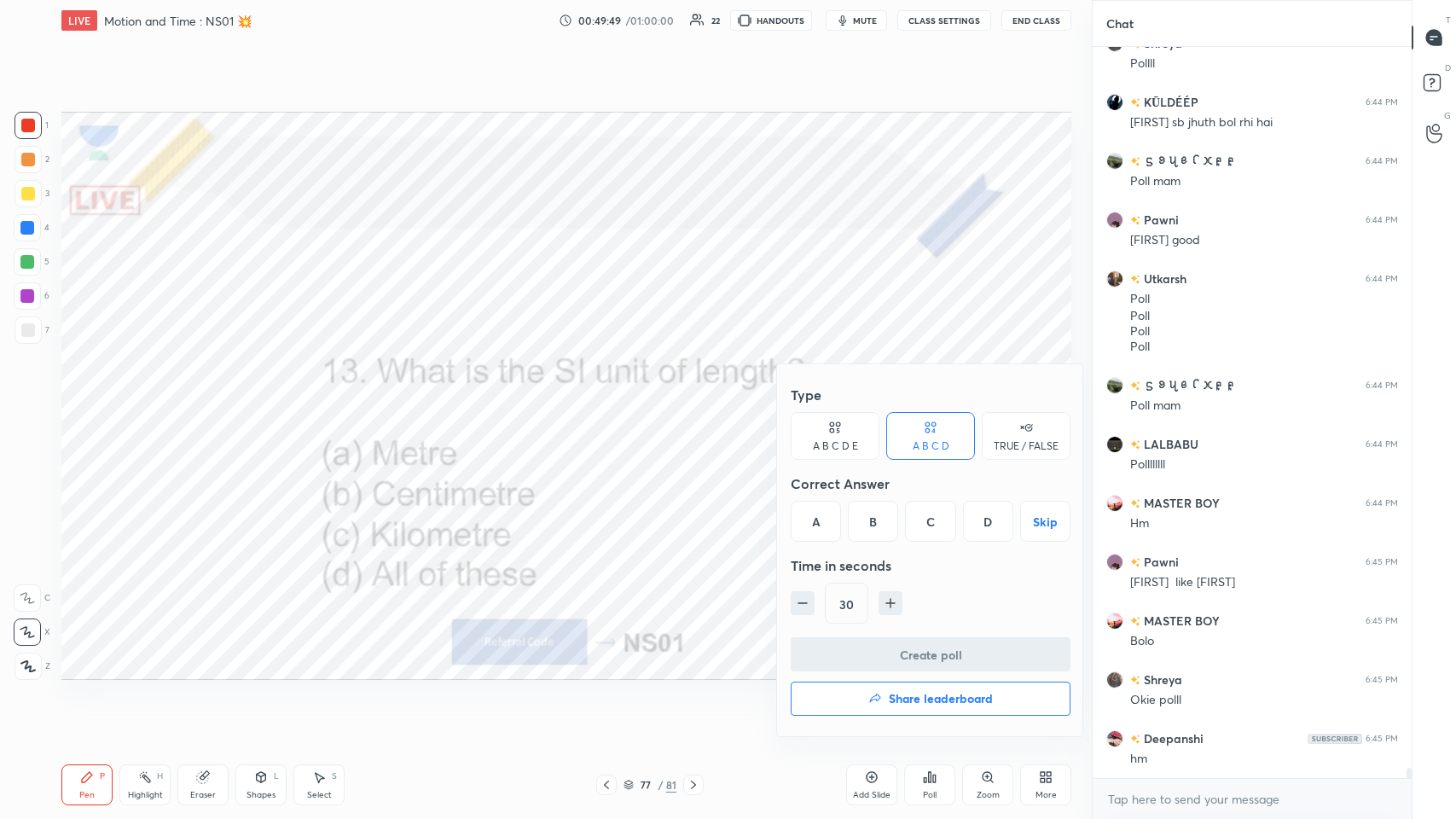 click on "A" at bounding box center (815, 521) 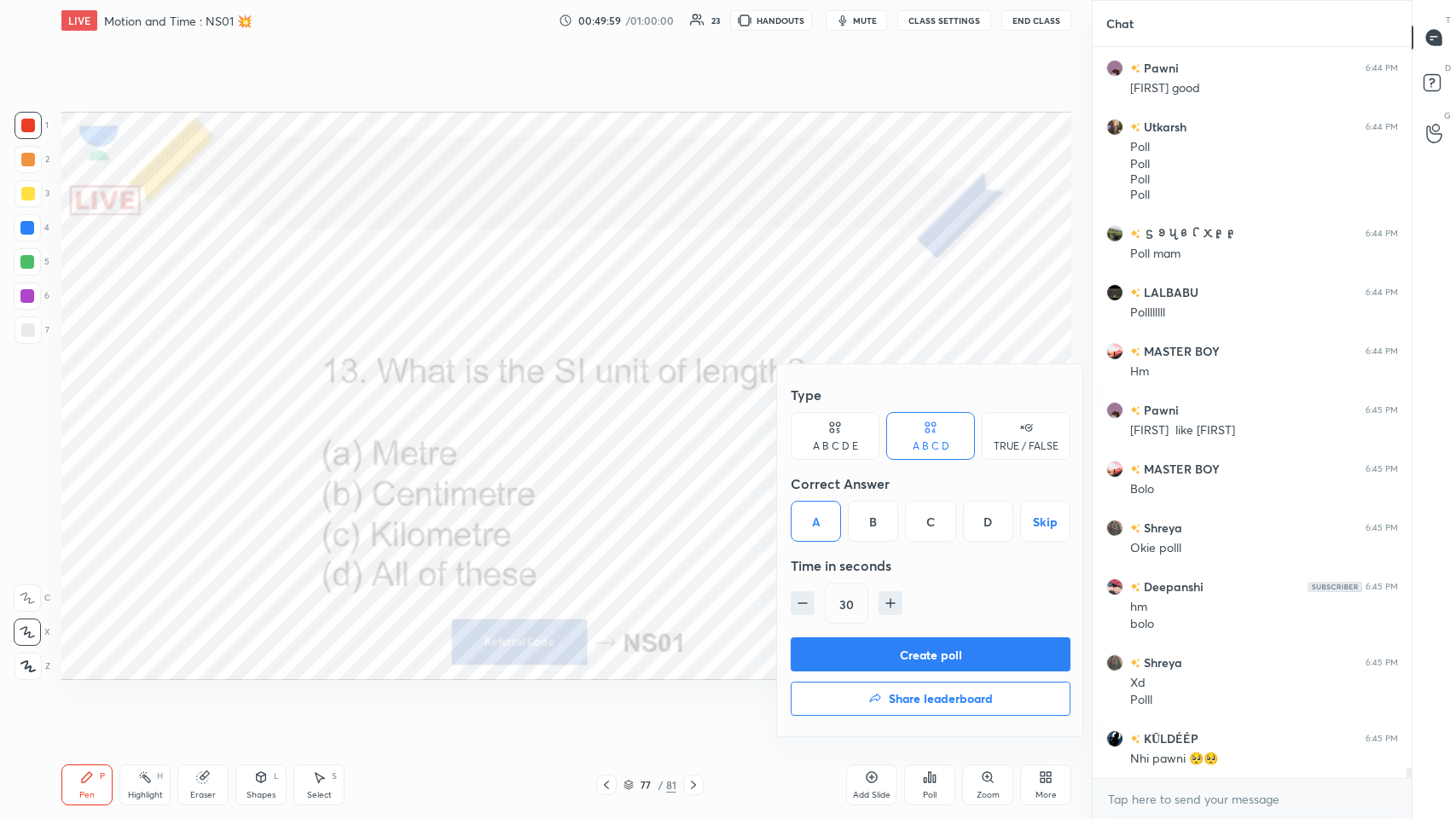 click on "Create poll" at bounding box center [931, 654] 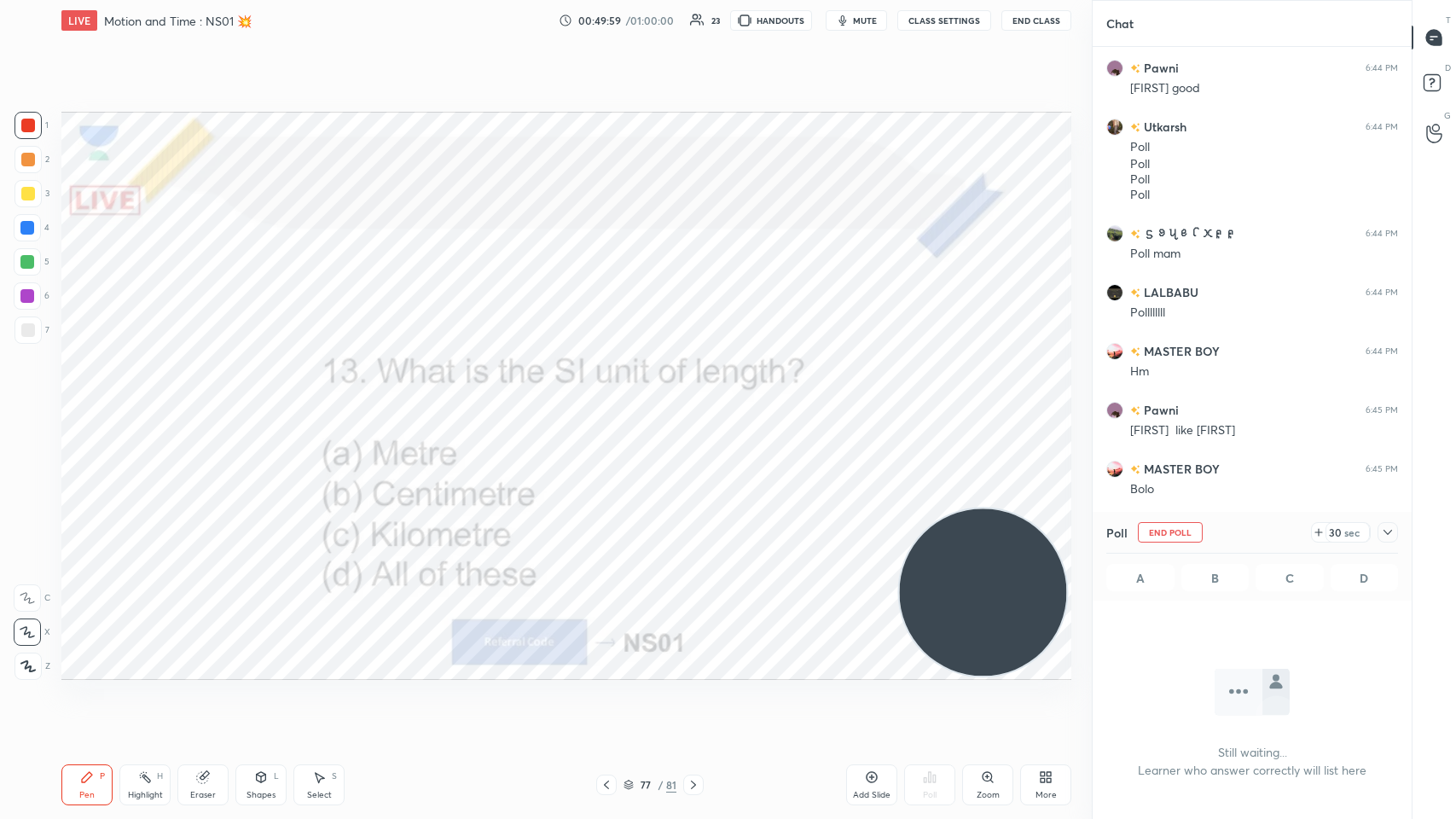 scroll, scrollTop: 669, scrollLeft: 314, axis: both 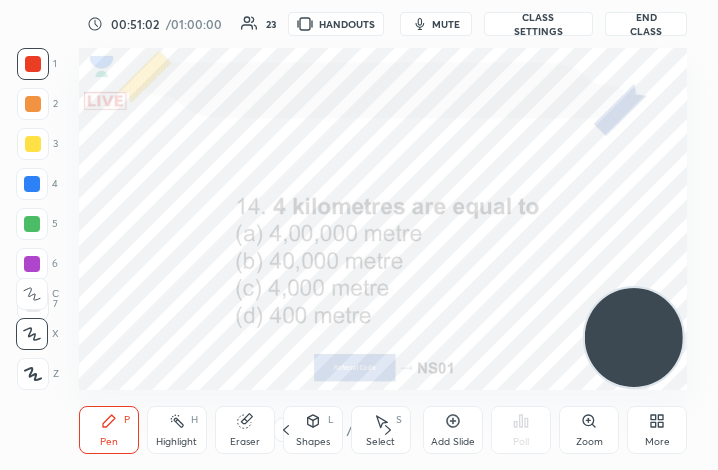 click on "More" at bounding box center [657, 430] 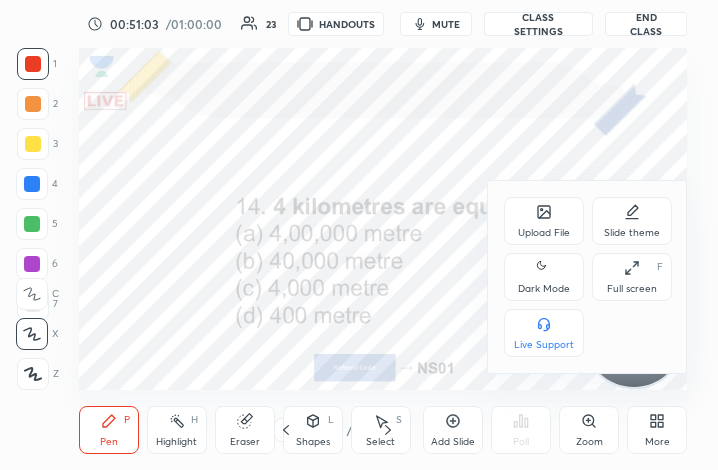 click on "Full screen F" at bounding box center [632, 277] 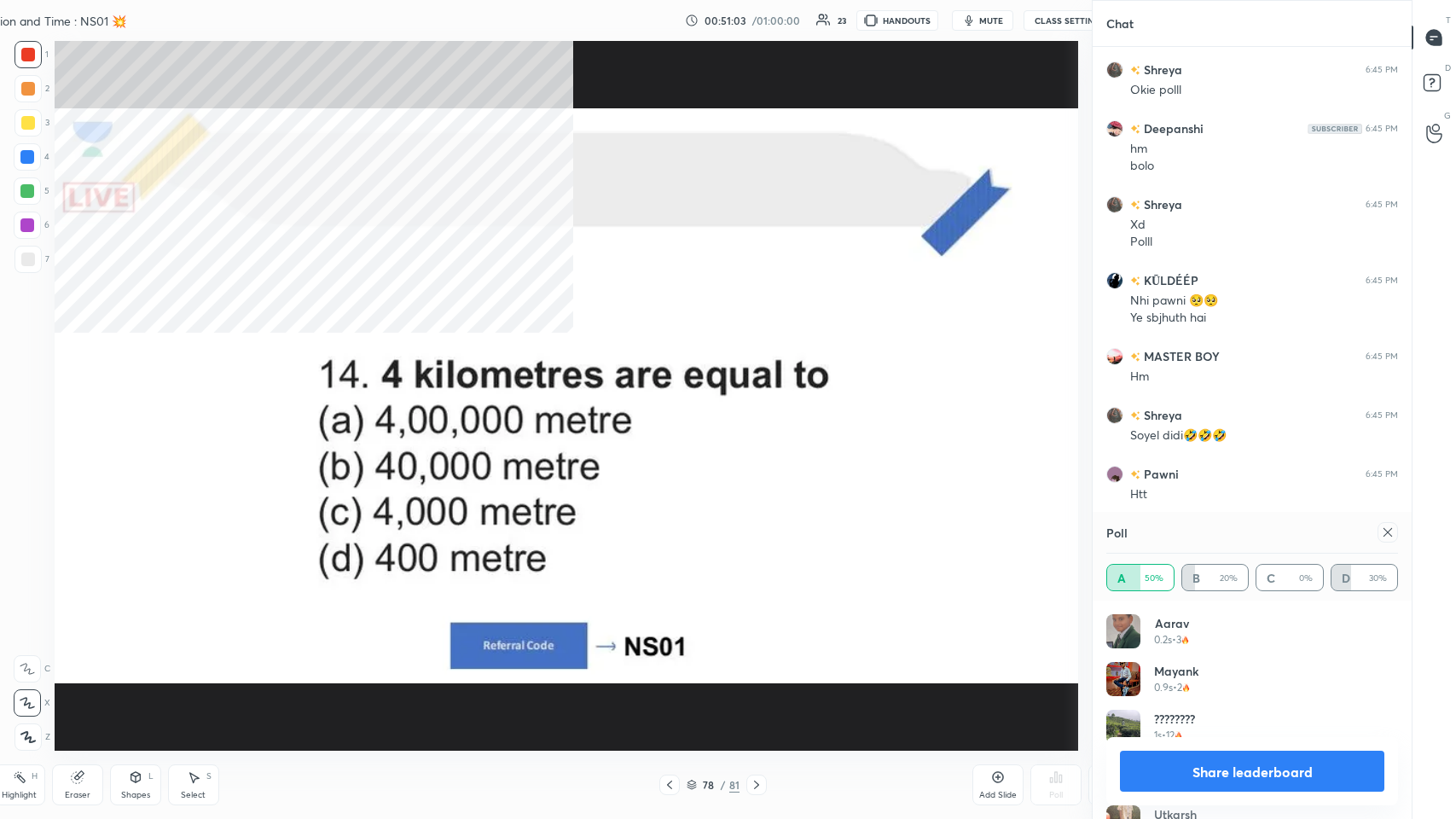 scroll, scrollTop: 84603, scrollLeft: 83962, axis: both 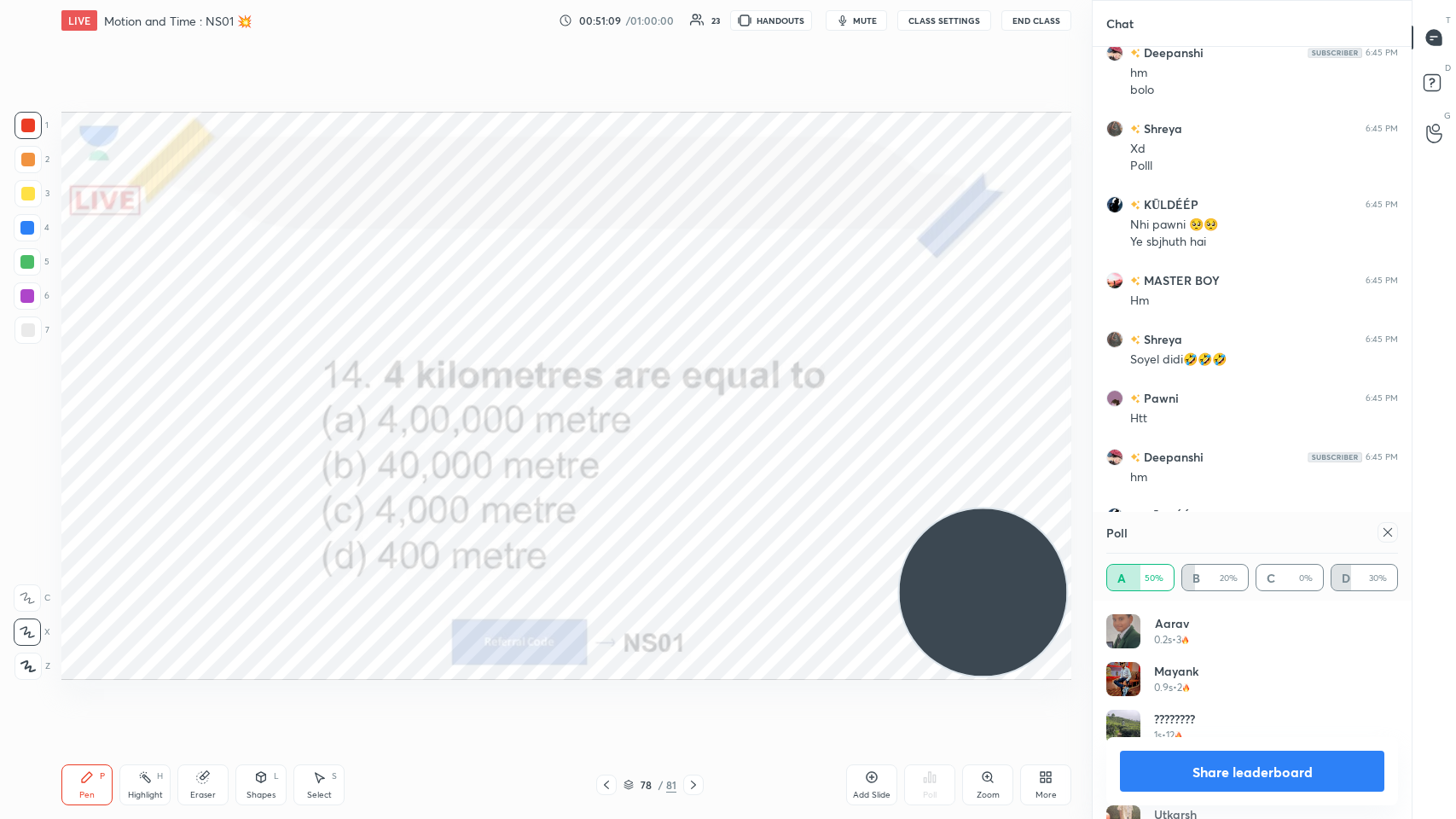 click 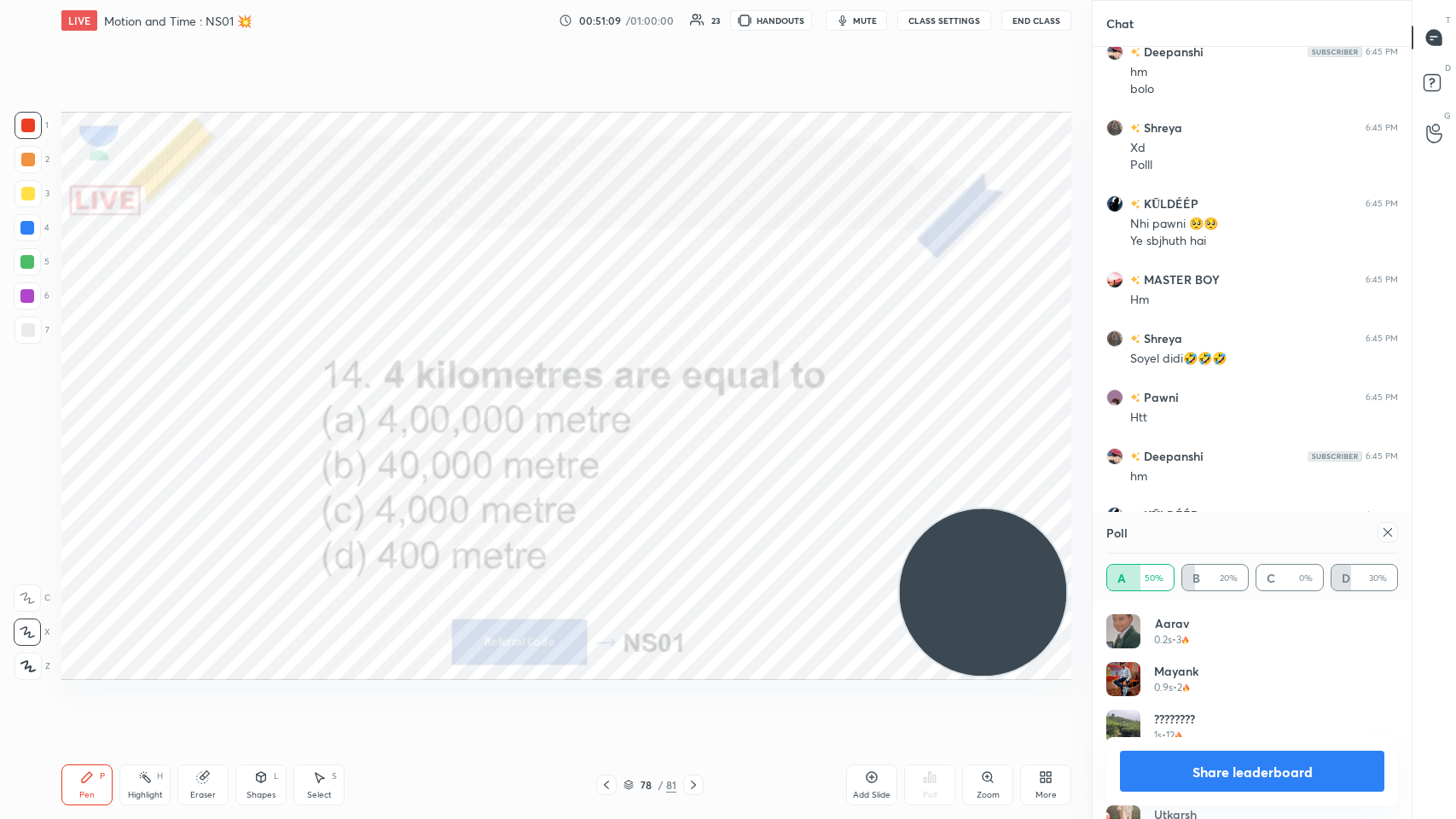 scroll, scrollTop: 0, scrollLeft: 5, axis: horizontal 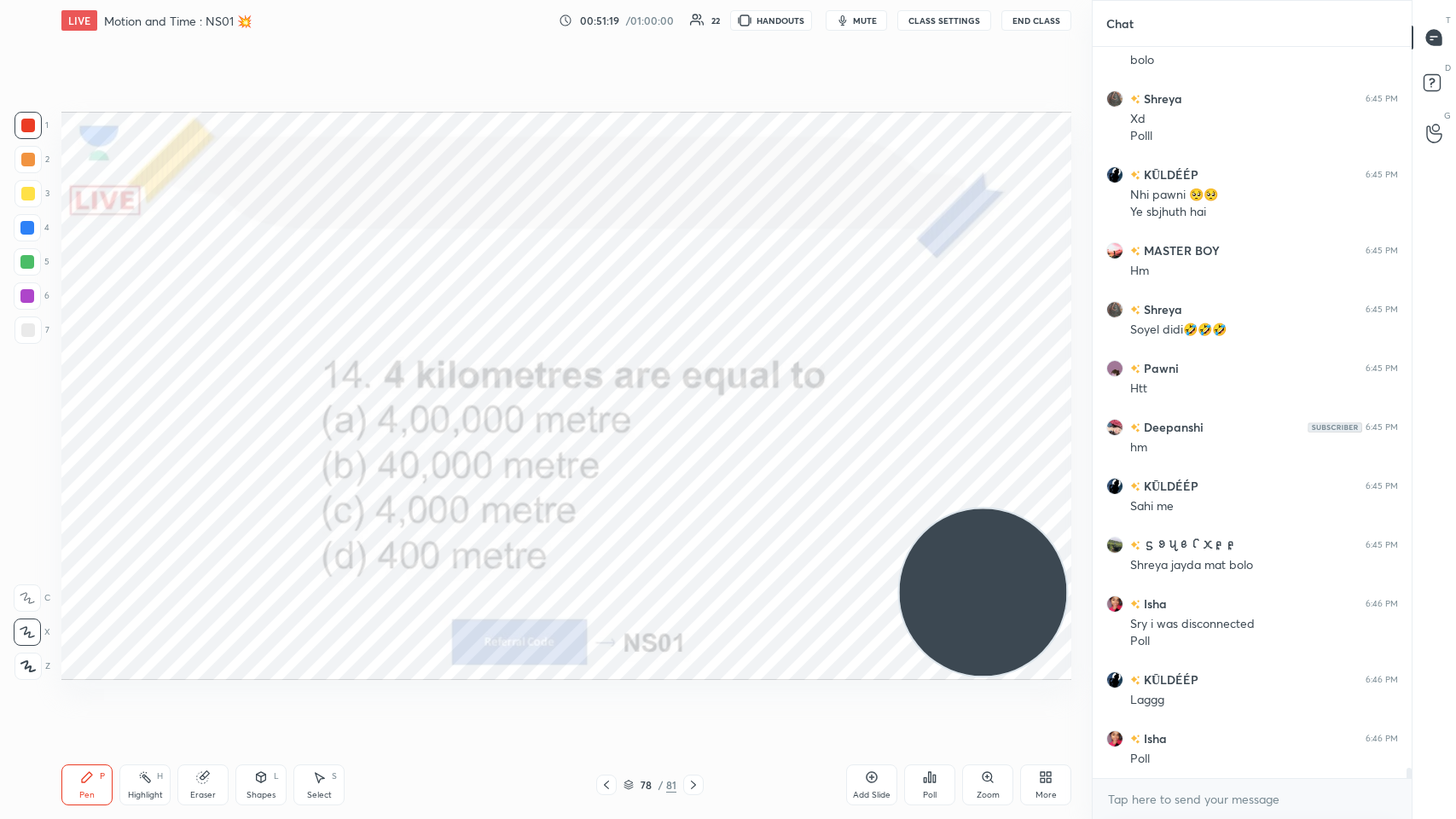 click on "Poll" at bounding box center [930, 785] 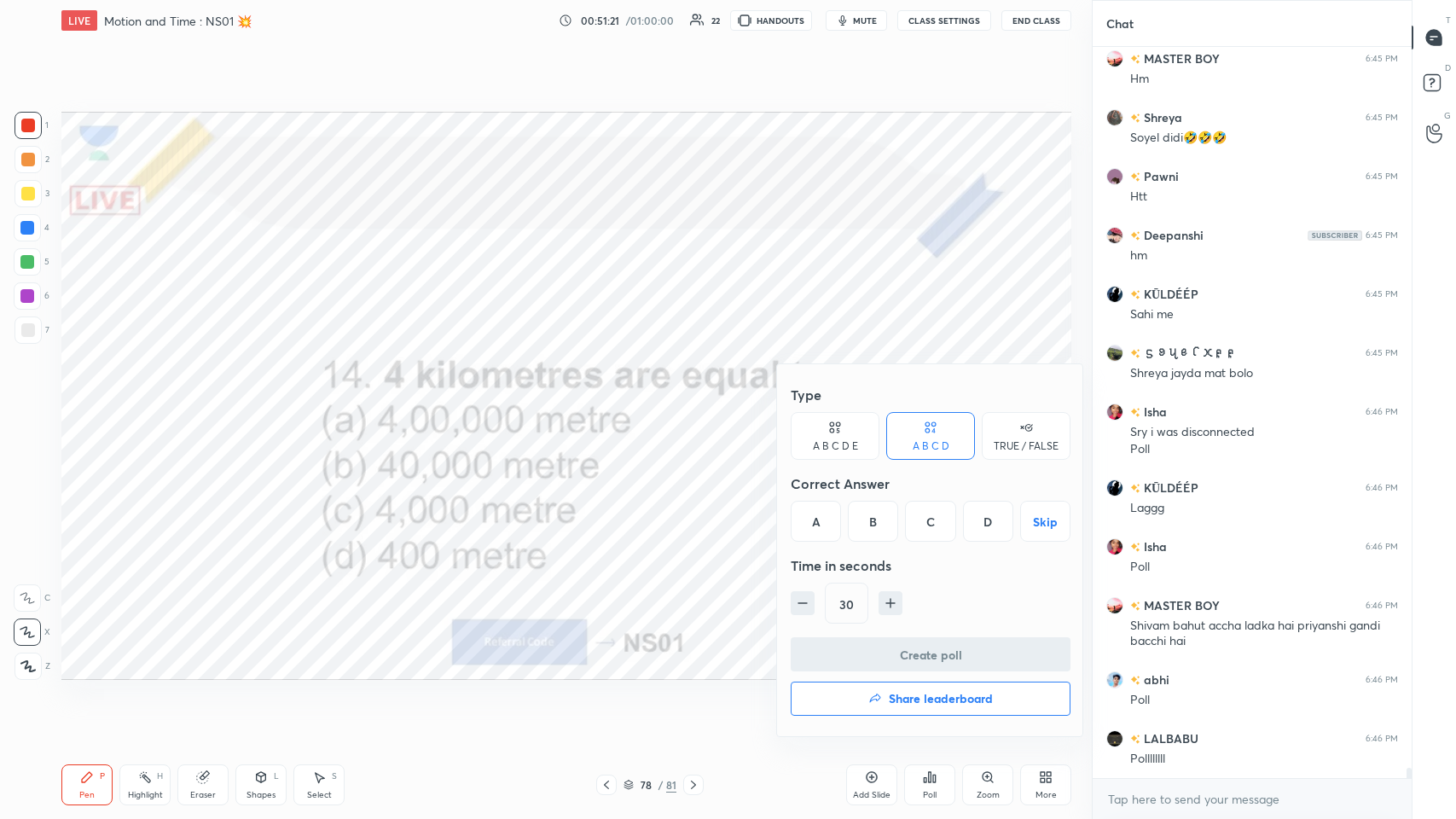 click on "C" at bounding box center (930, 521) 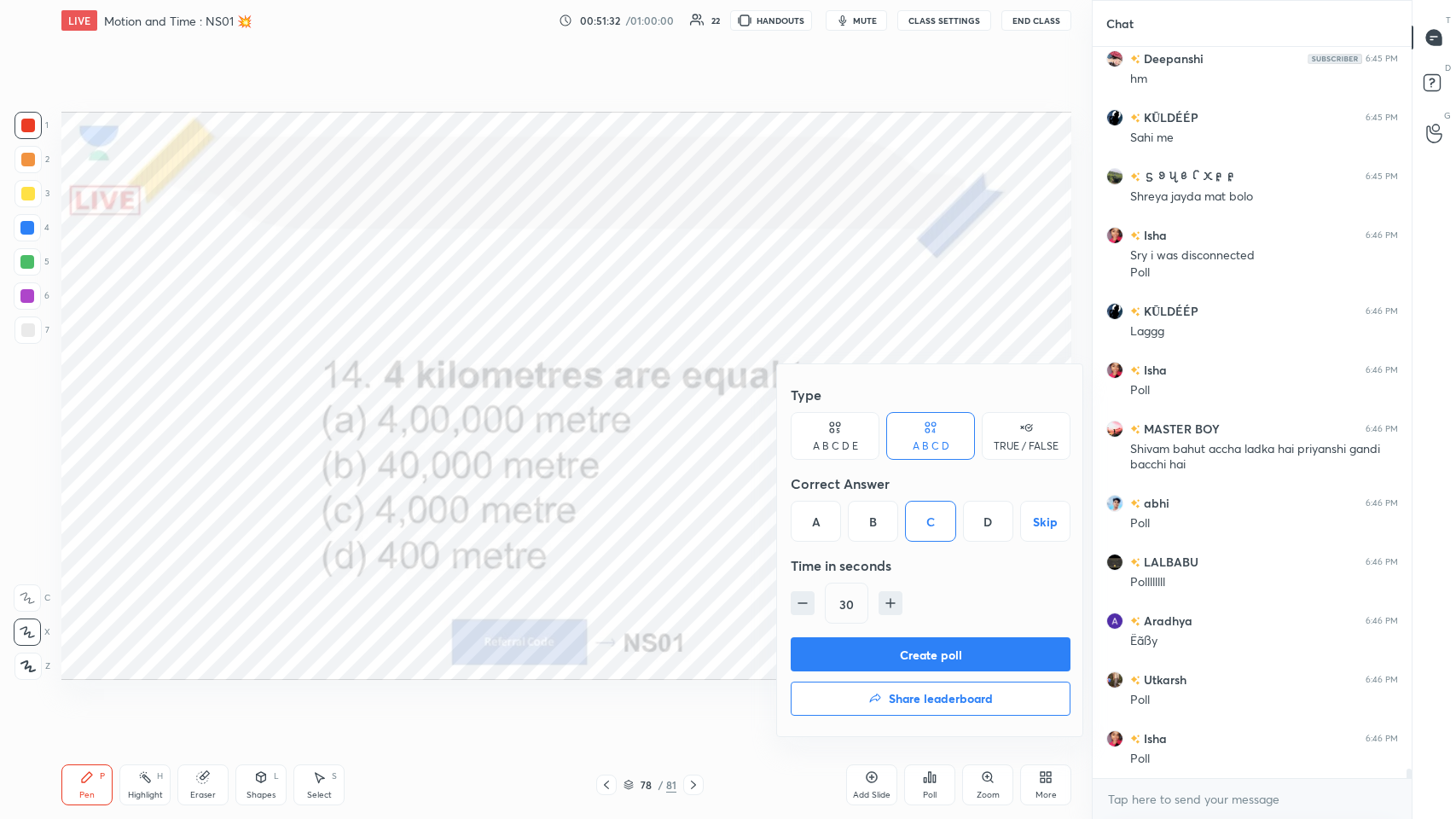 click on "Create poll" at bounding box center [931, 654] 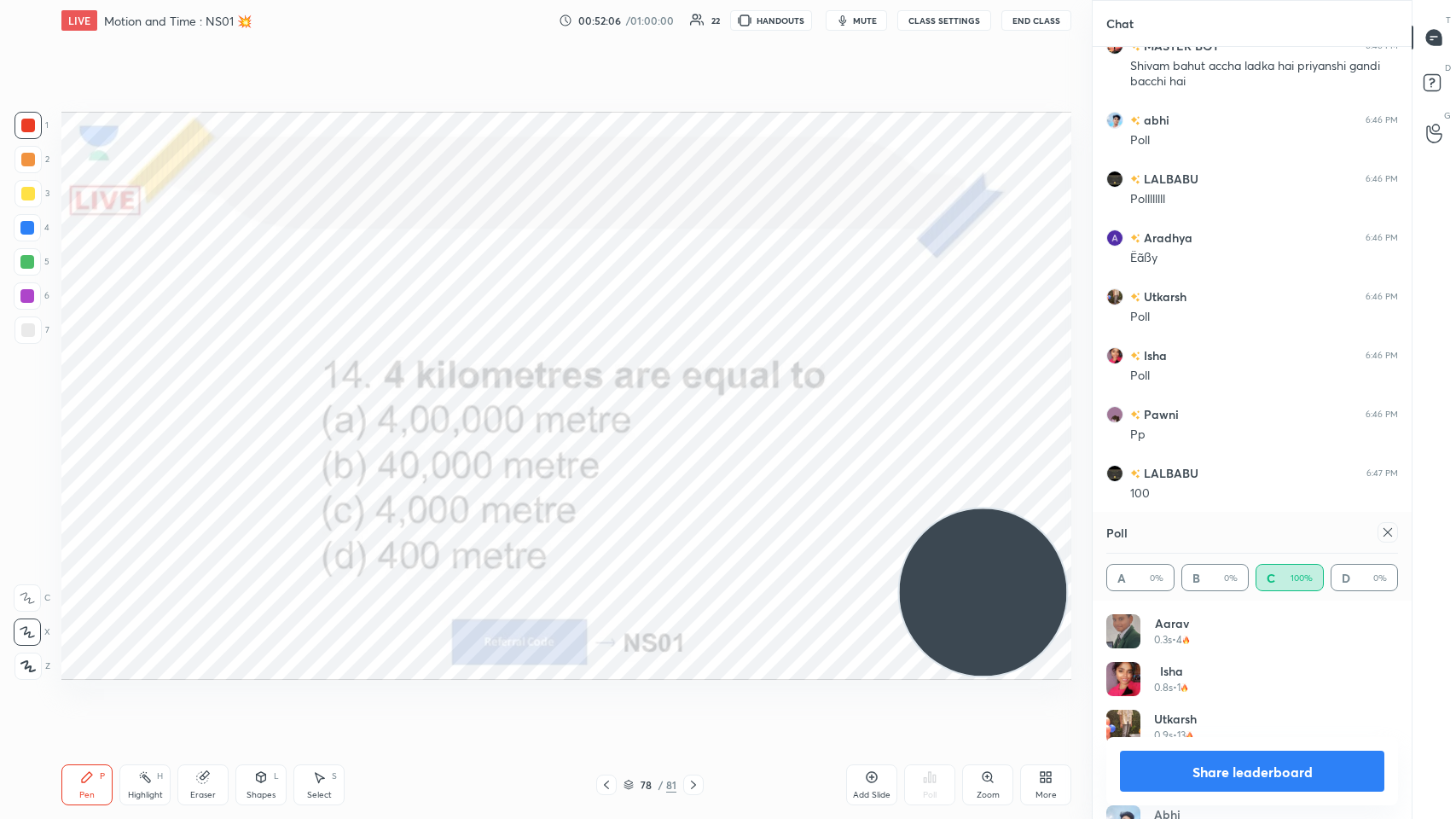 click 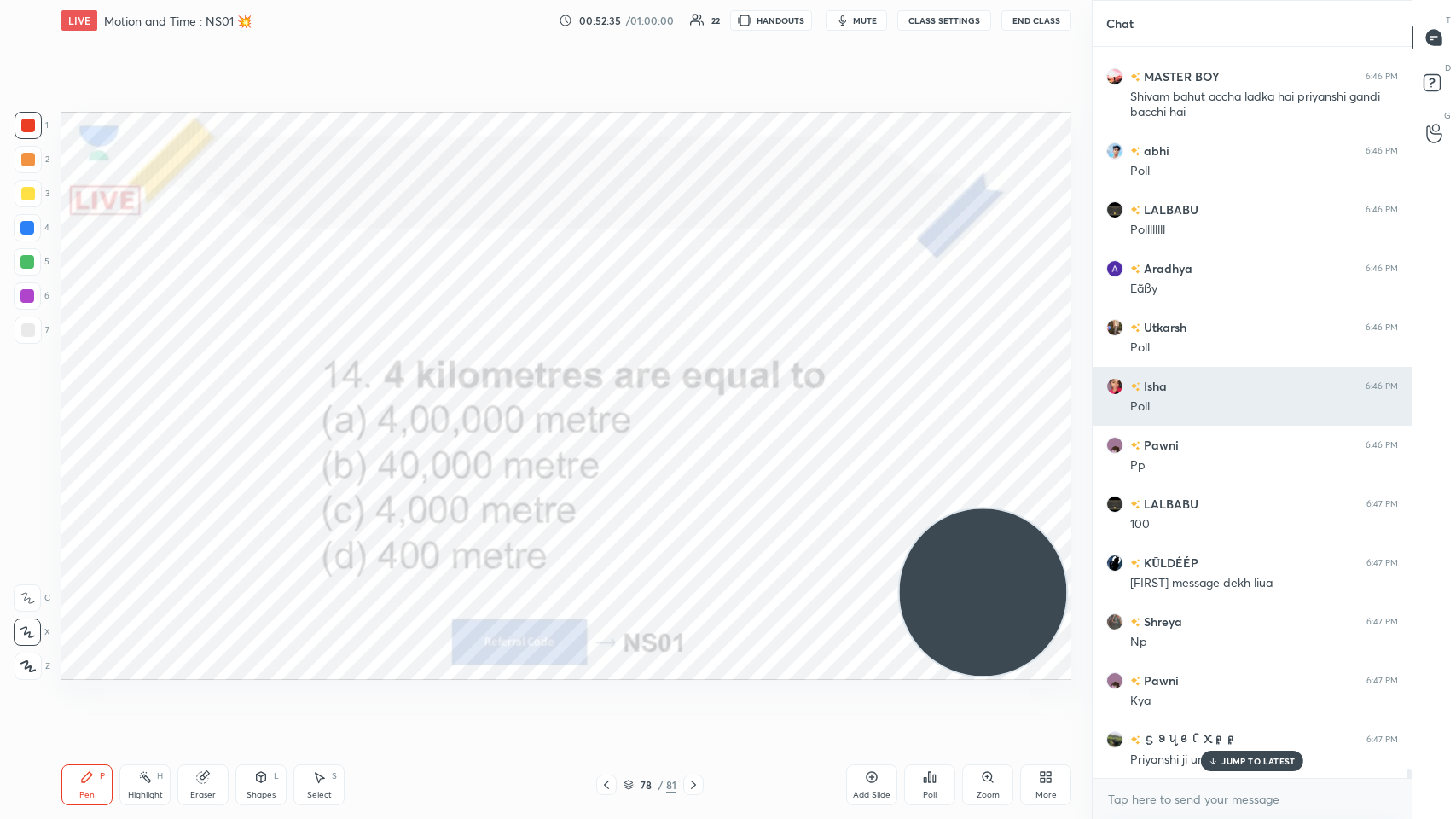 scroll, scrollTop: 54259, scrollLeft: 0, axis: vertical 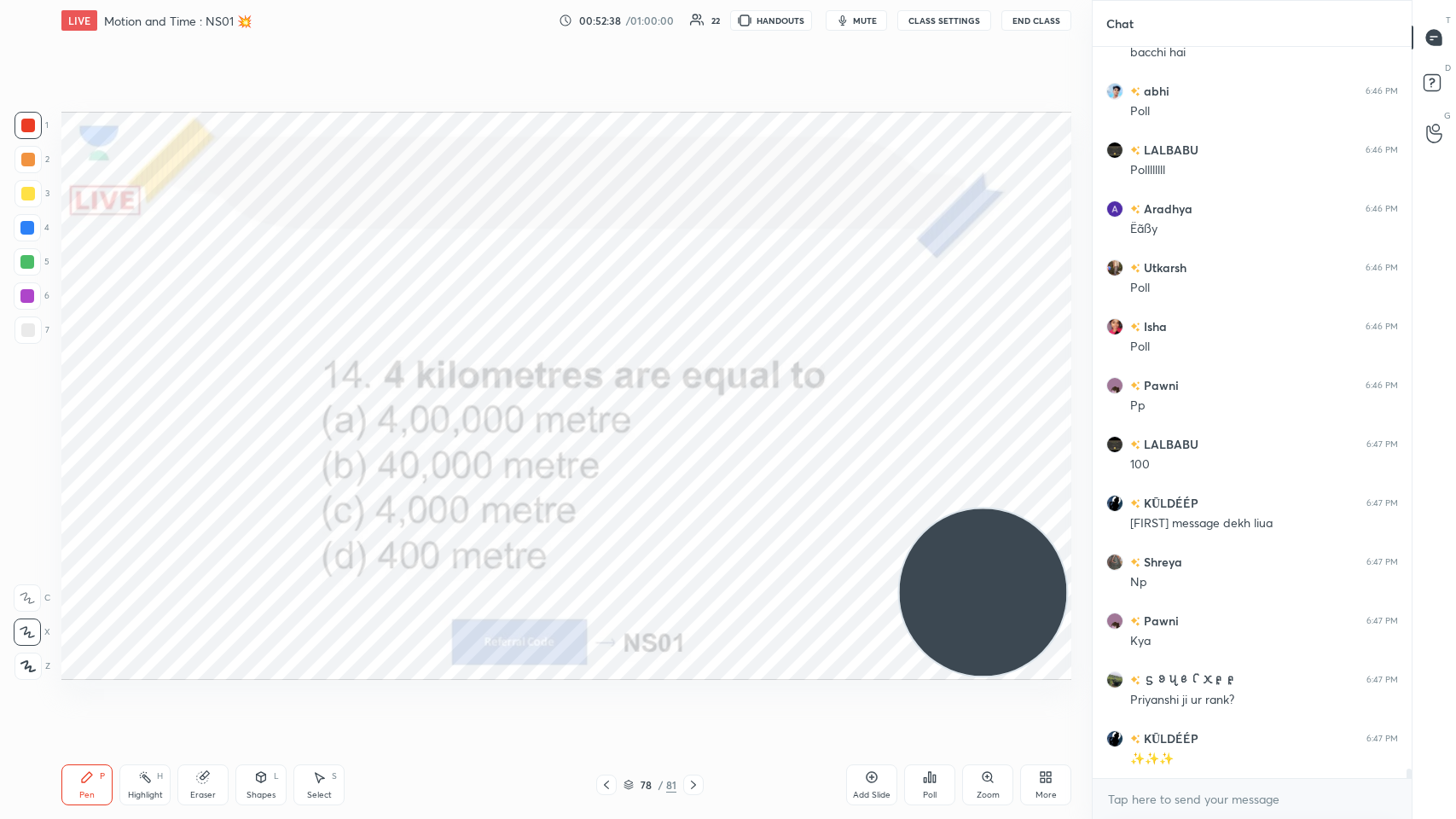 click 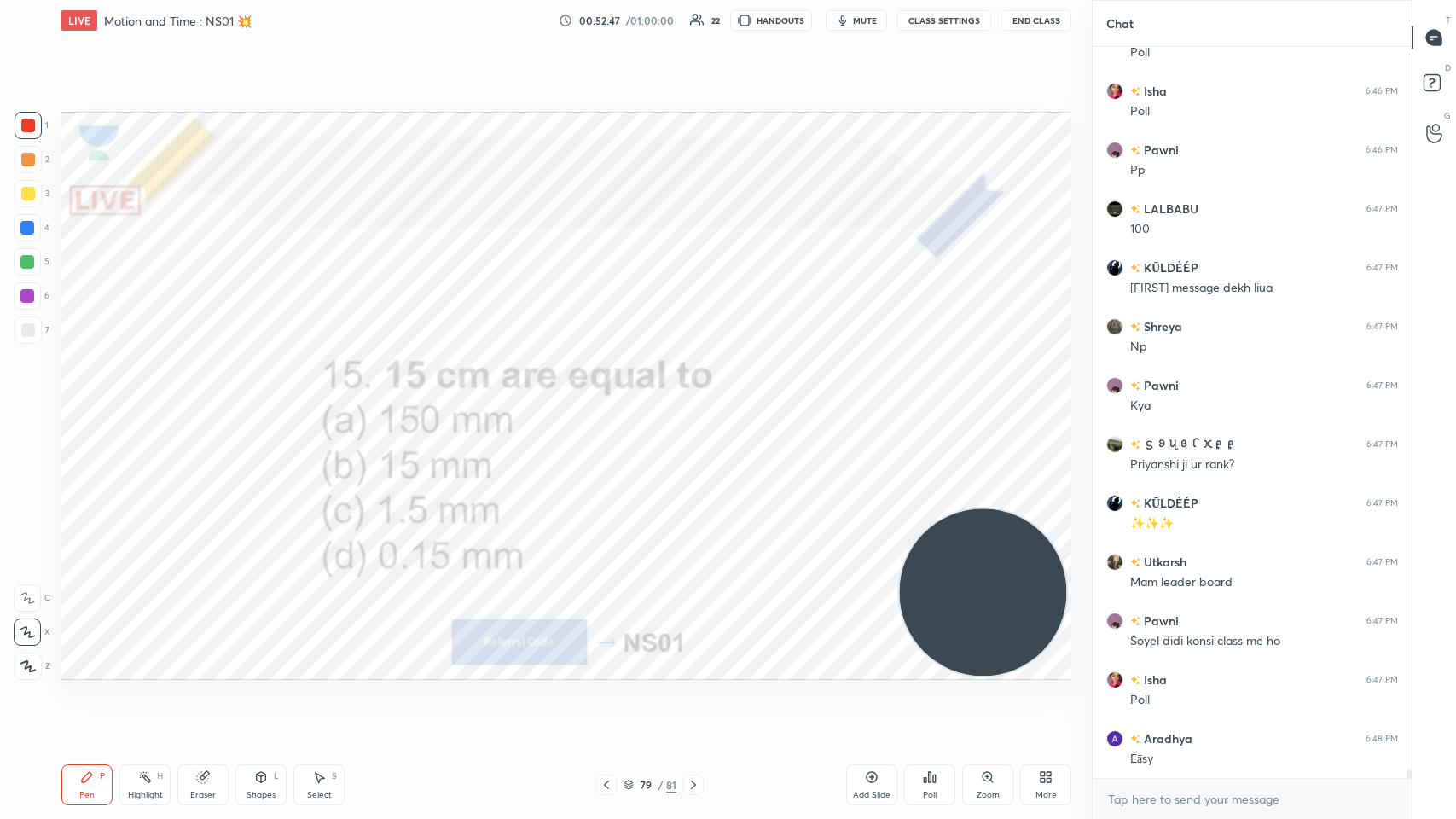 scroll, scrollTop: 54552, scrollLeft: 0, axis: vertical 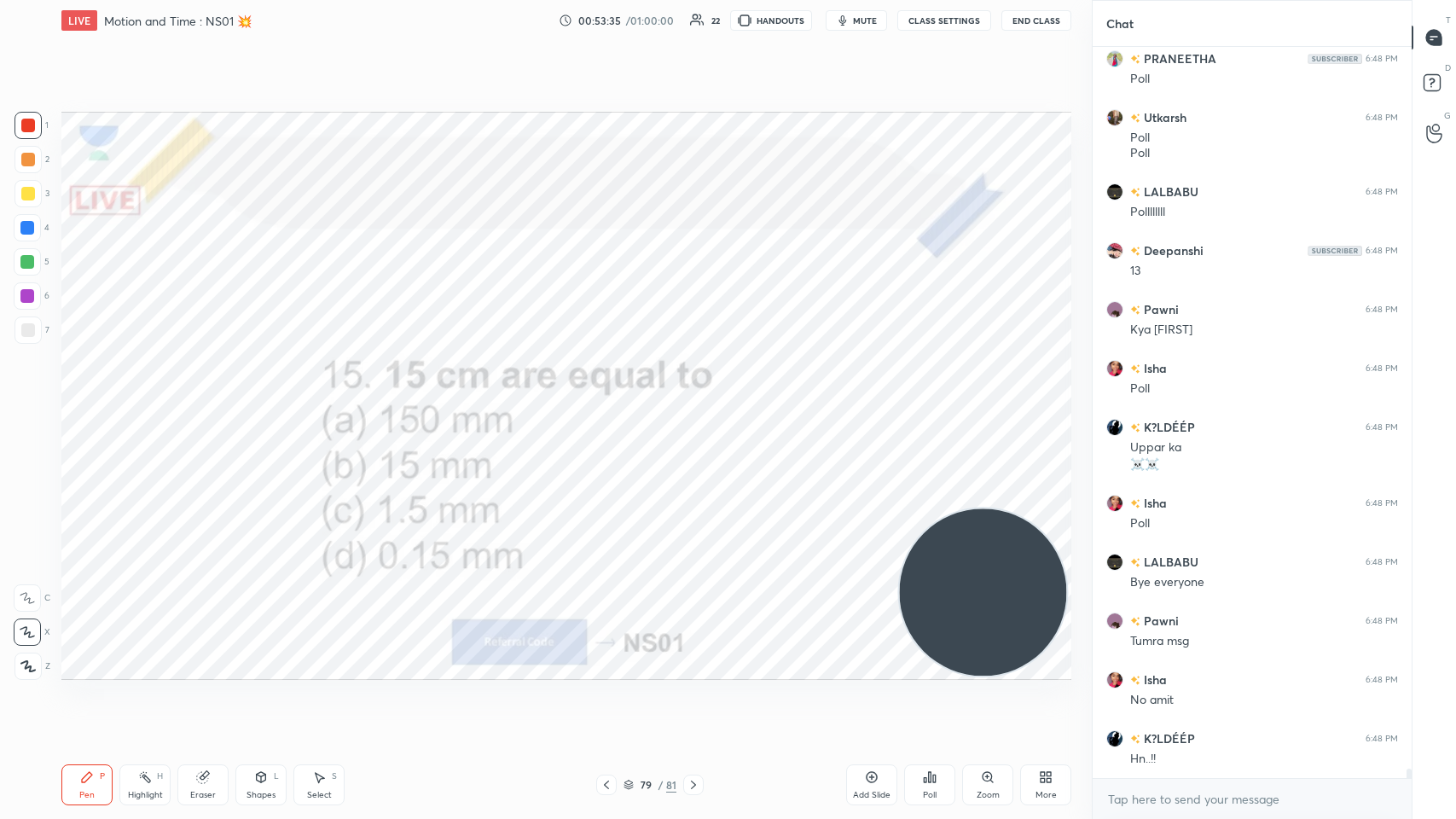 click on "Poll" at bounding box center [930, 785] 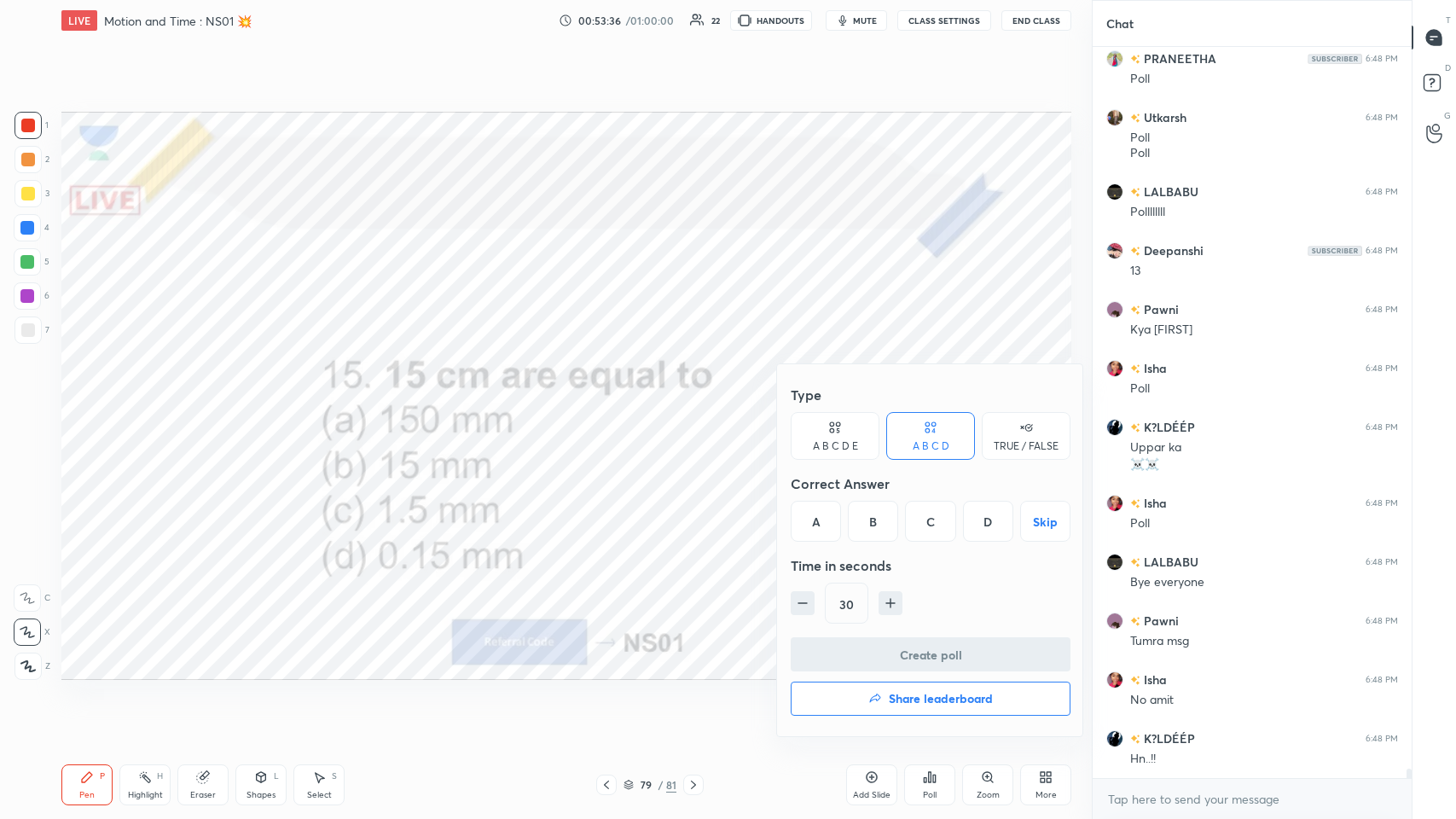 click on "Type A B C D E A B C D TRUE / FALSE Correct Answer A B C D Skip Time in seconds 30 Create poll Share leaderboard" at bounding box center [931, 550] 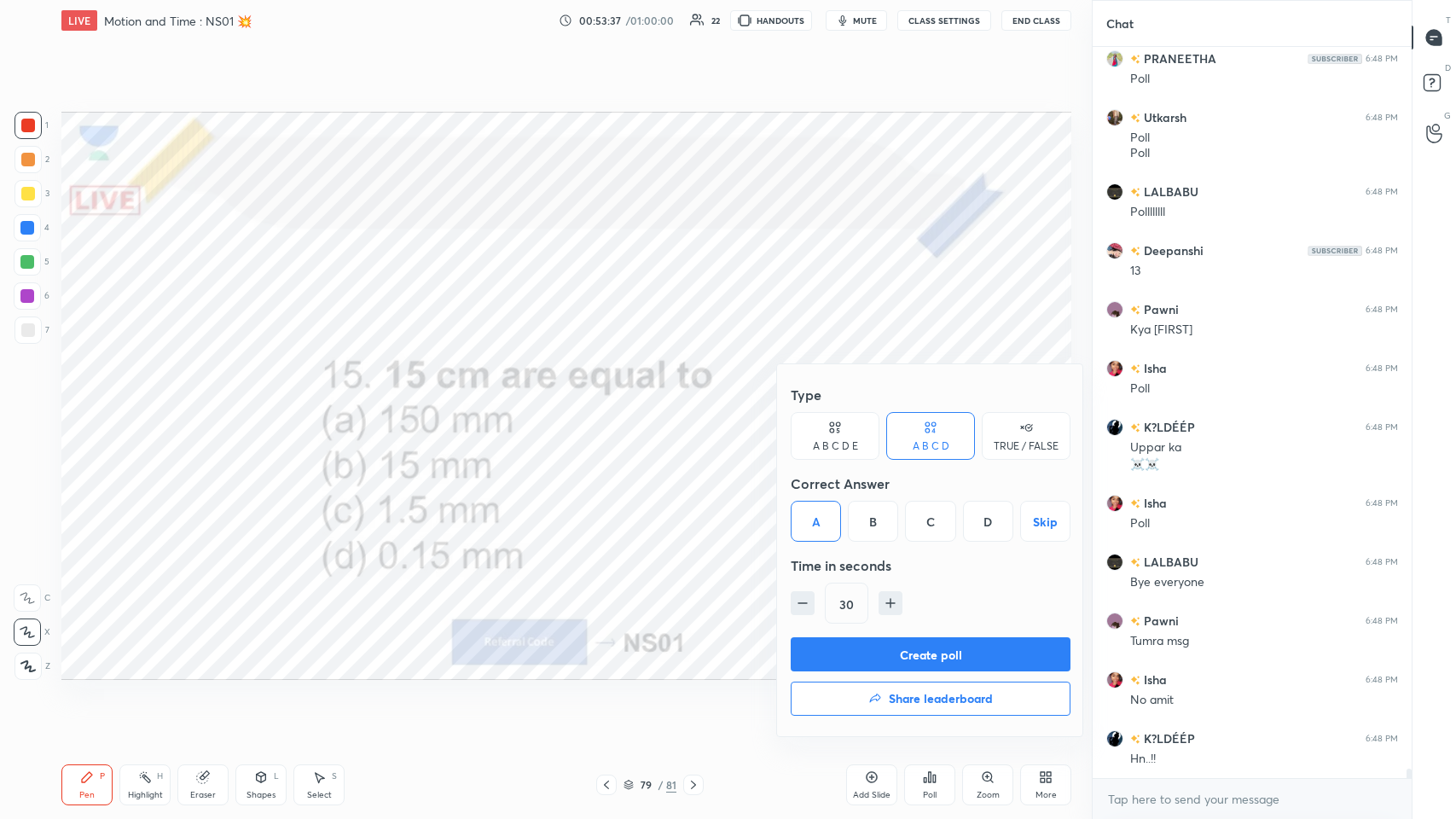 click on "Create poll" at bounding box center [931, 654] 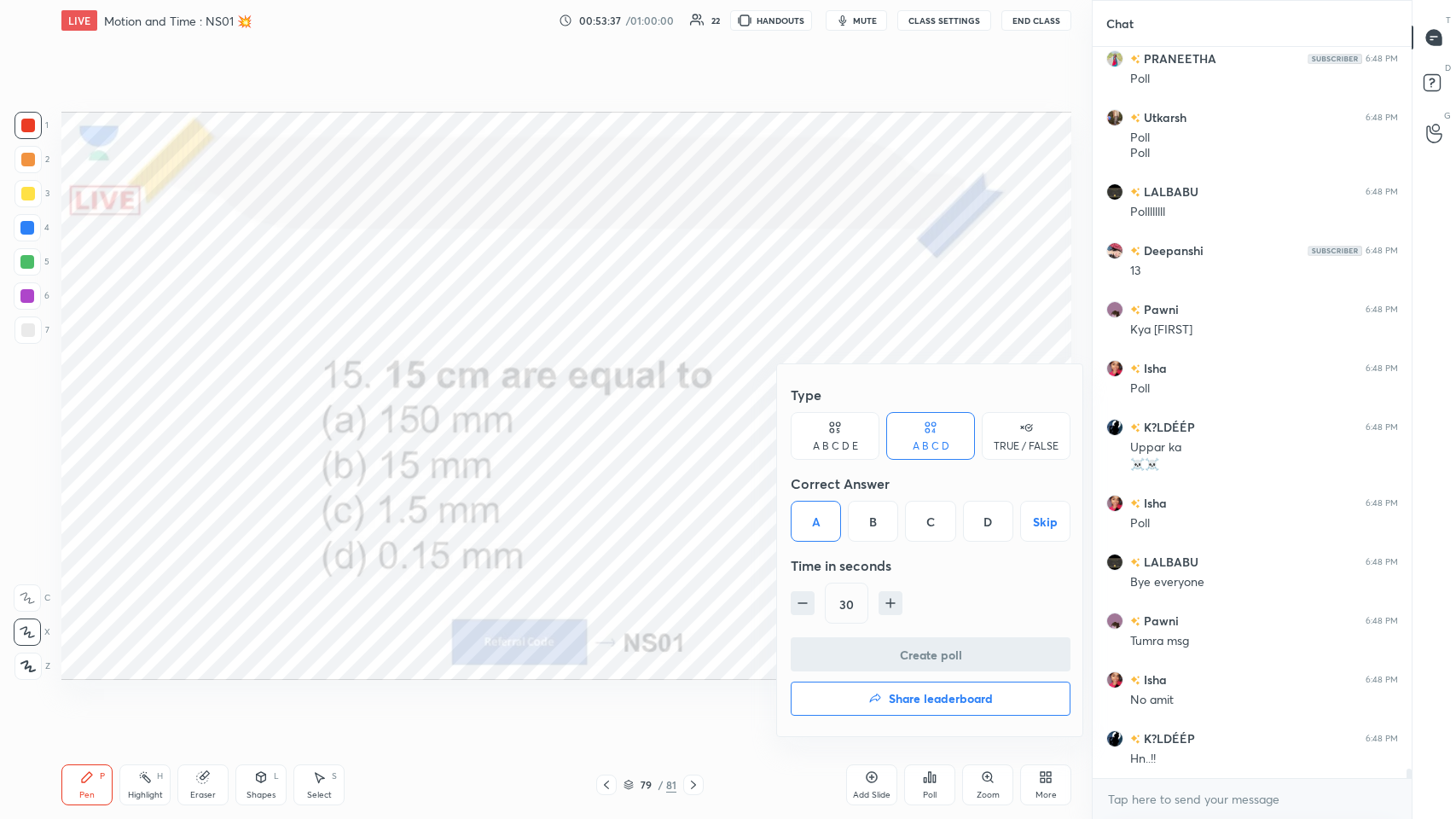 scroll, scrollTop: 709, scrollLeft: 314, axis: both 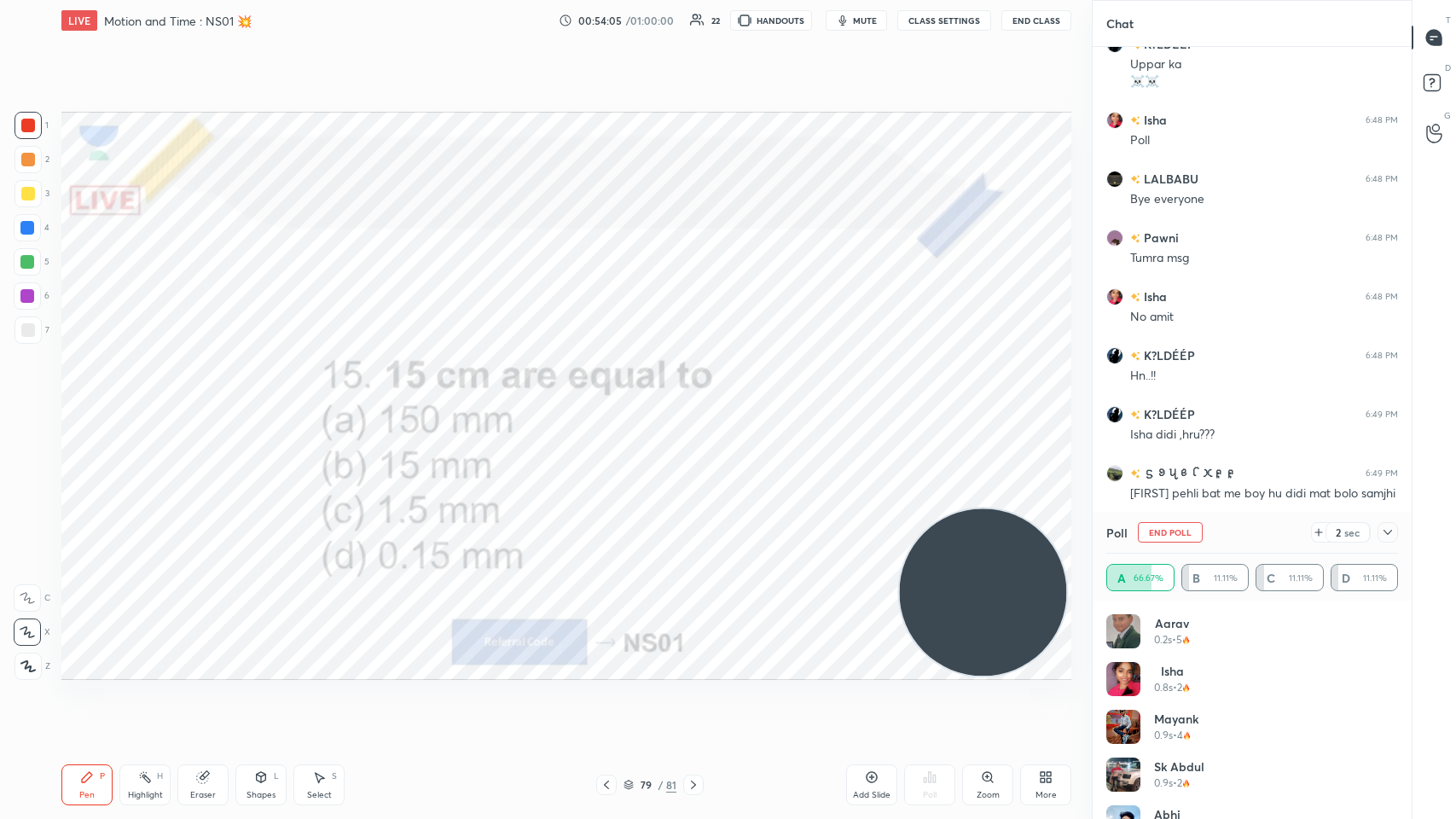 click 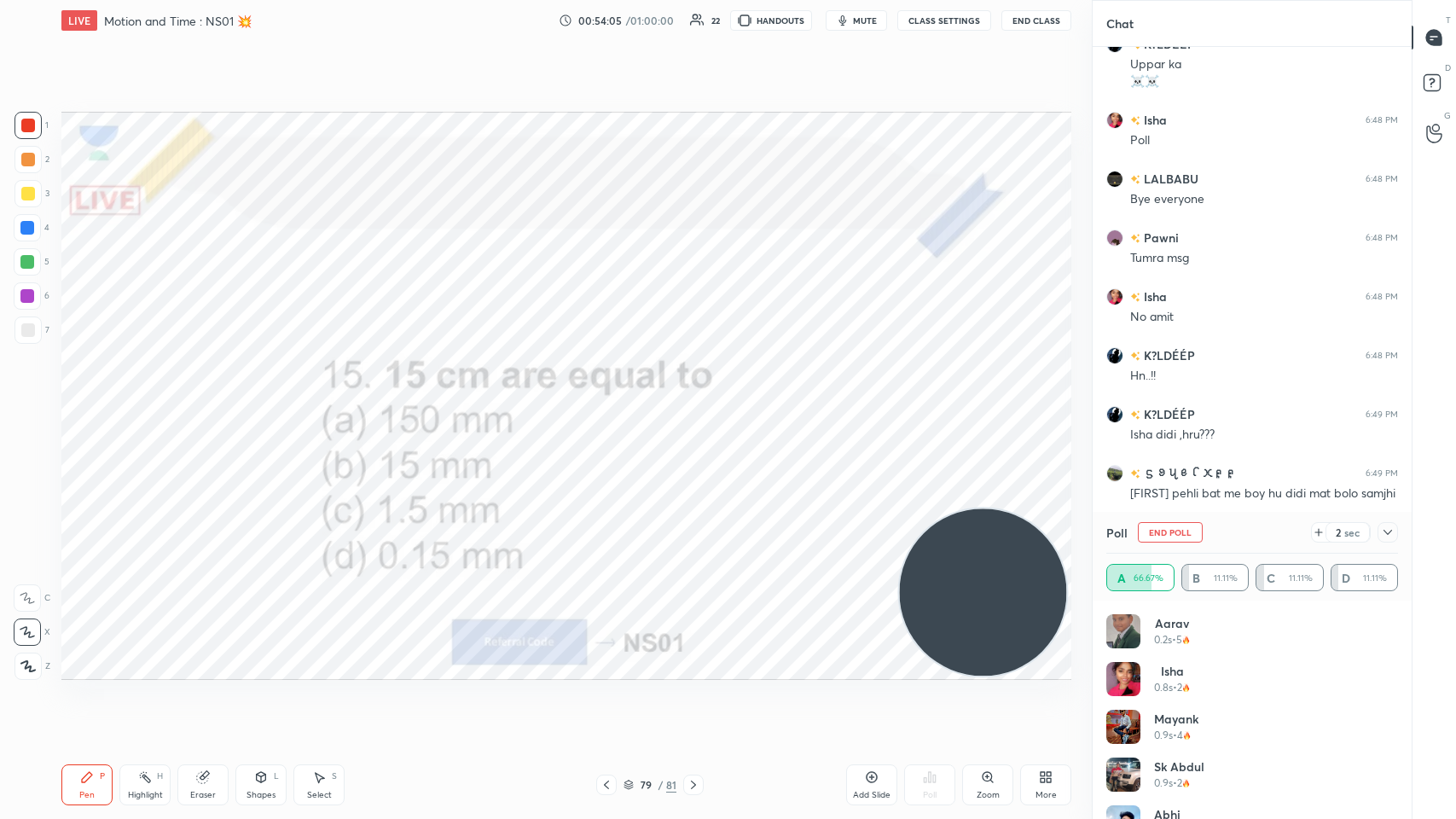 scroll, scrollTop: 61, scrollLeft: 287, axis: both 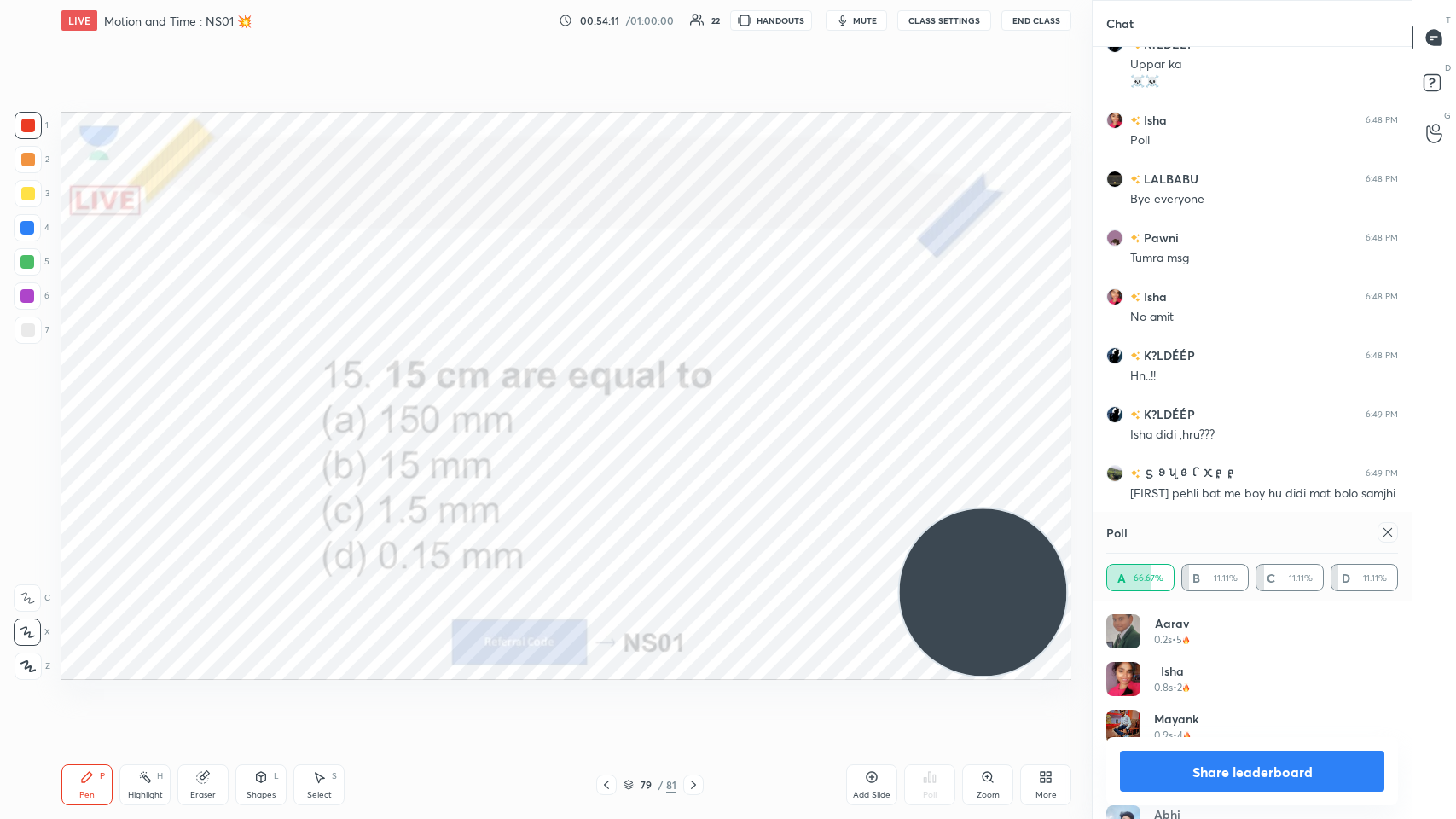click 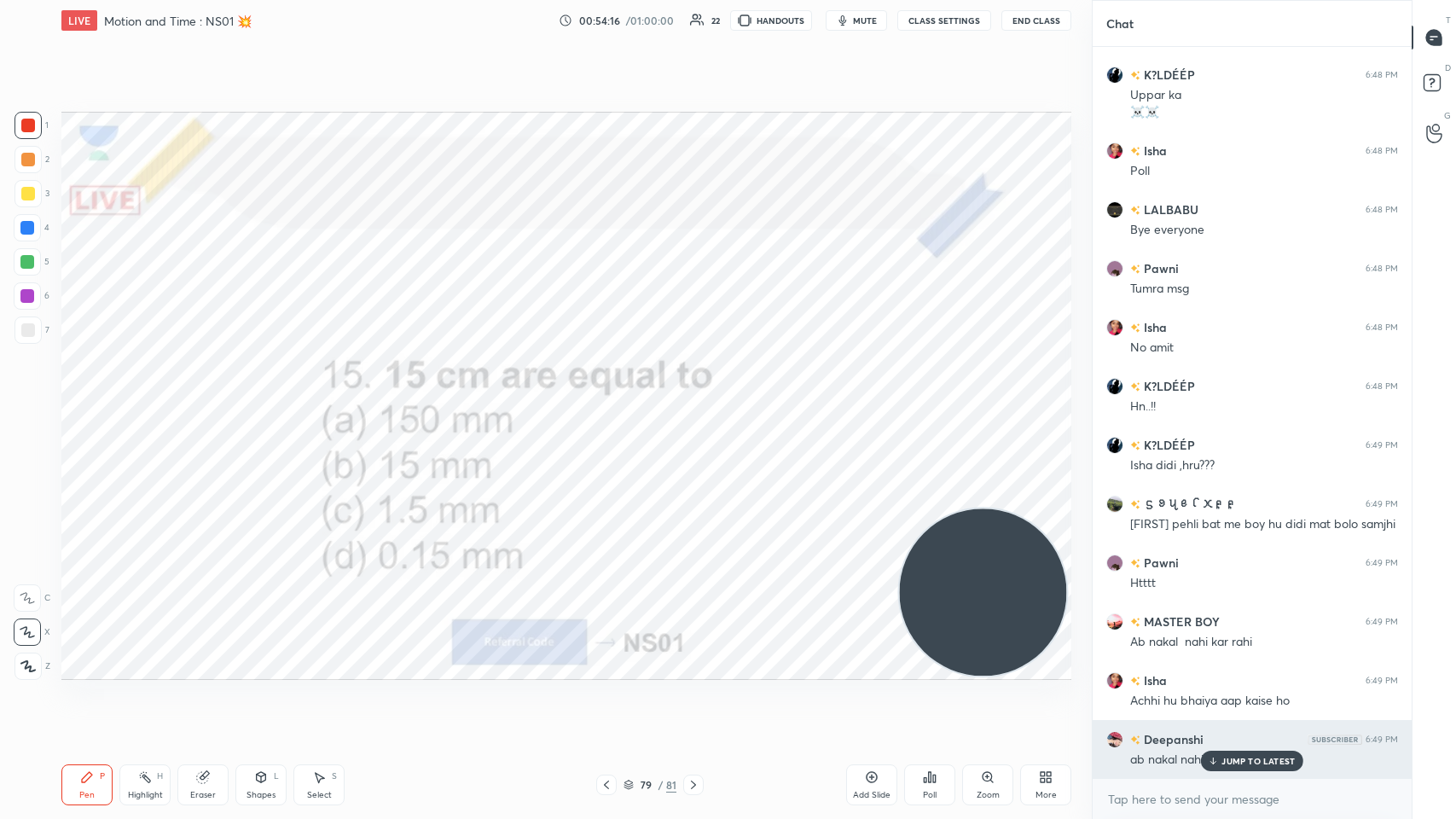 click on "JUMP TO LATEST" at bounding box center [1258, 761] 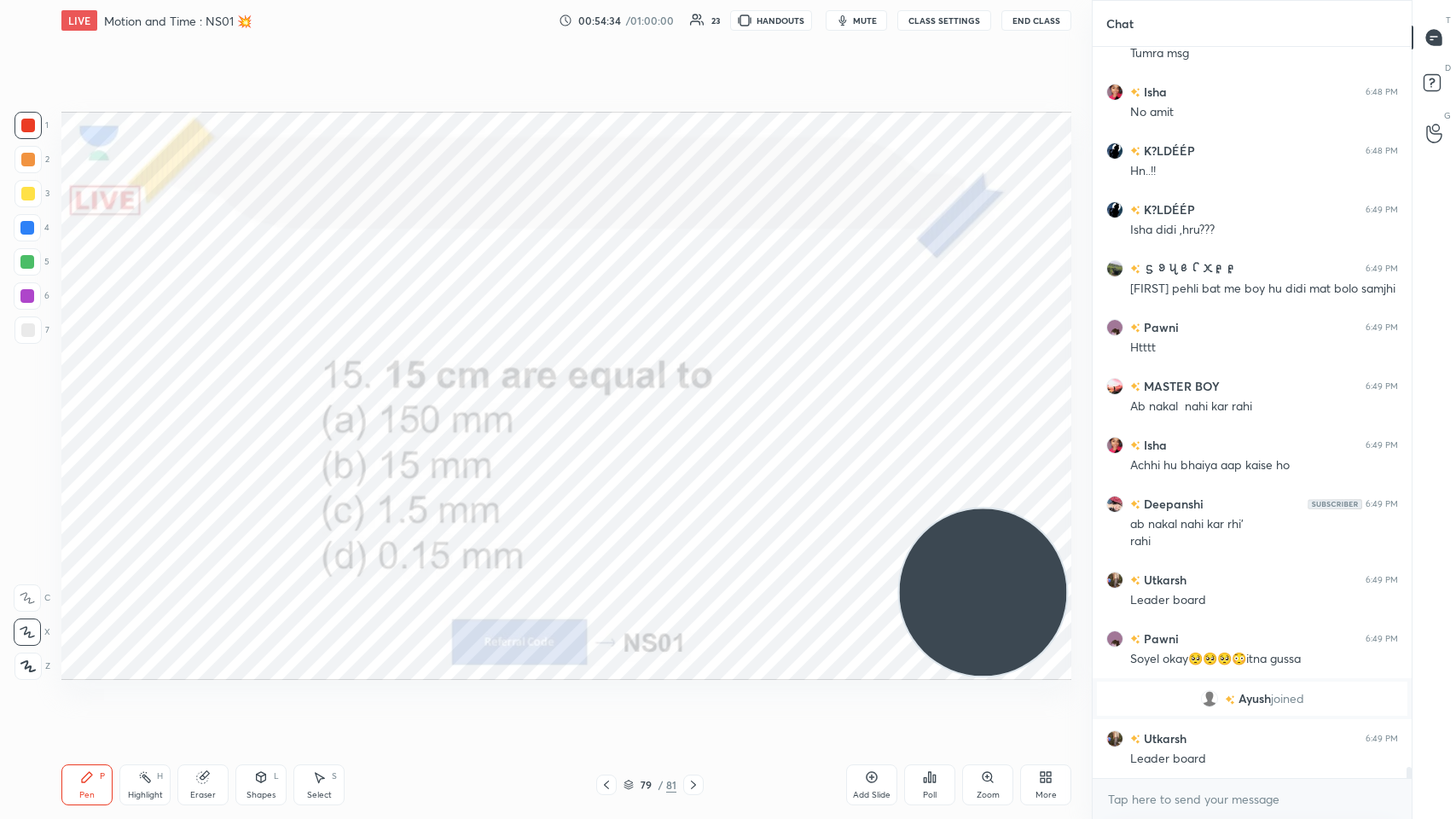 click 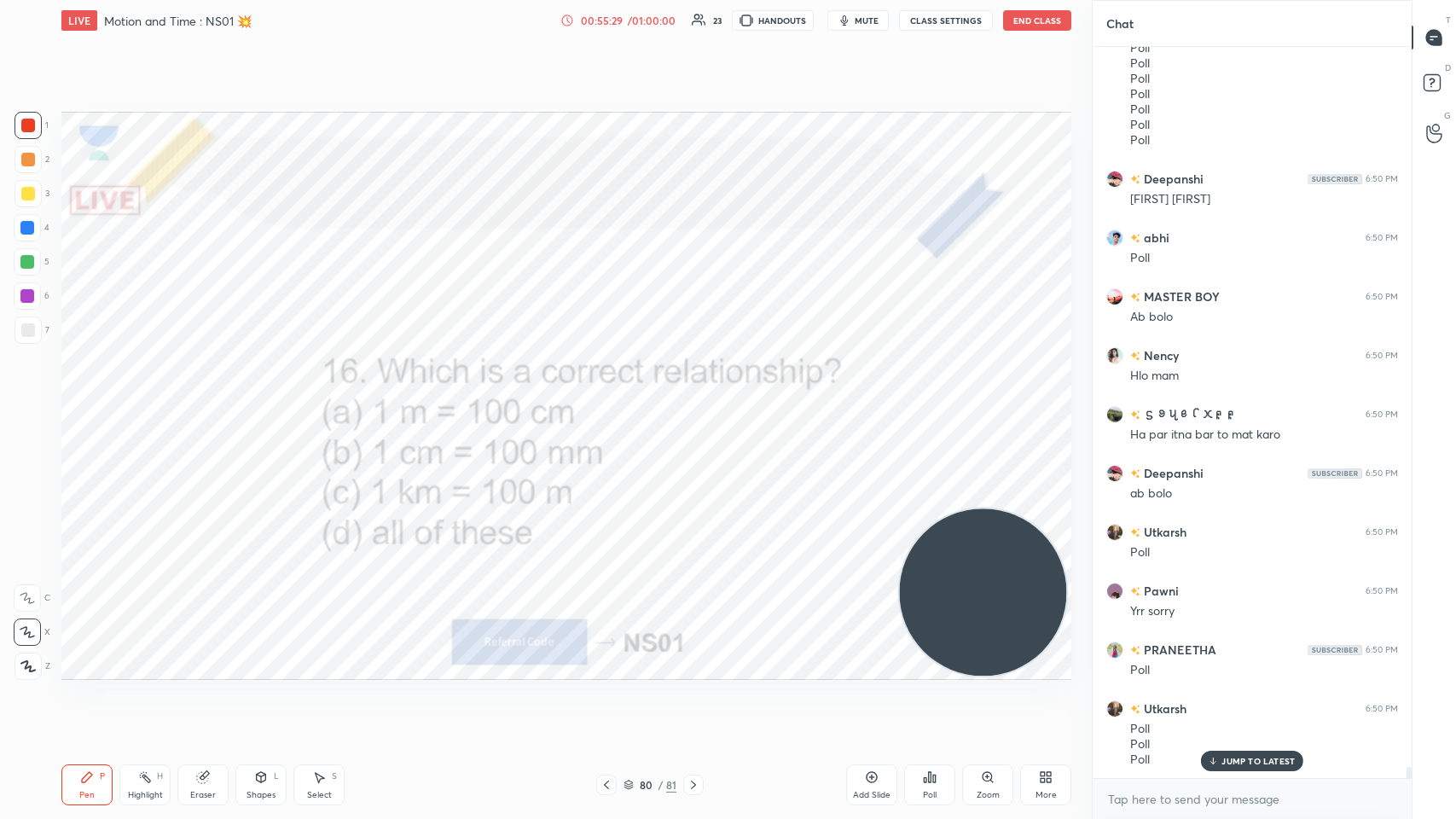 scroll, scrollTop: 48743, scrollLeft: 0, axis: vertical 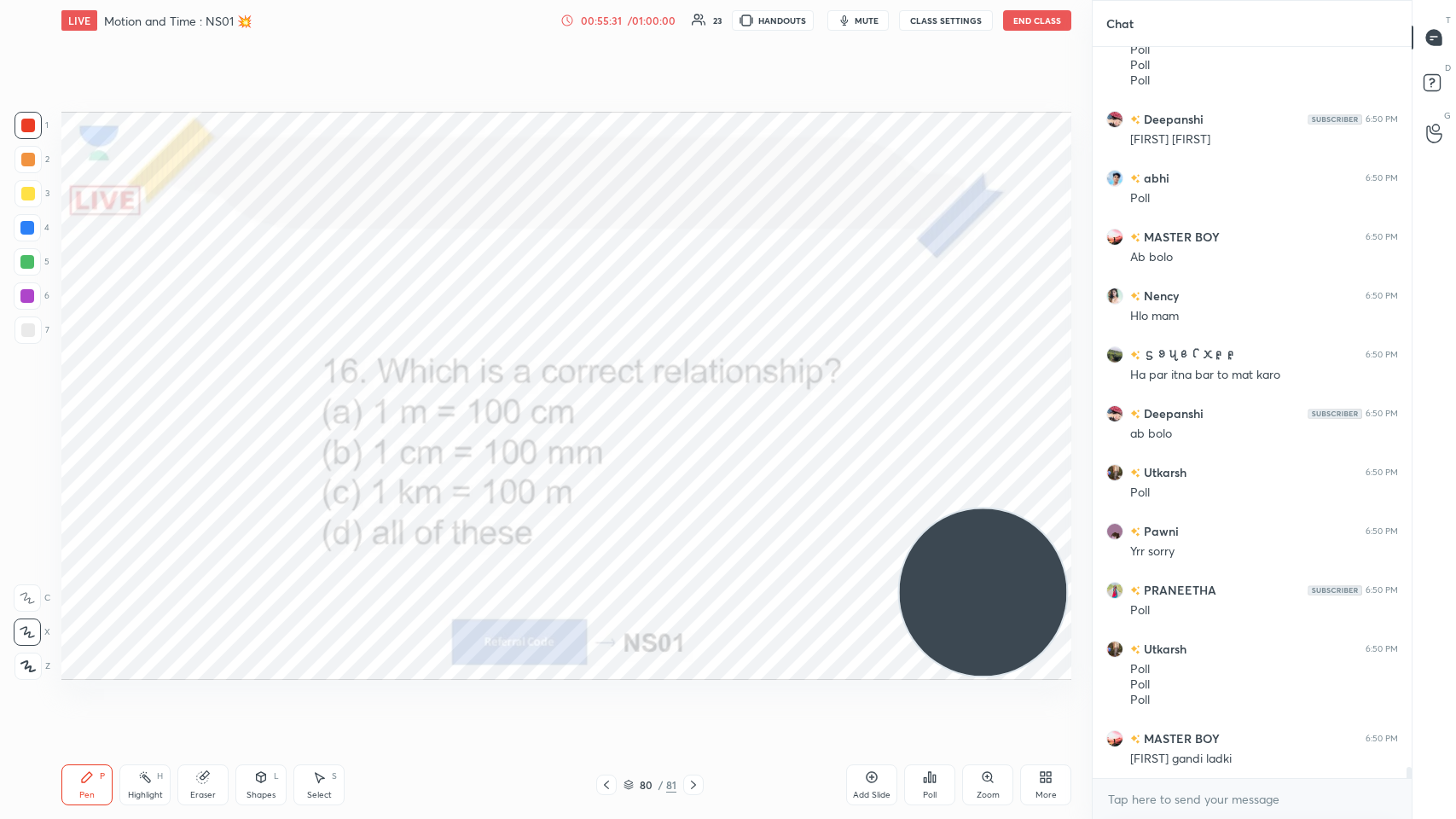 click 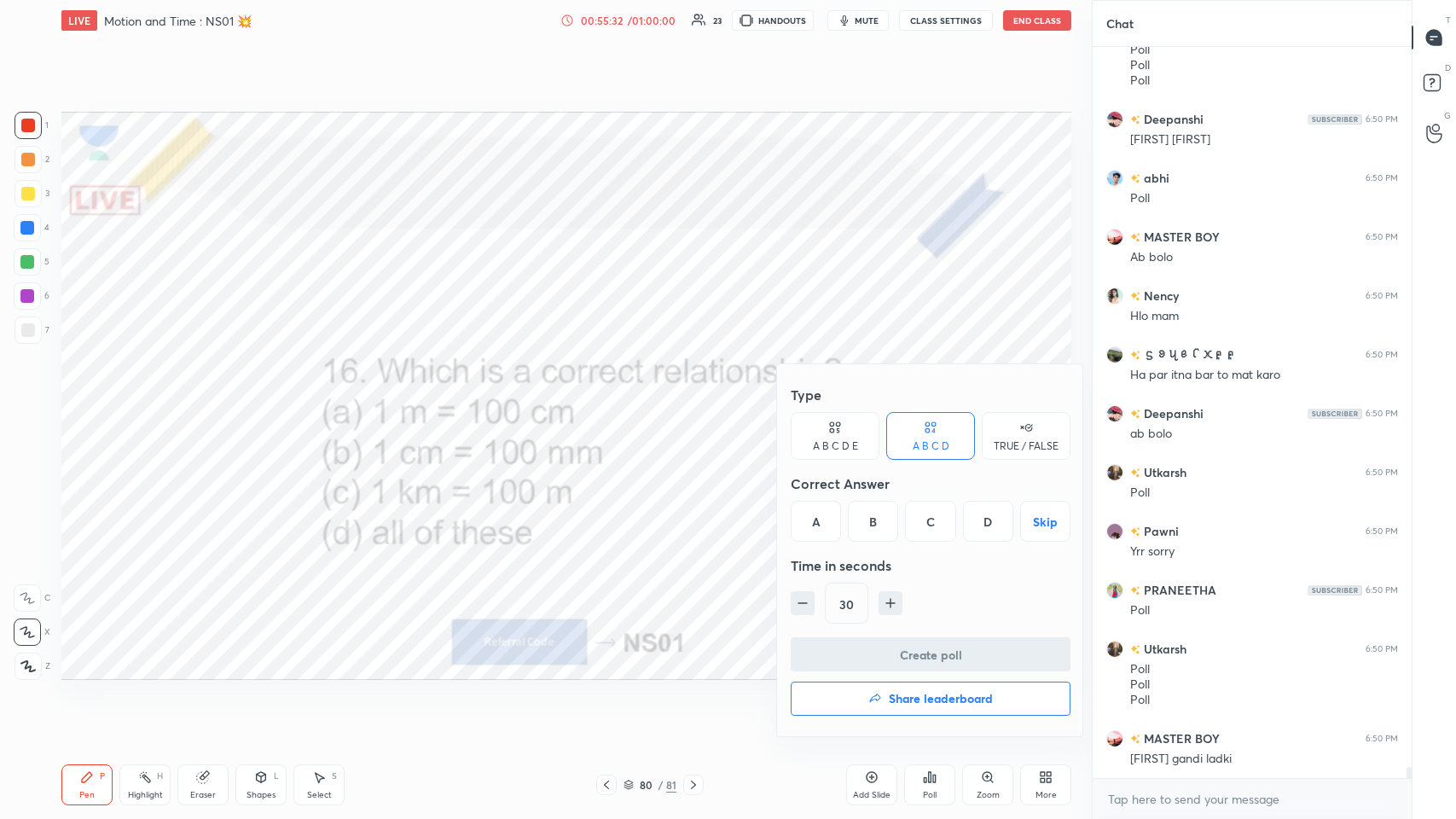 click on "A" at bounding box center (815, 521) 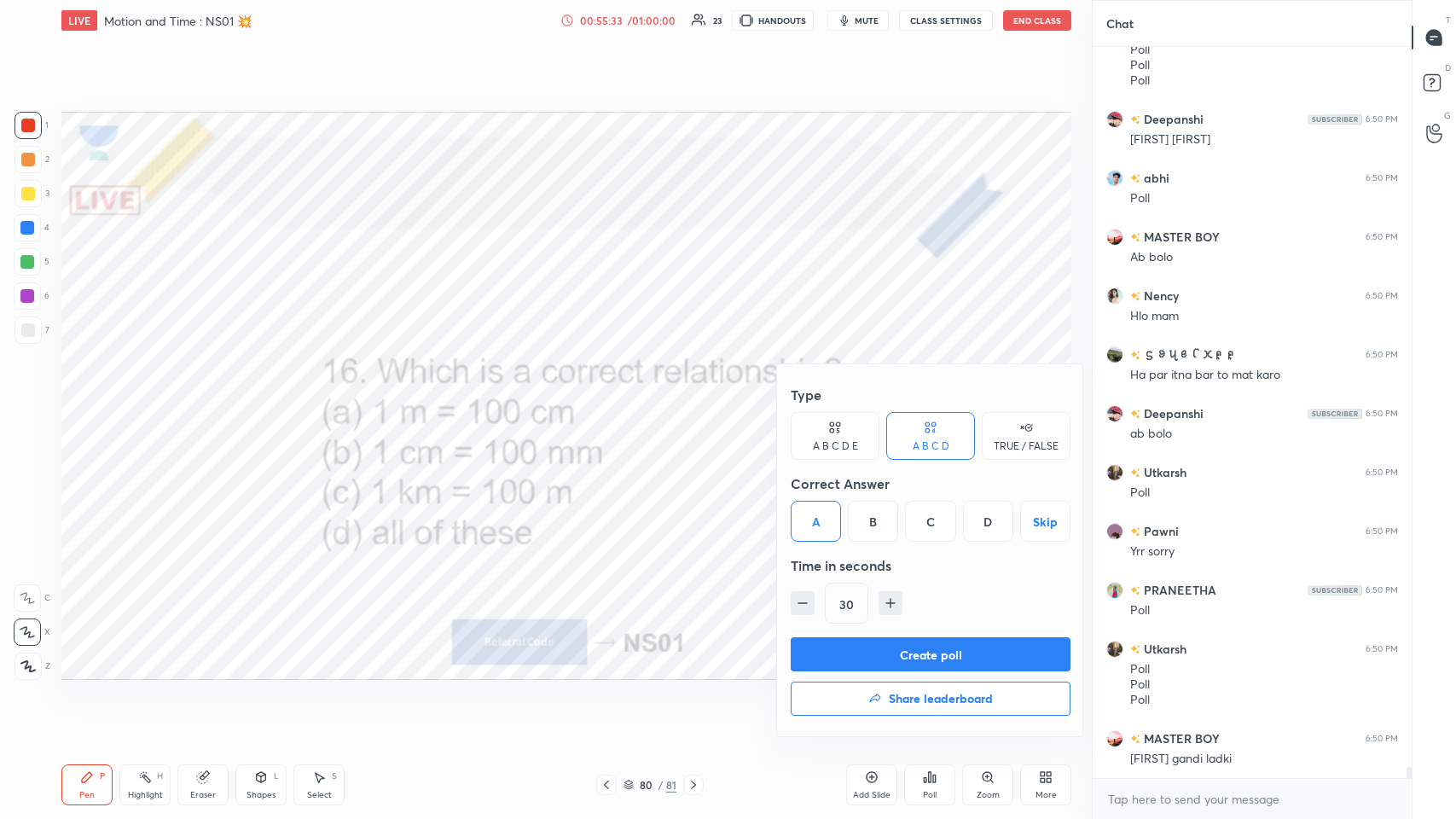 click on "Create poll" at bounding box center [931, 654] 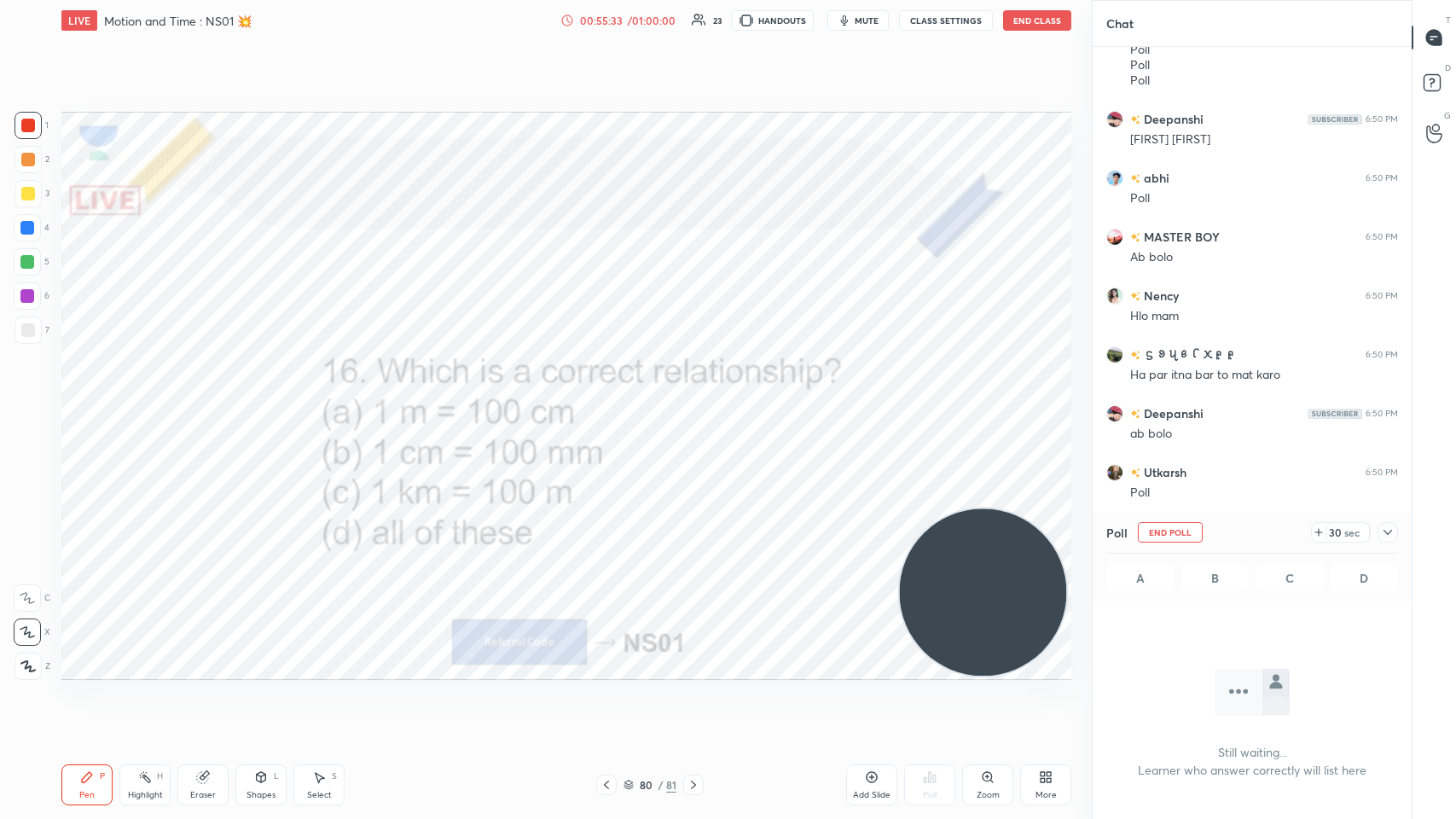 scroll, scrollTop: 670, scrollLeft: 314, axis: both 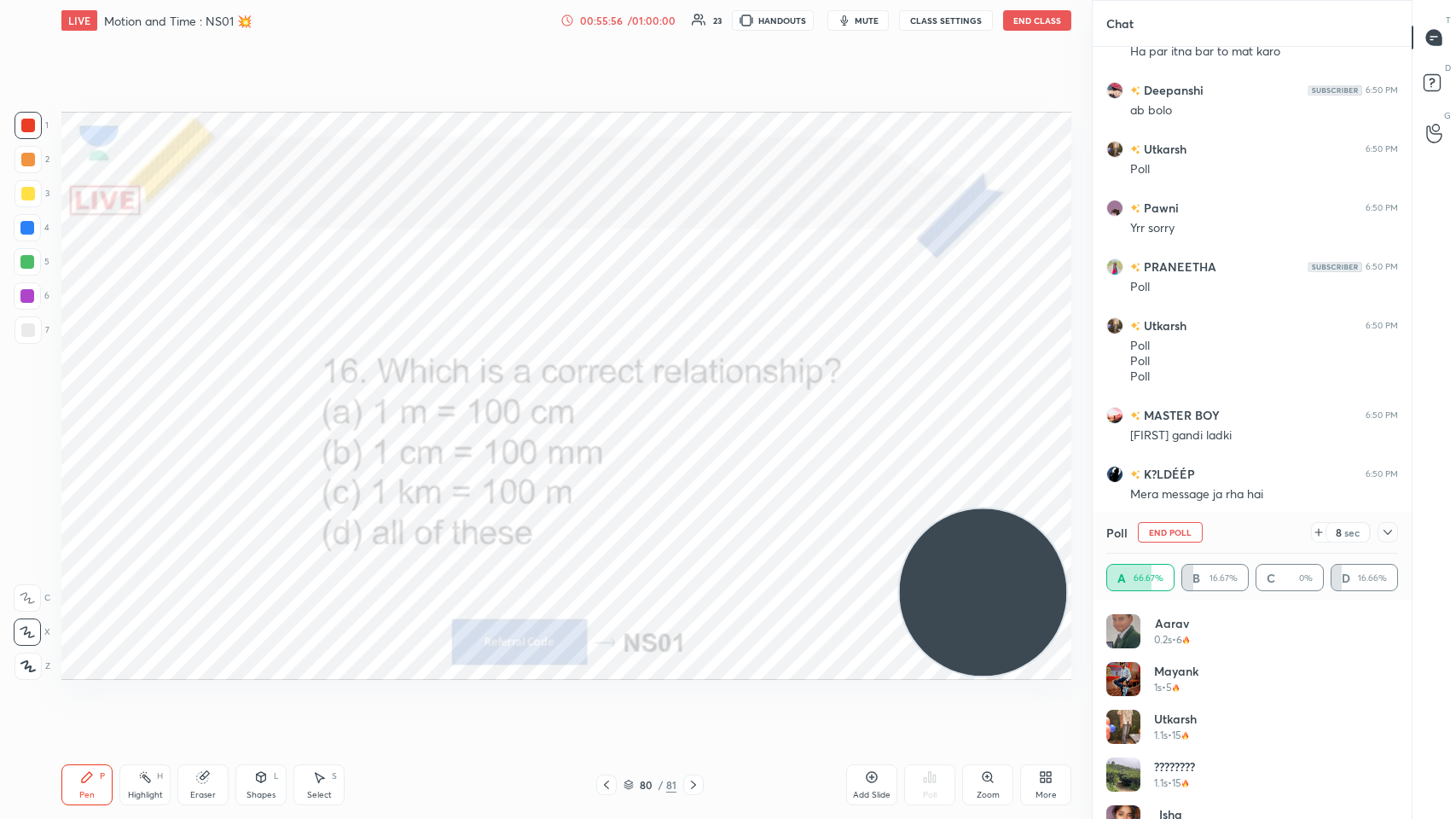 click on "8  sec" at bounding box center [1354, 532] 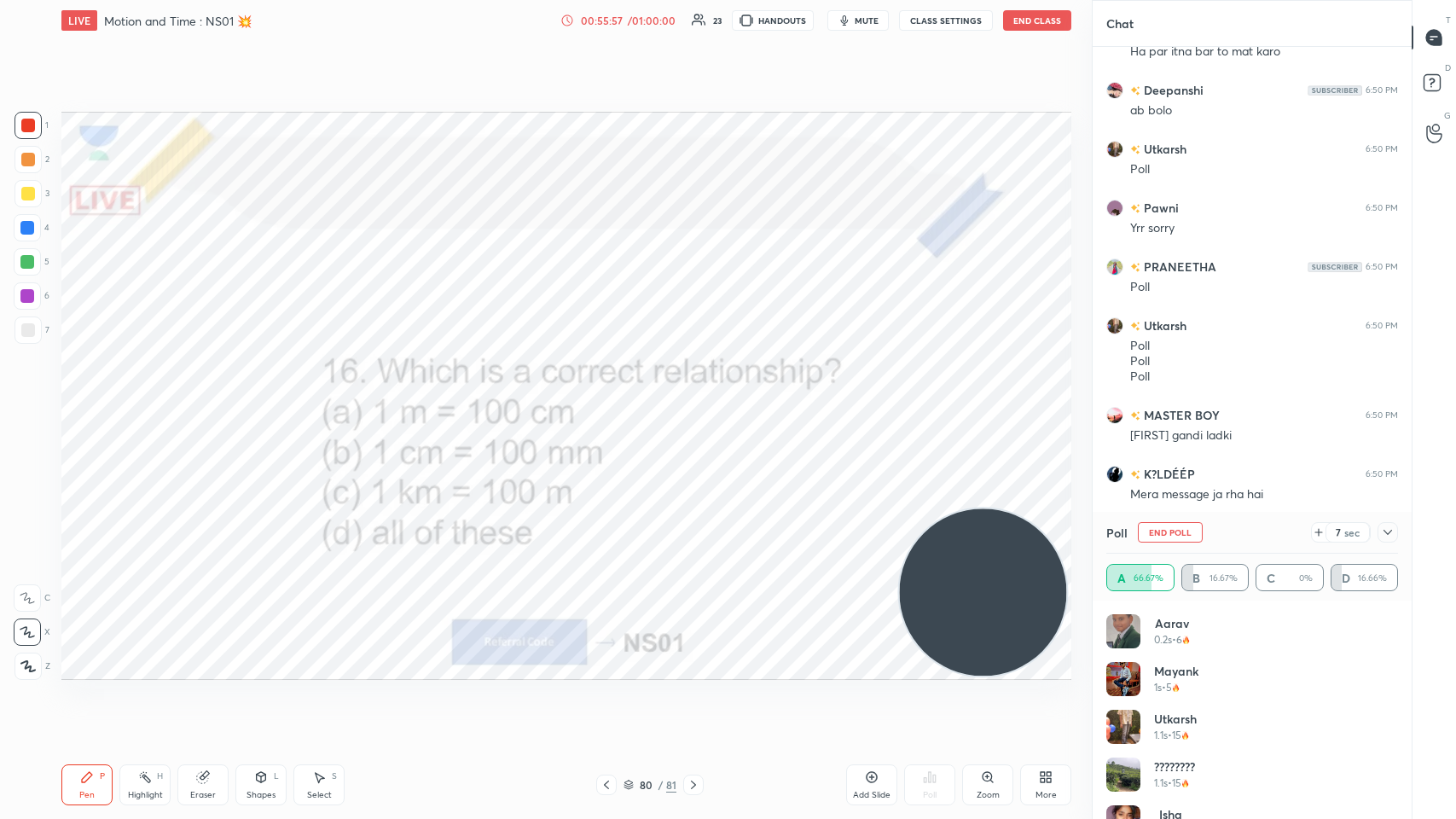 scroll, scrollTop: 49126, scrollLeft: 0, axis: vertical 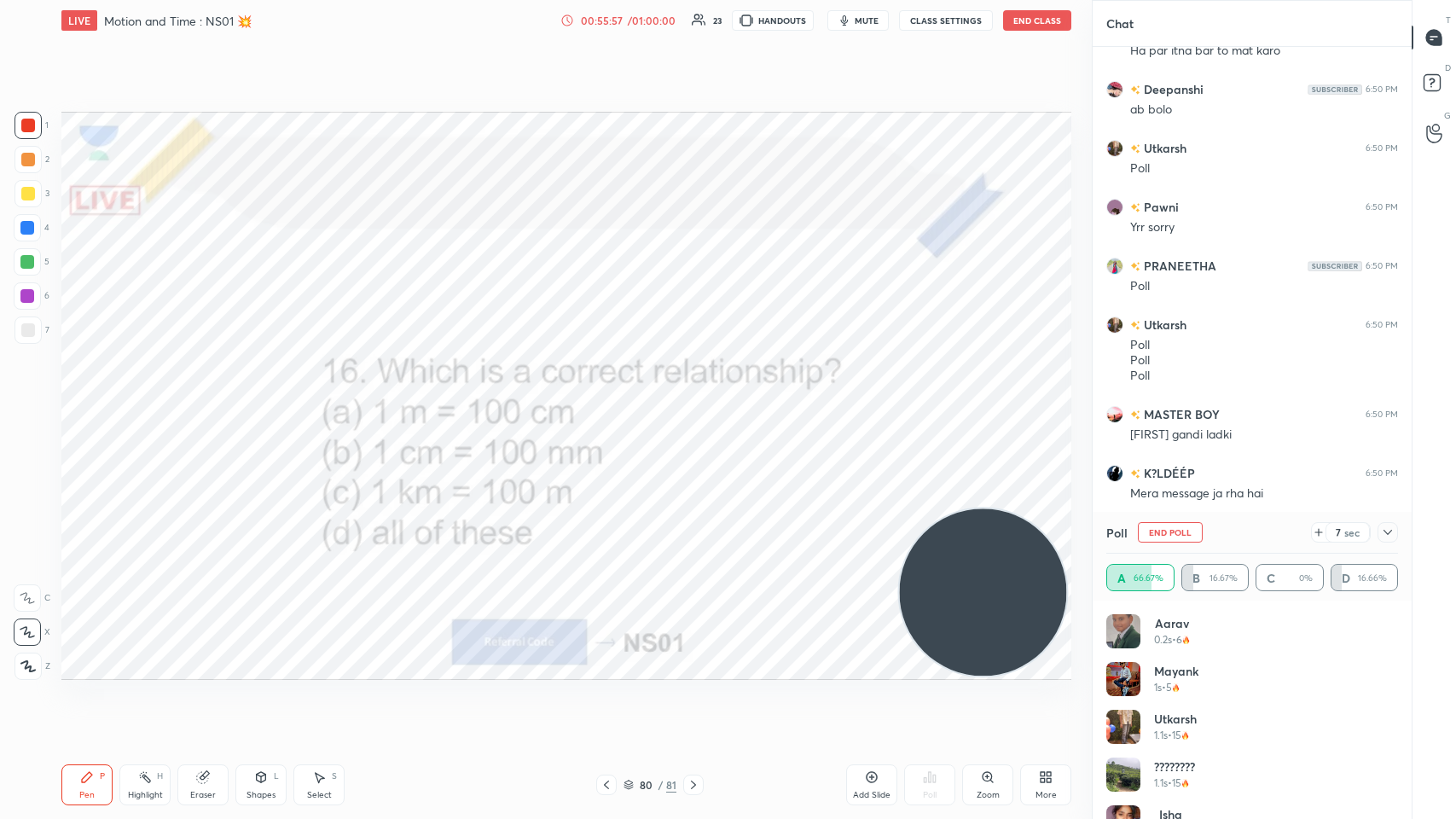 click on "7  sec" at bounding box center (1354, 532) 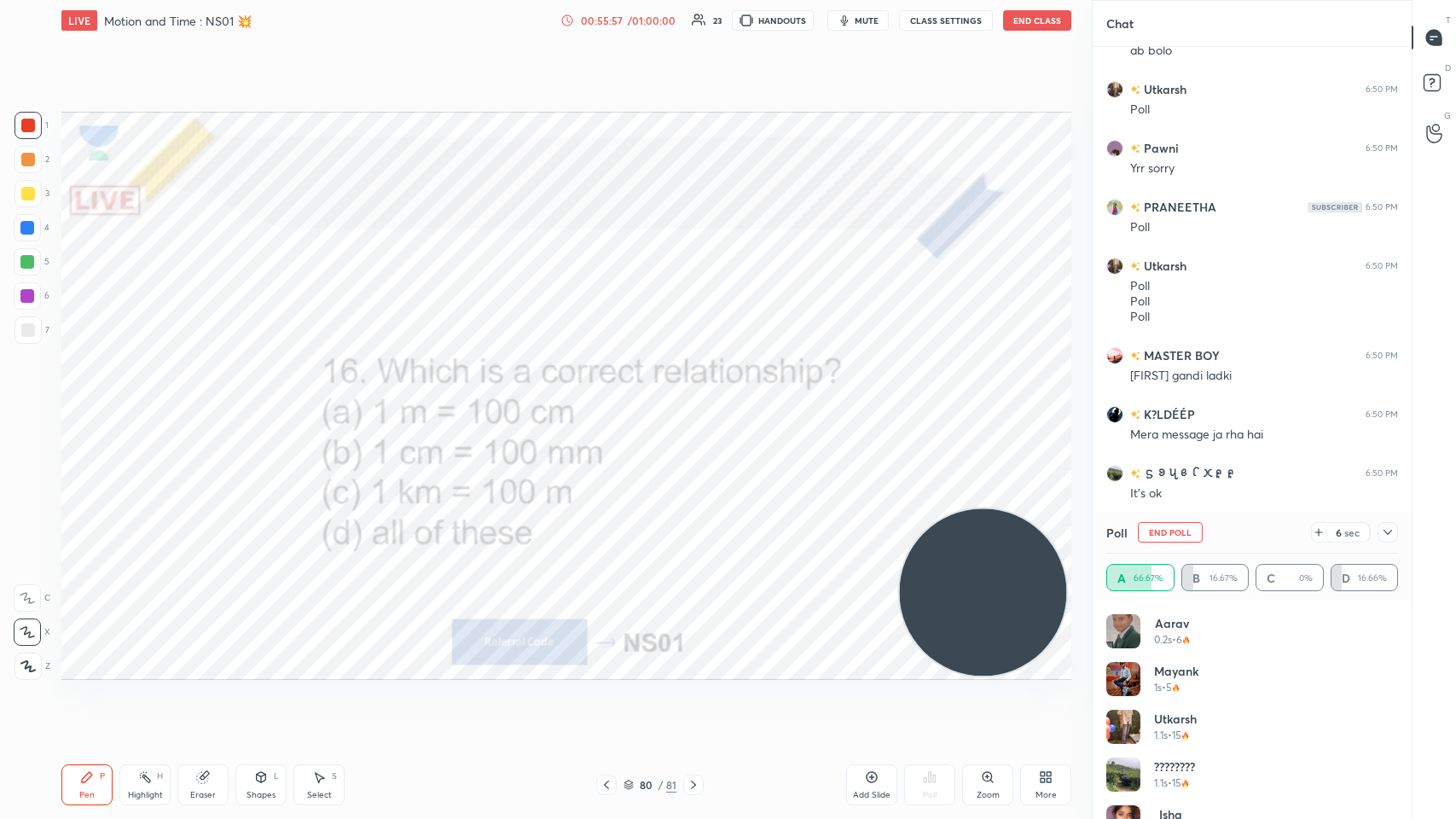 click at bounding box center [1388, 532] 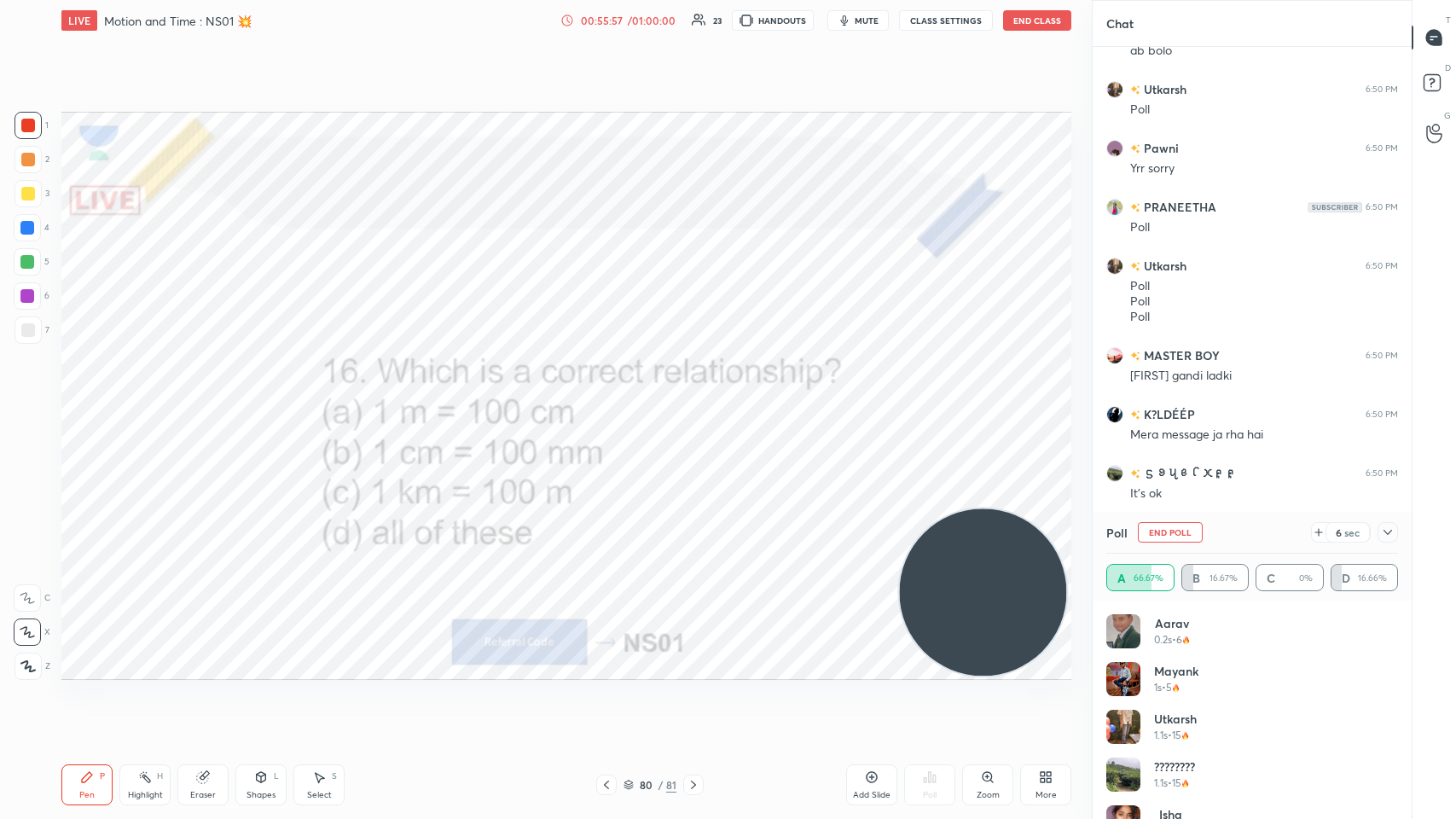 scroll, scrollTop: 61, scrollLeft: 287, axis: both 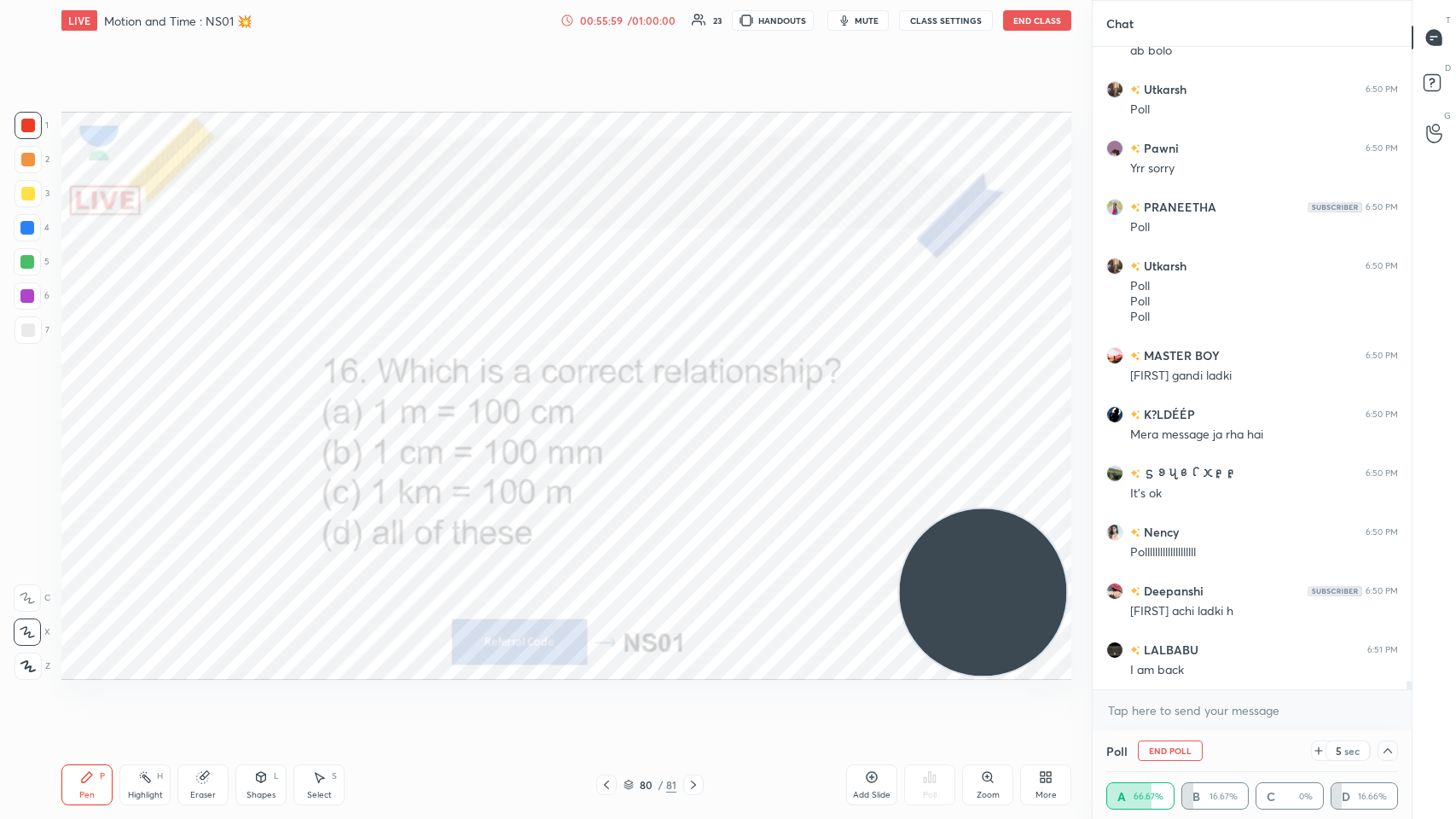 click on "80" at bounding box center (646, 785) 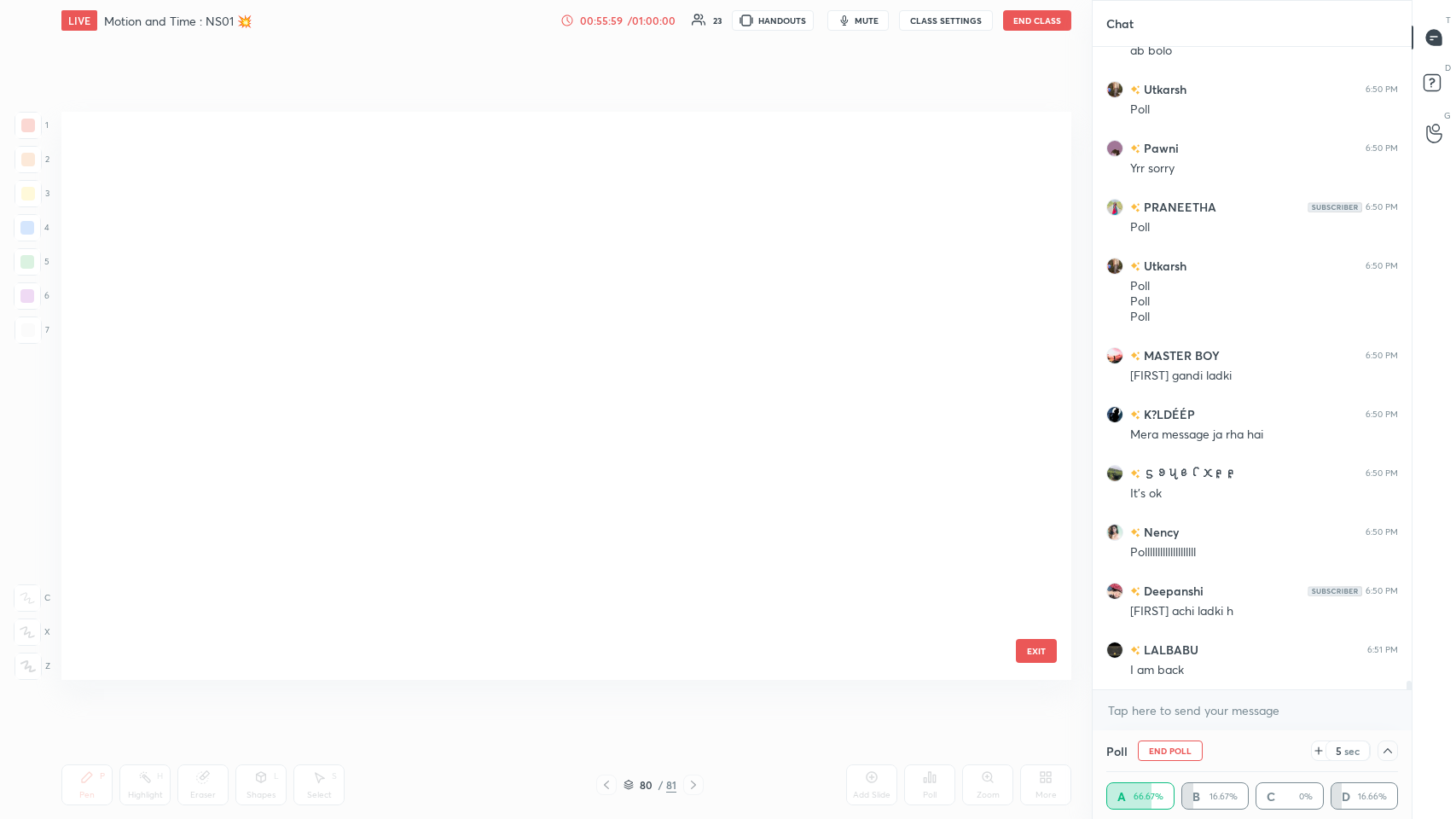 scroll, scrollTop: 4199, scrollLeft: 0, axis: vertical 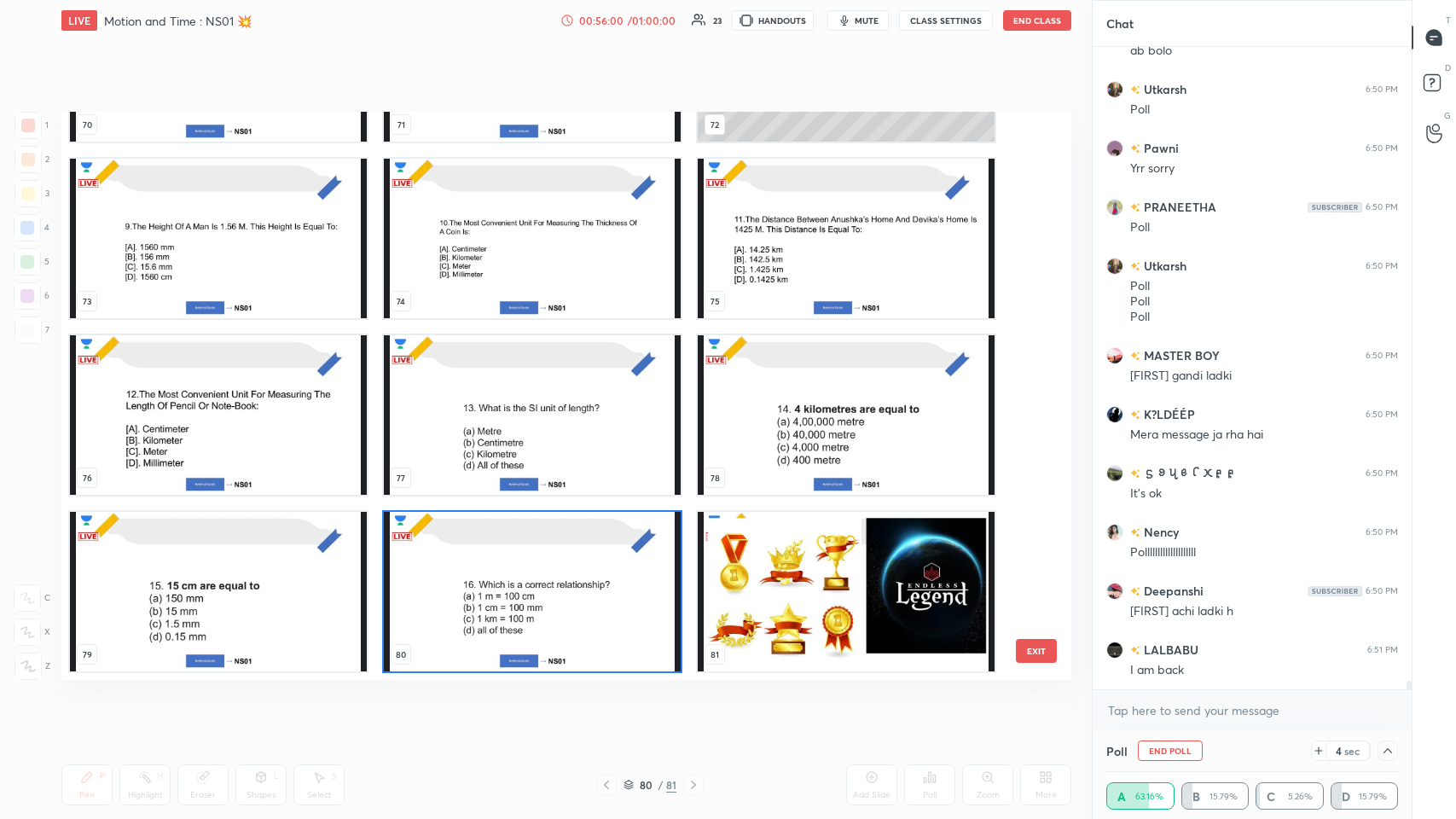 click at bounding box center [532, 591] 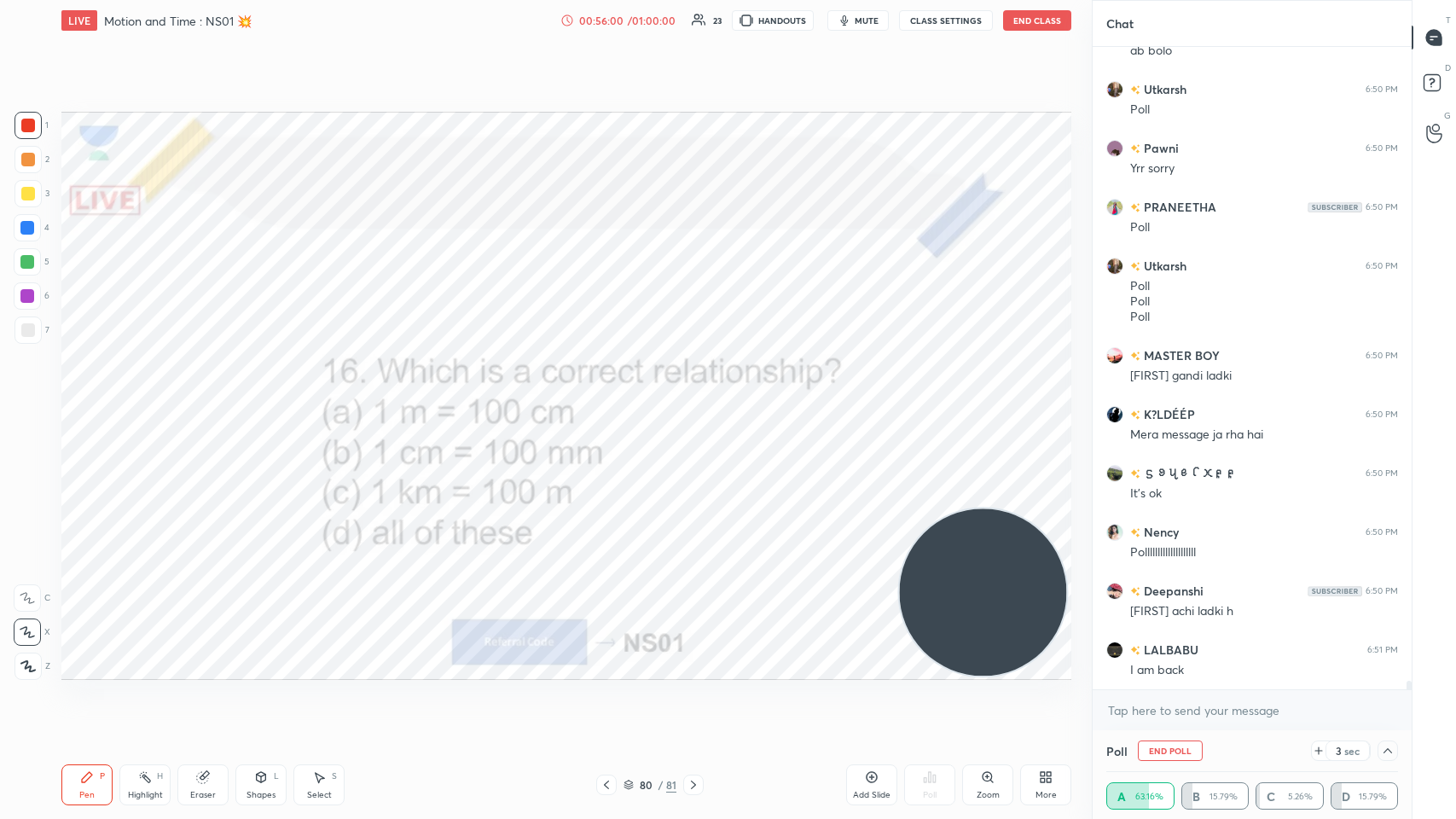 click at bounding box center (532, 591) 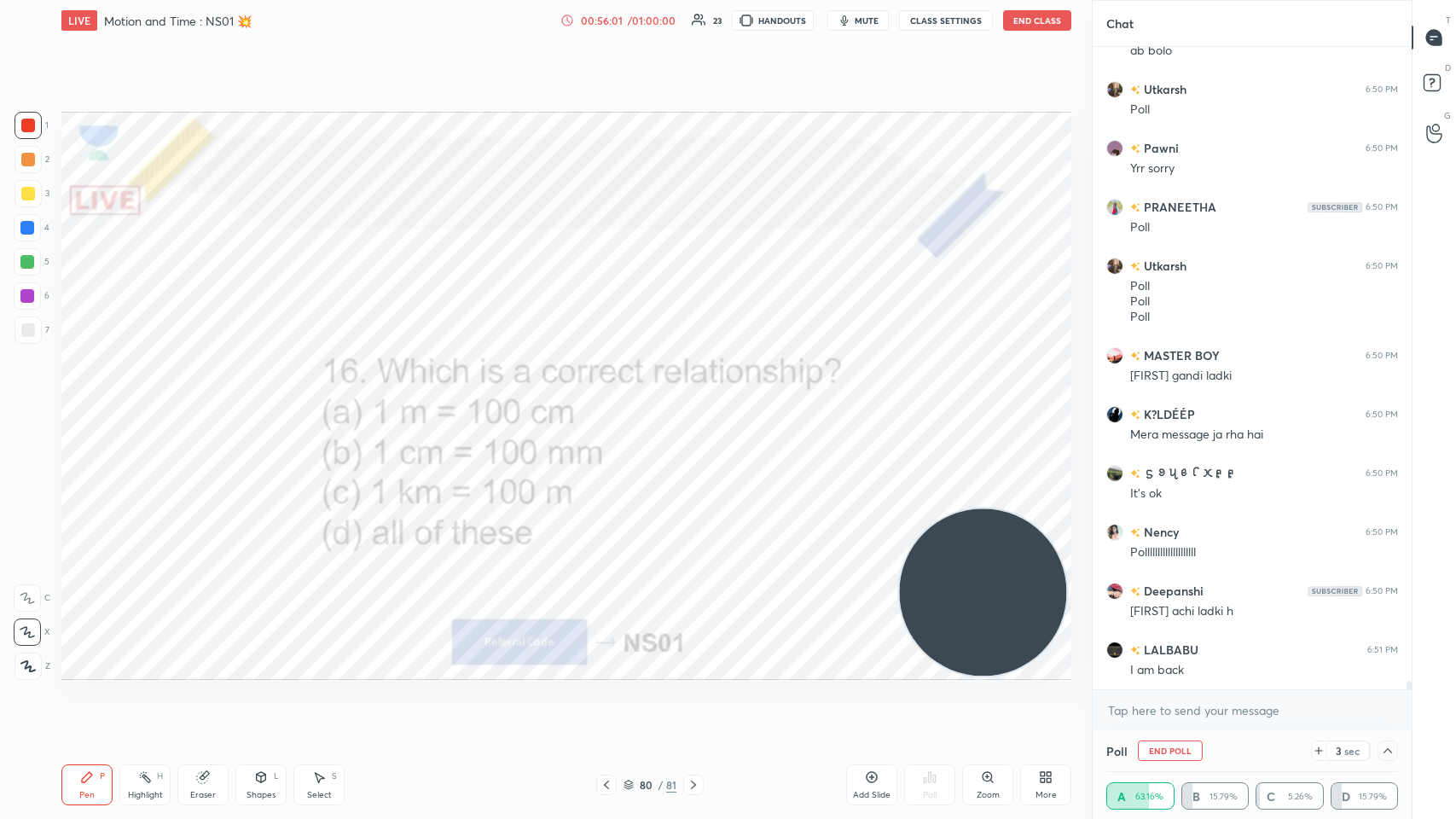 click at bounding box center (532, 591) 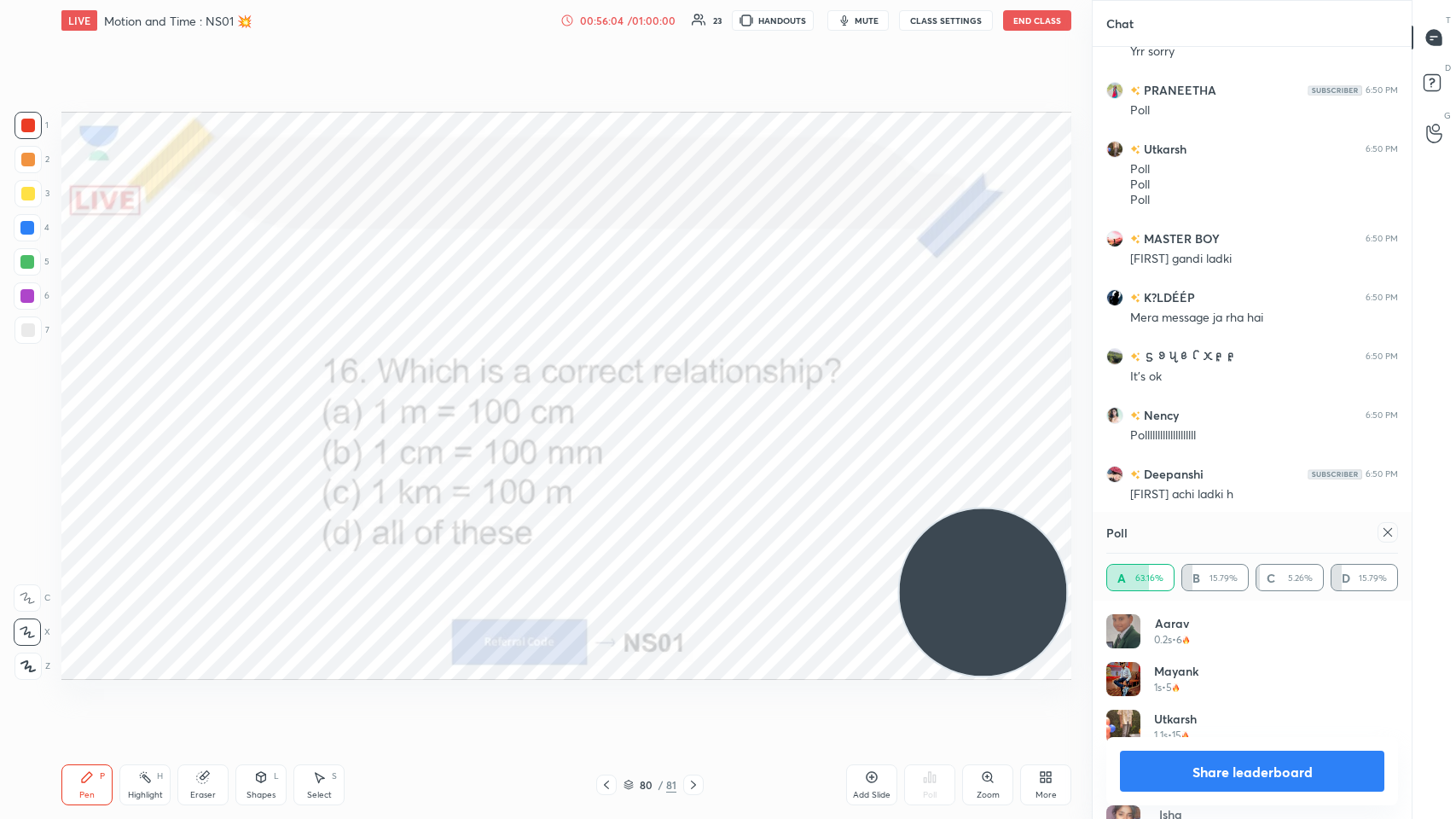 click 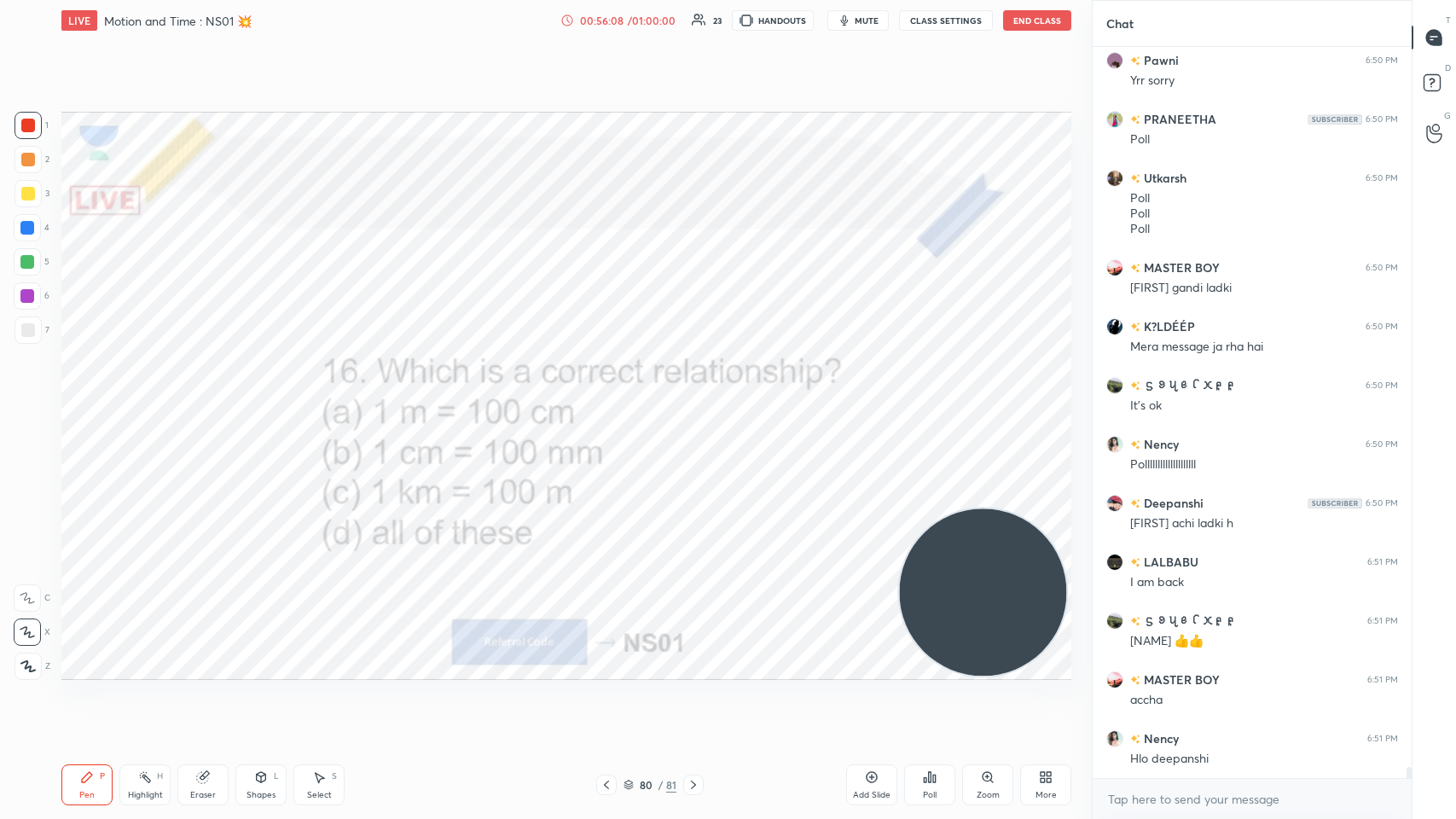 click on "Add Slide" at bounding box center (872, 785) 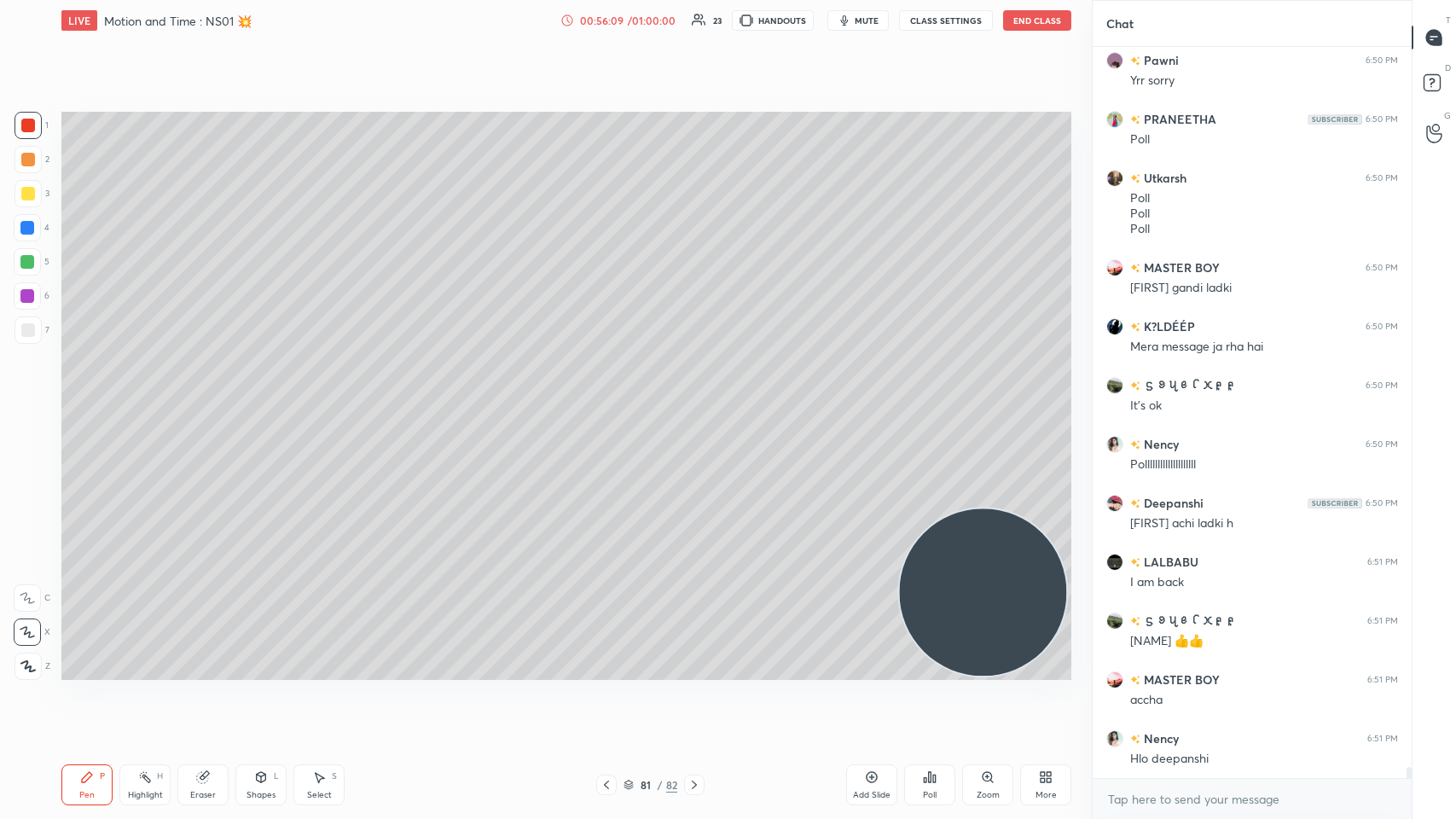 click at bounding box center (28, 194) 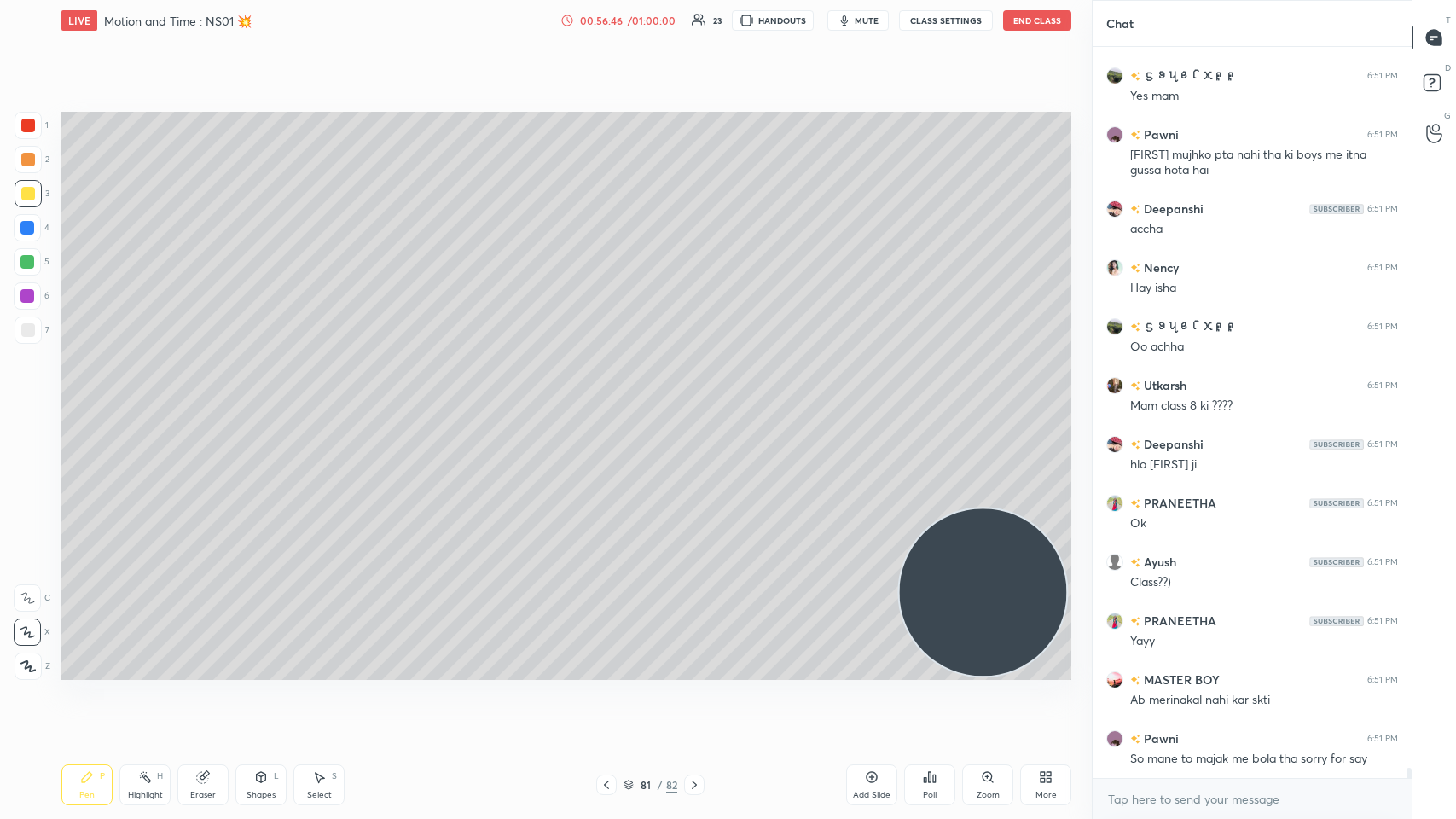 click 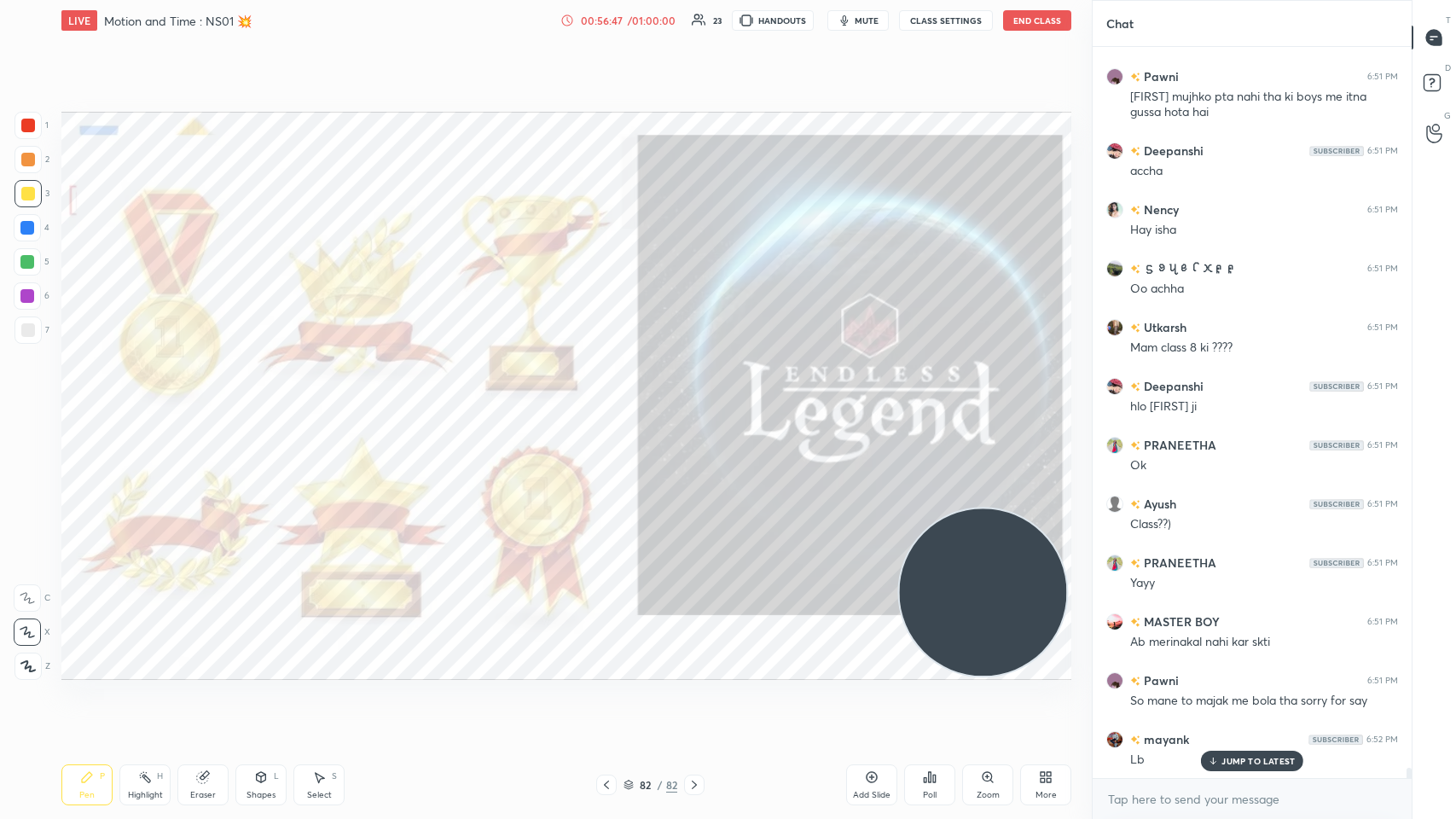 click at bounding box center [28, 125] 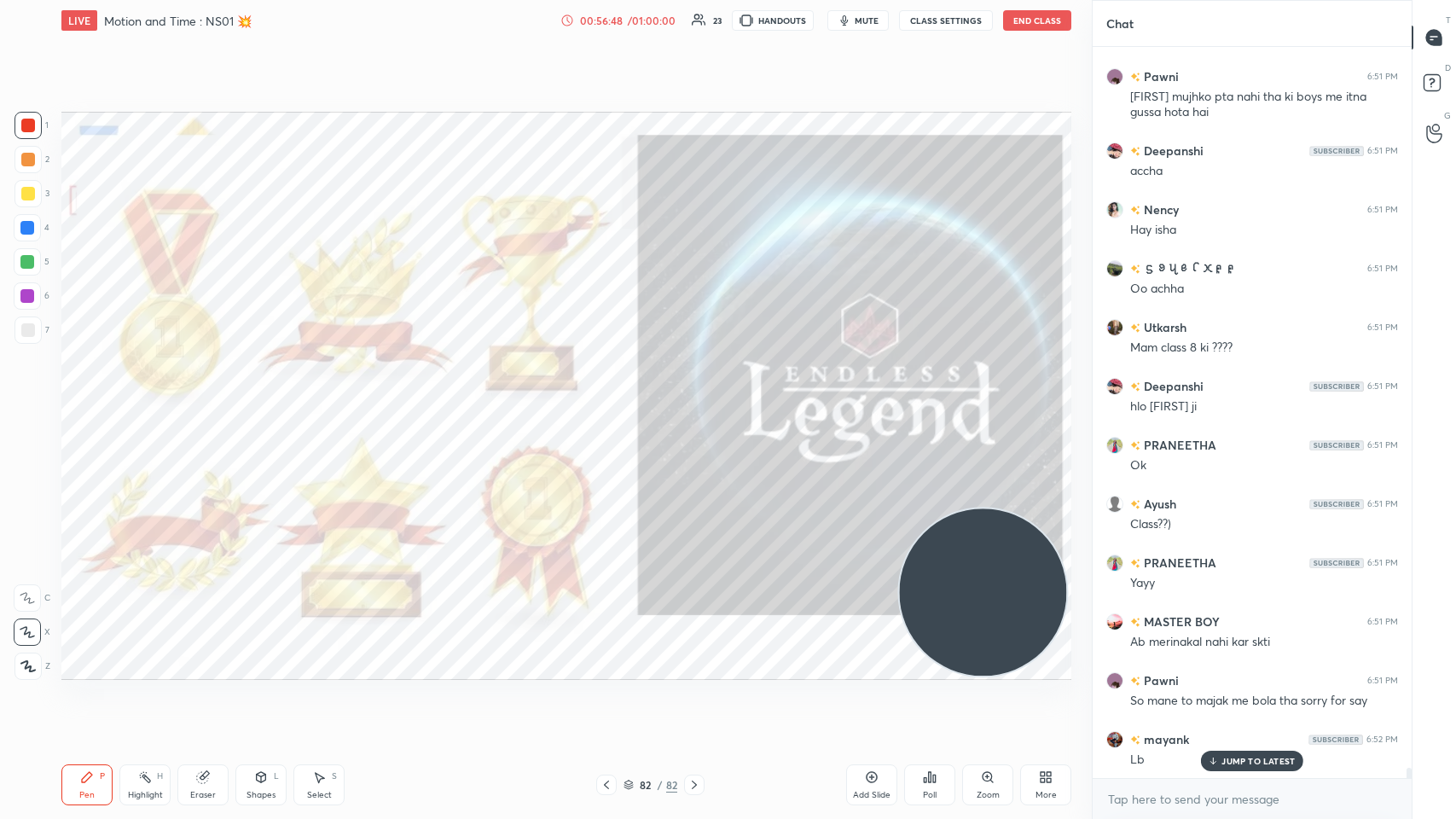 click at bounding box center [28, 194] 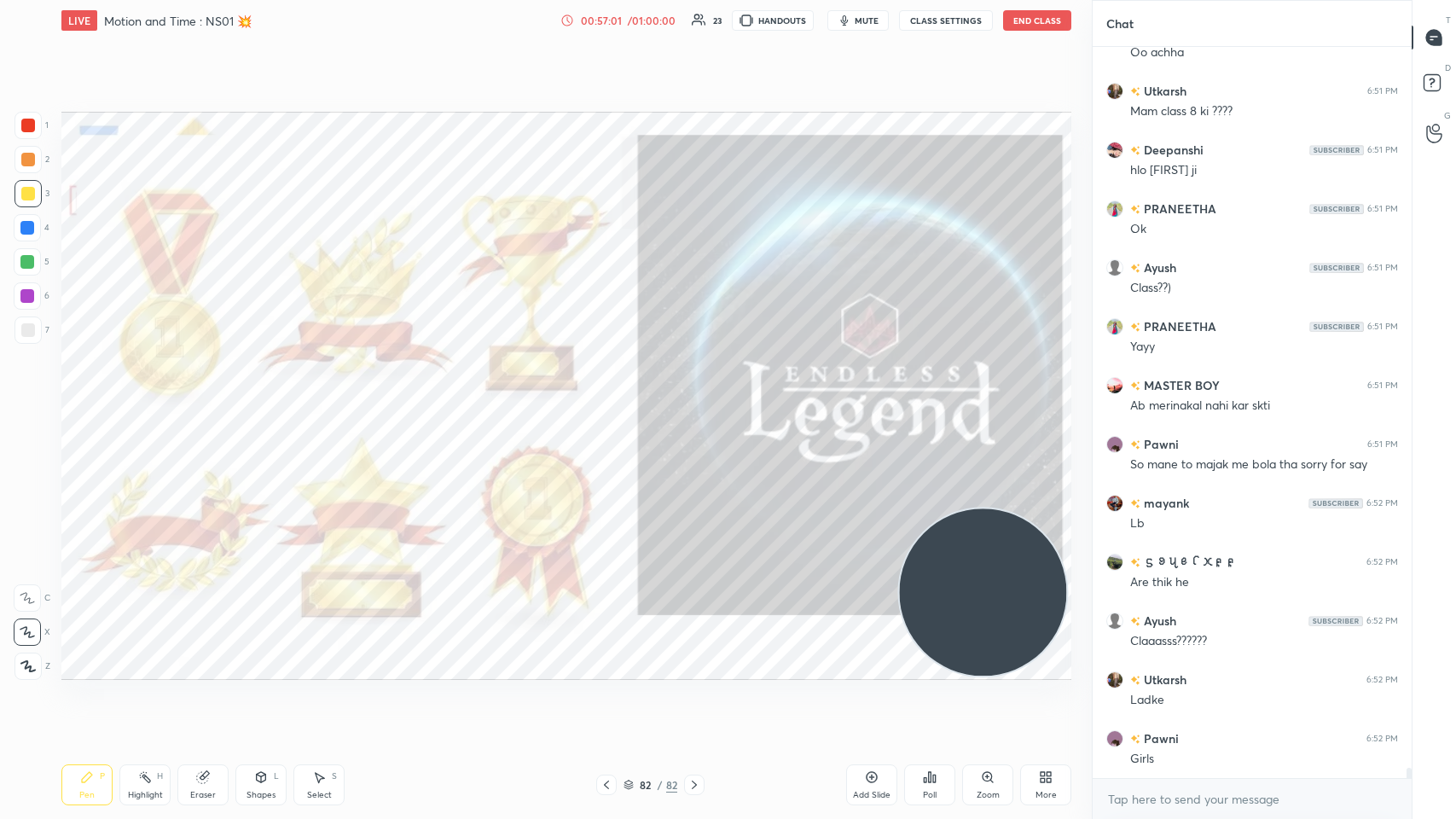 click on "Poll" at bounding box center (930, 785) 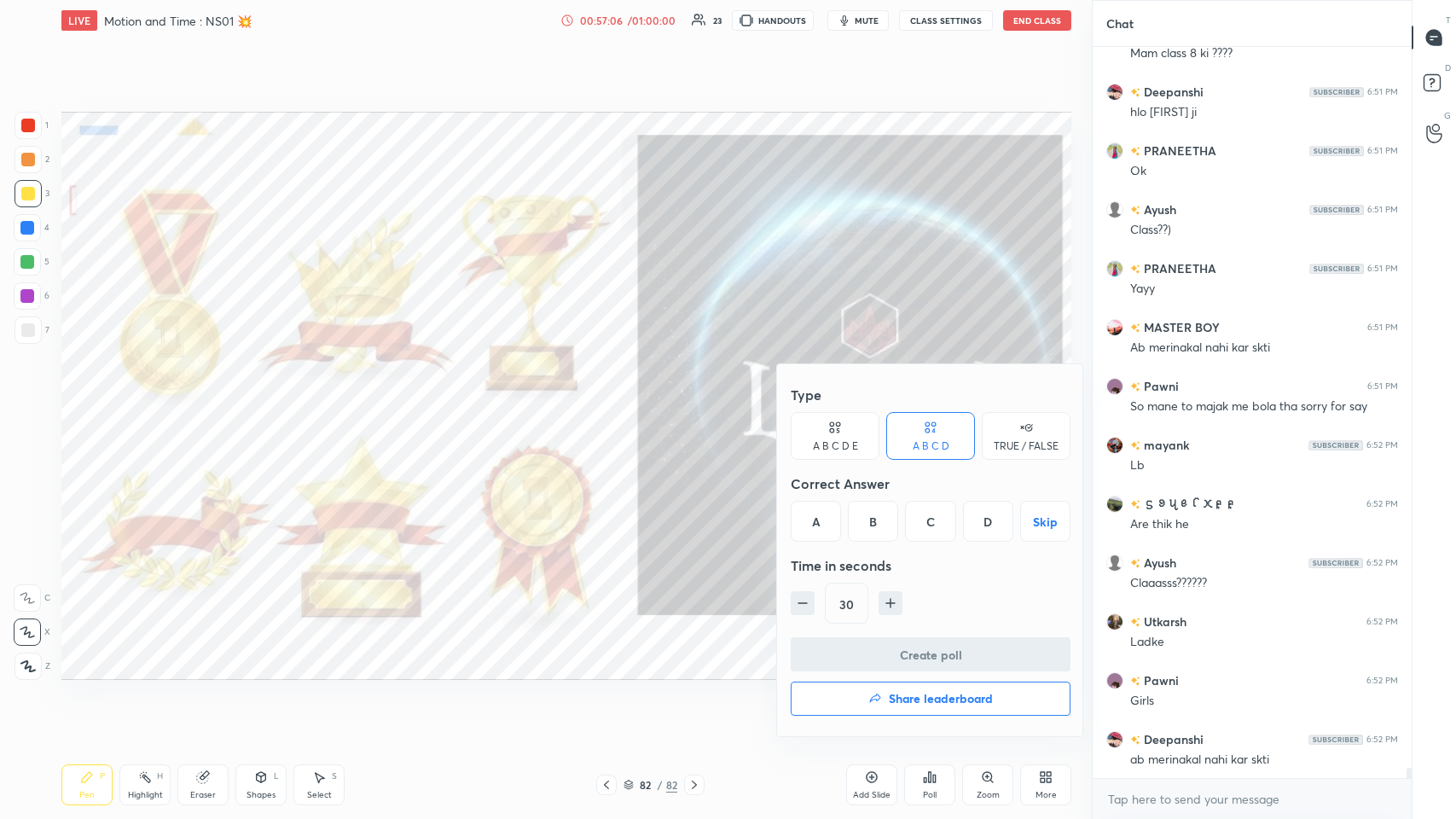 scroll, scrollTop: 50348, scrollLeft: 0, axis: vertical 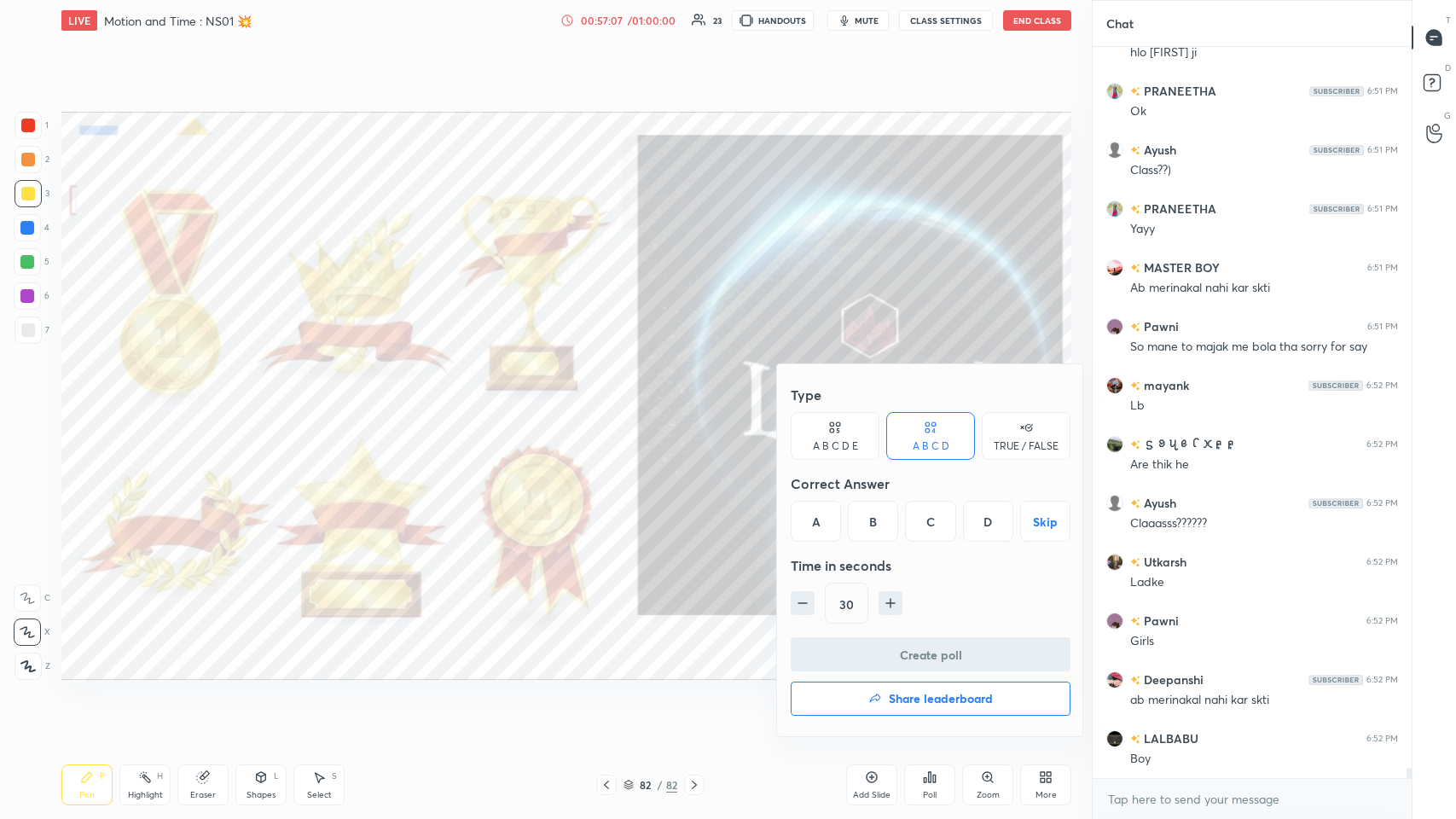 click on "Share leaderboard" at bounding box center (941, 699) 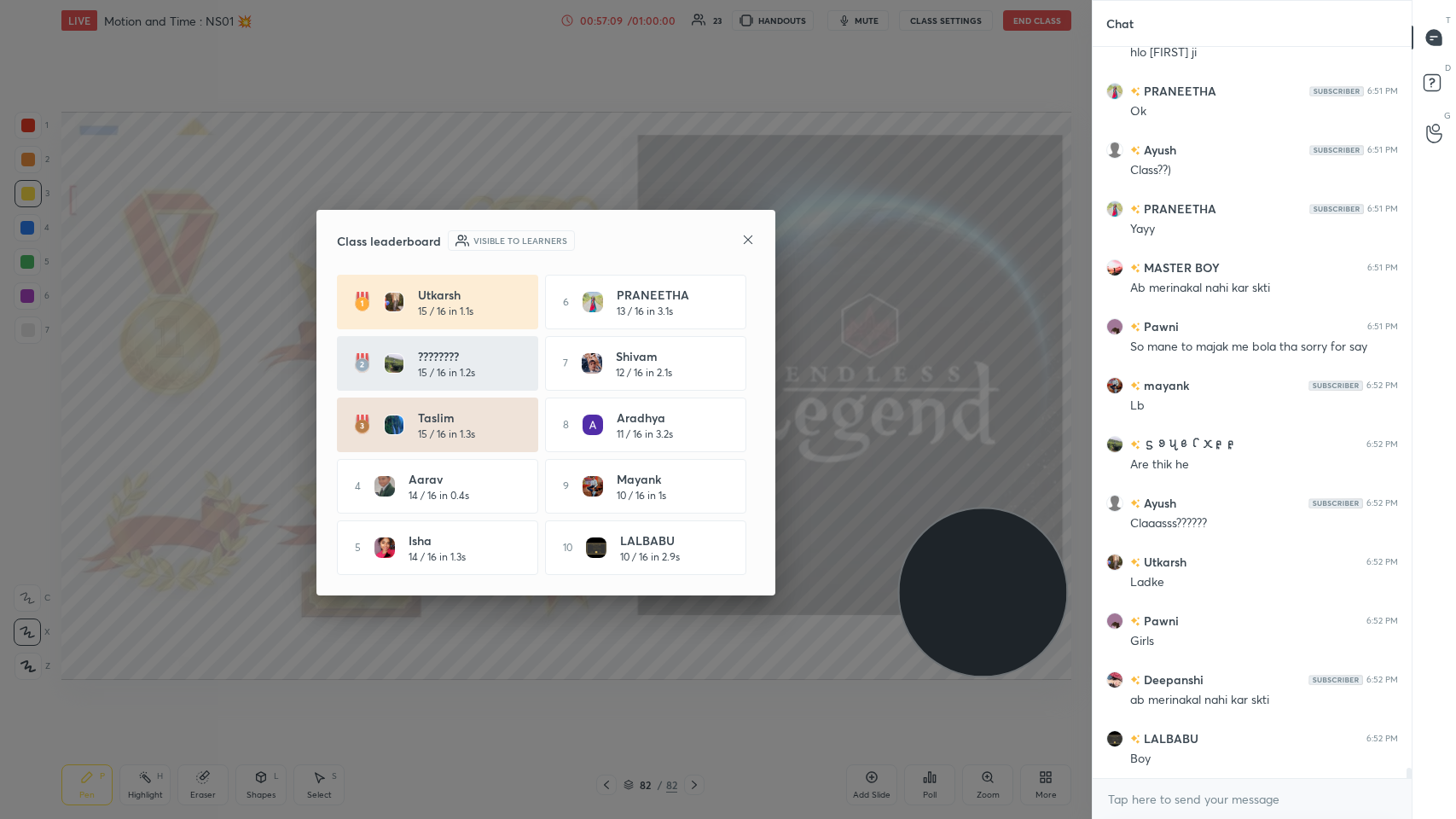 click 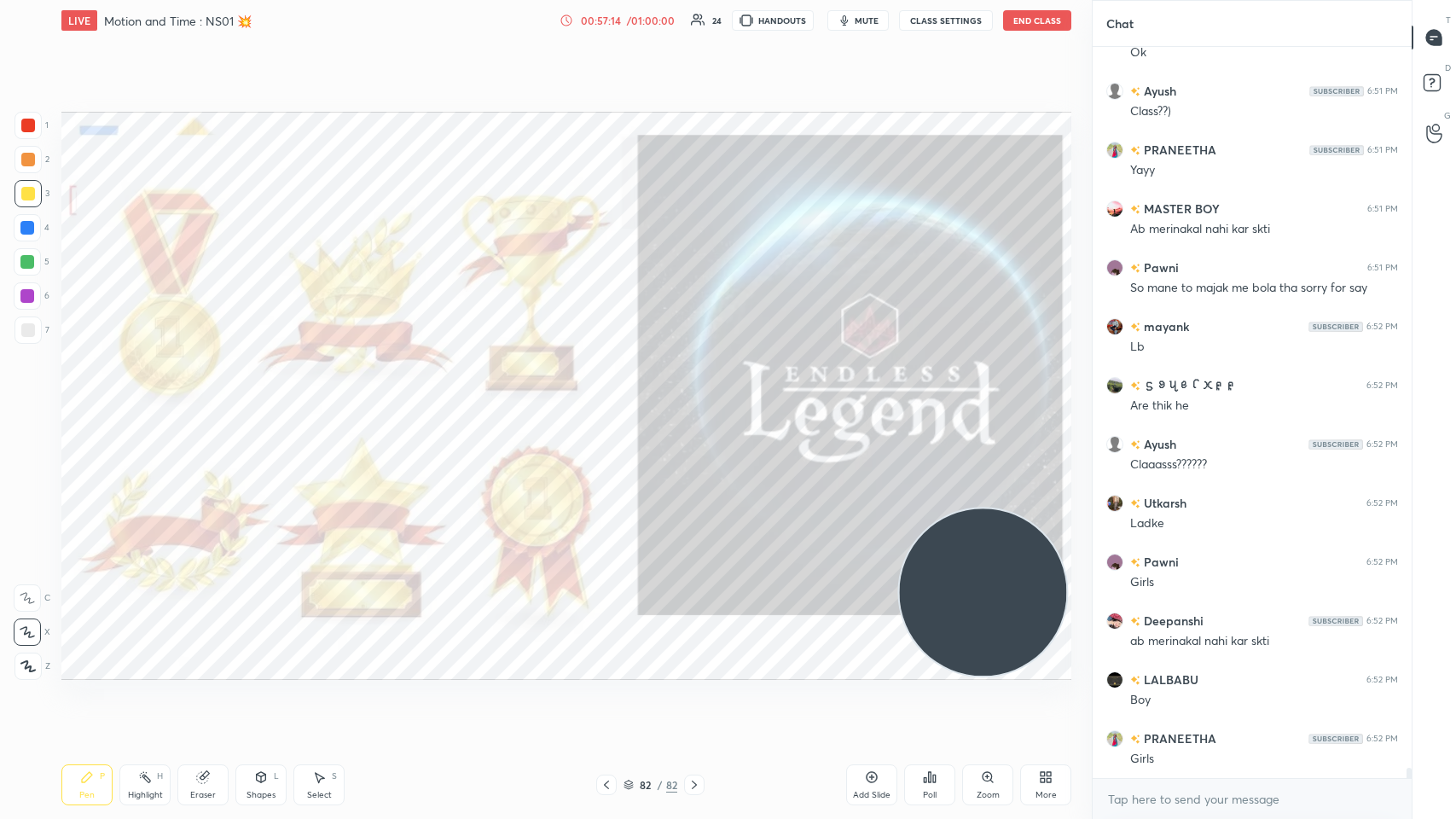 scroll, scrollTop: 50465, scrollLeft: 0, axis: vertical 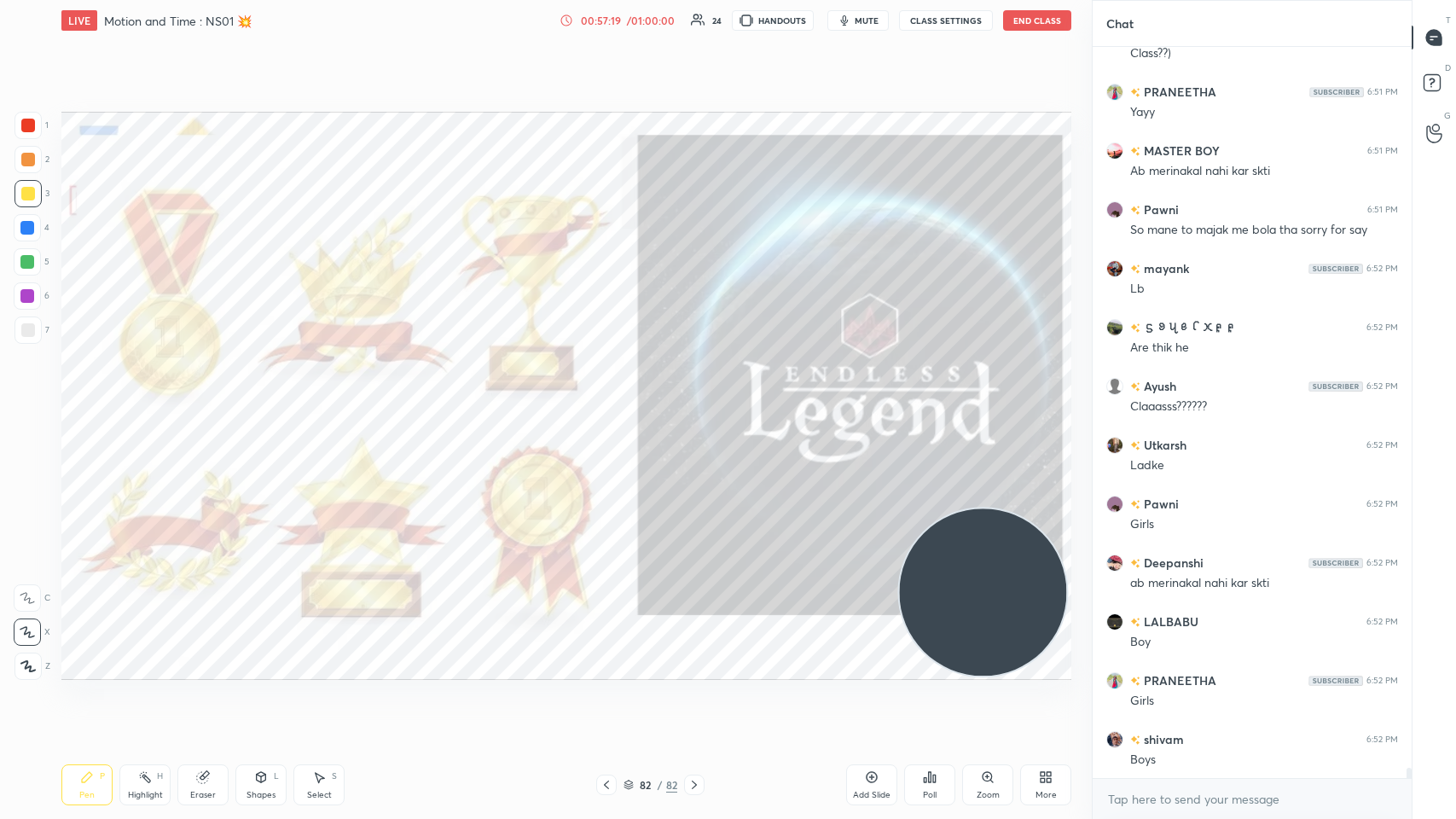 click at bounding box center (28, 125) 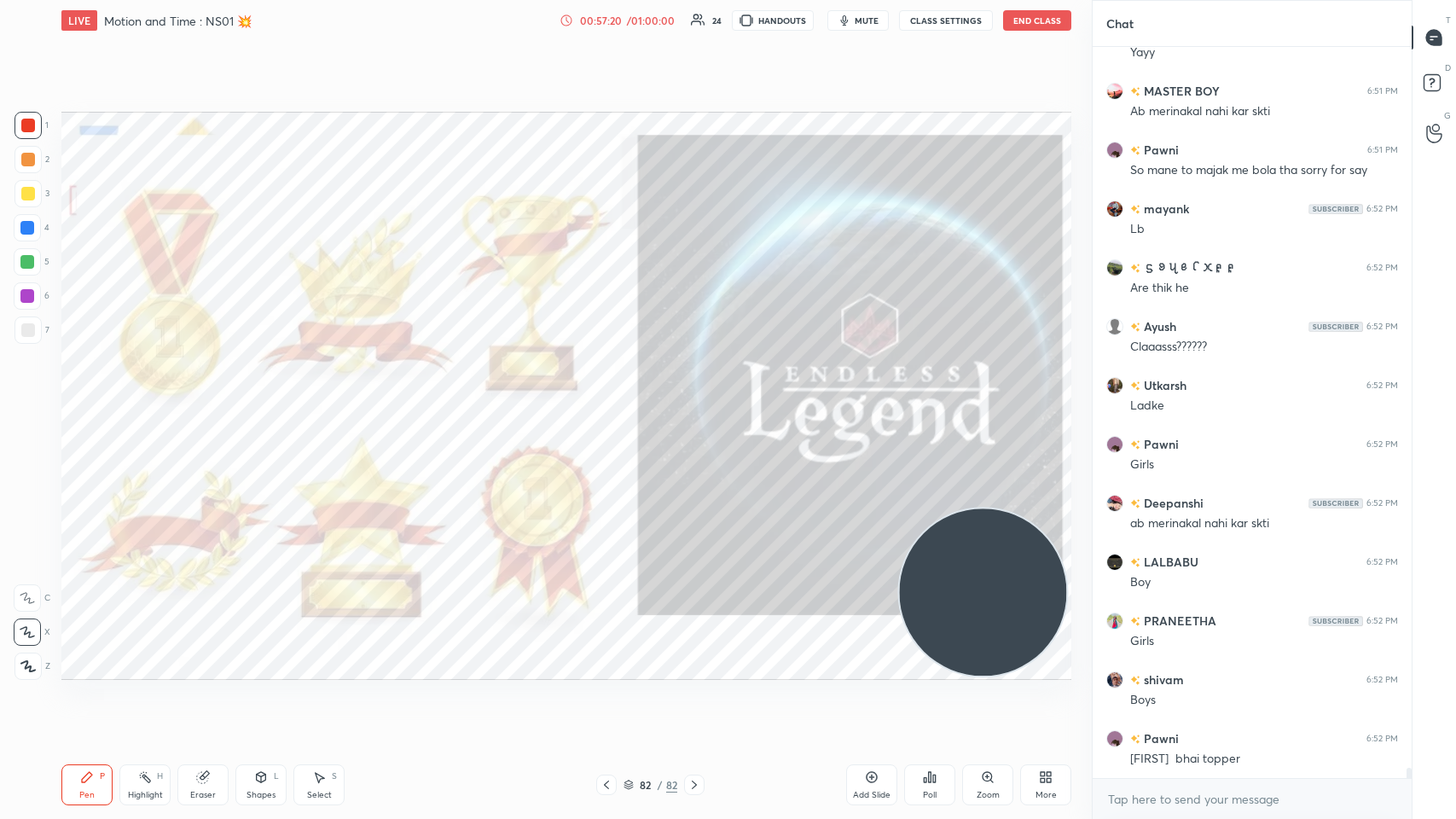 click on "Poll" at bounding box center [930, 785] 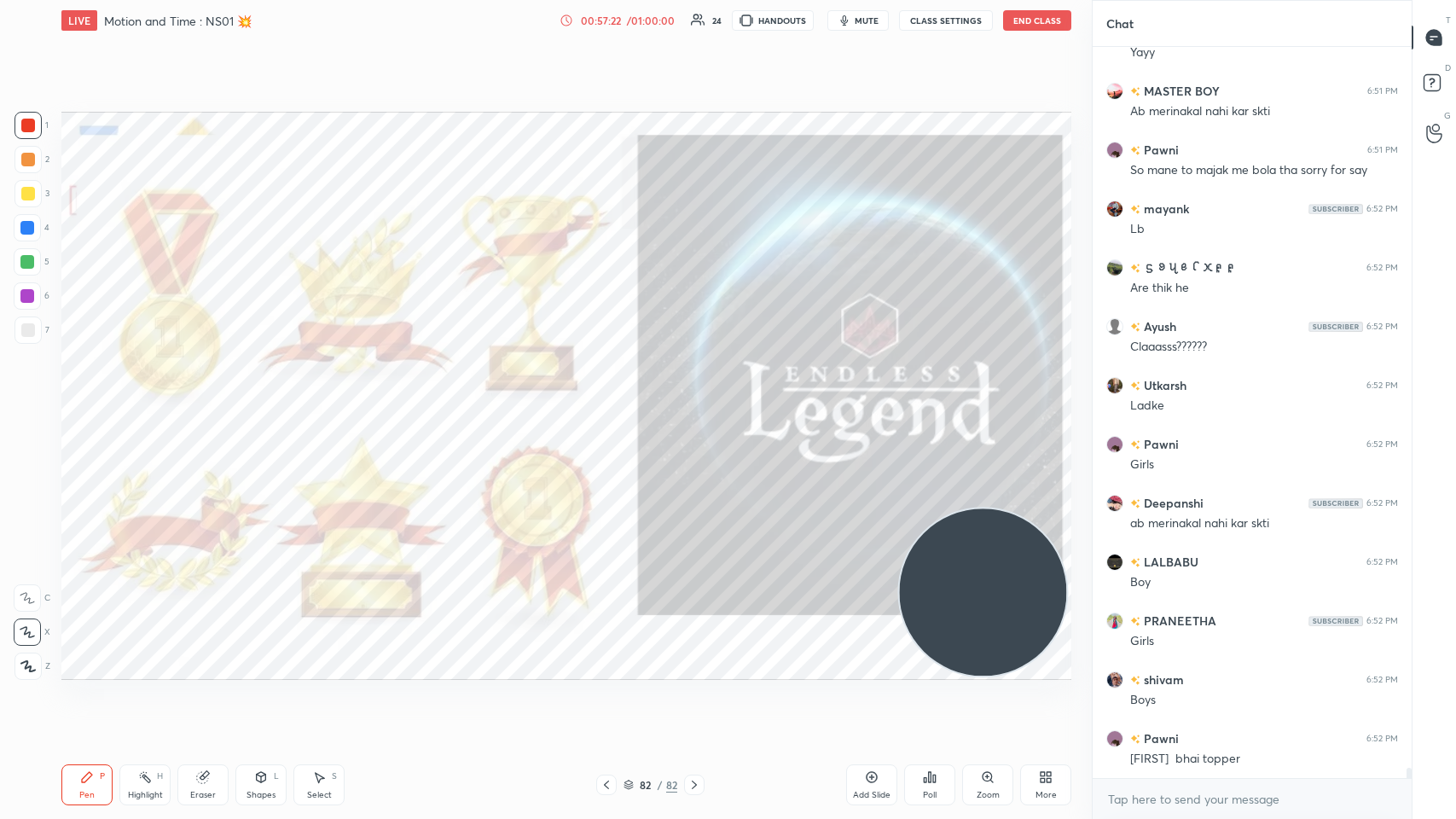click on "Poll" at bounding box center [930, 795] 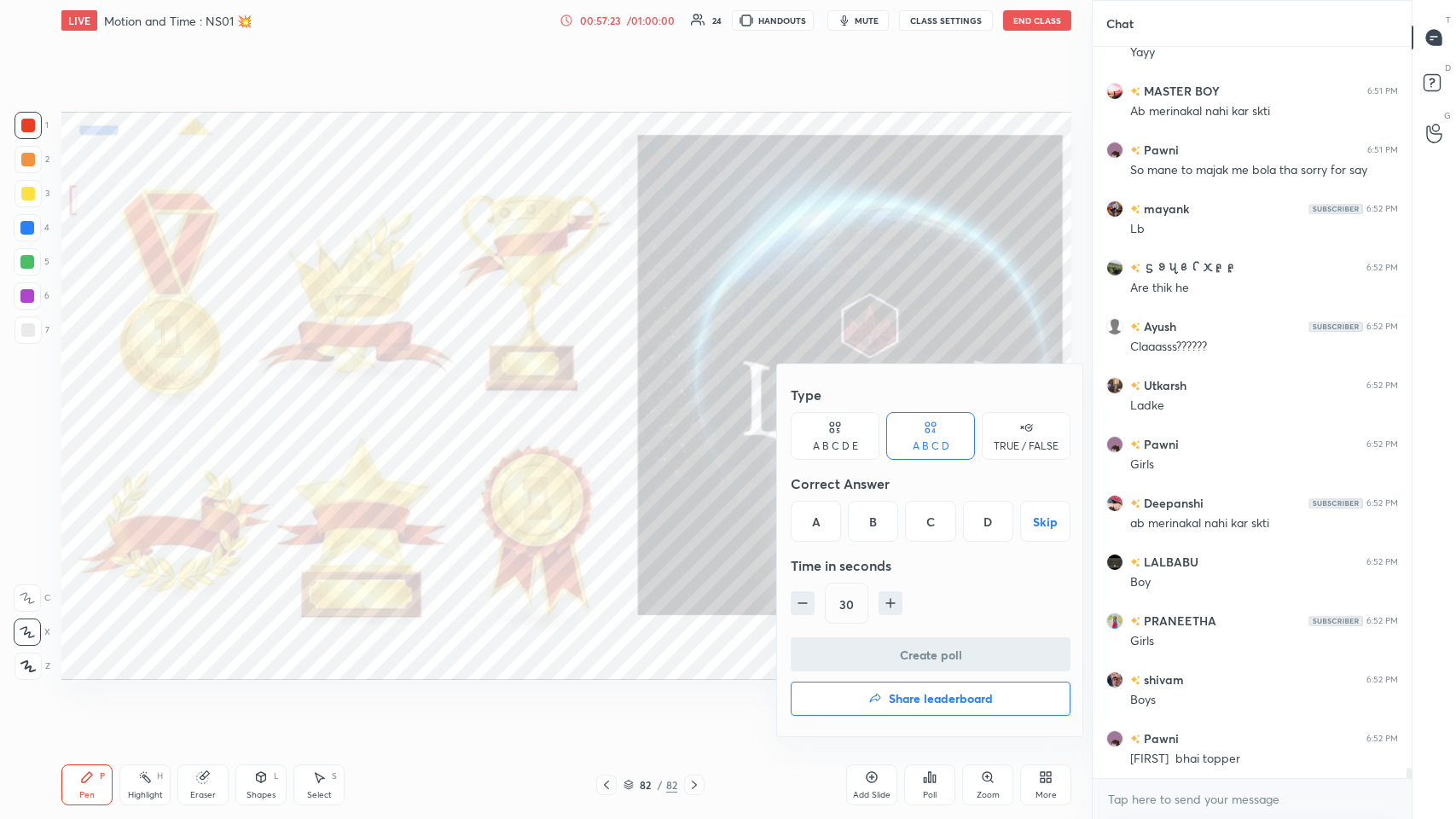 click on "Share leaderboard" at bounding box center [931, 699] 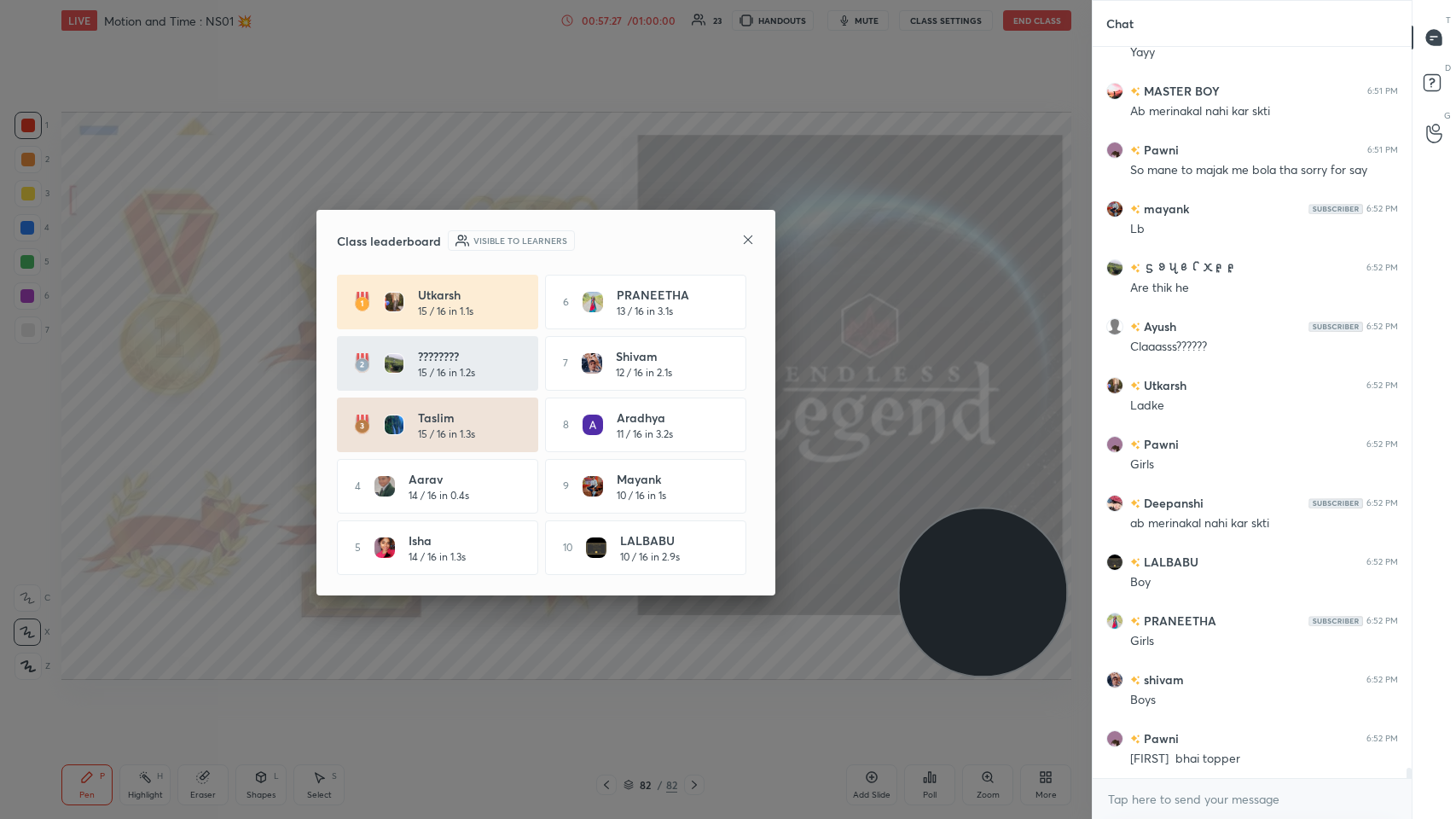 click 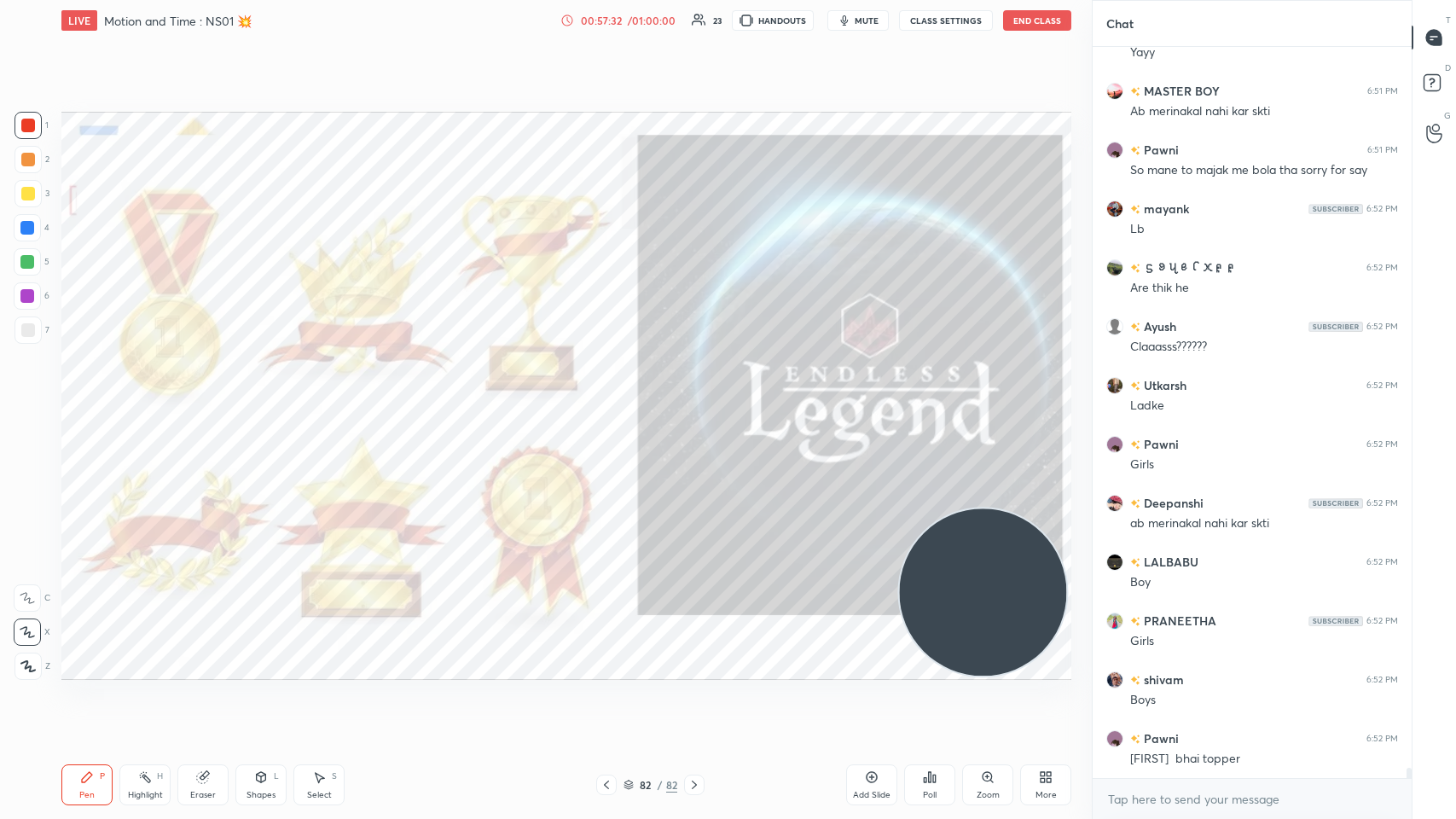 scroll, scrollTop: 696, scrollLeft: 314, axis: both 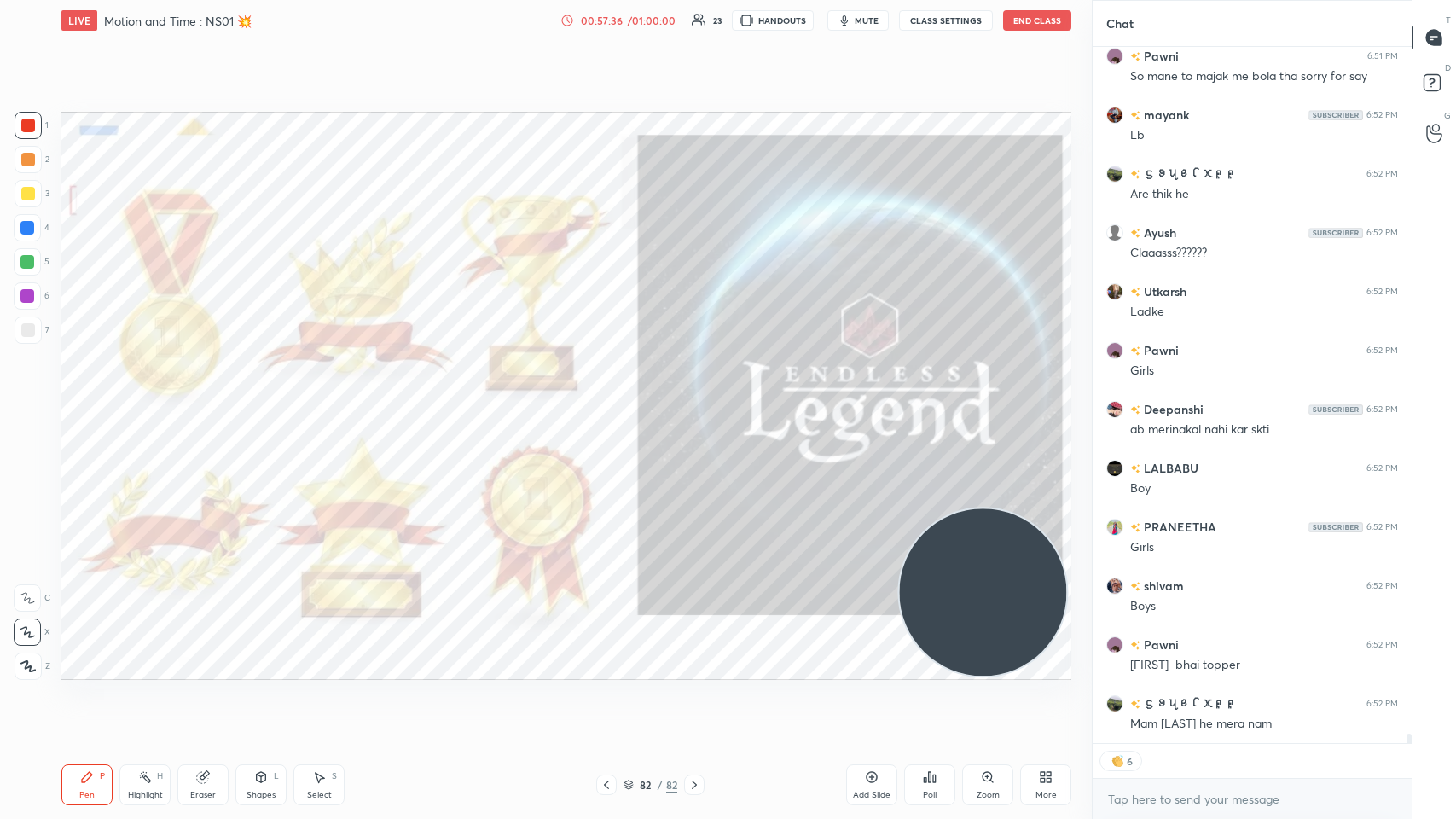 click on "Poll" at bounding box center [930, 785] 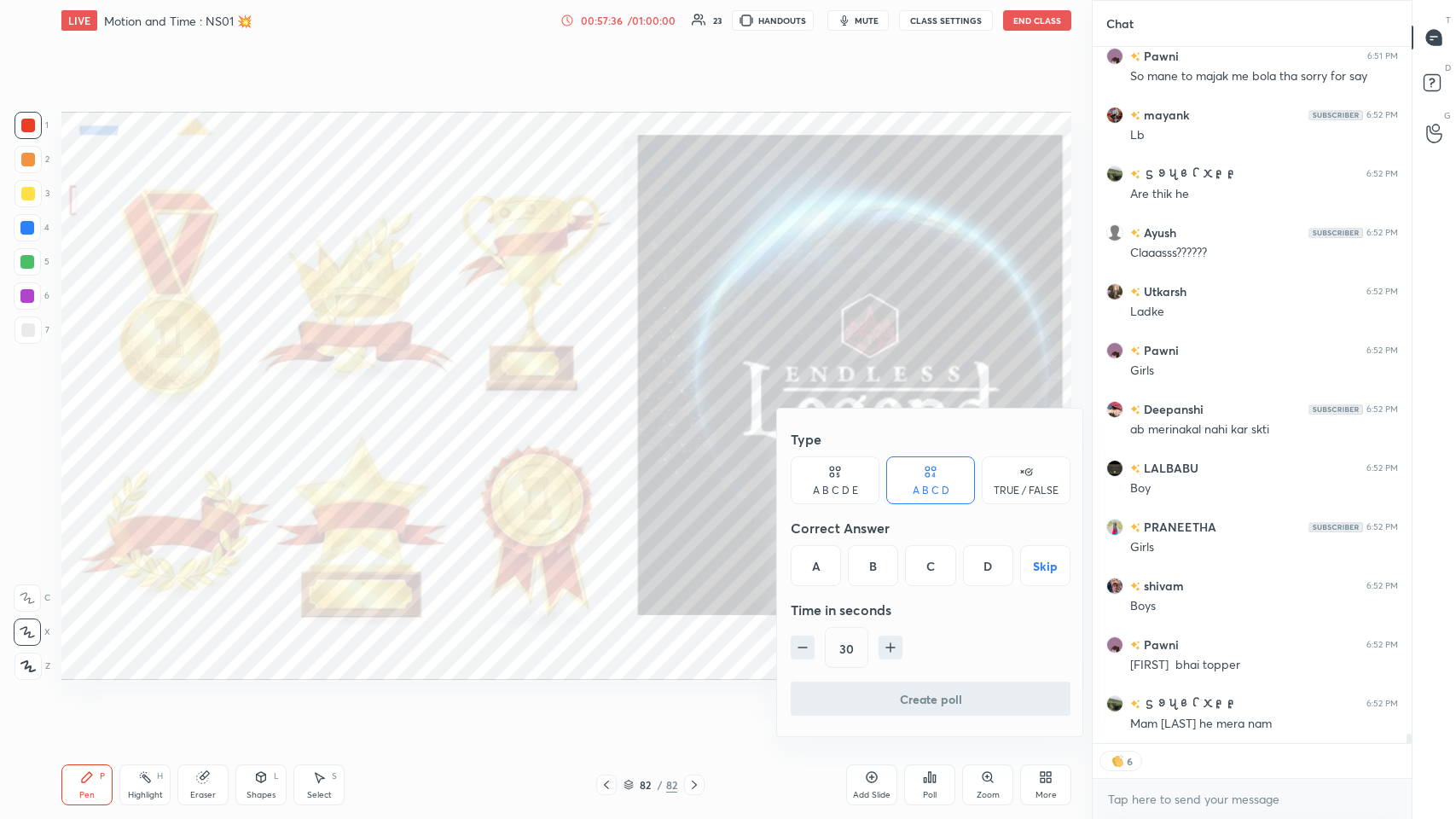 click on "Type A B C D E A B C D TRUE / FALSE Correct Answer A B C D Skip Time in seconds 30 Create poll" at bounding box center [931, 572] 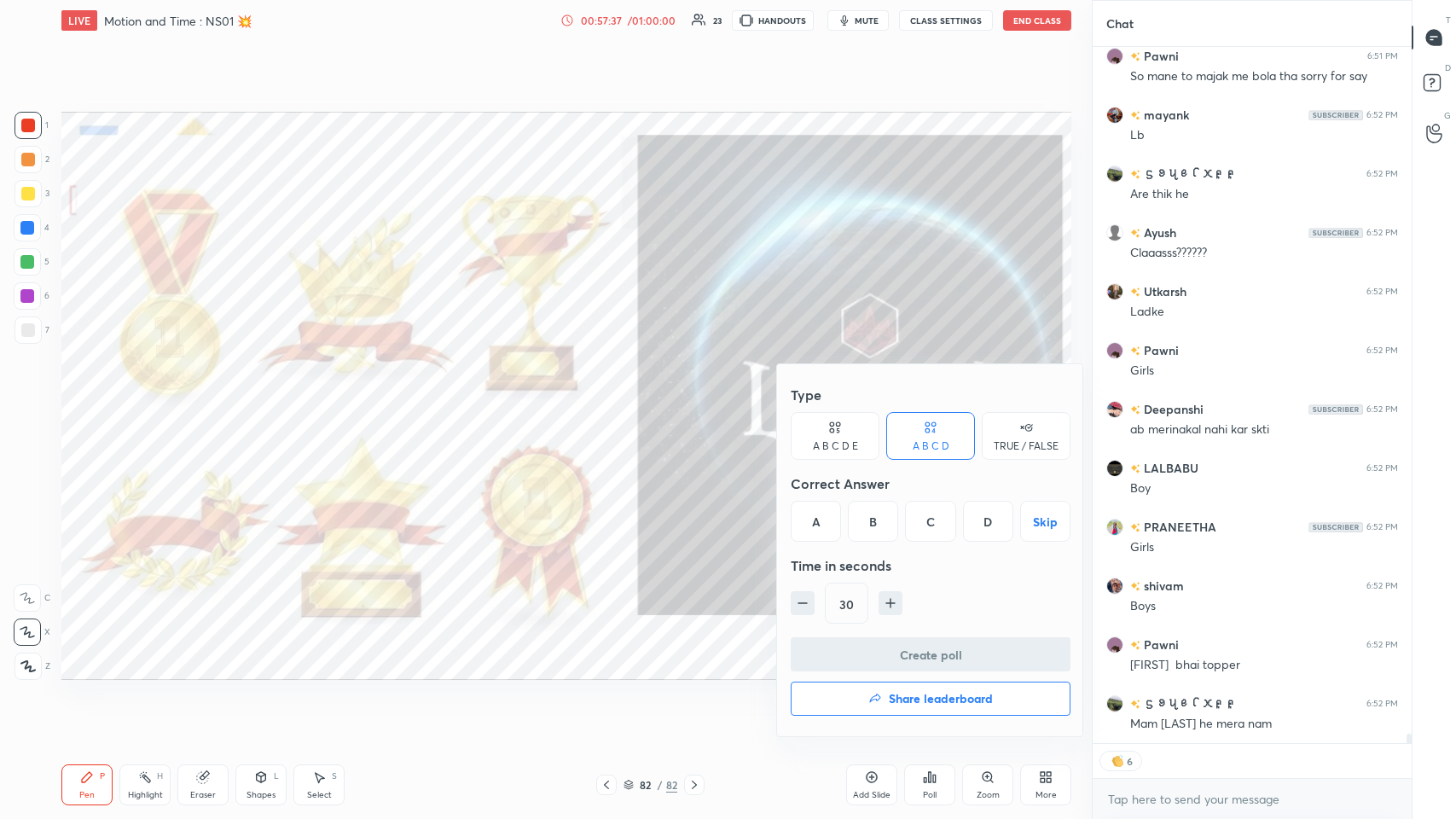 click on "Share leaderboard" at bounding box center (941, 699) 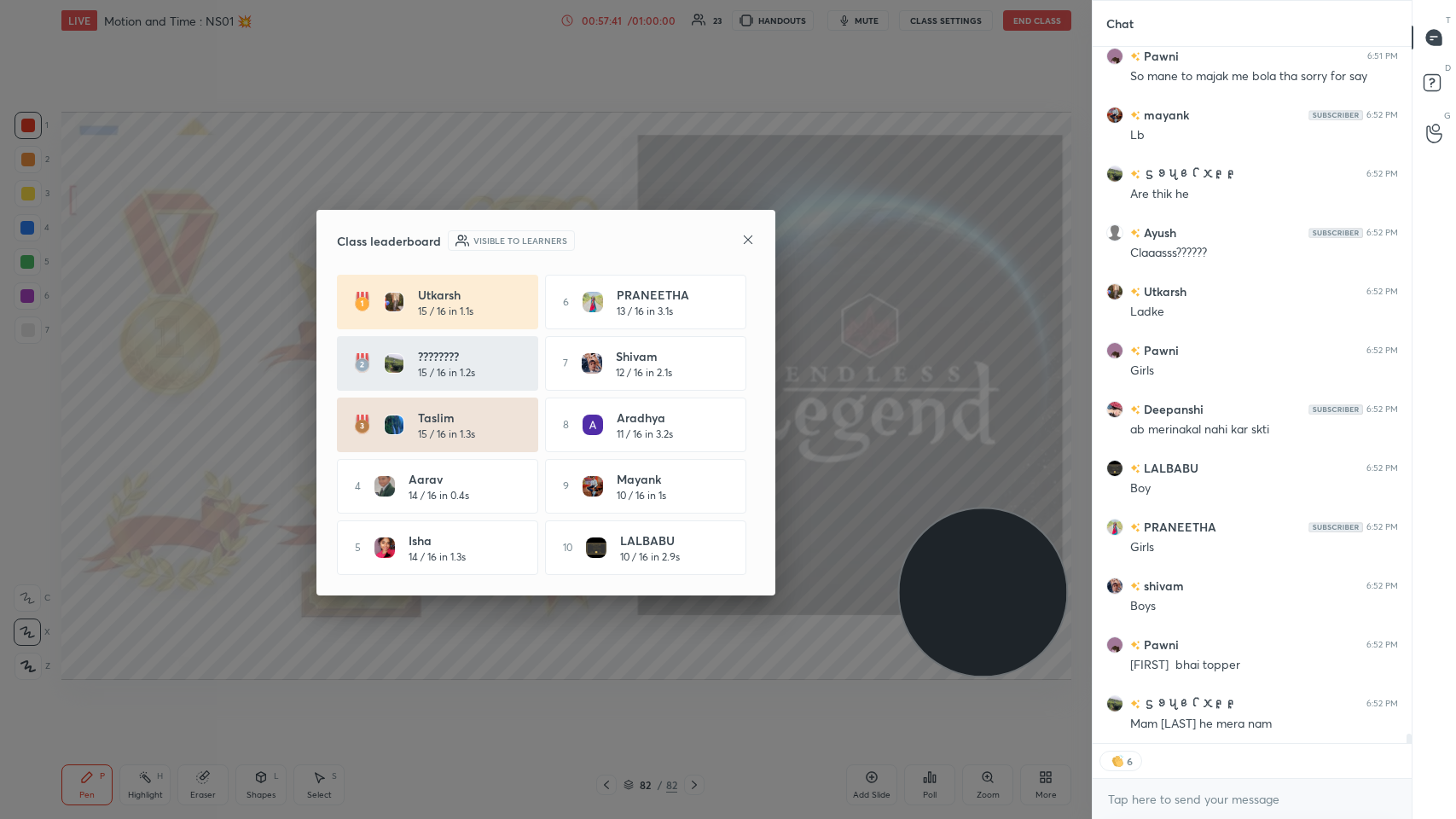 click 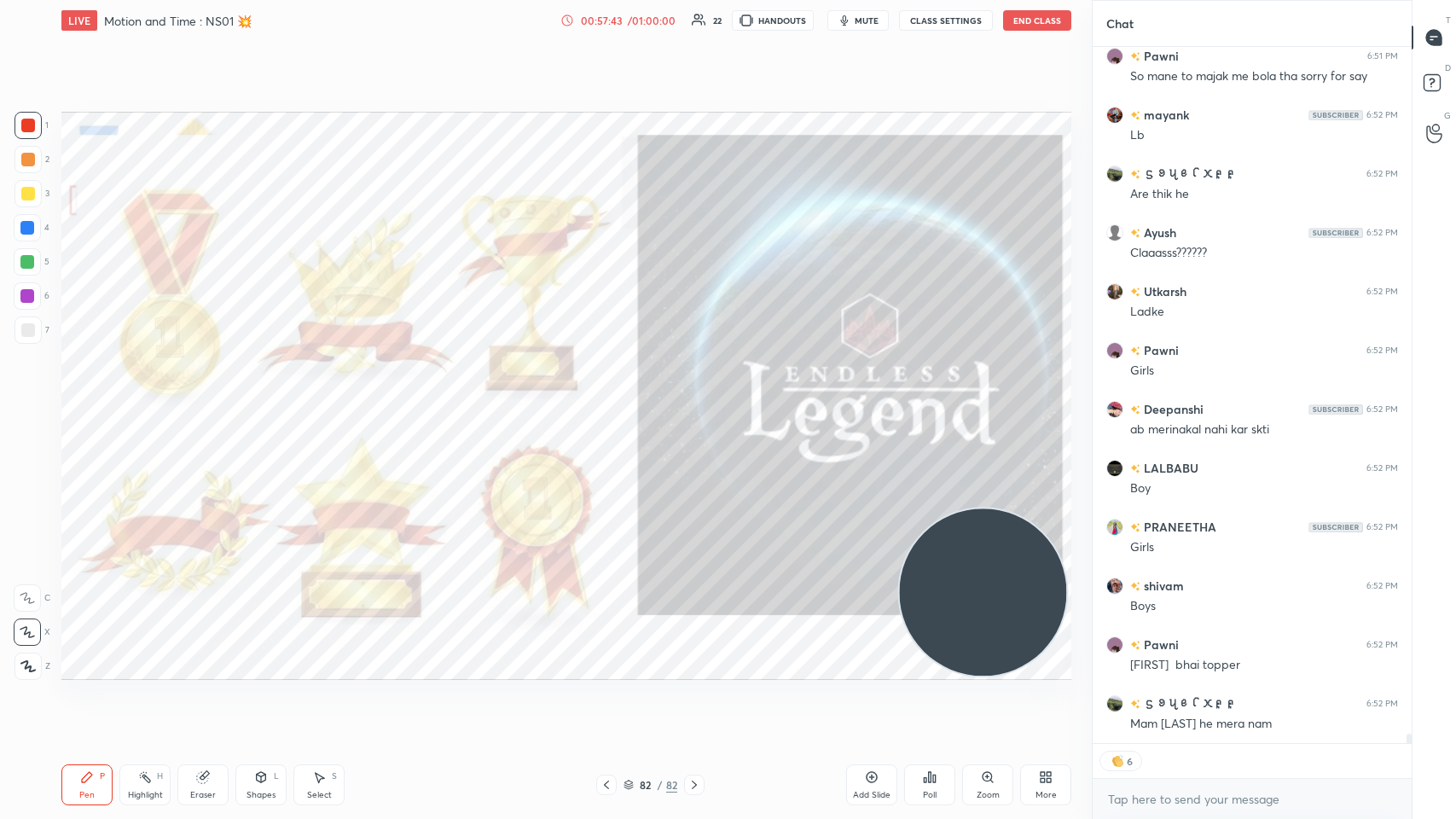 scroll, scrollTop: 5, scrollLeft: 5, axis: both 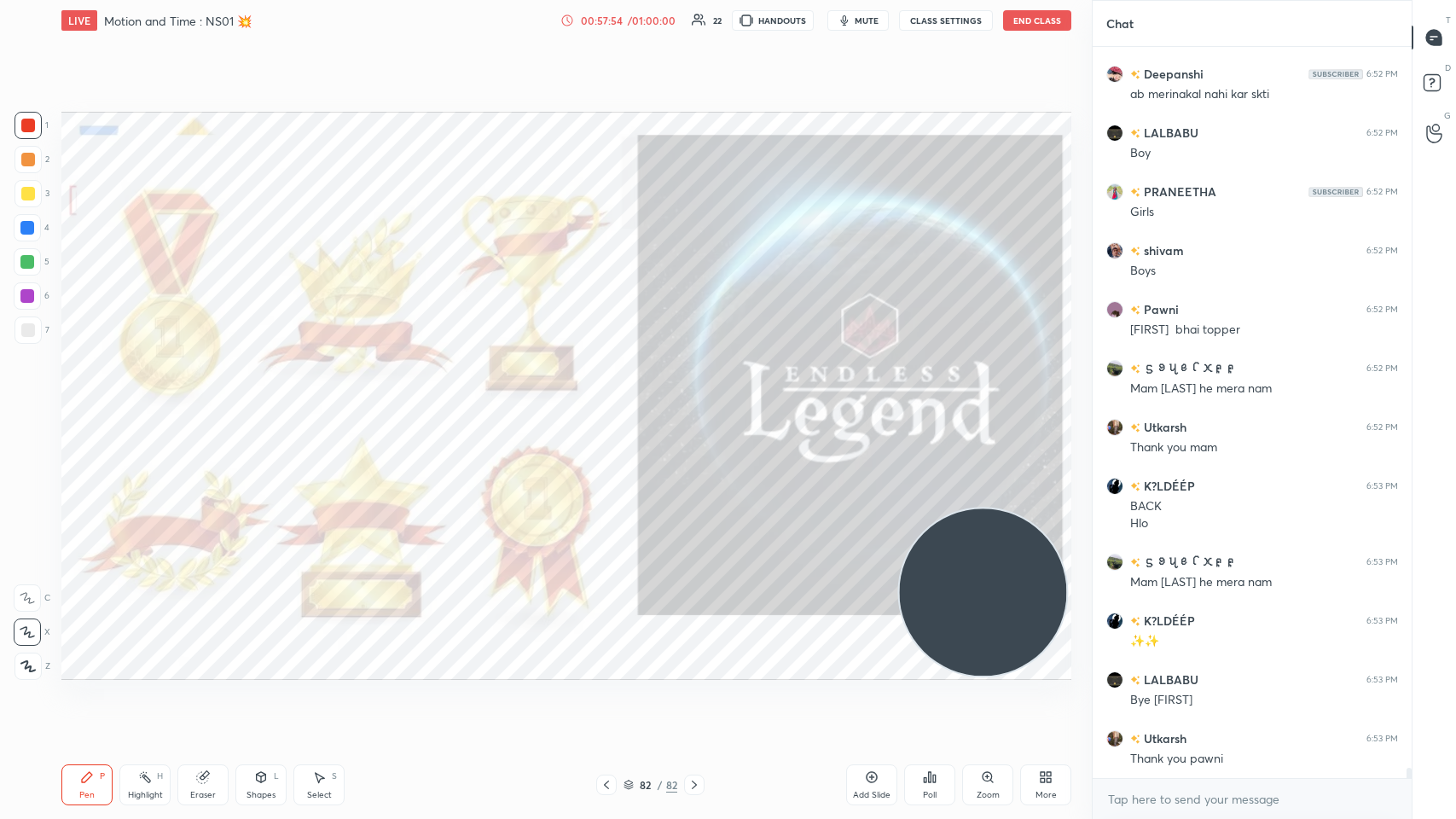 click on "Poll" at bounding box center [930, 795] 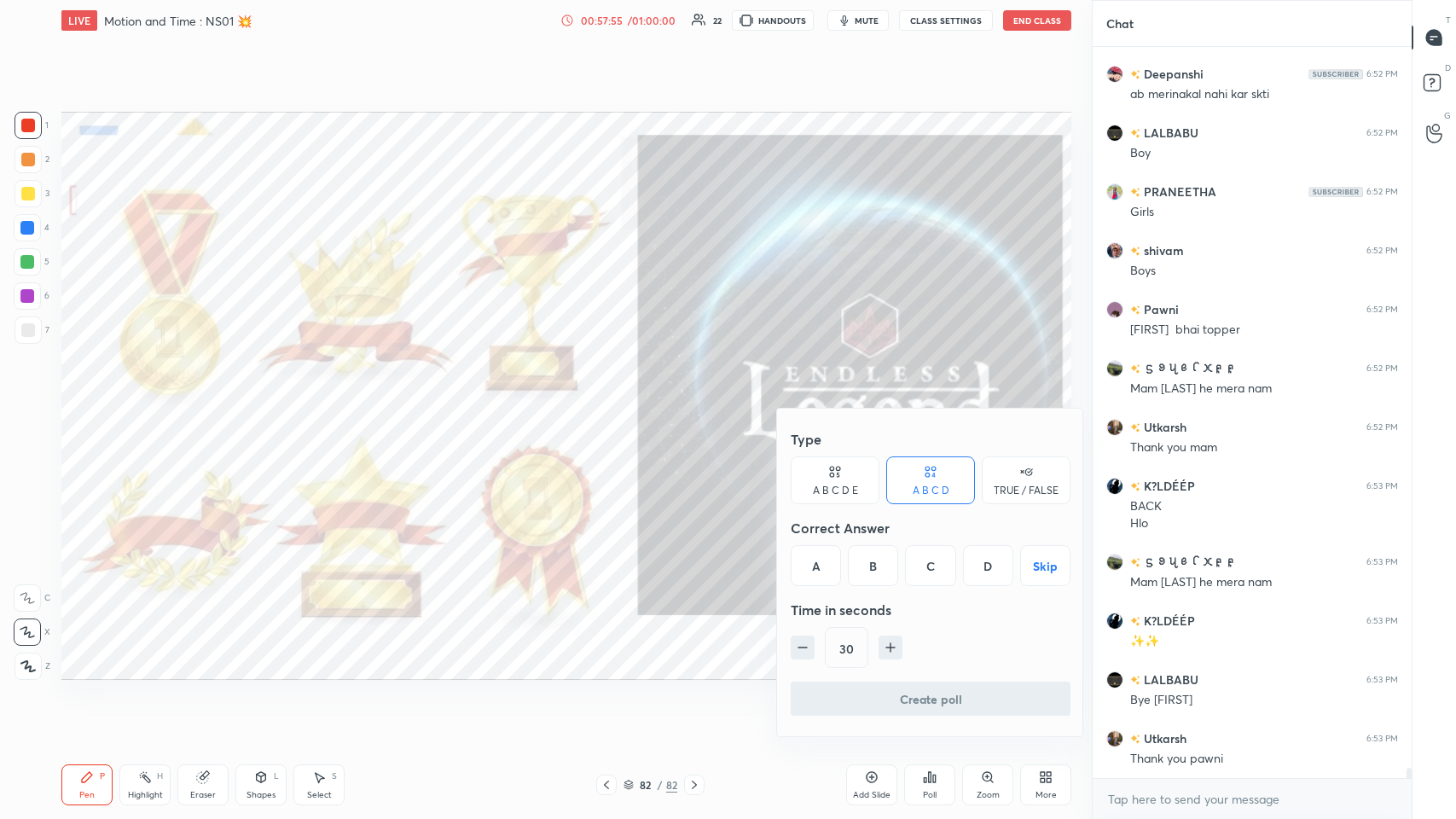 scroll, scrollTop: 51071, scrollLeft: 0, axis: vertical 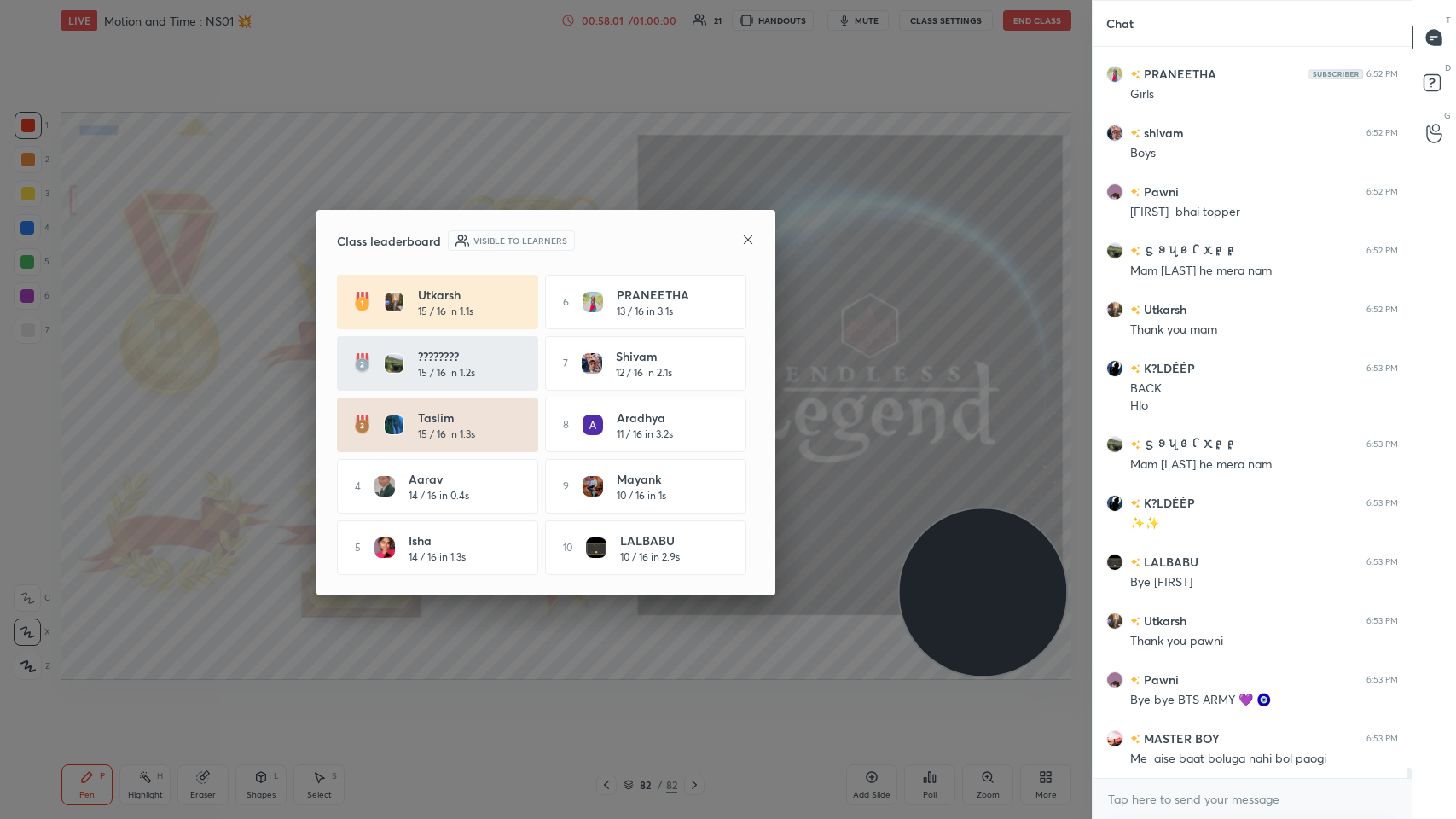 click 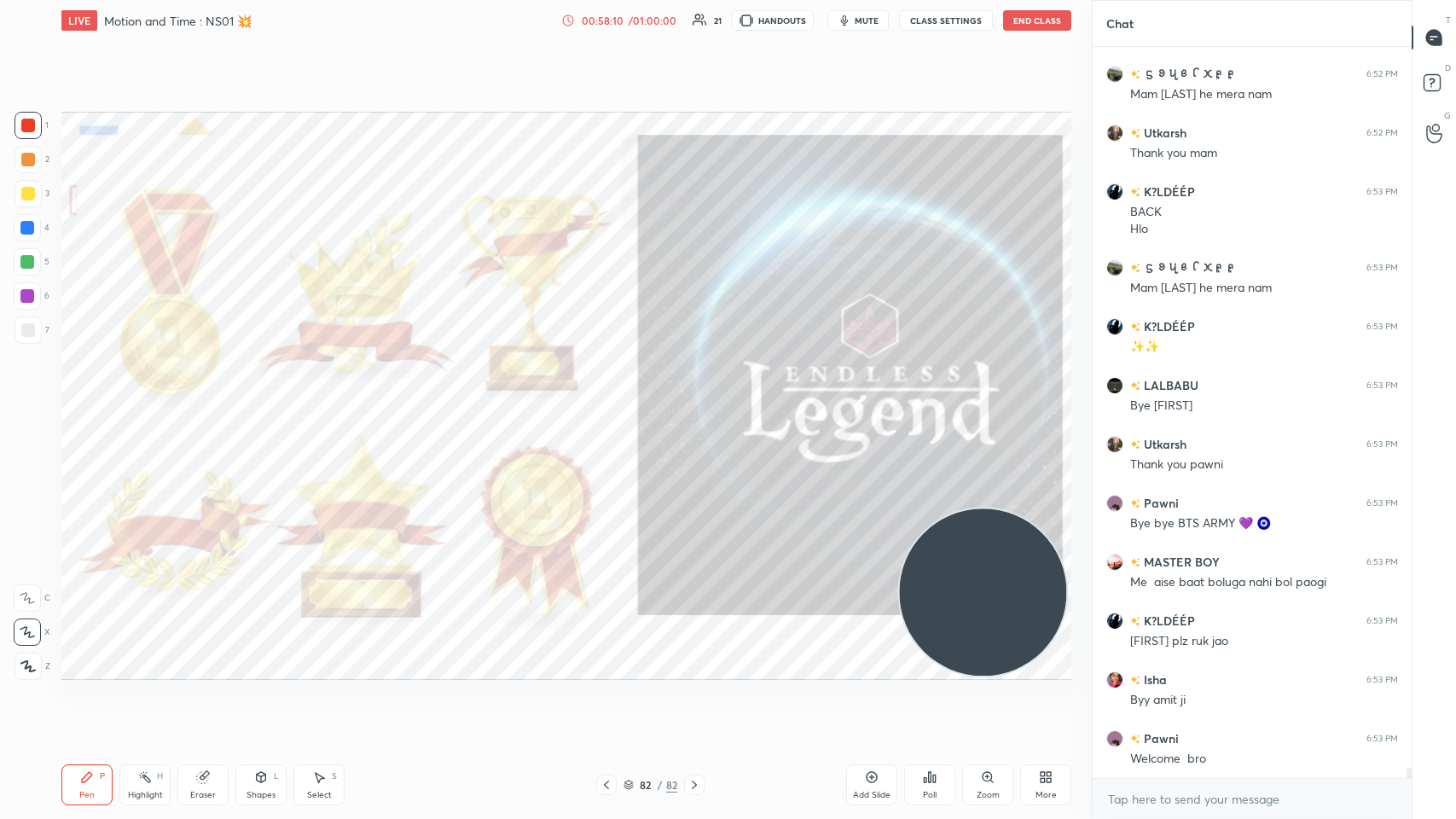 scroll, scrollTop: 51307, scrollLeft: 0, axis: vertical 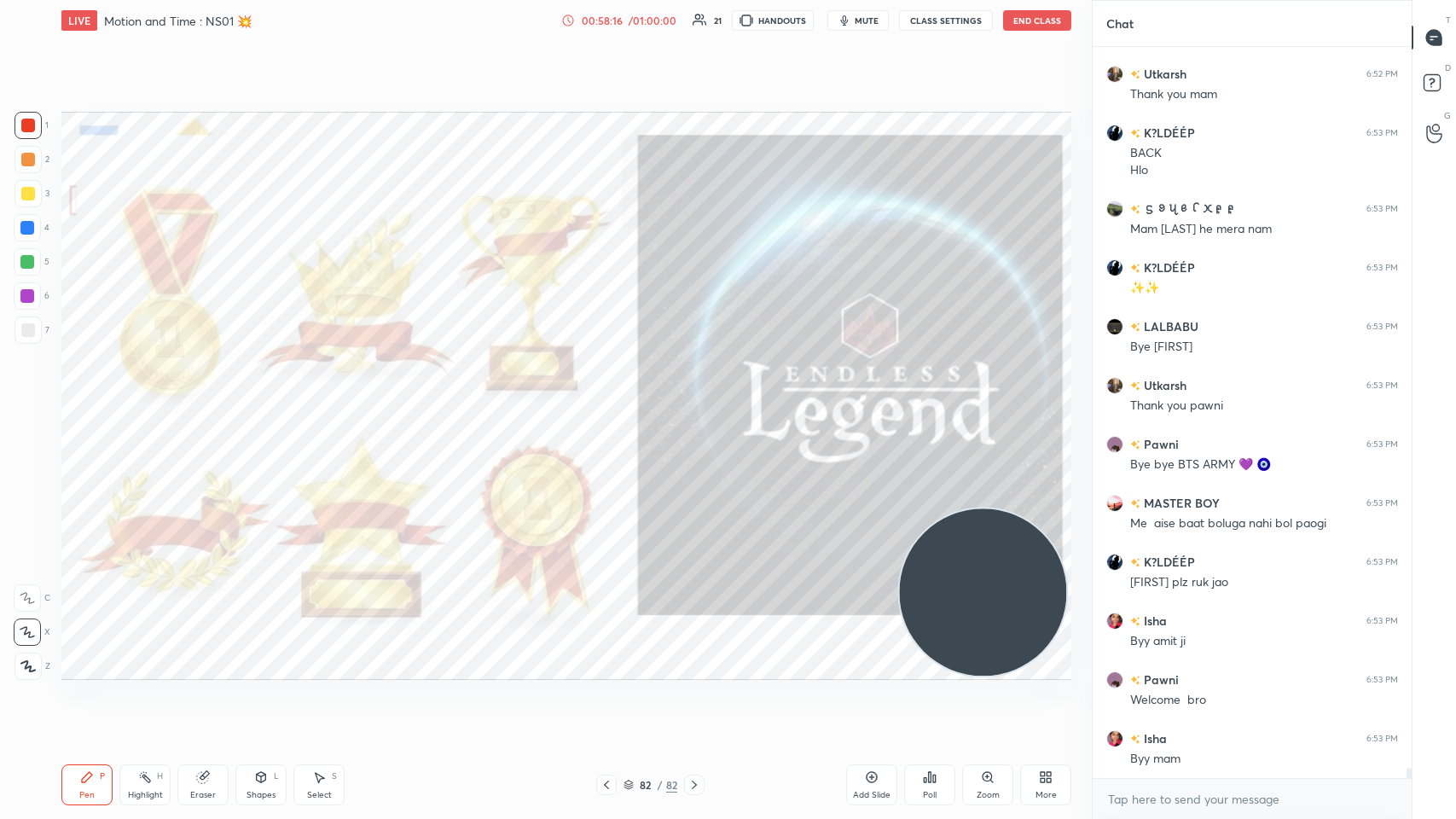 click 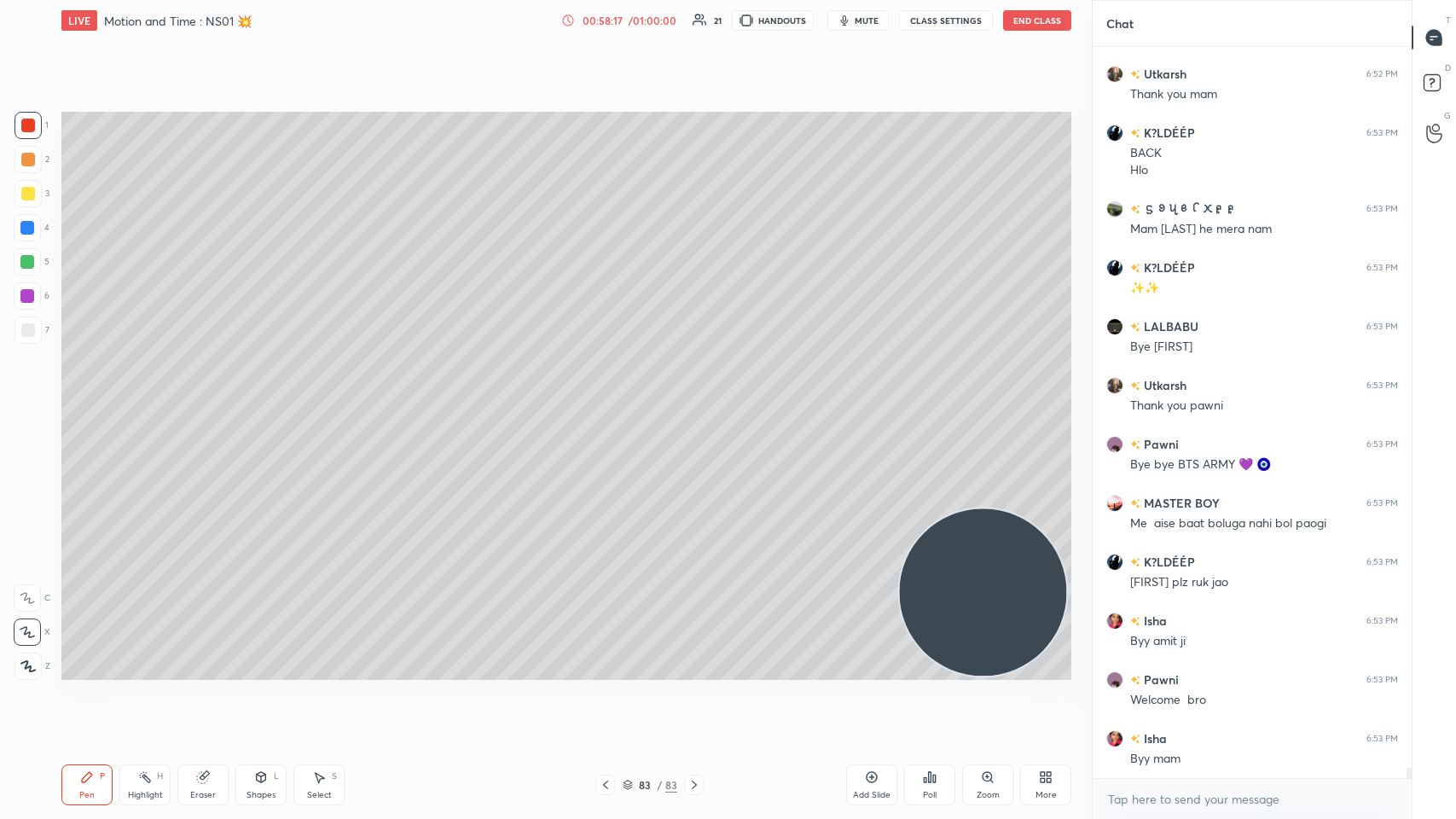click on "3" at bounding box center (32, 194) 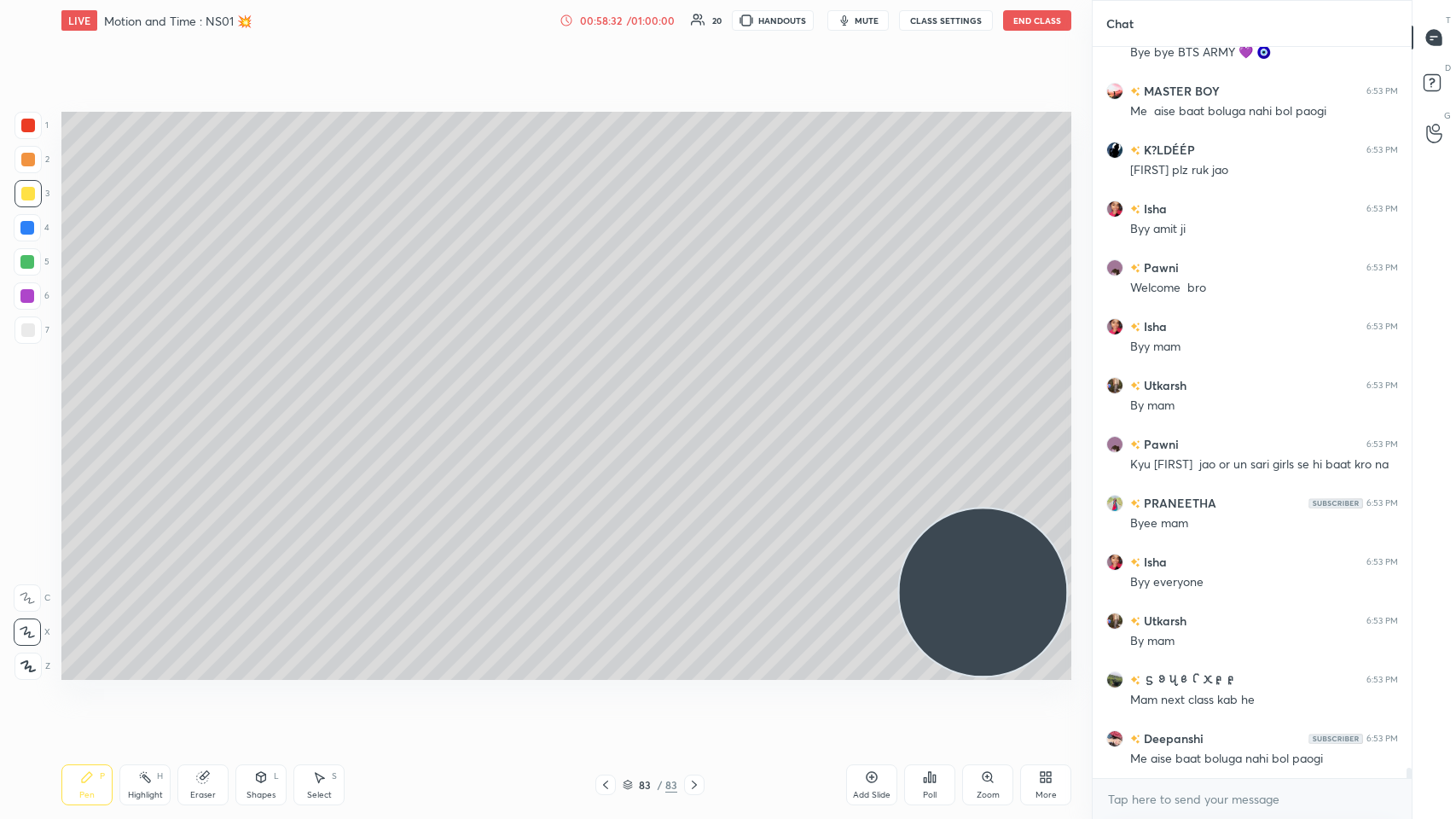 scroll, scrollTop: 51778, scrollLeft: 0, axis: vertical 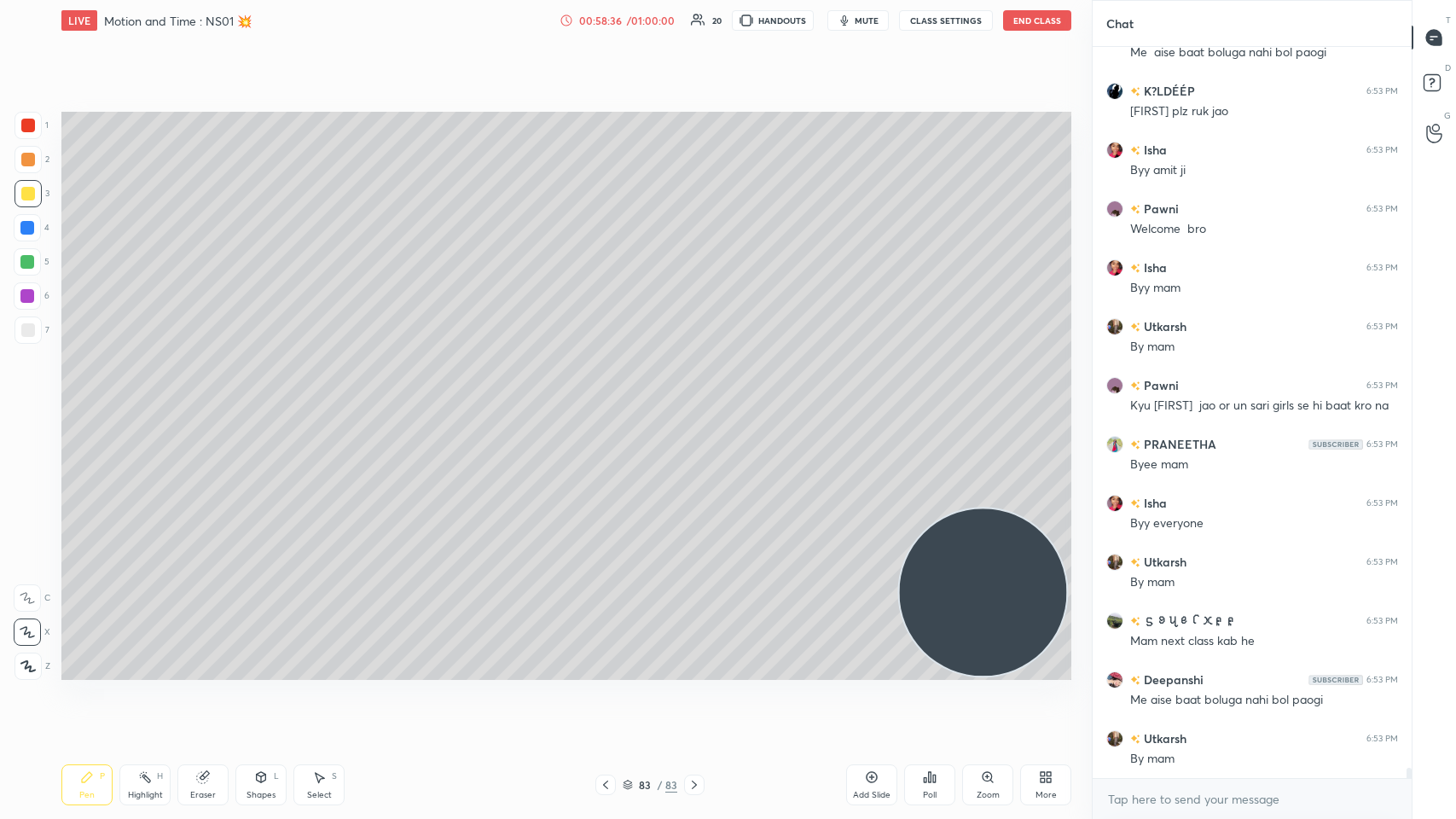 click at bounding box center (28, 125) 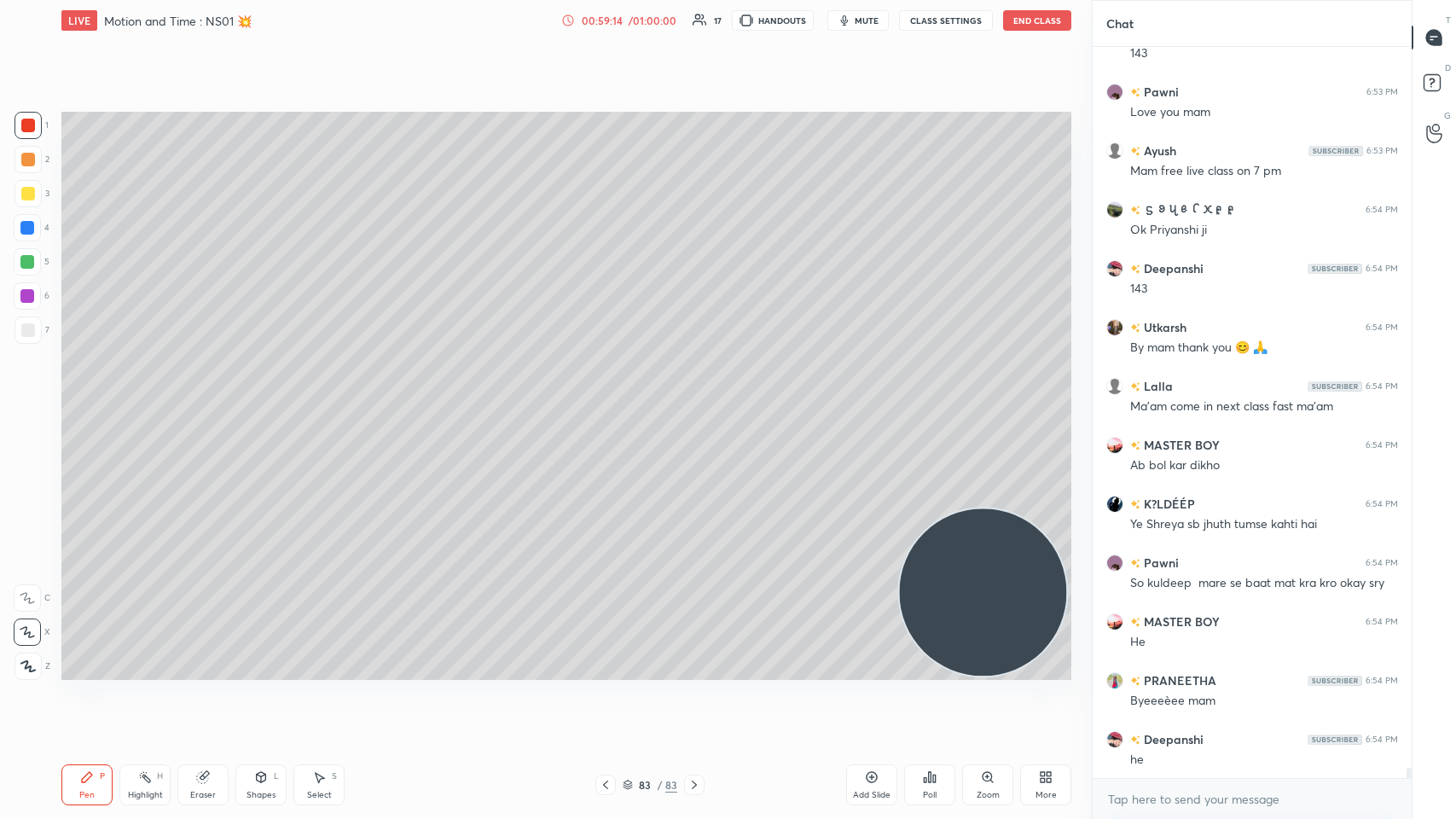 scroll, scrollTop: 52837, scrollLeft: 0, axis: vertical 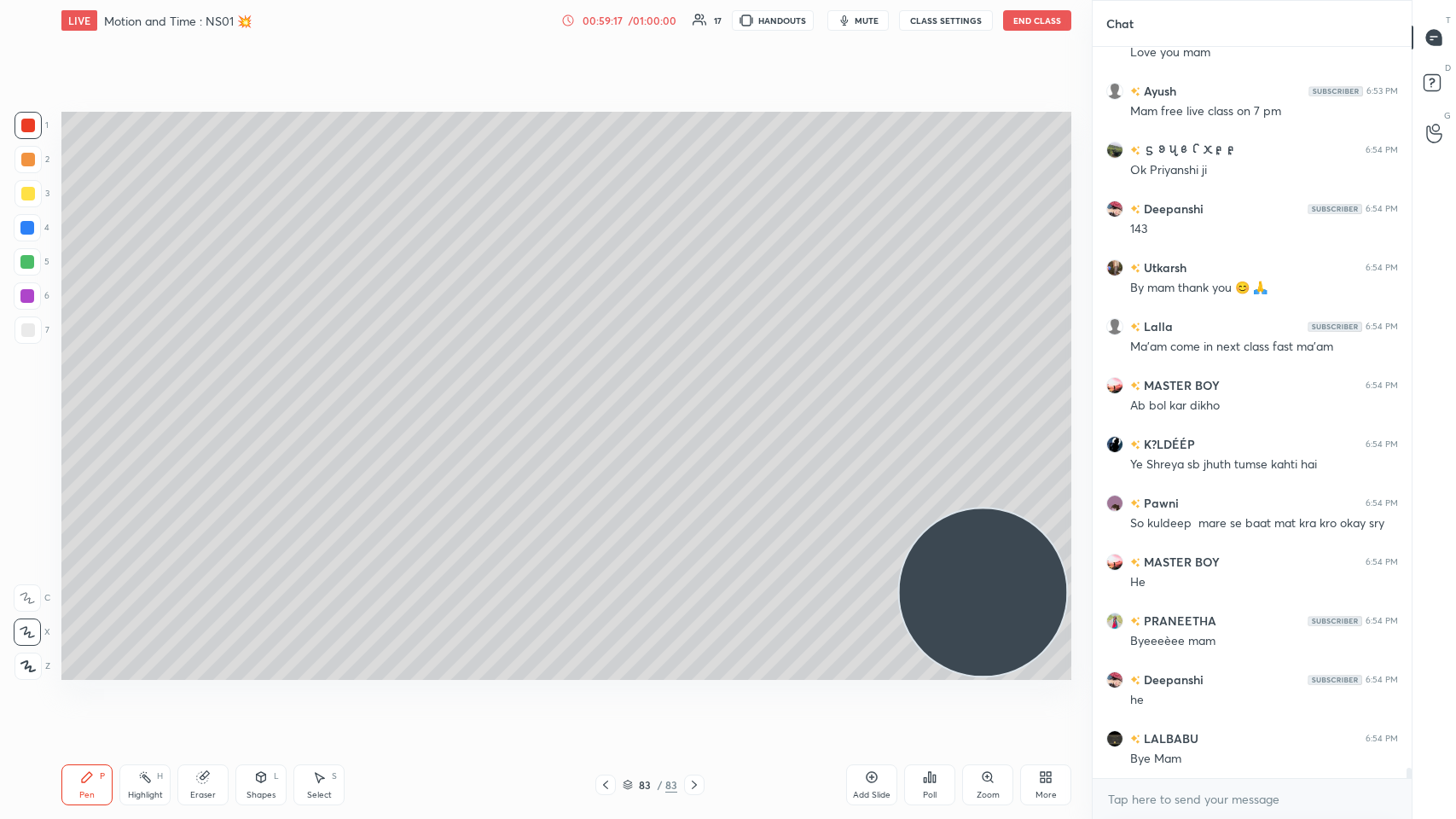 click at bounding box center (28, 194) 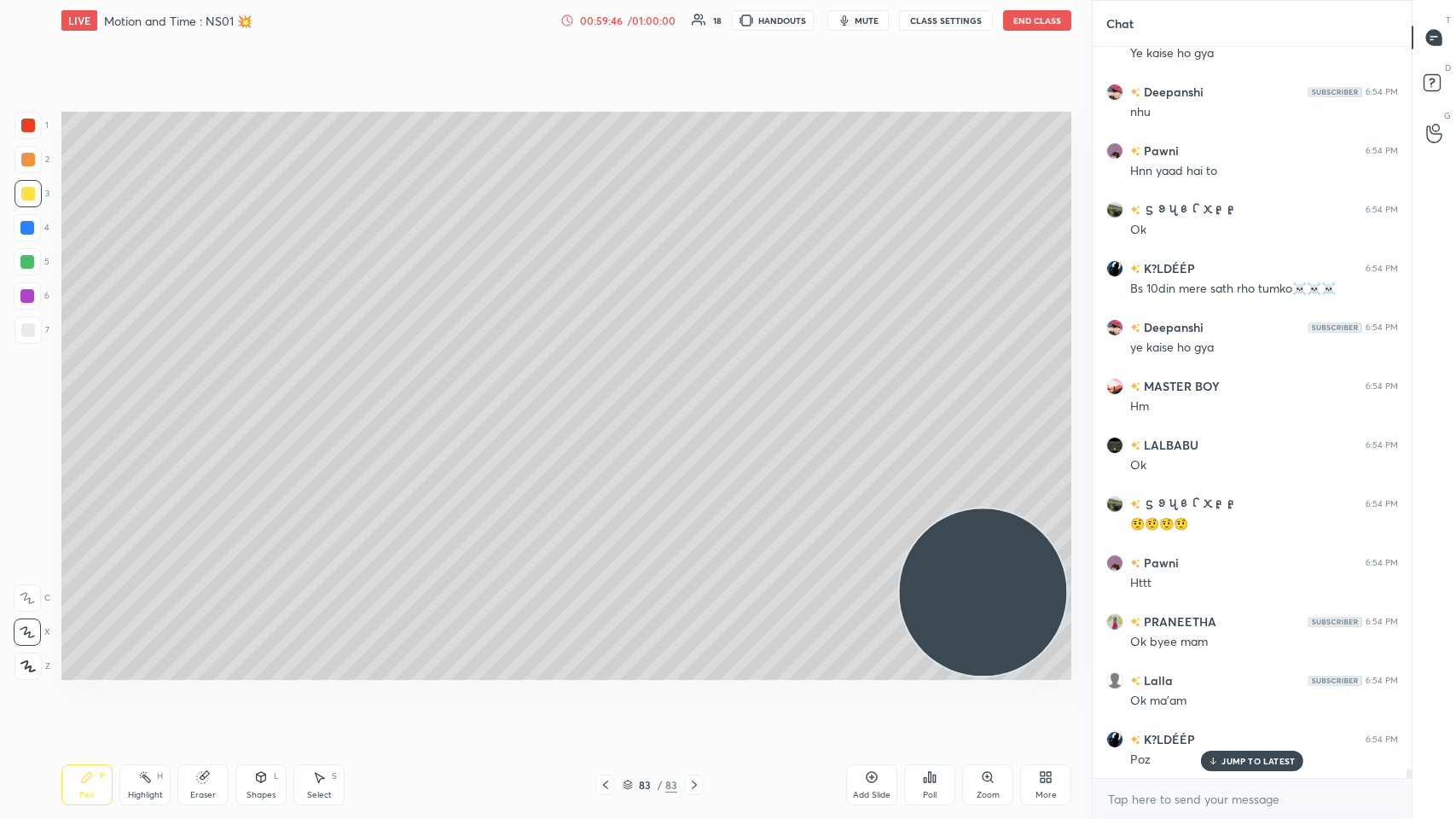 scroll, scrollTop: 53897, scrollLeft: 0, axis: vertical 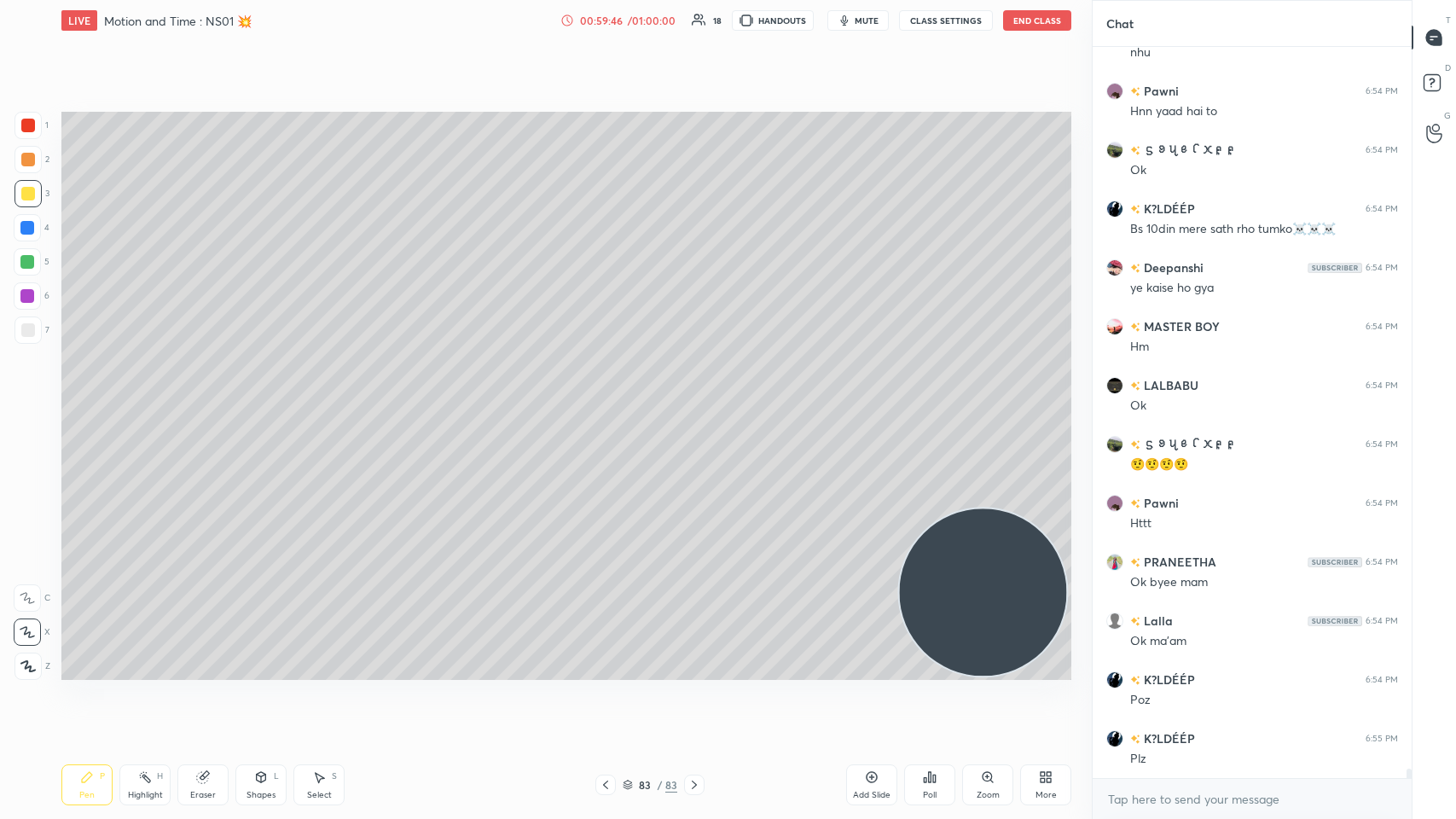 click on "Plz" at bounding box center [1264, 759] 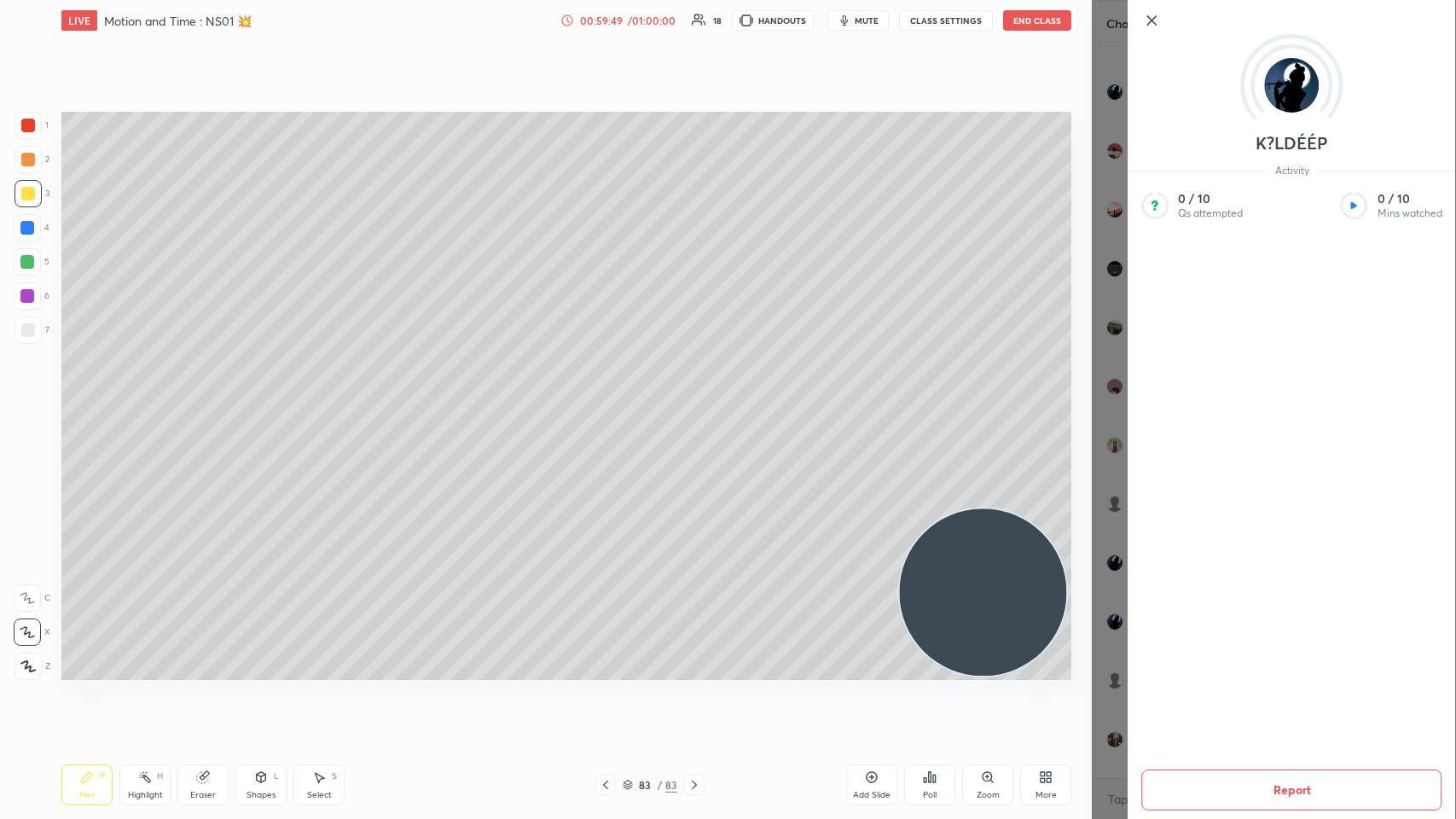 scroll, scrollTop: 54074, scrollLeft: 0, axis: vertical 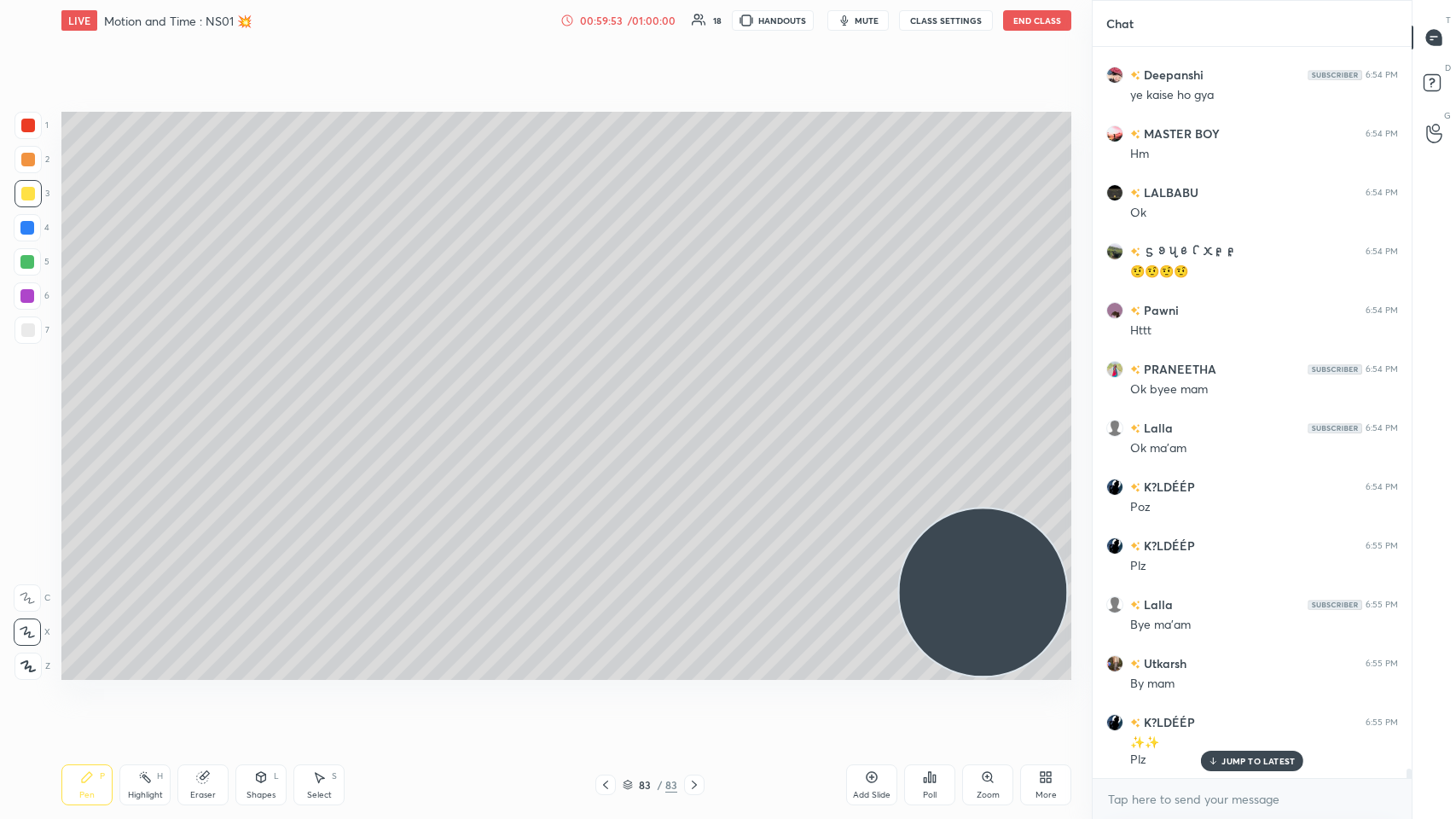 click on "JUMP TO LATEST" at bounding box center [1258, 761] 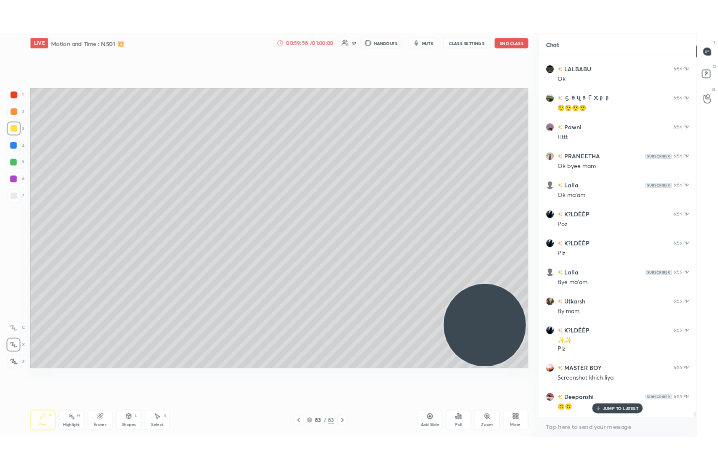 scroll, scrollTop: 63609, scrollLeft: 0, axis: vertical 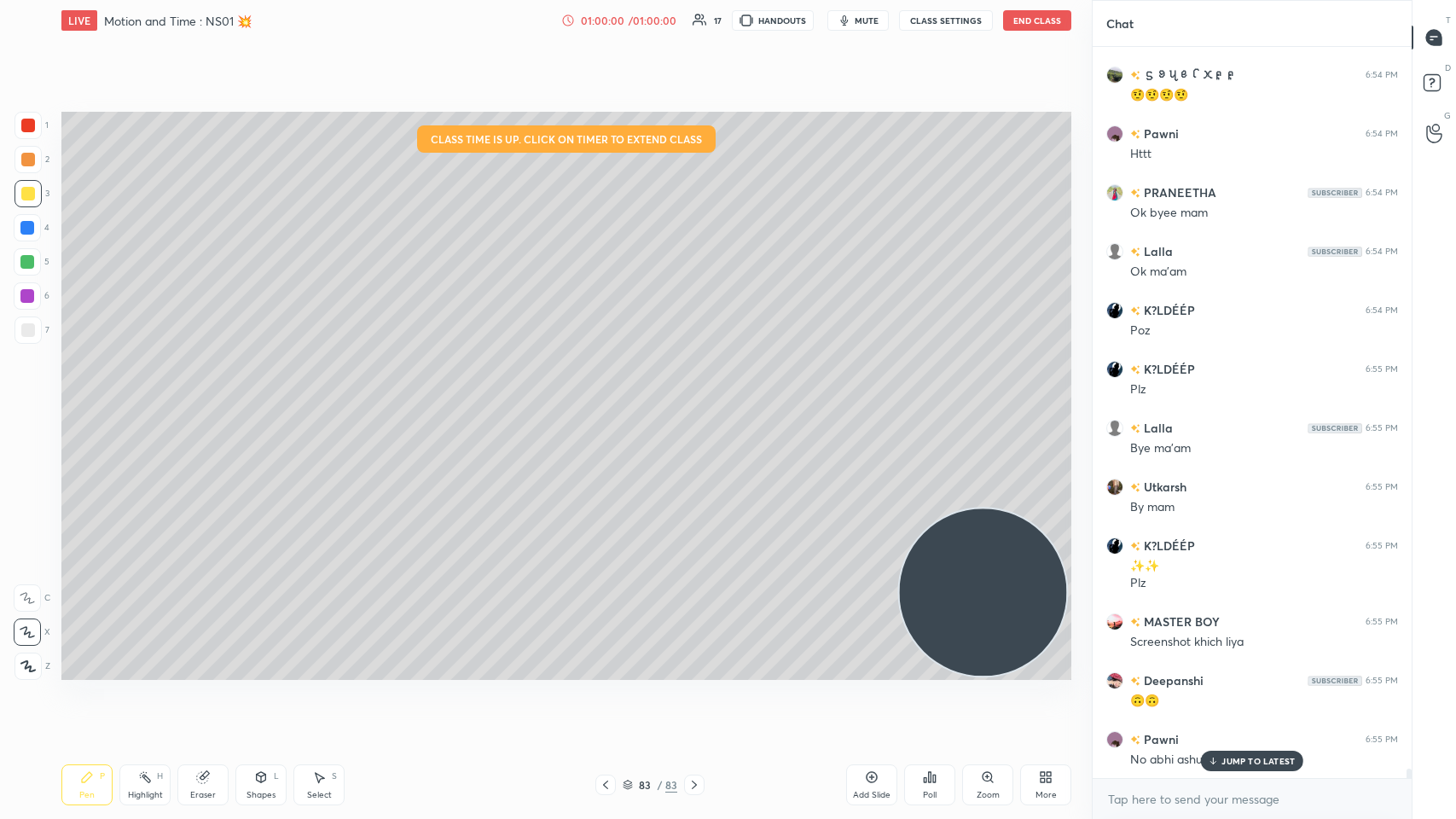 click on "JUMP TO LATEST" at bounding box center [1258, 761] 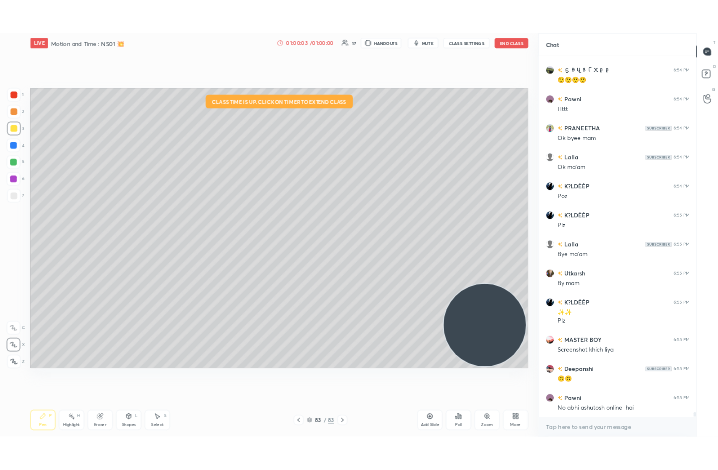 scroll, scrollTop: 342, scrollLeft: 476, axis: both 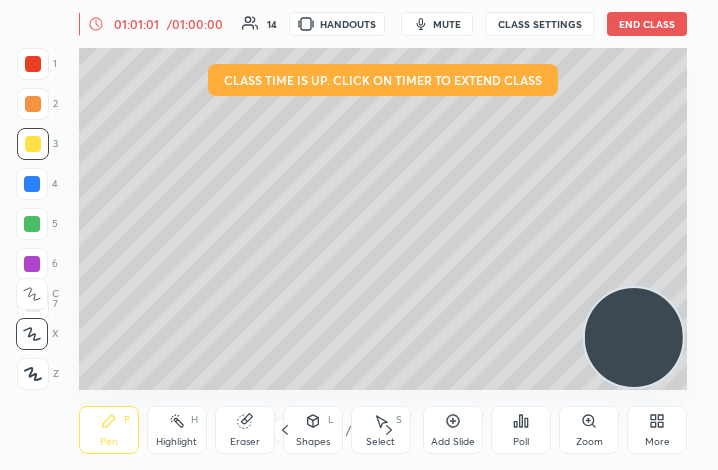 click on "More" at bounding box center [657, 442] 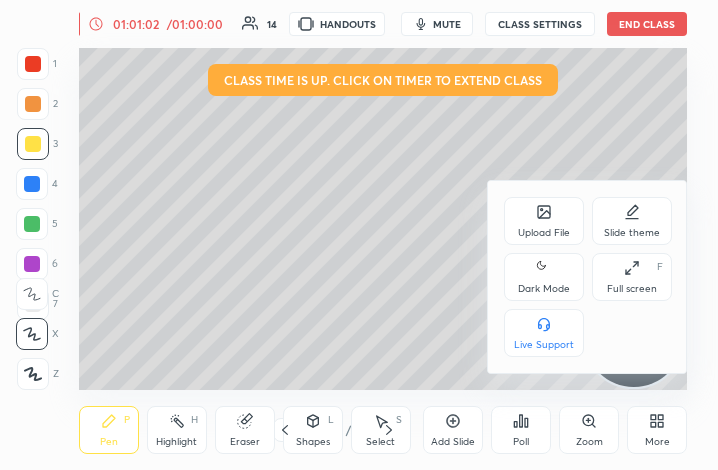 click on "Full screen F" at bounding box center (632, 277) 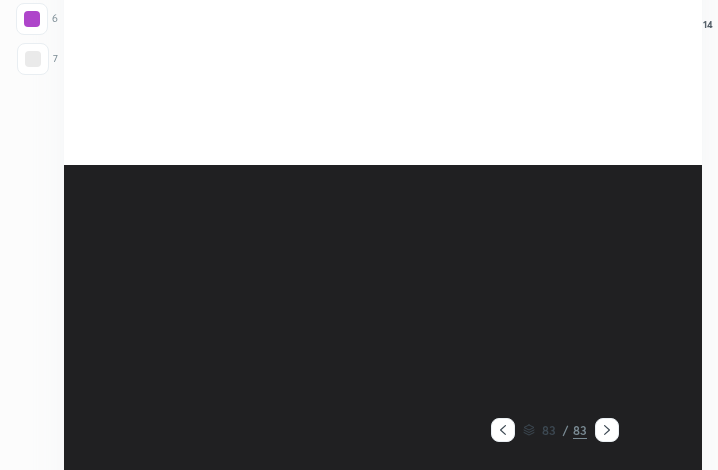 type on "x" 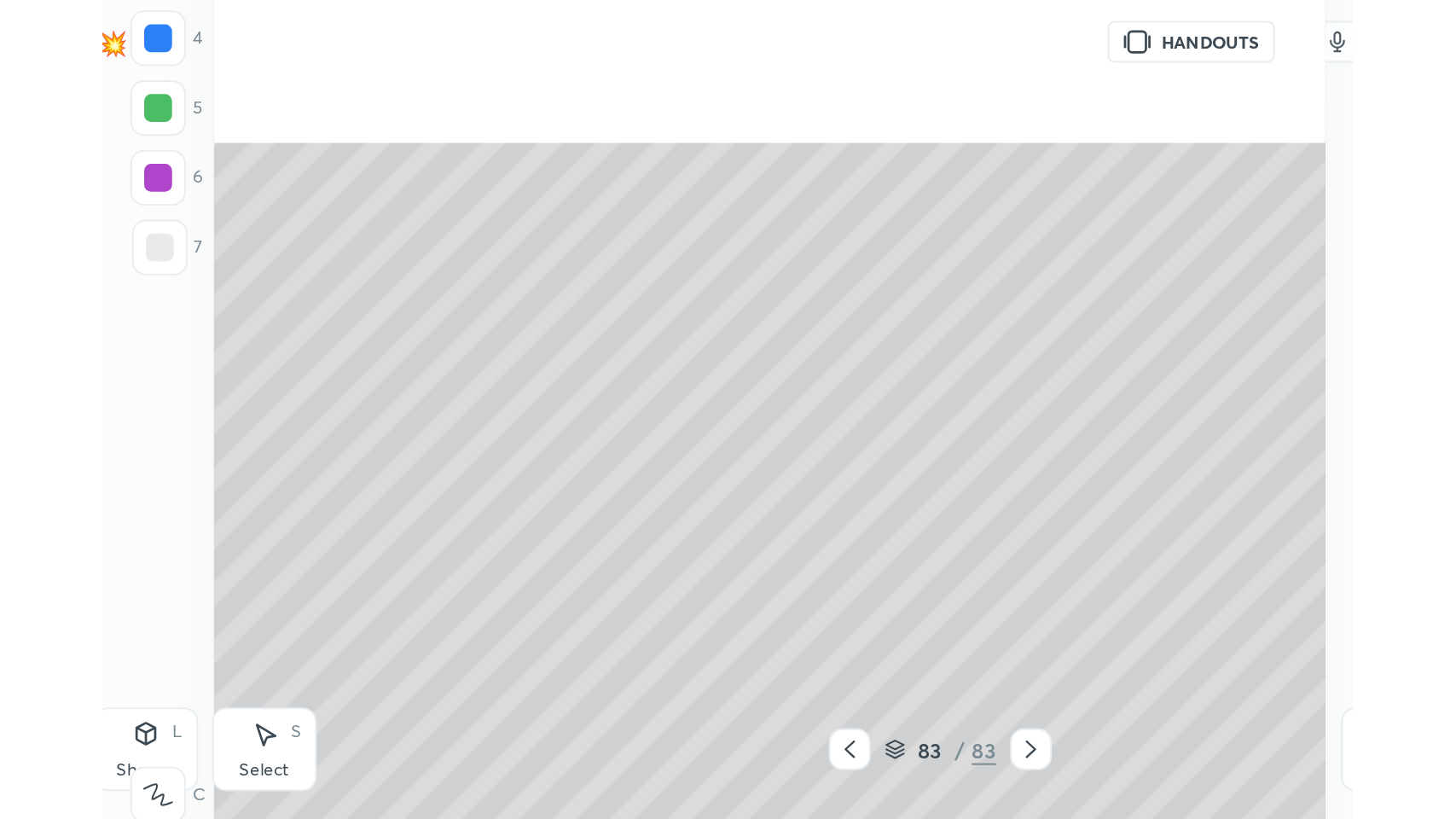 scroll, scrollTop: 84603, scrollLeft: 84272, axis: both 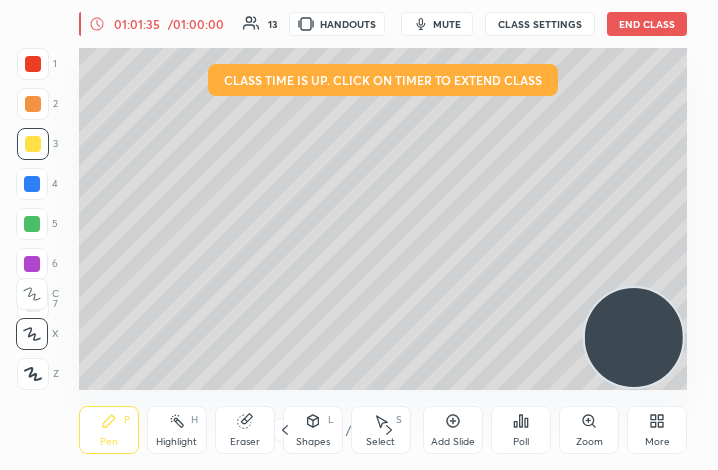click on "More" at bounding box center (657, 430) 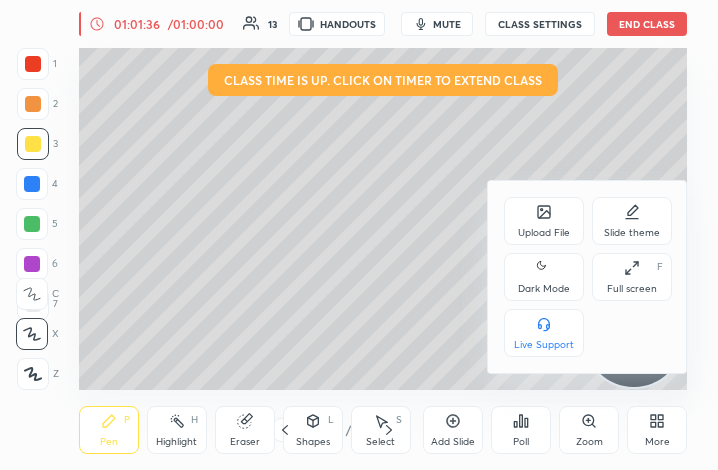 click on "Full screen F" at bounding box center (632, 277) 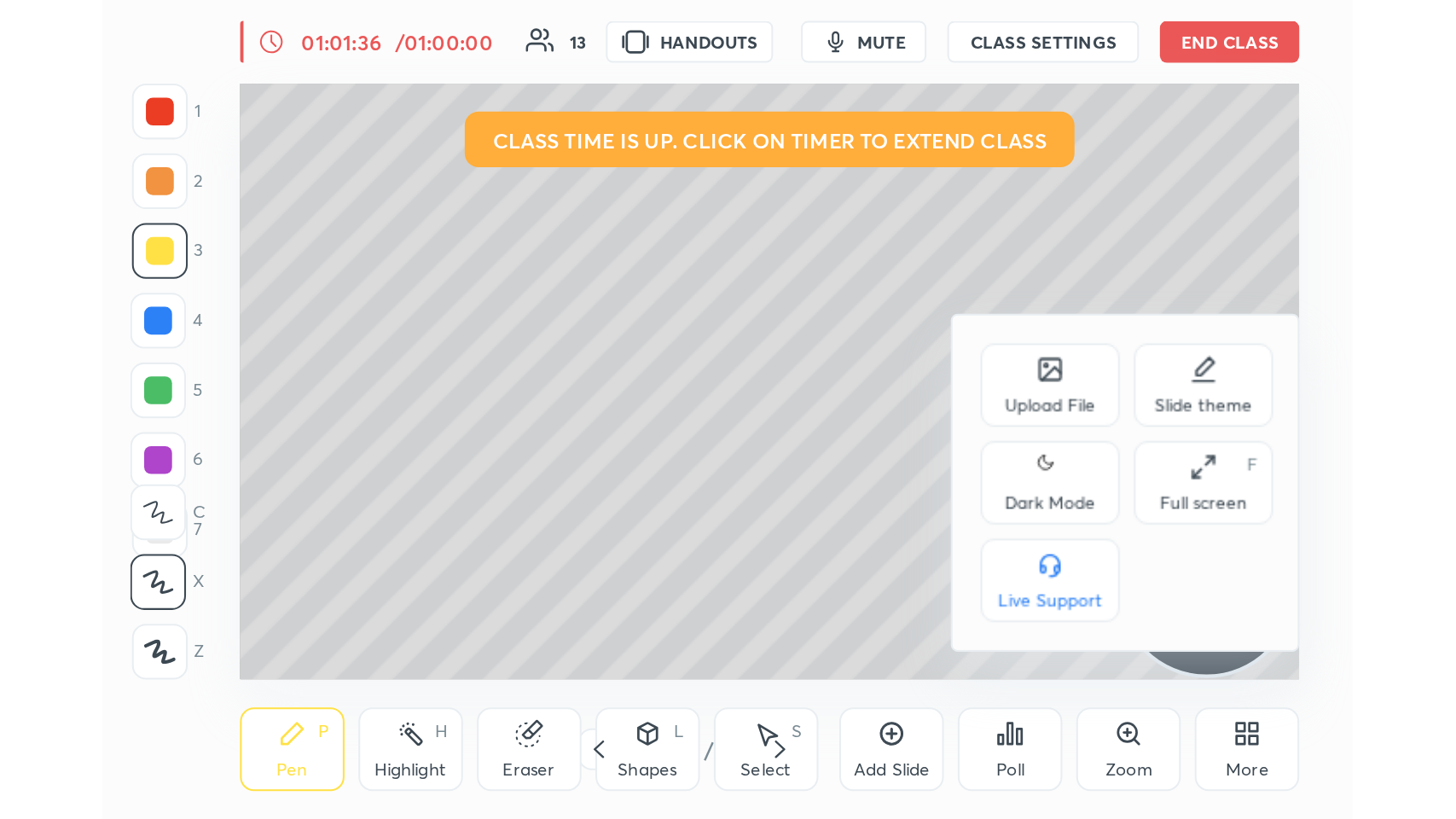 scroll, scrollTop: 84603, scrollLeft: 83938, axis: both 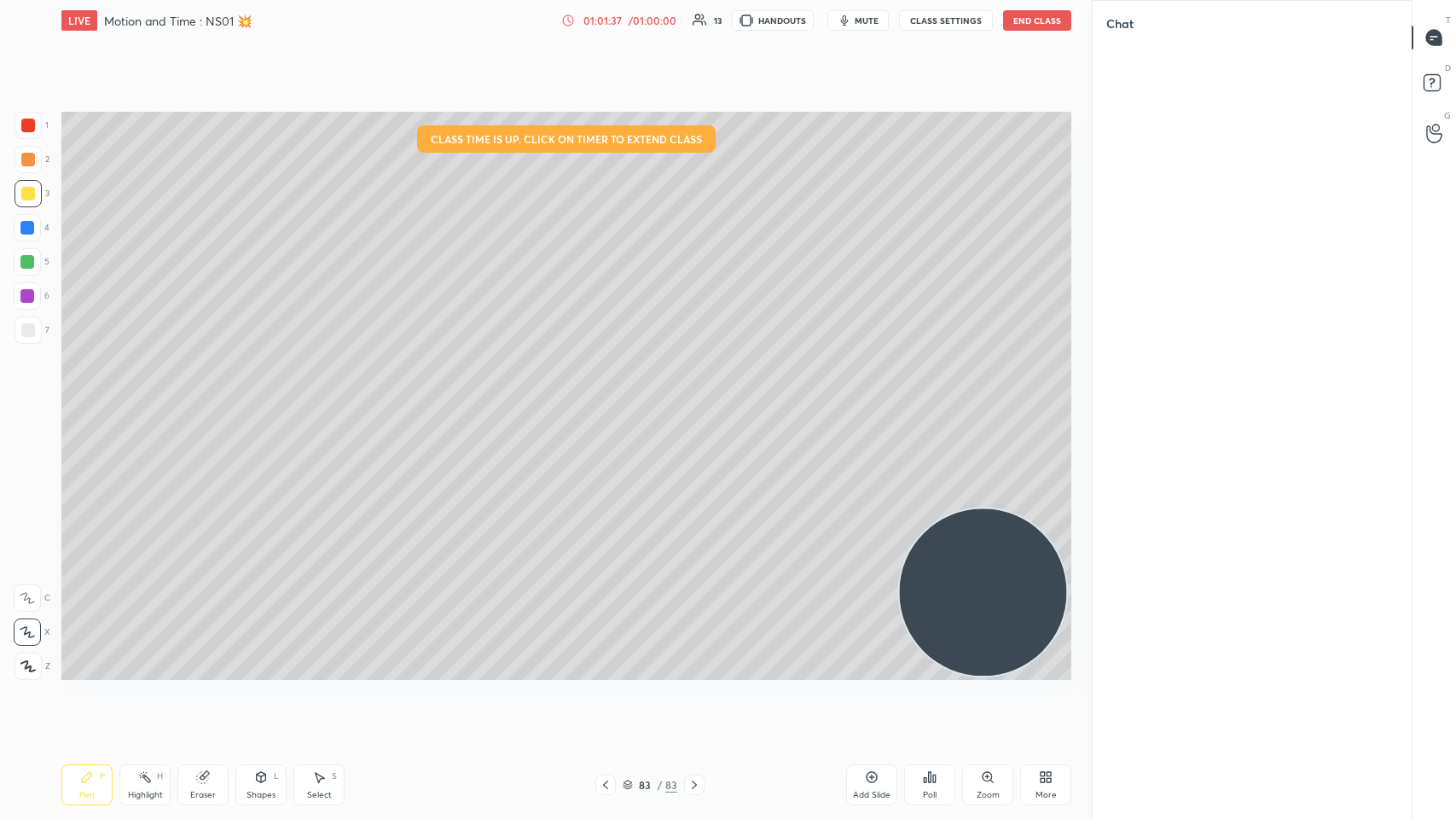 click on "Chat" at bounding box center [1251, 410] 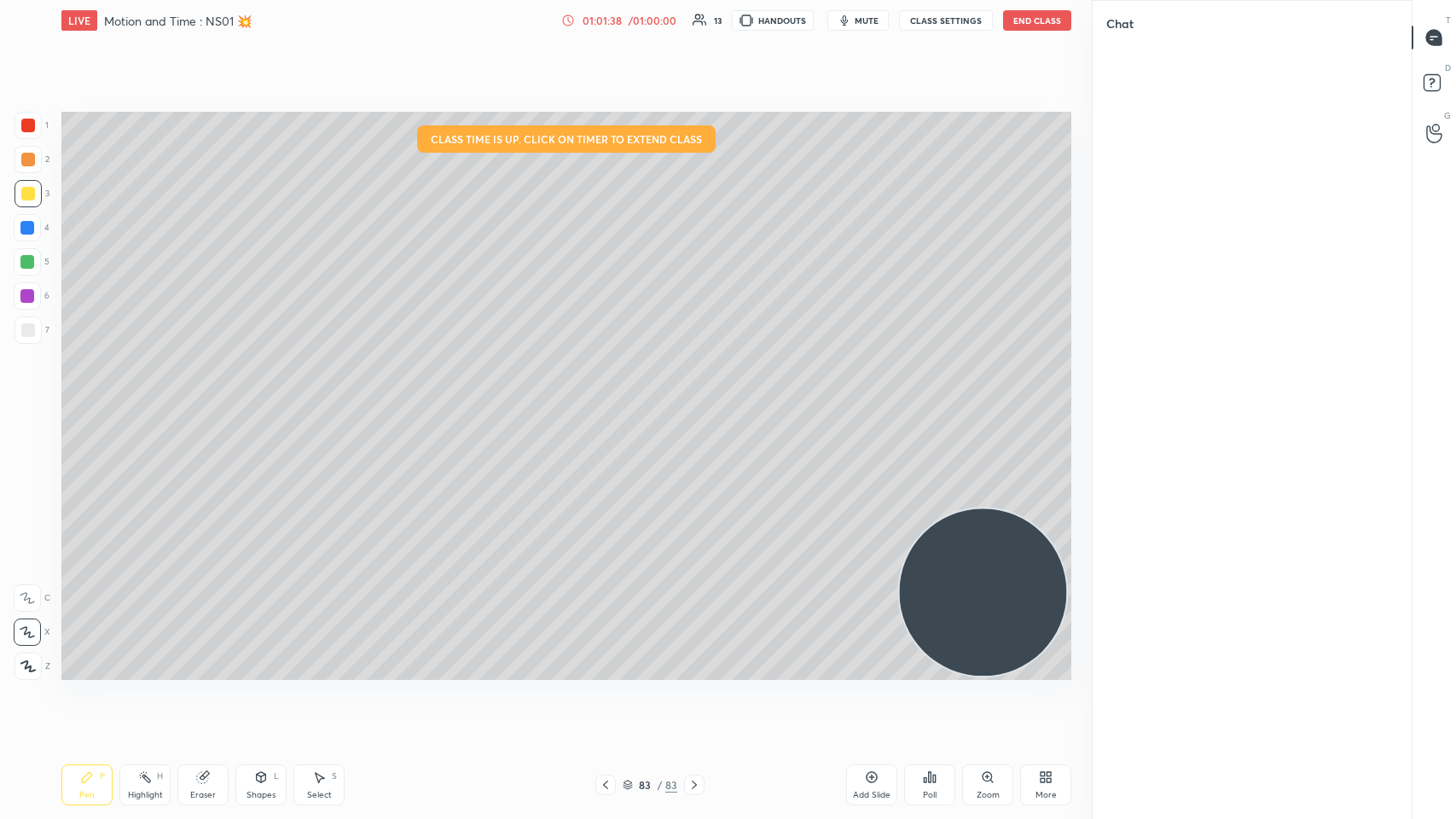 click on "Chat" at bounding box center (1251, 410) 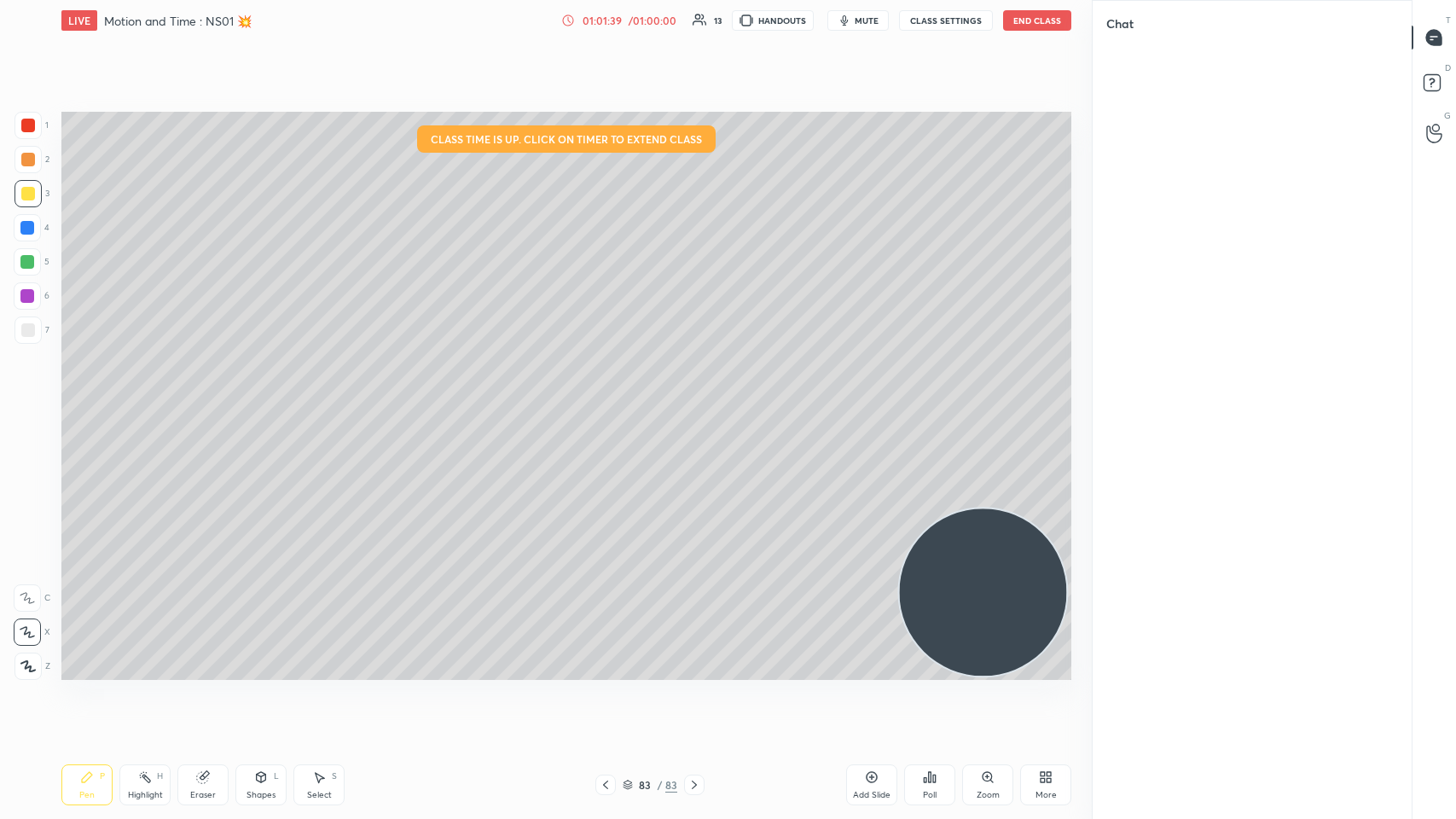 drag, startPoint x: 1209, startPoint y: 799, endPoint x: 1430, endPoint y: 72, distance: 759.8487 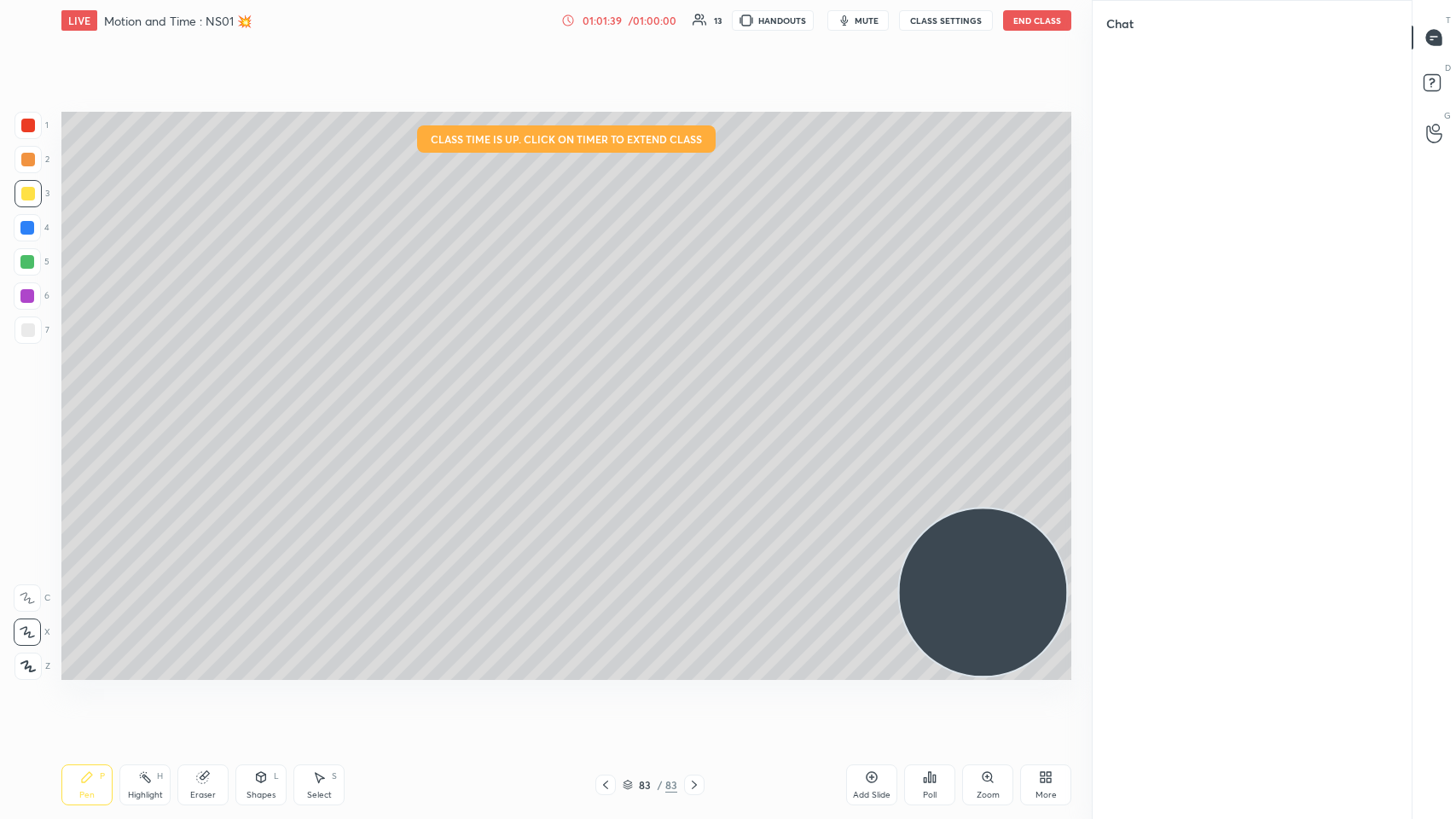 click on "Chat T Messages (T) D Doubts (D) G Raise Hand (G)" at bounding box center [1273, 410] 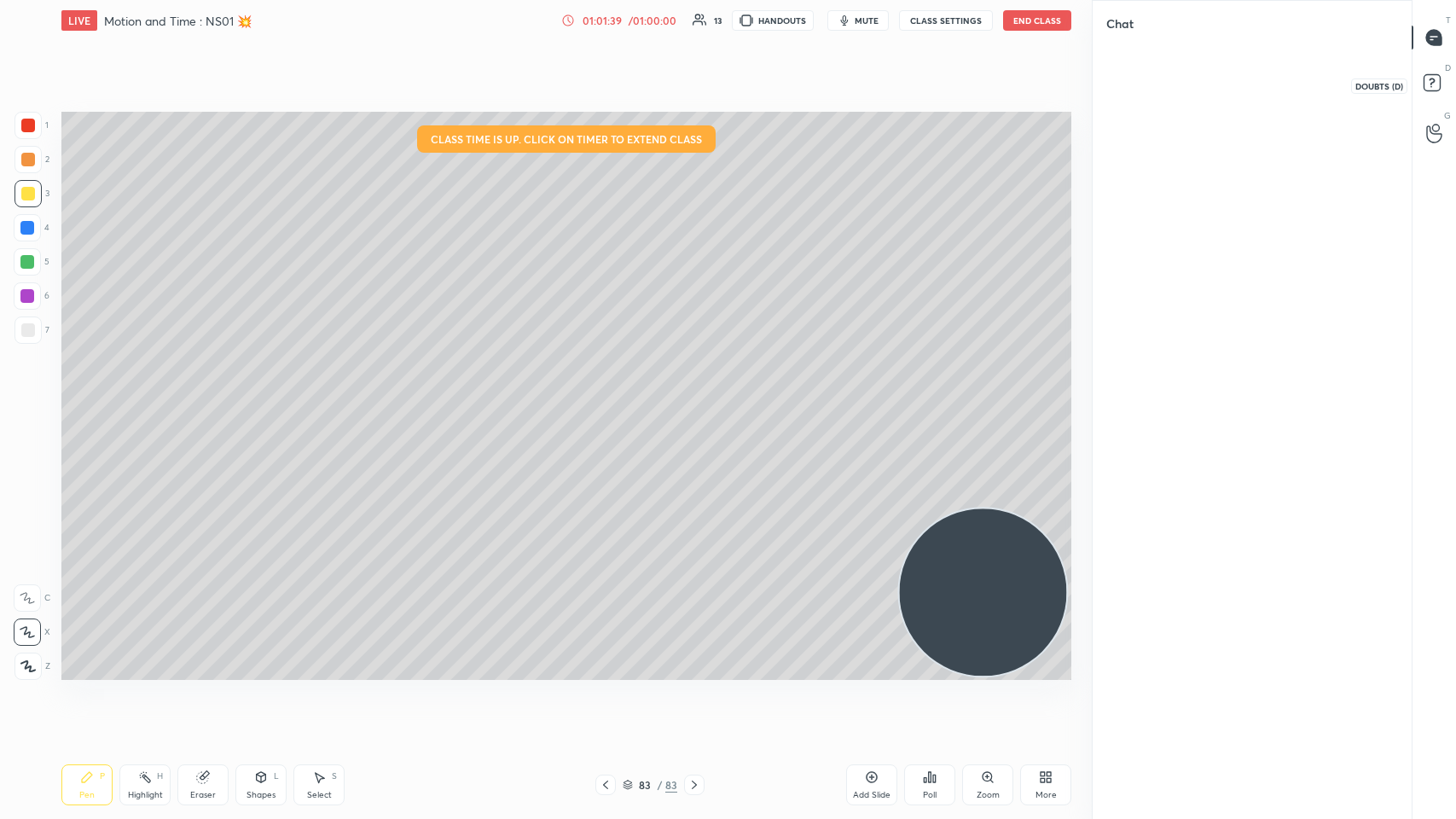 click 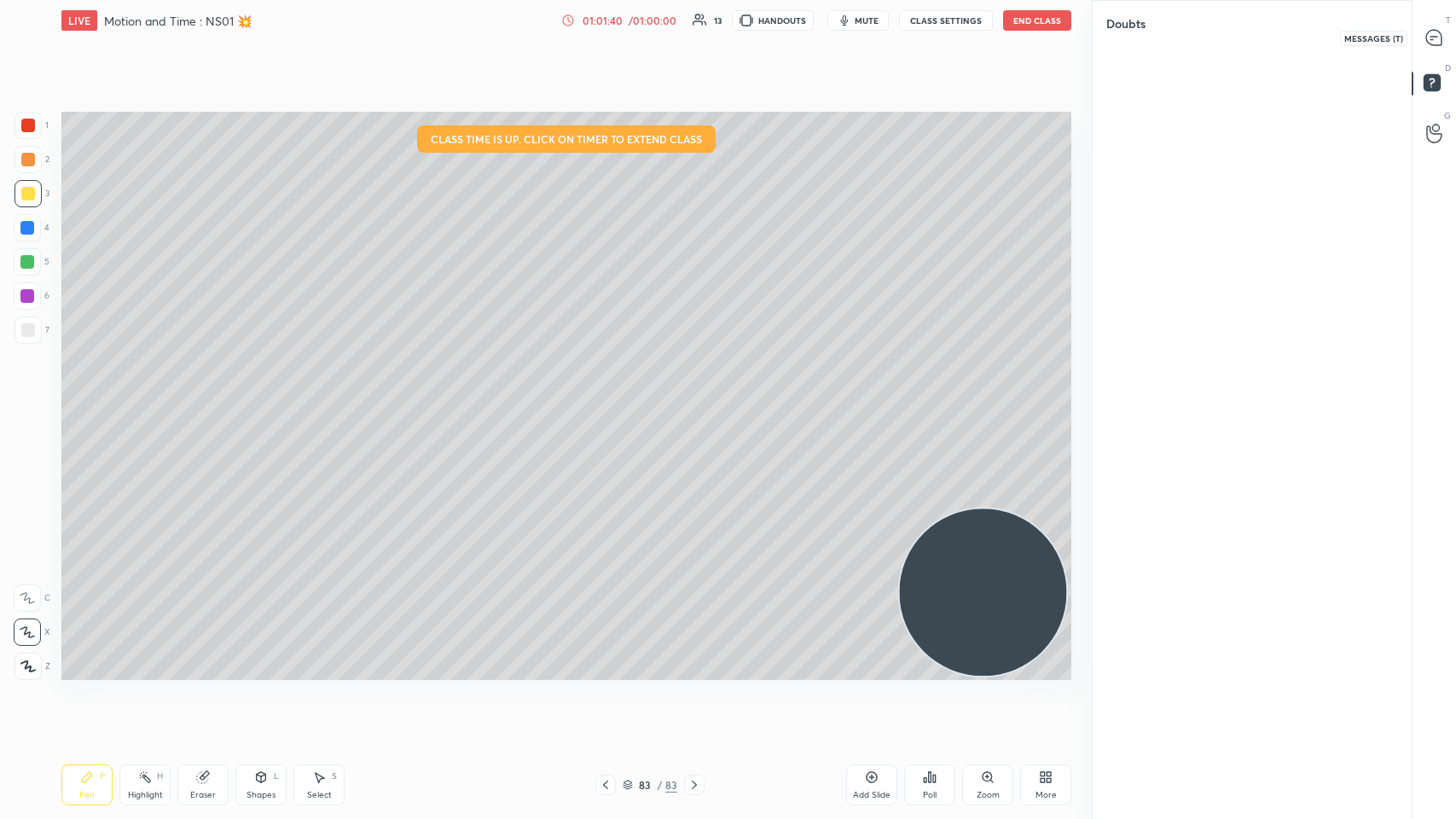 click at bounding box center [1435, 38] 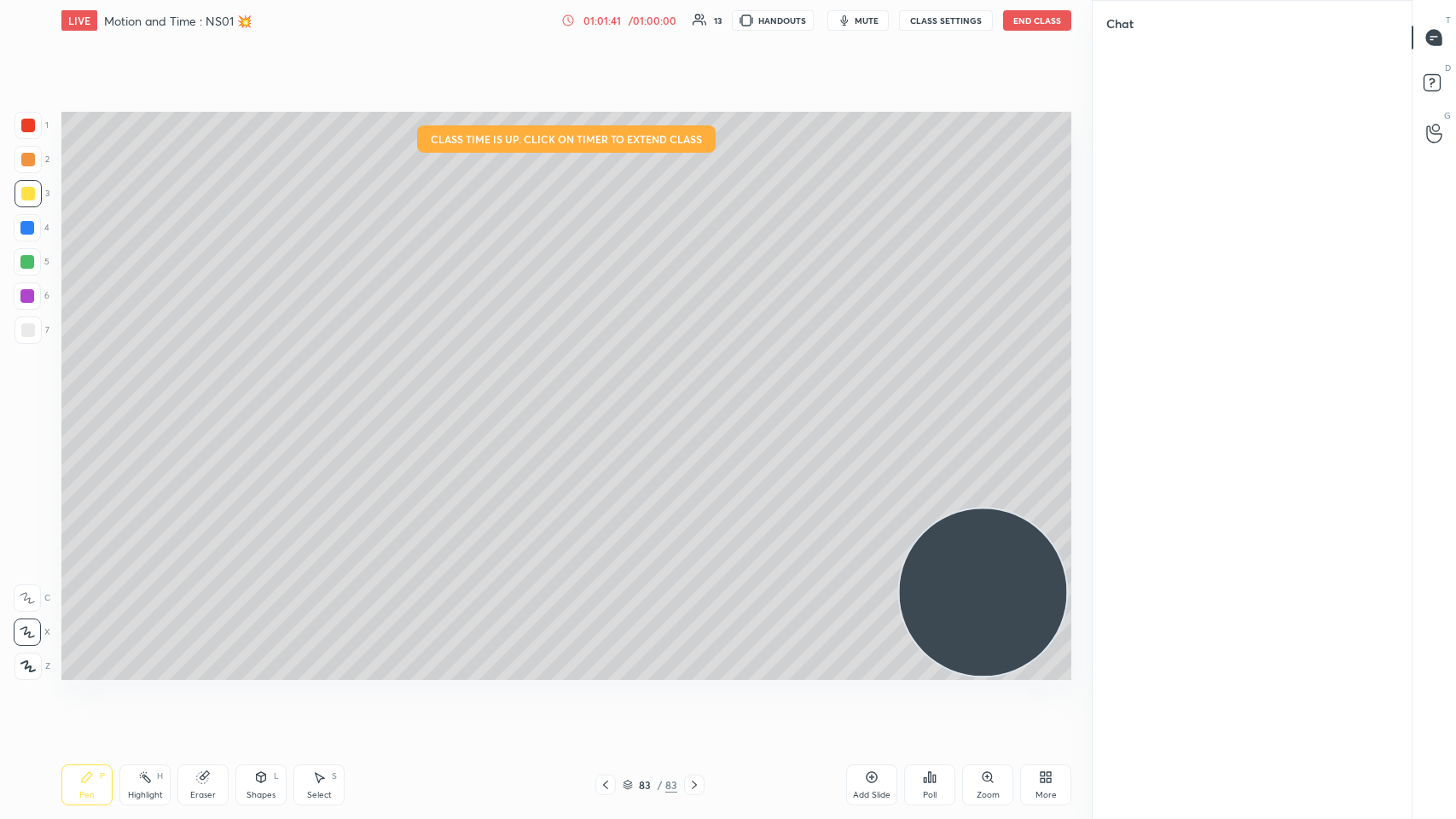 click at bounding box center (1435, 38) 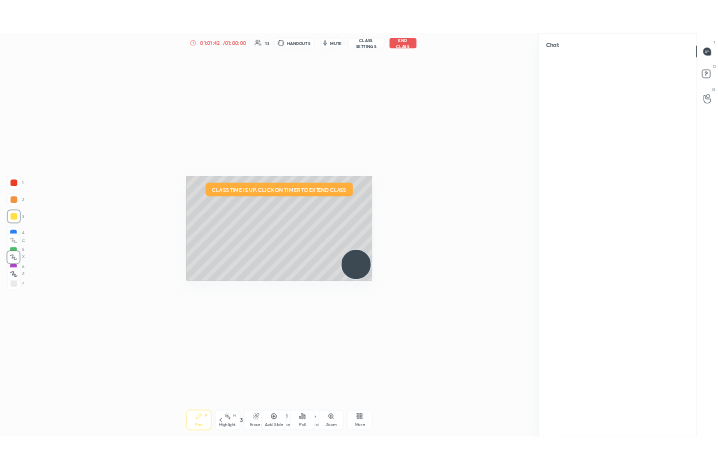 scroll, scrollTop: 342, scrollLeft: 538, axis: both 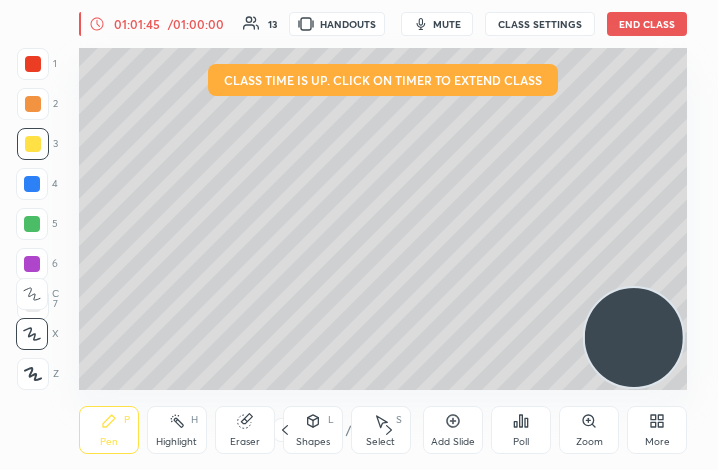 click on "More" at bounding box center [657, 442] 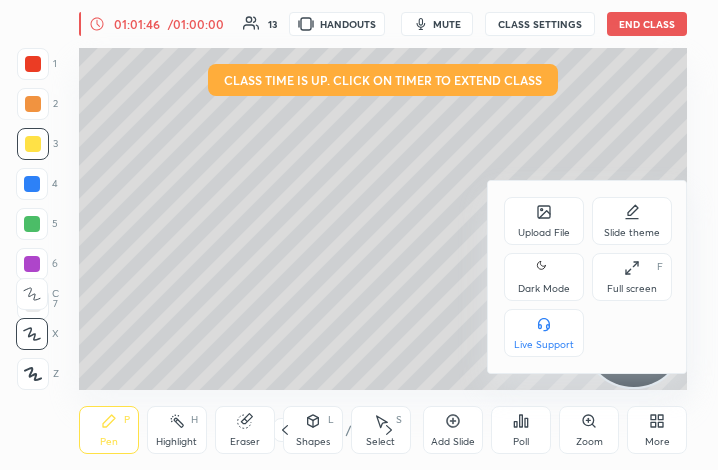 click on "Full screen" at bounding box center (632, 289) 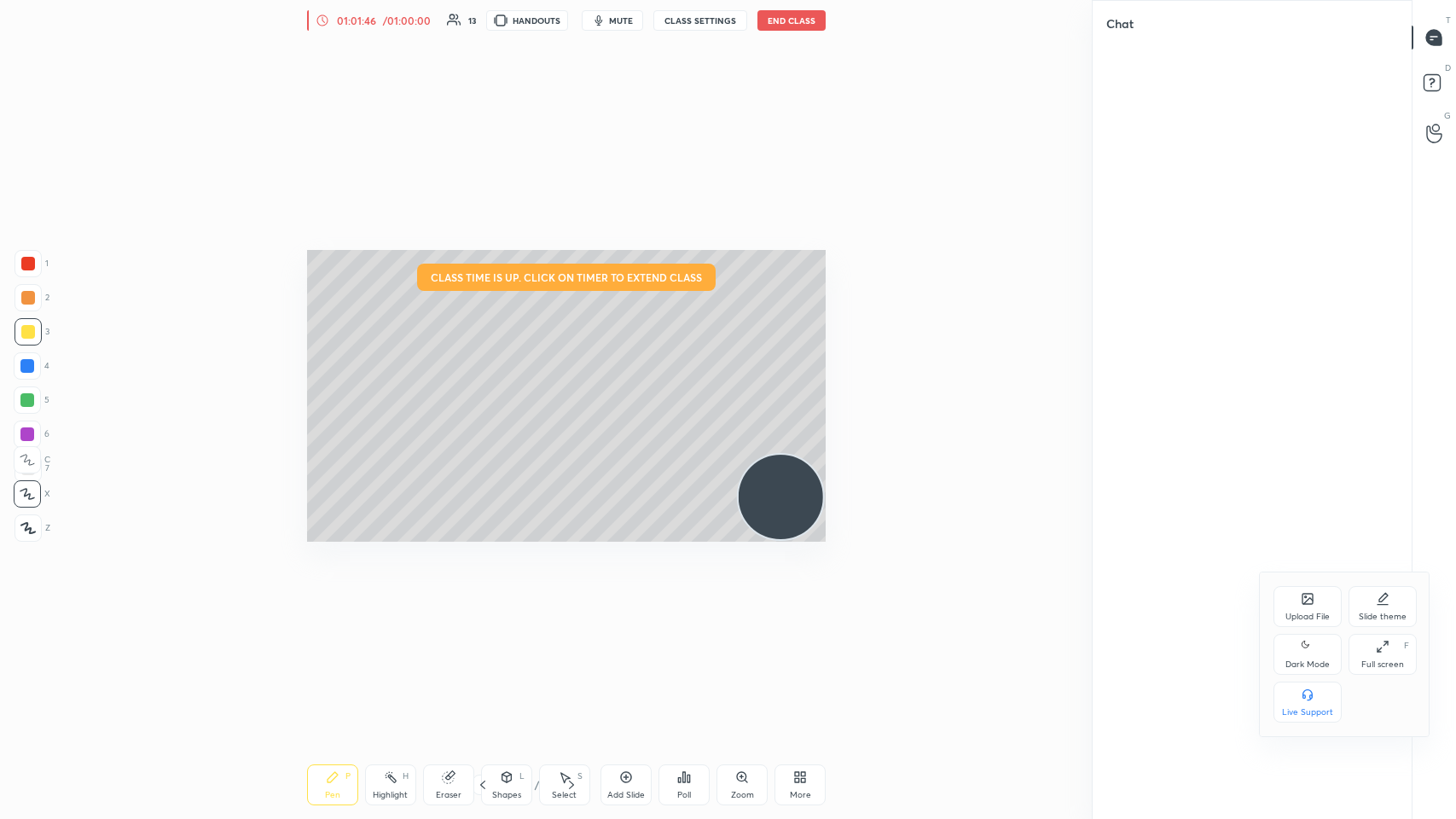scroll, scrollTop: 84603, scrollLeft: 83949, axis: both 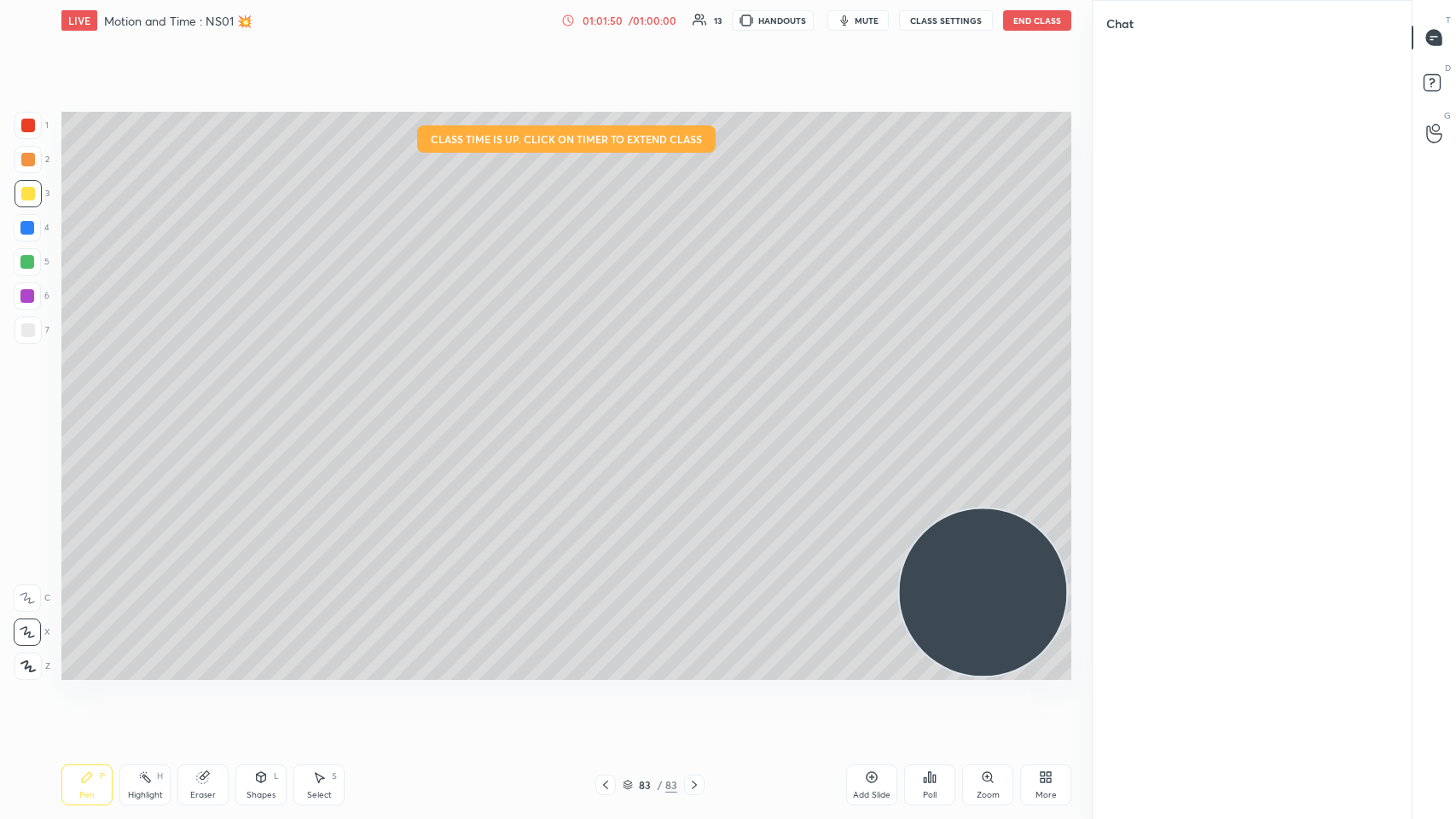 click on "Chat" at bounding box center [1251, 410] 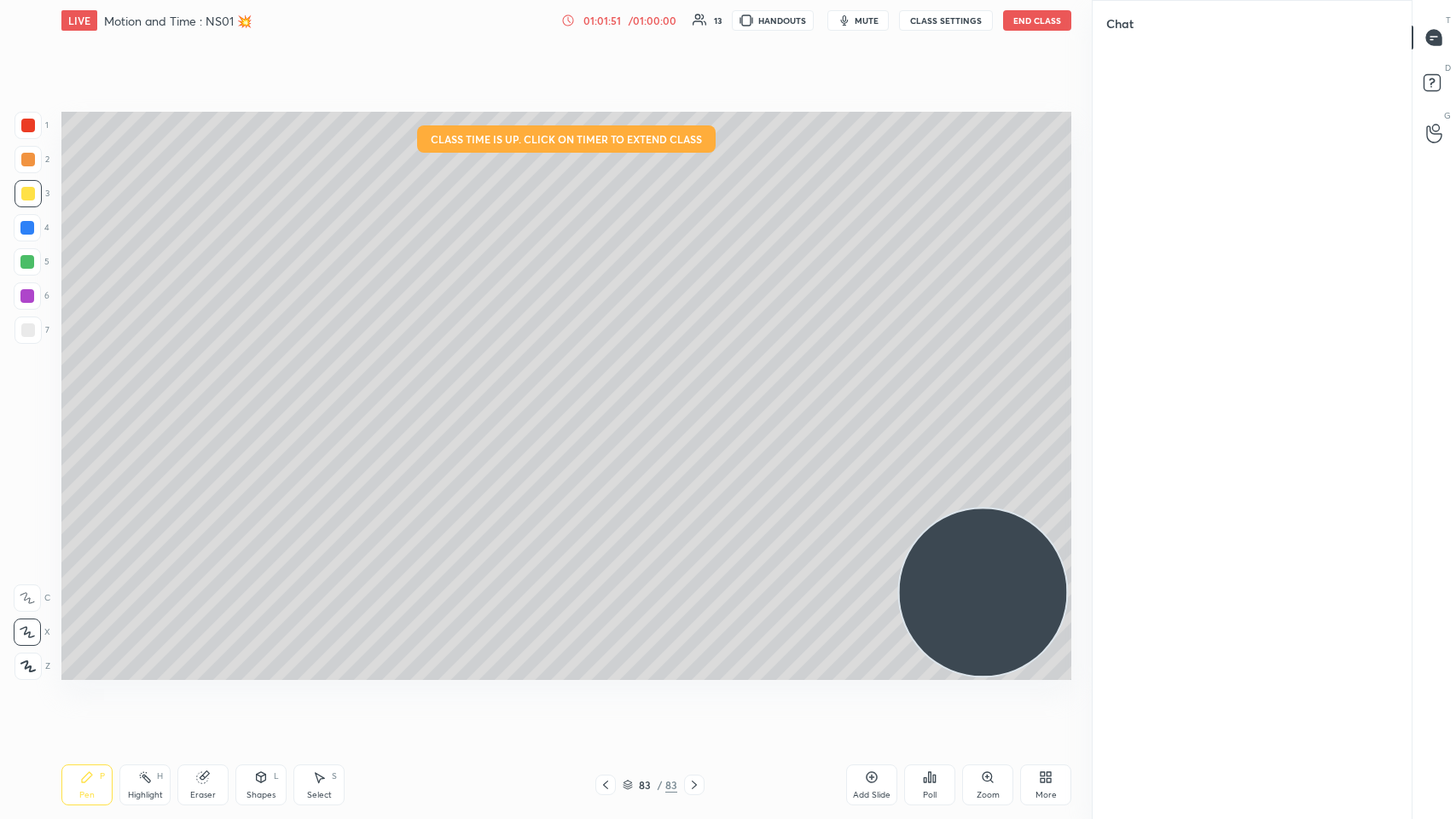 click on "Chat" at bounding box center [1251, 410] 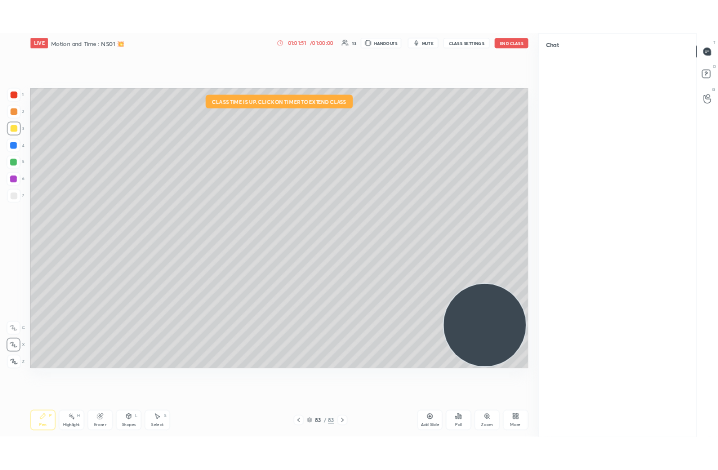 scroll, scrollTop: 342, scrollLeft: 478, axis: both 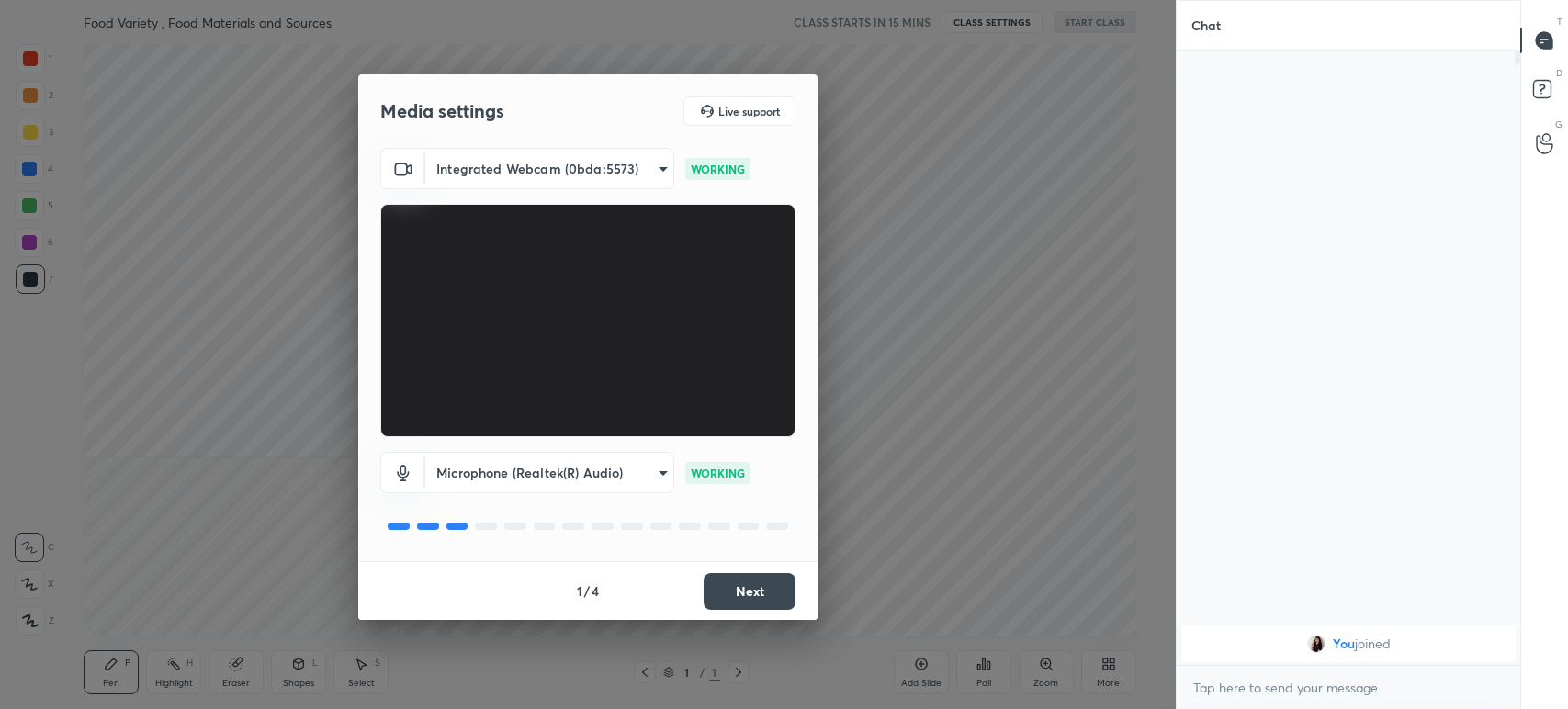click on "Next" at bounding box center [750, 591] 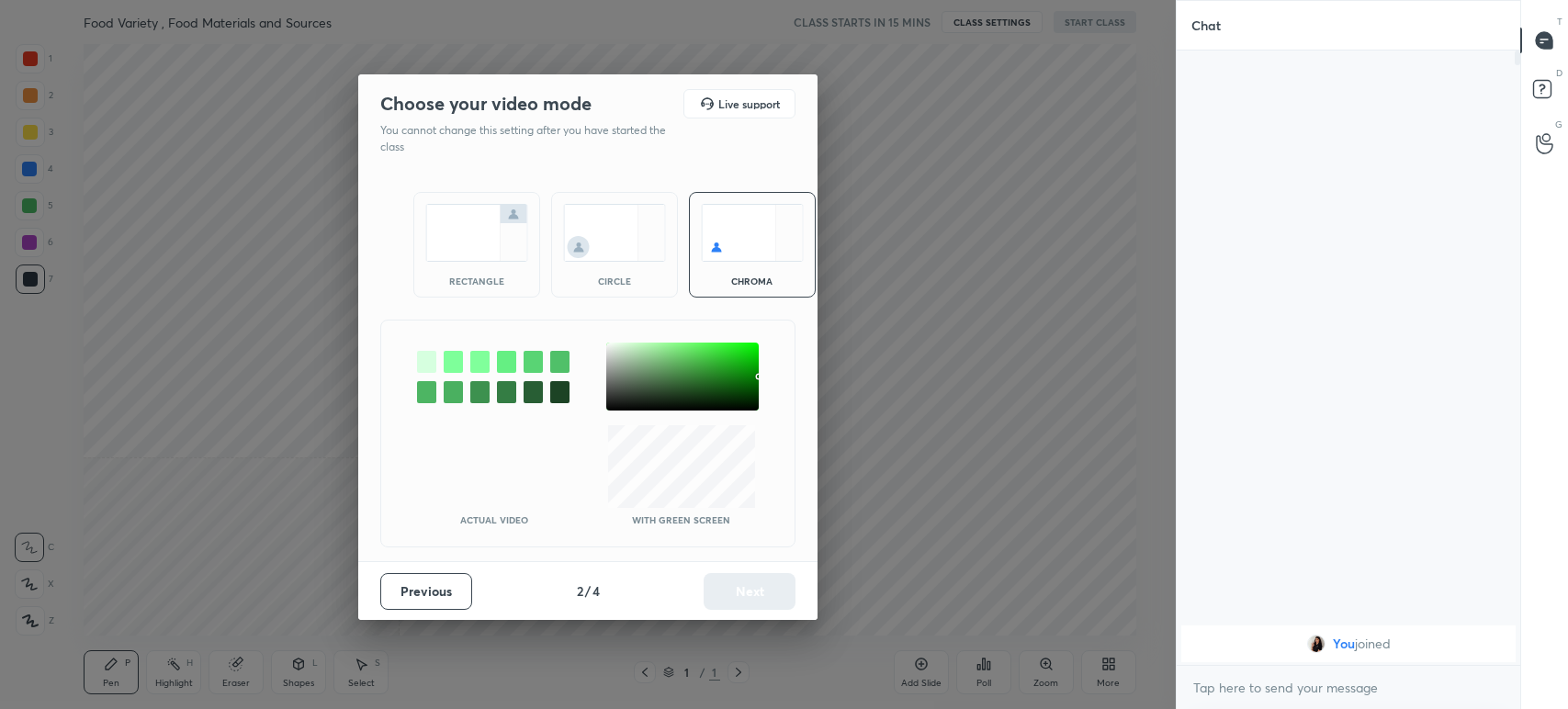 click at bounding box center (615, 232) 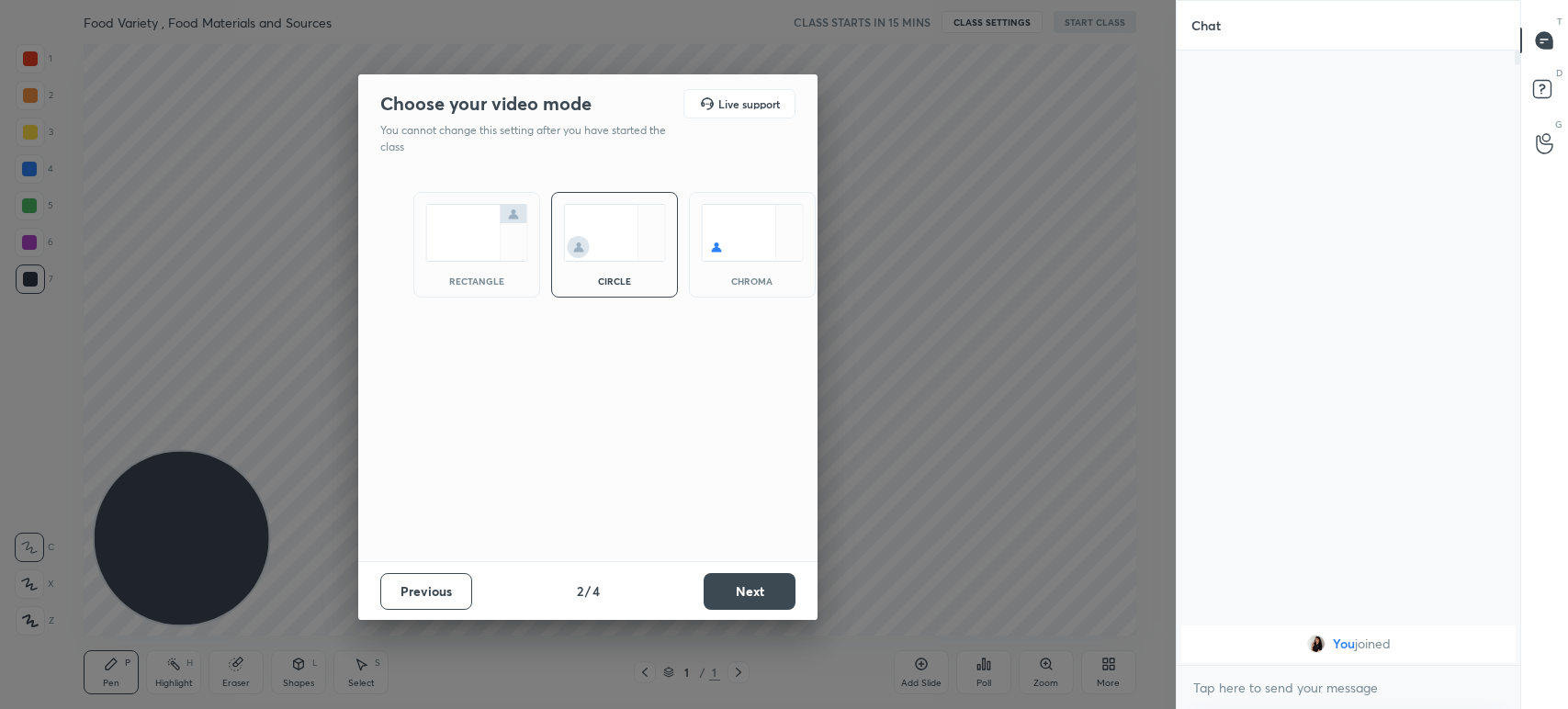 click on "Next" at bounding box center [750, 591] 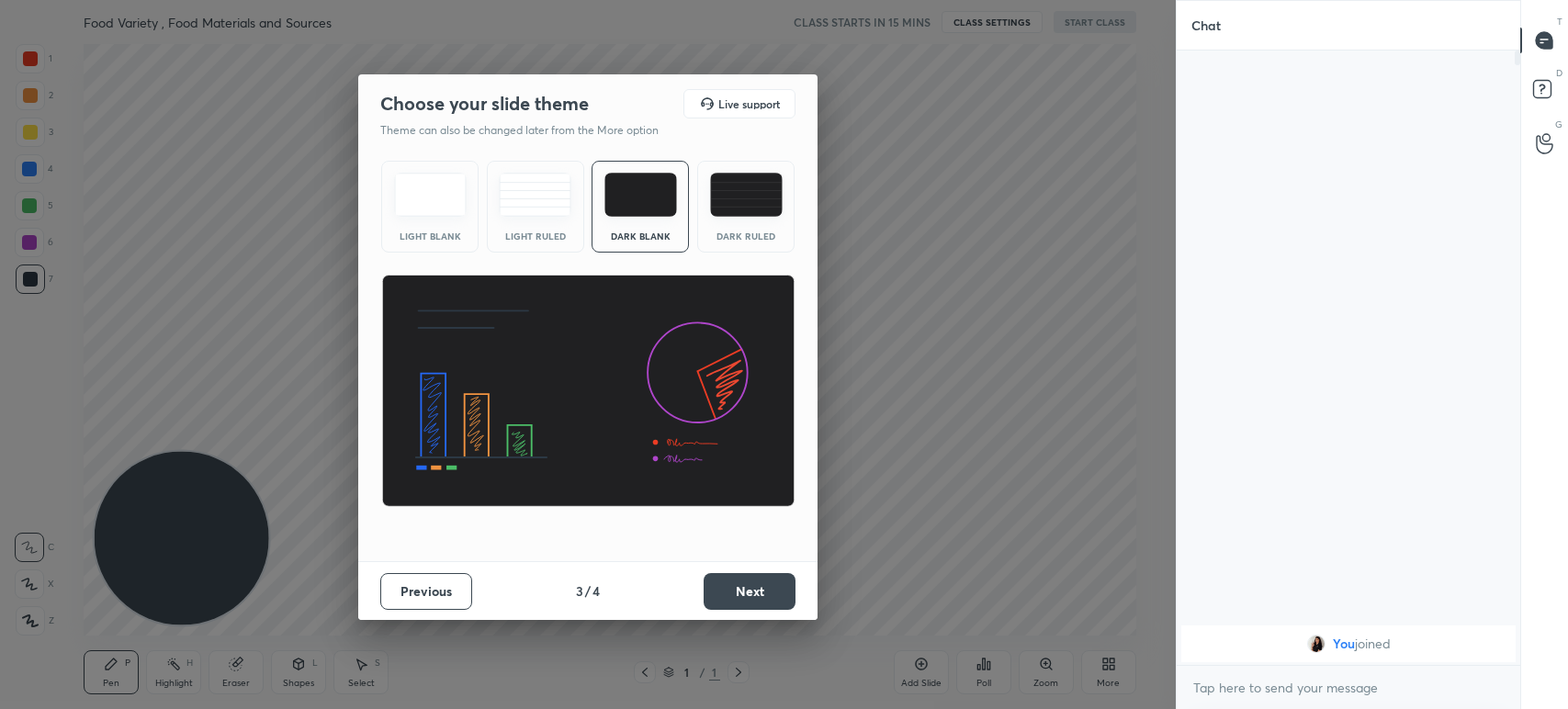 click on "Next" at bounding box center [750, 591] 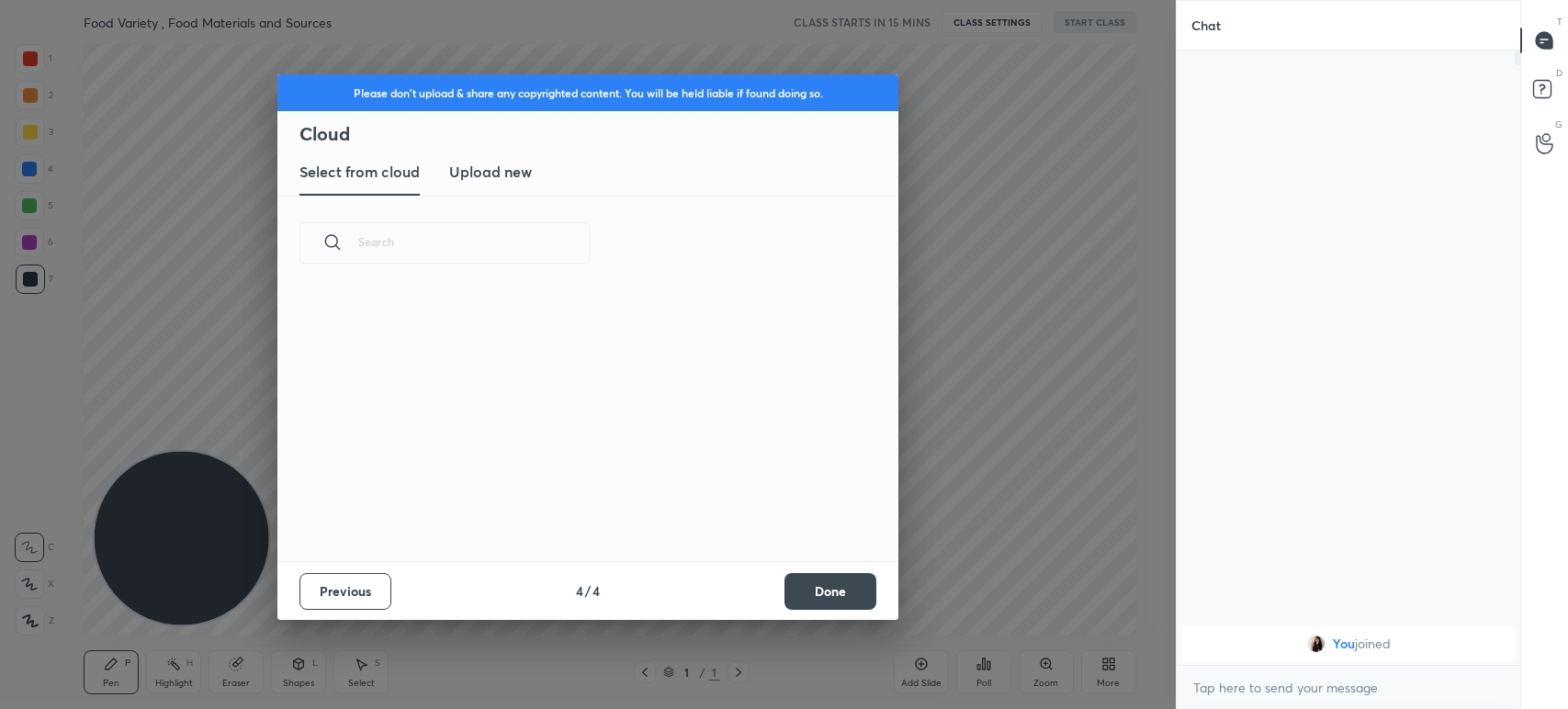 click on "Upload new" at bounding box center [491, 172] 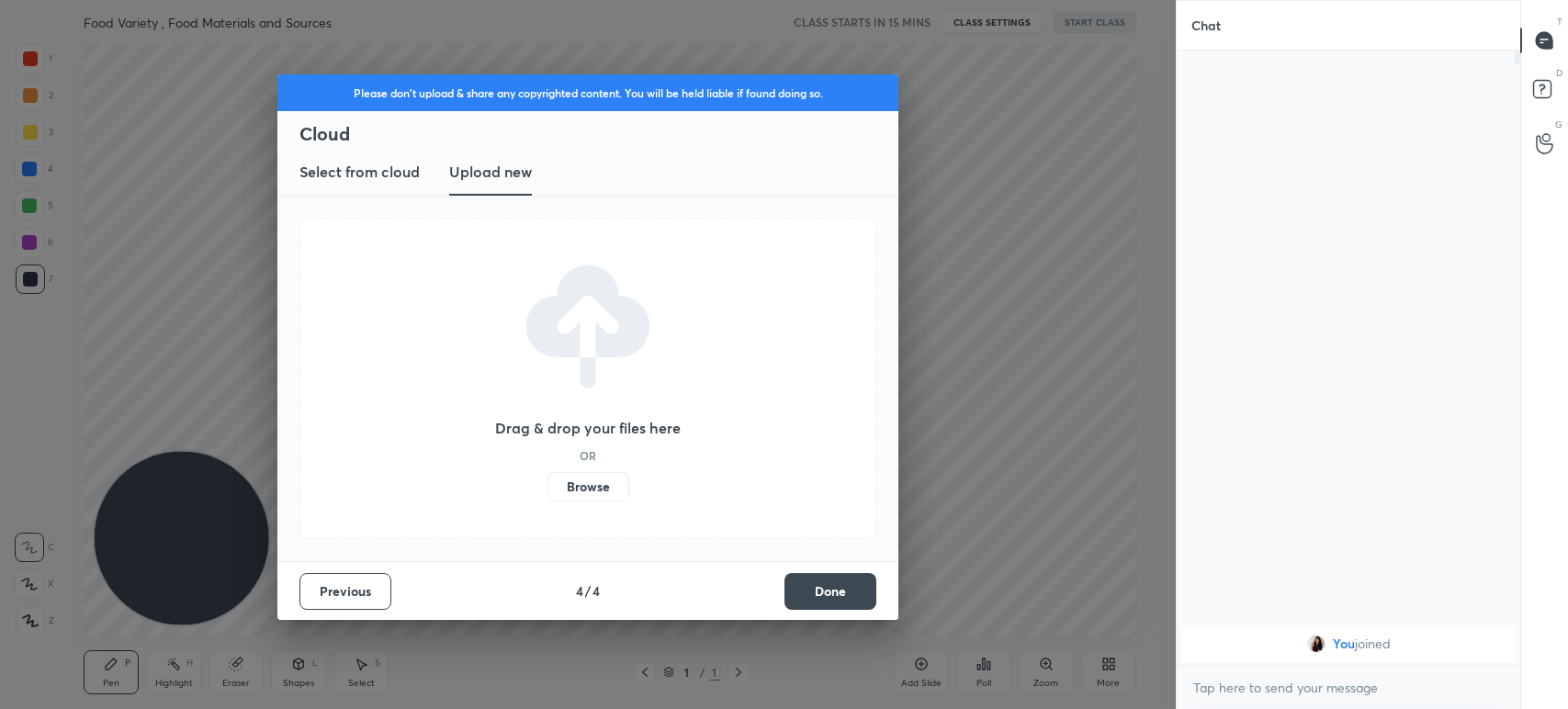 click on "Browse" at bounding box center (588, 487) 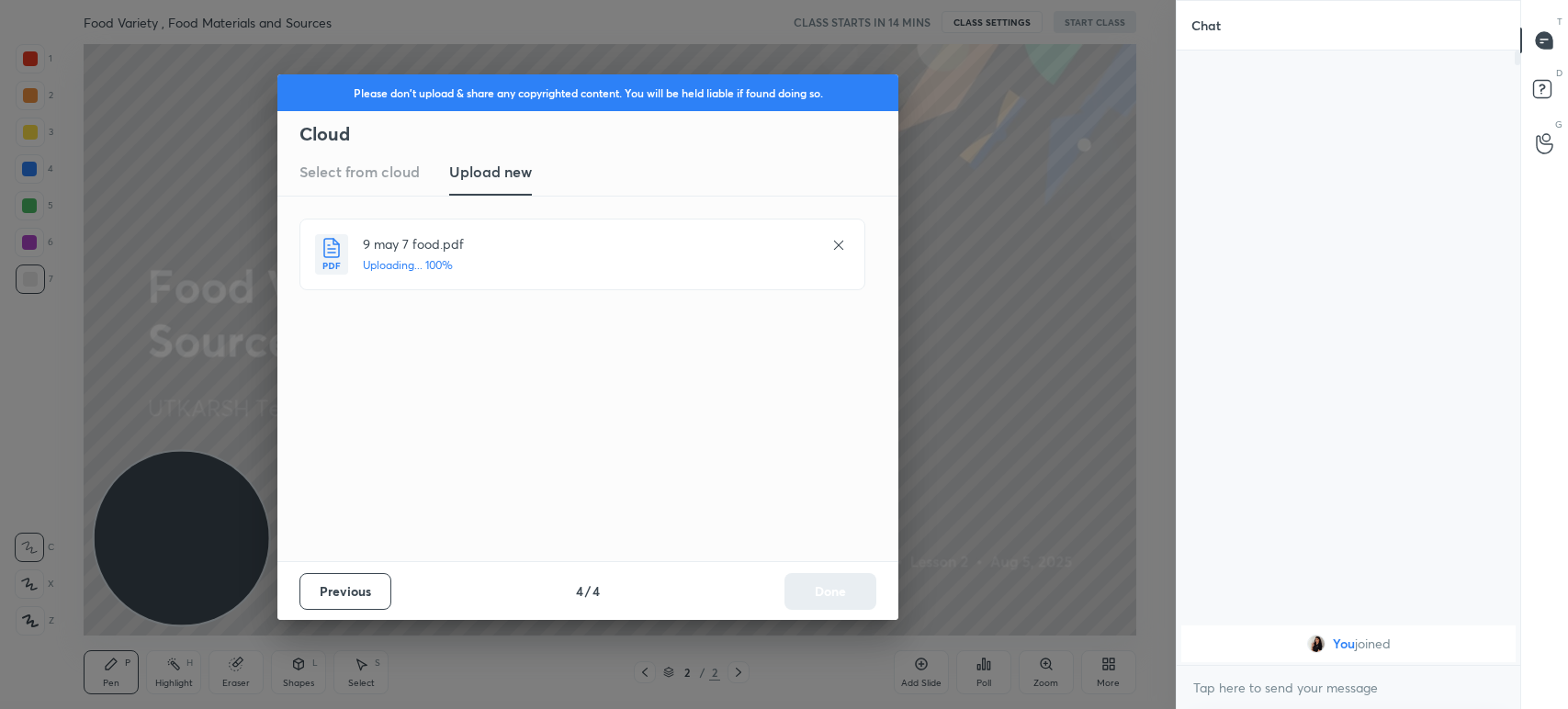 click on "Previous 4 / 4 Done" at bounding box center (588, 591) 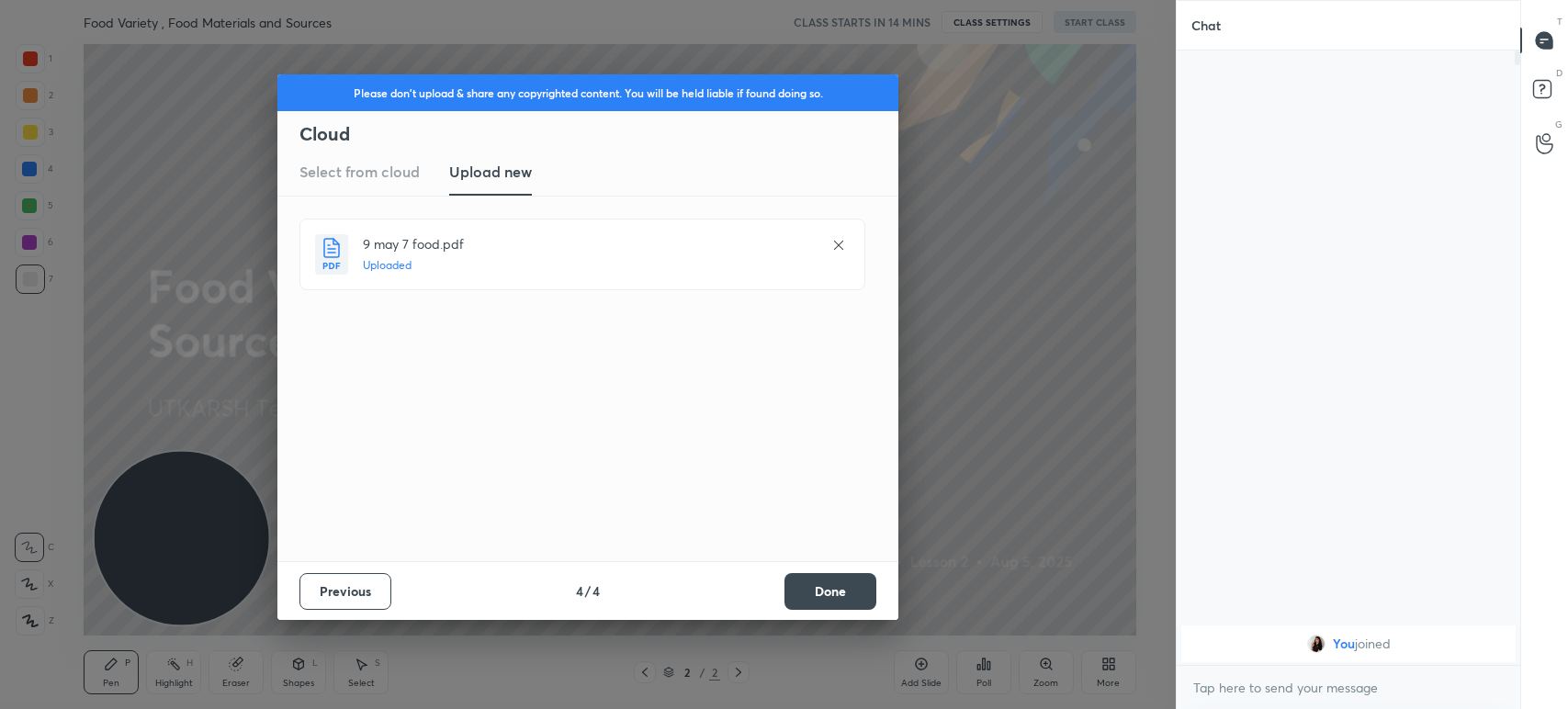 click on "Done" at bounding box center (830, 591) 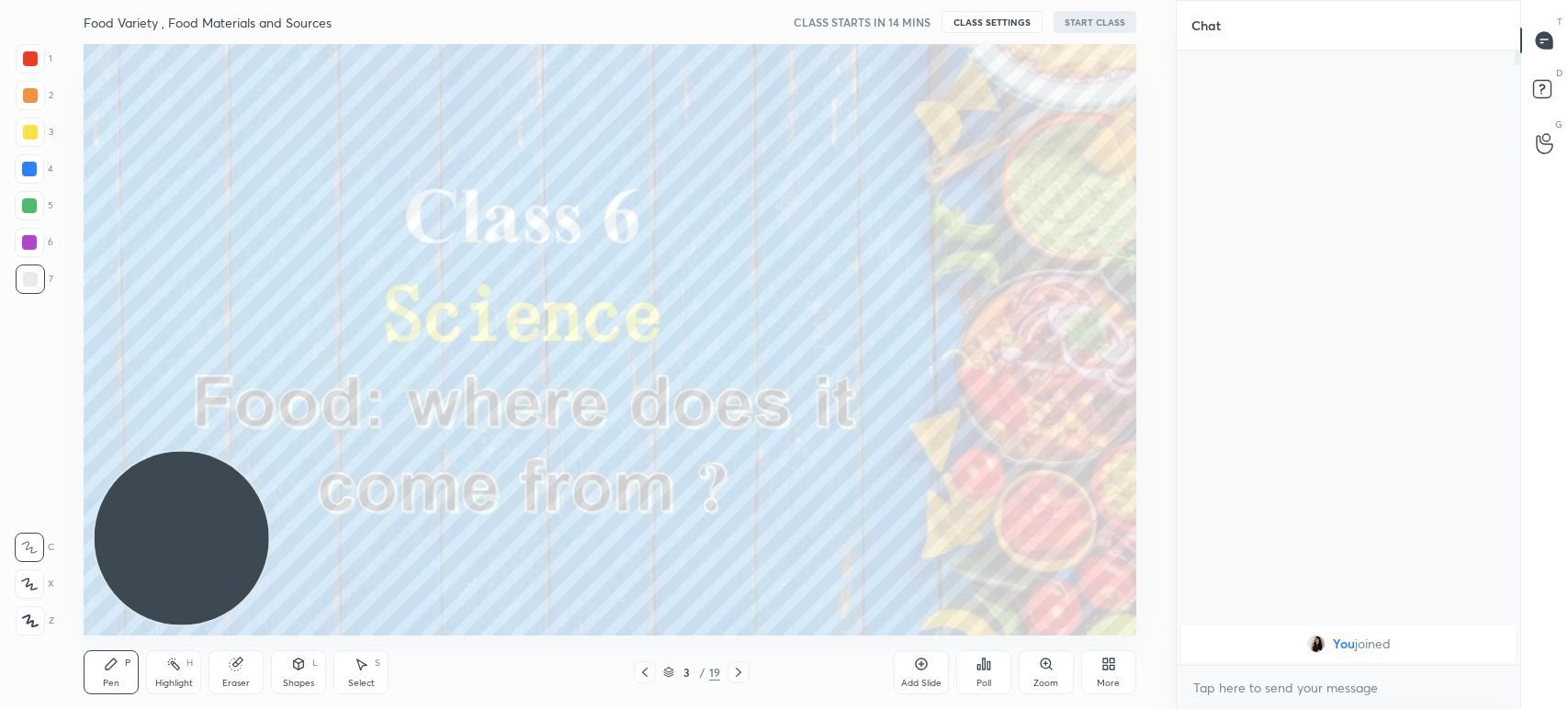 click on "3 / 19" at bounding box center [692, 672] 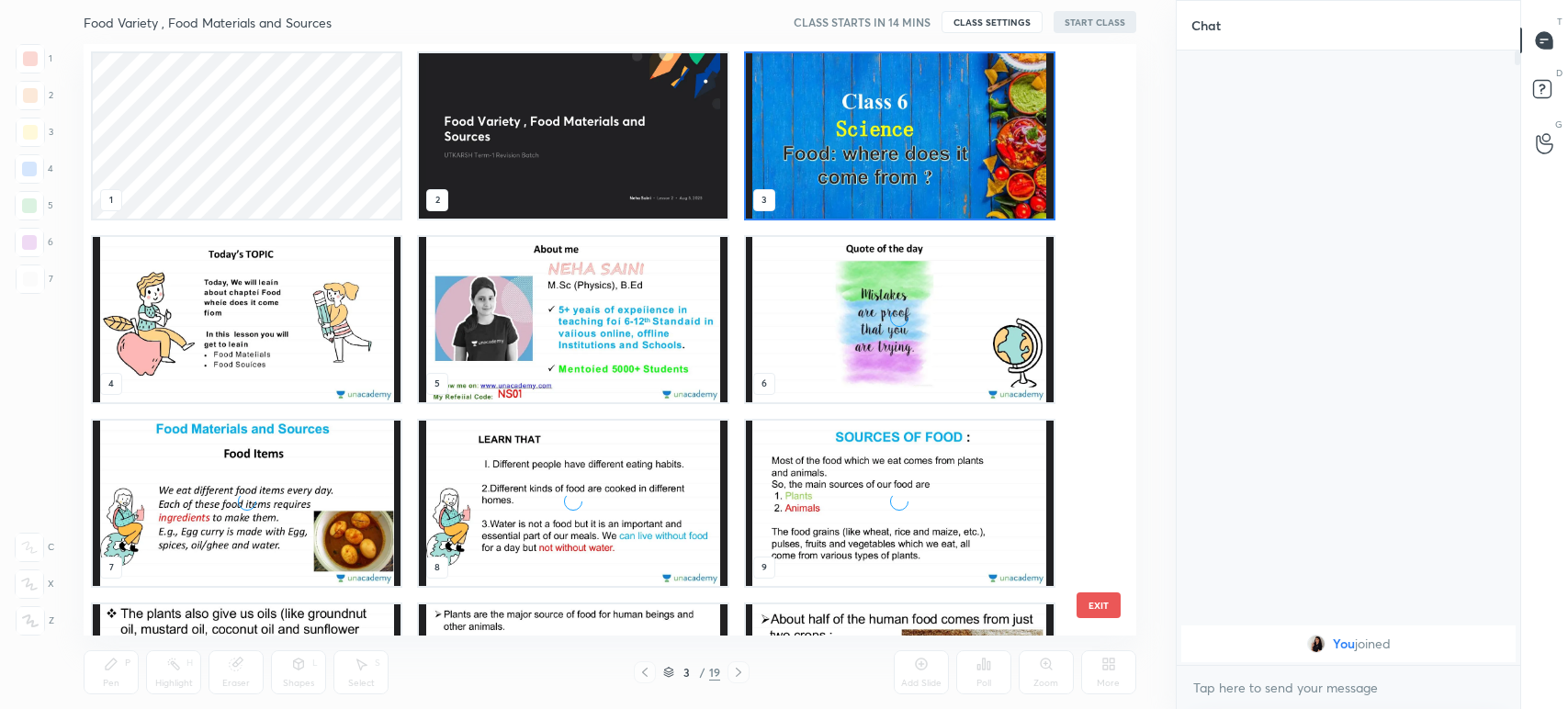 scroll, scrollTop: 6, scrollLeft: 9, axis: both 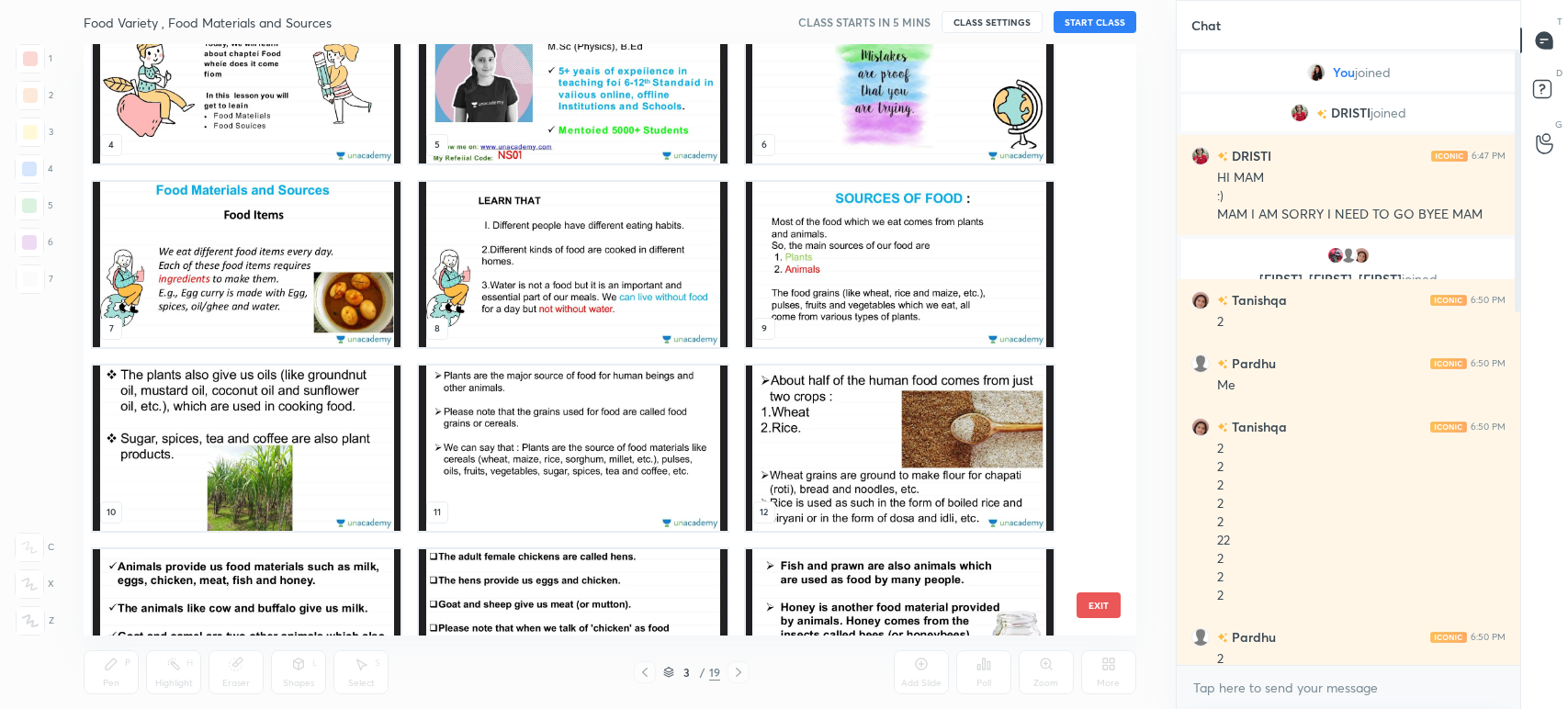 click on "EXIT" at bounding box center (1099, 605) 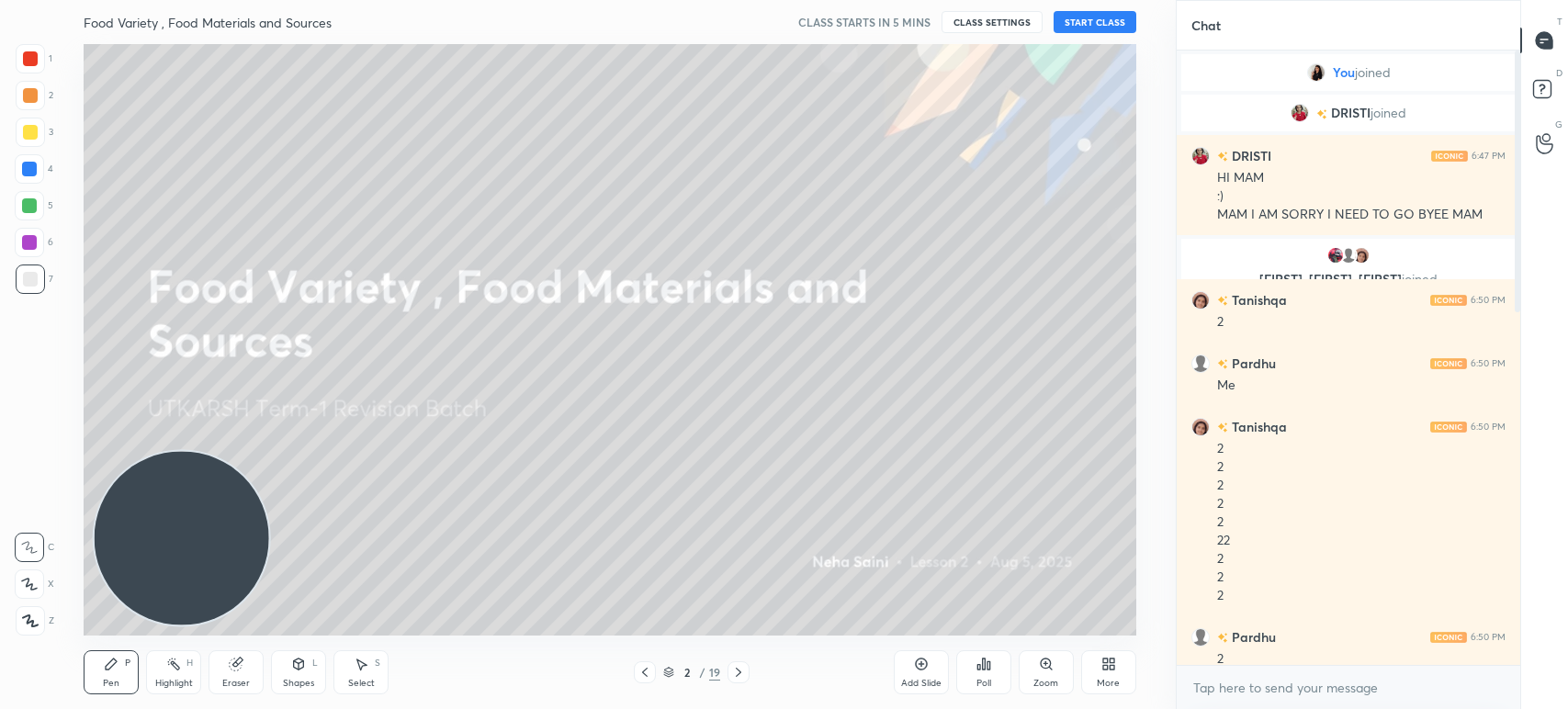click on "More" at bounding box center (1108, 683) 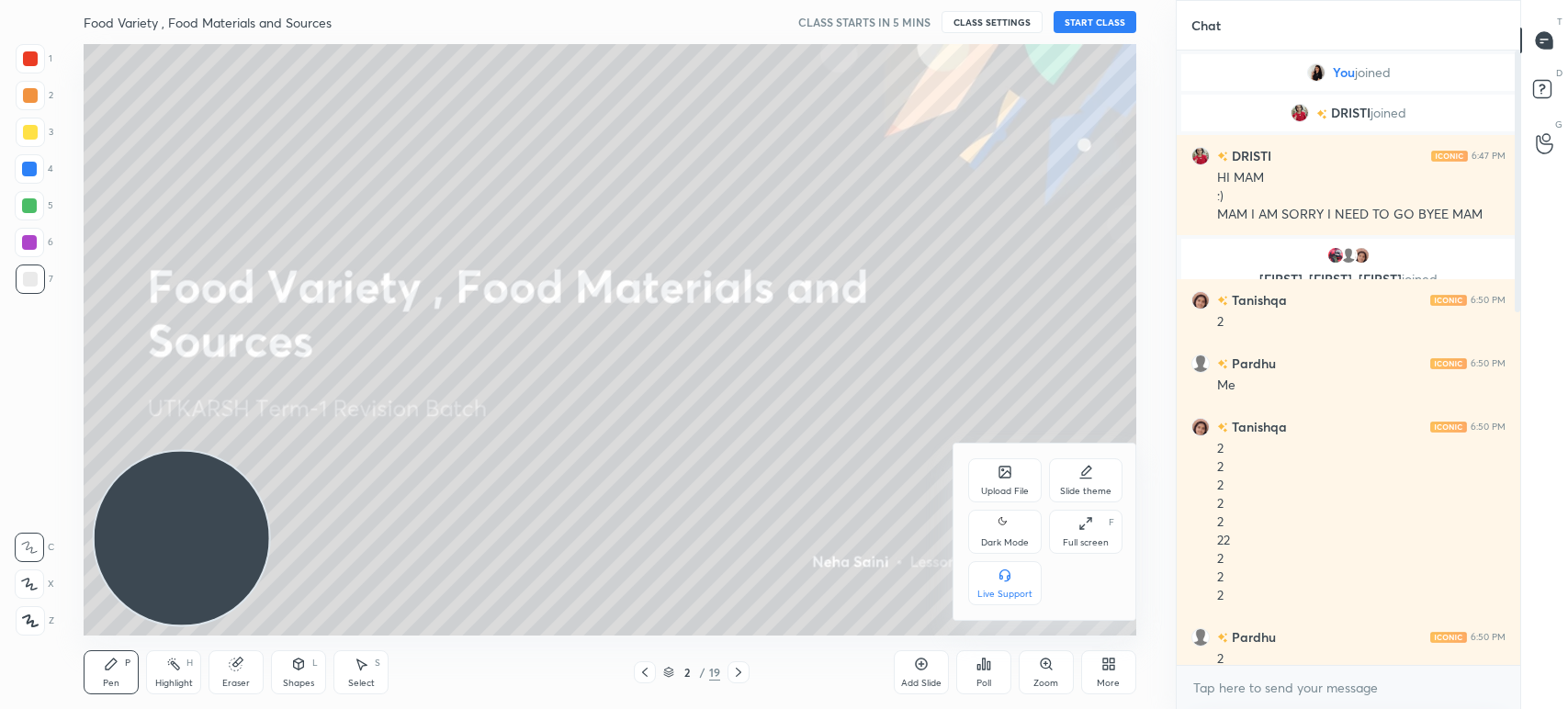 click on "Upload File" at bounding box center [1005, 480] 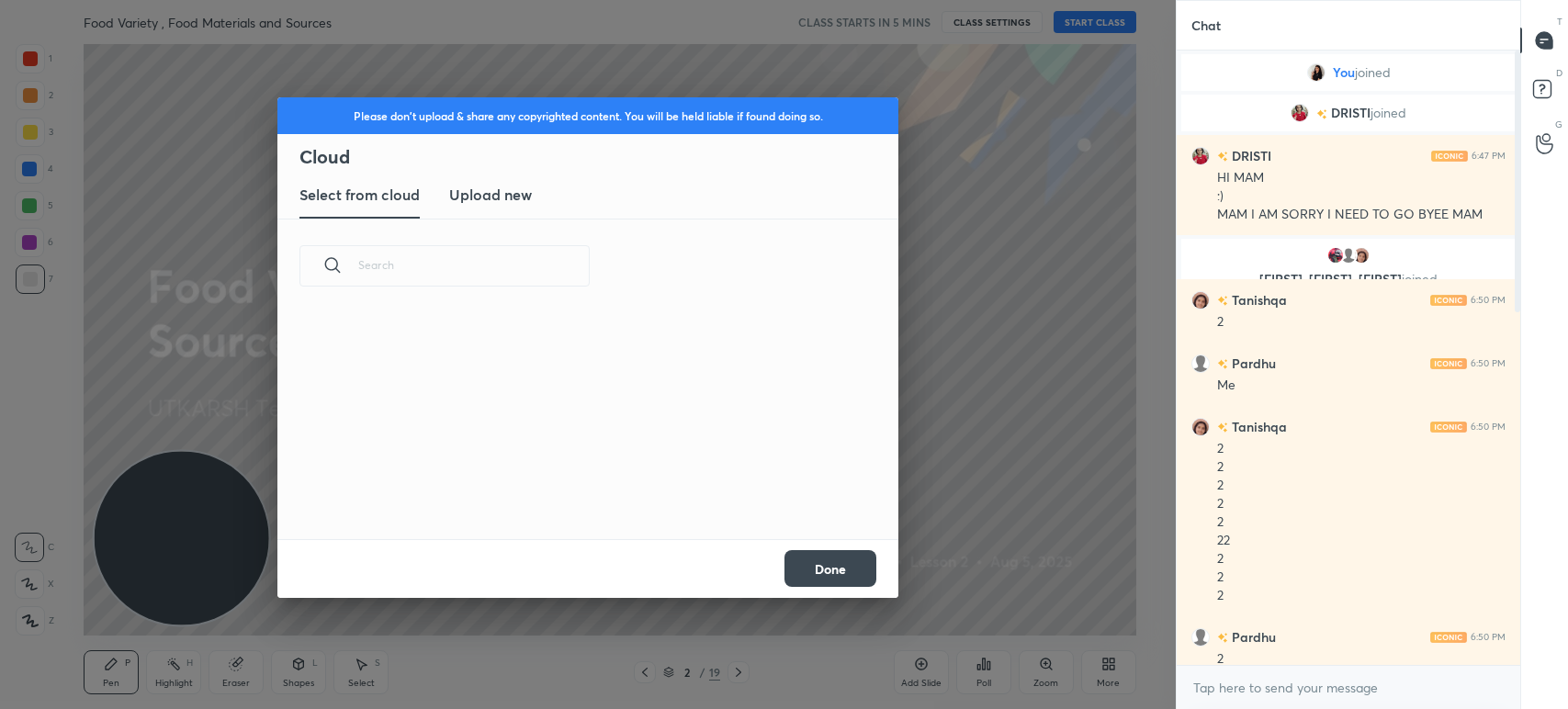 scroll, scrollTop: 6, scrollLeft: 9, axis: both 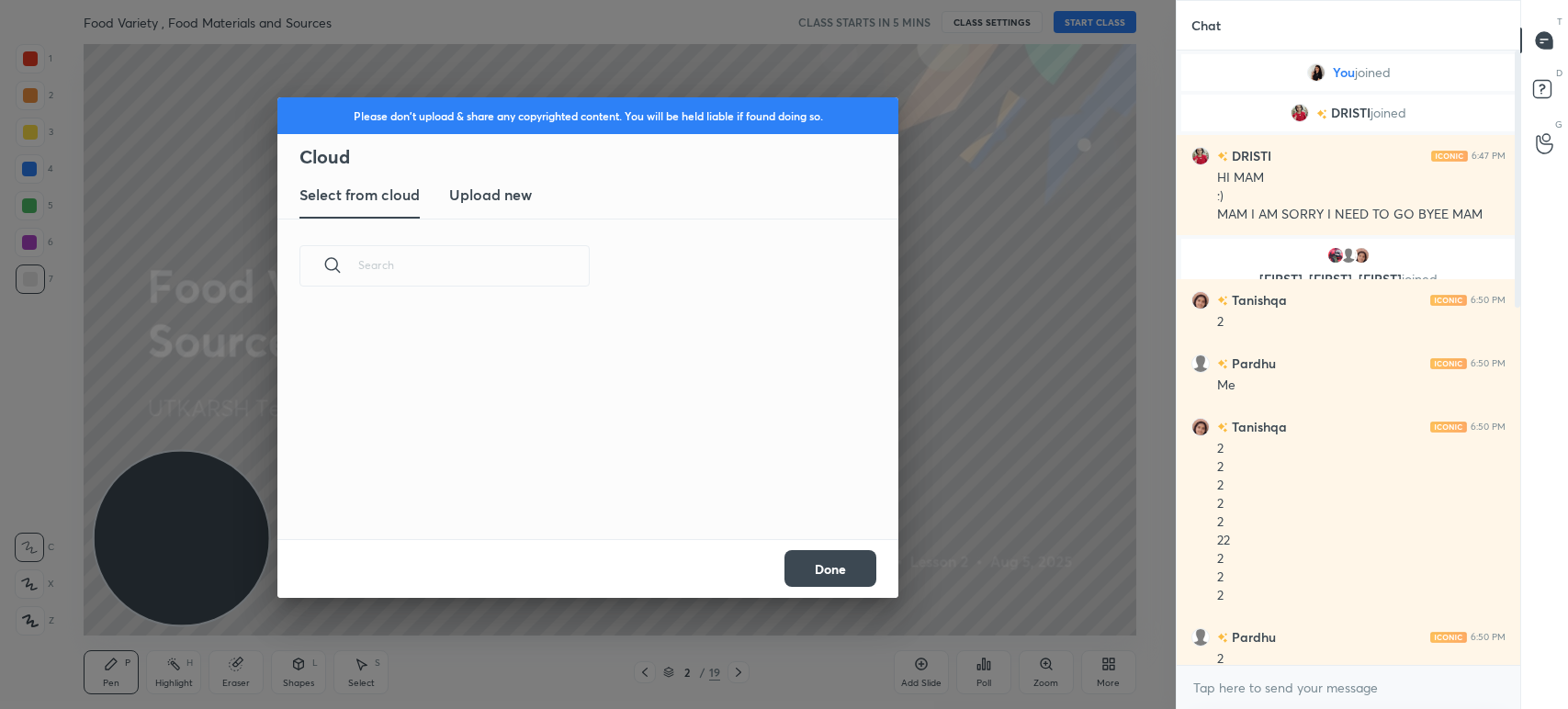 click on "Upload new" at bounding box center (491, 195) 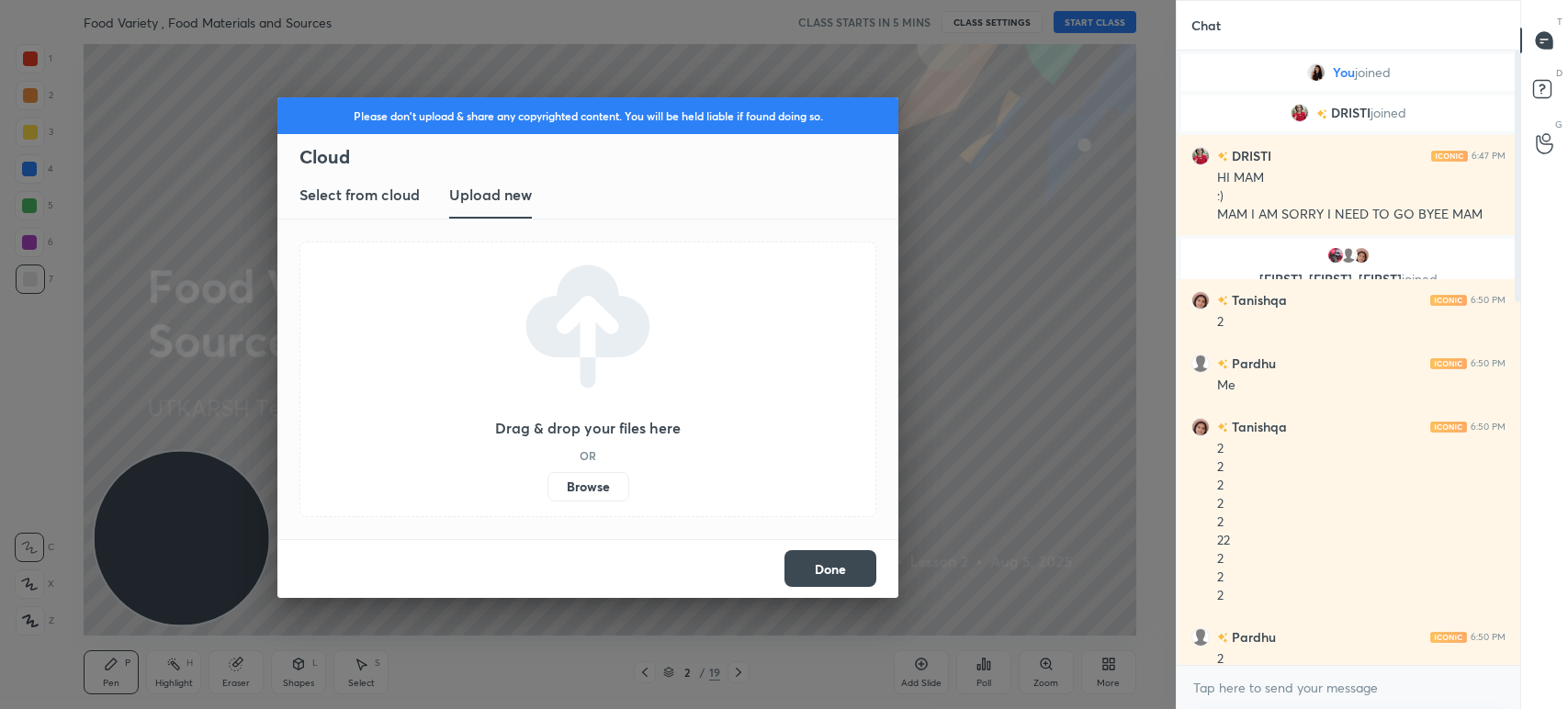 click on "Browse" at bounding box center [588, 487] 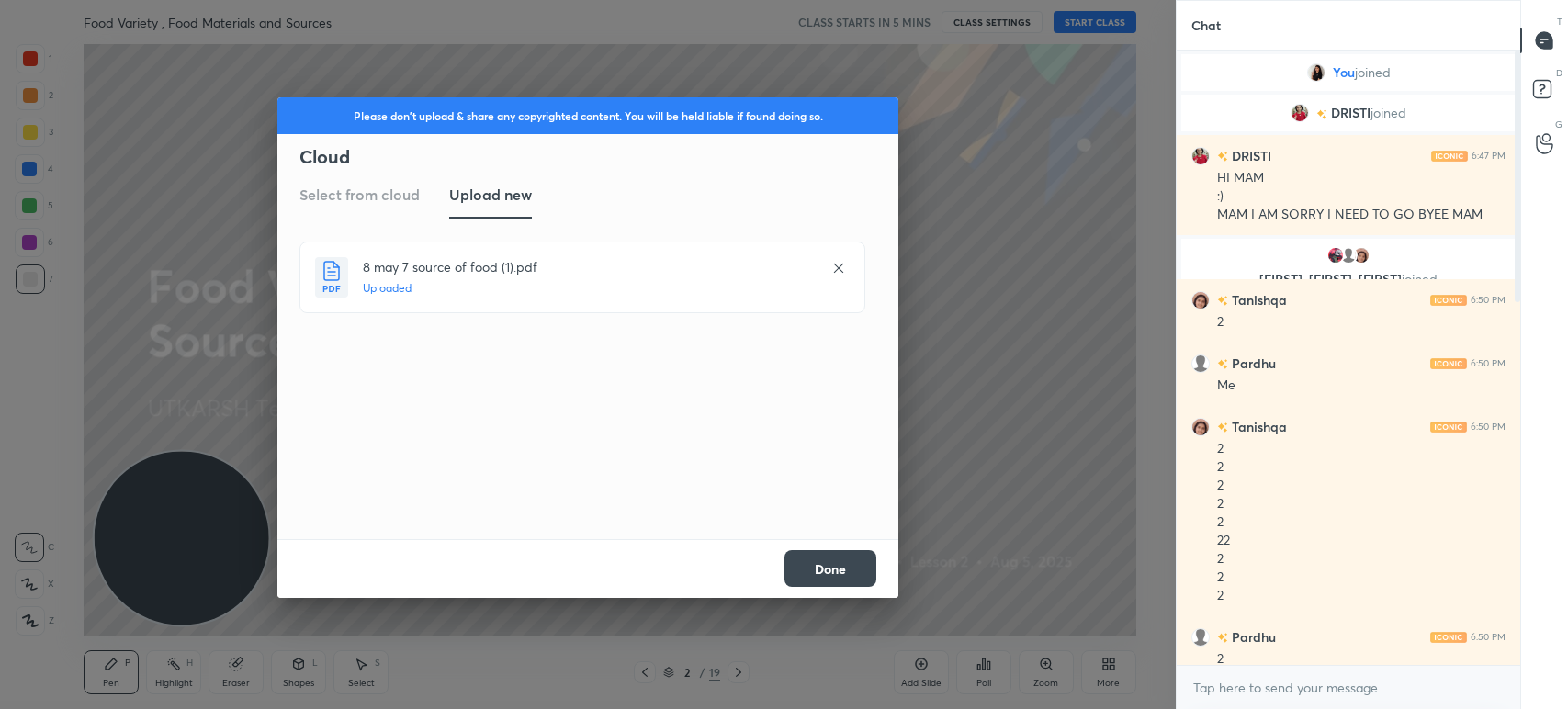 click on "Done" at bounding box center [830, 568] 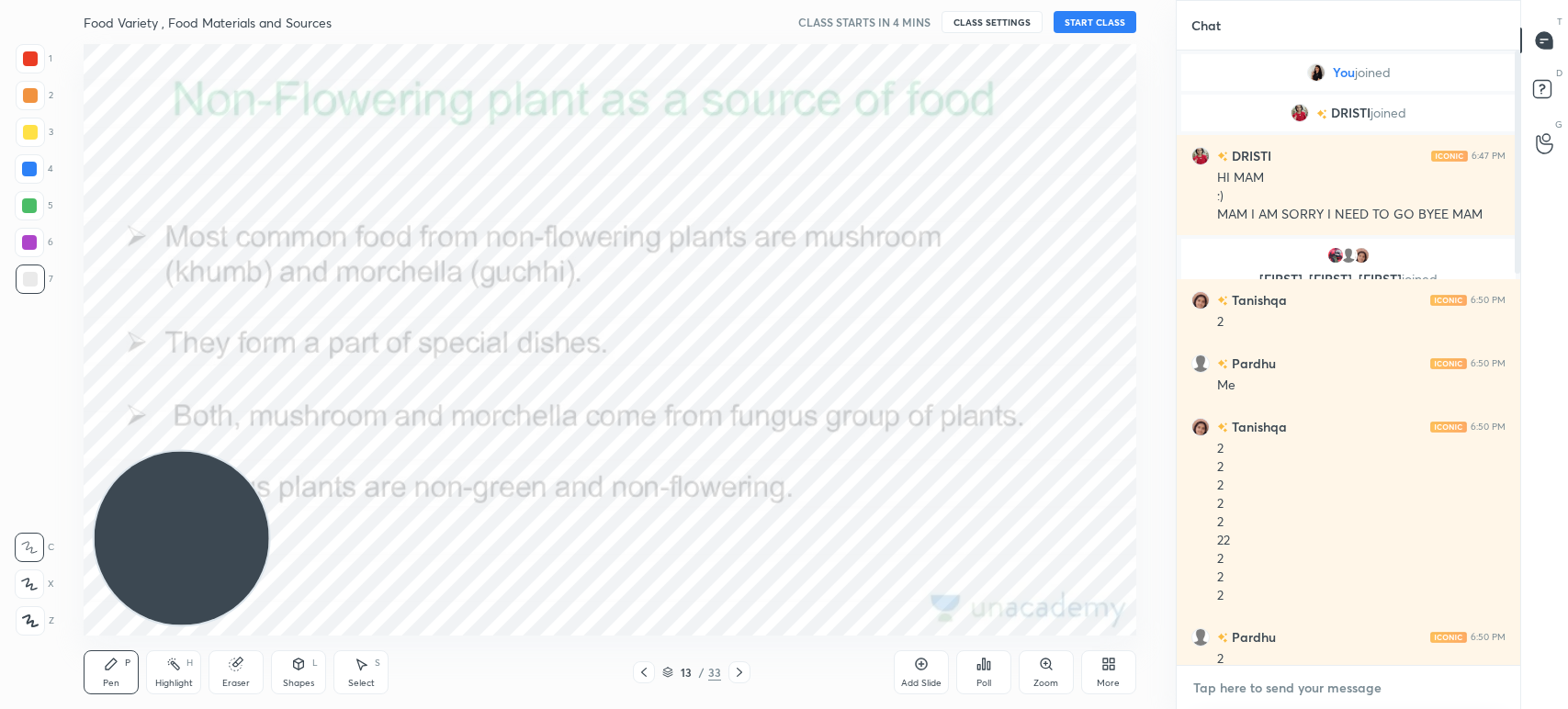 click at bounding box center [1348, 688] 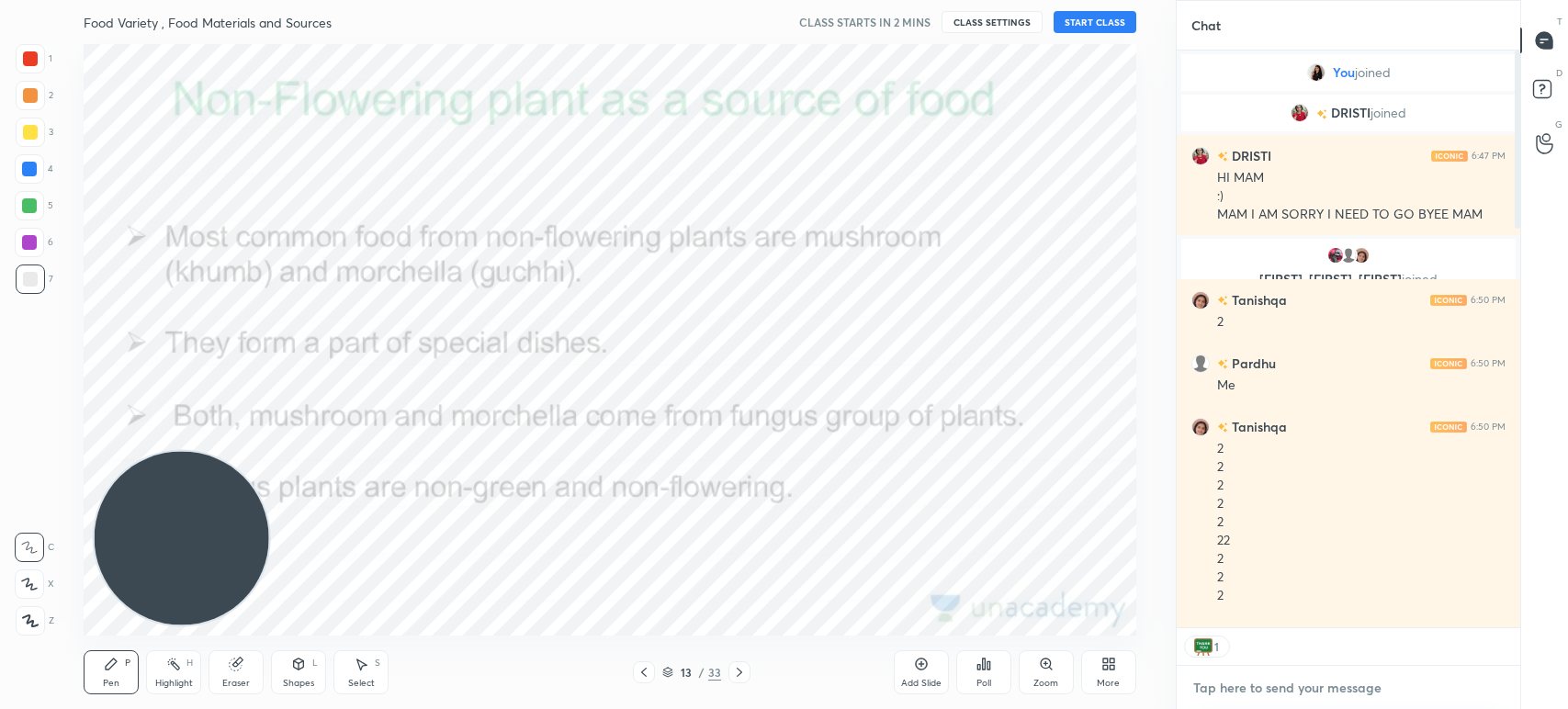 scroll, scrollTop: 572, scrollLeft: 338, axis: both 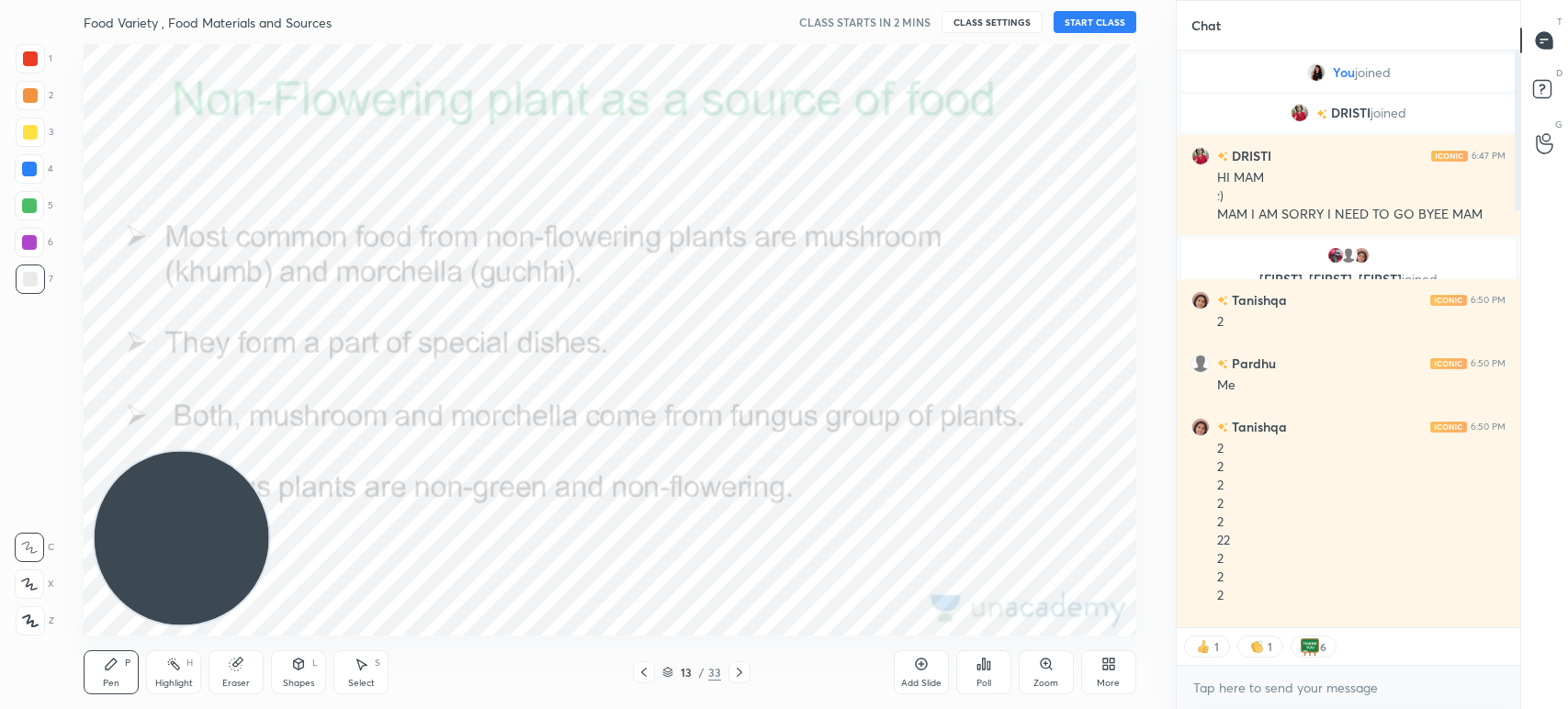 click on "START CLASS" at bounding box center (1095, 22) 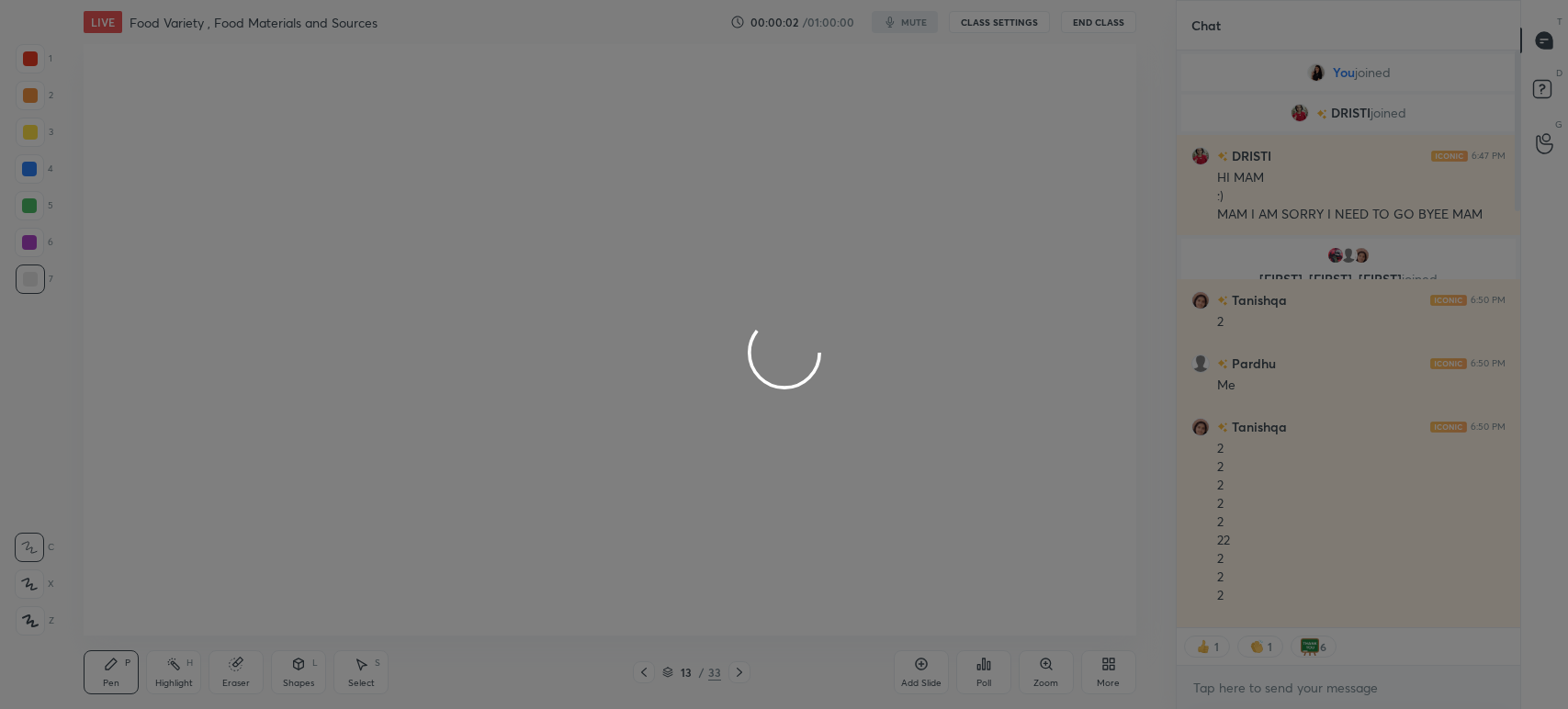 click at bounding box center (784, 354) 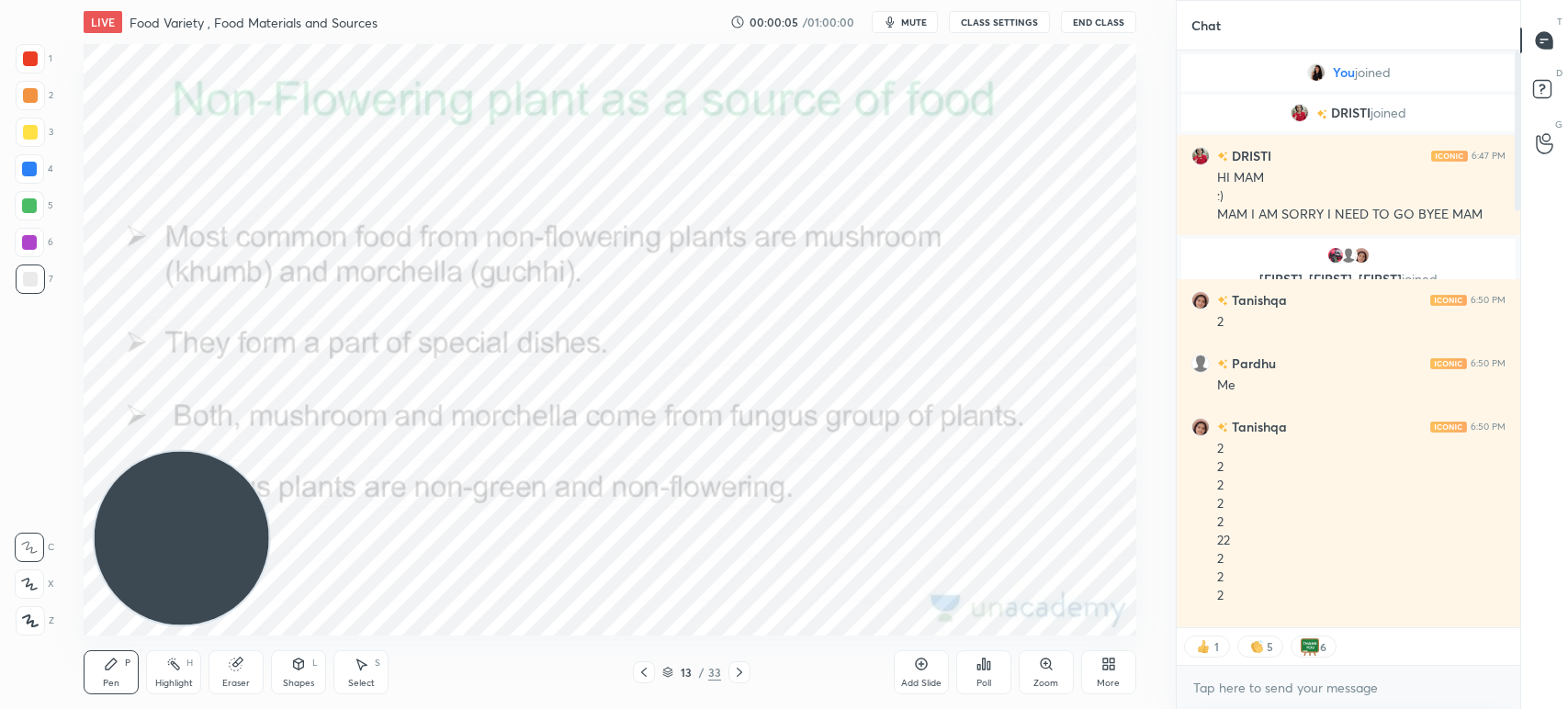 click on "13 / 33" at bounding box center (692, 672) 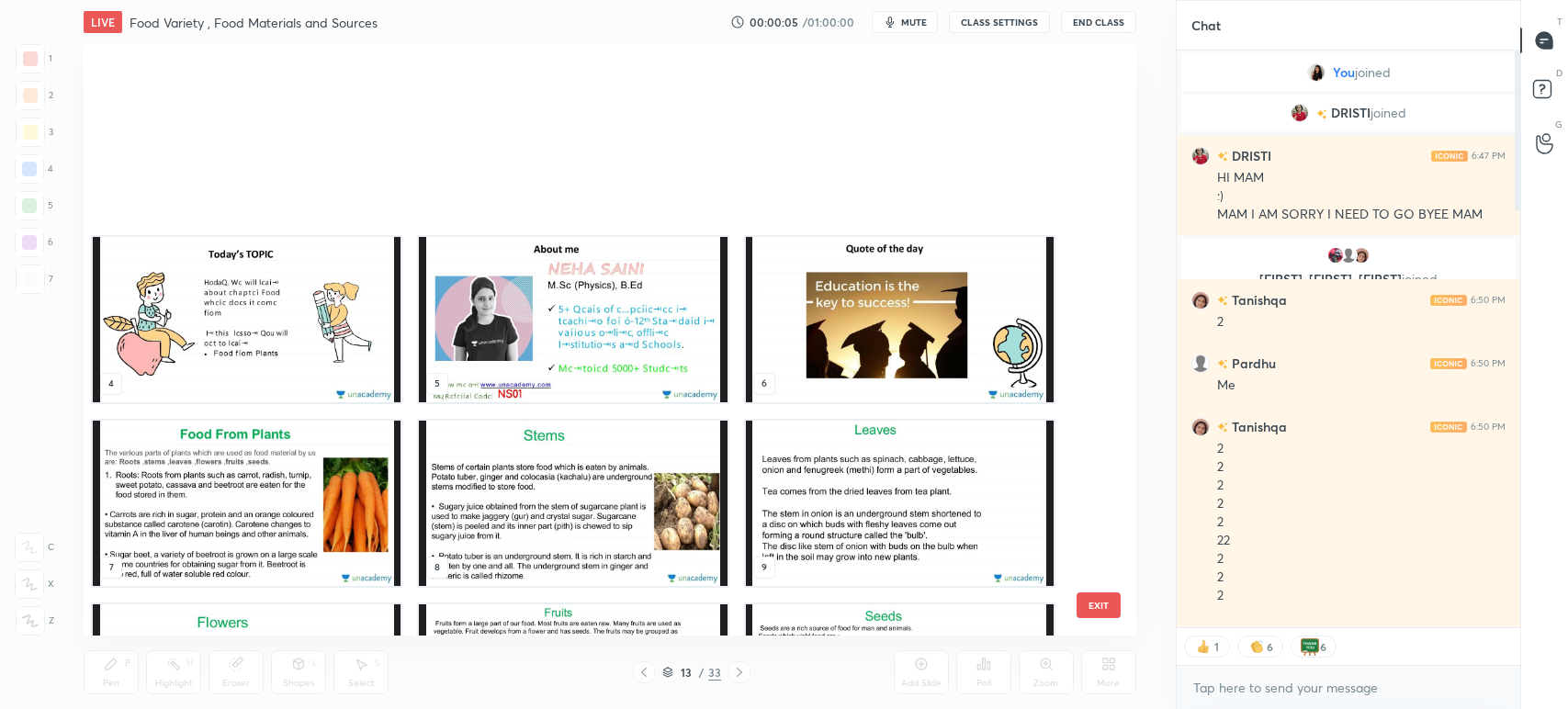 scroll, scrollTop: 326, scrollLeft: 0, axis: vertical 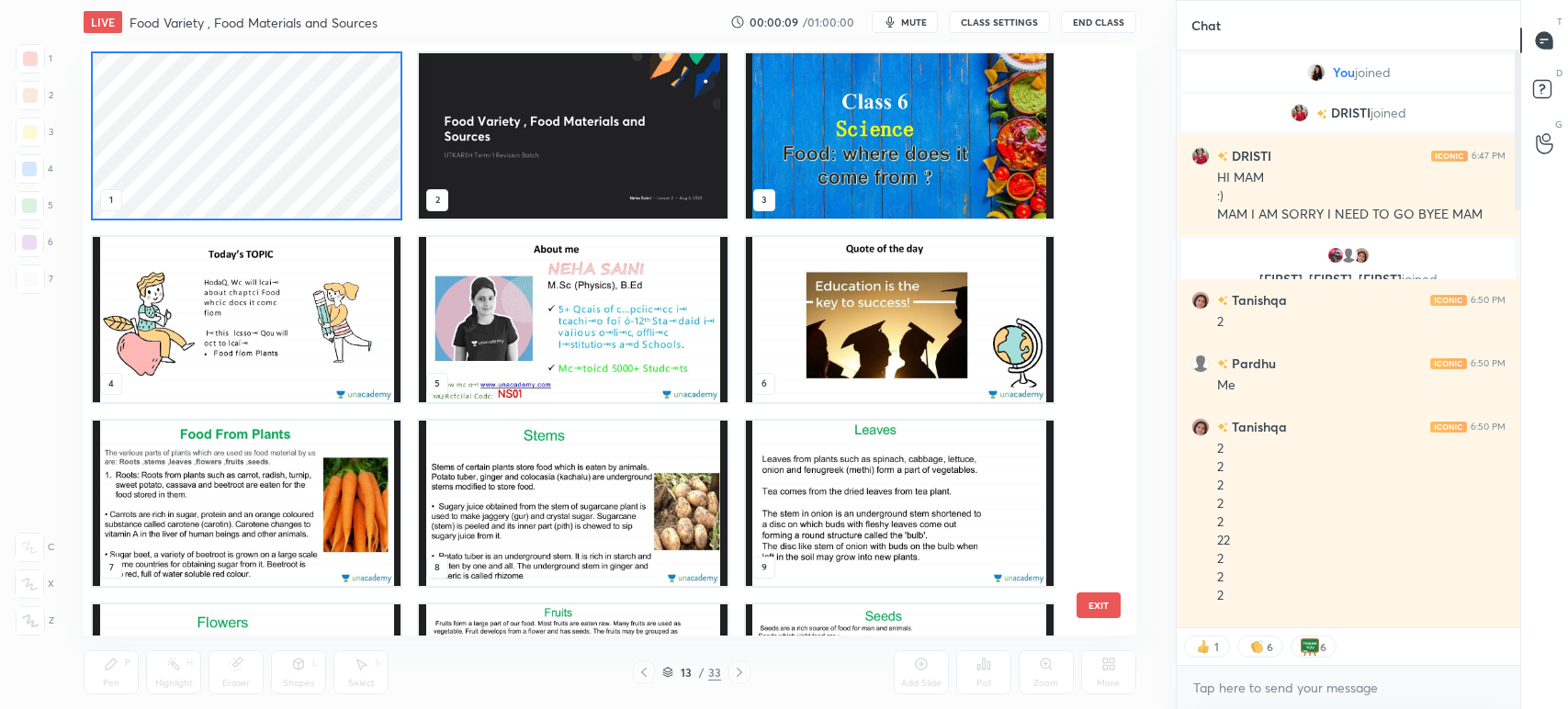 click at bounding box center [899, 136] 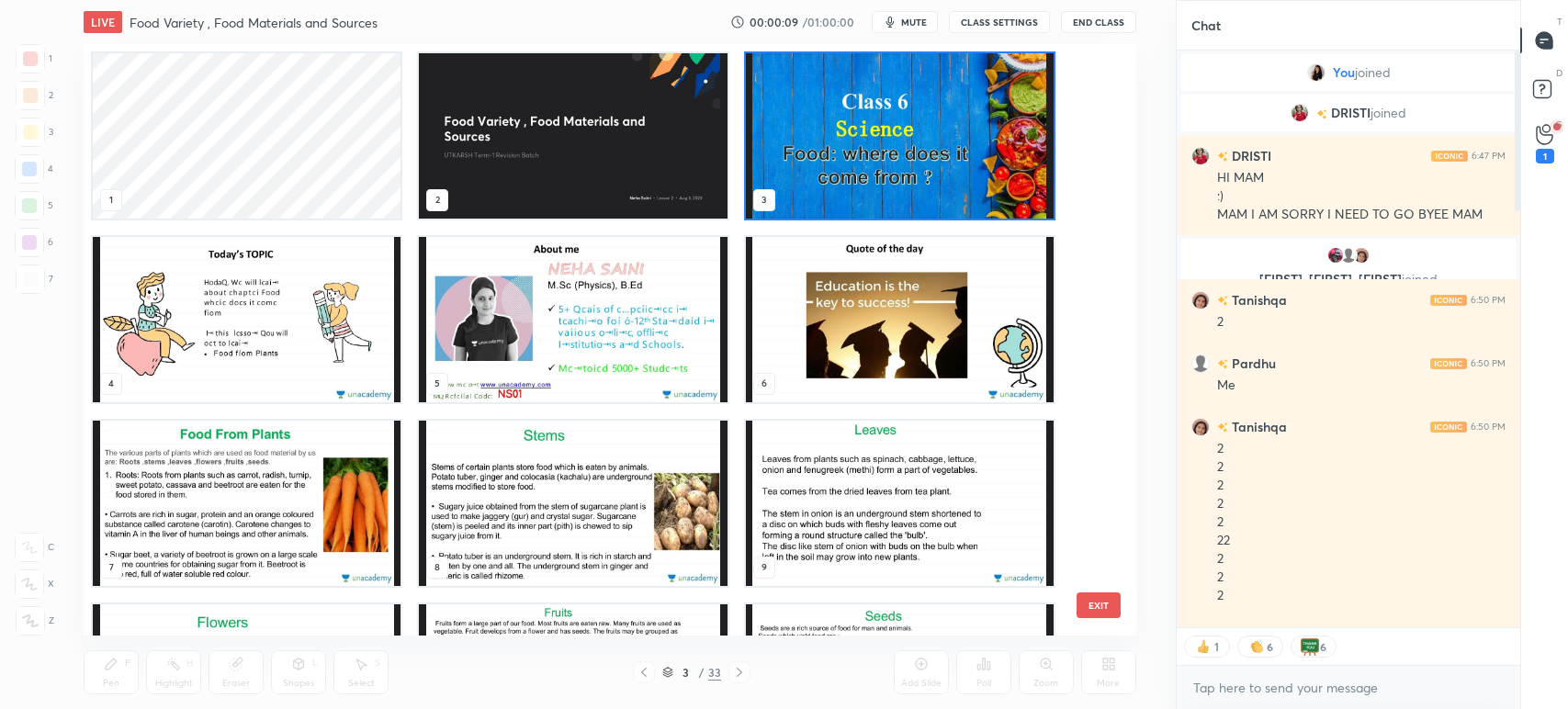 click at bounding box center [899, 136] 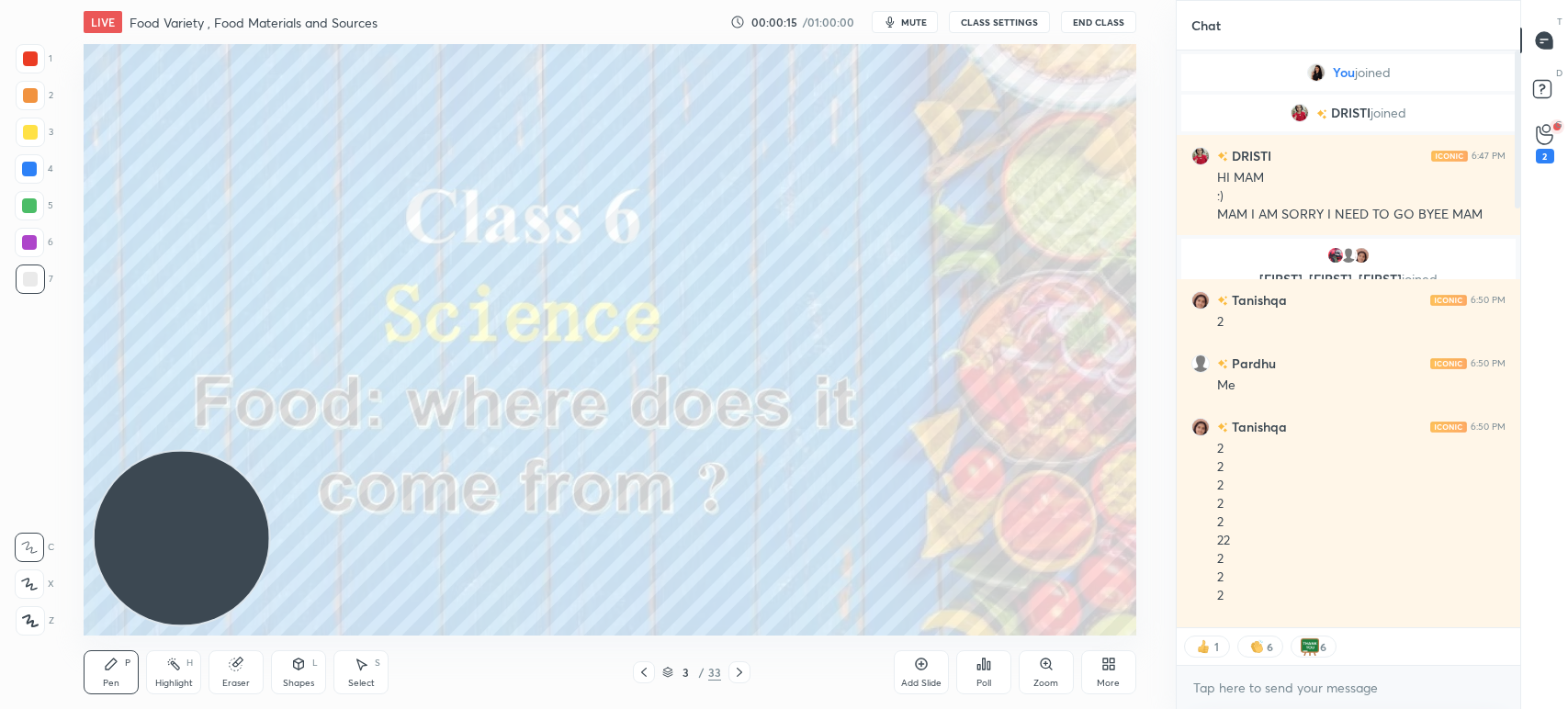 scroll, scrollTop: 6, scrollLeft: 6, axis: both 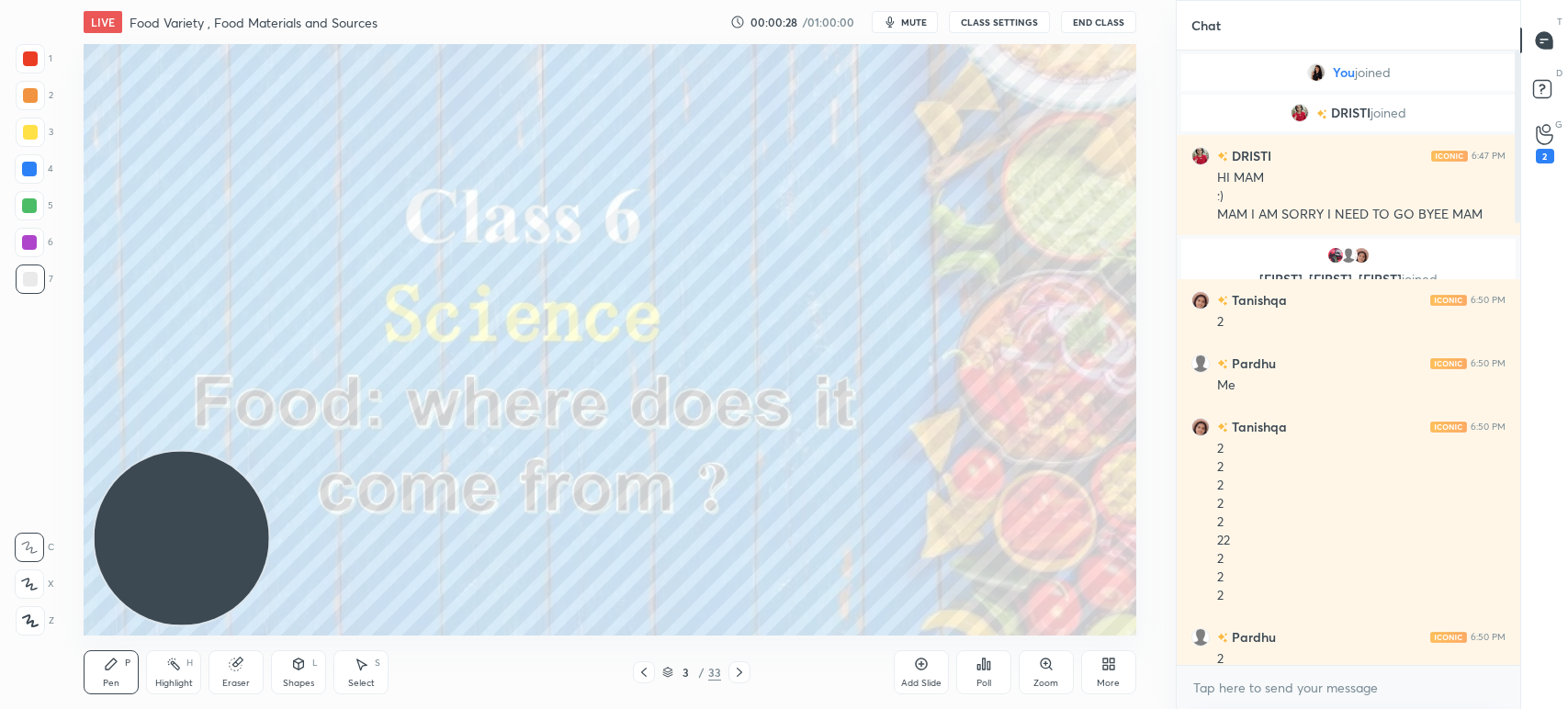click at bounding box center (1515, 357) 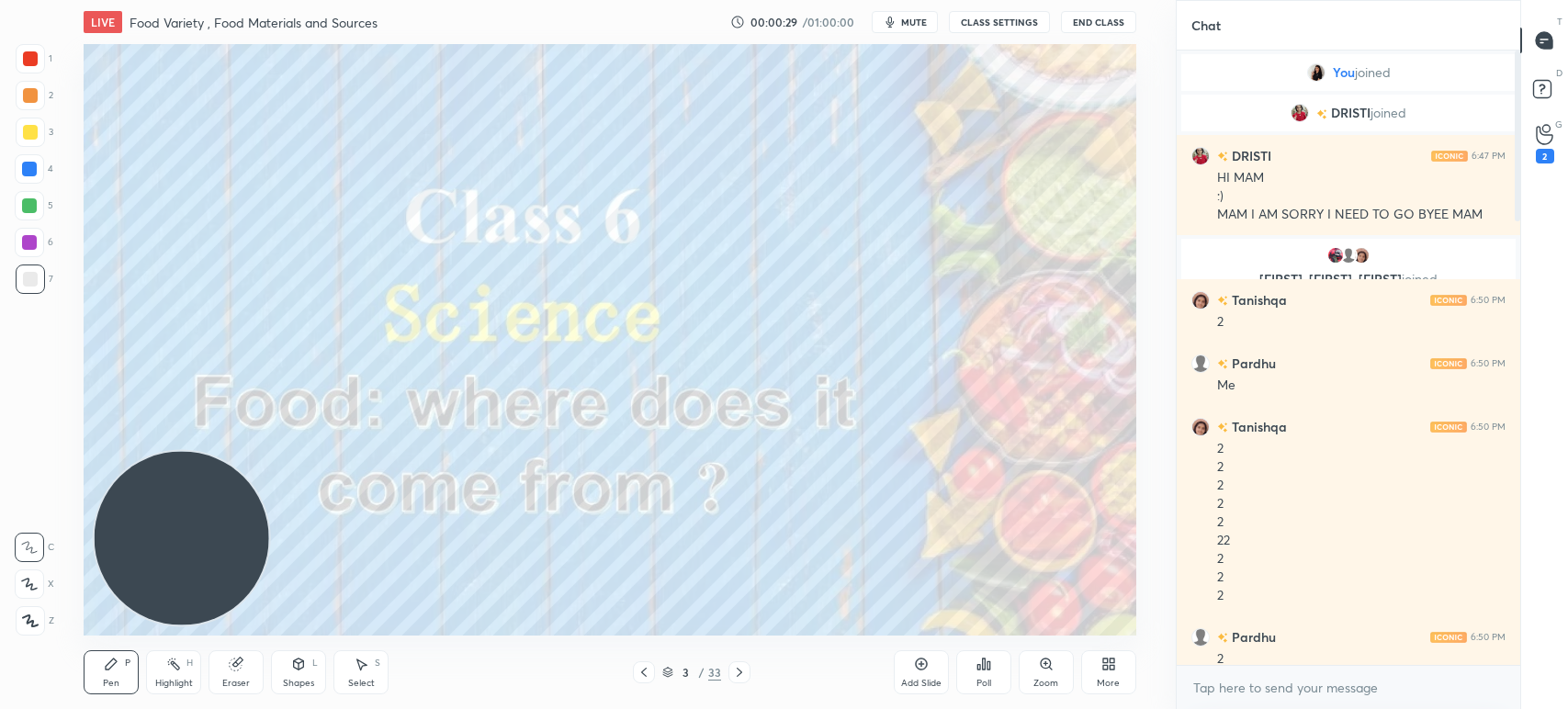 click at bounding box center (1515, 357) 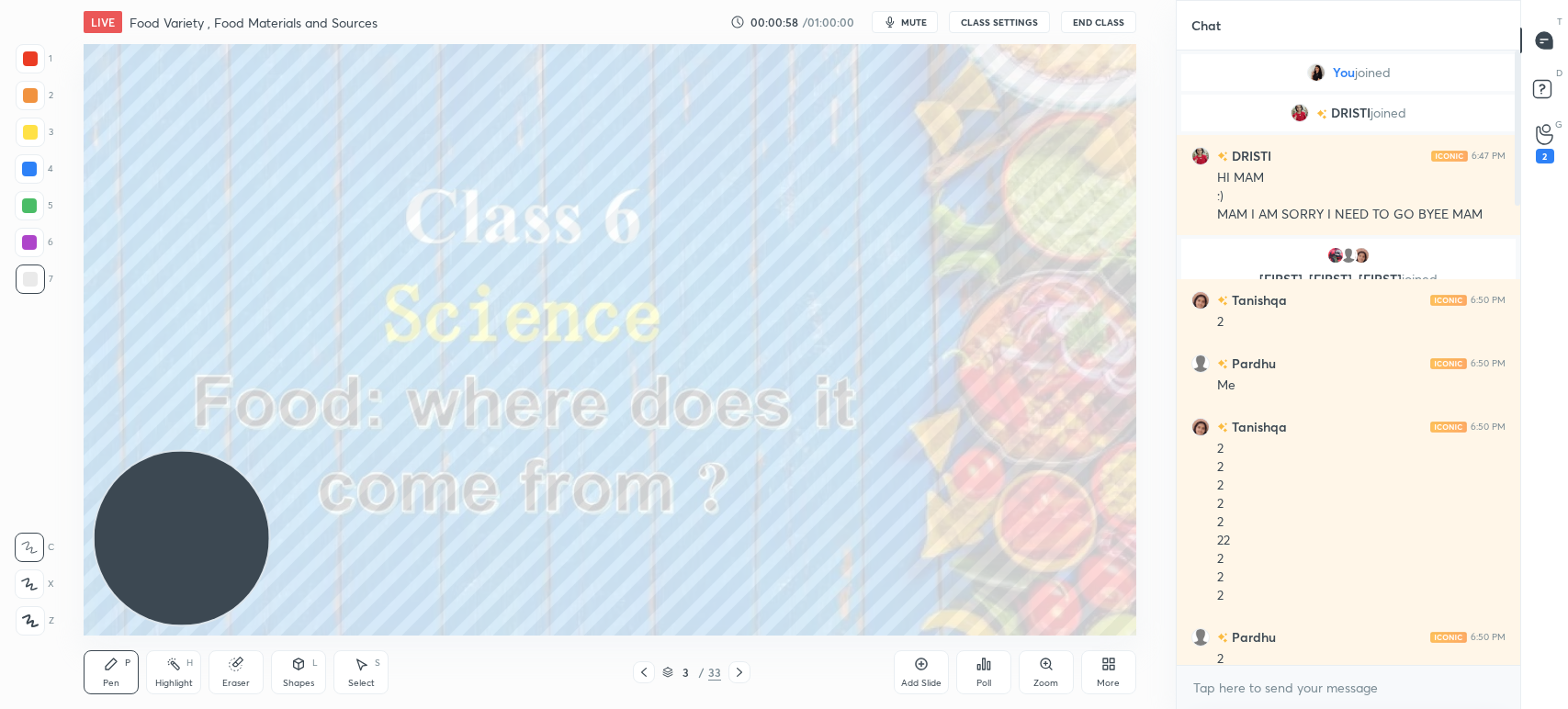click on "More" at bounding box center (1109, 672) 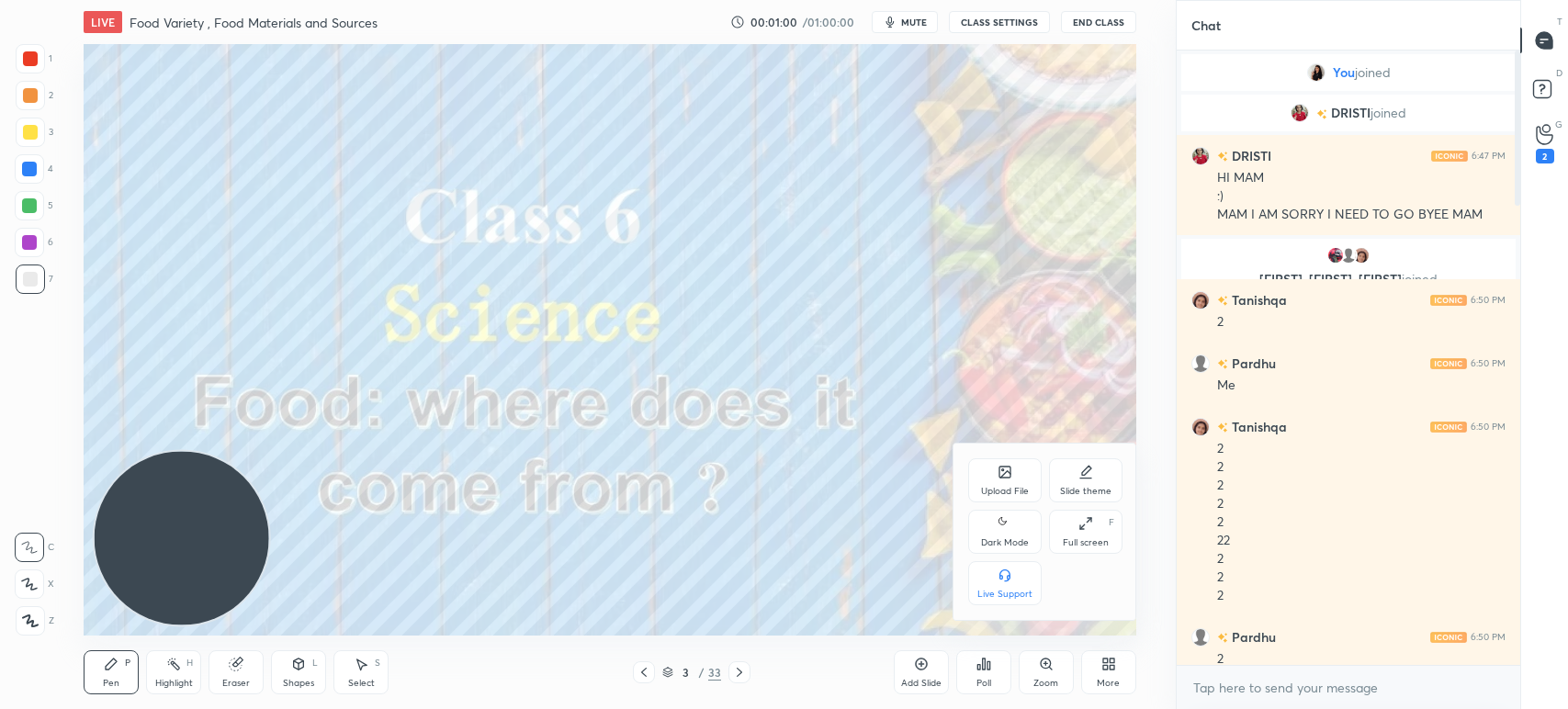 click on "Full screen" at bounding box center [1086, 543] 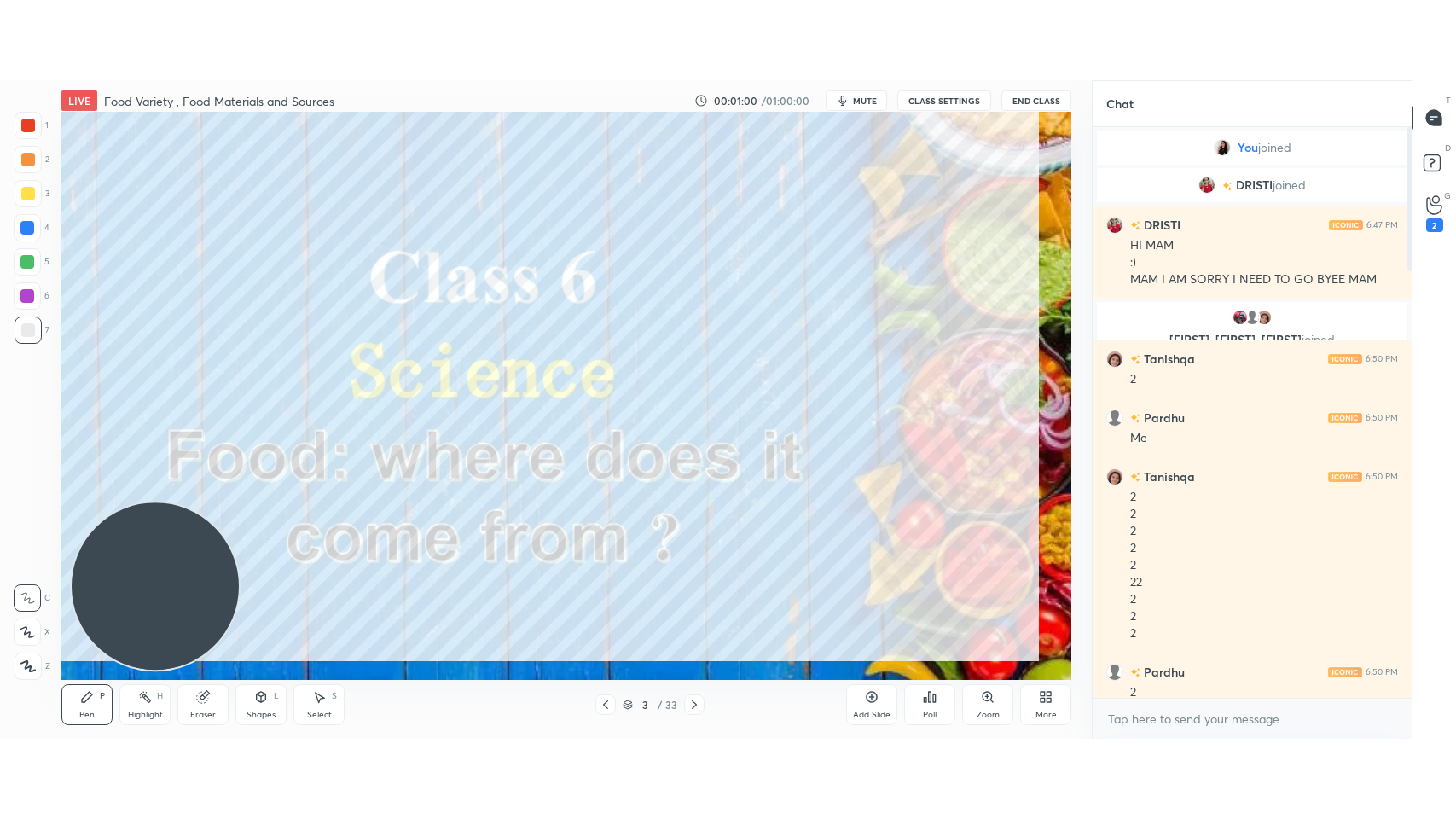 scroll, scrollTop: 84603, scrollLeft: 84272, axis: both 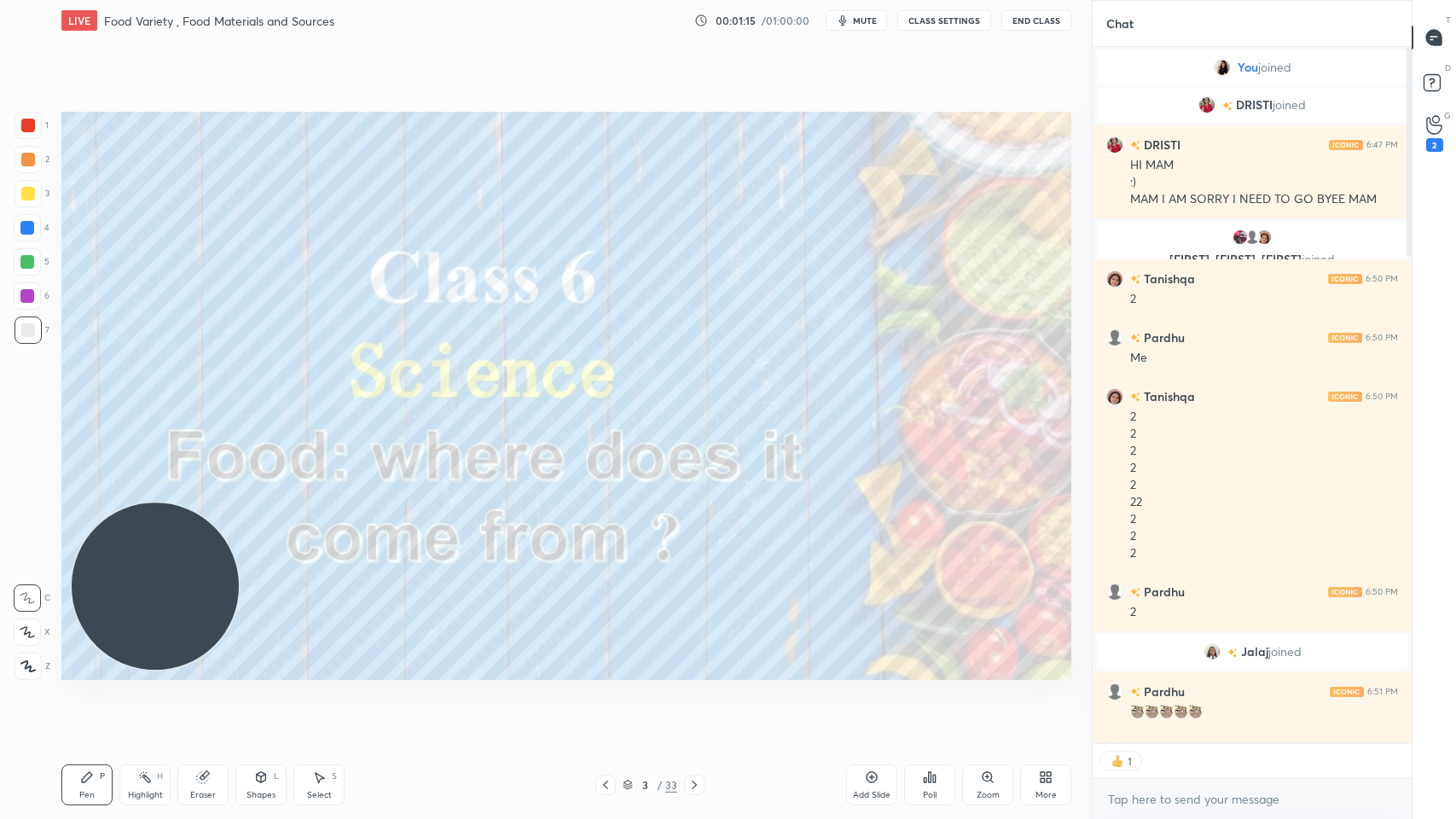 click on "1 2 3 4 5 6 7 C X Z C X Z E E Erase all   H H LIVE Food Variety , Food Materials and Sources 00:01:15 /  01:00:00 mute CLASS SETTINGS End Class Setting up your live class Poll for   secs No correct answer Start poll Back Food Variety , Food Materials and Sources • L2 of UTKARSH Term-1 Revision Batch Neha Saini Pen P Highlight H Eraser Shapes L Select S 3 / 33 Add Slide Poll Zoom More" at bounding box center (546, 410) 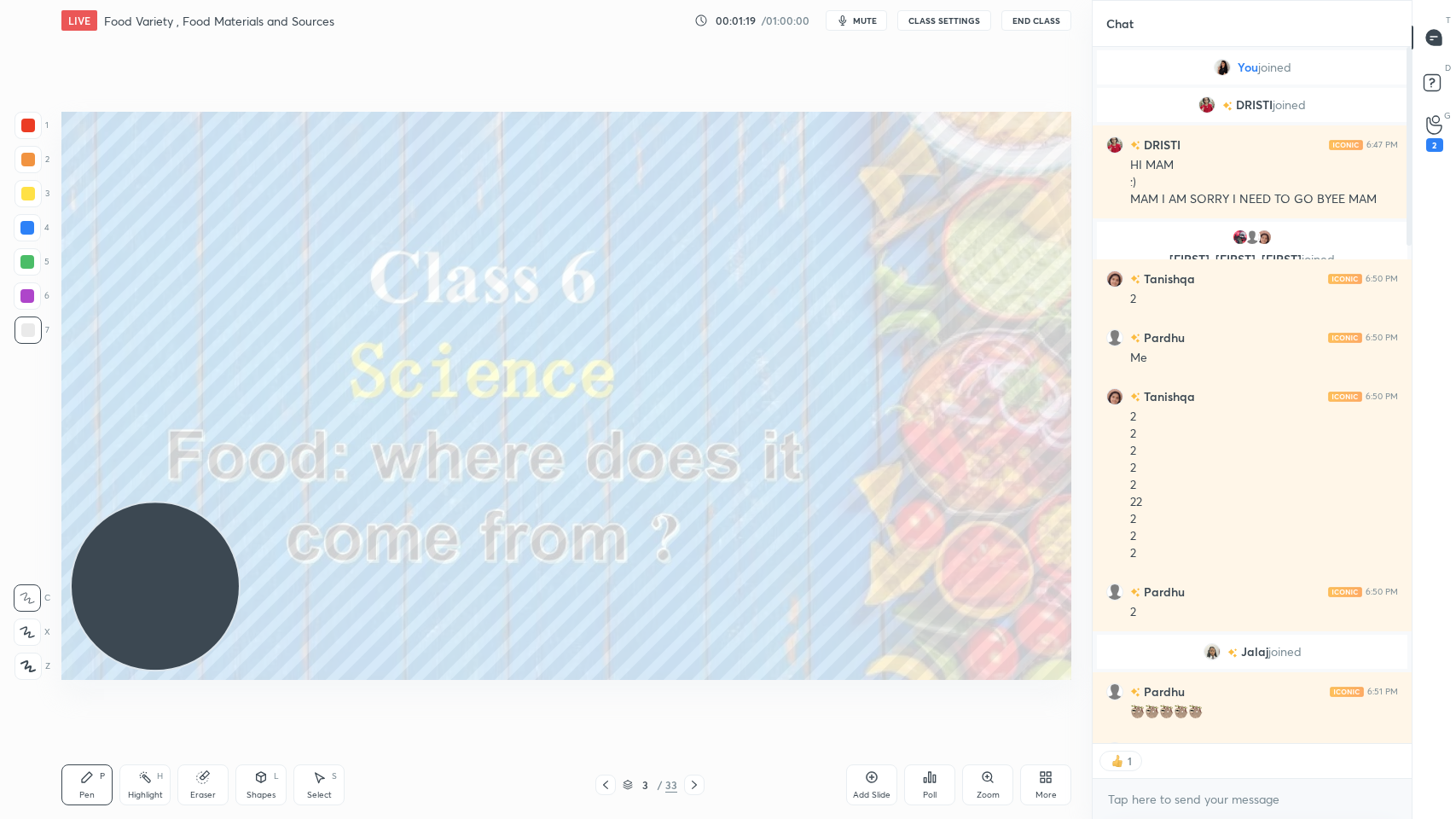 scroll, scrollTop: 5, scrollLeft: 5, axis: both 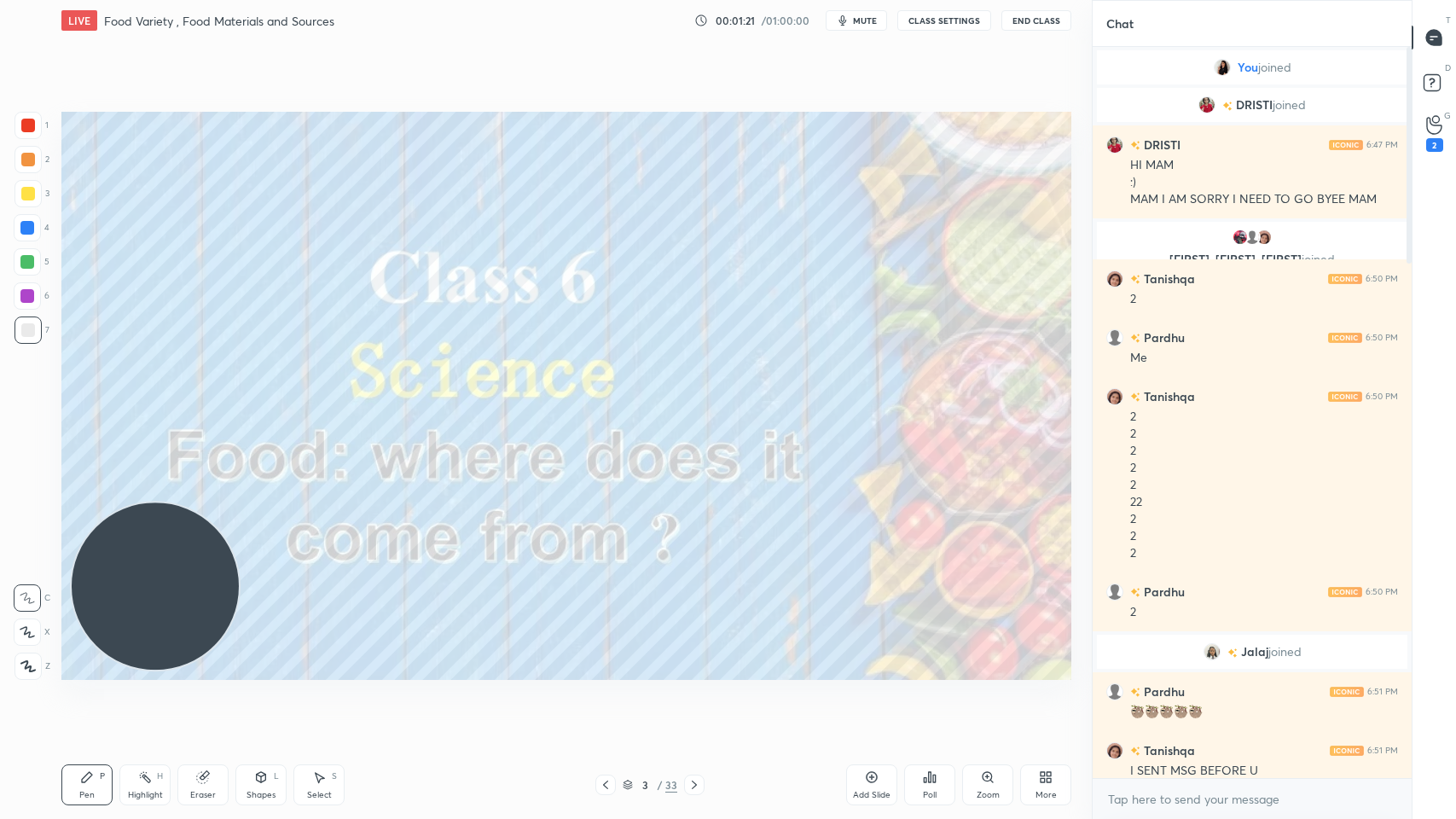 click on "T Messages (T) D Doubts (D) G Raise Hand (G) 2" at bounding box center (1434, 410) 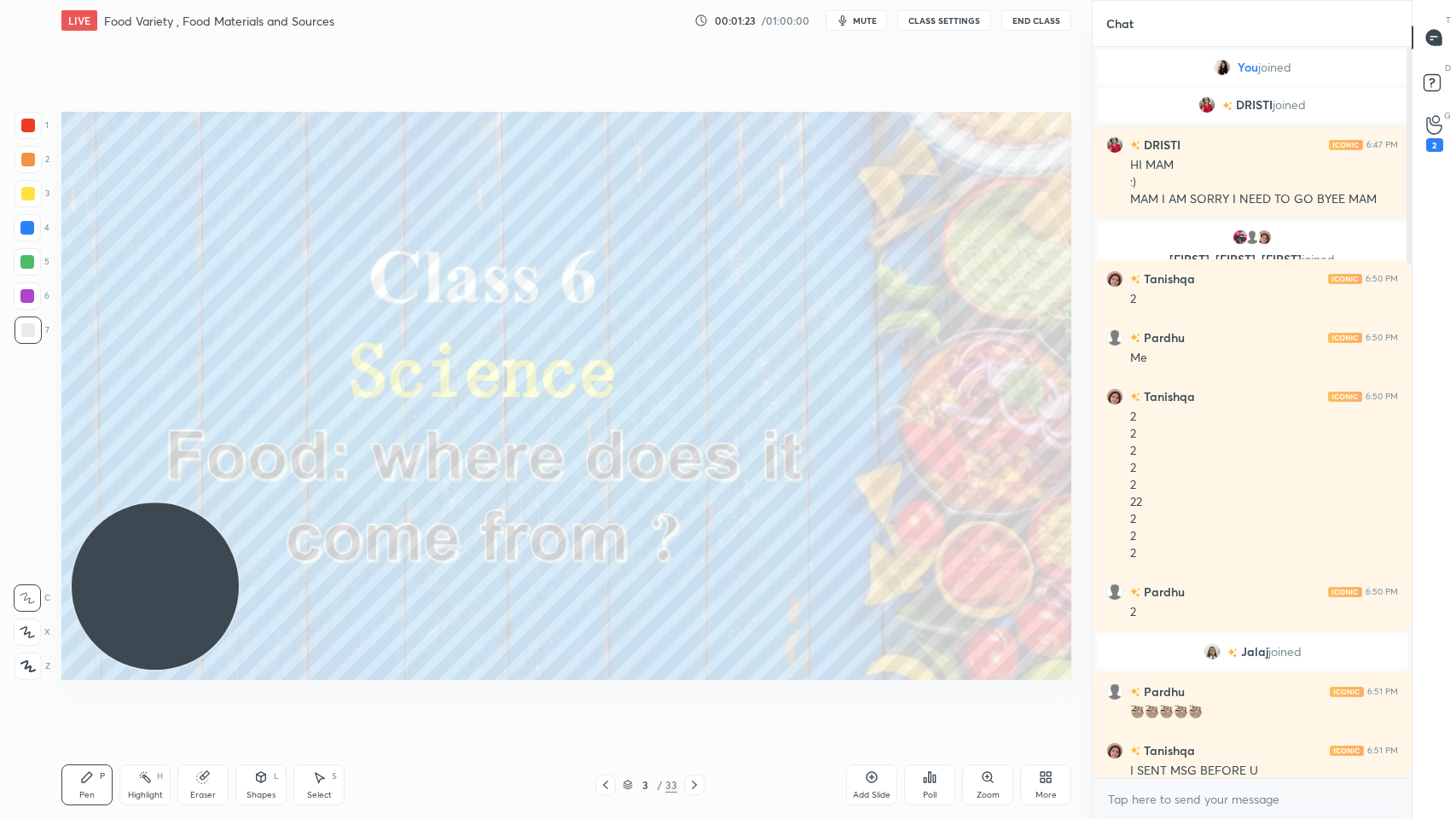 click on "Chat You  joined DRISTI  joined DRISTI 6:47 PM HI MAM :) MAM I AM SORRY I NEED TO GO BYEE MAM Devang, Pardhu, Tanishqa  joined Tanishqa 6:50 PM 2 Pardhu 6:50 PM Me Tanishqa 6:50 PM 2 2 2 2 2 22 2 2 2 Pardhu 6:50 PM 2 Jalaj  joined Pardhu 6:51 PM 🦥🦥🦥🦥🦥 Tanishqa 6:51 PM I SENT MSG BEFORE U Jalaj 6:51 PM Hi mam Tanishqa 6:51 PM I AM 2 U ARE 3 Pardhu 6:51 PM Ok bllilawat, Suraj  joined Tanishqa 6:52 PM YOYO HONEY SINGER Pardhu 6:52 PM 🐆🐆🐆🐆🐆🐆🐆🐆🐆 Pardhu 6:53 PM Its me vsc remember me Tanishqa 6:54 PM NO Pardhu 6:54 PM Its  me Tanishqa 6:54 PM I KNOW 83 NEW MESSAGES Enable hand raising Enable raise hand to speak to learners. Once enabled, chat will be turned off temporarily. Enable x   Doubts asked by learners will show up here NEW DOUBTS ASKED Can't raise hand Looks like educator just invited you to speak. Please wait before you can raise your hand again. Got it T Messages (T) D Doubts (D) G Raise Hand (G) 2" at bounding box center [1273, 410] 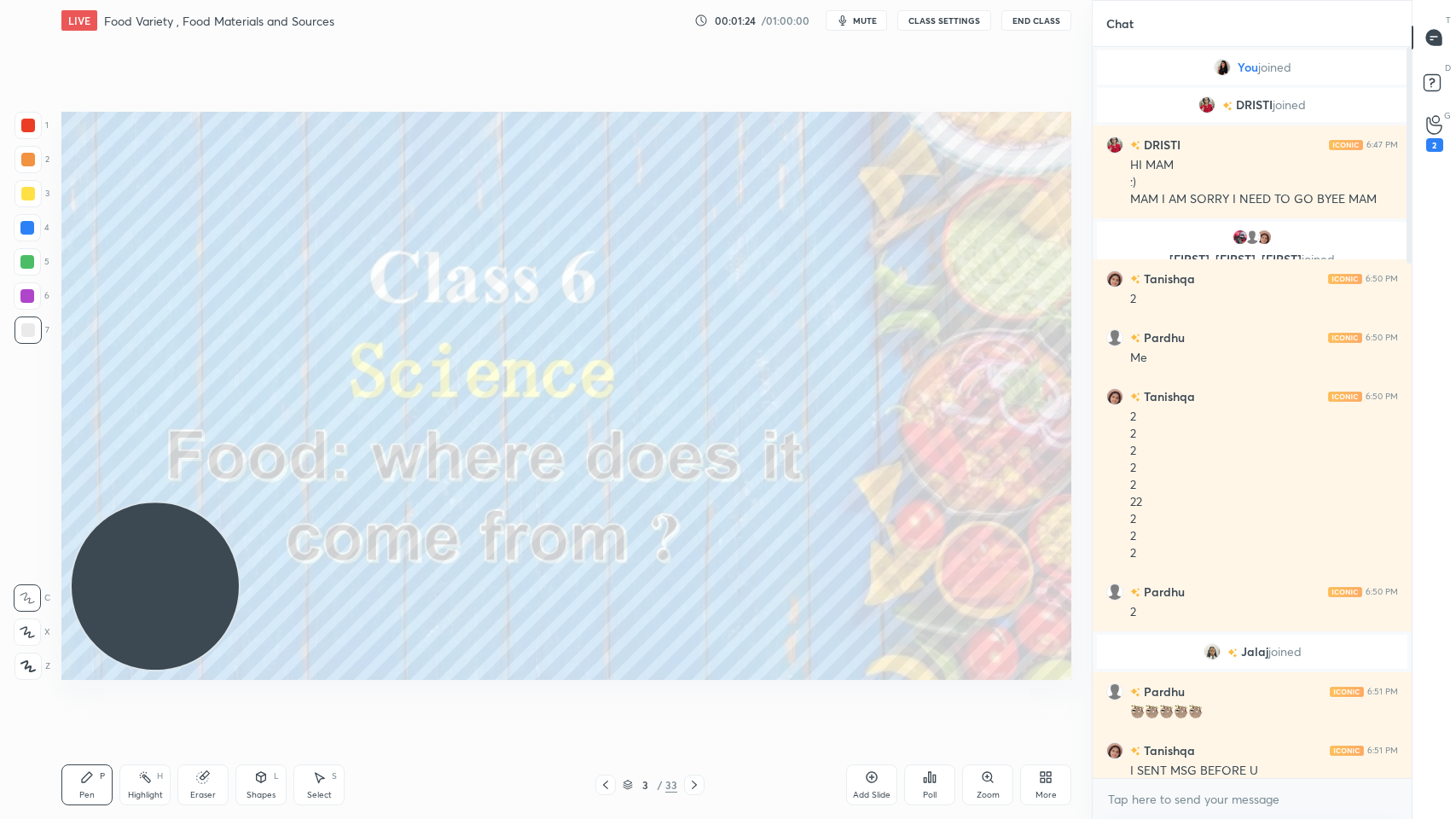 click at bounding box center [1407, 412] 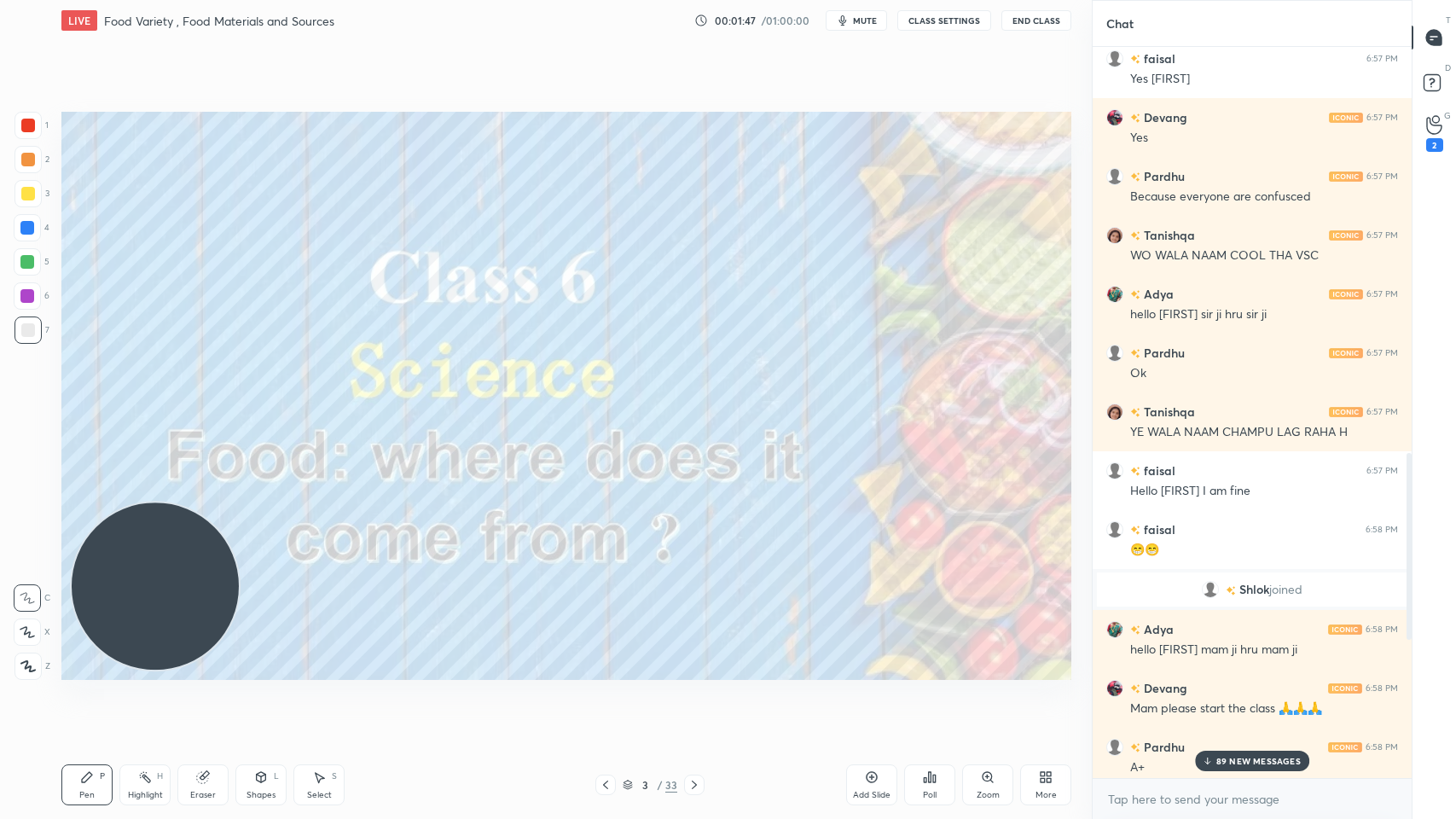 click on "89 NEW MESSAGES" at bounding box center (1258, 761) 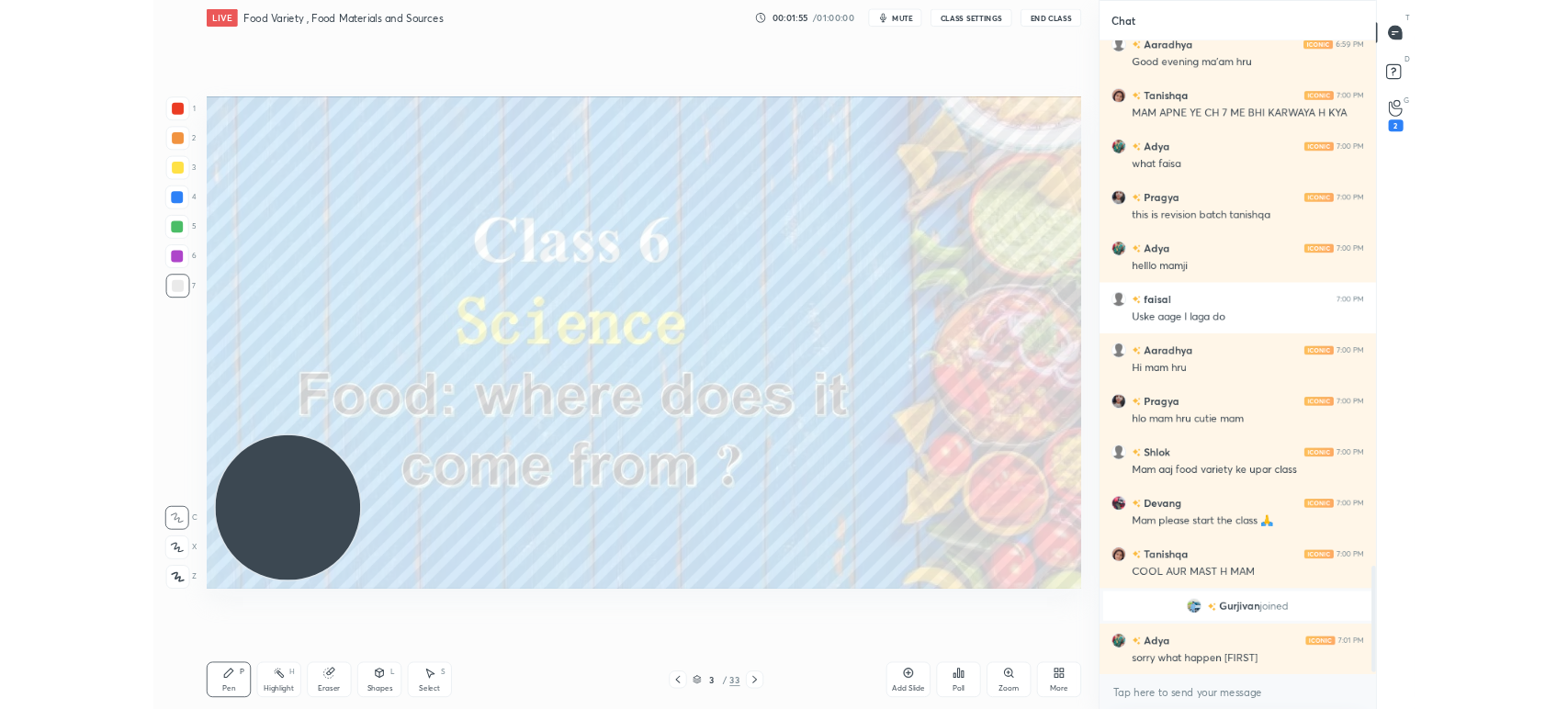 scroll, scrollTop: 3908, scrollLeft: 0, axis: vertical 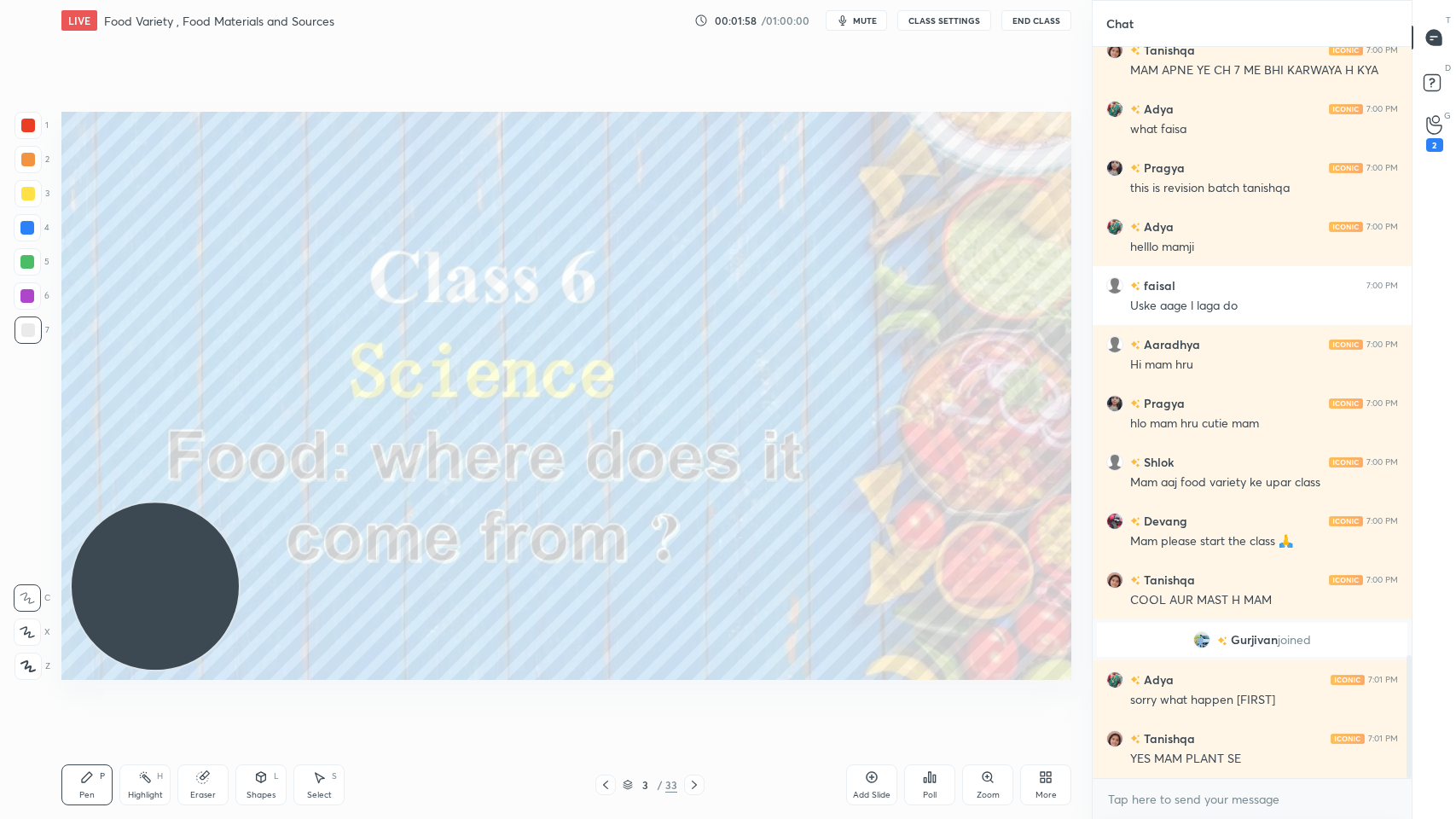 click at bounding box center (27, 296) 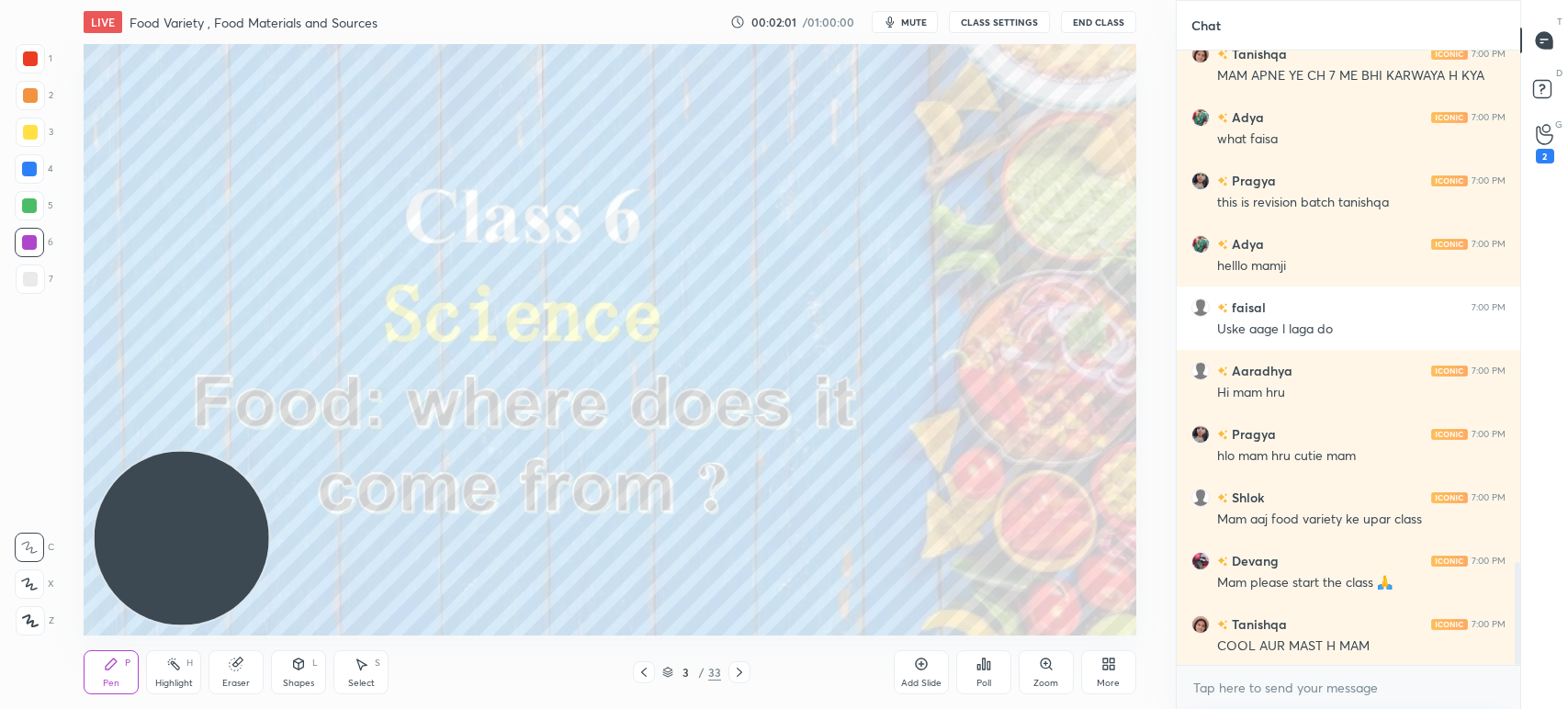 scroll, scrollTop: 591, scrollLeft: 1102, axis: both 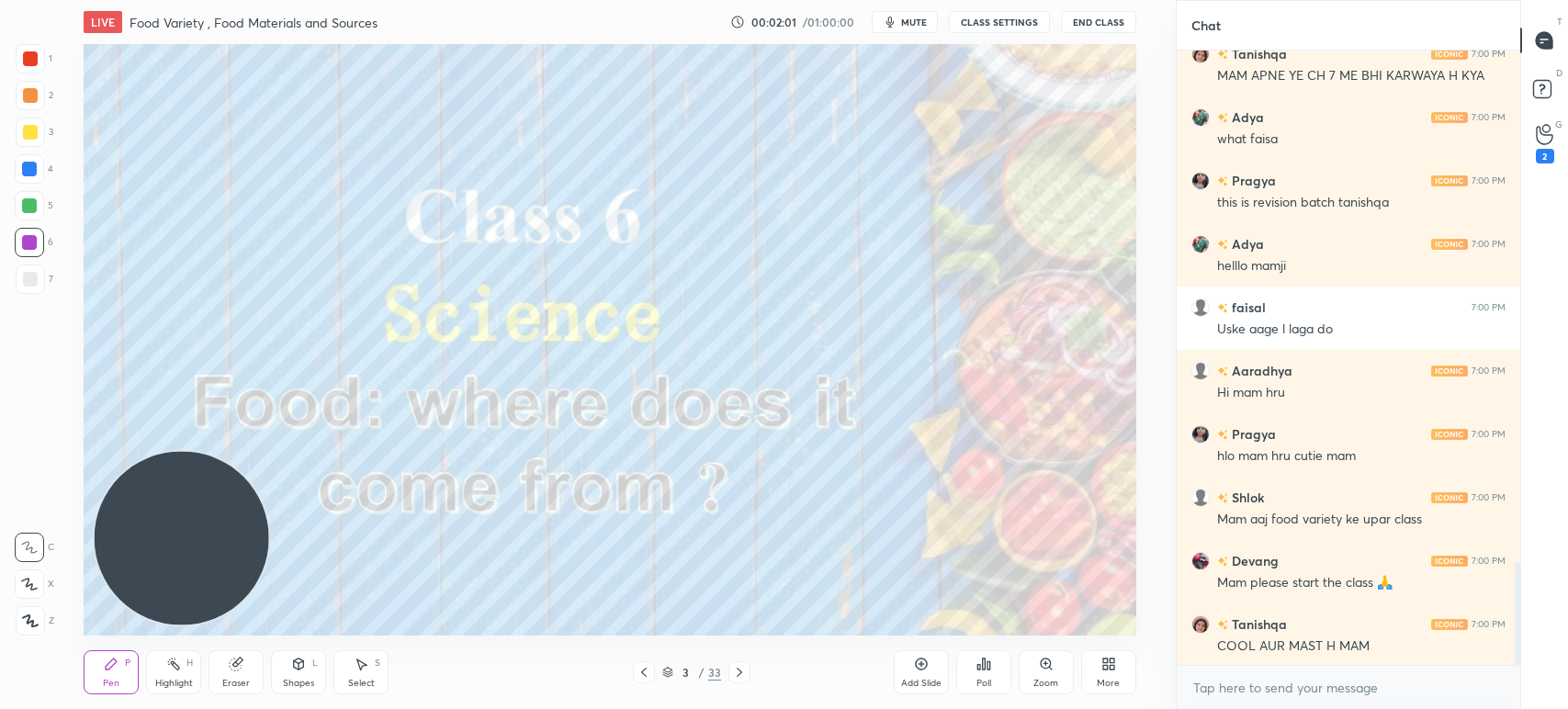 type on "x" 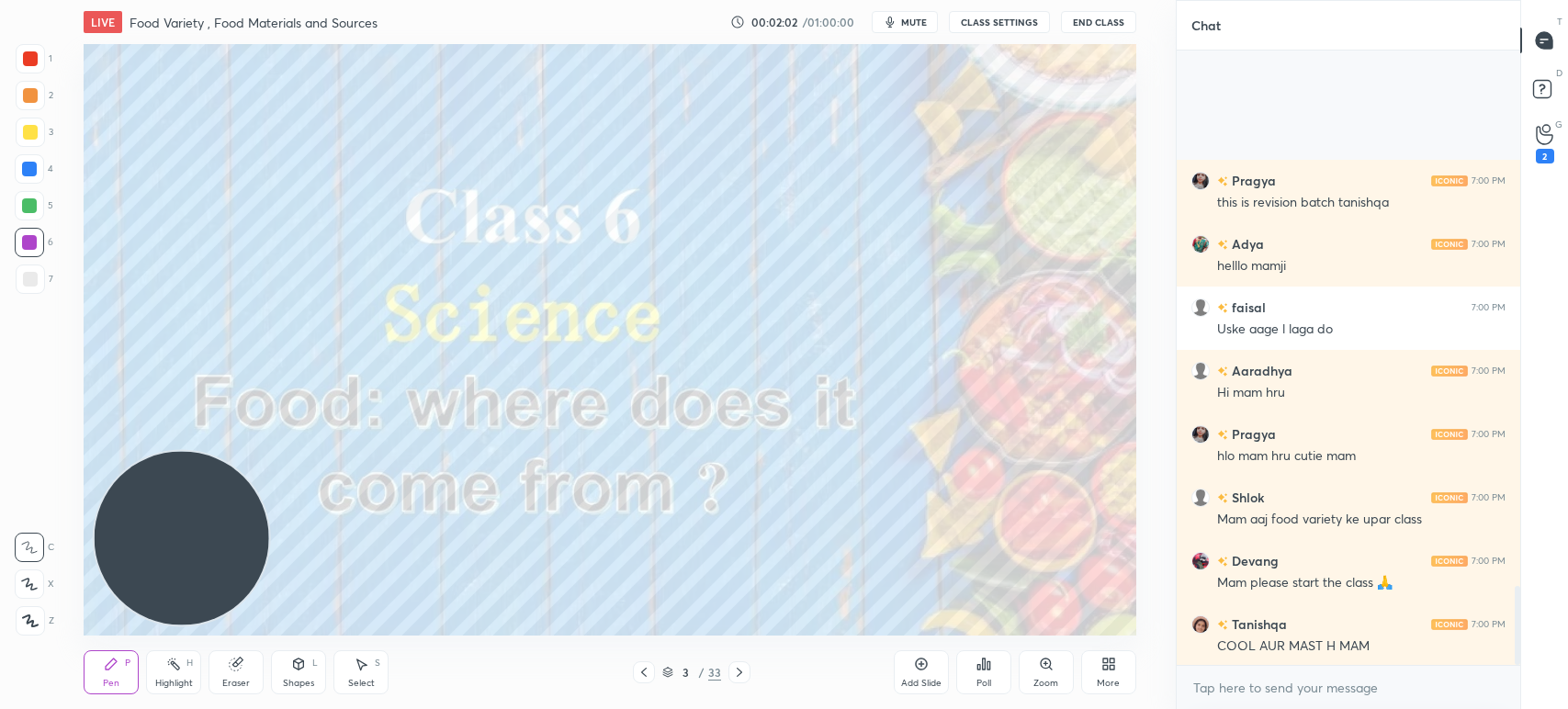 scroll, scrollTop: 4143, scrollLeft: 0, axis: vertical 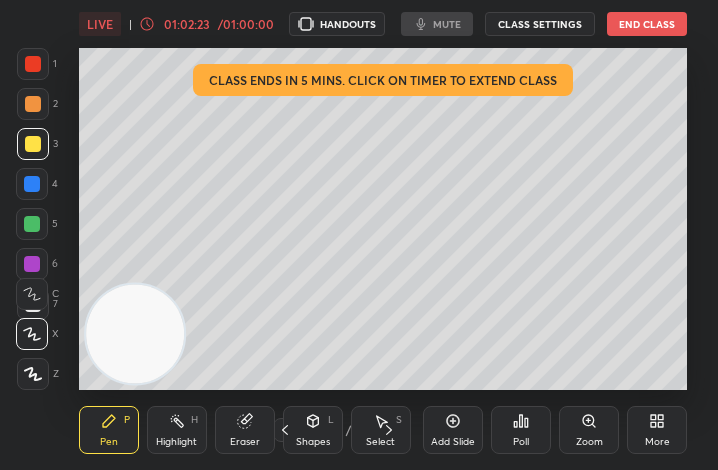 click on "More" at bounding box center [657, 442] 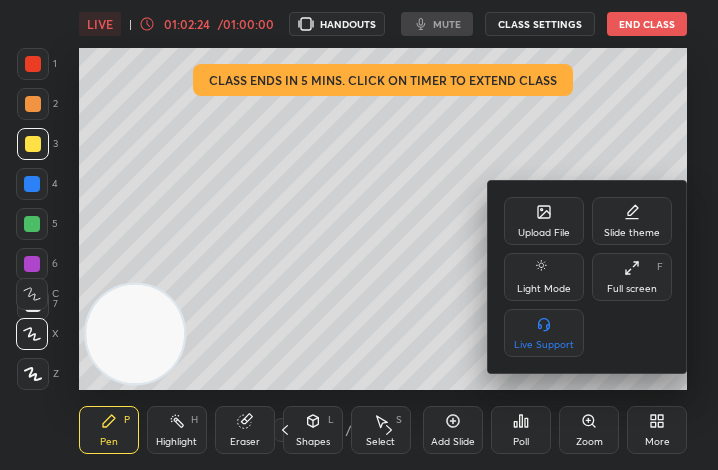 click on "Full screen" at bounding box center (632, 289) 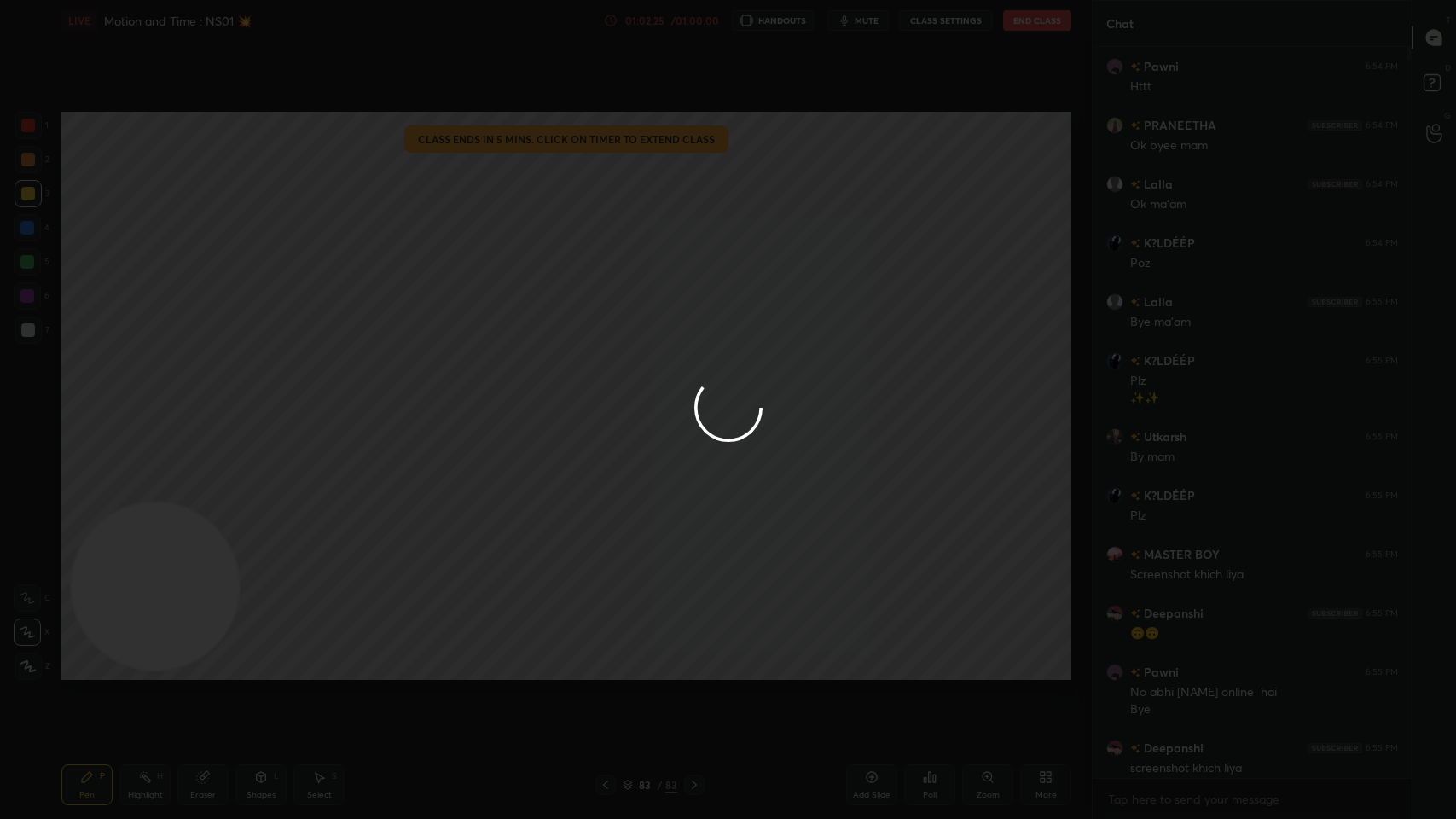 scroll, scrollTop: 84603, scrollLeft: 84272, axis: both 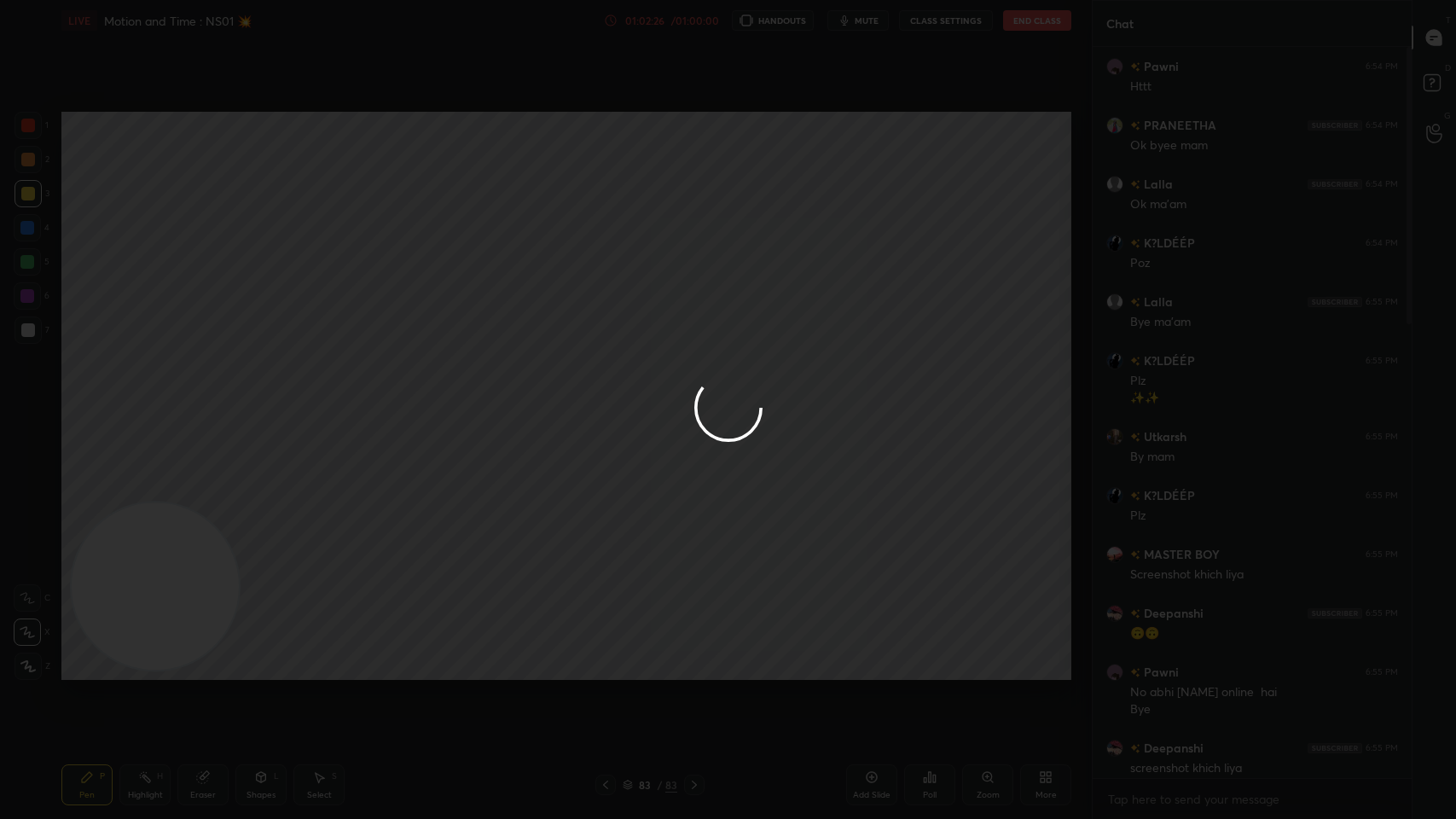 click at bounding box center [728, 410] 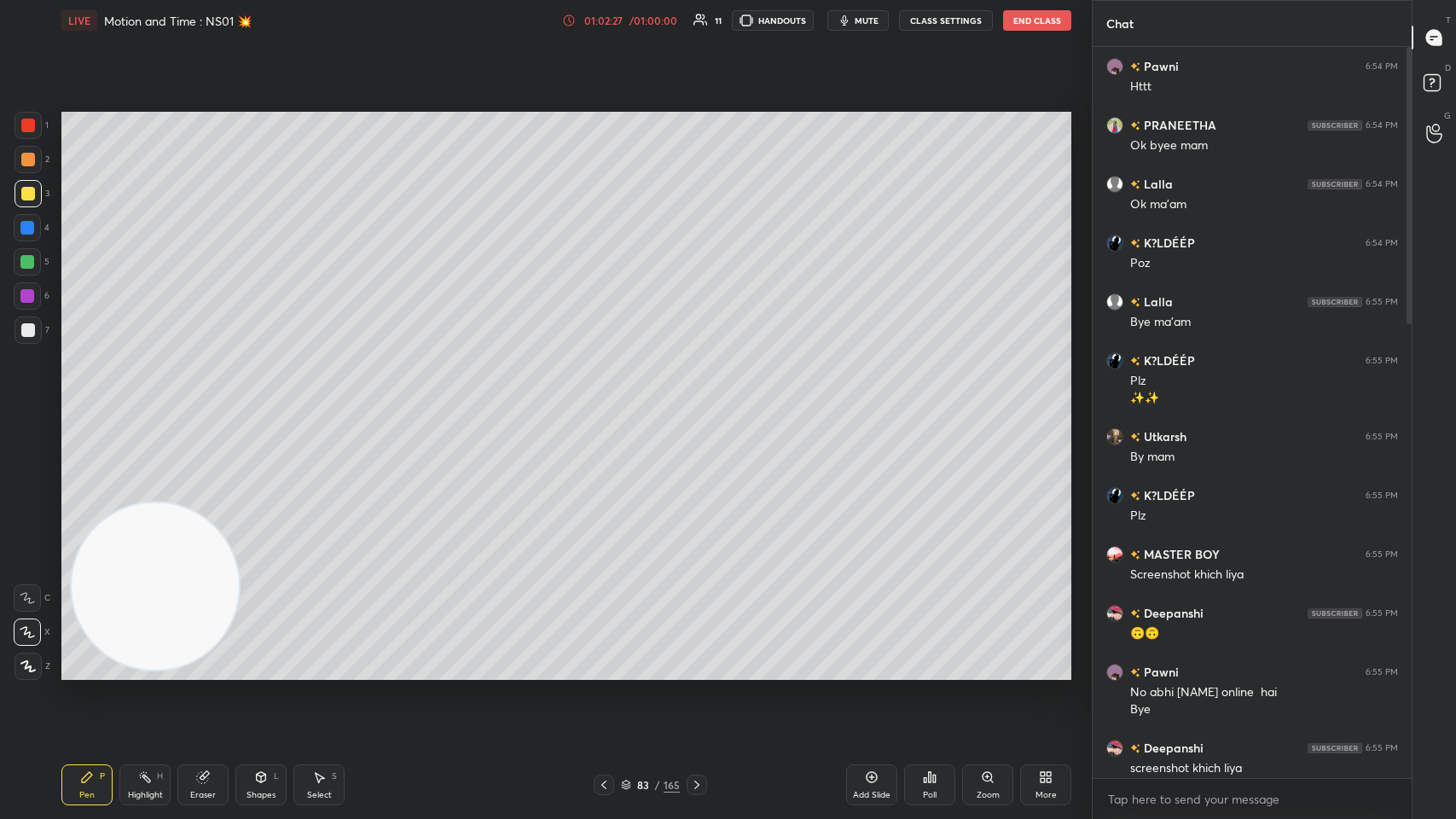drag, startPoint x: 1162, startPoint y: 818, endPoint x: 1153, endPoint y: 812, distance: 10.816654 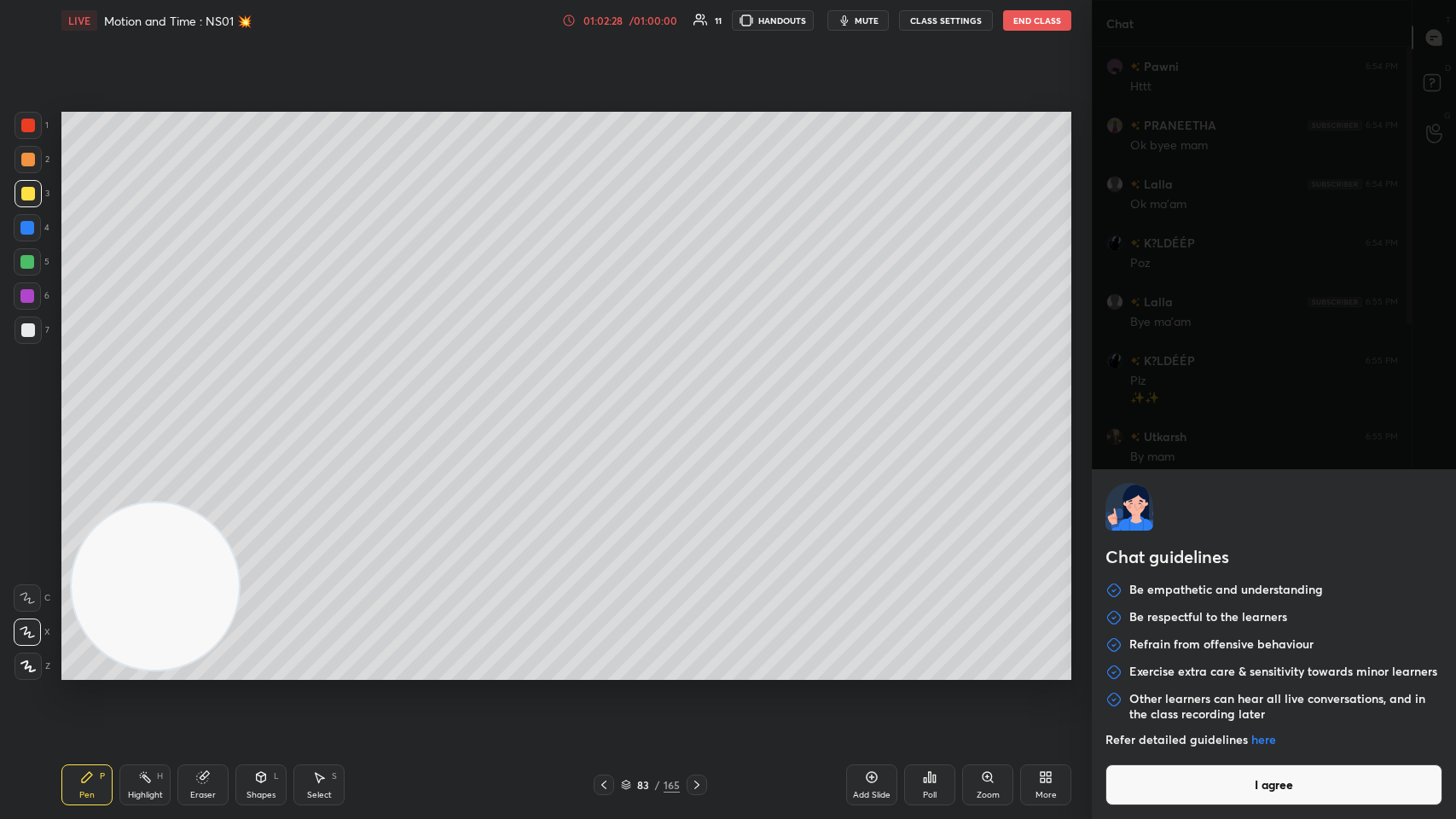 click on "1 2 3 4 5 6 7 C X Z C X Z E E Erase all   H H LIVE Motion and Time : NS01 💥 01:02:28 /  01:00:00 11 HANDOUTS mute CLASS SETTINGS End Class Setting up your live class Poll for   secs No correct answer Start poll Back Motion and Time : NS01 💥 [NAME] Saini Pen P Highlight H Eraser Shapes L Select S 83 / 165 Add Slide Poll Zoom More Chat Pawni 6:54 PM Httt PRANEETHA 6:54 PM Ok byee mam Lalla 6:54 PM Ok ma'am K?LDÉÉP 6:54 PM Poz Lalla 6:55 PM Bye ma'am K?LDÉÉP 6:55 PM Plz ✨✨ Utkarsh 6:55 PM By mam K?LDÉÉP 6:55 PM Plz MASTER BOY 6:55 PM Screenshot khich liya Deepanshi 6:55 PM 🙃🙃 Pawni 6:55 PM No abhi [NAME] online  hai Bye Deepanshi 6:55 PM screenshot khich liya Pawni 6:55 PM Bye ᦓꪮꪗꫀꪶ᥊ᠻᠻ 6:55 PM Kuldeep bro?? K?LDÉÉP 6:55 PM [NAME] to friend rhega but... Ha soyal Neha" at bounding box center [728, 410] 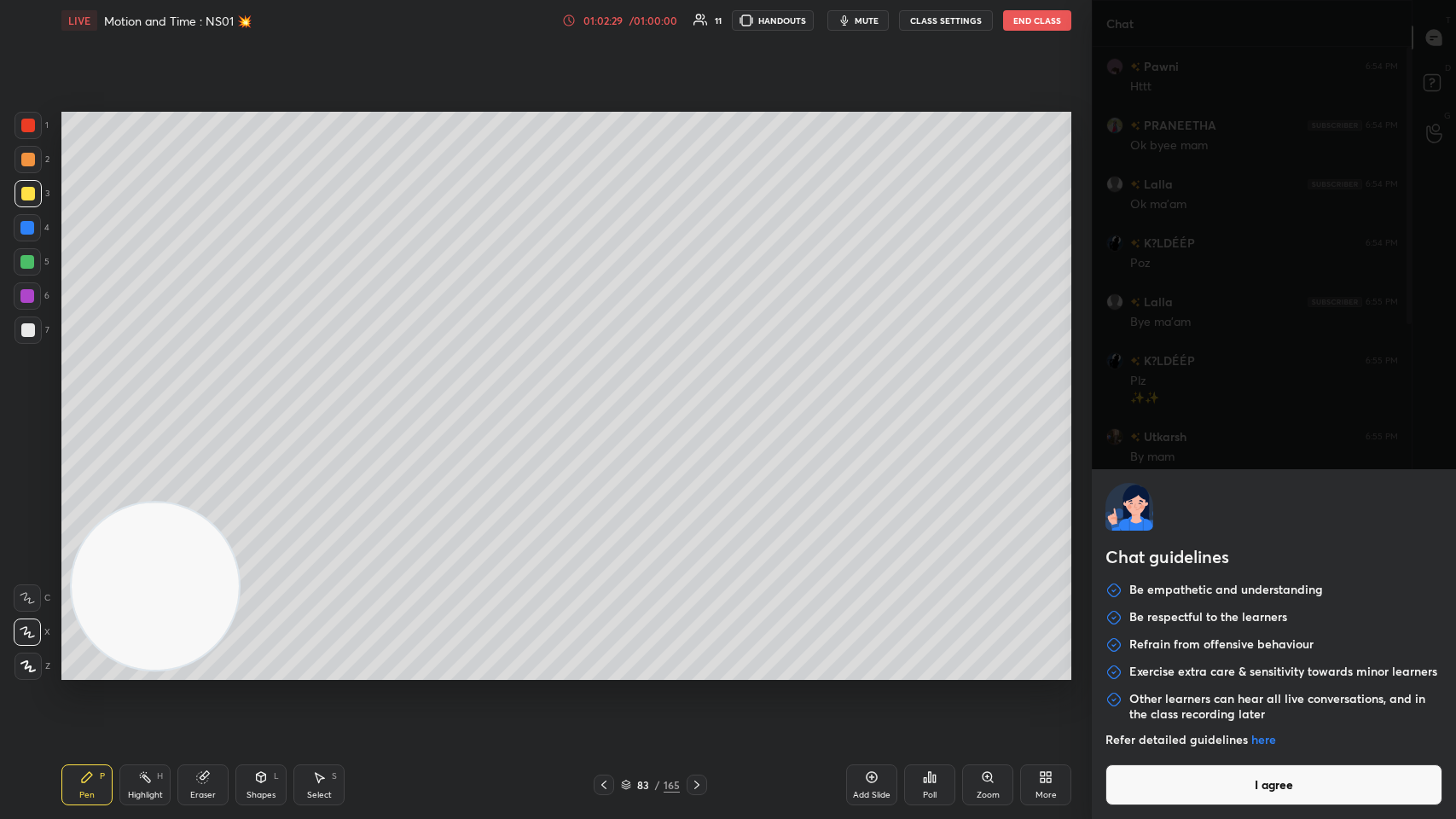 drag, startPoint x: 1153, startPoint y: 812, endPoint x: 1153, endPoint y: 791, distance: 21 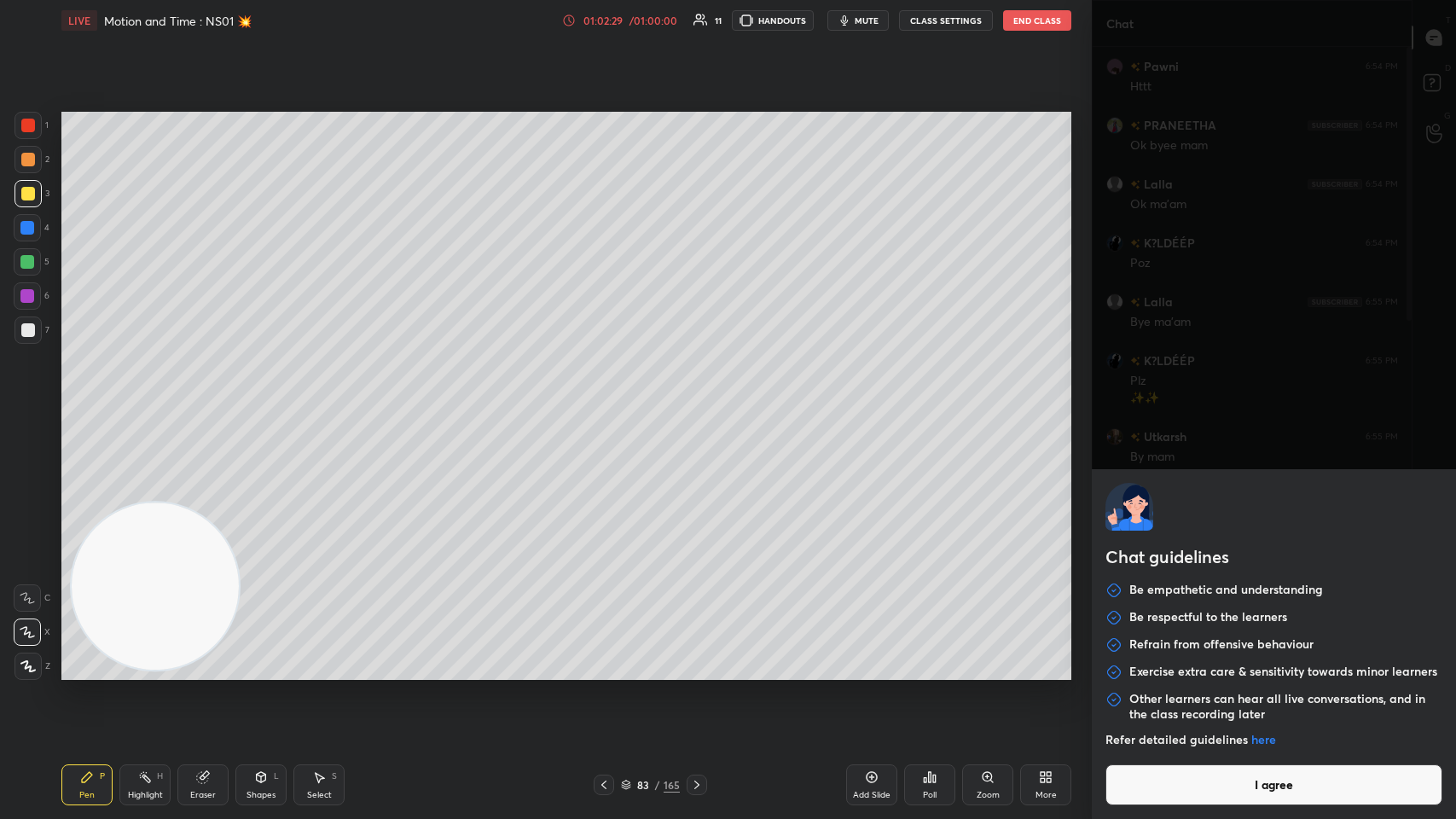 click on "I agree" at bounding box center [1273, 785] 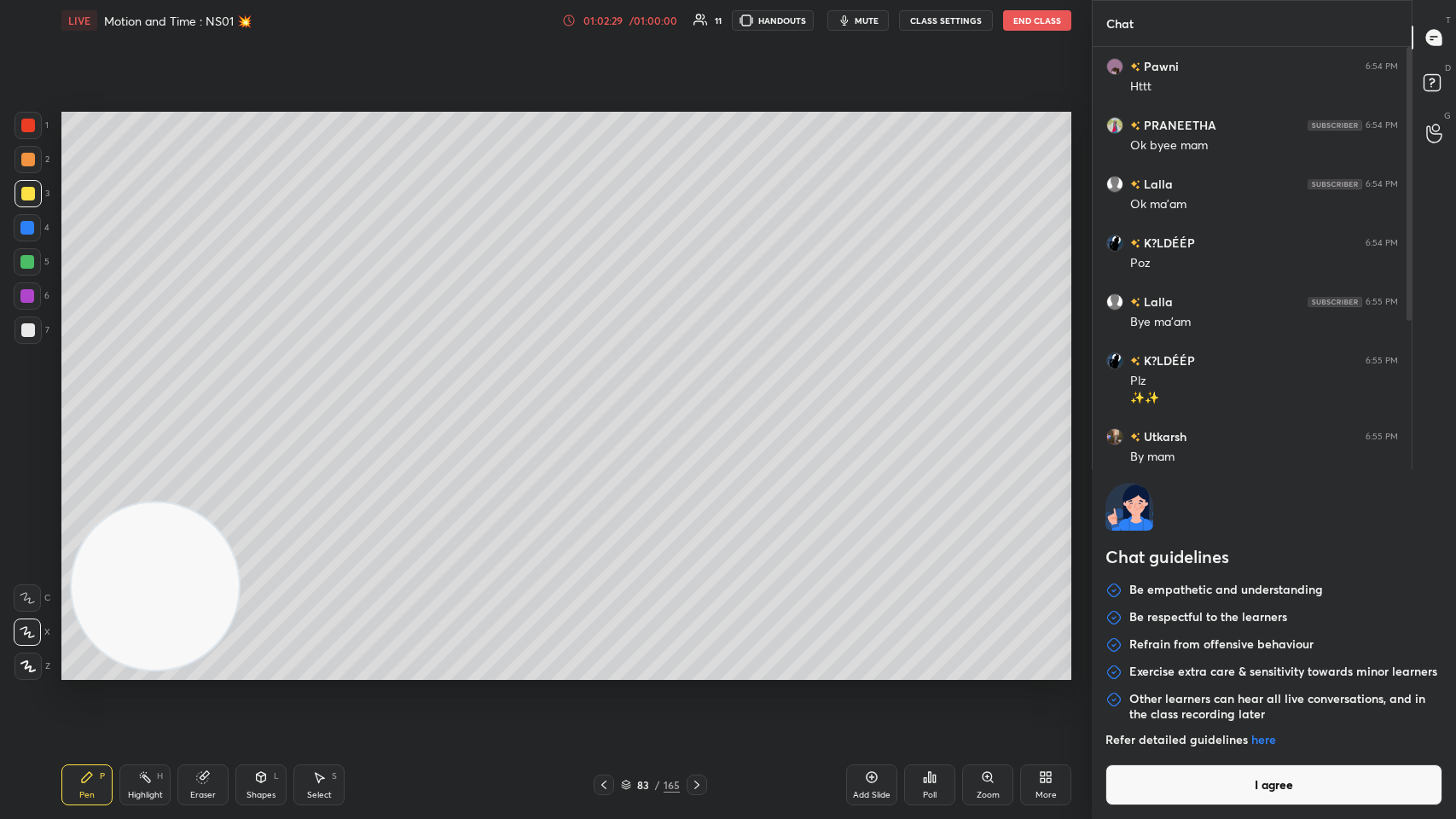 type on "x" 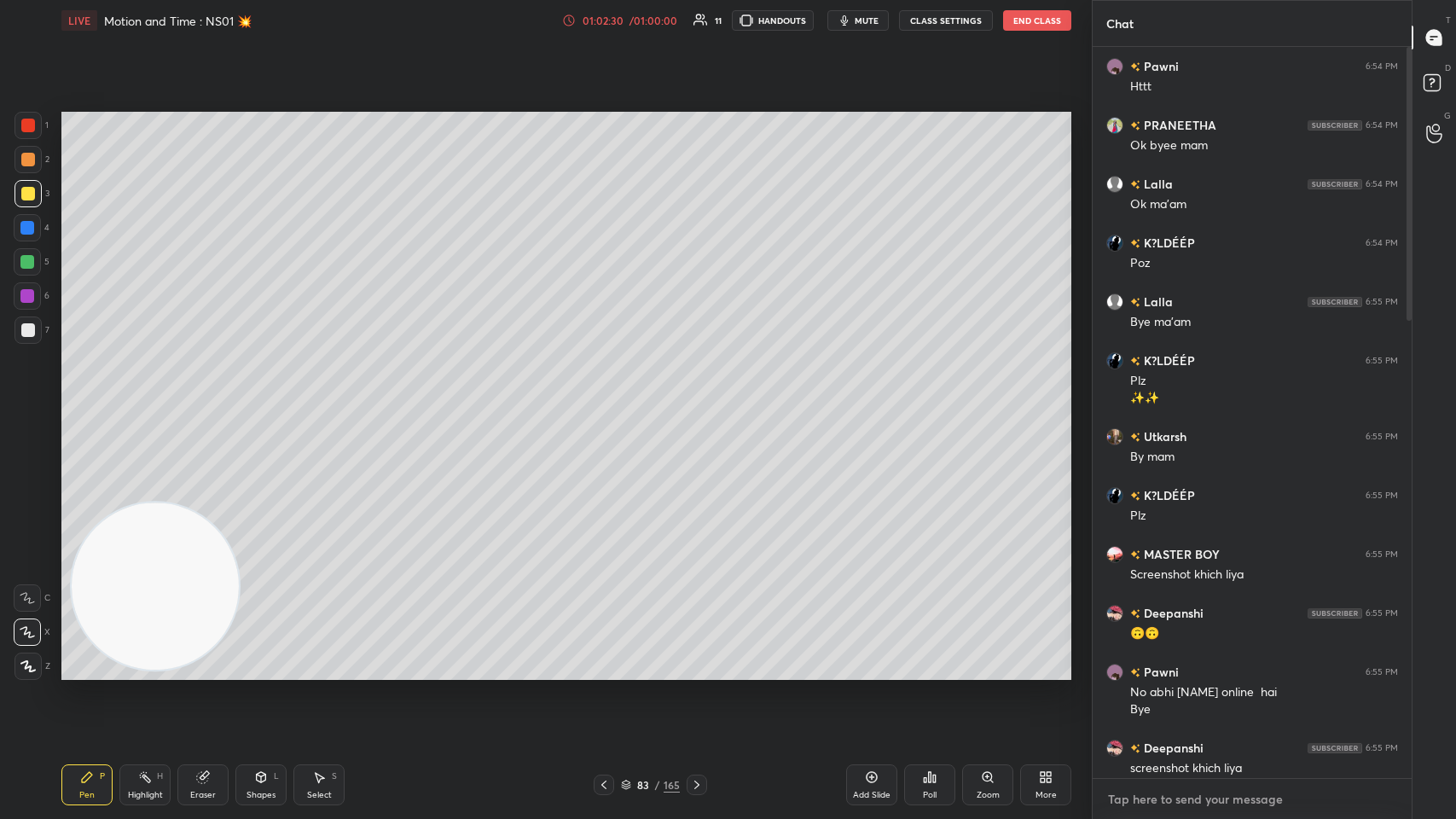 click at bounding box center [1252, 799] 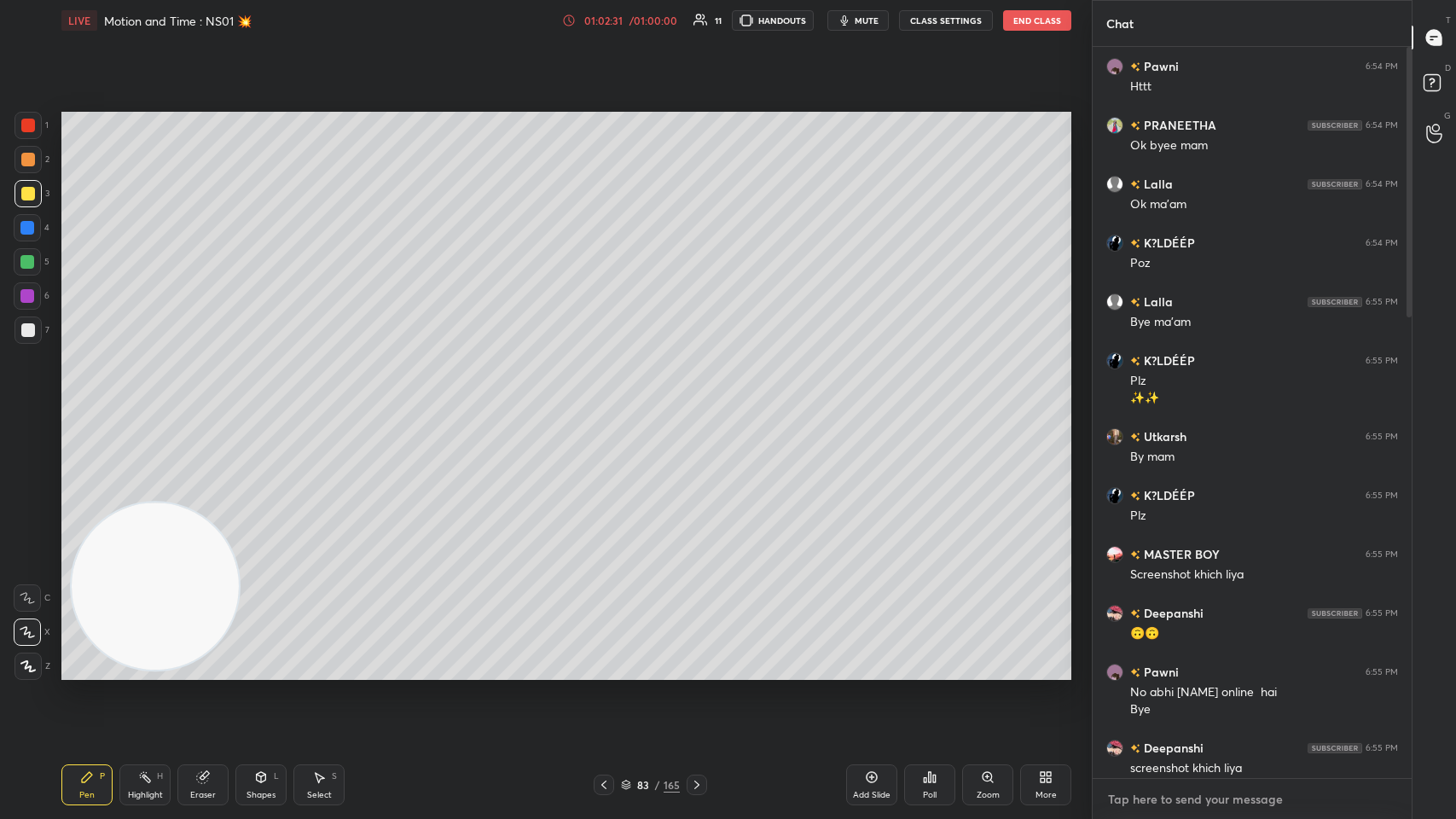 paste on "https://unacademy.com/course/utkarsh-term-1-revision-batch/G7EMWJO7?liveclass=46A98FKE" 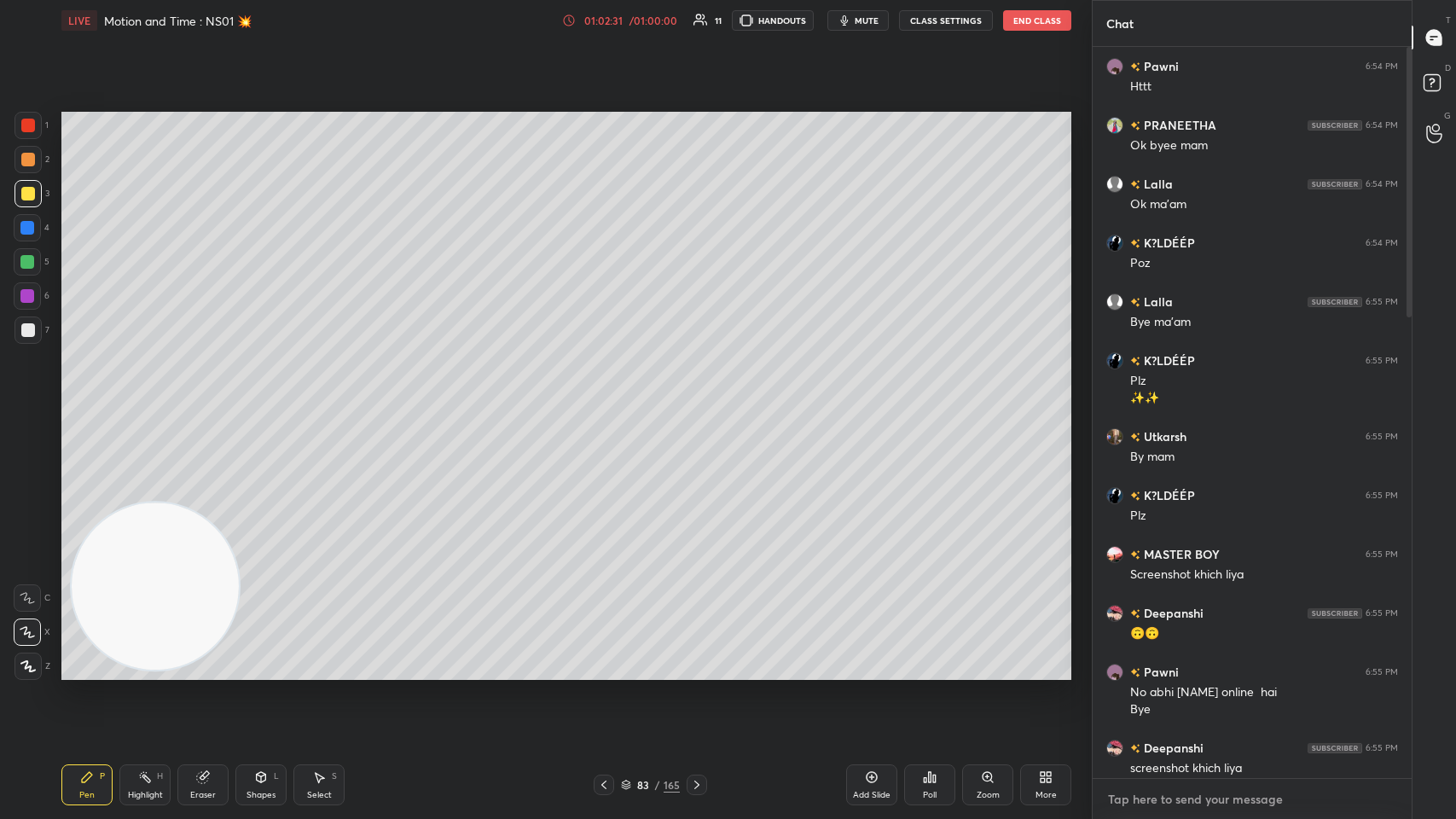 type on "https://unacademy.com/course/utkarsh-term-1-revision-batch/G7EMWJO7?liveclass=46A98FKE" 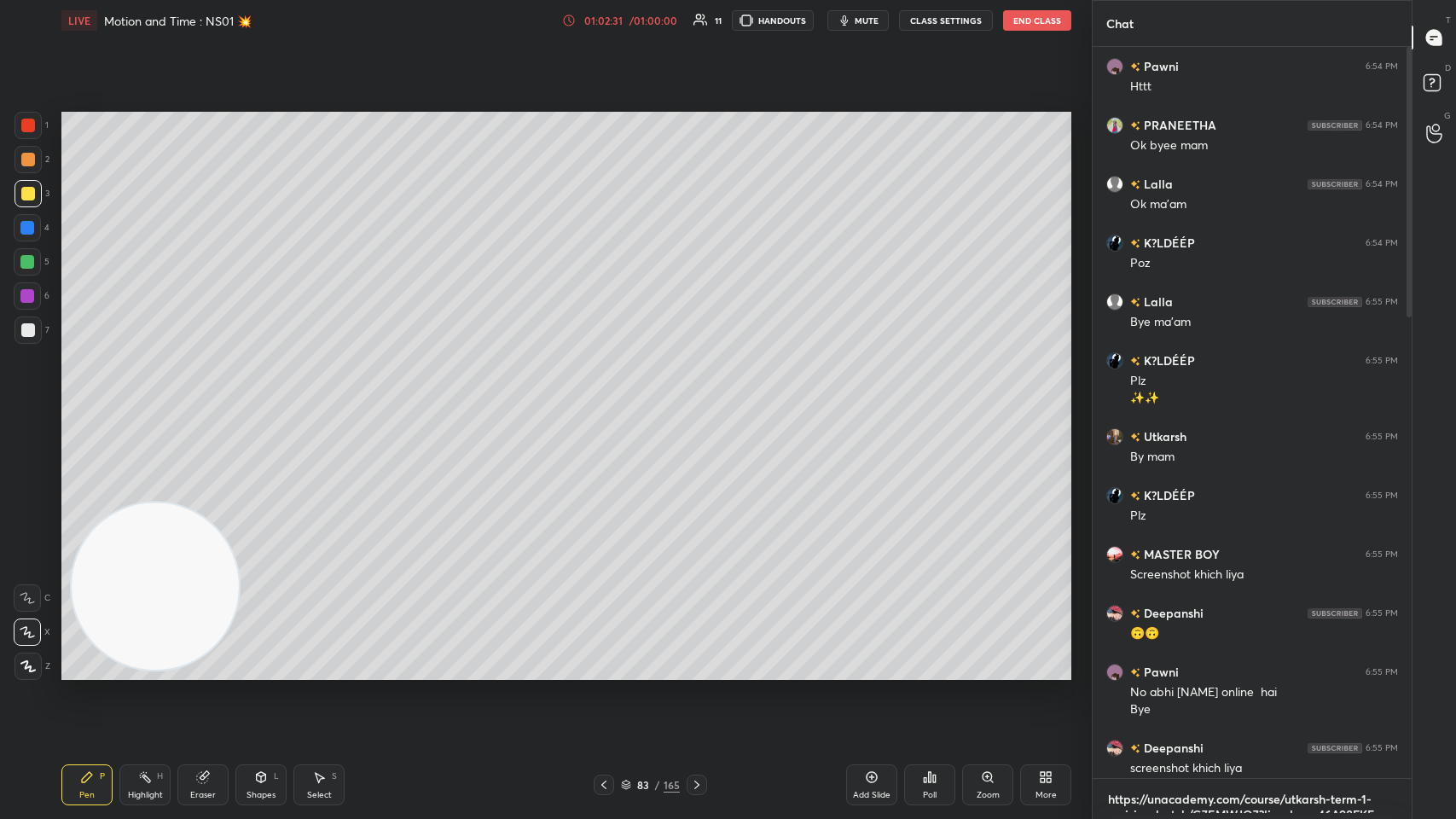 scroll, scrollTop: 4, scrollLeft: 0, axis: vertical 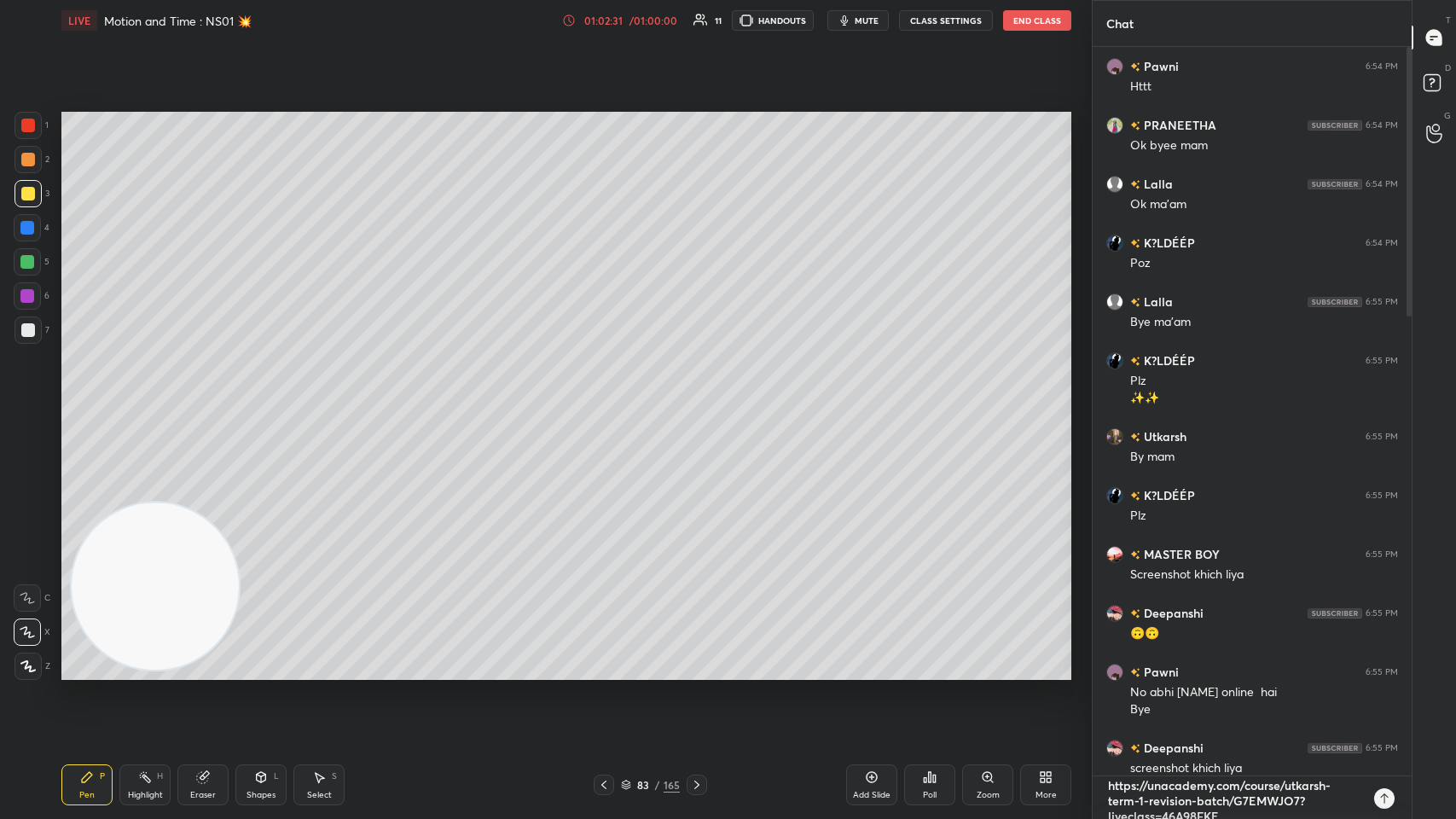type 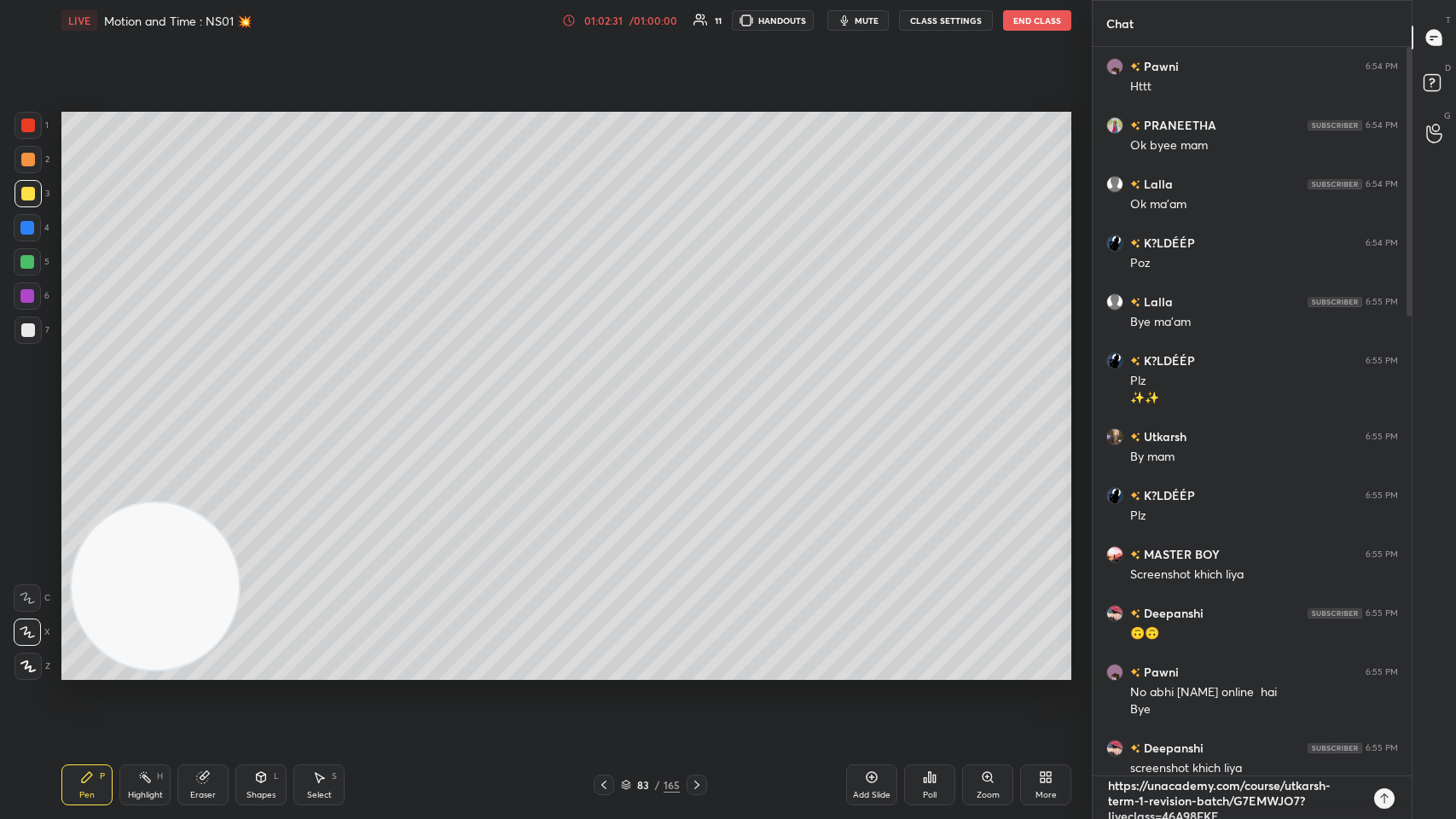 type on "x" 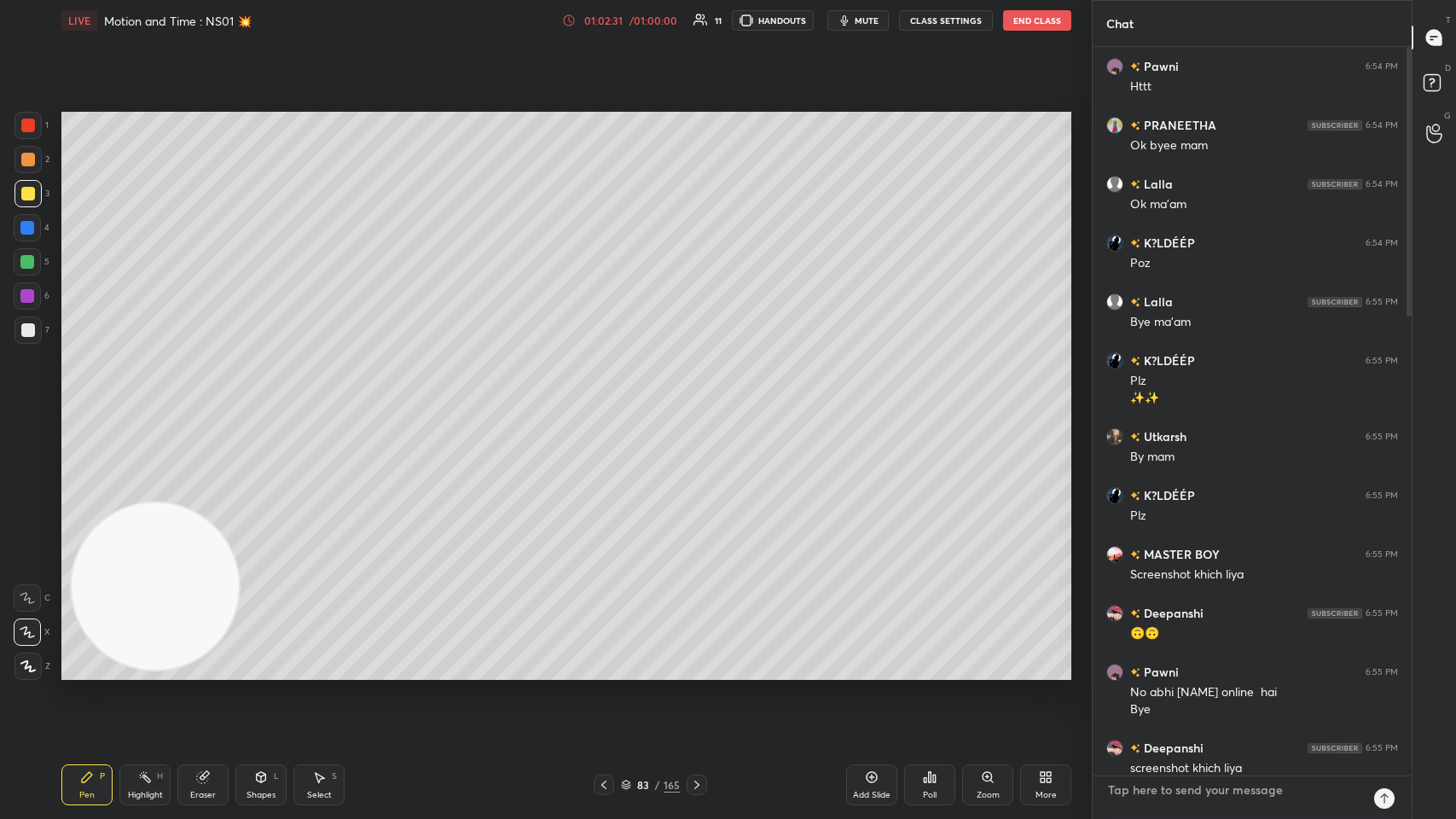 scroll, scrollTop: 0, scrollLeft: 0, axis: both 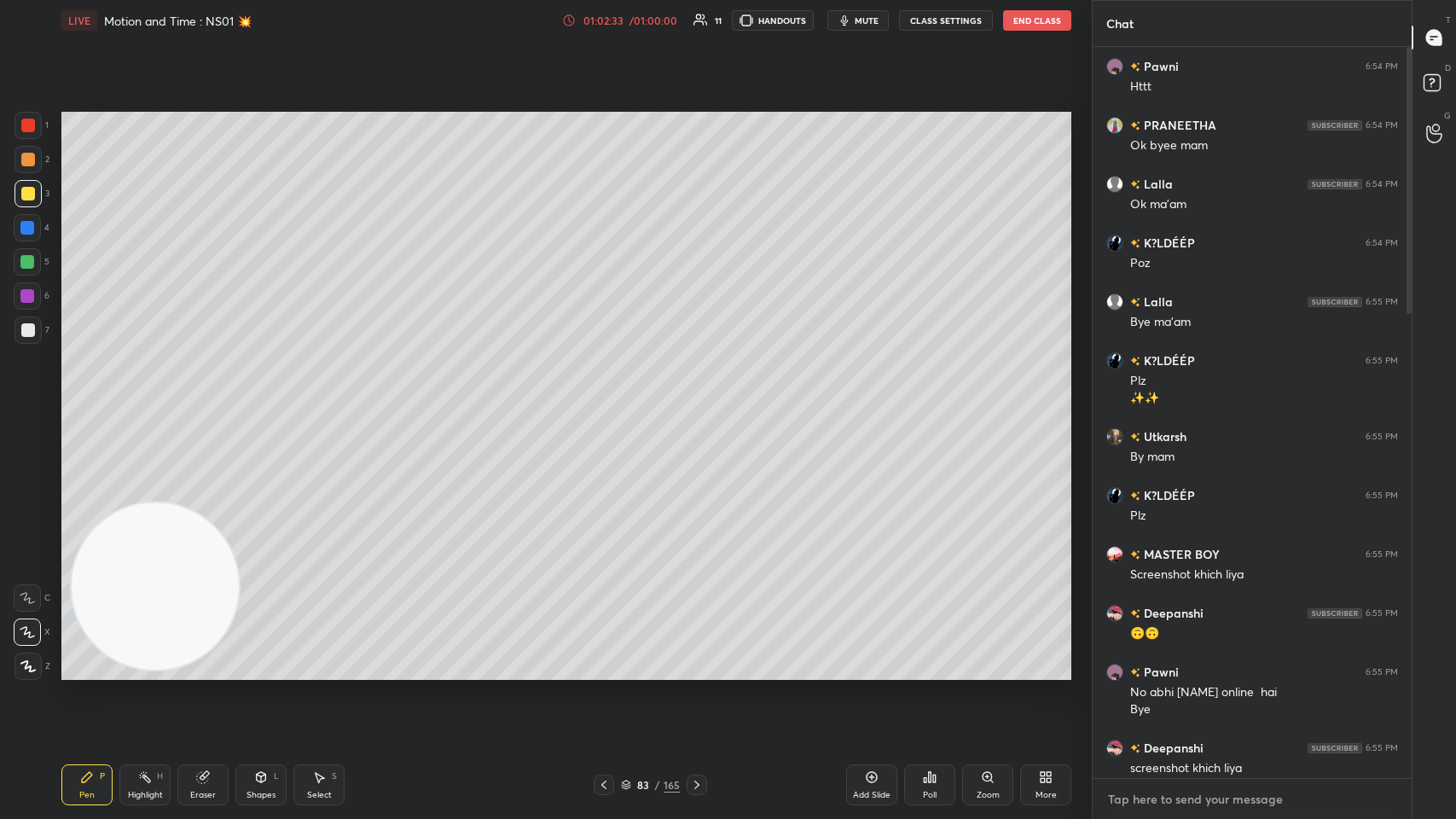 paste on "https://unacademy.com/course/utkarsh-term-1-revision-batch/G7EMWJO7?liveclass=46A98FKE" 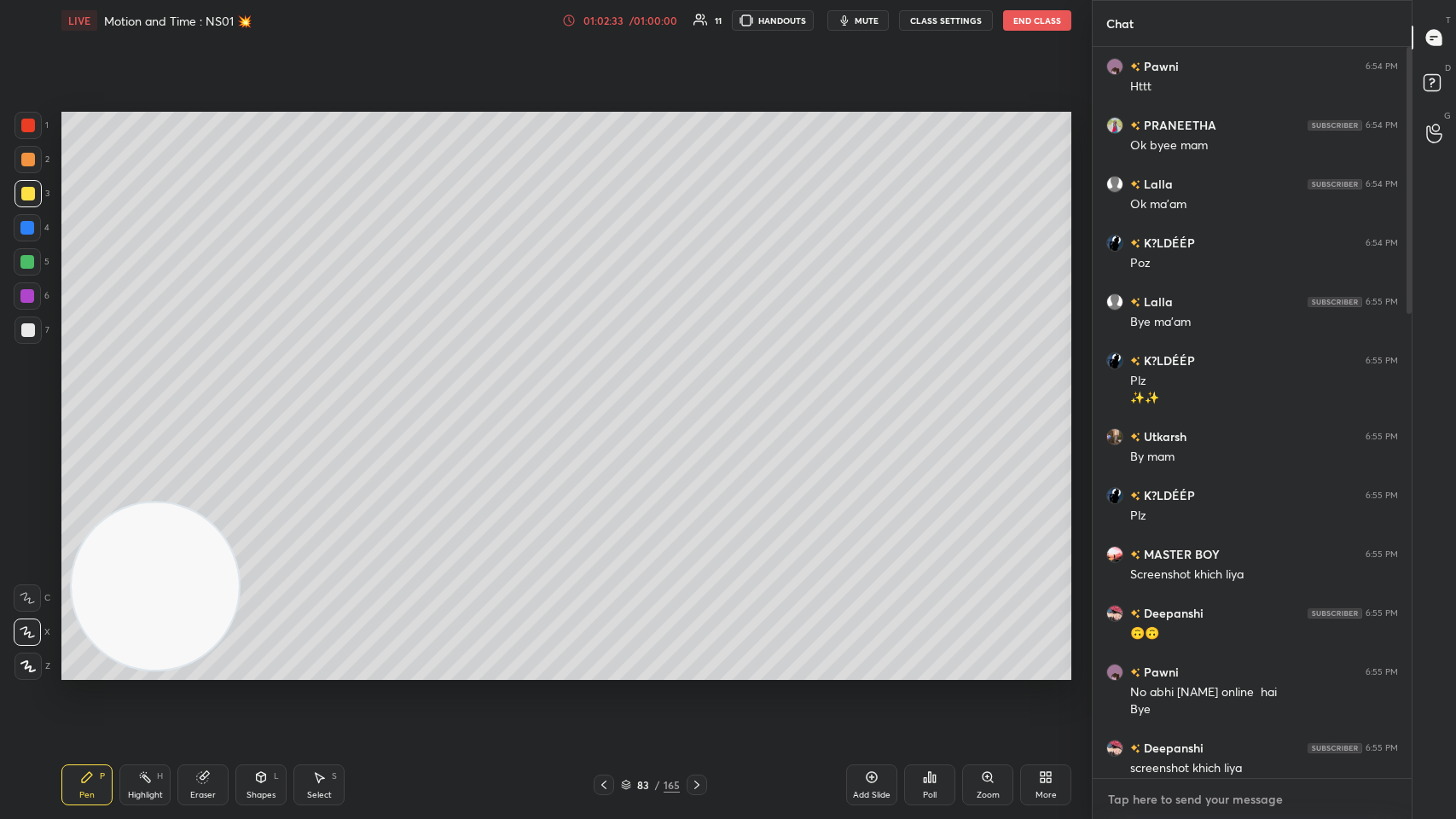 type on "https://unacademy.com/course/utkarsh-term-1-revision-batch/G7EMWJO7?liveclass=46A98FKE" 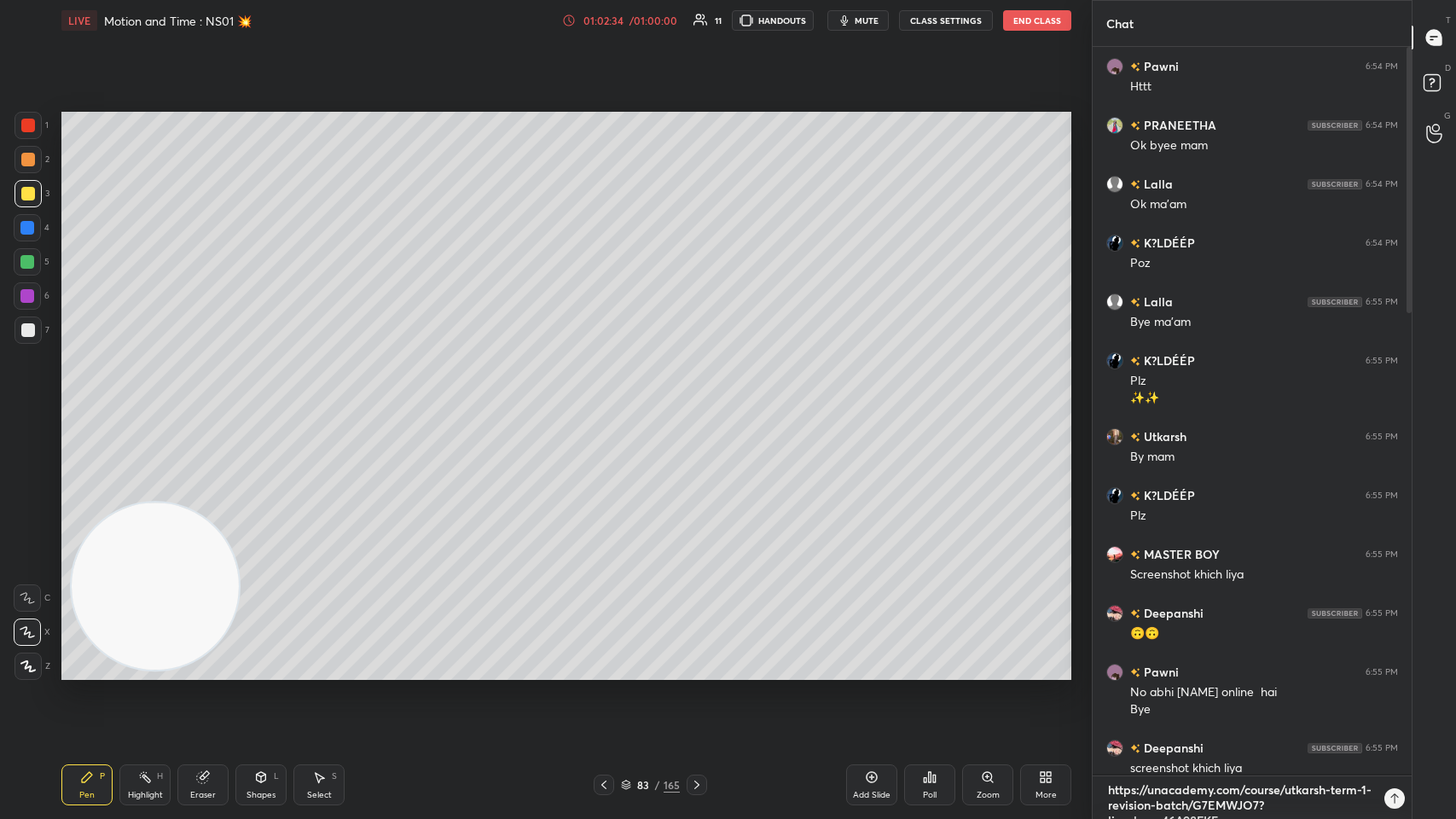 scroll, scrollTop: 4, scrollLeft: 0, axis: vertical 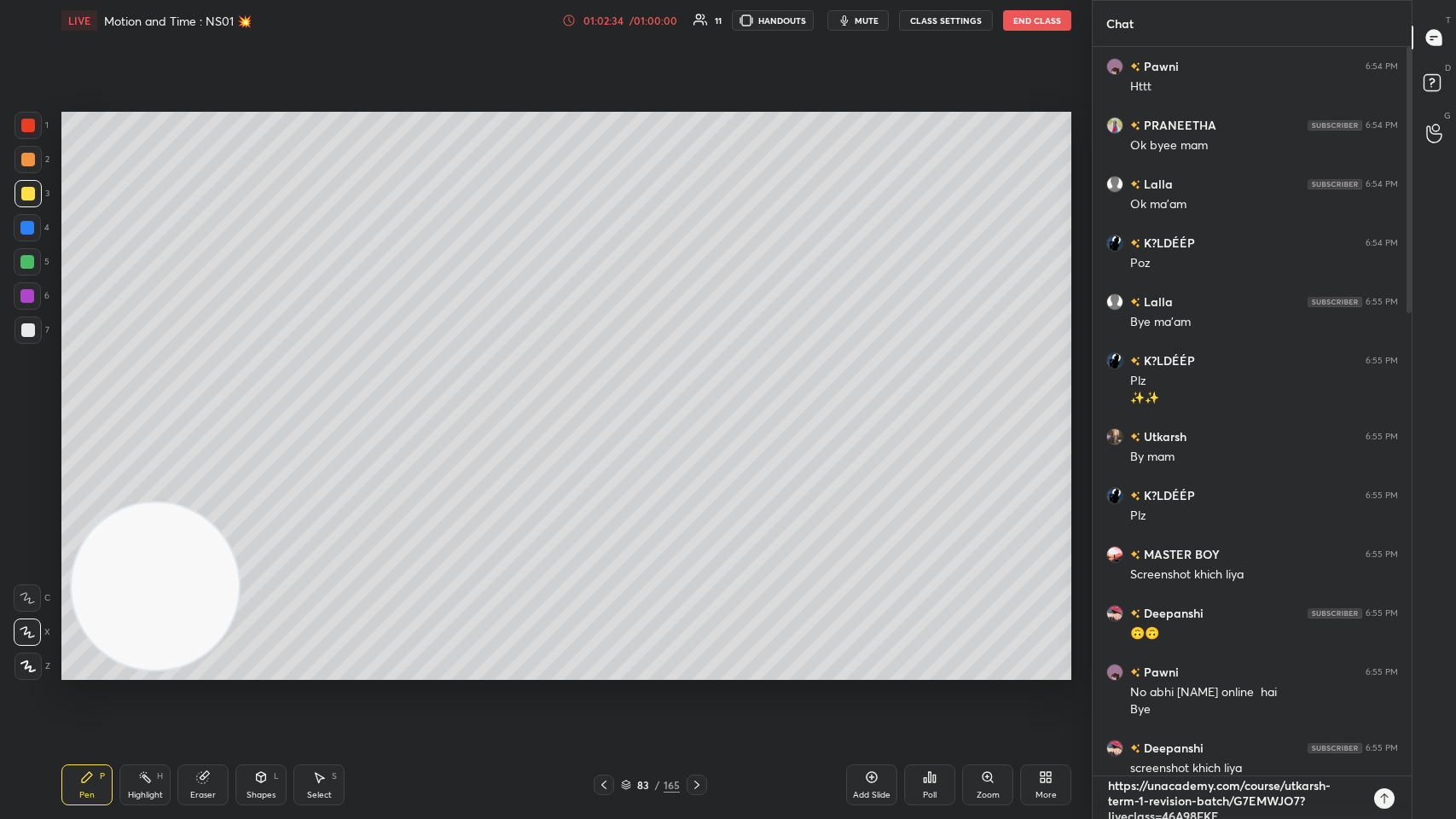 type 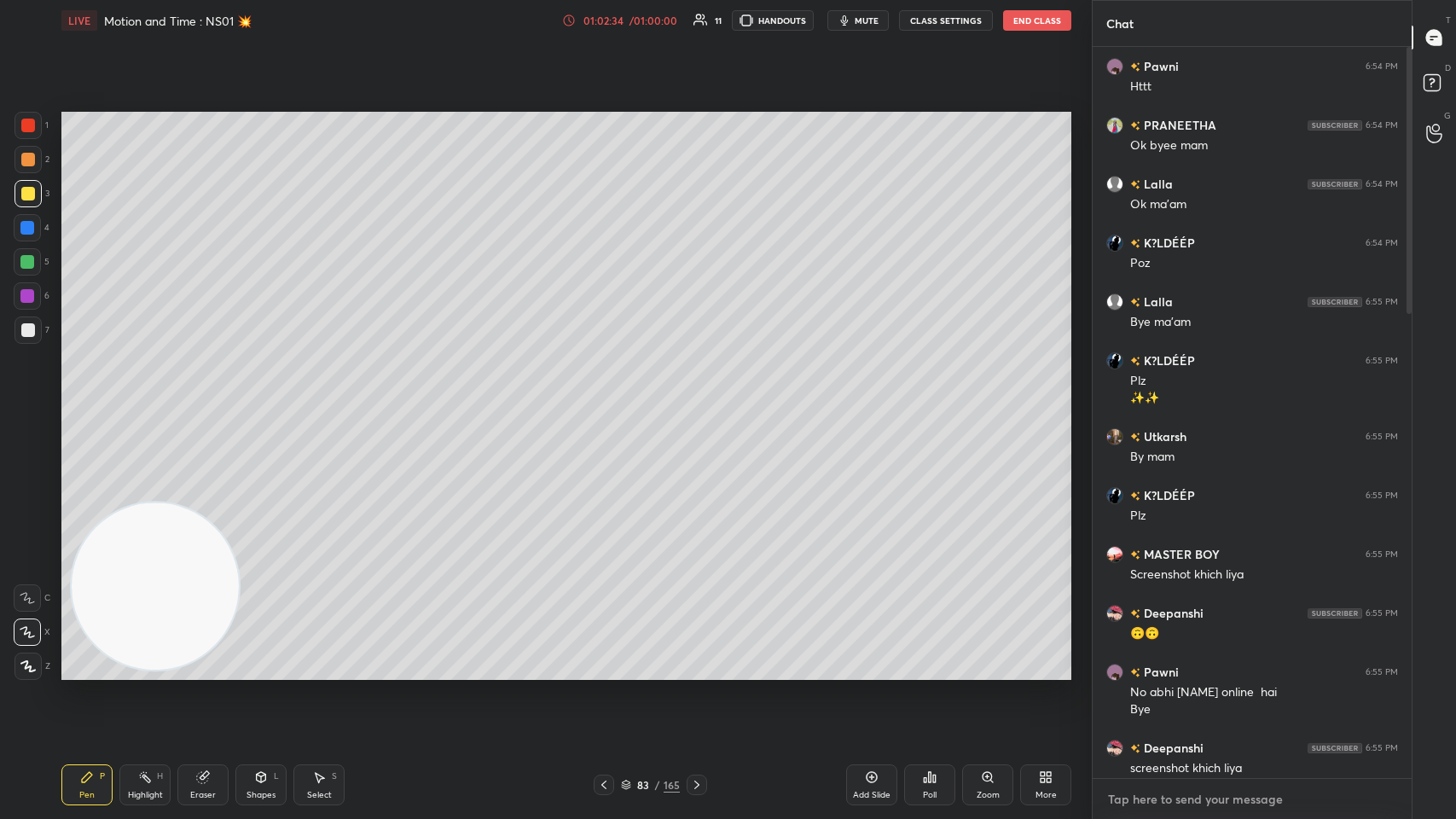 scroll, scrollTop: 0, scrollLeft: 0, axis: both 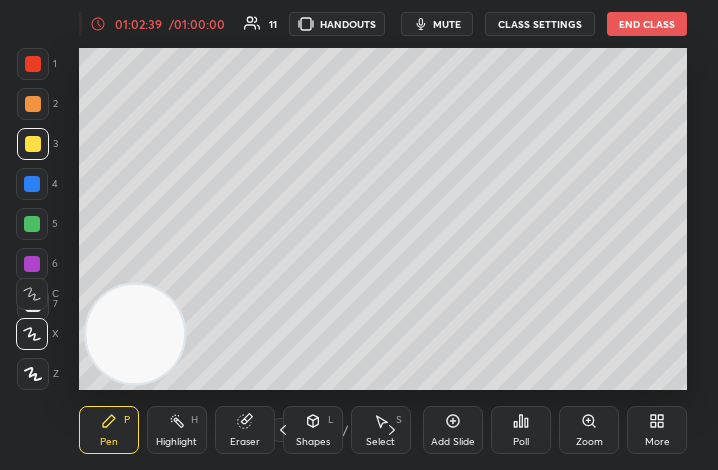 click on "End Class" at bounding box center (647, 24) 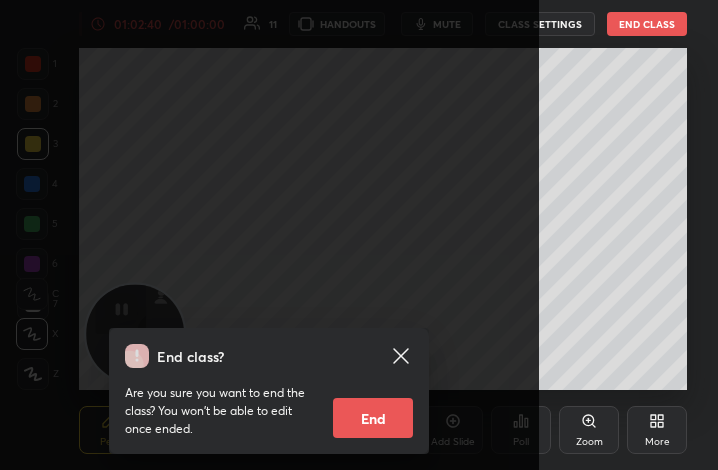 click on "End" at bounding box center [373, 418] 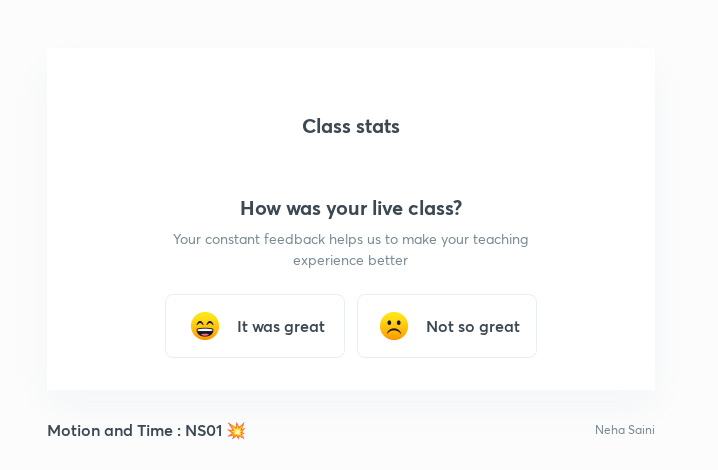 scroll 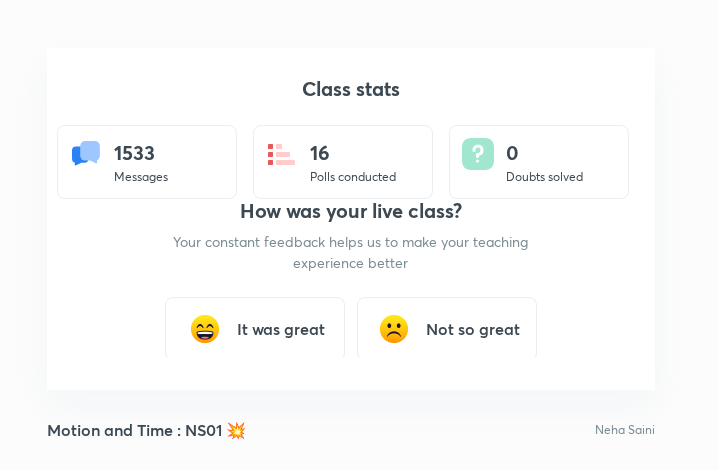 click on "It was great" at bounding box center (255, 329) 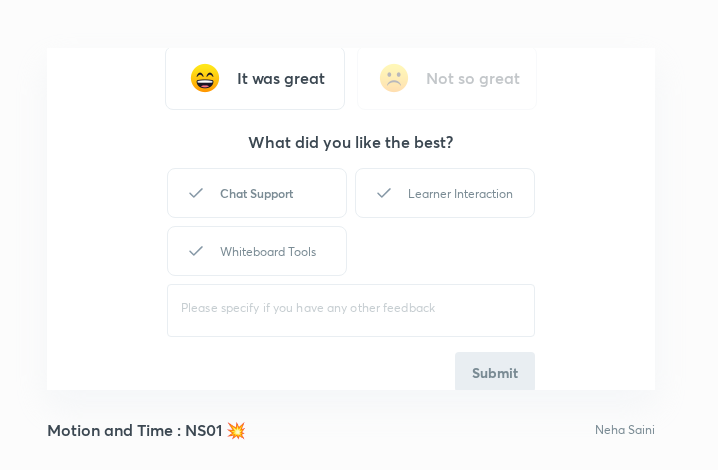 click on "Chat Support" at bounding box center [257, 193] 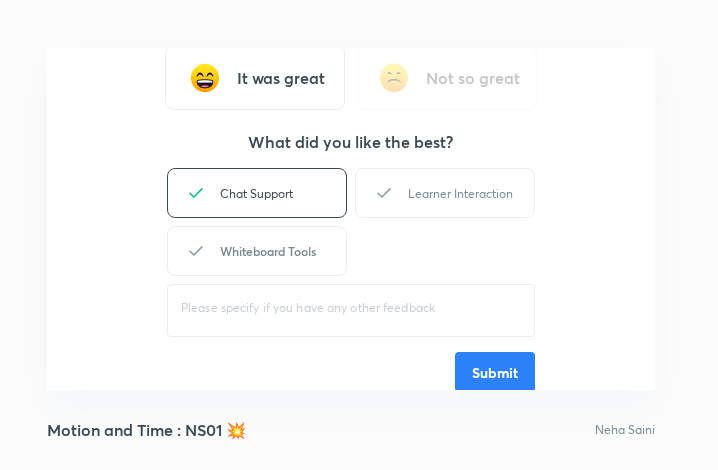 click on "Whiteboard Tools" at bounding box center [257, 251] 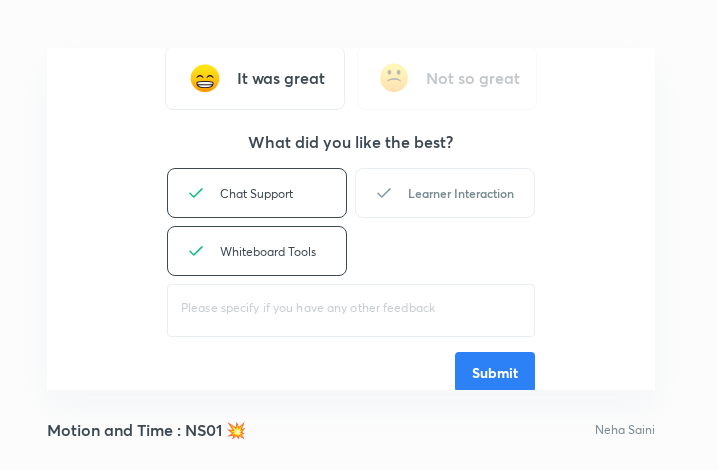 click on "Learner Interaction" at bounding box center [445, 193] 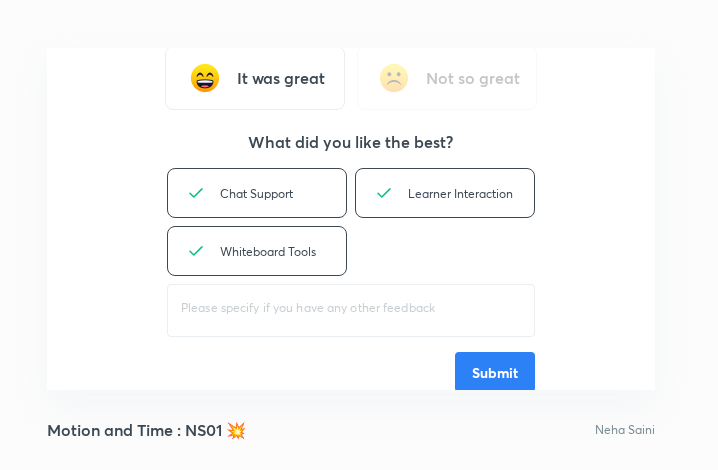 click on "Submit" at bounding box center [495, 372] 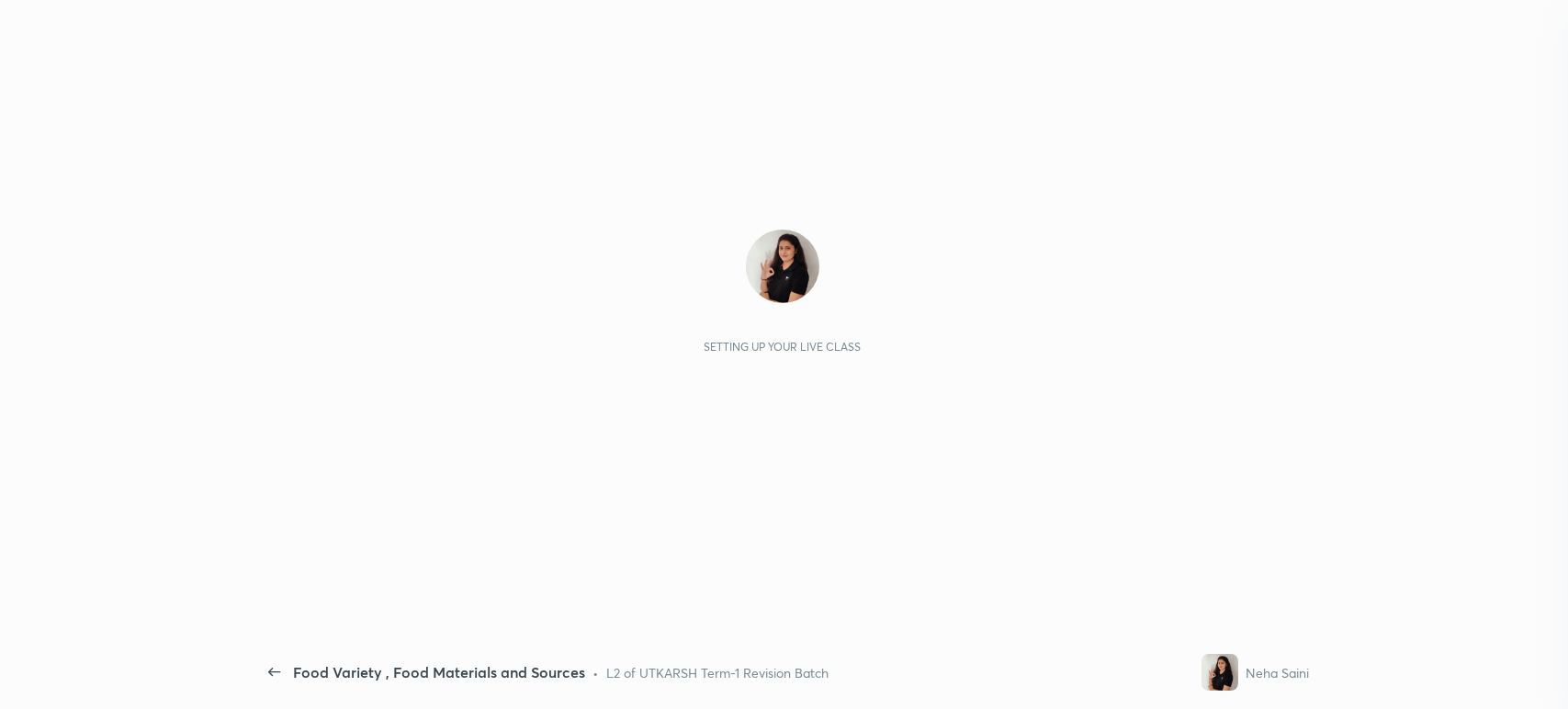 scroll, scrollTop: 0, scrollLeft: 0, axis: both 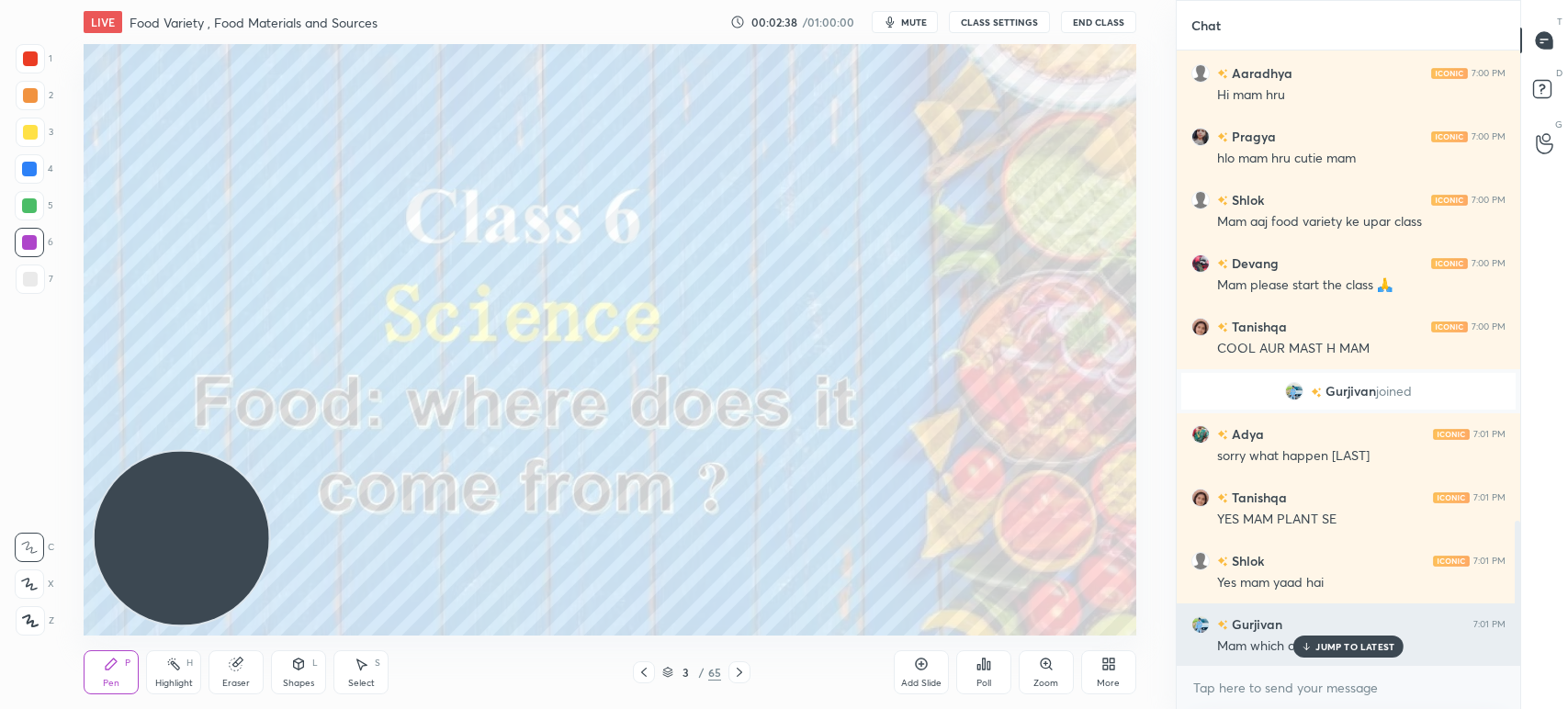 click on "JUMP TO LATEST" at bounding box center [1355, 647] 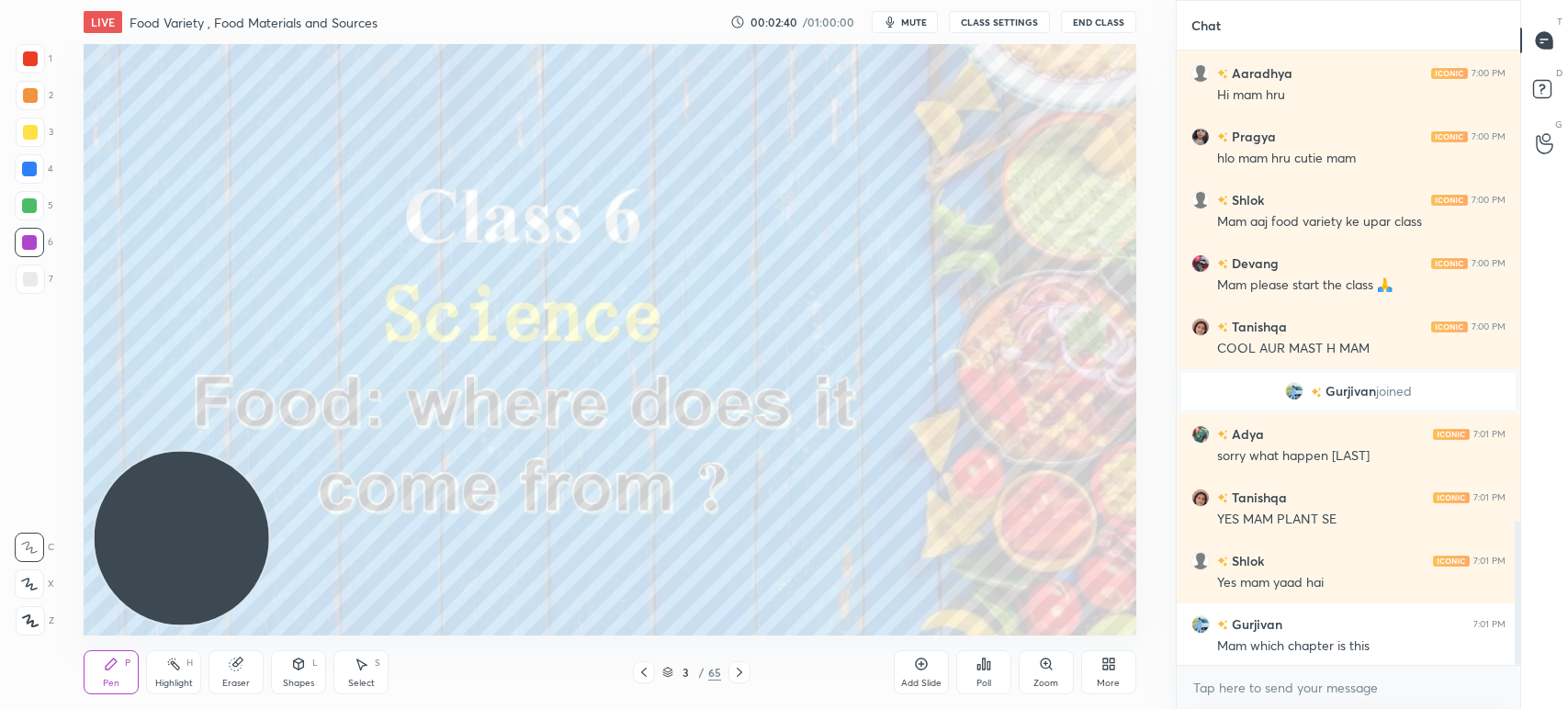 click on "65" at bounding box center [715, 672] 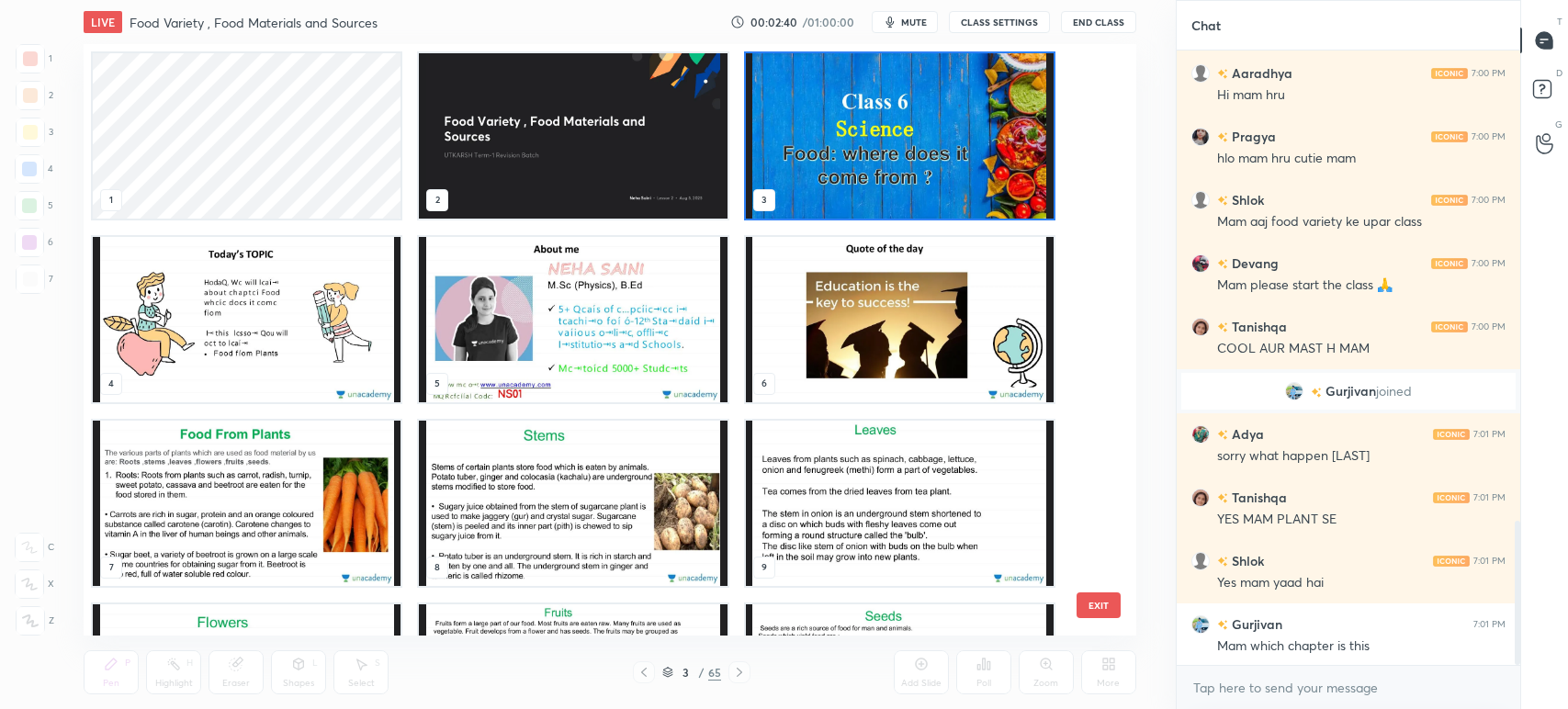 scroll, scrollTop: 6, scrollLeft: 9, axis: both 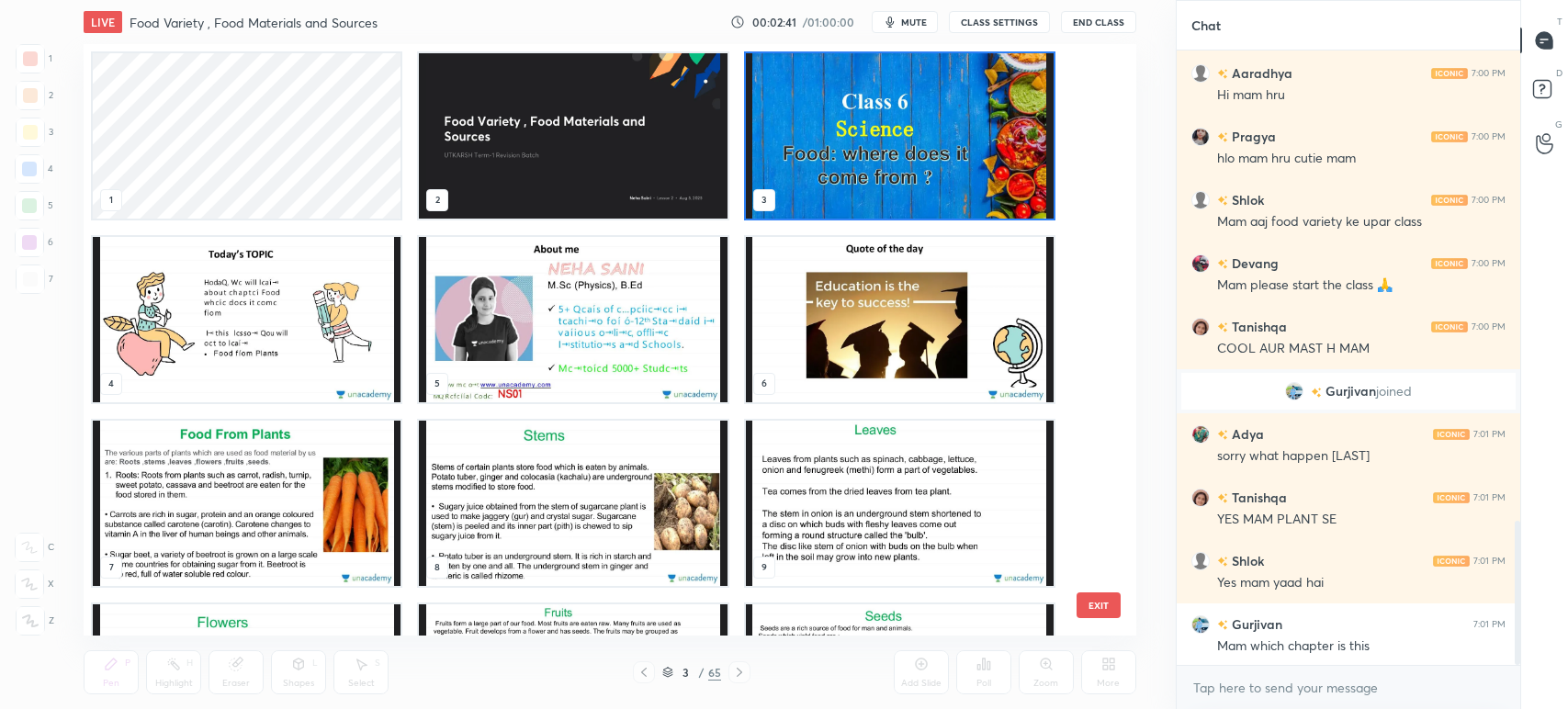 click at bounding box center (573, 136) 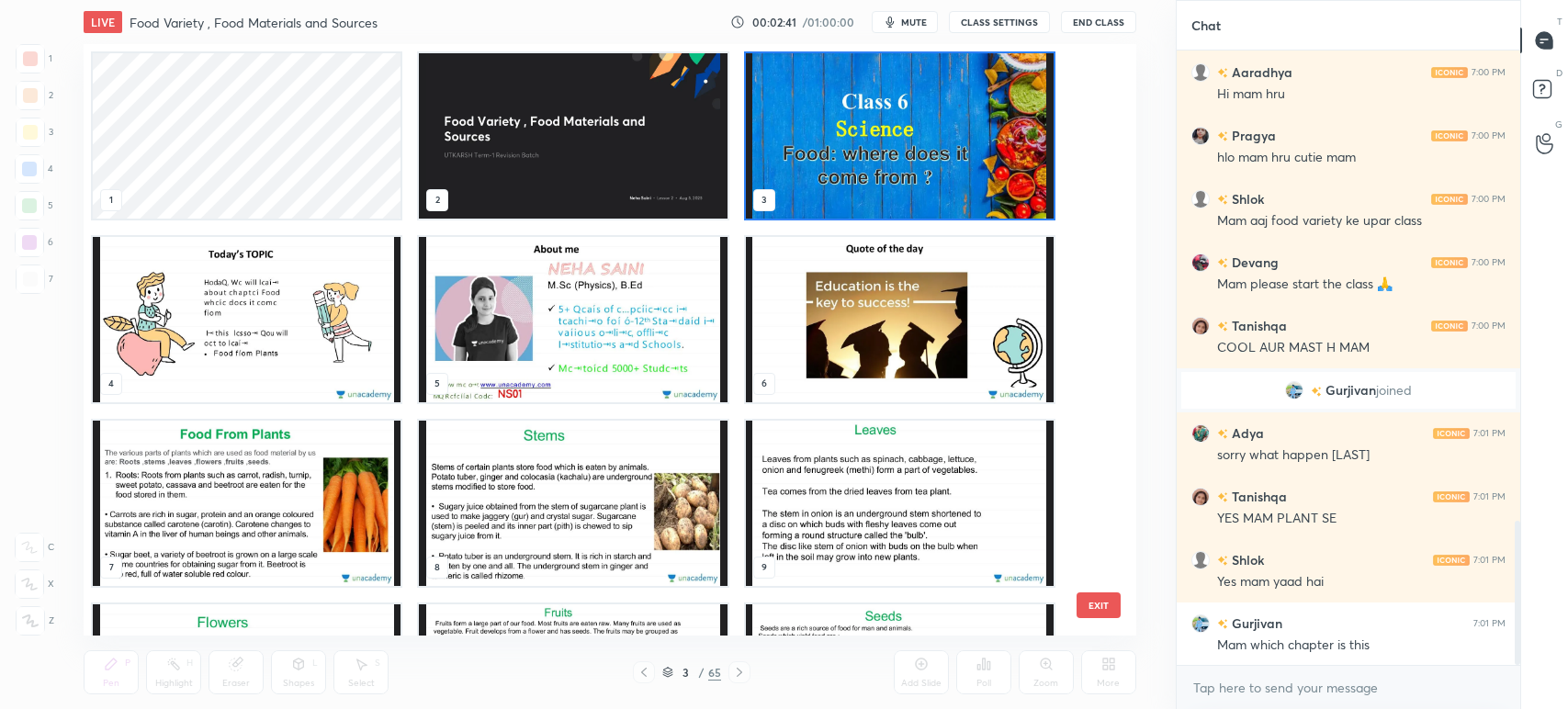 click at bounding box center [573, 136] 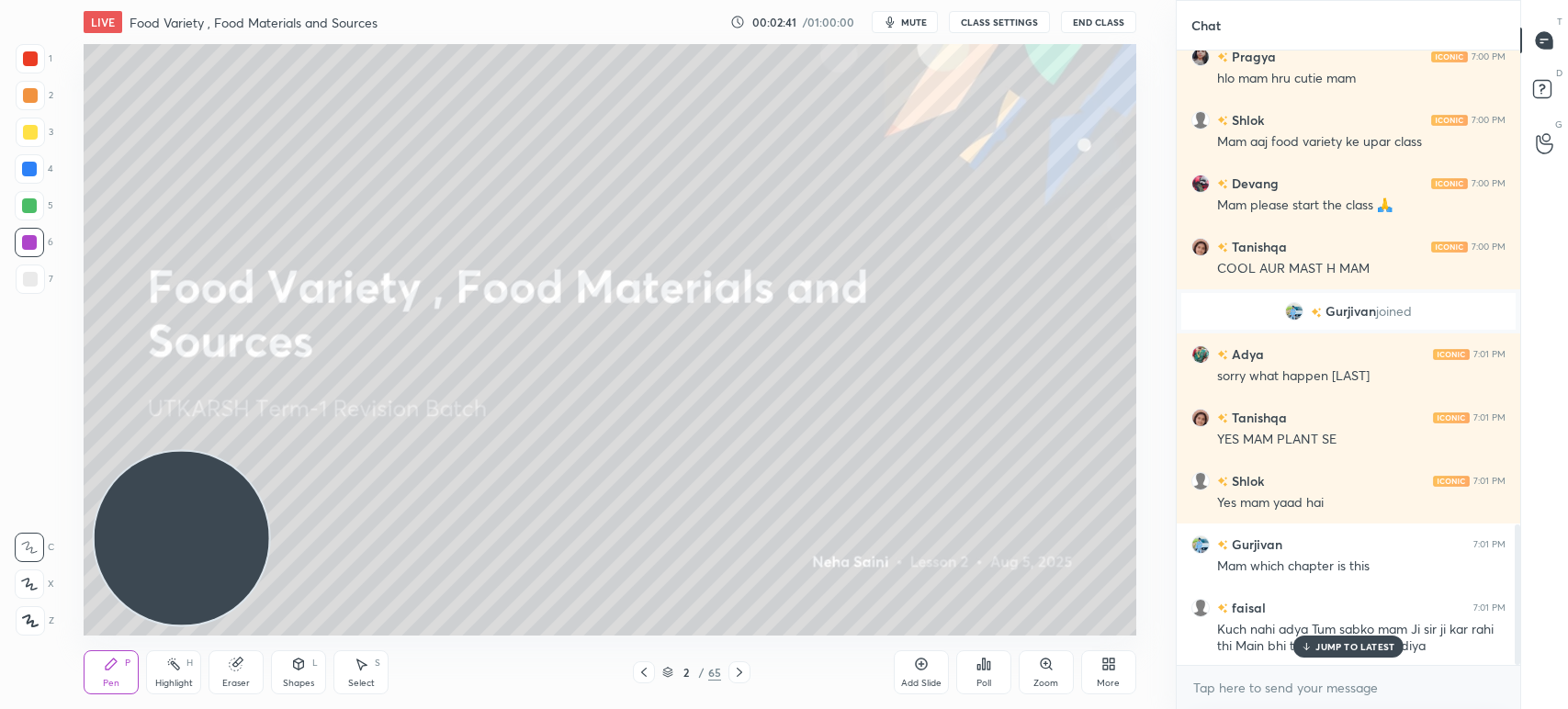 click at bounding box center [573, 136] 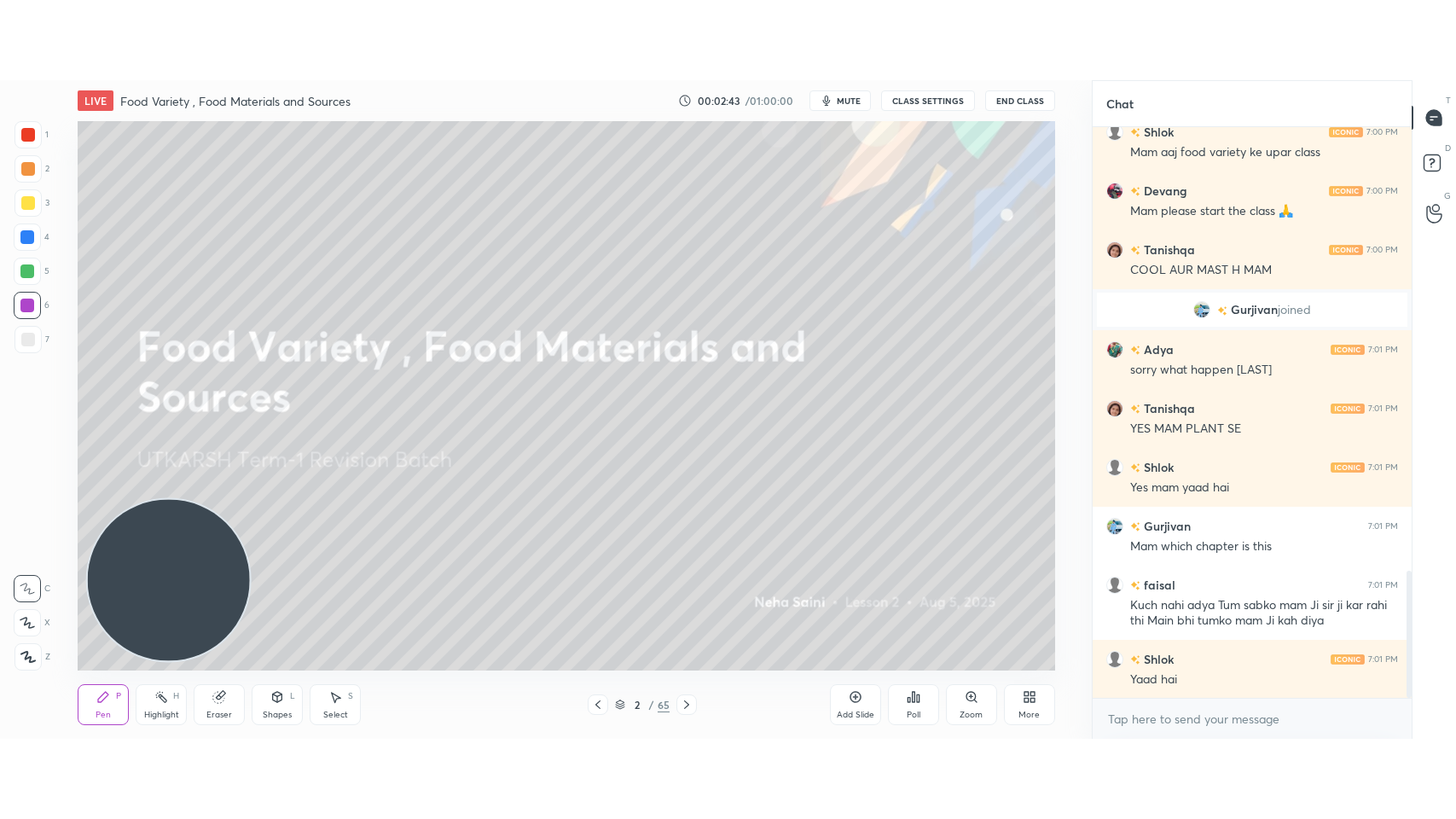 scroll, scrollTop: 2049, scrollLeft: 0, axis: vertical 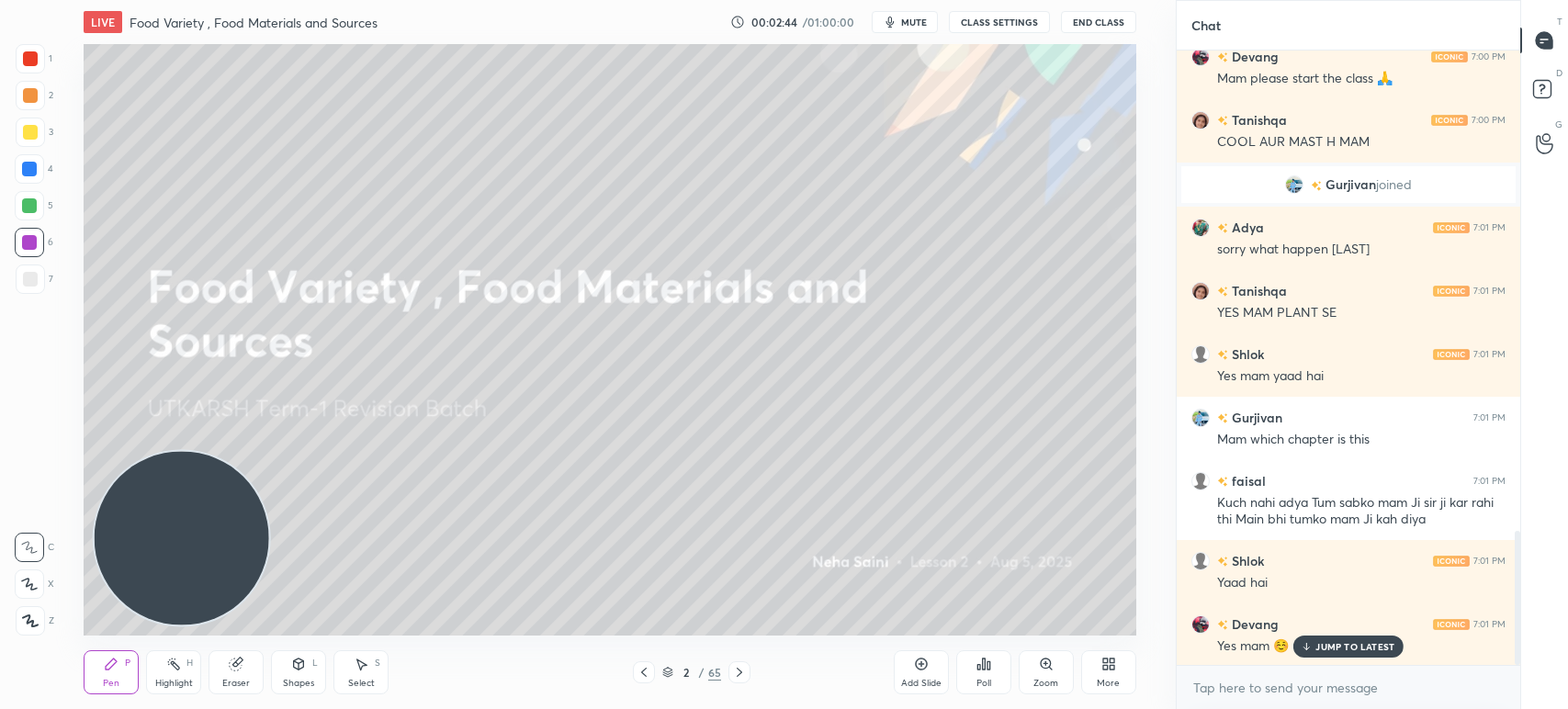 click on "More" at bounding box center (1109, 672) 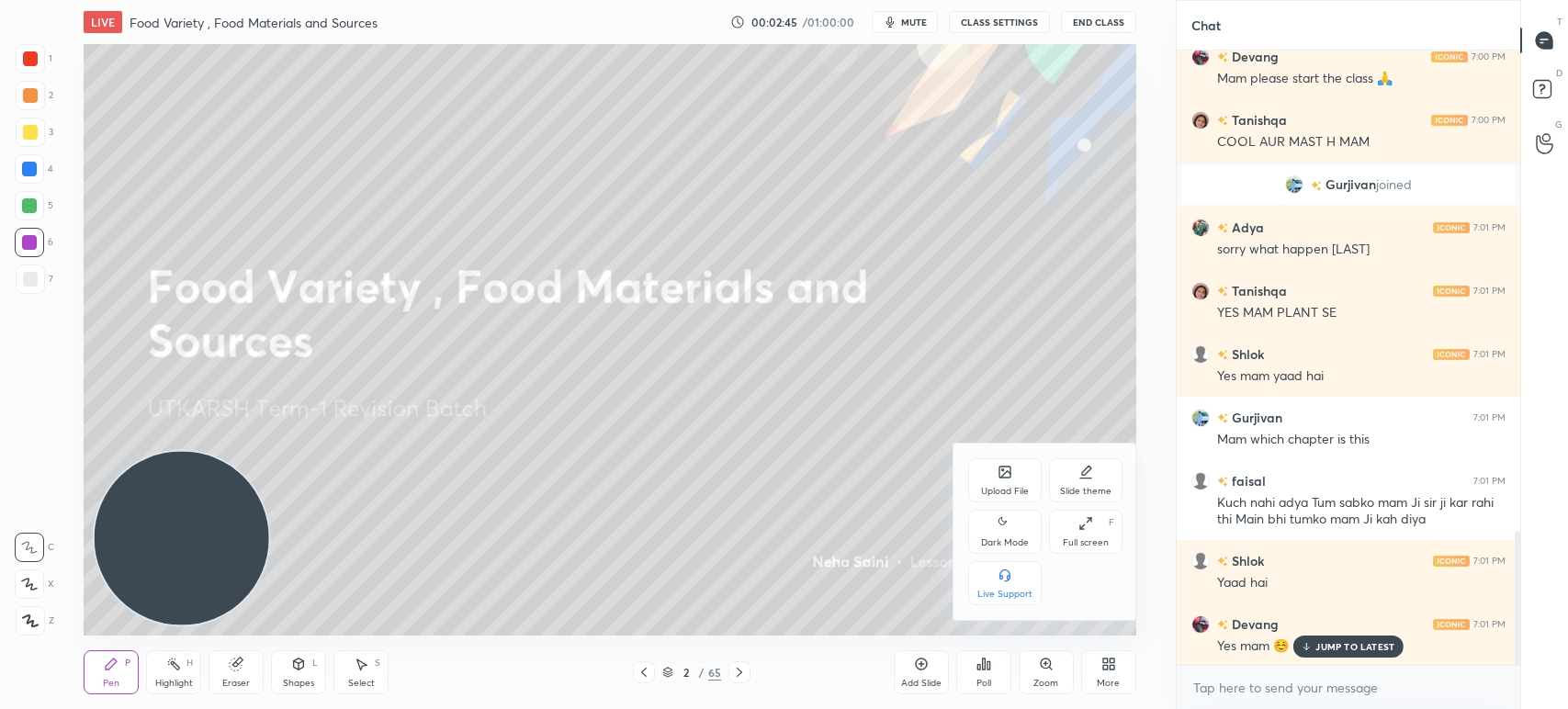 click on "Full screen F" at bounding box center (1086, 532) 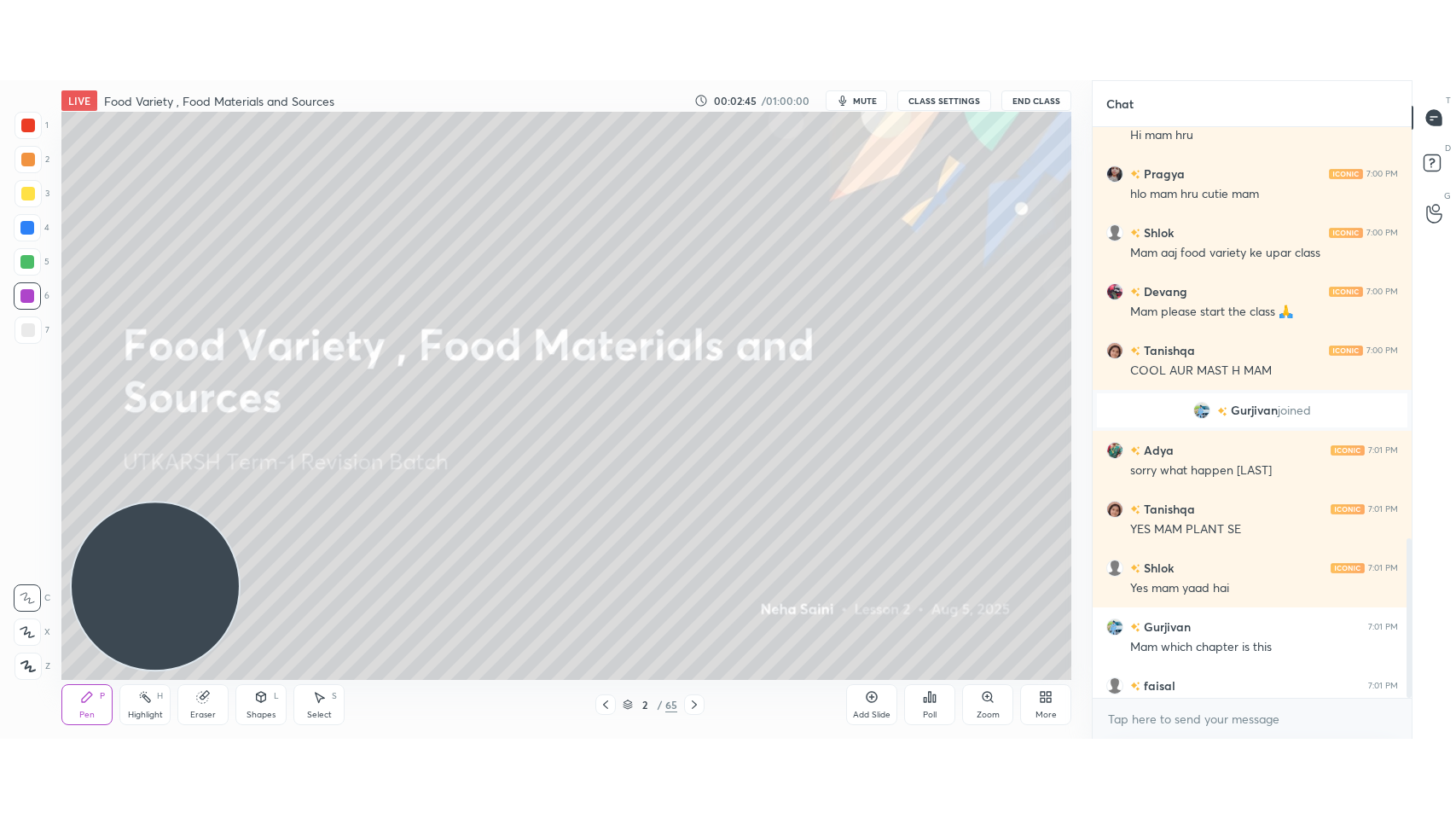scroll, scrollTop: 84603, scrollLeft: 84272, axis: both 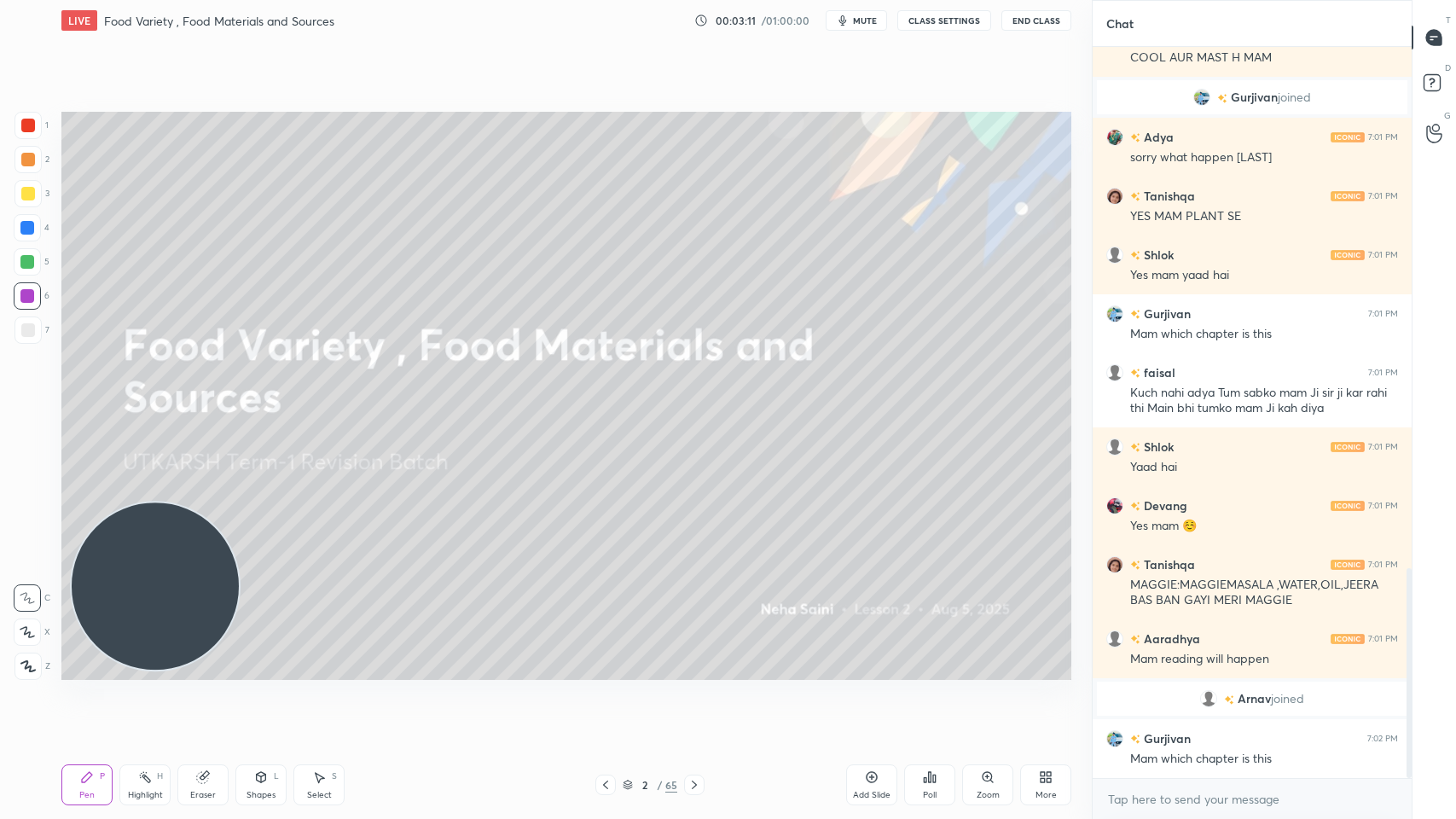click on "Pen P Highlight H Eraser Shapes L Select S 2 / 65 Add Slide Poll Zoom More" at bounding box center (566, 785) 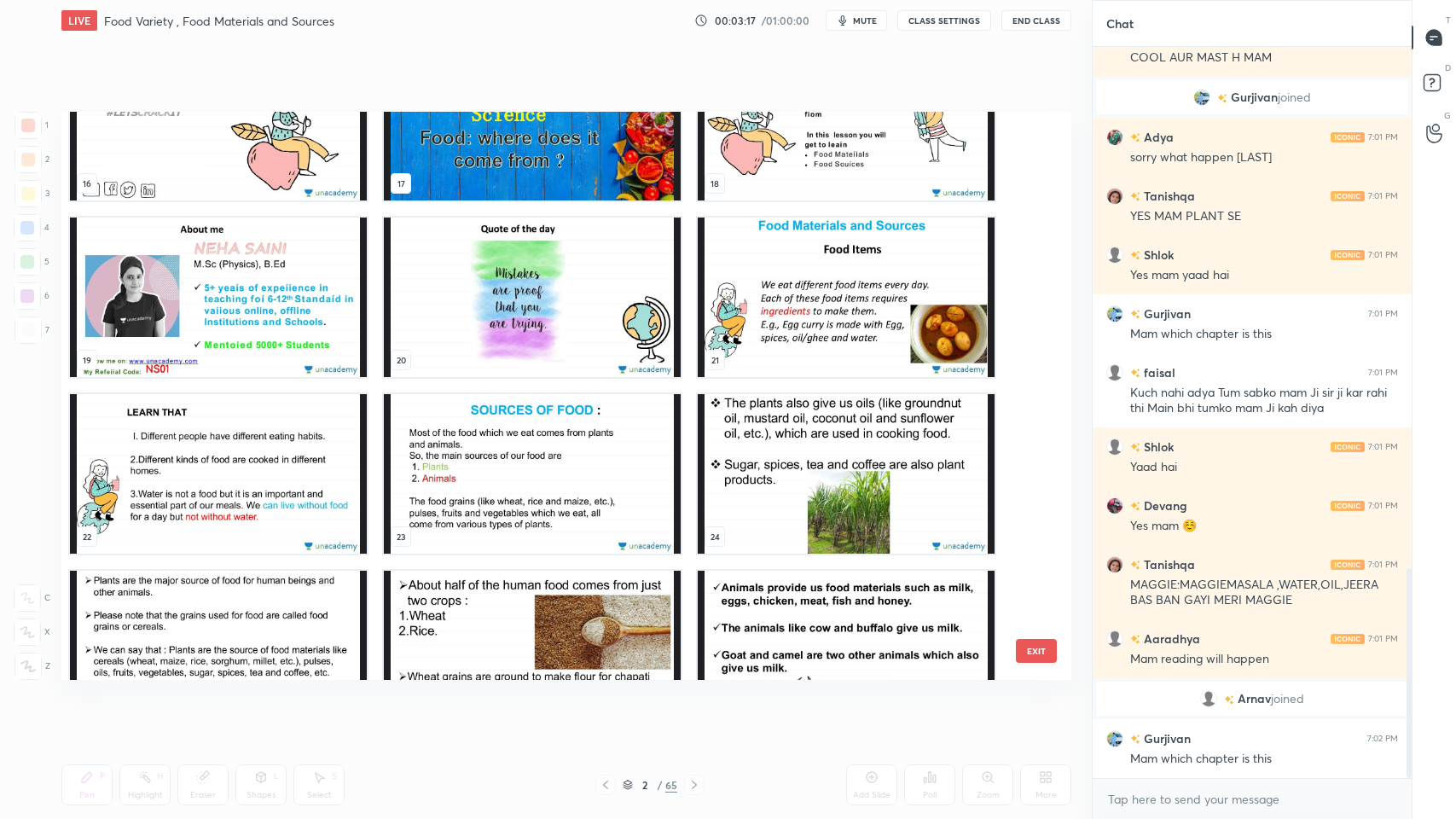 click at bounding box center (846, 297) 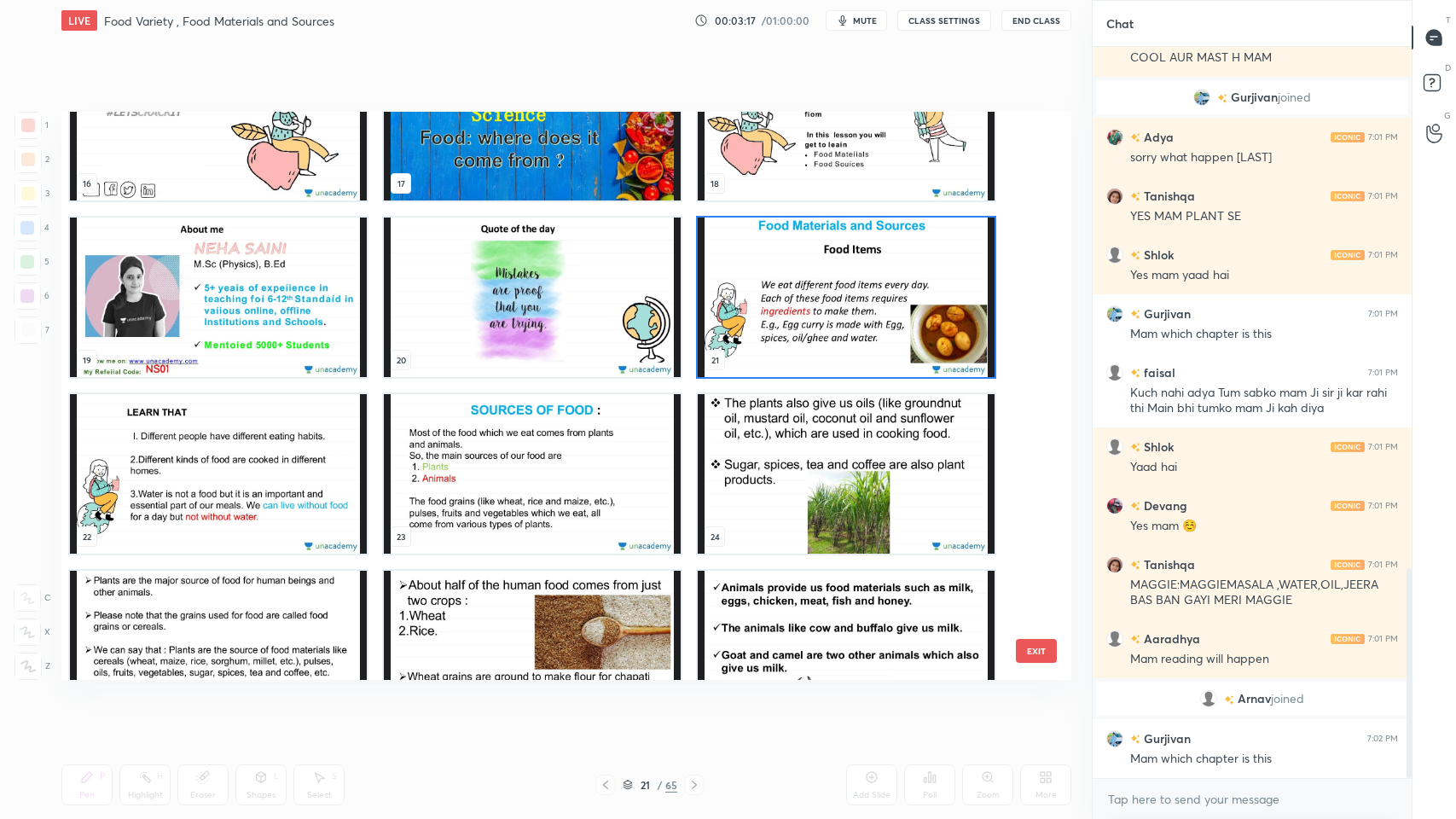 click at bounding box center (846, 297) 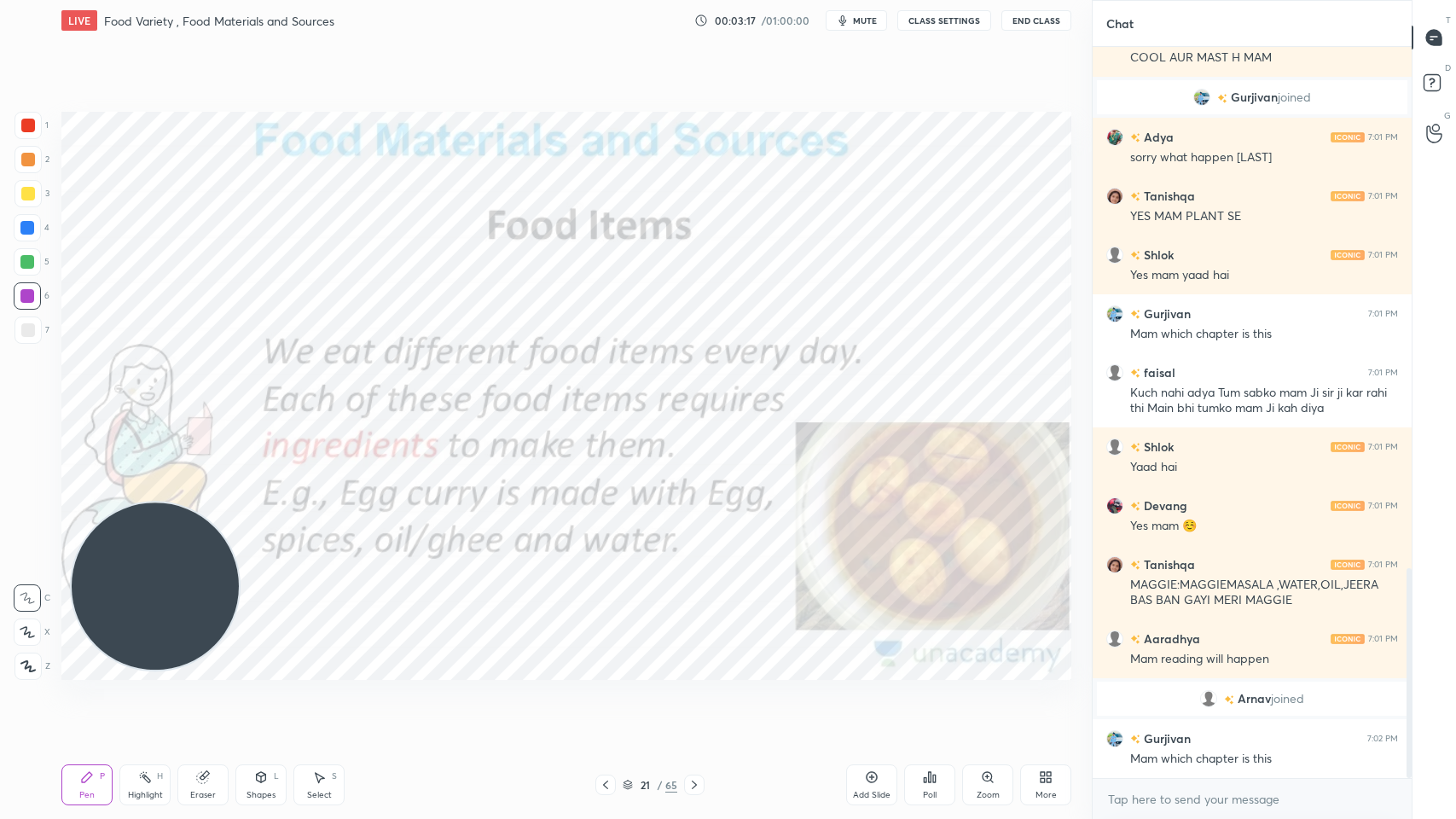 click at bounding box center [846, 297] 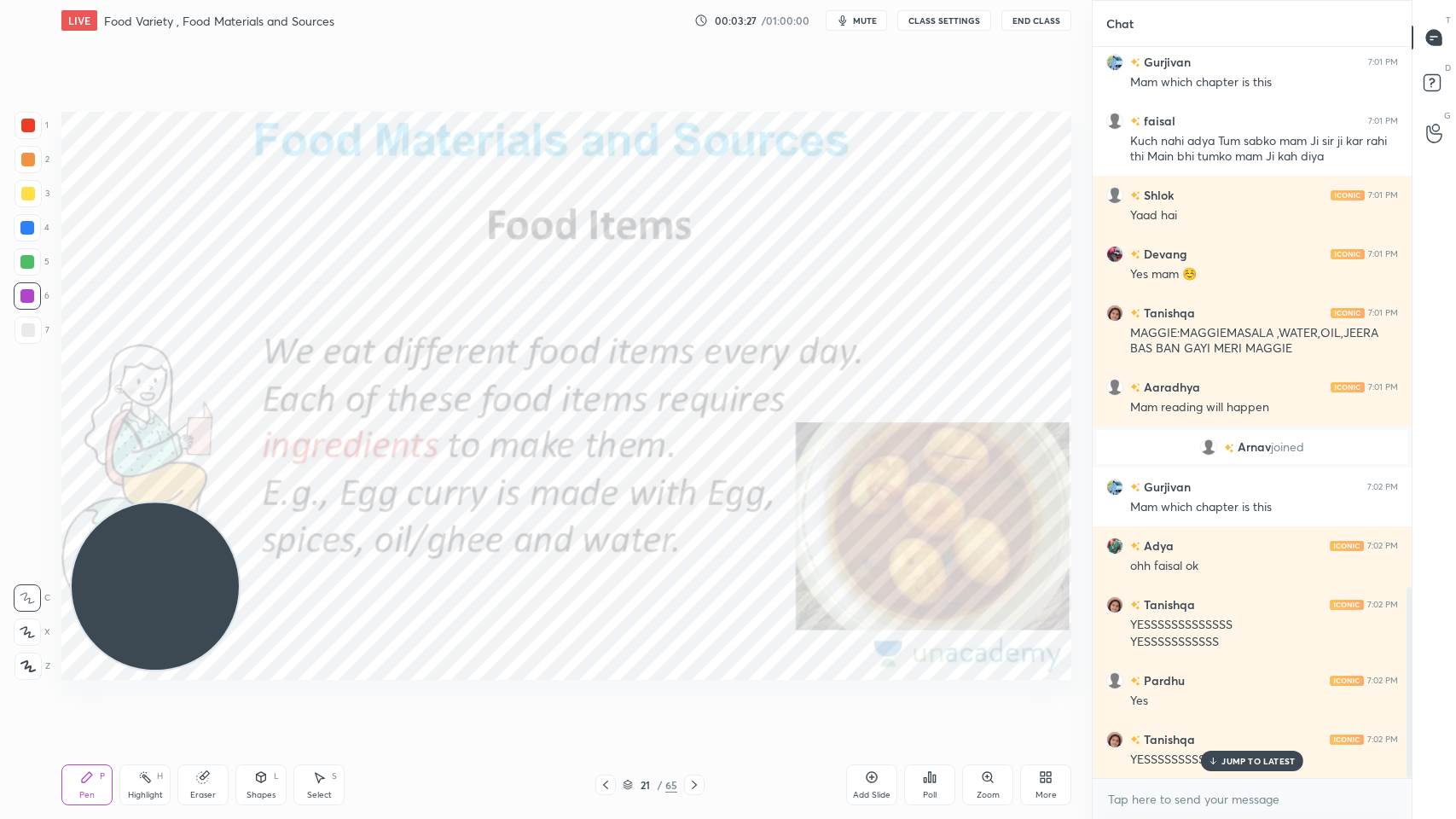 click on "More" at bounding box center (1046, 785) 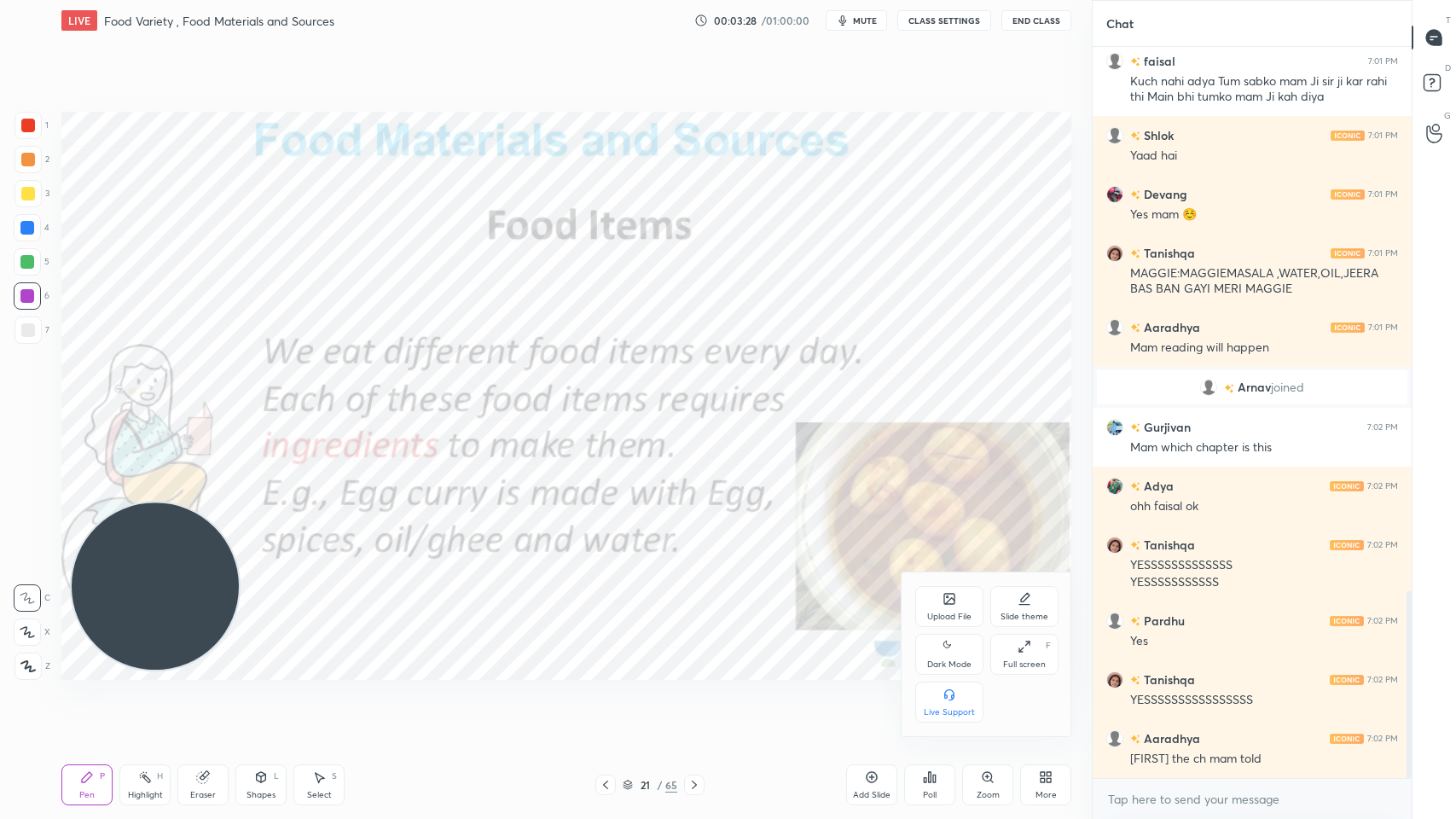 click on "Full screen" at bounding box center (1024, 665) 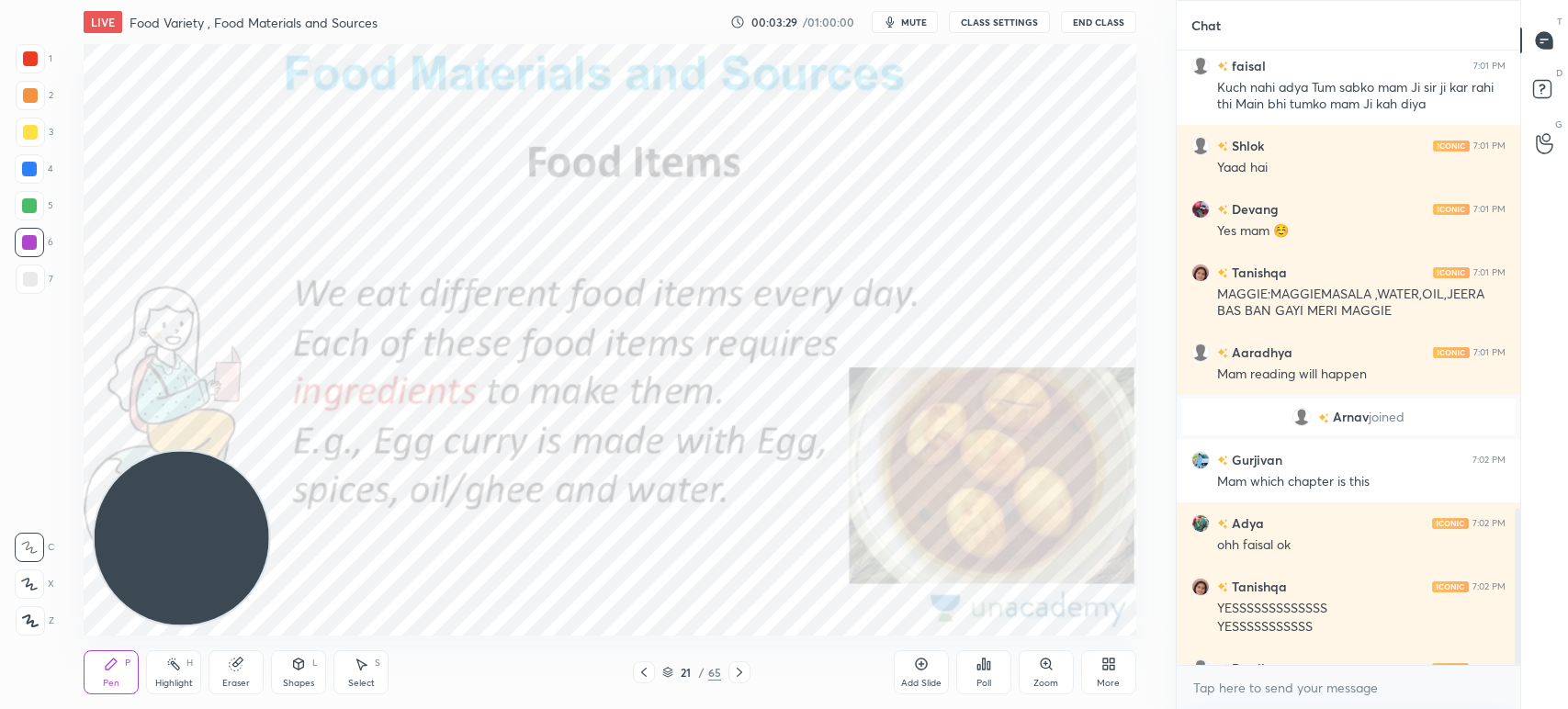 click on "More" at bounding box center (1108, 683) 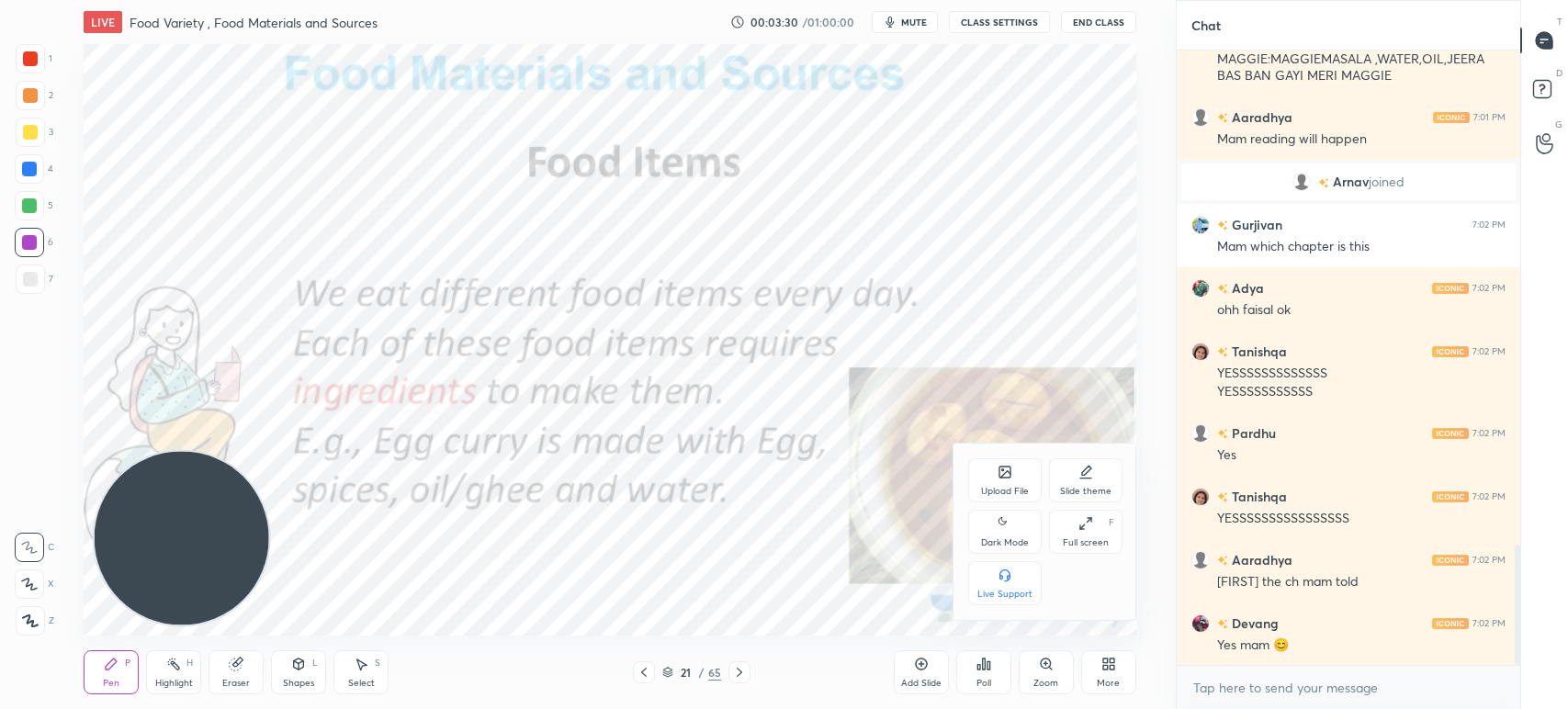 click on "Dark Mode" at bounding box center [1005, 543] 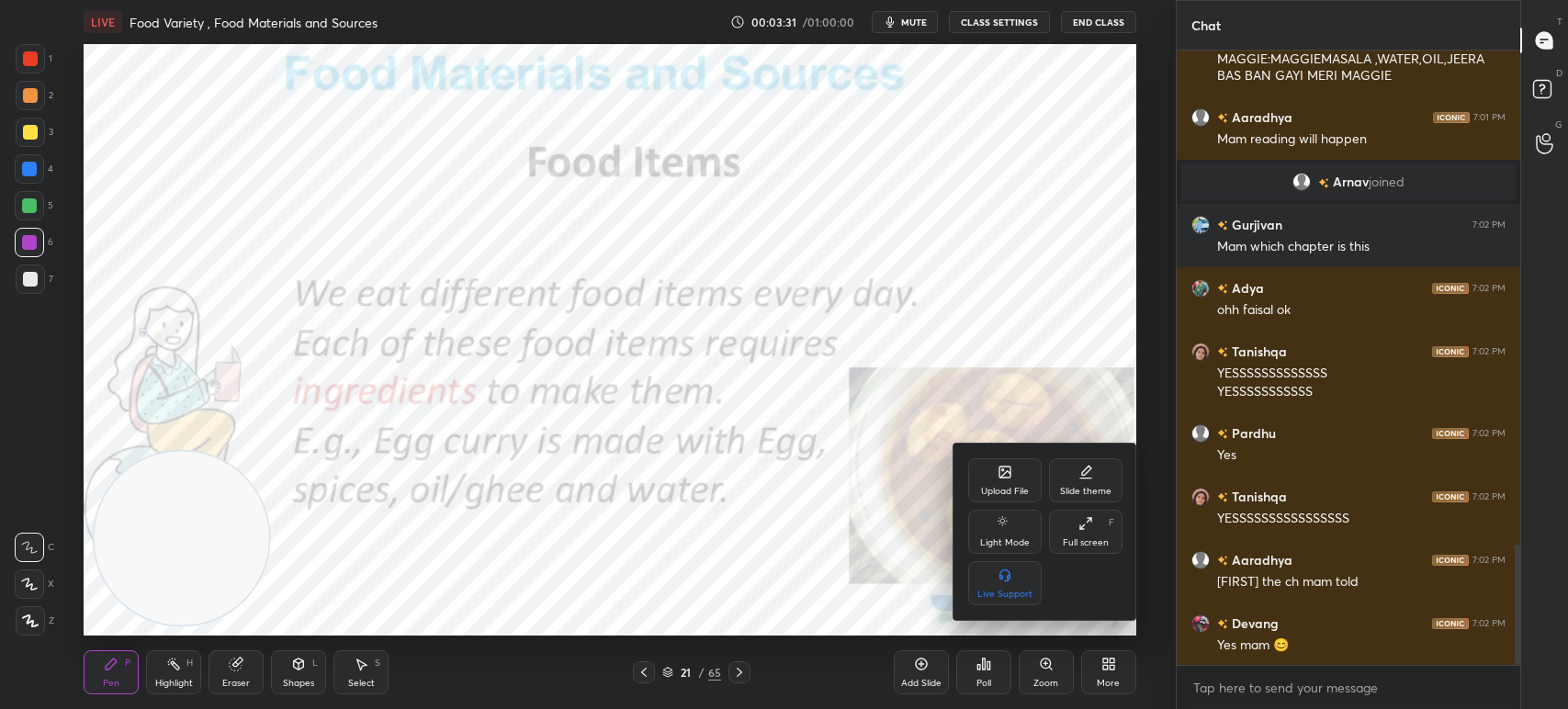 click at bounding box center (784, 354) 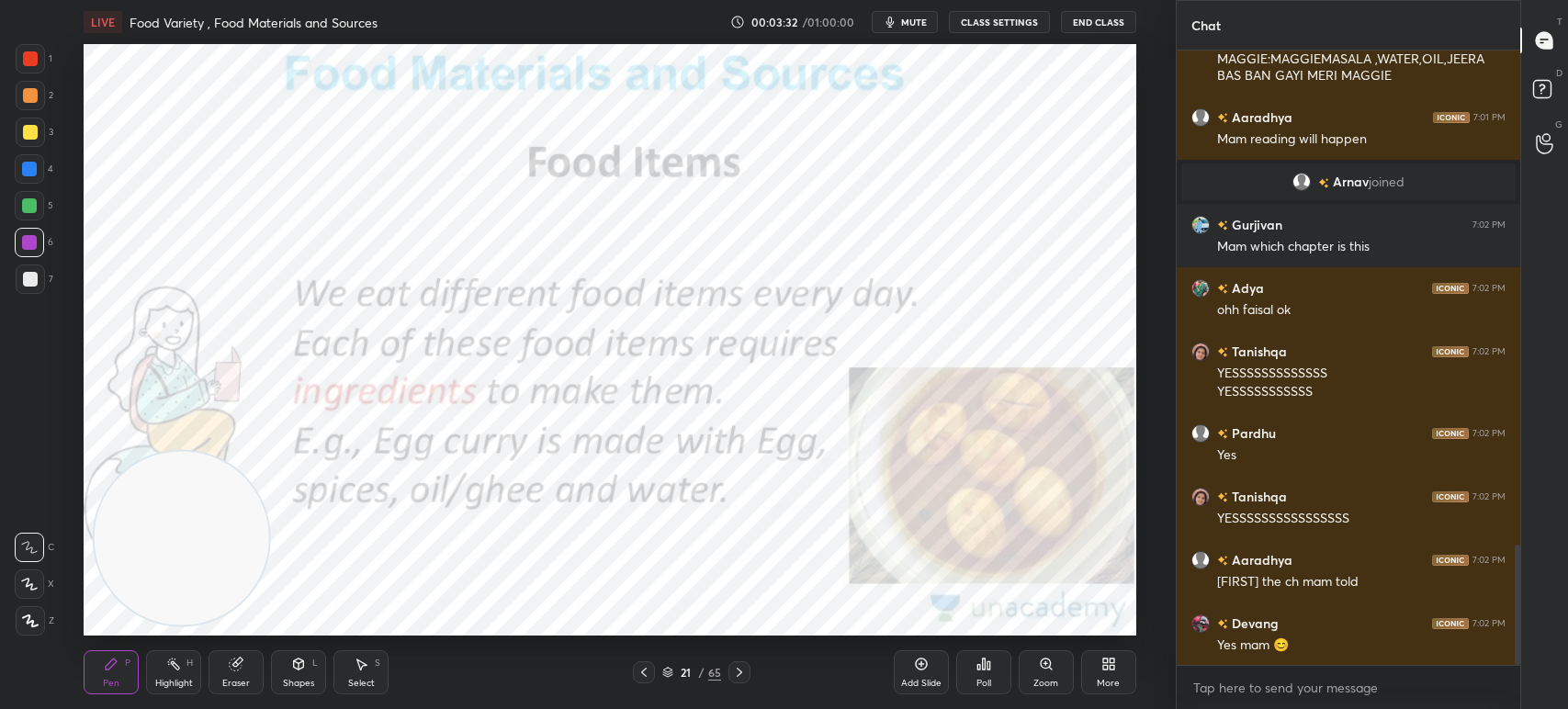 click on "More" at bounding box center (1109, 672) 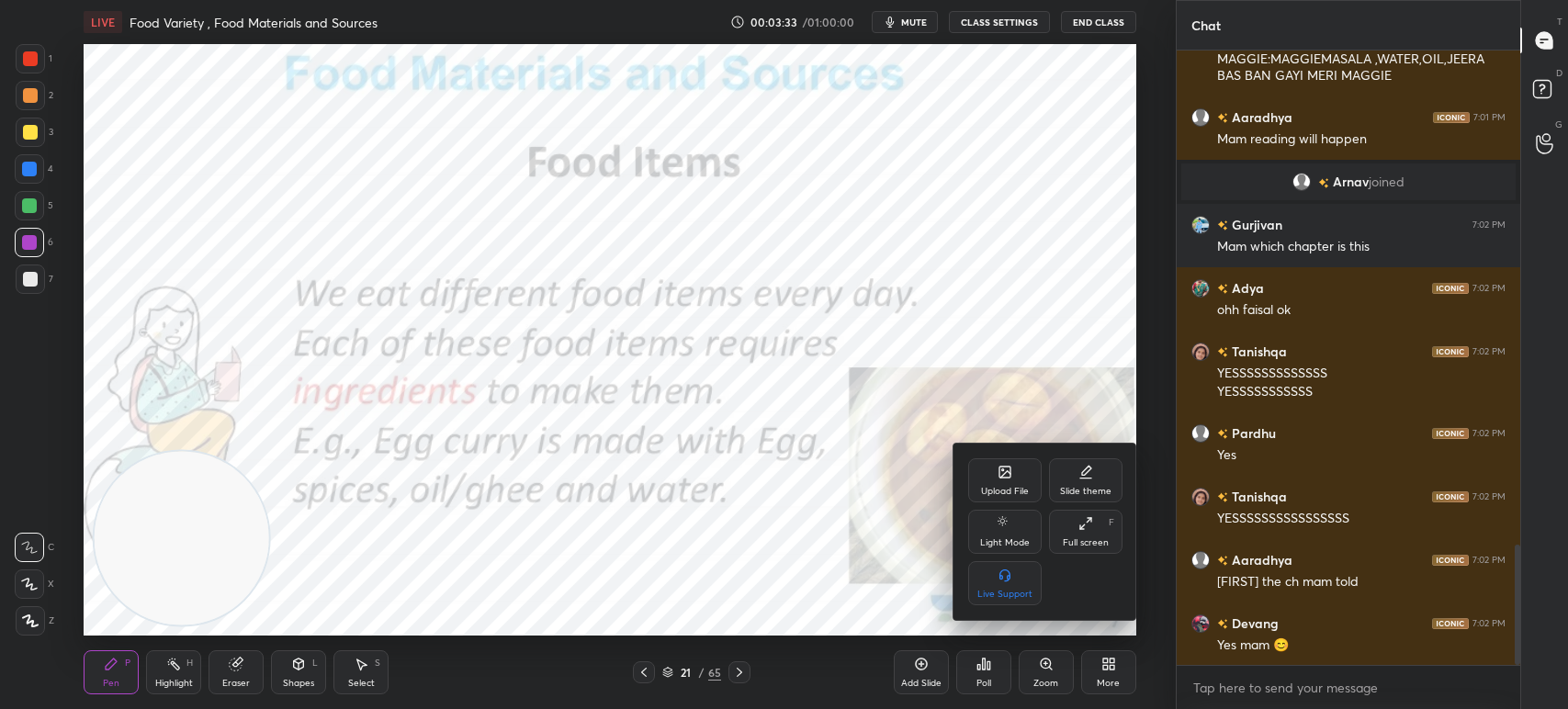 click on "Full screen" at bounding box center [1086, 543] 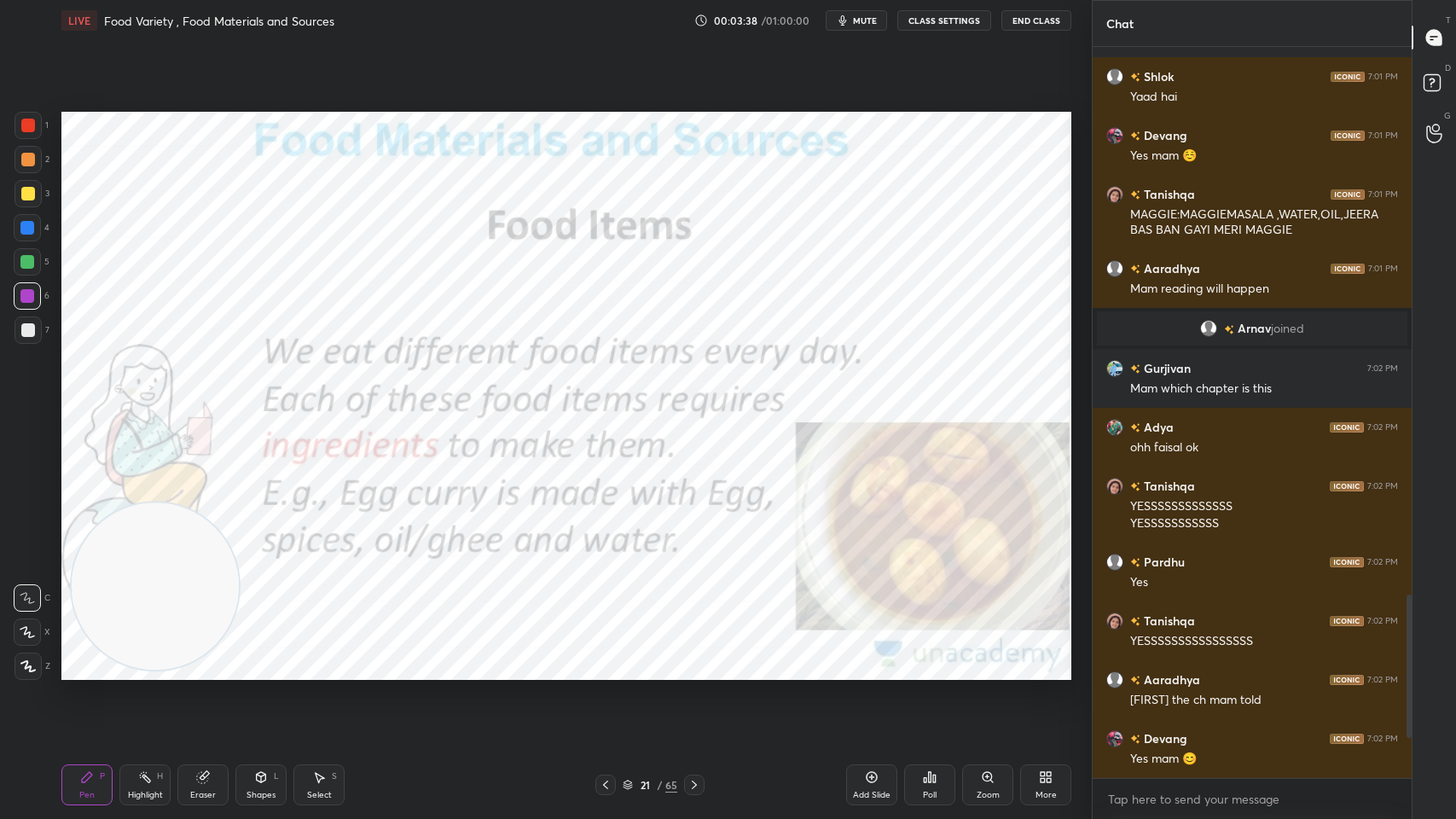 click on "Highlight H" at bounding box center (145, 785) 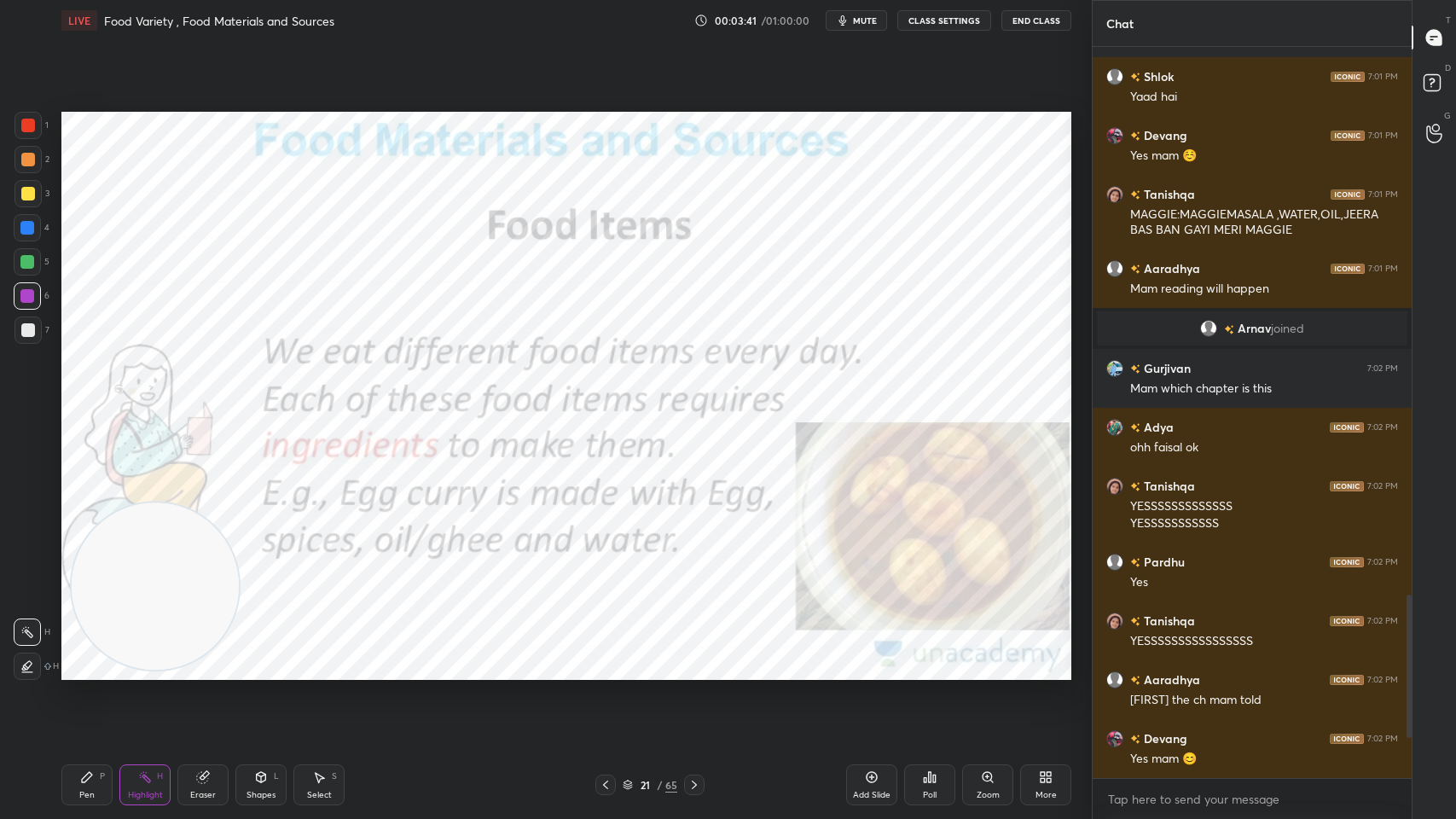 click at bounding box center [28, 125] 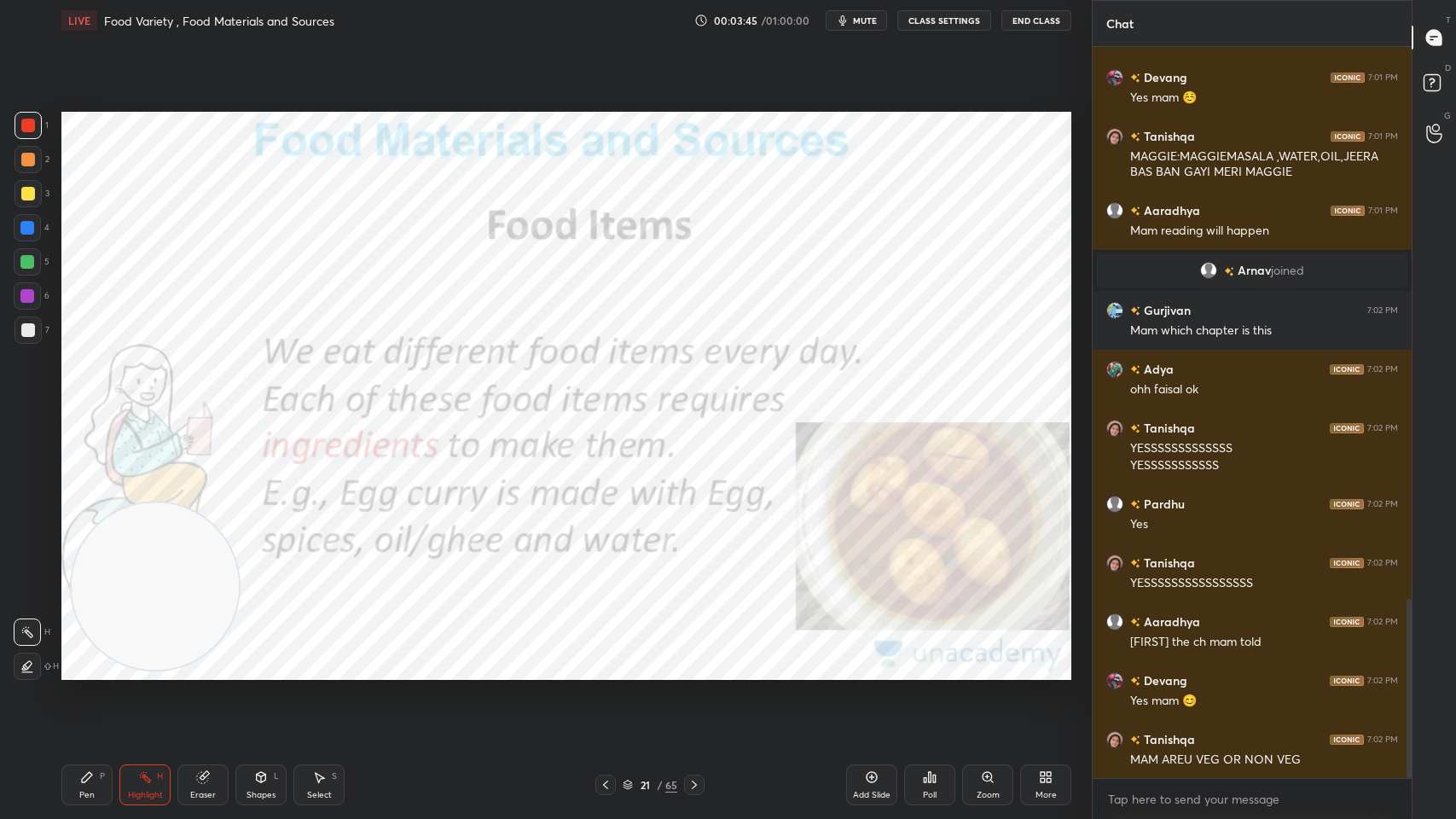 click 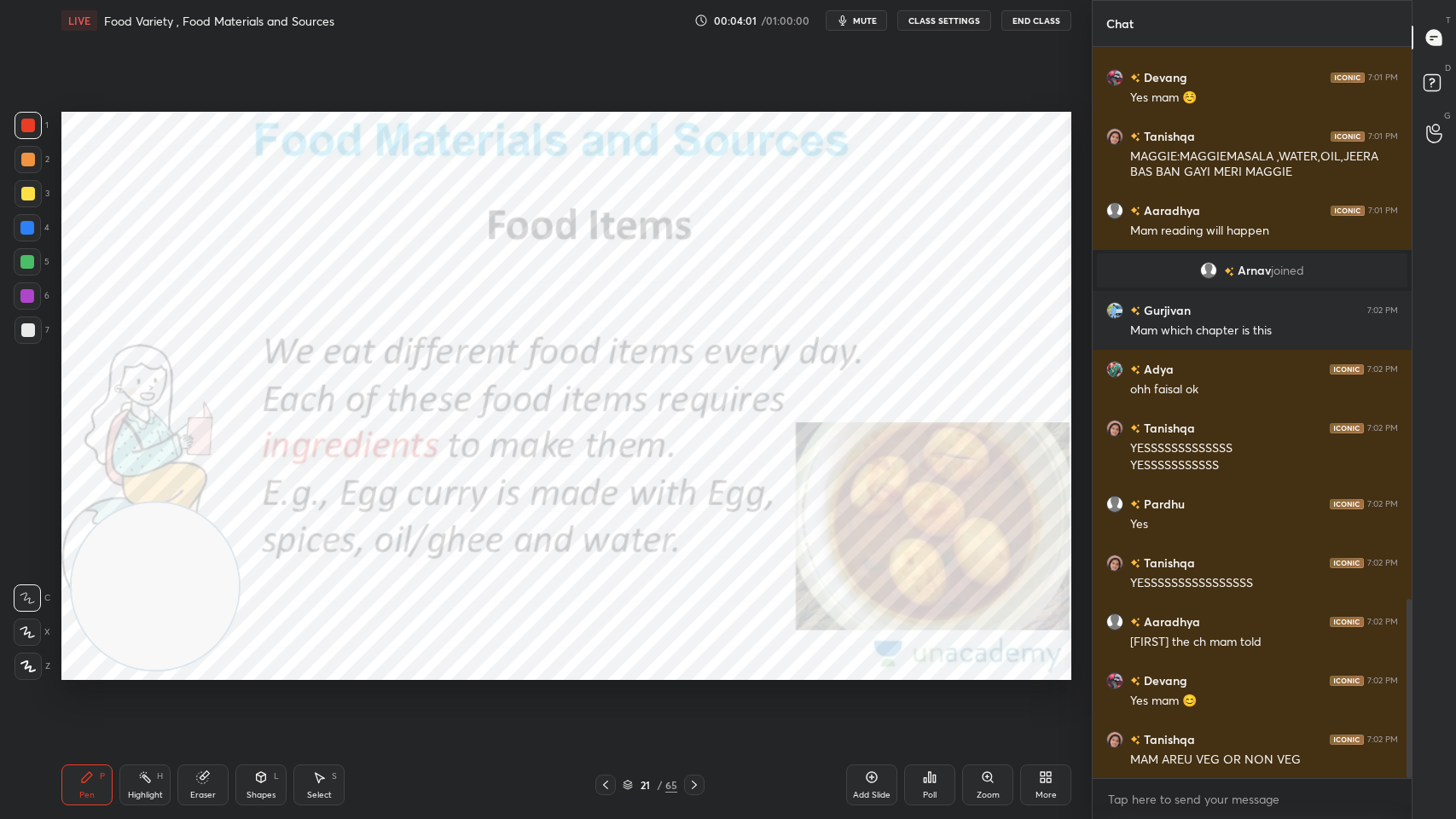 click on "mute" at bounding box center (865, 20) 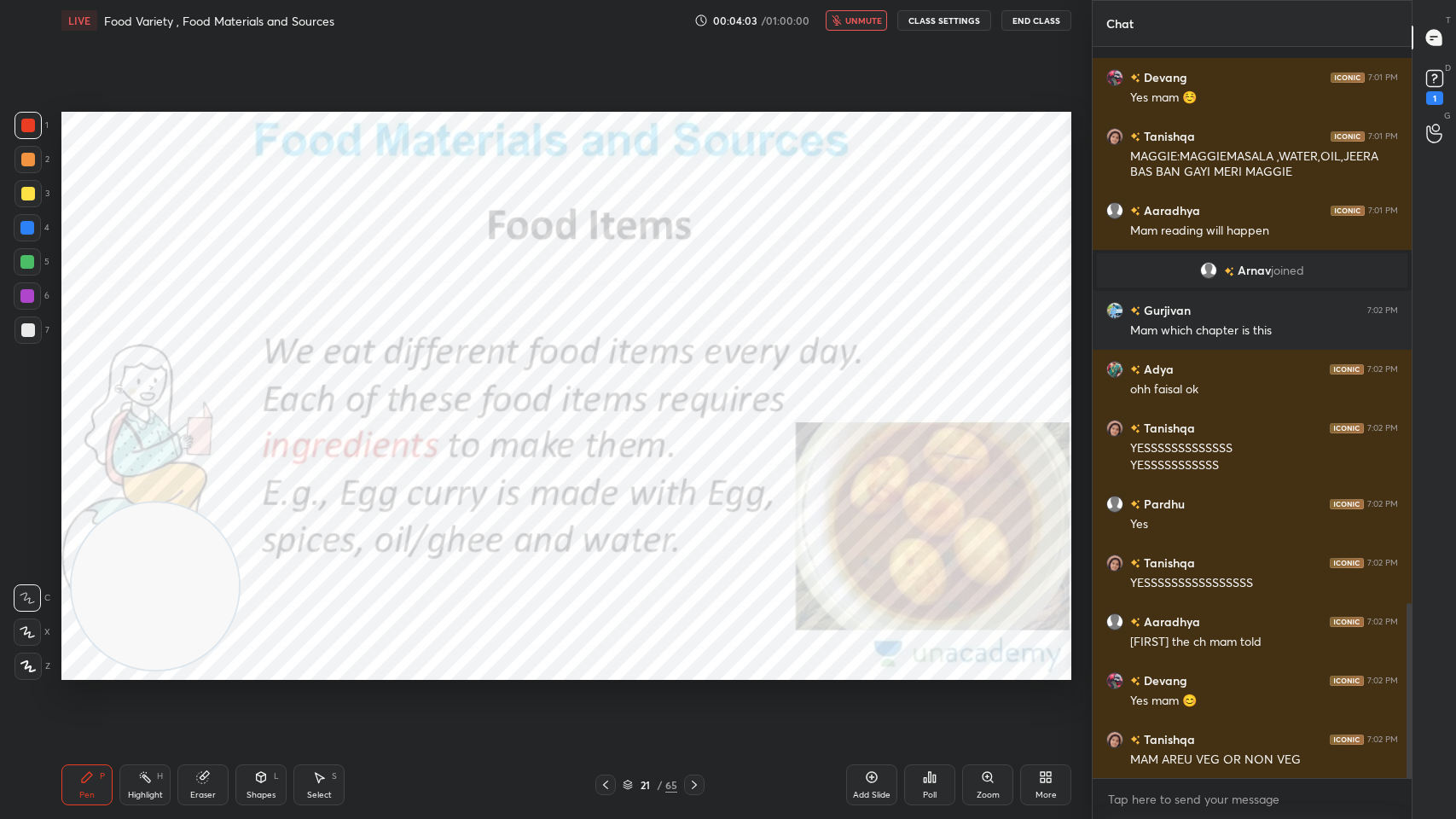 scroll, scrollTop: 2320, scrollLeft: 0, axis: vertical 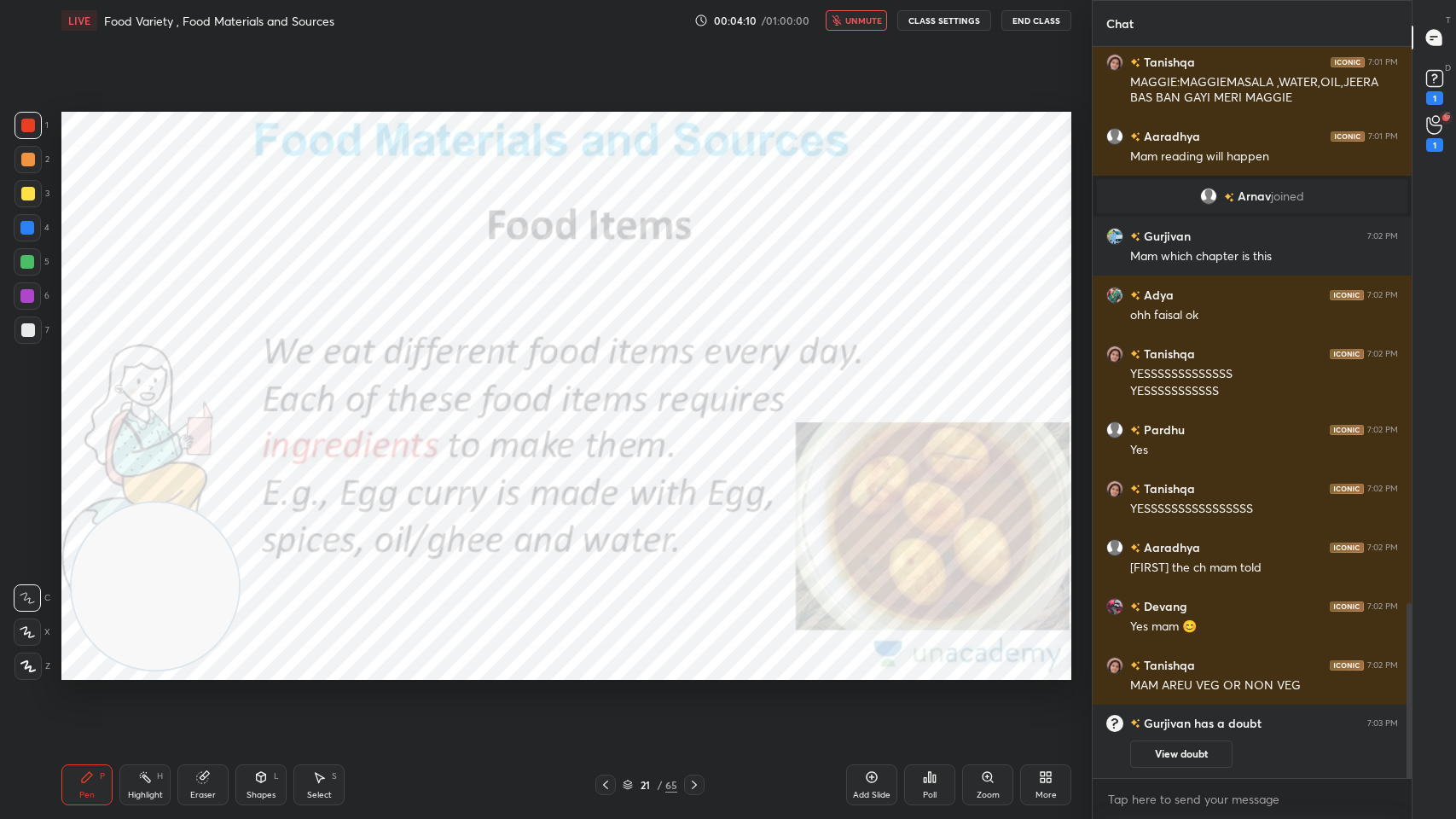 click on "unmute" at bounding box center [863, 20] 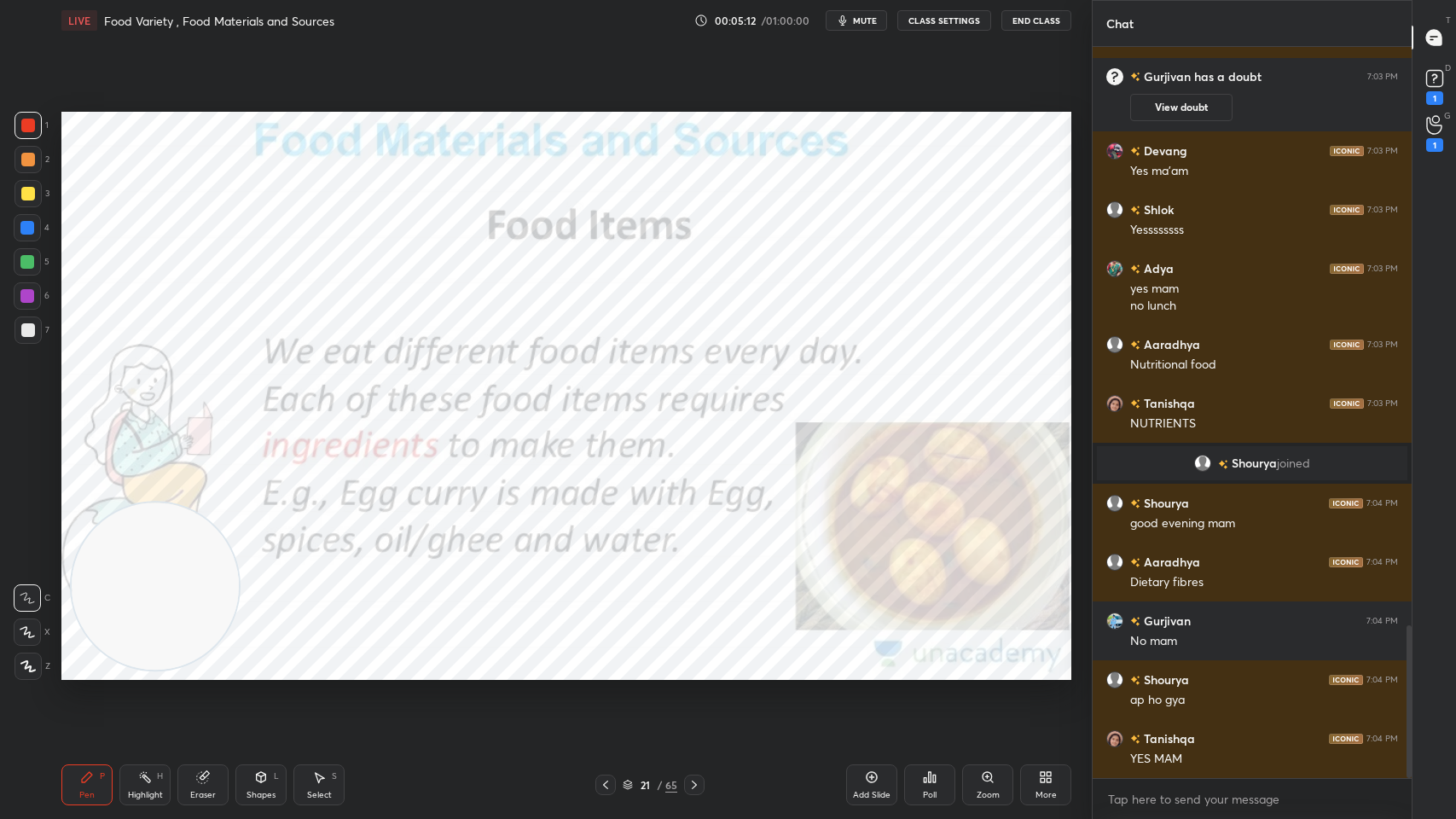 scroll, scrollTop: 2768, scrollLeft: 0, axis: vertical 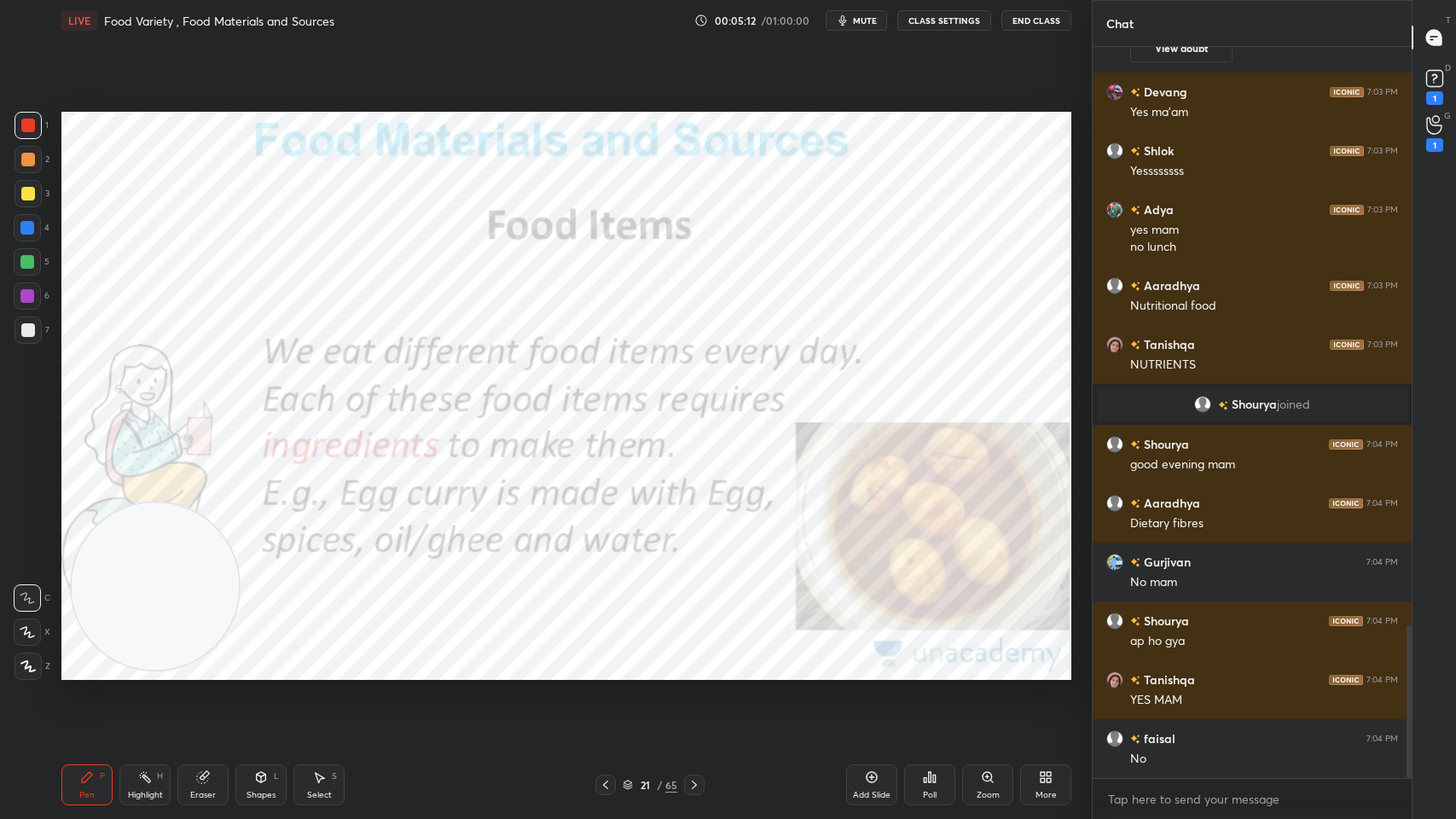 click on "End Class" at bounding box center [1036, 20] 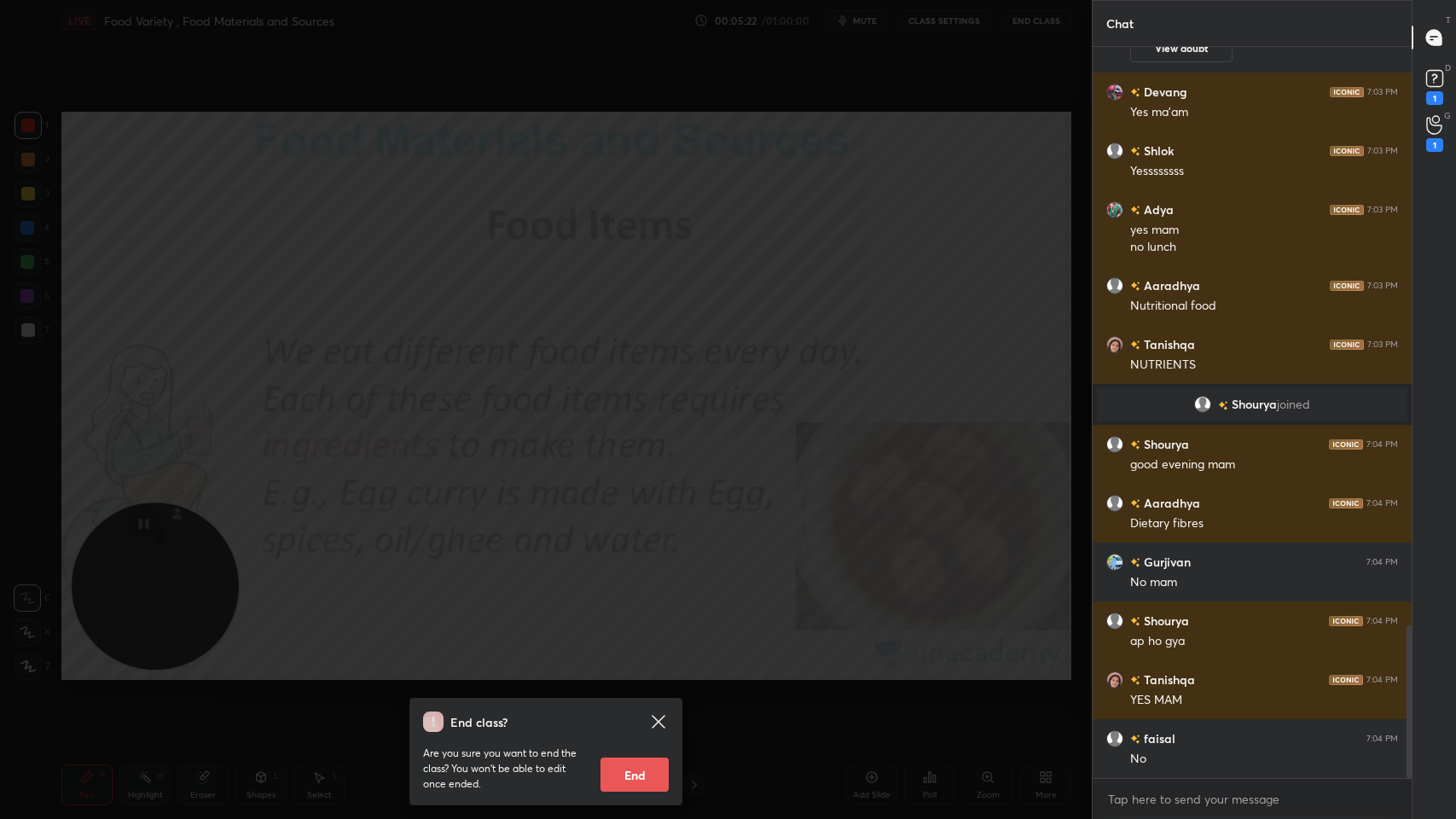click on "End class? Are you sure you want to end the class? You won’t be able to edit once ended. End" at bounding box center (546, 410) 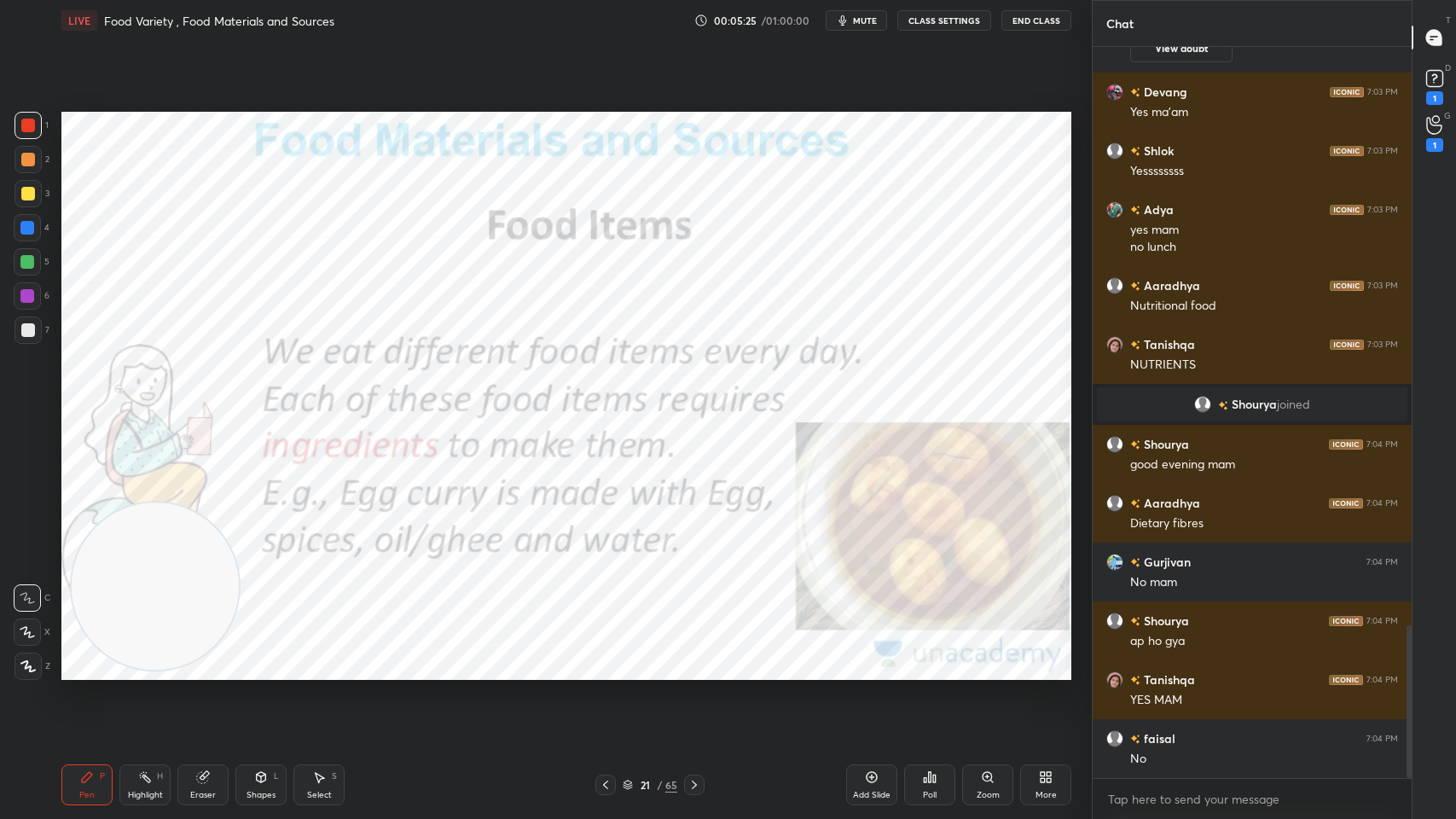 scroll, scrollTop: 2826, scrollLeft: 0, axis: vertical 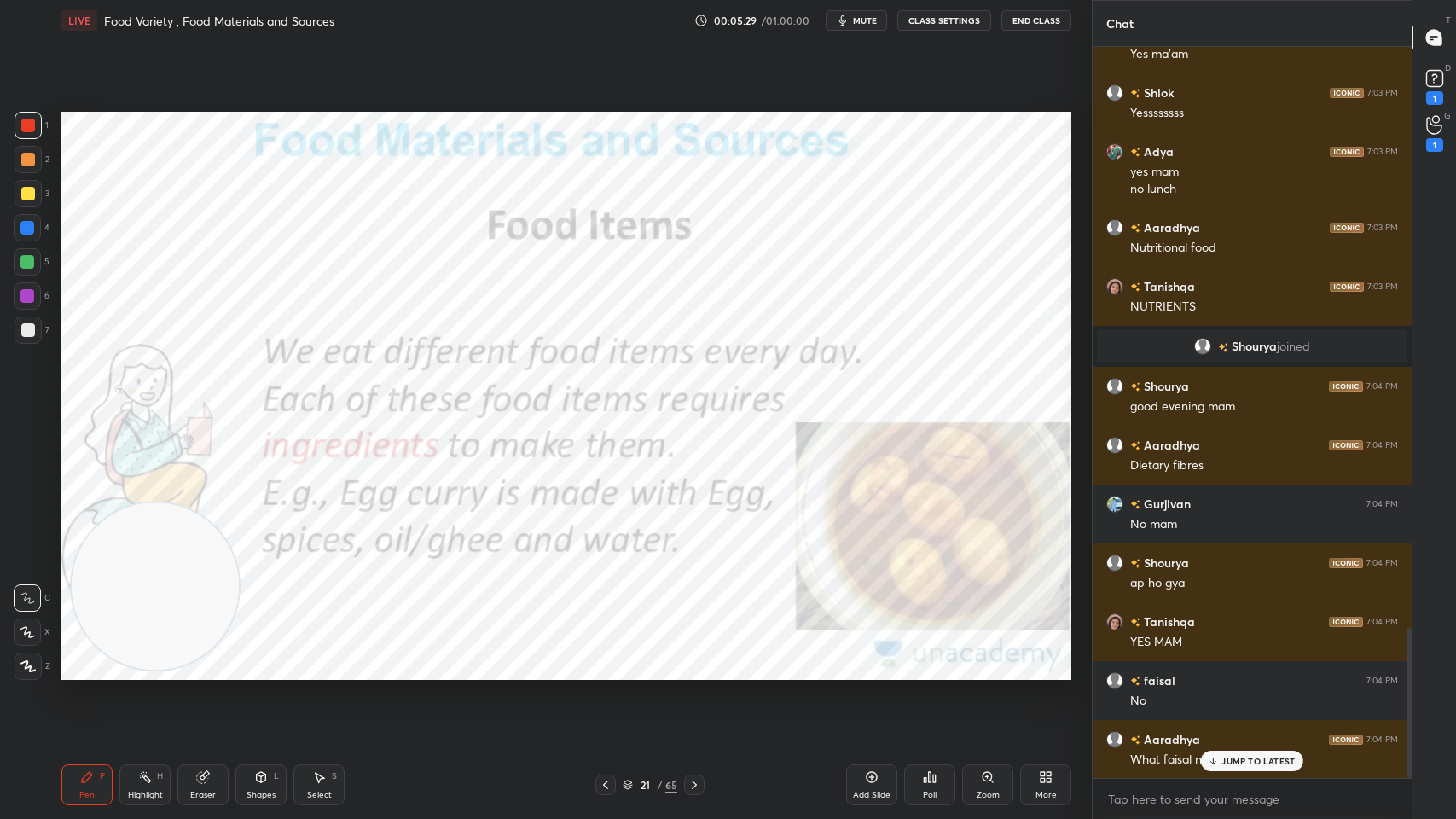click on "Highlight" at bounding box center [145, 795] 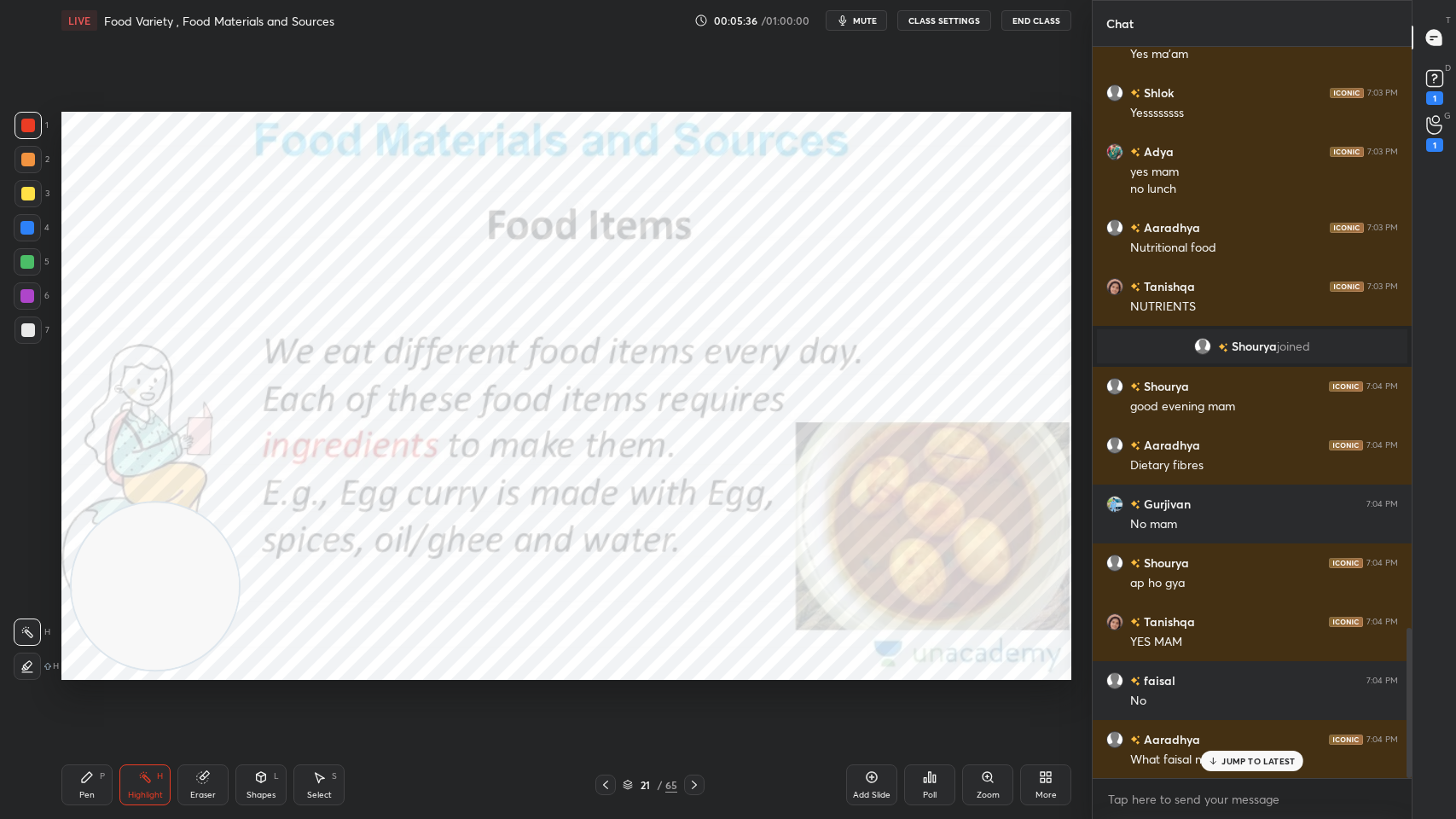 scroll, scrollTop: 2886, scrollLeft: 0, axis: vertical 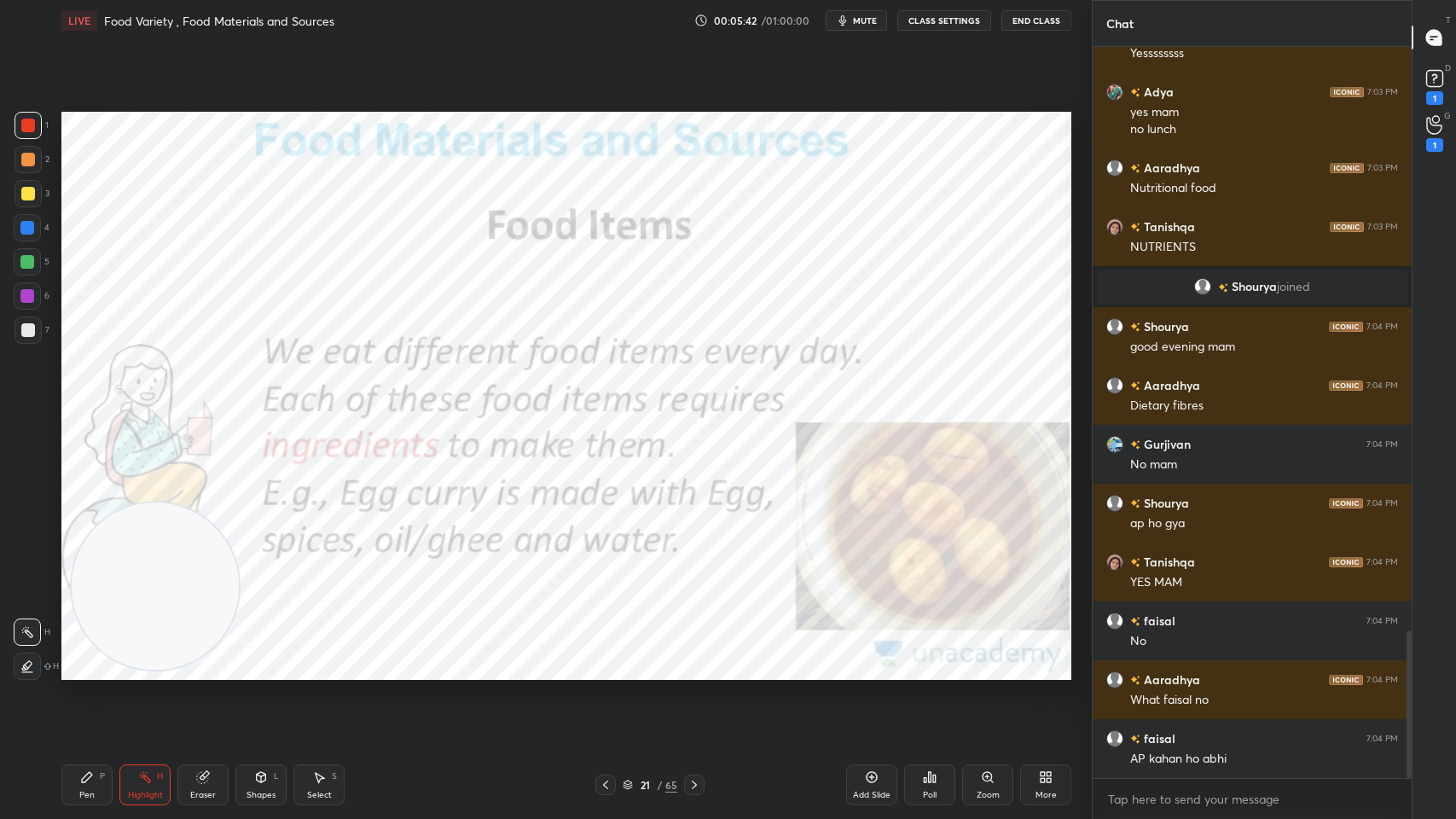 click 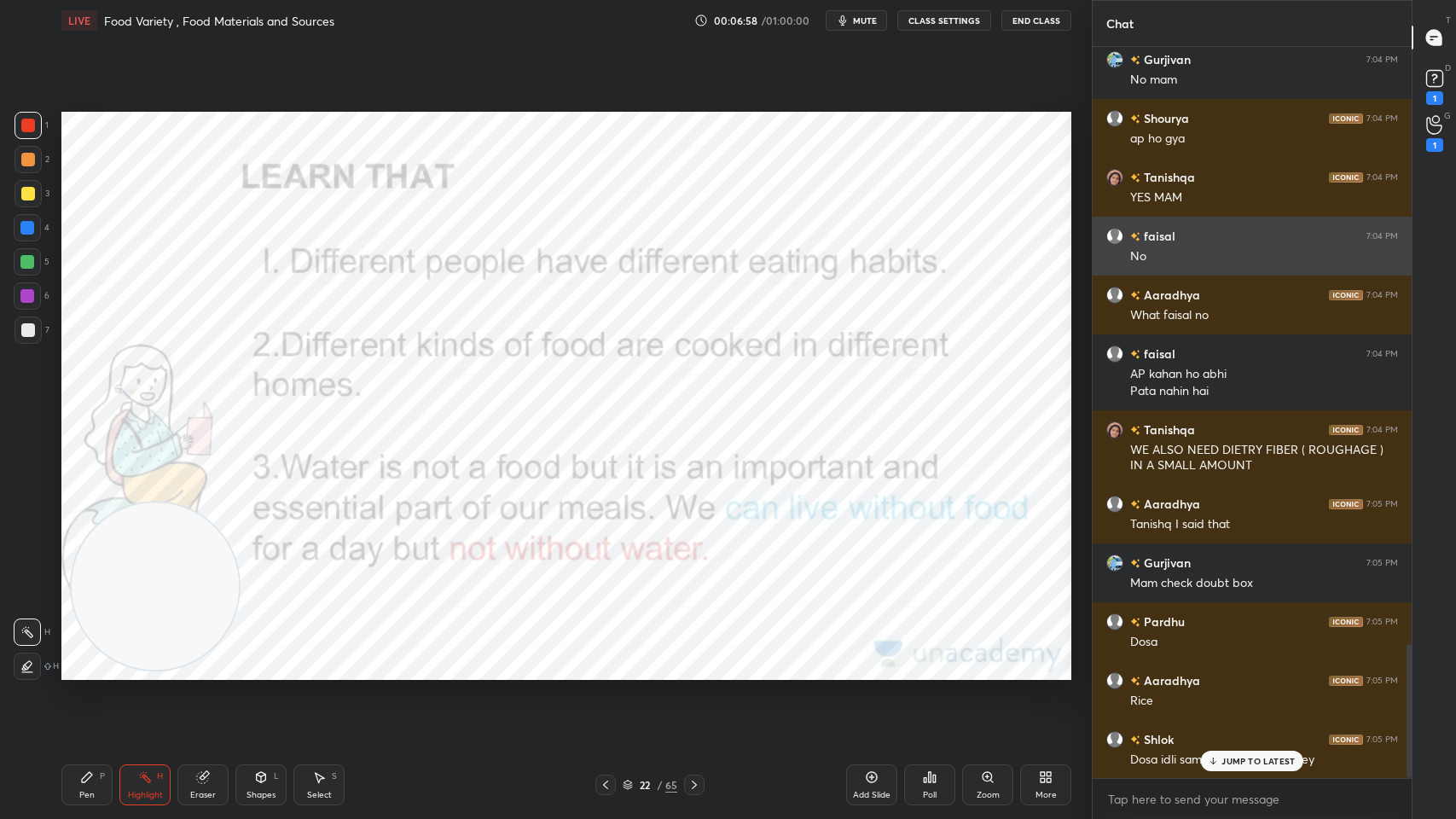 scroll, scrollTop: 3331, scrollLeft: 0, axis: vertical 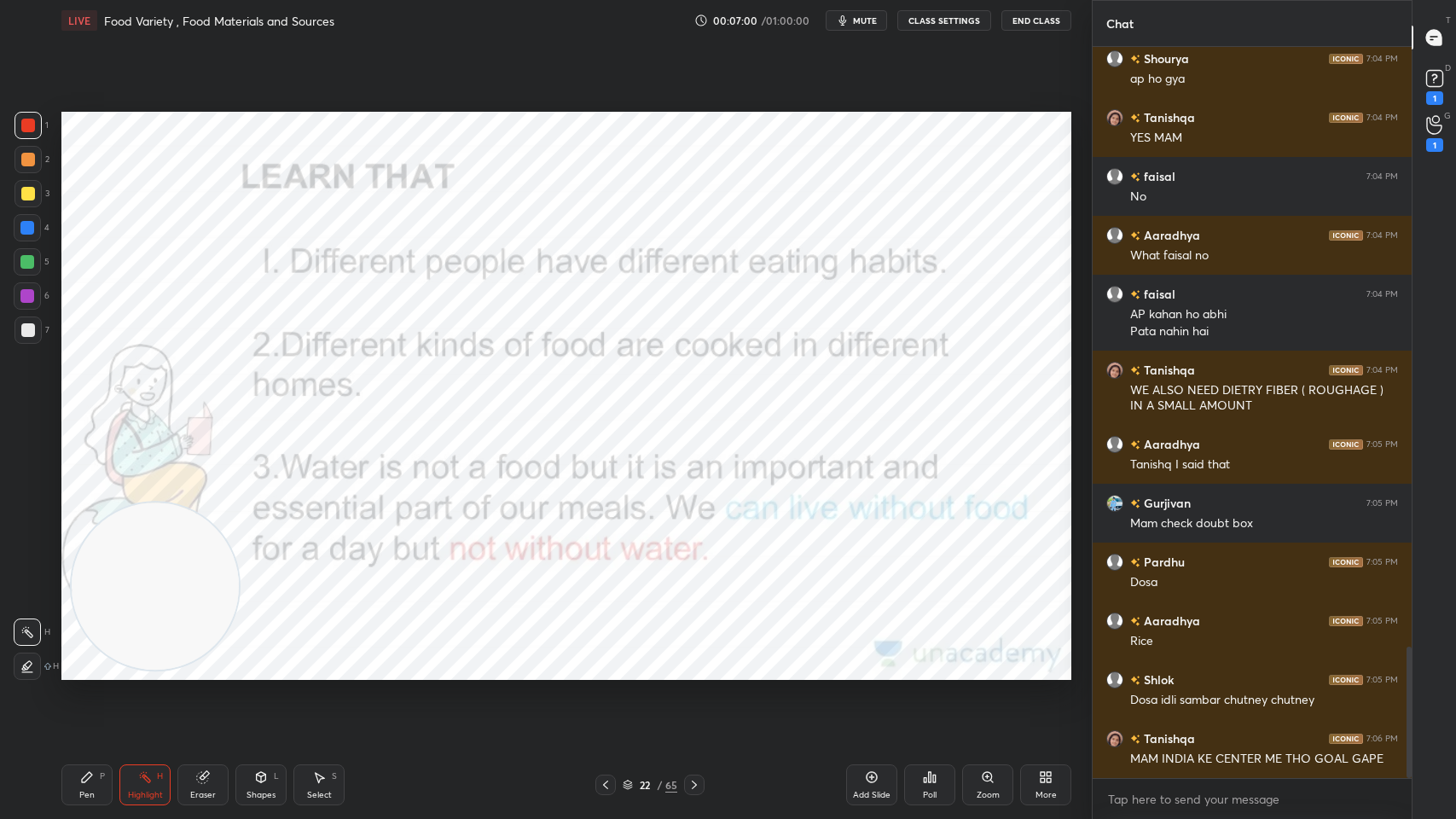 click on "End Class" at bounding box center [1036, 20] 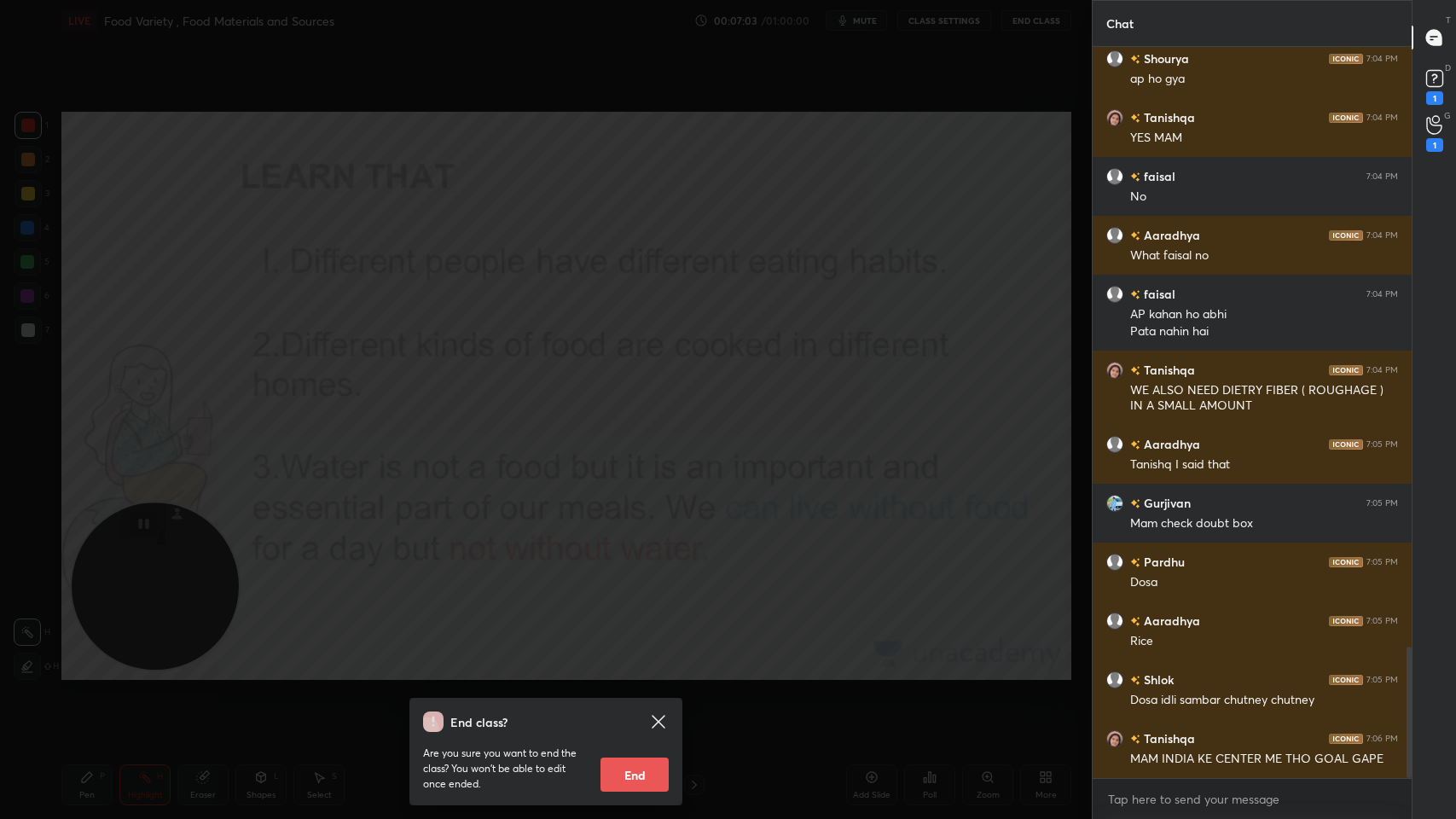 click on "End class? Are you sure you want to end the class? You won’t be able to edit once ended. End" at bounding box center [546, 410] 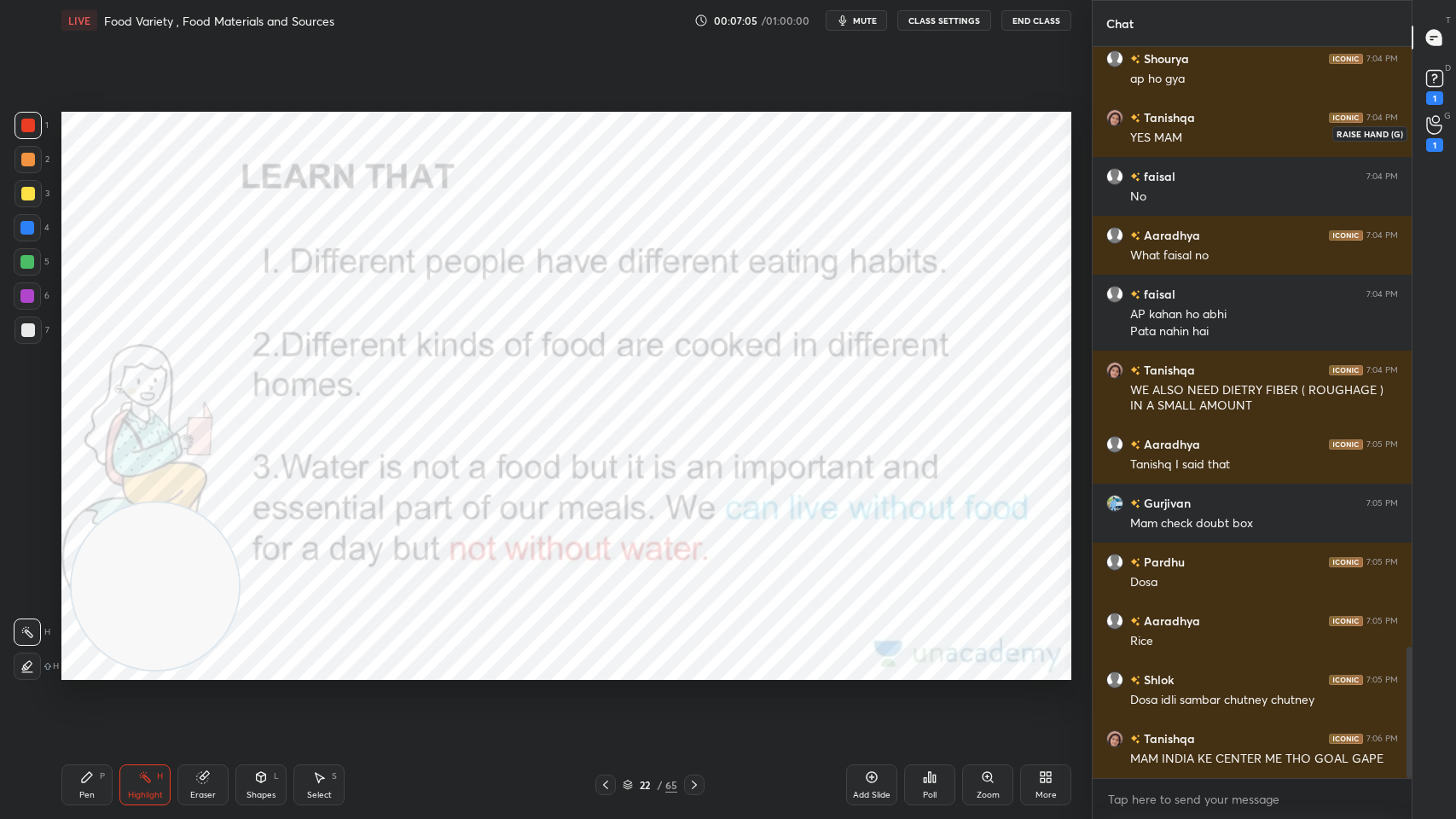 click on "1" at bounding box center (1435, 98) 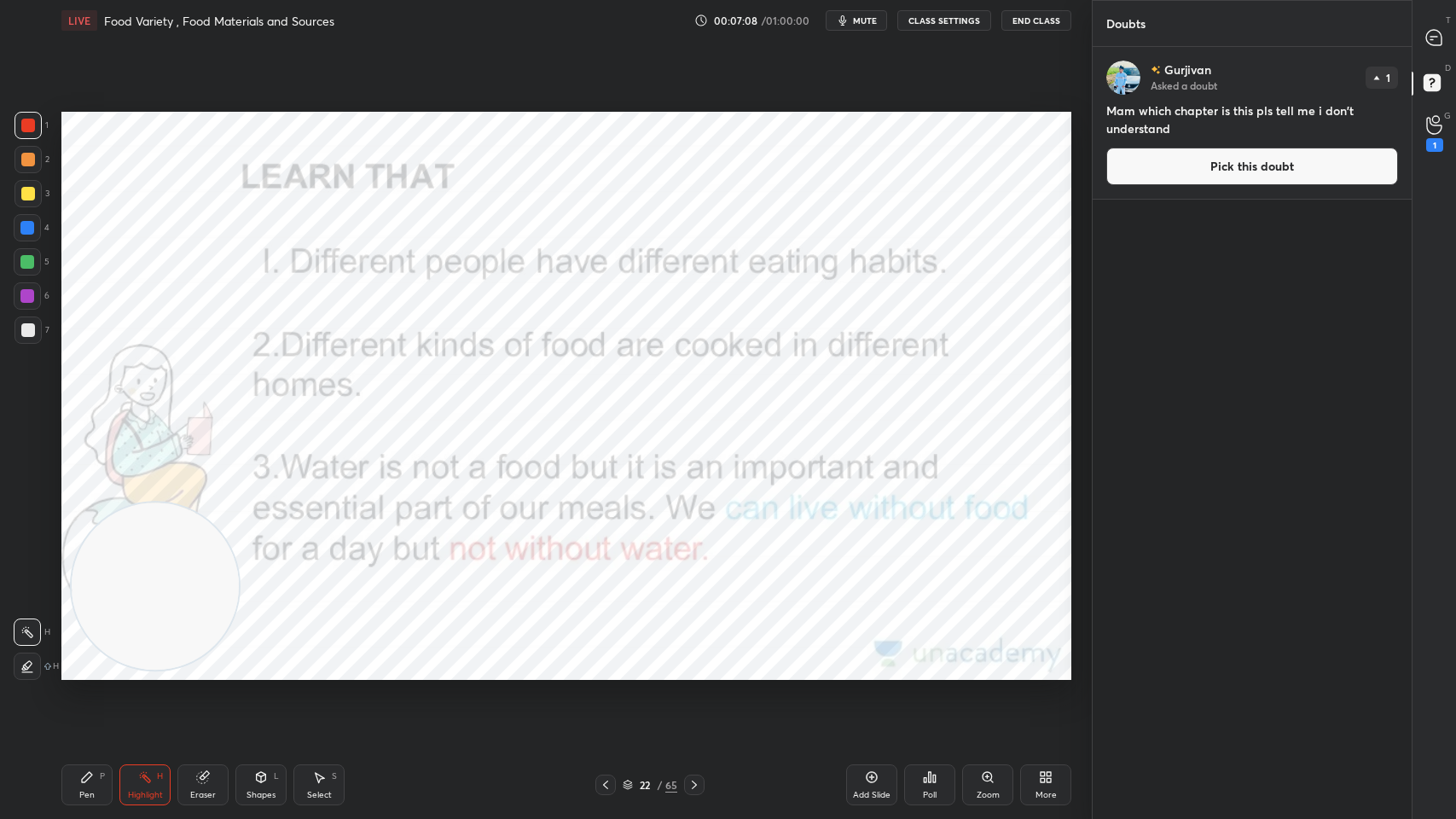 click on "Pick this doubt" at bounding box center (1252, 166) 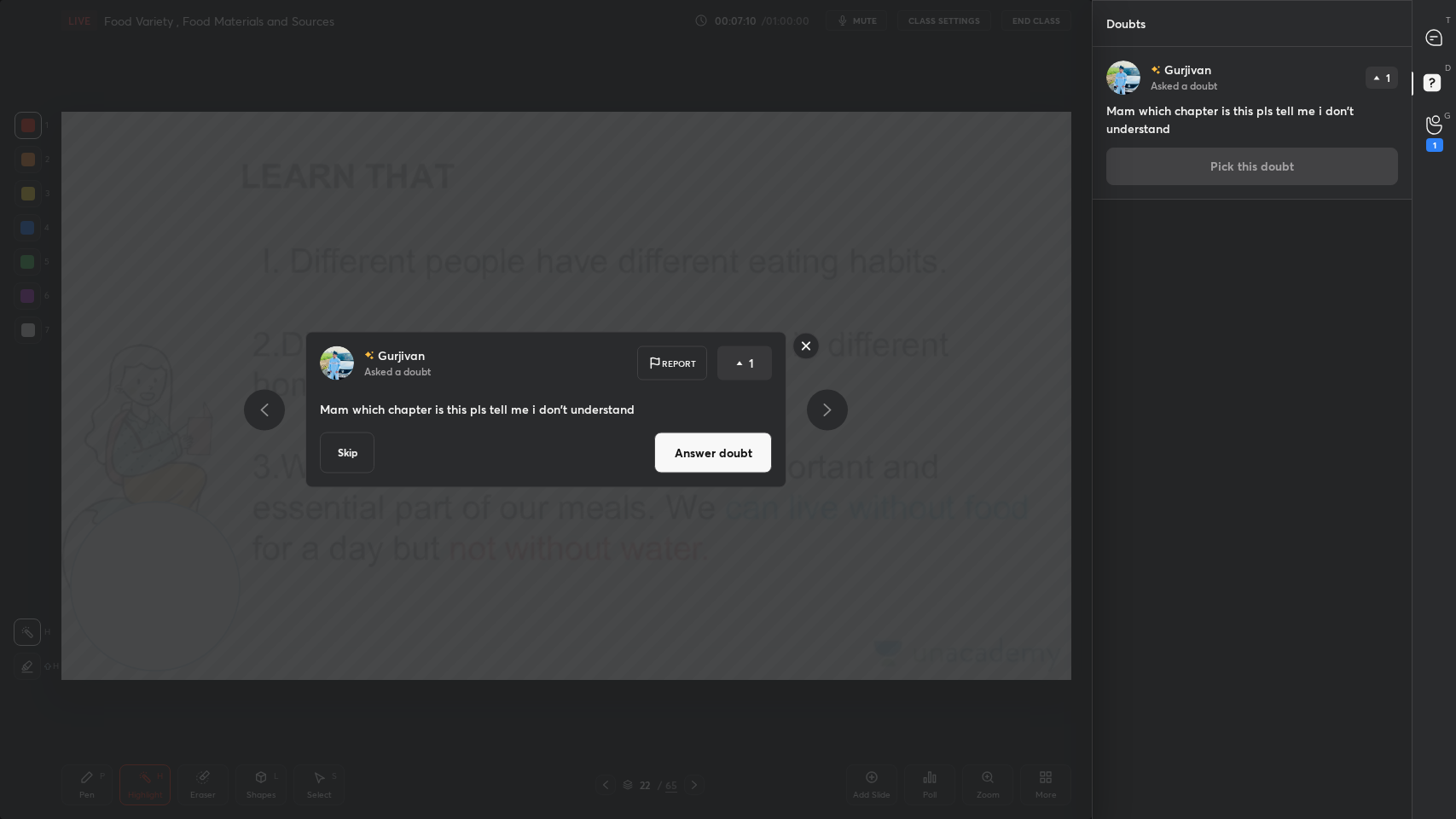 click on "Answer doubt" at bounding box center [713, 453] 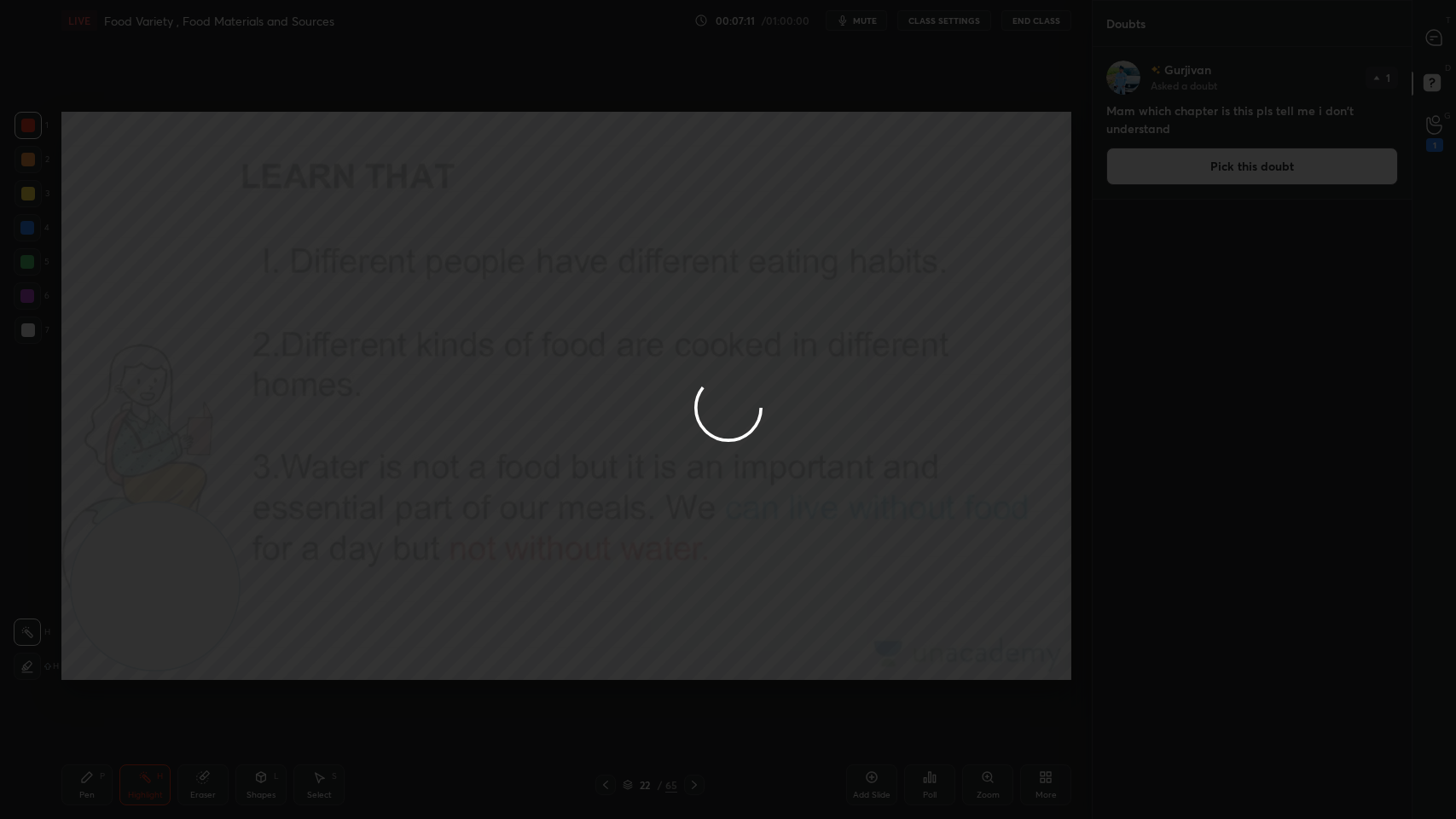 click at bounding box center (28, 160) 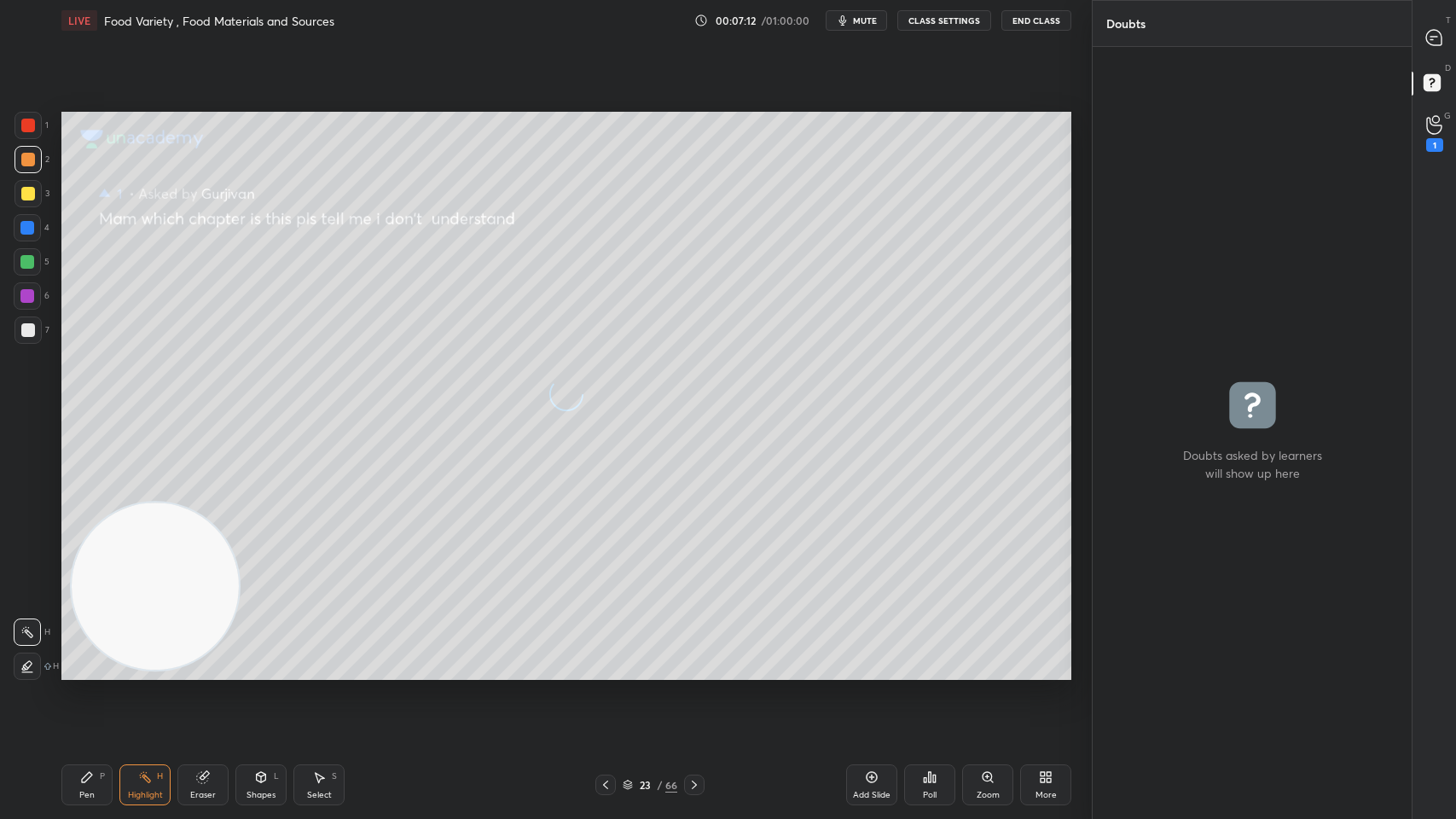 click at bounding box center (28, 160) 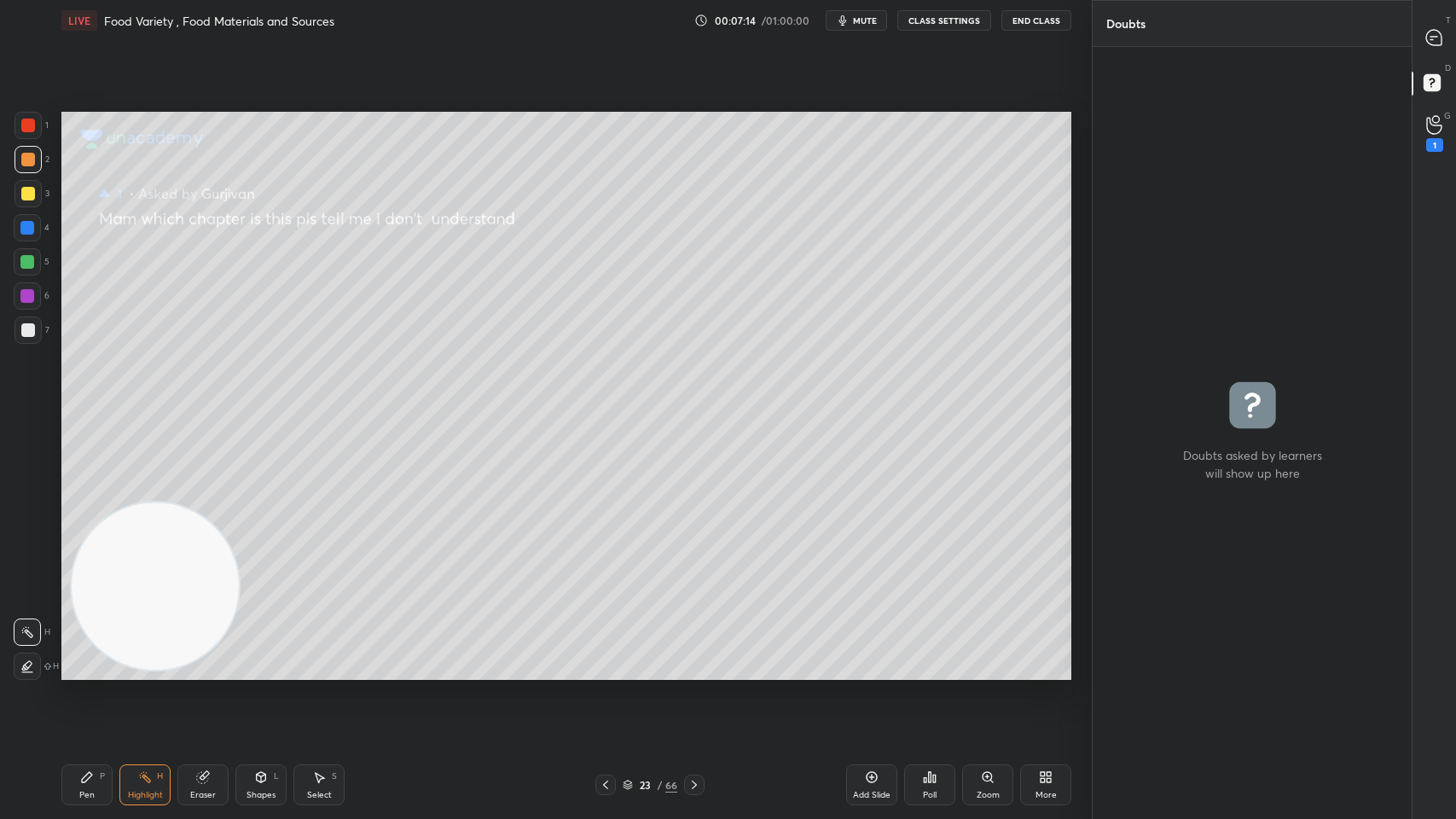 click 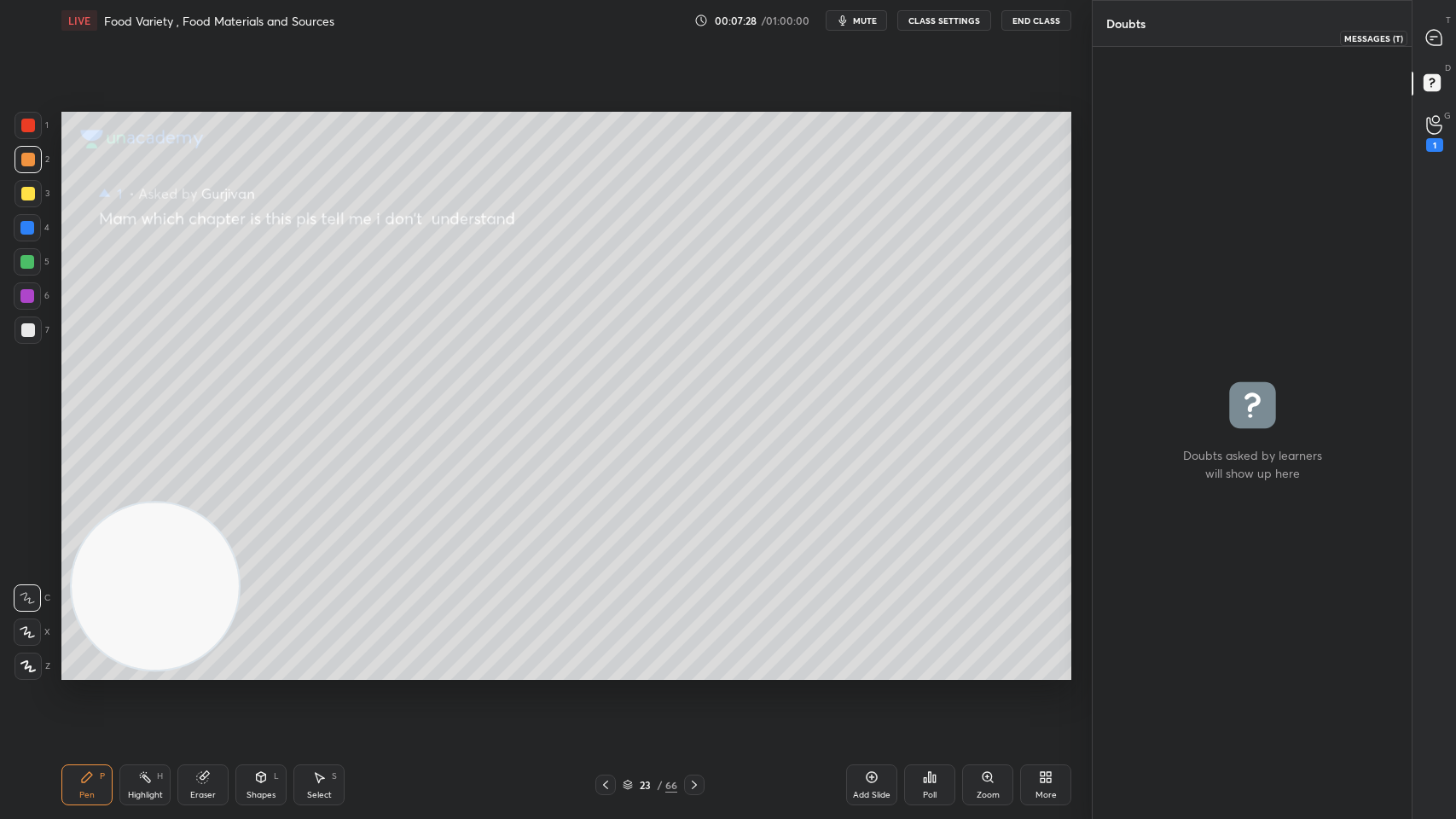 click 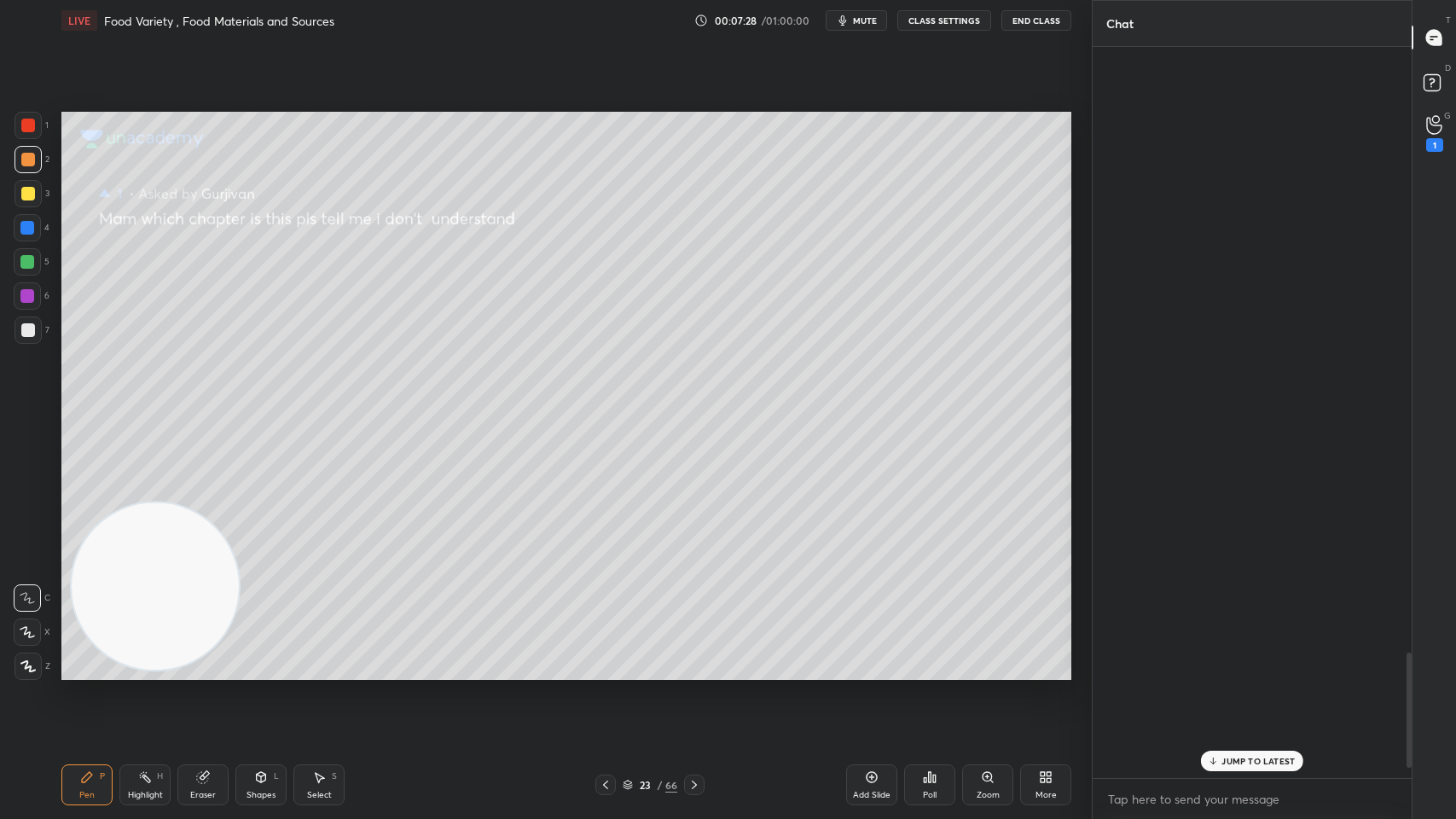 scroll, scrollTop: 3848, scrollLeft: 0, axis: vertical 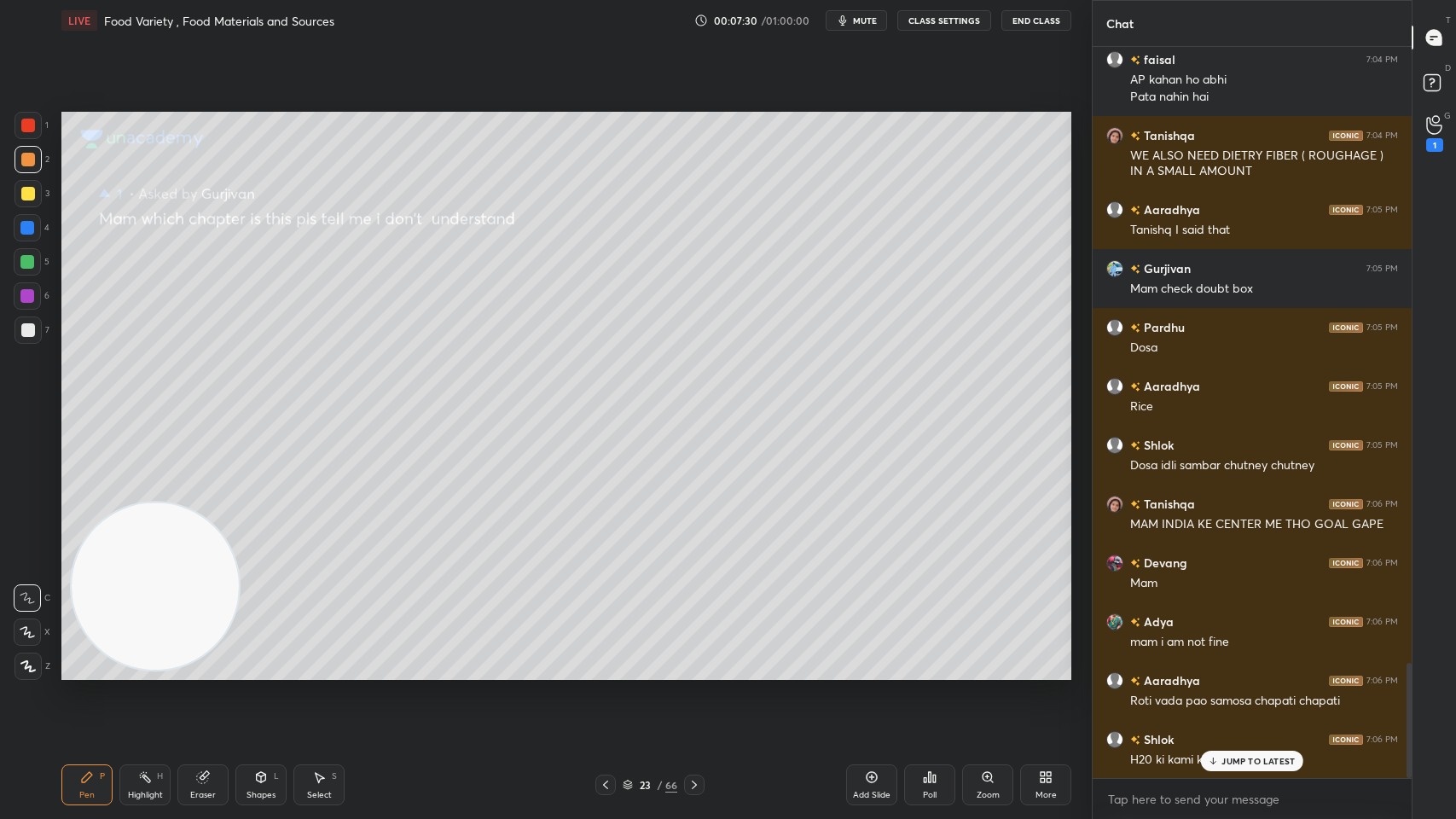 click on "JUMP TO LATEST" at bounding box center (1252, 761) 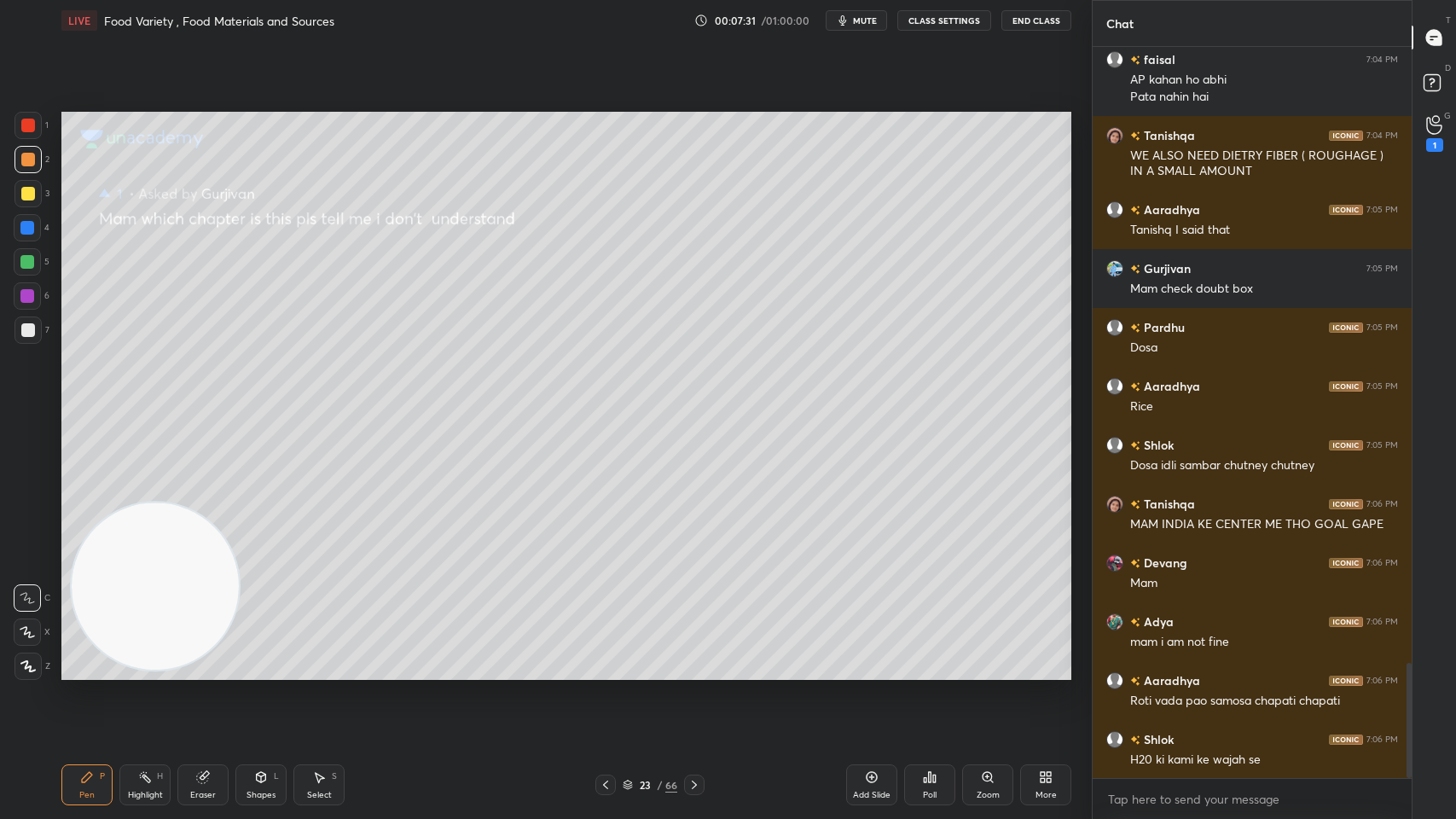 click at bounding box center (28, 125) 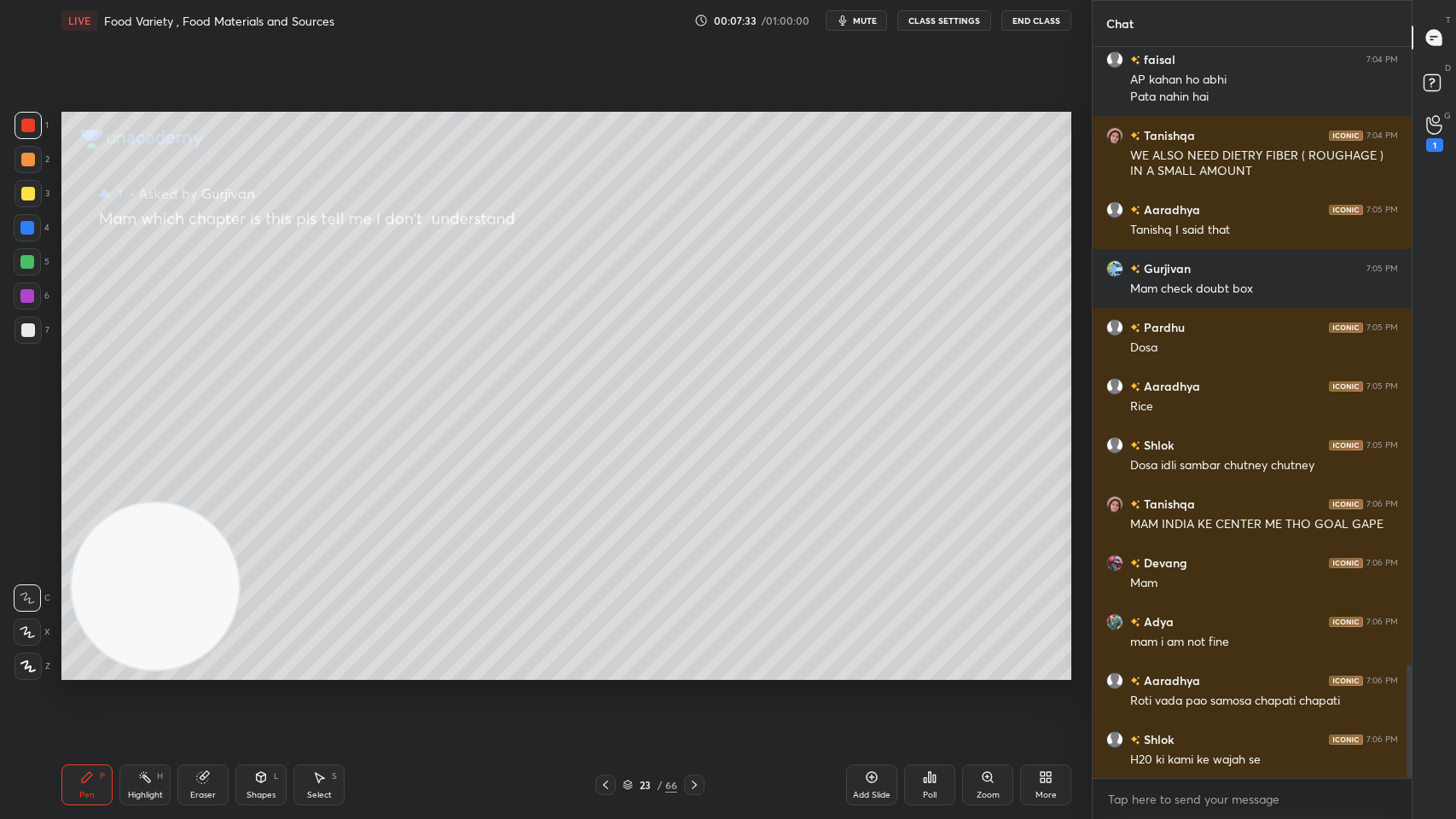 scroll, scrollTop: 3971, scrollLeft: 0, axis: vertical 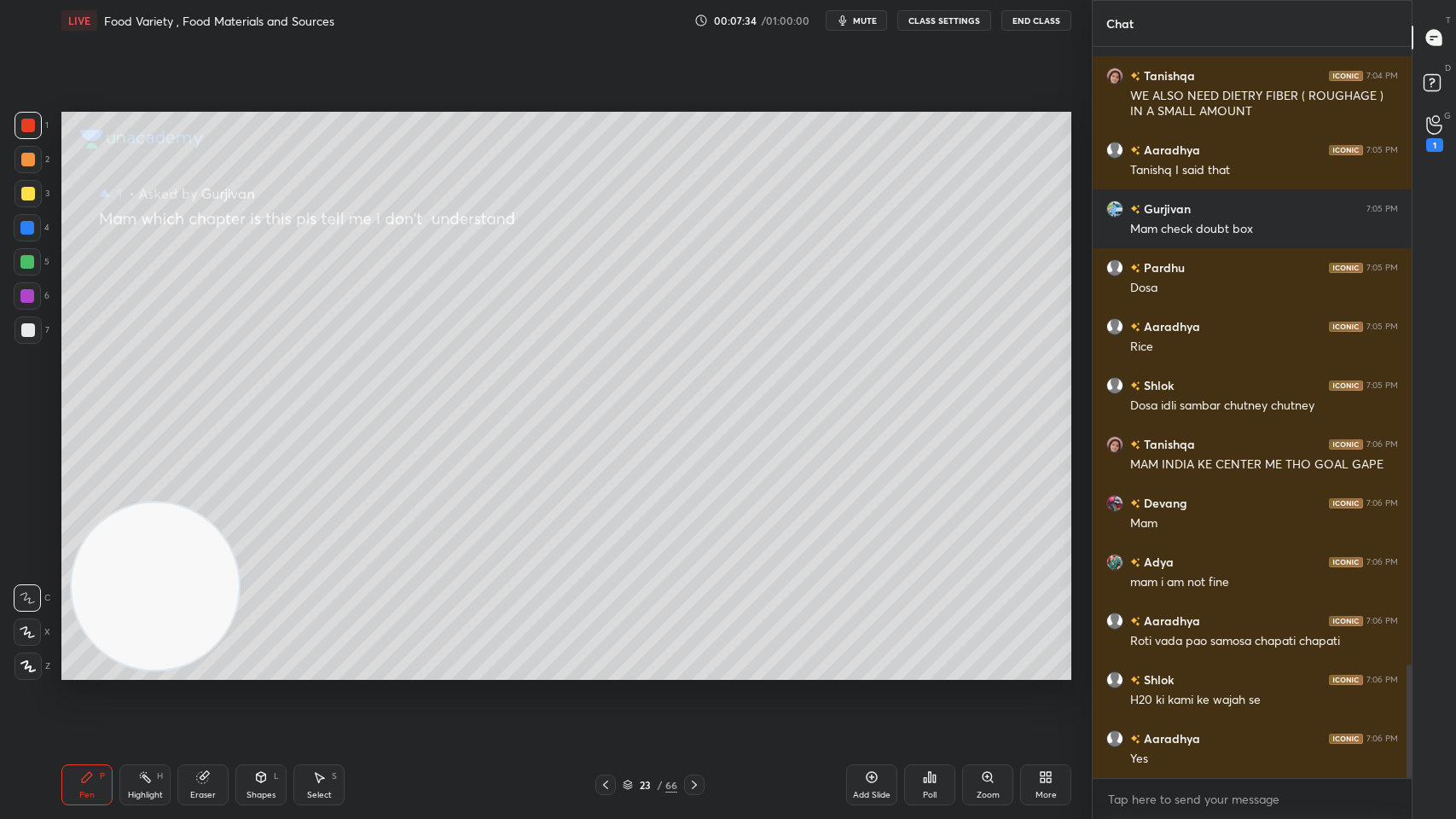 click 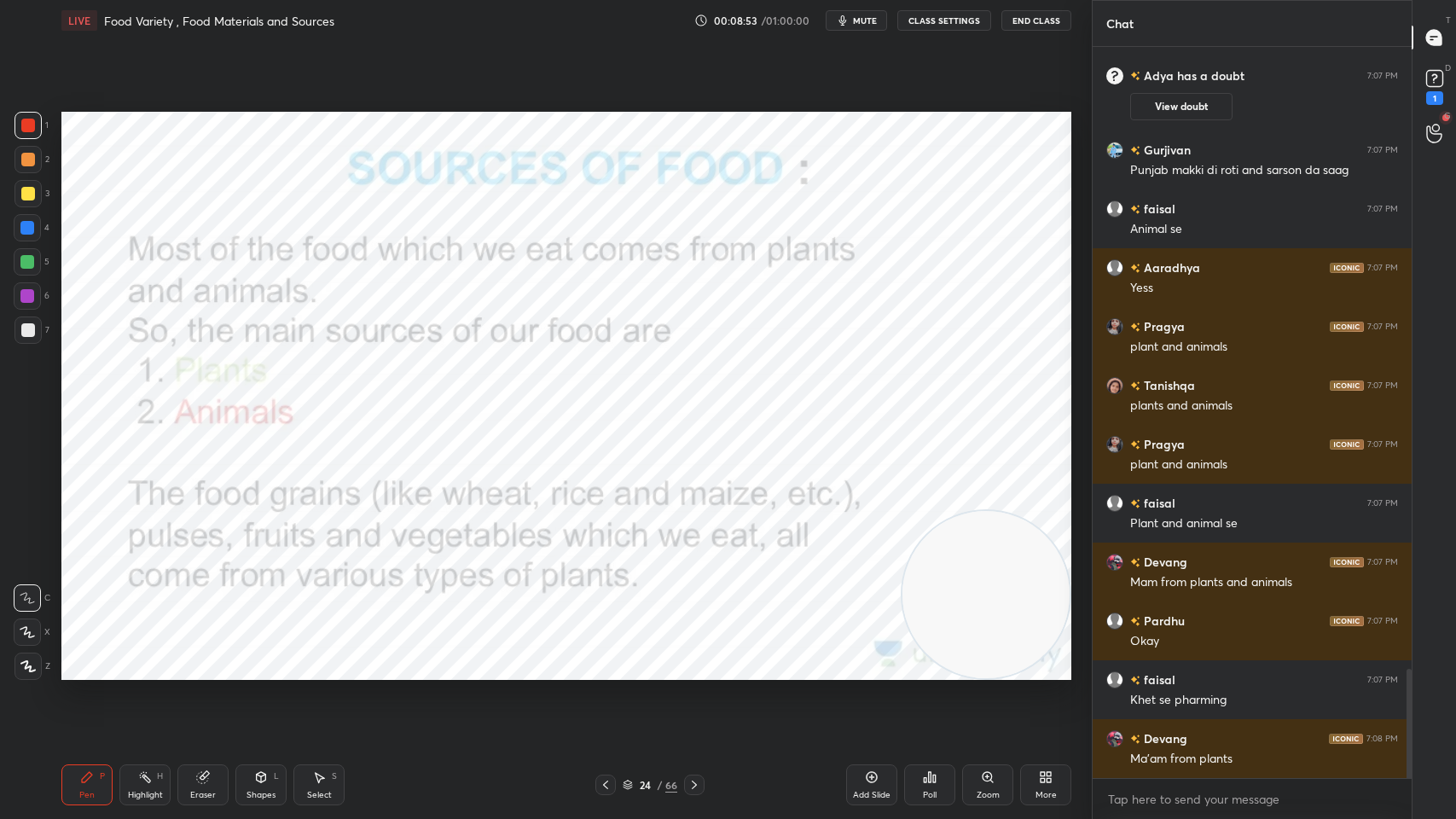 scroll, scrollTop: 4214, scrollLeft: 0, axis: vertical 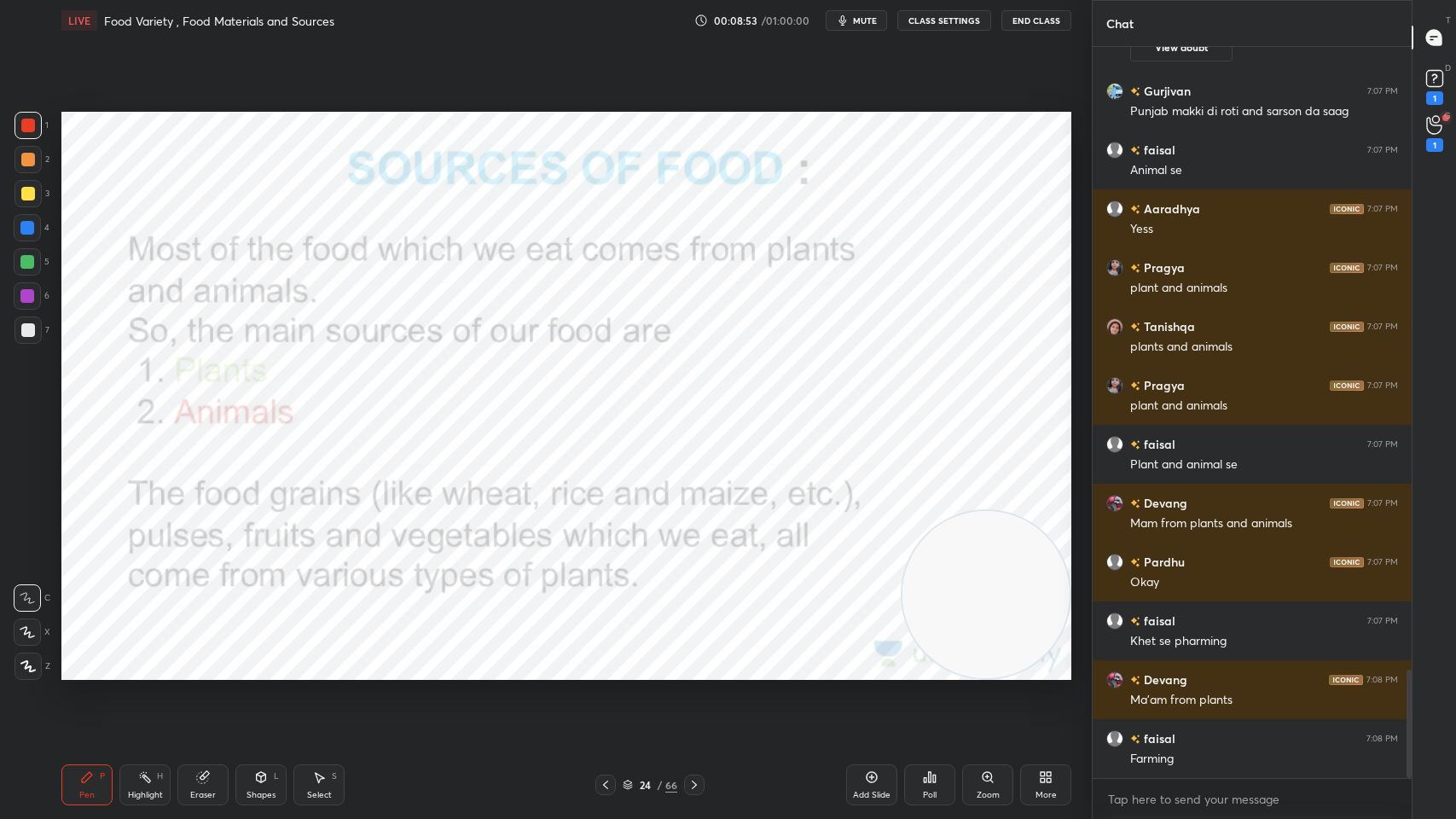 click on "End Class" at bounding box center (1036, 20) 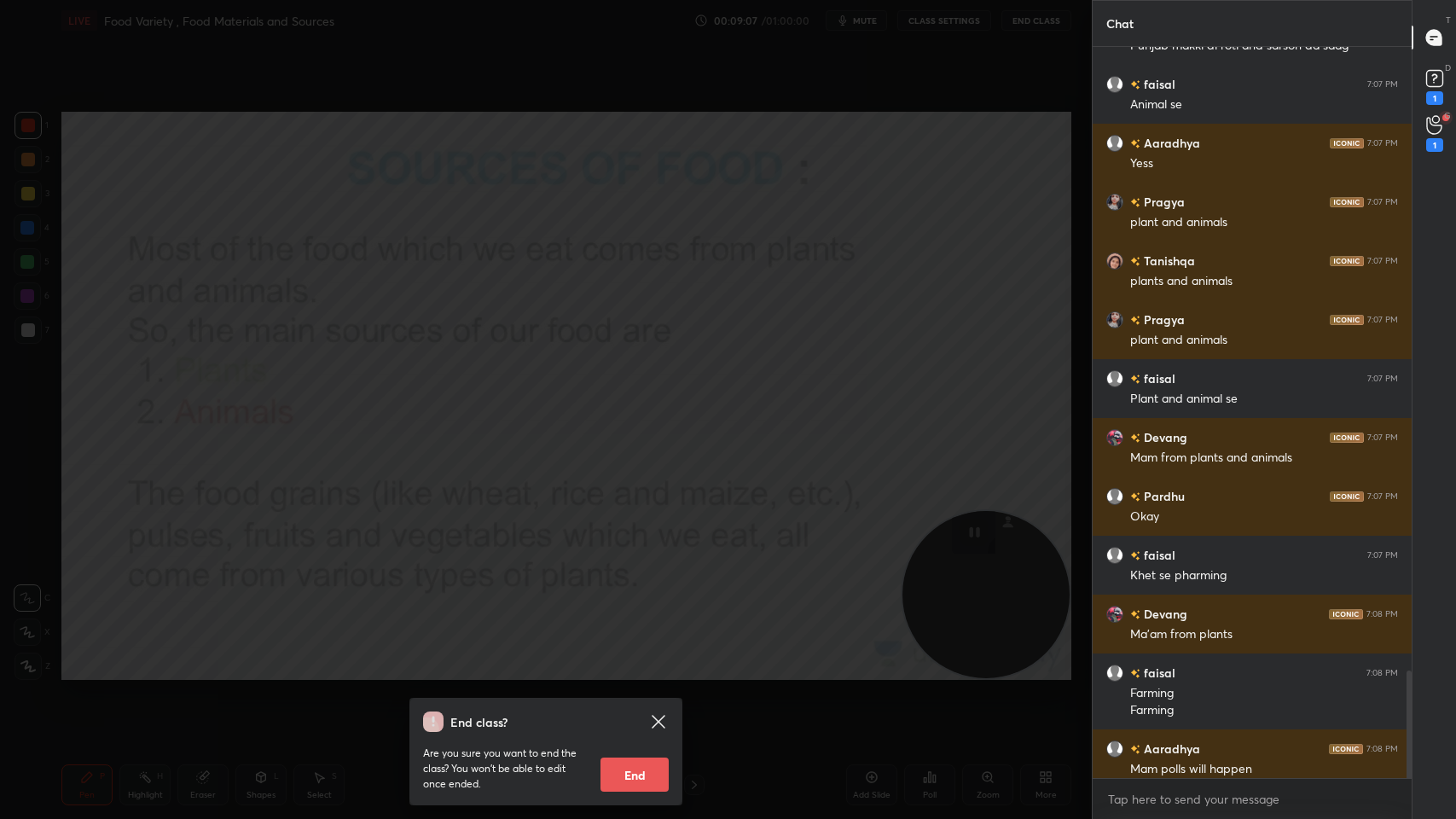 scroll, scrollTop: 4242, scrollLeft: 0, axis: vertical 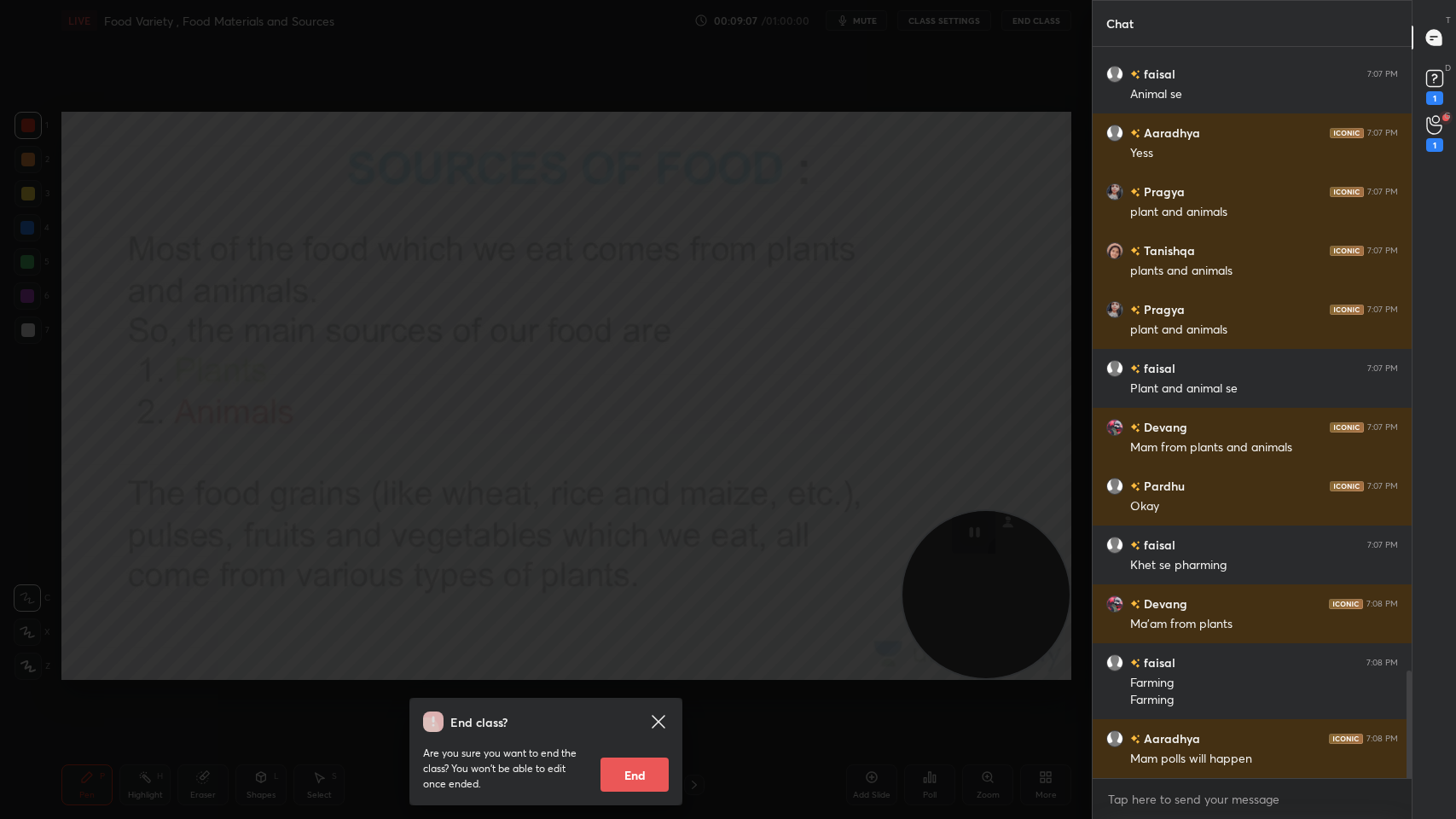 click on "End class? Are you sure you want to end the class? You won’t be able to edit once ended. End" at bounding box center [546, 410] 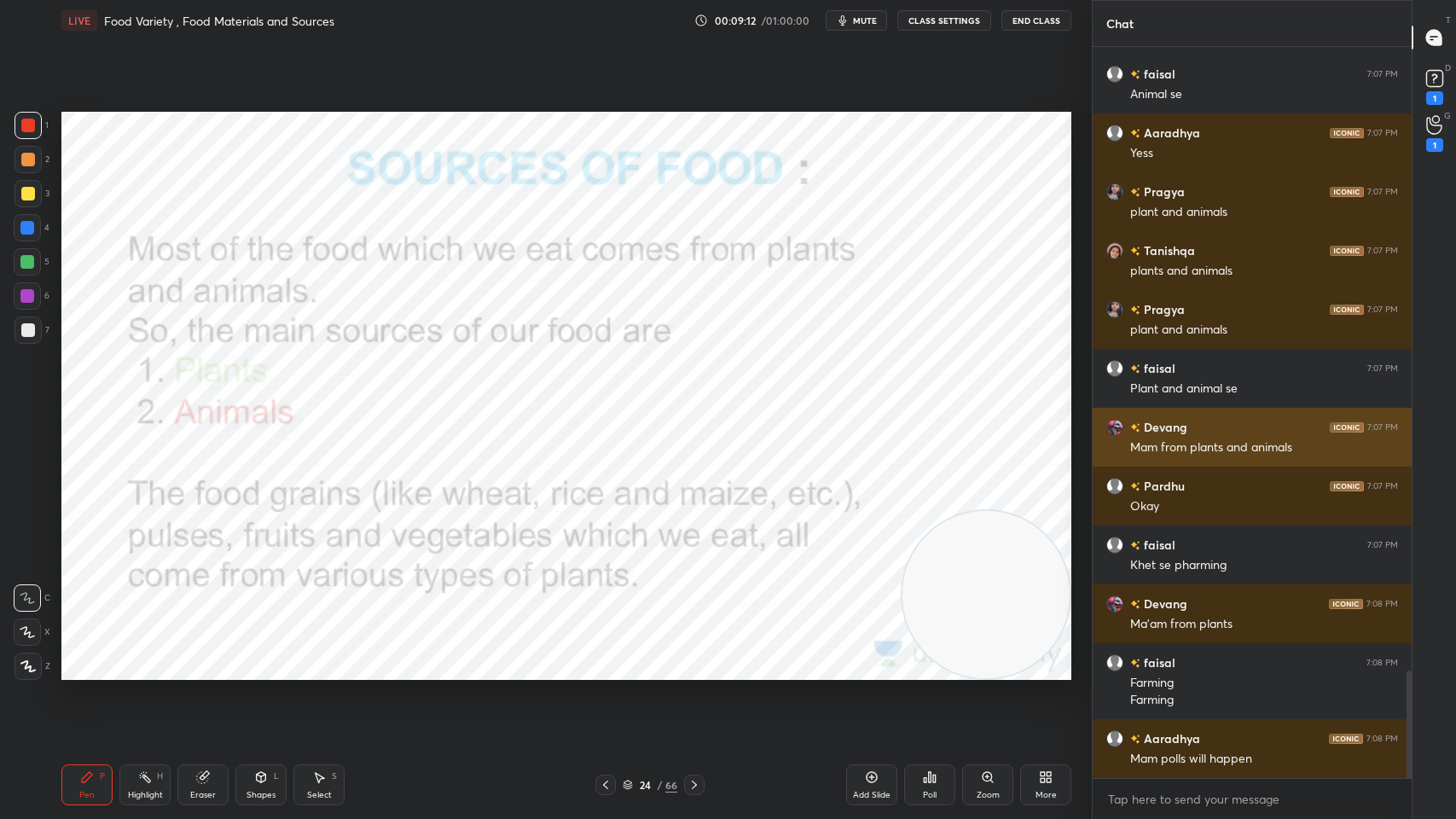 scroll, scrollTop: 4300, scrollLeft: 0, axis: vertical 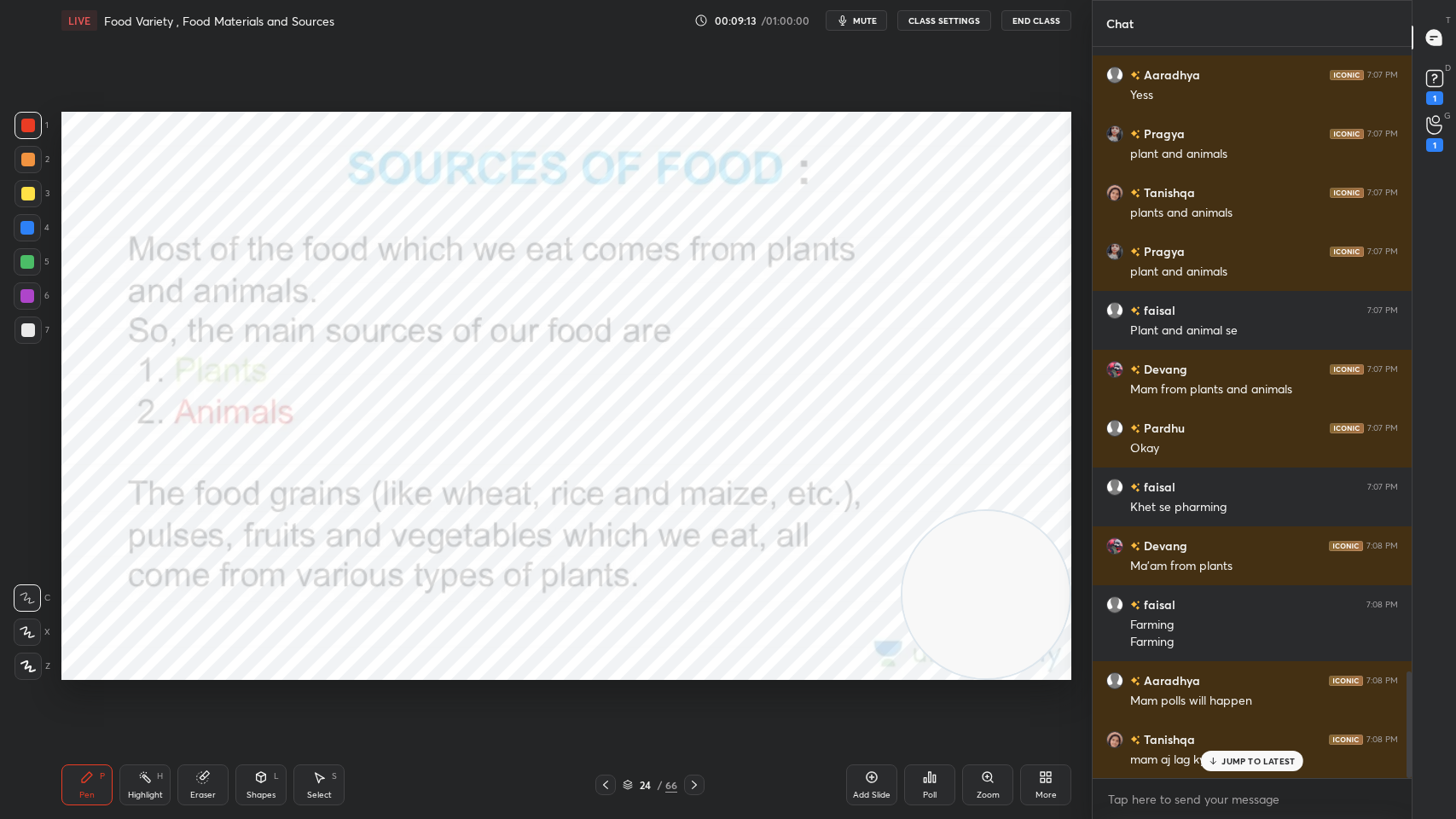 click 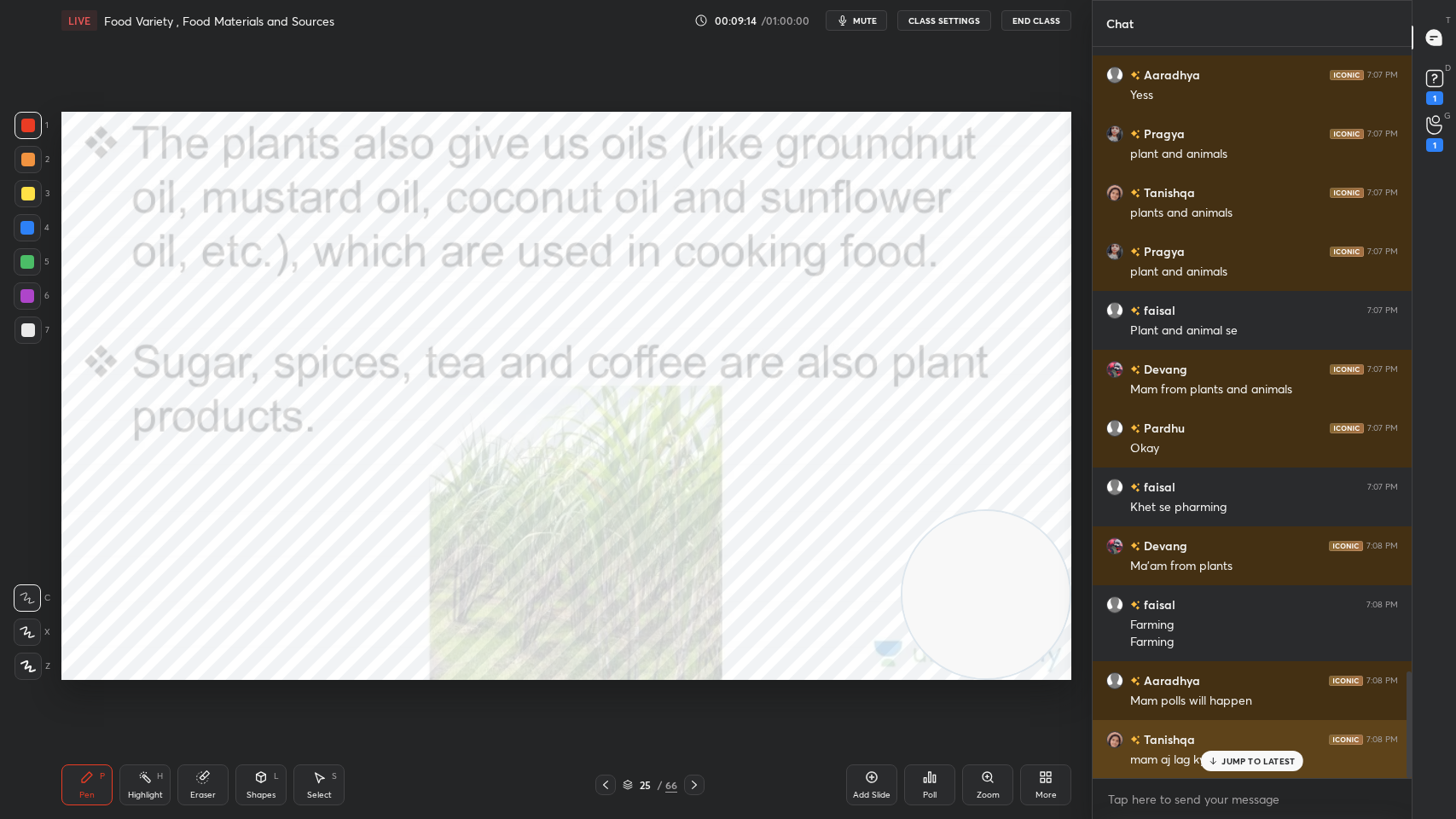 click on "JUMP TO LATEST" at bounding box center (1258, 761) 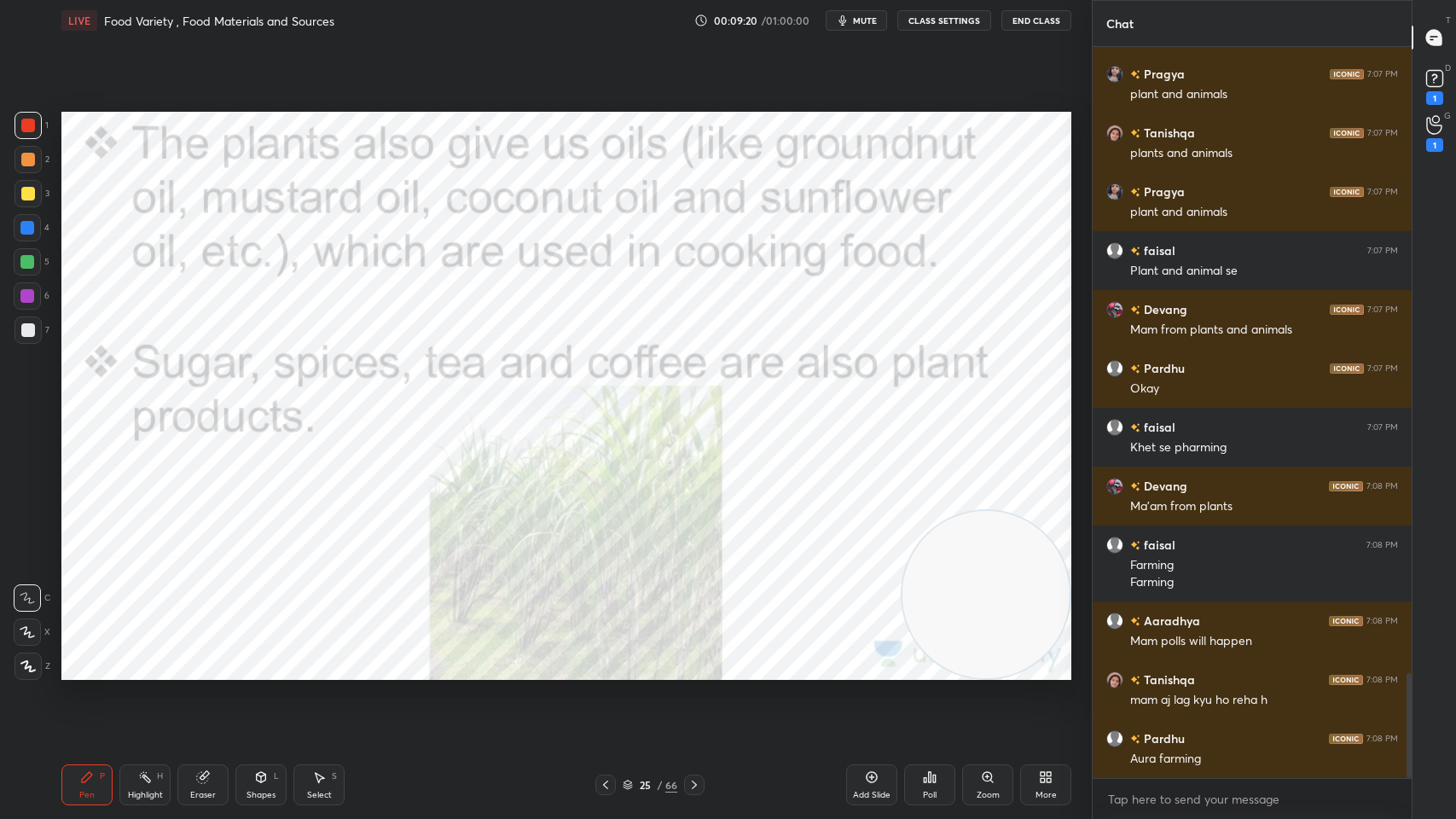 scroll, scrollTop: 4417, scrollLeft: 0, axis: vertical 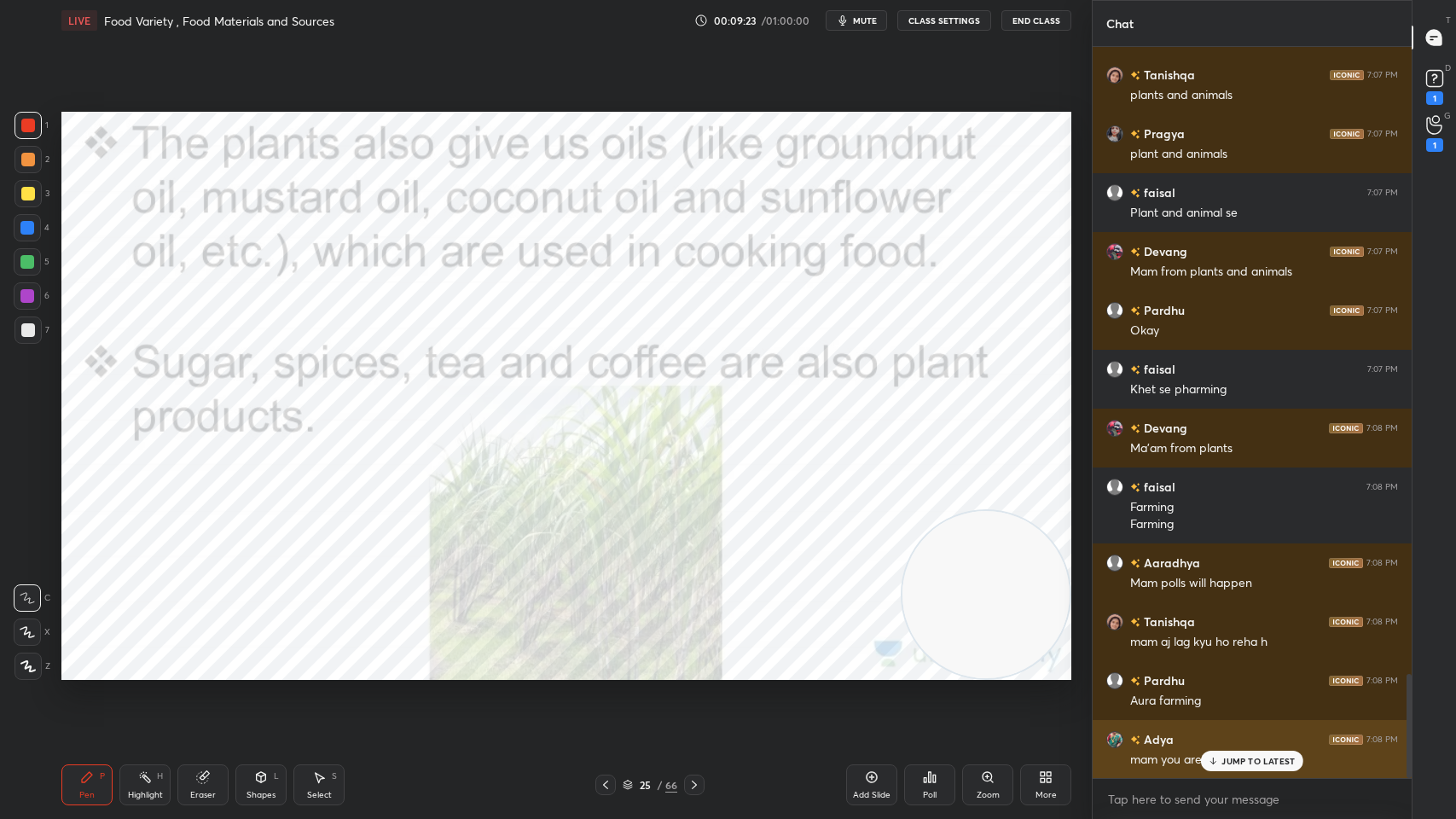 click on "JUMP TO LATEST" at bounding box center (1252, 761) 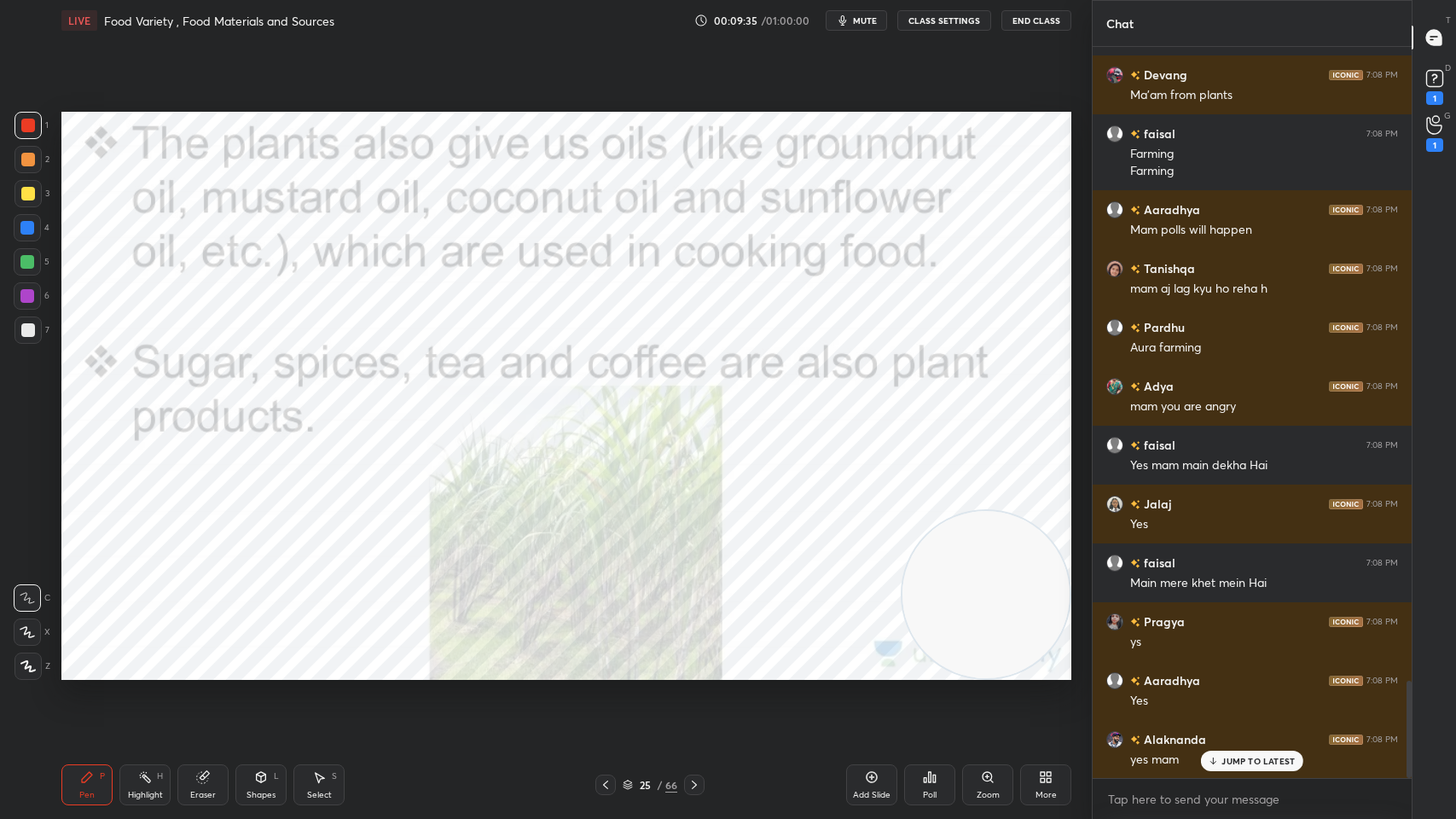 scroll, scrollTop: 4830, scrollLeft: 0, axis: vertical 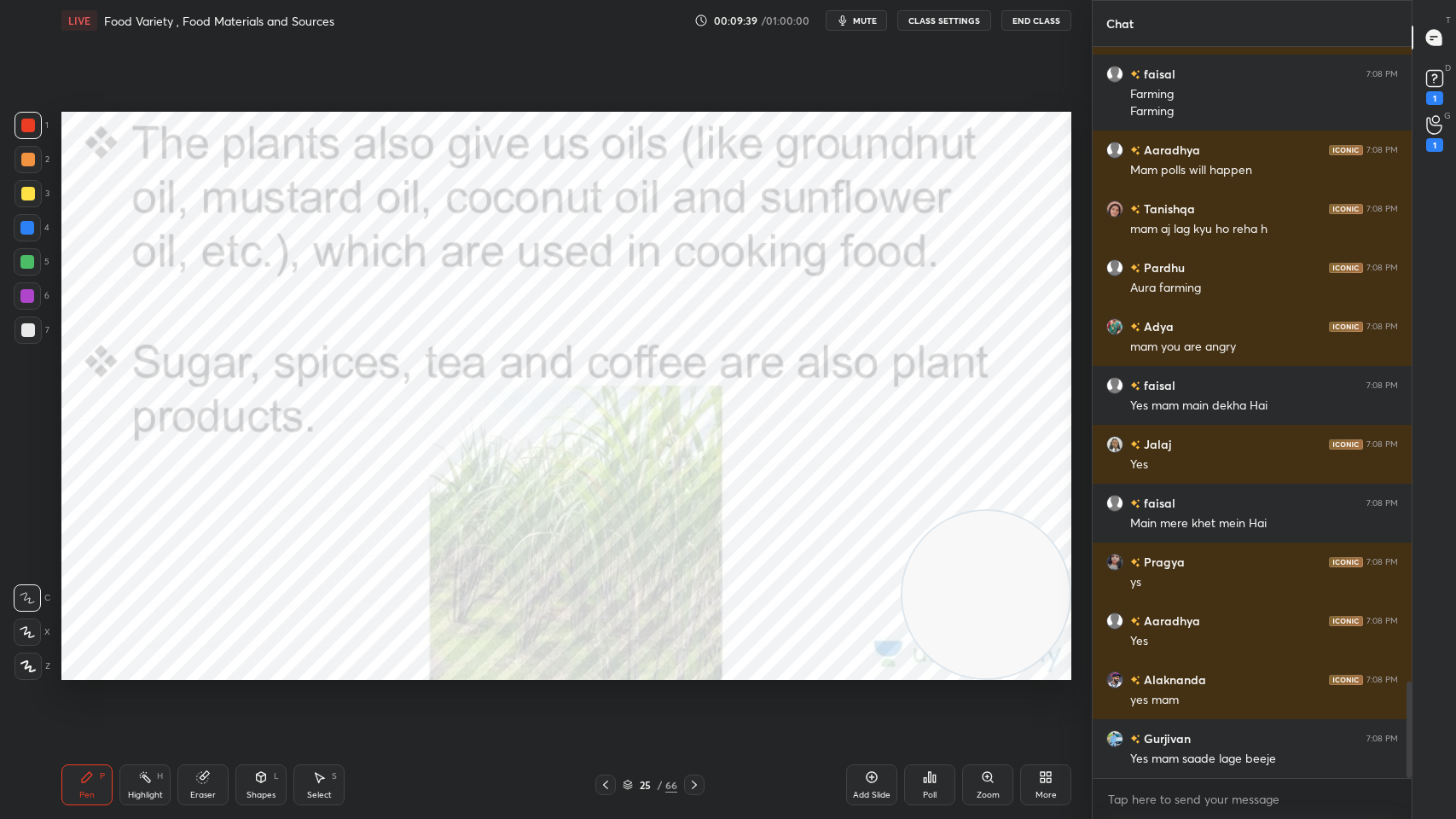 click at bounding box center [28, 194] 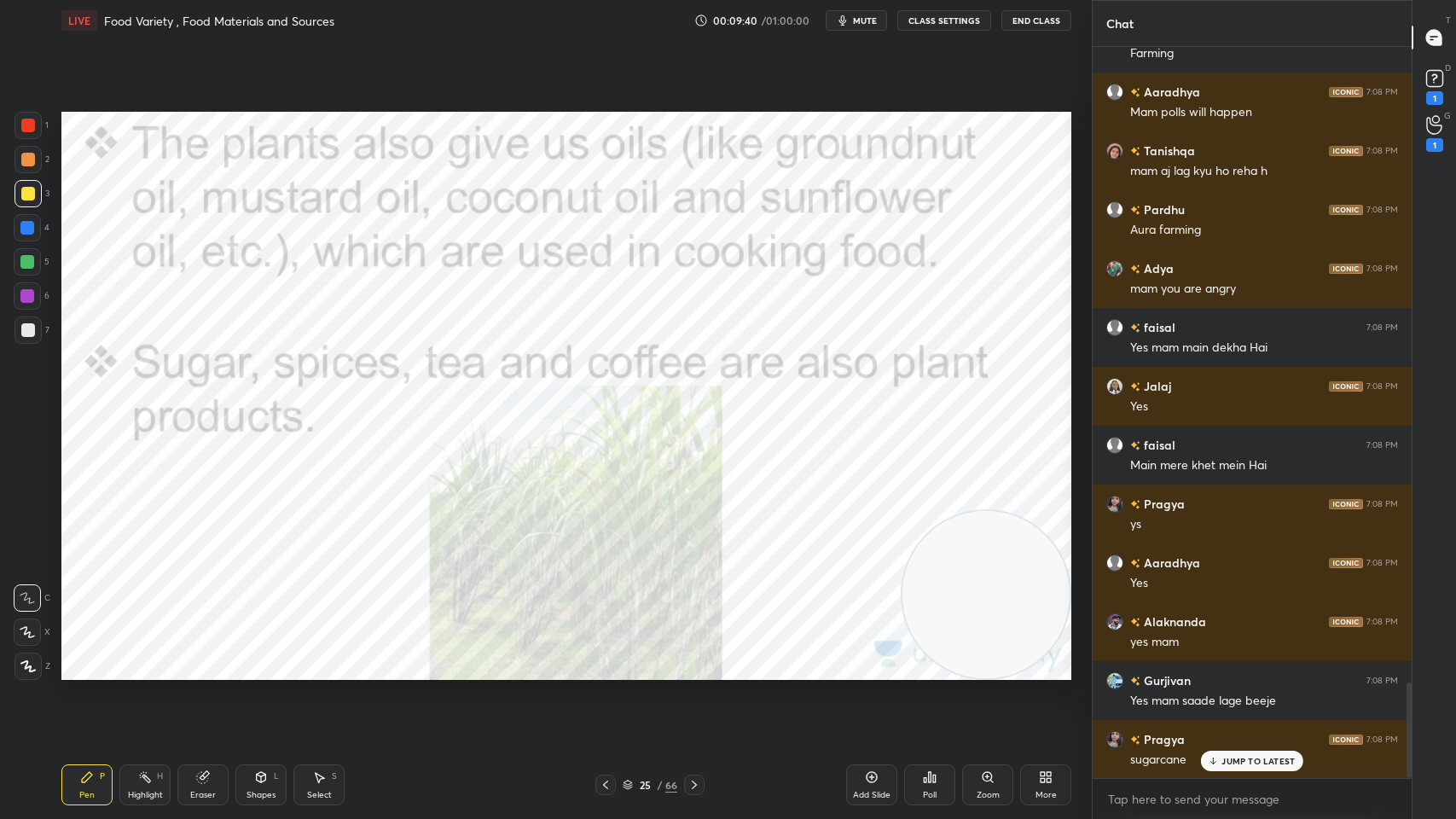 scroll, scrollTop: 4948, scrollLeft: 0, axis: vertical 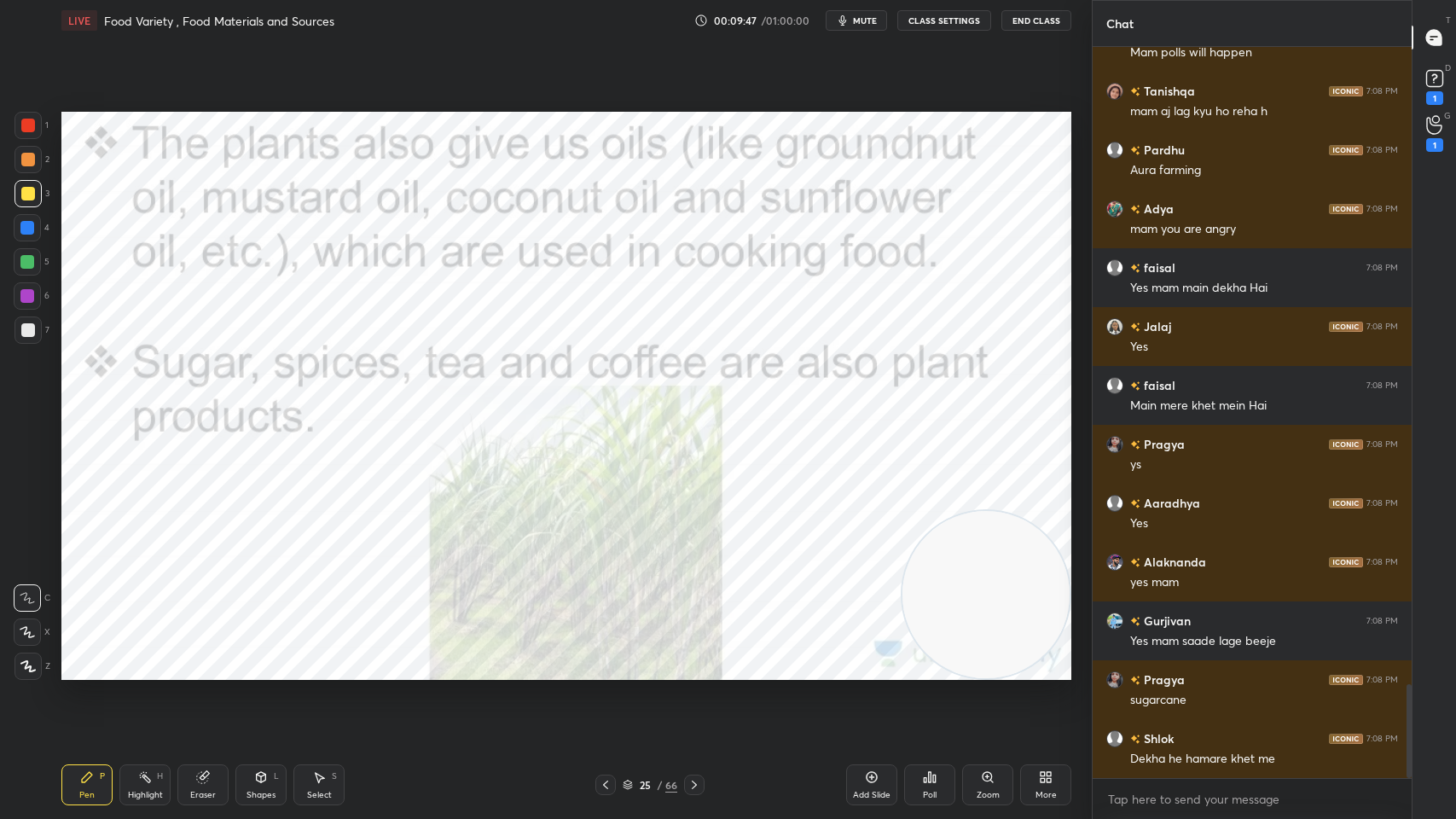 click at bounding box center (28, 125) 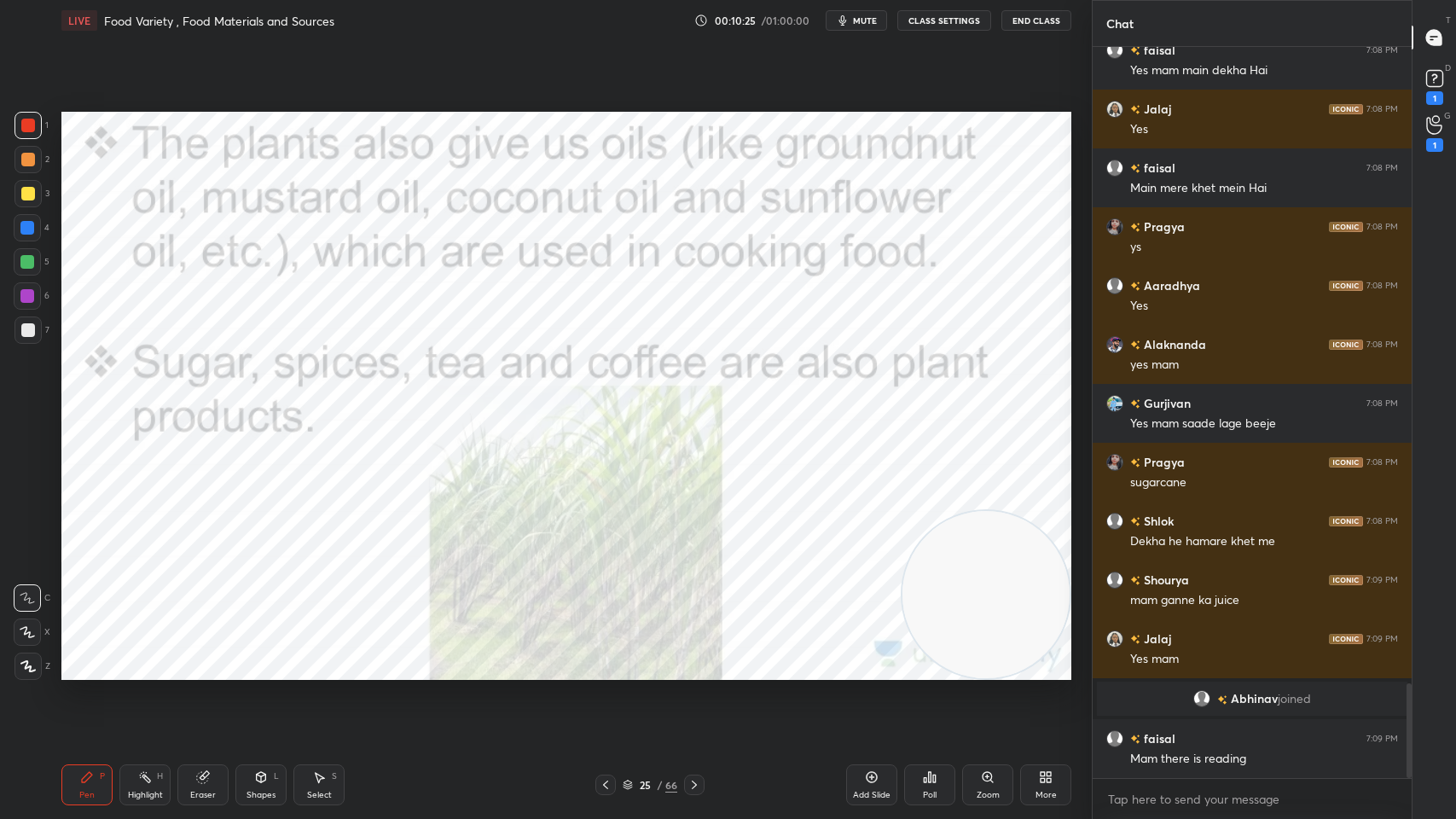 scroll, scrollTop: 4984, scrollLeft: 0, axis: vertical 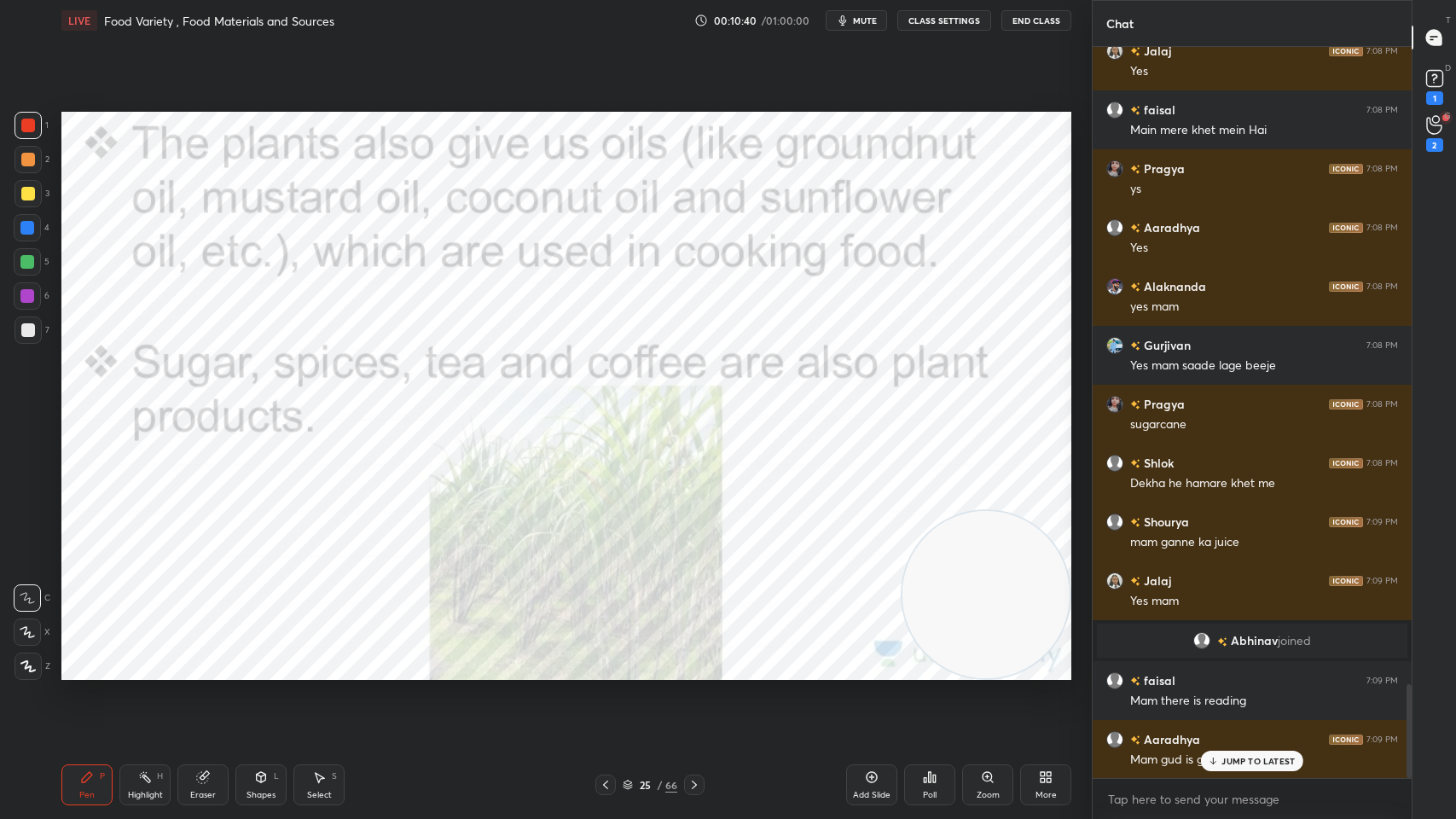 click on "Setting up your live class Poll for   secs No correct answer Start poll" at bounding box center (566, 396) 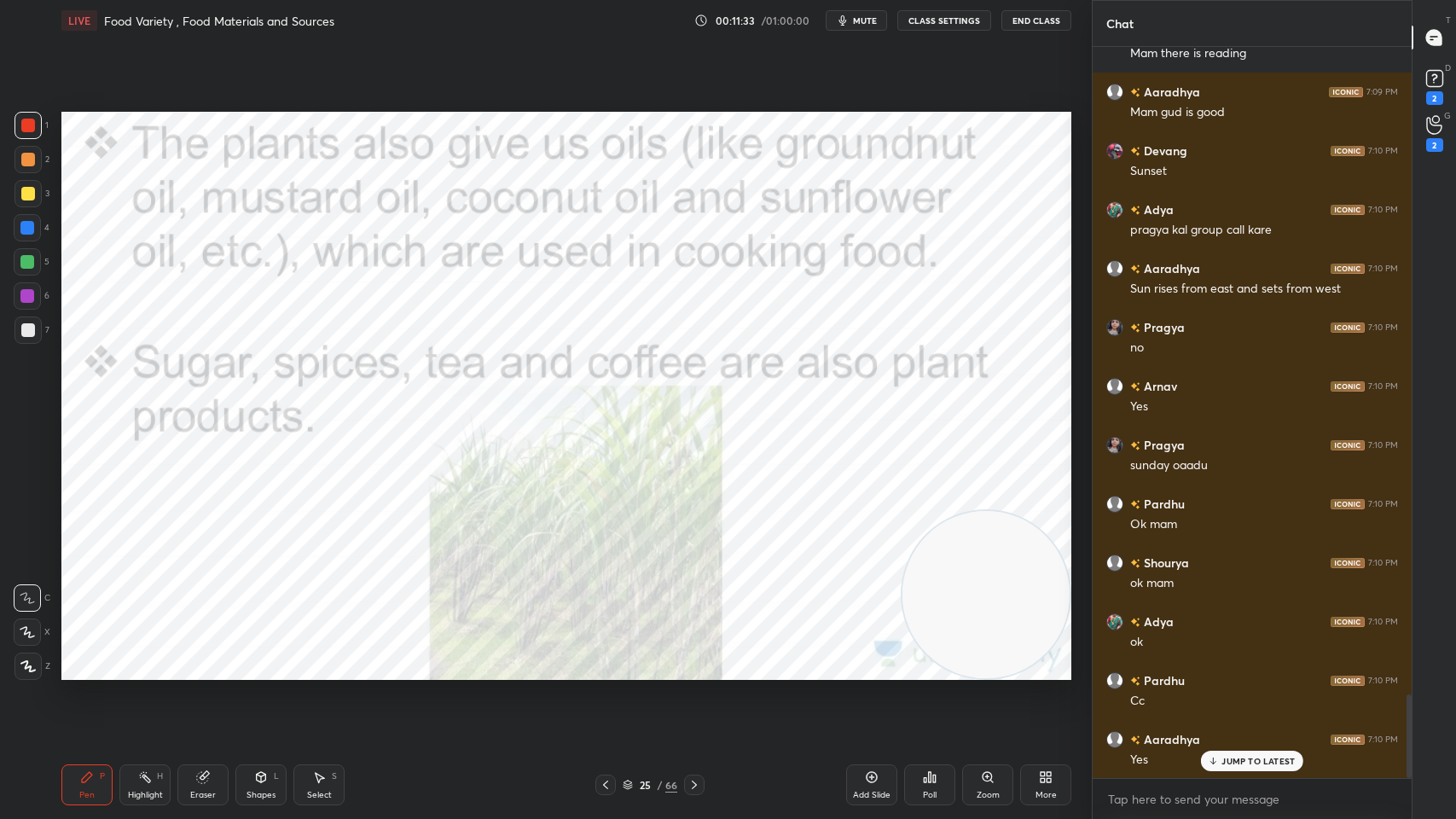 scroll, scrollTop: 5691, scrollLeft: 0, axis: vertical 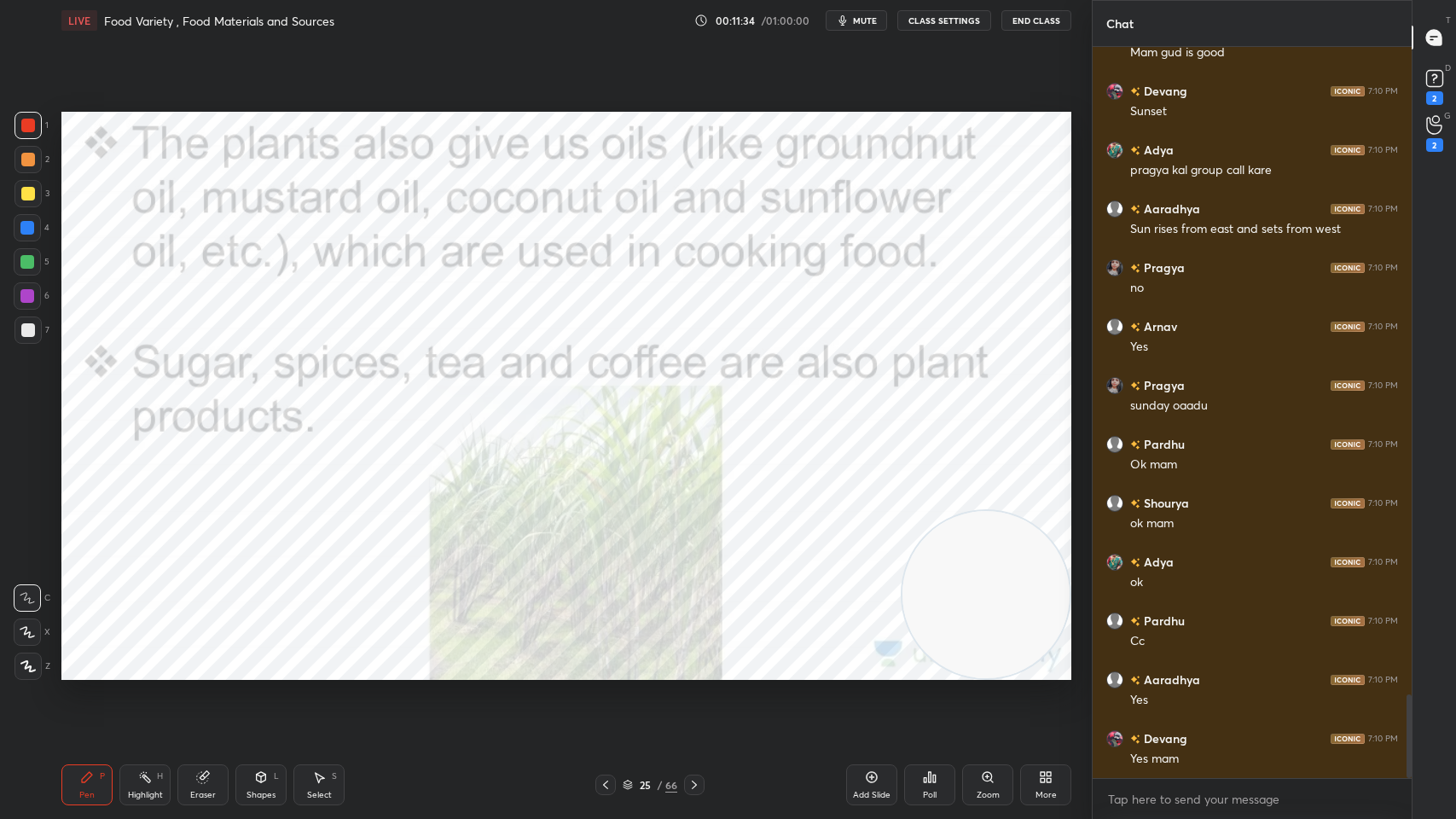 click at bounding box center [694, 785] 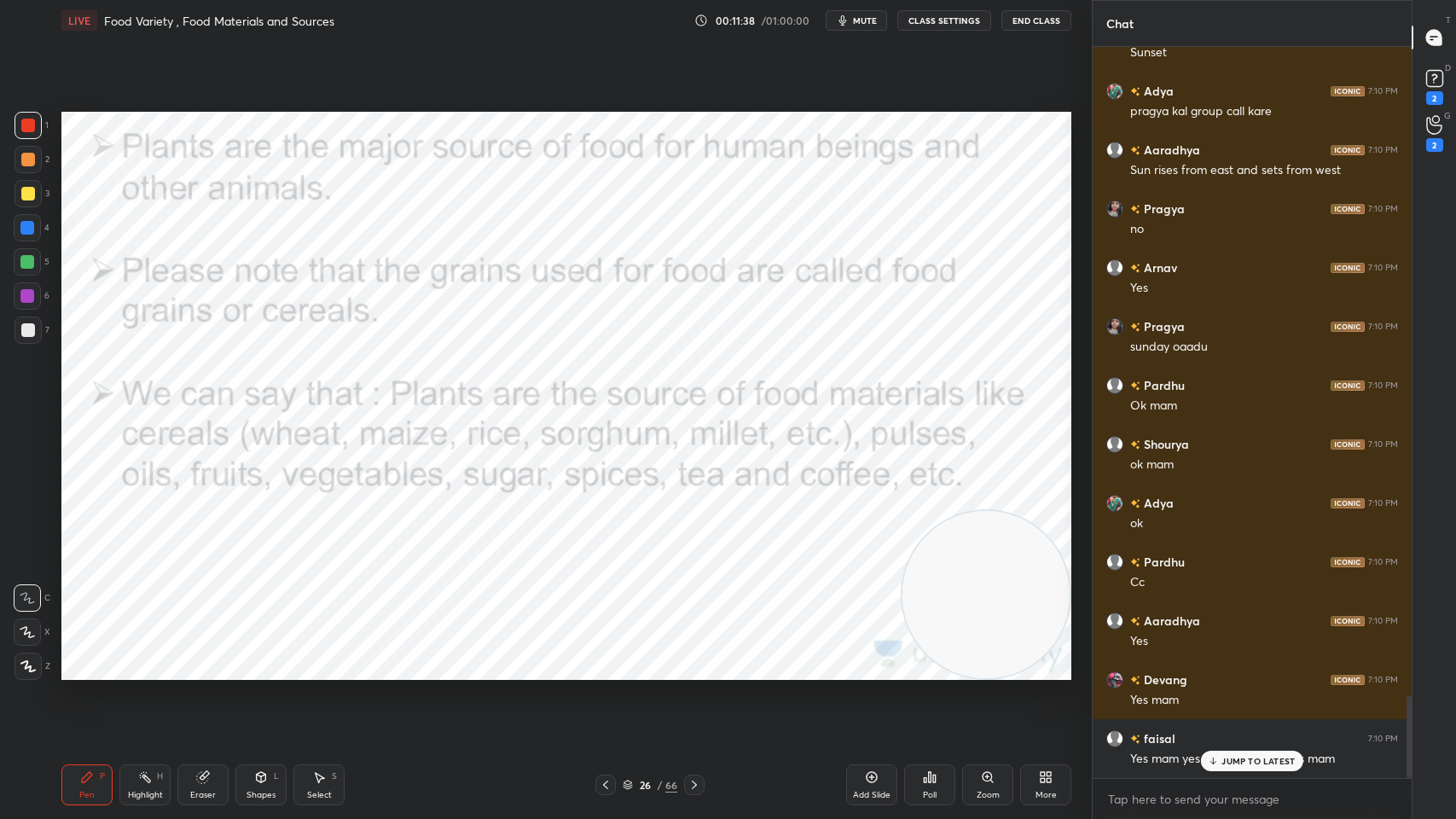 scroll, scrollTop: 5808, scrollLeft: 0, axis: vertical 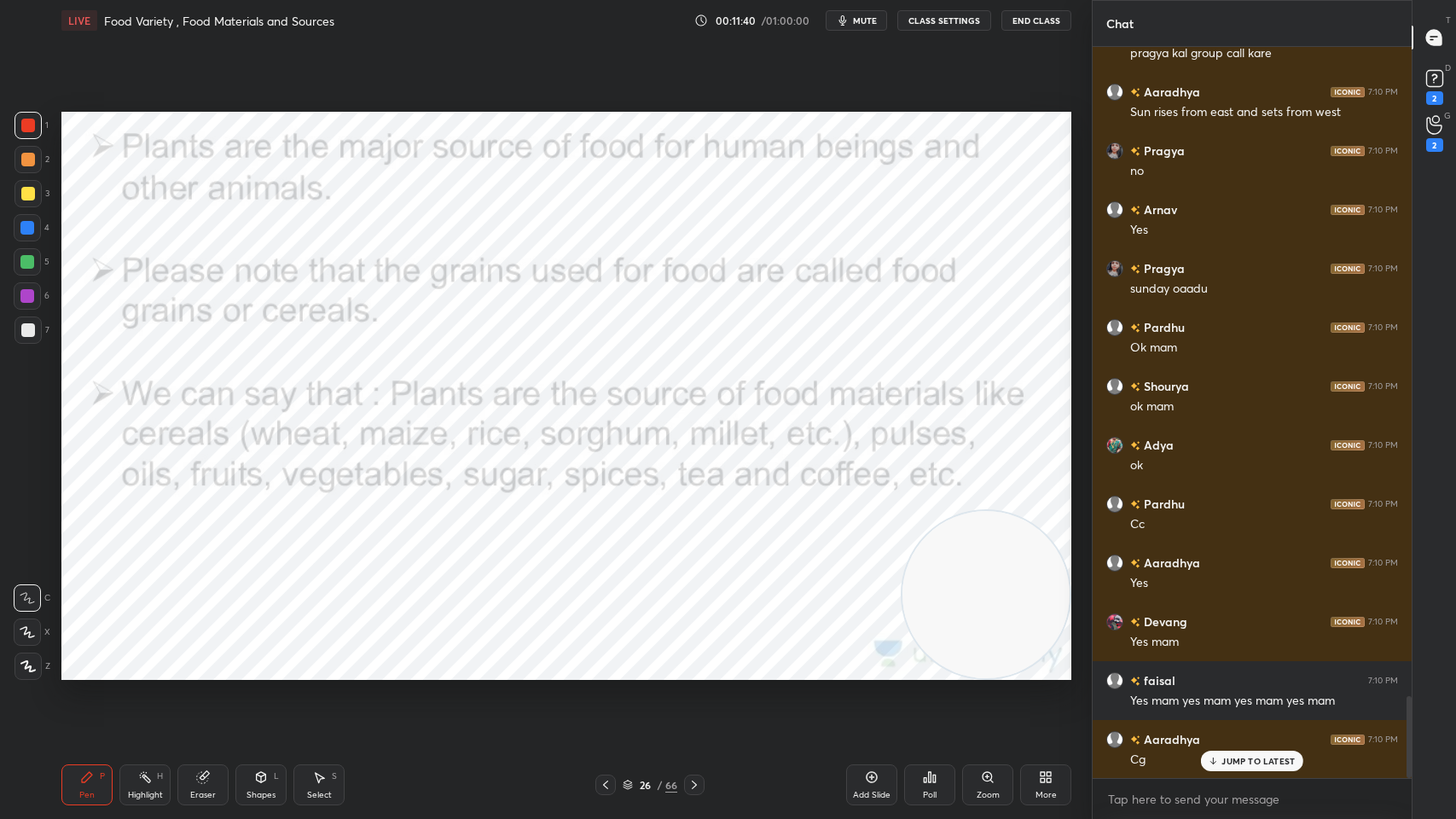 click on "End Class" at bounding box center [1036, 20] 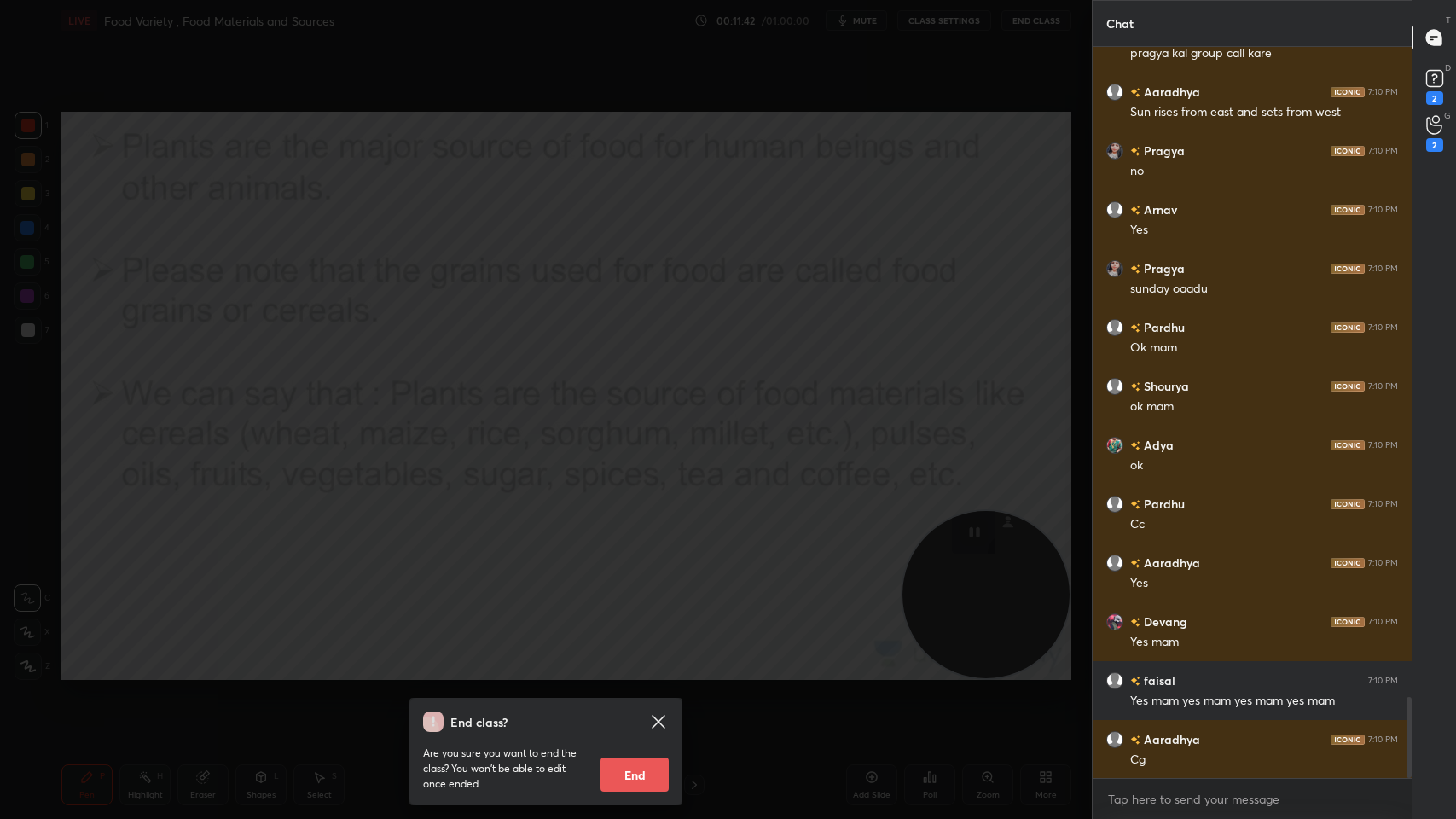 scroll, scrollTop: 5868, scrollLeft: 0, axis: vertical 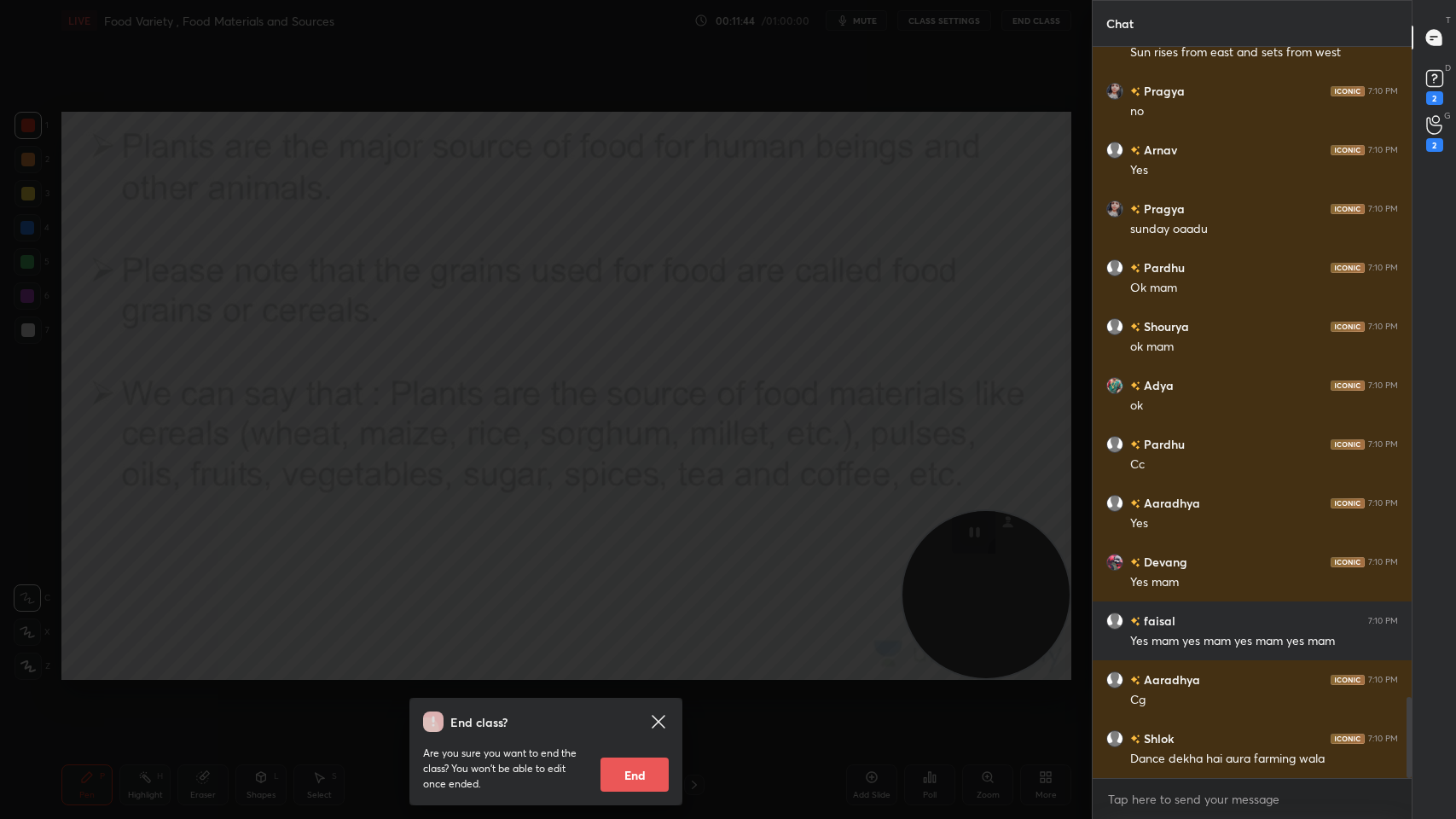 click on "End class? Are you sure you want to end the class? You won’t be able to edit once ended. End" at bounding box center [546, 410] 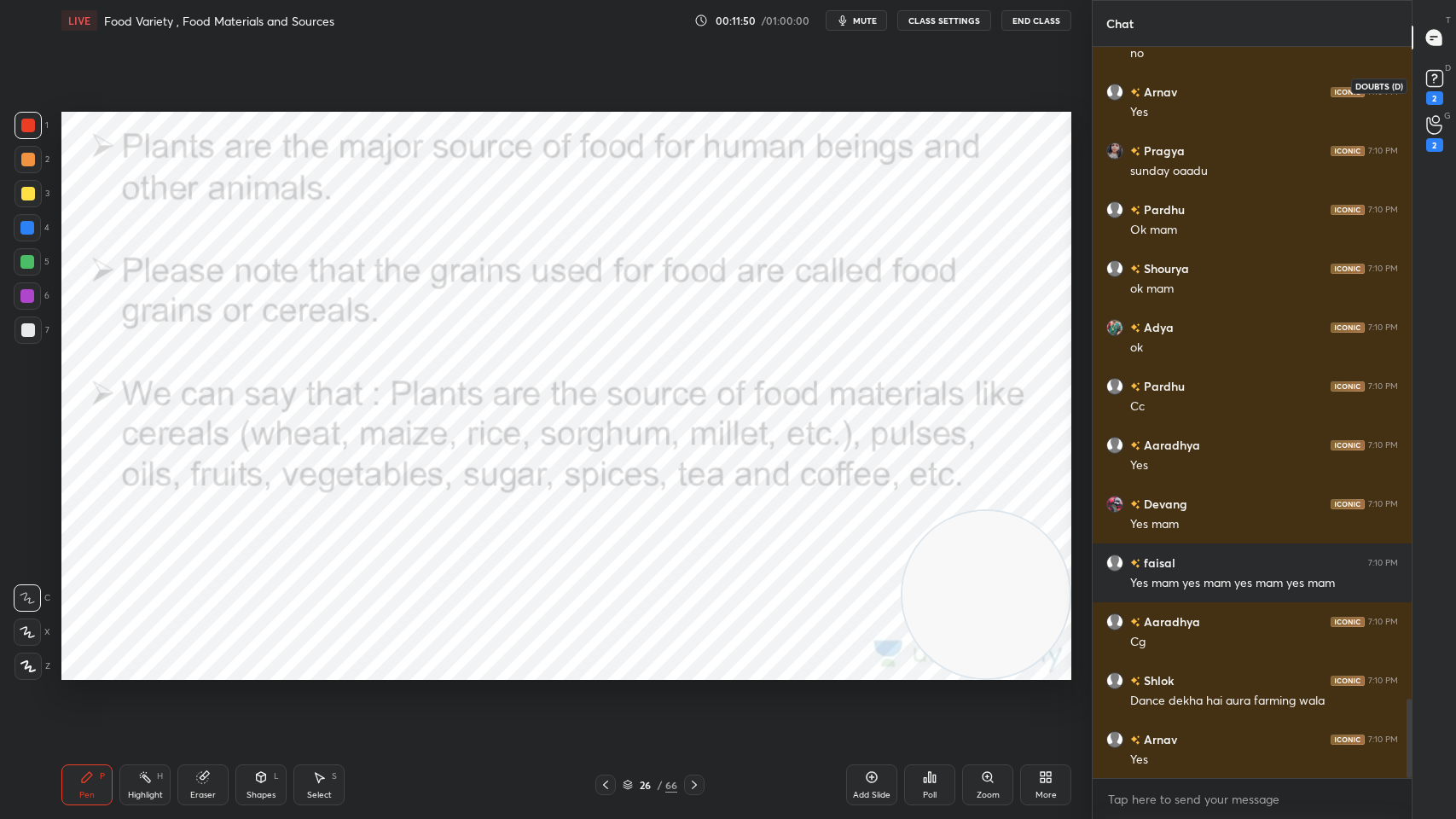 scroll, scrollTop: 5986, scrollLeft: 0, axis: vertical 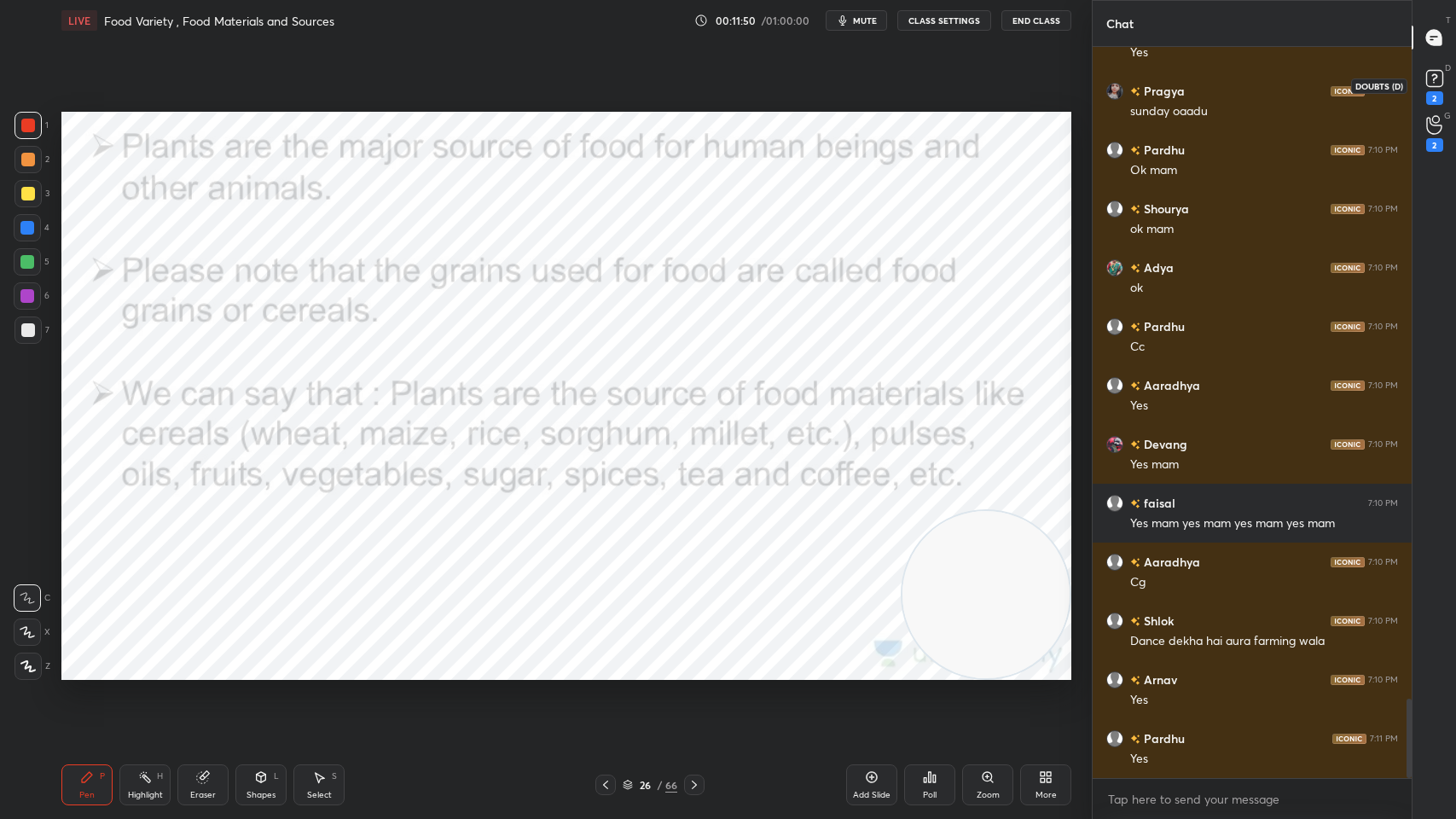 click 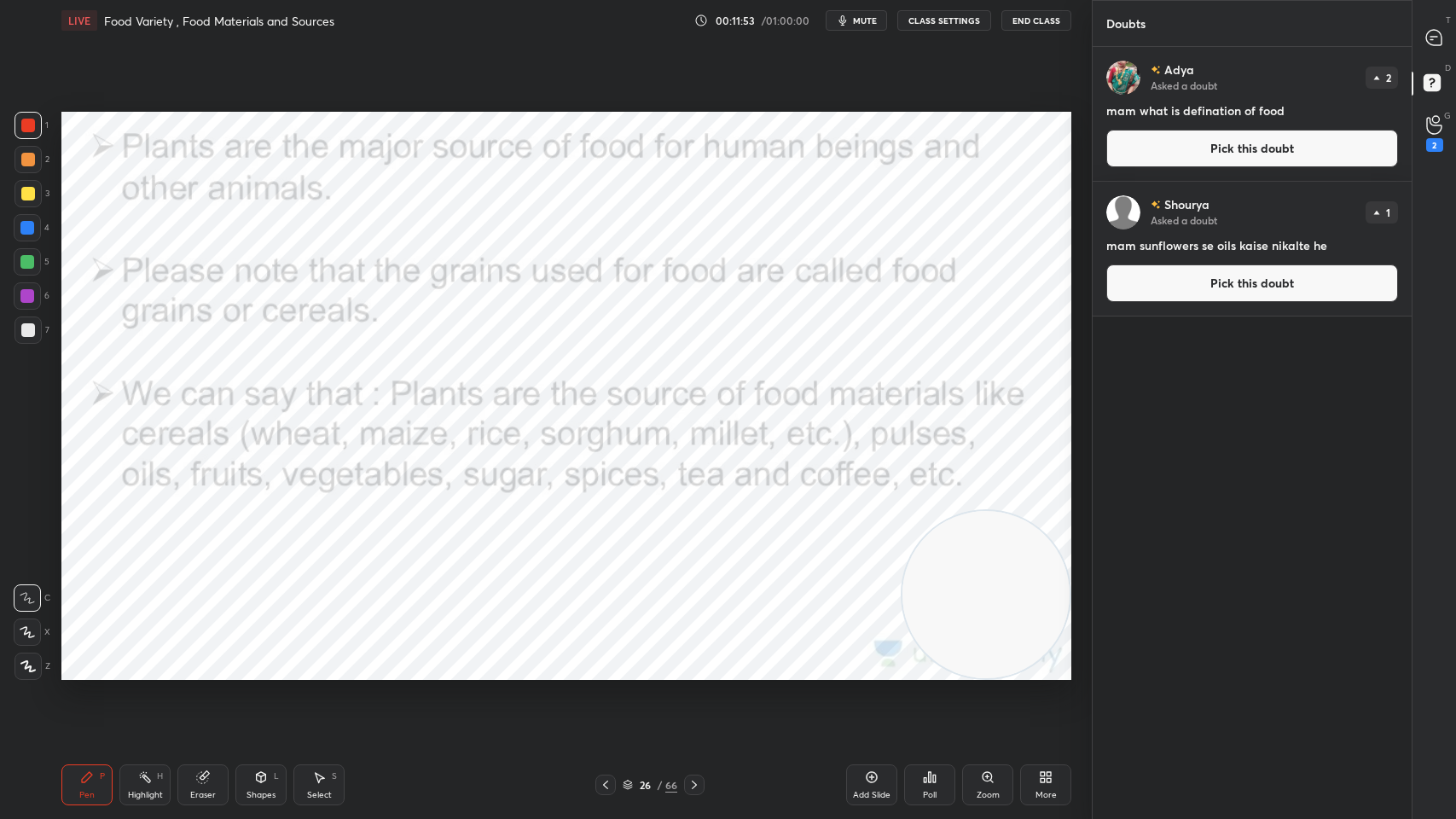 click on "Pick this doubt" at bounding box center (1252, 148) 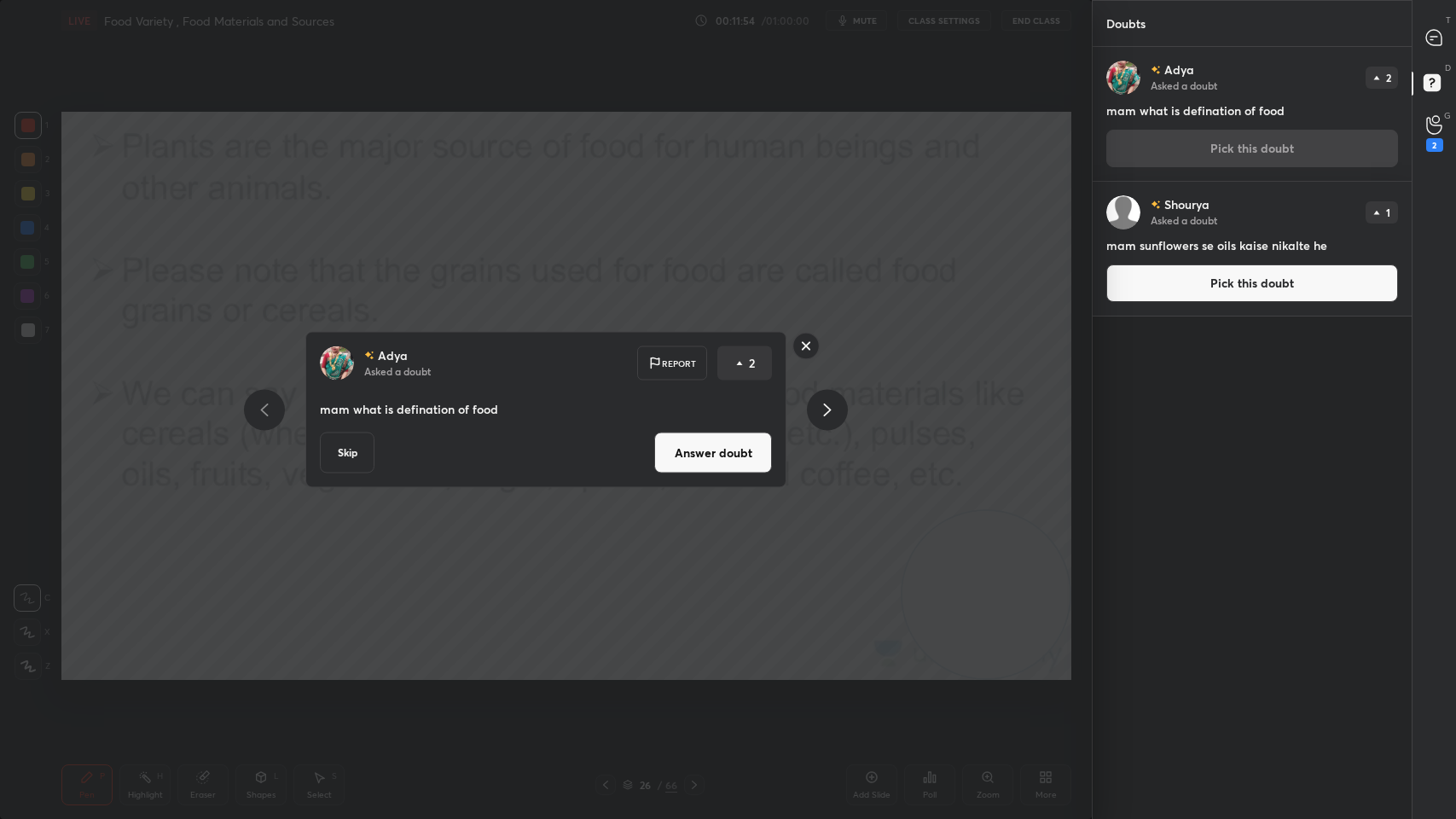 click on "Answer doubt" at bounding box center (713, 453) 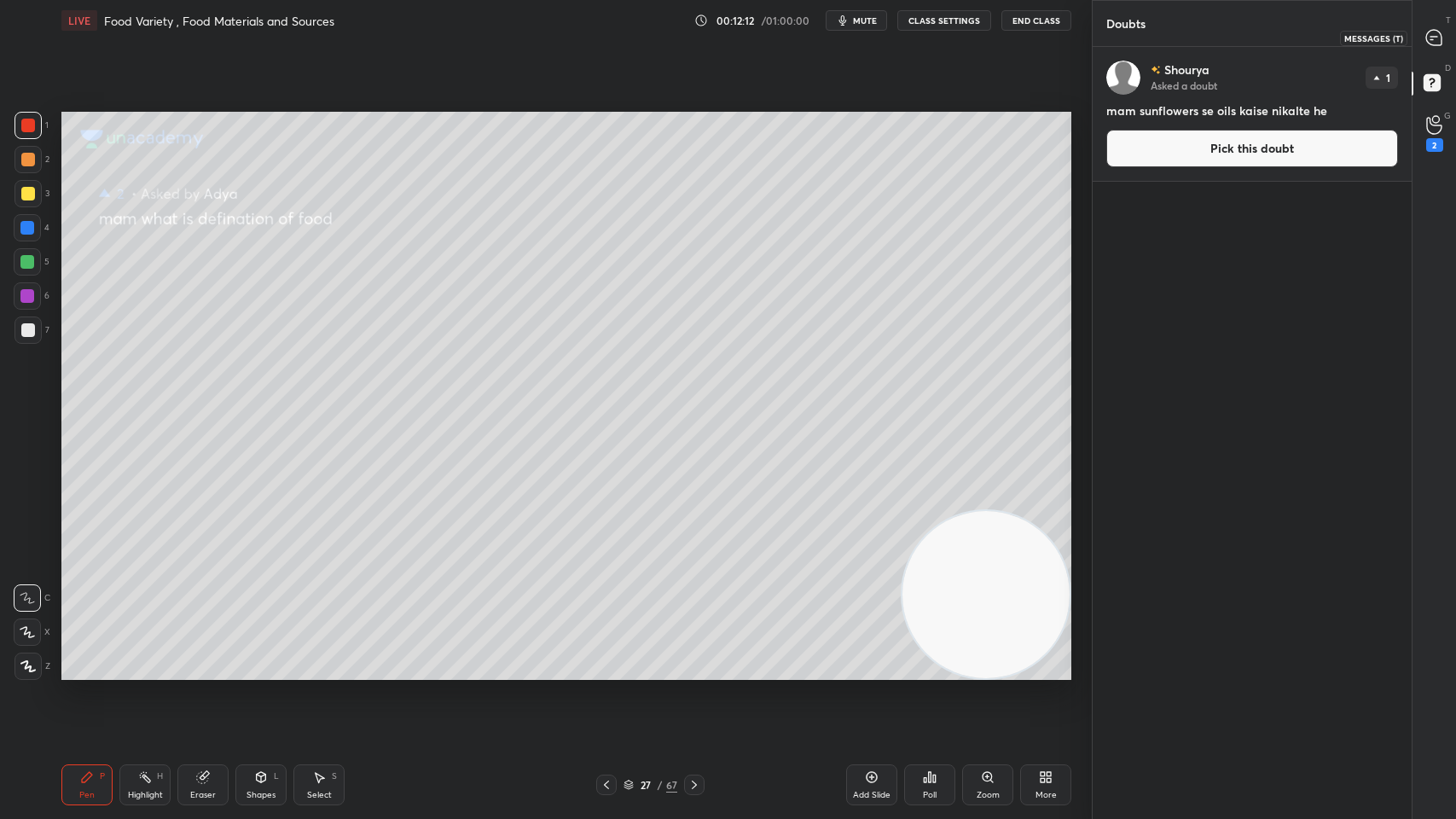 click 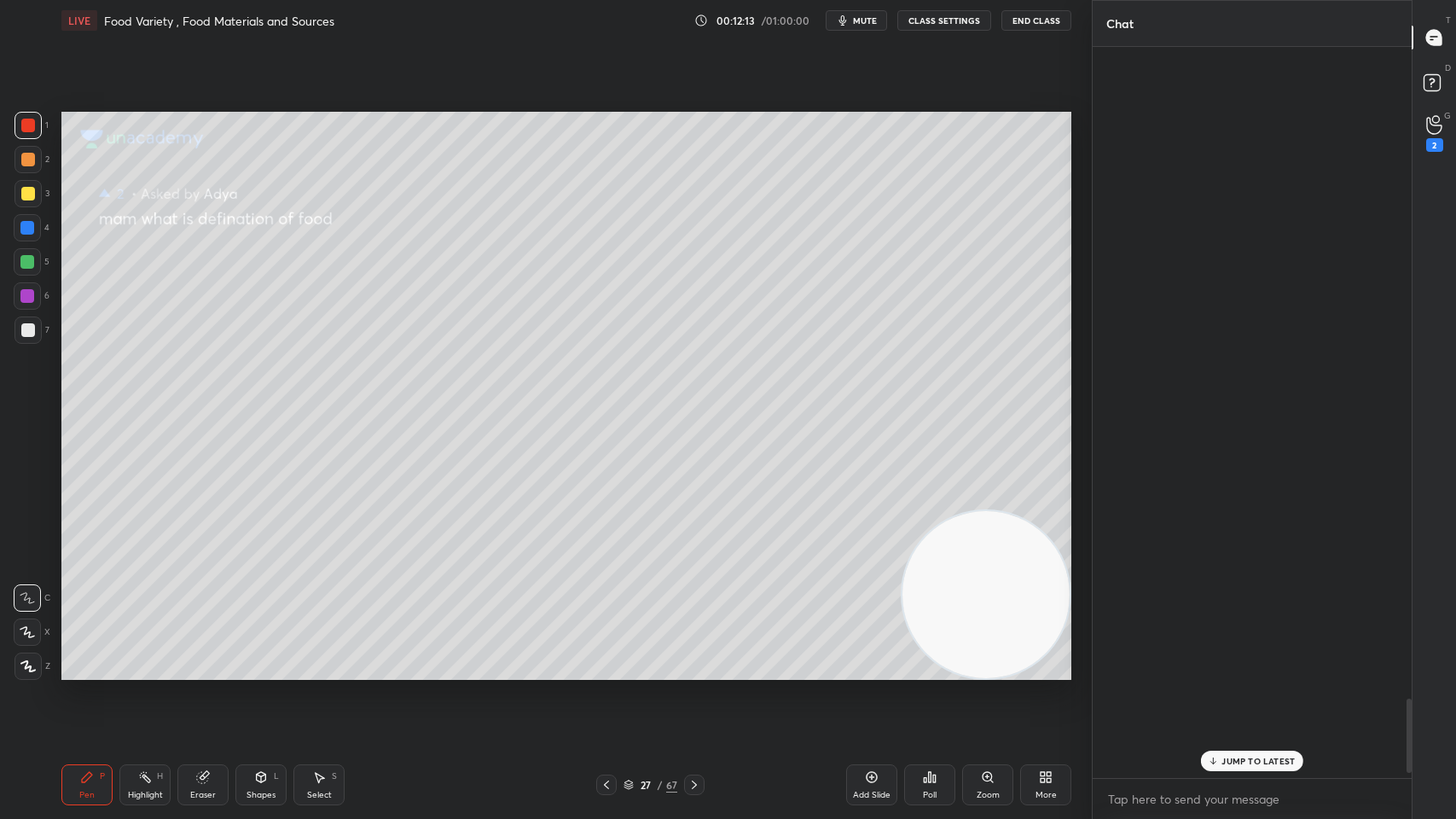 scroll, scrollTop: 6388, scrollLeft: 0, axis: vertical 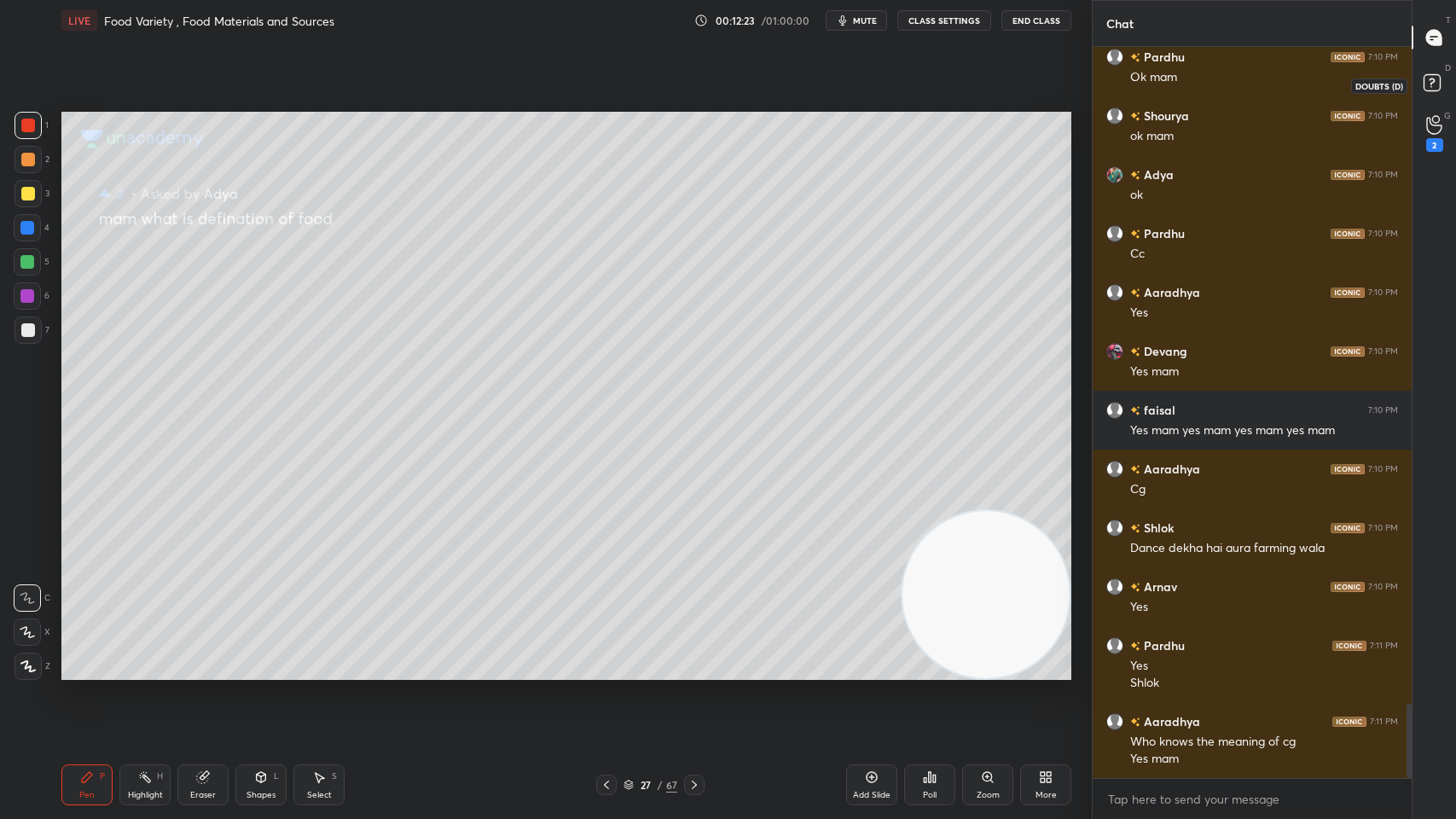 click 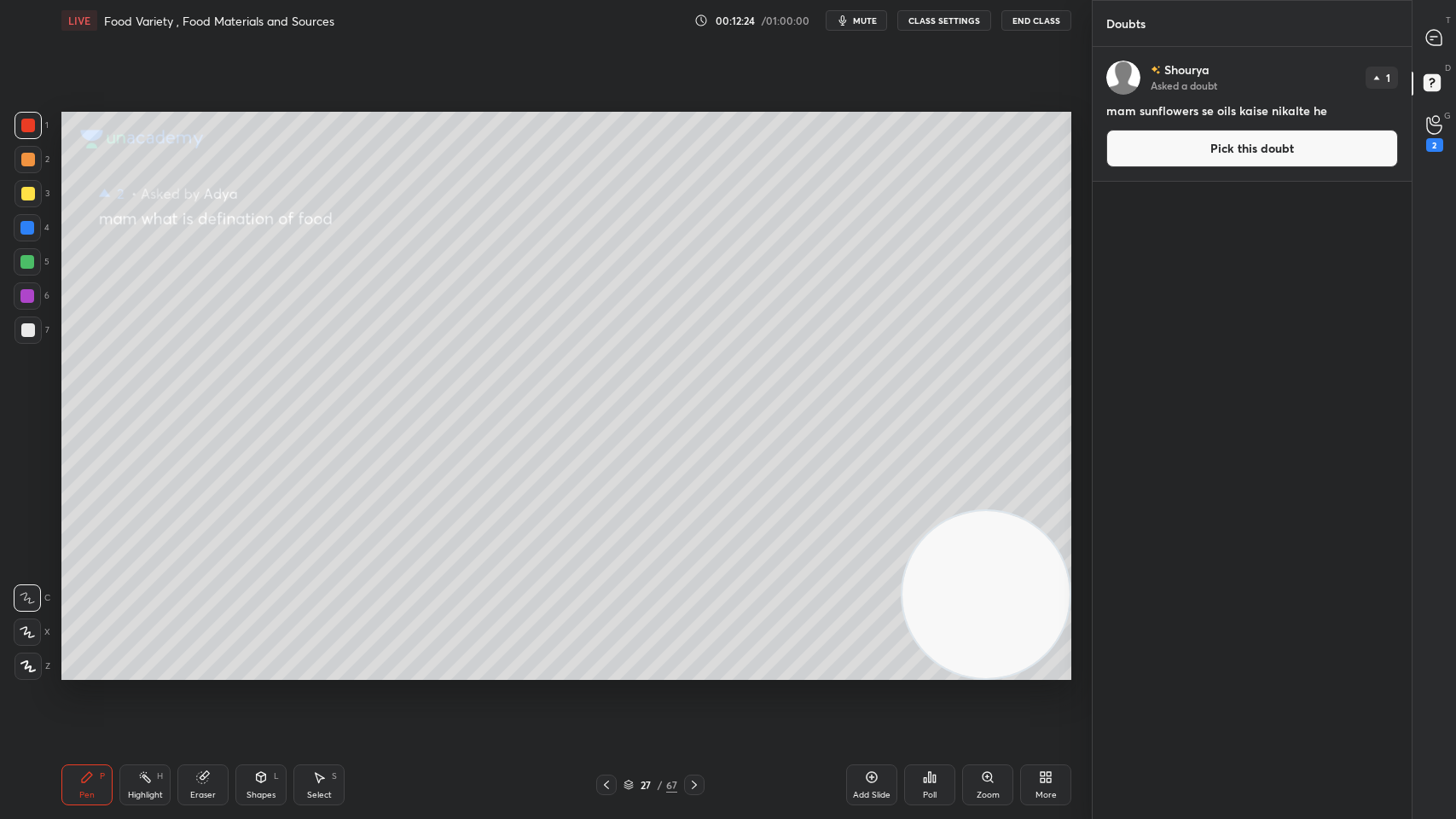 click on "Pick this doubt" at bounding box center [1252, 148] 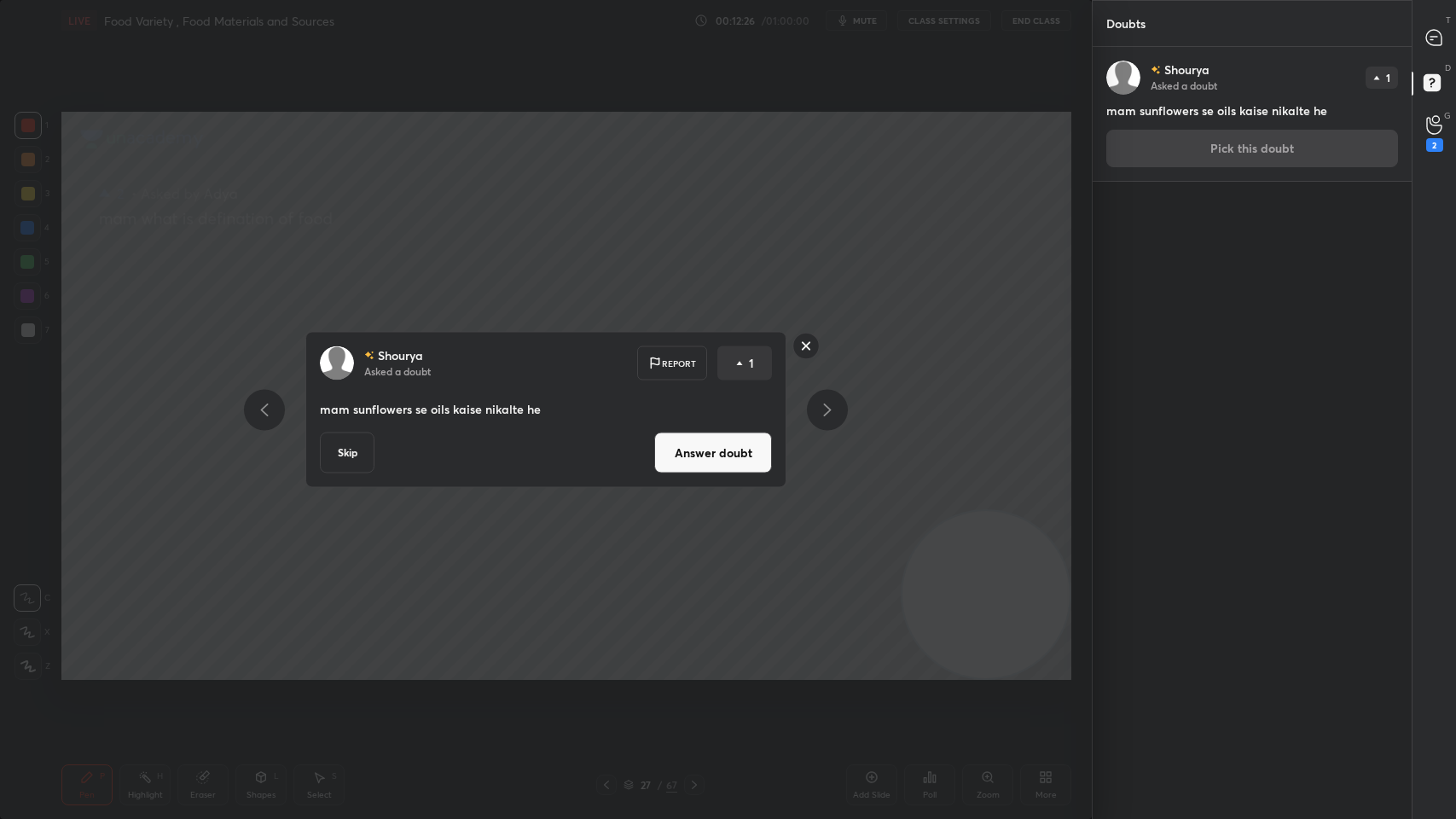 click on "Shourya Asked a doubt 1 mam sunflowers se oils kaise nikalte he Pick this doubt" at bounding box center (1252, 113) 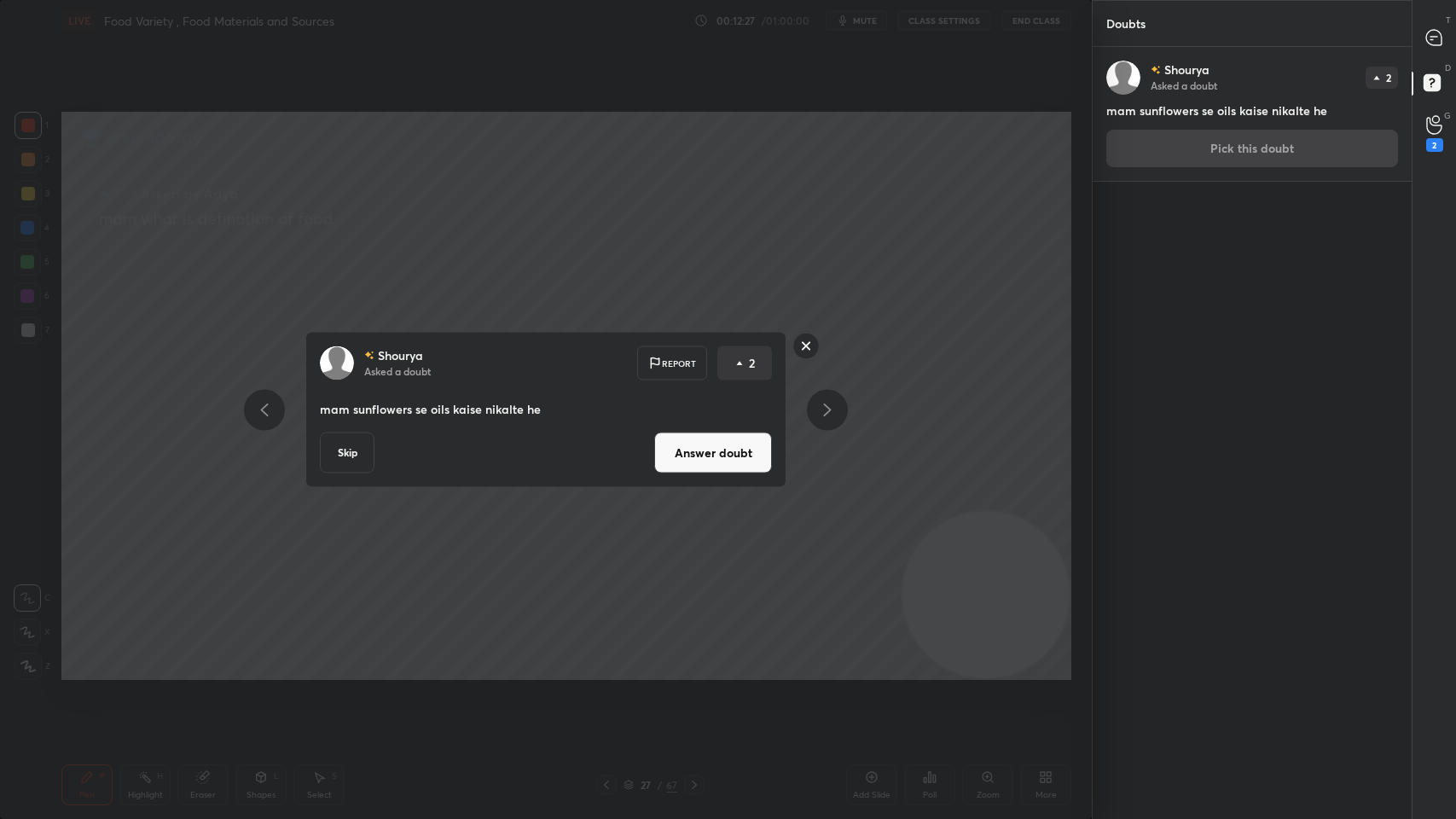 click on "Answer doubt" at bounding box center [713, 453] 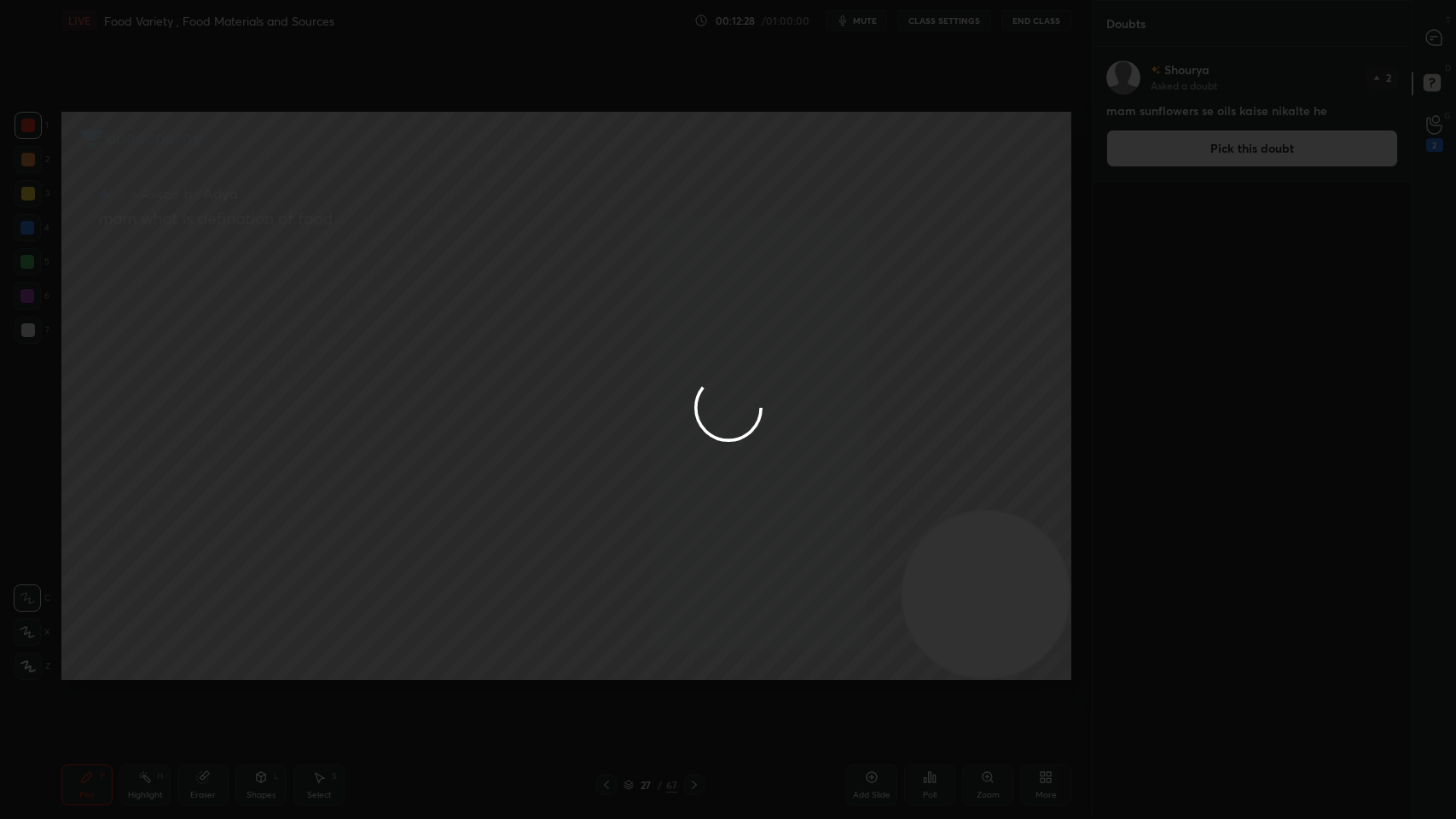click at bounding box center (728, 410) 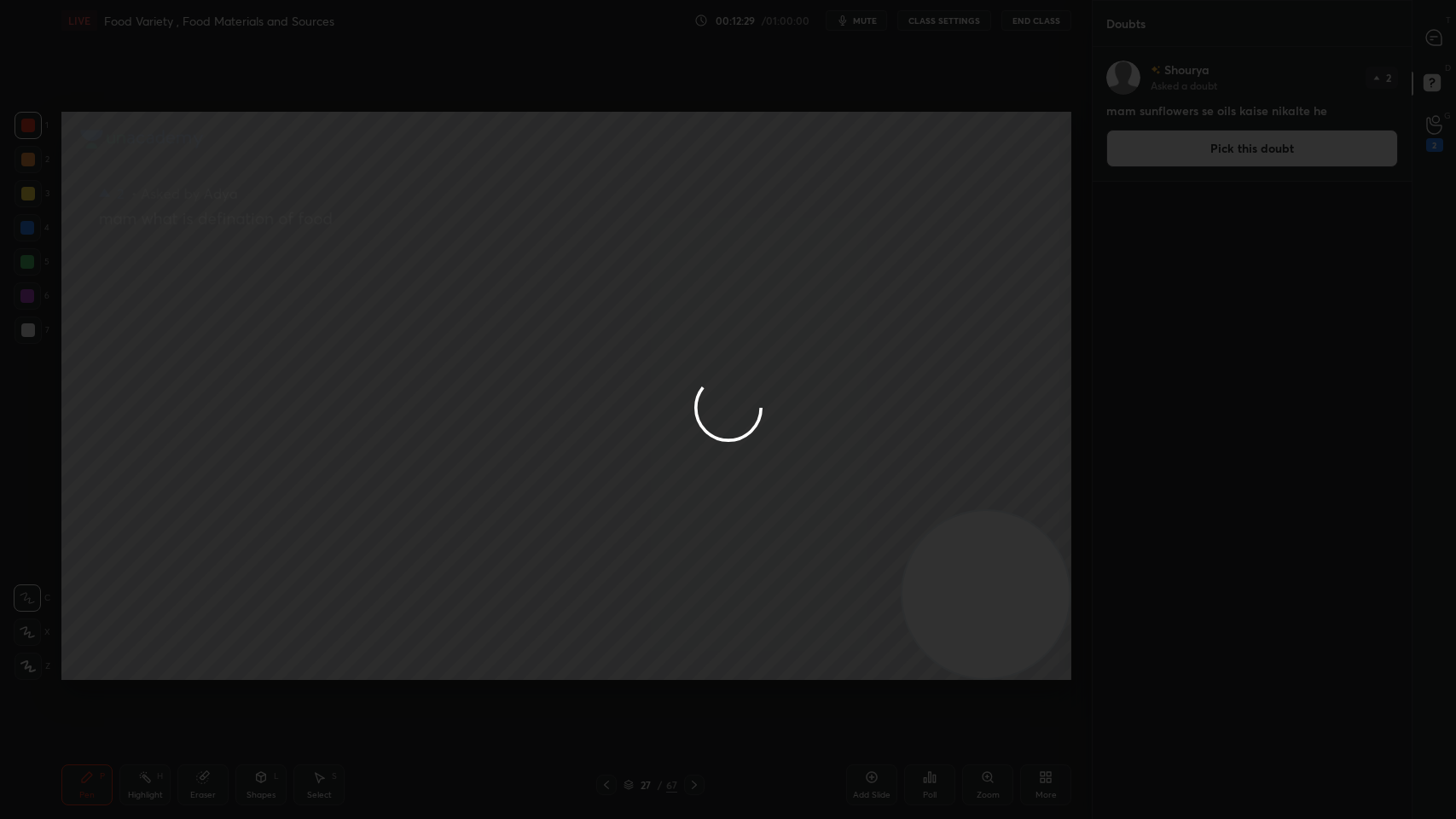 click at bounding box center [728, 410] 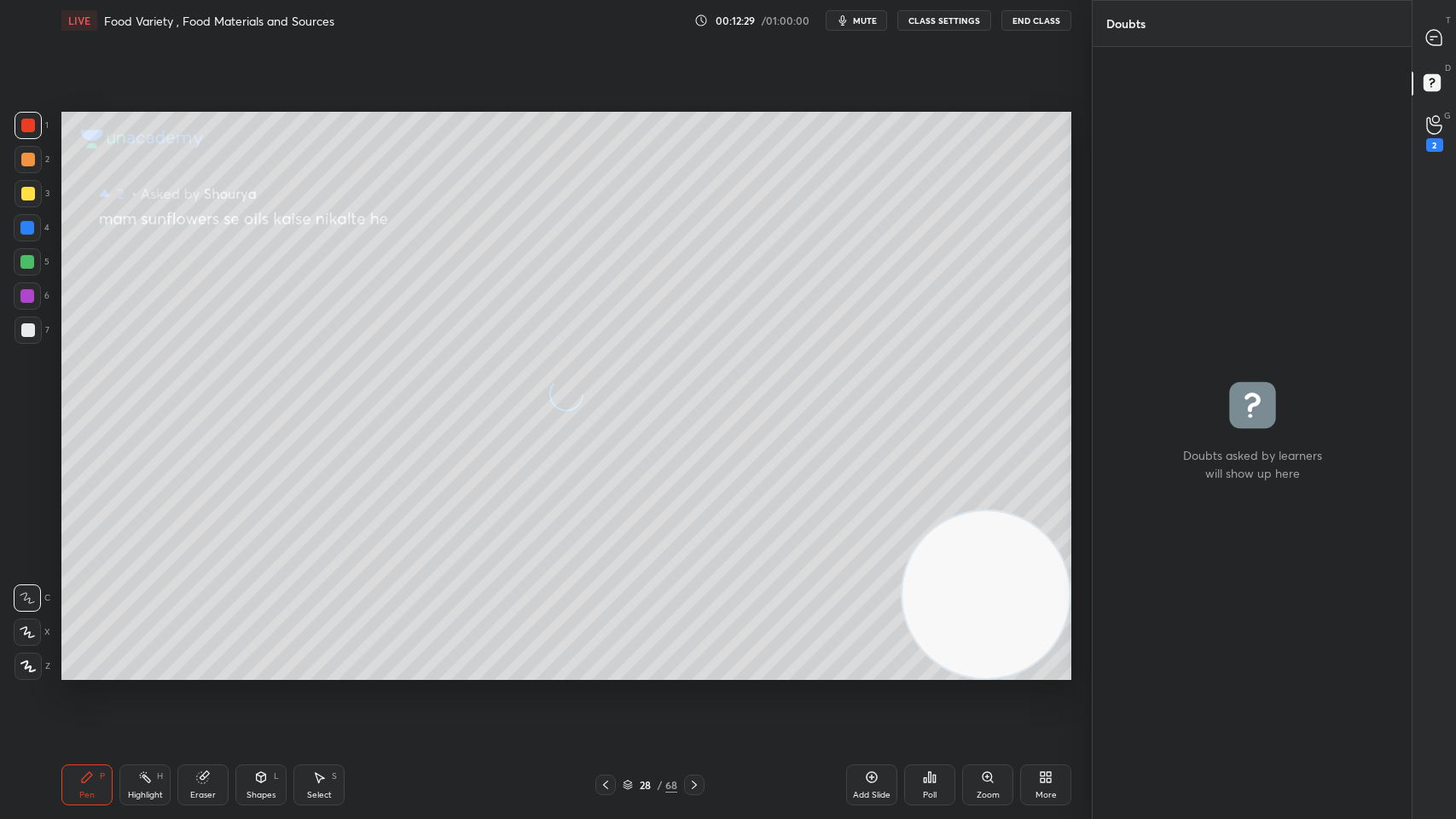 click at bounding box center (28, 194) 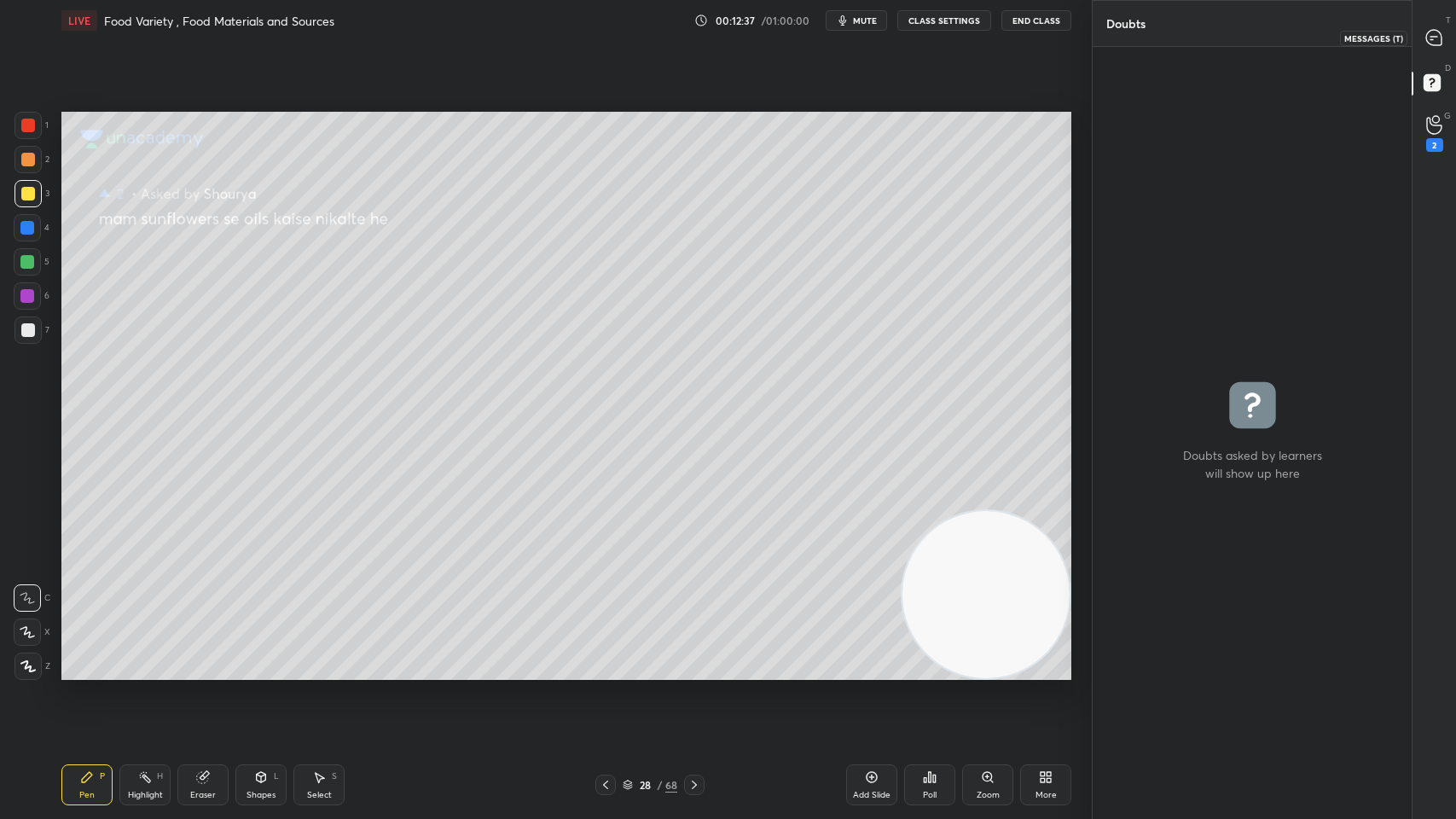 click at bounding box center (1435, 38) 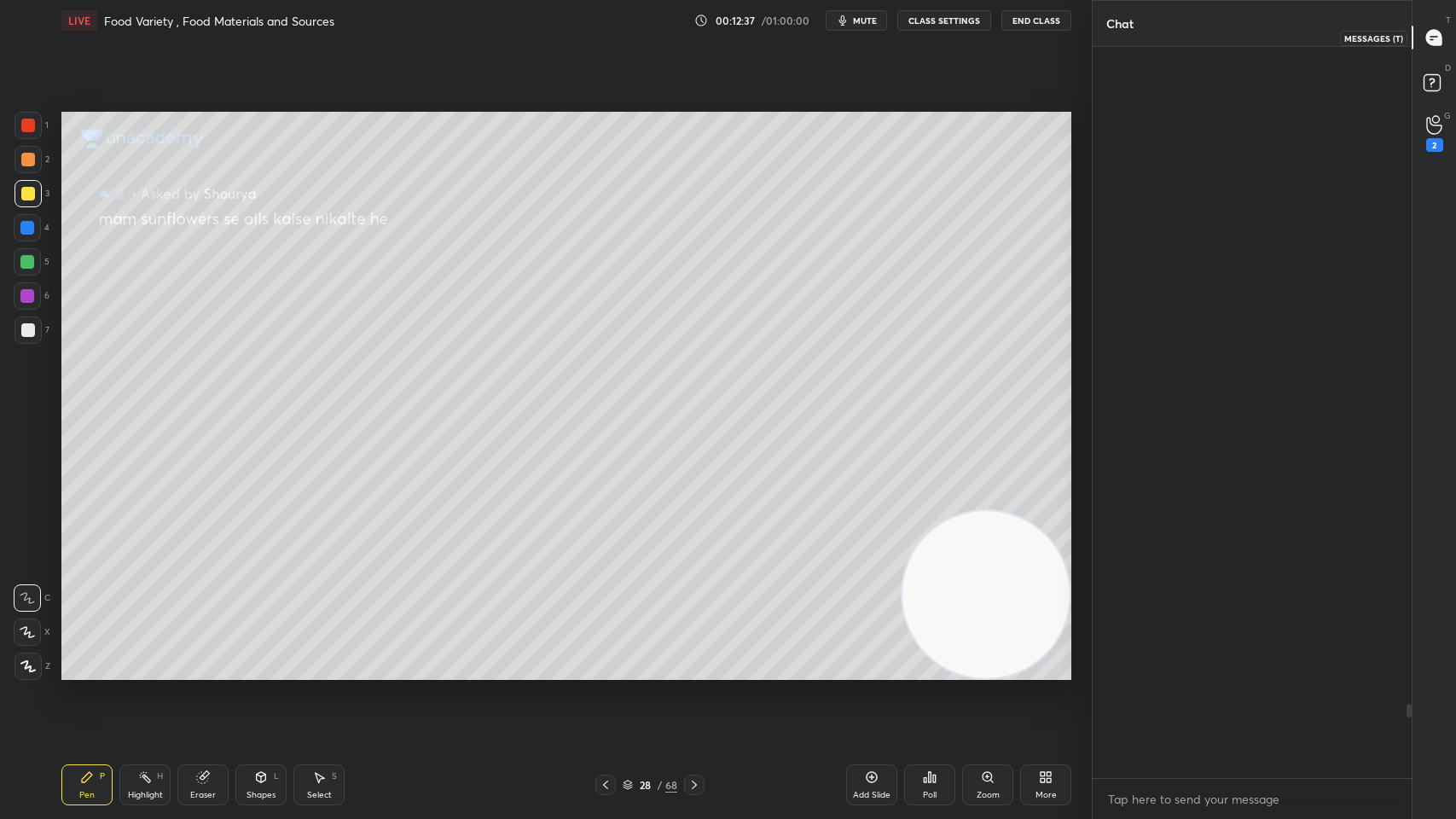 scroll, scrollTop: 6454, scrollLeft: 0, axis: vertical 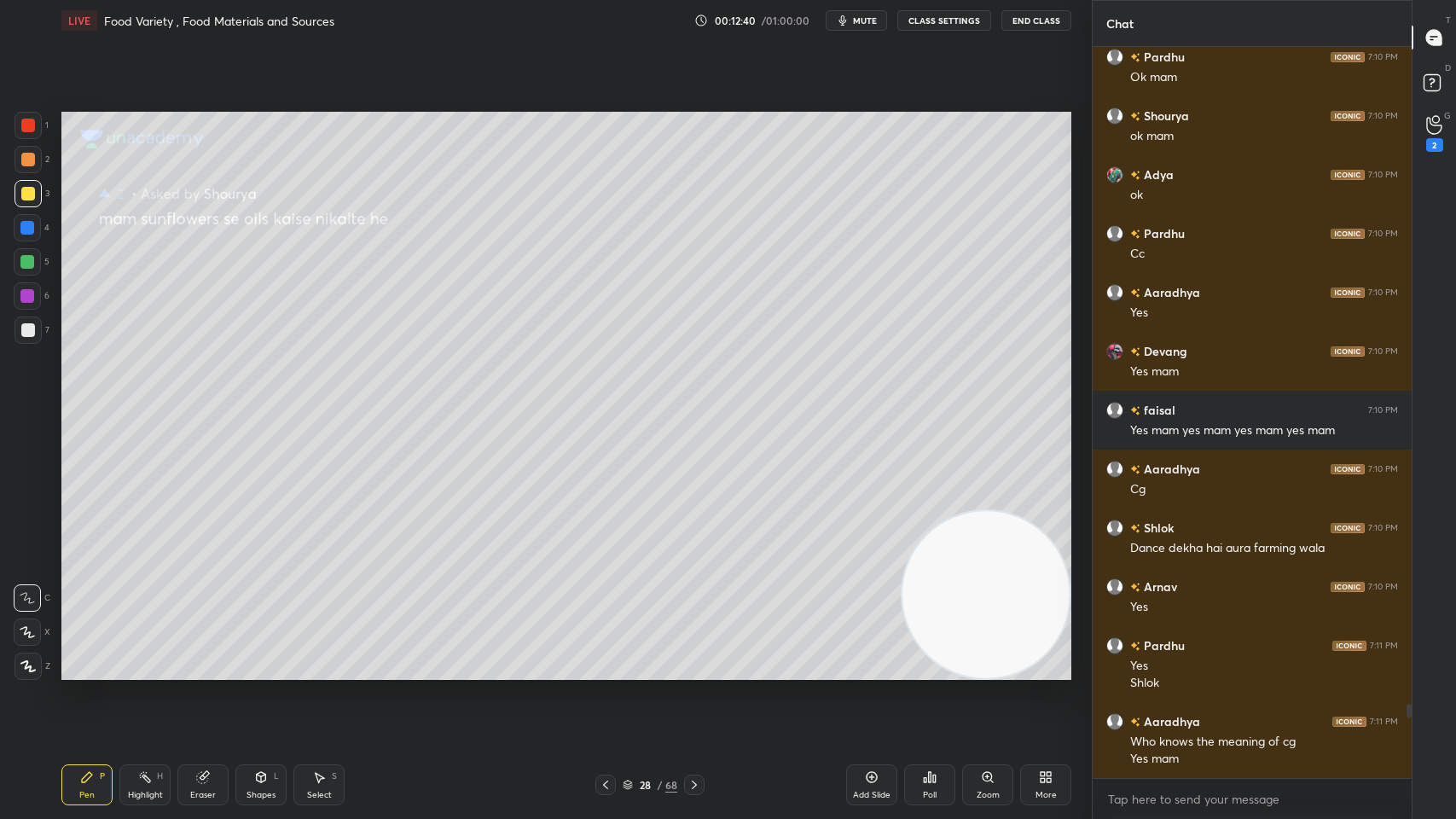 click on "Pen P Highlight H Eraser Shapes L Select S 28 / 68 Add Slide Poll Zoom More" at bounding box center (566, 785) 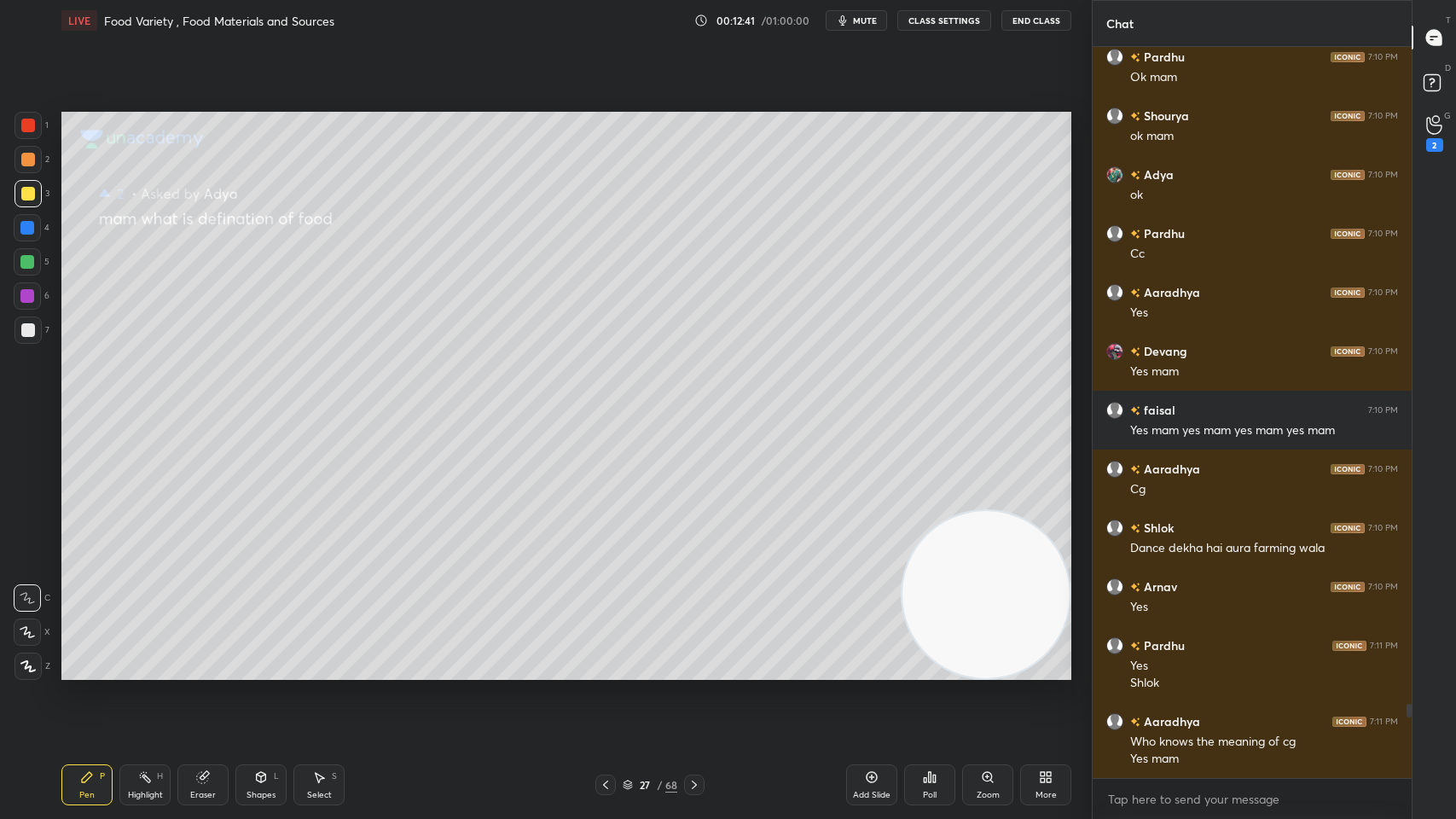click 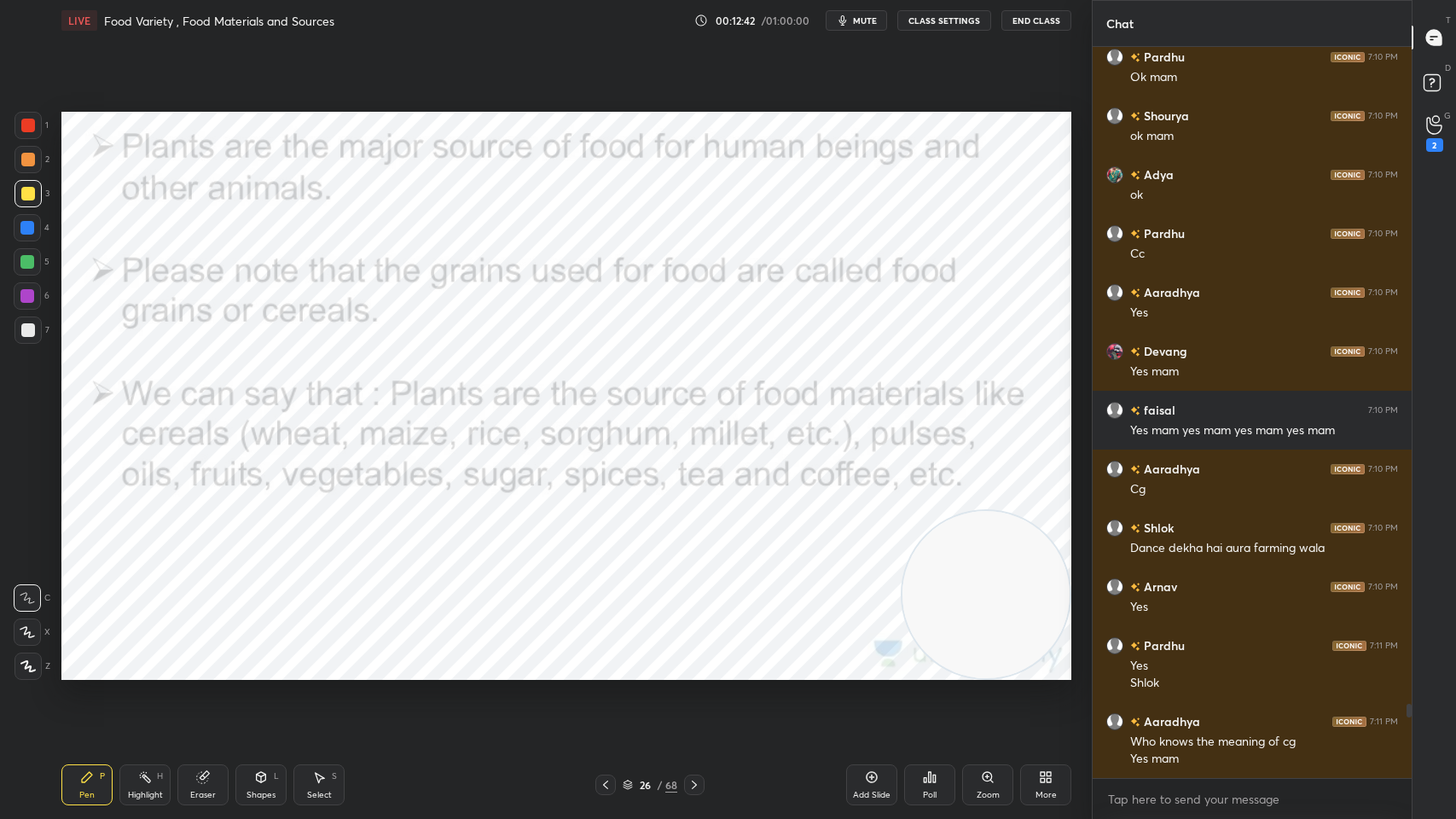 scroll, scrollTop: 6512, scrollLeft: 0, axis: vertical 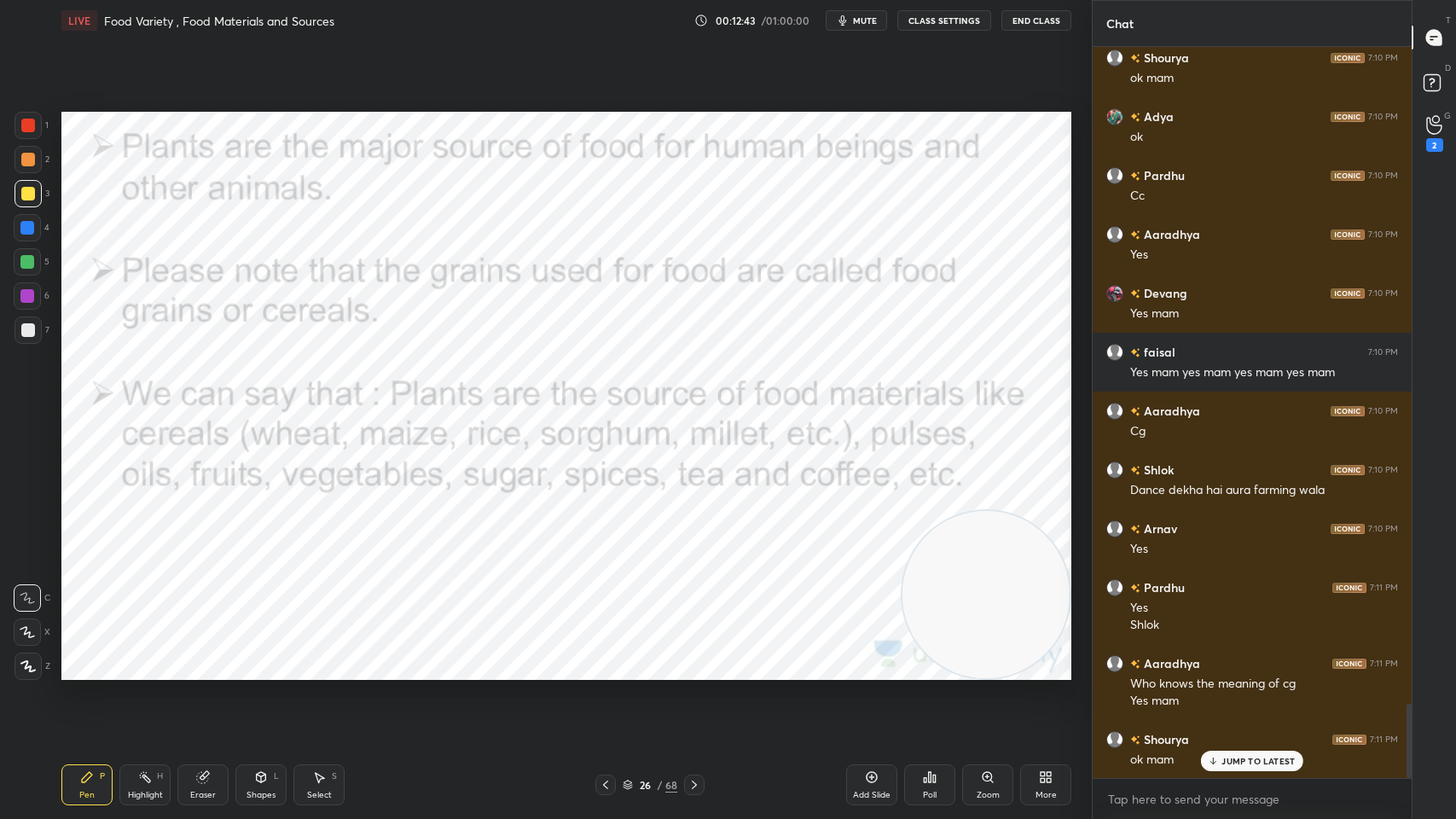 click at bounding box center [28, 125] 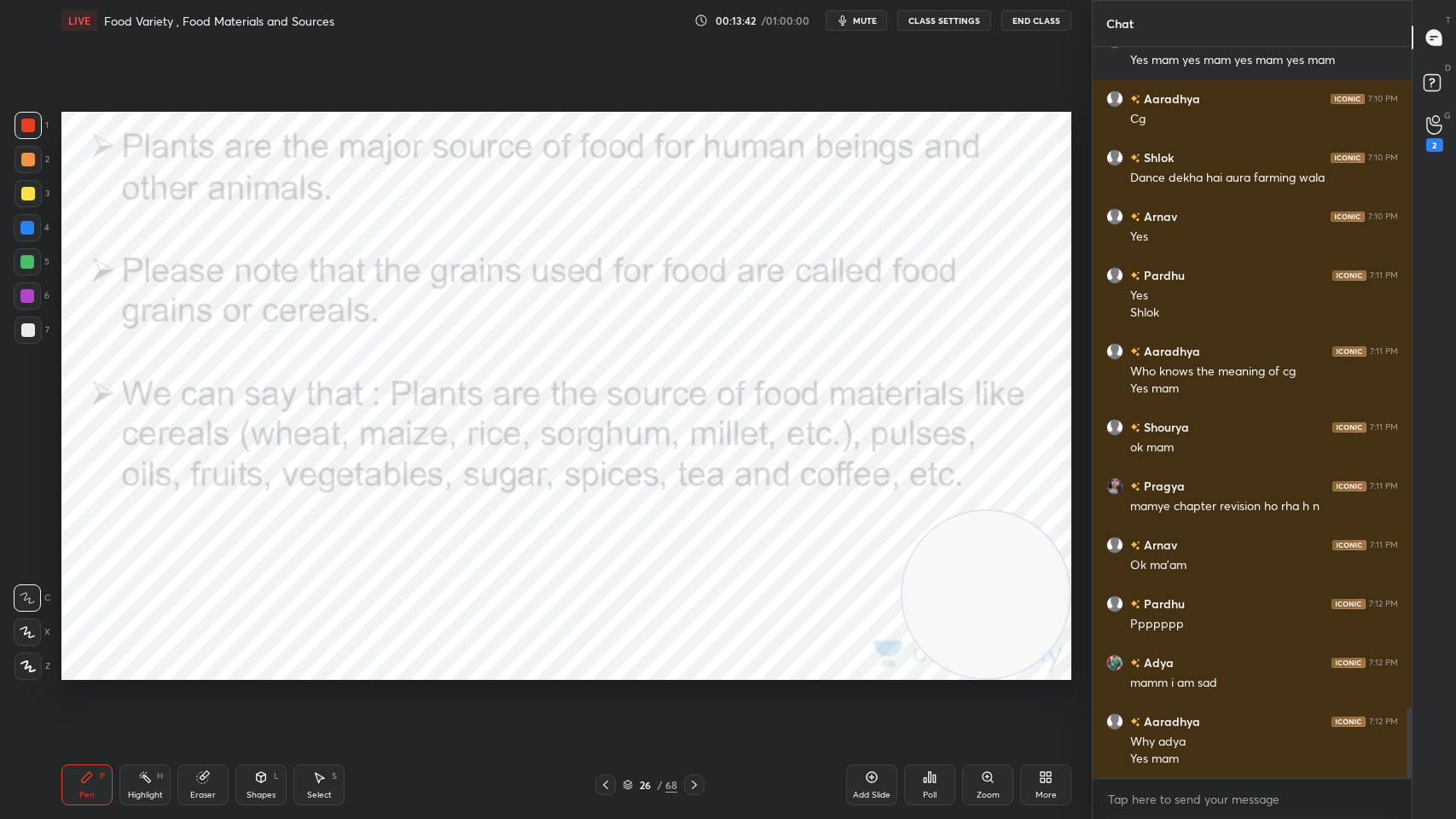scroll, scrollTop: 6883, scrollLeft: 0, axis: vertical 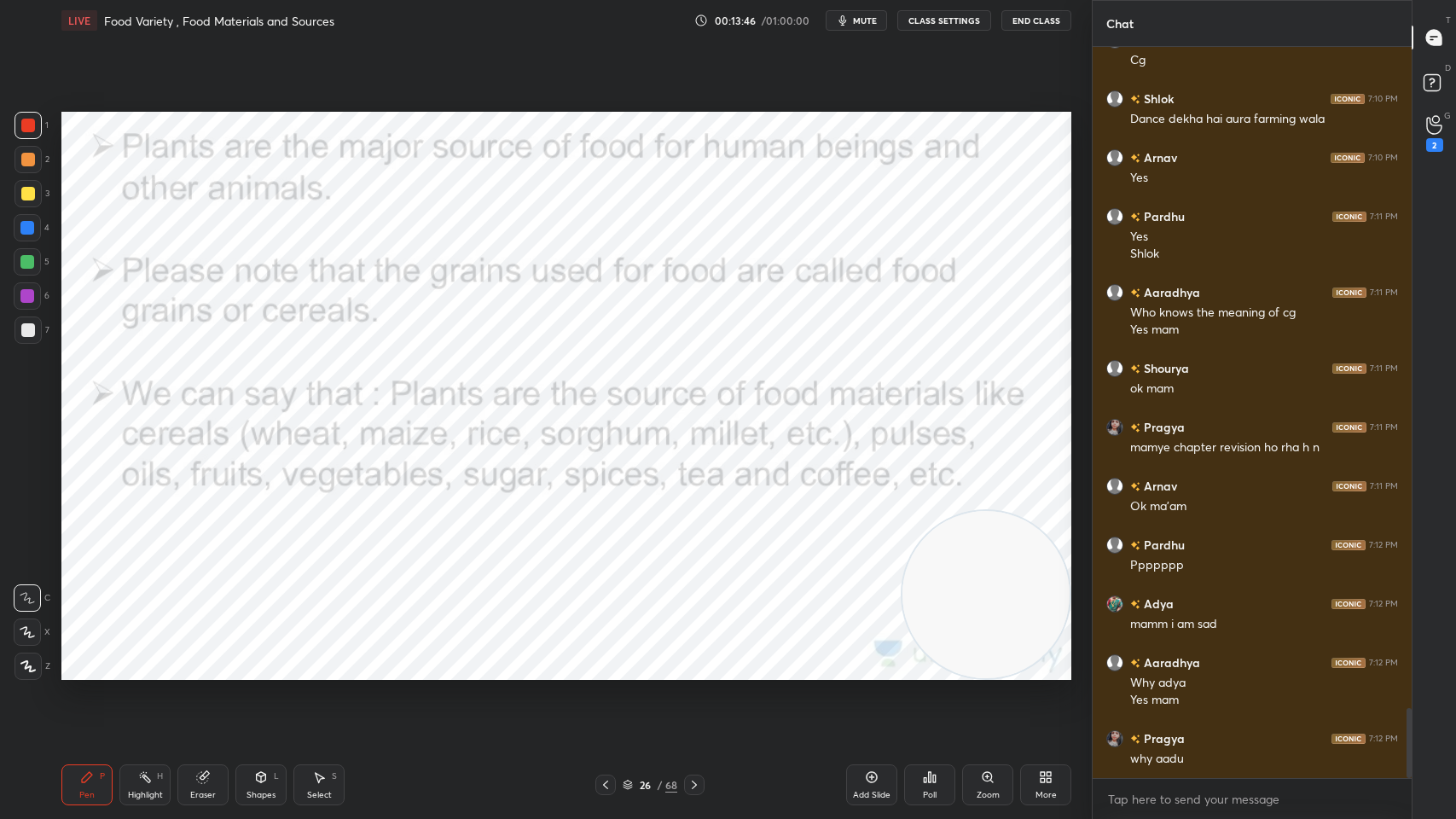 click on "mamye chapter revision ho rha h n" at bounding box center [1264, 448] 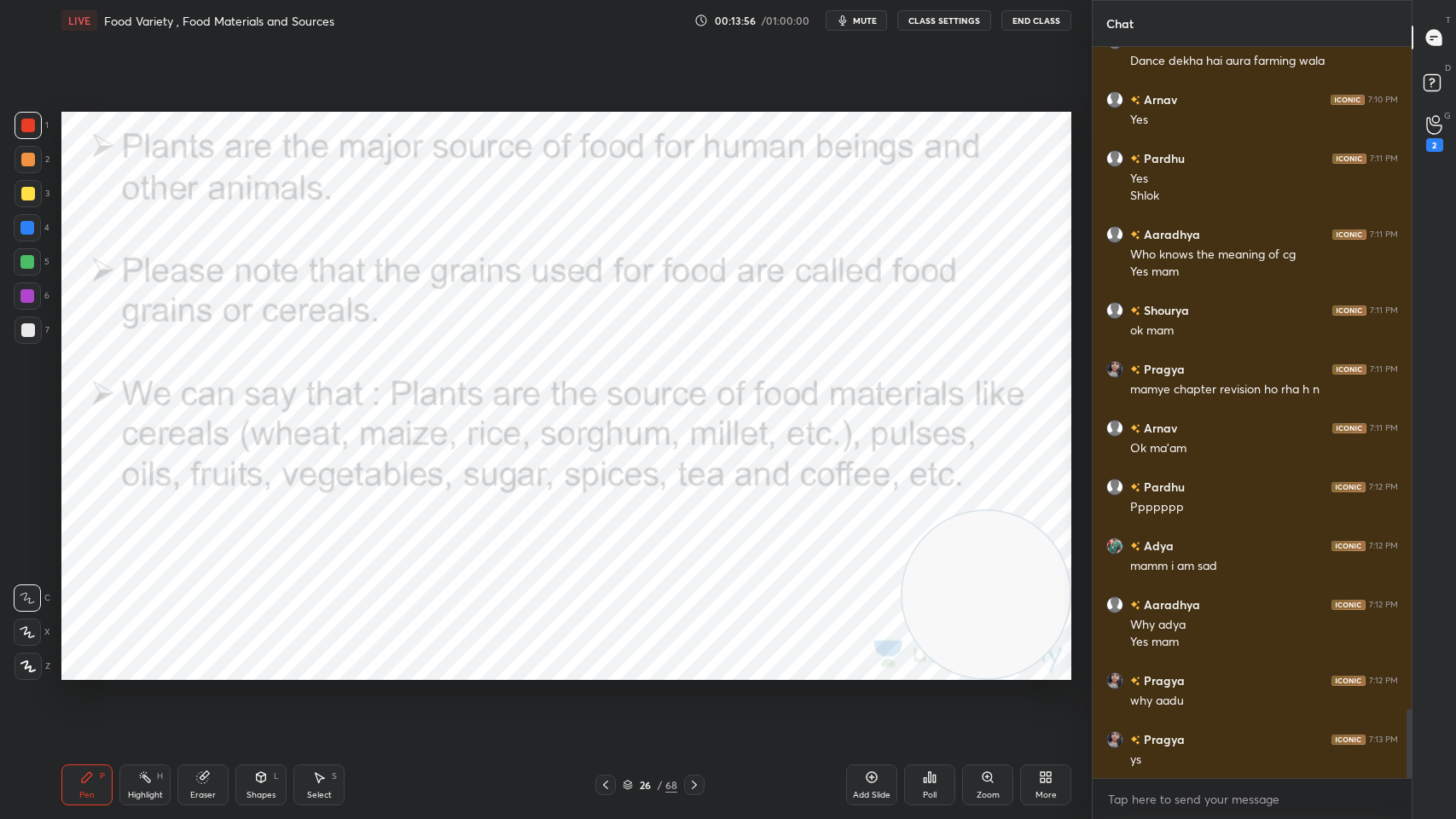 scroll, scrollTop: 7001, scrollLeft: 0, axis: vertical 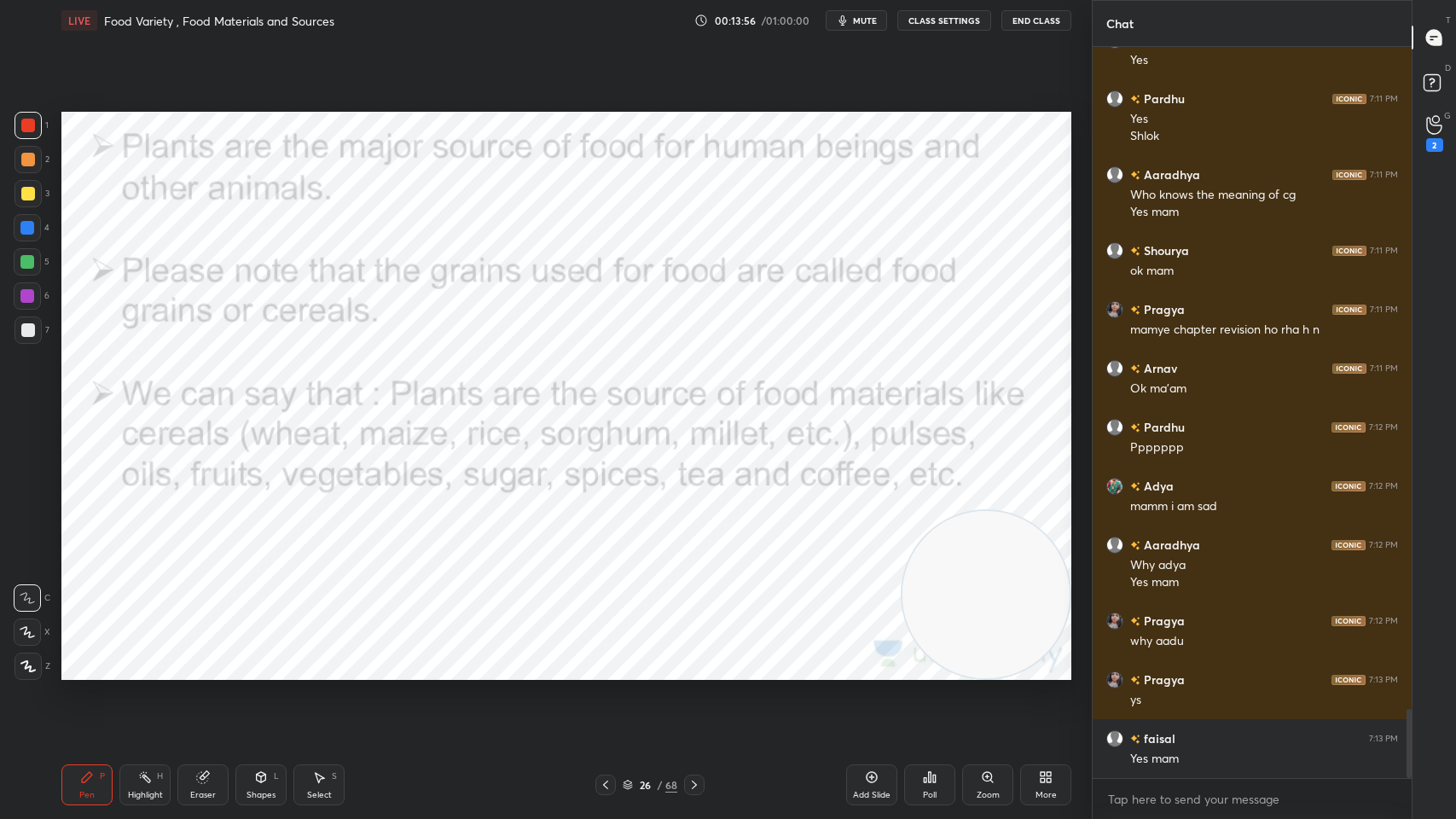 click on "End Class" at bounding box center [1036, 20] 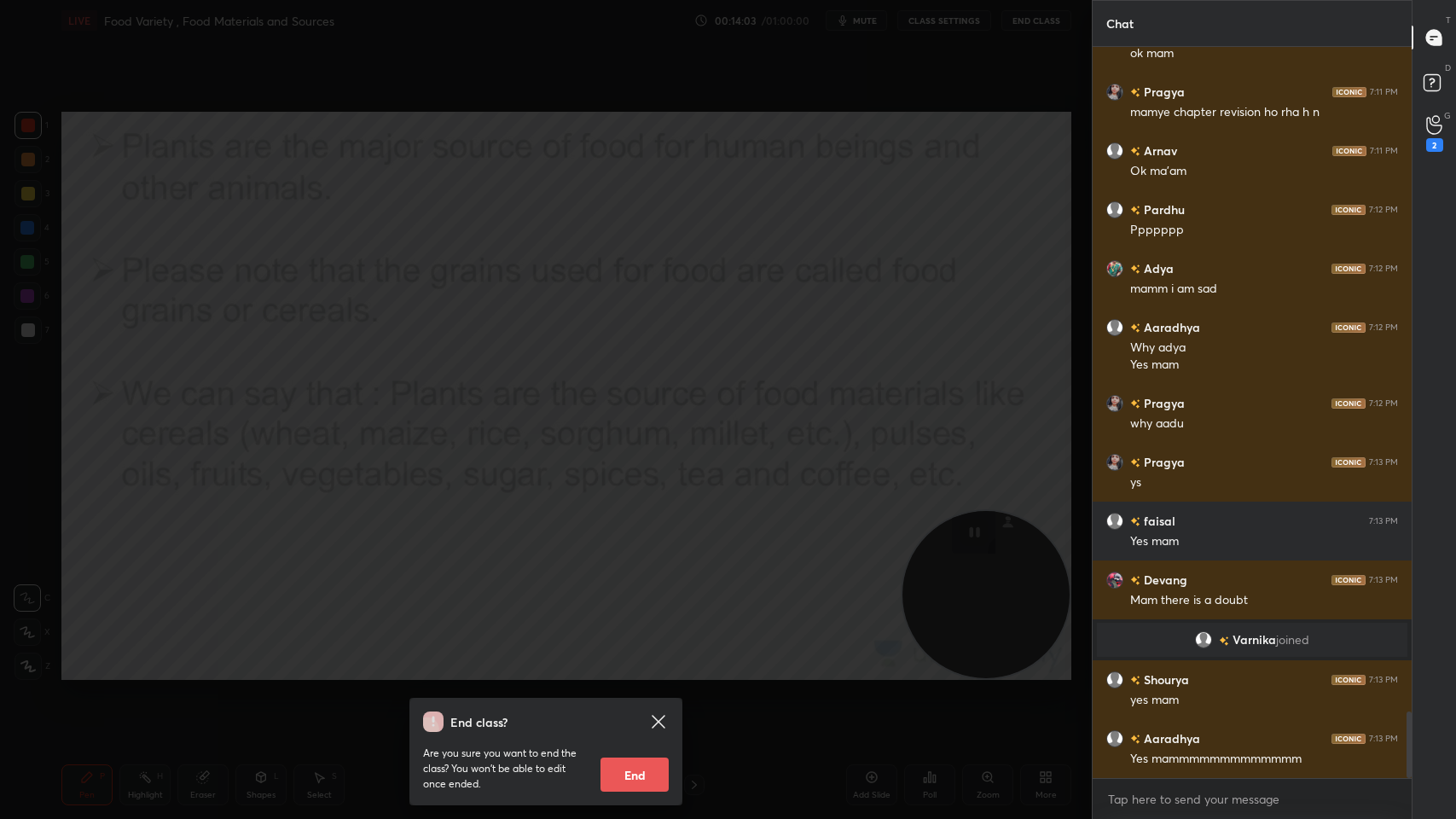 scroll, scrollTop: 7259, scrollLeft: 0, axis: vertical 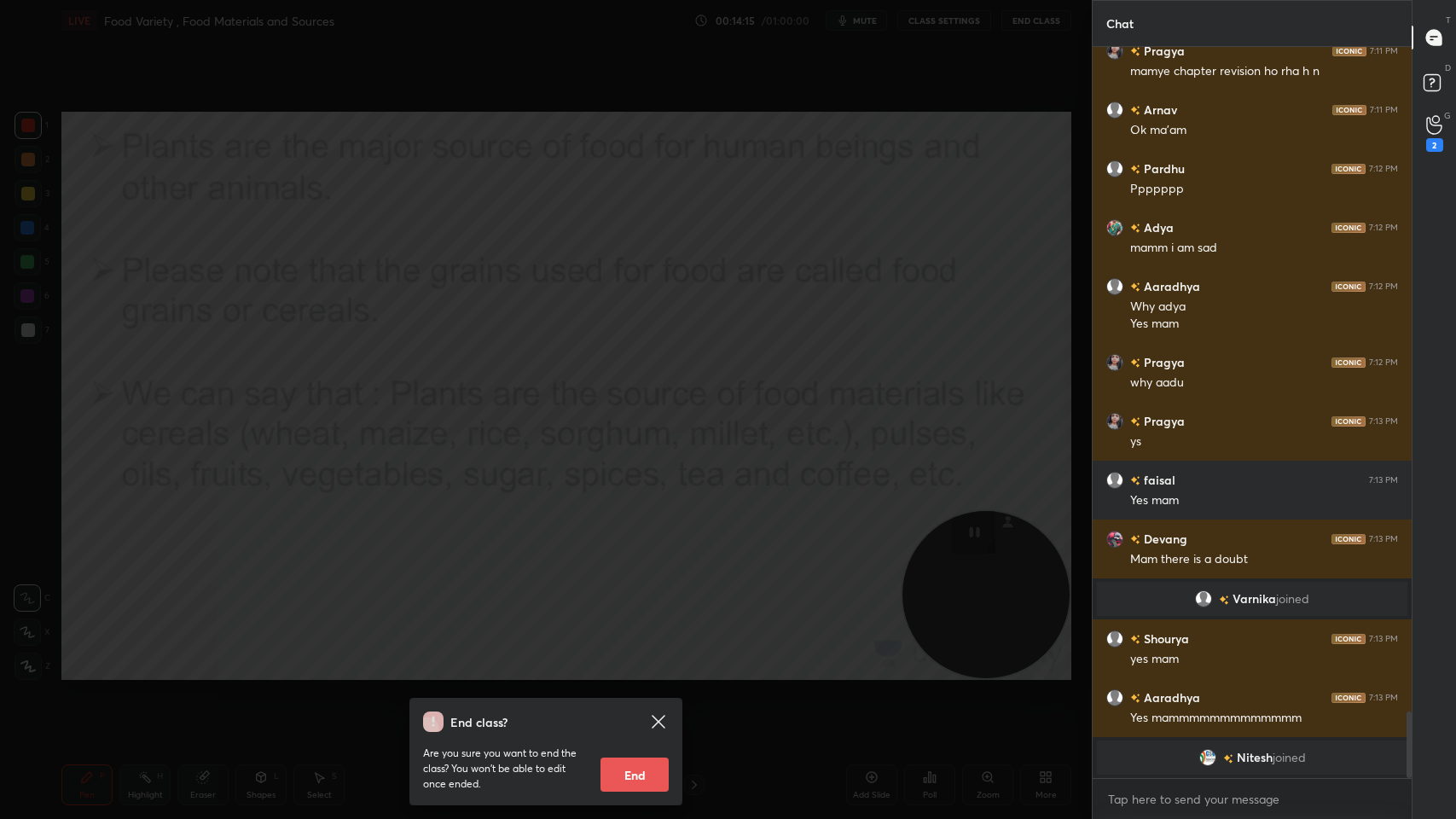 click on "End class? Are you sure you want to end the class? You won’t be able to edit once ended. End" at bounding box center [546, 410] 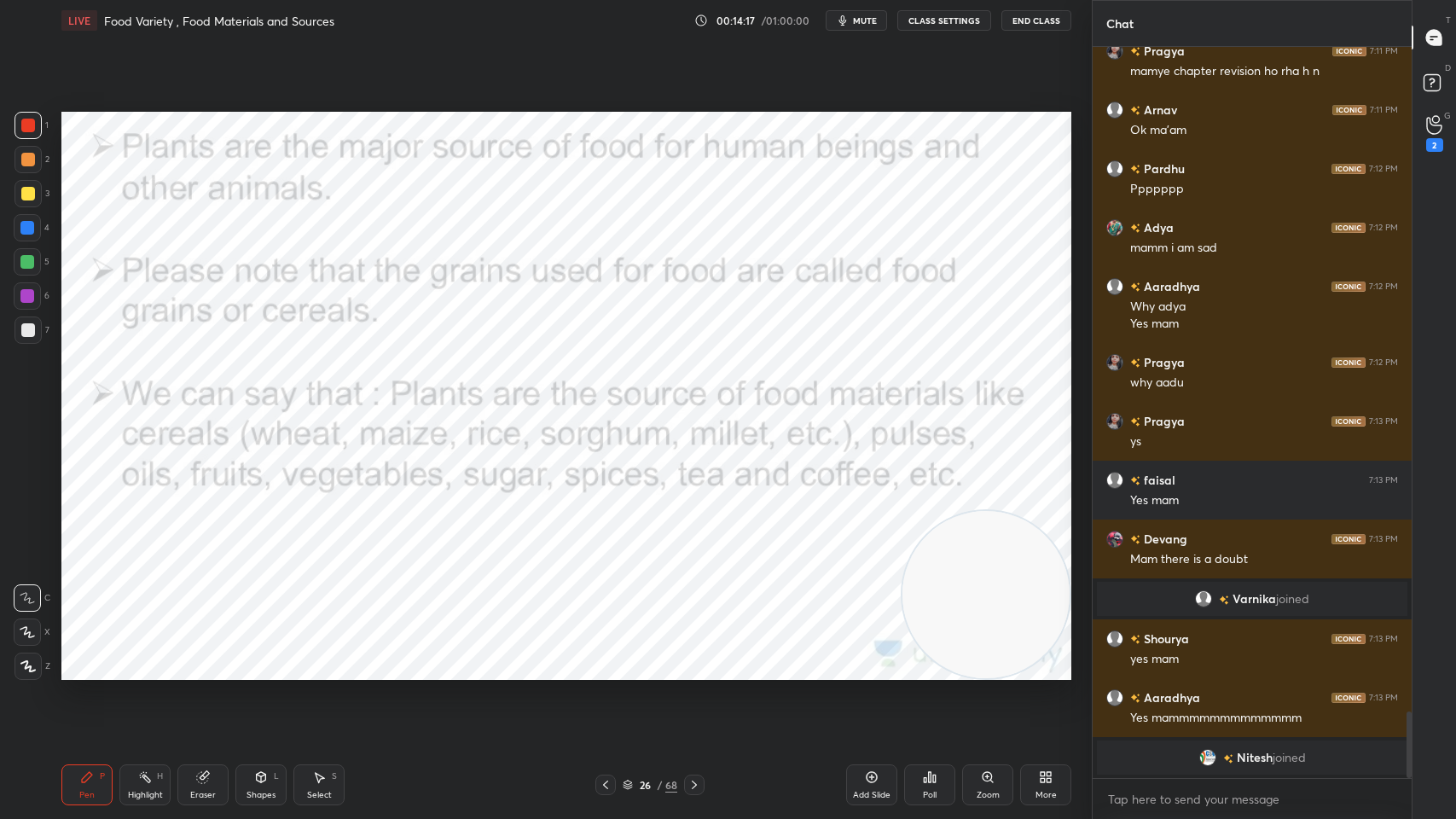 scroll, scrollTop: 6317, scrollLeft: 0, axis: vertical 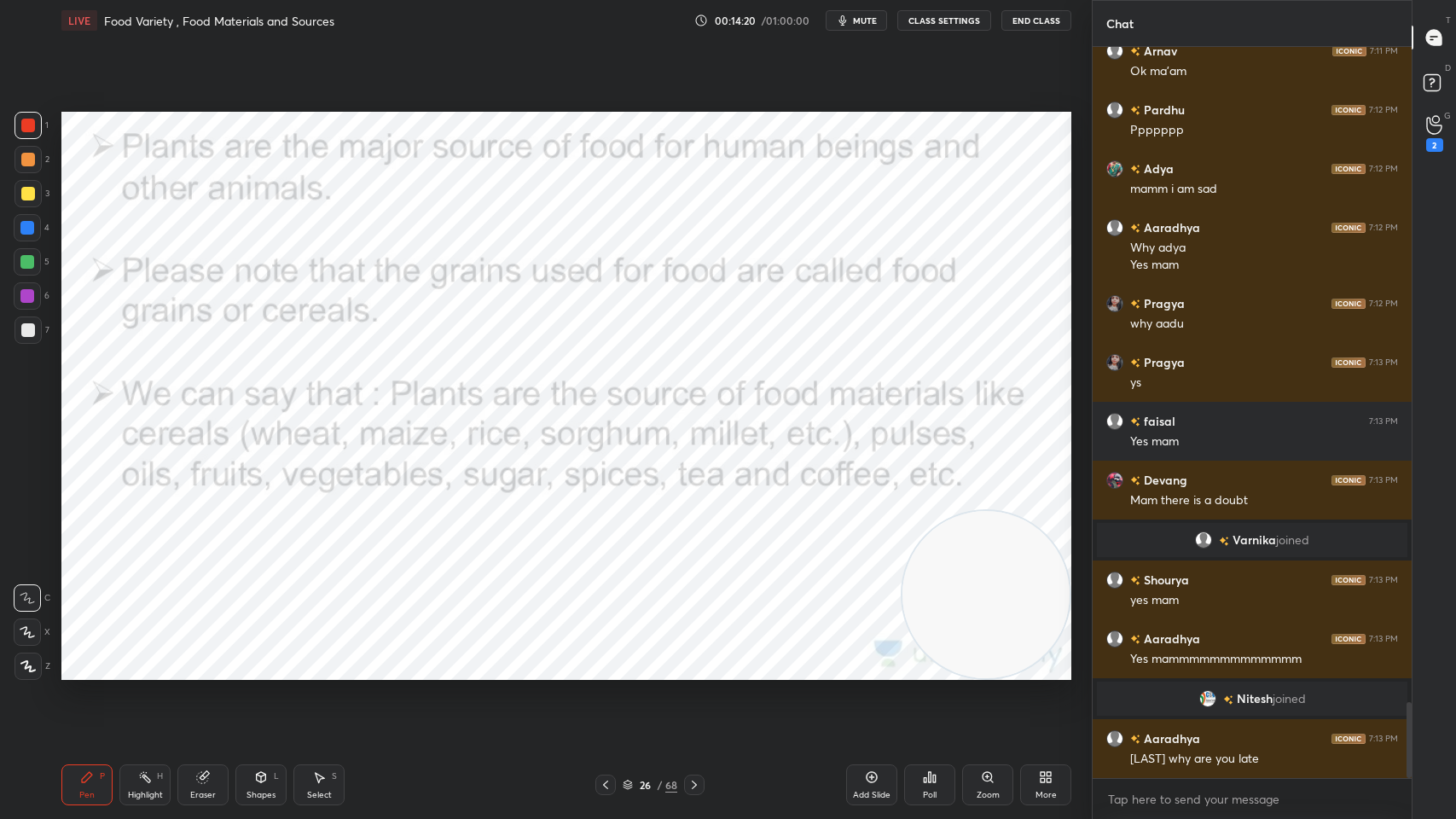 click 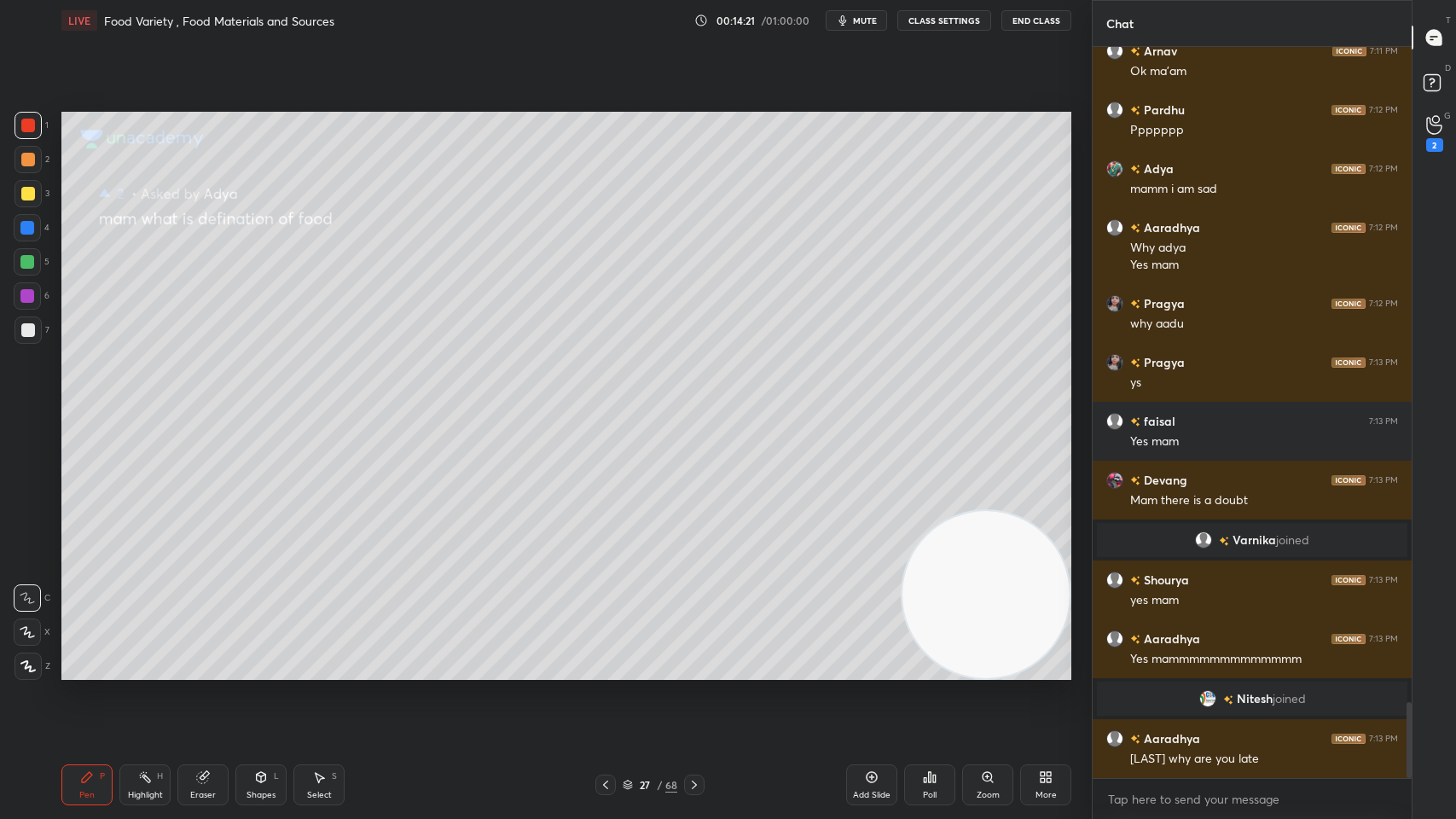 click 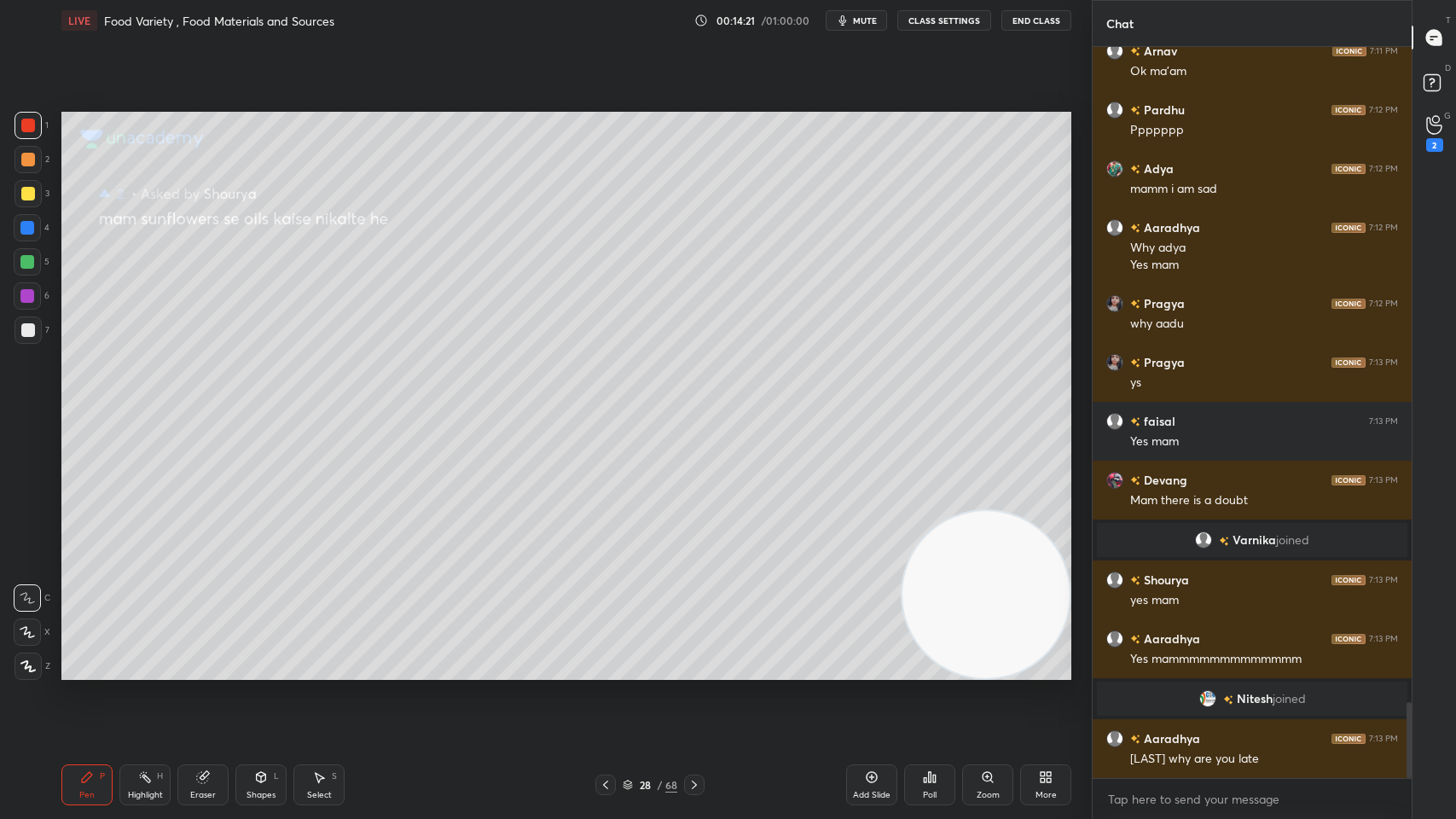 click 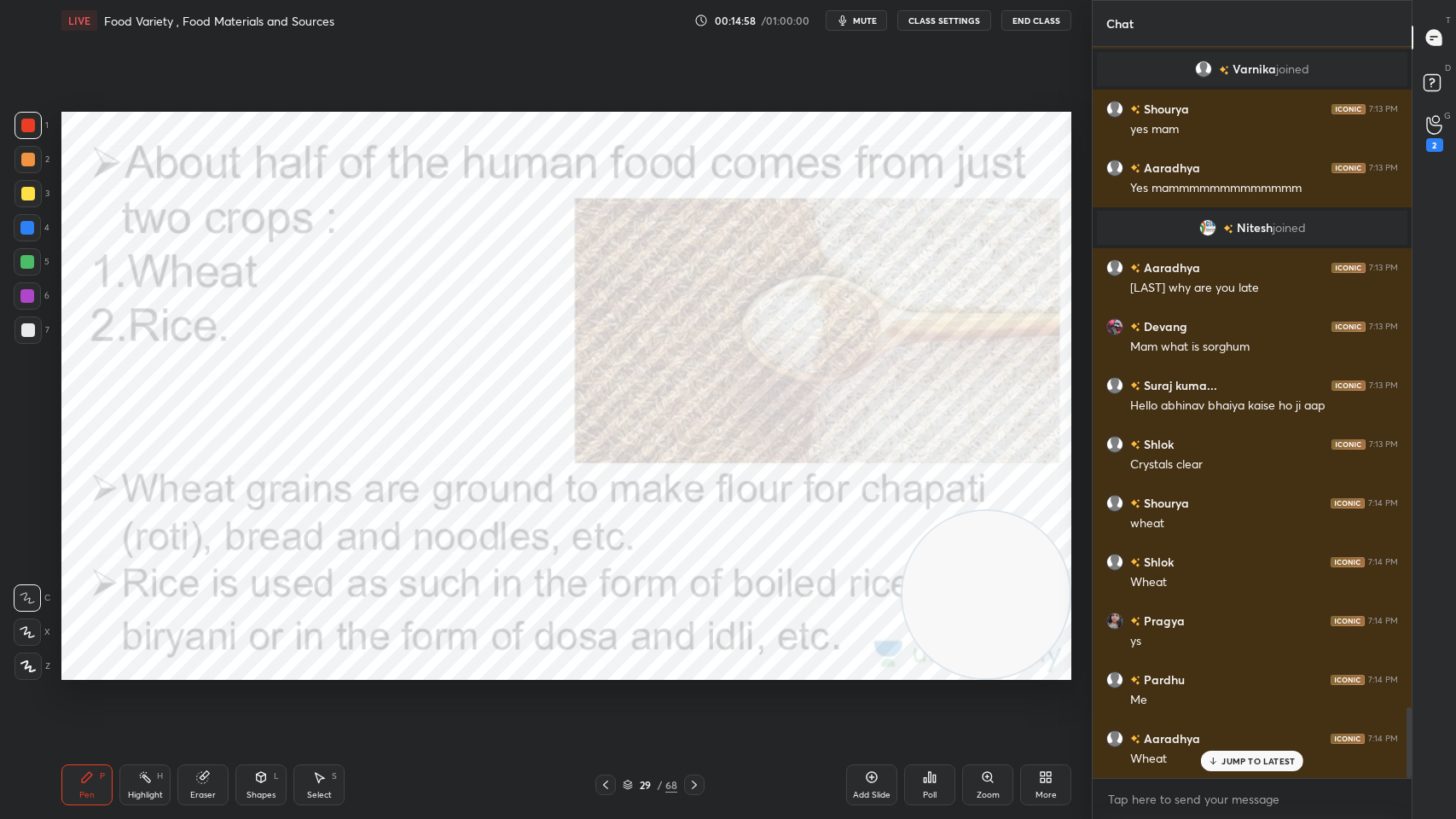 scroll, scrollTop: 6846, scrollLeft: 0, axis: vertical 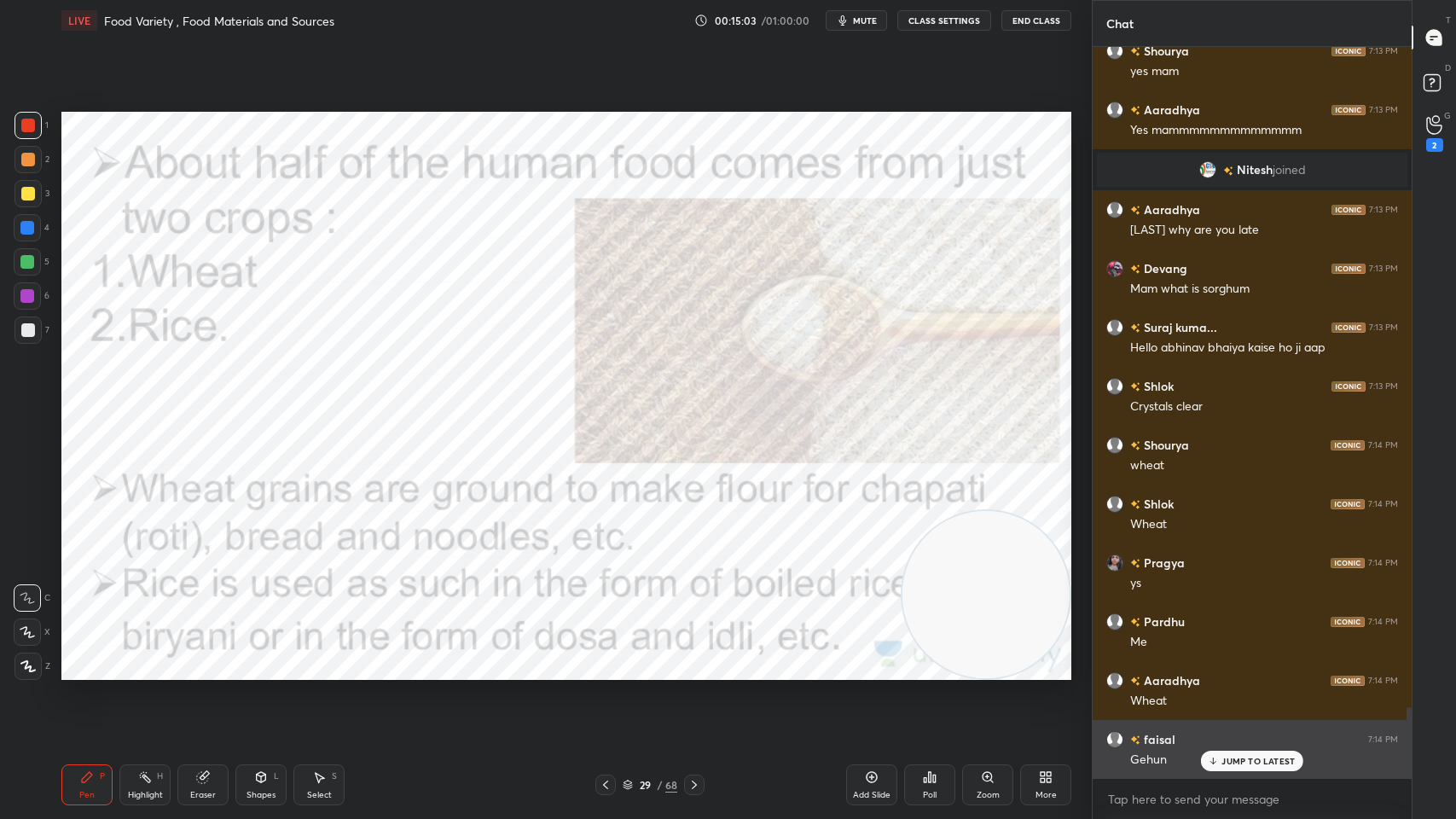 click on "JUMP TO LATEST" at bounding box center (1252, 761) 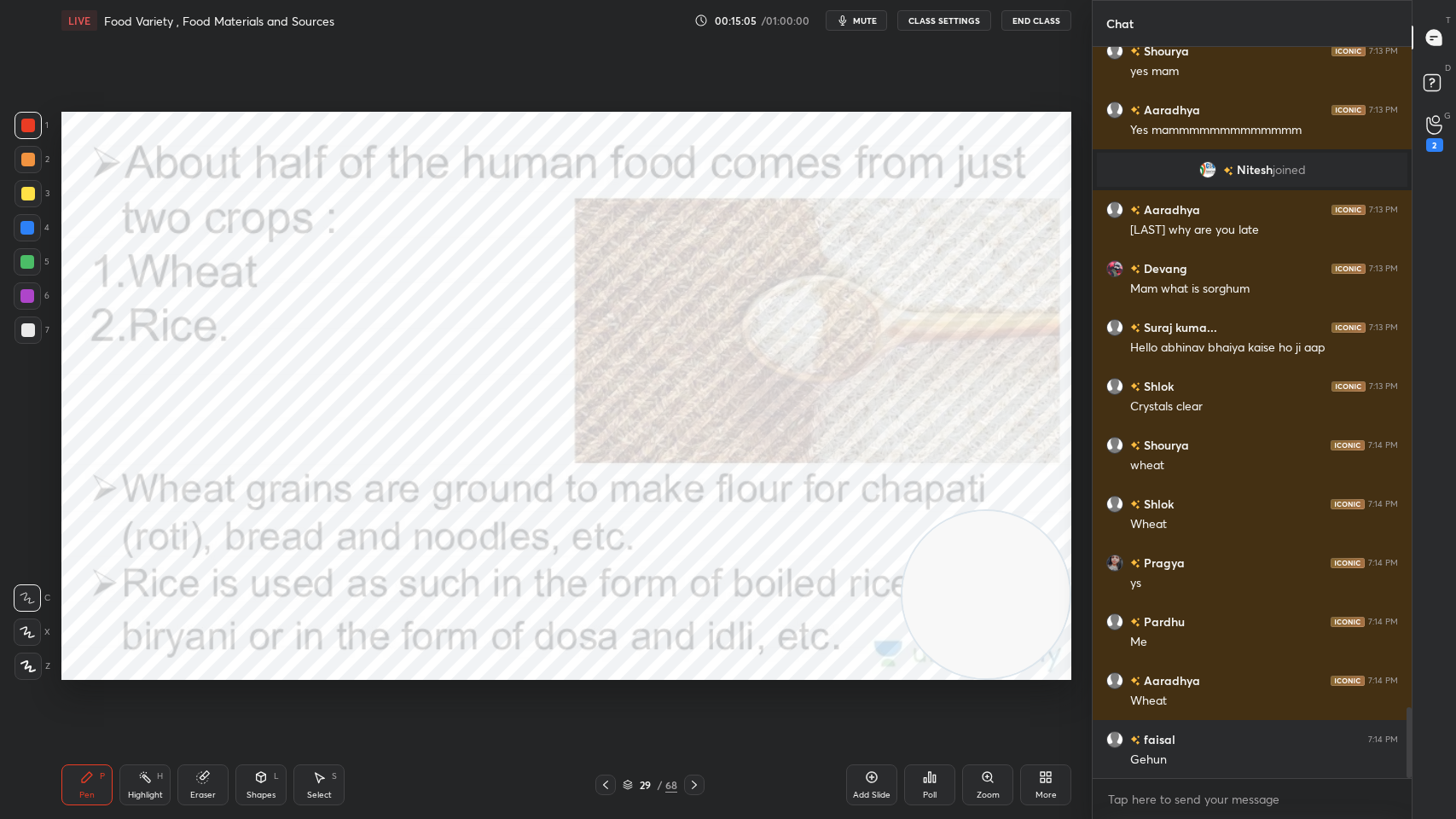click on "2" at bounding box center (1435, 145) 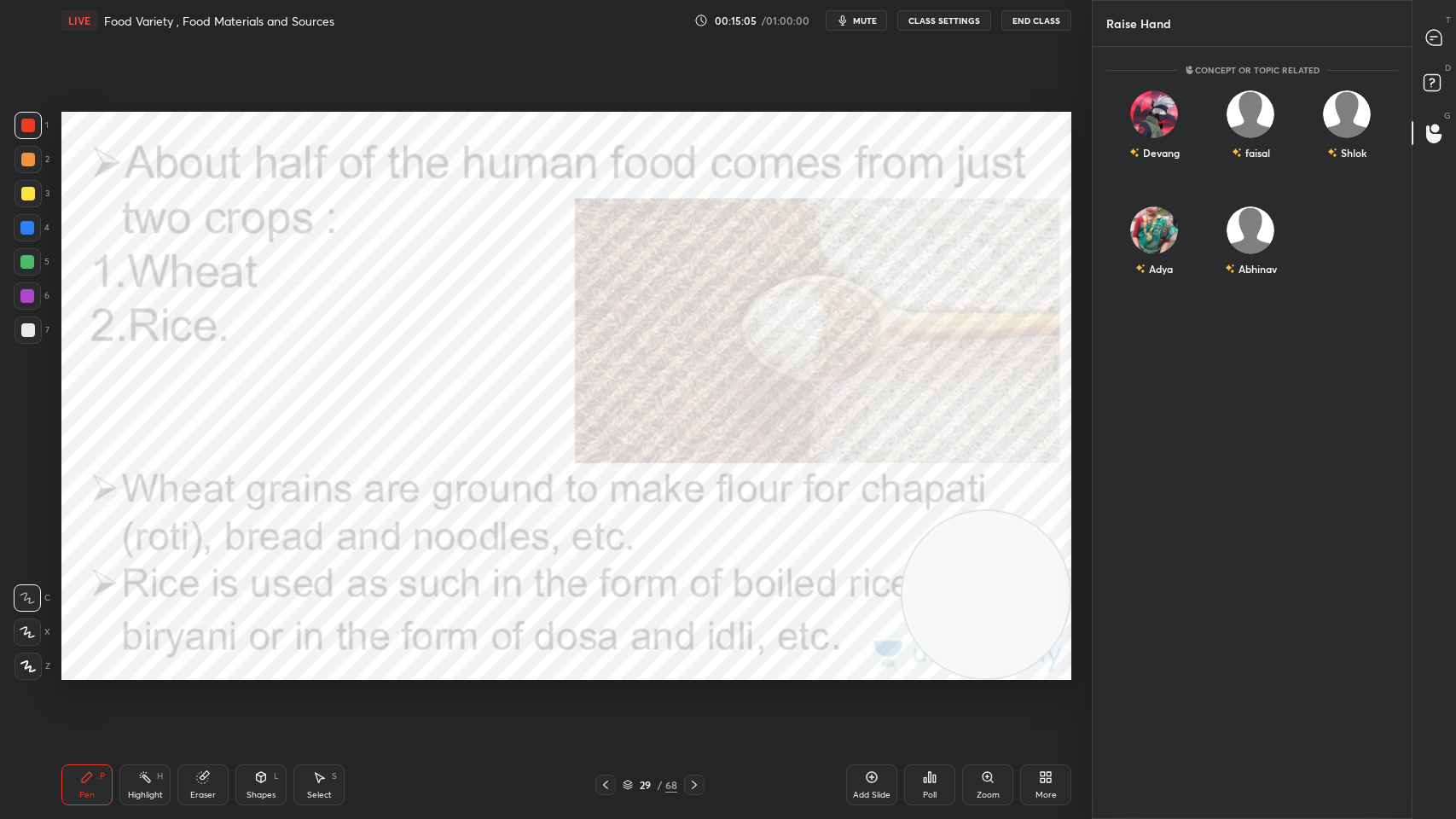 scroll, scrollTop: 768, scrollLeft: 314, axis: both 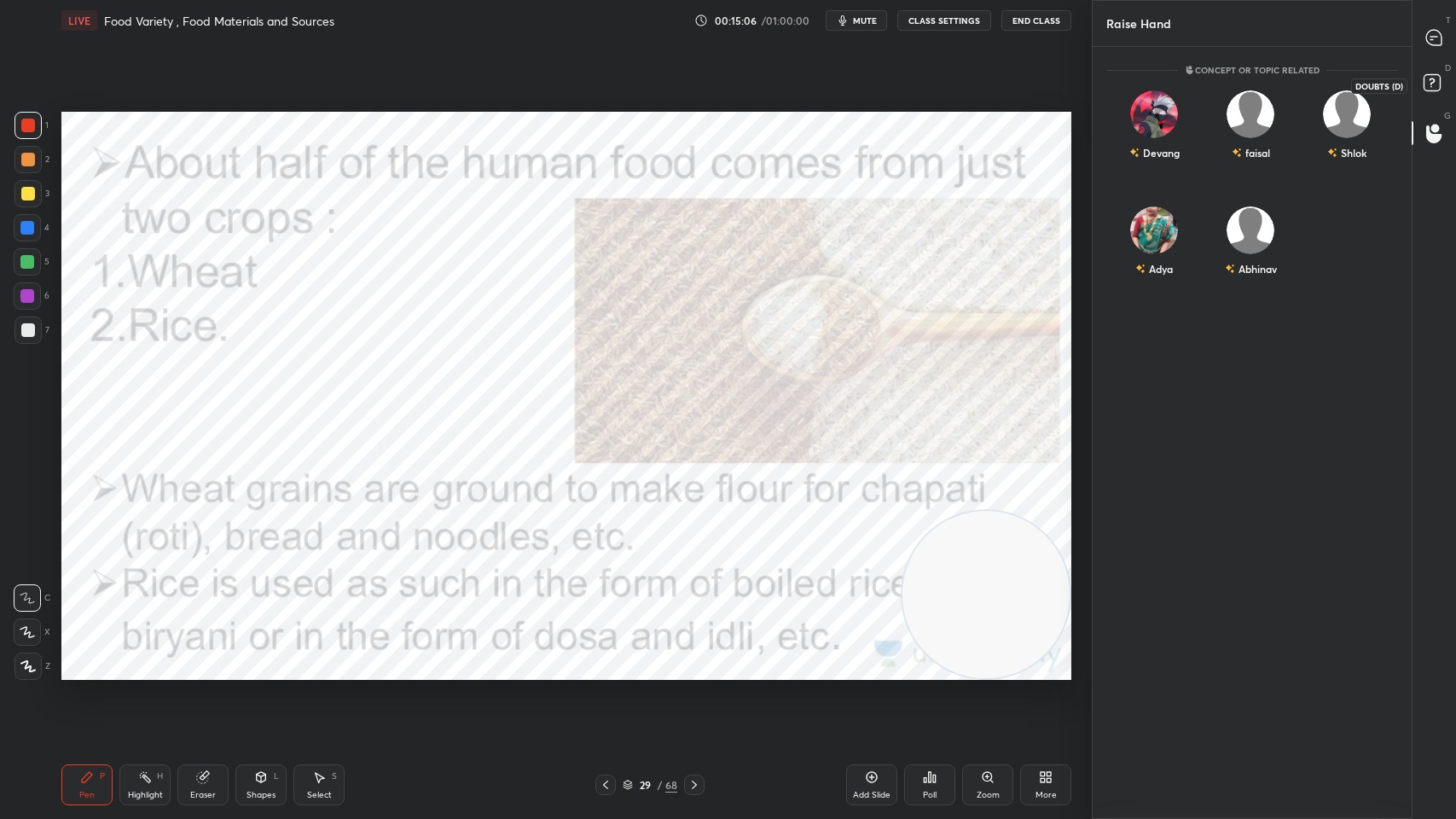 click 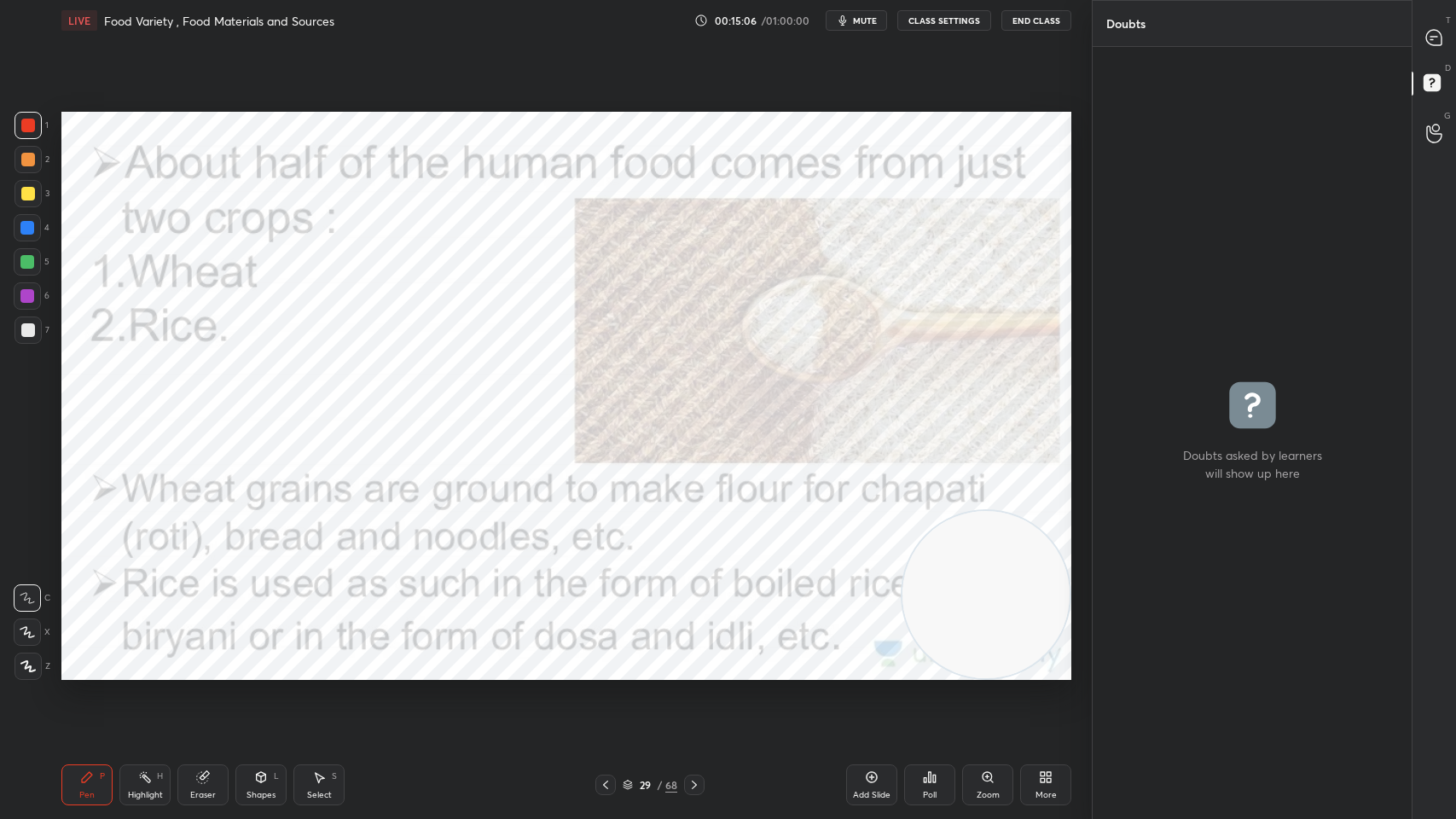 click 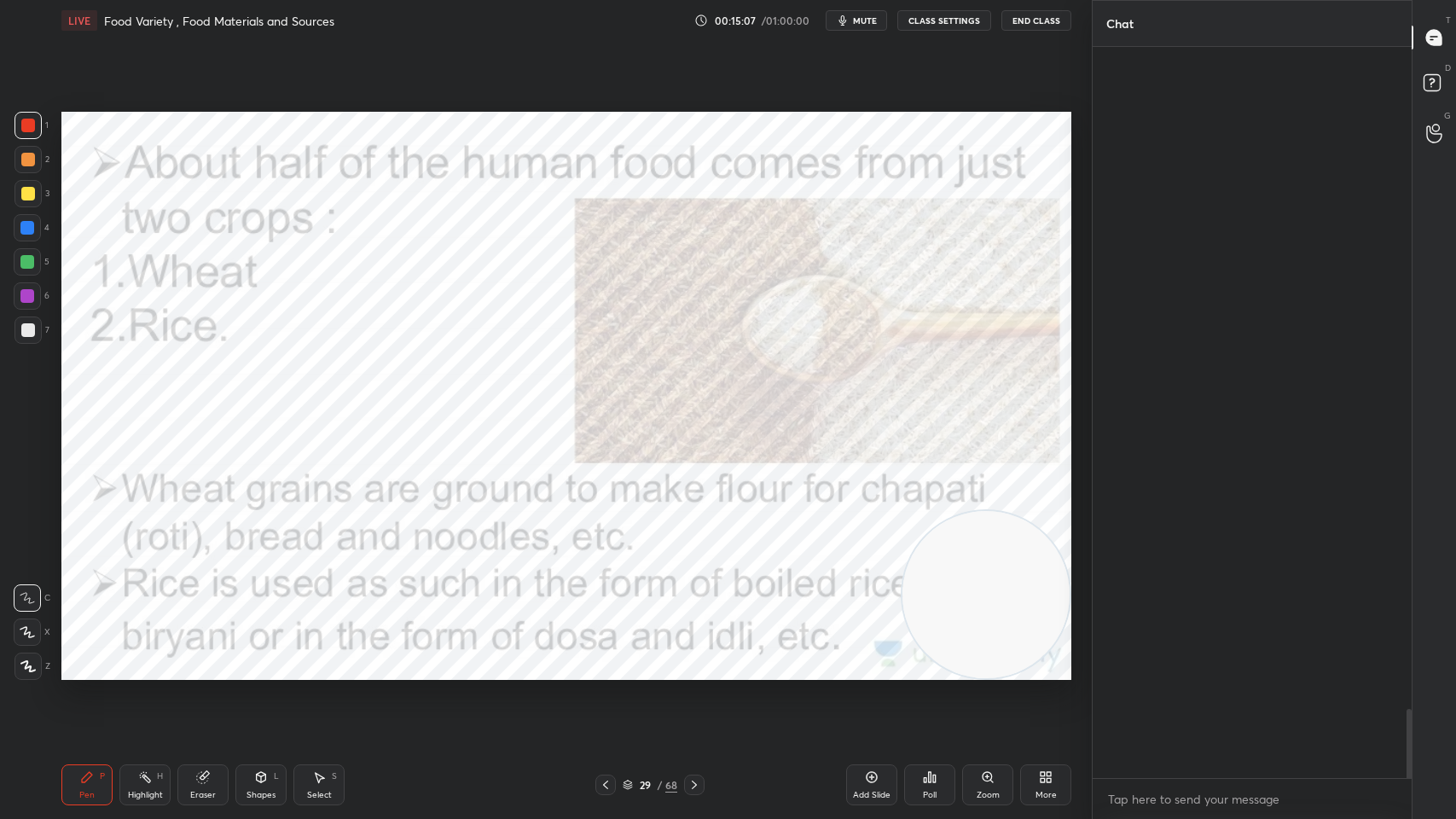 scroll, scrollTop: 7351, scrollLeft: 0, axis: vertical 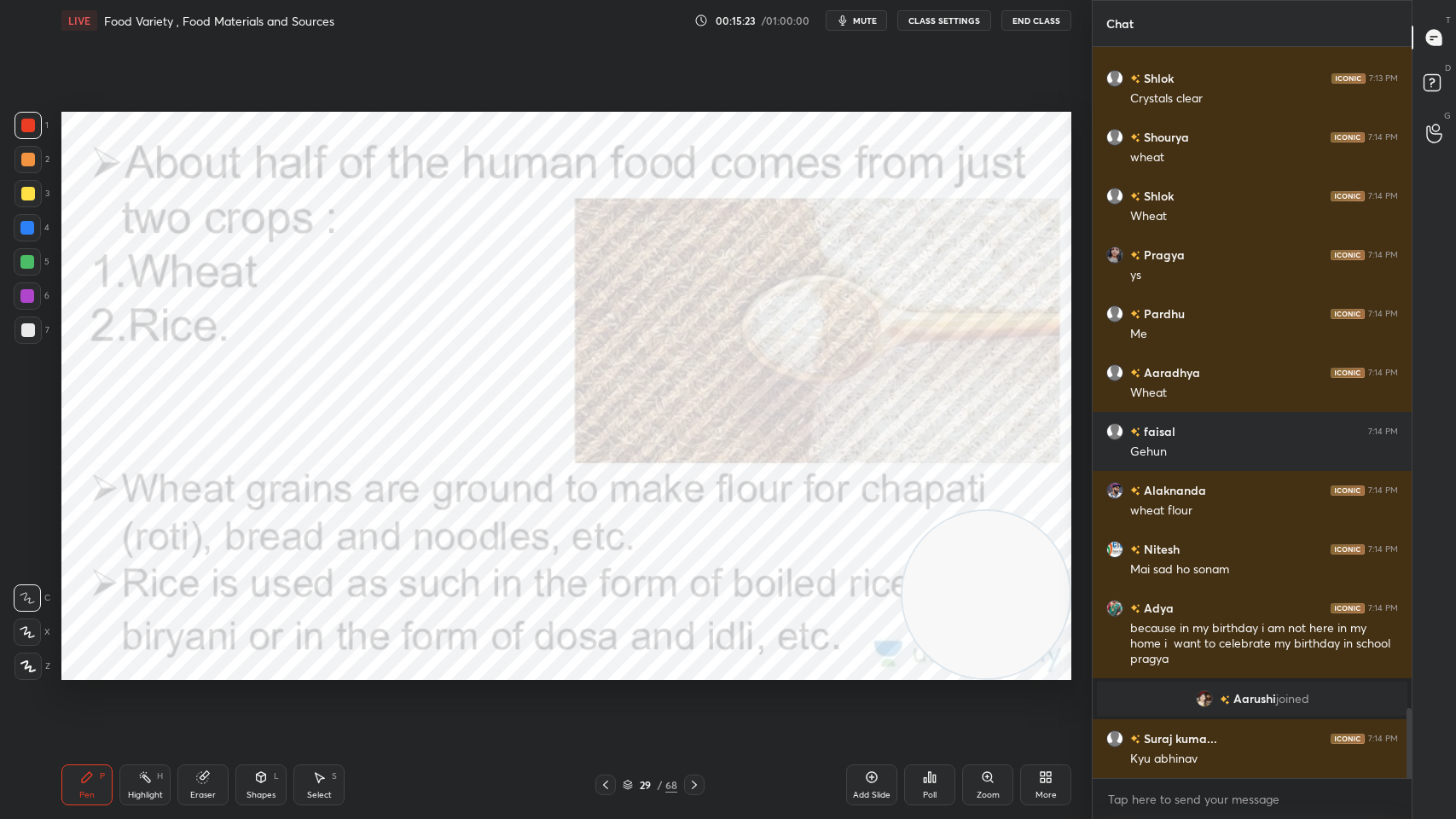 click on "68" at bounding box center (671, 785) 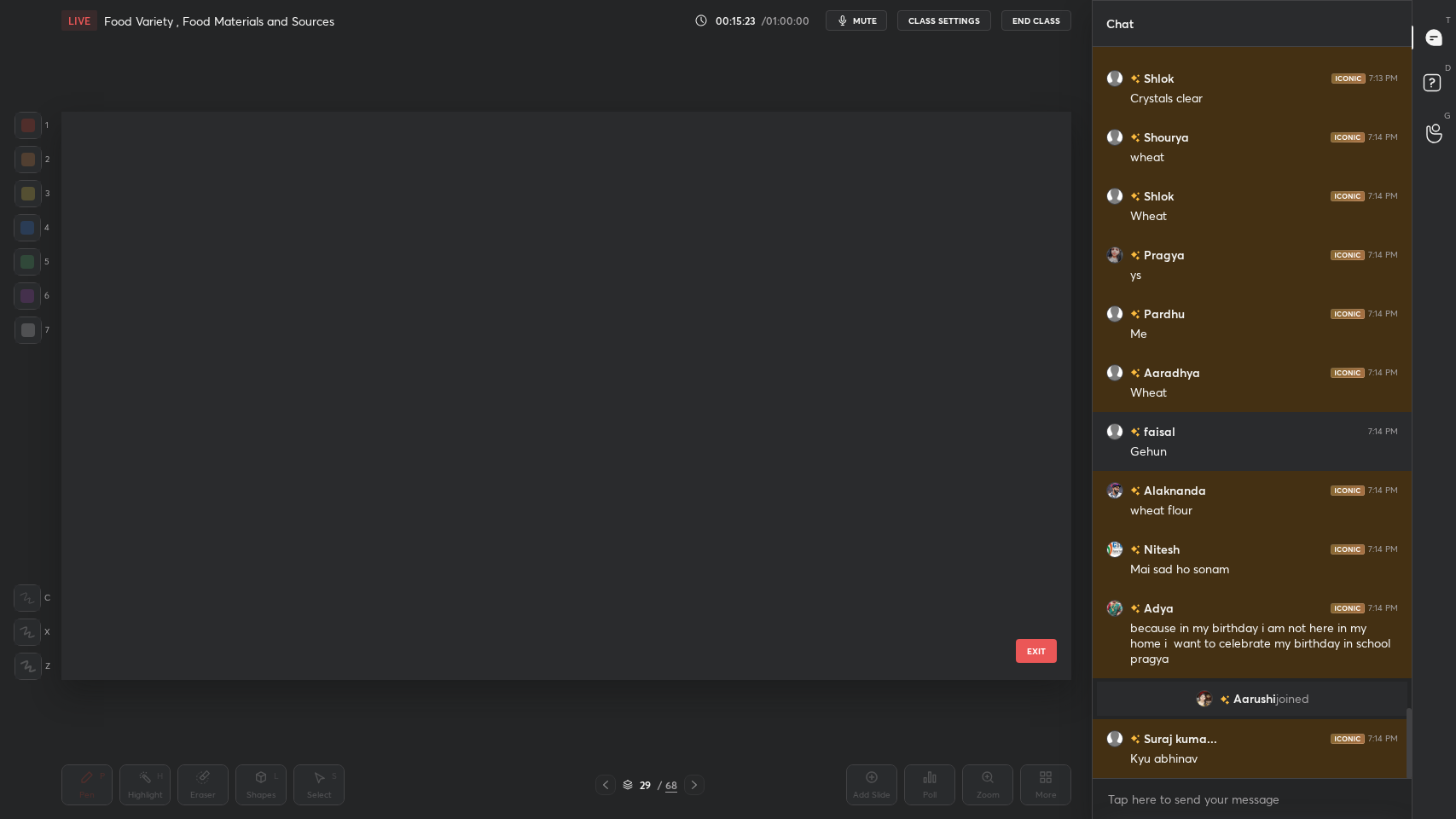 scroll, scrollTop: 1198, scrollLeft: 0, axis: vertical 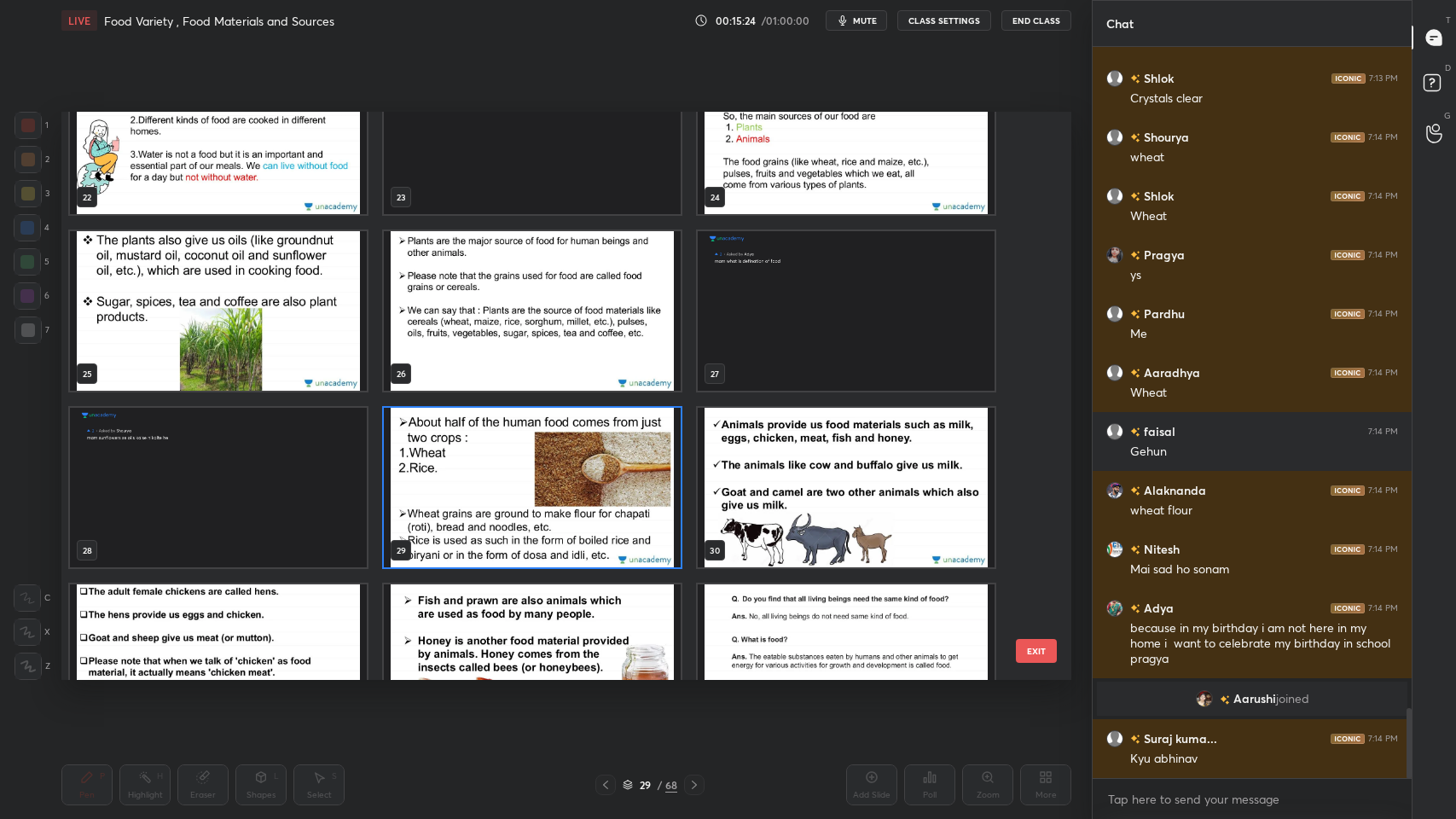 click at bounding box center (846, 487) 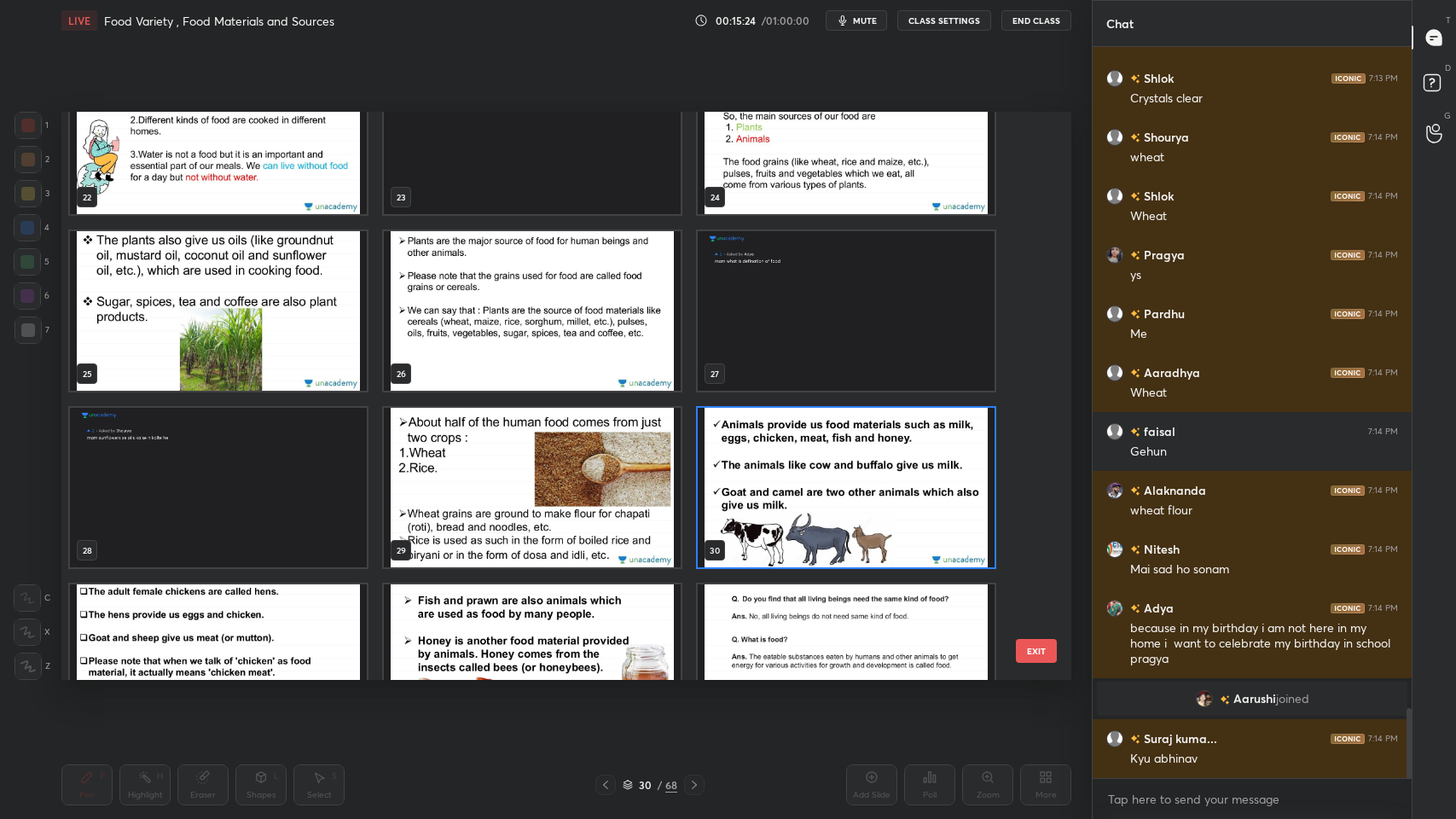 click at bounding box center (846, 487) 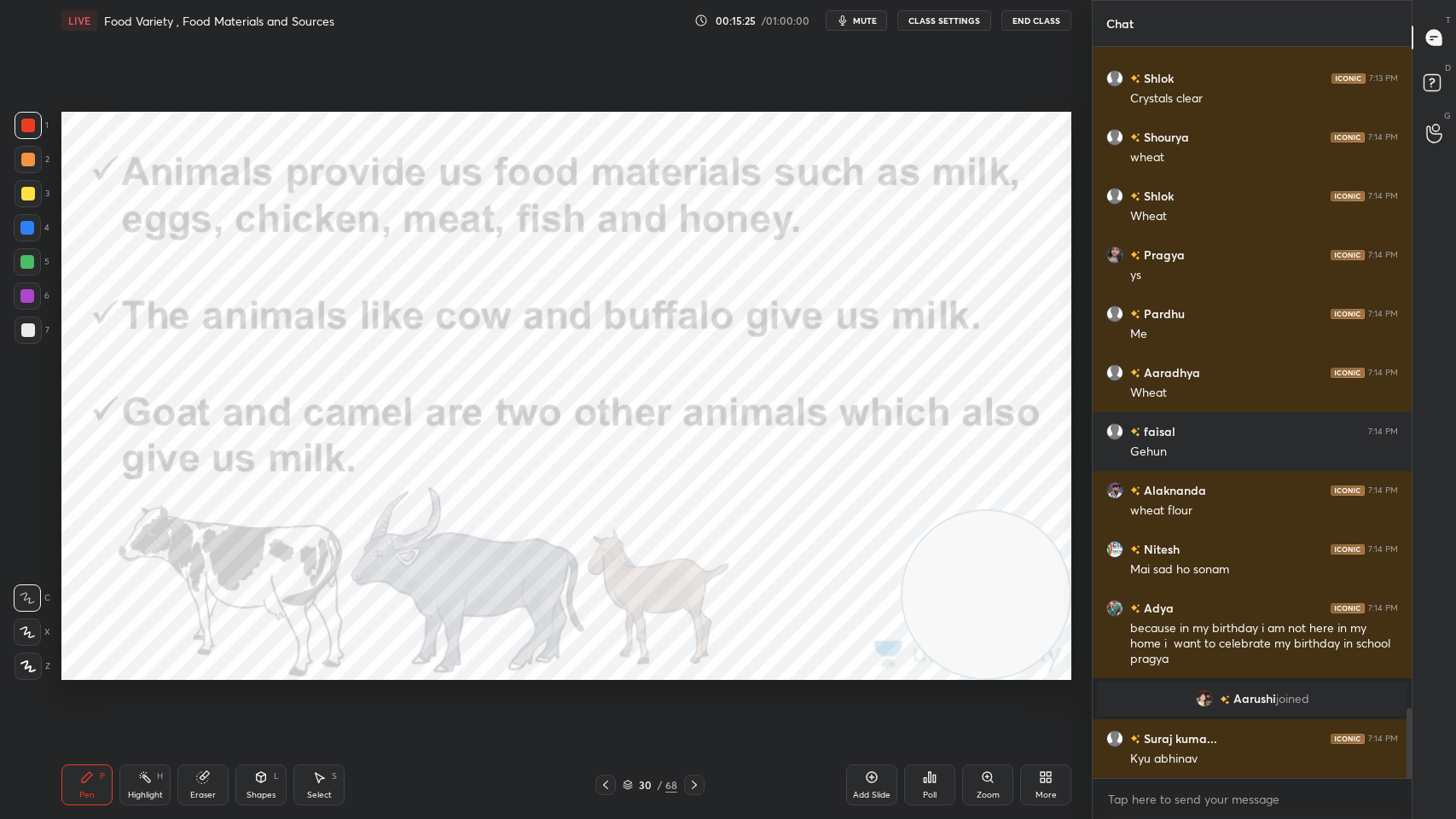 click at bounding box center [846, 487] 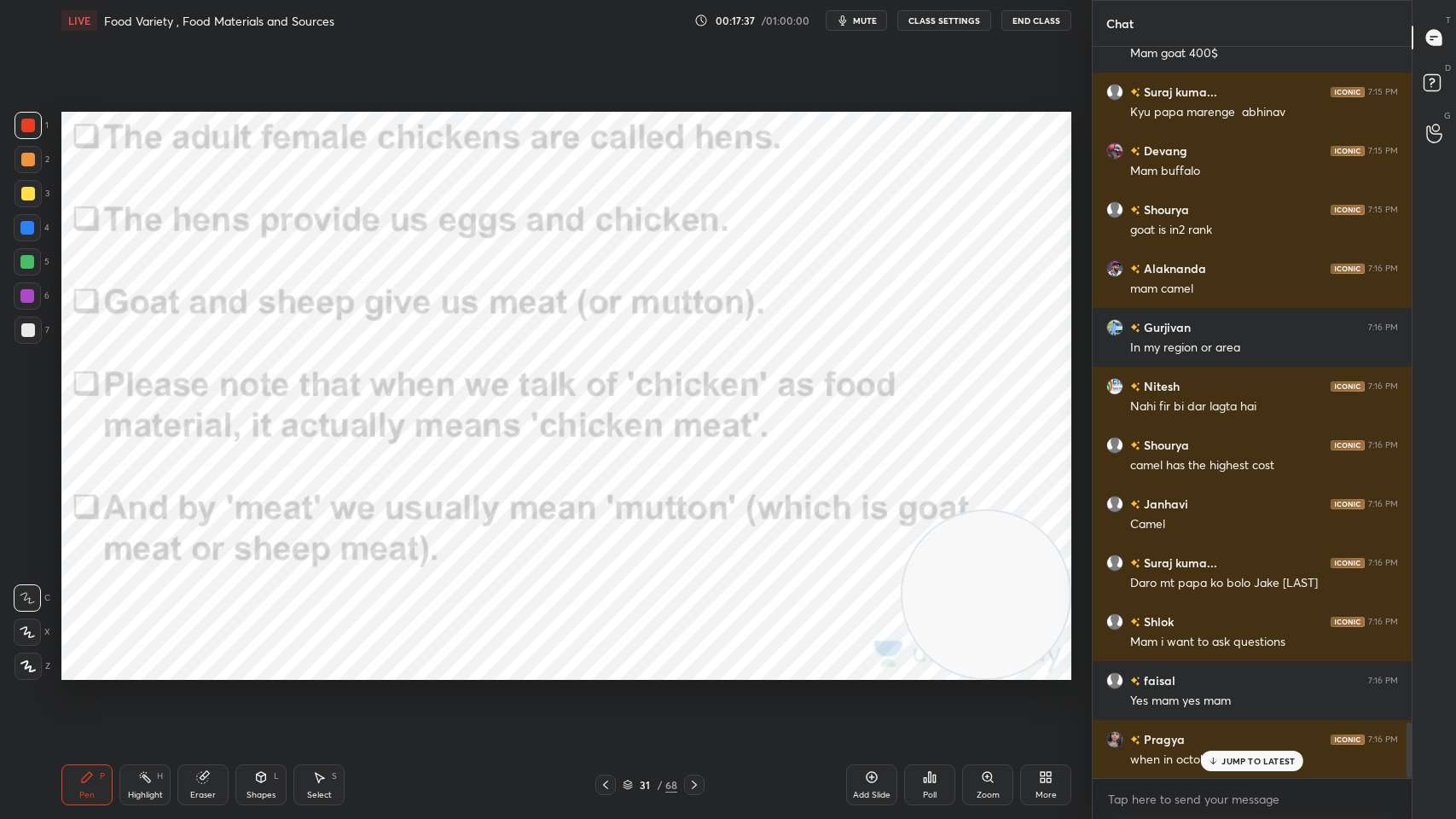 scroll, scrollTop: 8913, scrollLeft: 0, axis: vertical 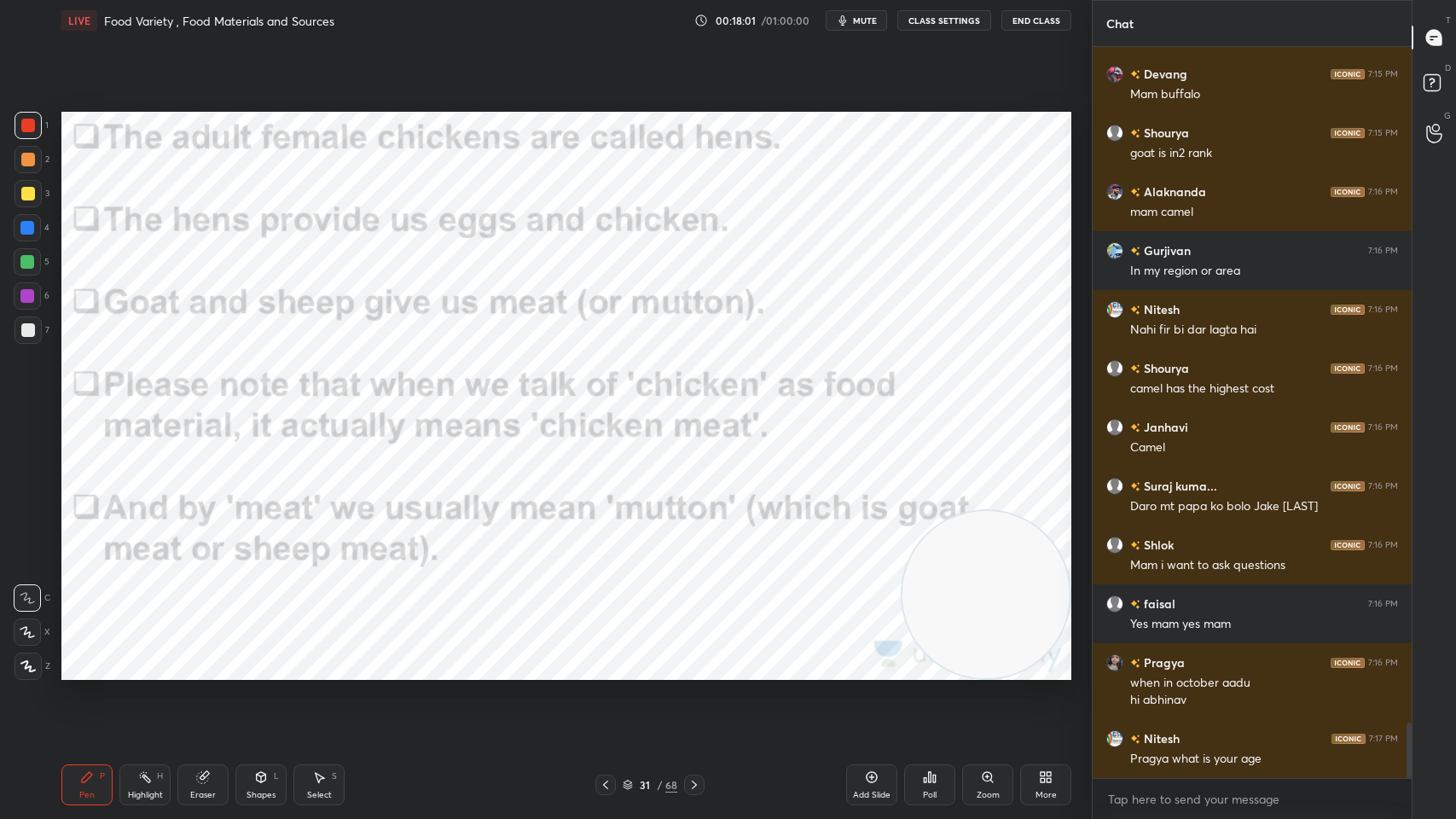 click 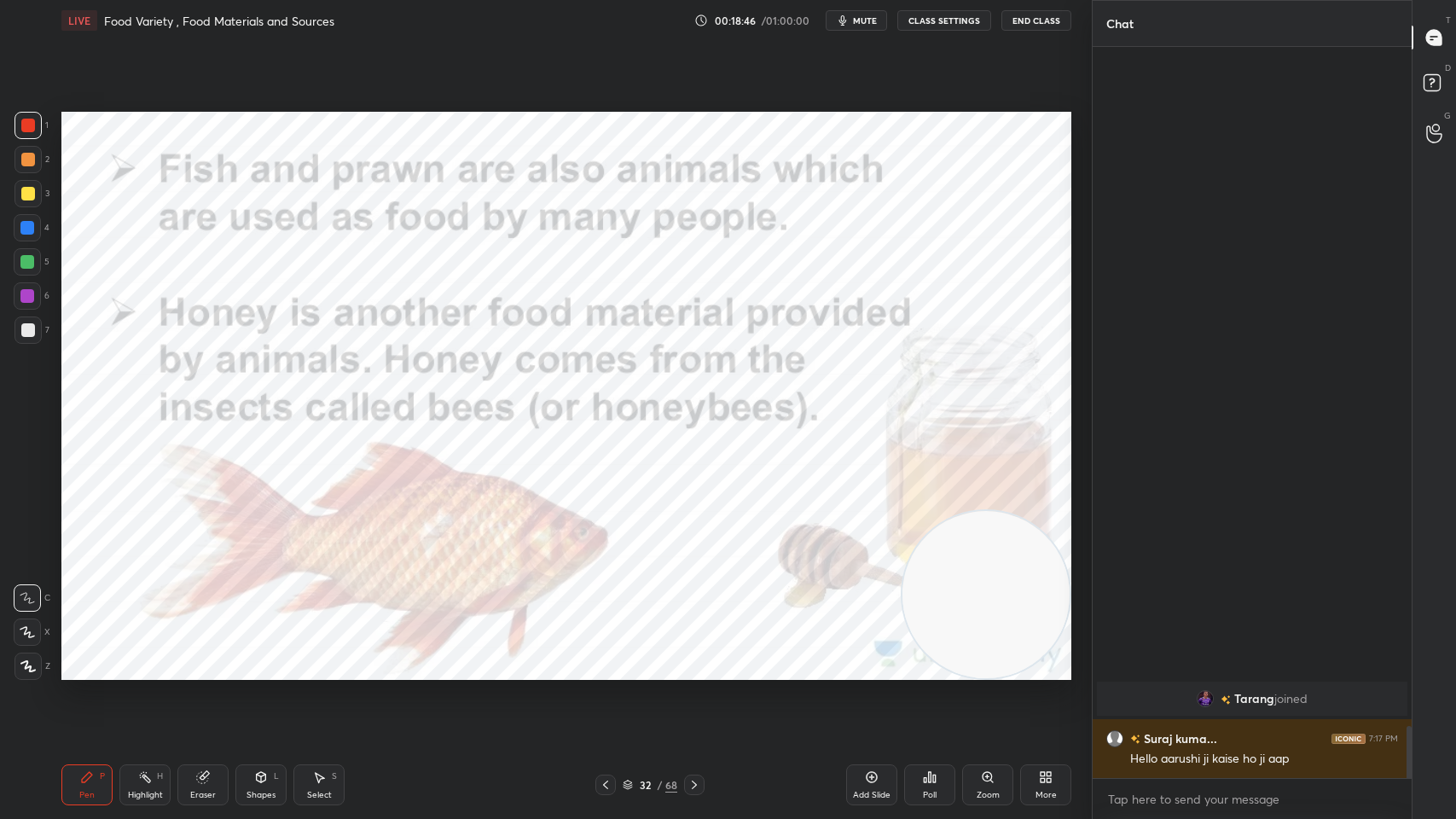 scroll, scrollTop: 8802, scrollLeft: 0, axis: vertical 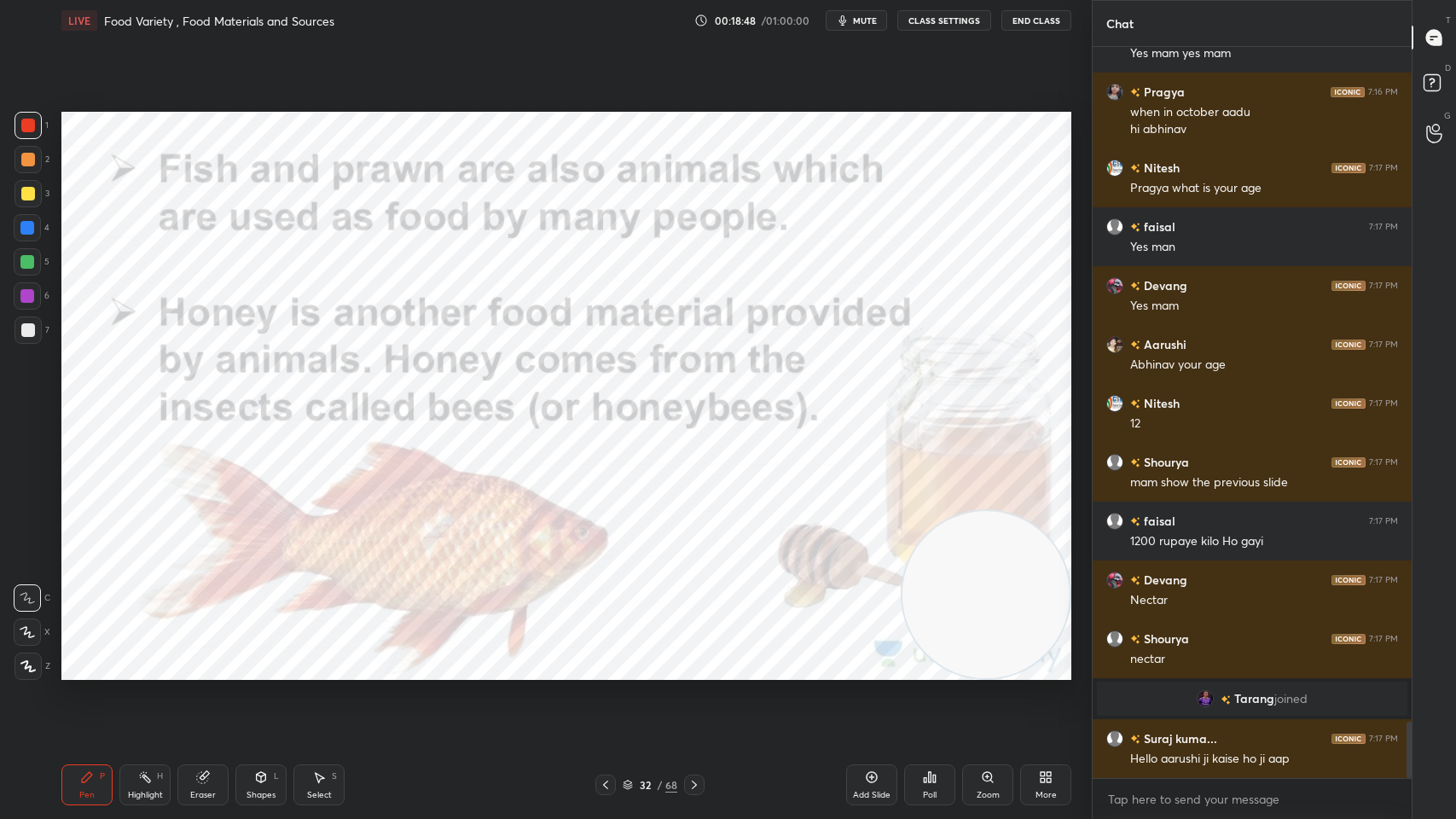 click on "Add Slide" at bounding box center [872, 785] 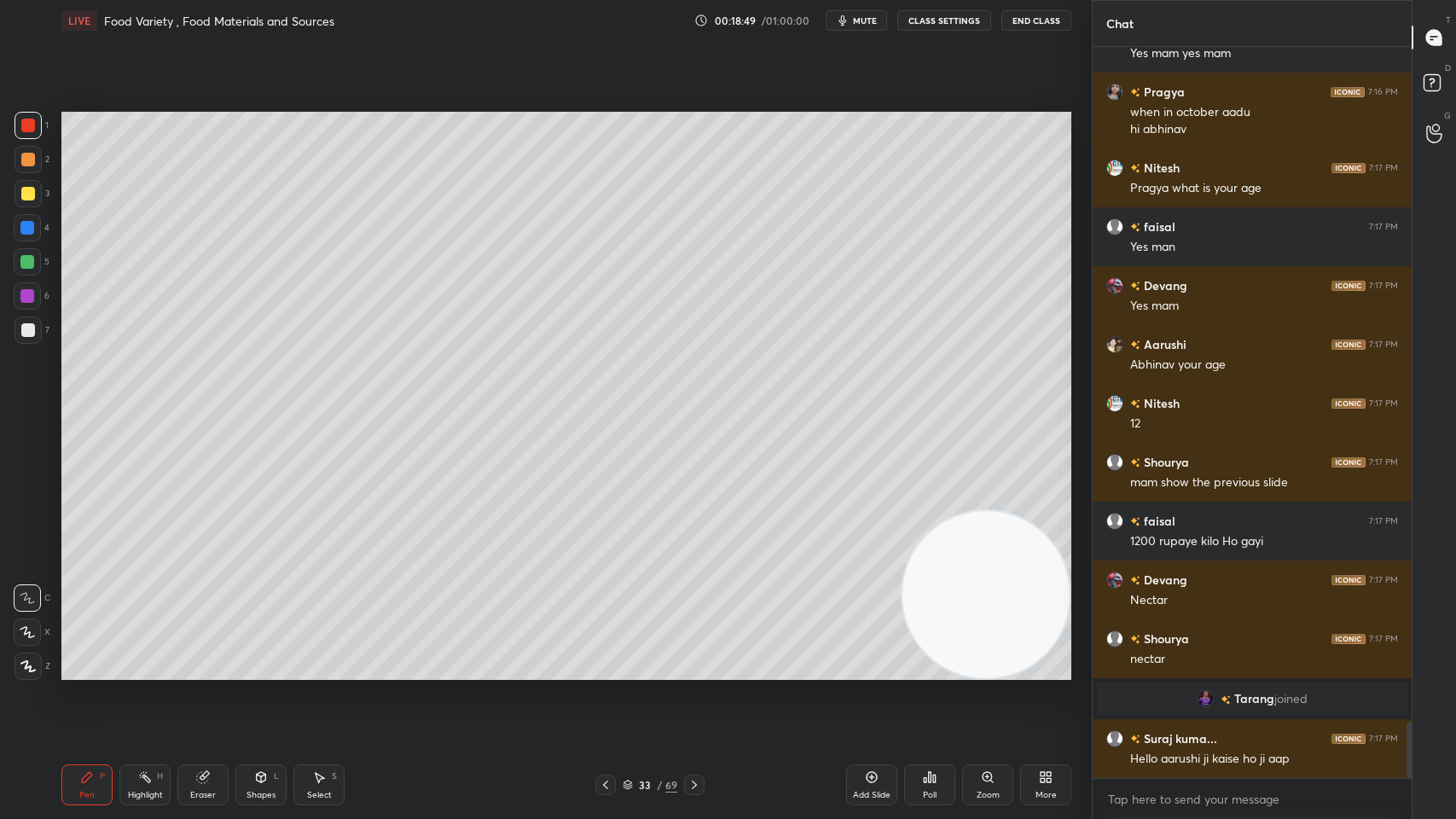 click at bounding box center [28, 194] 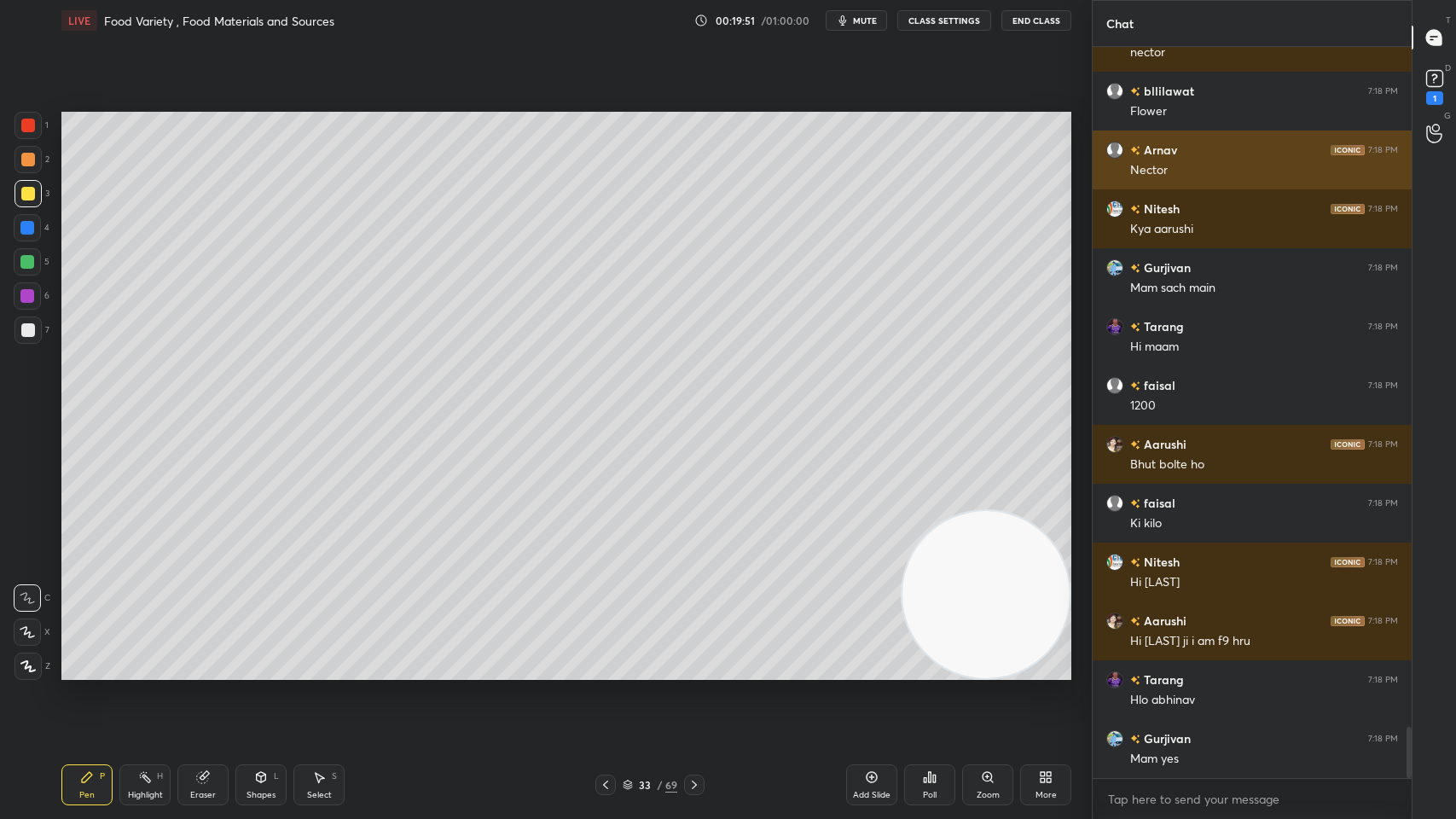 scroll, scrollTop: 9744, scrollLeft: 0, axis: vertical 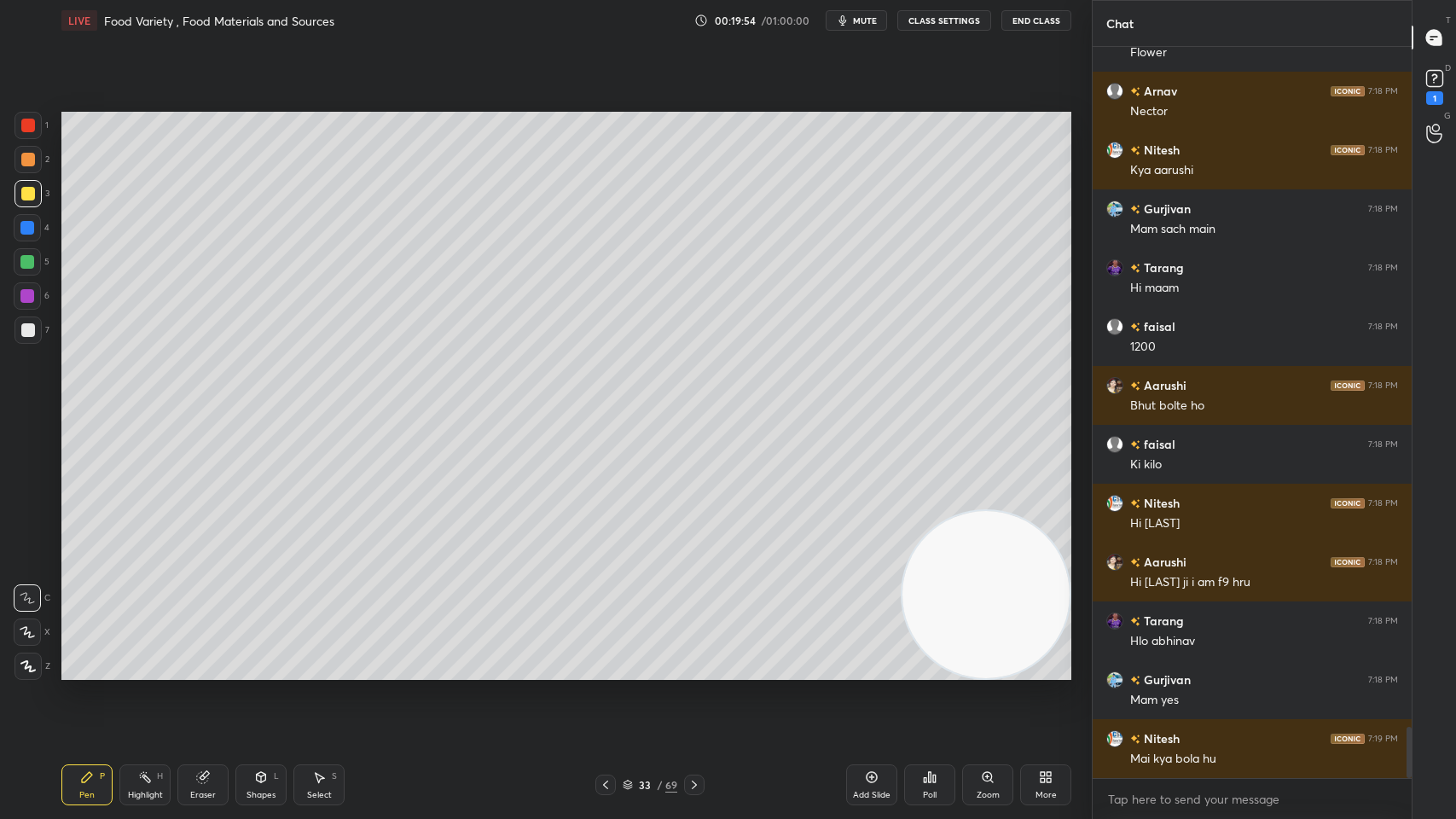 click on "Add Slide" at bounding box center [872, 785] 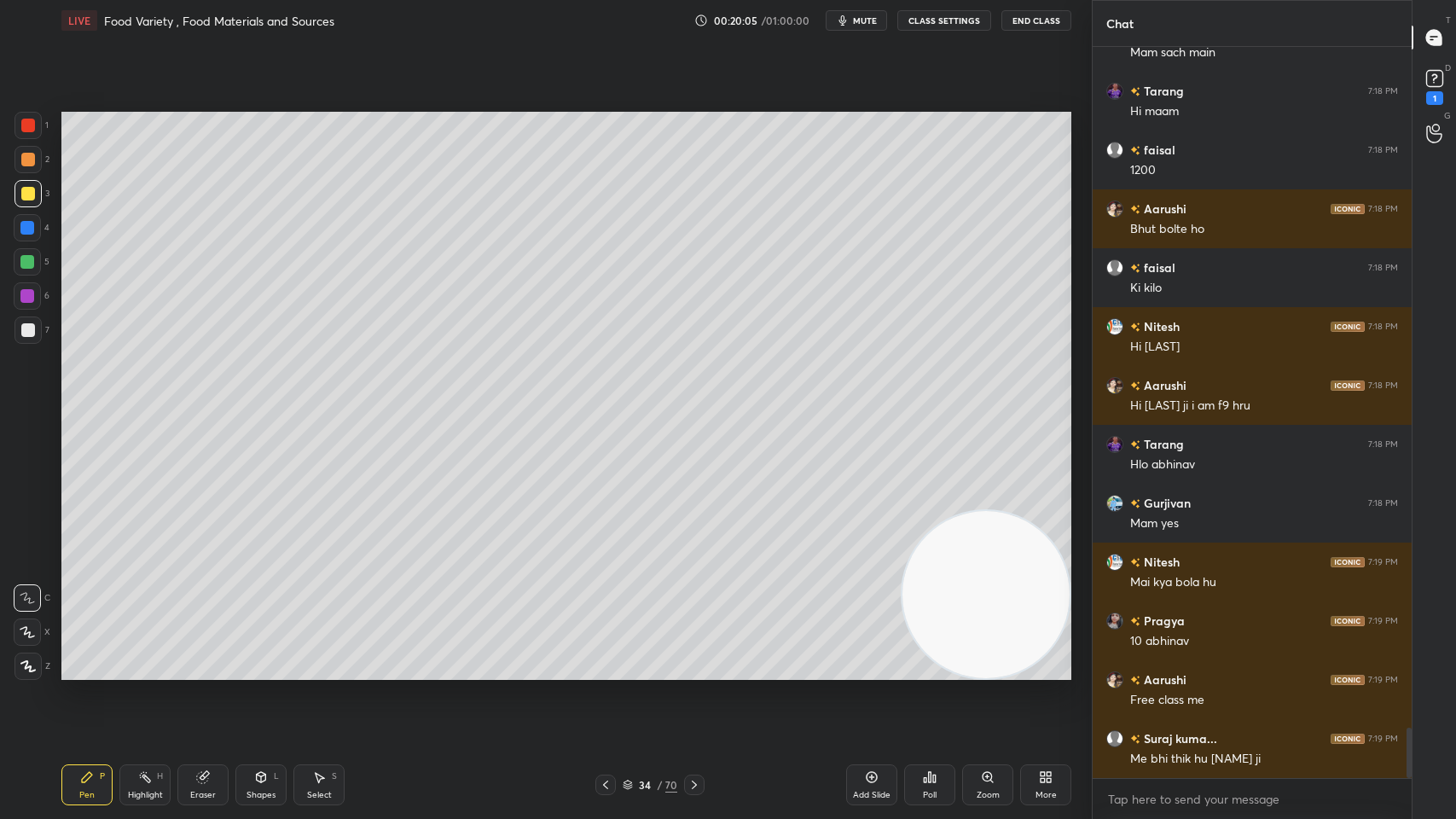 scroll, scrollTop: 9978, scrollLeft: 0, axis: vertical 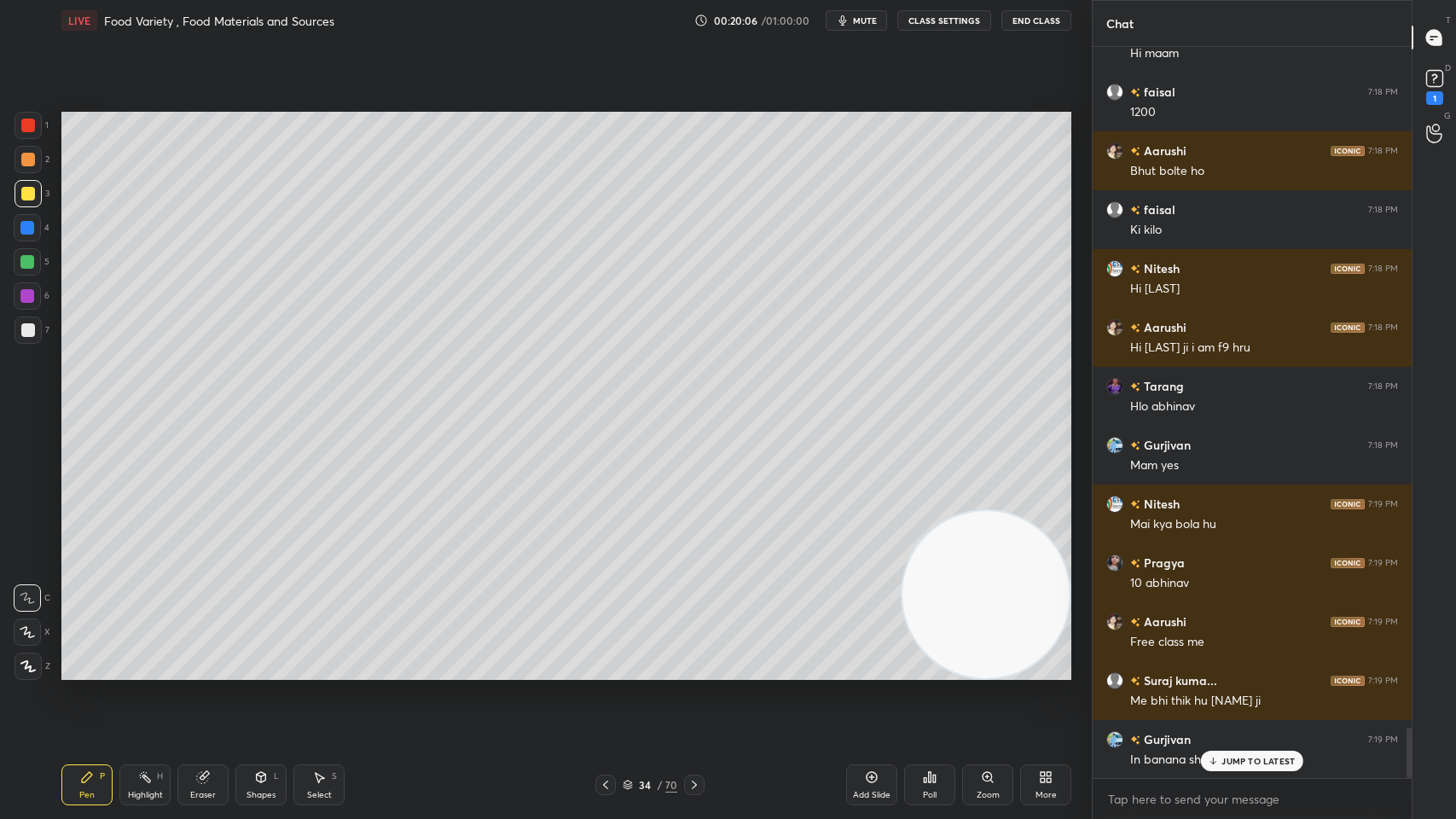 click at bounding box center [27, 228] 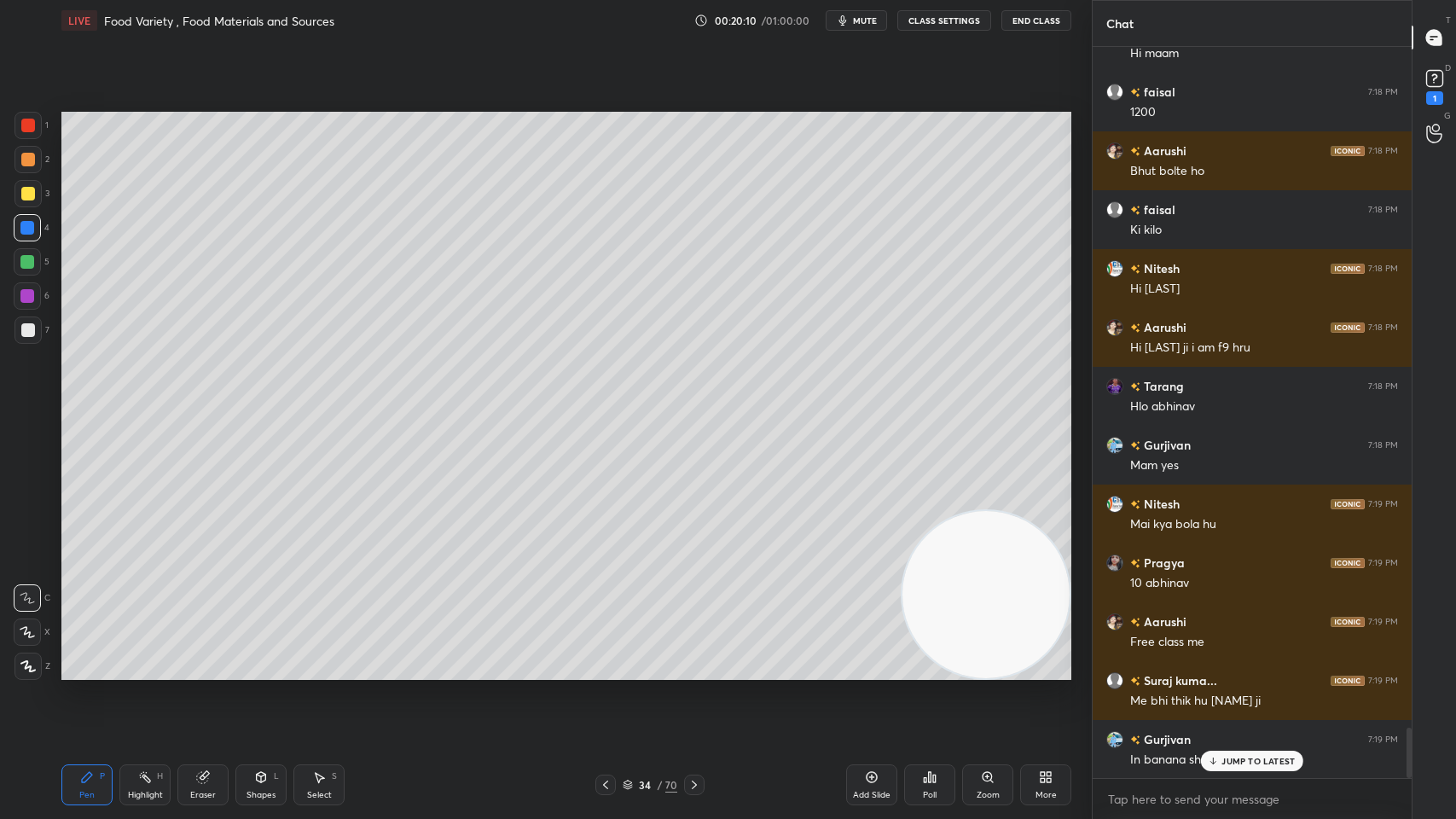 click on "2" at bounding box center [32, 163] 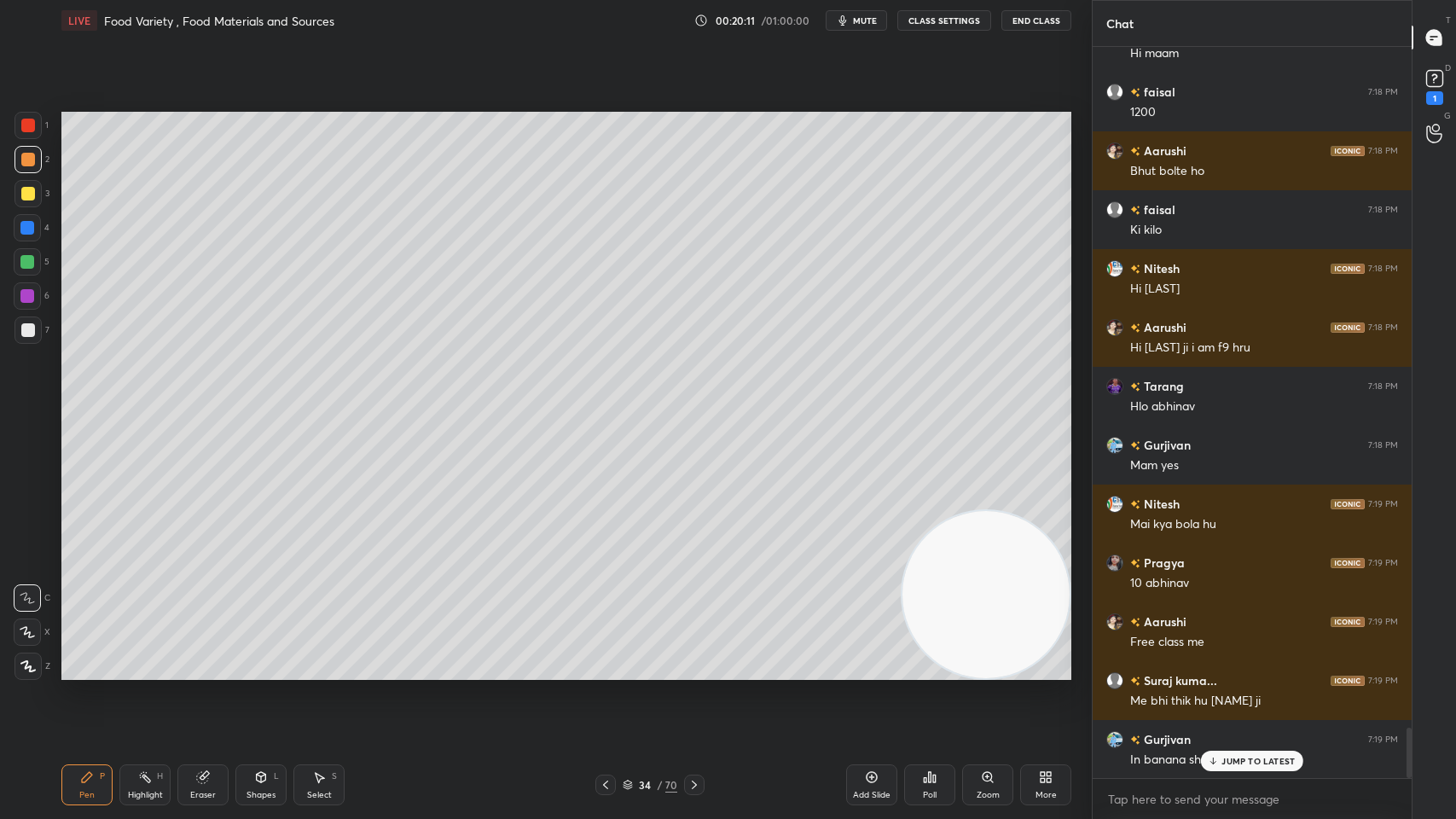 click at bounding box center (28, 194) 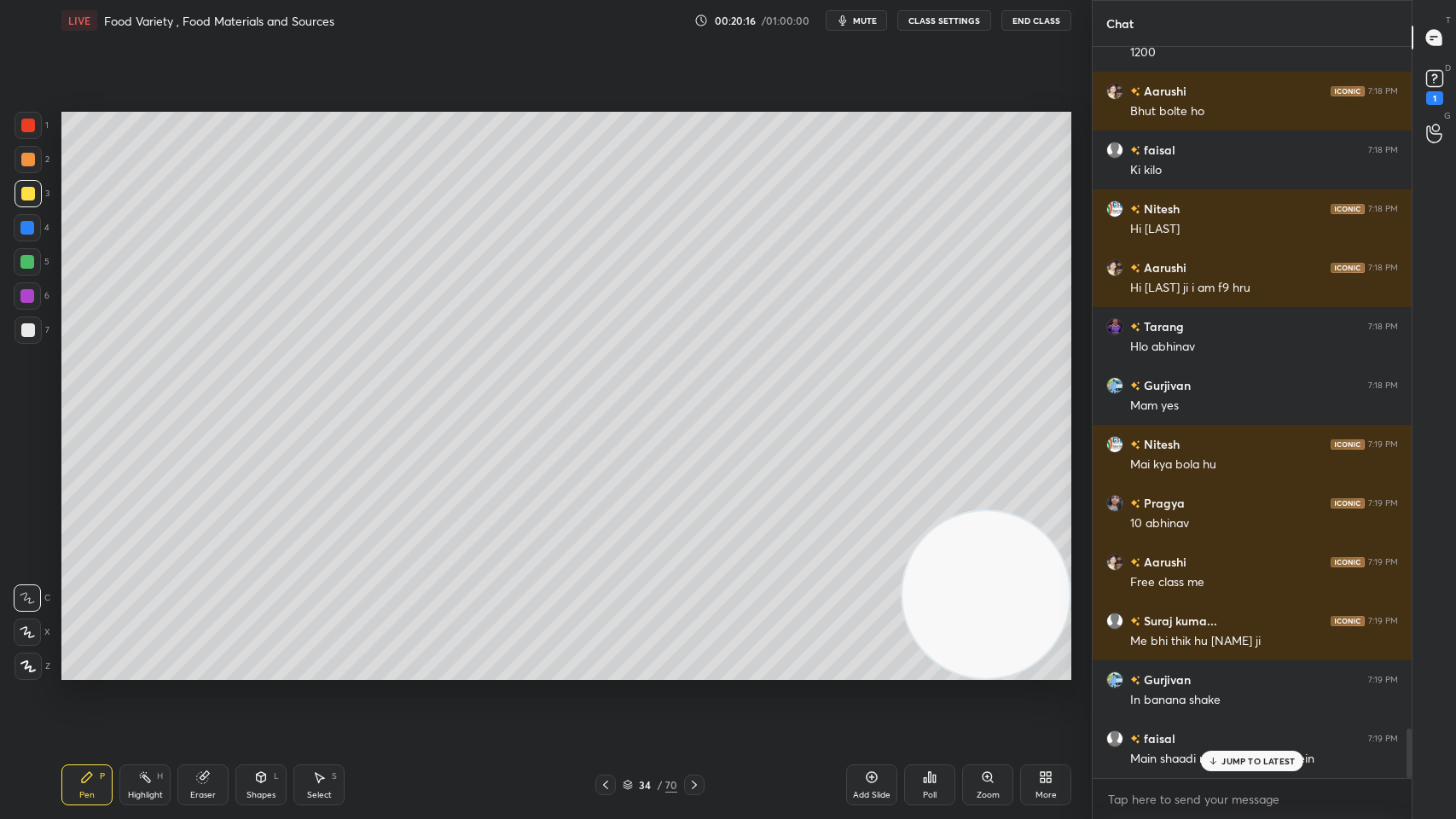 scroll, scrollTop: 10096, scrollLeft: 0, axis: vertical 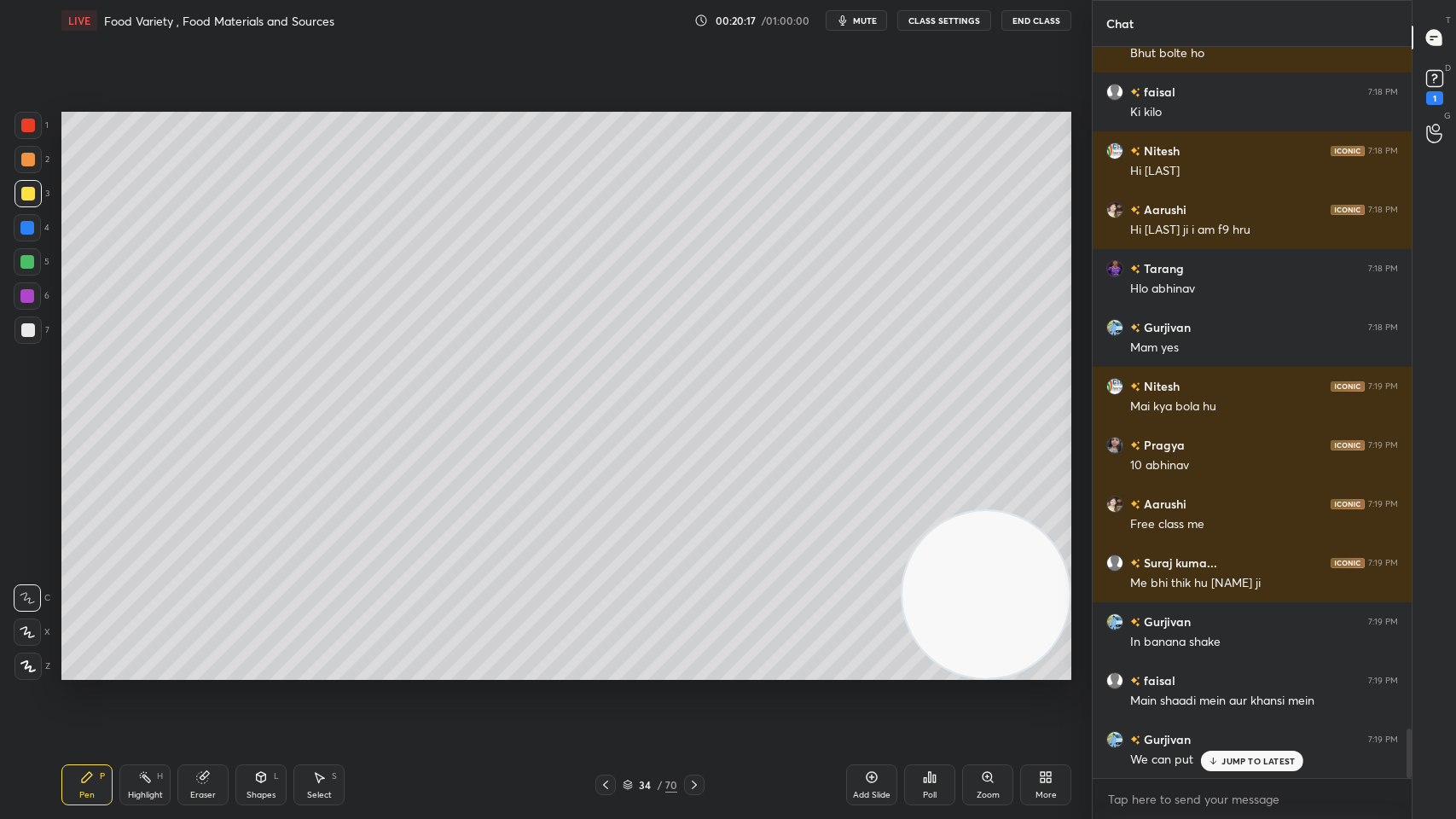 click at bounding box center (28, 160) 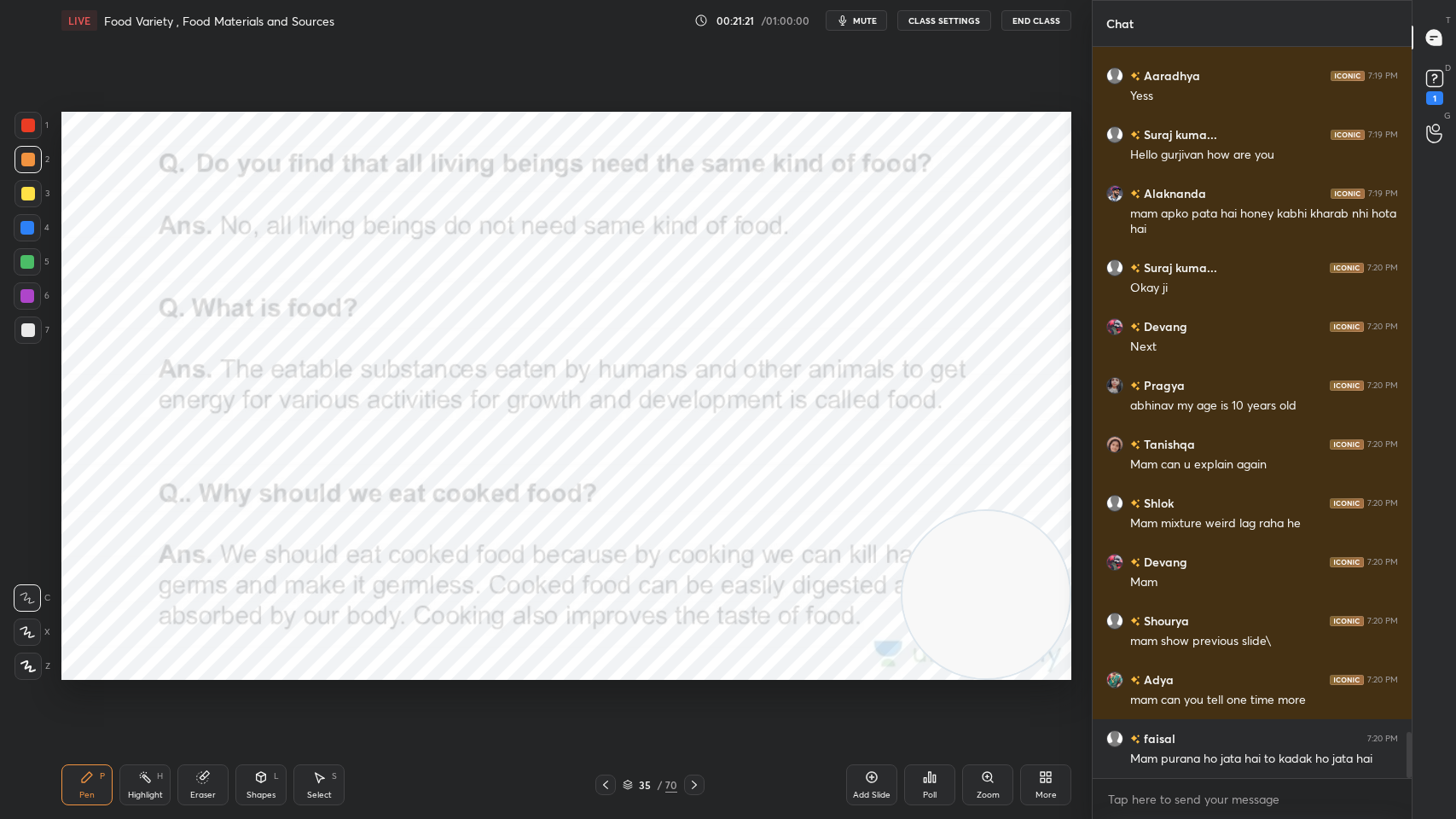 scroll, scrollTop: 10935, scrollLeft: 0, axis: vertical 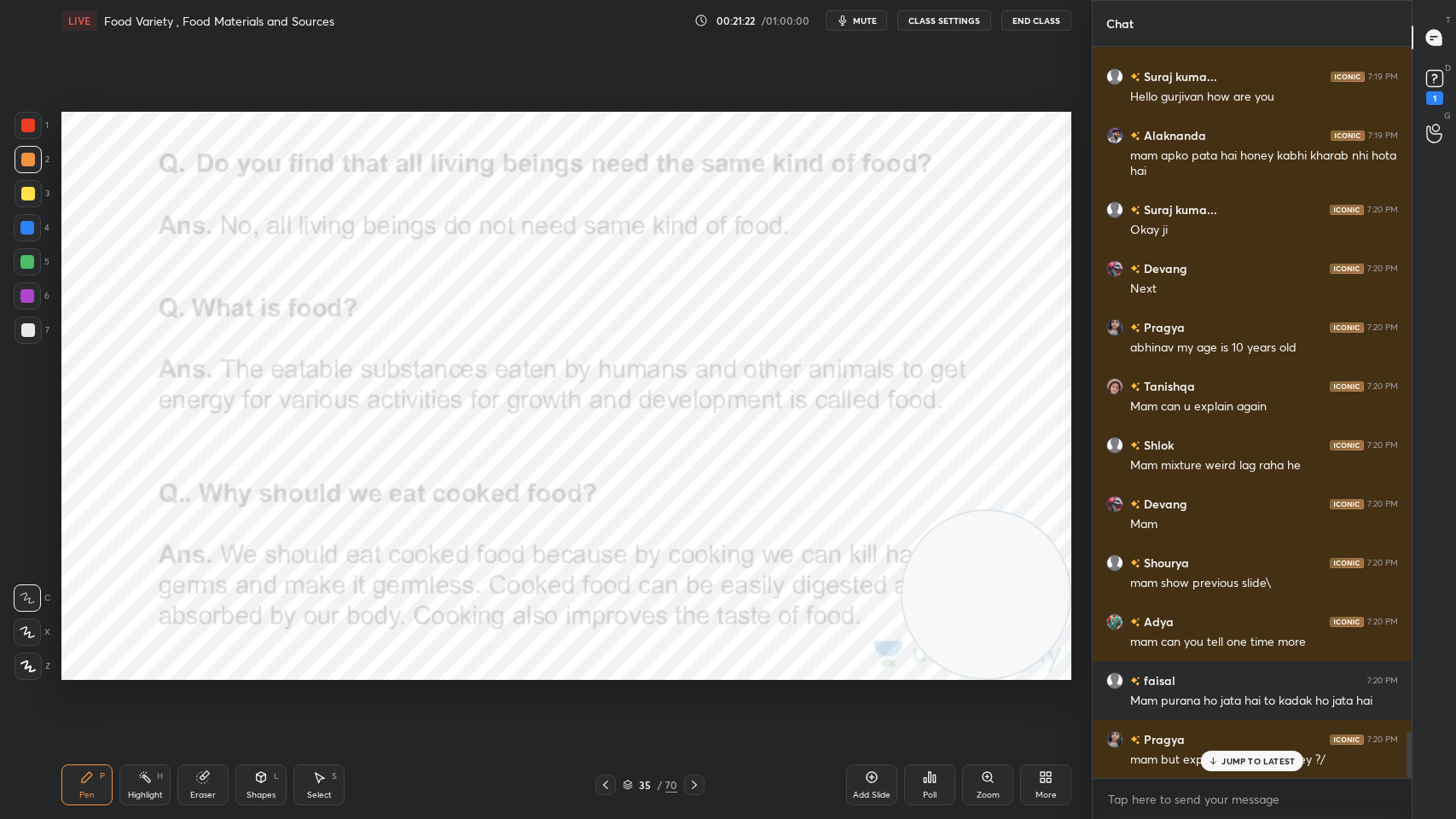 click on "35" at bounding box center [645, 785] 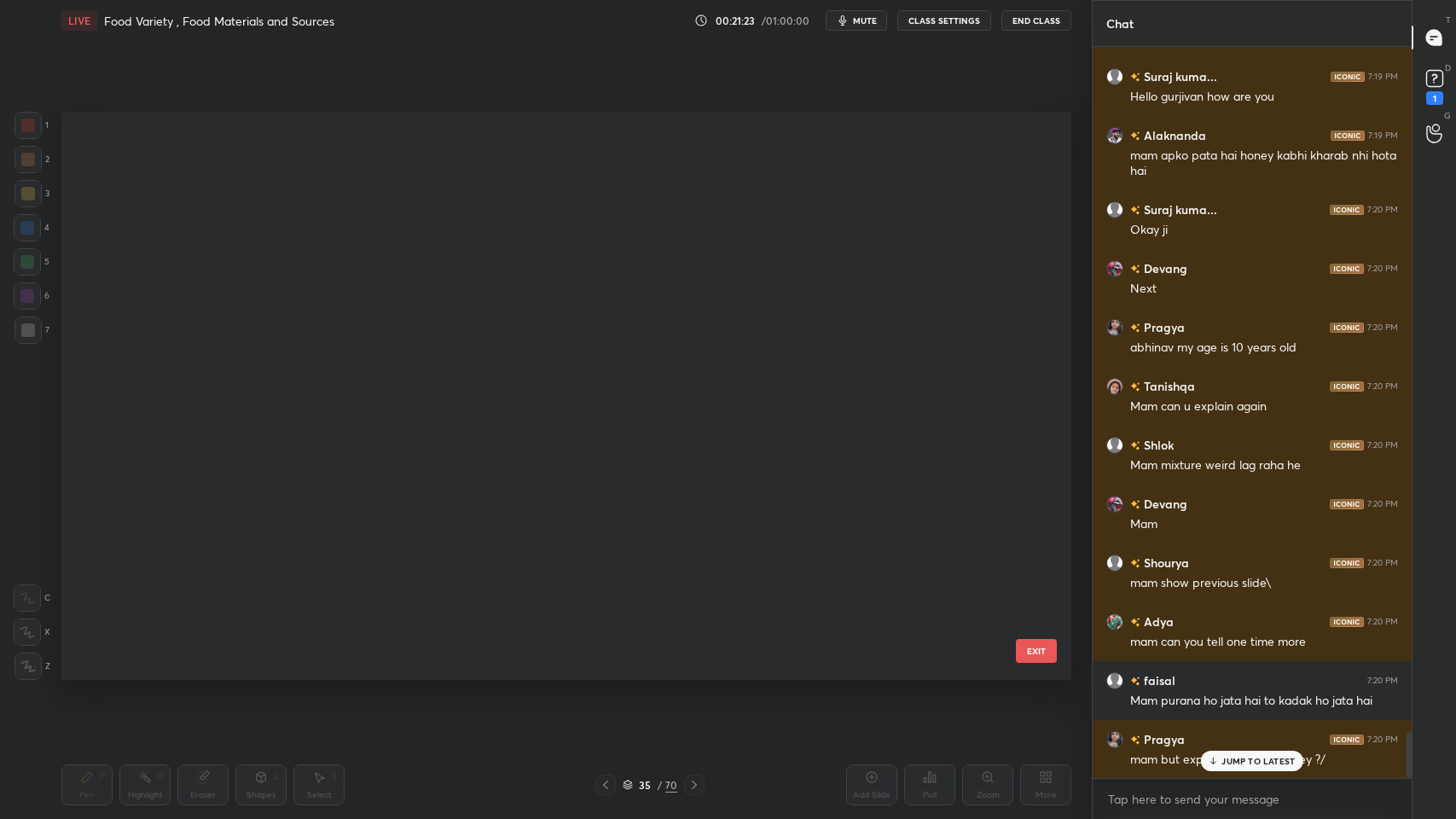 scroll, scrollTop: 1550, scrollLeft: 0, axis: vertical 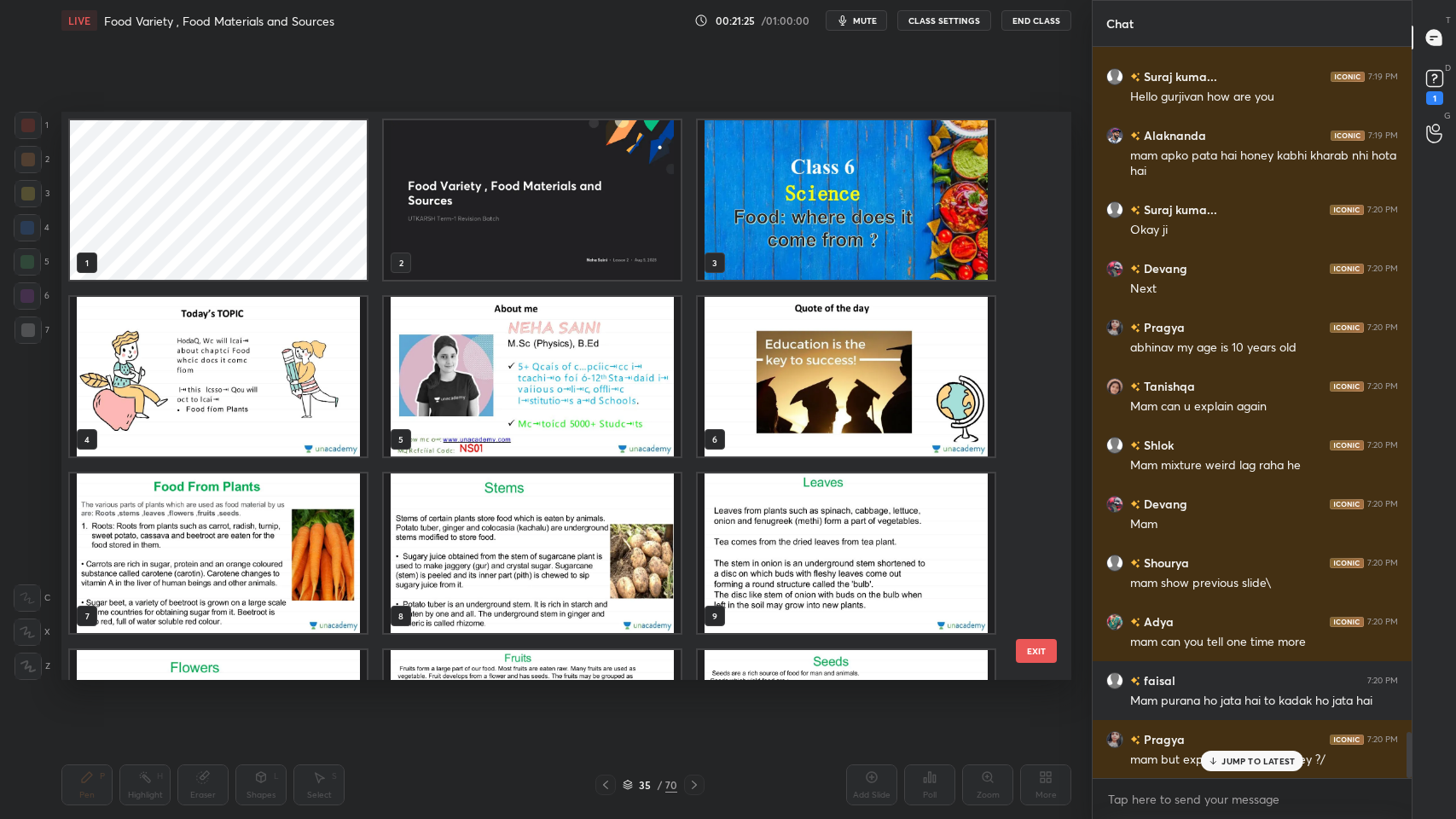 click at bounding box center (218, 553) 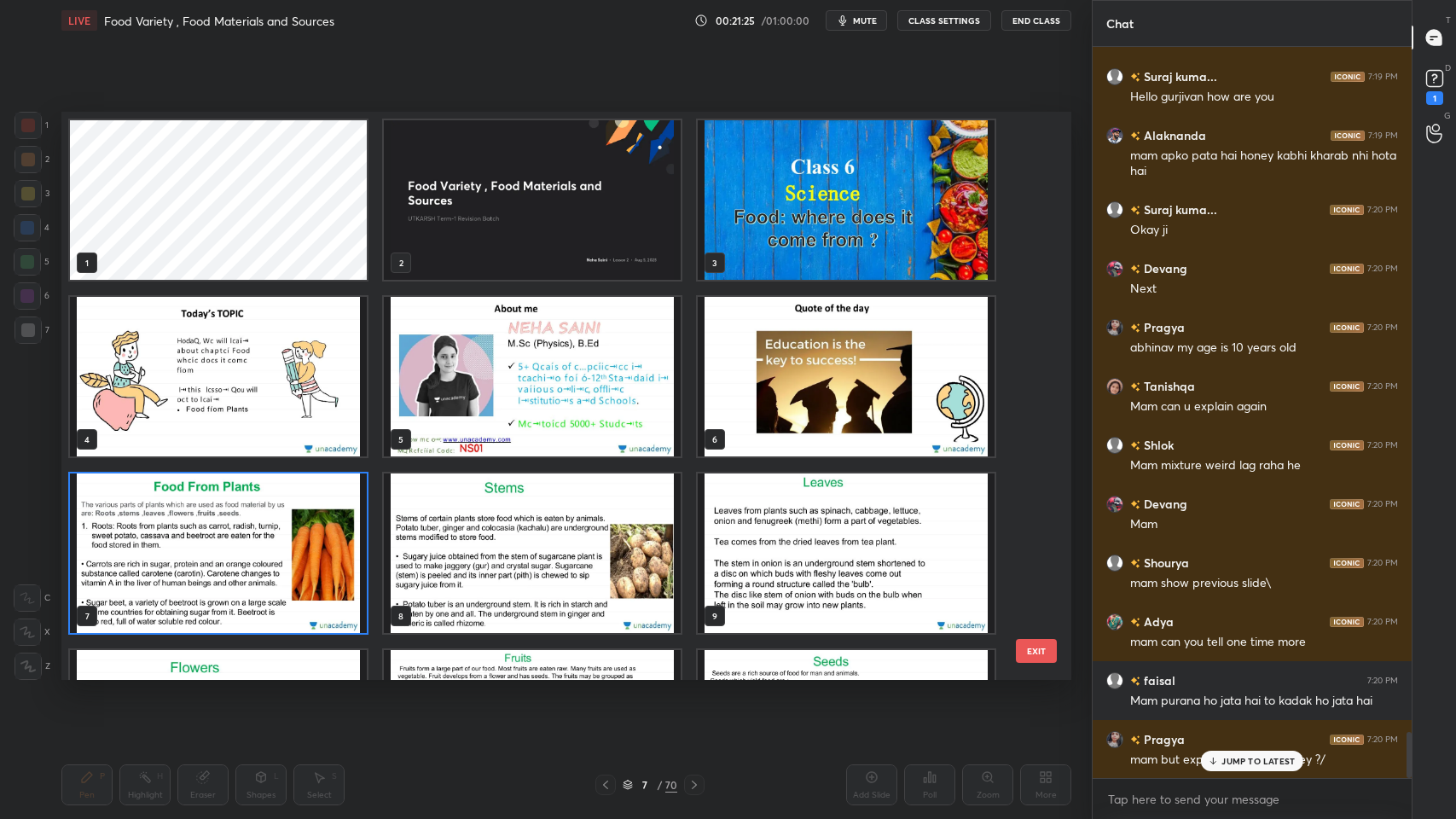 click at bounding box center (218, 553) 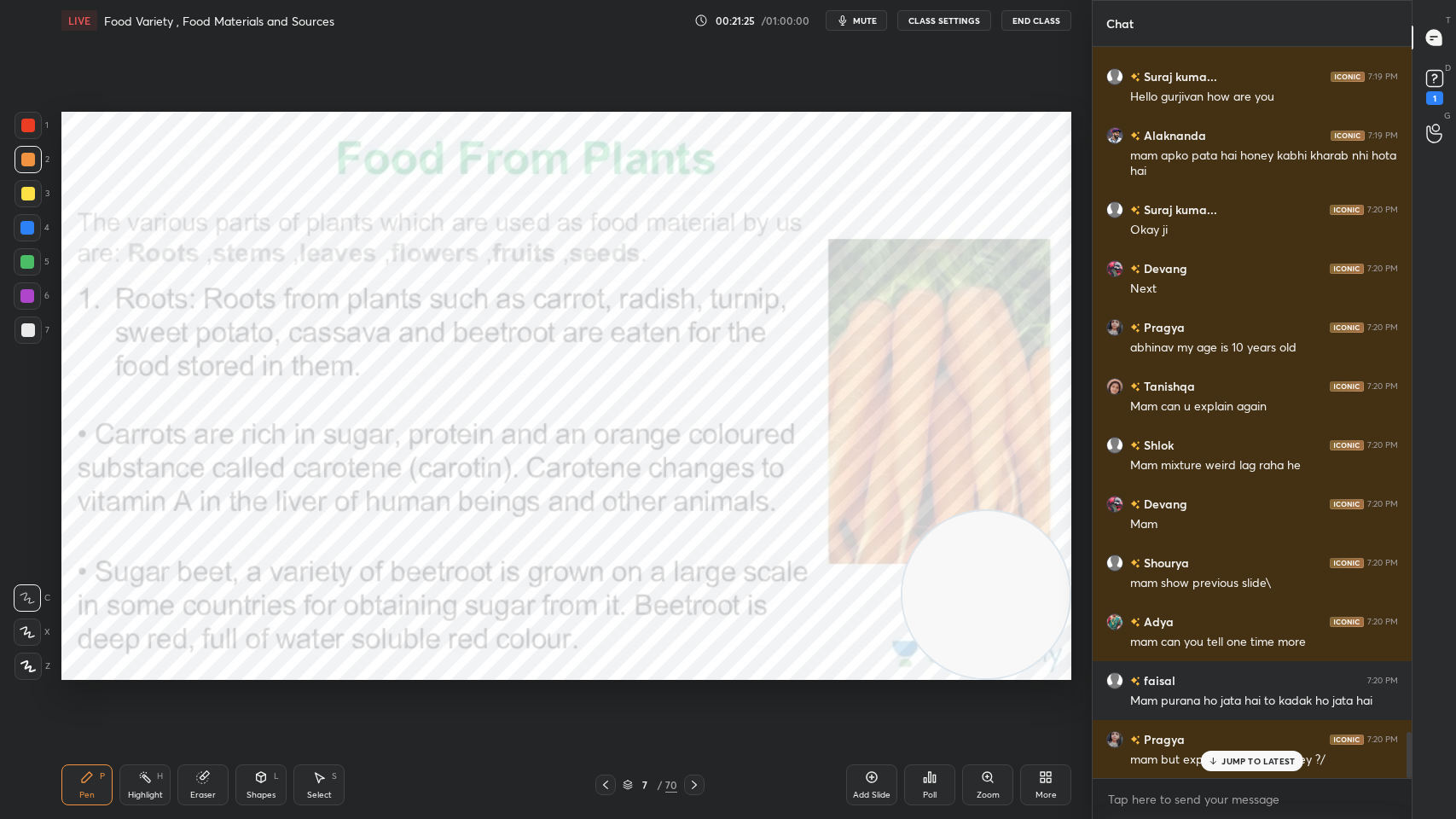 click at bounding box center [218, 553] 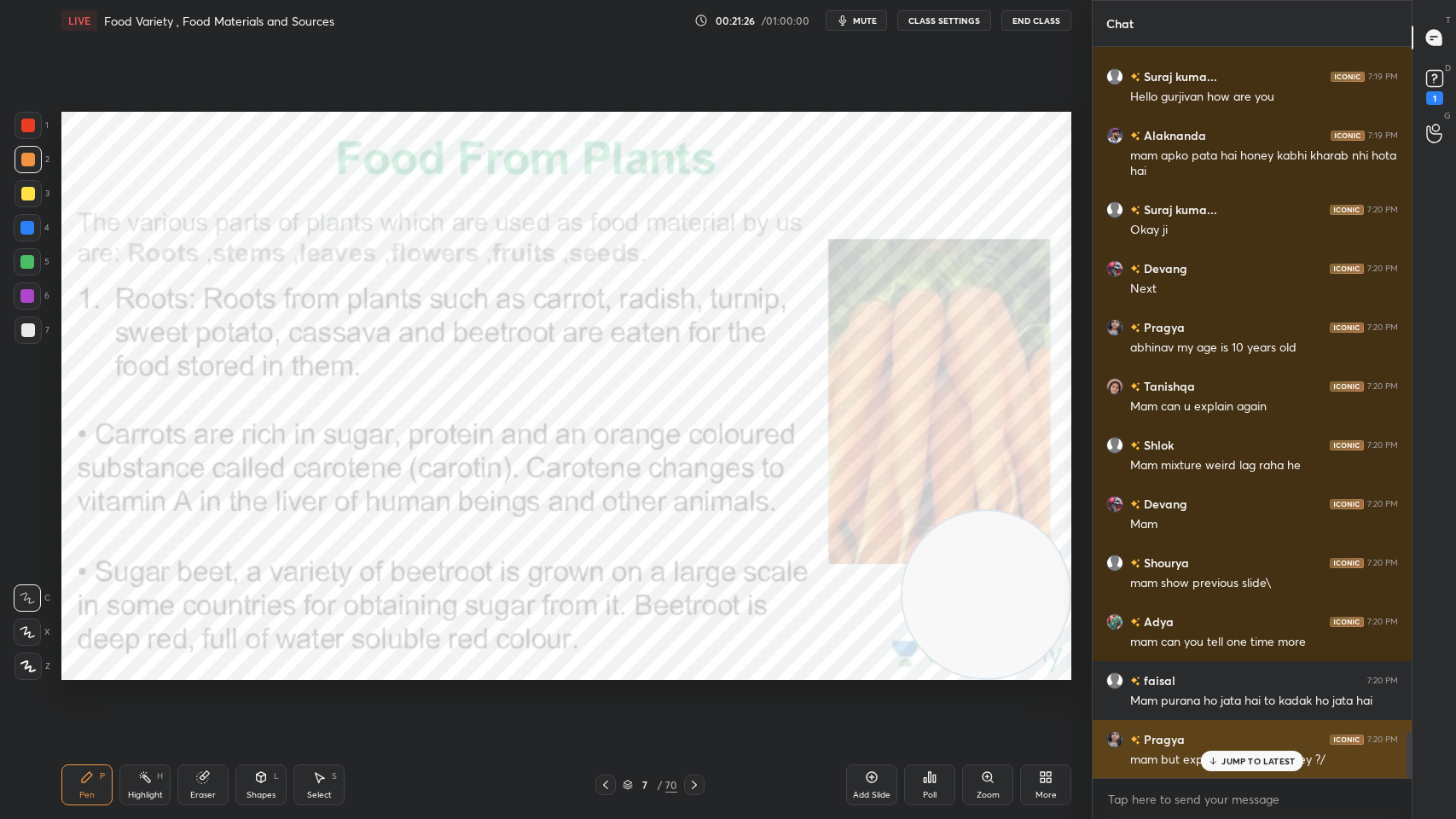 click at bounding box center [1252, 778] 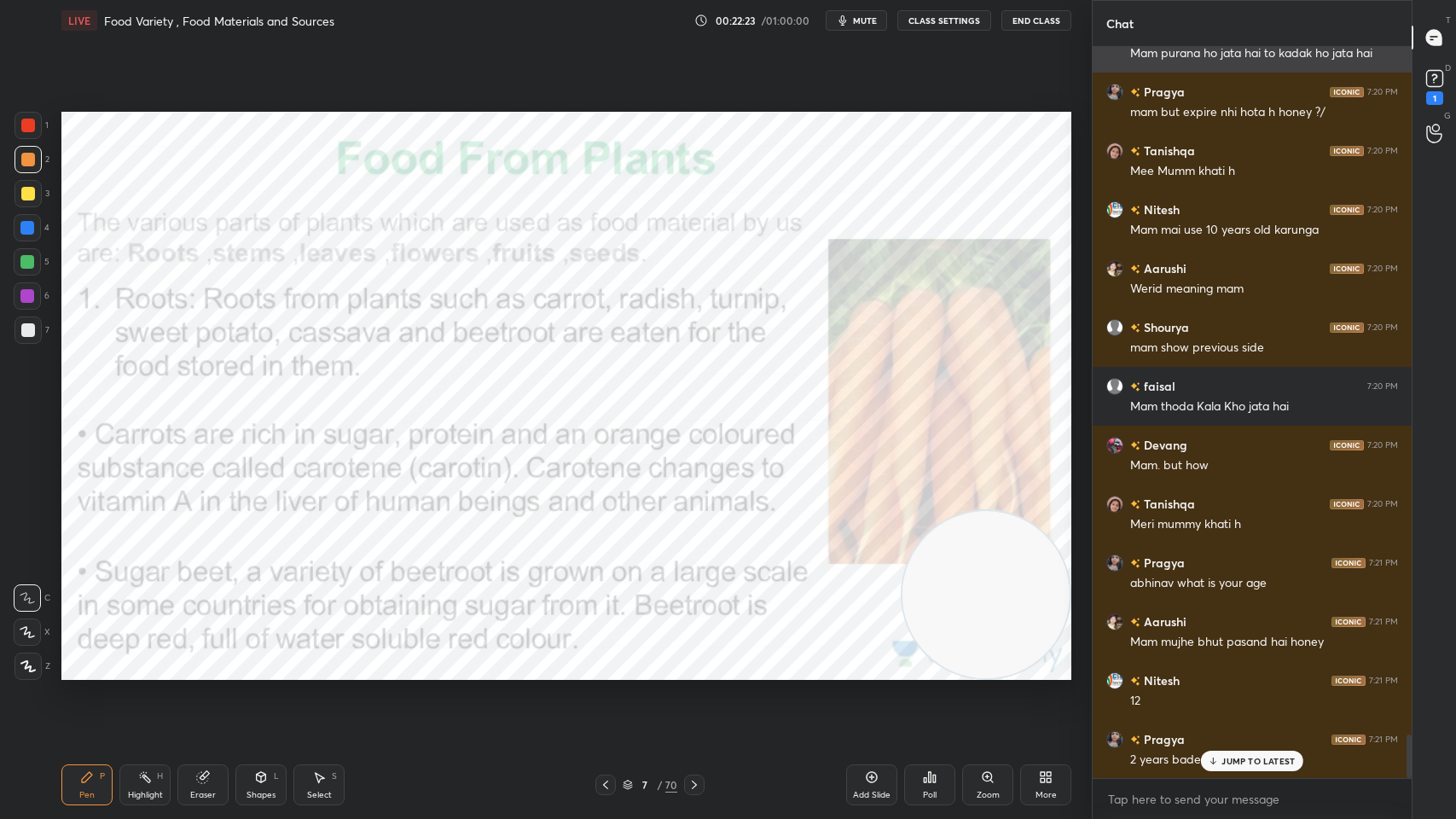 scroll, scrollTop: 11643, scrollLeft: 0, axis: vertical 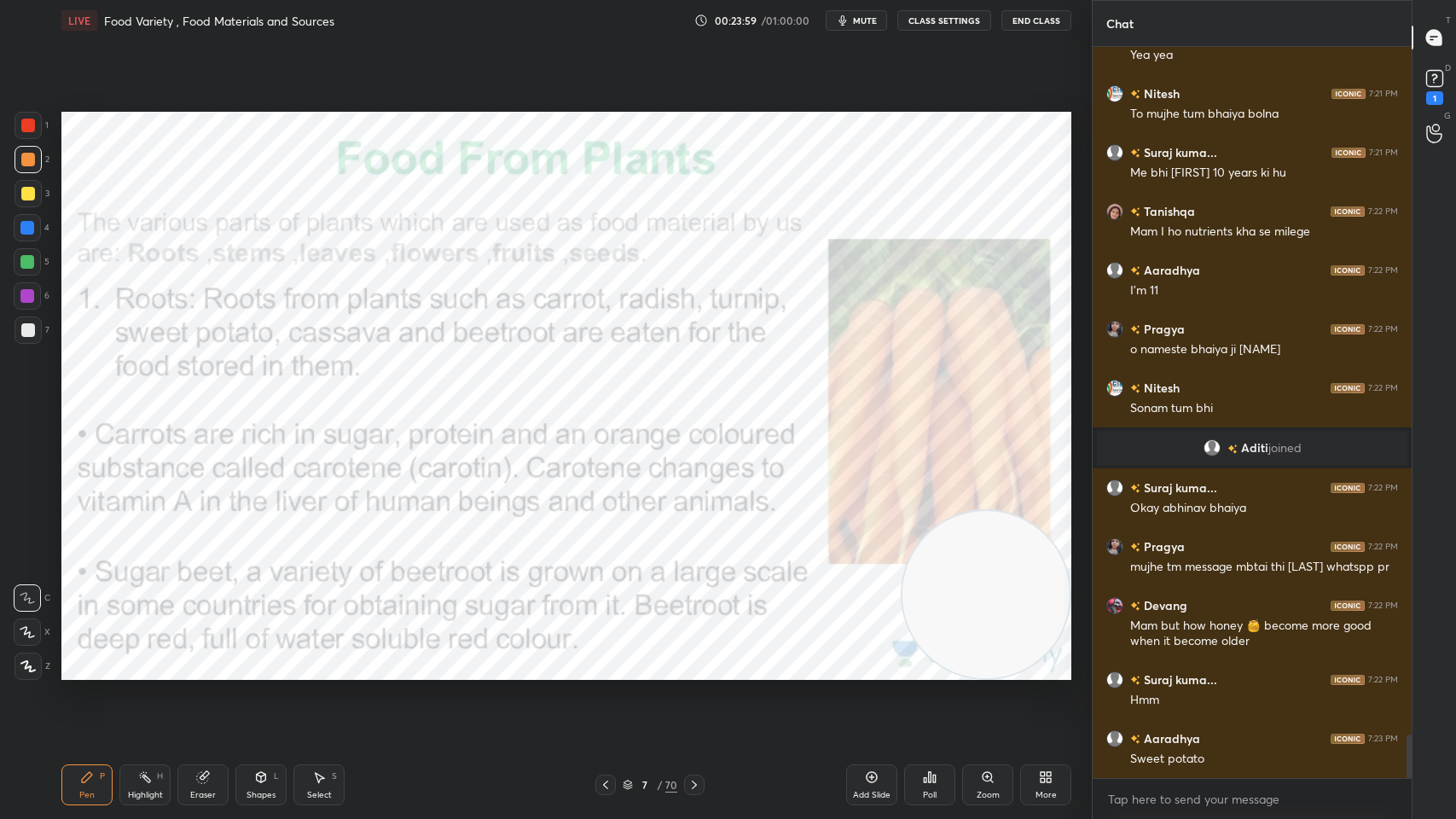 click at bounding box center [28, 125] 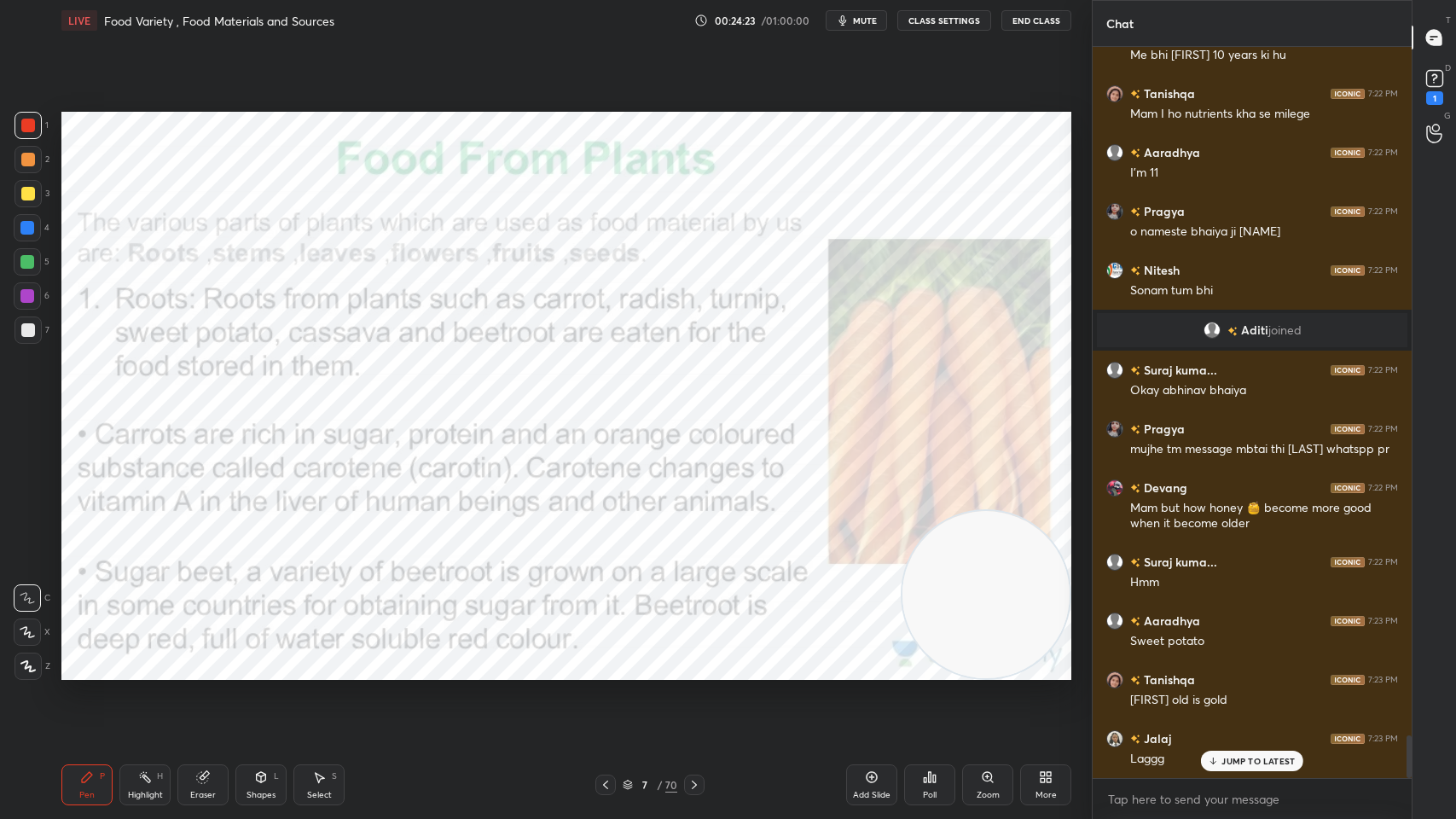scroll, scrollTop: 11727, scrollLeft: 0, axis: vertical 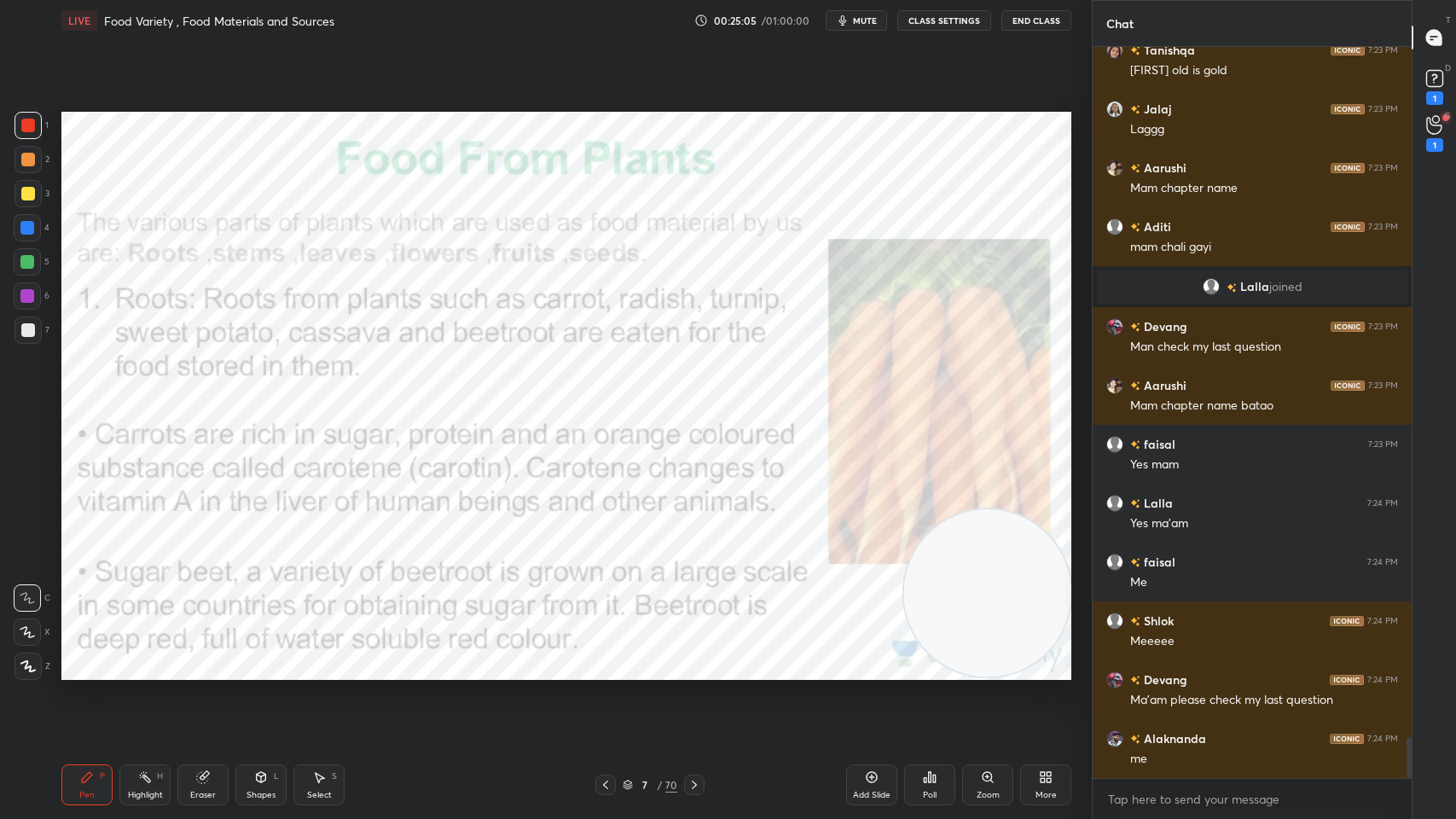 click 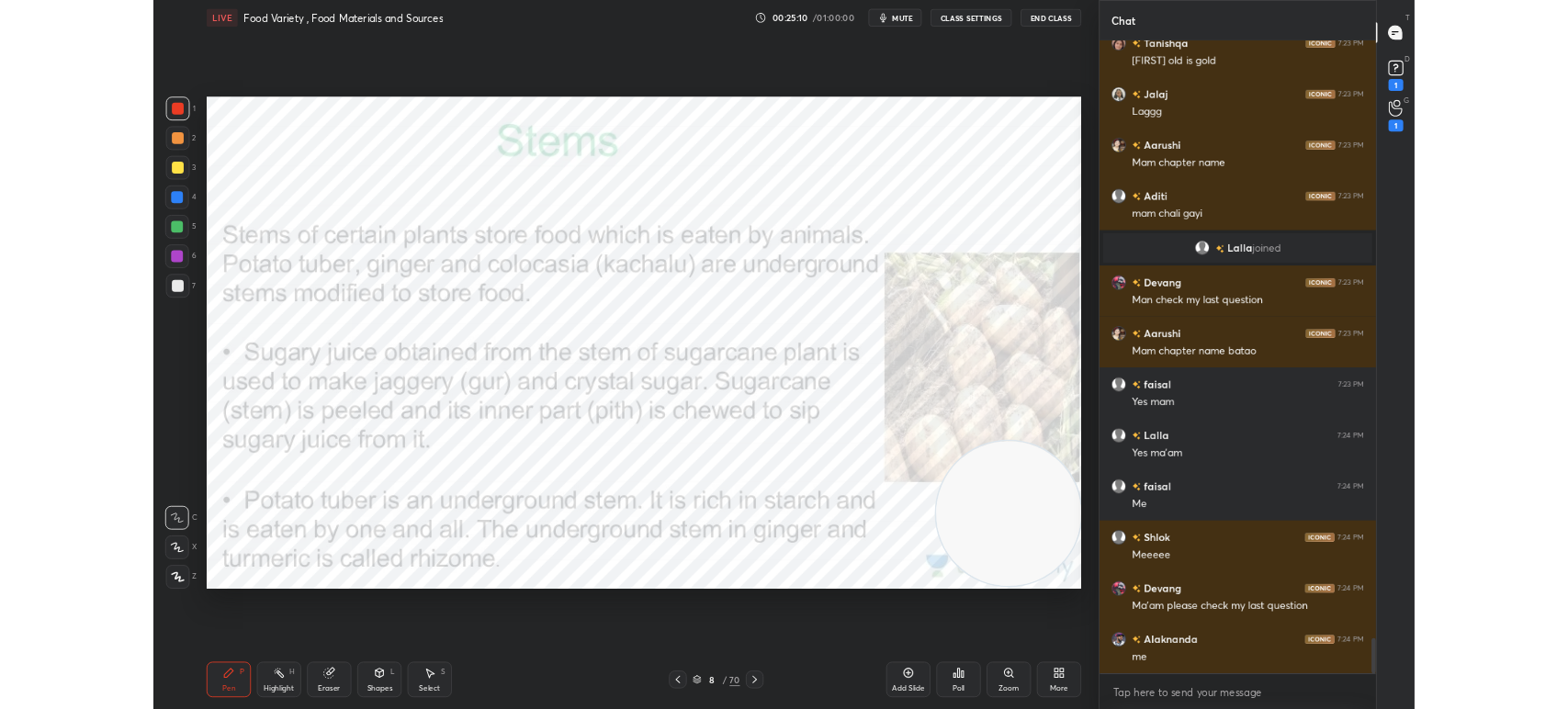 scroll, scrollTop: 591, scrollLeft: 1102, axis: both 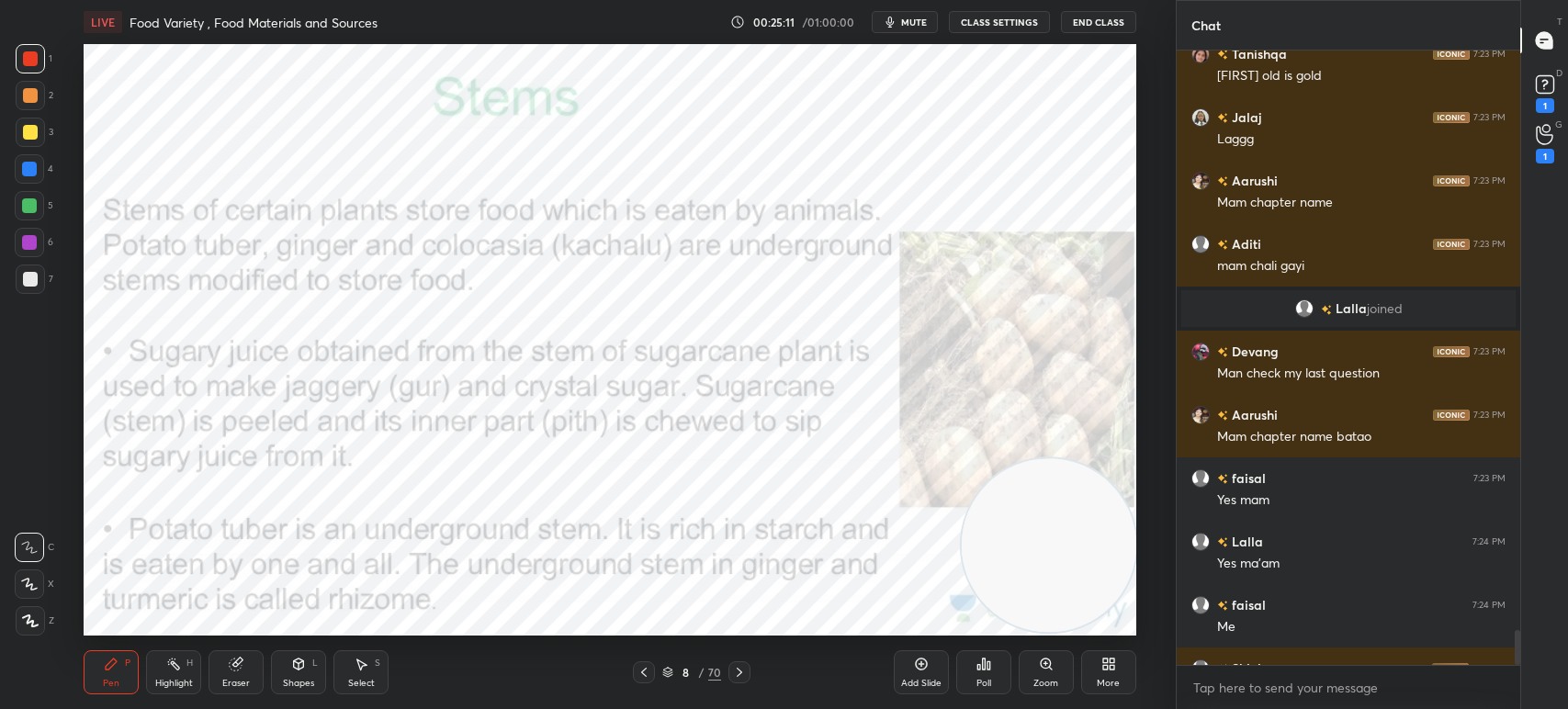 type on "x" 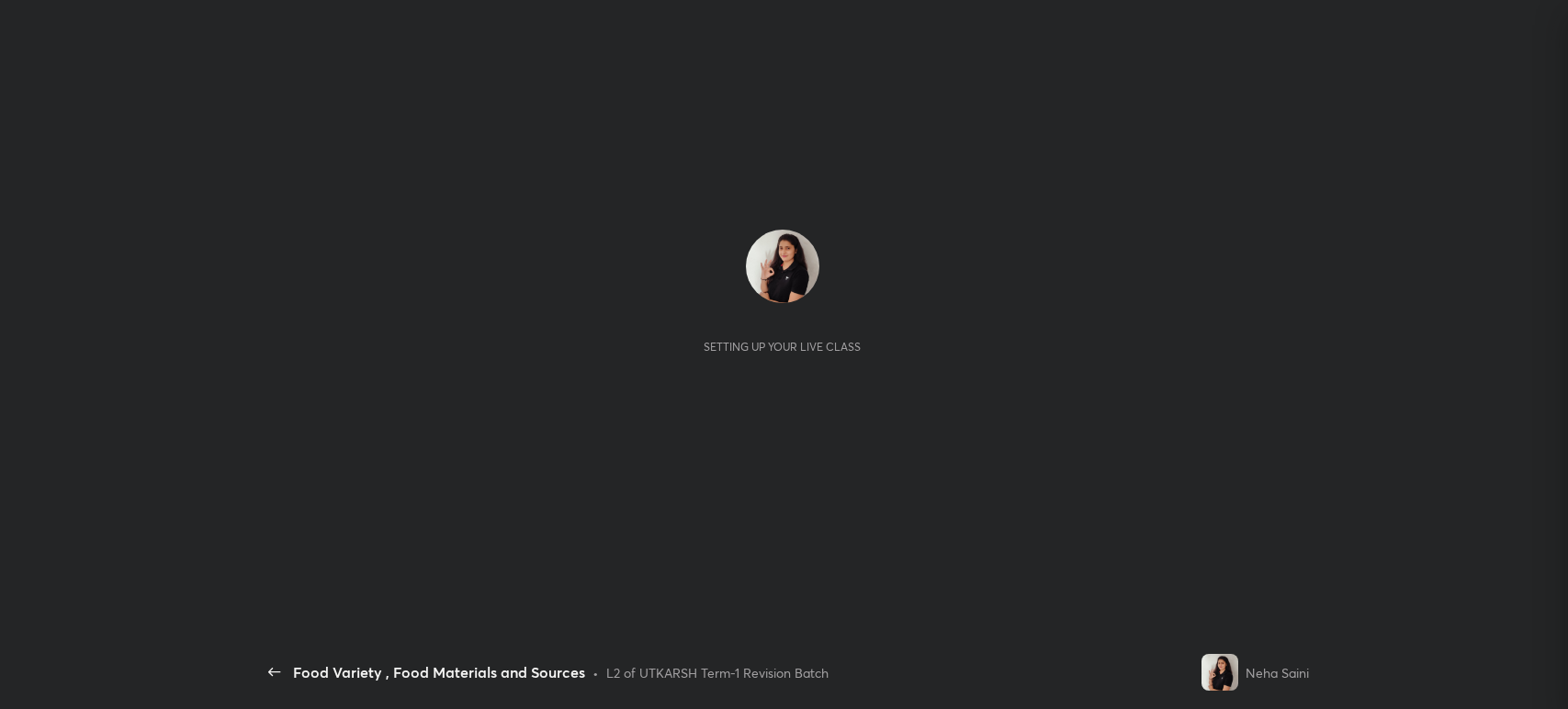 scroll, scrollTop: 0, scrollLeft: 0, axis: both 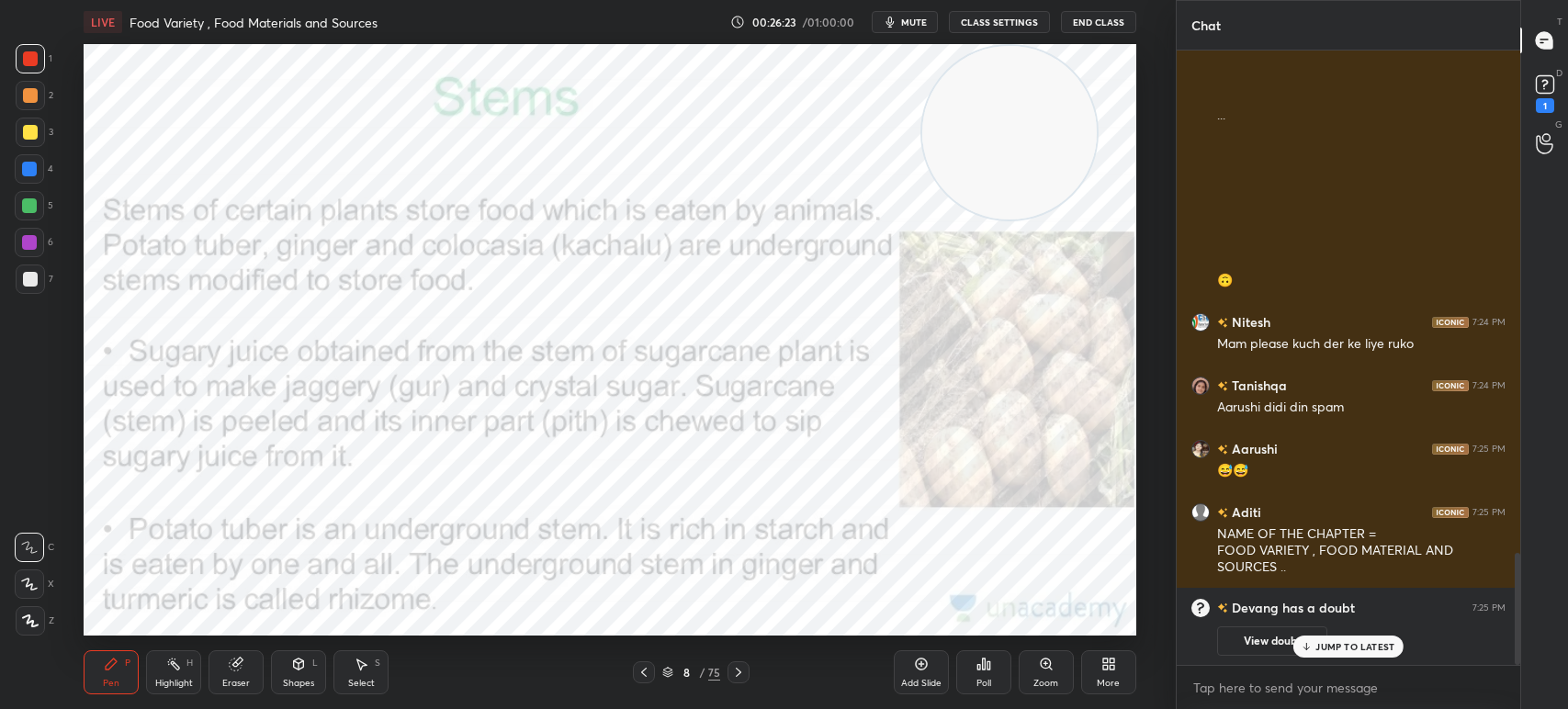 click on "More" at bounding box center [1109, 672] 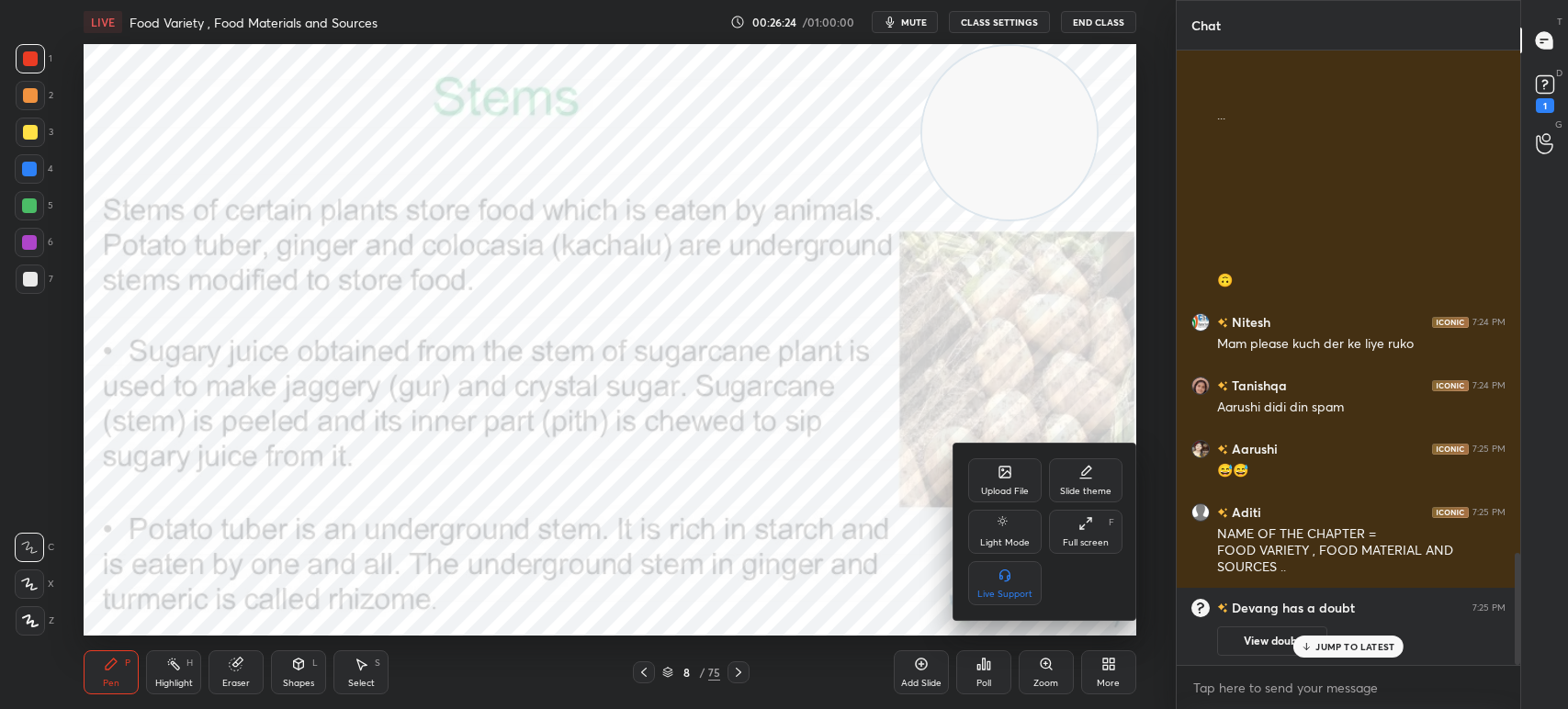 click on "Full screen" at bounding box center [1086, 543] 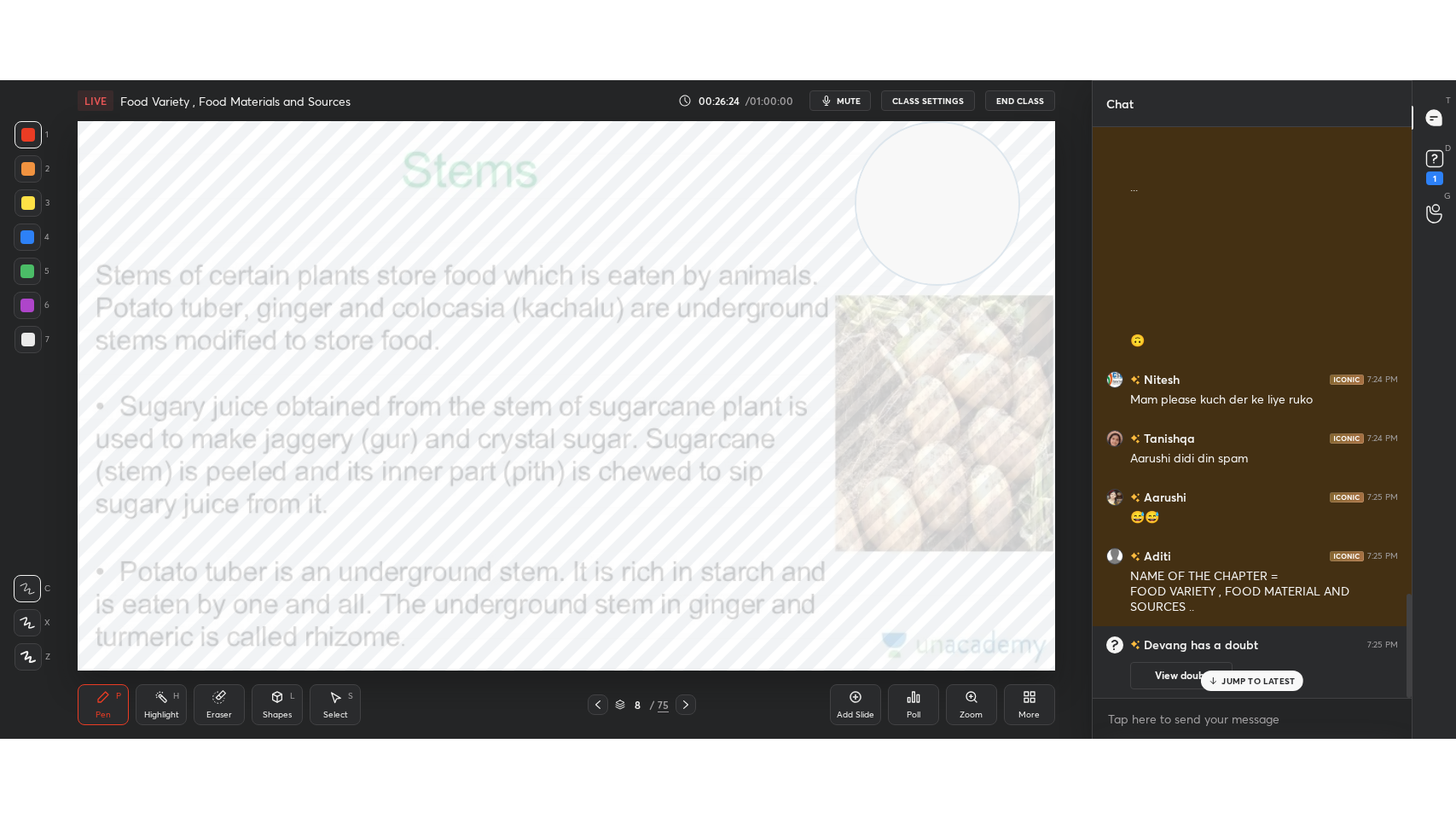 scroll, scrollTop: 84603, scrollLeft: 84272, axis: both 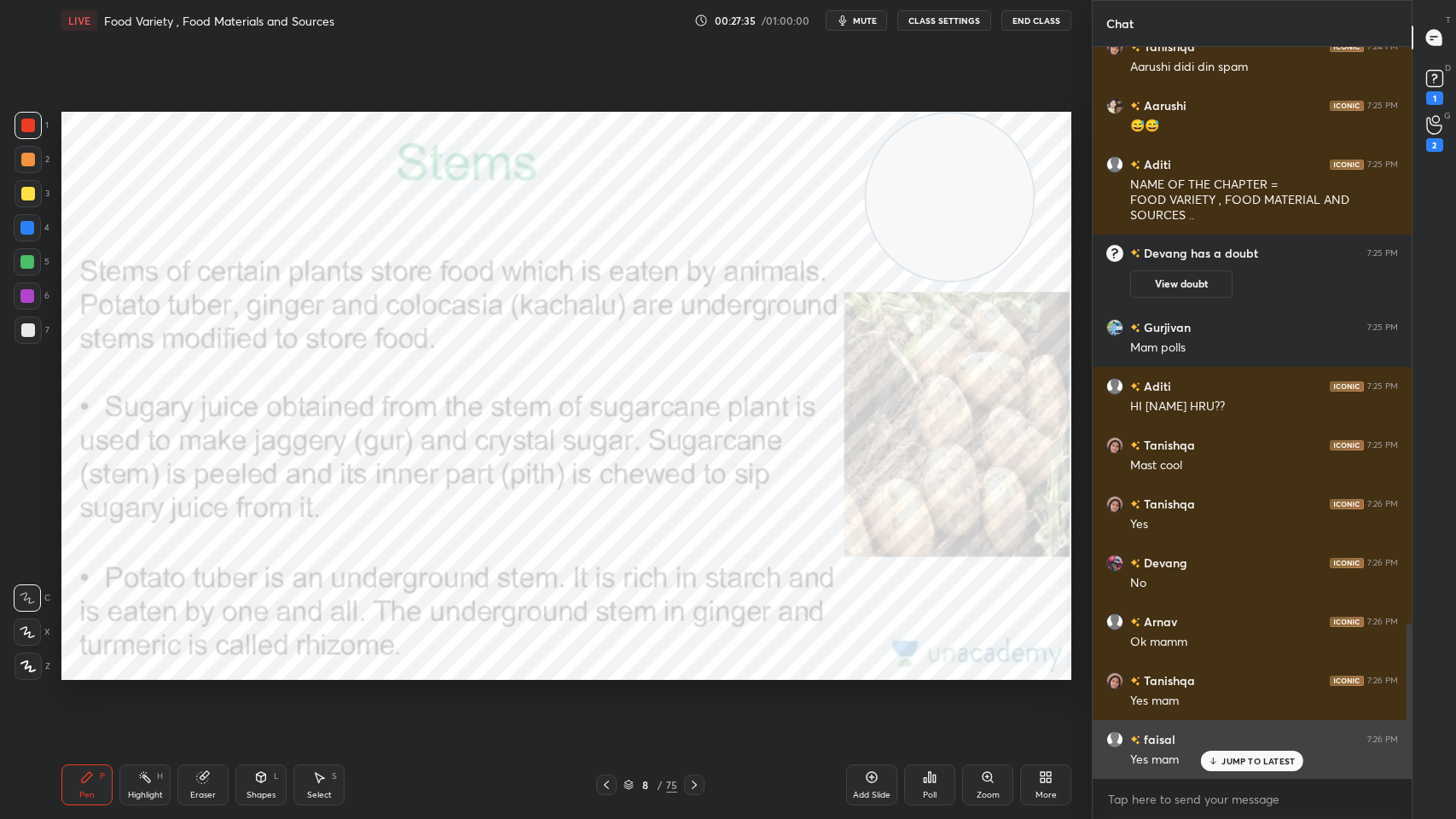 click 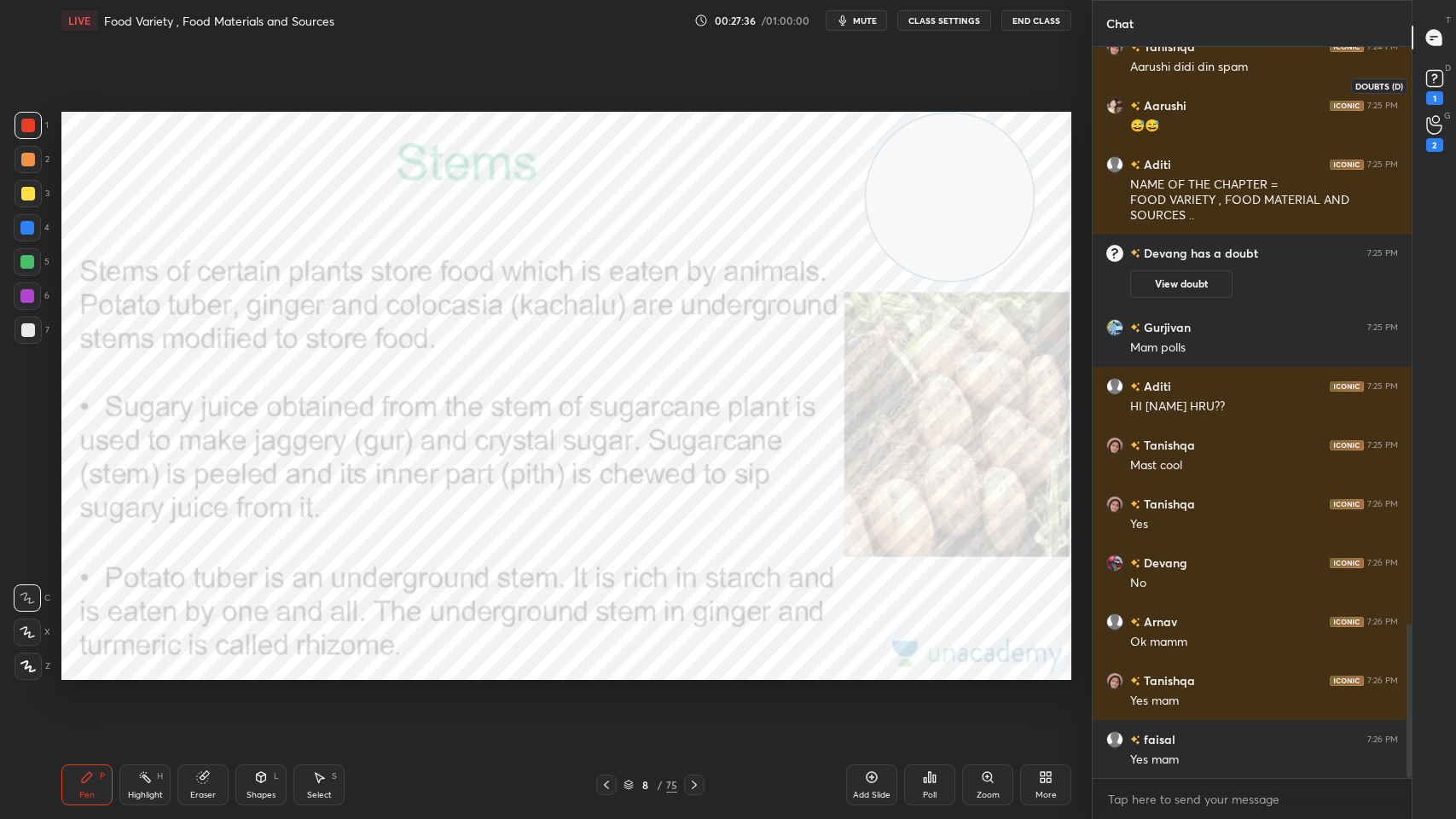 click on "1" at bounding box center [1435, 98] 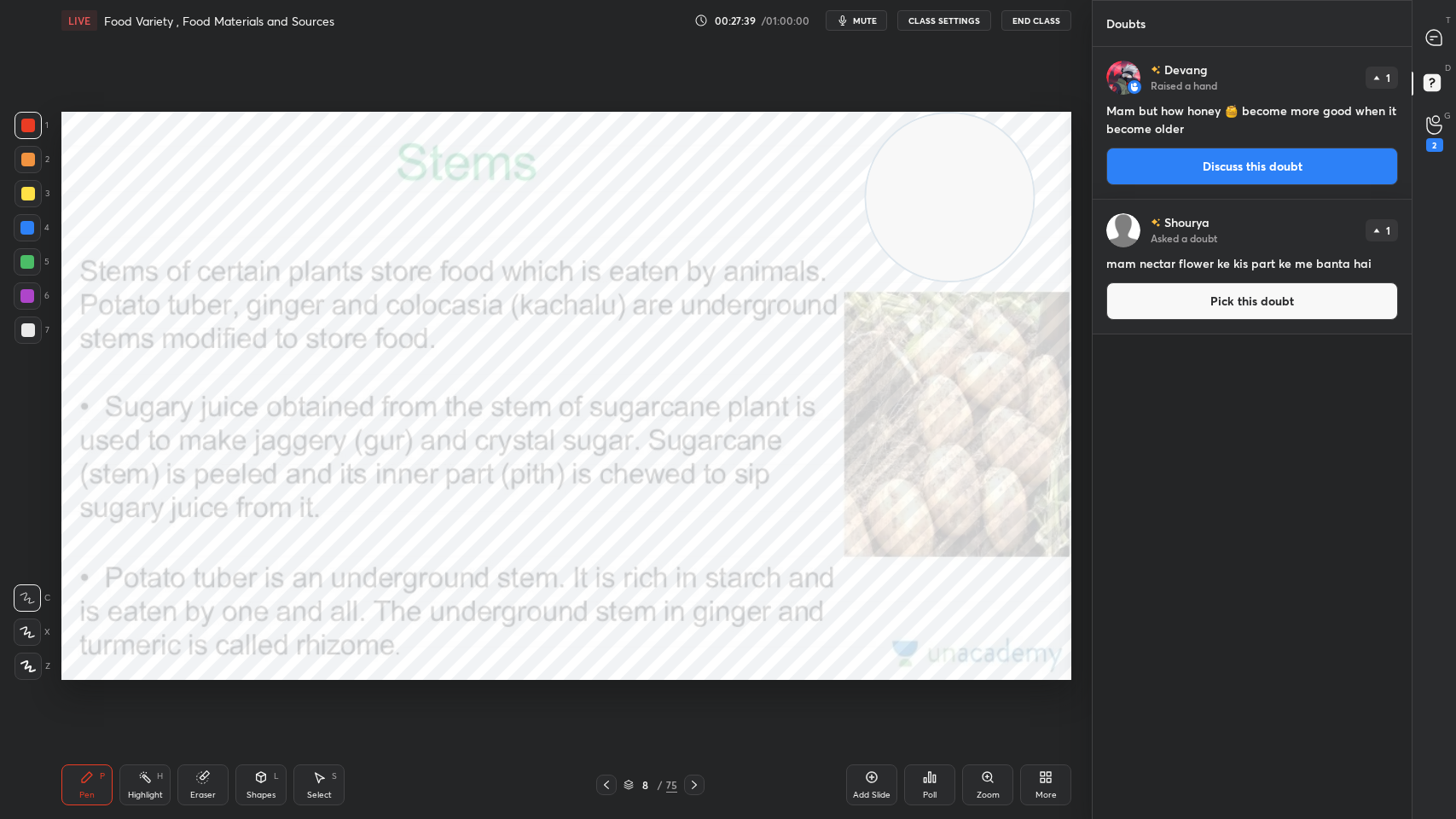 click on "Discuss this doubt" at bounding box center [1252, 166] 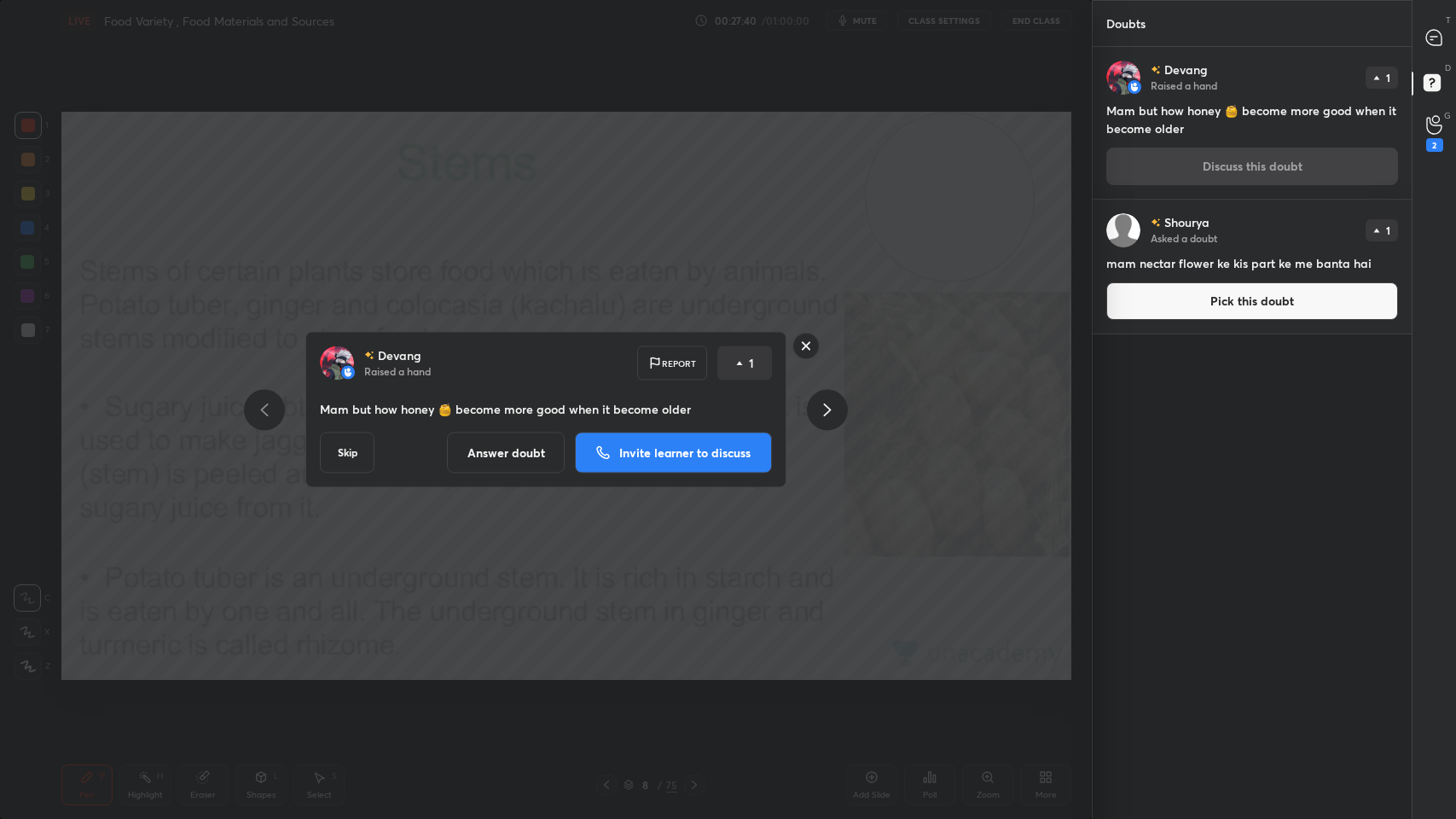 click on "Skip" at bounding box center [347, 453] 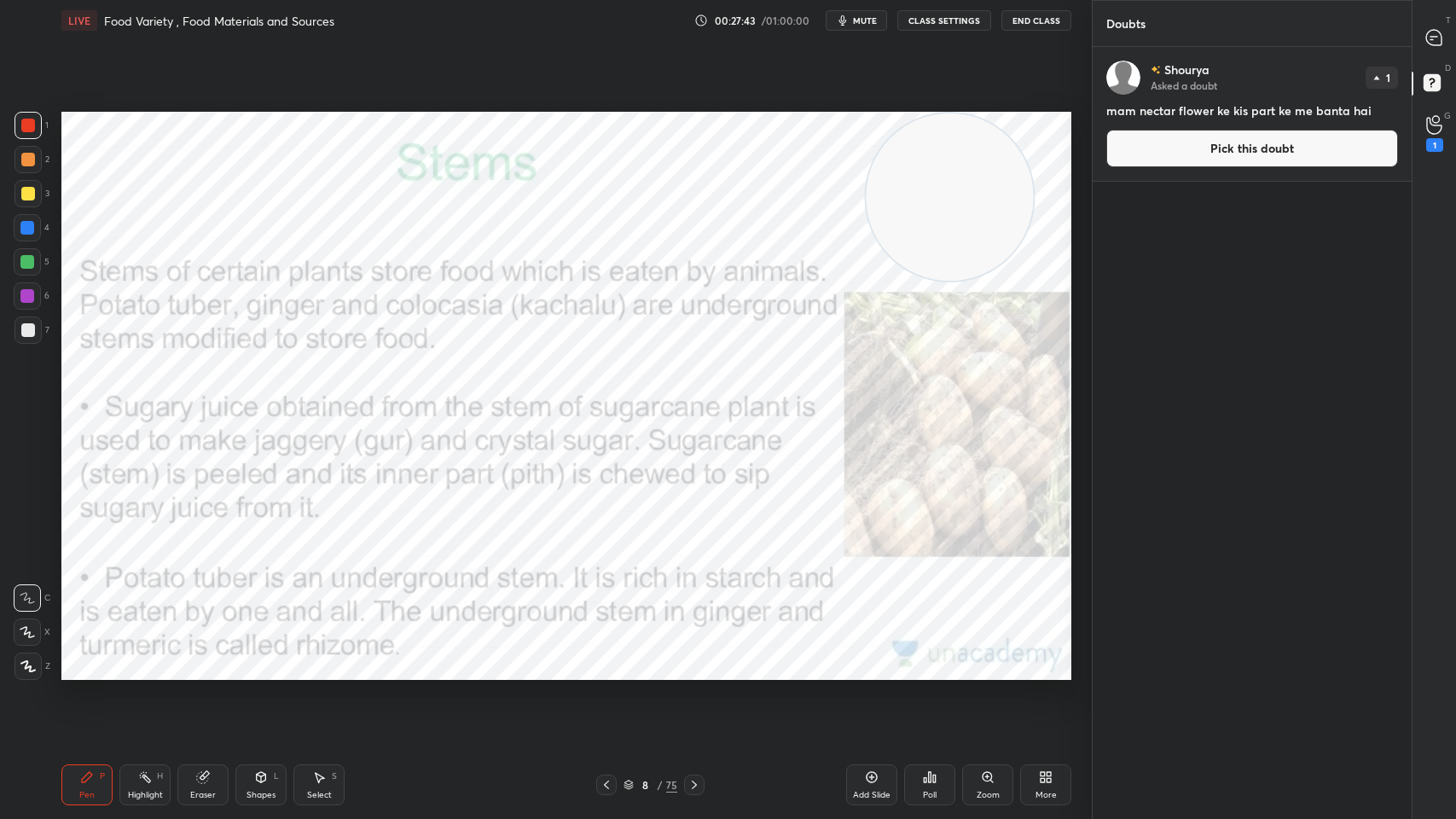 click at bounding box center (1435, 38) 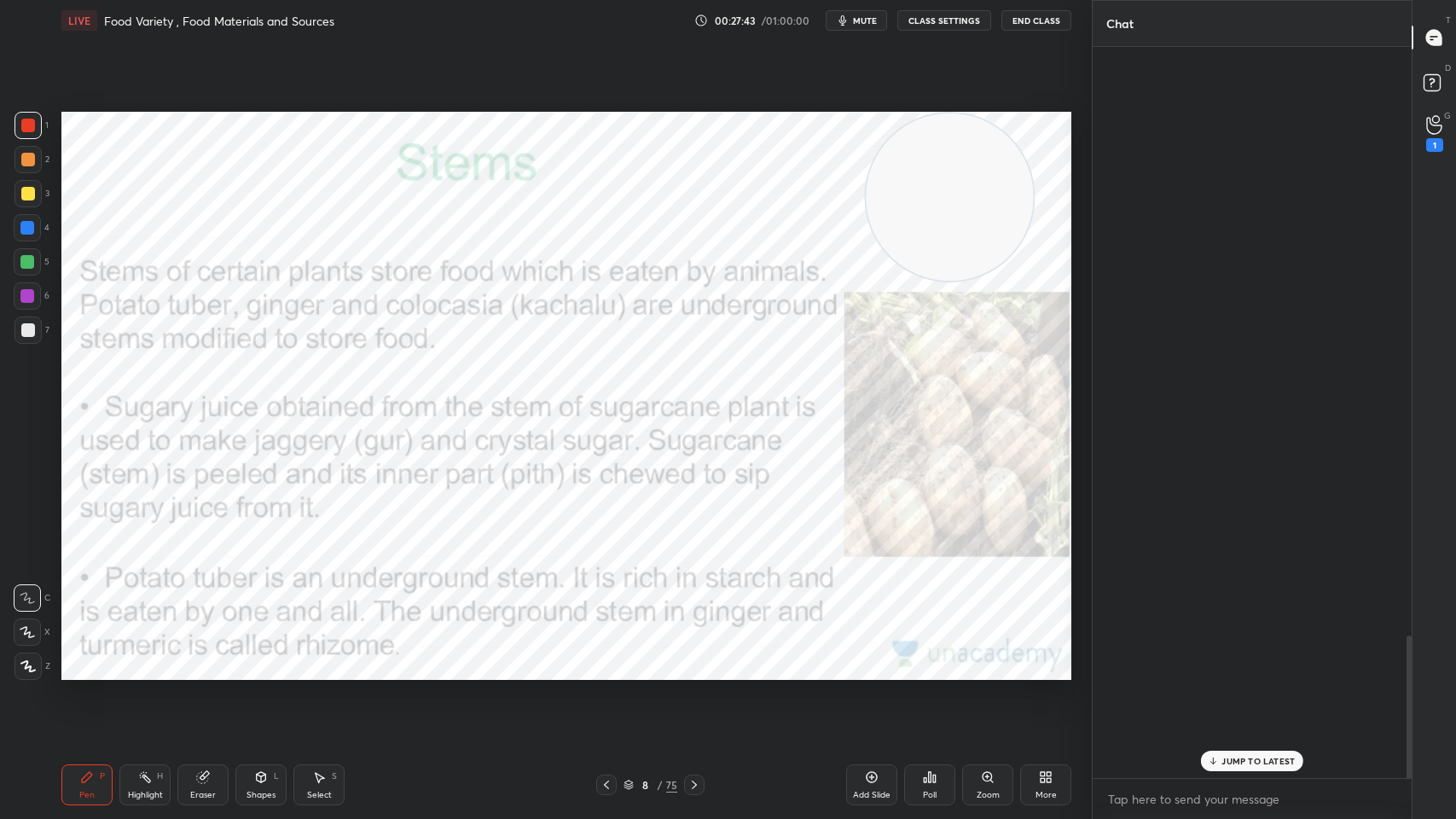 scroll, scrollTop: 3215, scrollLeft: 0, axis: vertical 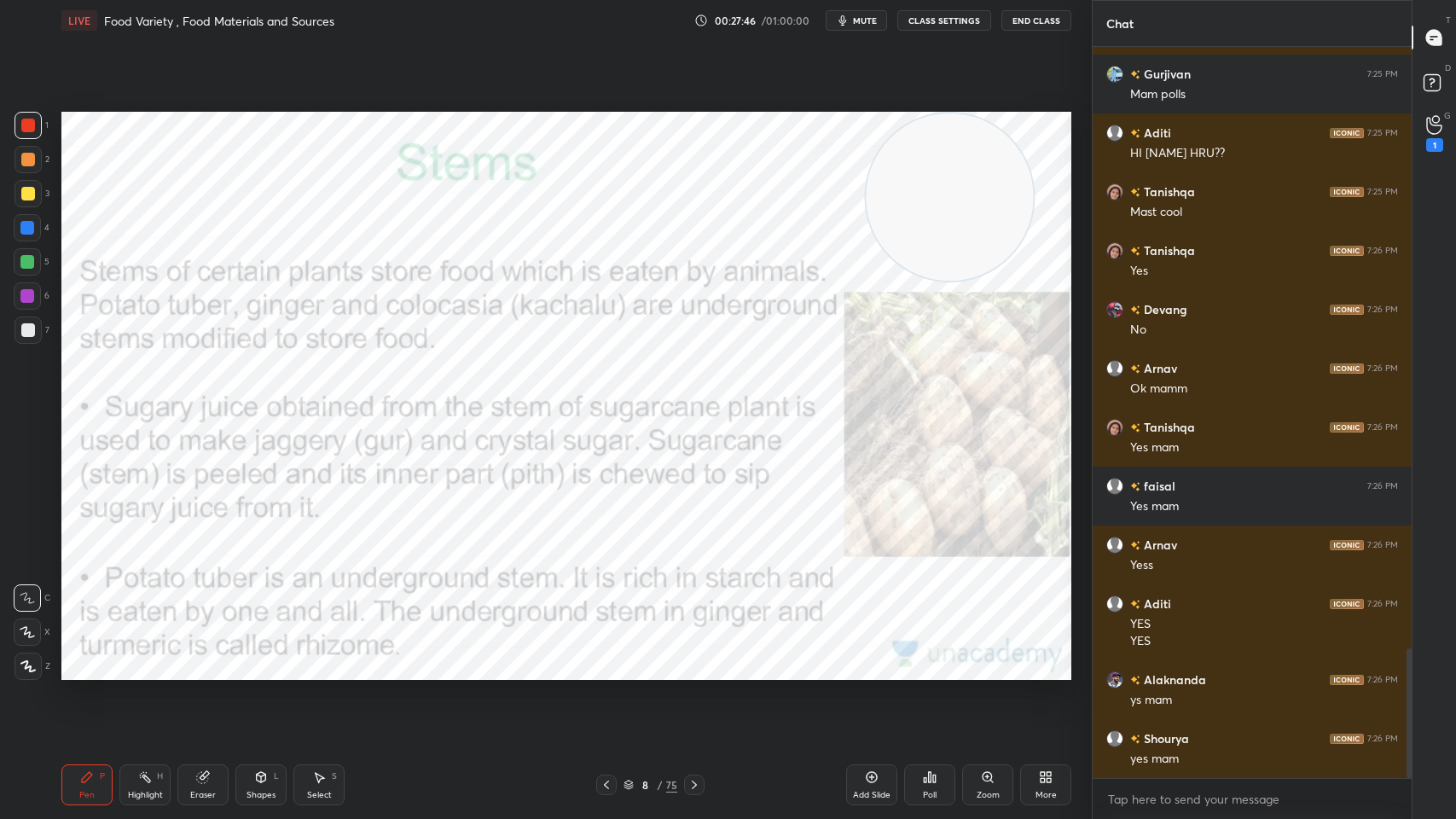 click on "Pen P Highlight H Eraser Shapes L Select S 8 / 75 Add Slide Poll Zoom More" at bounding box center [566, 785] 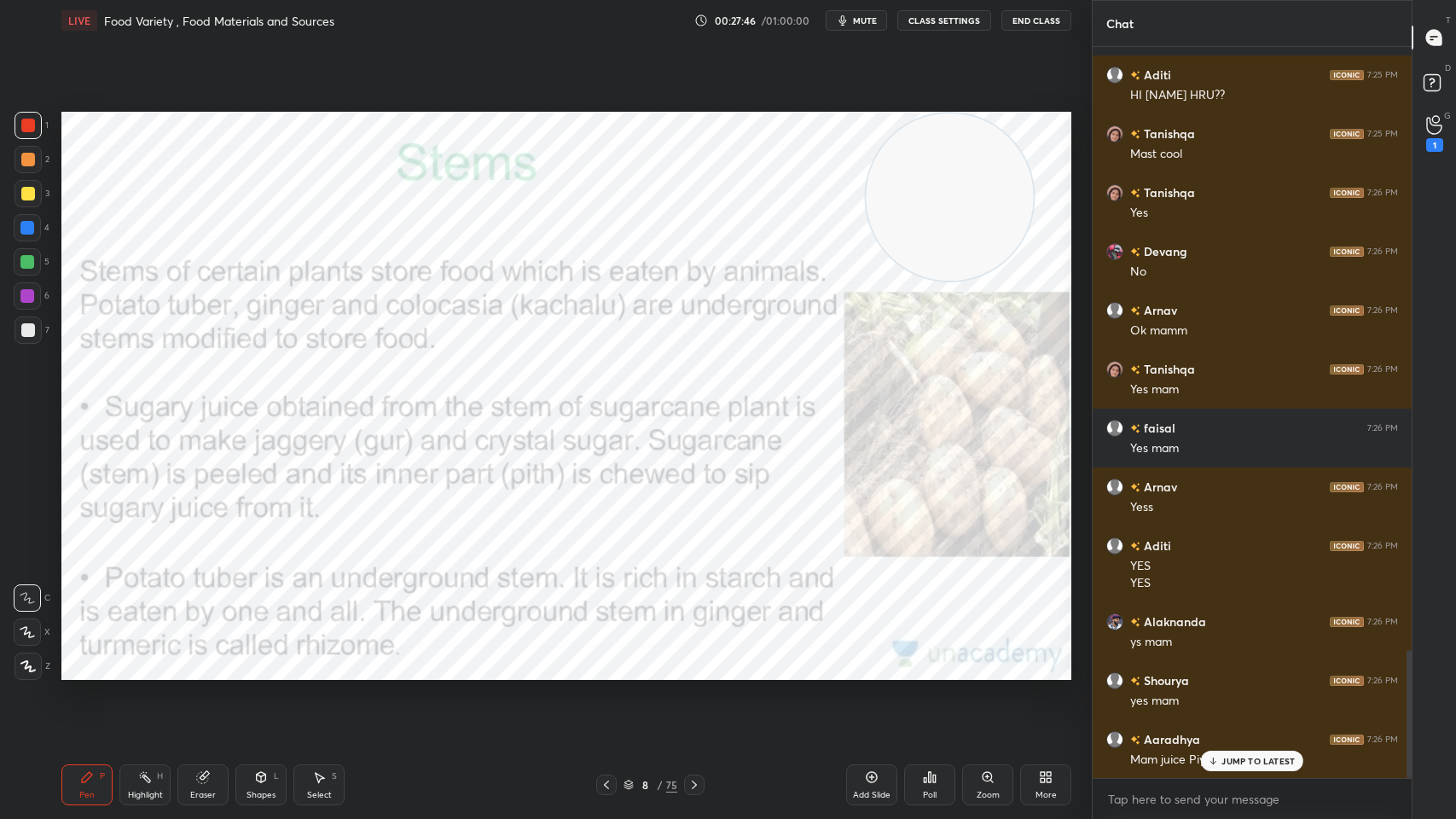 click on "Highlight H" at bounding box center [145, 785] 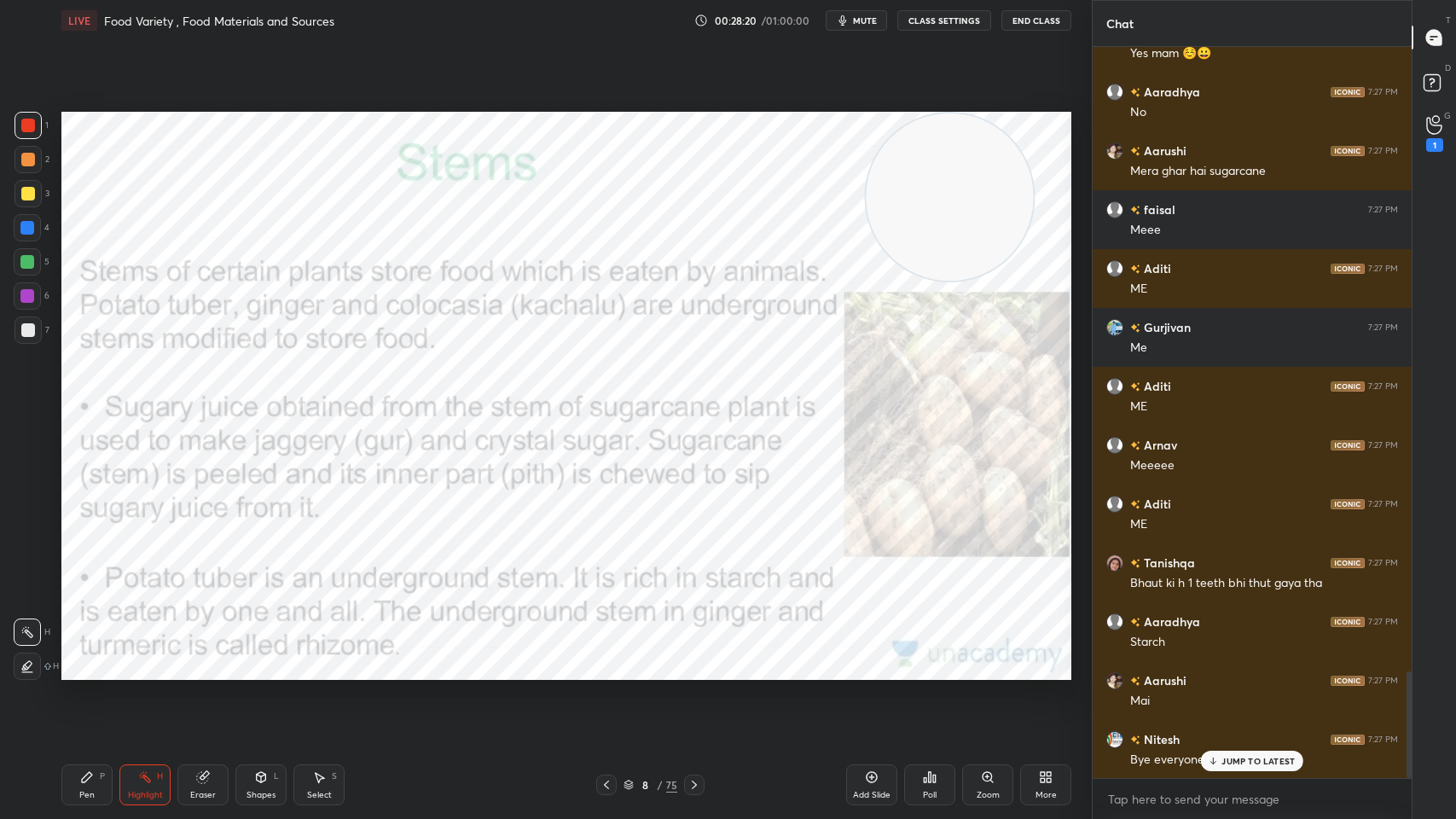 scroll, scrollTop: 4325, scrollLeft: 0, axis: vertical 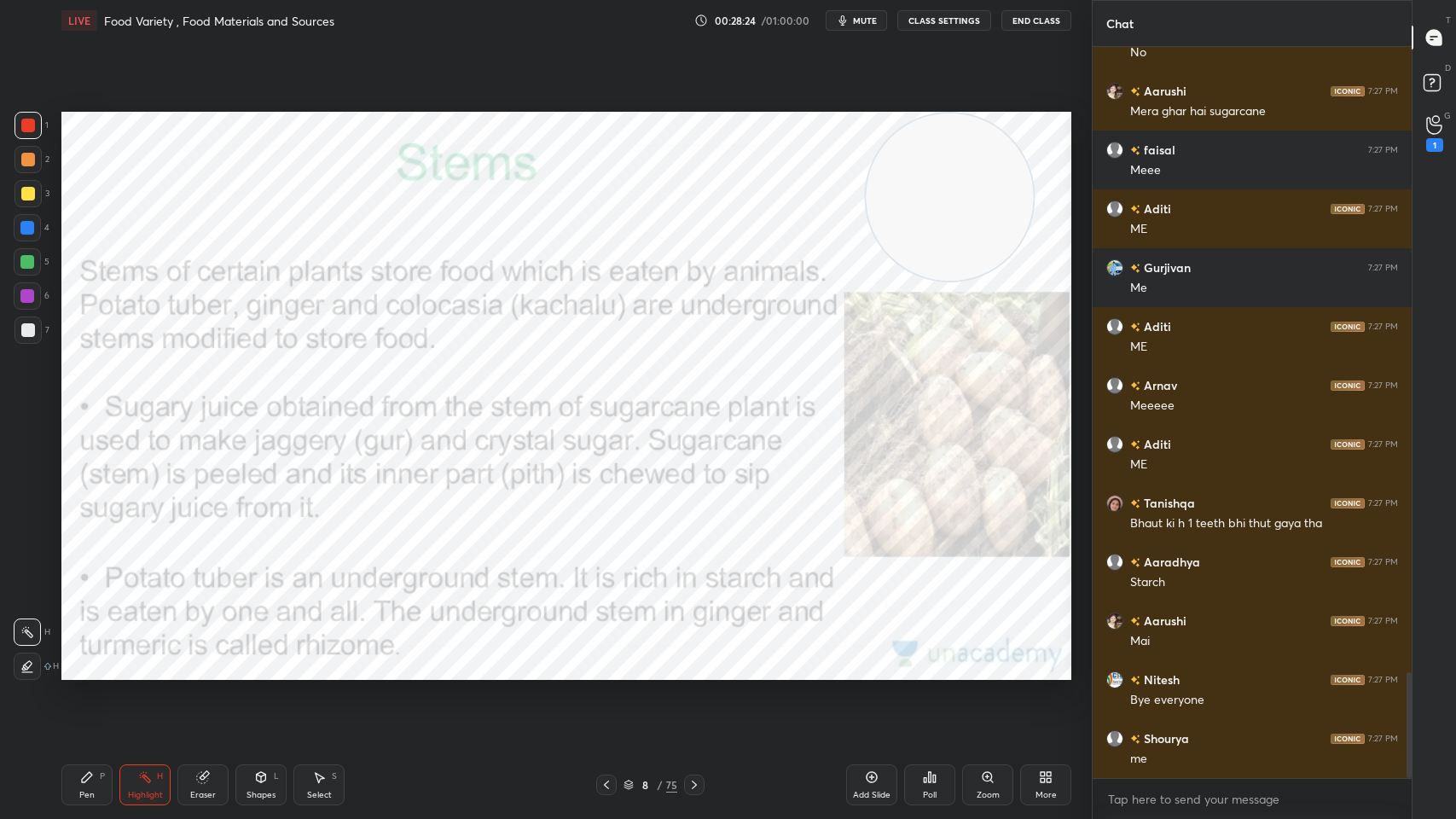 click on "Pen" at bounding box center (87, 795) 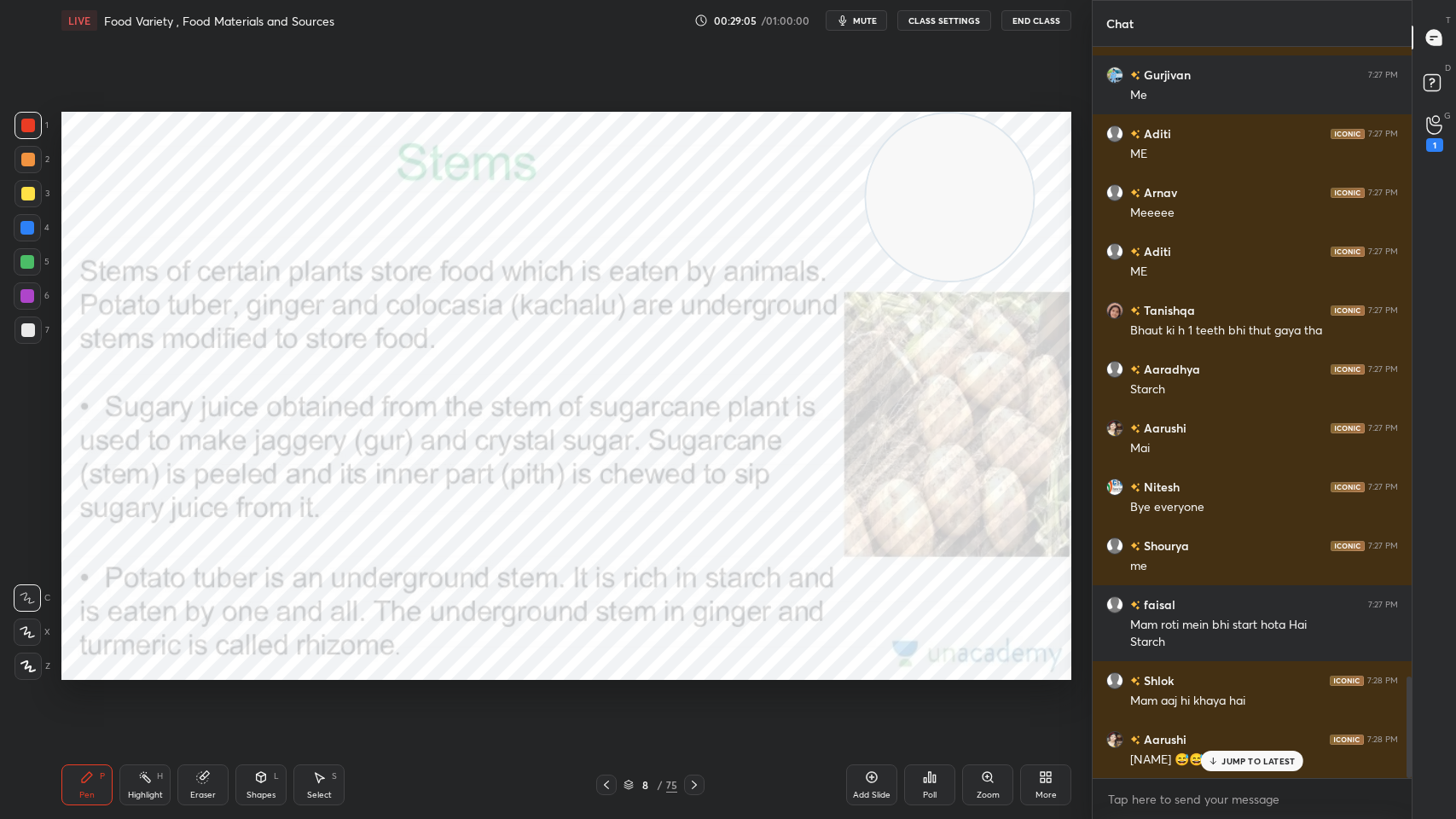 scroll, scrollTop: 4578, scrollLeft: 0, axis: vertical 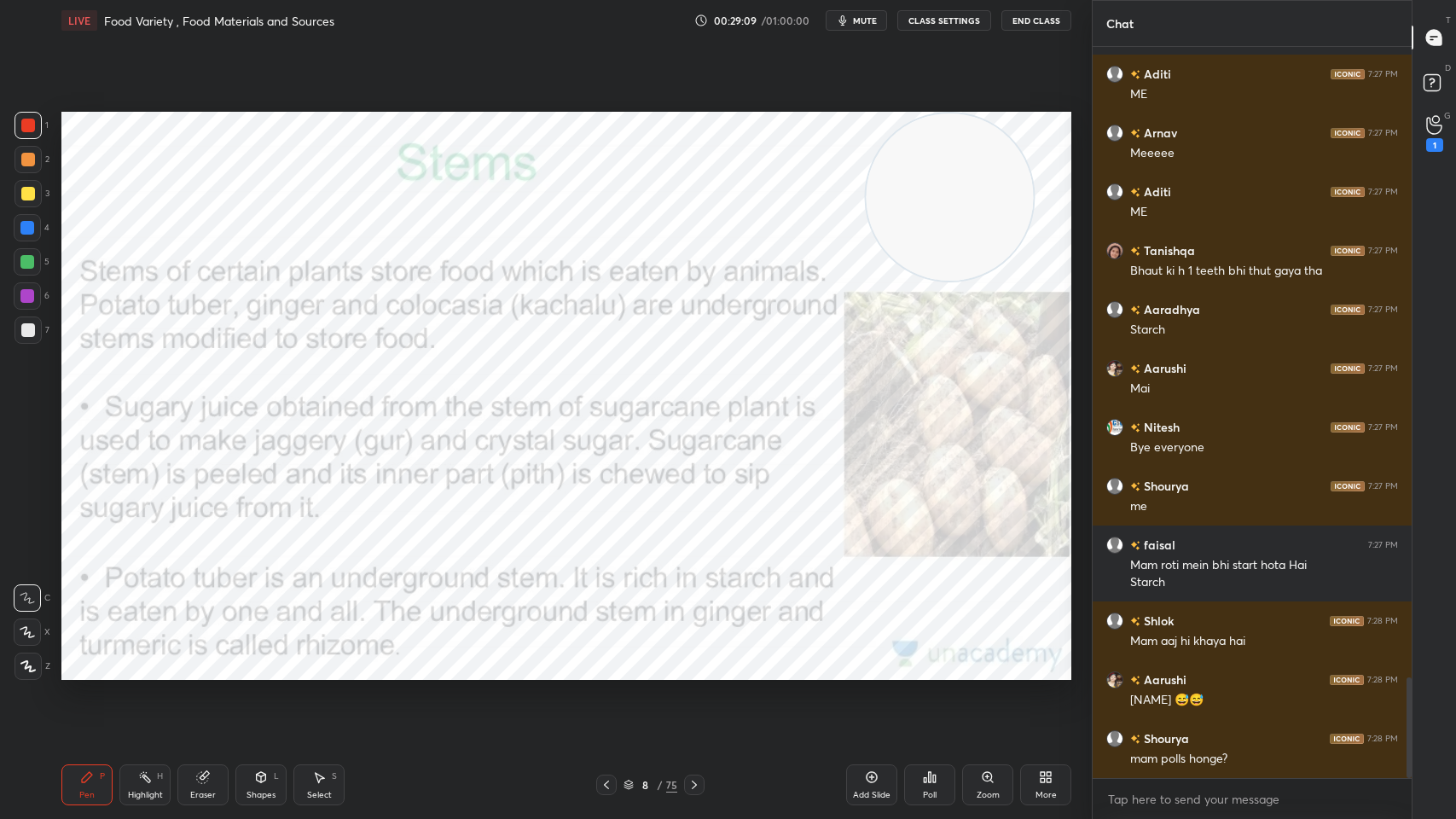 click 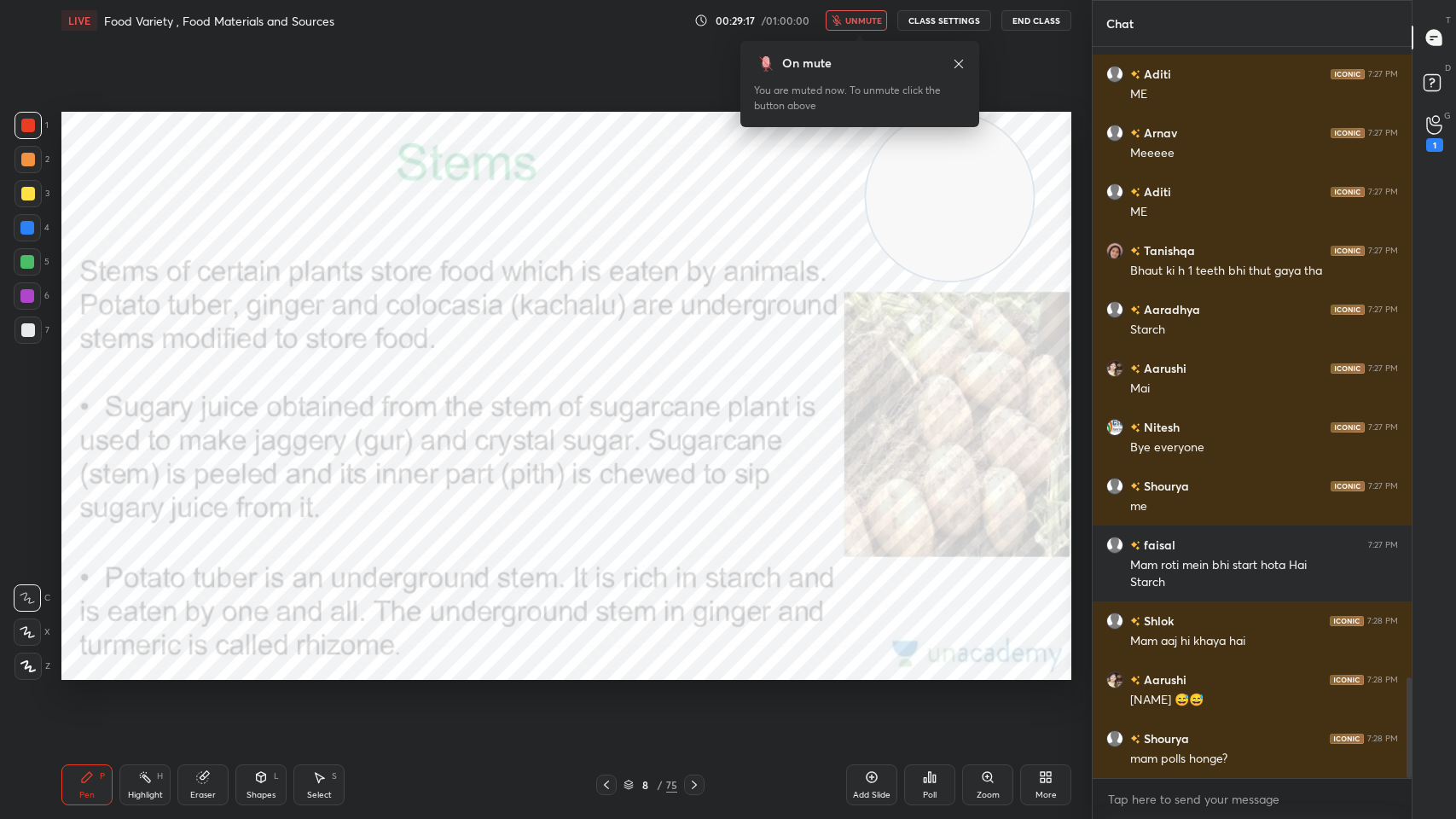 scroll, scrollTop: 703, scrollLeft: 314, axis: both 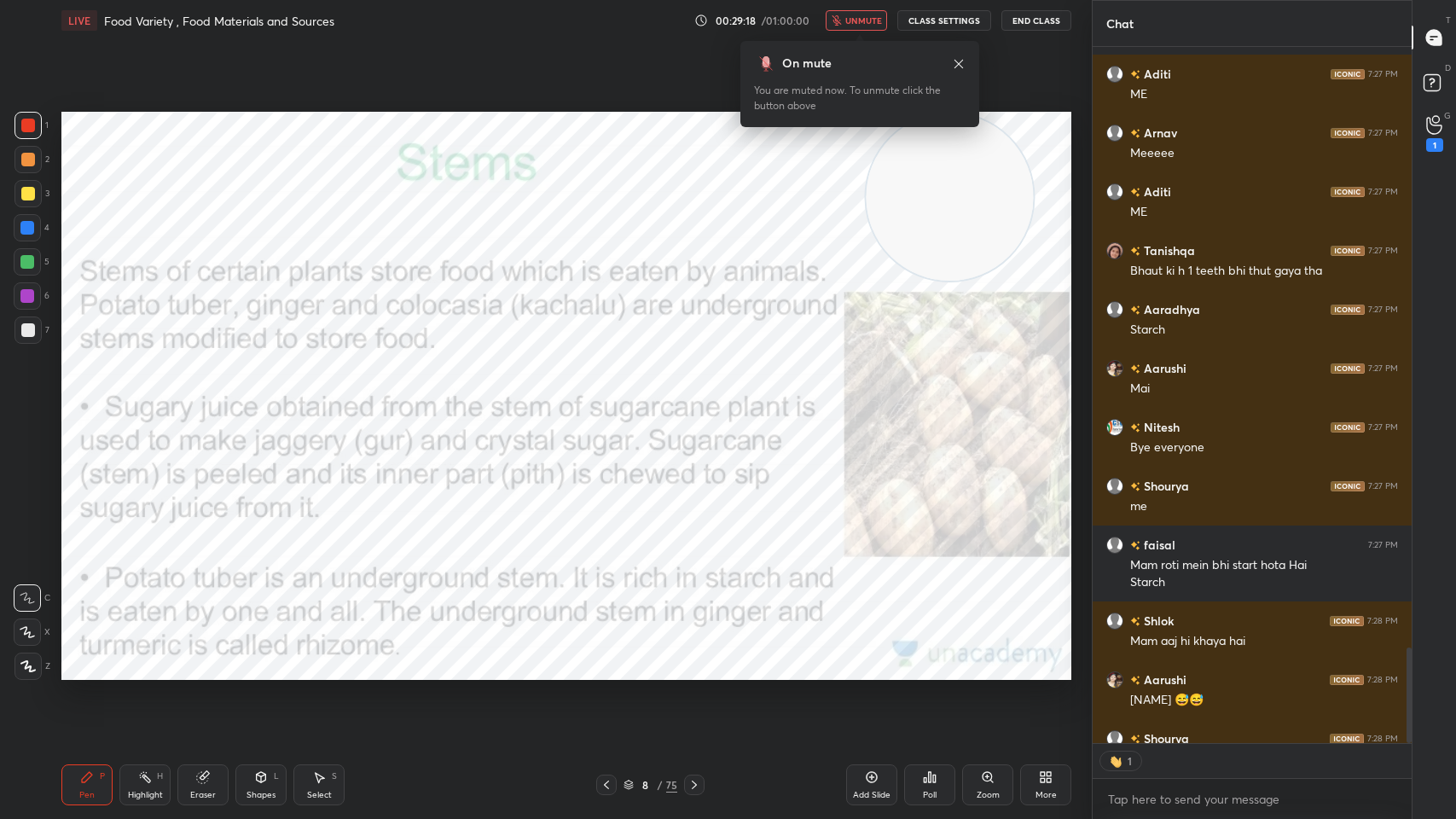 click on "unmute" at bounding box center (856, 20) 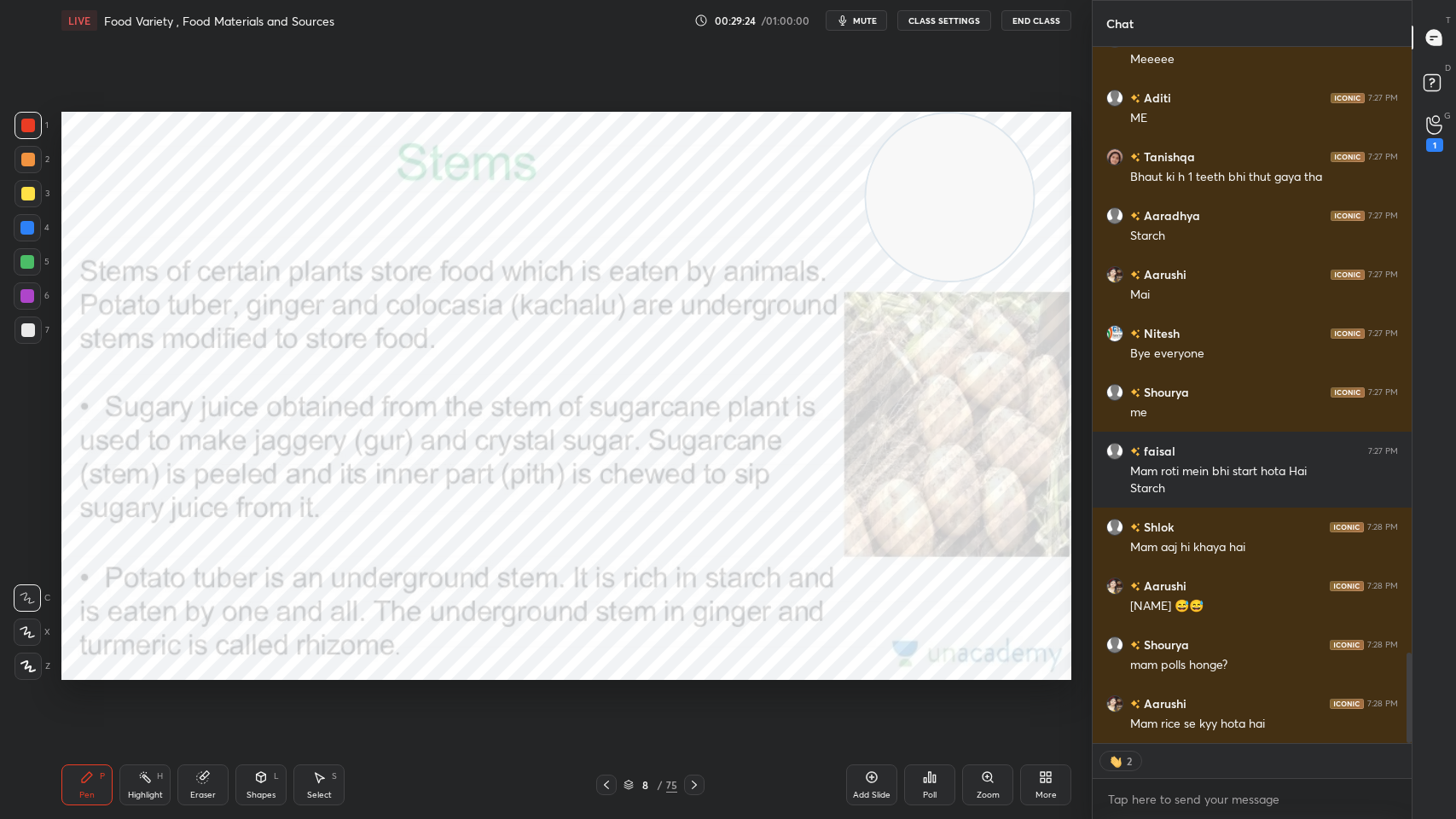 scroll, scrollTop: 4745, scrollLeft: 0, axis: vertical 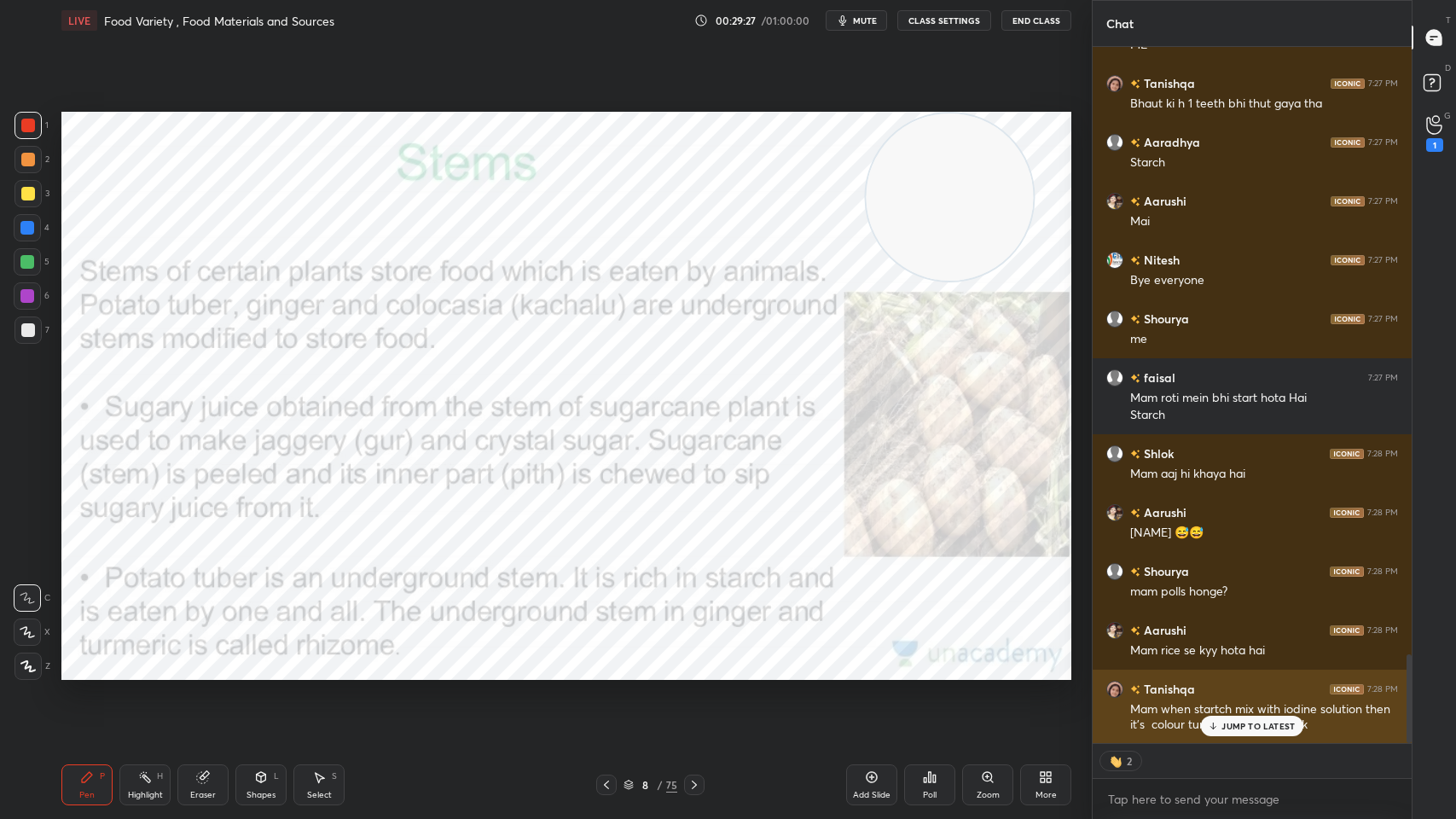 click on "JUMP TO LATEST" at bounding box center (1252, 726) 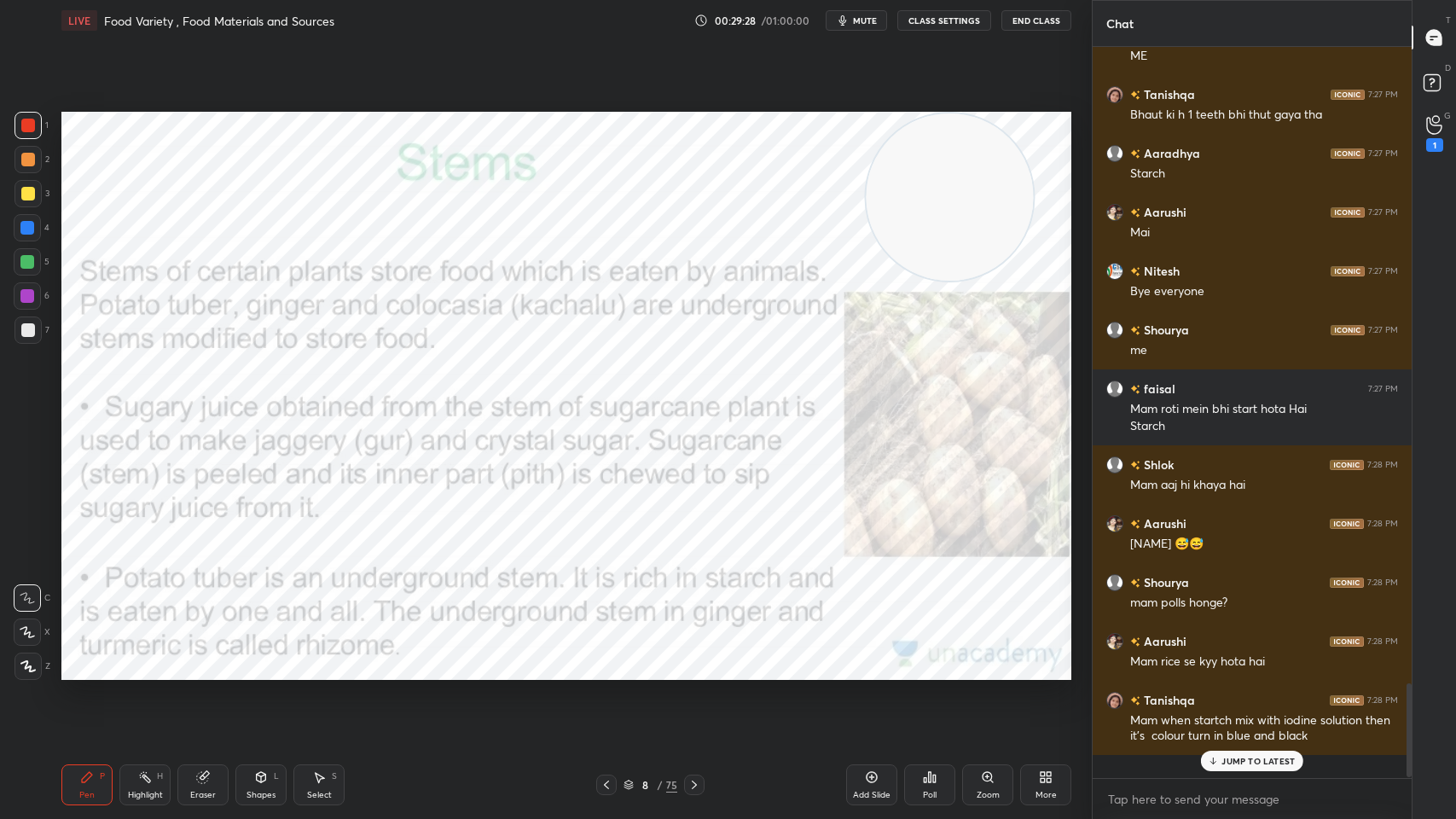 scroll, scrollTop: 5, scrollLeft: 5, axis: both 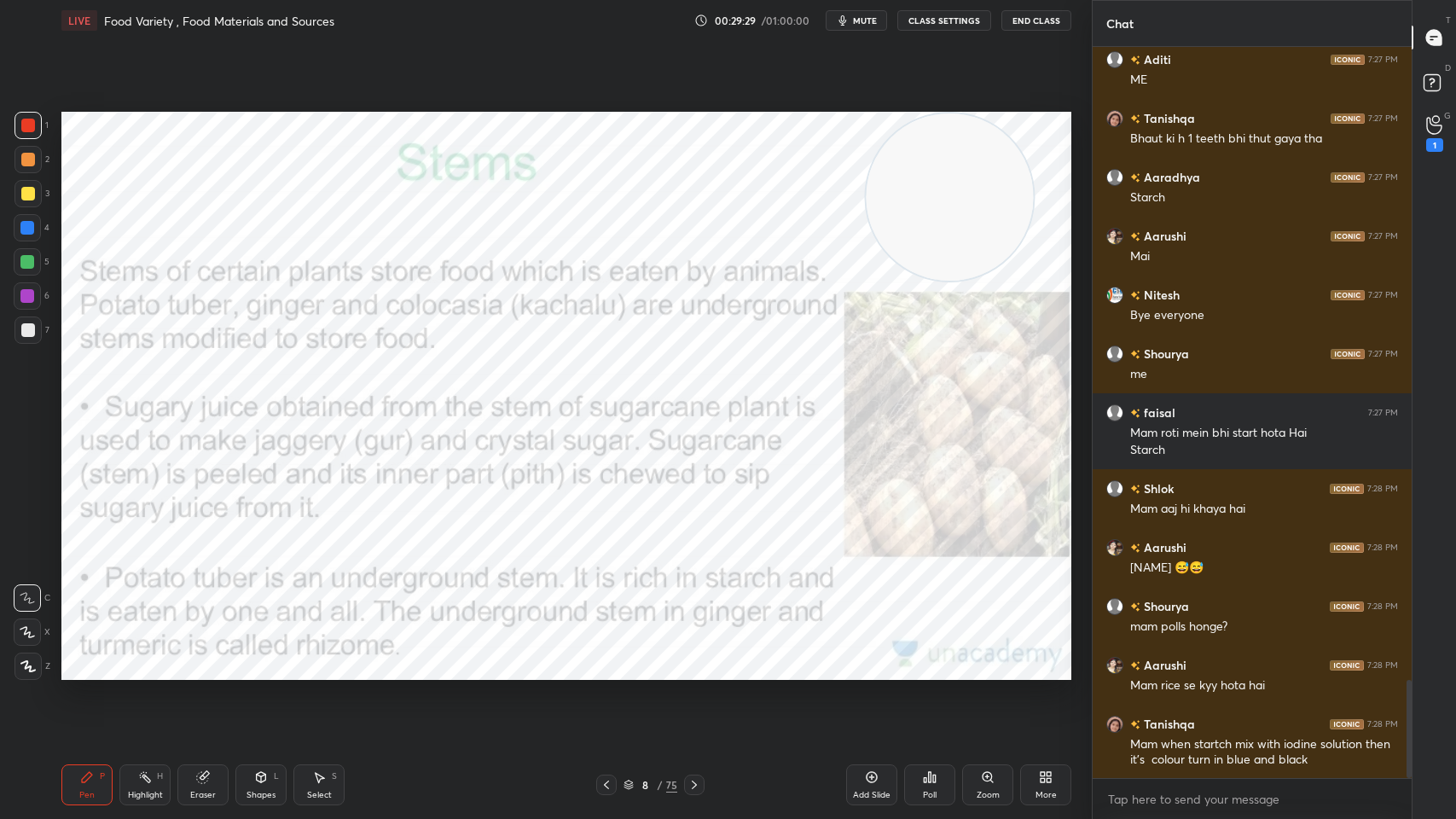 click 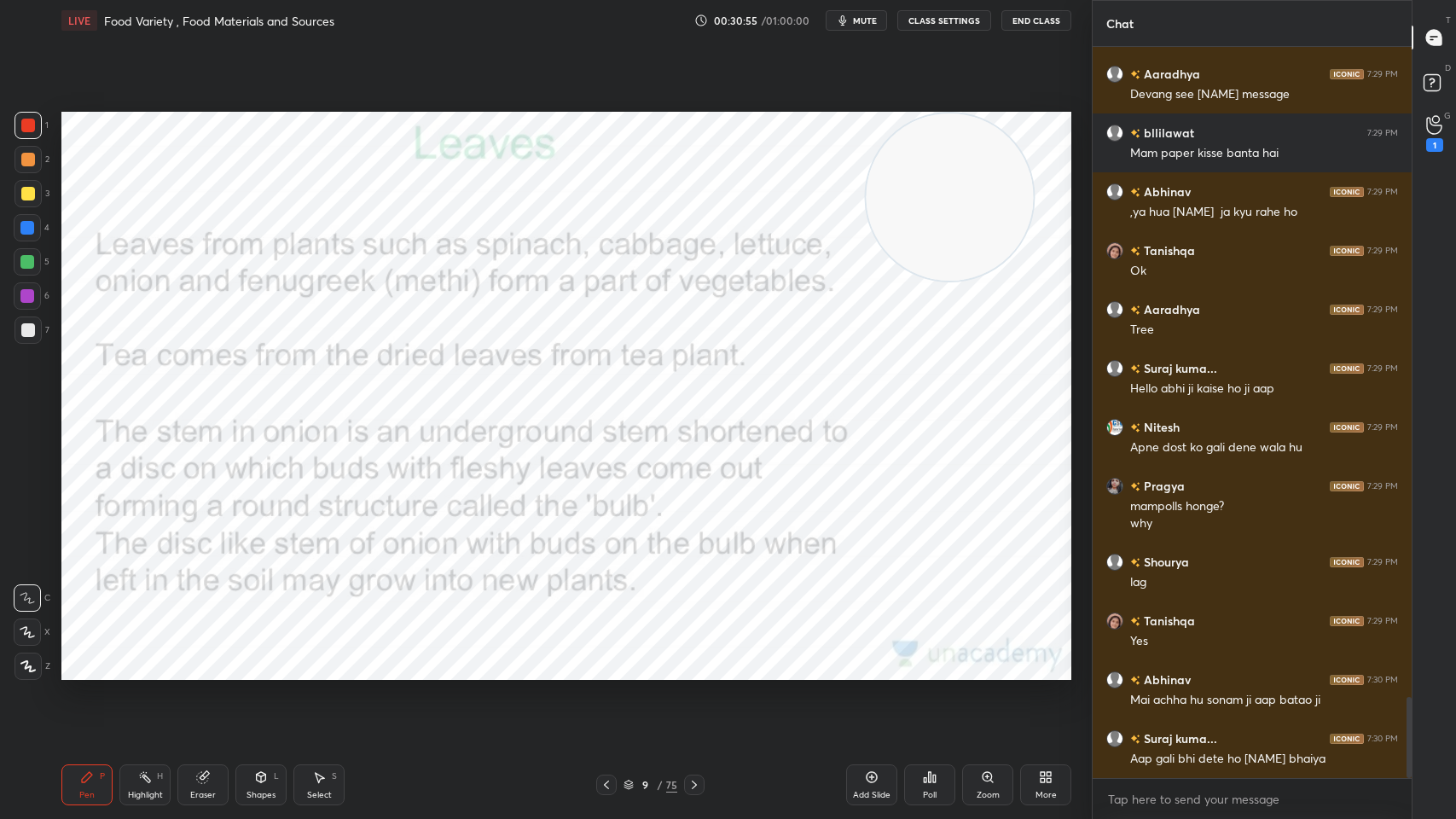 scroll, scrollTop: 5863, scrollLeft: 0, axis: vertical 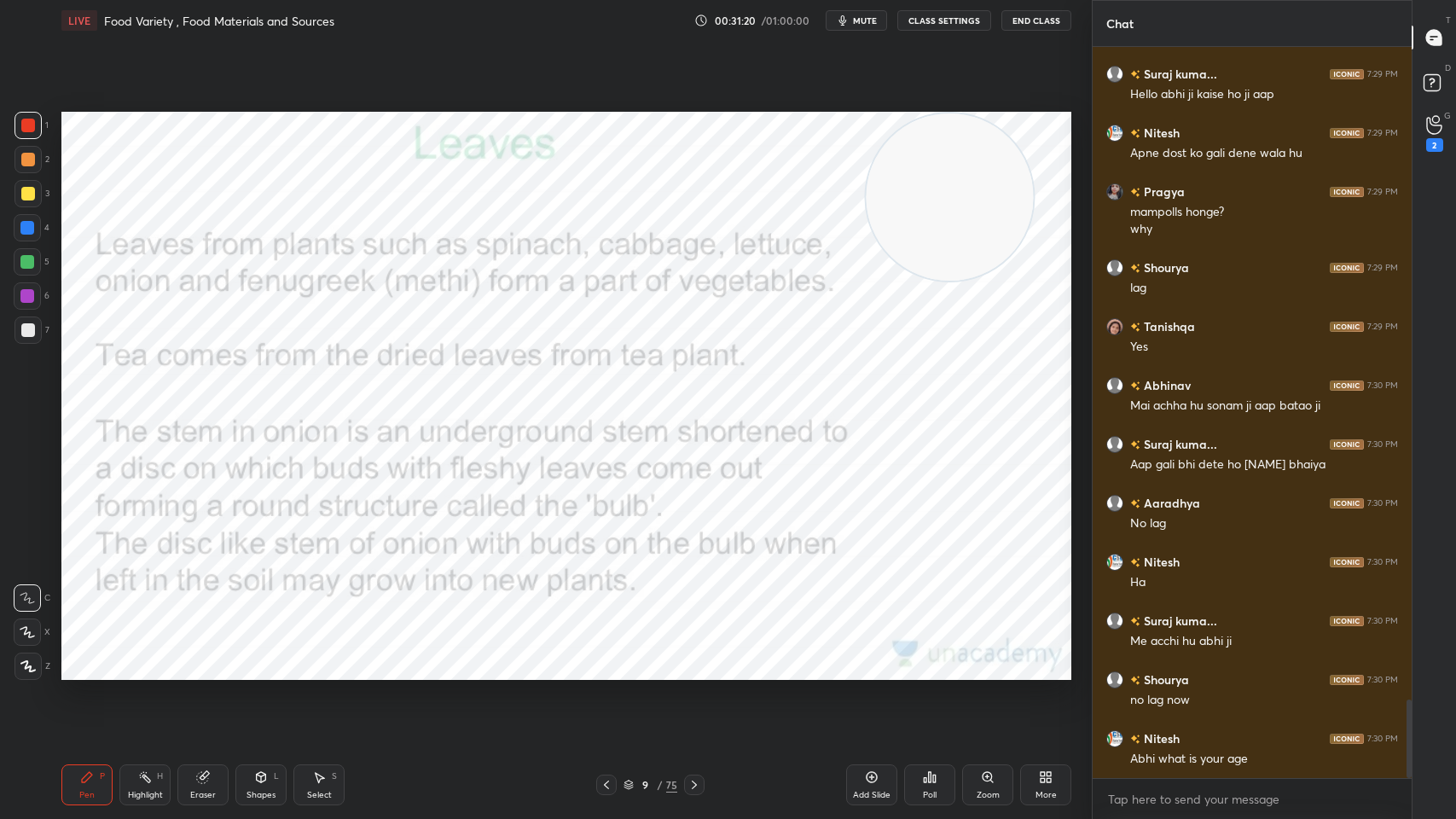 click 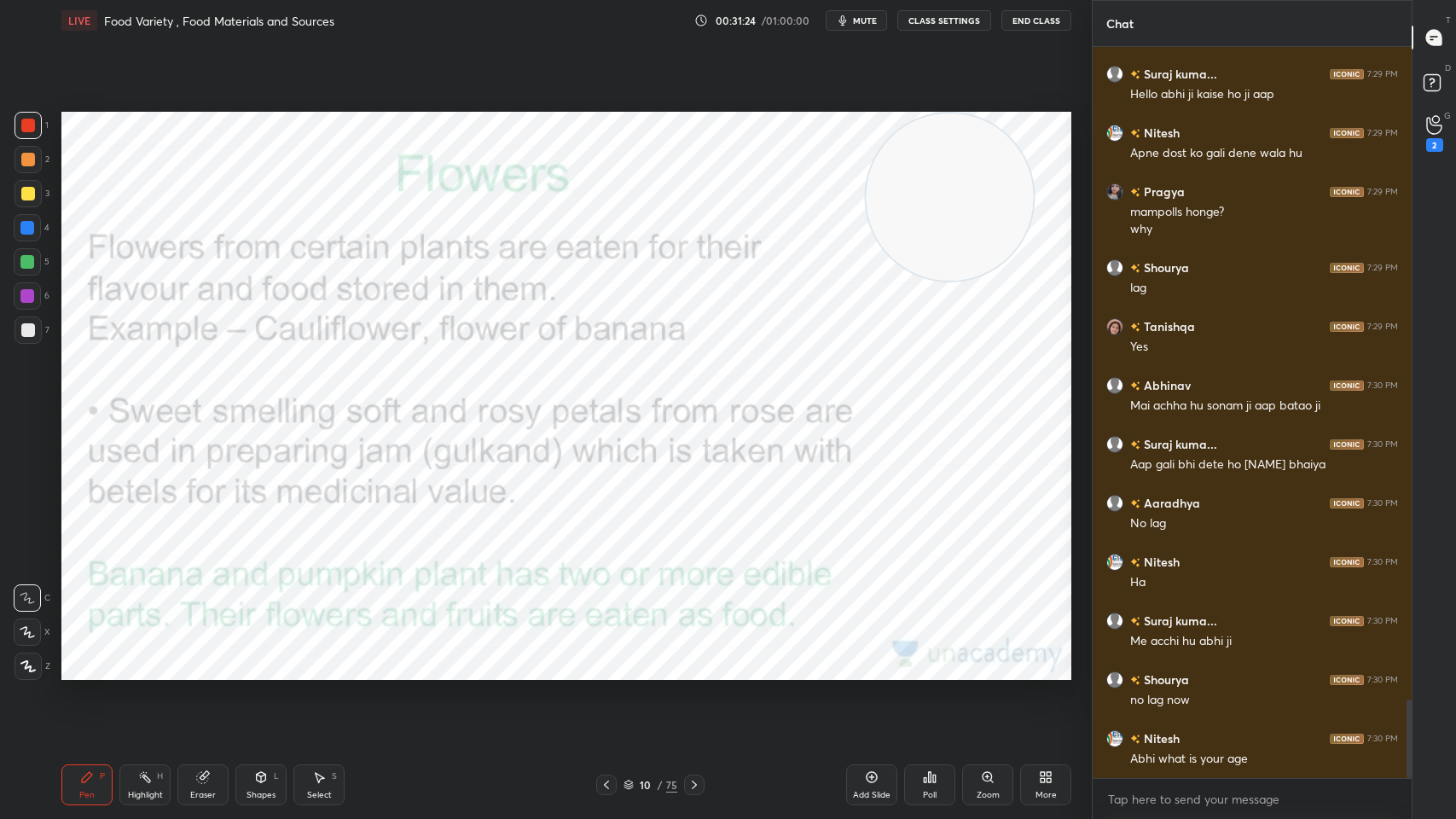 click at bounding box center [27, 632] 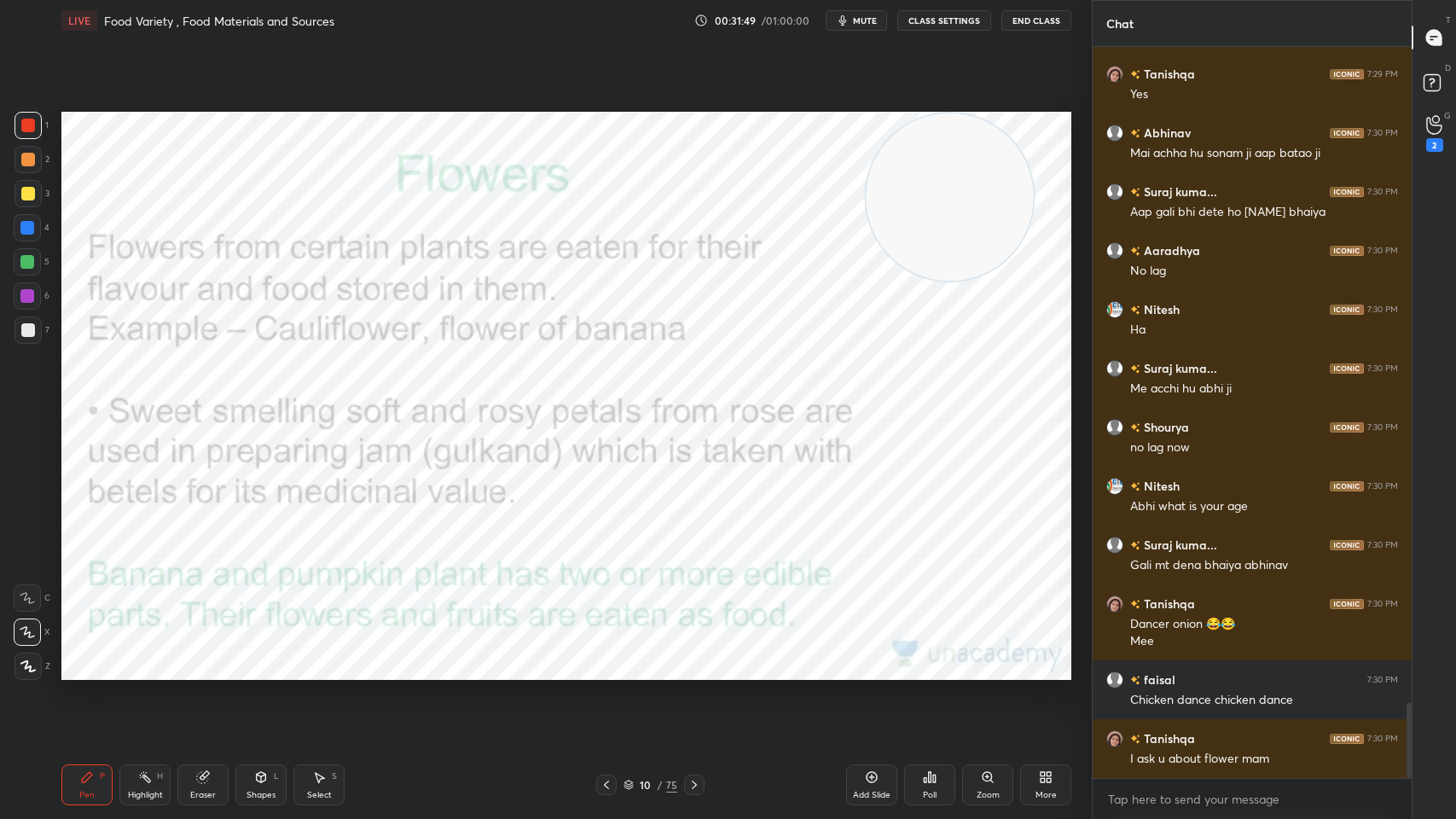 scroll, scrollTop: 6410, scrollLeft: 0, axis: vertical 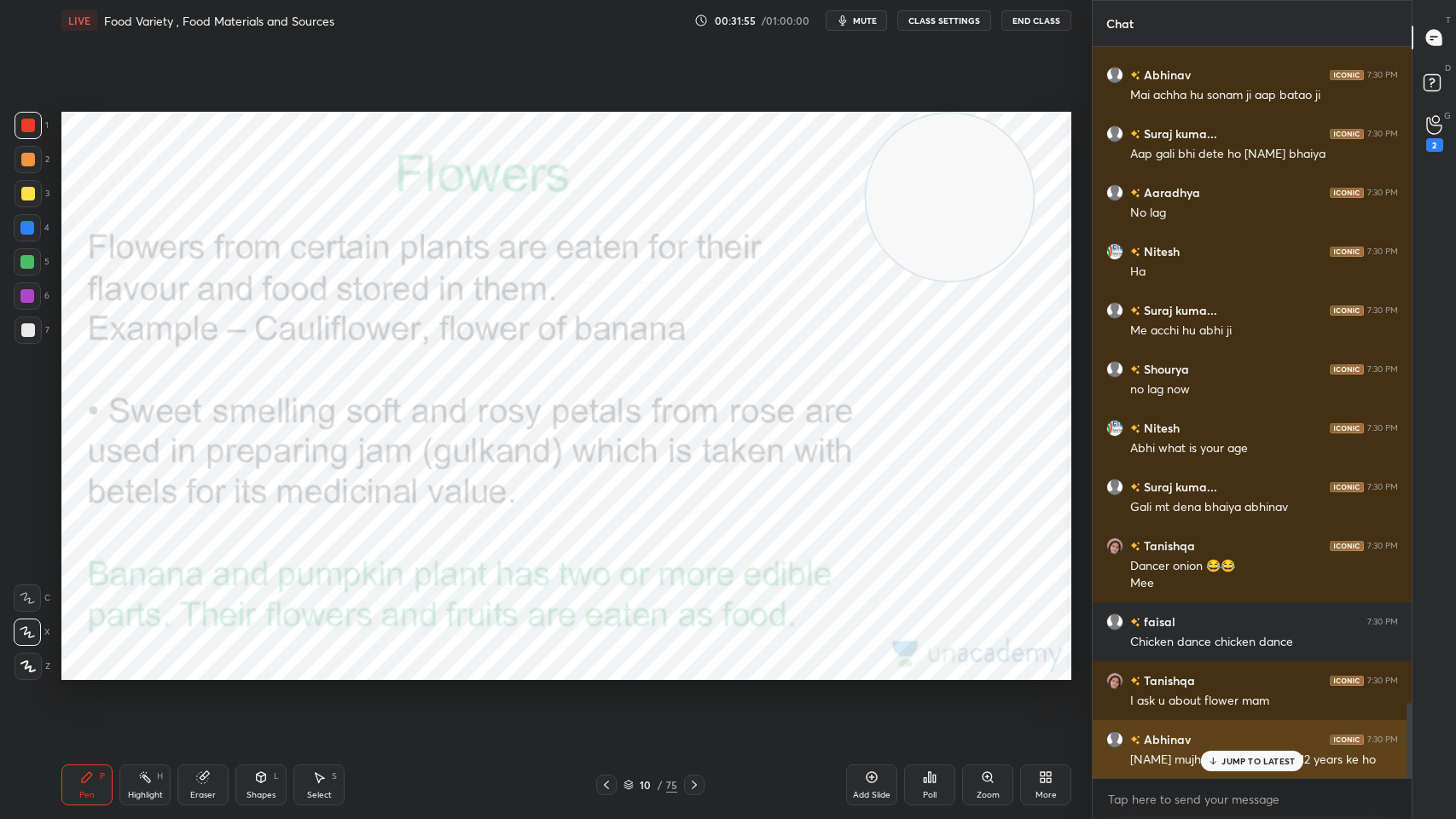 click on "JUMP TO LATEST" at bounding box center [1252, 761] 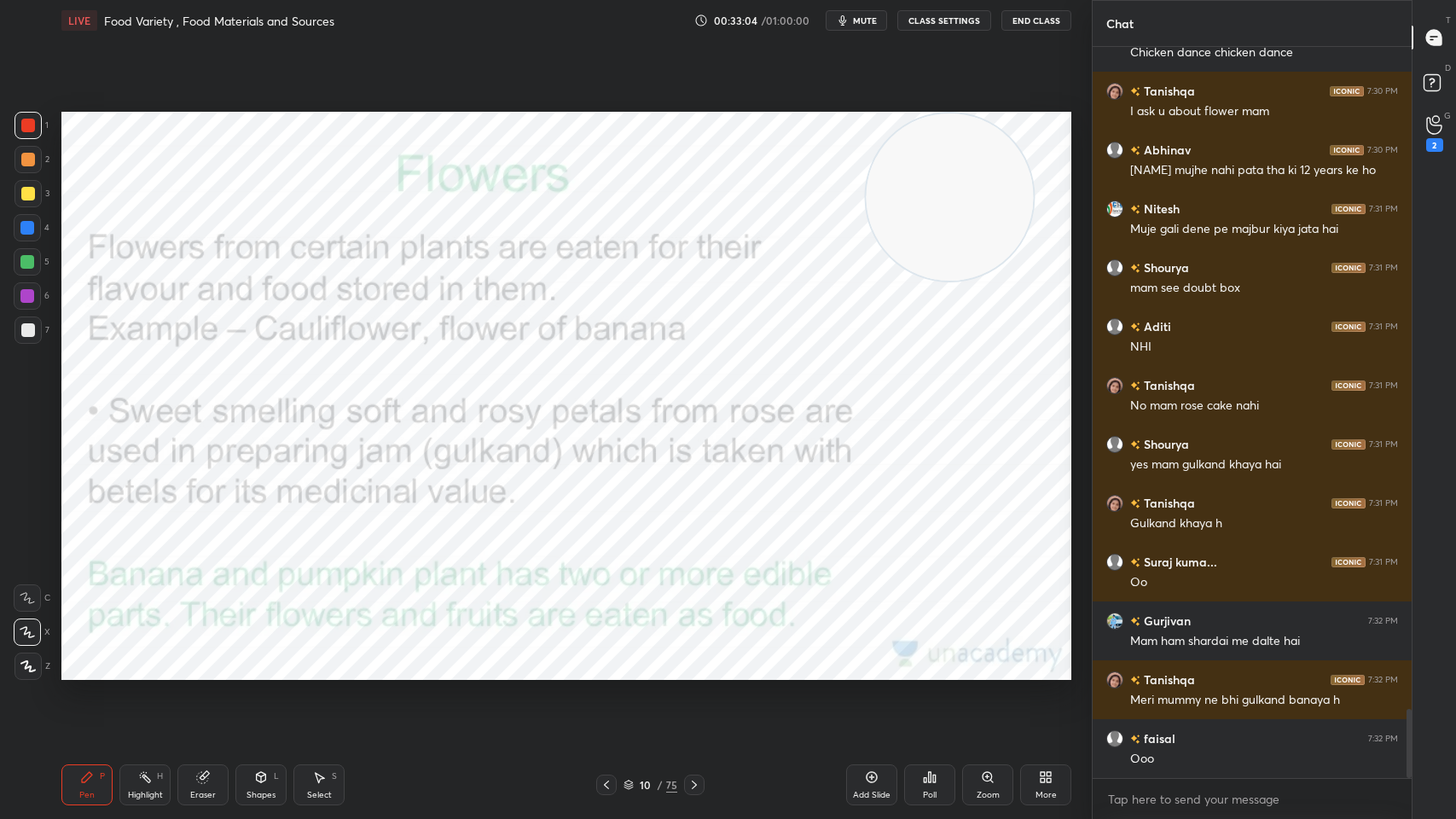 scroll, scrollTop: 7072, scrollLeft: 0, axis: vertical 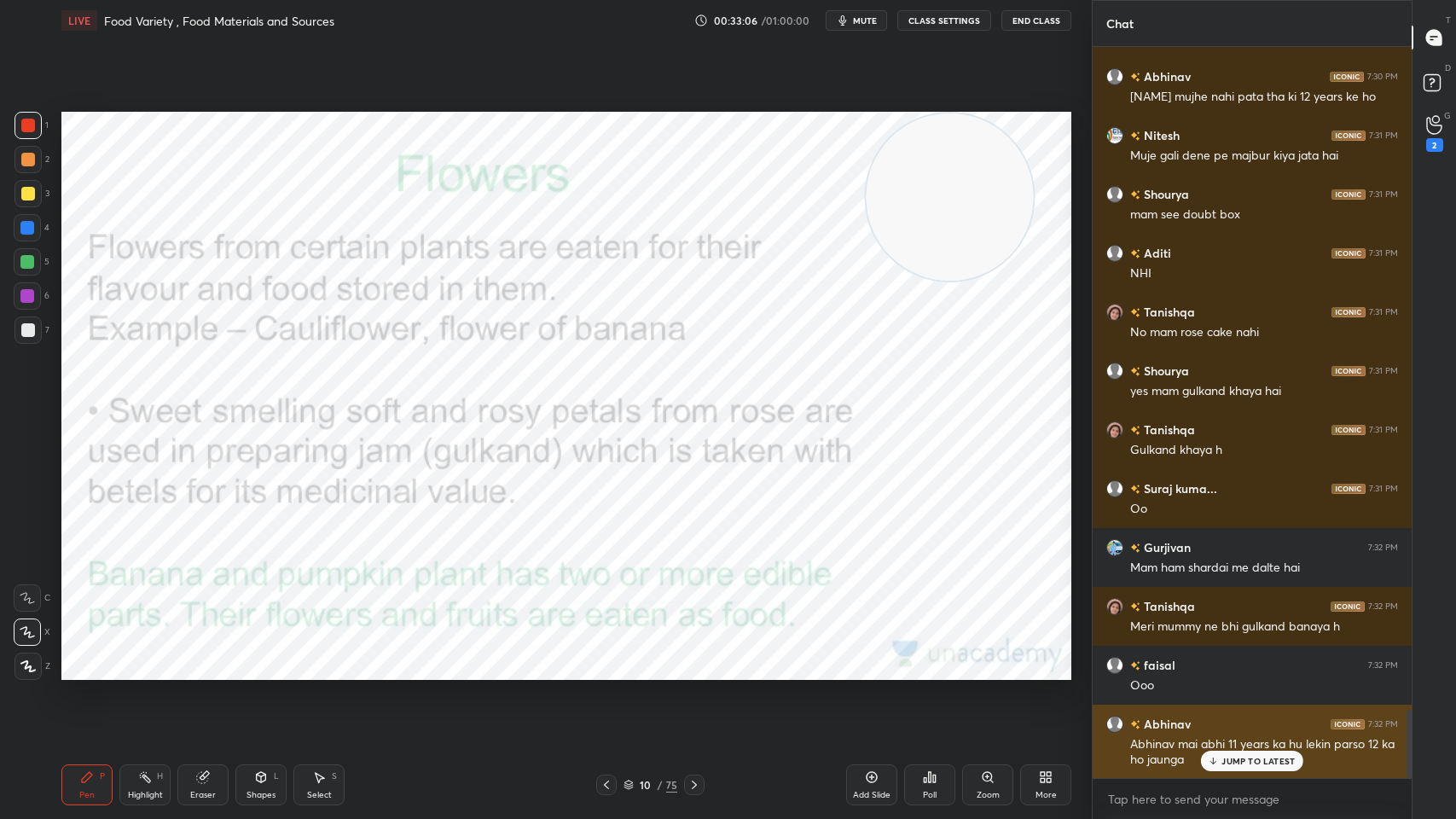 click on "JUMP TO LATEST" at bounding box center [1258, 761] 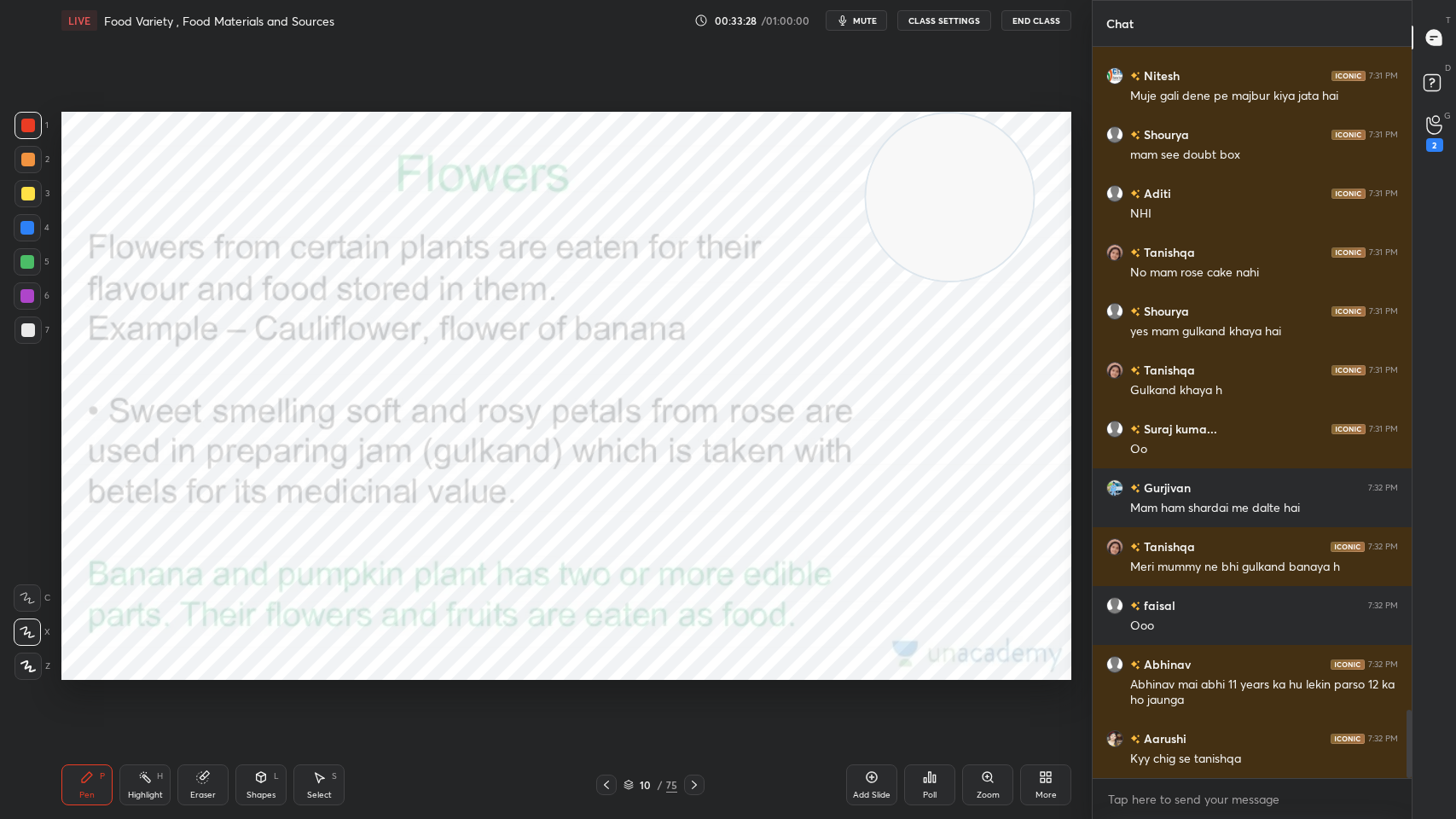 scroll, scrollTop: 7191, scrollLeft: 0, axis: vertical 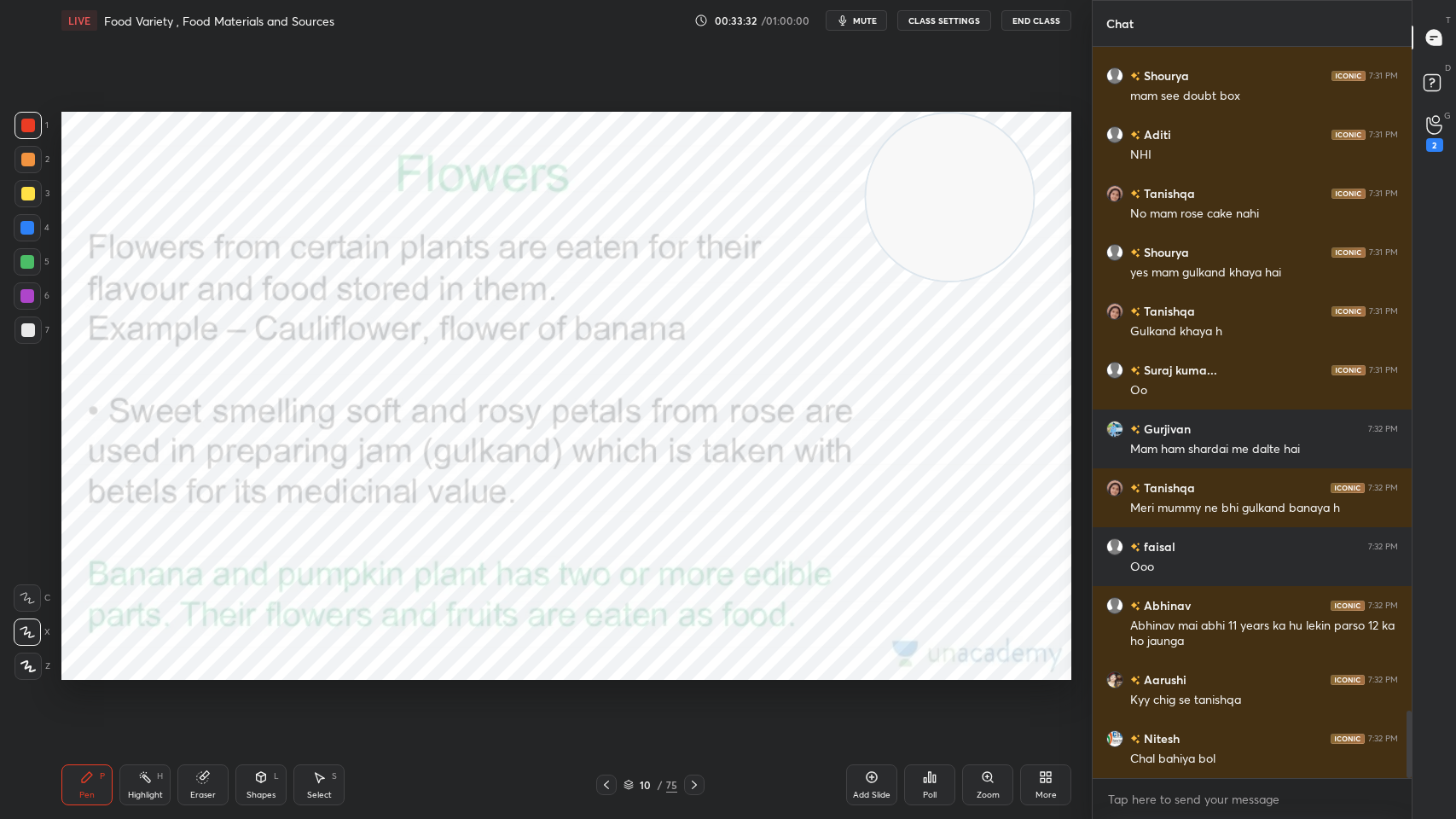 click at bounding box center (694, 785) 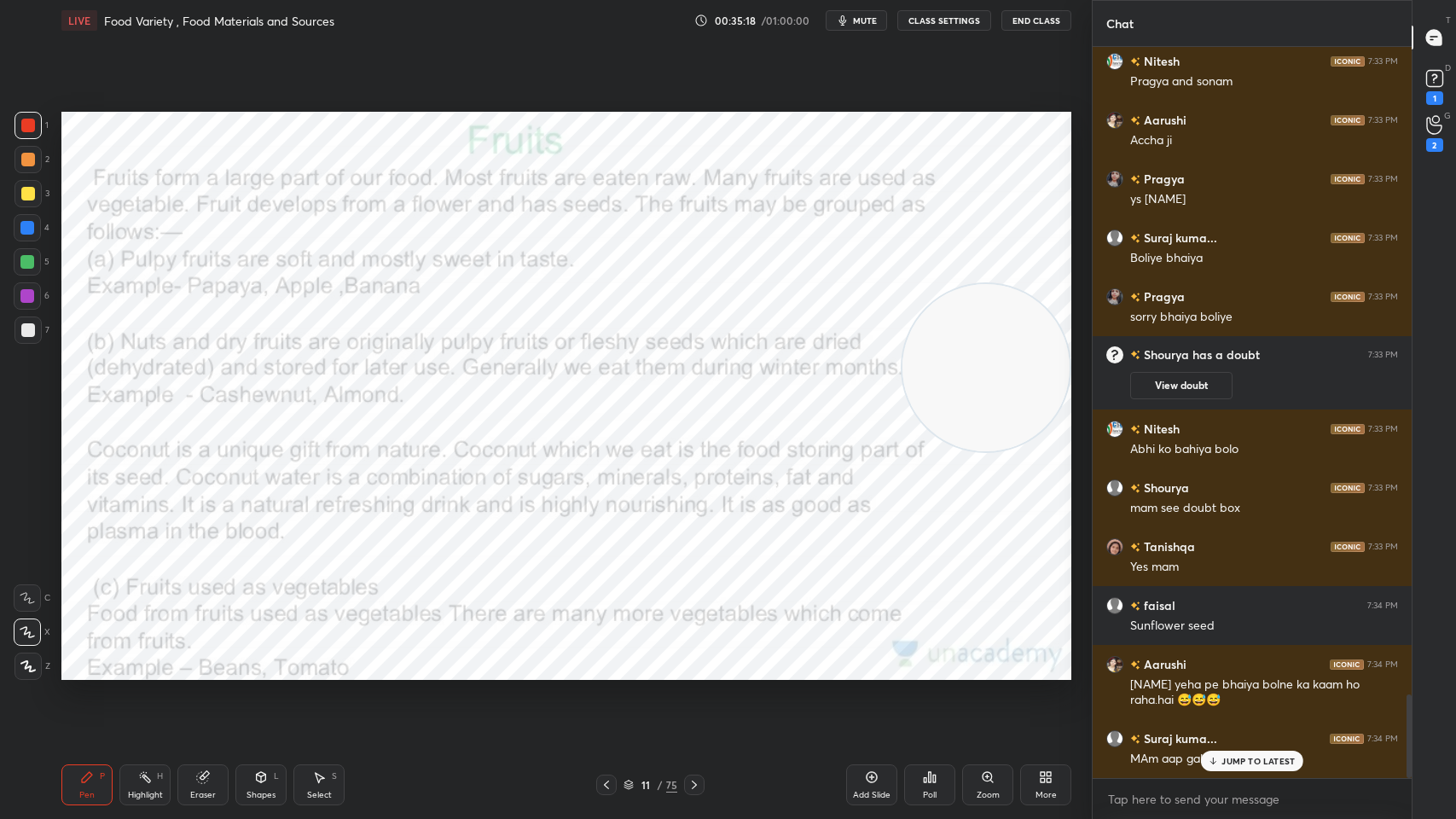 scroll, scrollTop: 5686, scrollLeft: 0, axis: vertical 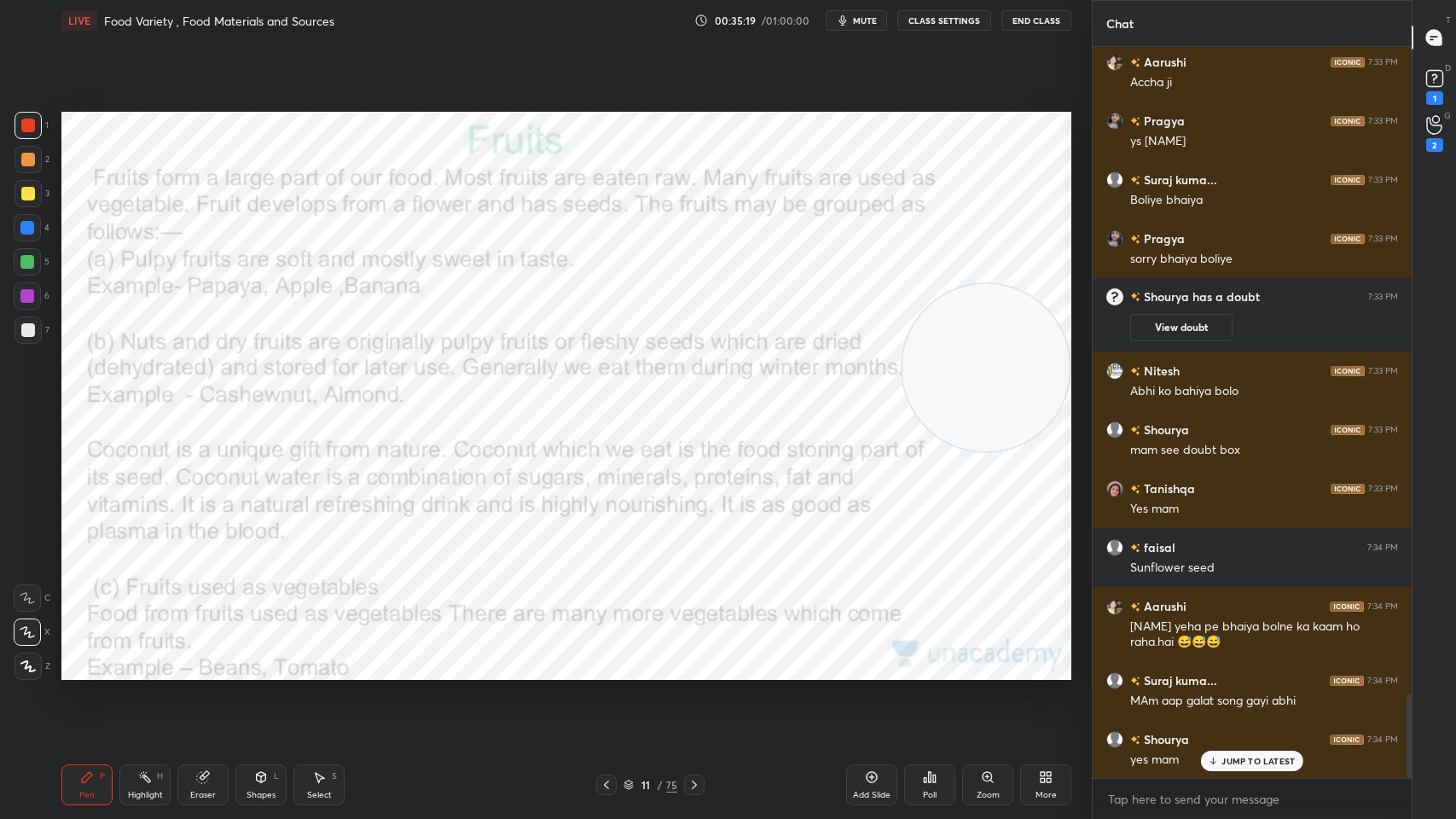 click on "mute" at bounding box center [865, 20] 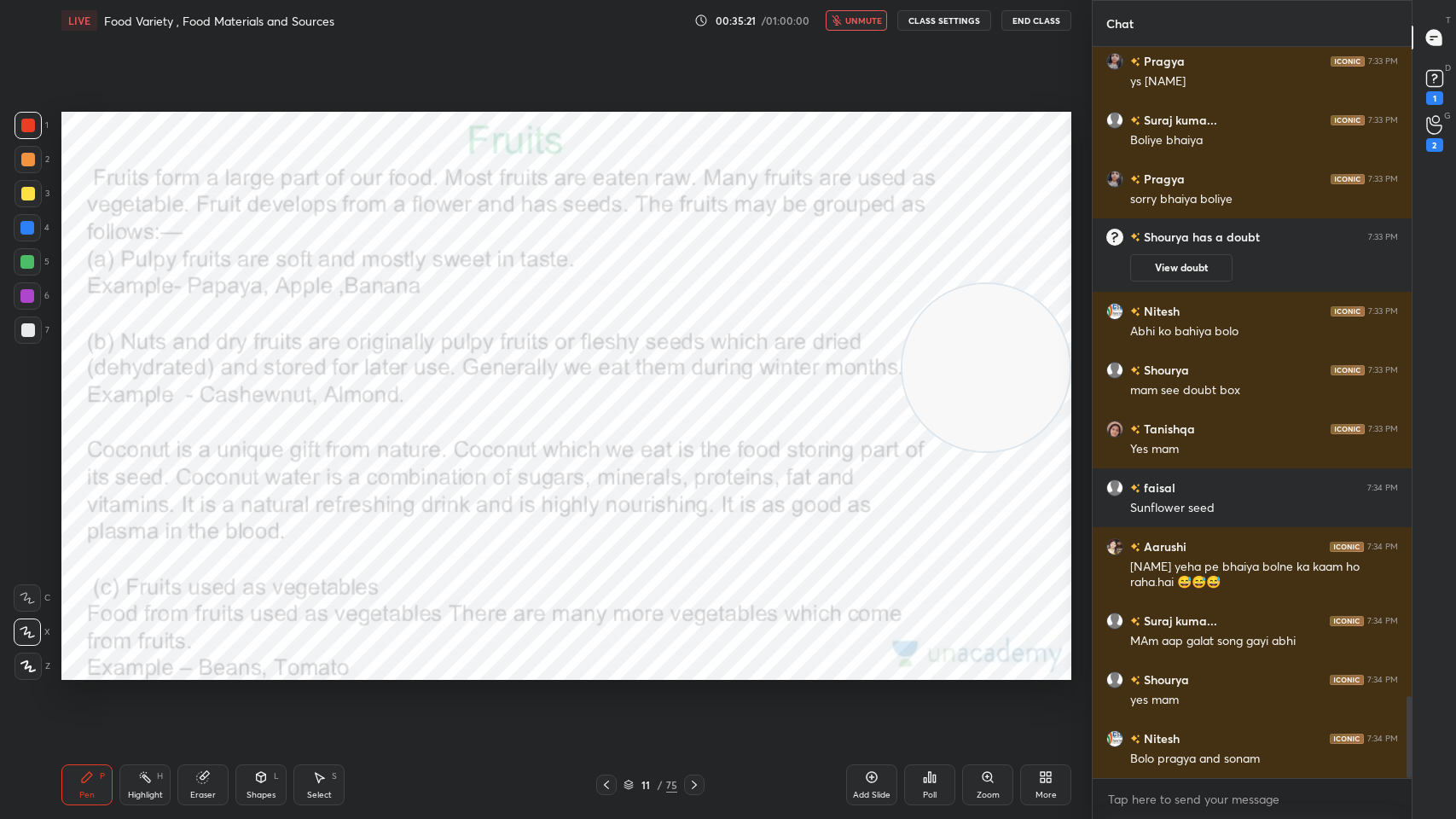 scroll, scrollTop: 5805, scrollLeft: 0, axis: vertical 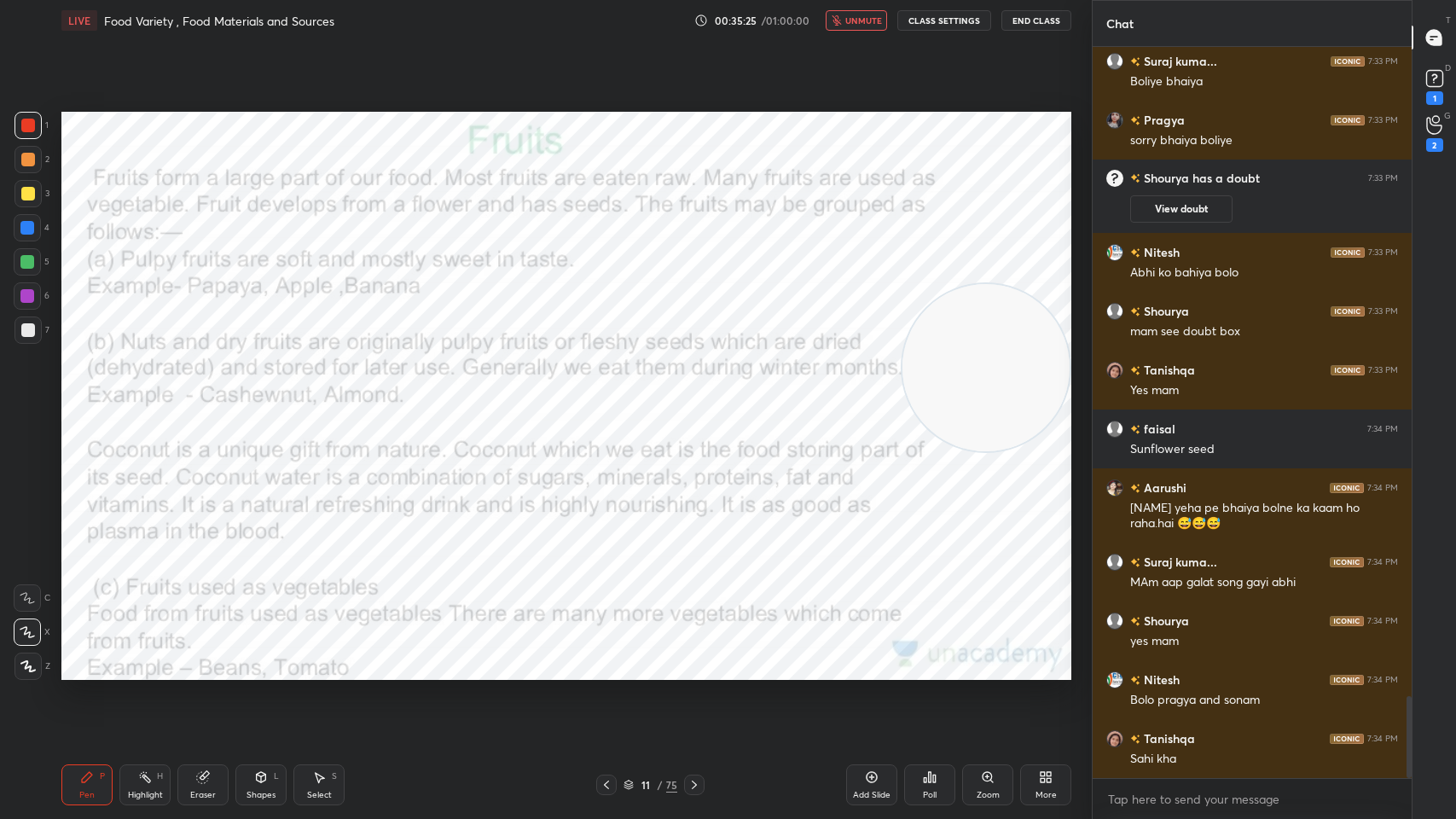 click on "unmute" at bounding box center [856, 20] 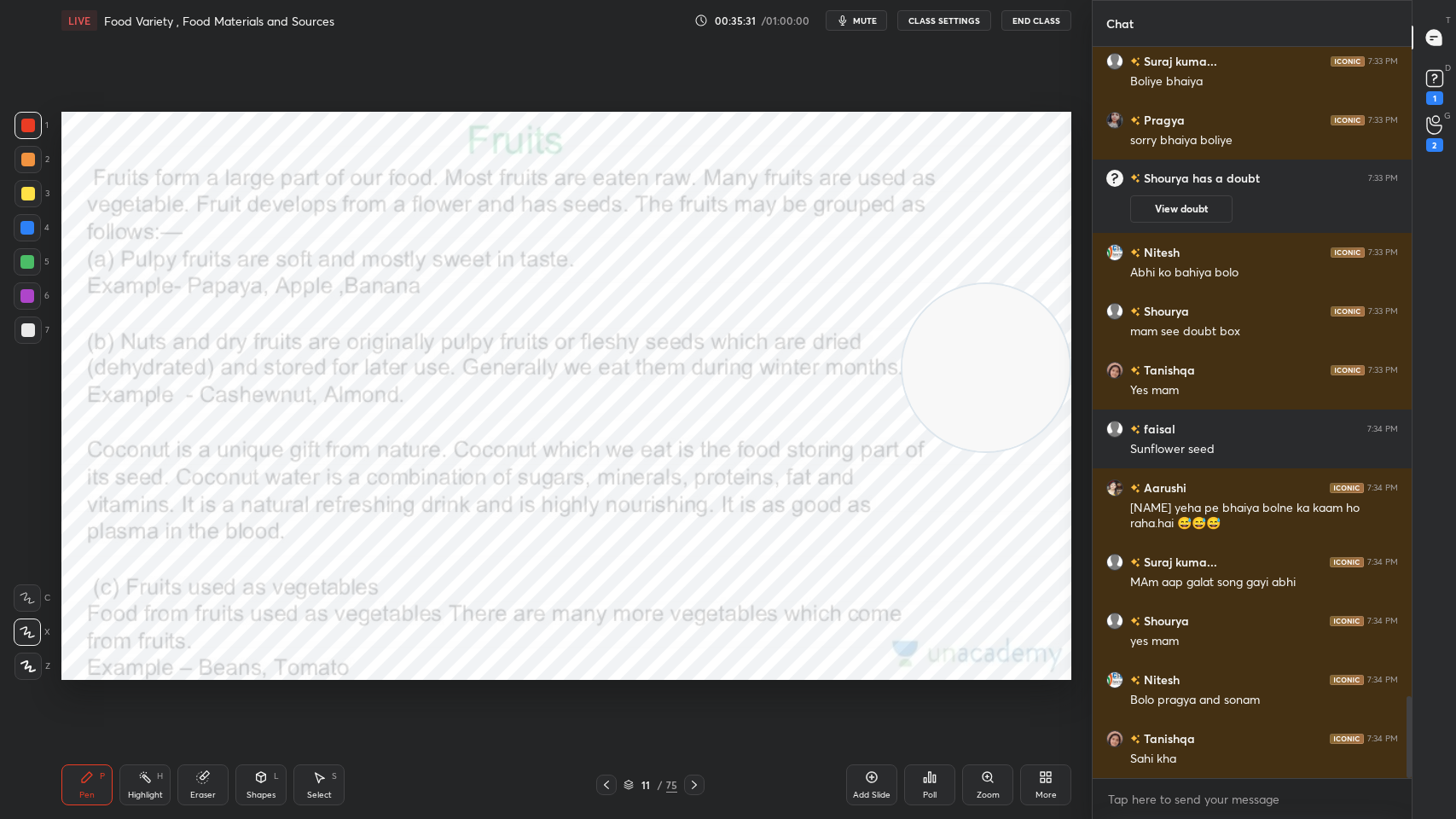 scroll, scrollTop: 5863, scrollLeft: 0, axis: vertical 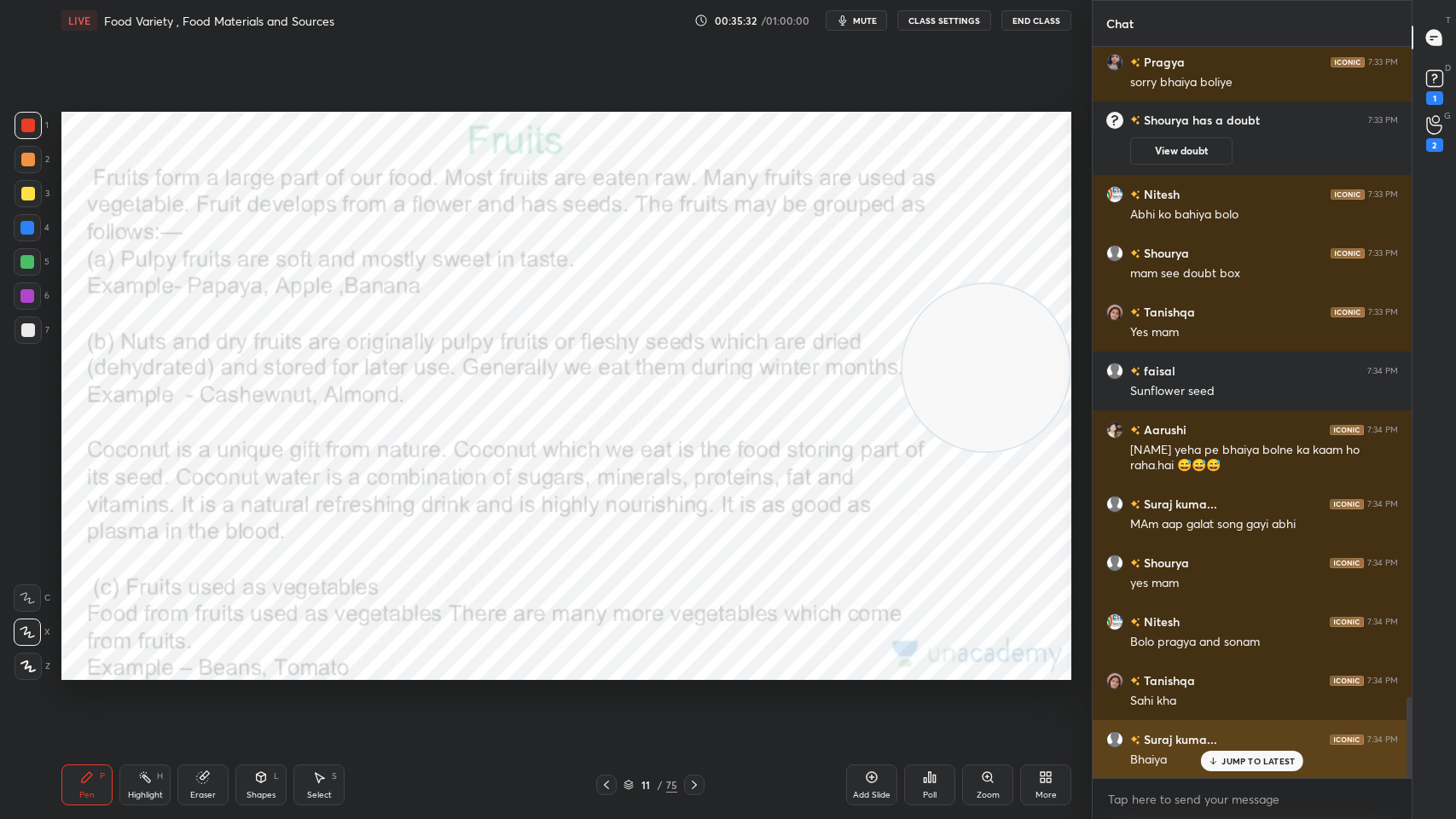 click on "JUMP TO LATEST" at bounding box center [1258, 761] 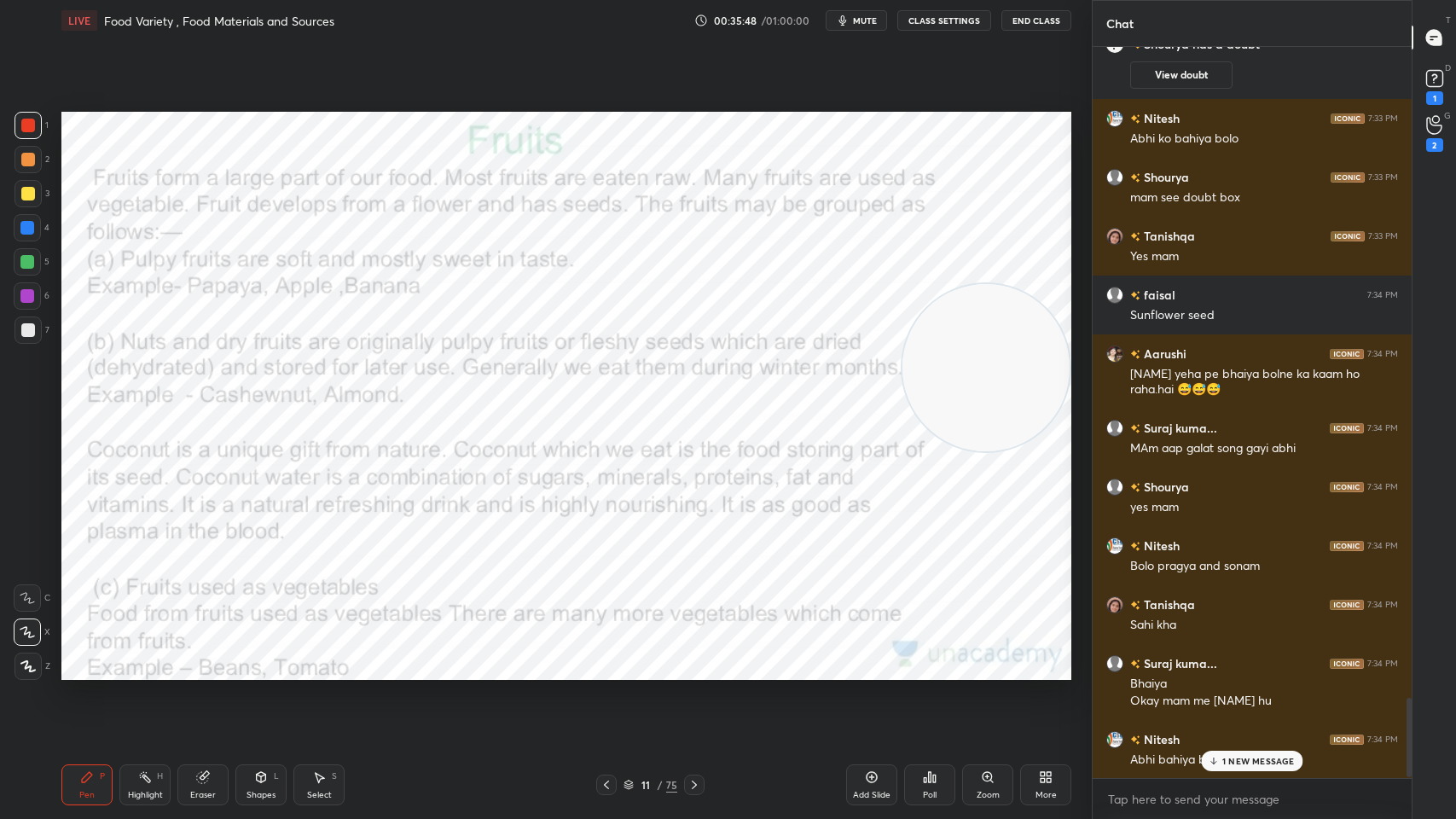 scroll, scrollTop: 5998, scrollLeft: 0, axis: vertical 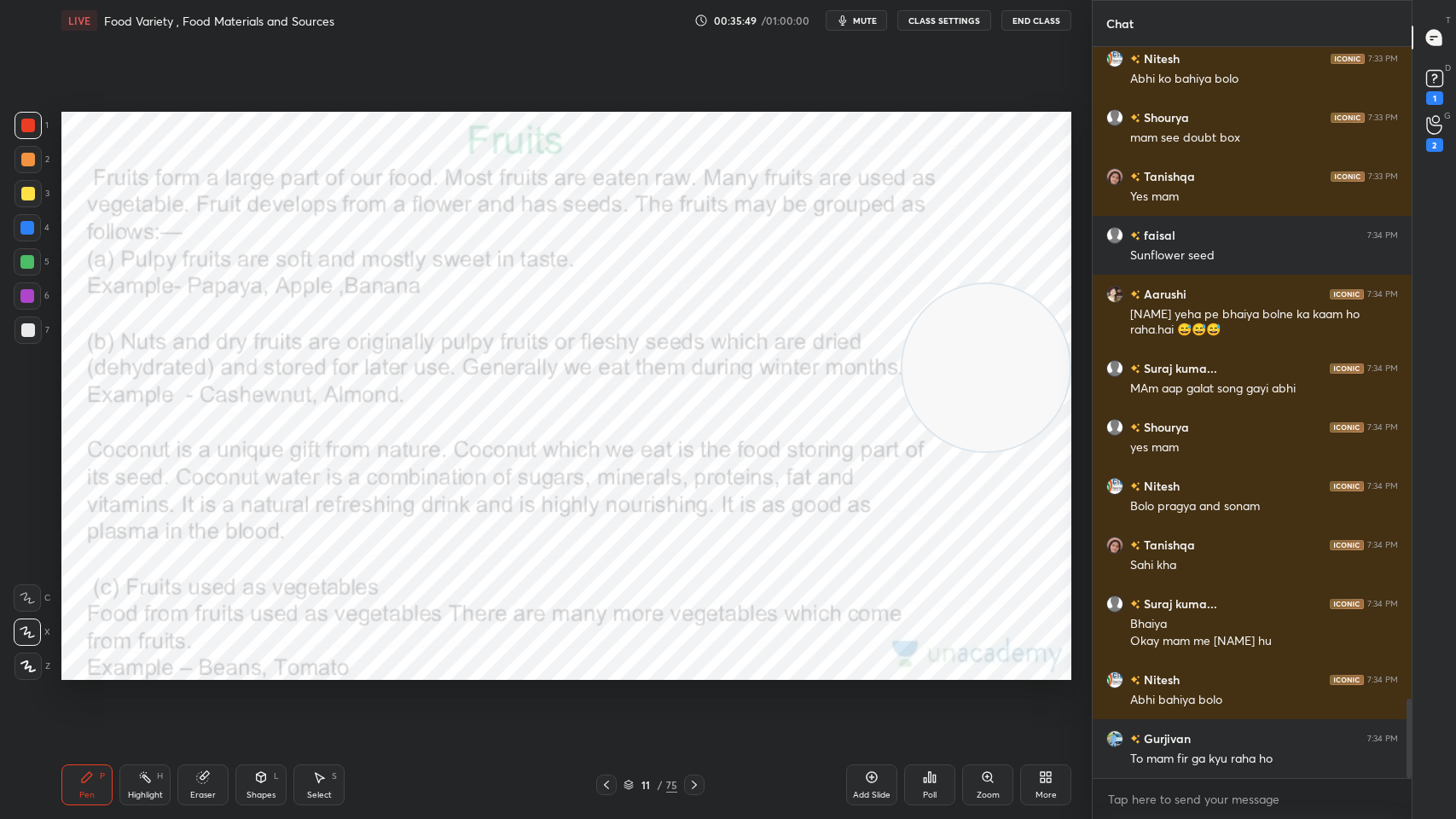 click on "mute" at bounding box center (865, 20) 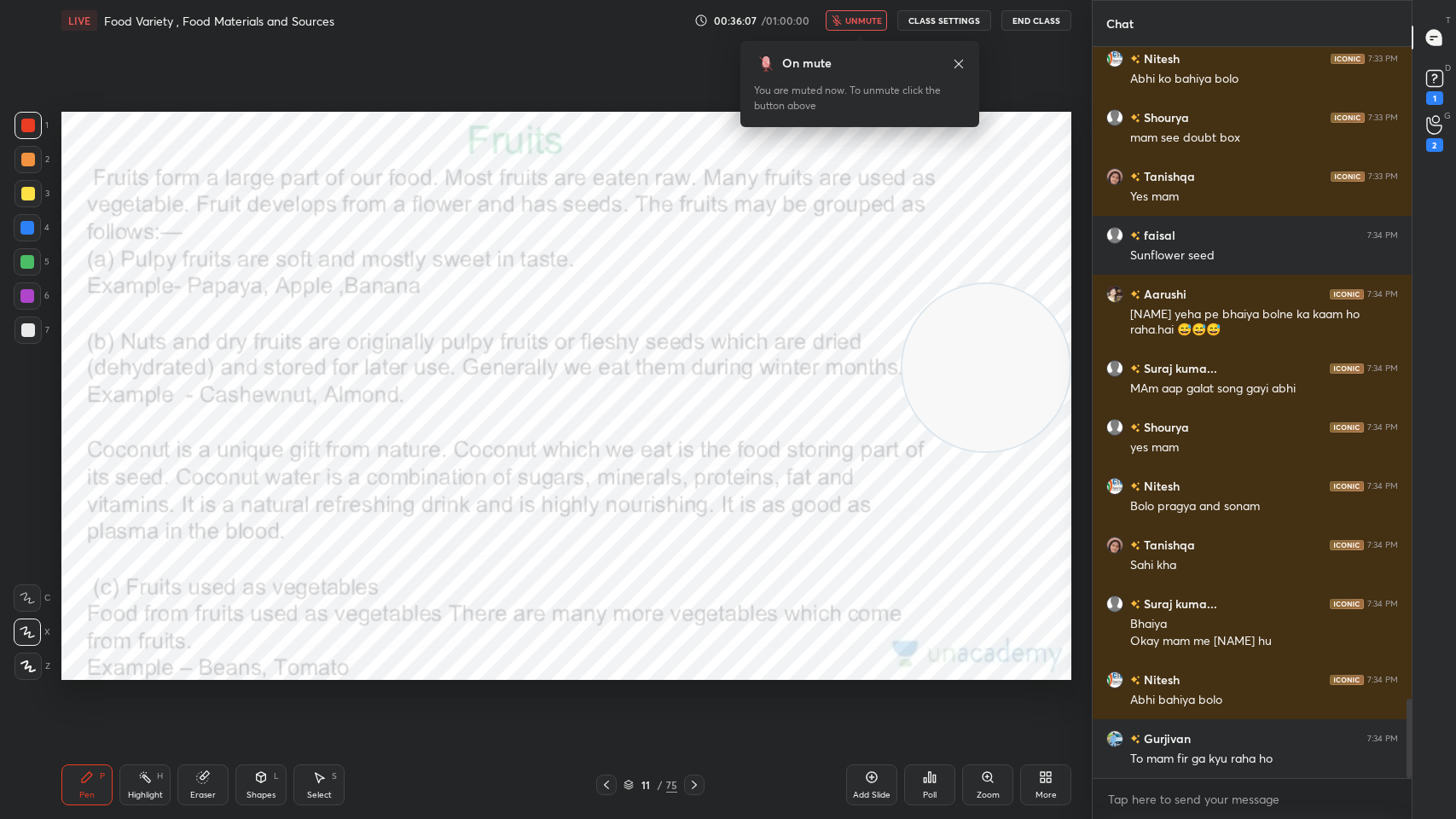 click 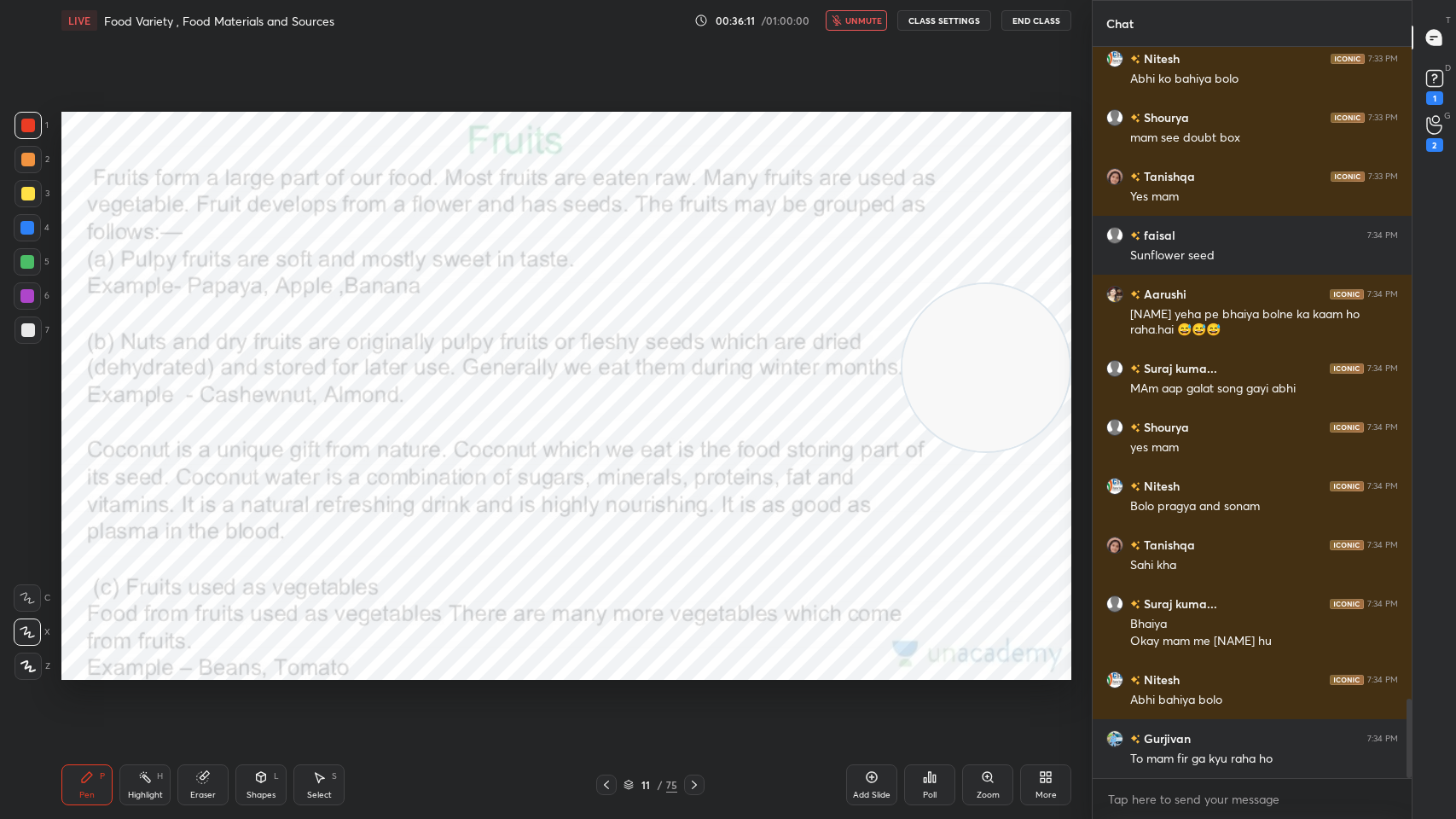 click 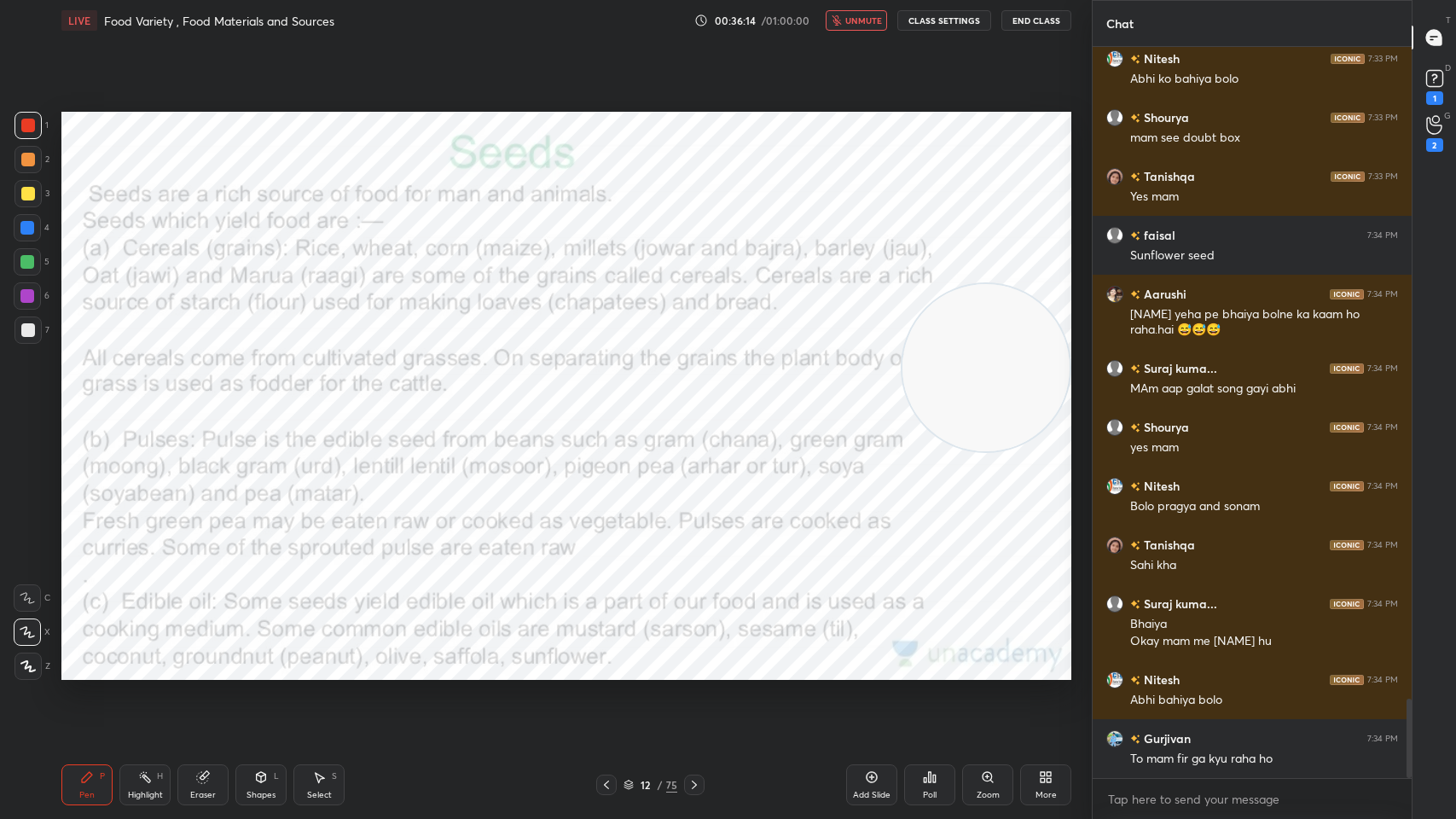 click on "unmute" at bounding box center [863, 20] 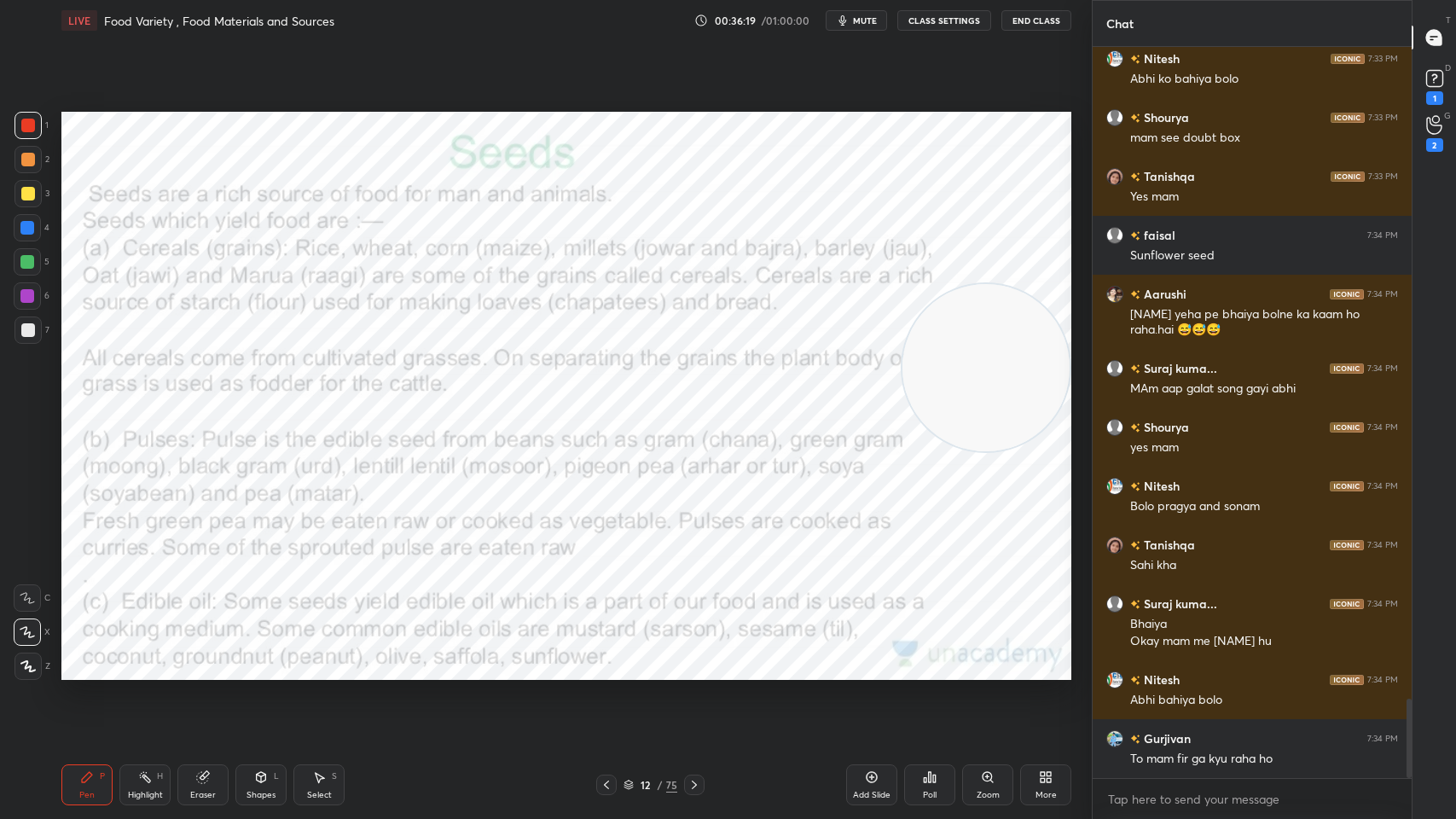 click on "mute" at bounding box center [865, 20] 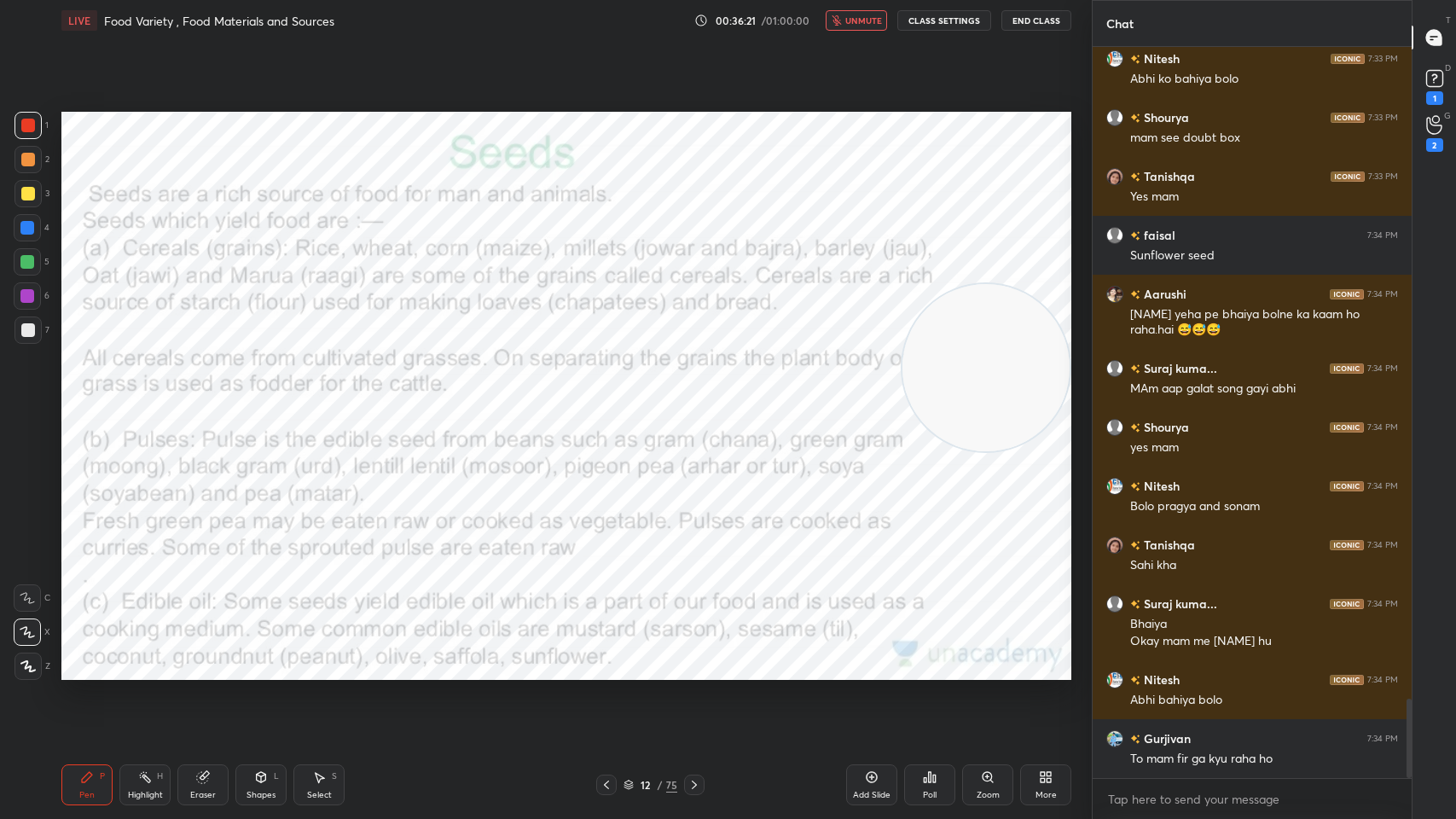 click 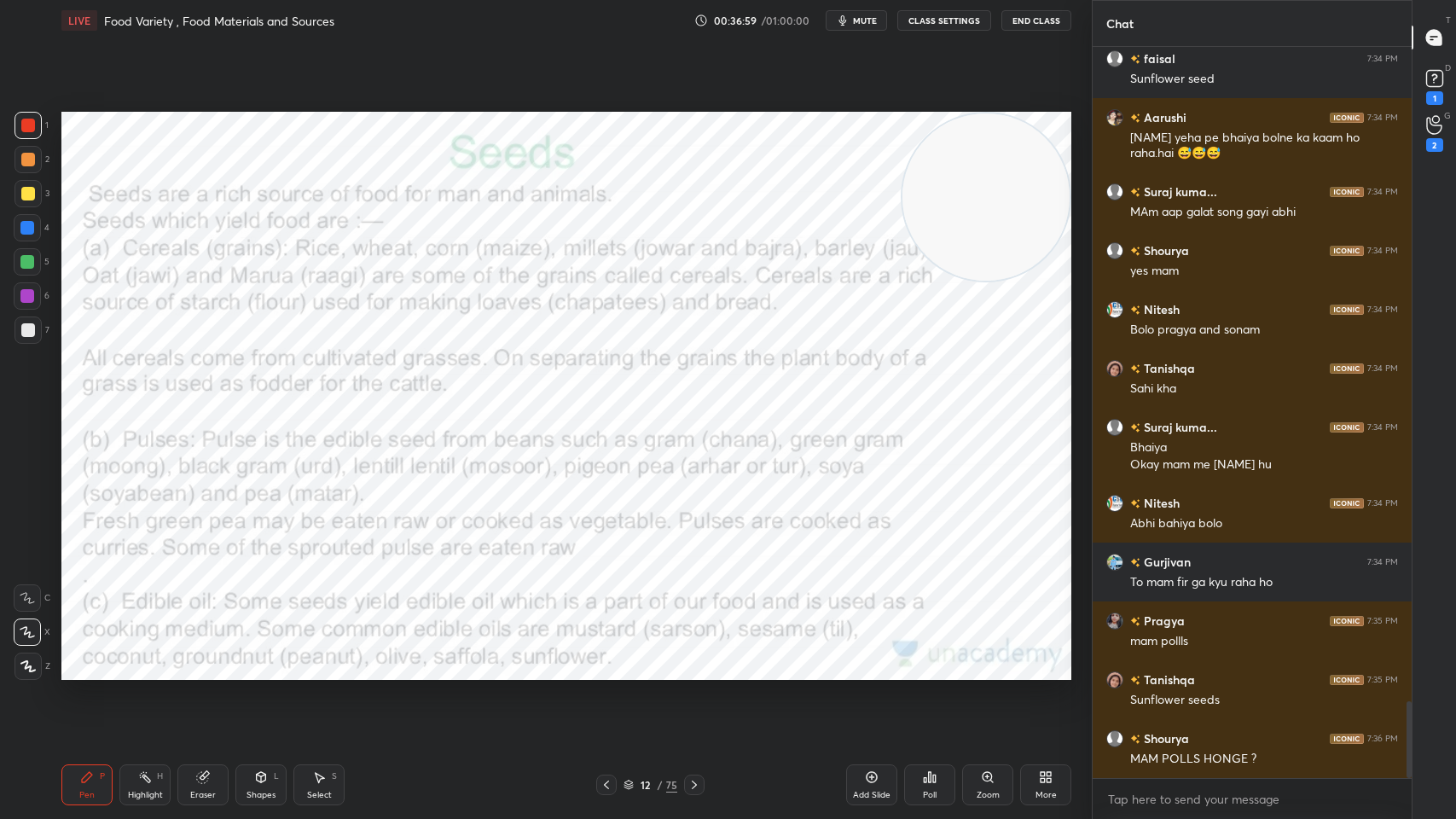 scroll, scrollTop: 6249, scrollLeft: 0, axis: vertical 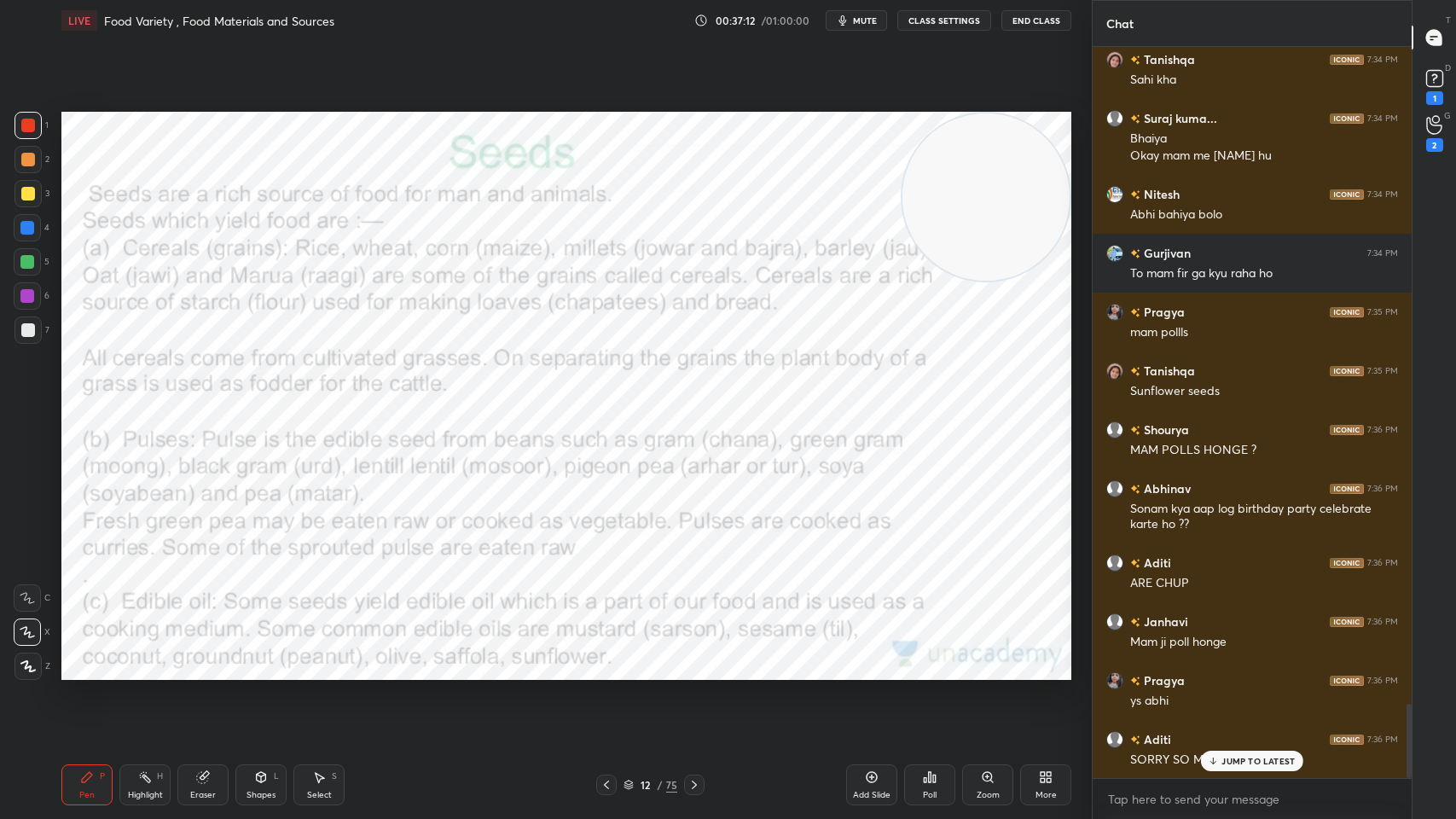 click on "mute" at bounding box center [865, 20] 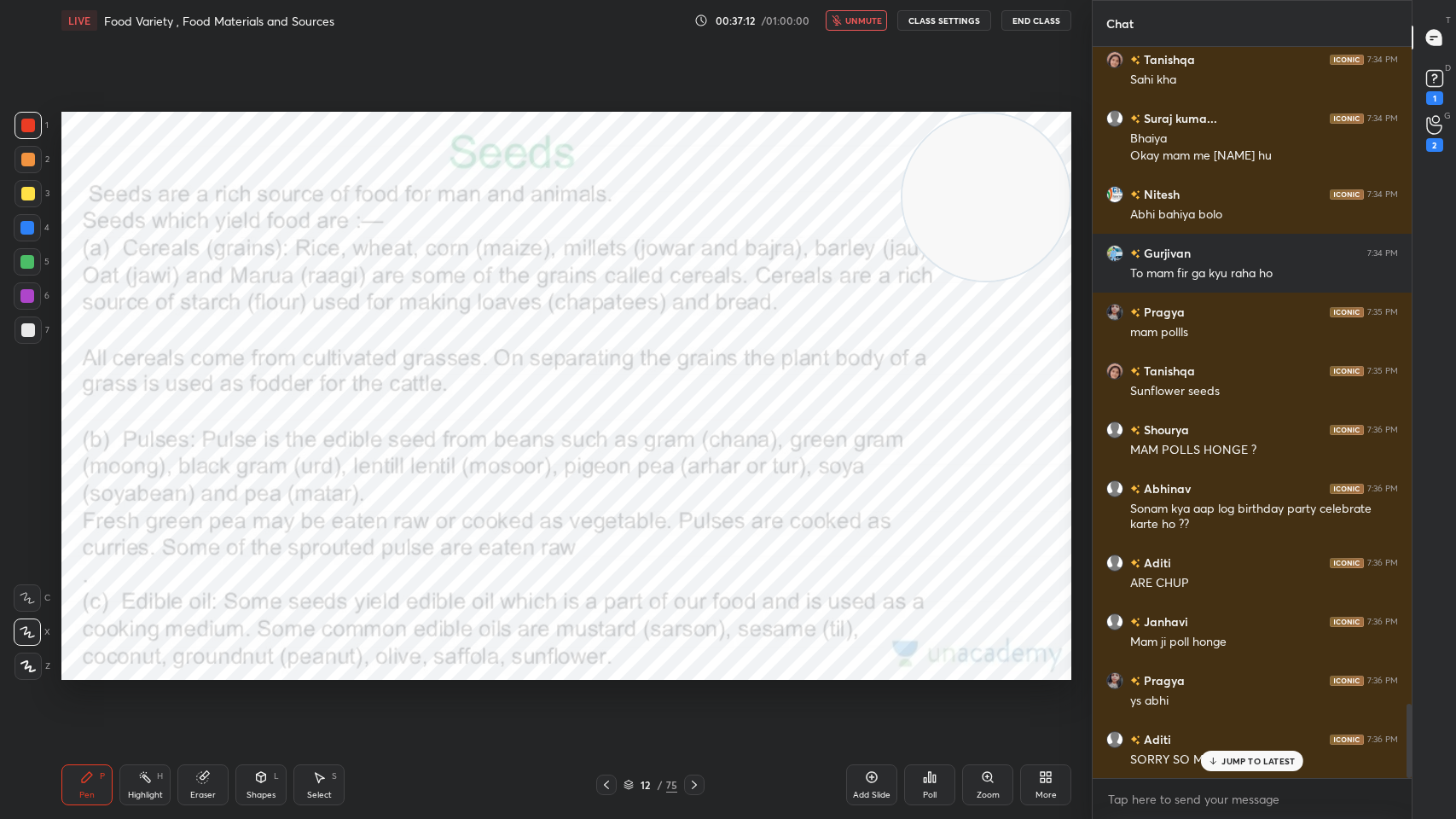 click on "unmute" at bounding box center (863, 20) 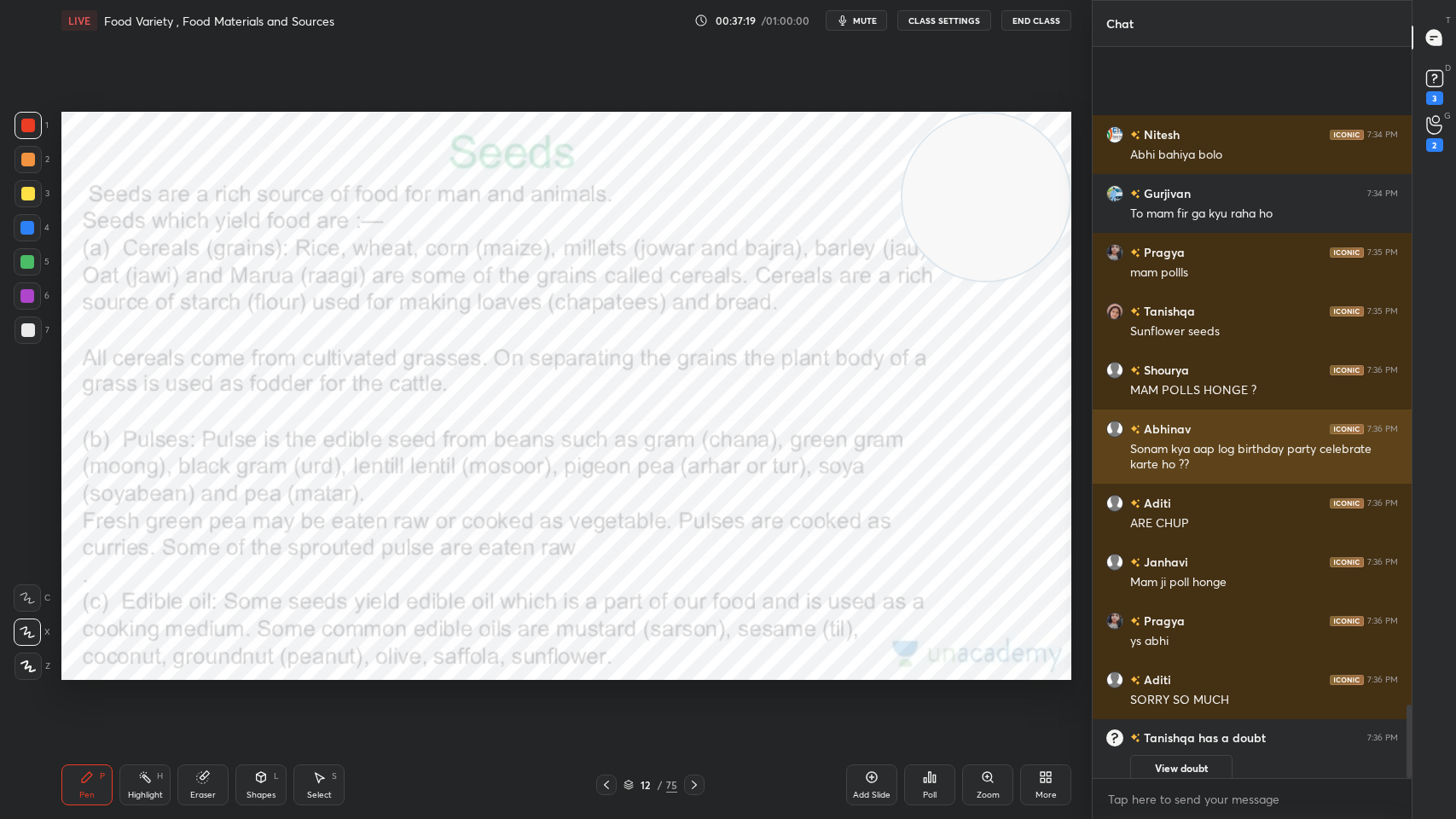scroll, scrollTop: 6689, scrollLeft: 0, axis: vertical 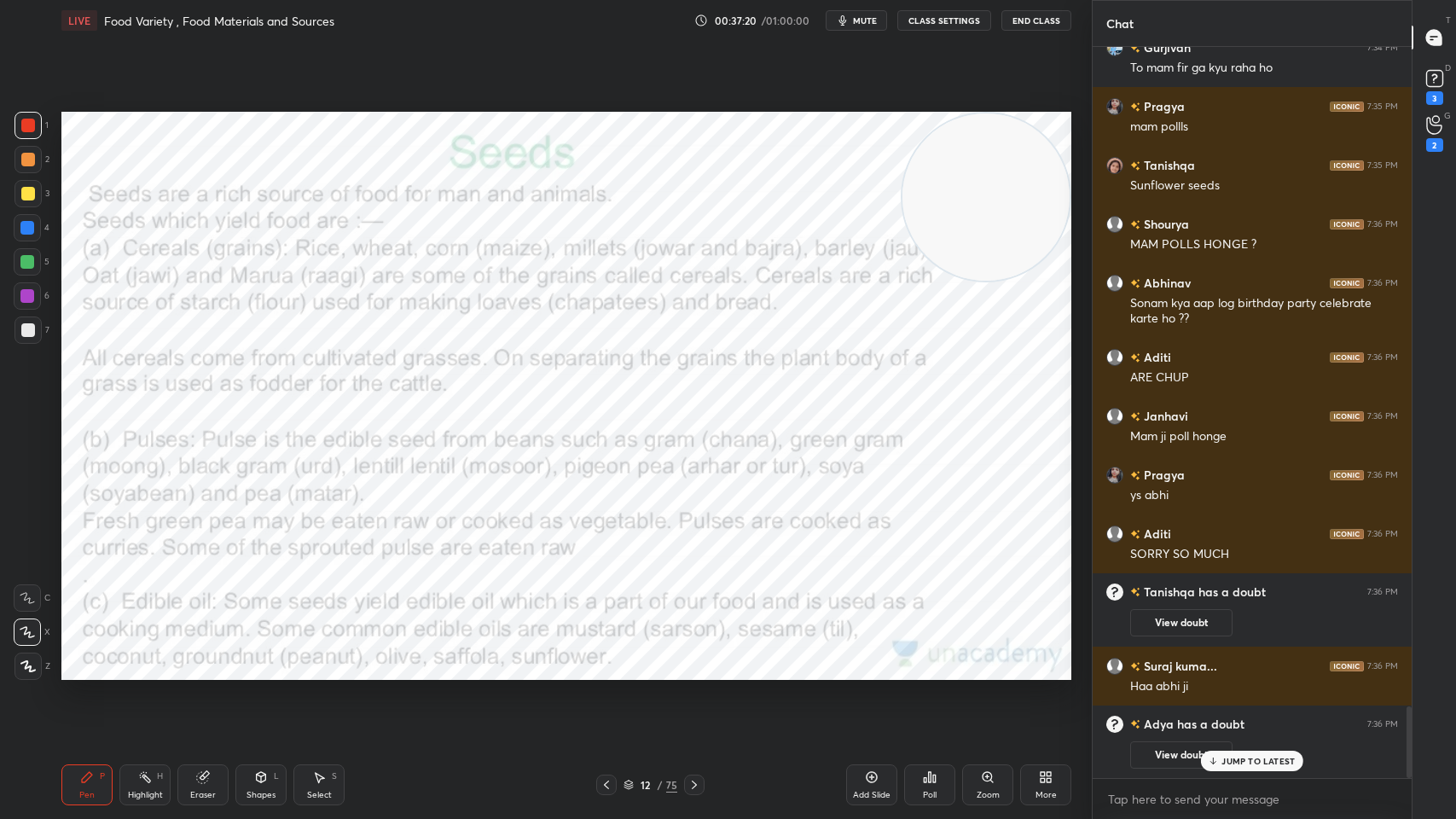 click on "mute" at bounding box center [856, 20] 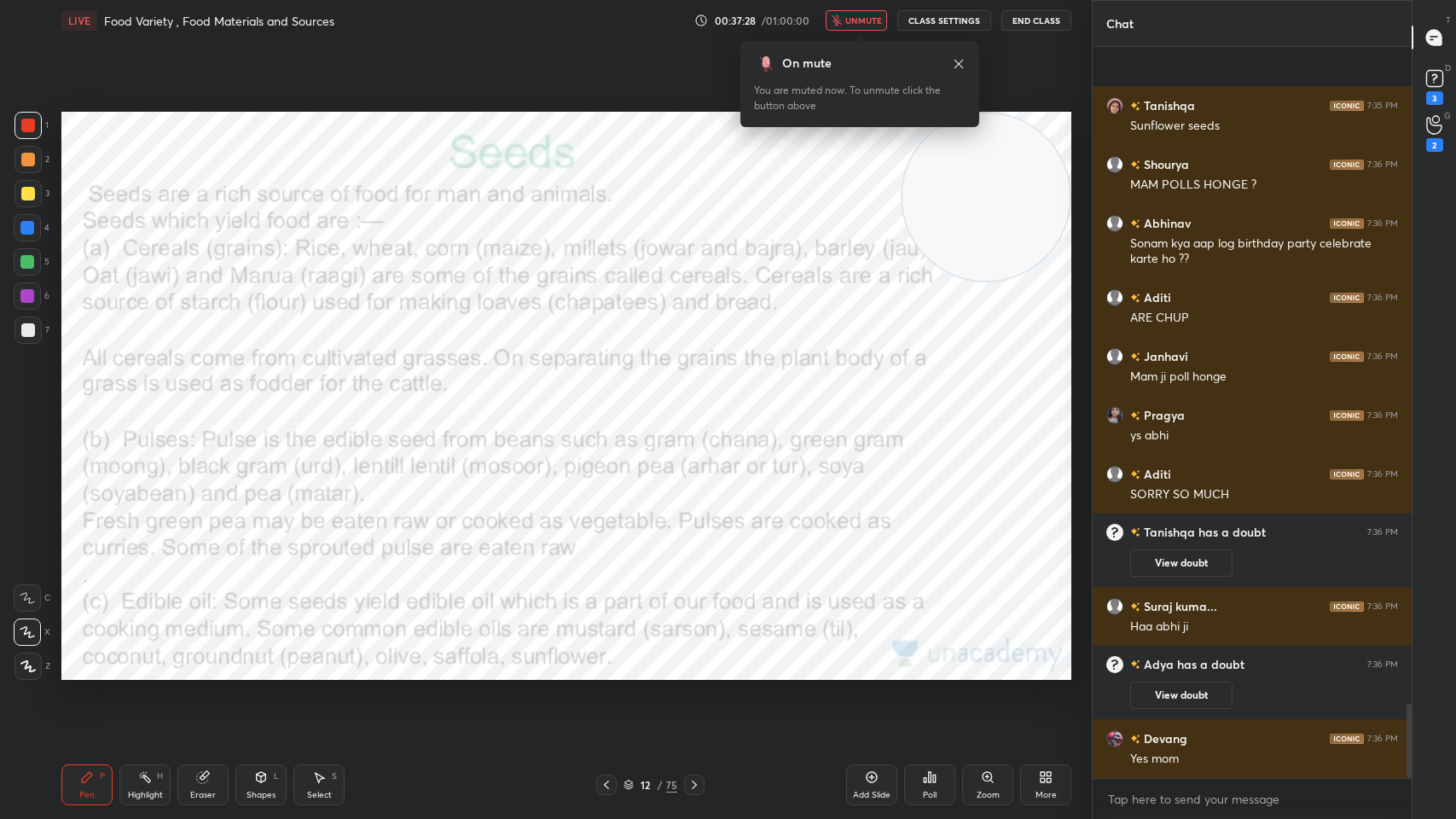 scroll, scrollTop: 6448, scrollLeft: 0, axis: vertical 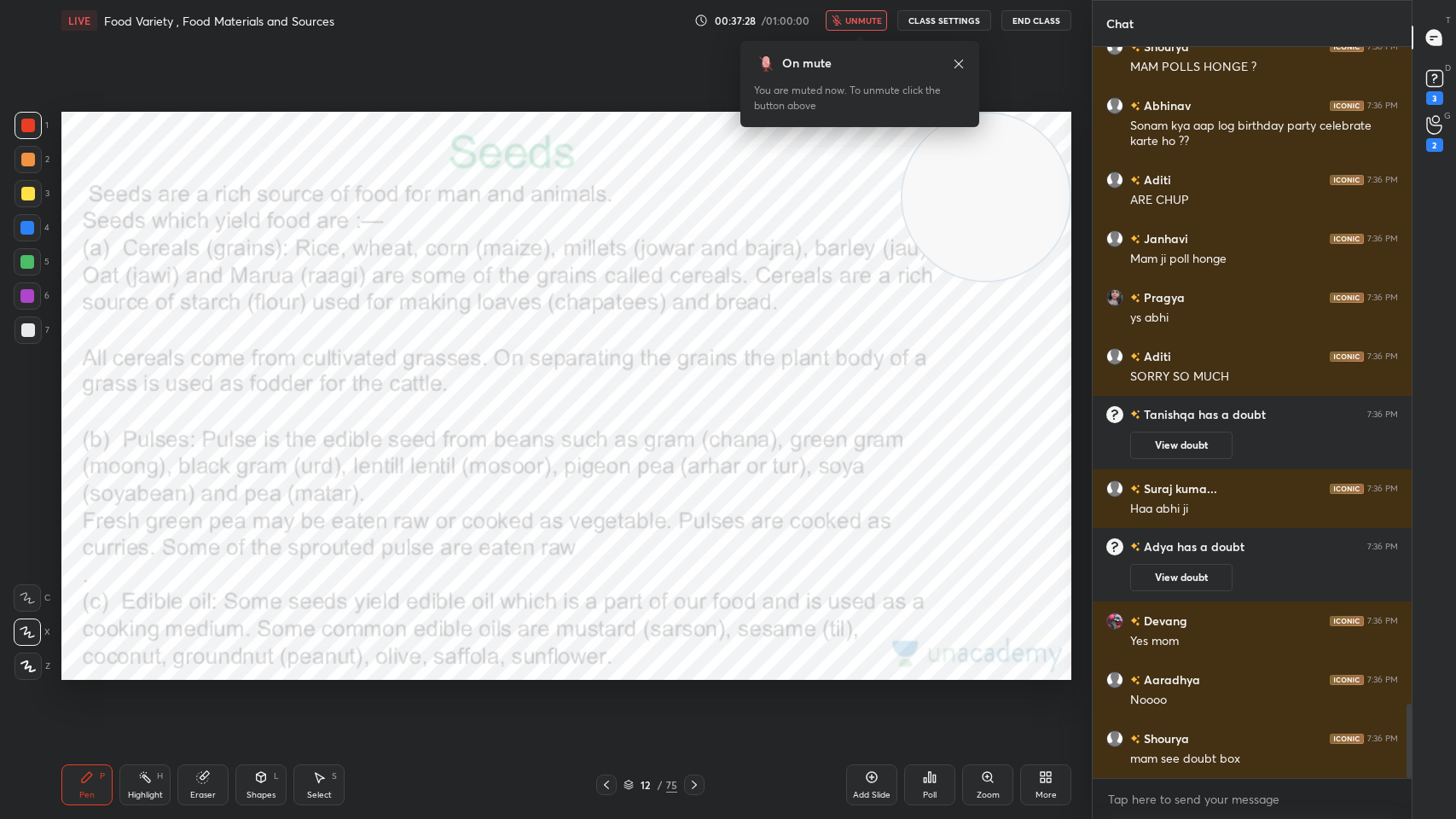 click 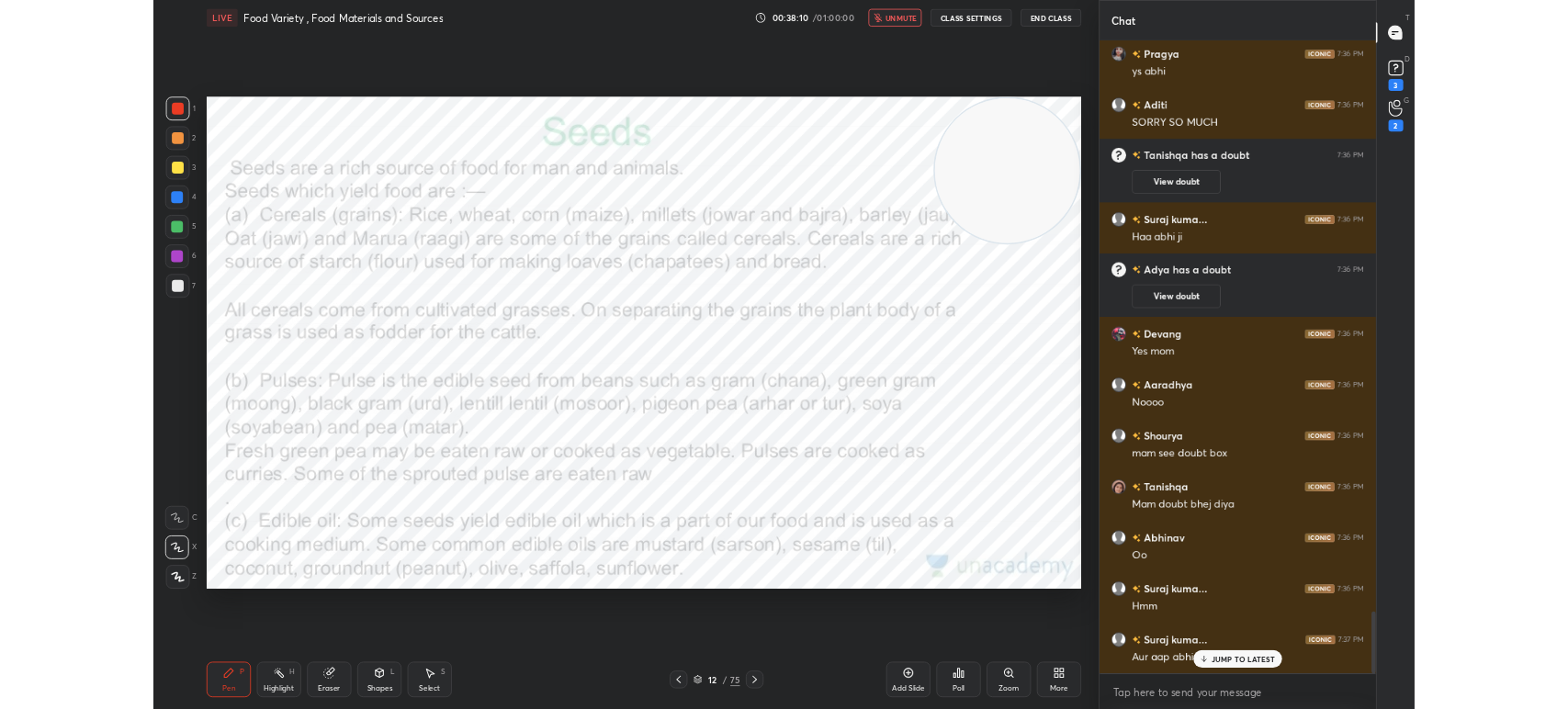 scroll, scrollTop: 7222, scrollLeft: 0, axis: vertical 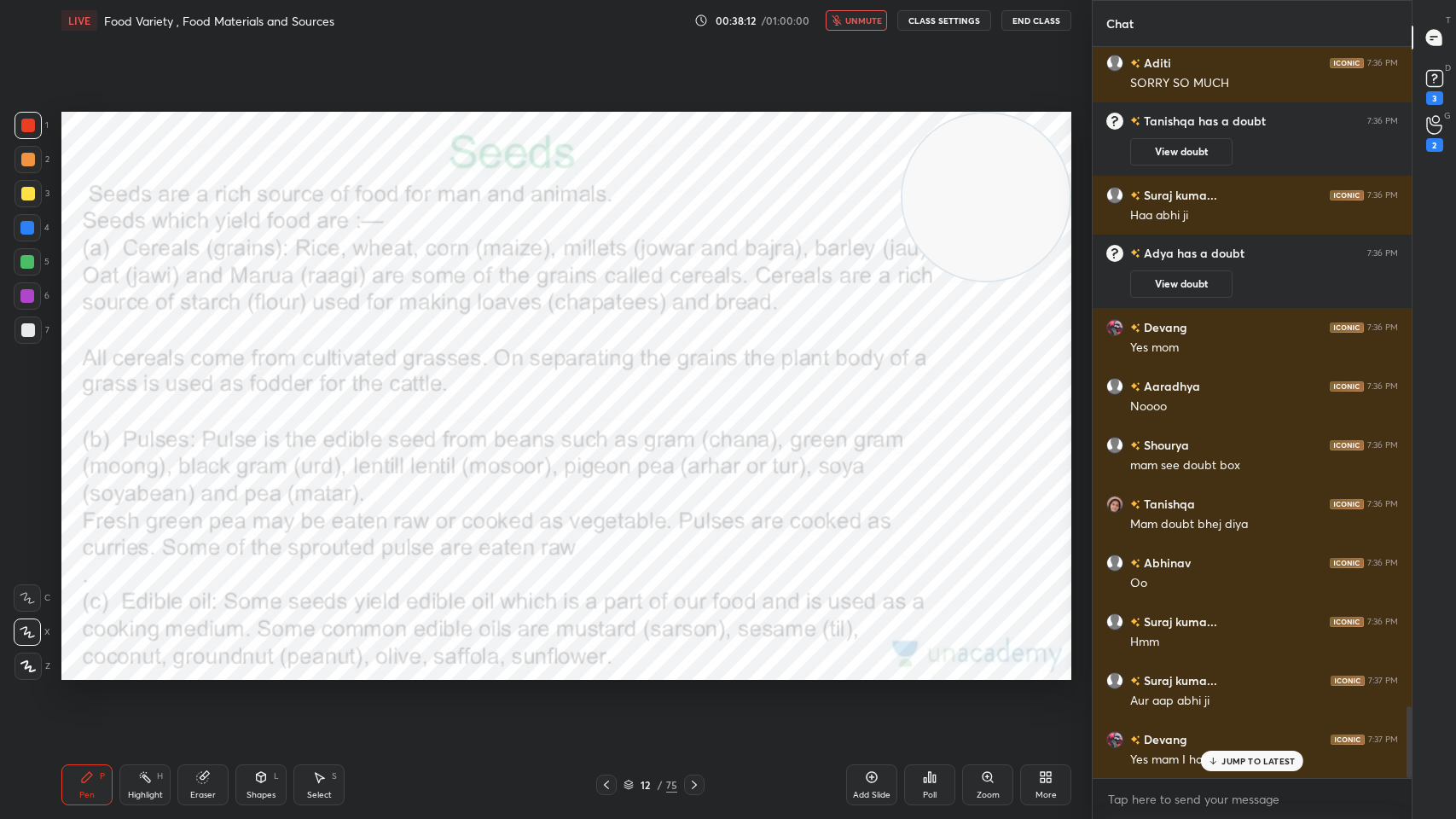 click on "unmute" at bounding box center [863, 20] 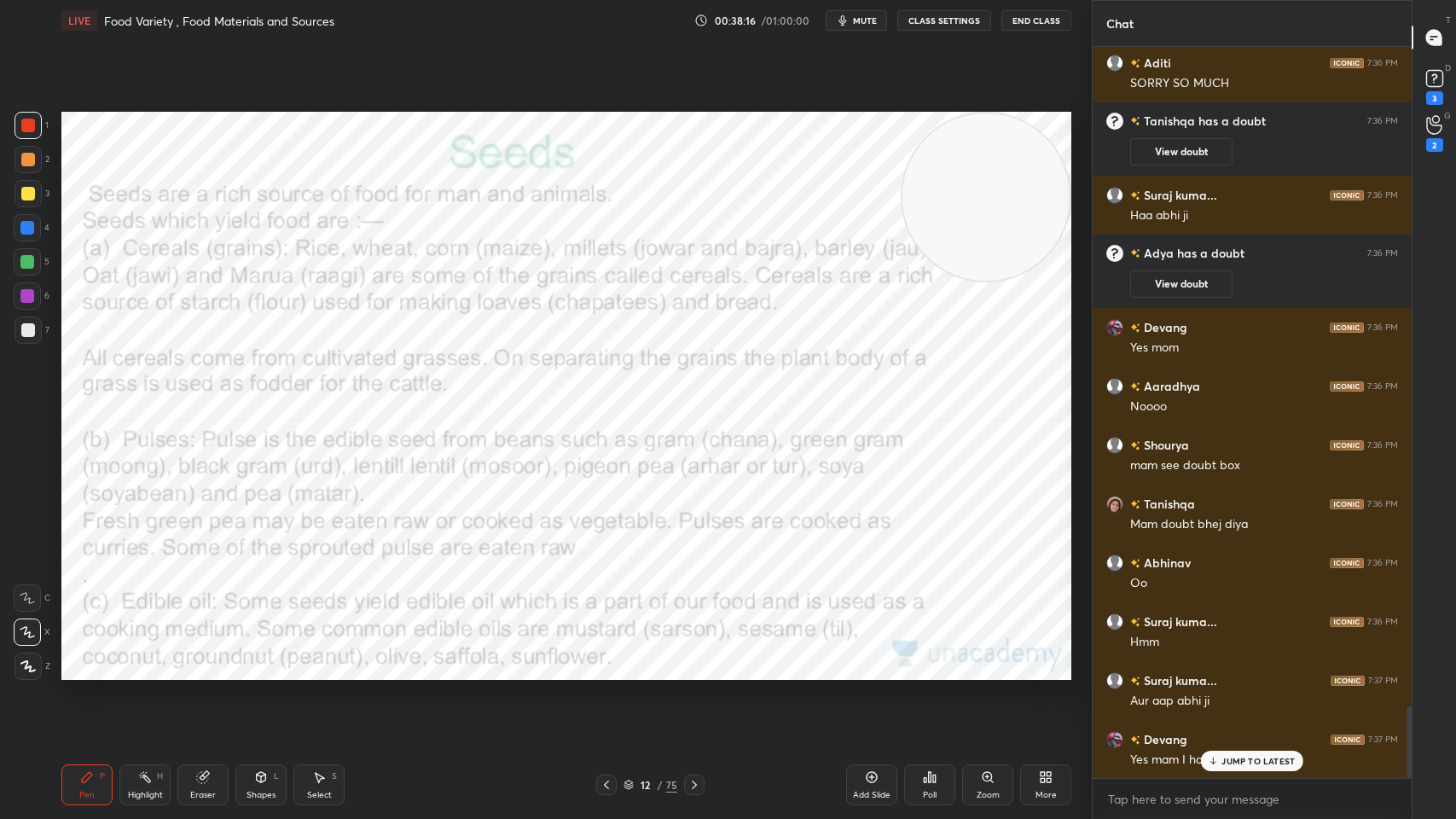 click on "D Doubts (D) 3" at bounding box center [1434, 85] 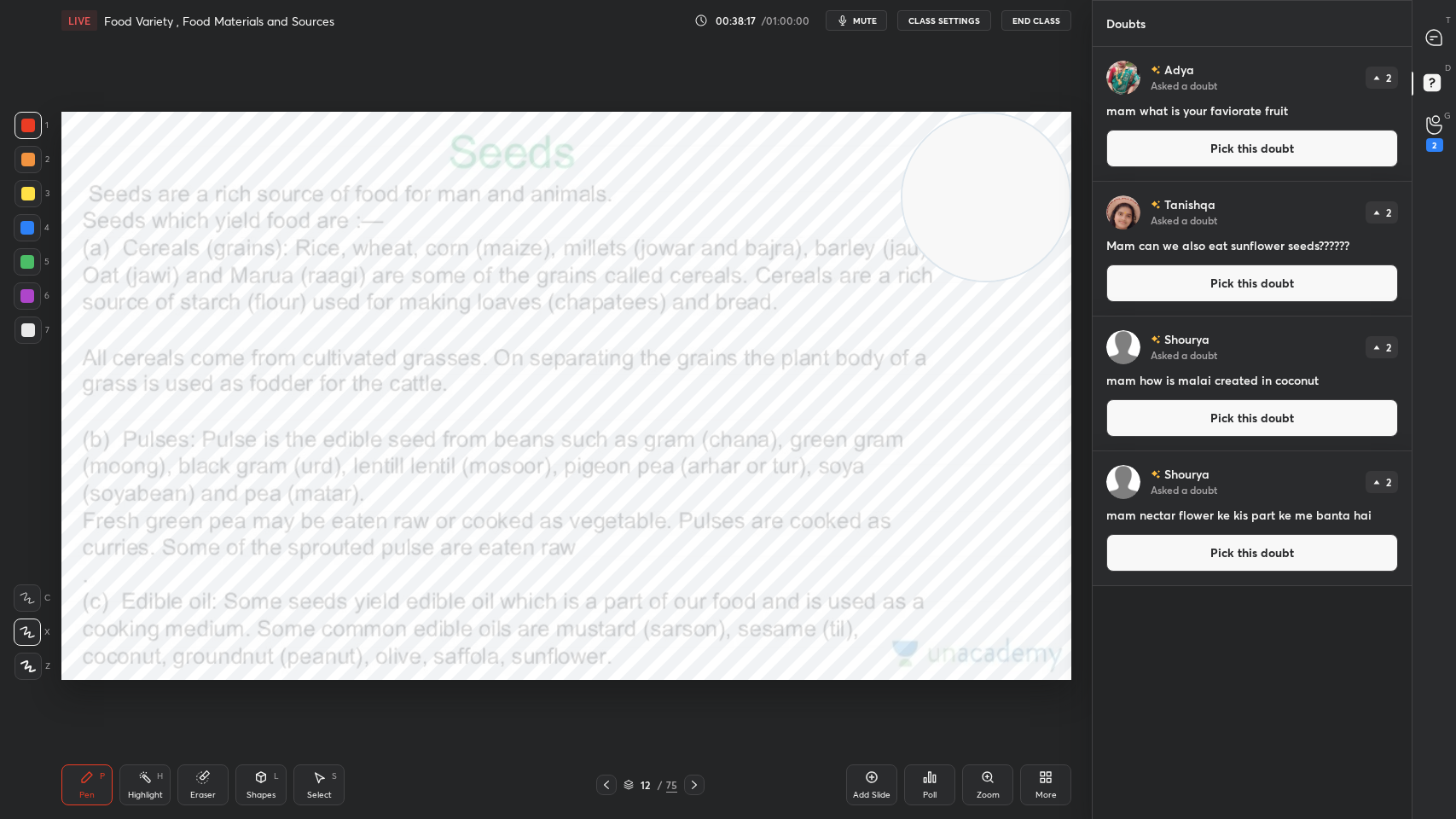 click on "Pick this doubt" at bounding box center (1252, 148) 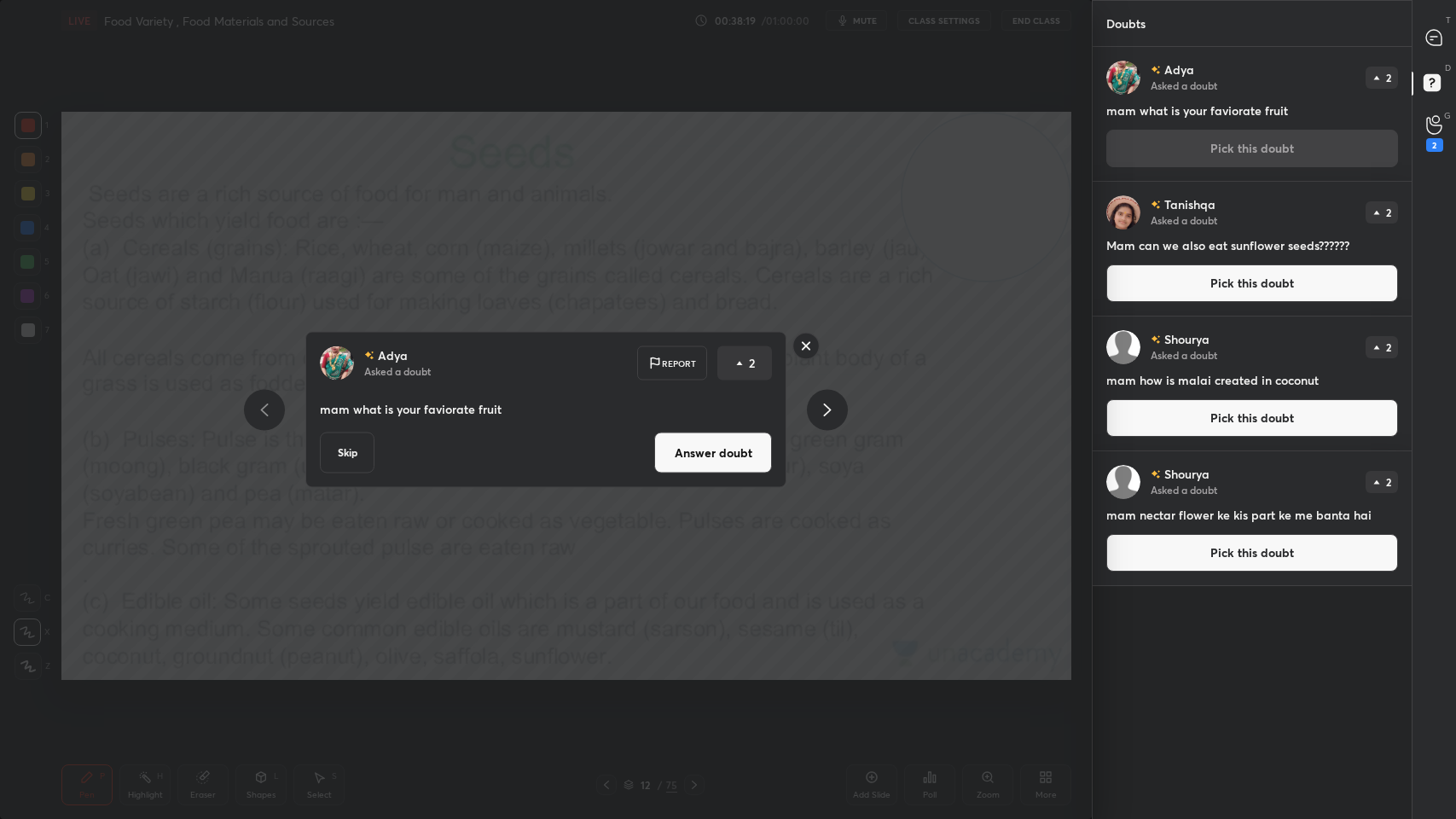 click on "Answer doubt" at bounding box center [713, 453] 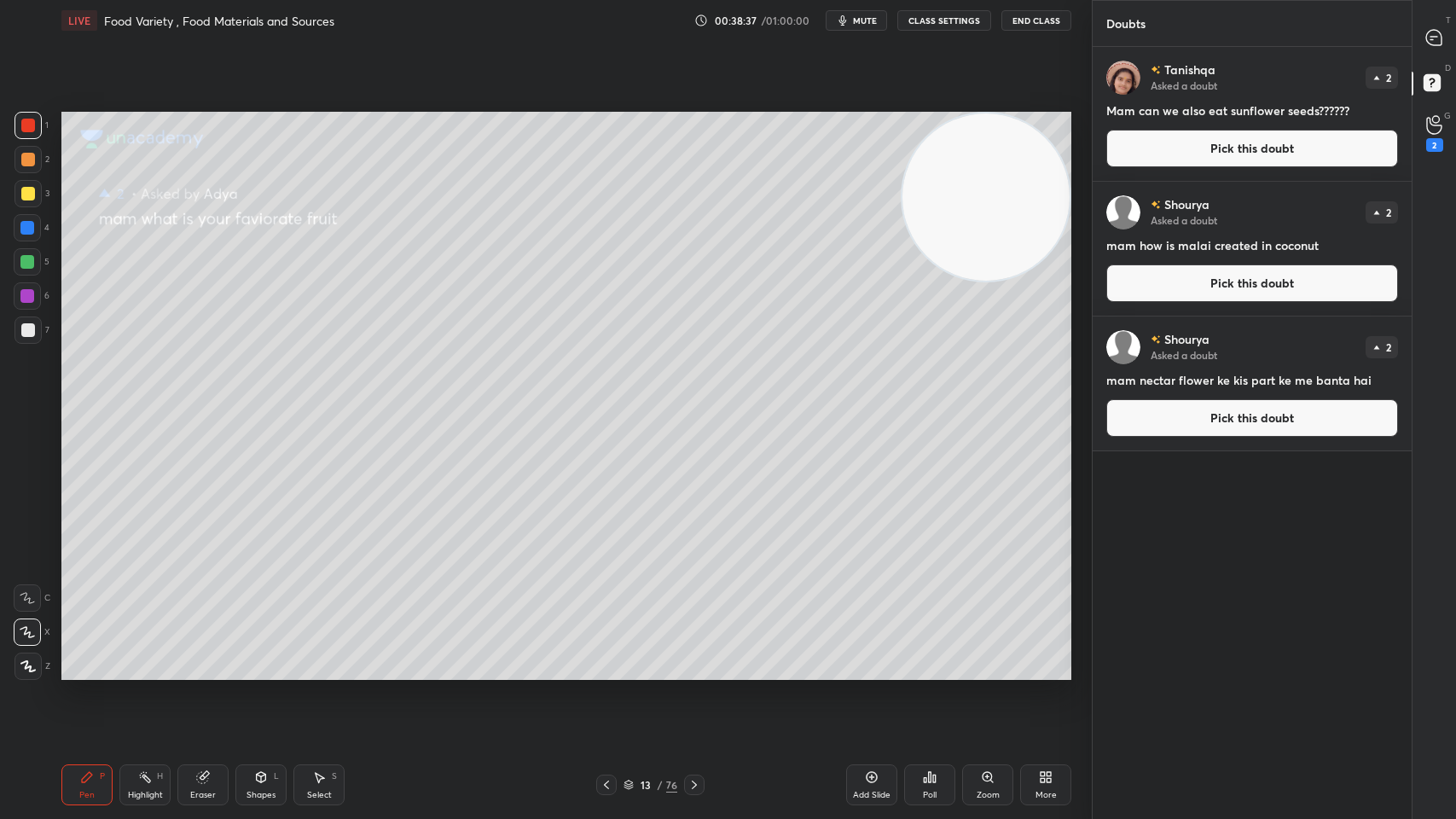 click on "Pick this doubt" at bounding box center [1252, 148] 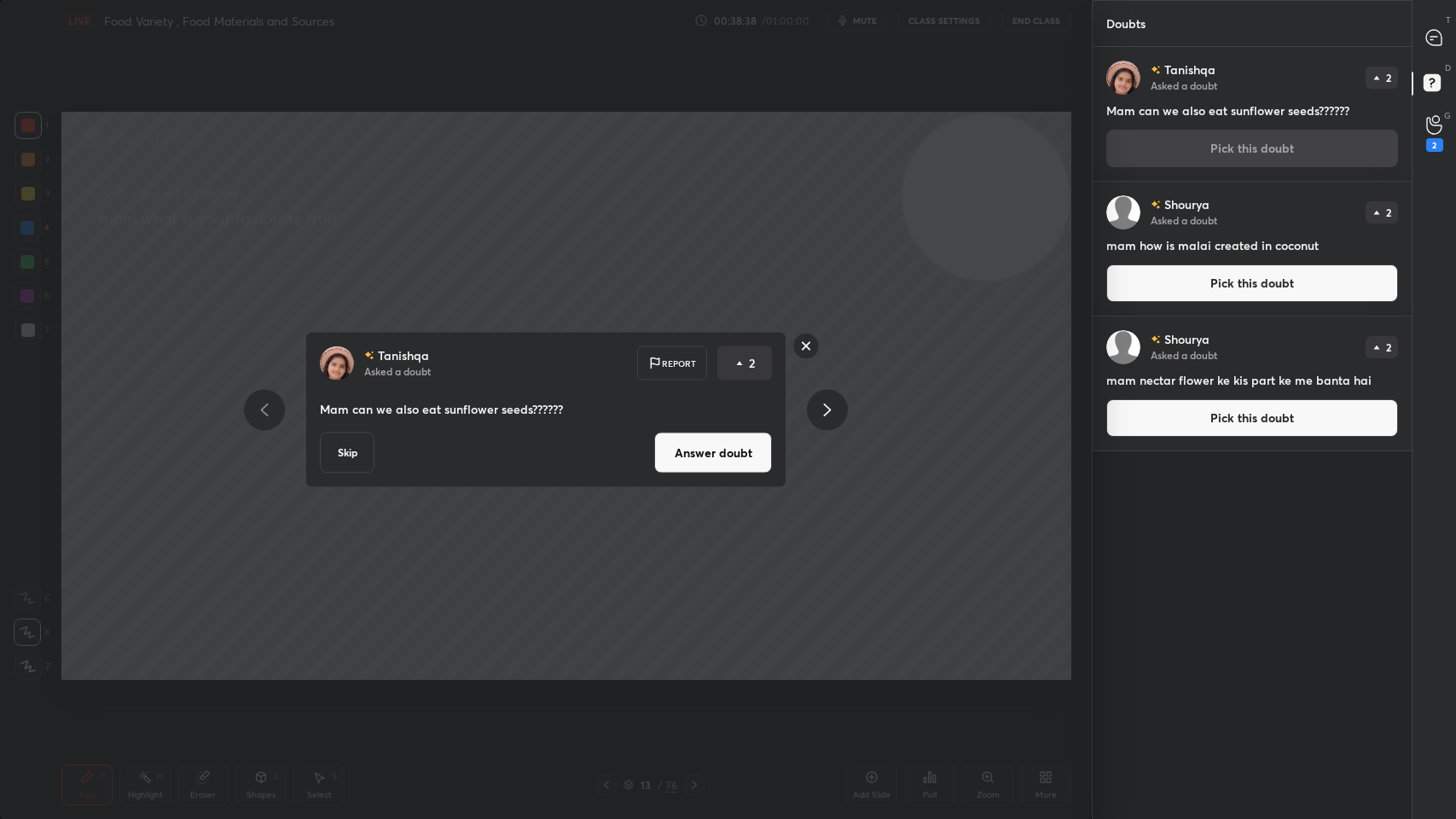 click on "Tanishqa Asked a doubt Report 2 Mam can we also eat sunflower seeds?????? Skip Answer doubt" at bounding box center [546, 410] 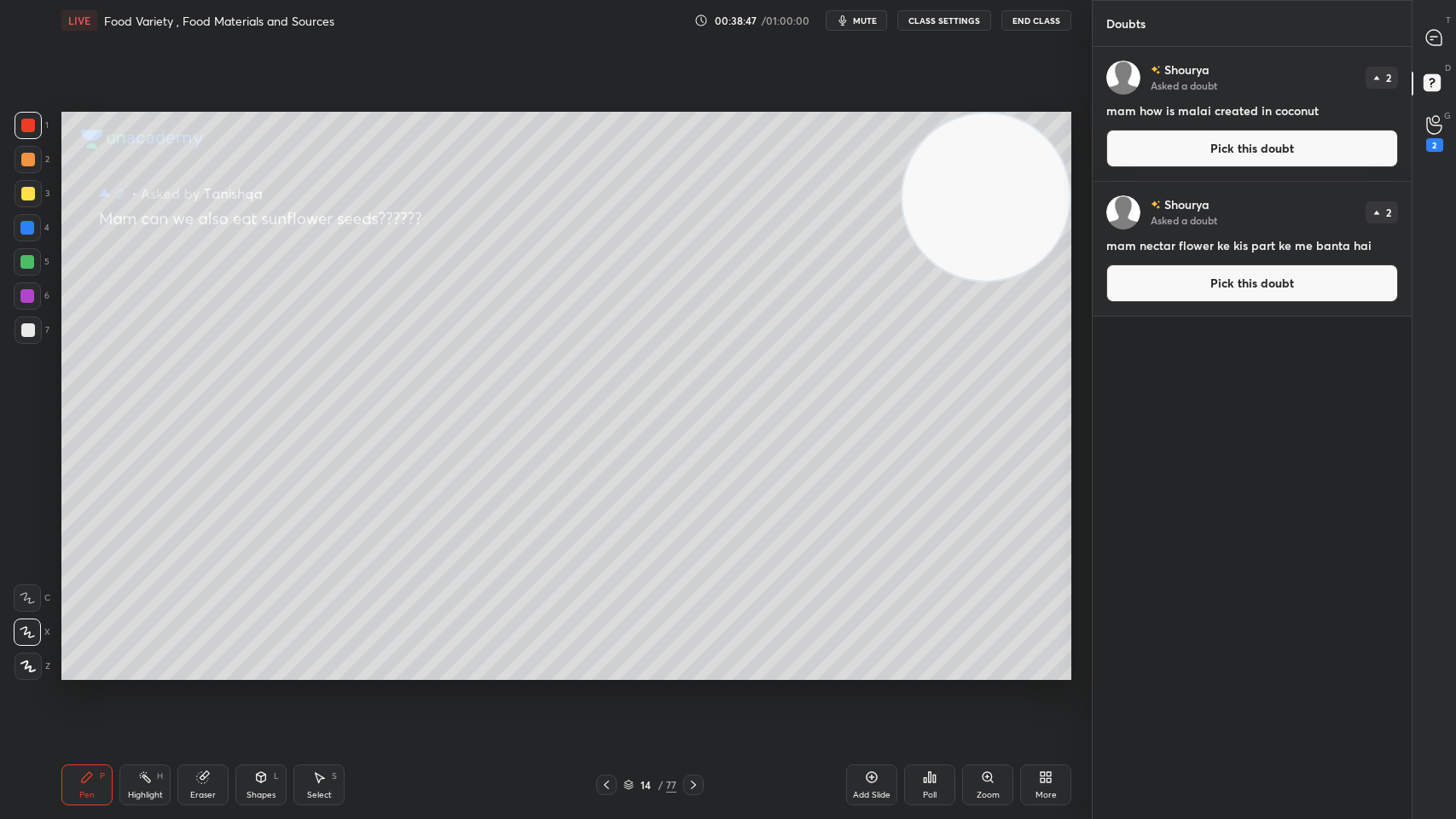 click on "Pick this doubt" at bounding box center (1252, 148) 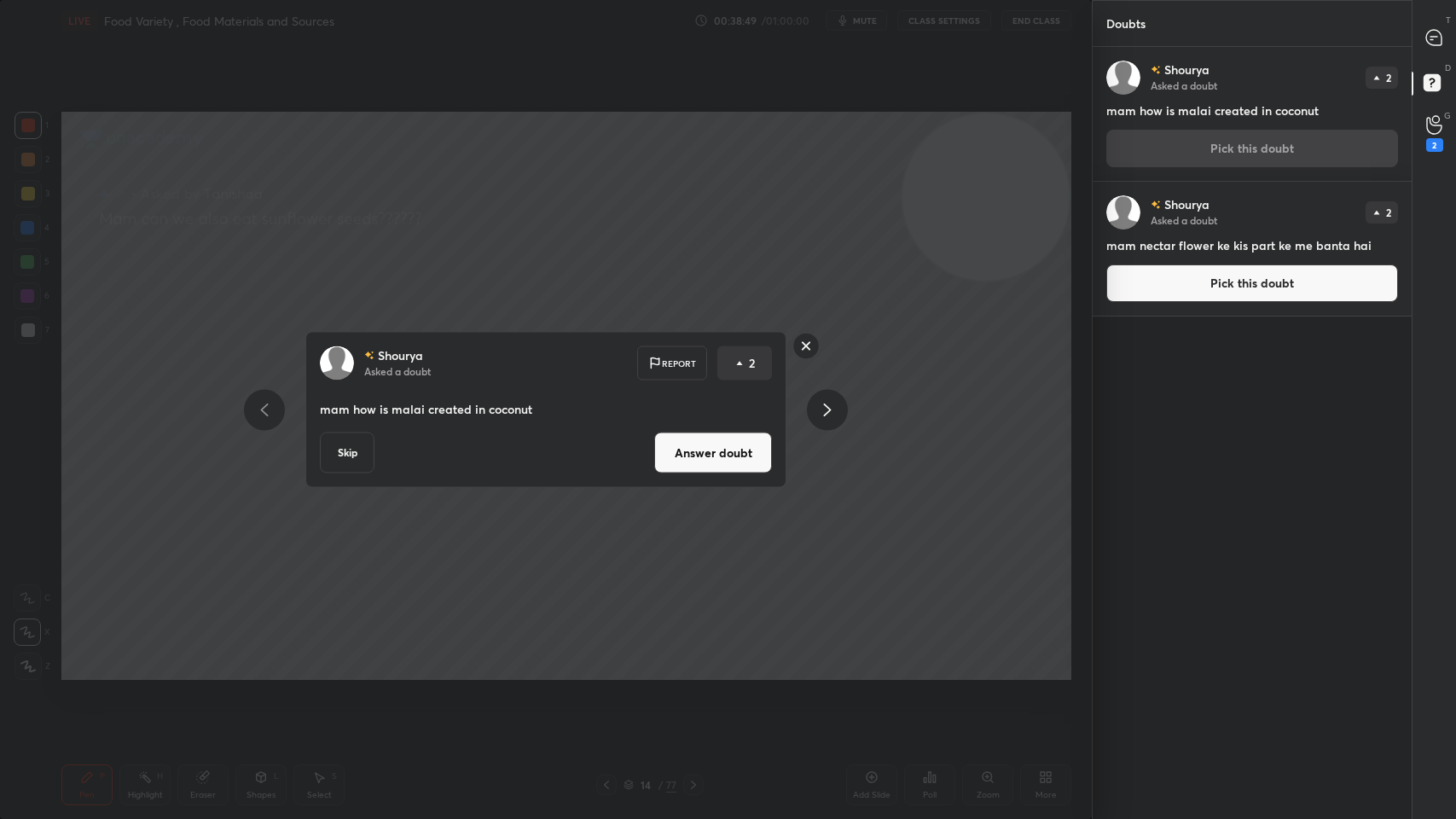 click on "Answer doubt" at bounding box center [713, 453] 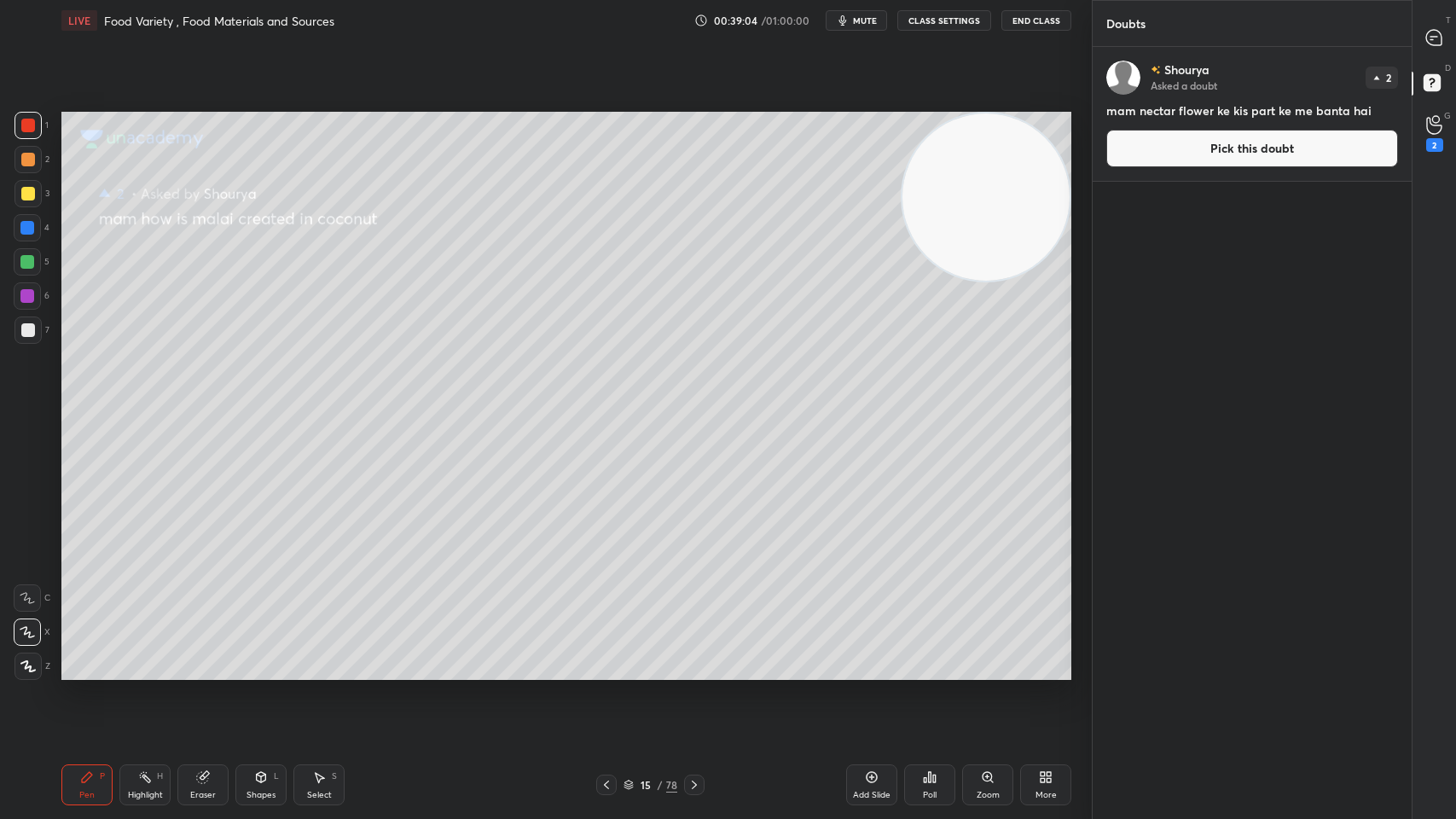 click on "Pick this doubt" at bounding box center (1252, 148) 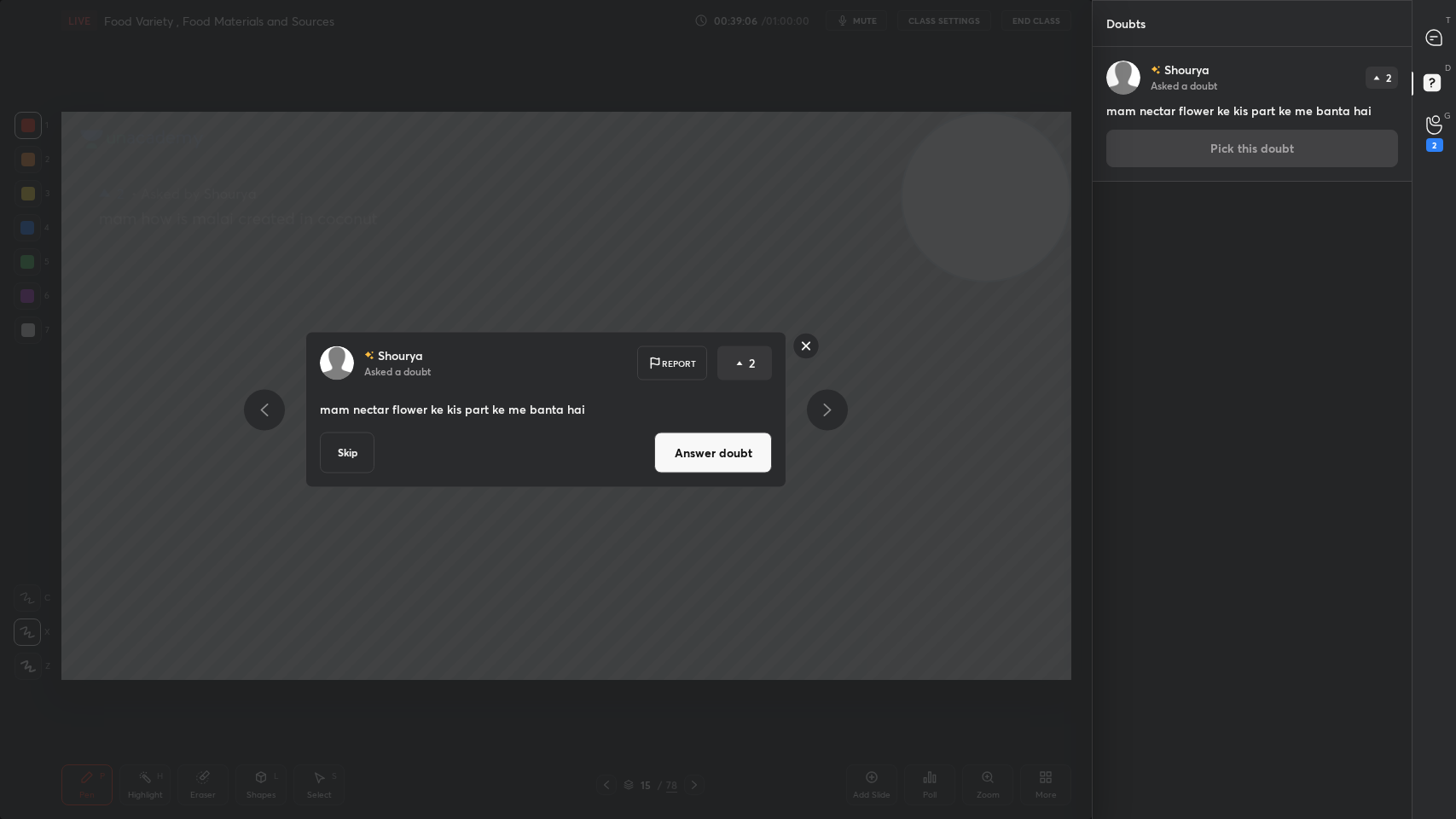 click on "Answer doubt" at bounding box center [713, 453] 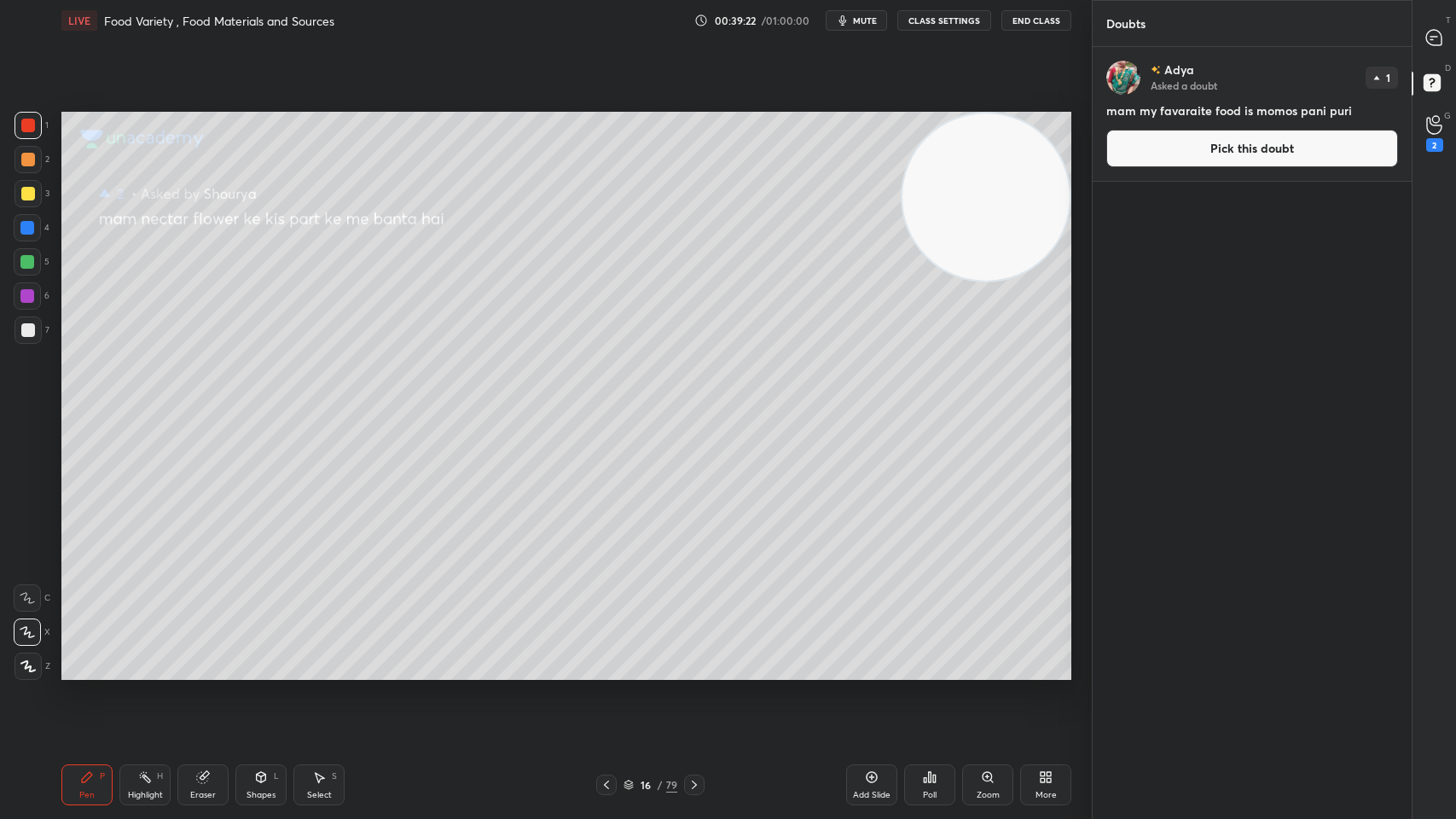 click on "Pick this doubt" at bounding box center (1252, 148) 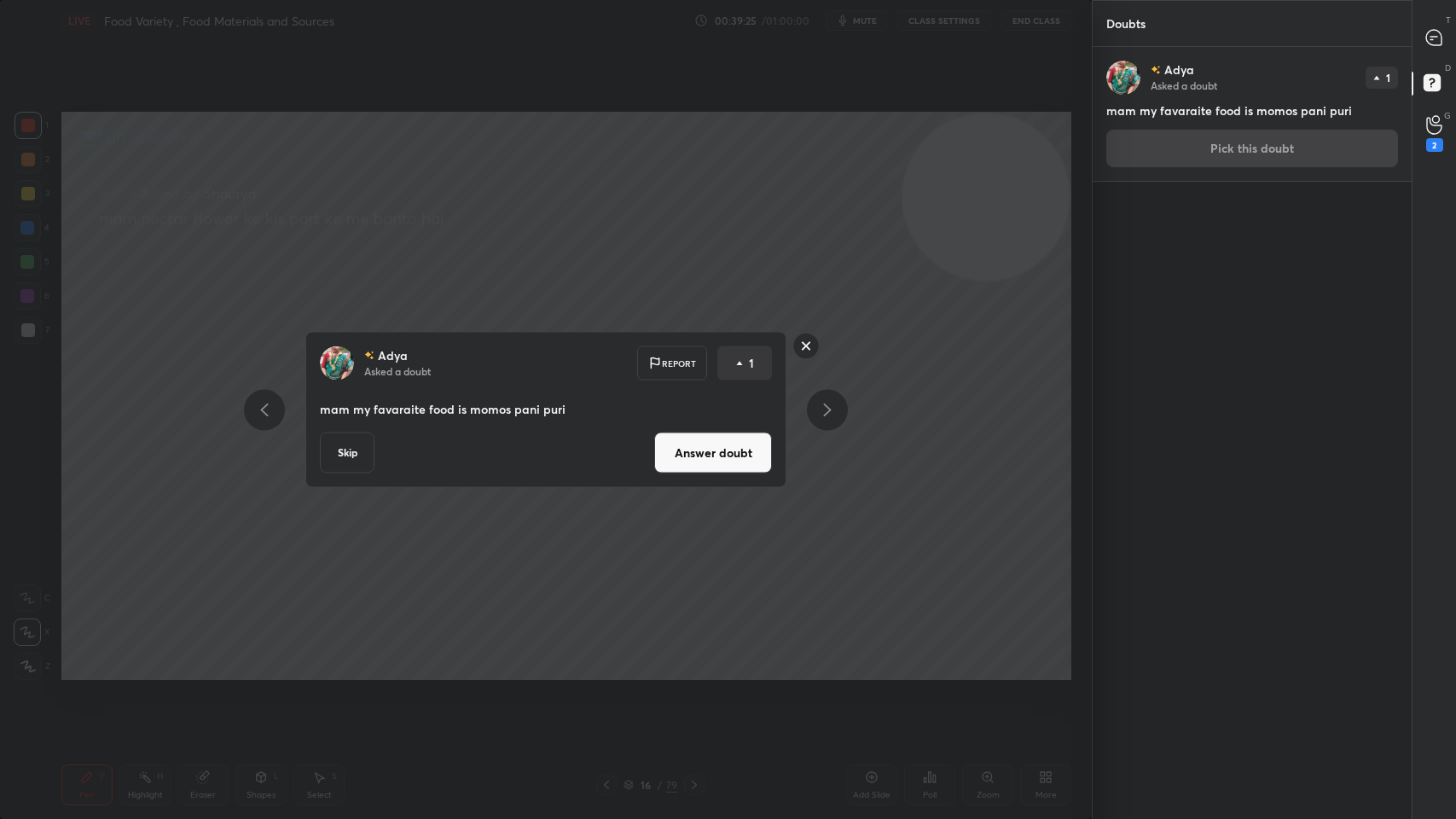 click on "Skip" at bounding box center (347, 453) 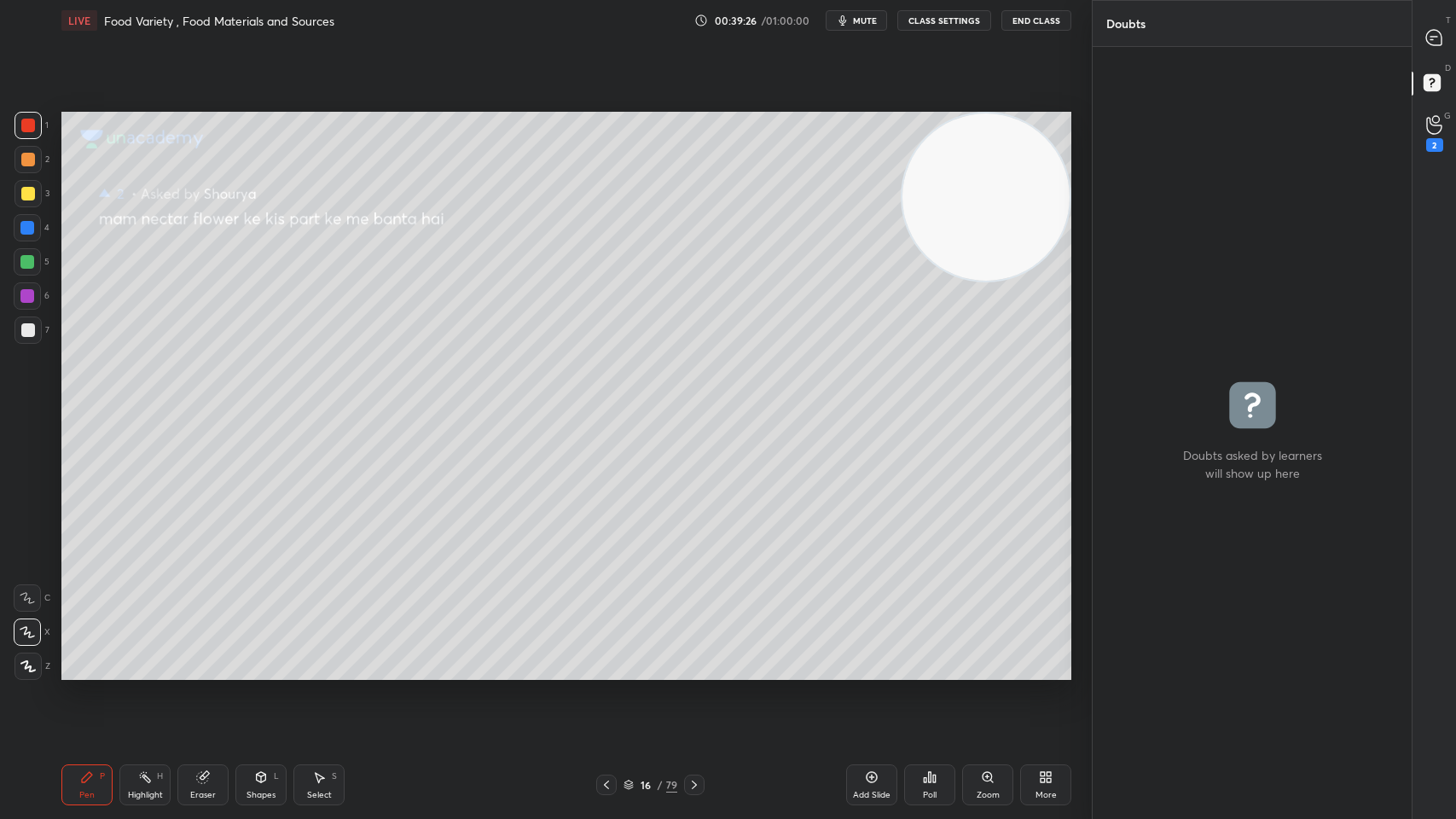 click at bounding box center (1435, 38) 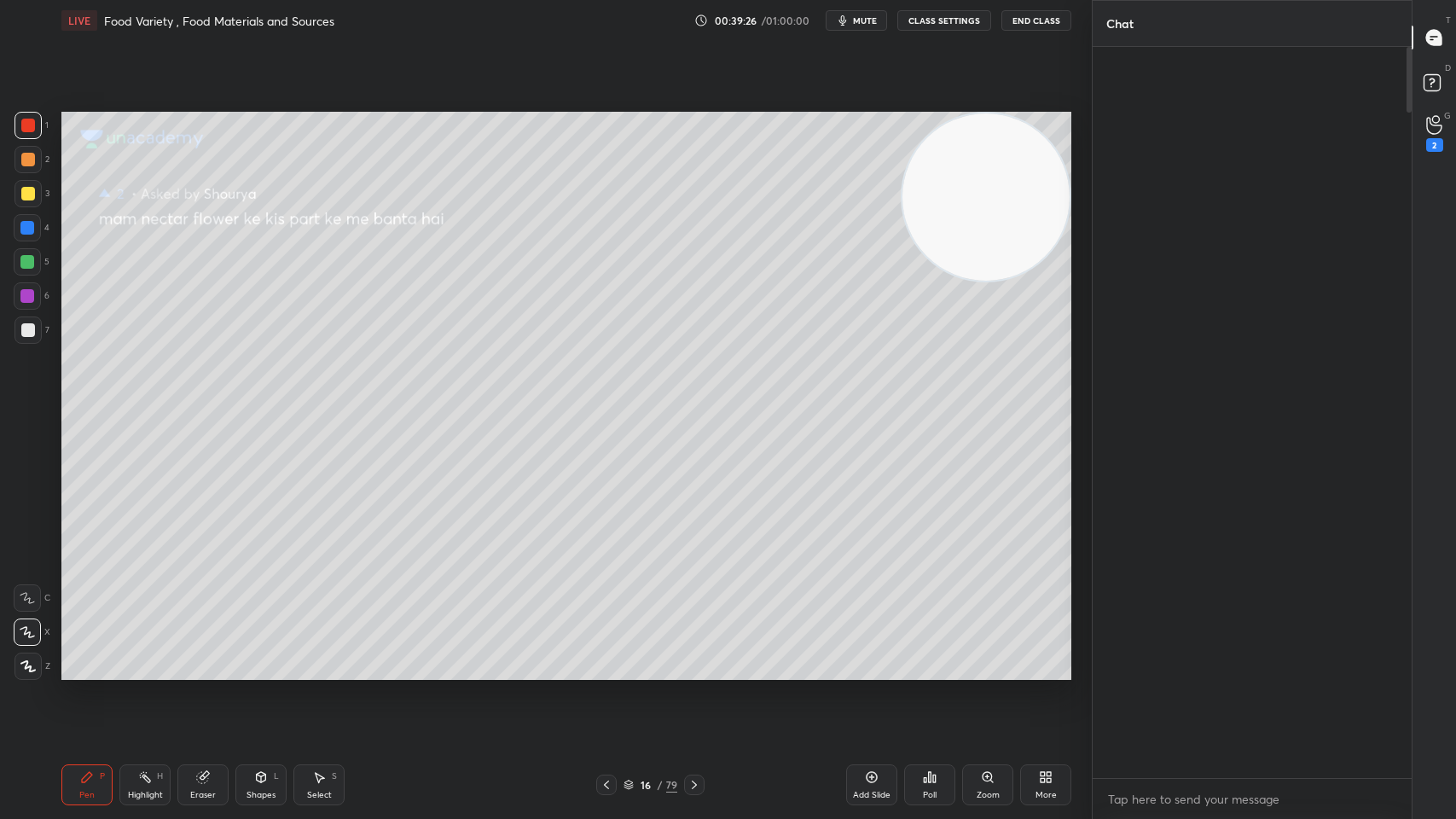 click on "2" at bounding box center [1435, 133] 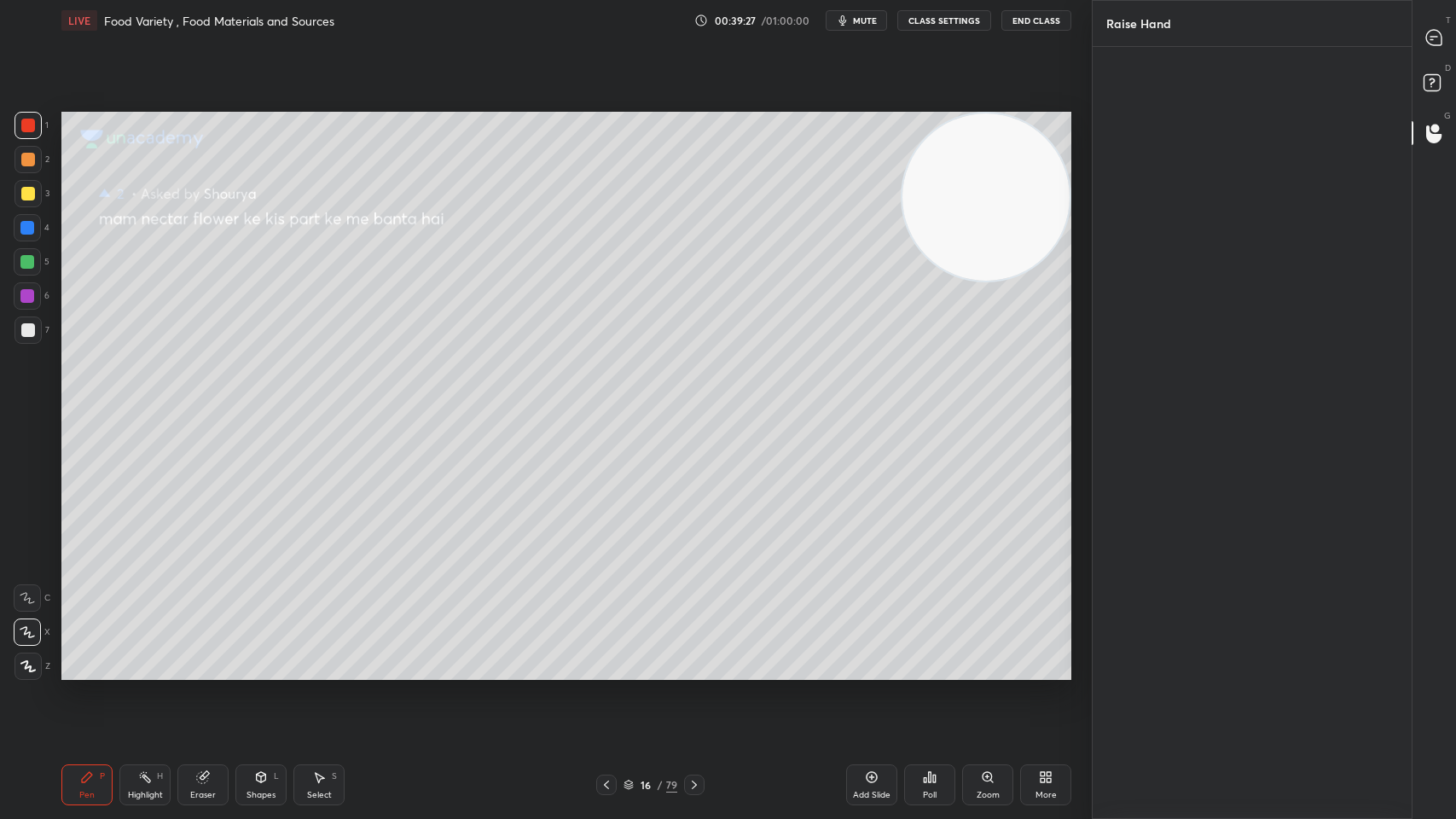 click on "T Messages (T)" at bounding box center [1434, 38] 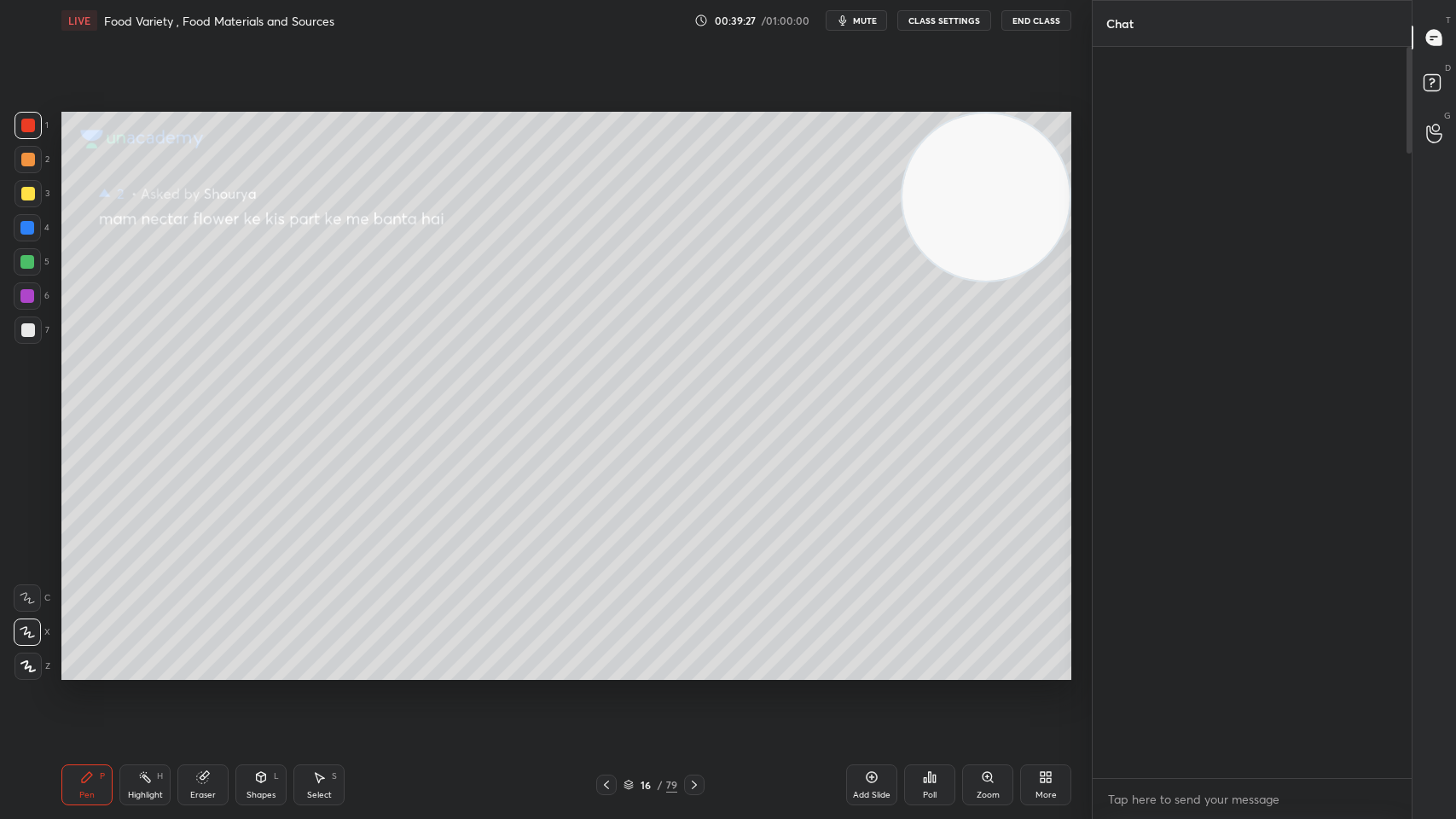 click 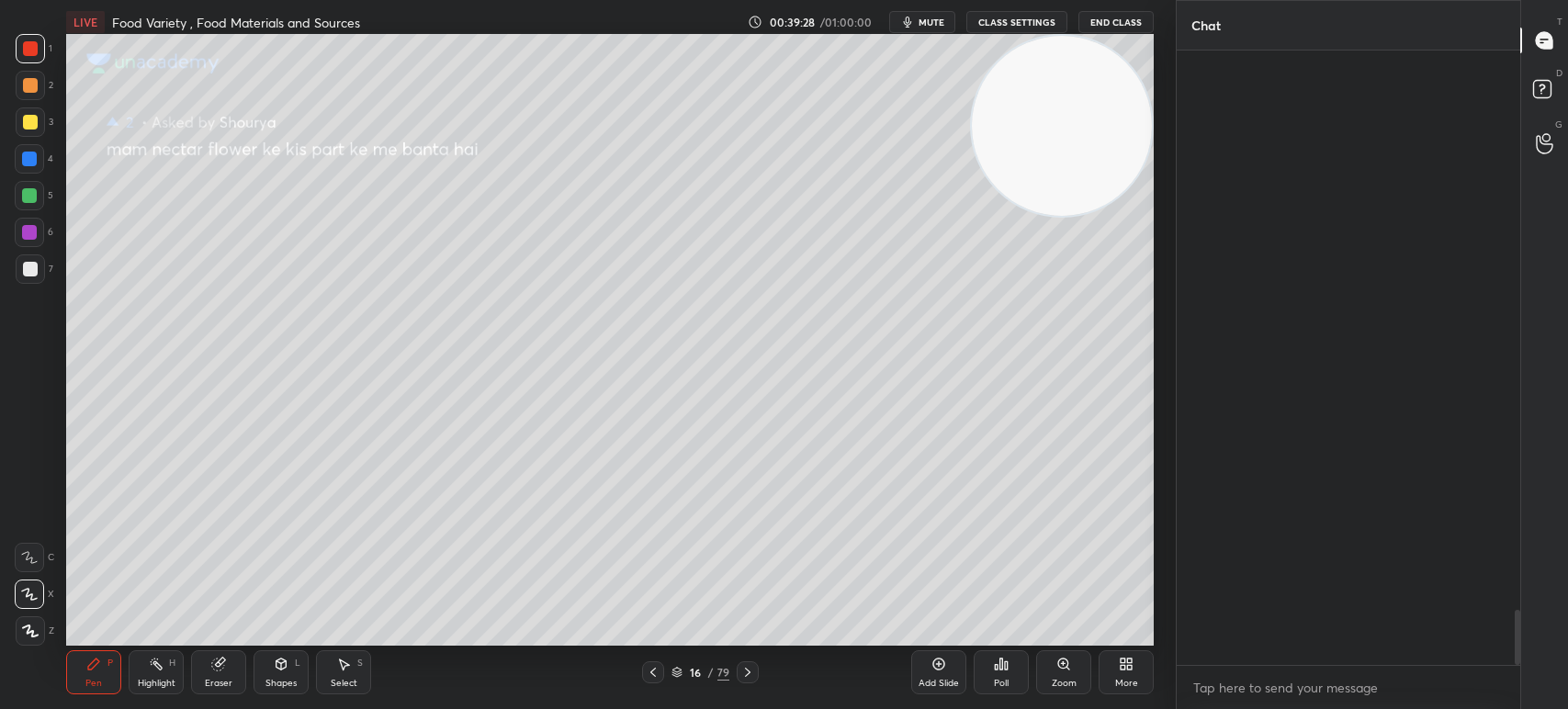 scroll, scrollTop: 610, scrollLeft: 338, axis: both 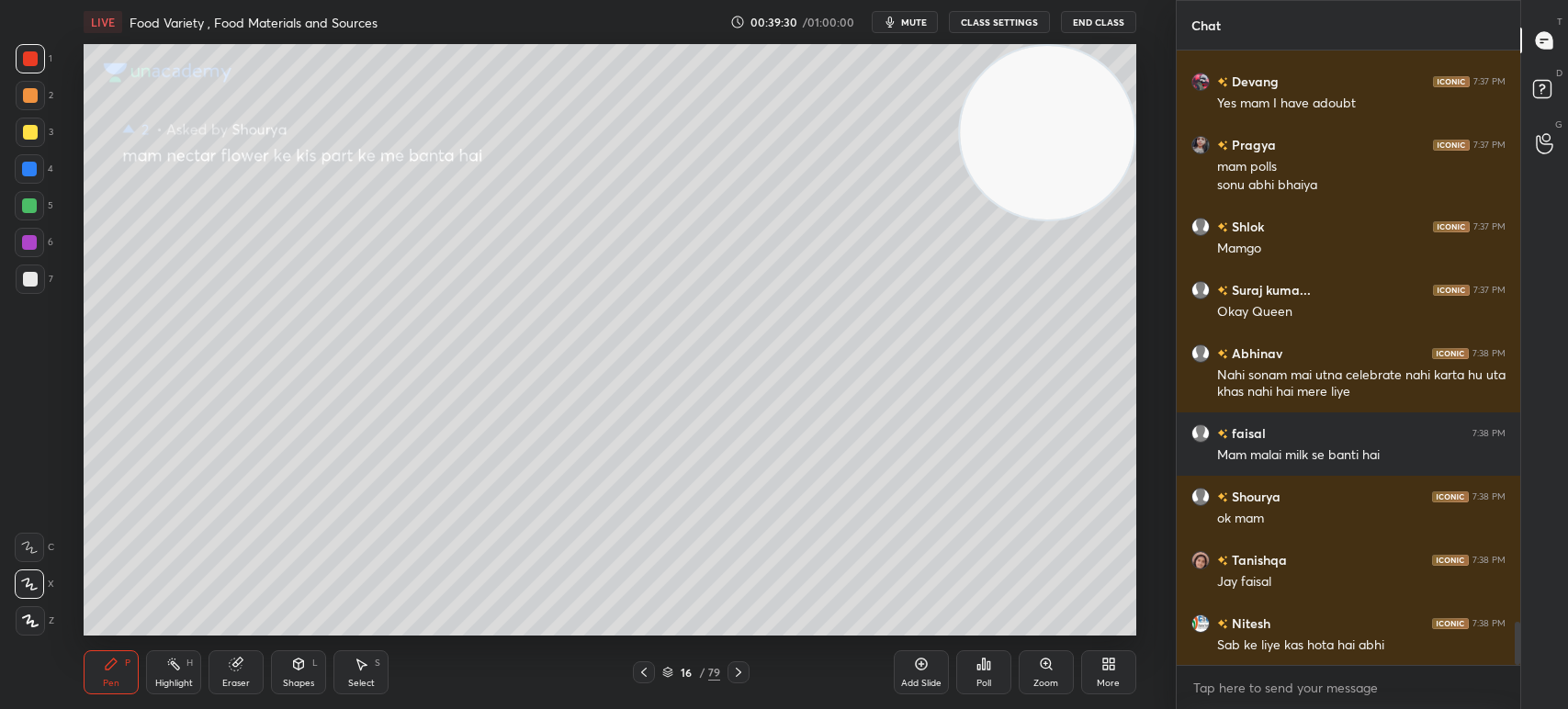 click on "More" at bounding box center [1109, 672] 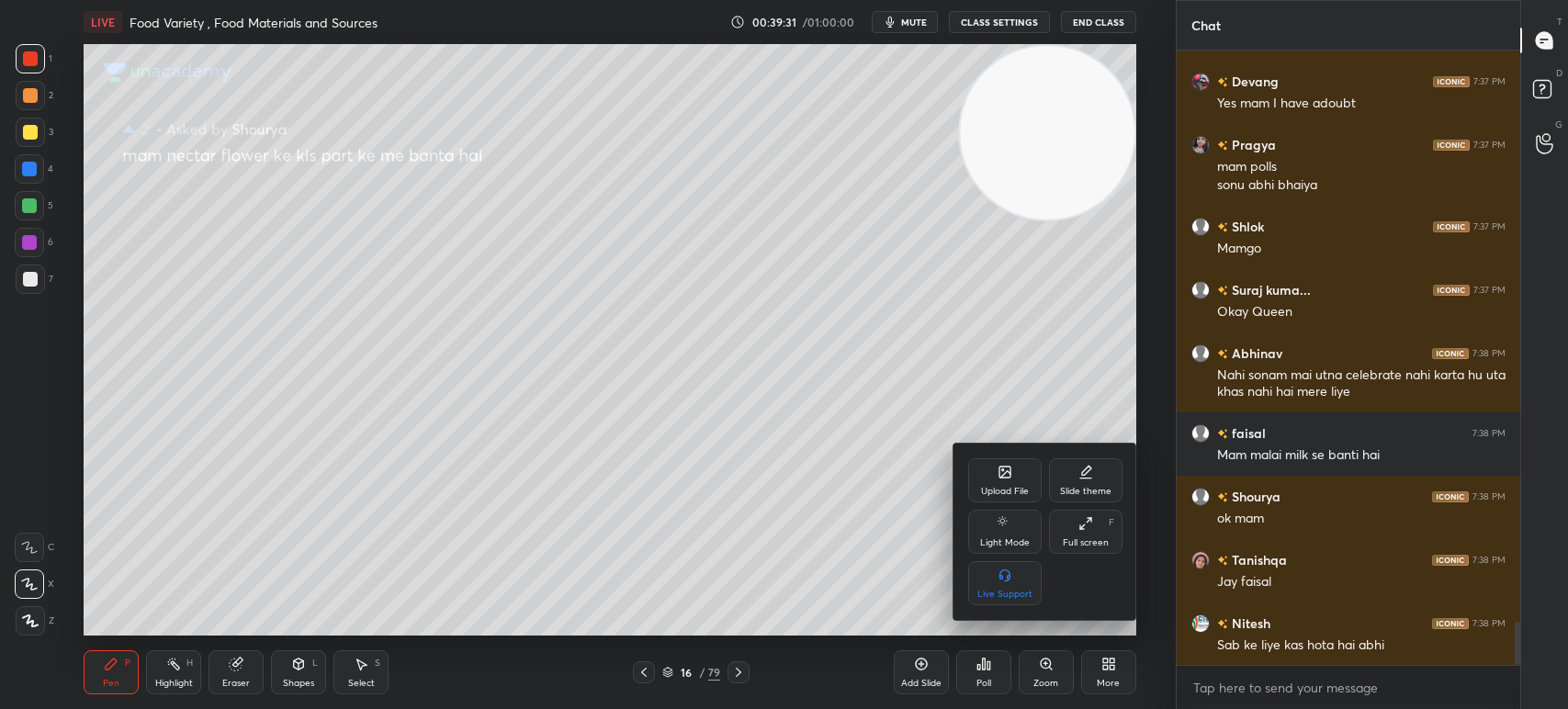 click on "Full screen" at bounding box center [1086, 543] 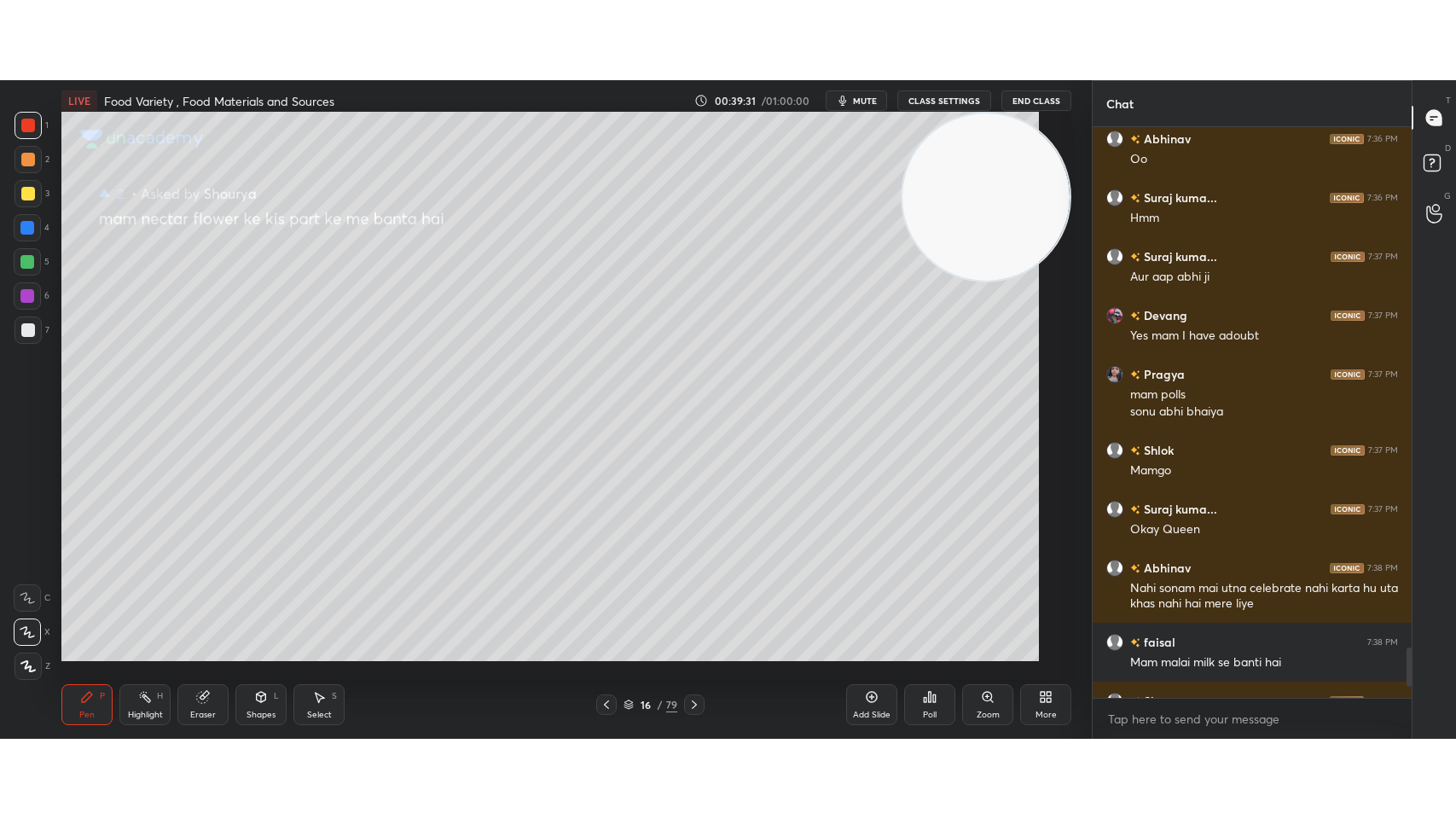 scroll, scrollTop: 84603, scrollLeft: 84272, axis: both 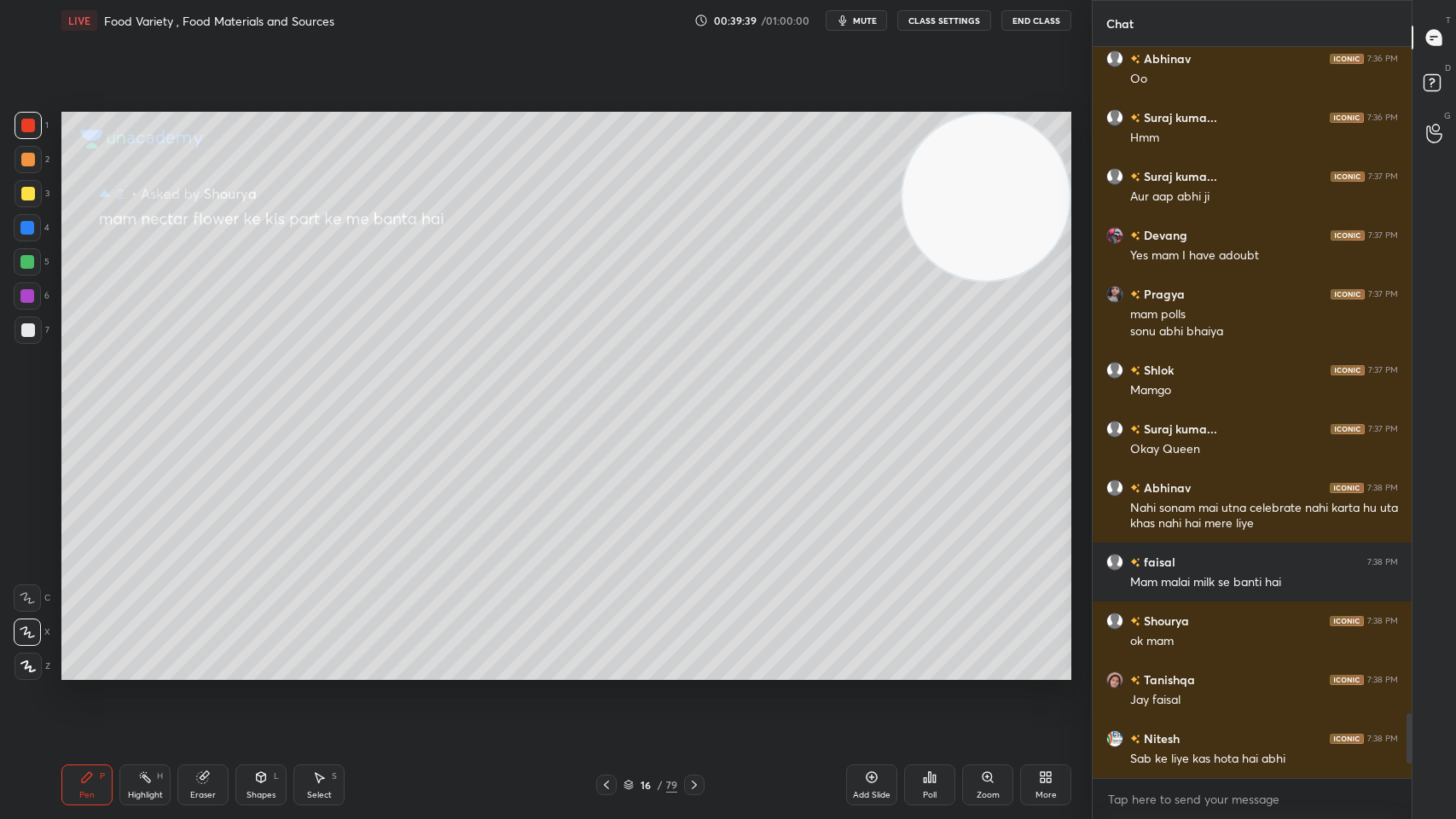 click at bounding box center (28, 194) 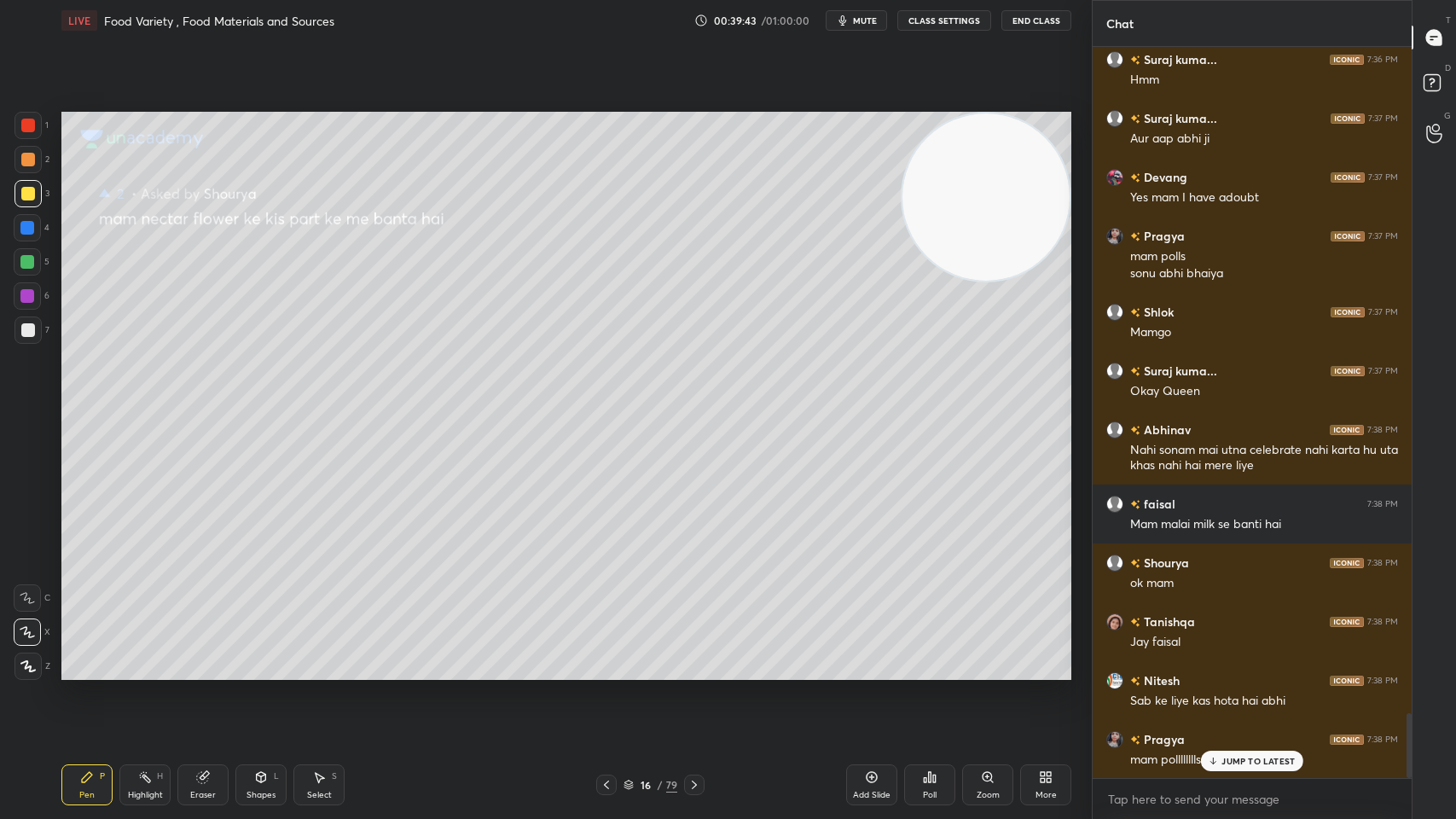 scroll, scrollTop: 7608, scrollLeft: 0, axis: vertical 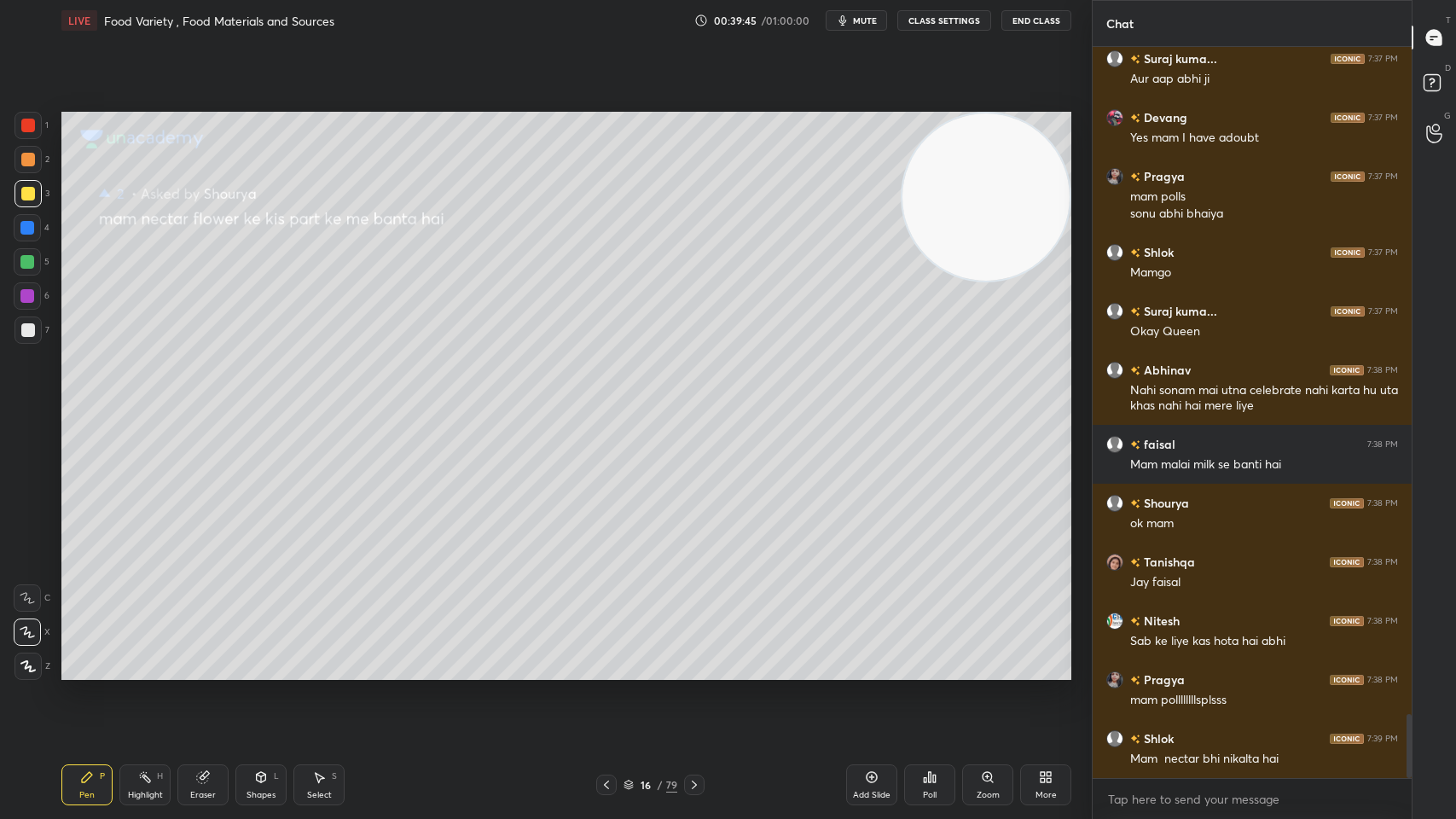 click on "Add Slide" at bounding box center [872, 795] 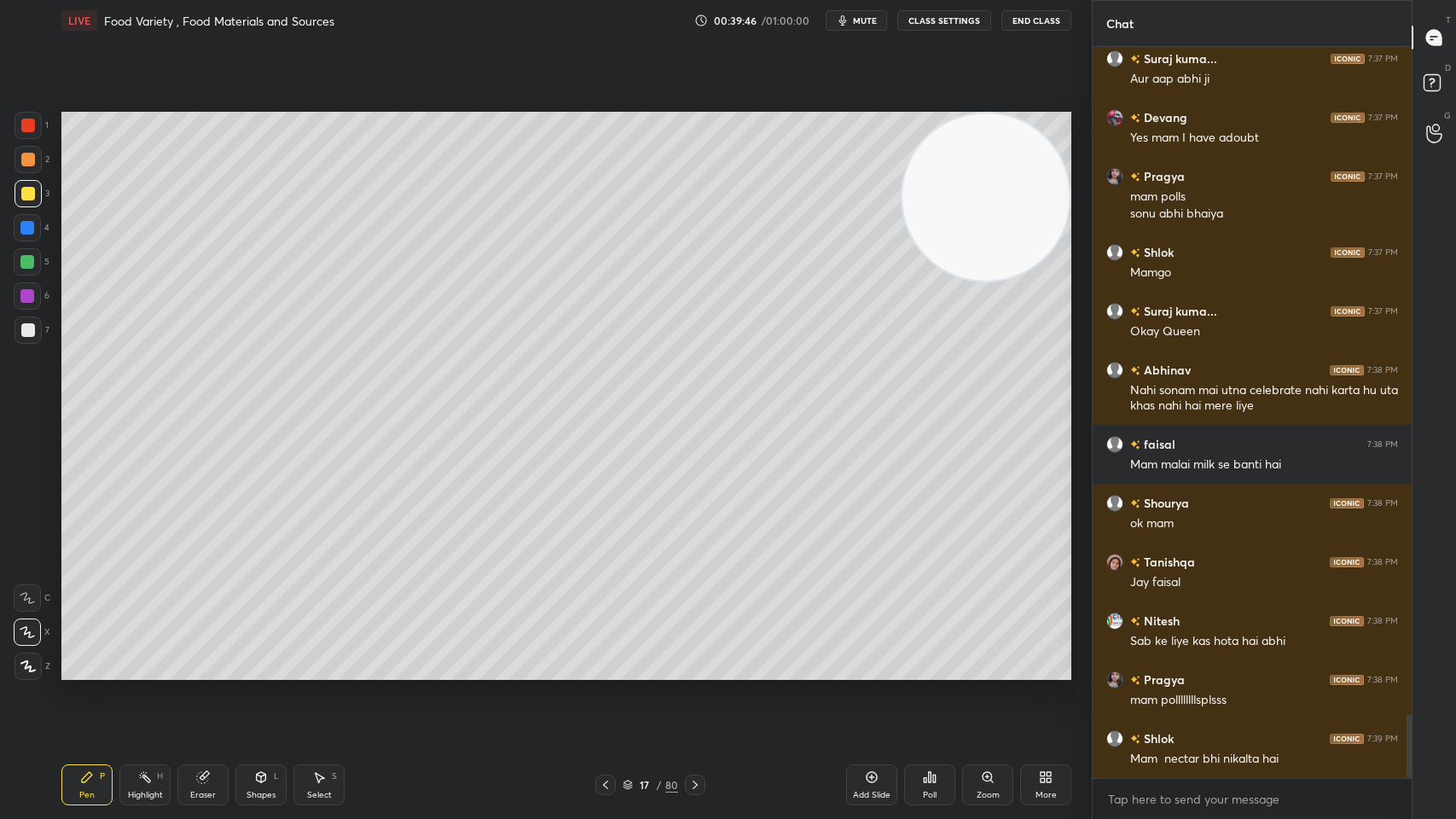 click at bounding box center [27, 262] 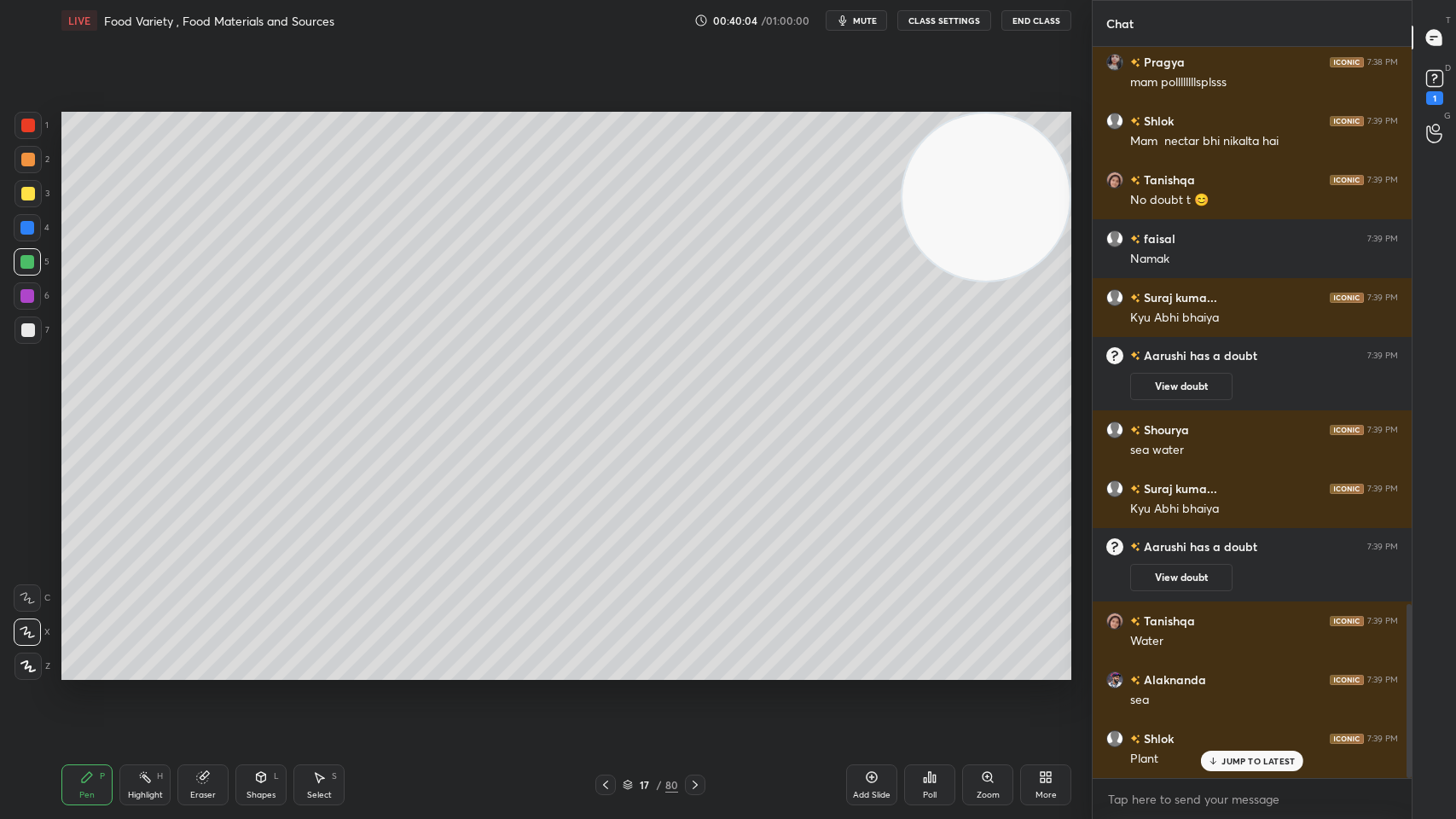 scroll, scrollTop: 2341, scrollLeft: 0, axis: vertical 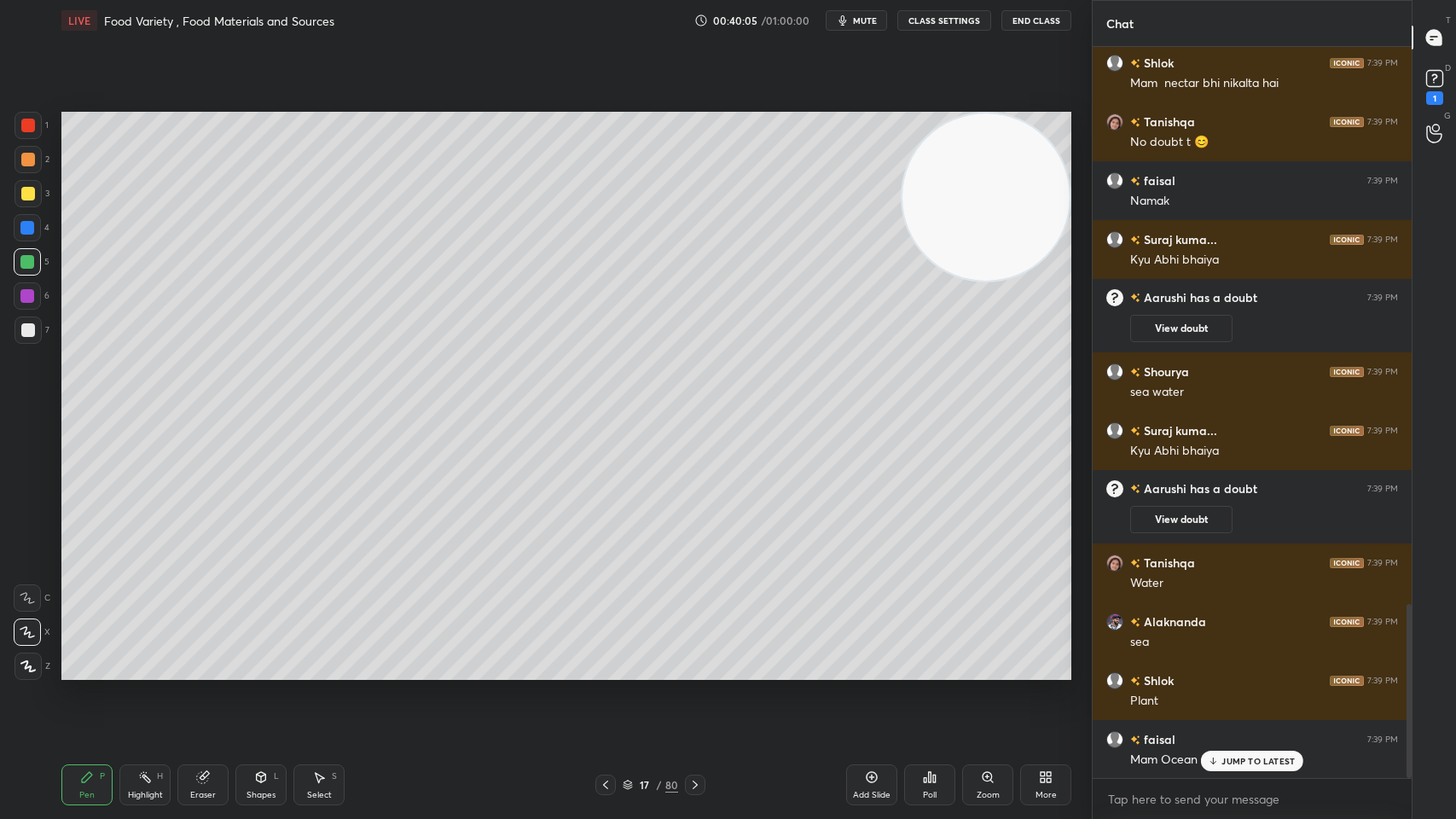 click at bounding box center [27, 296] 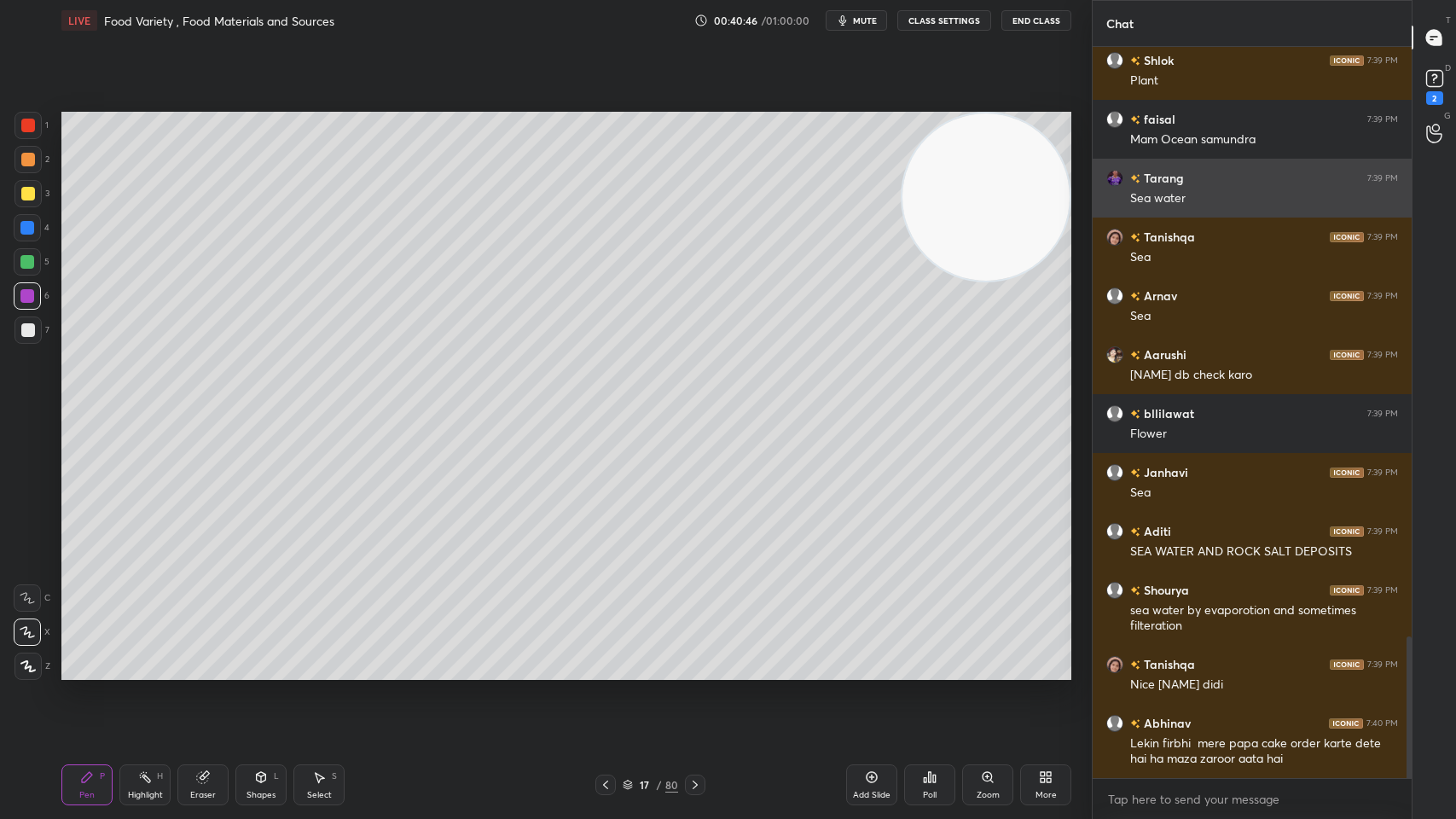 scroll, scrollTop: 3035, scrollLeft: 0, axis: vertical 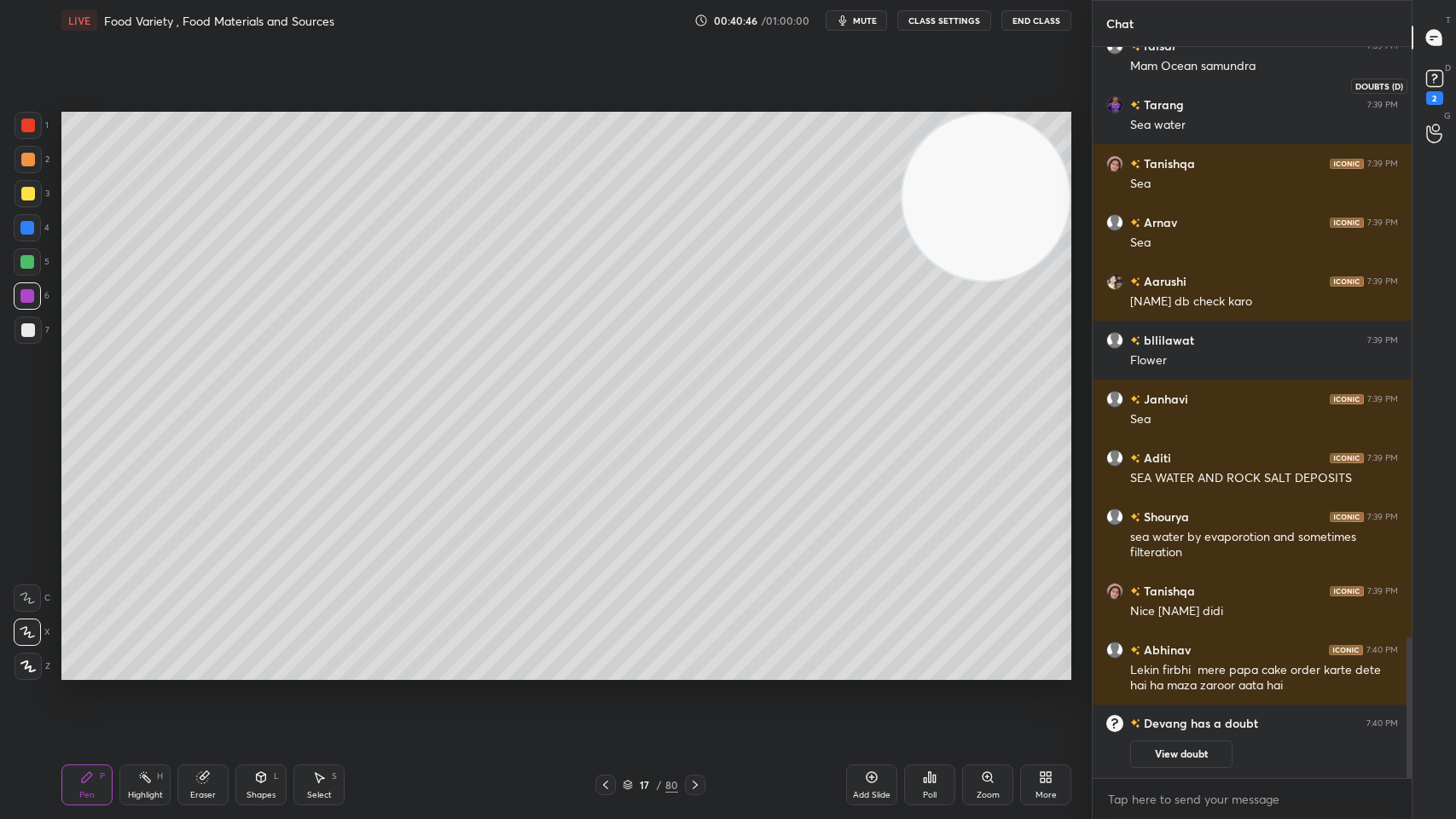 click on "D Doubts (D) 2" at bounding box center (1434, 85) 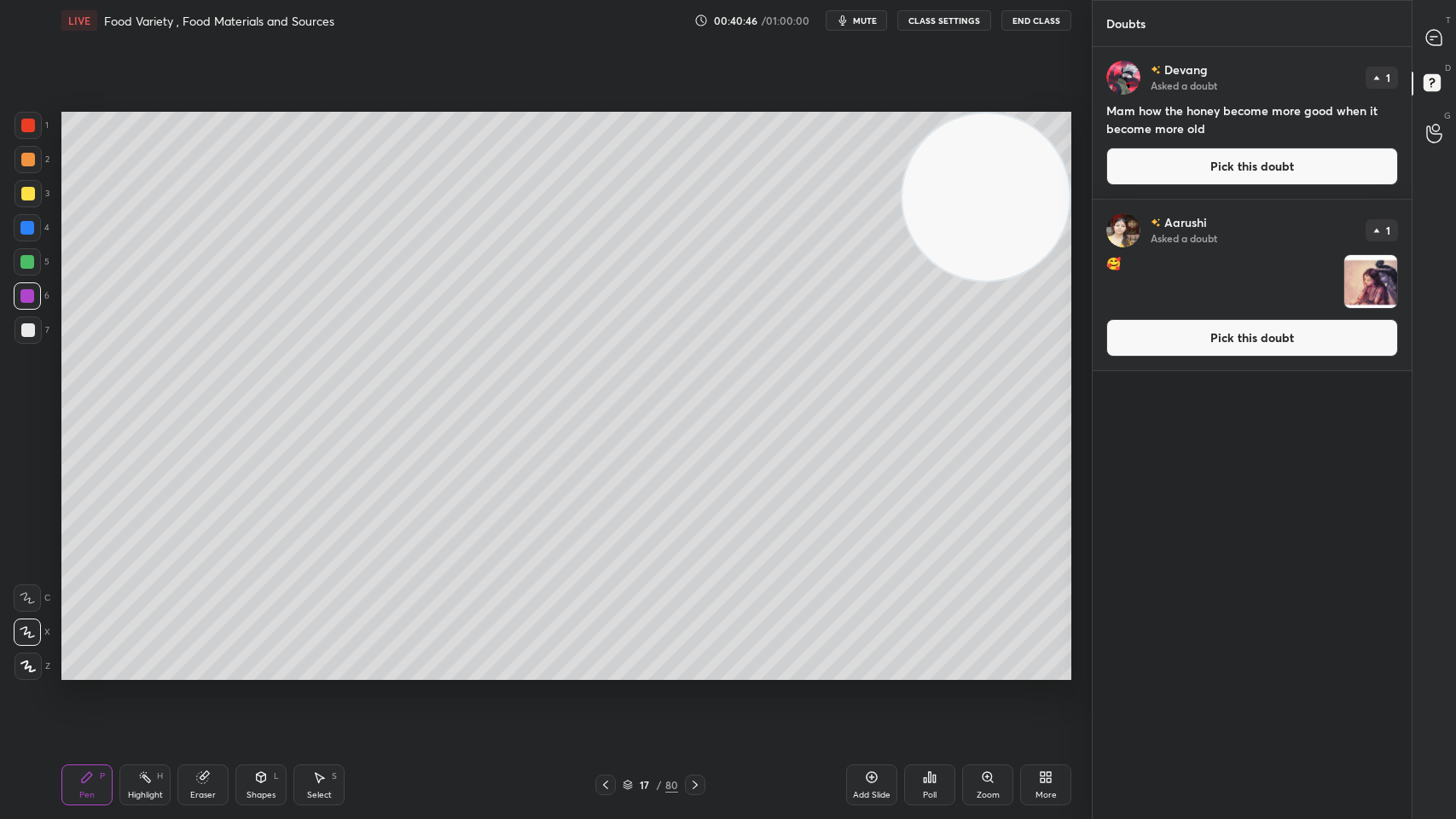 click on "D Doubts (D)" at bounding box center (1434, 85) 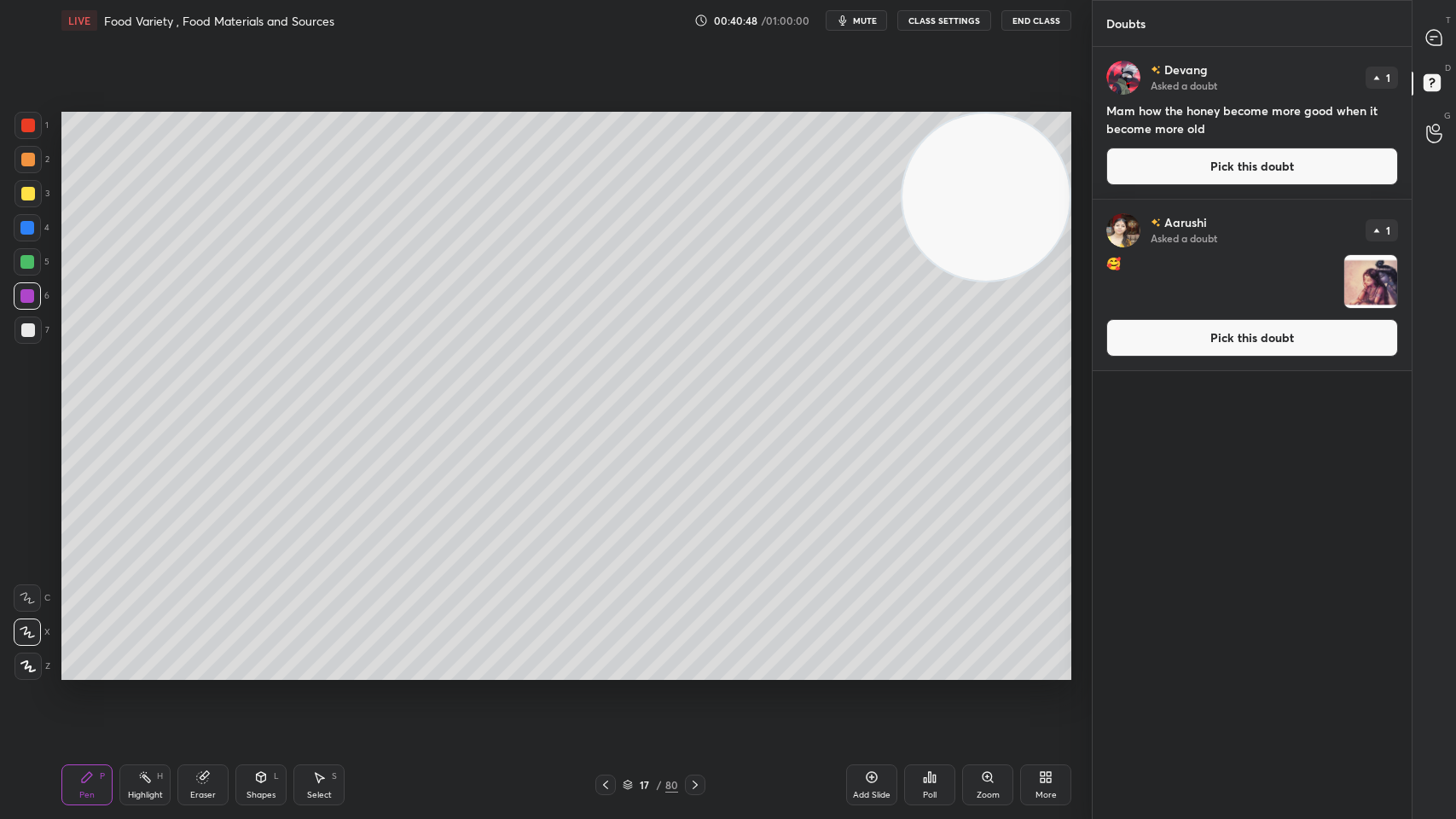 click on "Pick this doubt" at bounding box center [1252, 338] 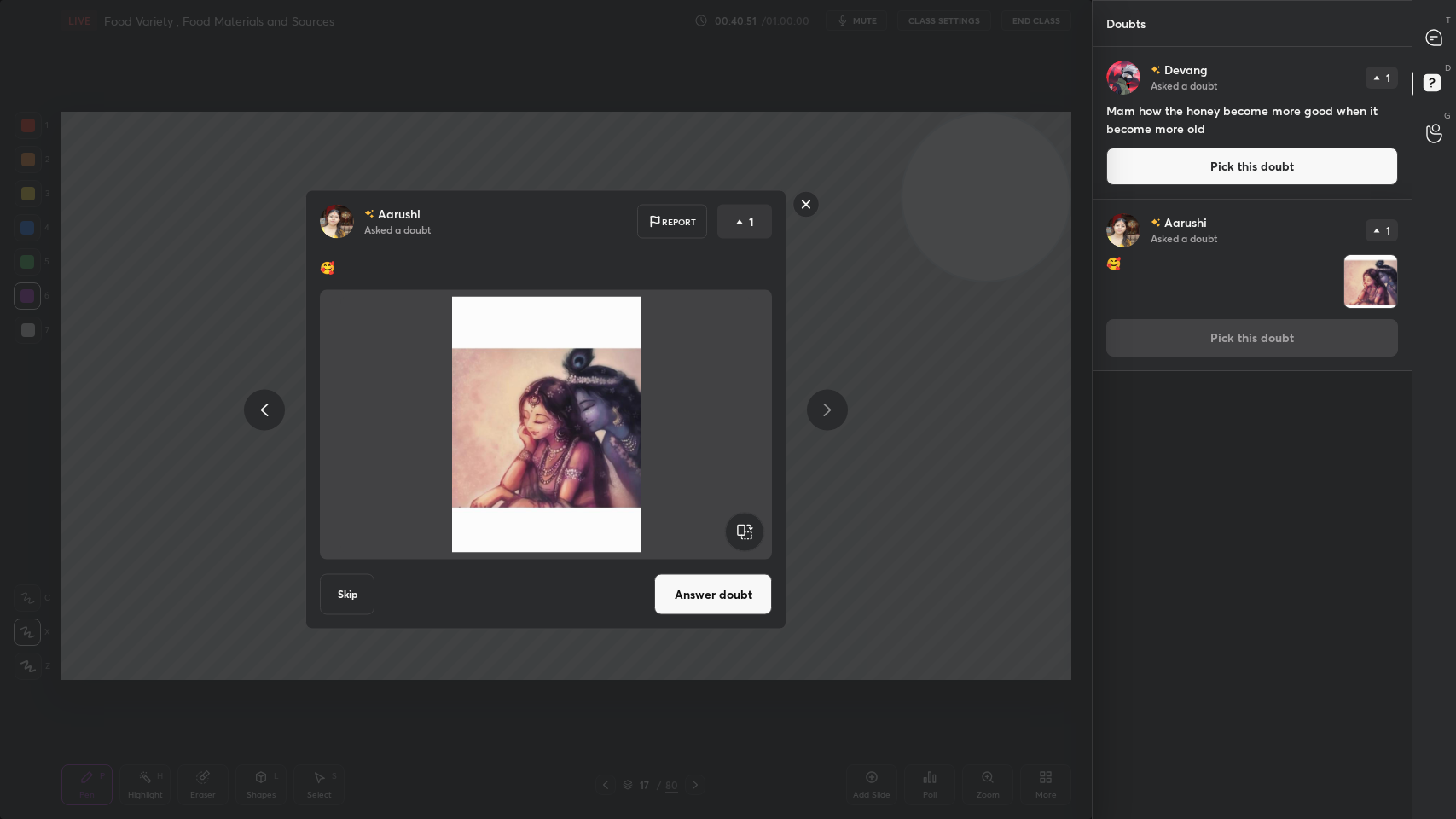 click 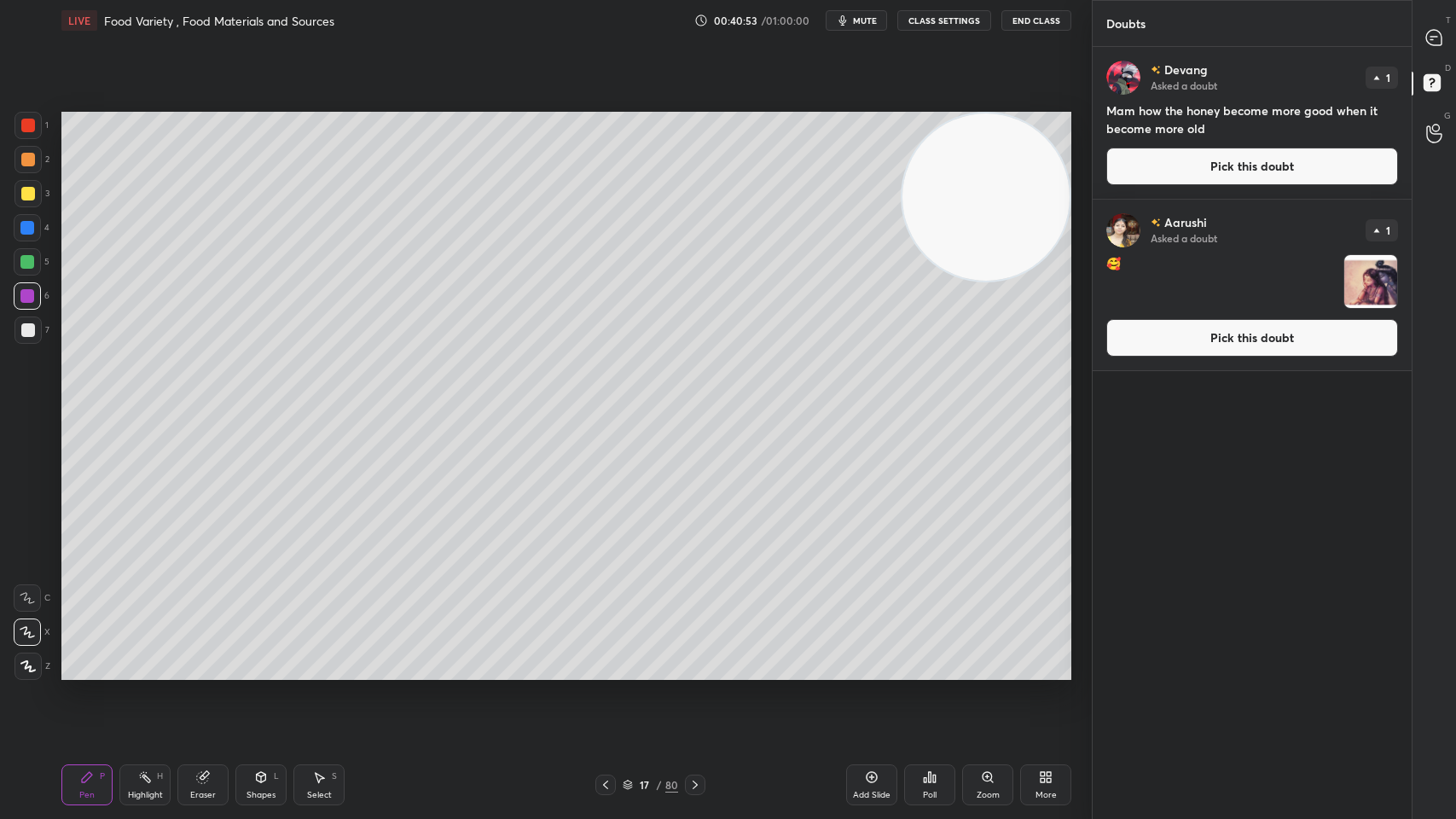 click on "Pick this doubt" at bounding box center [1252, 166] 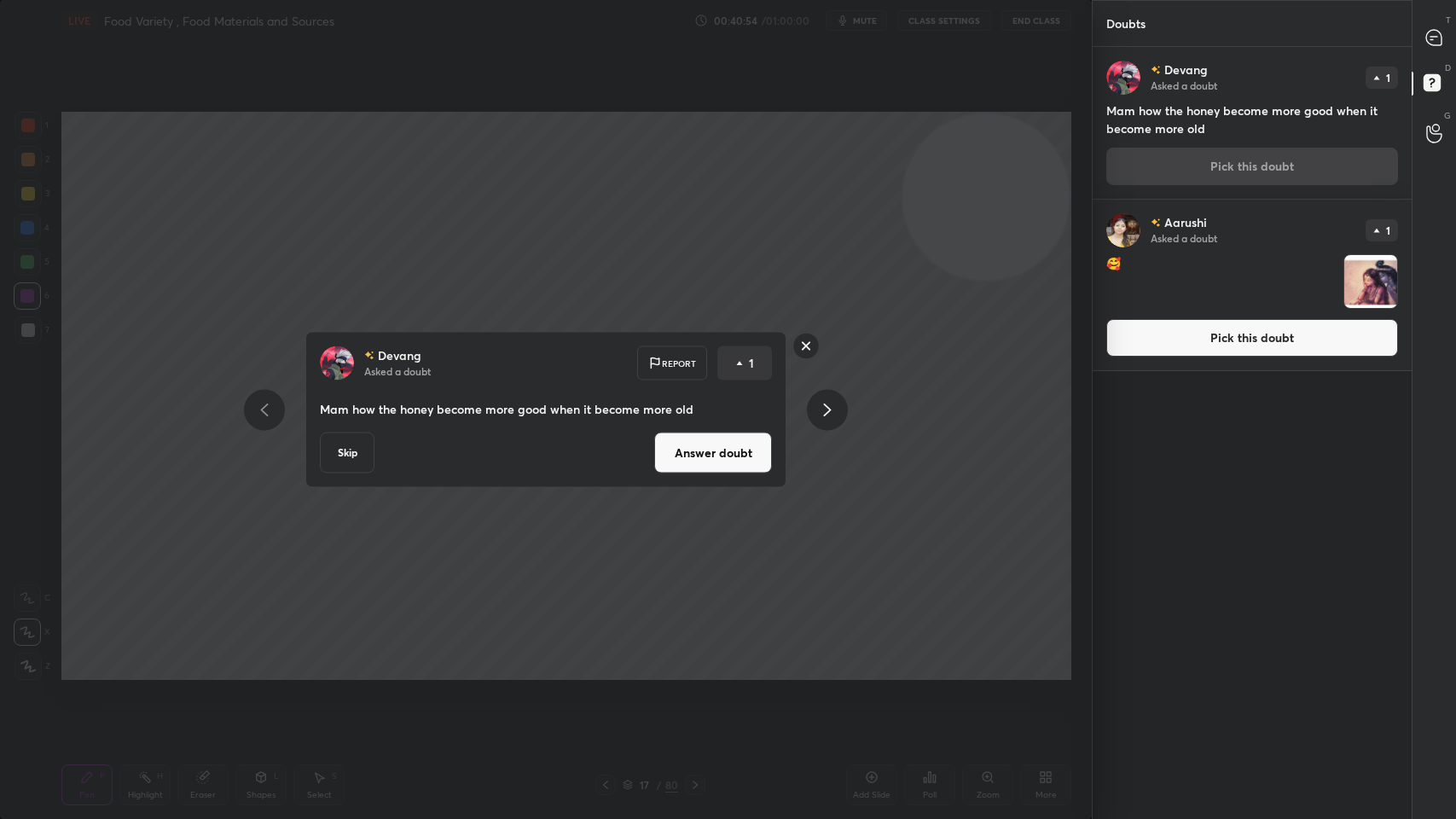 click on "Answer doubt" at bounding box center [713, 453] 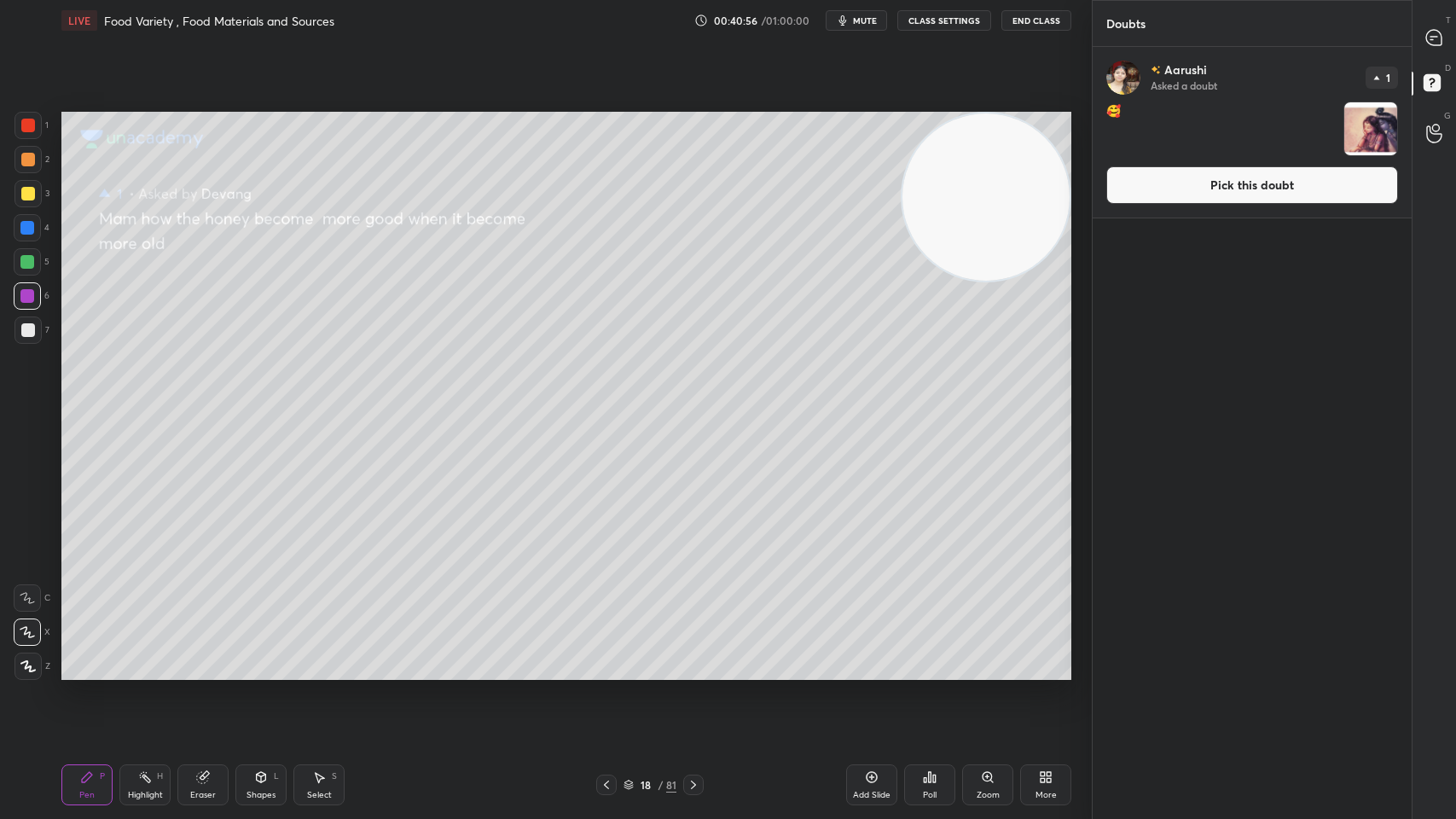 click at bounding box center (28, 194) 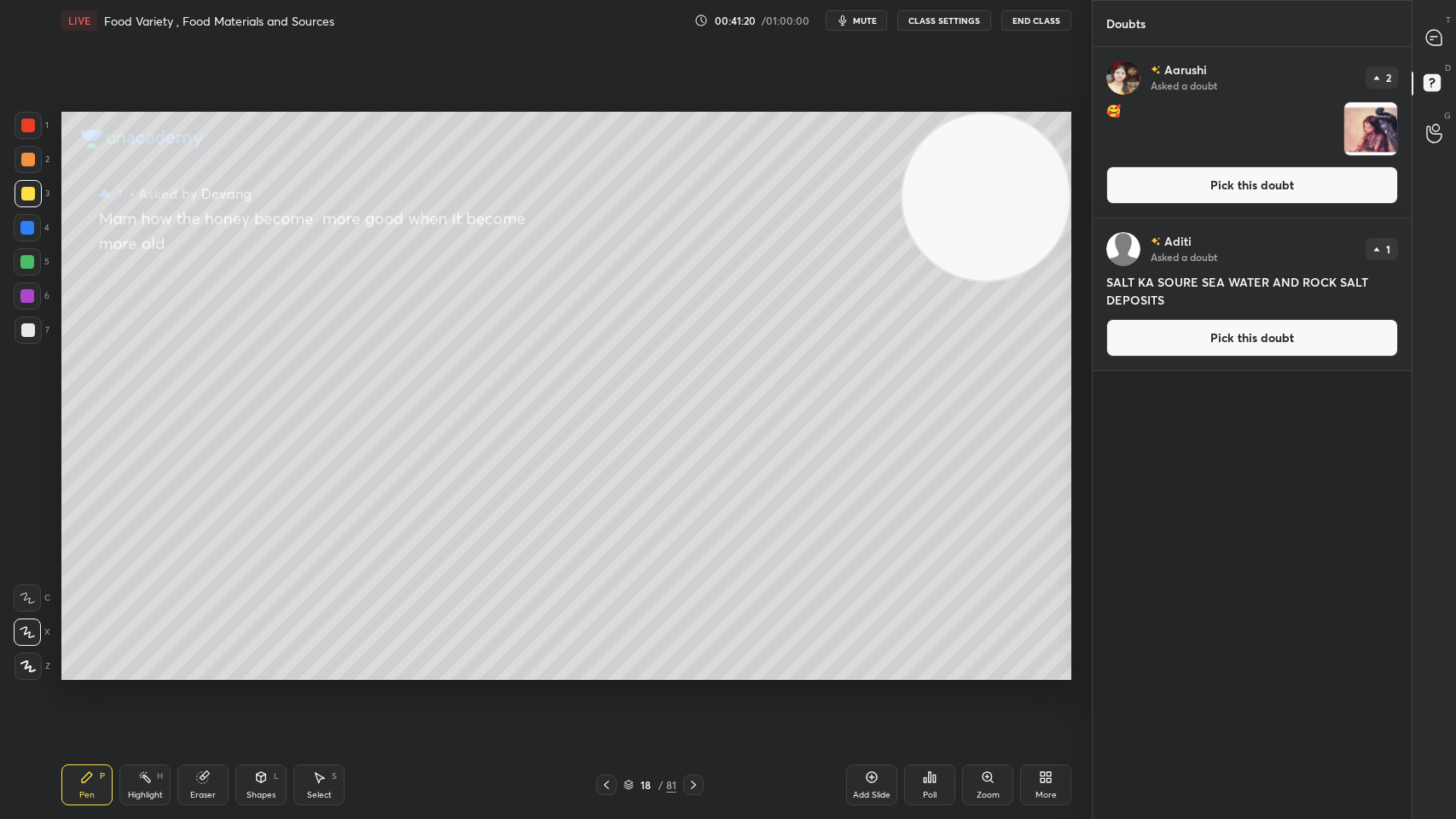 click on "Pick this doubt" at bounding box center (1252, 185) 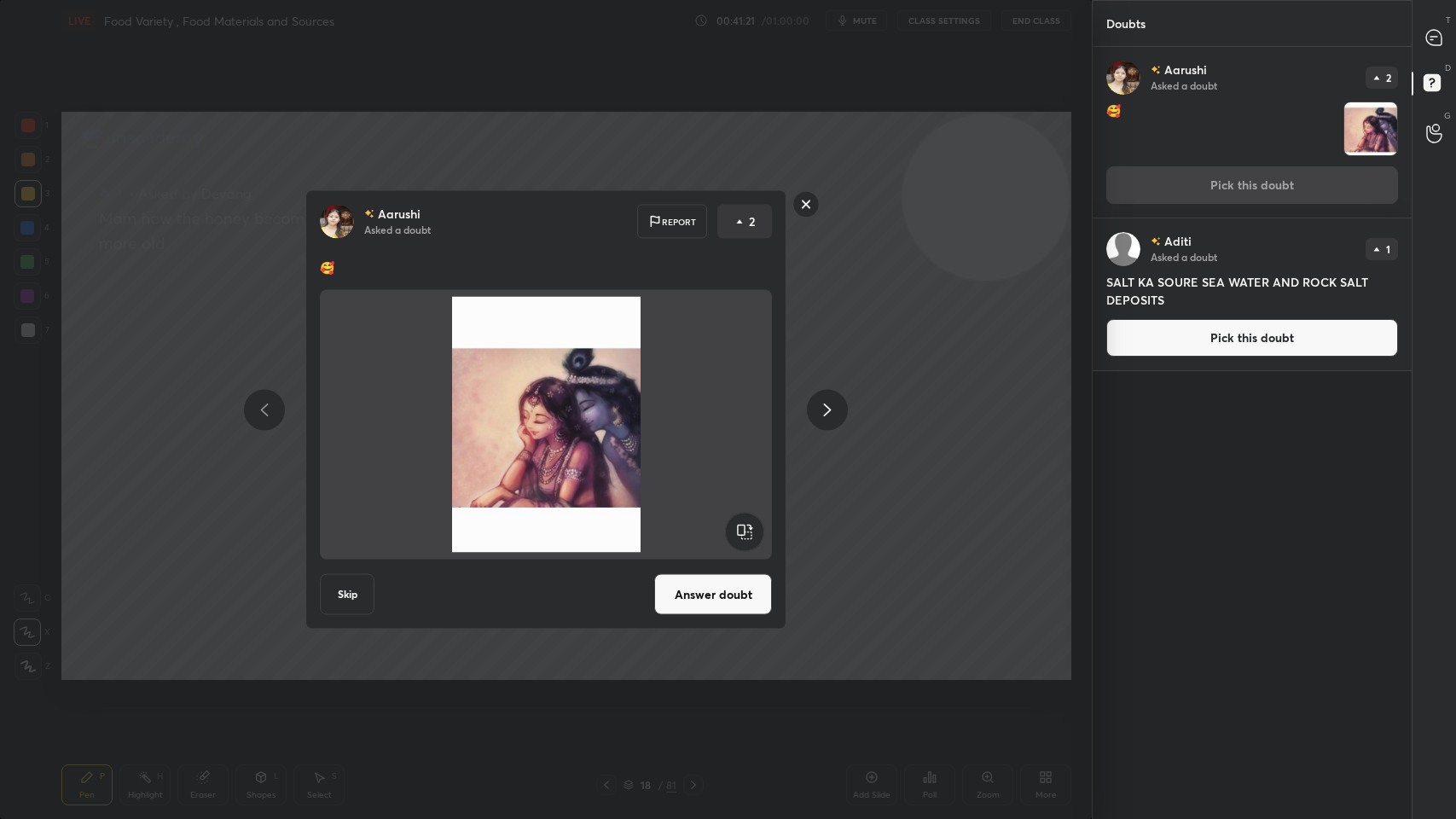 click on "Answer doubt" at bounding box center (713, 595) 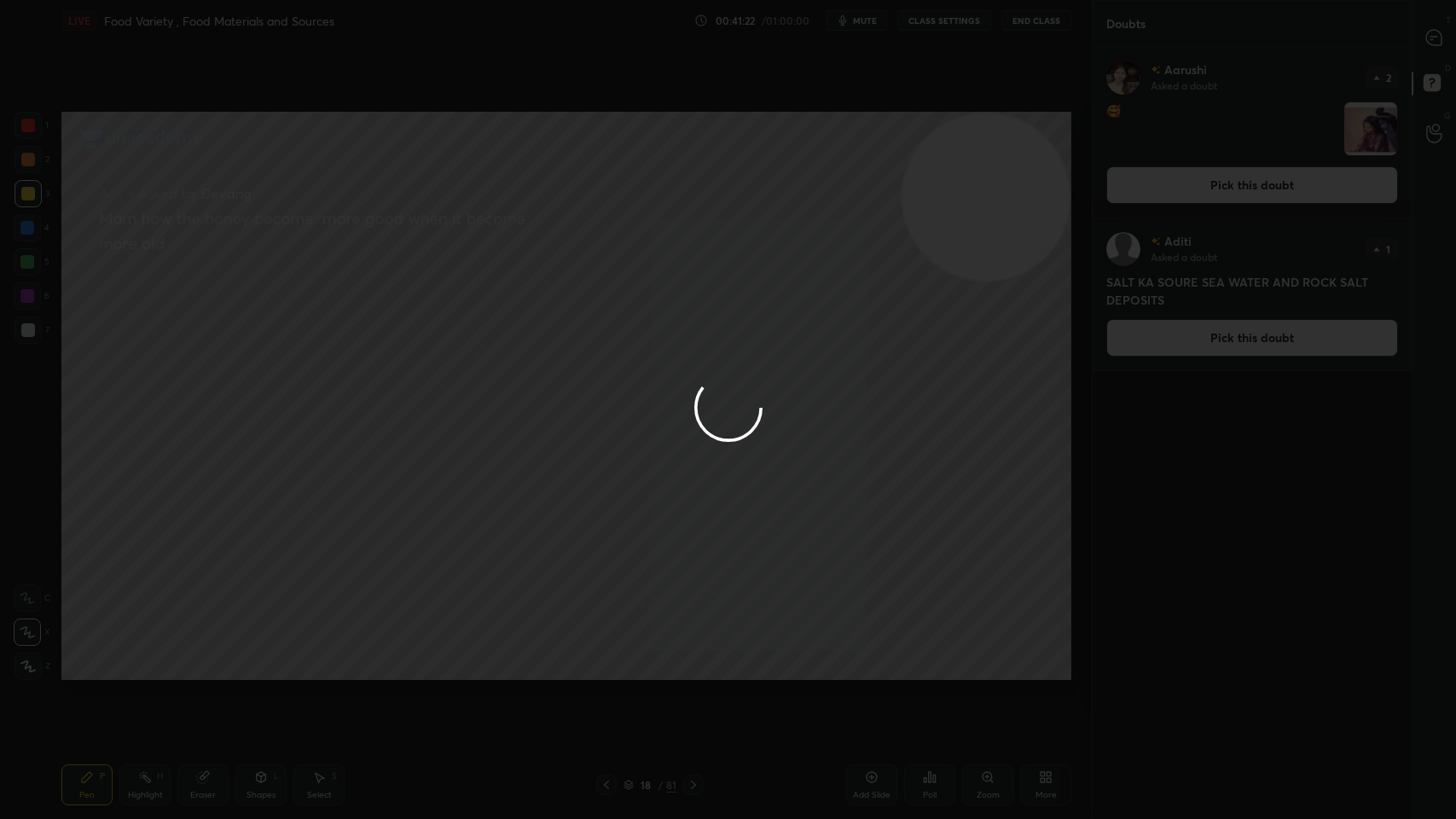 click at bounding box center [728, 410] 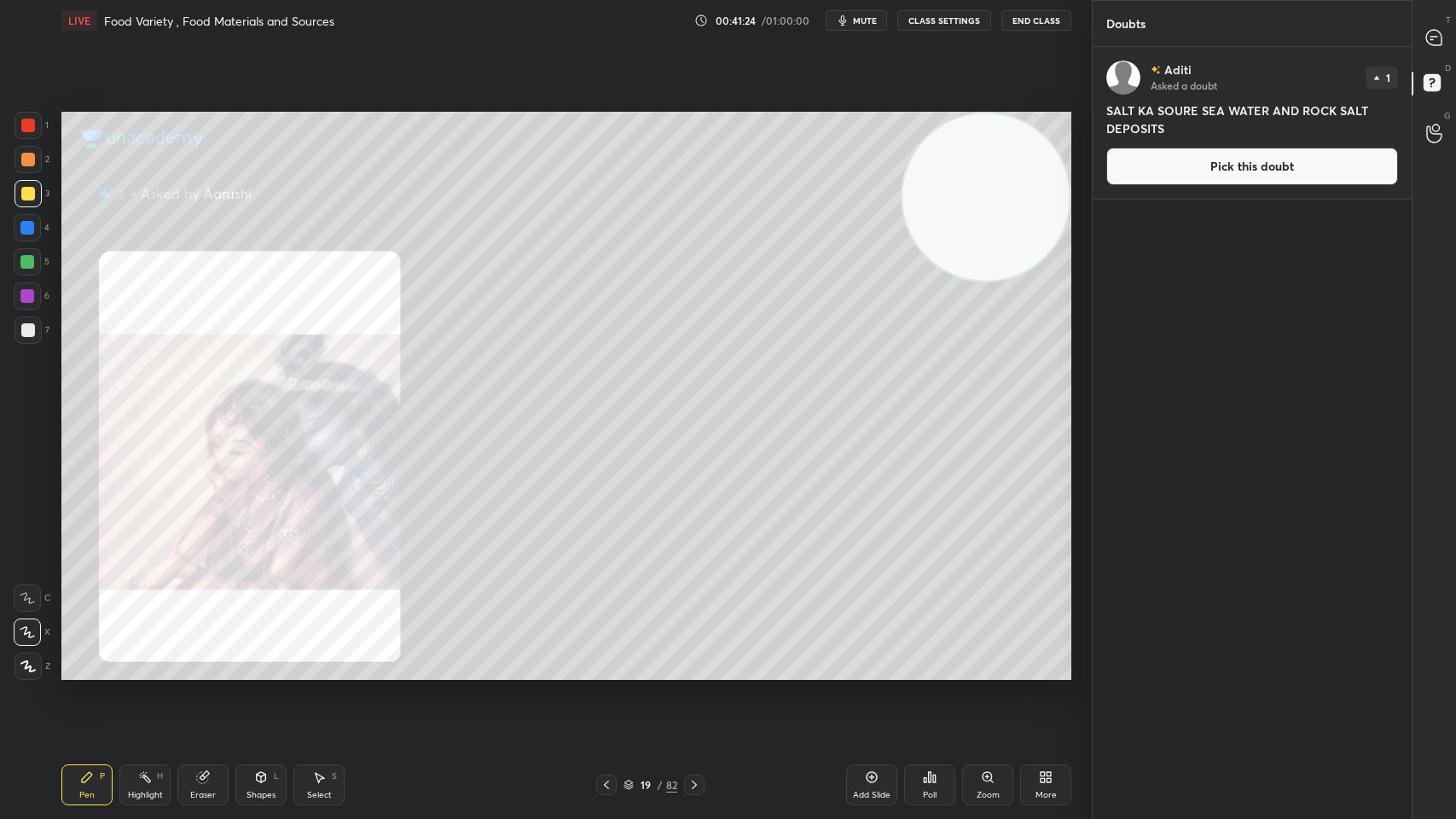 click on "Pick this doubt" at bounding box center [1252, 166] 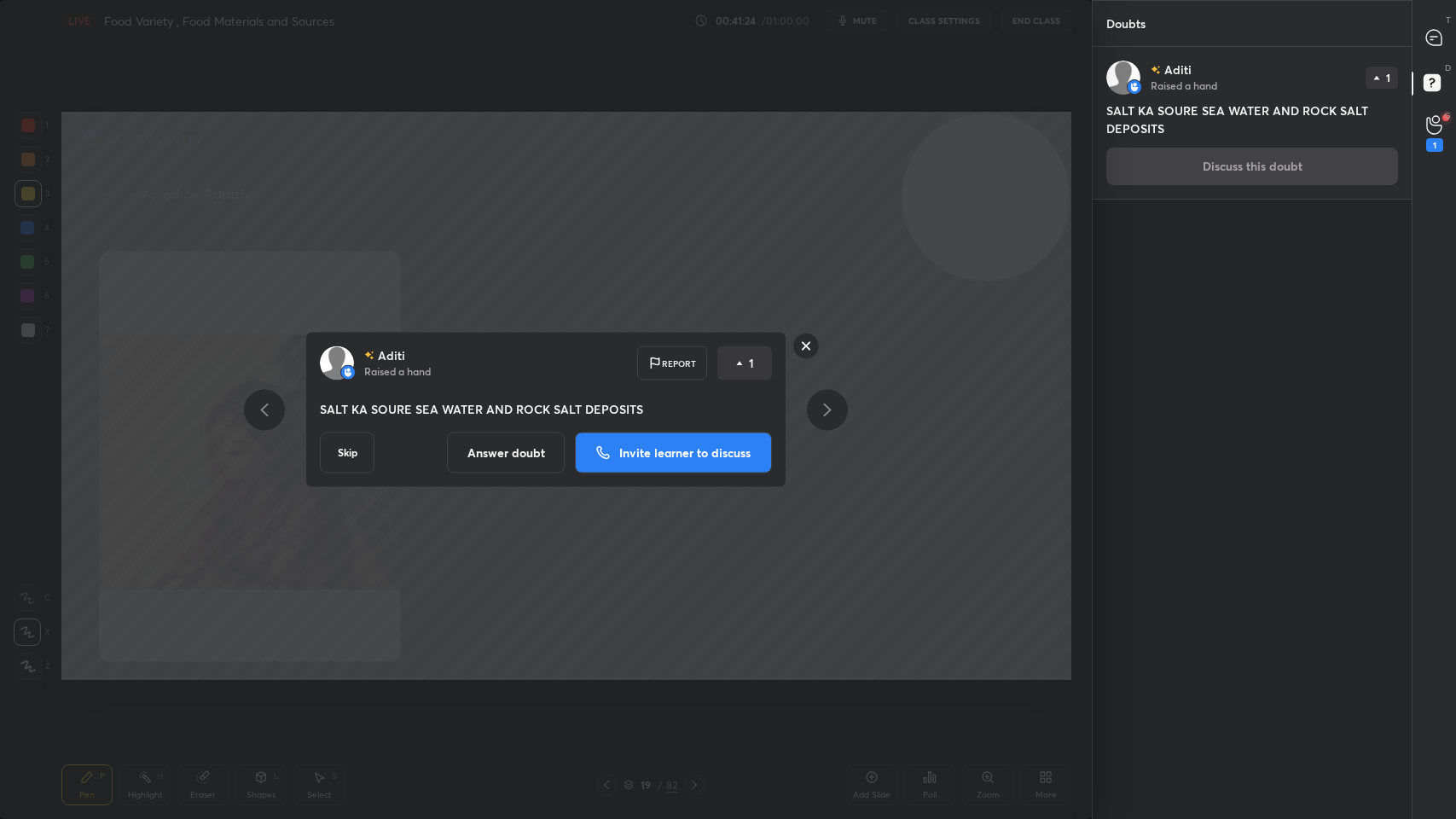click on "Invite learner to discuss" at bounding box center (685, 453) 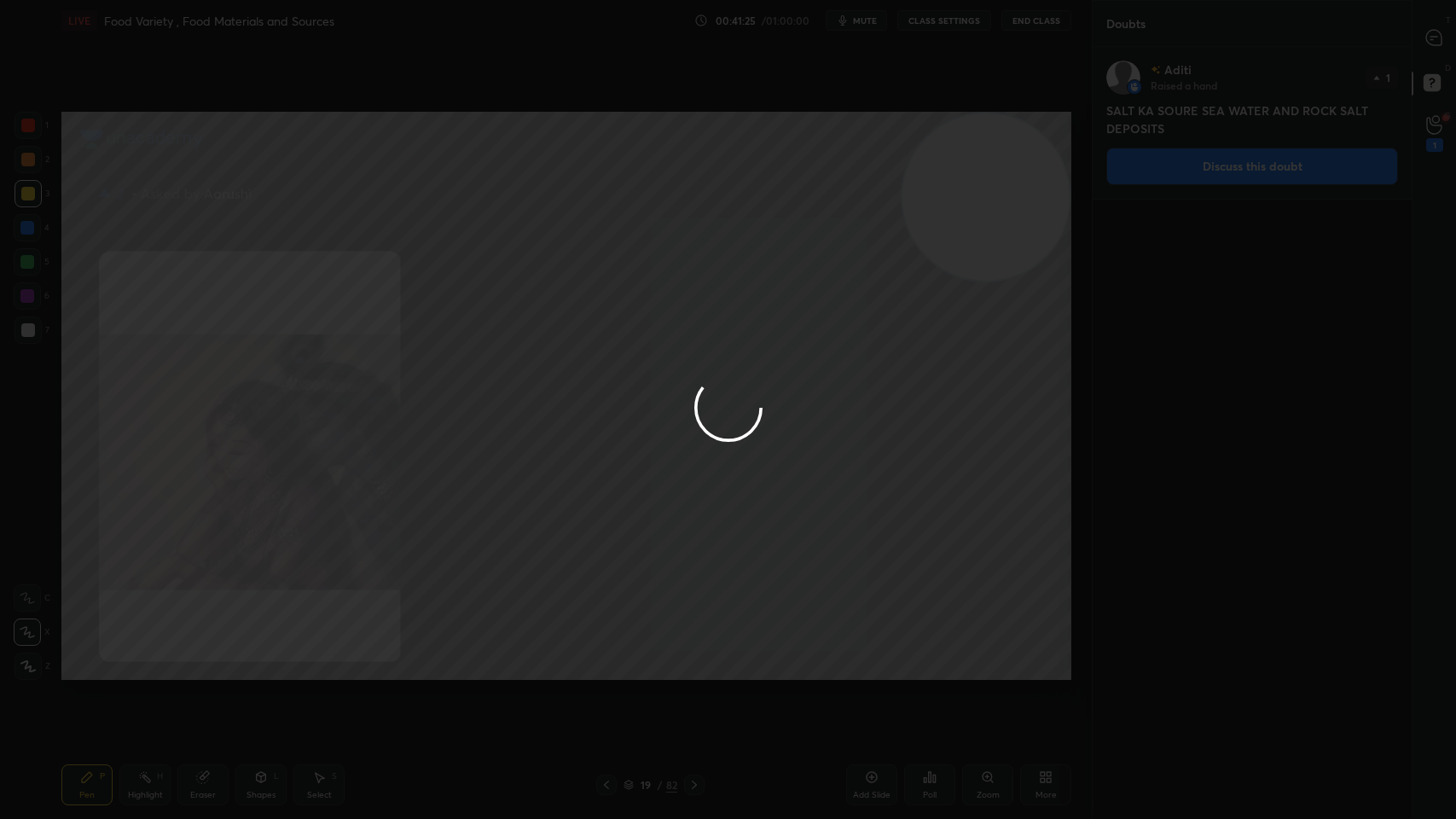 scroll, scrollTop: 699, scrollLeft: 314, axis: both 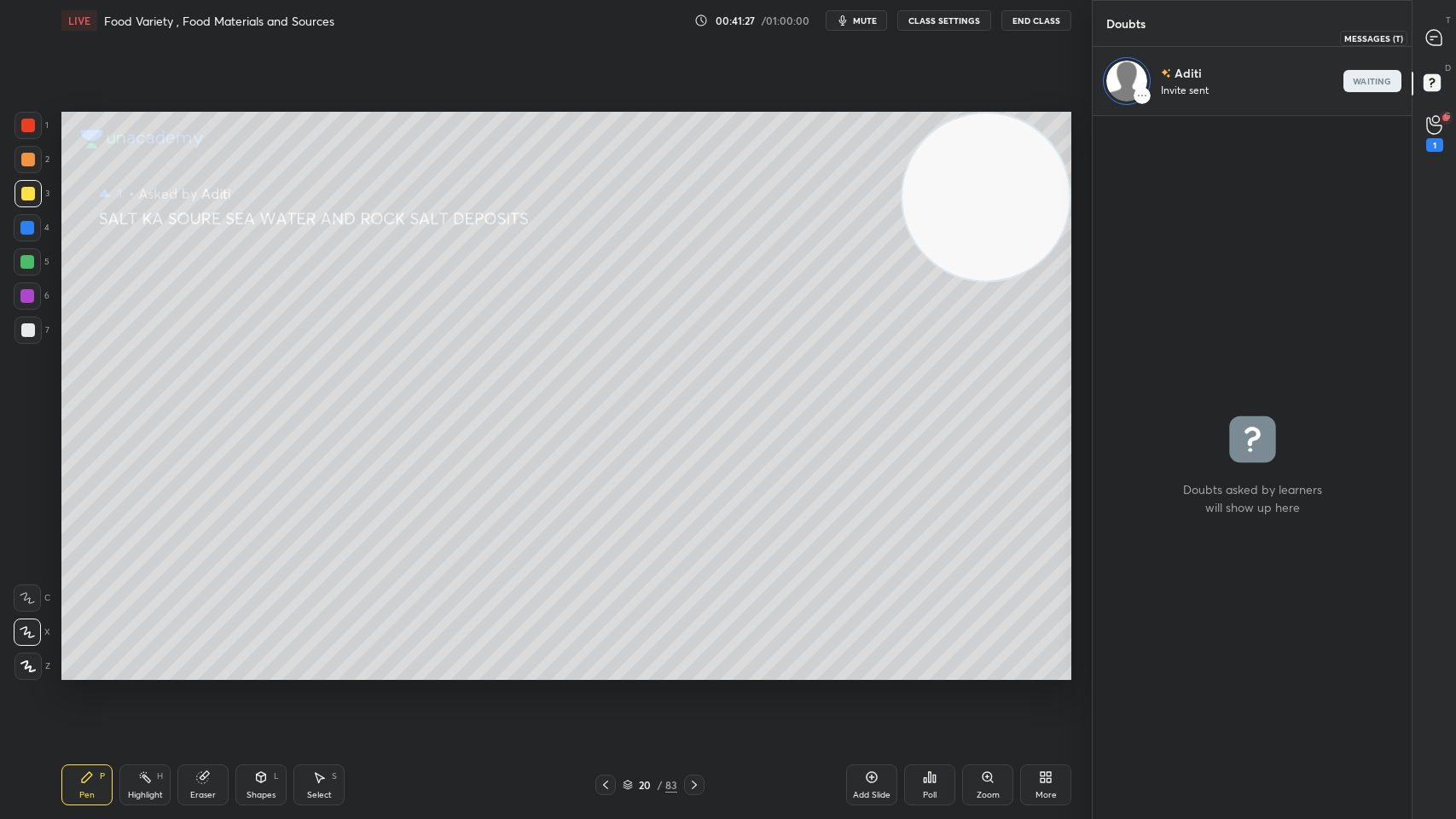 click at bounding box center [1435, 38] 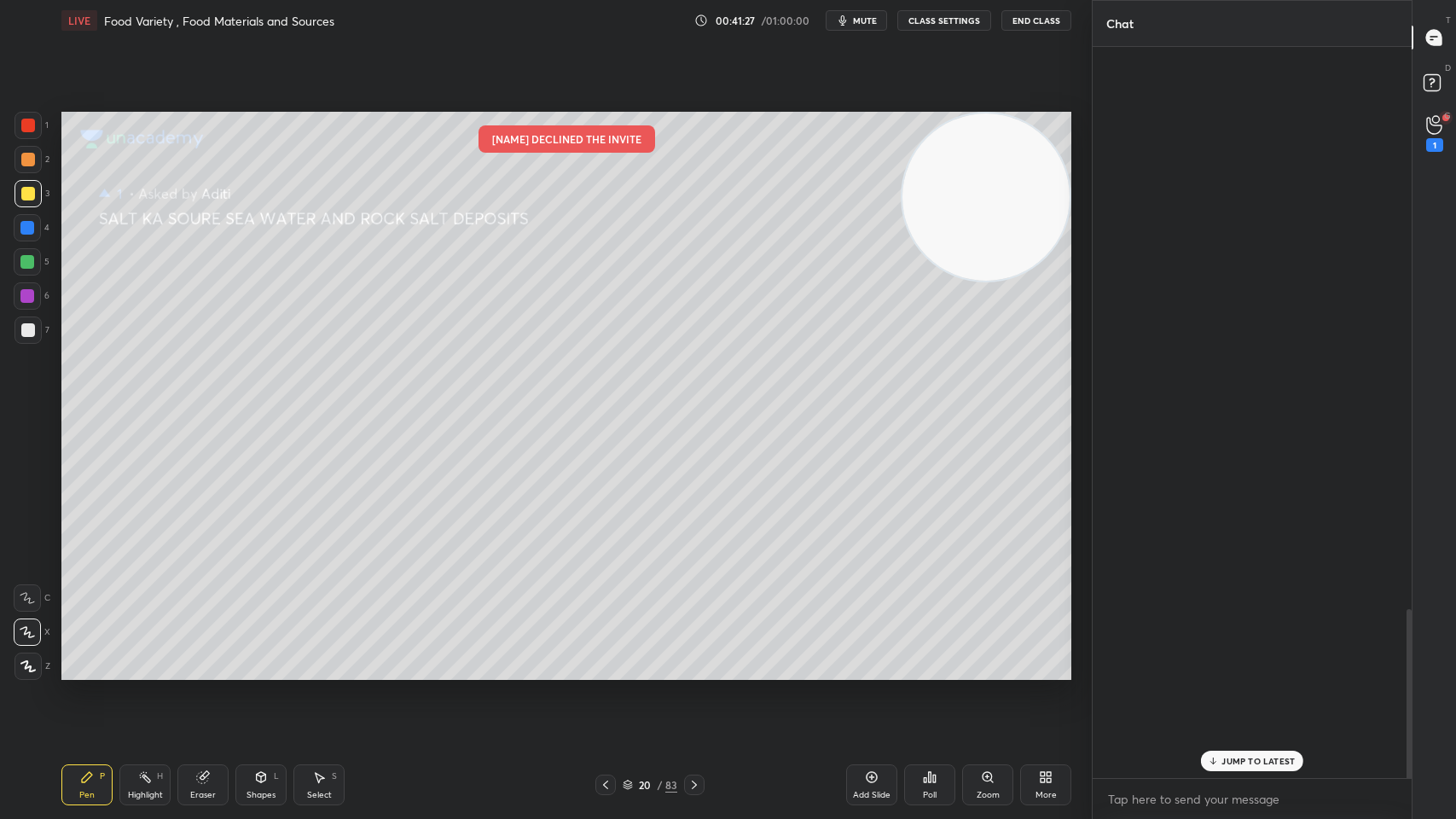 scroll, scrollTop: 2693, scrollLeft: 0, axis: vertical 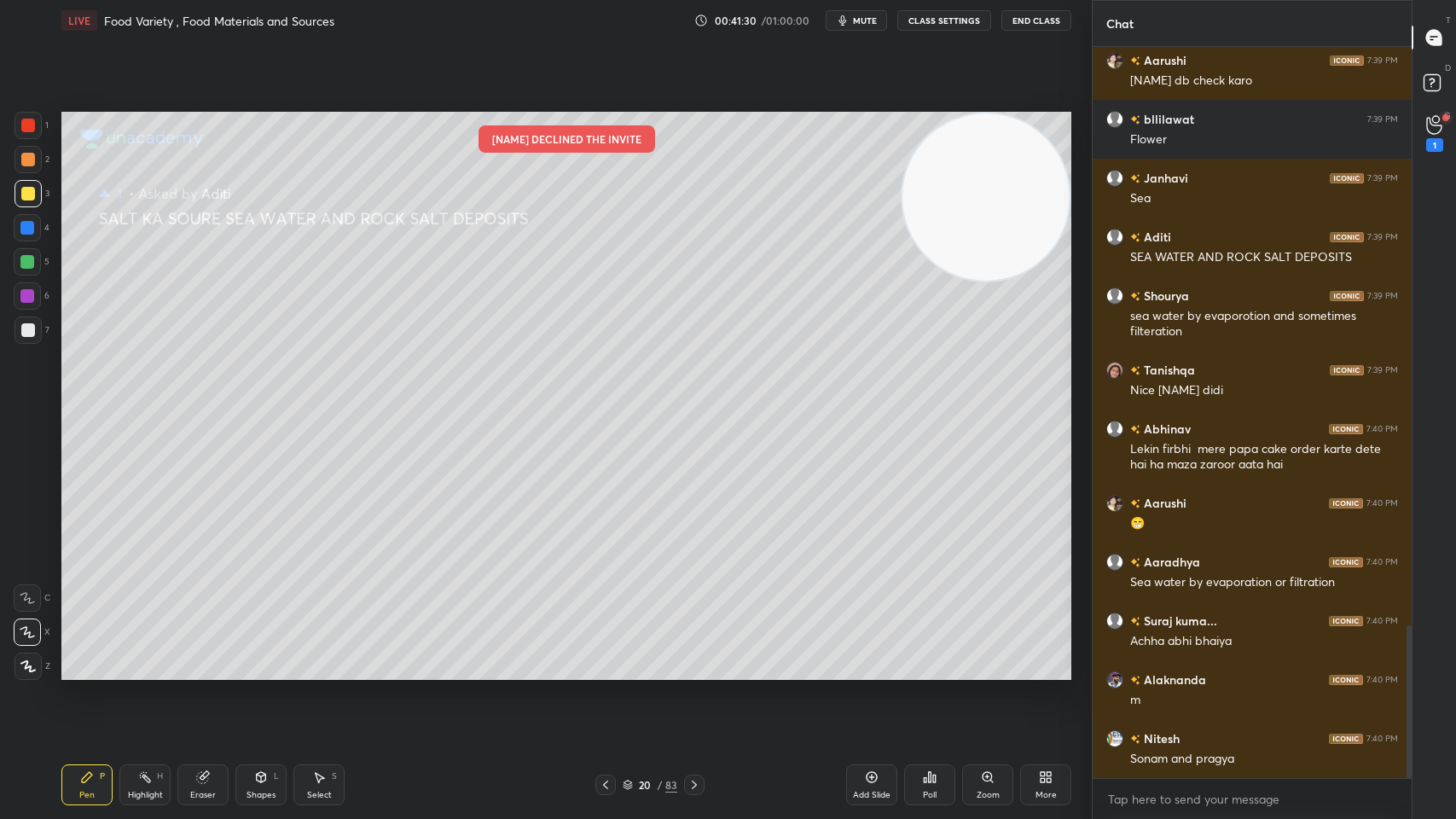 click 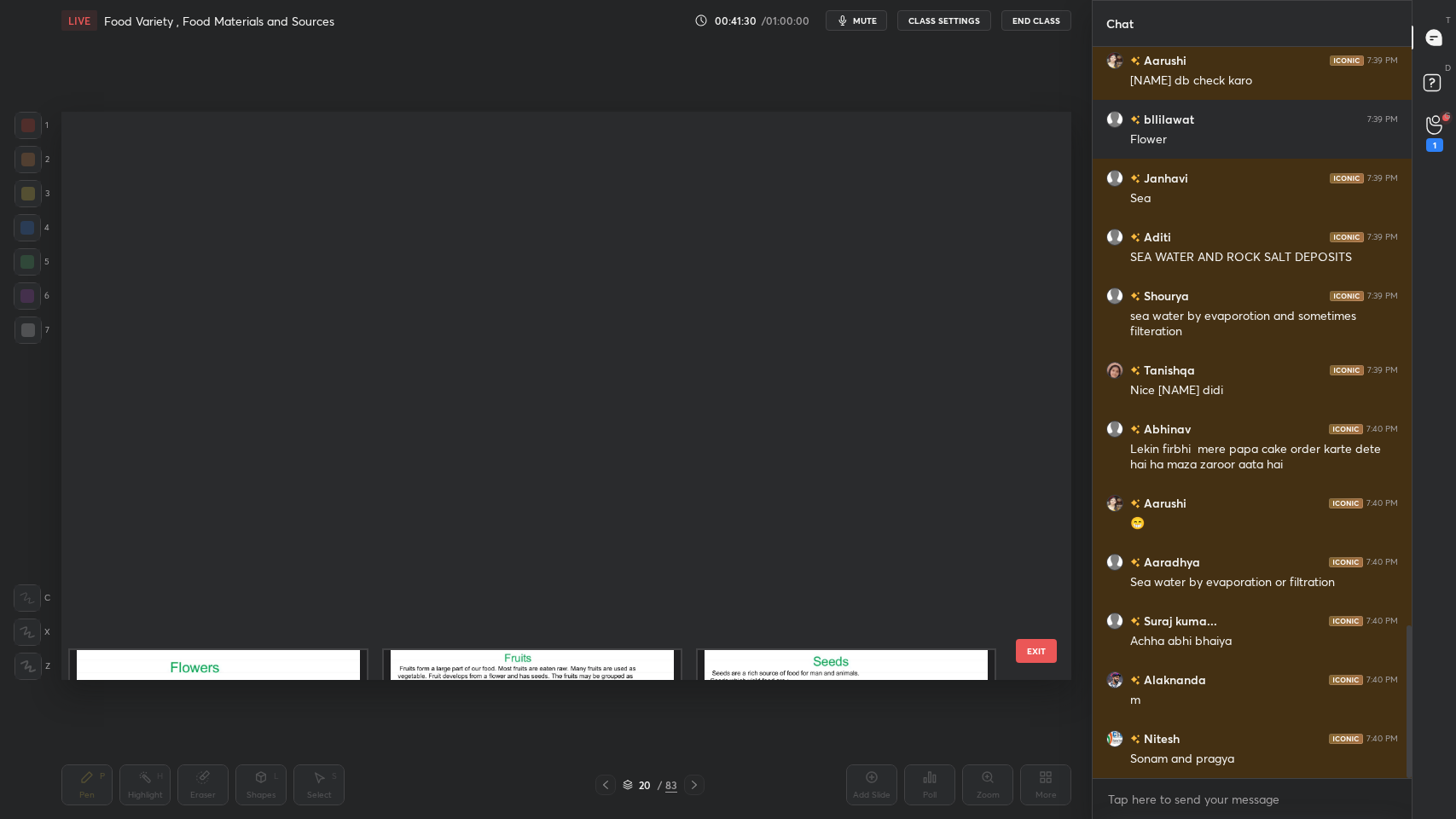 scroll, scrollTop: 668, scrollLeft: 0, axis: vertical 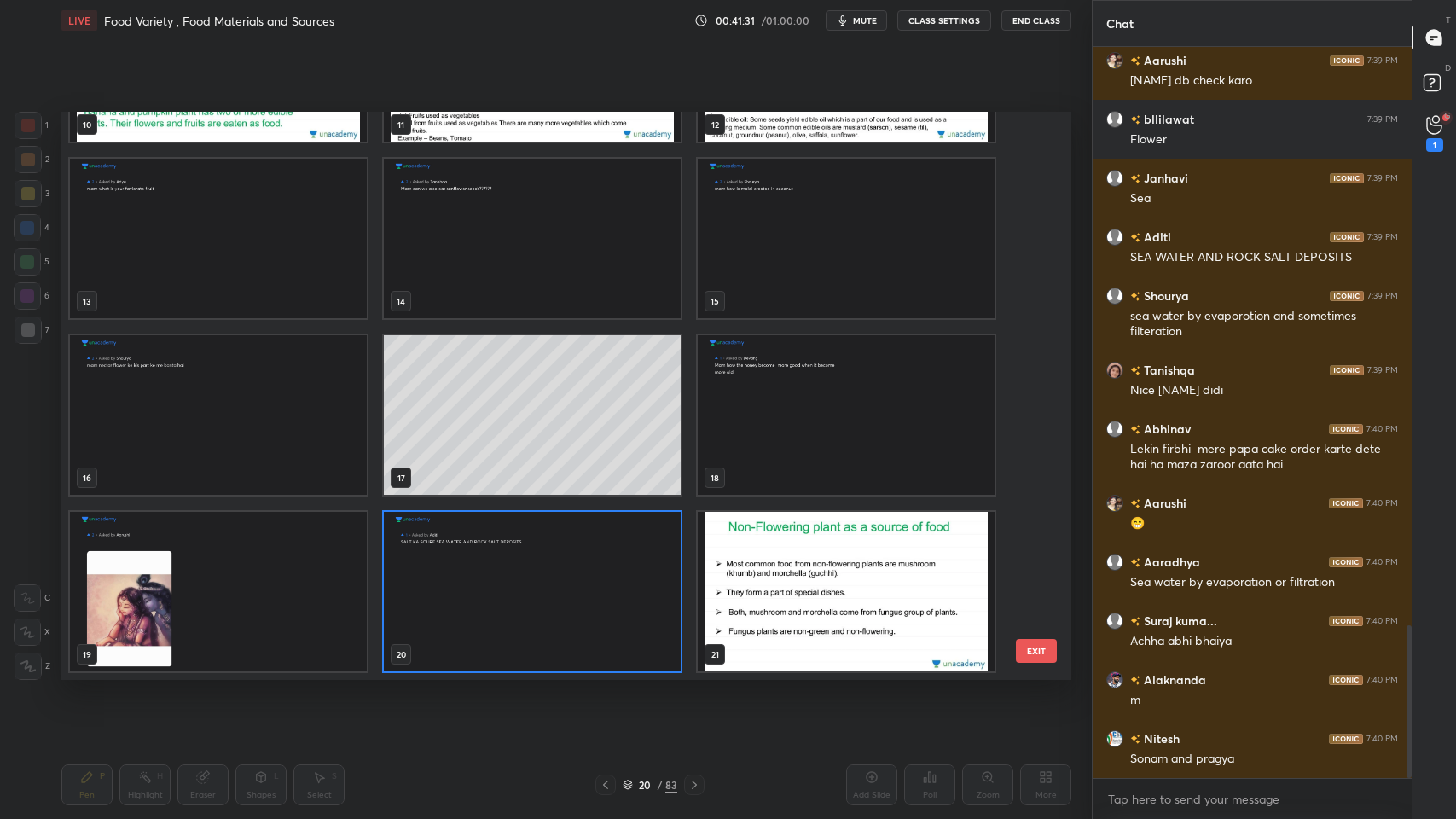 click at bounding box center (532, 591) 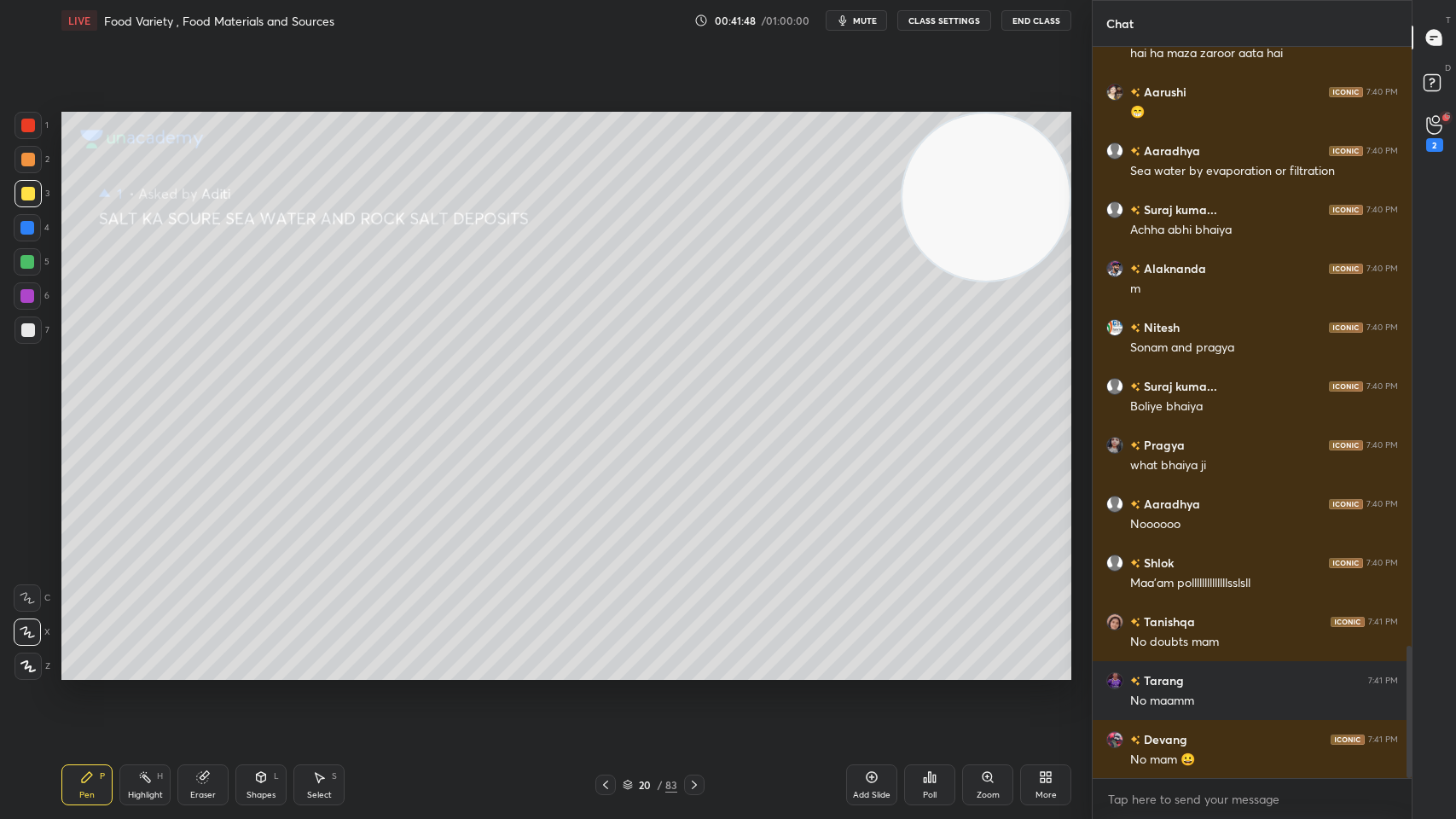 scroll, scrollTop: 3310, scrollLeft: 0, axis: vertical 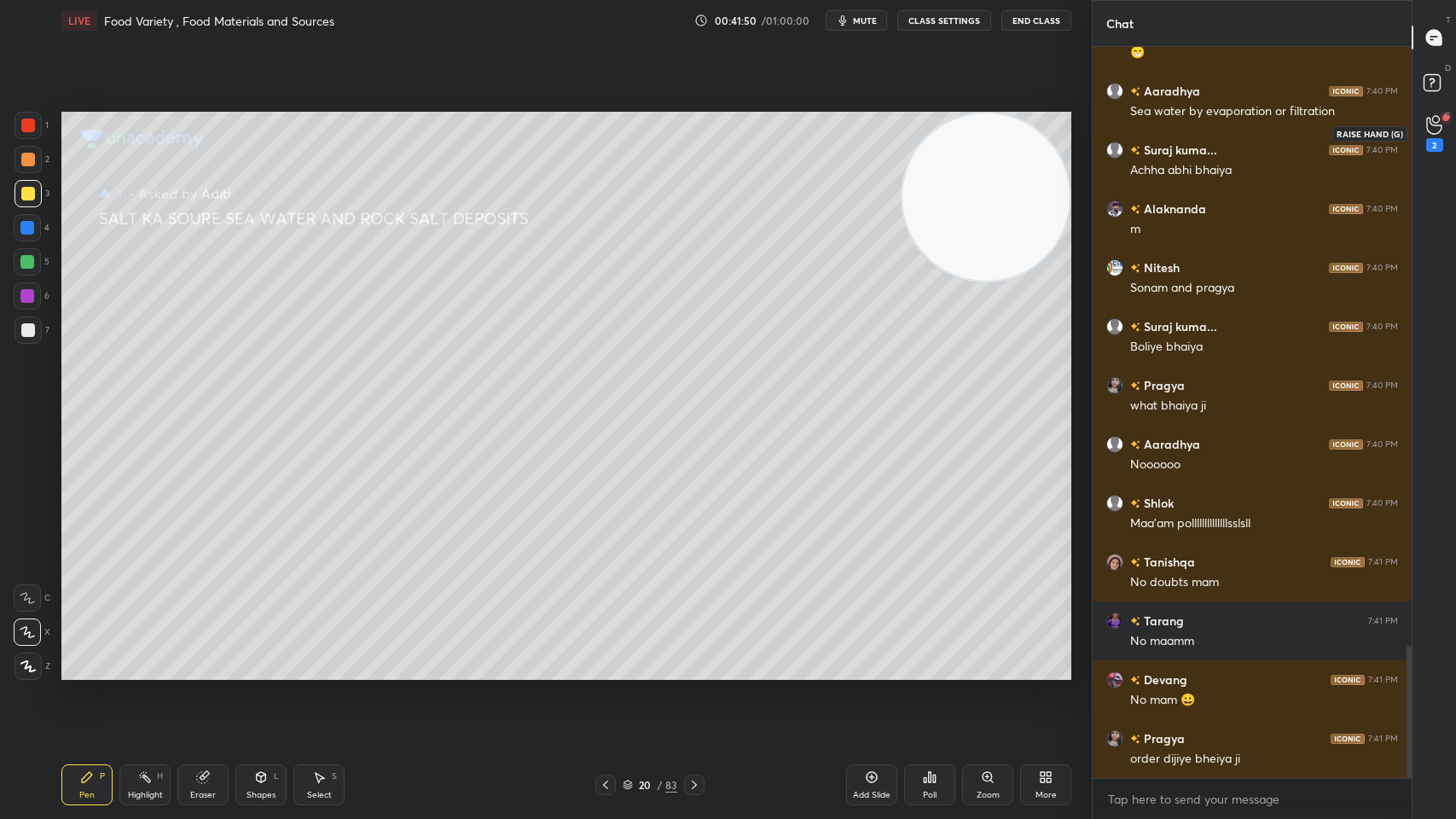 click on "2" at bounding box center (1435, 133) 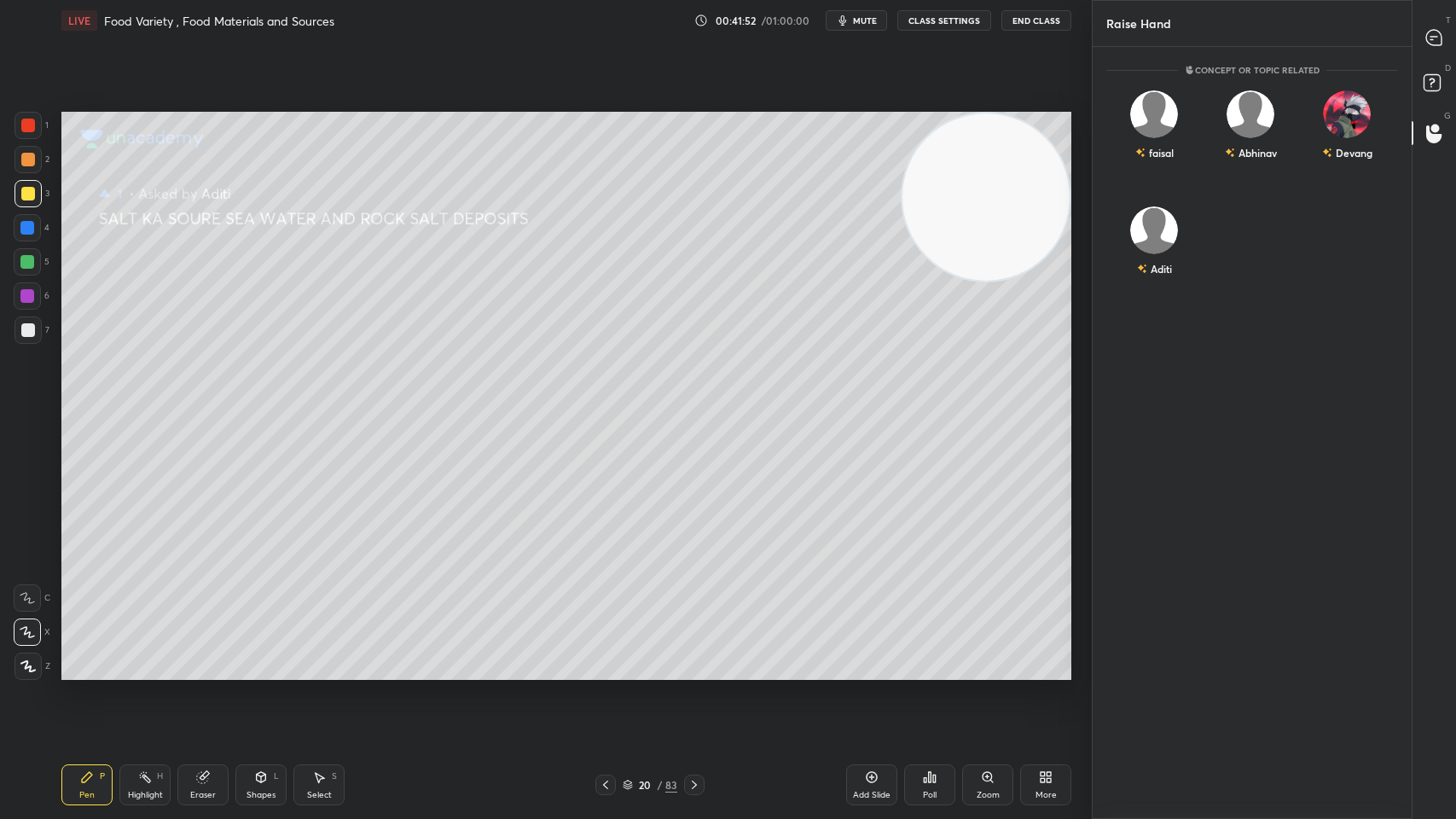click on "Devang" at bounding box center [1347, 129] 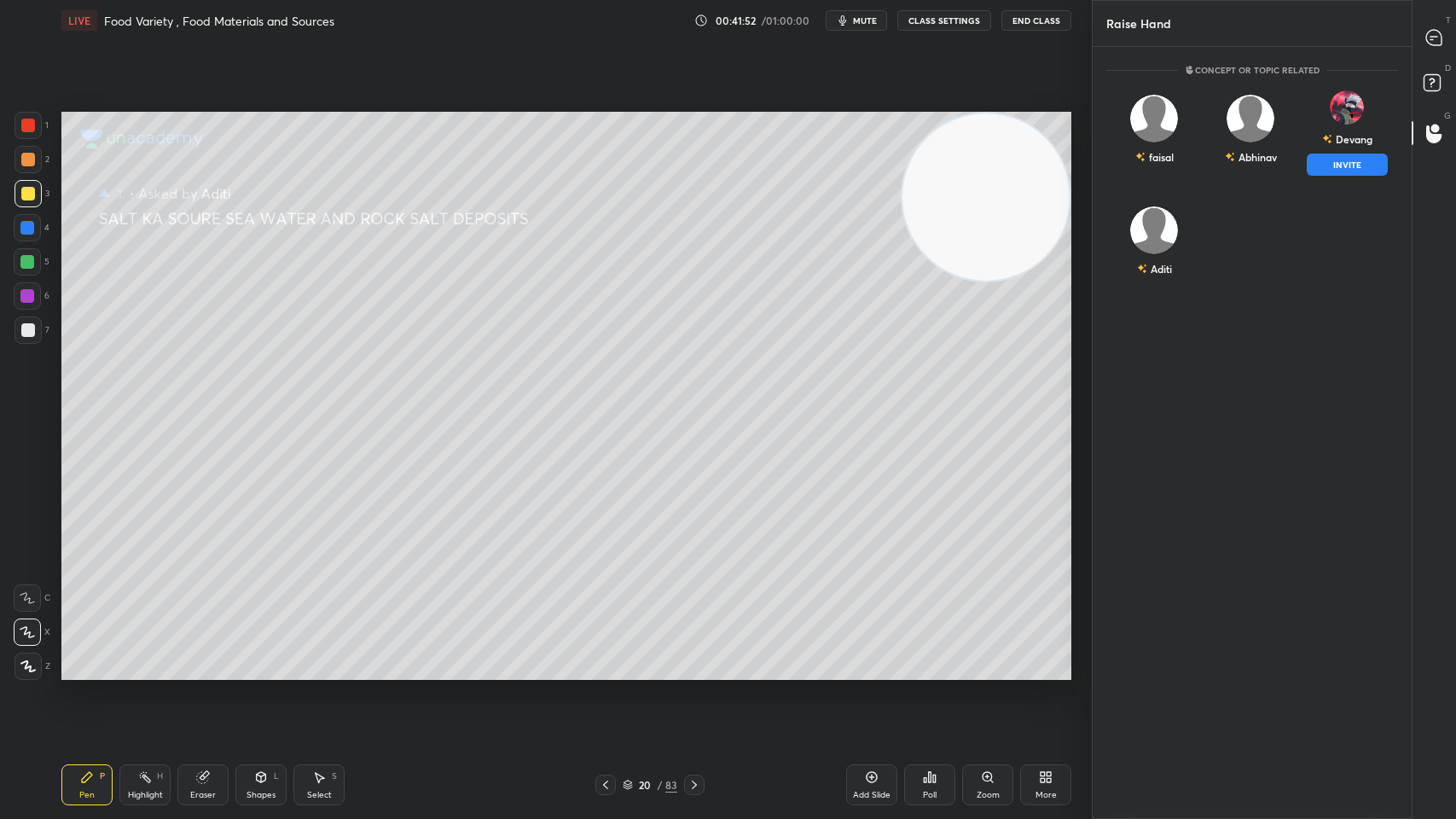 click on "INVITE" at bounding box center [1347, 165] 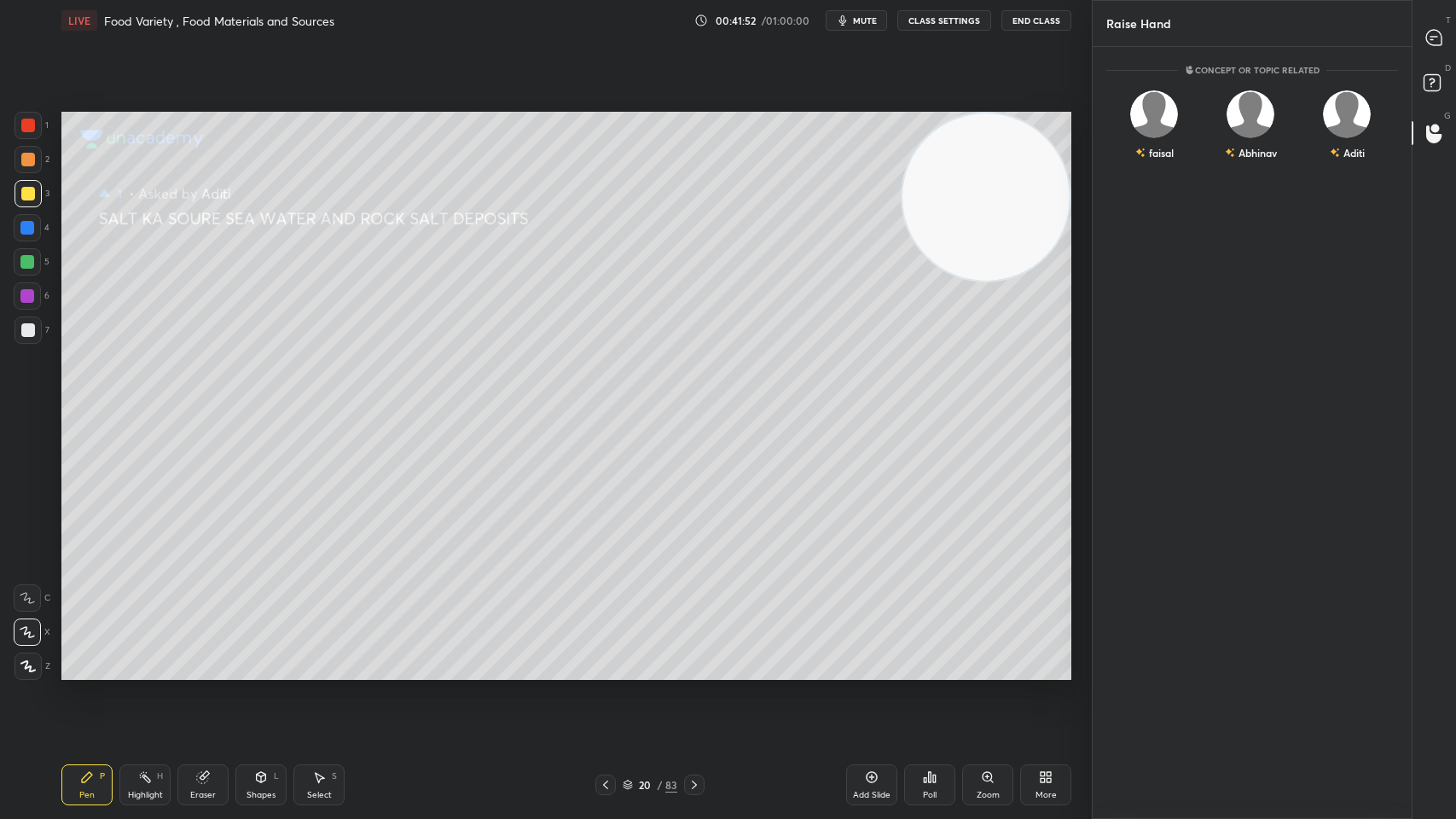 scroll, scrollTop: 698, scrollLeft: 314, axis: both 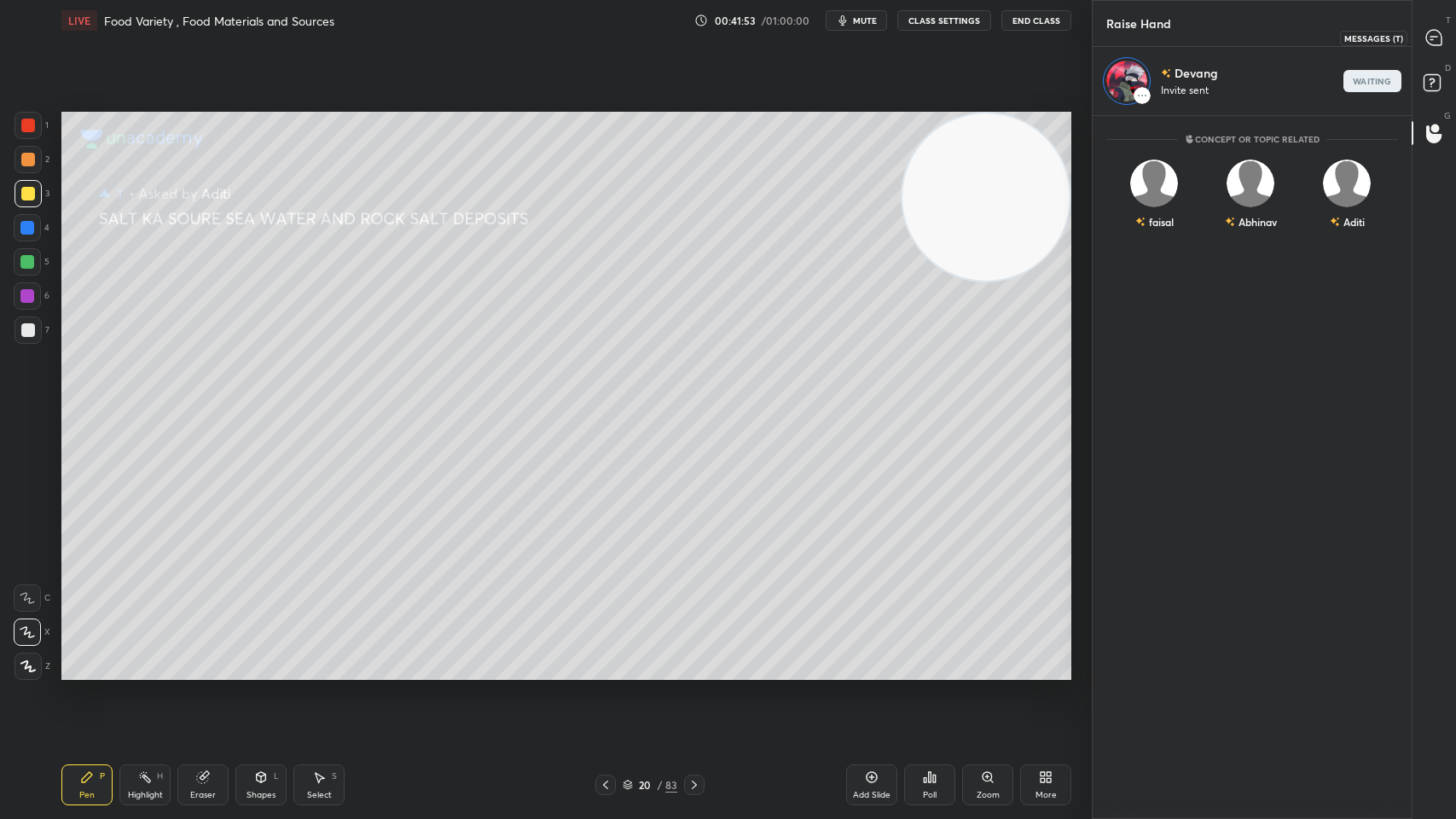 click 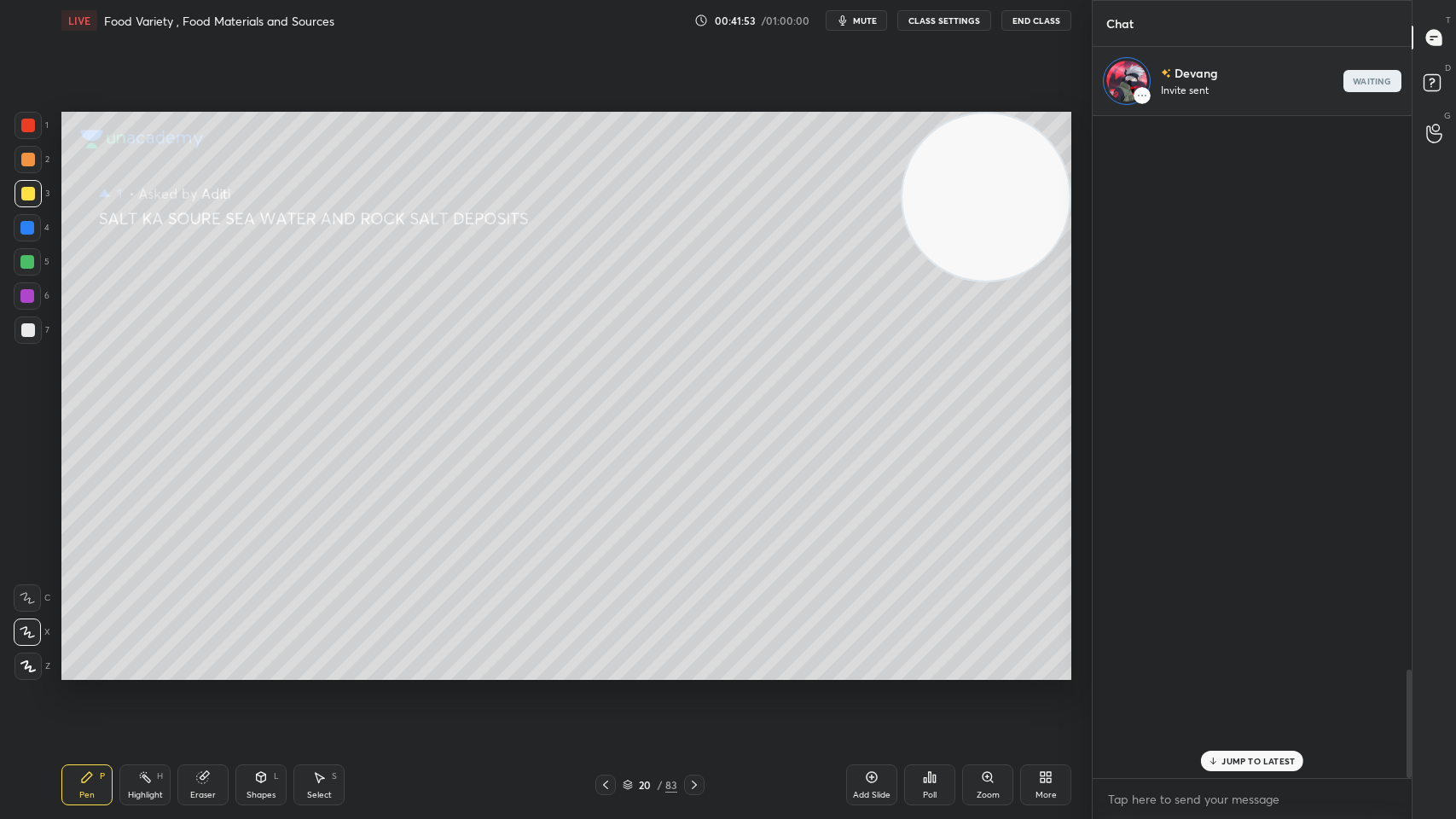 scroll, scrollTop: 3378, scrollLeft: 0, axis: vertical 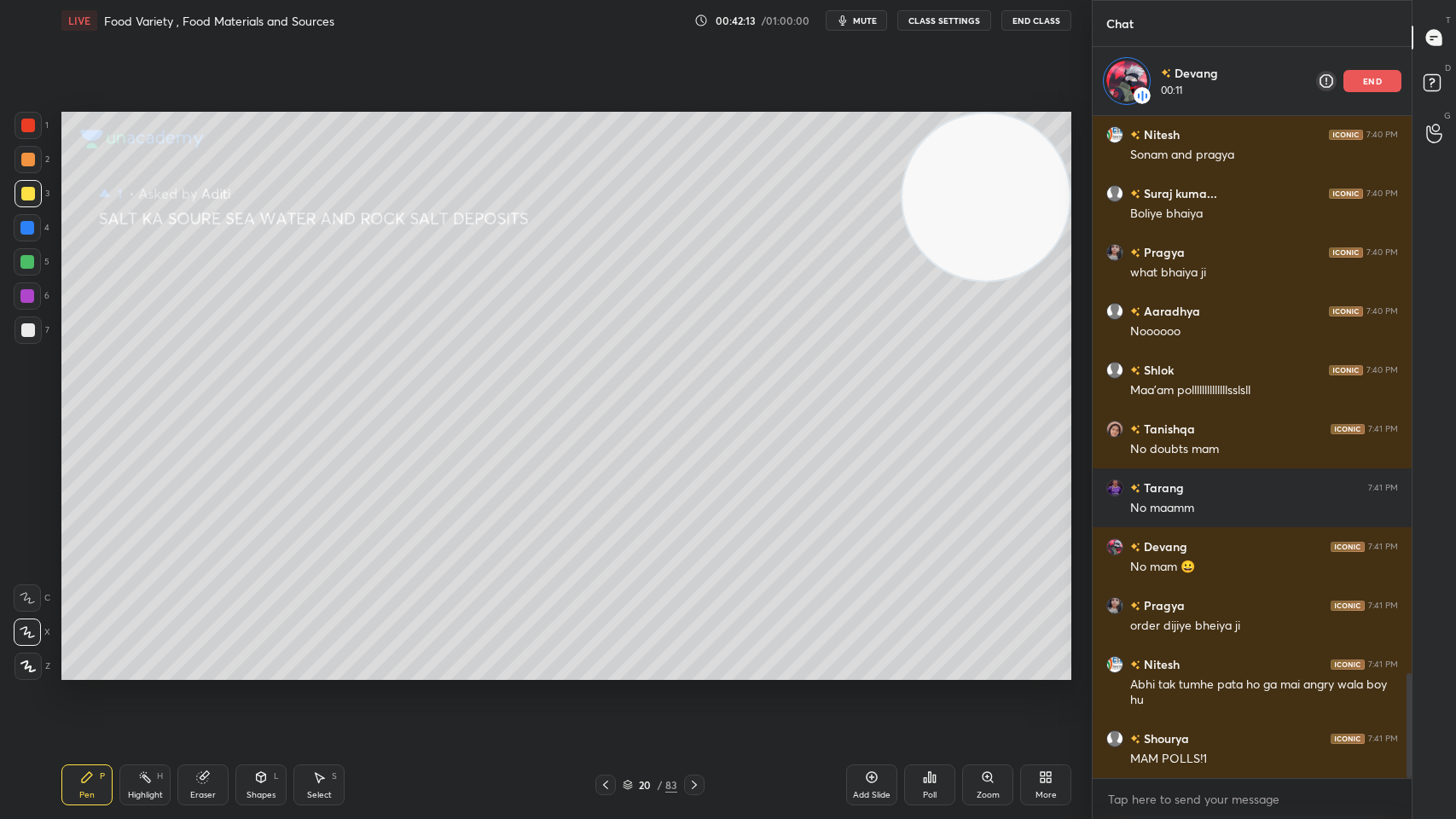 click on "Add Slide Poll Zoom More" at bounding box center (959, 785) 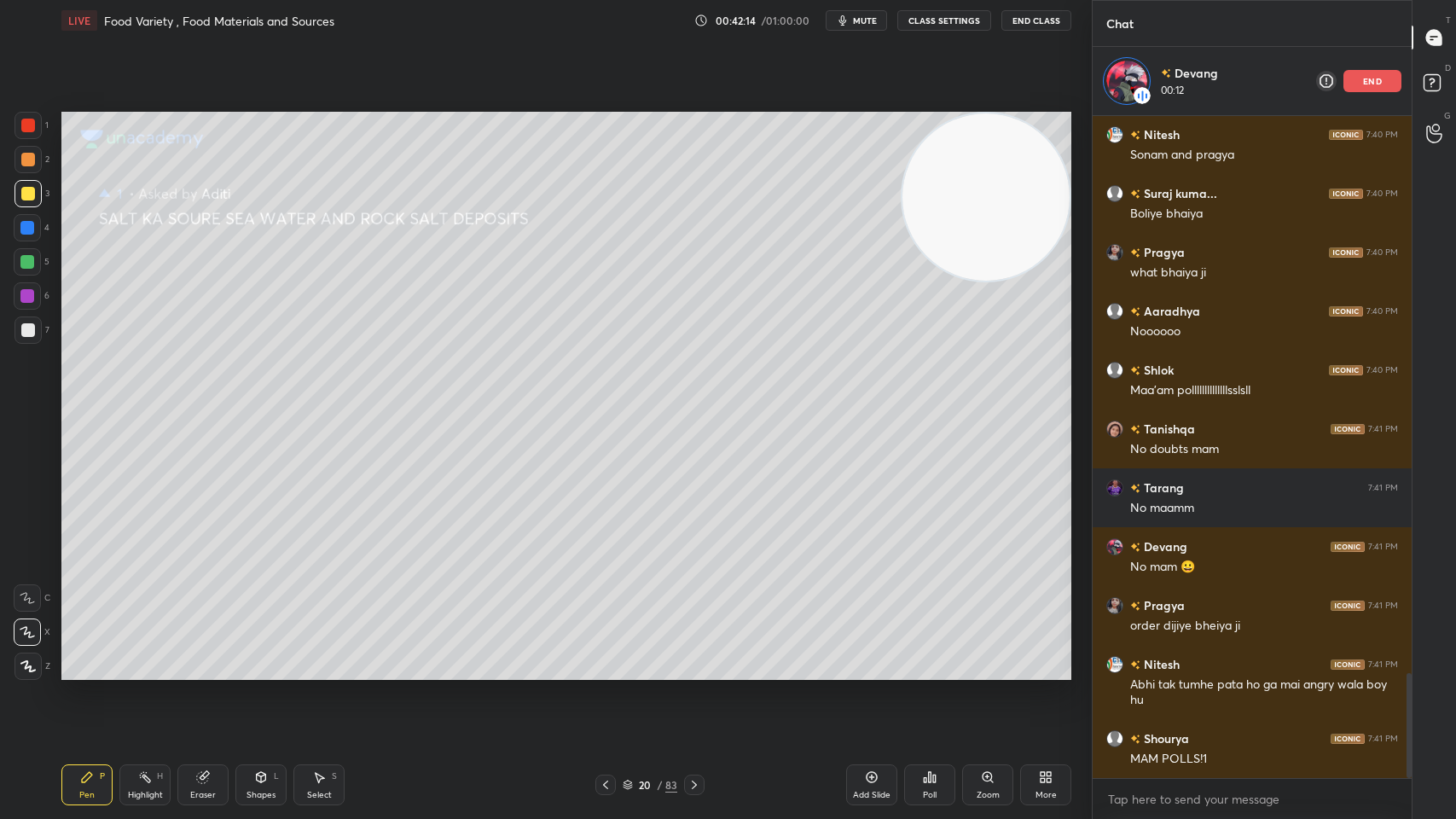 click on "Add Slide" at bounding box center [872, 785] 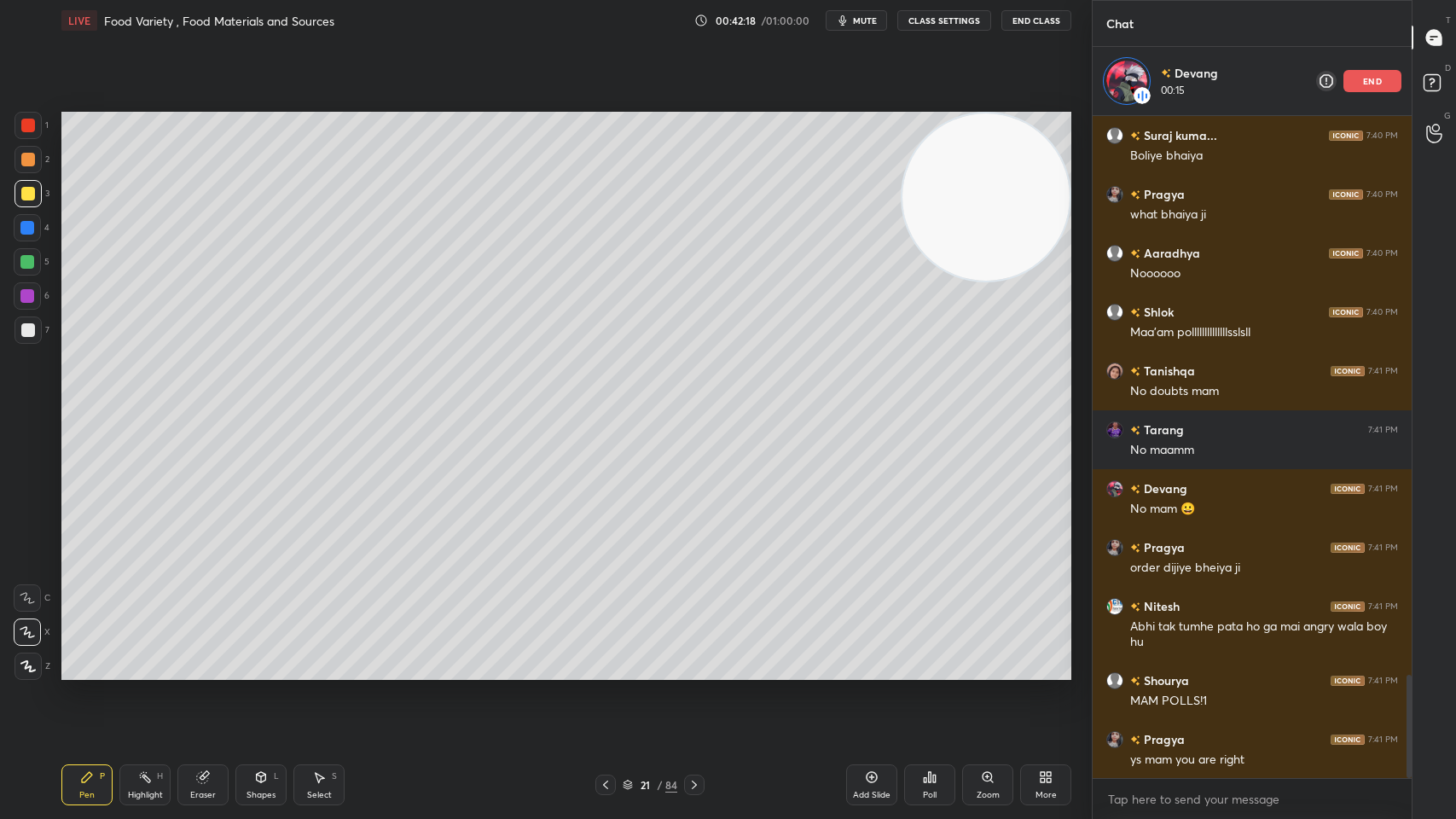 scroll, scrollTop: 3630, scrollLeft: 0, axis: vertical 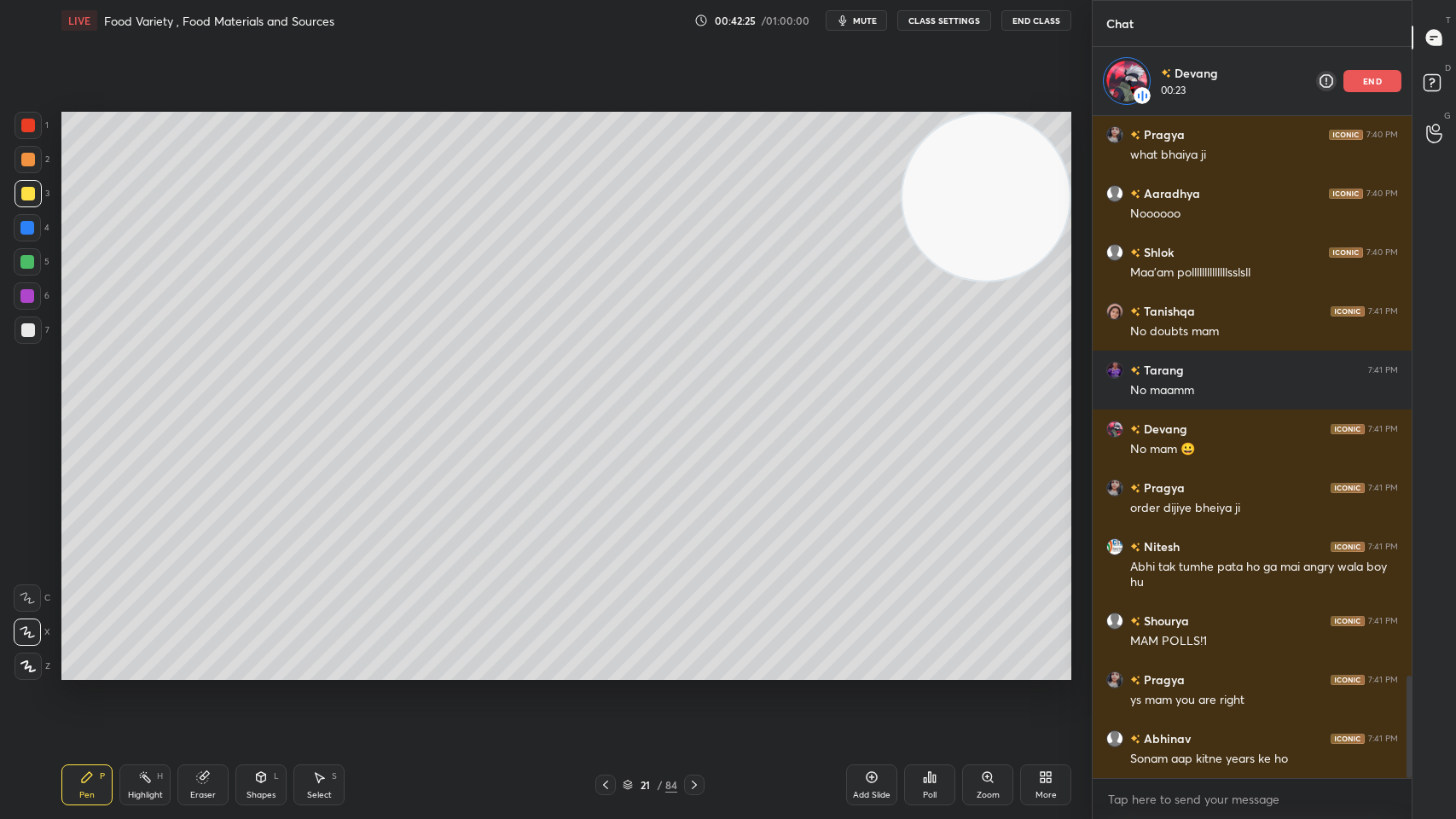 click on "end" at bounding box center (1372, 81) 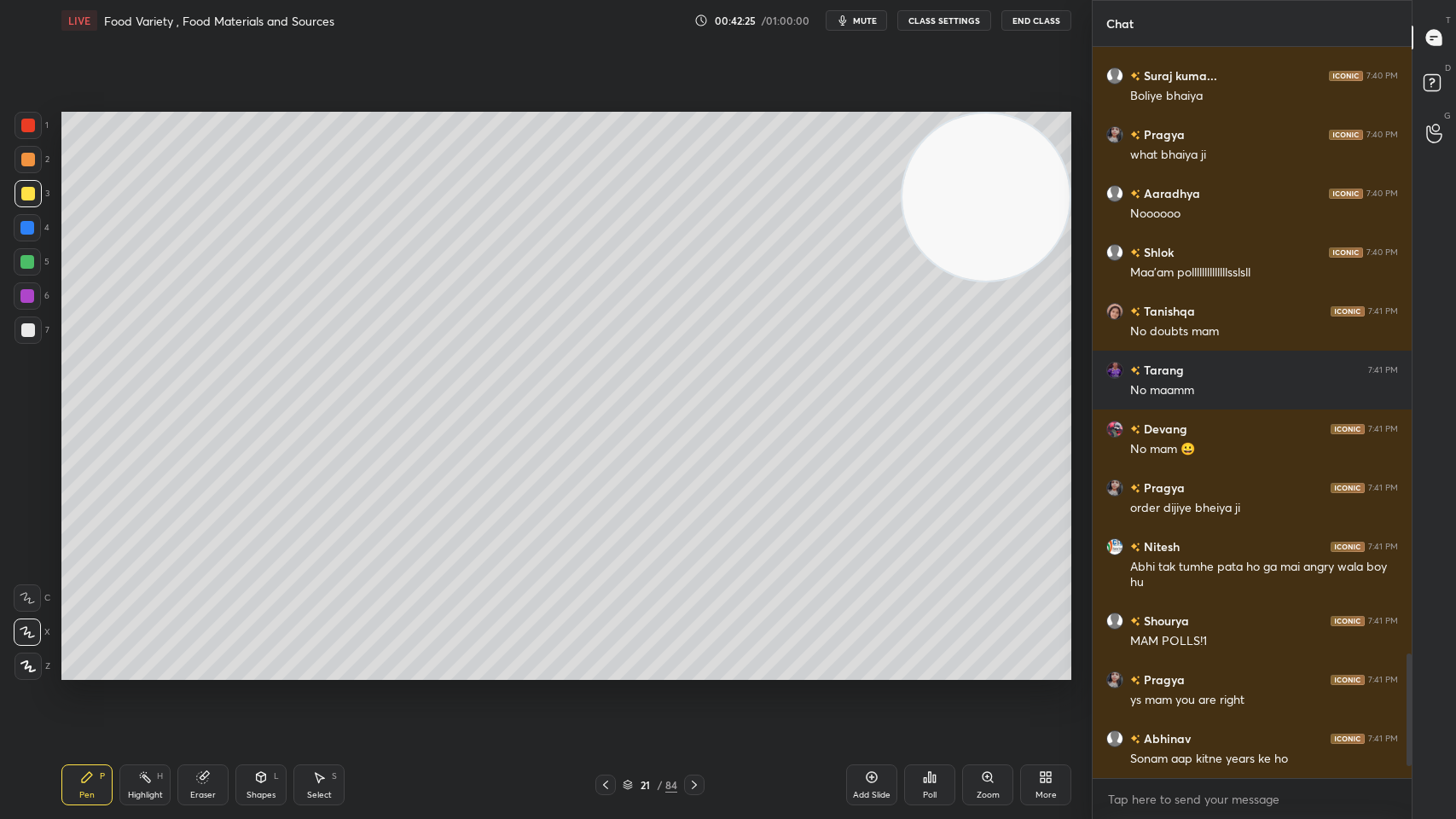 scroll, scrollTop: 5, scrollLeft: 5, axis: both 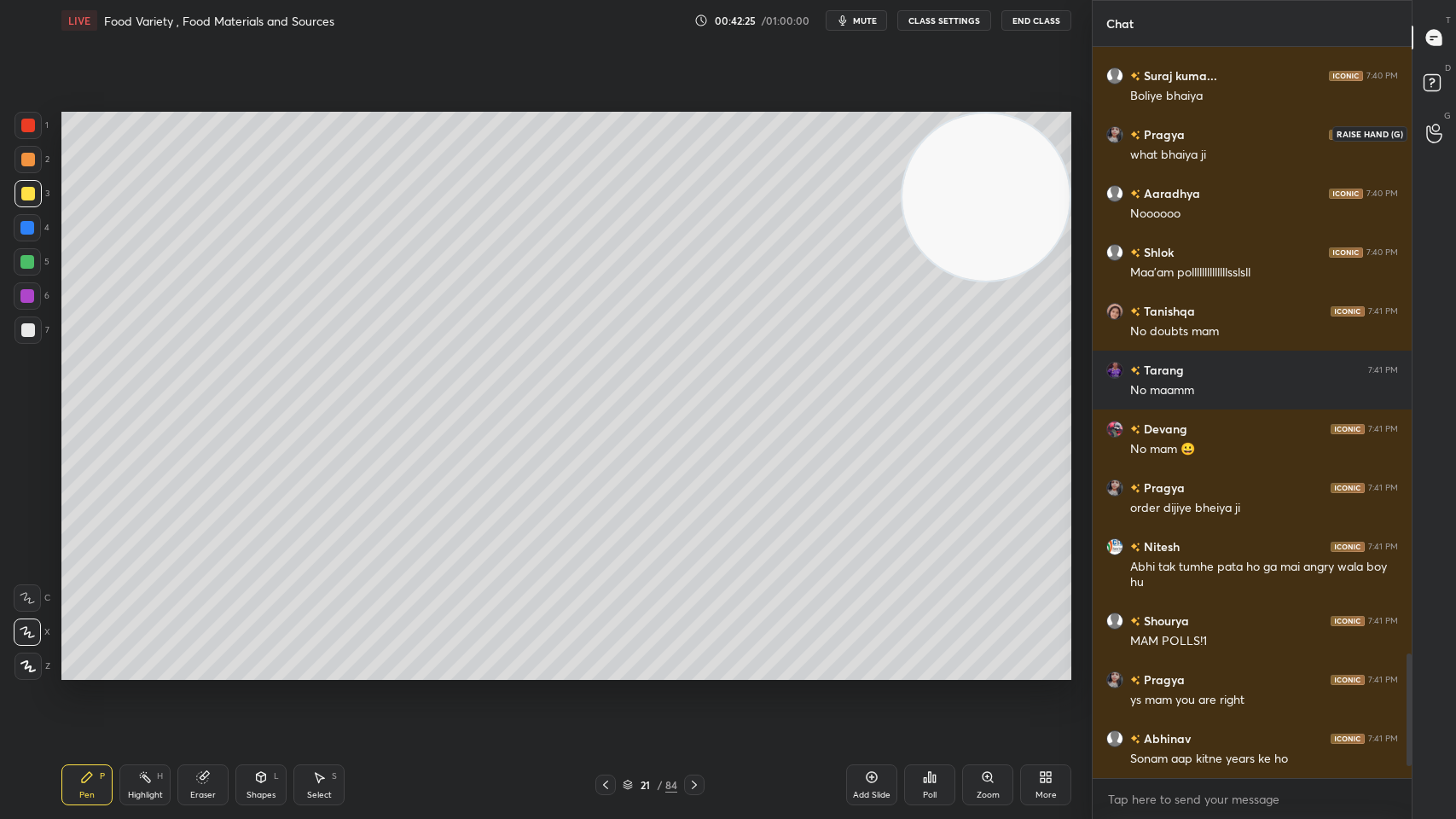 click 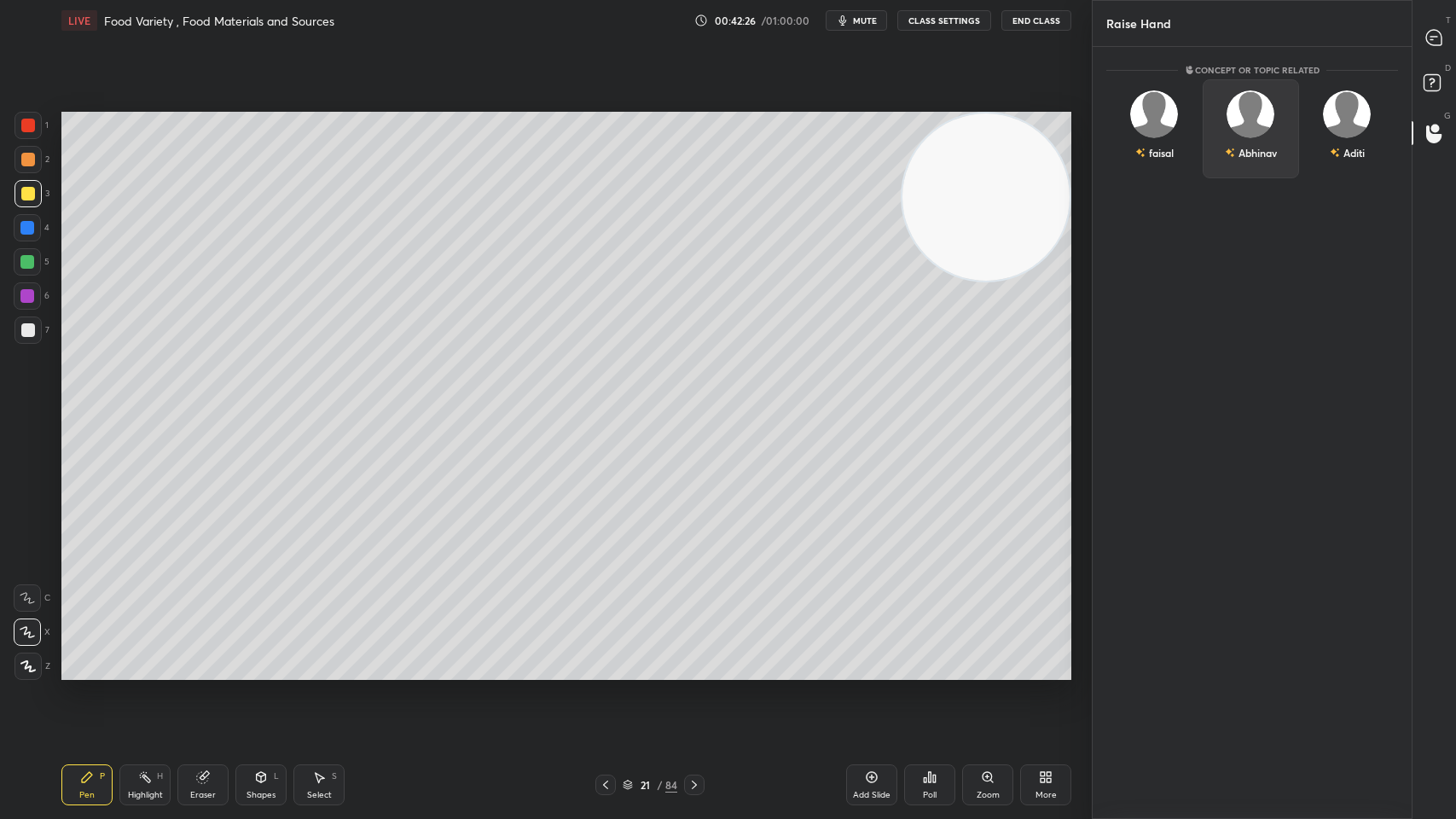 click on "Abhinav" at bounding box center (1250, 129) 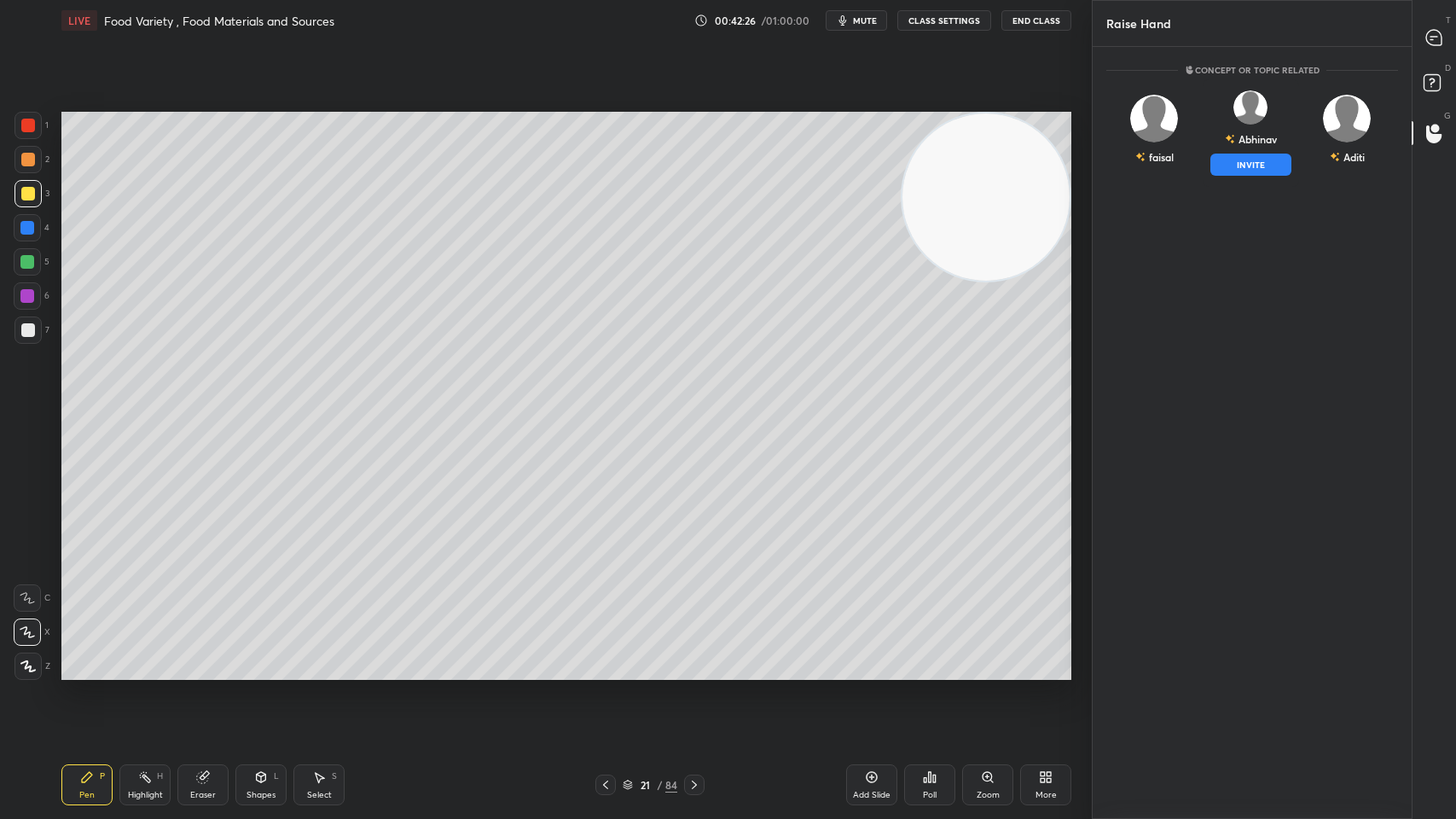 click on "INVITE" at bounding box center (1250, 165) 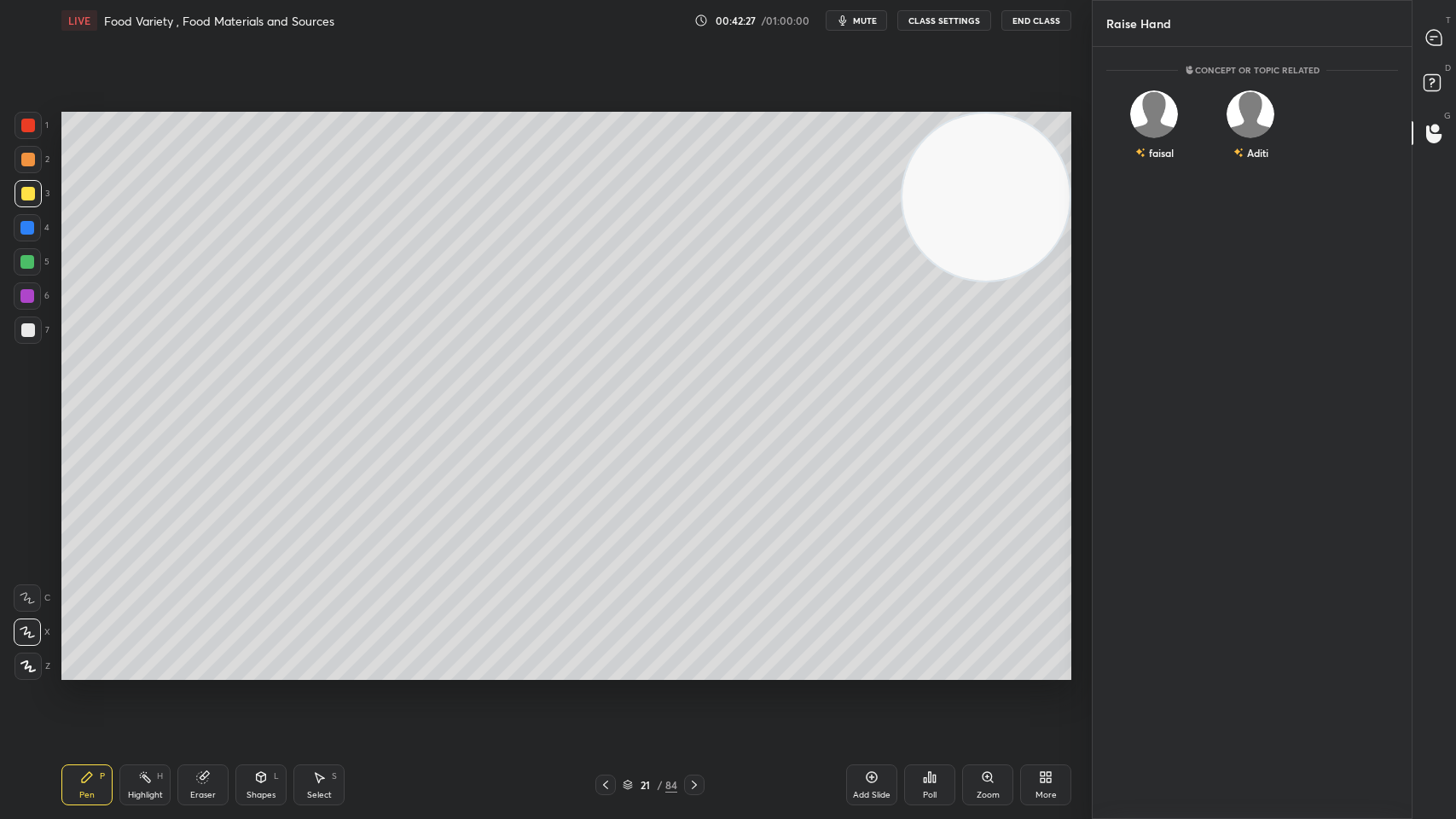 scroll, scrollTop: 698, scrollLeft: 314, axis: both 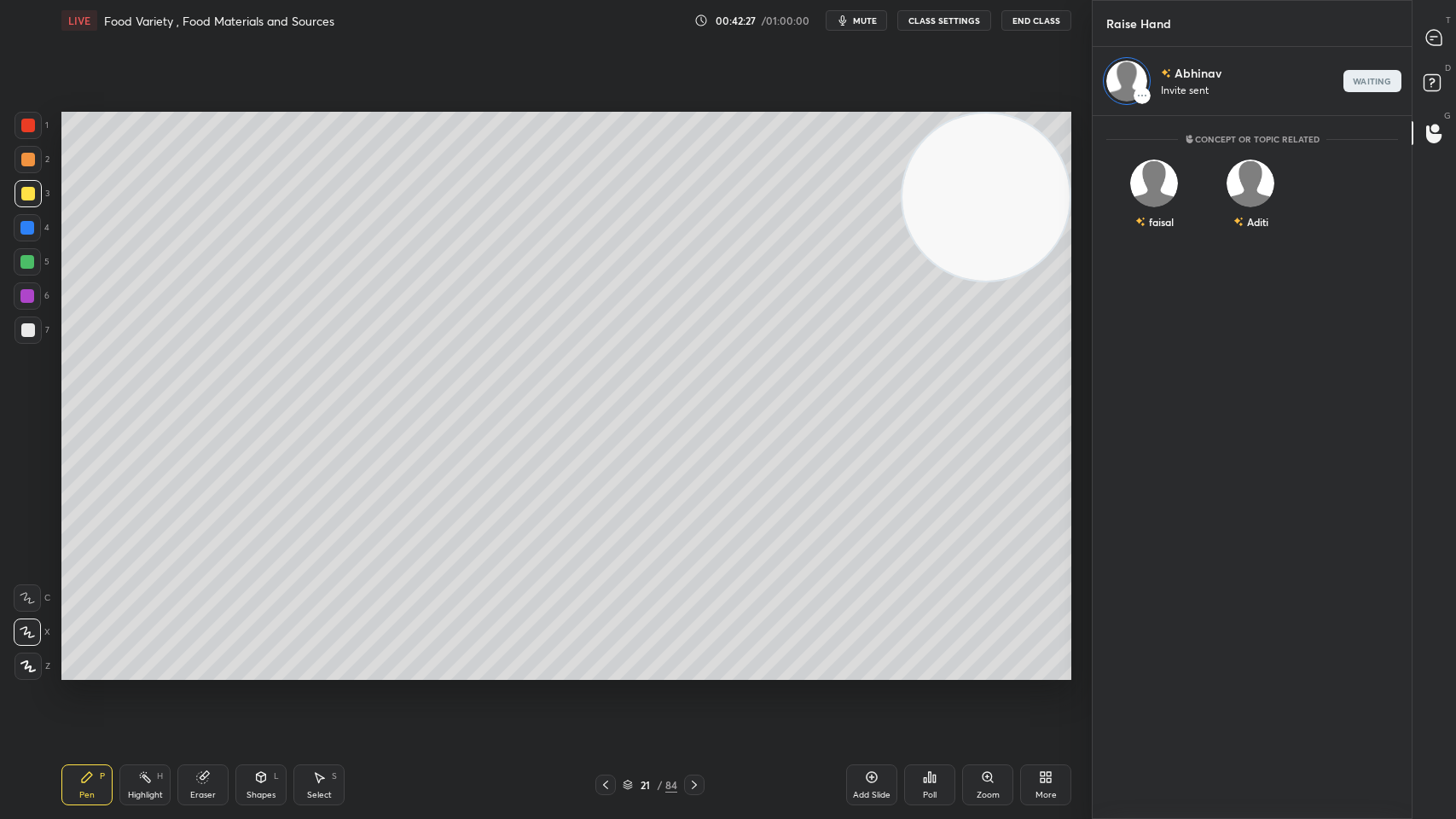 click at bounding box center (1435, 38) 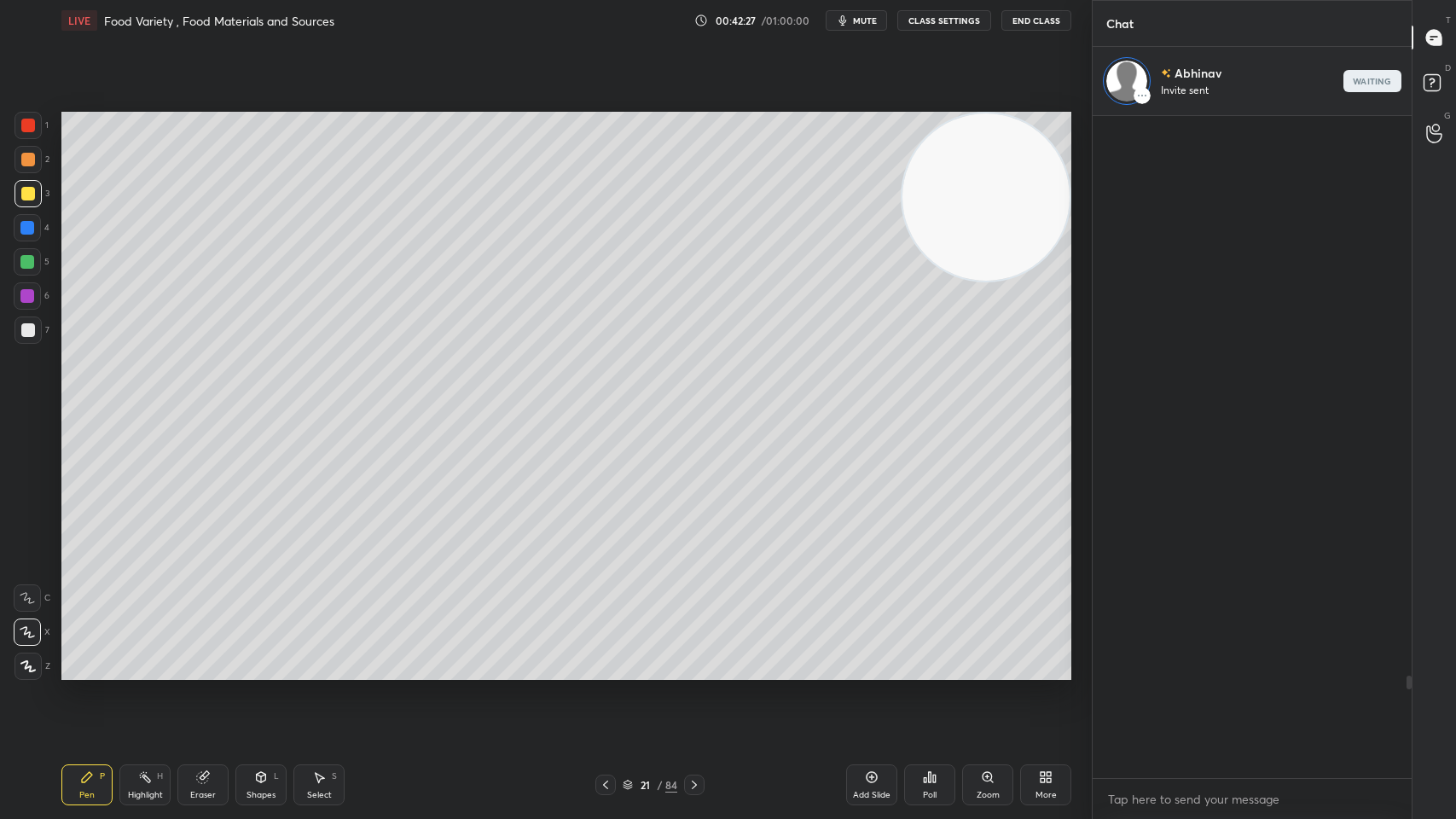 scroll, scrollTop: 699, scrollLeft: 314, axis: both 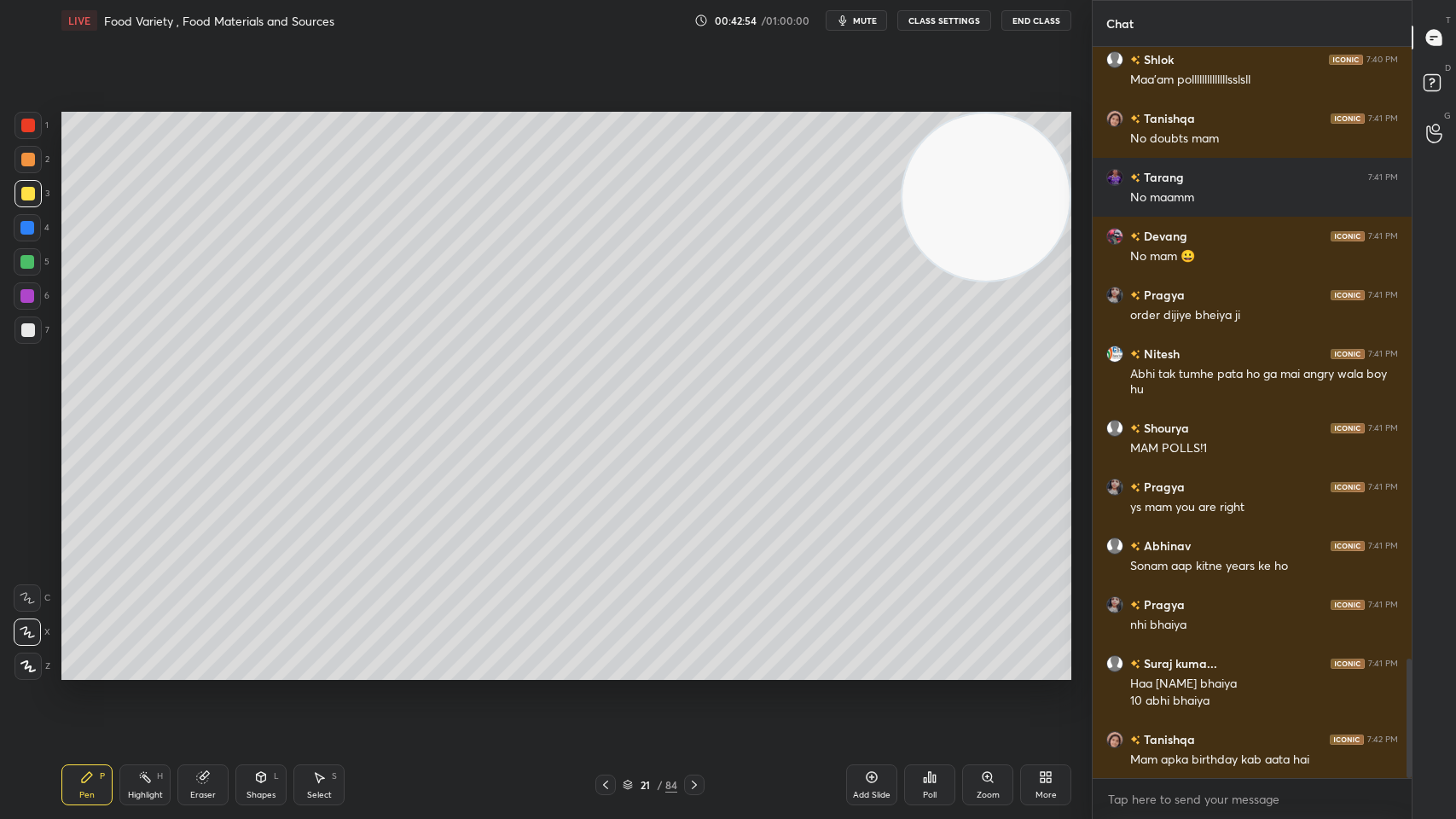 click at bounding box center (1435, 133) 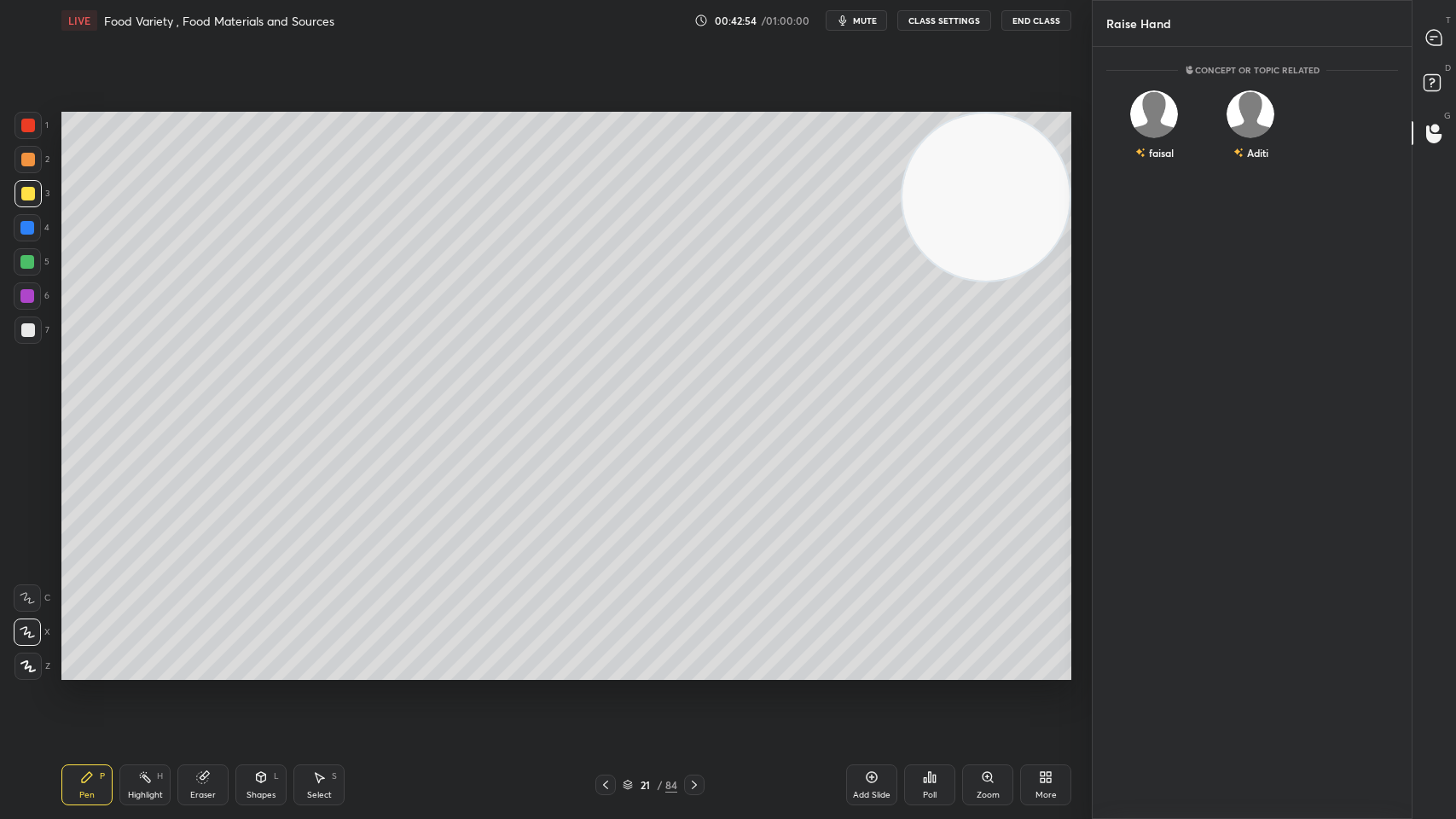click on "Aditi" at bounding box center [1250, 129] 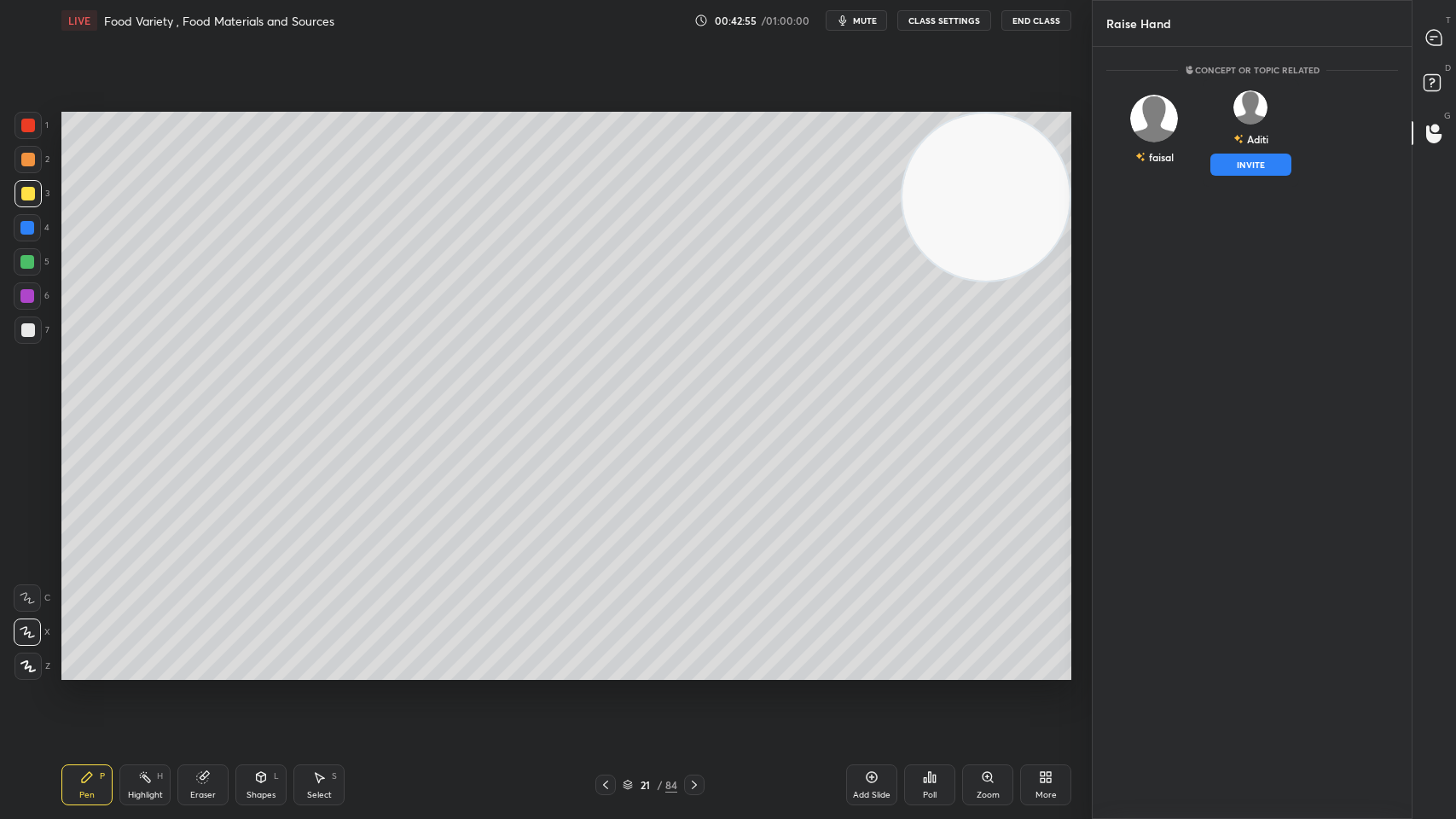 click on "INVITE" at bounding box center (1250, 165) 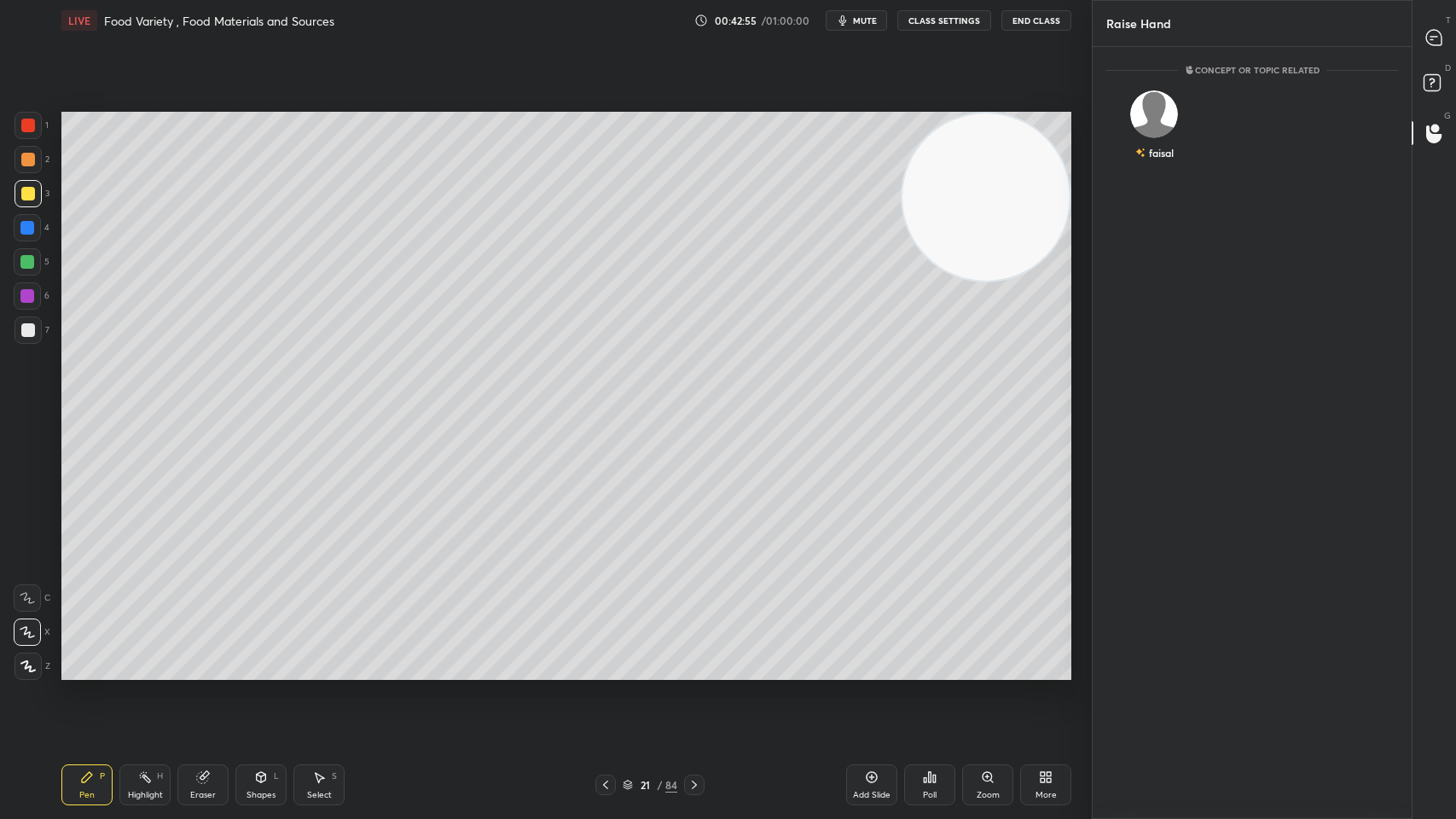 scroll, scrollTop: 698, scrollLeft: 314, axis: both 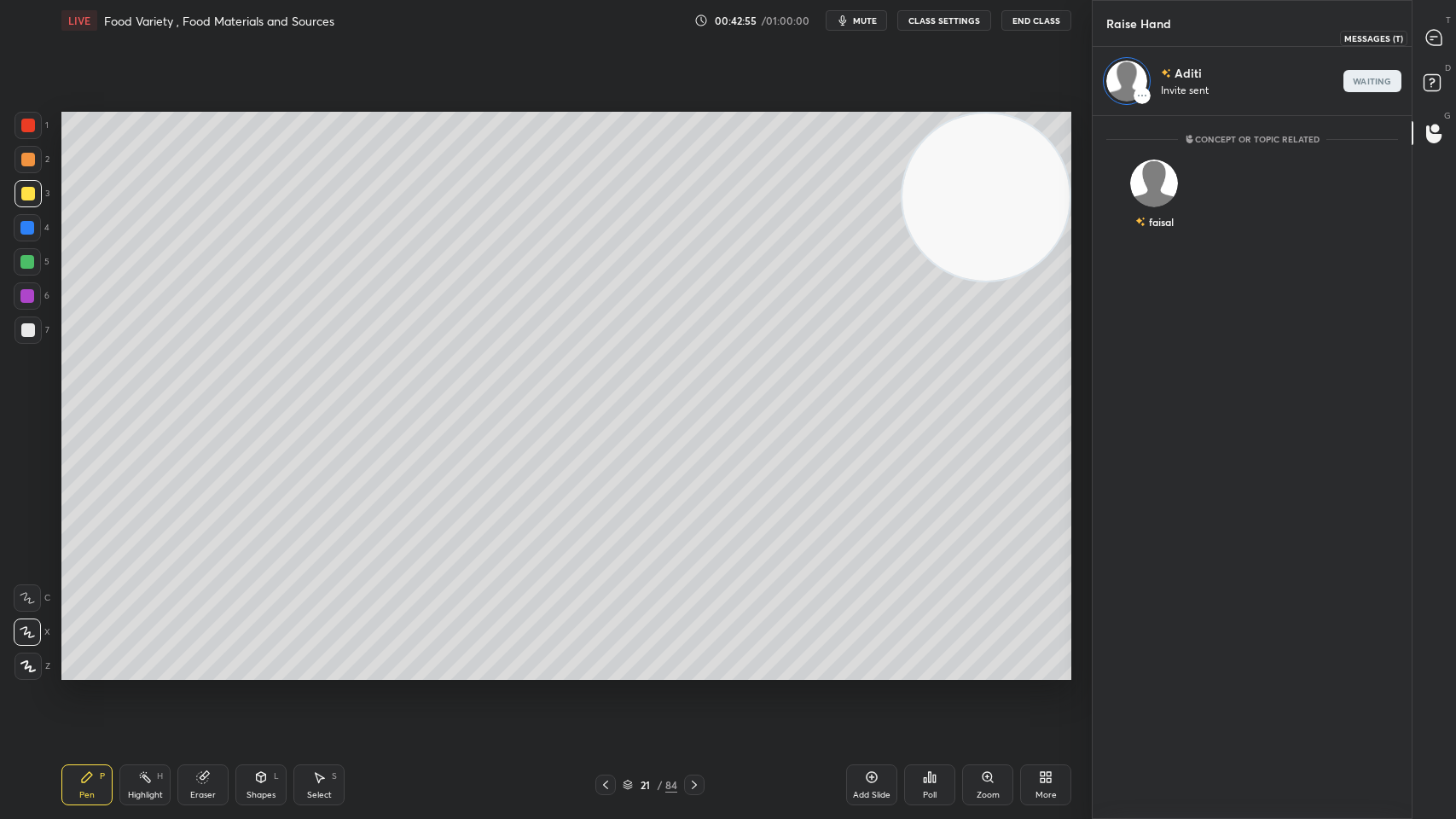 click on "Raise Hand" at bounding box center [1252, 23] 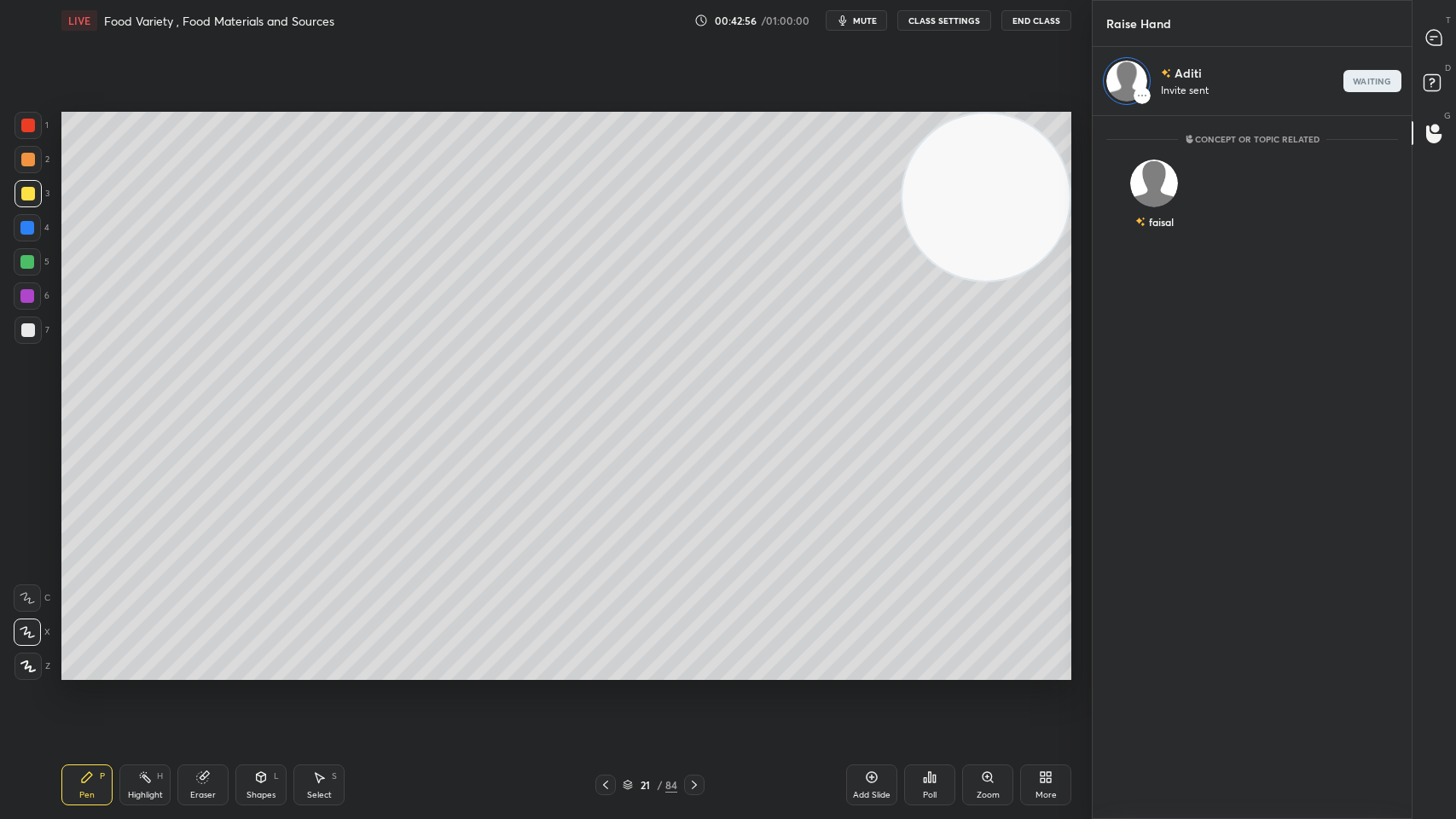 click on "T Messages (T)" at bounding box center [1434, 38] 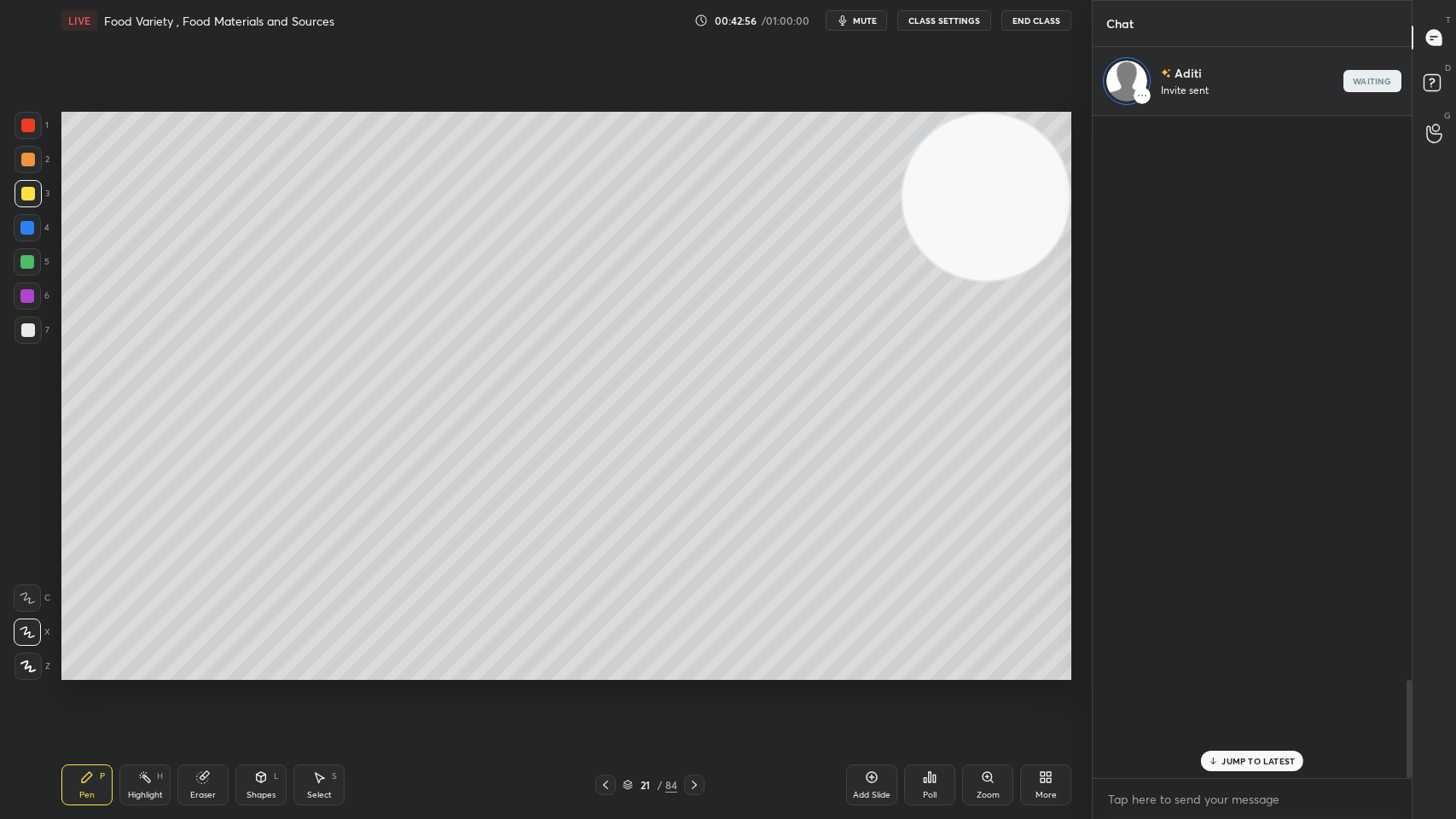 scroll, scrollTop: 3823, scrollLeft: 0, axis: vertical 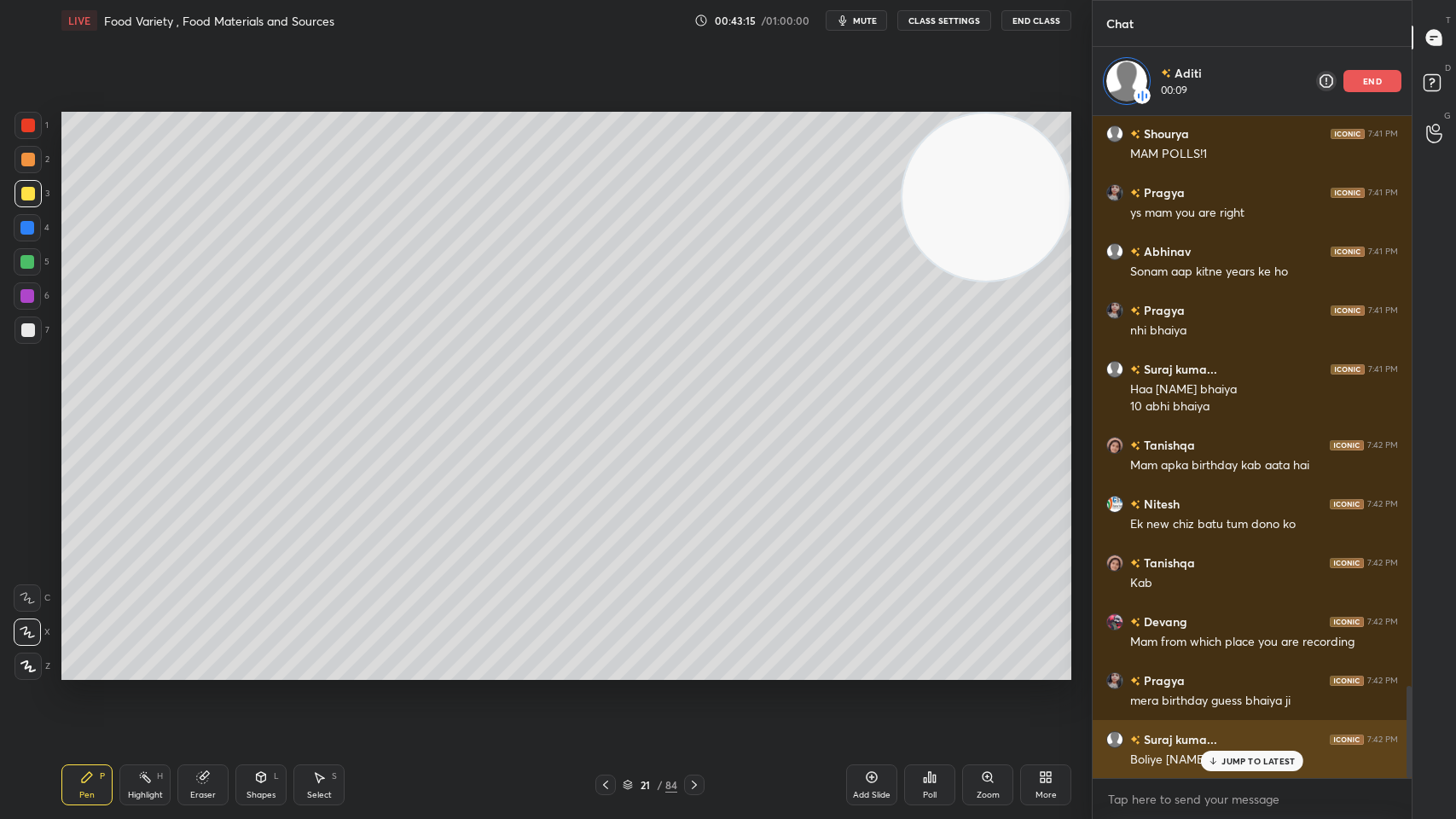 click on "JUMP TO LATEST" at bounding box center (1252, 761) 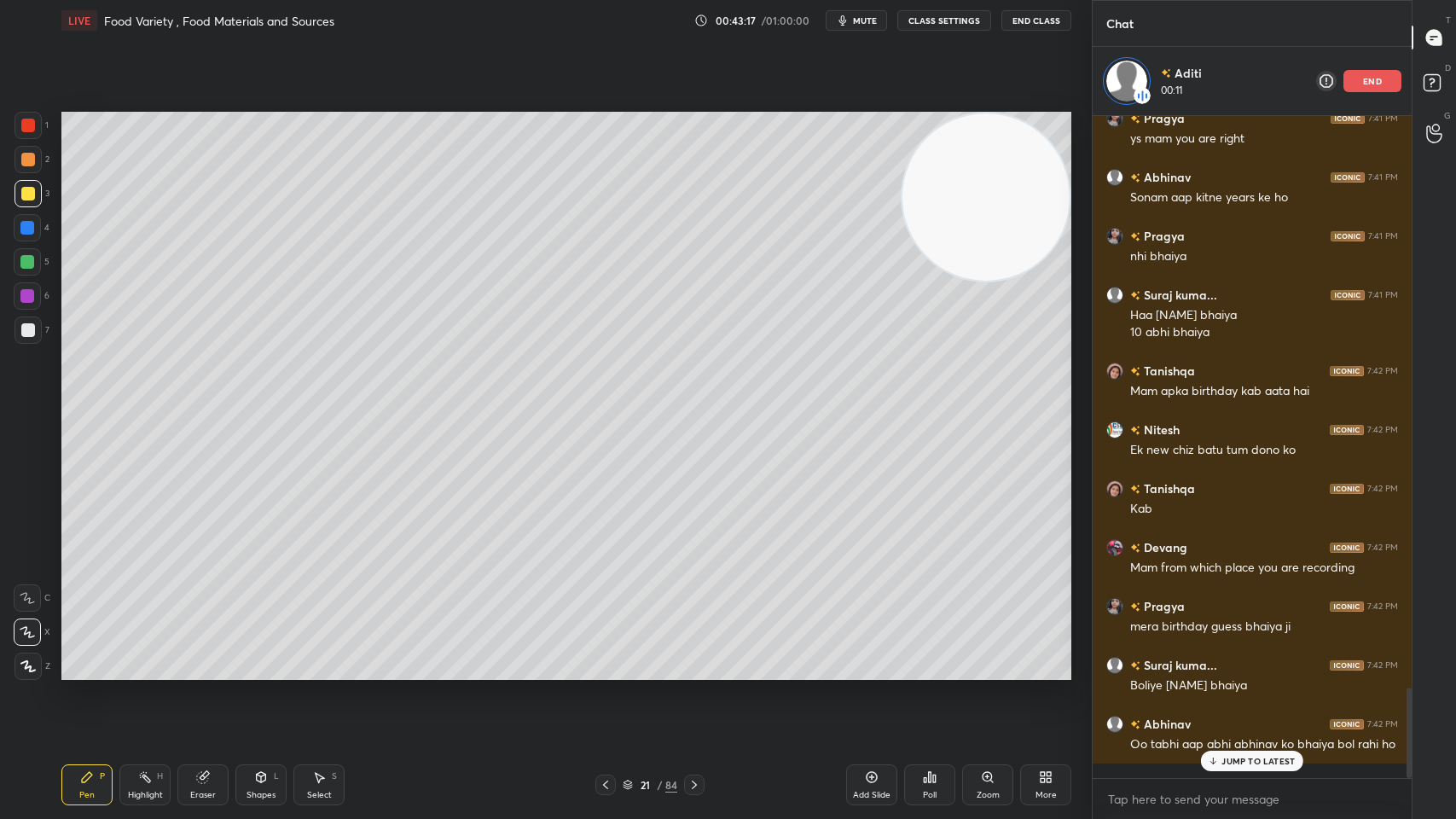 click on "/" at bounding box center (659, 785) 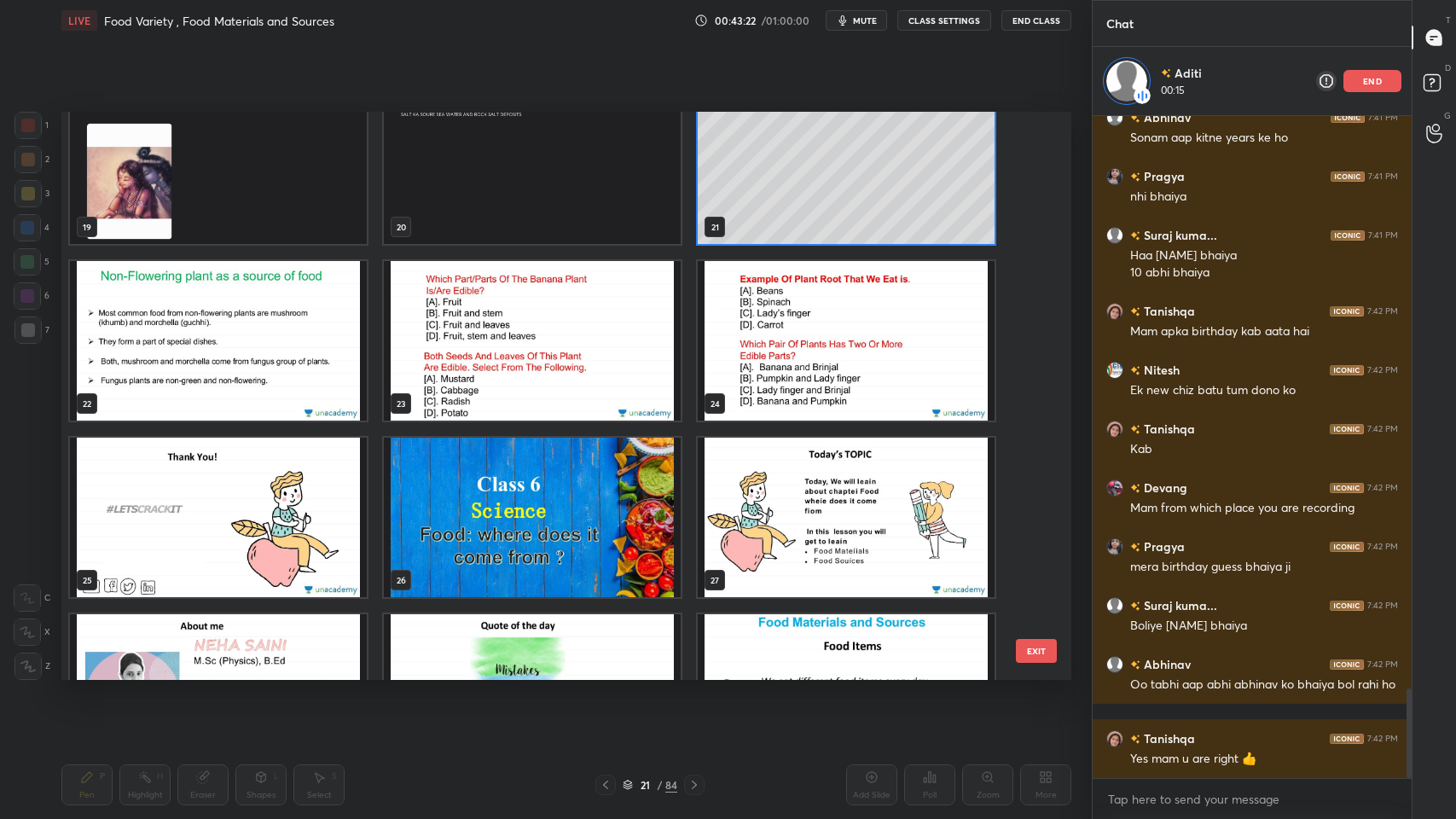 click at bounding box center [532, 340] 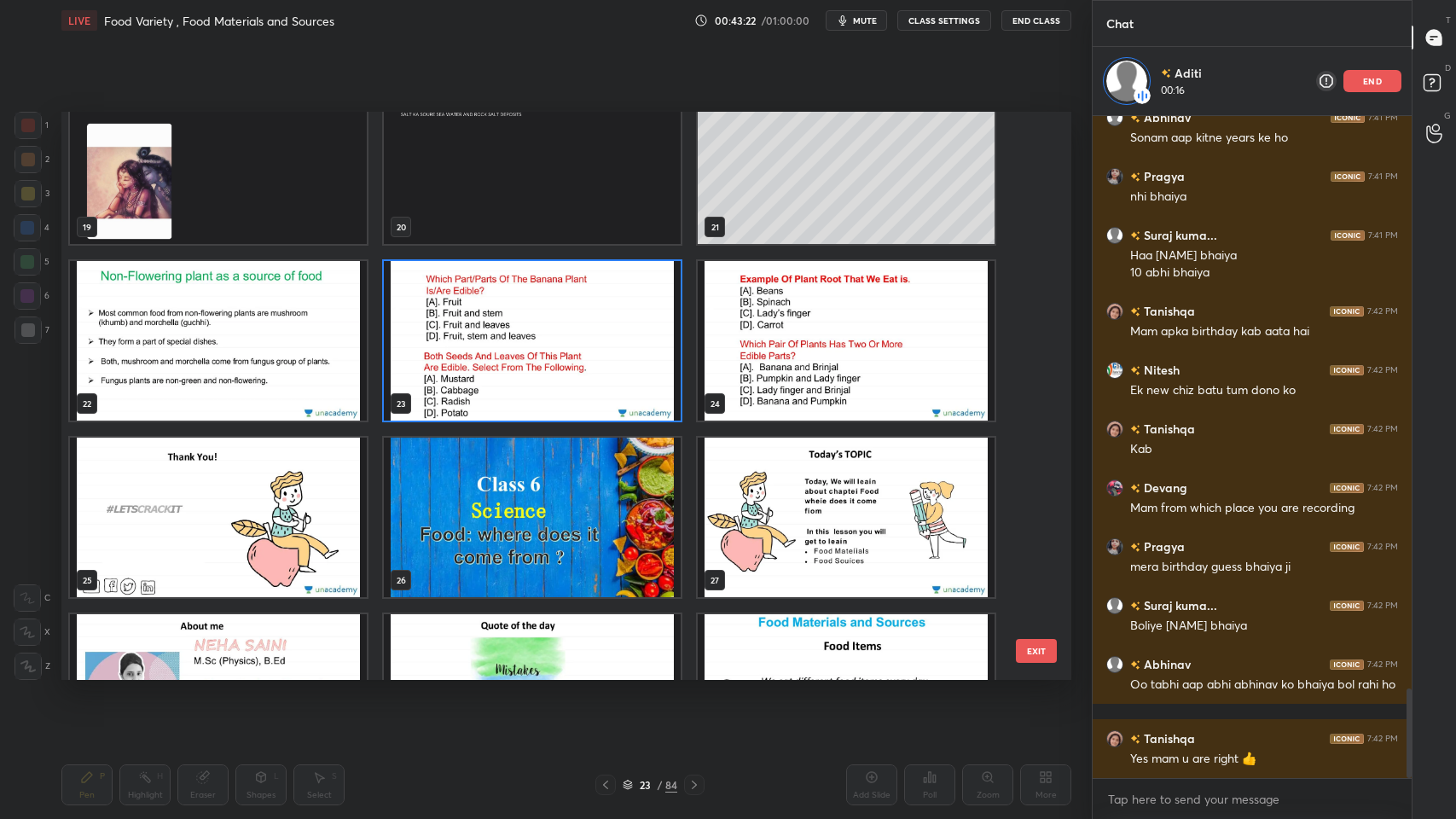 click at bounding box center (532, 340) 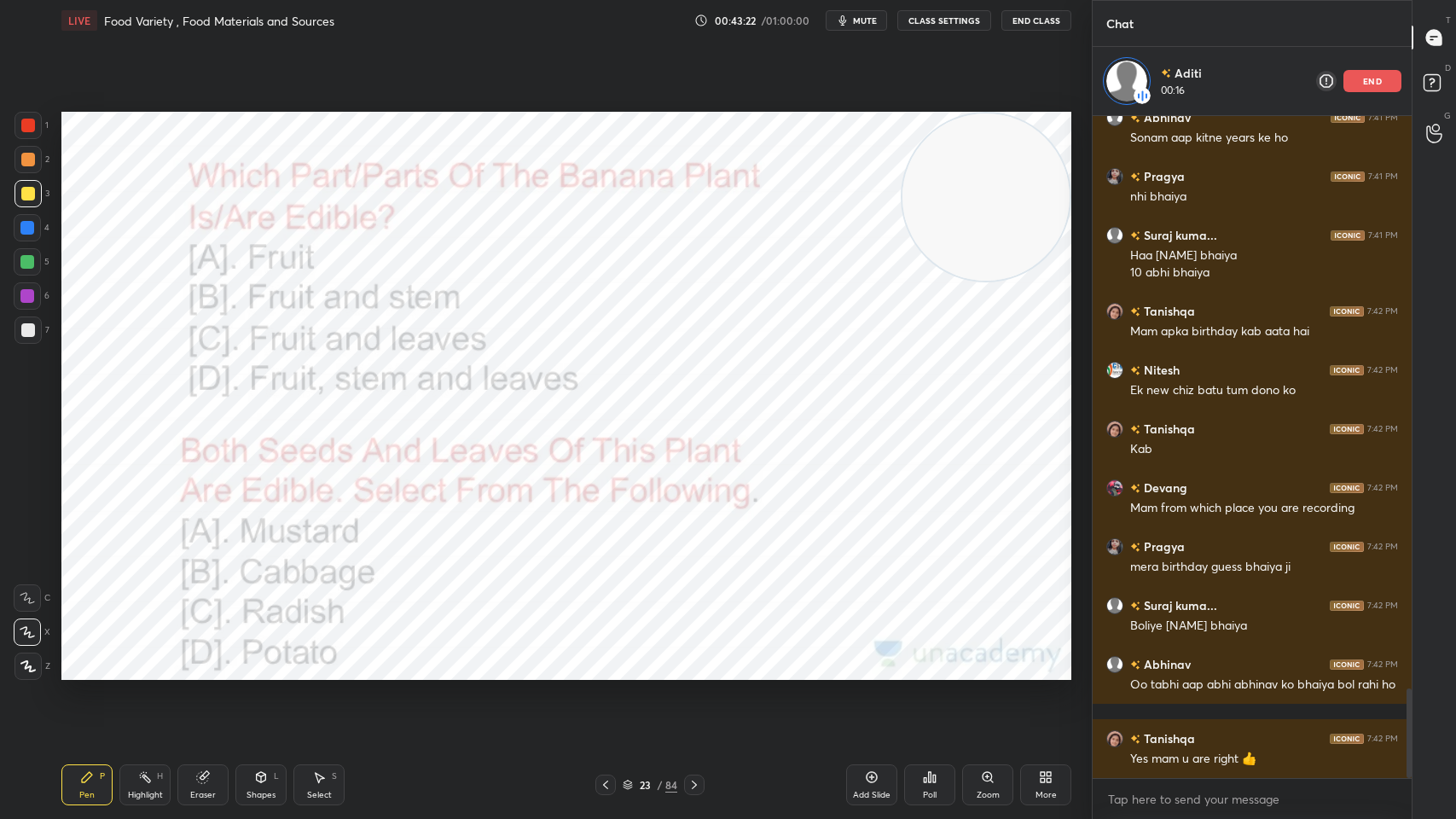 click at bounding box center (532, 340) 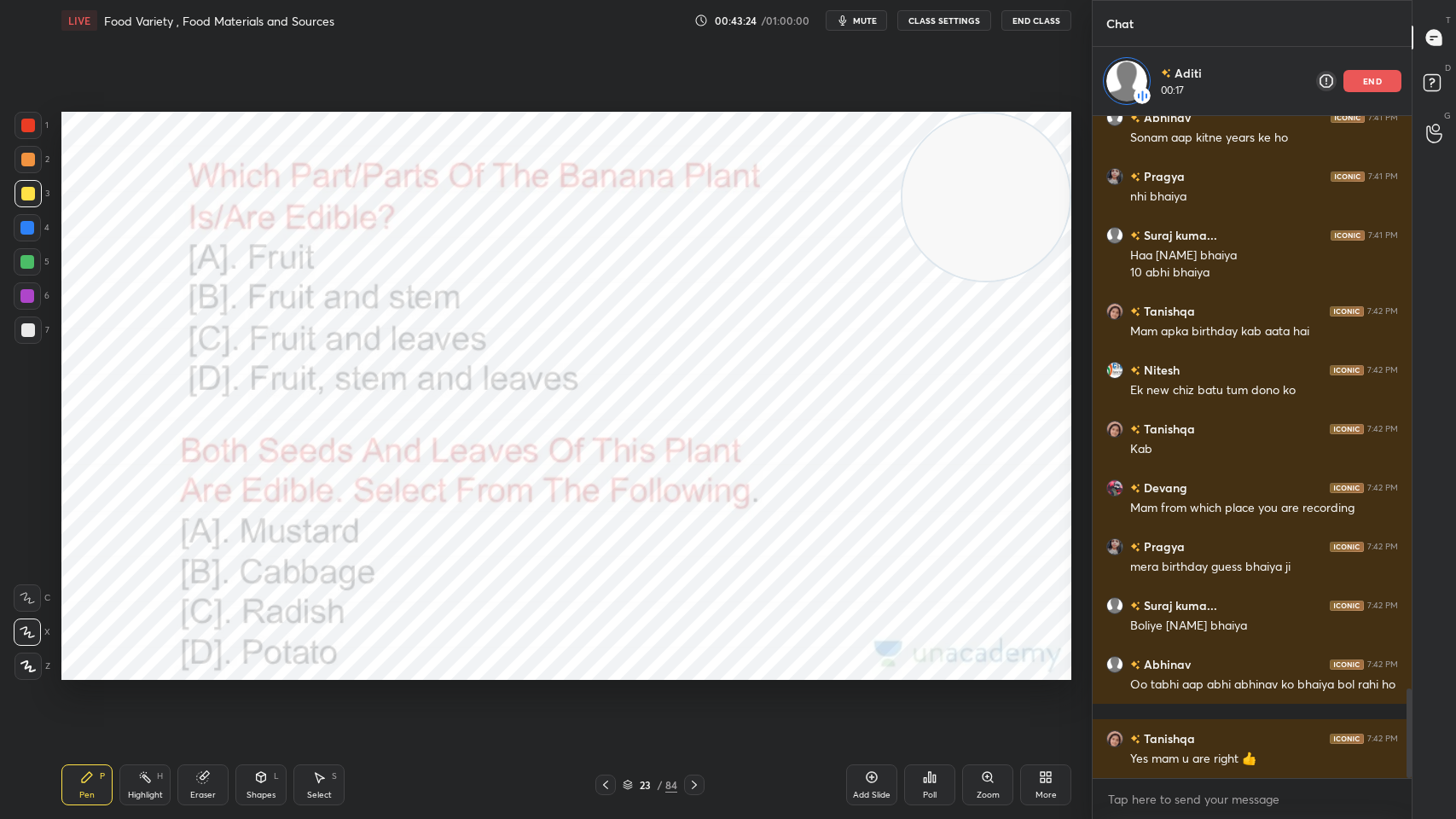 click on "1 2 3 4 5 6 7 C X Z C X Z E E Erase all   H H" at bounding box center (27, 396) 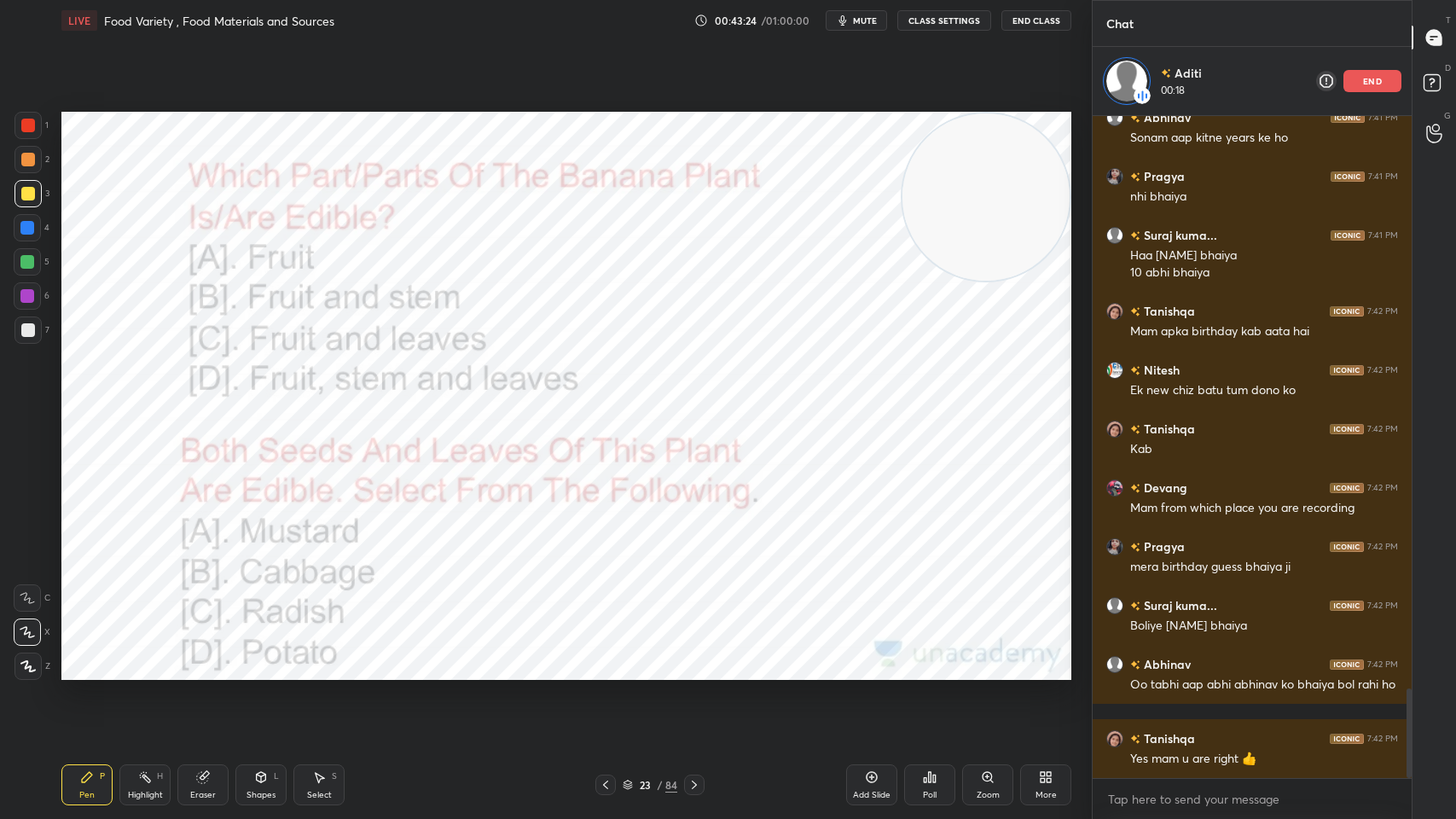 click at bounding box center [28, 125] 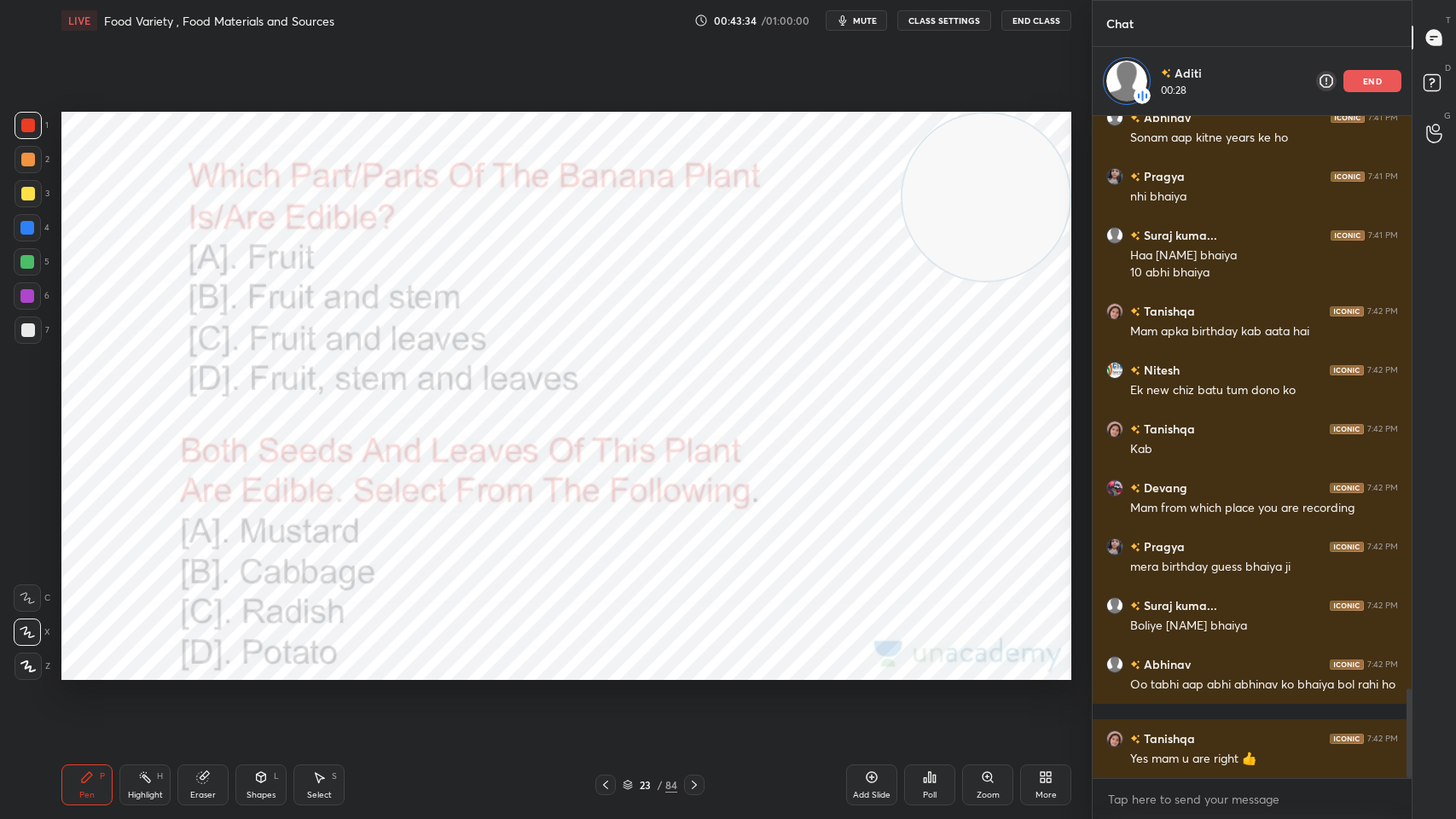 click on "end" at bounding box center (1372, 81) 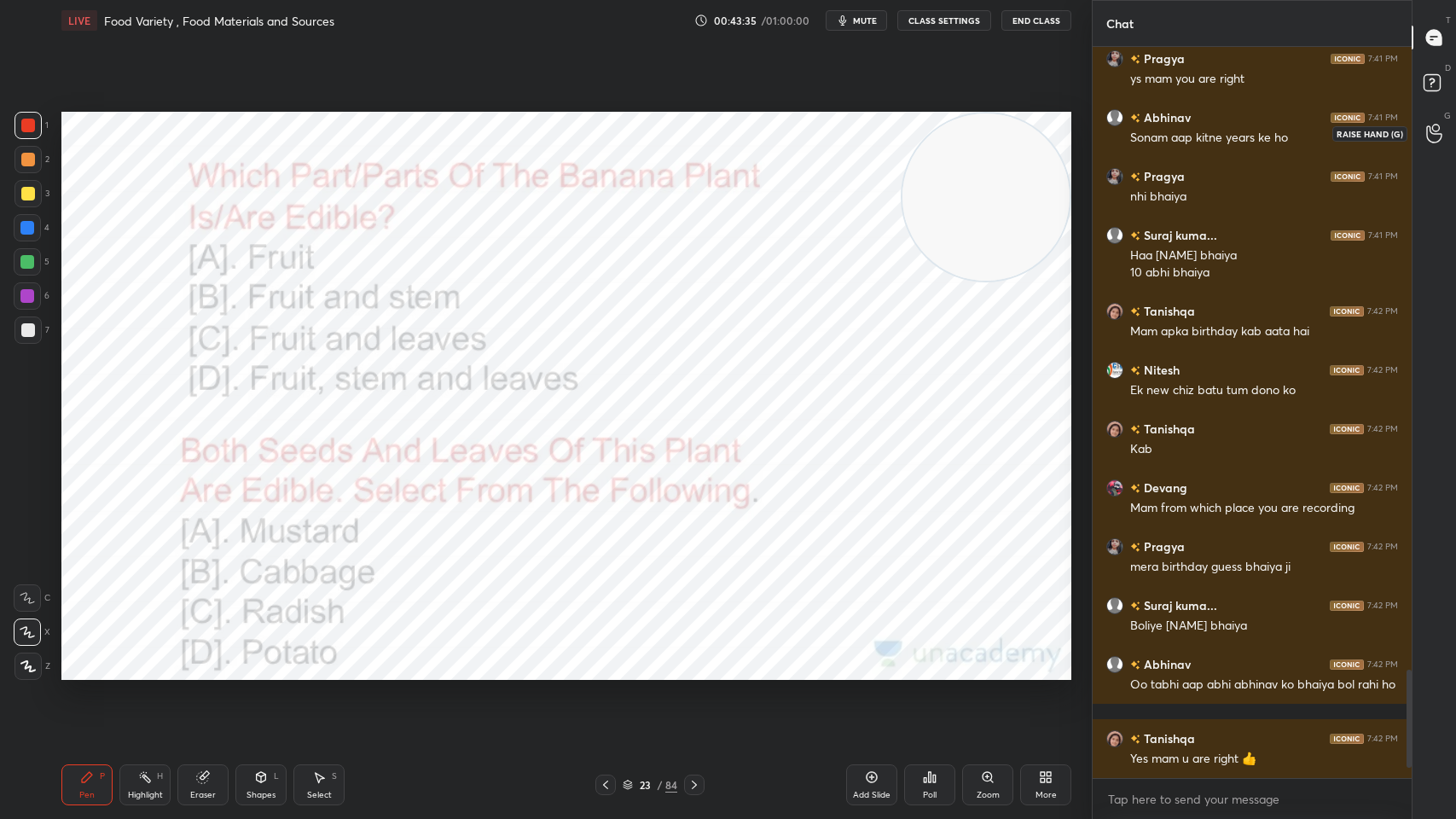 click at bounding box center [1435, 133] 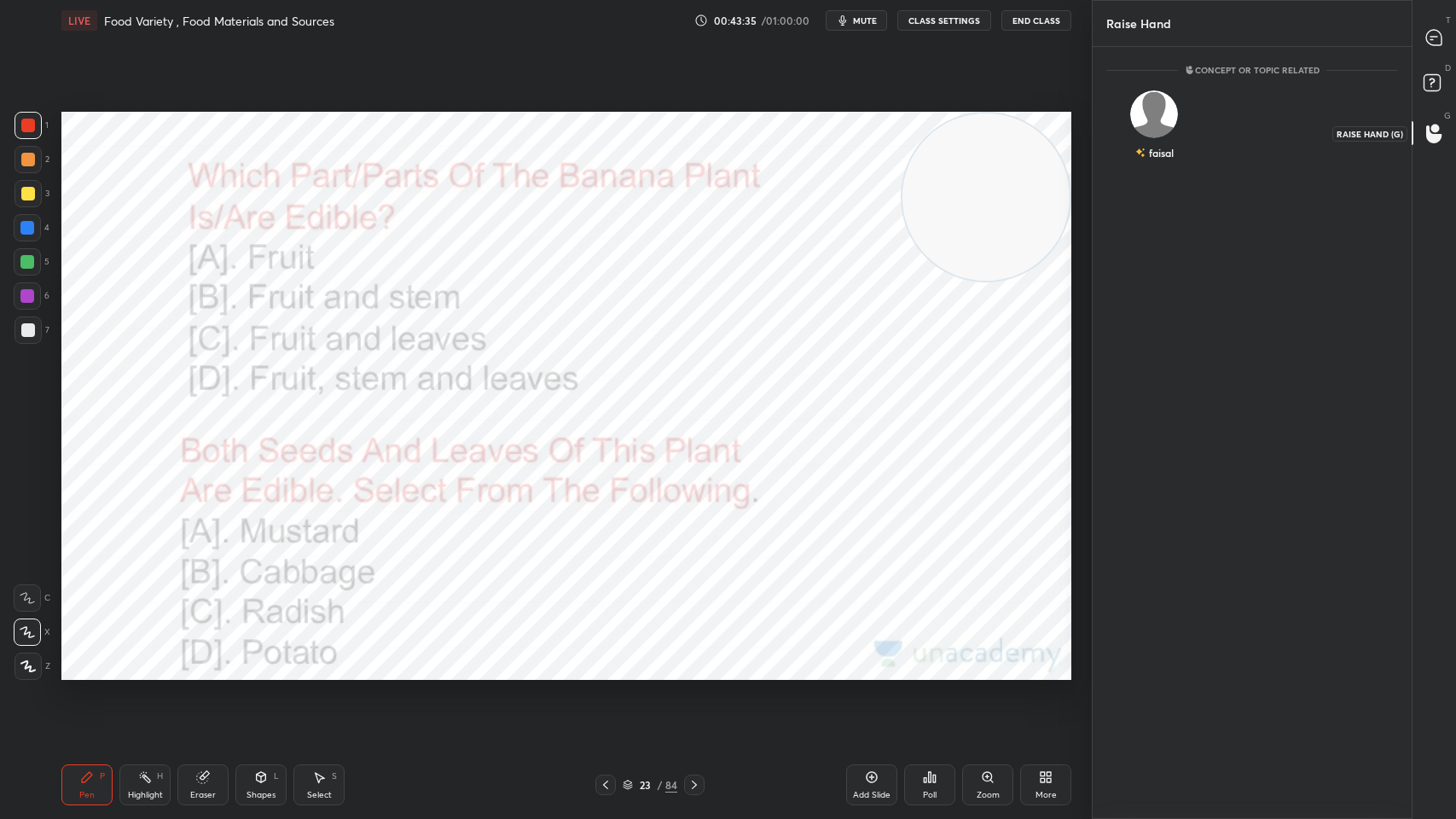 scroll, scrollTop: 5, scrollLeft: 5, axis: both 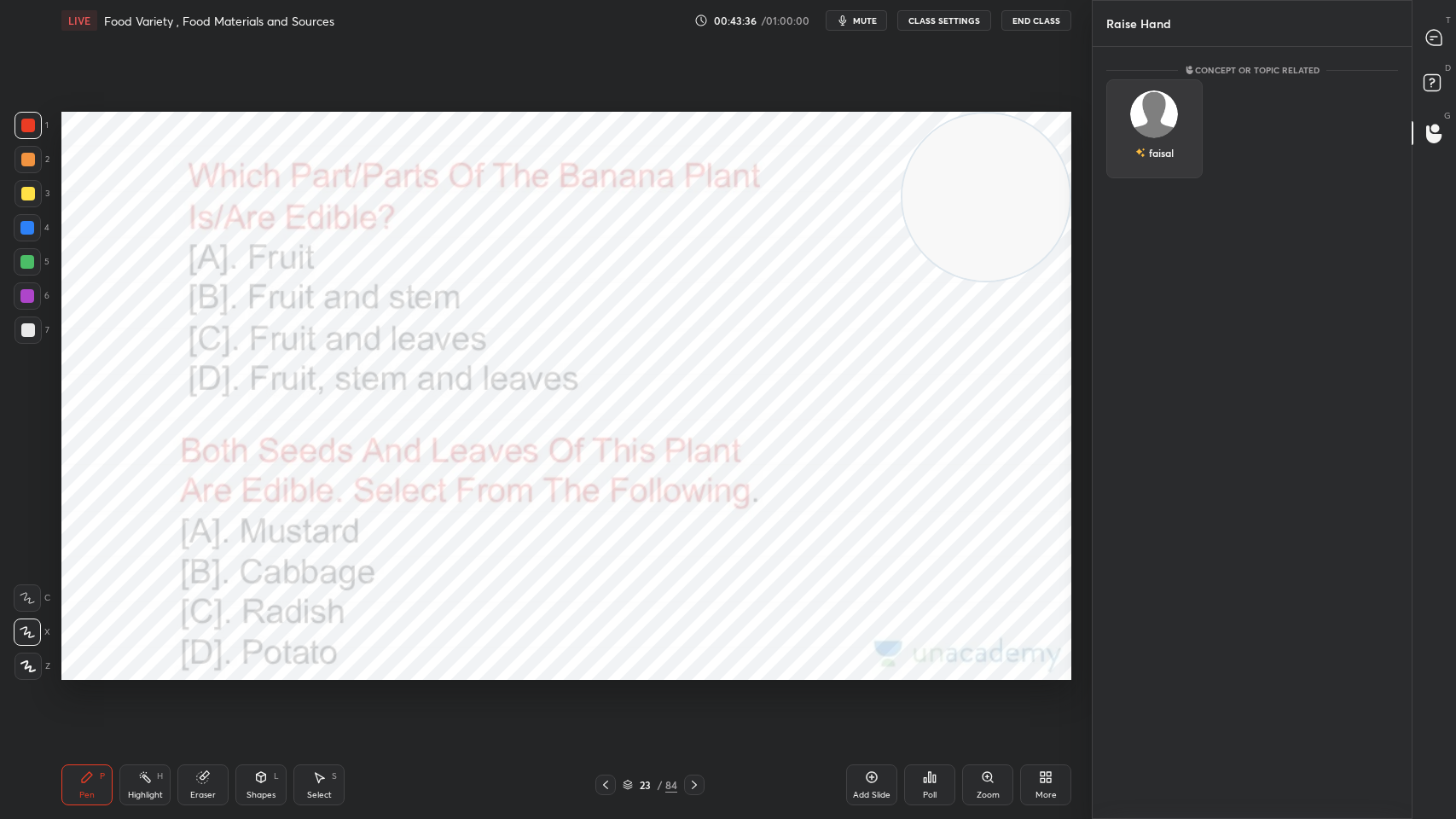 click at bounding box center [1155, 114] 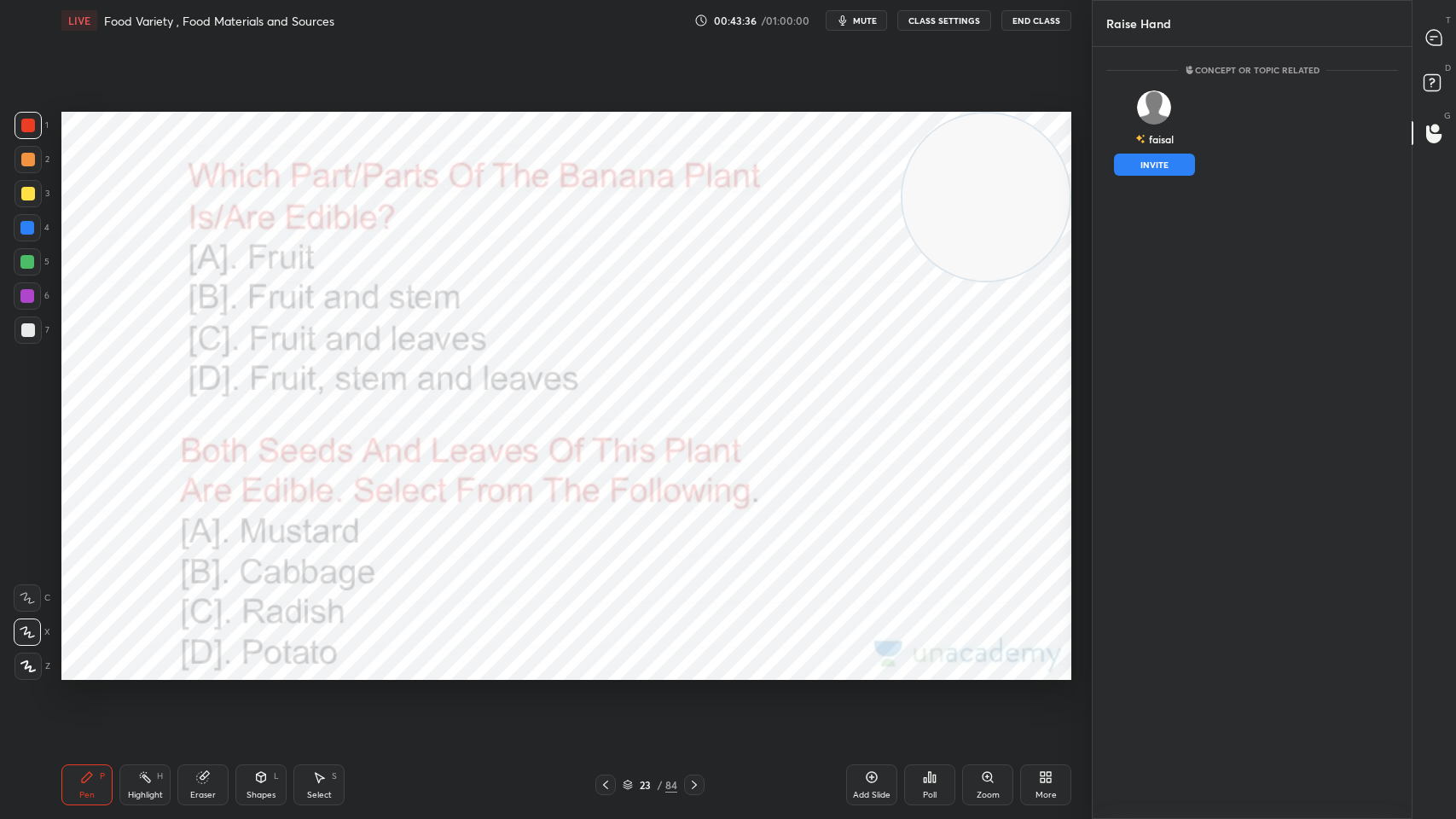 click on "INVITE" at bounding box center [1154, 165] 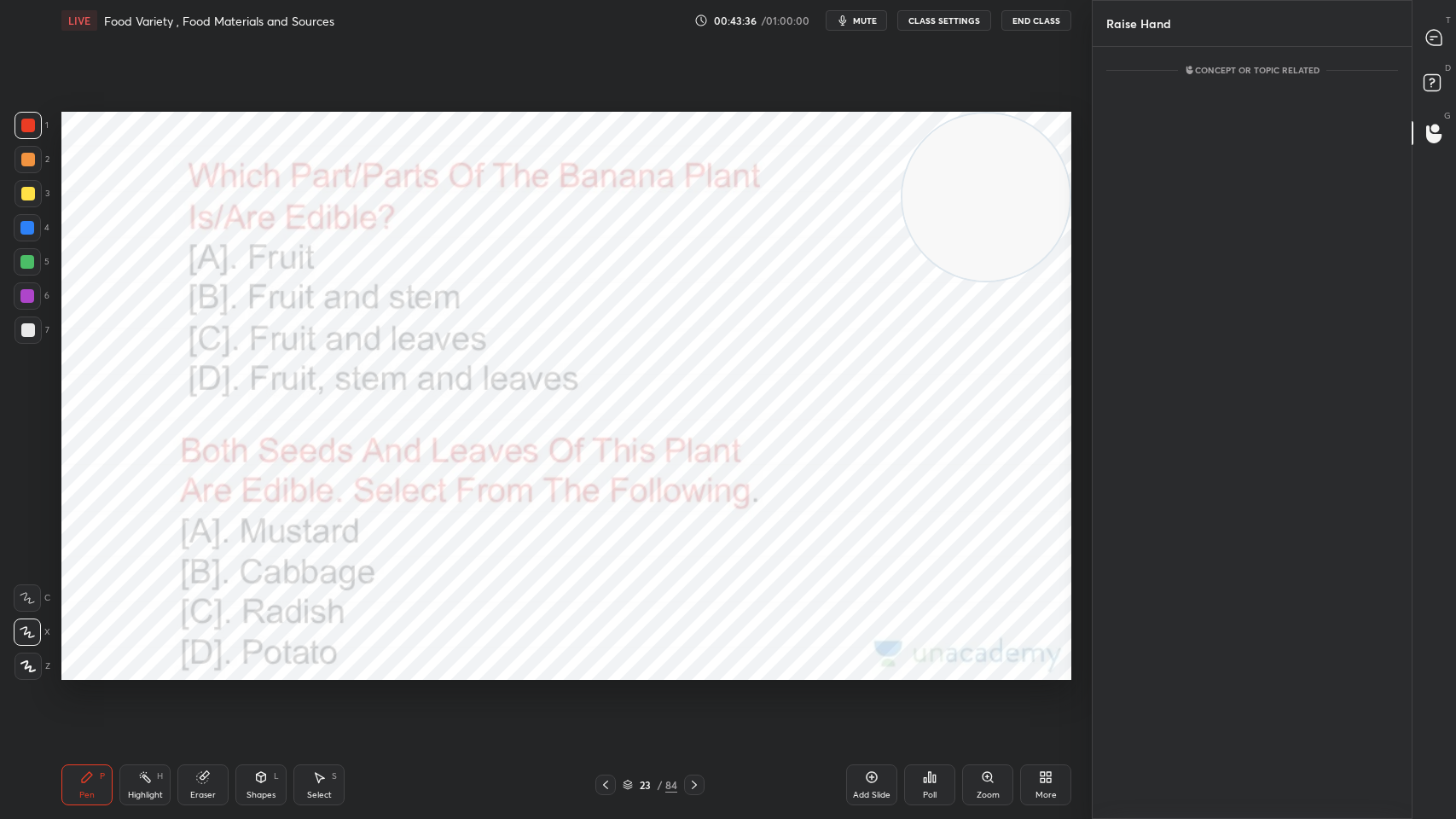 scroll, scrollTop: 698, scrollLeft: 314, axis: both 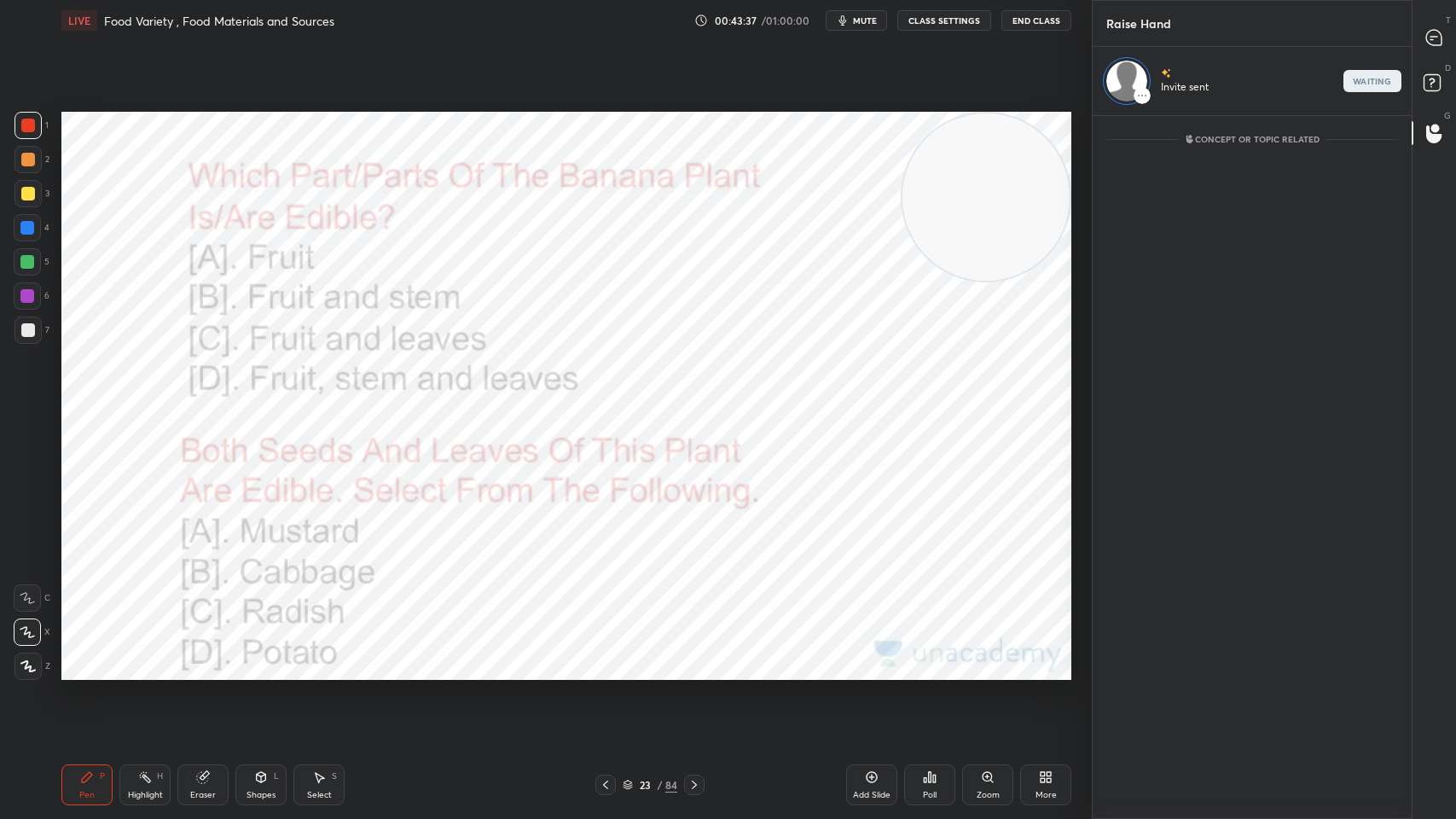 click on "T Messages (T)" at bounding box center (1434, 38) 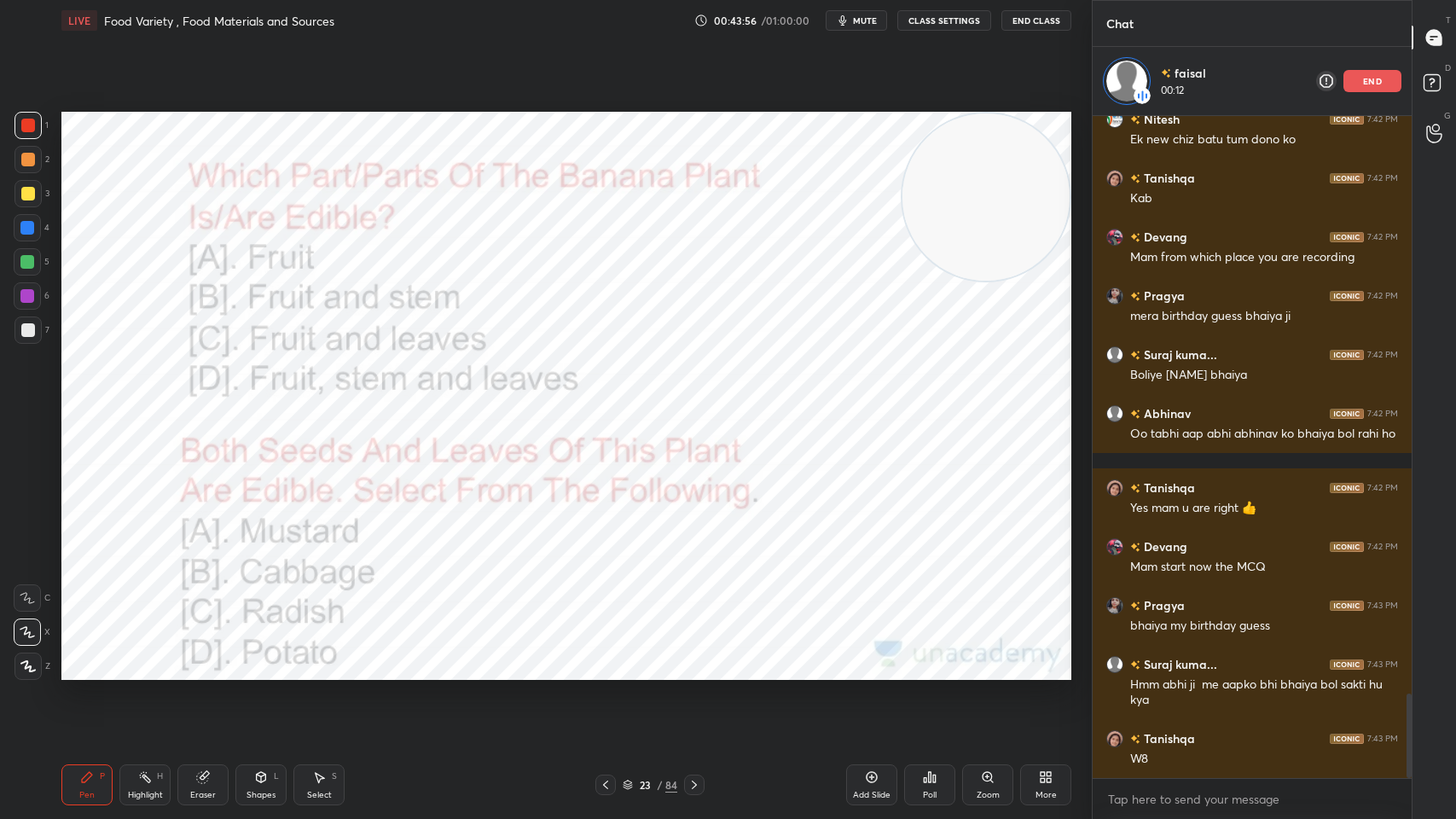 click on "Add Slide Poll Zoom More" at bounding box center [959, 785] 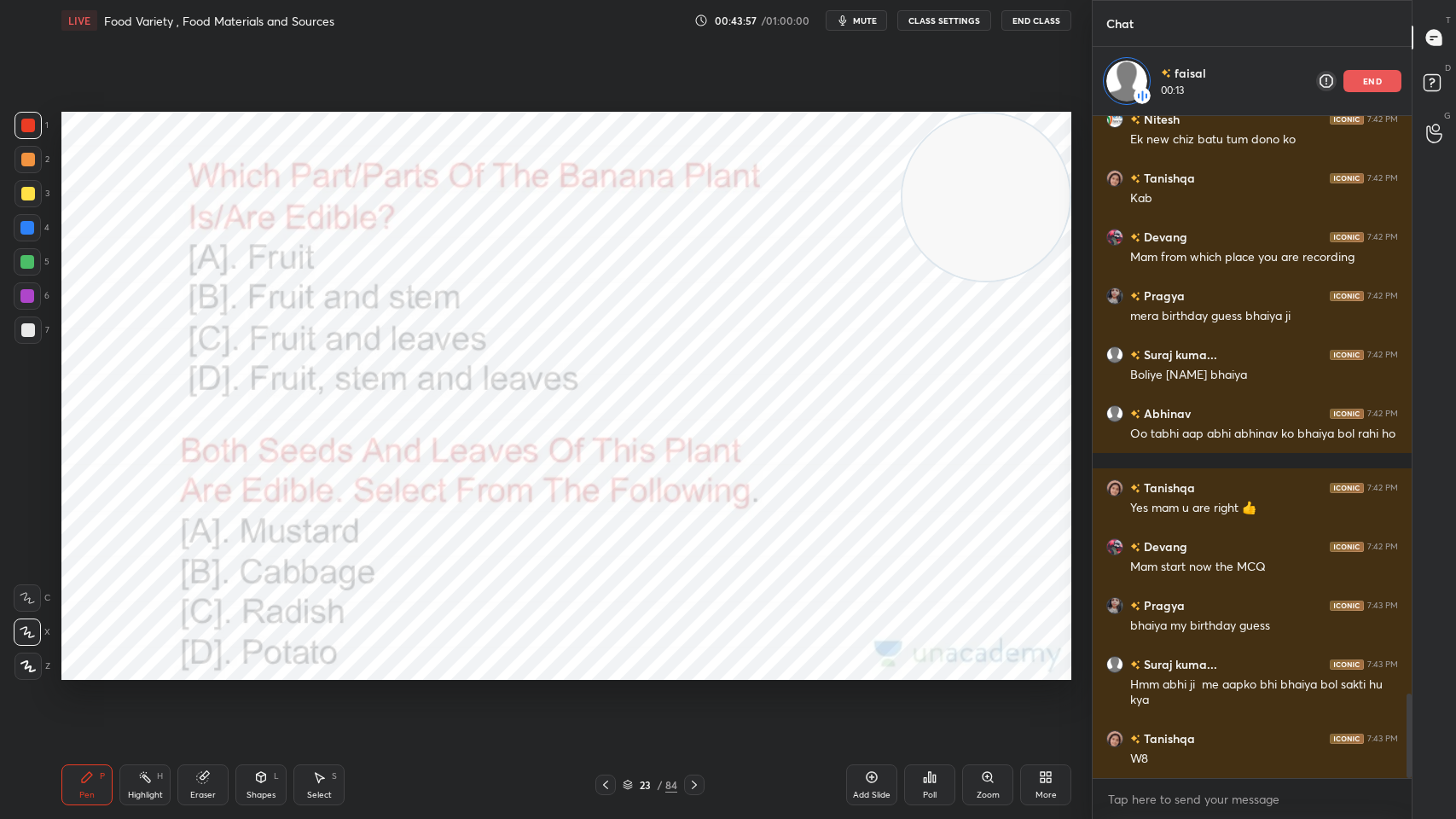 click on "Poll" at bounding box center [930, 785] 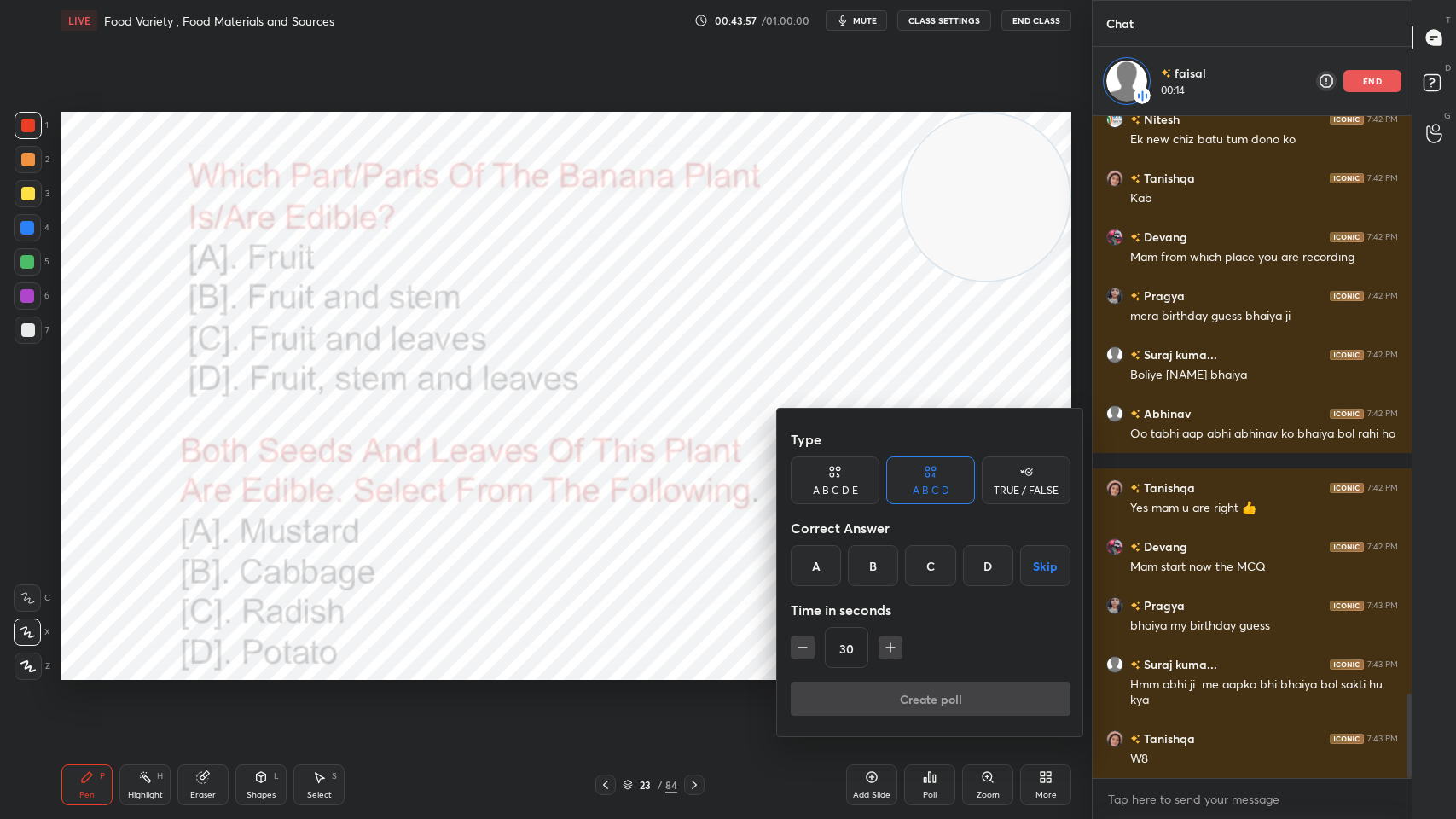 click on "D" at bounding box center (988, 566) 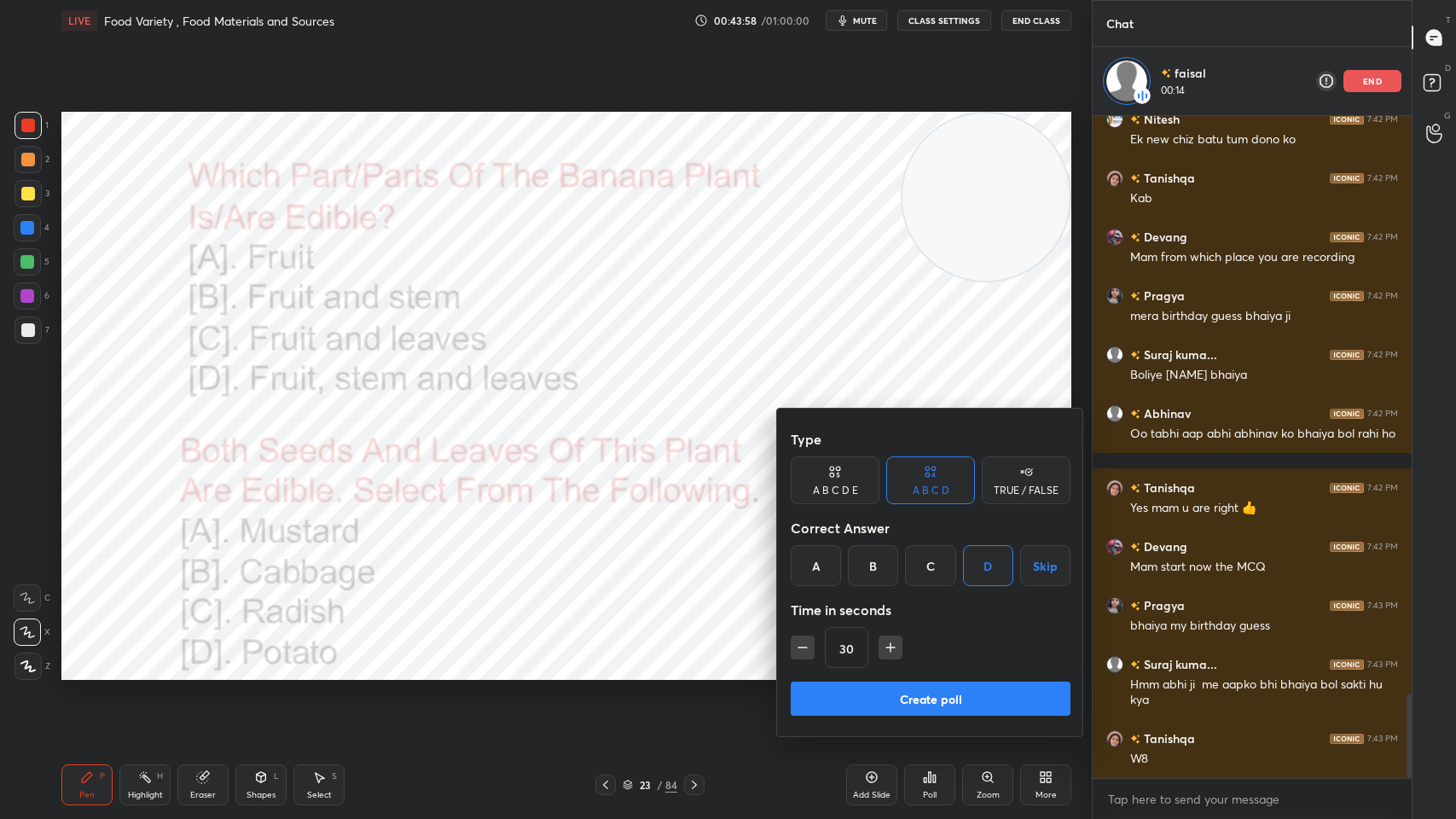 click on "Create poll" at bounding box center (931, 699) 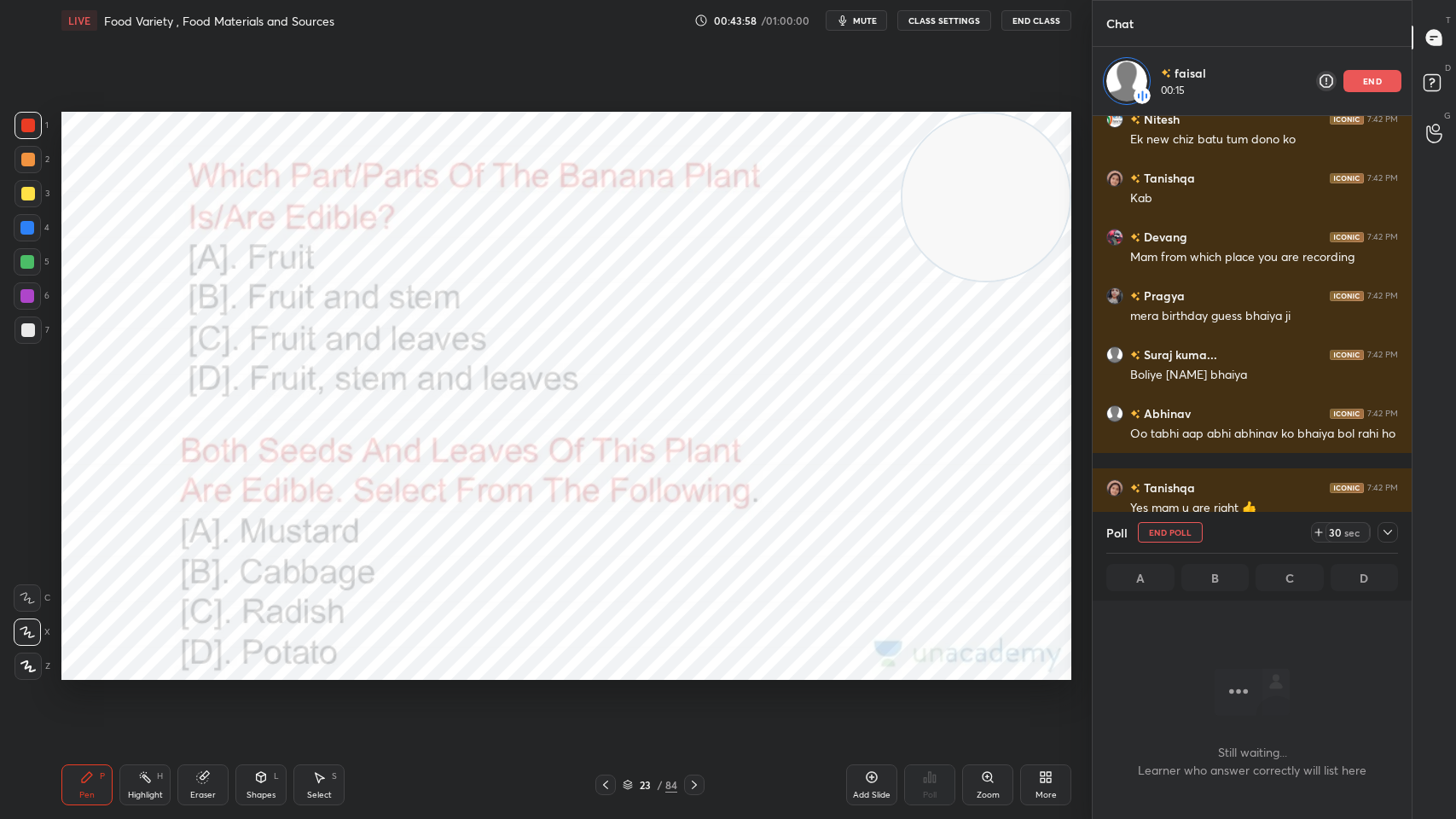 scroll, scrollTop: 590, scrollLeft: 314, axis: both 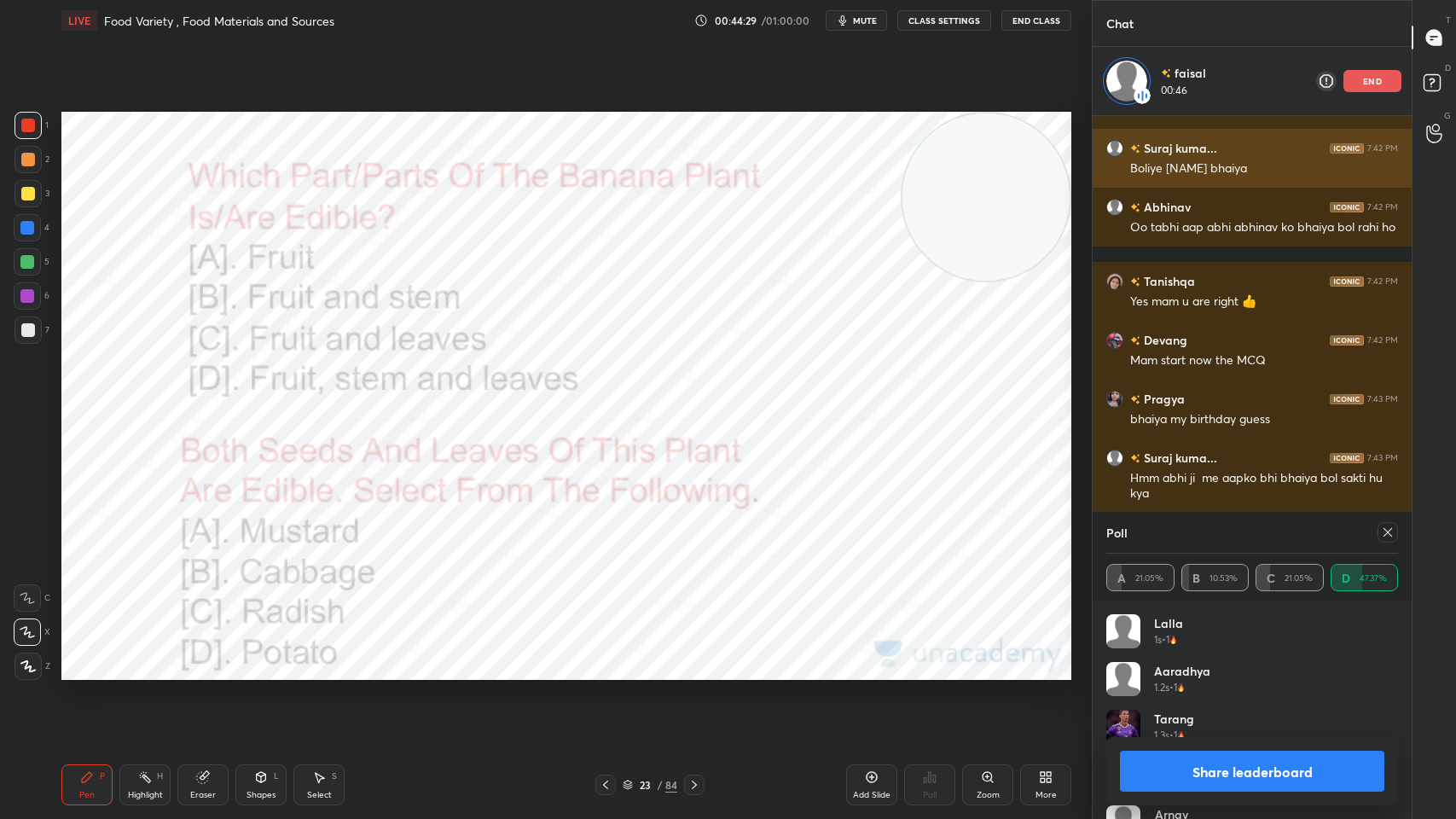 click on "end" at bounding box center (1372, 81) 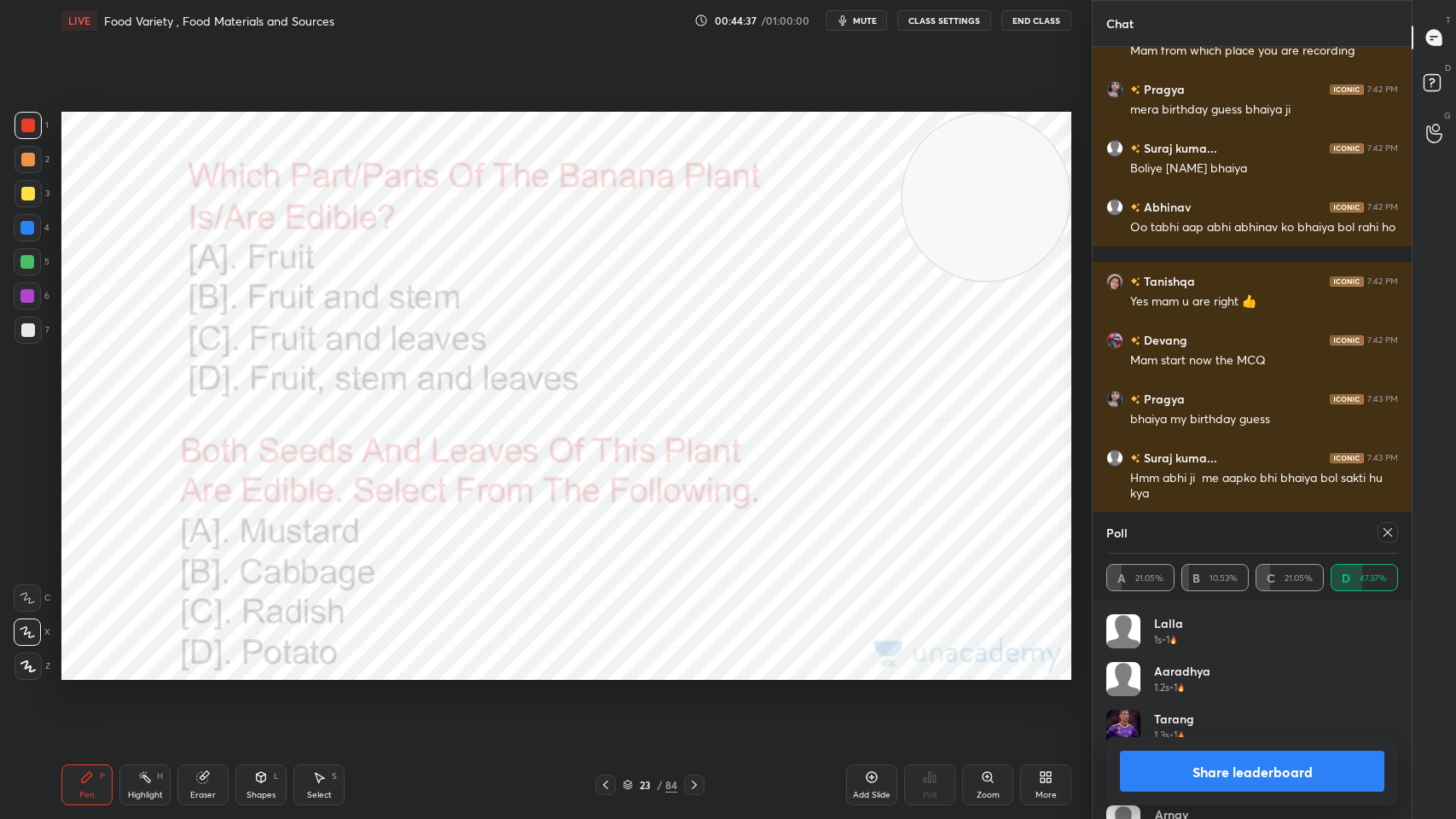 click 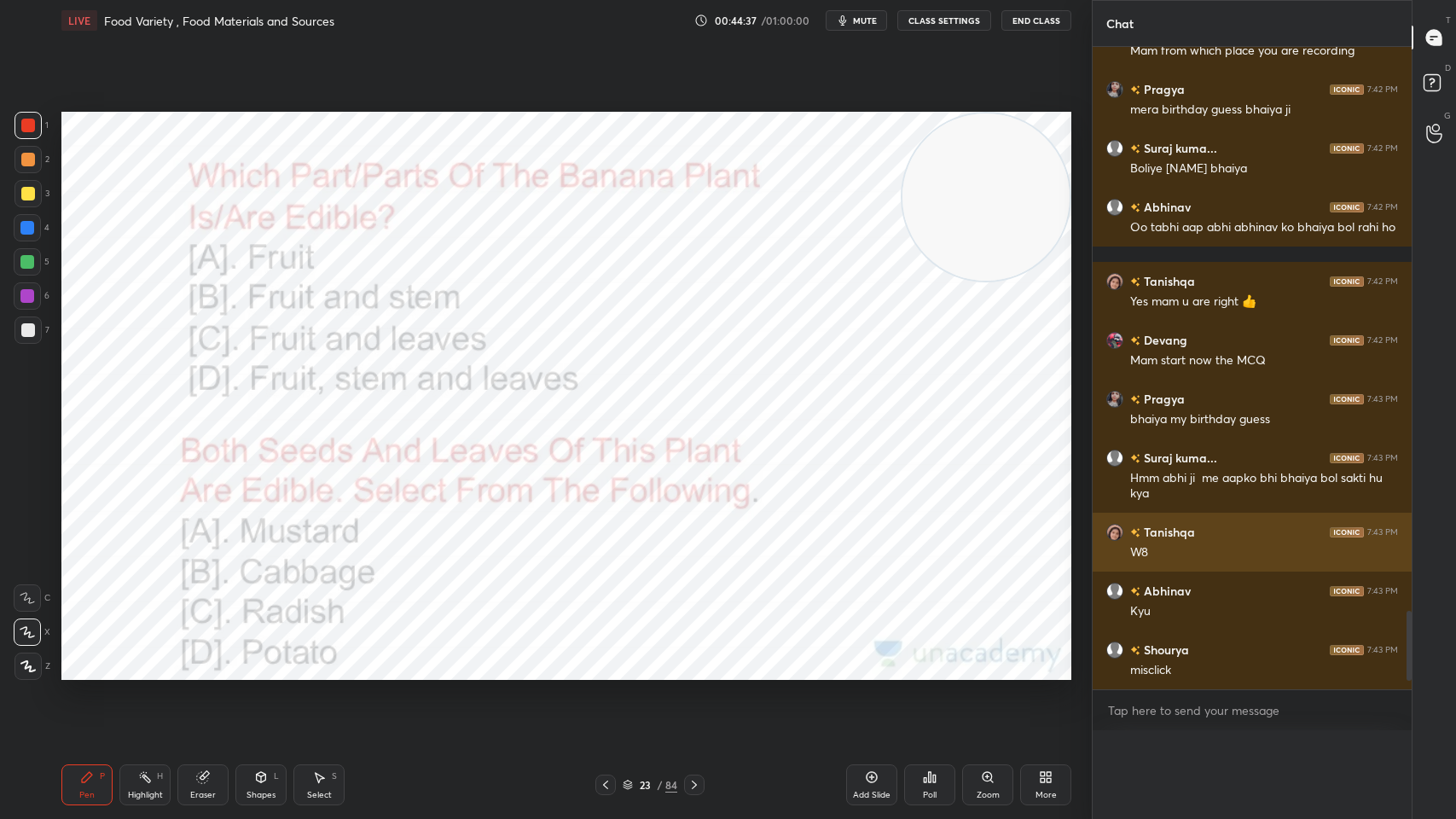 scroll, scrollTop: 102, scrollLeft: 287, axis: both 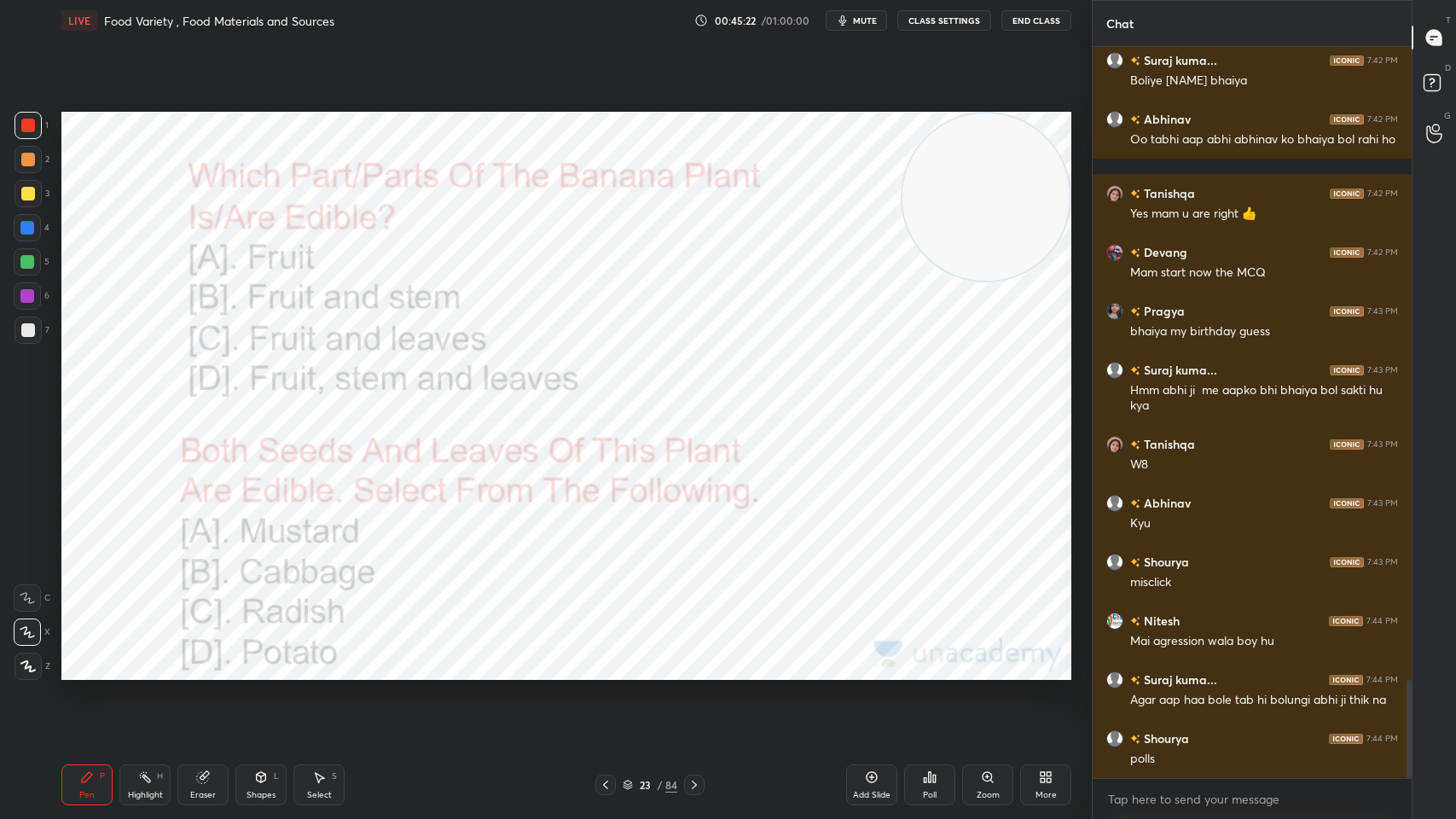 click 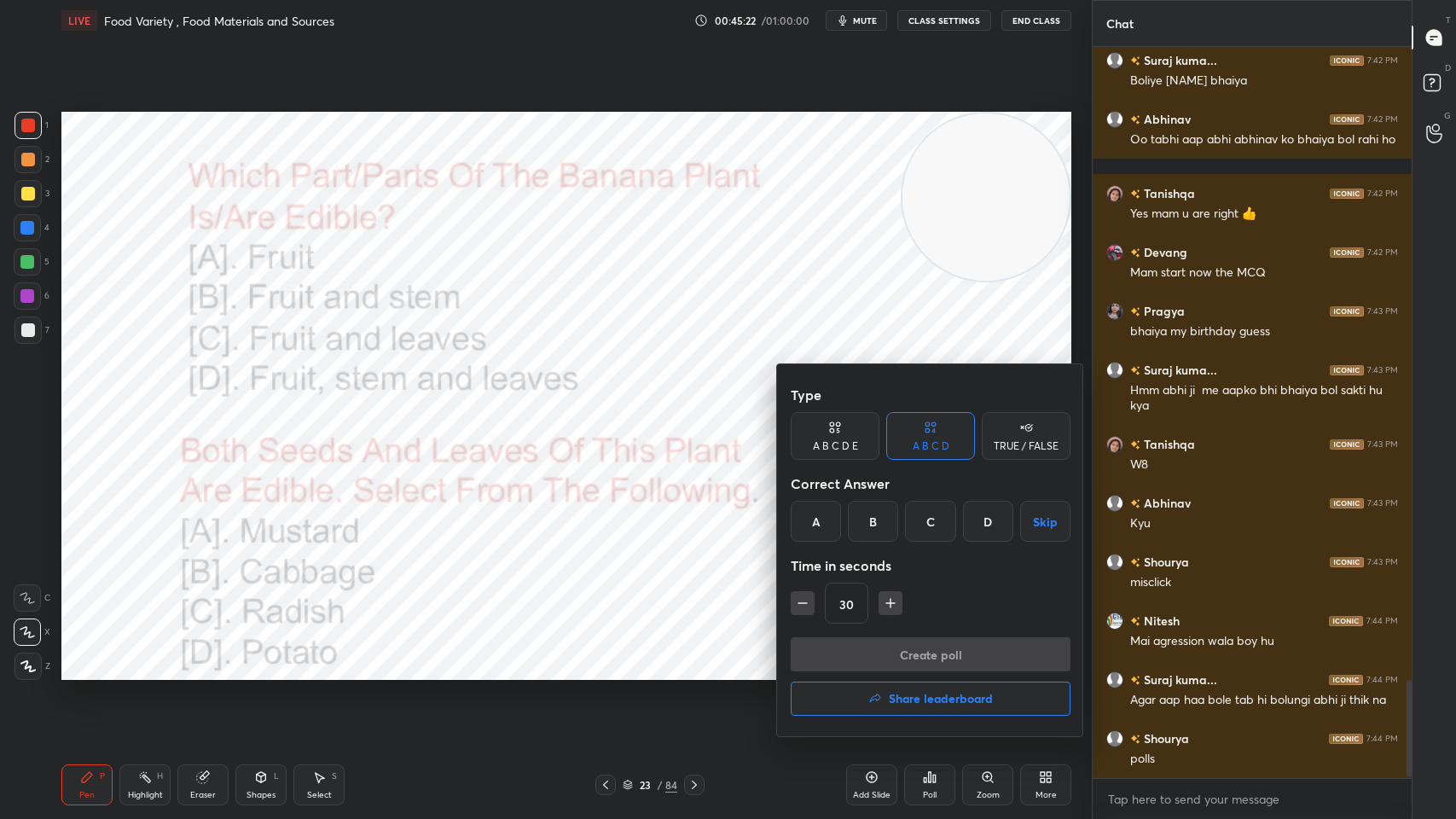 scroll, scrollTop: 4785, scrollLeft: 0, axis: vertical 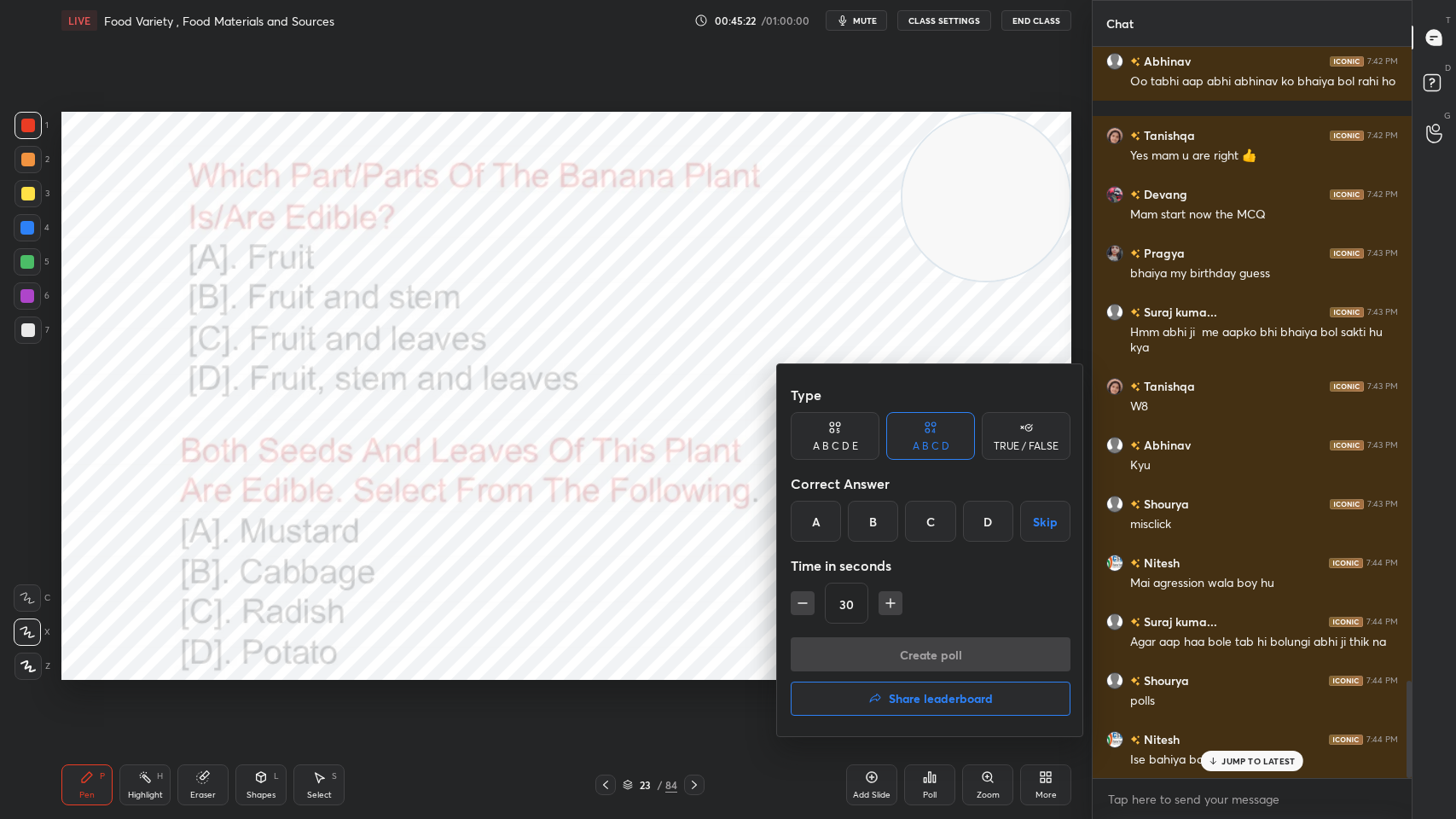 click on "A" at bounding box center [815, 521] 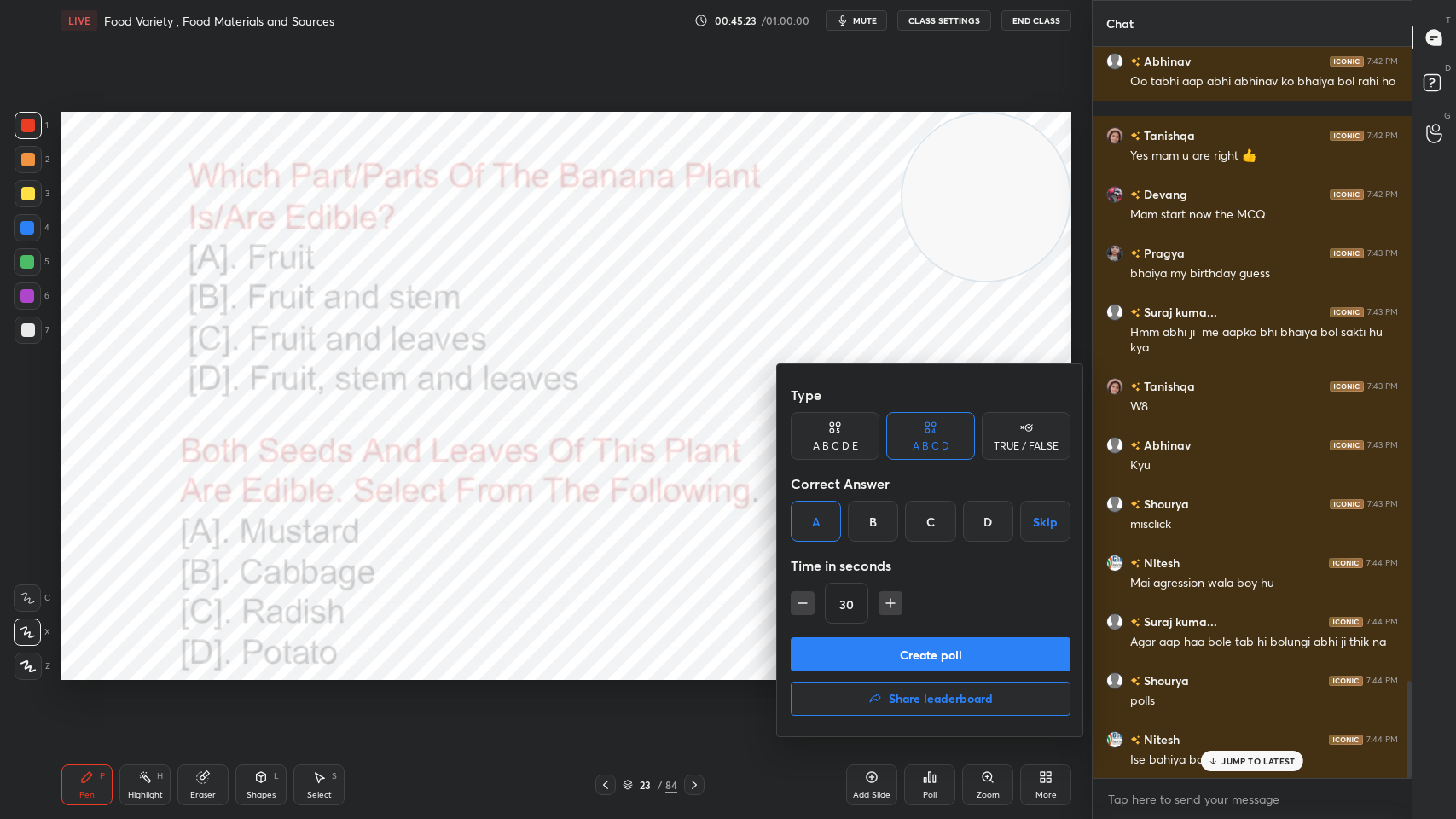 click on "Create poll" at bounding box center [931, 654] 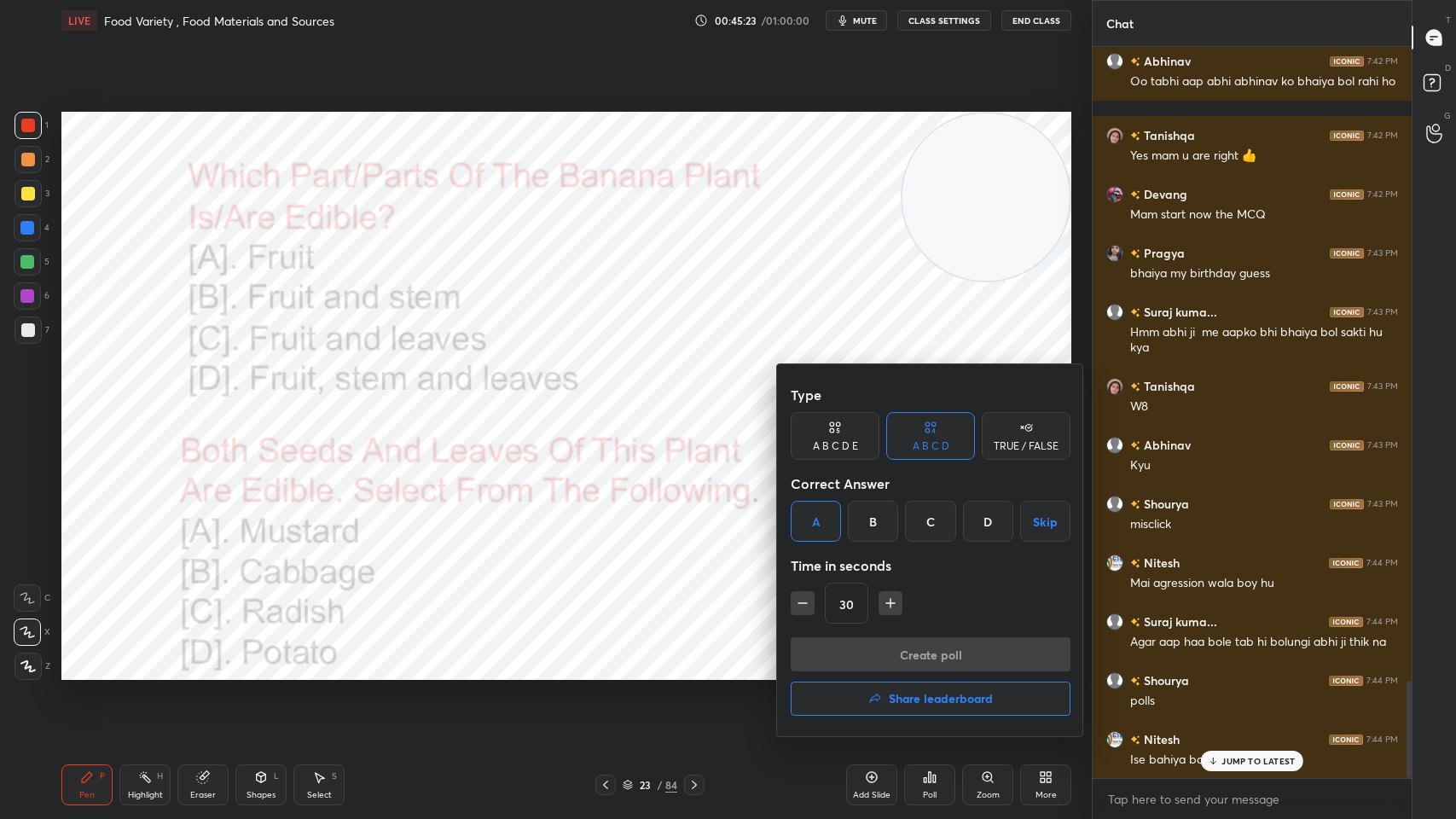 scroll, scrollTop: 703, scrollLeft: 314, axis: both 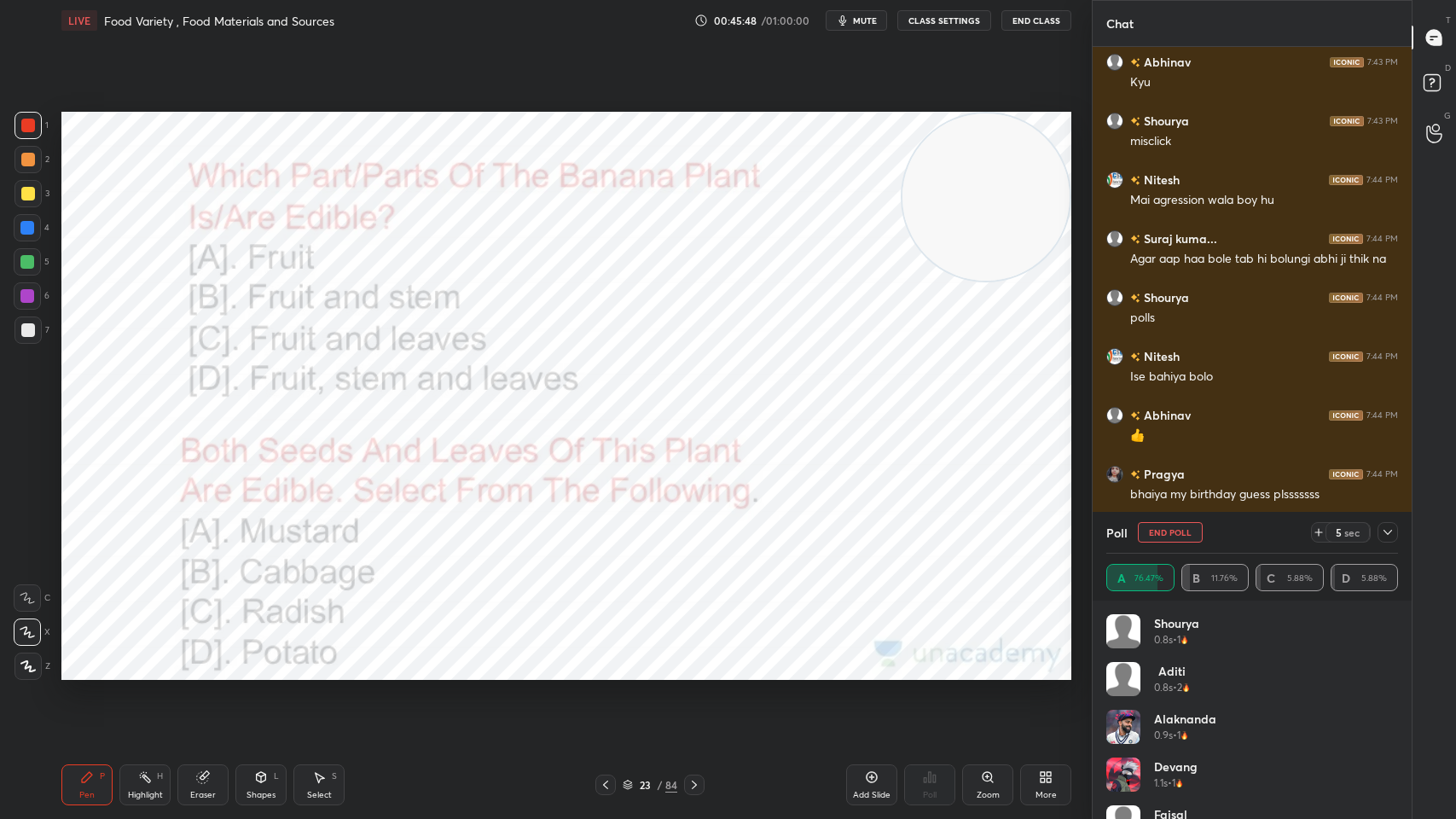 click at bounding box center (1388, 532) 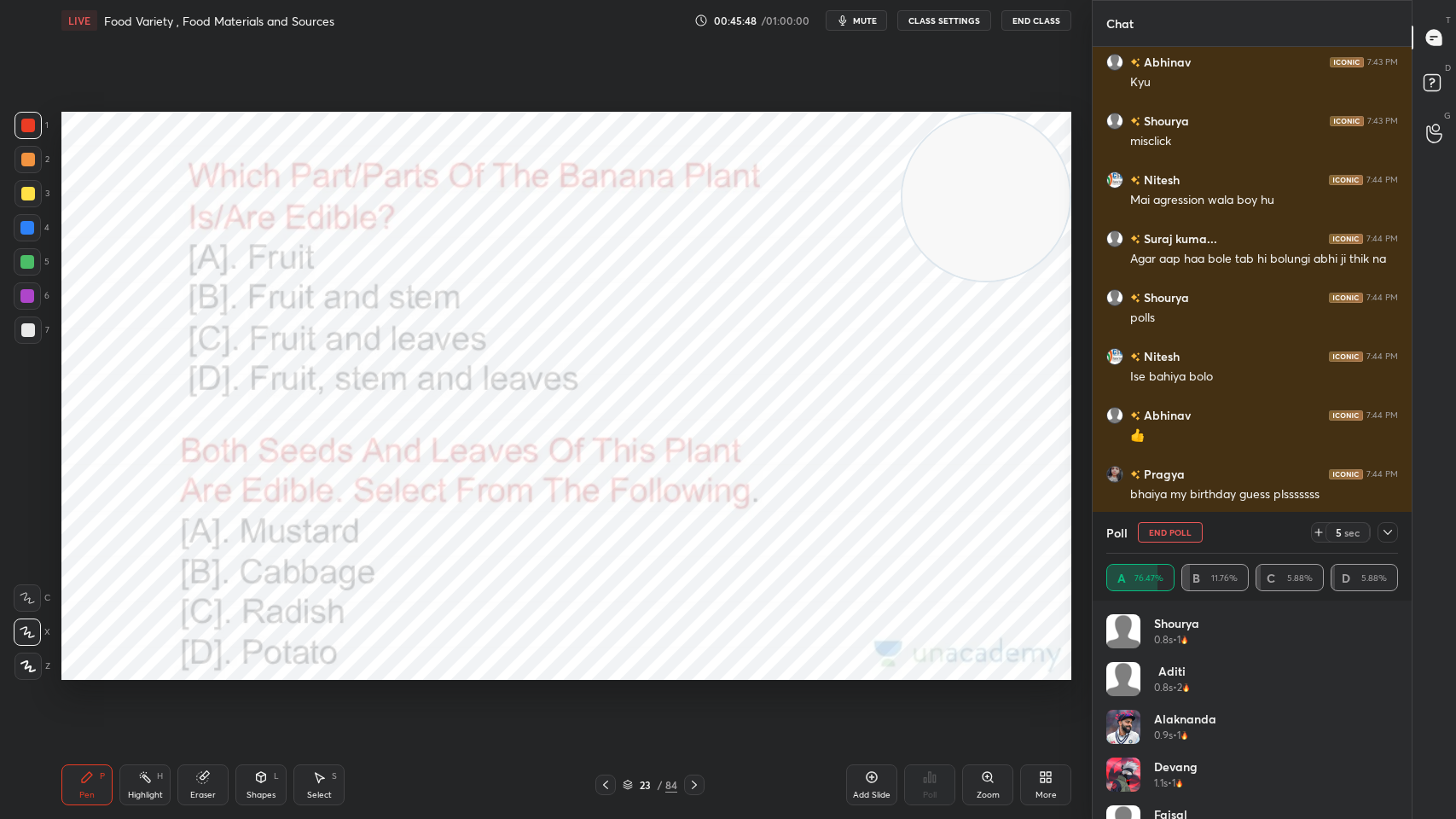 scroll, scrollTop: 60, scrollLeft: 287, axis: both 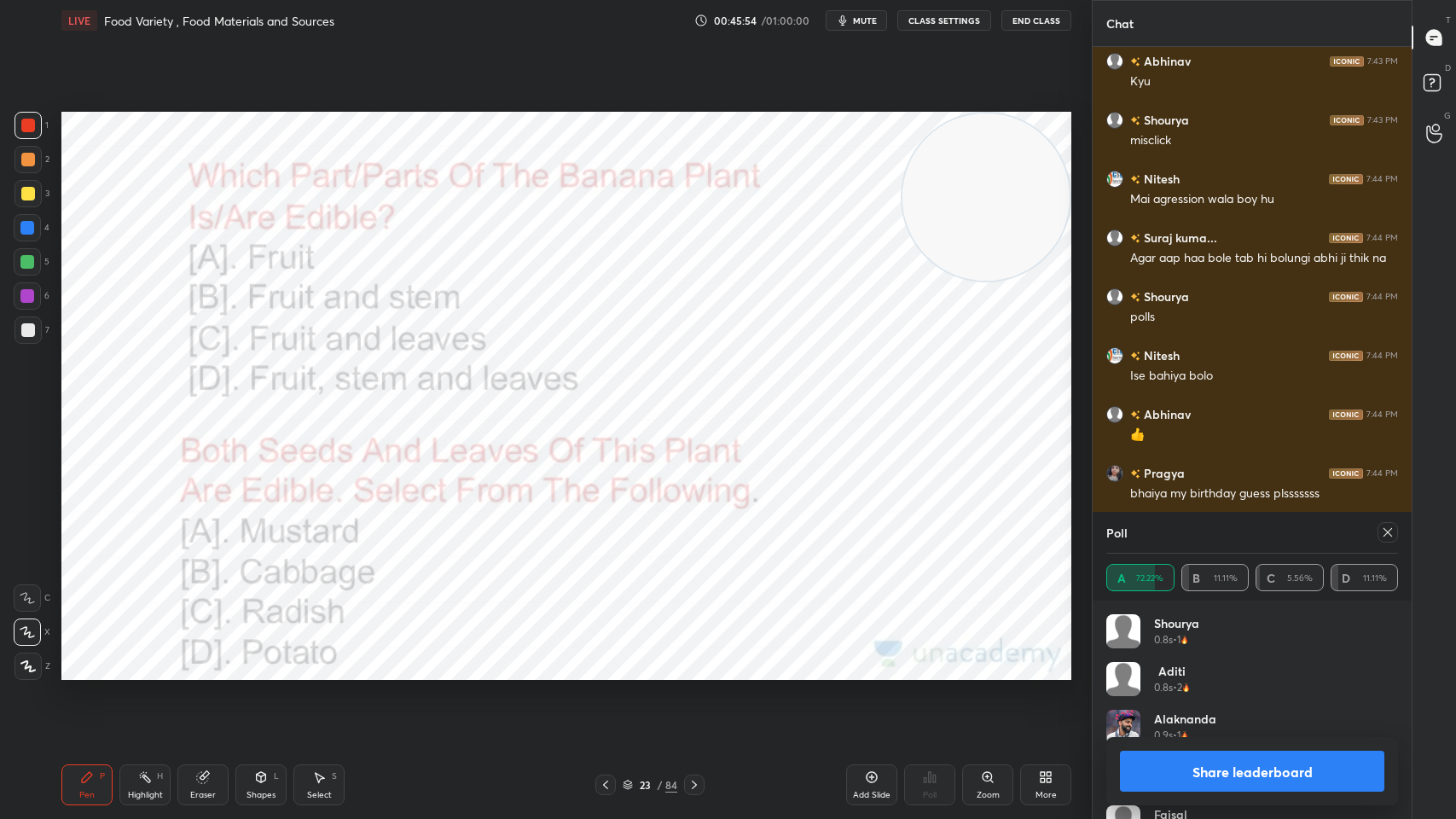click 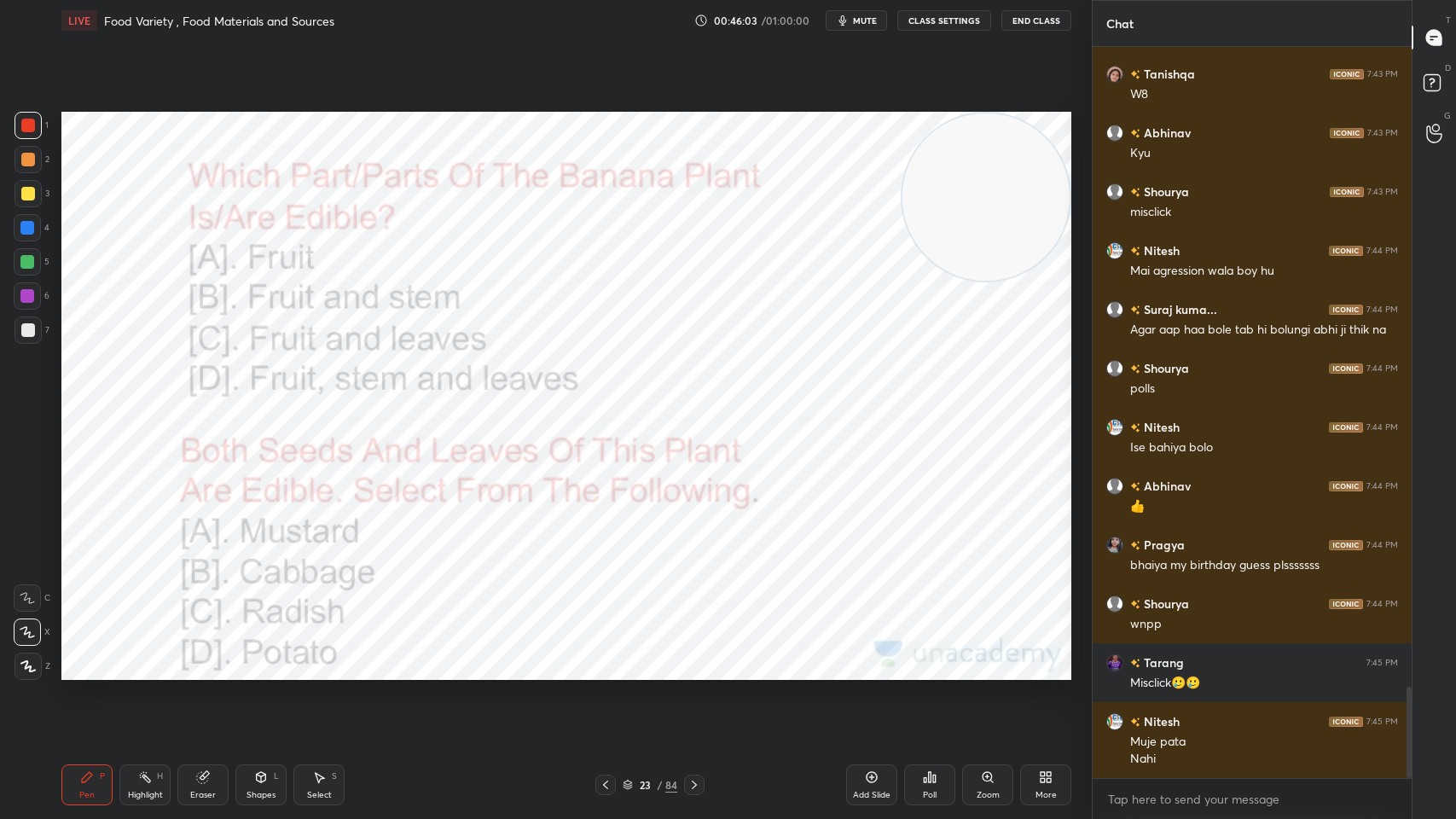 click 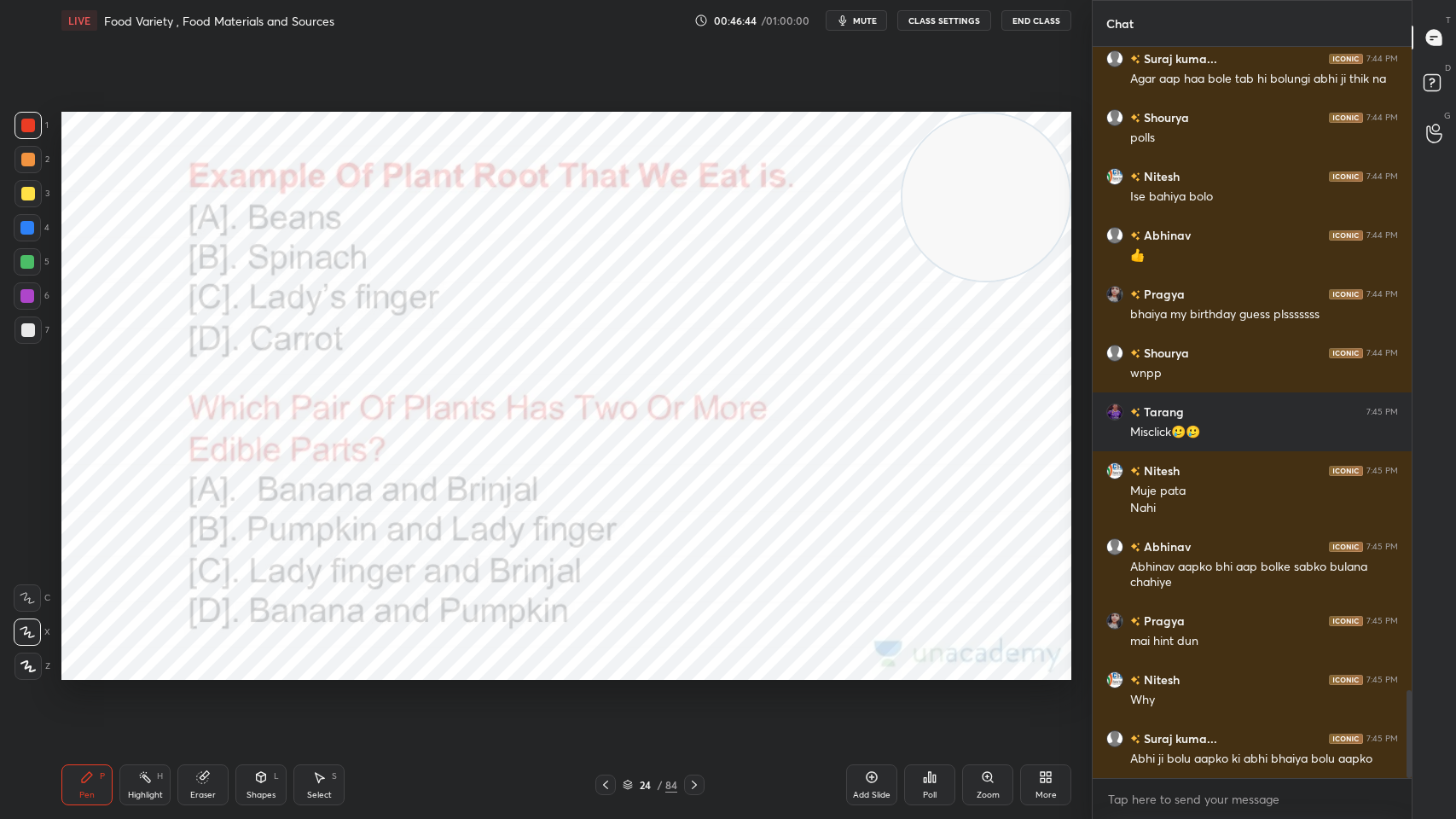 click 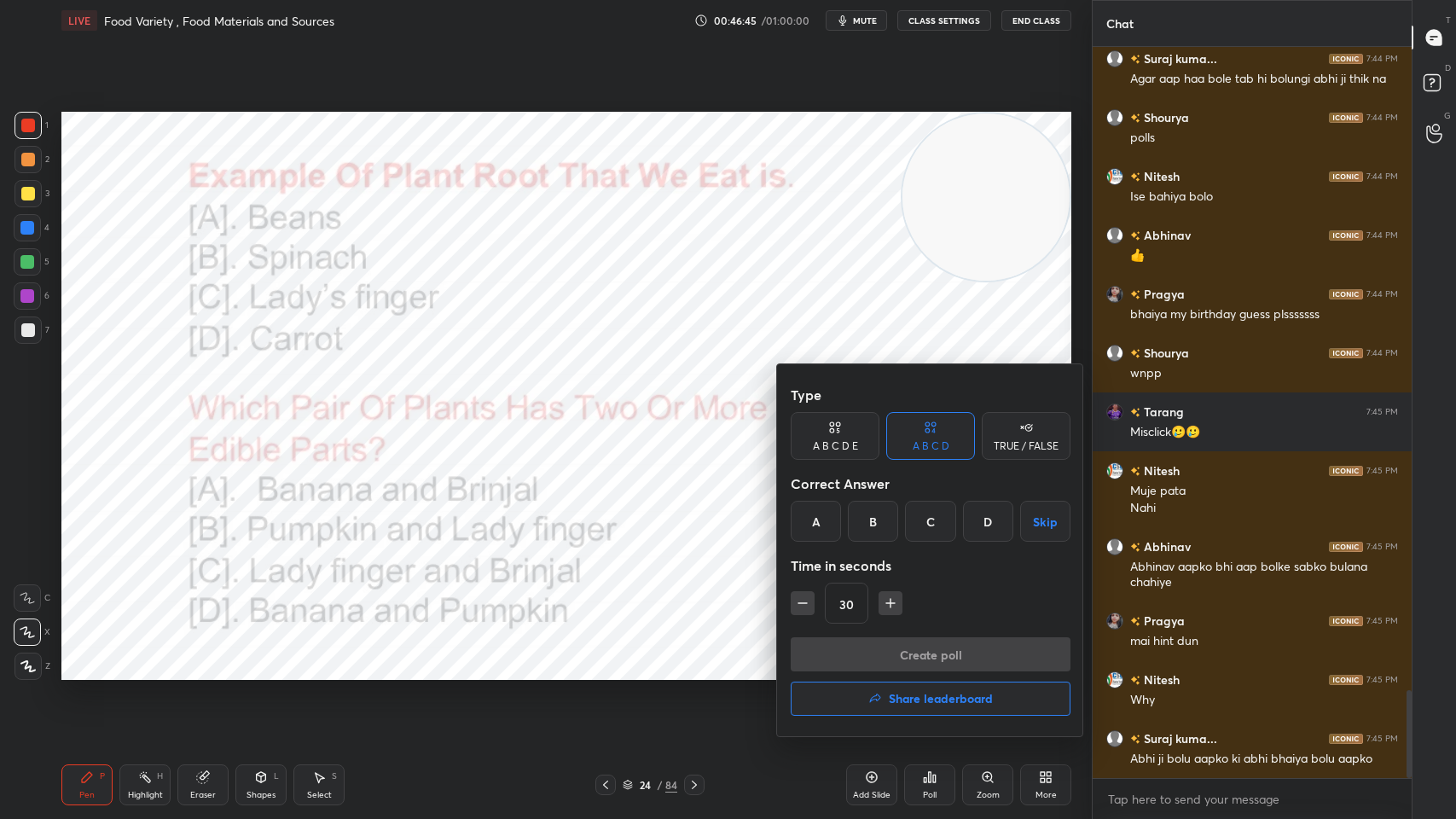 click on "D" at bounding box center [988, 521] 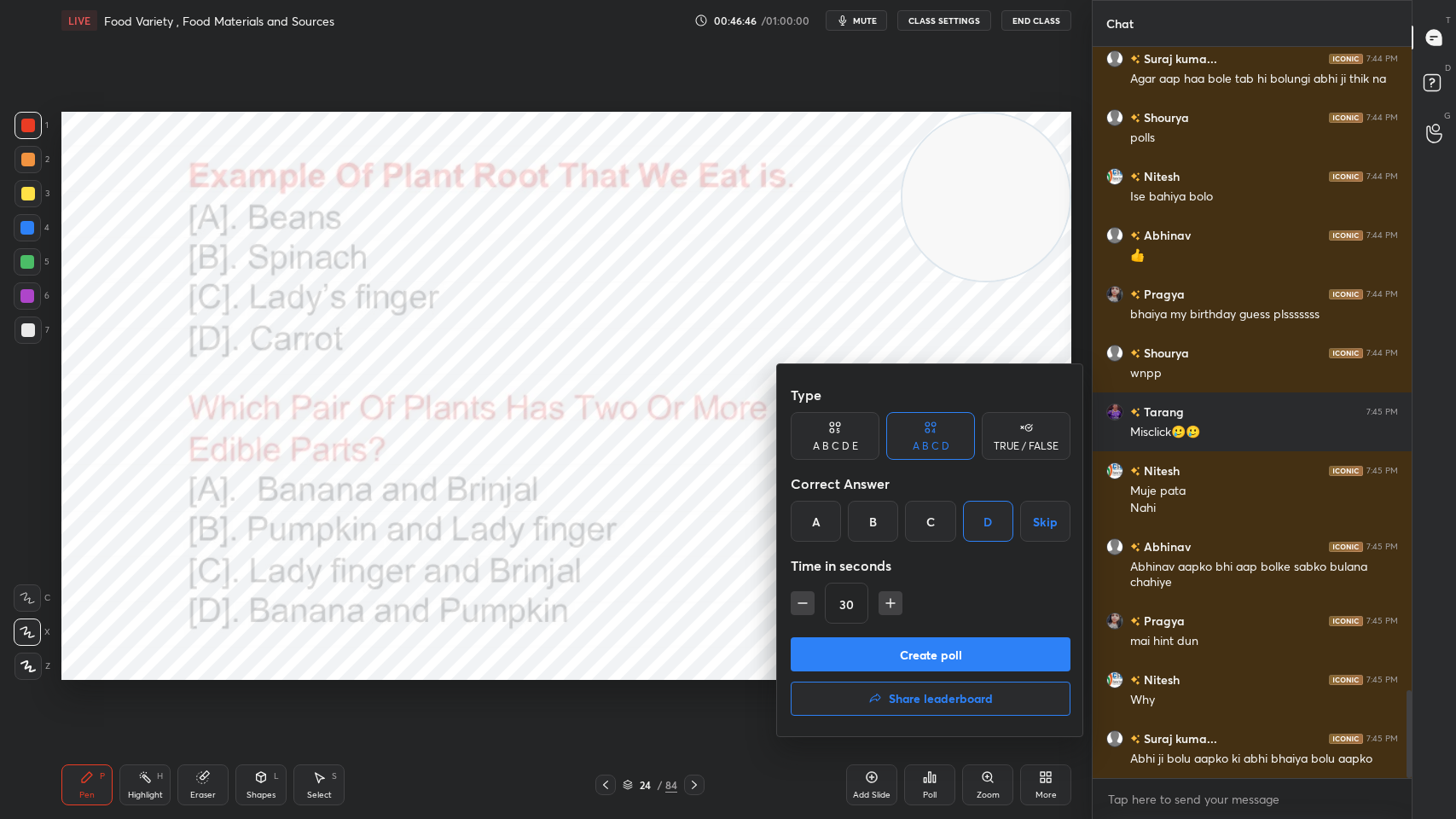 click on "Create poll" at bounding box center (931, 654) 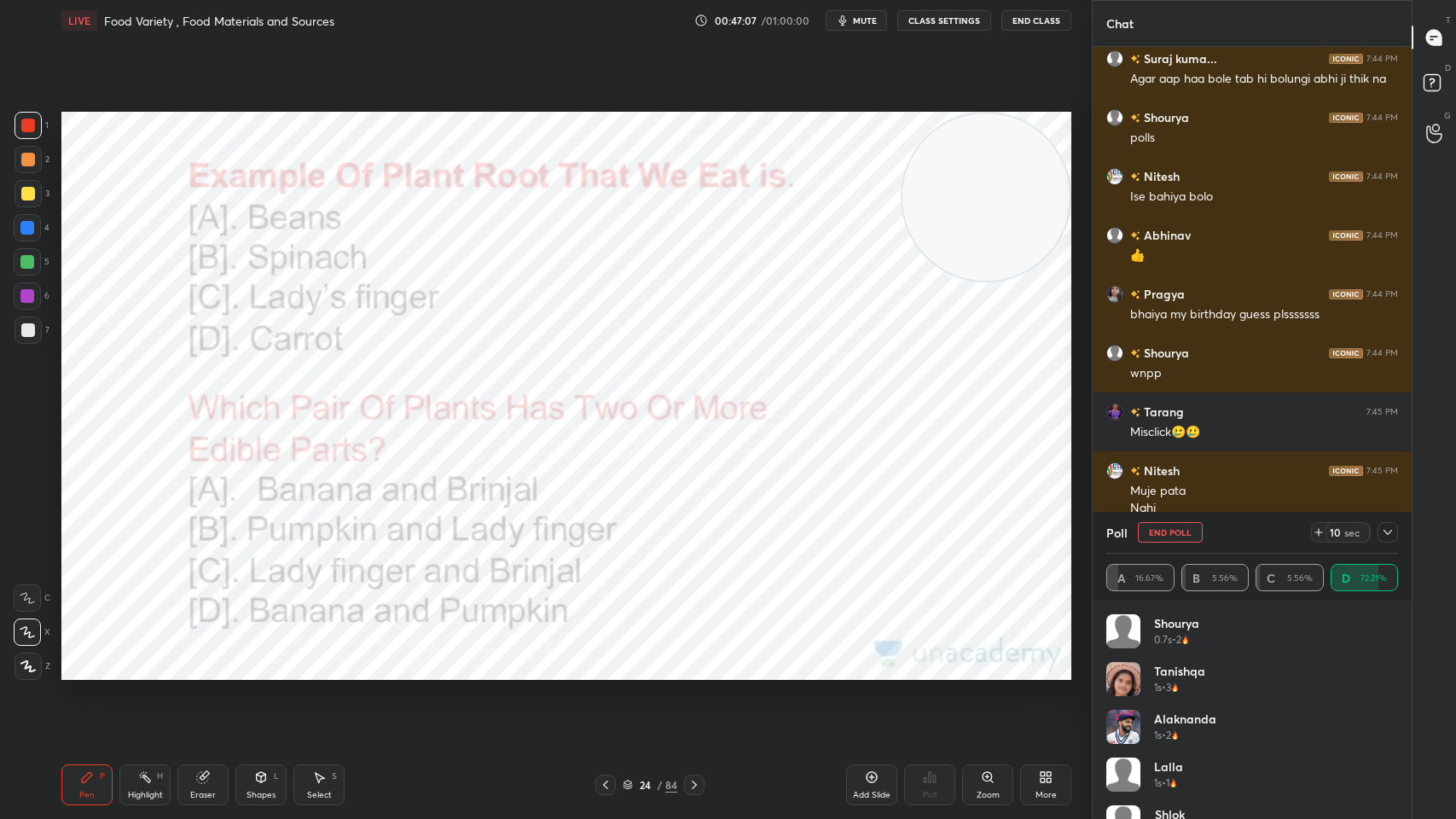 scroll, scrollTop: 5511, scrollLeft: 0, axis: vertical 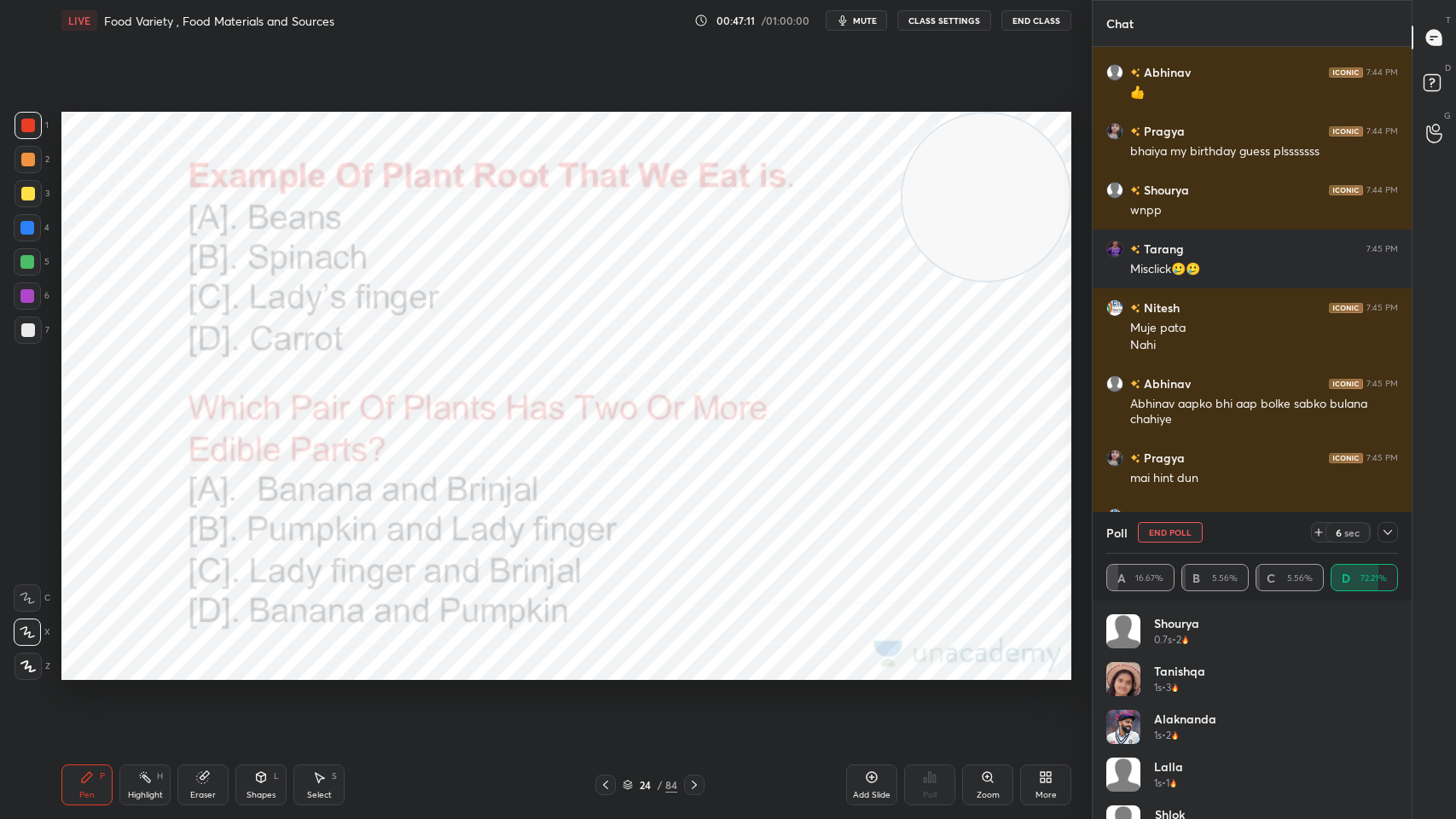 click 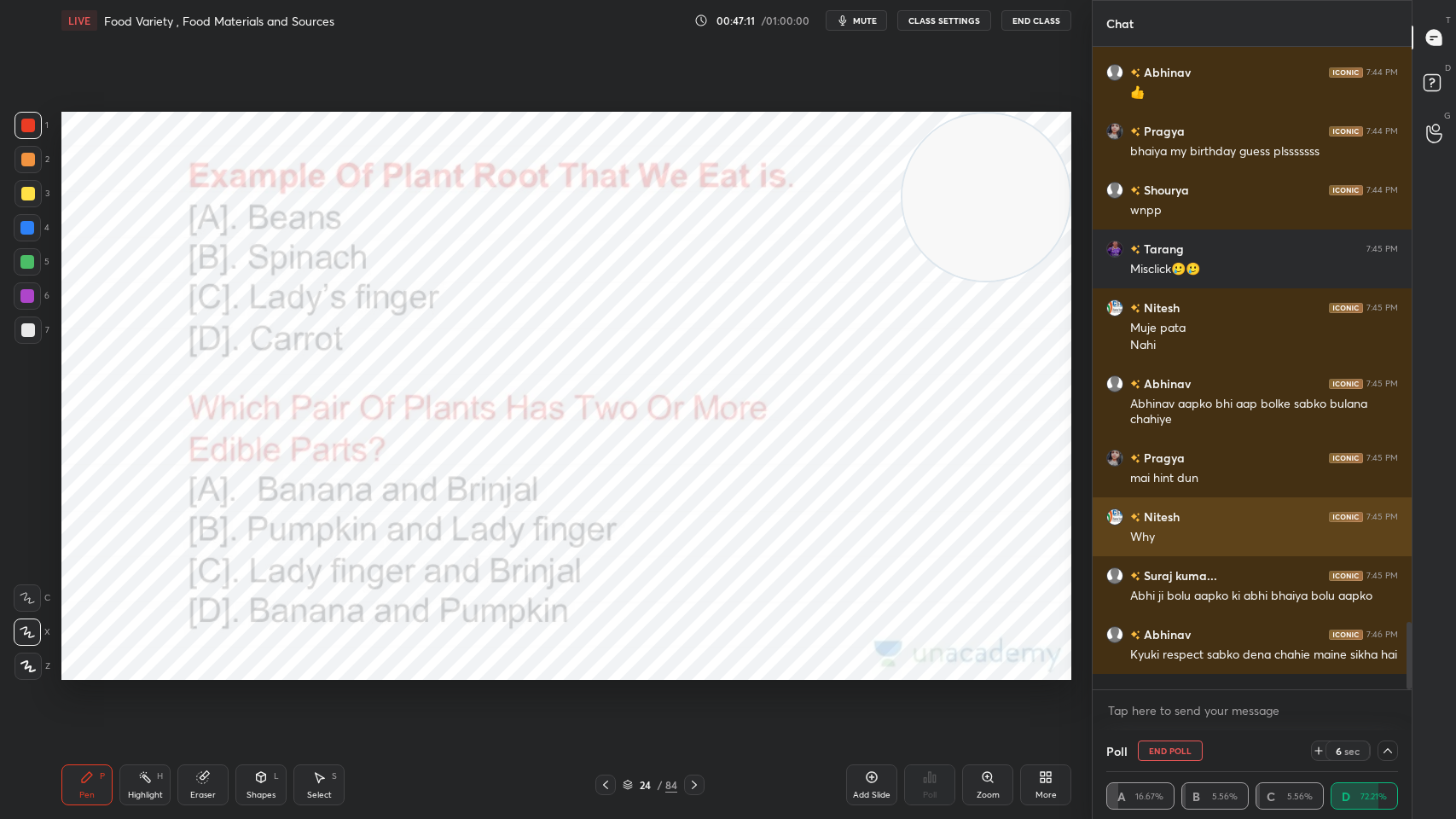 scroll, scrollTop: 0, scrollLeft: 0, axis: both 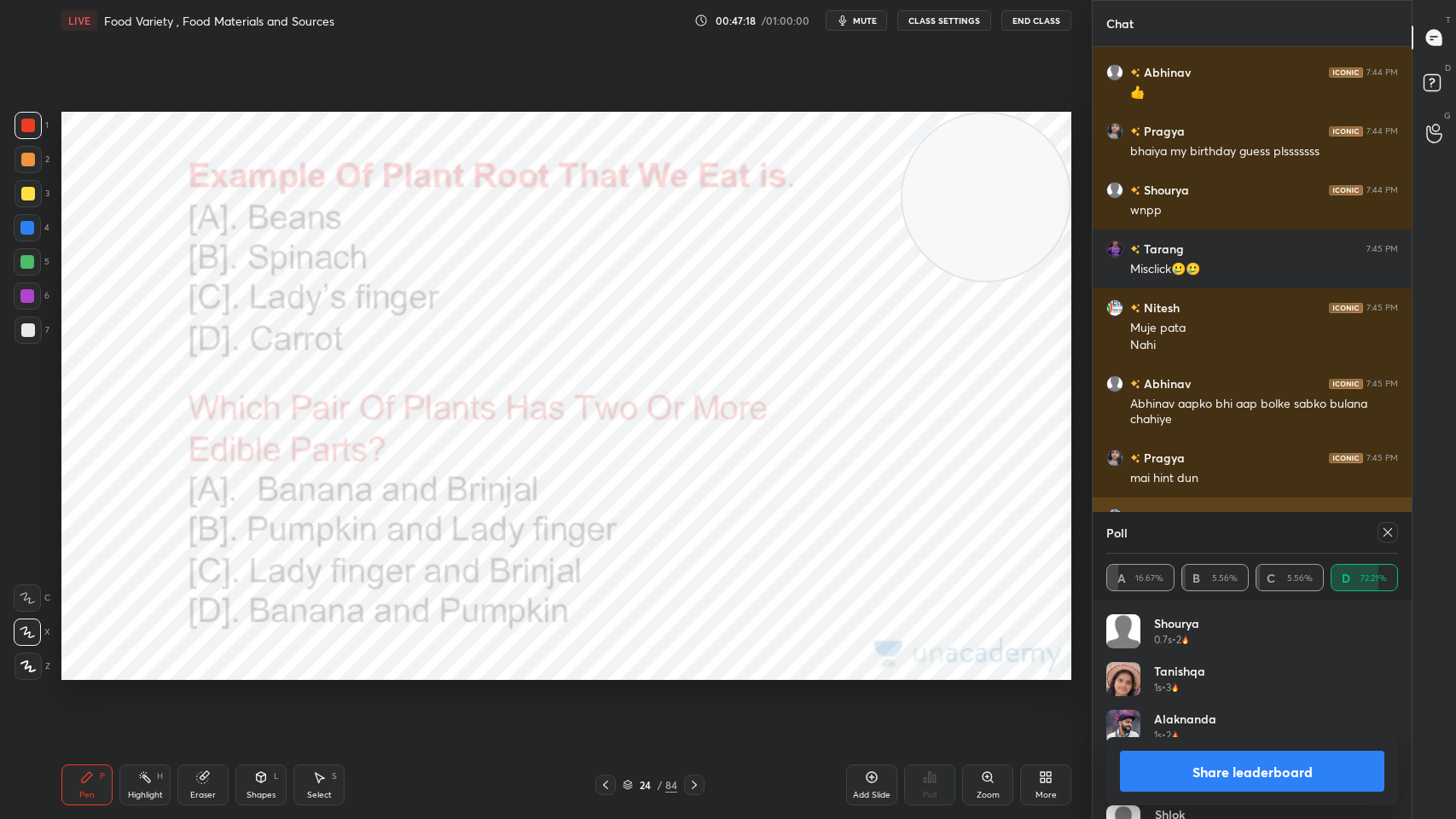 click 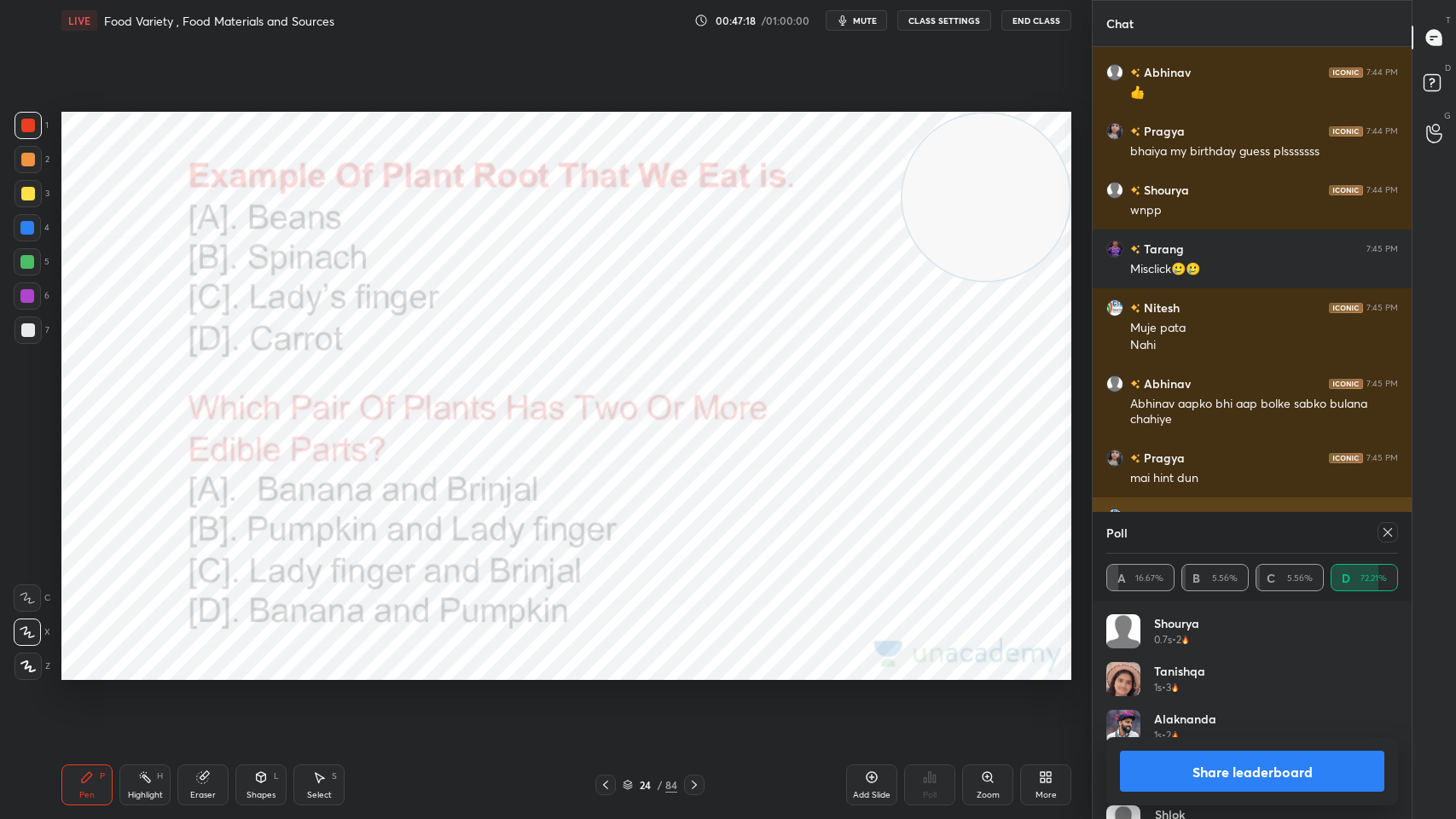 scroll, scrollTop: 128, scrollLeft: 287, axis: both 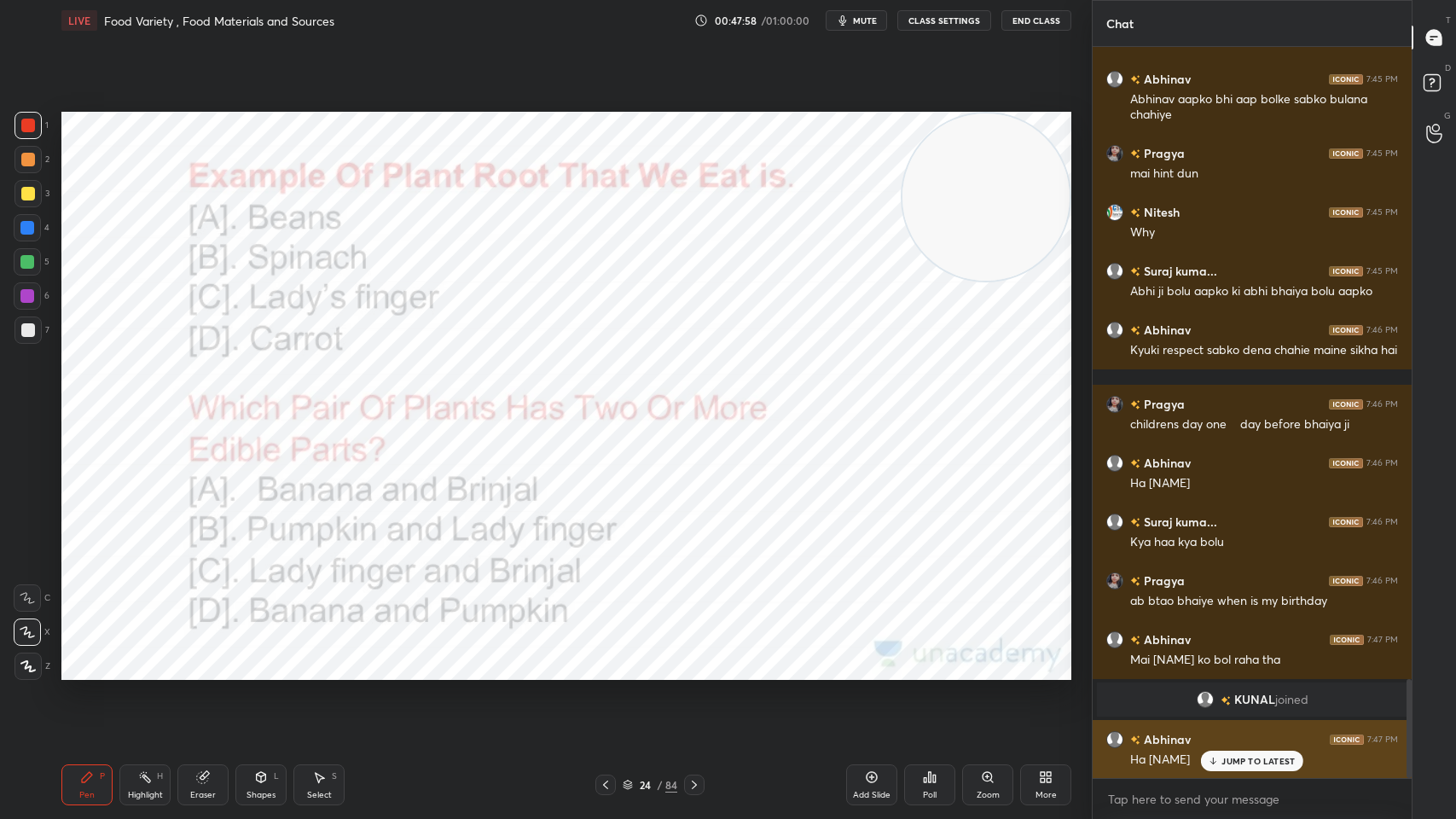 click on "JUMP TO LATEST" at bounding box center (1258, 761) 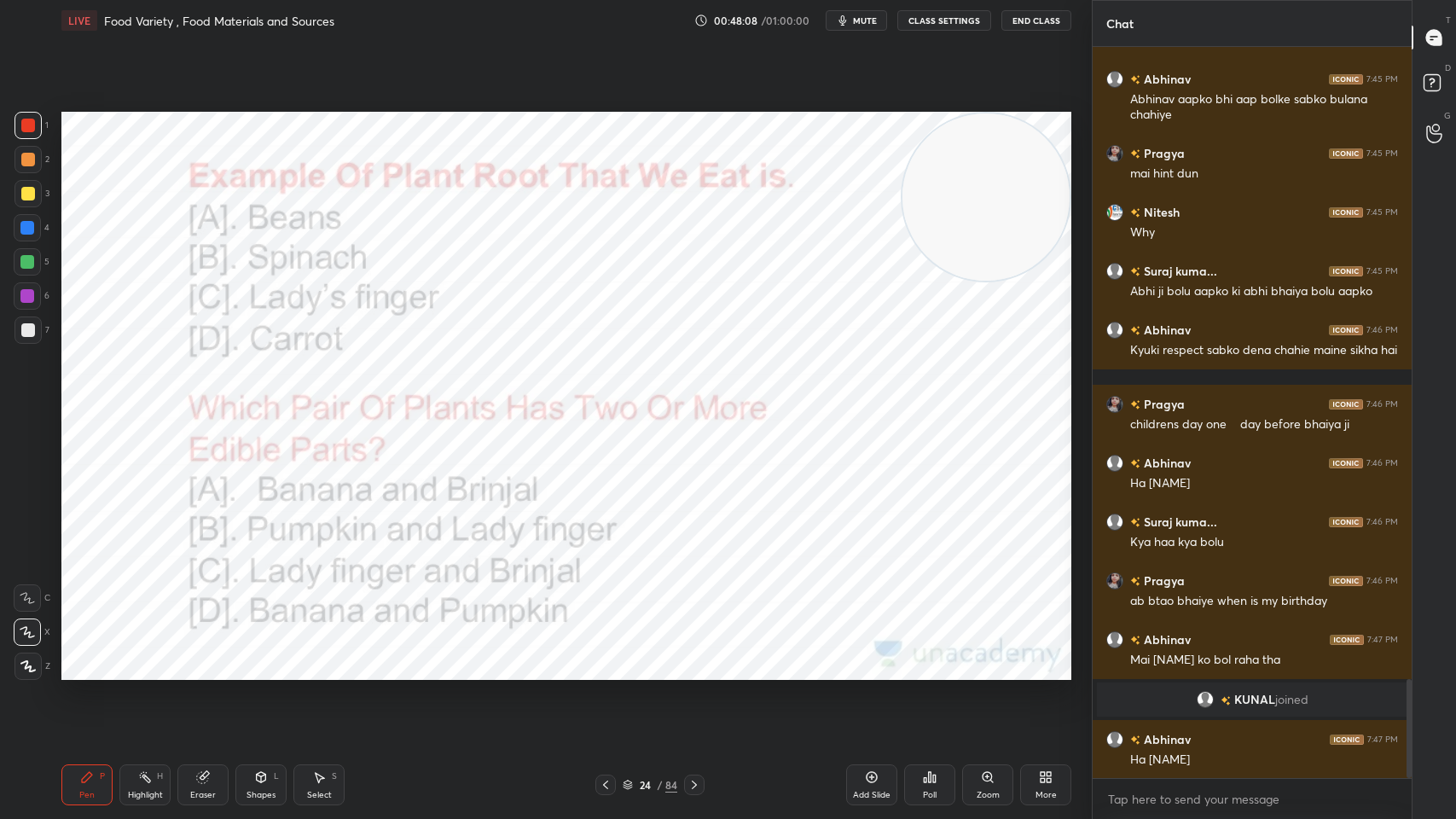 click on "Poll" at bounding box center [930, 785] 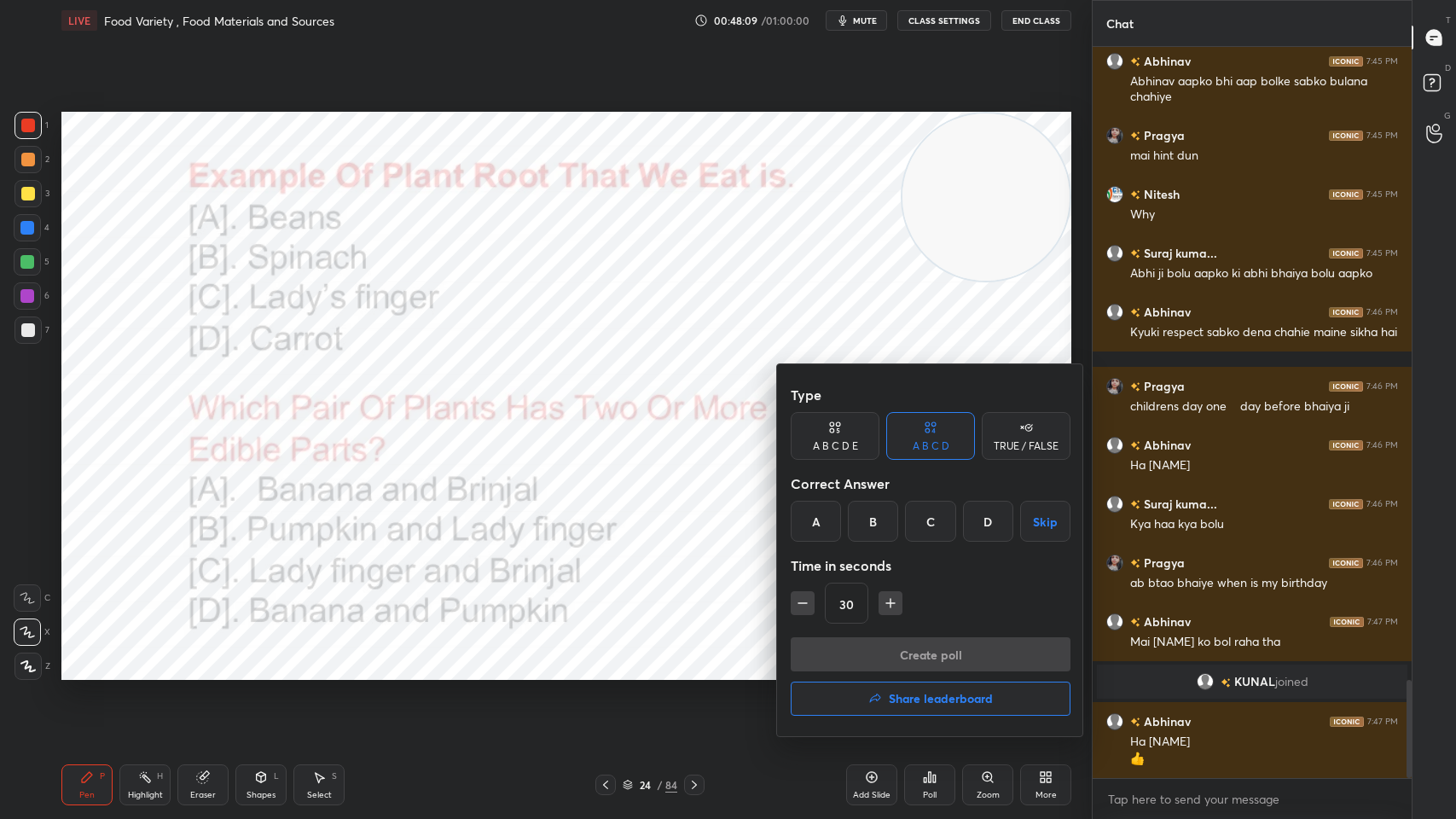 click on "D" at bounding box center (988, 521) 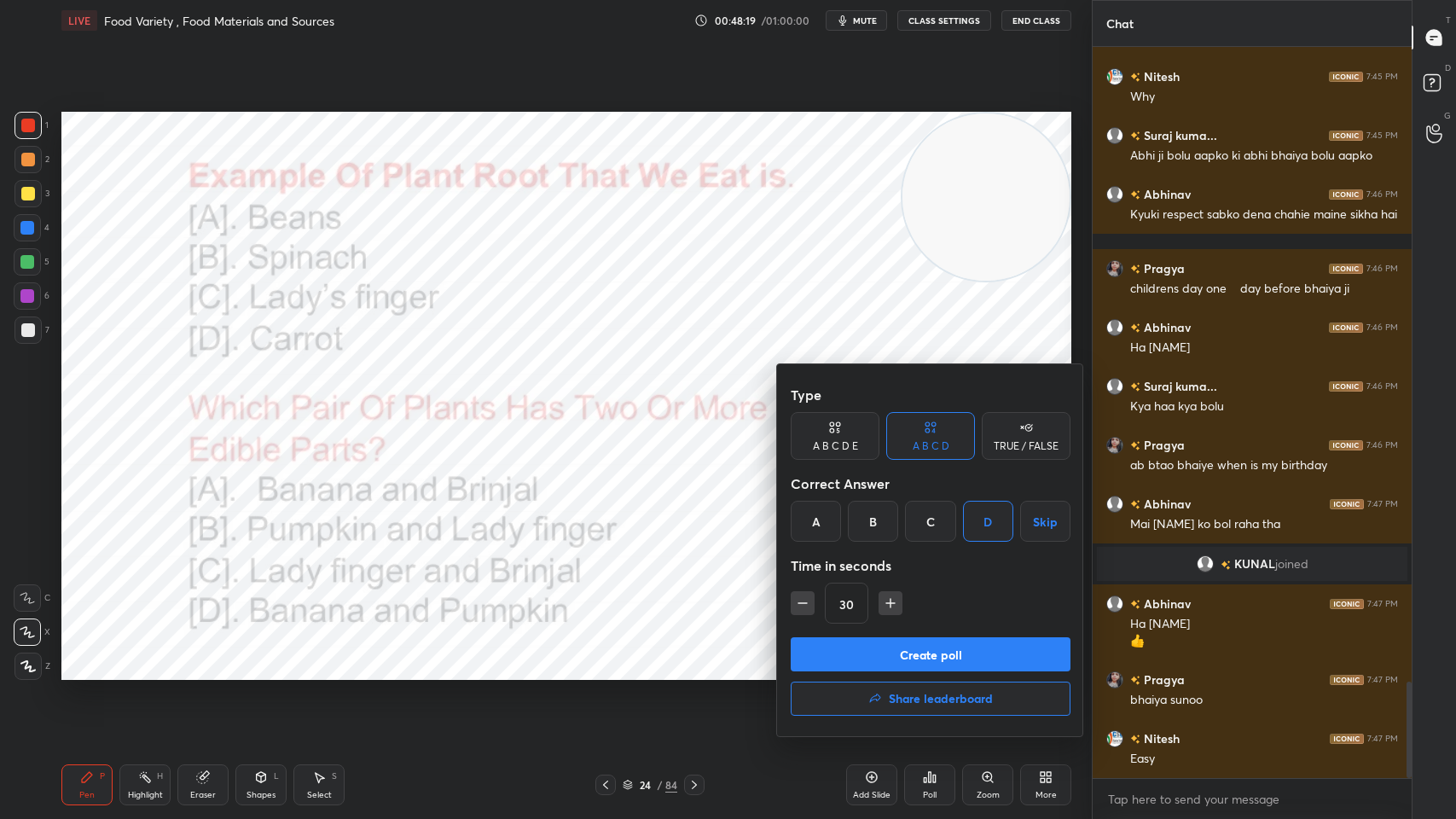click on "Create poll" at bounding box center (931, 654) 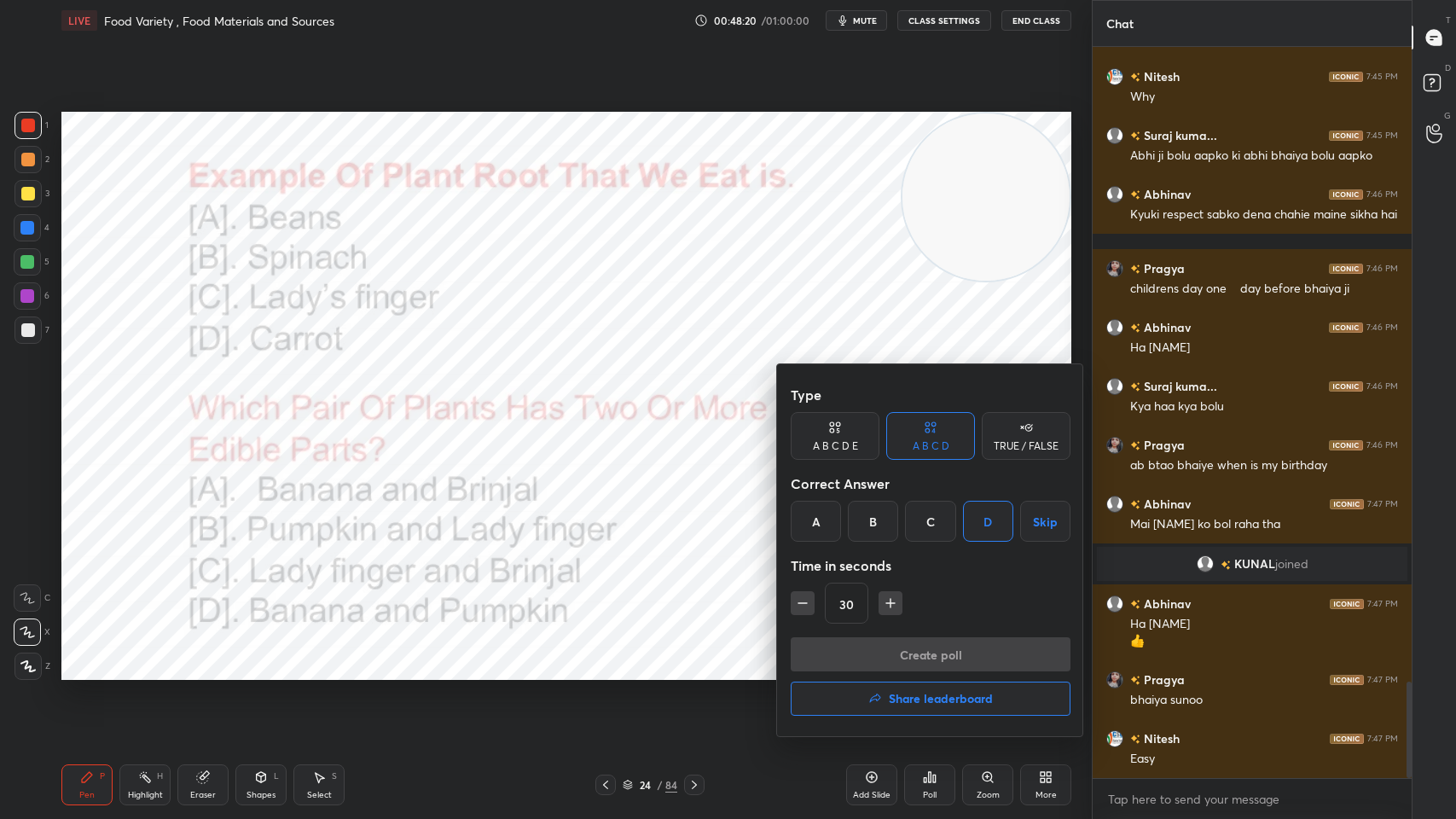 scroll, scrollTop: 709, scrollLeft: 314, axis: both 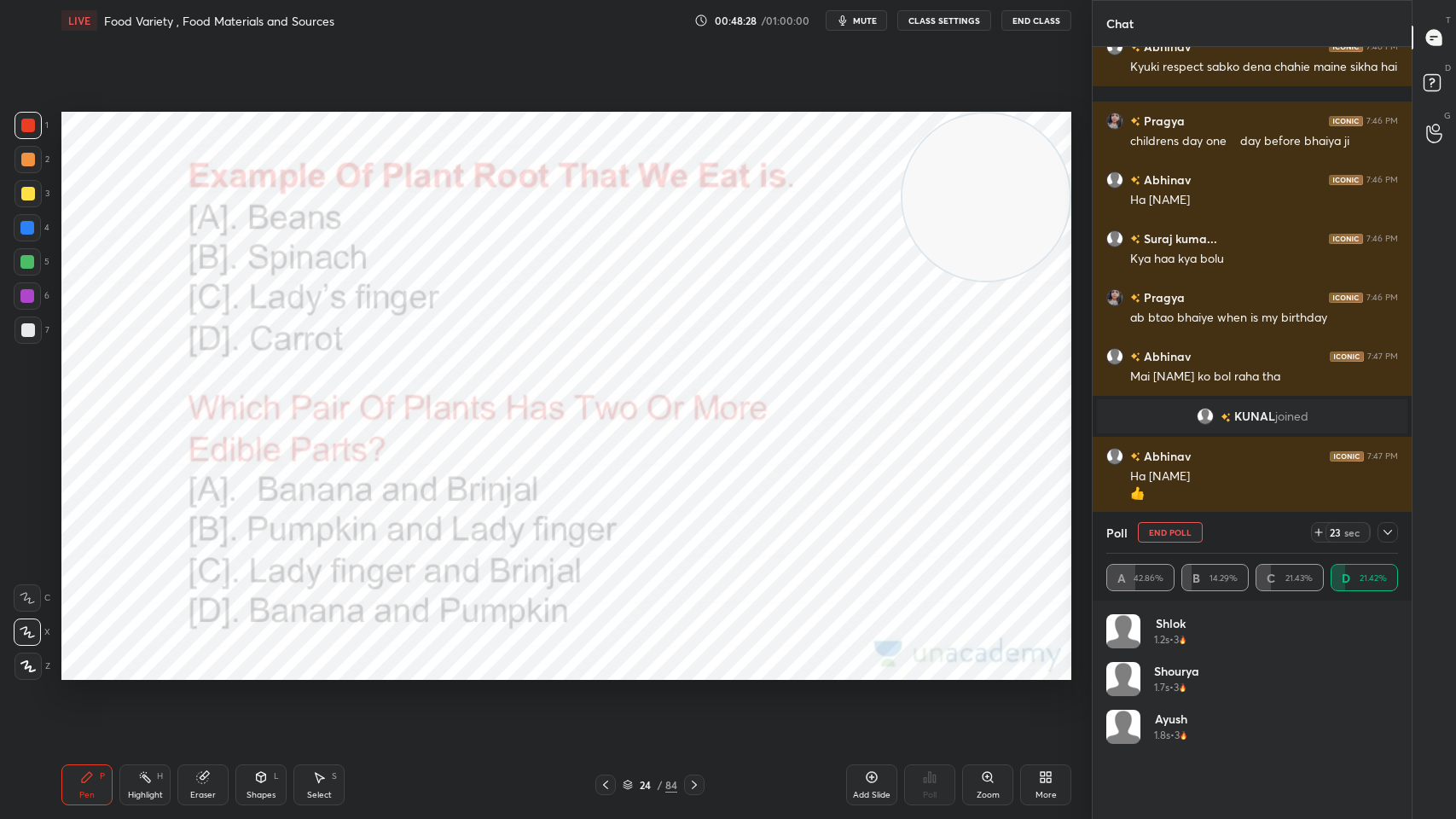 click on "/" at bounding box center [659, 785] 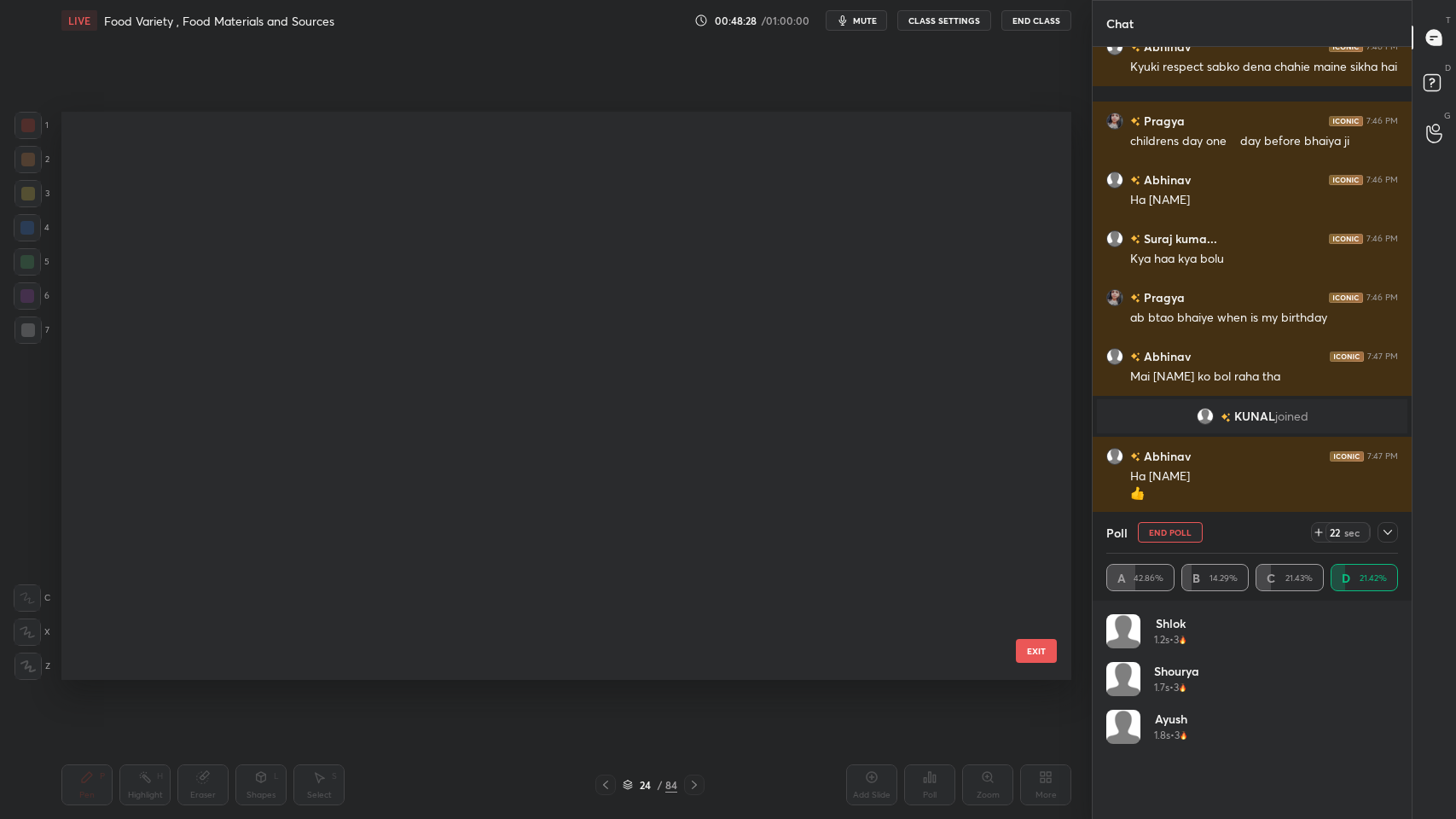 scroll, scrollTop: 845, scrollLeft: 0, axis: vertical 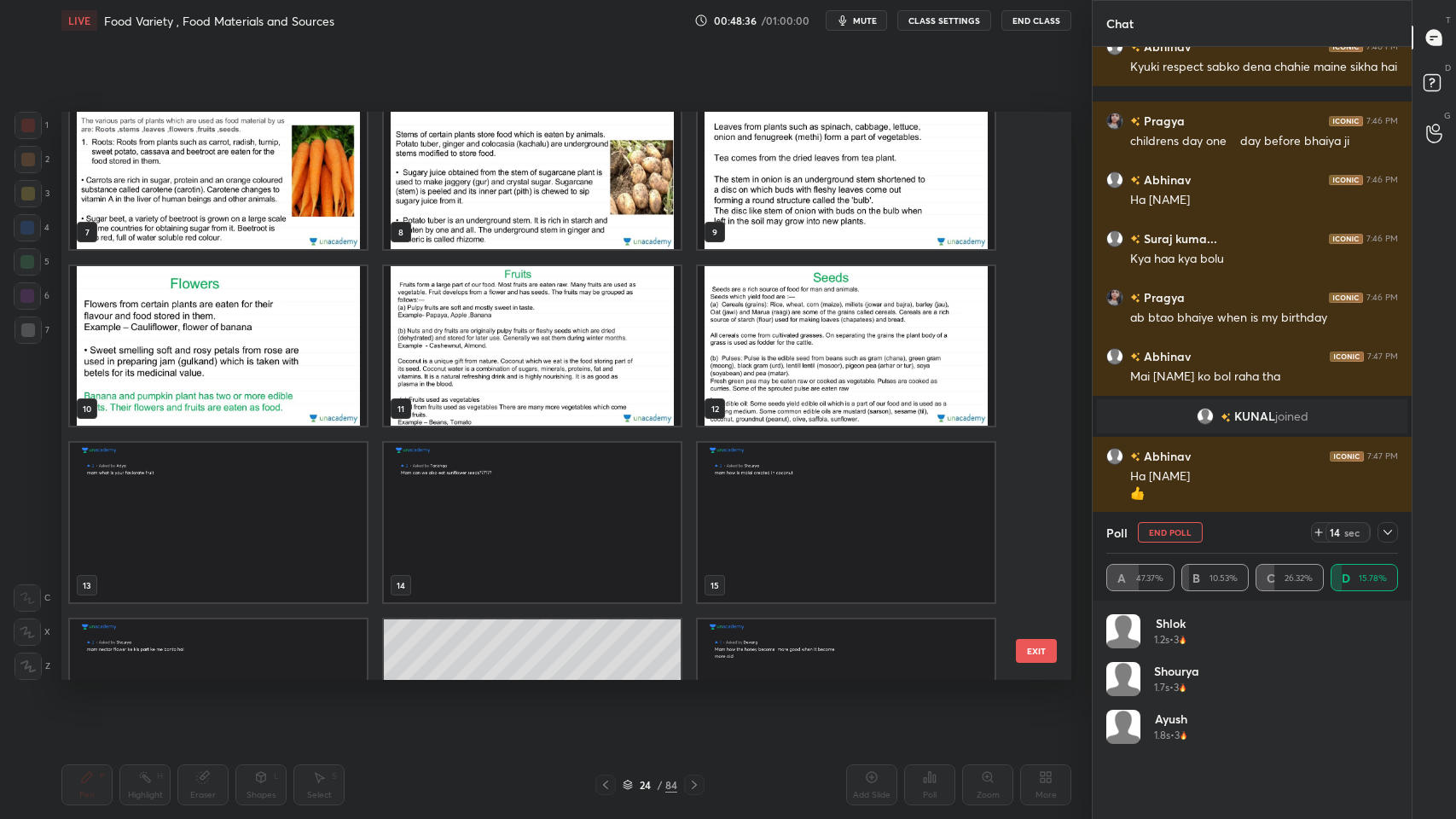 click at bounding box center [532, 346] 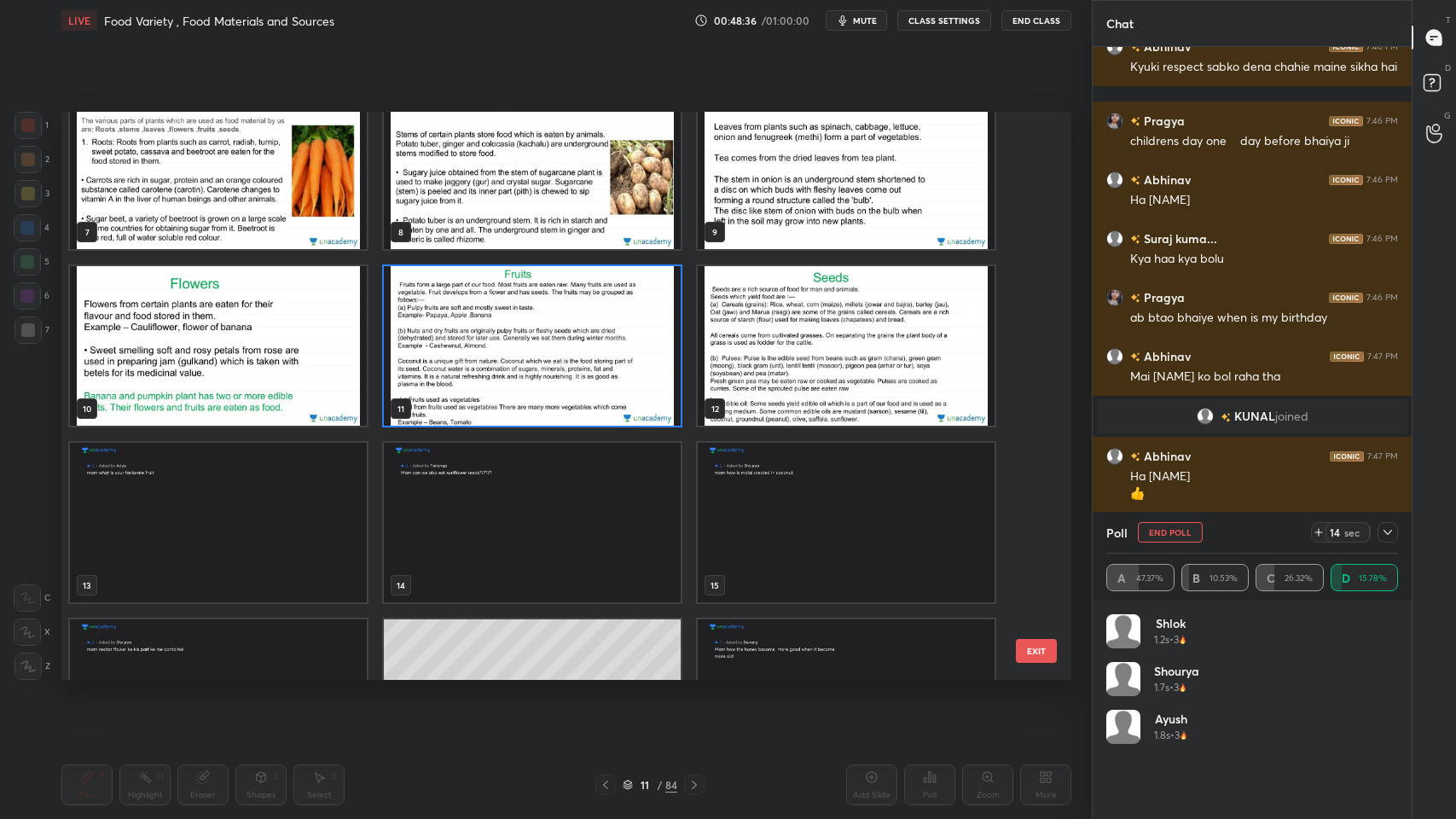 click at bounding box center [532, 346] 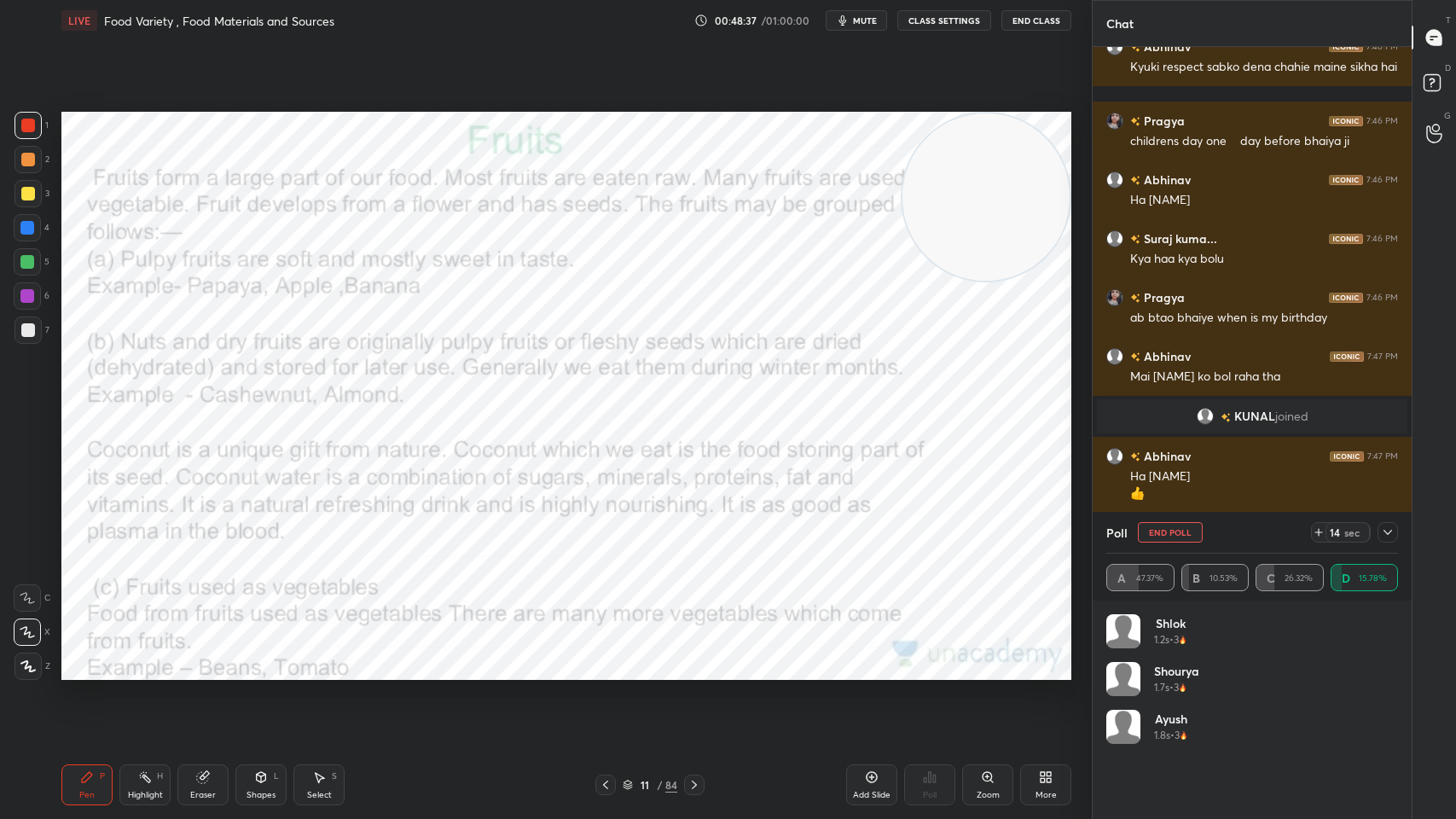 click at bounding box center (532, 346) 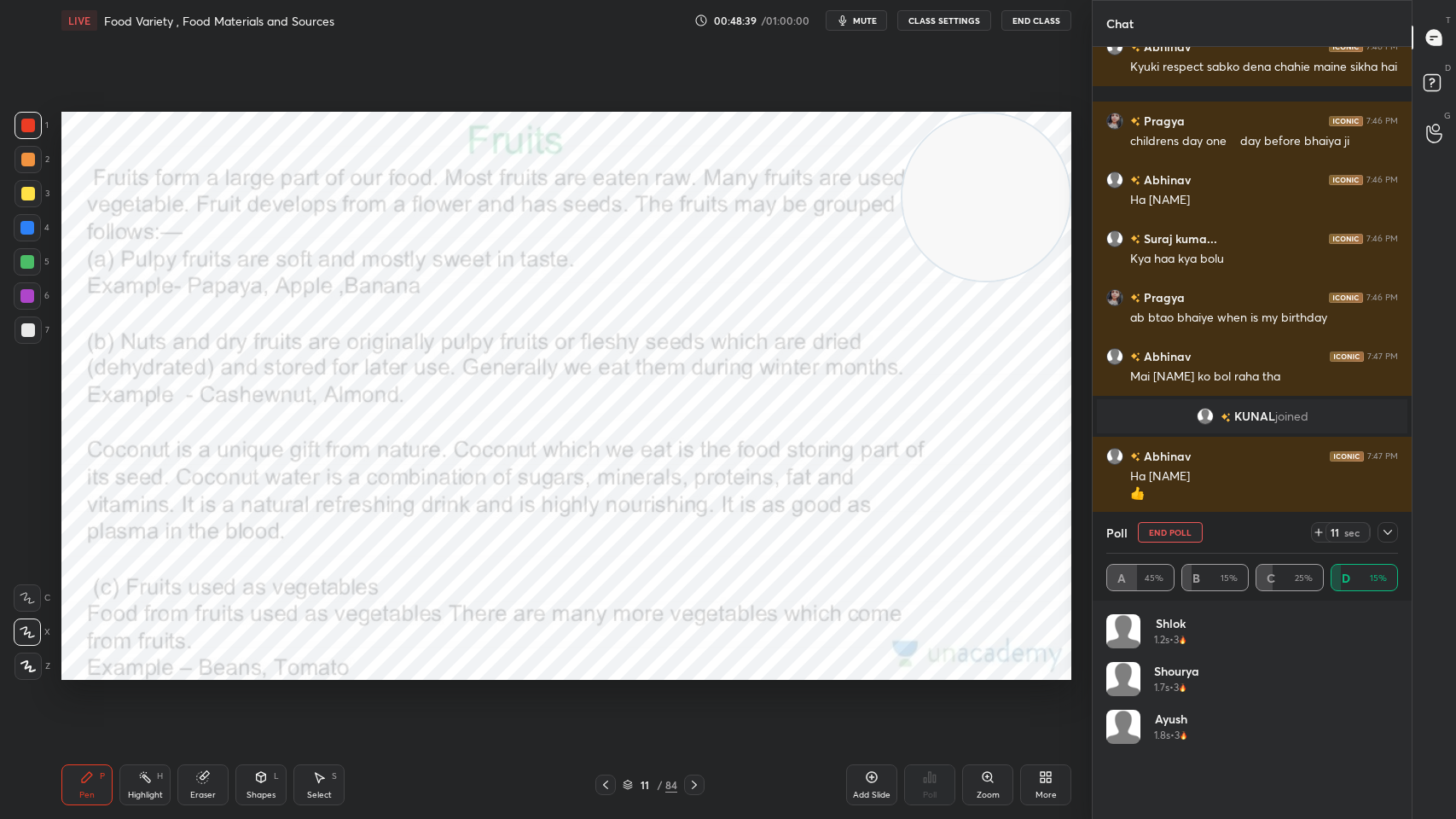 click 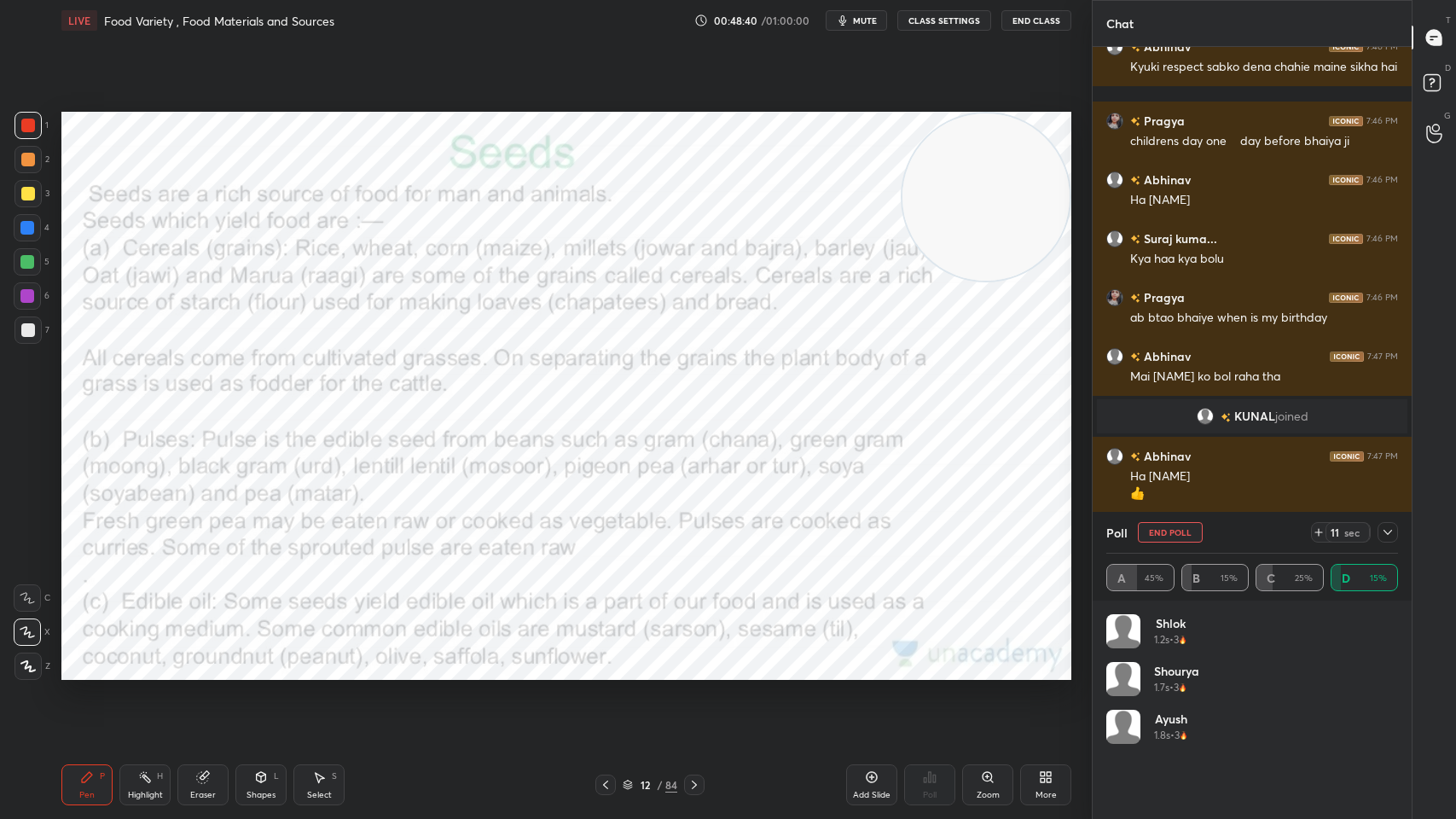 scroll, scrollTop: 5024, scrollLeft: 0, axis: vertical 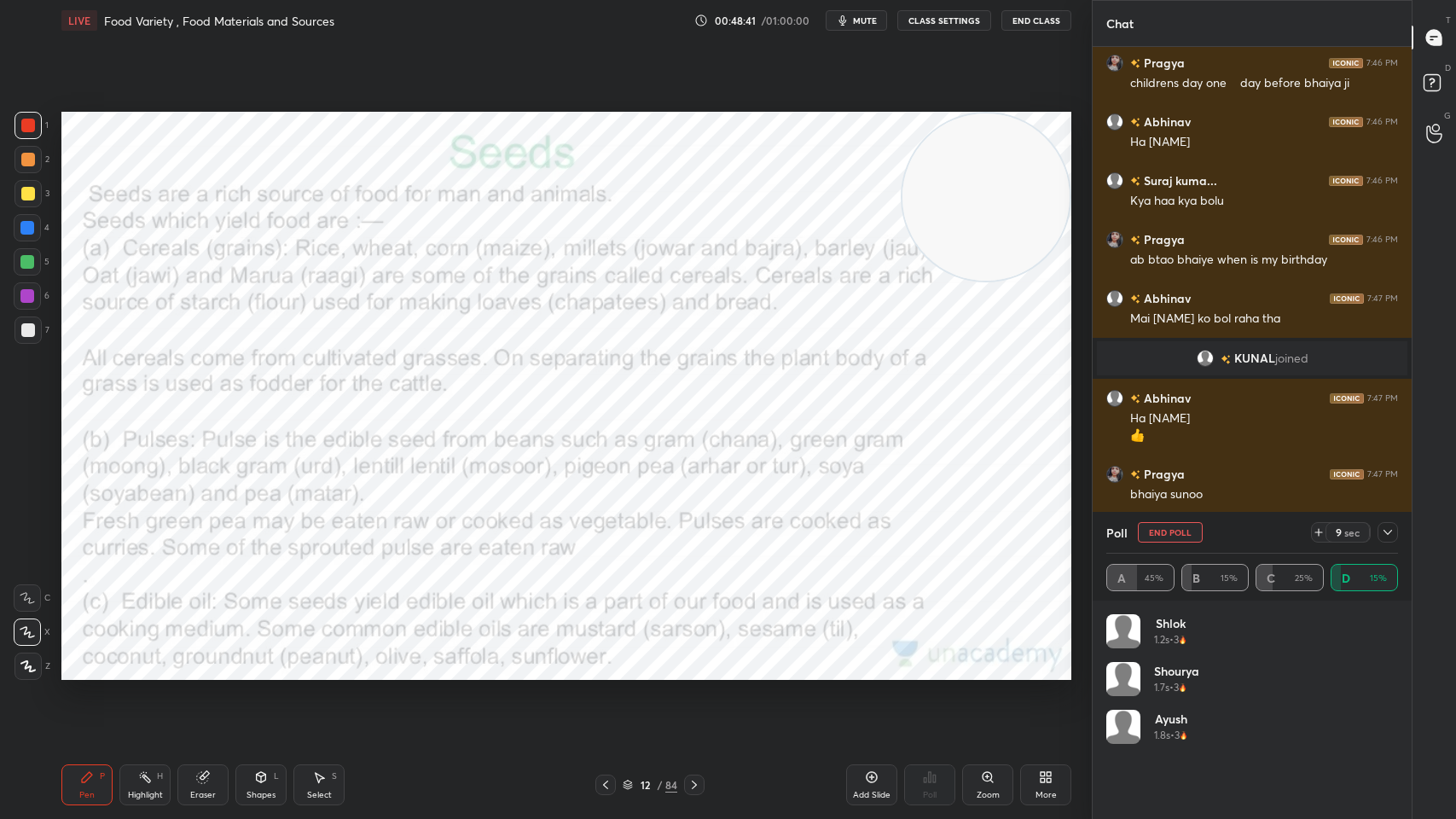 click 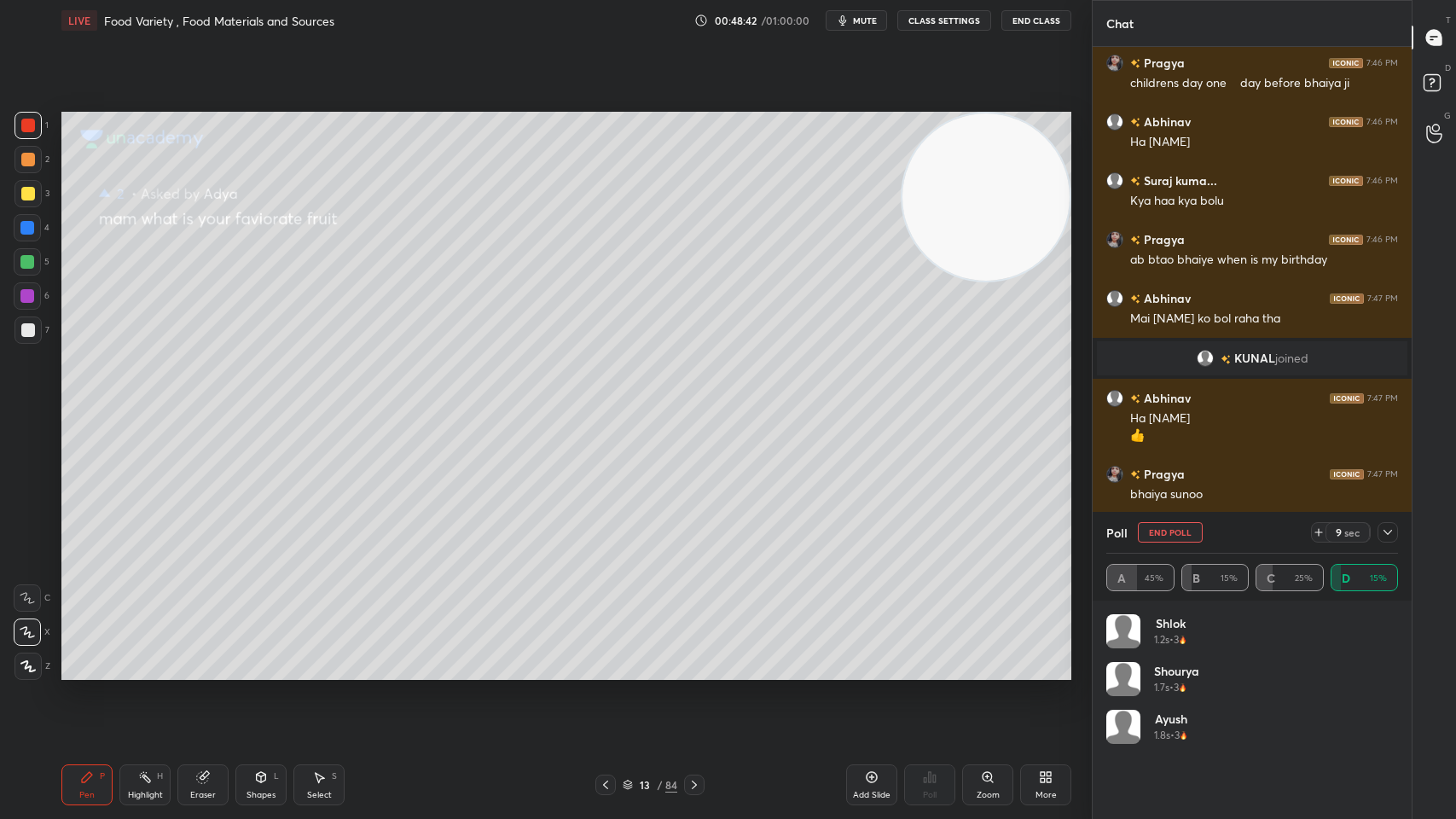 click on "13 / 84" at bounding box center [650, 785] 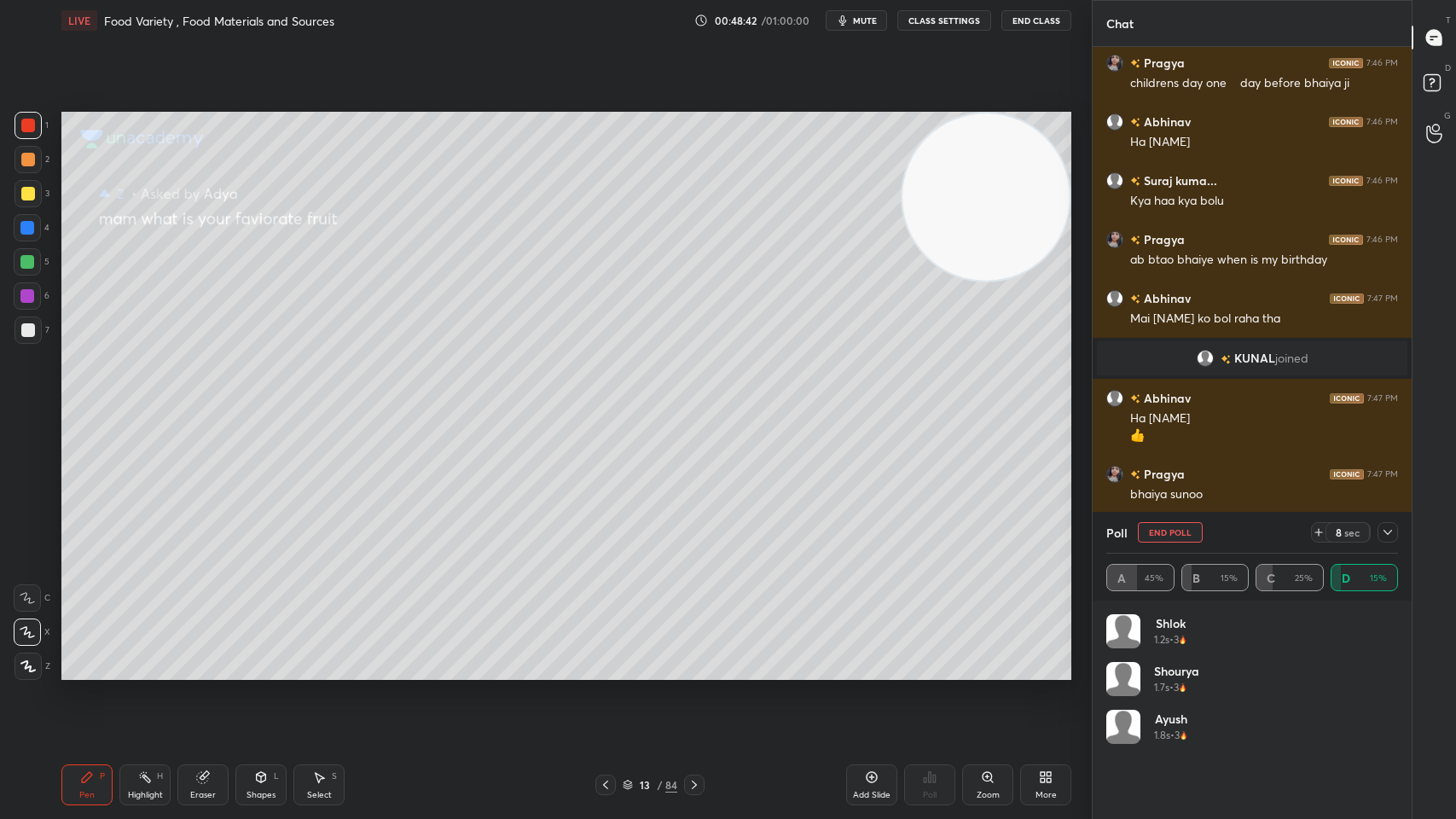 click 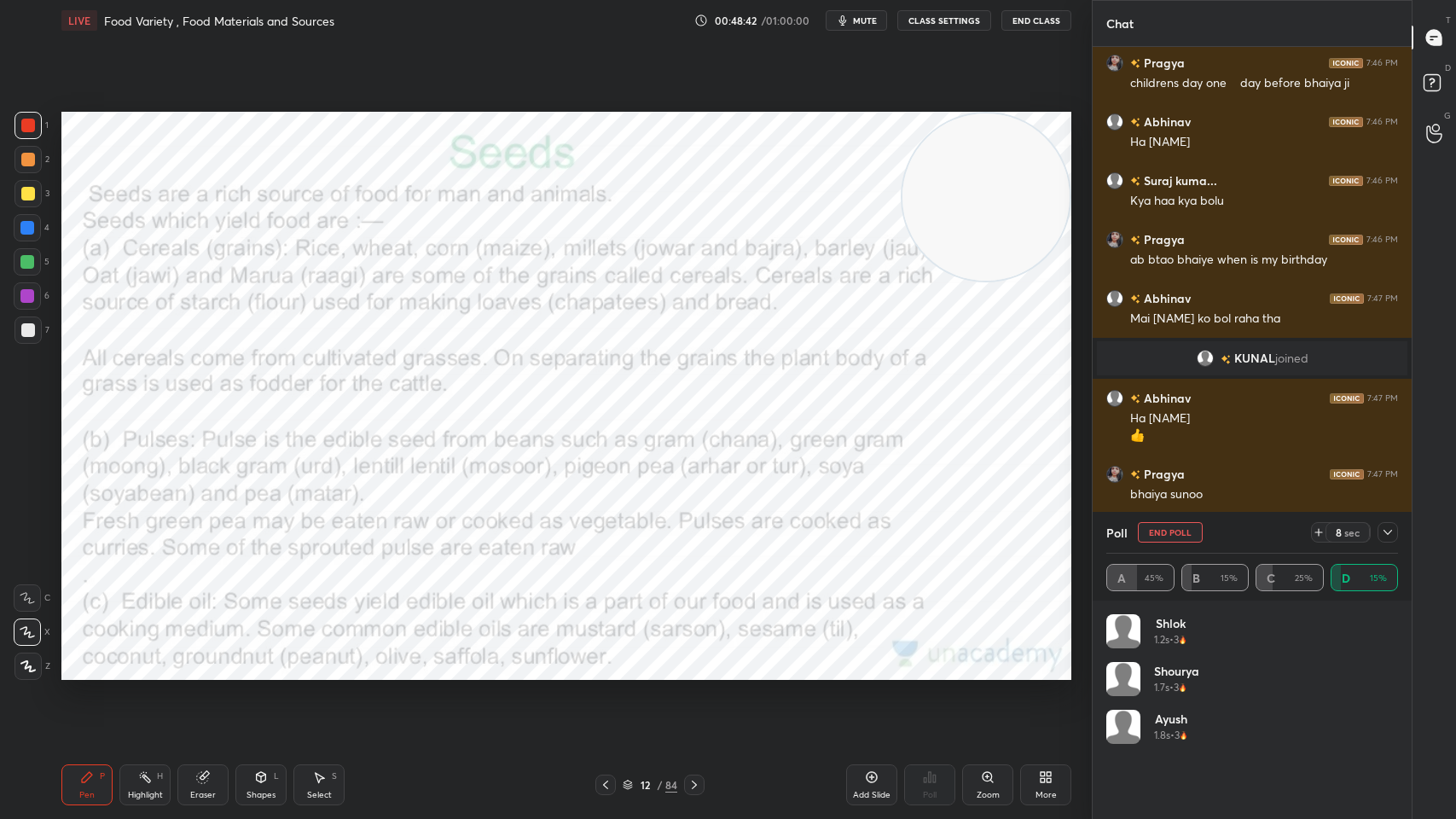 click 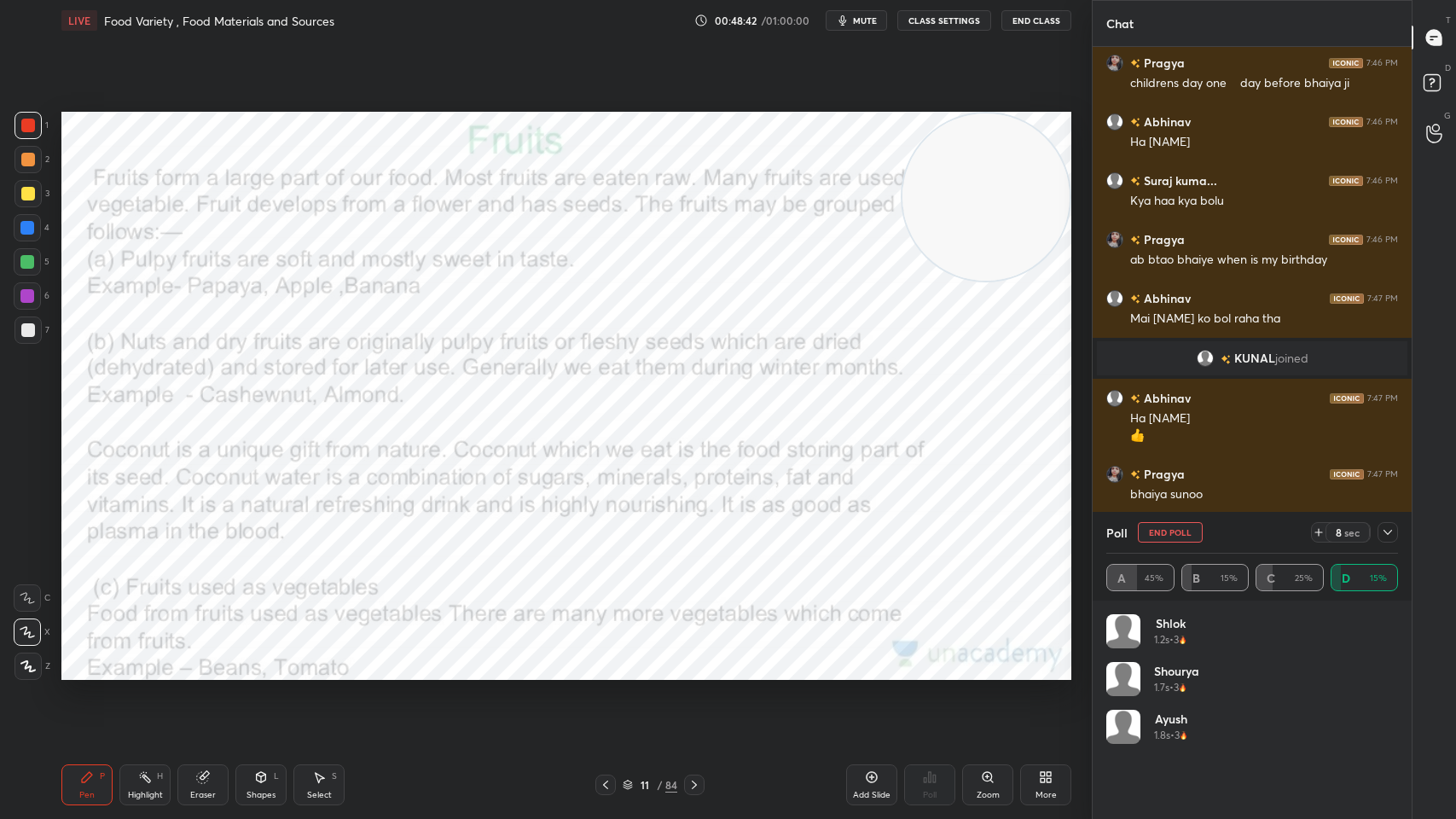 click 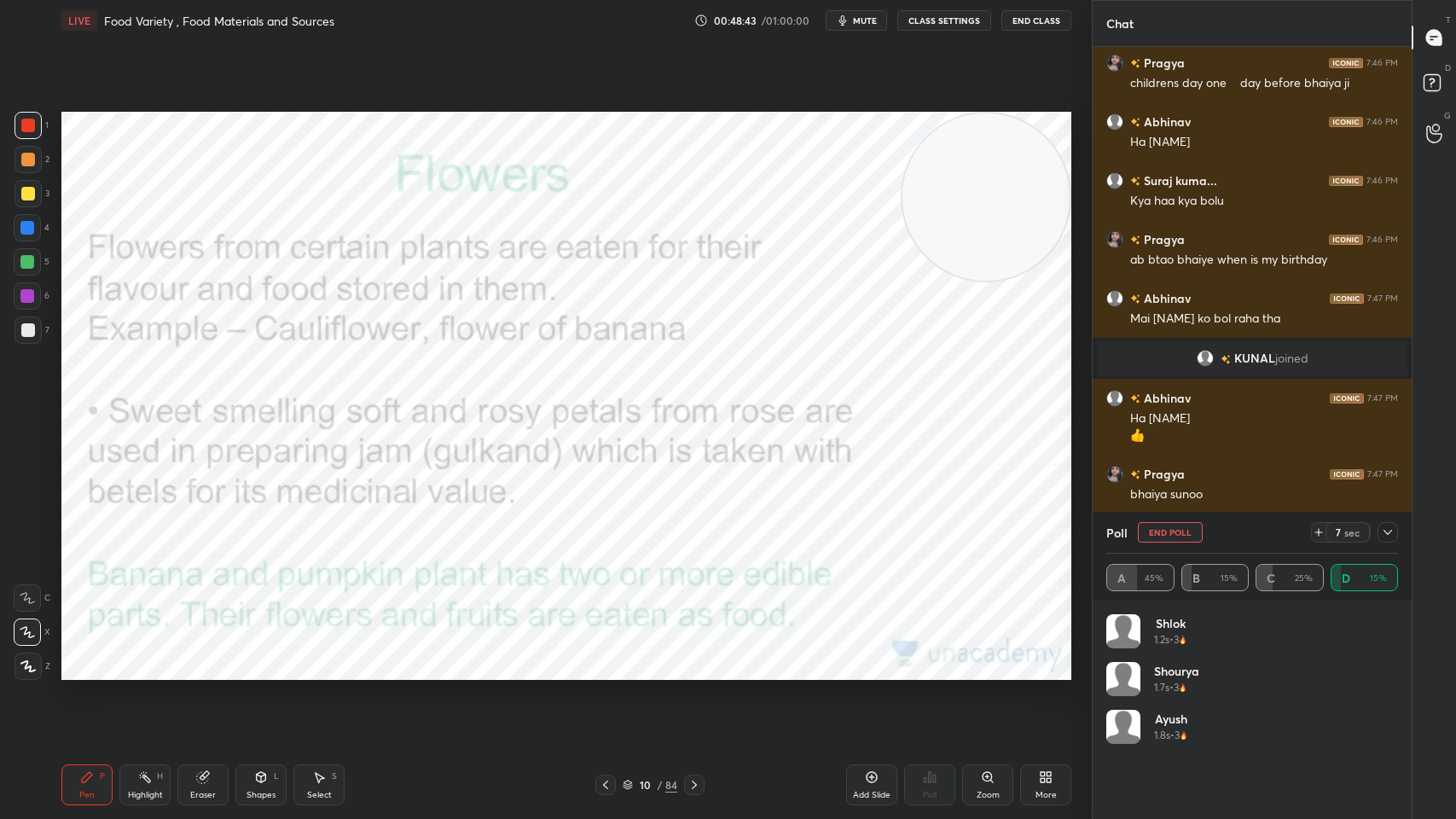 click 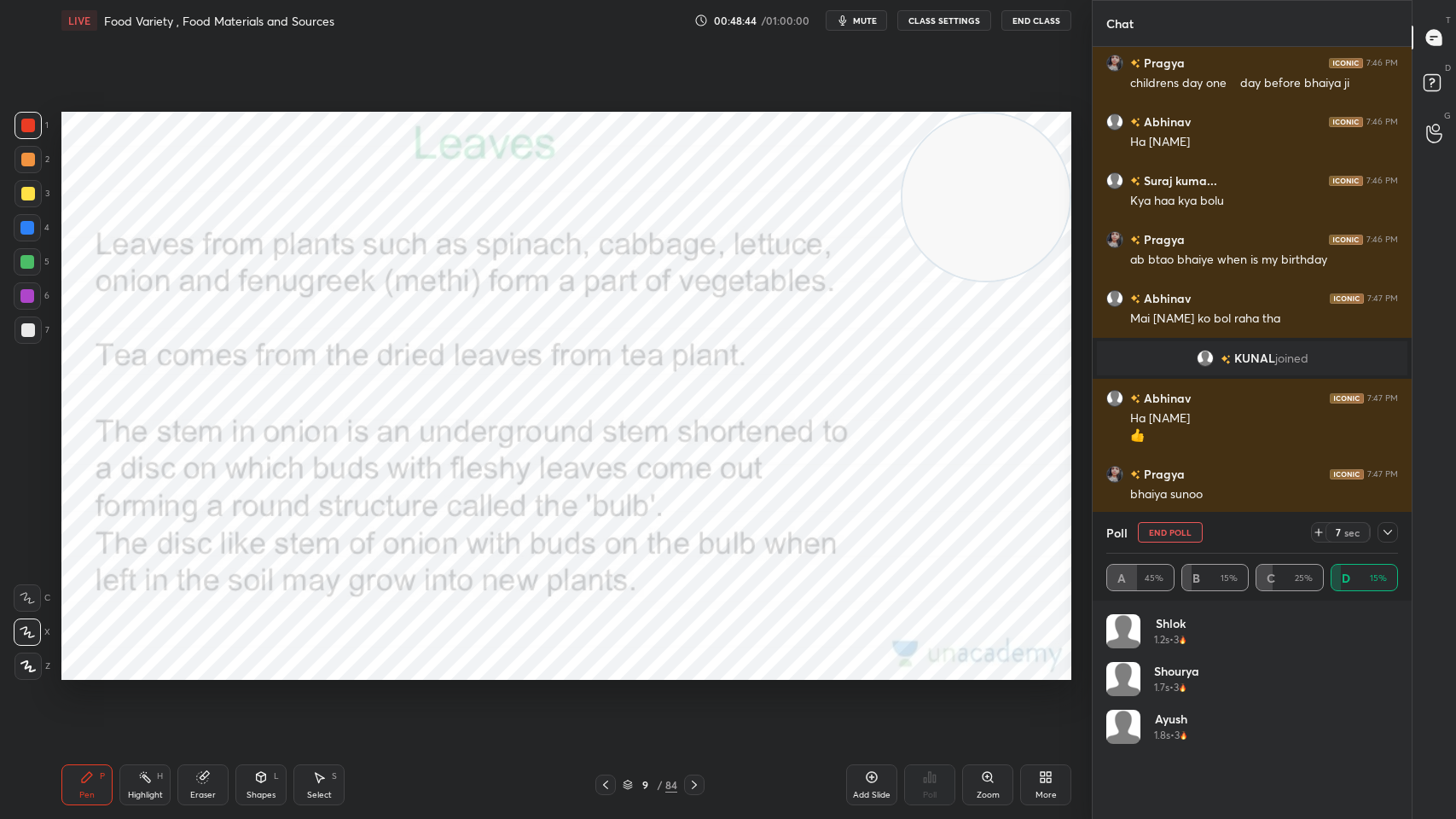 click 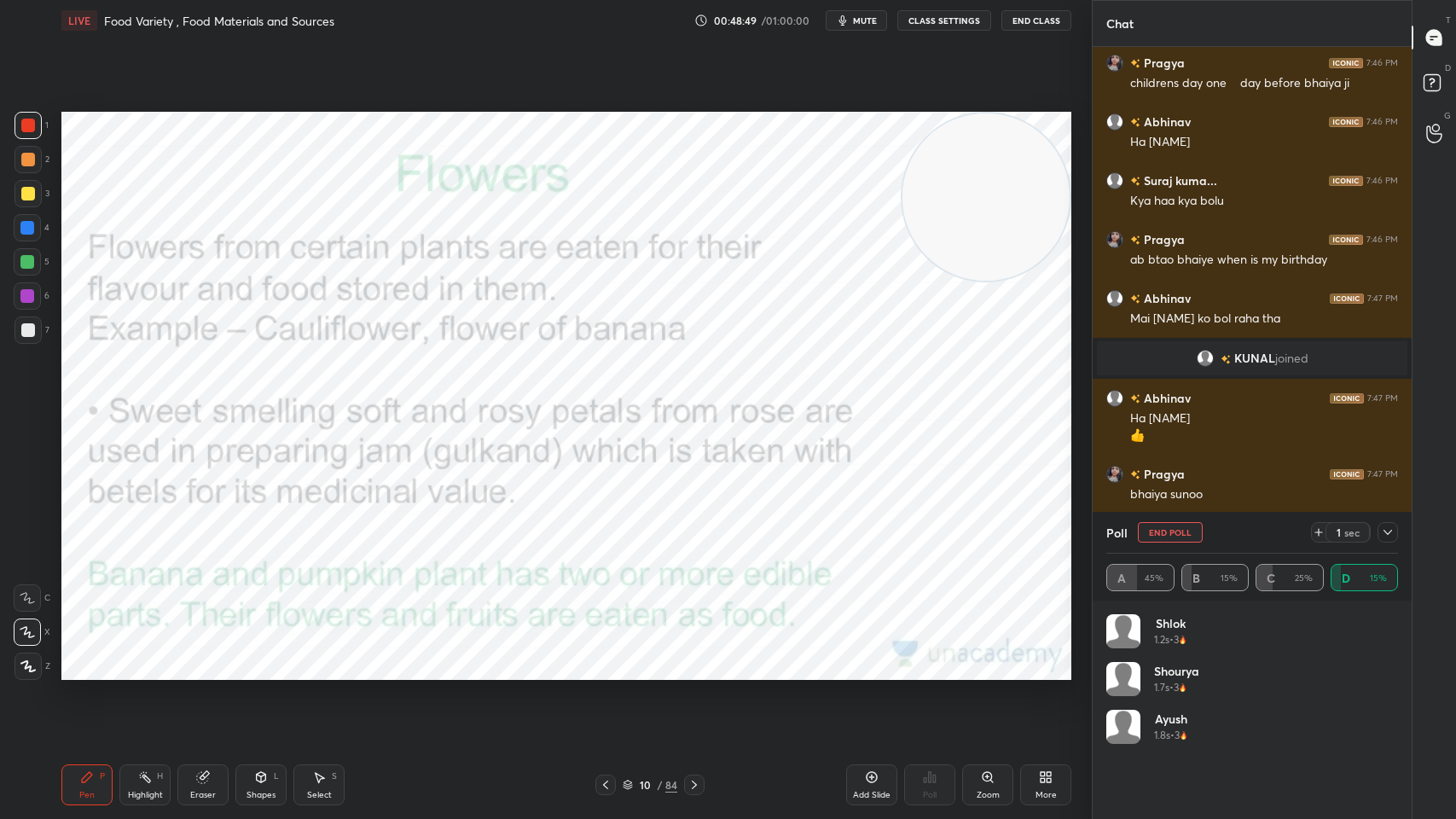 scroll, scrollTop: 5084, scrollLeft: 0, axis: vertical 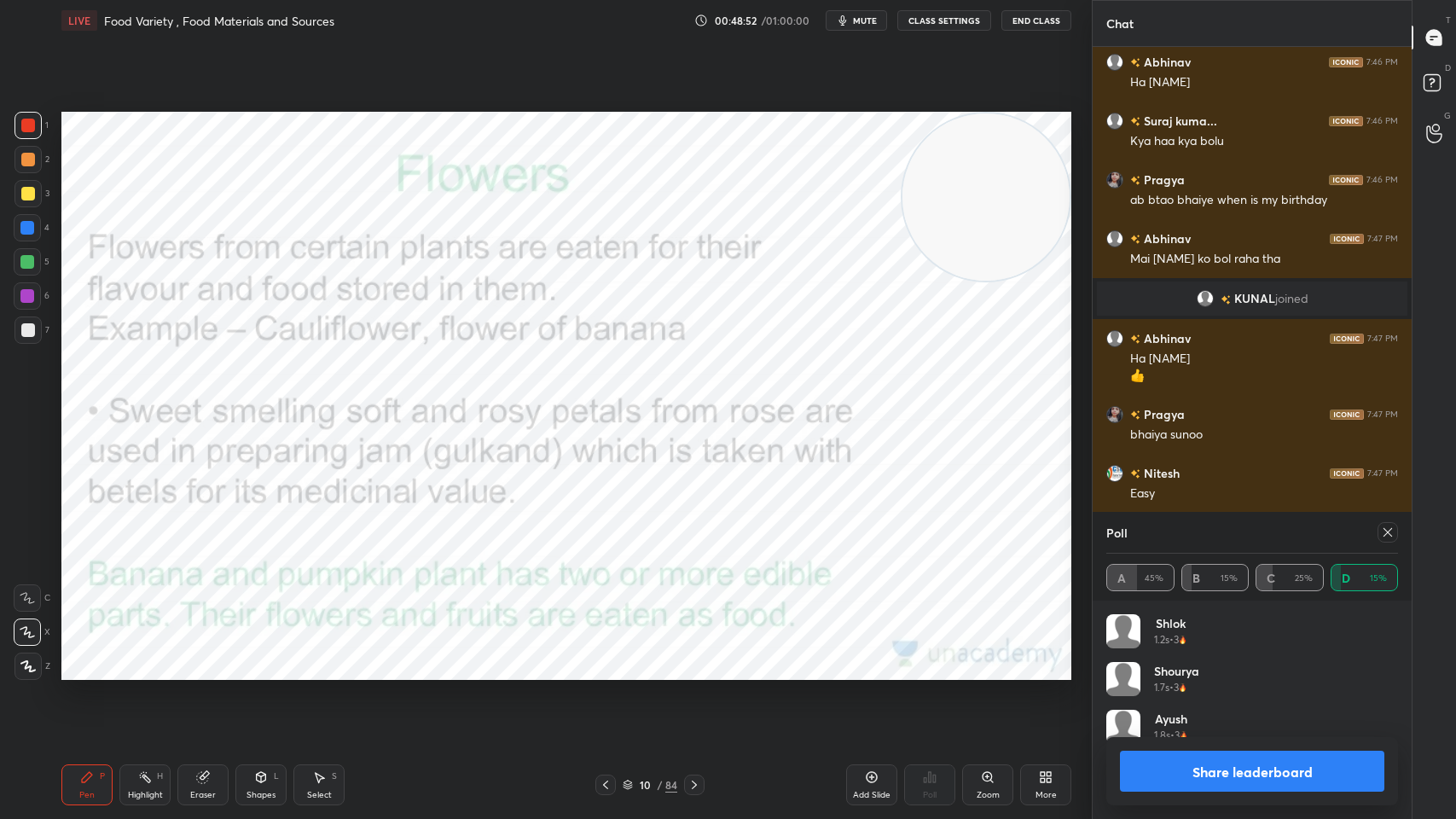 click on "Eraser" at bounding box center [203, 795] 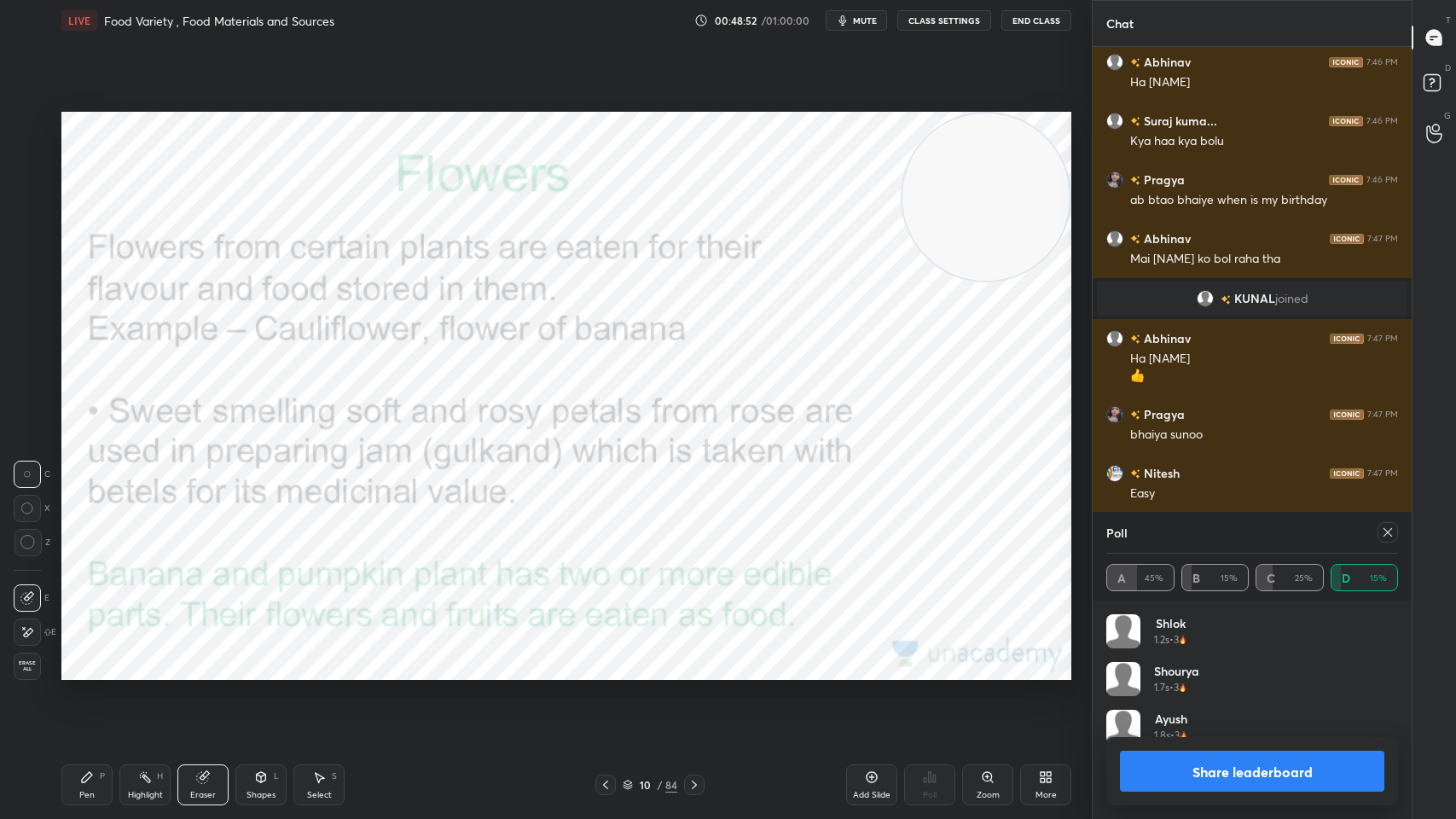 click on "Erase all" at bounding box center [27, 666] 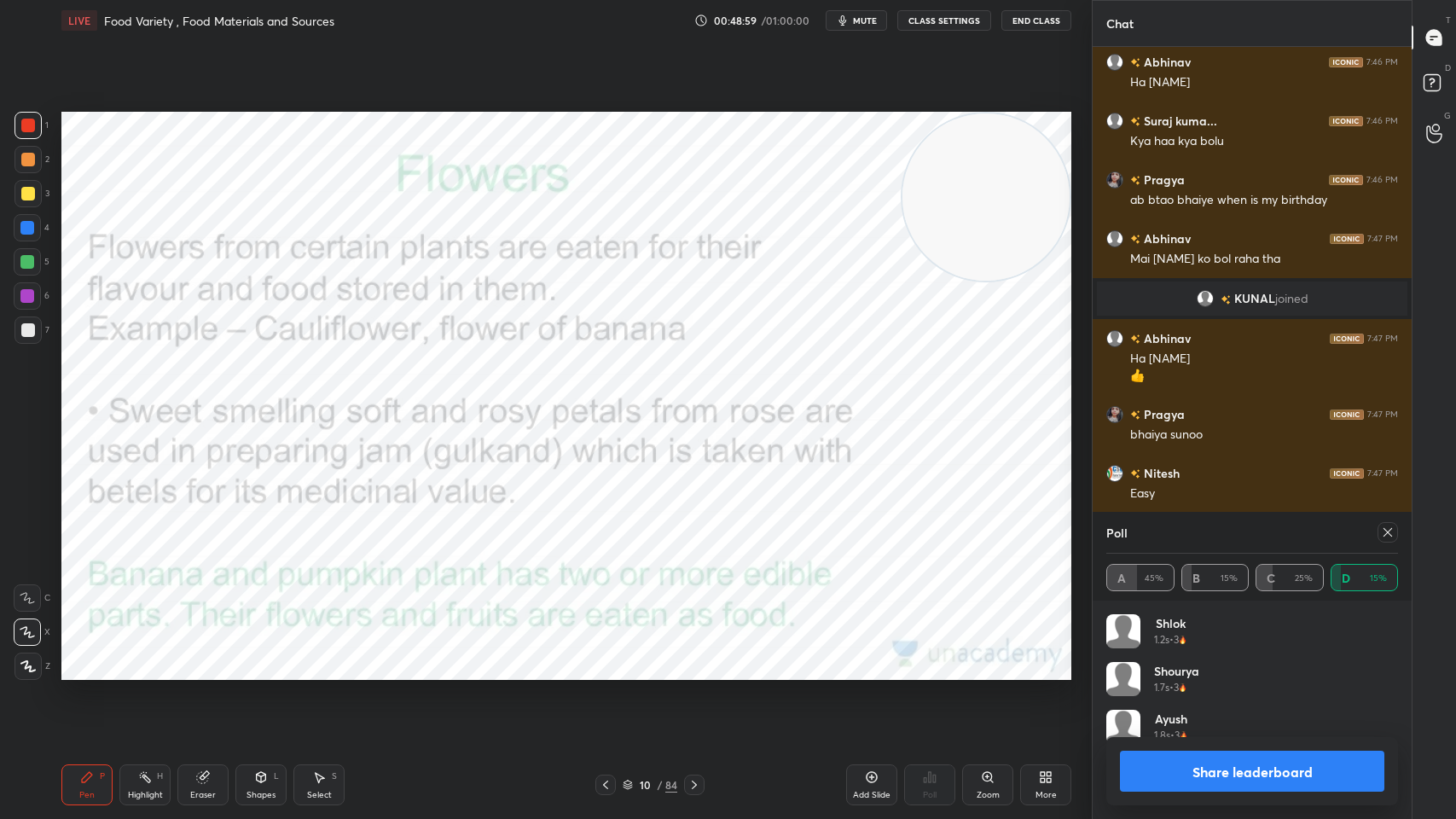 click 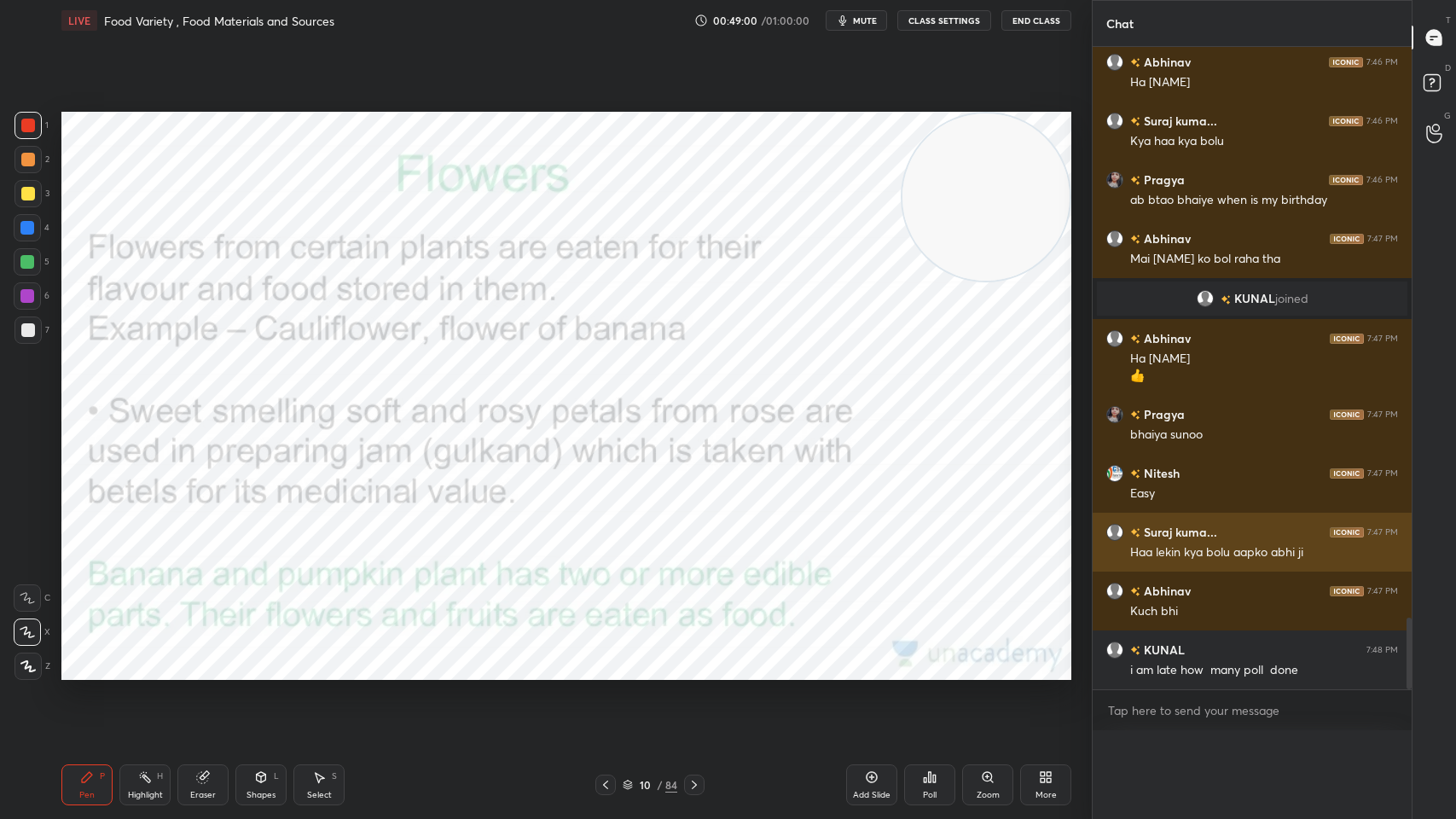 scroll, scrollTop: 0, scrollLeft: 0, axis: both 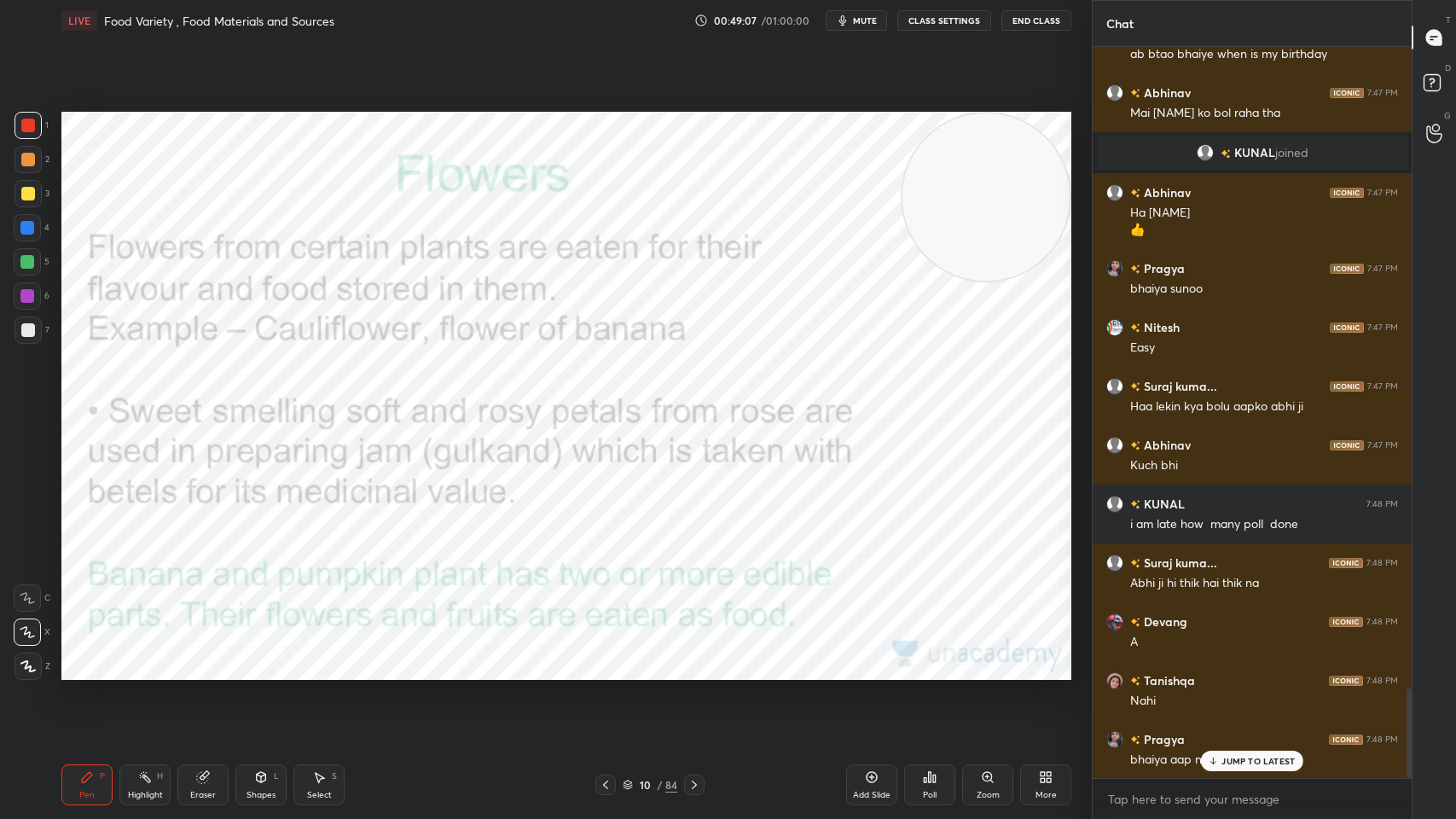 click on "Pragya 7:48 PM bhaiya aap nhi boliyega" at bounding box center (1252, 749) 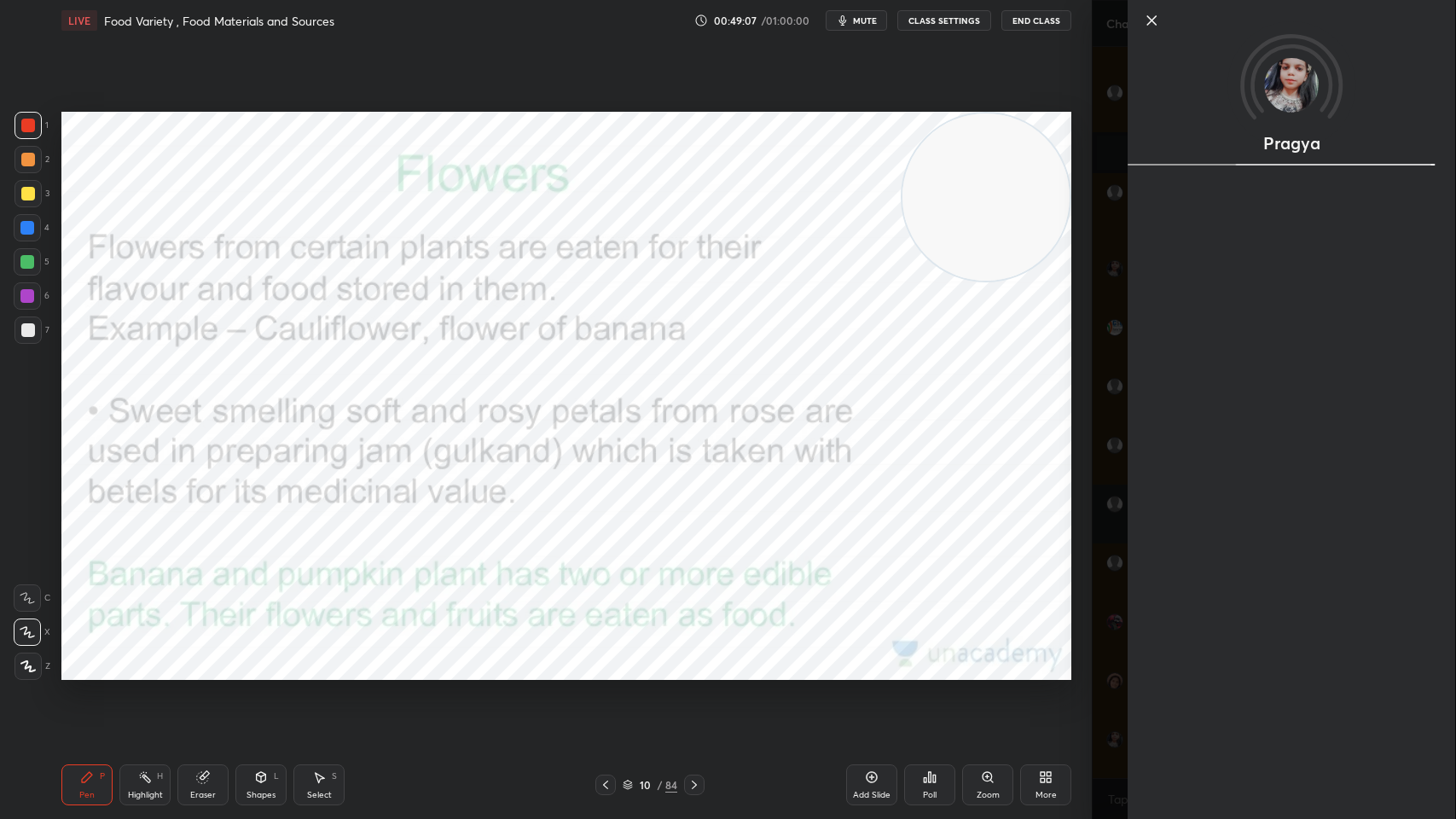 click on "Pragya" at bounding box center [1291, 410] 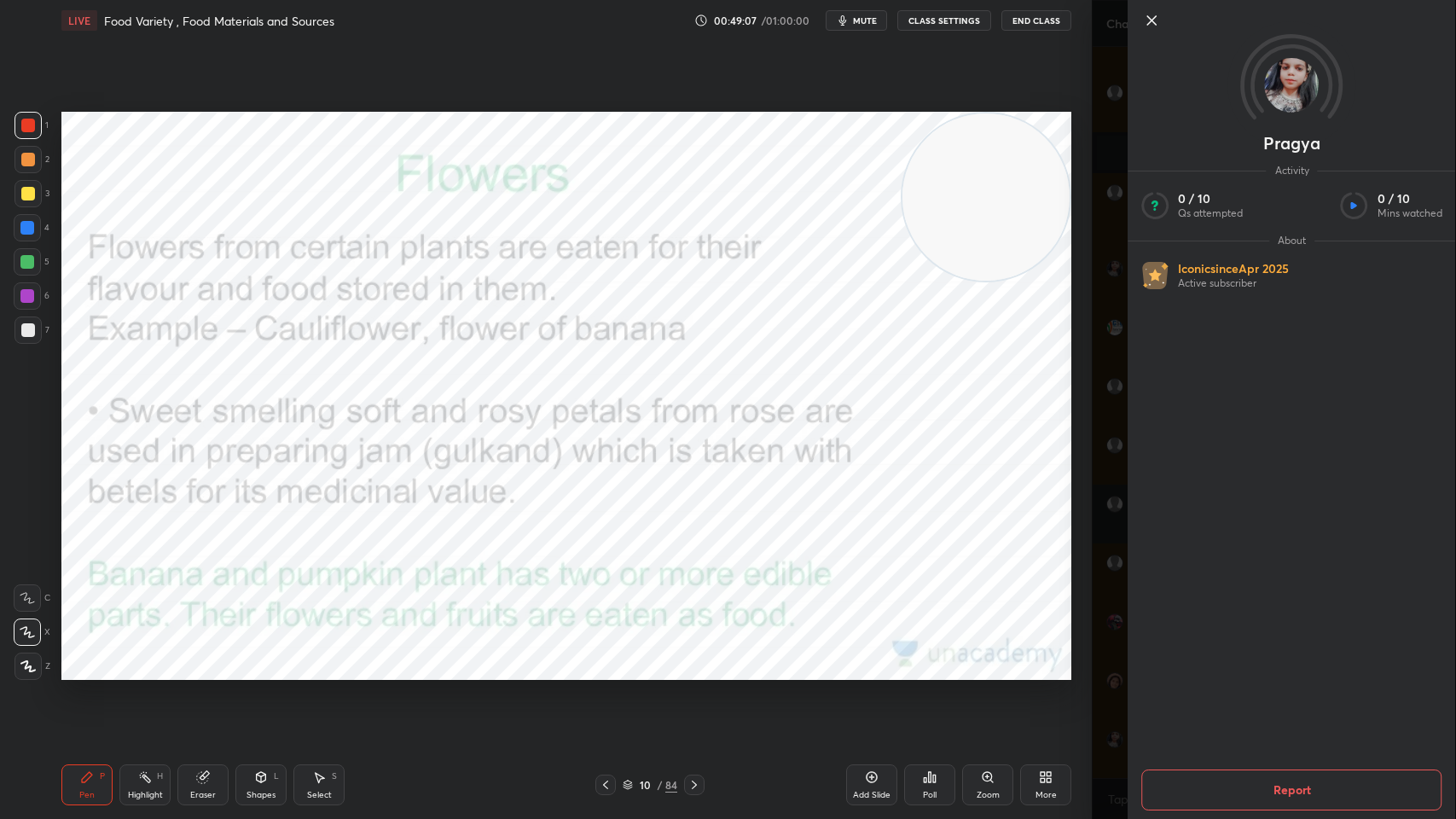 click on "Pragya Activity 0 / 10 Qs attempted 0 / 10 Mins watched About Iconic  since  Apr   2025 Active subscriber Report" at bounding box center (1273, 410) 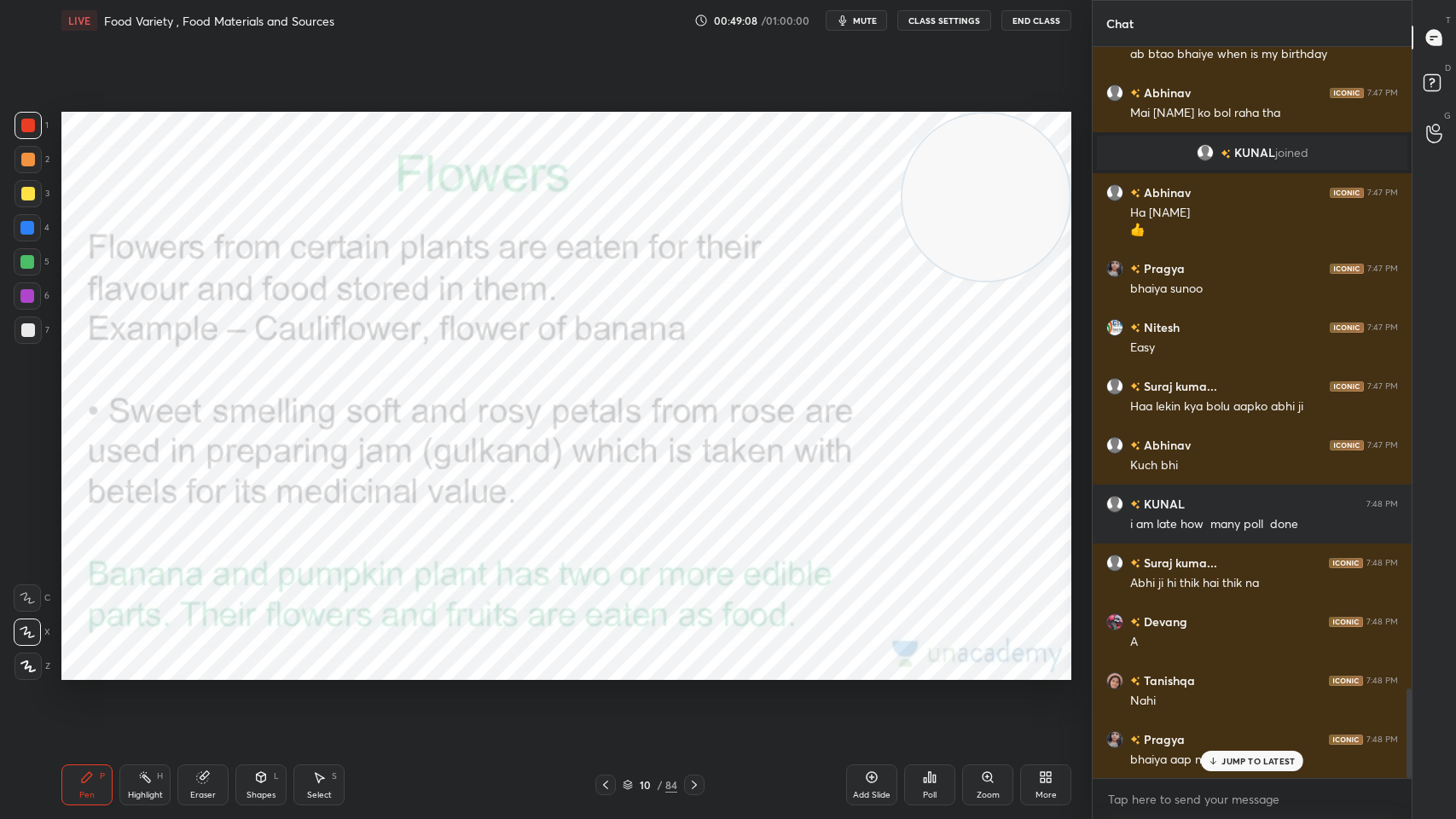 click on "JUMP TO LATEST" at bounding box center [1252, 761] 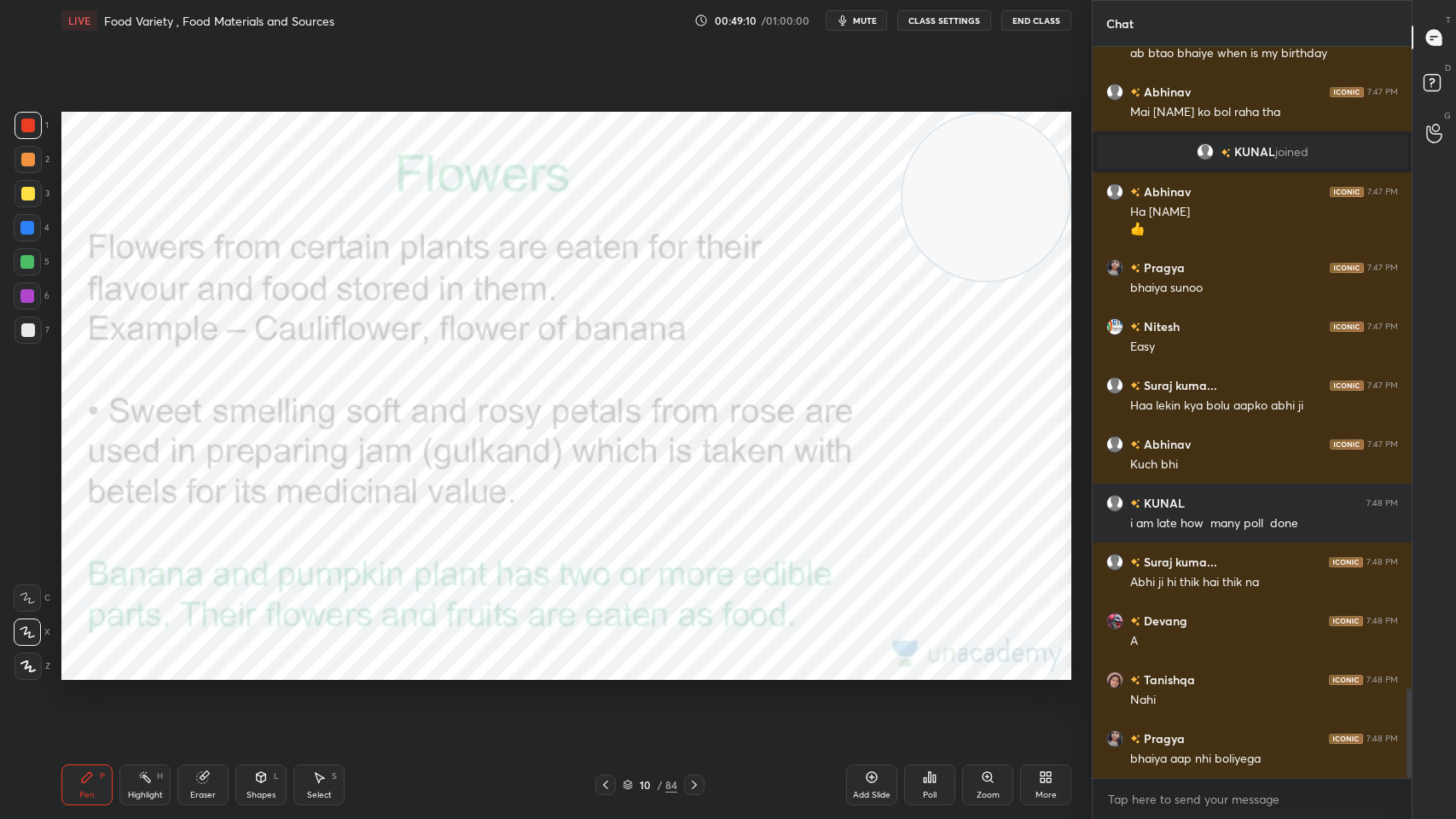 click on "84" at bounding box center (671, 785) 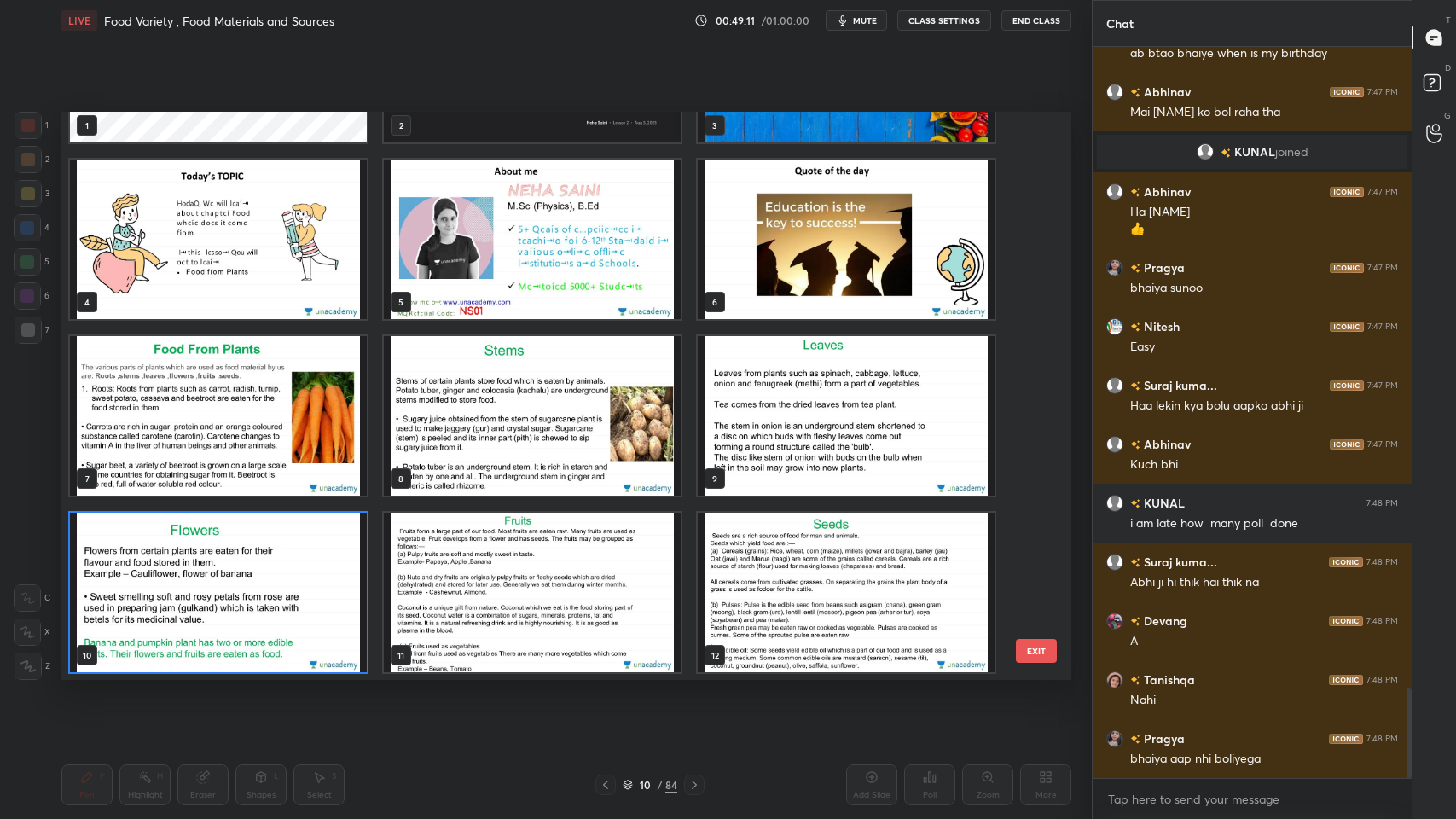 click at bounding box center [846, 592] 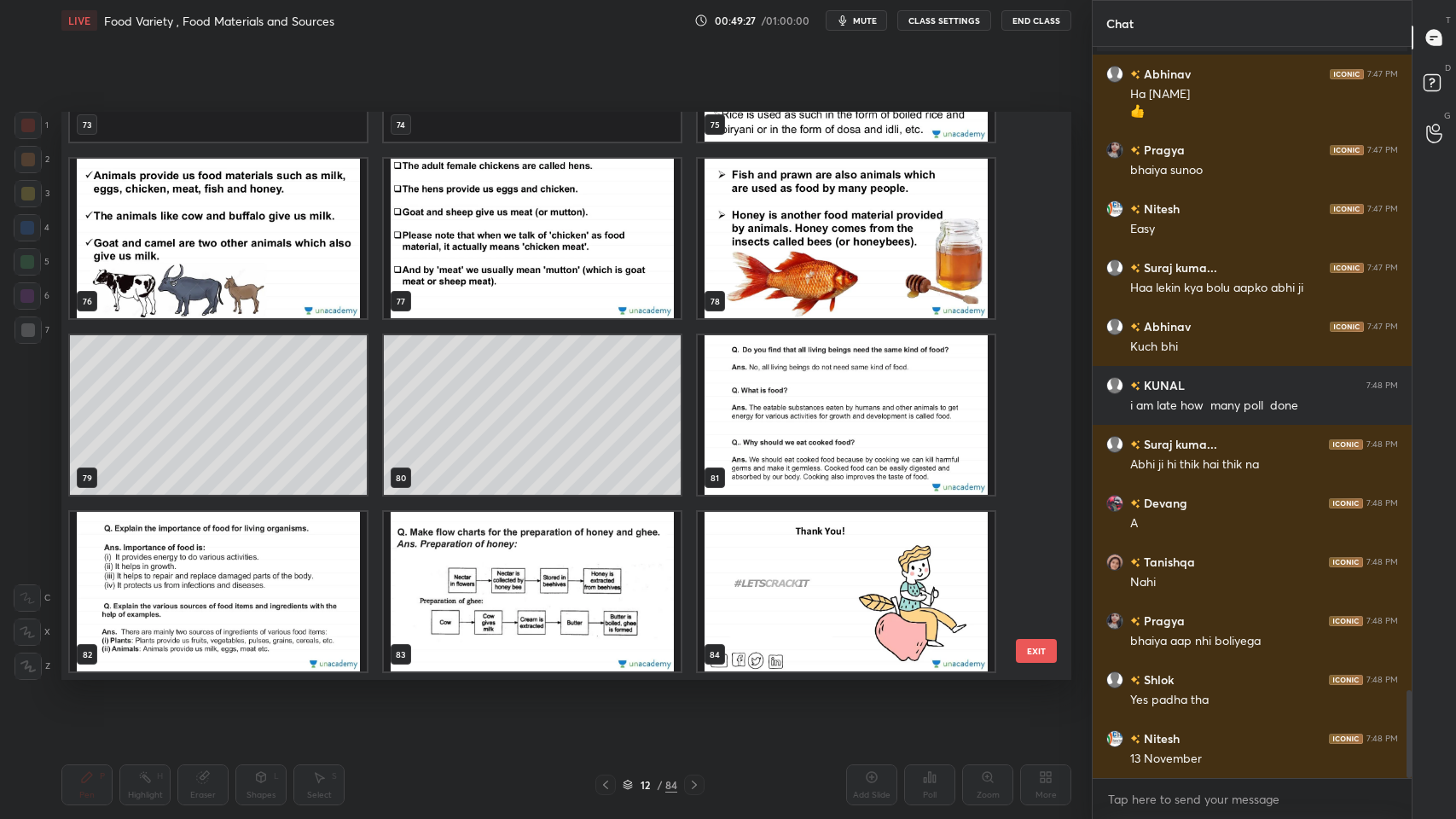 click at bounding box center [846, 415] 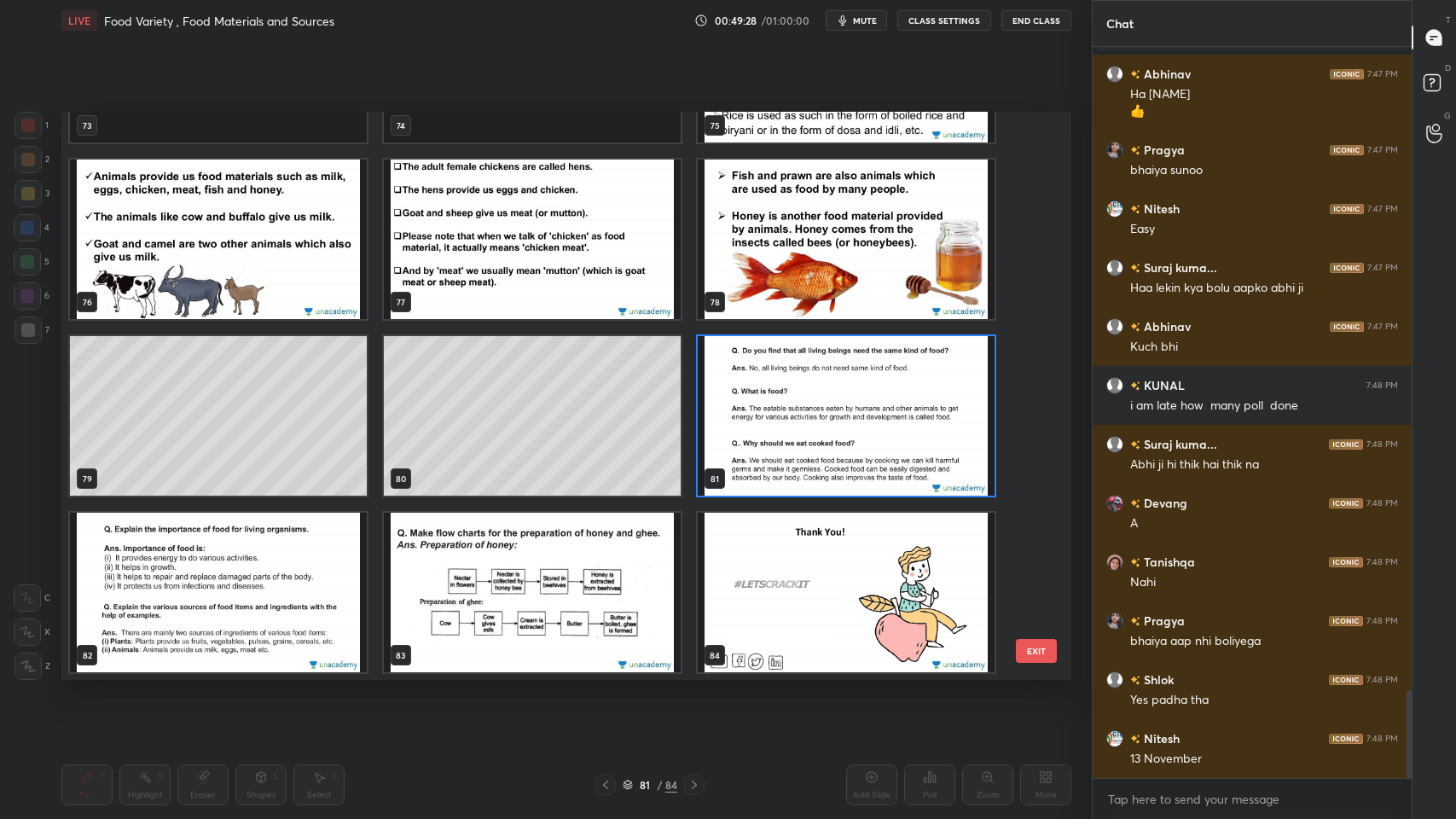 click at bounding box center [846, 415] 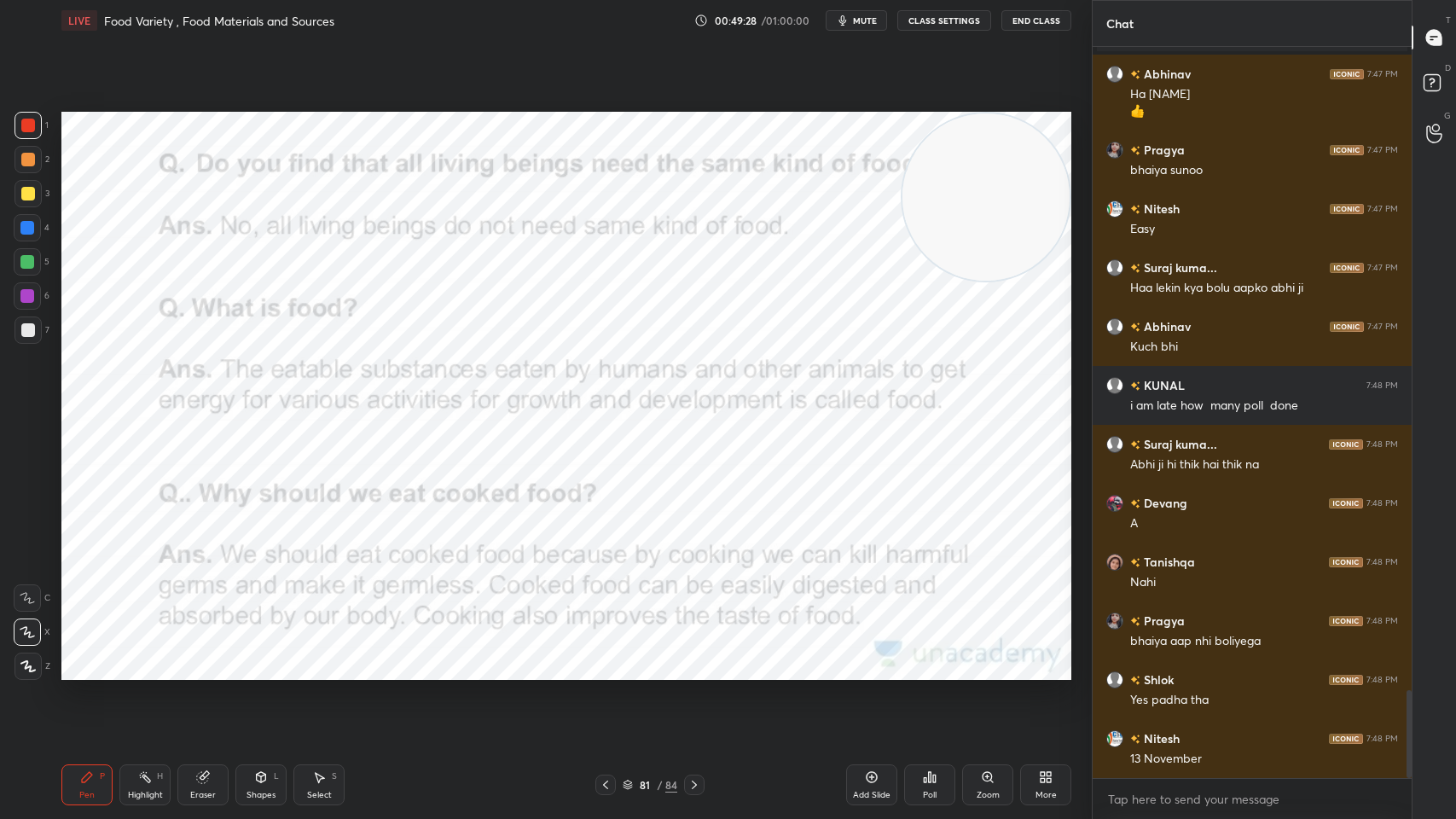 click at bounding box center (846, 415) 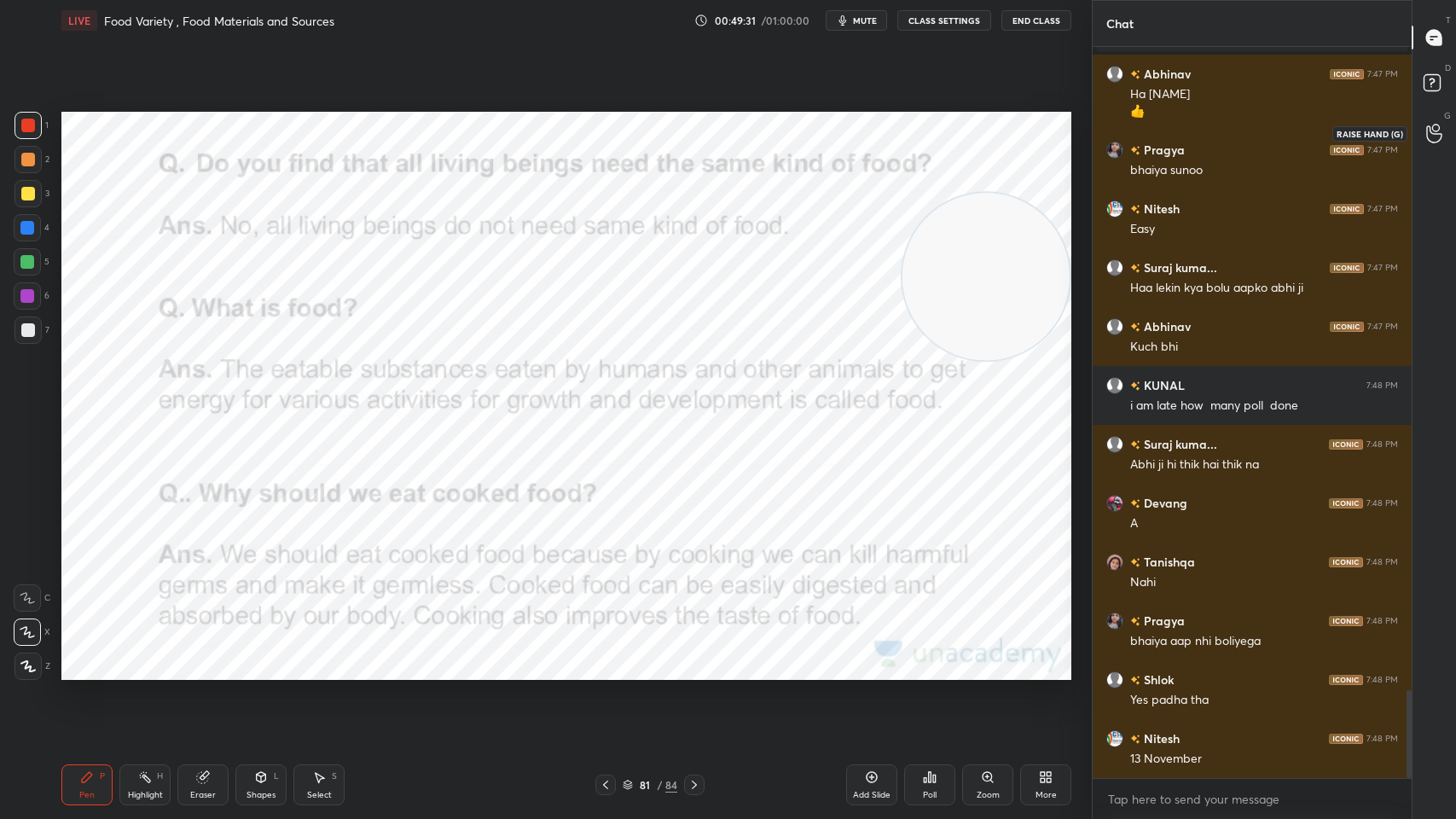 click at bounding box center [1435, 133] 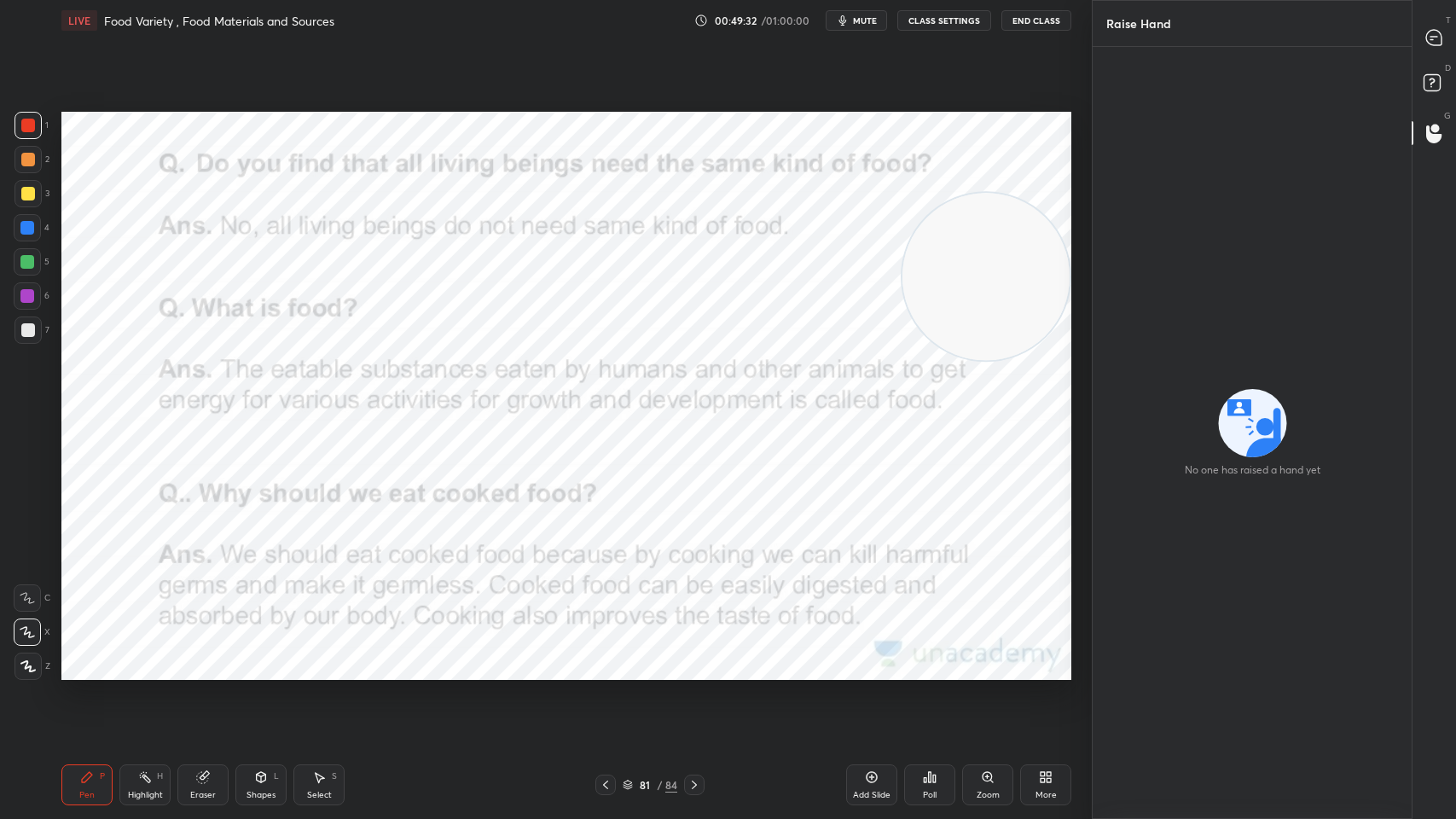 click 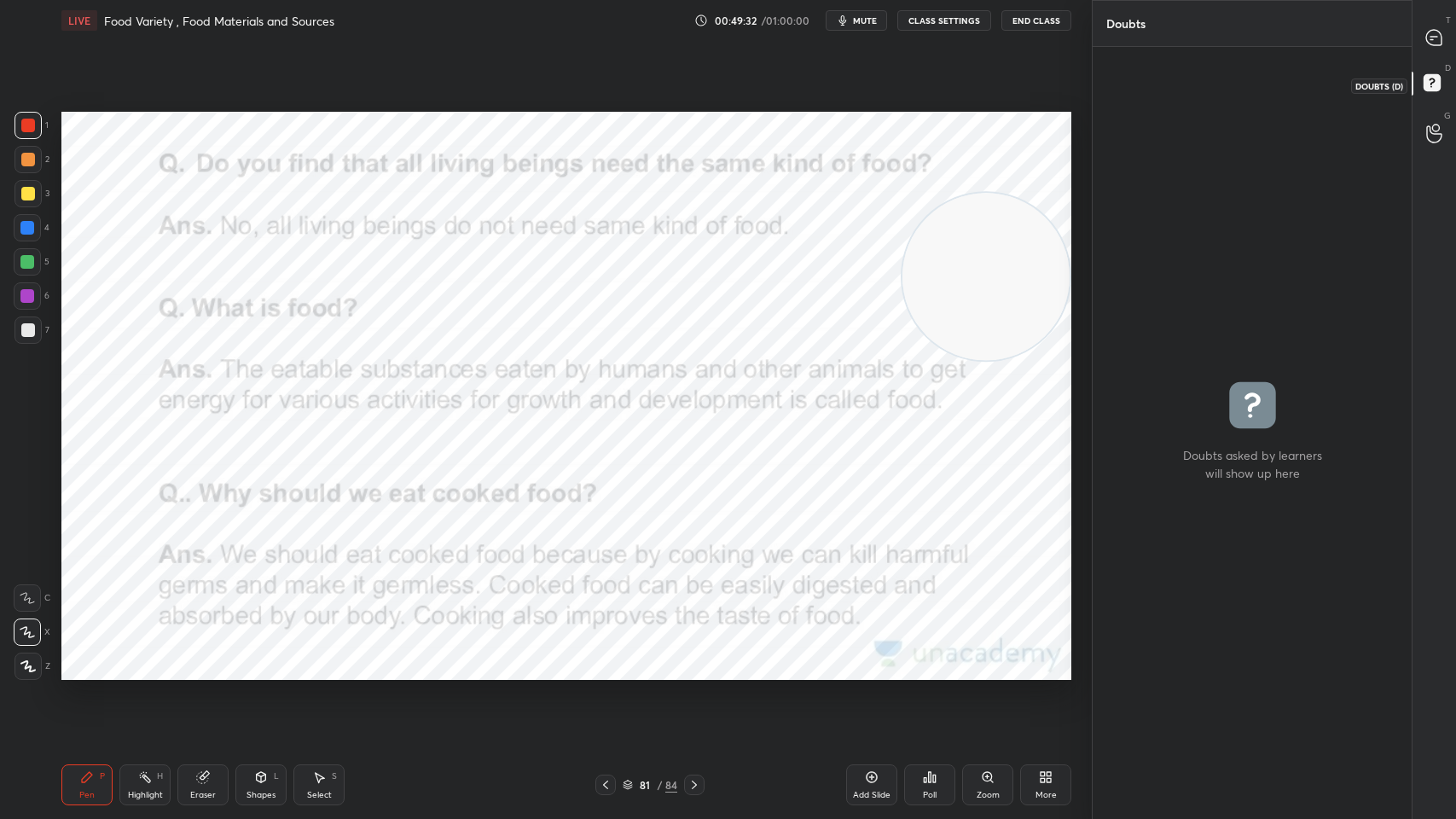 click on "Doubts" at bounding box center [1252, 23] 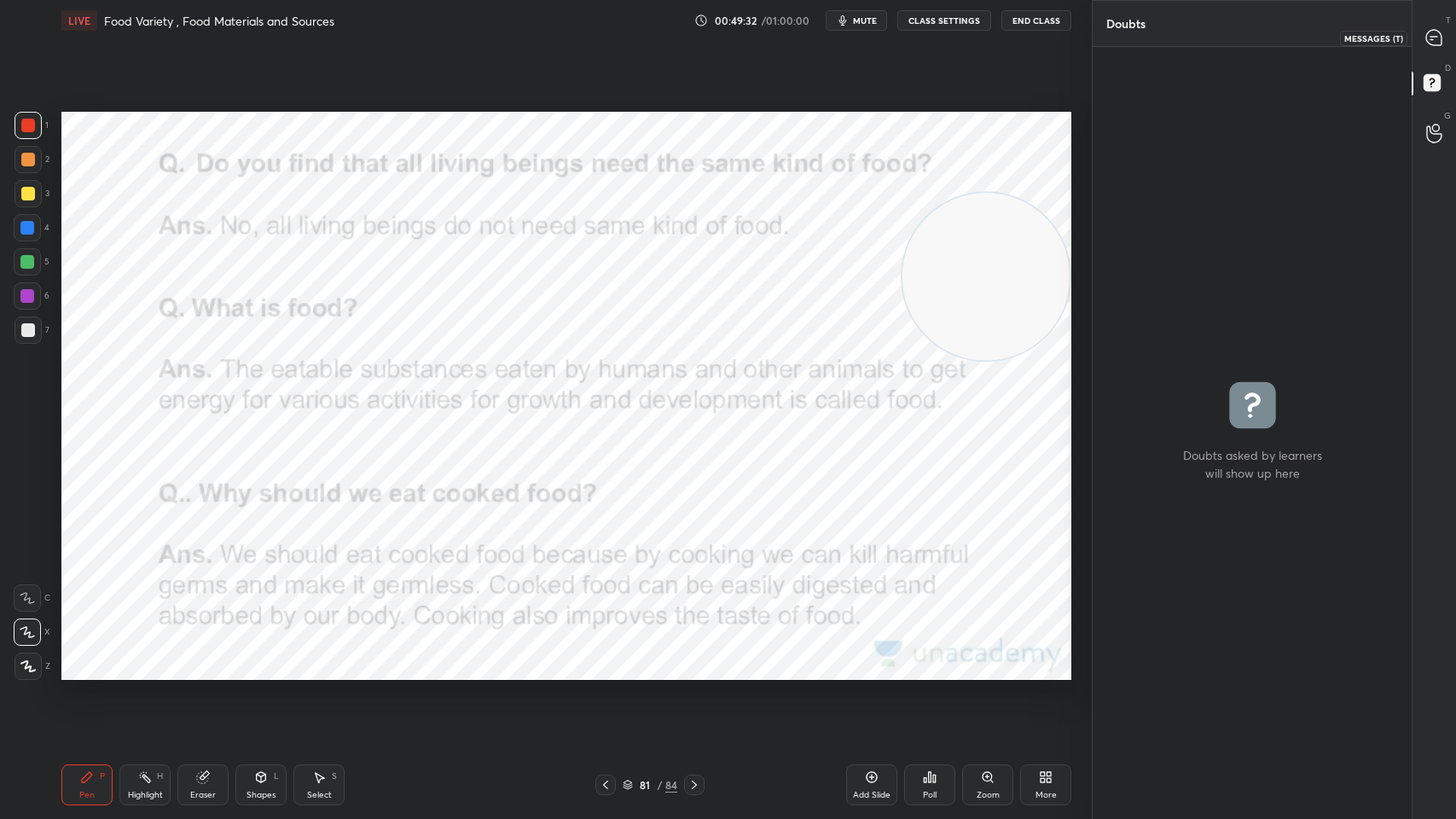 click 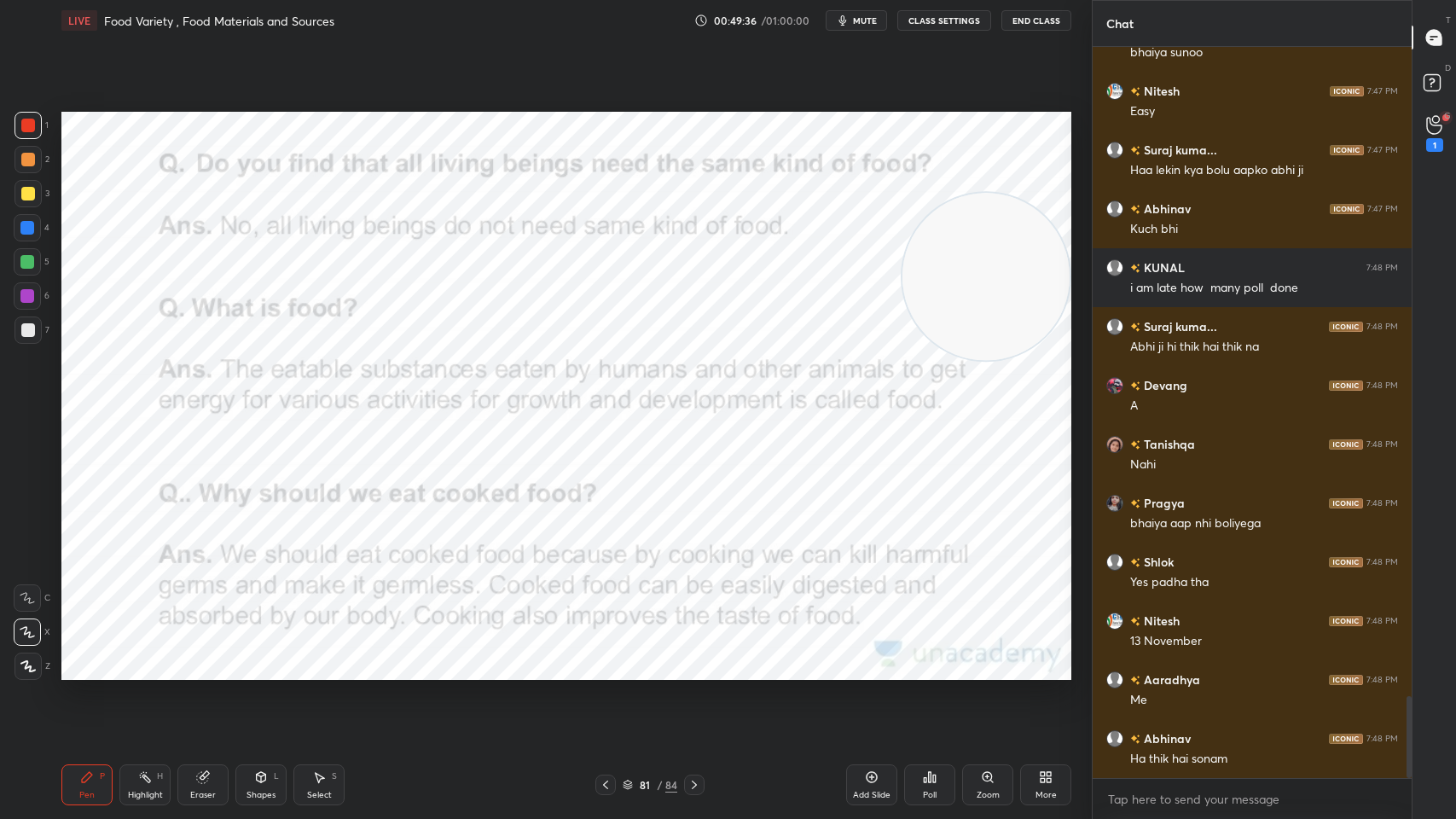 click on "1" at bounding box center (1435, 133) 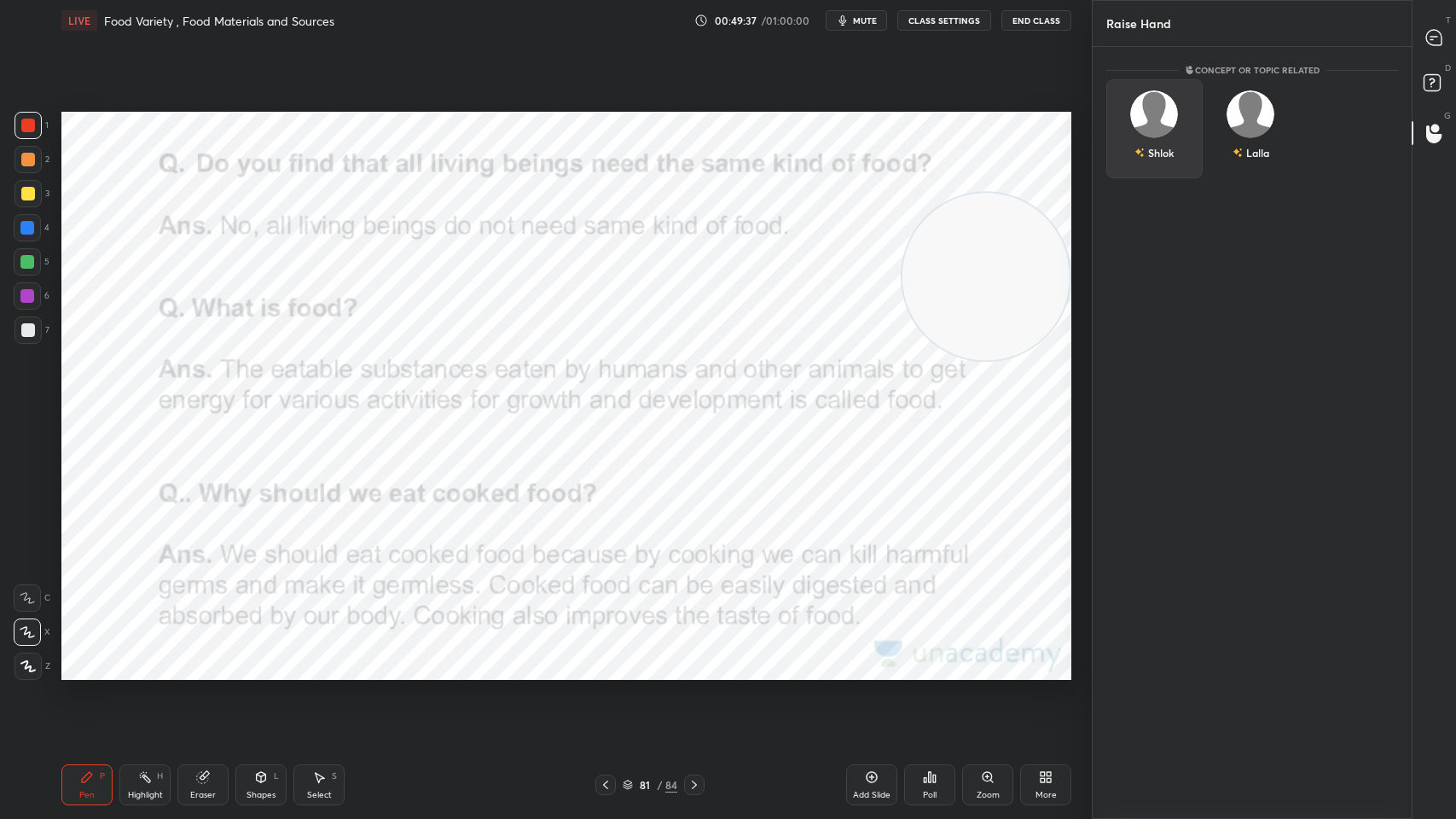 click on "Shlok" at bounding box center [1155, 153] 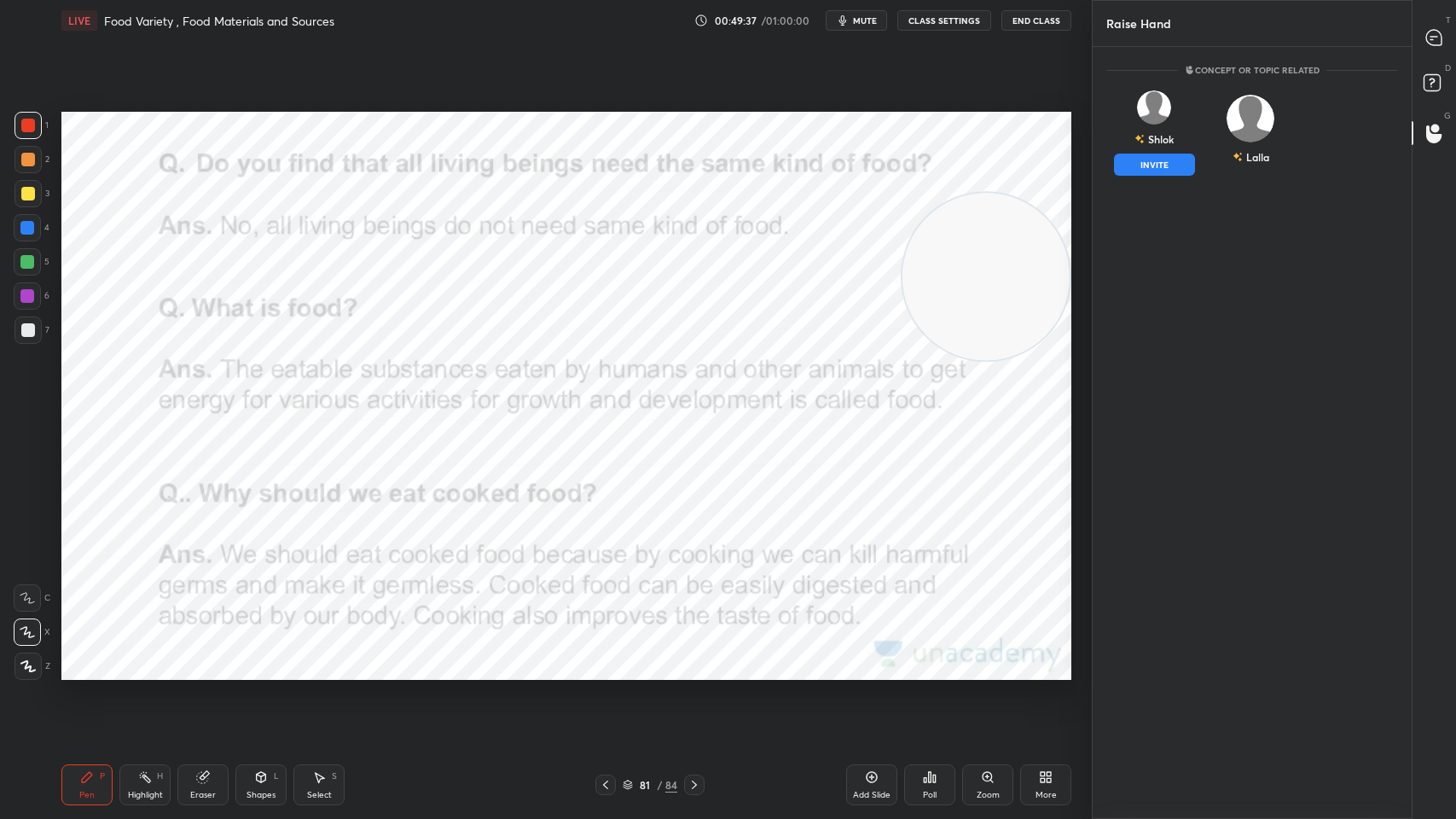 click on "INVITE" at bounding box center (1154, 165) 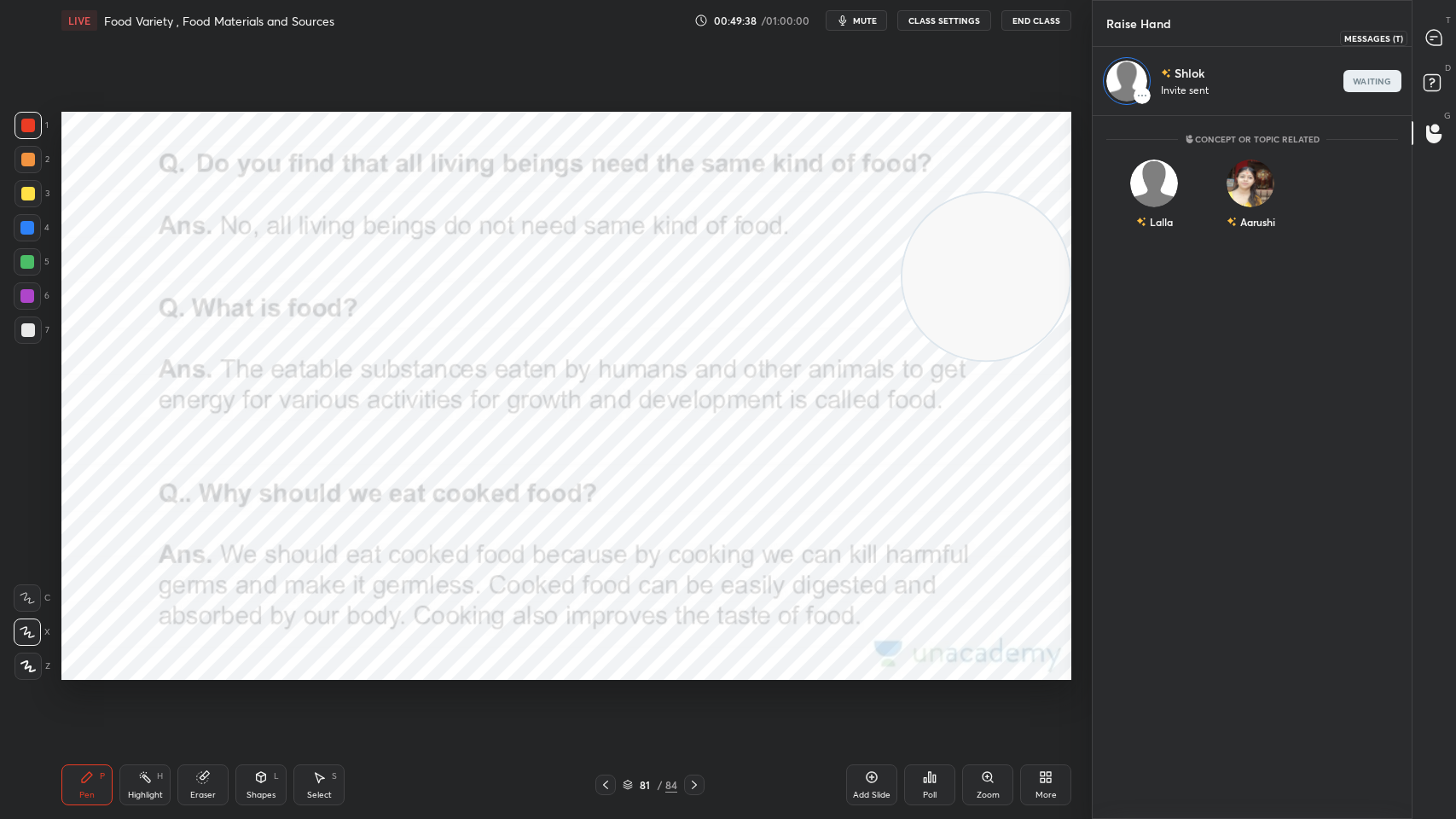 click at bounding box center [1435, 38] 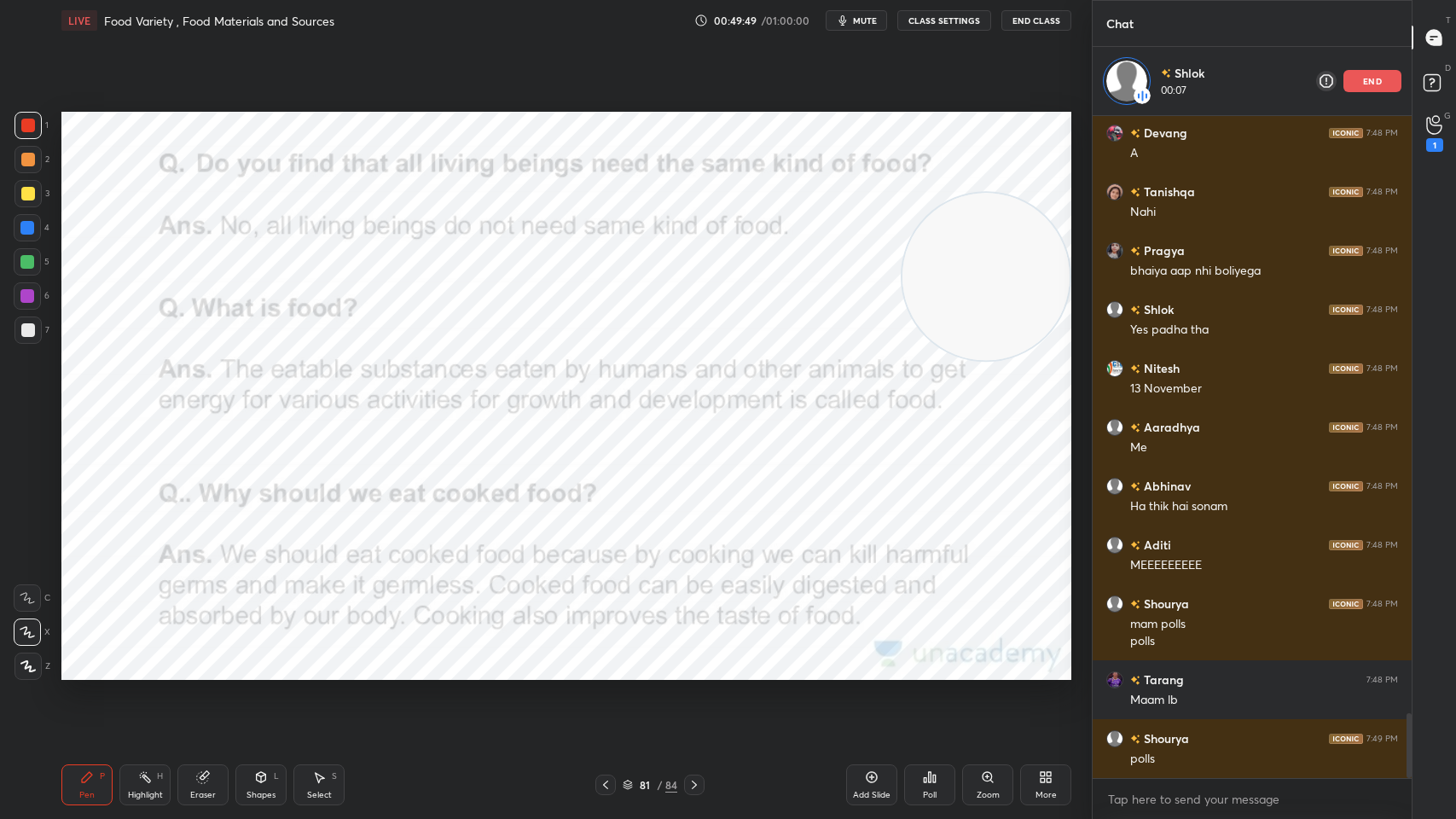 click on "mute" at bounding box center [865, 20] 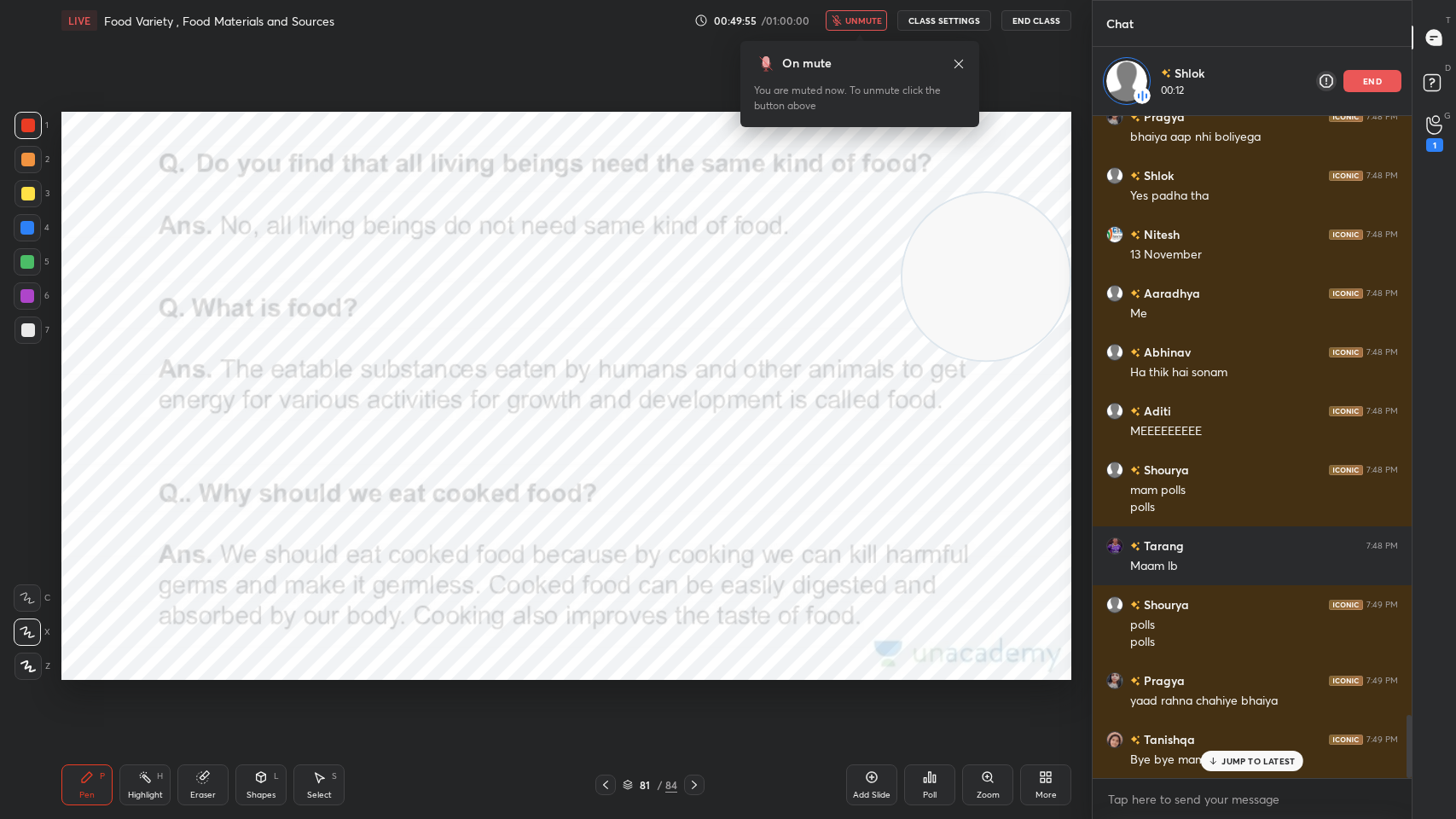 click 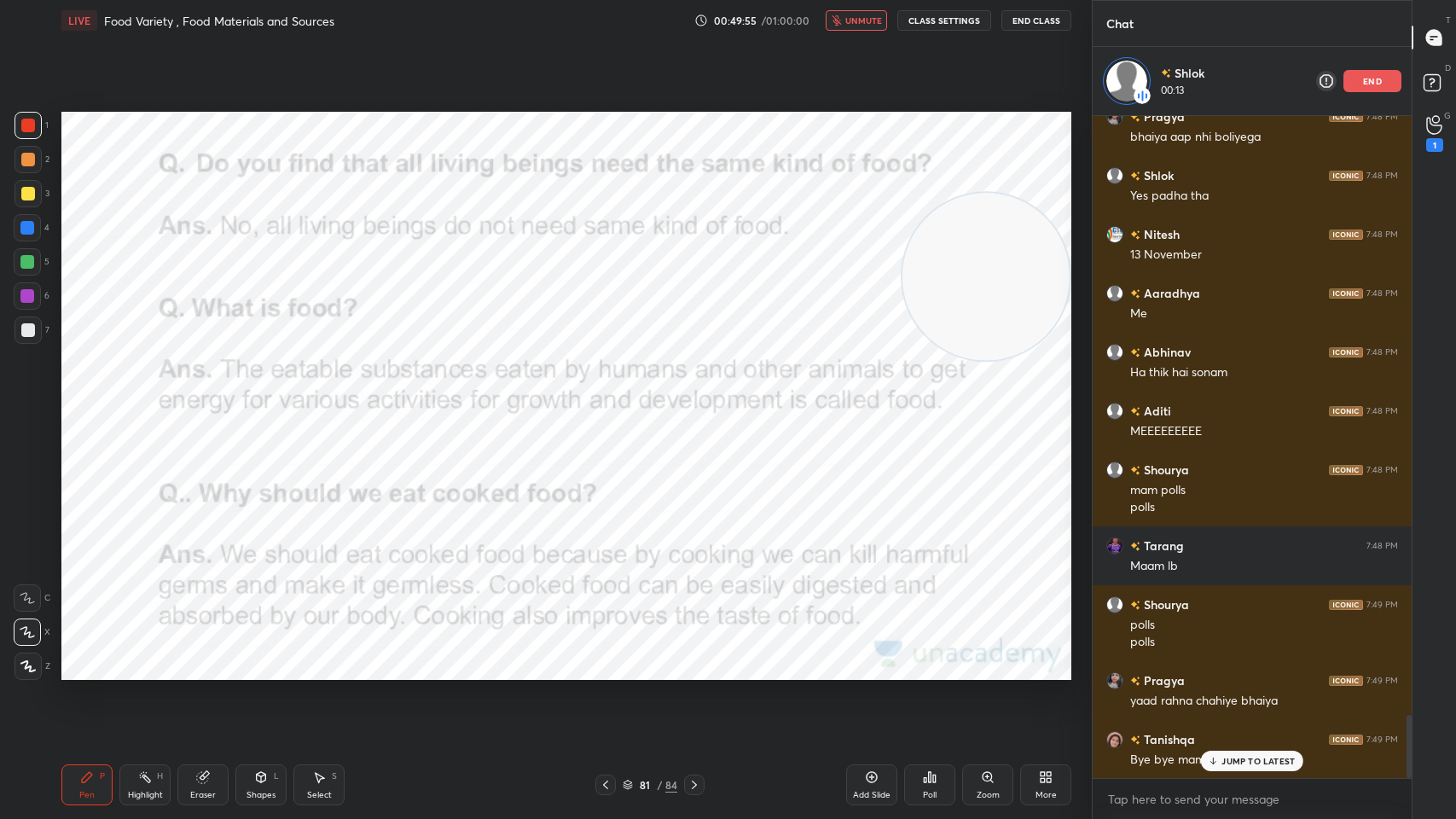 click on "unmute" at bounding box center (863, 20) 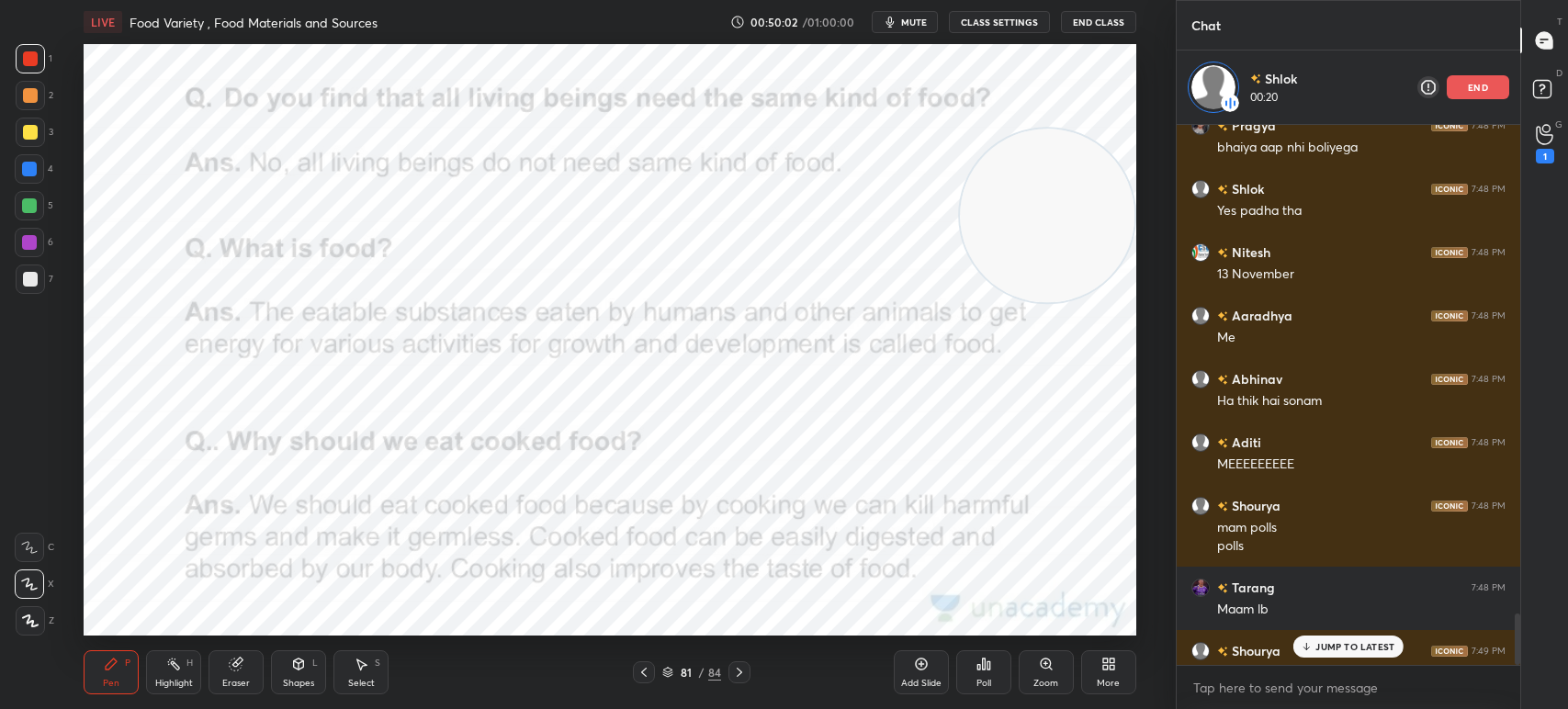 type on "x" 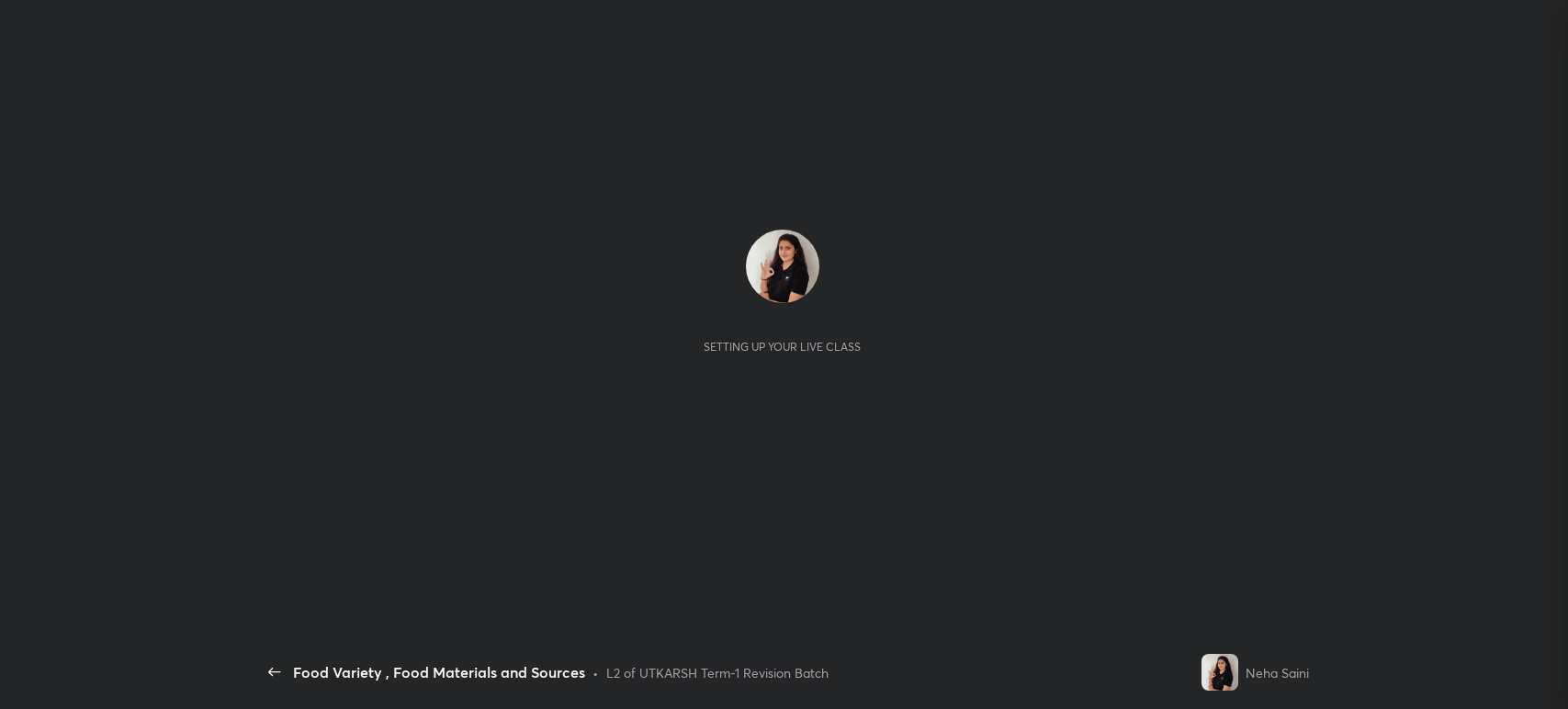 scroll, scrollTop: 0, scrollLeft: 0, axis: both 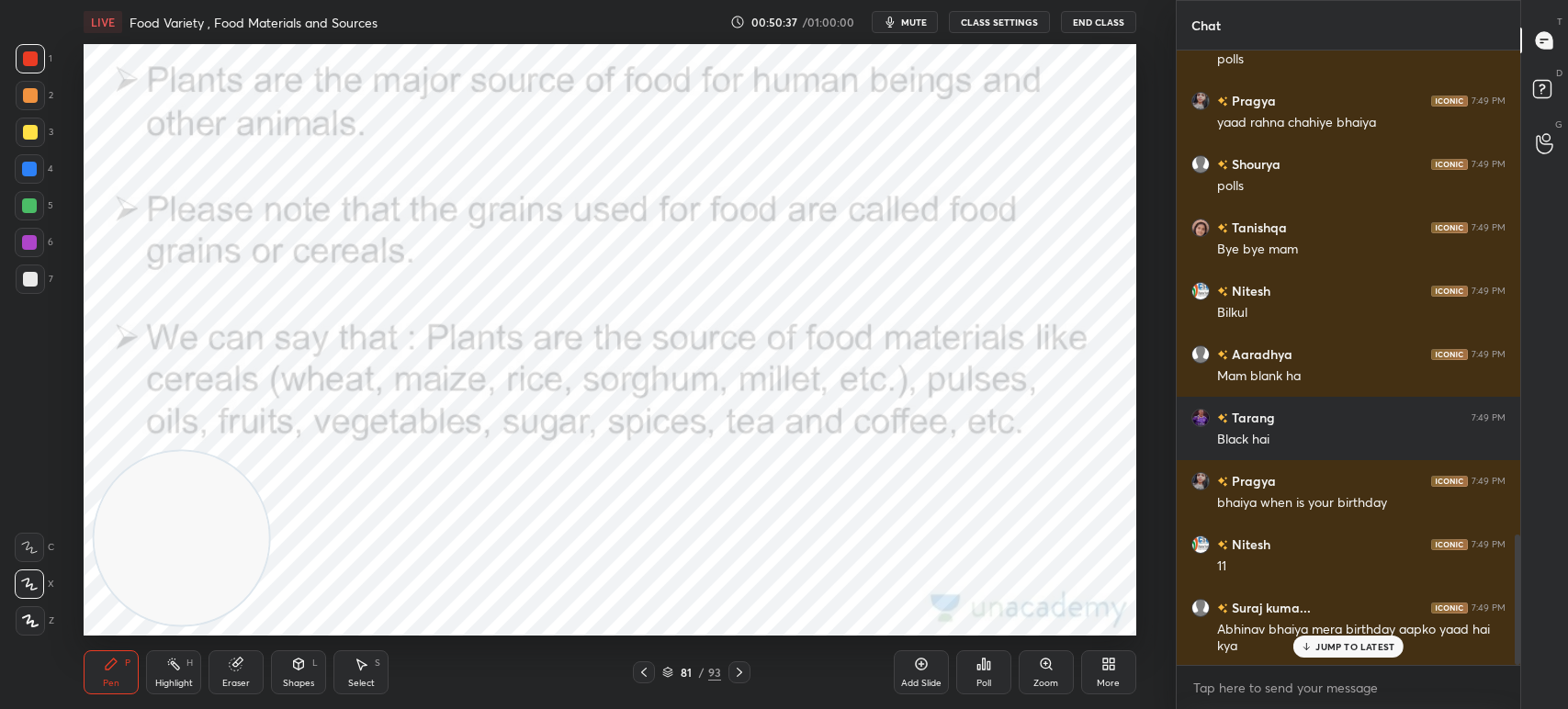 click on "81 / 93" at bounding box center (692, 672) 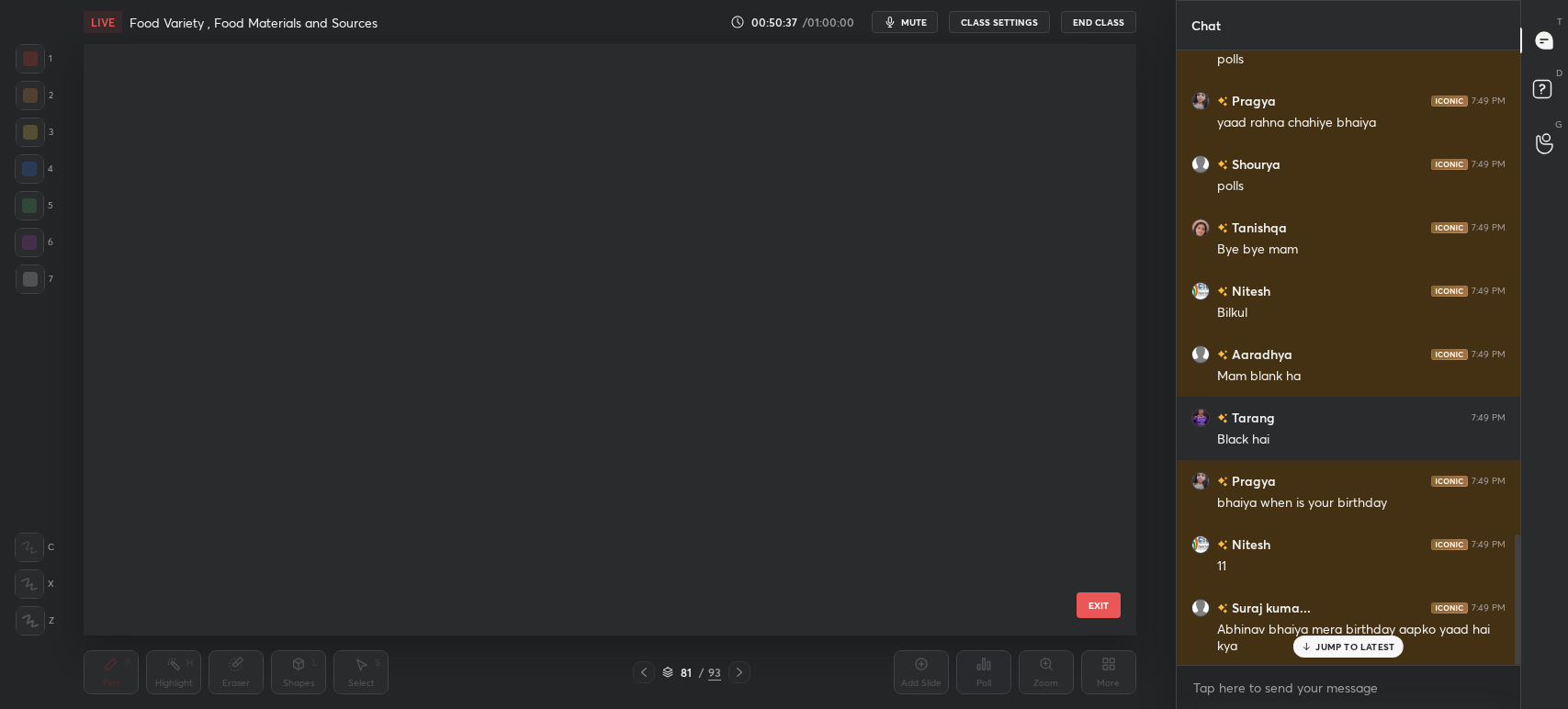 scroll, scrollTop: 4364, scrollLeft: 0, axis: vertical 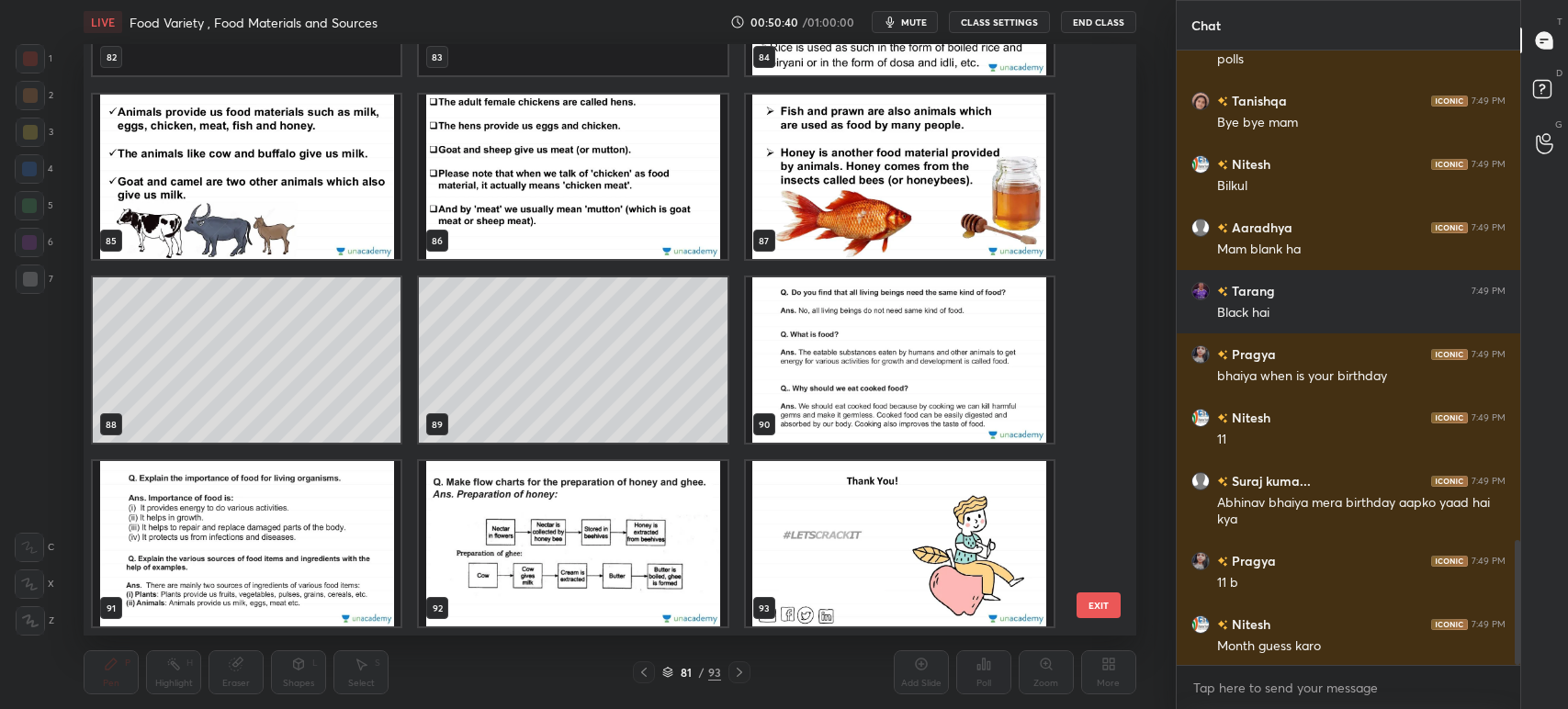click at bounding box center [899, 360] 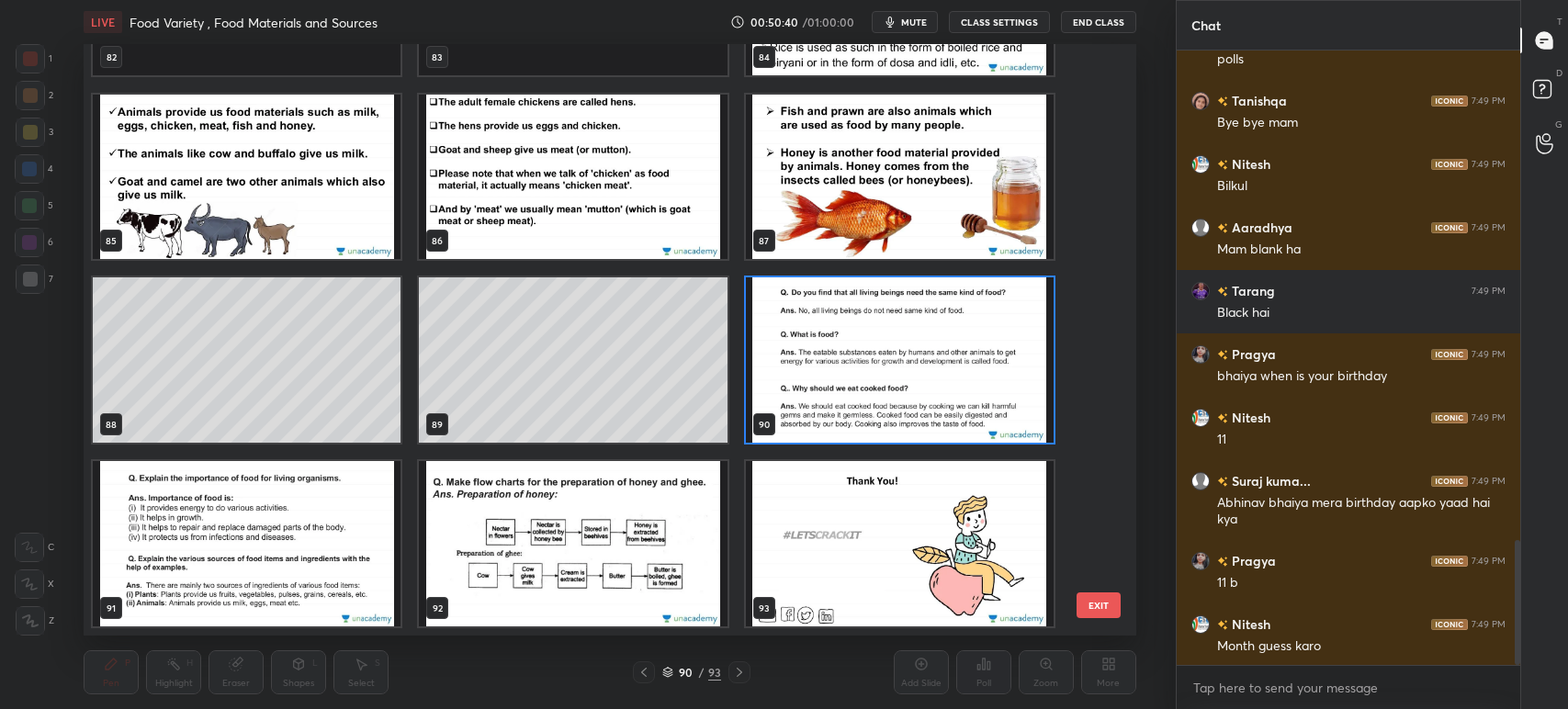 click at bounding box center [899, 360] 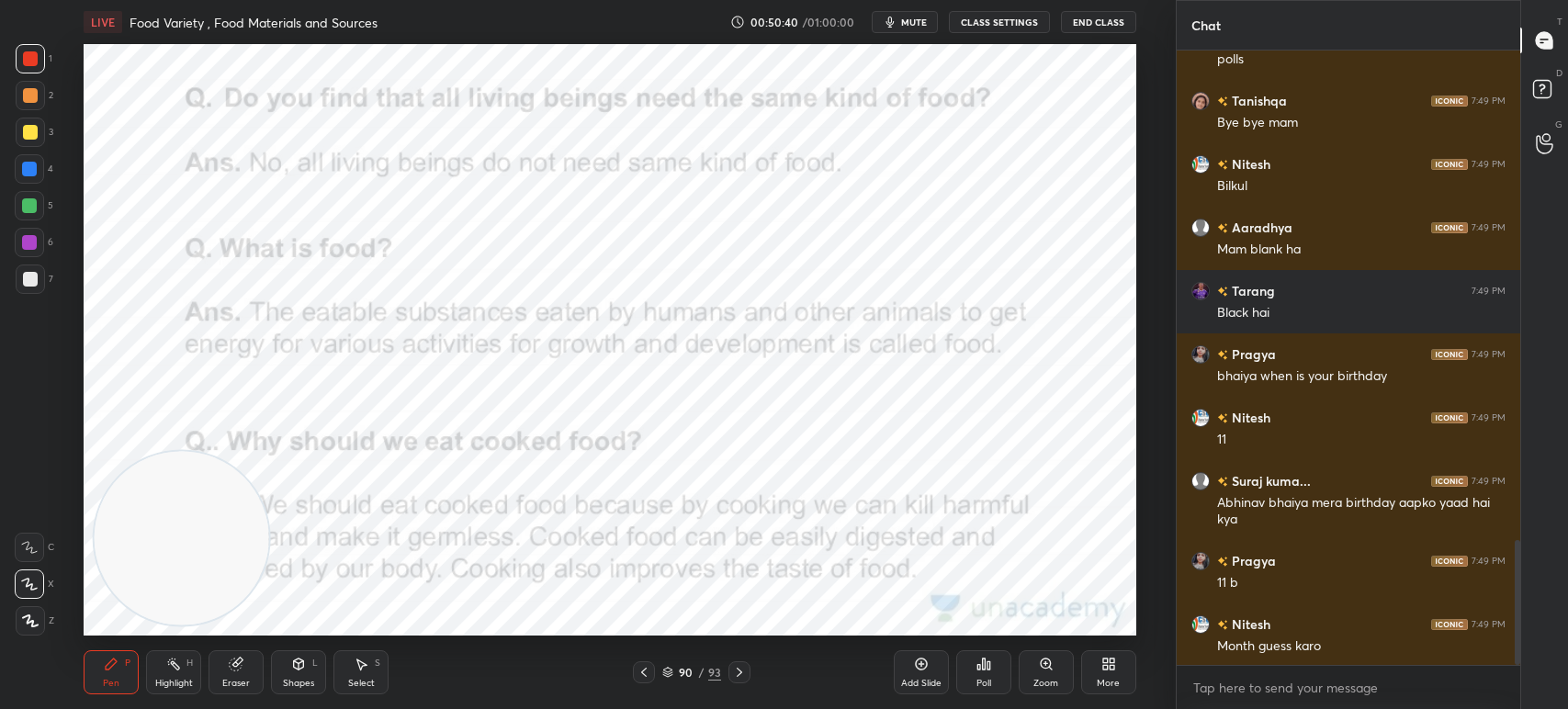 click at bounding box center [899, 360] 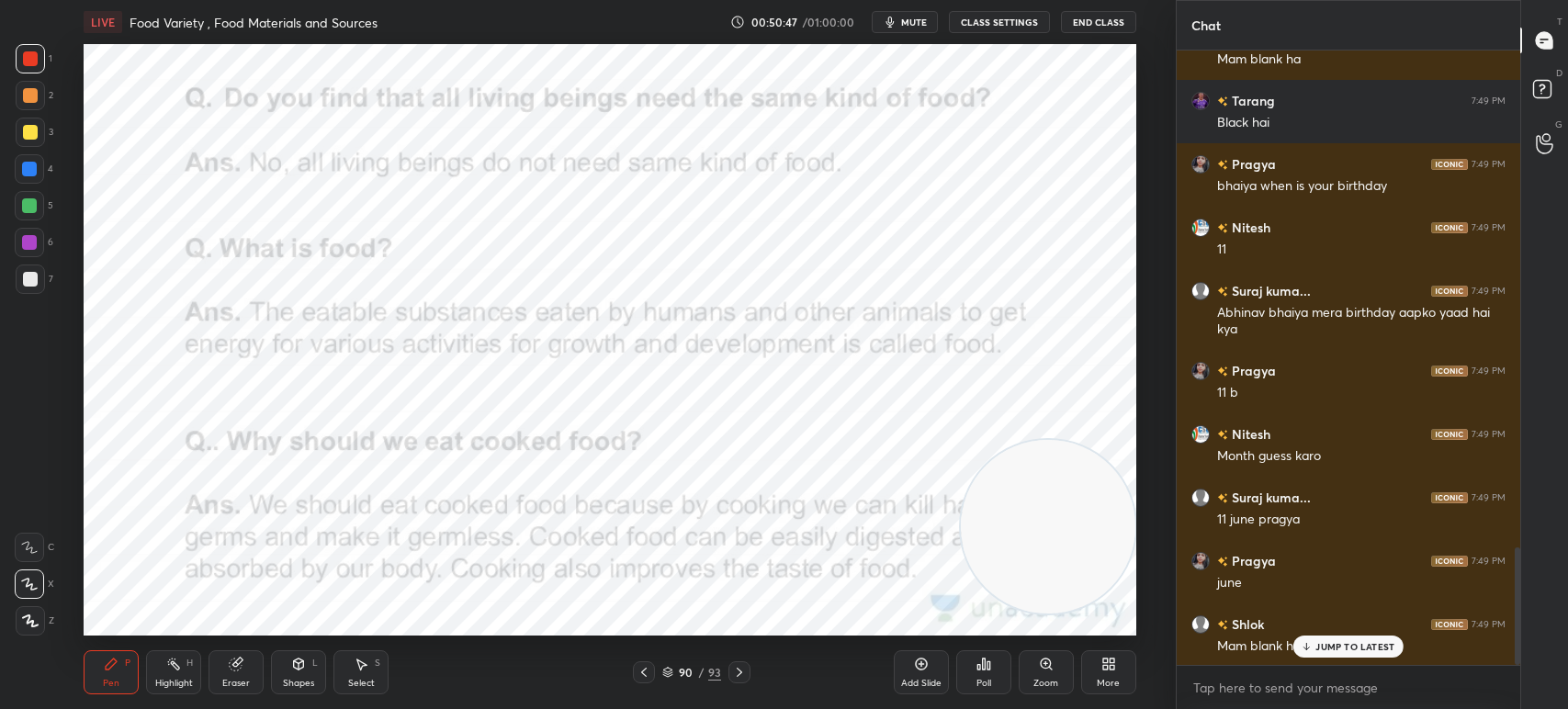click on "90" at bounding box center (686, 672) 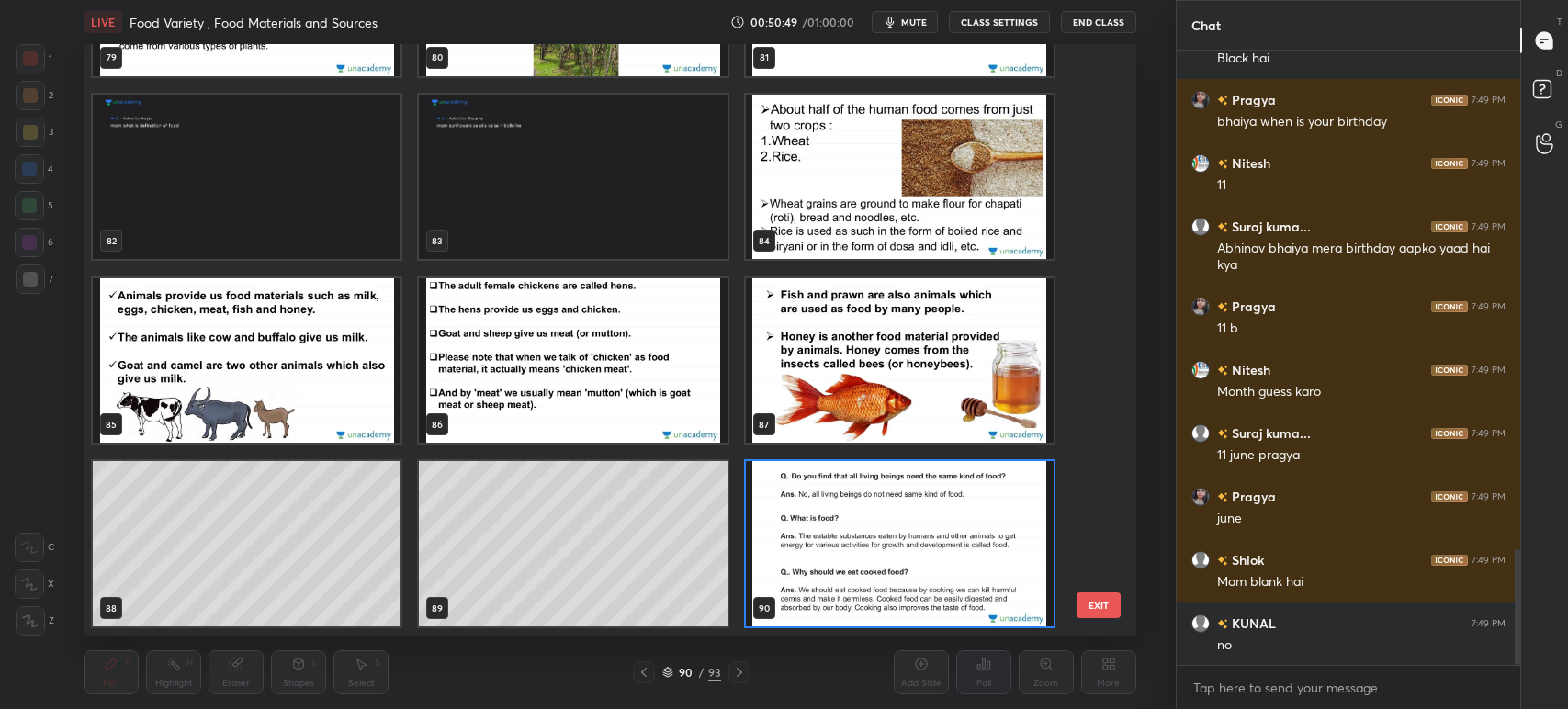 click at bounding box center [899, 544] 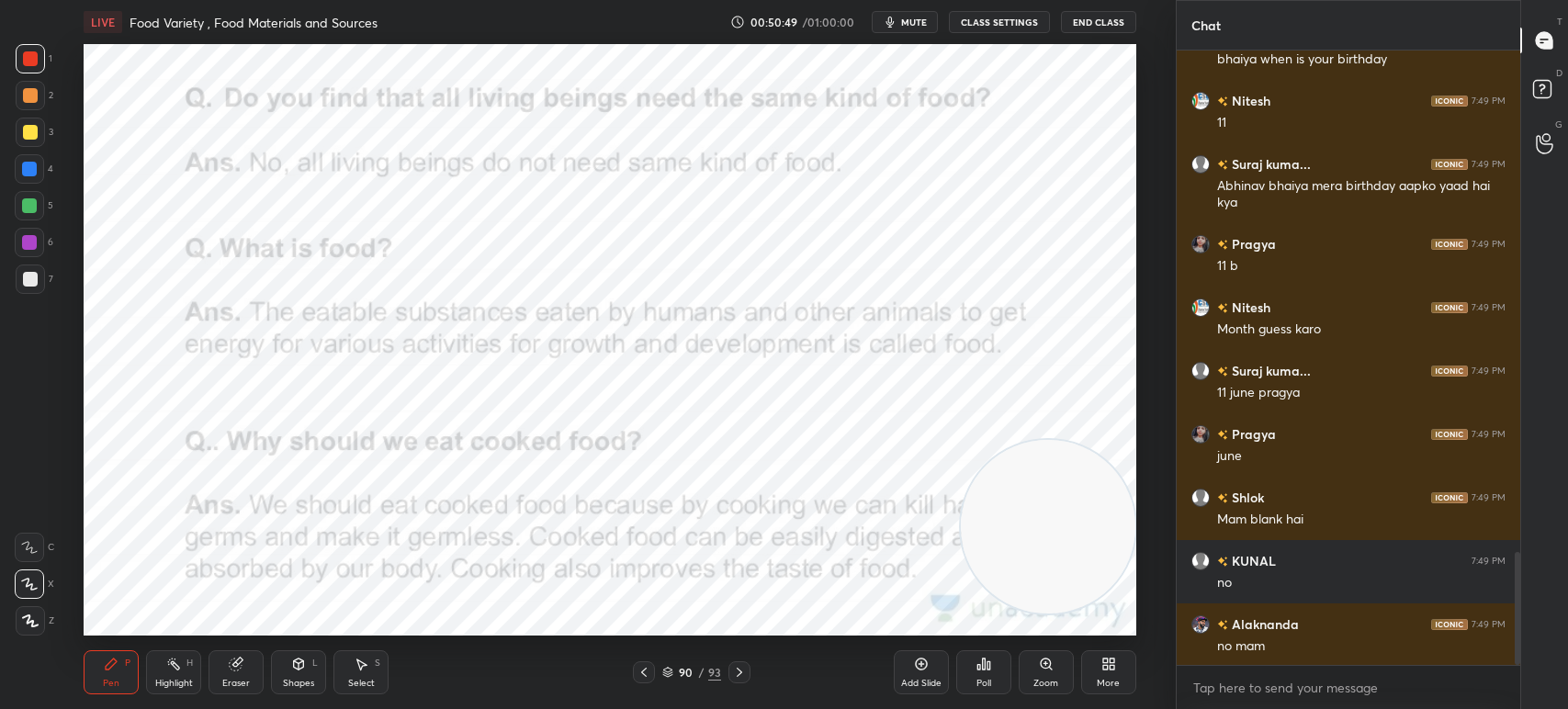 click on "More" at bounding box center [1109, 672] 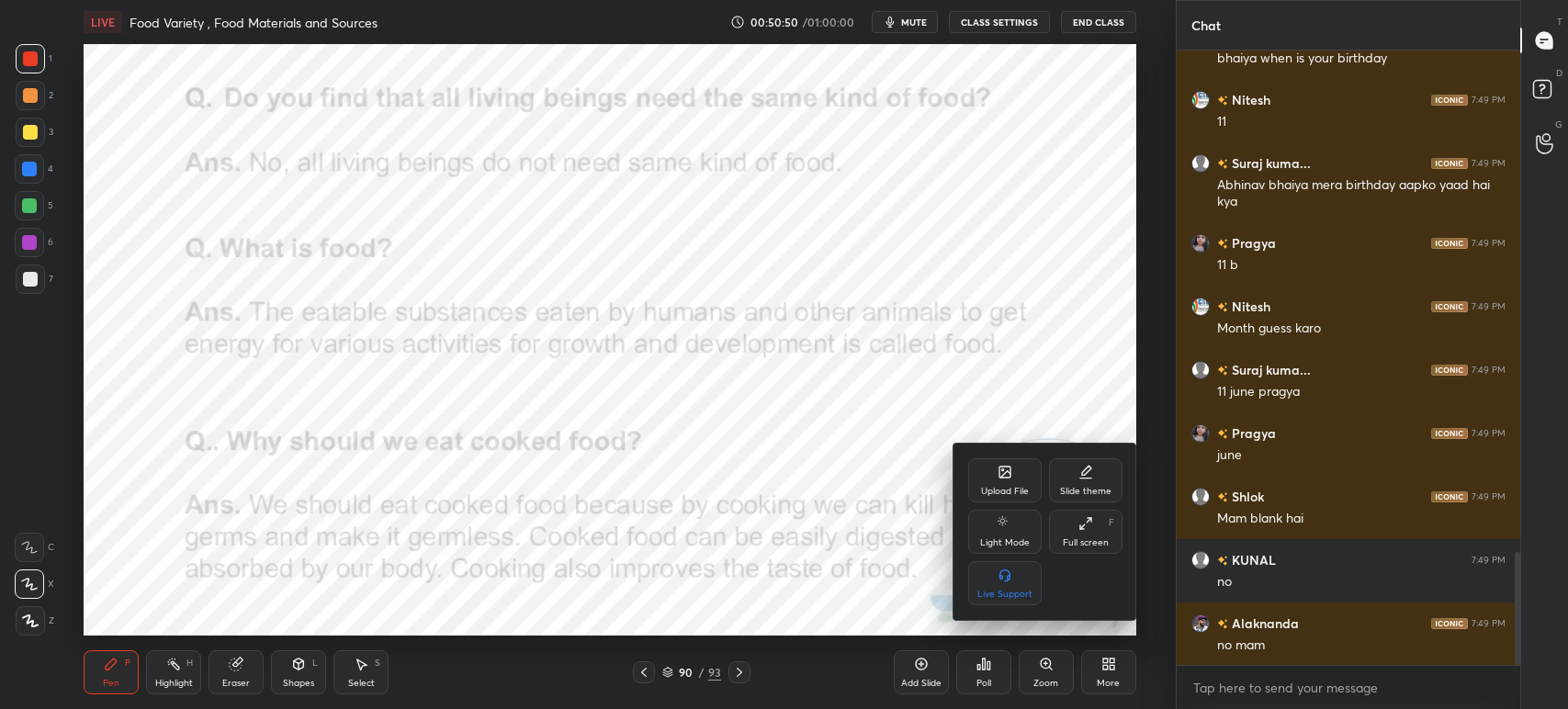 click on "Upload File" at bounding box center (1005, 480) 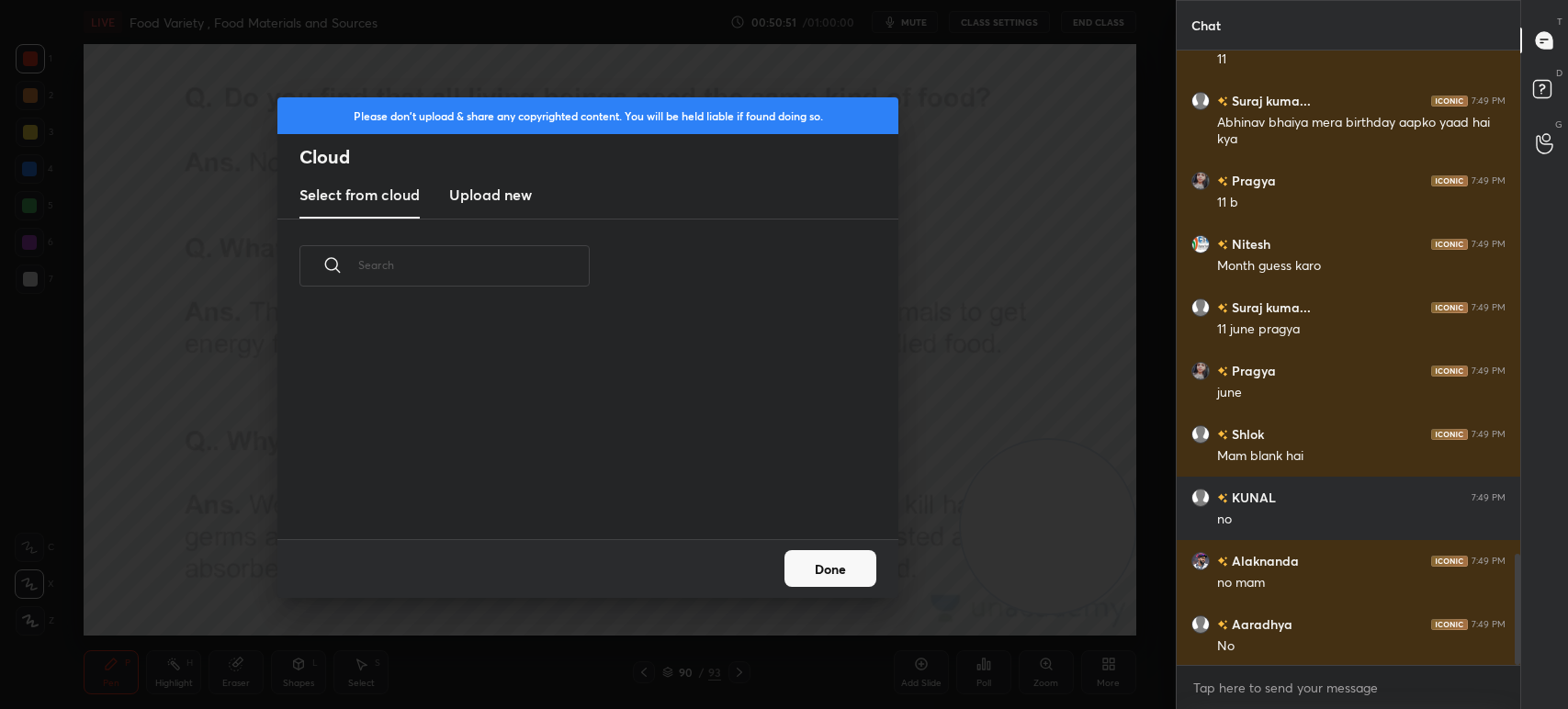 click on "​" at bounding box center [588, 379] 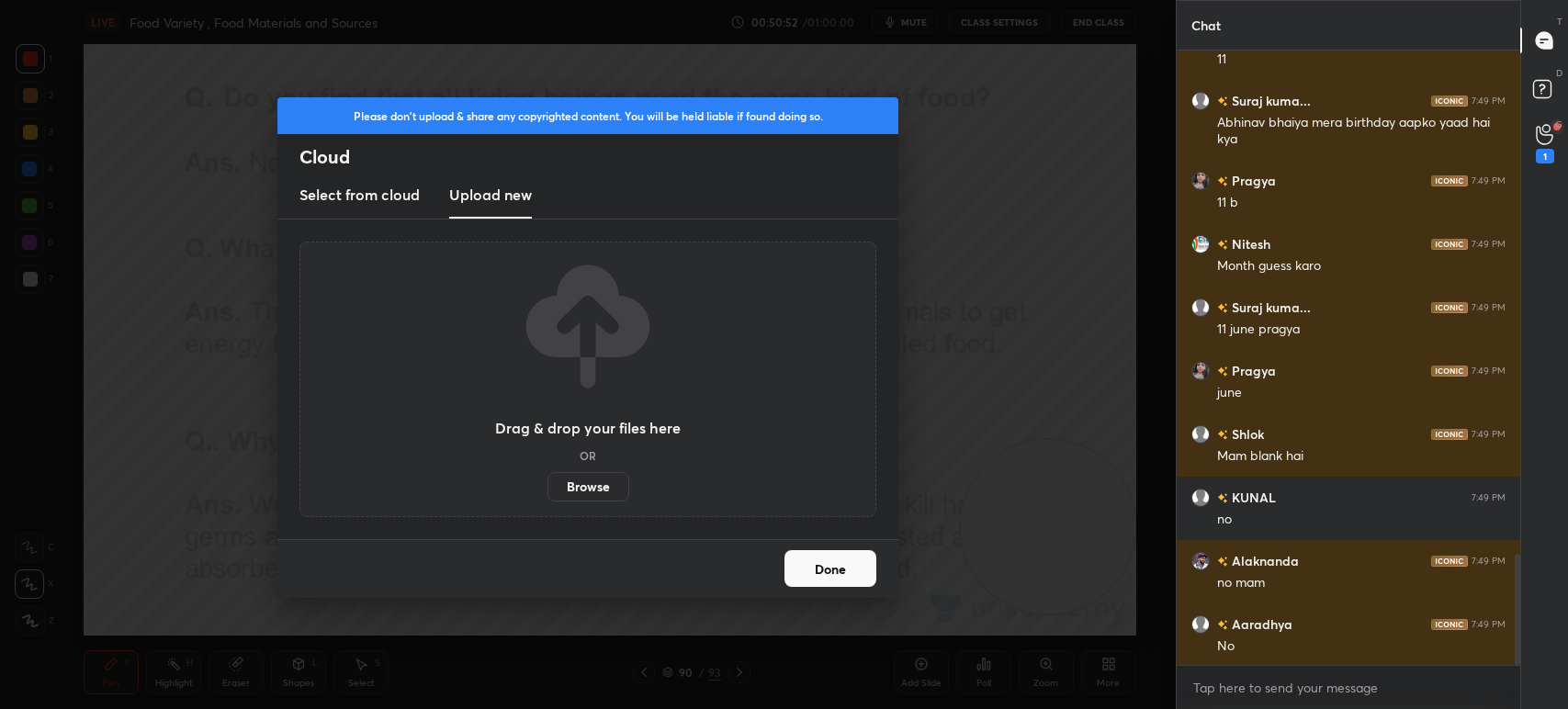 click on "Drag & drop your files here OR Browse" at bounding box center [588, 379] 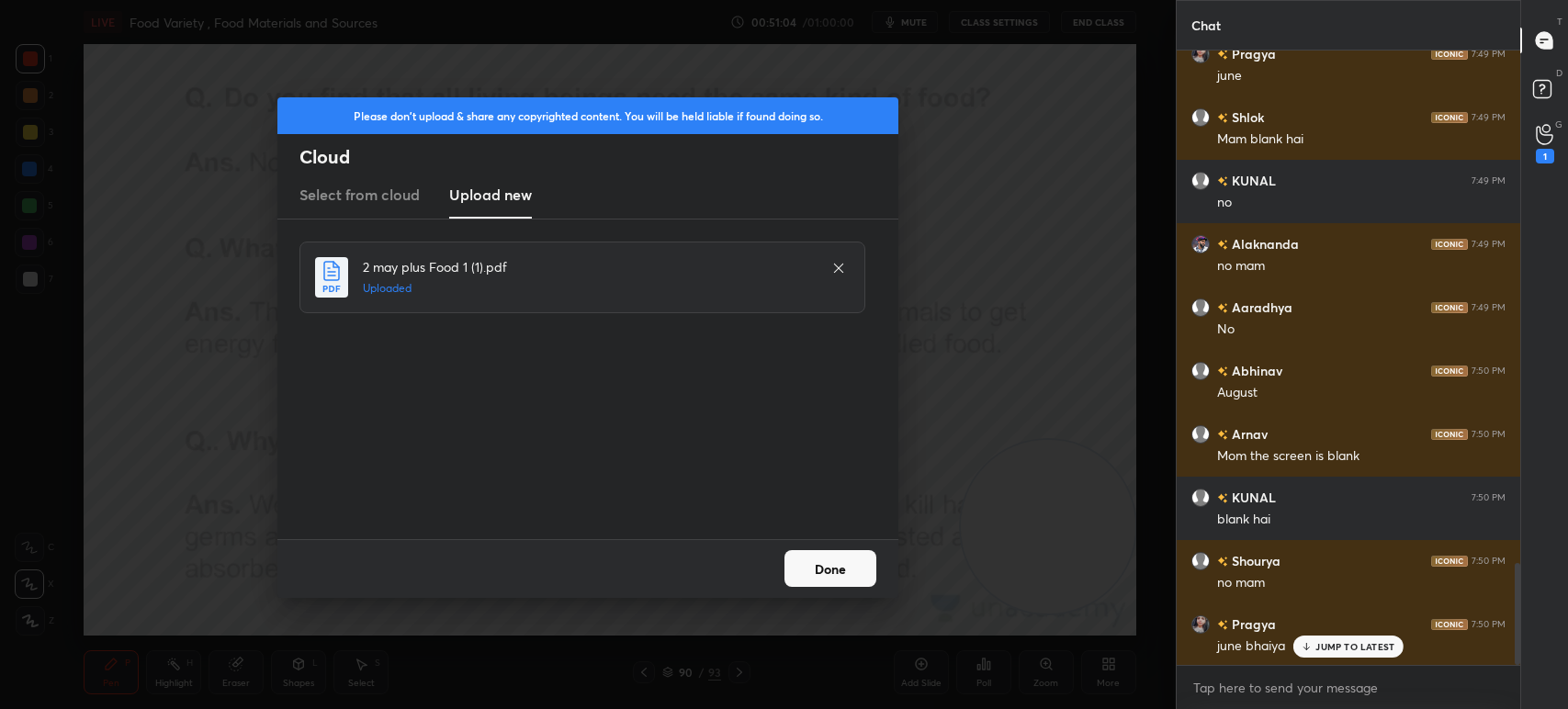 click on "Done" at bounding box center [830, 568] 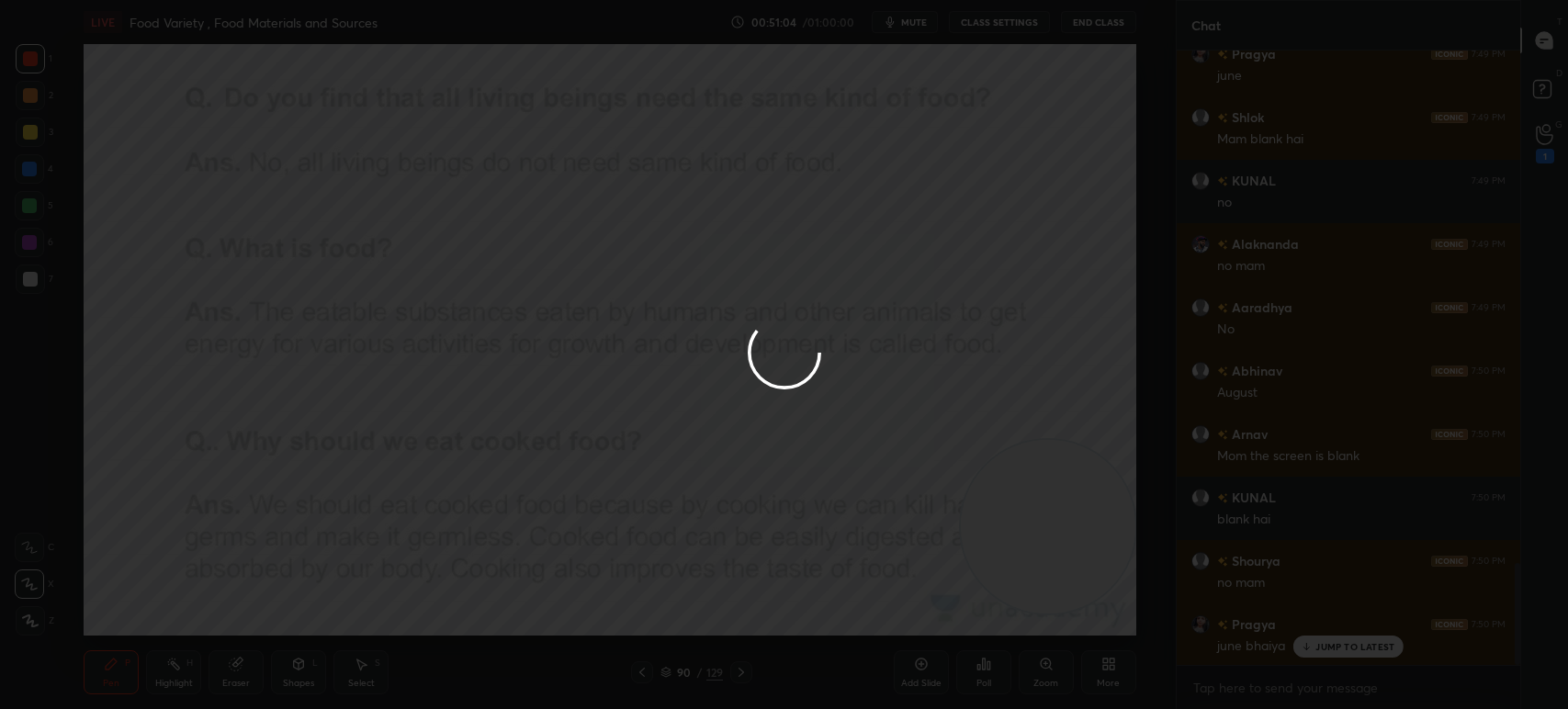 click at bounding box center [784, 354] 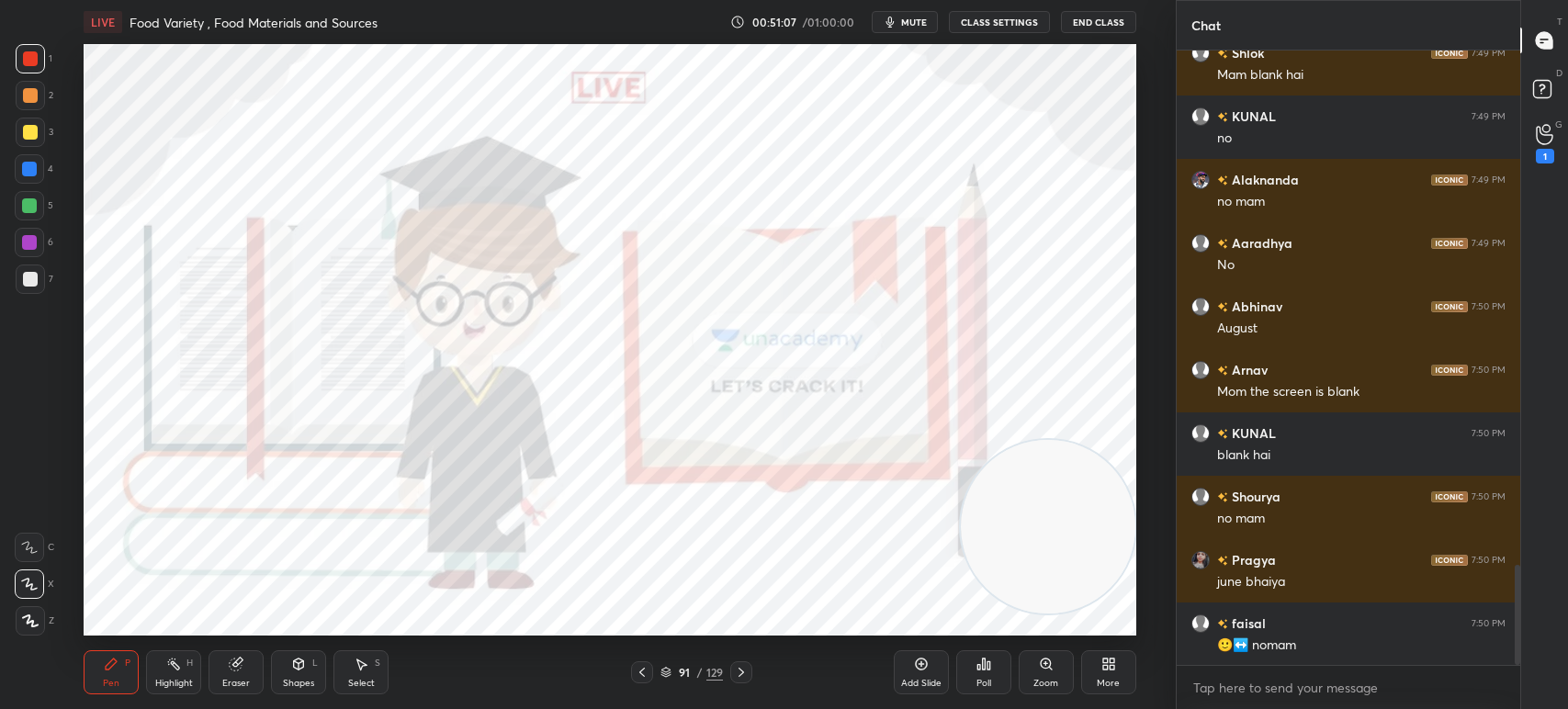 click on "/" at bounding box center [700, 672] 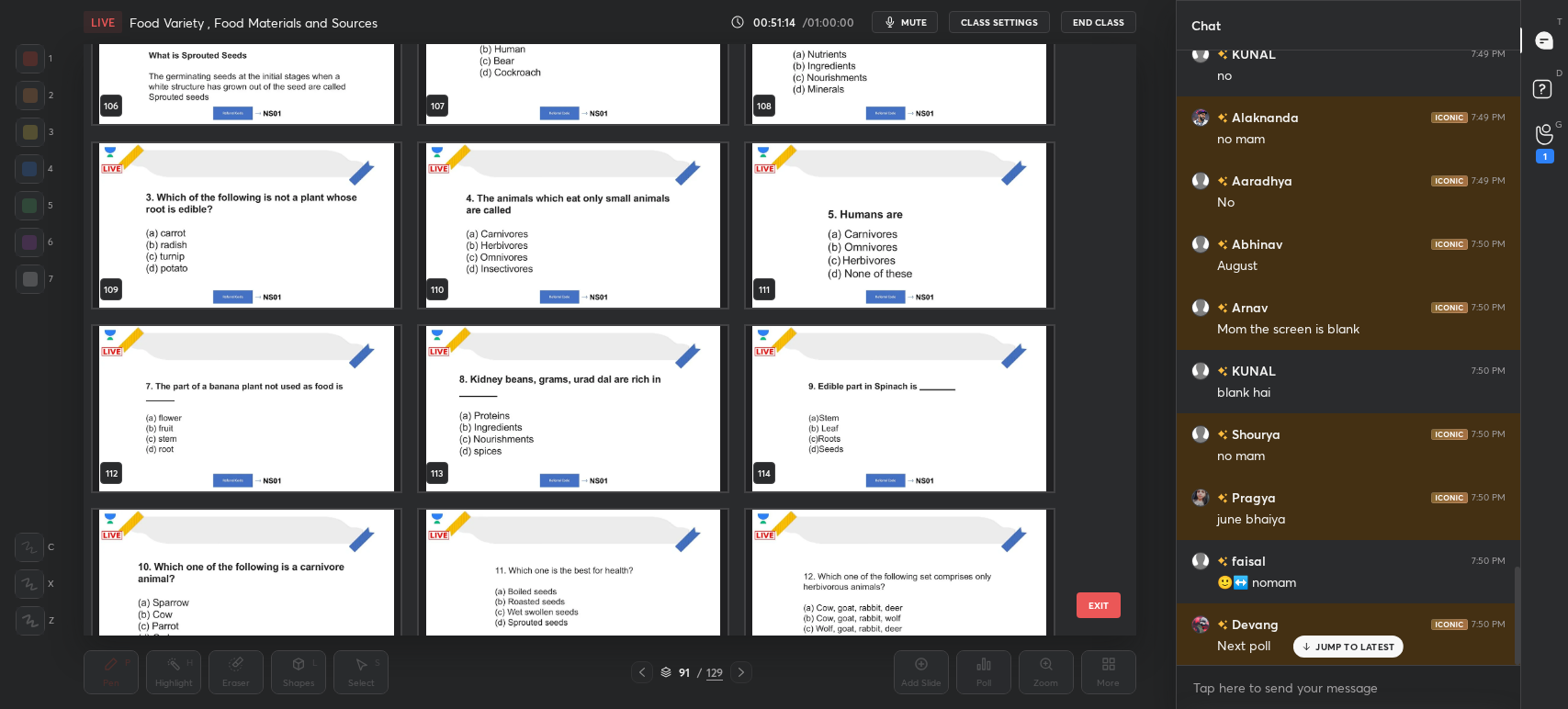 click at bounding box center [246, 409] 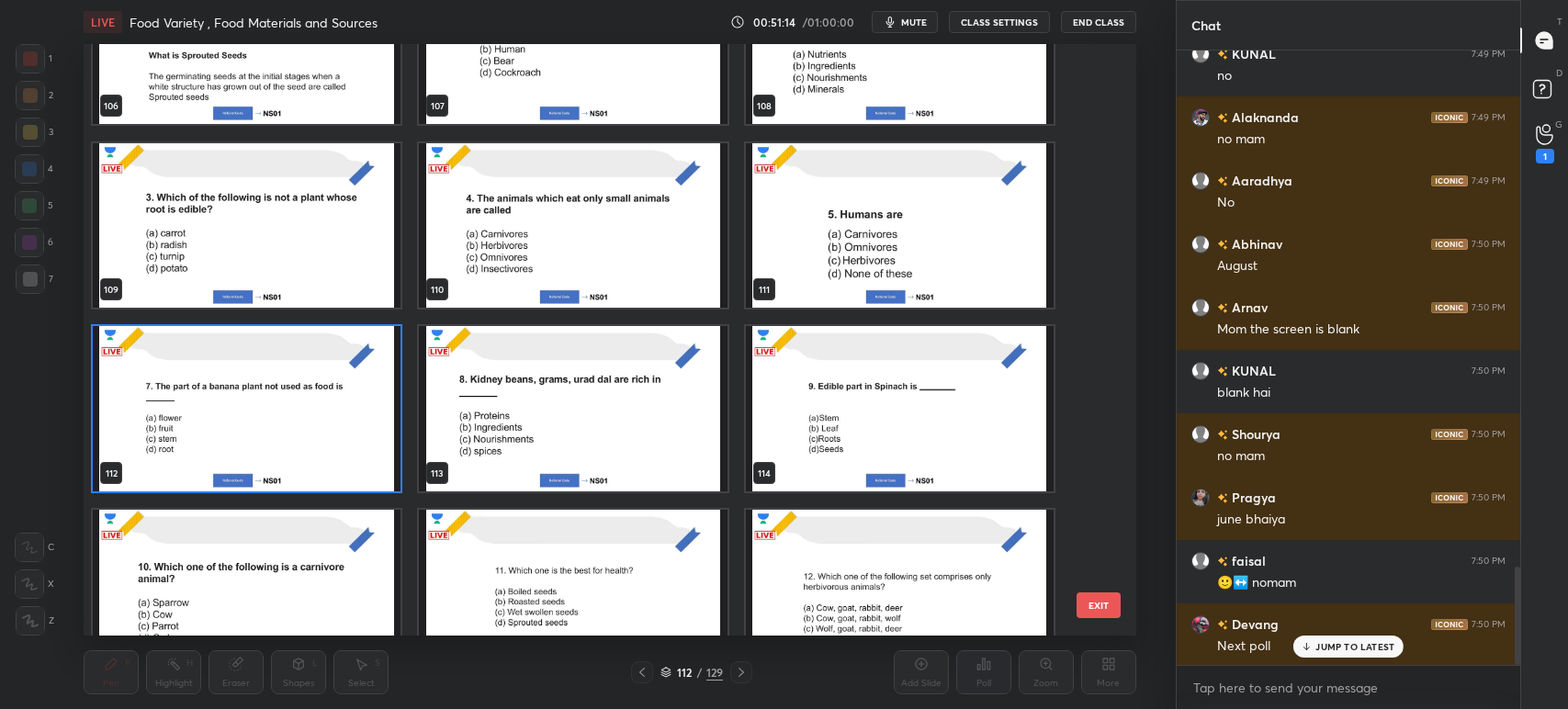 click at bounding box center (246, 409) 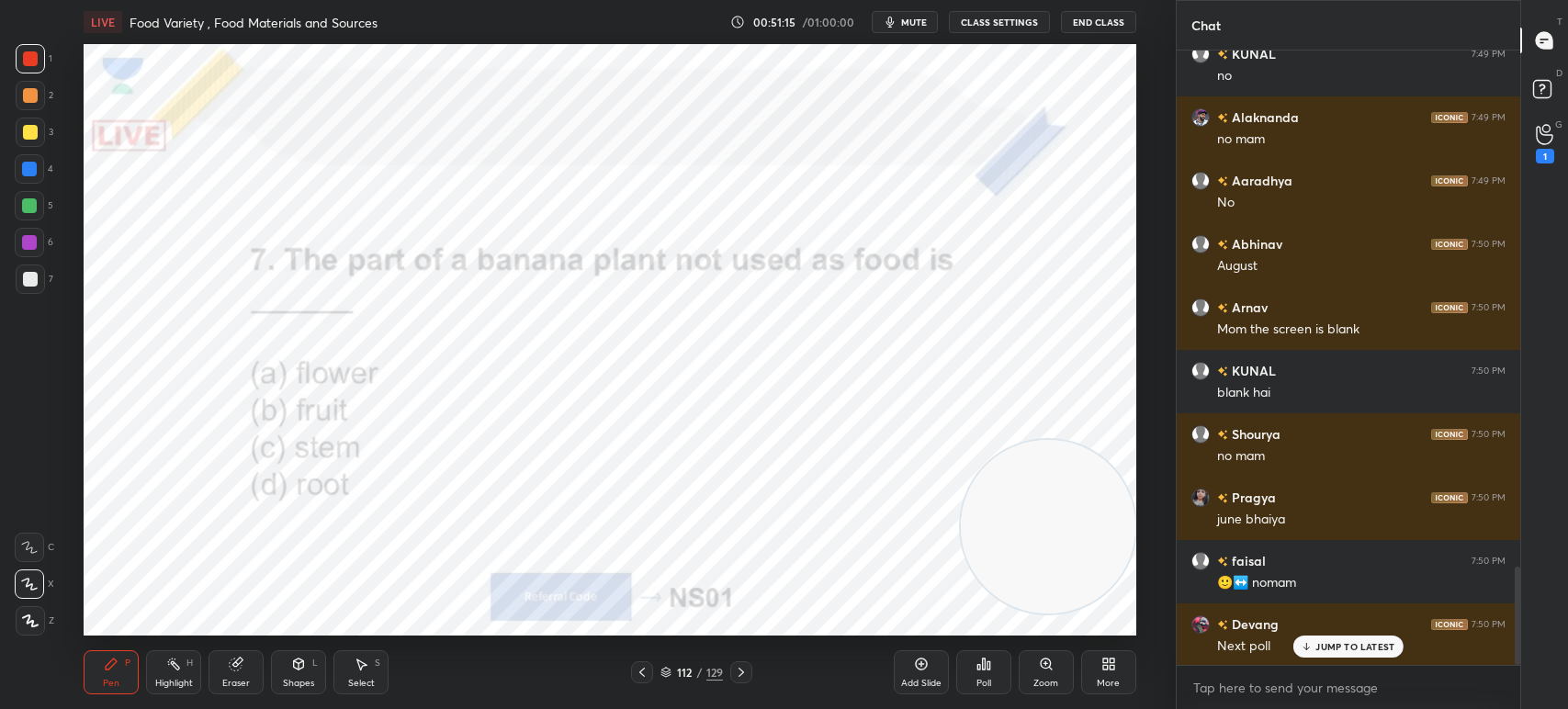 click at bounding box center [246, 409] 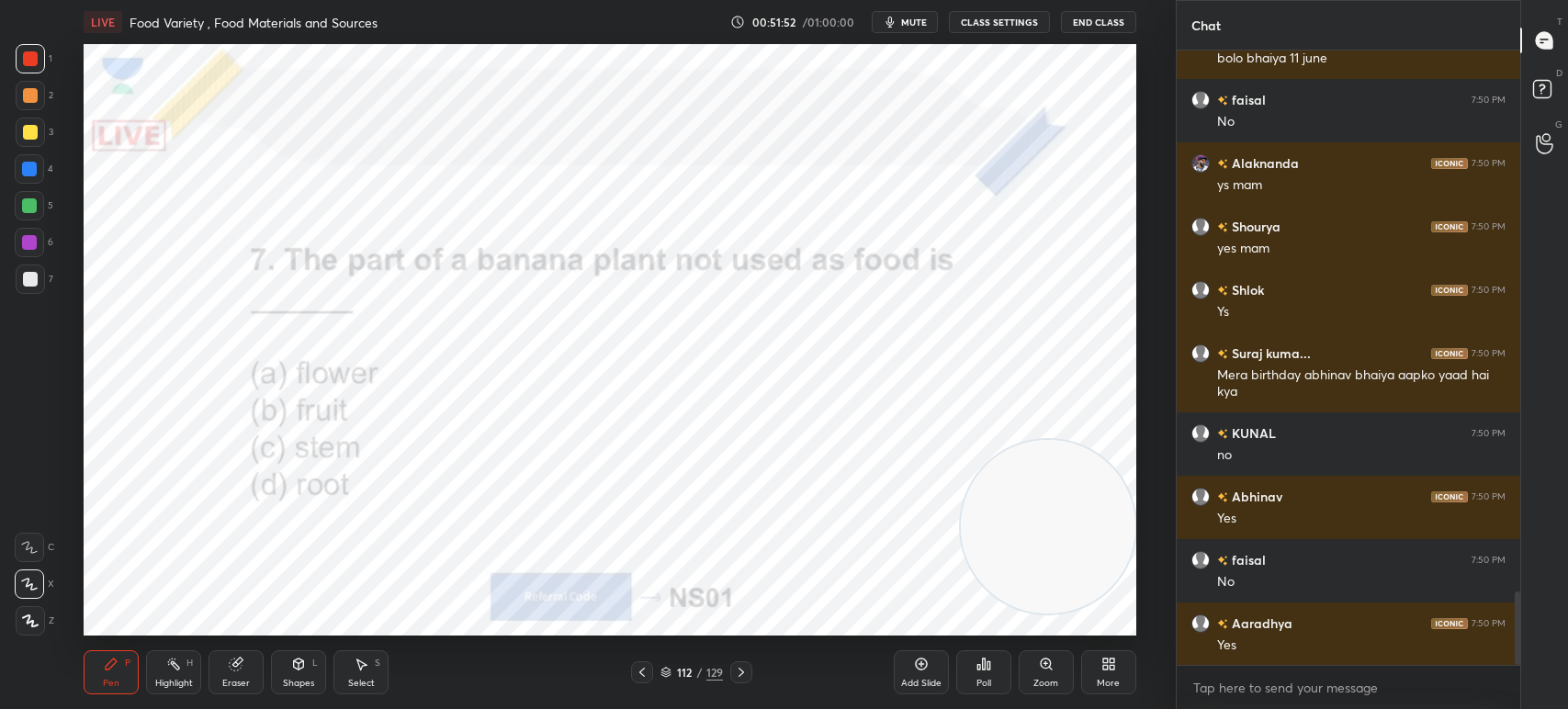click 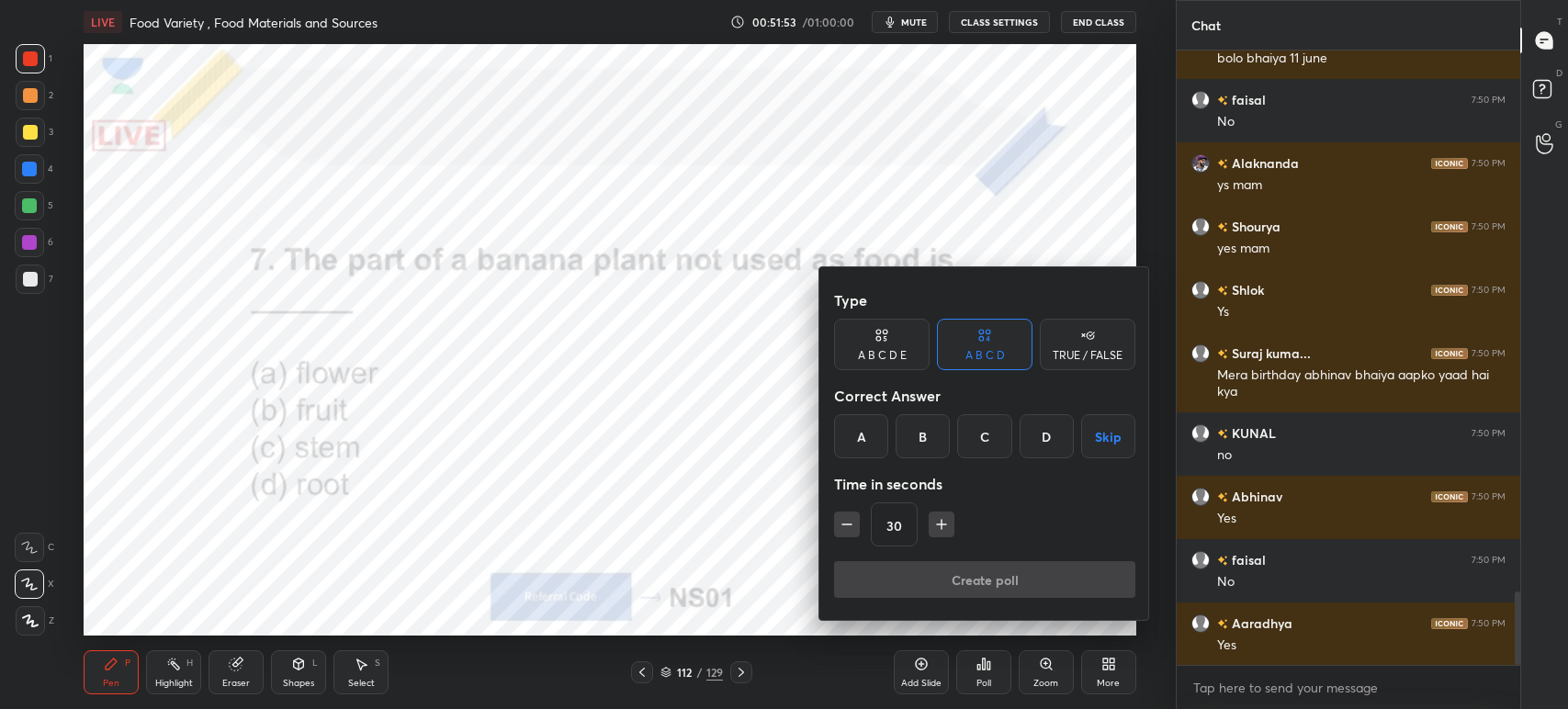 click on "Time in seconds" at bounding box center (985, 484) 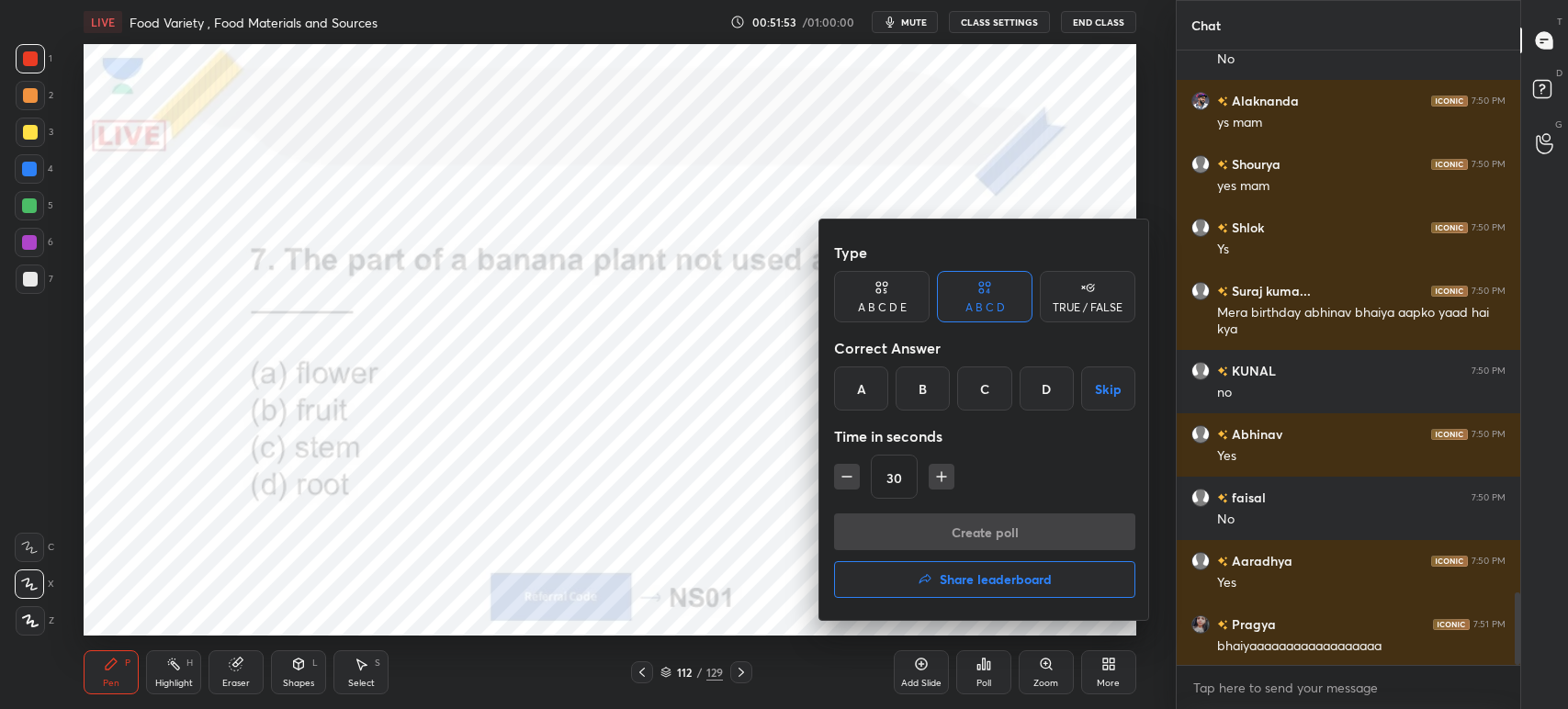 click on "D" at bounding box center (1046, 388) 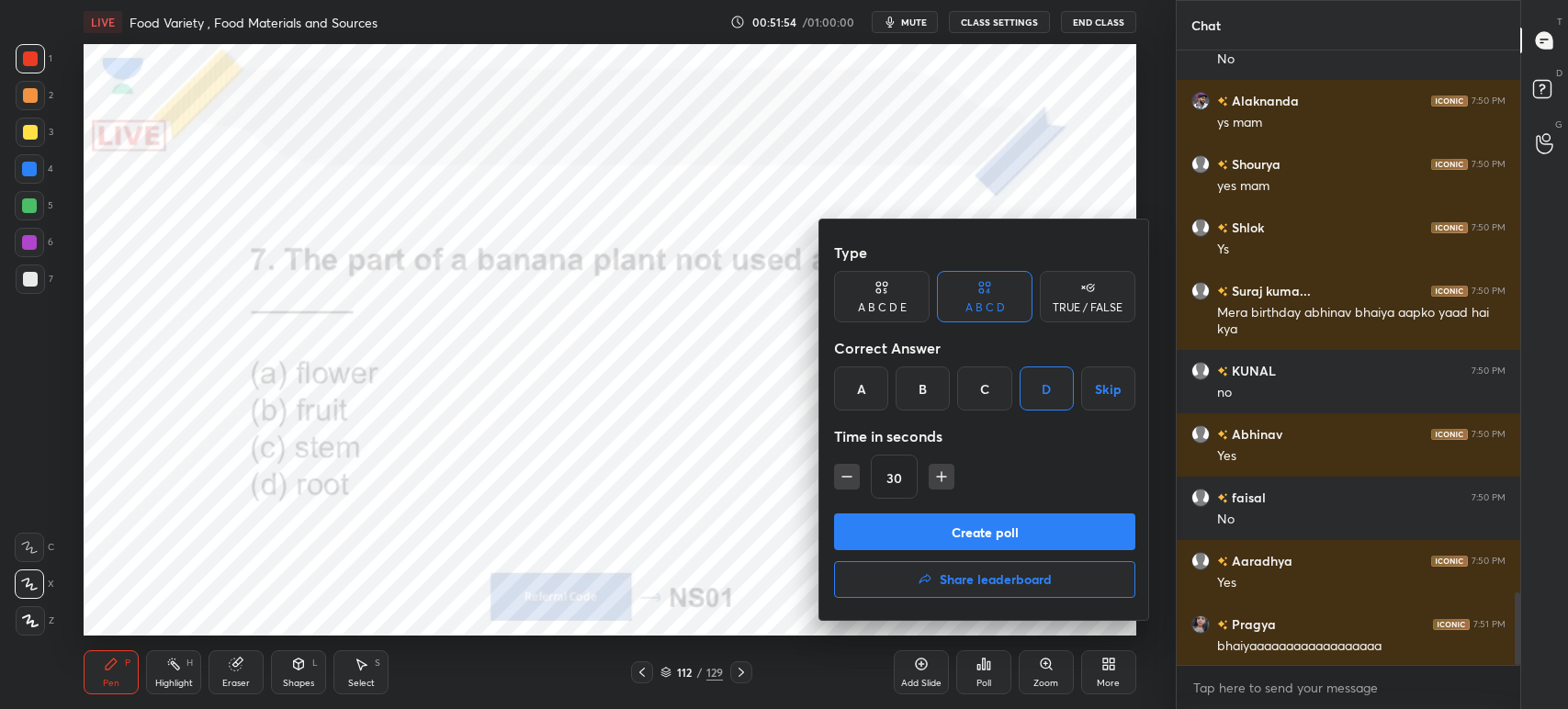 click on "Create poll" at bounding box center [985, 532] 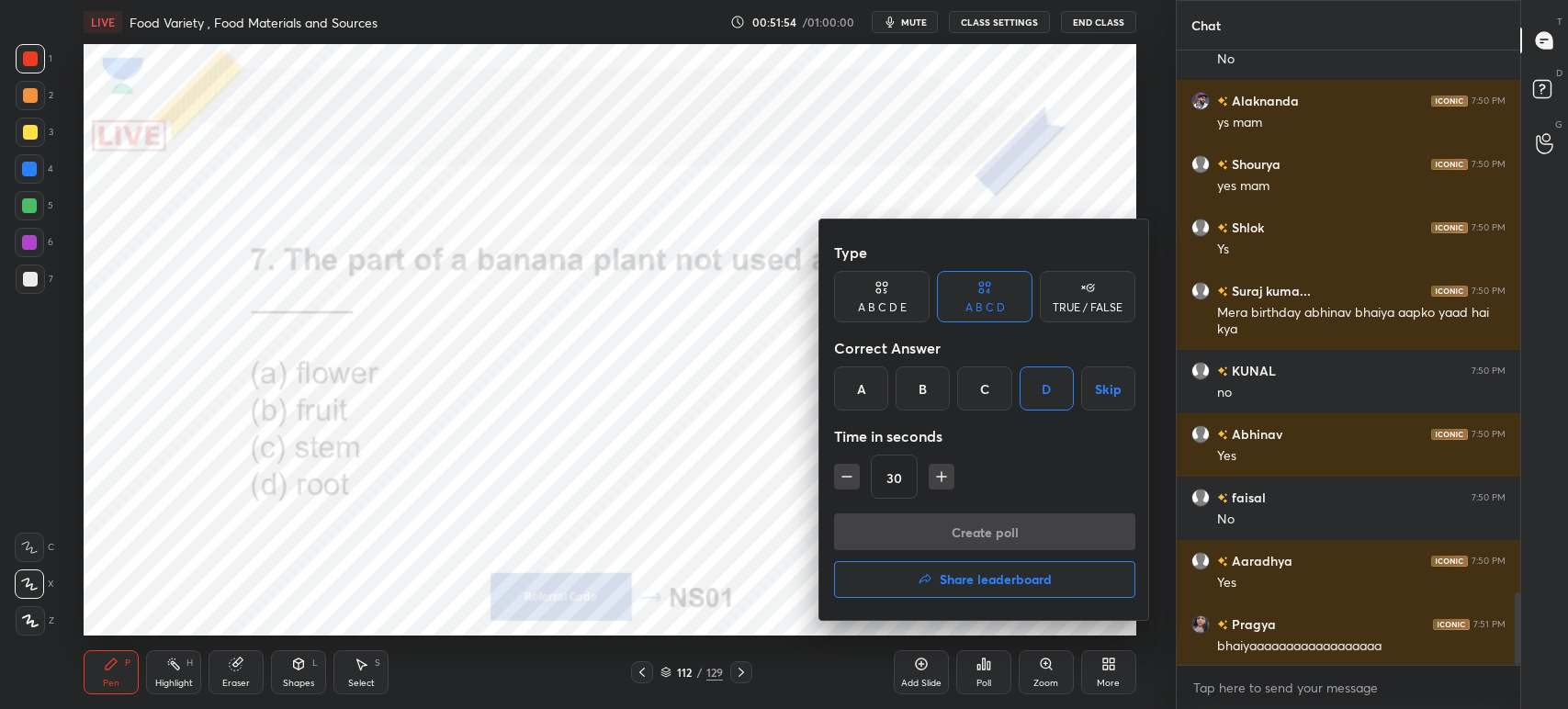 scroll, scrollTop: 588, scrollLeft: 338, axis: both 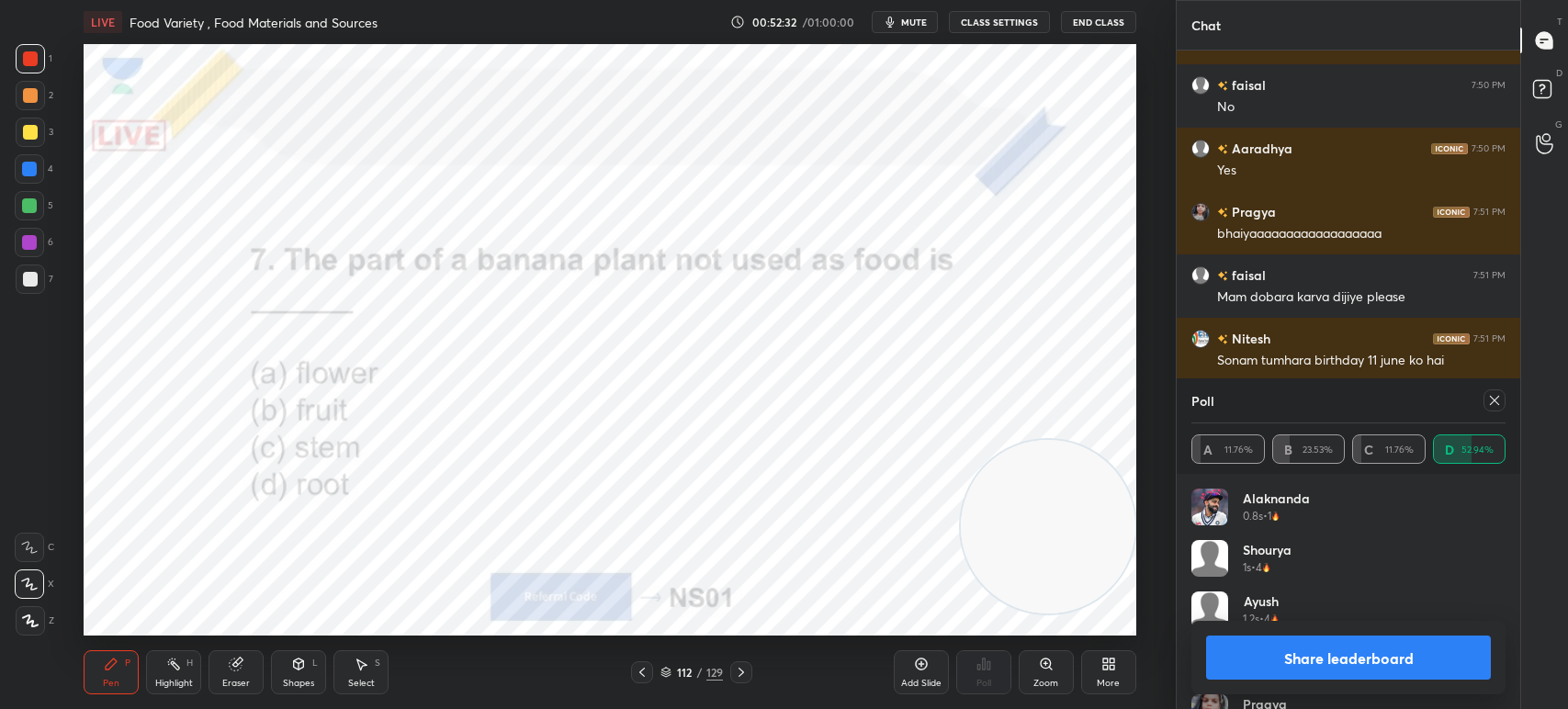 click 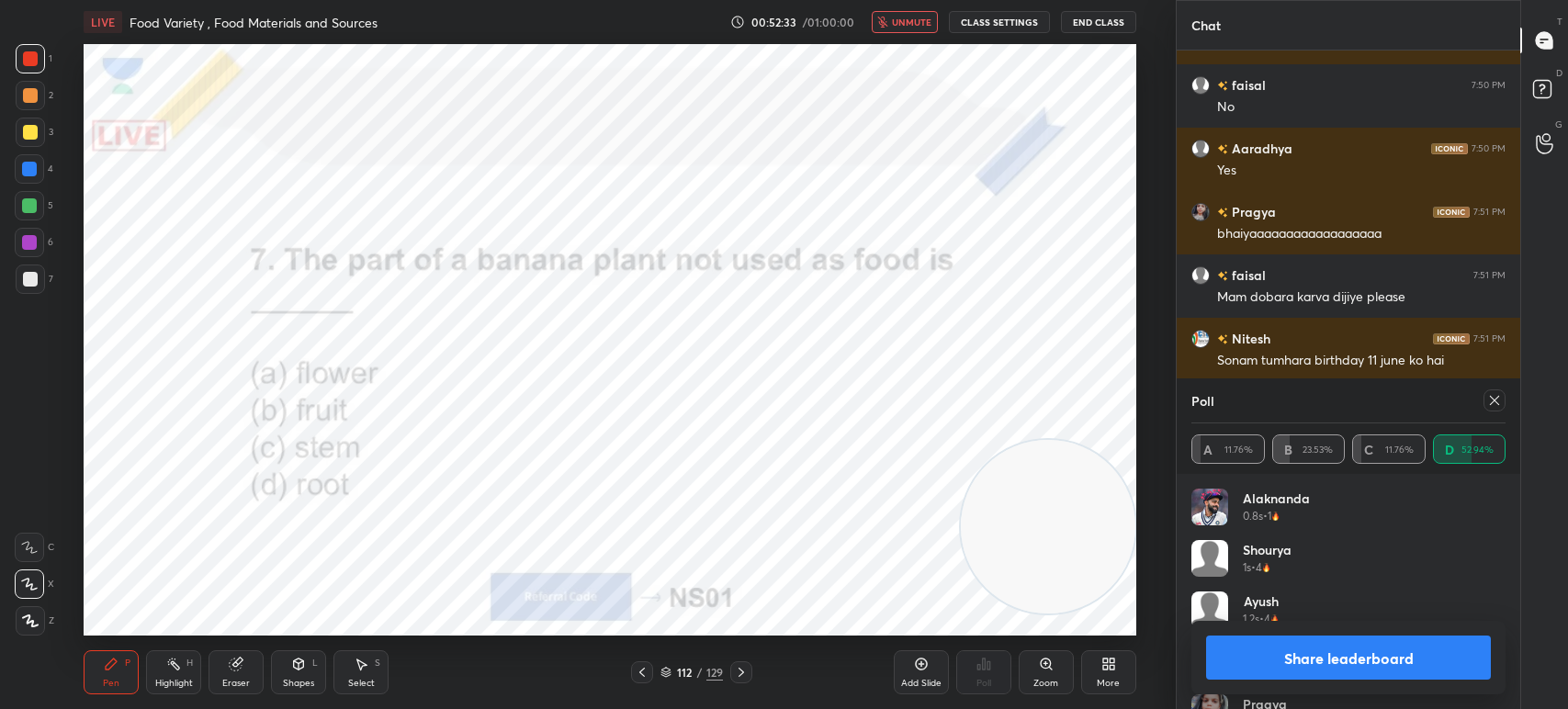 click 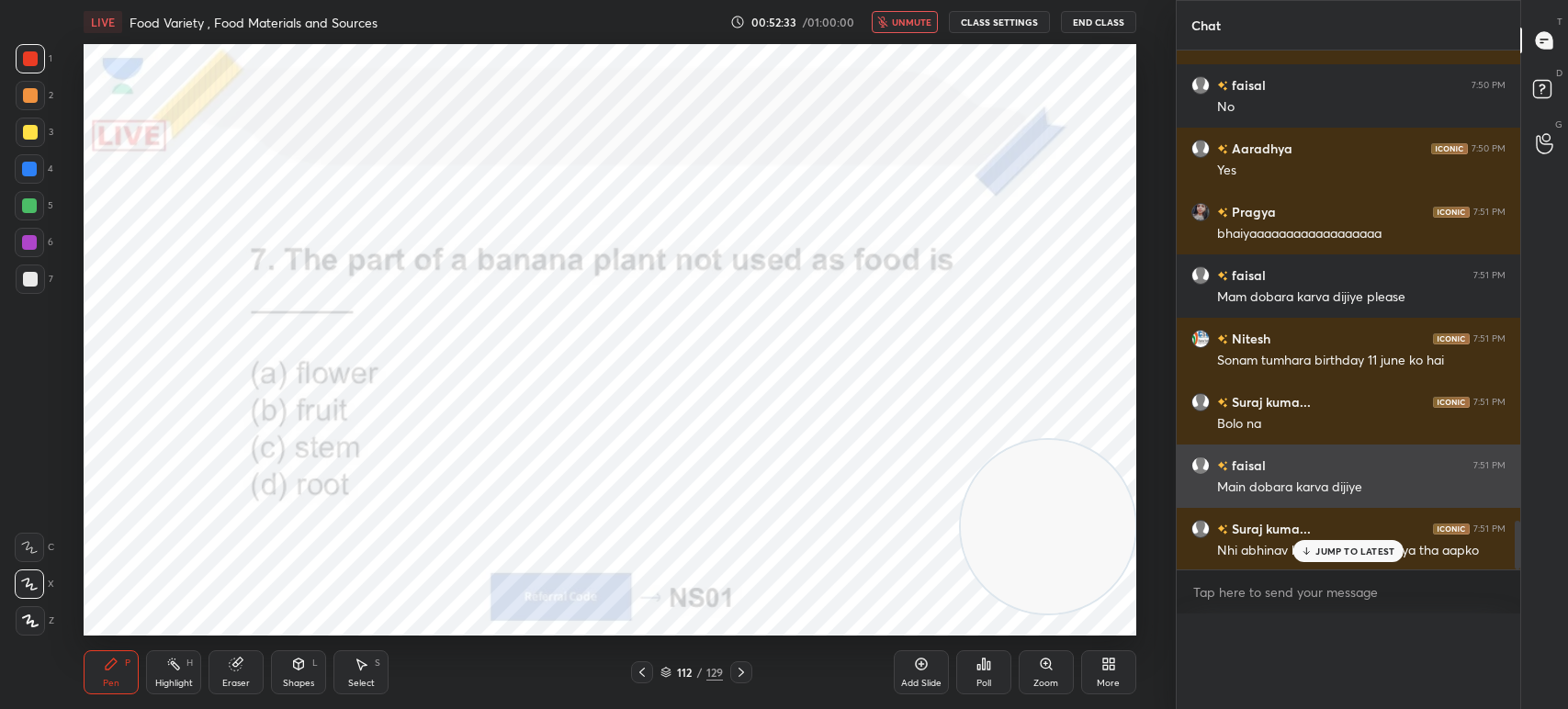 scroll, scrollTop: 0, scrollLeft: 0, axis: both 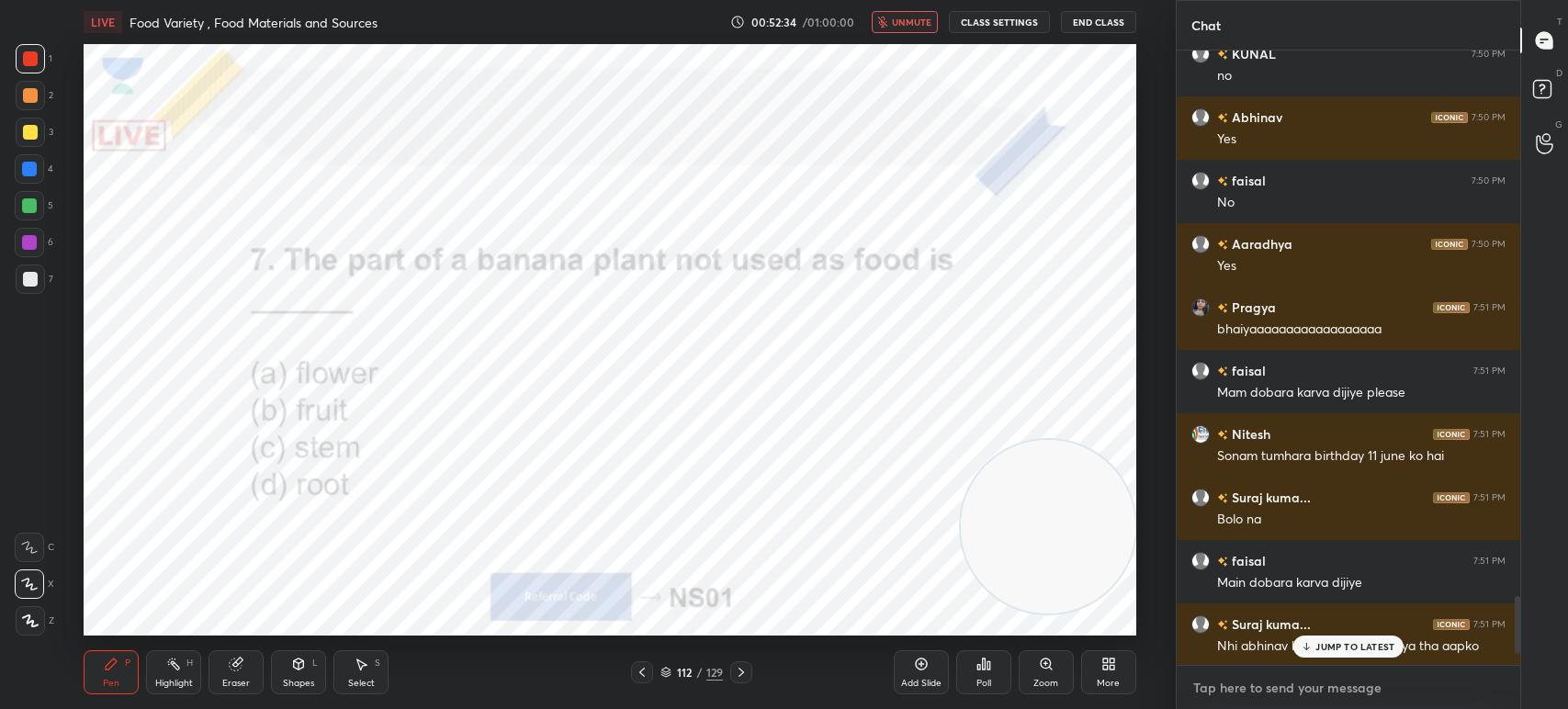 click at bounding box center [1348, 688] 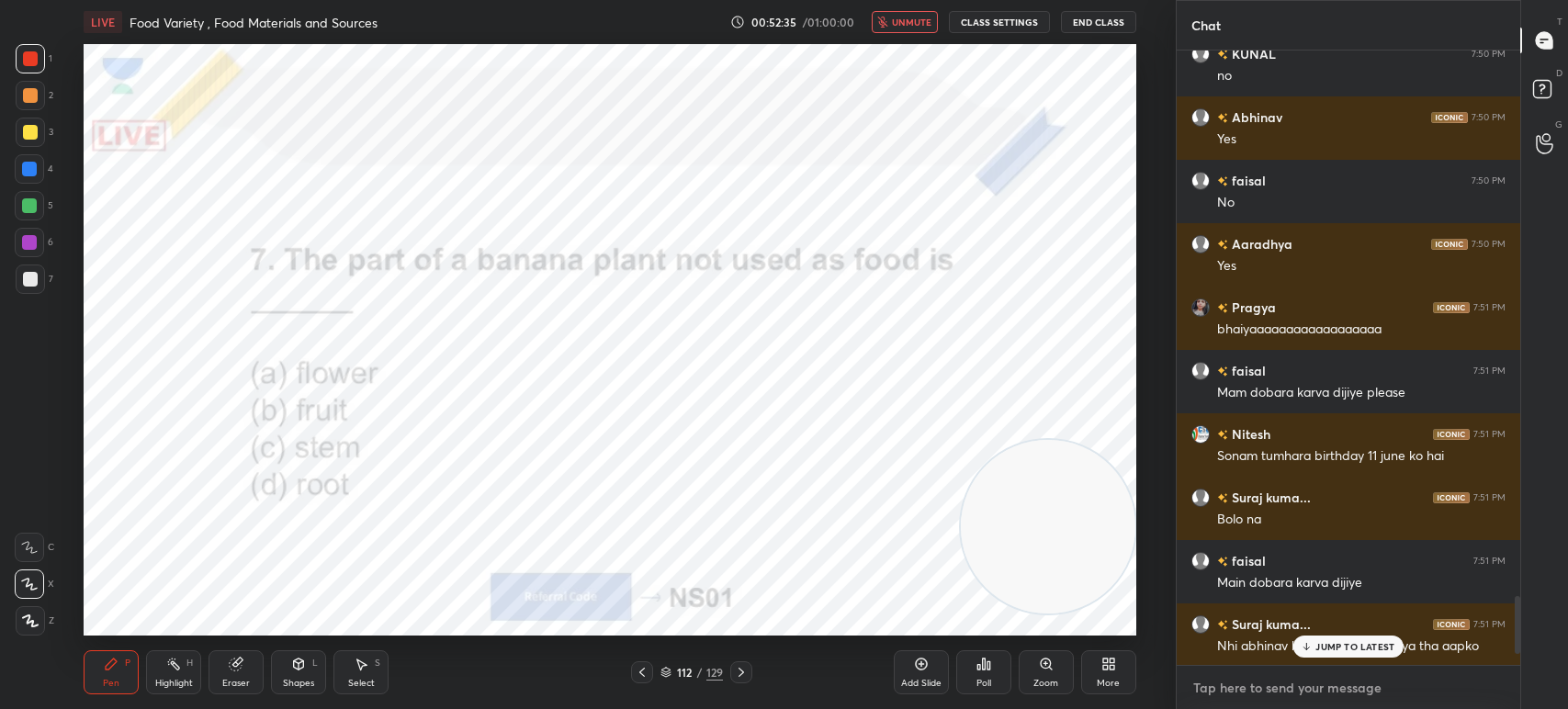 paste on "Which of the following is not a nutrient?
(a) Carbohydrates
(b) Fats
(c) Water
(d) Vitamins" 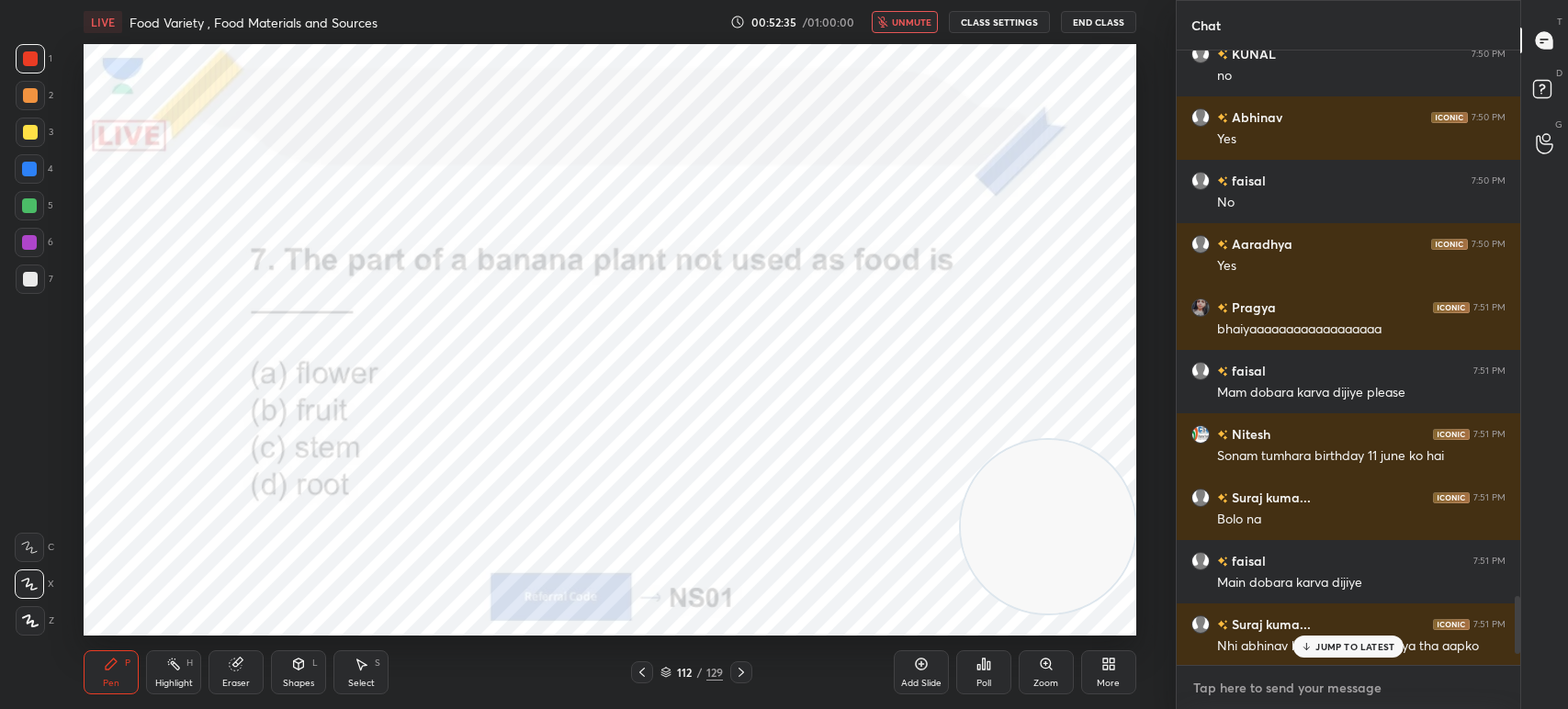 type on "Which of the following is not a nutrient?
(a) Carbohydrates
(b) Fats
(c) Water
(d) Vitamins" 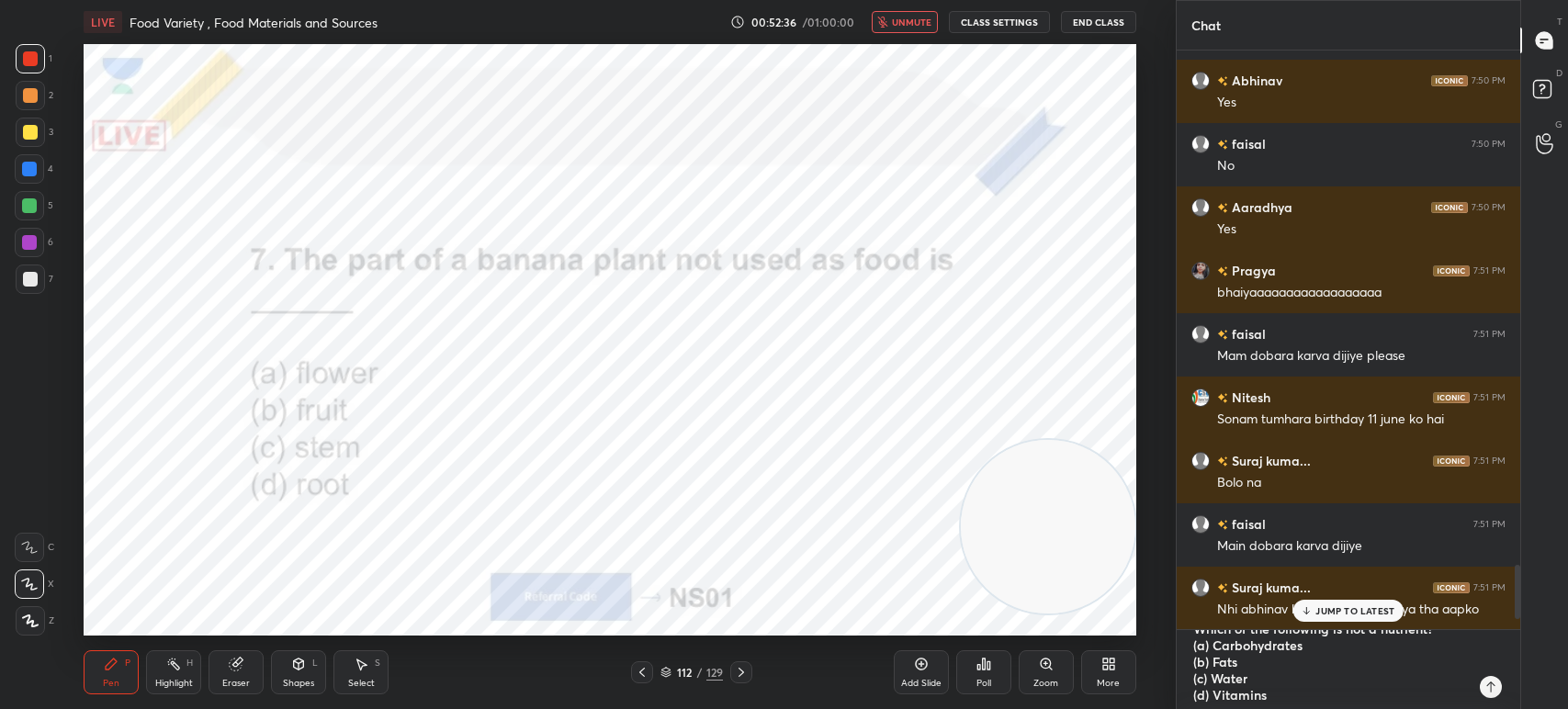 type 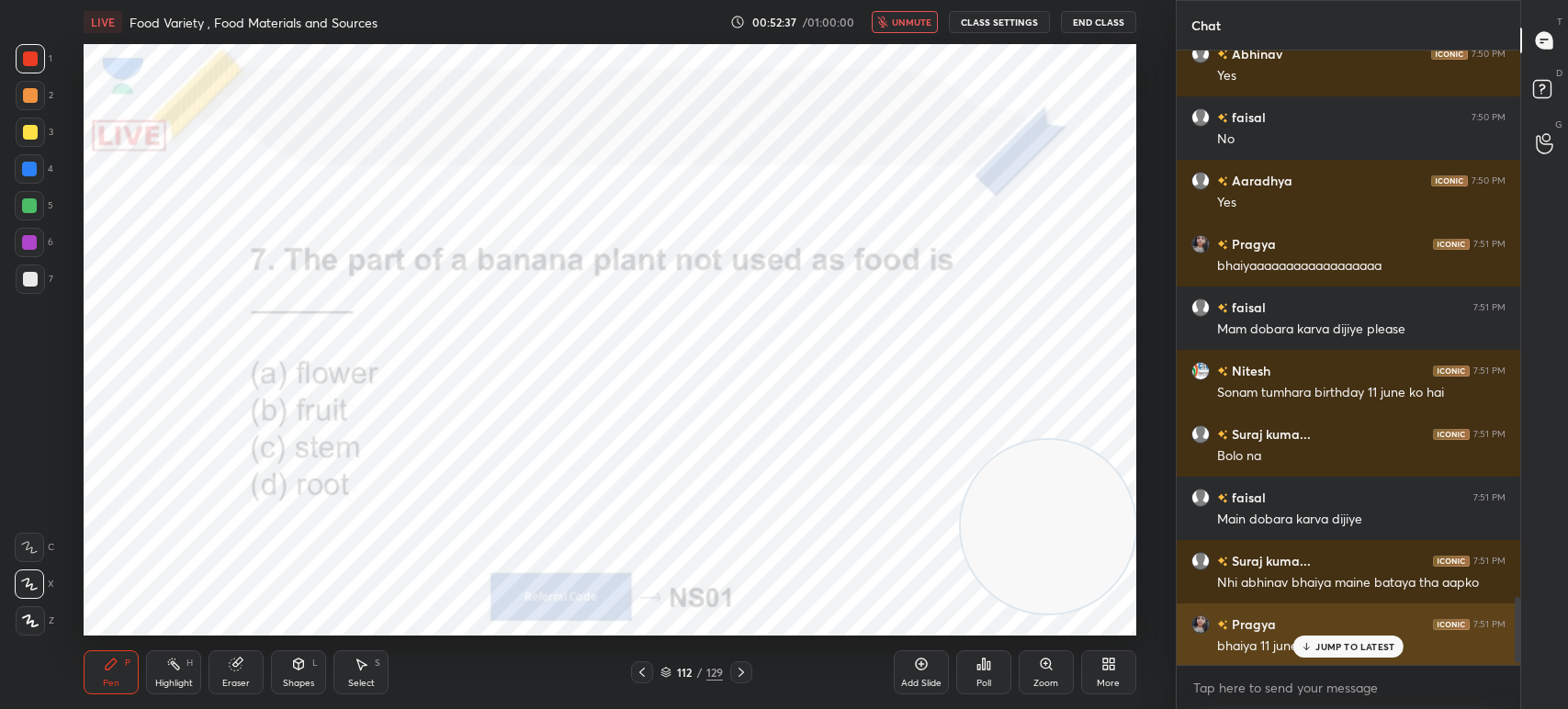 click on "Pragya 7:51 PM bhaiya 11 june birthday h" at bounding box center (1348, 635) 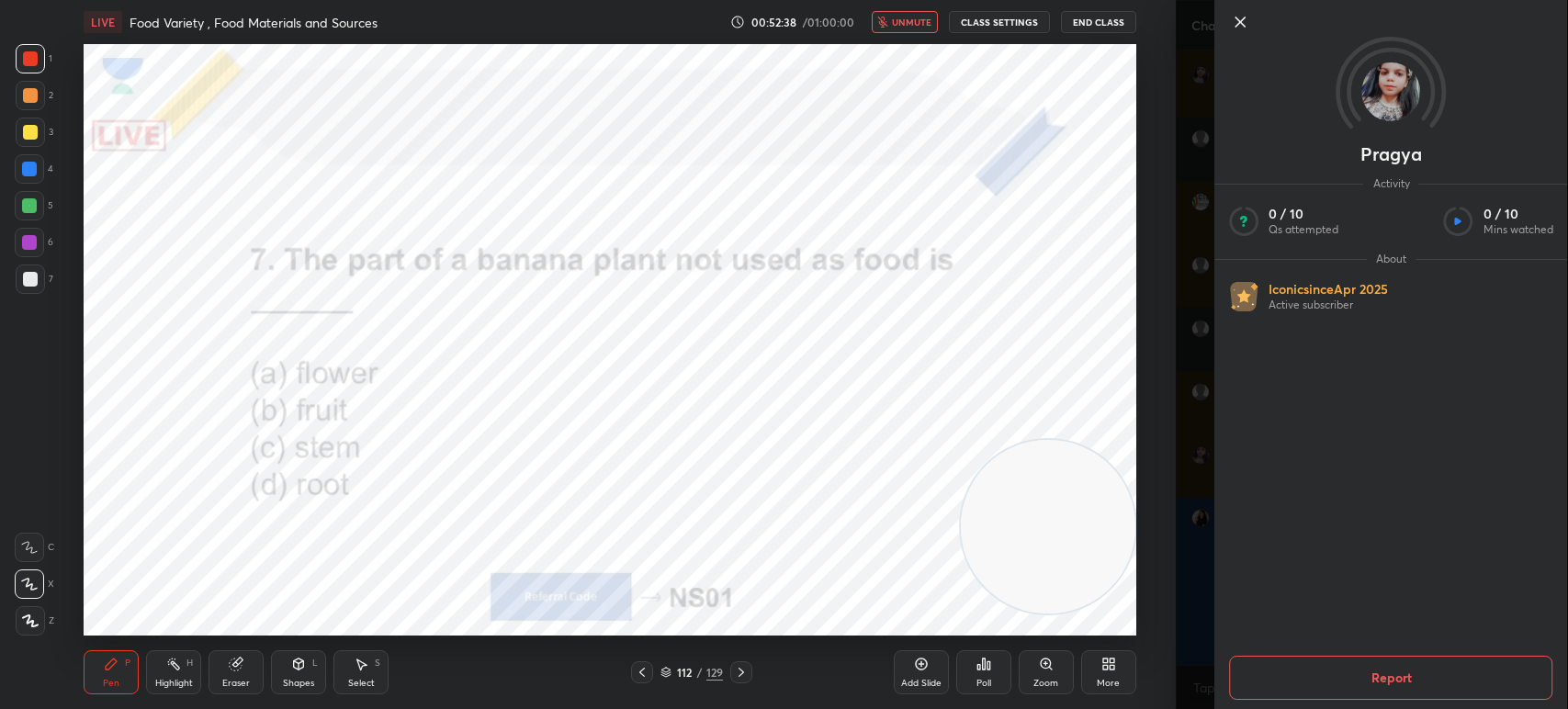 click on "unmute" at bounding box center (905, 22) 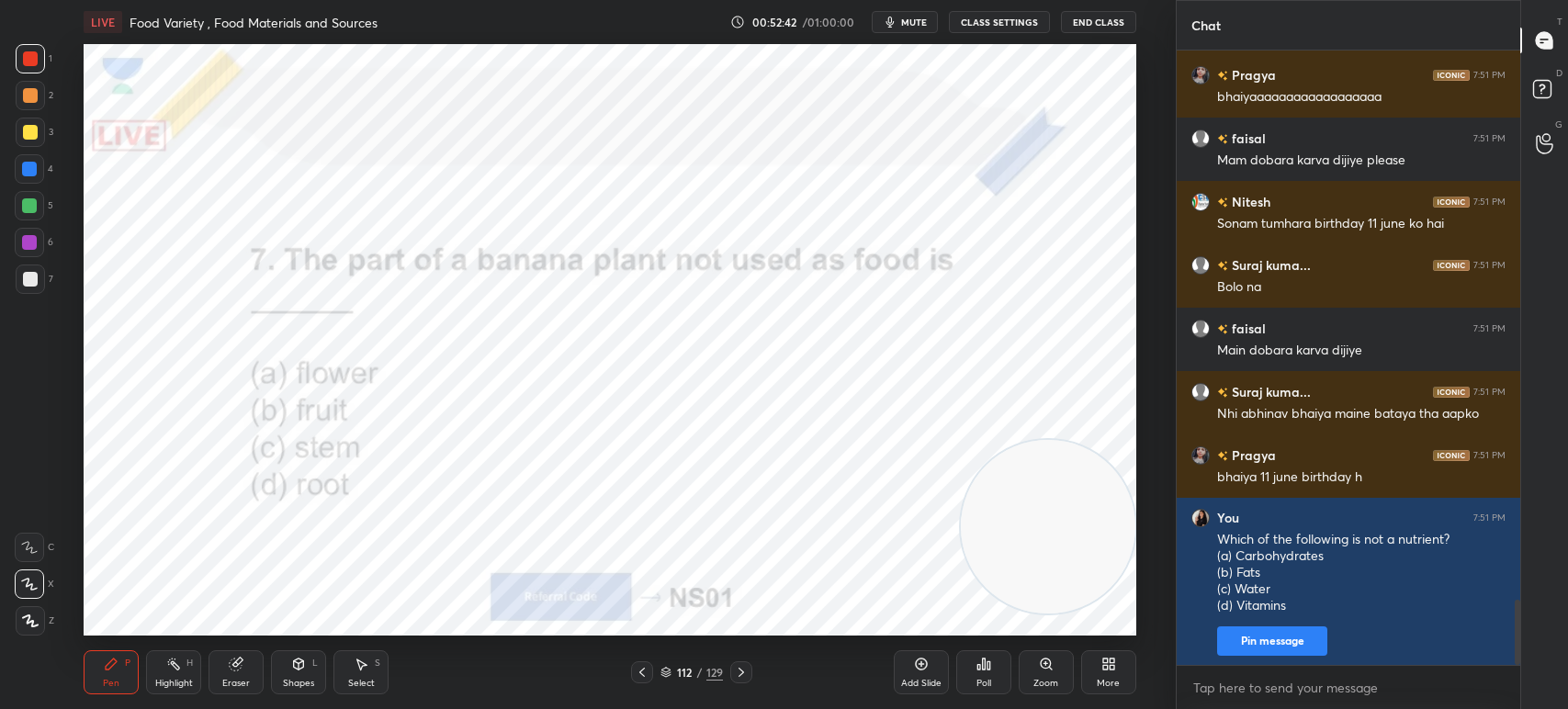 click 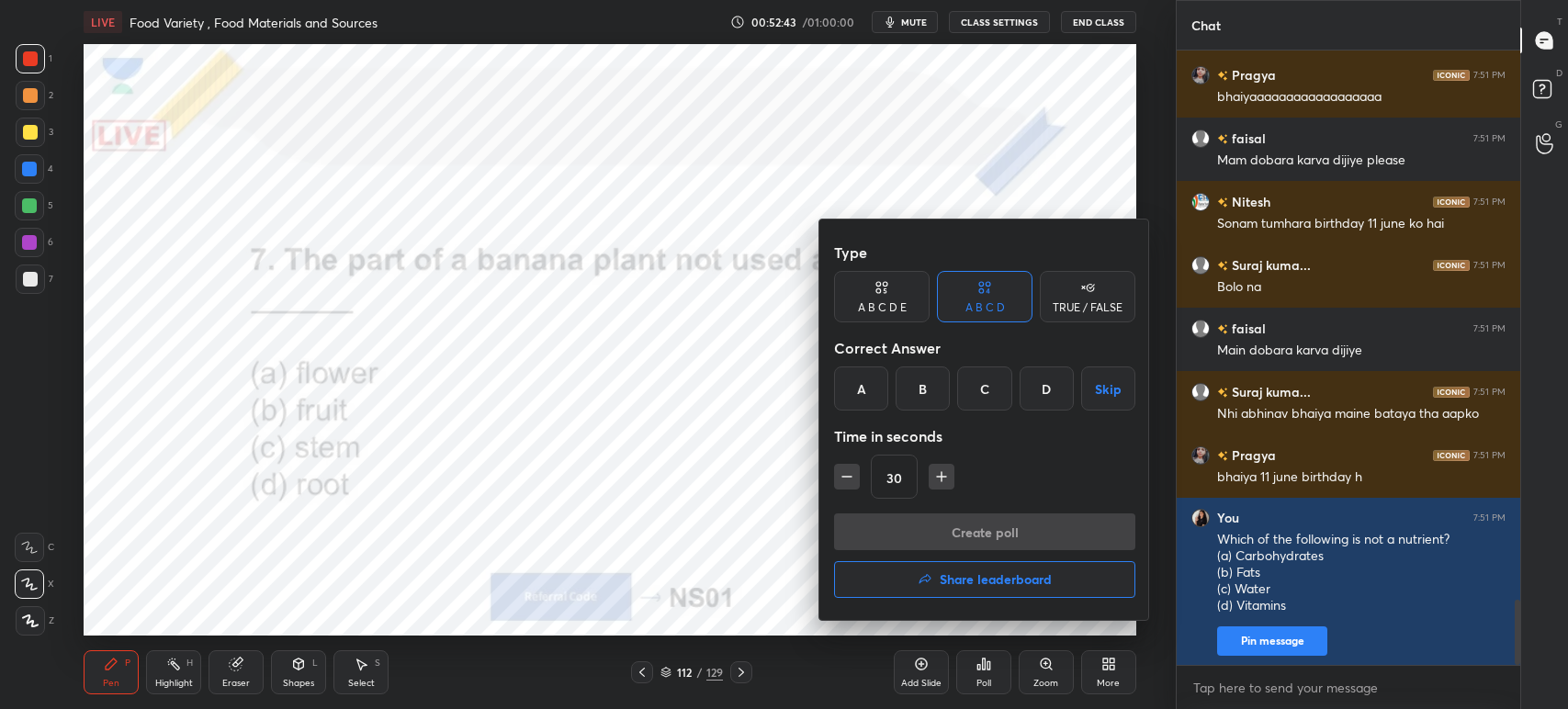 click at bounding box center [784, 354] 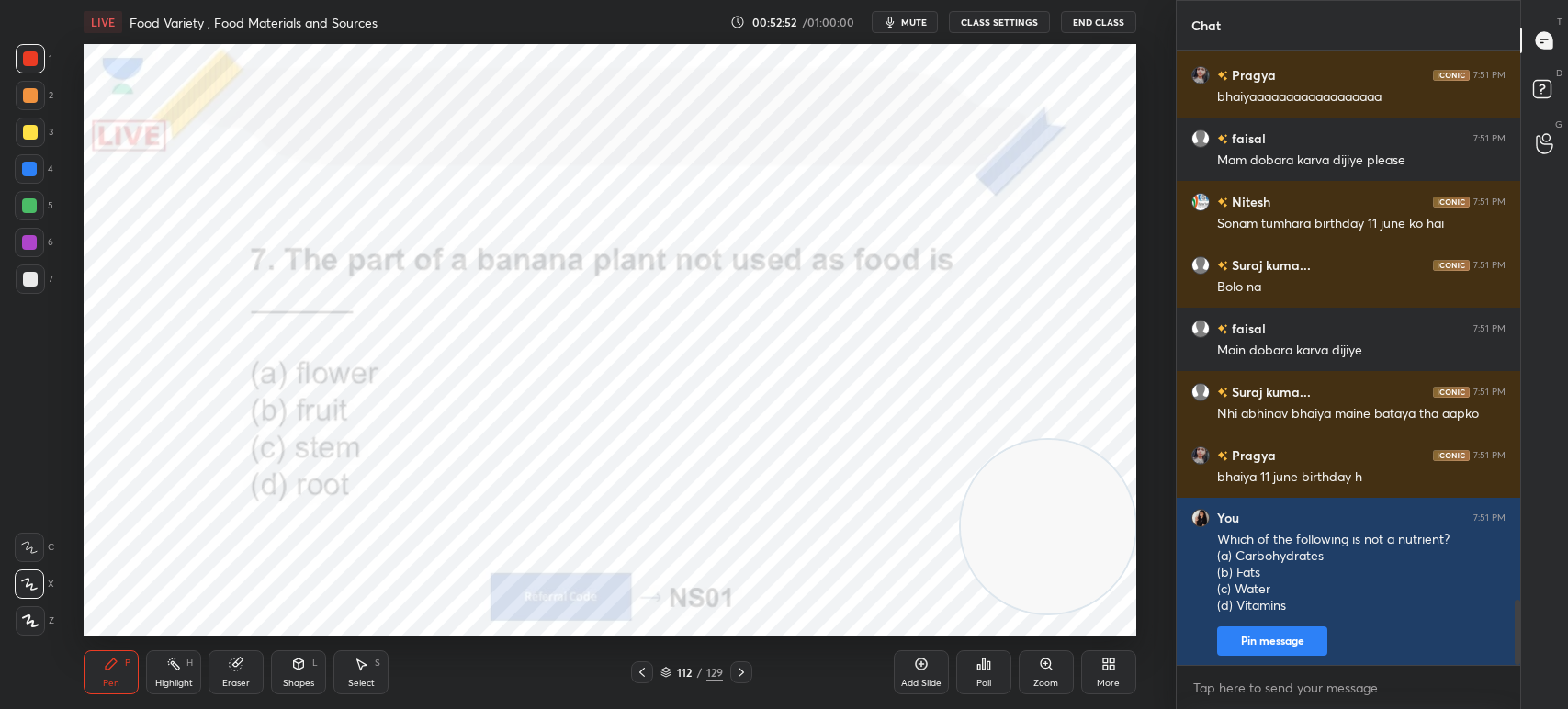 click 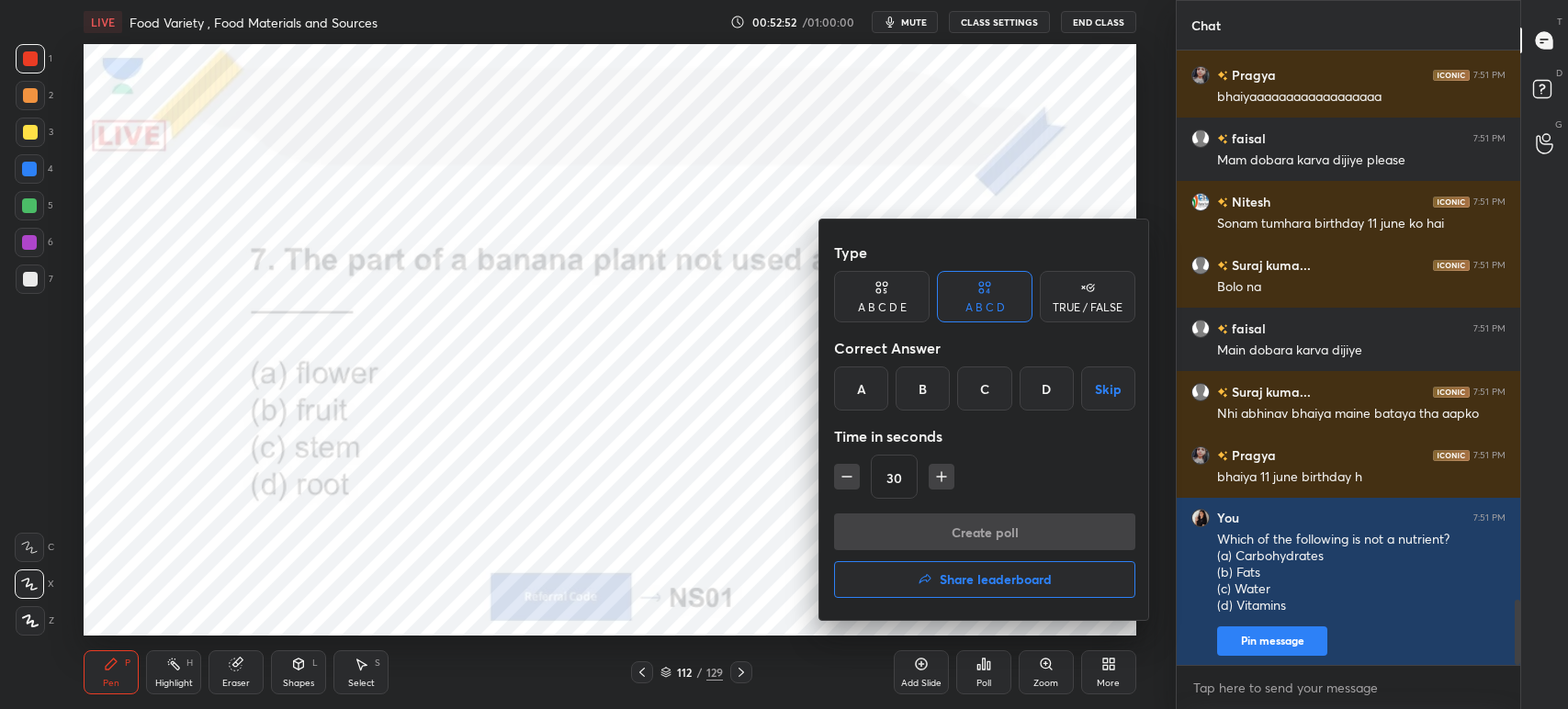click on "C" at bounding box center (984, 388) 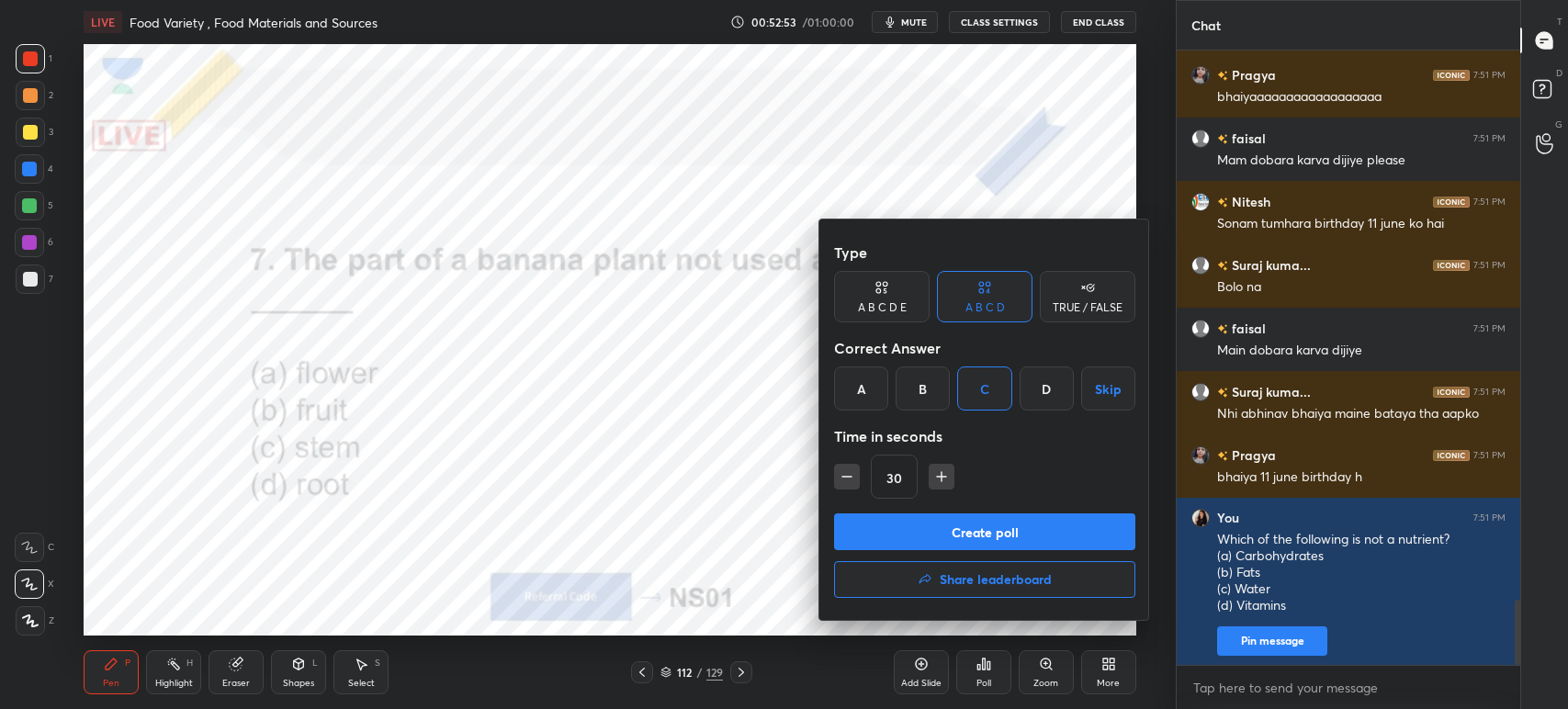 click on "Create poll" at bounding box center (985, 532) 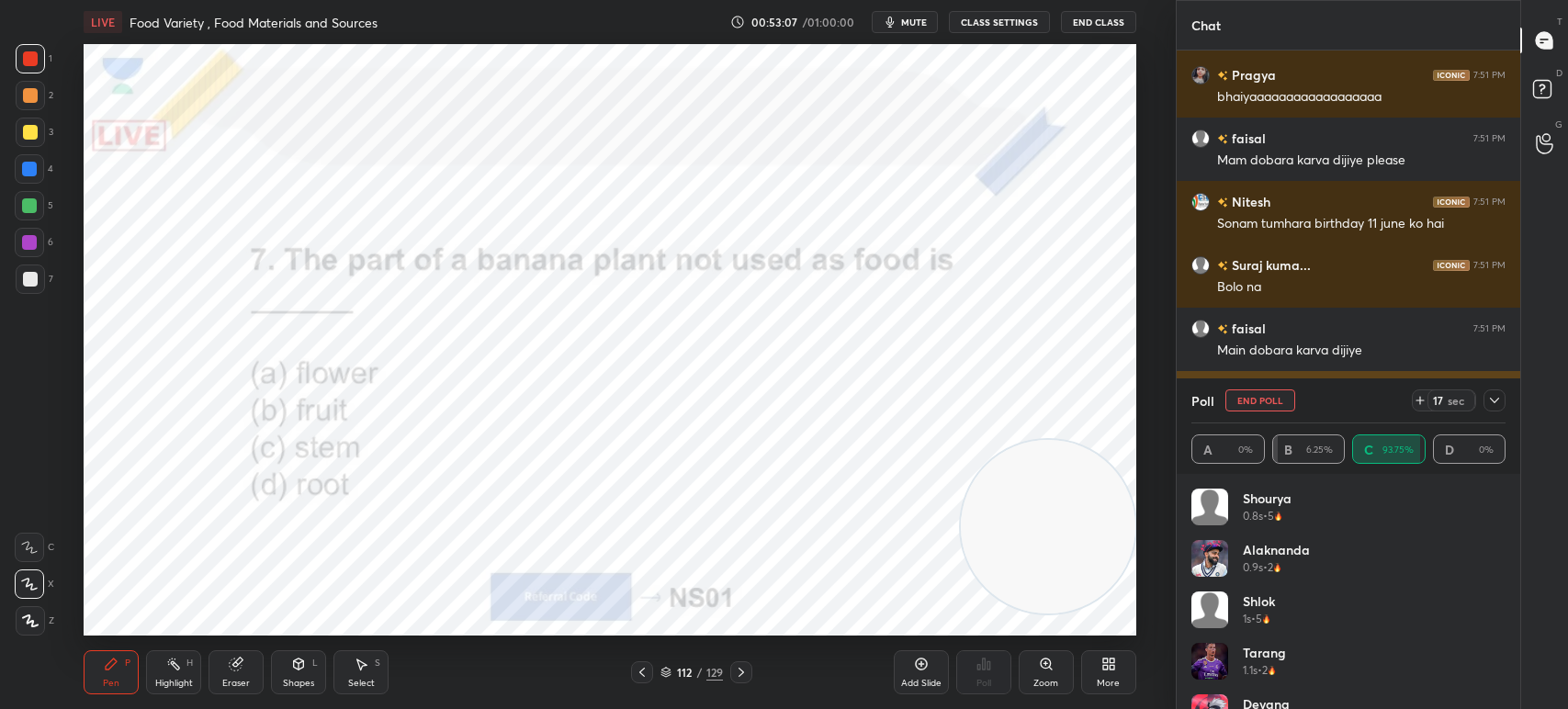 click at bounding box center (1495, 400) 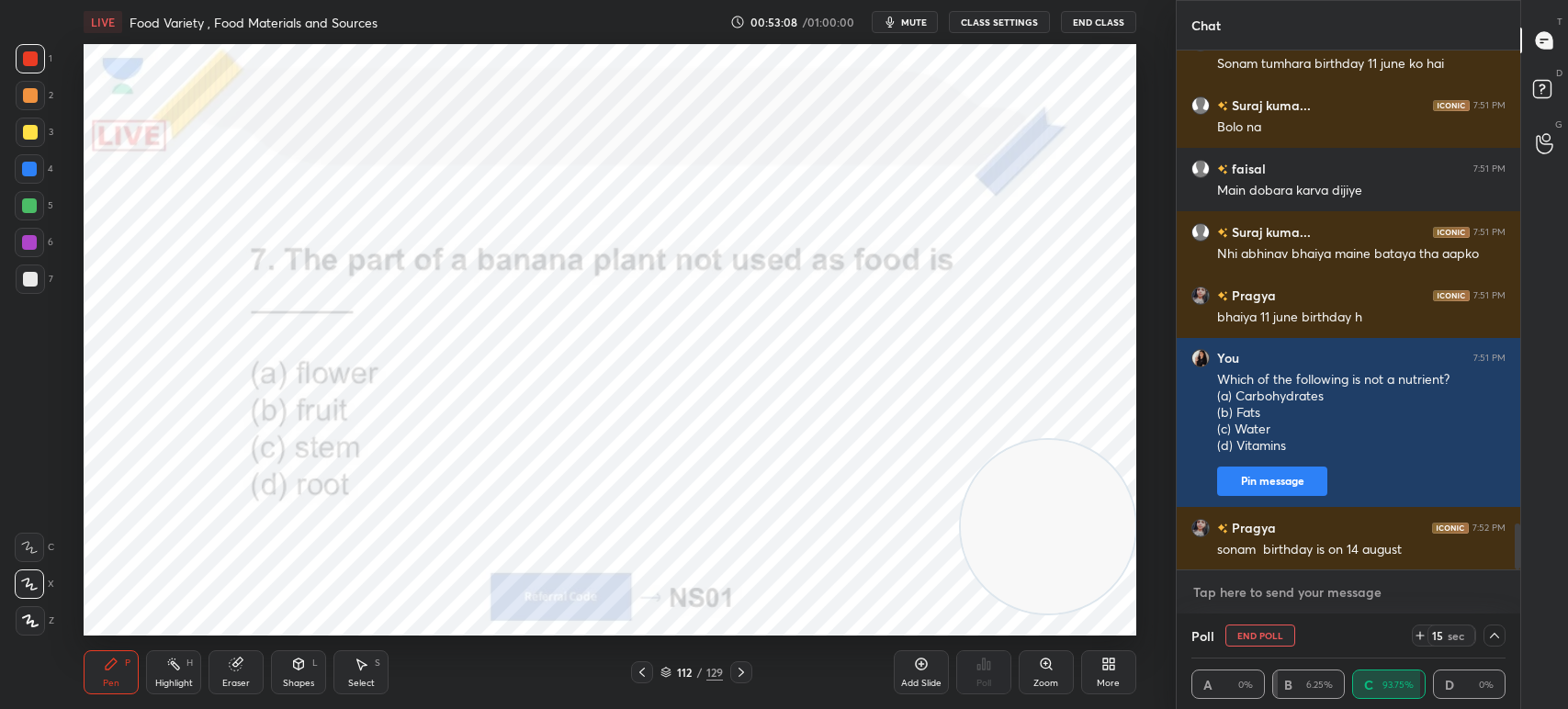 click at bounding box center [1348, 592] 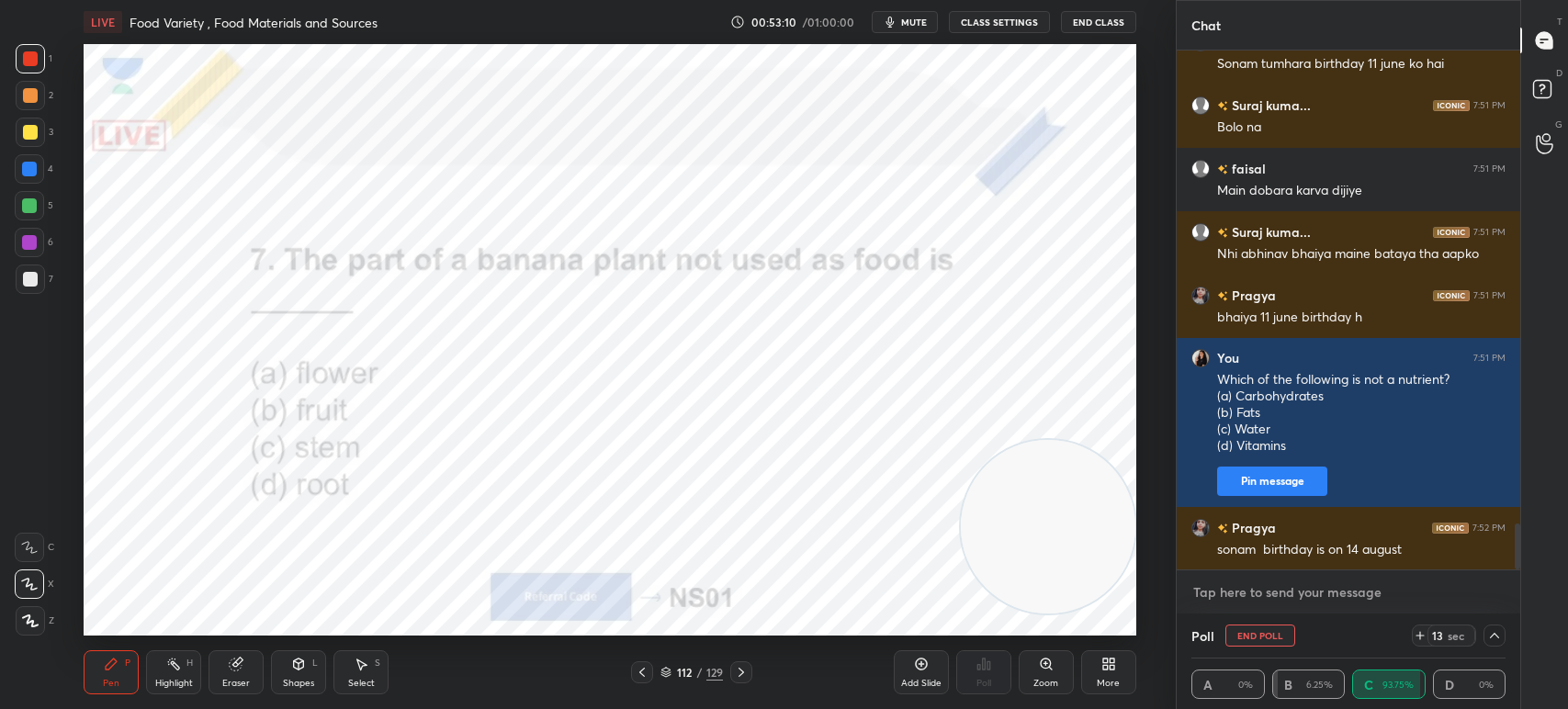 paste on "Carbohydrates are found in
(a) rice
(b) carrot
(c) lemon
(d) pulses" 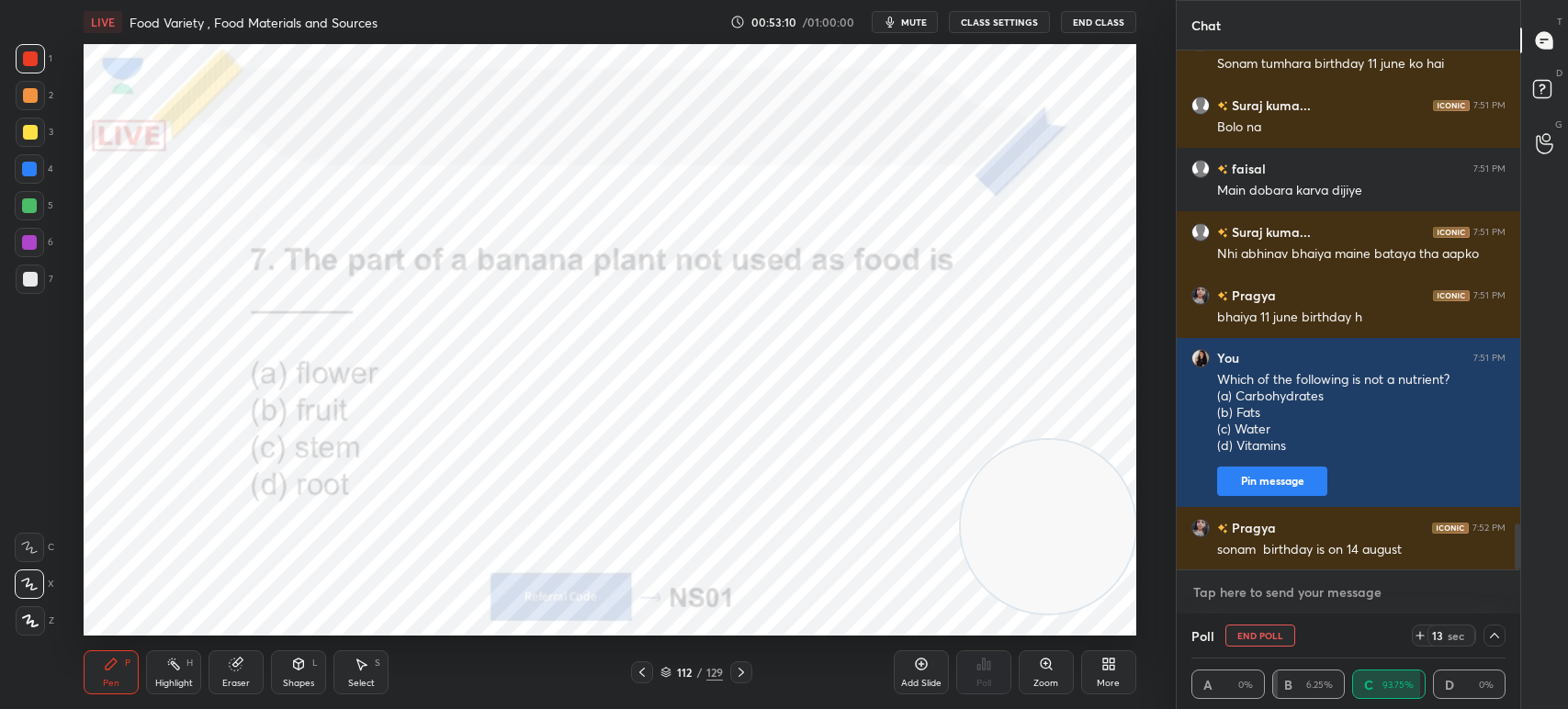 type on "Carbohydrates are found in
(a) rice
(b) carrot
(c) lemon
(d) pulses" 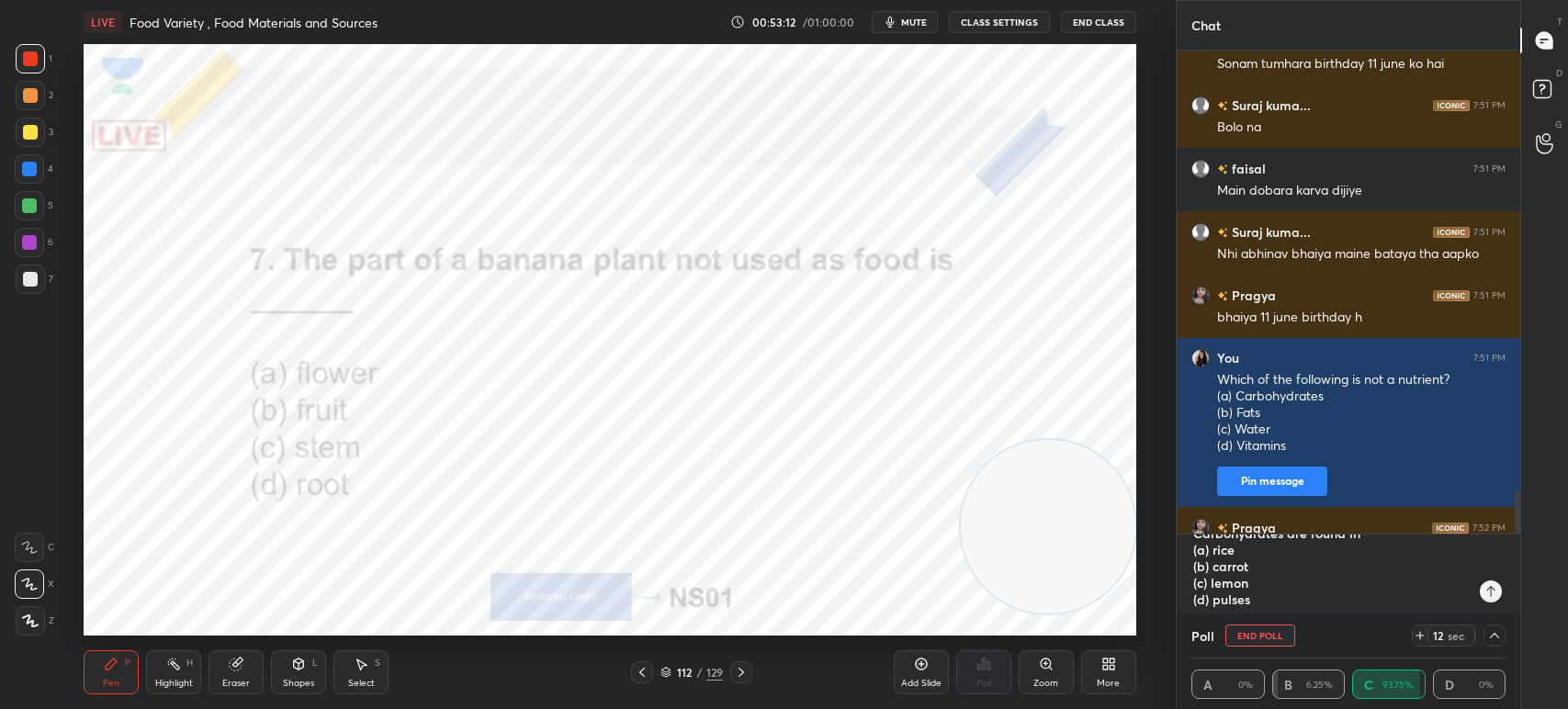 type on "Carbohydrates are found in
(a) rice
(b) carrot
(c) lemon
(d) pulses" 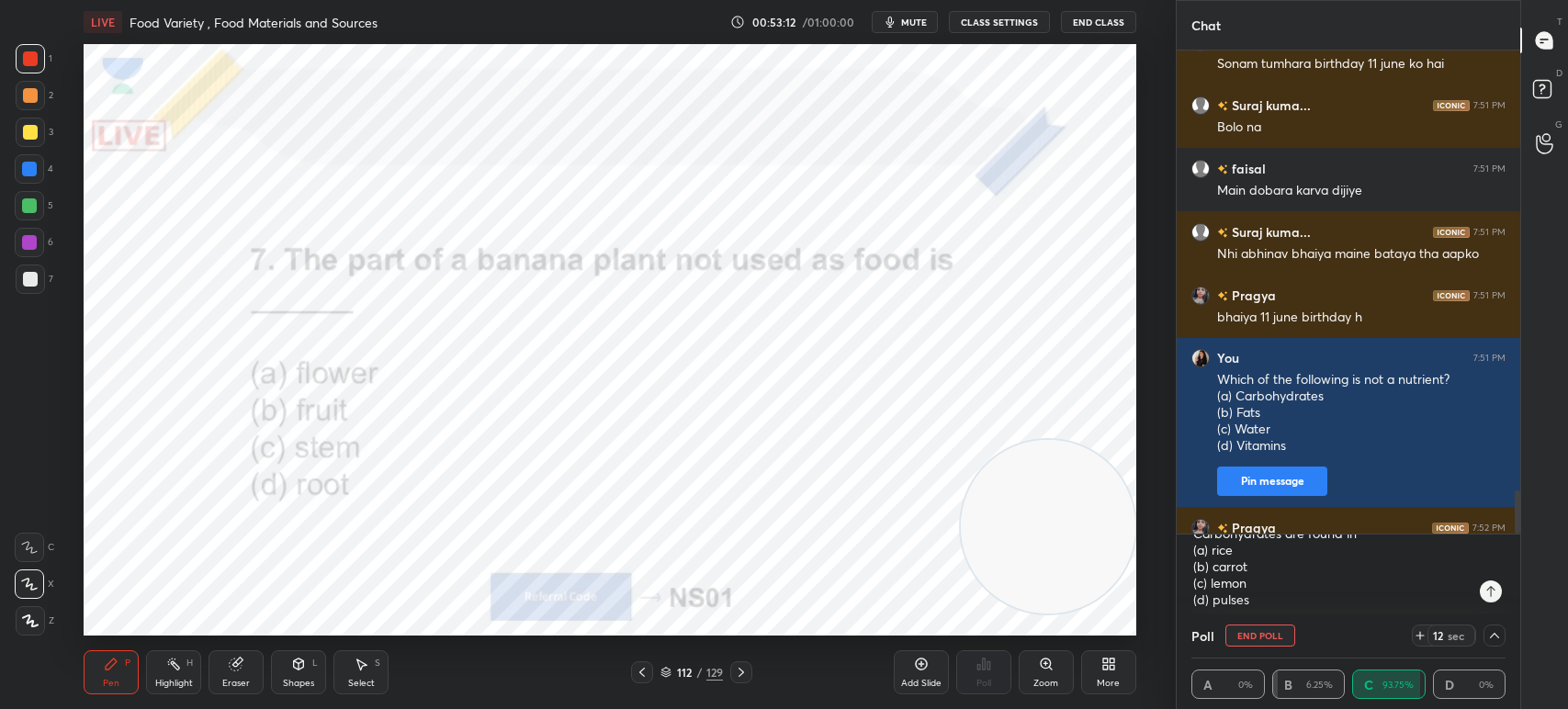click 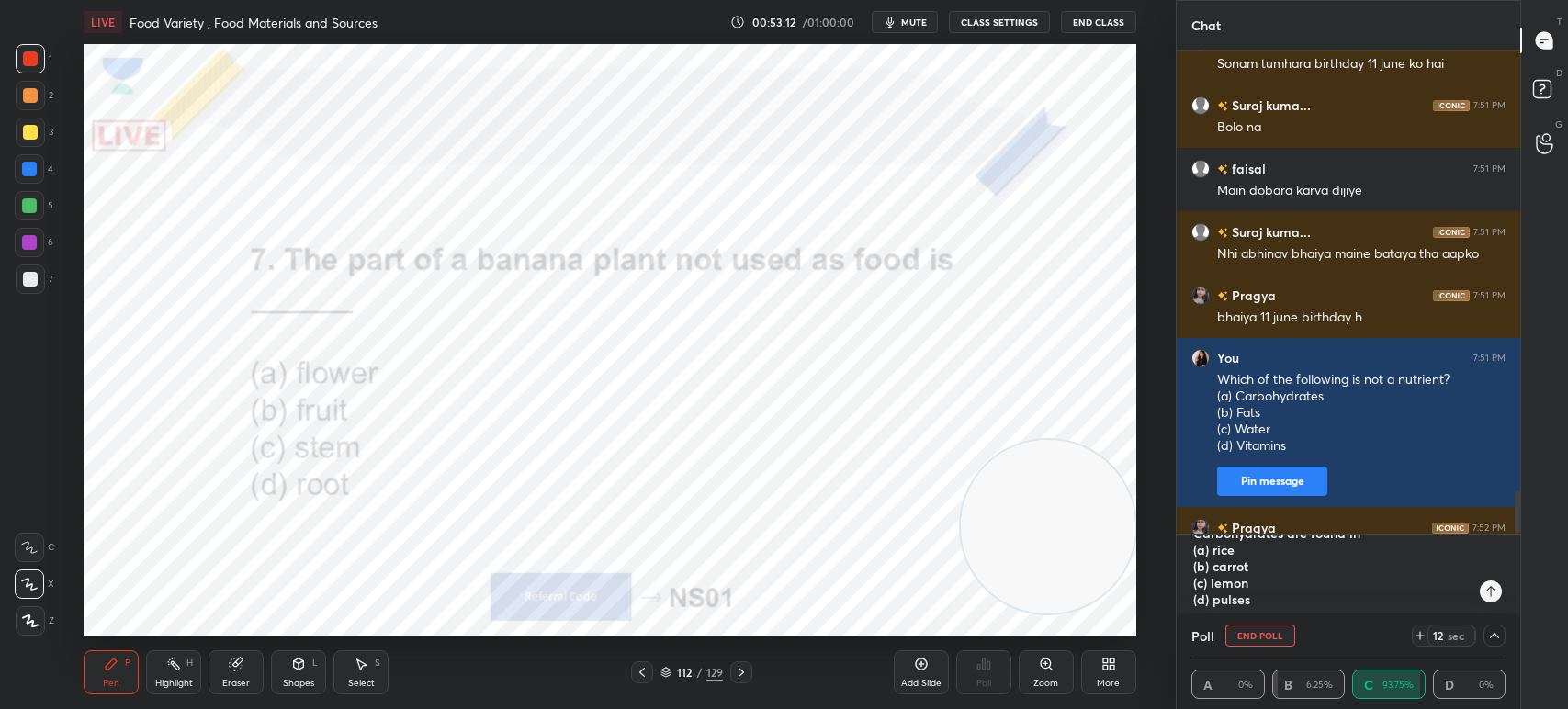 type 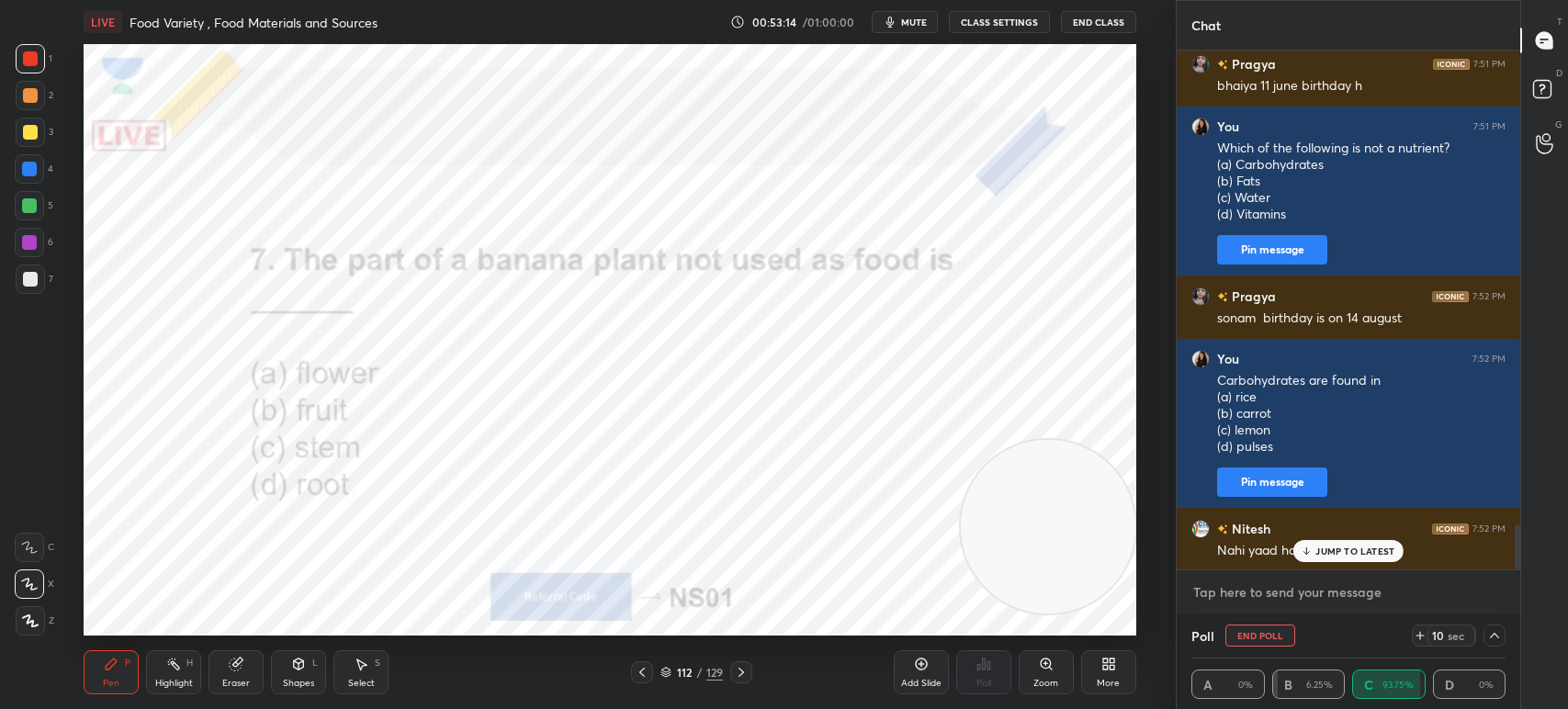 paste on "Carbohydrates are found in
(a) rice
(b) carrot
(c) lemon
(d) pulses" 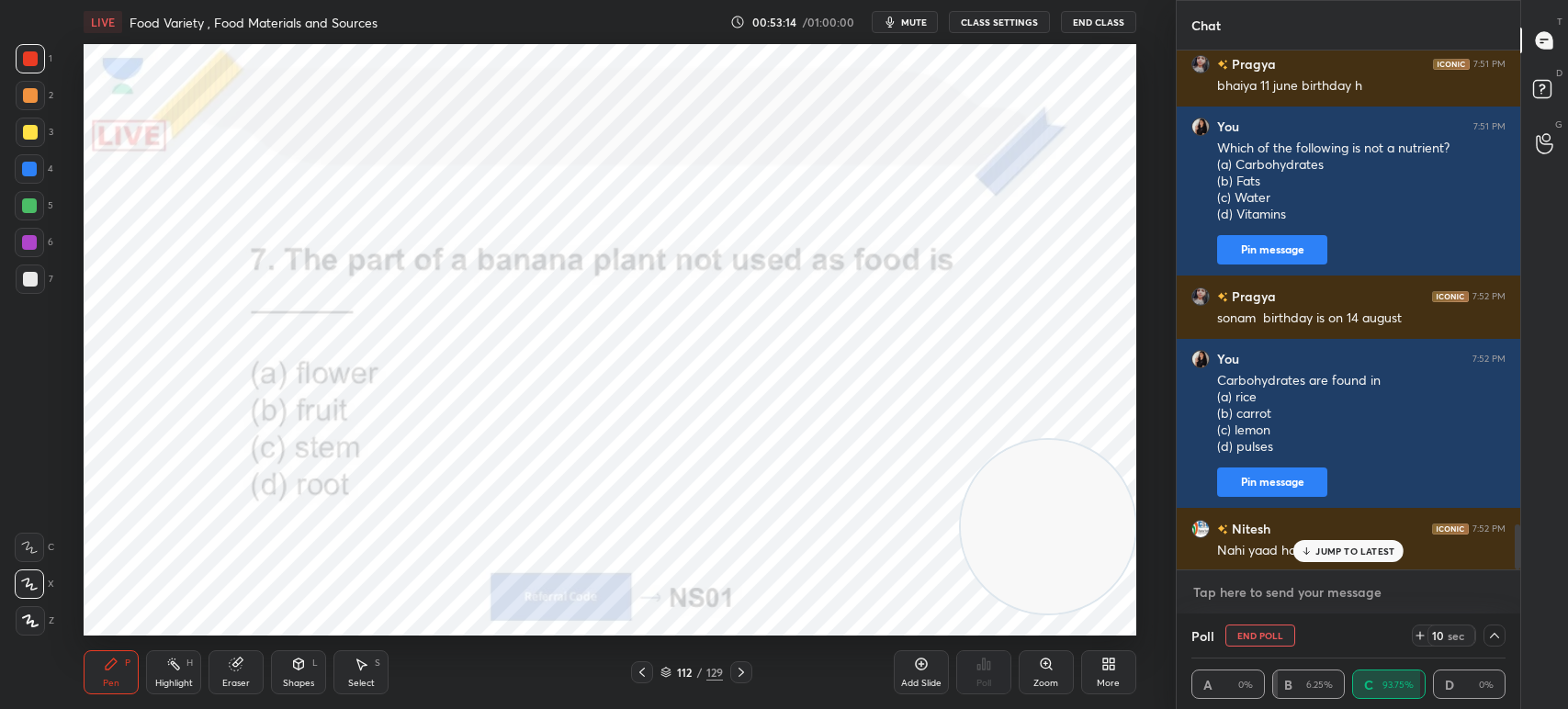 type on "Carbohydrates are found in
(a) rice
(b) carrot
(c) lemon
(d) pulses" 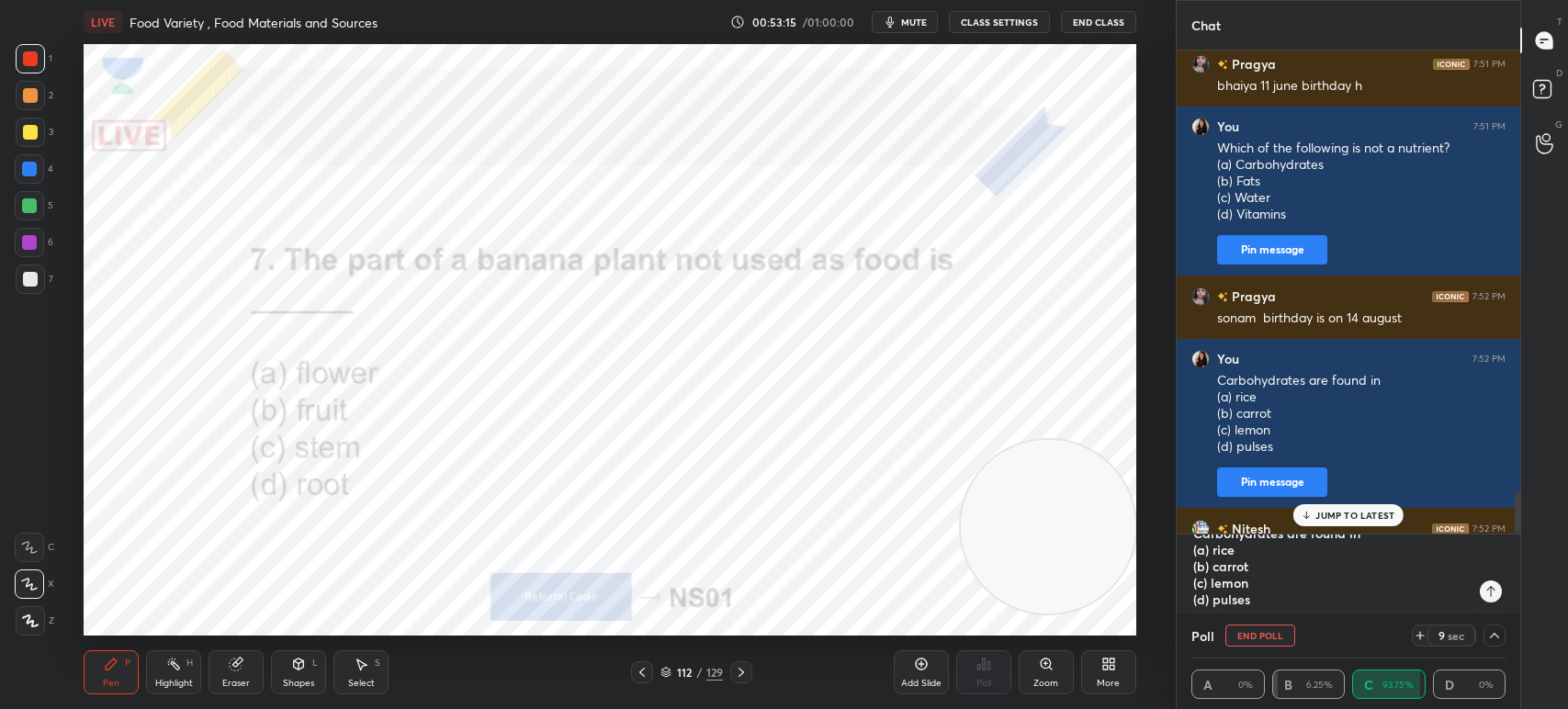 type 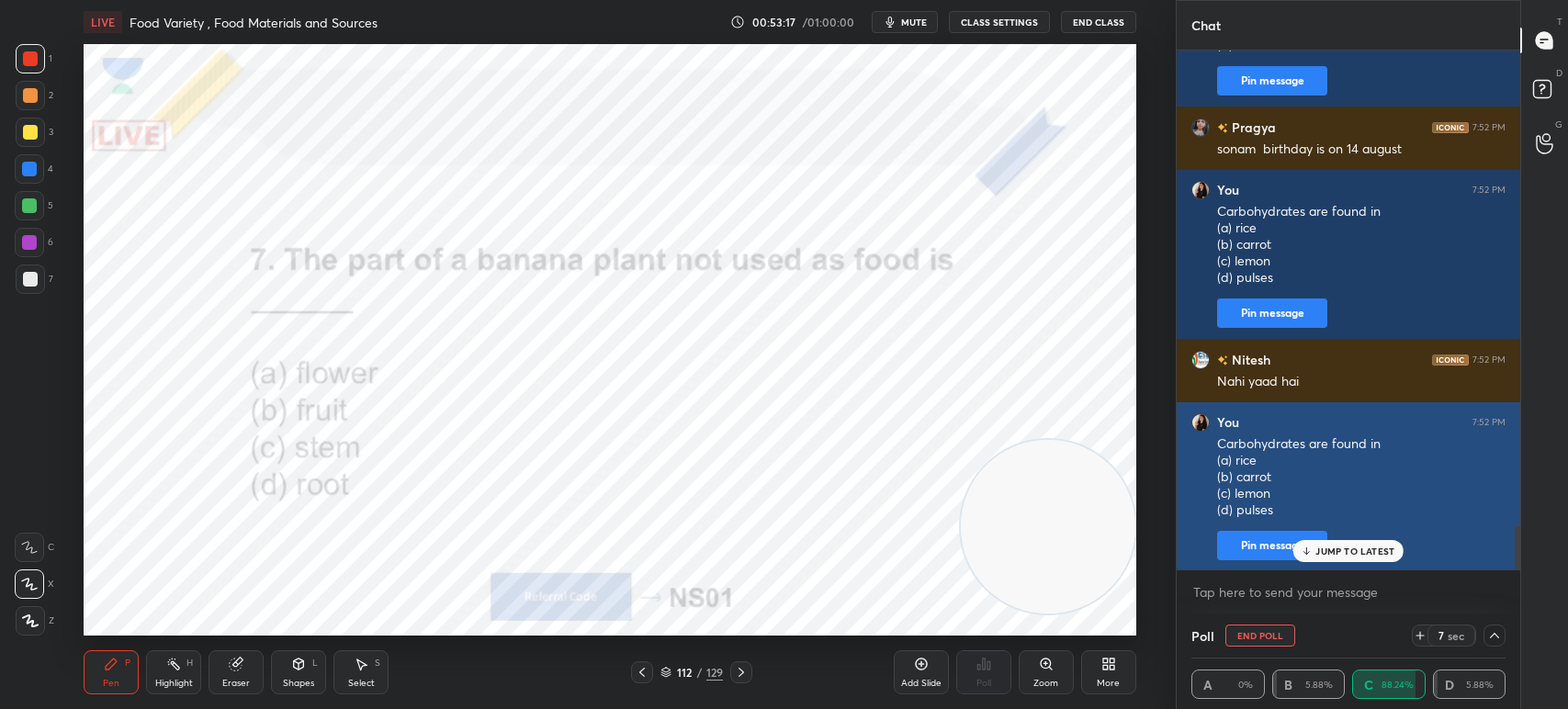 click on "JUMP TO LATEST" at bounding box center [1355, 551] 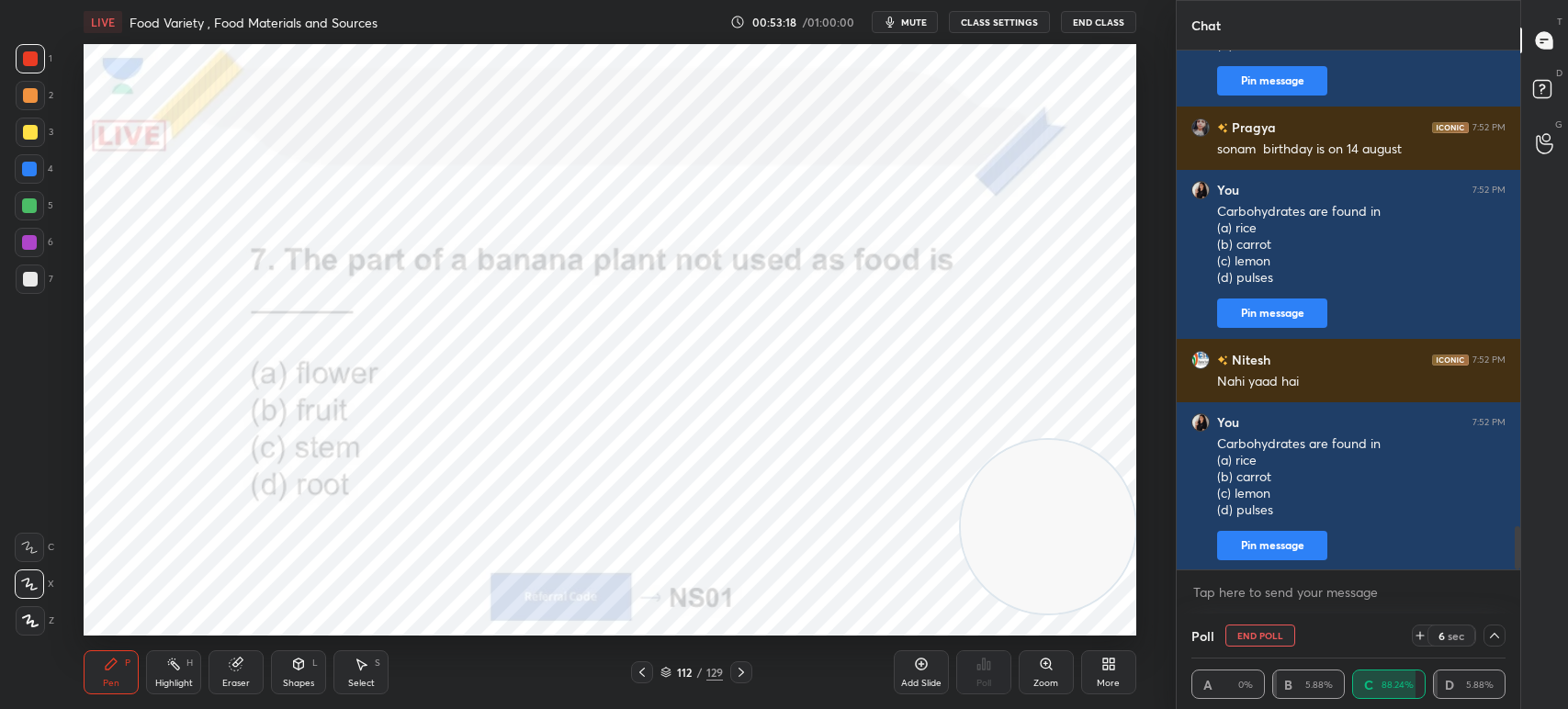 click on "mute" at bounding box center (914, 22) 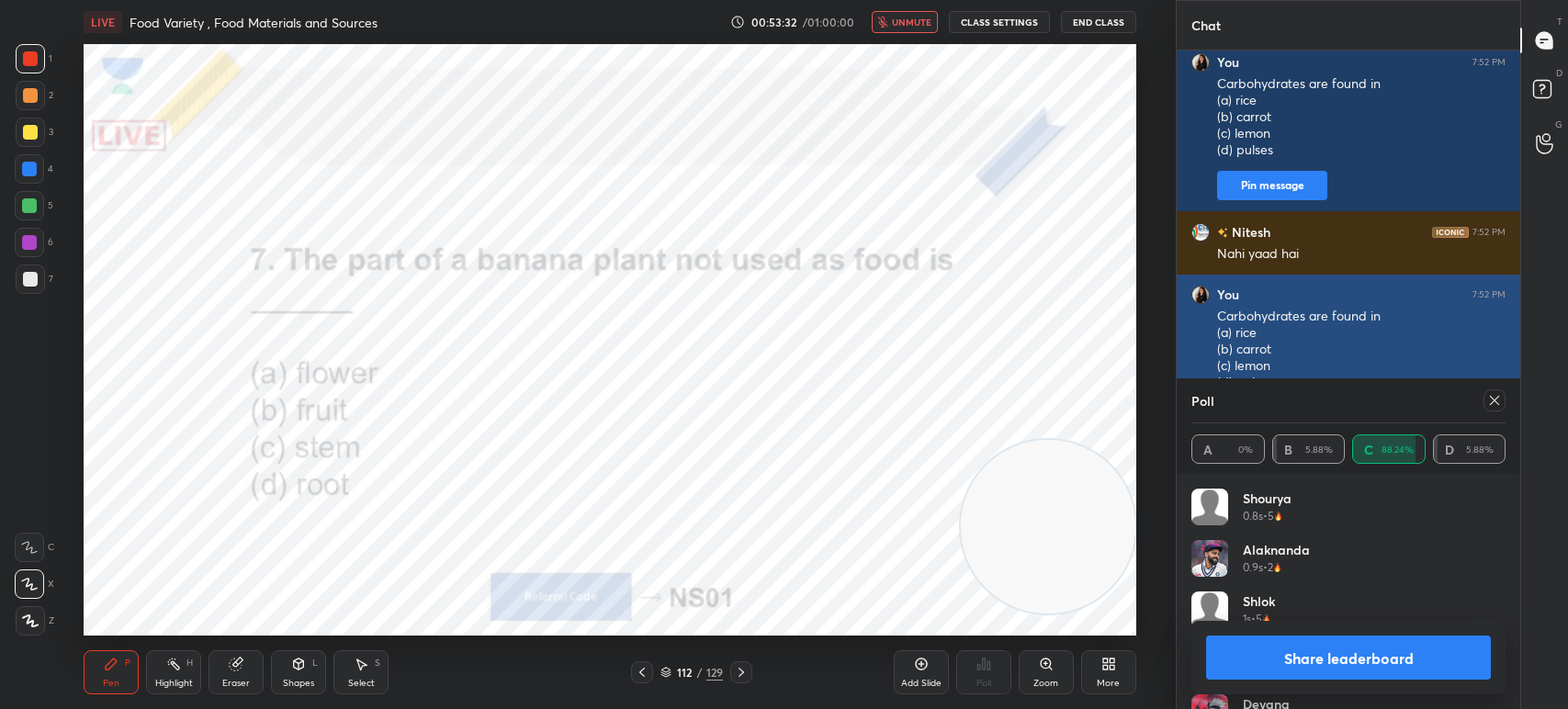 click 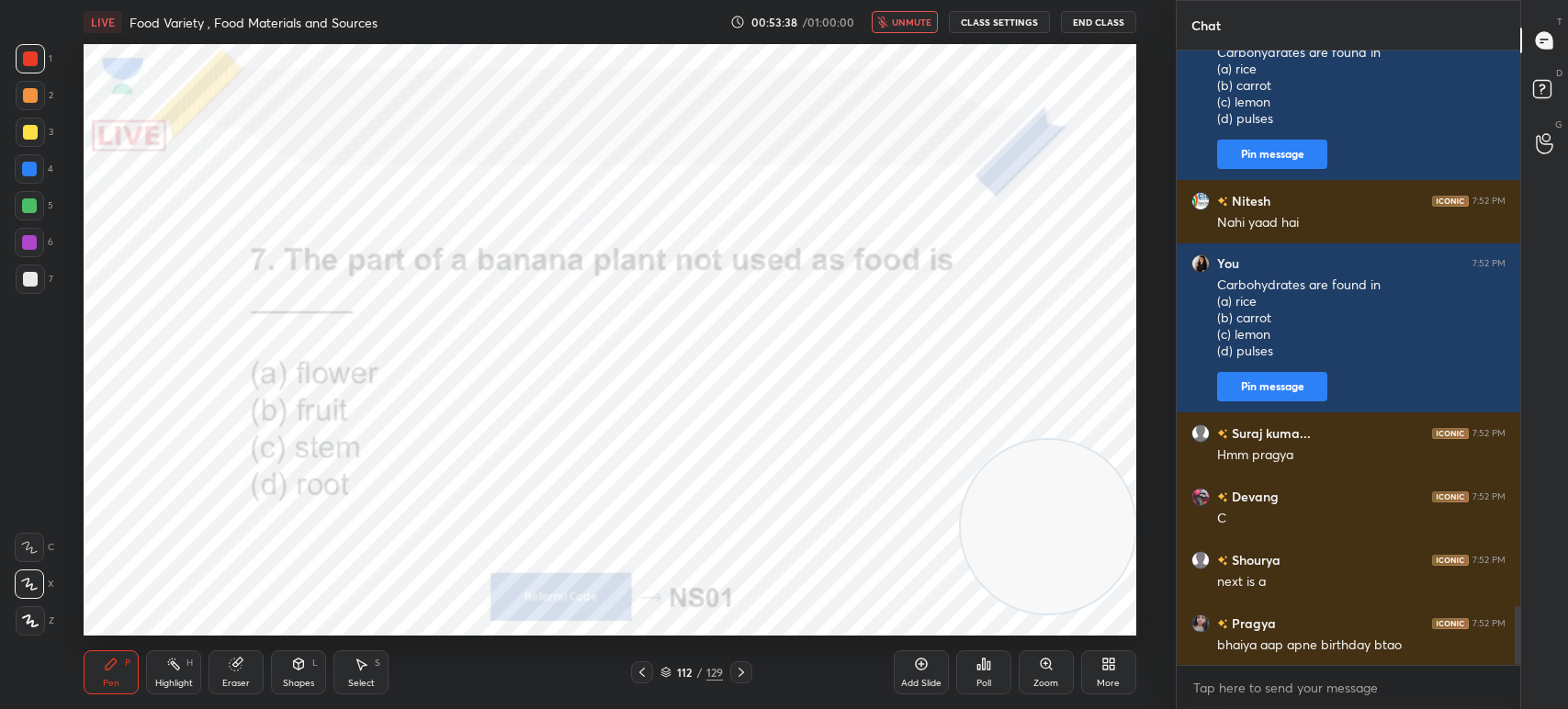 click on "Poll" at bounding box center [984, 672] 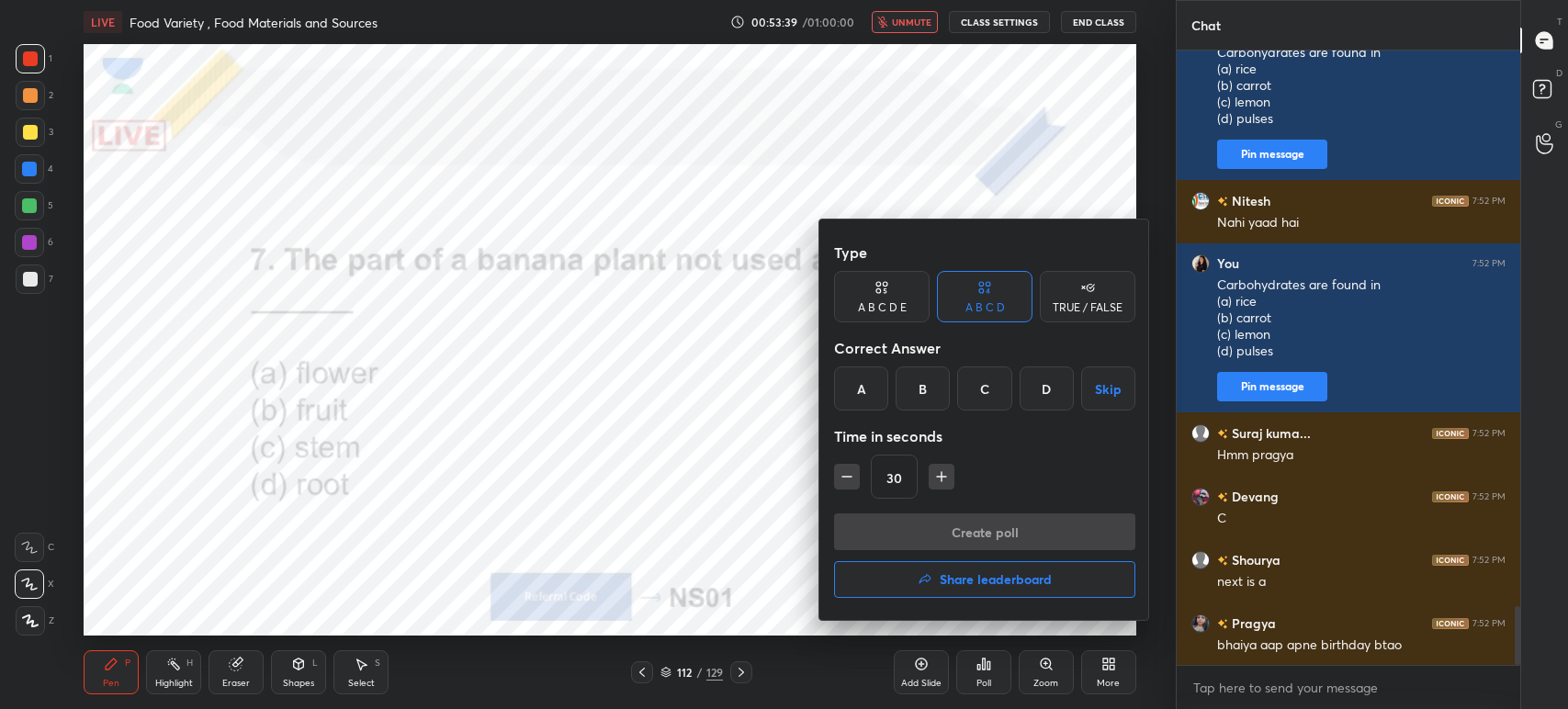 click on "A" at bounding box center (861, 388) 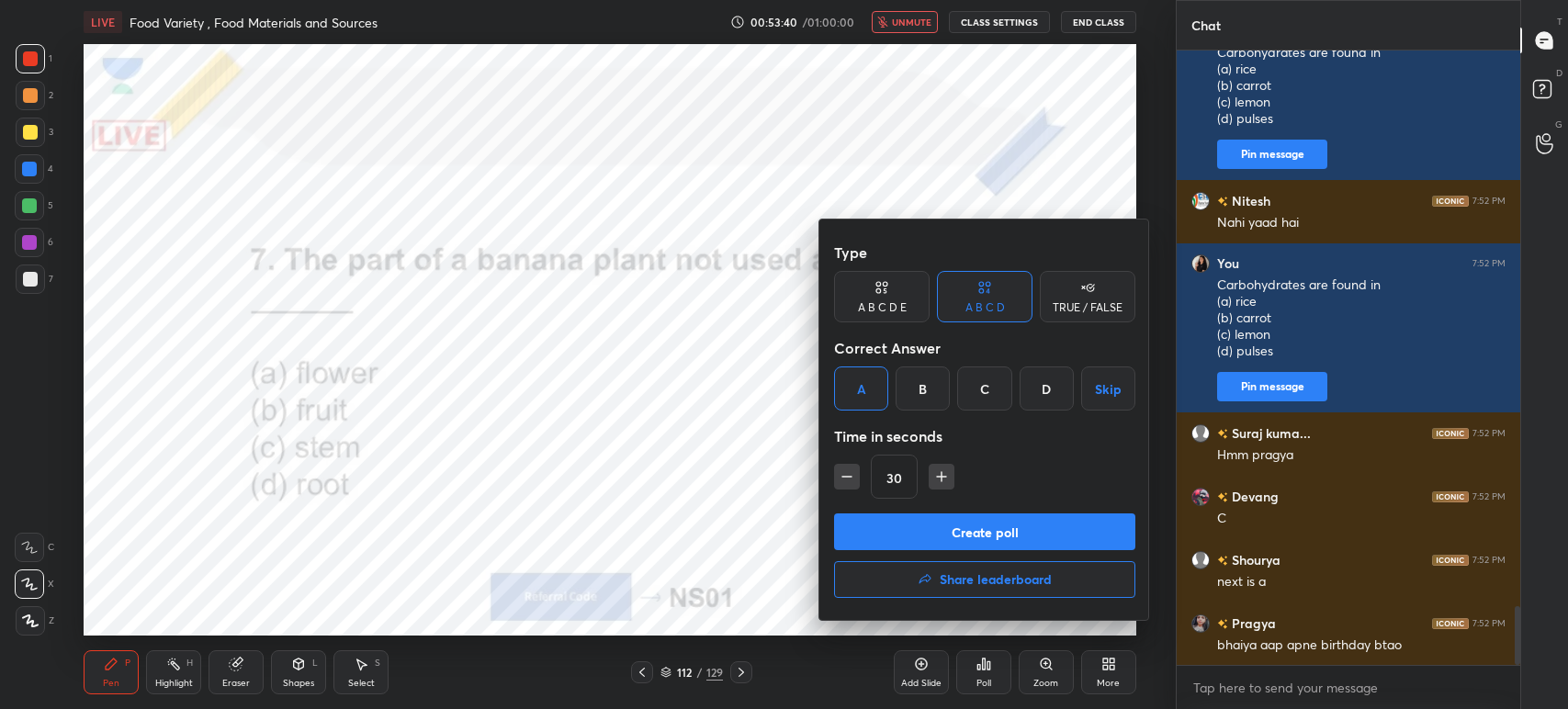 click on "Create poll Share leaderboard" at bounding box center [985, 559] 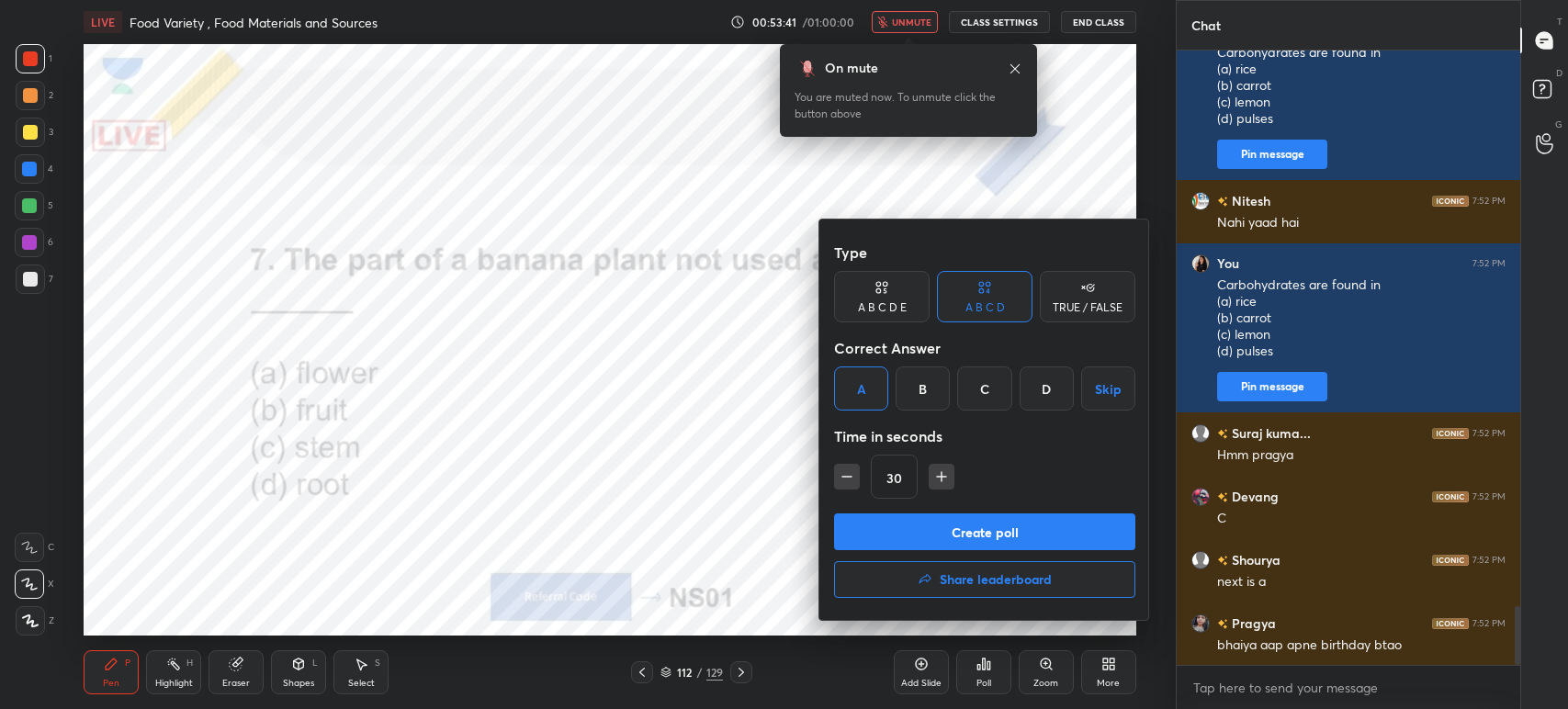 click on "Create poll" at bounding box center (985, 532) 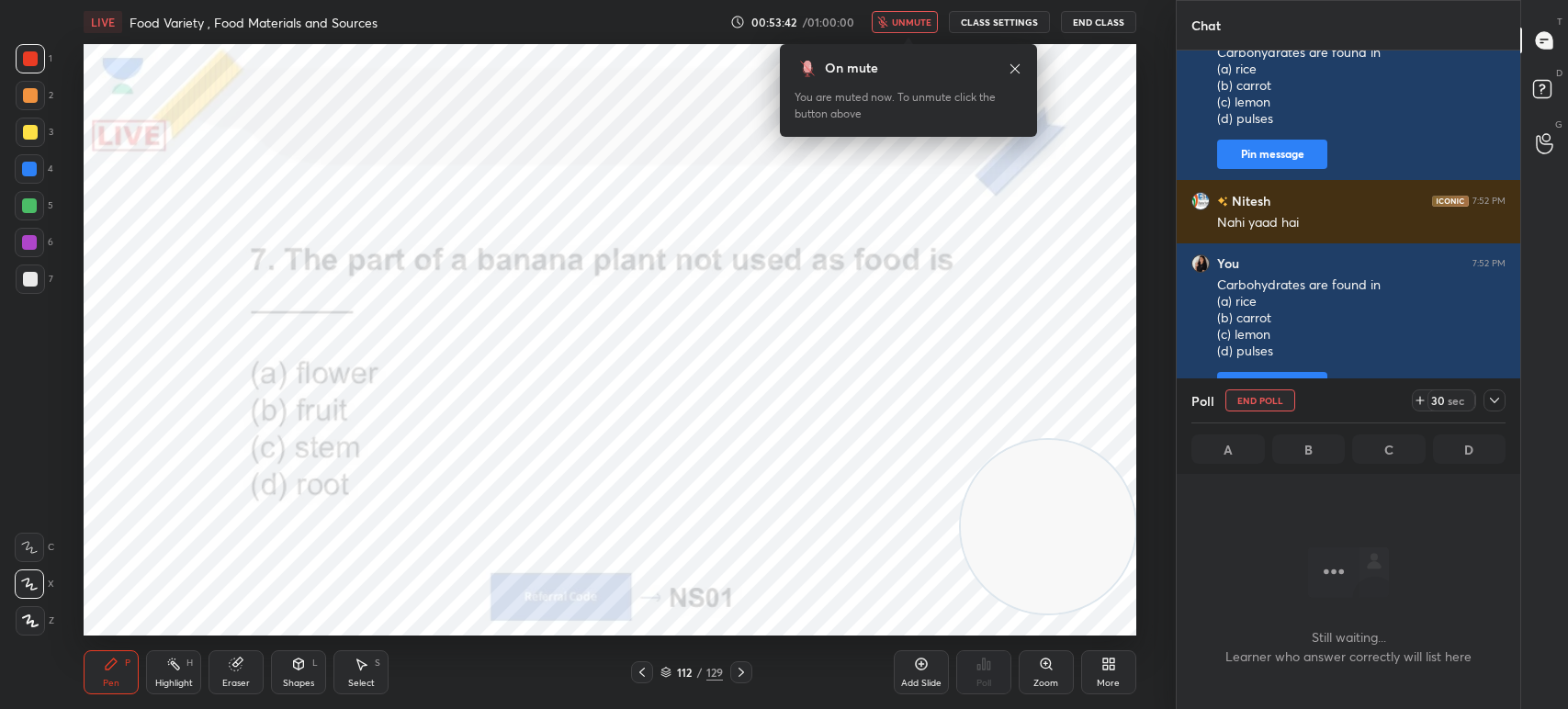 click 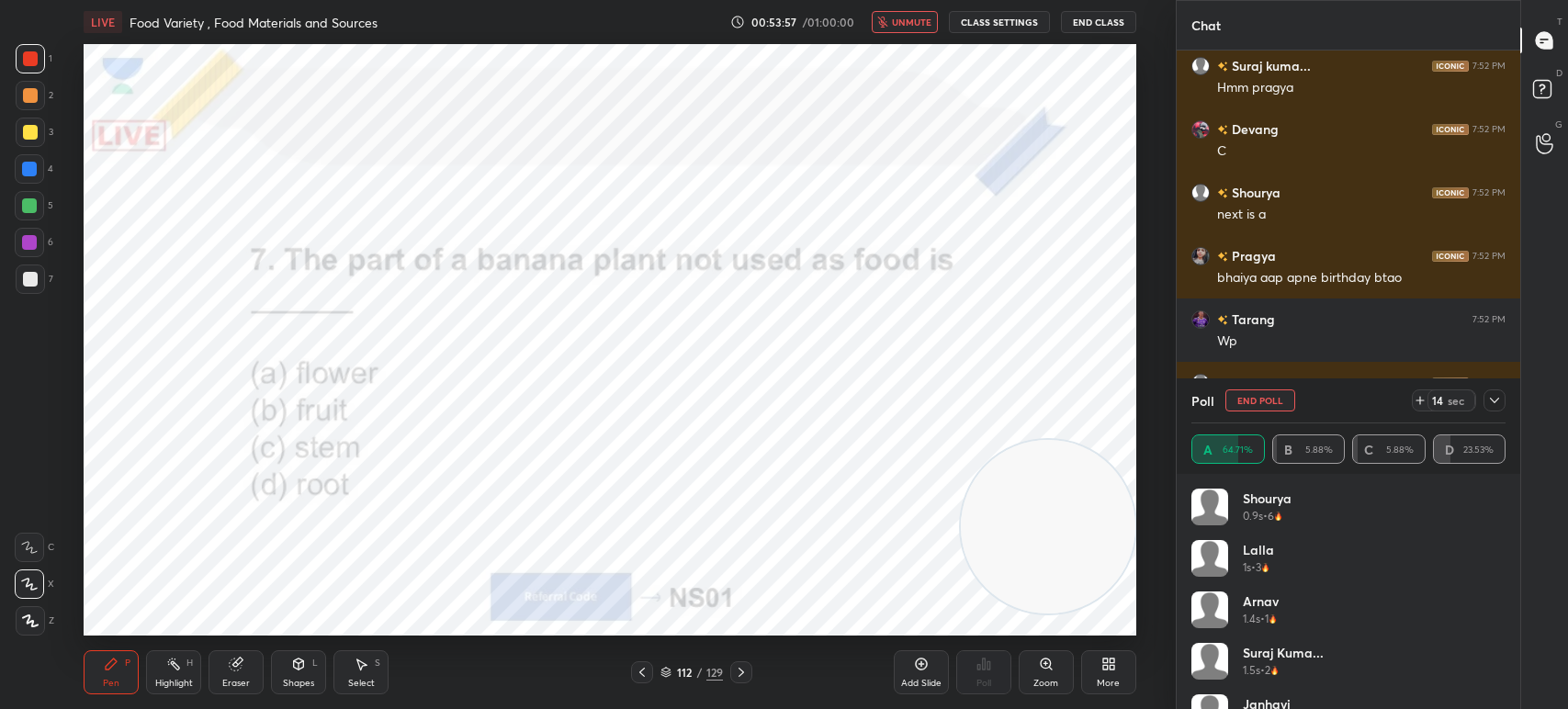 click 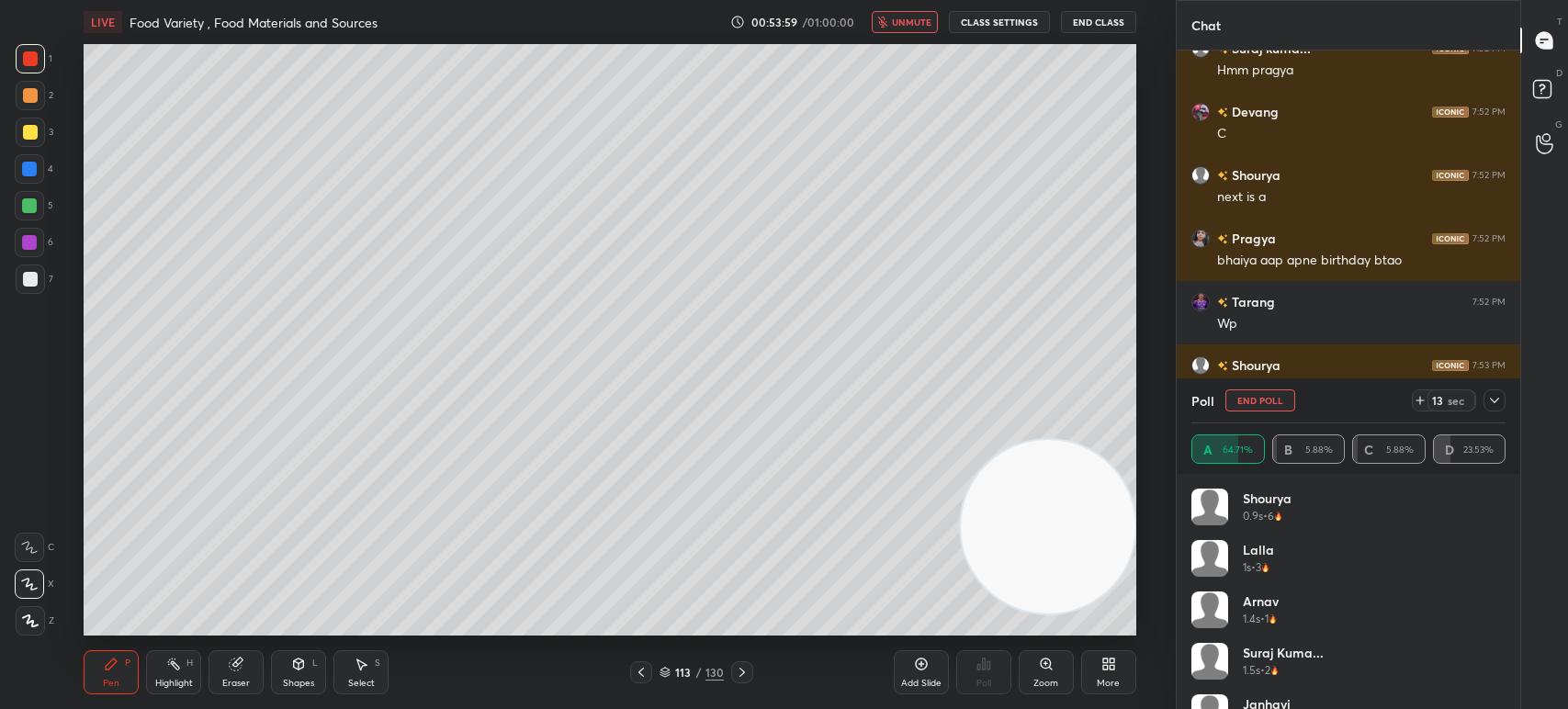 click at bounding box center [30, 132] 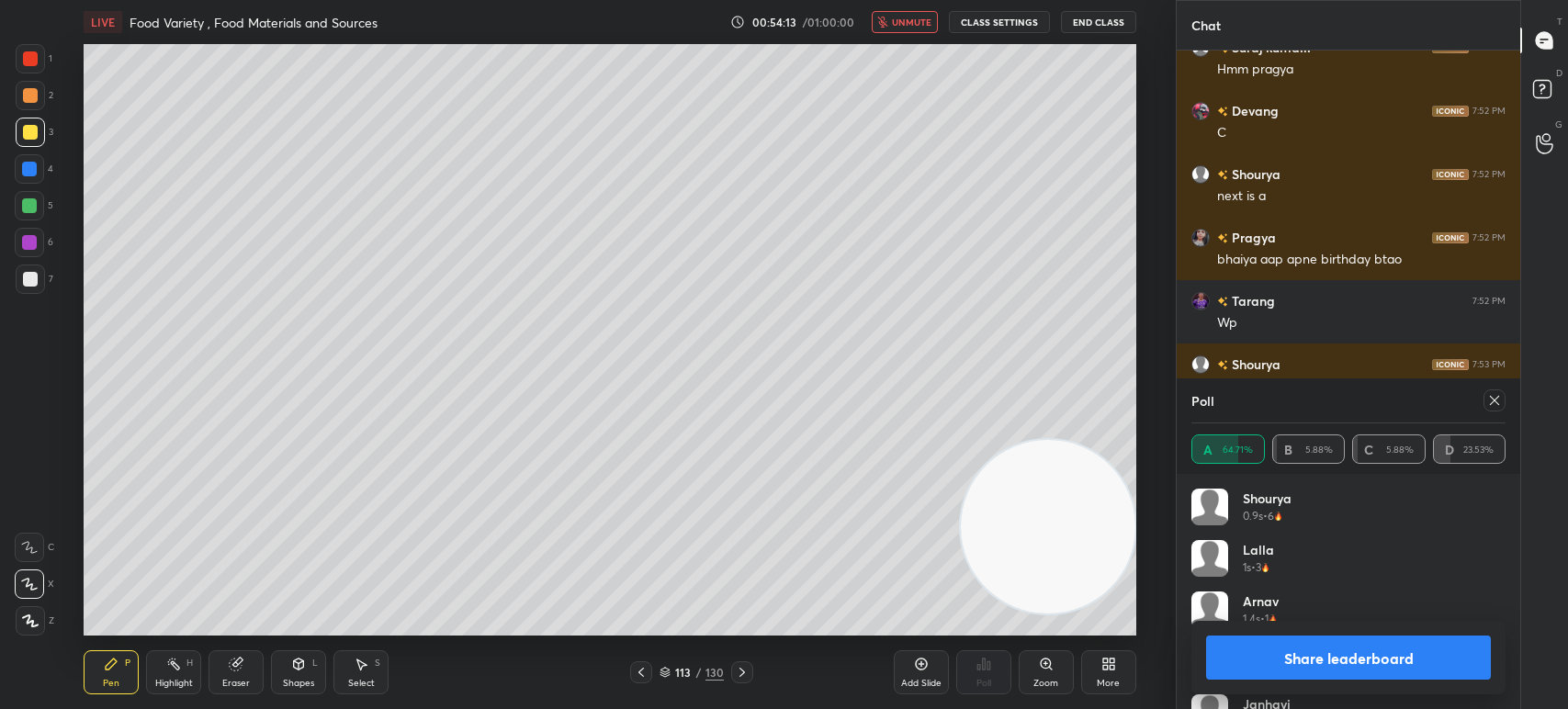click 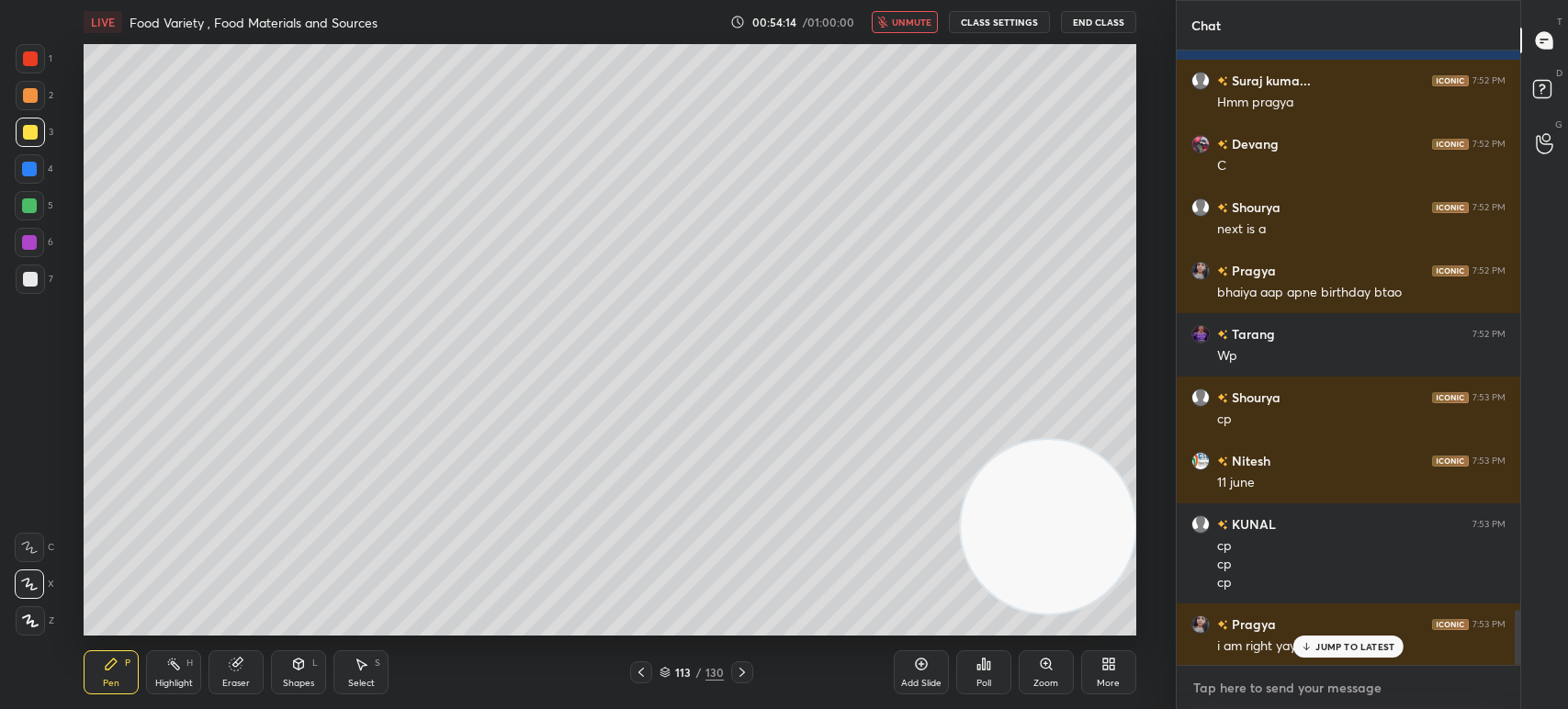 click at bounding box center (1348, 688) 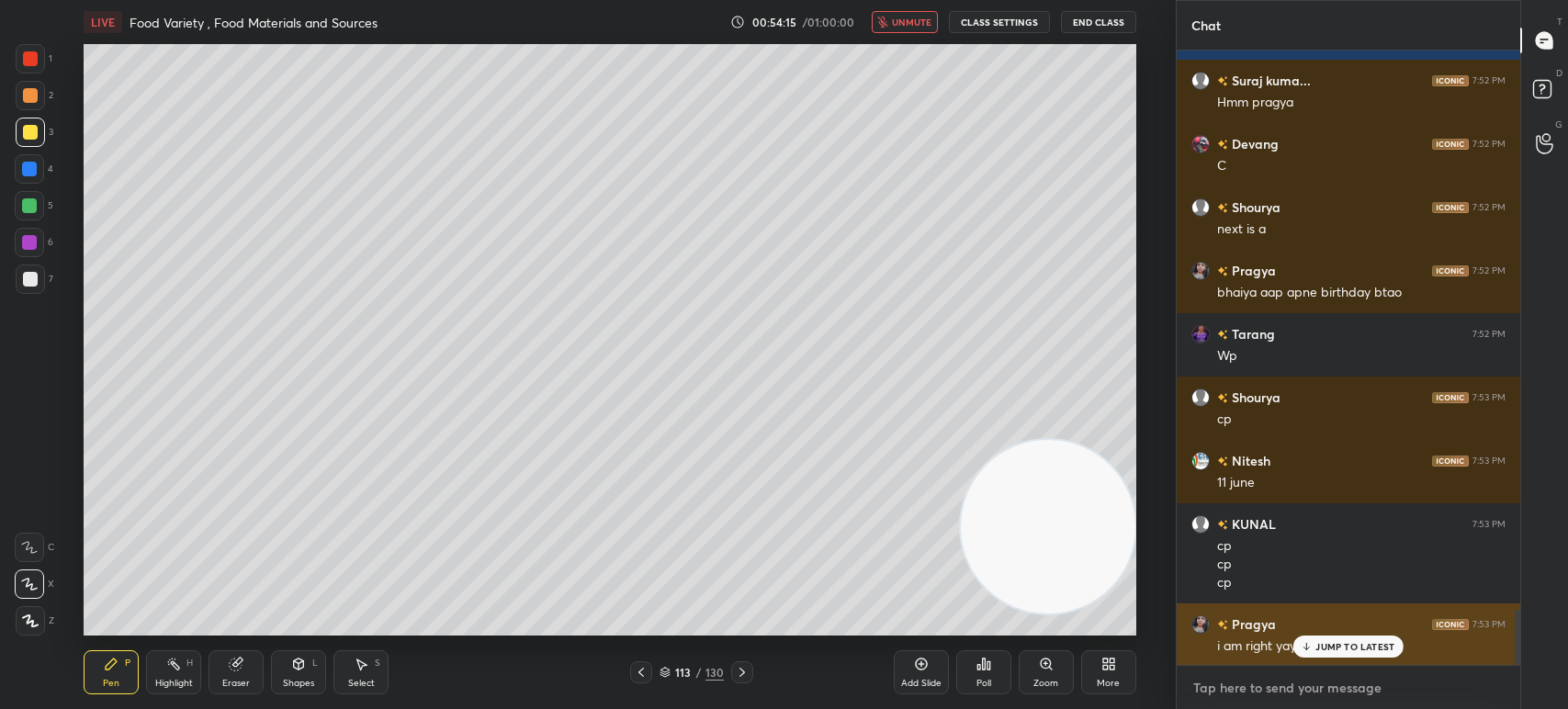 paste on "Which of the following are ‘energy-giving foods’?
(a) Fats
(b) Carbohydrates
(c) Both (a) & (b)
(d) None of these" 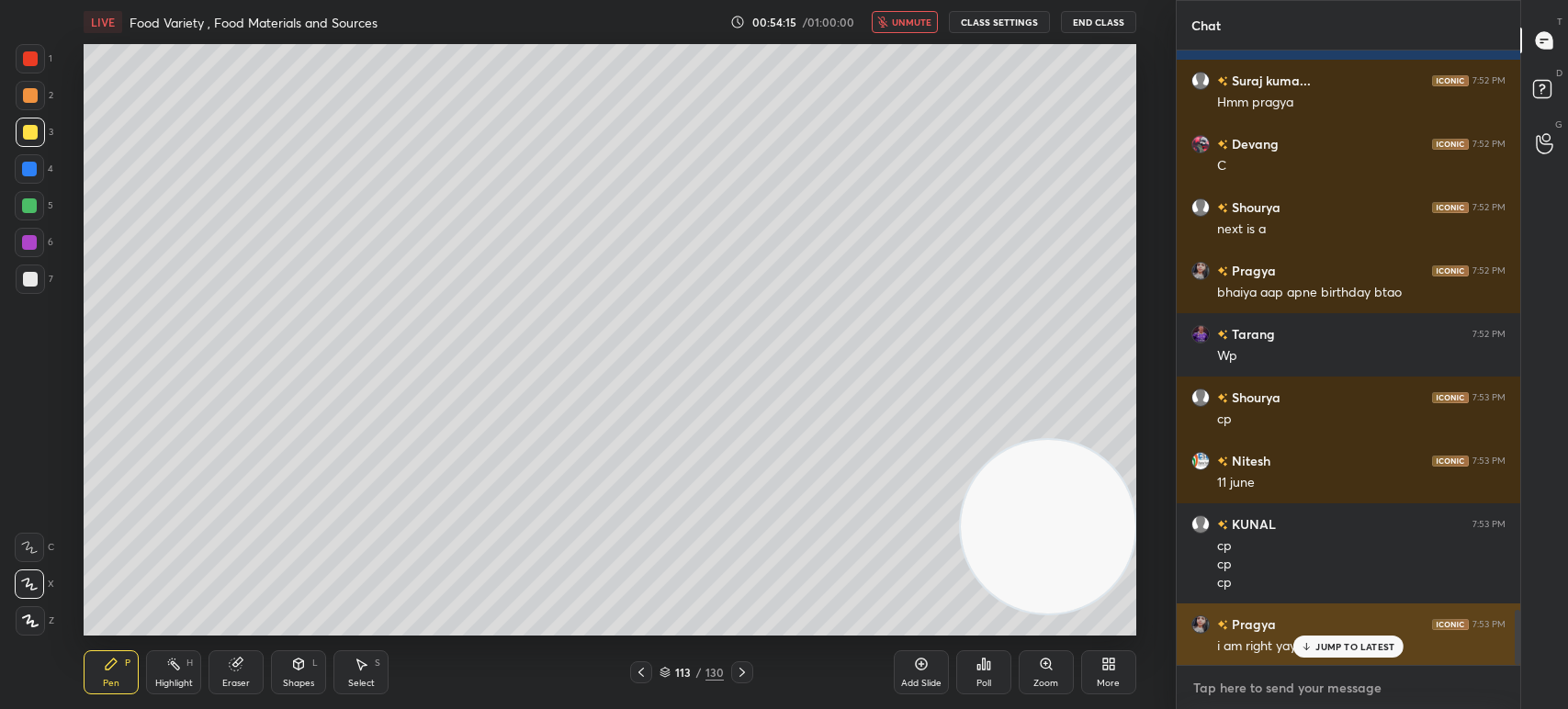 type on "Which of the following are ‘energy-giving foods’?
(a) Fats
(b) Carbohydrates
(c) Both (a) & (b)
(d) None of these" 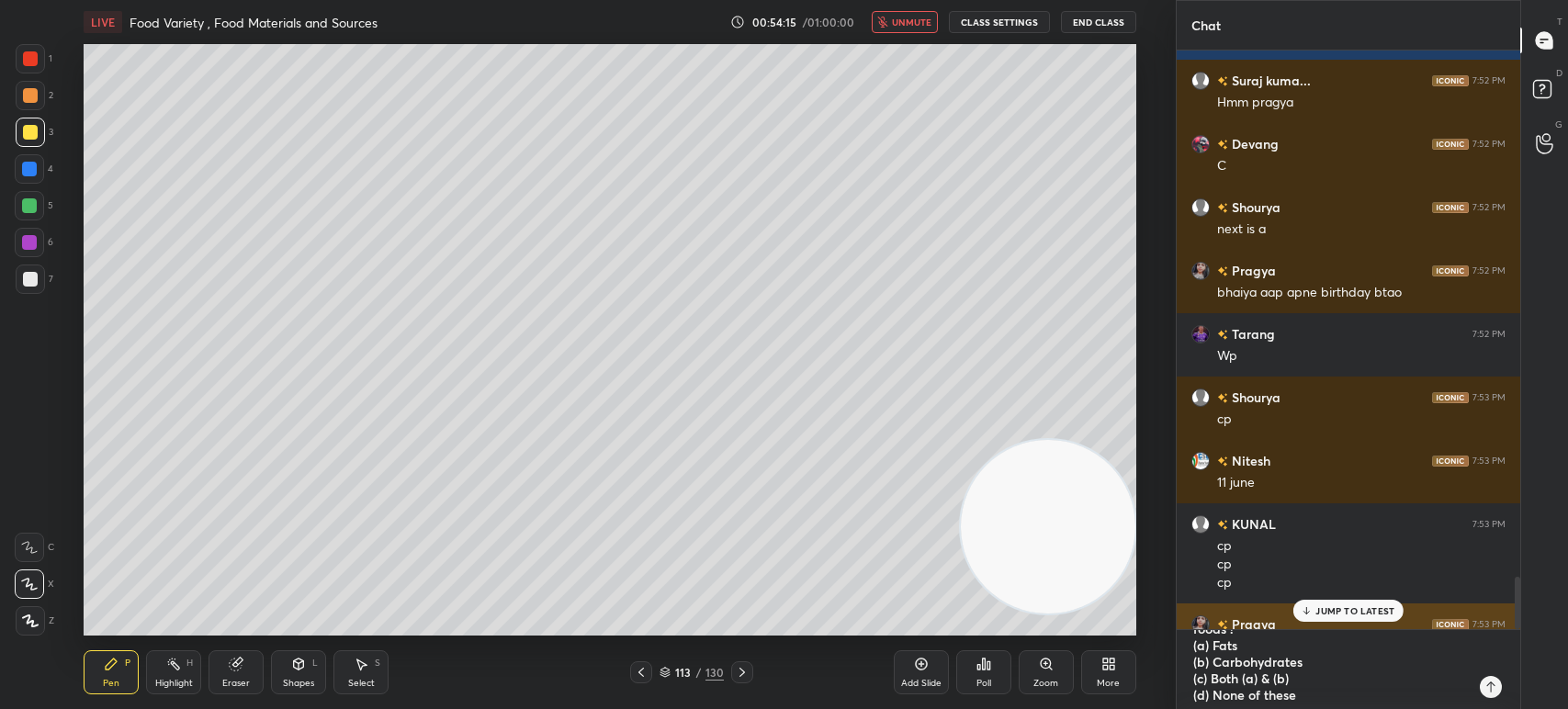 type 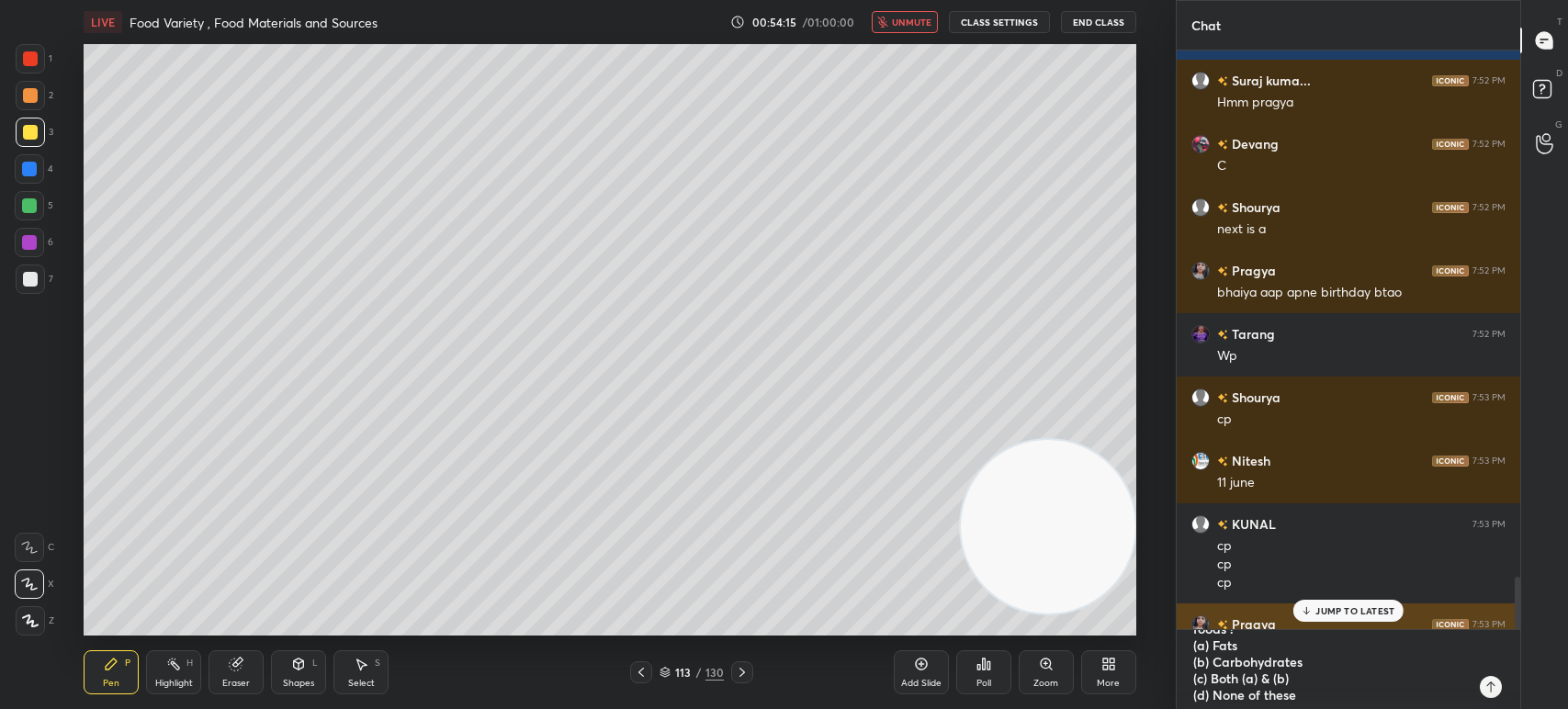 type on "x" 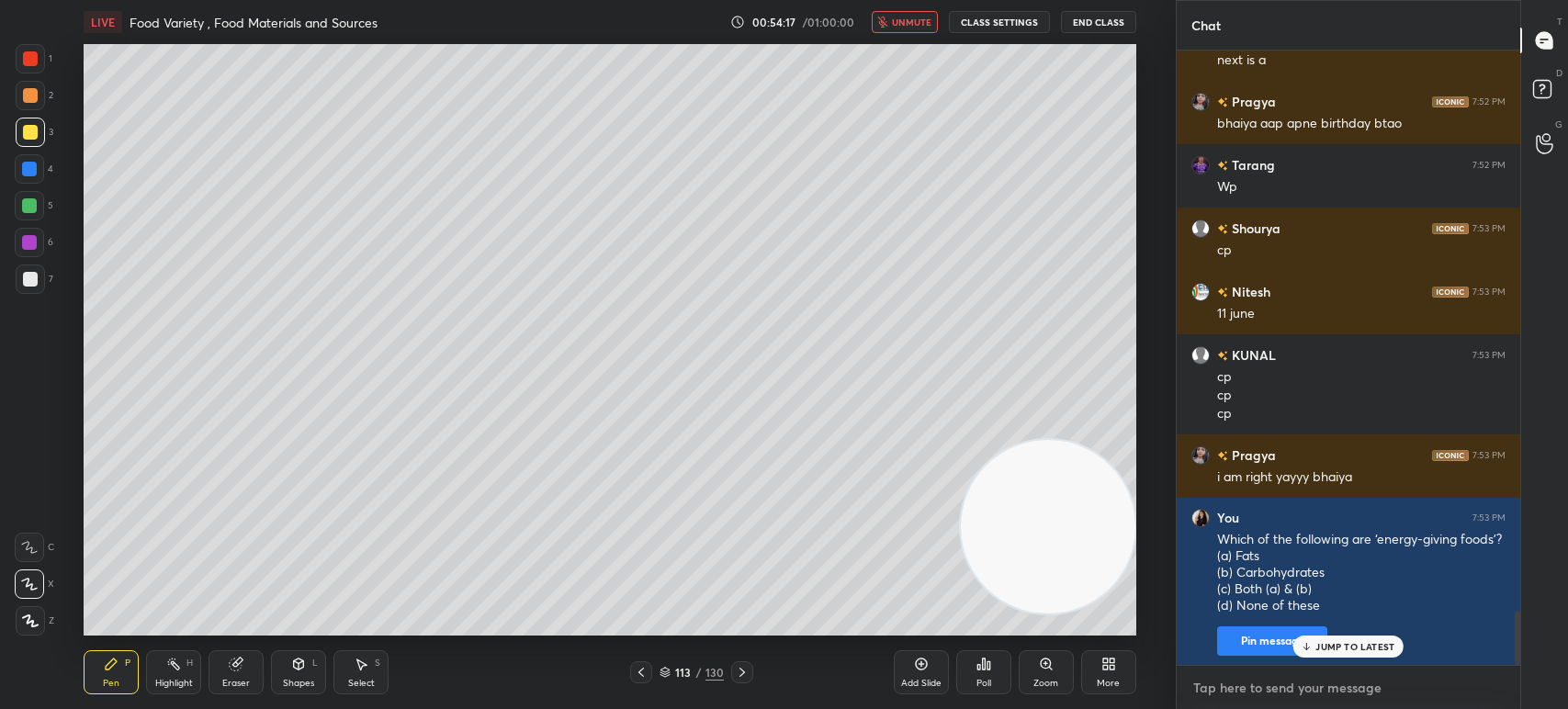 paste on "Which of the following are ‘energy-giving foods’?
(a) Fats
(b) Carbohydrates
(c) Both (a) & (b)
(d) None of these" 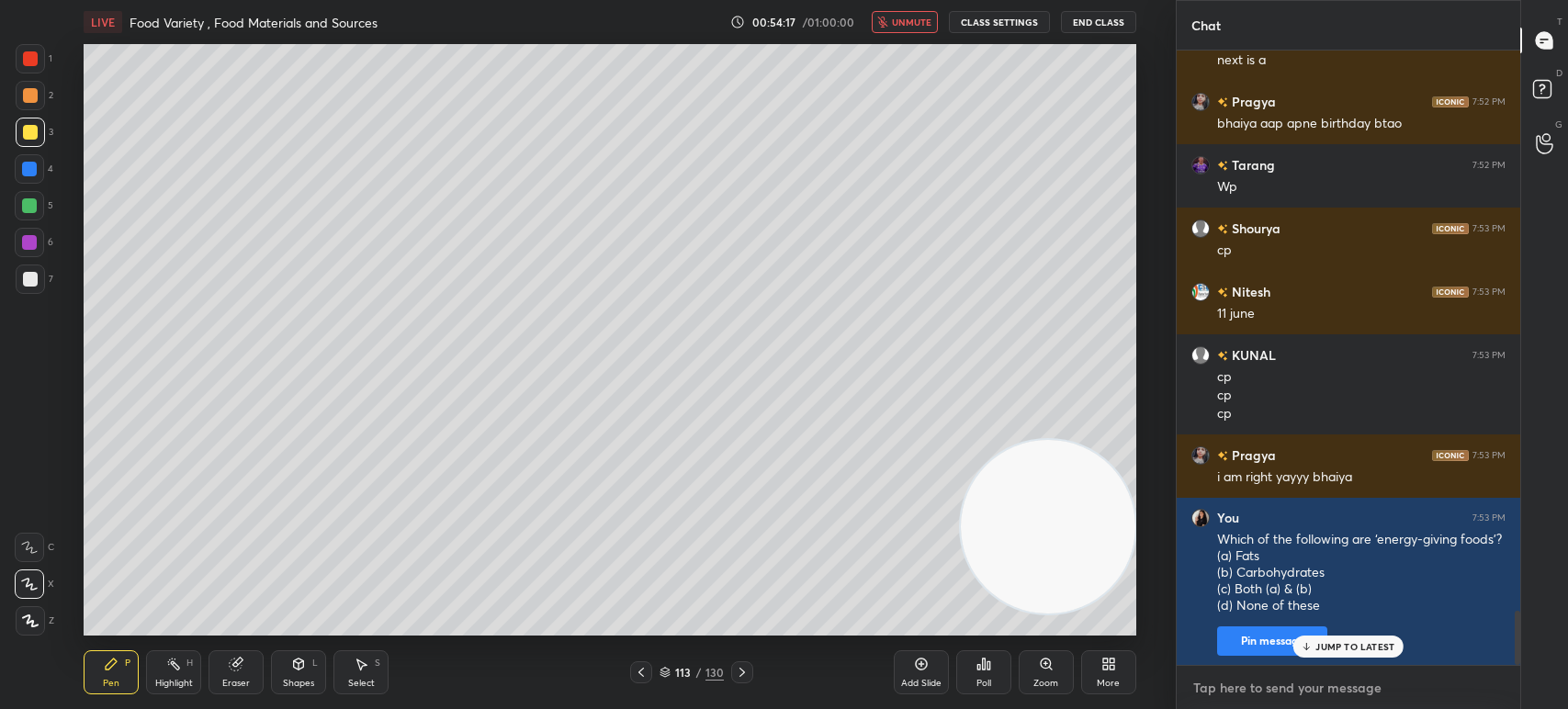 type on "Which of the following are ‘energy-giving foods’?
(a) Fats
(b) Carbohydrates
(c) Both (a) & (b)
(d) None of these" 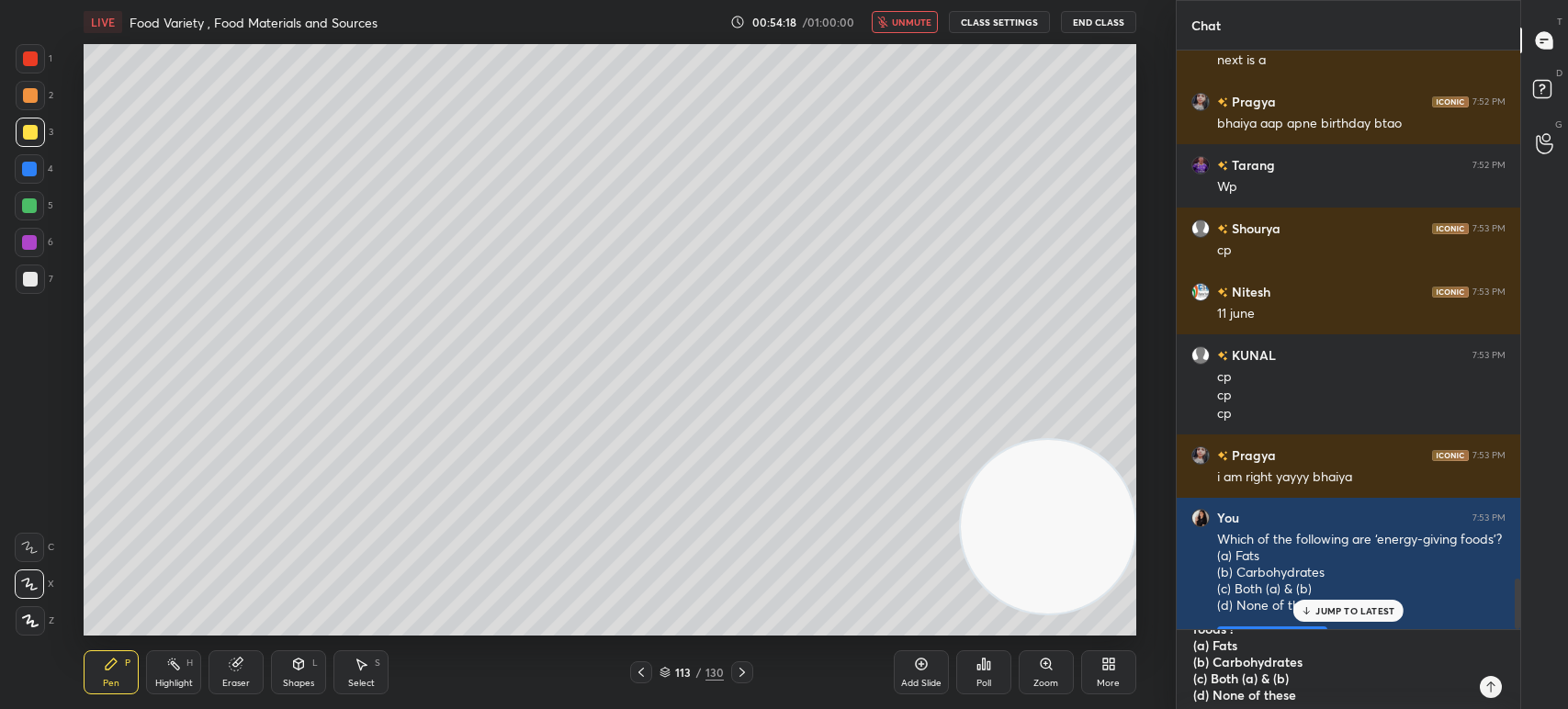 type 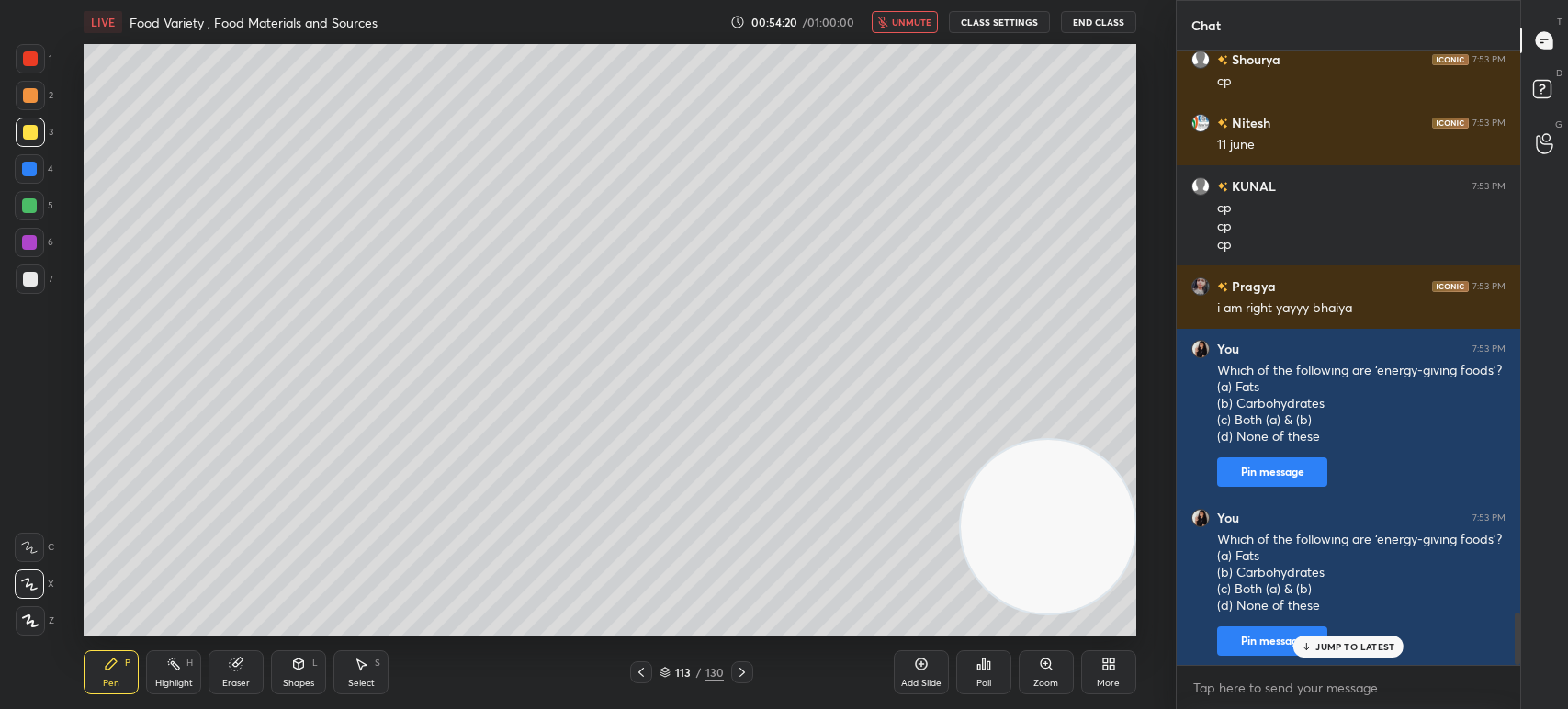 click on "Poll" at bounding box center [984, 672] 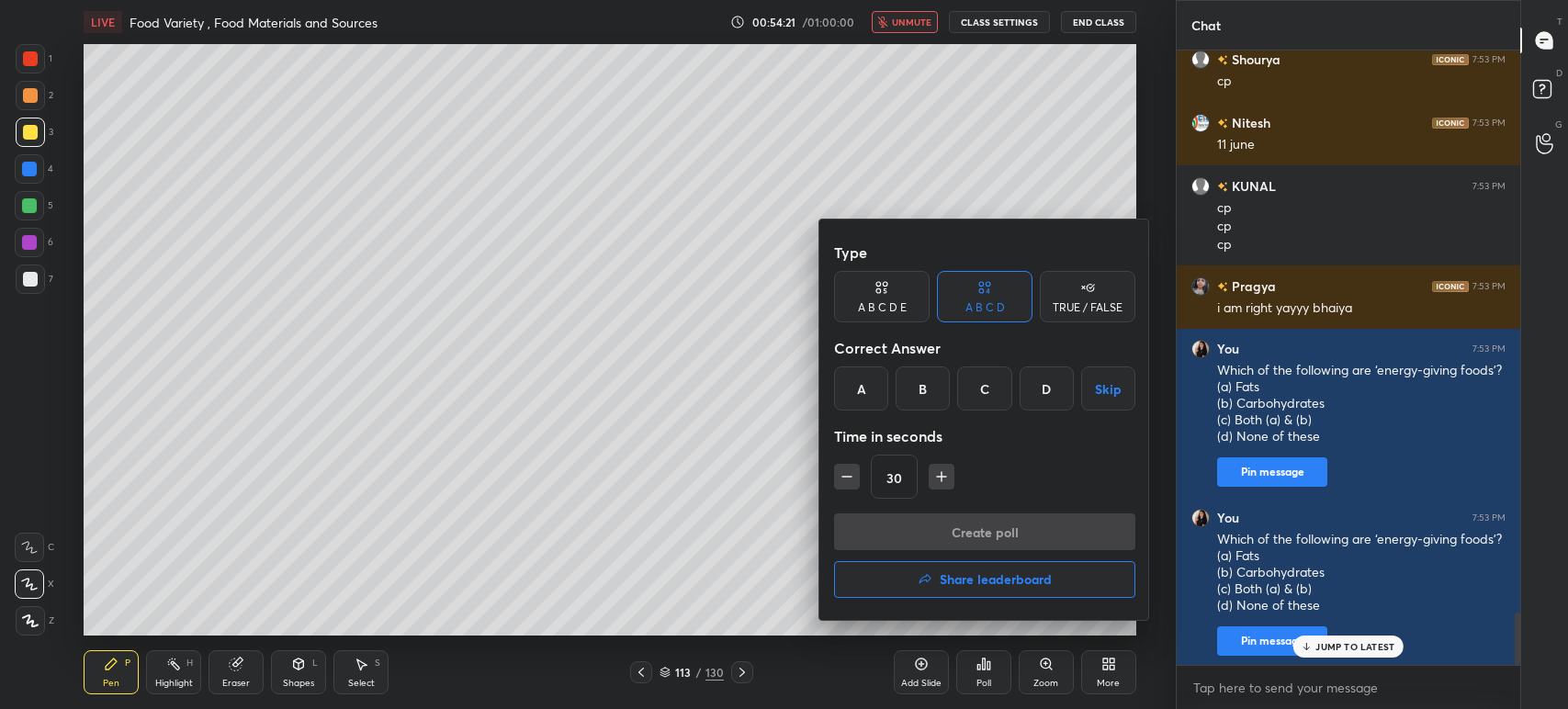 click on "C" at bounding box center [984, 388] 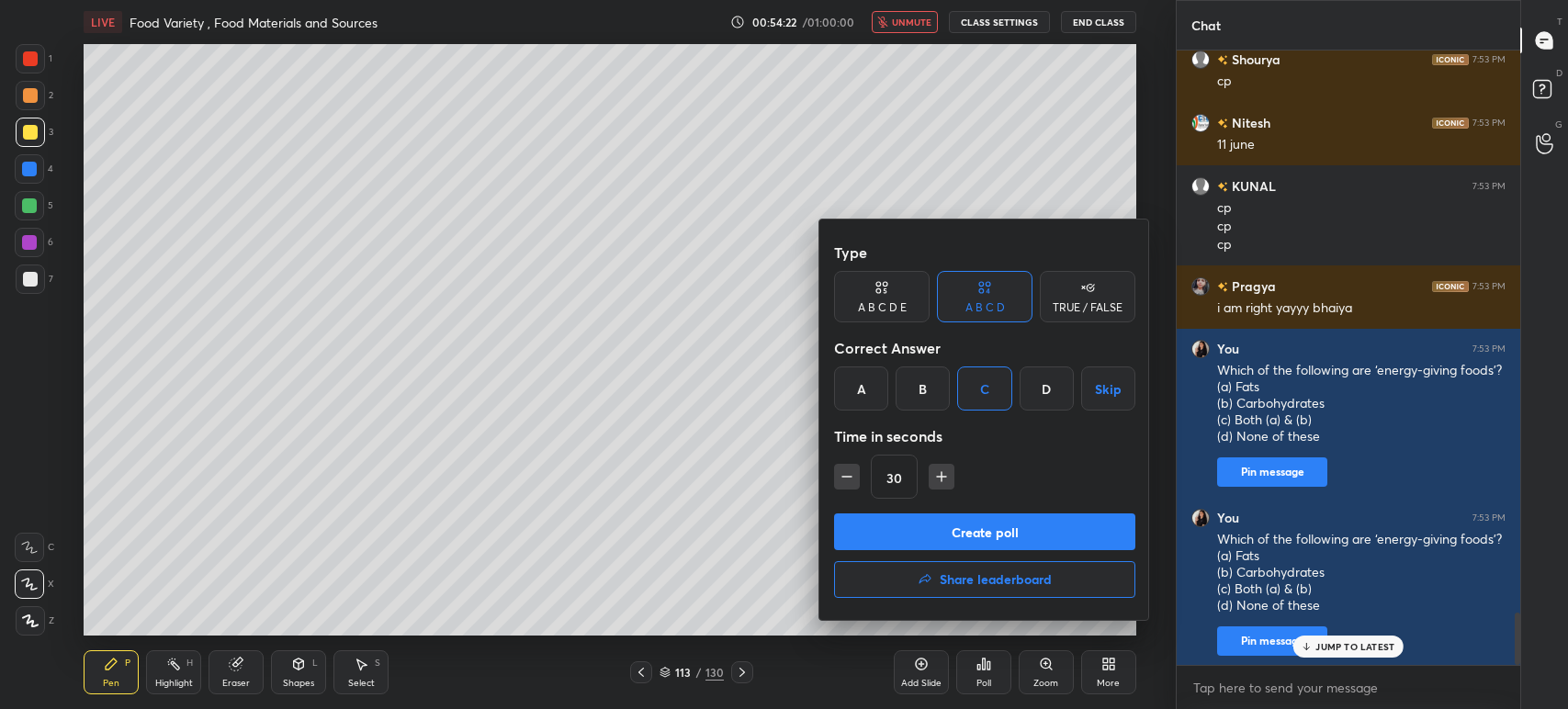 click on "Create poll" at bounding box center (985, 532) 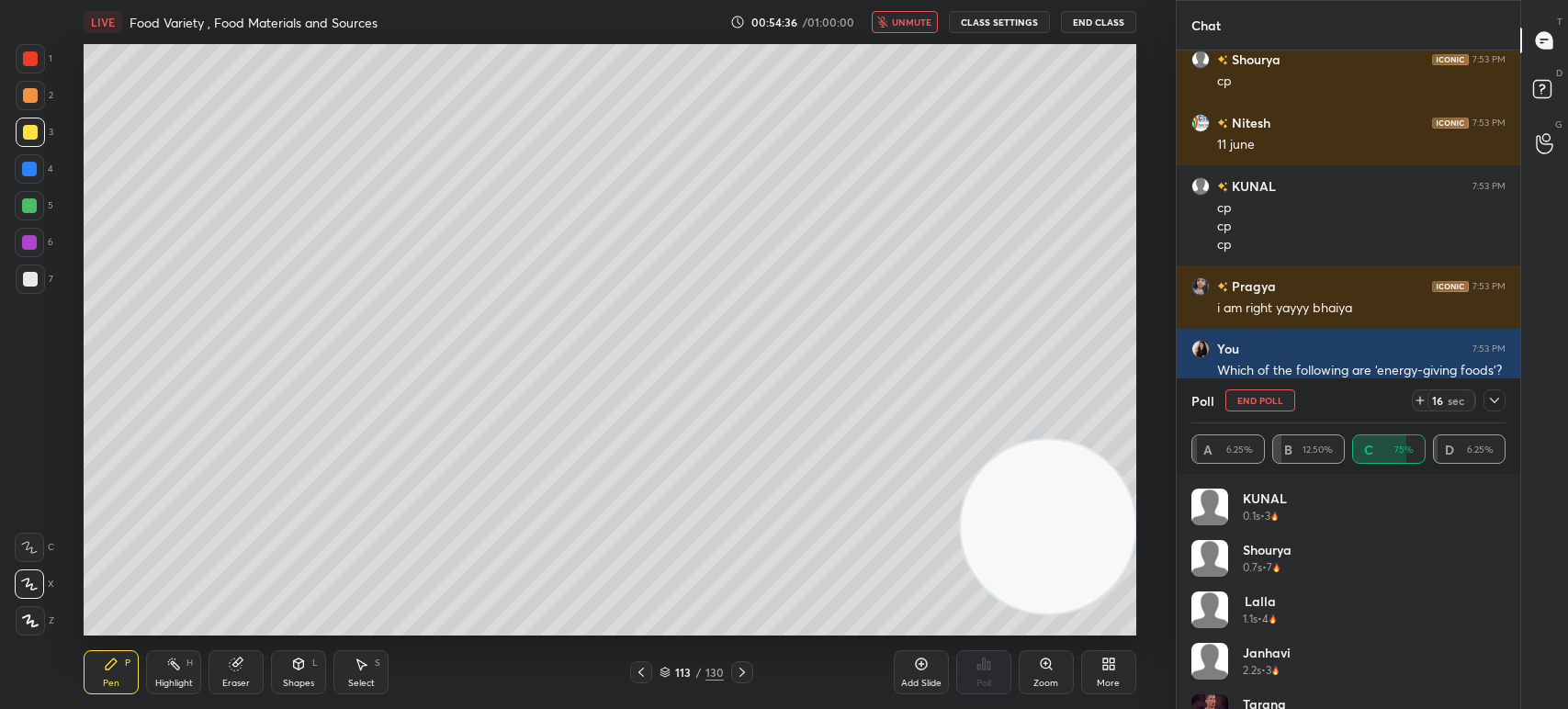 click 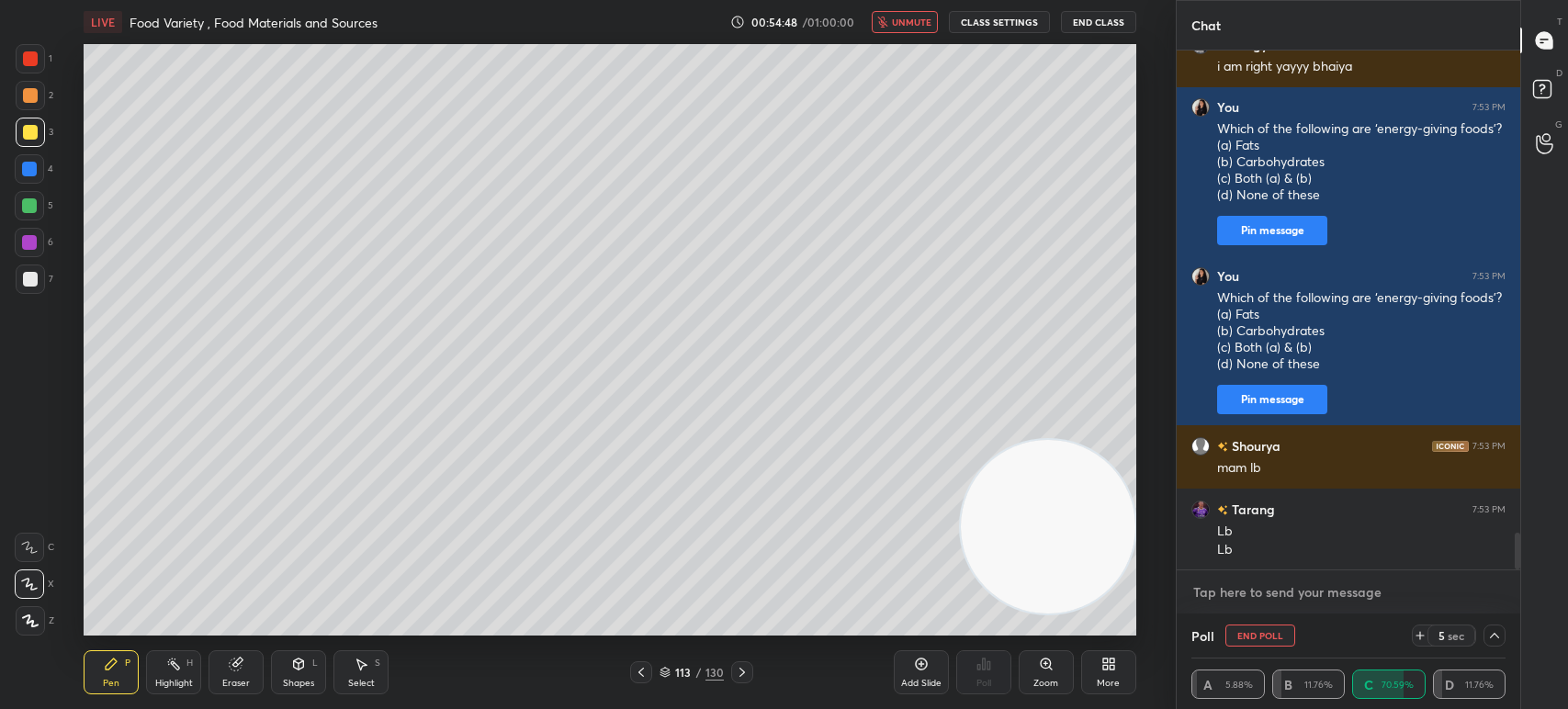 click at bounding box center (1348, 592) 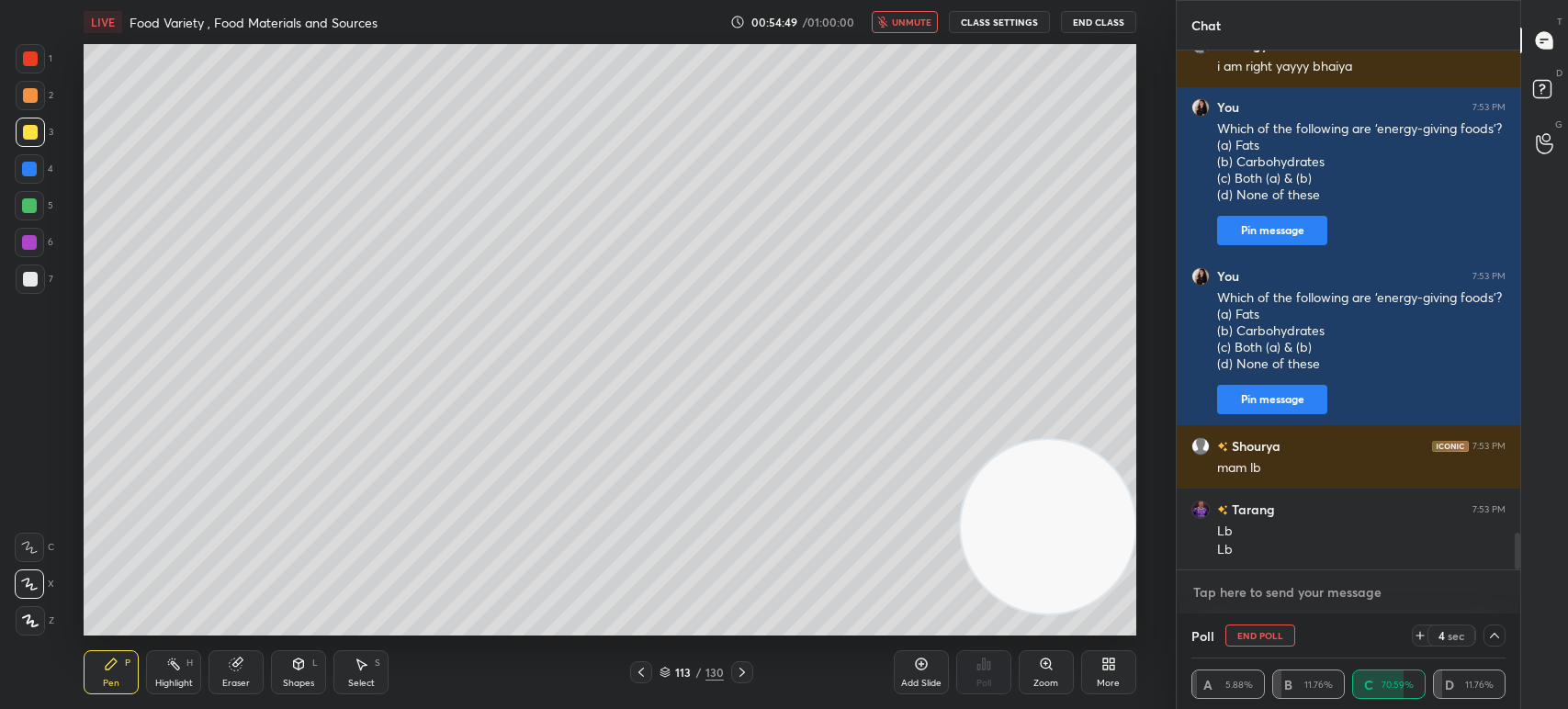 paste on "Ghee and butter are also called as
(a) vegetable fat
(b) animal fat
(c) mixed fat
(d) natural fat" 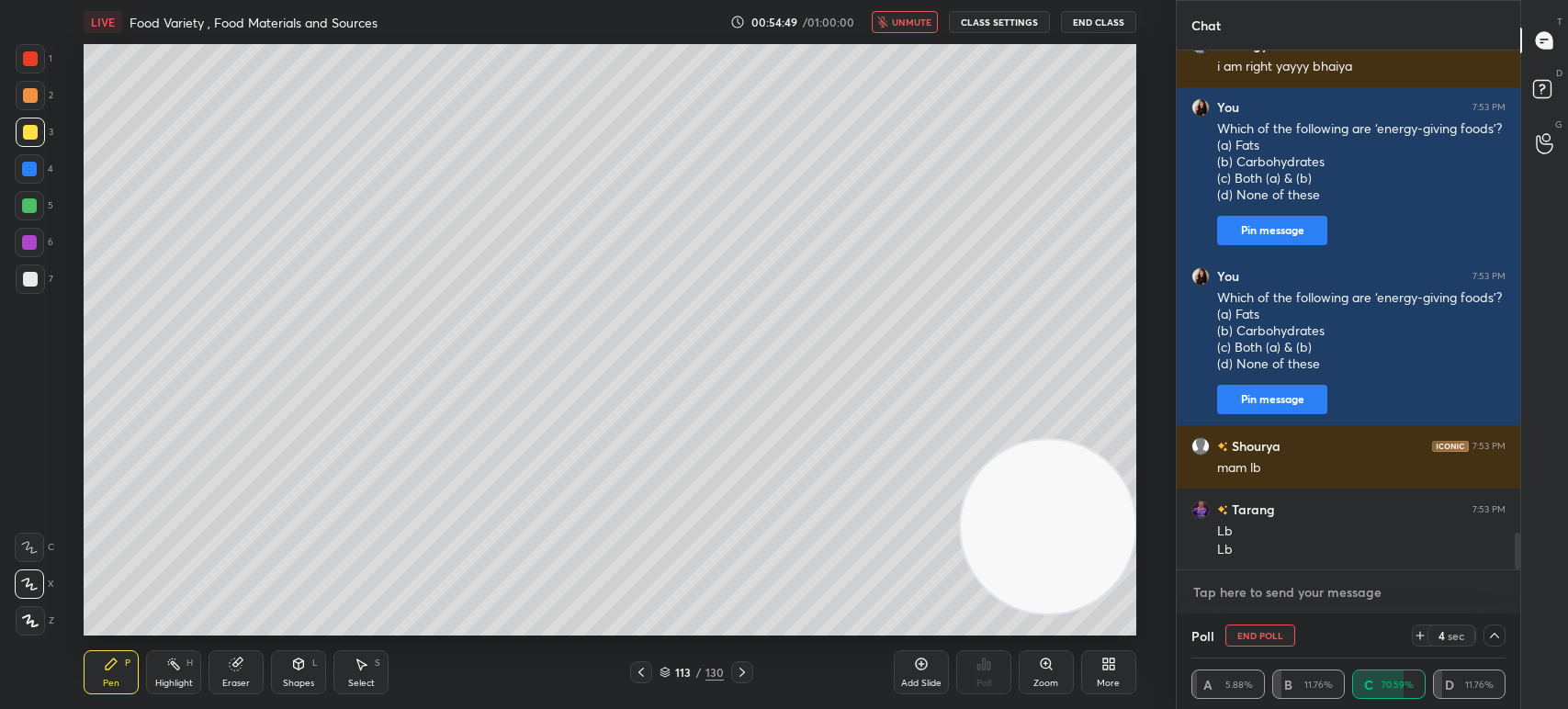 type on "Ghee and butter are also called as
(a) vegetable fat
(b) animal fat
(c) mixed fat
(d) natural fat" 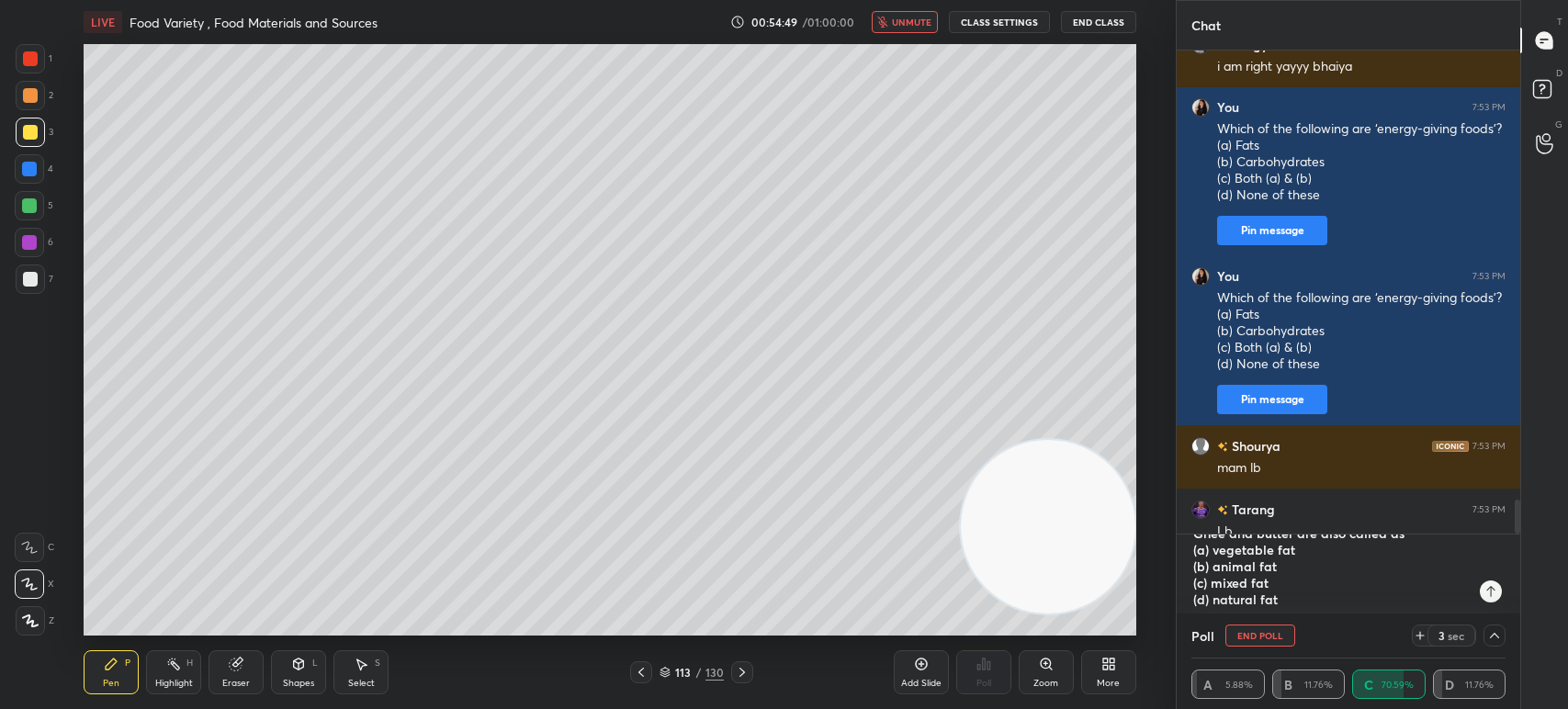 type 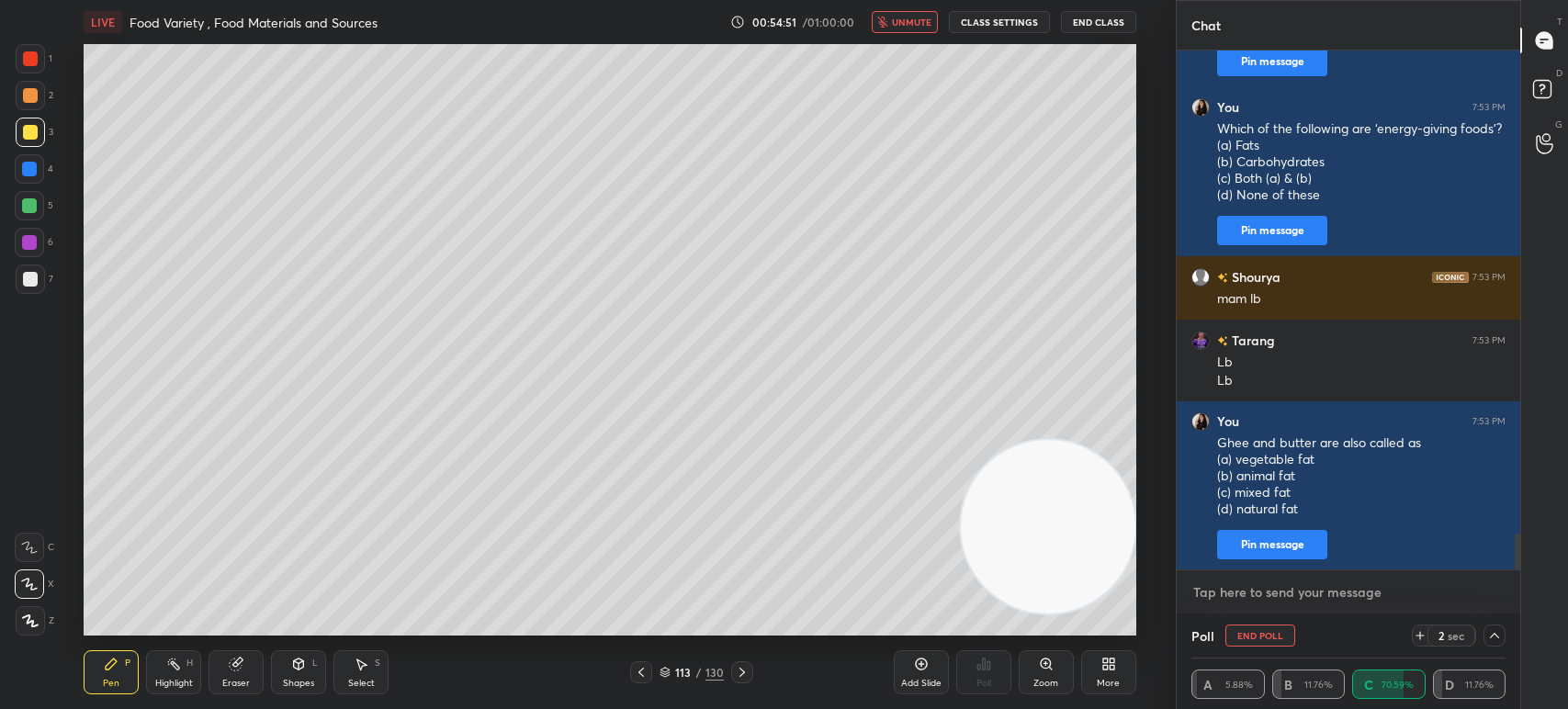 paste on "Ghee and butter are also called as
(a) vegetable fat
(b) animal fat
(c) mixed fat
(d) natural fat" 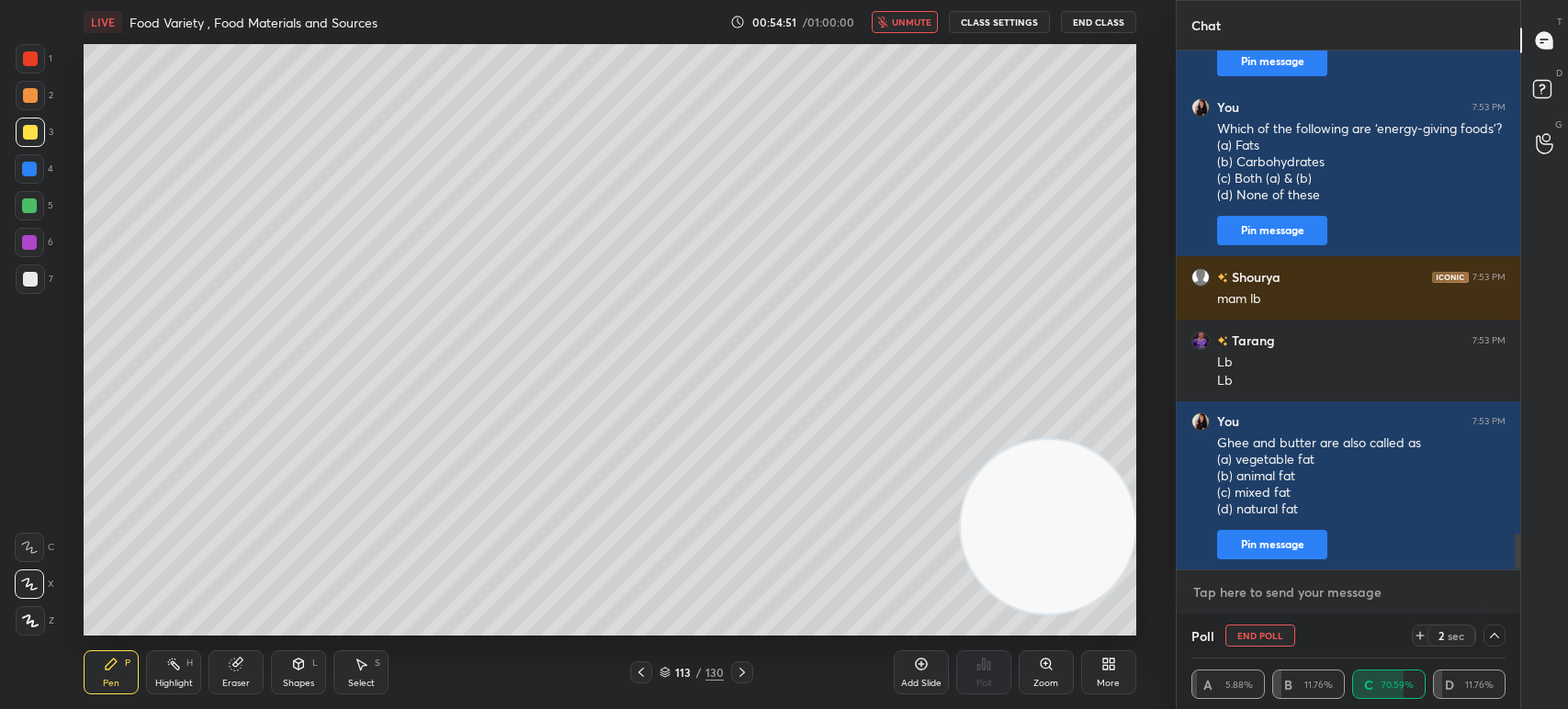 type on "Ghee and butter are also called as
(a) vegetable fat
(b) animal fat
(c) mixed fat
(d) natural fat" 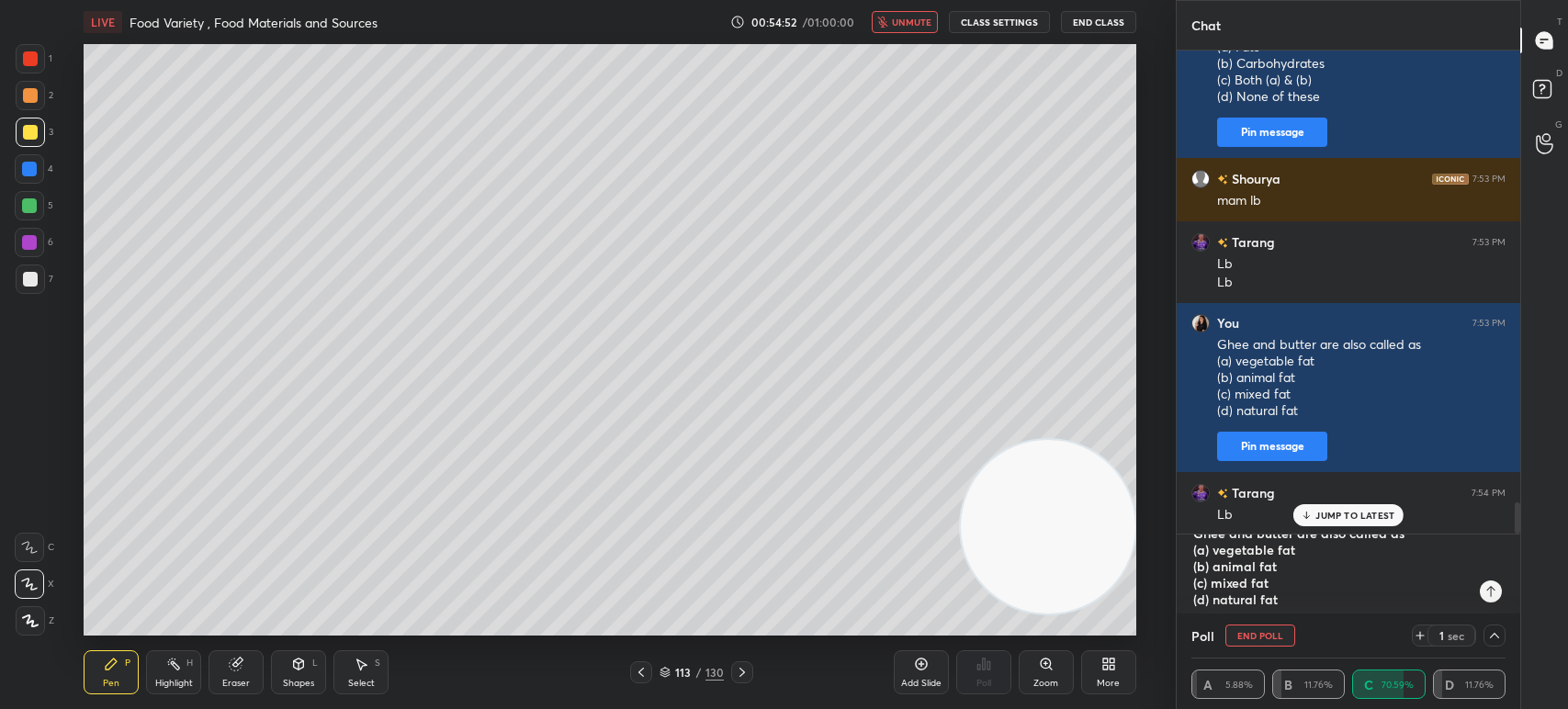 type 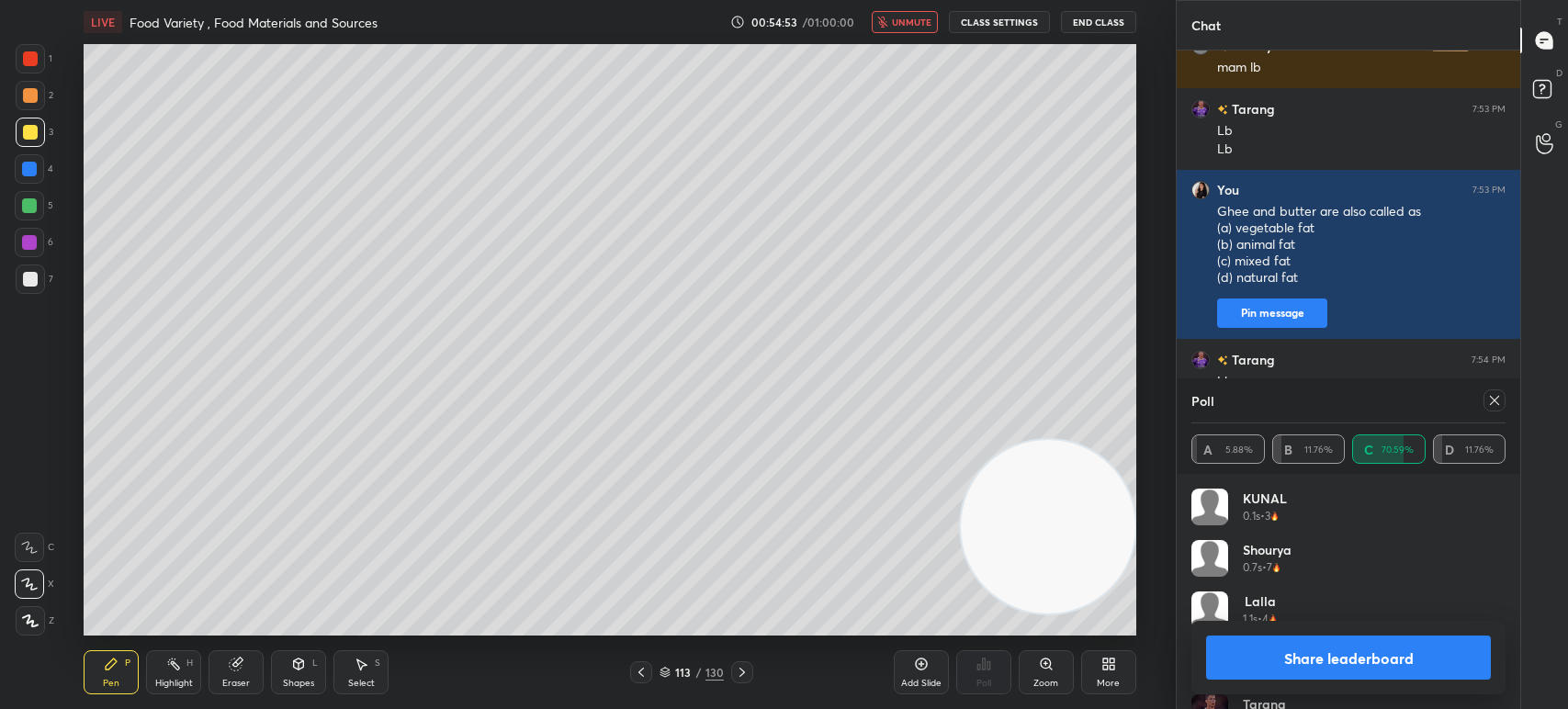 click at bounding box center [1495, 400] 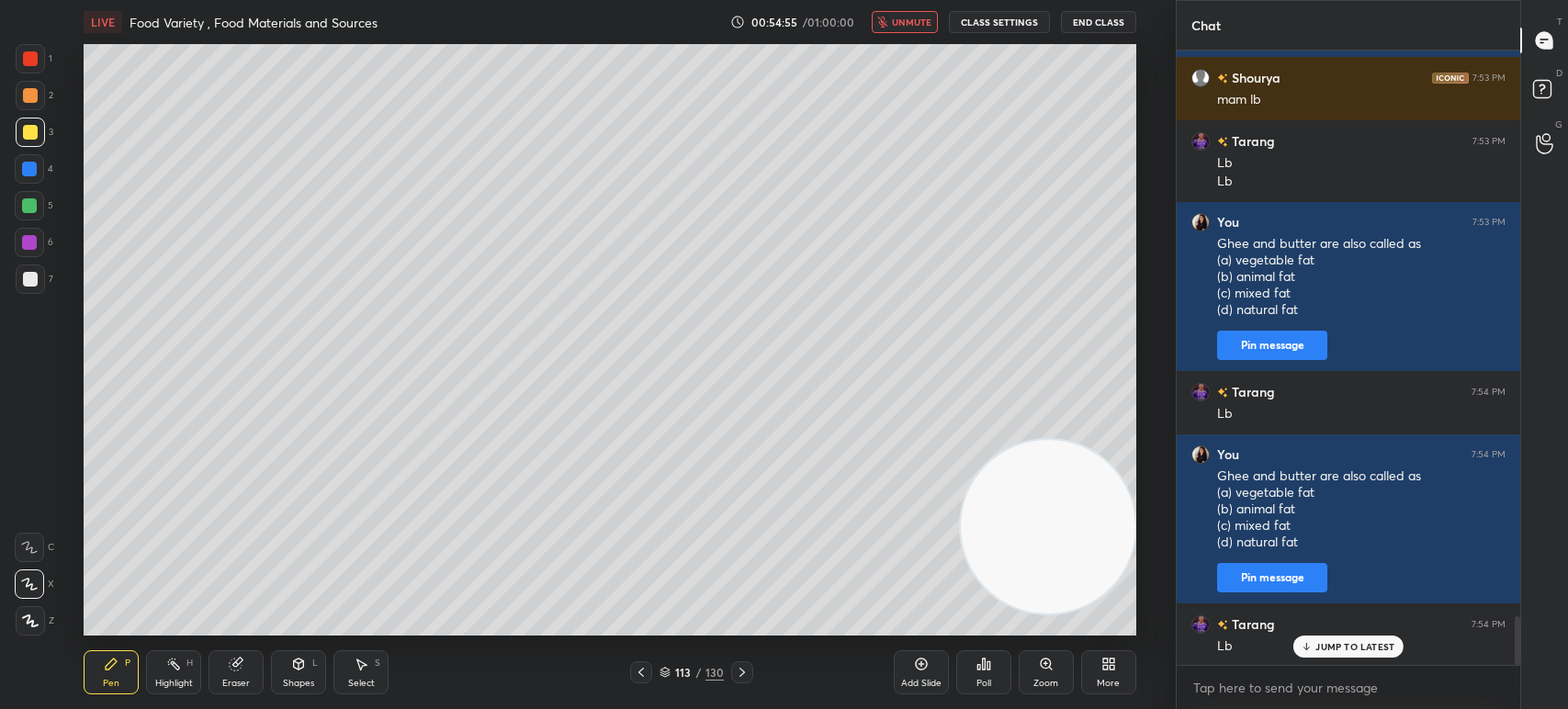 click on "Poll" at bounding box center [984, 672] 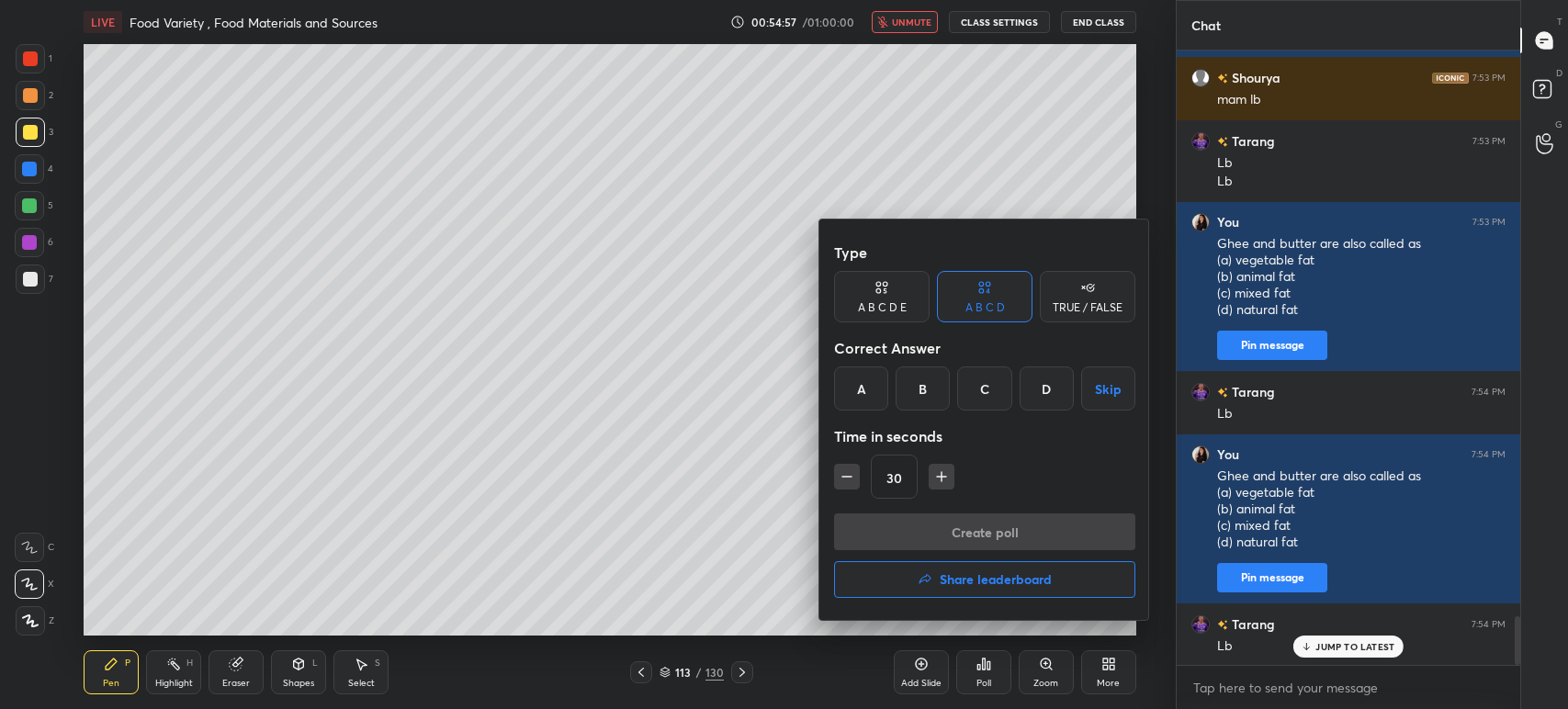 click on "B" at bounding box center [922, 388] 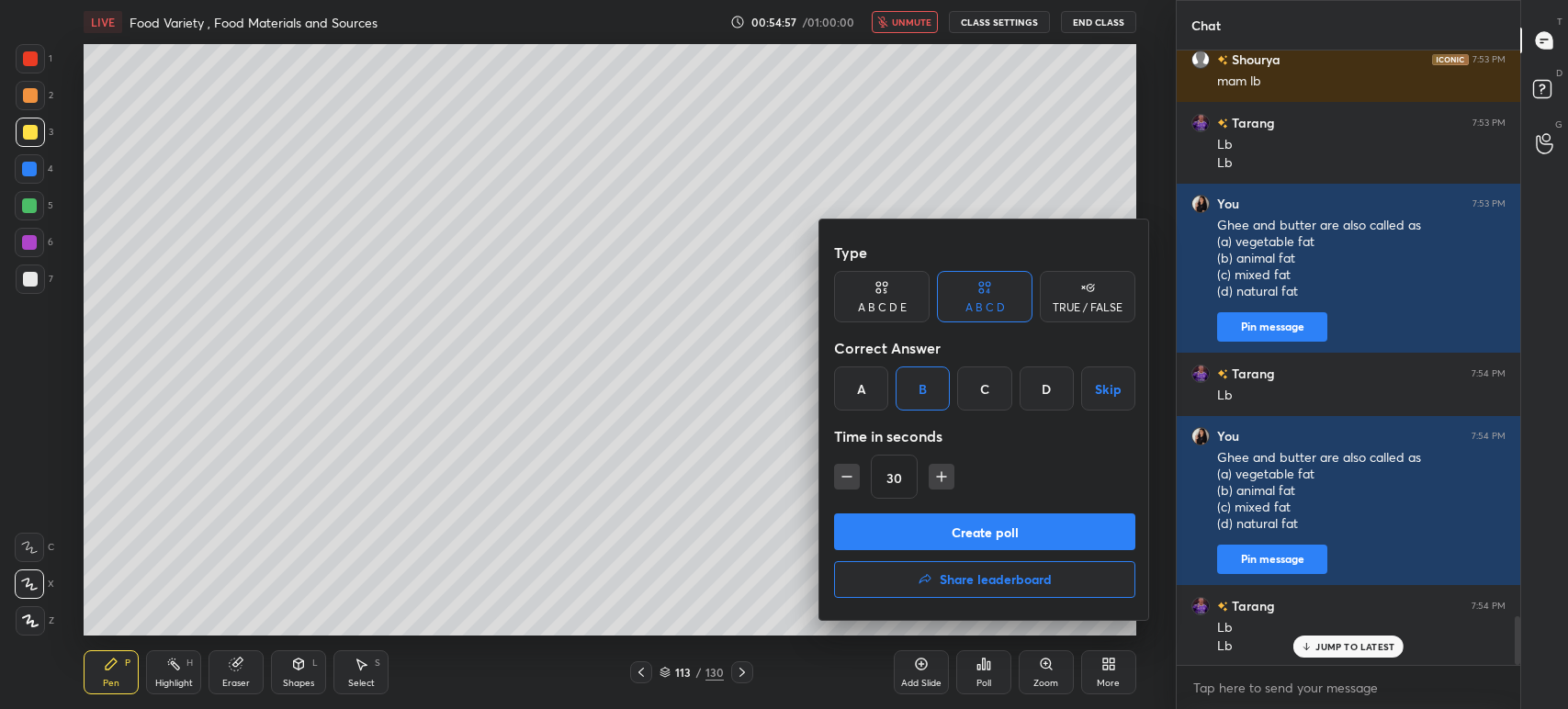 click on "Create poll" at bounding box center [985, 532] 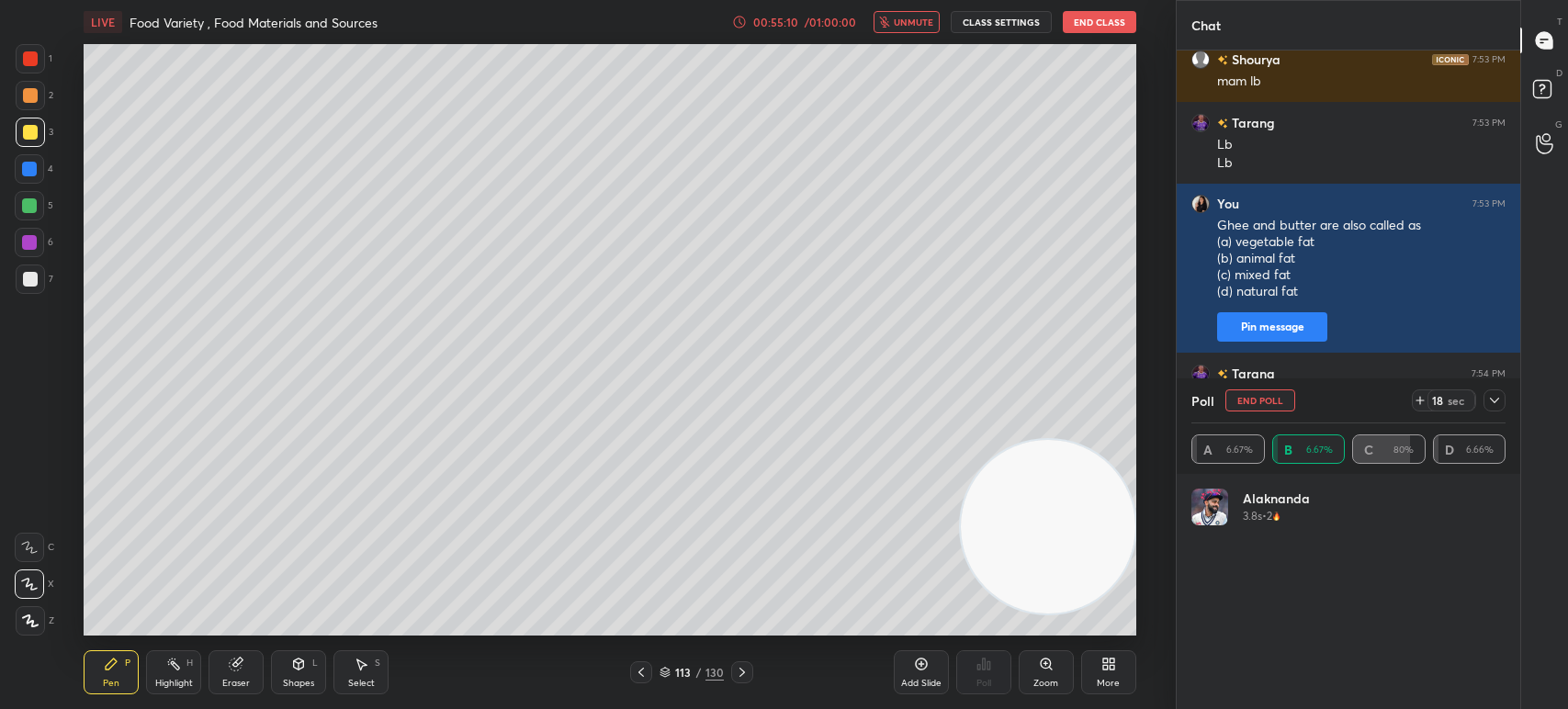 click on "unmute" at bounding box center [913, 22] 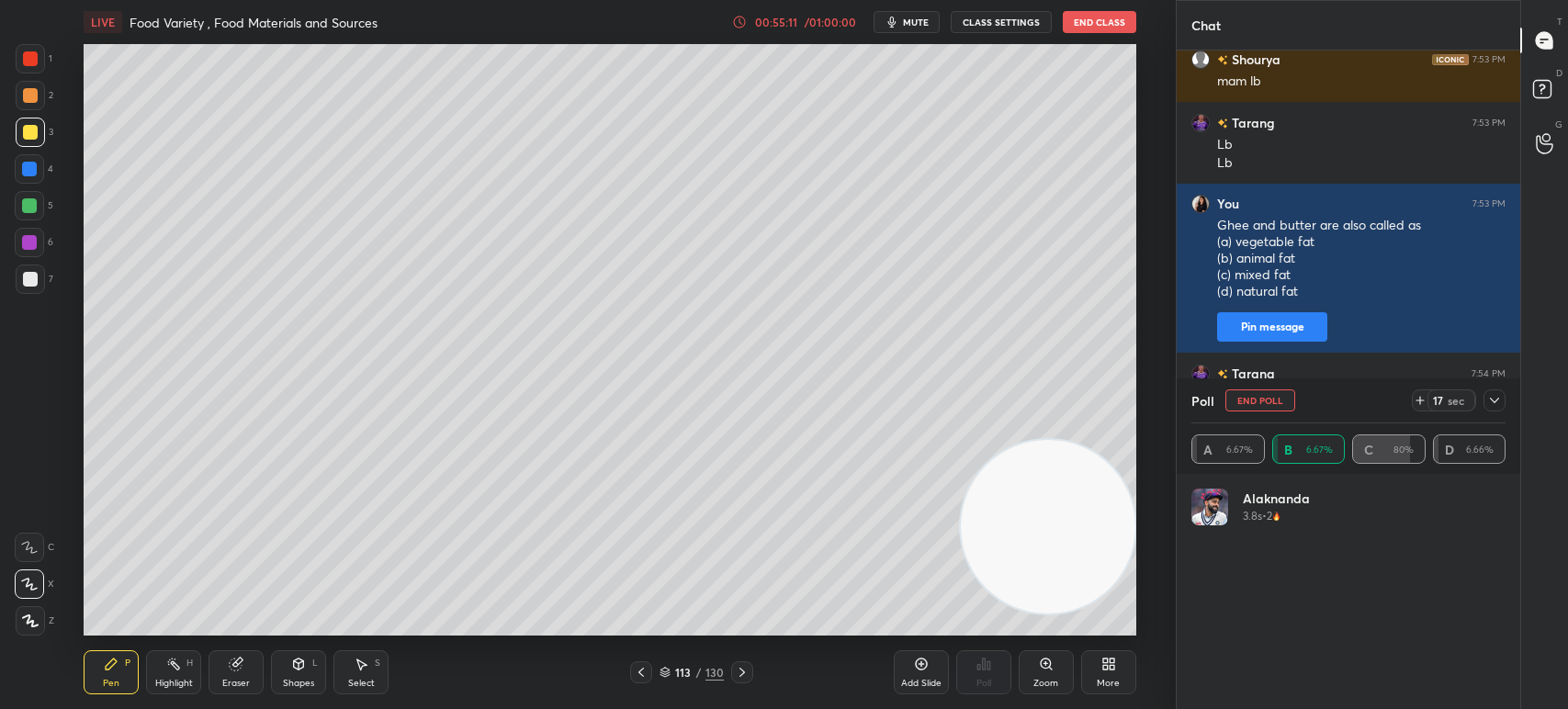 click at bounding box center (1495, 400) 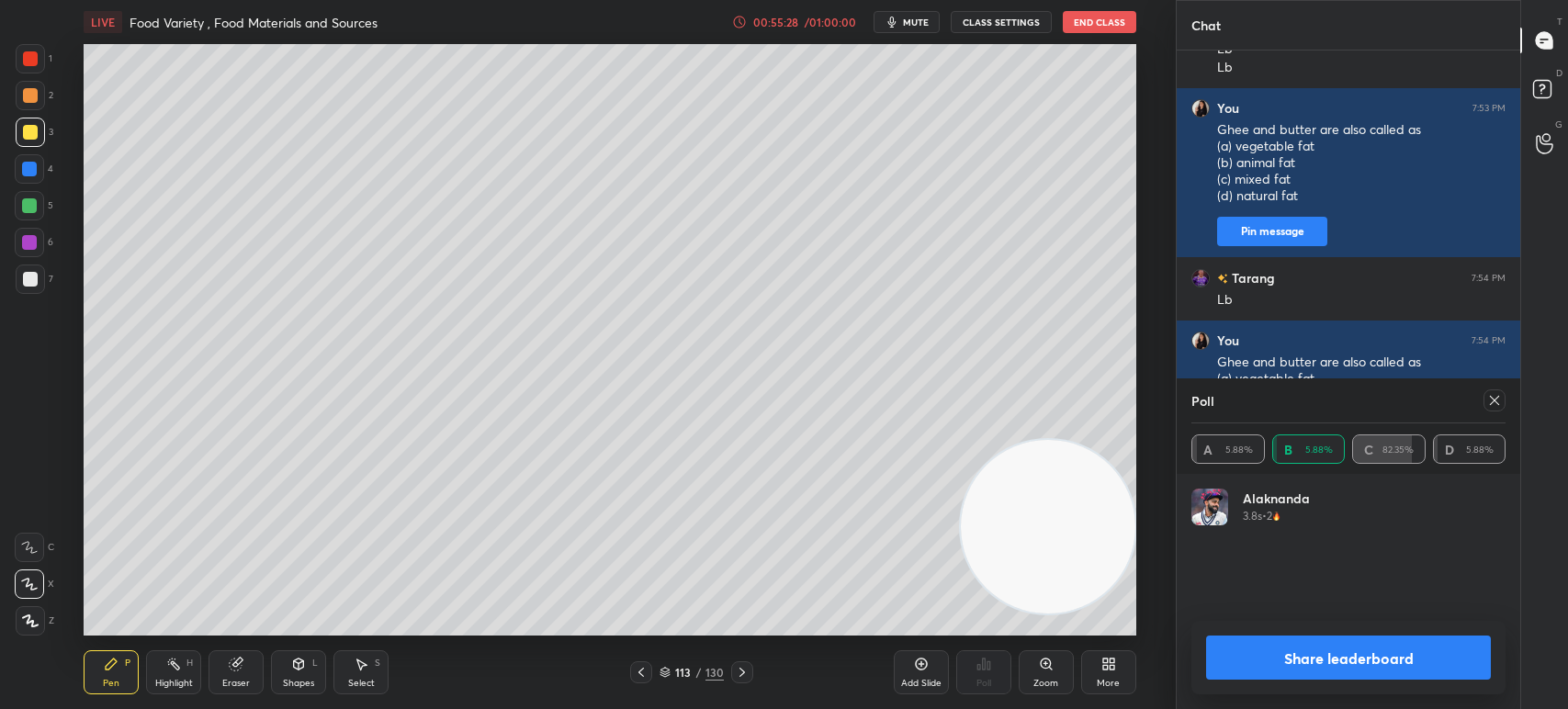 click on "mute" at bounding box center [907, 22] 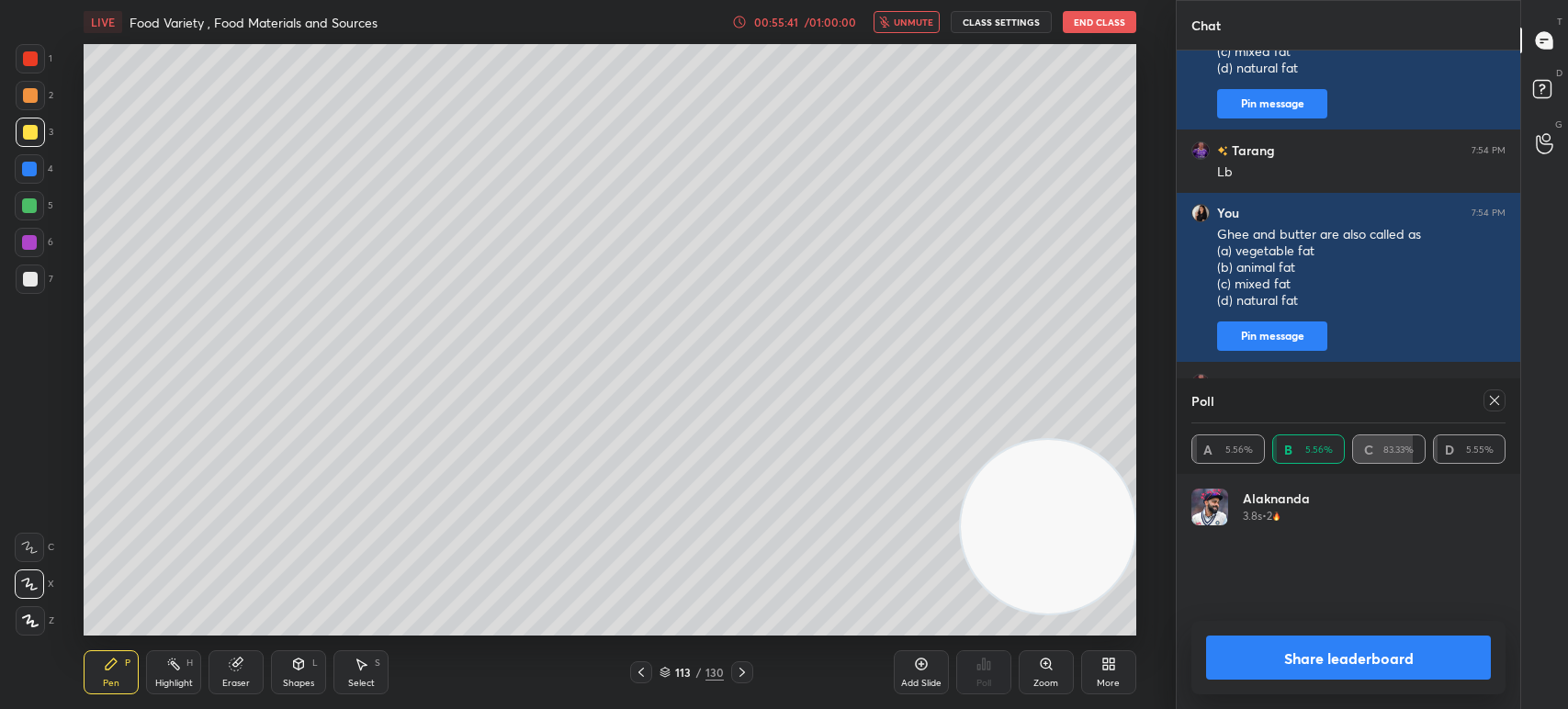 click 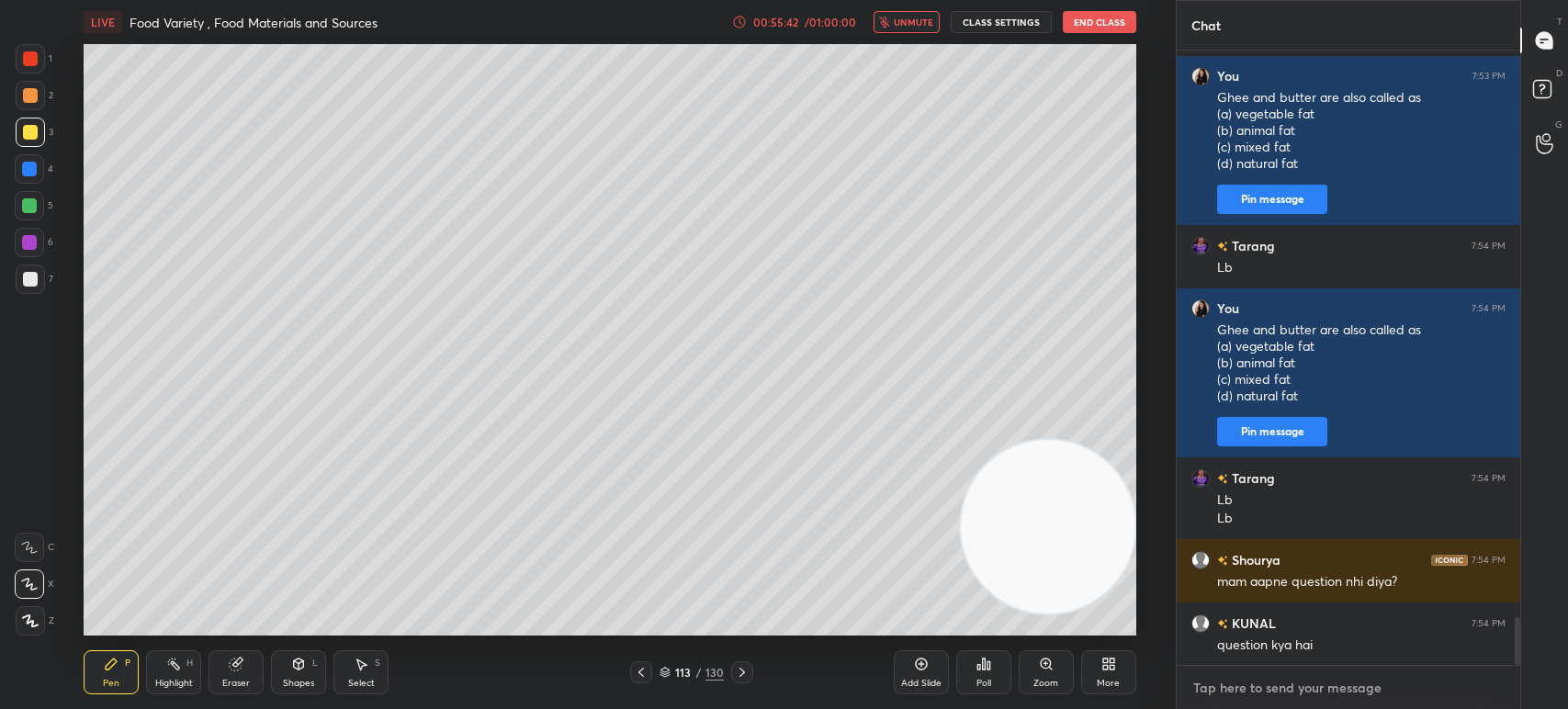 click at bounding box center [1348, 688] 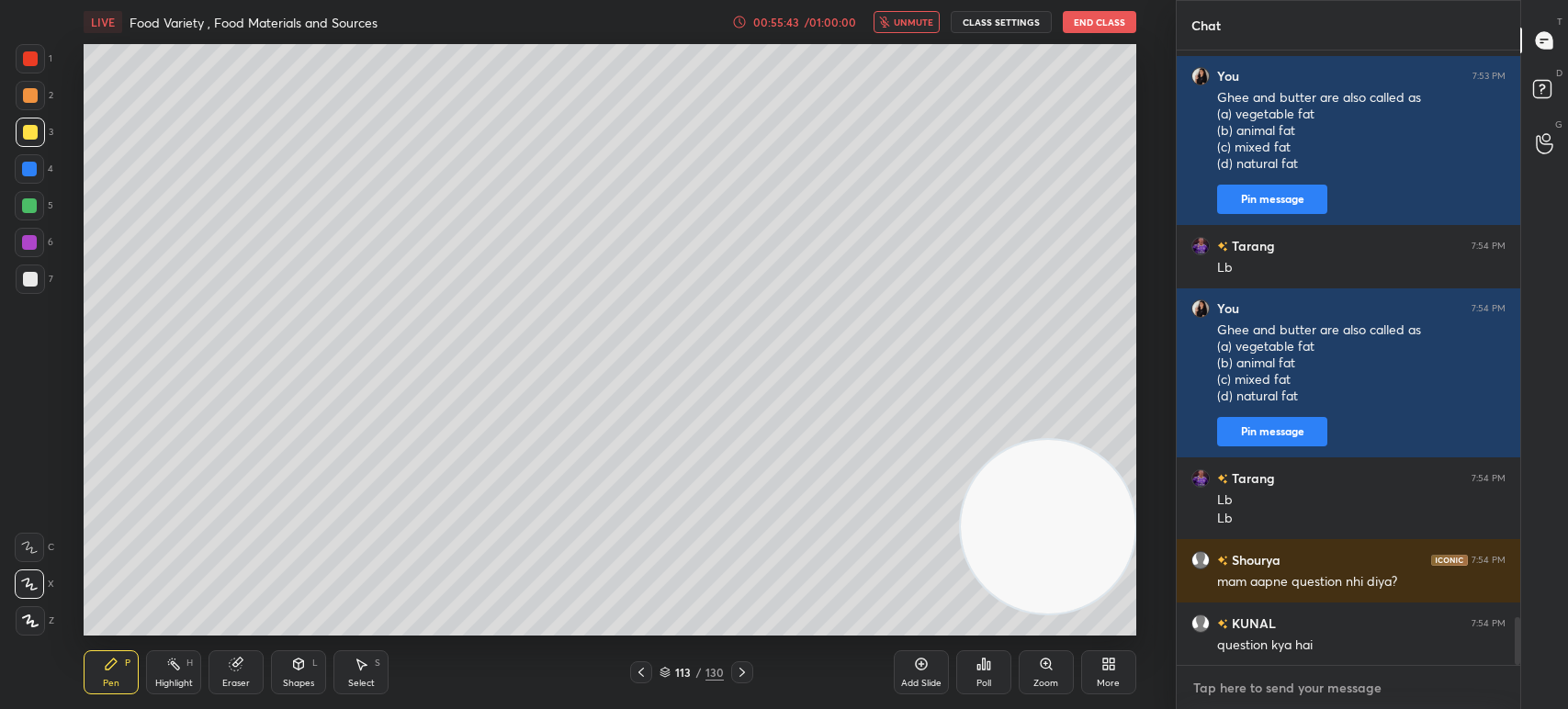 paste on "Percentage of water in our body is
(a) 50%
(b) 60%
(c) 70%
(d) 100%" 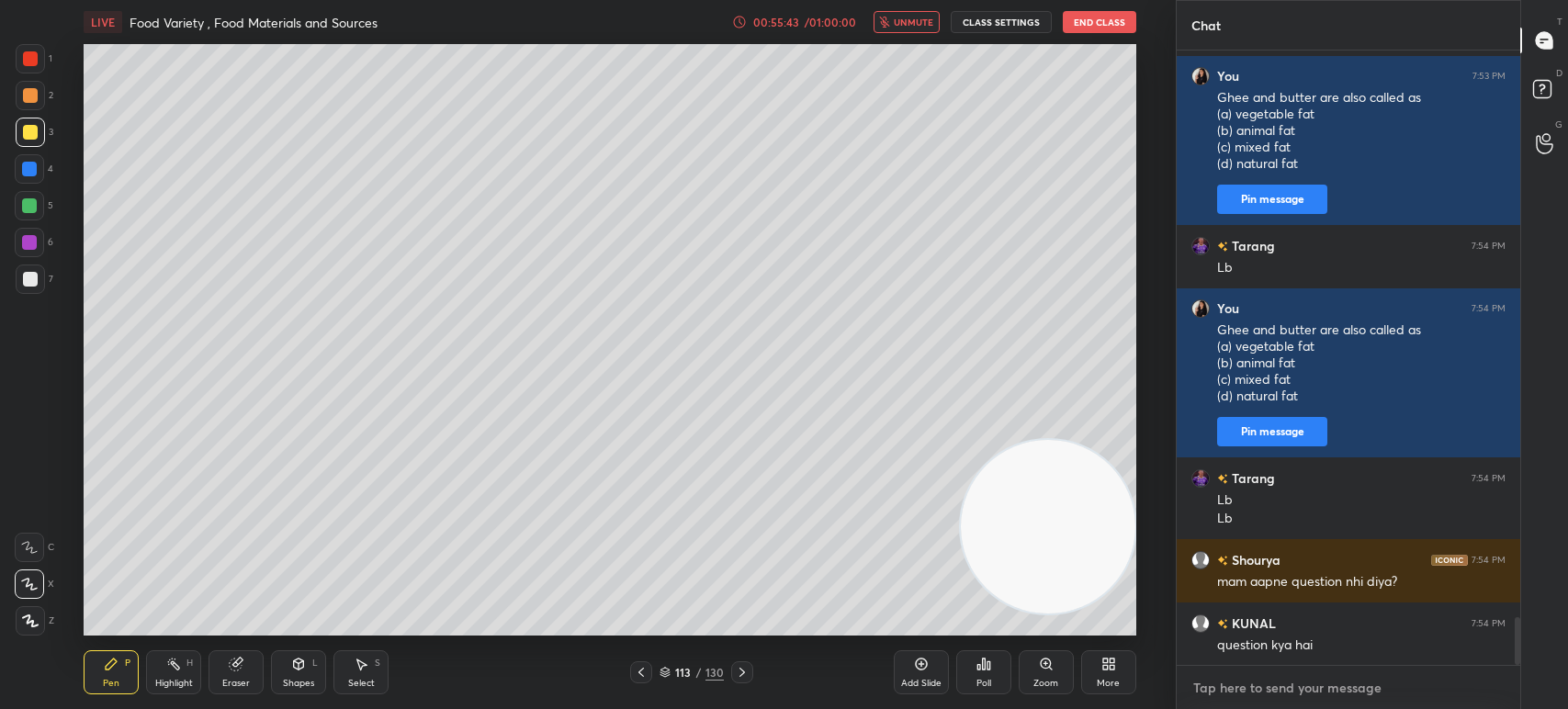 type on "Percentage of water in our body is
(a) 50%
(b) 60%
(c) 70%
(d) 100%" 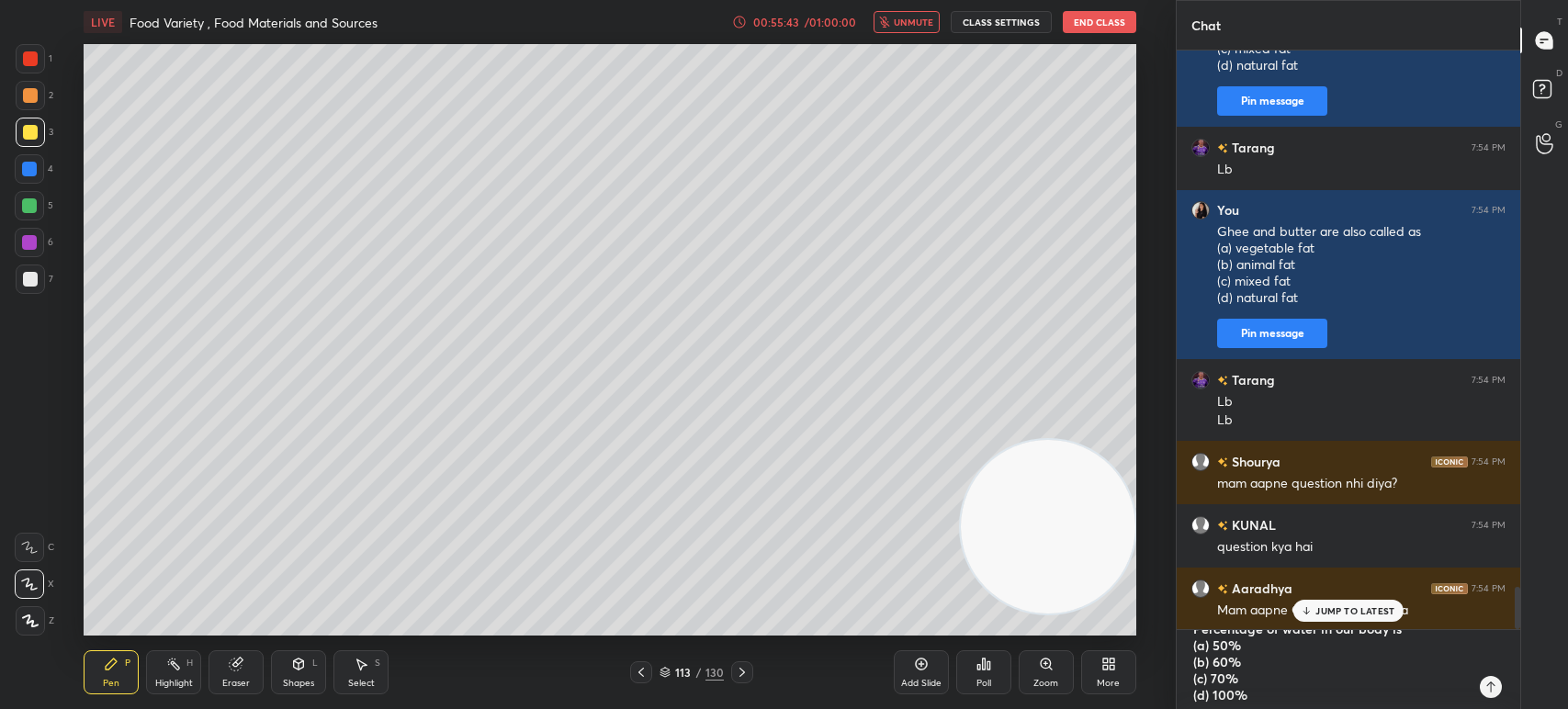 type 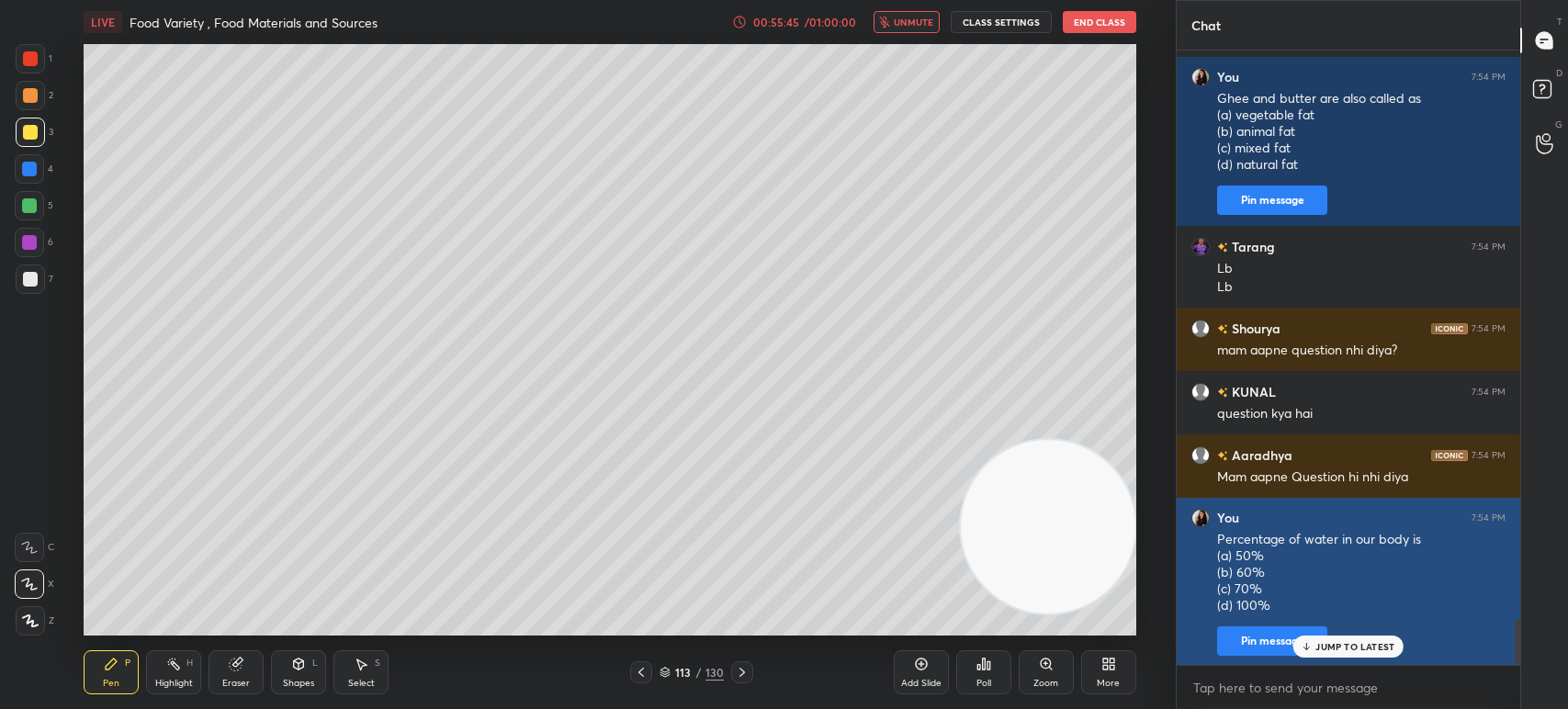 click on "JUMP TO LATEST" at bounding box center [1355, 647] 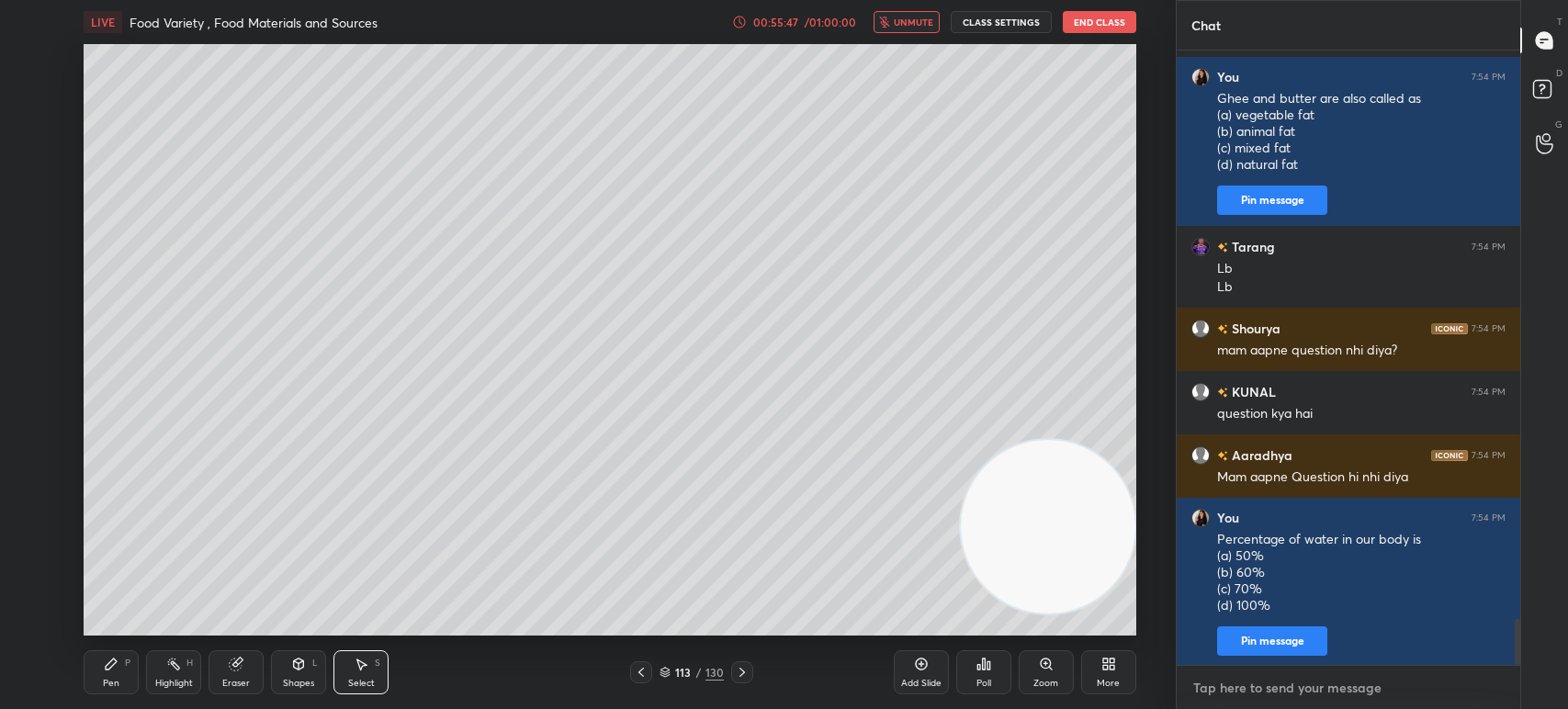click at bounding box center (1348, 688) 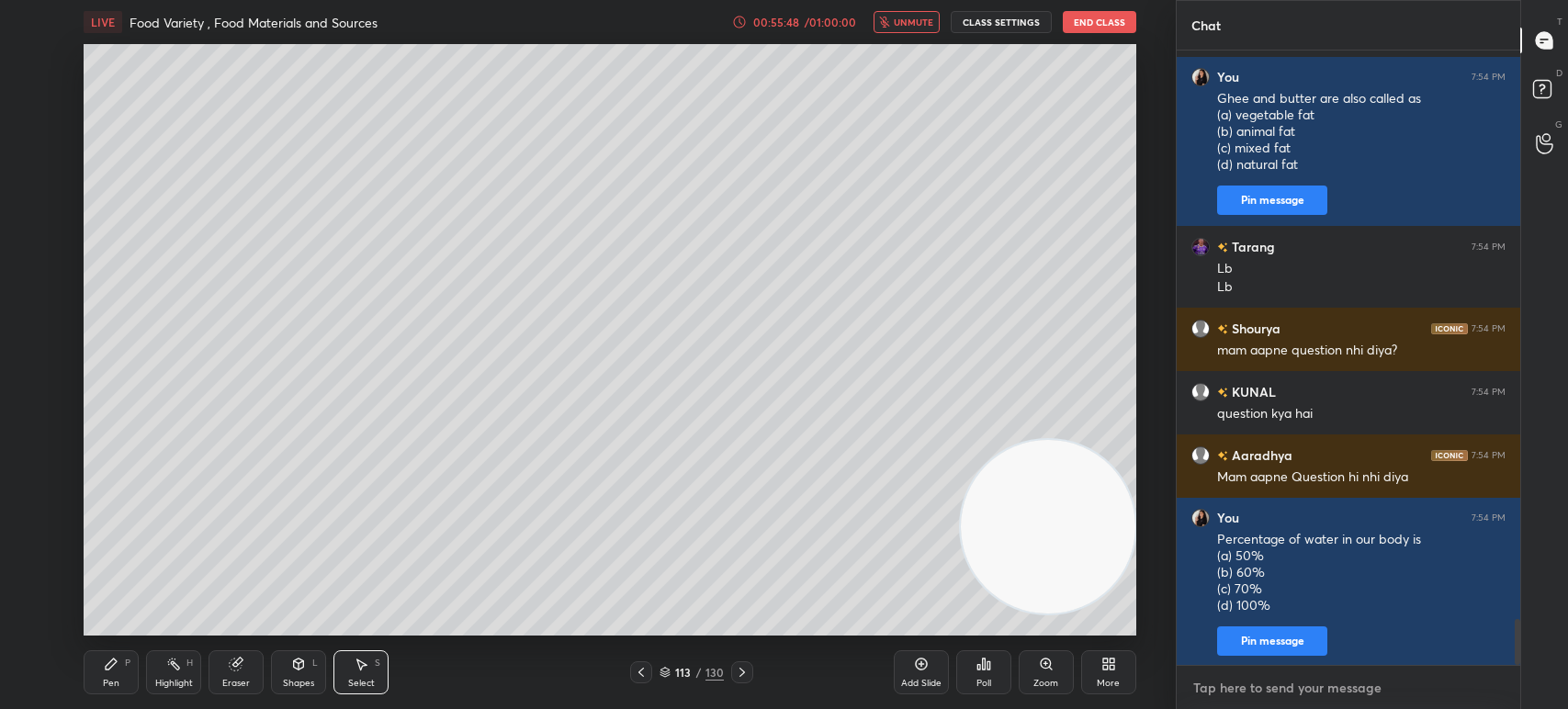 paste on "Percentage of water in our body is
(a) 50%
(b) 60%
(c) 70%
(d) 100%" 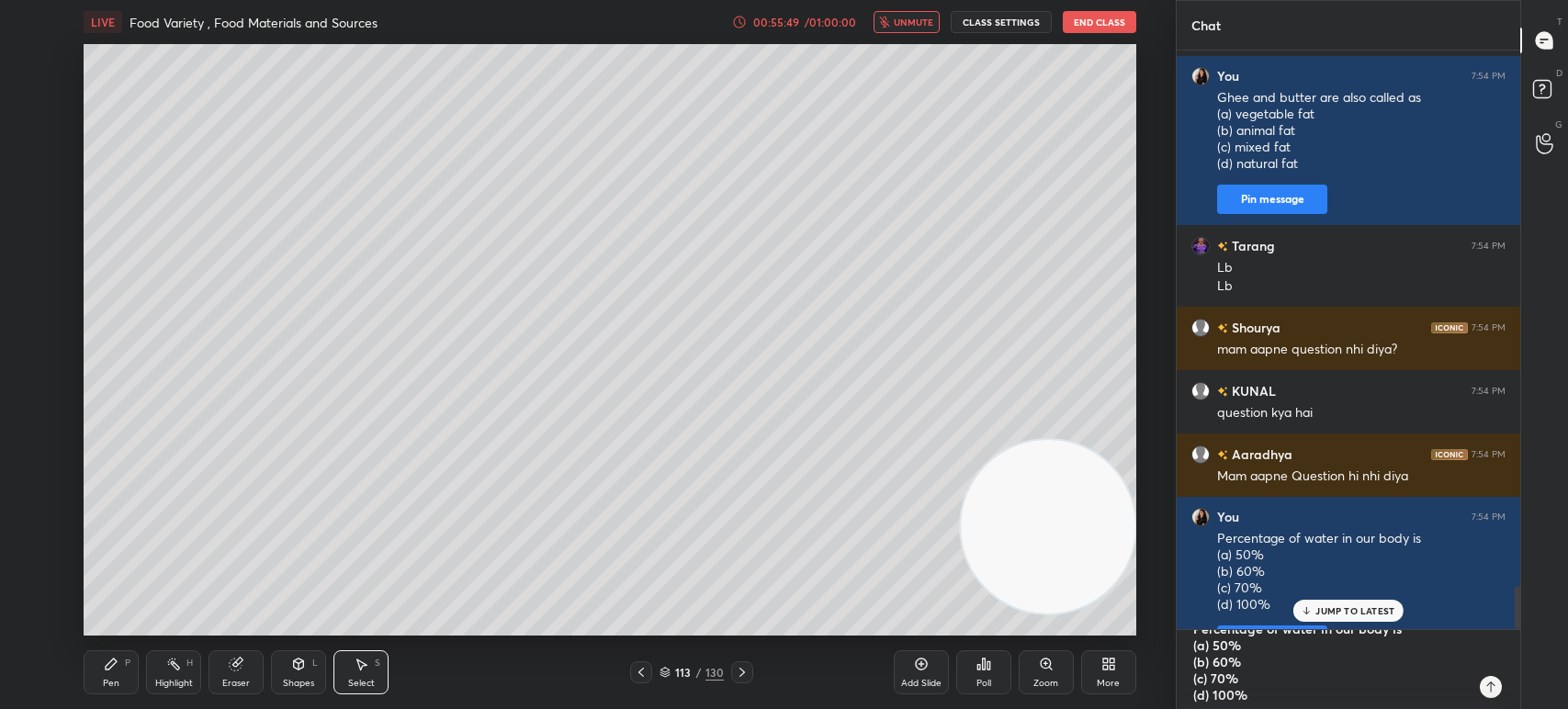 type 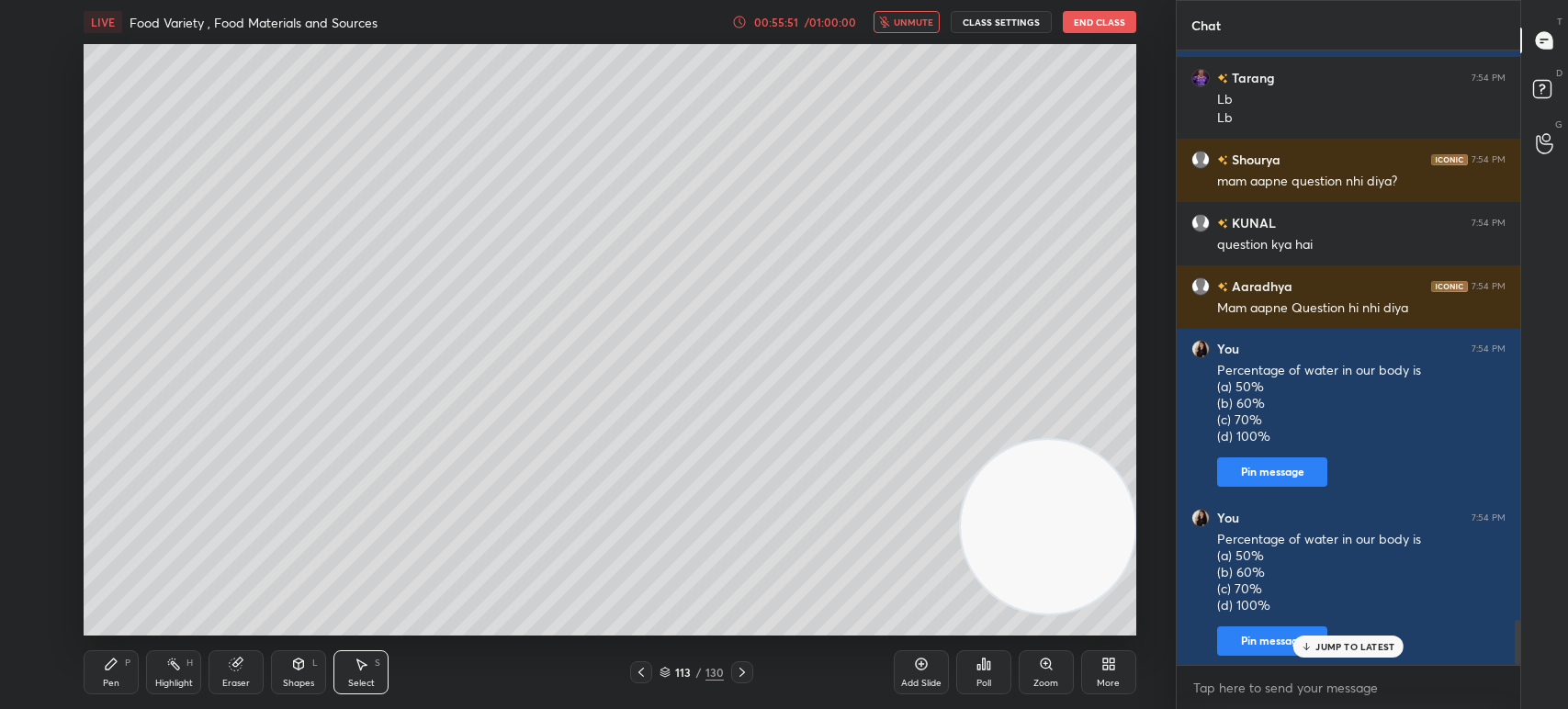 click on "Poll" at bounding box center [984, 672] 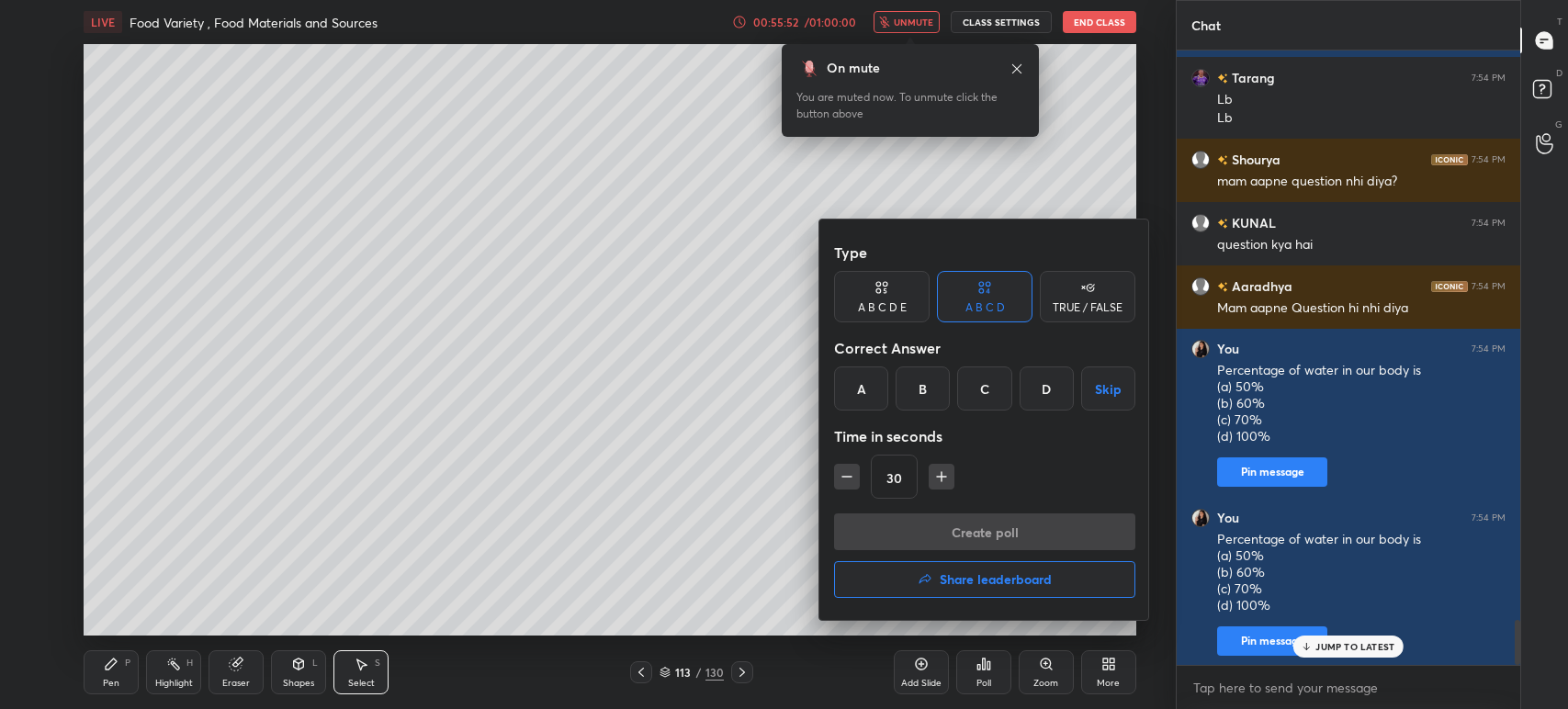 click on "C" at bounding box center (984, 388) 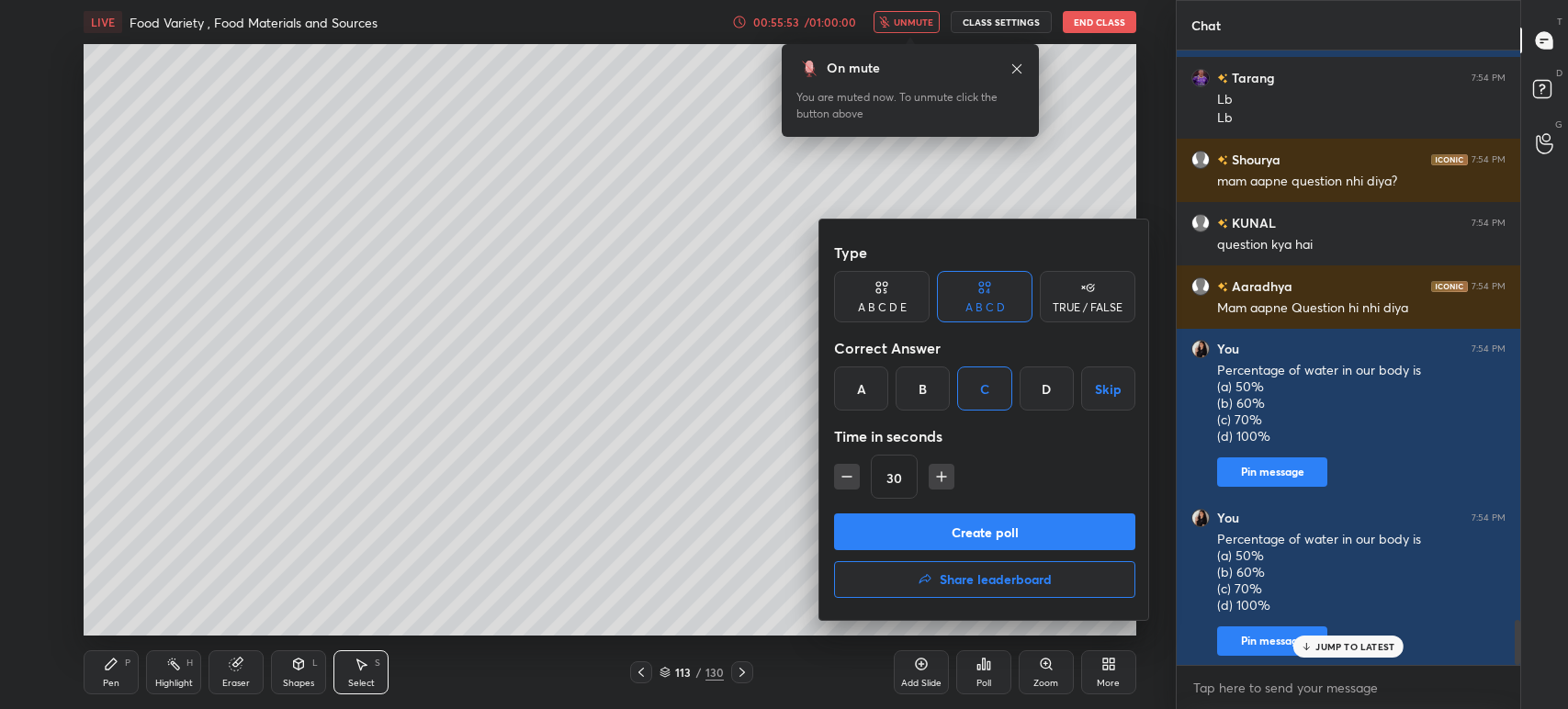 click on "Create poll" at bounding box center (985, 532) 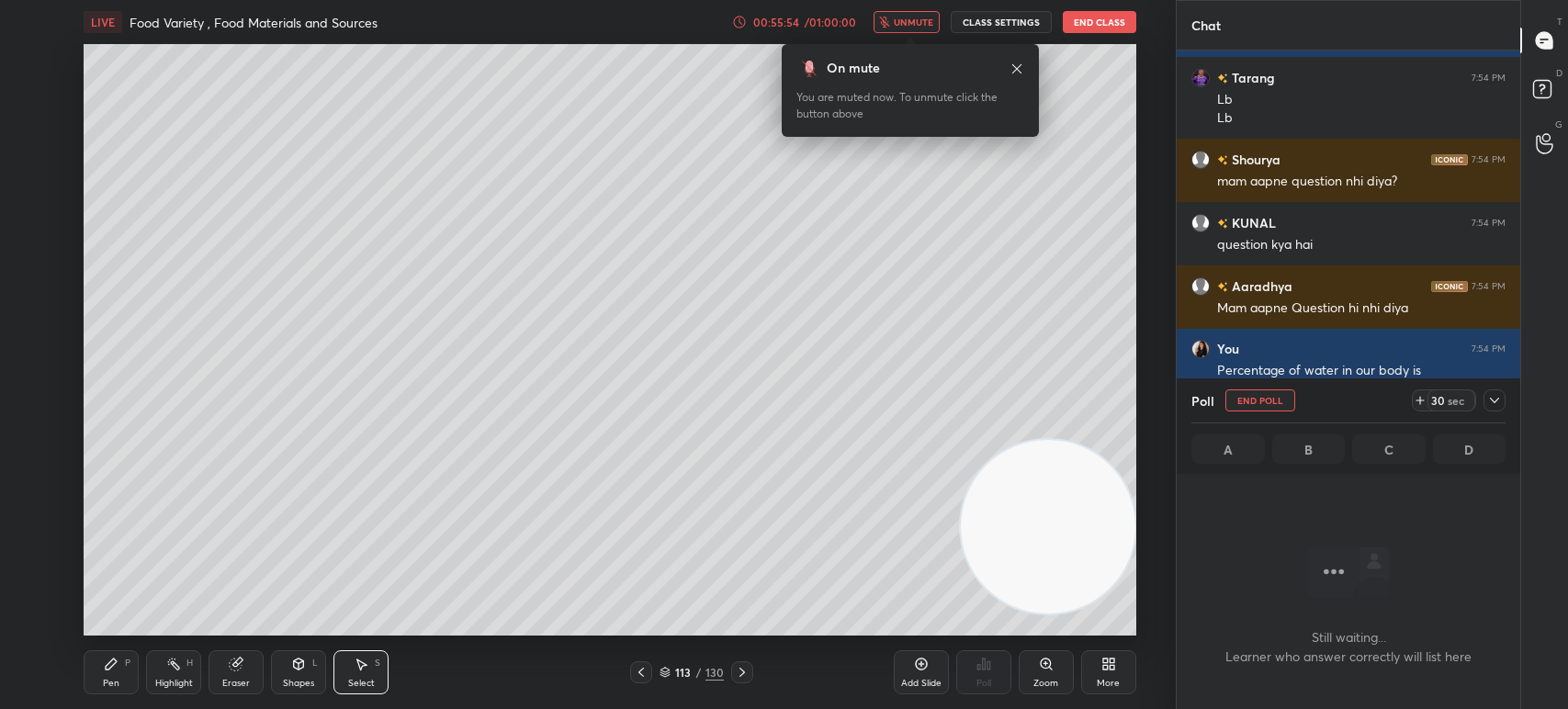 click 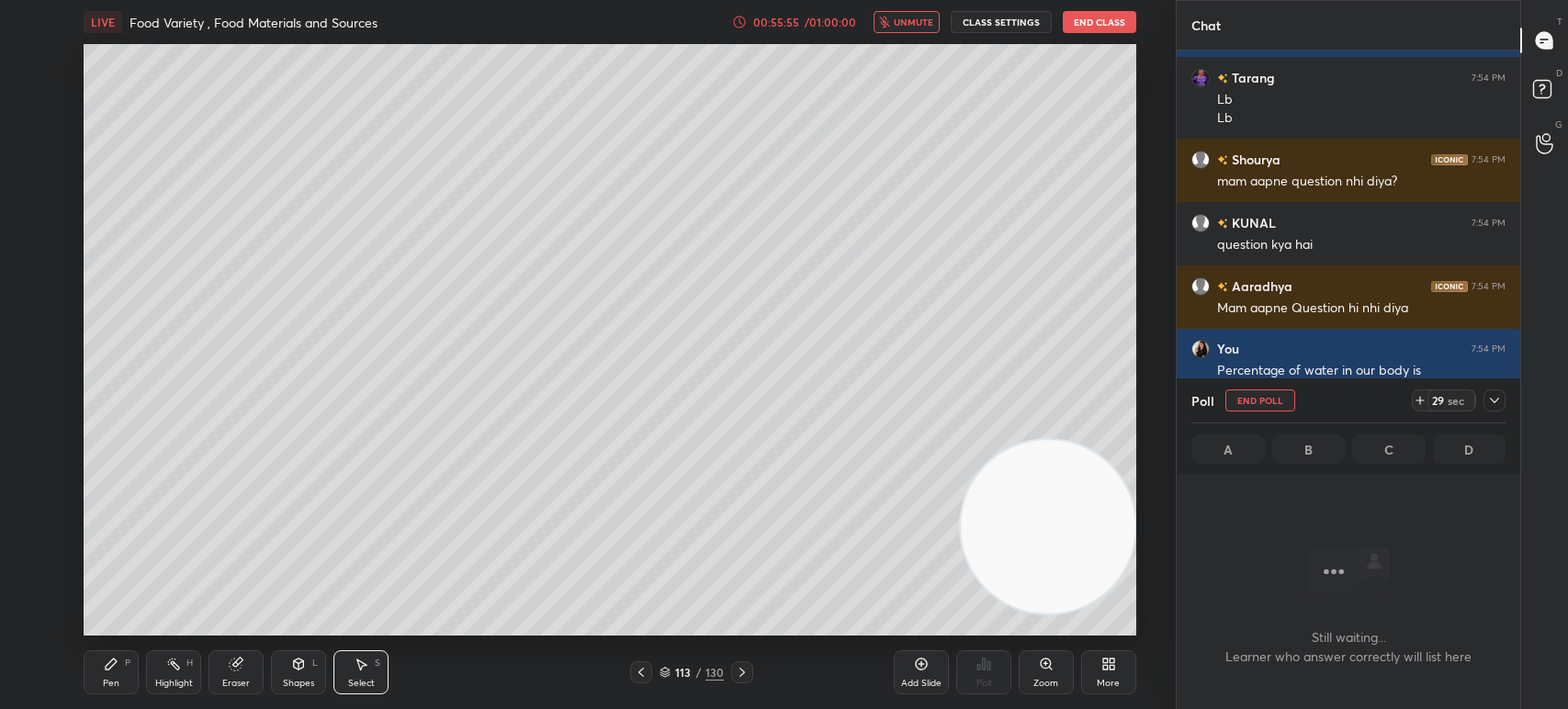 click on "unmute" at bounding box center [907, 22] 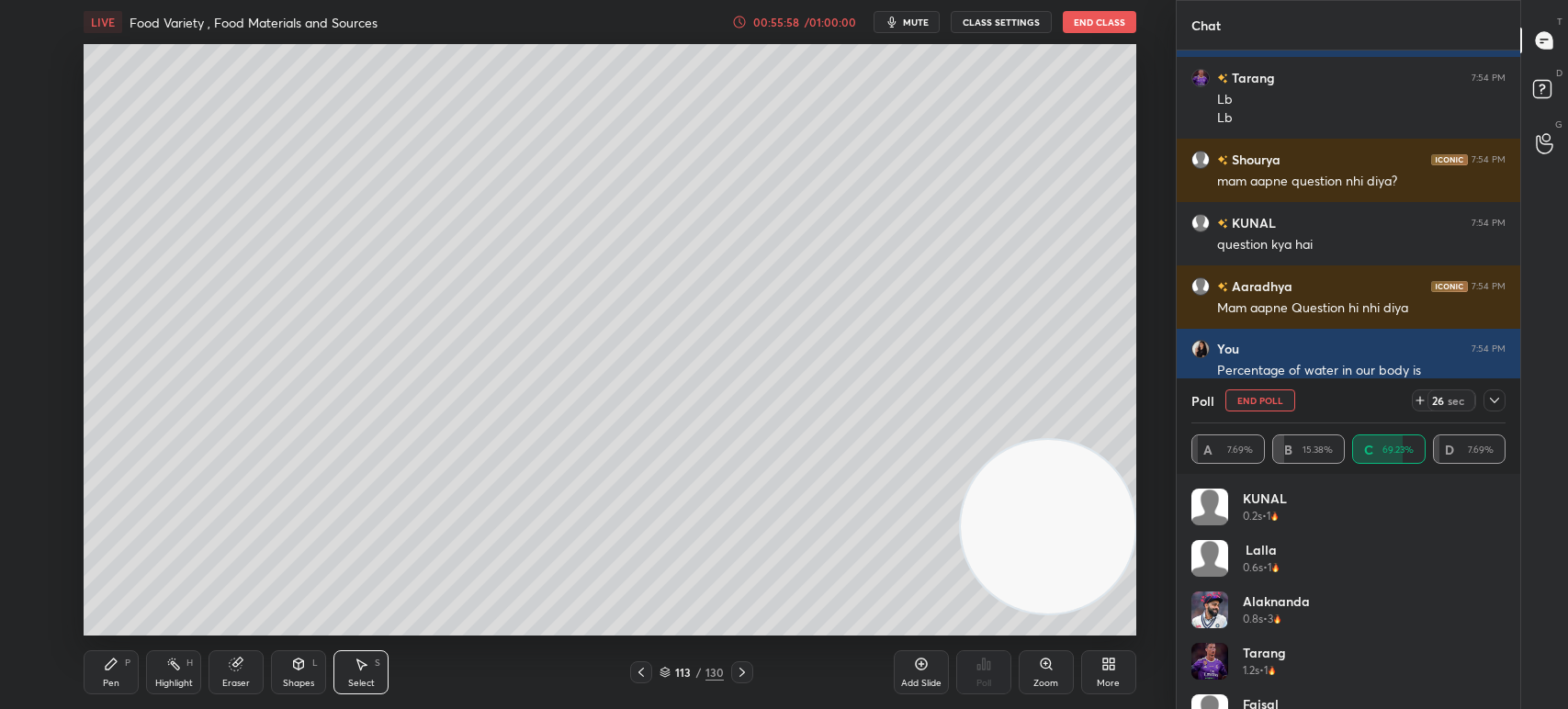 click on "mute" at bounding box center [907, 22] 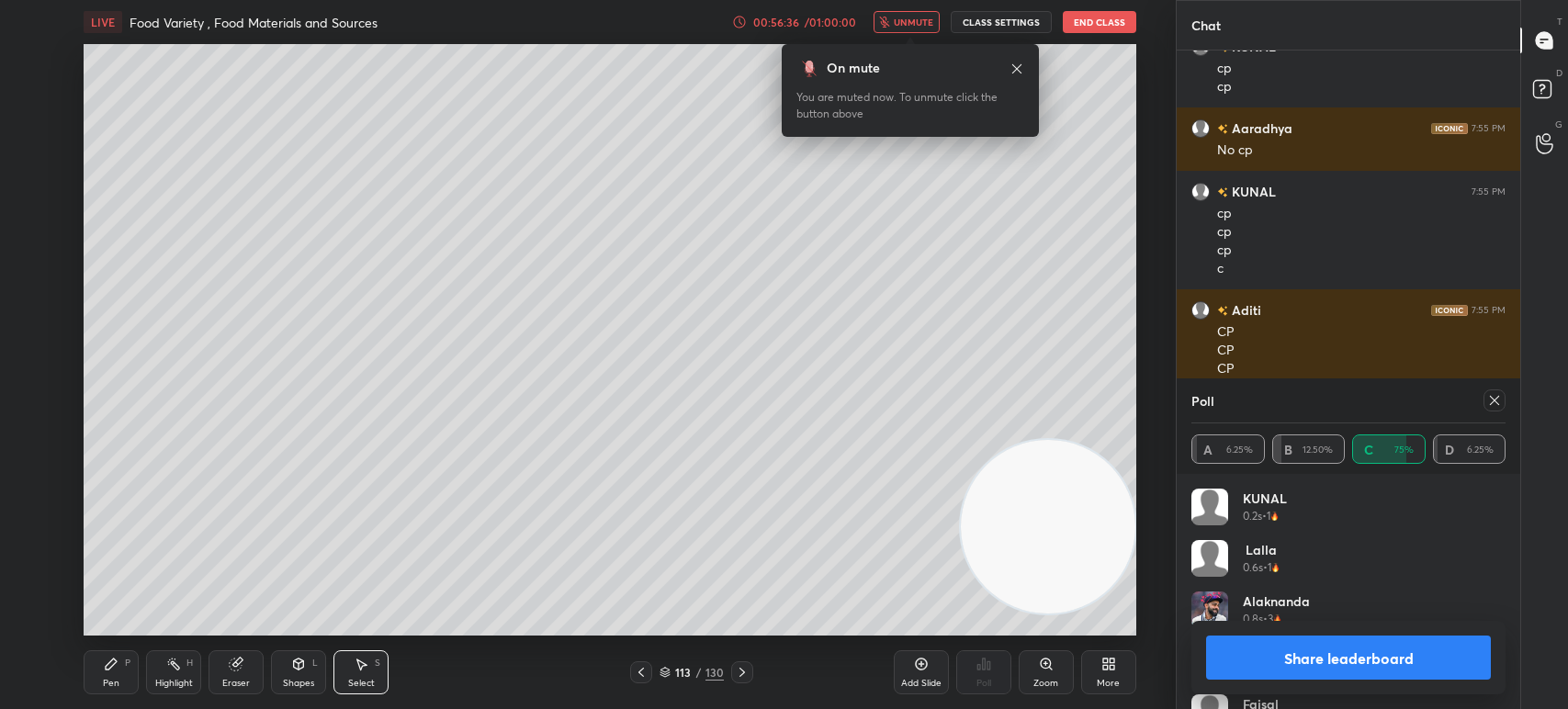 click 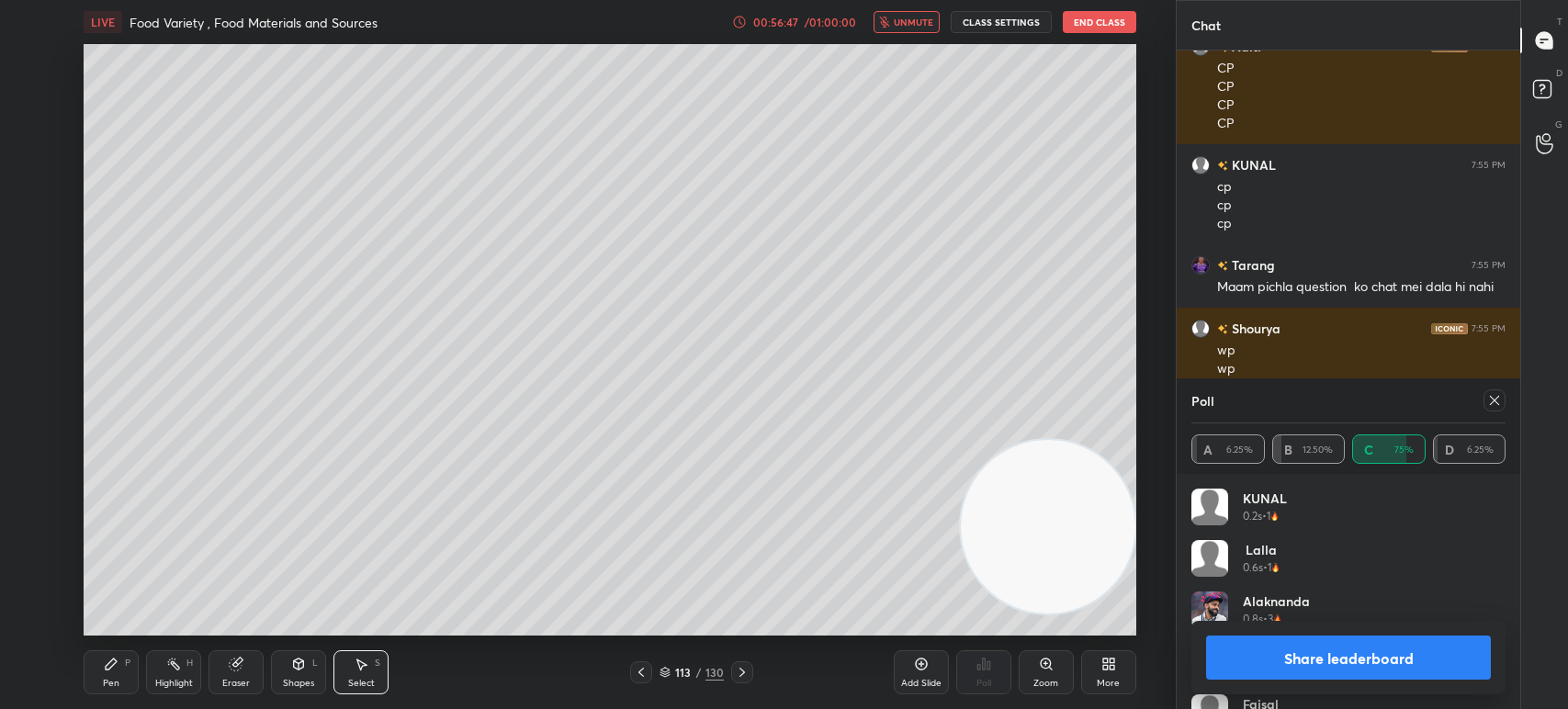 scroll, scrollTop: 8868, scrollLeft: 0, axis: vertical 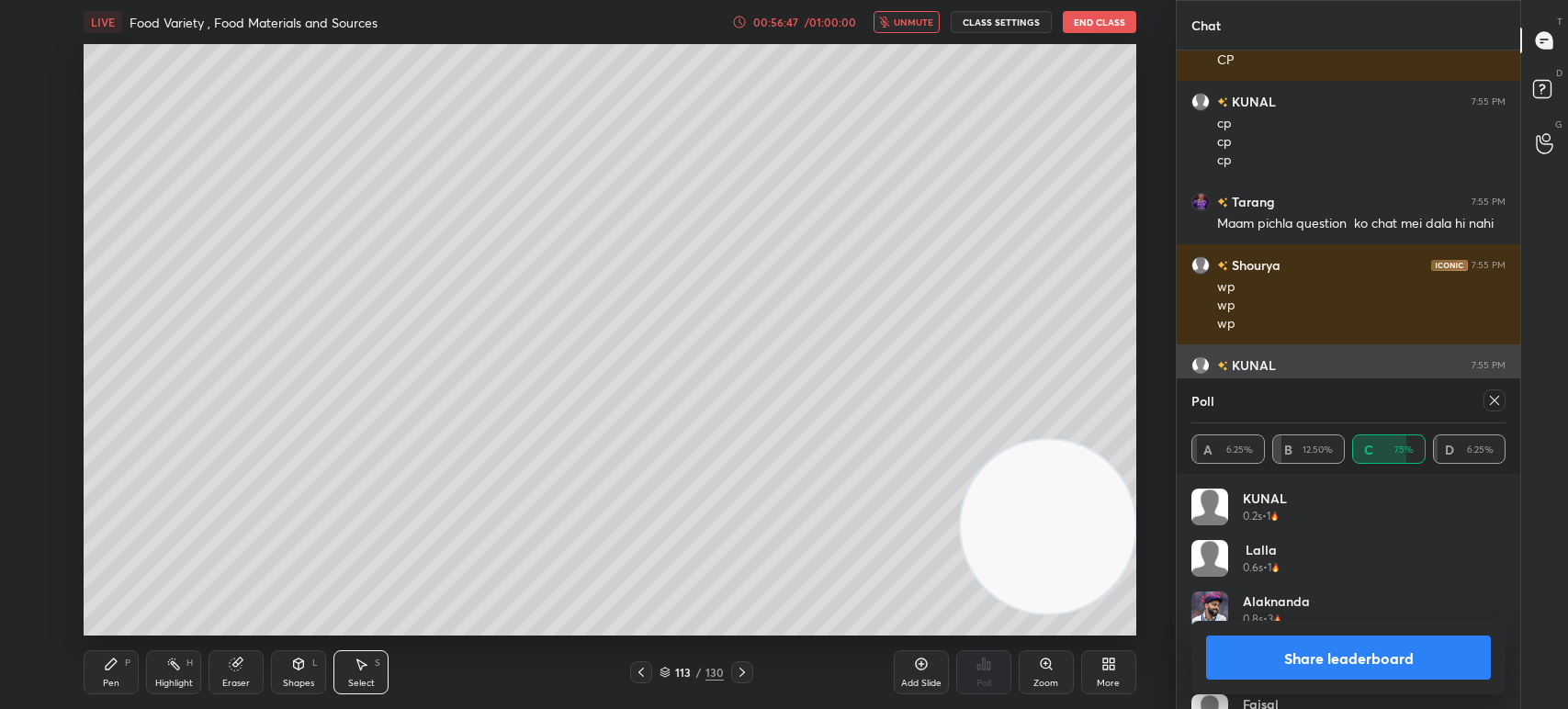 click 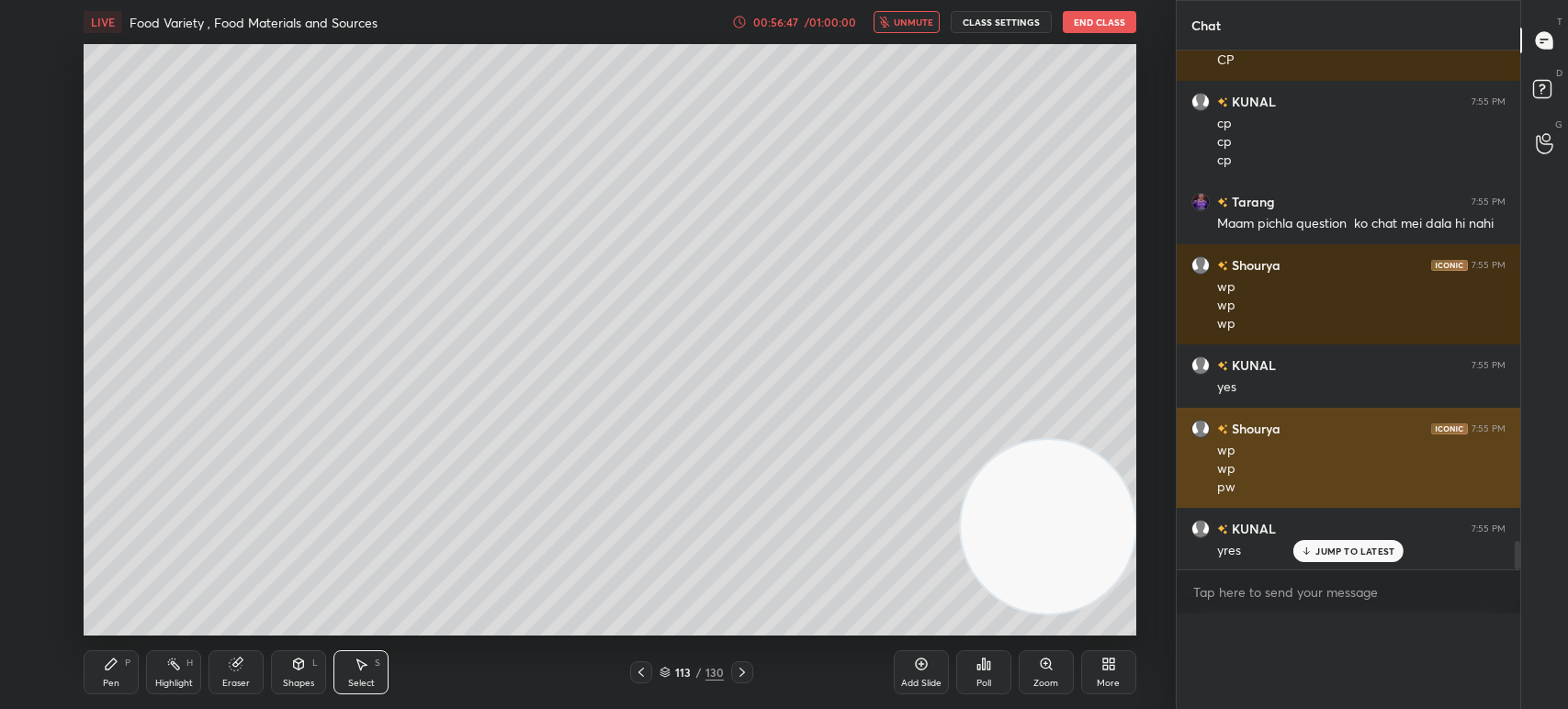 scroll, scrollTop: 0, scrollLeft: 0, axis: both 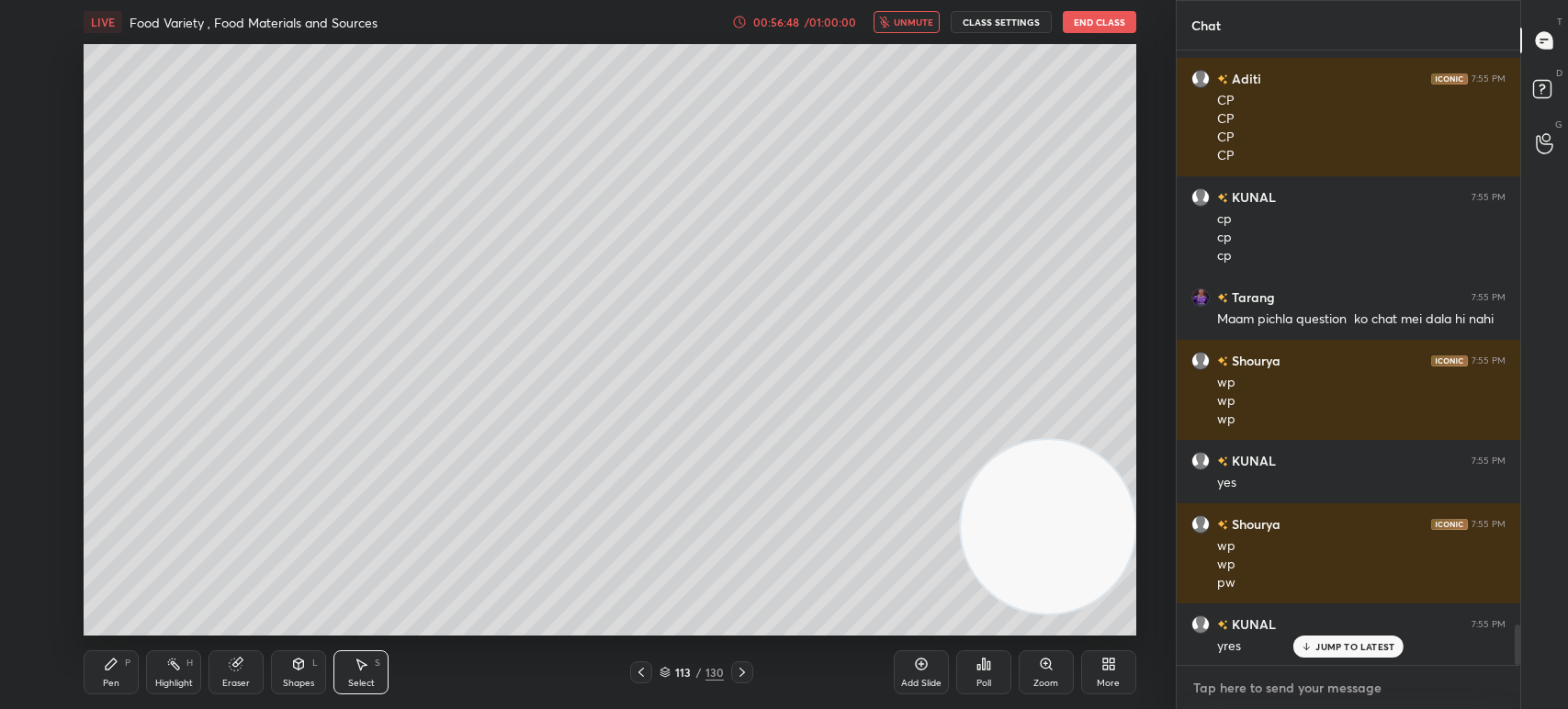 click at bounding box center (1348, 688) 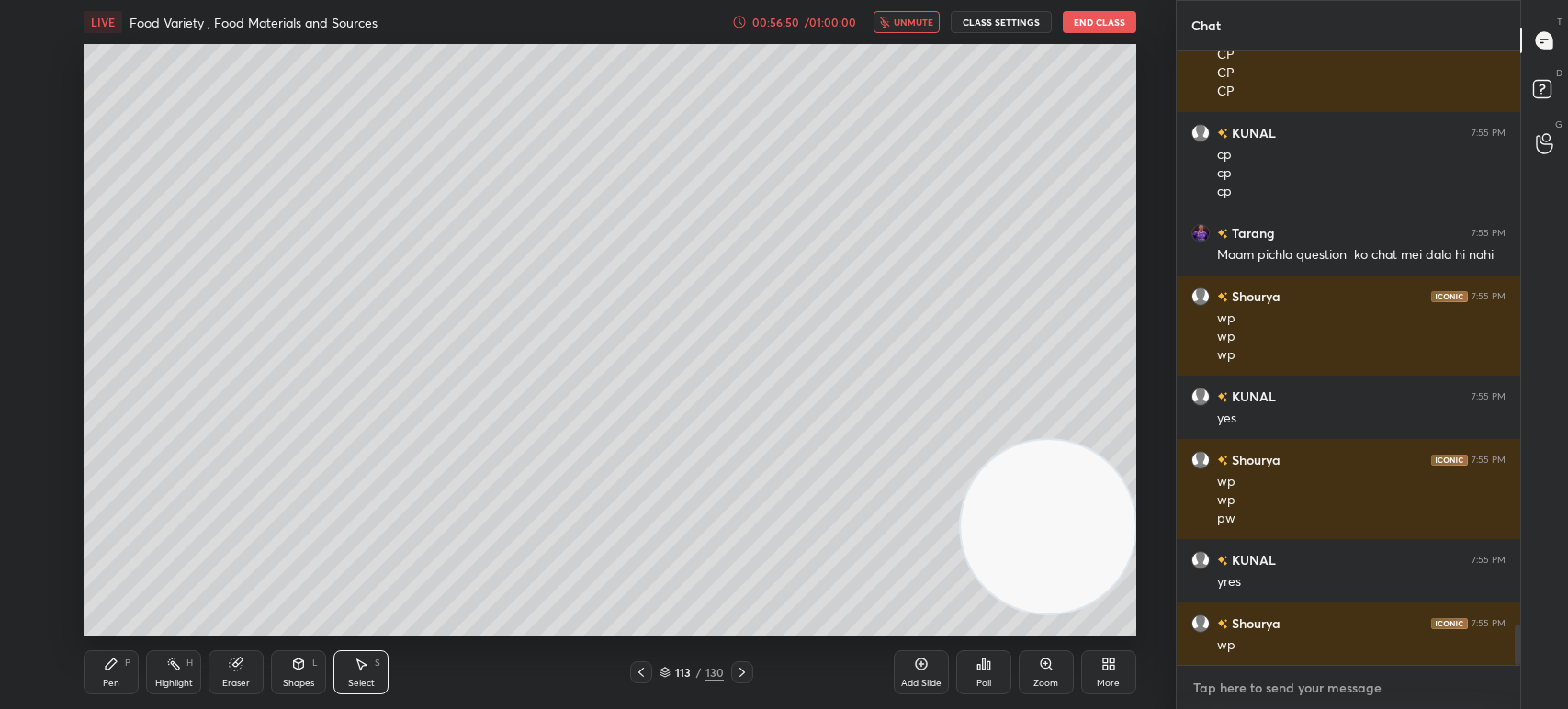 paste on "Vegetable that contains water is
(a) cabbage
(b) brinjal
(c) potatoes
(d) all of these" 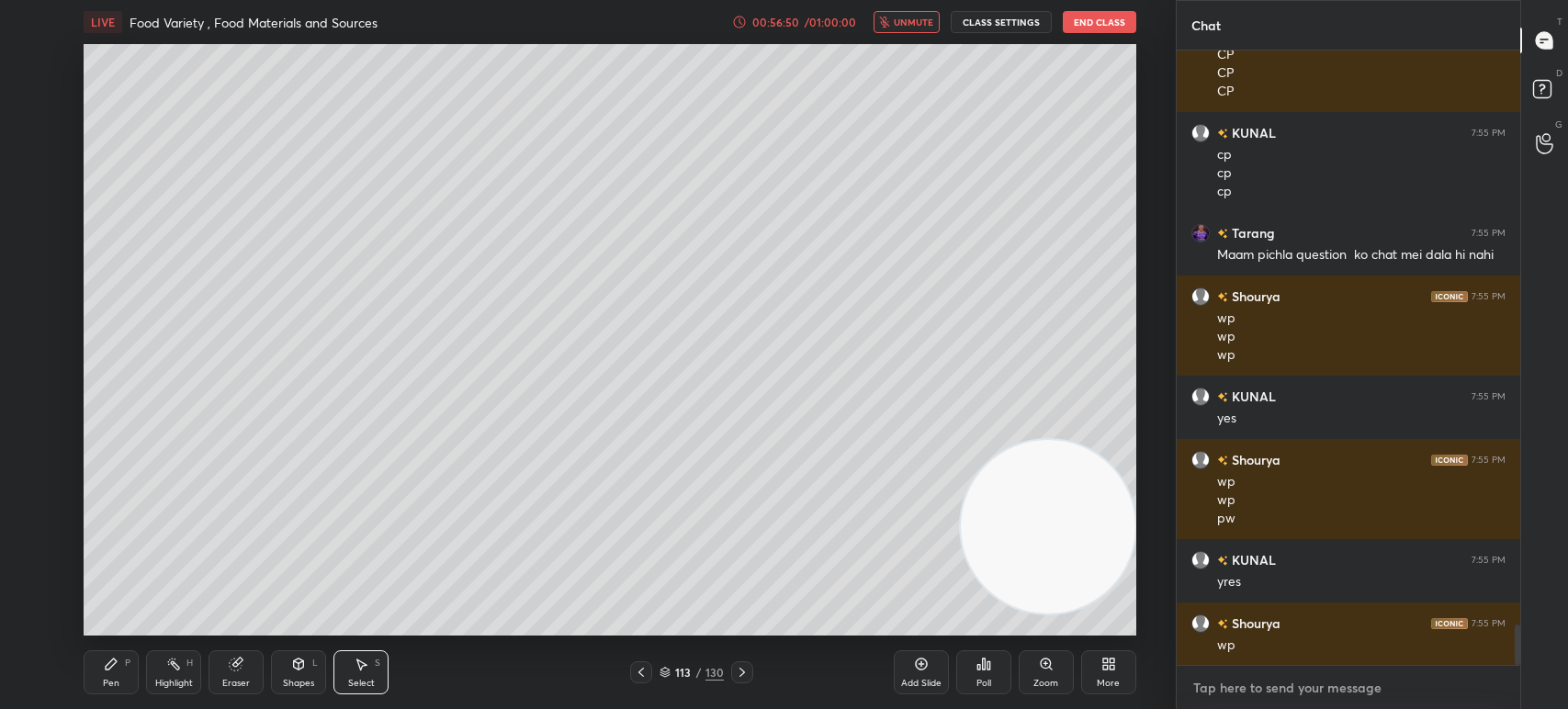 type on "Vegetable that contains water is
(a) cabbage
(b) brinjal
(c) potatoes
(d) all of these" 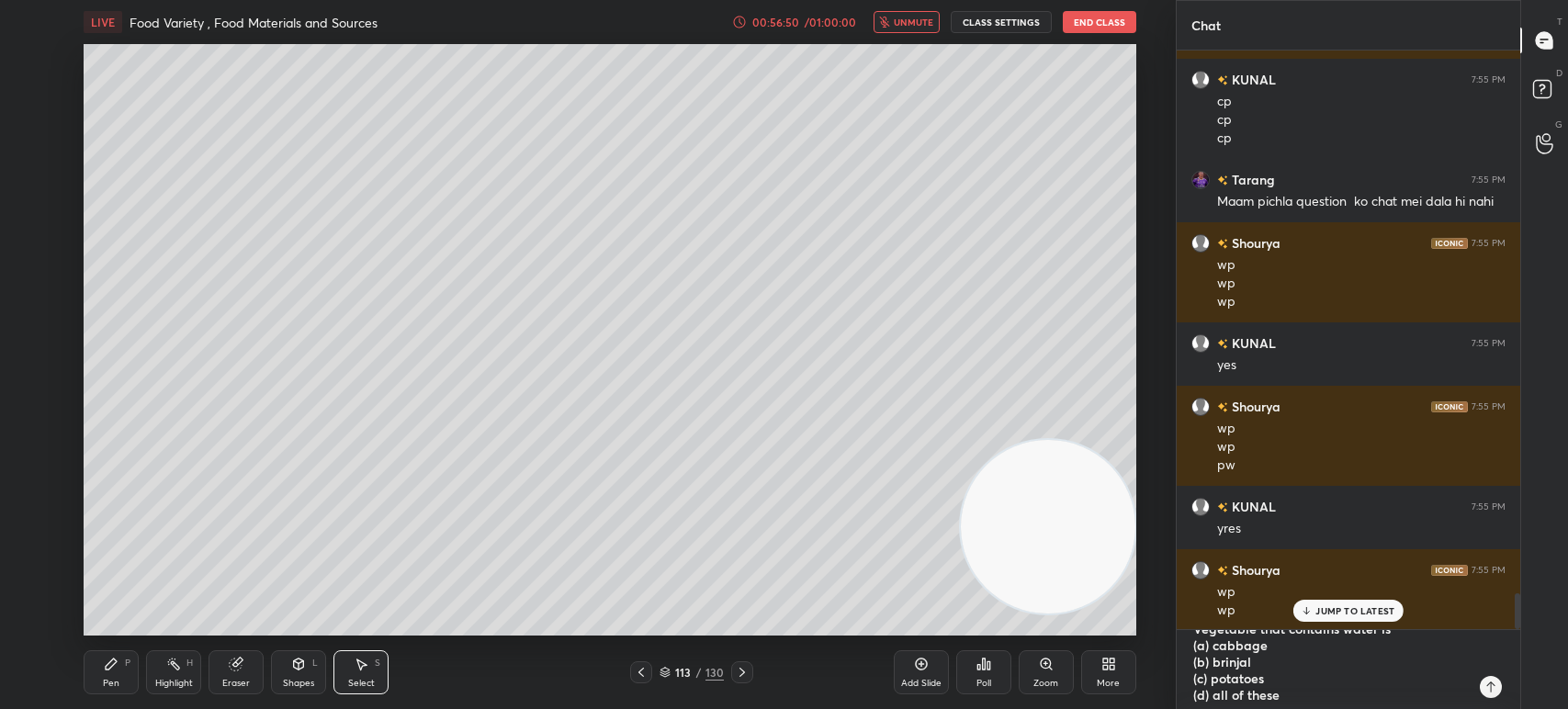 type 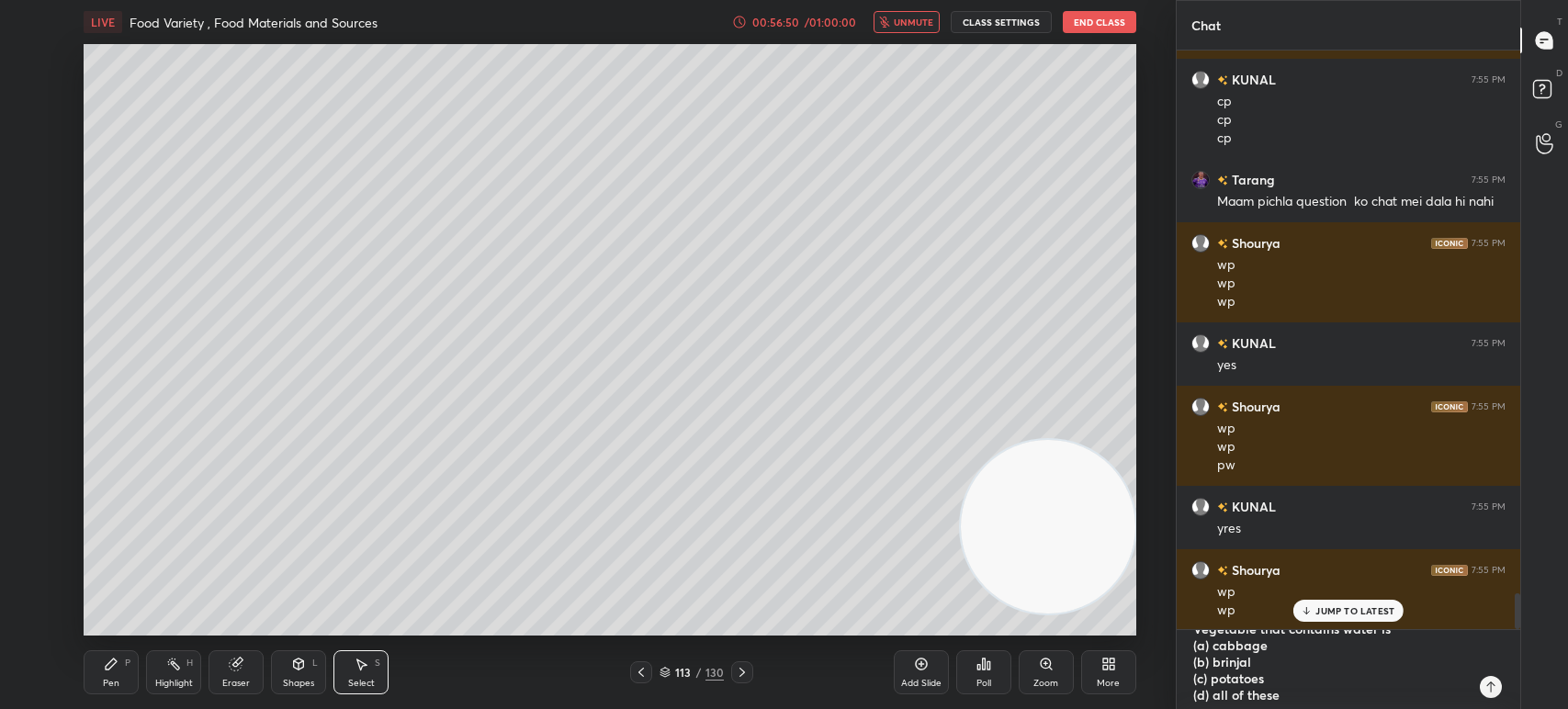type on "x" 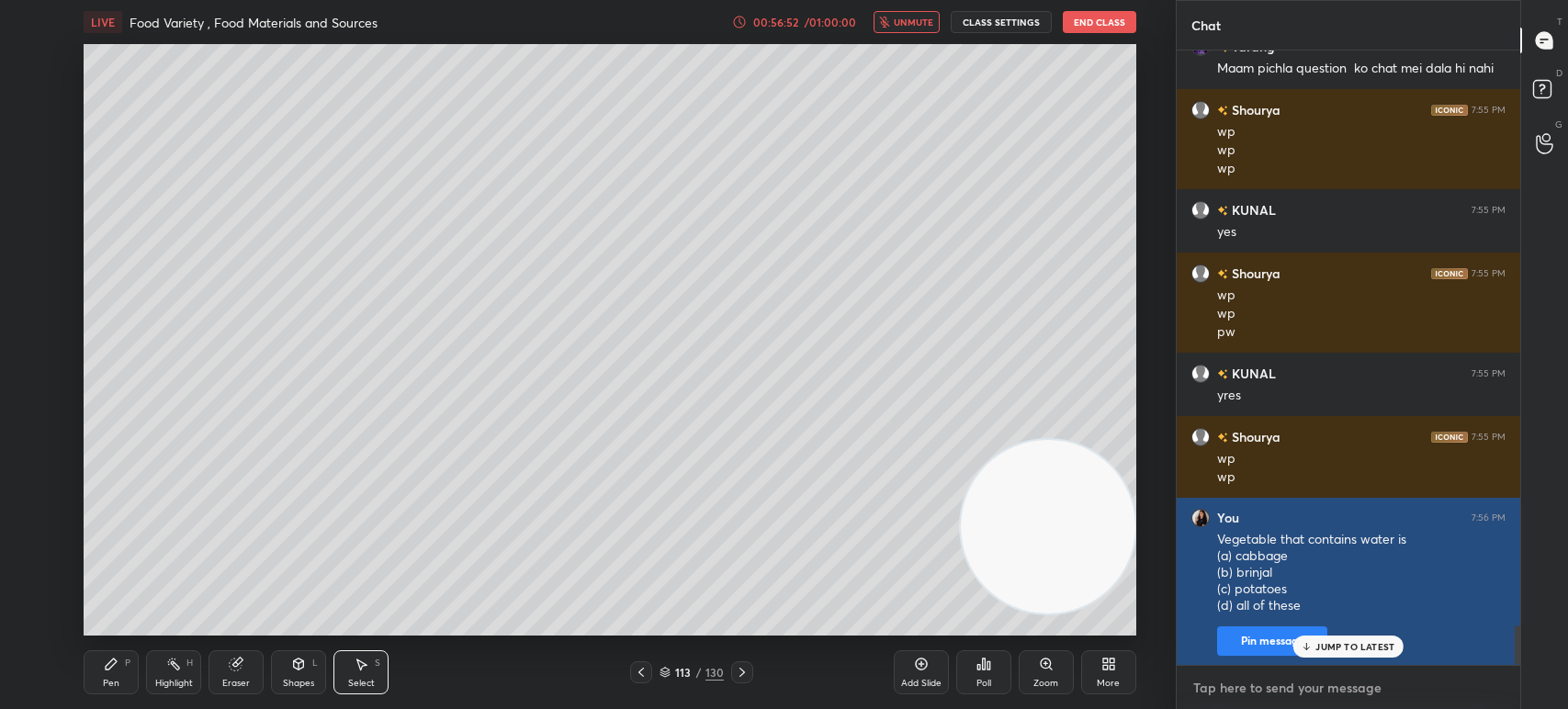paste on "Vegetable that contains water is
(a) cabbage
(b) brinjal
(c) potatoes
(d) all of these" 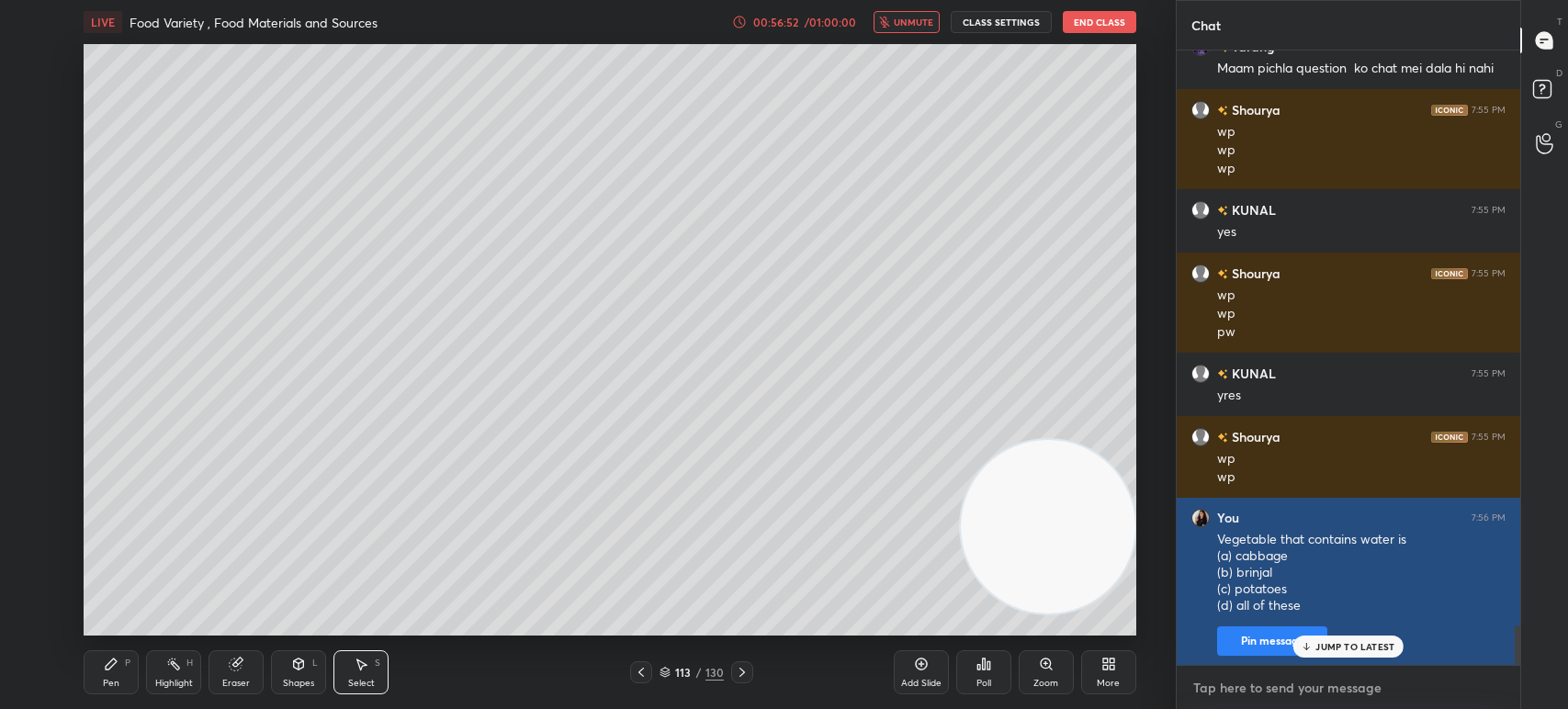 type on "Vegetable that contains water is
(a) cabbage
(b) brinjal
(c) potatoes
(d) all of these" 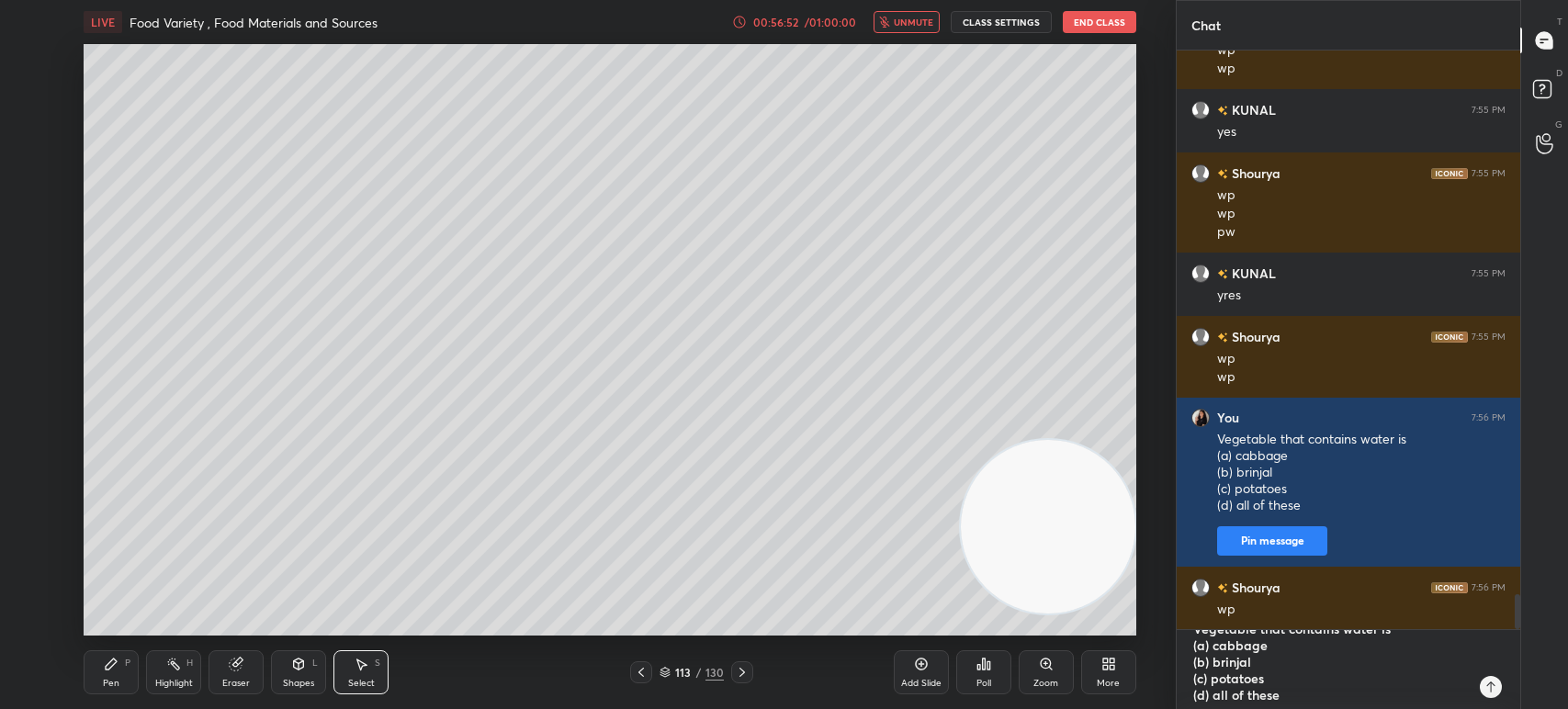 type 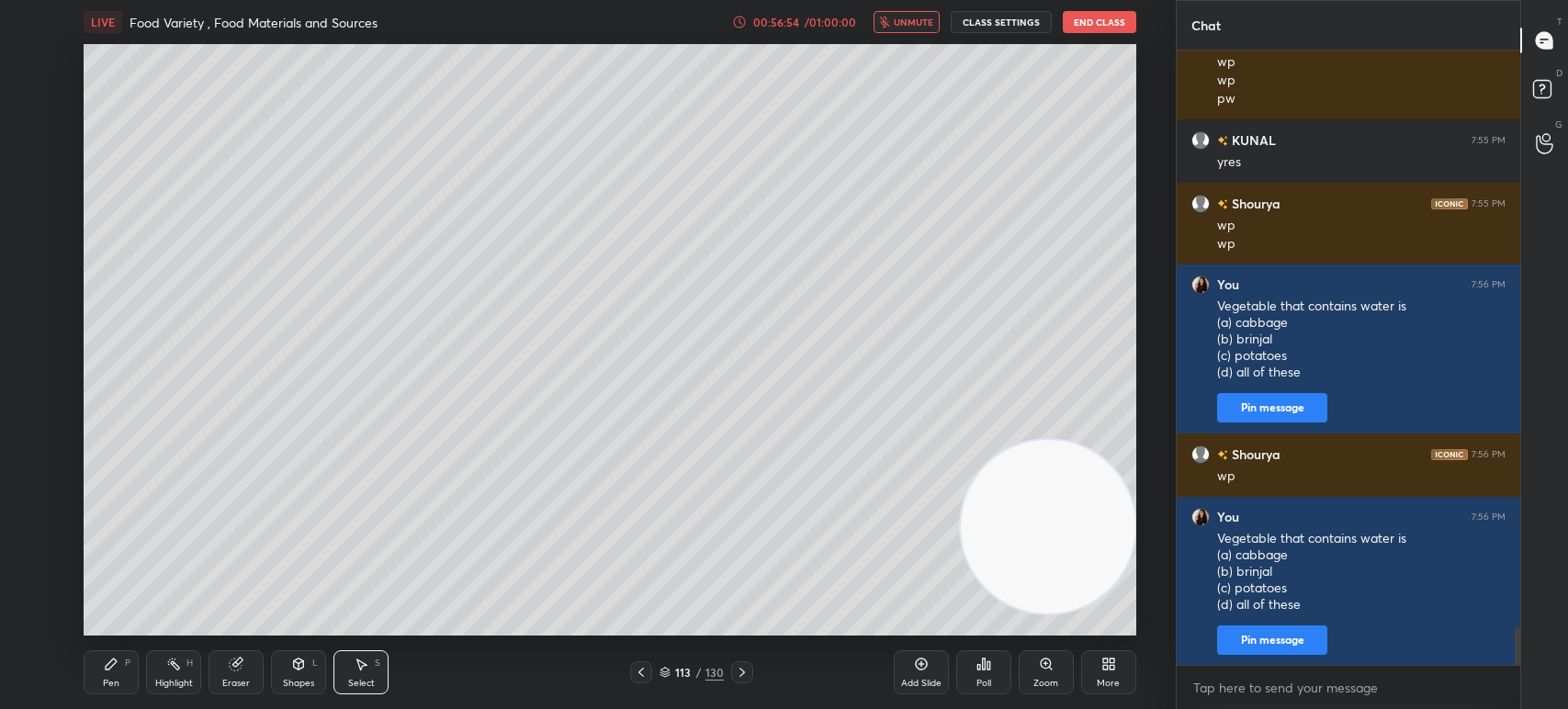 click on "Poll" at bounding box center (984, 672) 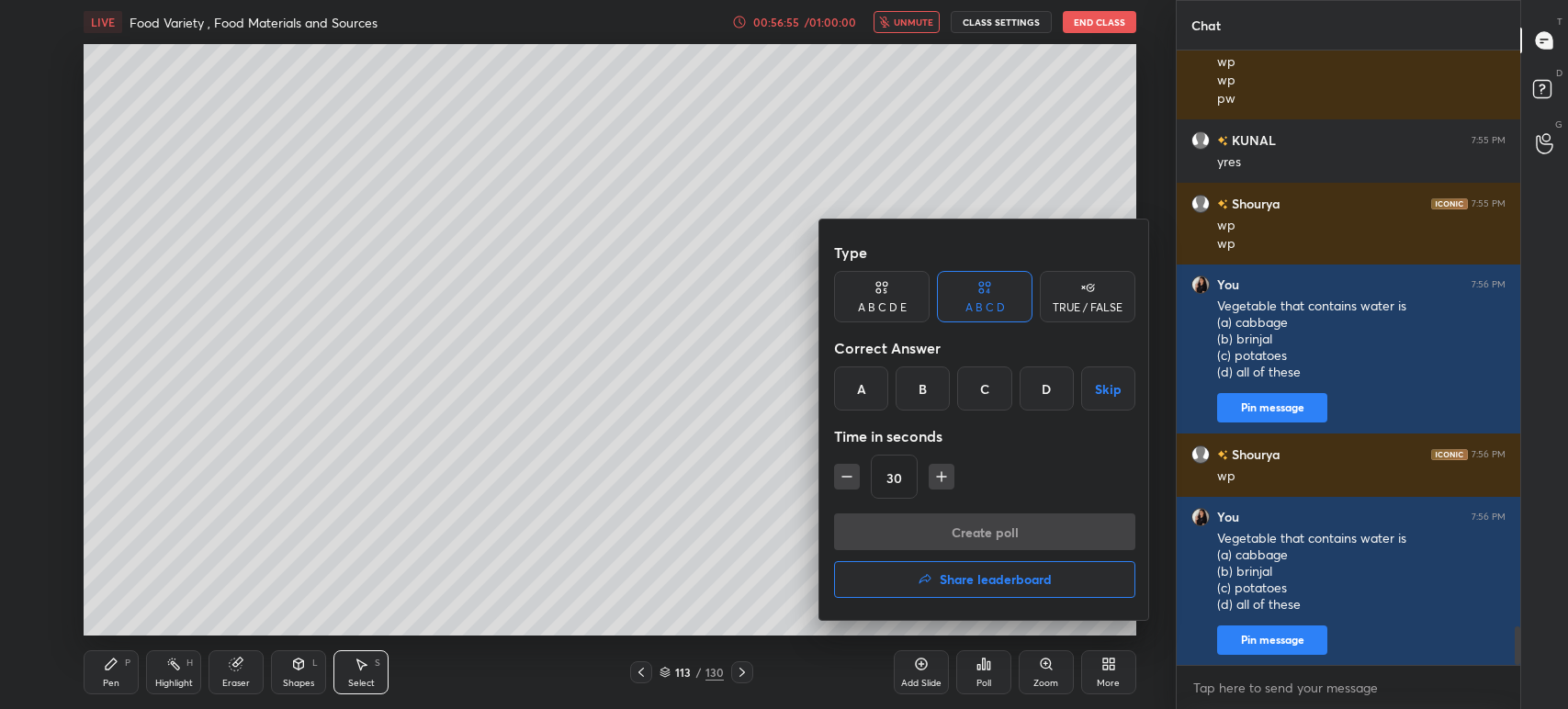 click on "D" at bounding box center (1046, 388) 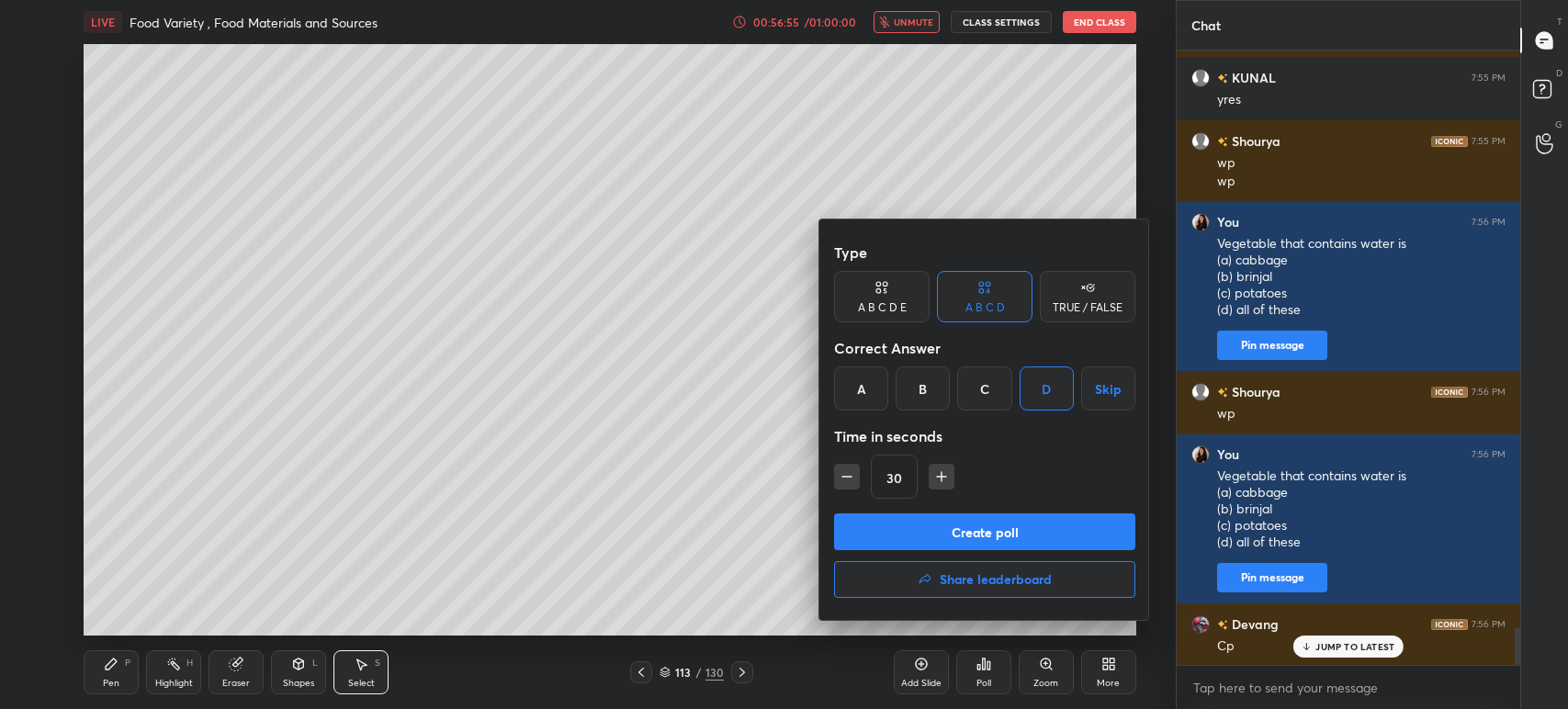 click on "Create poll" at bounding box center (985, 532) 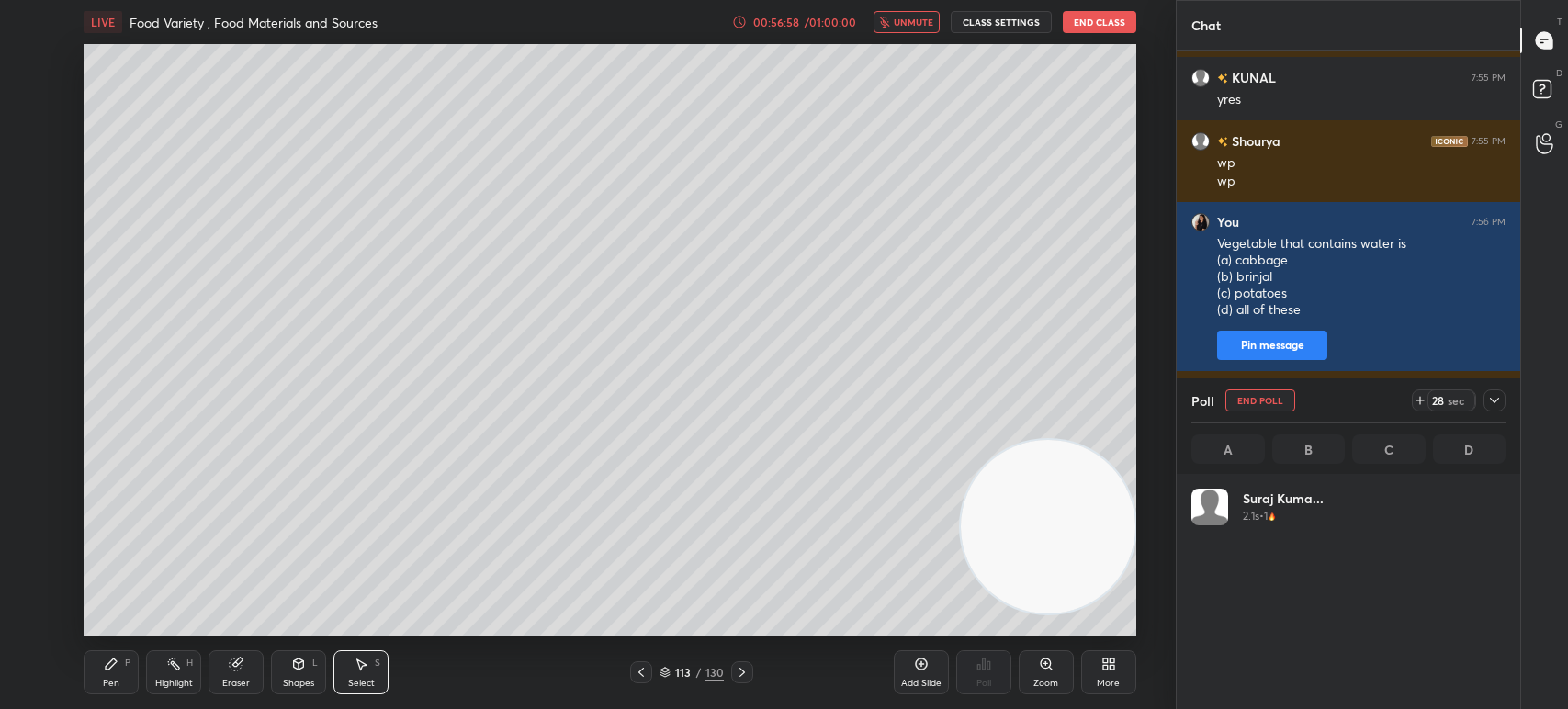 click on "unmute" at bounding box center [913, 22] 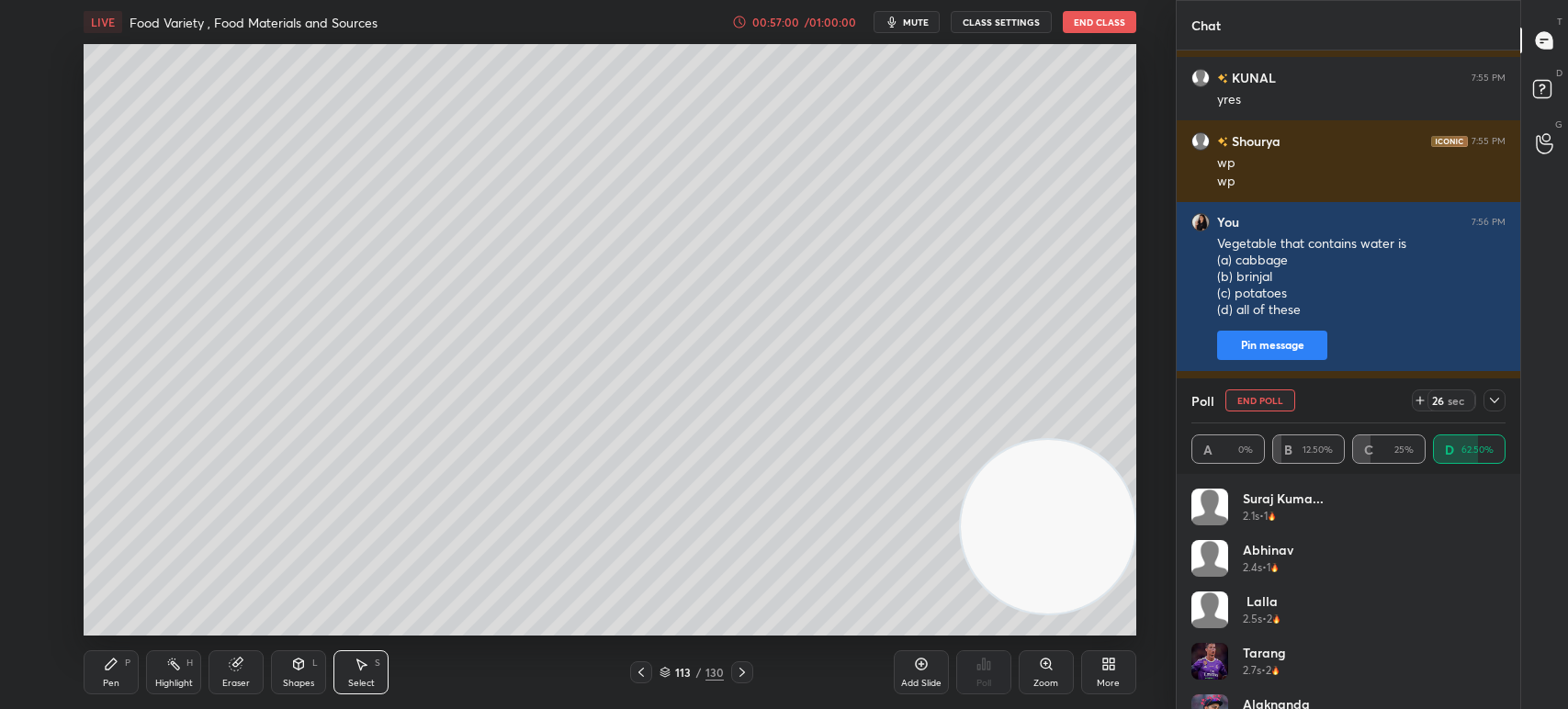 click on "Pen" at bounding box center [111, 683] 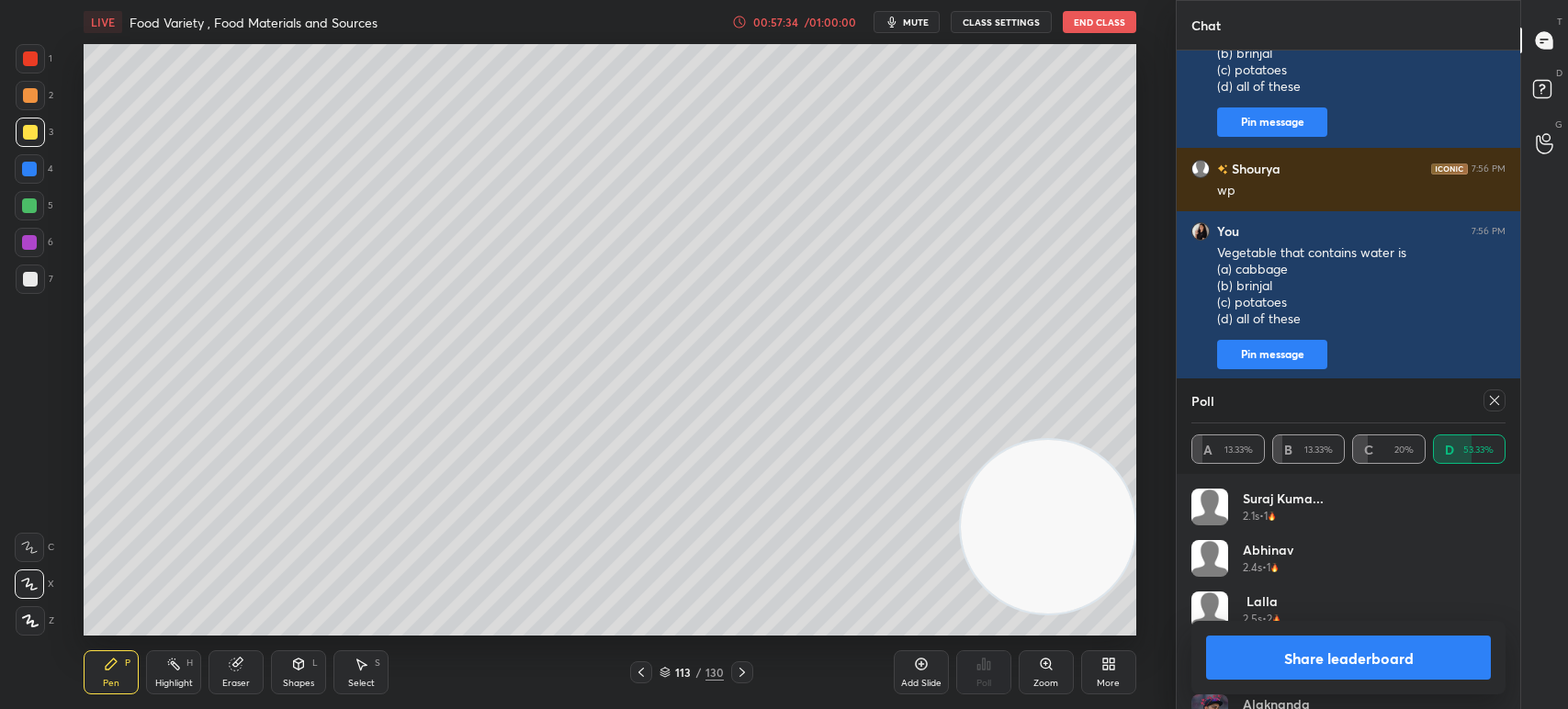 click 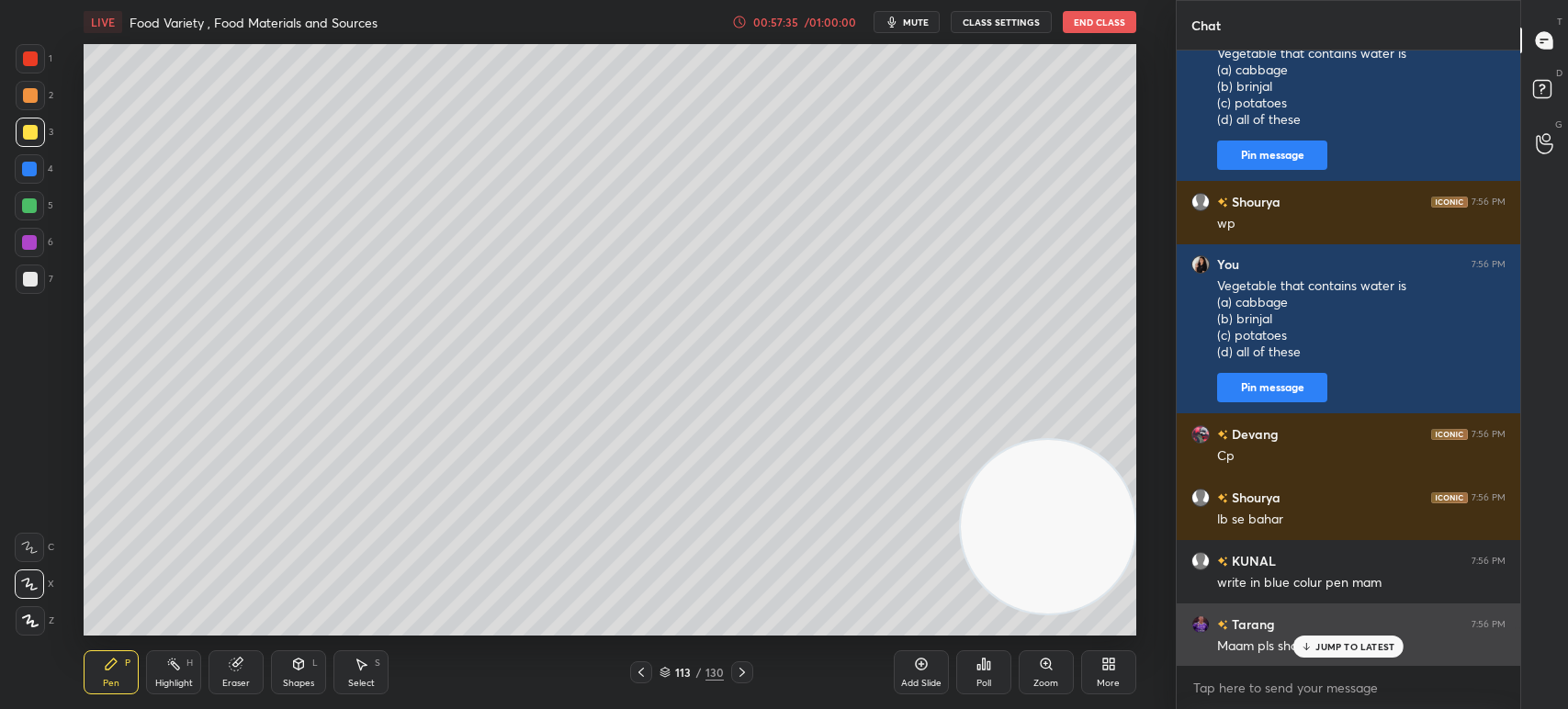click on "JUMP TO LATEST" at bounding box center [1355, 647] 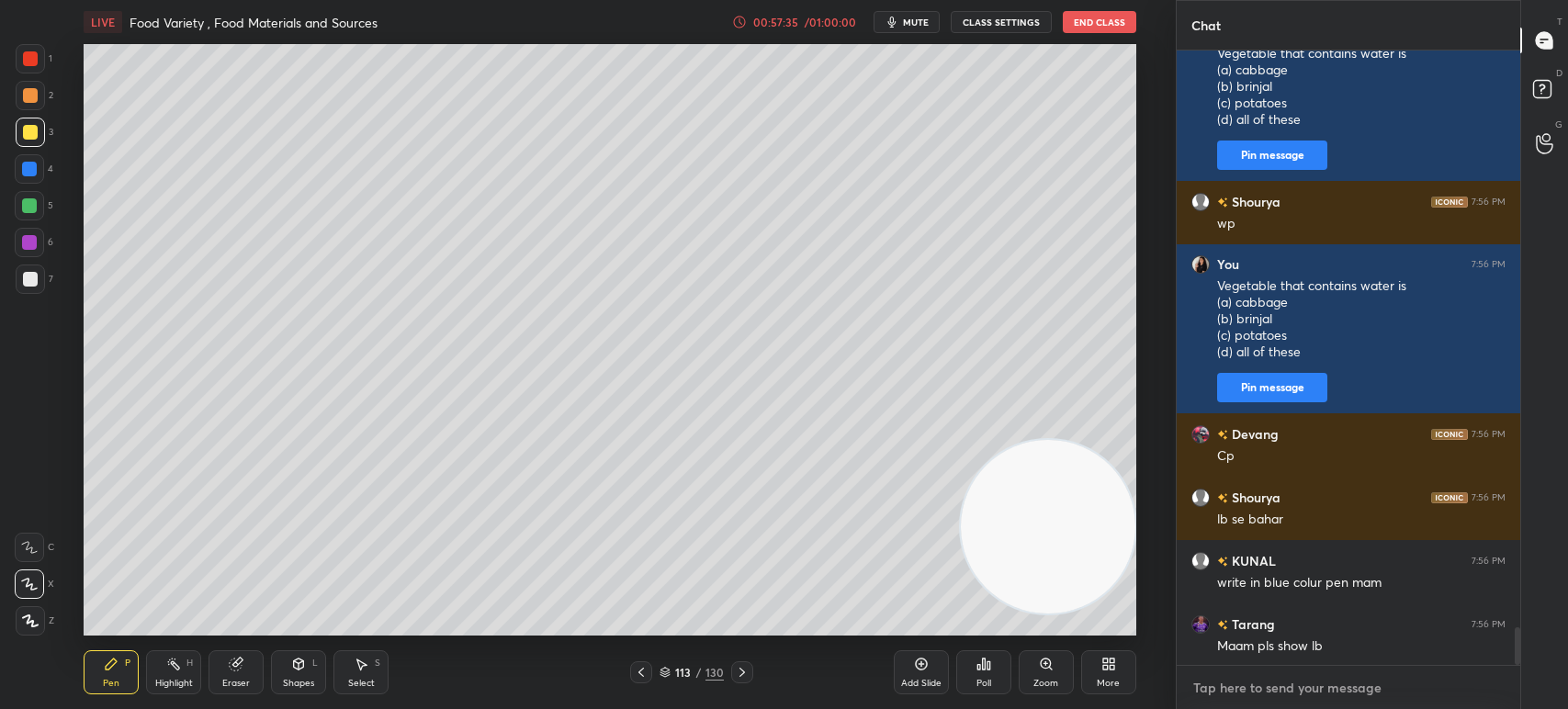click at bounding box center [1348, 688] 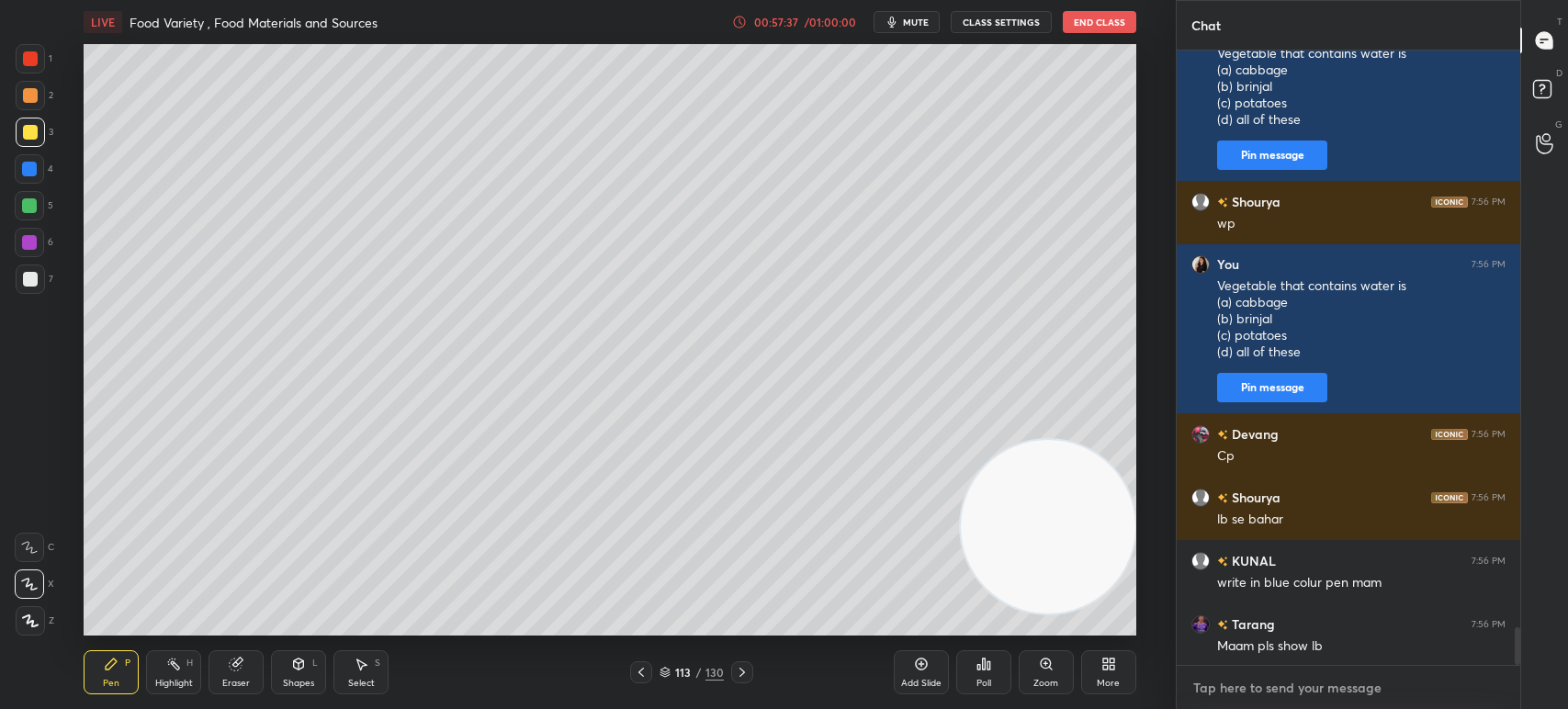 paste on "Which salts are important for various body functions?
(a) Roughage
(b) Vitamin
(c) Vegetable
(d) Mineral" 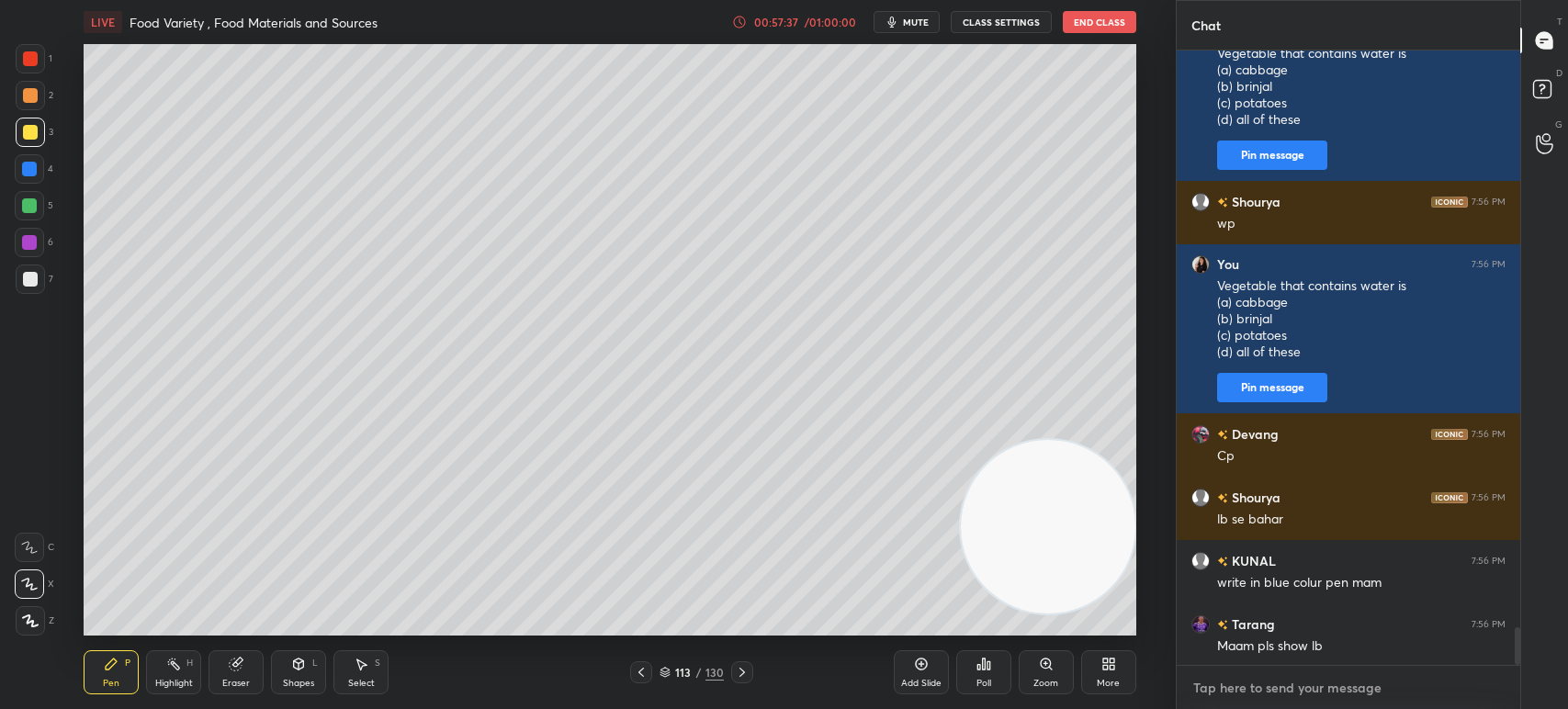 type on "Which salts are important for various body functions?
(a) Roughage
(b) Vitamin
(c) Vegetable
(d) Mineral" 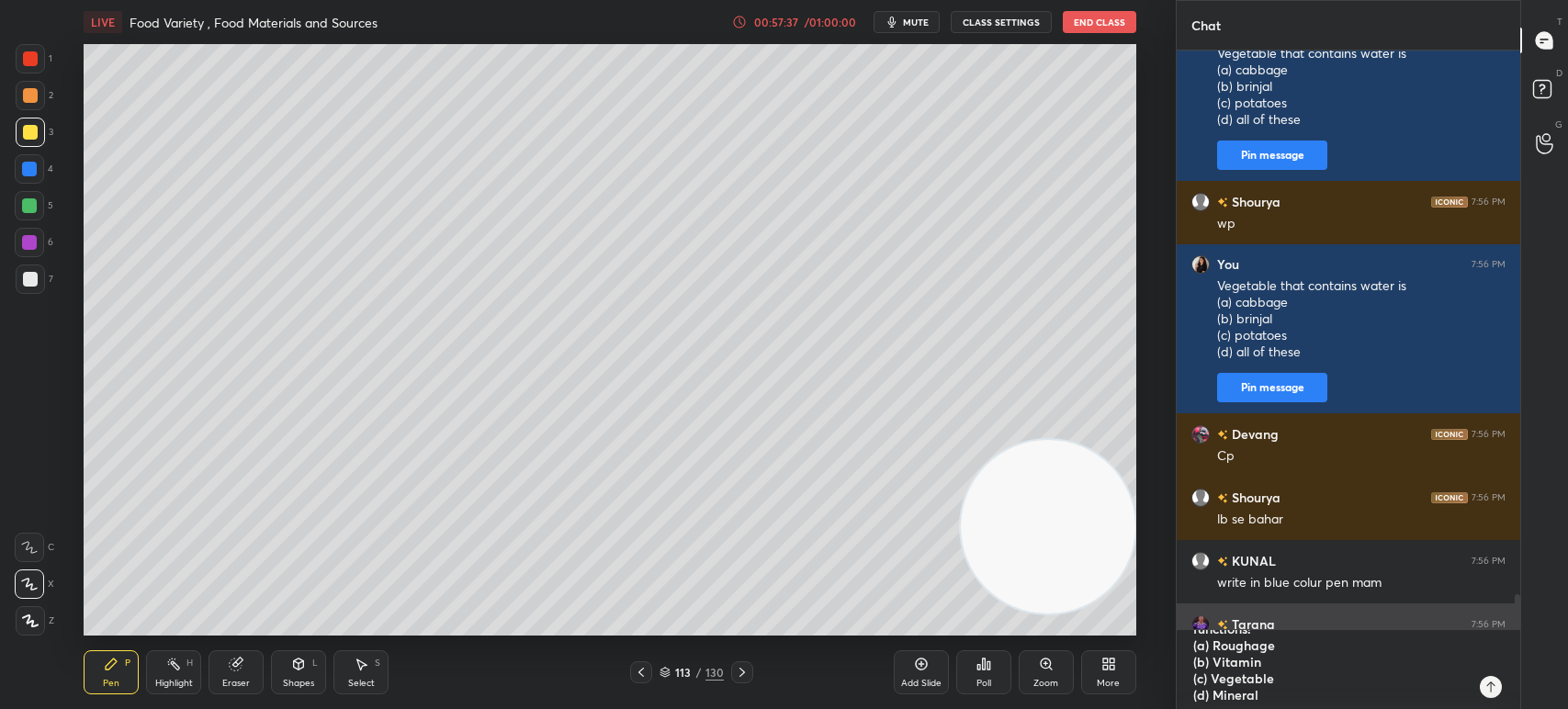 type 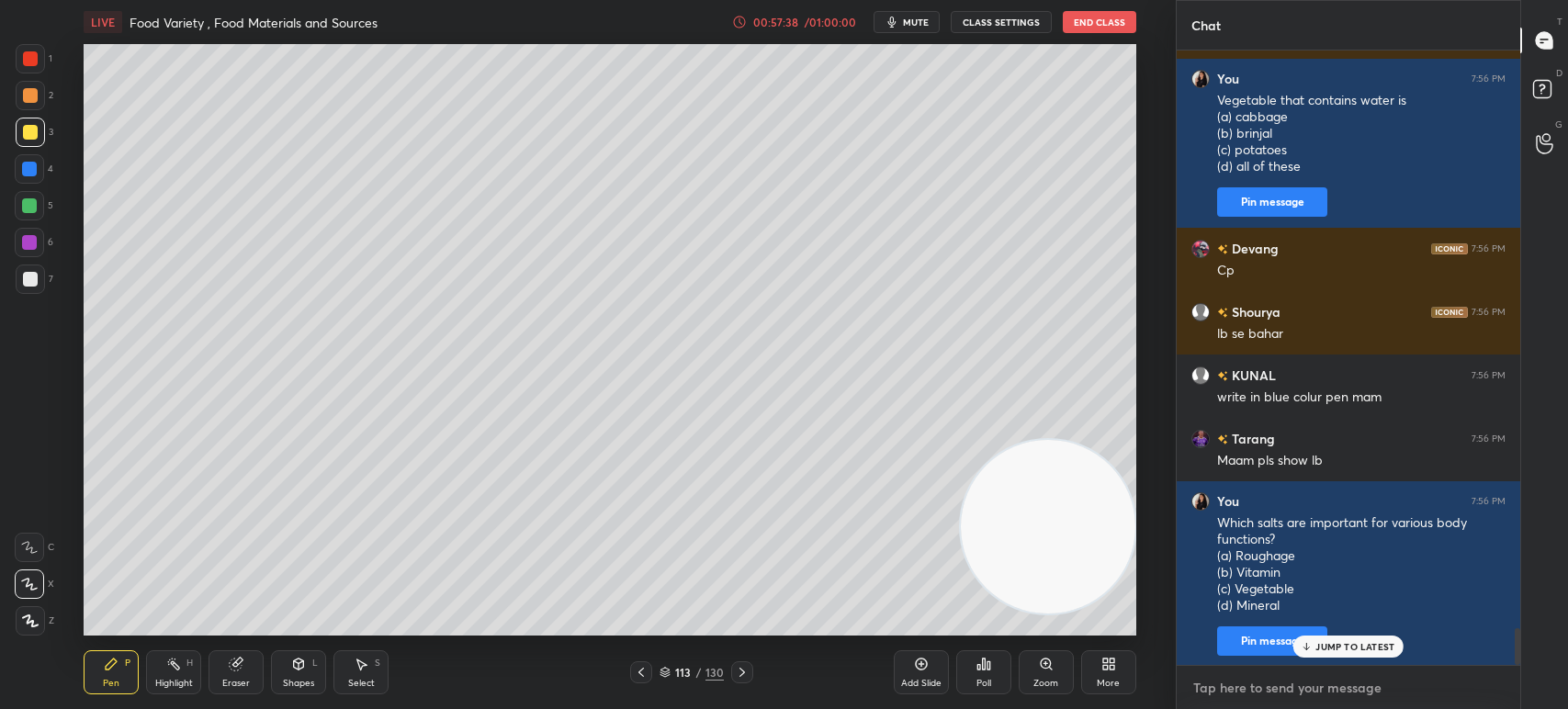 paste on "Which salts are important for various body functions?
(a) Roughage
(b) Vitamin
(c) Vegetable
(d) Mineral" 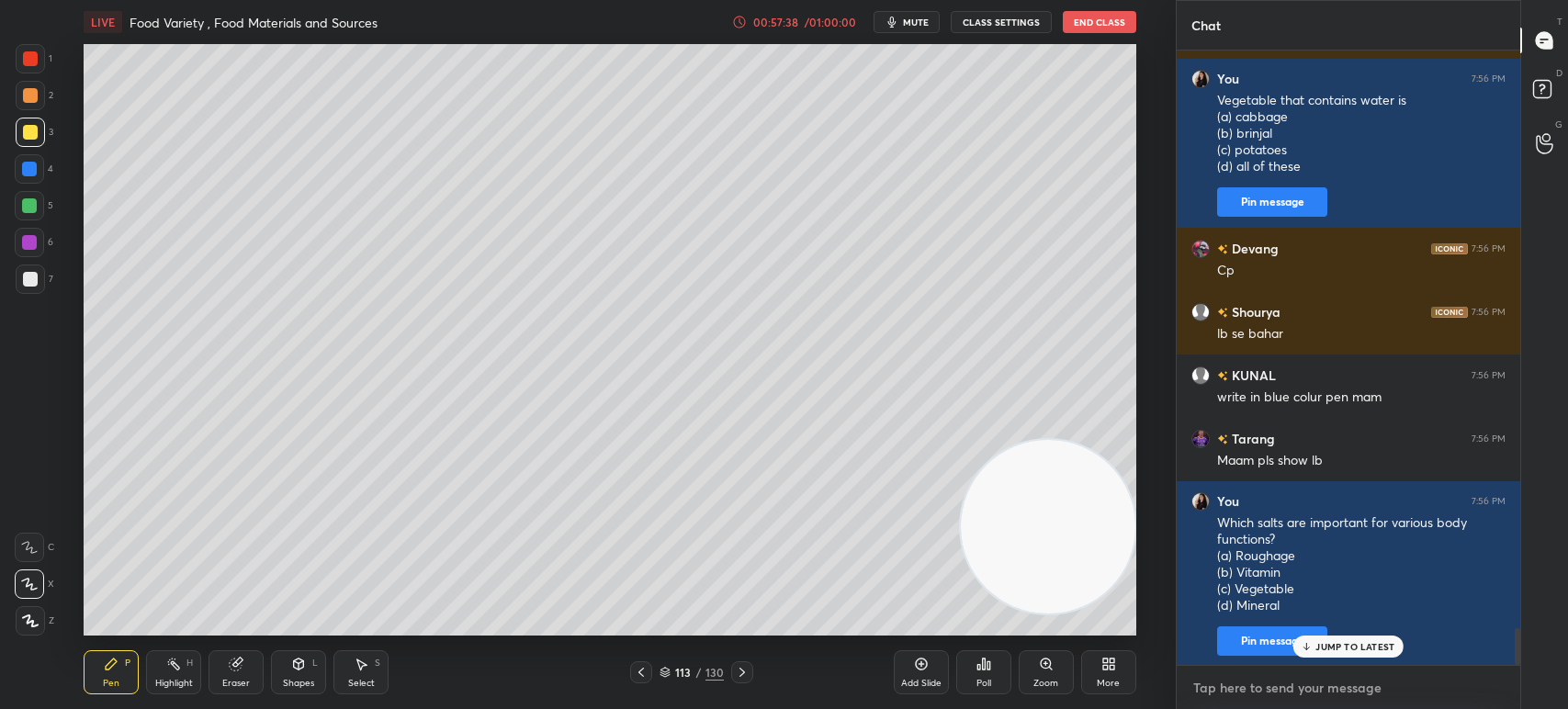 type on "Which salts are important for various body functions?
(a) Roughage
(b) Vitamin
(c) Vegetable
(d) Mineral" 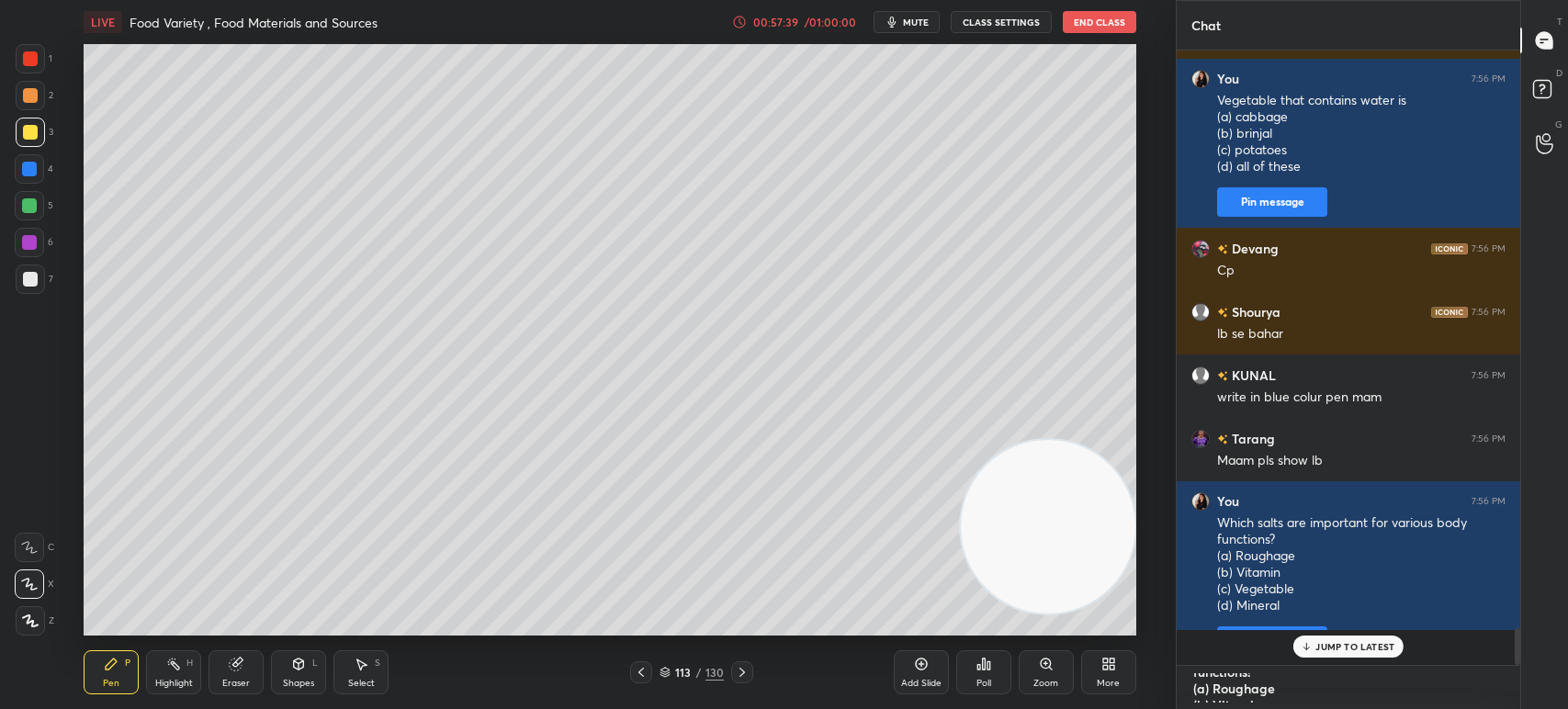 type 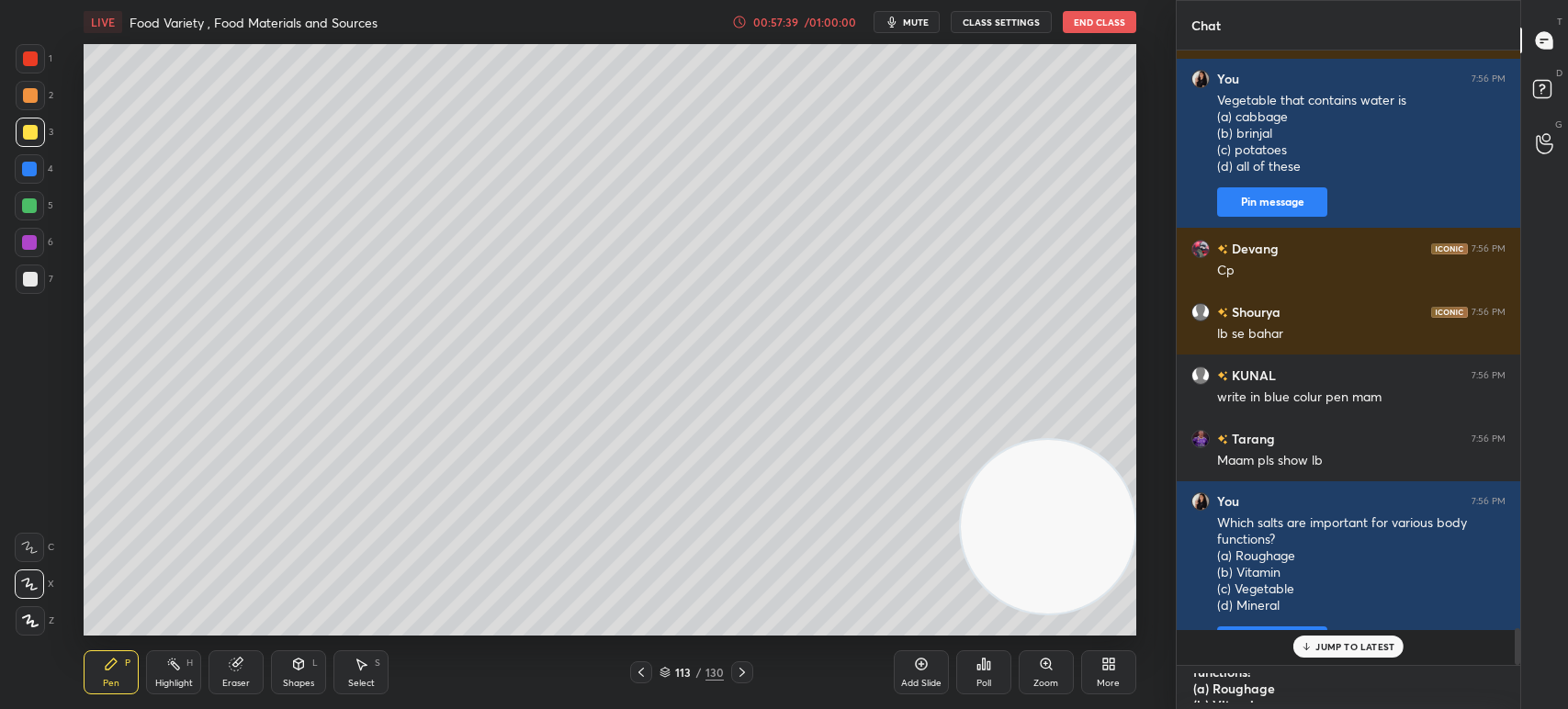 type on "x" 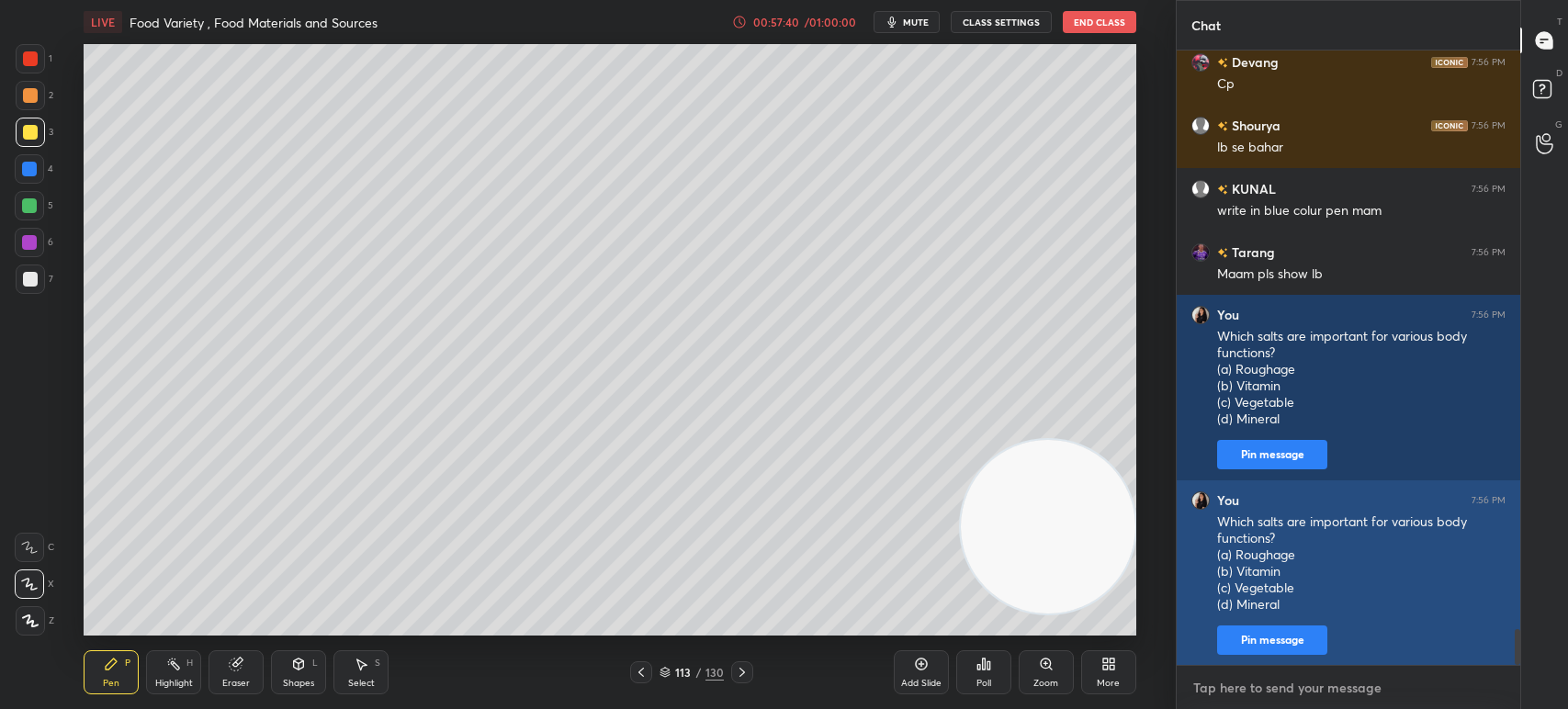 paste on "Which salts are important for various body functions?
(a) Roughage
(b) Vitamin
(c) Vegetable
(d) Mineral" 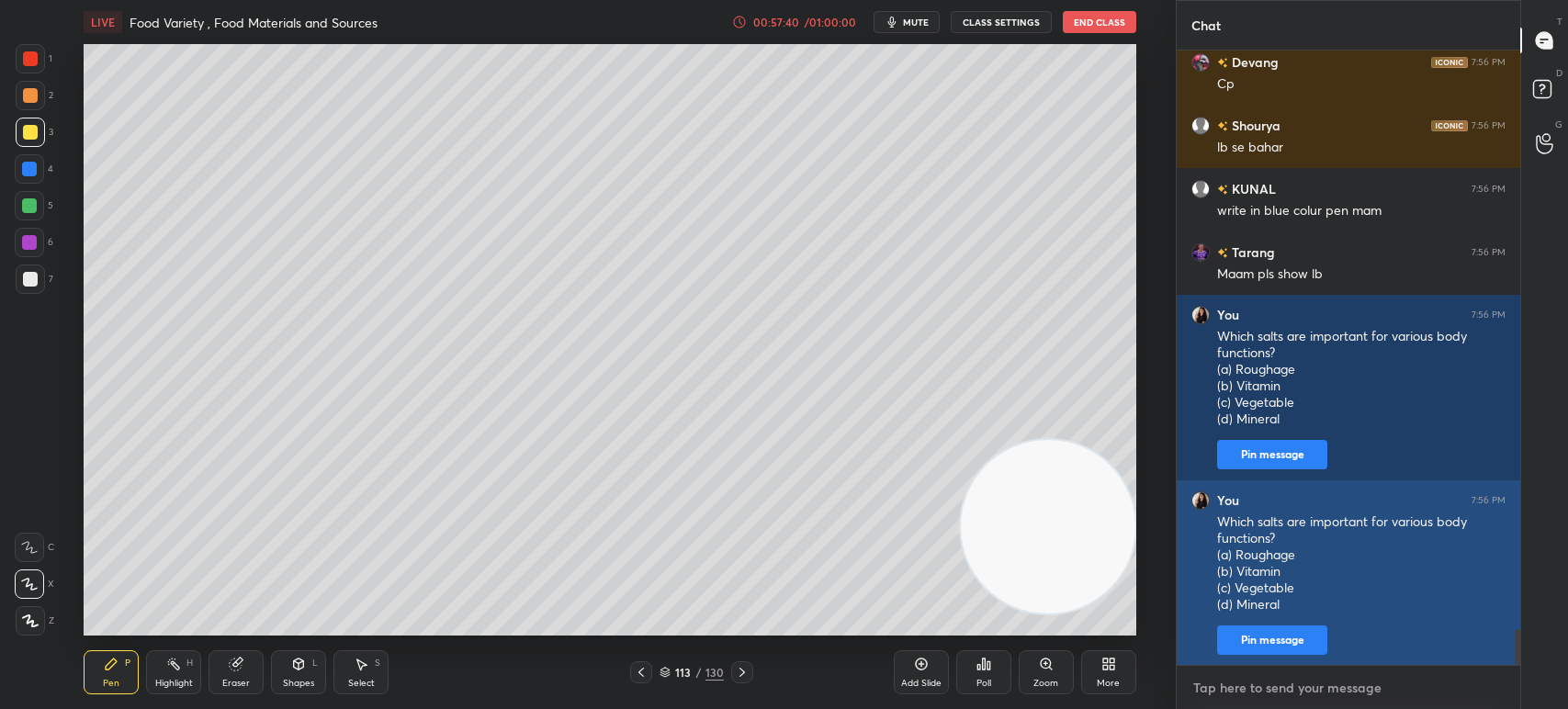 type on "Which salts are important for various body functions?
(a) Roughage
(b) Vitamin
(c) Vegetable
(d) Mineral" 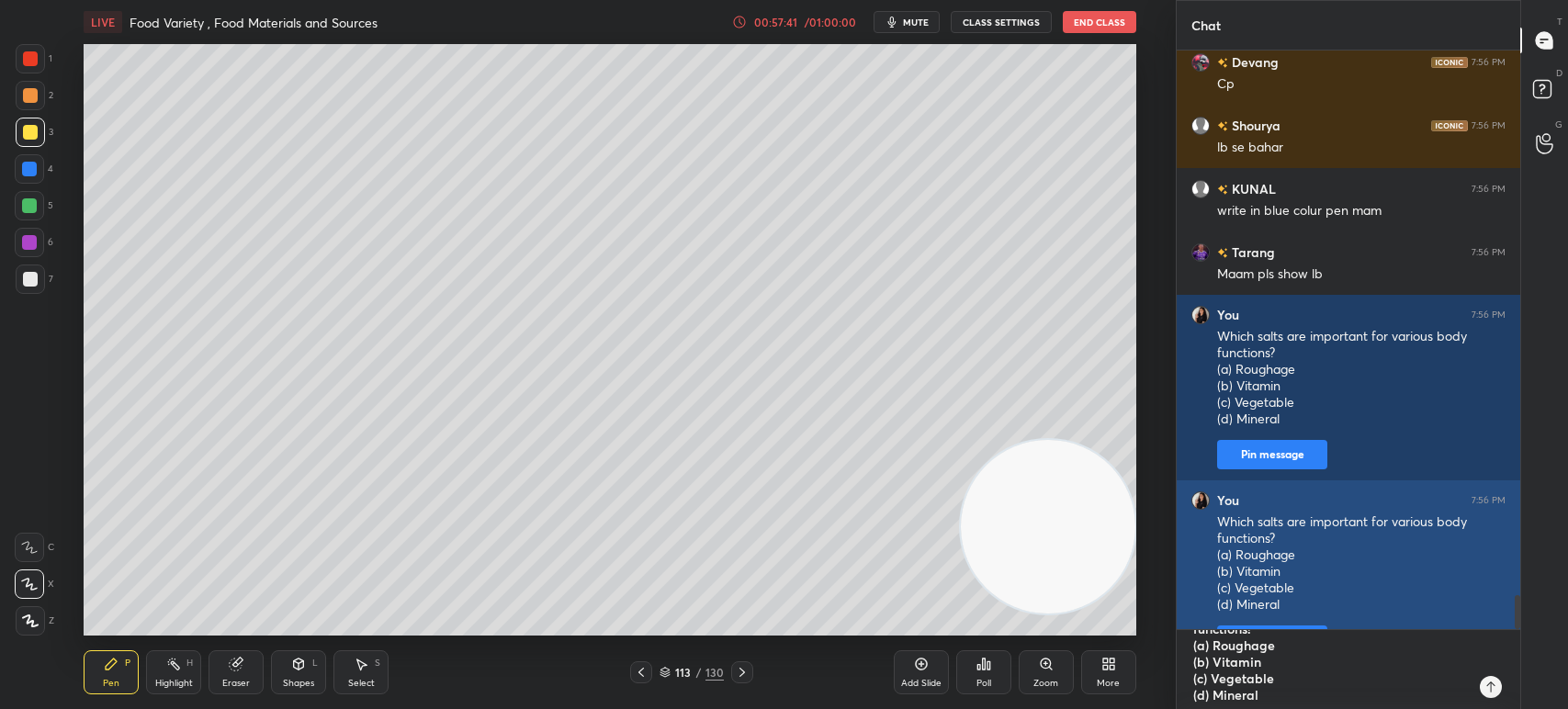 type 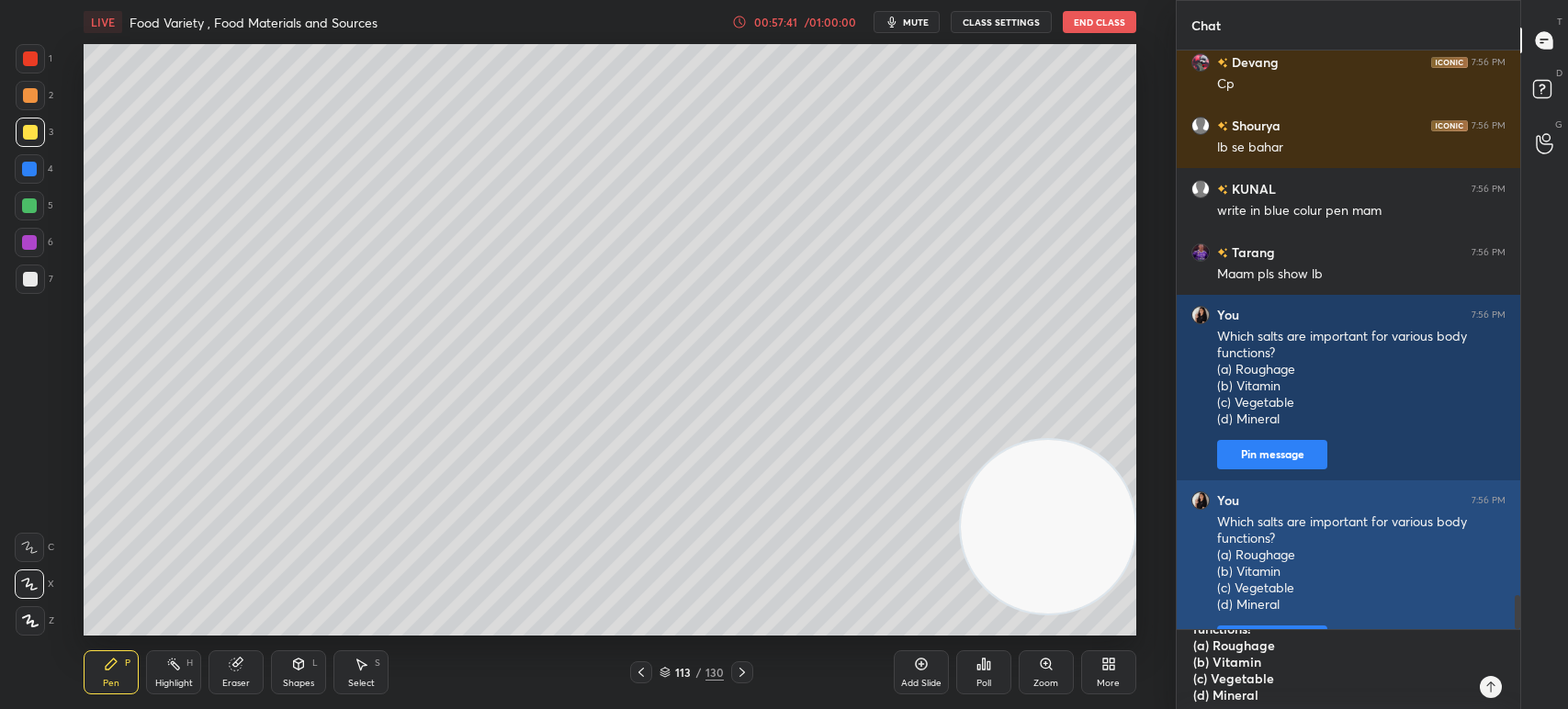 type on "x" 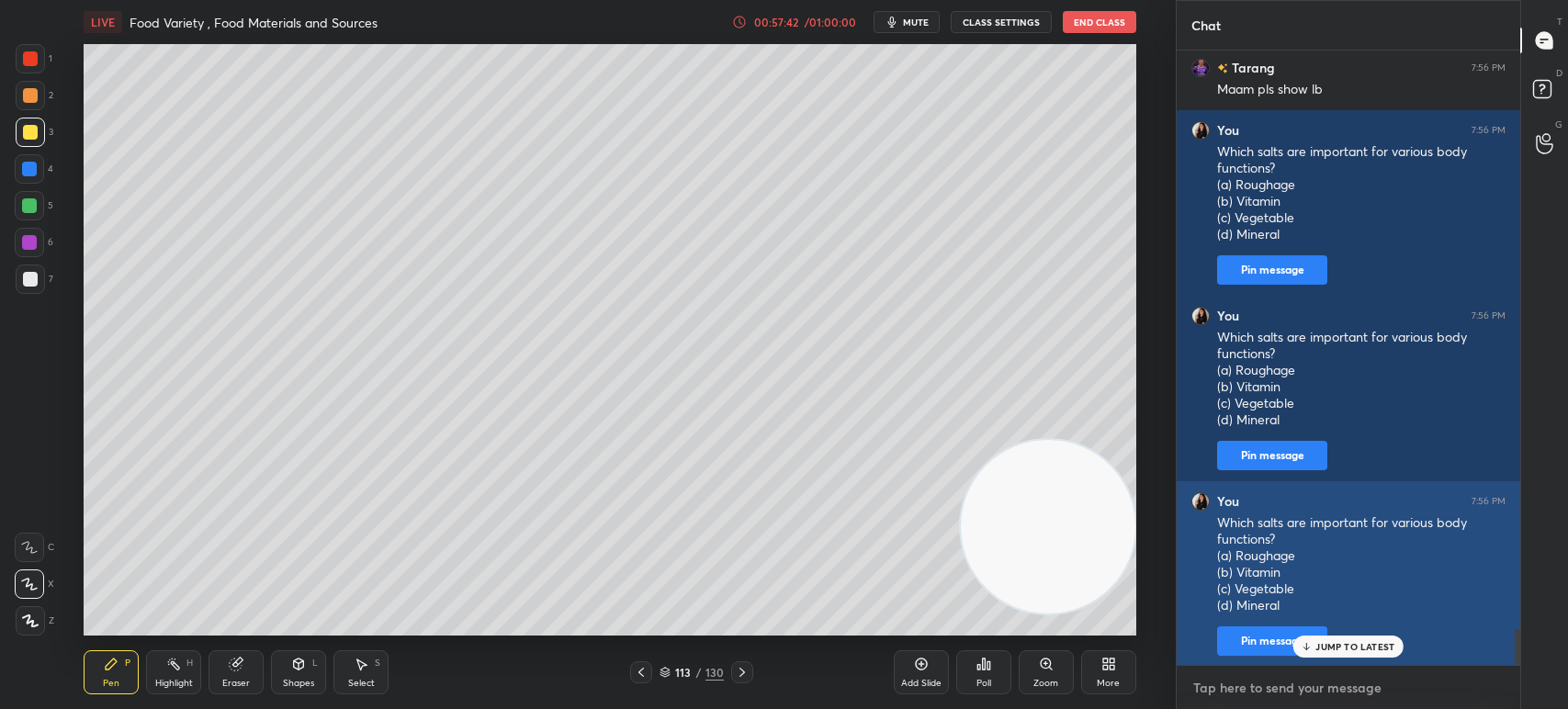 paste on "Which salts are important for various body functions?
(a) Roughage
(b) Vitamin
(c) Vegetable
(d) Mineral" 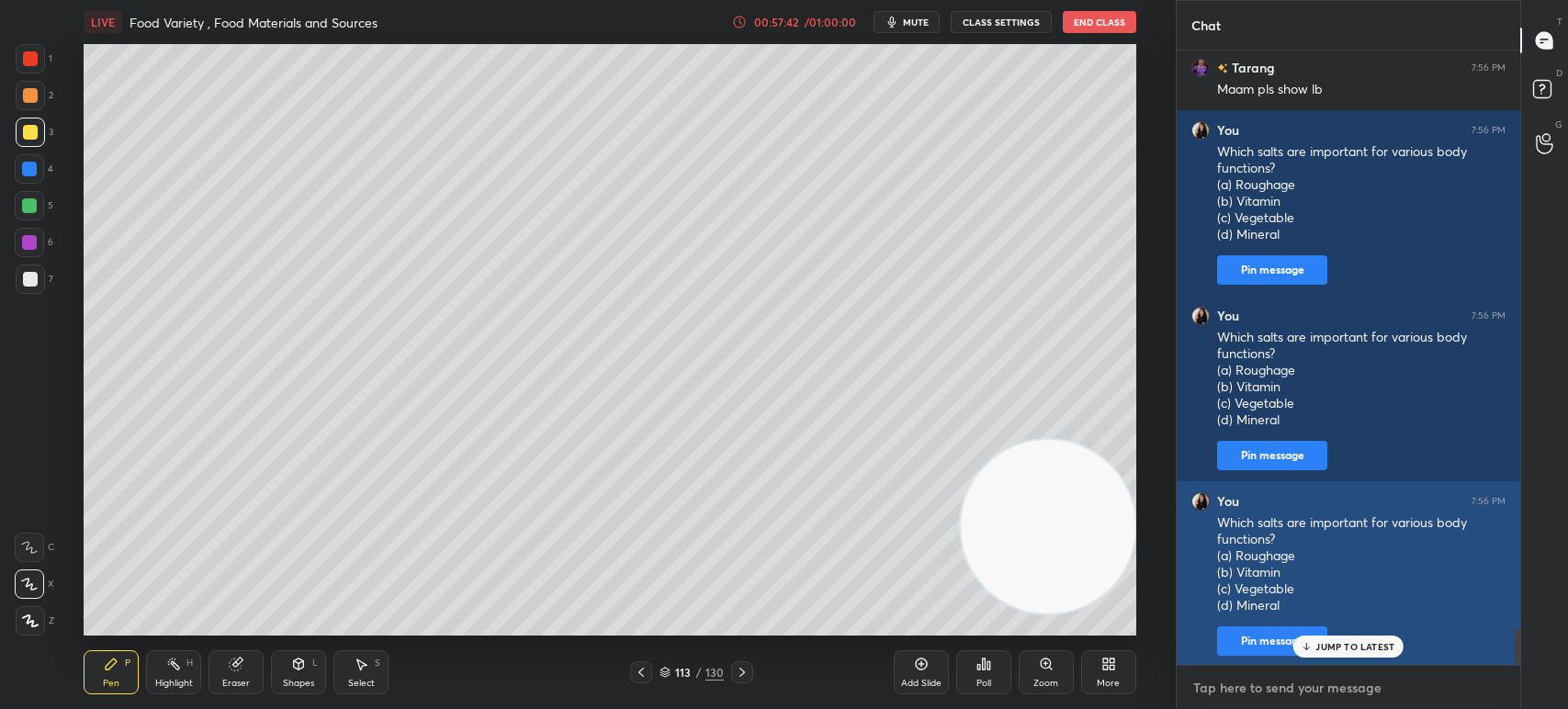 type on "Which salts are important for various body functions?
(a) Roughage
(b) Vitamin
(c) Vegetable
(d) Mineral" 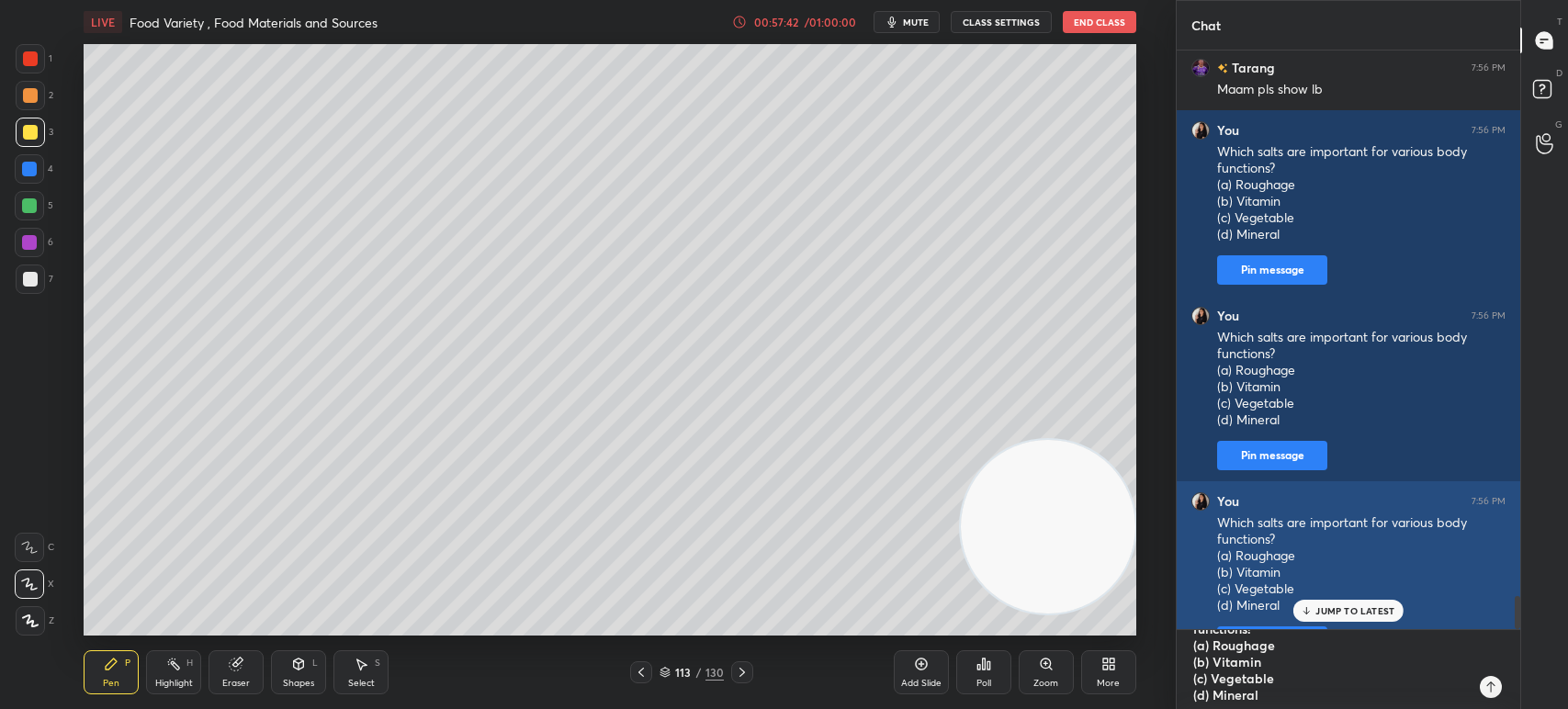 type 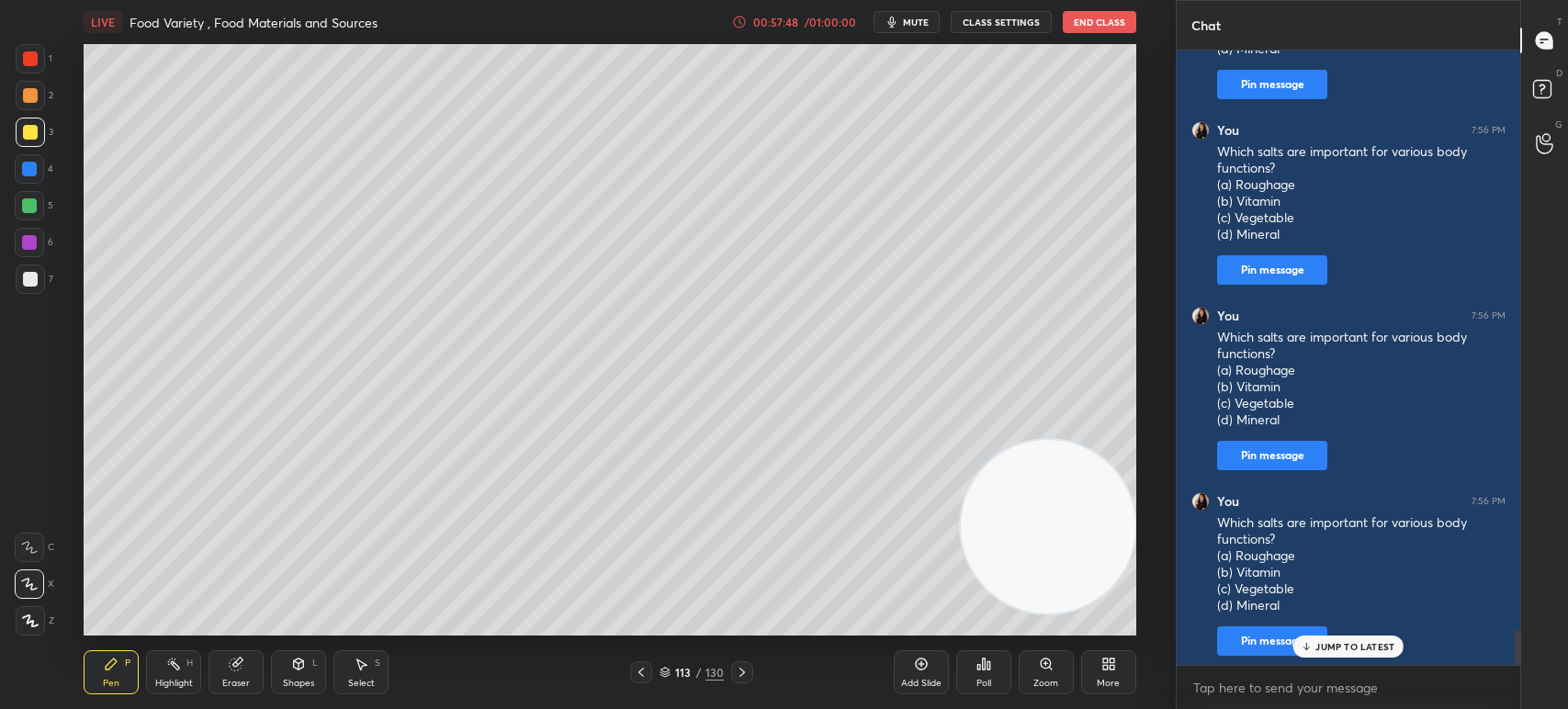 click on "Poll" at bounding box center [984, 672] 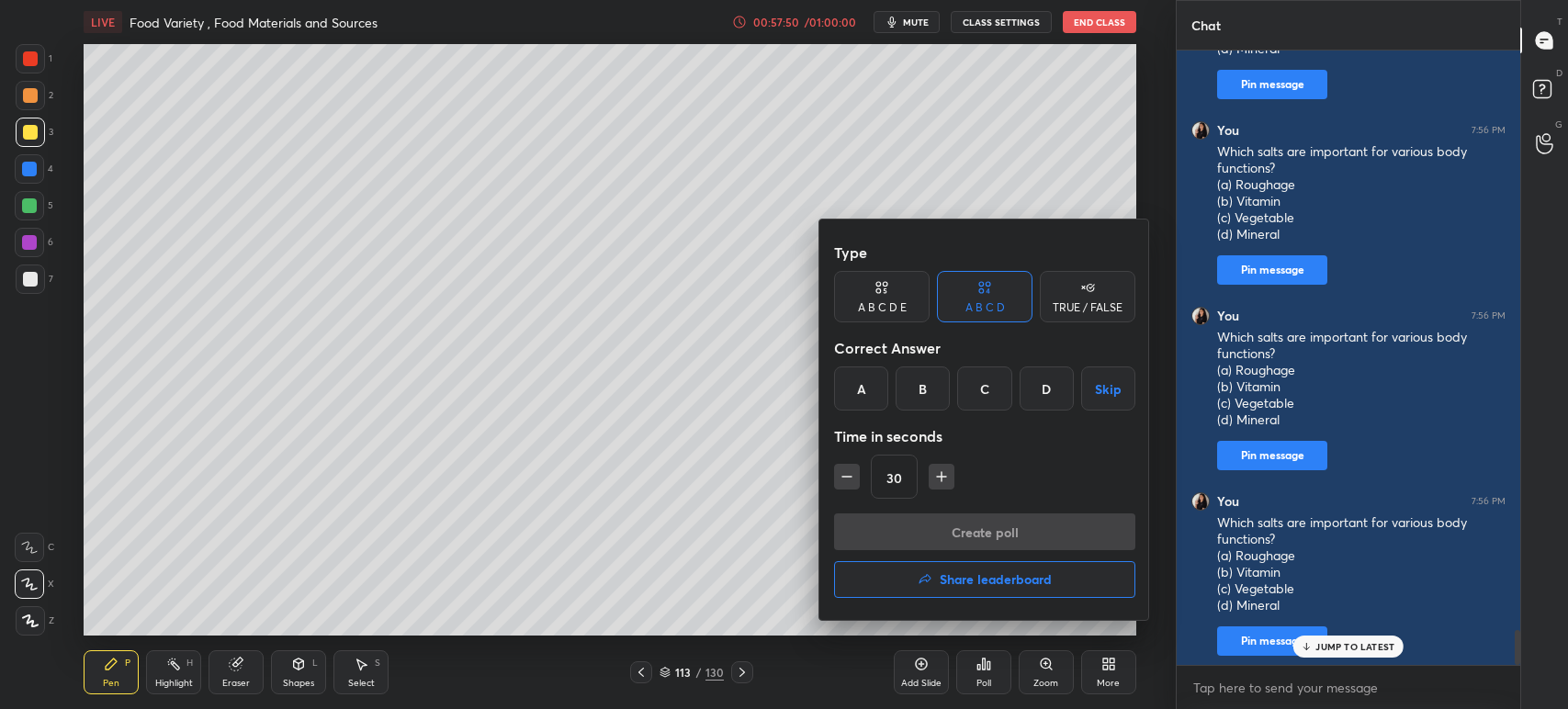 click on "Type A B C D E A B C D TRUE / FALSE Correct Answer A B C D Skip Time in seconds 30" at bounding box center [985, 374] 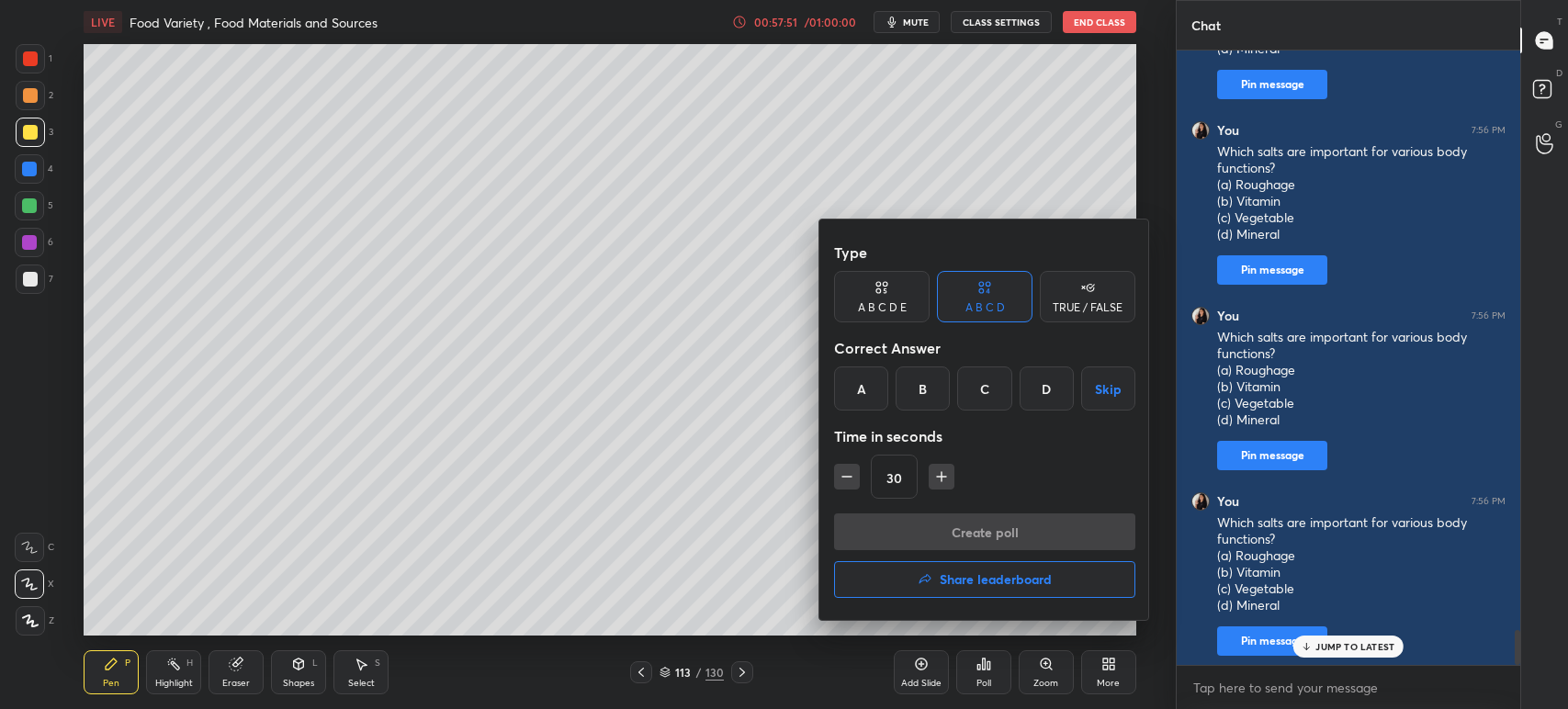 click on "D" at bounding box center (1046, 388) 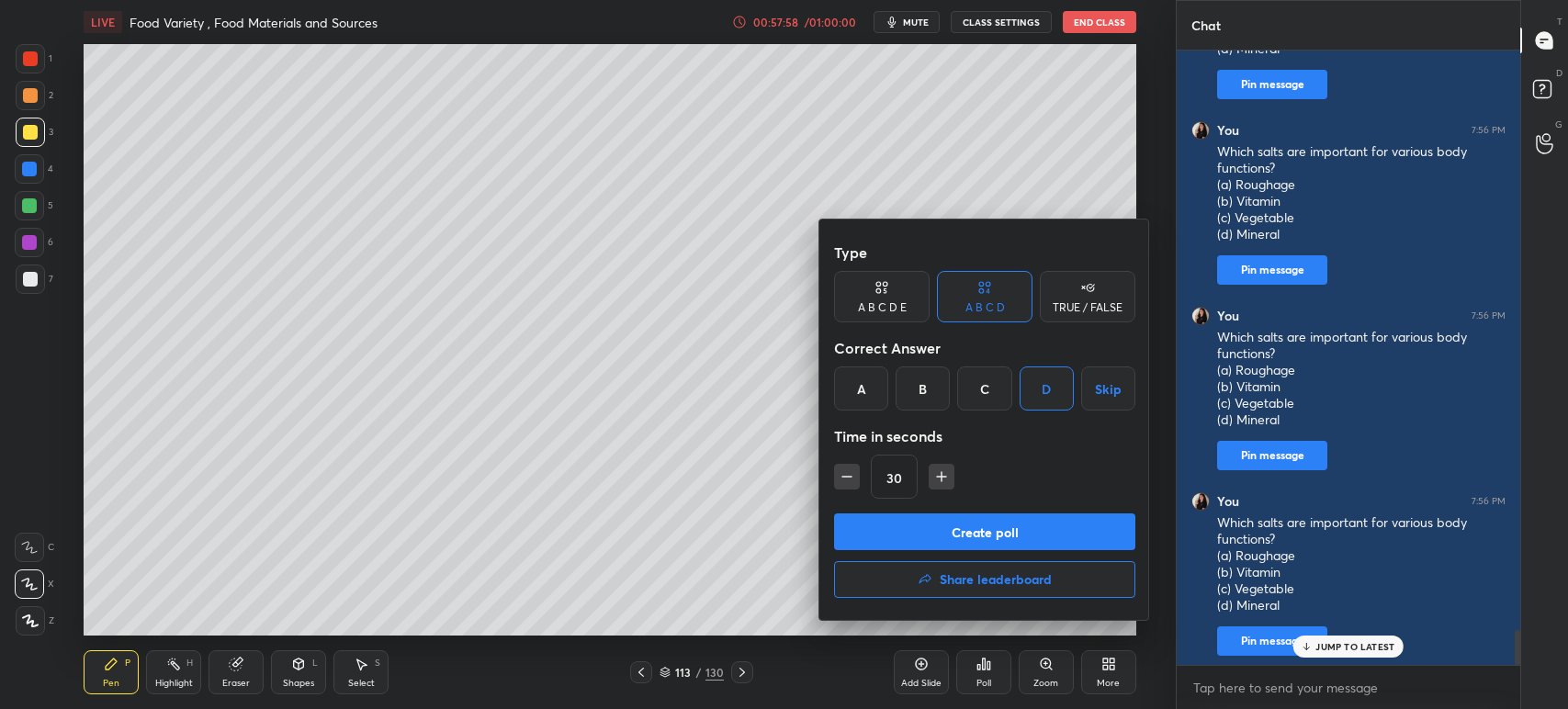 click on "Create poll" at bounding box center [985, 532] 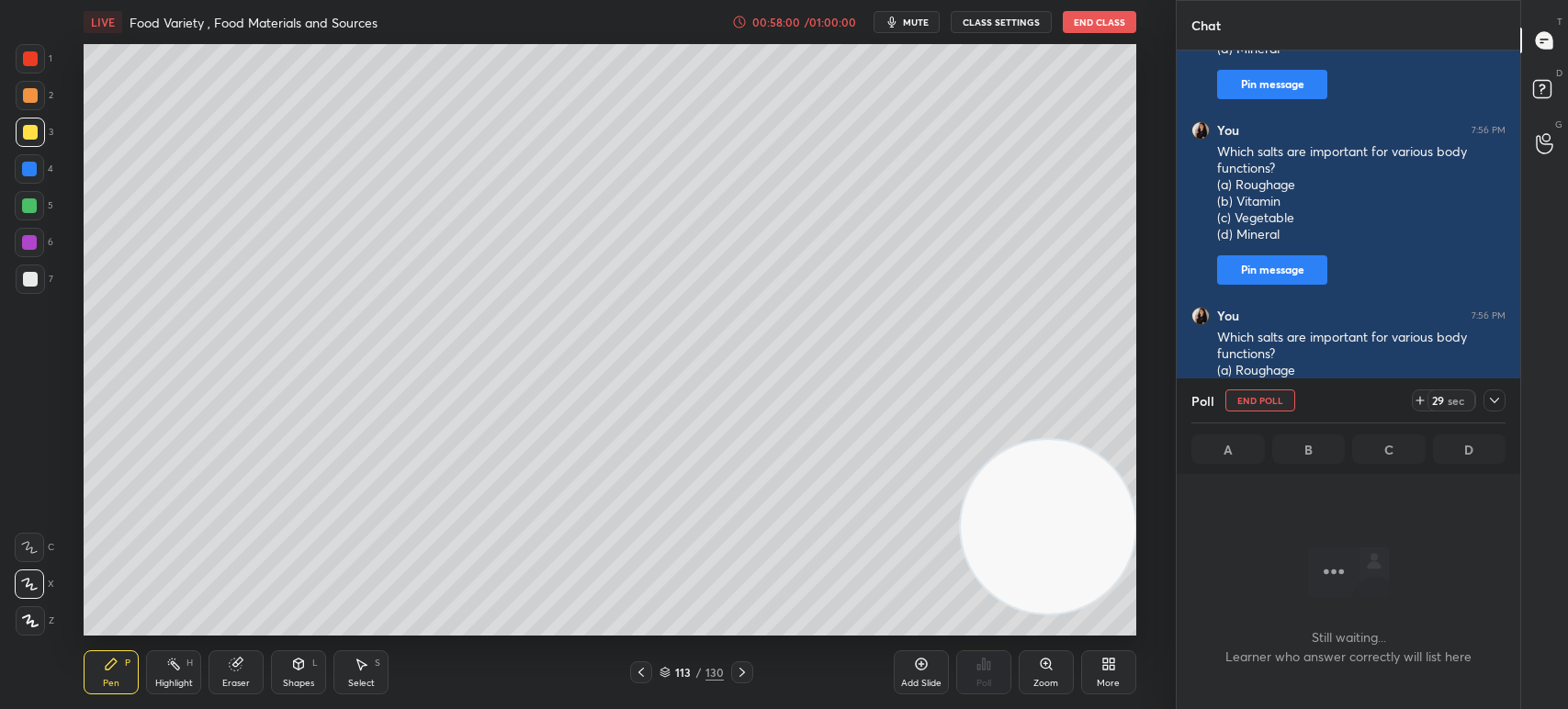 click on "130" at bounding box center (715, 672) 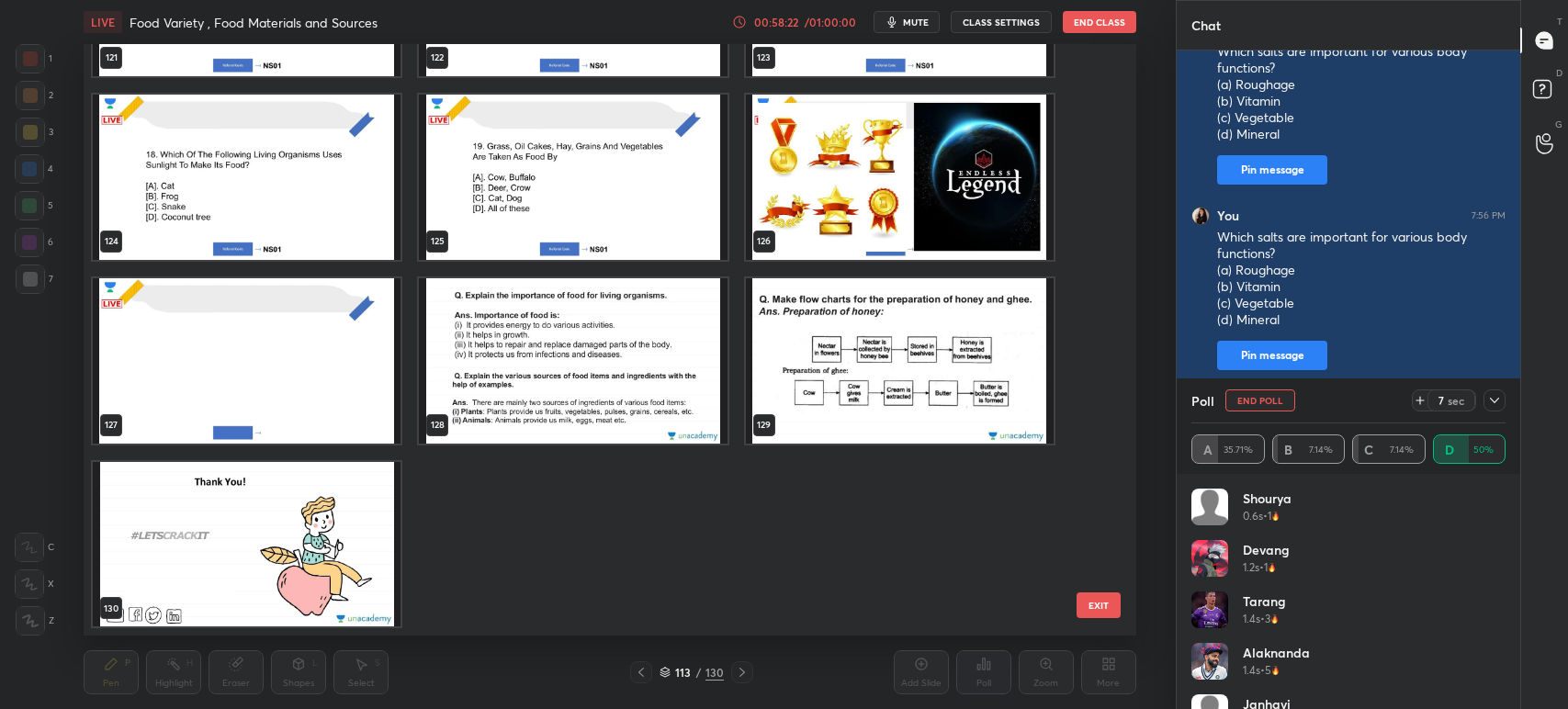 click 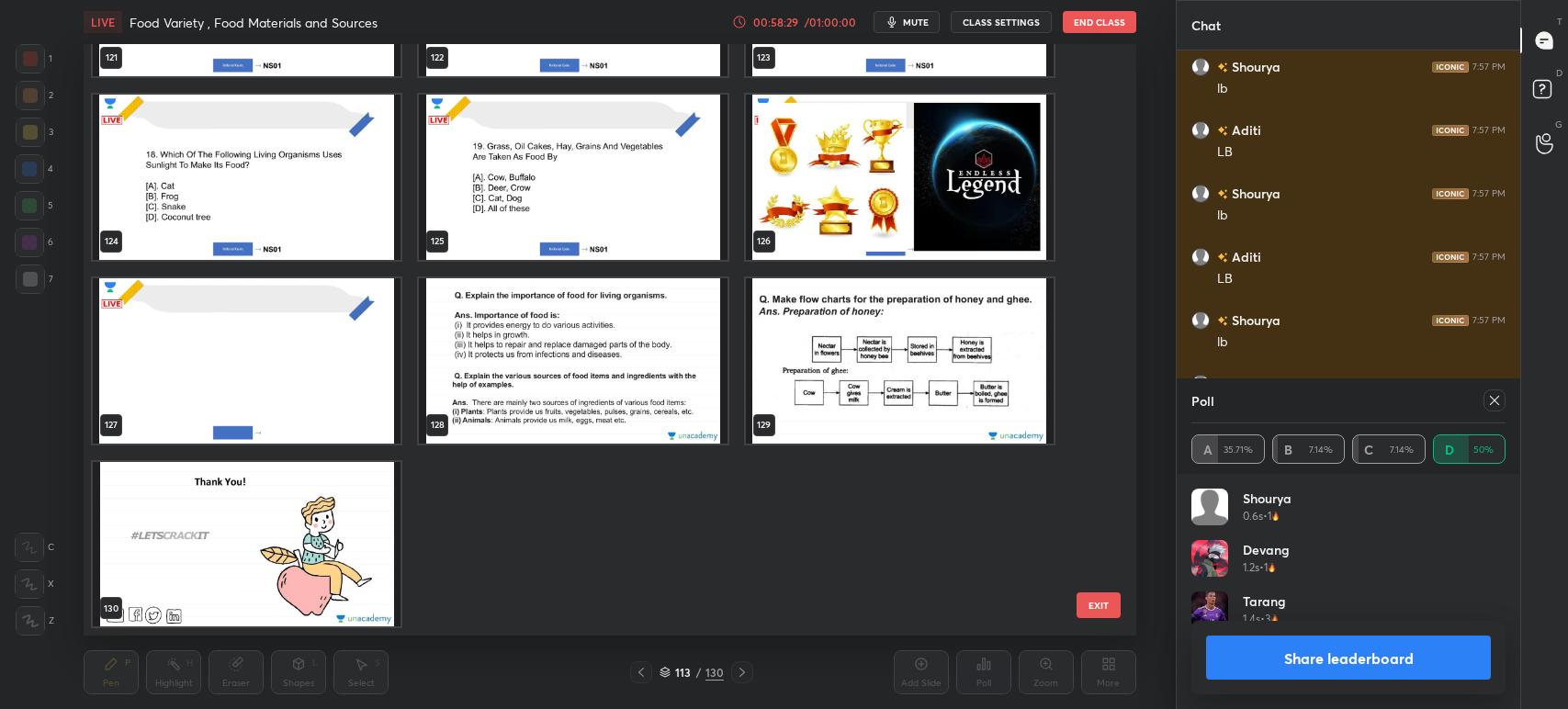 click at bounding box center (899, 177) 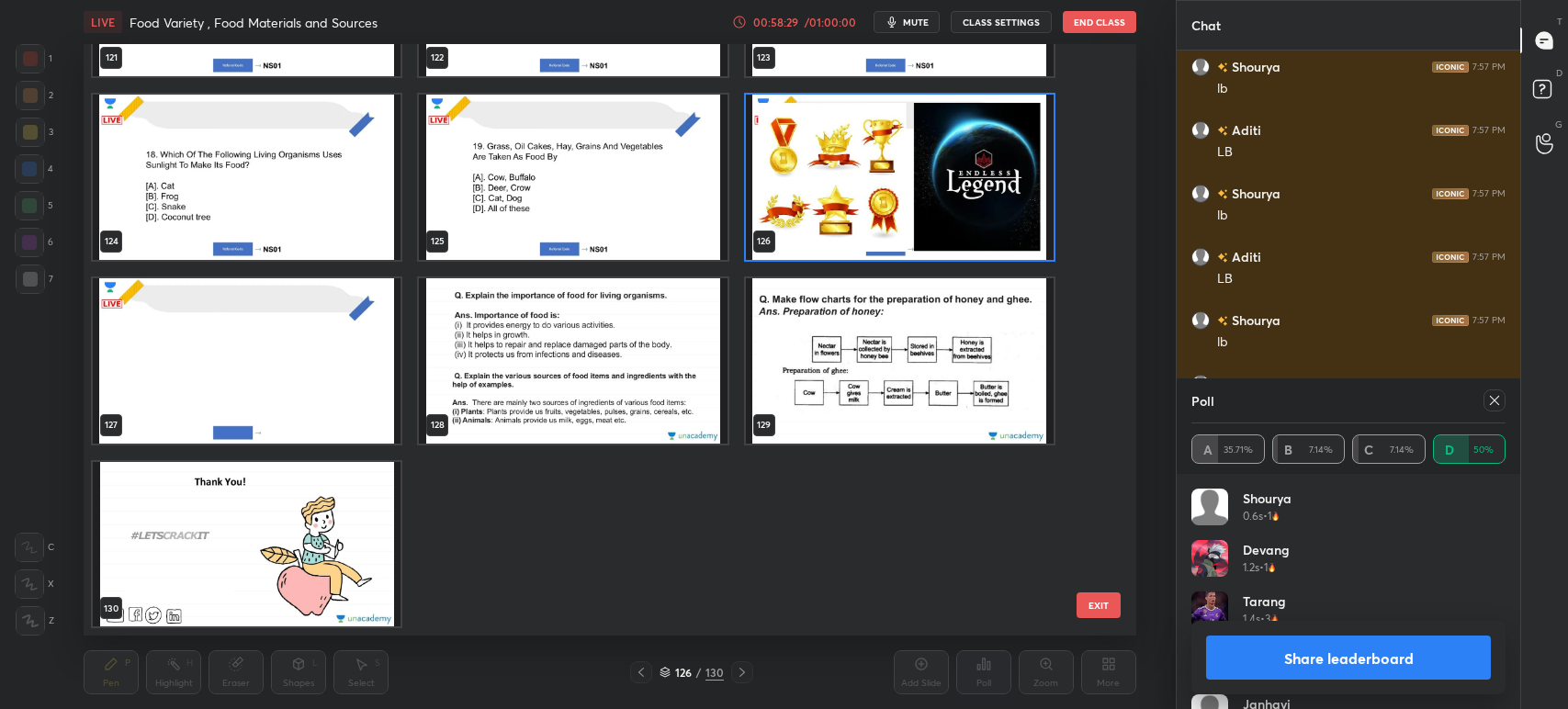 click at bounding box center (899, 177) 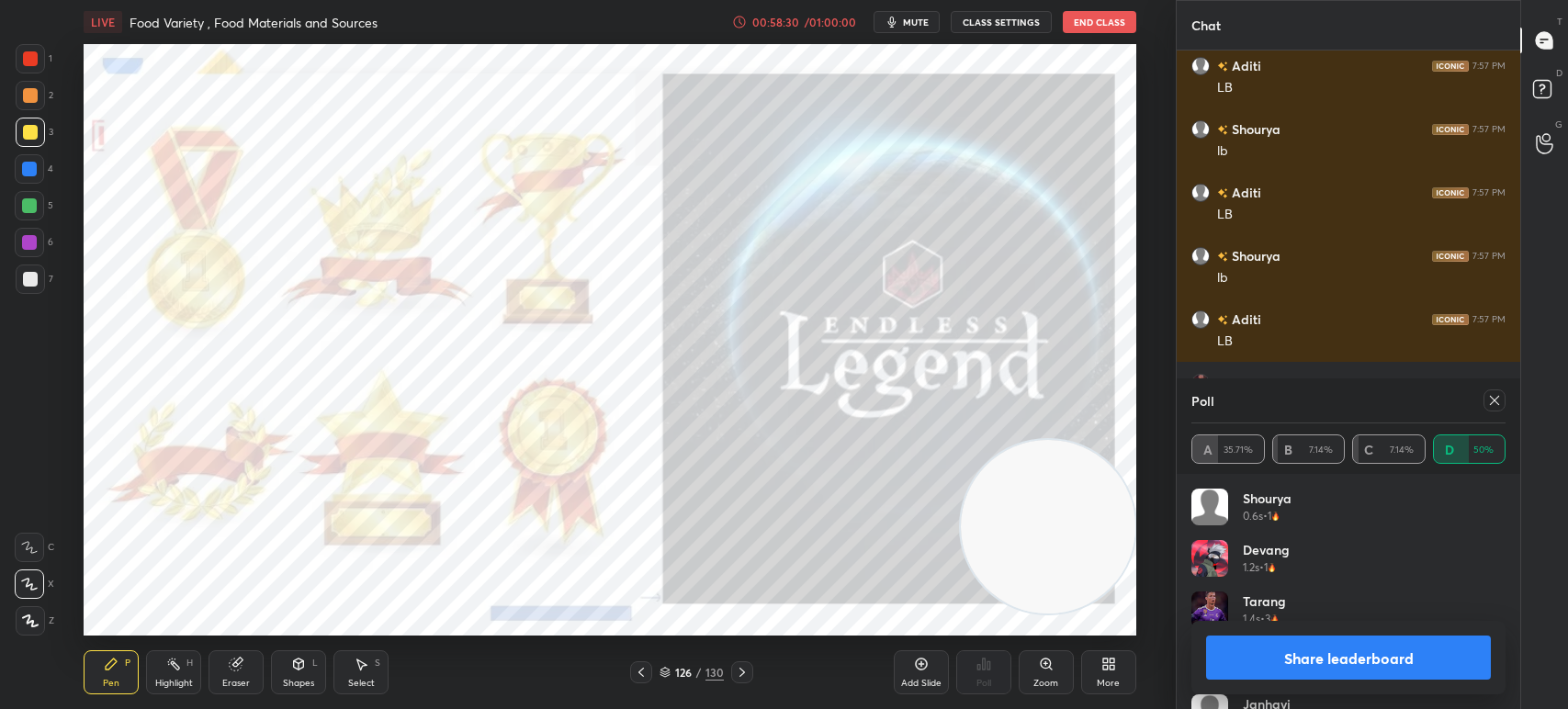 click at bounding box center (30, 59) 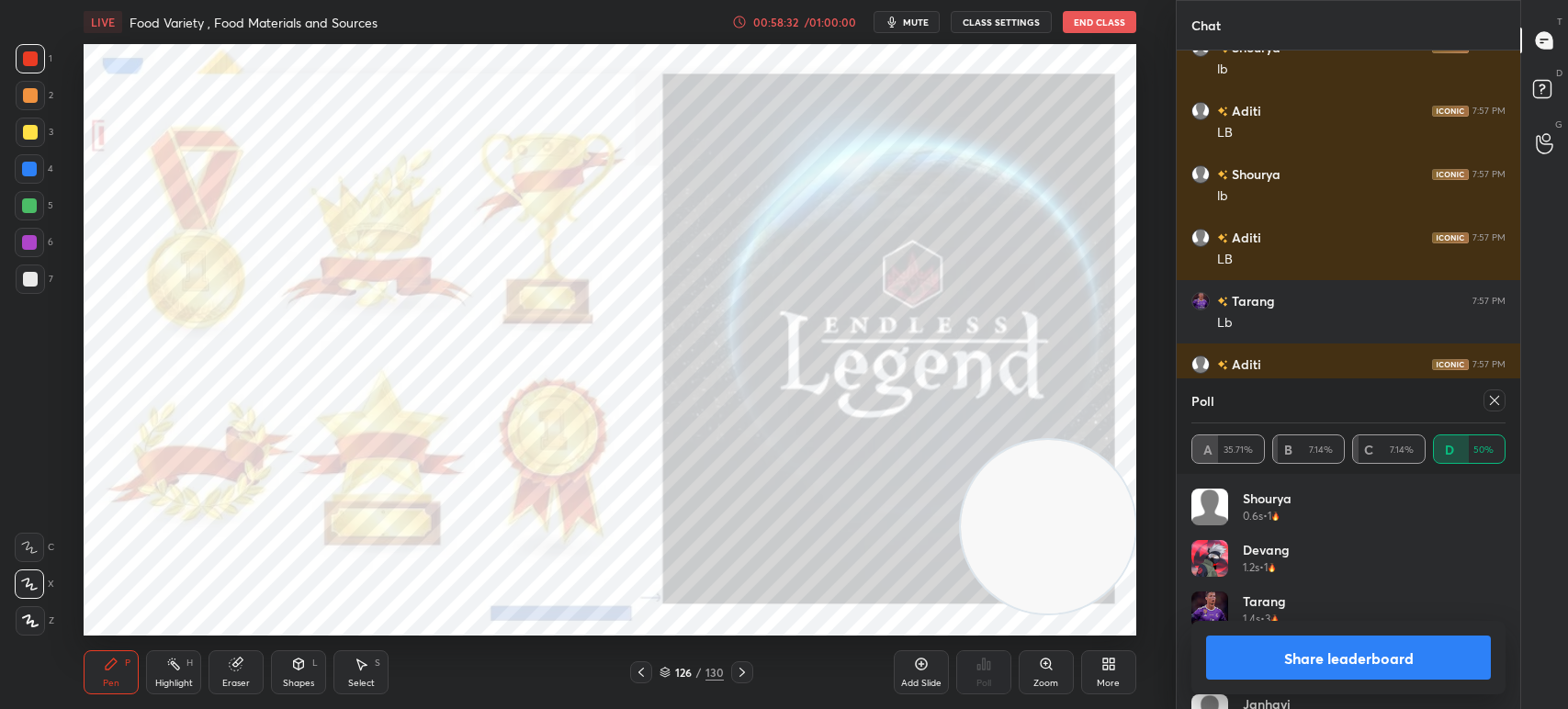 click at bounding box center (30, 279) 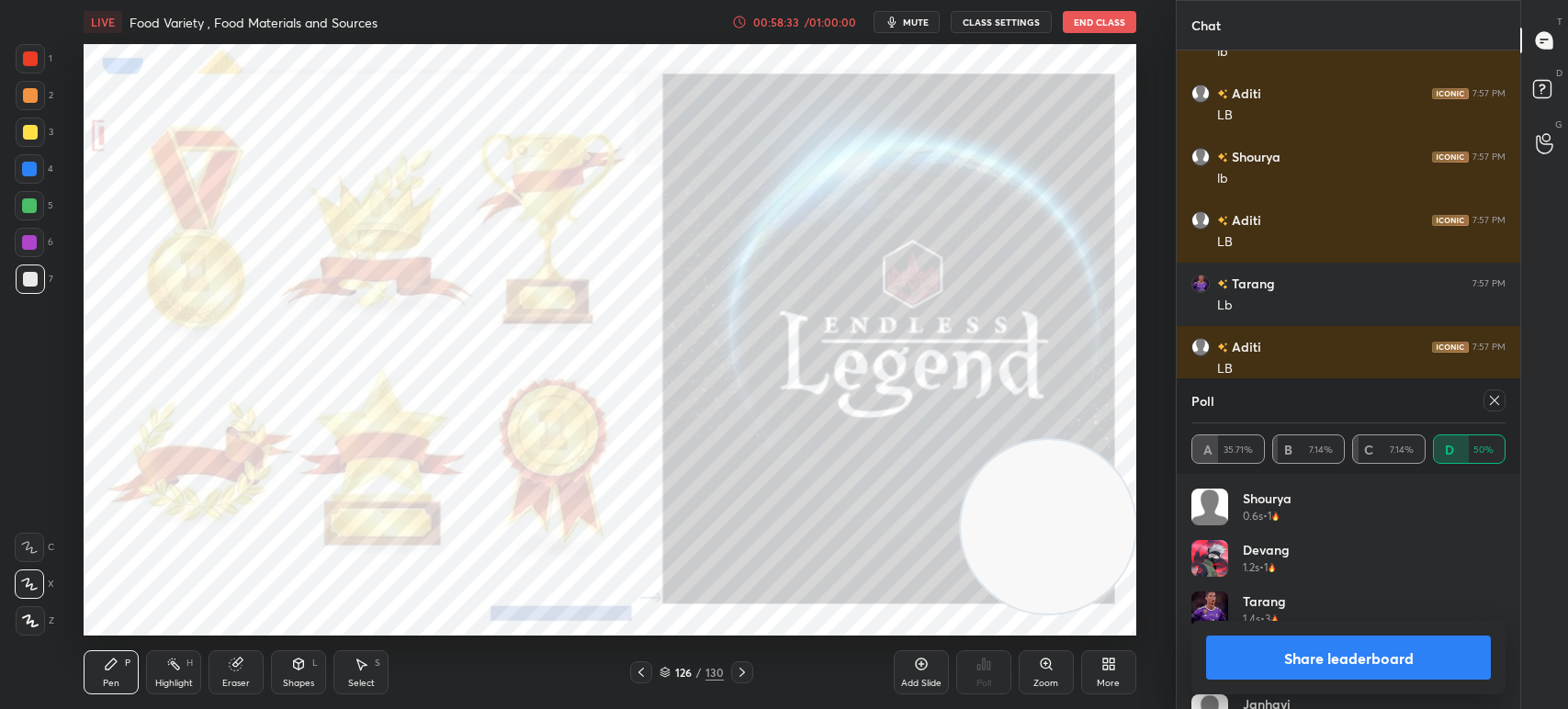 click on "Share leaderboard" at bounding box center (1348, 658) 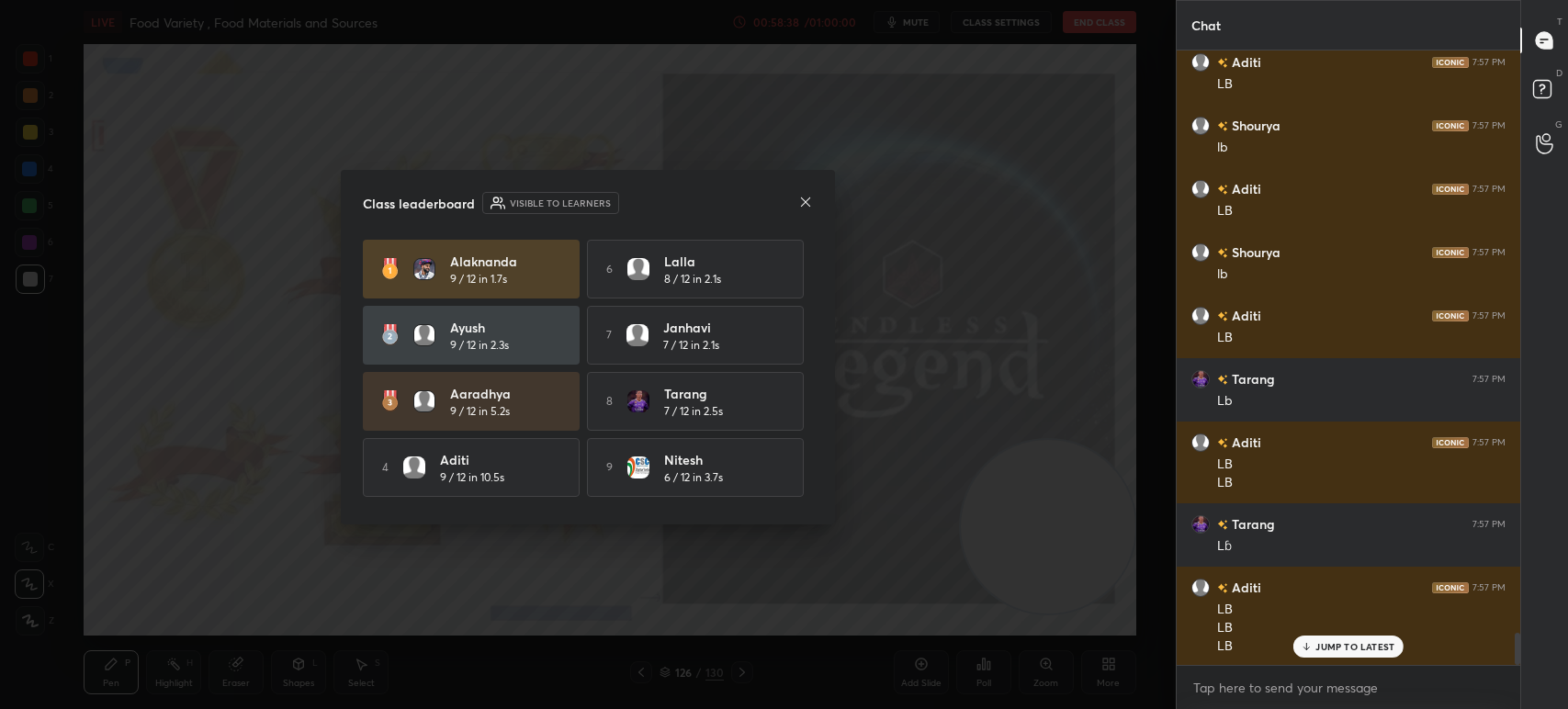 click 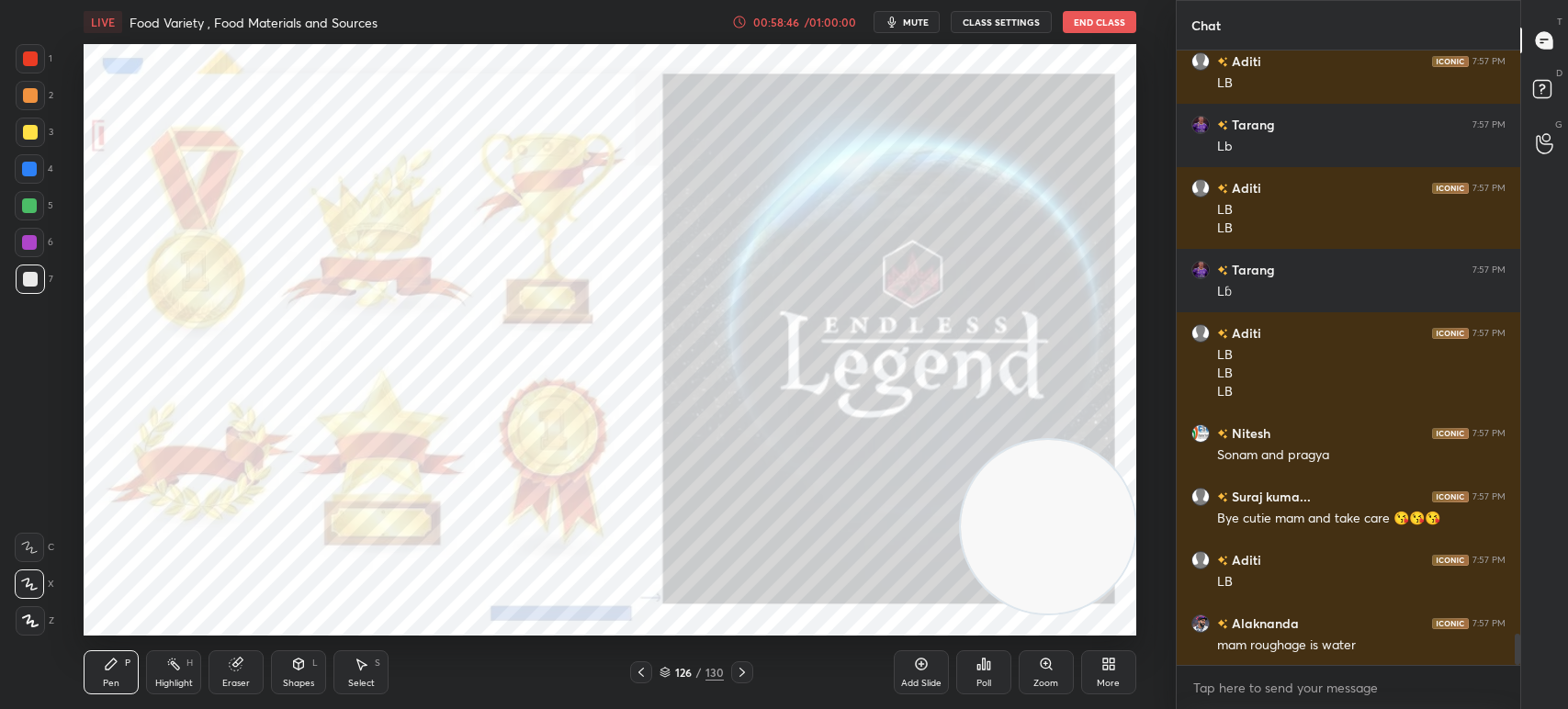 click at bounding box center [30, 59] 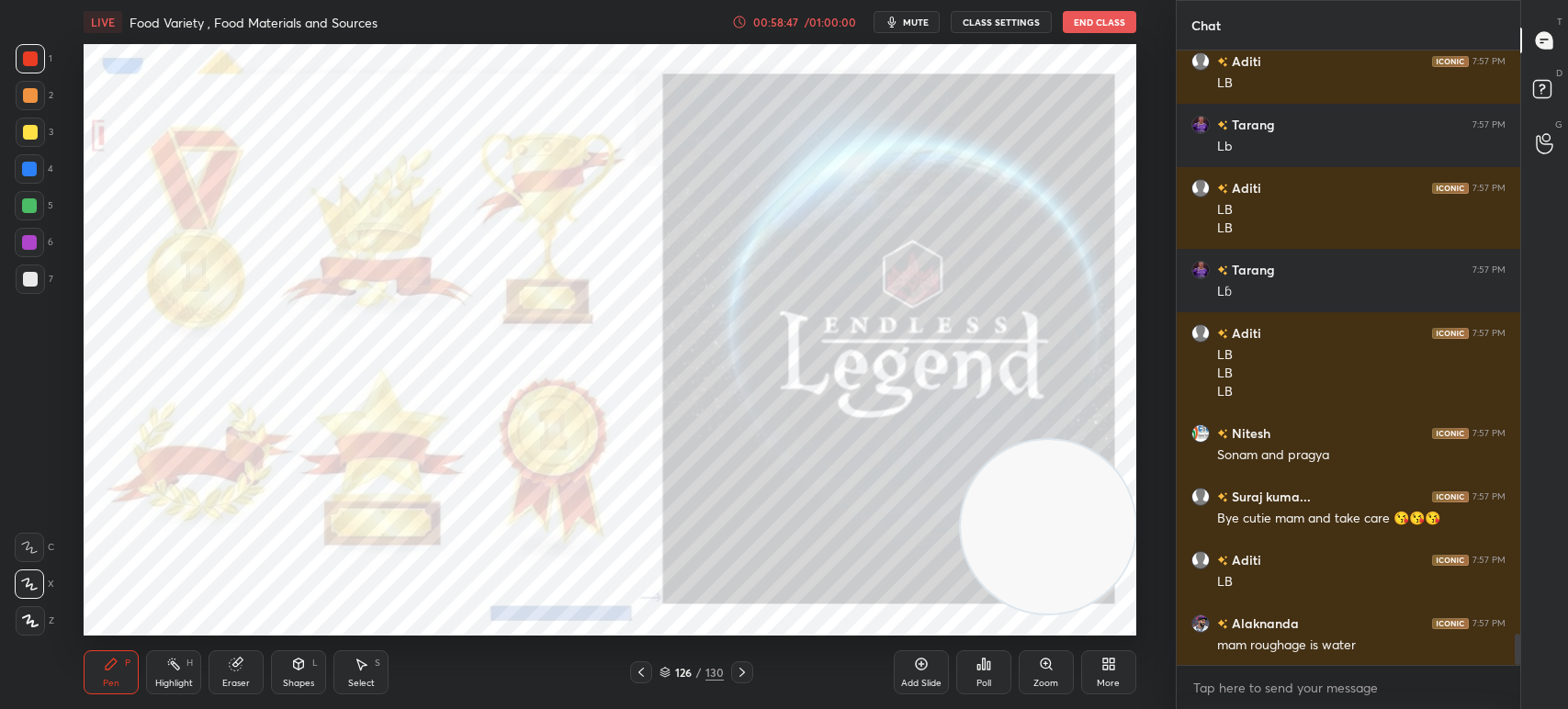 click on "Poll" at bounding box center (984, 672) 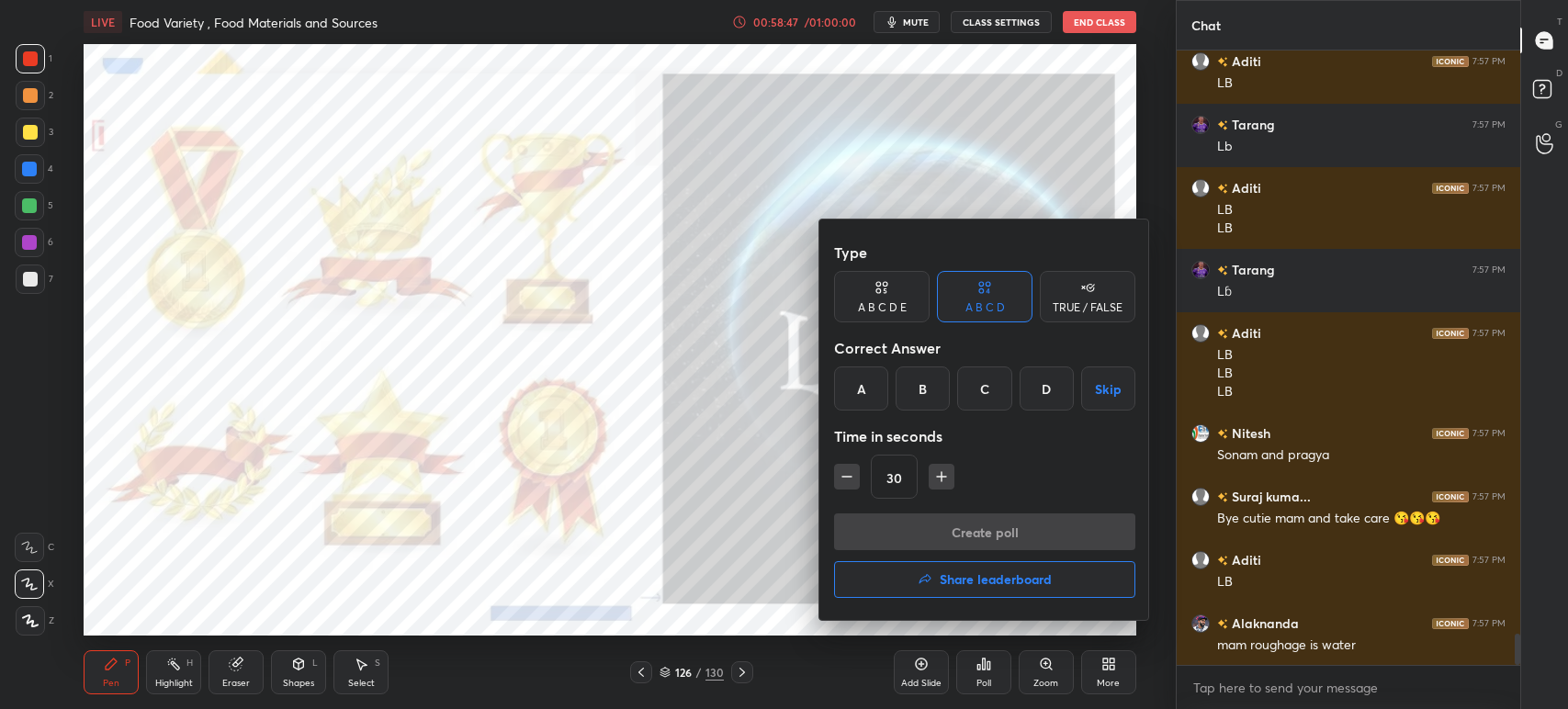 click on "Share leaderboard" at bounding box center (996, 580) 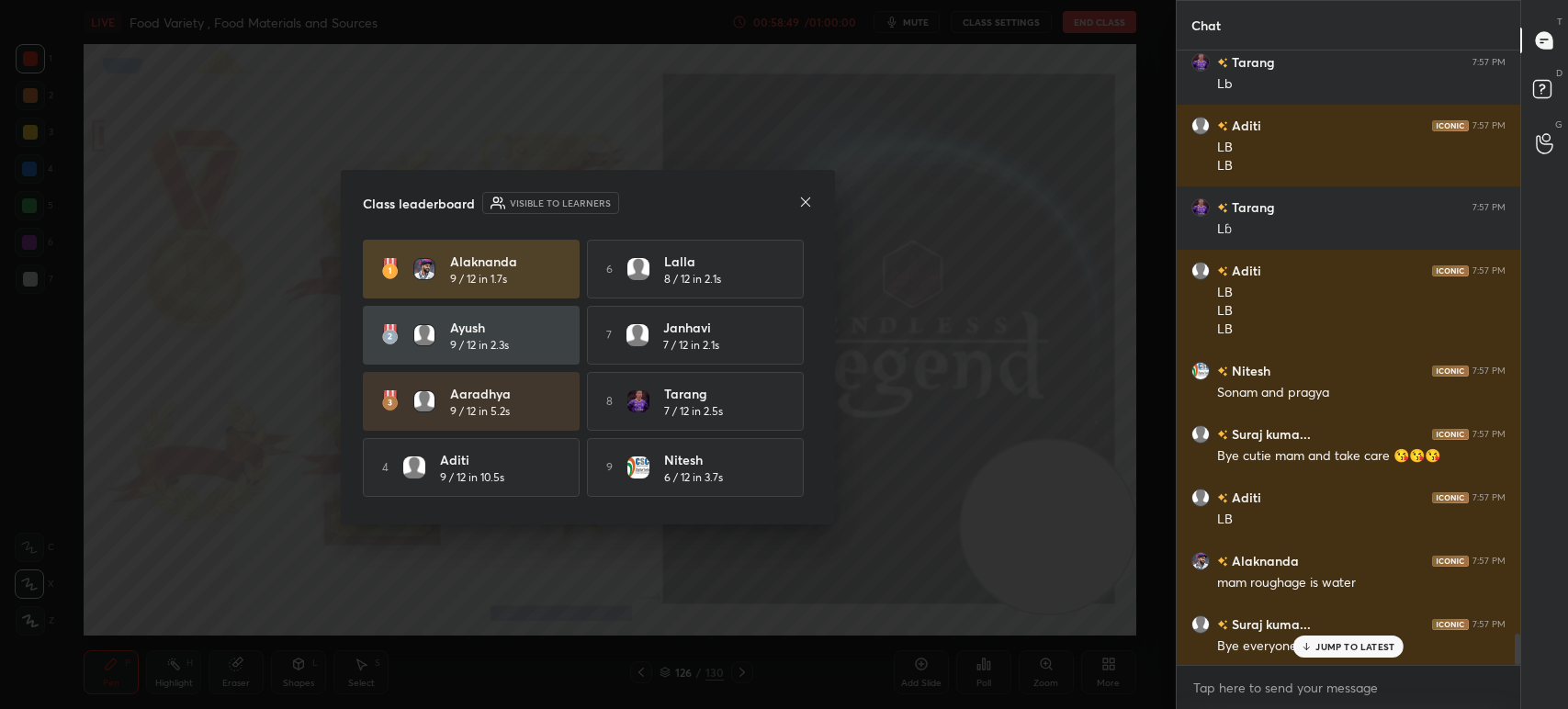 click 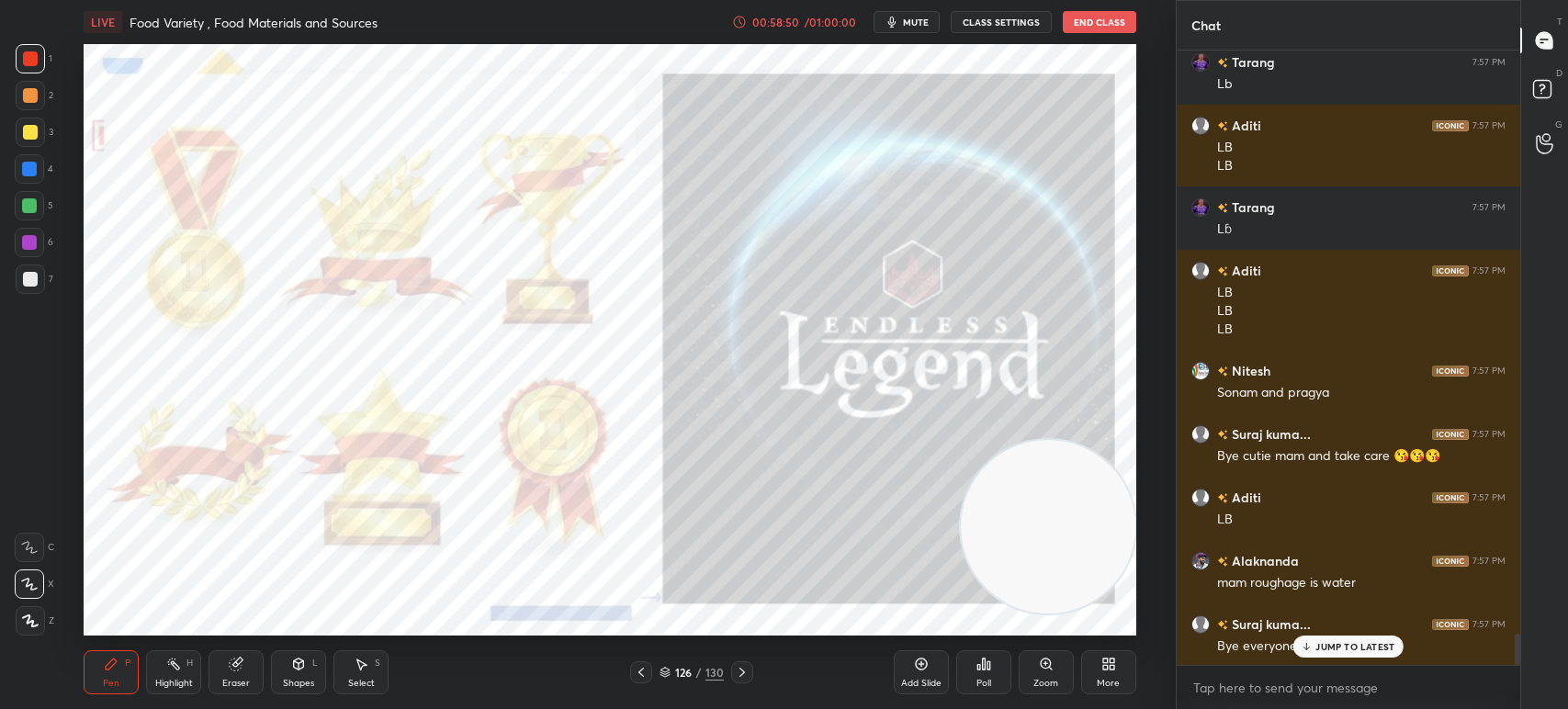 click 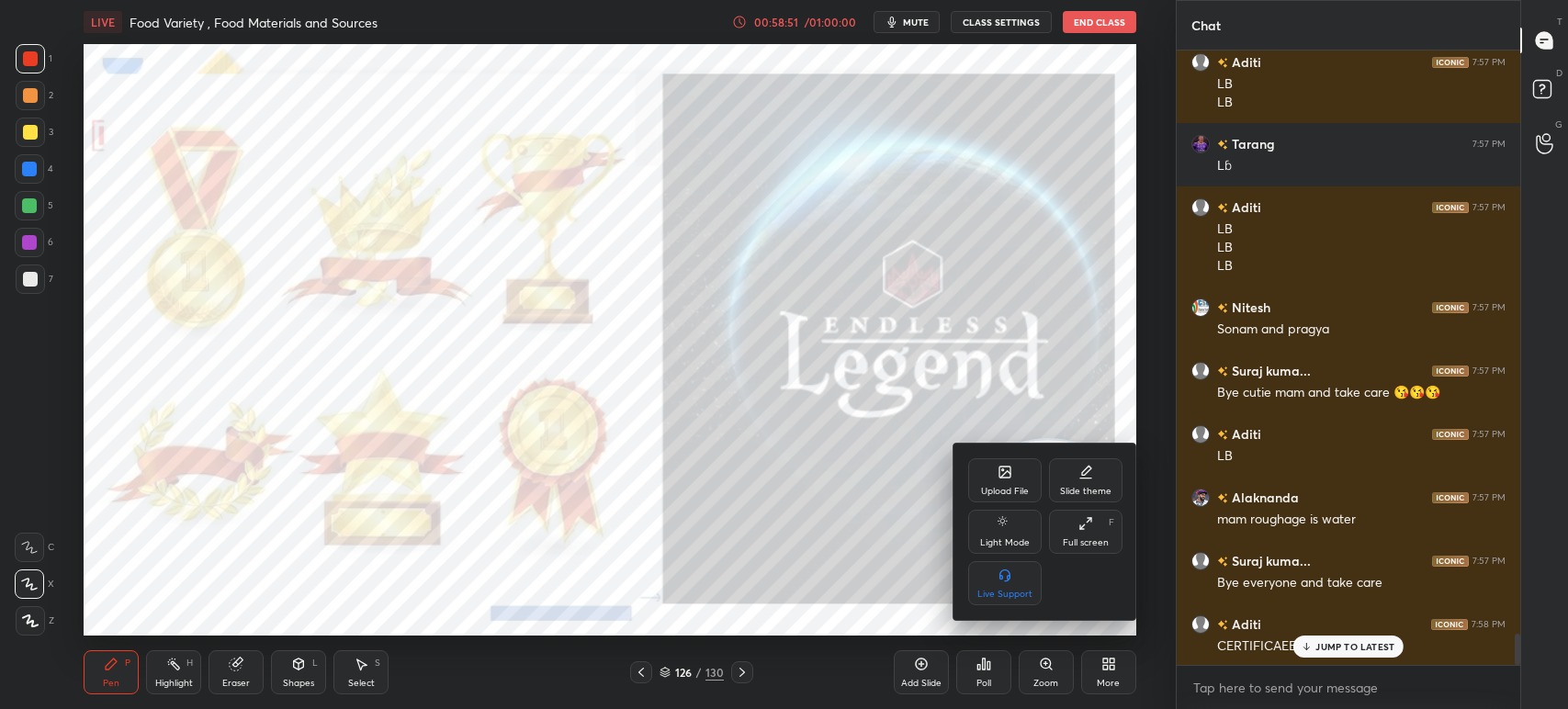 click on "Full screen F" at bounding box center (1086, 532) 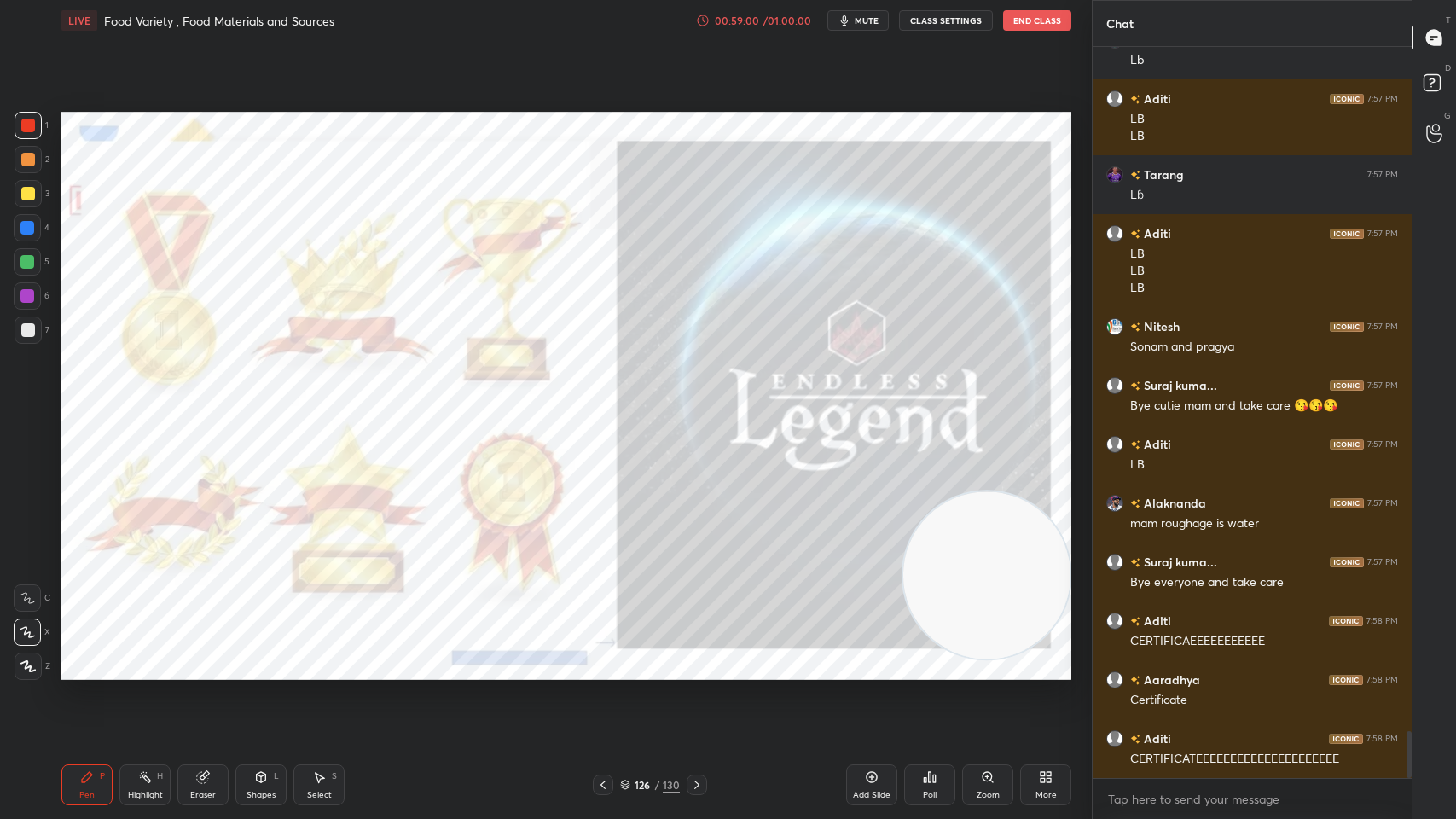 click on "Poll" at bounding box center (930, 785) 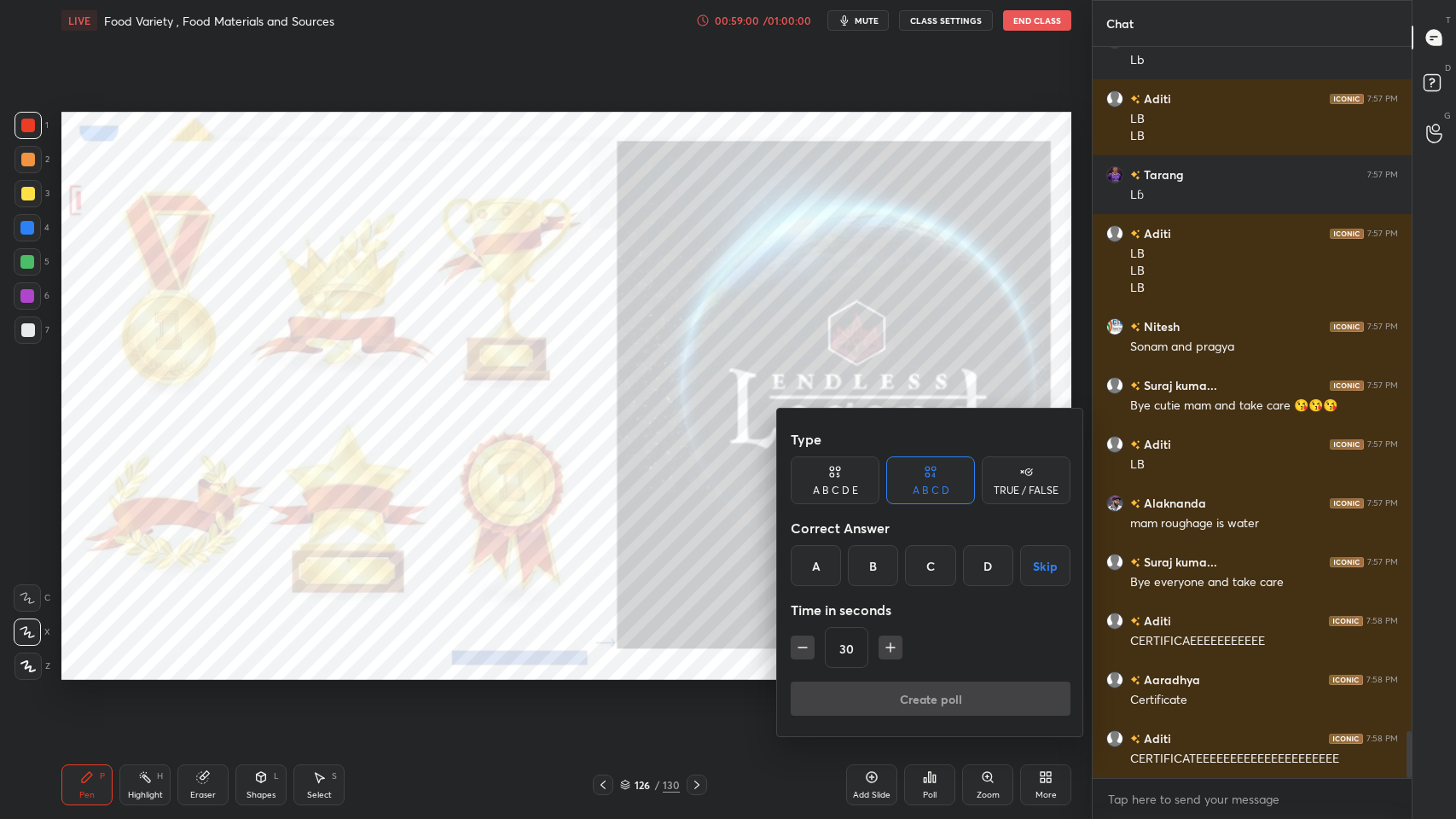 click on "Create poll" at bounding box center [931, 702] 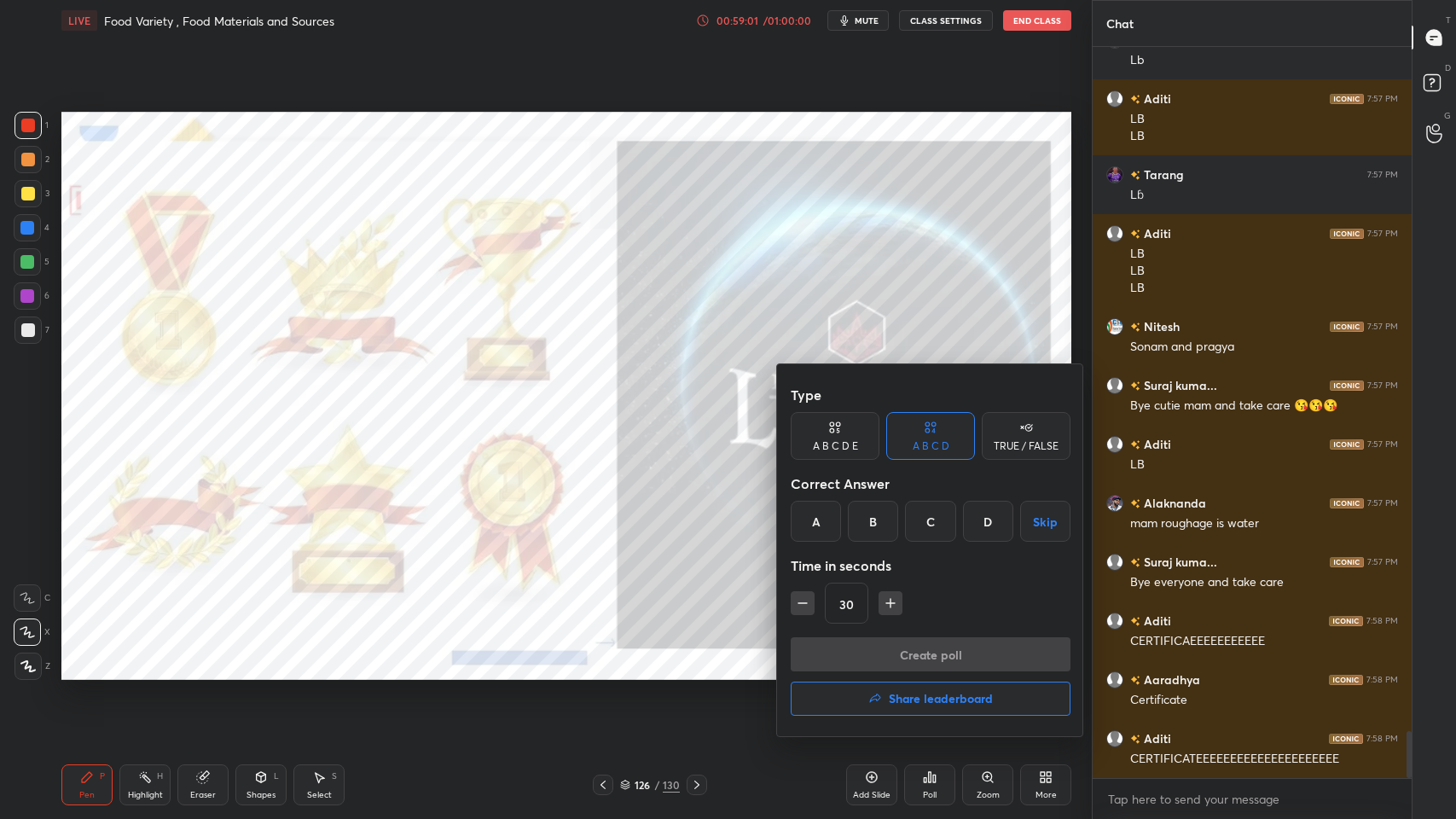 click on "Share leaderboard" at bounding box center (931, 699) 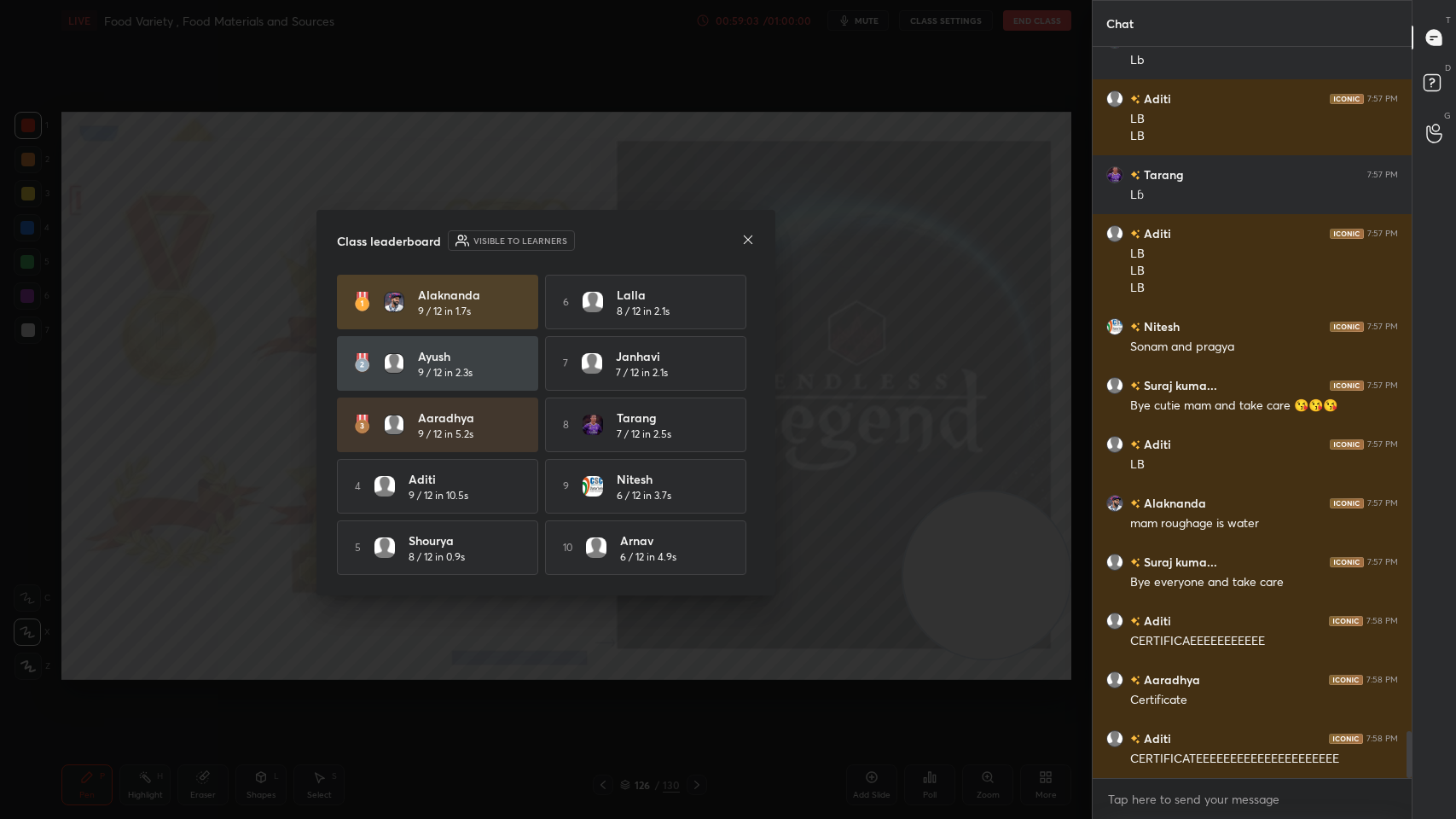 click 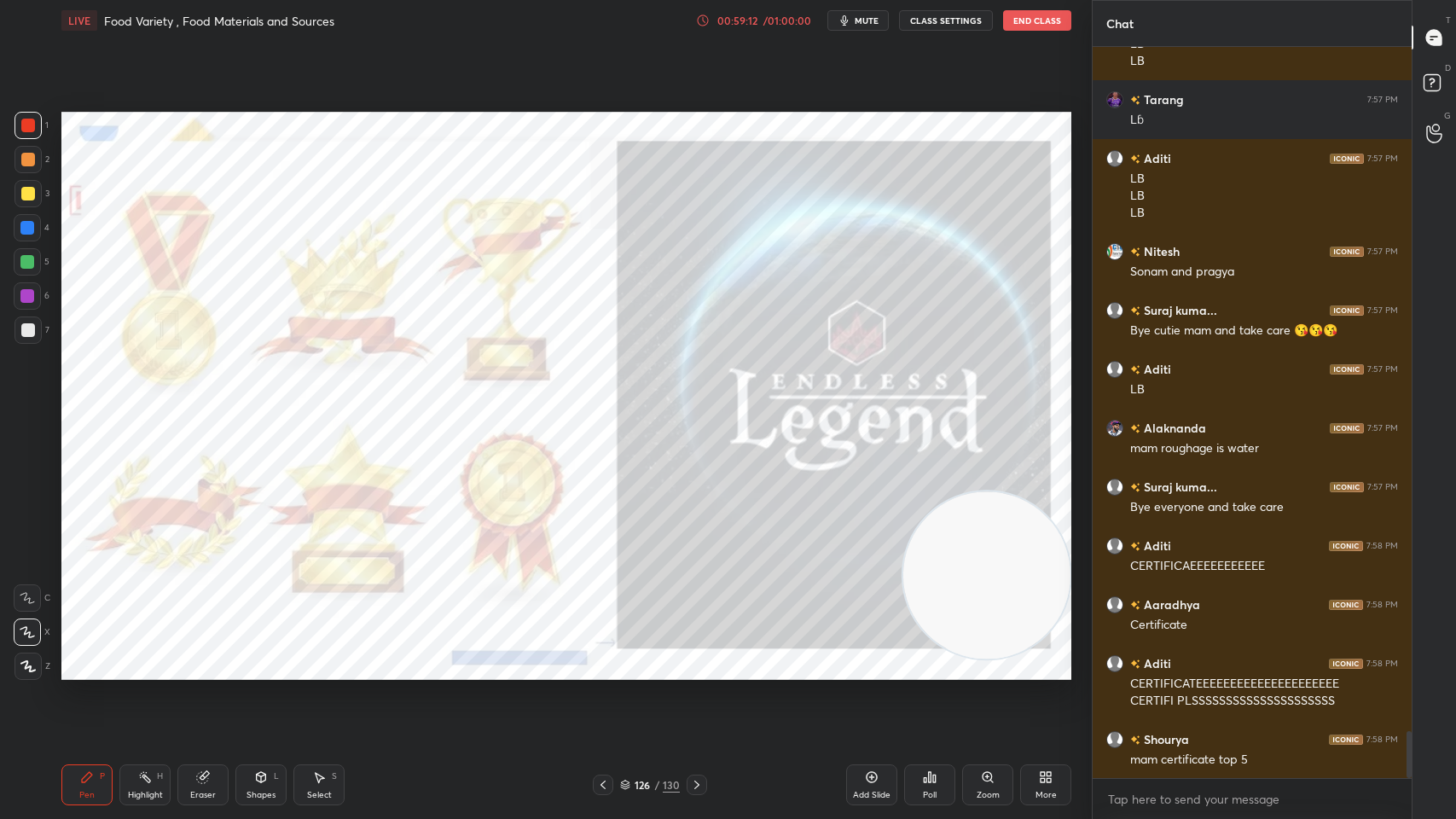 click on "Poll" at bounding box center (930, 785) 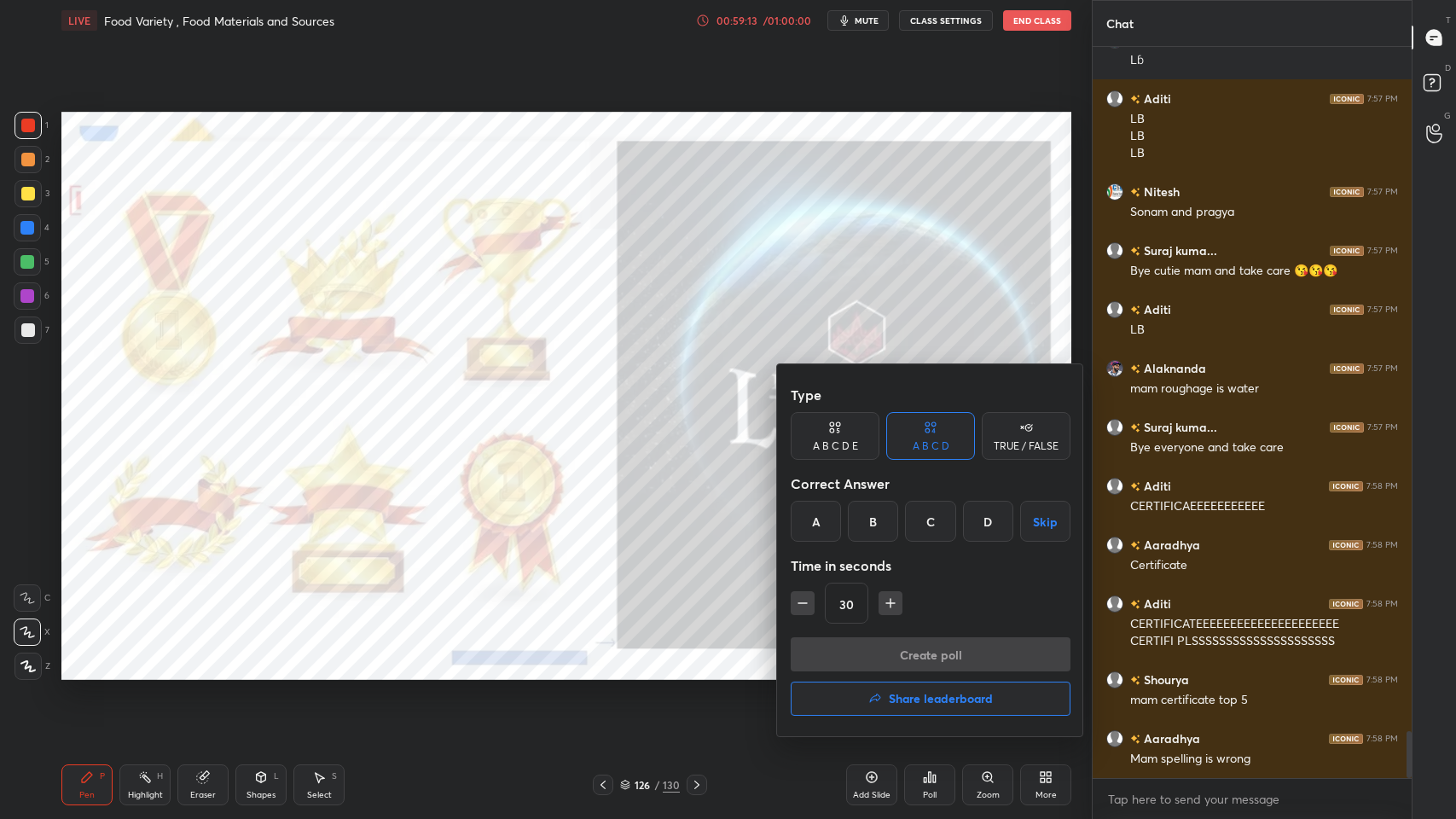 click on "Share leaderboard" at bounding box center (931, 699) 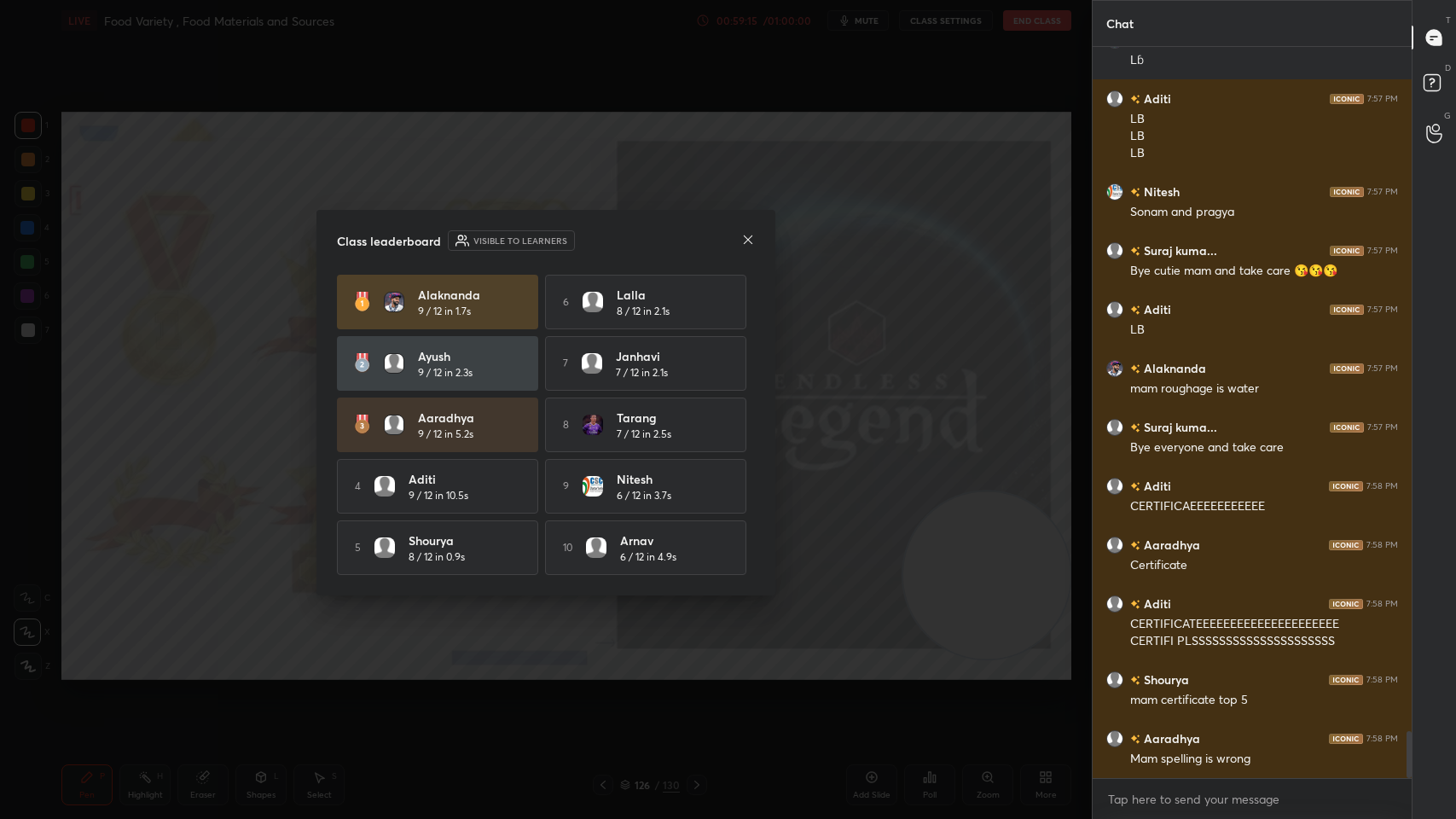 click 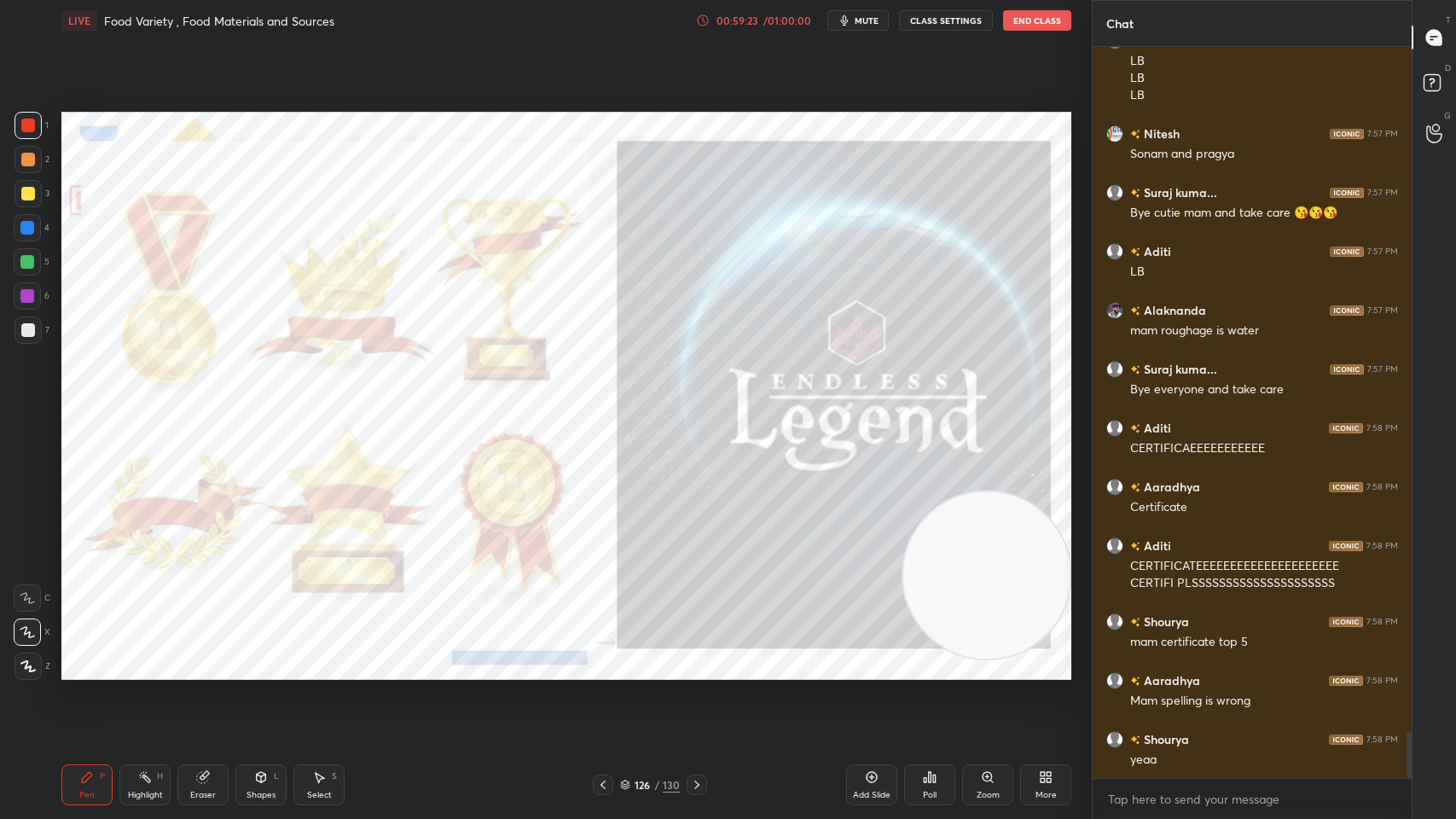 click 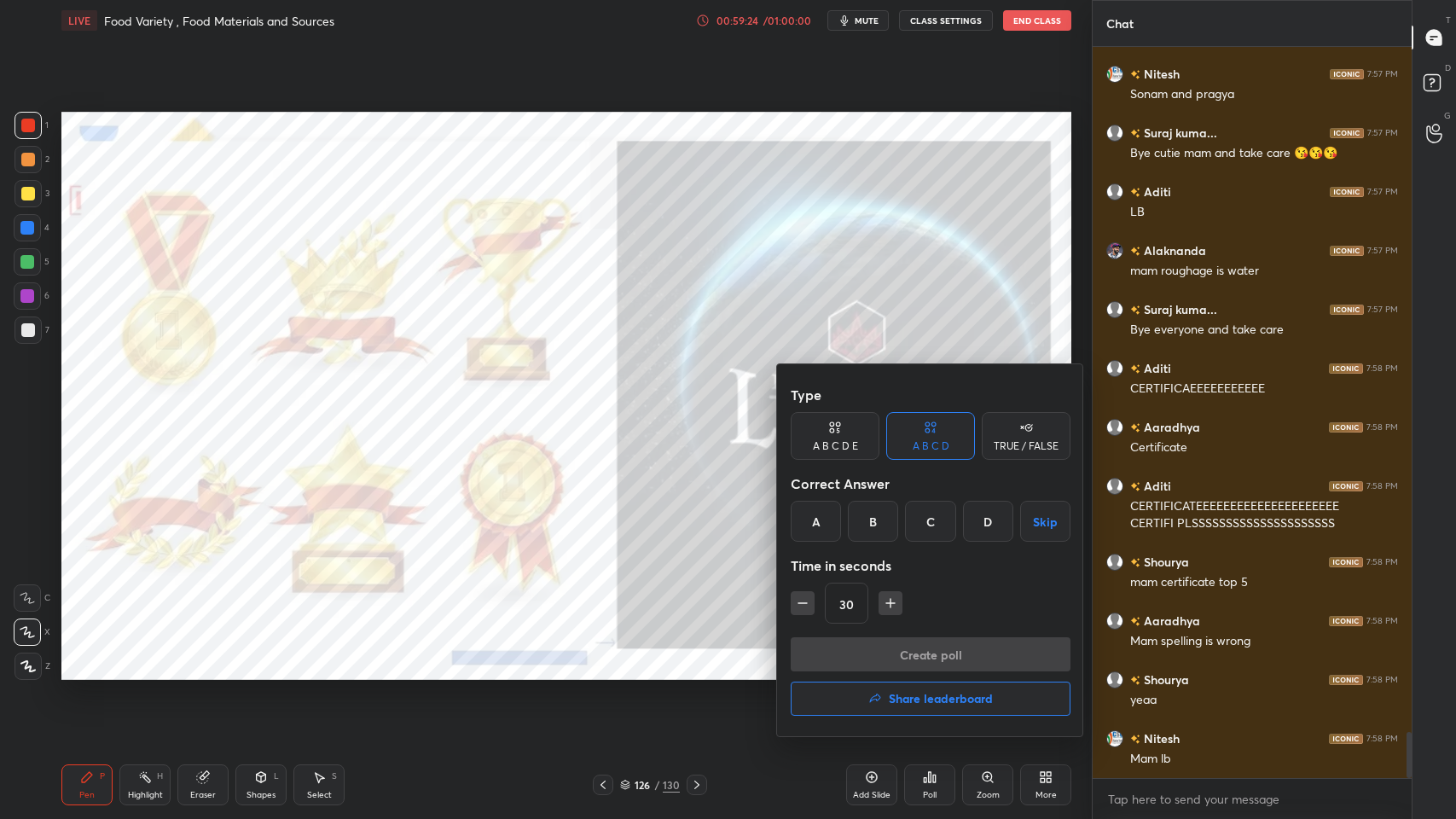 click on "Share leaderboard" at bounding box center [941, 699] 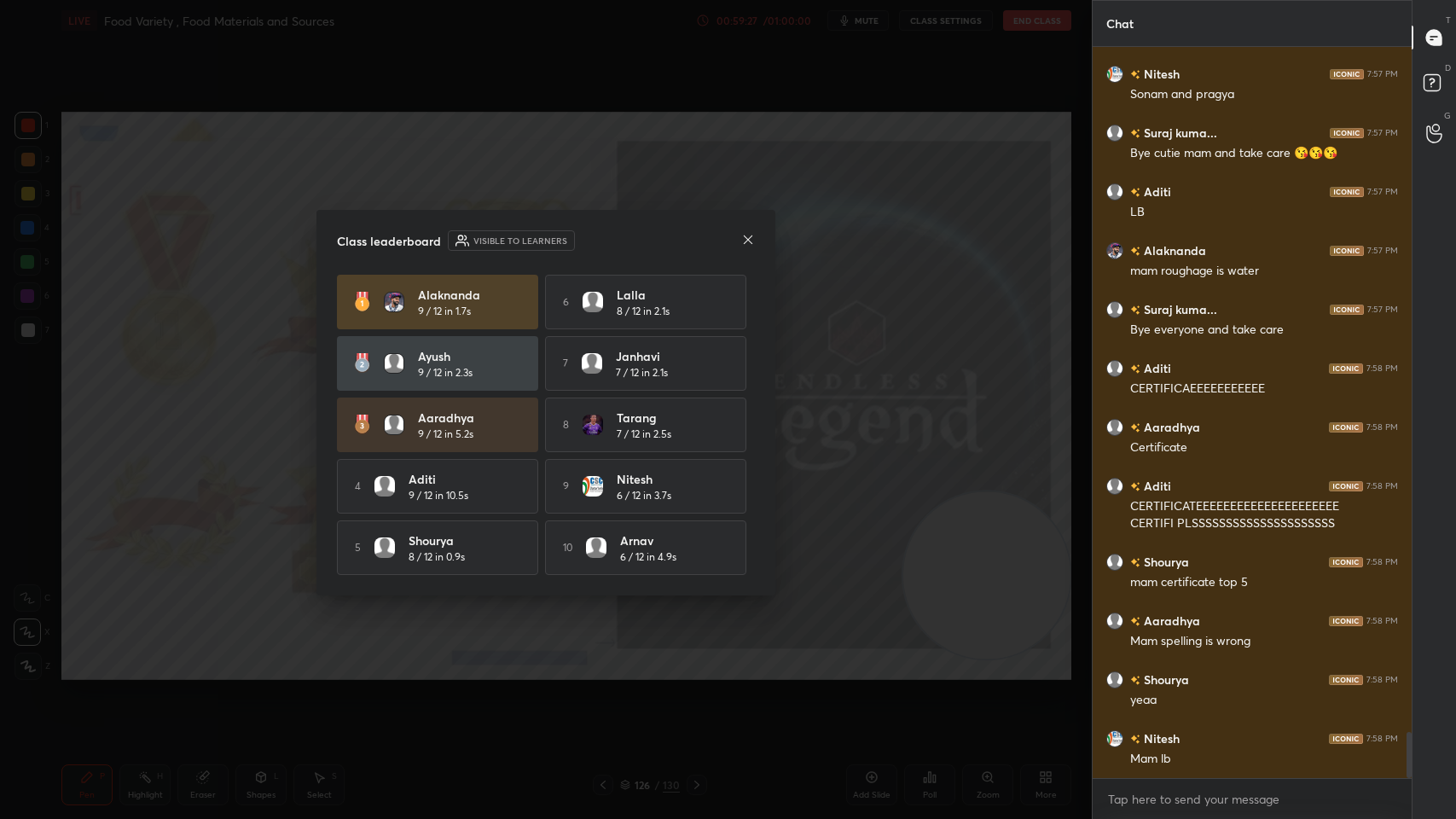 click 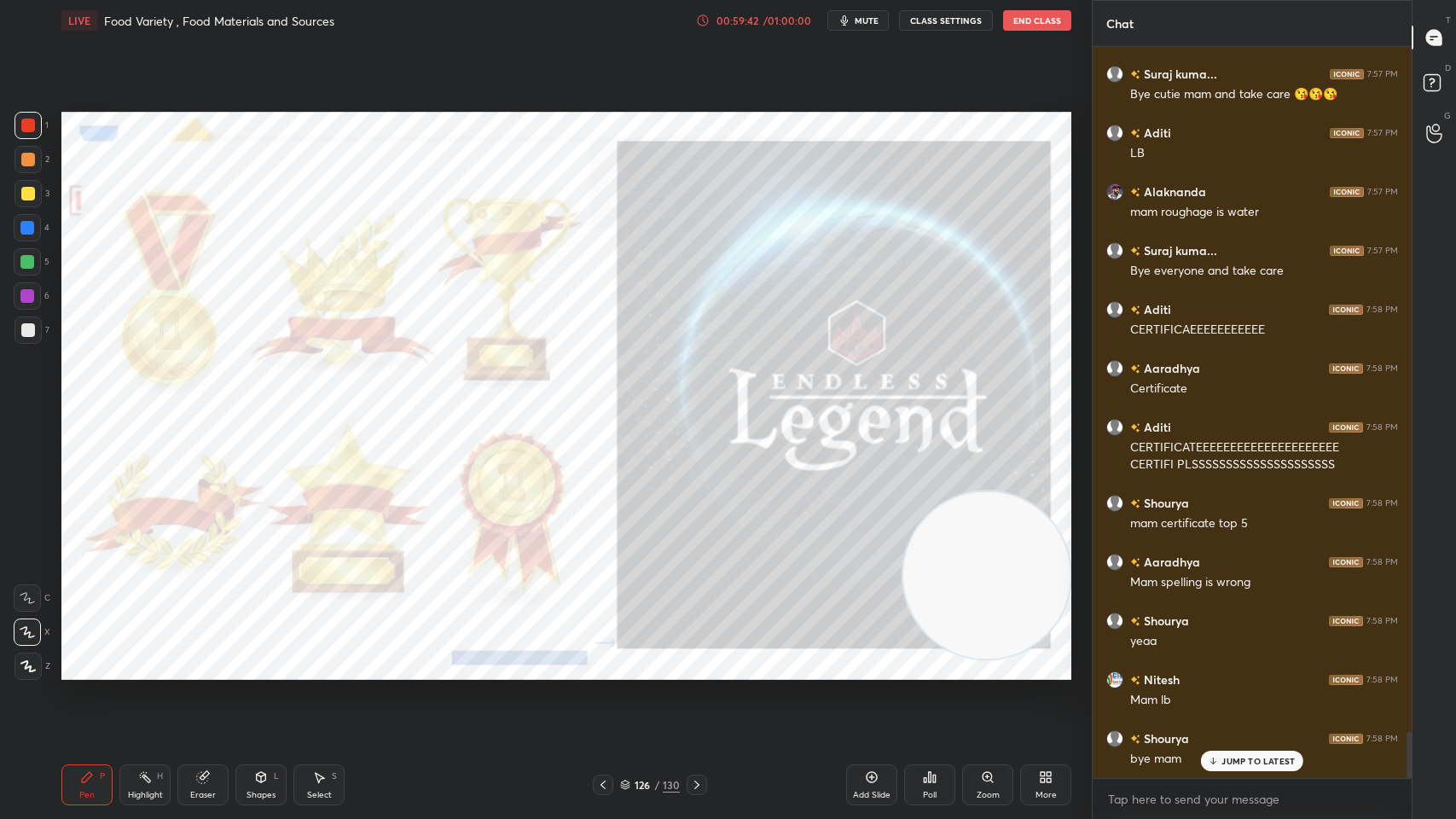scroll, scrollTop: 10962, scrollLeft: 0, axis: vertical 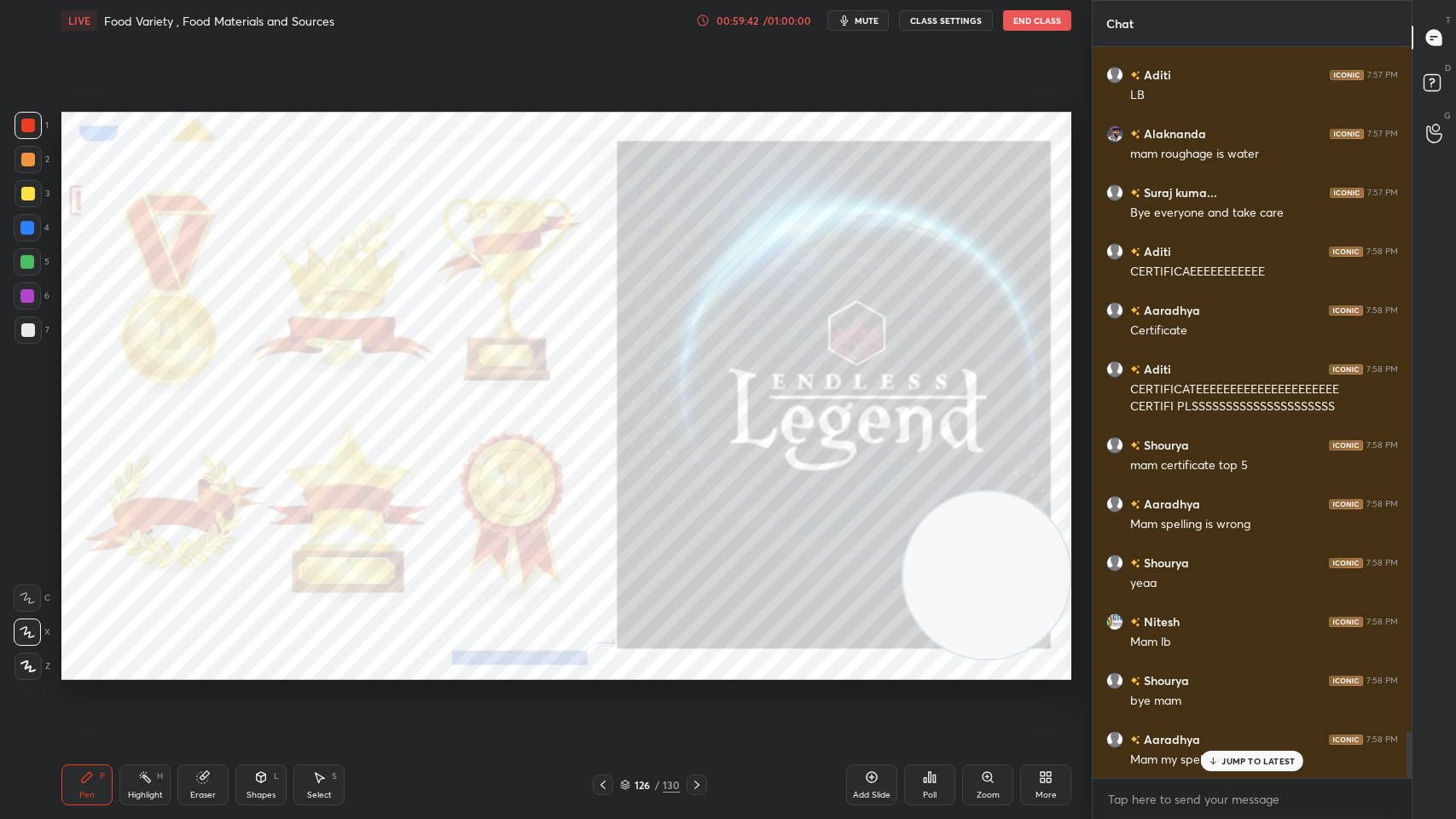 click on "Add Slide" at bounding box center [872, 785] 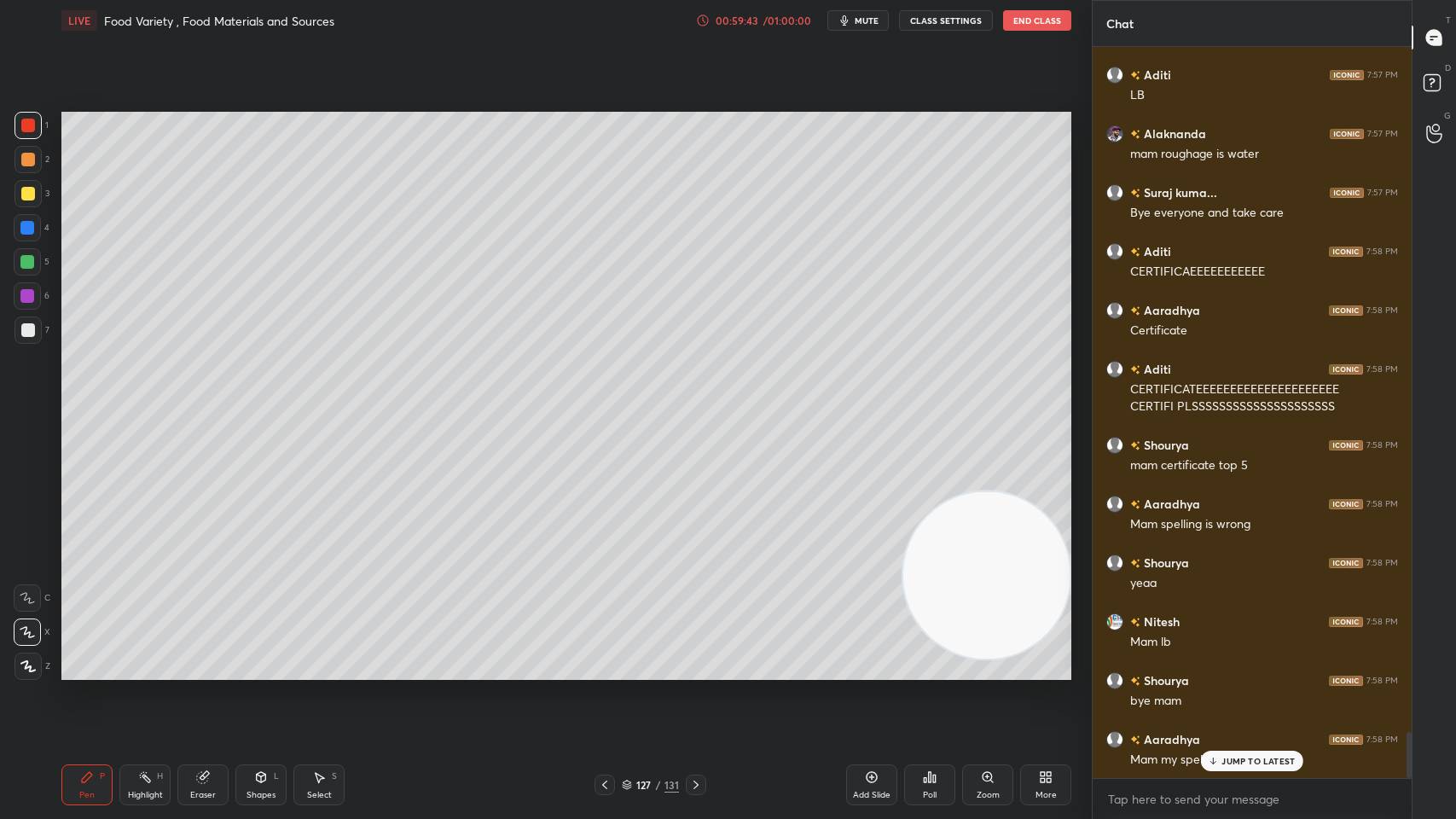 click at bounding box center [28, 194] 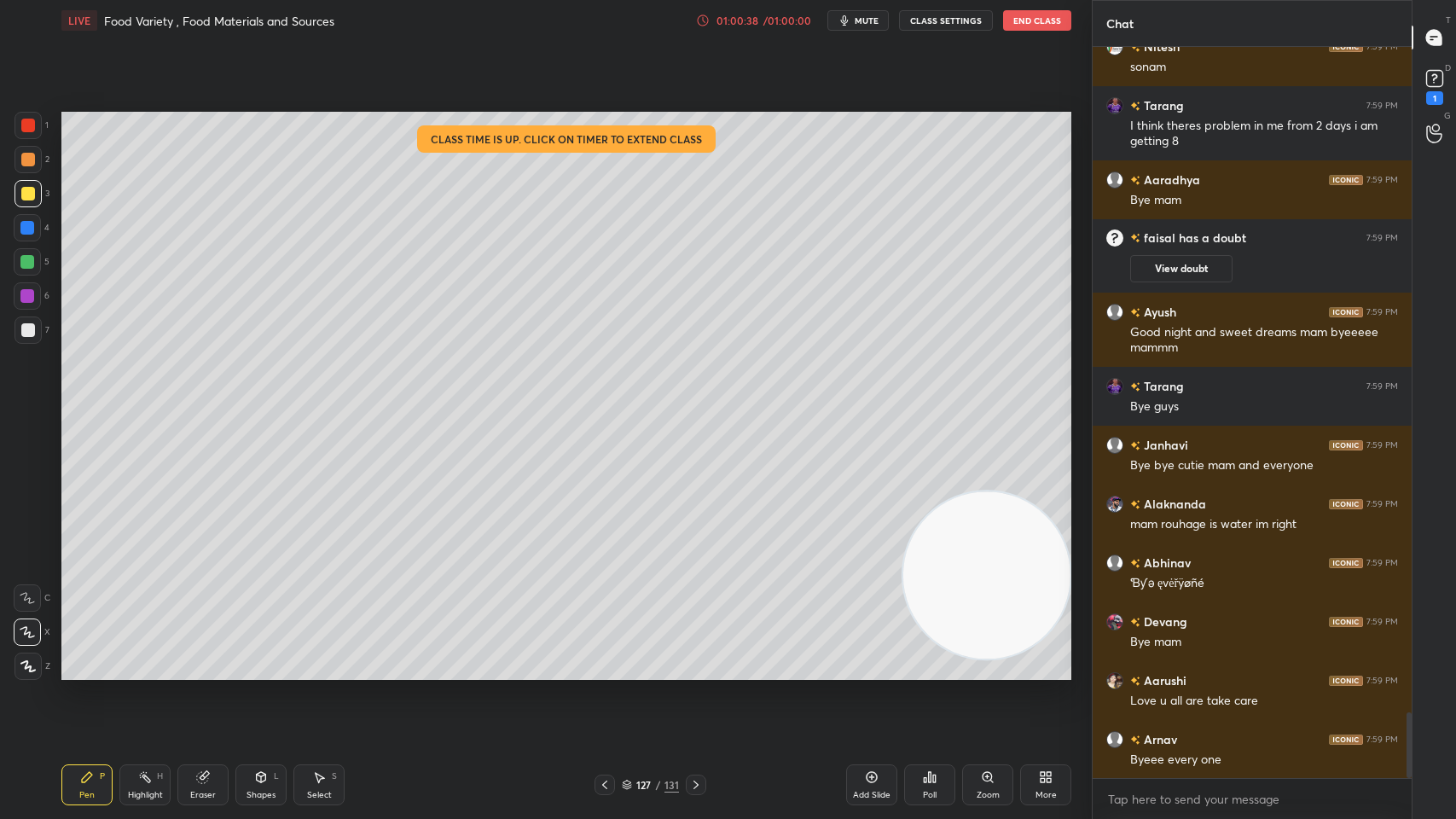scroll, scrollTop: 7520, scrollLeft: 0, axis: vertical 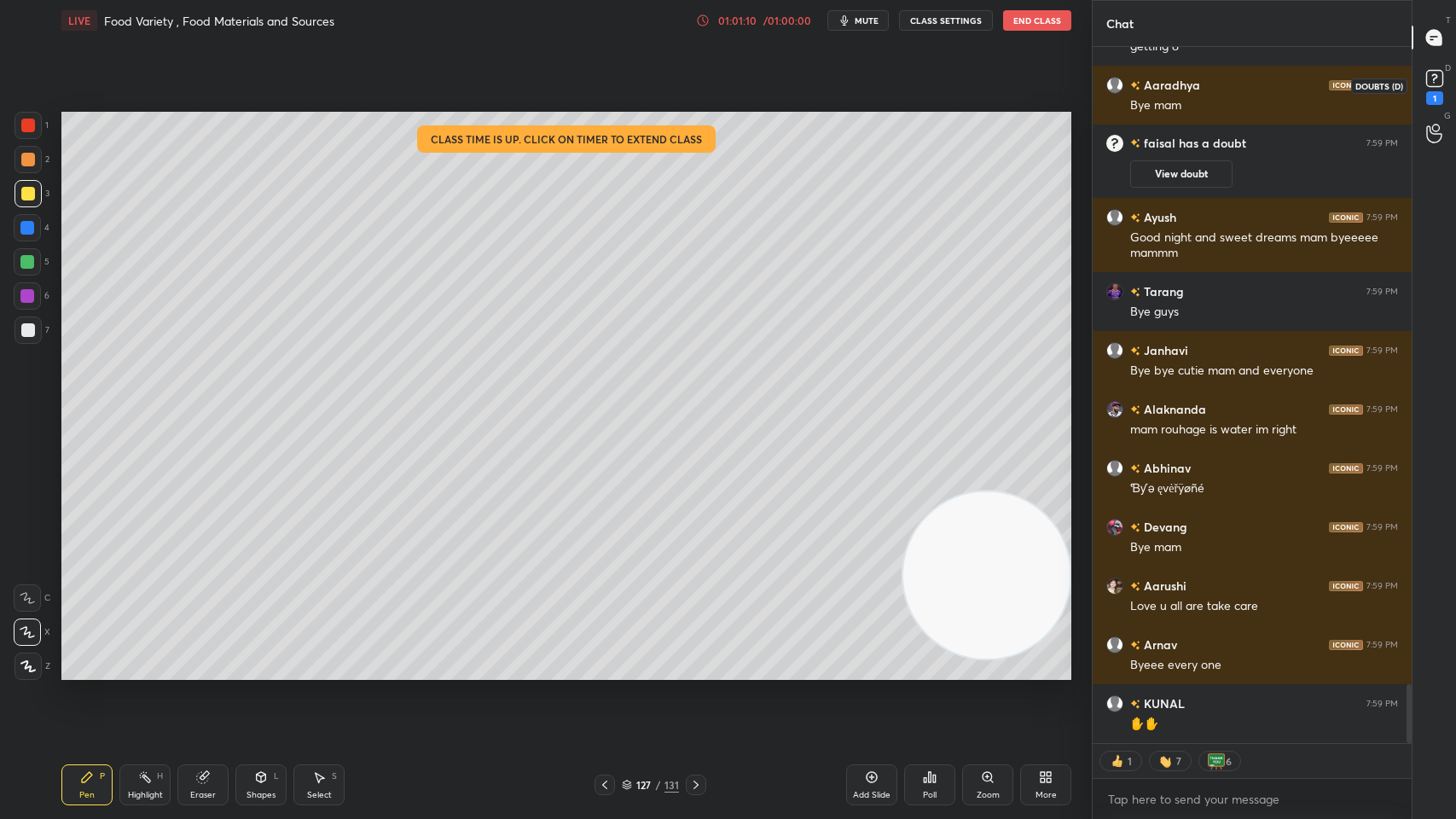 click 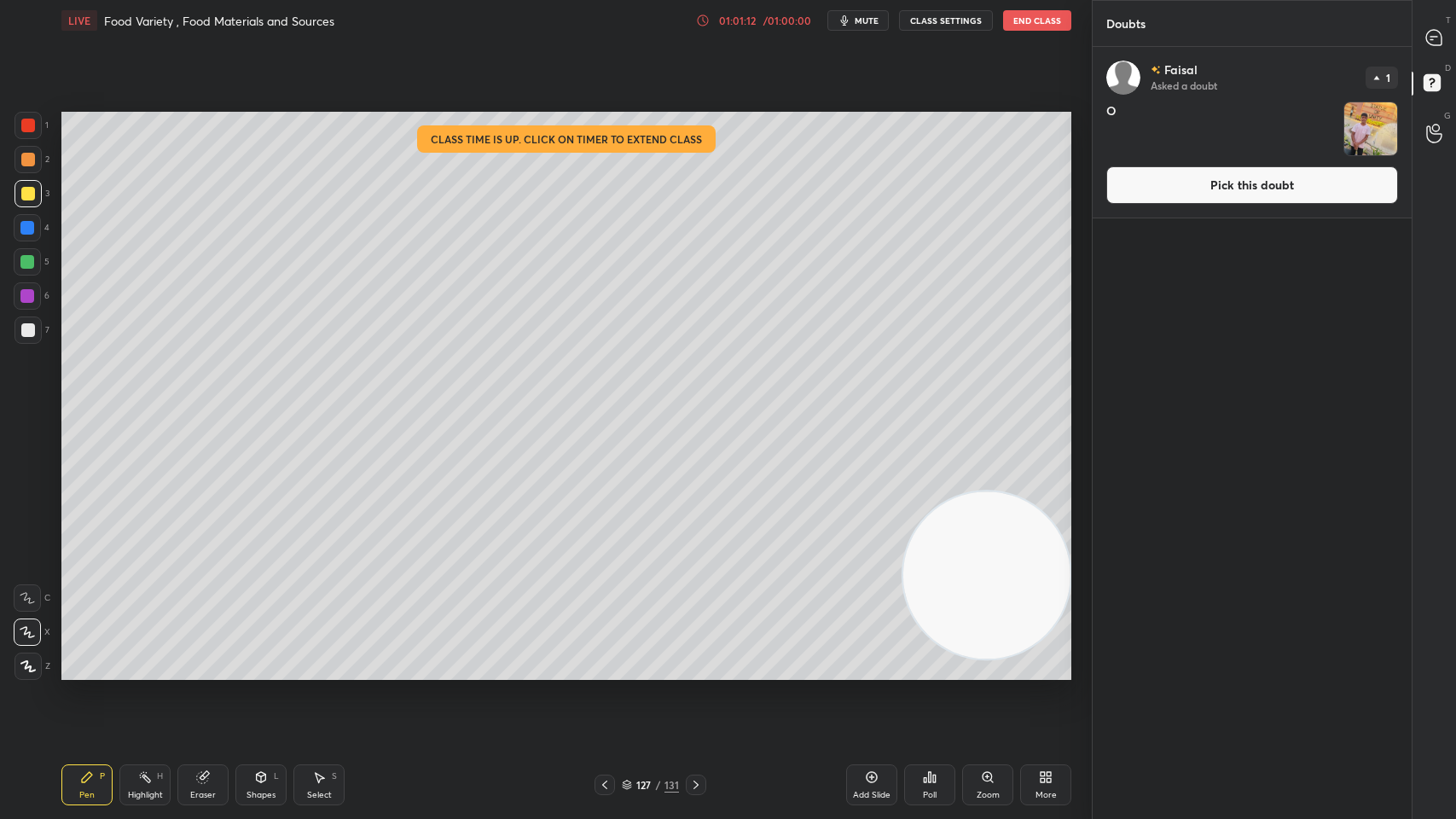 click on "Pick this doubt" at bounding box center [1252, 185] 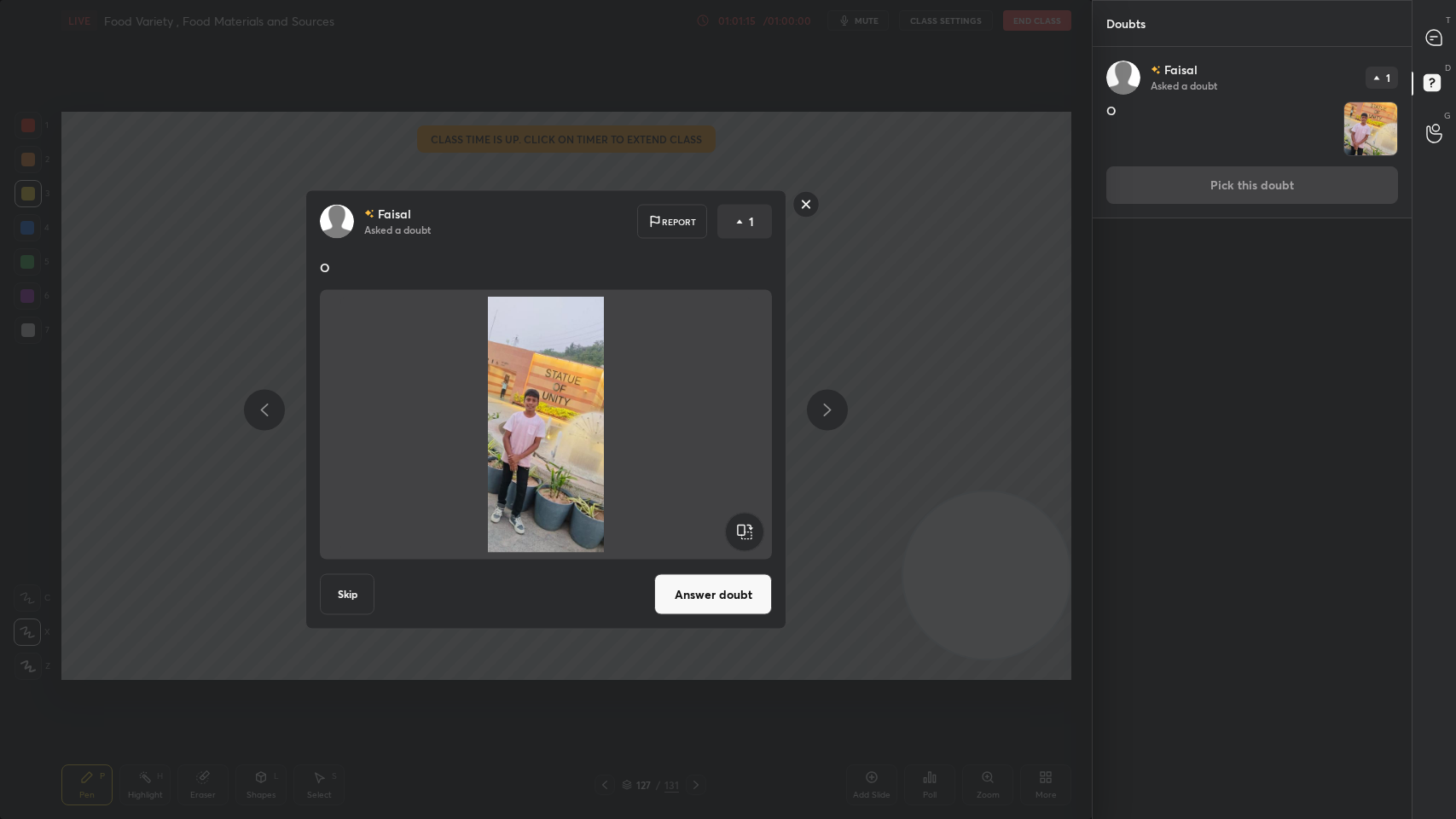 click on "Answer doubt" at bounding box center (713, 595) 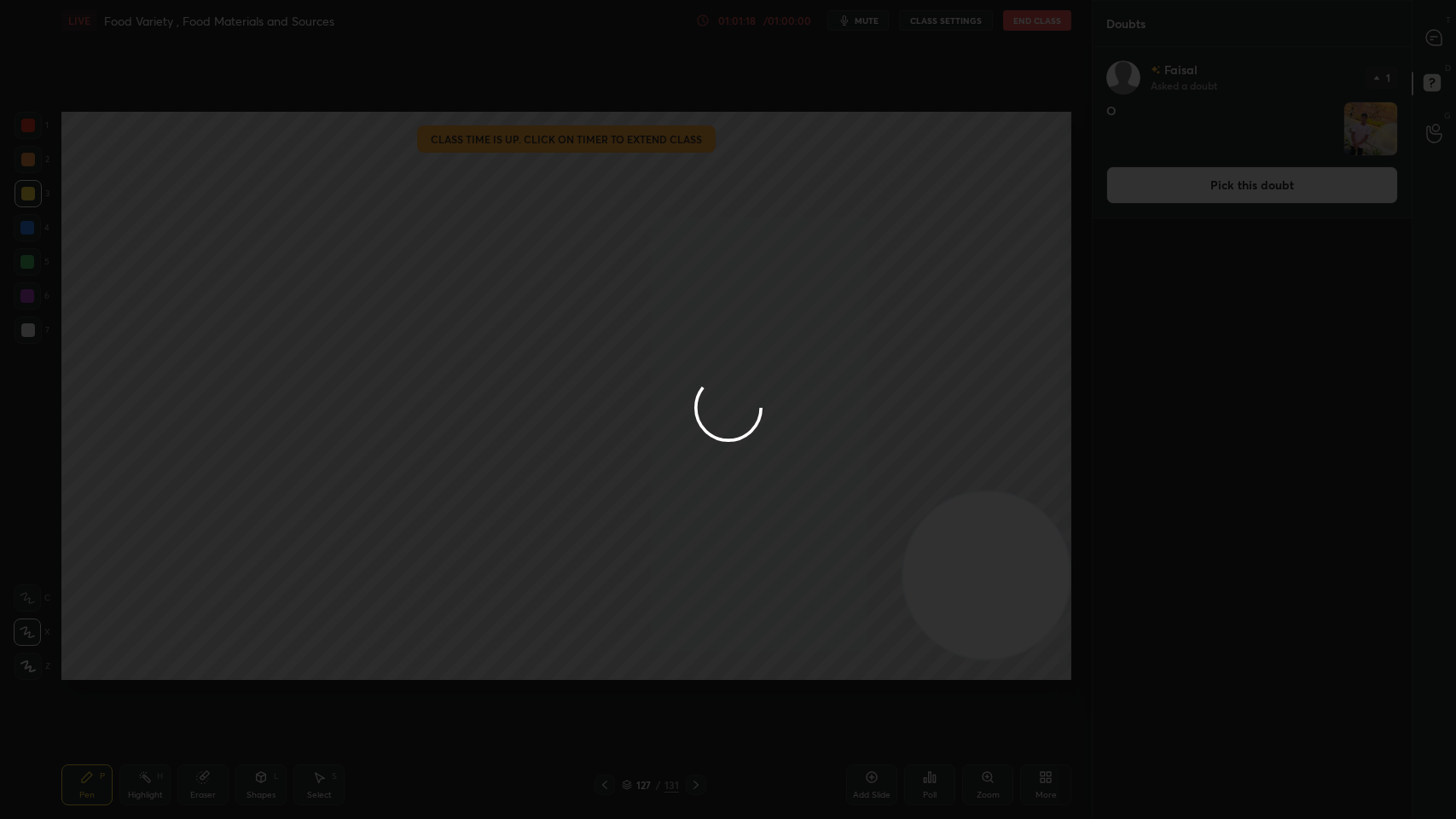 click at bounding box center [728, 410] 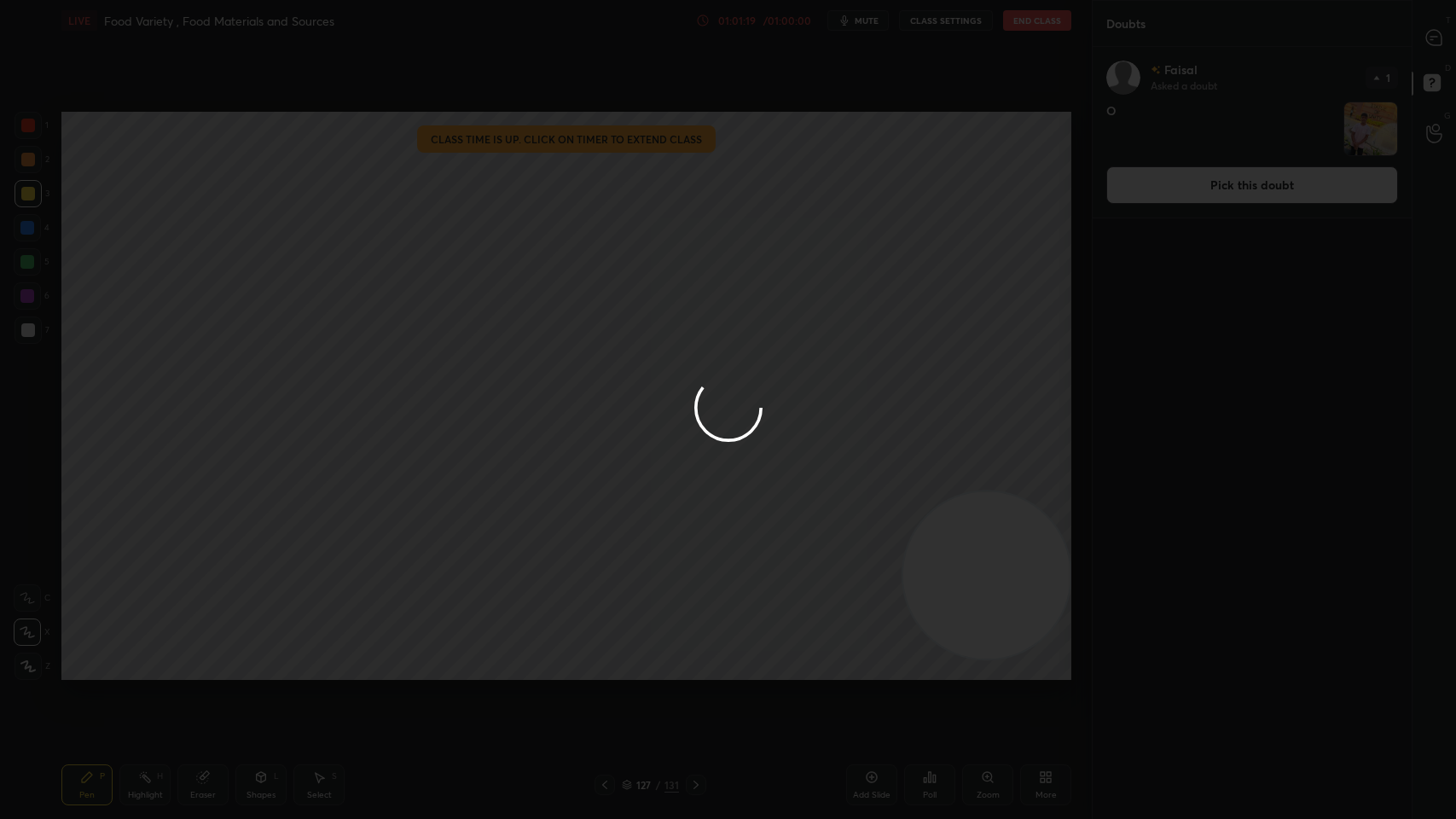 click at bounding box center [728, 410] 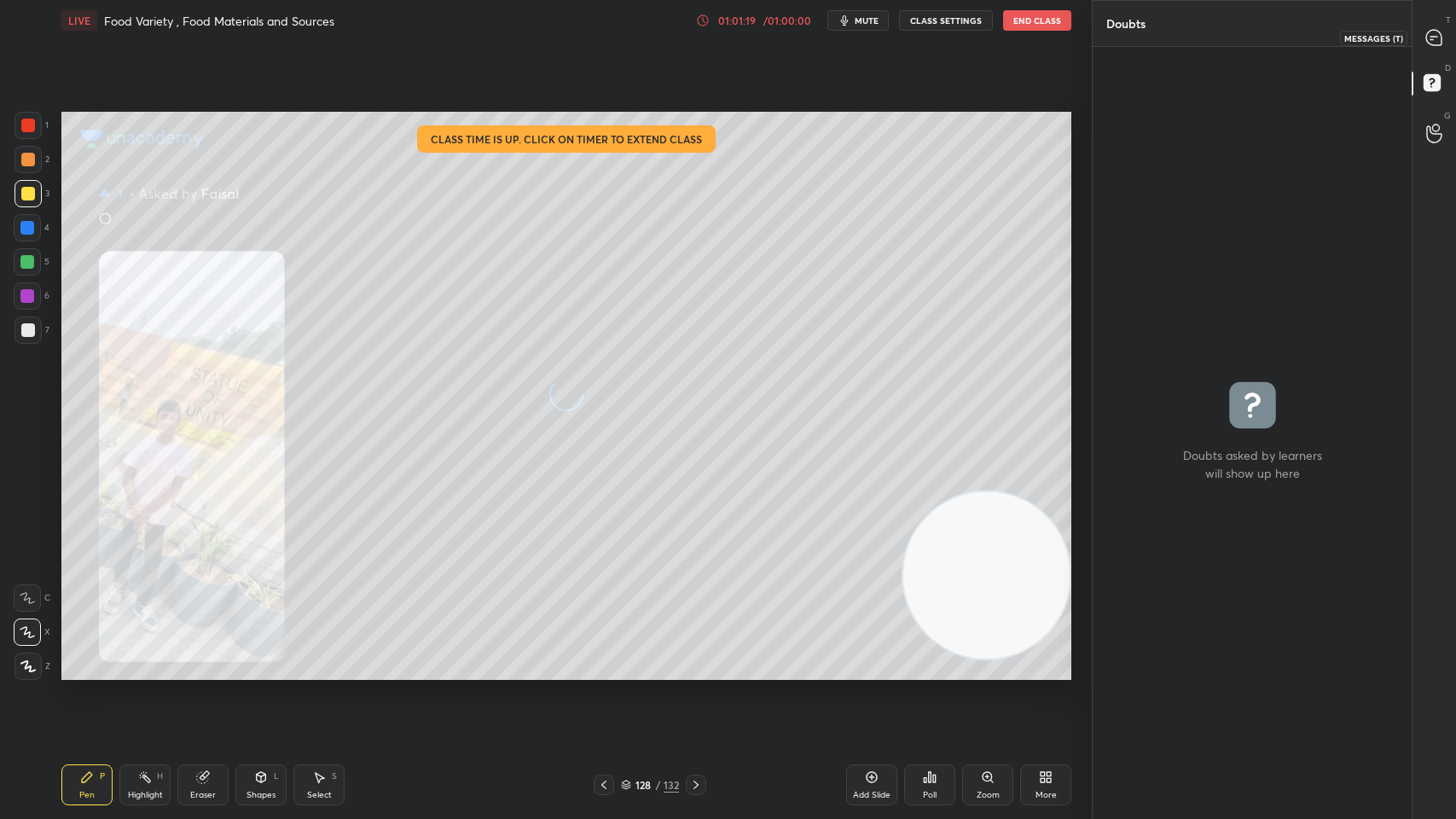 click at bounding box center [1435, 38] 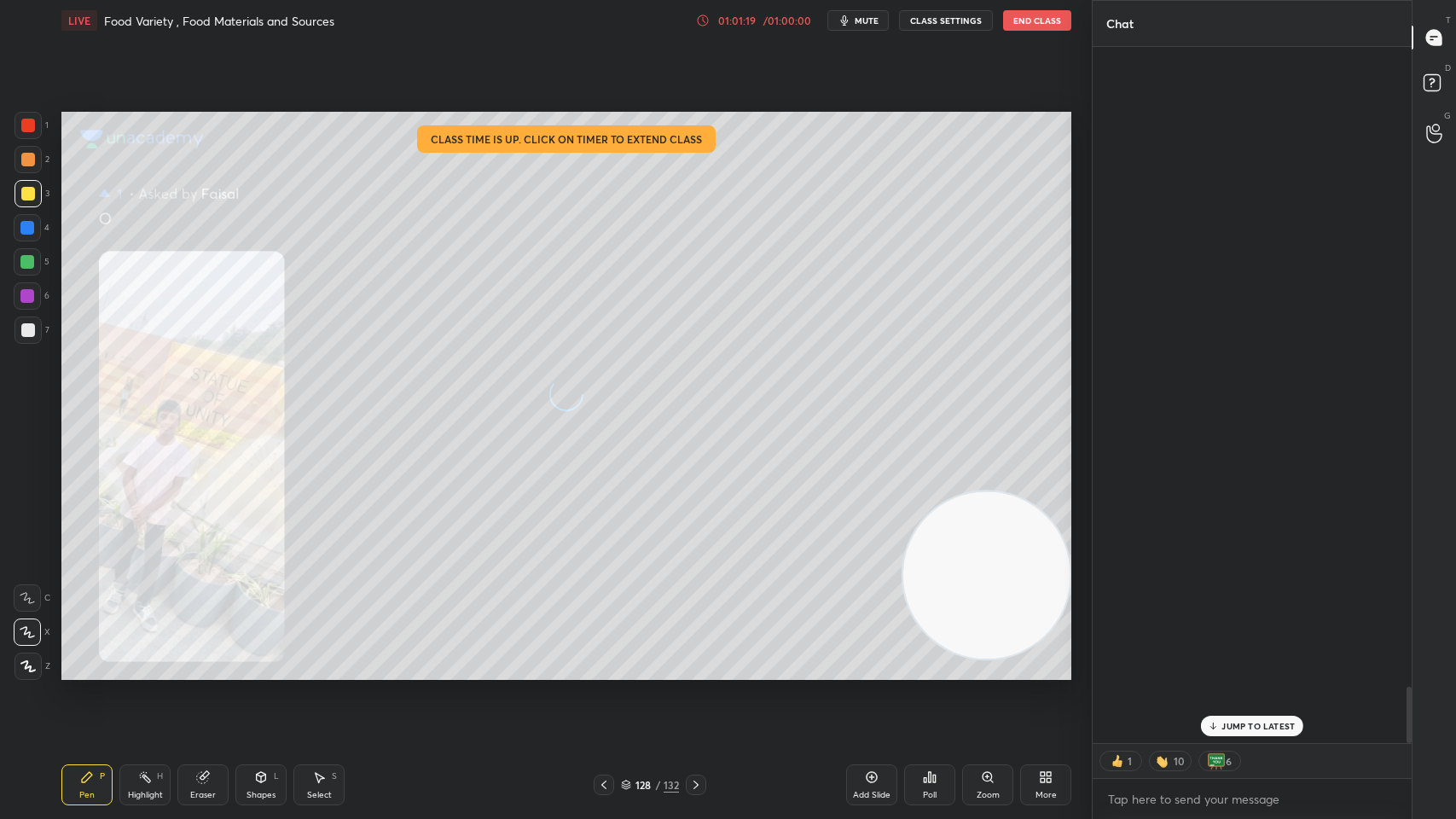 scroll, scrollTop: 7966, scrollLeft: 0, axis: vertical 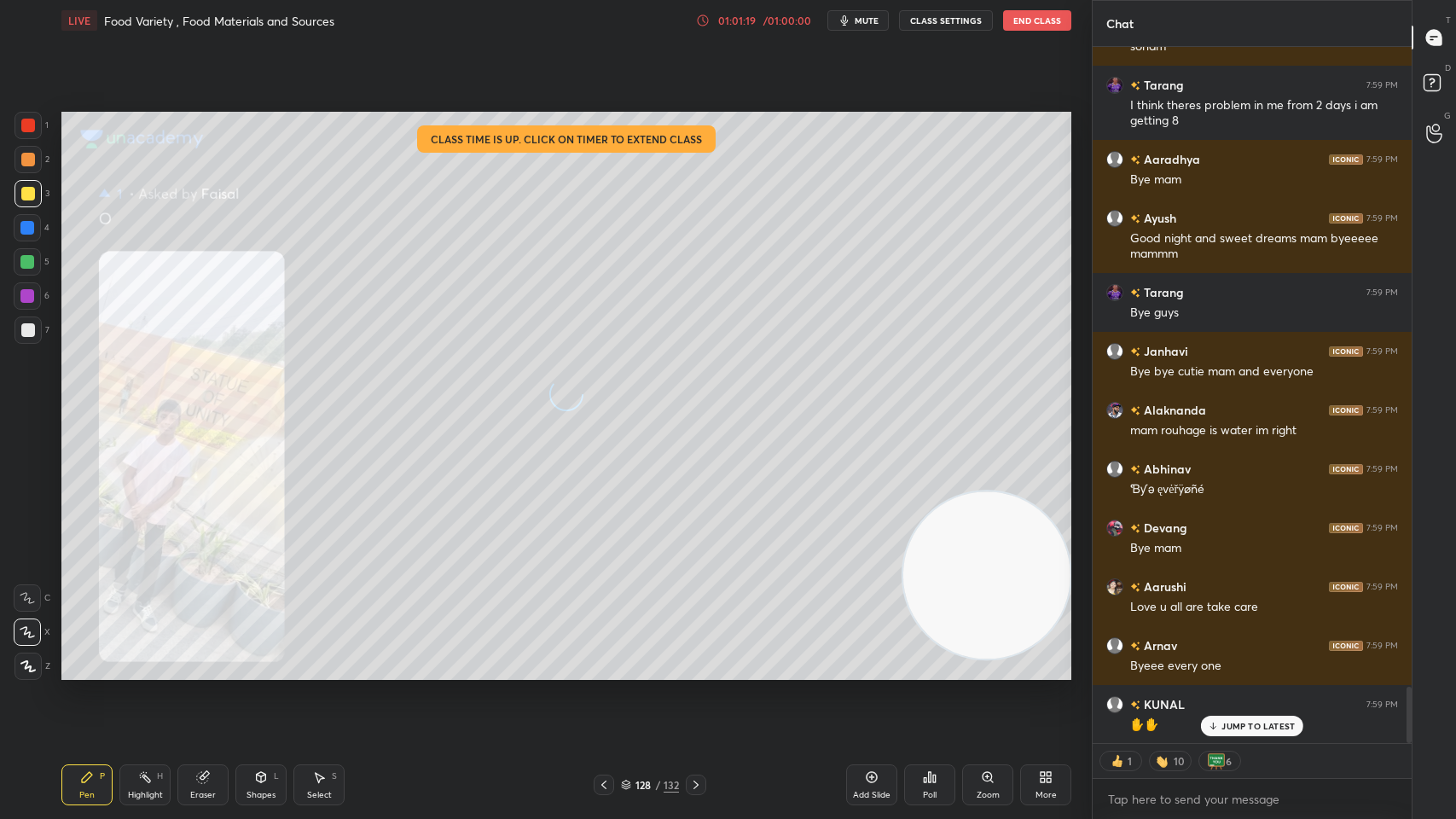 click at bounding box center [1435, 38] 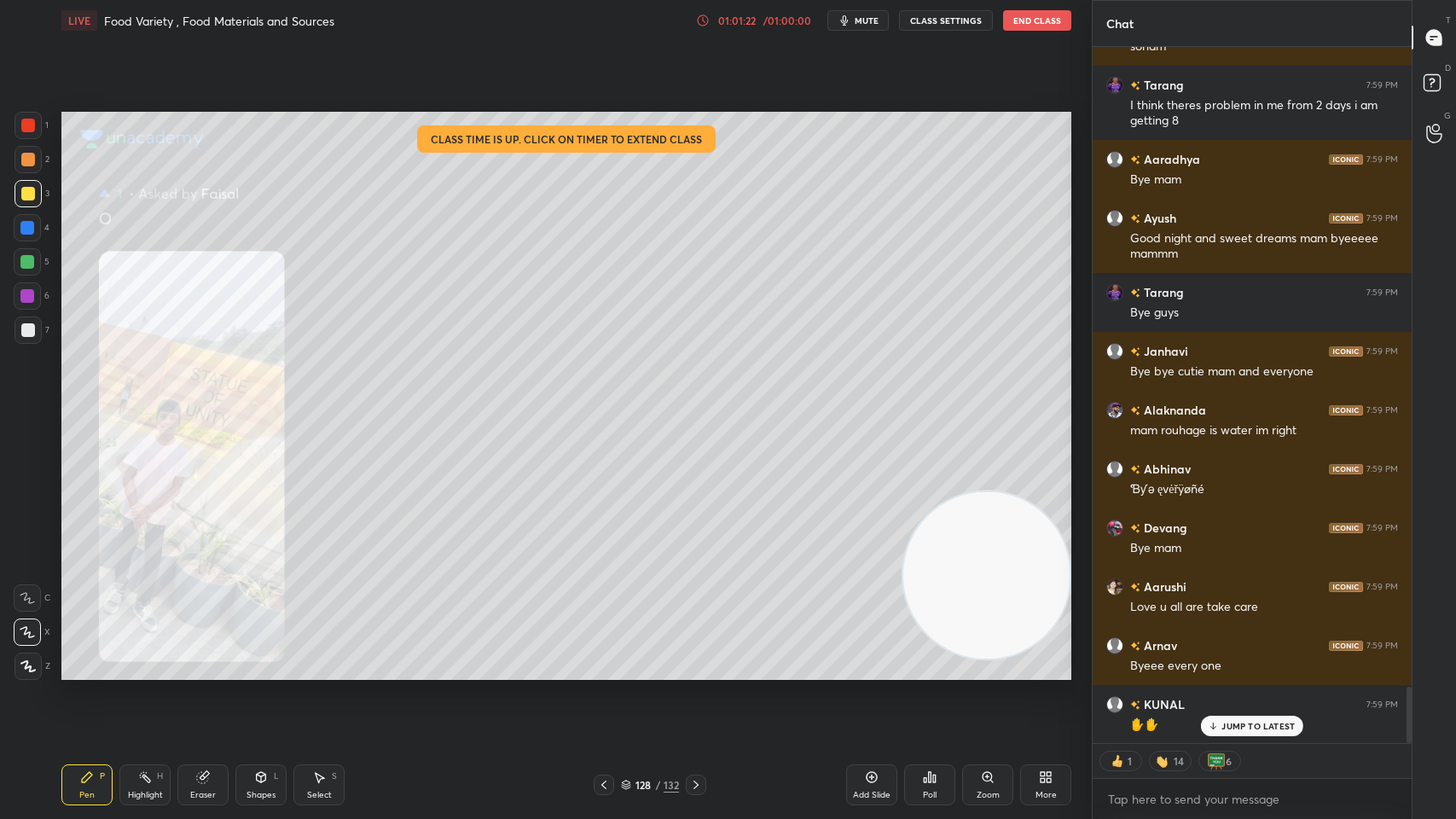 click on "JUMP TO LATEST" at bounding box center [1252, 726] 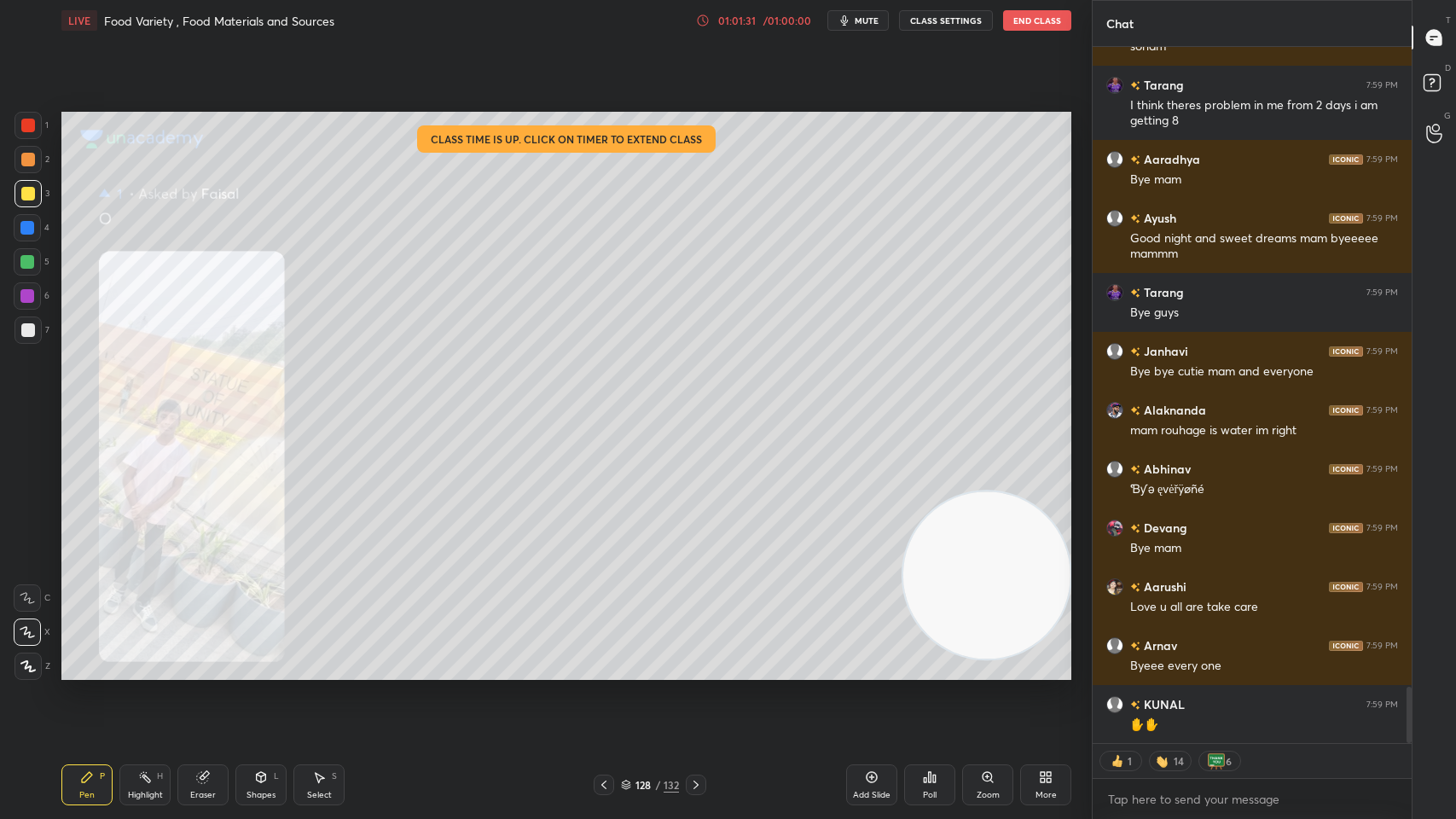 scroll, scrollTop: 5, scrollLeft: 5, axis: both 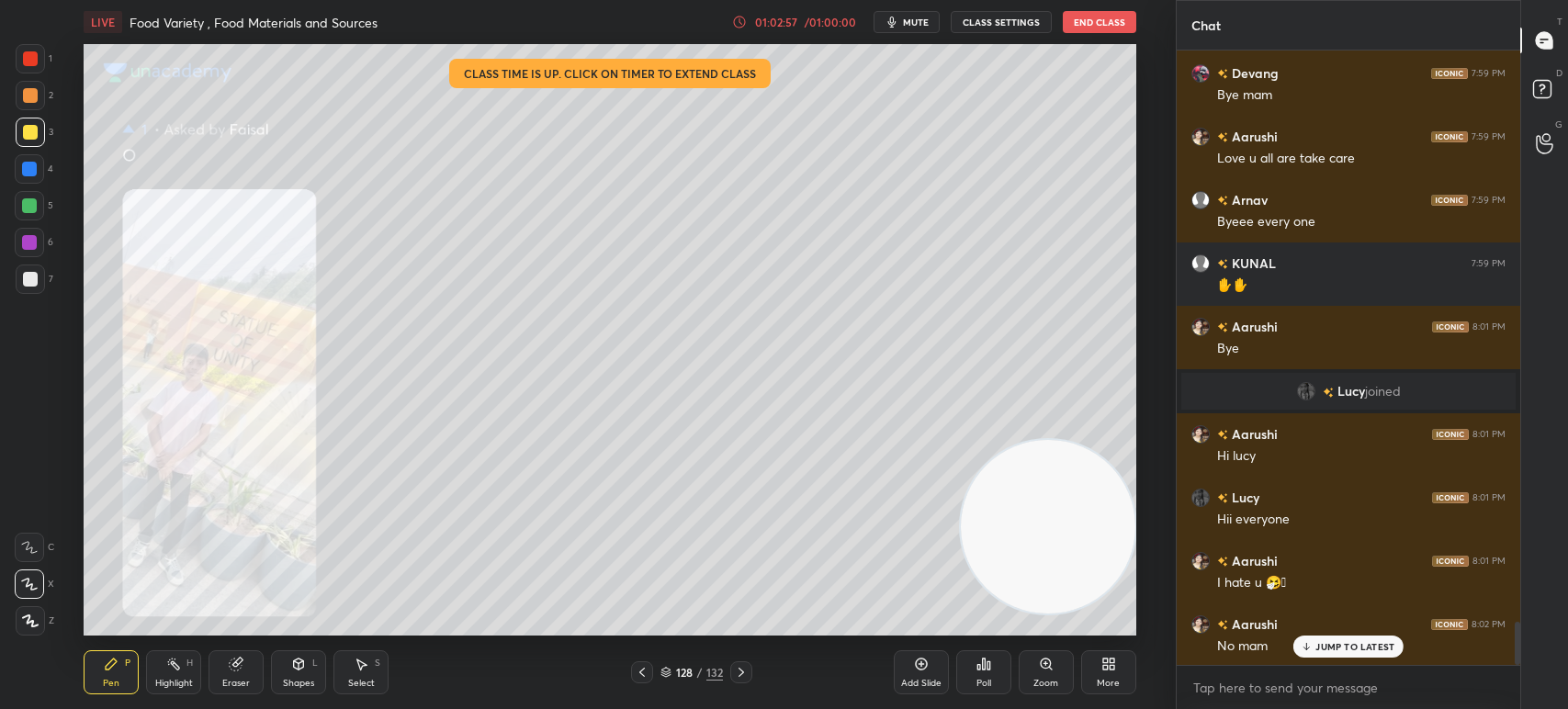 click on "JUMP TO LATEST" at bounding box center (1348, 647) 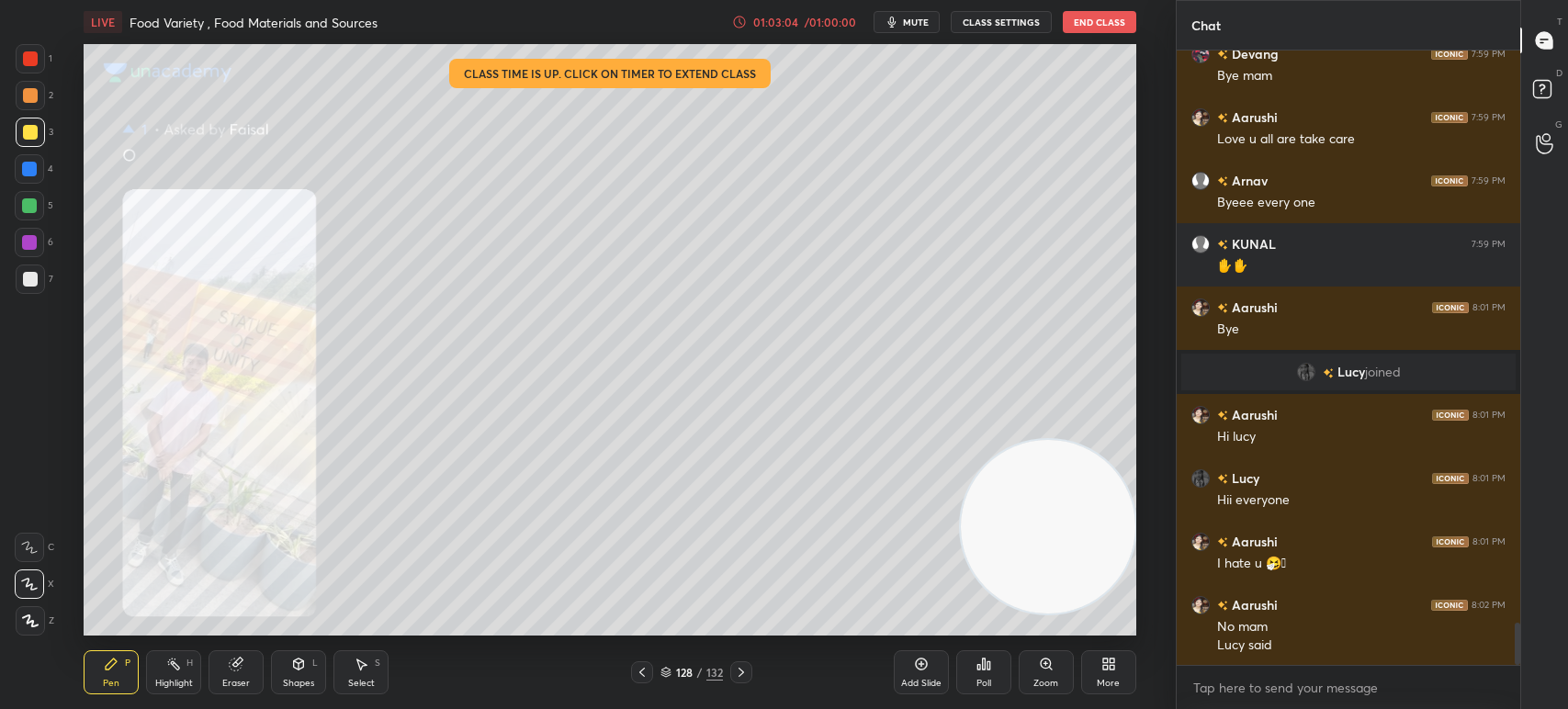 scroll, scrollTop: 8312, scrollLeft: 0, axis: vertical 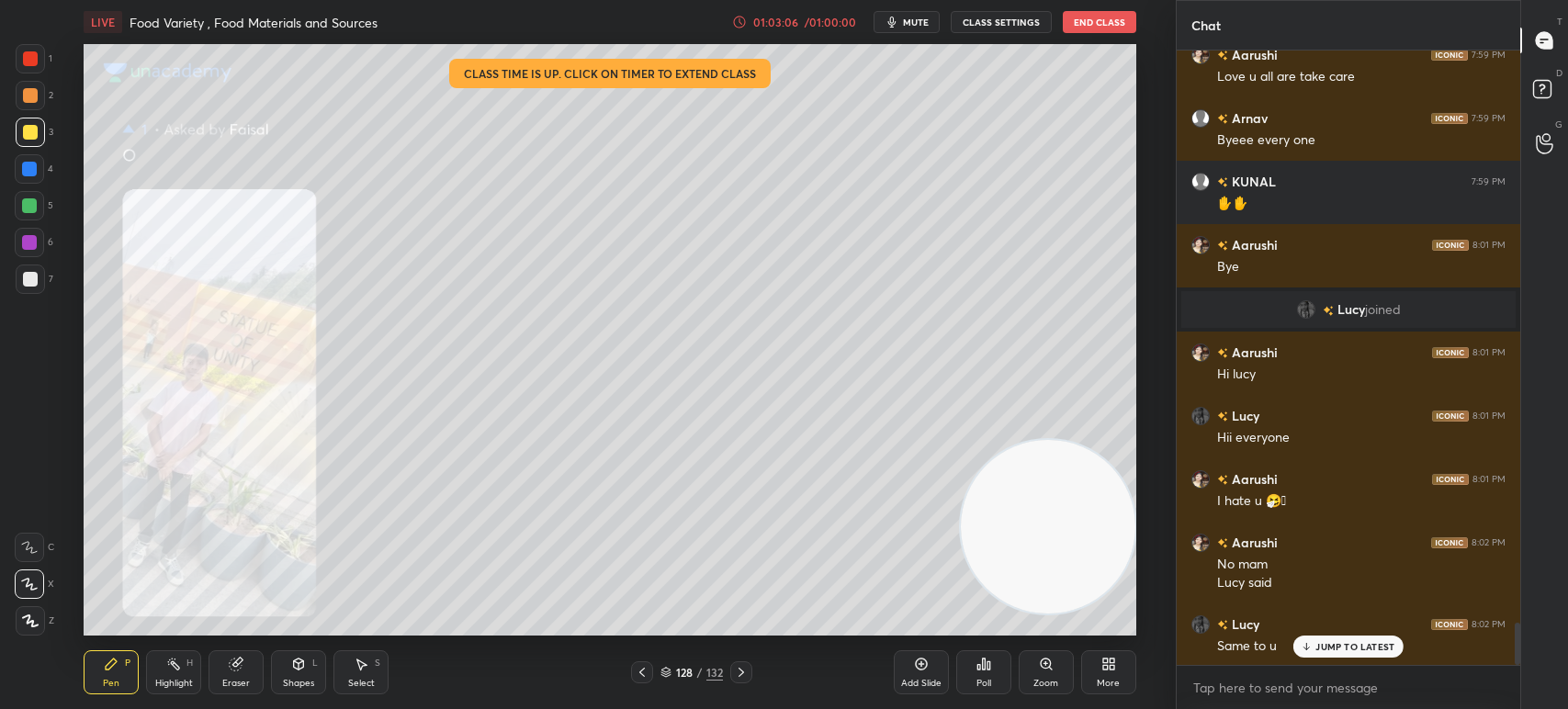 click on "End Class" at bounding box center [1100, 22] 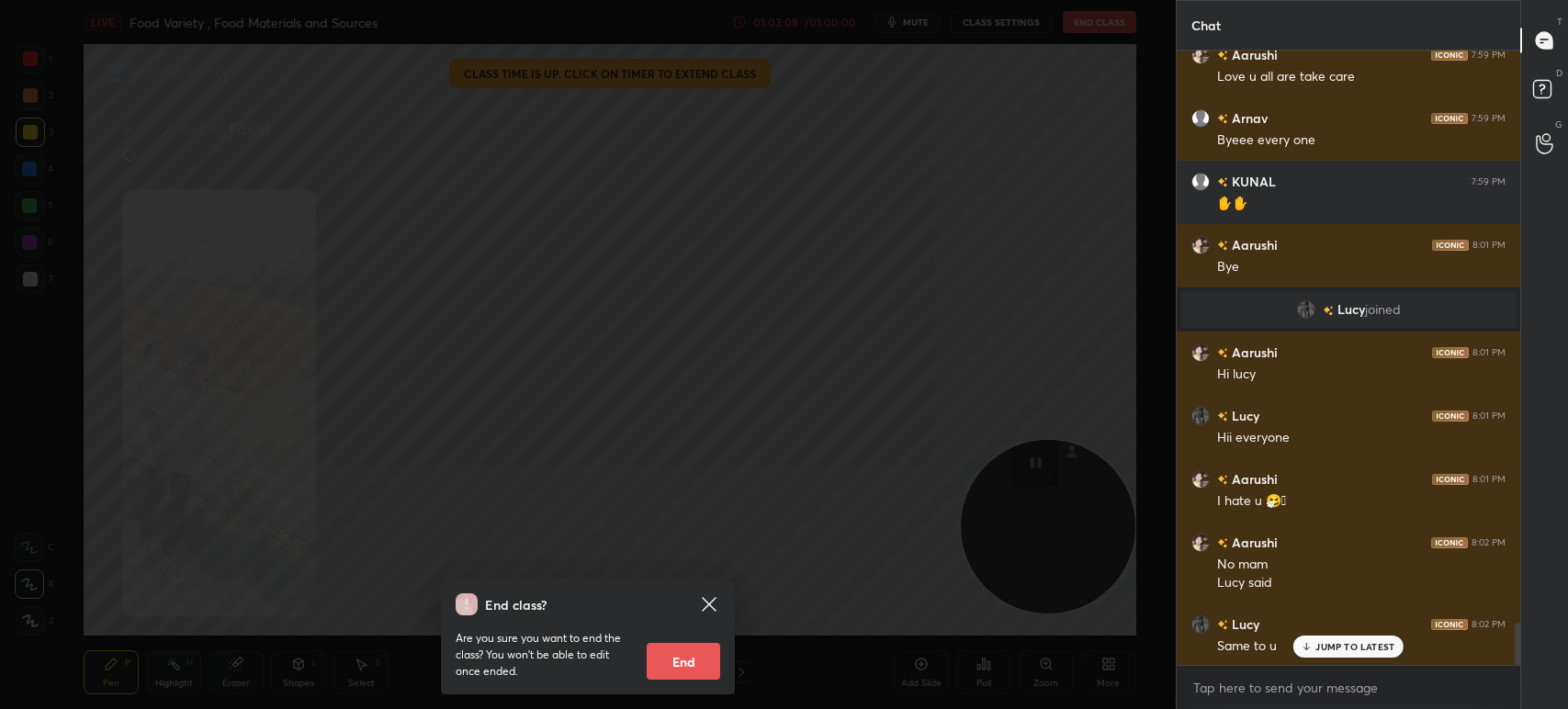 click on "End" at bounding box center [683, 661] 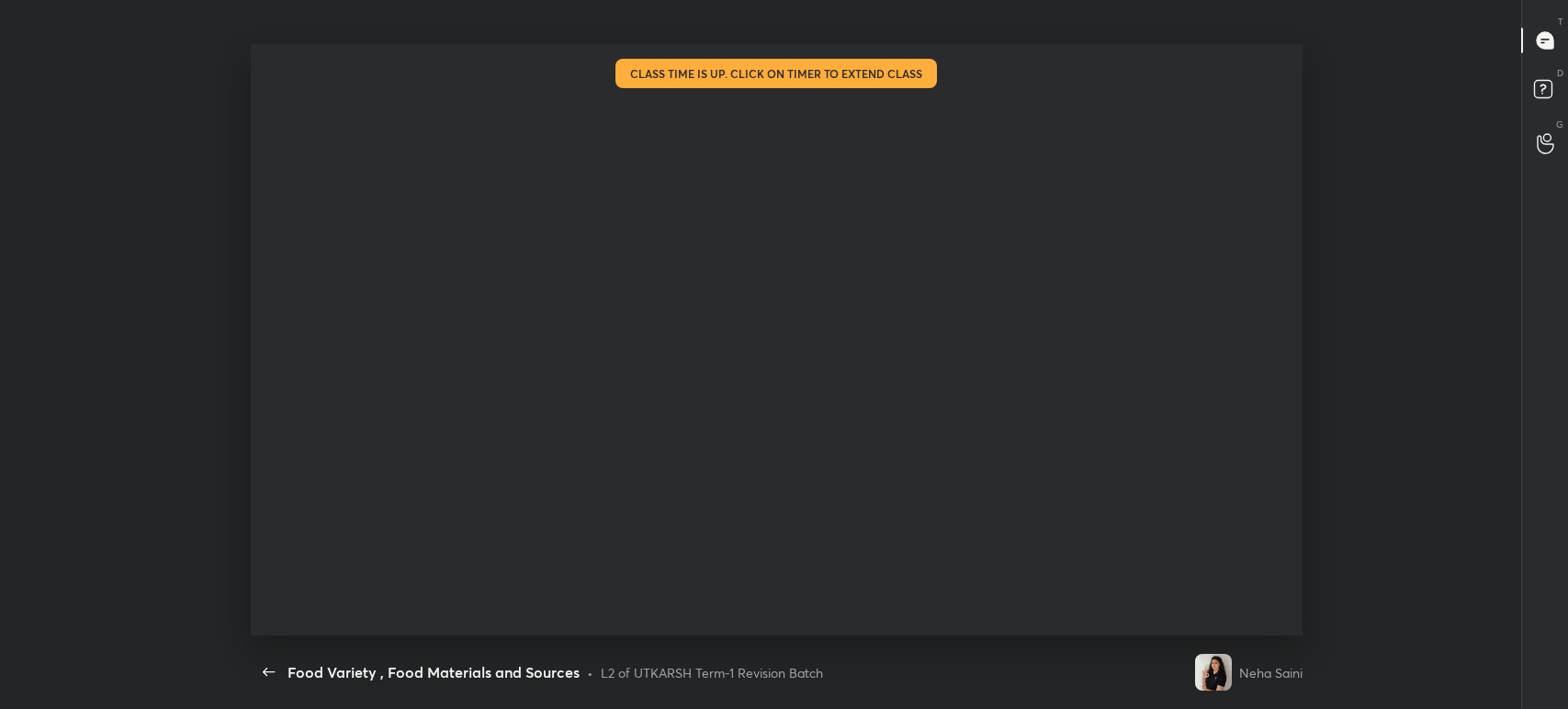 scroll, scrollTop: 91247, scrollLeft: 90696, axis: both 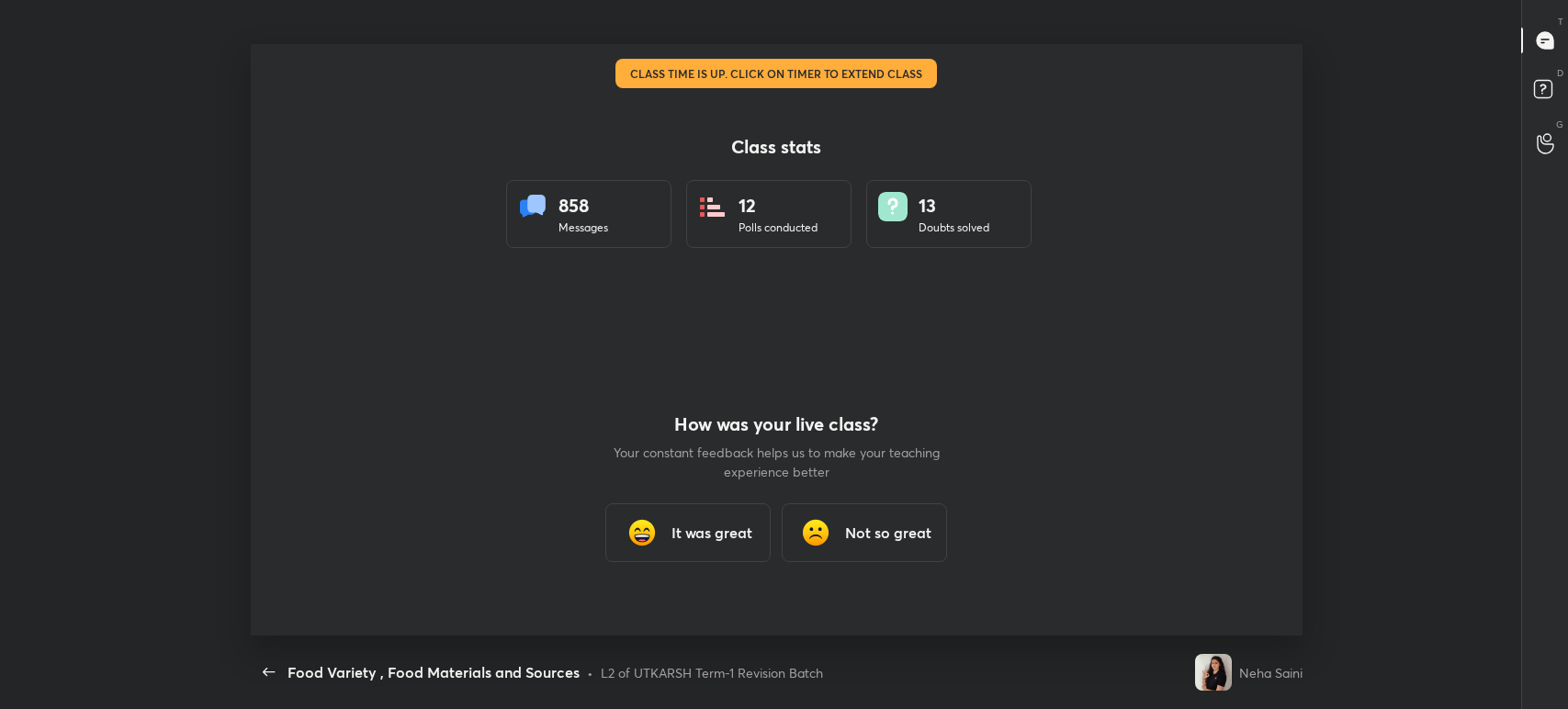 click on "It was great" at bounding box center (688, 533) 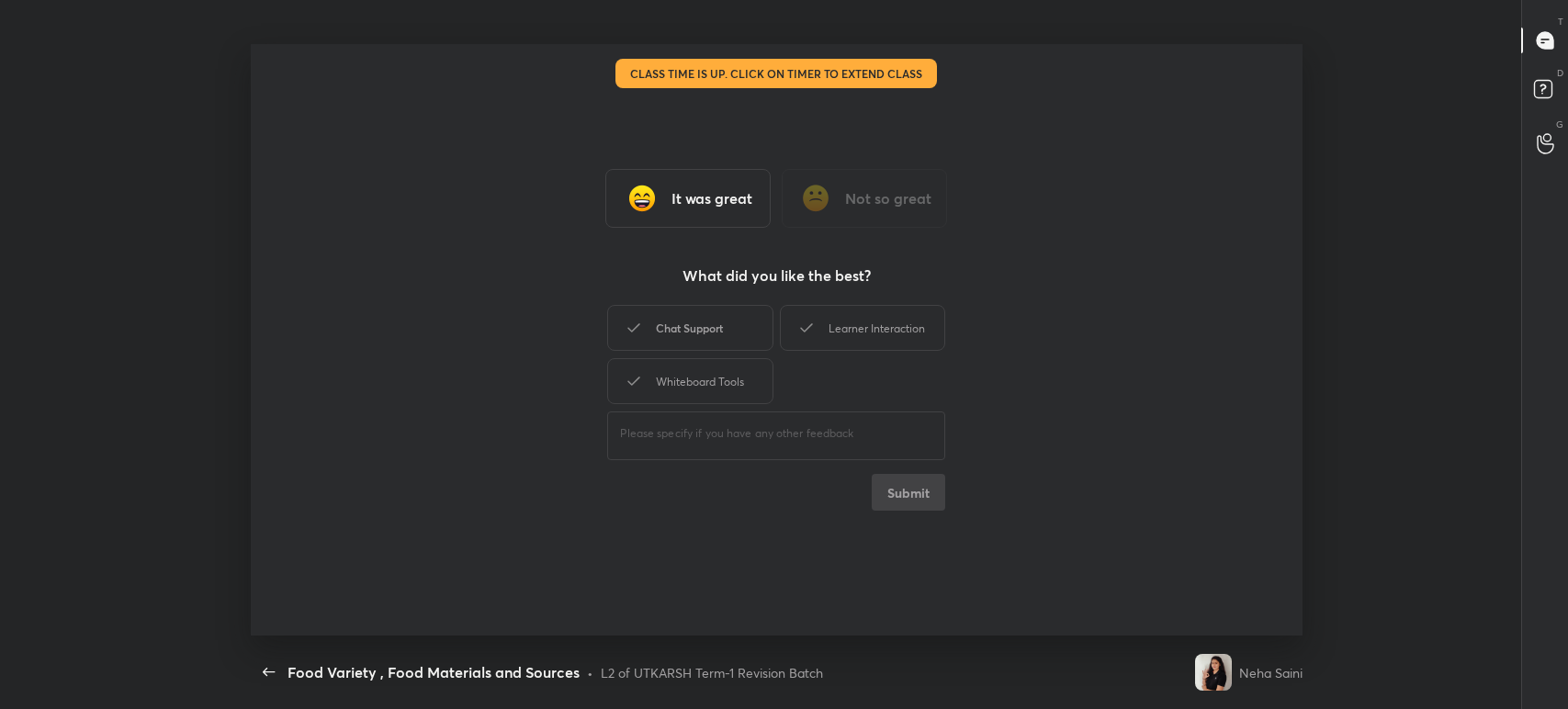click on "Chat Support" at bounding box center (690, 328) 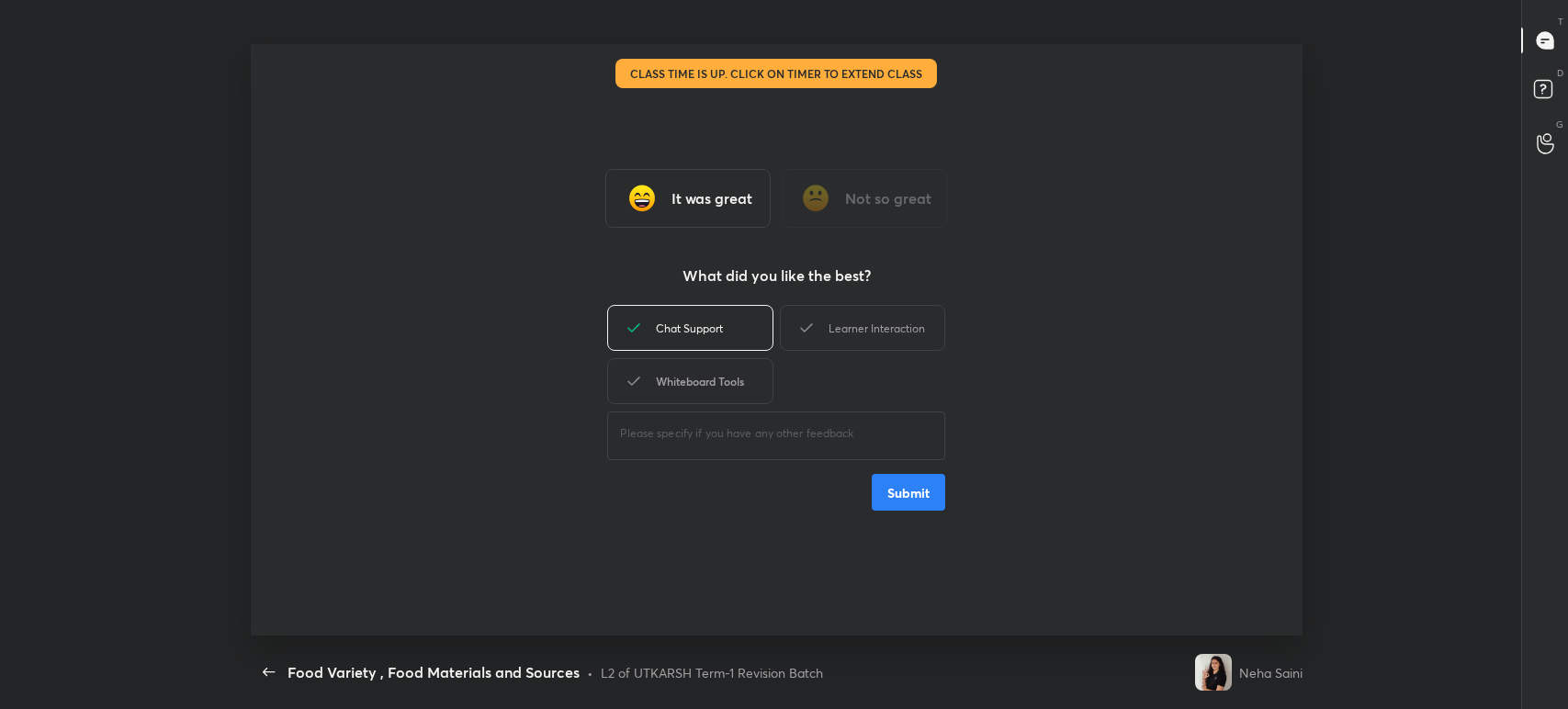 click on "Whiteboard Tools" at bounding box center [690, 381] 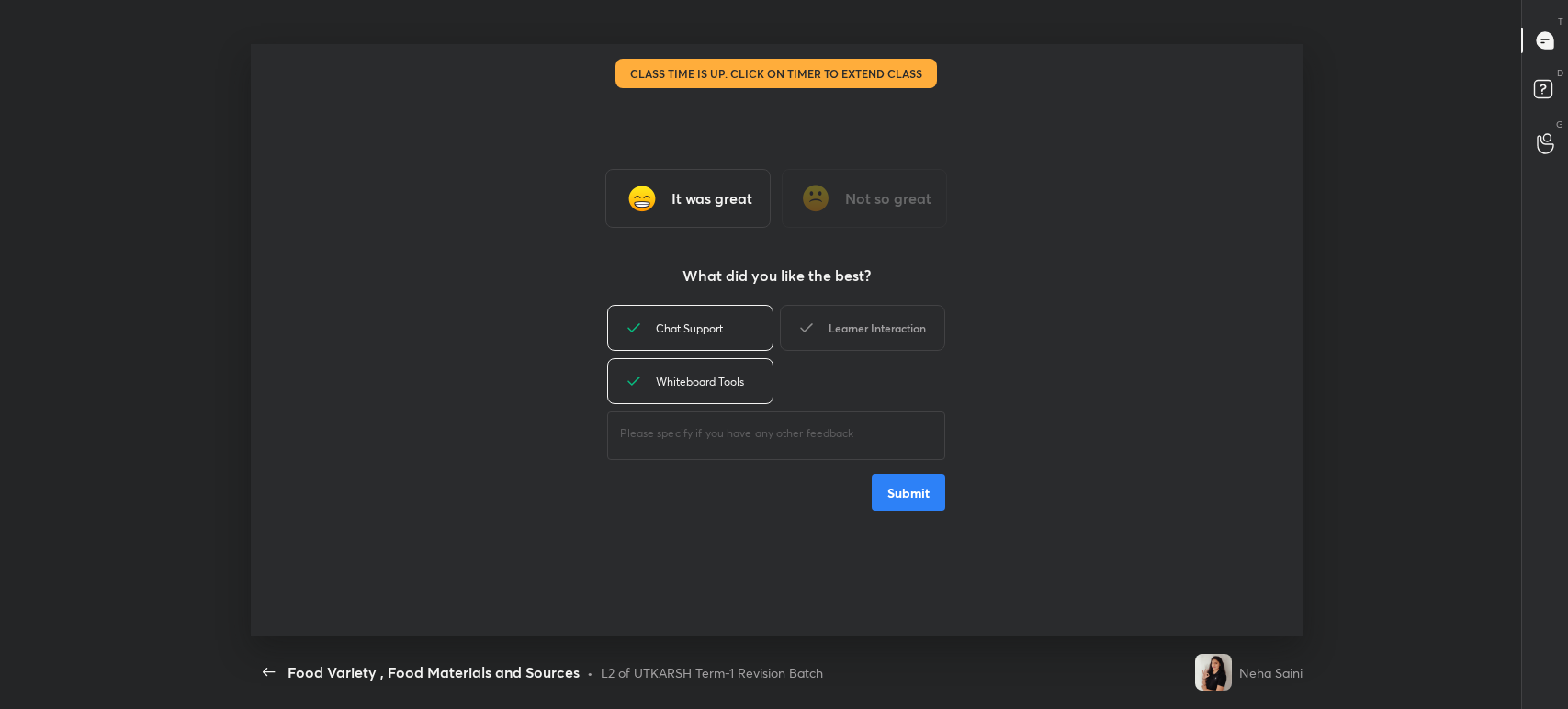 click on "Learner Interaction" at bounding box center [863, 328] 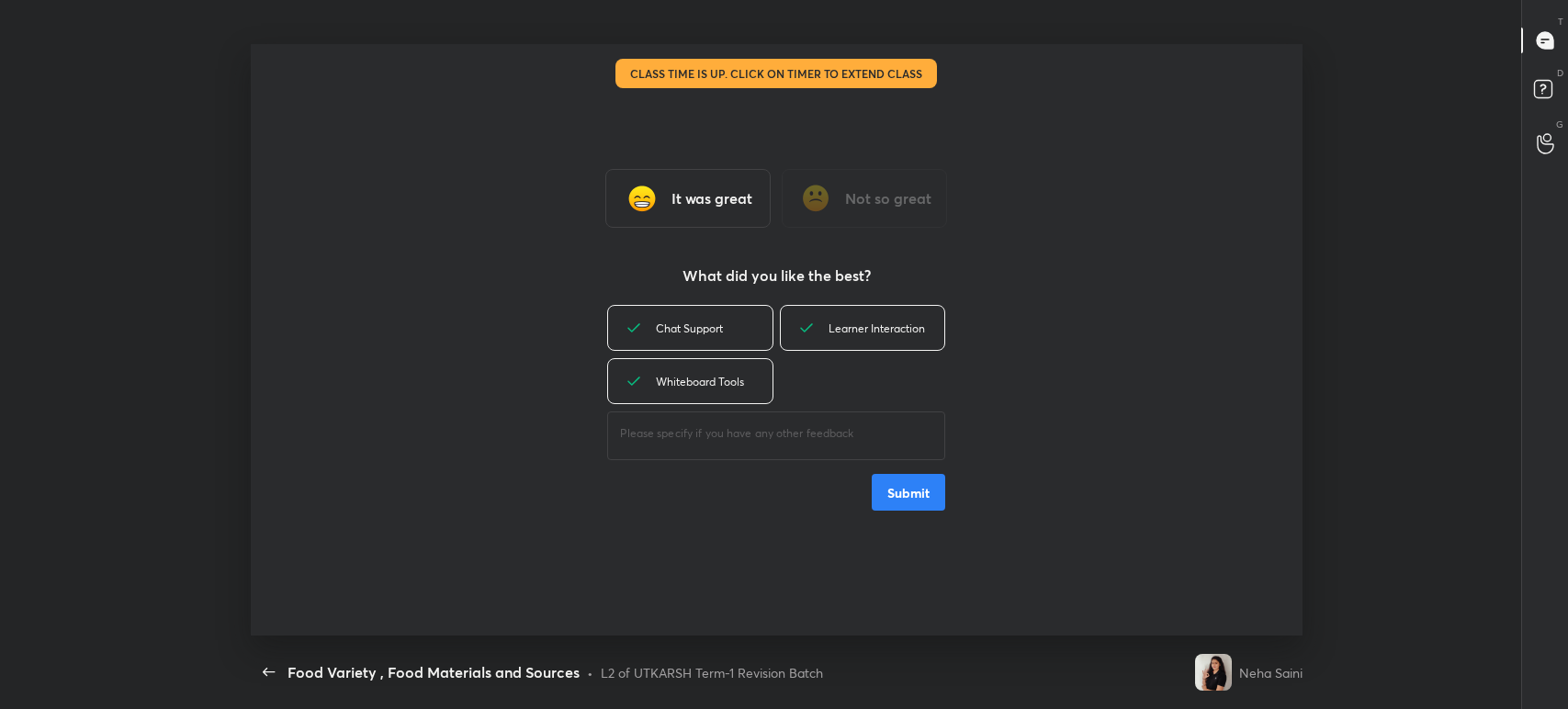 click on "Submit" at bounding box center (908, 492) 